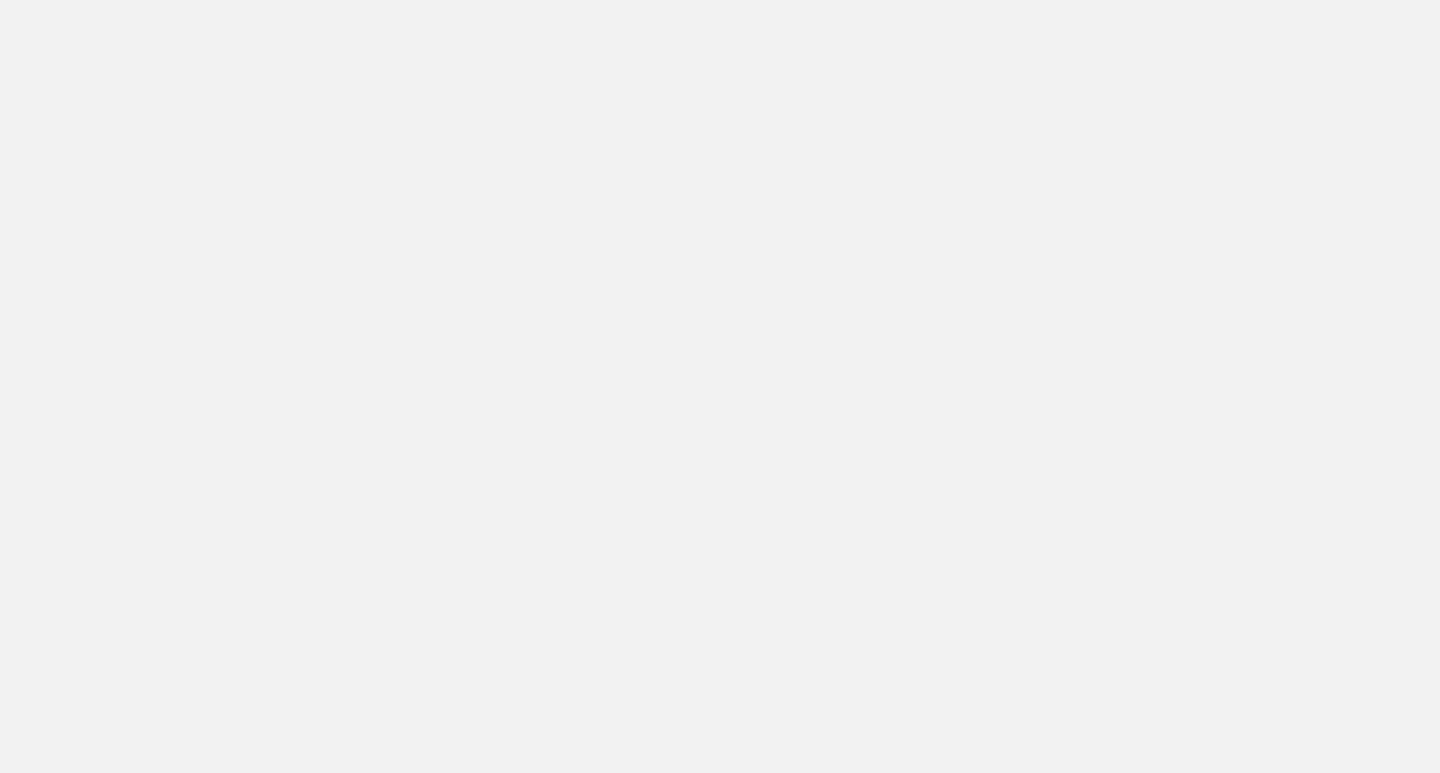 scroll, scrollTop: 0, scrollLeft: 0, axis: both 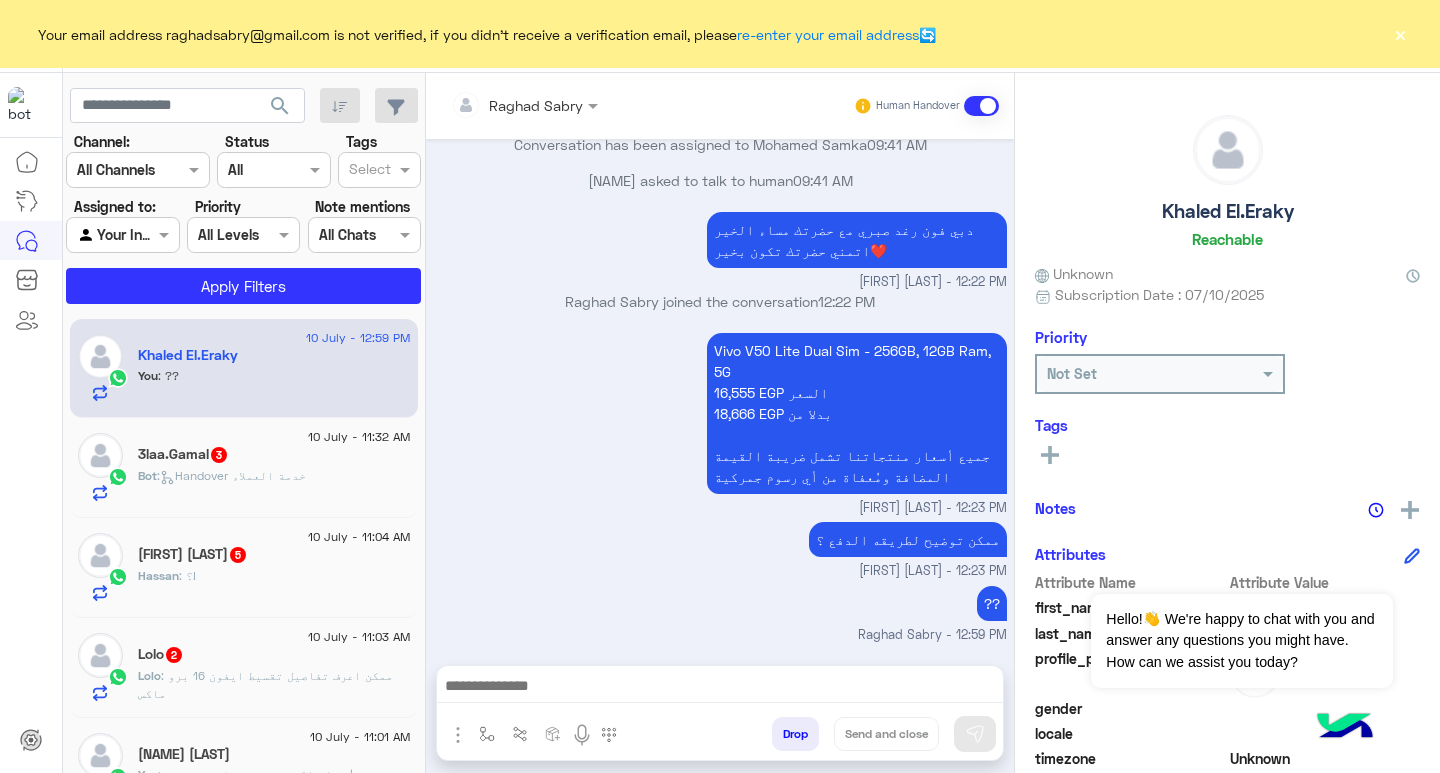 click on "Your email address raghadsabry@gmail.com is not verified, if you didn't receive a verification email, please  re-enter your email address  🔄 ×" 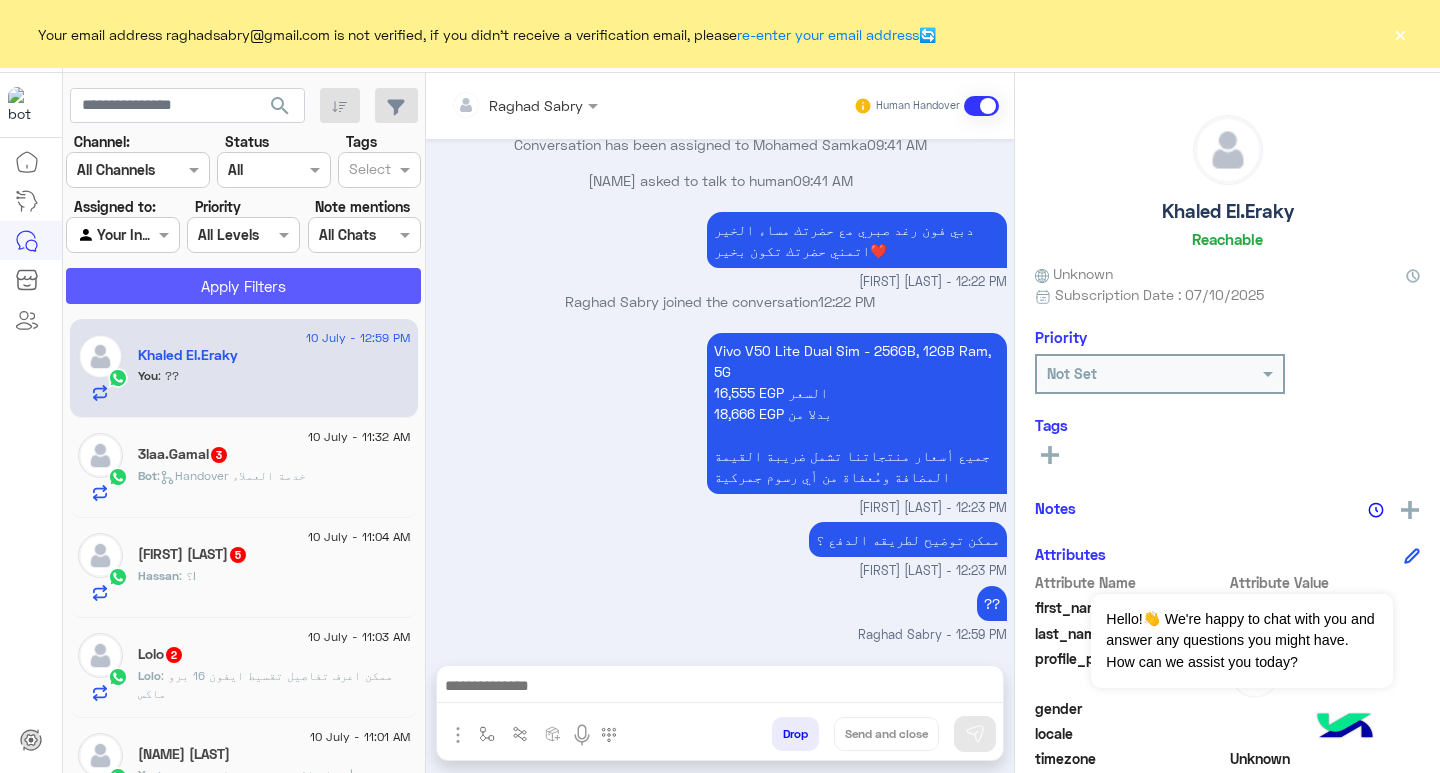 click on "Apply Filters" 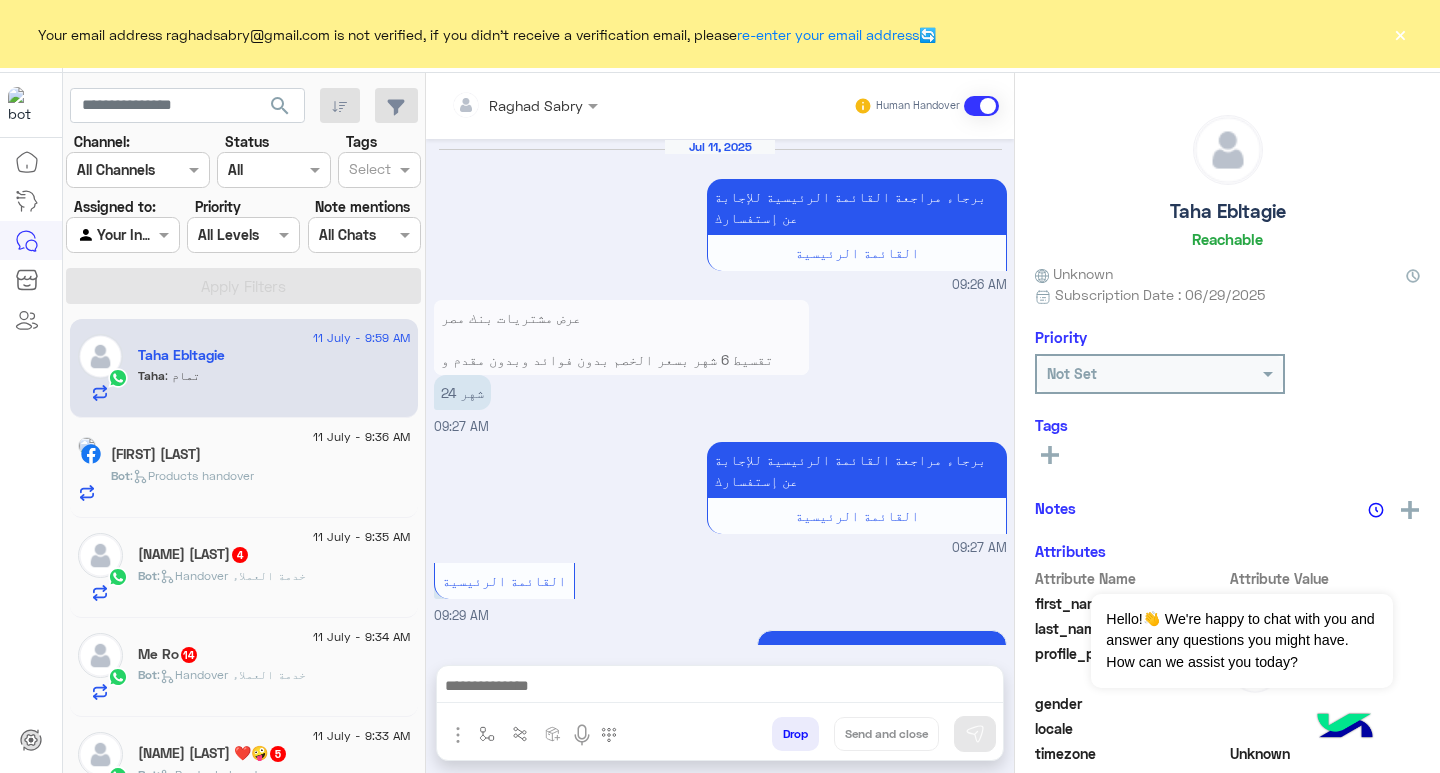 scroll, scrollTop: 1193, scrollLeft: 0, axis: vertical 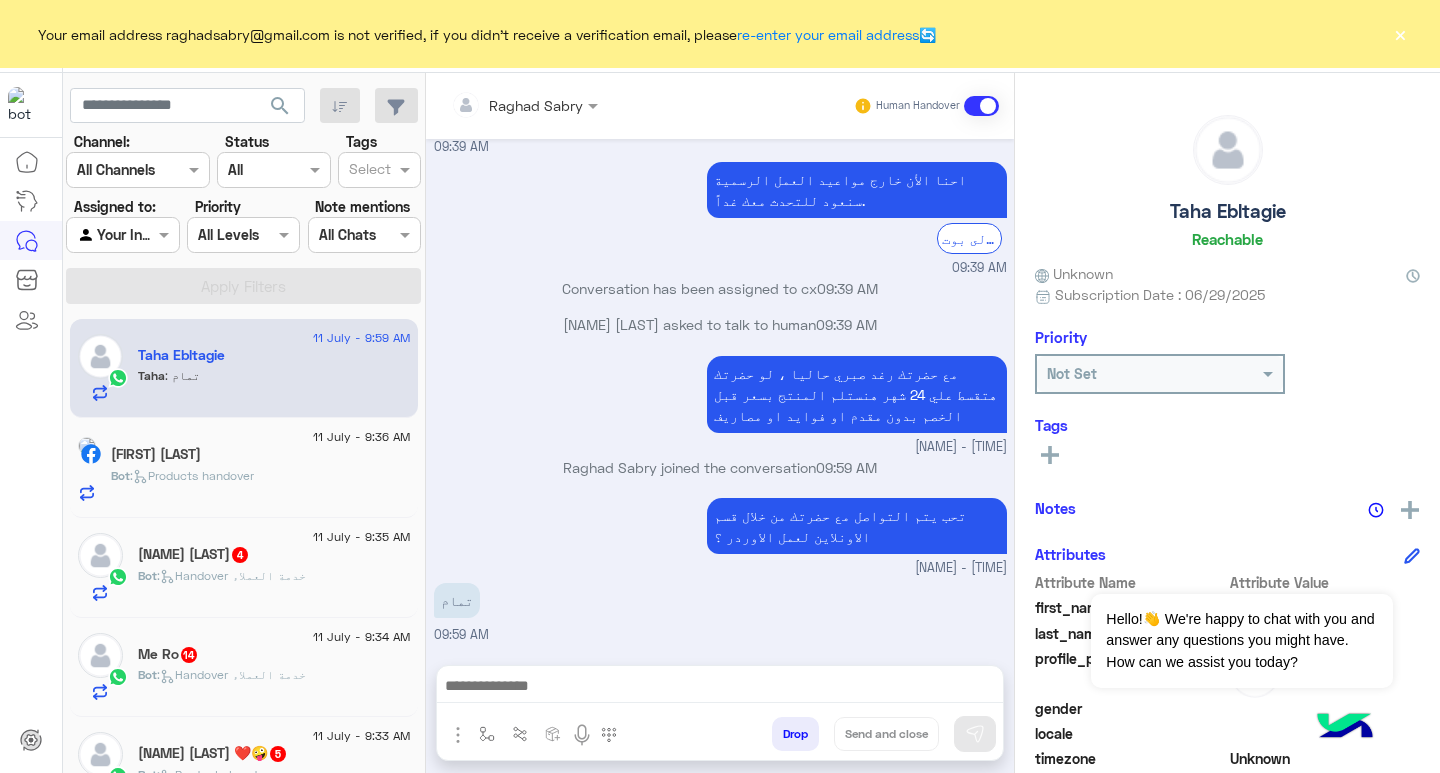 click on "×" 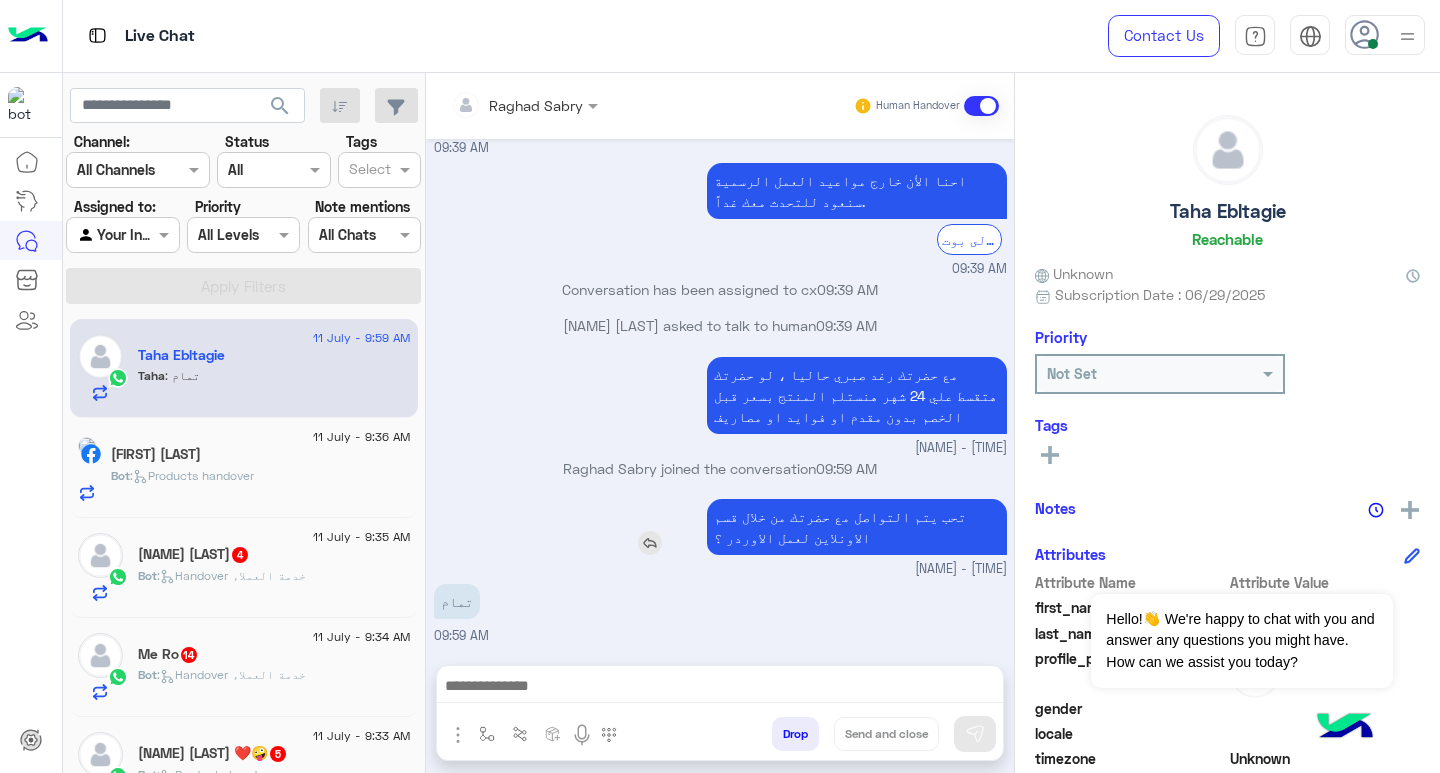 scroll, scrollTop: 25, scrollLeft: 0, axis: vertical 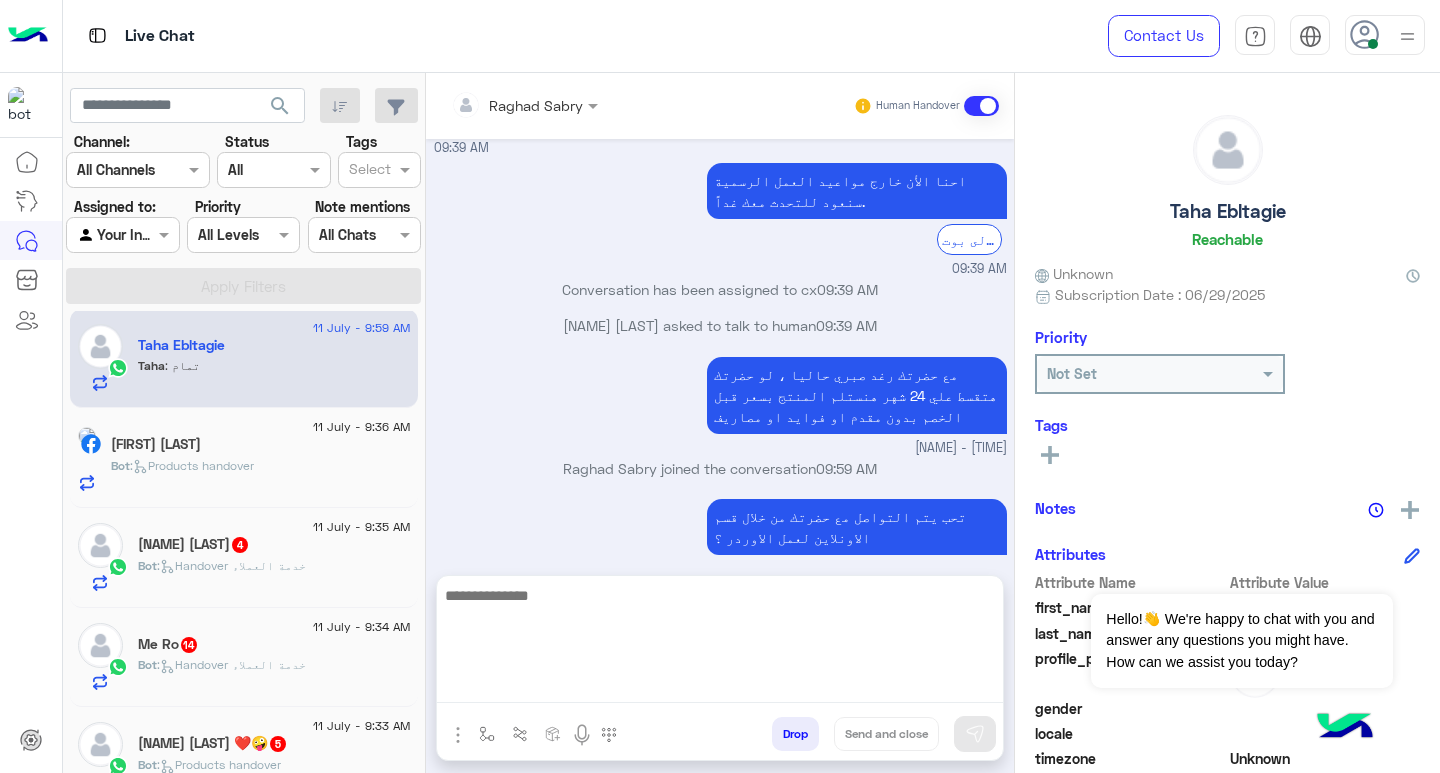 click at bounding box center (720, 643) 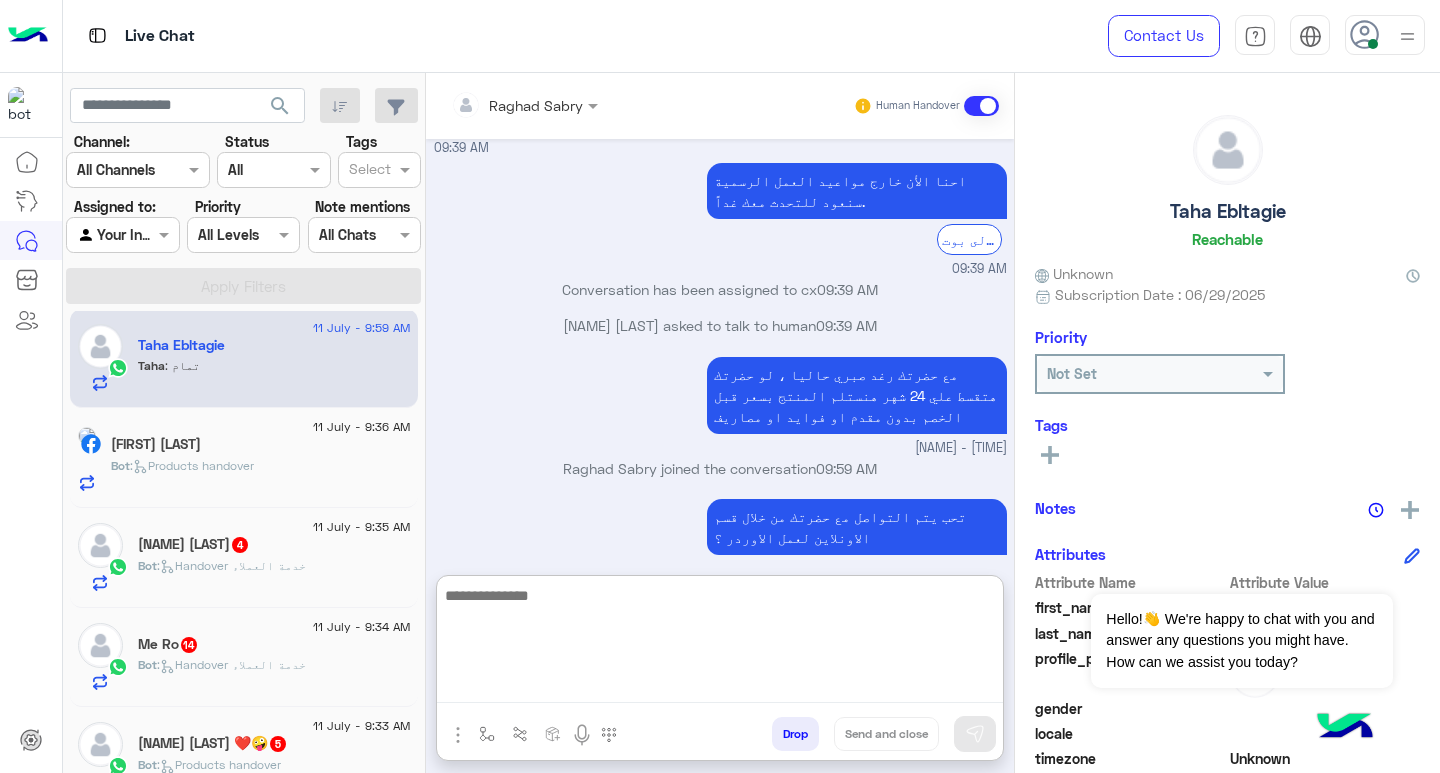 paste on "**********" 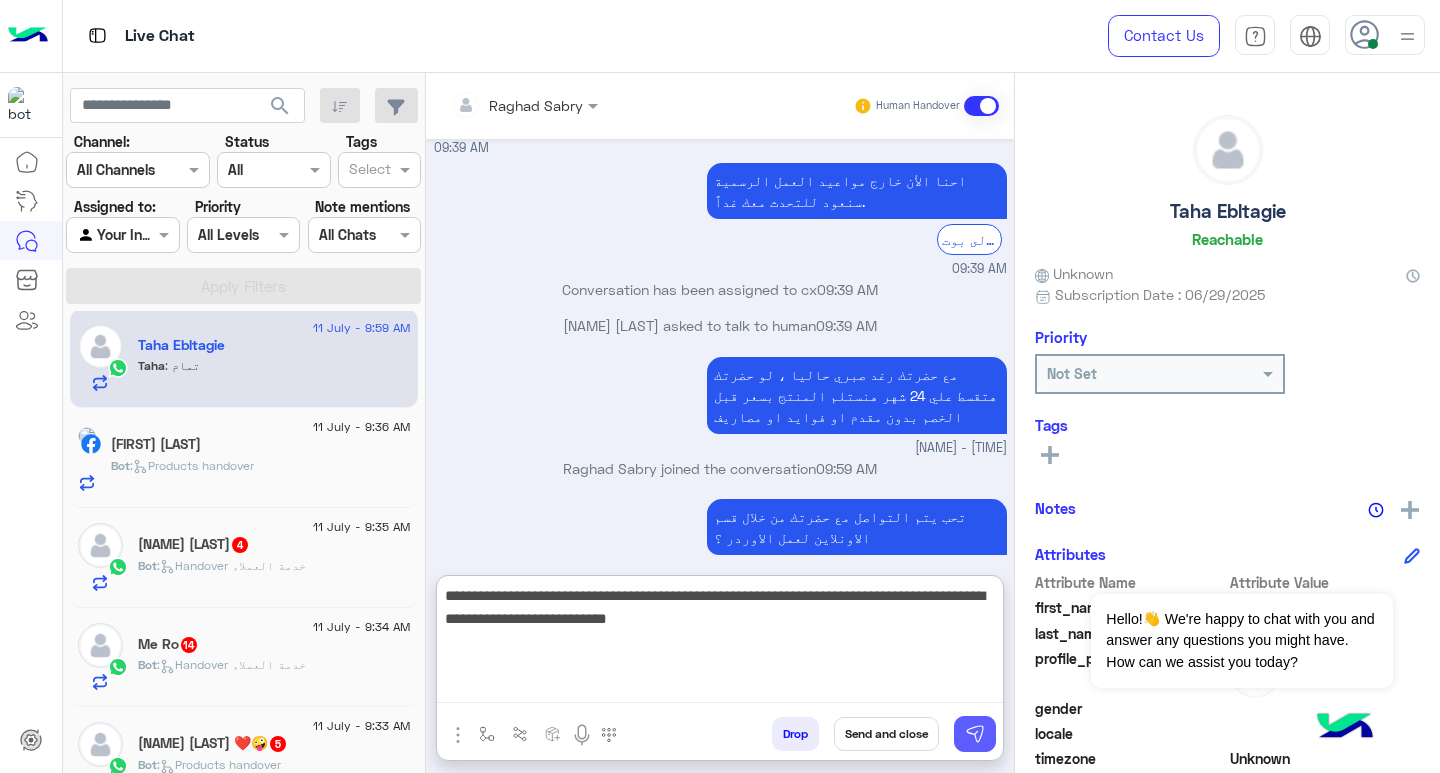 type on "**********" 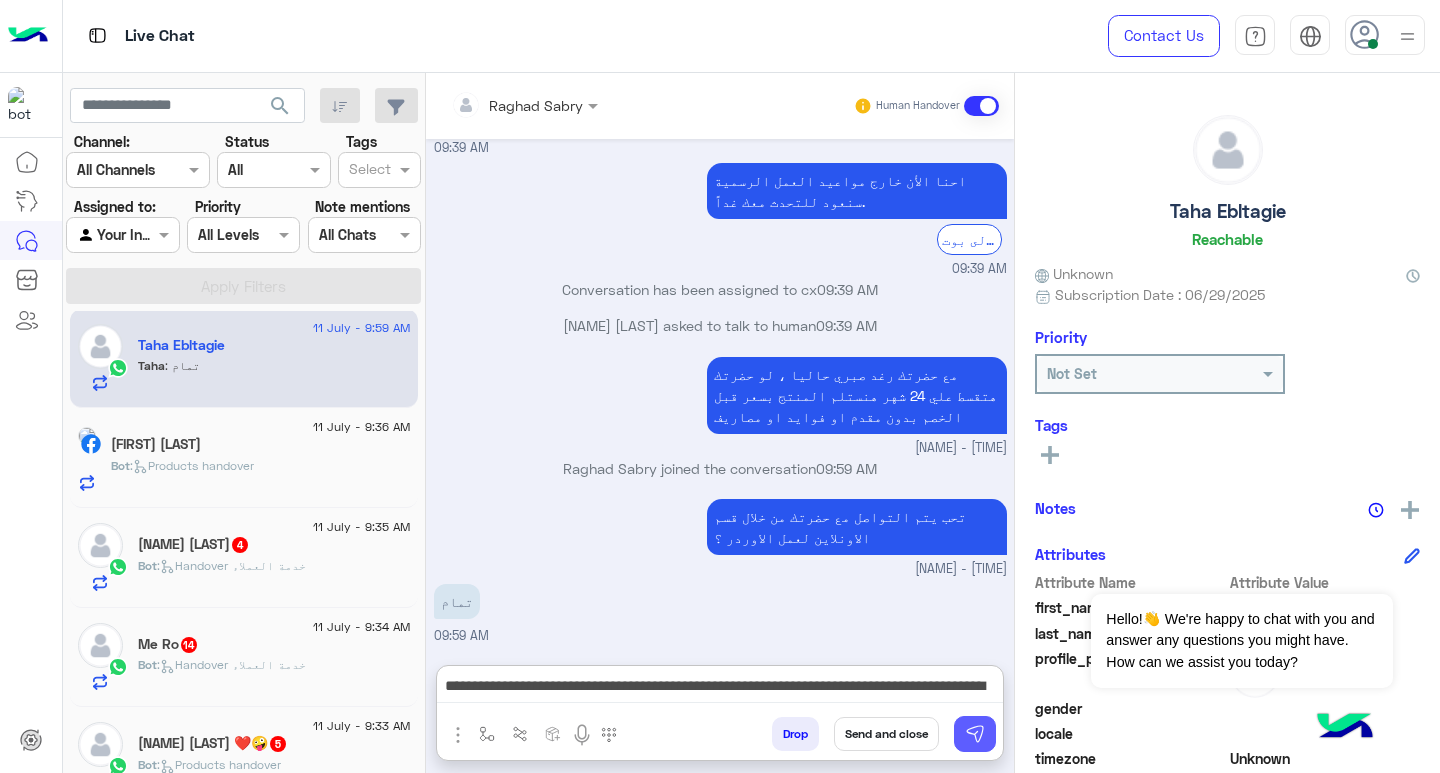 click at bounding box center (975, 734) 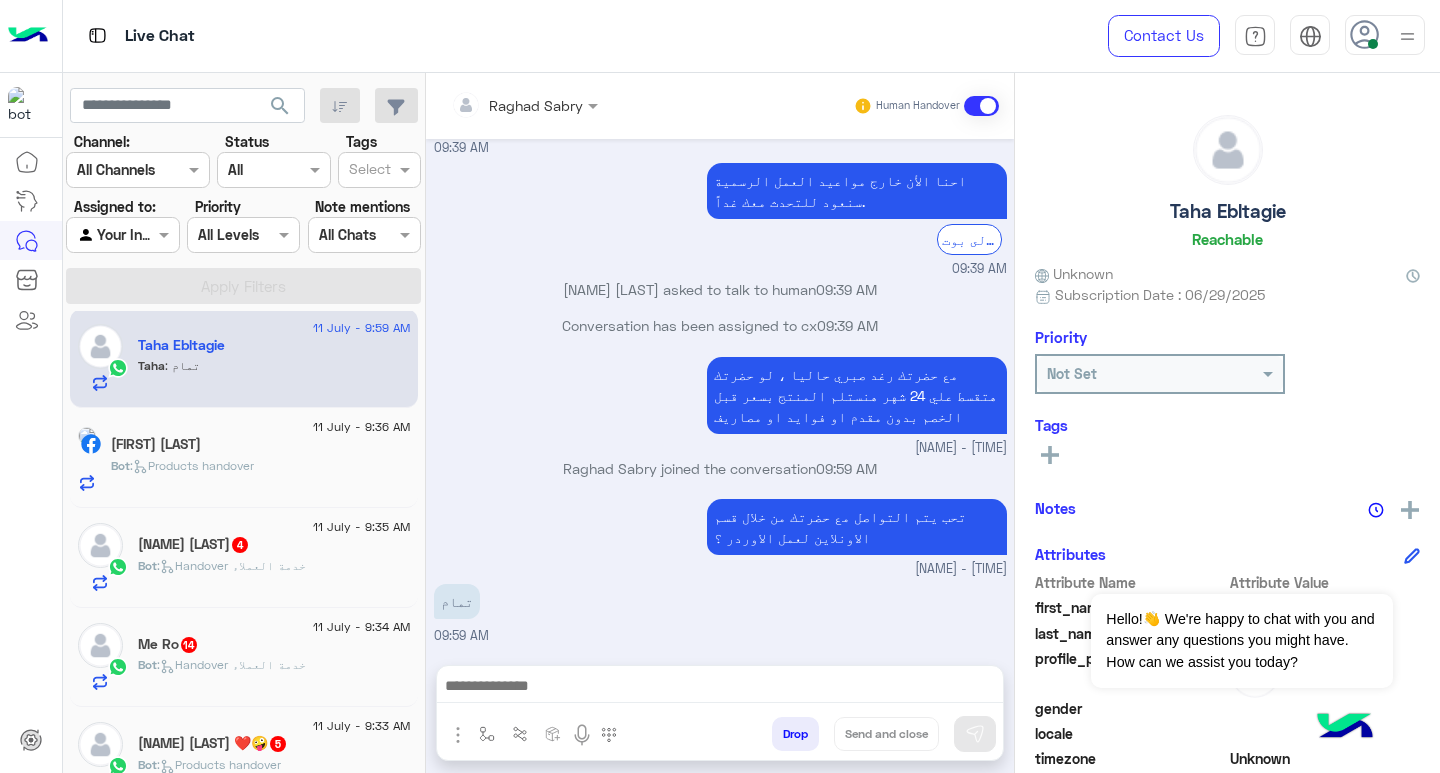 scroll, scrollTop: 1299, scrollLeft: 0, axis: vertical 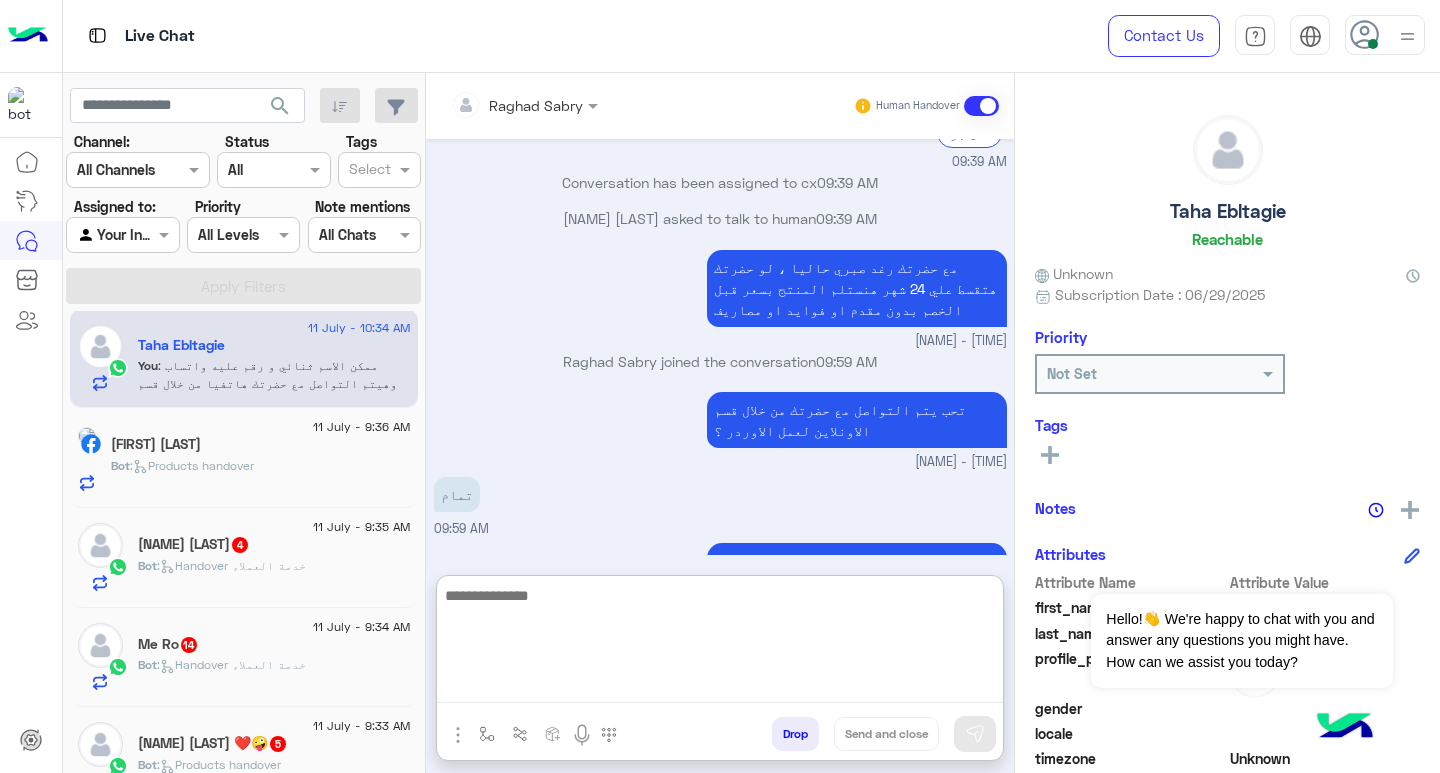 click at bounding box center (720, 643) 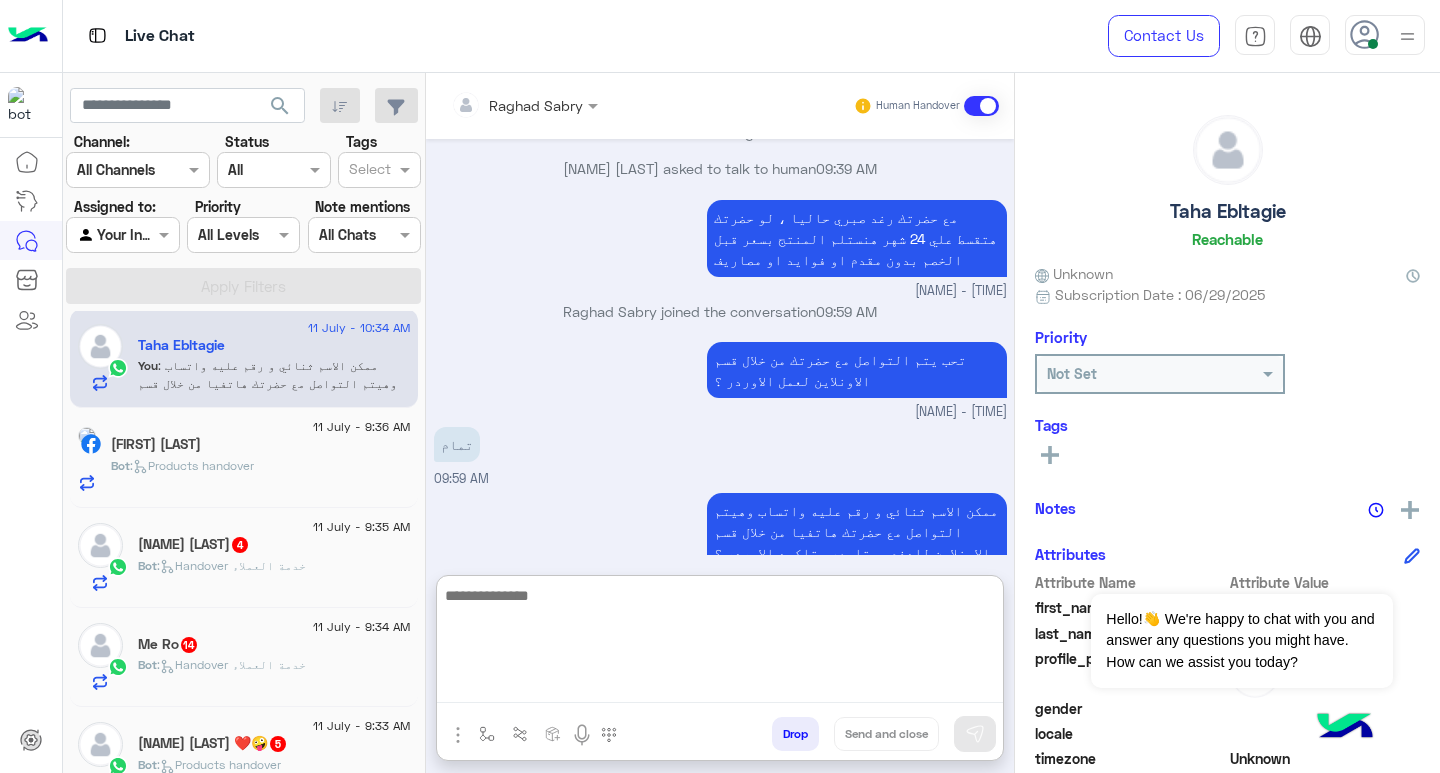 scroll, scrollTop: 1361, scrollLeft: 0, axis: vertical 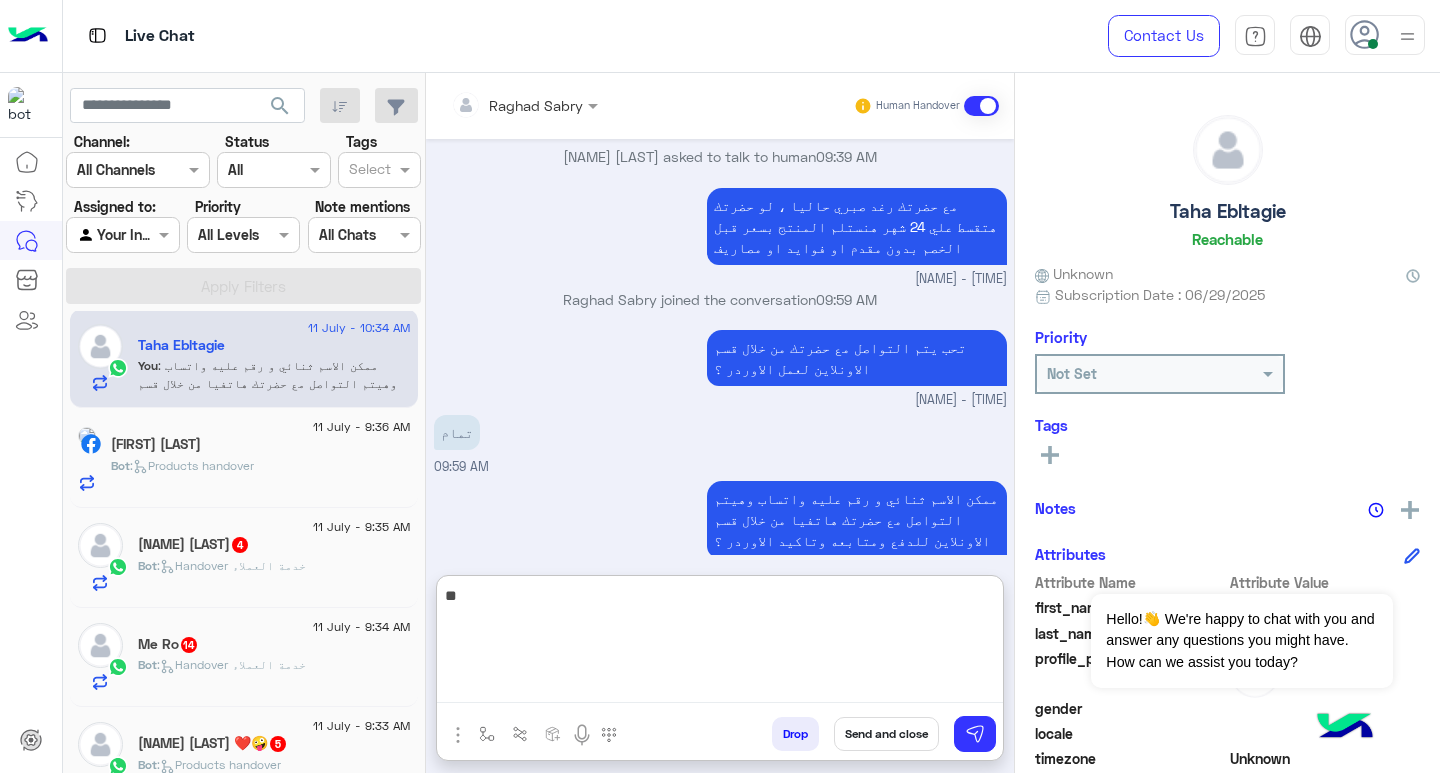 type on "*" 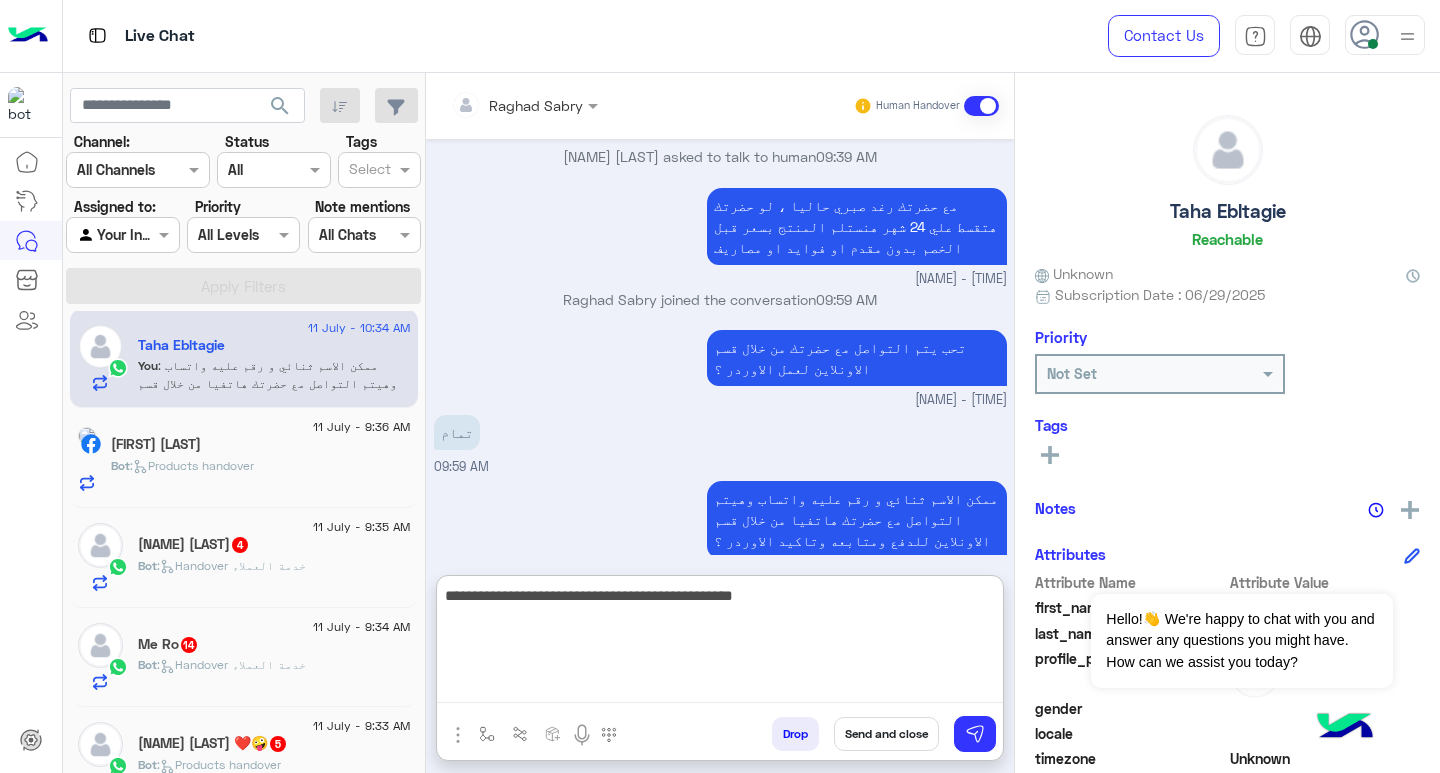 type on "**********" 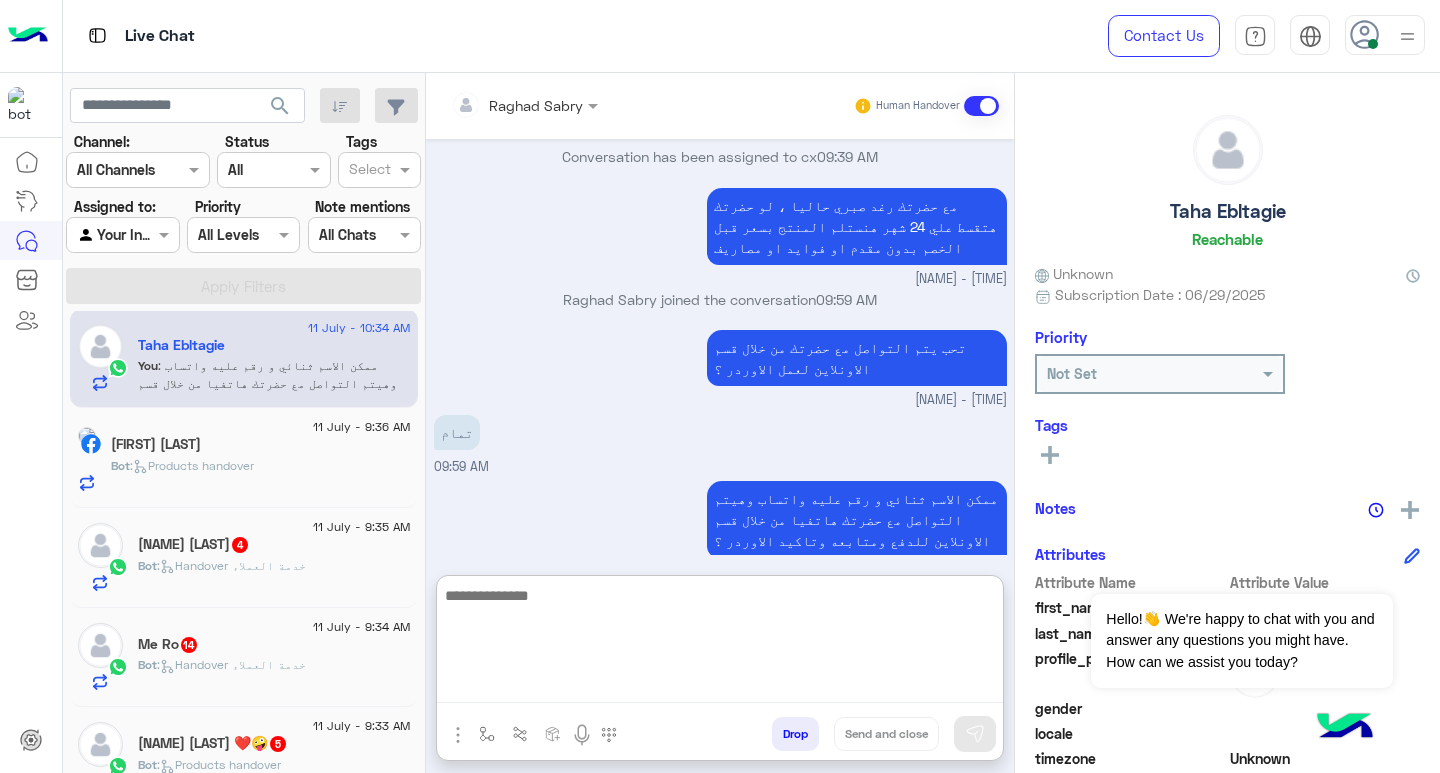 scroll, scrollTop: 1473, scrollLeft: 0, axis: vertical 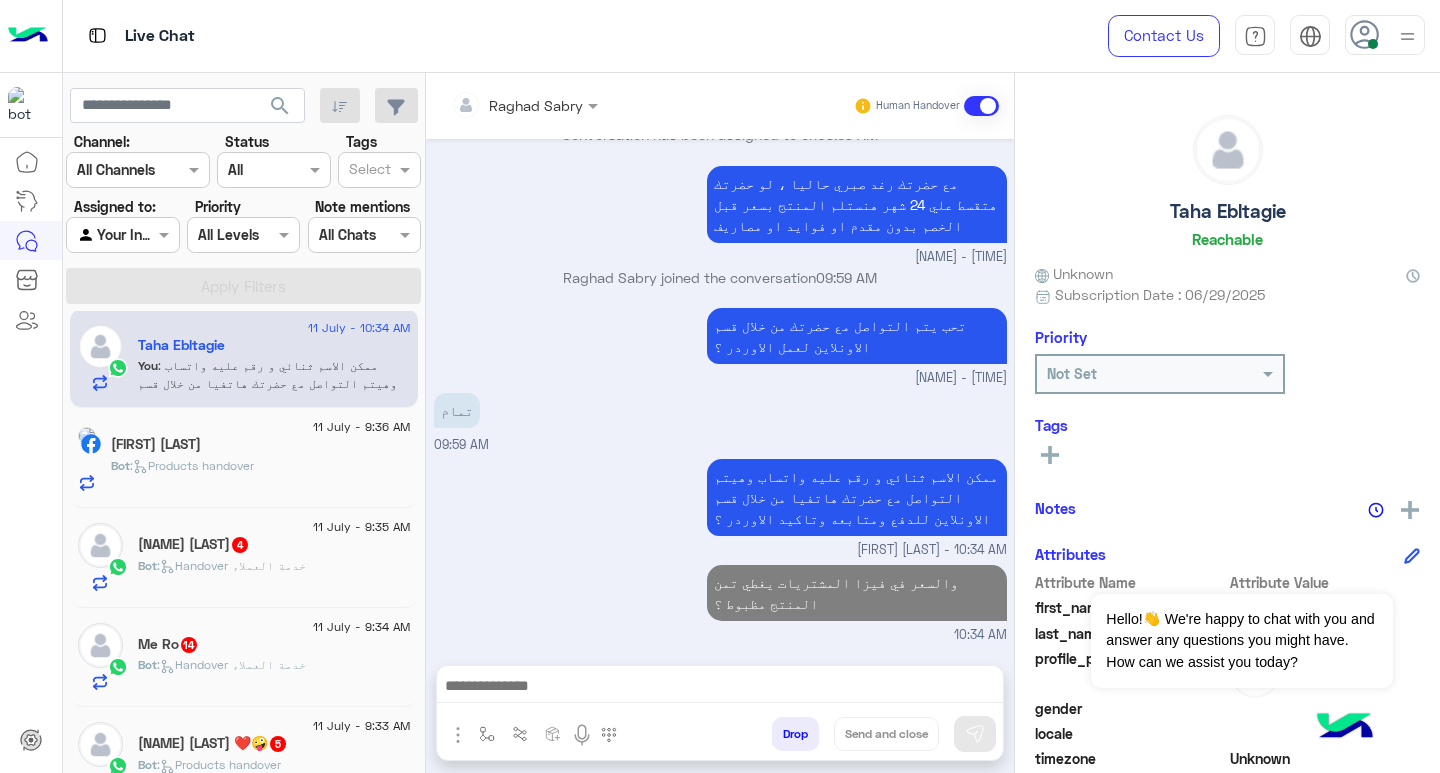 click on "Rowaida Hussein" 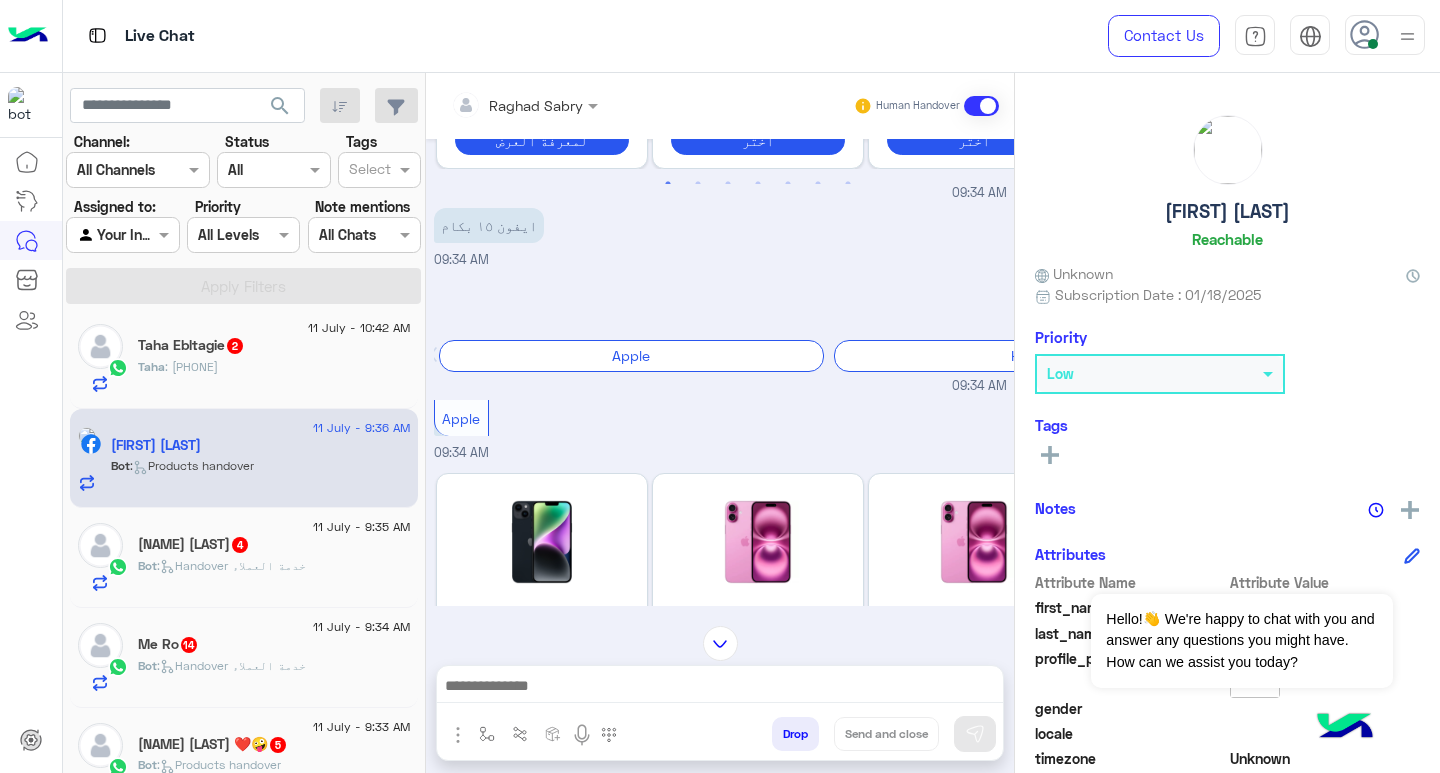 scroll, scrollTop: 1582, scrollLeft: 0, axis: vertical 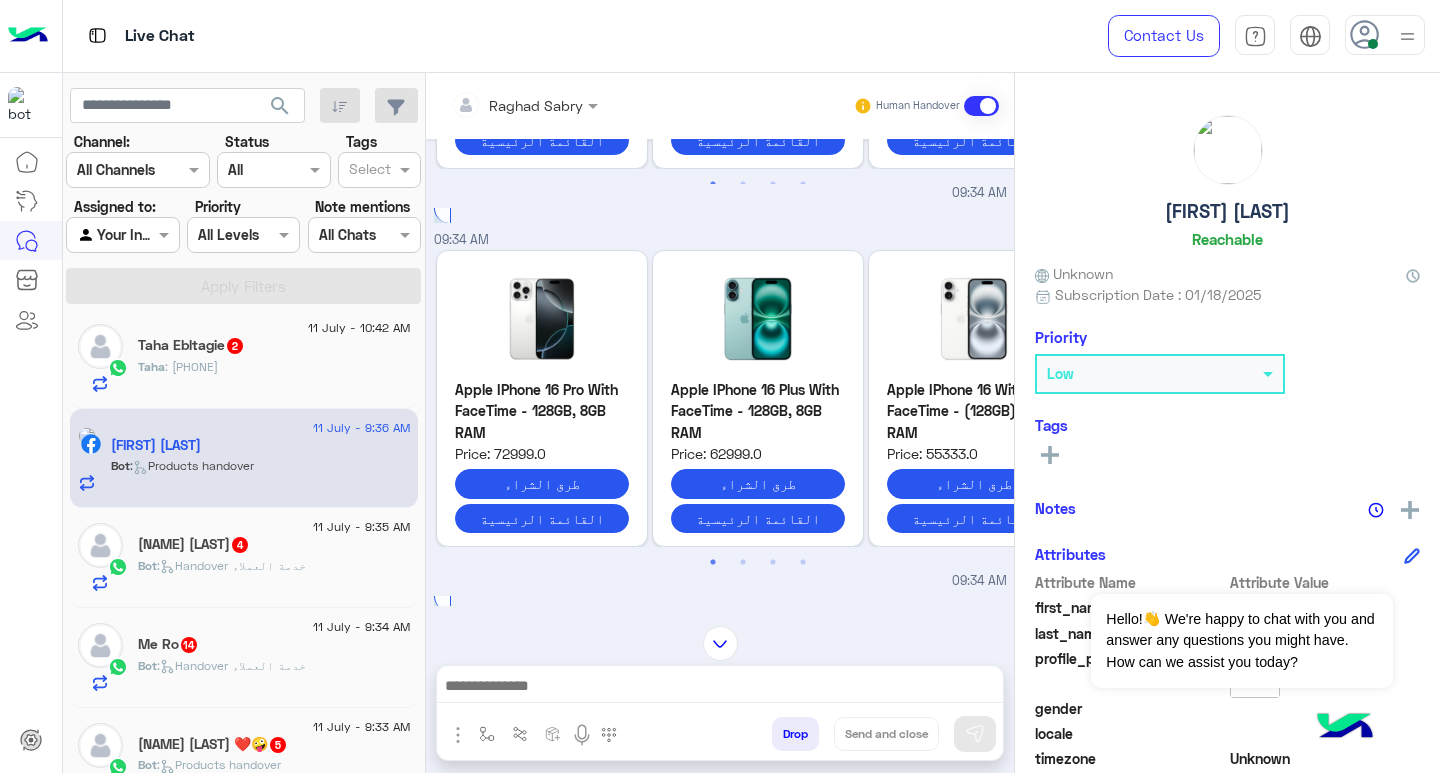 click on "Taha : 01022753757" 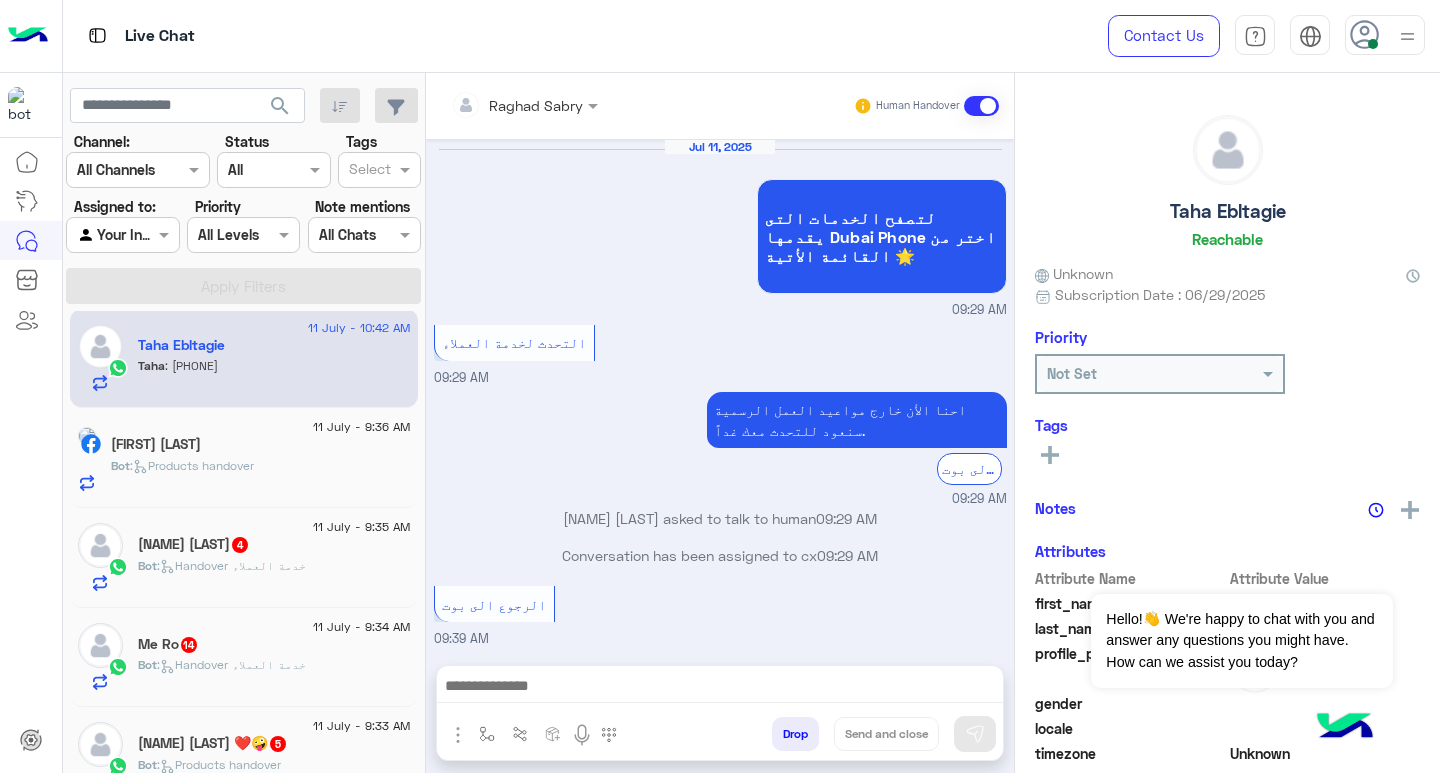 scroll, scrollTop: 1065, scrollLeft: 0, axis: vertical 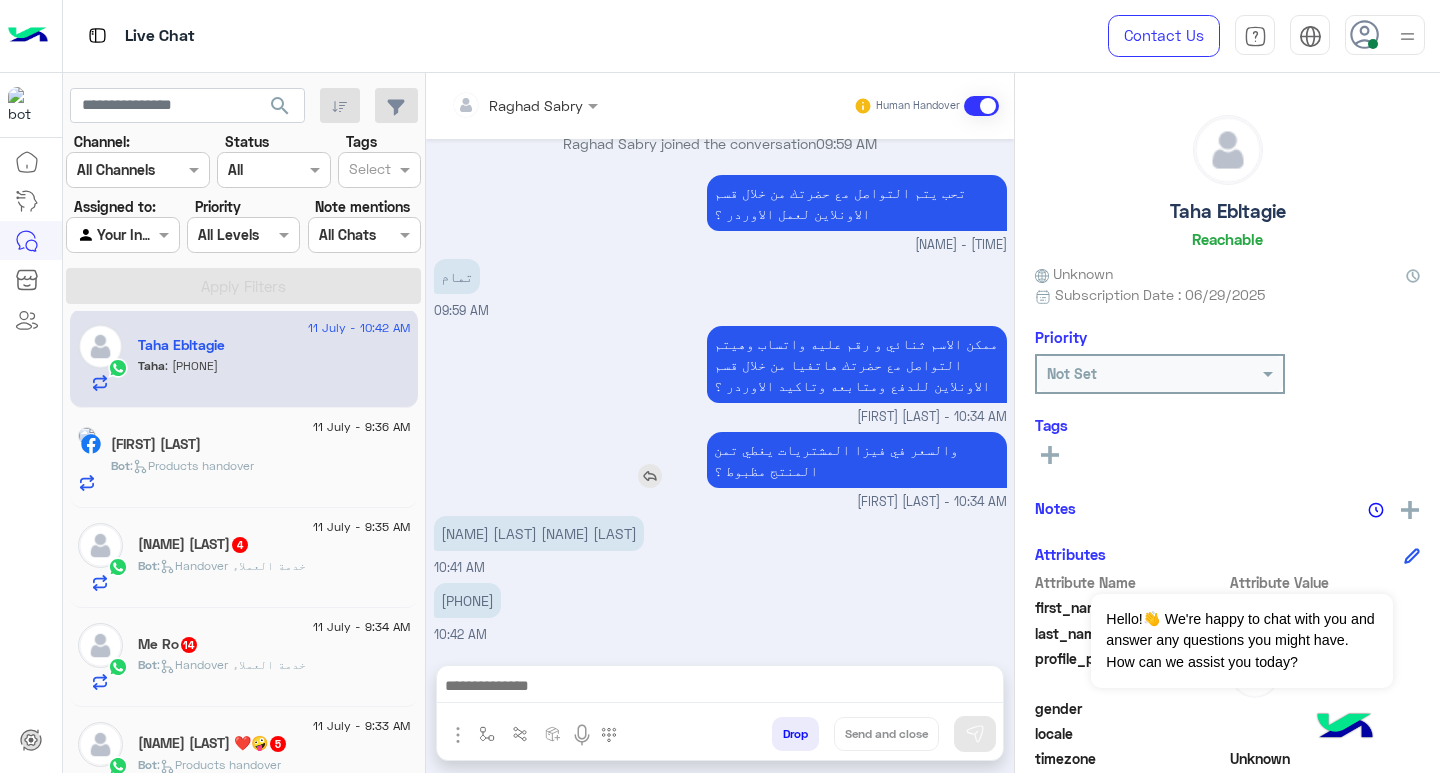 click at bounding box center (650, 476) 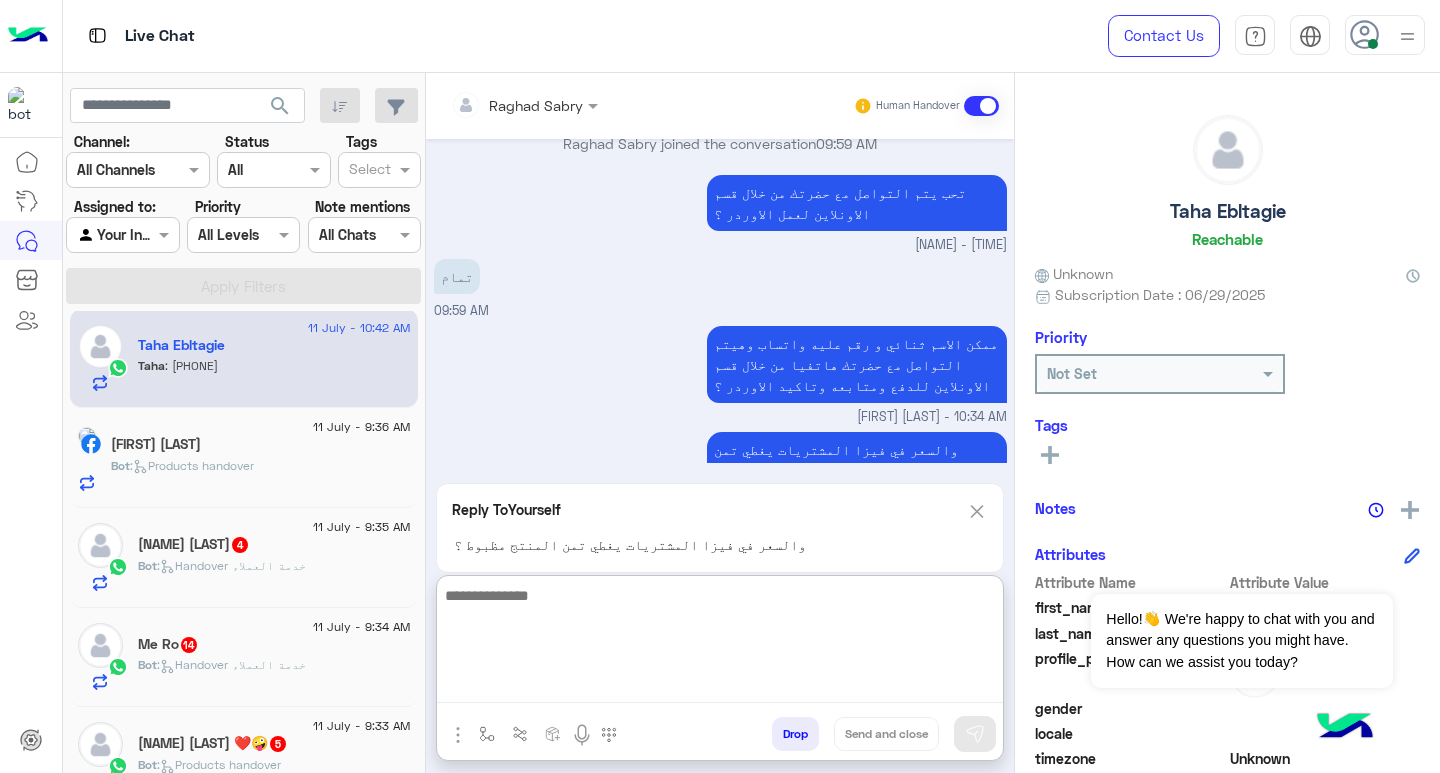click at bounding box center (720, 643) 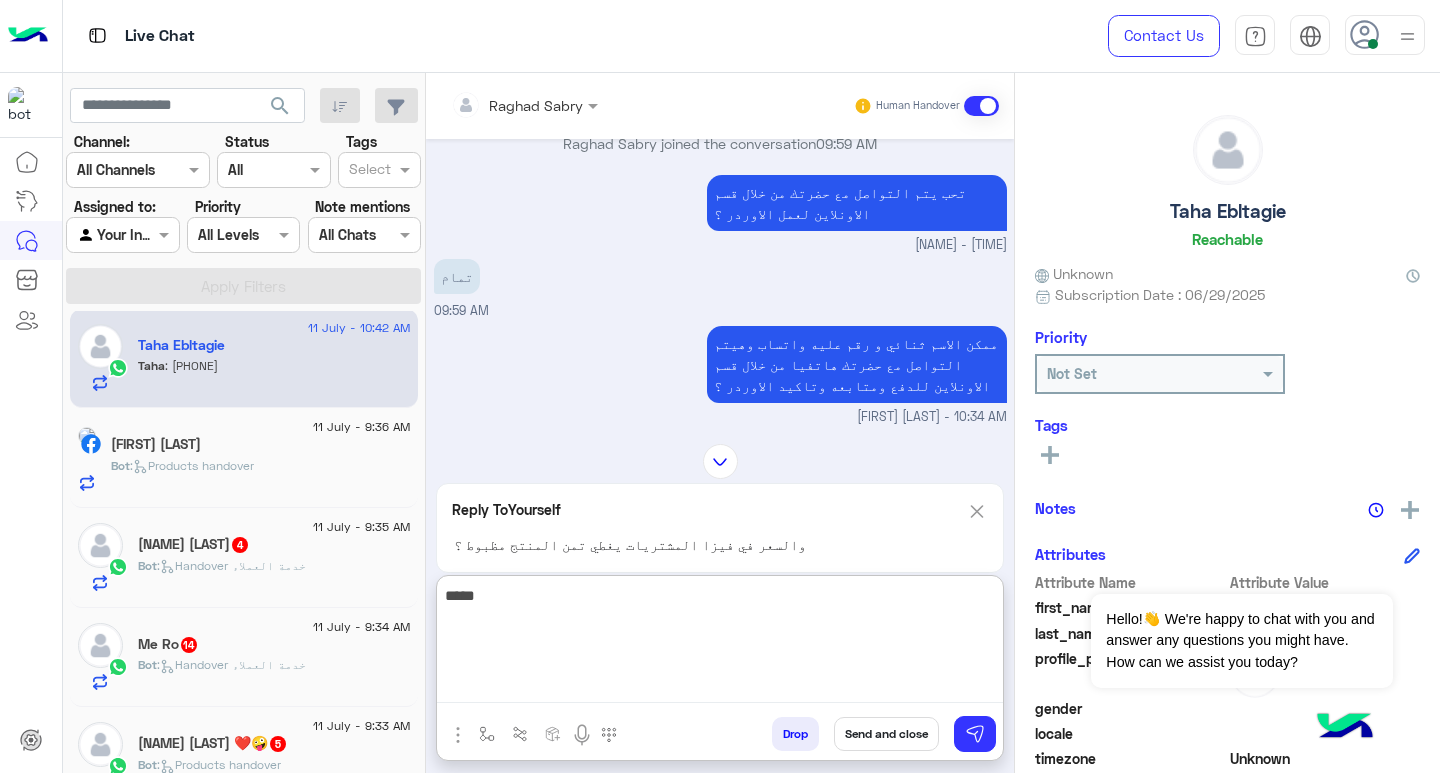 scroll, scrollTop: 1247, scrollLeft: 0, axis: vertical 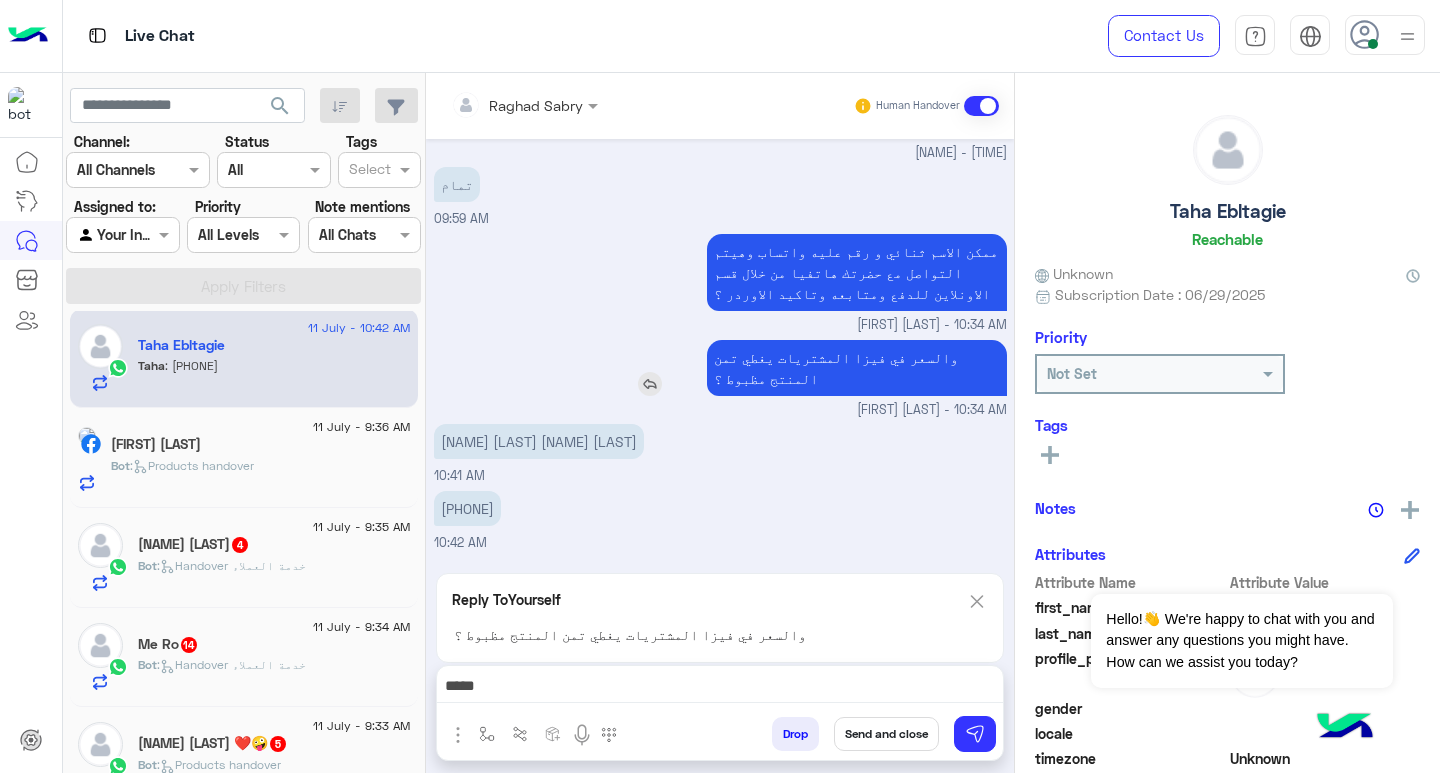 click on "والسعر في فيزا المشتريات يغطي تمن المنتج مظبوط ؟" at bounding box center (857, 368) 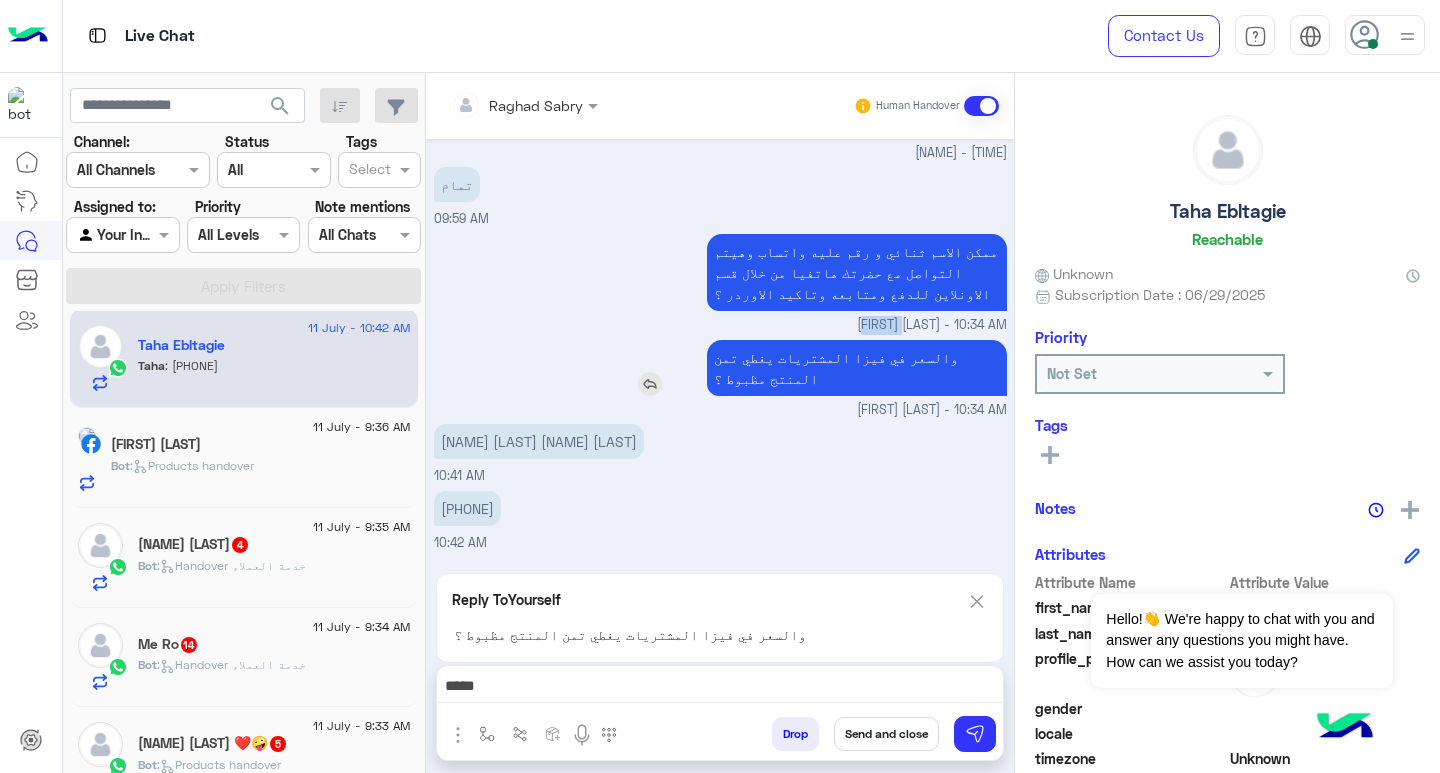 click on "ممكن الاسم ثنائي و رقم عليه واتساب وهيتم التواصل مع حضرتك هاتفيا من خلال قسم الاونلاين للدفع ومتابعه وتاكيد الاوردر ؟  Raghad Sabry -  10:34 AM" at bounding box center [720, 282] 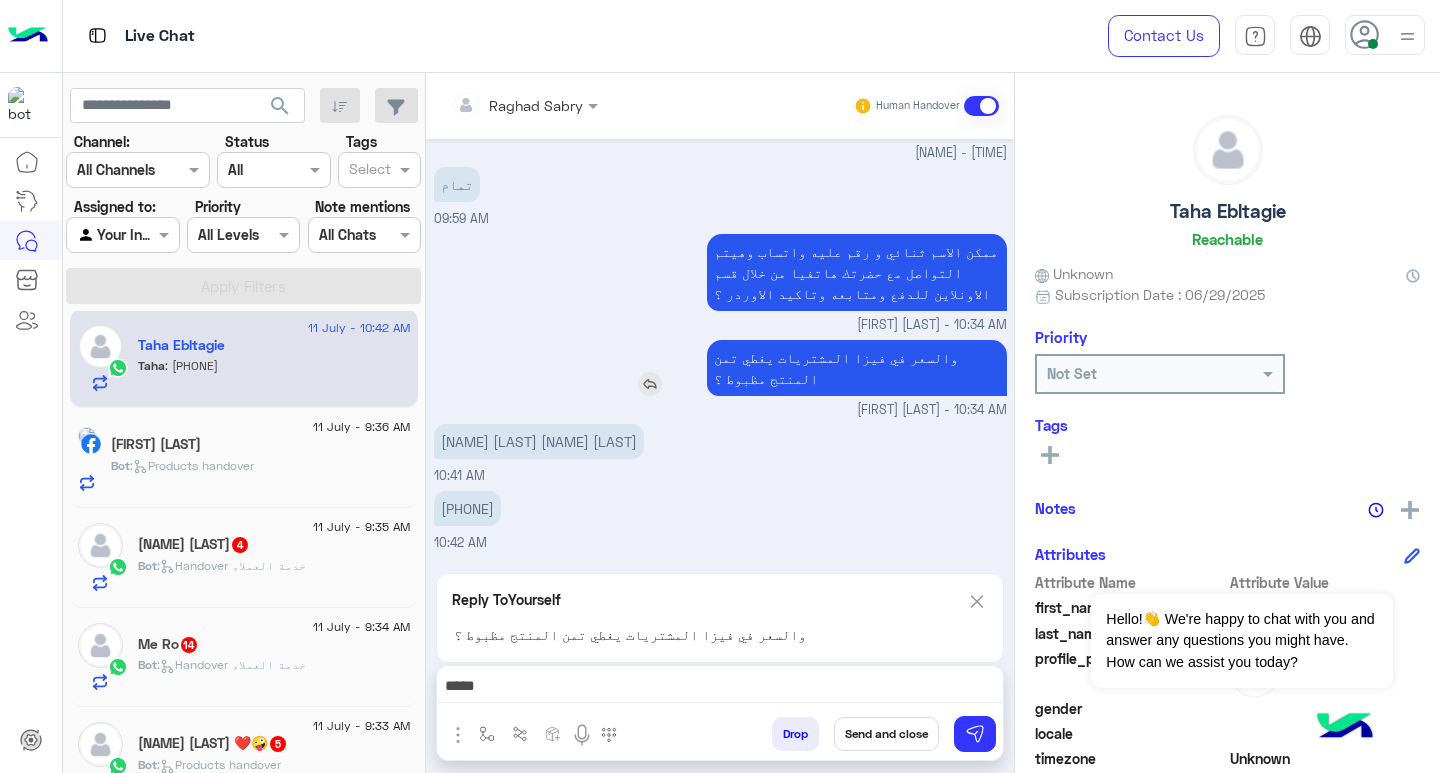 click on "والسعر في فيزا المشتريات يغطي تمن المنتج مظبوط ؟" at bounding box center [857, 368] 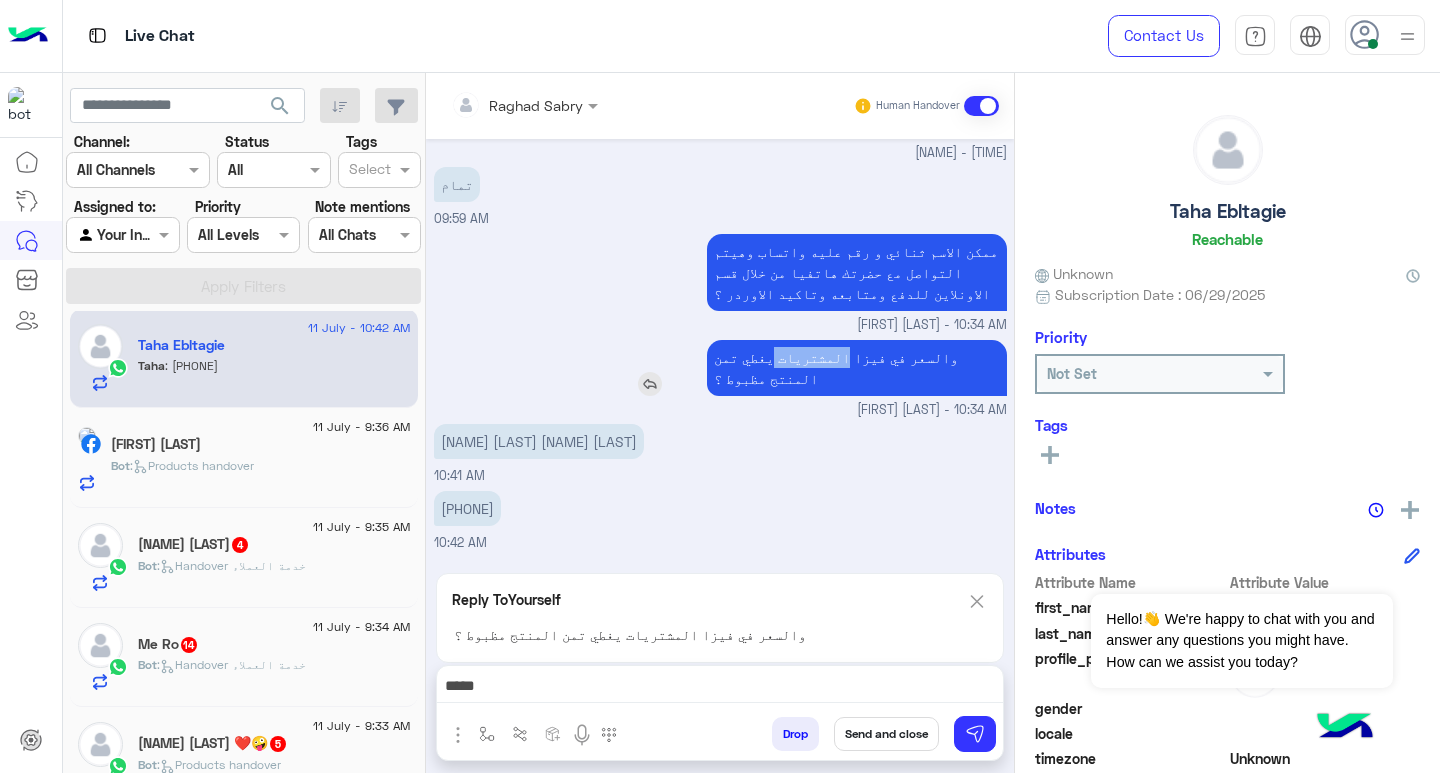 click on "والسعر في فيزا المشتريات يغطي تمن المنتج مظبوط ؟" at bounding box center (857, 368) 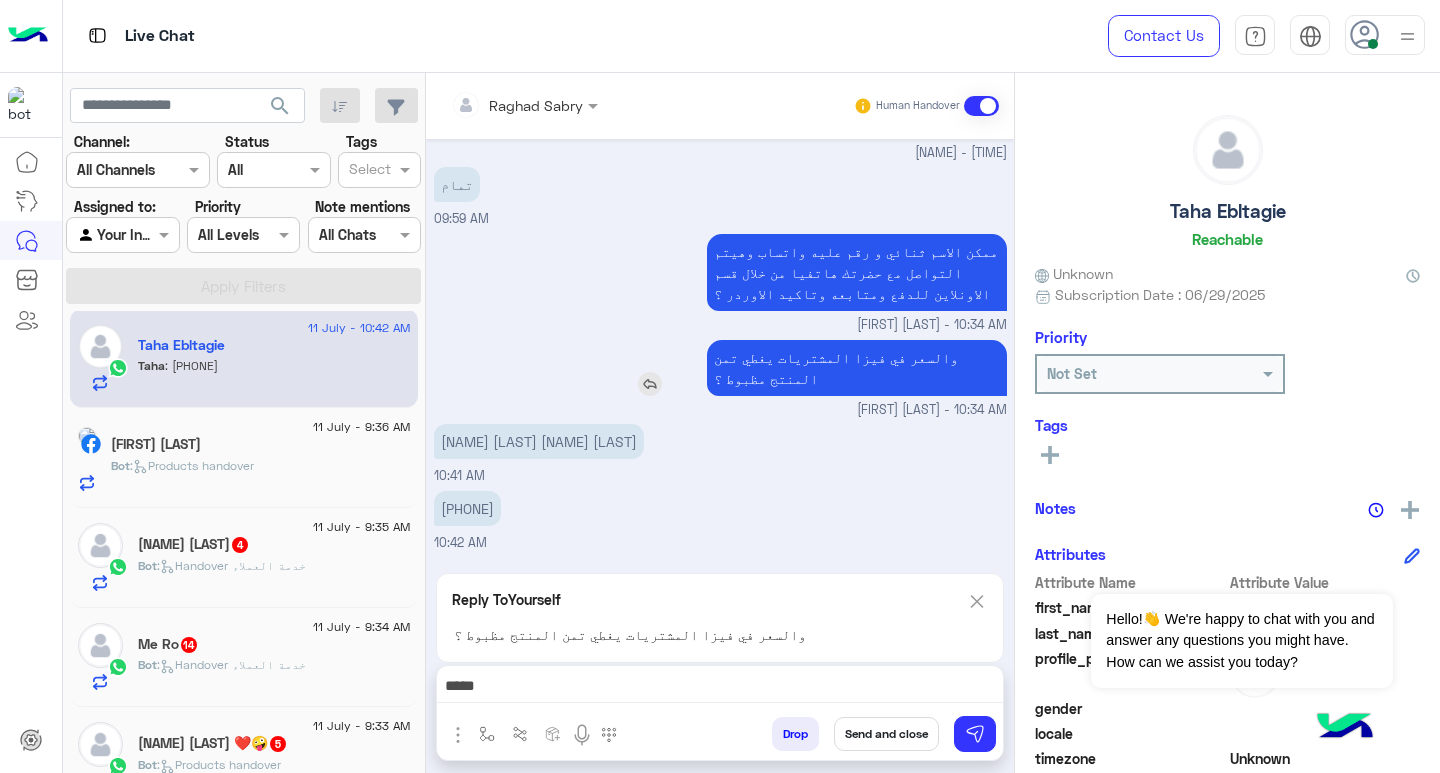 click on "والسعر في فيزا المشتريات يغطي تمن المنتج مظبوط ؟" at bounding box center (857, 368) 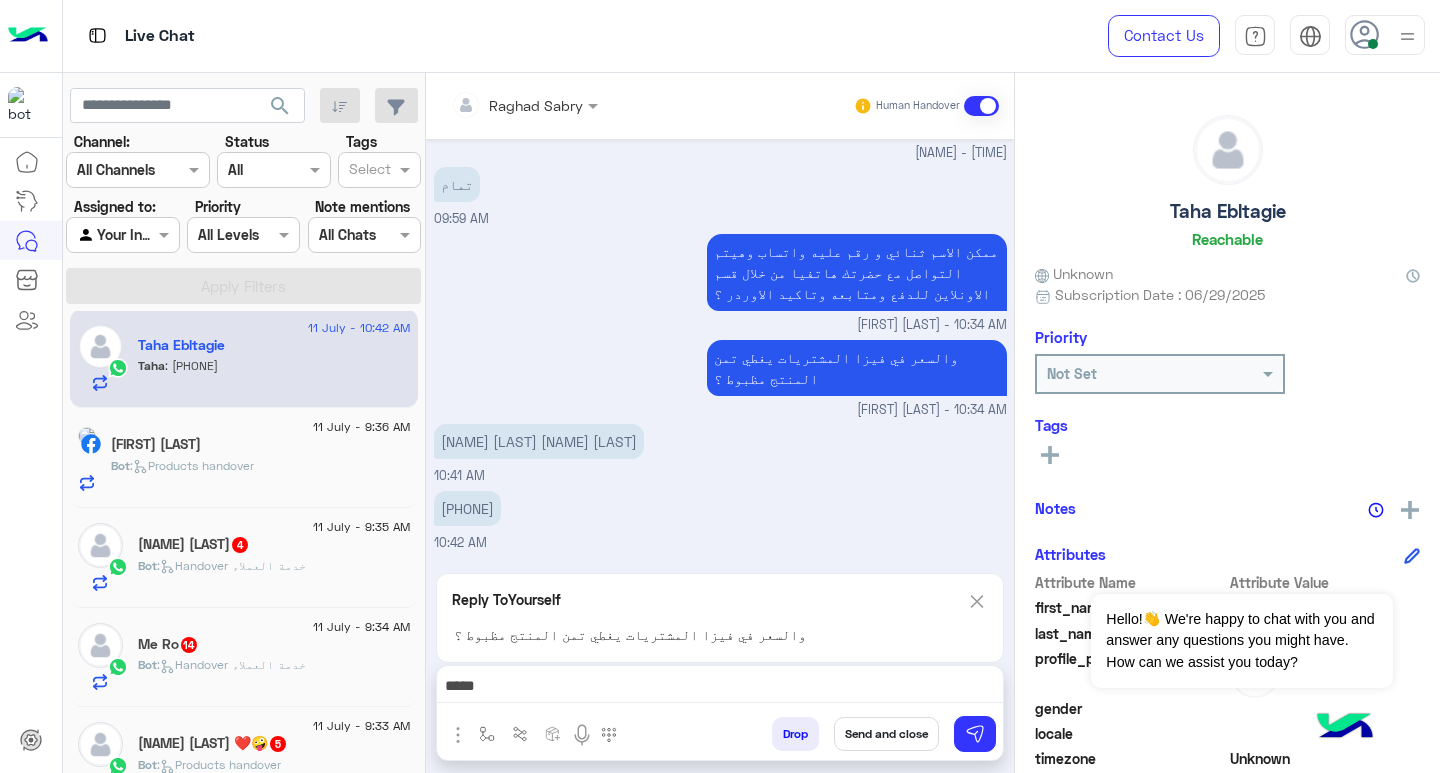 copy 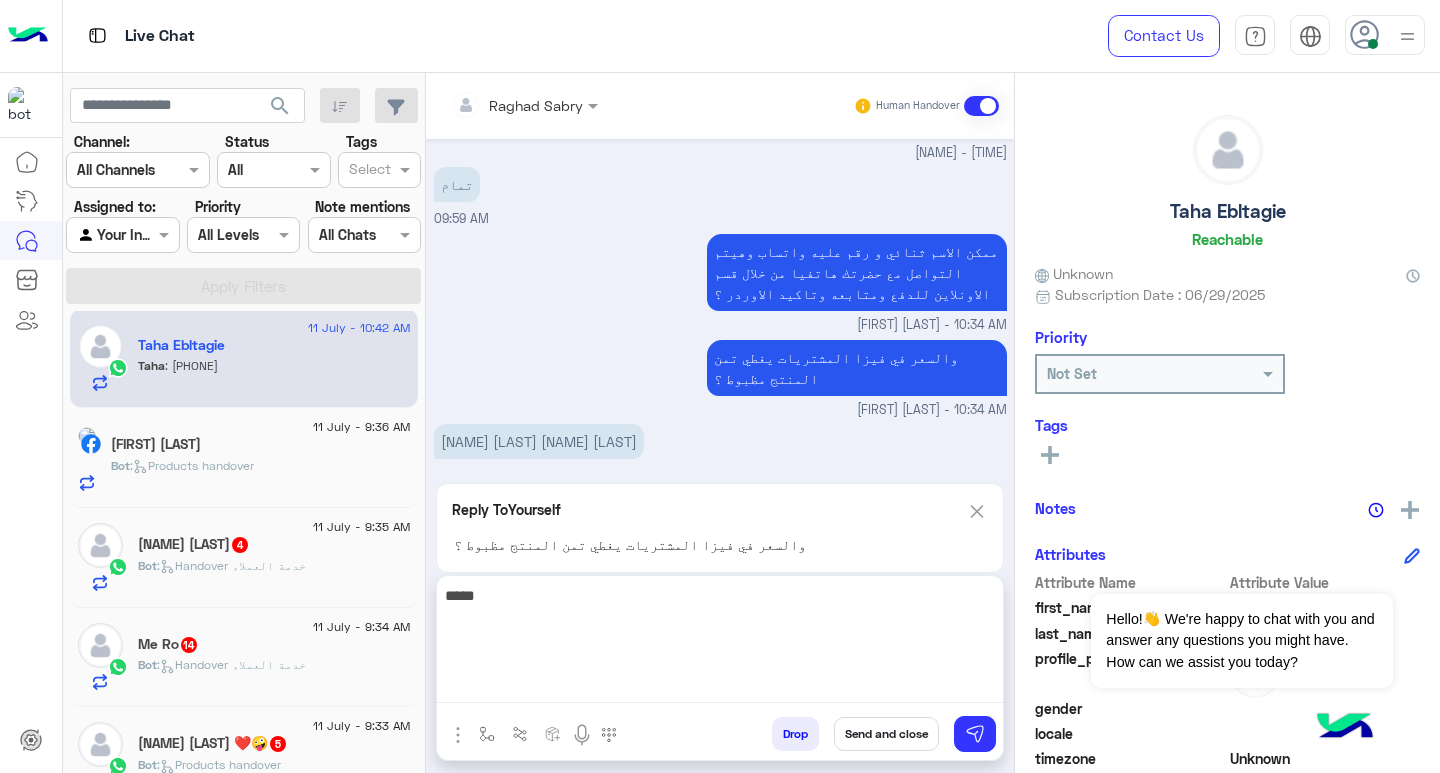 click on "****" at bounding box center (720, 643) 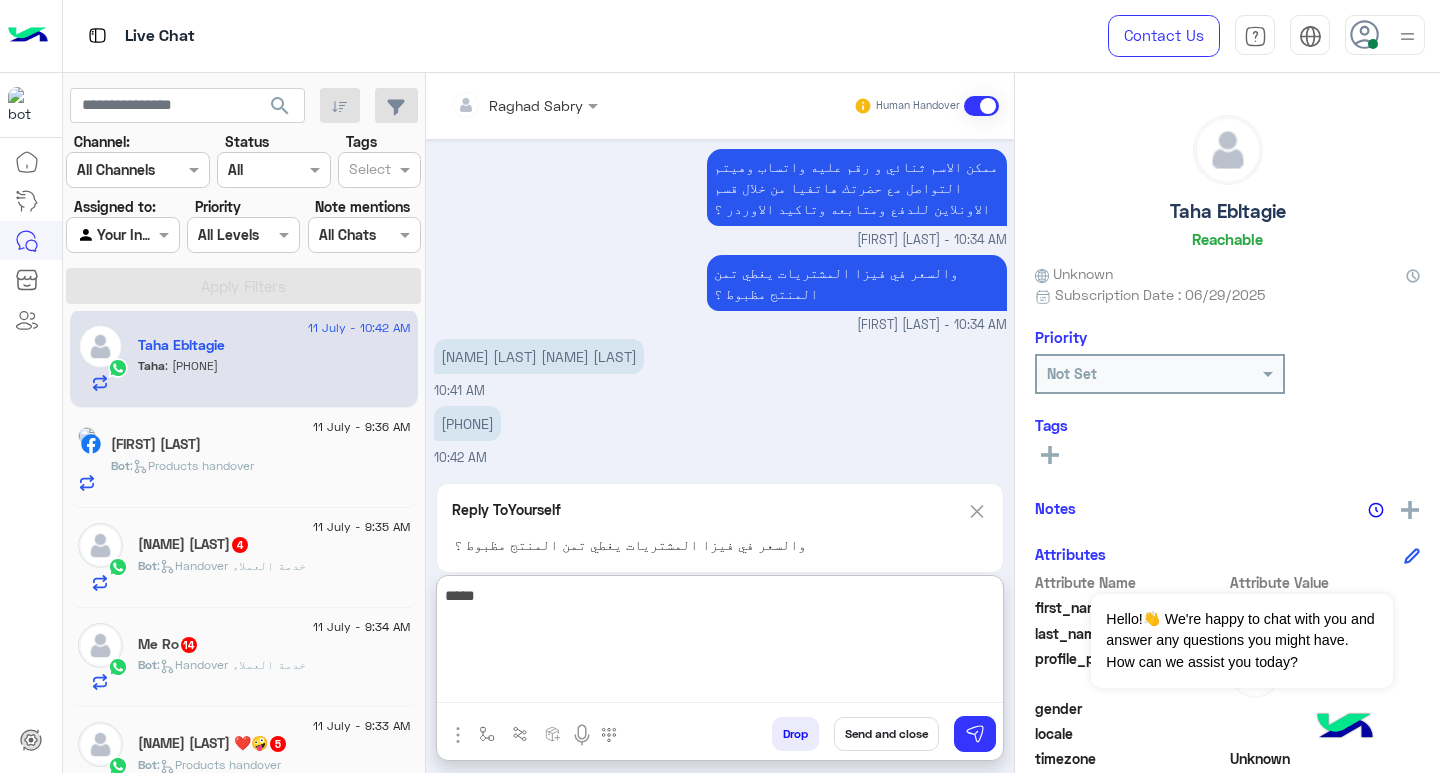 paste on "**********" 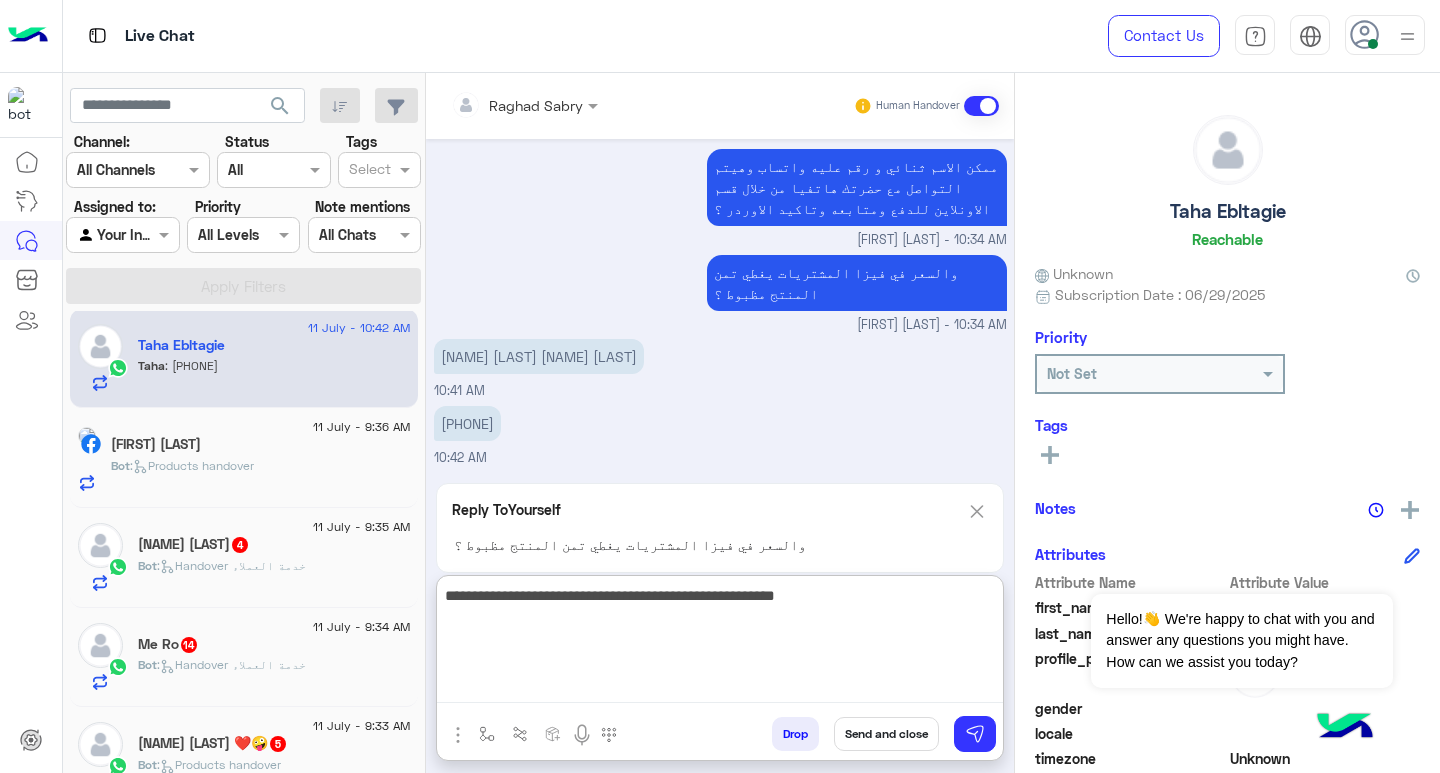 scroll, scrollTop: 1247, scrollLeft: 0, axis: vertical 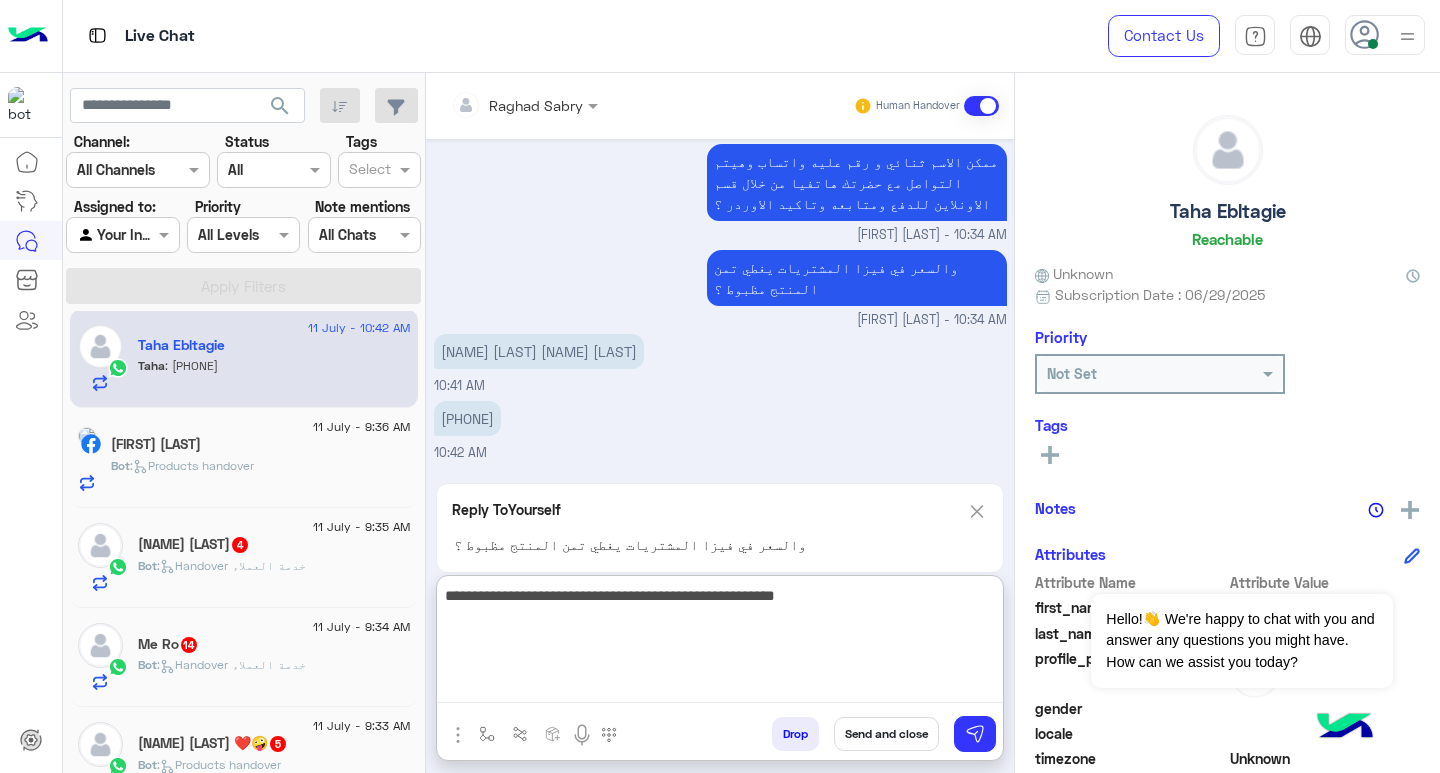drag, startPoint x: 919, startPoint y: 598, endPoint x: 963, endPoint y: 605, distance: 44.553337 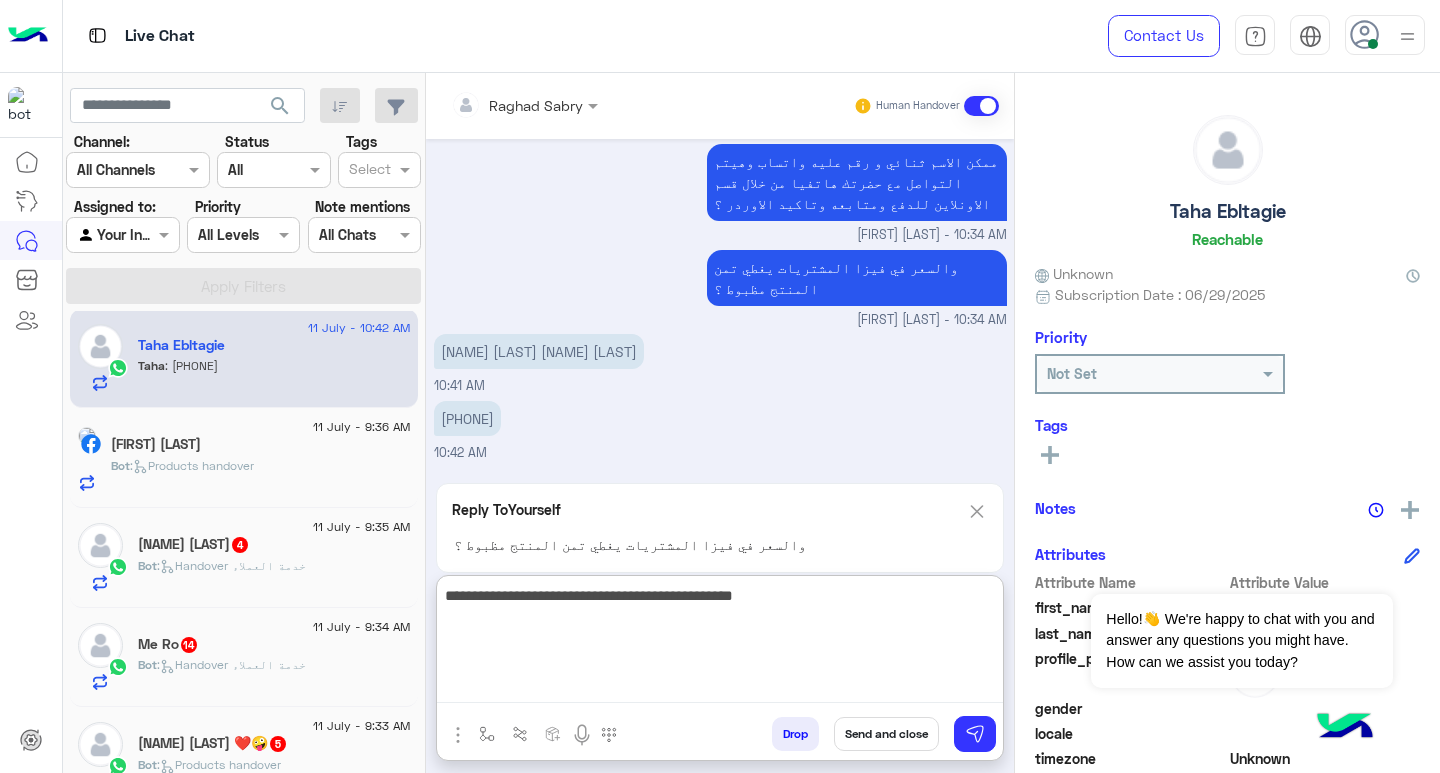 type on "**********" 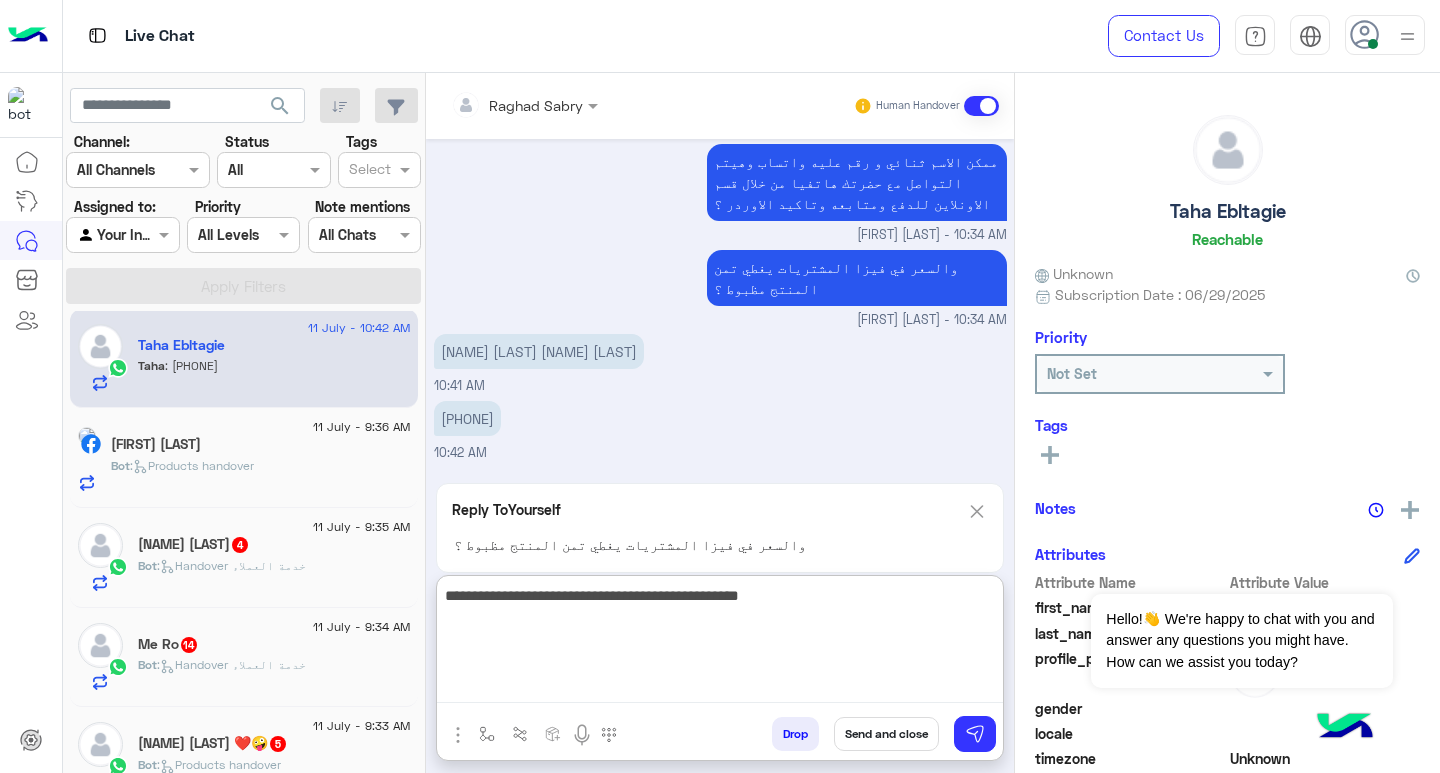 click on "**********" at bounding box center (720, 643) 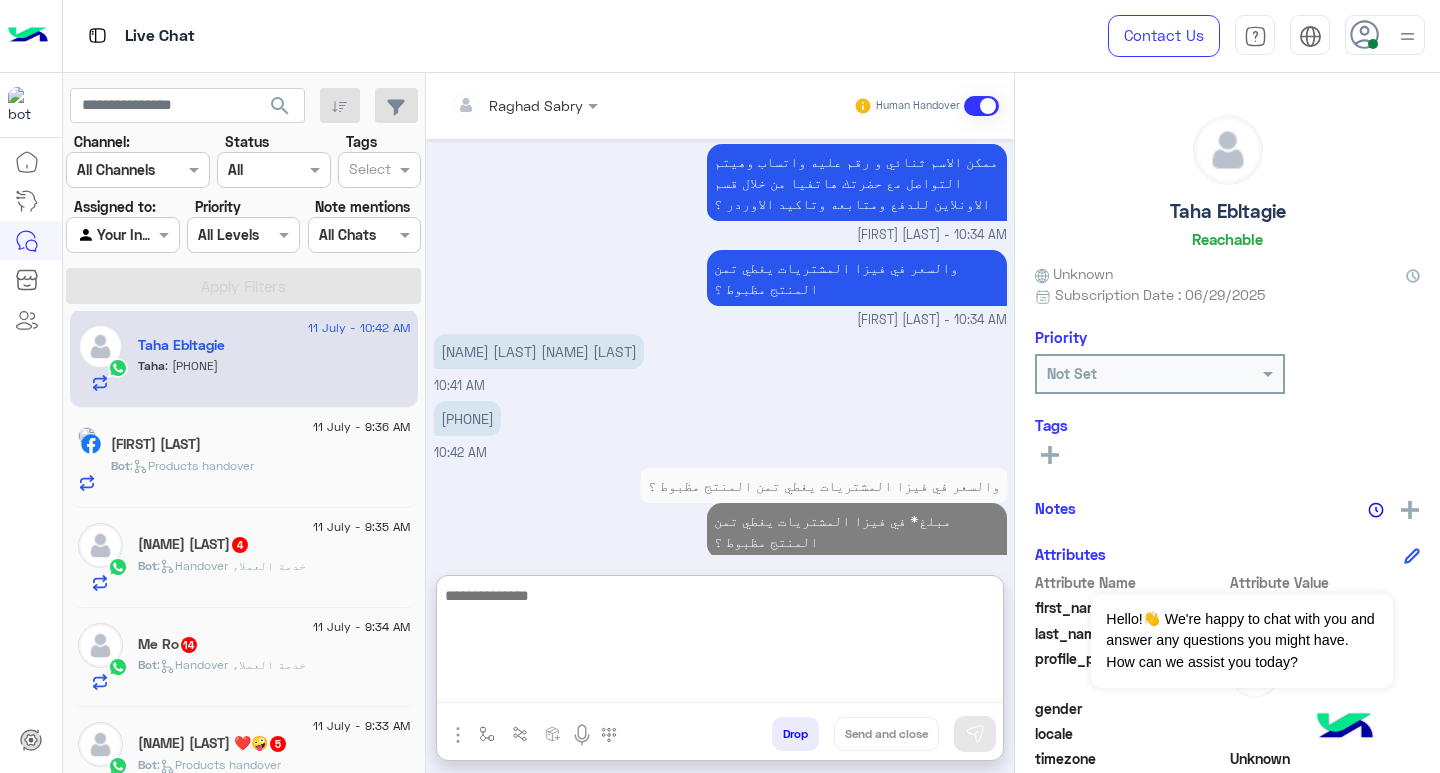 scroll, scrollTop: 1275, scrollLeft: 0, axis: vertical 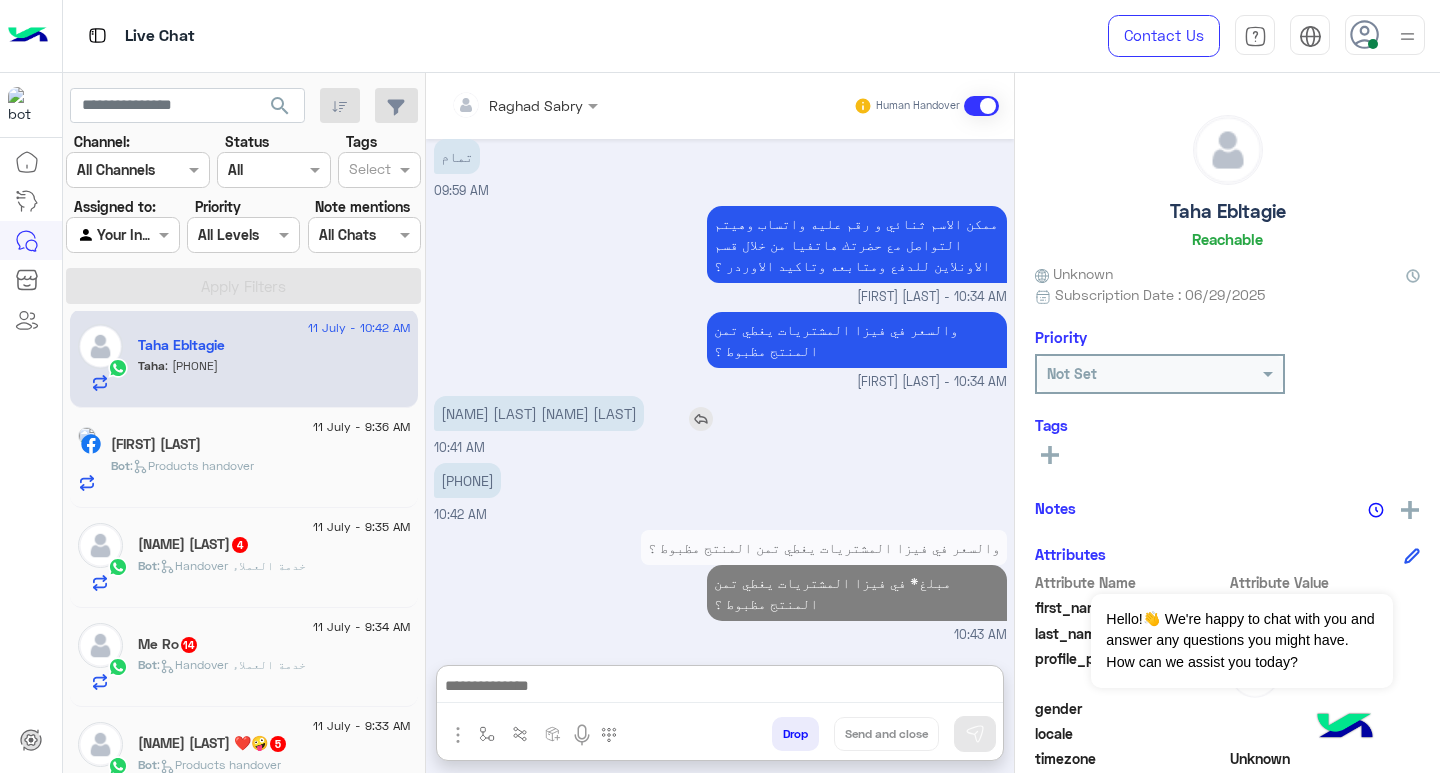 click on "طه البلتاجي محمد عبدالله" at bounding box center (539, 413) 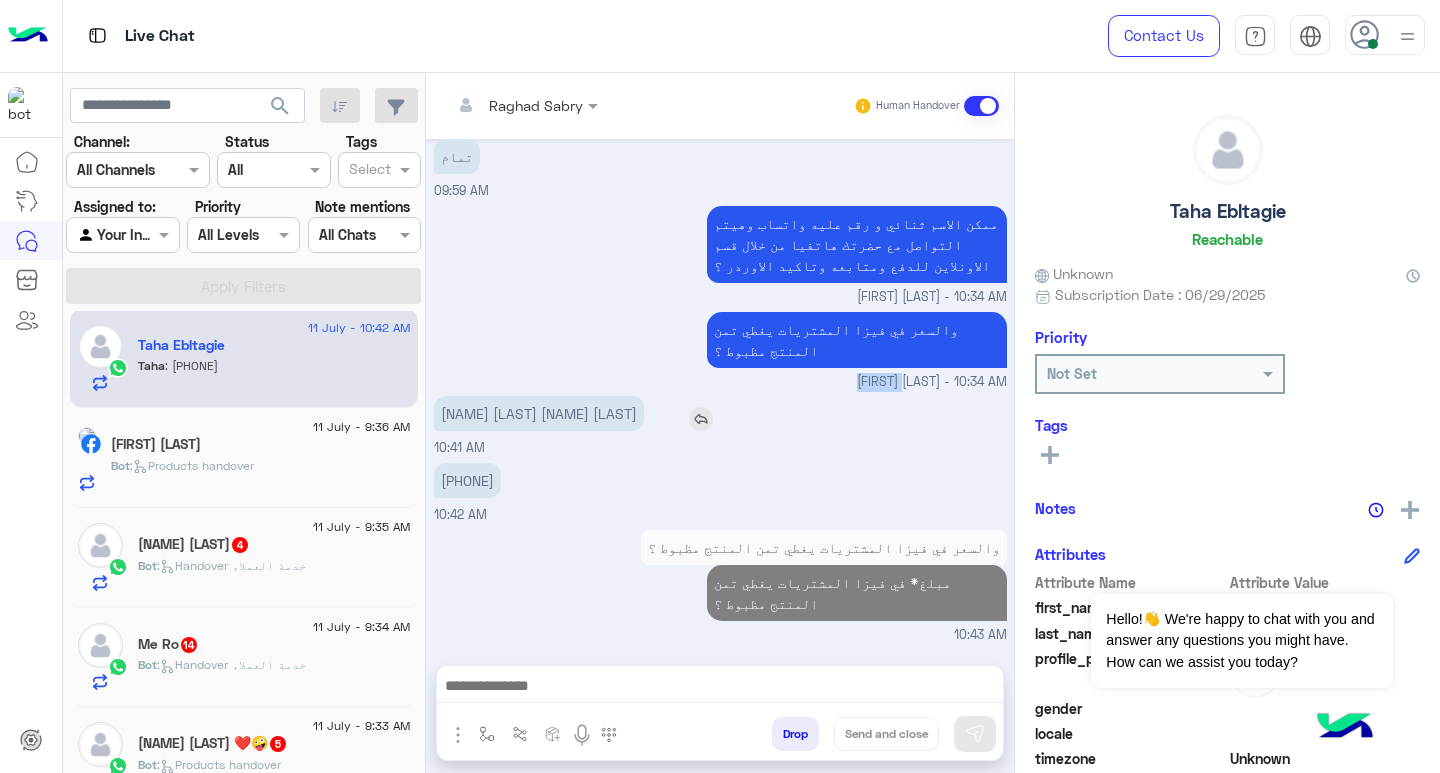 click on "والسعر في فيزا المشتريات يغطي تمن المنتج مظبوط ؟  Raghad Sabry -  10:34 AM" at bounding box center [720, 349] 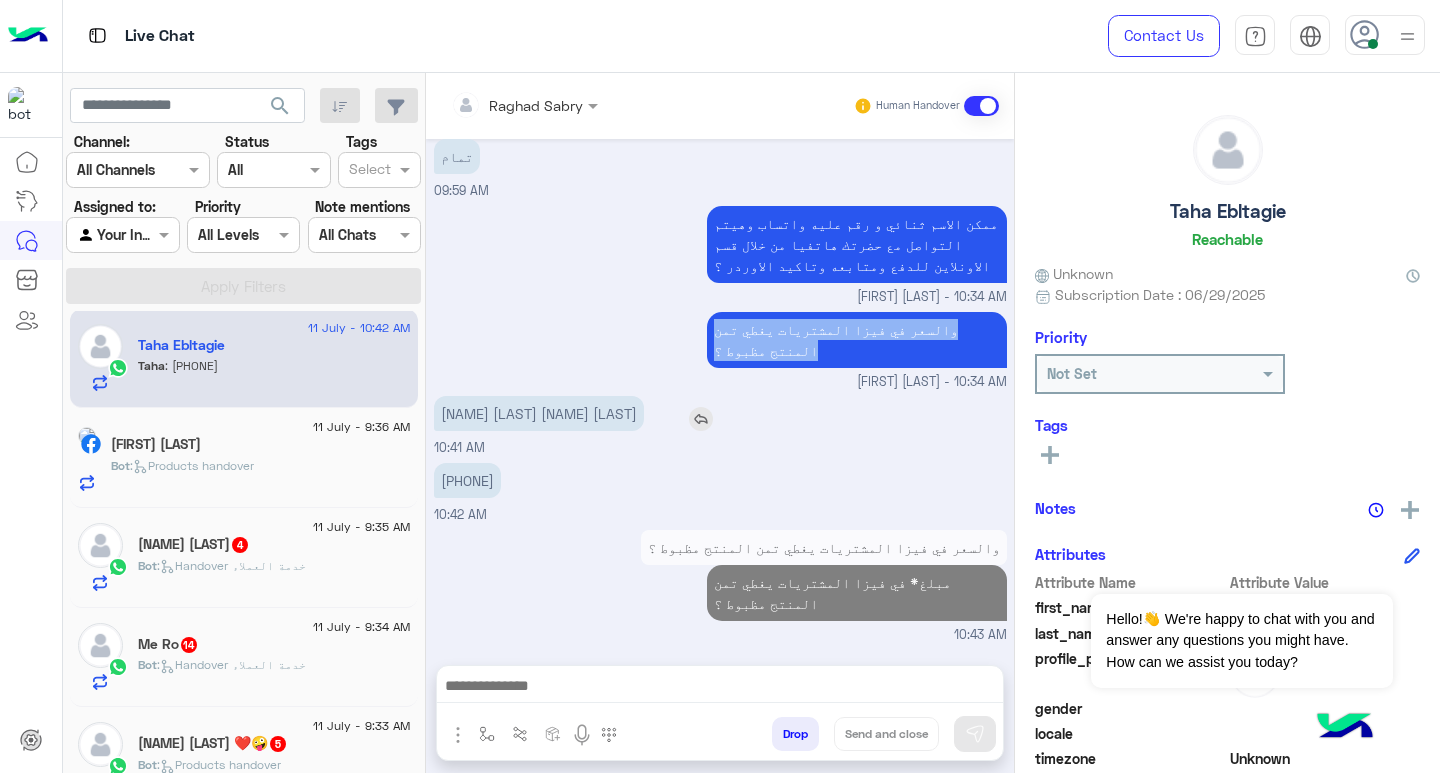 click on "والسعر في فيزا المشتريات يغطي تمن المنتج مظبوط ؟  Raghad Sabry -  10:34 AM" at bounding box center (720, 349) 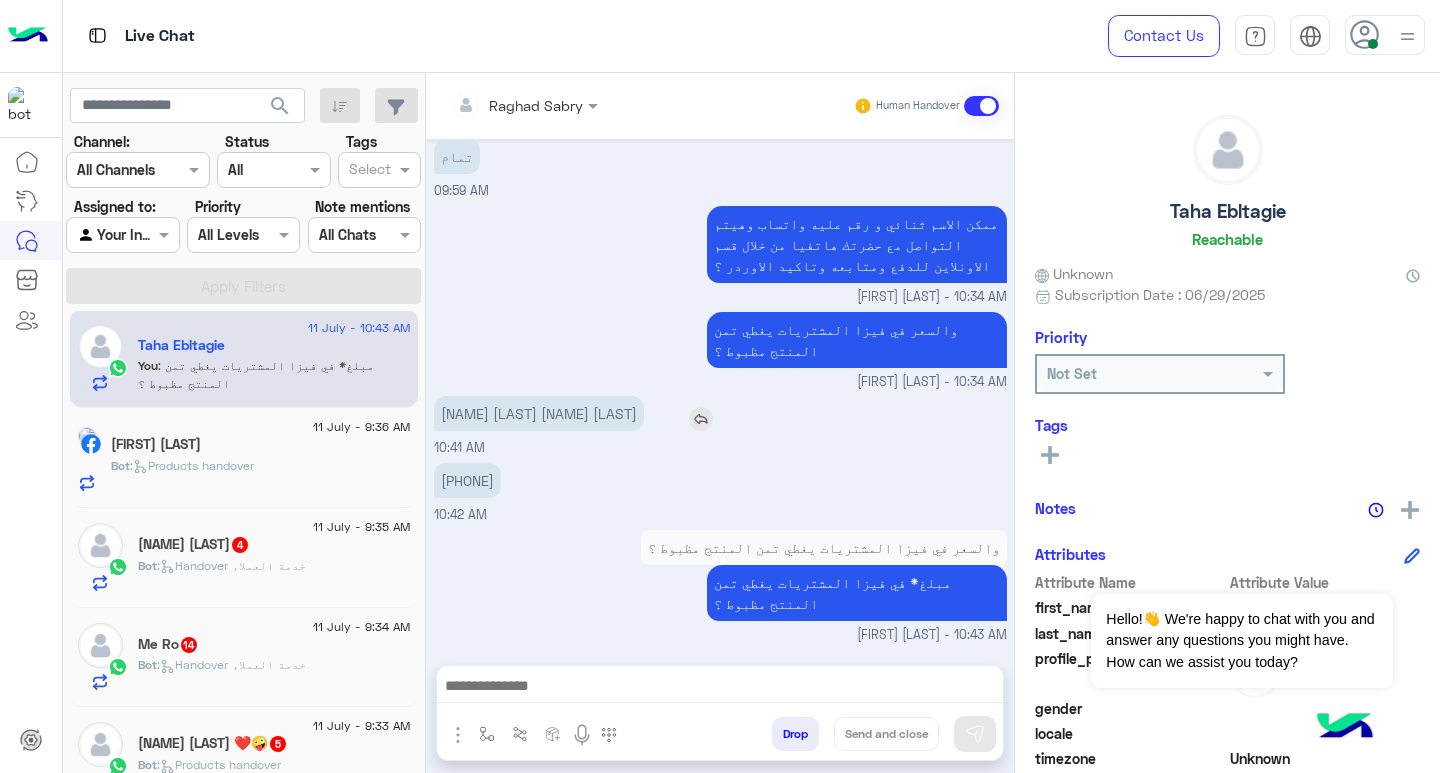 click on "طه البلتاجي محمد عبدالله" at bounding box center (539, 413) 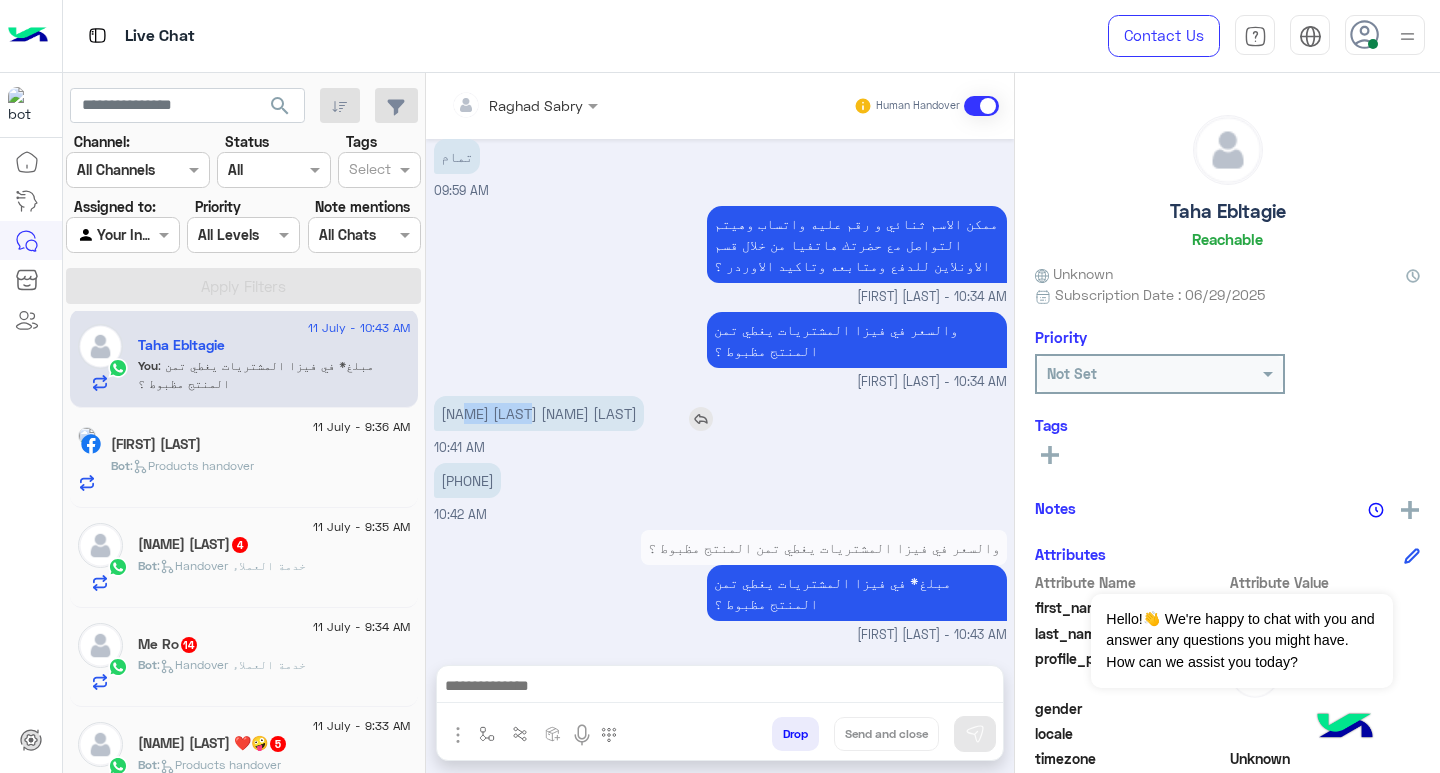 click on "طه البلتاجي محمد عبدالله" at bounding box center [539, 413] 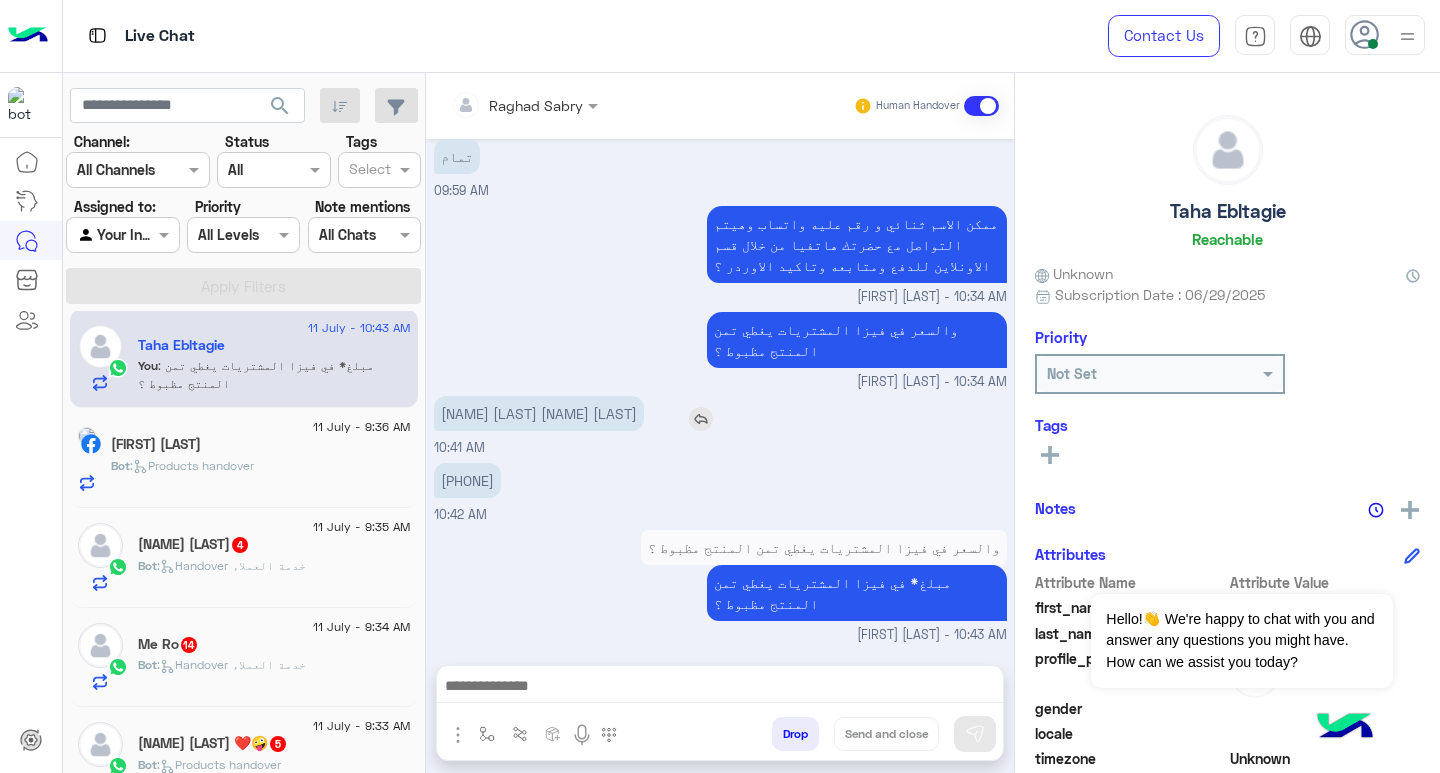 click on "طه البلتاجي محمد عبدالله" at bounding box center [539, 413] 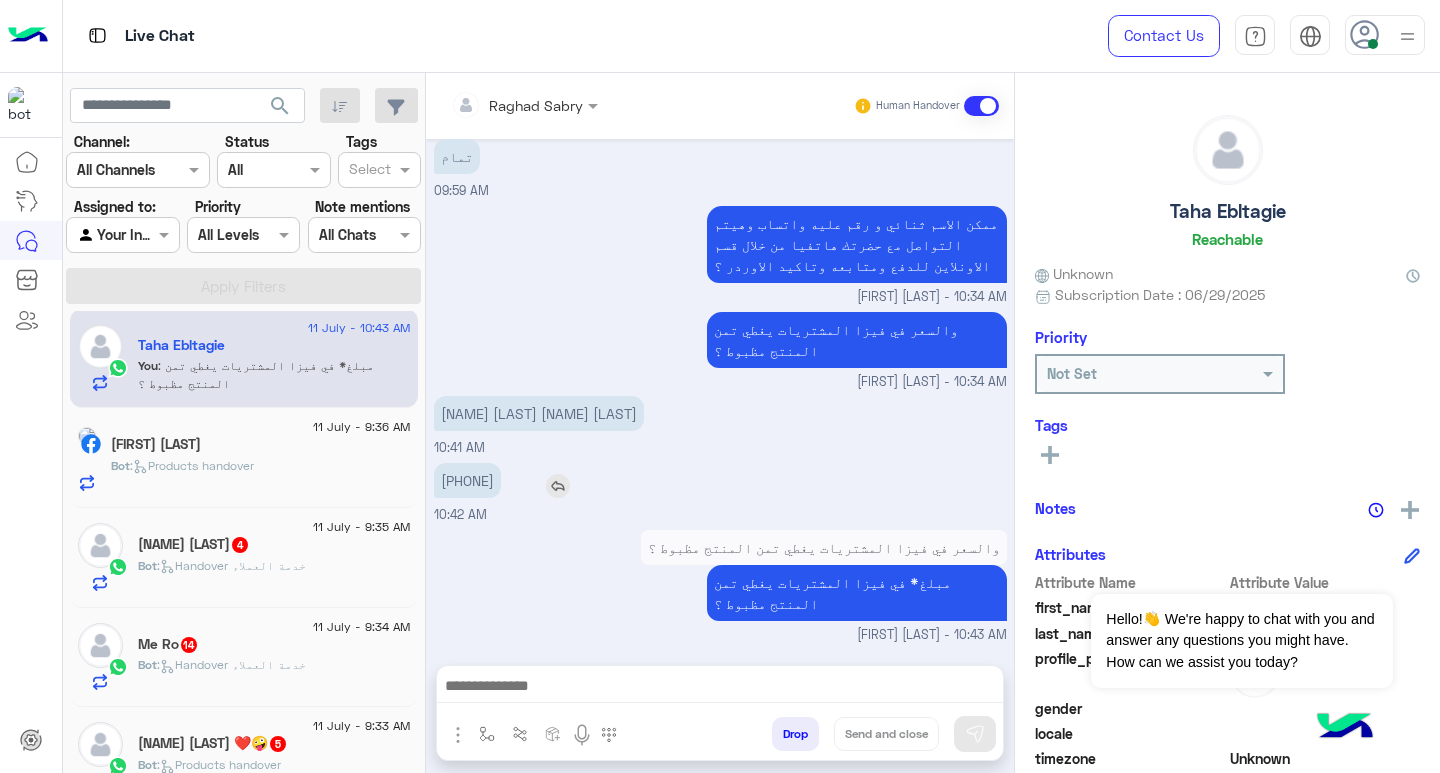 click on "01022753757" at bounding box center [467, 480] 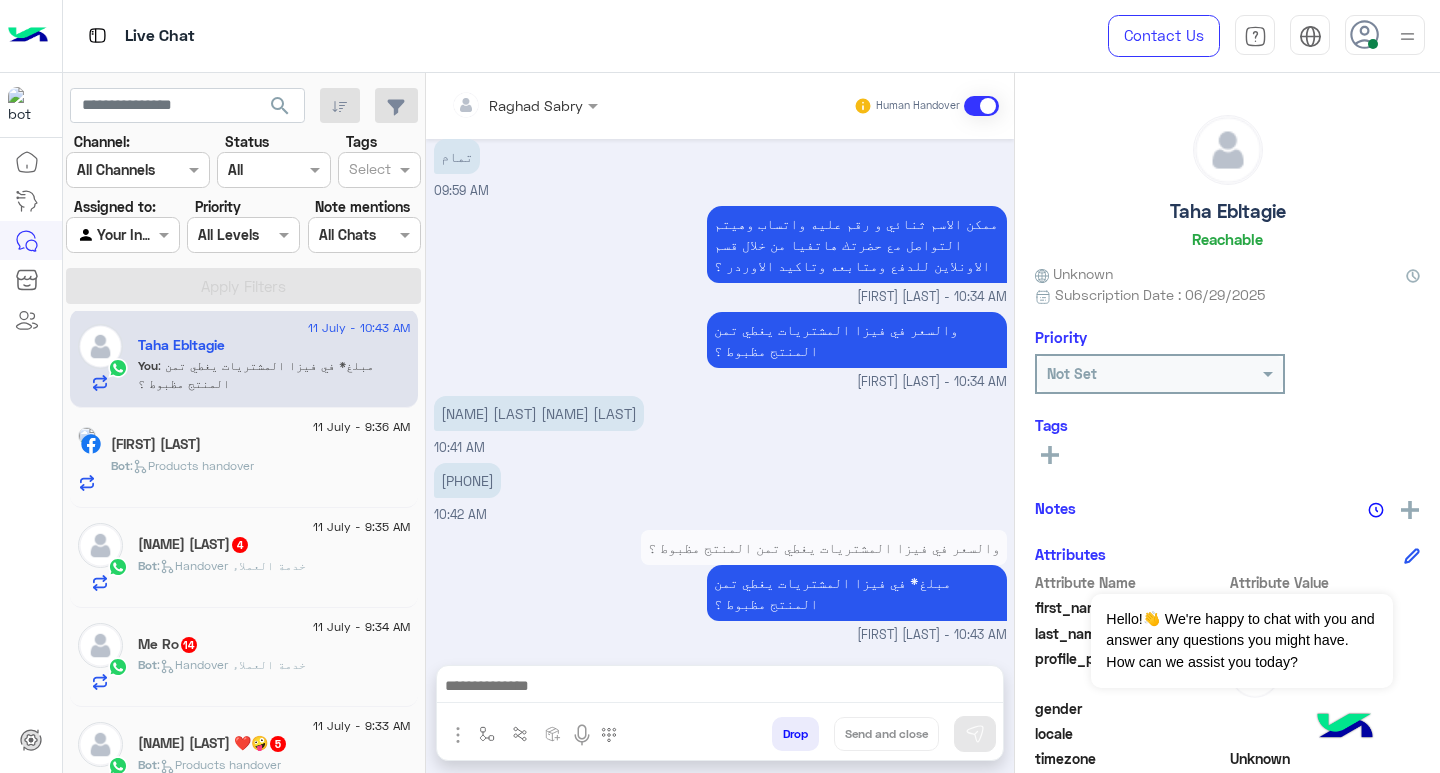 copy on "01022753757" 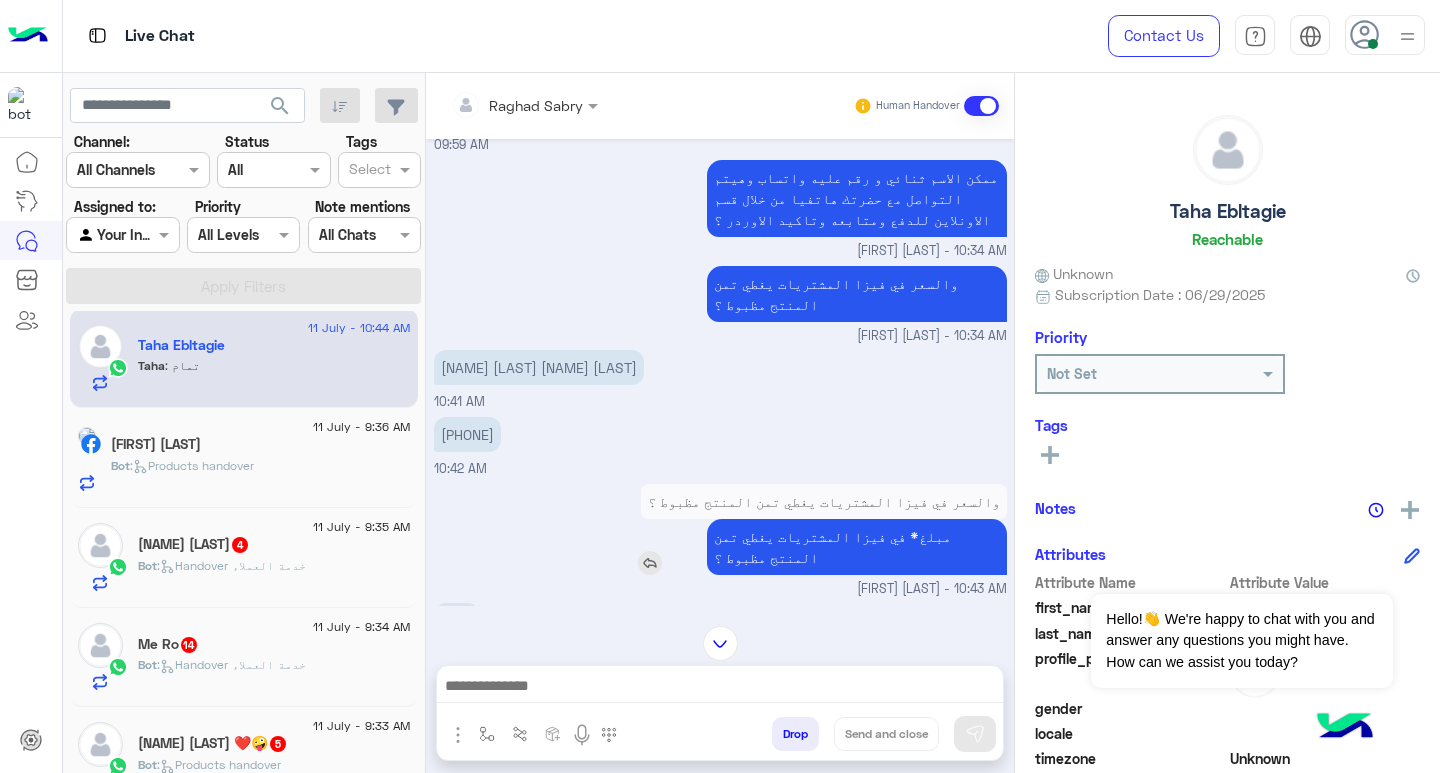 scroll, scrollTop: 1251, scrollLeft: 0, axis: vertical 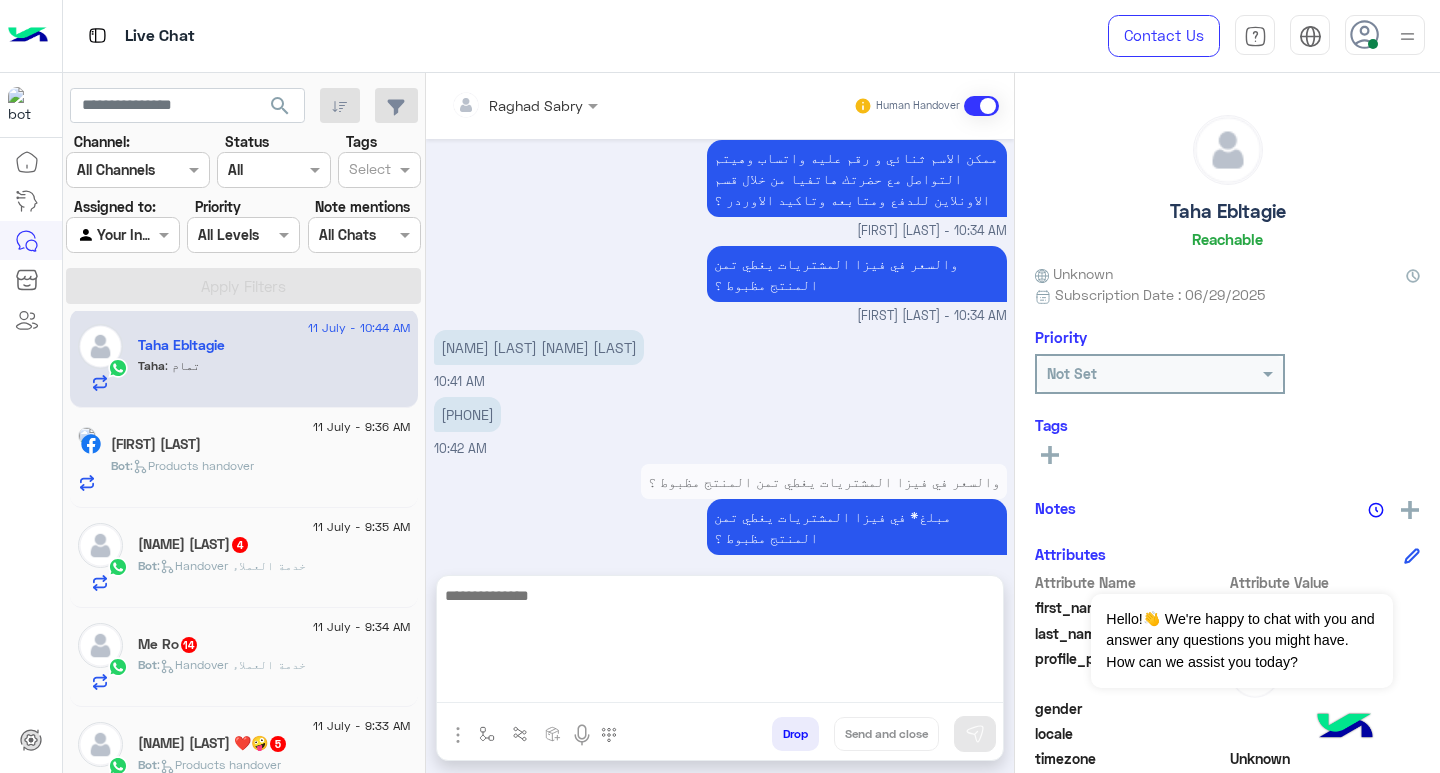 click at bounding box center [720, 643] 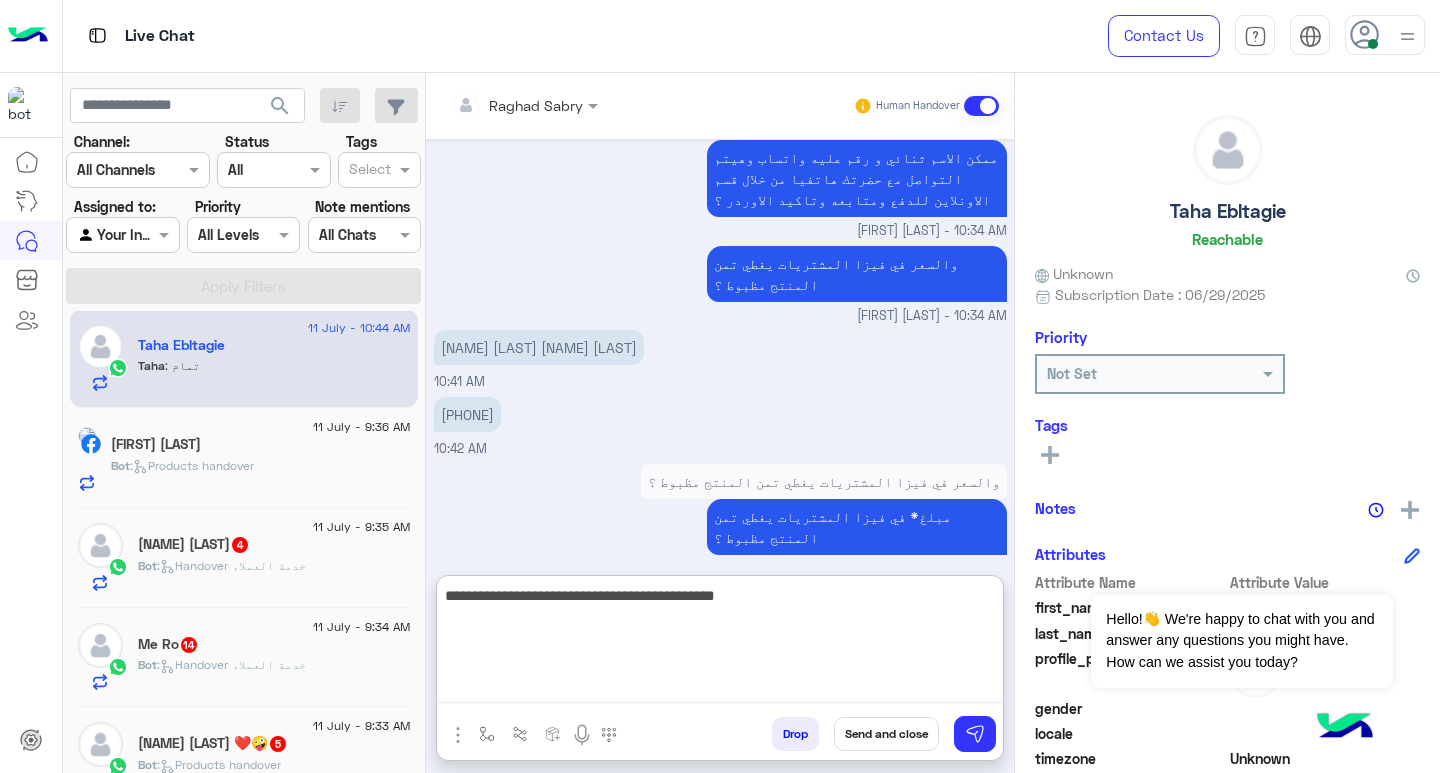 type on "**********" 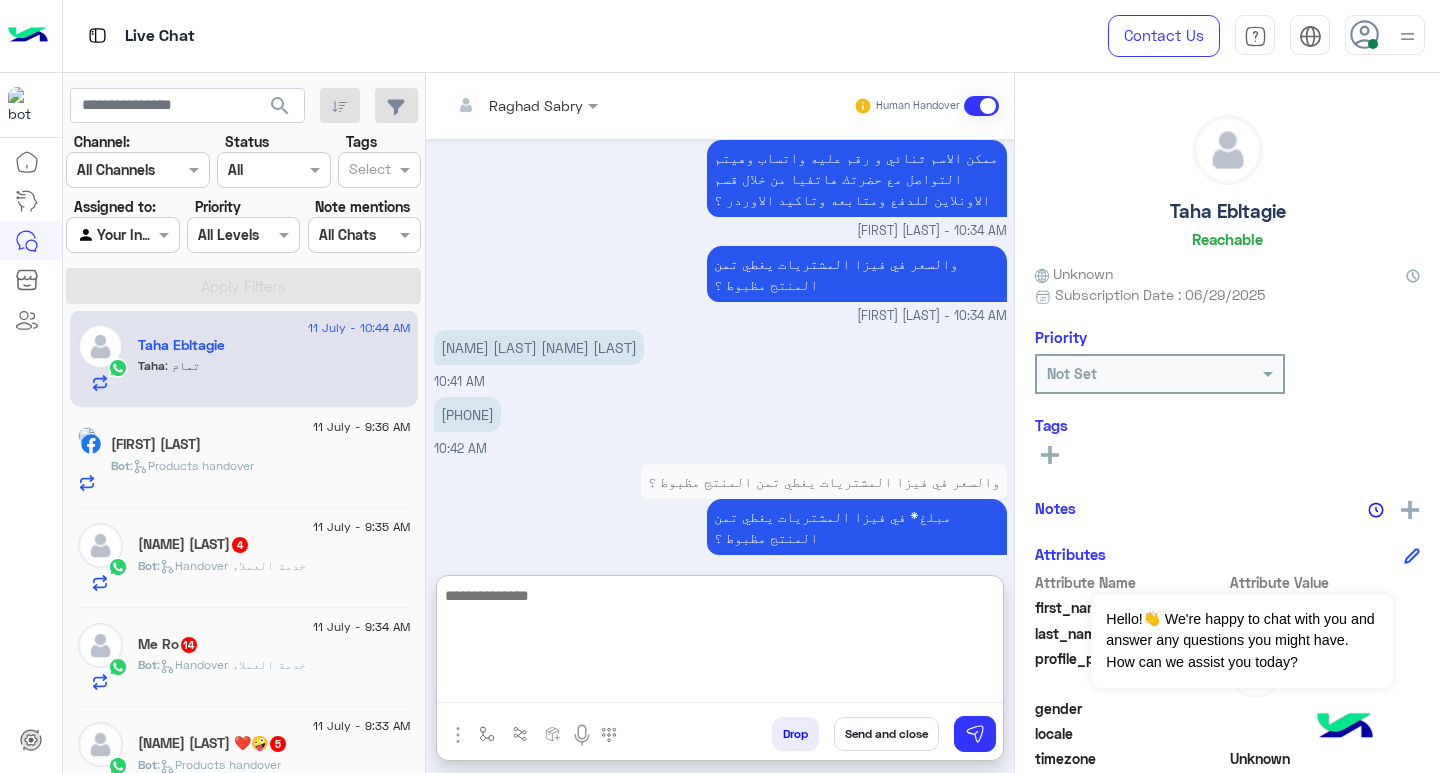 scroll, scrollTop: 1426, scrollLeft: 0, axis: vertical 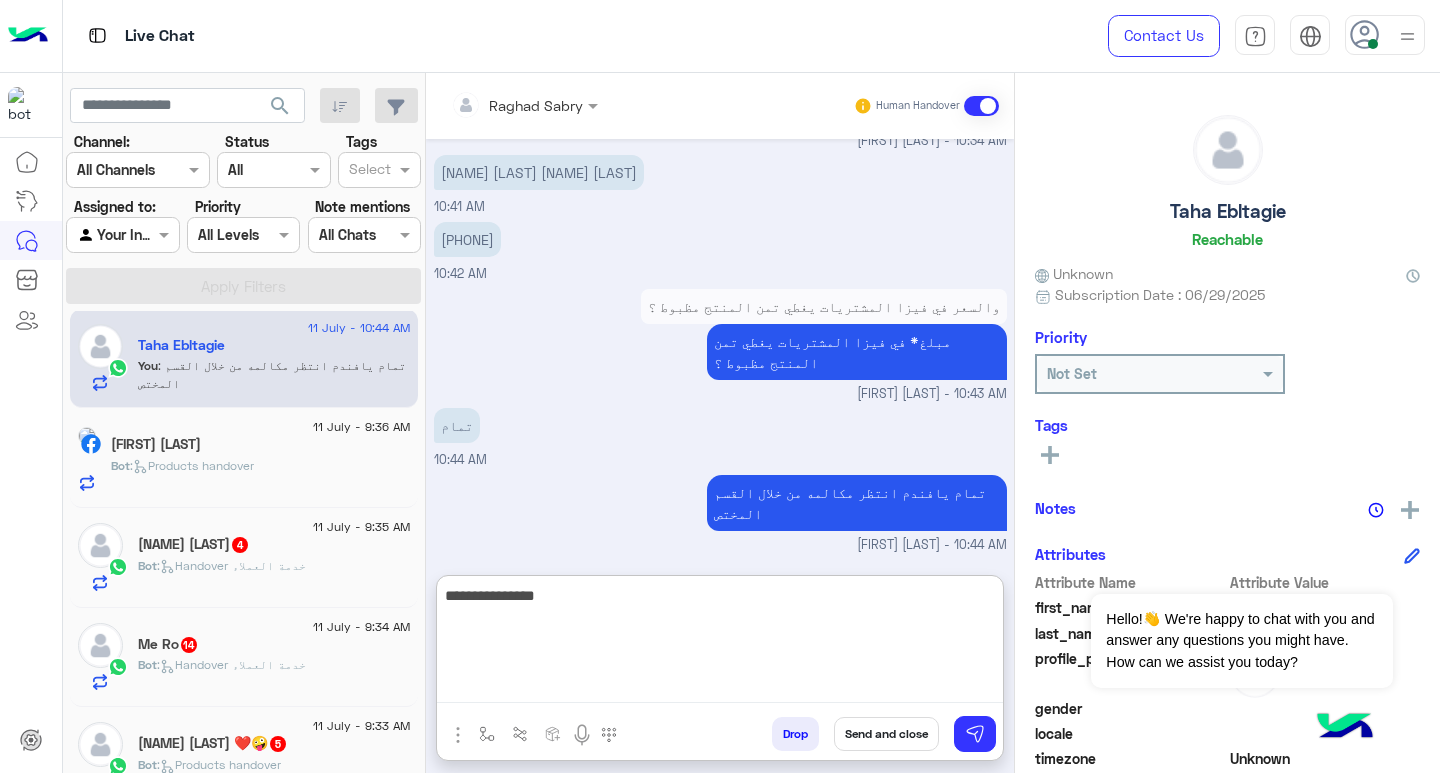 type on "**********" 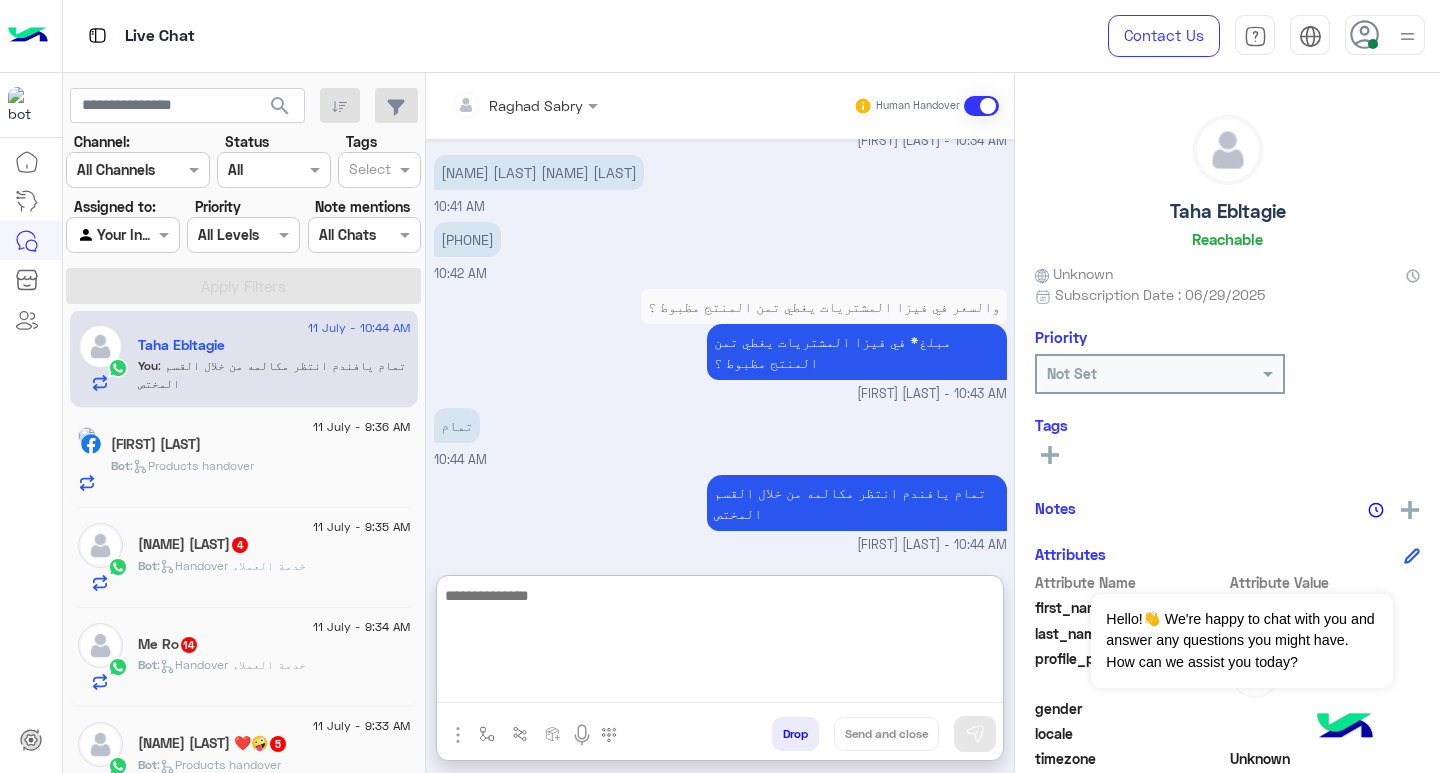 scroll, scrollTop: 1490, scrollLeft: 0, axis: vertical 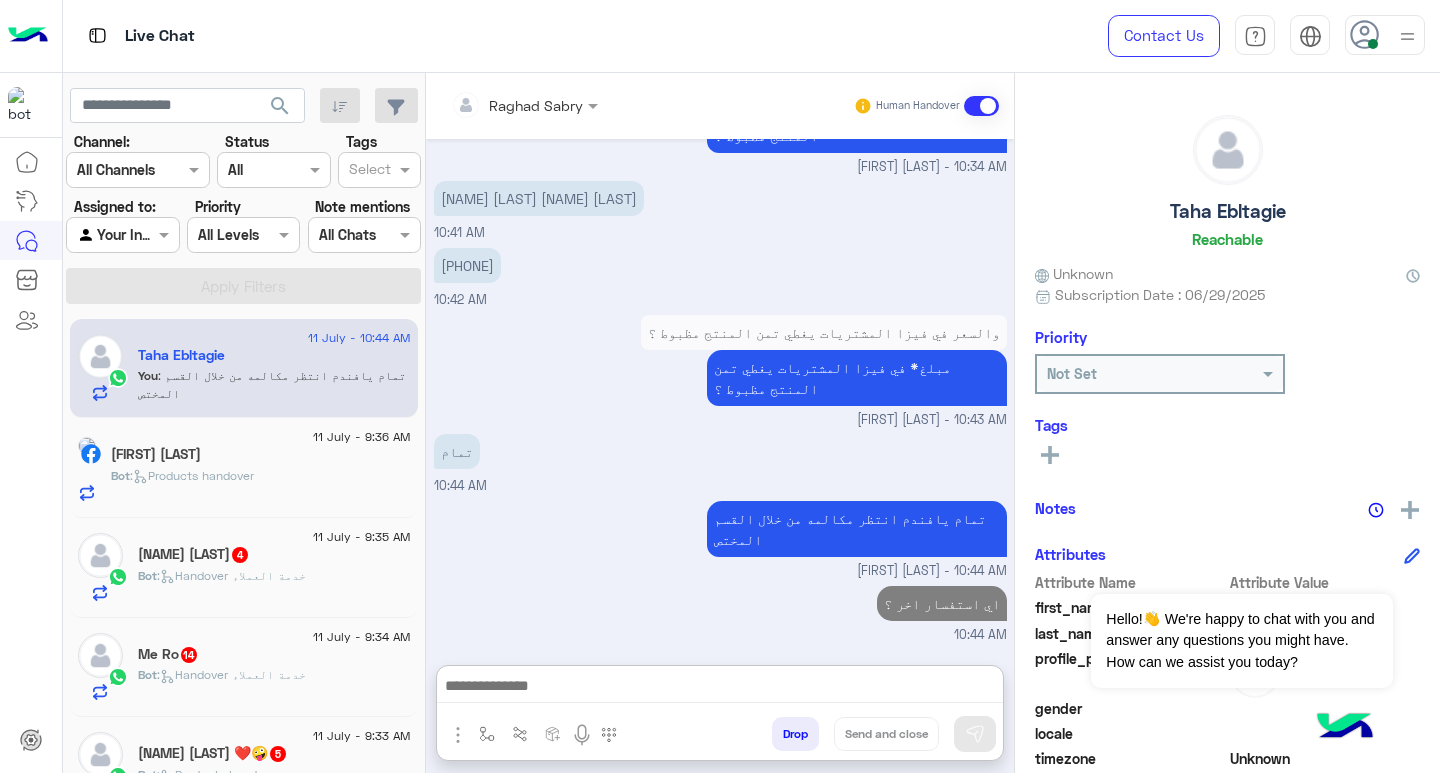 click on "11 July - 9:36 AM" 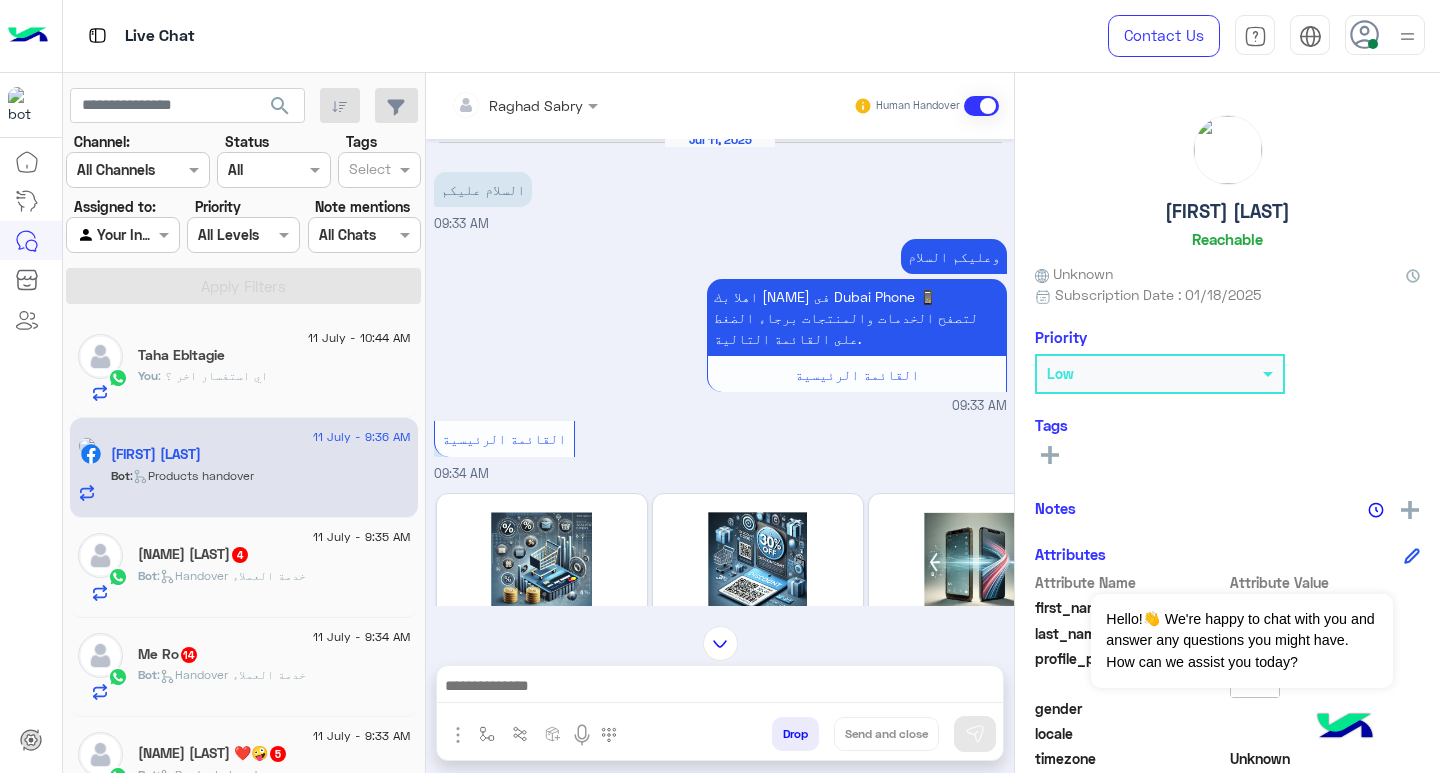 scroll, scrollTop: 882, scrollLeft: 0, axis: vertical 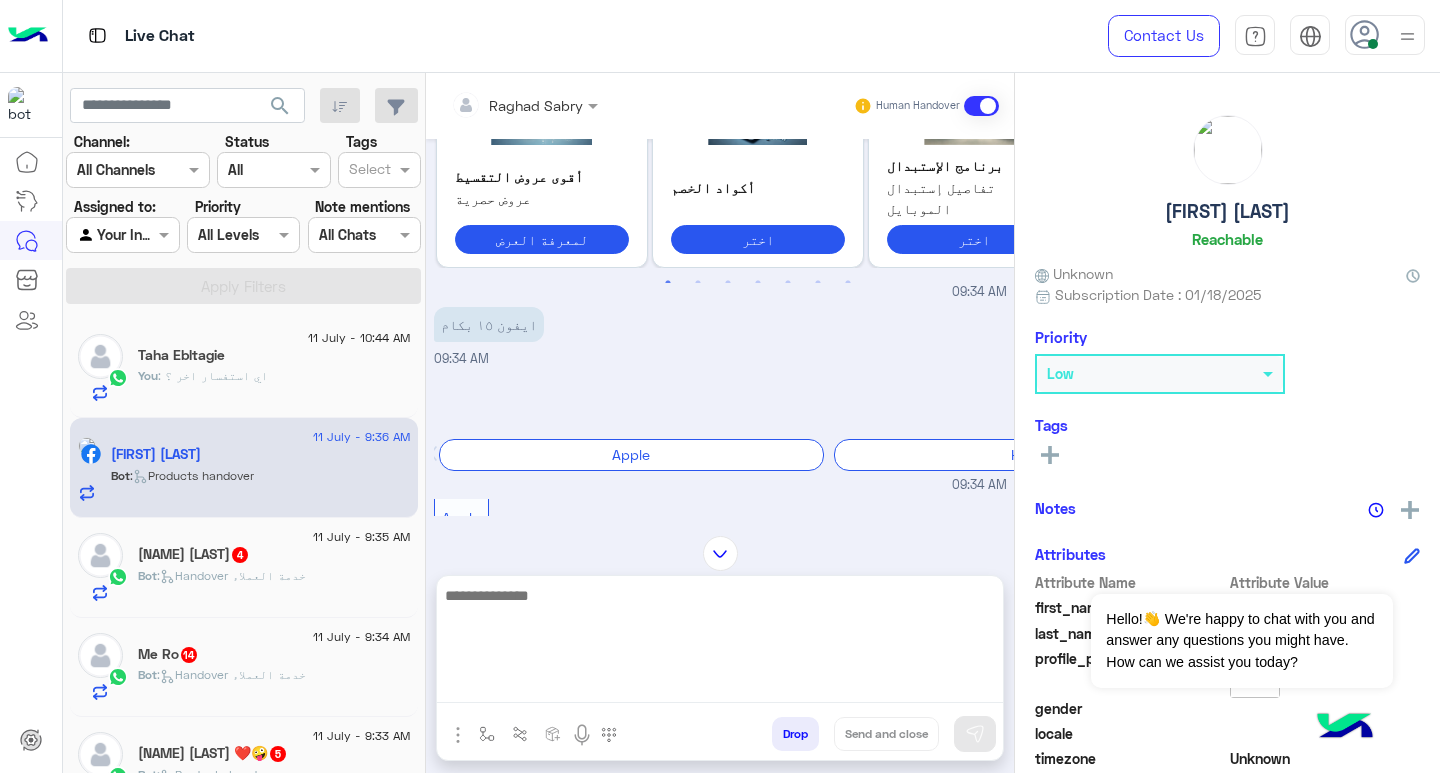 click at bounding box center (720, 643) 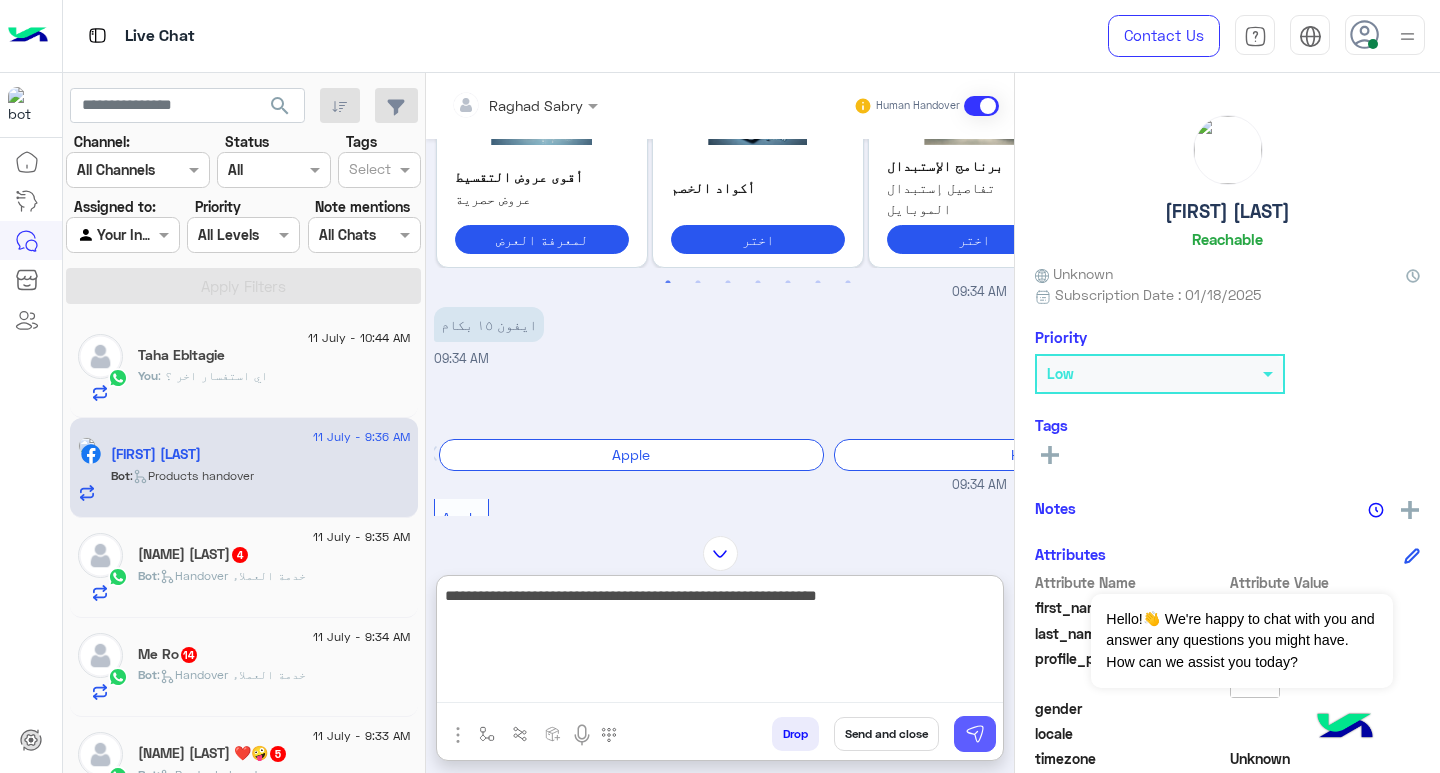 type on "**********" 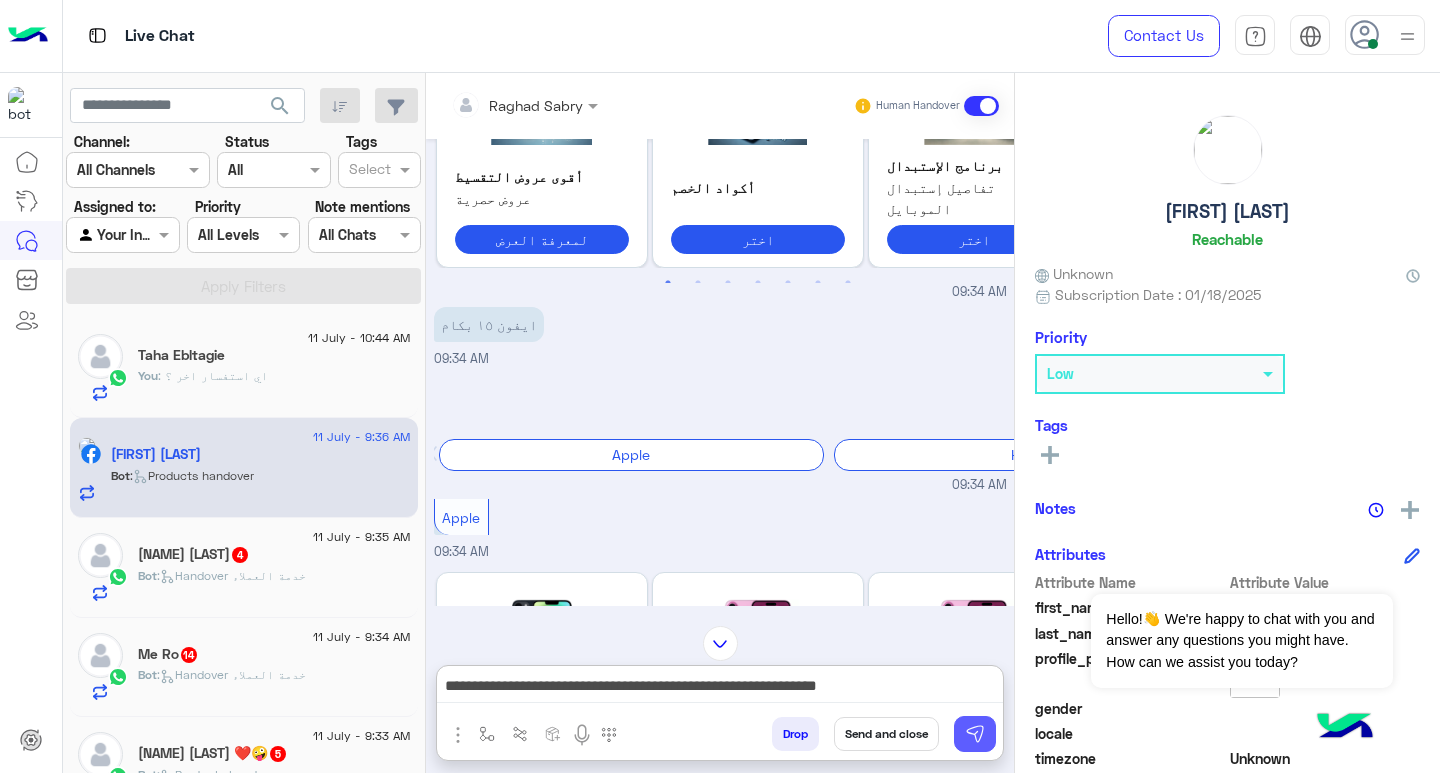 click at bounding box center (975, 734) 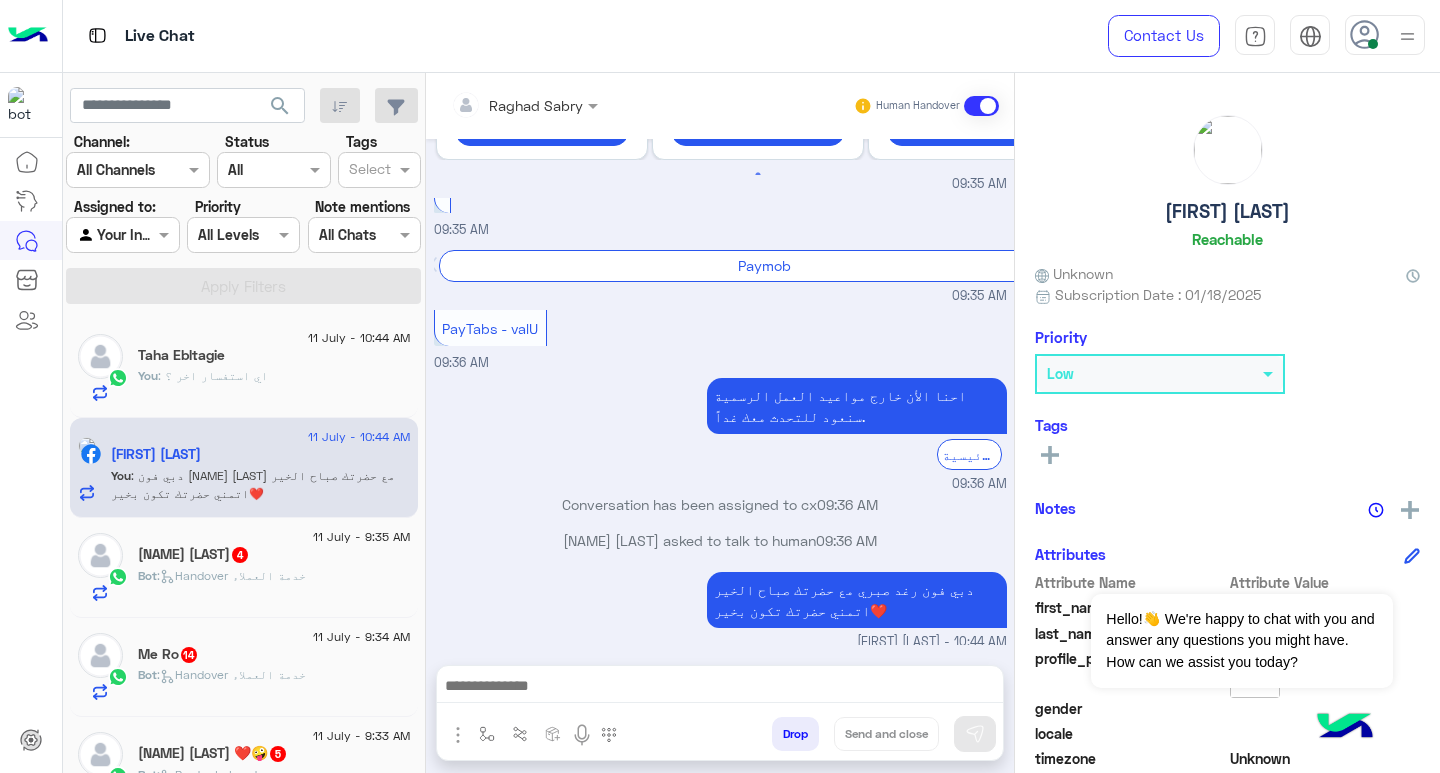scroll, scrollTop: 2403, scrollLeft: 0, axis: vertical 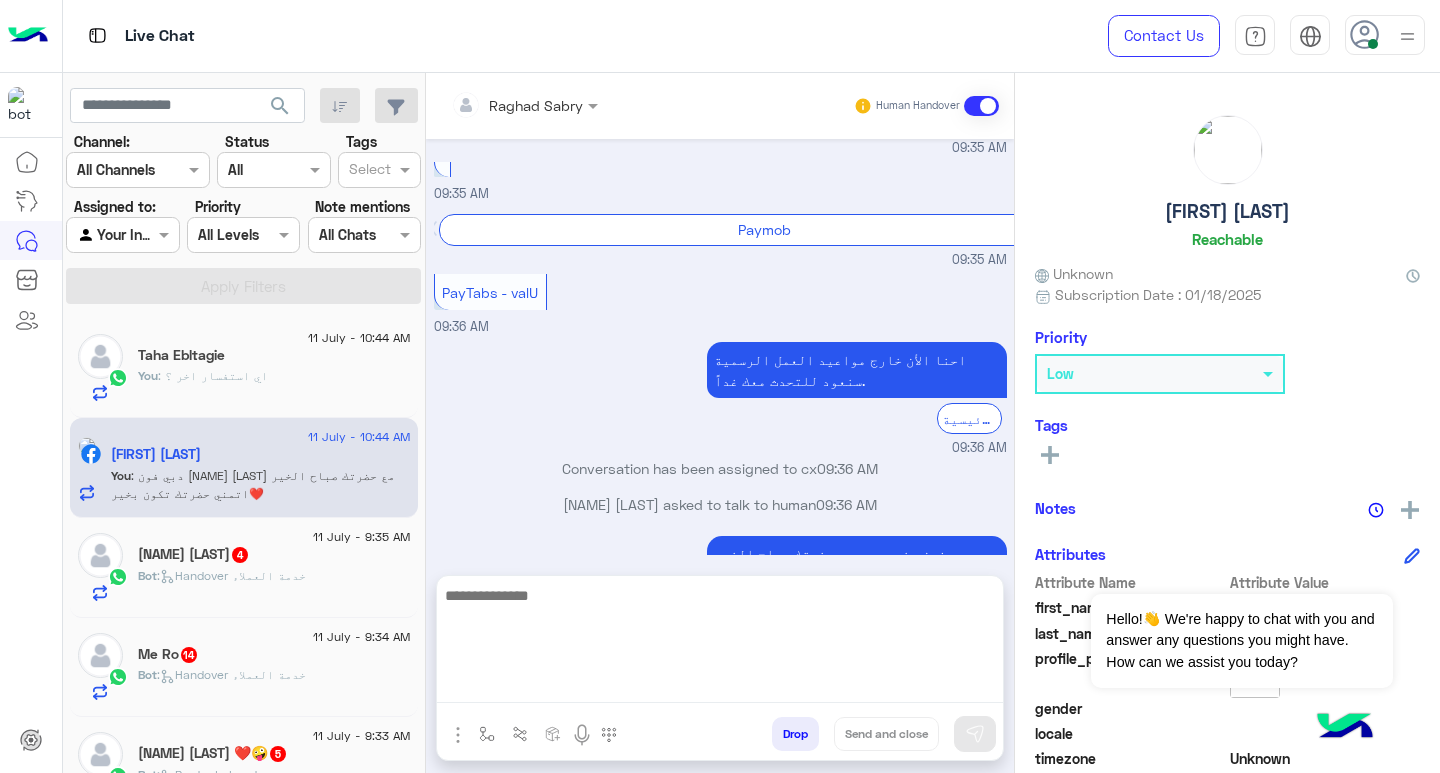 click at bounding box center [720, 643] 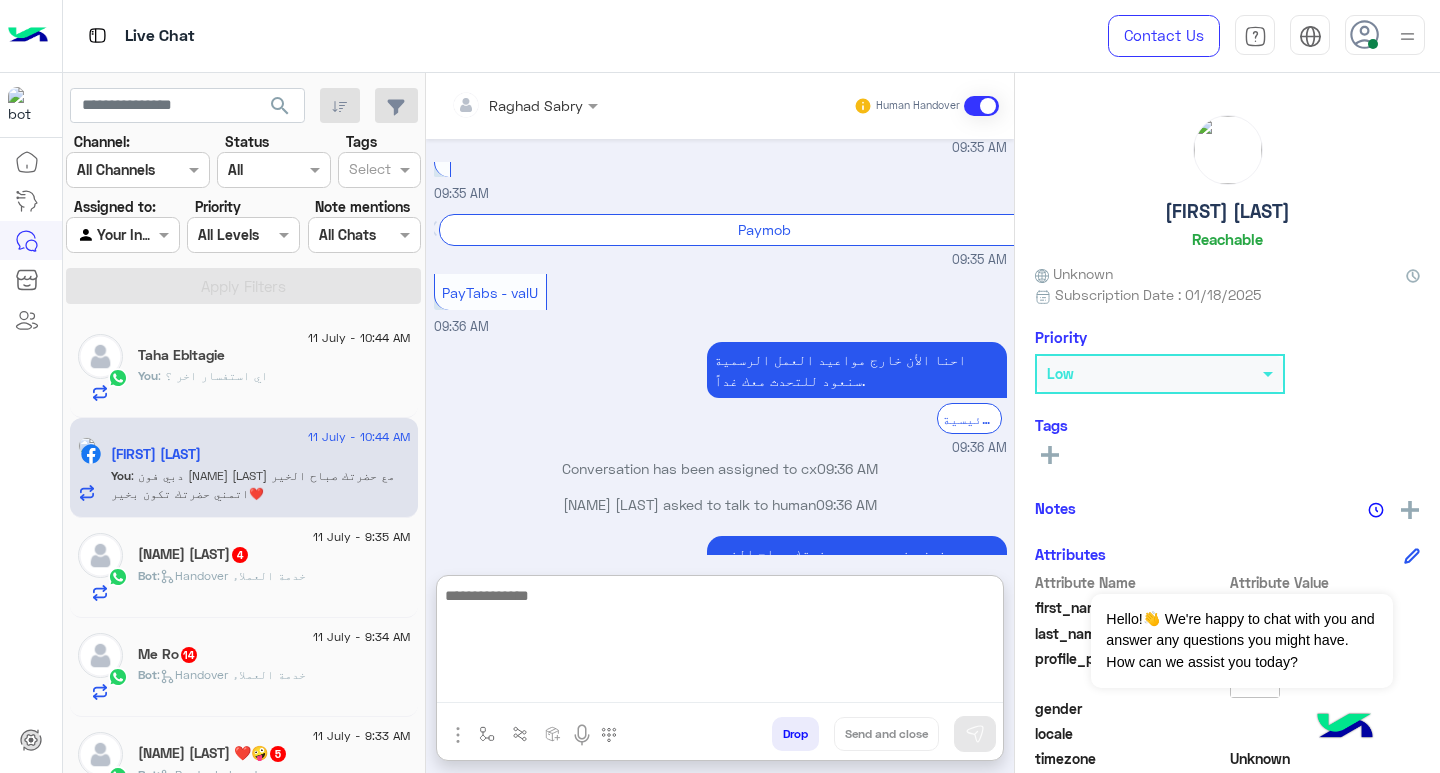 scroll, scrollTop: 2443, scrollLeft: 0, axis: vertical 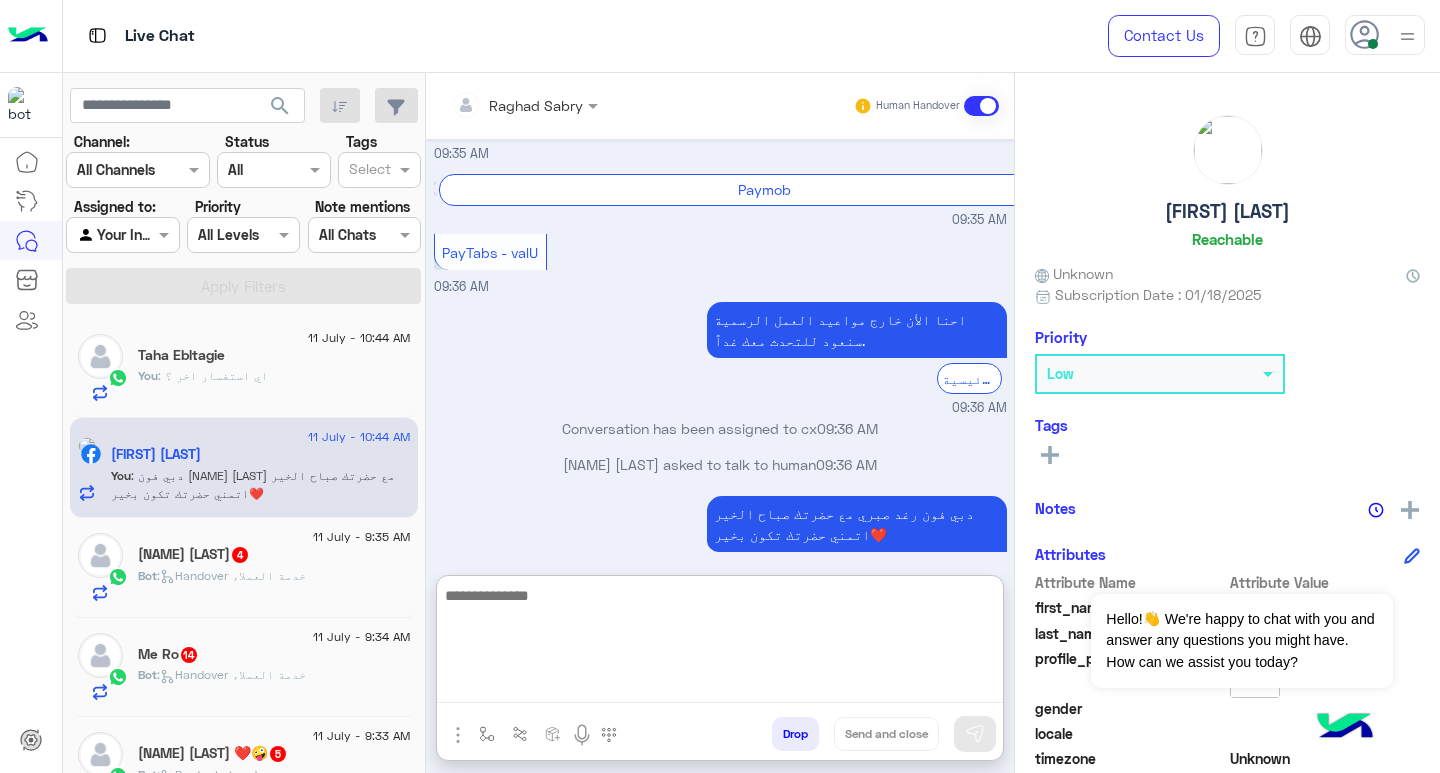 paste on "**********" 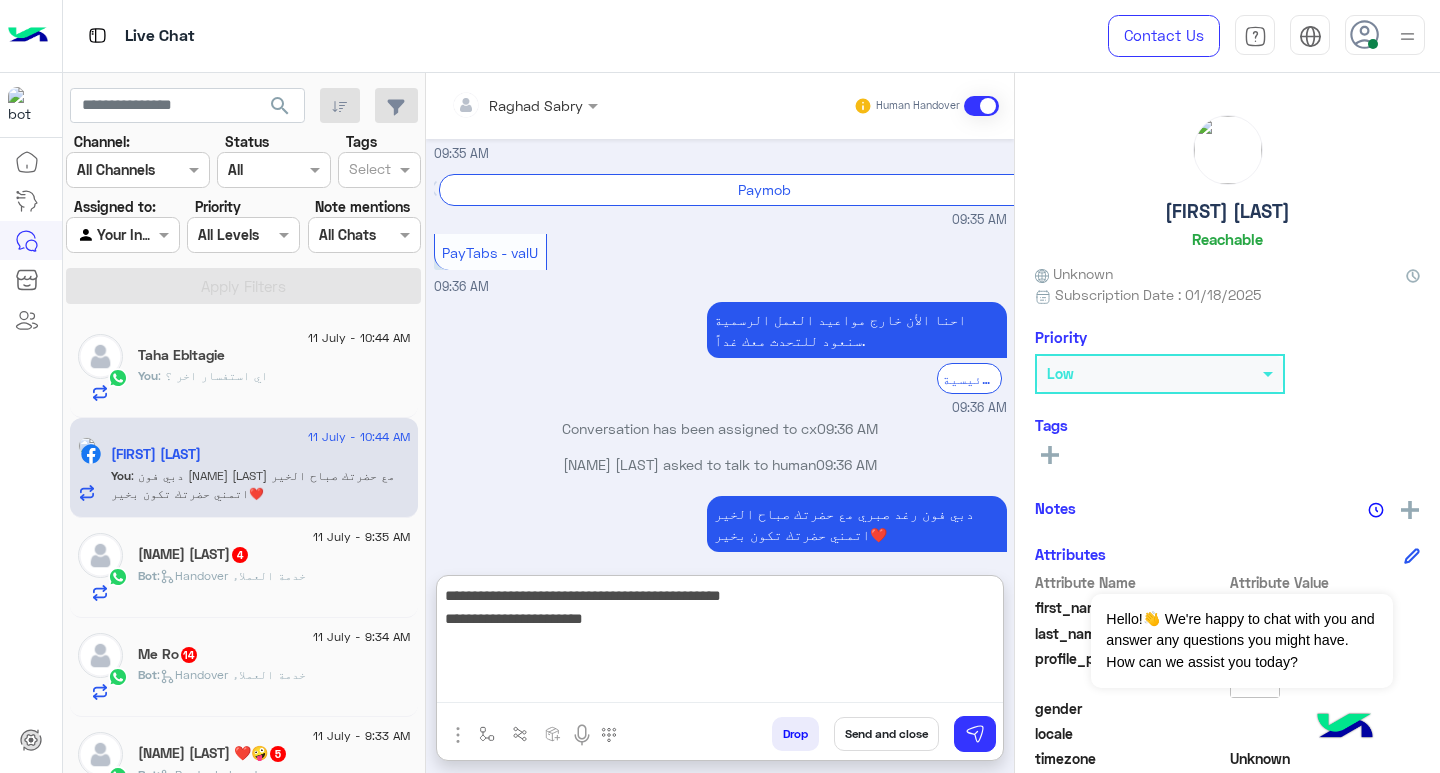 click on "**********" at bounding box center (720, 643) 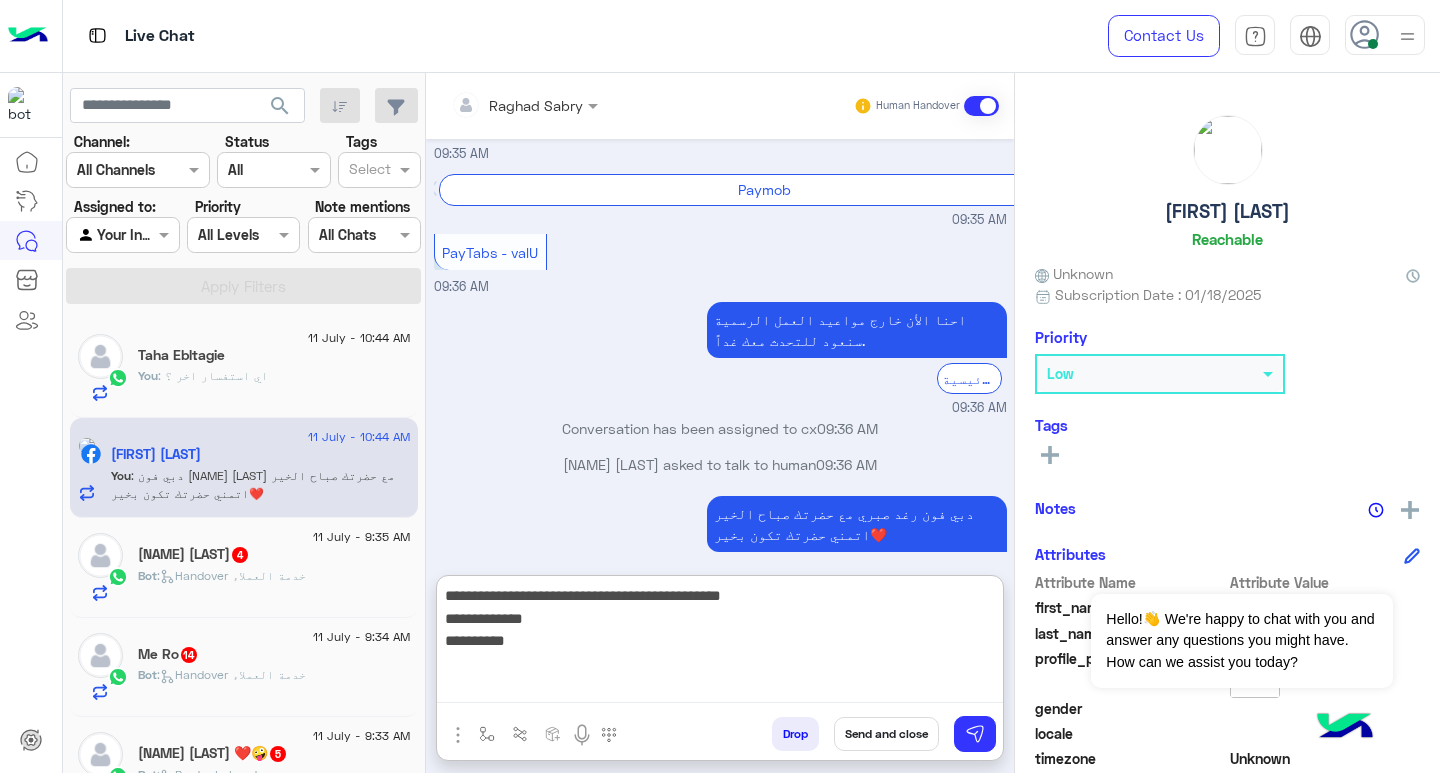 click on "**********" at bounding box center (720, 643) 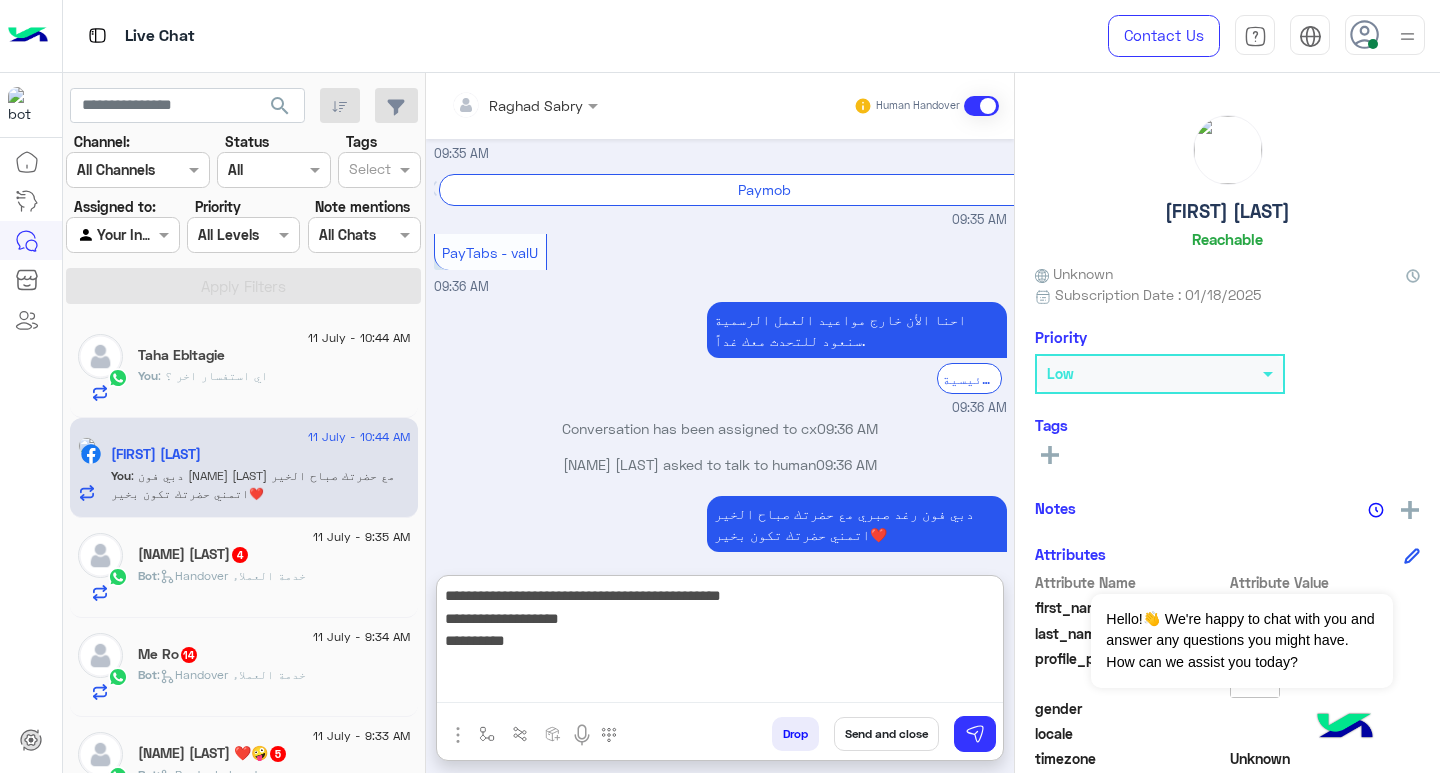 click on "**********" at bounding box center [720, 643] 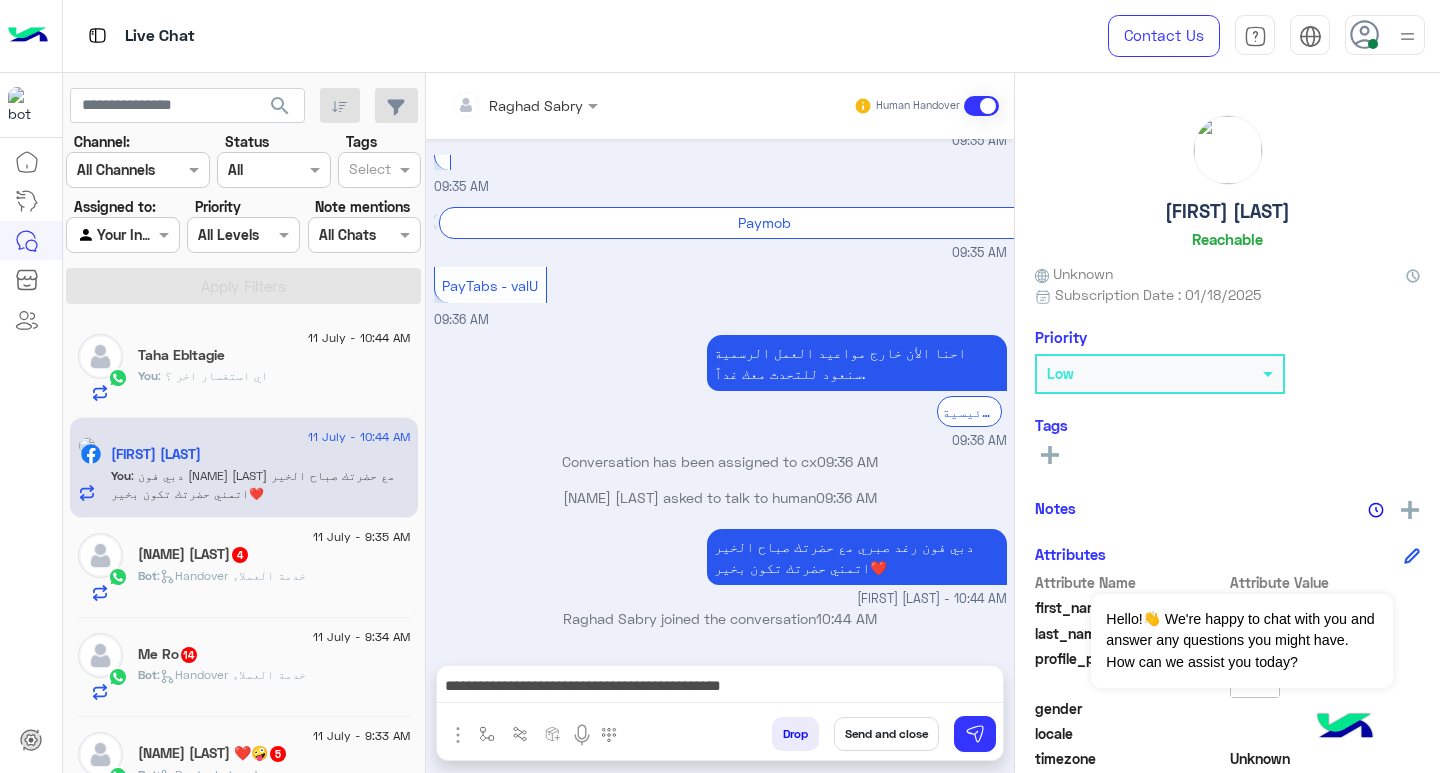 scroll, scrollTop: 2403, scrollLeft: 0, axis: vertical 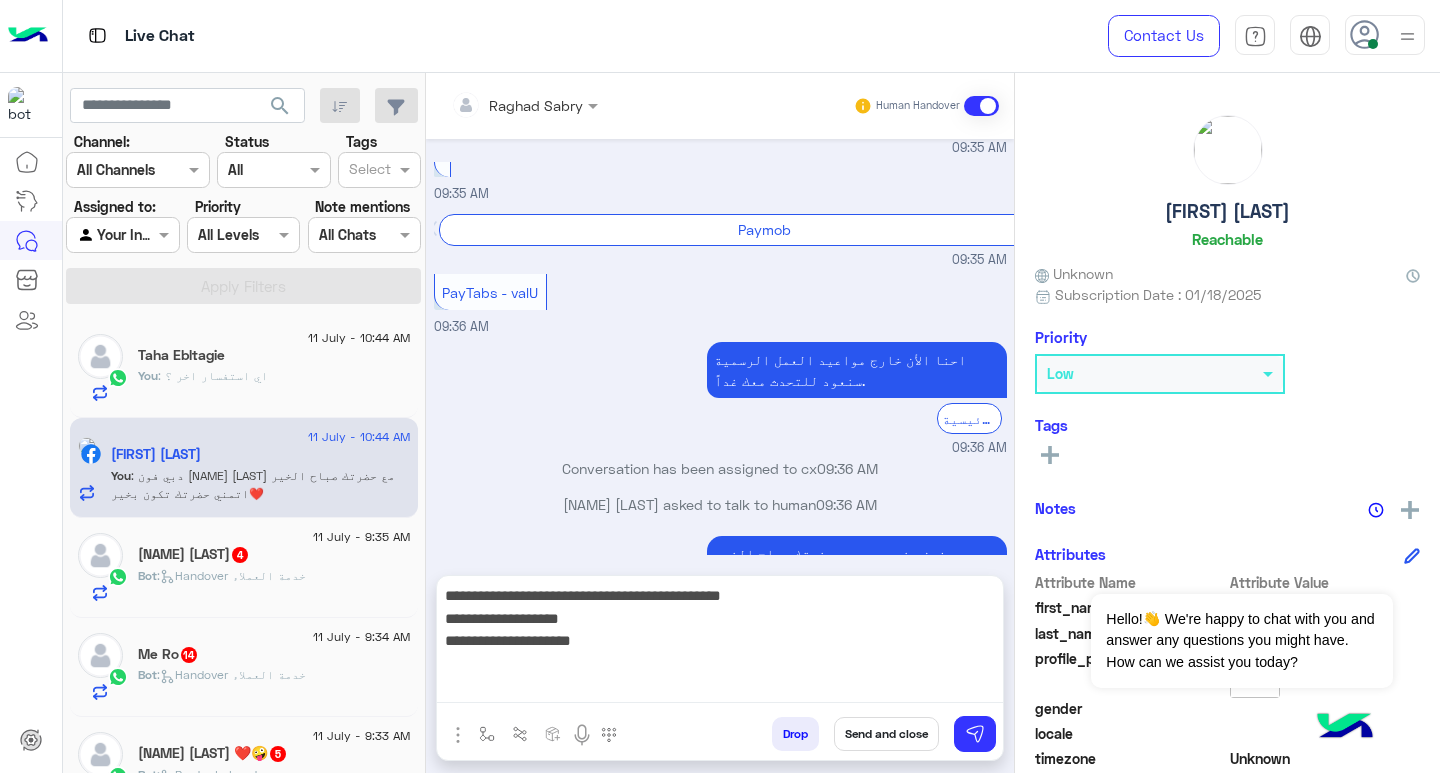 click on "**********" at bounding box center [720, 643] 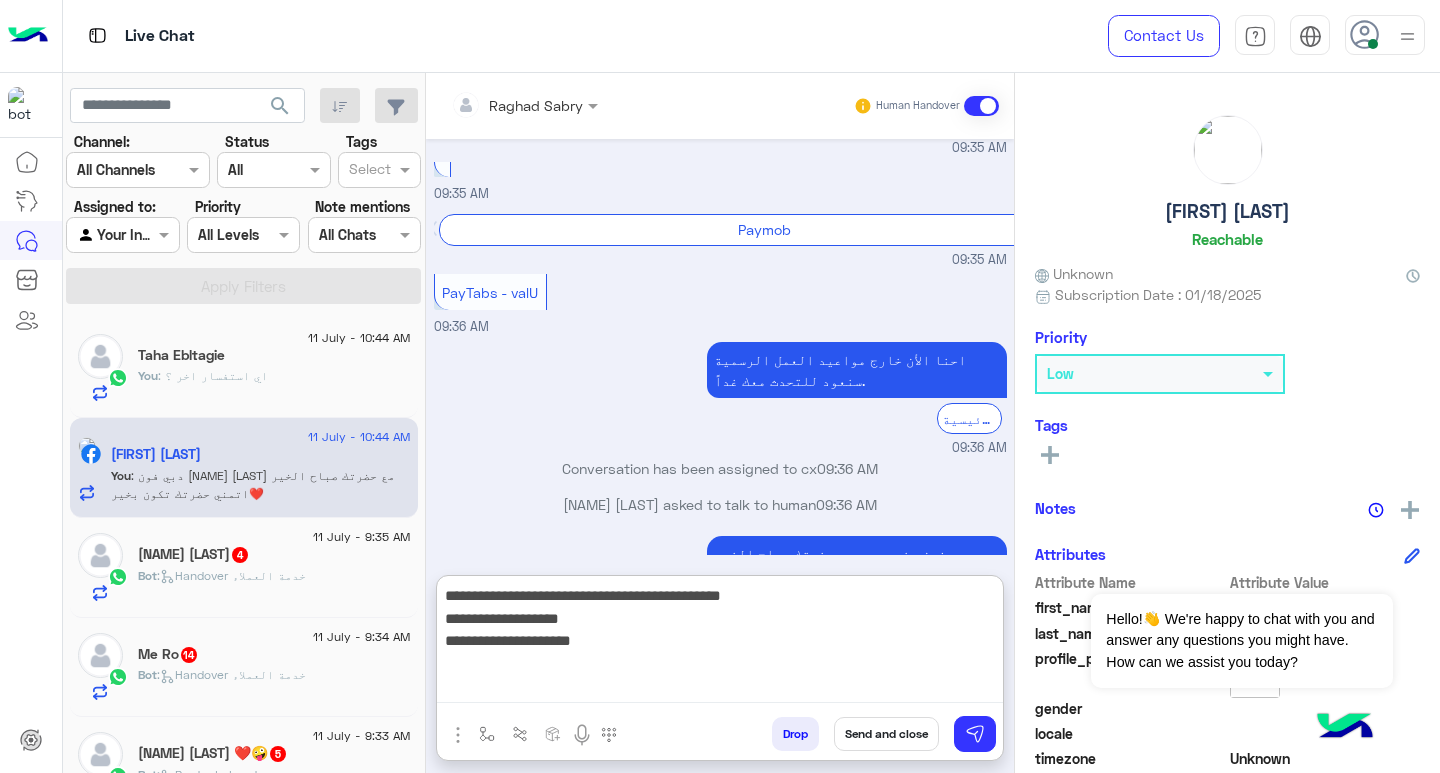scroll, scrollTop: 2443, scrollLeft: 0, axis: vertical 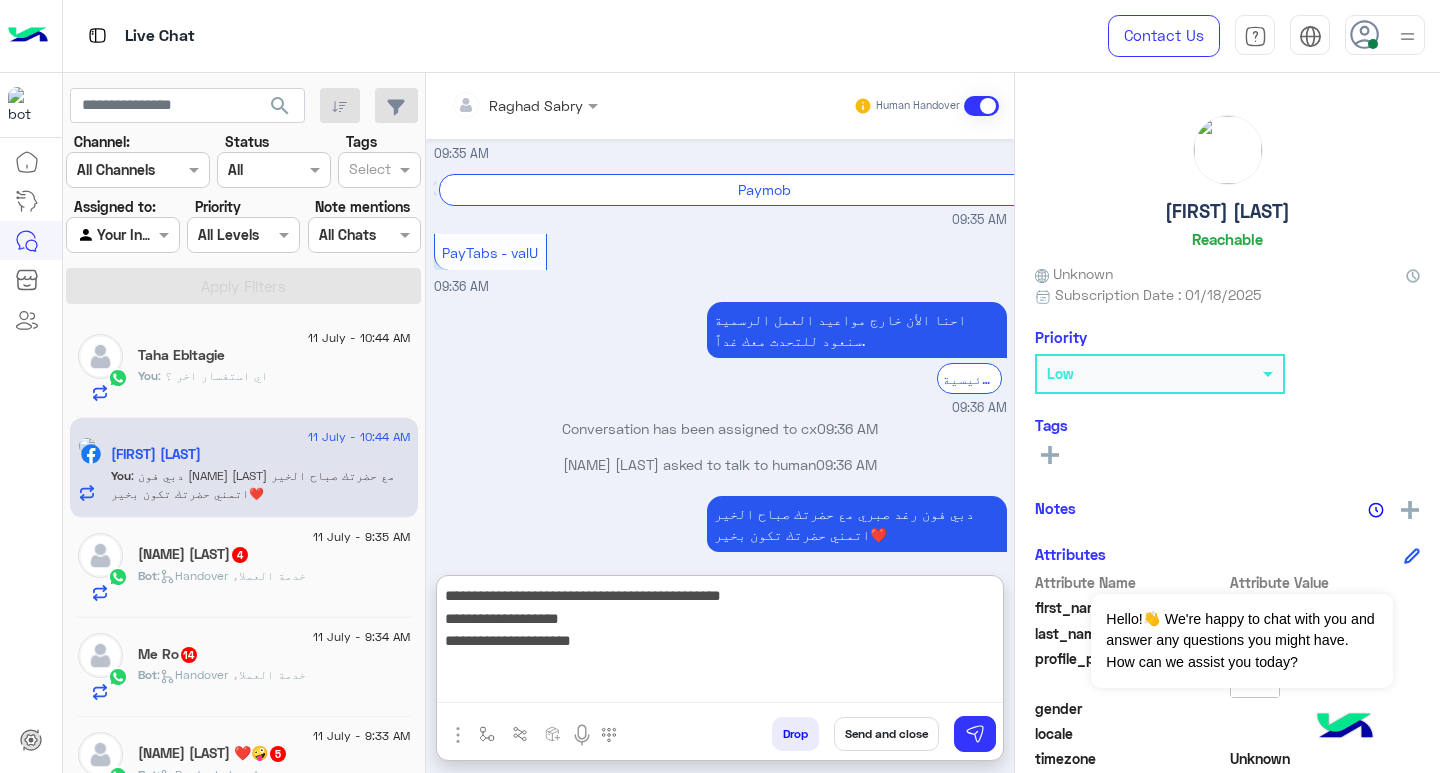 click on "**********" at bounding box center [720, 643] 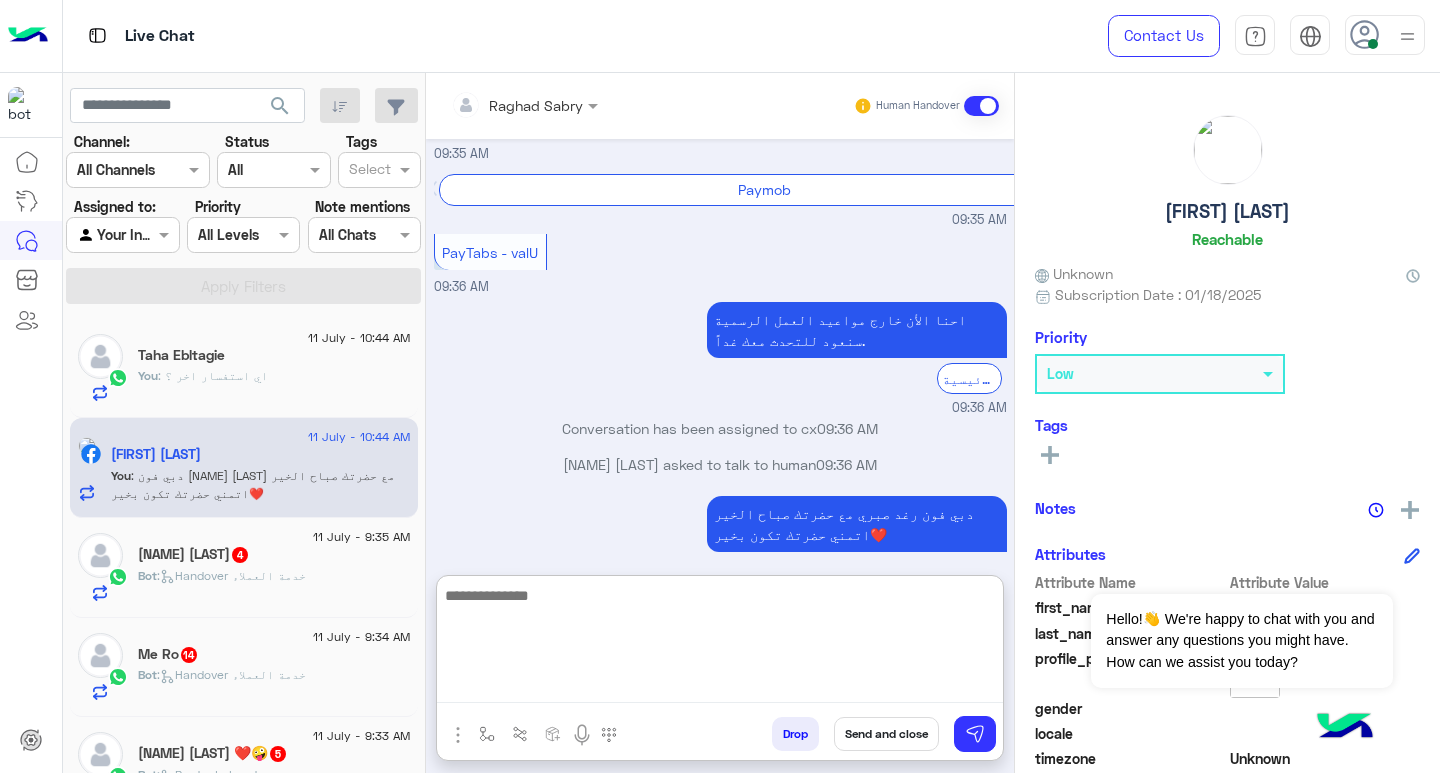 scroll, scrollTop: 2683, scrollLeft: 0, axis: vertical 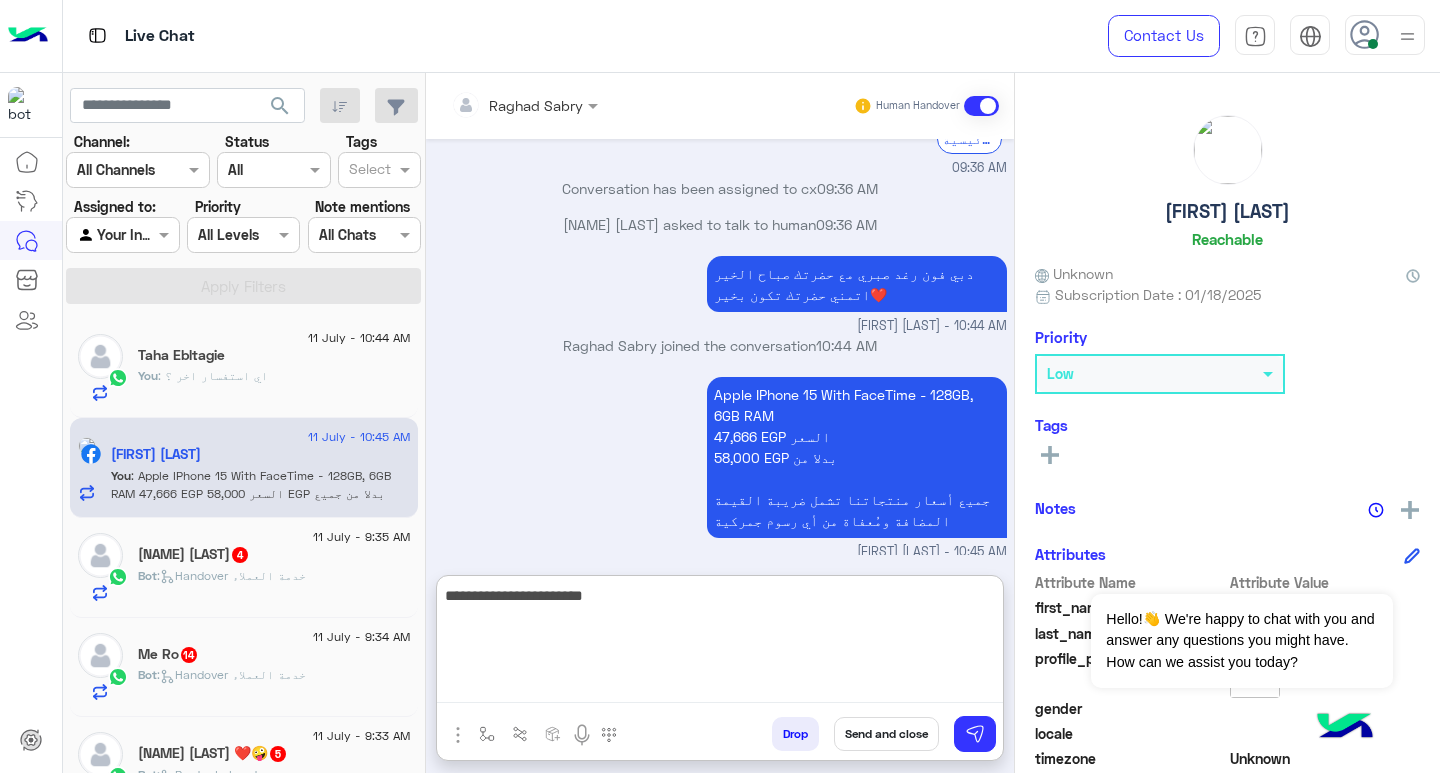 type on "**********" 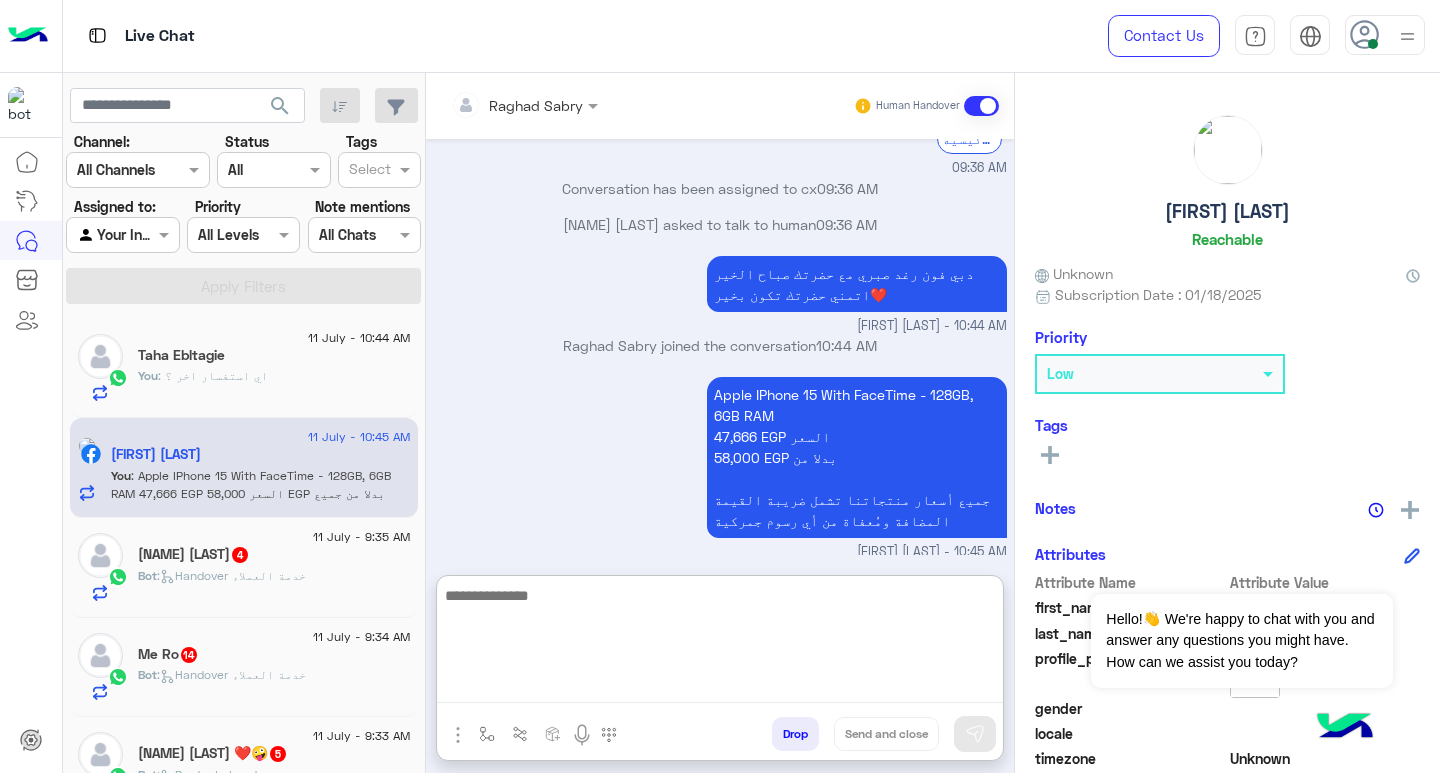 scroll, scrollTop: 2746, scrollLeft: 0, axis: vertical 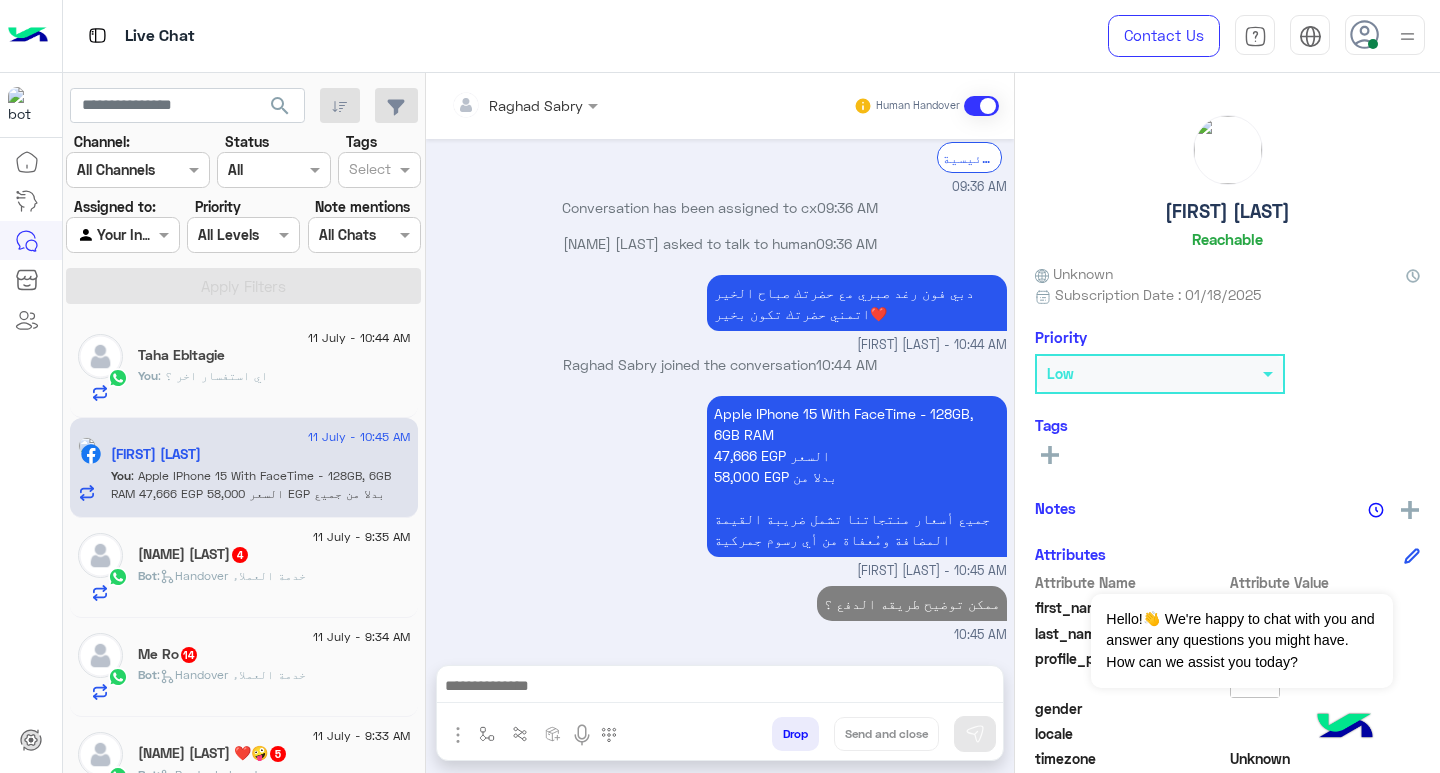 click on "Bot :   Handover خدمة العملاء" 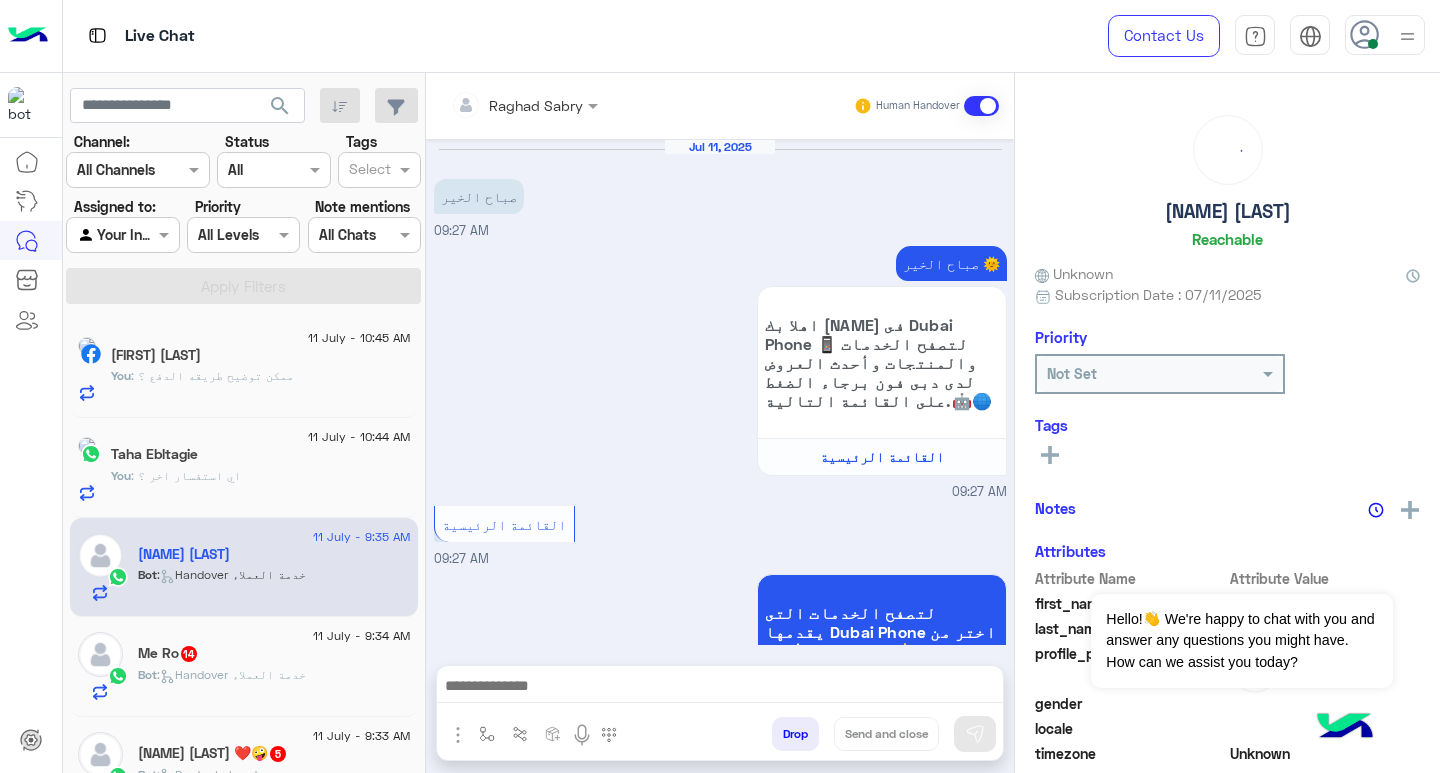 scroll, scrollTop: 1587, scrollLeft: 0, axis: vertical 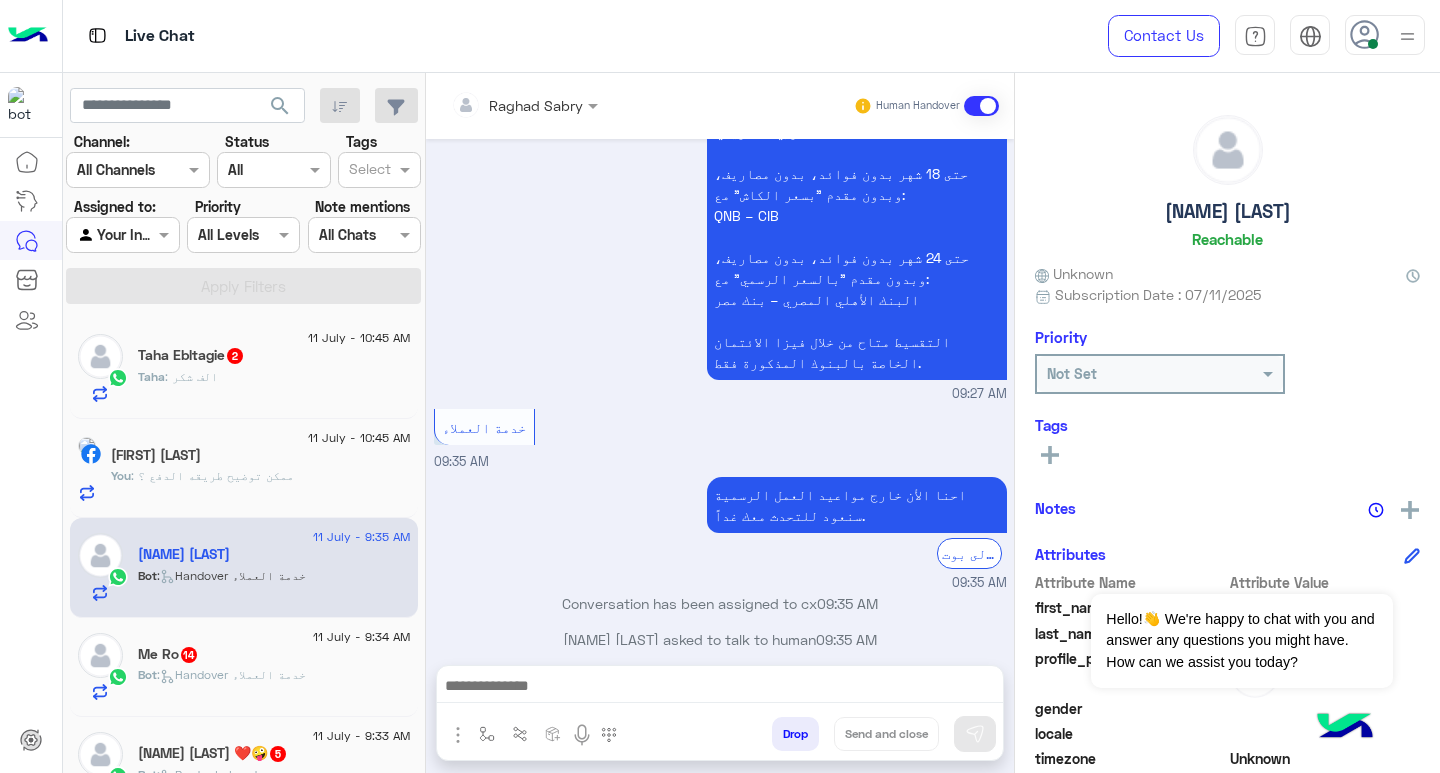 click on "Taha : الف شكر" 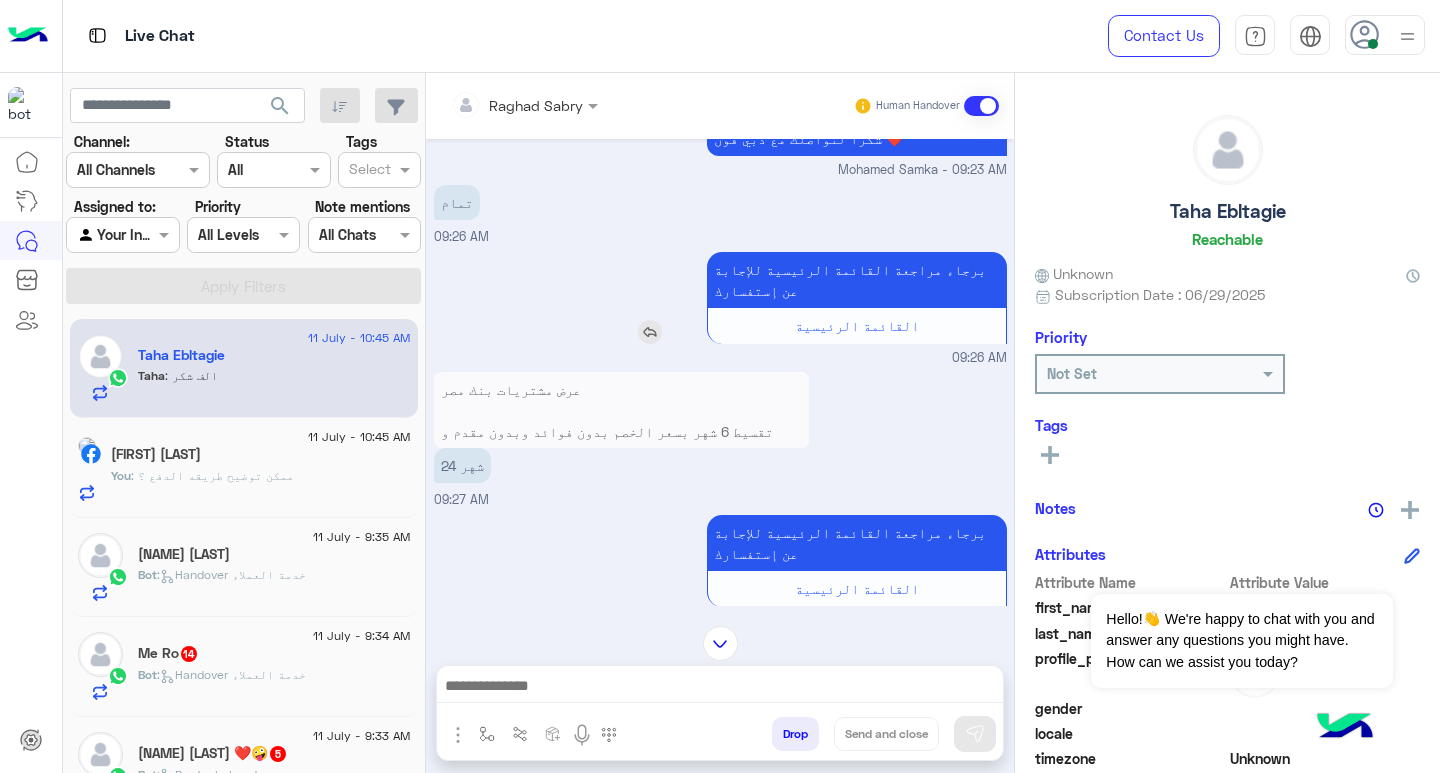 scroll, scrollTop: 640, scrollLeft: 0, axis: vertical 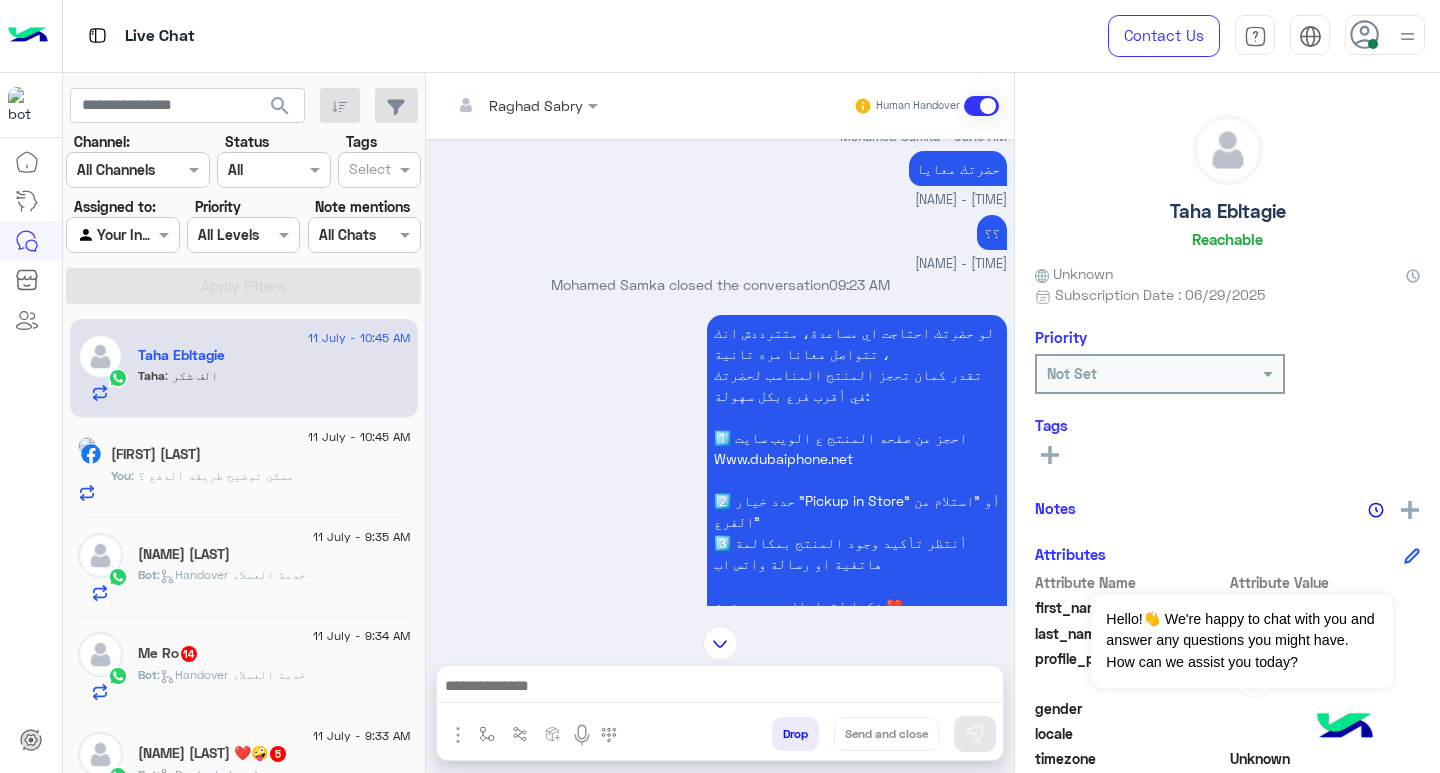 click on "Rowaida Hussein" 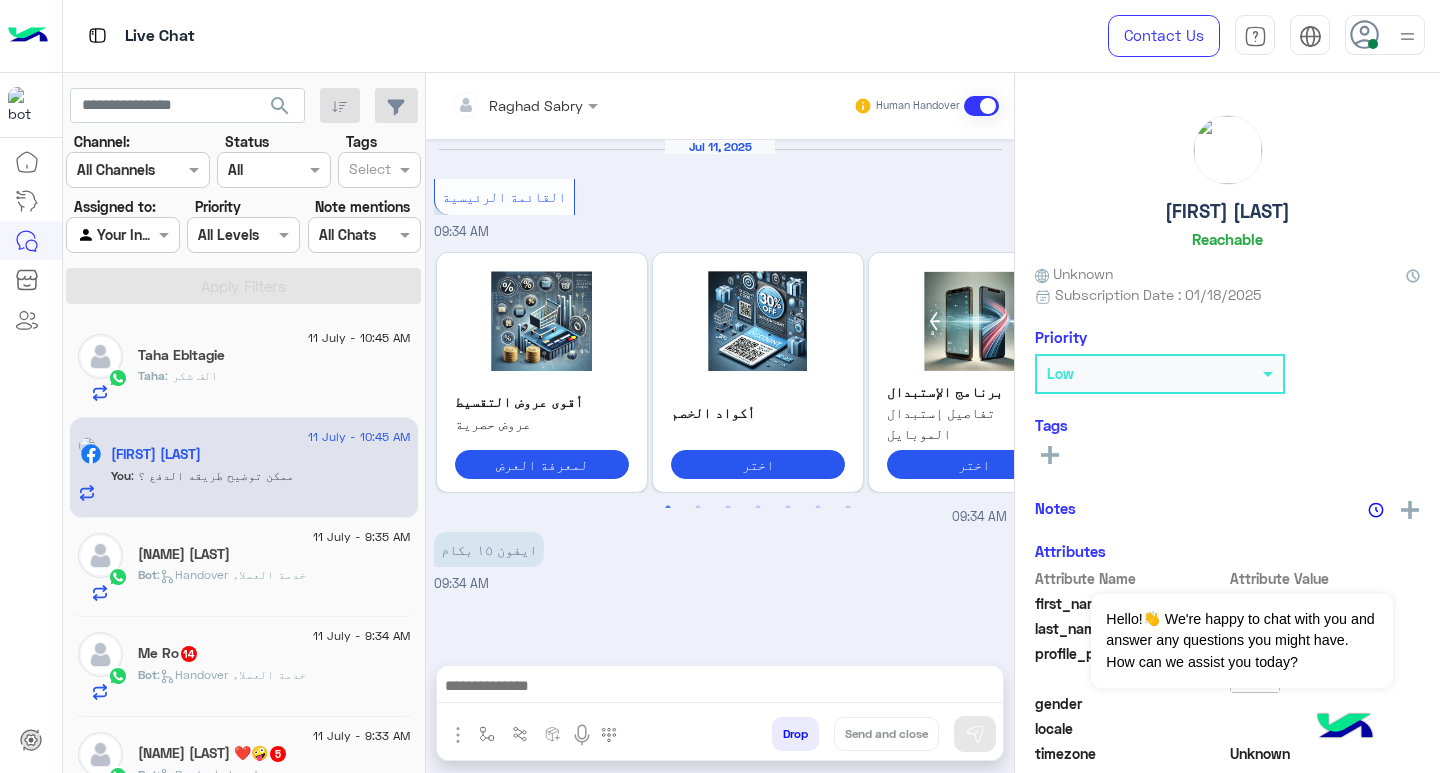 scroll, scrollTop: 1999, scrollLeft: 0, axis: vertical 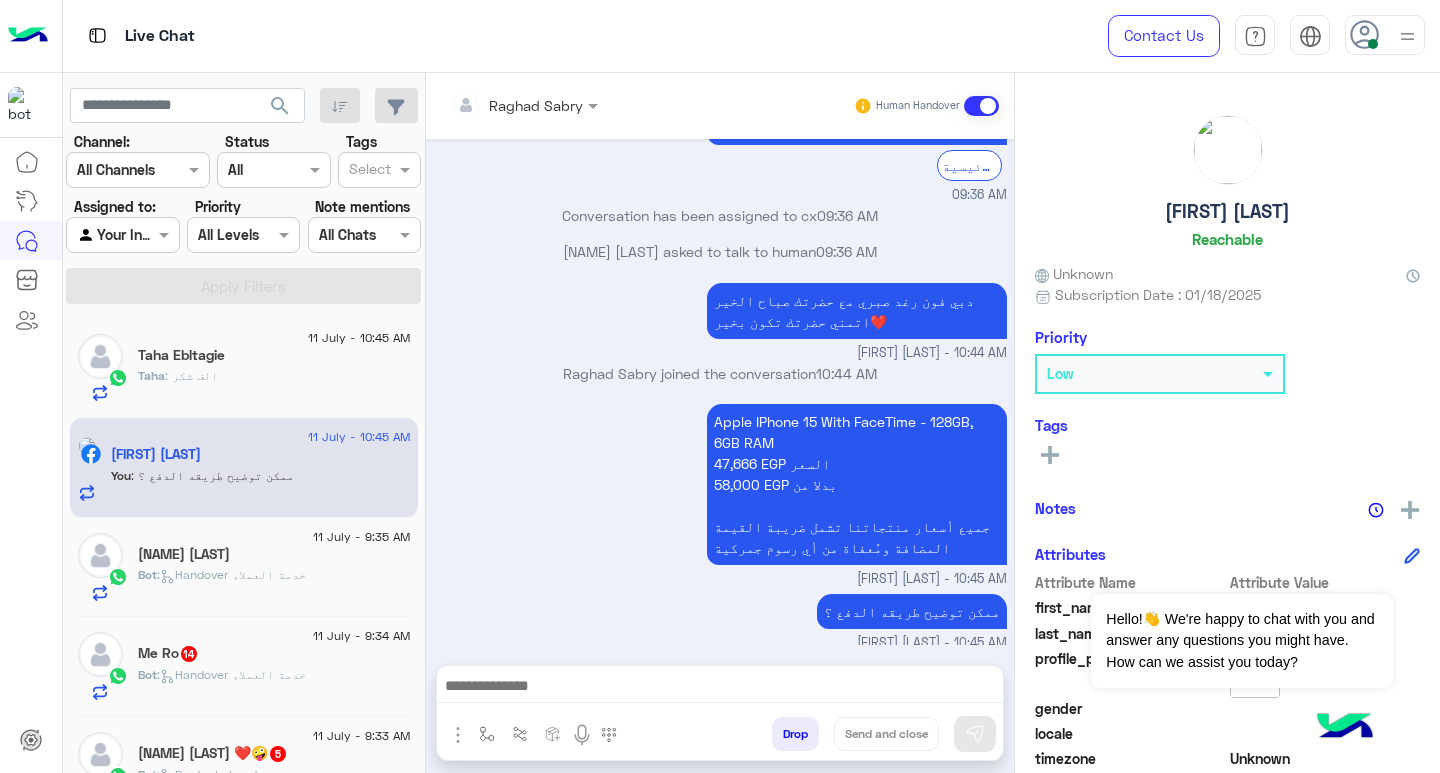 click on "Taha : الف شكر" 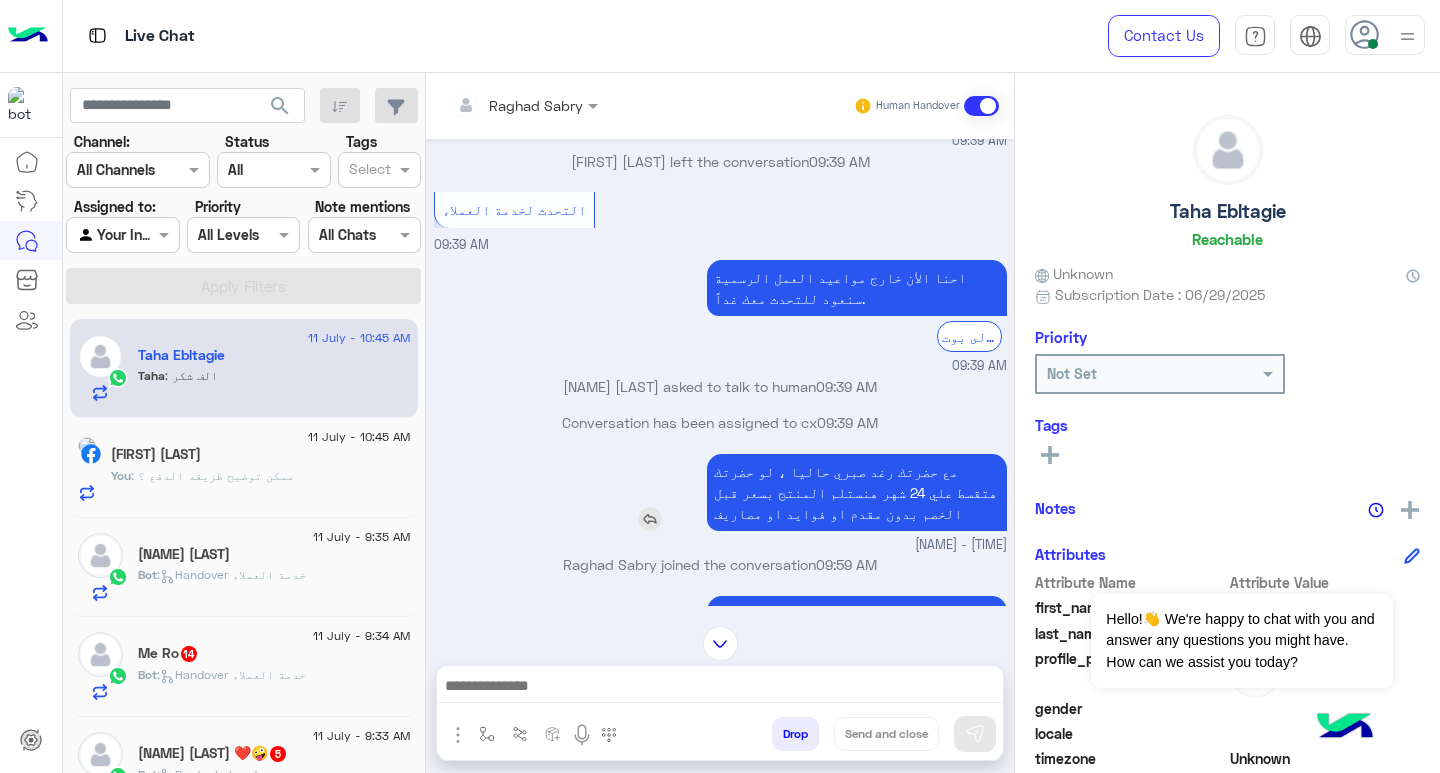 scroll, scrollTop: 126, scrollLeft: 0, axis: vertical 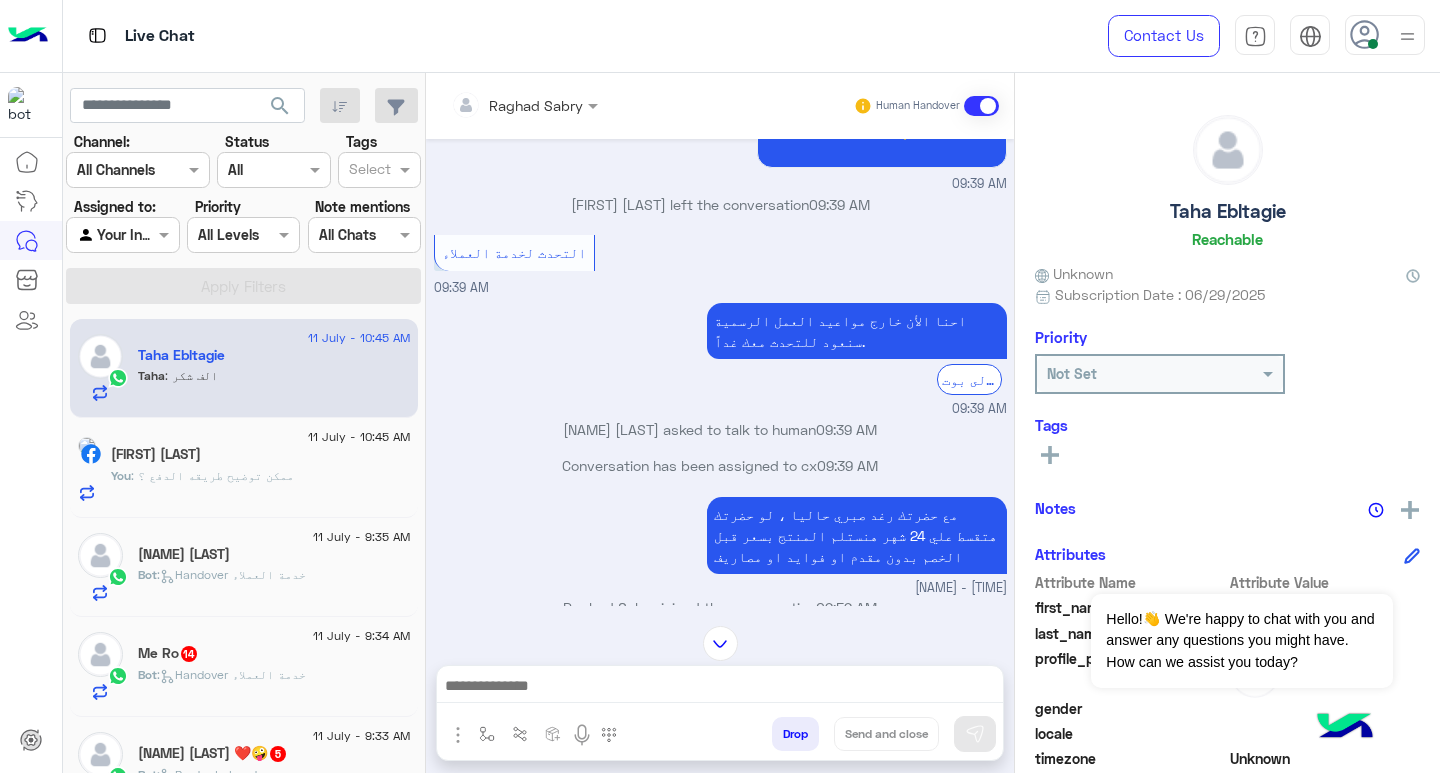 click on "You  : ممكن توضيح طريقه الدفع ؟" 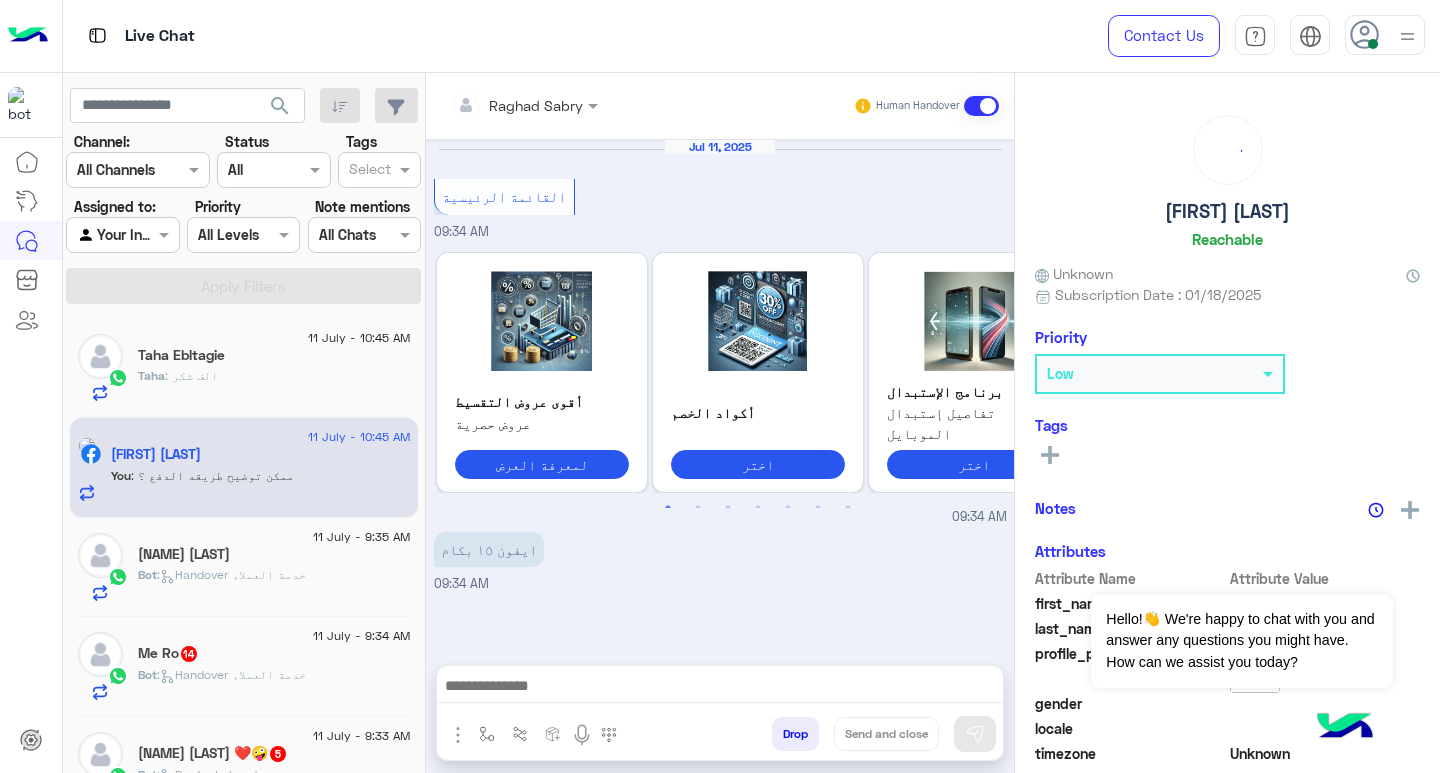 scroll, scrollTop: 1999, scrollLeft: 0, axis: vertical 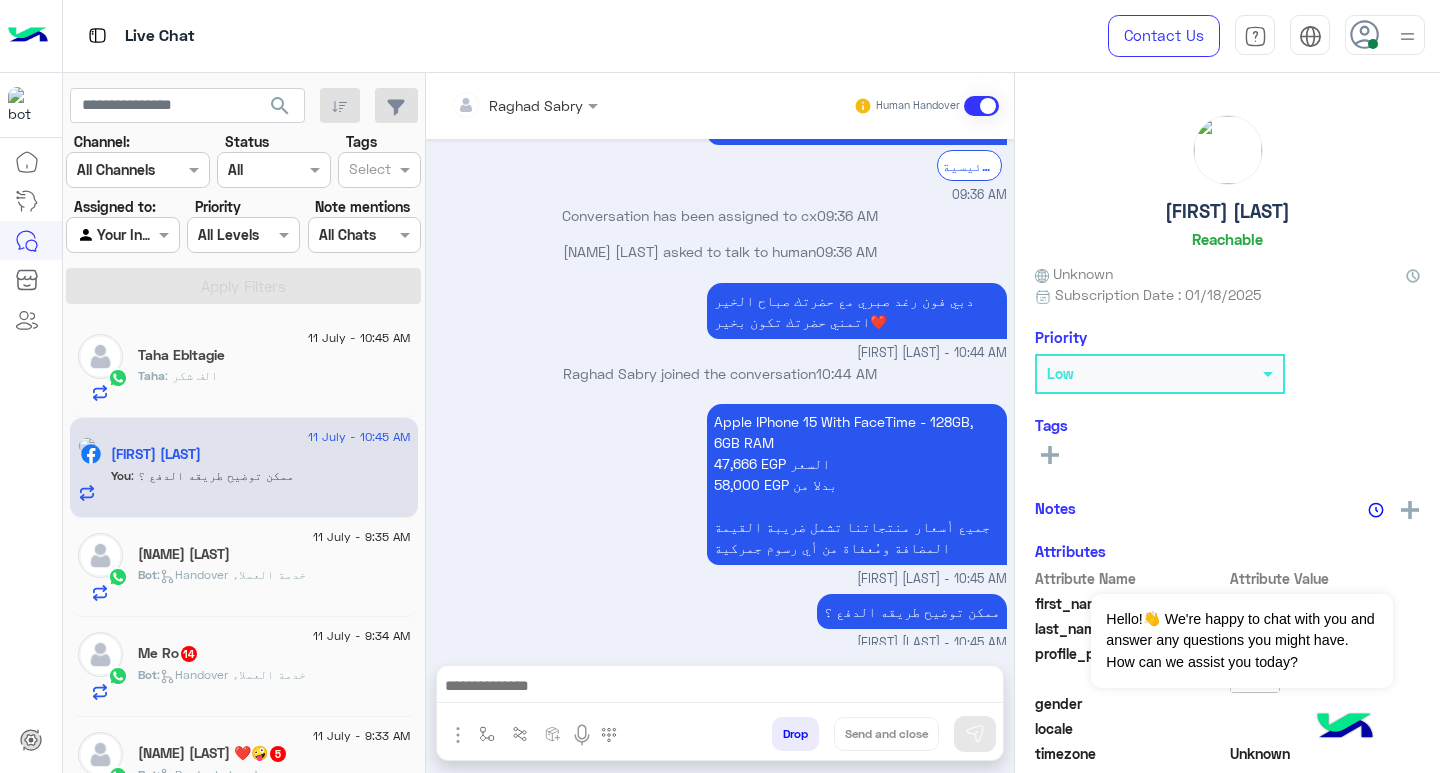 click on "Apple IPhone 15 With FaceTime - 128GB, 6GB RAM 47,666 EGP   السعر  58,000 EGP بدلا من  جميع أسعار منتجاتنا تشمل ضريبة القيمة المضافة ومُعفاة من أي رسوم جمركية" at bounding box center (857, 484) 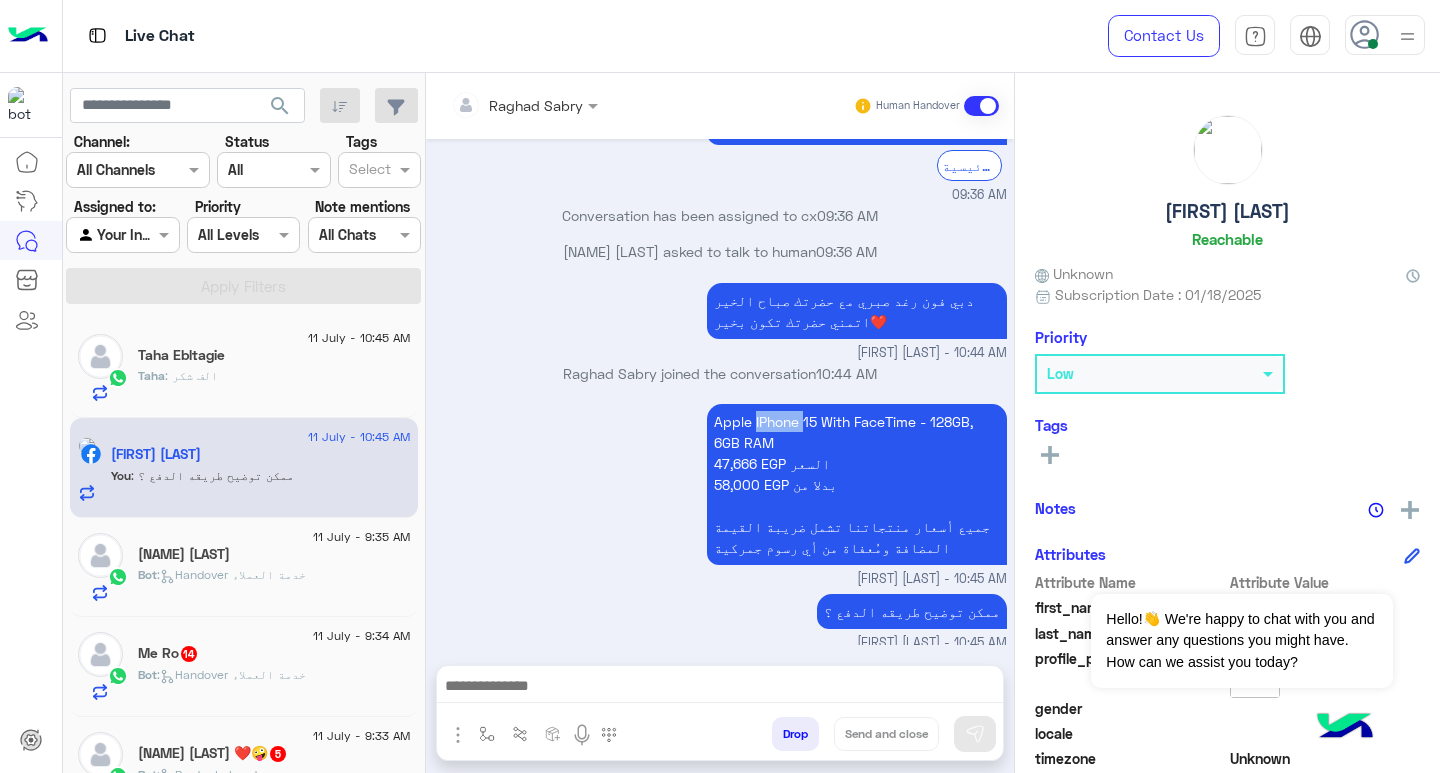 click on "Apple IPhone 15 With FaceTime - 128GB, 6GB RAM 47,666 EGP   السعر  58,000 EGP بدلا من  جميع أسعار منتجاتنا تشمل ضريبة القيمة المضافة ومُعفاة من أي رسوم جمركية" at bounding box center [857, 484] 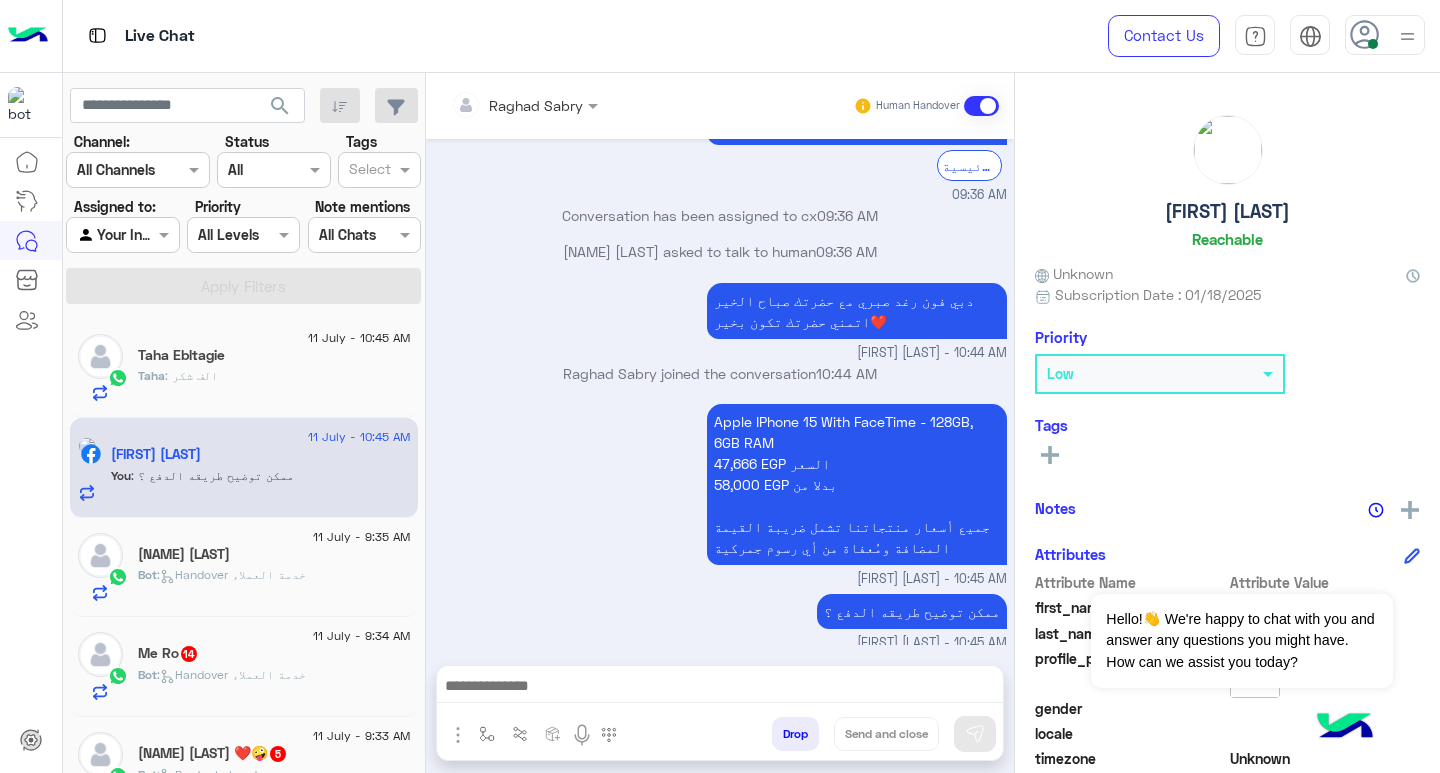 click on "Apple IPhone 15 With FaceTime - 128GB, 6GB RAM 47,666 EGP   السعر  58,000 EGP بدلا من  جميع أسعار منتجاتنا تشمل ضريبة القيمة المضافة ومُعفاة من أي رسوم جمركية" at bounding box center (857, 484) 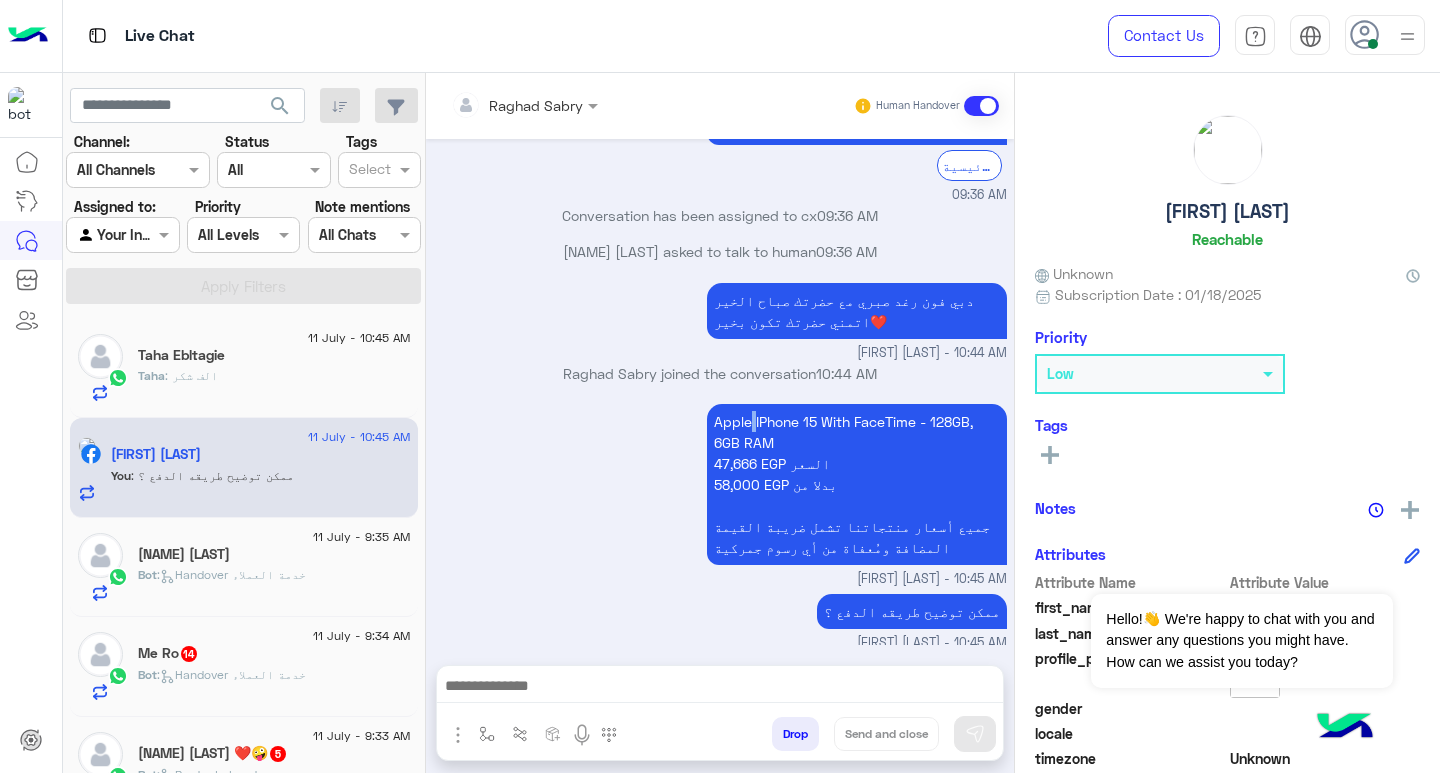click on "Apple IPhone 15 With FaceTime - 128GB, 6GB RAM 47,666 EGP   السعر  58,000 EGP بدلا من  جميع أسعار منتجاتنا تشمل ضريبة القيمة المضافة ومُعفاة من أي رسوم جمركية" at bounding box center [857, 484] 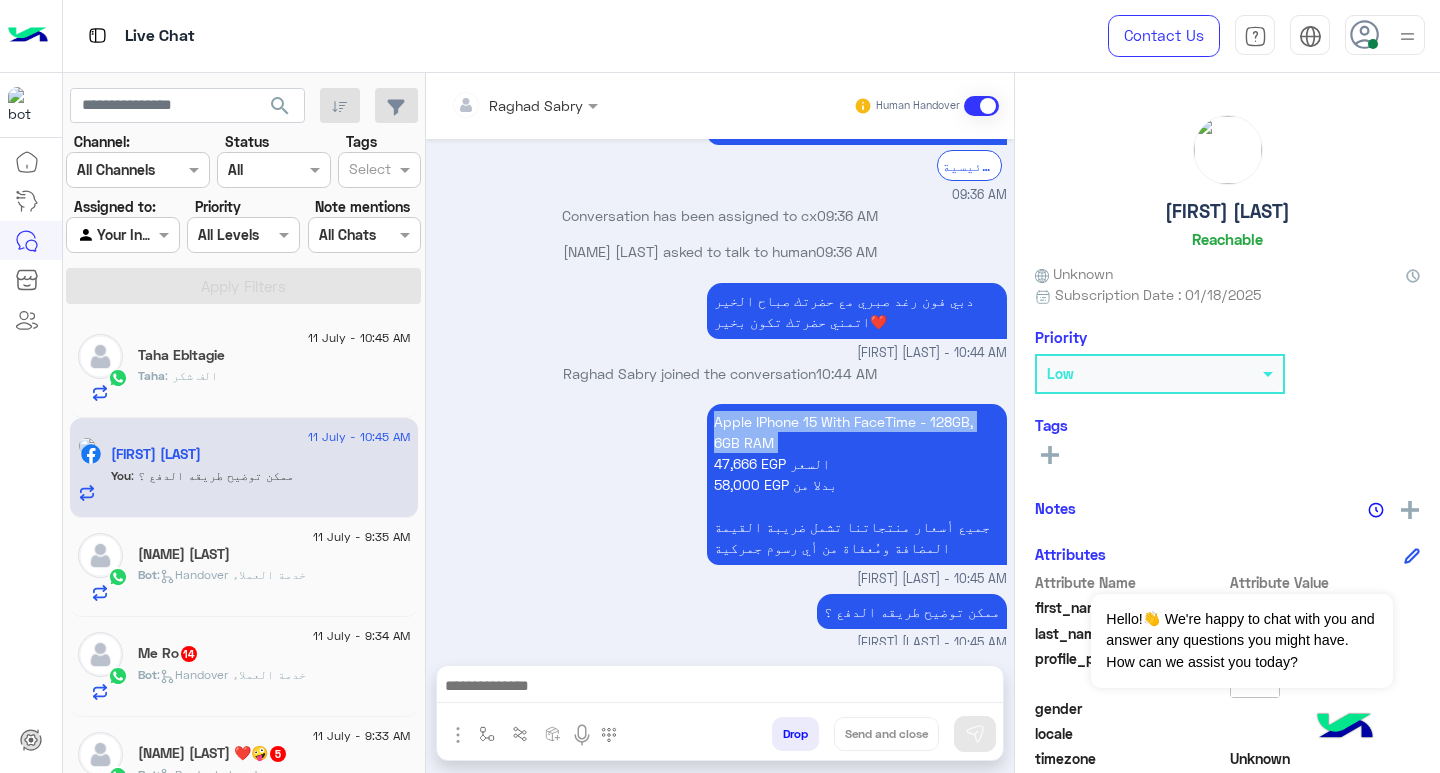 click on "Apple IPhone 15 With FaceTime - 128GB, 6GB RAM 47,666 EGP   السعر  58,000 EGP بدلا من  جميع أسعار منتجاتنا تشمل ضريبة القيمة المضافة ومُعفاة من أي رسوم جمركية" at bounding box center [857, 484] 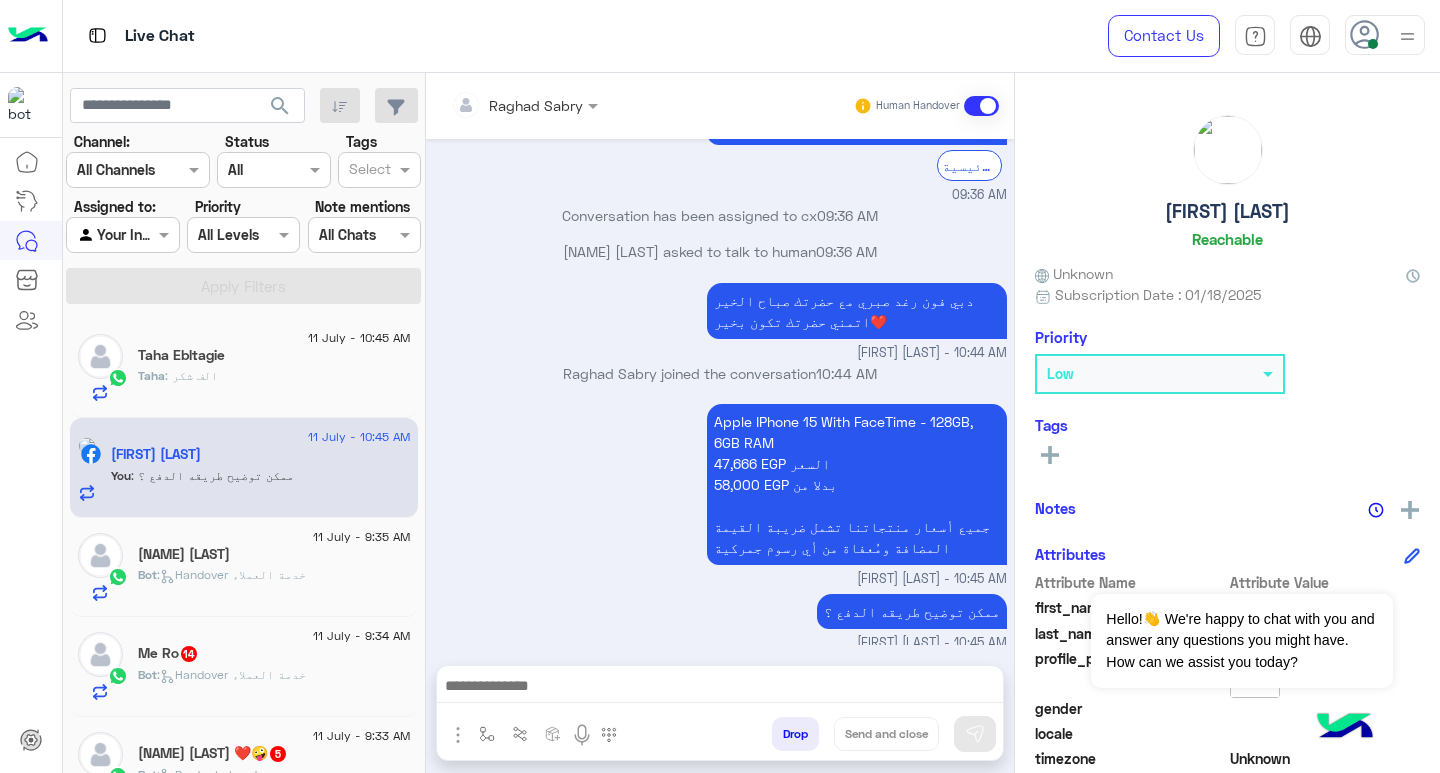click on "Taha : الف شكر" 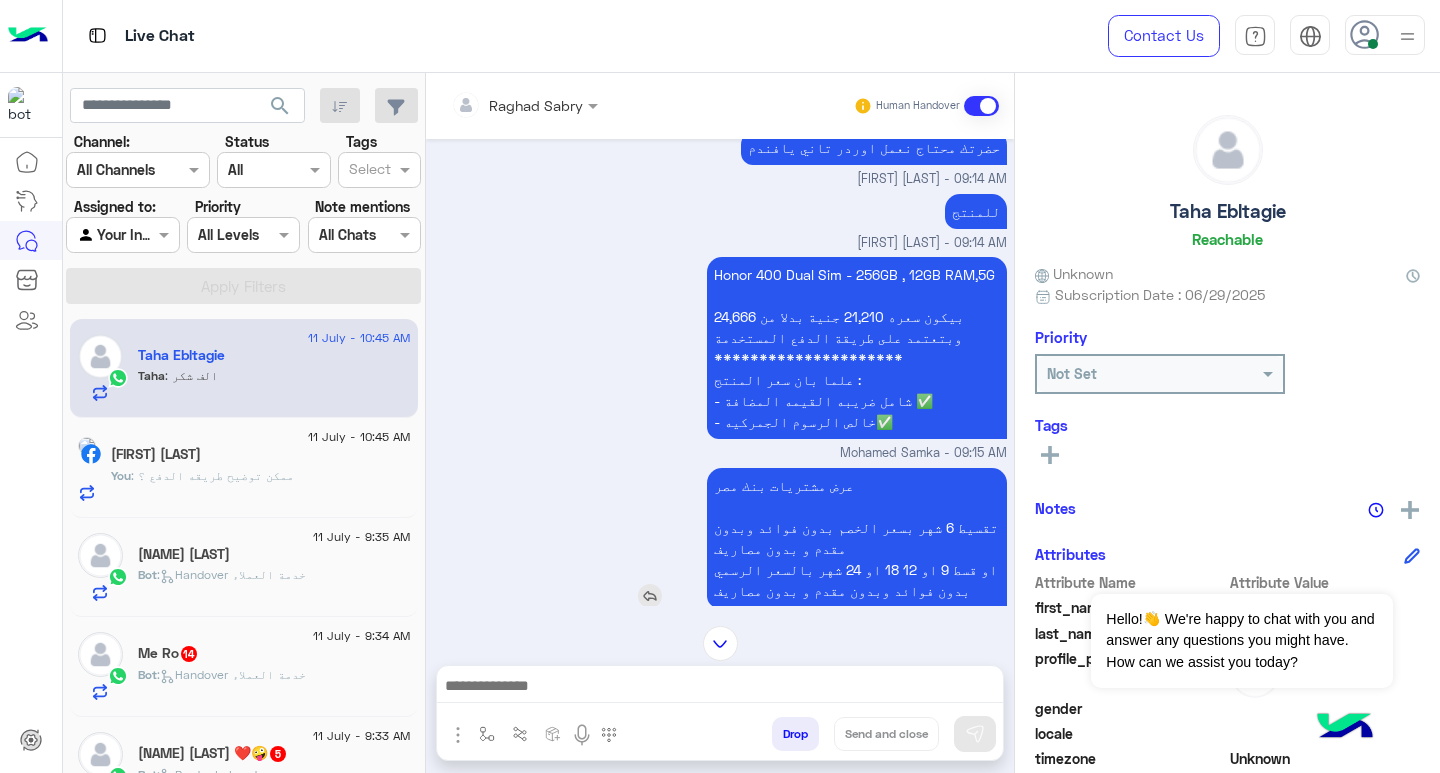 scroll, scrollTop: 0, scrollLeft: 0, axis: both 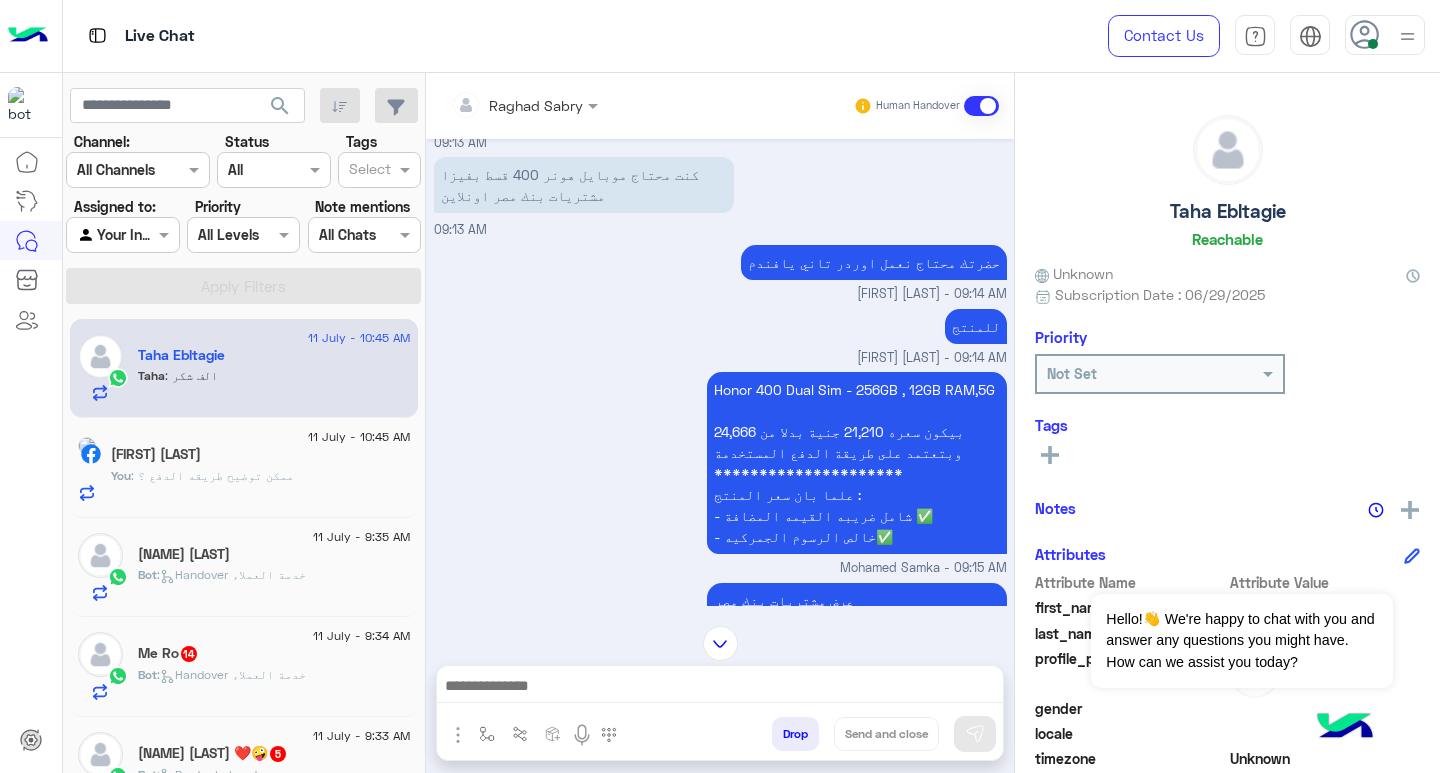click on "**********" at bounding box center (857, 463) 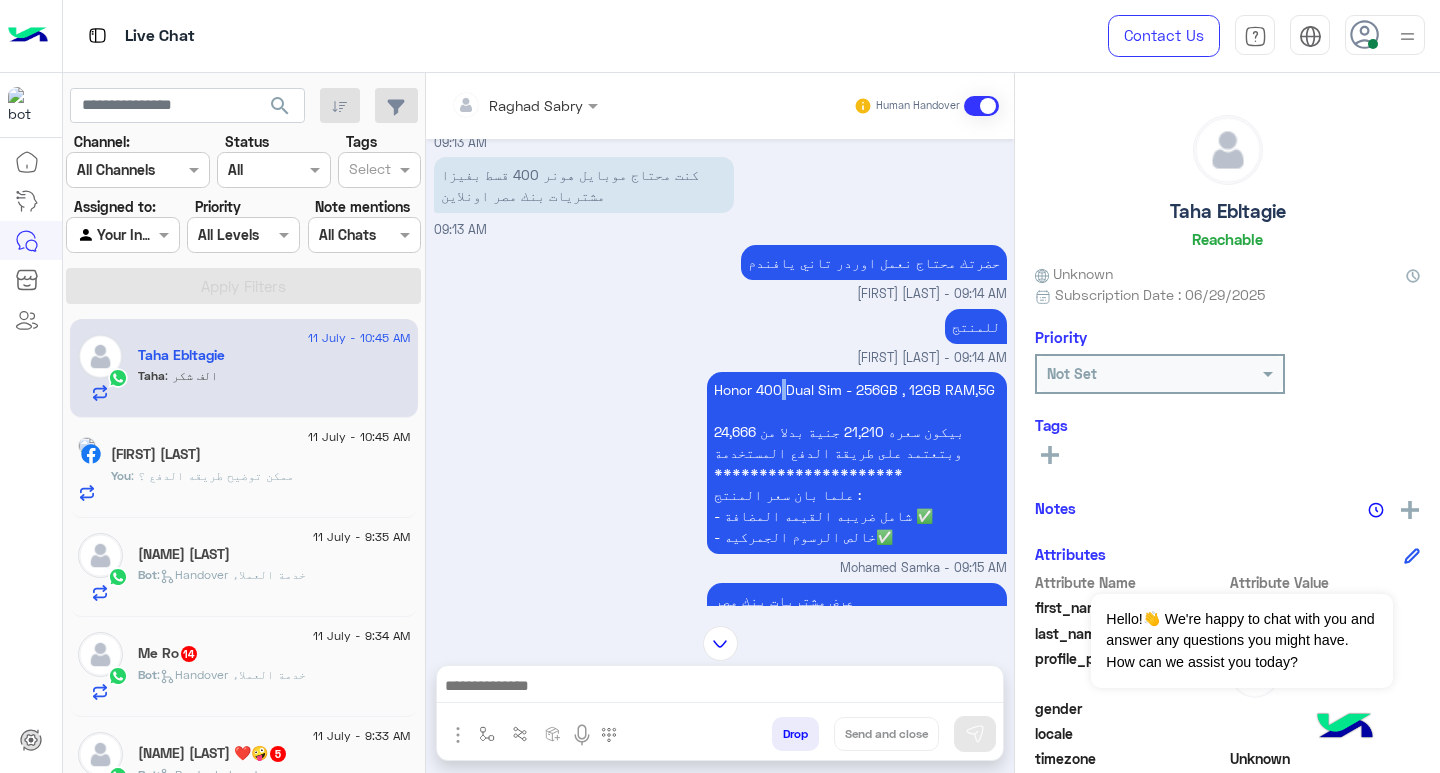 click on "**********" at bounding box center [857, 463] 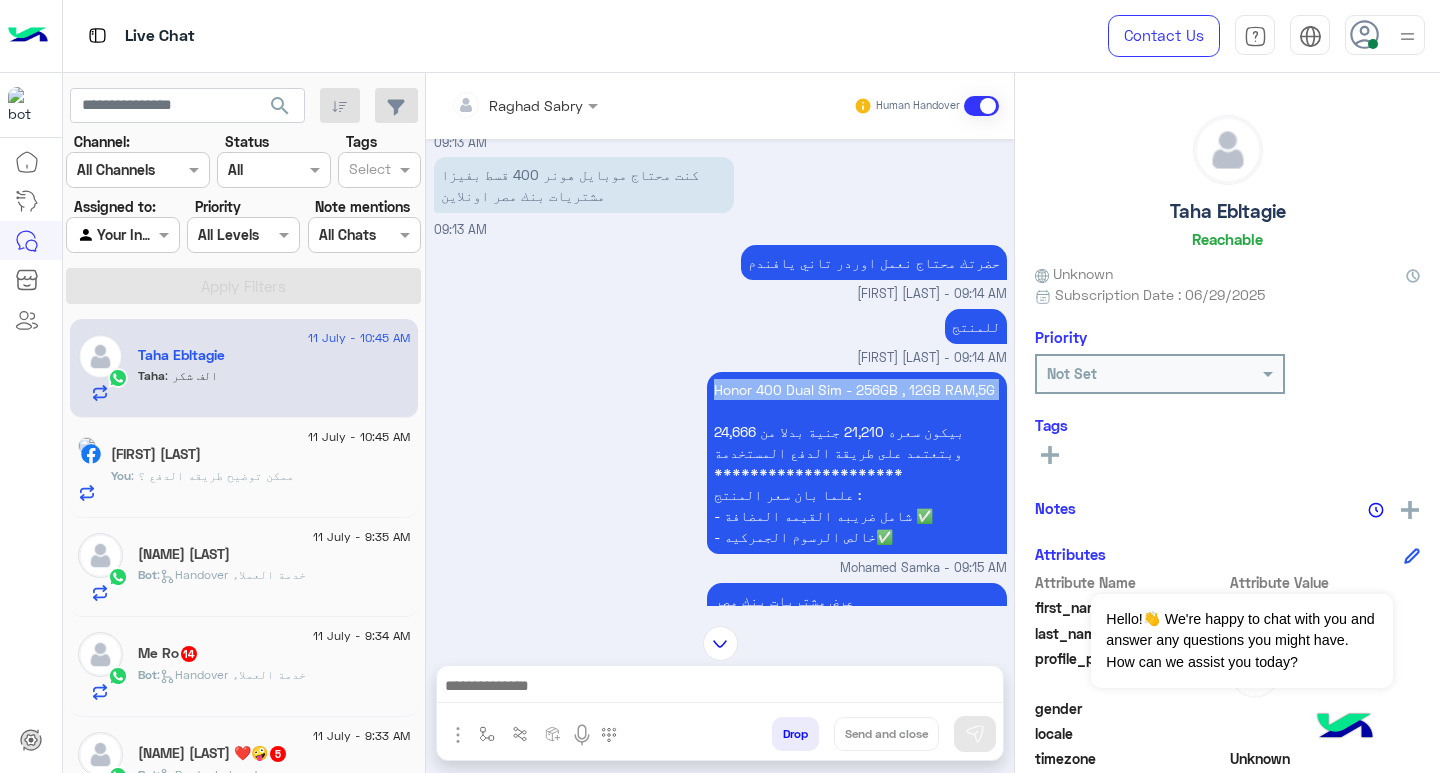 click on "**********" at bounding box center (857, 463) 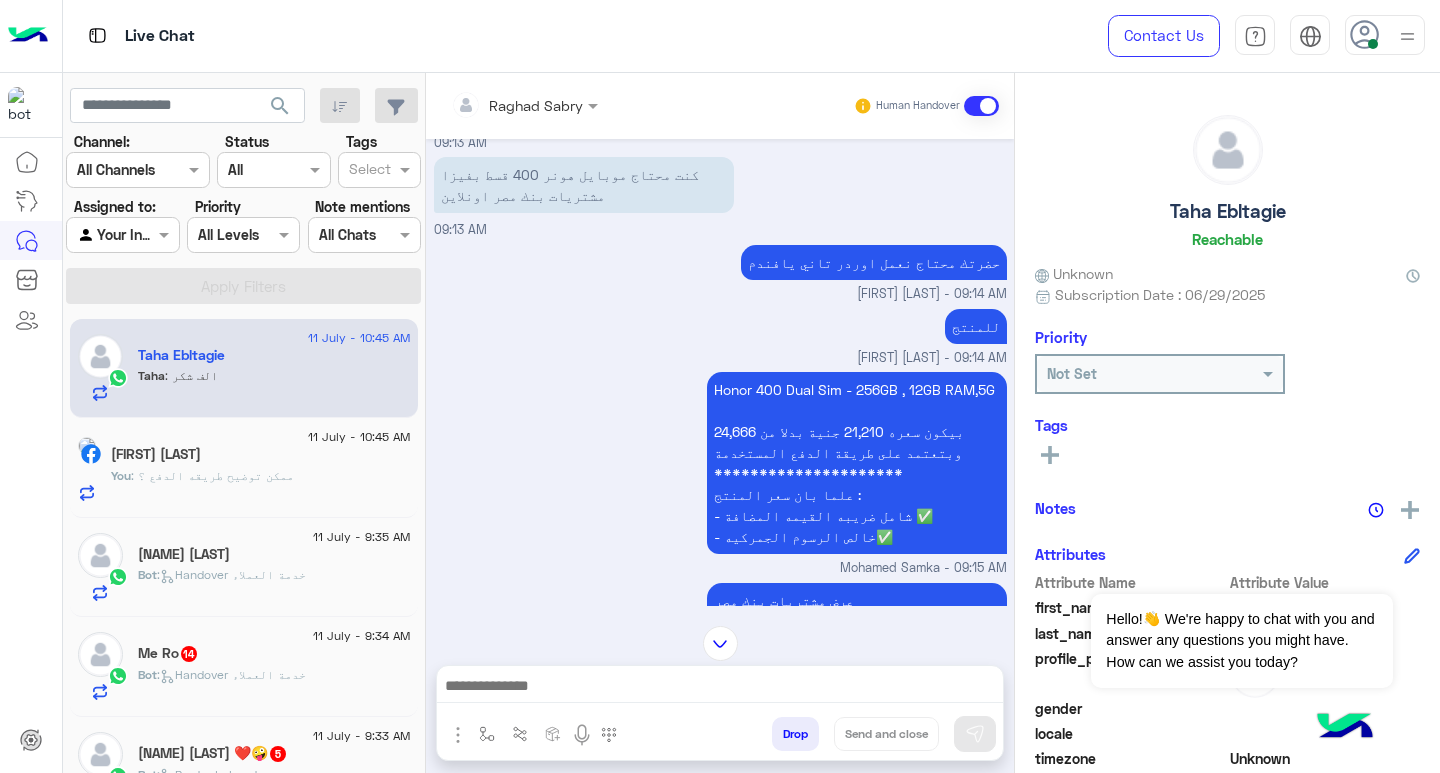 click on ":   Handover خدمة العملاء" 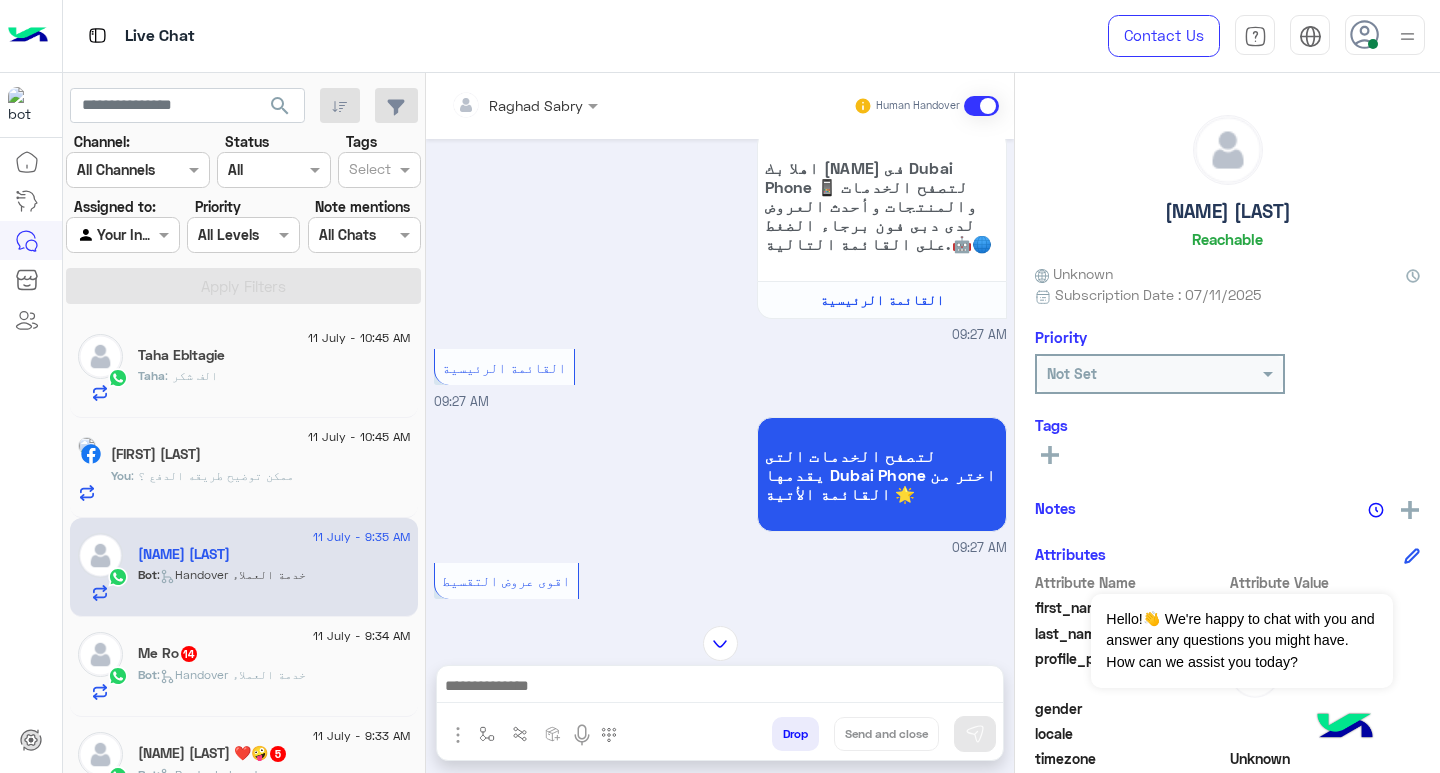 scroll, scrollTop: 0, scrollLeft: 0, axis: both 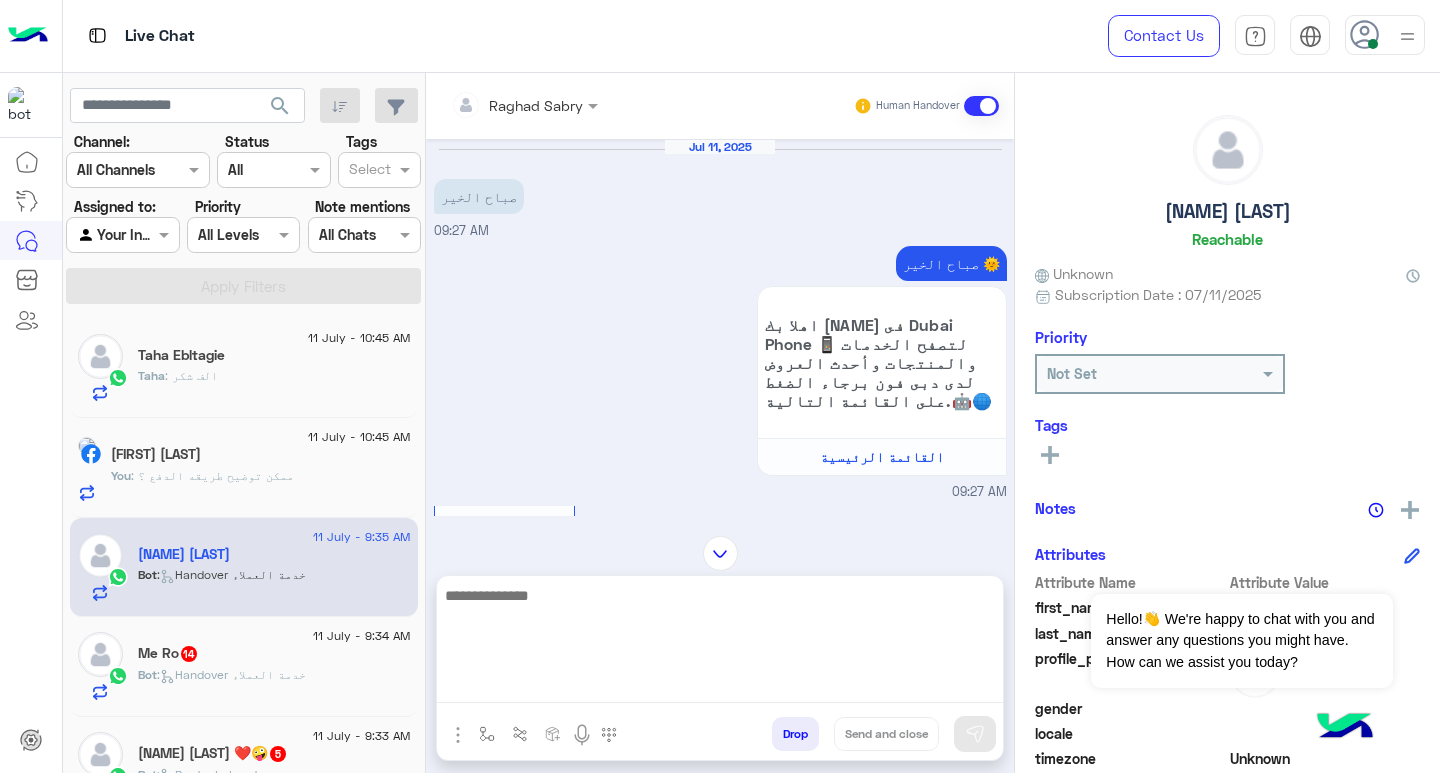 click at bounding box center (720, 643) 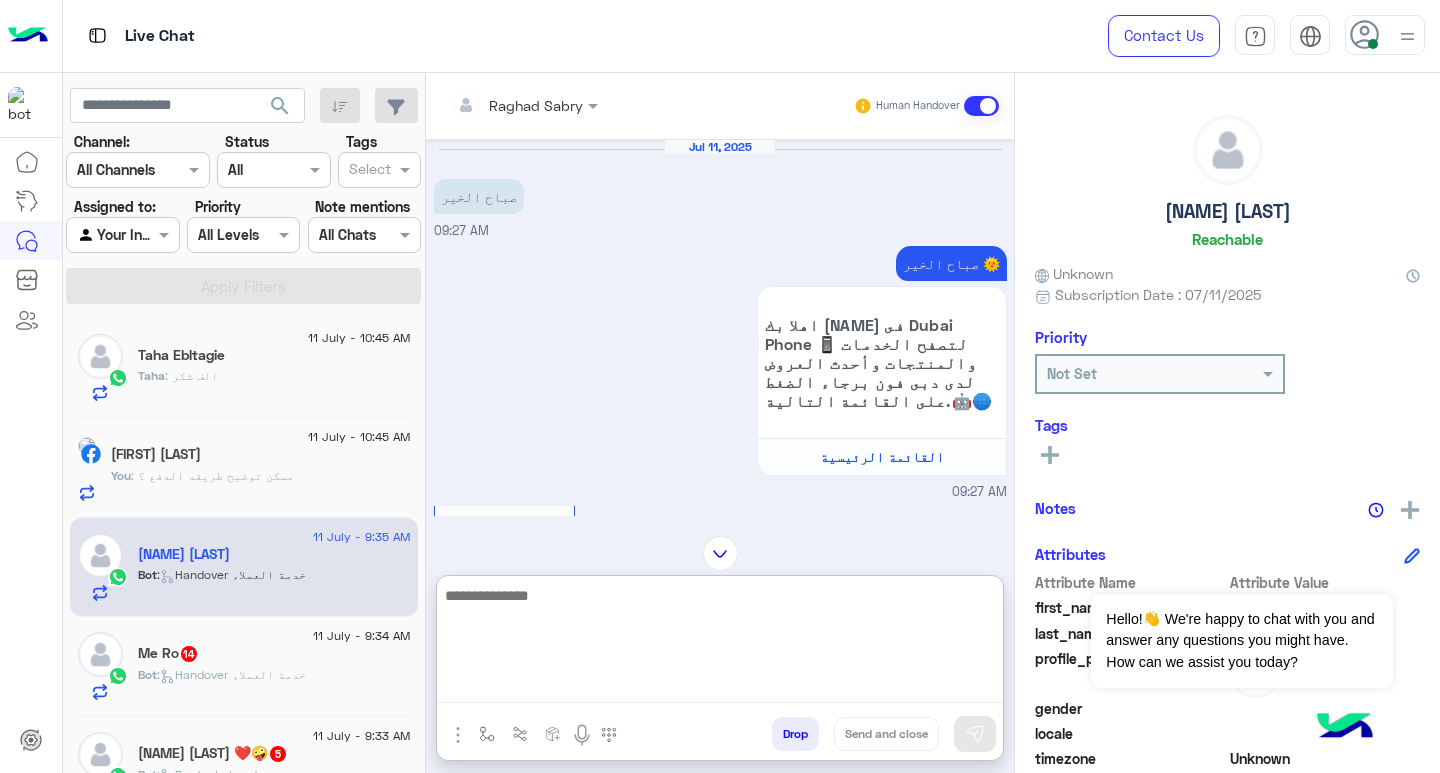 paste on "**********" 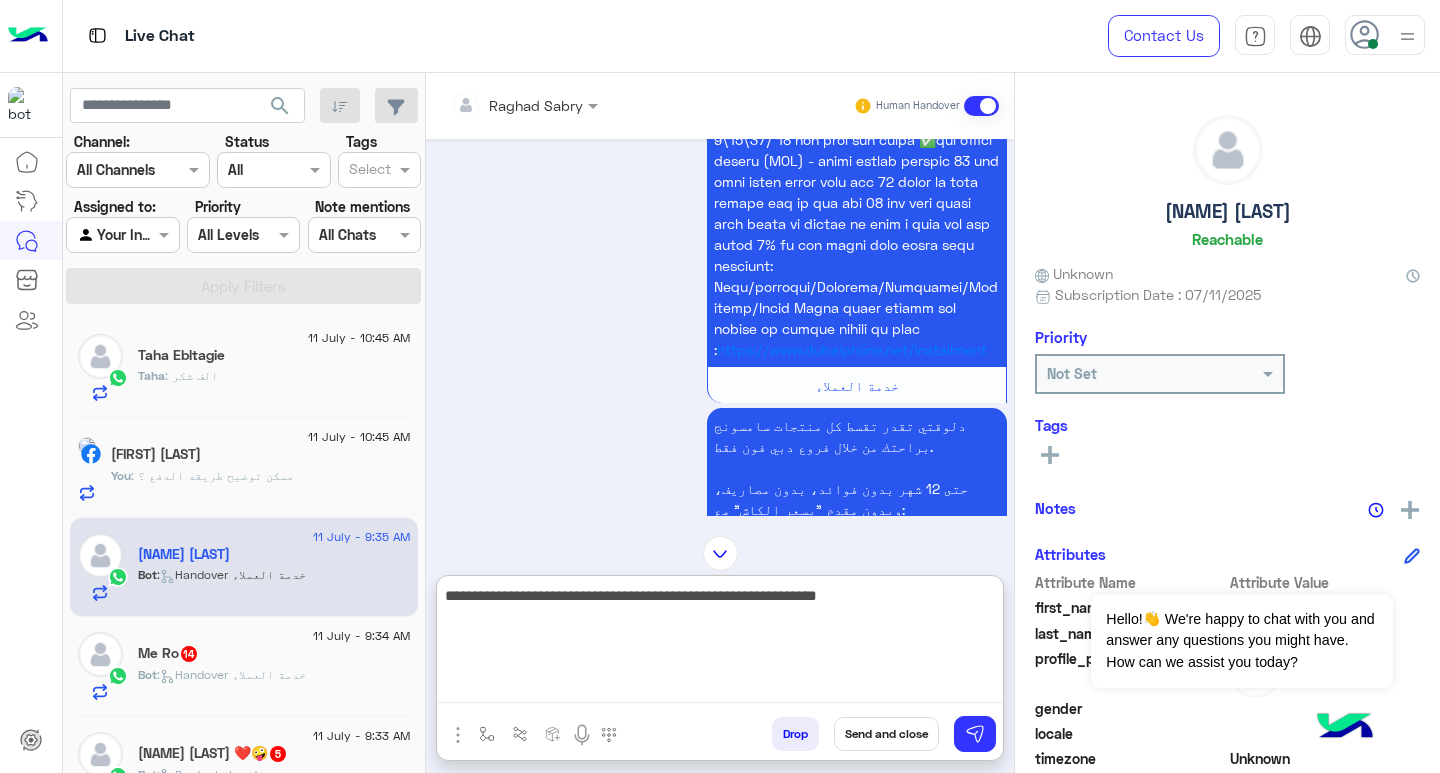 scroll, scrollTop: 1677, scrollLeft: 0, axis: vertical 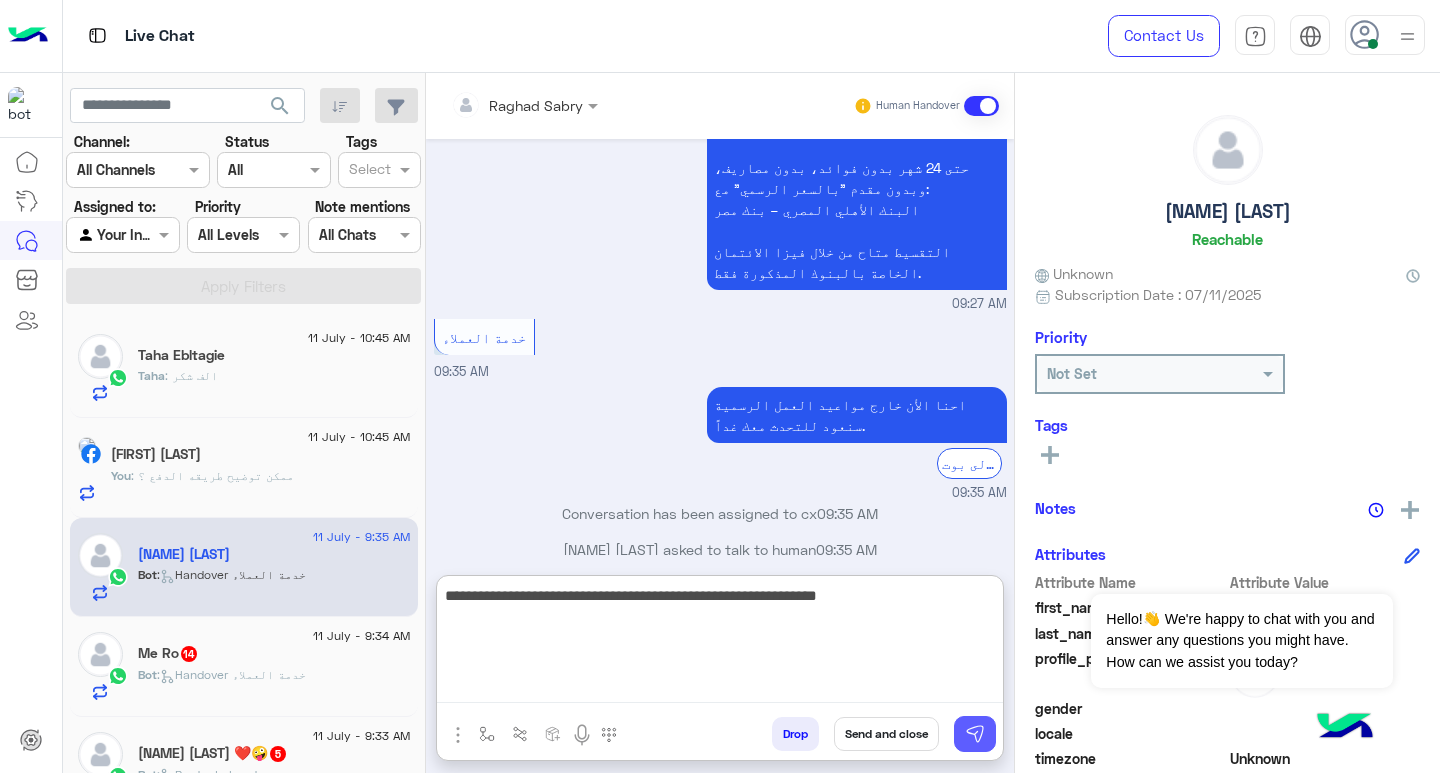 type on "**********" 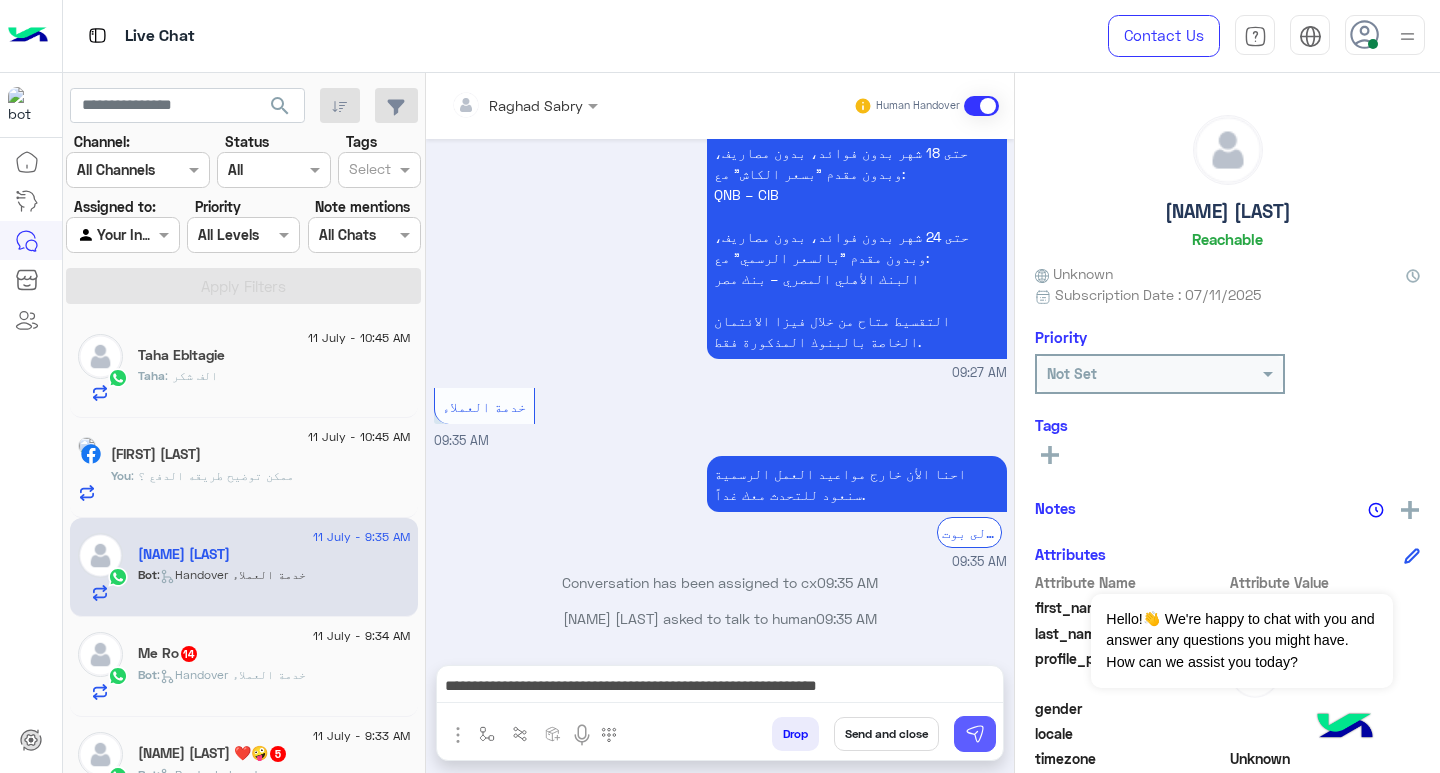 click at bounding box center (975, 734) 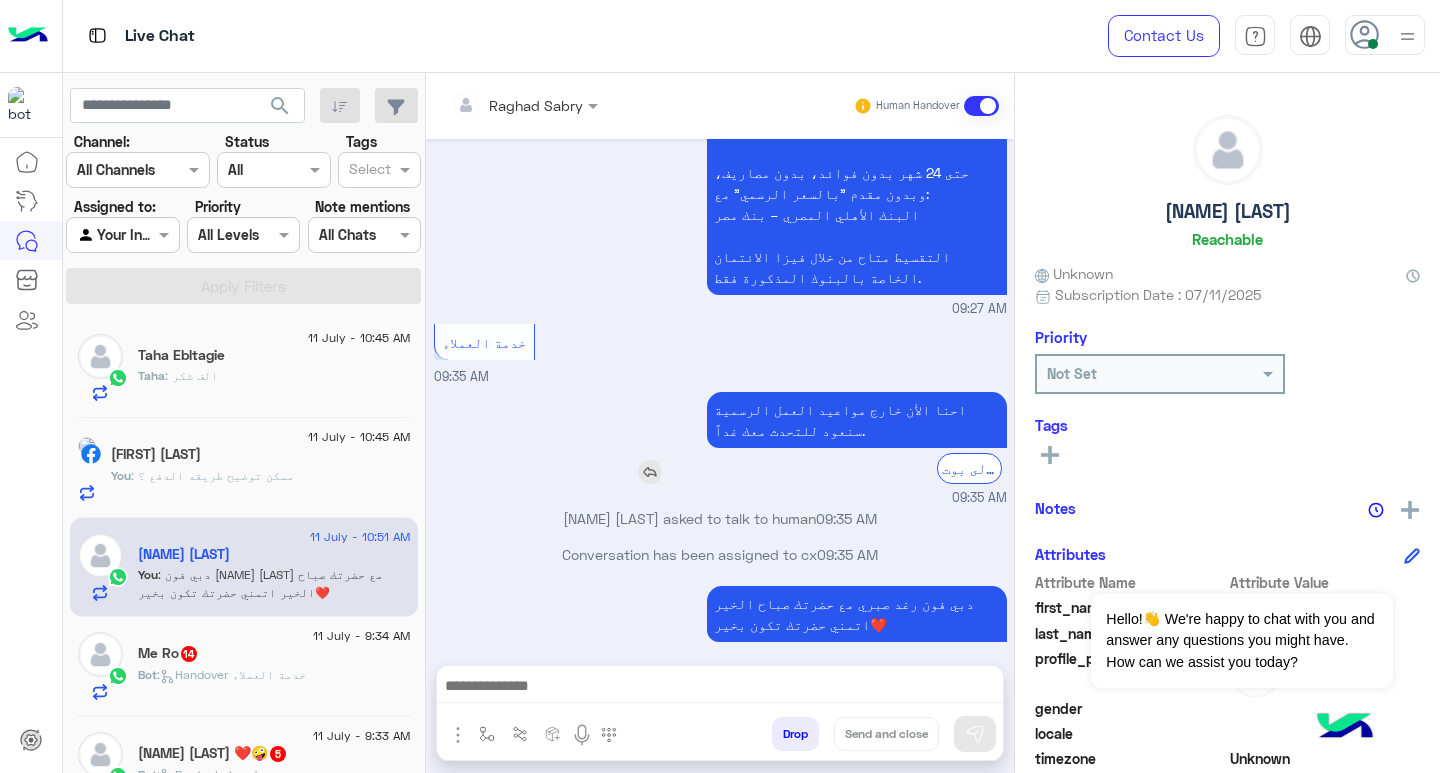 scroll, scrollTop: 1708, scrollLeft: 0, axis: vertical 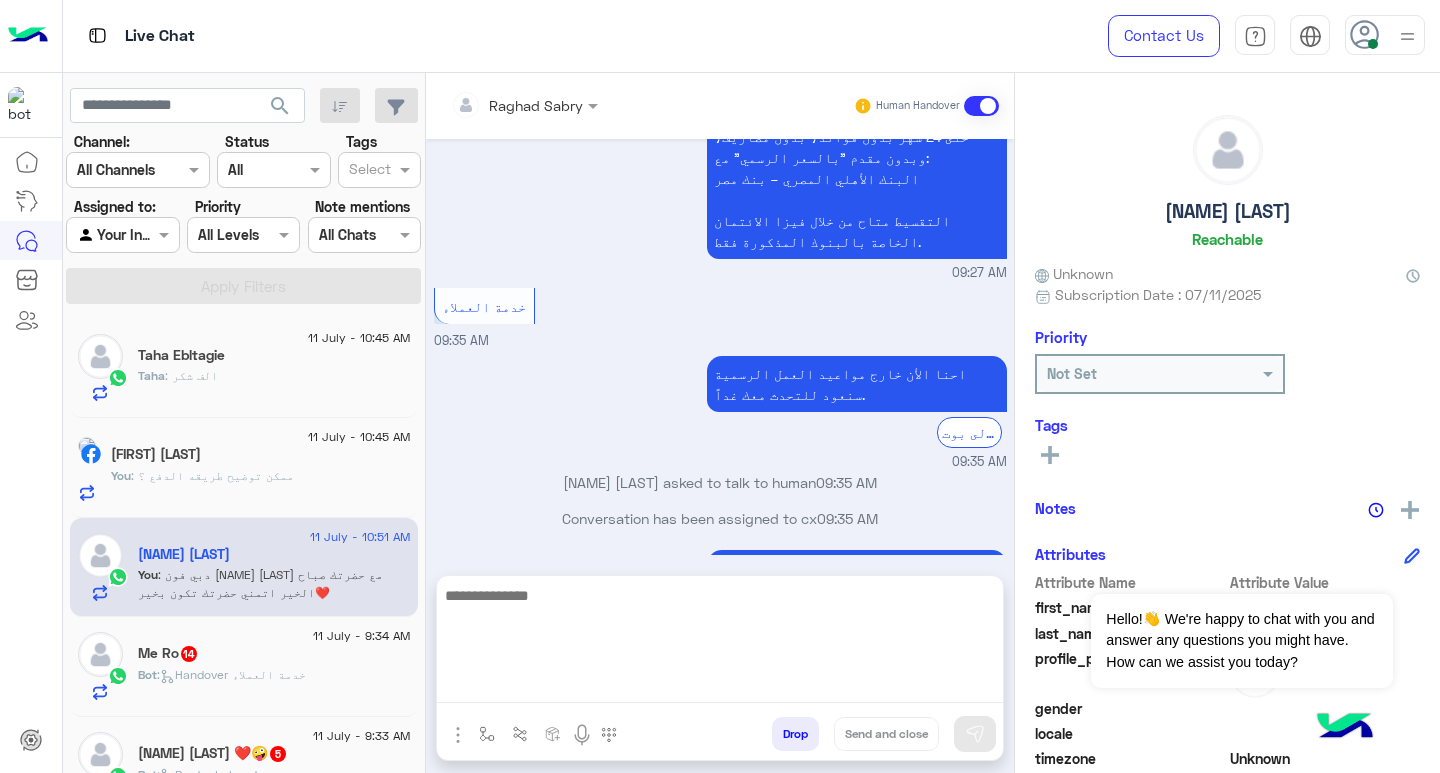 click at bounding box center (720, 643) 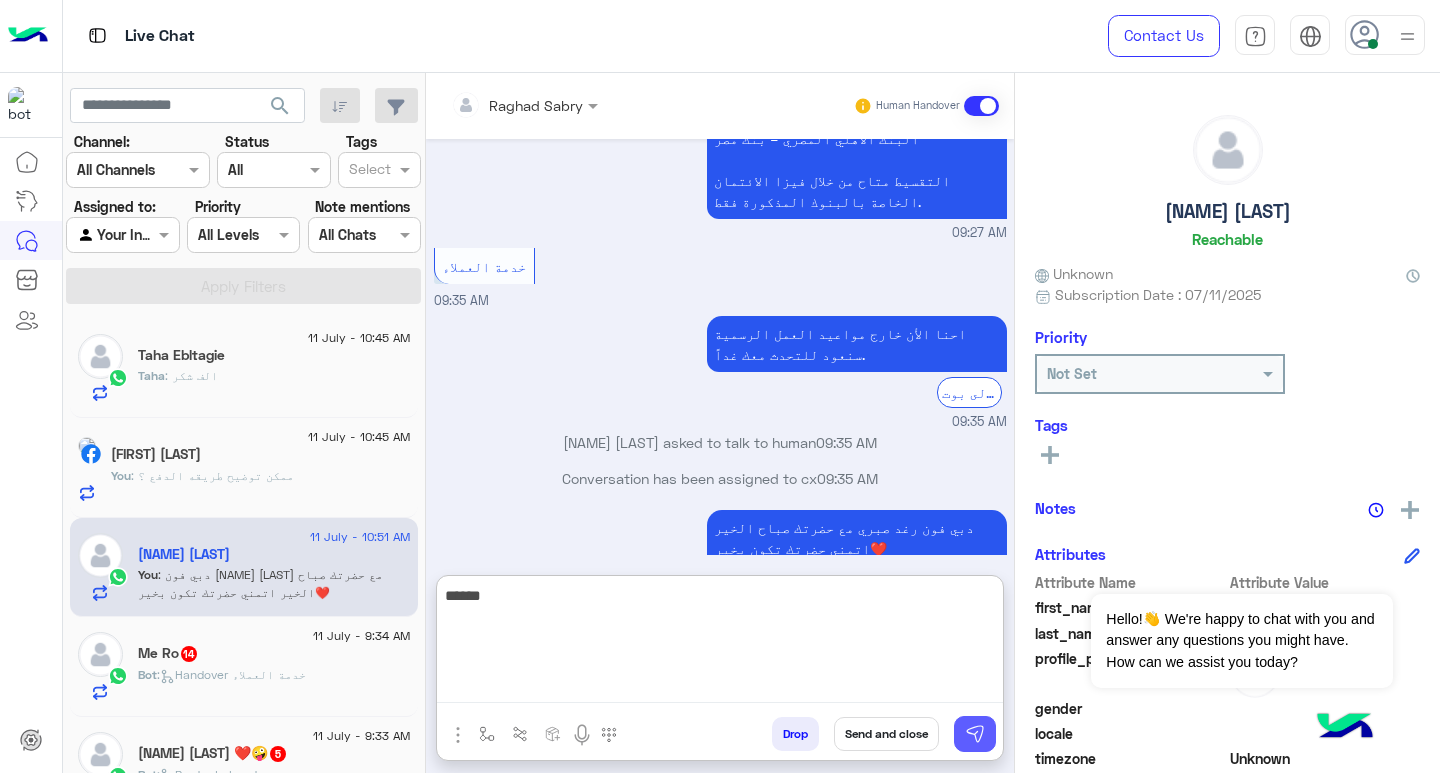 type on "*****" 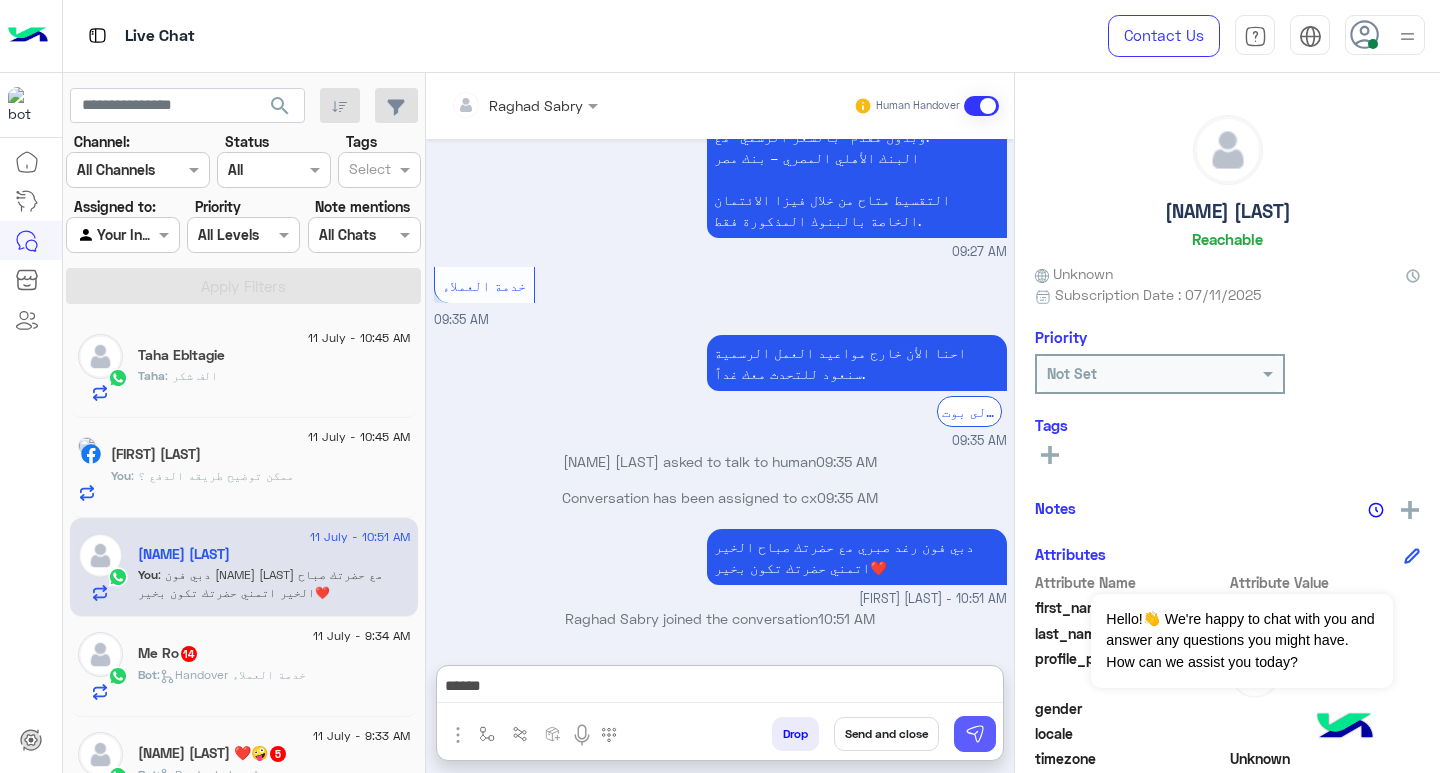 click at bounding box center (975, 734) 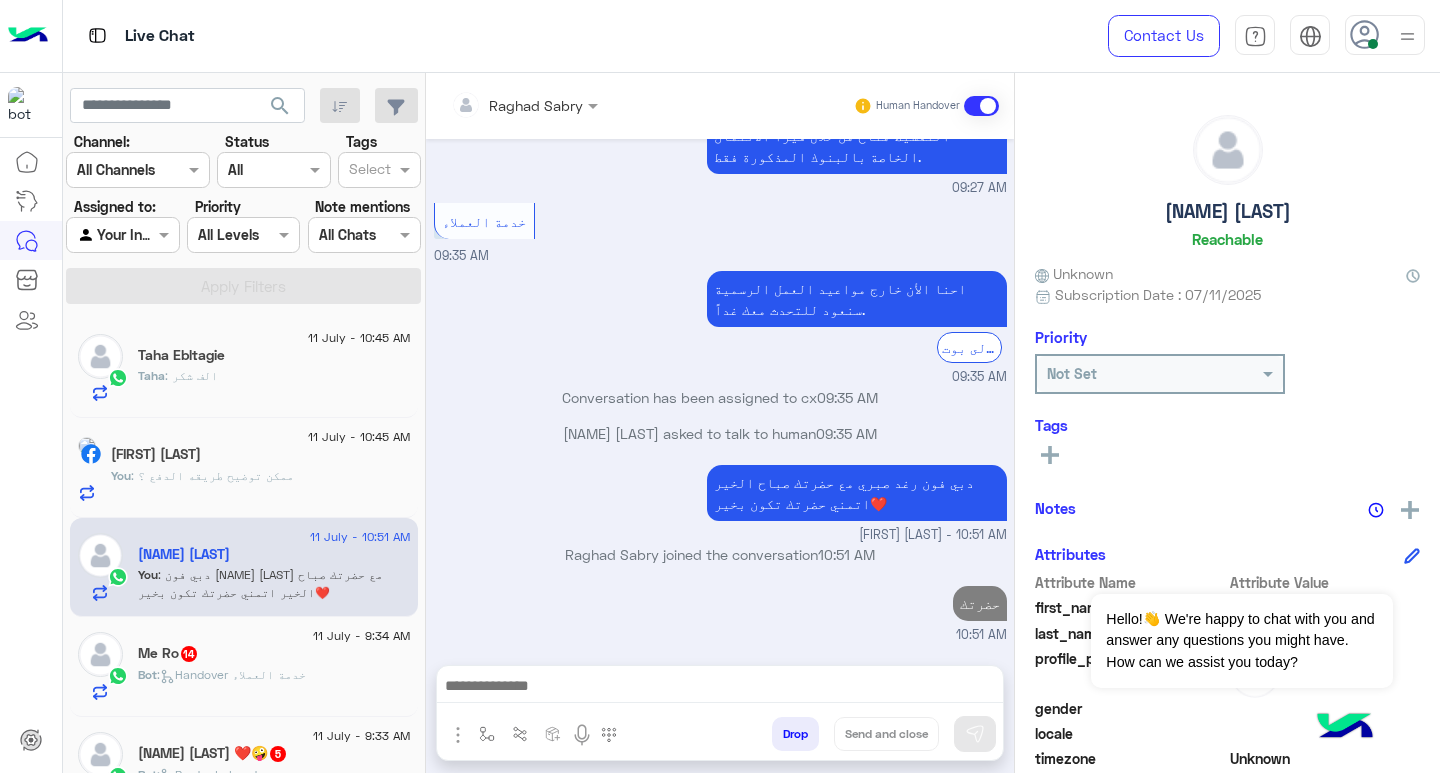 scroll, scrollTop: 1772, scrollLeft: 0, axis: vertical 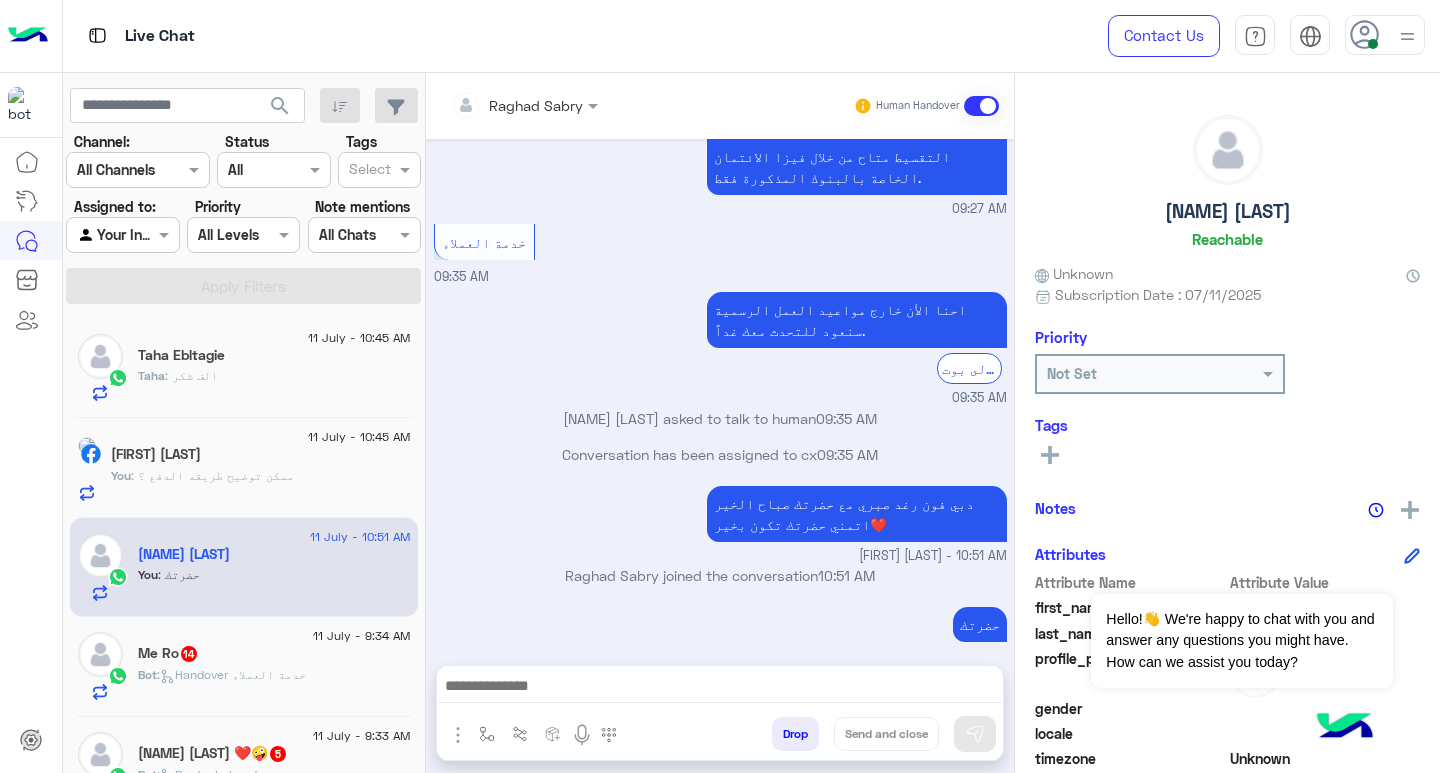 click on "حضرتك  Raghad Sabry -  10:51 AM" at bounding box center (720, 634) 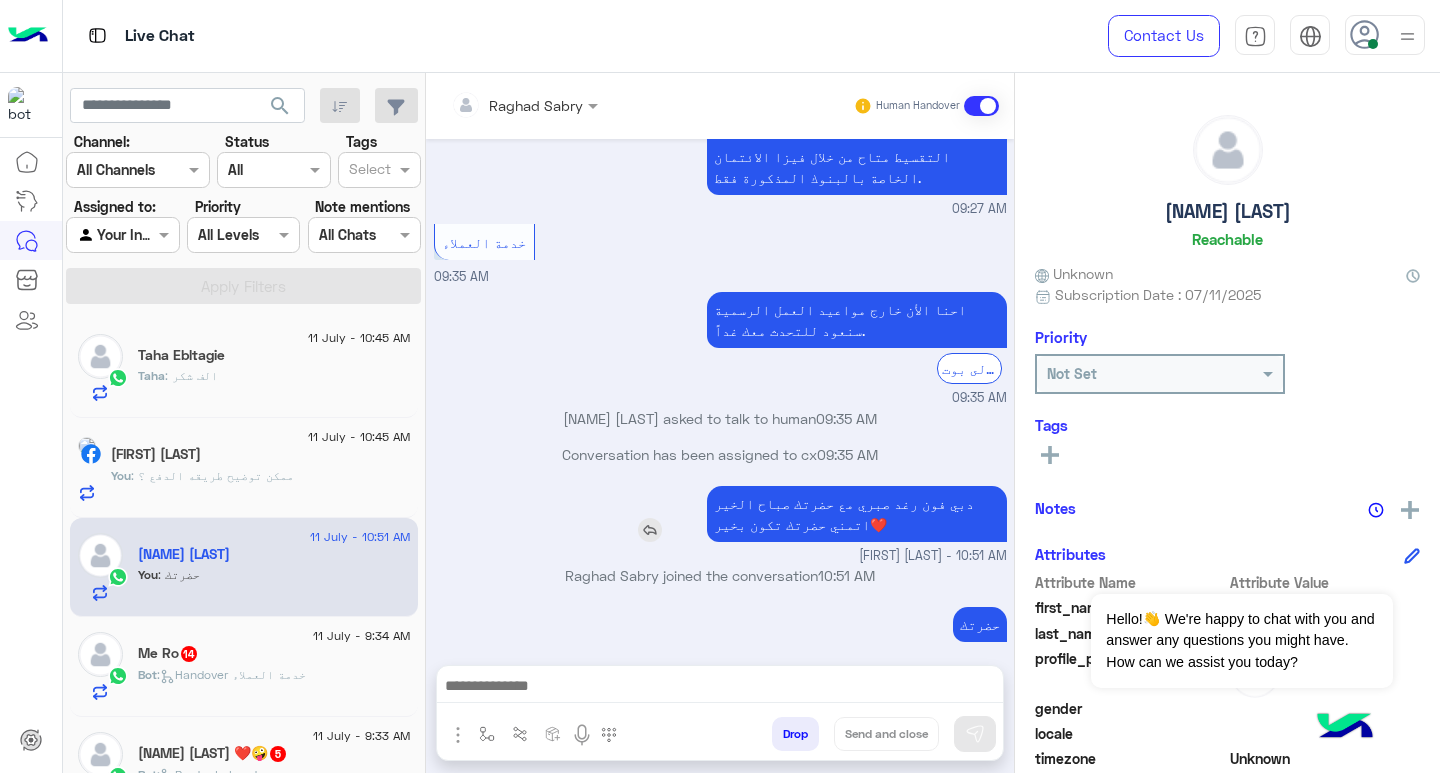 click at bounding box center (650, 530) 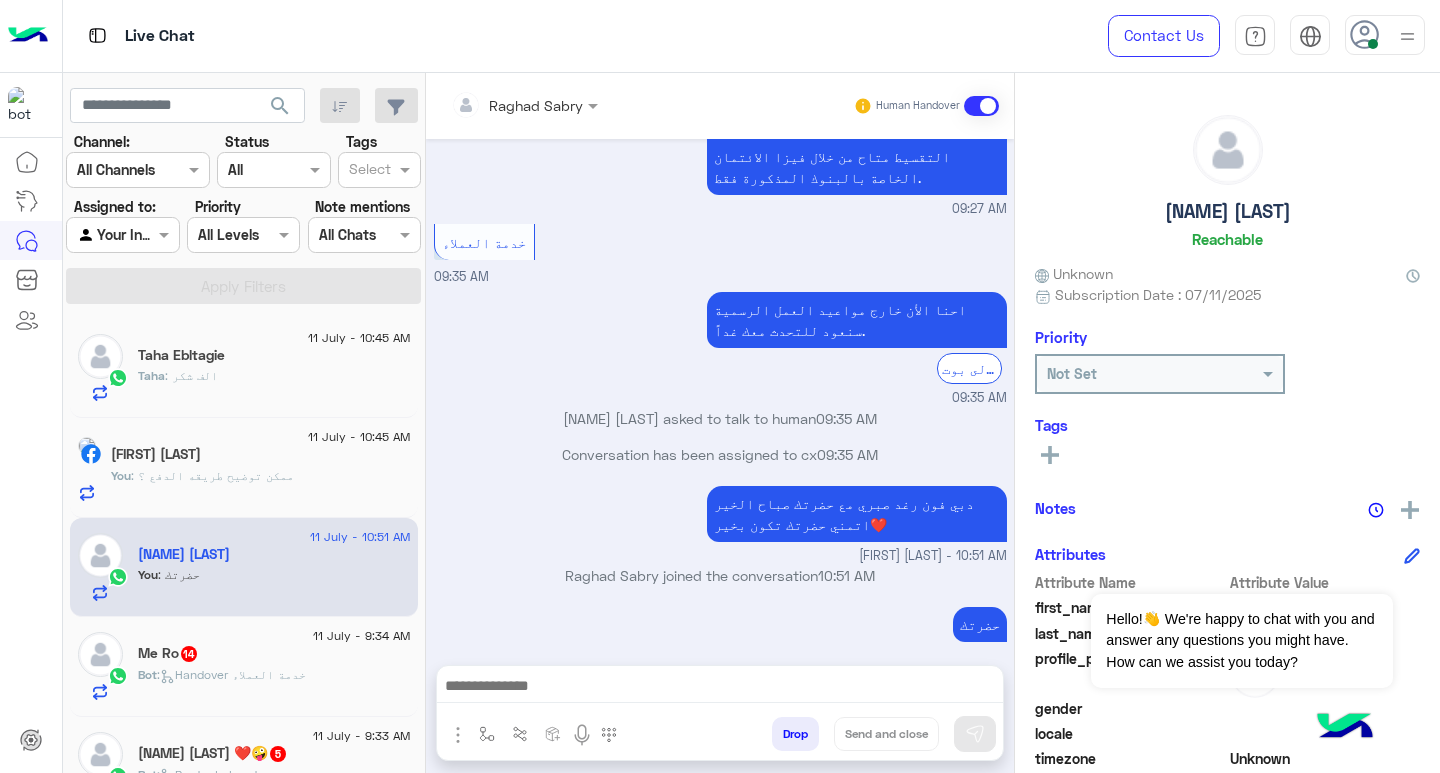 scroll, scrollTop: 1853, scrollLeft: 0, axis: vertical 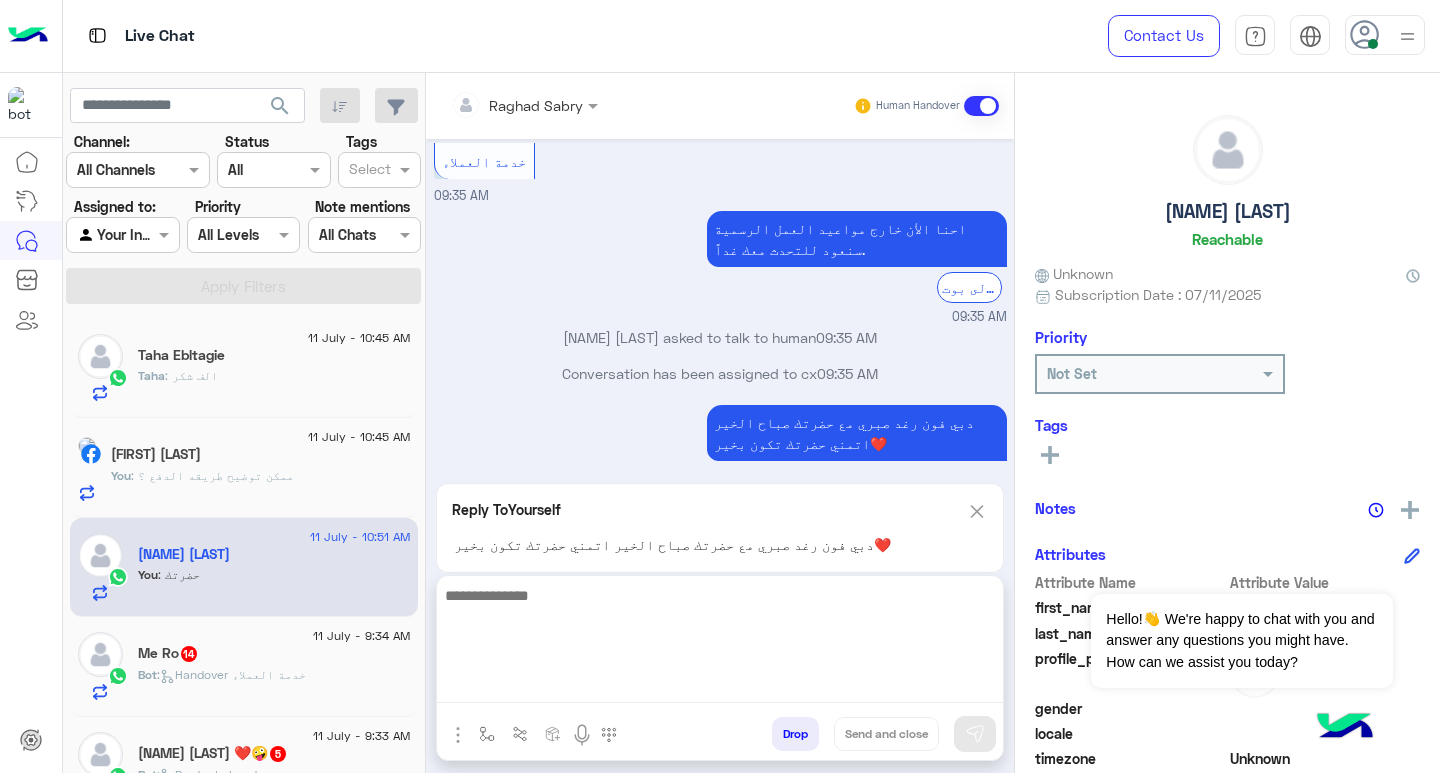 click at bounding box center [720, 643] 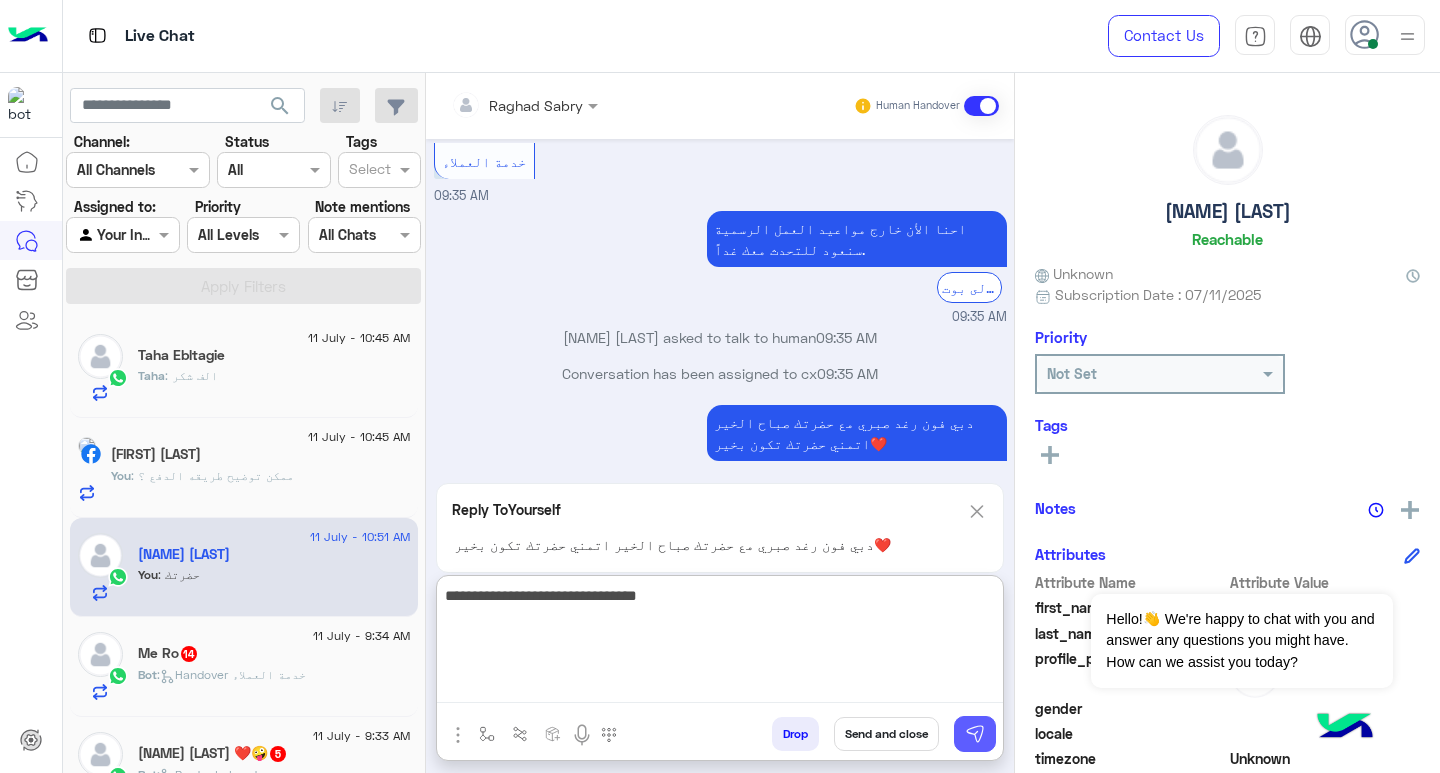 type on "**********" 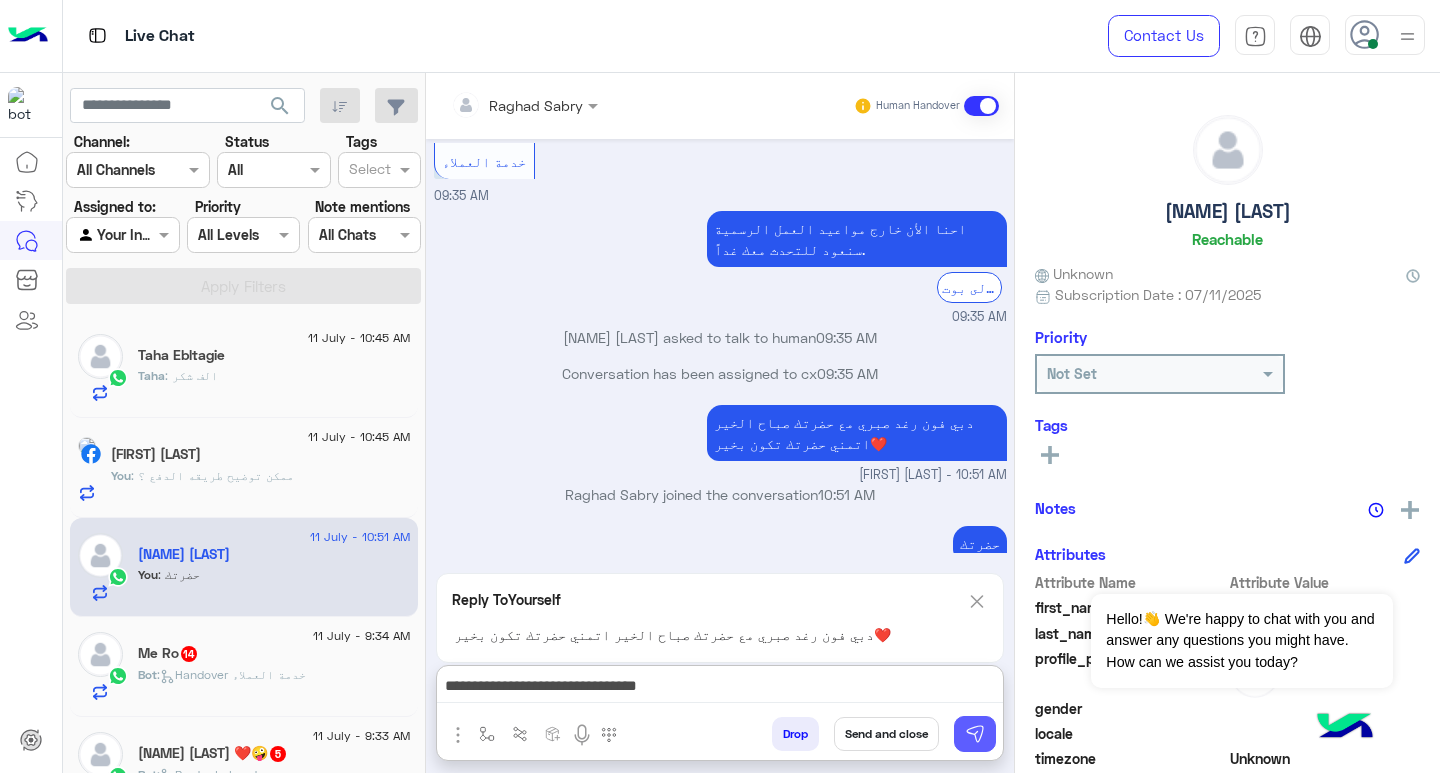 click at bounding box center (975, 734) 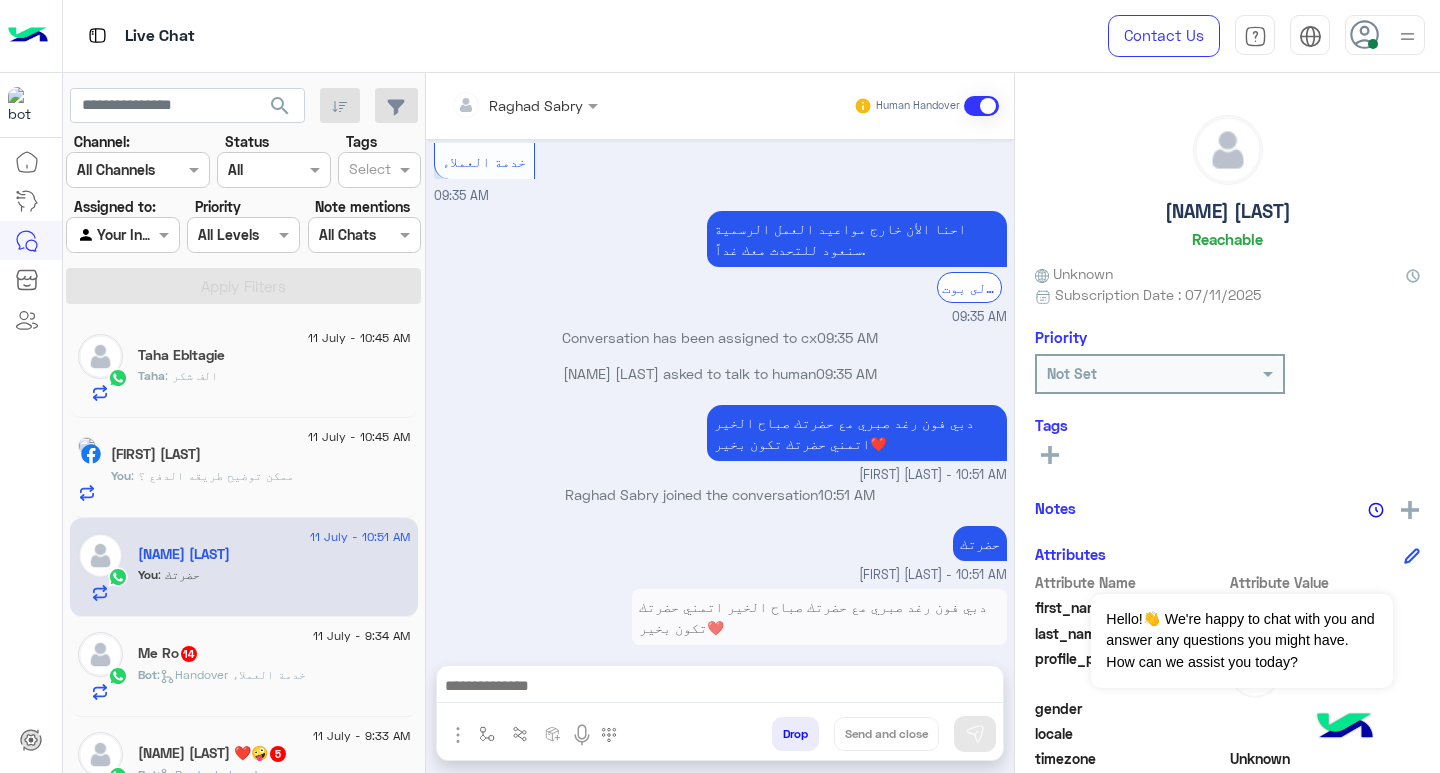 scroll, scrollTop: 1892, scrollLeft: 0, axis: vertical 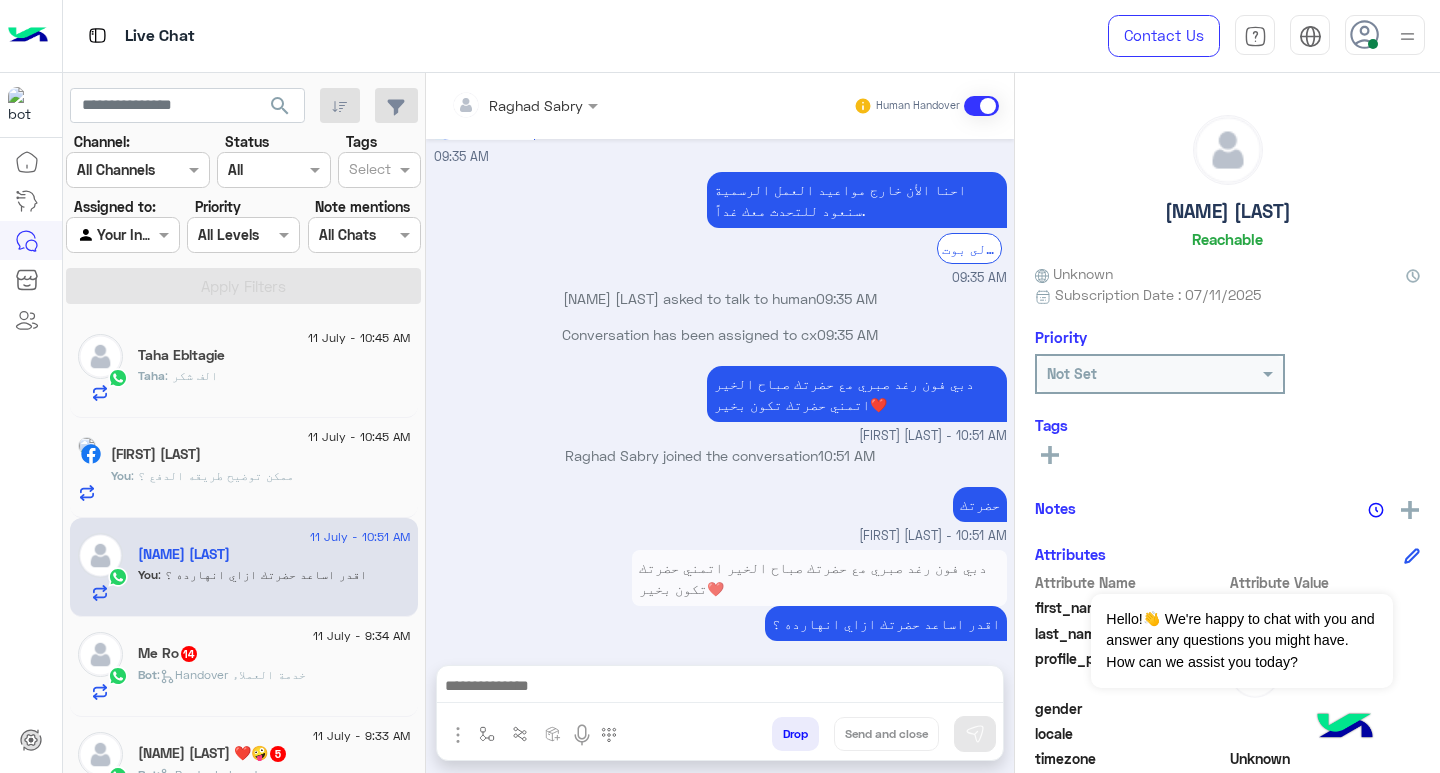click on "Bot :   Handover خدمة العملاء" 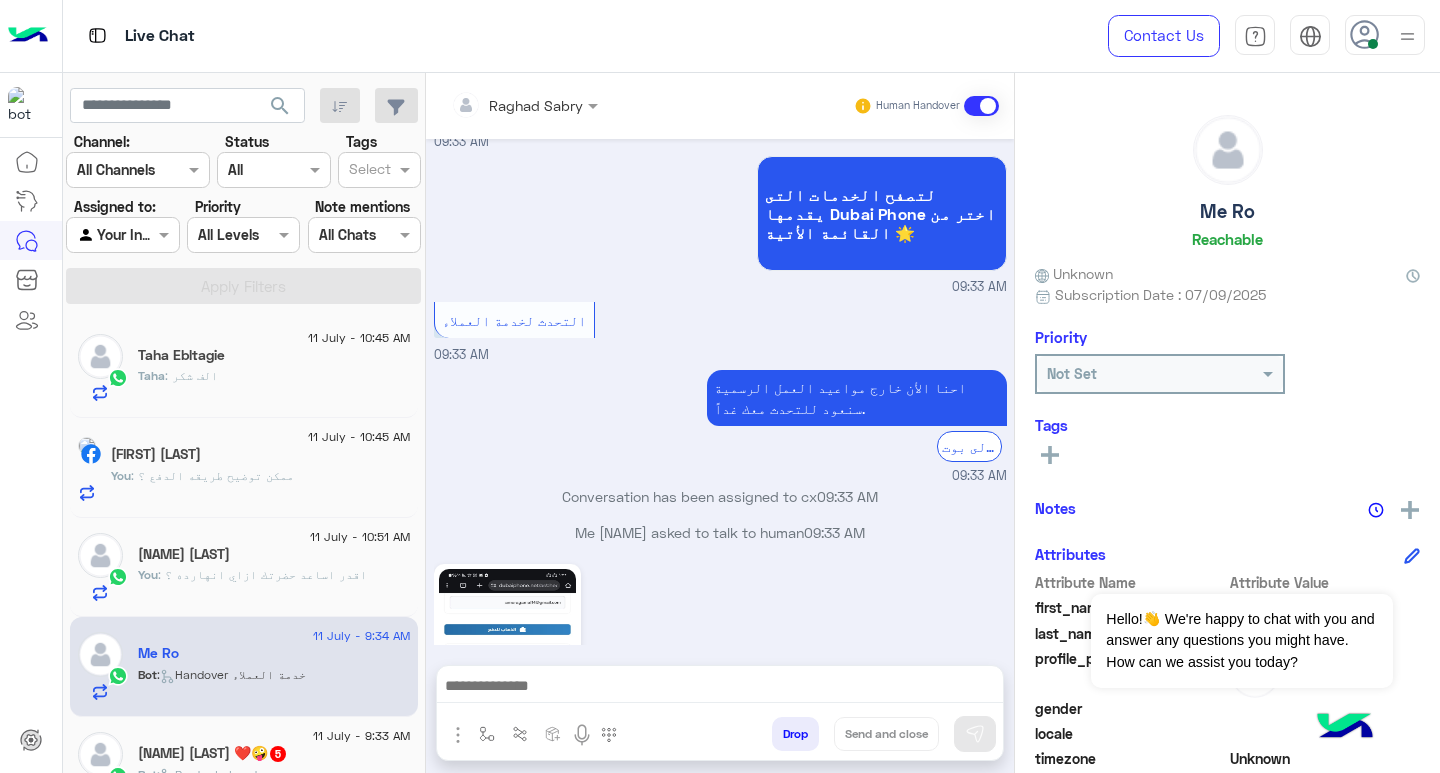 scroll, scrollTop: 2881, scrollLeft: 0, axis: vertical 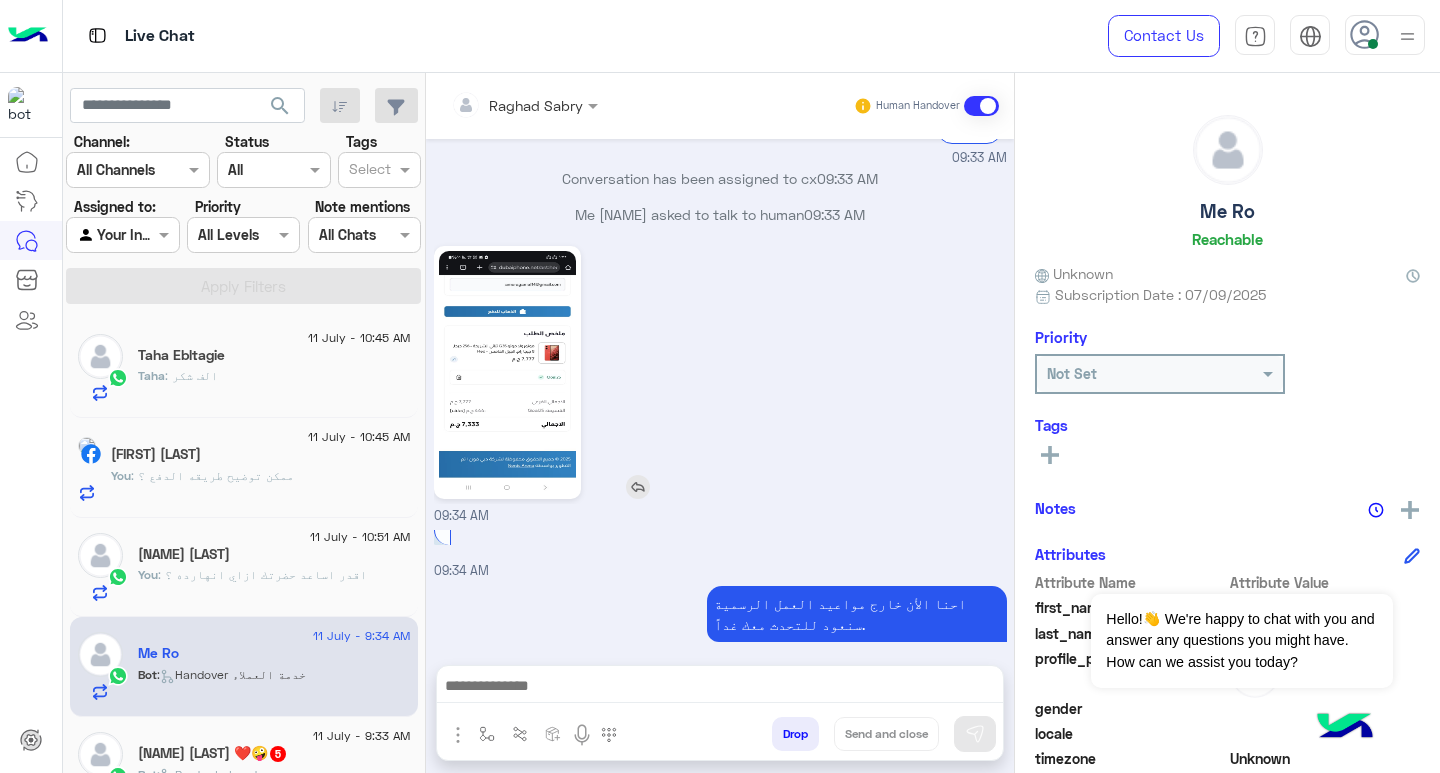 click 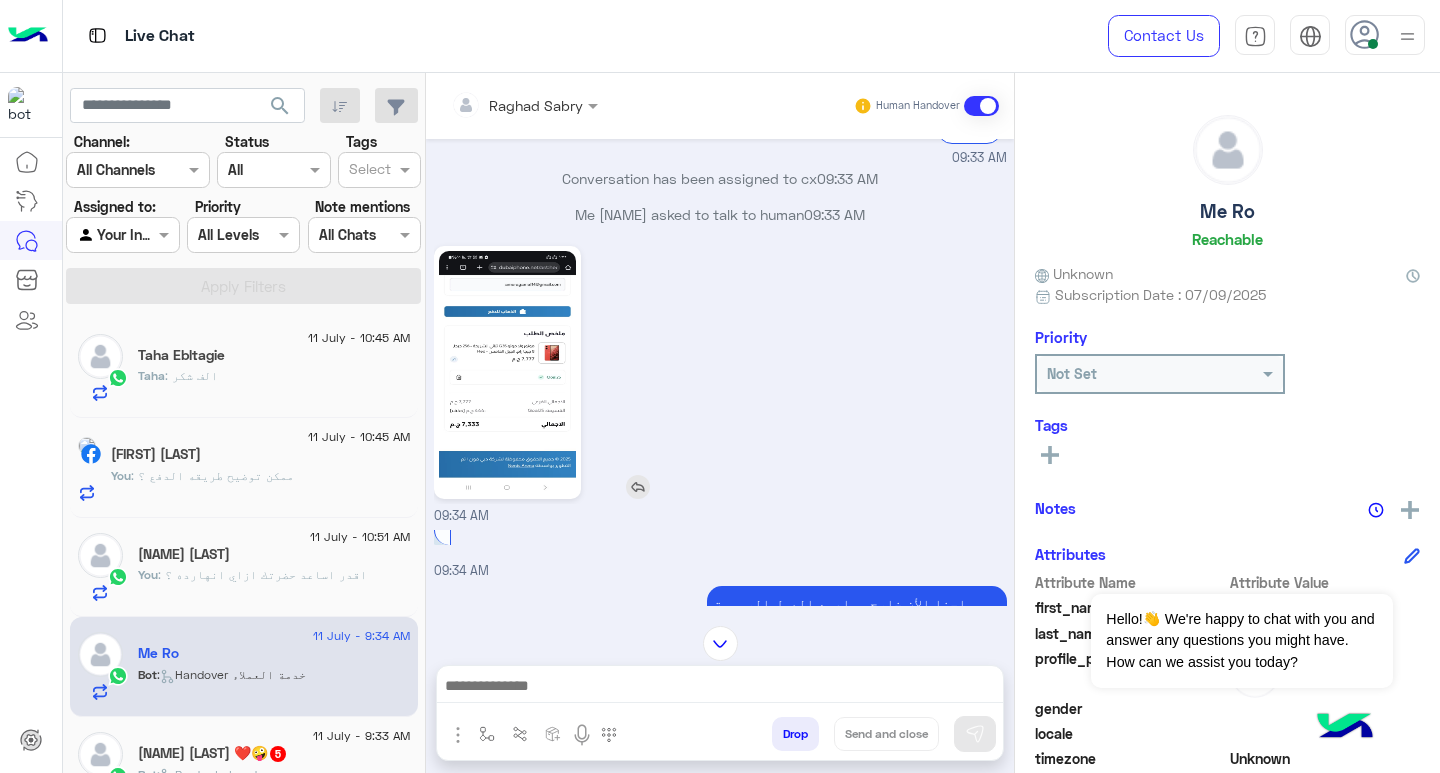scroll, scrollTop: 2181, scrollLeft: 0, axis: vertical 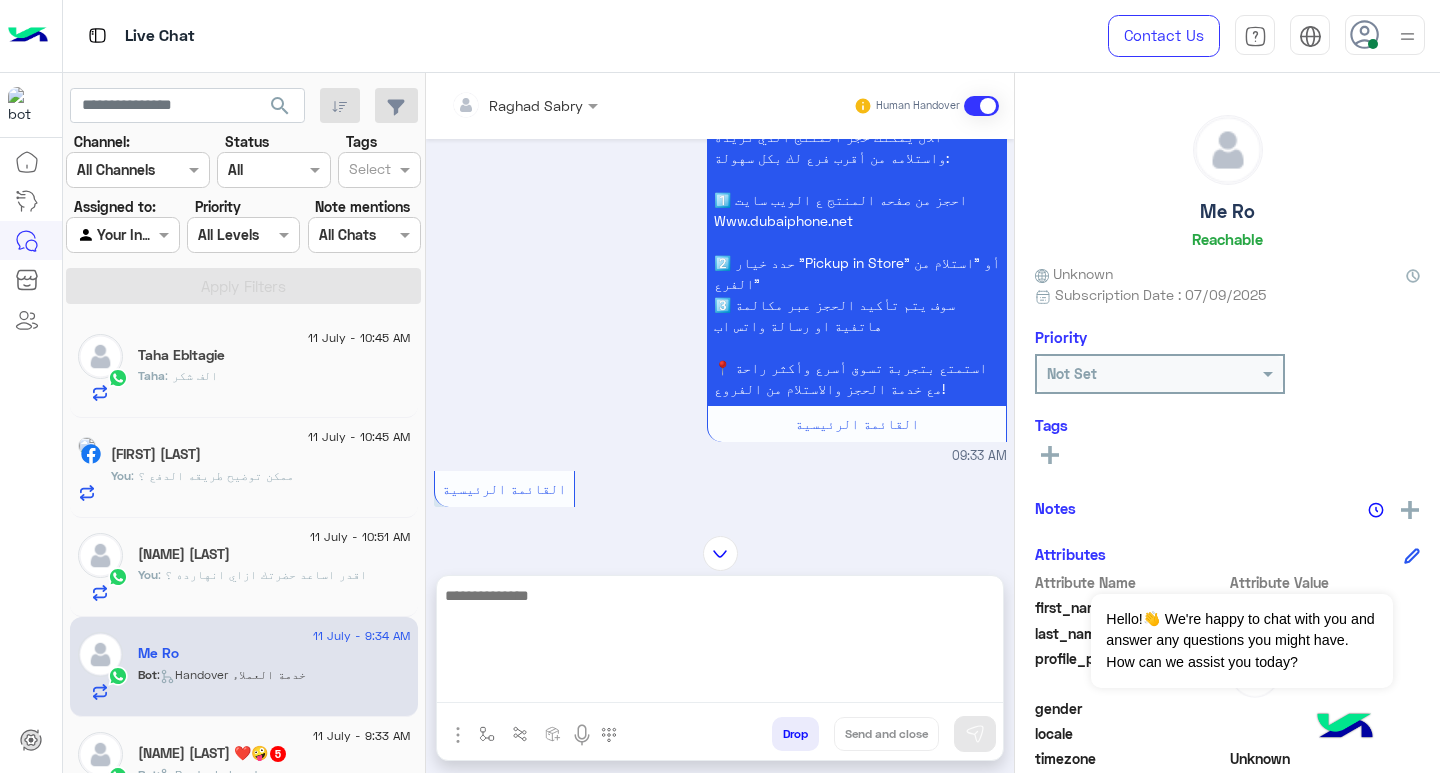 click at bounding box center (720, 643) 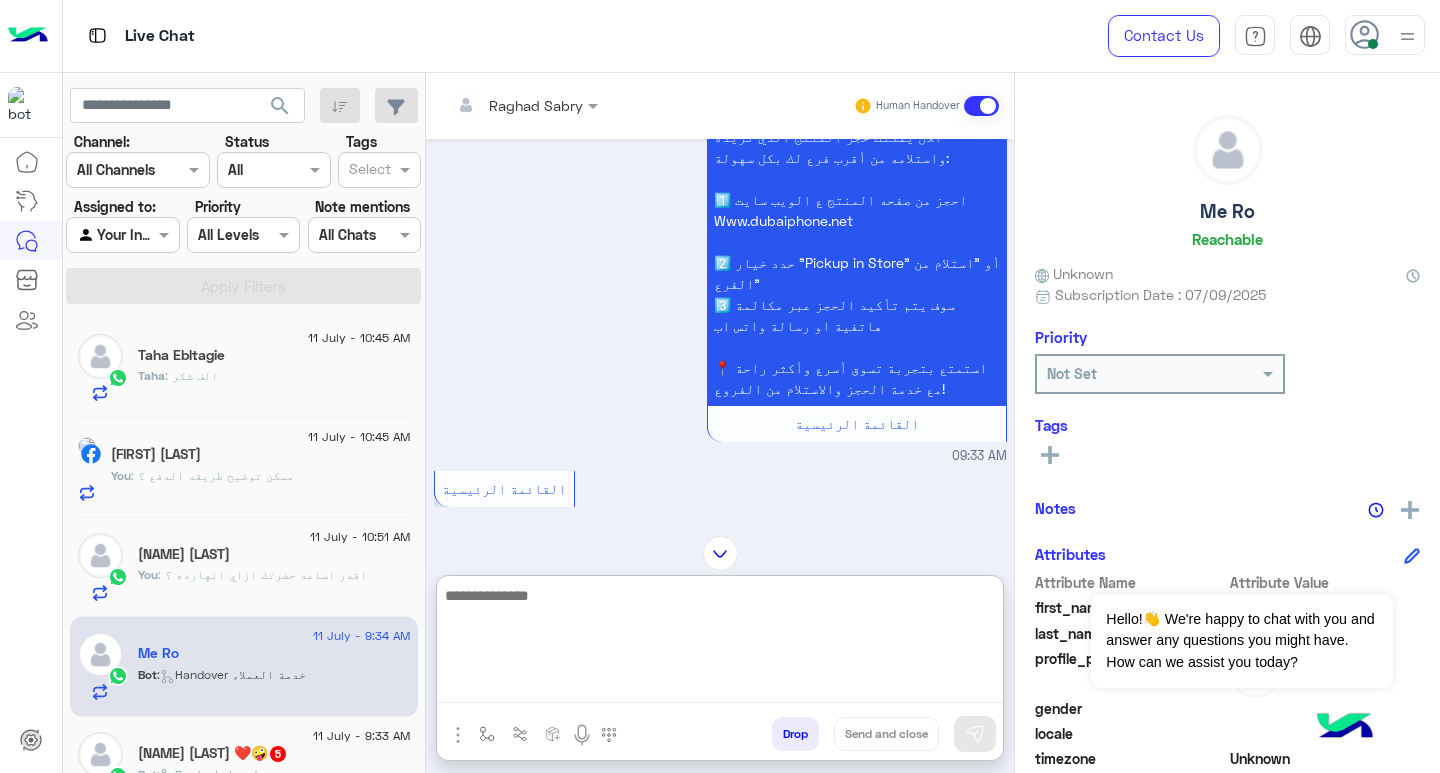 paste on "**********" 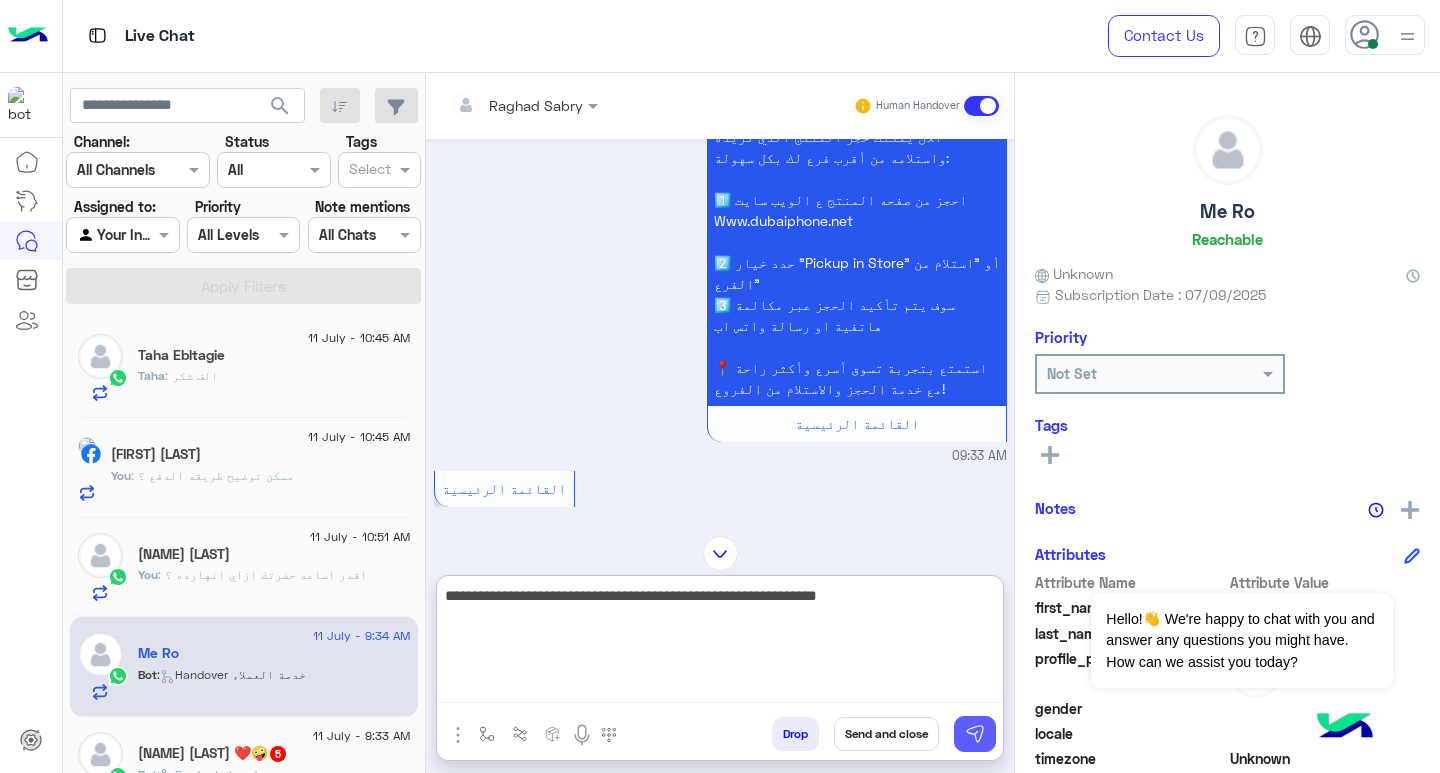type on "**********" 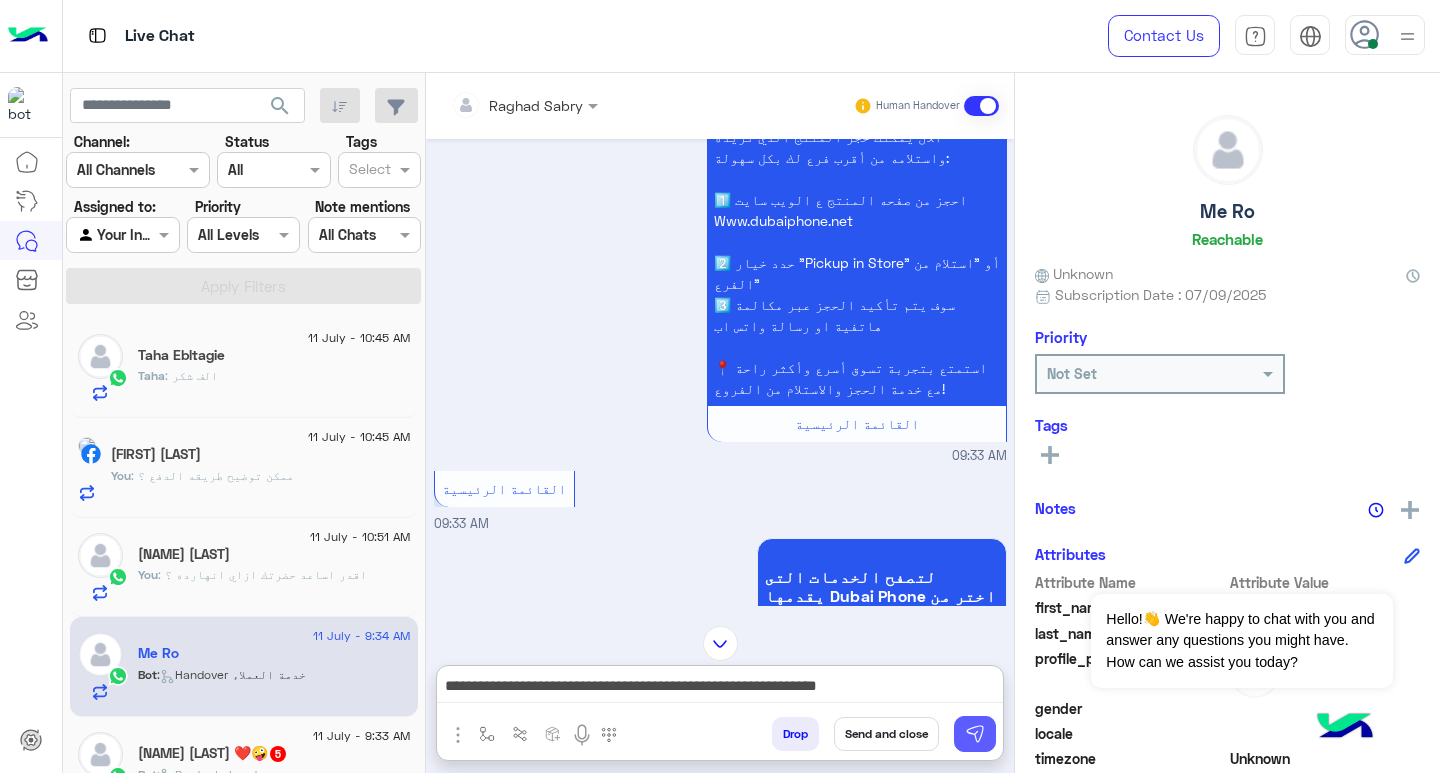 click at bounding box center (975, 734) 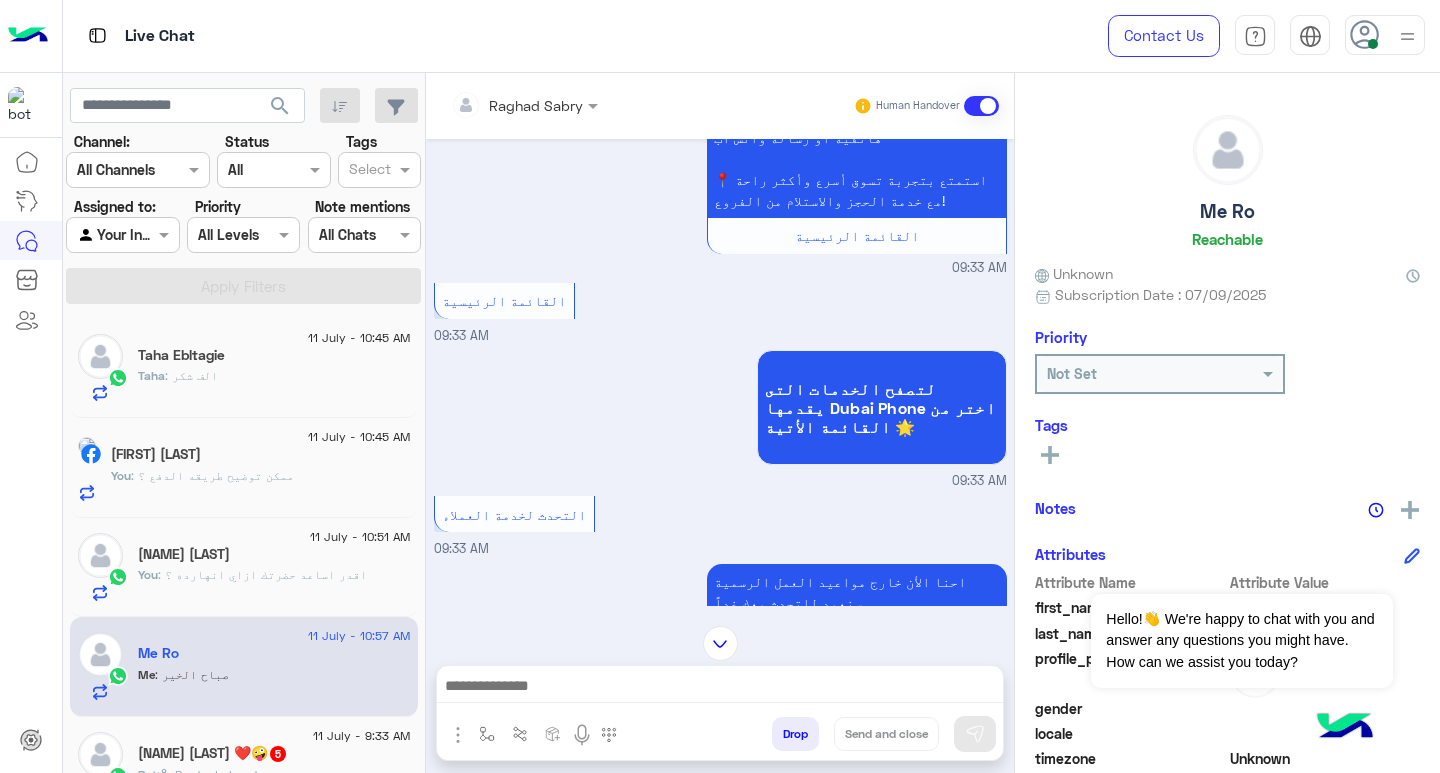 scroll, scrollTop: 3136, scrollLeft: 0, axis: vertical 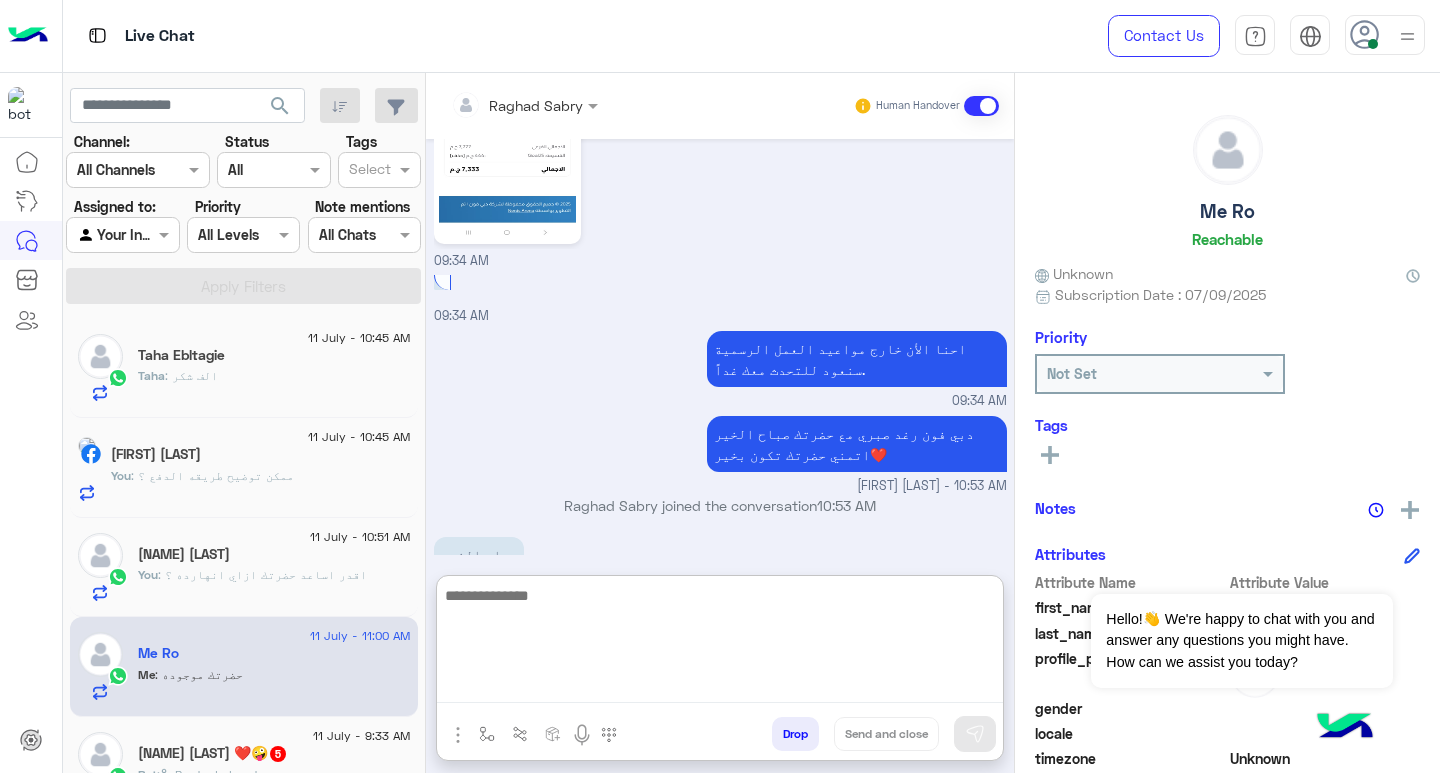 click at bounding box center (720, 643) 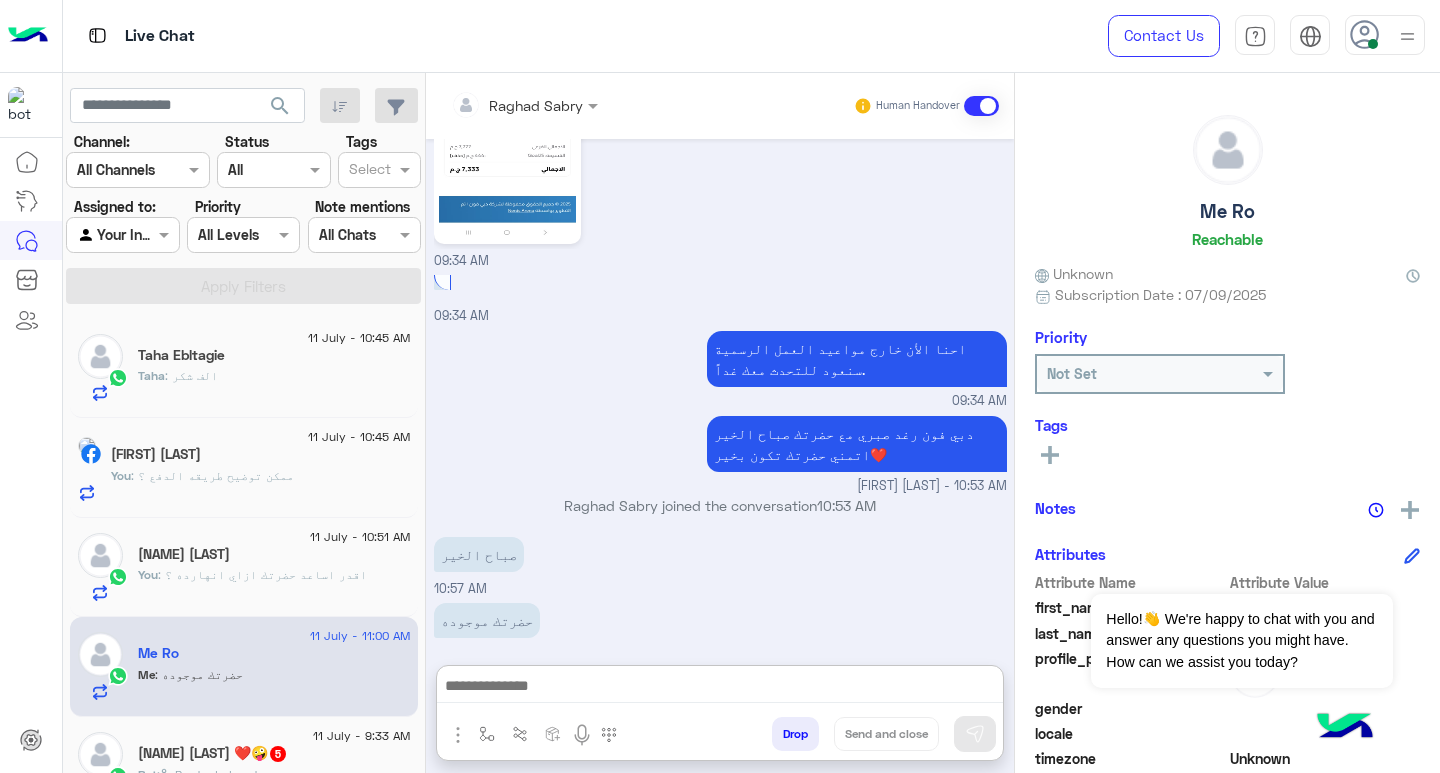 click on "Taha : الف شكر" 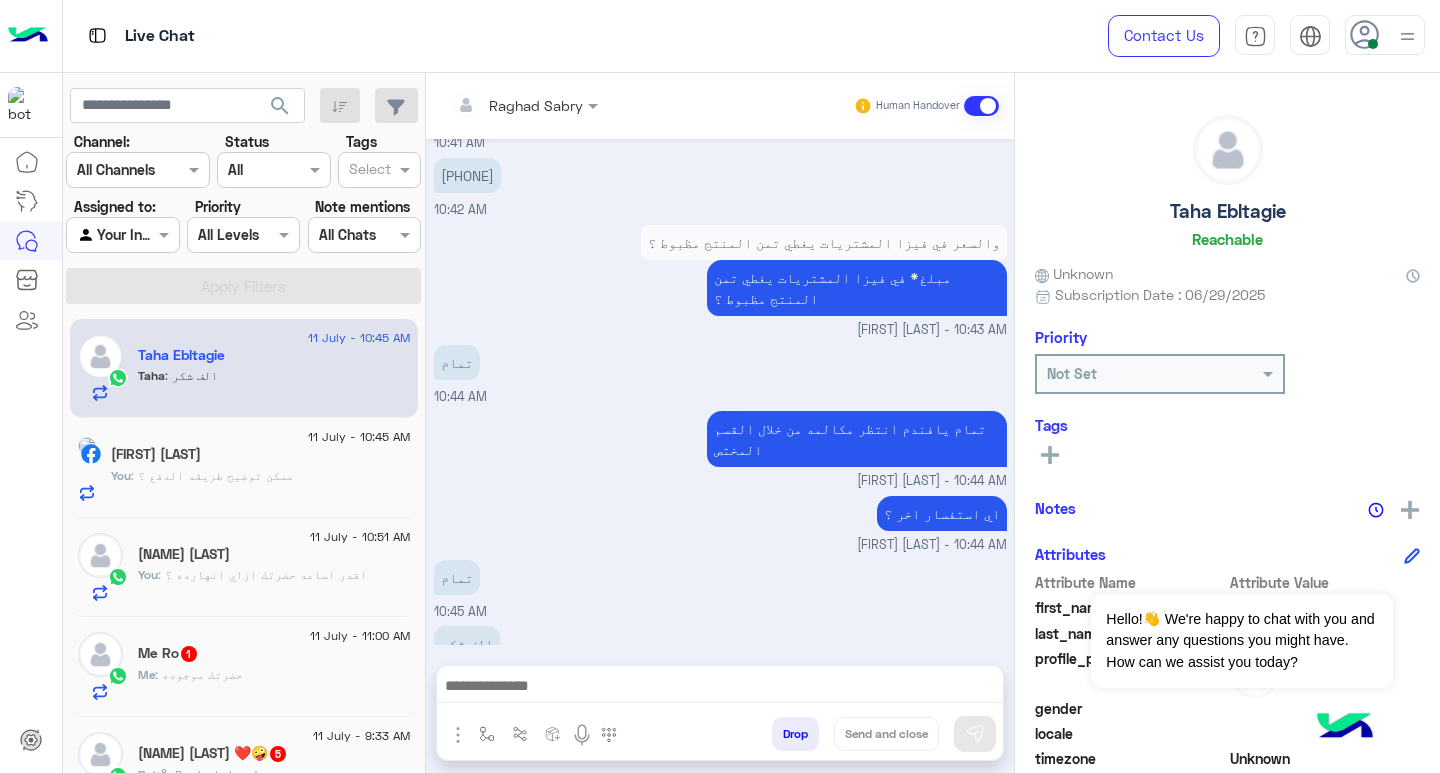scroll, scrollTop: 3143, scrollLeft: 0, axis: vertical 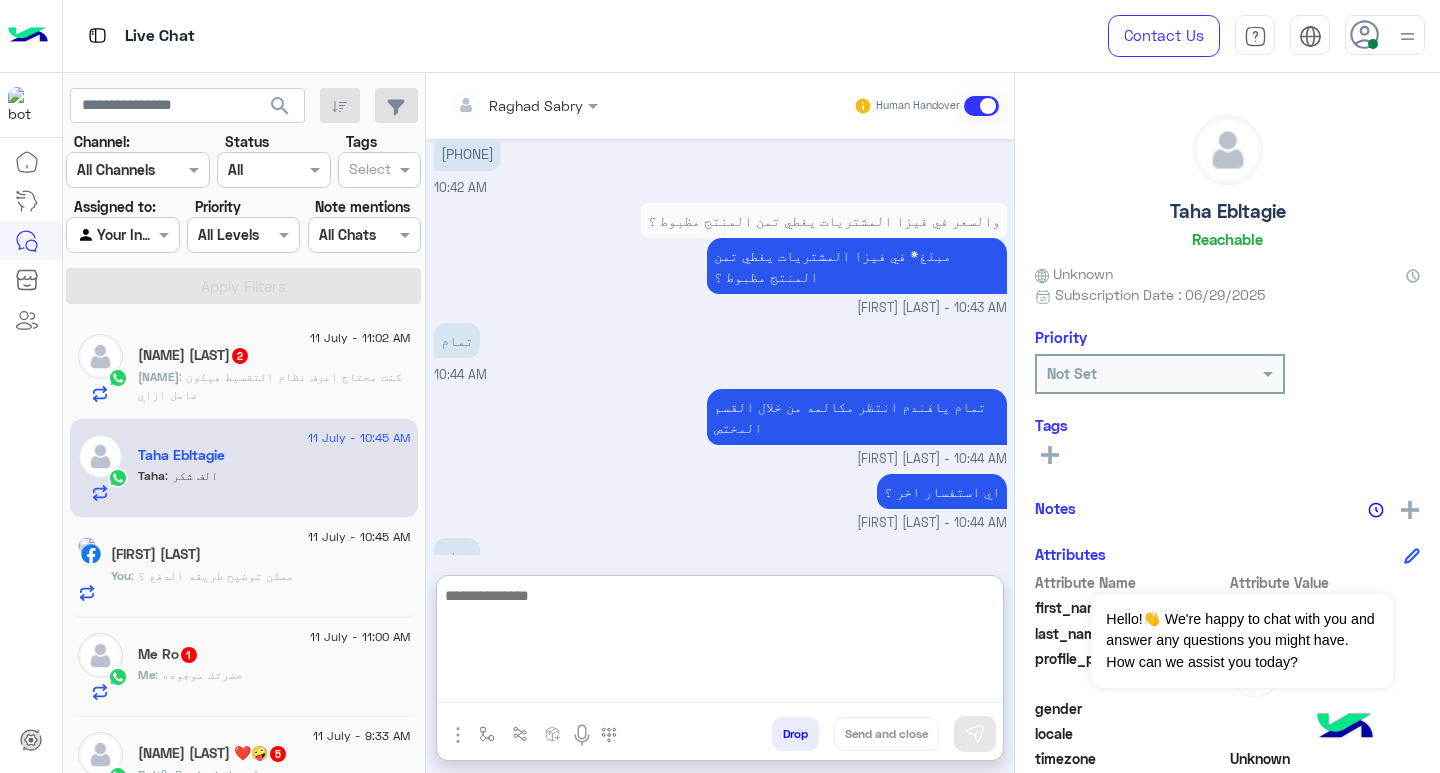 click at bounding box center (720, 643) 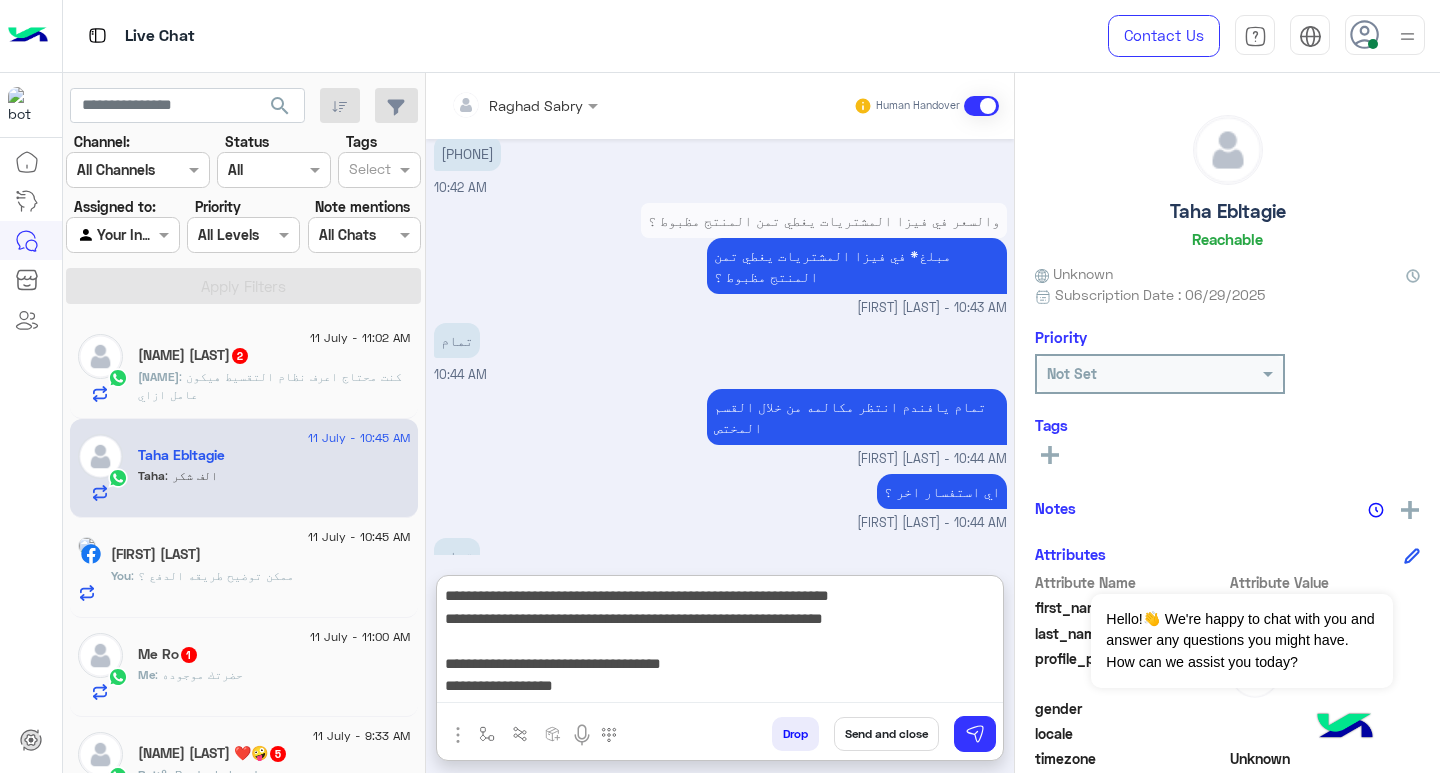 scroll, scrollTop: 133, scrollLeft: 0, axis: vertical 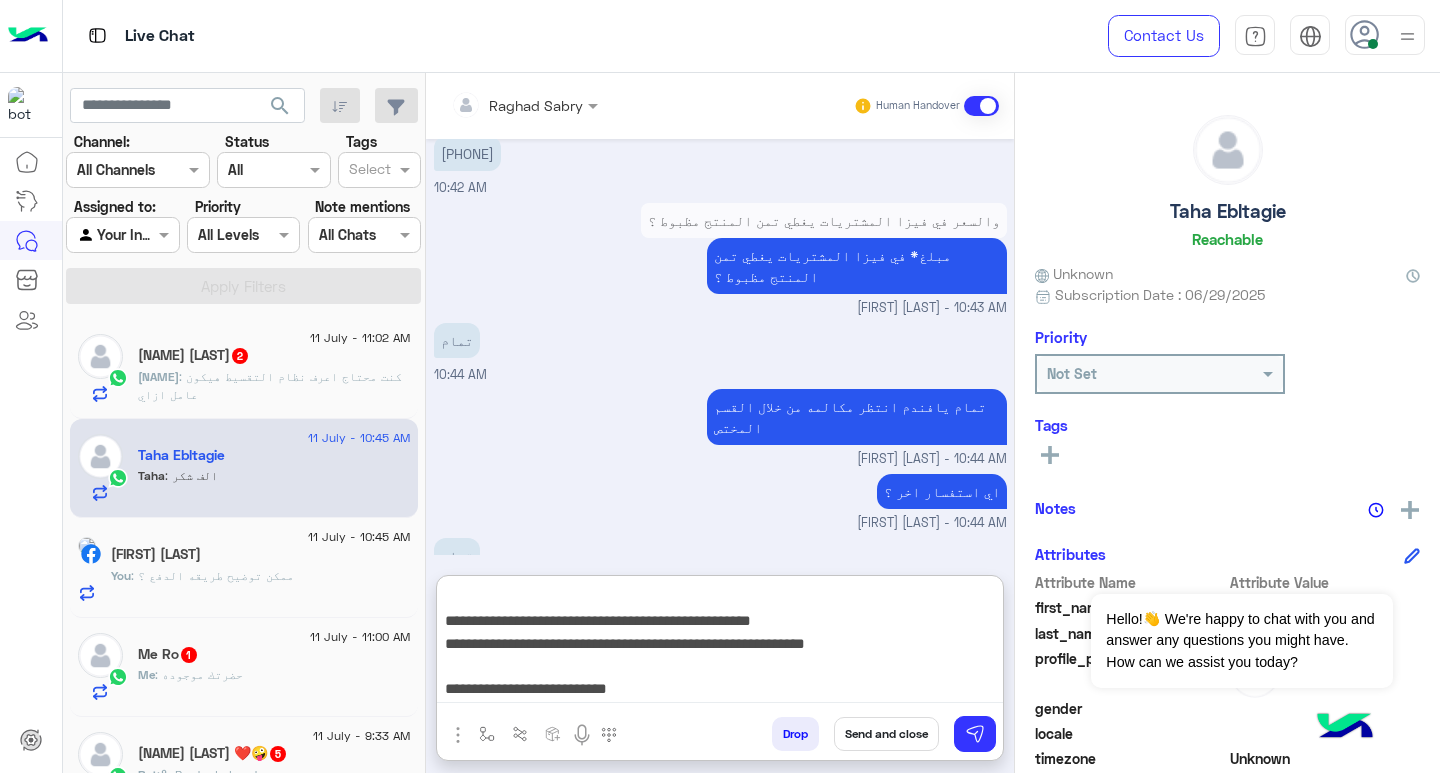 type on "**********" 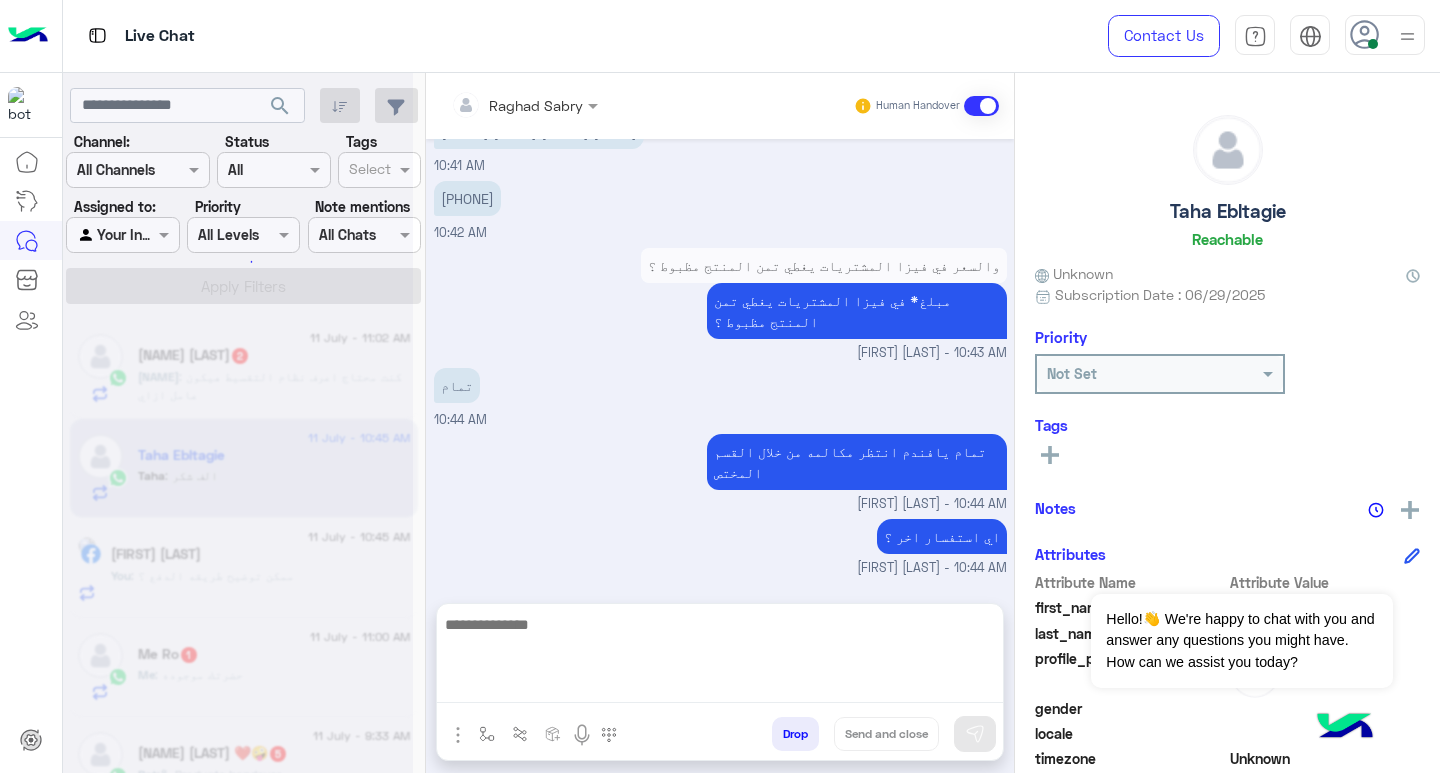 scroll, scrollTop: 0, scrollLeft: 0, axis: both 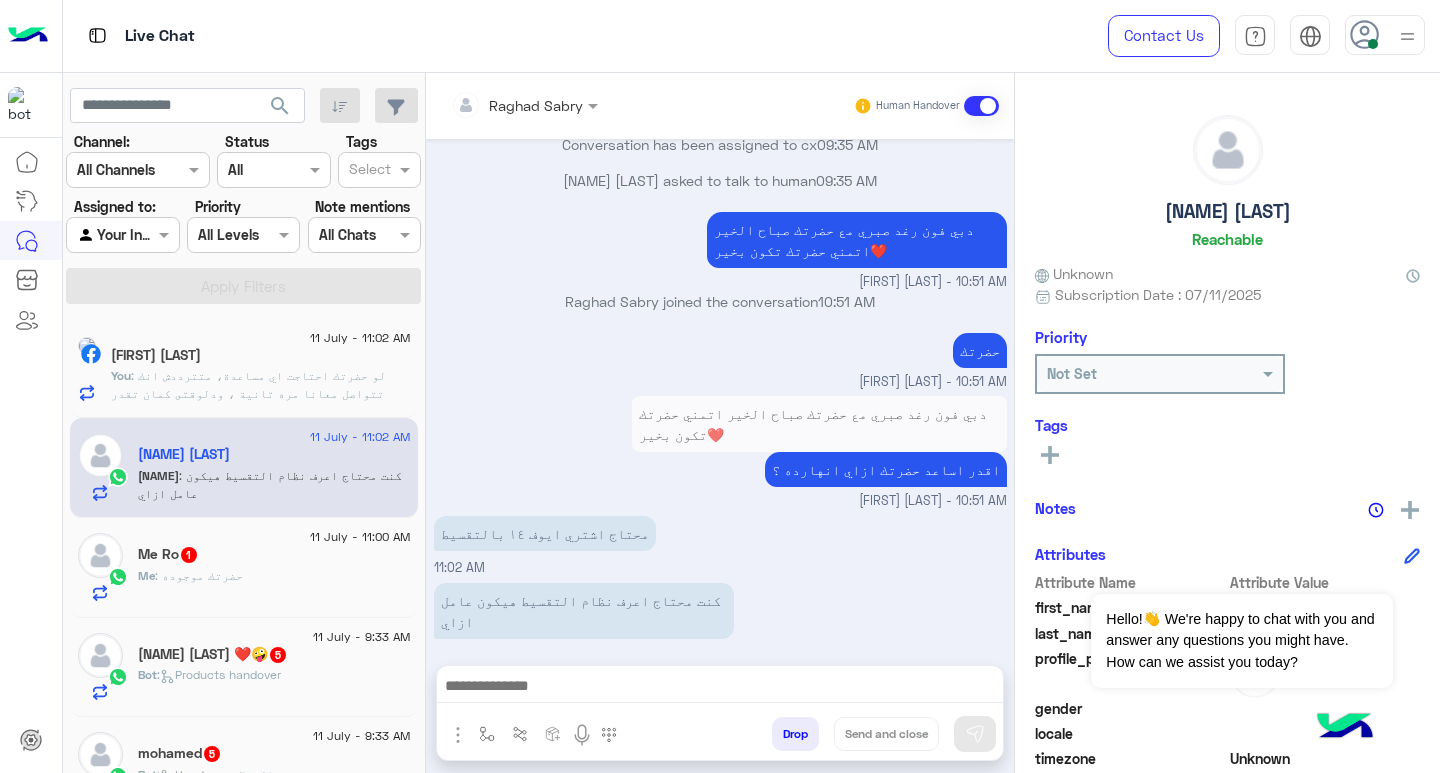 click on "Me : حضرتك موجوده" 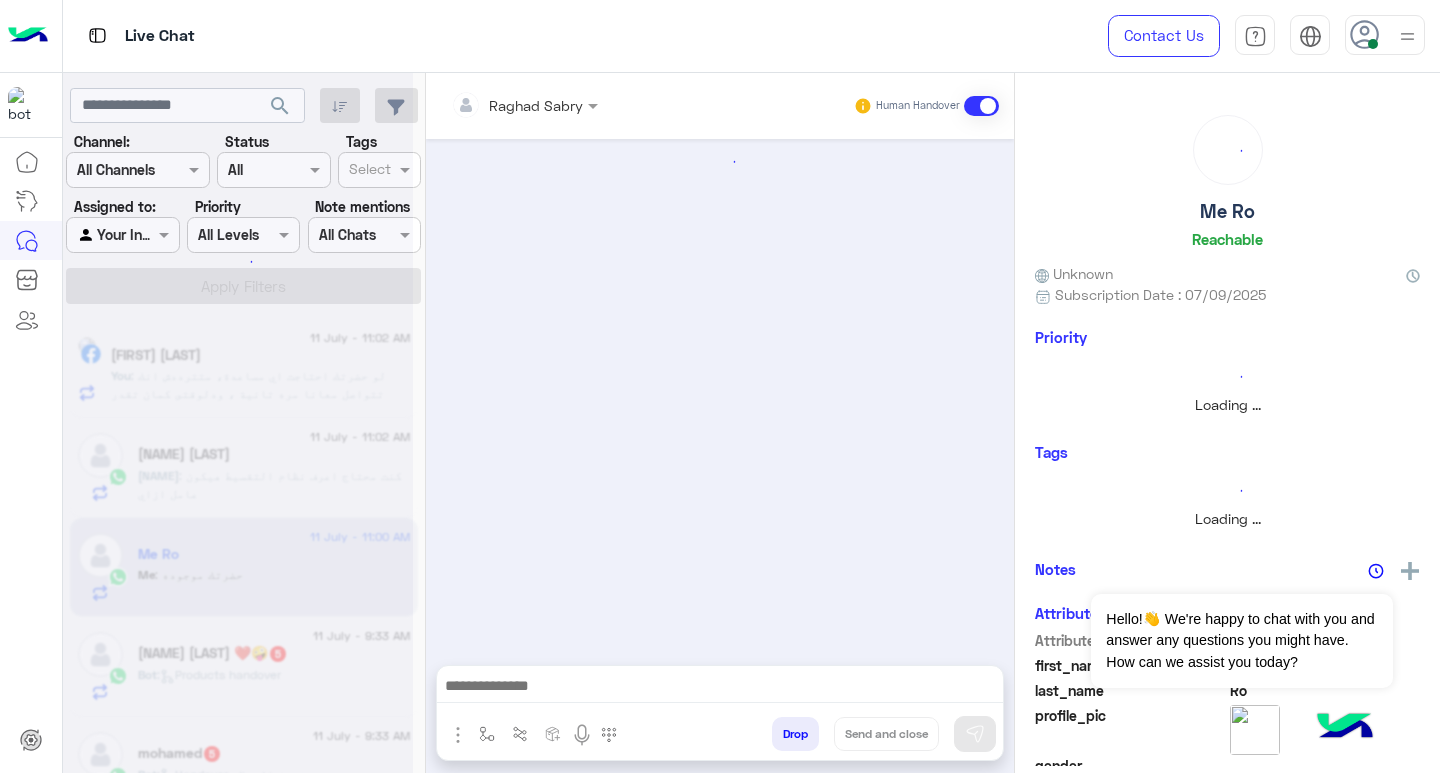 scroll, scrollTop: 0, scrollLeft: 0, axis: both 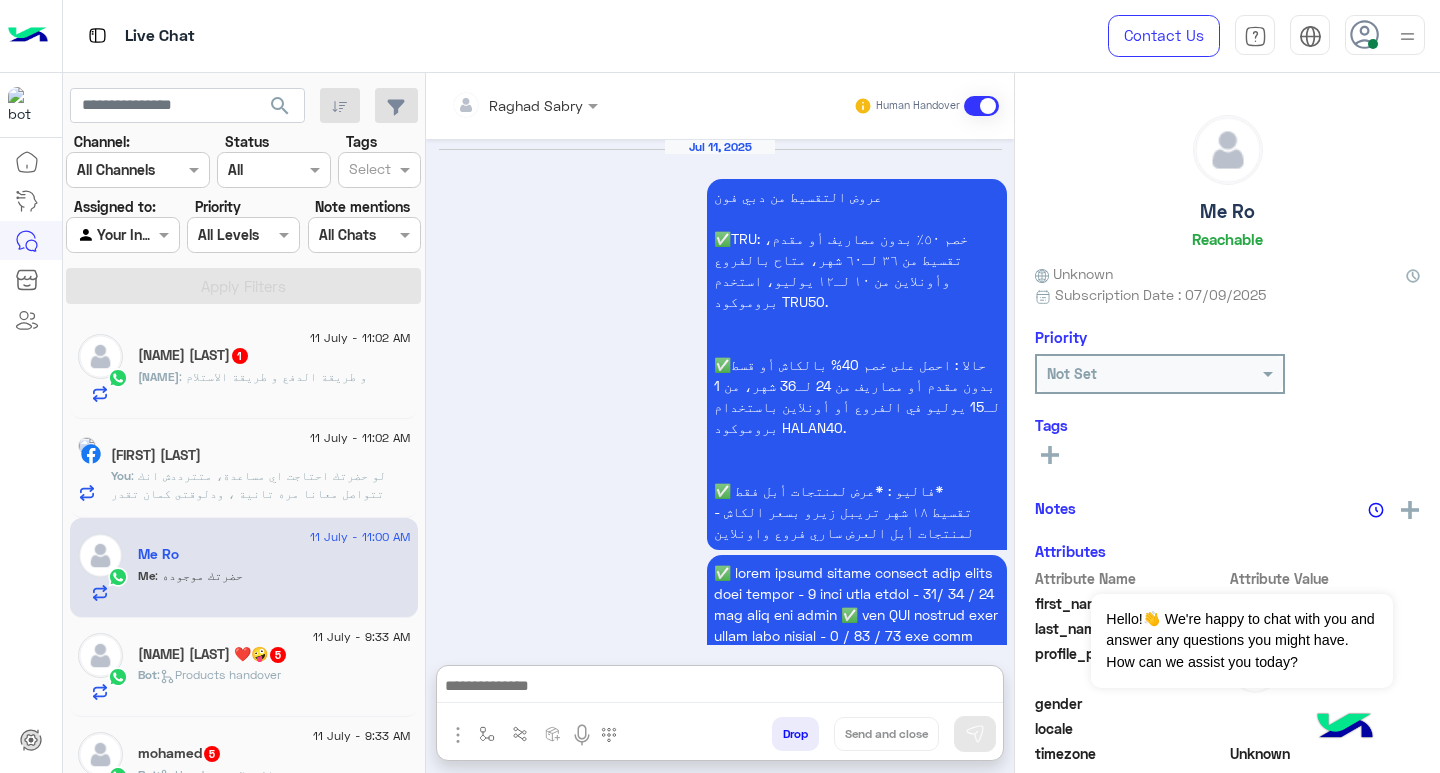 click at bounding box center [720, 688] 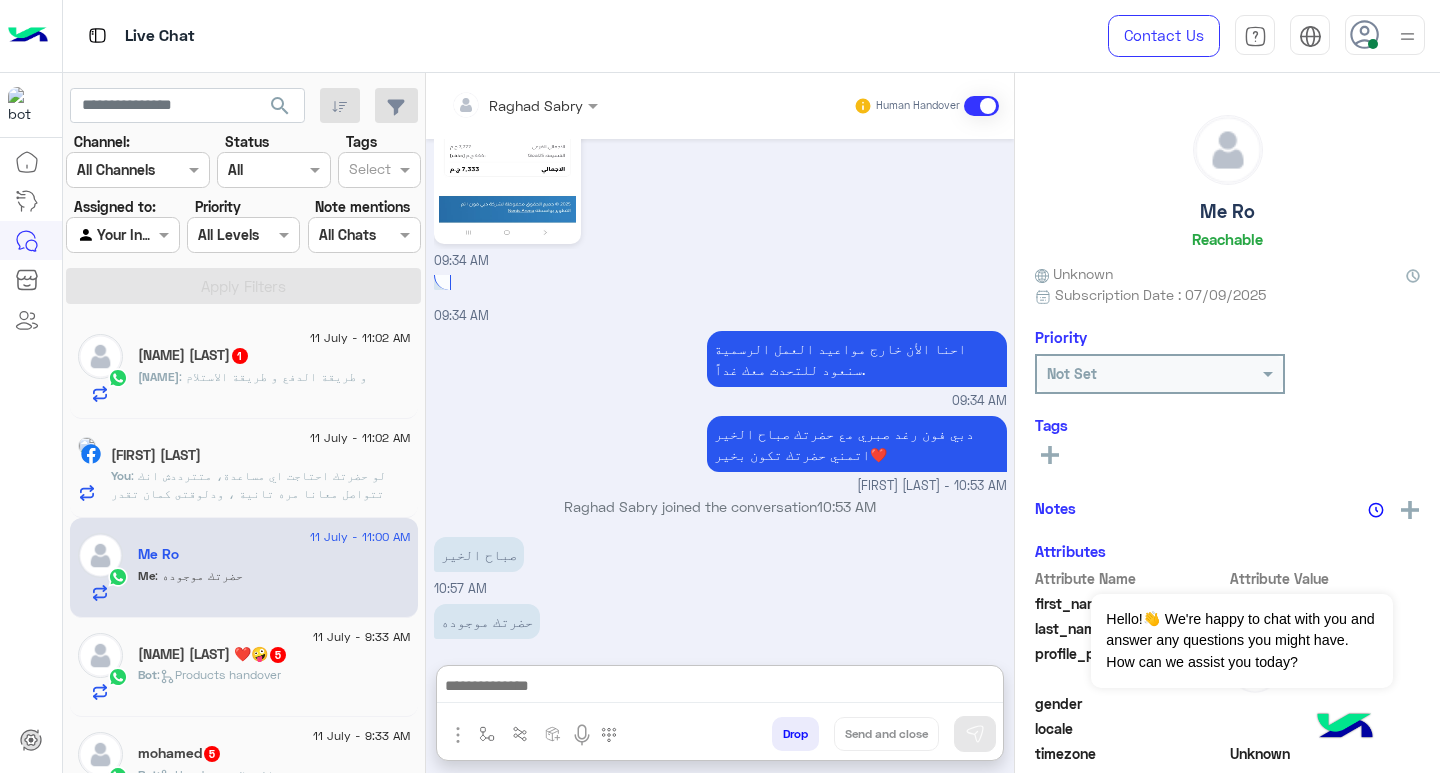 paste on "**********" 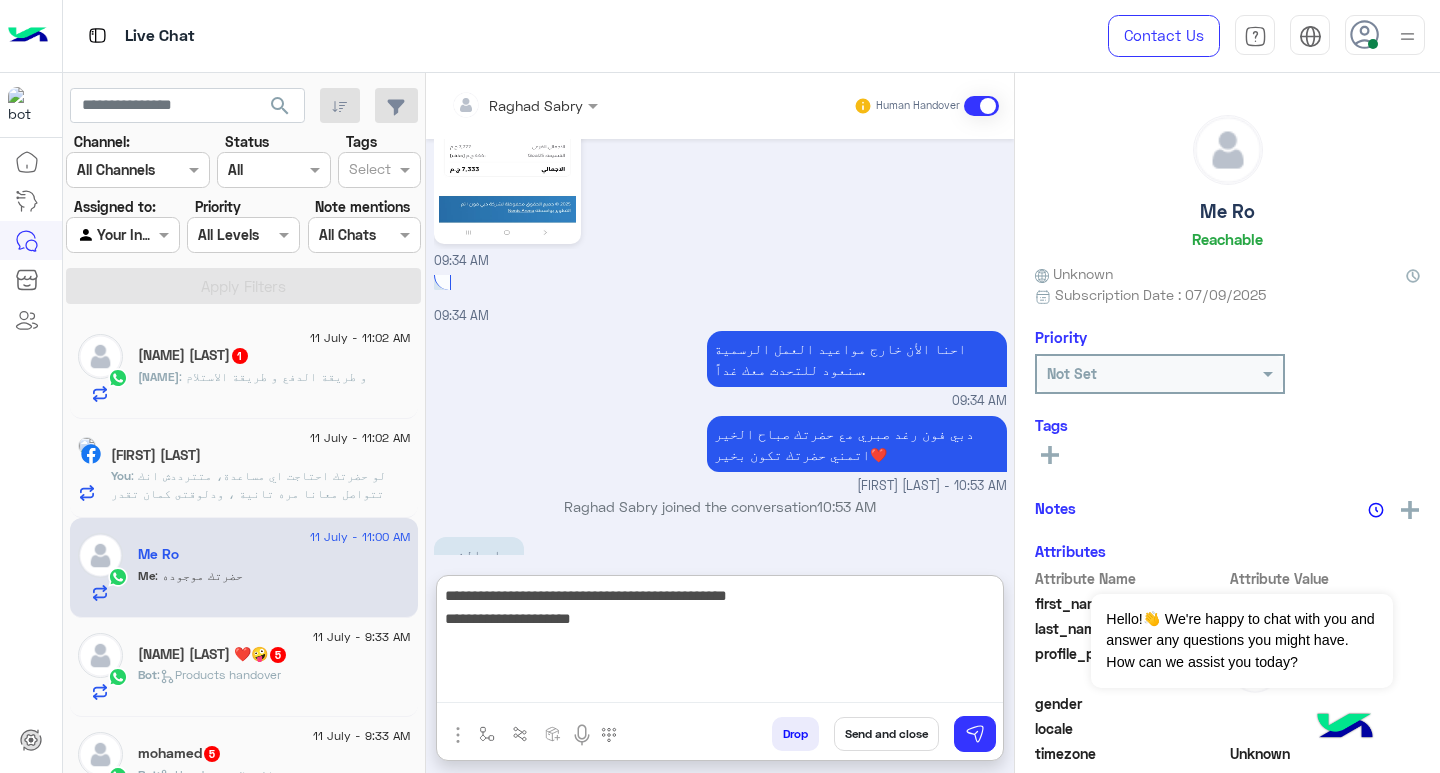 click on "**********" at bounding box center [720, 643] 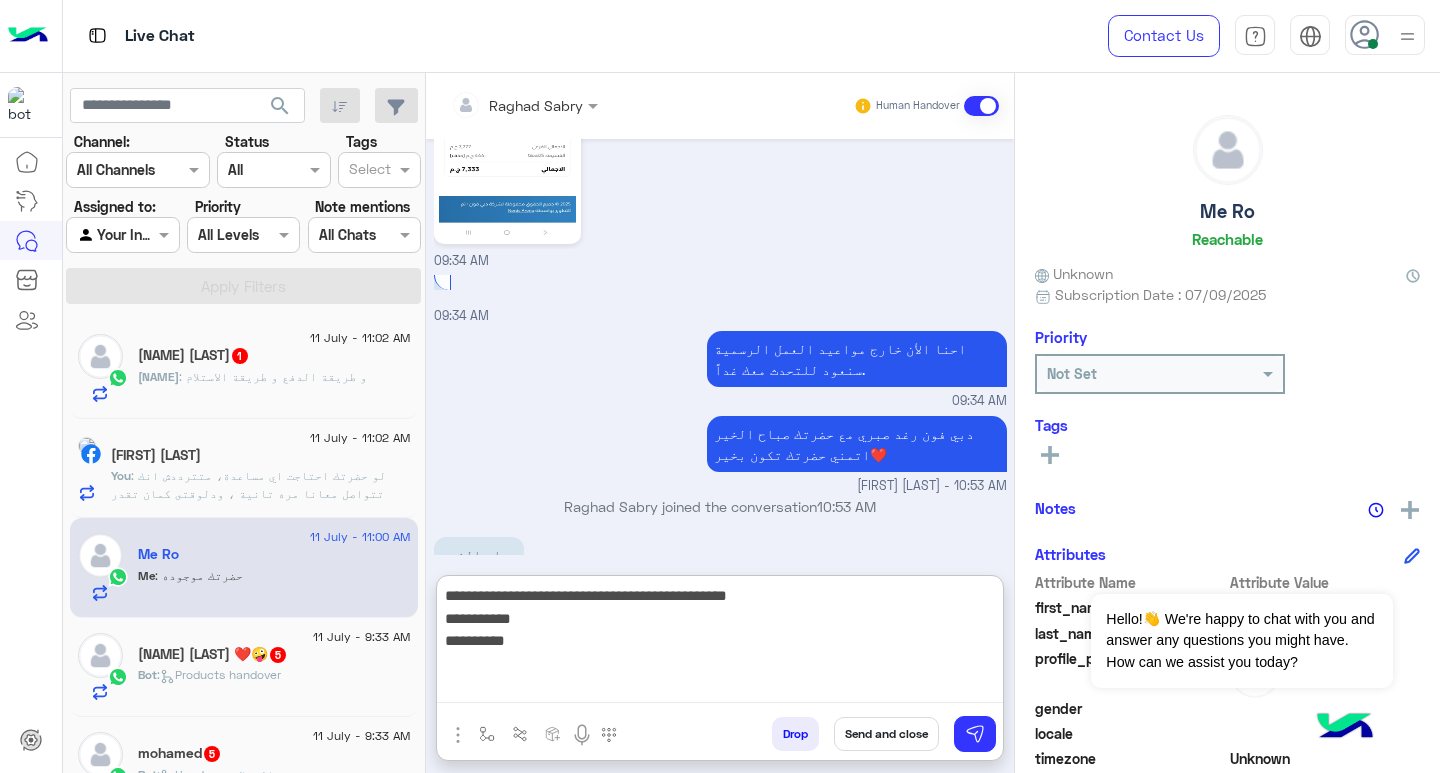 click on "**********" at bounding box center [720, 643] 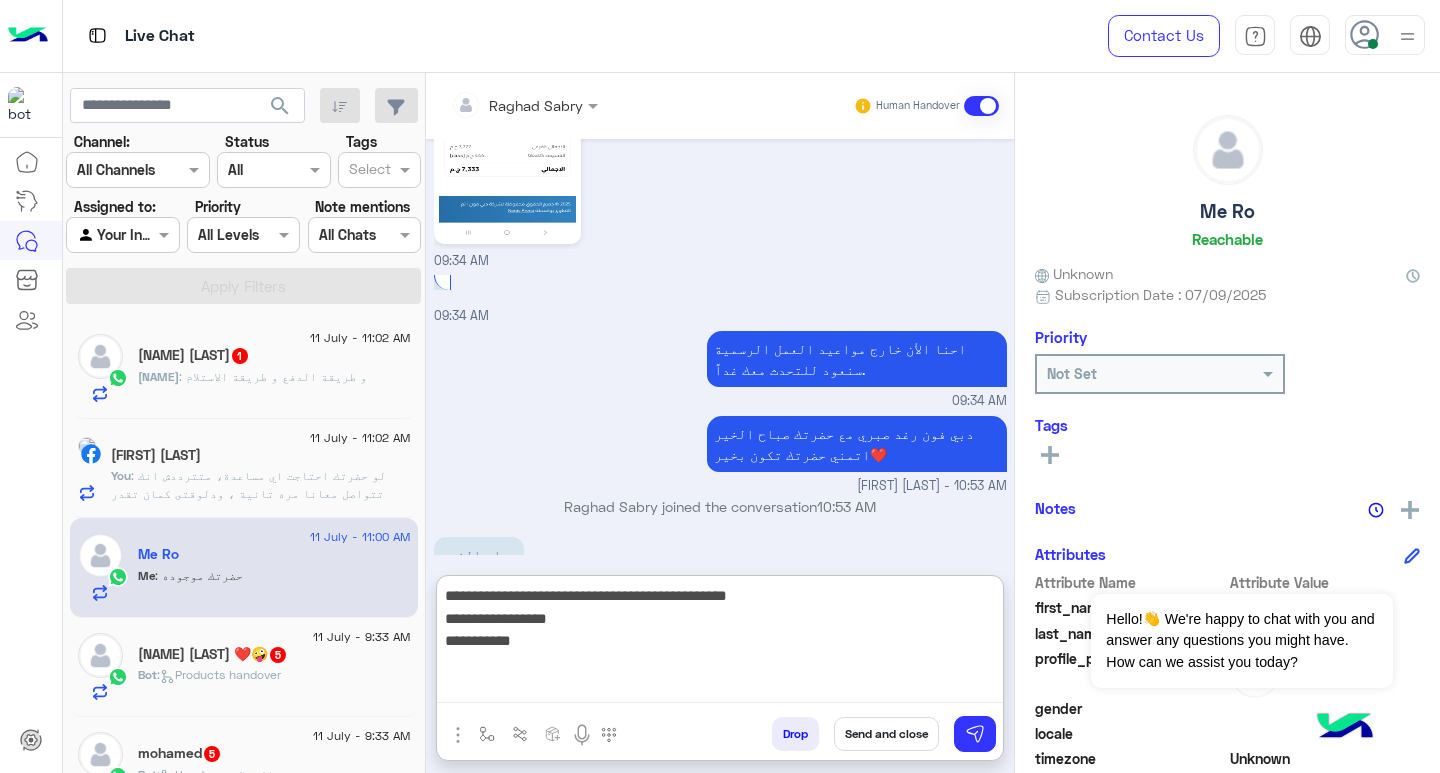click on "**********" at bounding box center [720, 643] 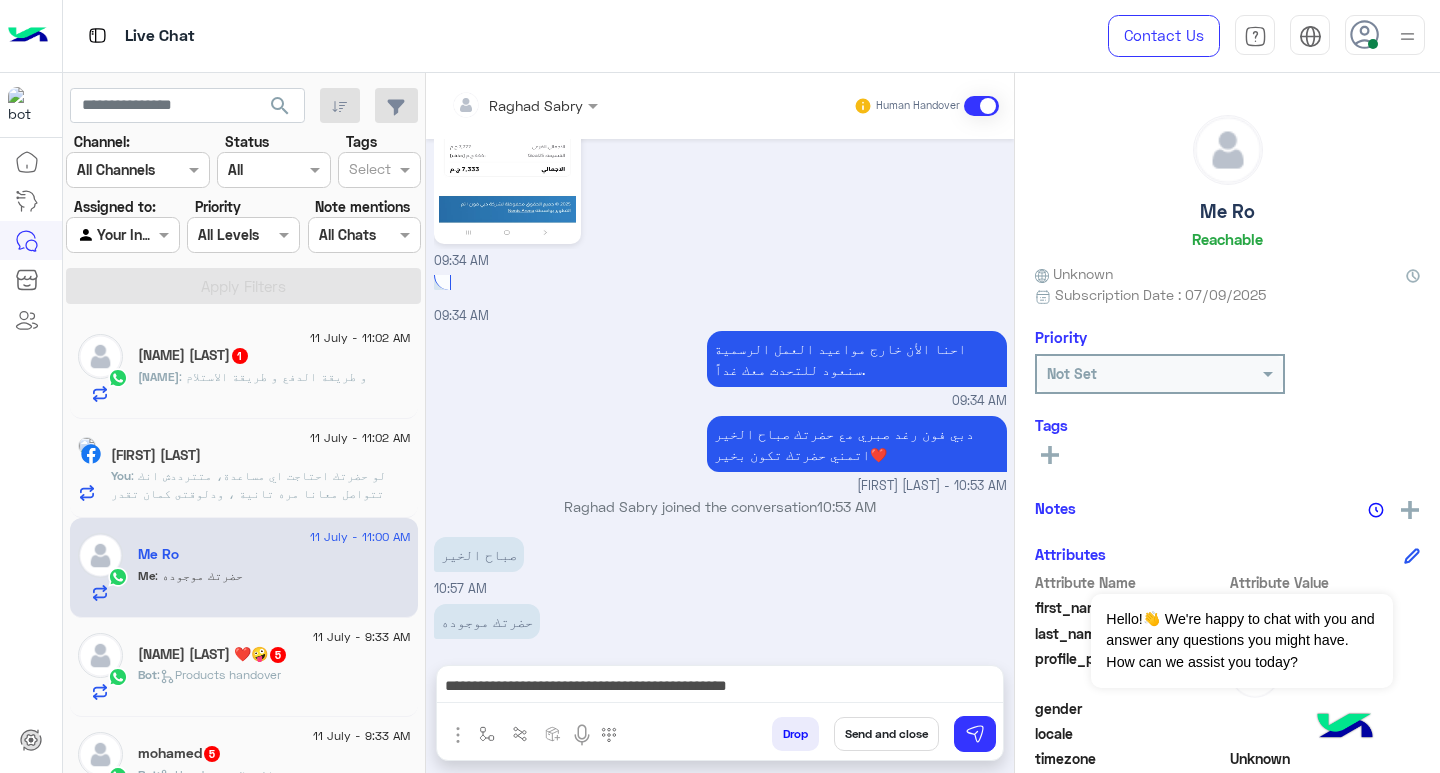 click on "**********" at bounding box center [720, 688] 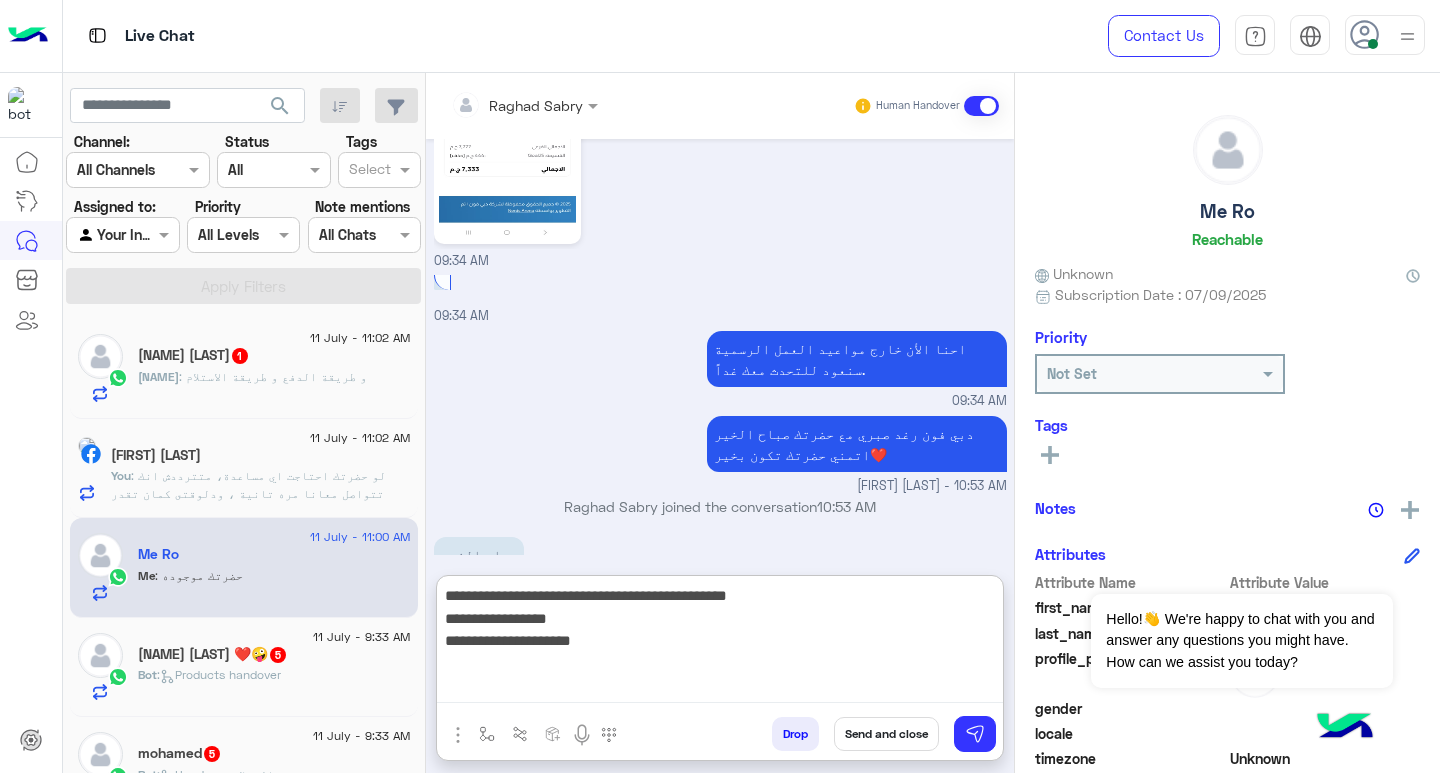 click on "**********" at bounding box center [720, 643] 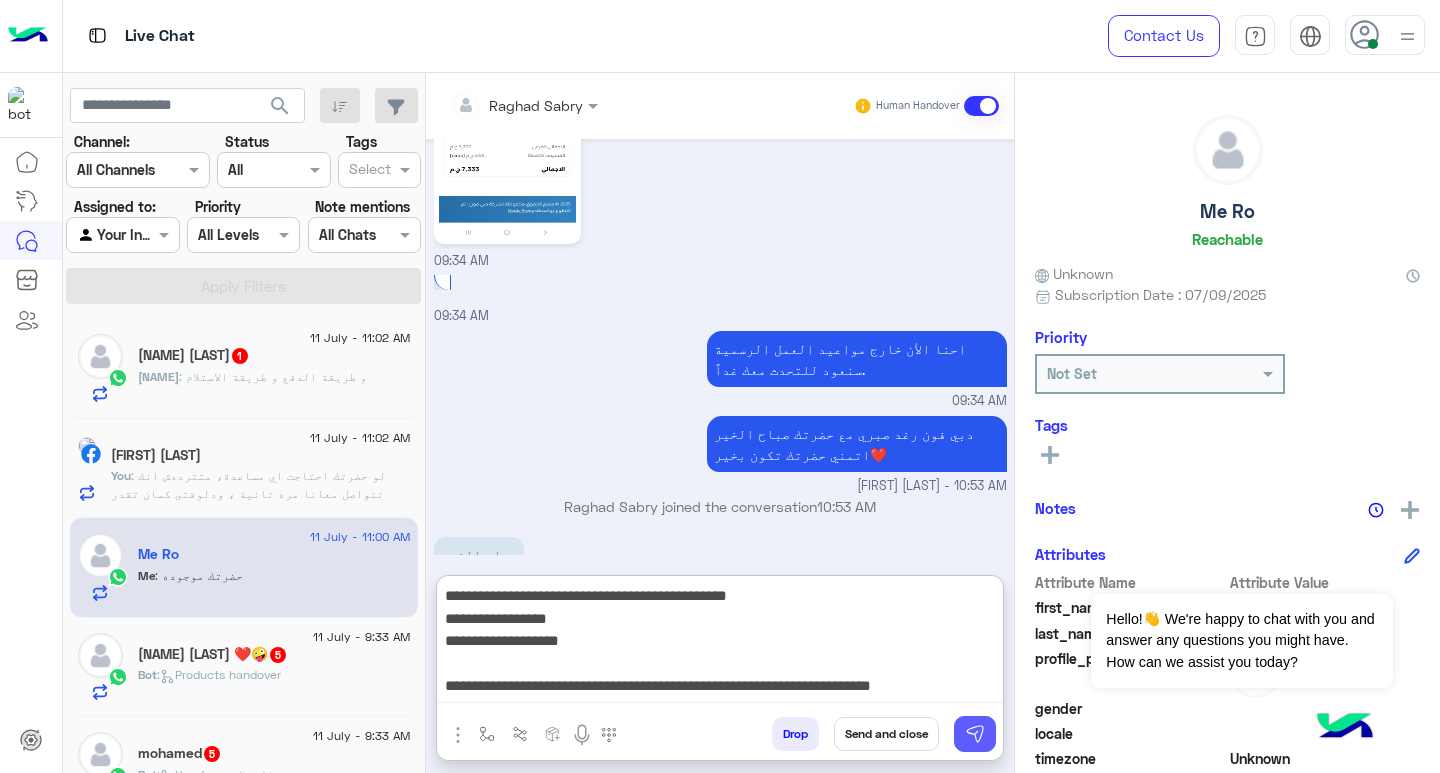 type on "**********" 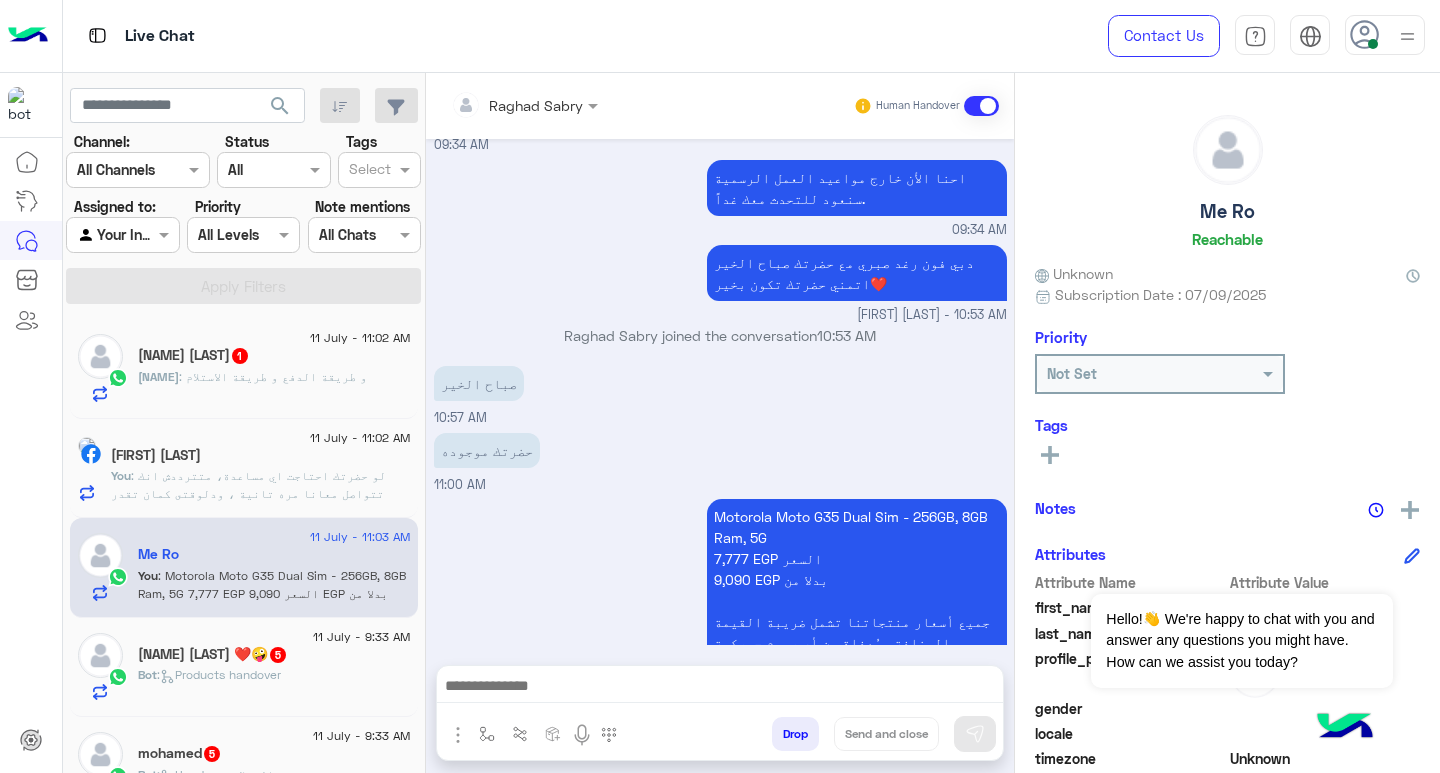 scroll, scrollTop: 2923, scrollLeft: 0, axis: vertical 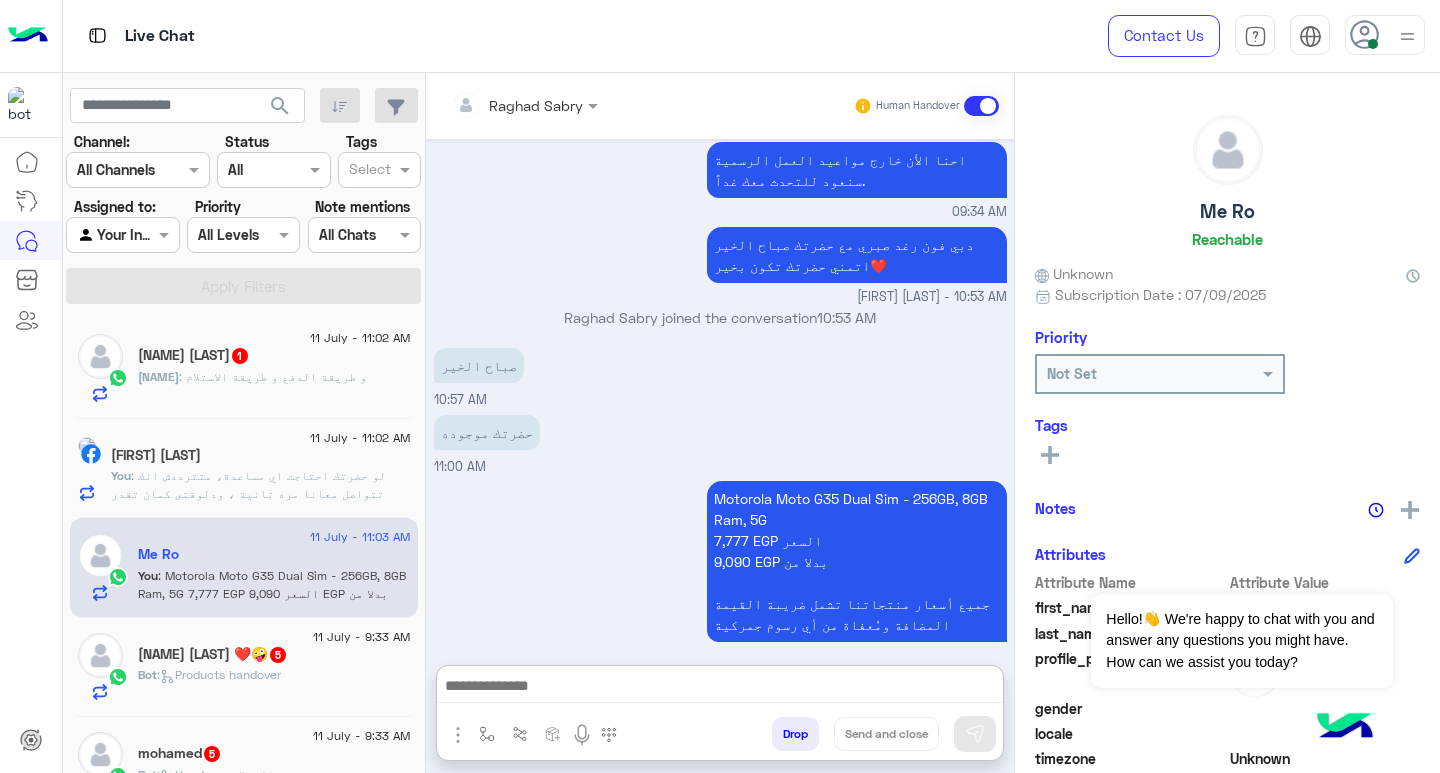 click at bounding box center (720, 688) 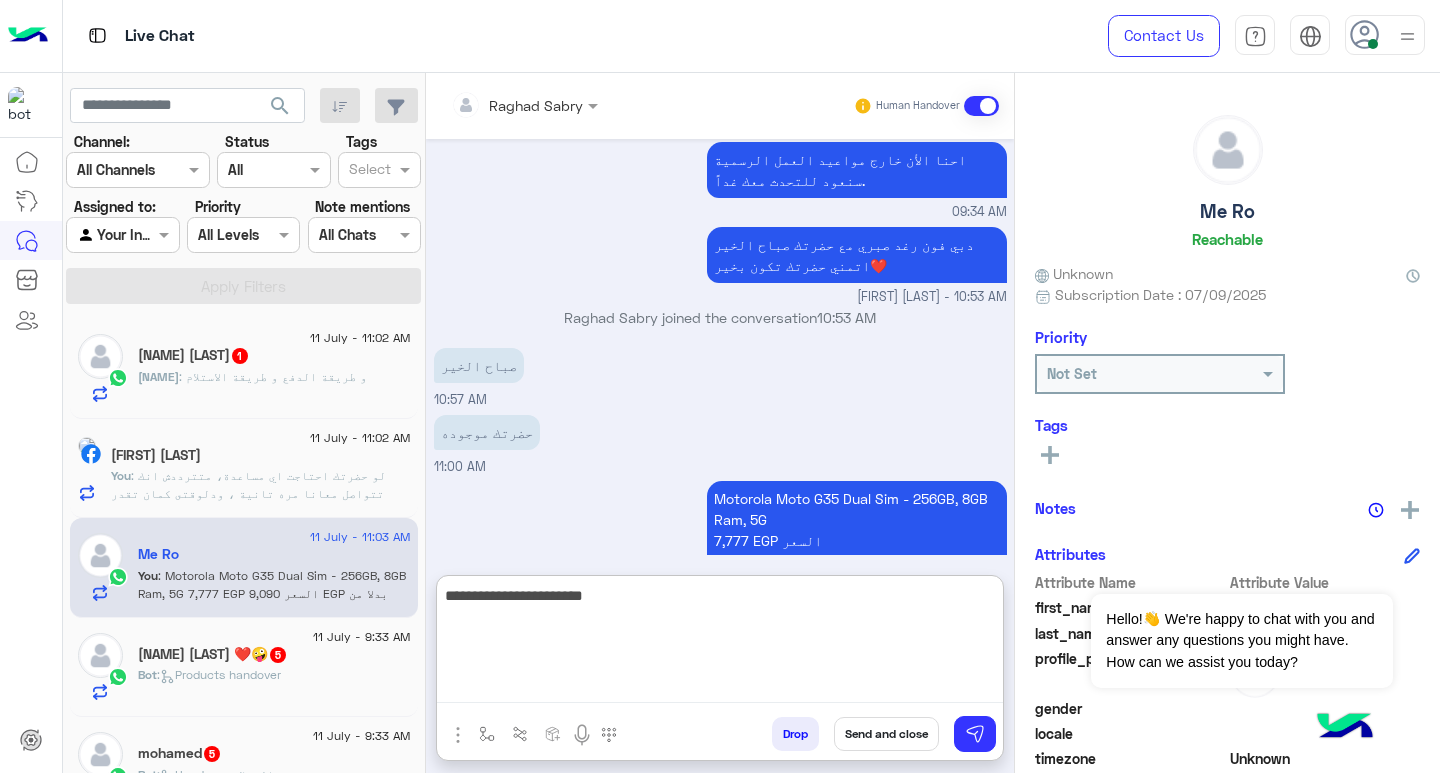 type on "**********" 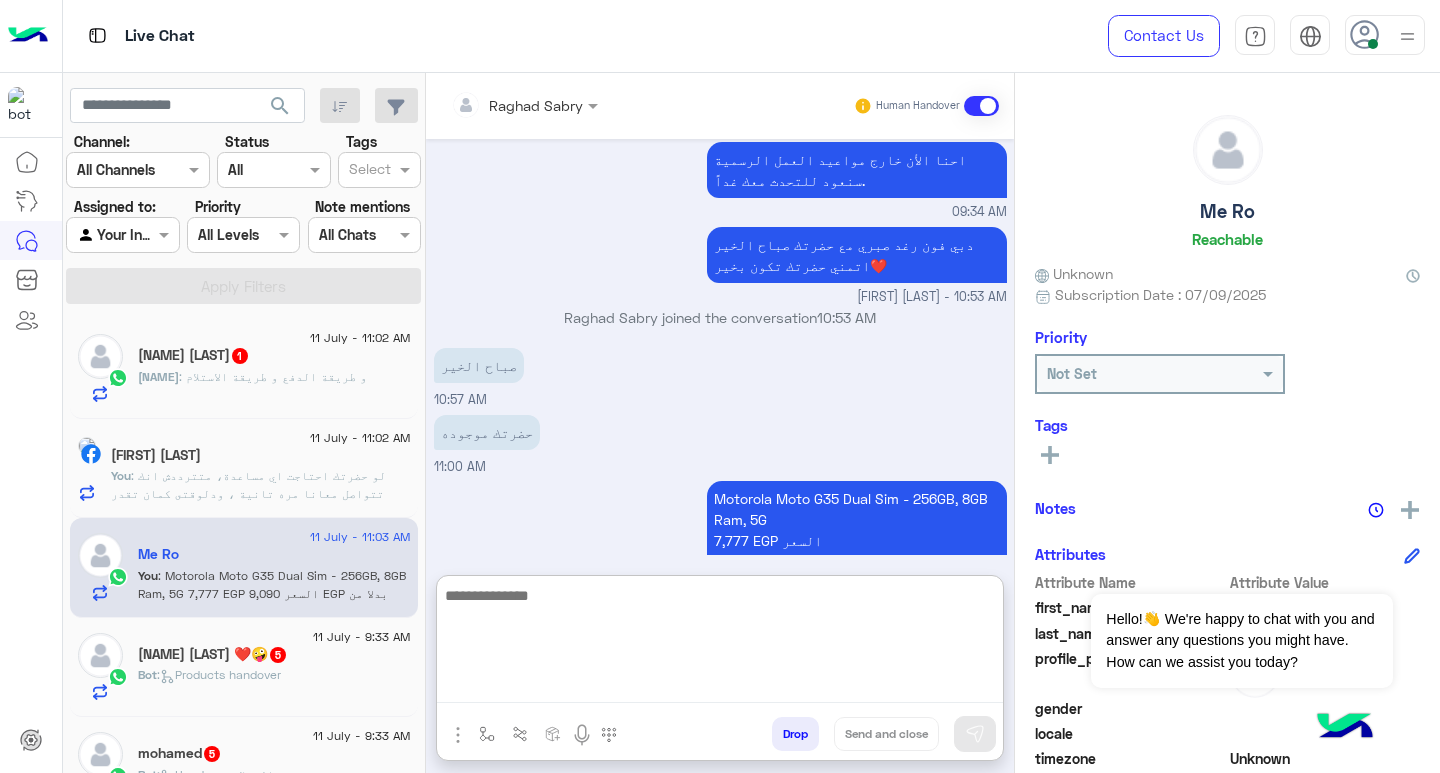 scroll, scrollTop: 3077, scrollLeft: 0, axis: vertical 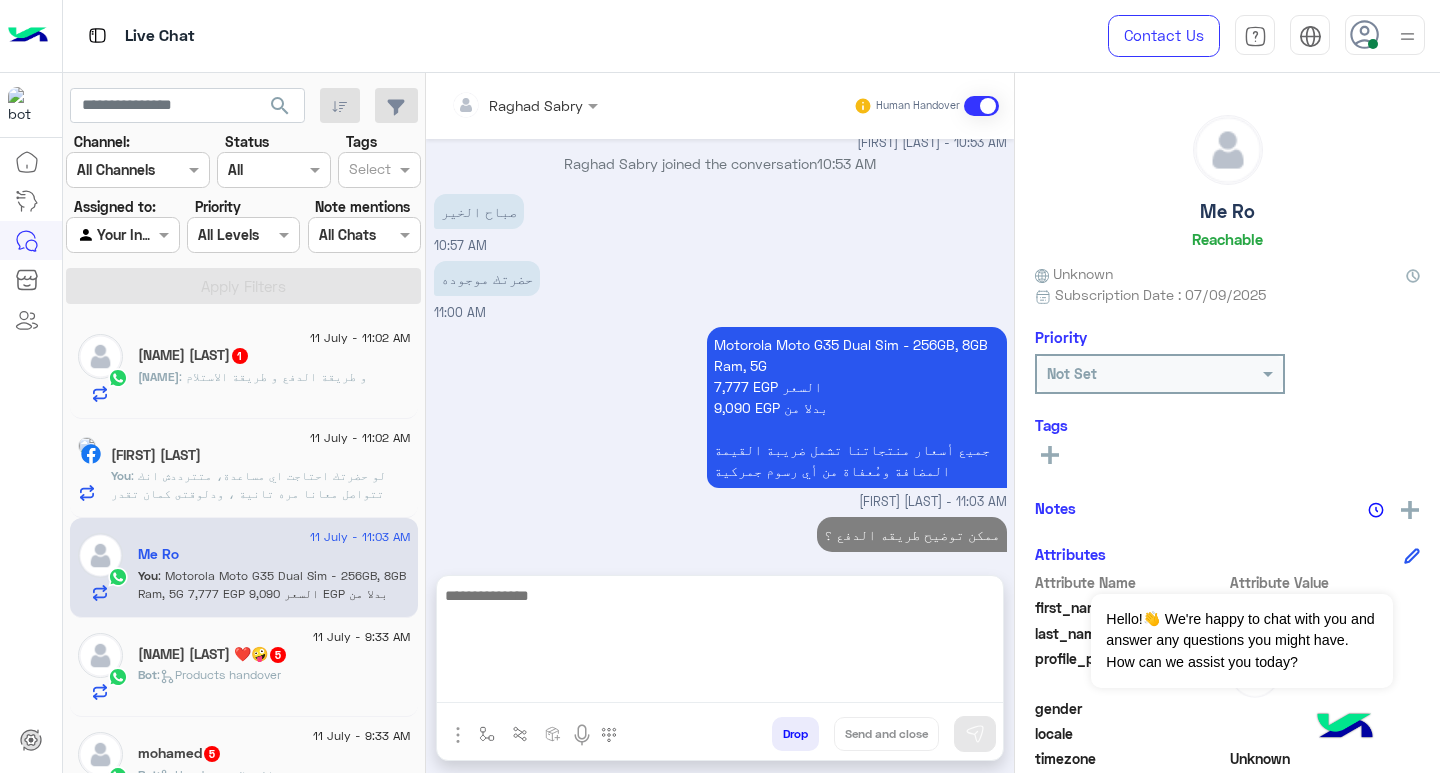 click on ": و طريقة الدفع و طريقة الاستلام" 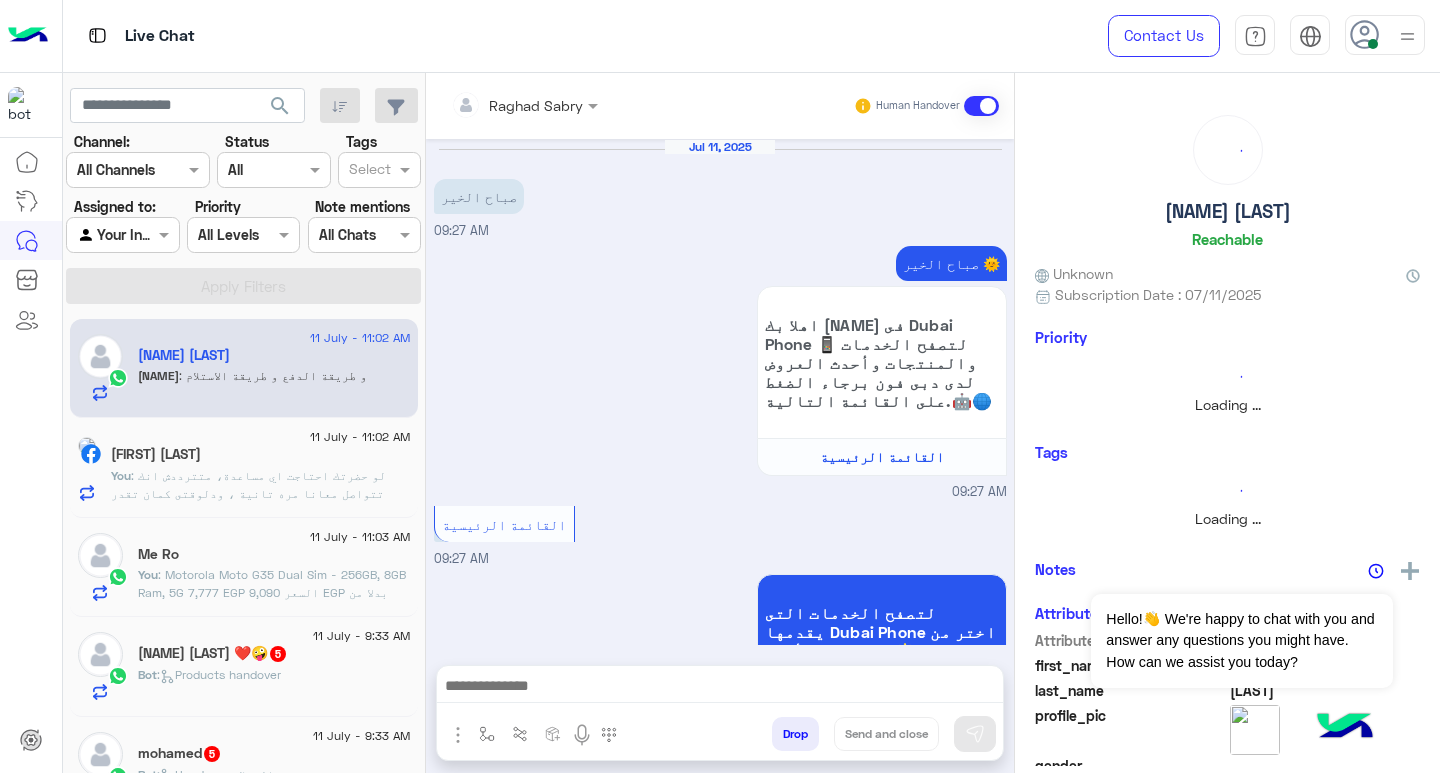 scroll, scrollTop: 2113, scrollLeft: 0, axis: vertical 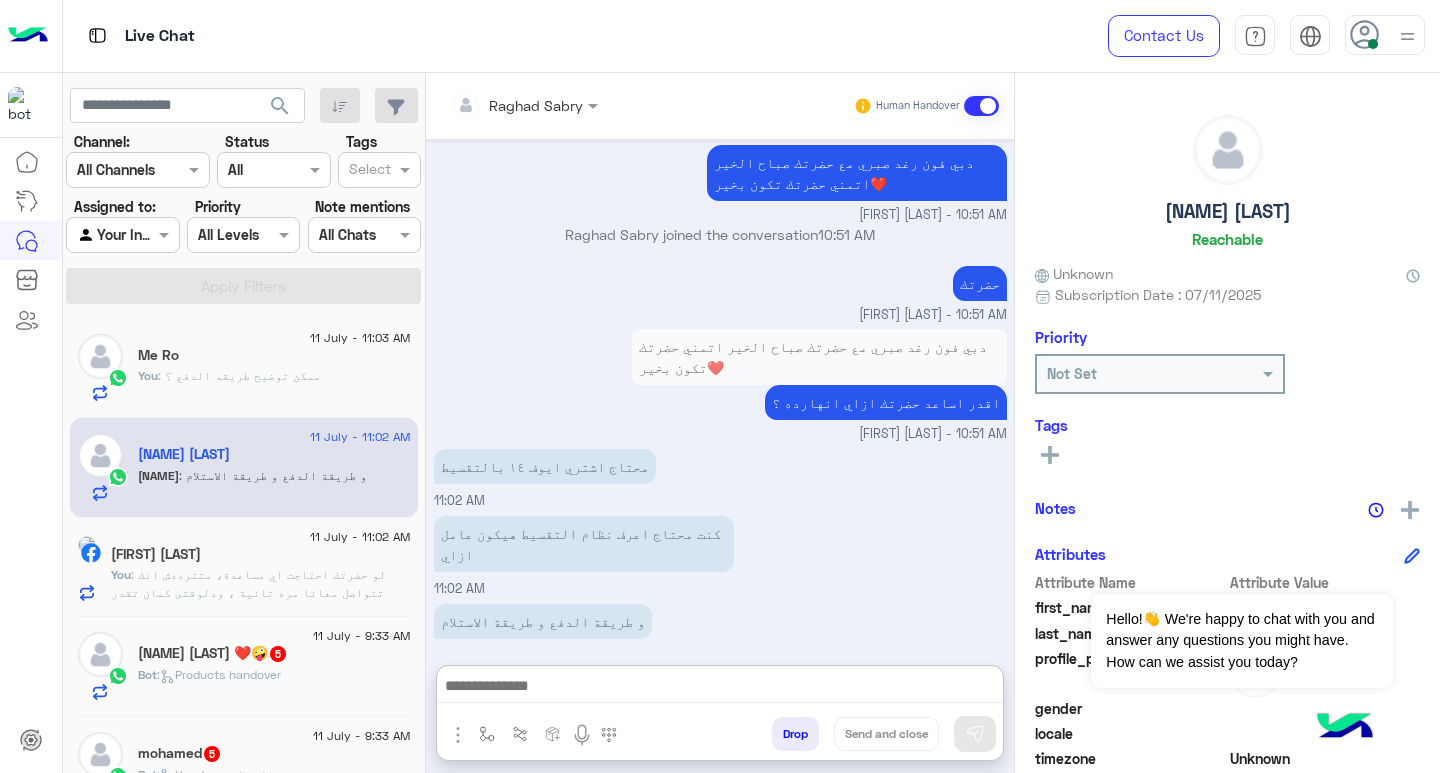 click at bounding box center [720, 688] 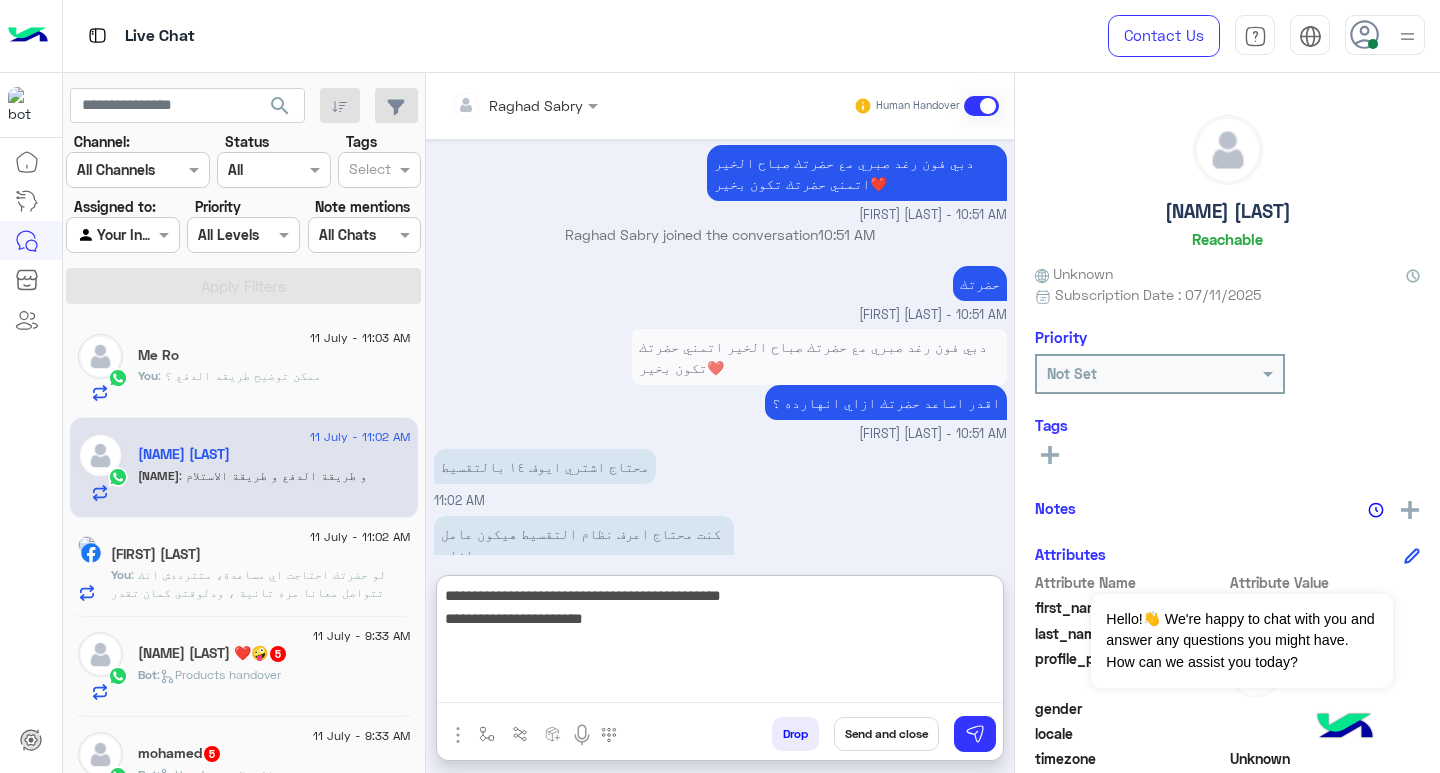 click on "**********" at bounding box center (720, 643) 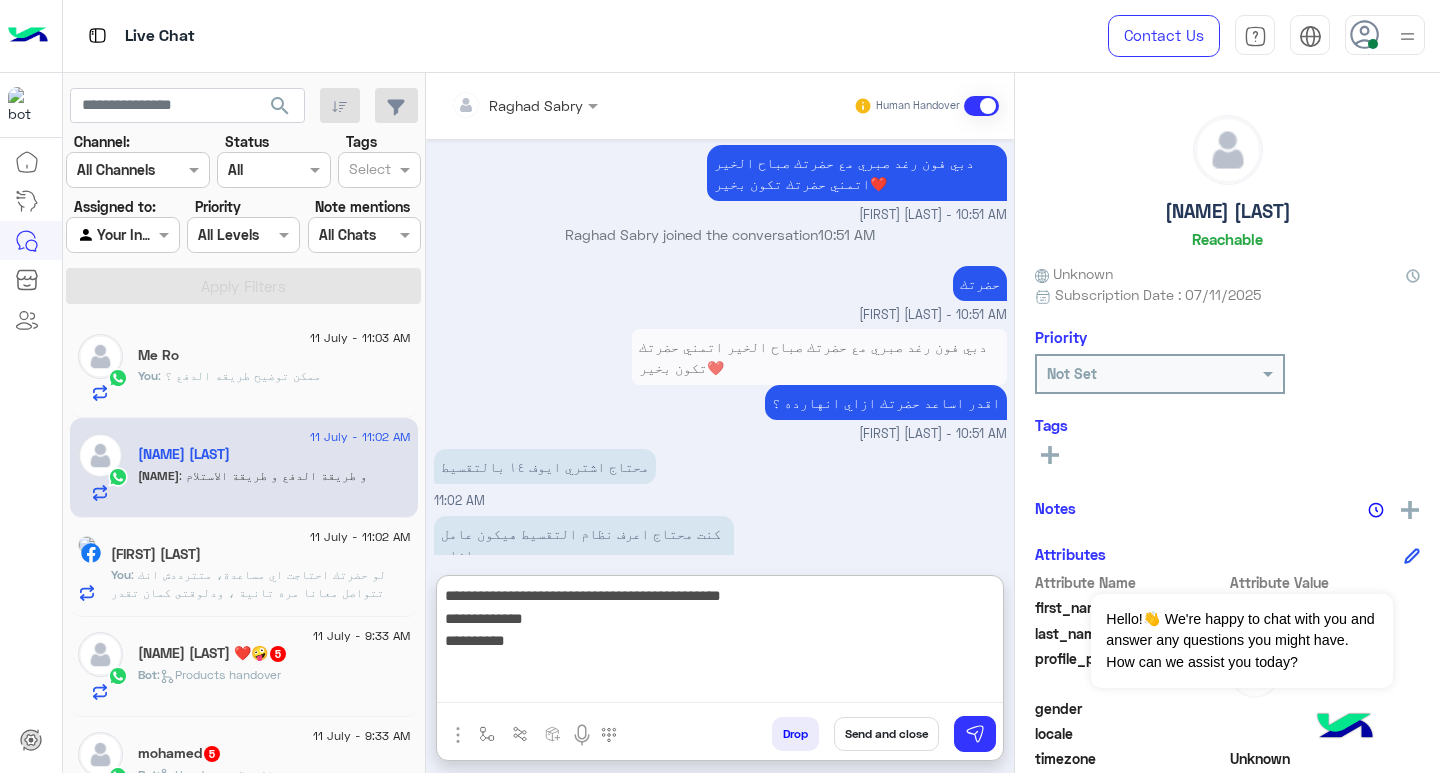 click on "**********" at bounding box center (720, 643) 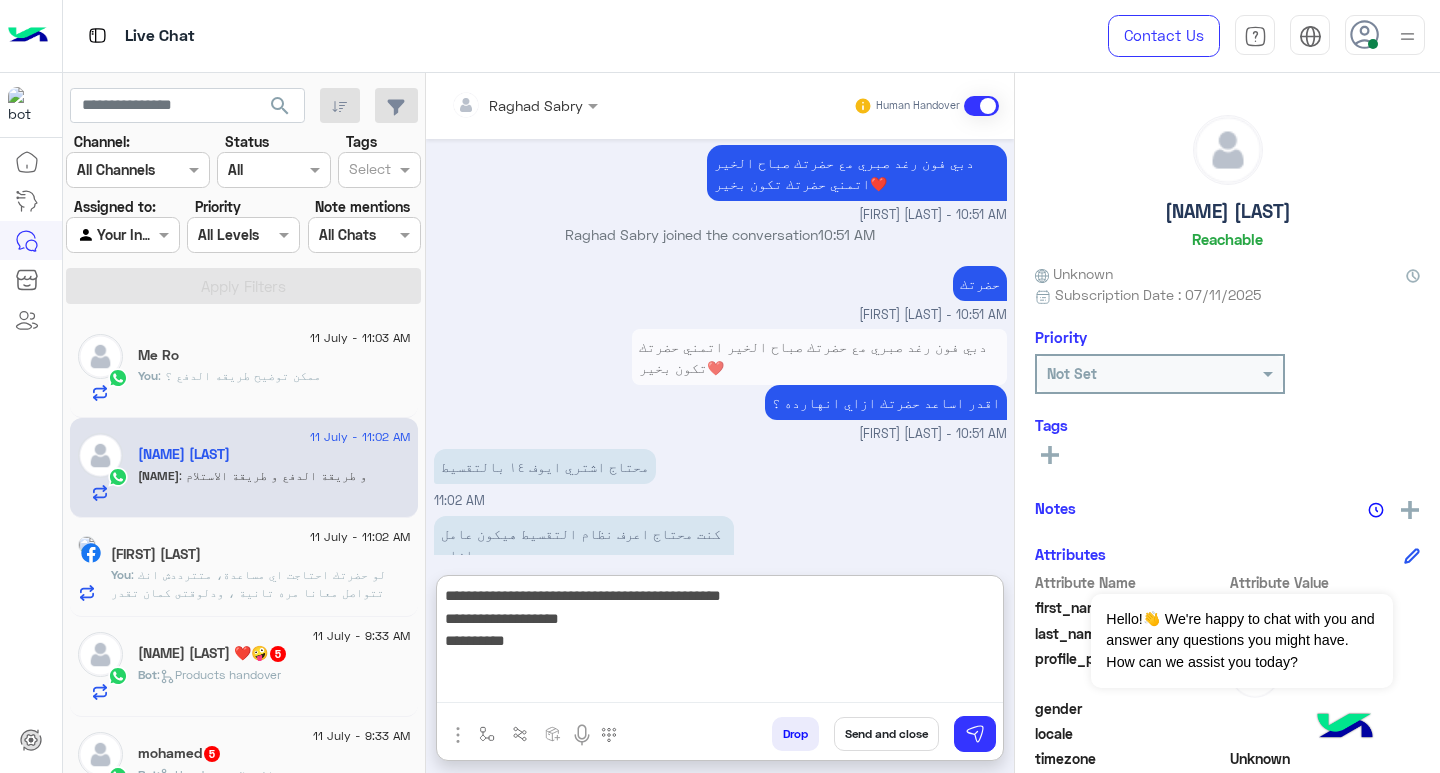 click on "**********" at bounding box center [720, 643] 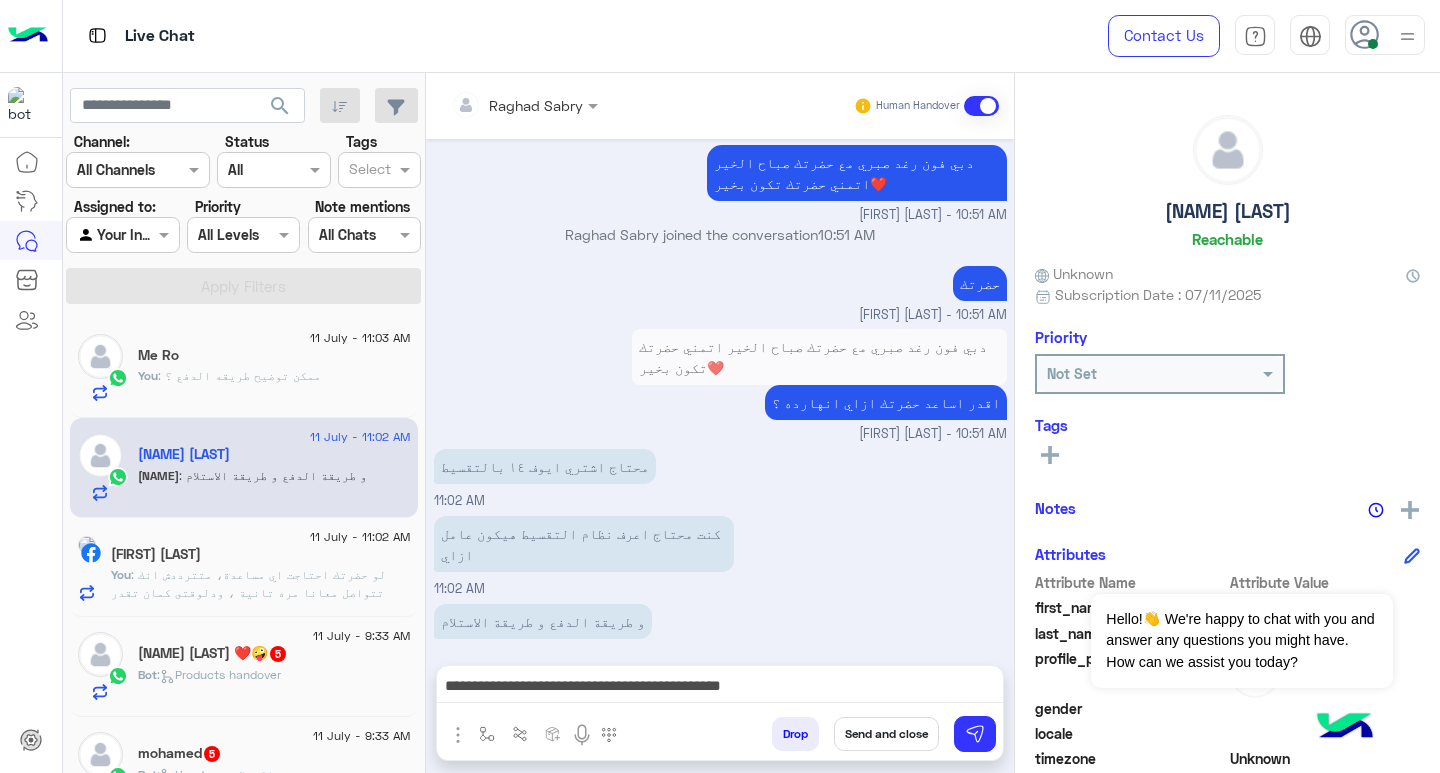 click on "**********" at bounding box center (720, 688) 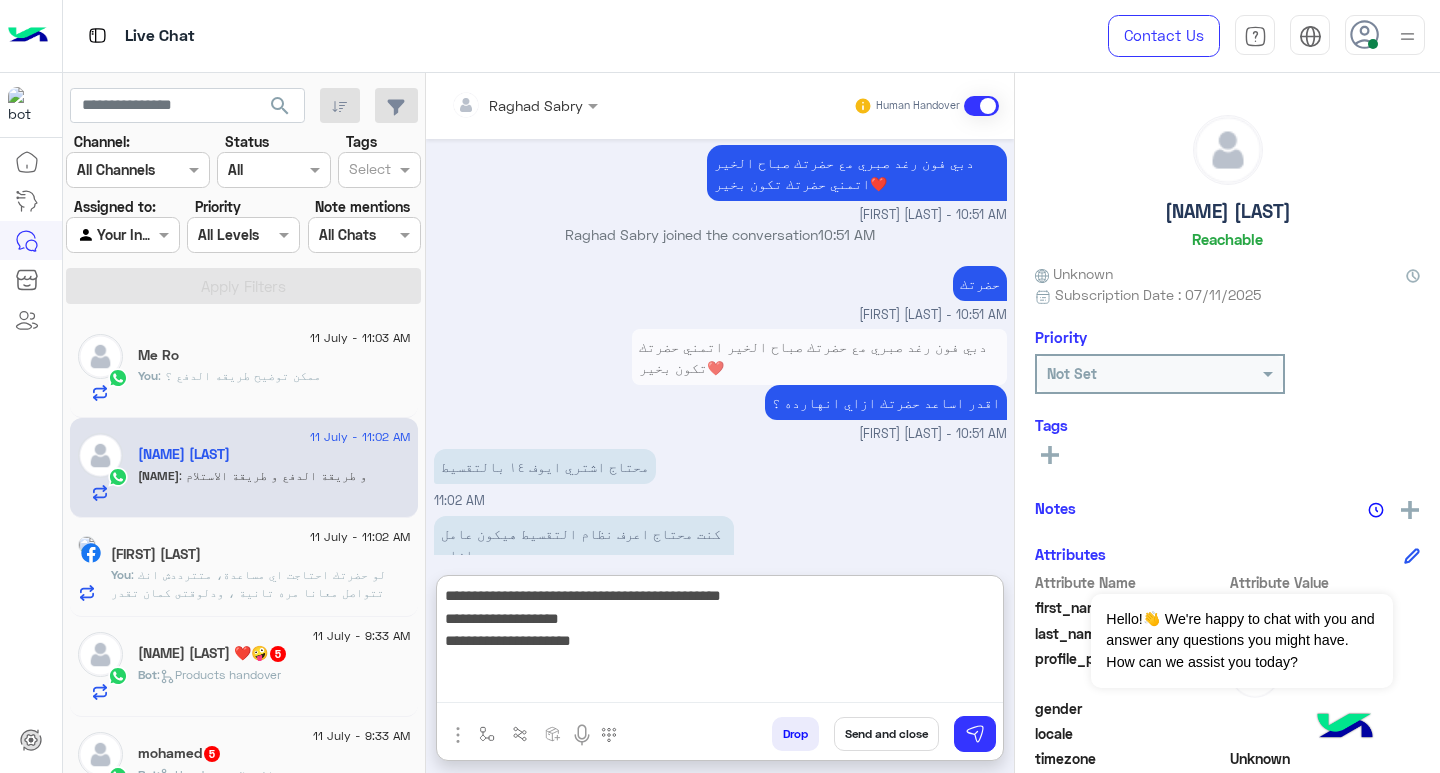 click on "**********" at bounding box center [720, 643] 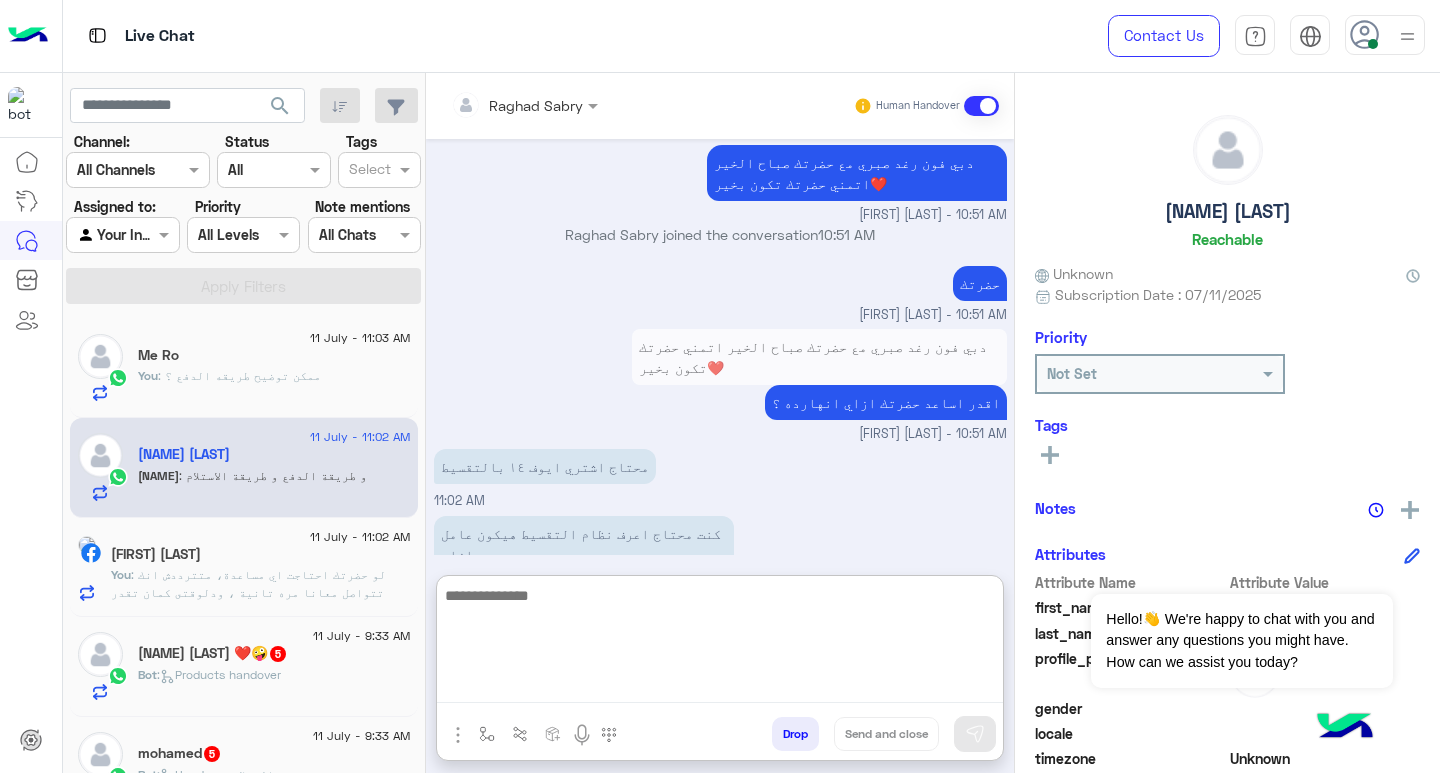 scroll, scrollTop: 2392, scrollLeft: 0, axis: vertical 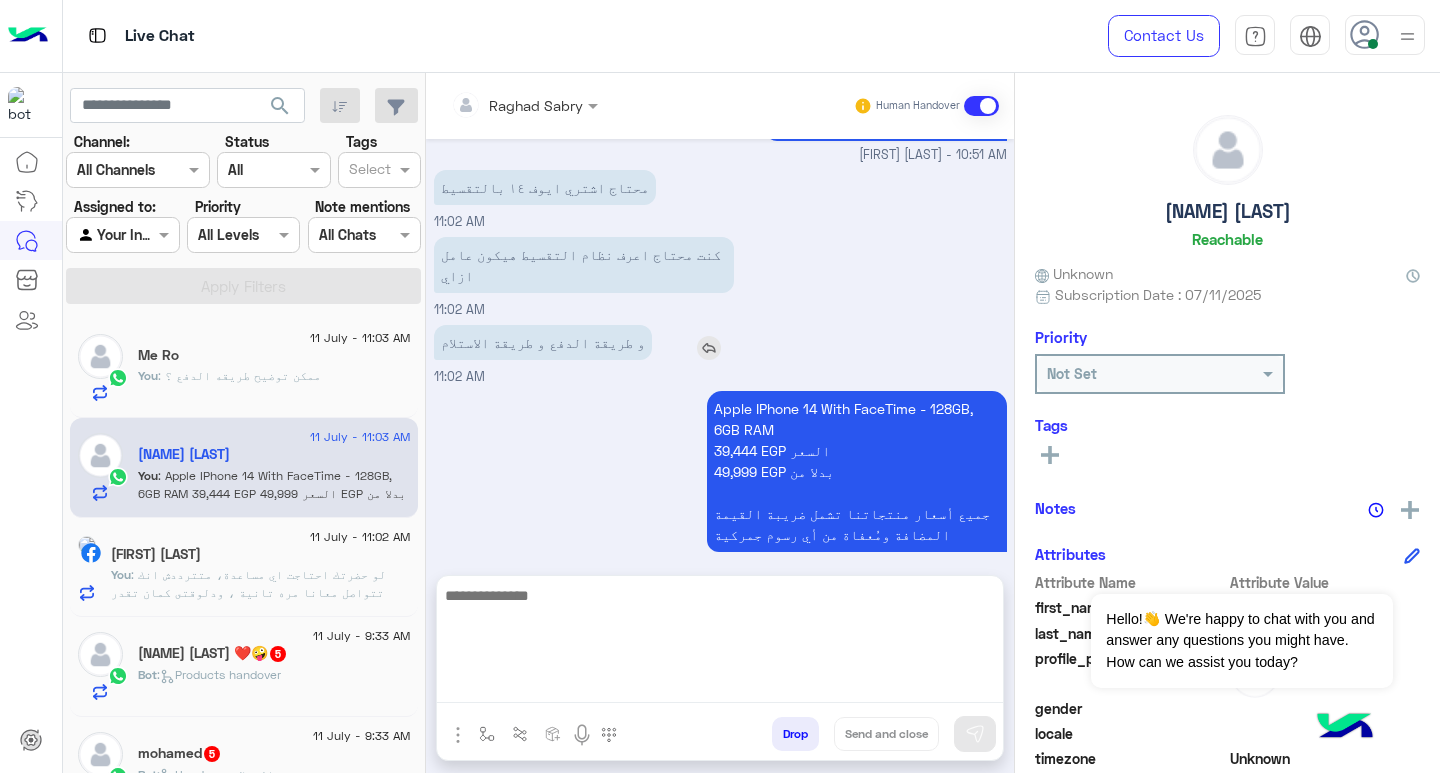click on "و طريقة الدفع و طريقة الاستلام" at bounding box center [600, 342] 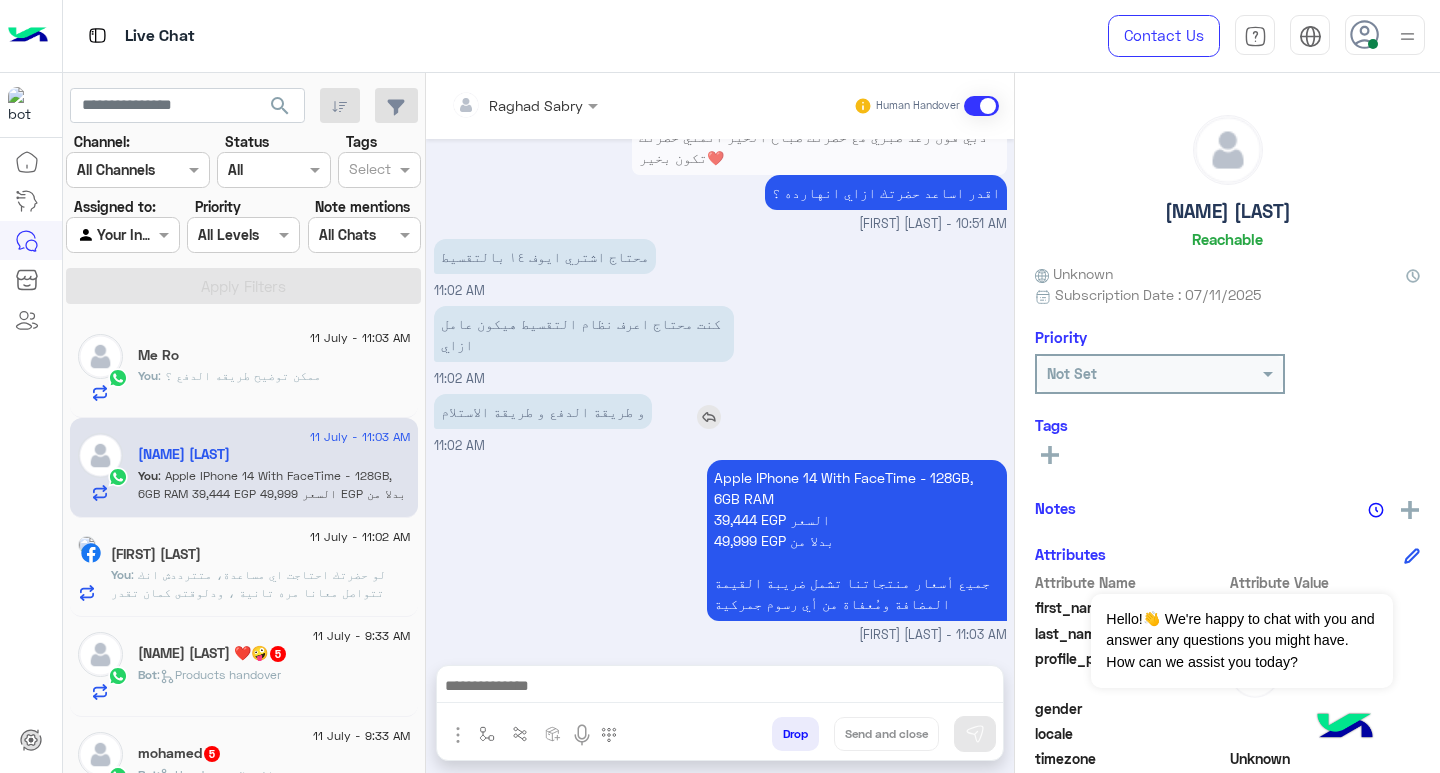 scroll, scrollTop: 2302, scrollLeft: 0, axis: vertical 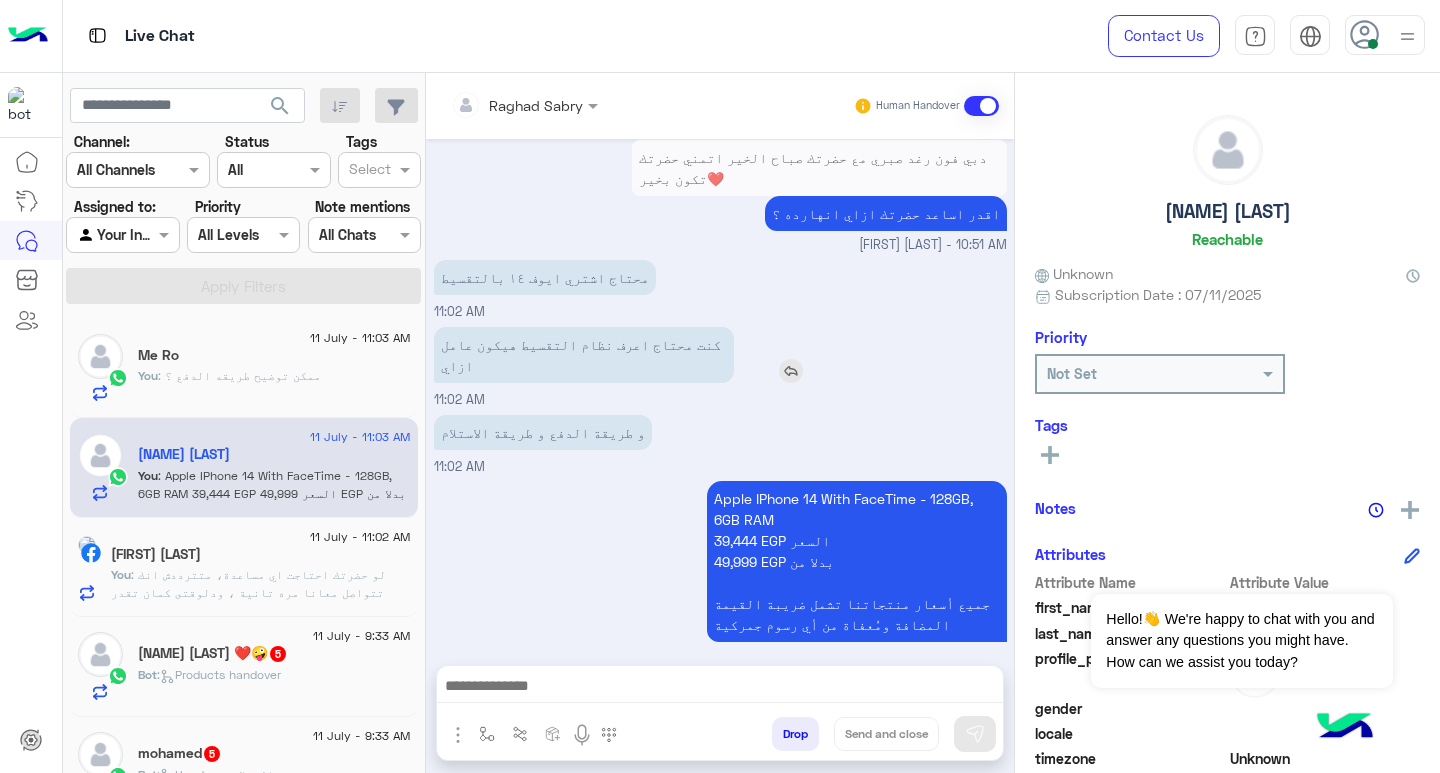click at bounding box center [791, 371] 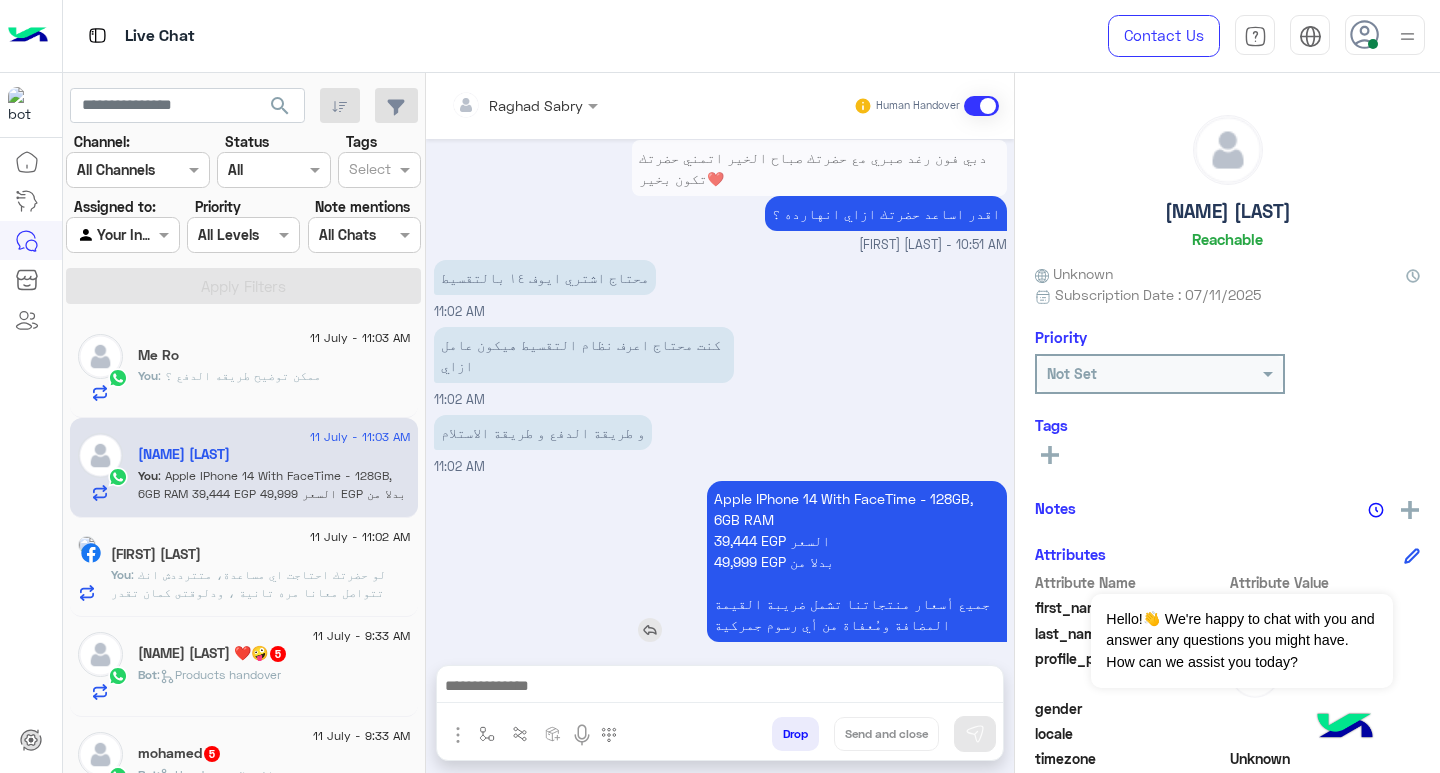 scroll, scrollTop: 2392, scrollLeft: 0, axis: vertical 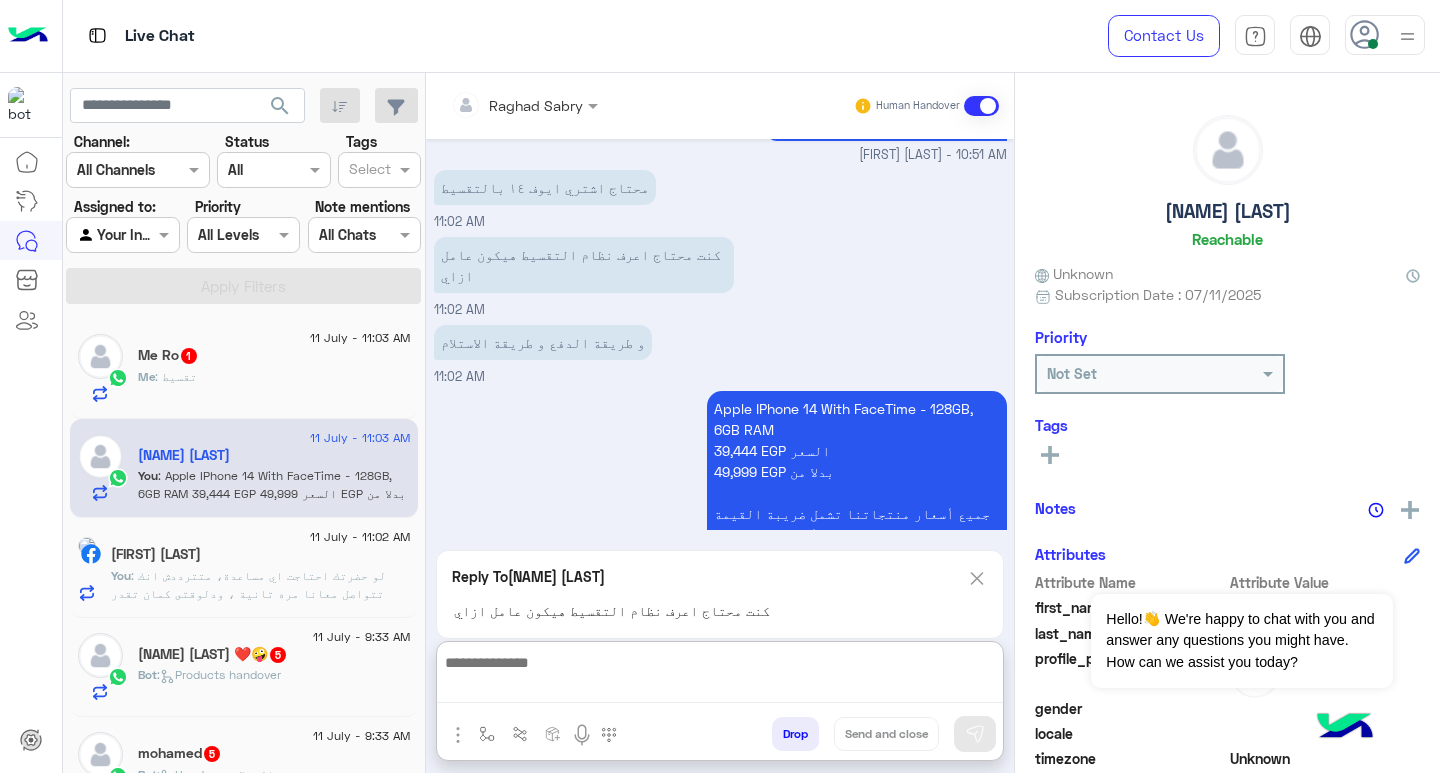 click at bounding box center (720, 676) 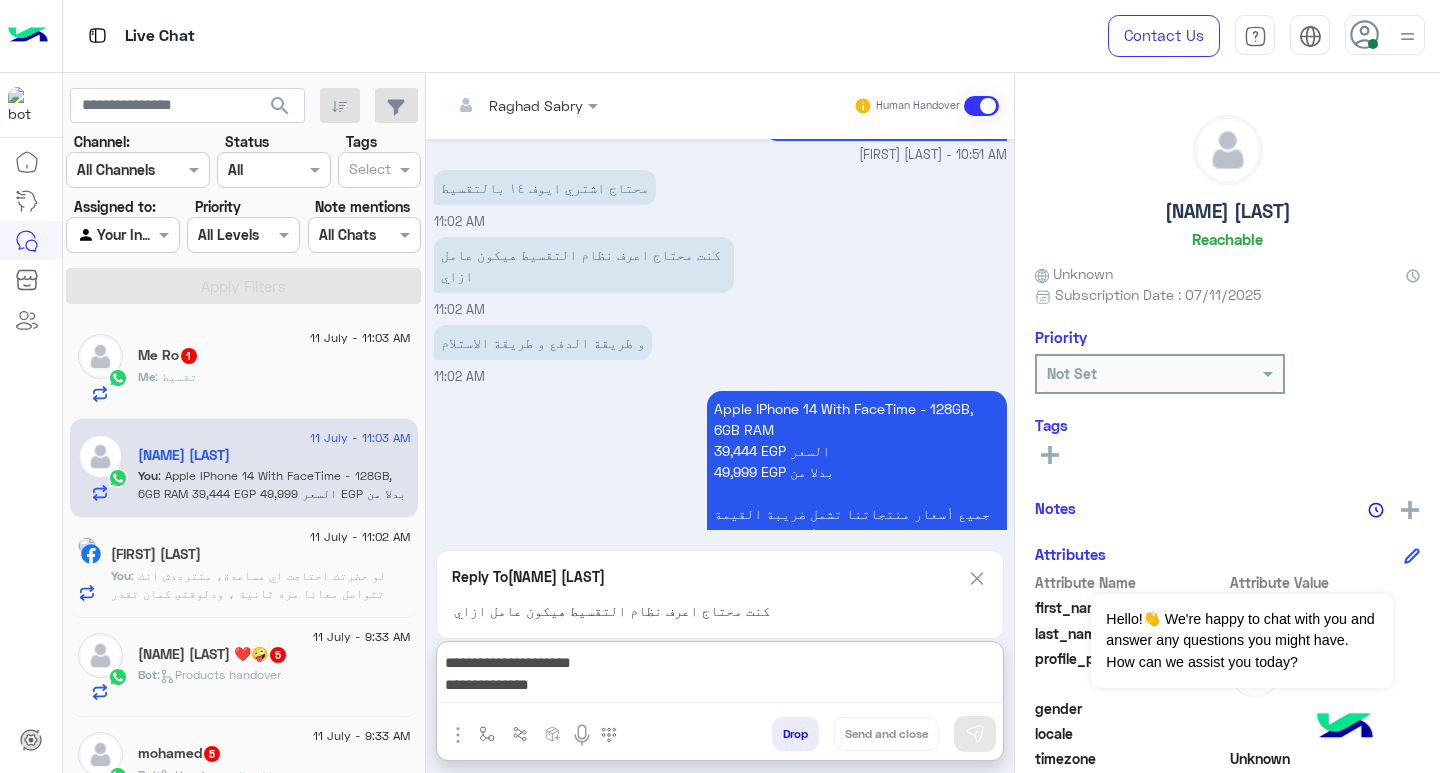 scroll, scrollTop: 0, scrollLeft: 0, axis: both 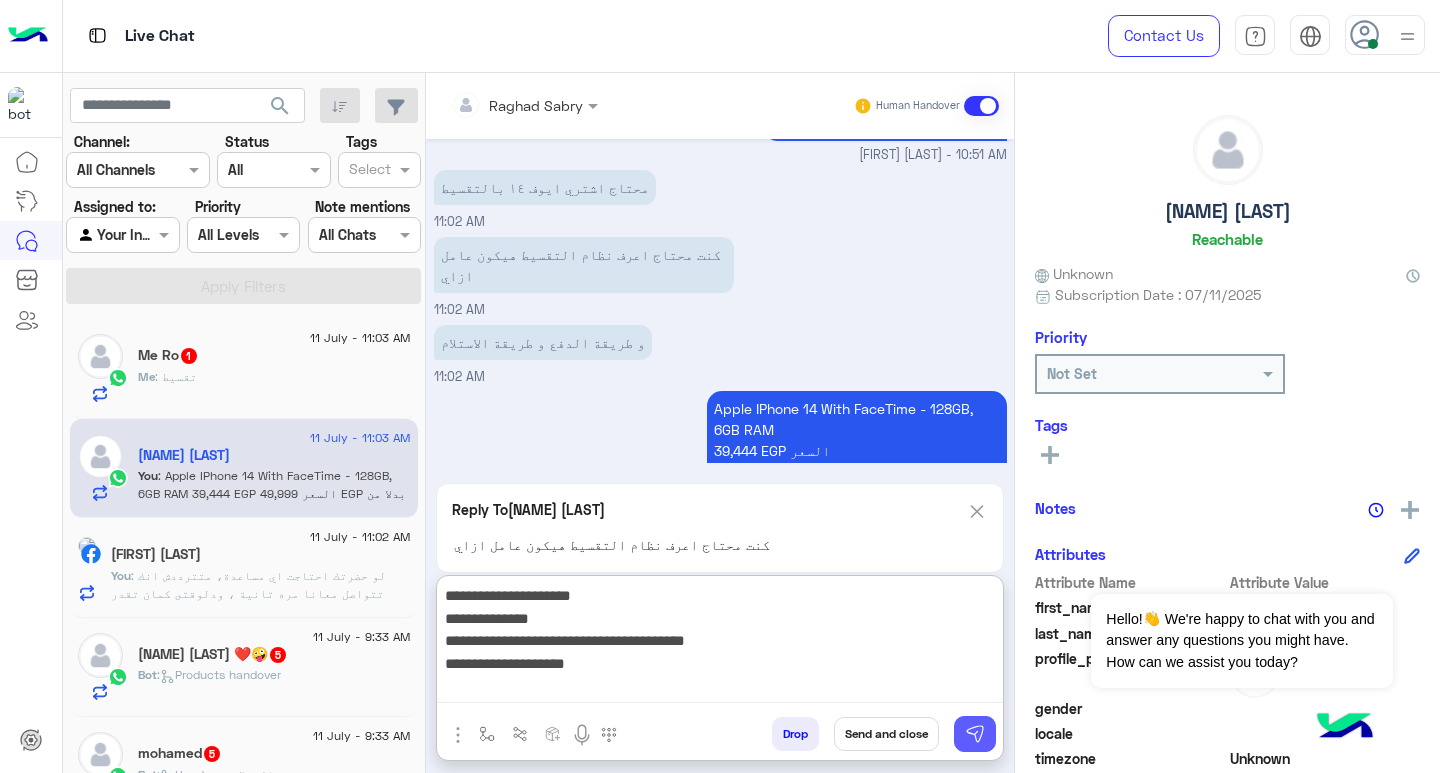 type on "**********" 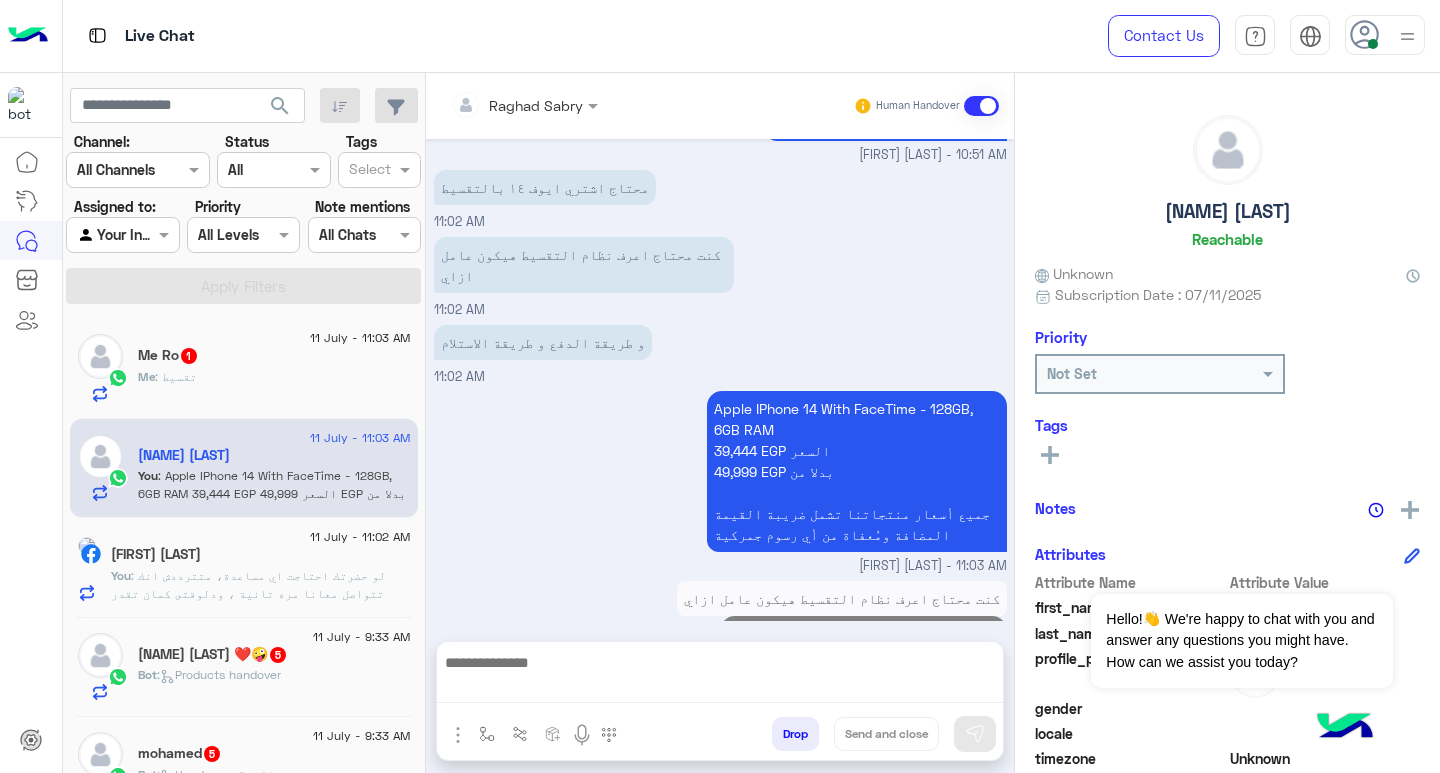 scroll, scrollTop: 2464, scrollLeft: 0, axis: vertical 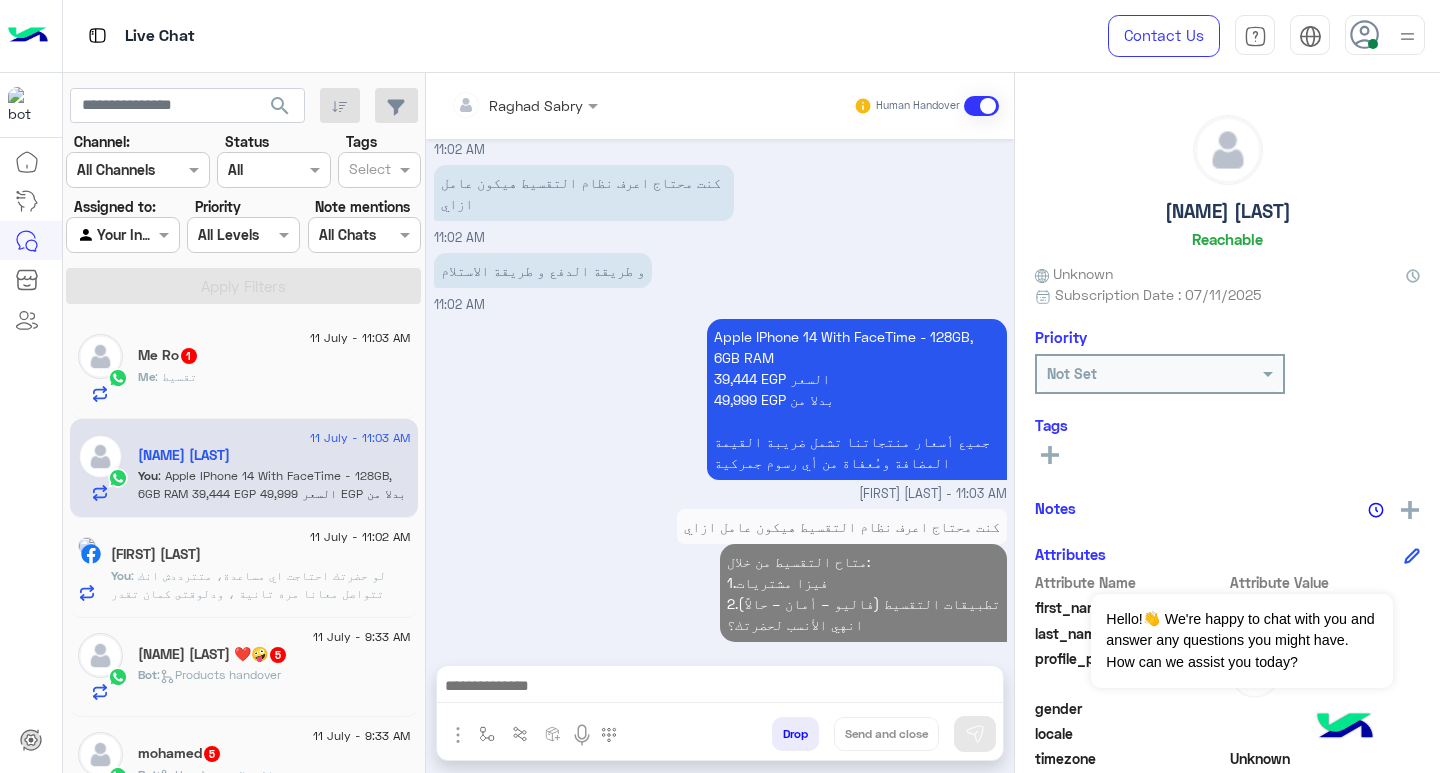 click on "Me : تقسيط" 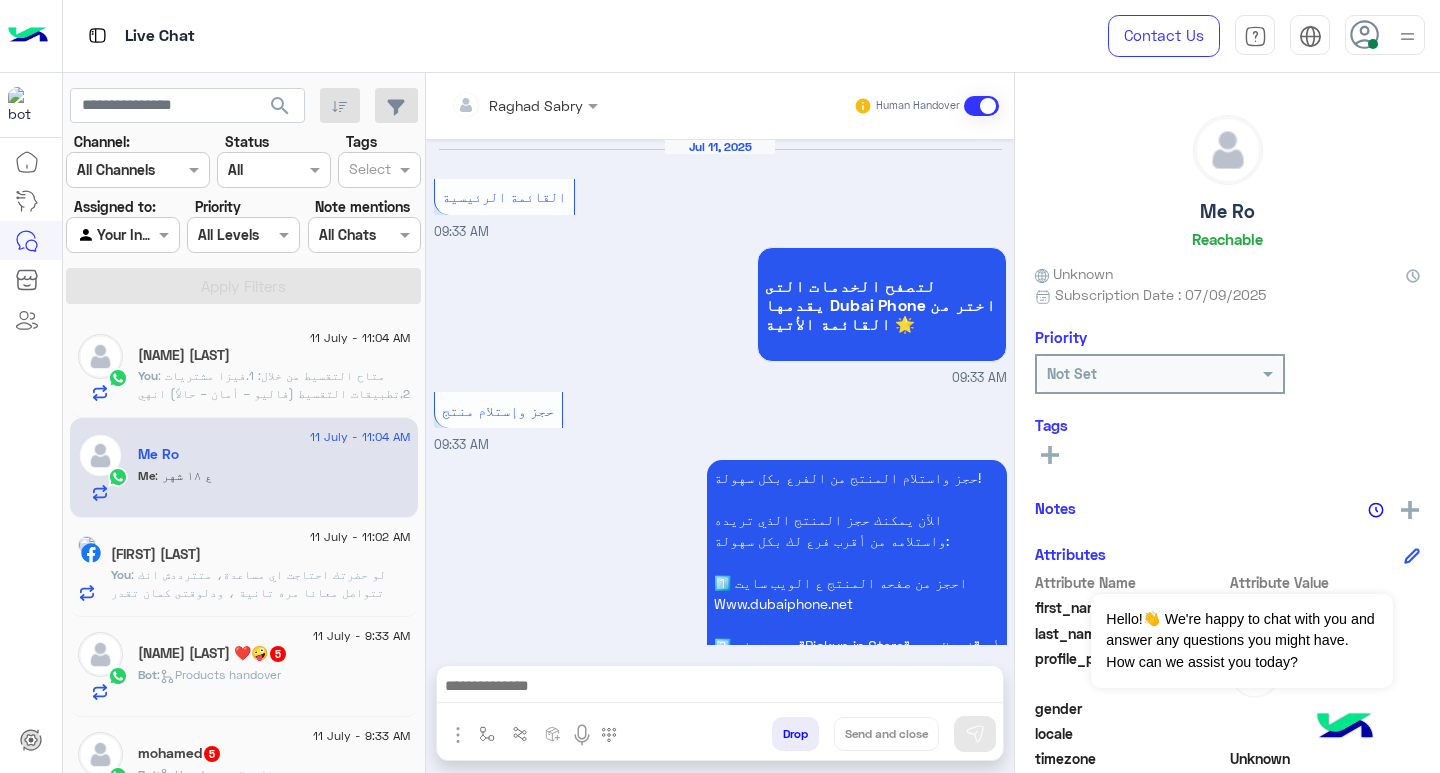 scroll, scrollTop: 1746, scrollLeft: 0, axis: vertical 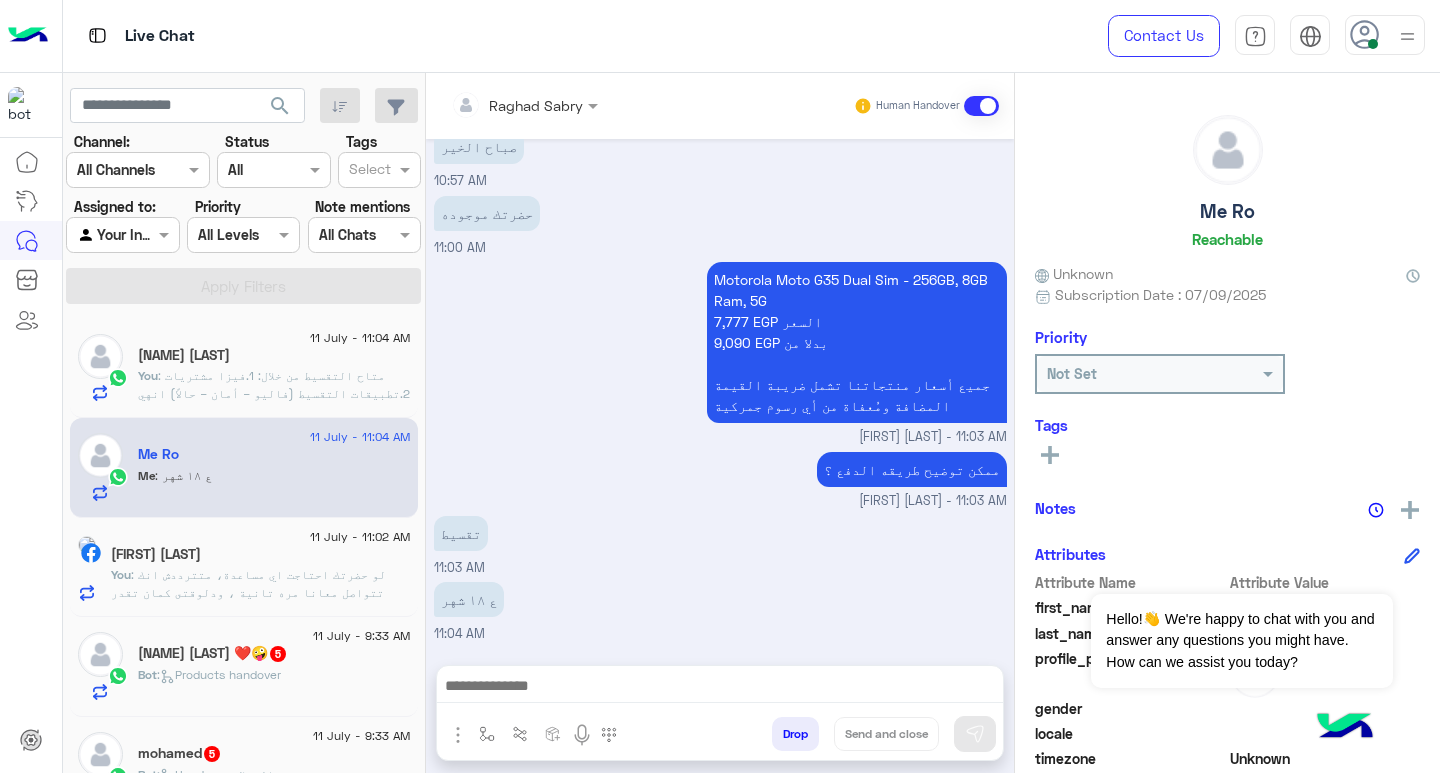 click at bounding box center (720, 688) 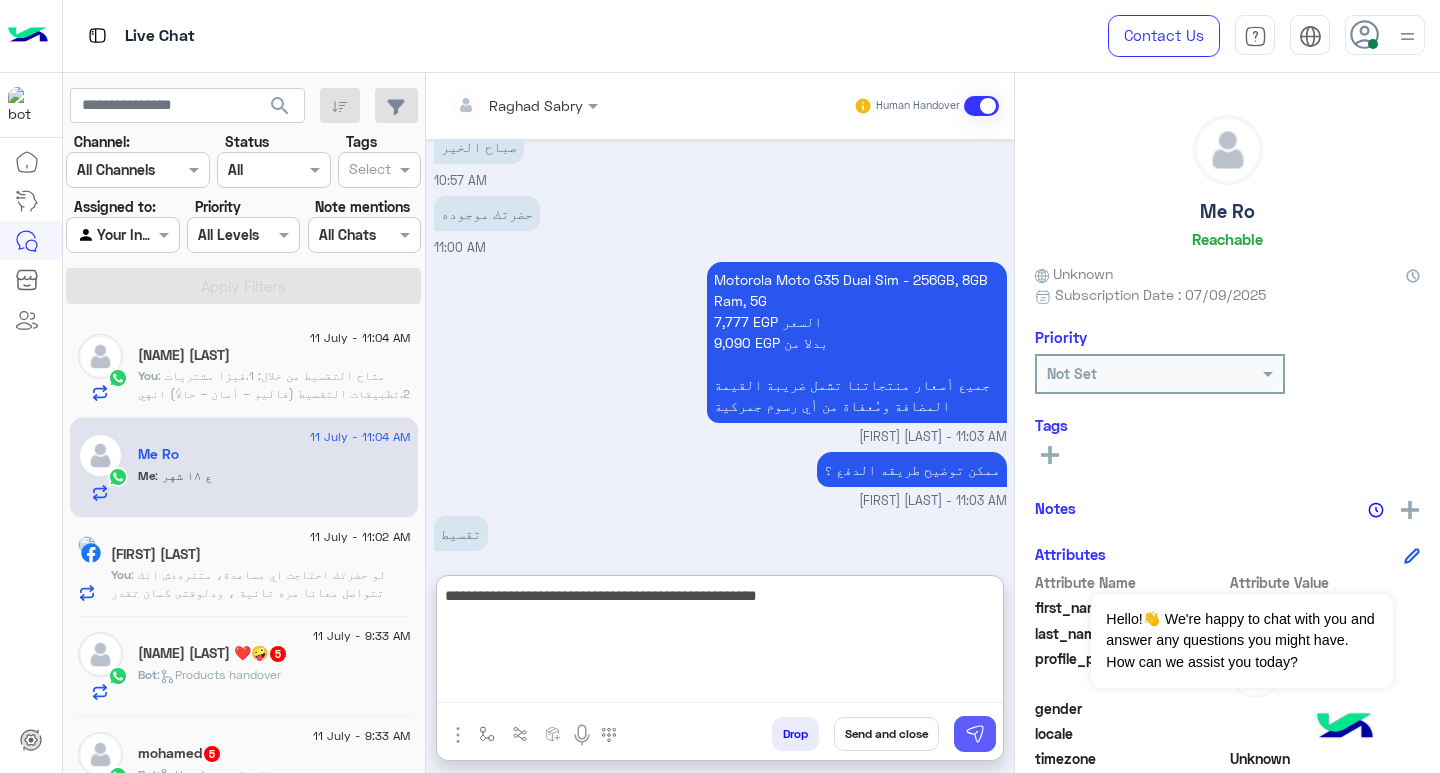 type on "**********" 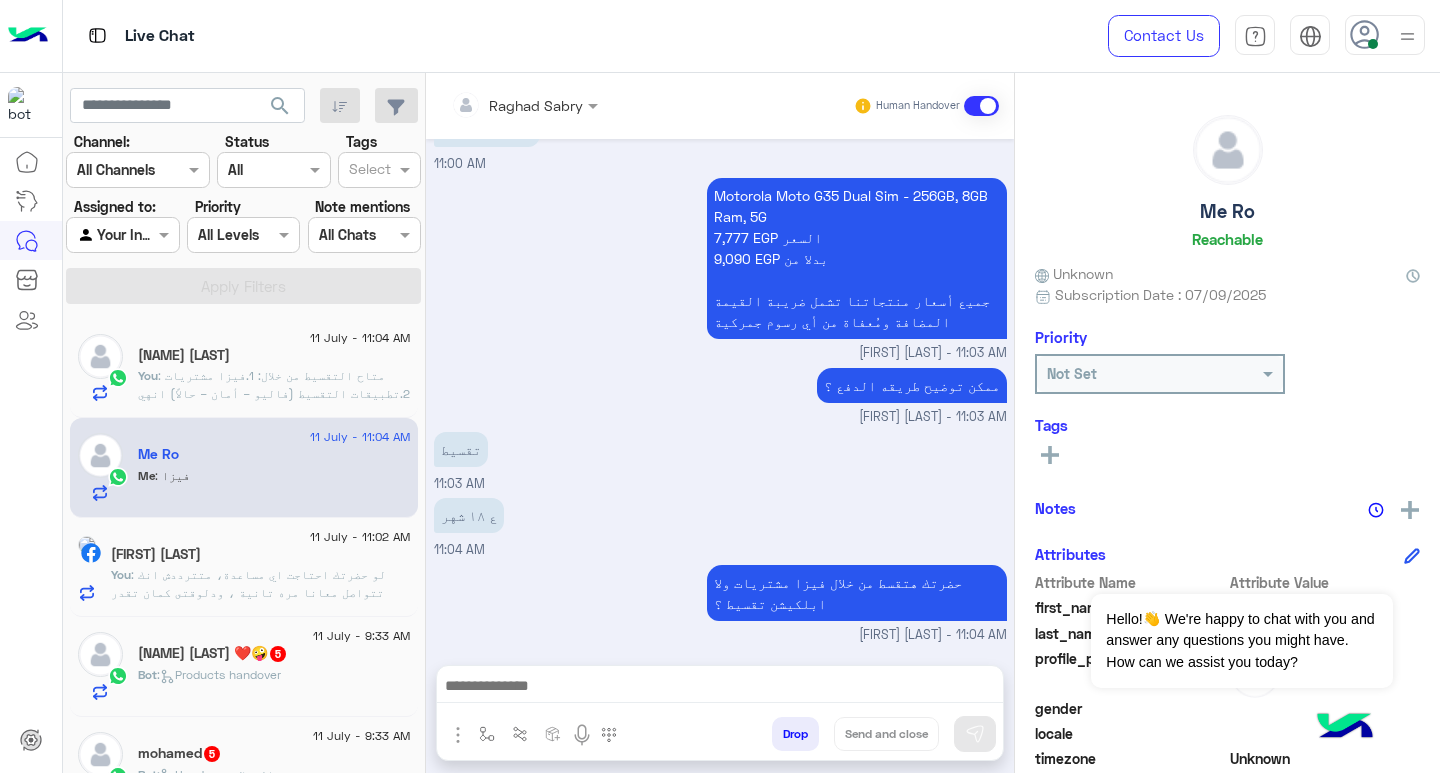 scroll, scrollTop: 1897, scrollLeft: 0, axis: vertical 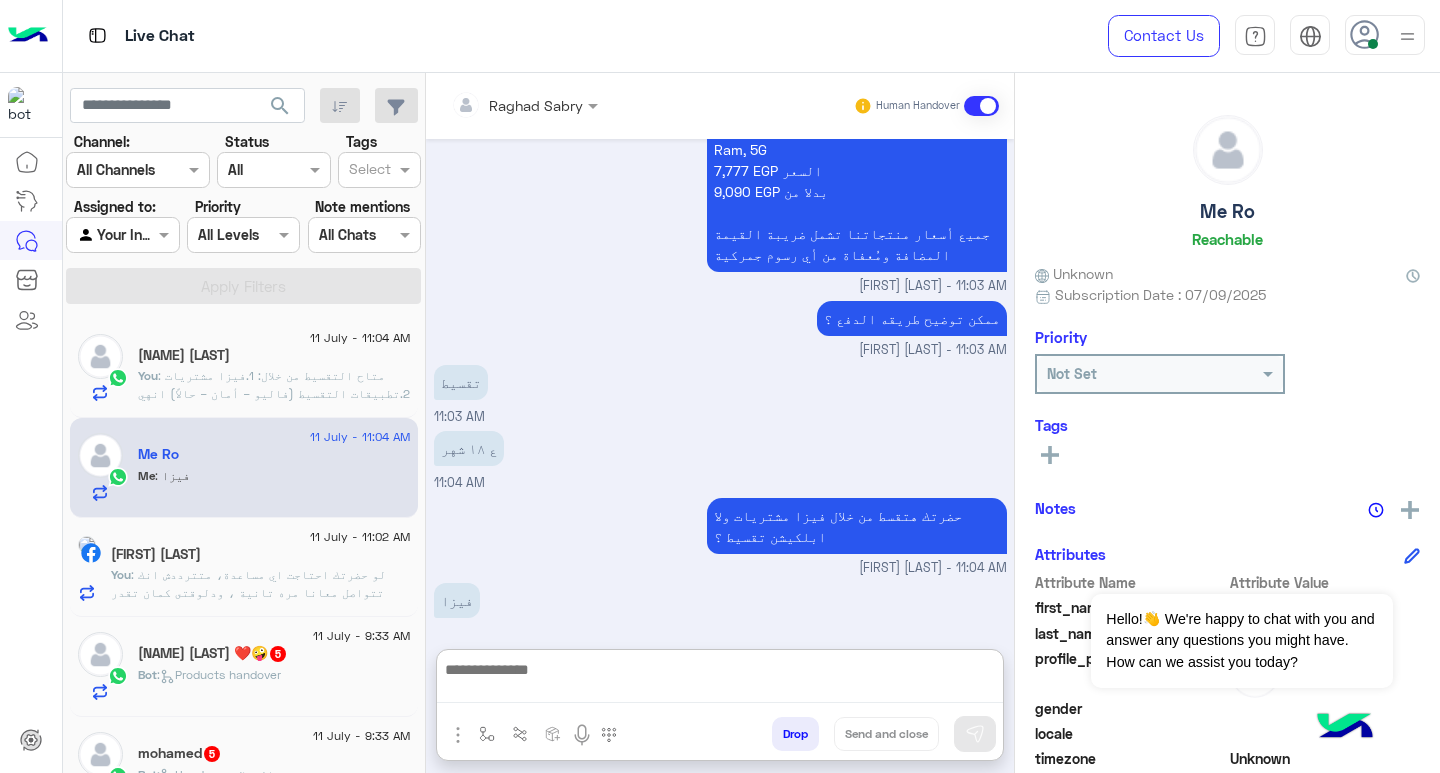 click at bounding box center (720, 680) 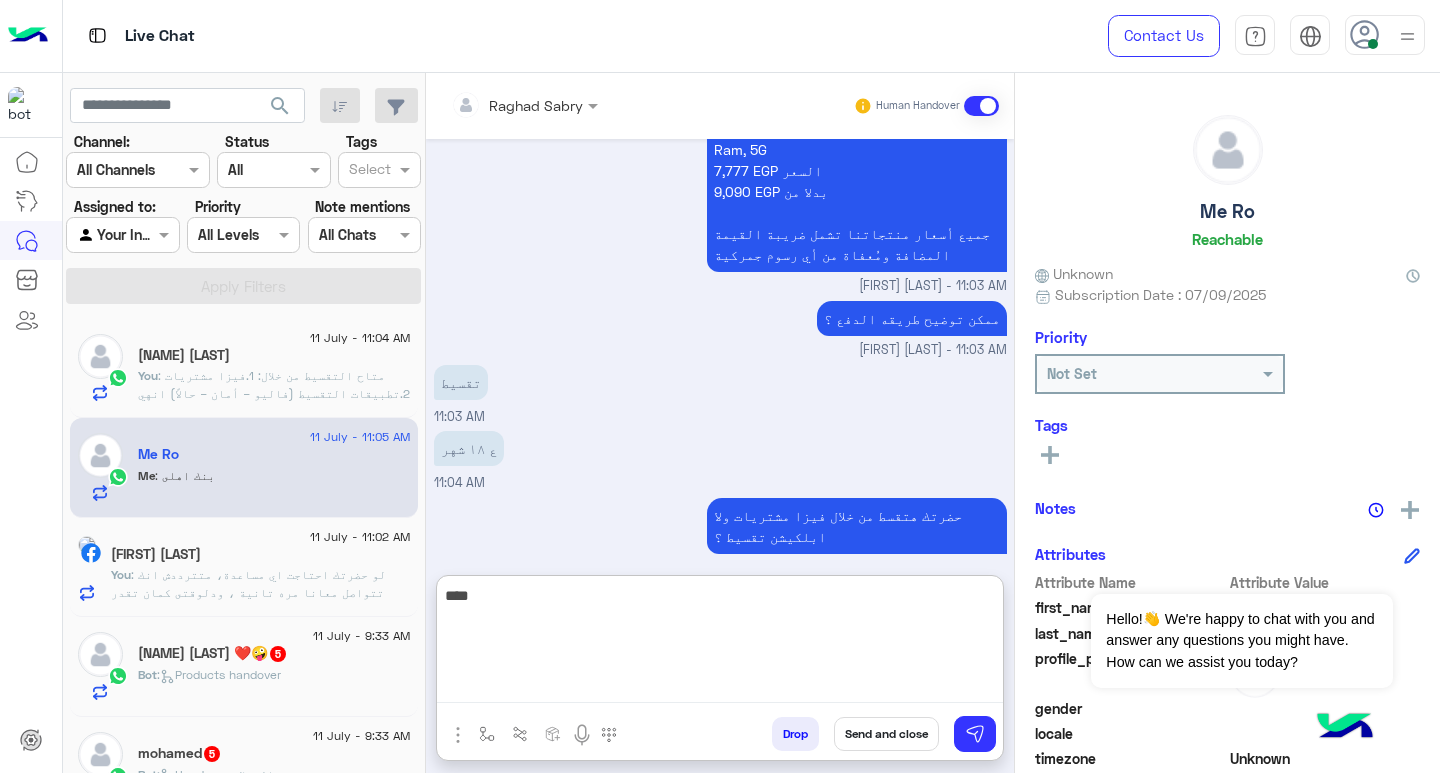 scroll, scrollTop: 2054, scrollLeft: 0, axis: vertical 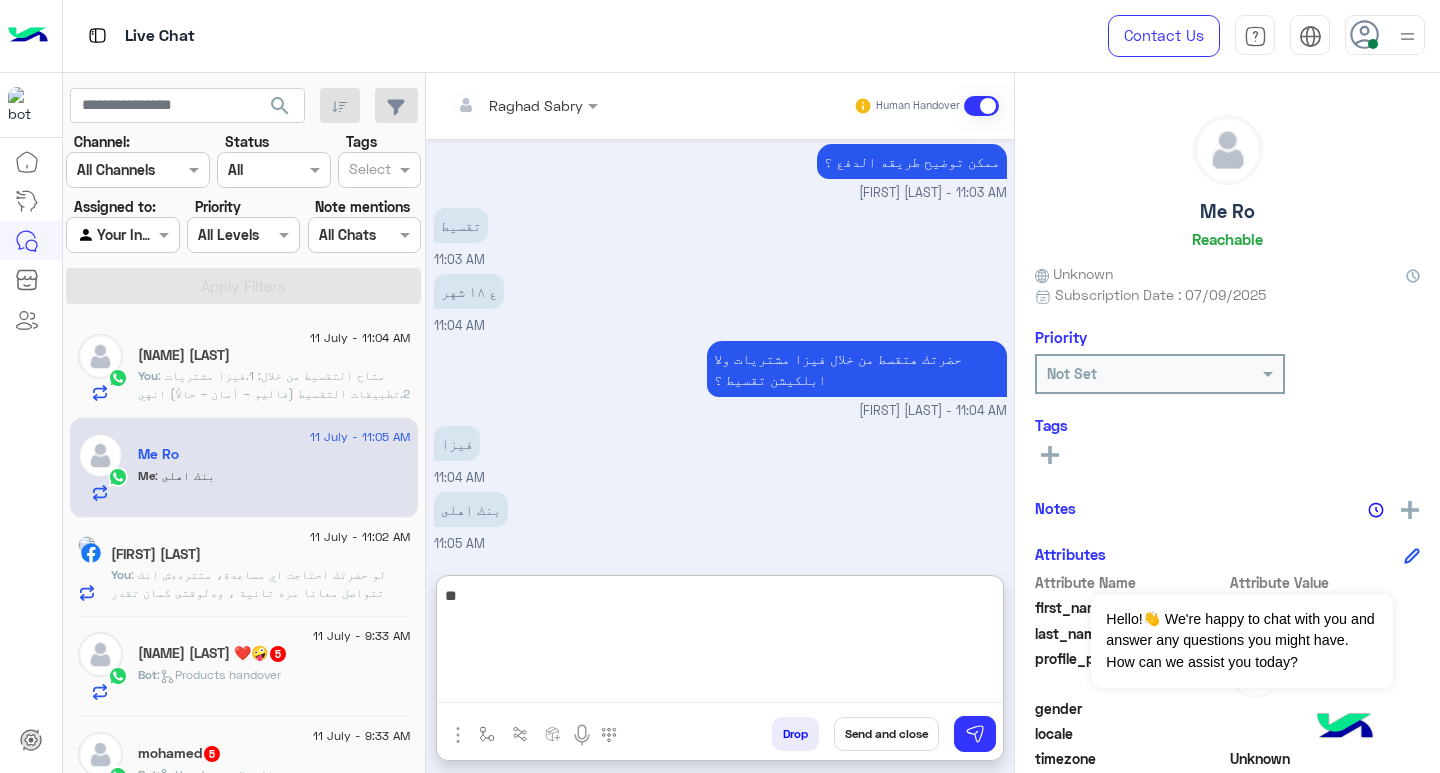 type on "*" 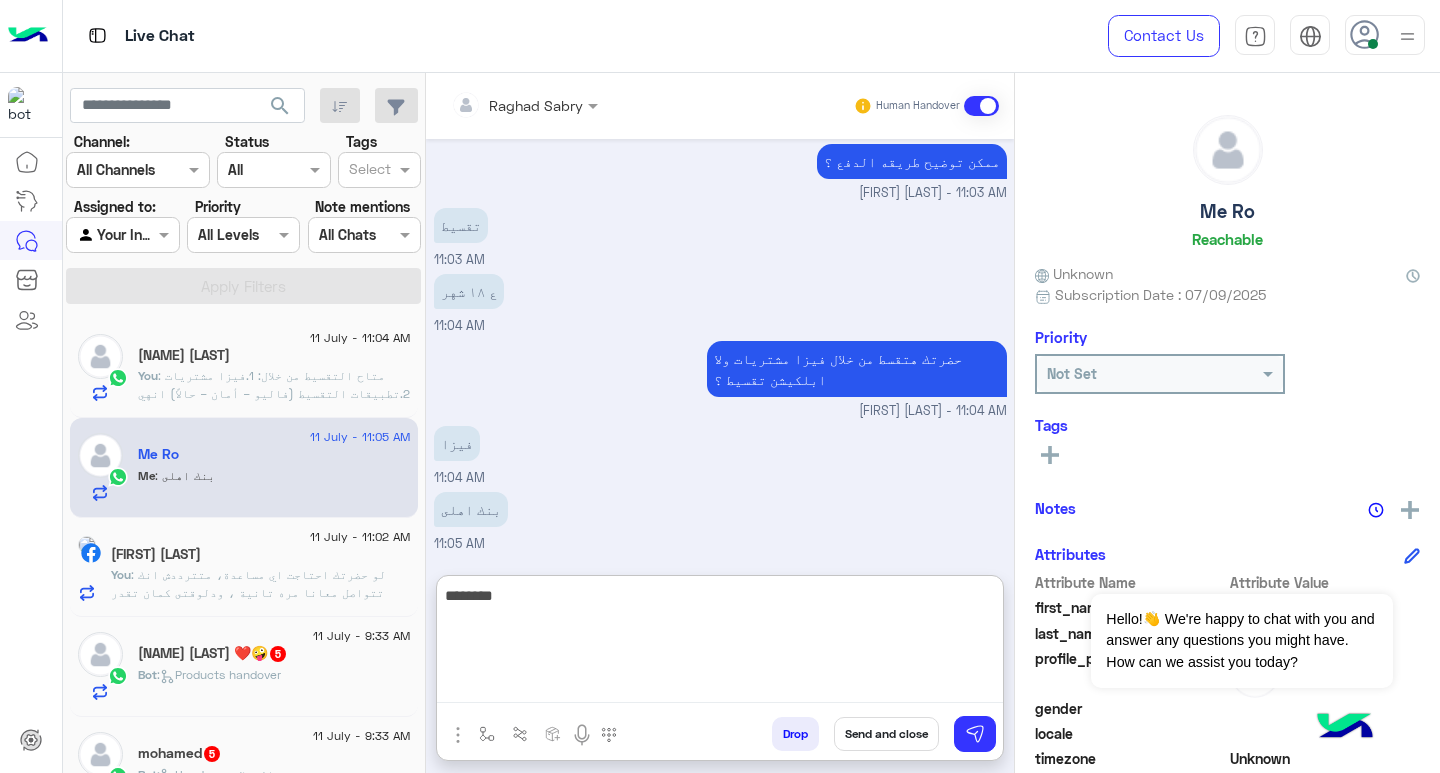 type on "*********" 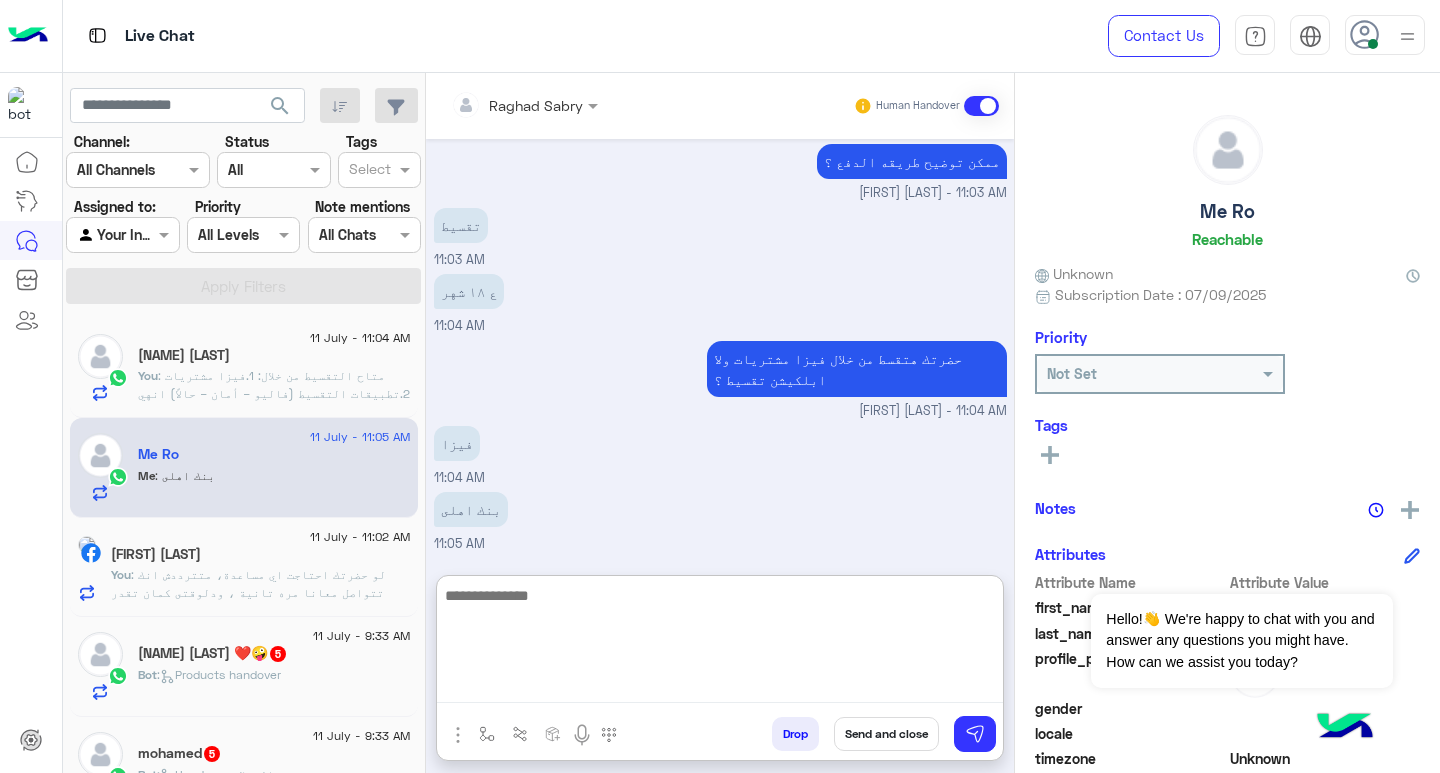 scroll, scrollTop: 2117, scrollLeft: 0, axis: vertical 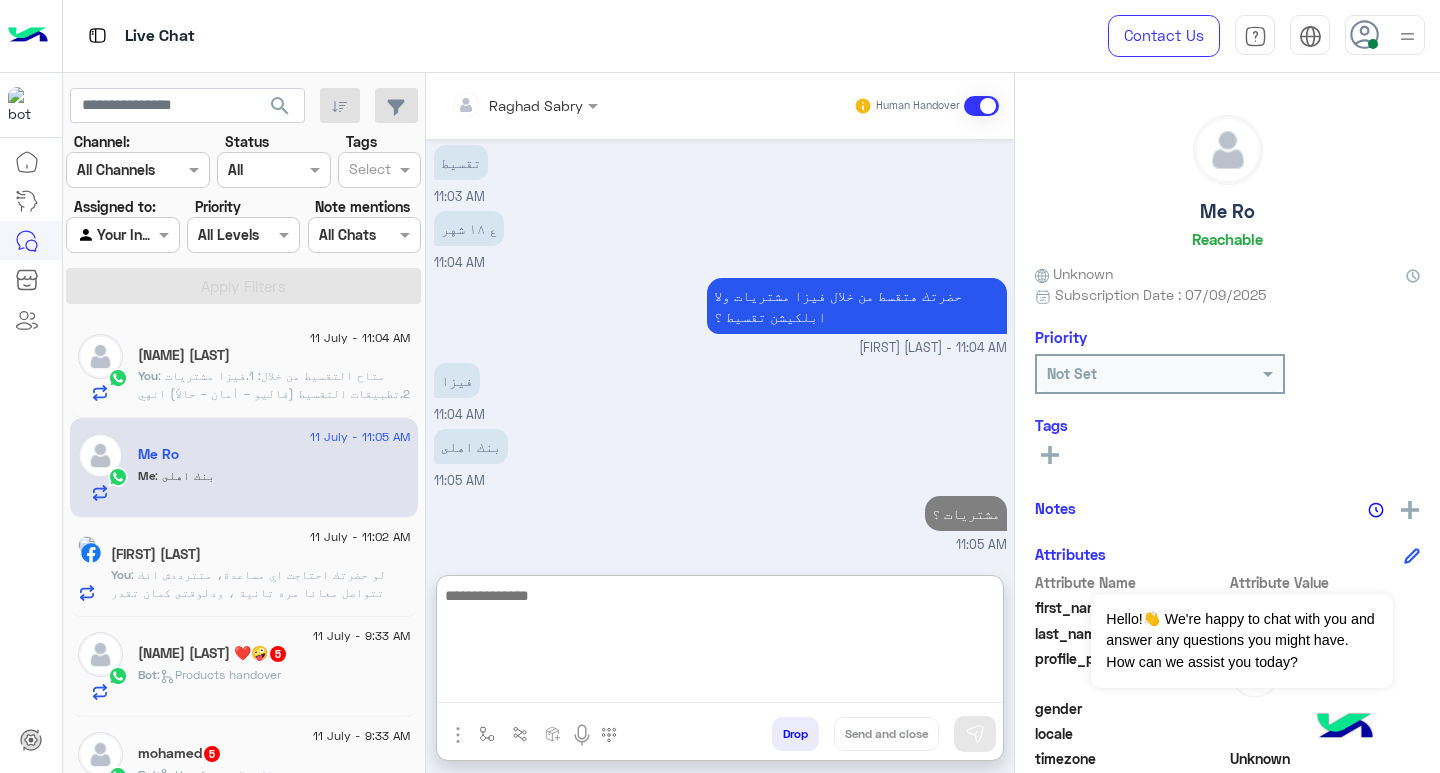click on ": لو حضرتك احتاجت اي مساعدة، متترددش انك تتواصل معانا مره تانية ،
ودلوقتى كمان تقدر تحجز المنتج المطلوب من أقرب فرع لك بكل سهولة:
1️⃣ احجز من صفحه المنتج ع الويب سايت
Www.dubaiphone.net
2️⃣ حدد خيار "Pickup in Store" أو "استلام من الفرع"
3️⃣ أنتظر تأكيد وجود المنتج  بمكالمة هاتفية او رسالة واتس اب
شكرا لتواصلك مع دبي فون ❤️" 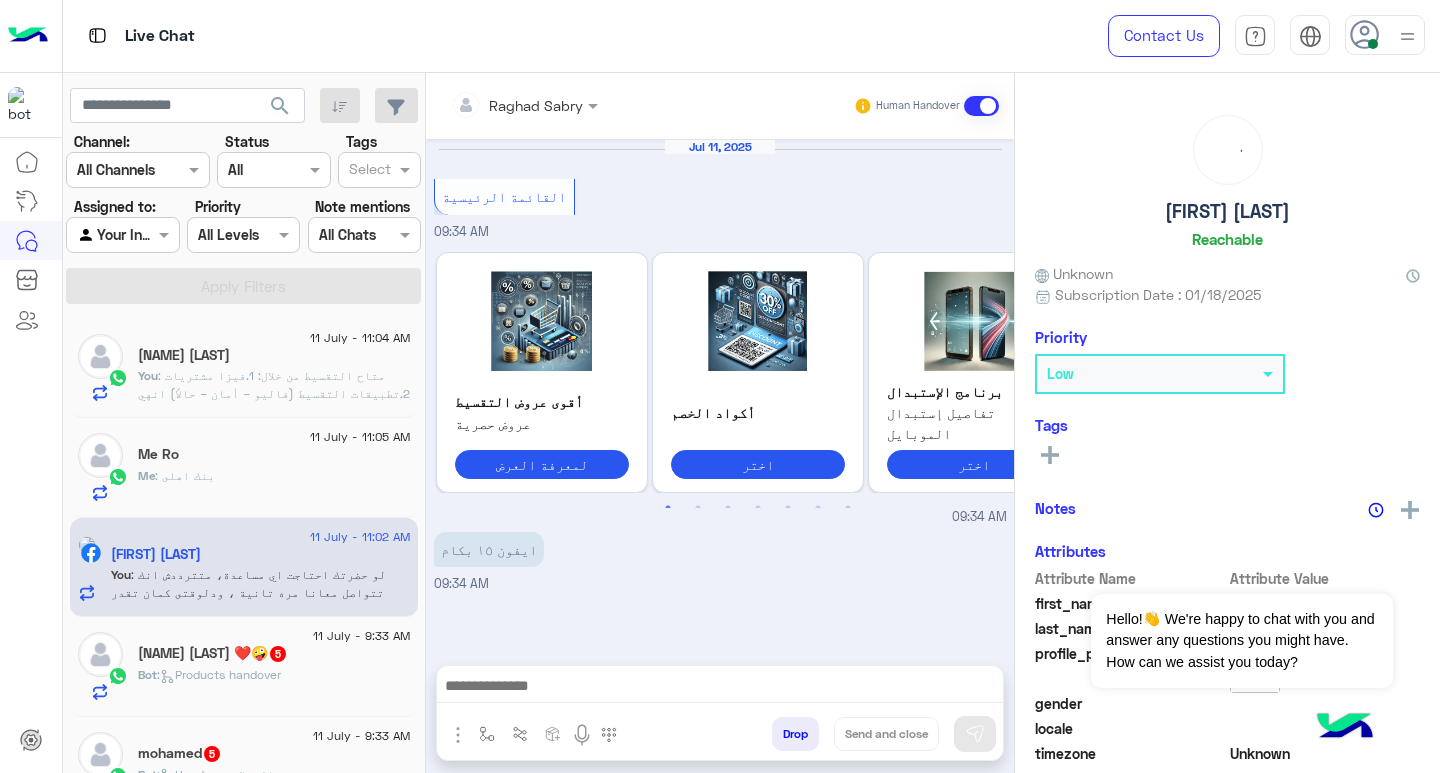 scroll, scrollTop: 1999, scrollLeft: 0, axis: vertical 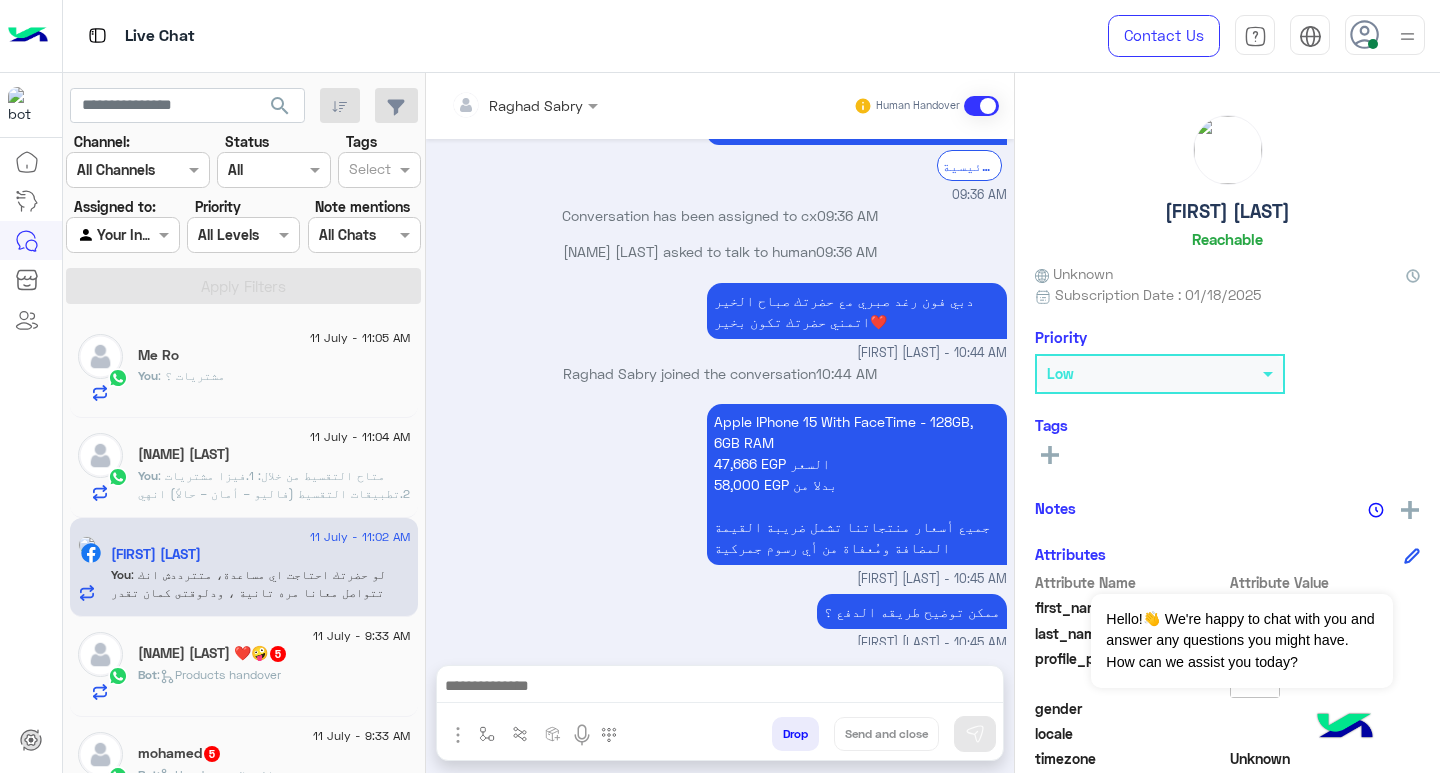 click on ":   Products handover" 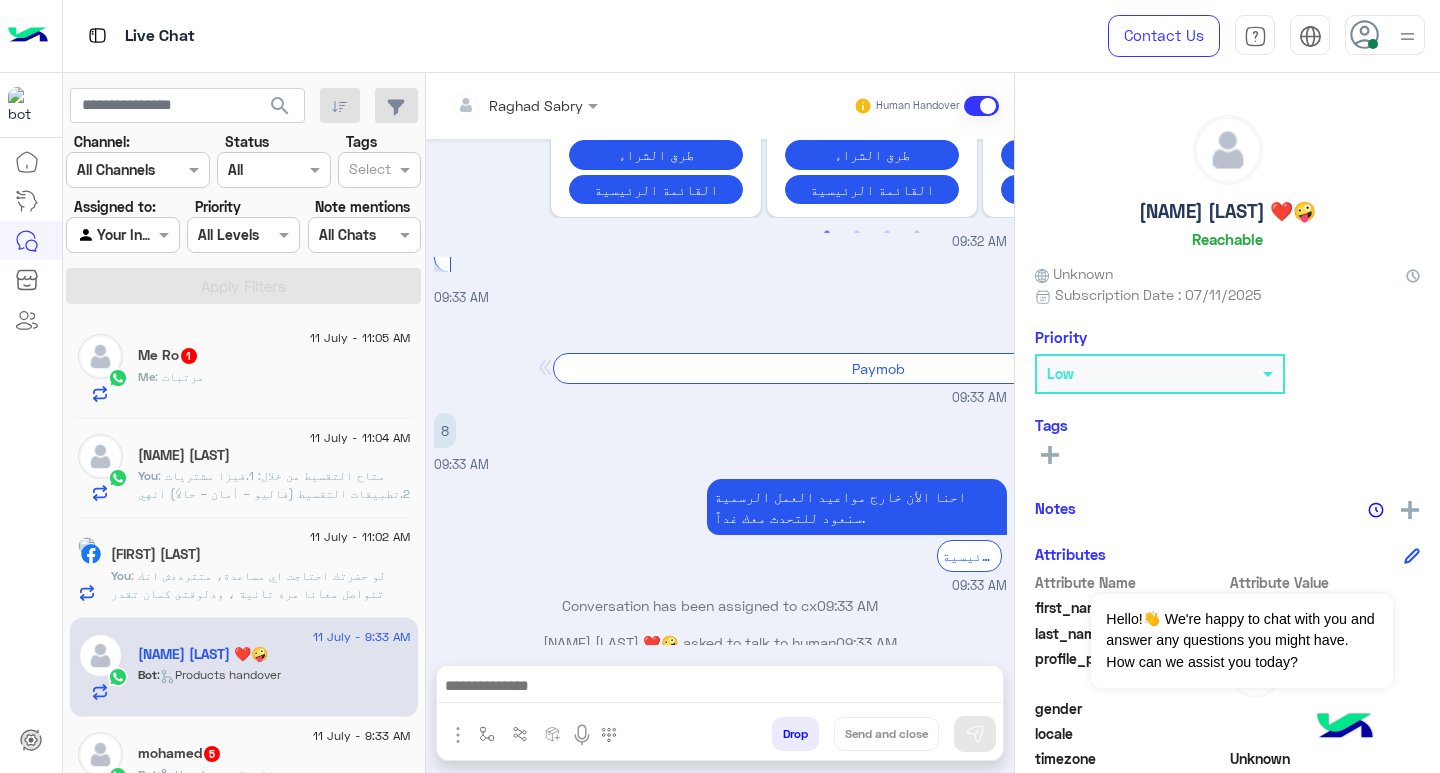 scroll, scrollTop: 4267, scrollLeft: 0, axis: vertical 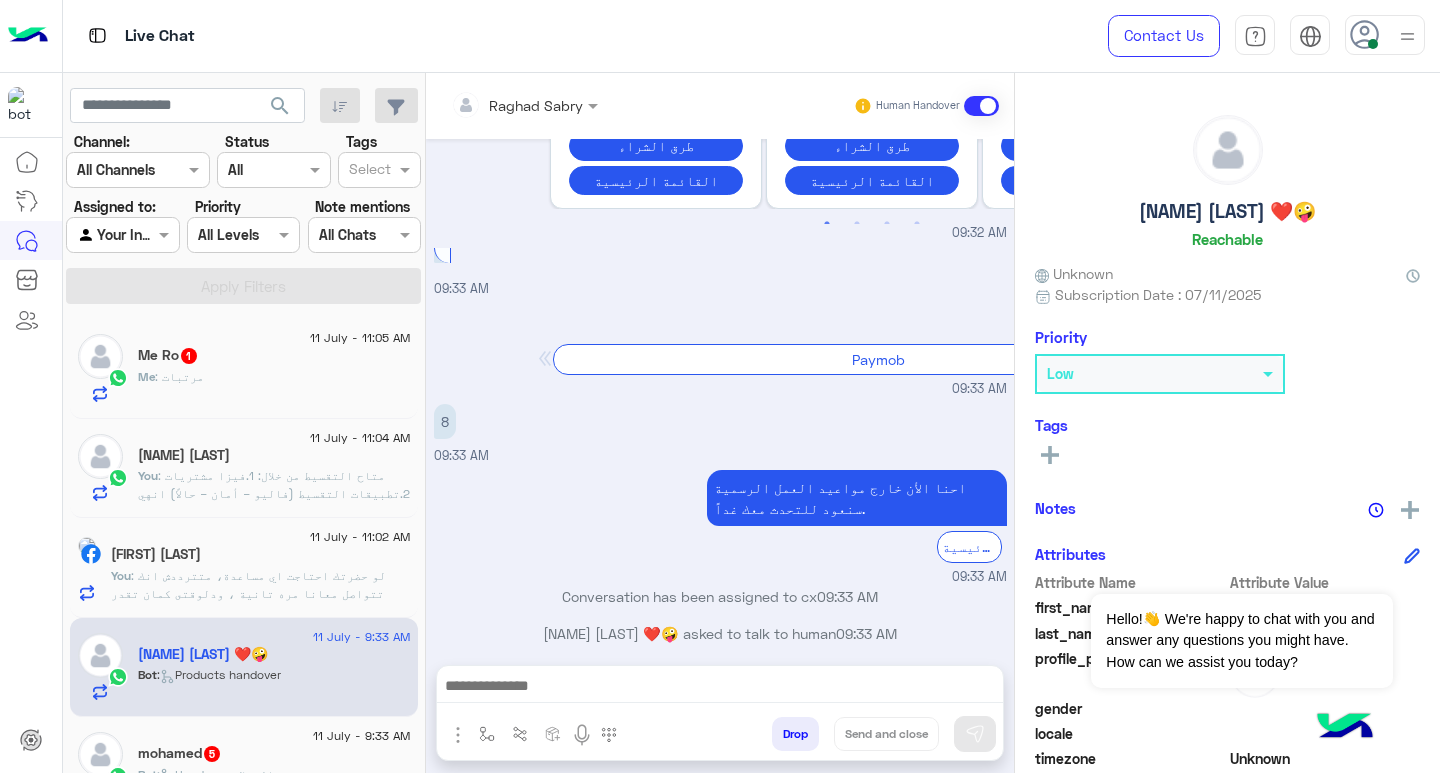 click at bounding box center (720, 688) 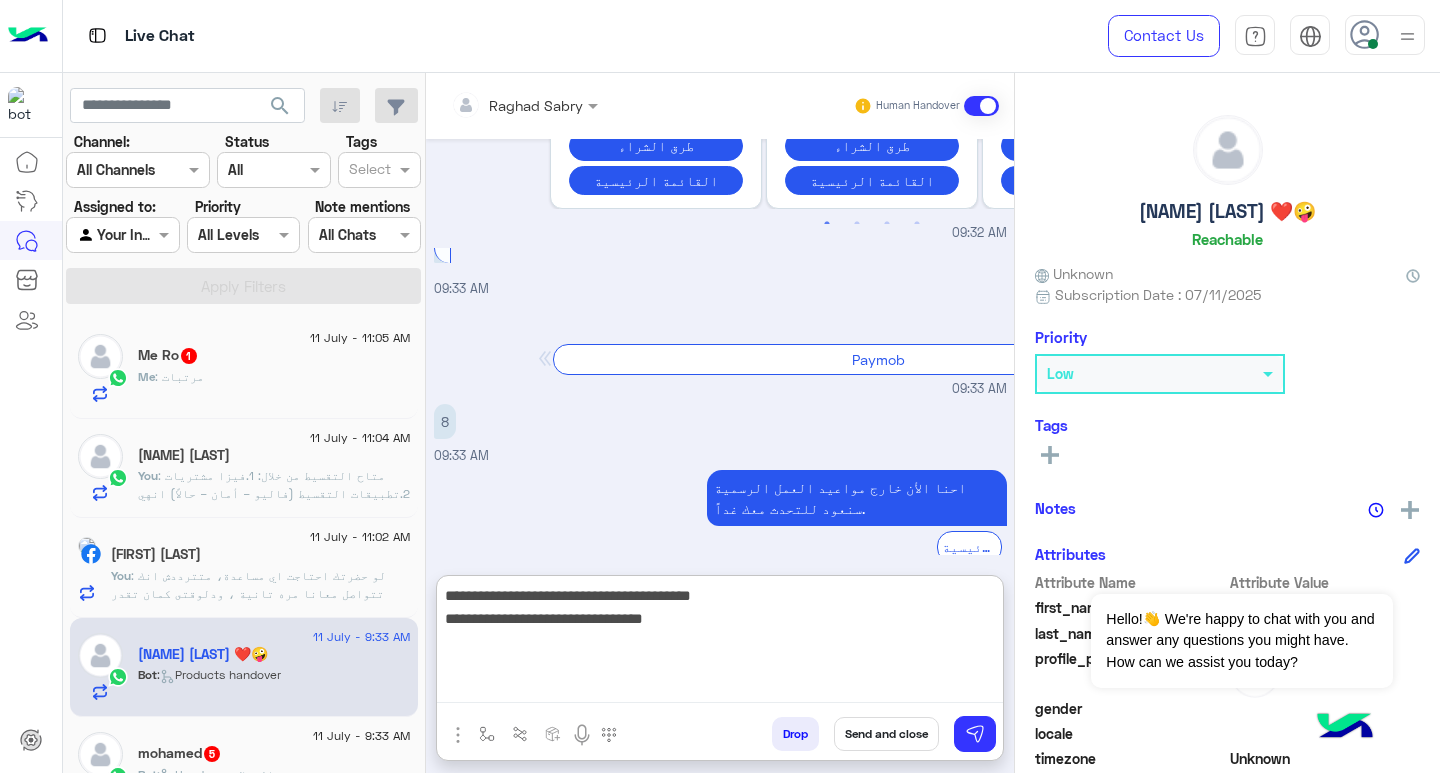 click on "**********" at bounding box center [720, 643] 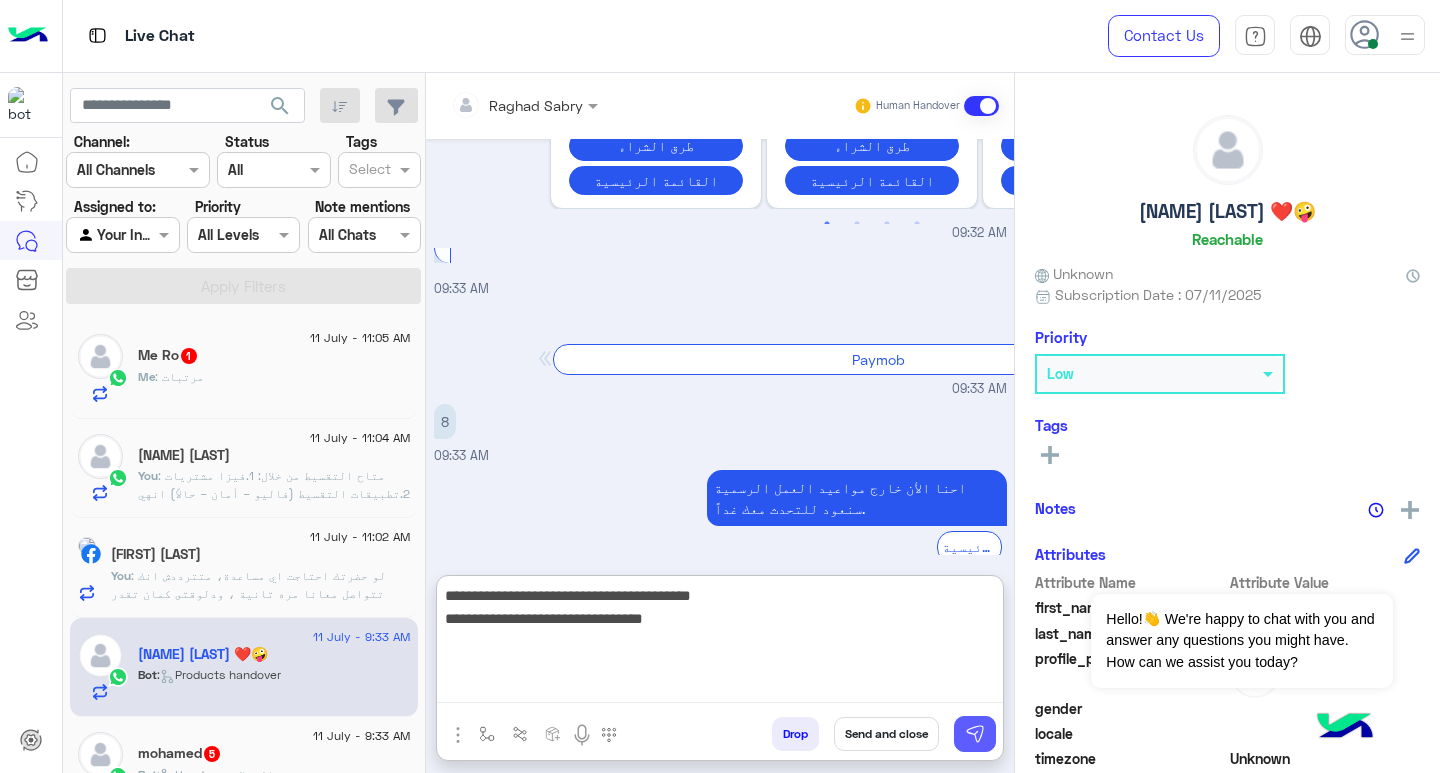 type on "**********" 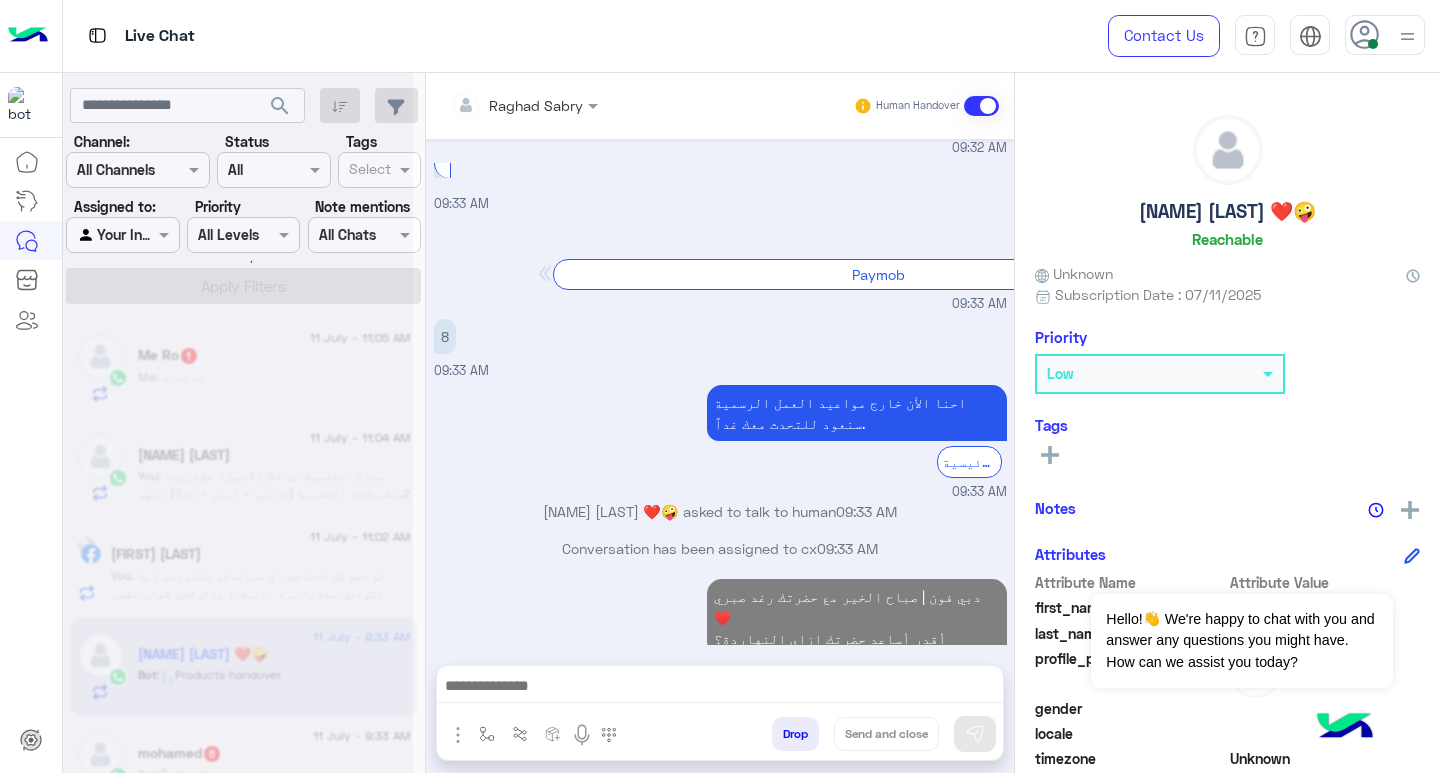 scroll, scrollTop: 4352, scrollLeft: 0, axis: vertical 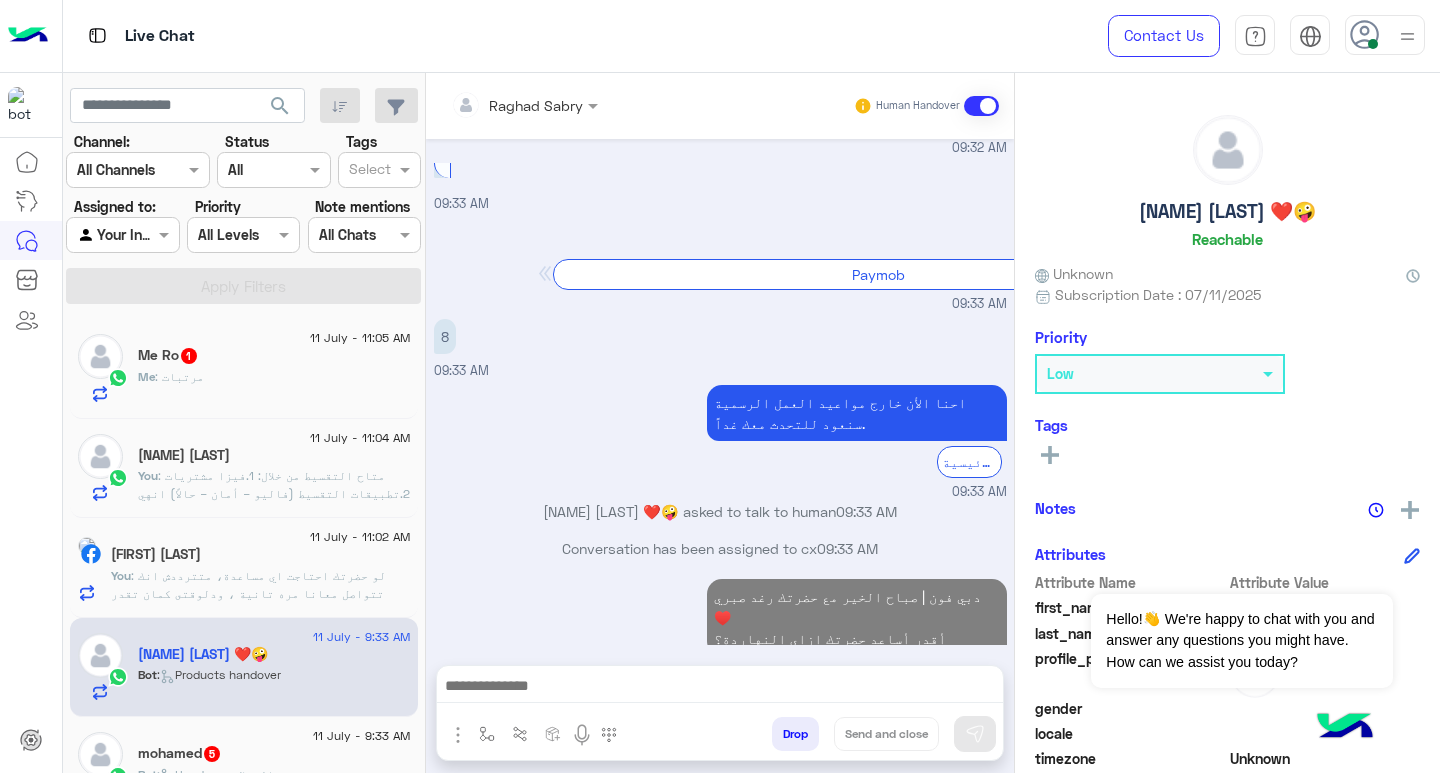 click on "Me : مرتبات" 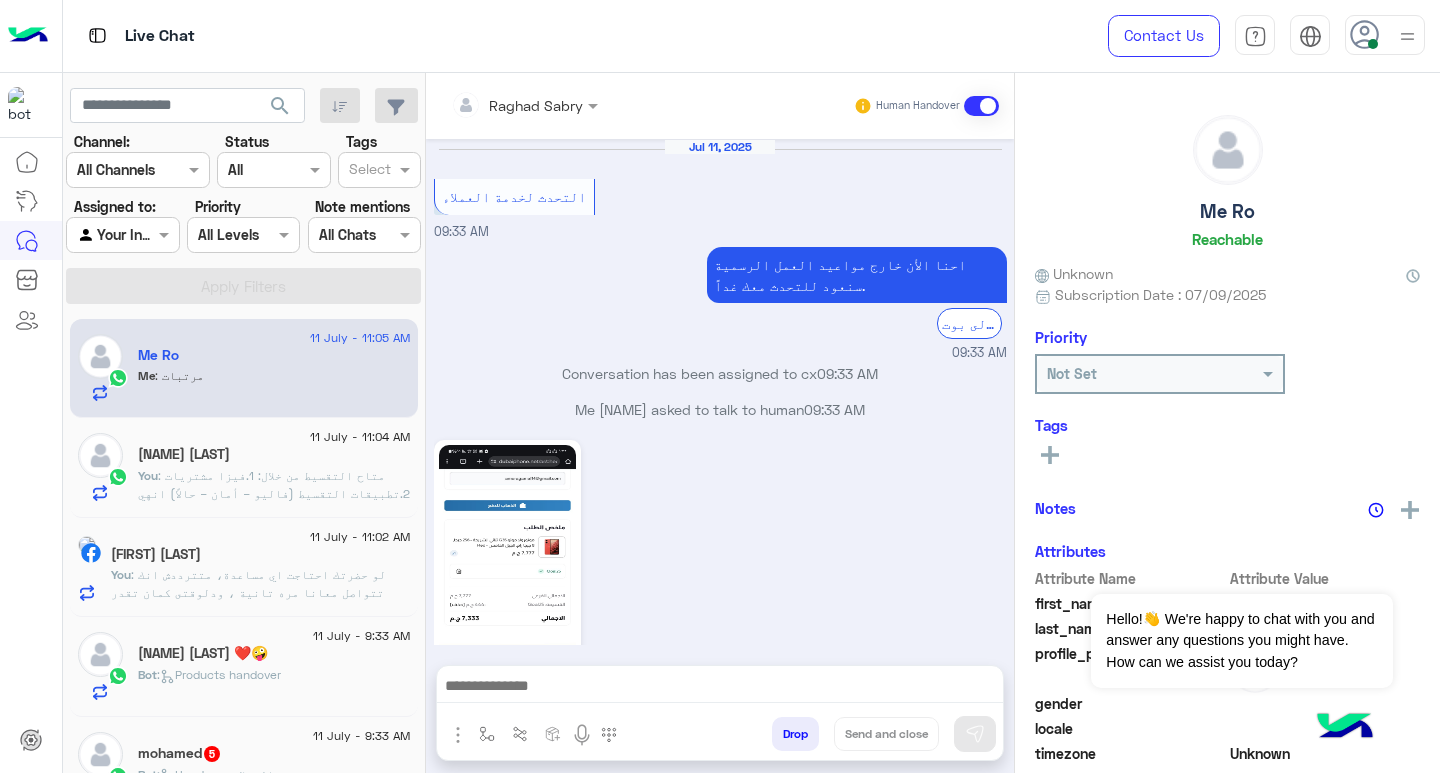 scroll, scrollTop: 1206, scrollLeft: 0, axis: vertical 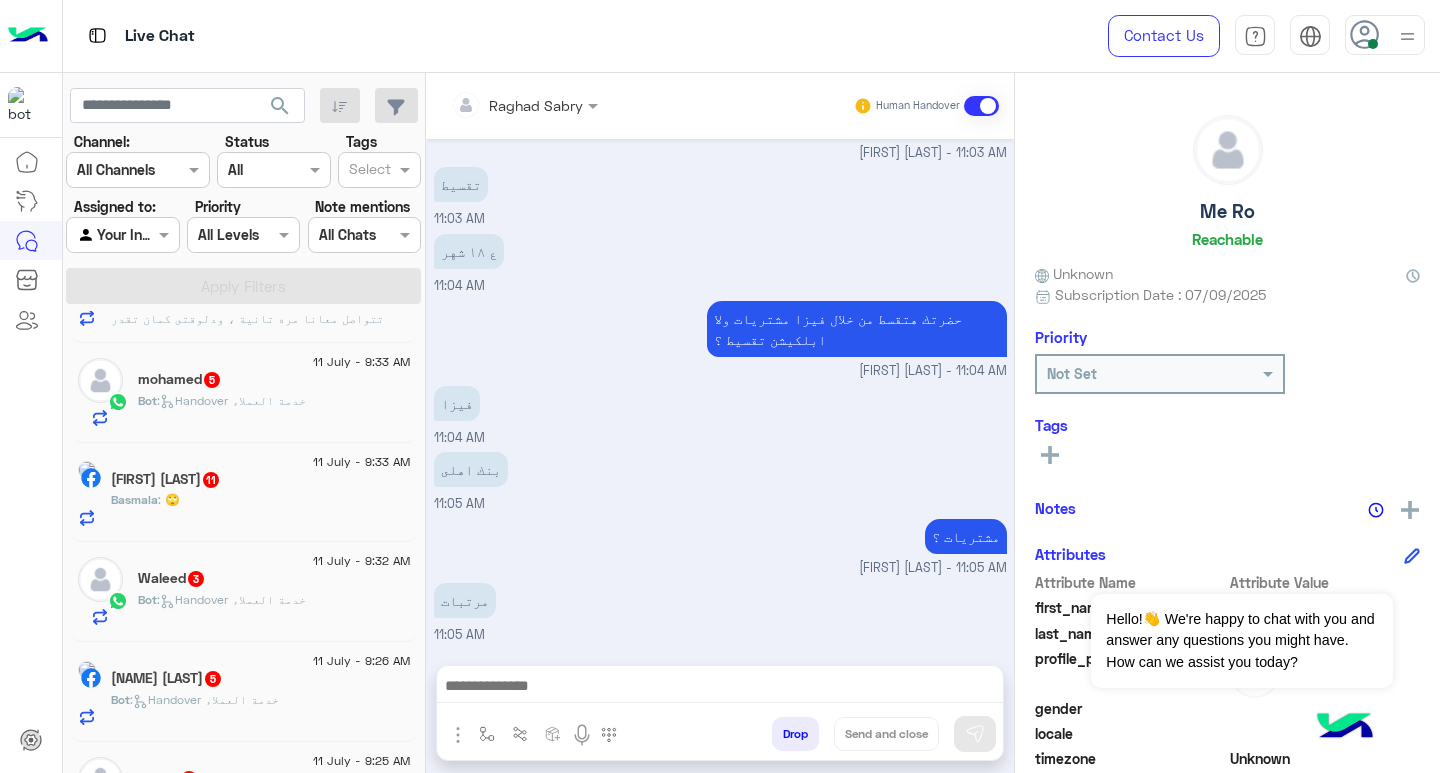 click on ":   Handover خدمة العملاء" 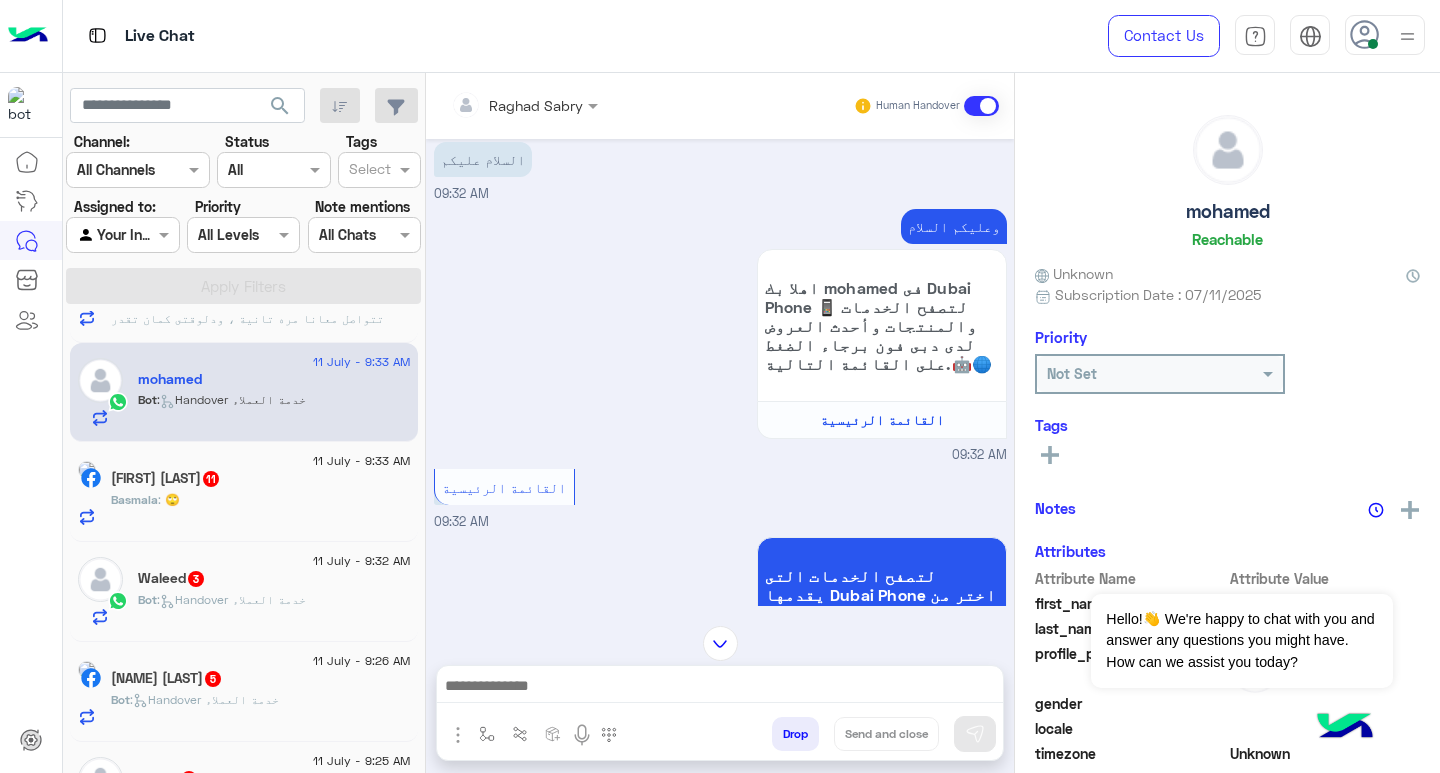 scroll, scrollTop: 0, scrollLeft: 0, axis: both 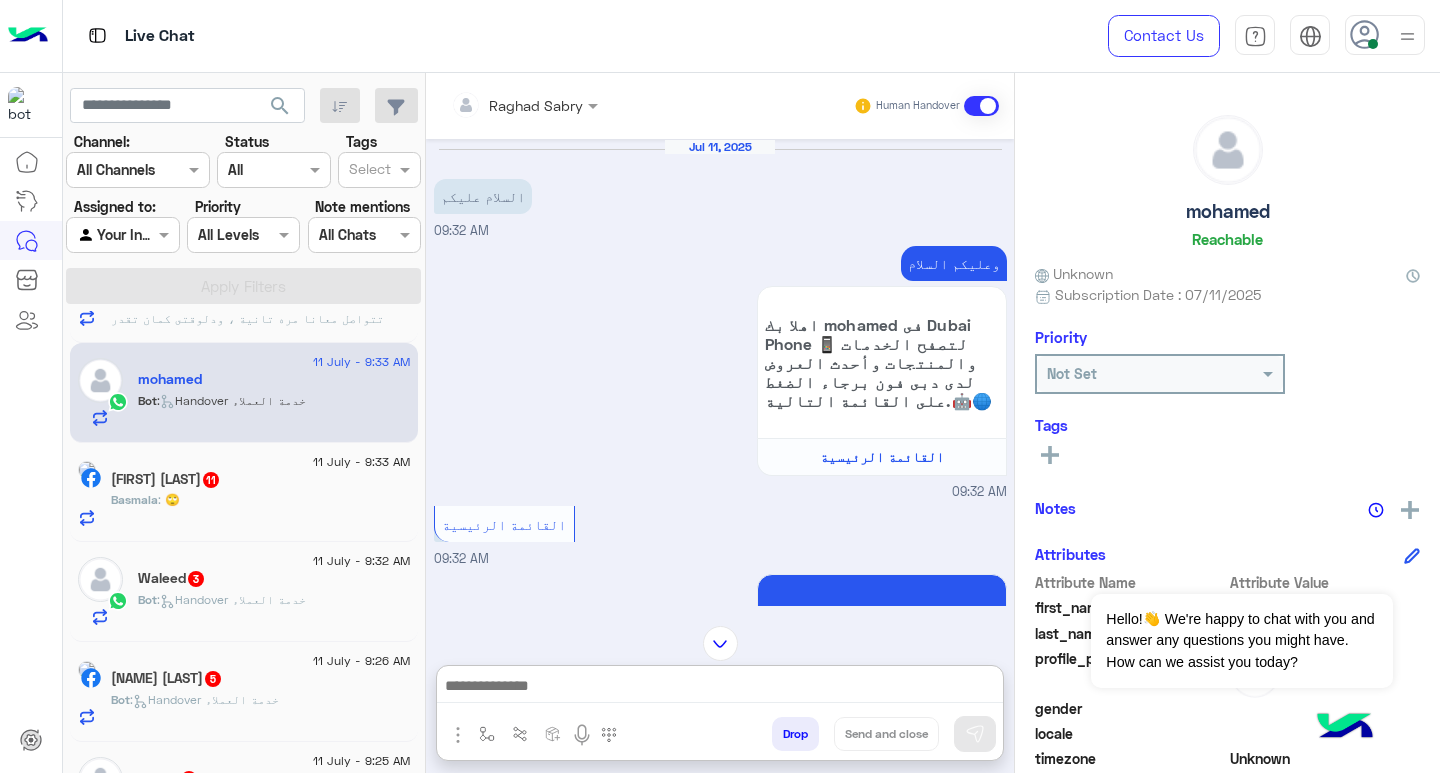 click at bounding box center (720, 688) 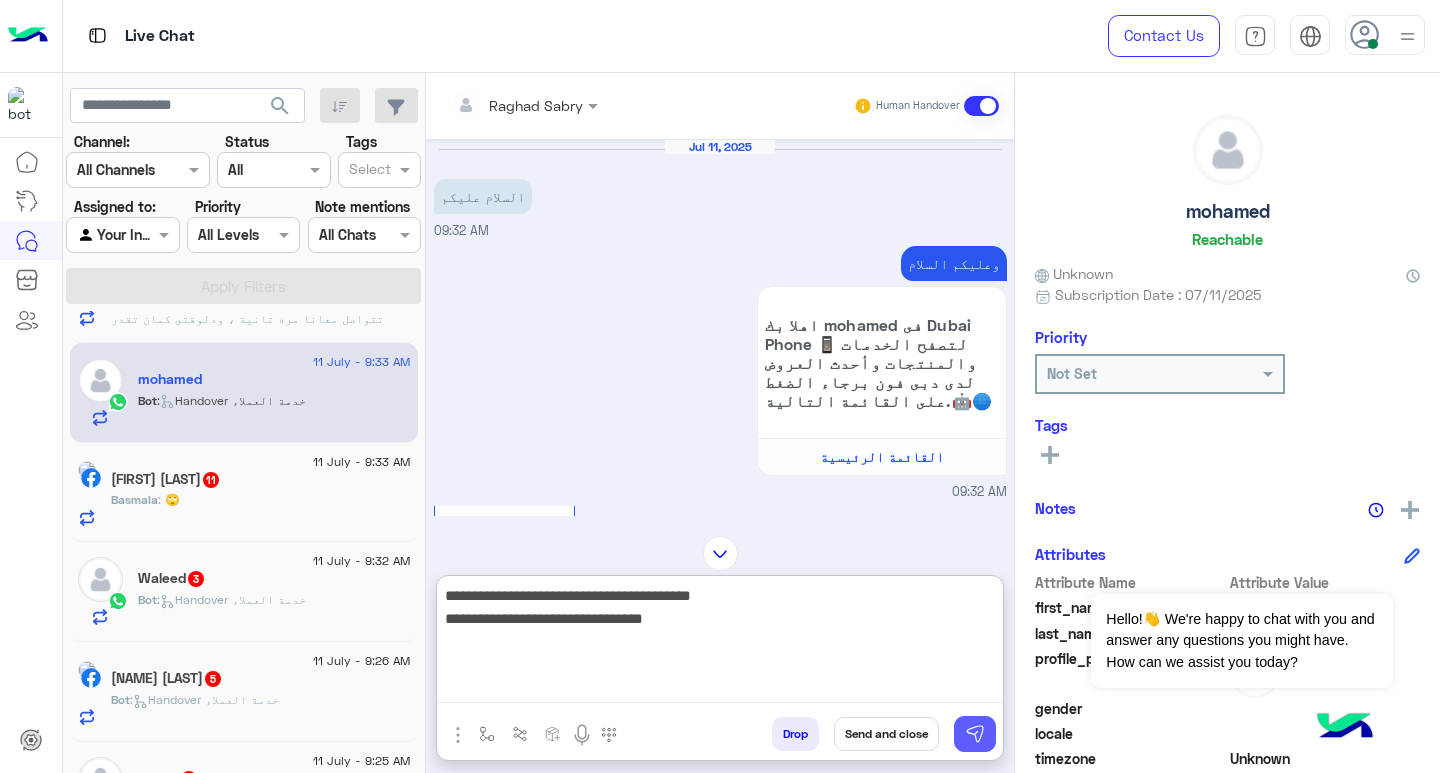 type on "**********" 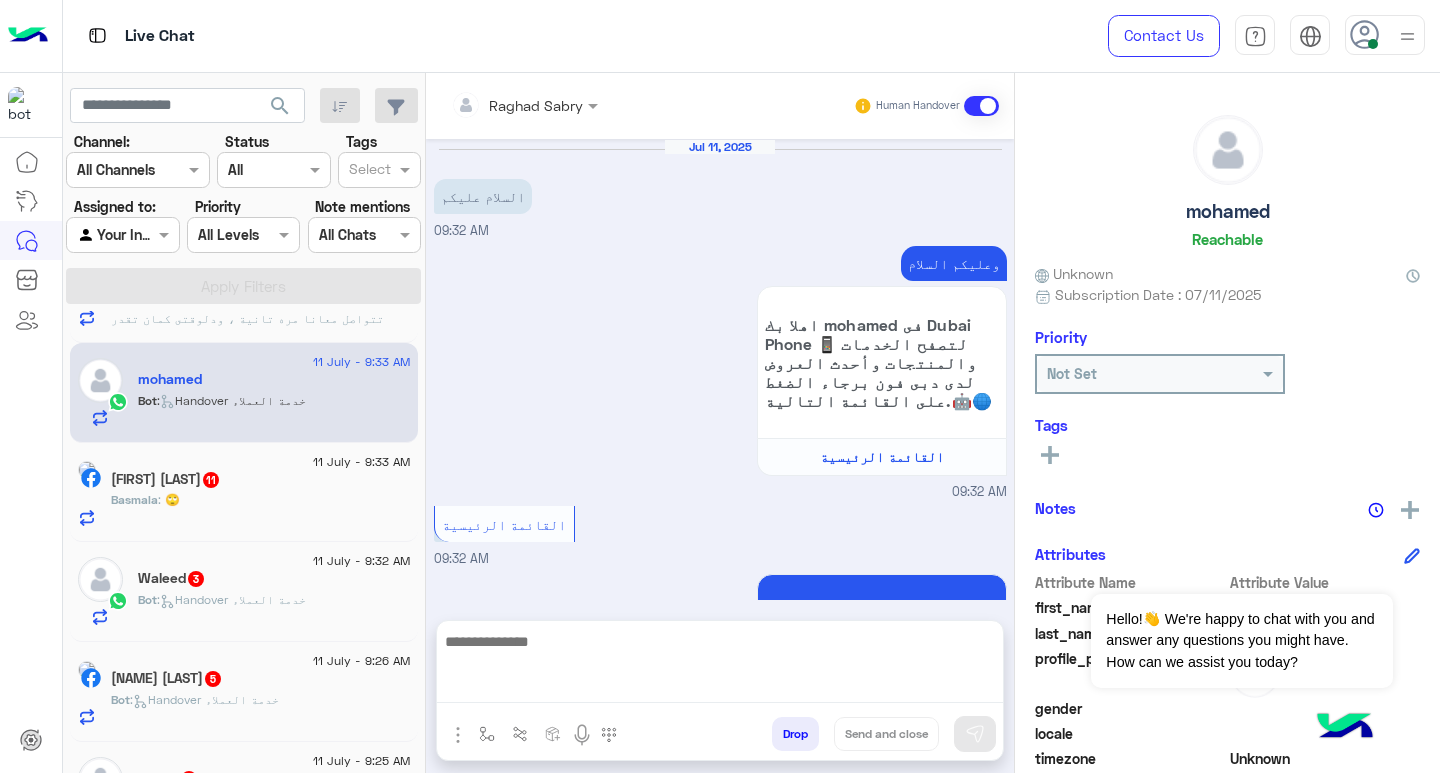 scroll, scrollTop: 862, scrollLeft: 0, axis: vertical 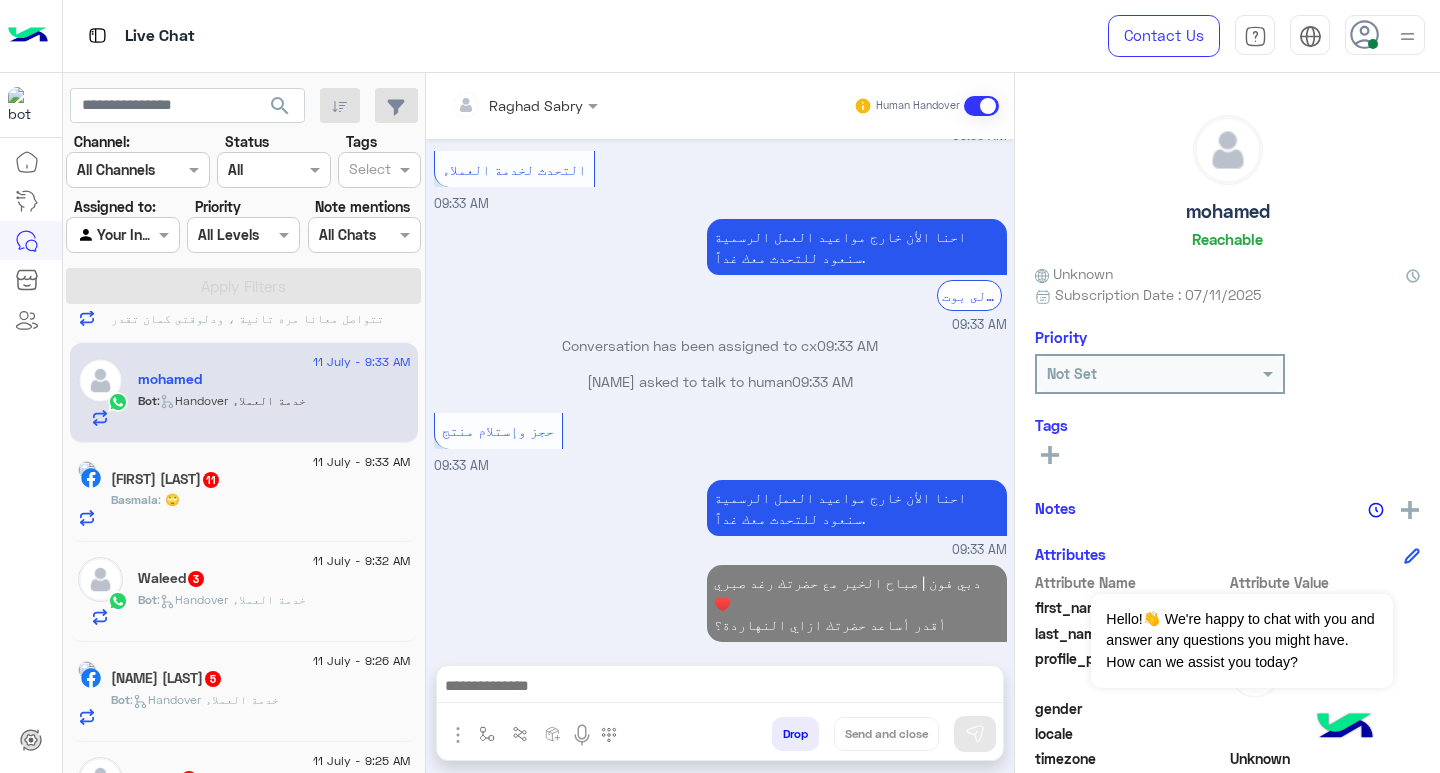 click on "Basmala : 🙄" 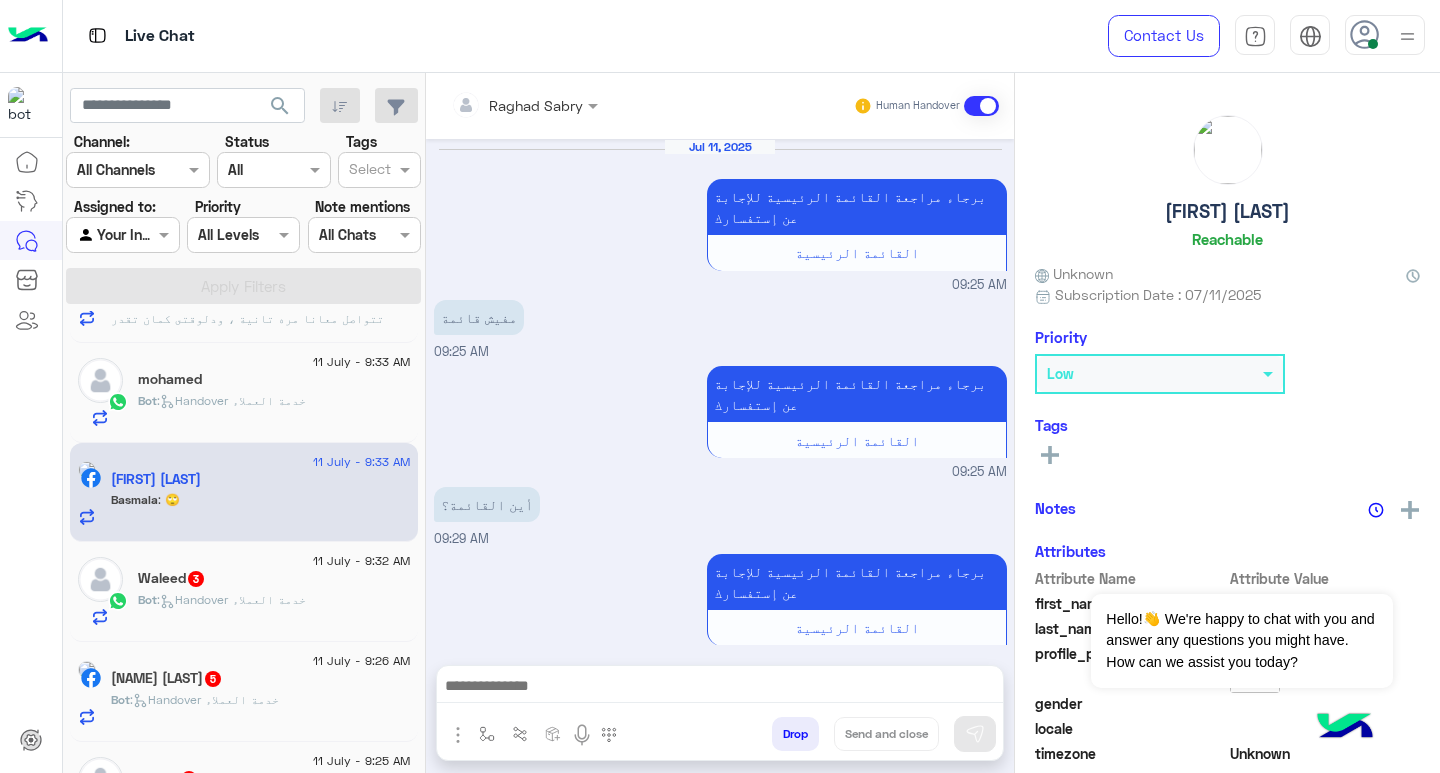 scroll, scrollTop: 1186, scrollLeft: 0, axis: vertical 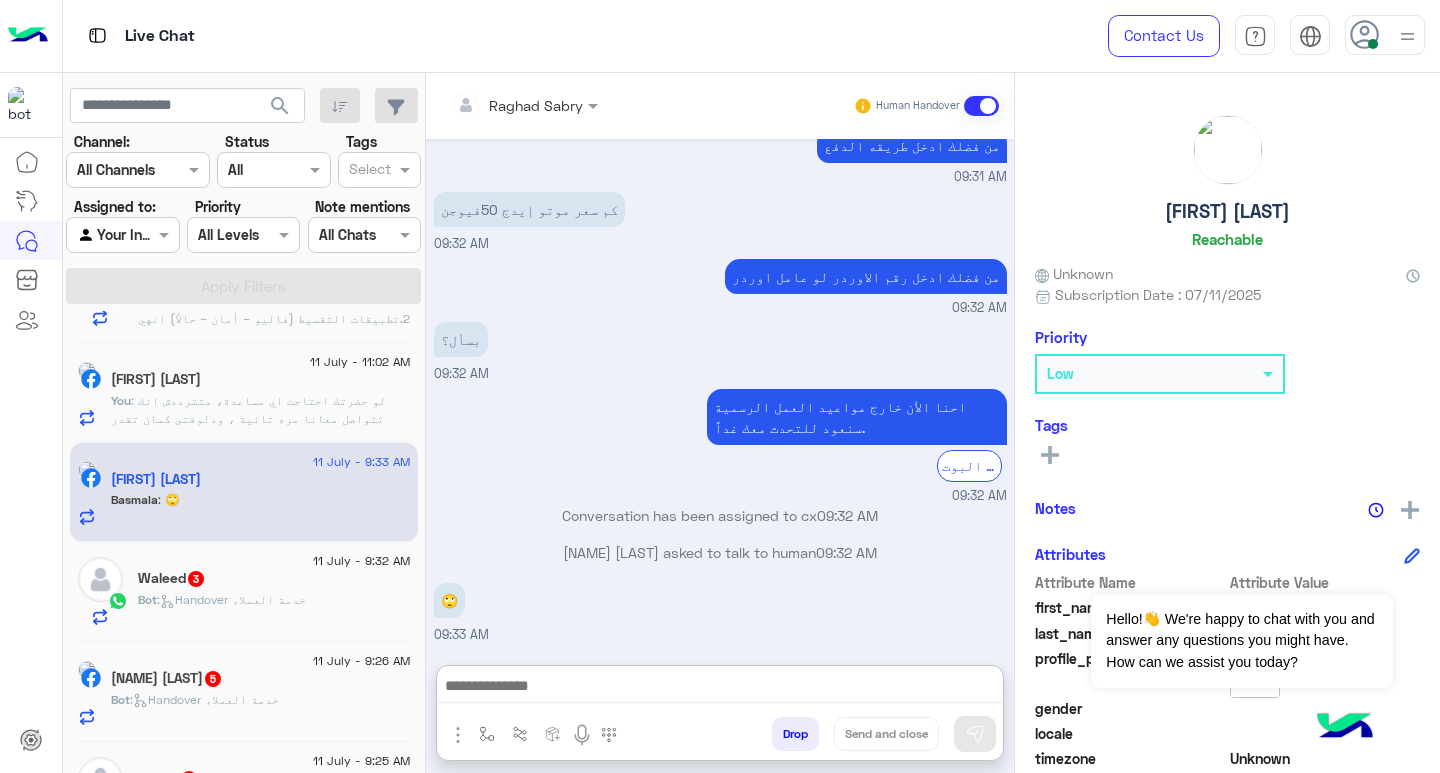 click at bounding box center (720, 688) 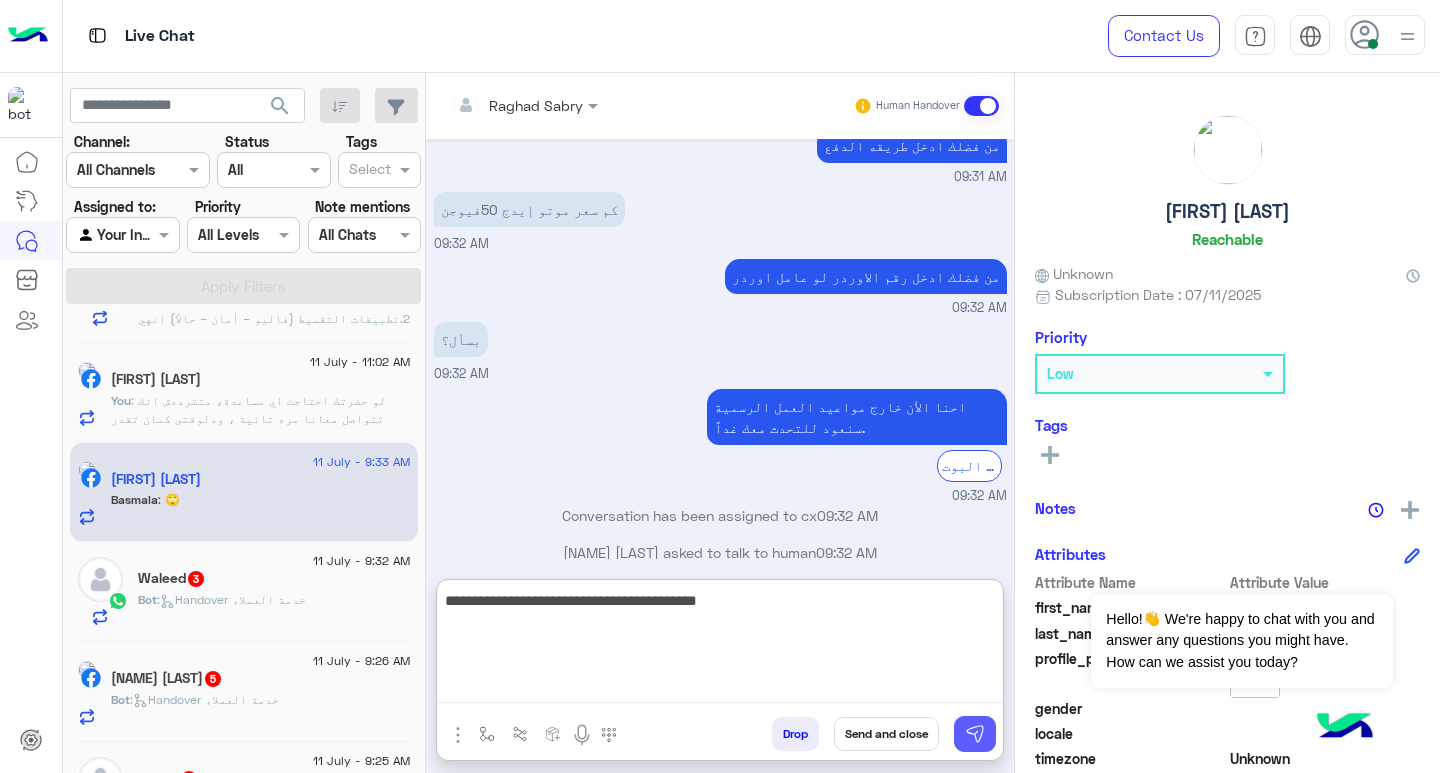 type on "**********" 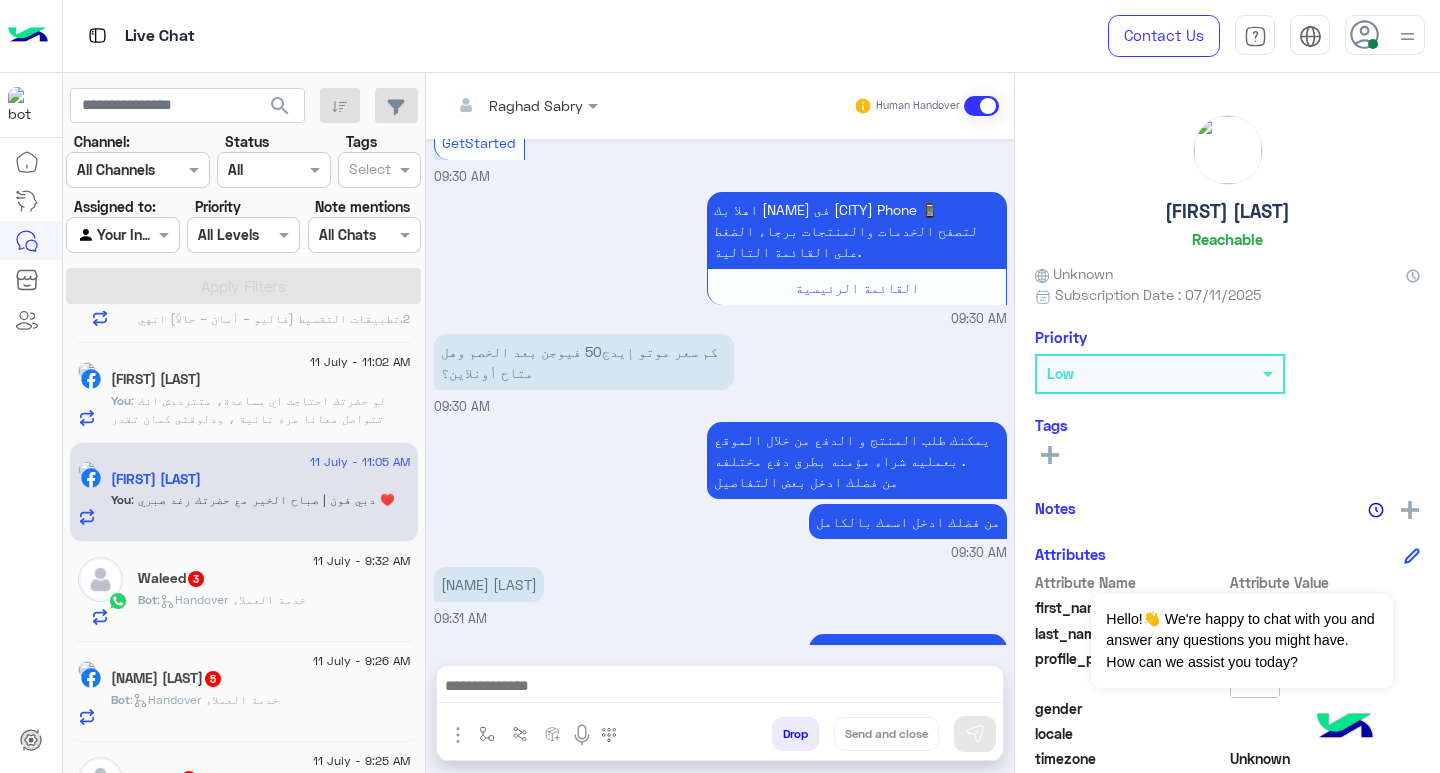 scroll, scrollTop: 1286, scrollLeft: 0, axis: vertical 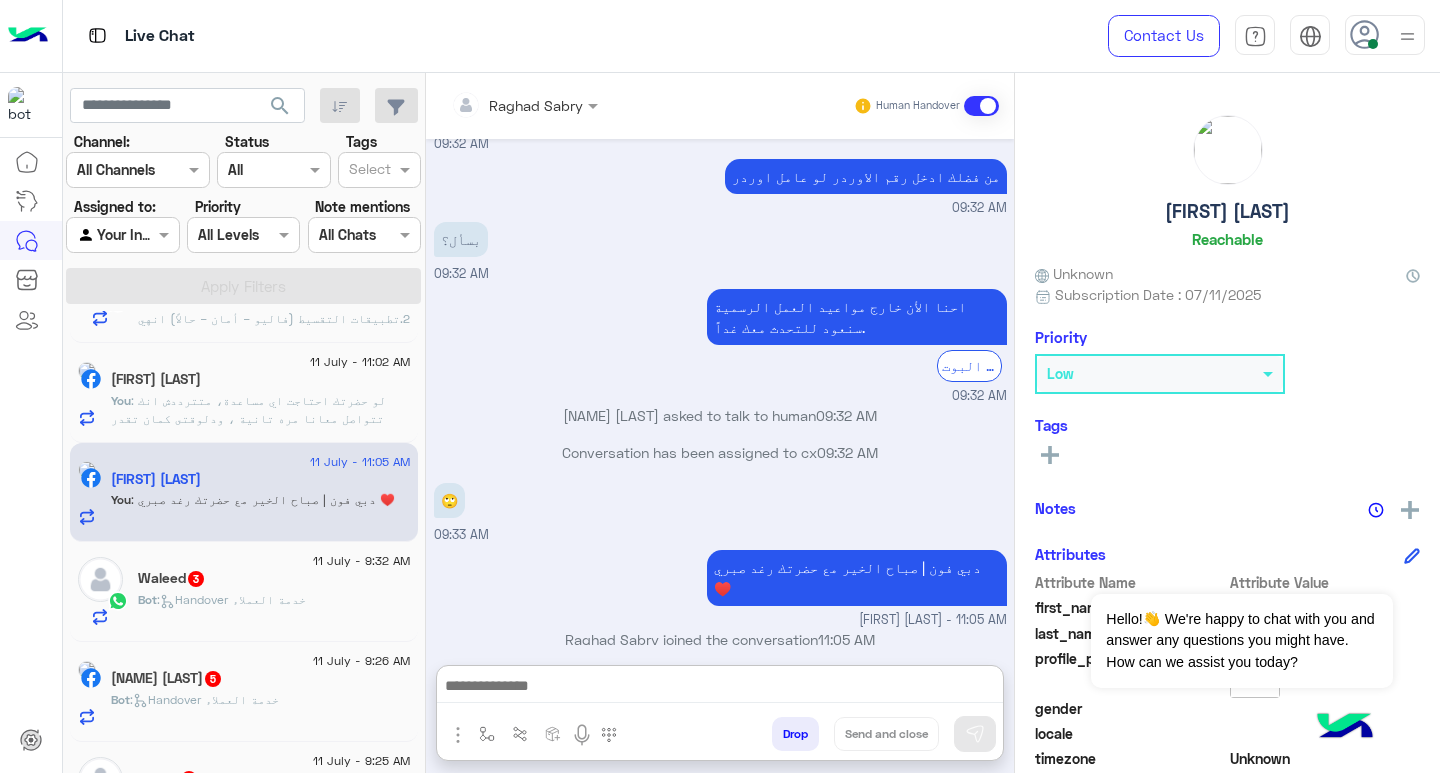 click at bounding box center (720, 688) 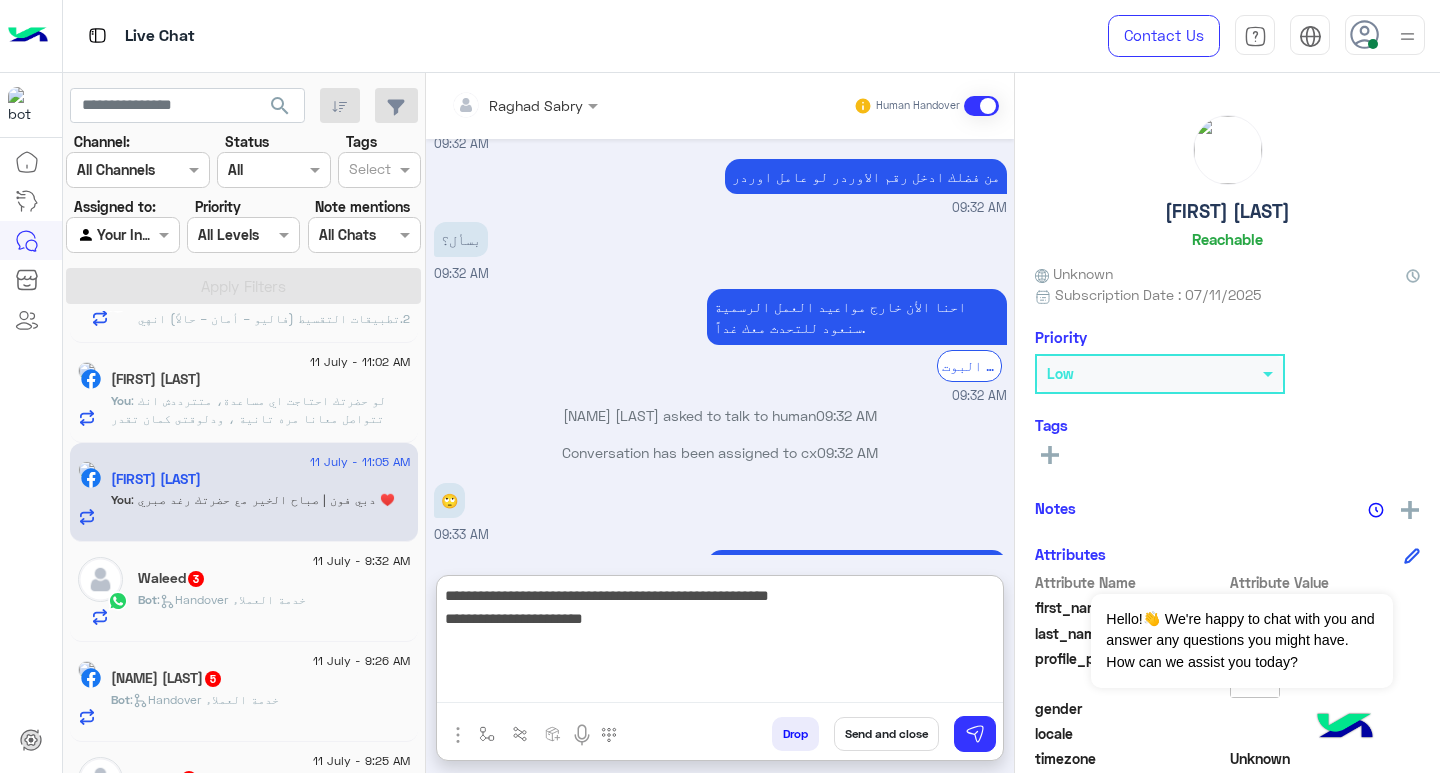 click on "**********" at bounding box center [720, 643] 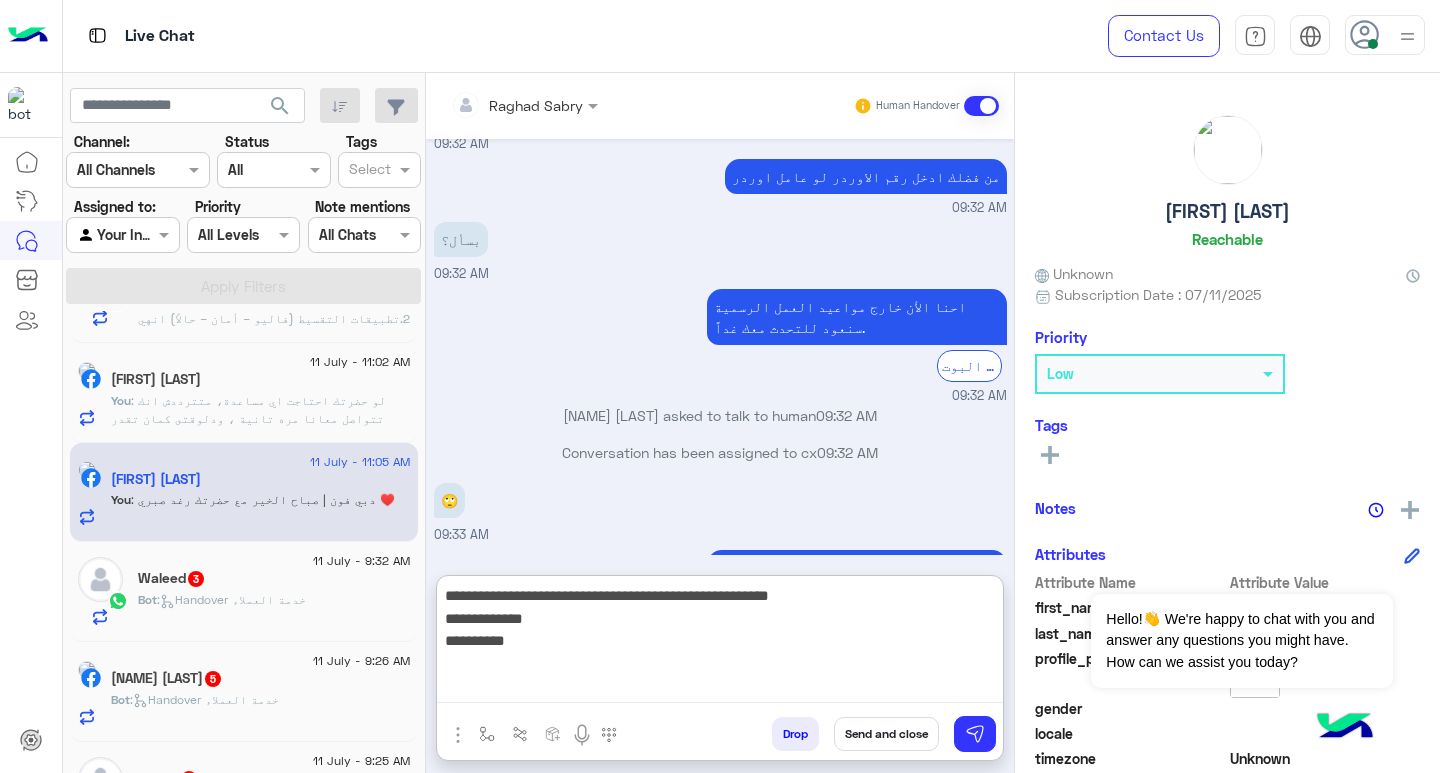 click on "**********" at bounding box center (720, 643) 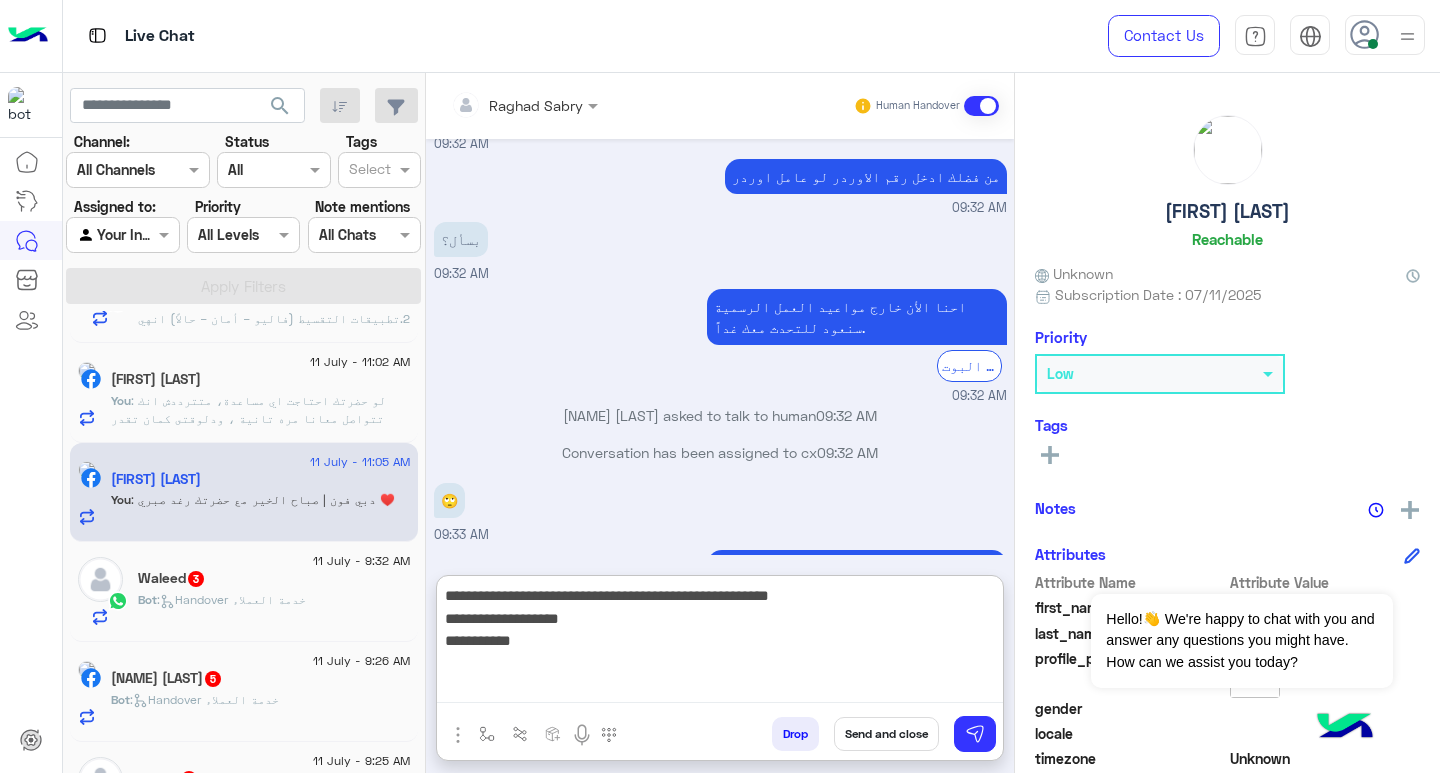 click on "**********" at bounding box center [720, 643] 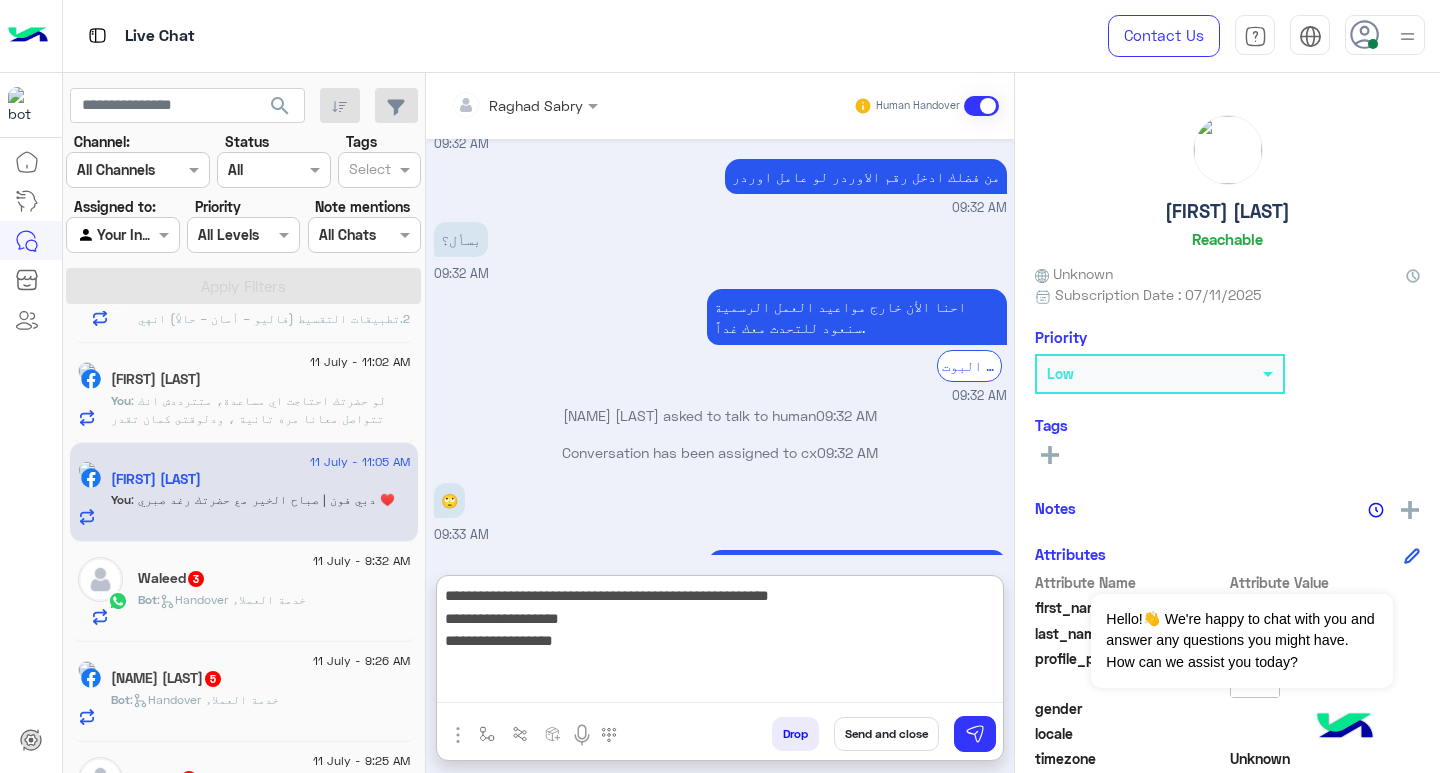 type on "**********" 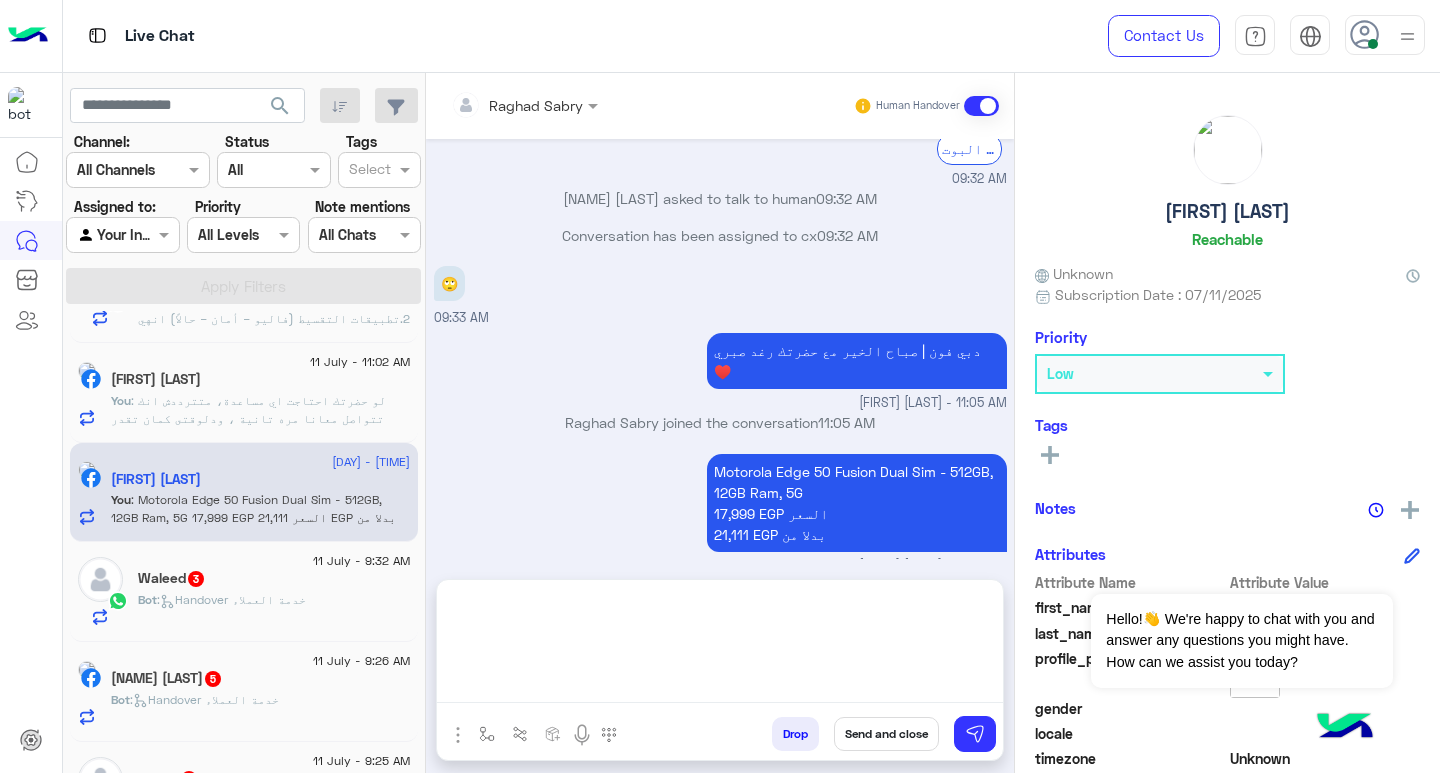 scroll, scrollTop: 1413, scrollLeft: 0, axis: vertical 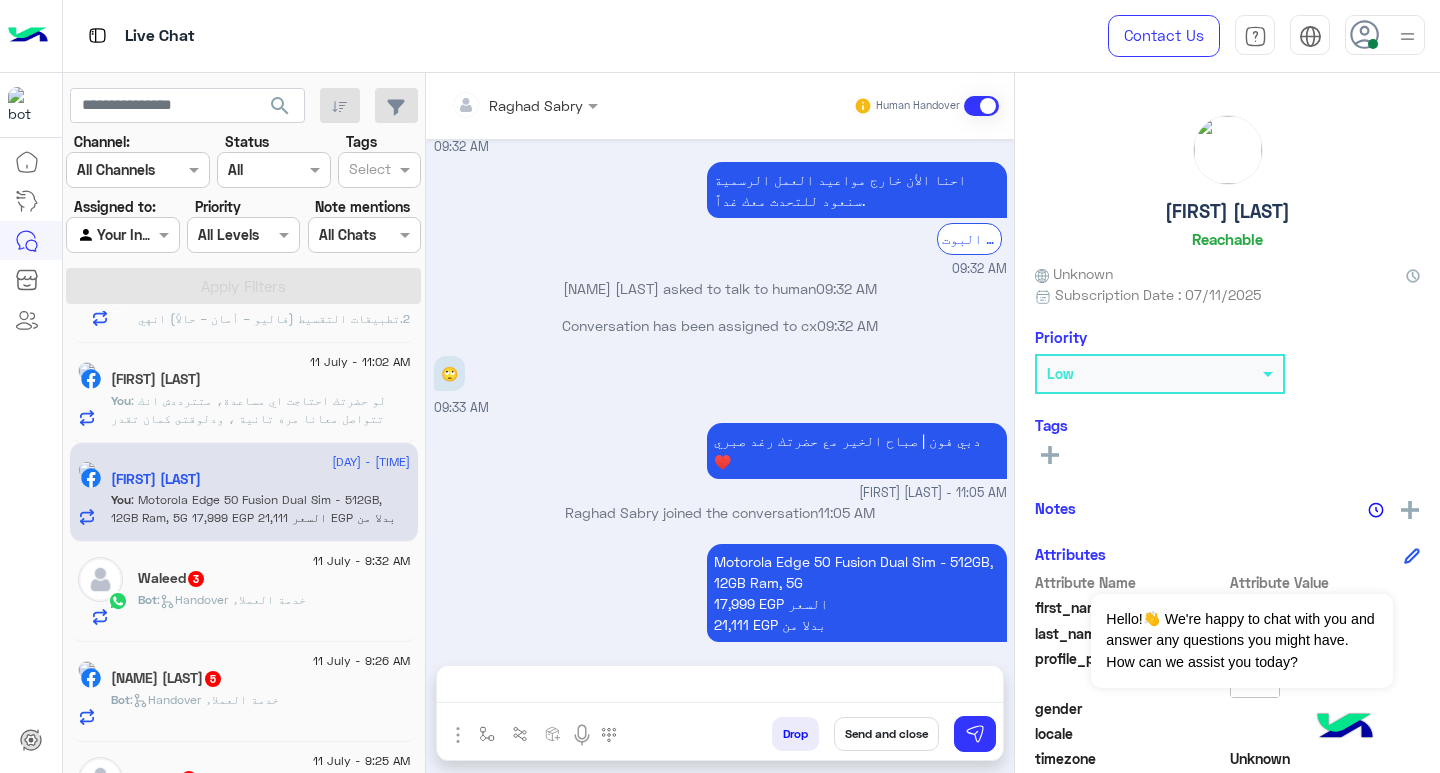 drag, startPoint x: 928, startPoint y: 681, endPoint x: 964, endPoint y: 693, distance: 37.94733 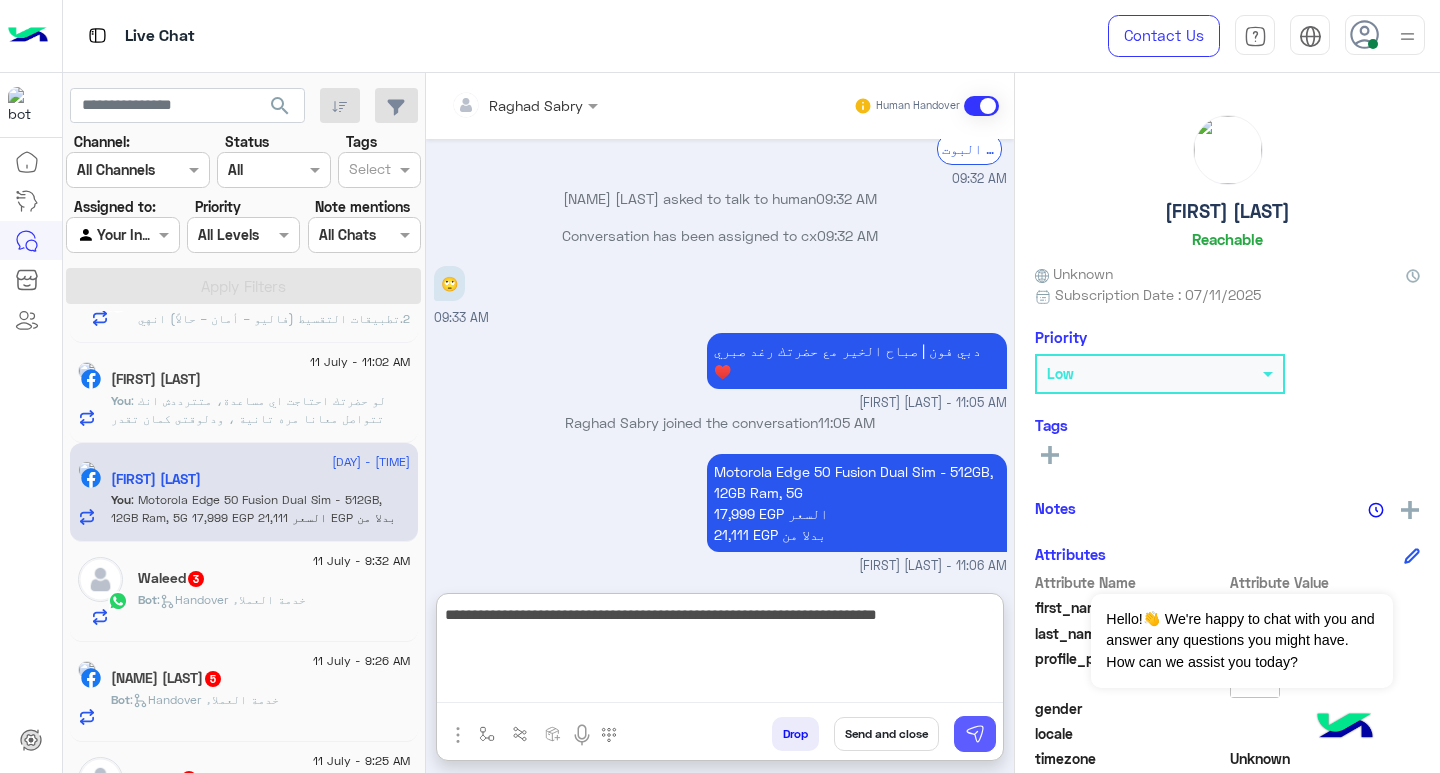 type on "**********" 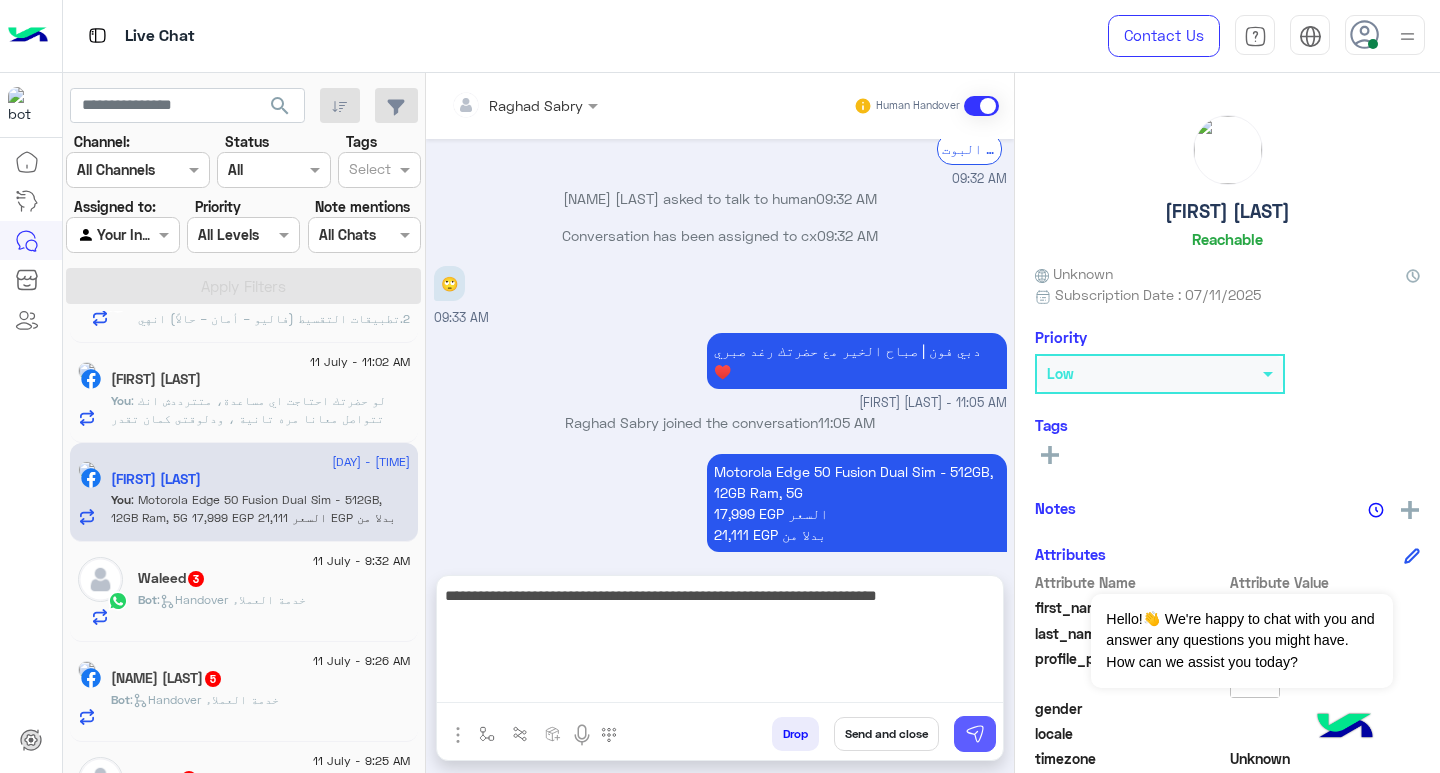 click at bounding box center (975, 734) 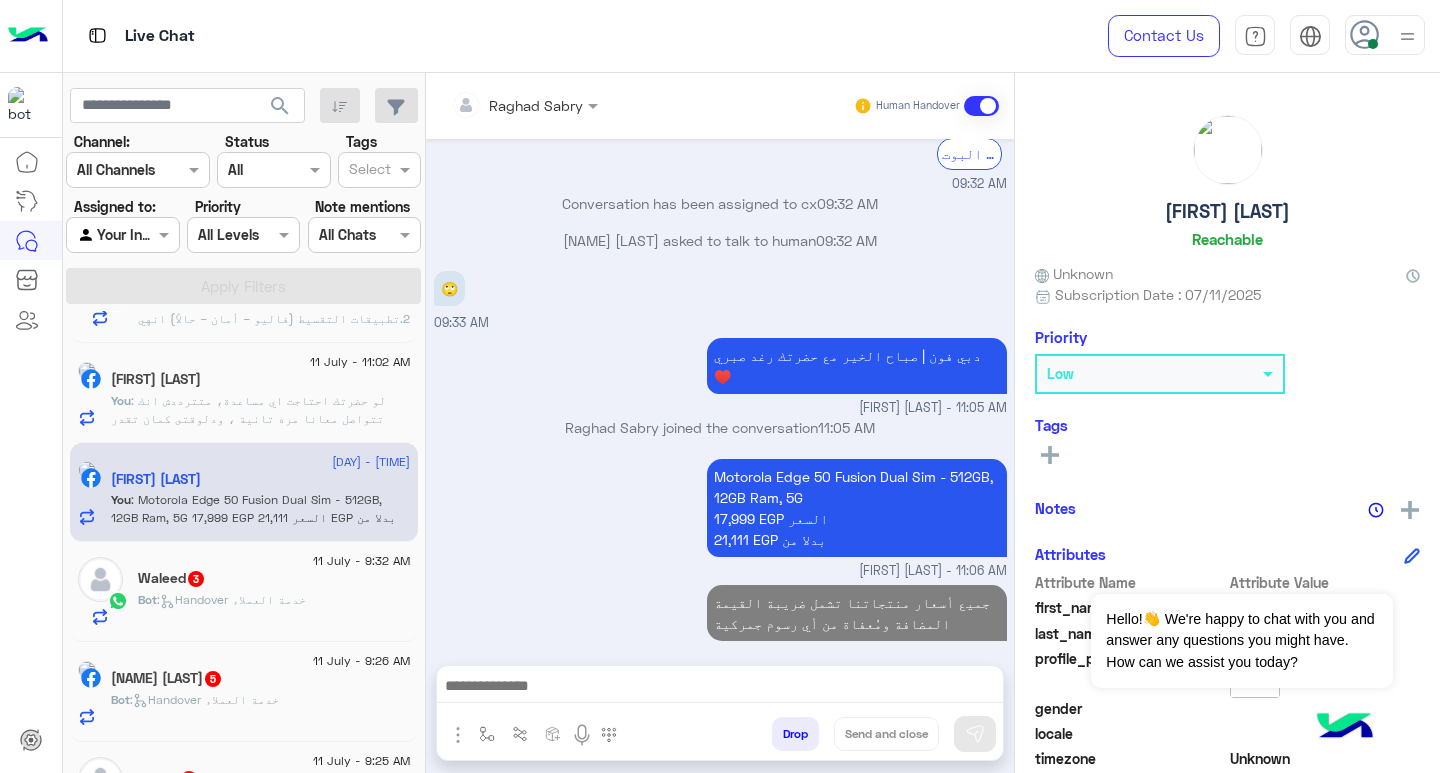 click at bounding box center [720, 688] 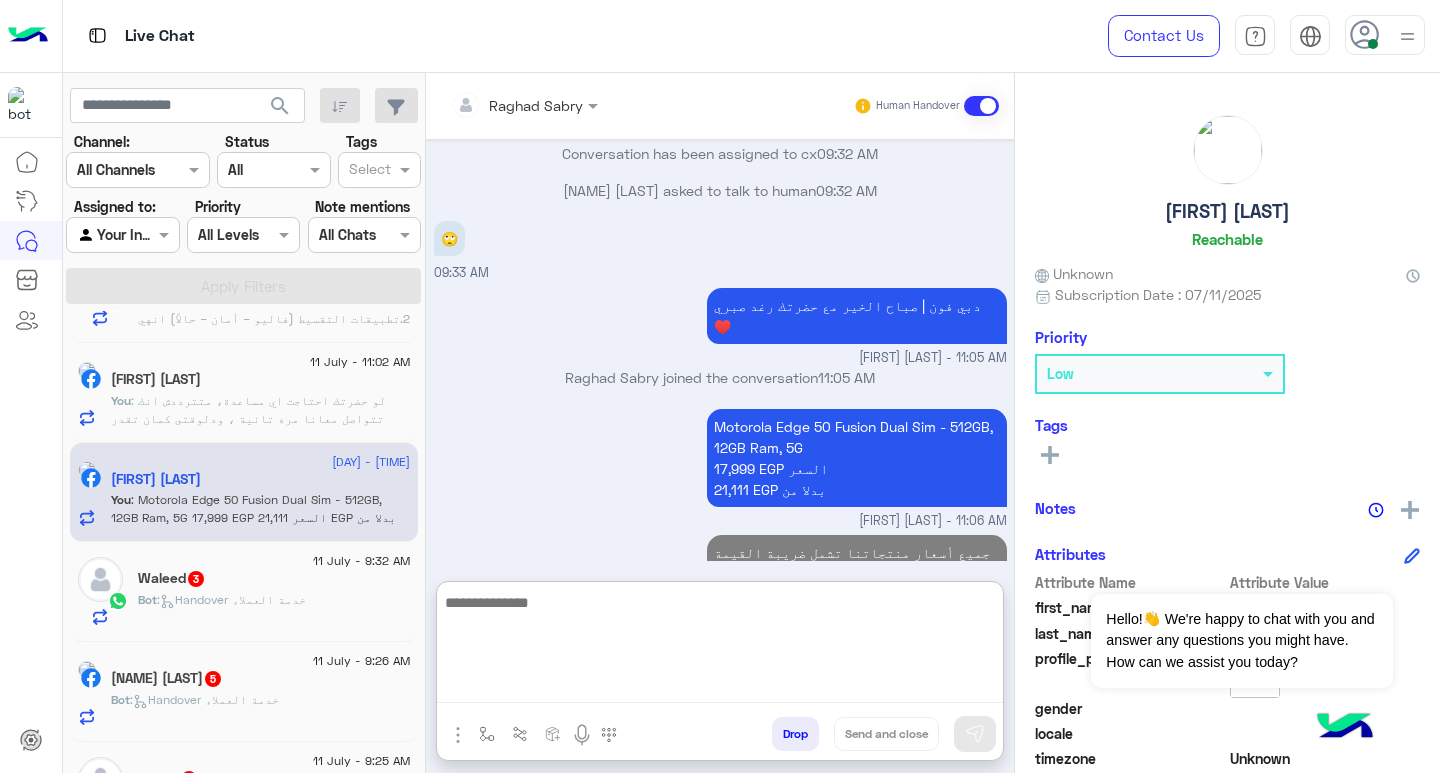scroll, scrollTop: 1567, scrollLeft: 0, axis: vertical 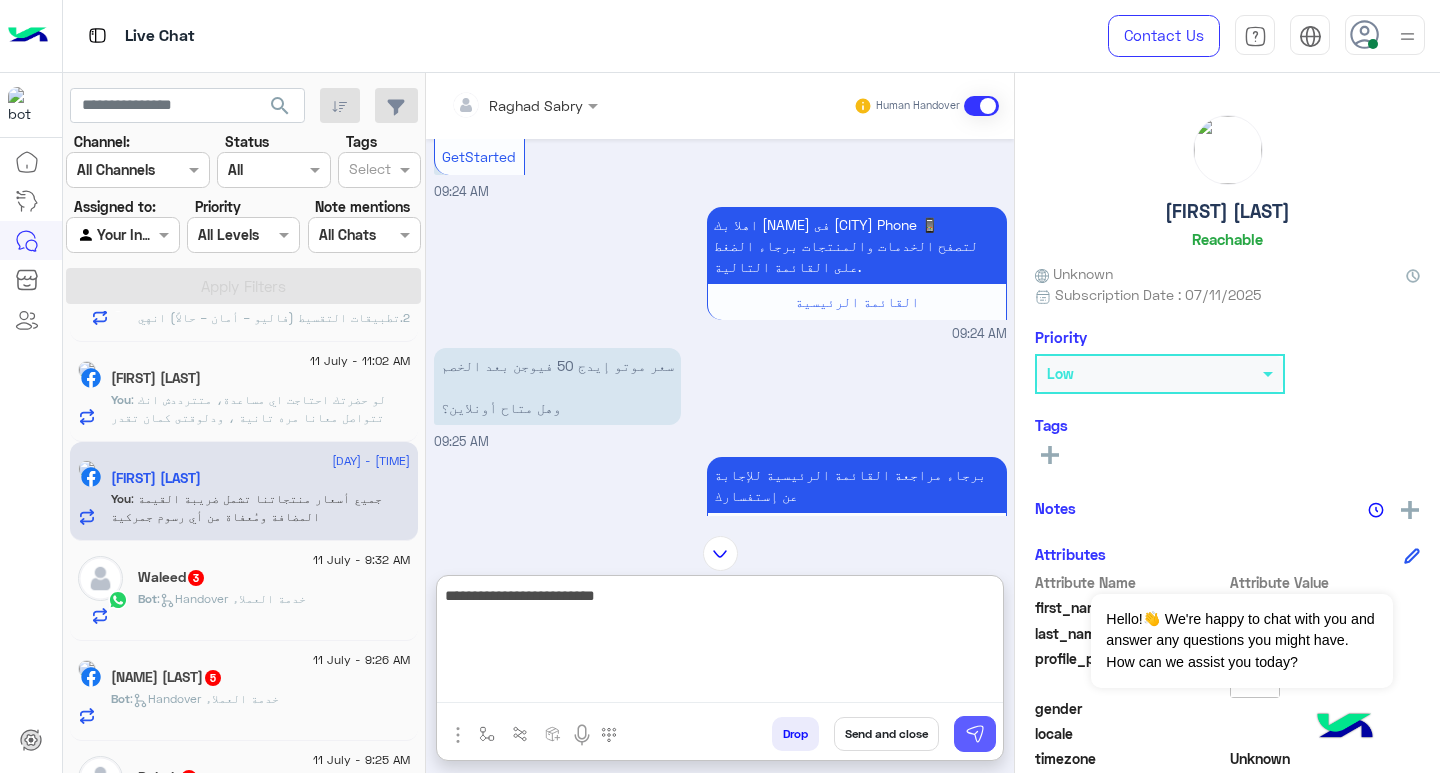 type on "**********" 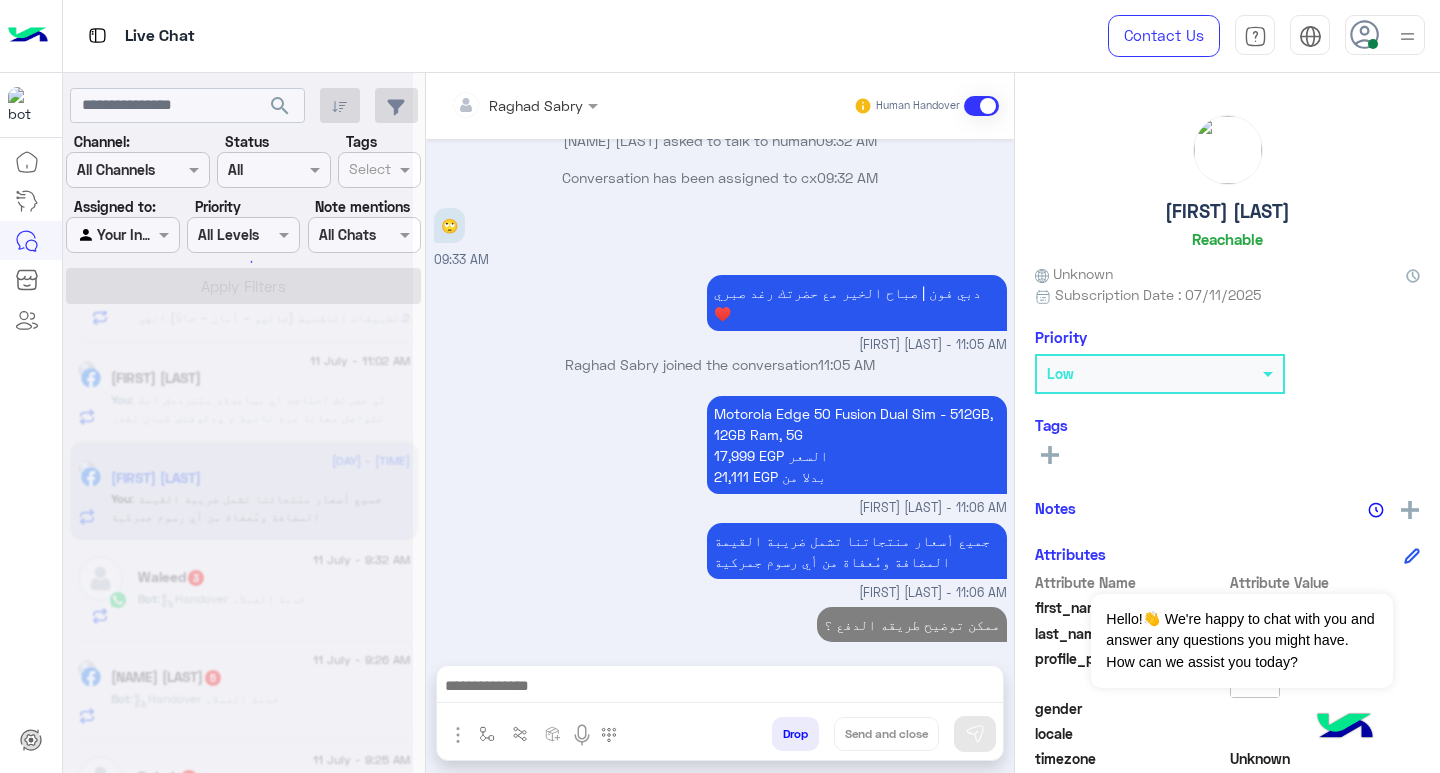 scroll, scrollTop: 2191, scrollLeft: 0, axis: vertical 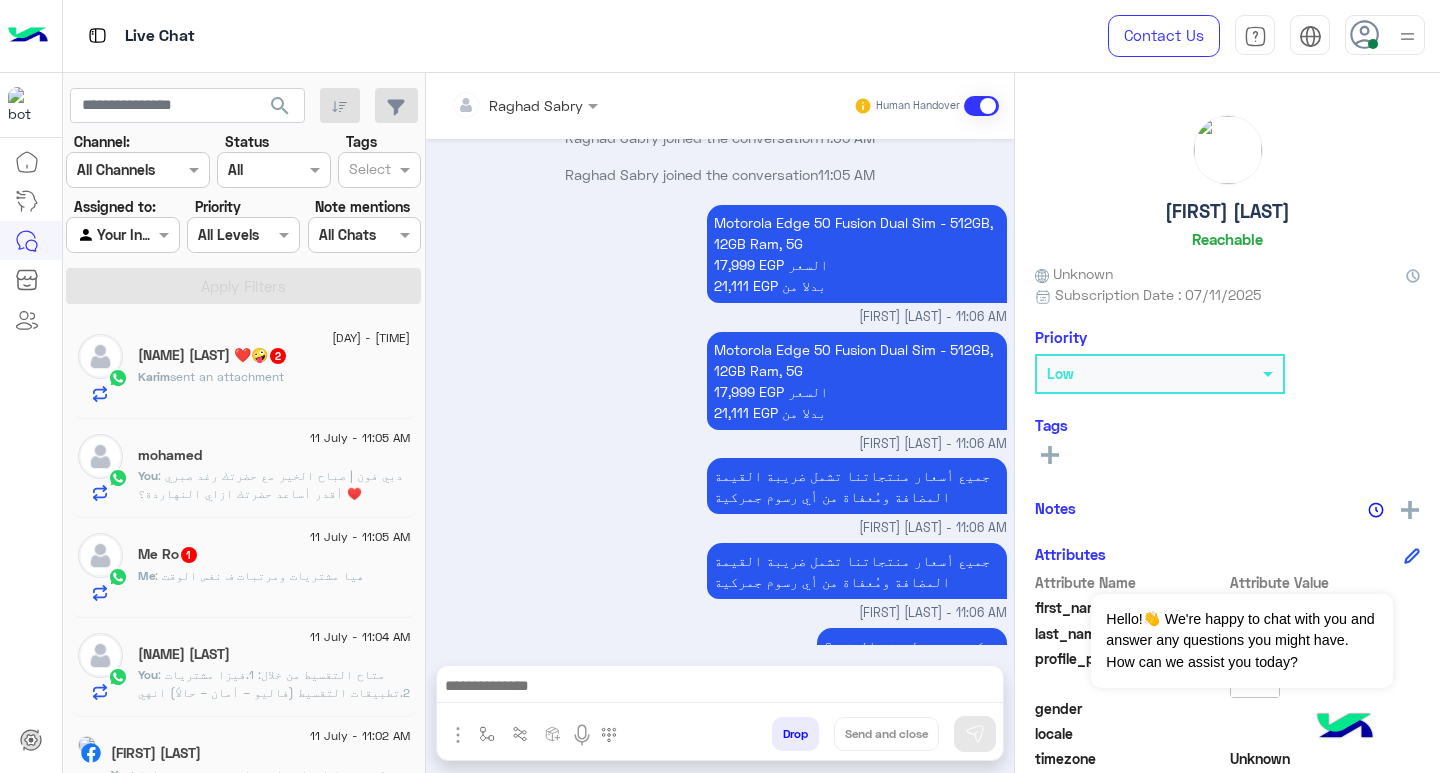 click on "sent an attachment" 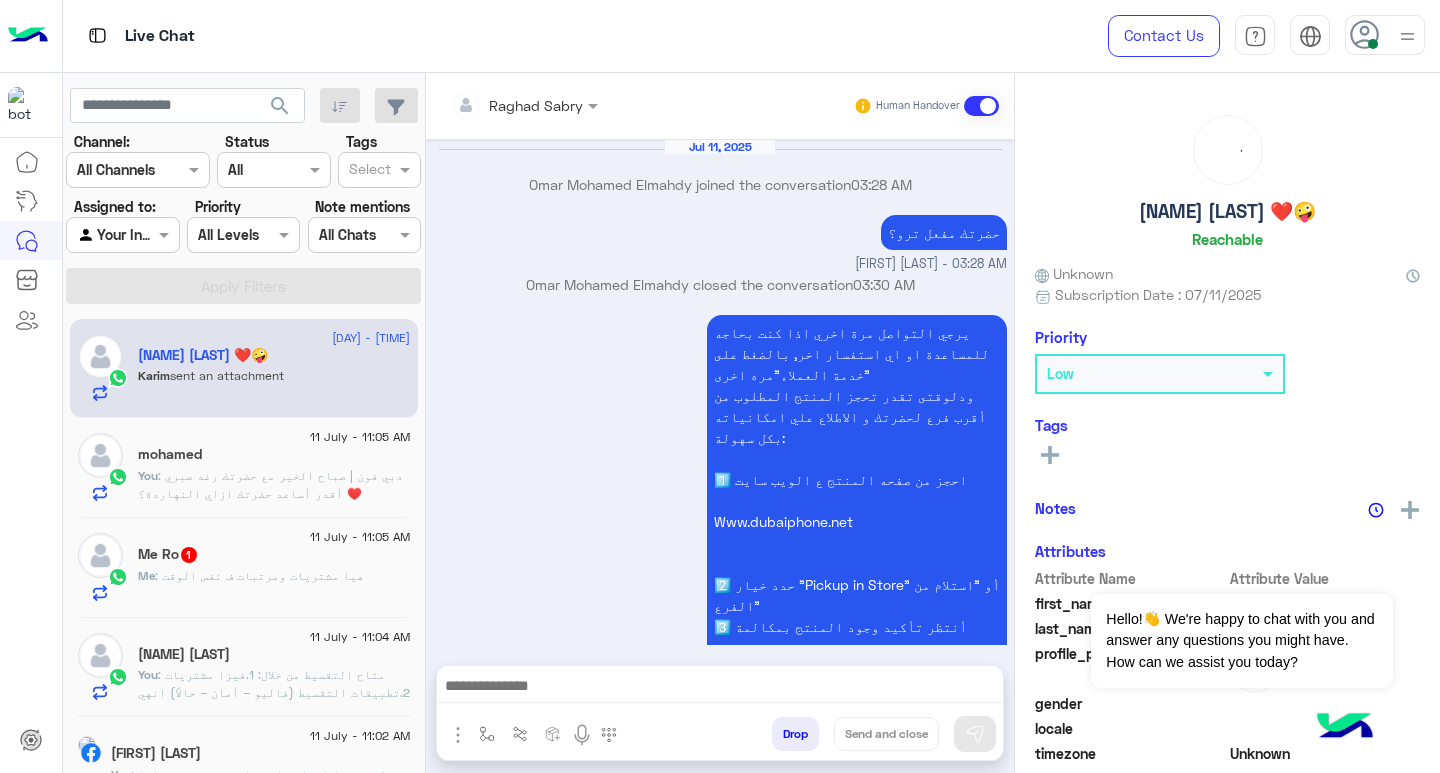 scroll, scrollTop: 1788, scrollLeft: 0, axis: vertical 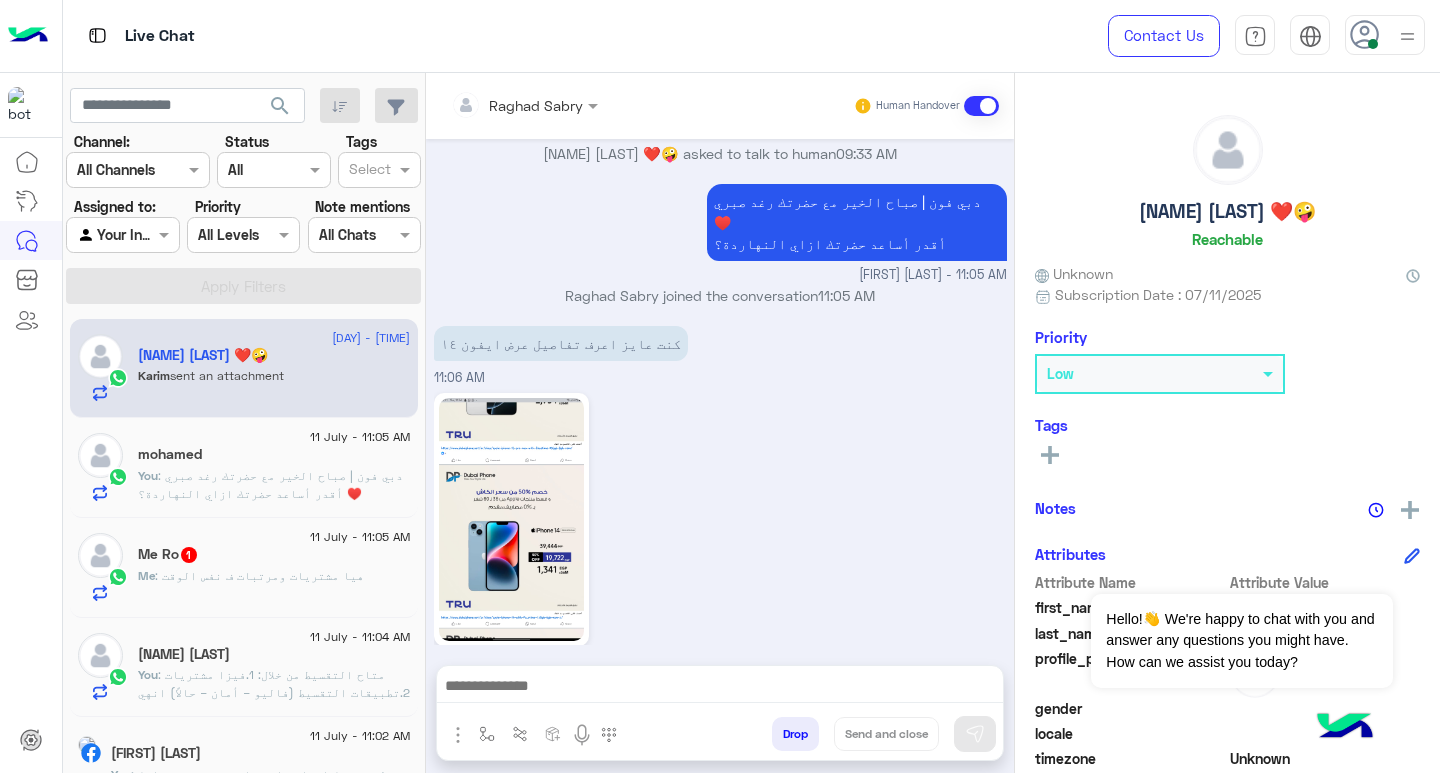 click on ": دبي فون | صباح الخير مع حضرتك رغد صبري ♥️
أقدر أساعد حضرتك ازاي النهاردة؟" 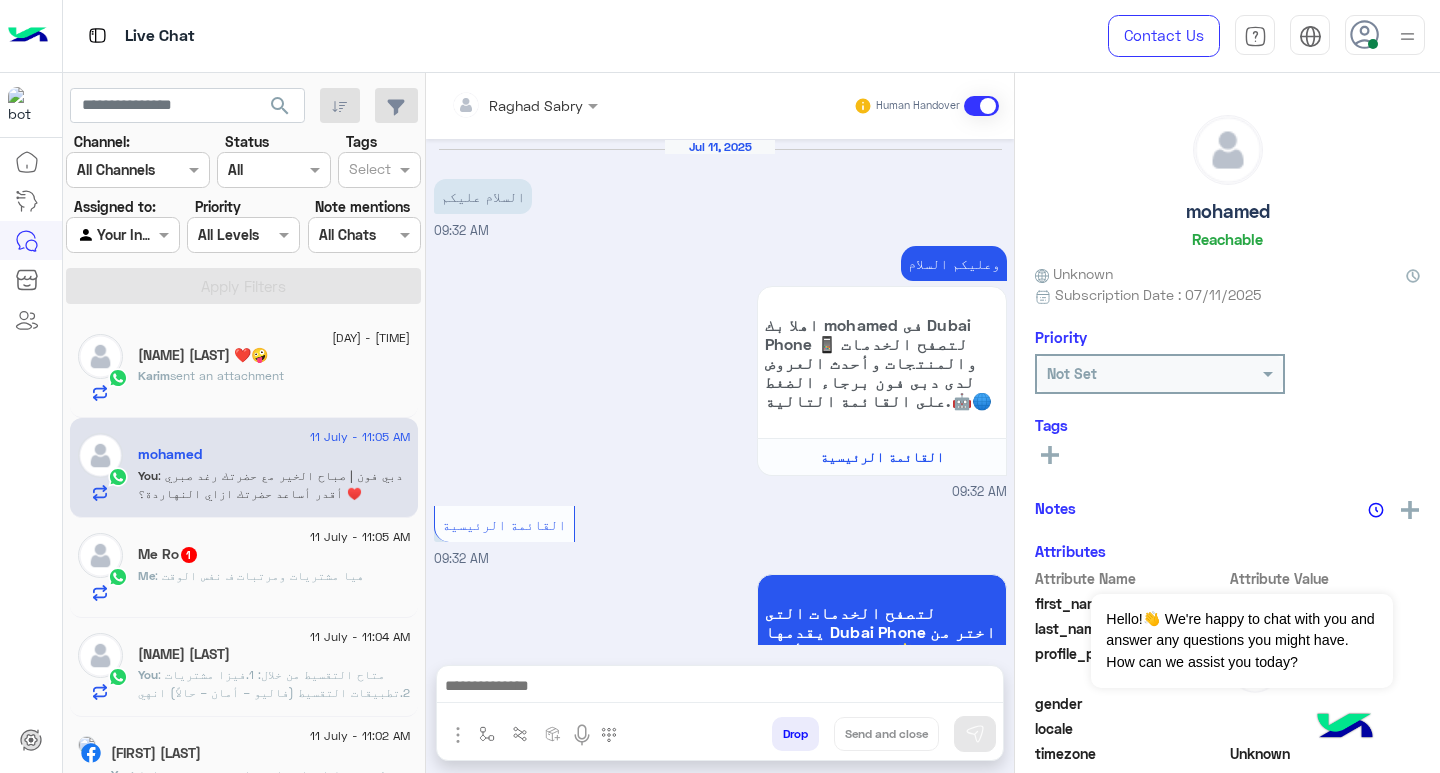 scroll, scrollTop: 899, scrollLeft: 0, axis: vertical 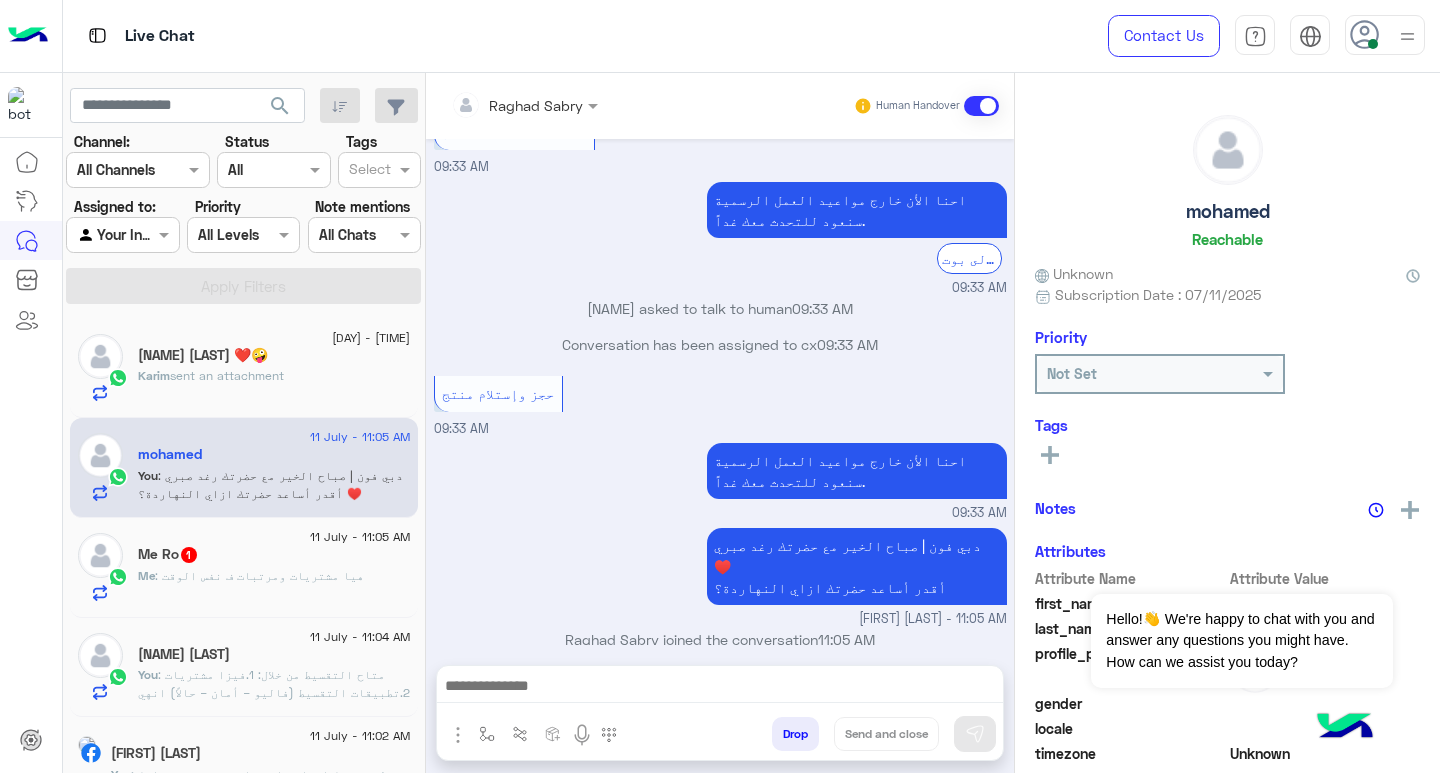 click on "11 July - 11:05 AM  Me Ro  1 Me : هيا مشتريات ومرتبات ف نفس الوقت" 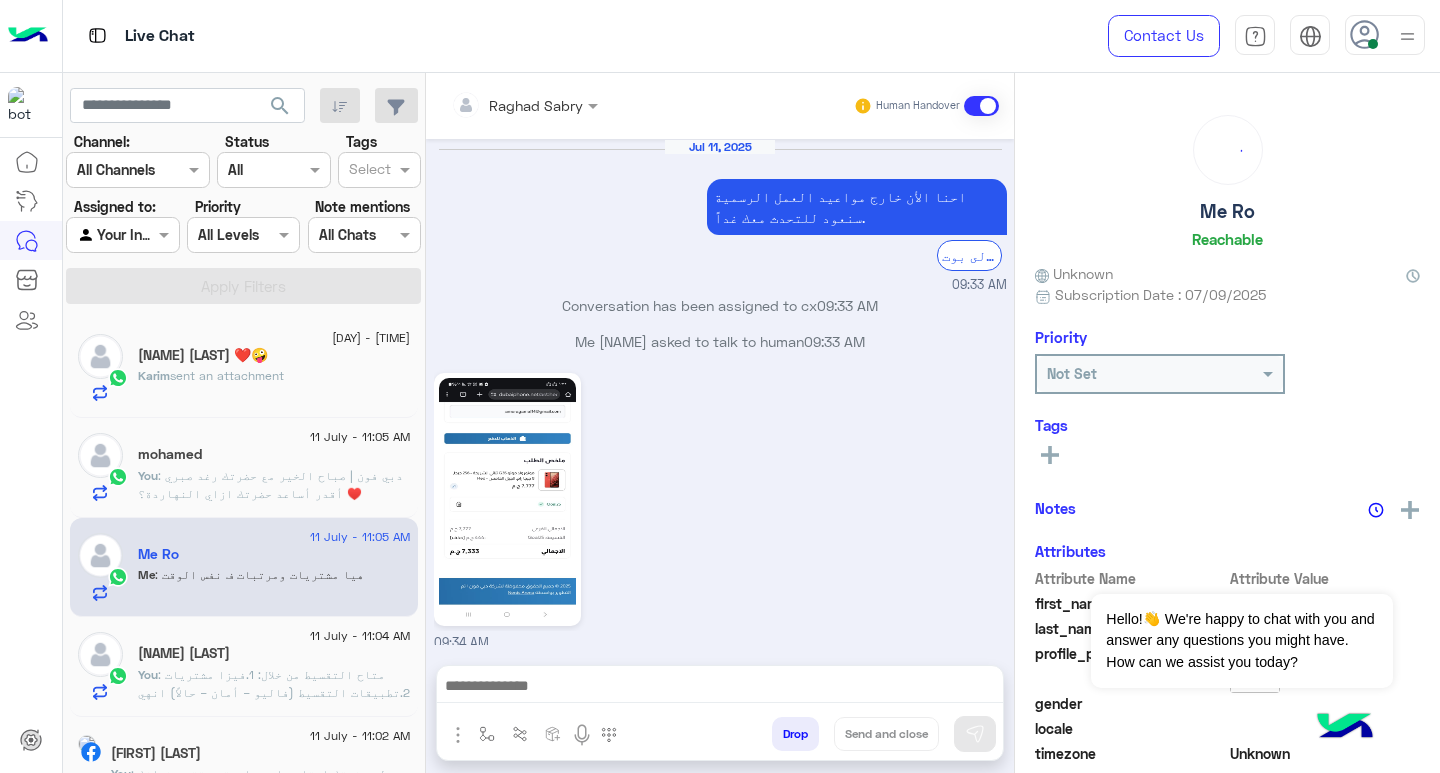 scroll, scrollTop: 1205, scrollLeft: 0, axis: vertical 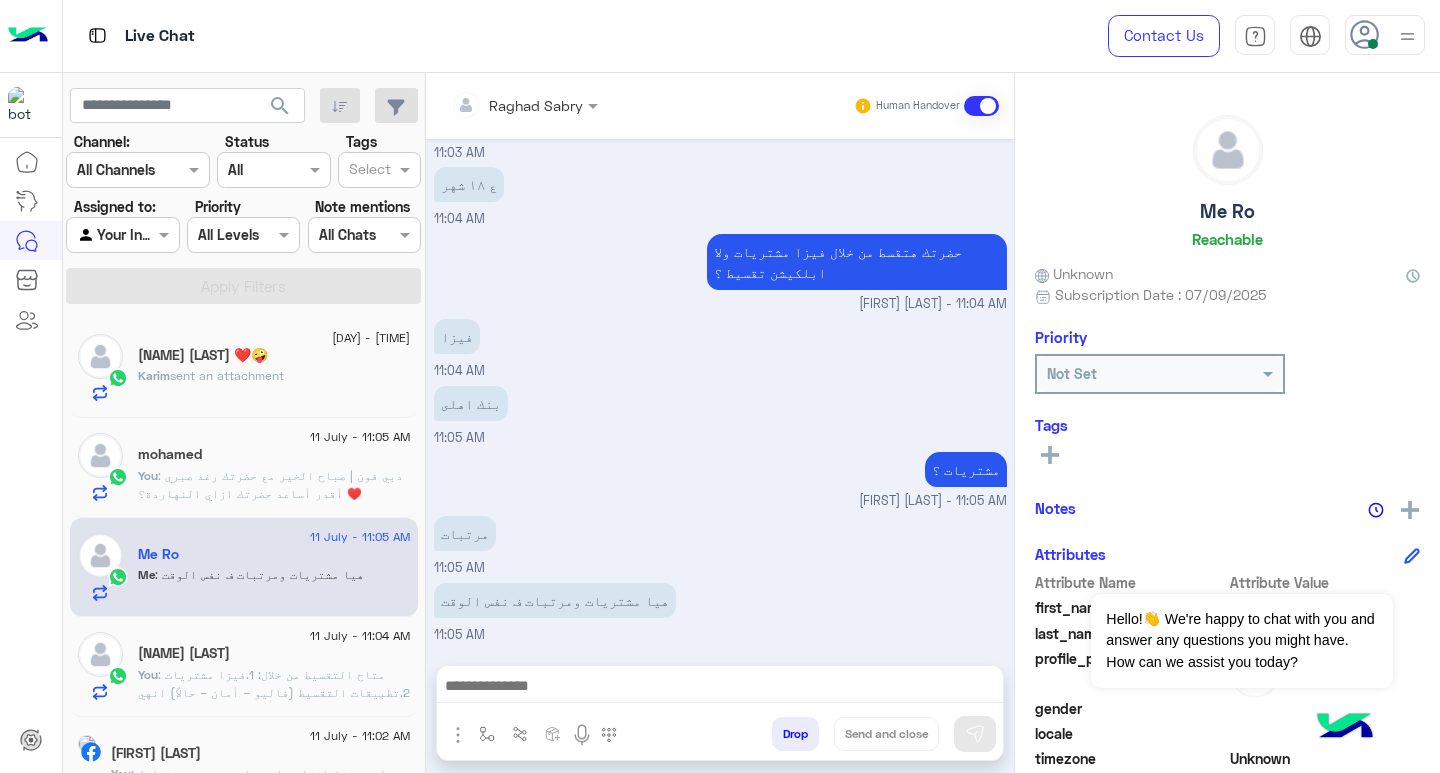 click at bounding box center [720, 688] 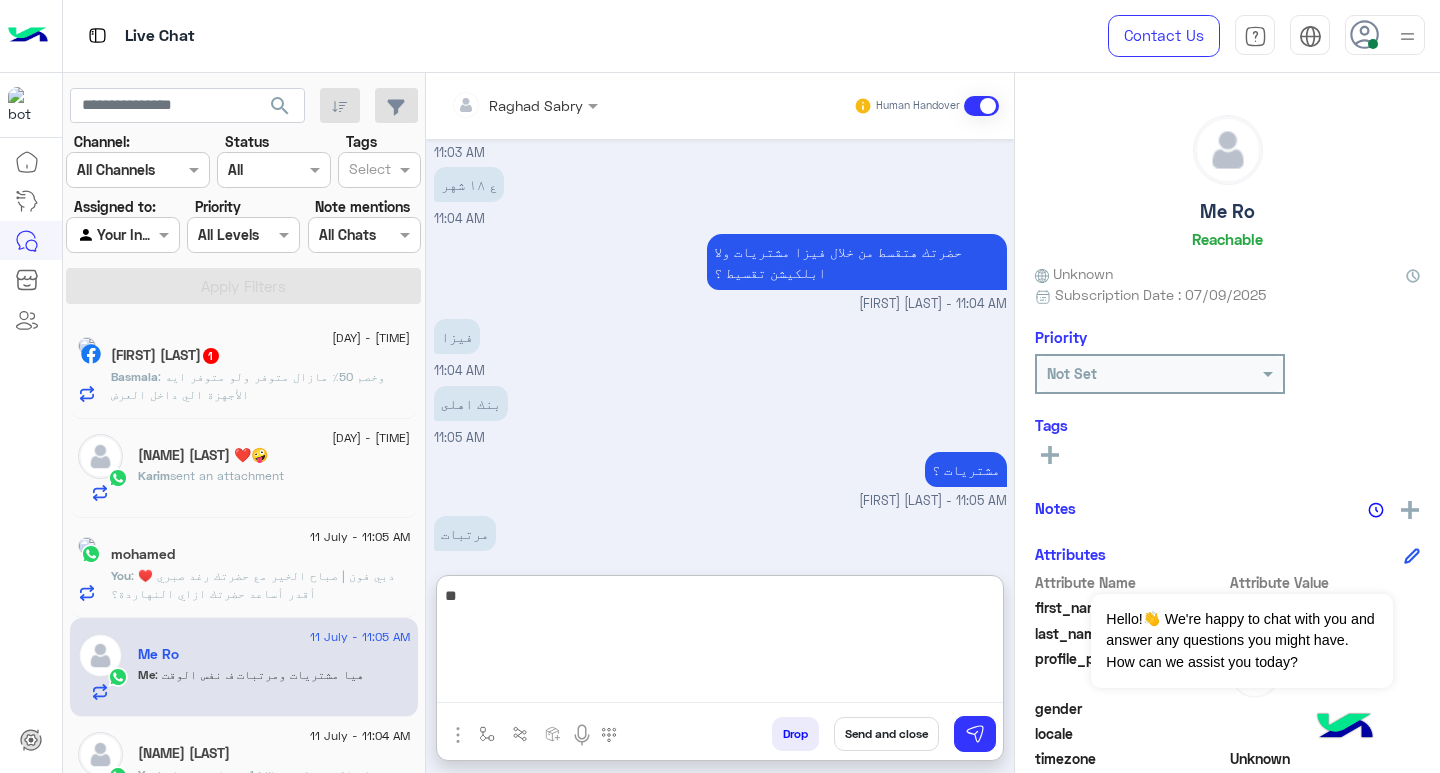 type on "*" 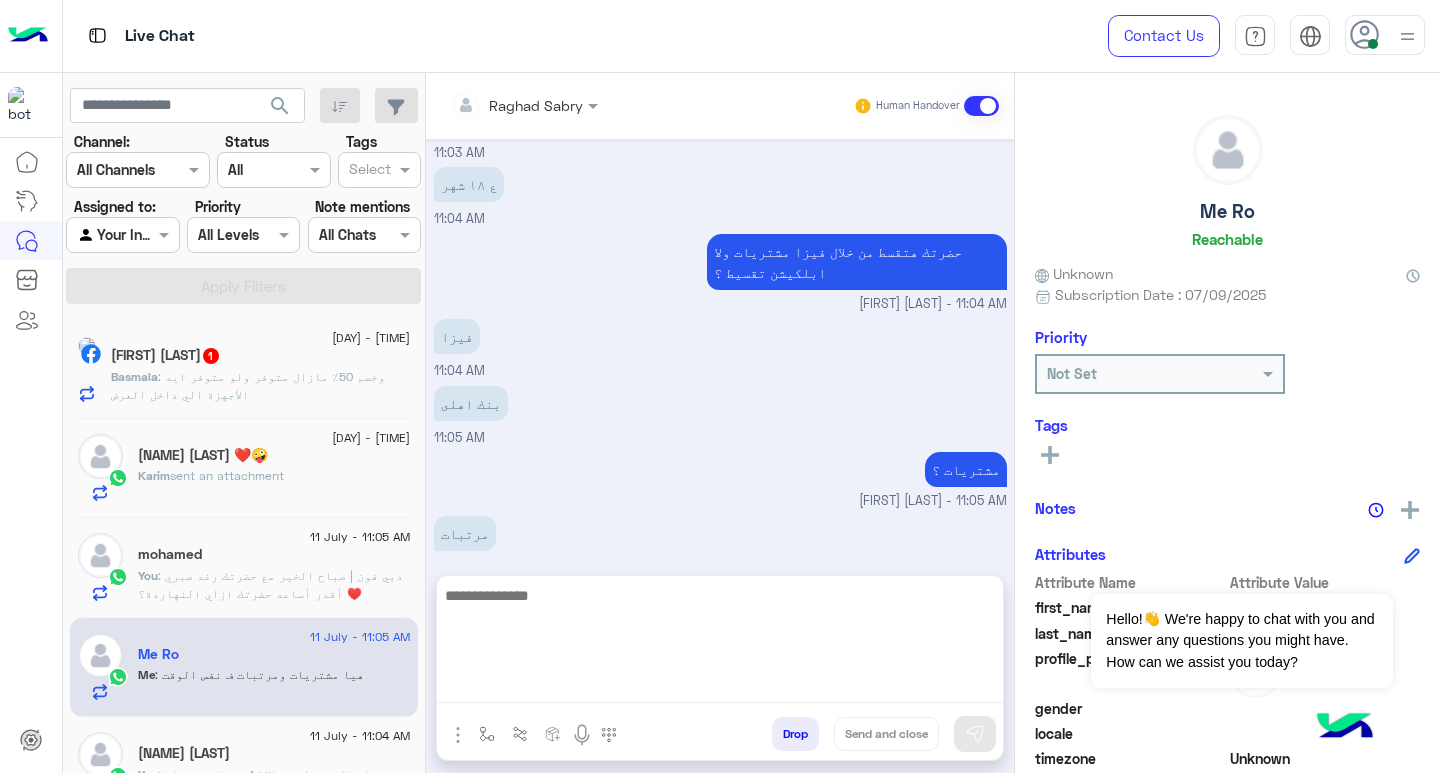 click on "Basmala : وخصم 50٪
مازال متوفر
ولو متوفر ايه الأجهزة الي داخل العرض" 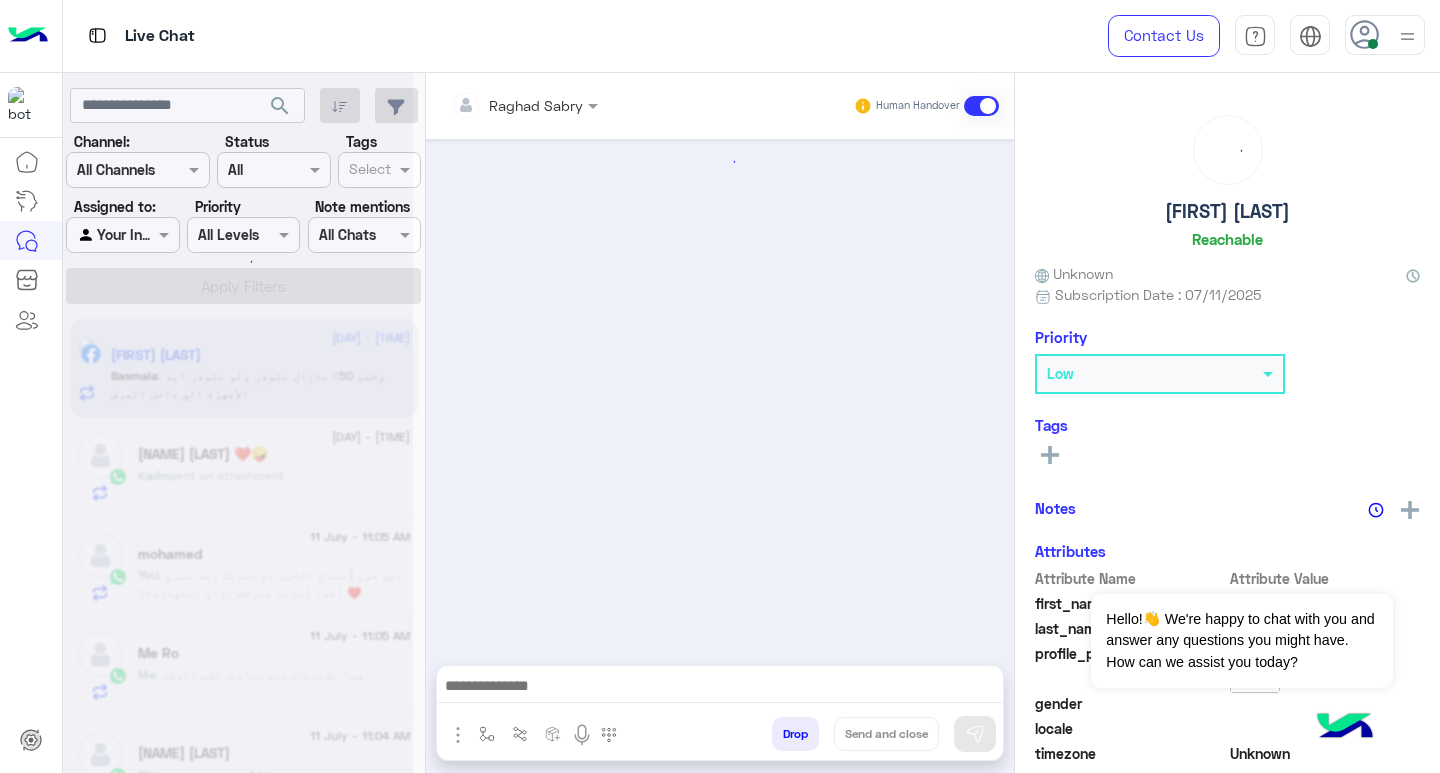 scroll, scrollTop: 1128, scrollLeft: 0, axis: vertical 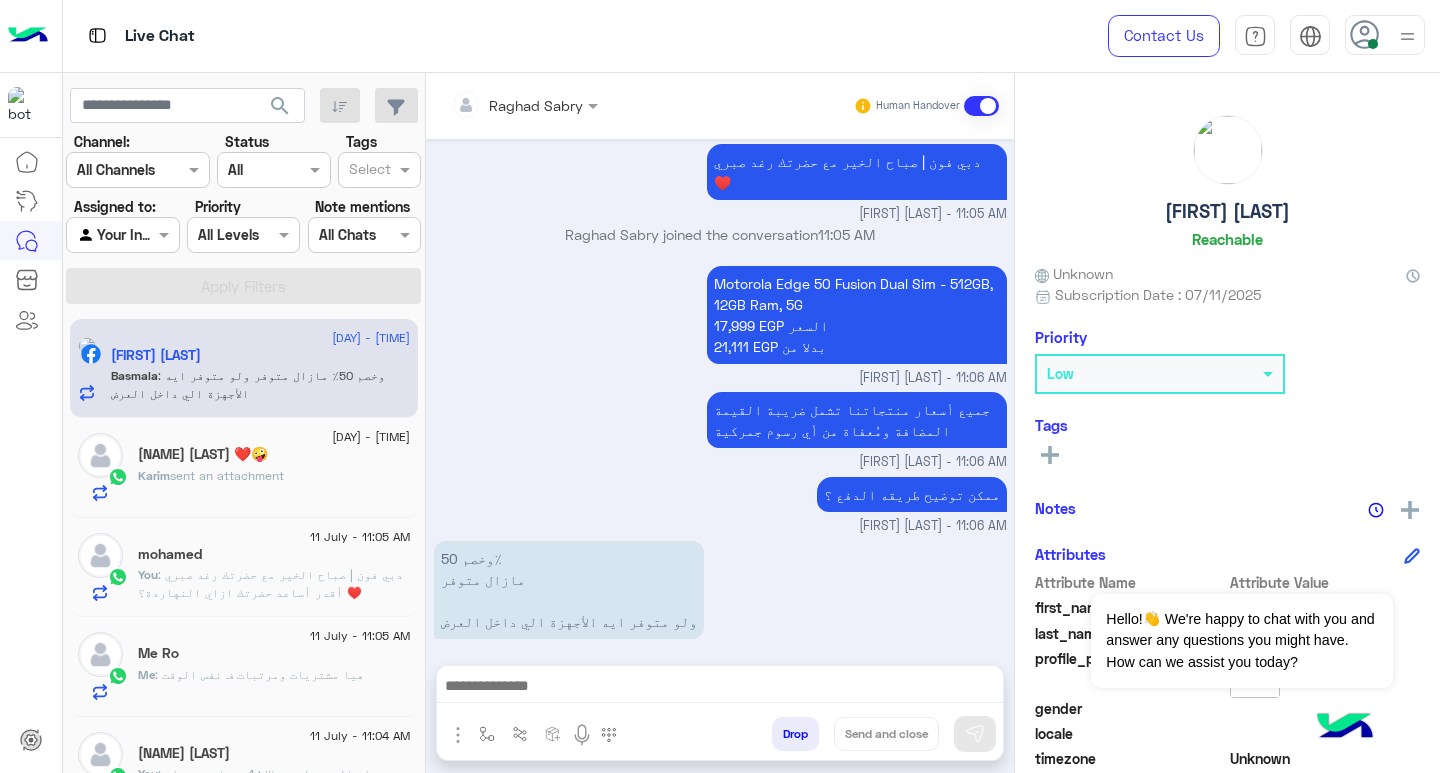 click at bounding box center [720, 688] 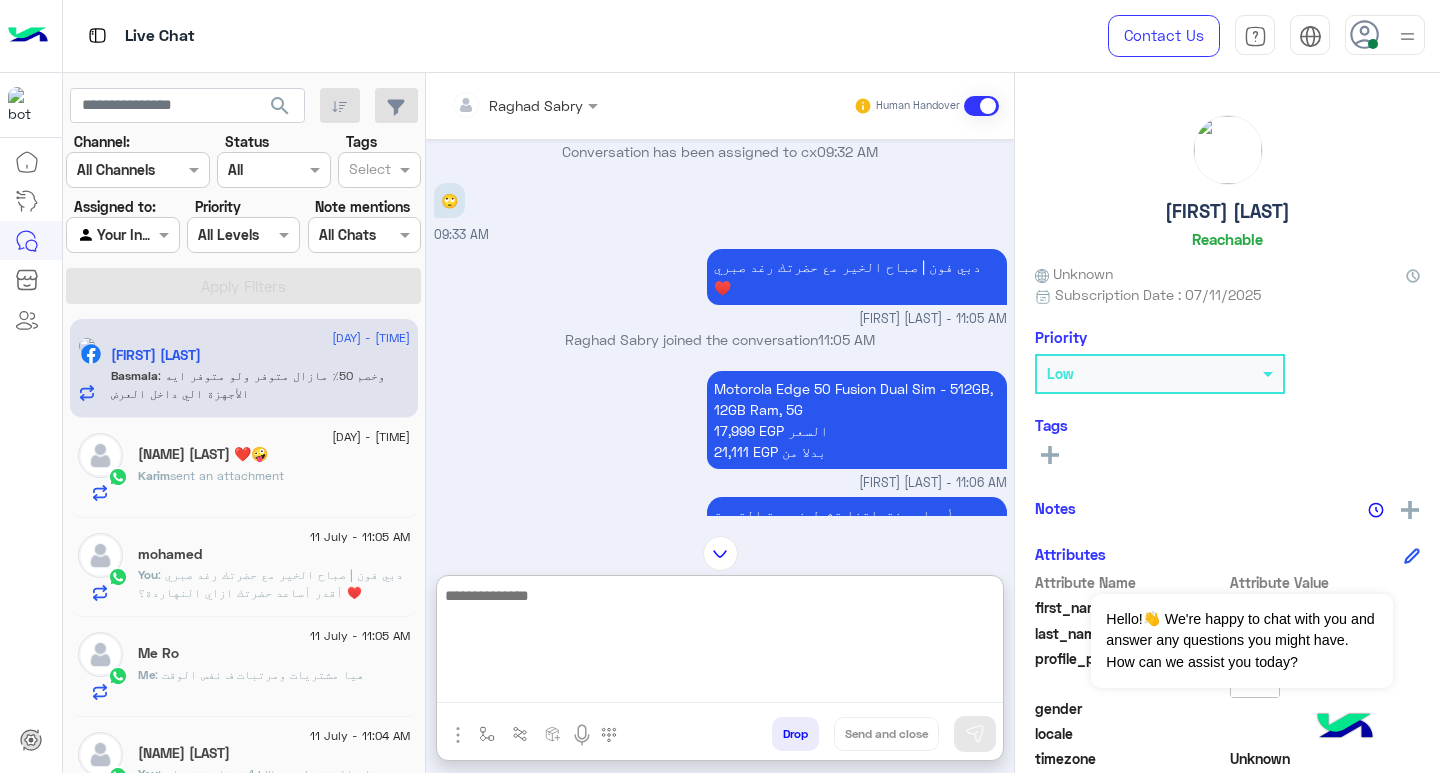 scroll, scrollTop: 1217, scrollLeft: 0, axis: vertical 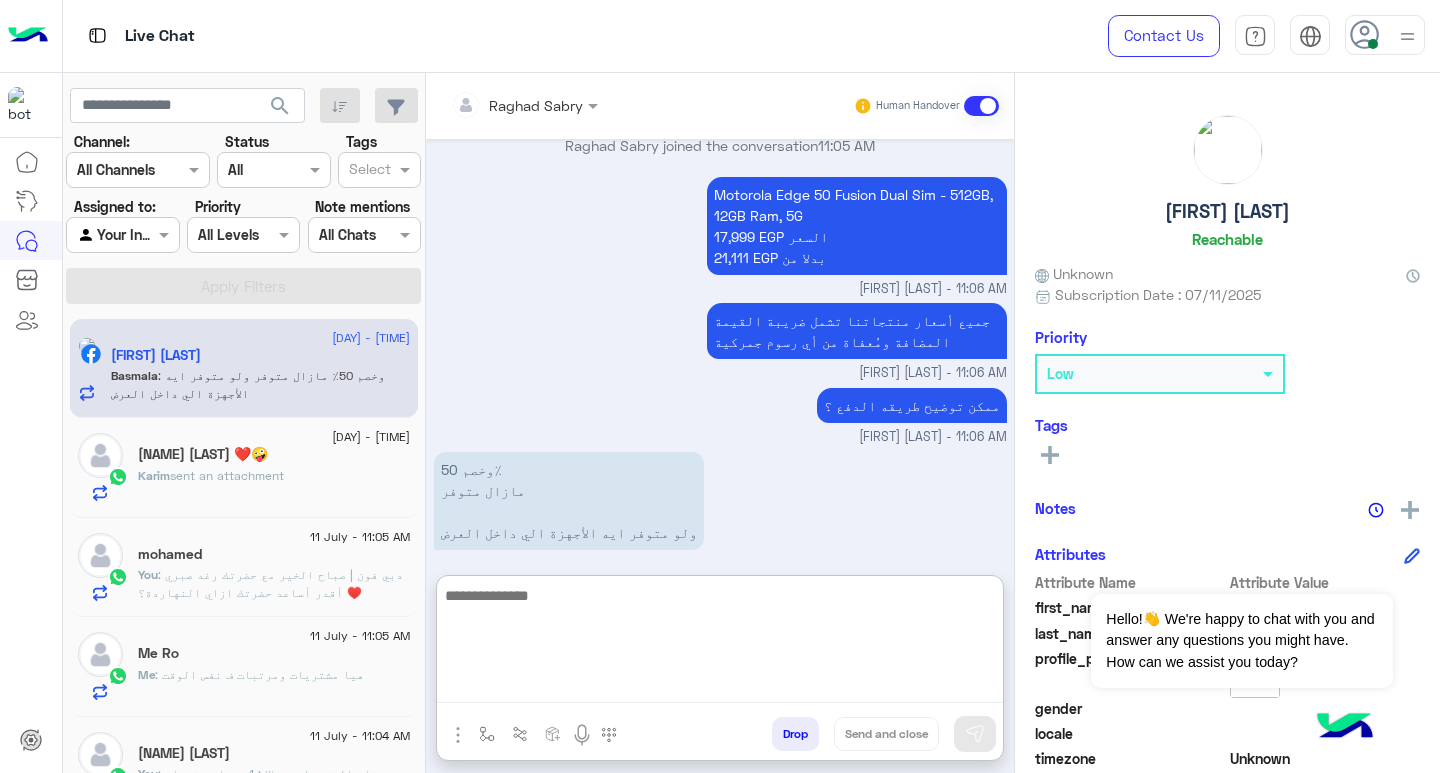 click on "Karim  sent an attachment" 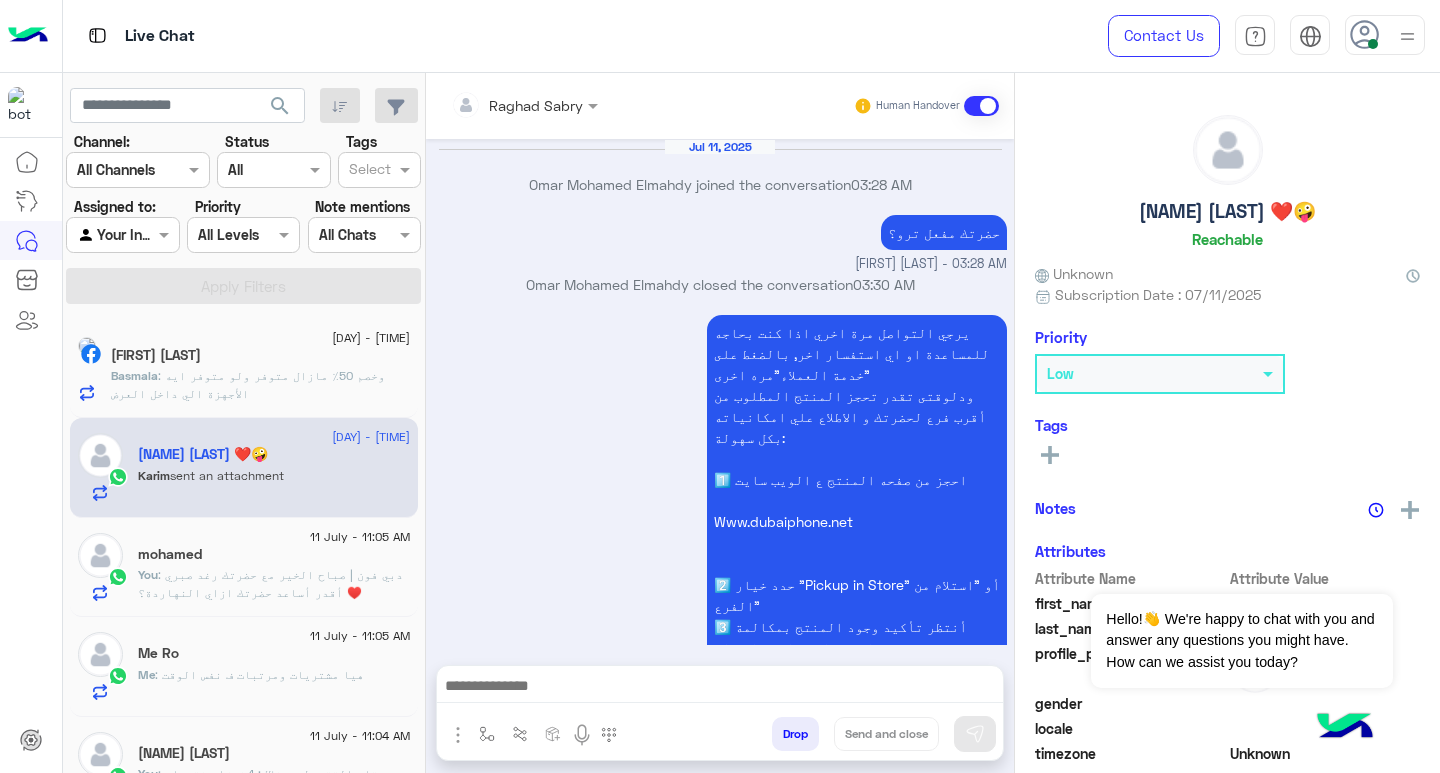 scroll, scrollTop: 1788, scrollLeft: 0, axis: vertical 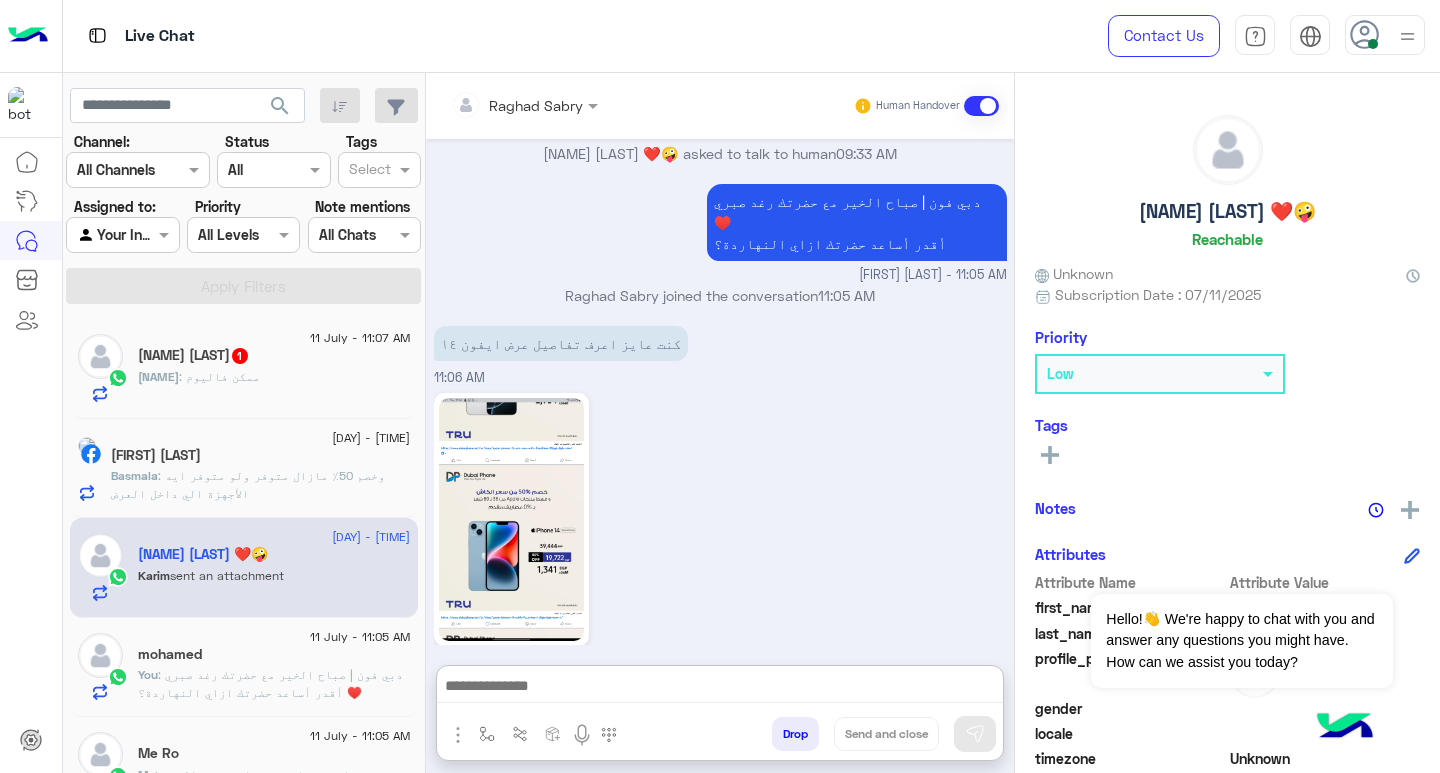 click at bounding box center (720, 688) 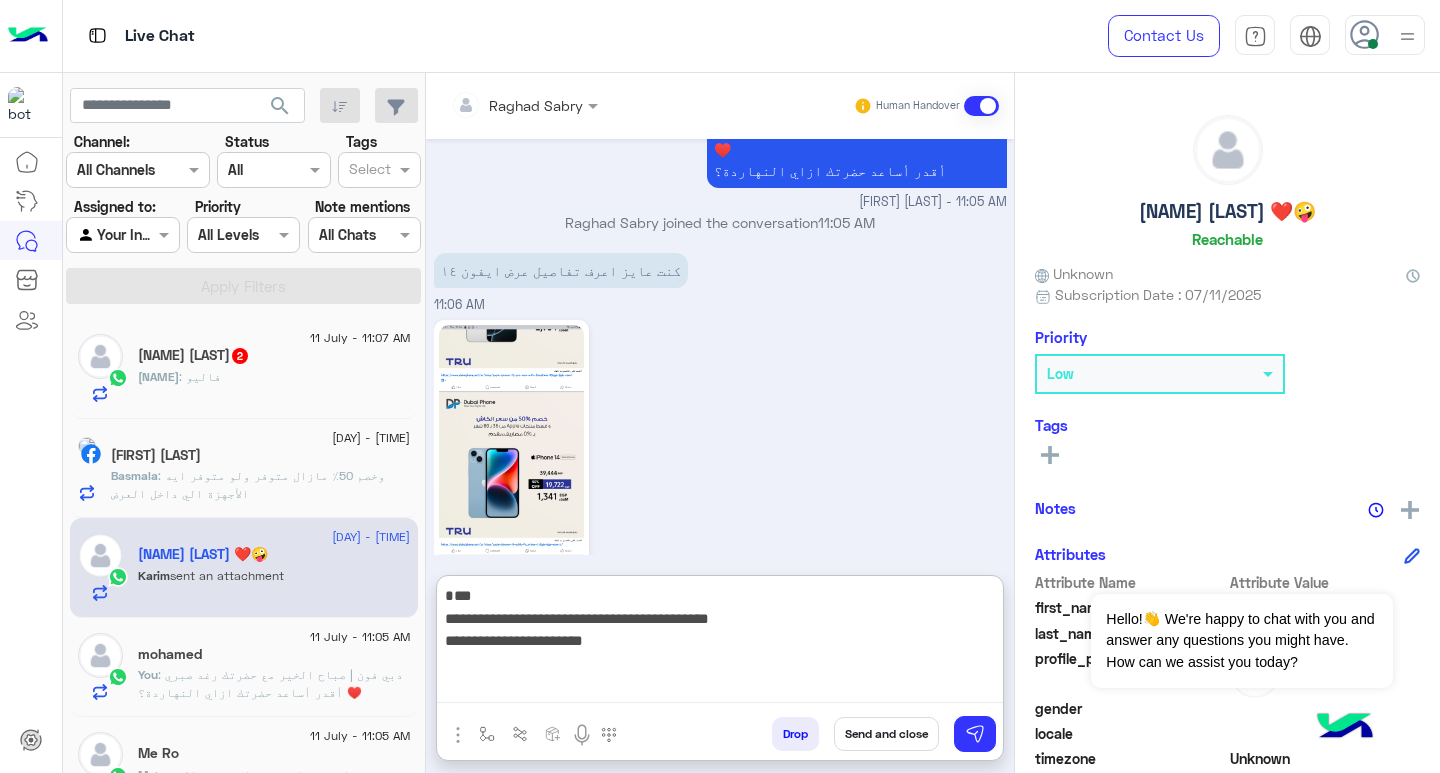 scroll, scrollTop: 1878, scrollLeft: 0, axis: vertical 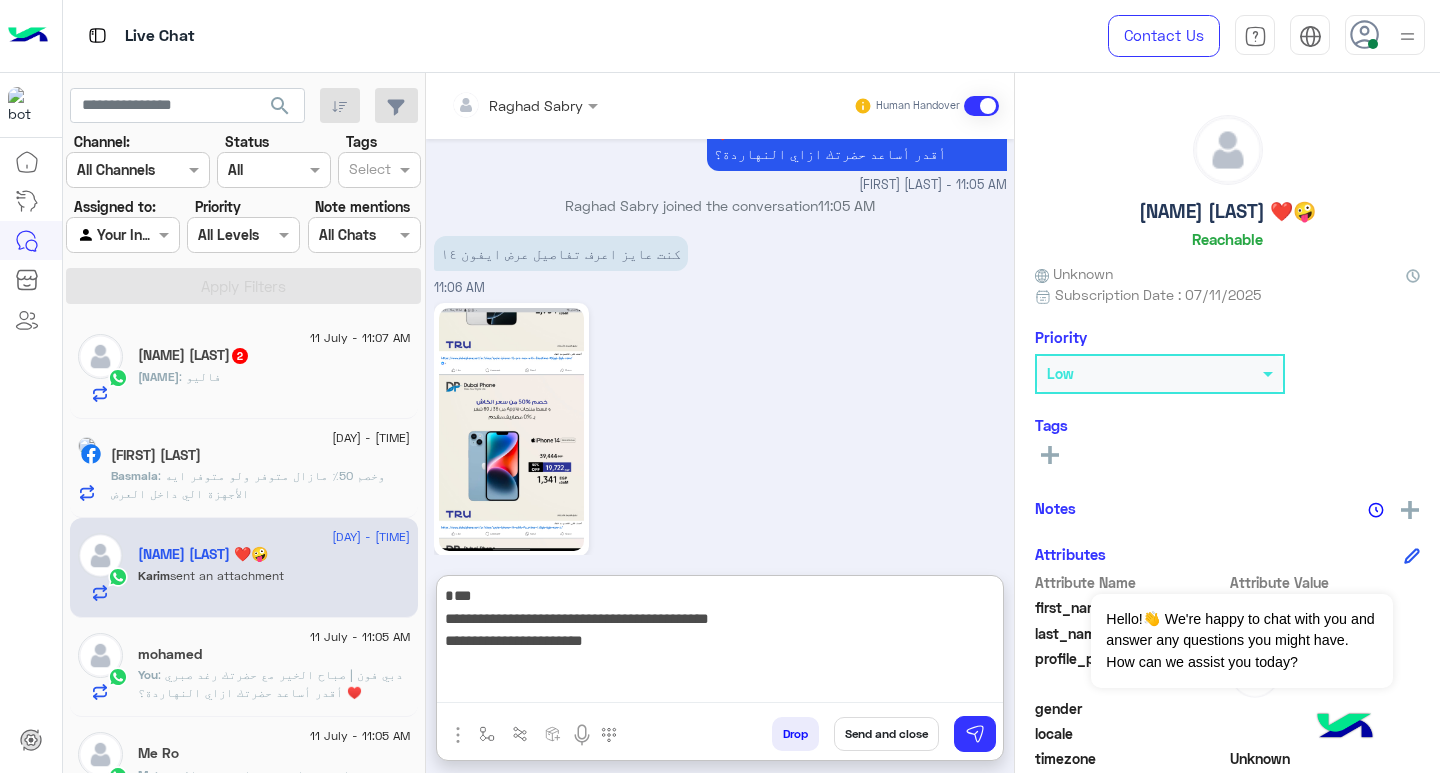 type on "**********" 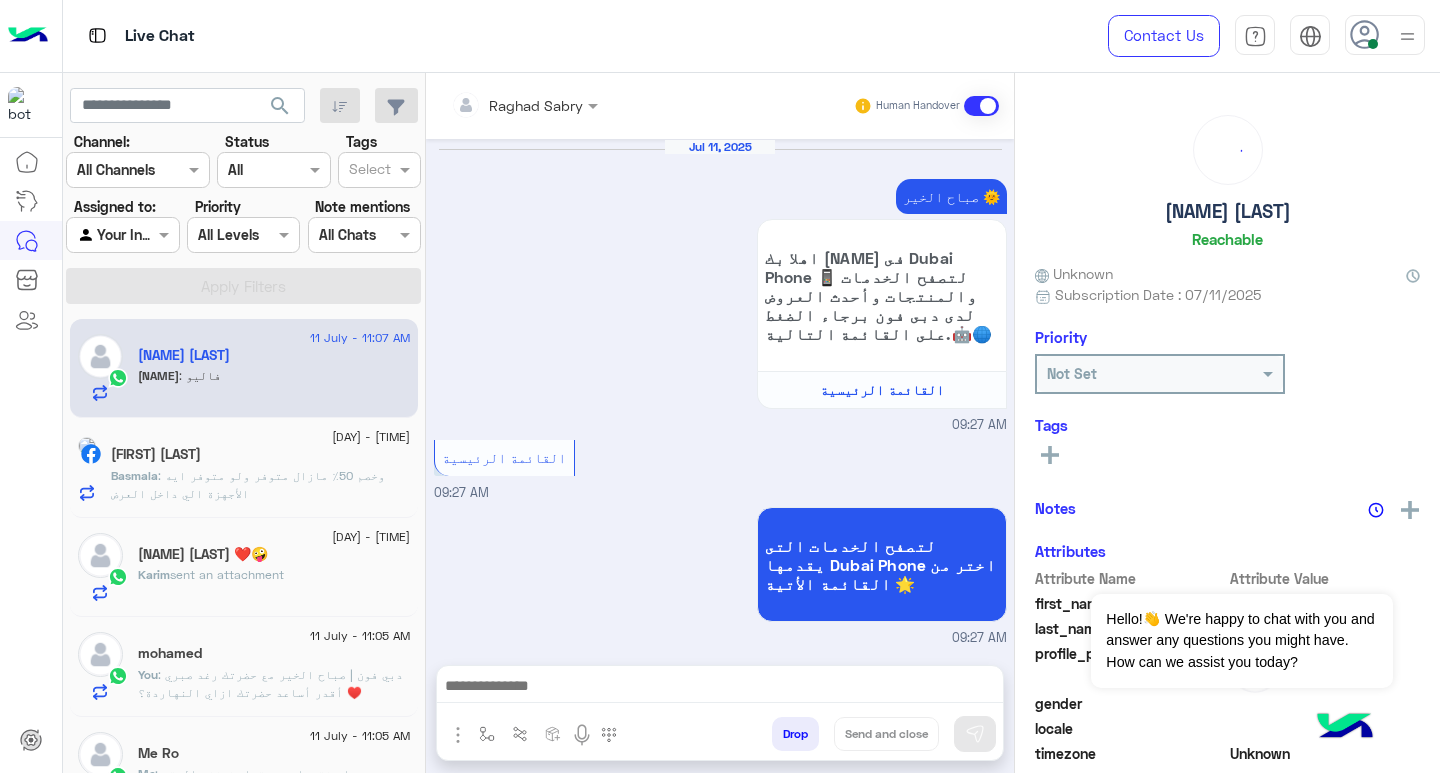 scroll, scrollTop: 2531, scrollLeft: 0, axis: vertical 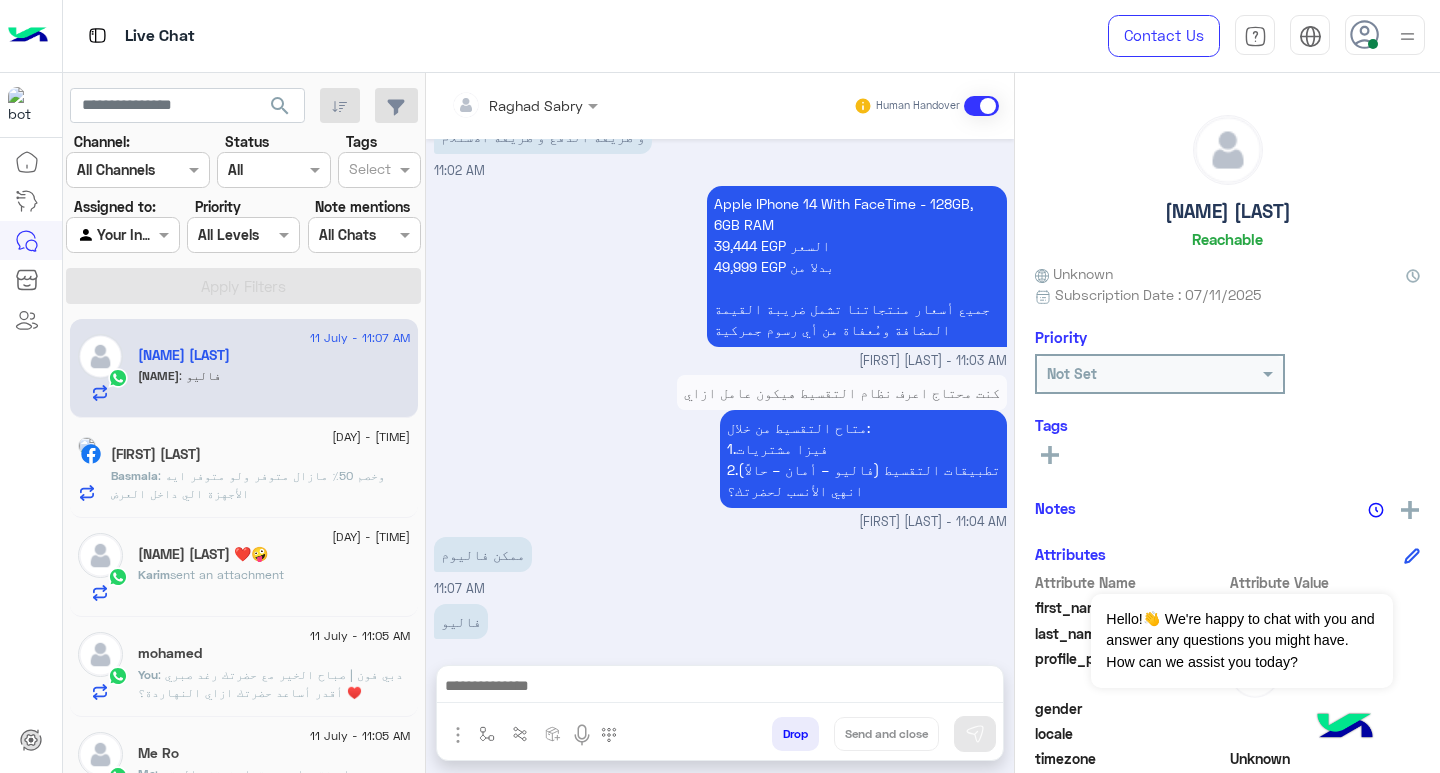click at bounding box center [720, 688] 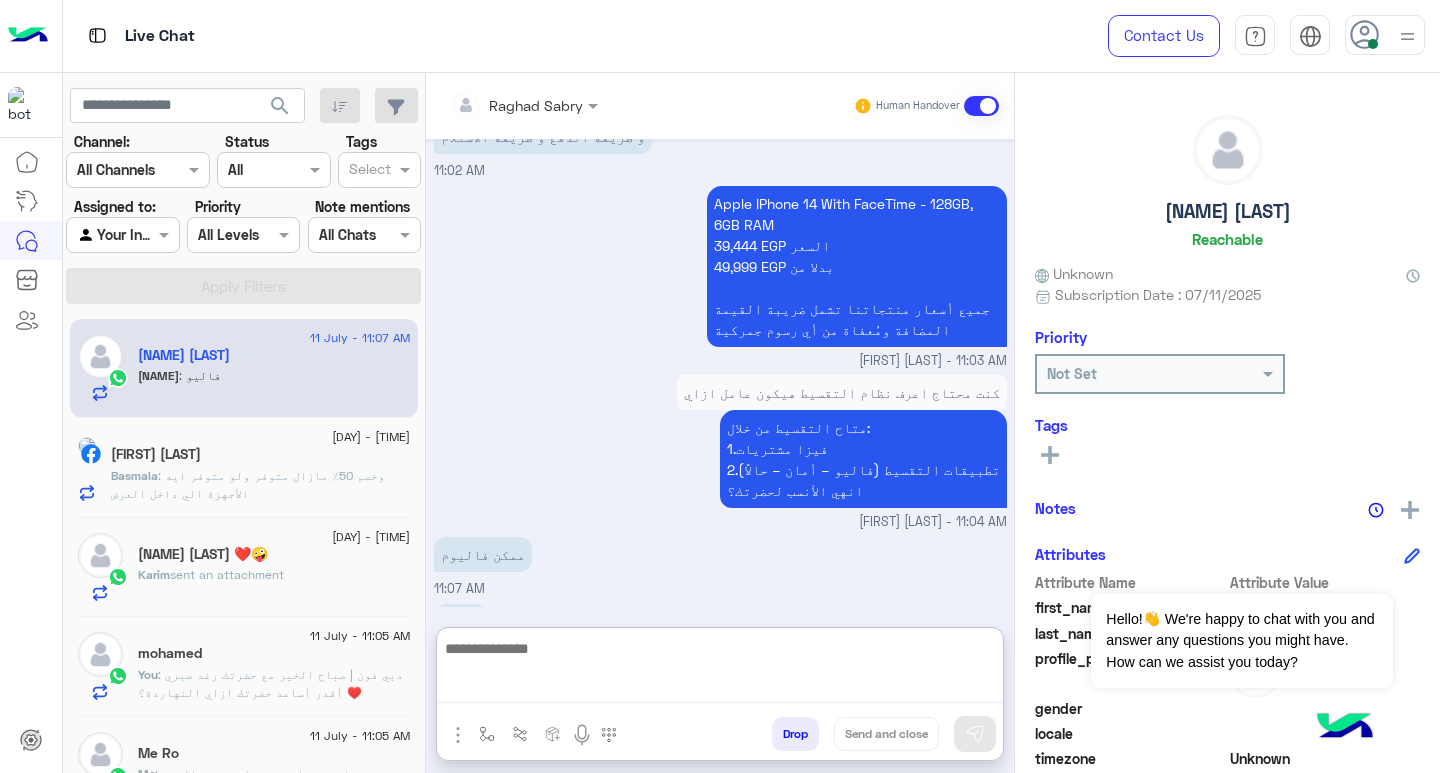 paste on "**********" 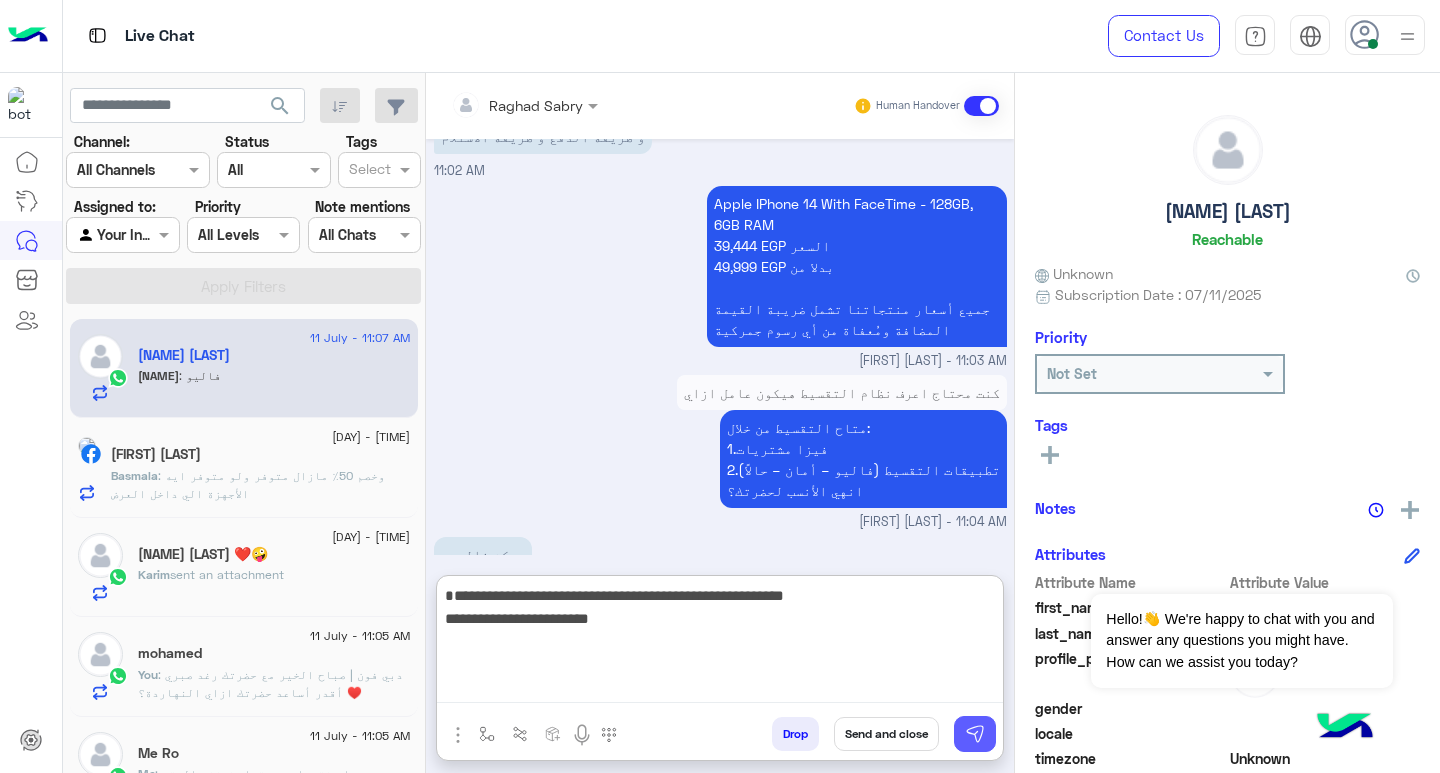 type on "**********" 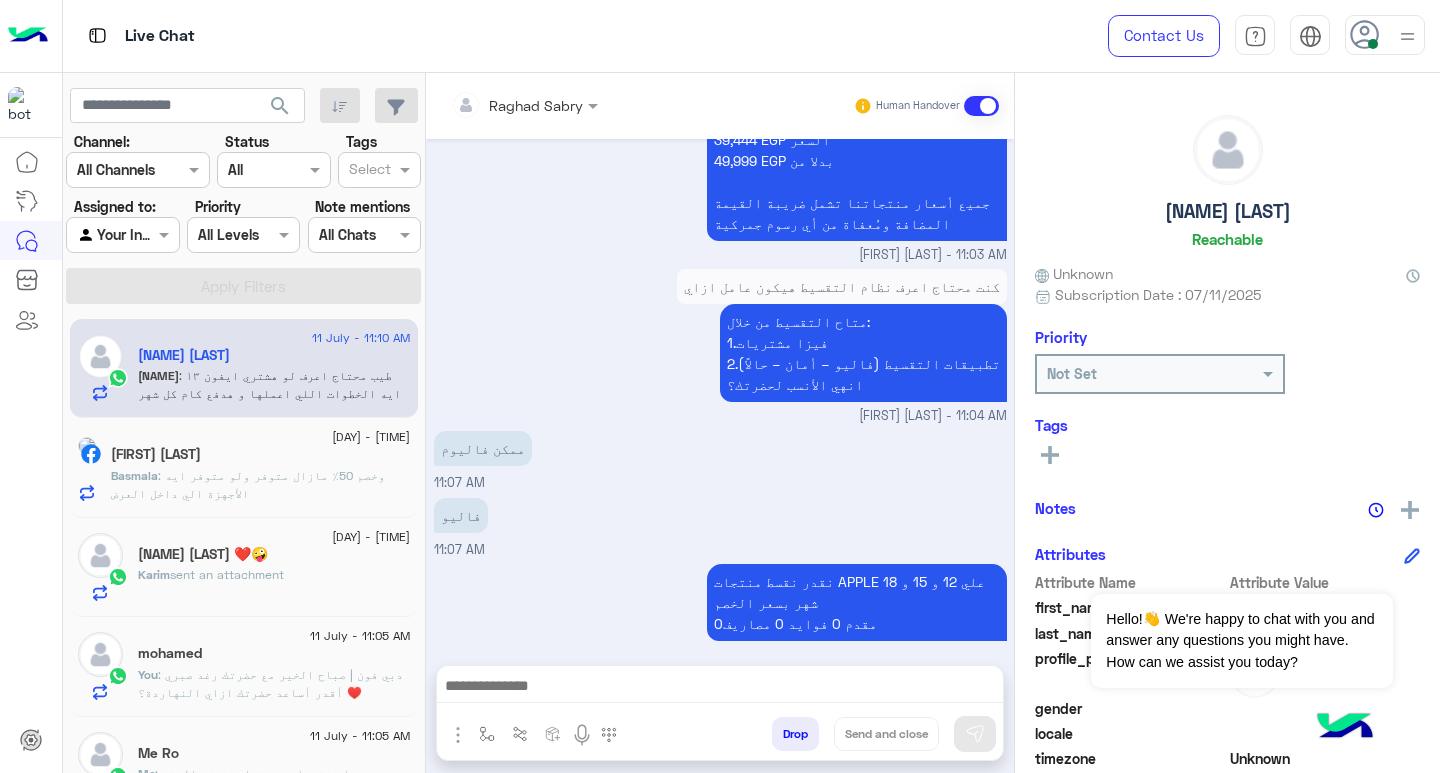 scroll, scrollTop: 2745, scrollLeft: 0, axis: vertical 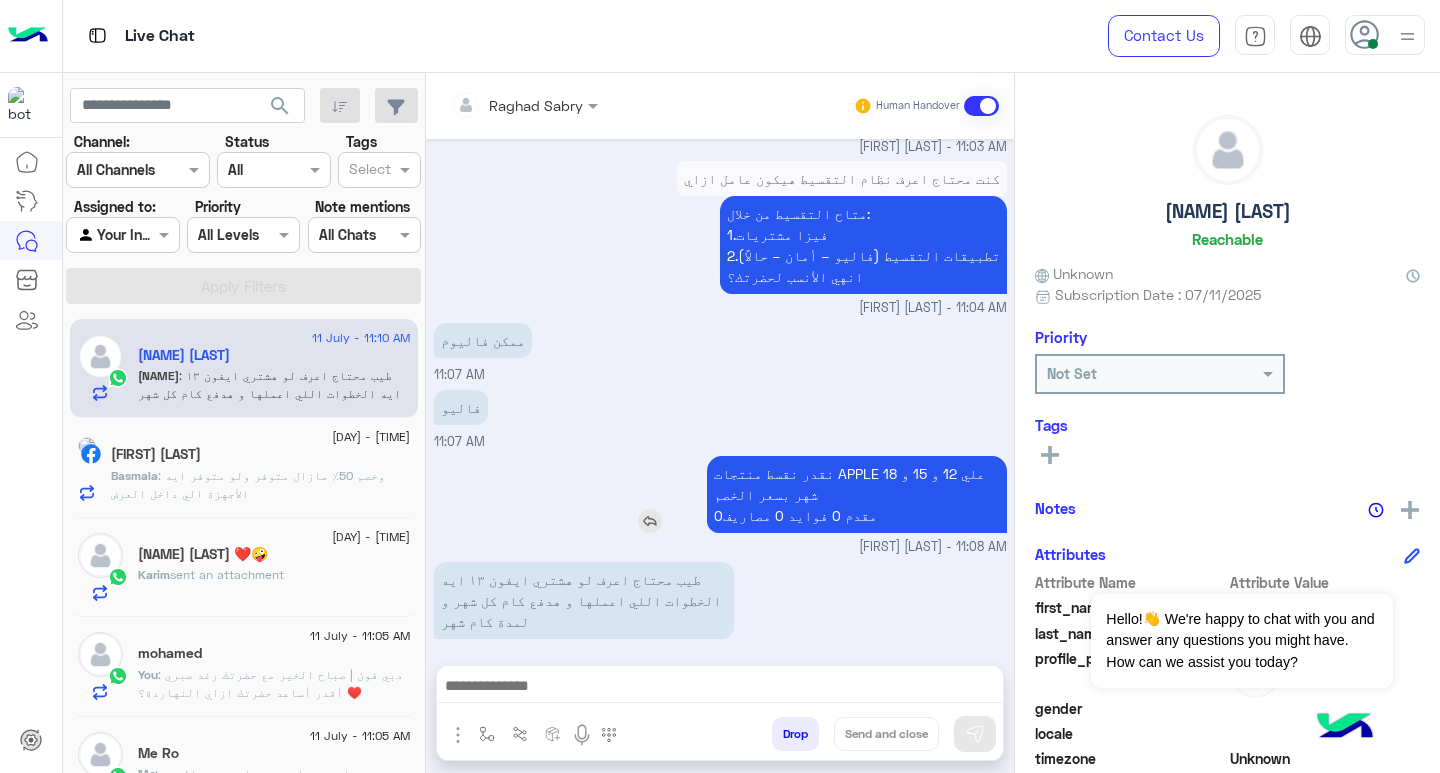 click at bounding box center [650, 521] 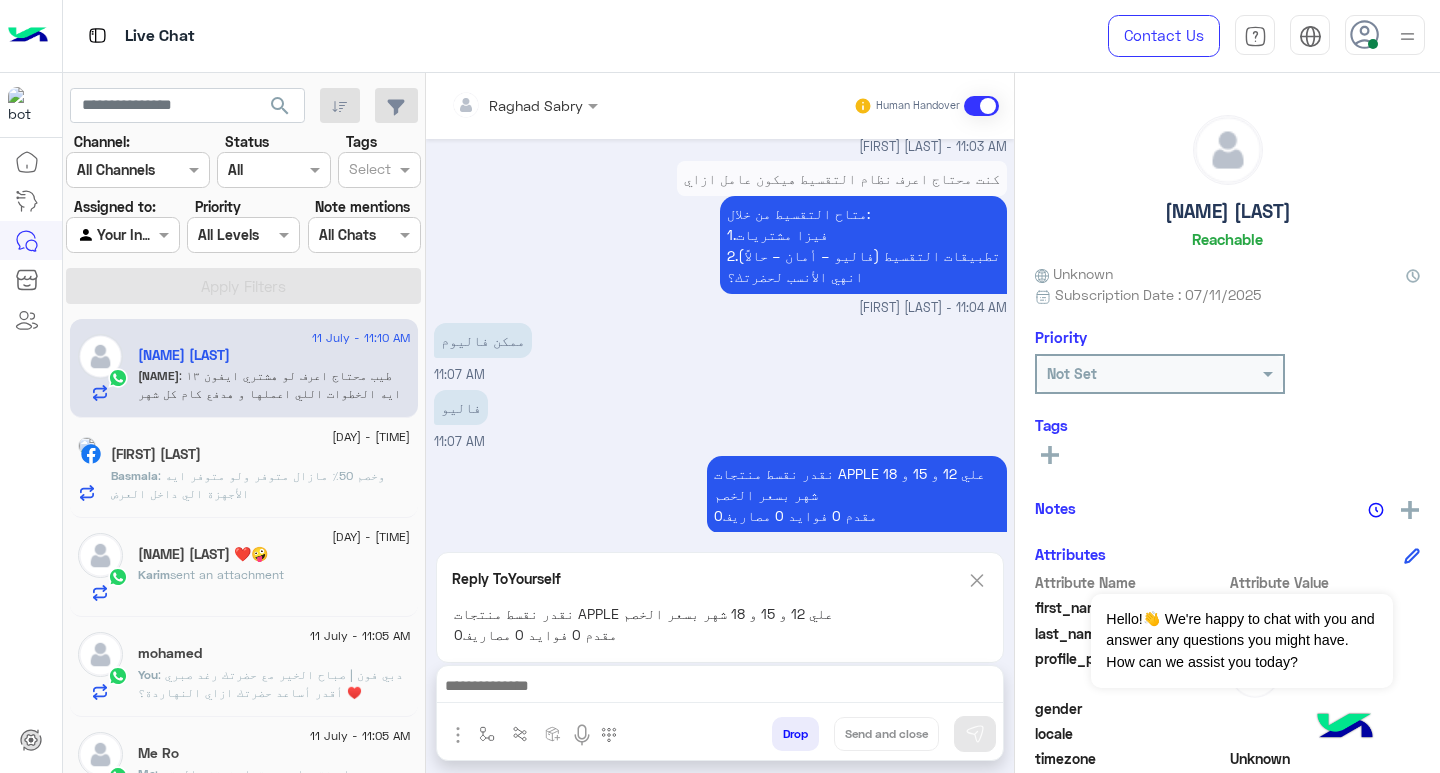 click at bounding box center (720, 691) 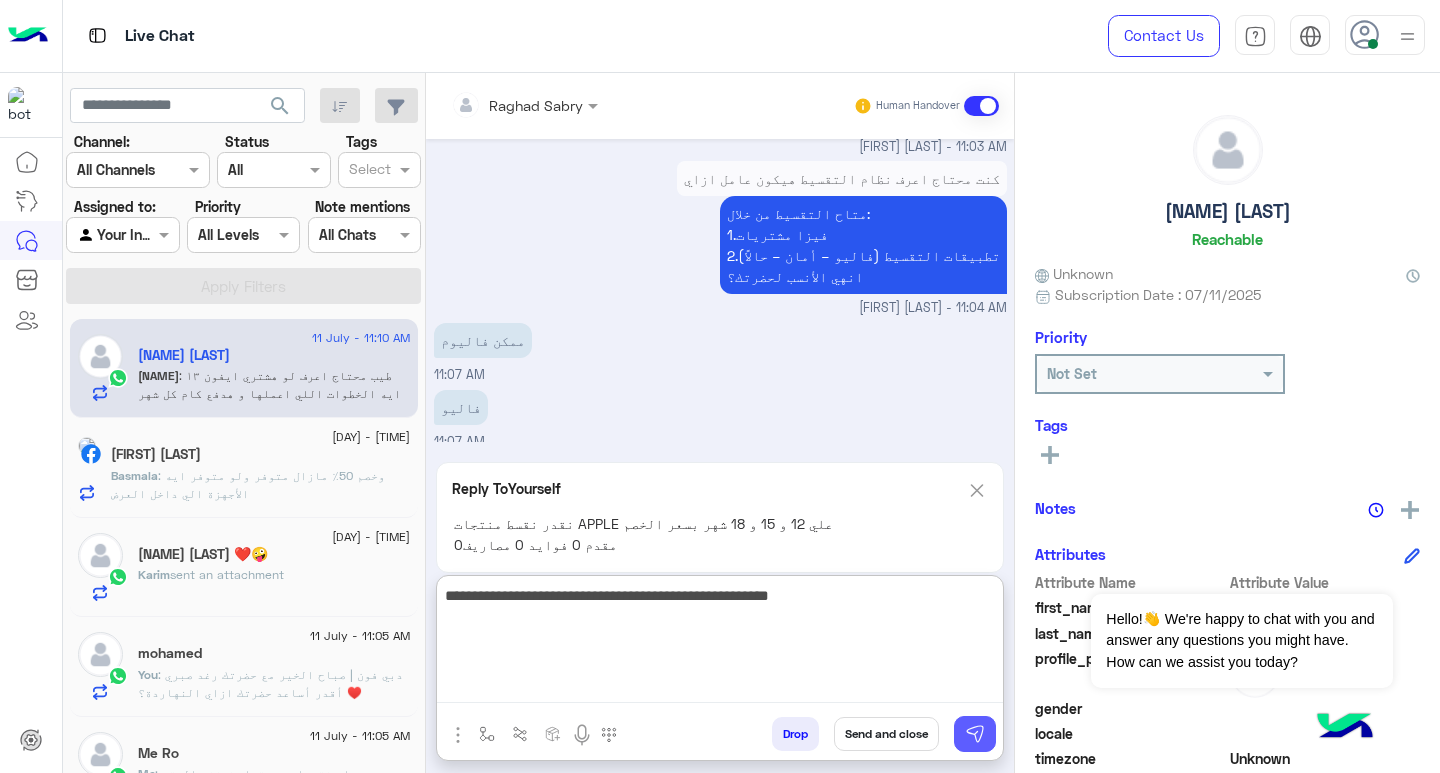 type on "**********" 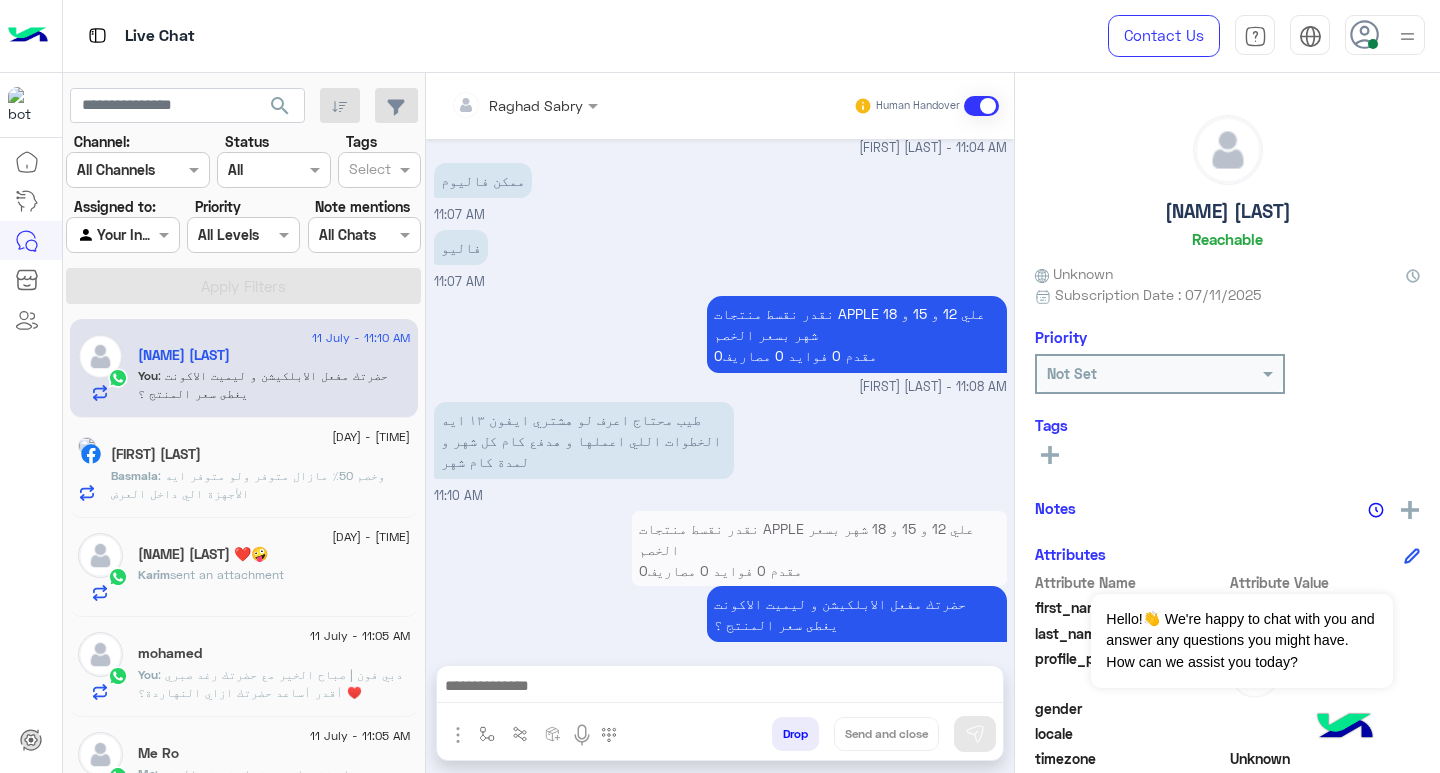 scroll, scrollTop: 2906, scrollLeft: 0, axis: vertical 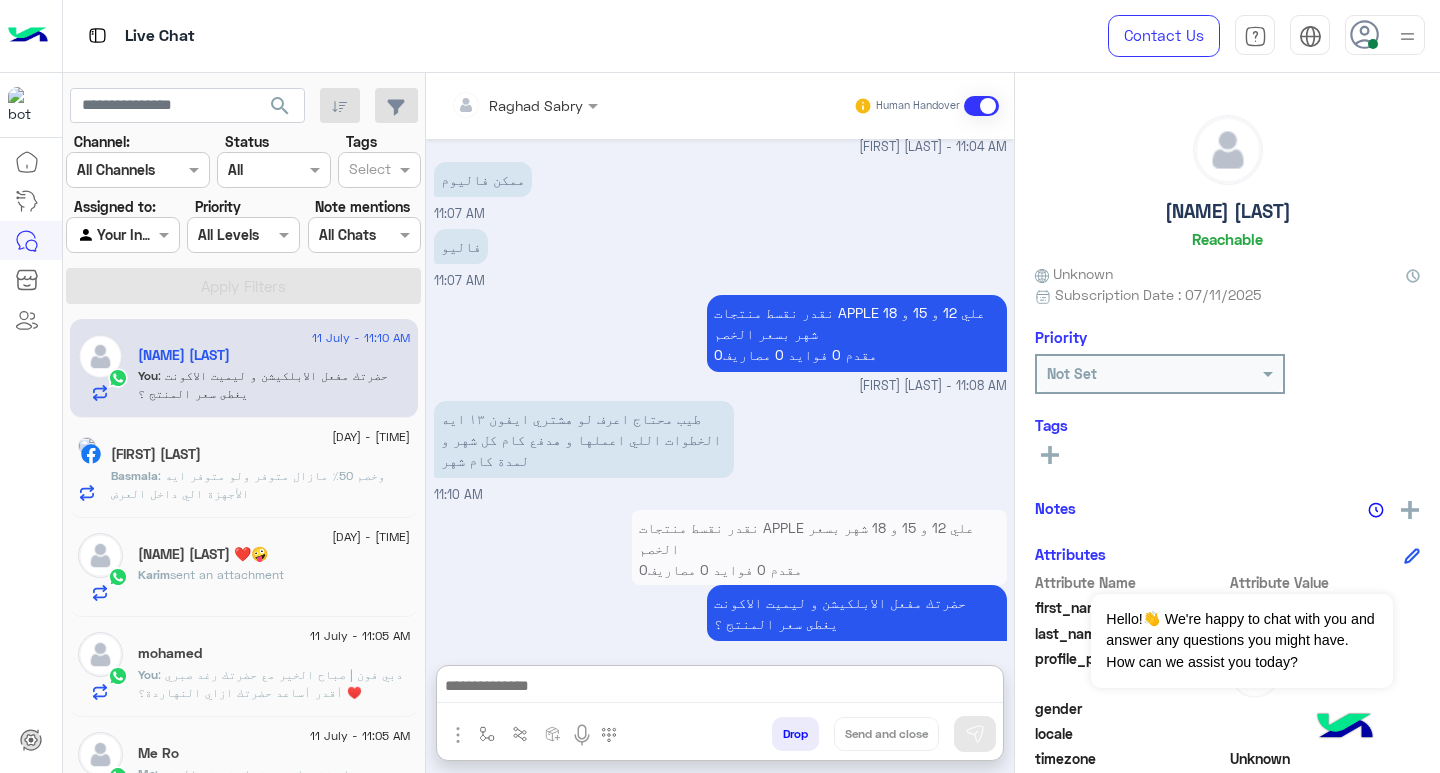 click at bounding box center (720, 688) 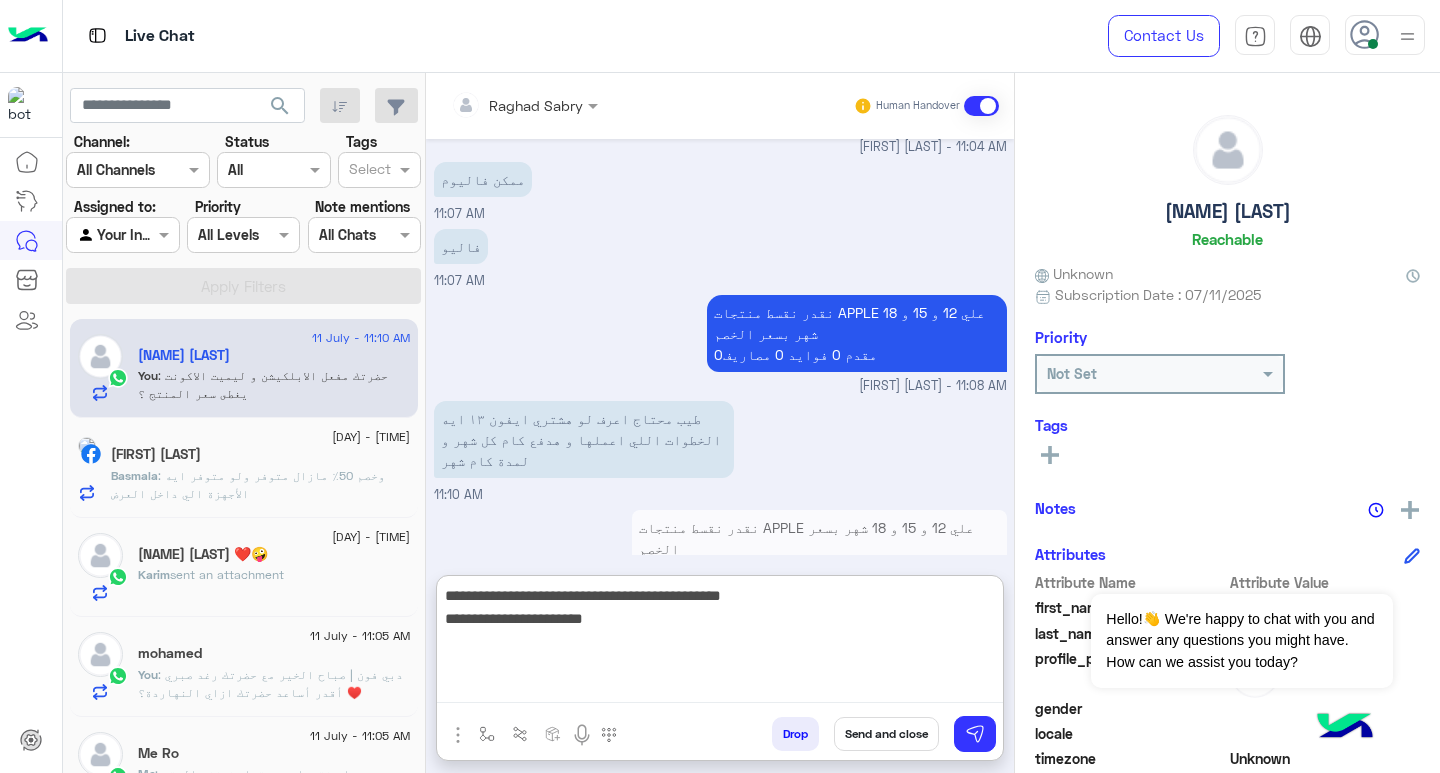 click on "**********" at bounding box center [720, 643] 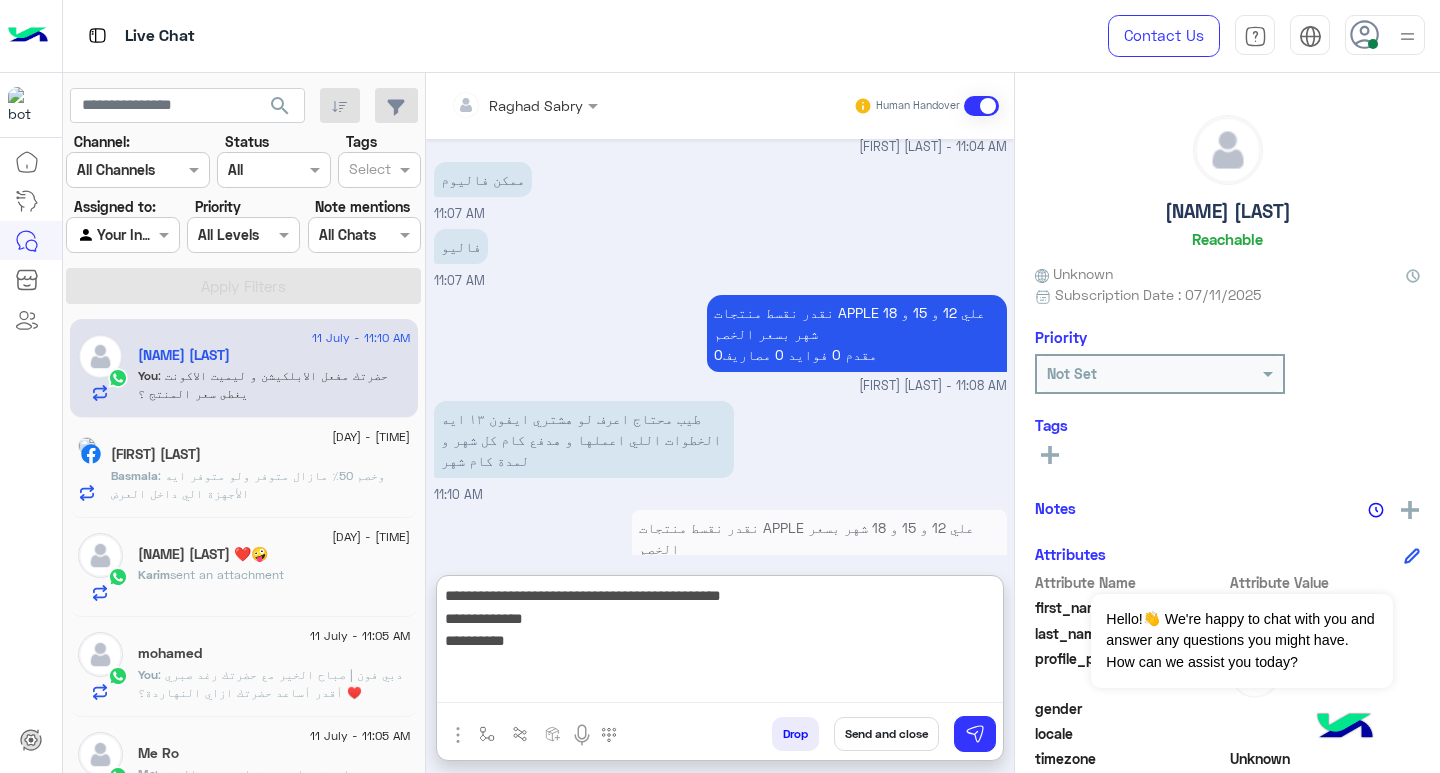 click on "**********" at bounding box center [720, 643] 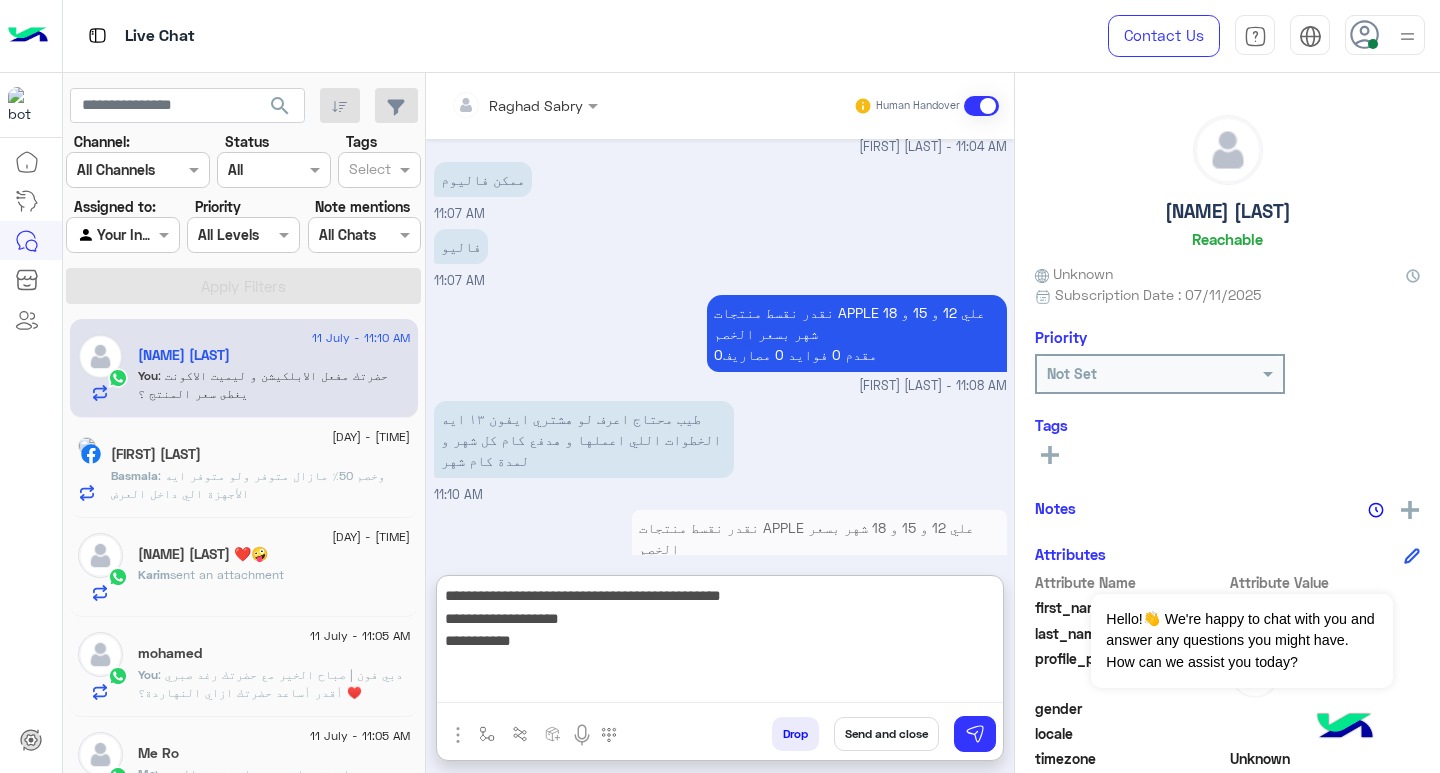 click on "**********" at bounding box center (720, 643) 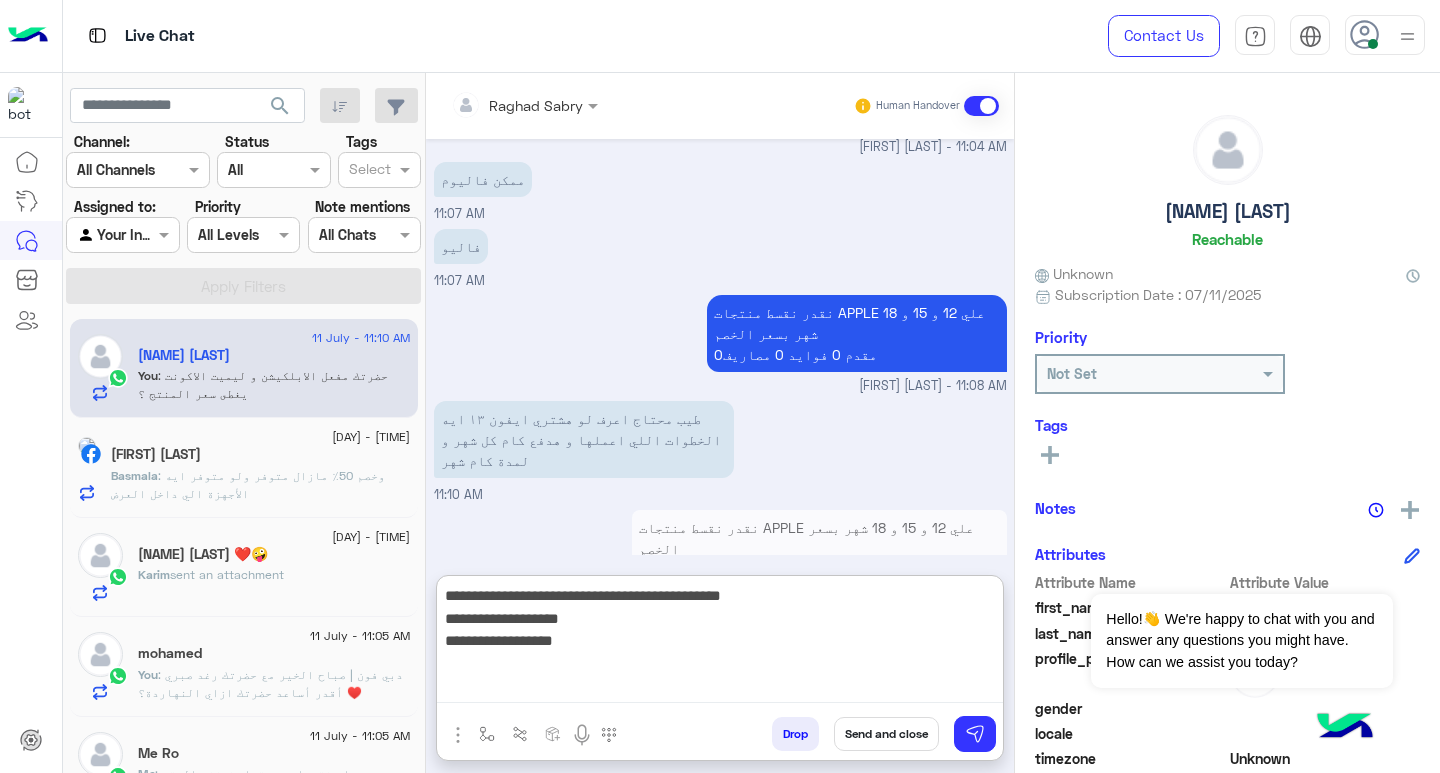 type on "**********" 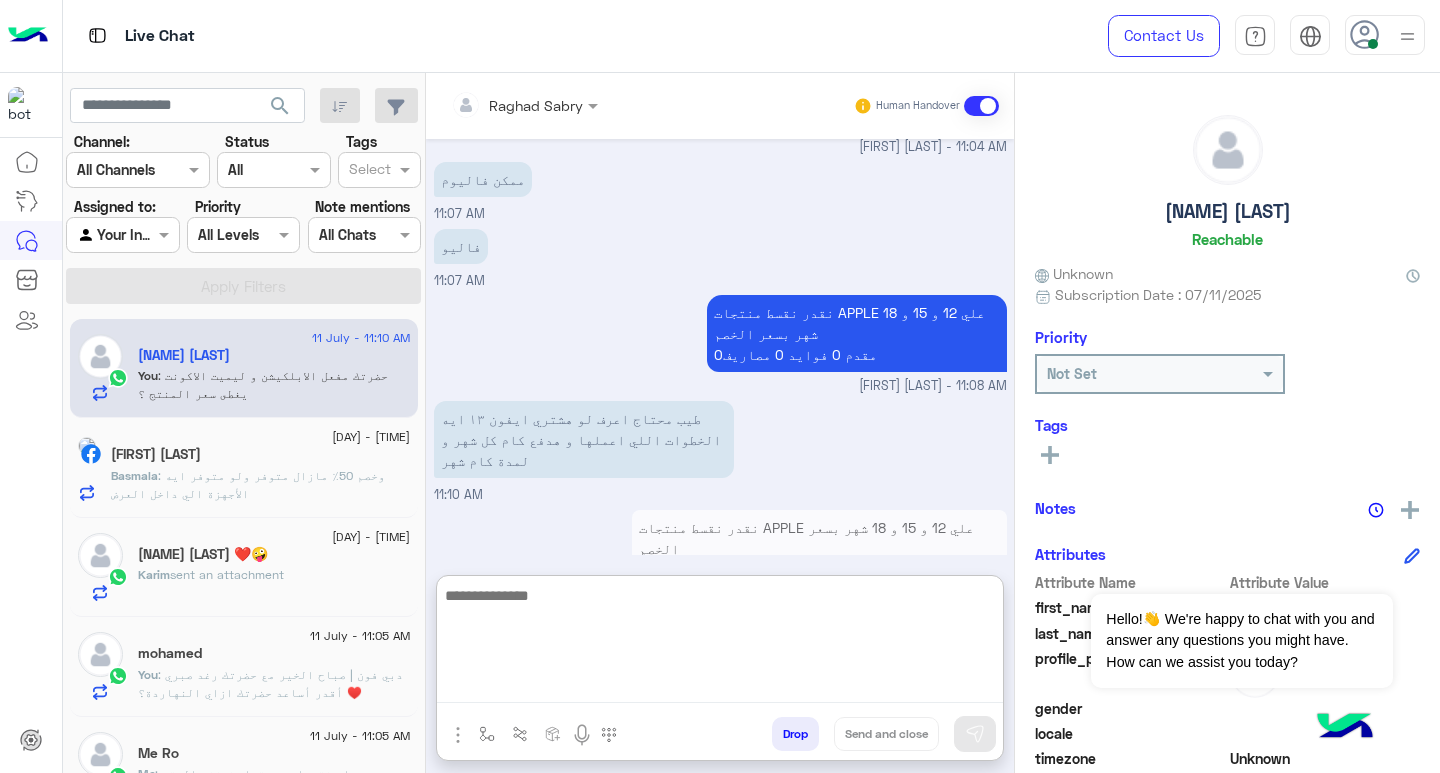 scroll, scrollTop: 3122, scrollLeft: 0, axis: vertical 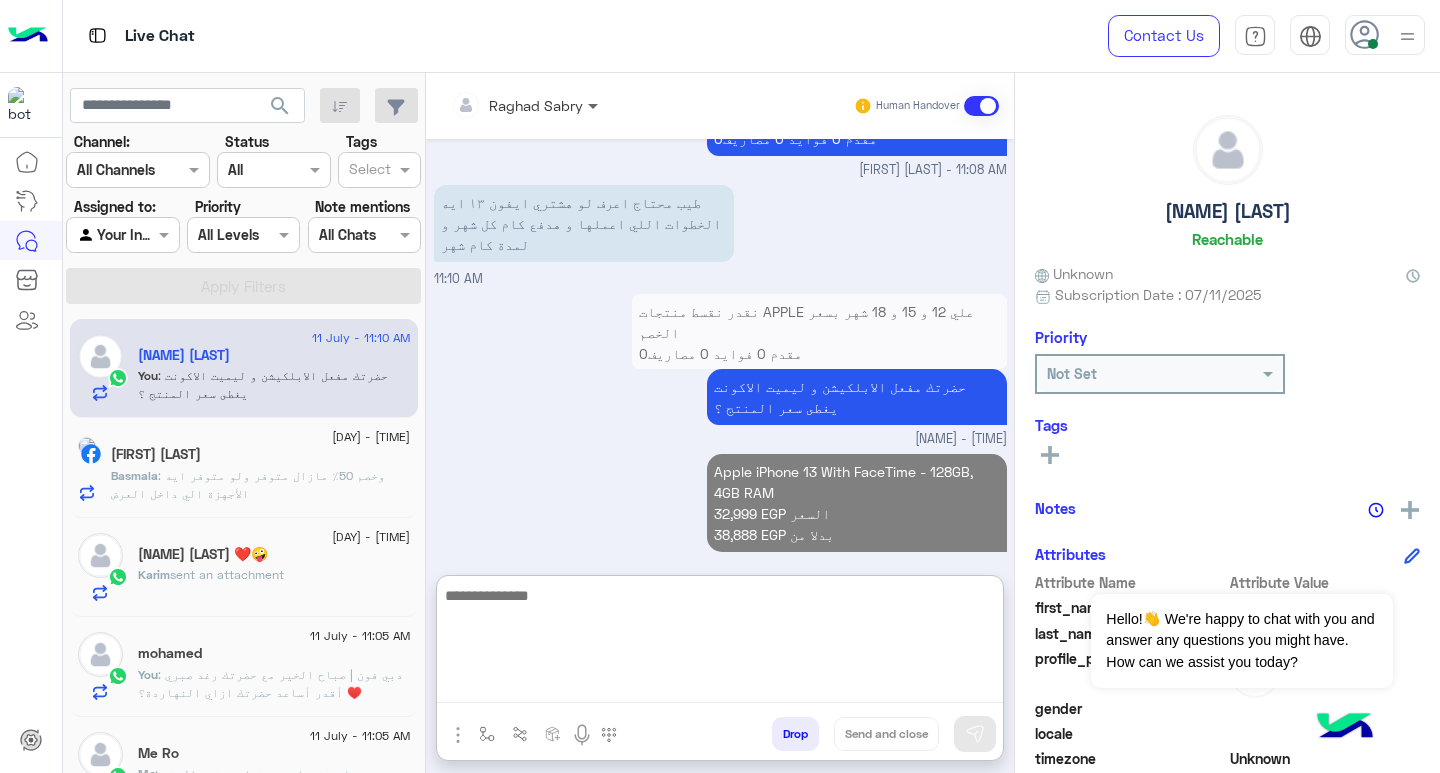 click at bounding box center [595, 105] 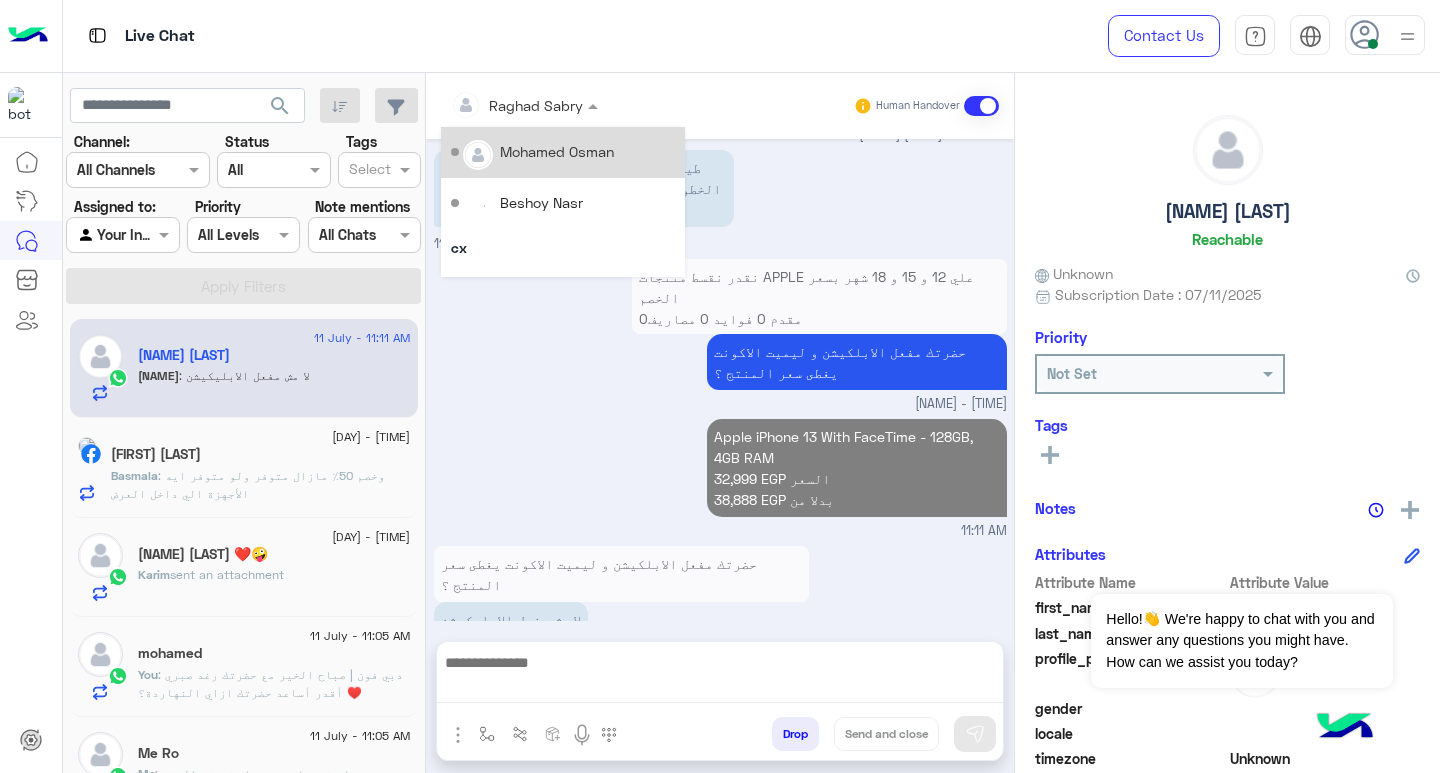 scroll, scrollTop: 3134, scrollLeft: 0, axis: vertical 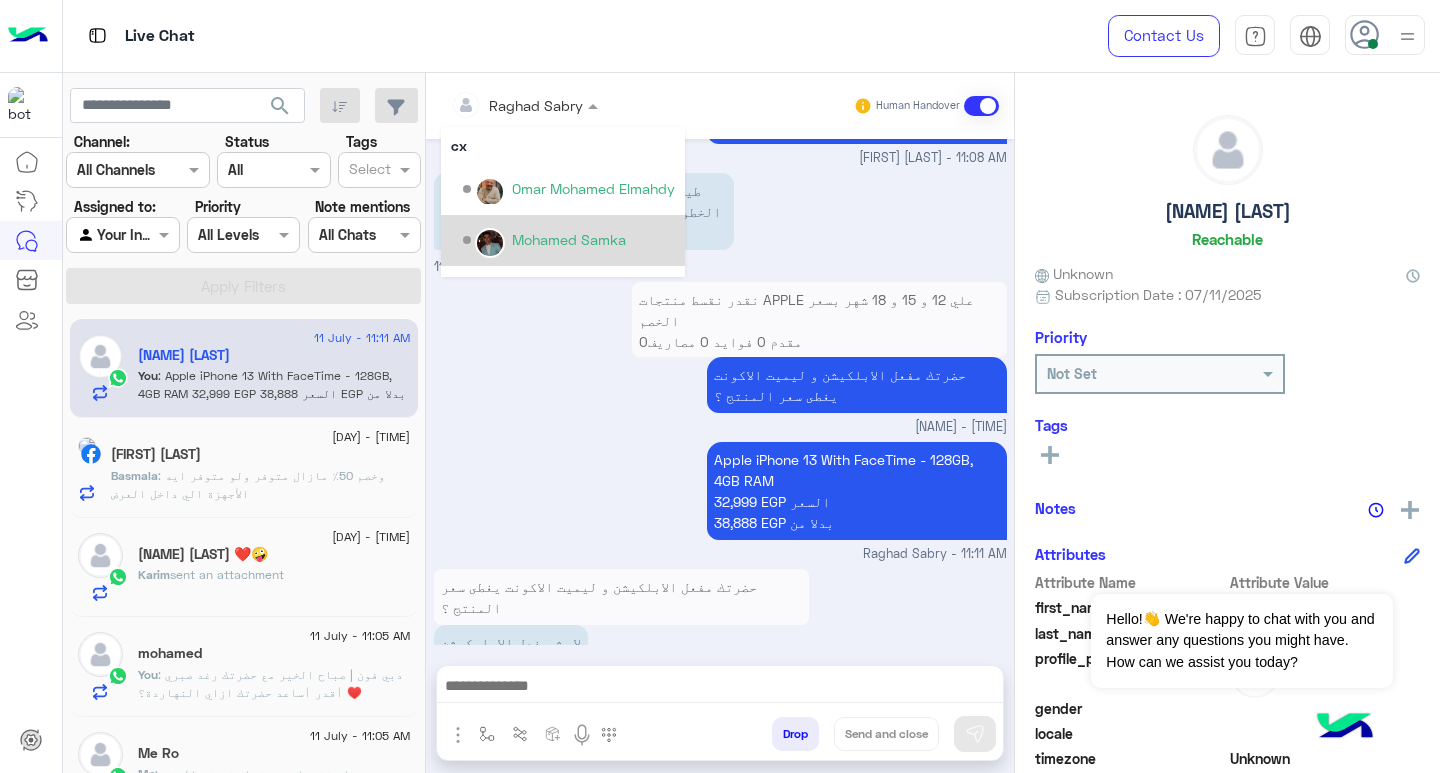 drag, startPoint x: 530, startPoint y: 389, endPoint x: 494, endPoint y: 421, distance: 48.166378 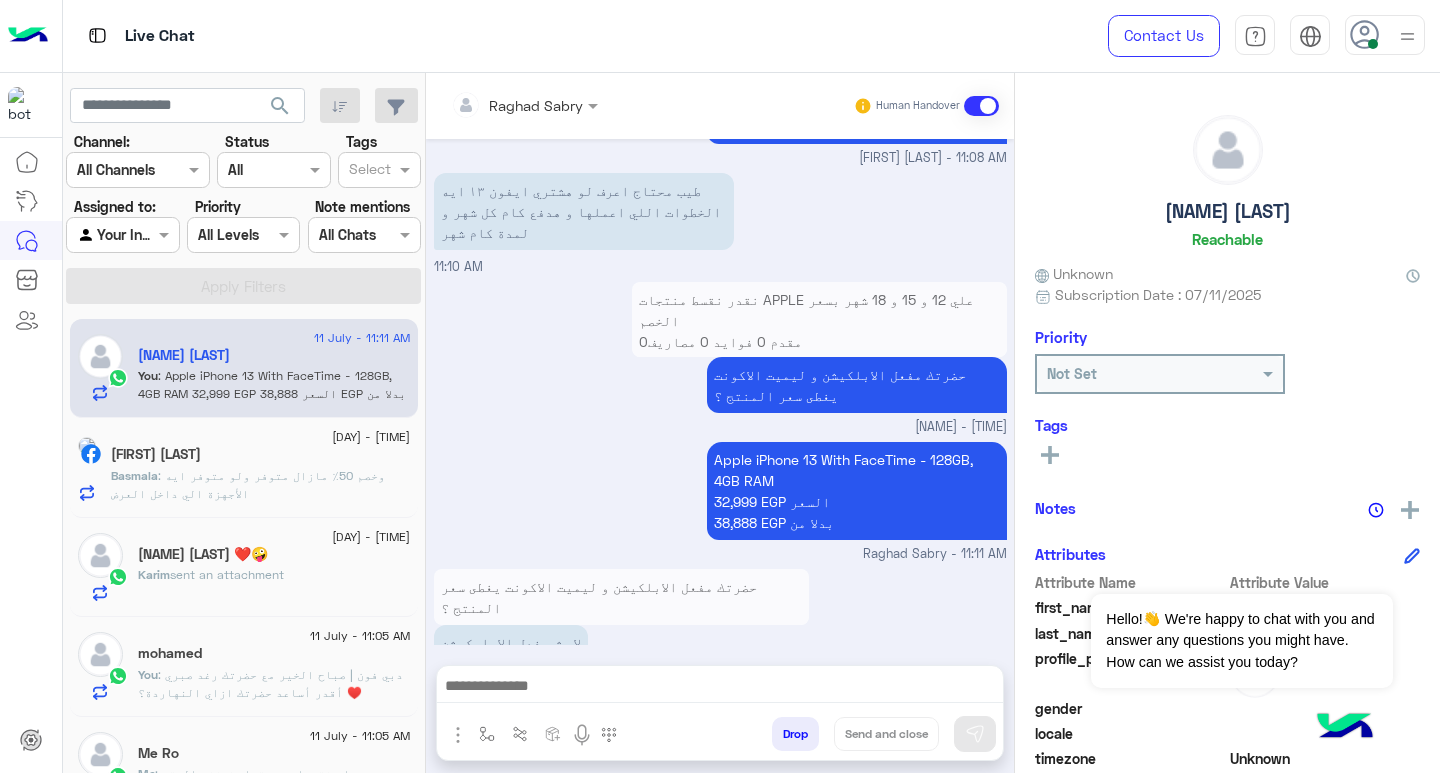 scroll, scrollTop: 3201, scrollLeft: 0, axis: vertical 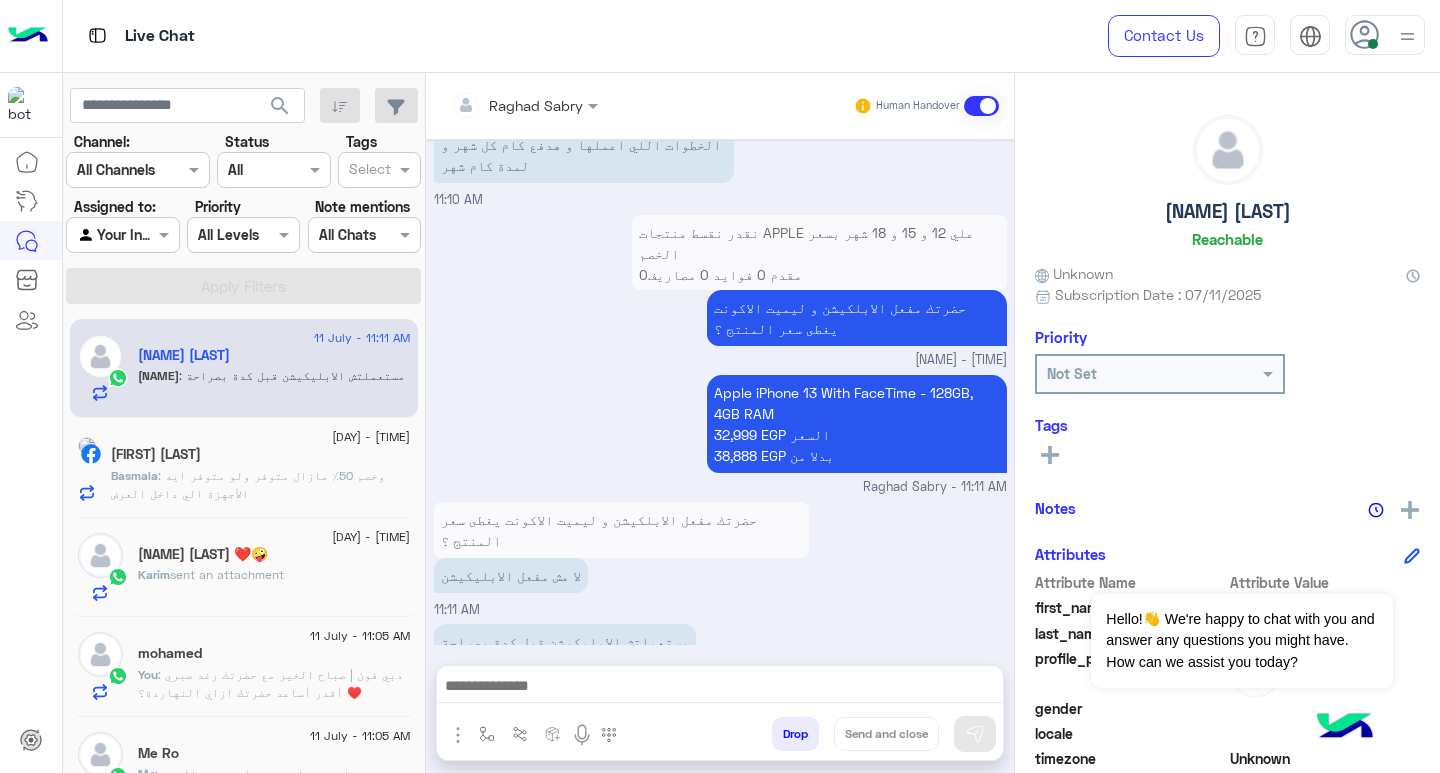 click on "11 July - 11:06 AM  Basmala Ahmed  Basmala : وخصم 50٪
مازال متوفر
ولو متوفر ايه الأجهزة الي داخل العرض" 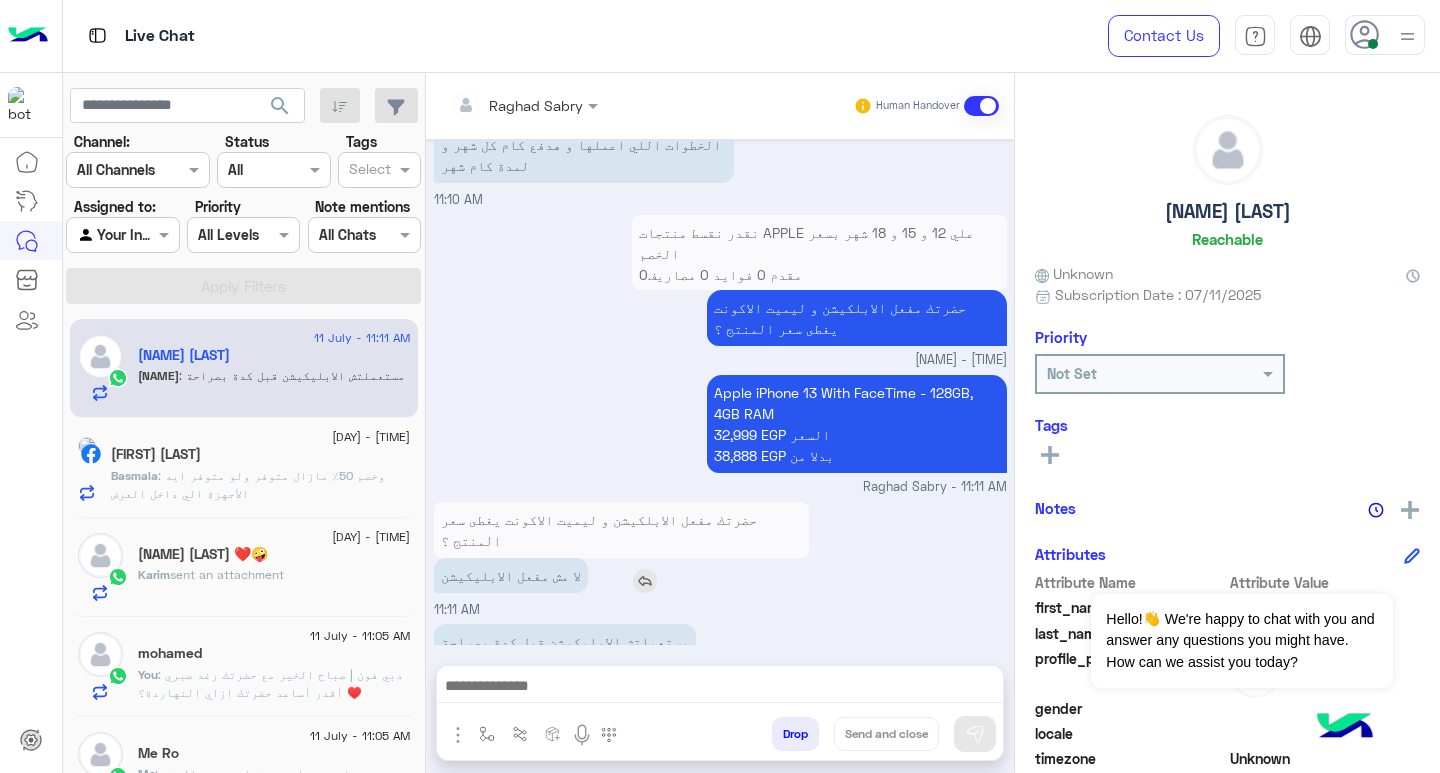 click at bounding box center [645, 581] 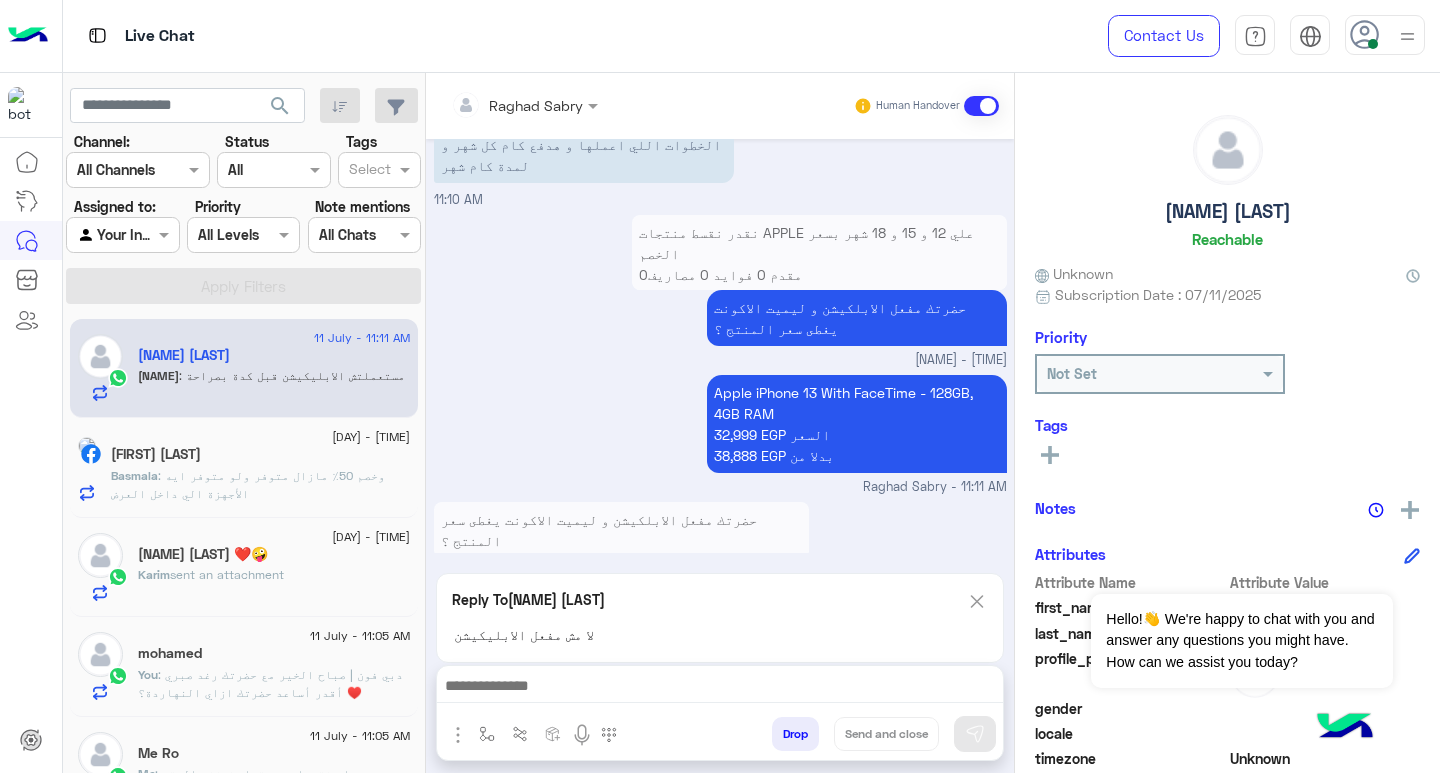 click at bounding box center [720, 688] 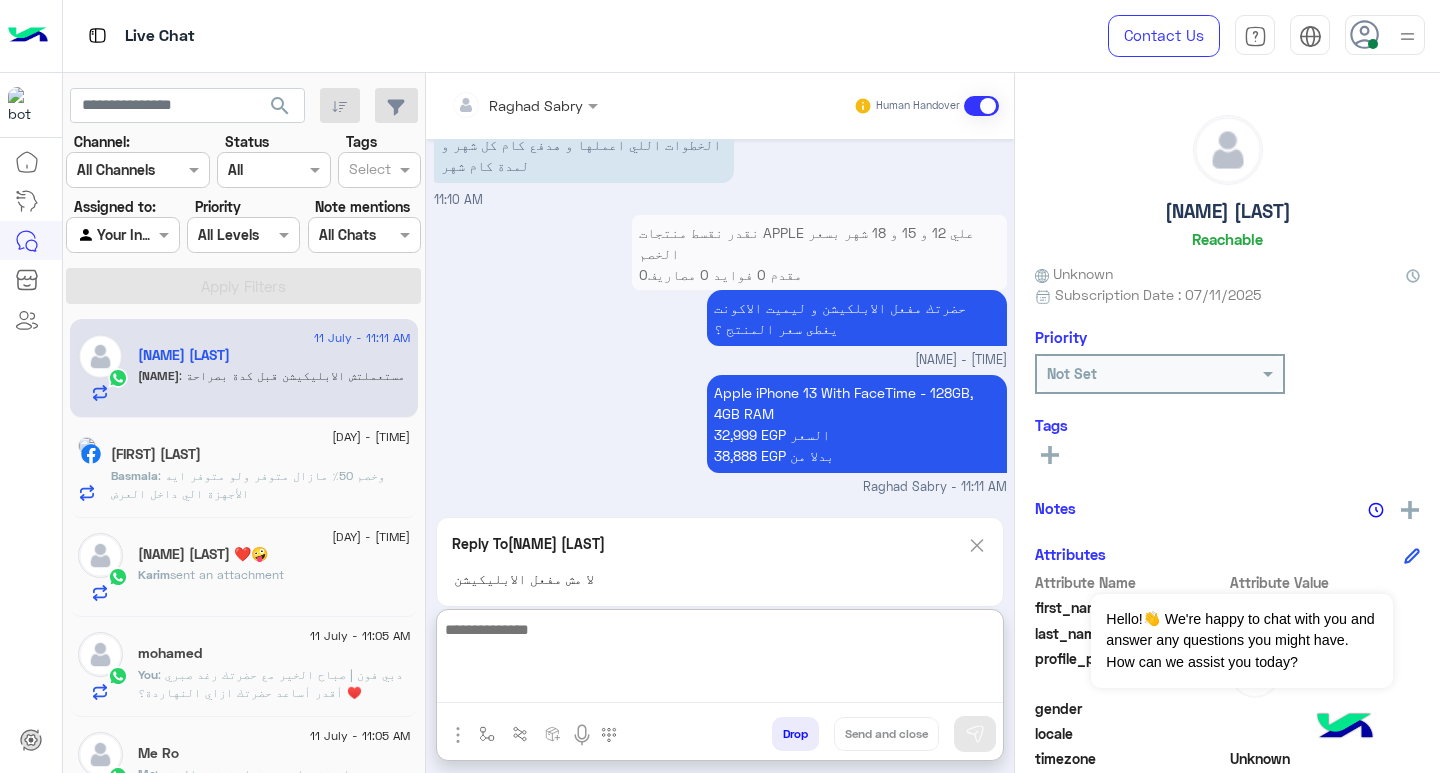 paste on "**********" 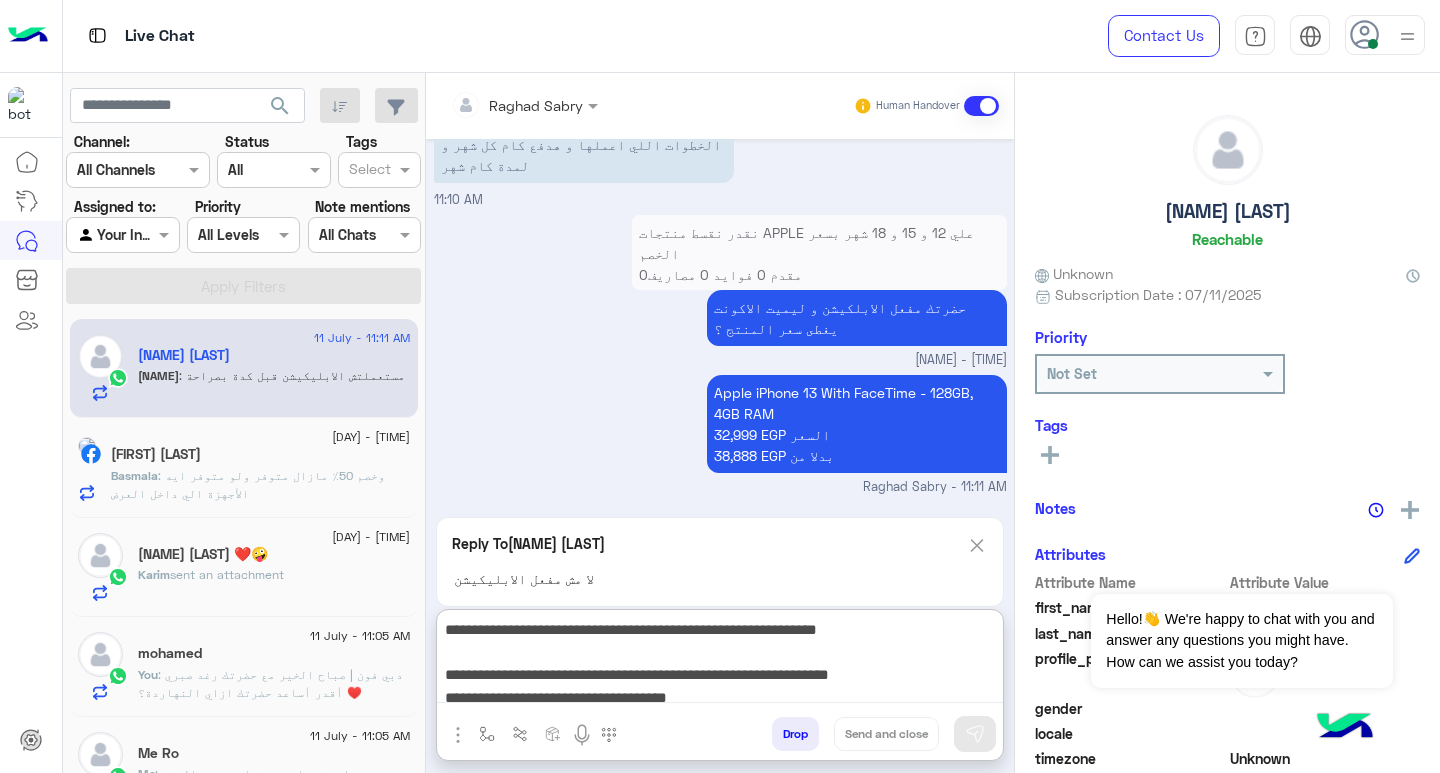 scroll, scrollTop: 268, scrollLeft: 0, axis: vertical 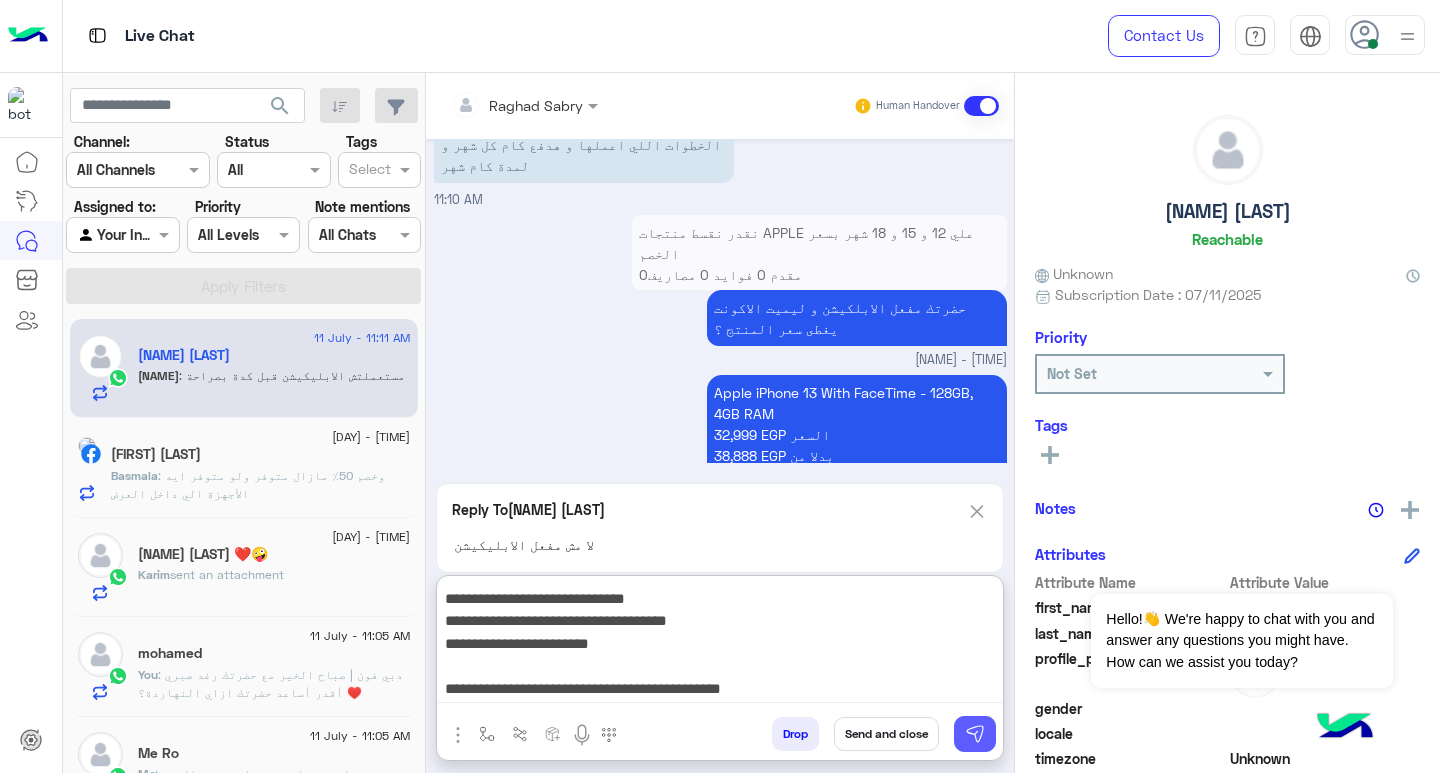 type on "**********" 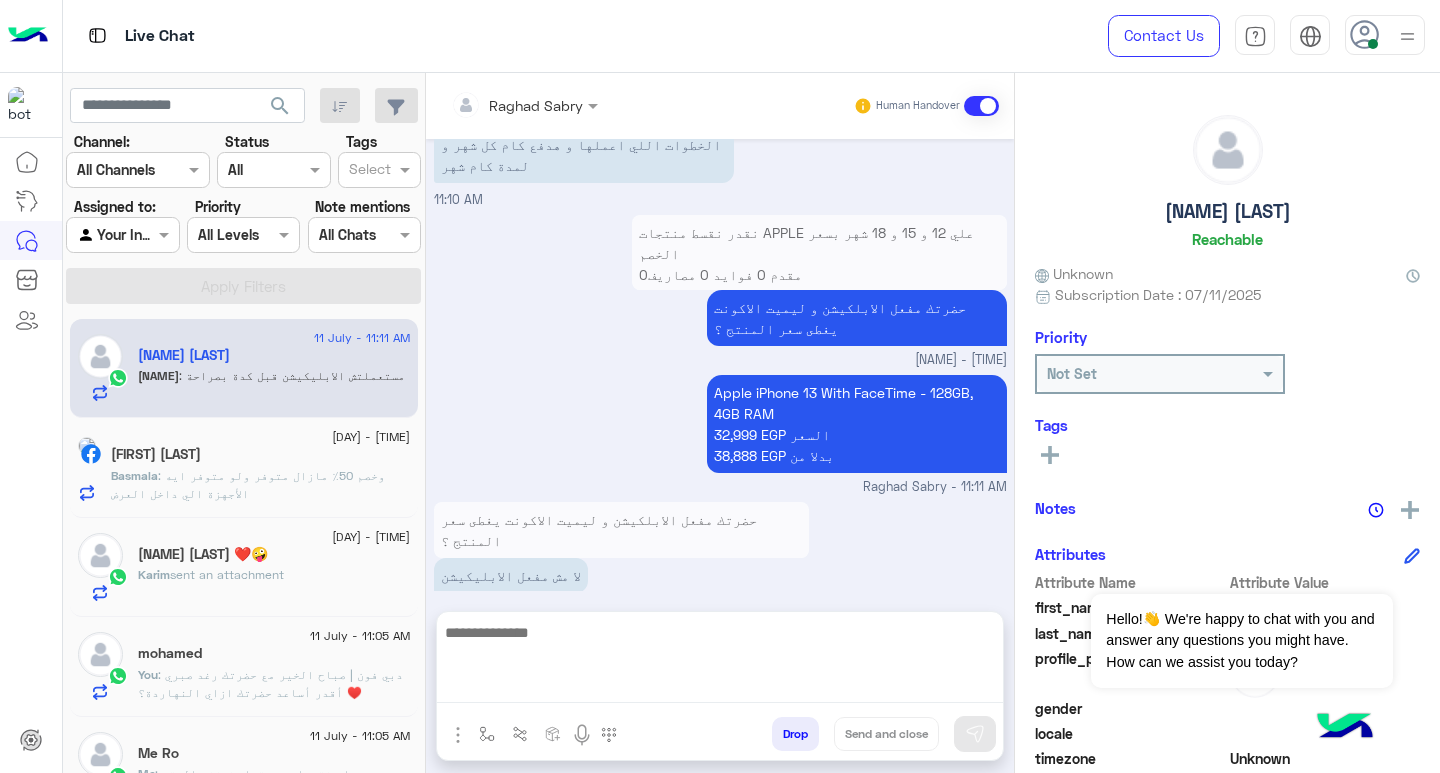 scroll, scrollTop: 0, scrollLeft: 0, axis: both 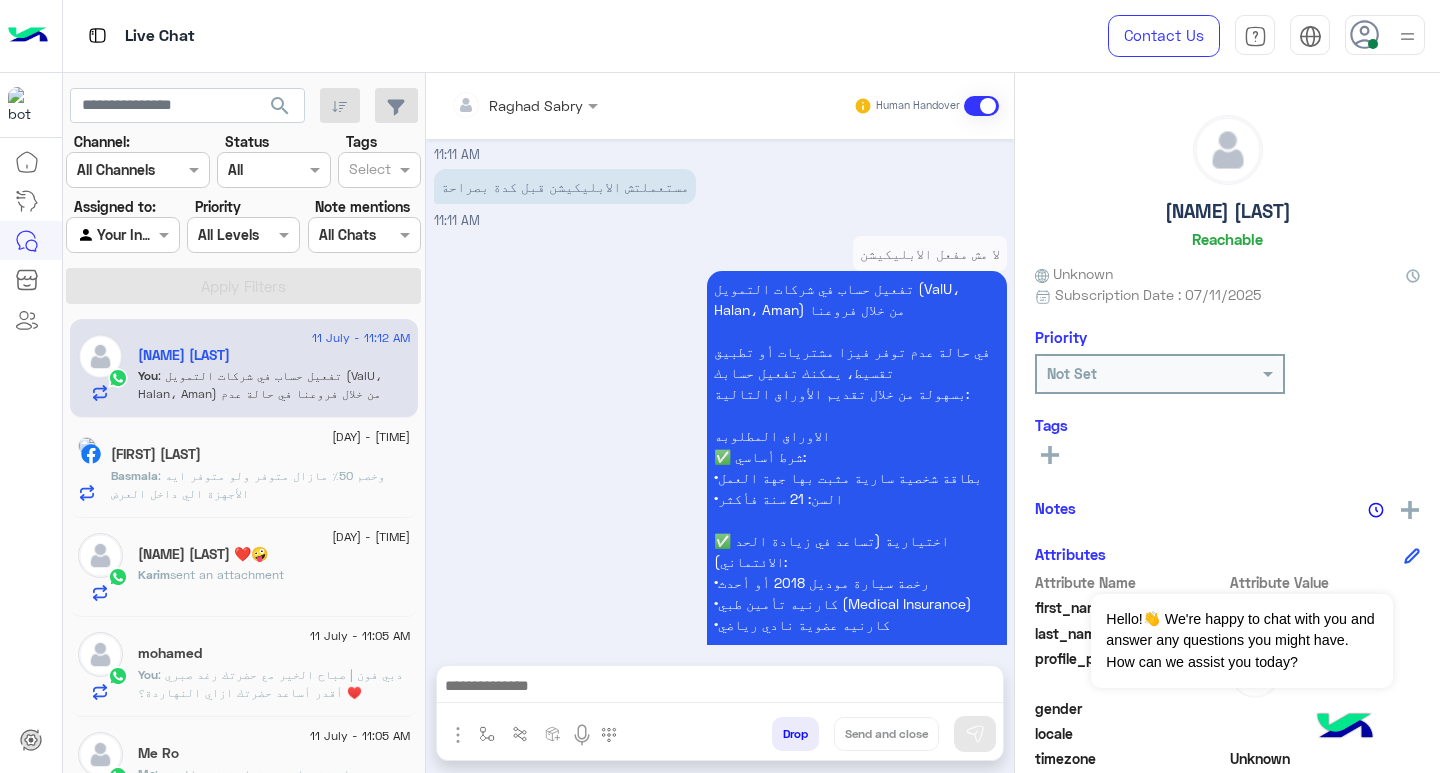 click on ": وخصم 50٪
مازال متوفر
ولو متوفر ايه الأجهزة الي داخل العرض" 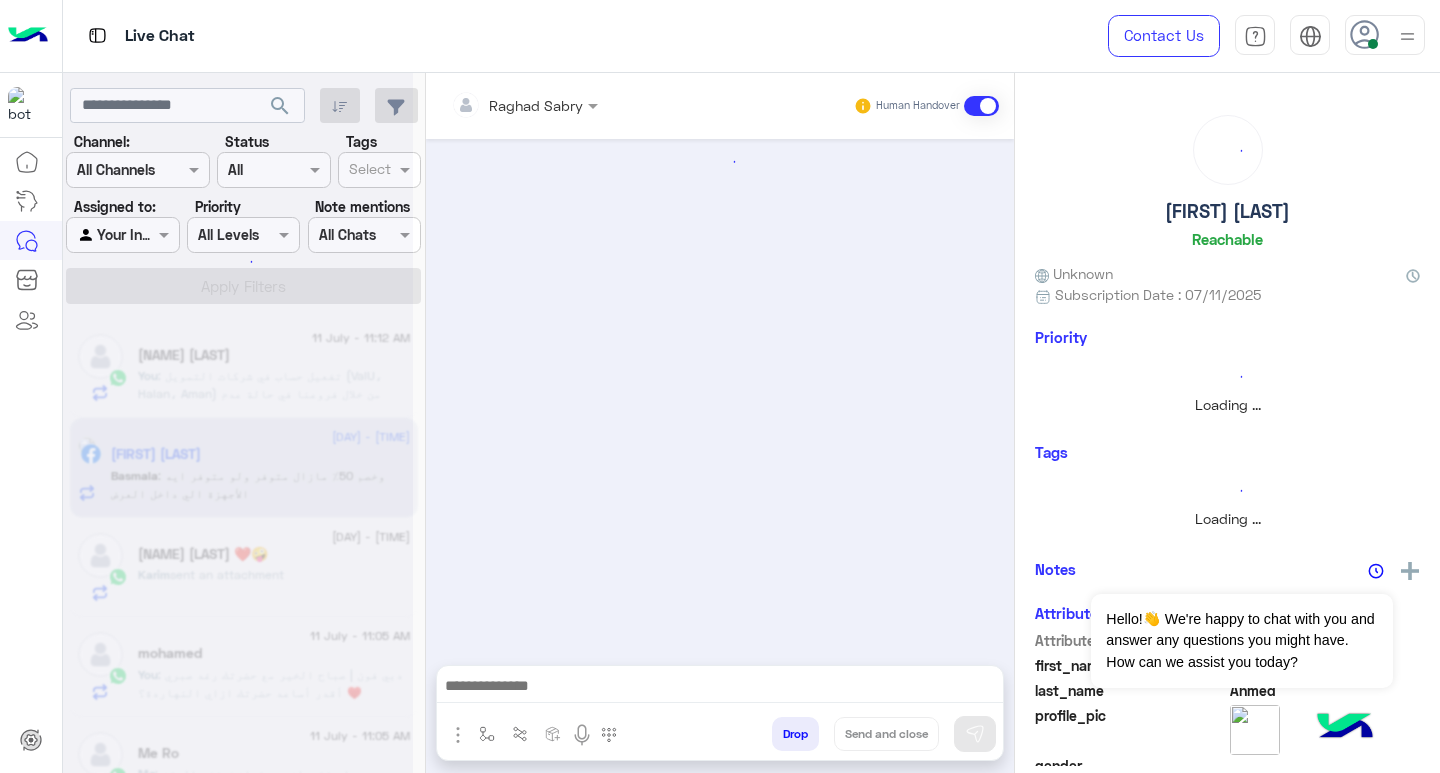 scroll, scrollTop: 1128, scrollLeft: 0, axis: vertical 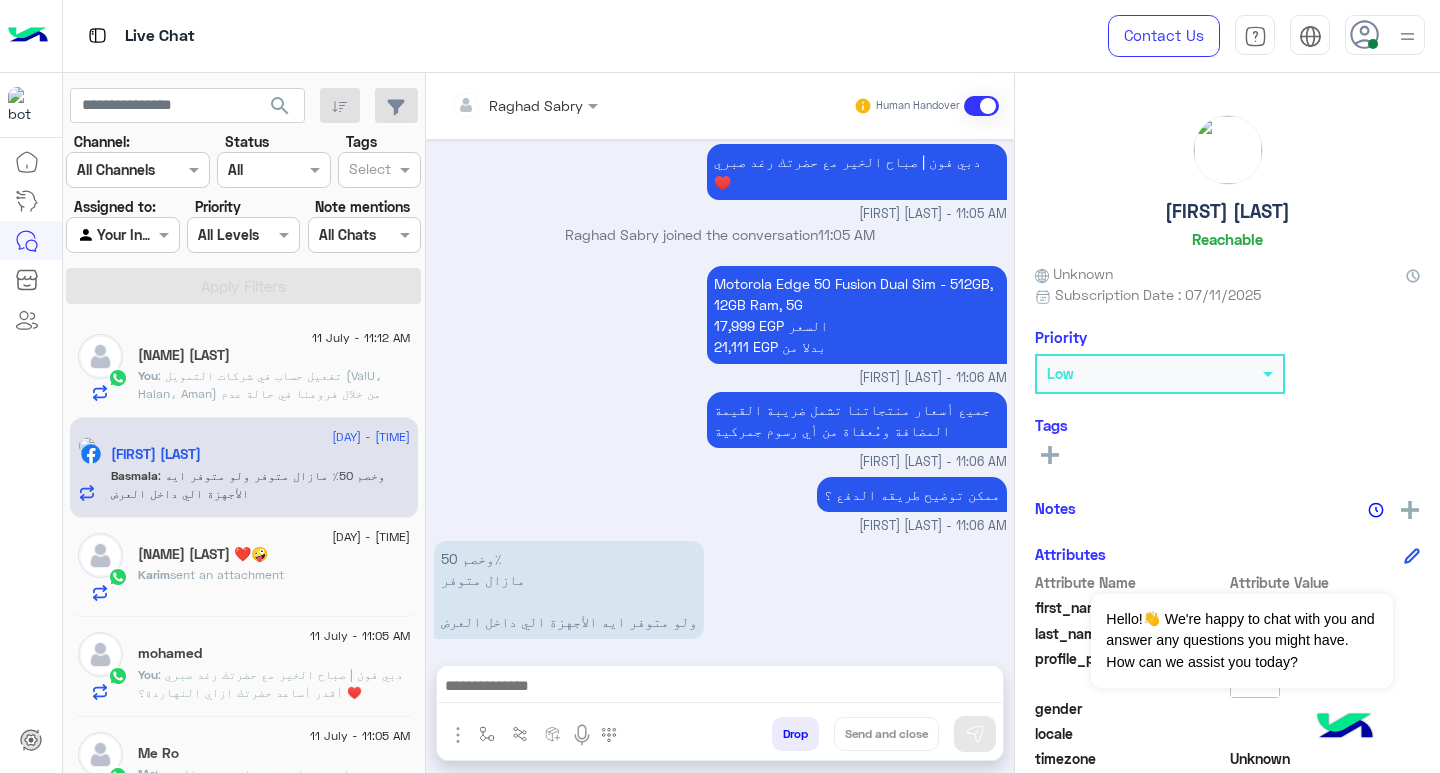 paste on "**********" 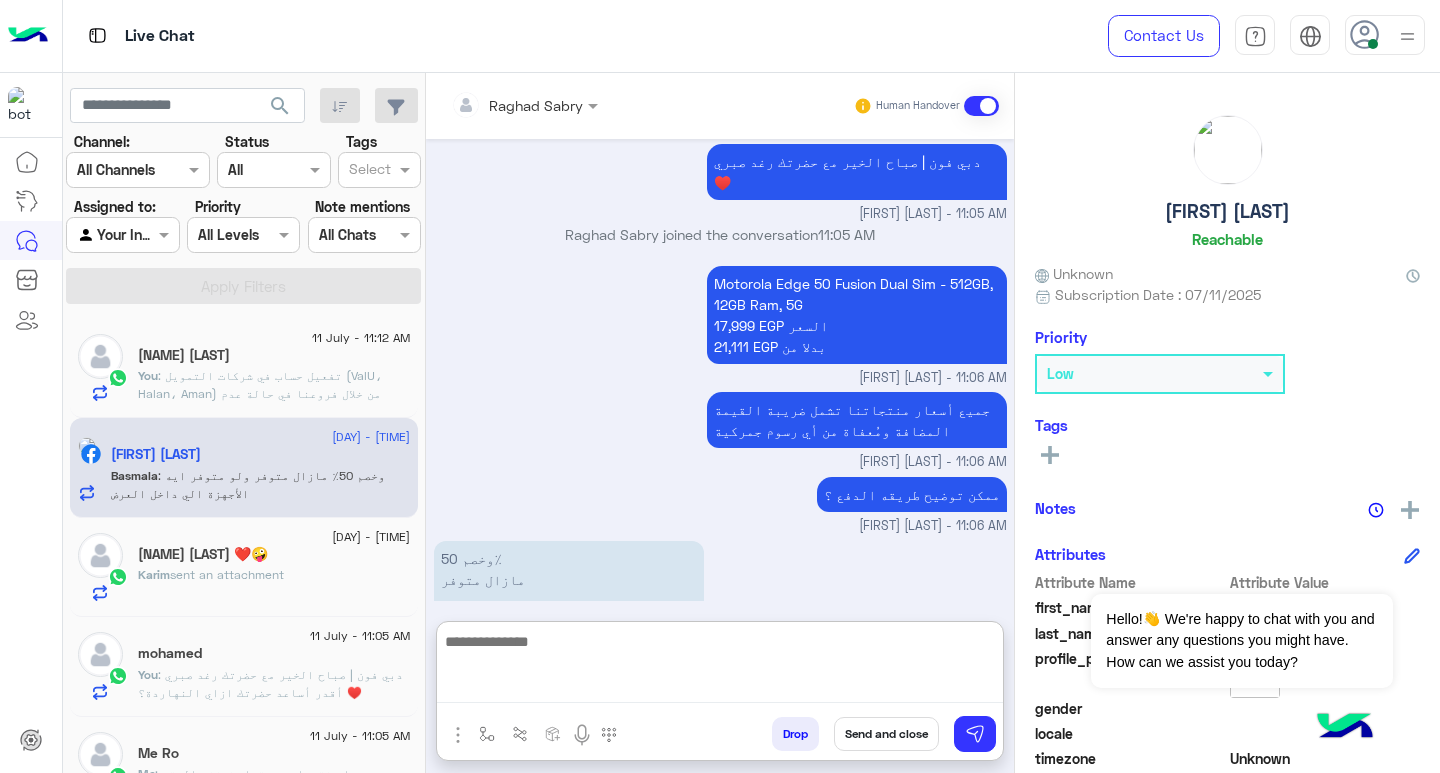 type on "**********" 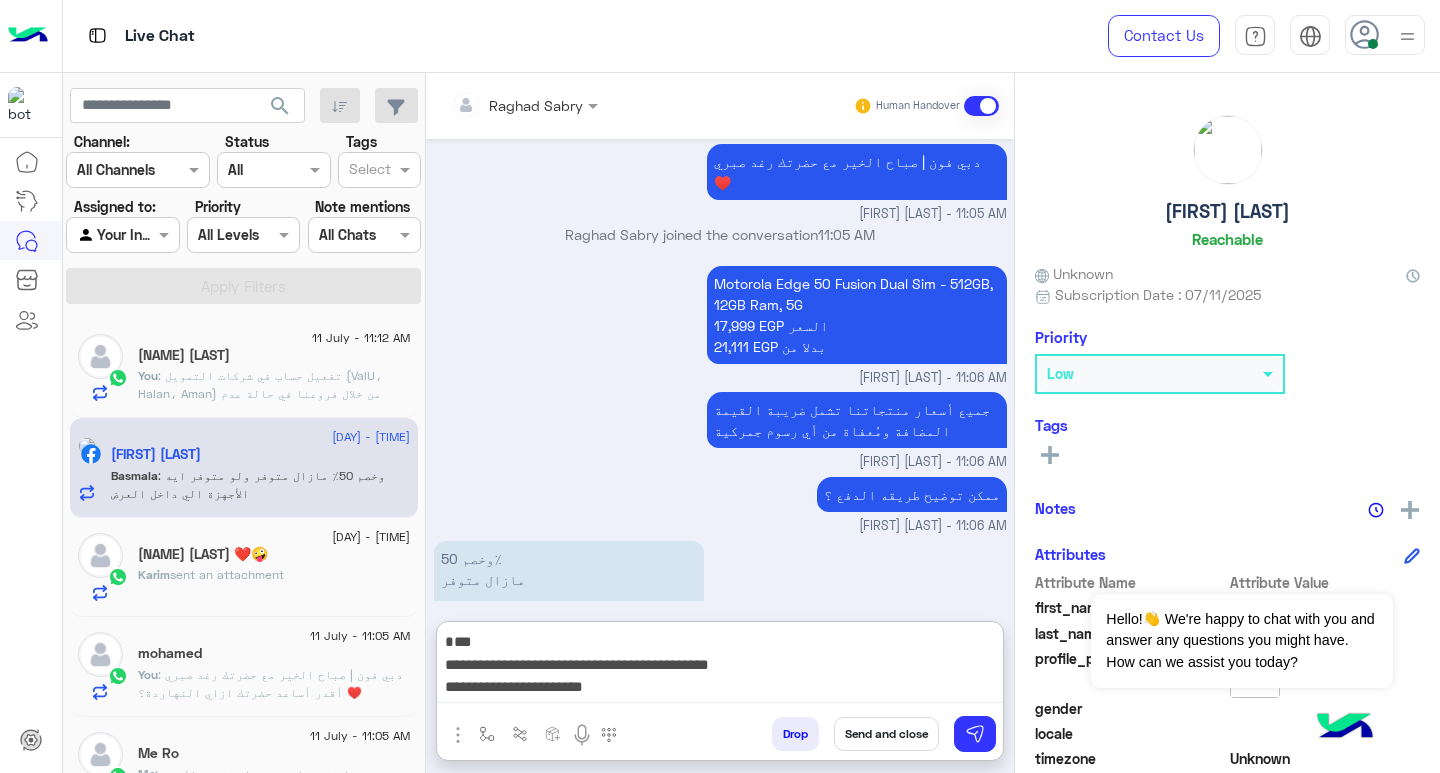 scroll, scrollTop: 0, scrollLeft: 0, axis: both 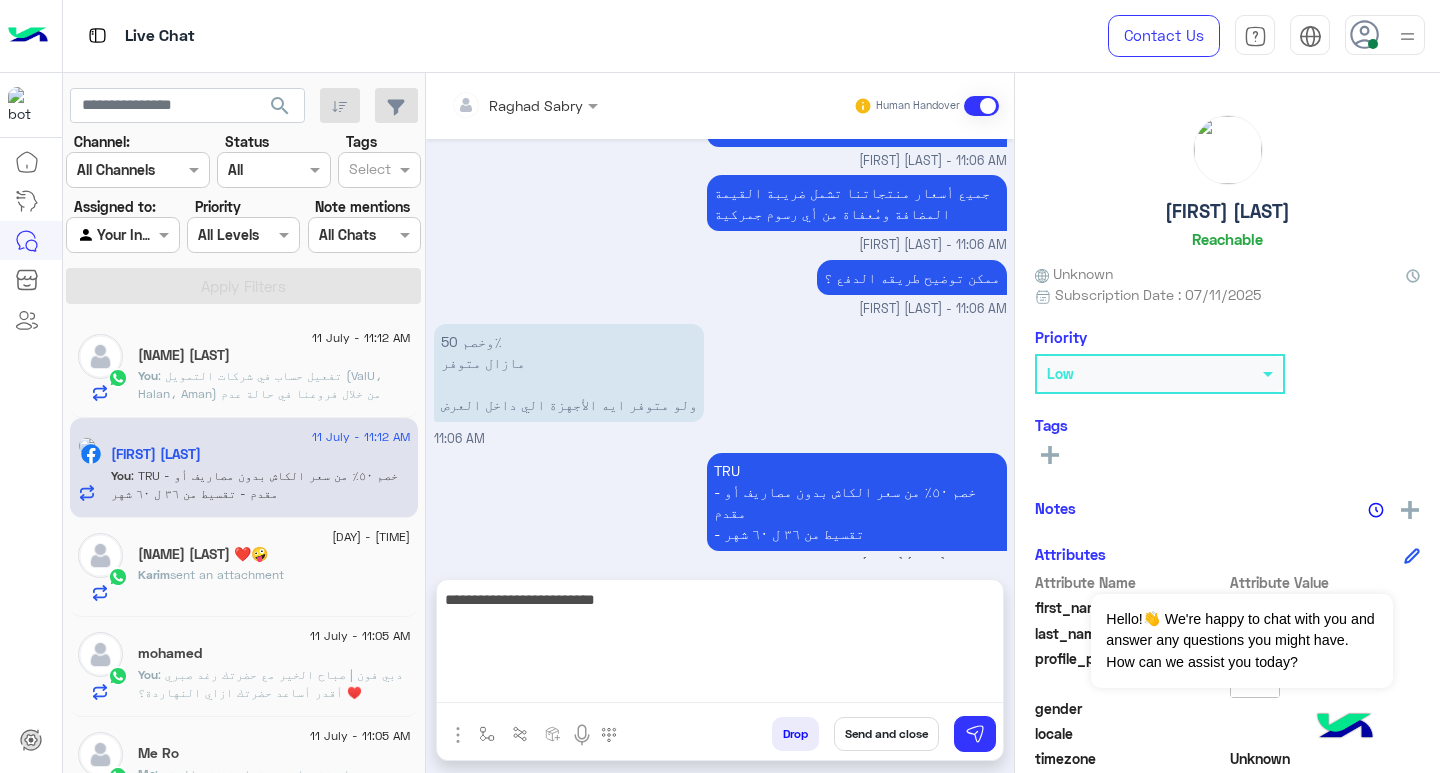 click on "TRU - ⁠خصم ٥٠٪؜ من سعر الكاش بدون مصاريف أو مقدم - ⁠تقسيط من ٣٦ ل ٦٠ شهر" at bounding box center [857, 502] 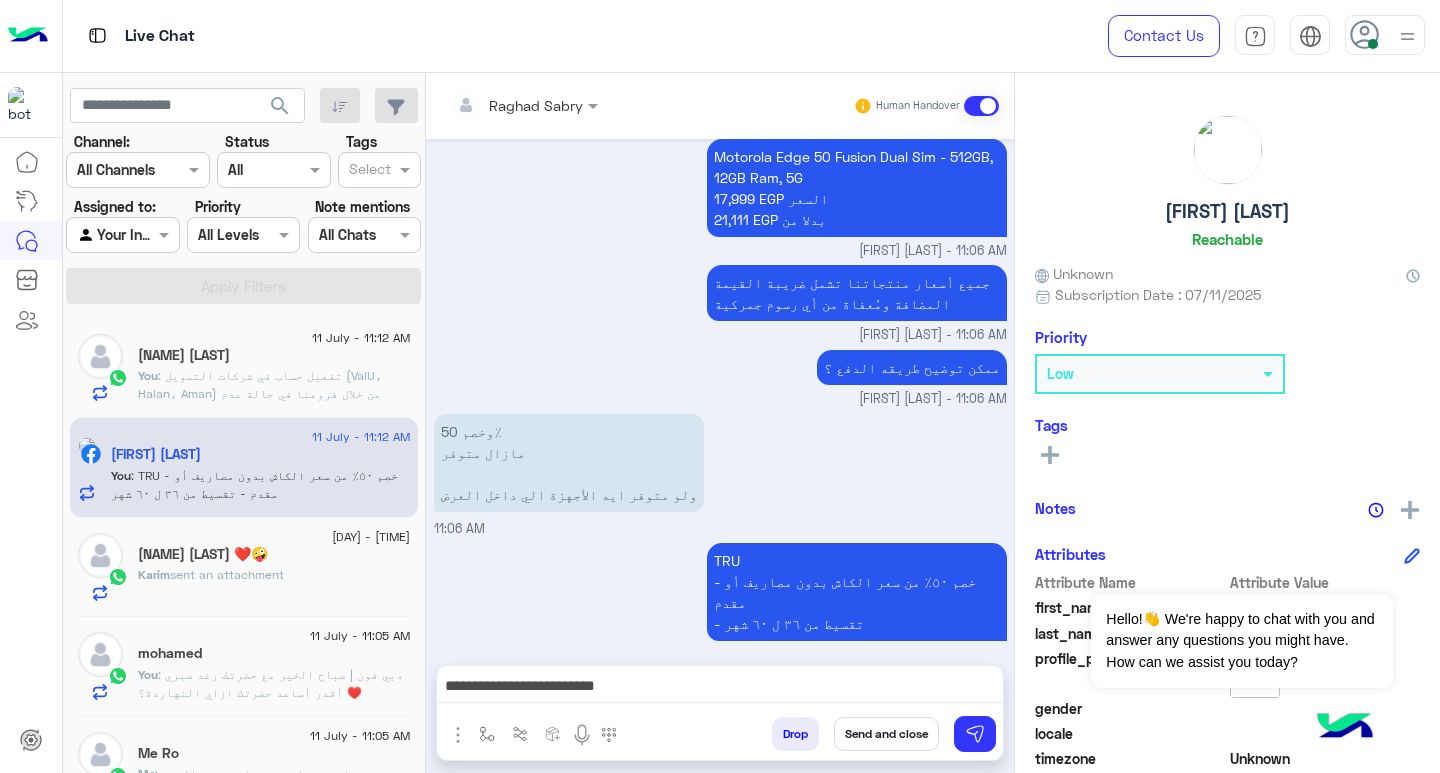 click on "TRU - ⁠خصم ٥٠٪؜ من سعر الكاش بدون مصاريف أو مقدم - ⁠تقسيط من ٣٦ ل ٦٠ شهر" at bounding box center (857, 592) 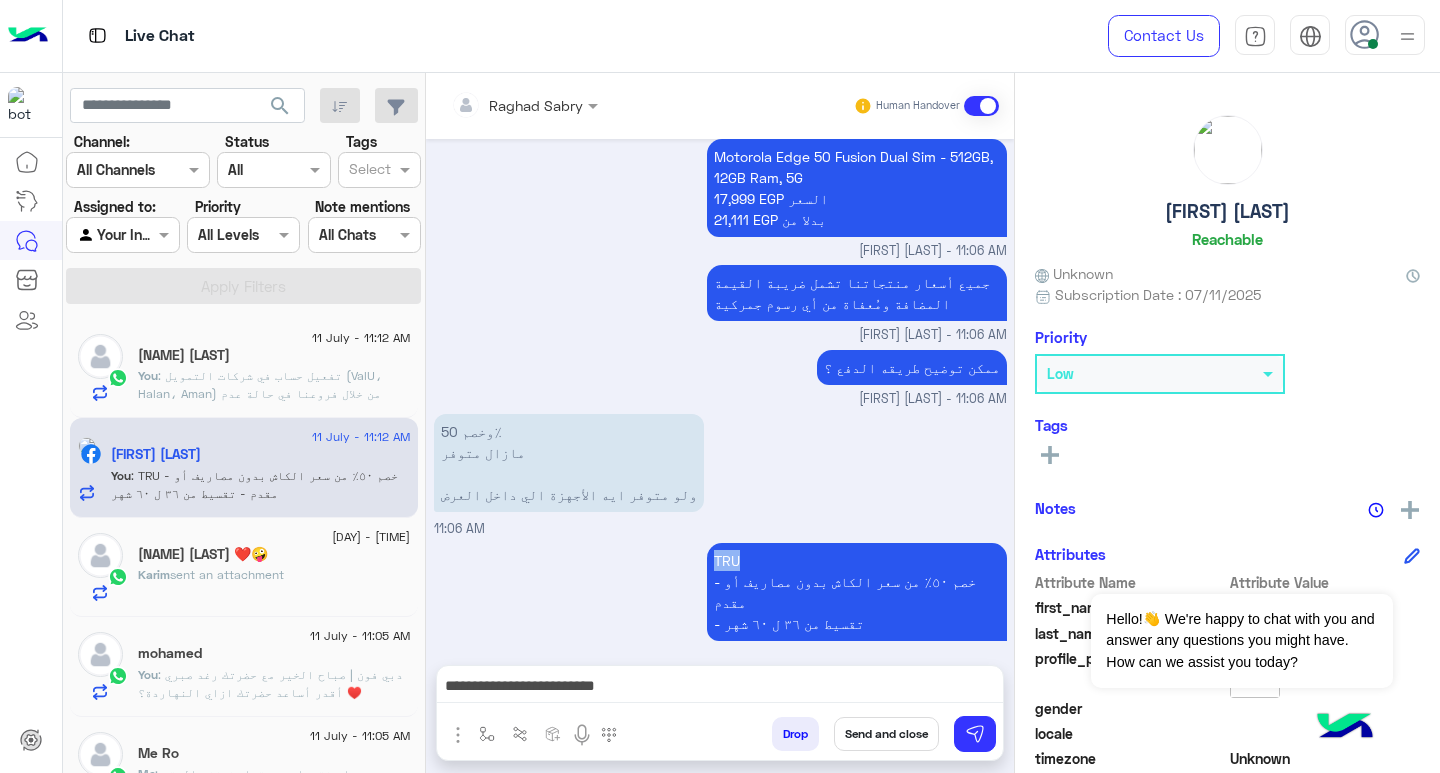 click on "TRU - ⁠خصم ٥٠٪؜ من سعر الكاش بدون مصاريف أو مقدم - ⁠تقسيط من ٣٦ ل ٦٠ شهر" at bounding box center (857, 592) 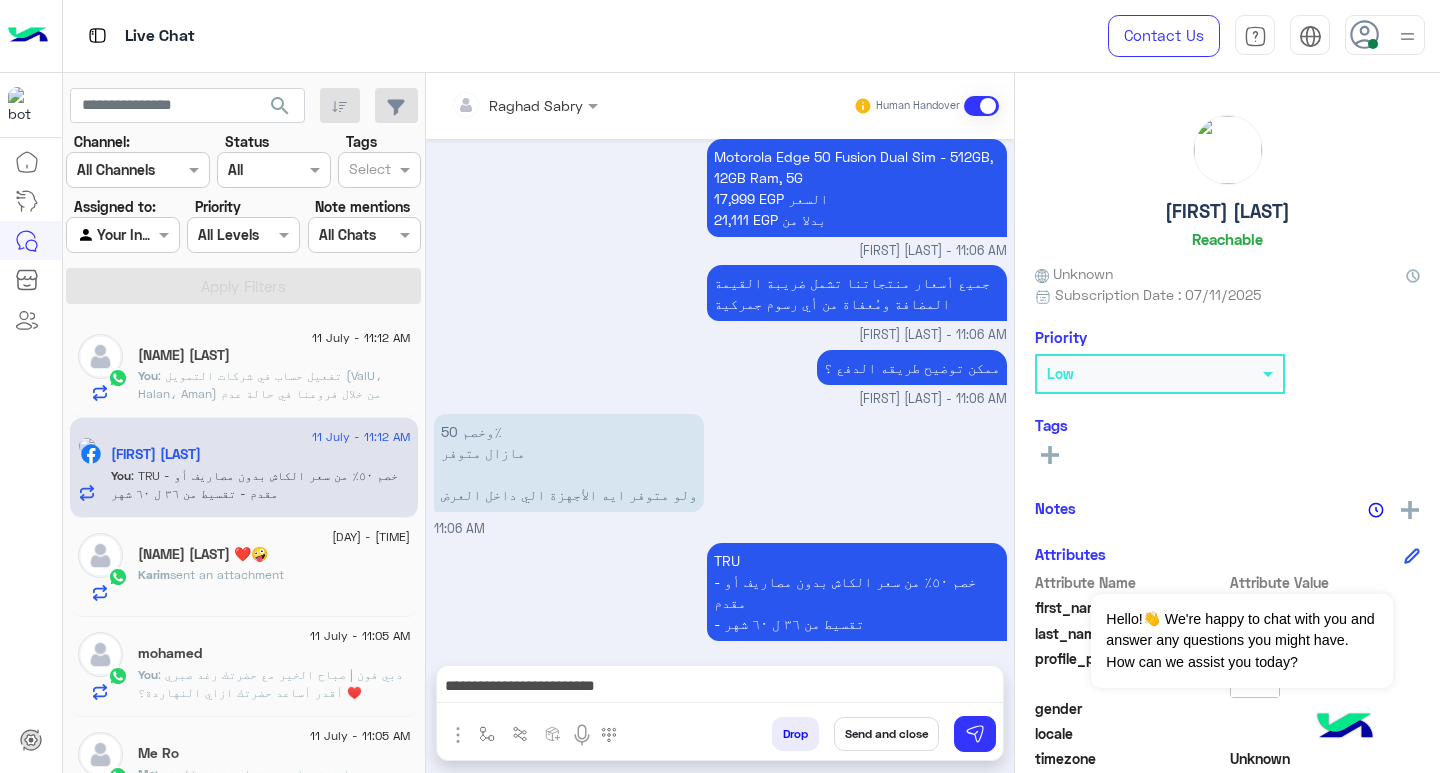 click on "**********" at bounding box center (720, 688) 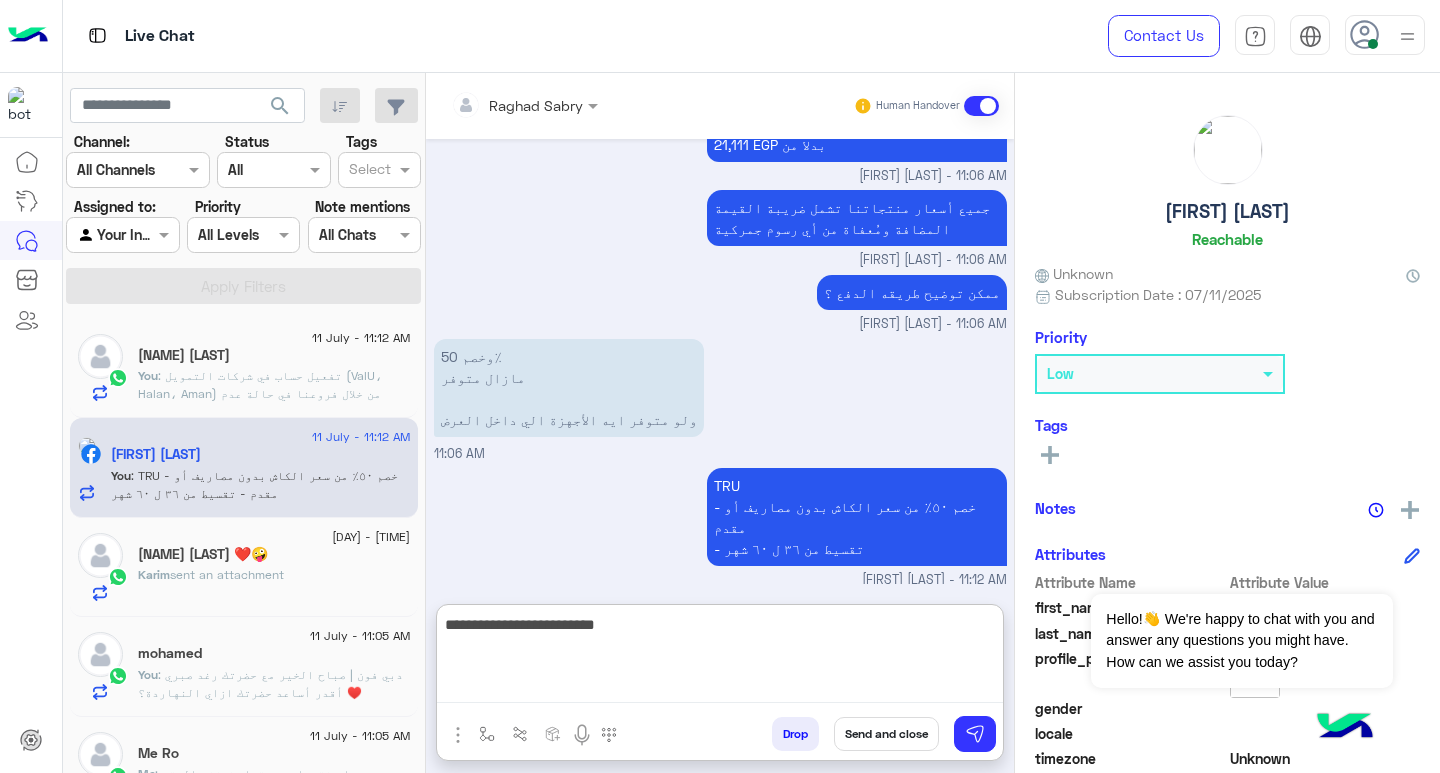 scroll, scrollTop: 1345, scrollLeft: 0, axis: vertical 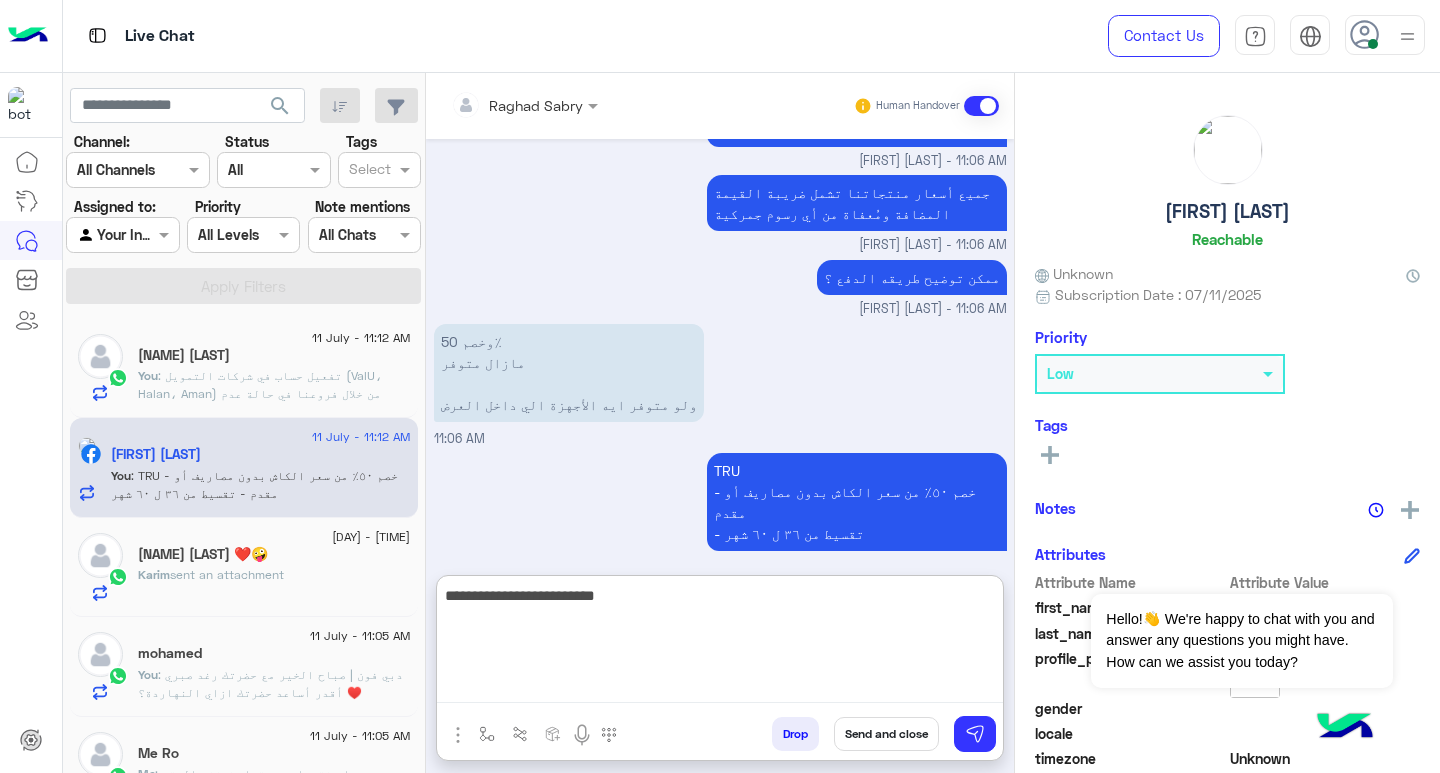 click on "**********" at bounding box center [720, 643] 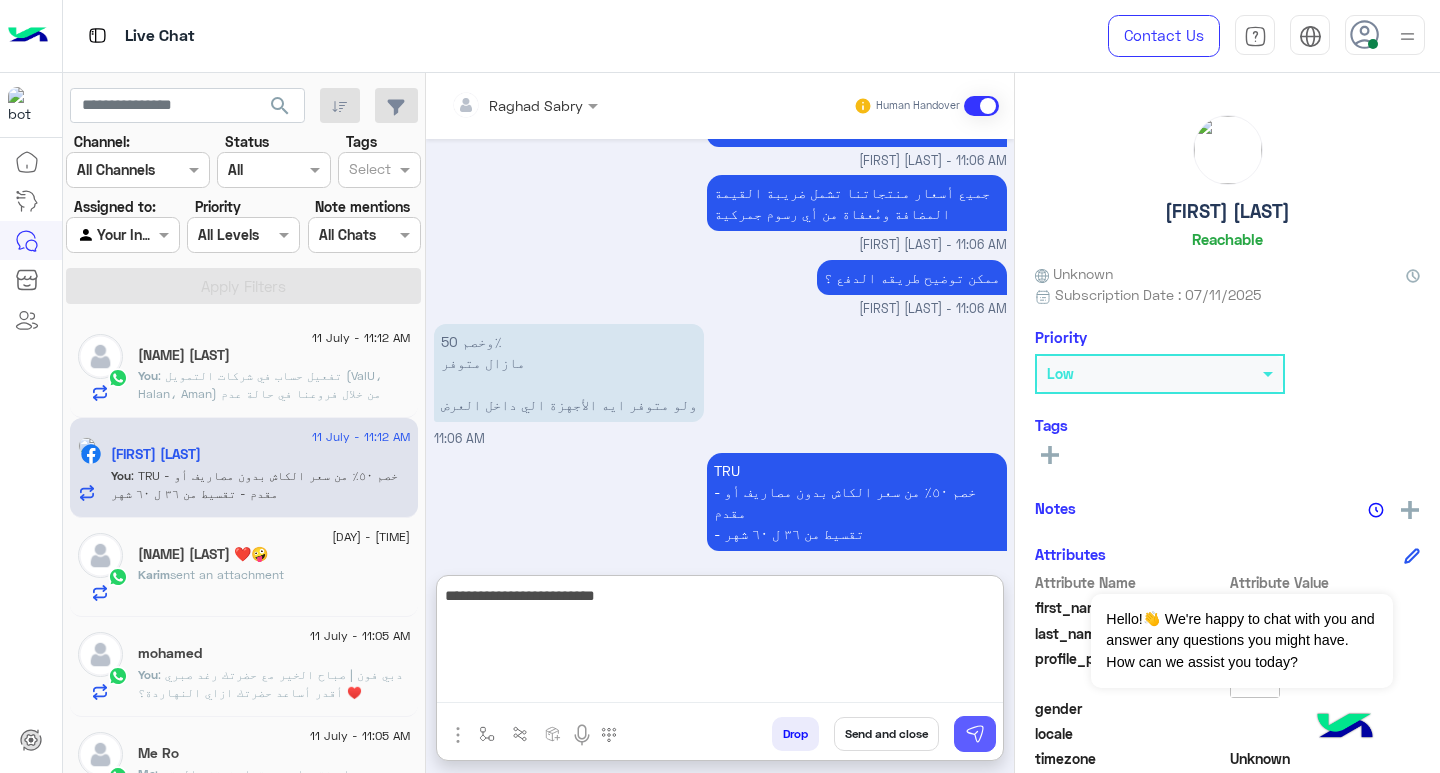 type on "**********" 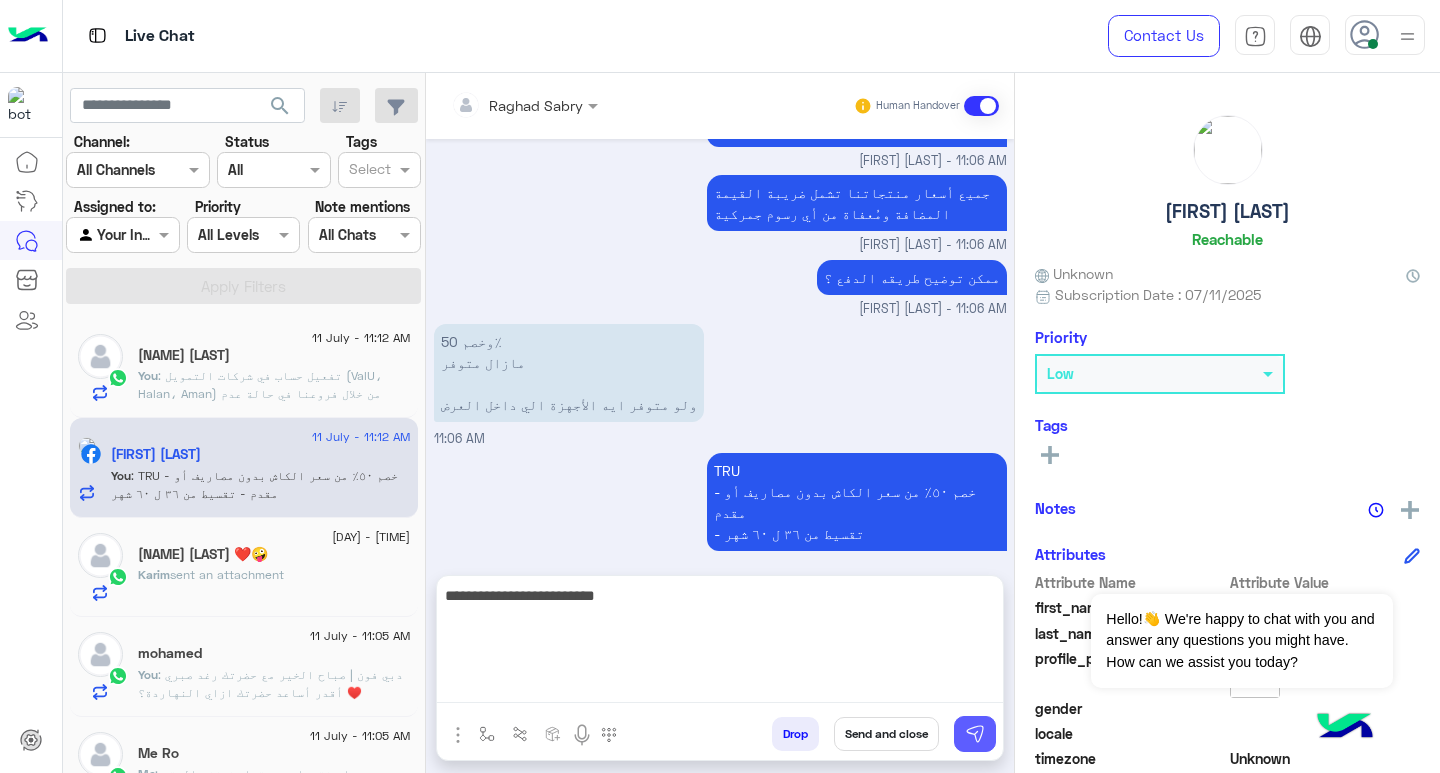 click at bounding box center [975, 734] 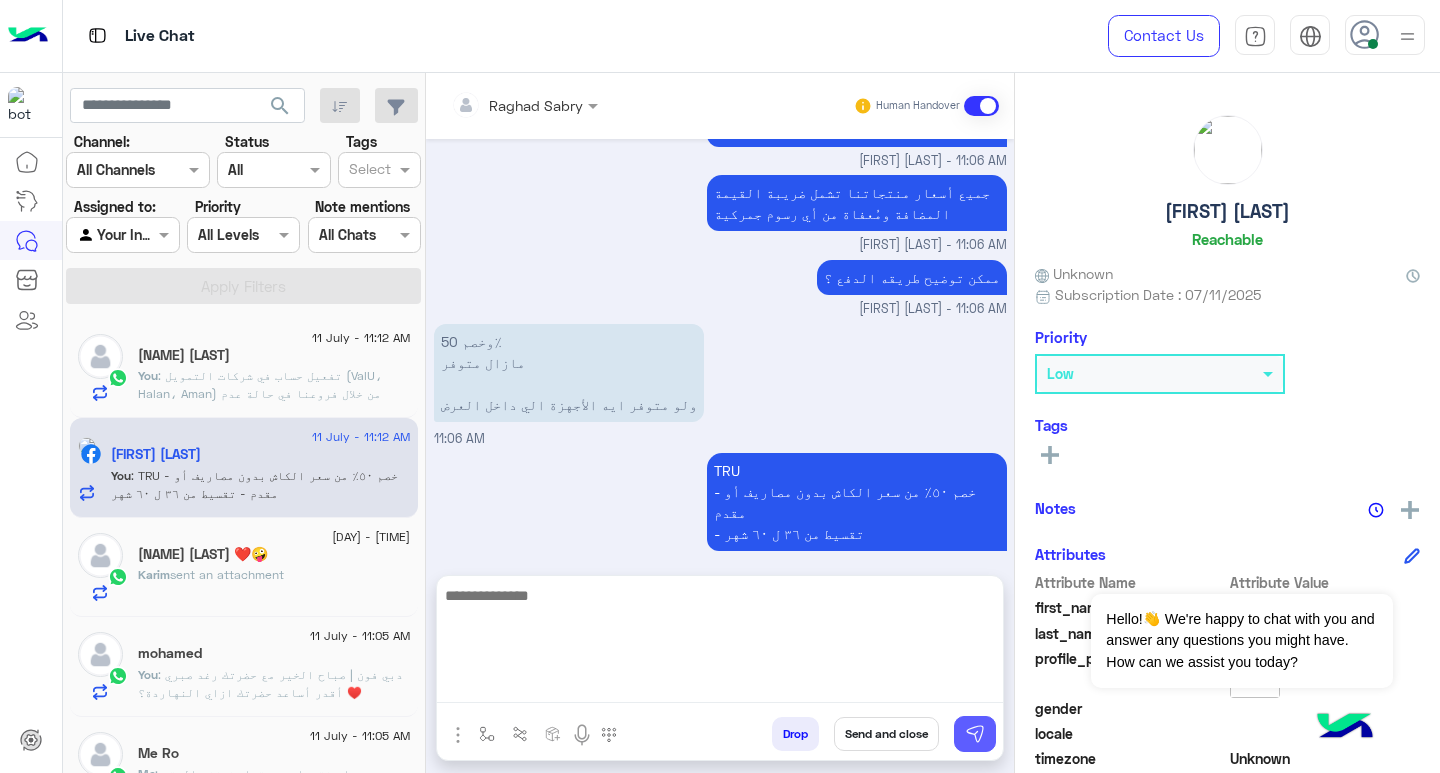 scroll, scrollTop: 1318, scrollLeft: 0, axis: vertical 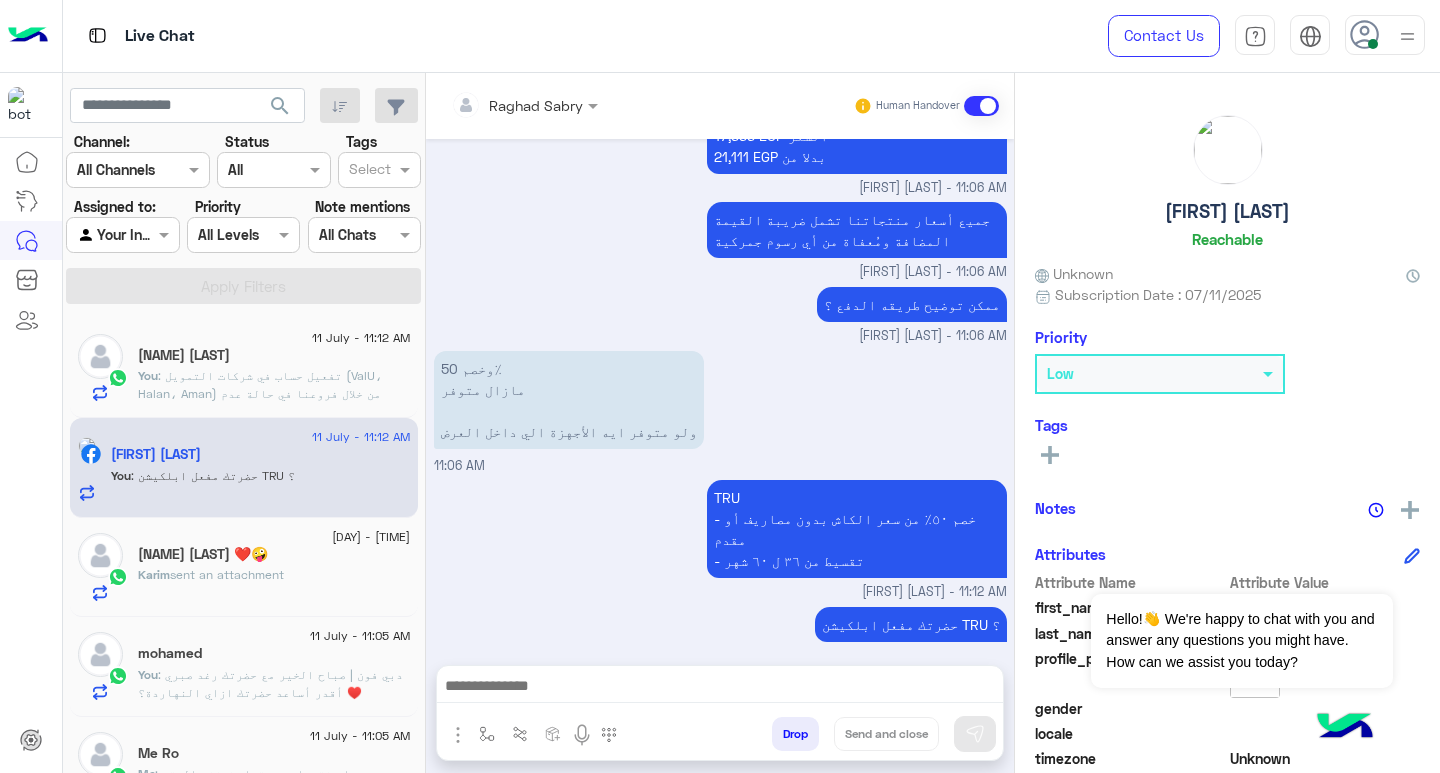 click on "Karim Haytham ❤️🤪" 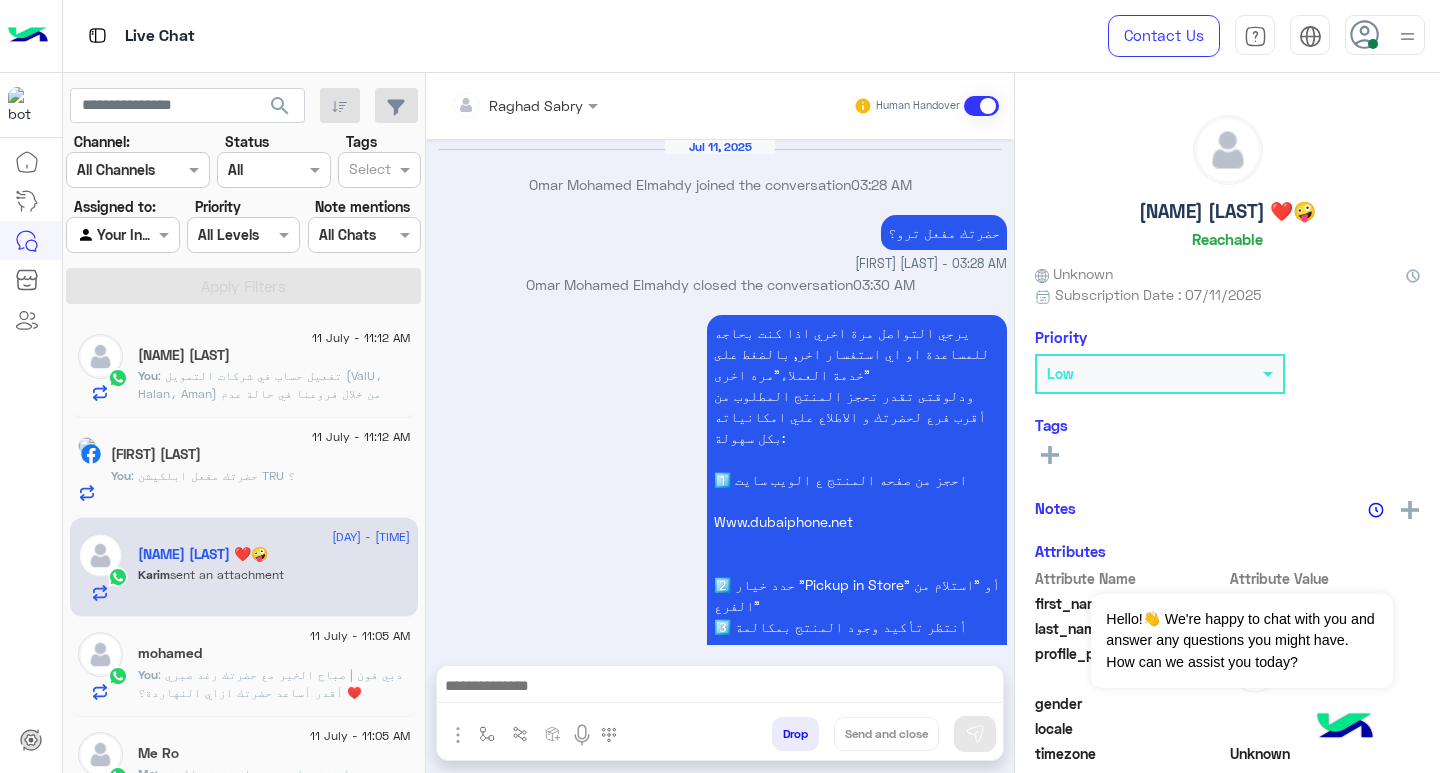 scroll, scrollTop: 1788, scrollLeft: 0, axis: vertical 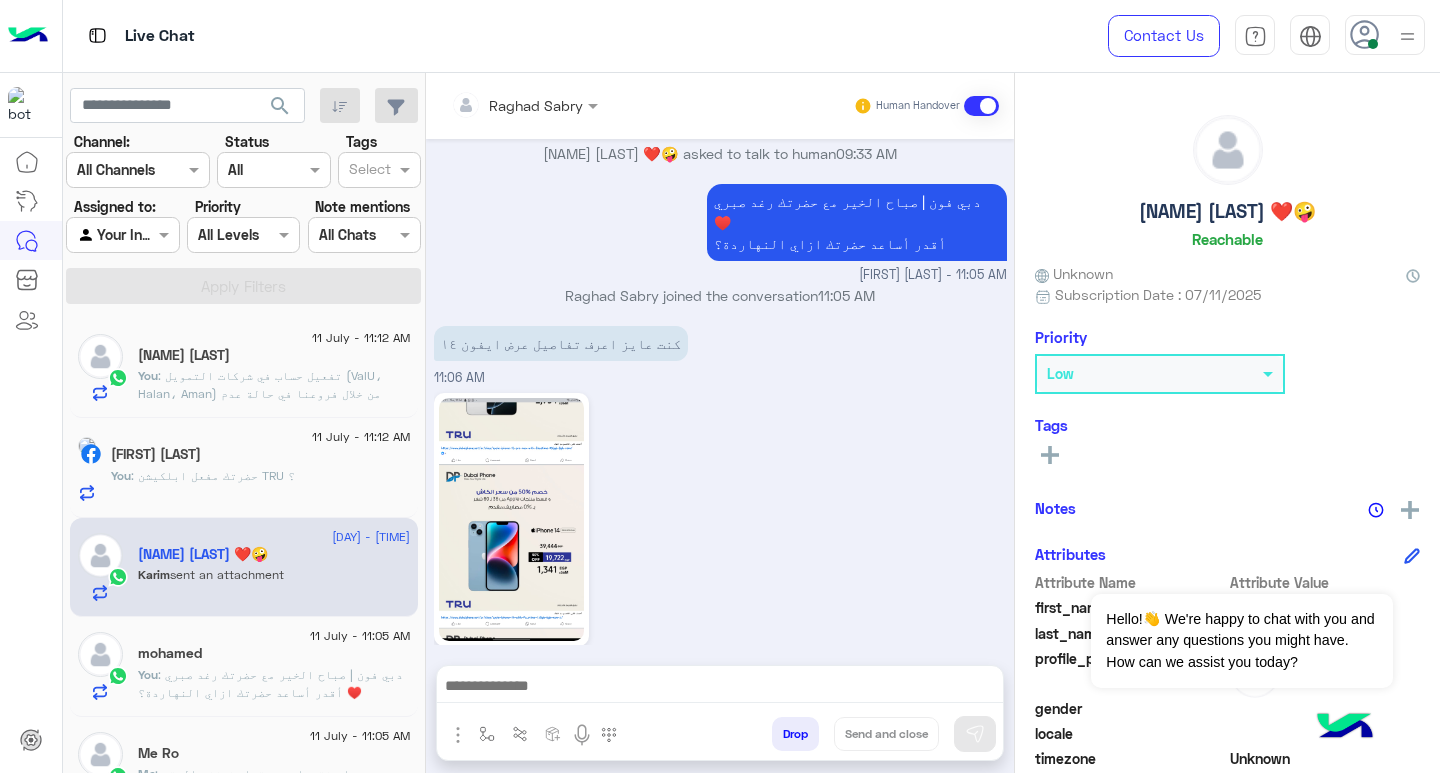 click at bounding box center (720, 688) 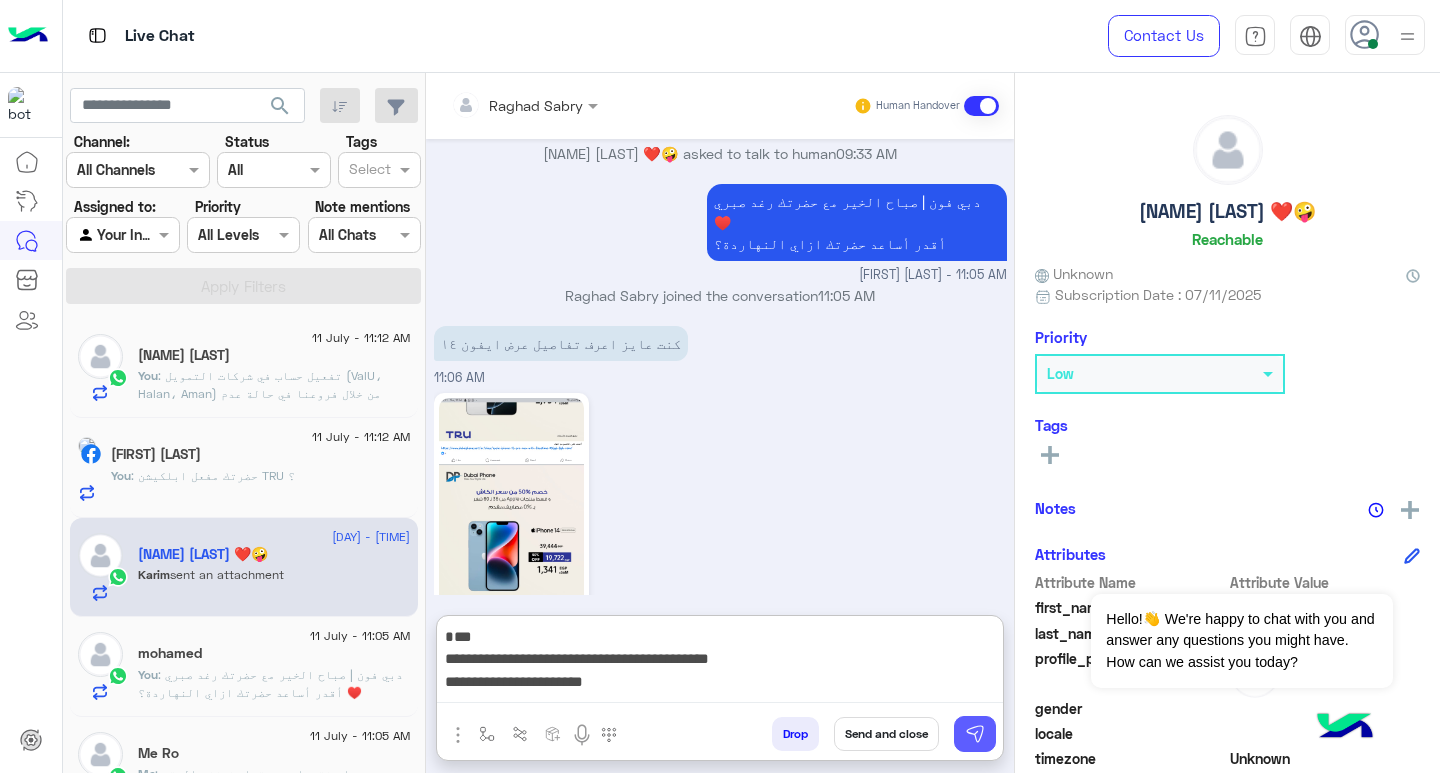 scroll, scrollTop: 0, scrollLeft: 0, axis: both 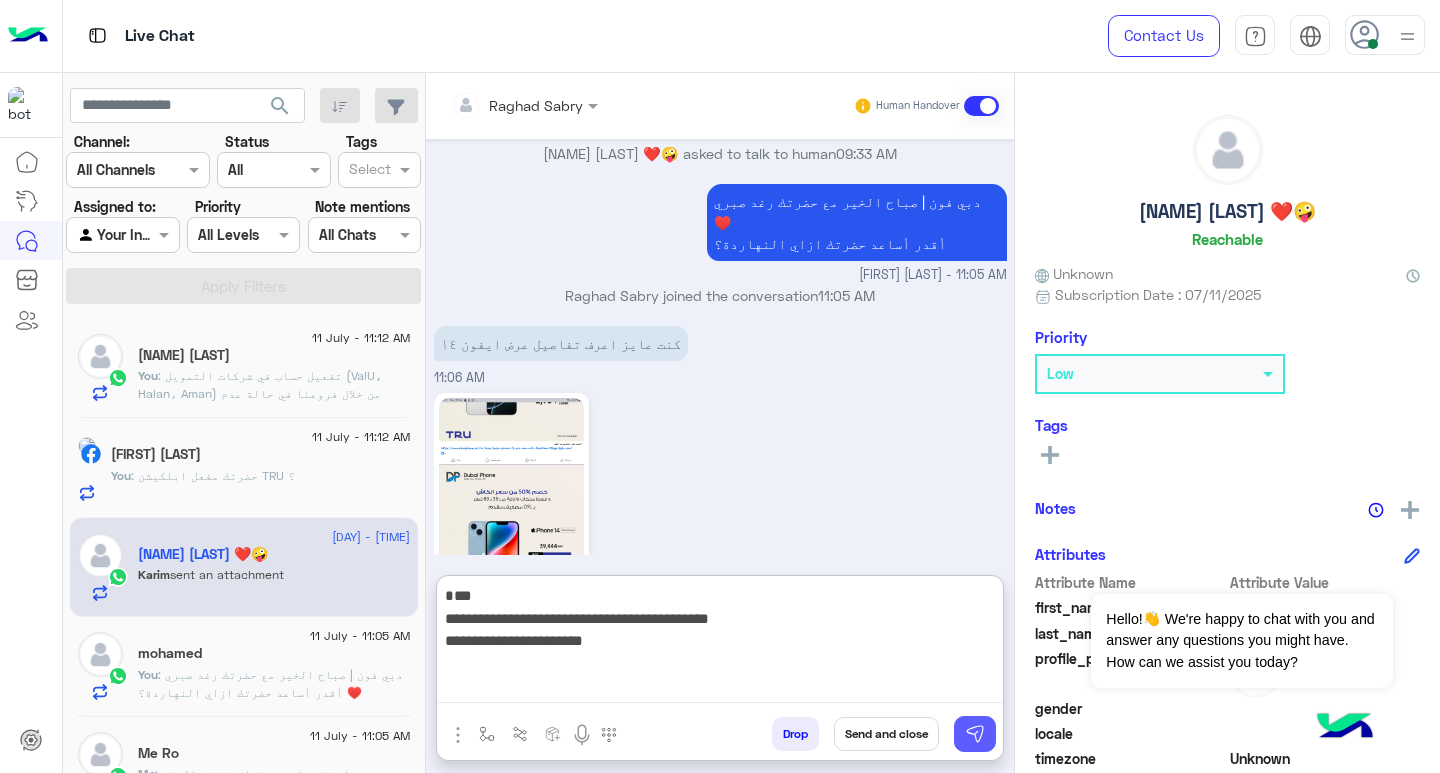 type on "**********" 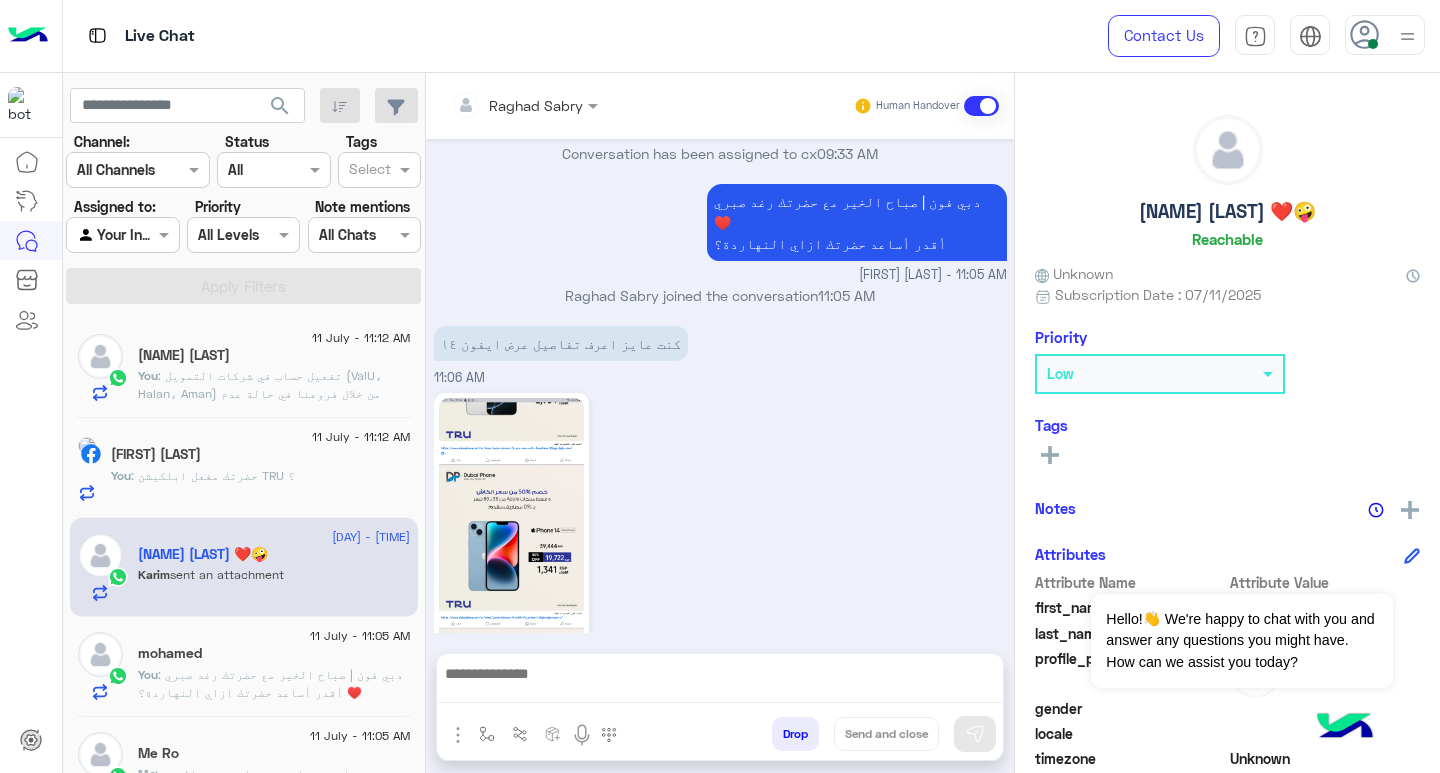 scroll, scrollTop: 1915, scrollLeft: 0, axis: vertical 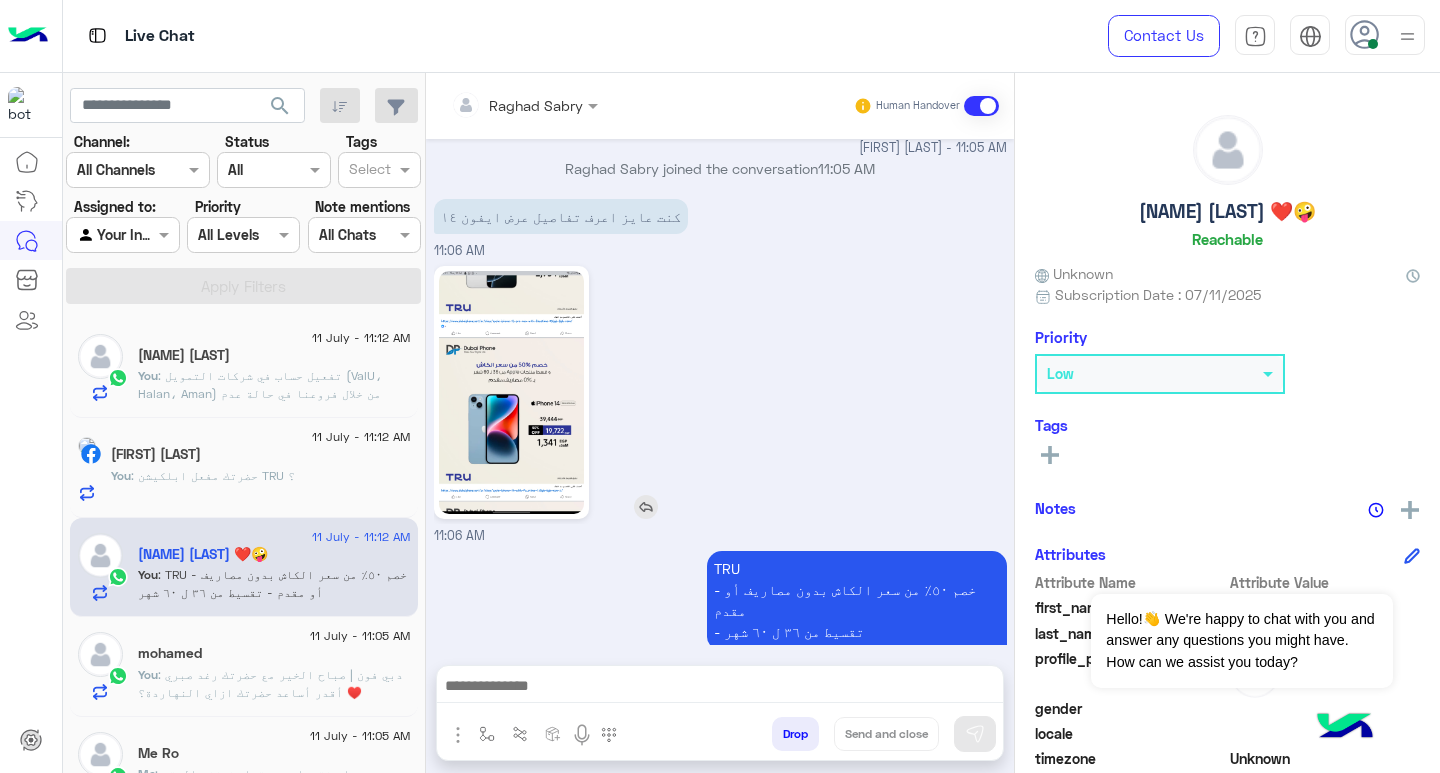 click 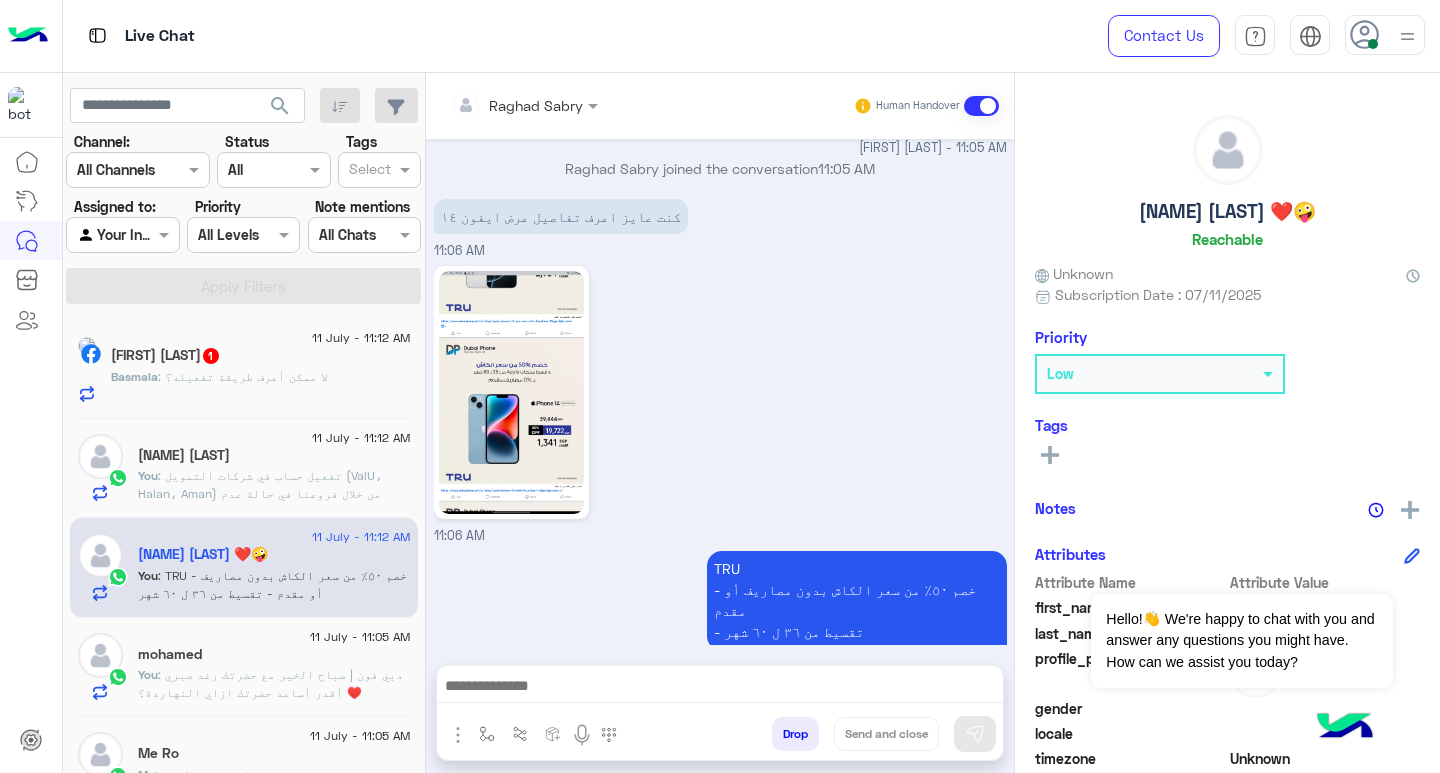 click at bounding box center [720, 688] 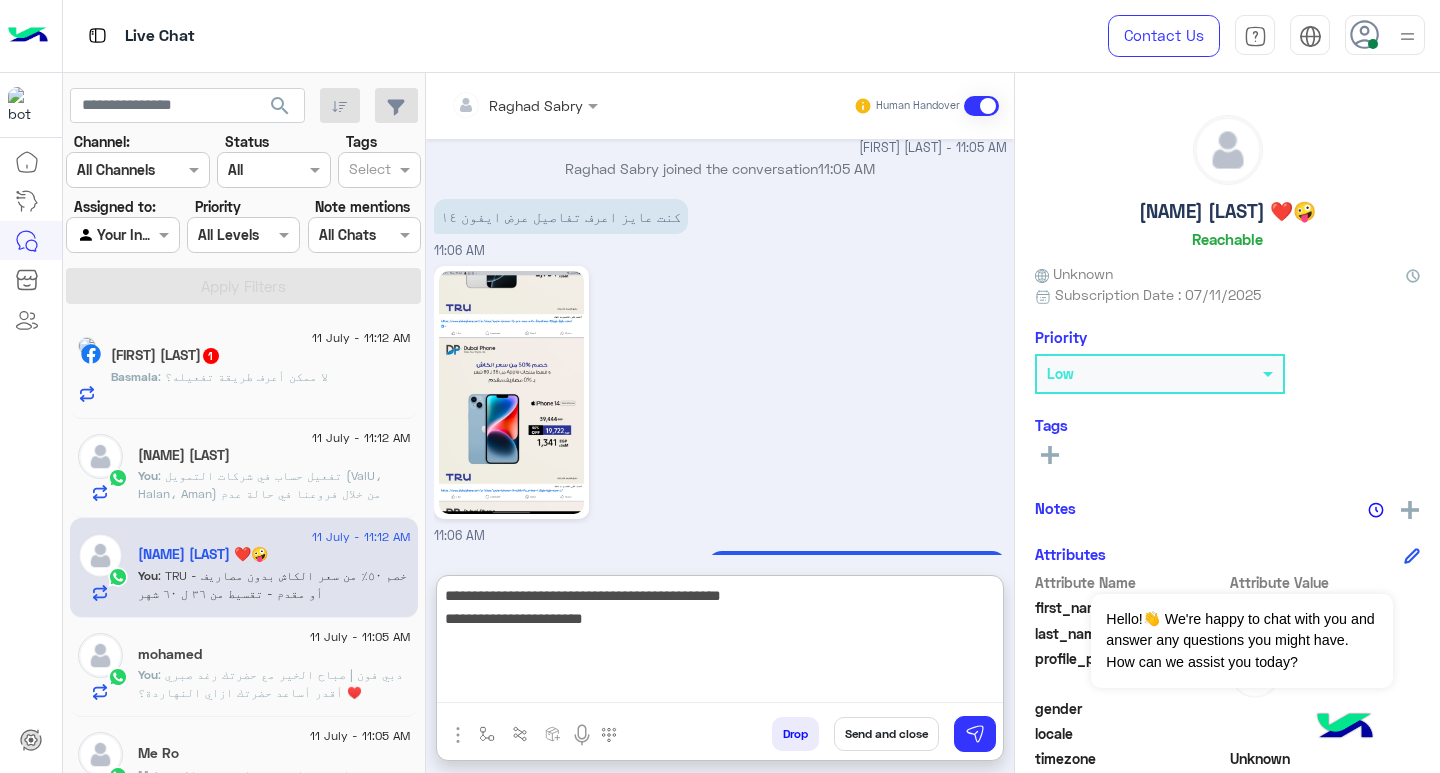 type on "**********" 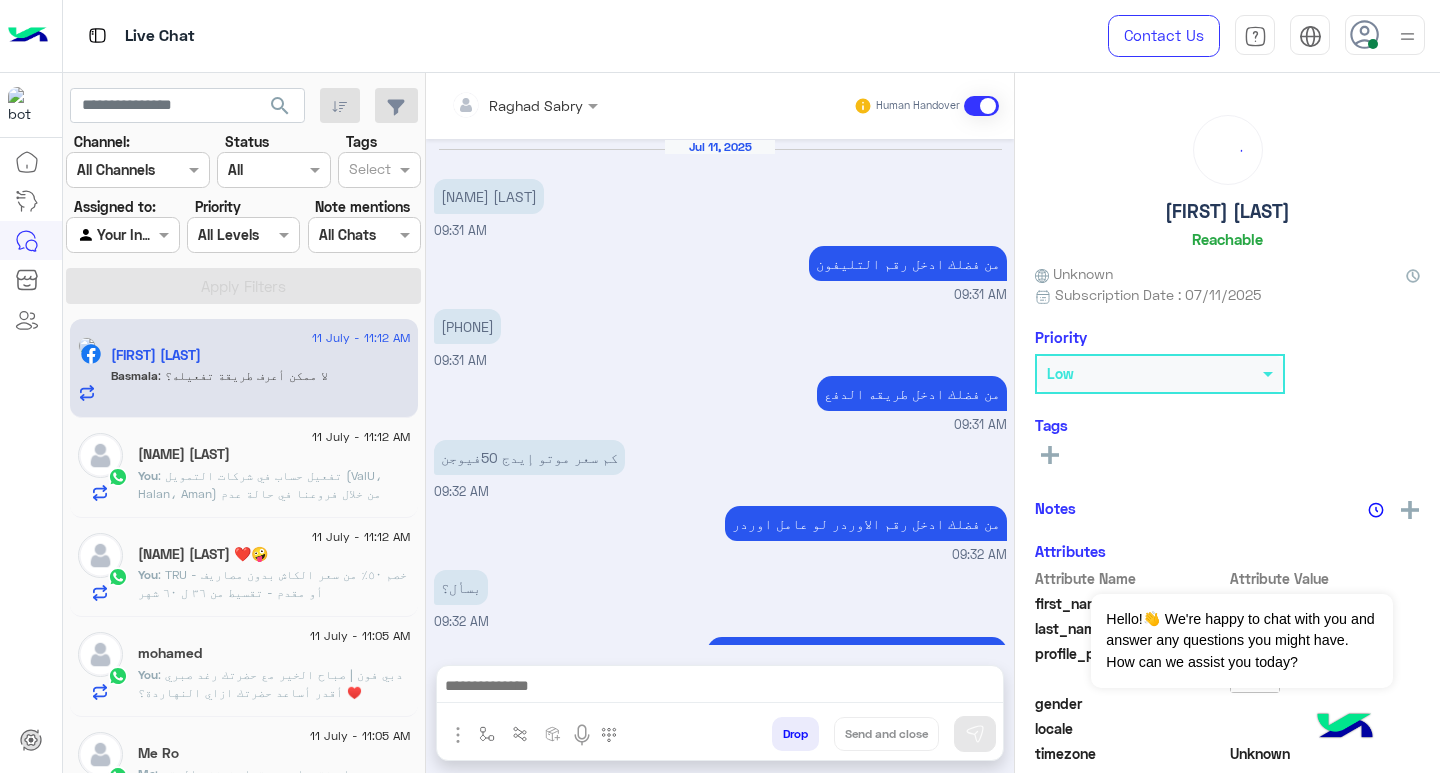 scroll, scrollTop: 1052, scrollLeft: 0, axis: vertical 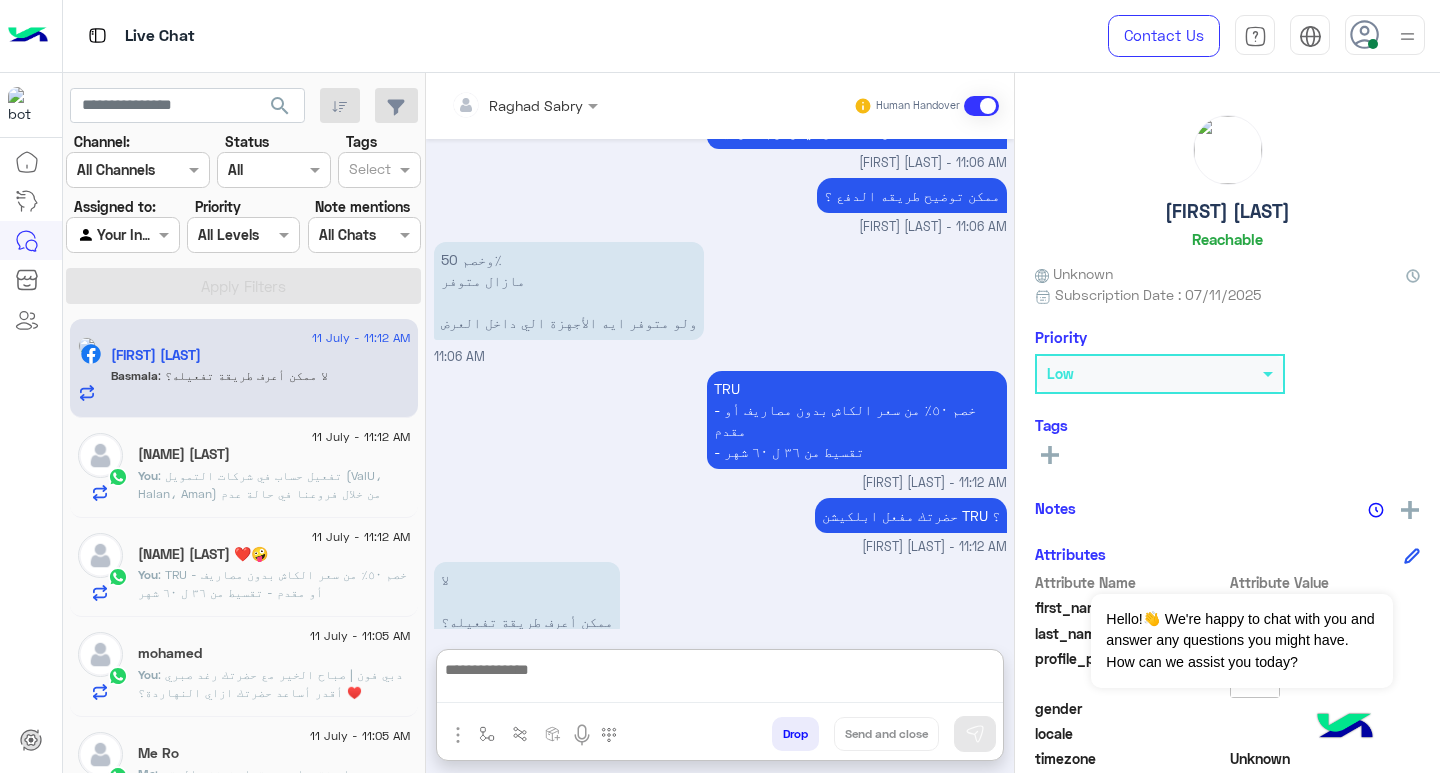 click at bounding box center (720, 680) 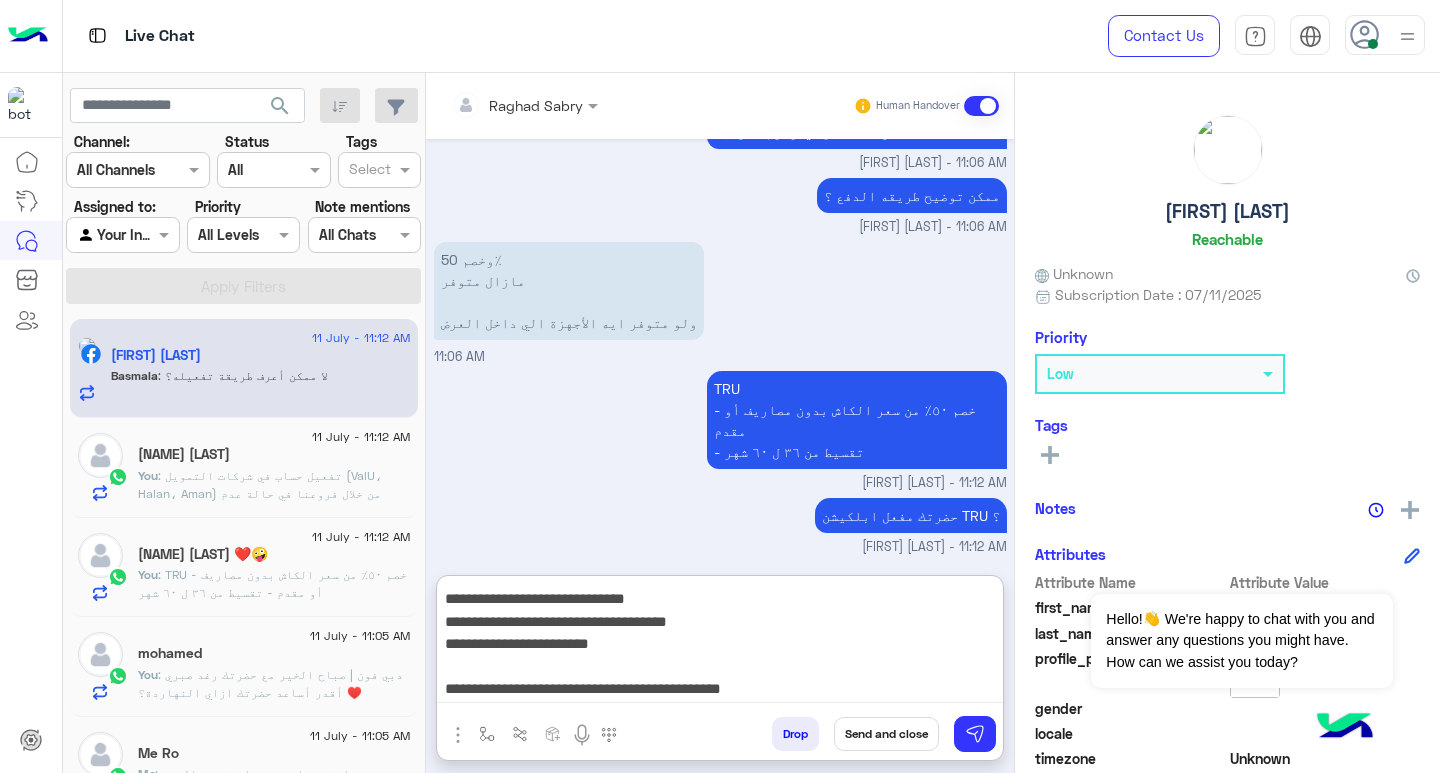 scroll, scrollTop: 268, scrollLeft: 0, axis: vertical 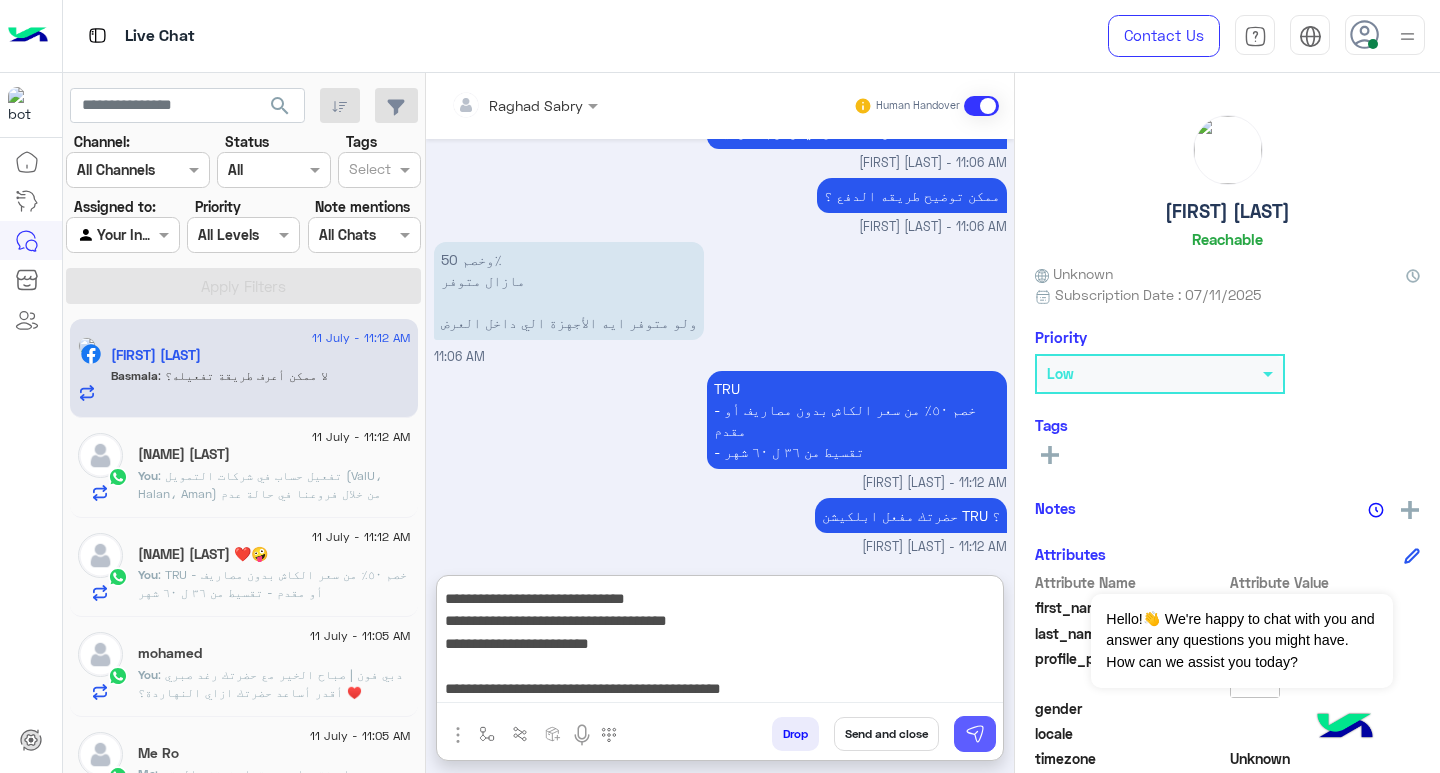 type on "**********" 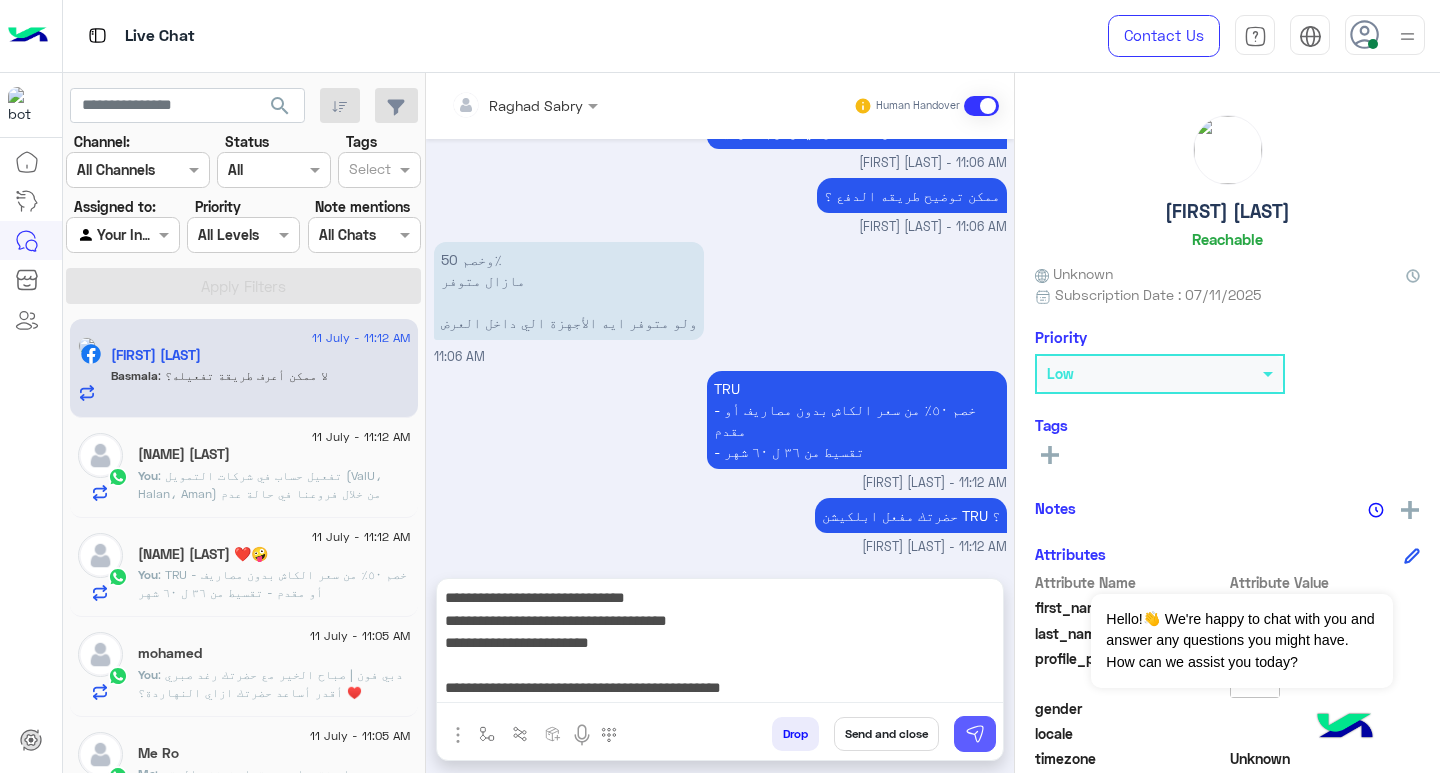 click at bounding box center (975, 734) 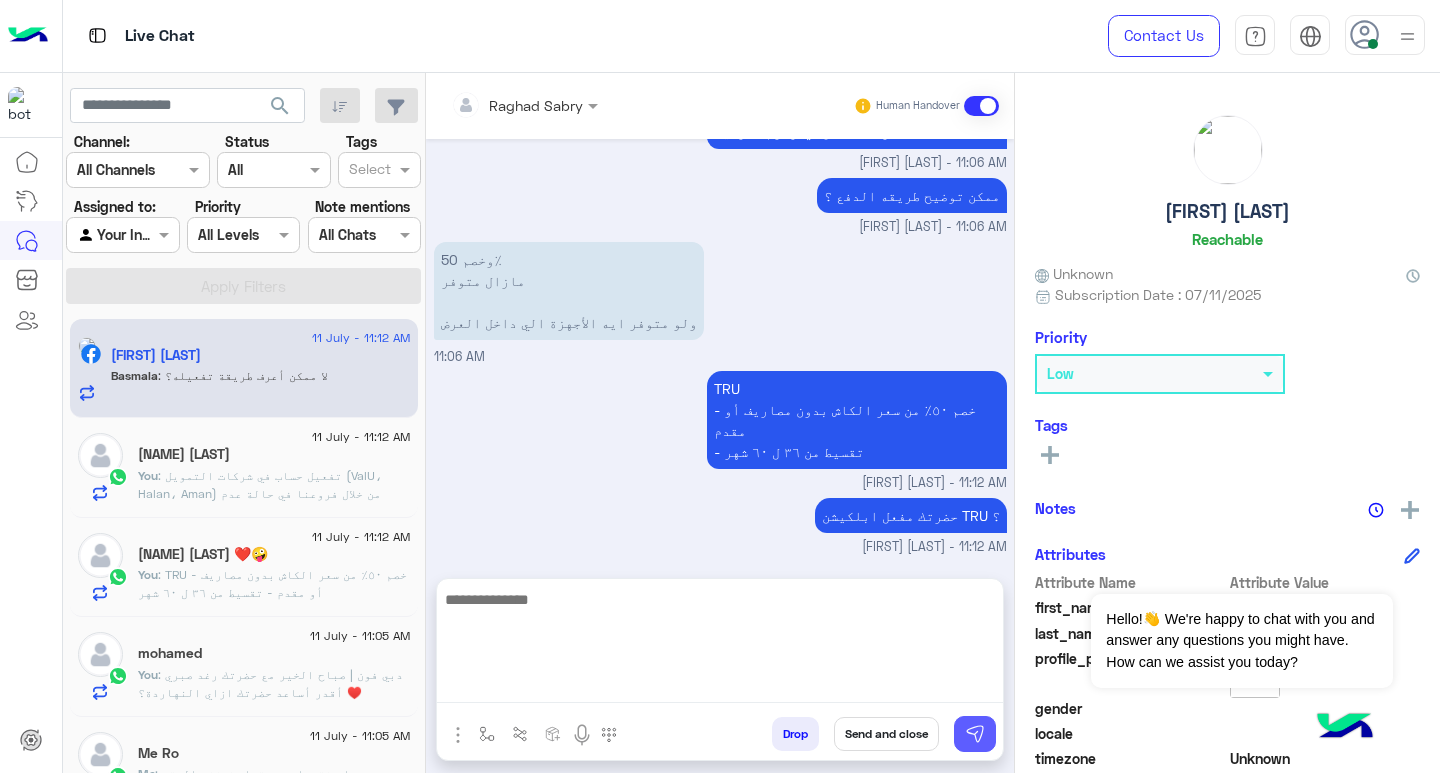 scroll, scrollTop: 0, scrollLeft: 0, axis: both 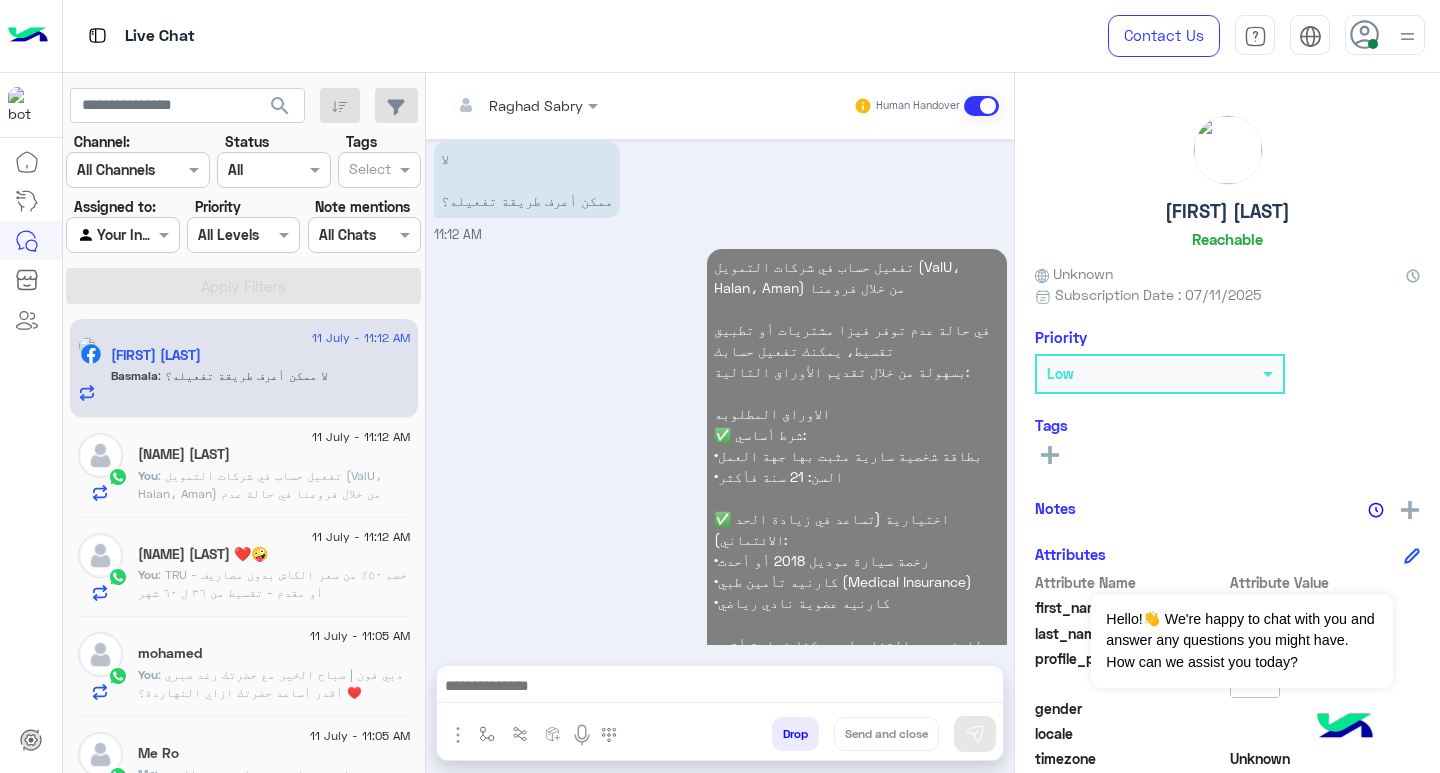 click on ": تفعيل حساب في شركات التمويل (ValU، Halan، Aman) من خلال فروعنا
في حالة عدم توفر فيزا مشتريات أو تطبيق تقسيط، يمكنك تفعيل حسابك
بسهولة من خلال تقديم الأوراق التالية:
الاوراق المطلوبه
✅ شرط أساسي:
•بطاقة شخصية سارية مثبت بها جهة العمل
•السن: 21 سنة فأكثر
✅ اختيارية (تساعد في زيادة الحد الائتماني):
•رخصة سيارة موديل 2018 أو أحدث
•كارنيه تأمين طبي (Medical Insurance)
•كارنيه عضوية نادي رياضي
للمزيد من التفاصيل، يمكنك زيارة أقرب فرع لنا." 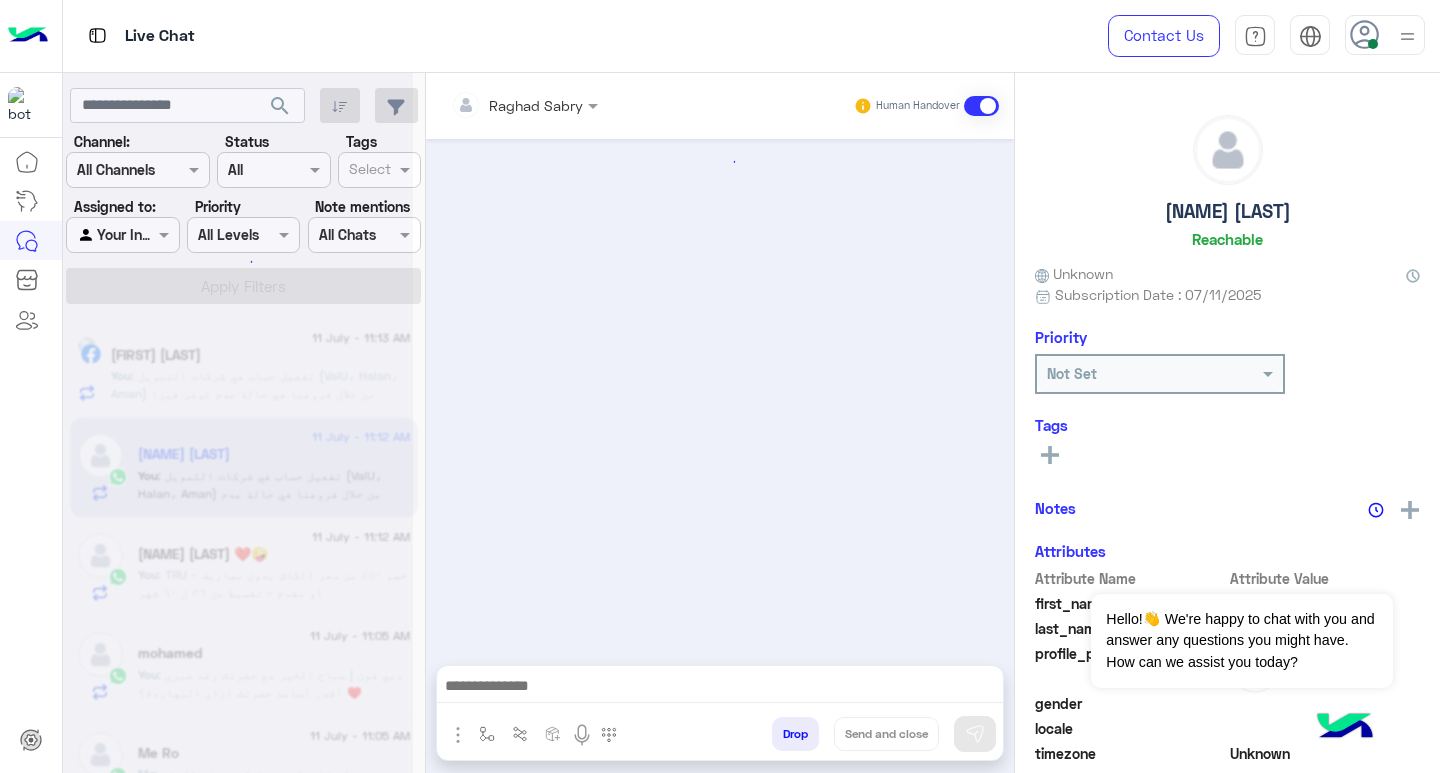 scroll, scrollTop: 1738, scrollLeft: 0, axis: vertical 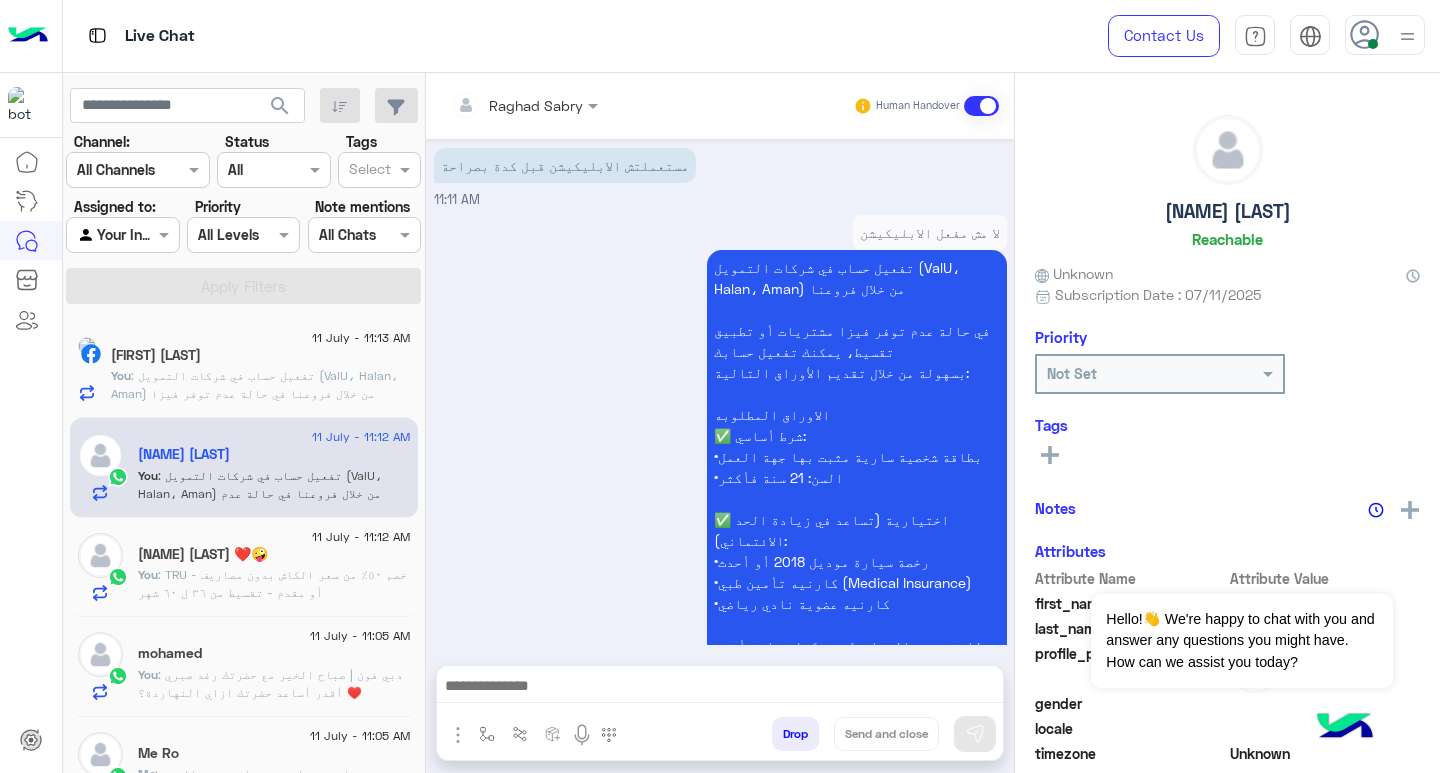 click on "Karim Haytham ❤️🤪" 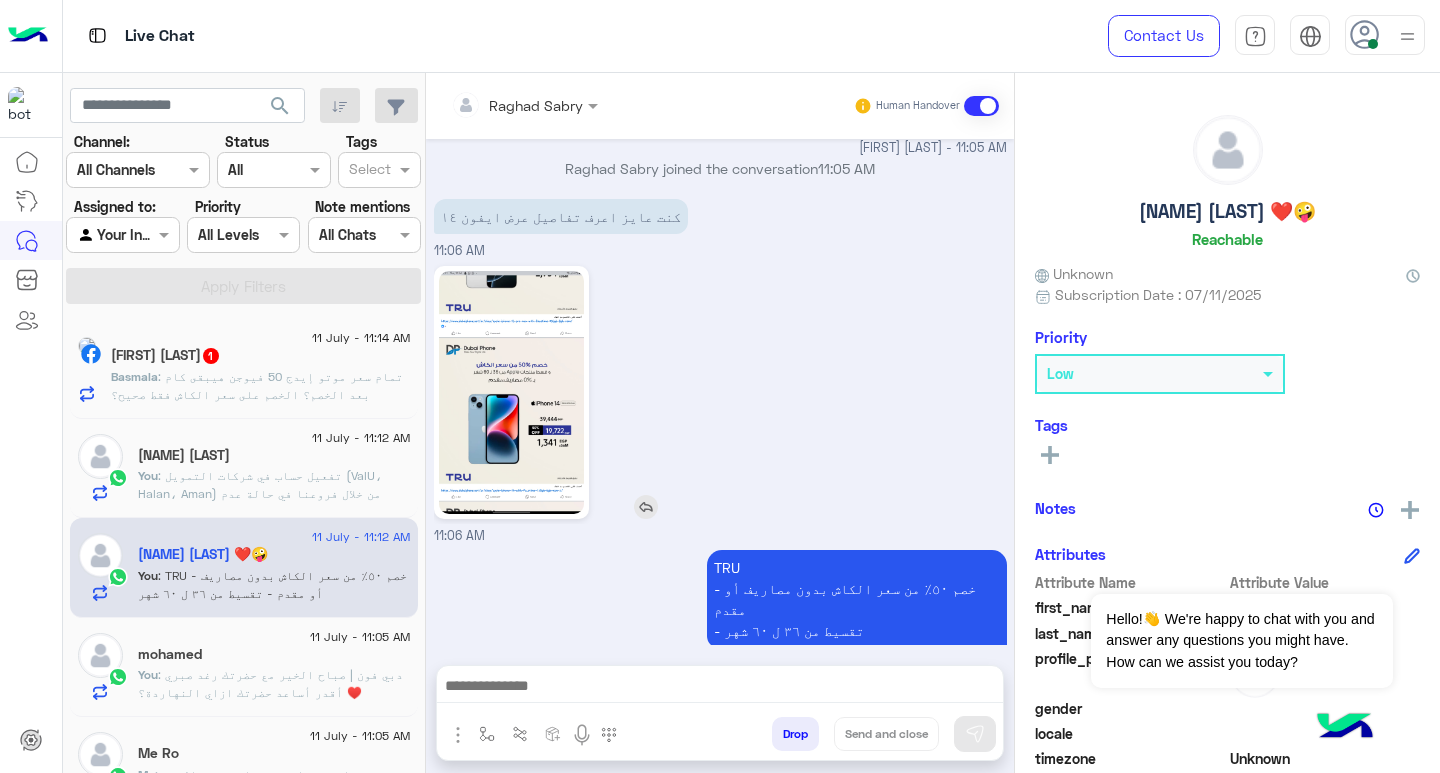 scroll, scrollTop: 1878, scrollLeft: 0, axis: vertical 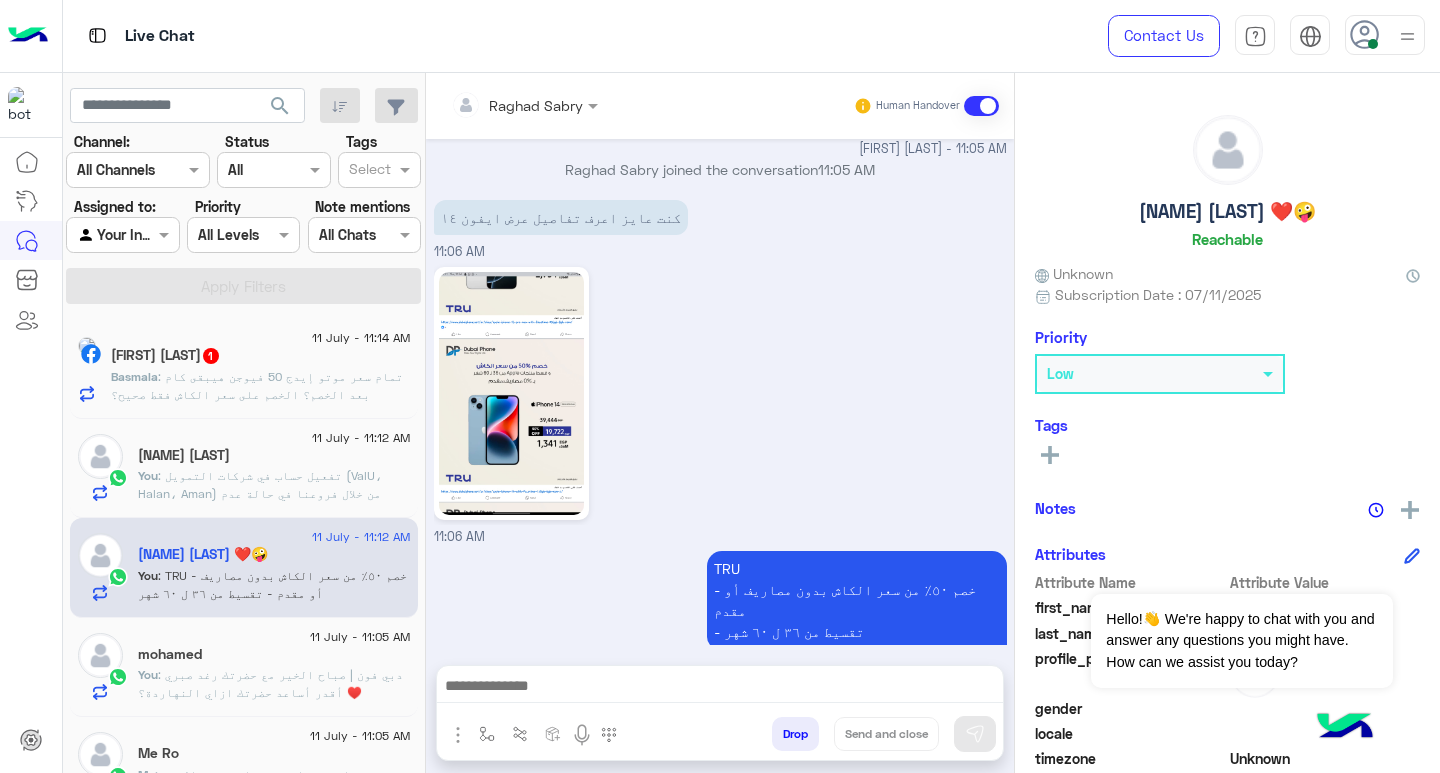 click on ": تمام
سعر موتو إيدج 50 فيوجن هيبقى كام بعد الخصم؟
الخصم على سعر الكاش فقط صحيح؟" 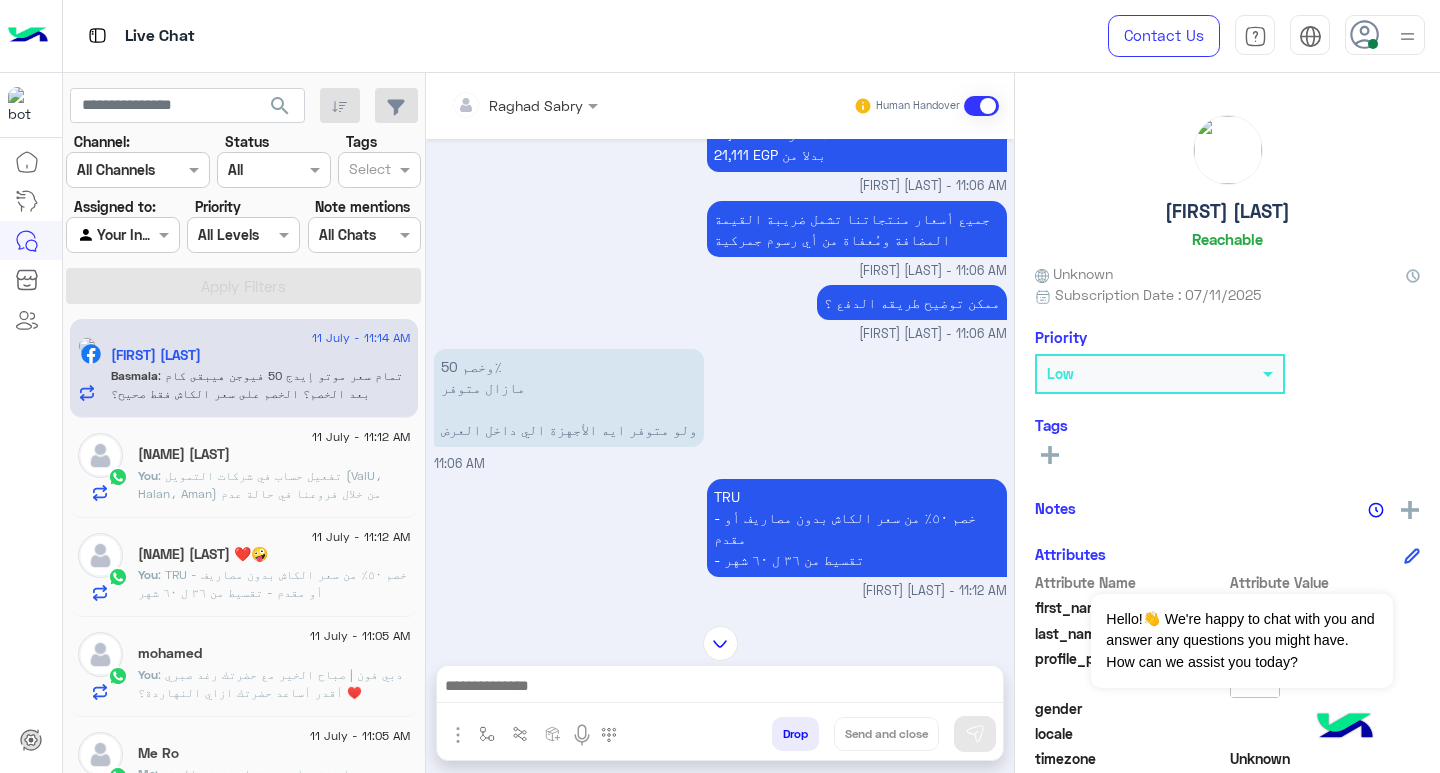 scroll, scrollTop: 581, scrollLeft: 0, axis: vertical 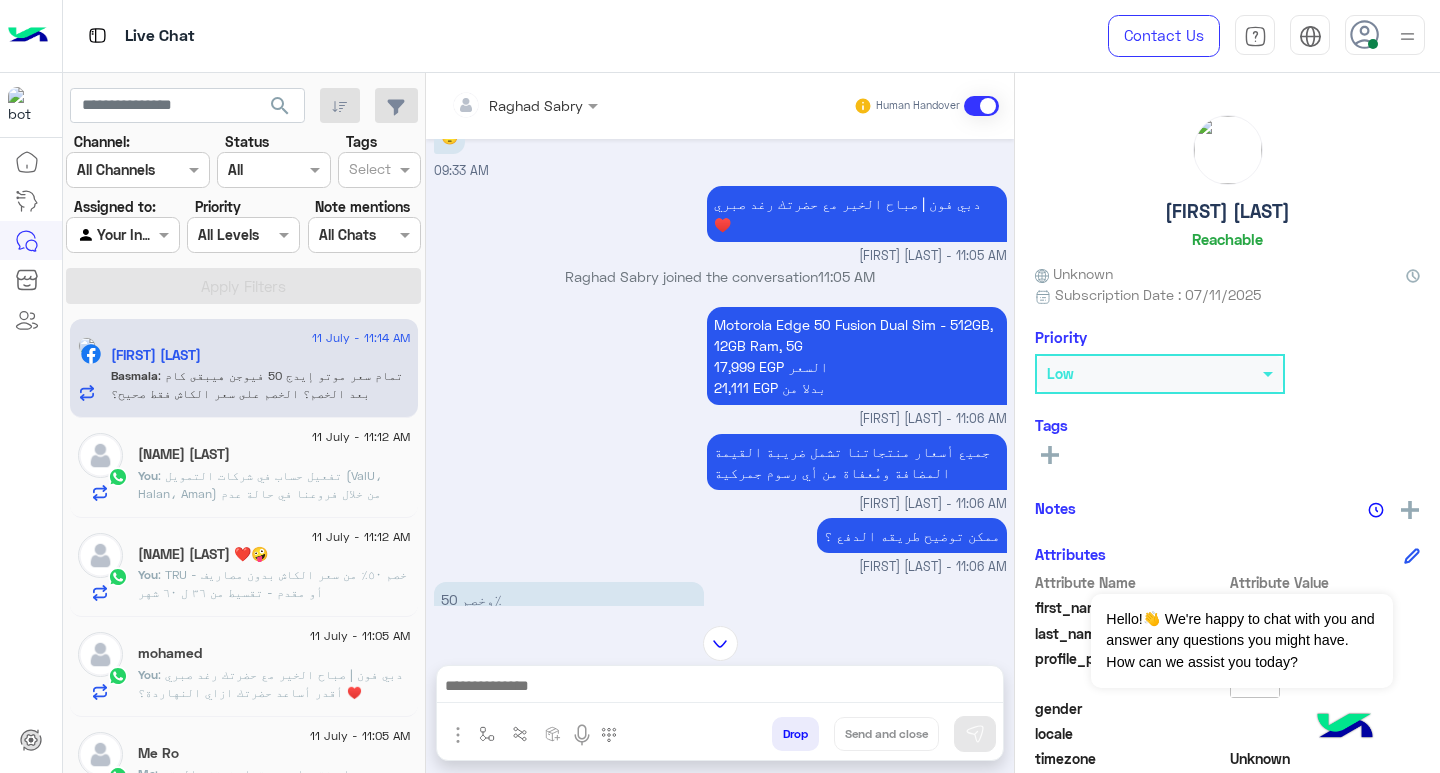 click on "Motorola Edge 50 Fusion Dual Sim - 512GB, 12GB Ram, 5G 17,999 EGP   السعر  21,111 EGP بدلا من" at bounding box center (857, 356) 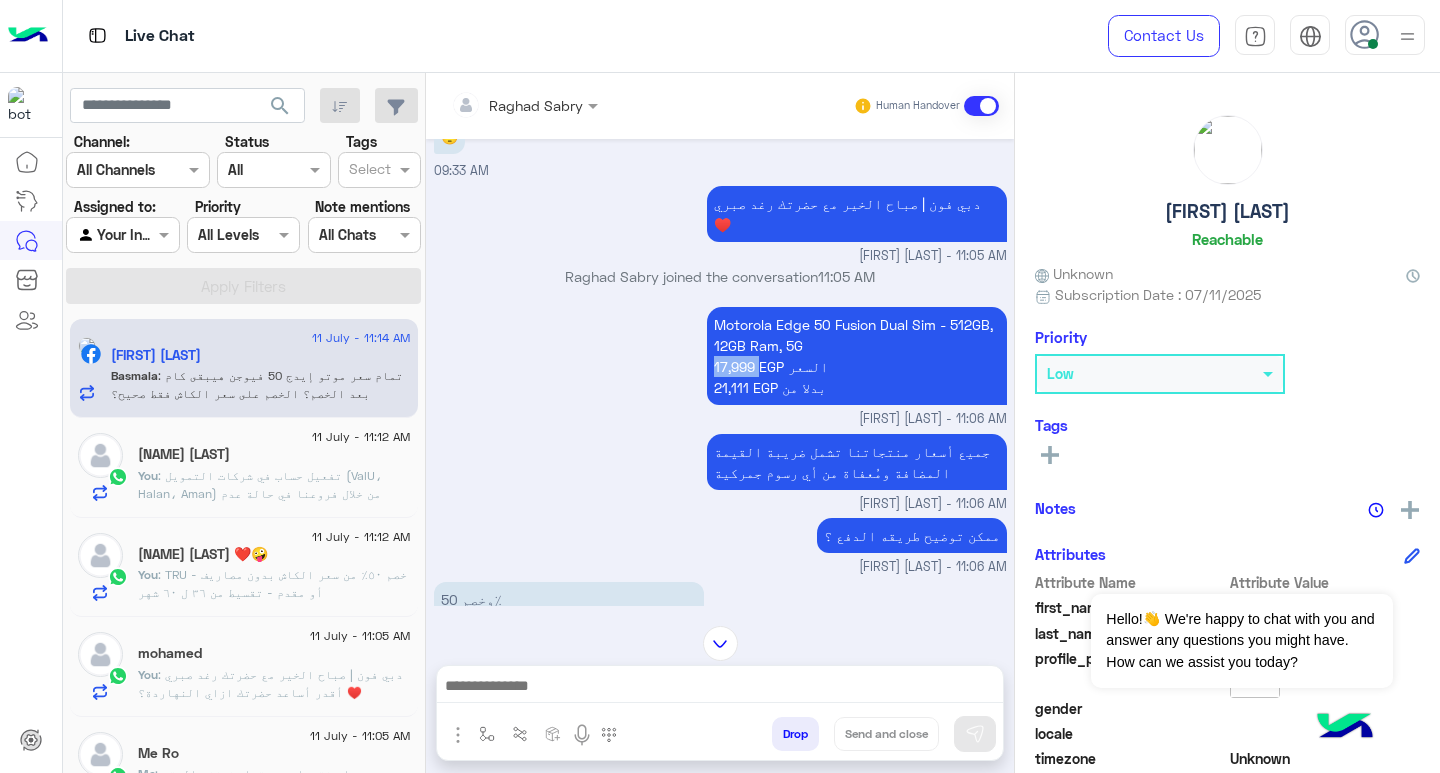 click on "Motorola Edge 50 Fusion Dual Sim - 512GB, 12GB Ram, 5G 17,999 EGP   السعر  21,111 EGP بدلا من" at bounding box center (857, 356) 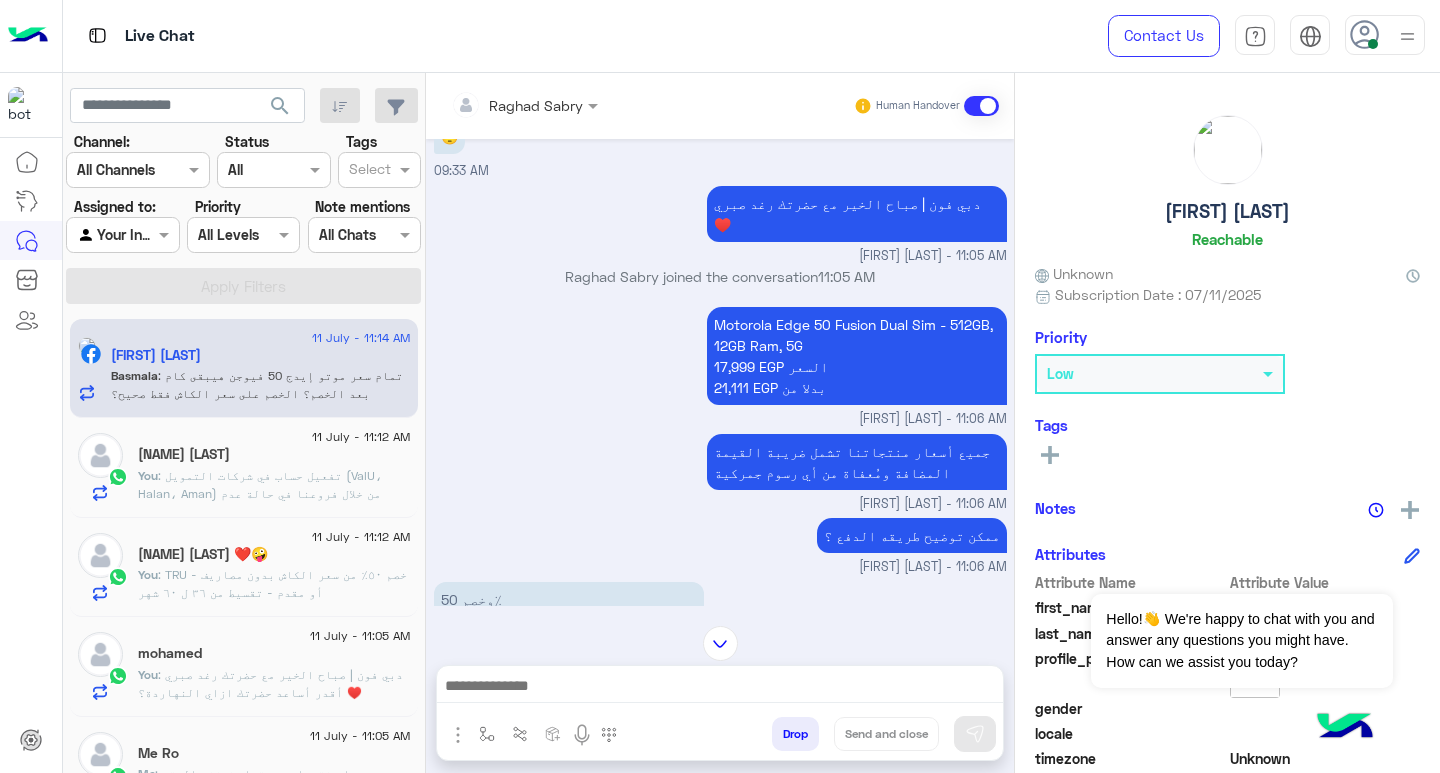 click at bounding box center (720, 688) 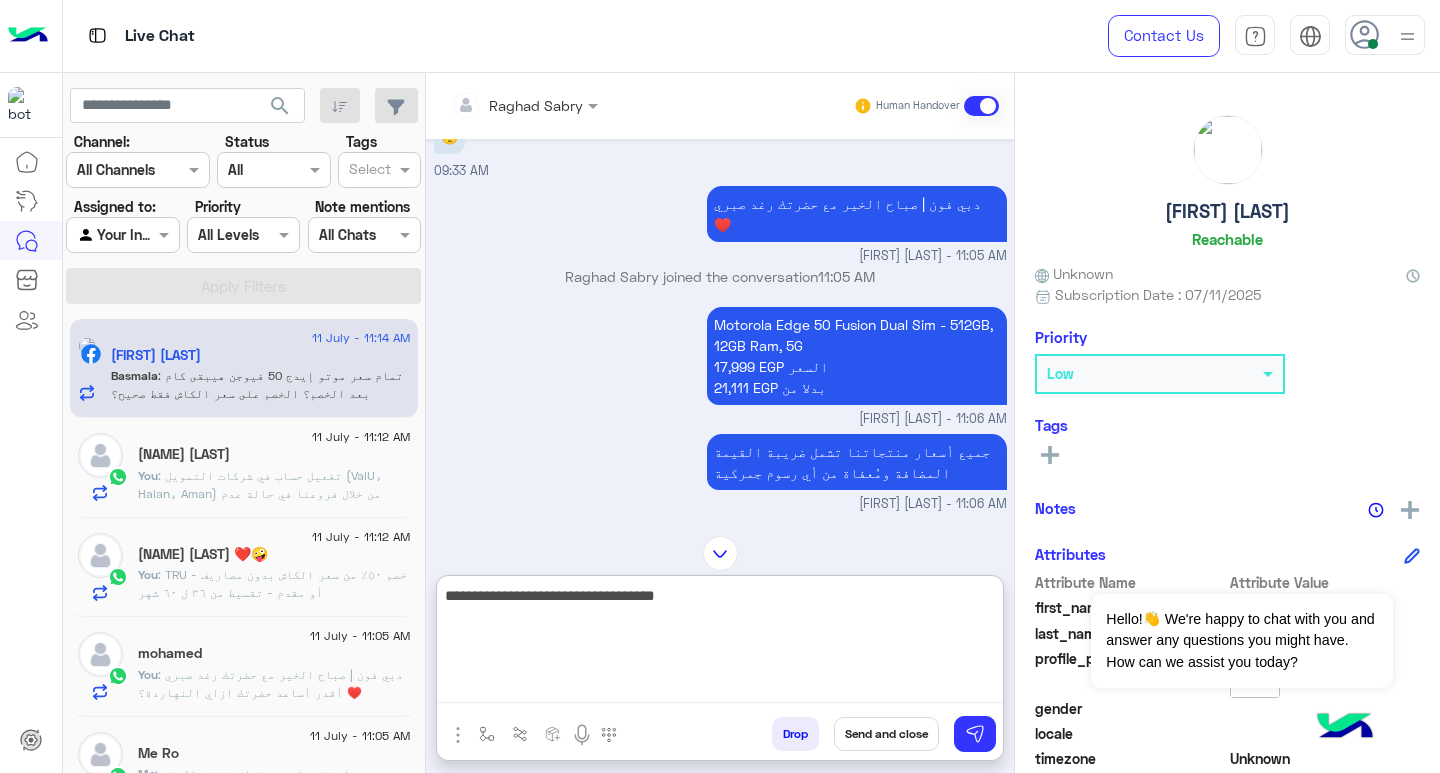 paste on "*
******" 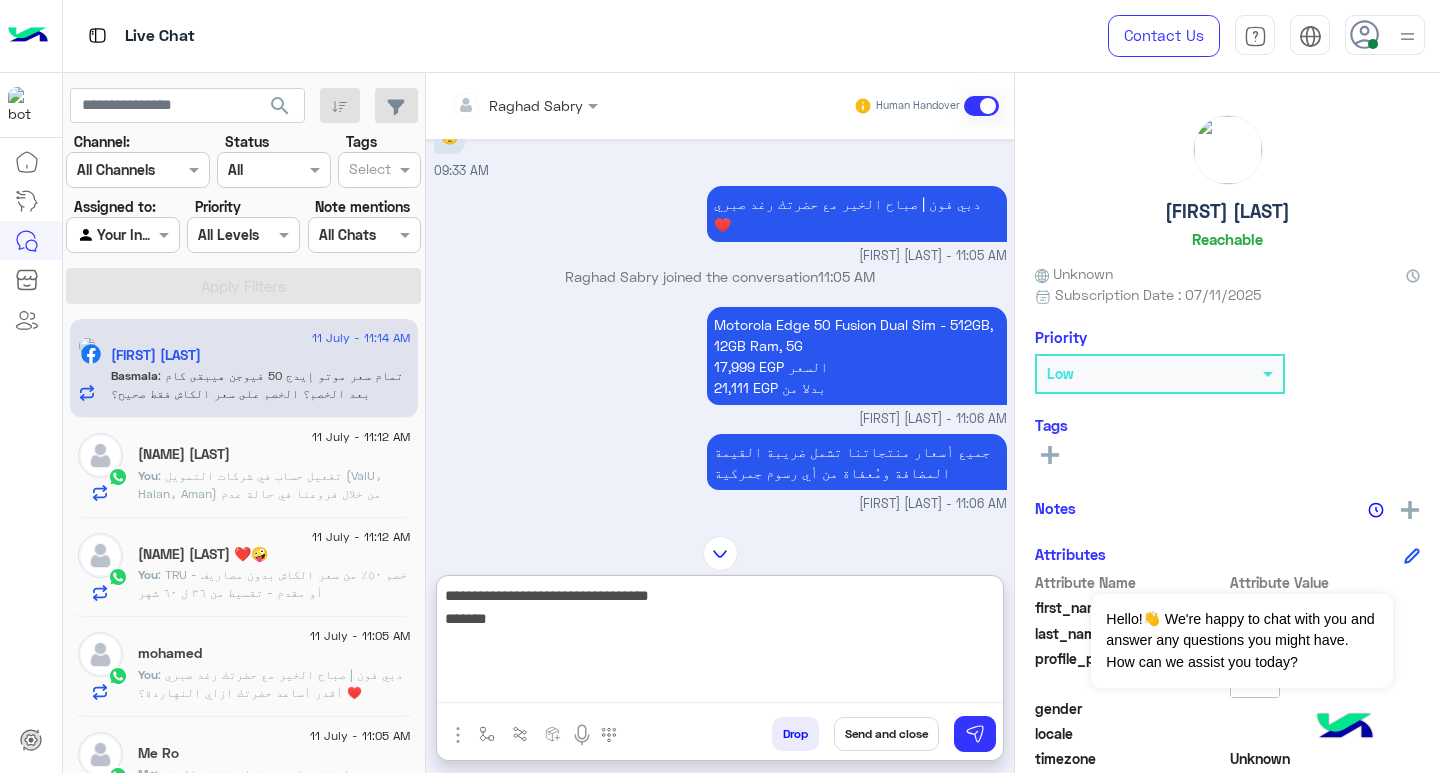 click on "**********" at bounding box center (720, 643) 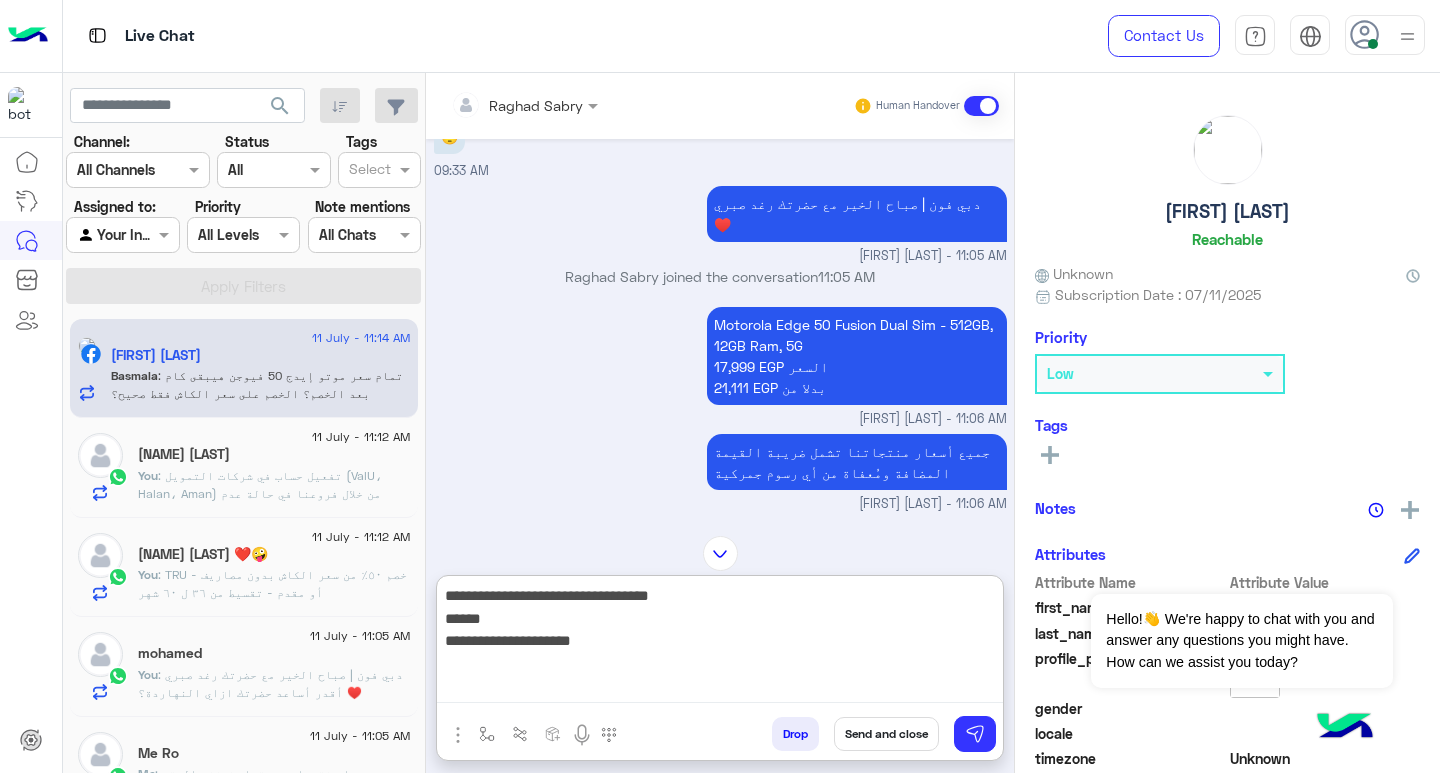 paste on "*
****" 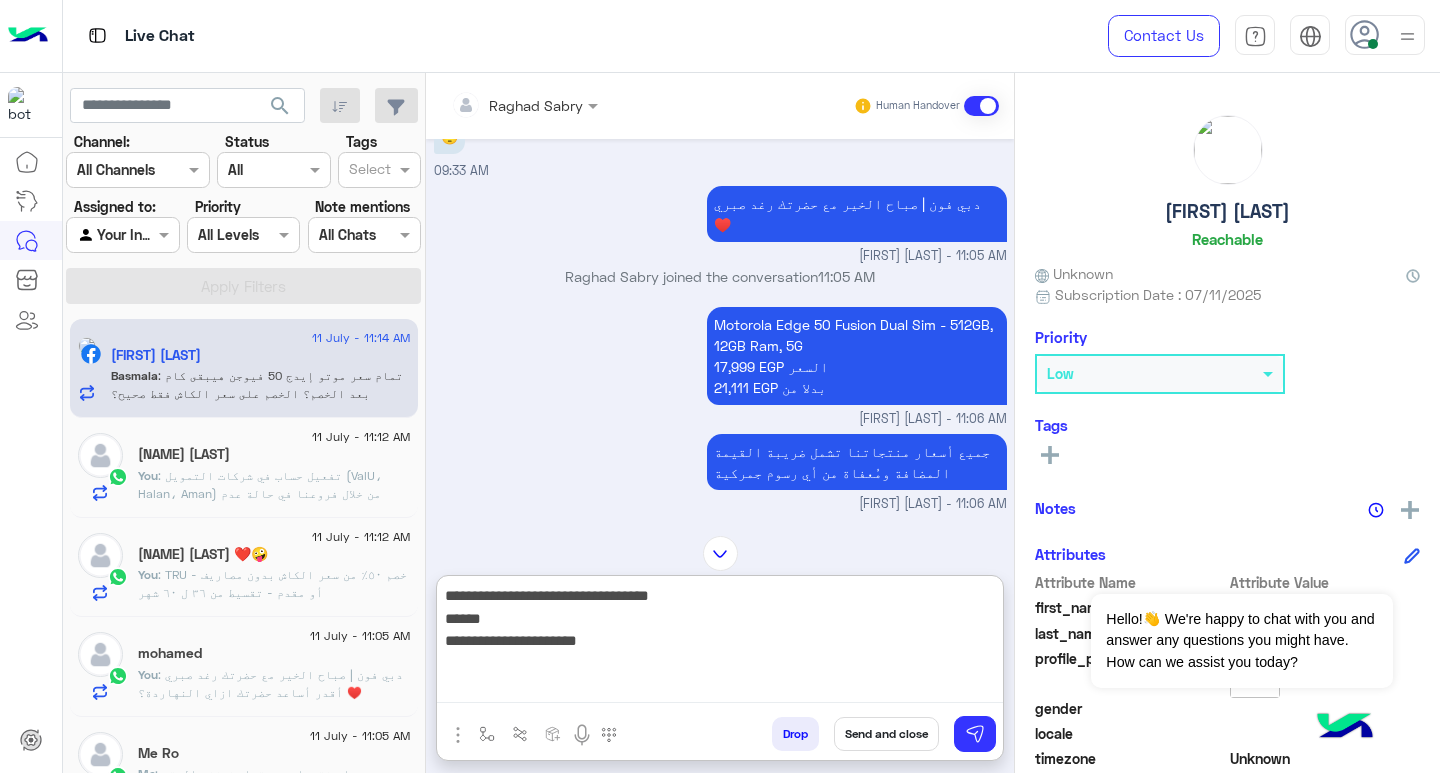 paste on "*****" 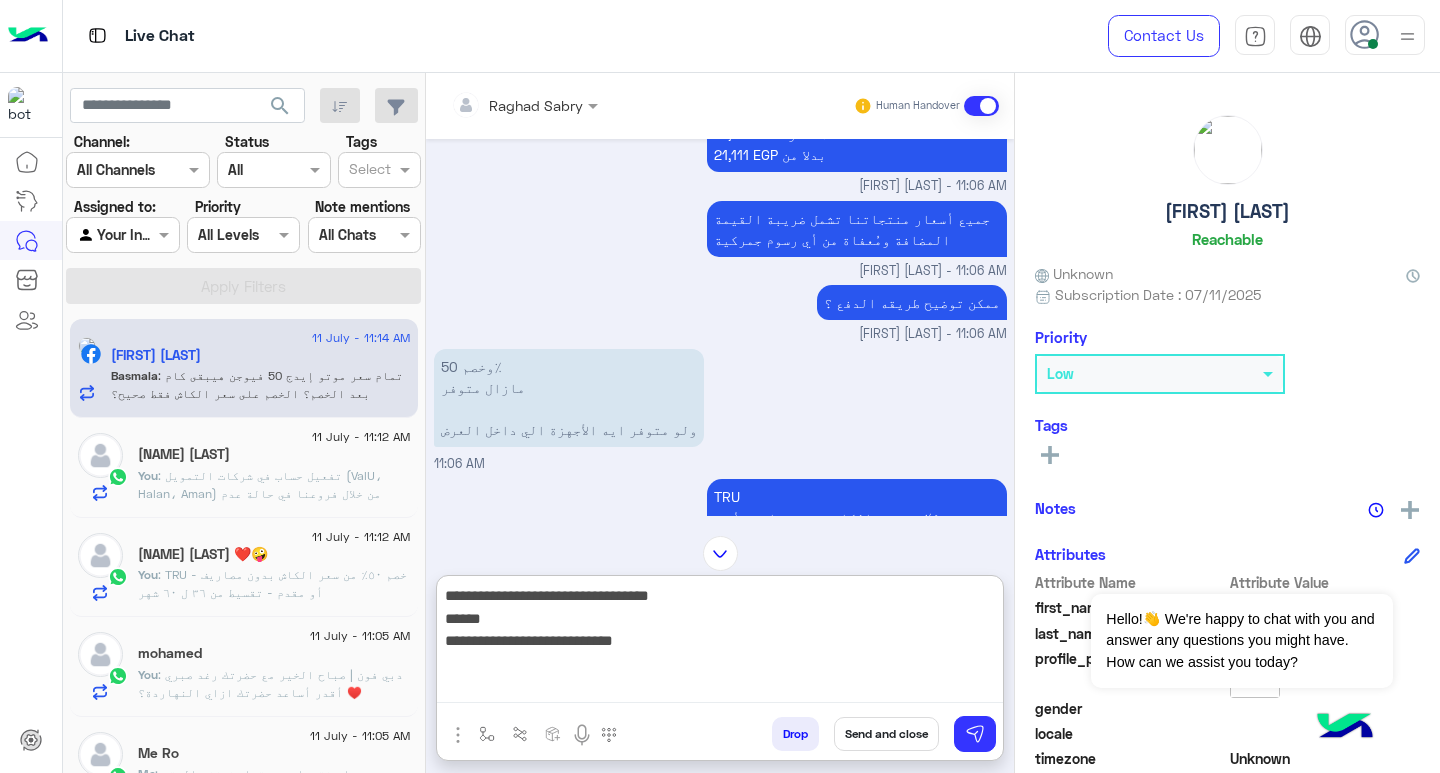 scroll, scrollTop: 1047, scrollLeft: 0, axis: vertical 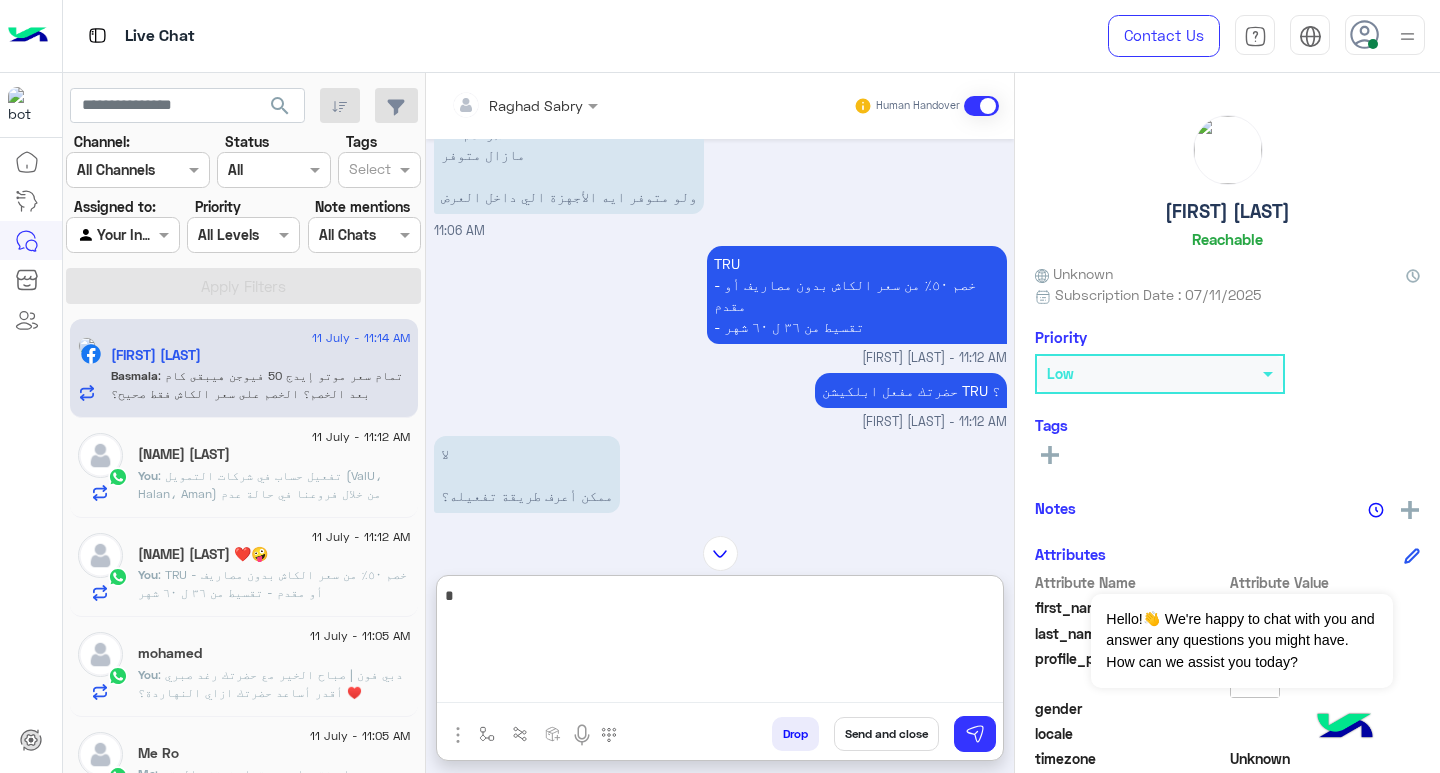drag, startPoint x: 868, startPoint y: 616, endPoint x: 1015, endPoint y: 570, distance: 154.02922 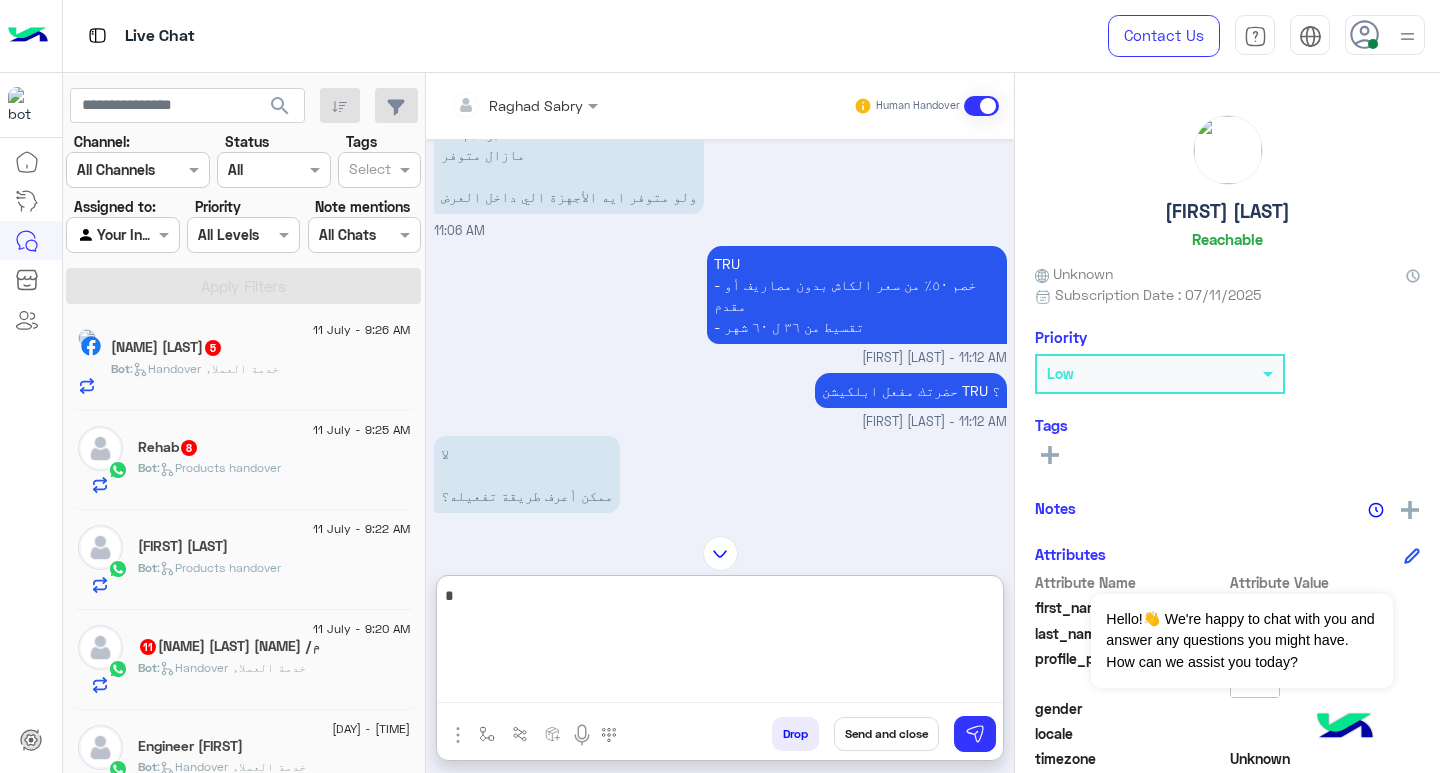 scroll, scrollTop: 840, scrollLeft: 0, axis: vertical 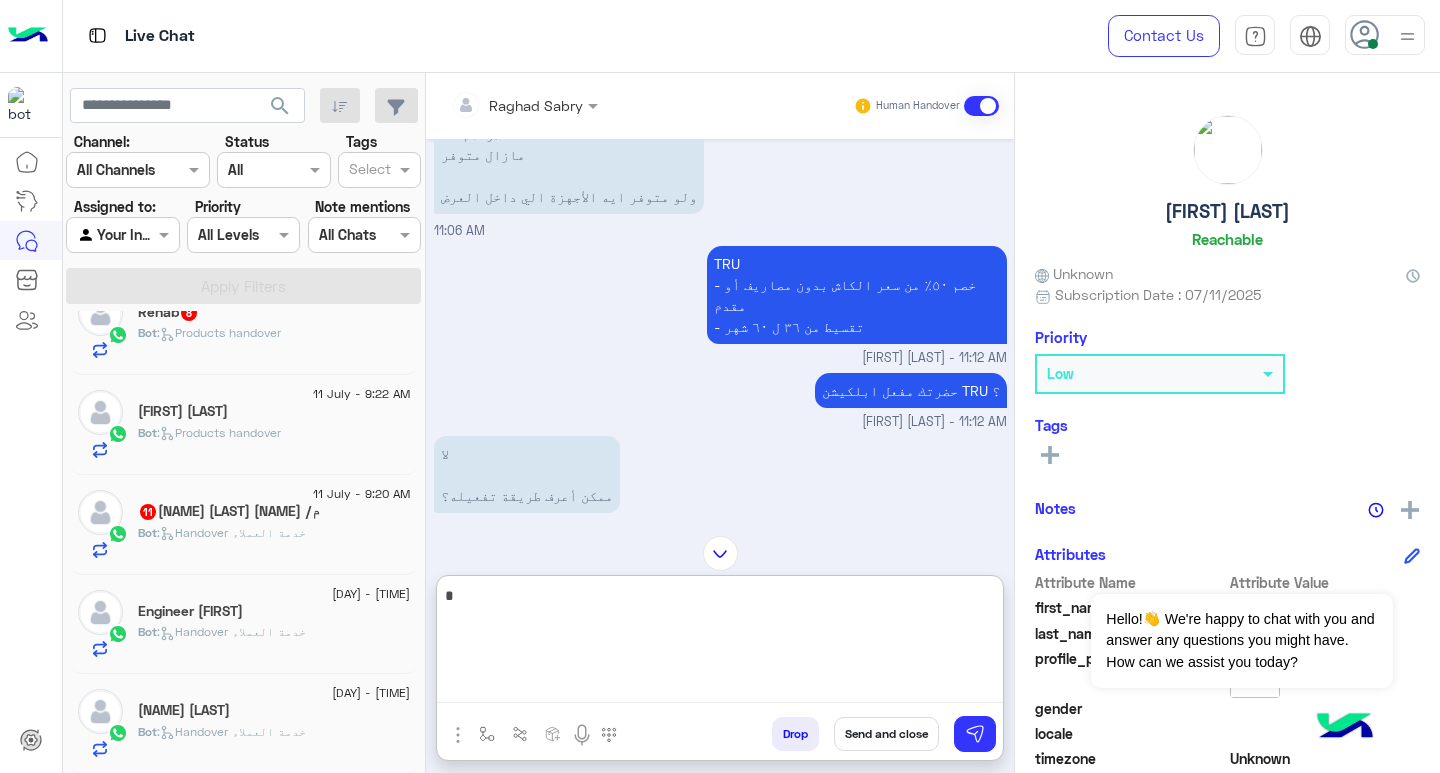 click on ":   Handover خدمة العملاء" 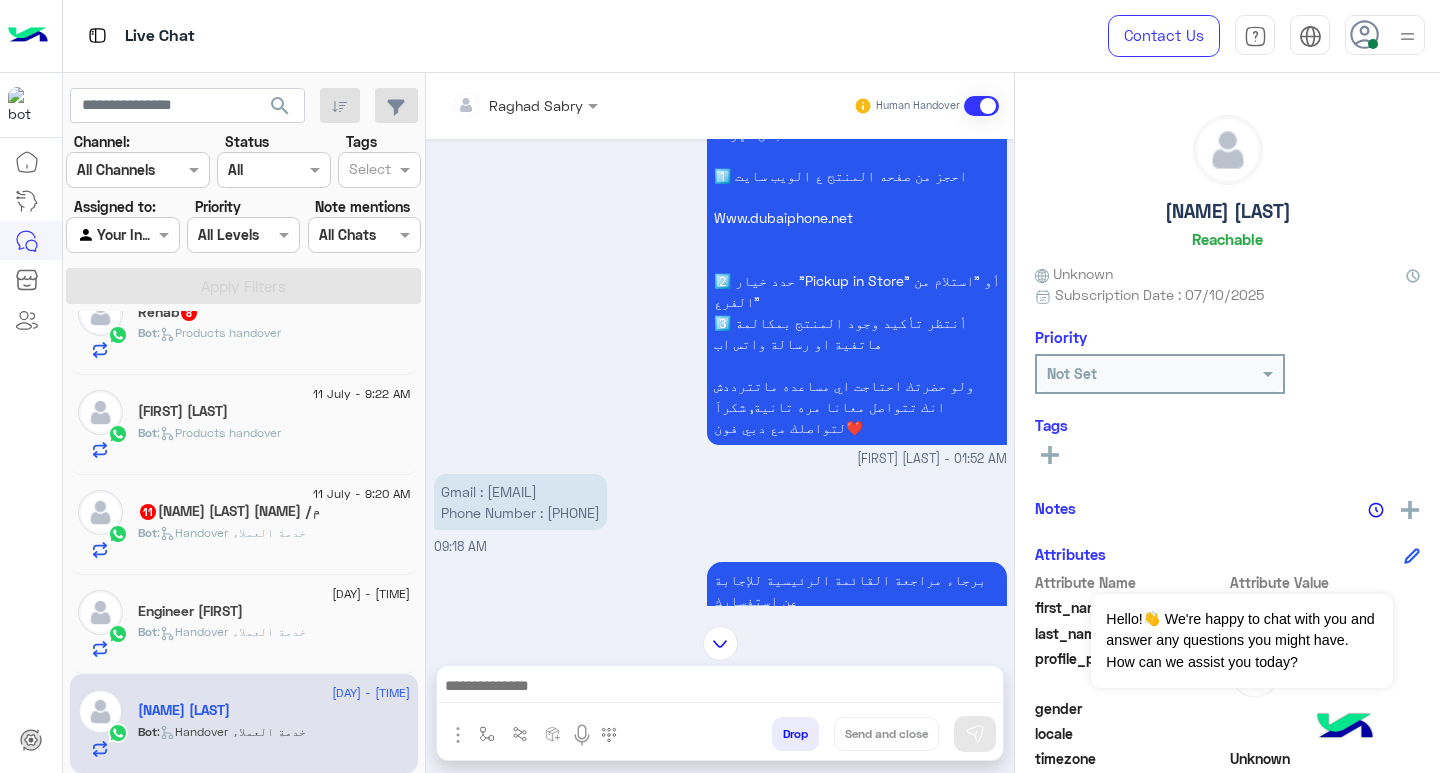 scroll, scrollTop: 0, scrollLeft: 0, axis: both 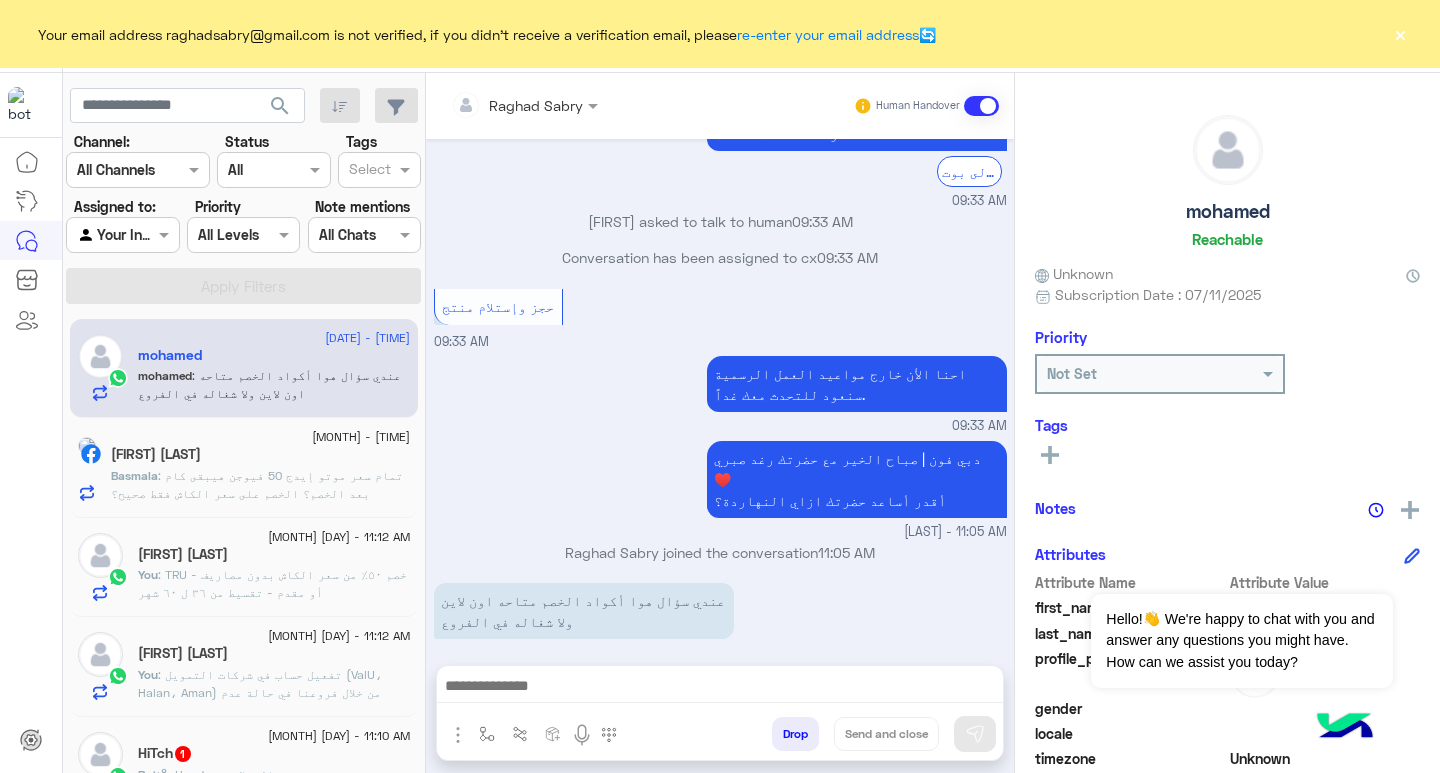 click on "Your email address raghadsabry@gmail.com is not verified, if you didn't receive a verification email, please  re-enter your email address  🔄 ×" 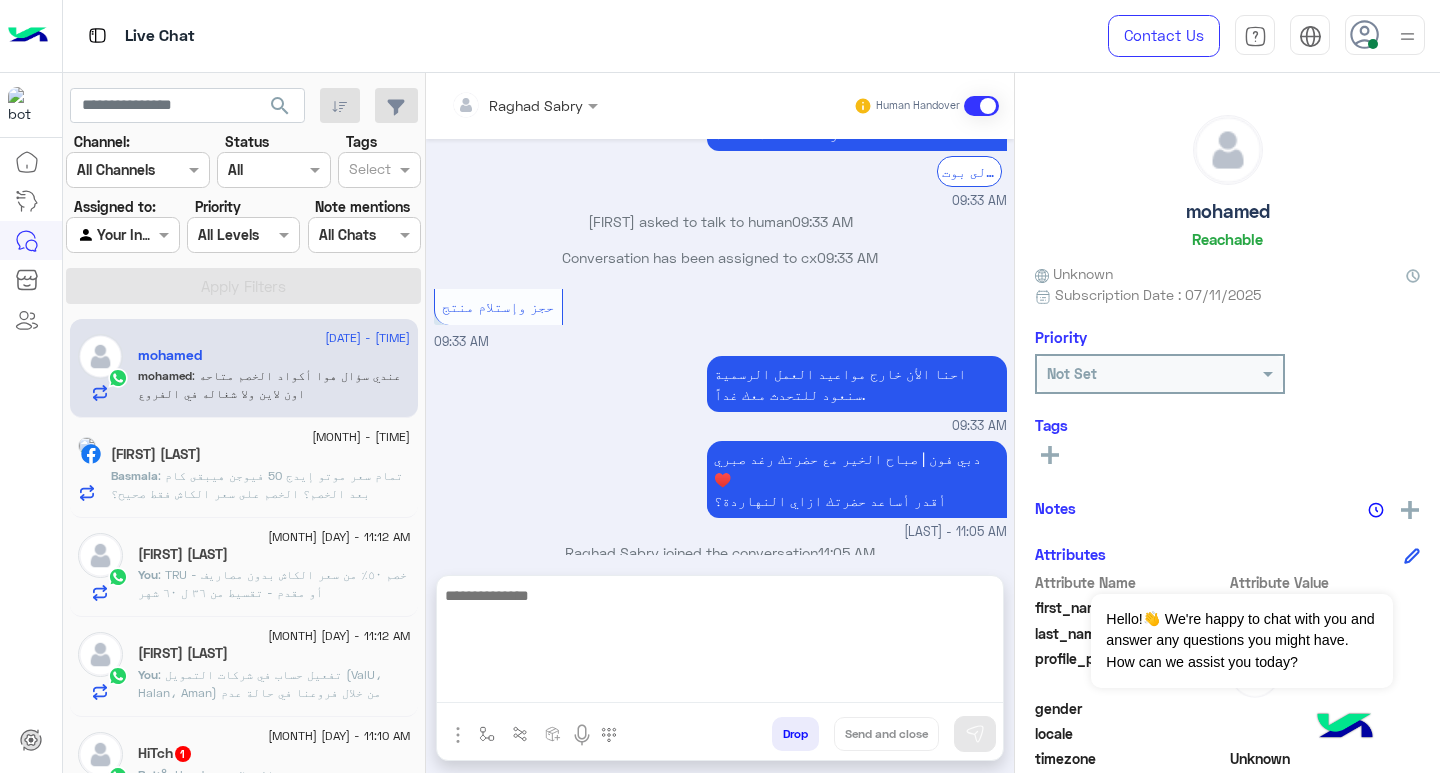 click at bounding box center [720, 643] 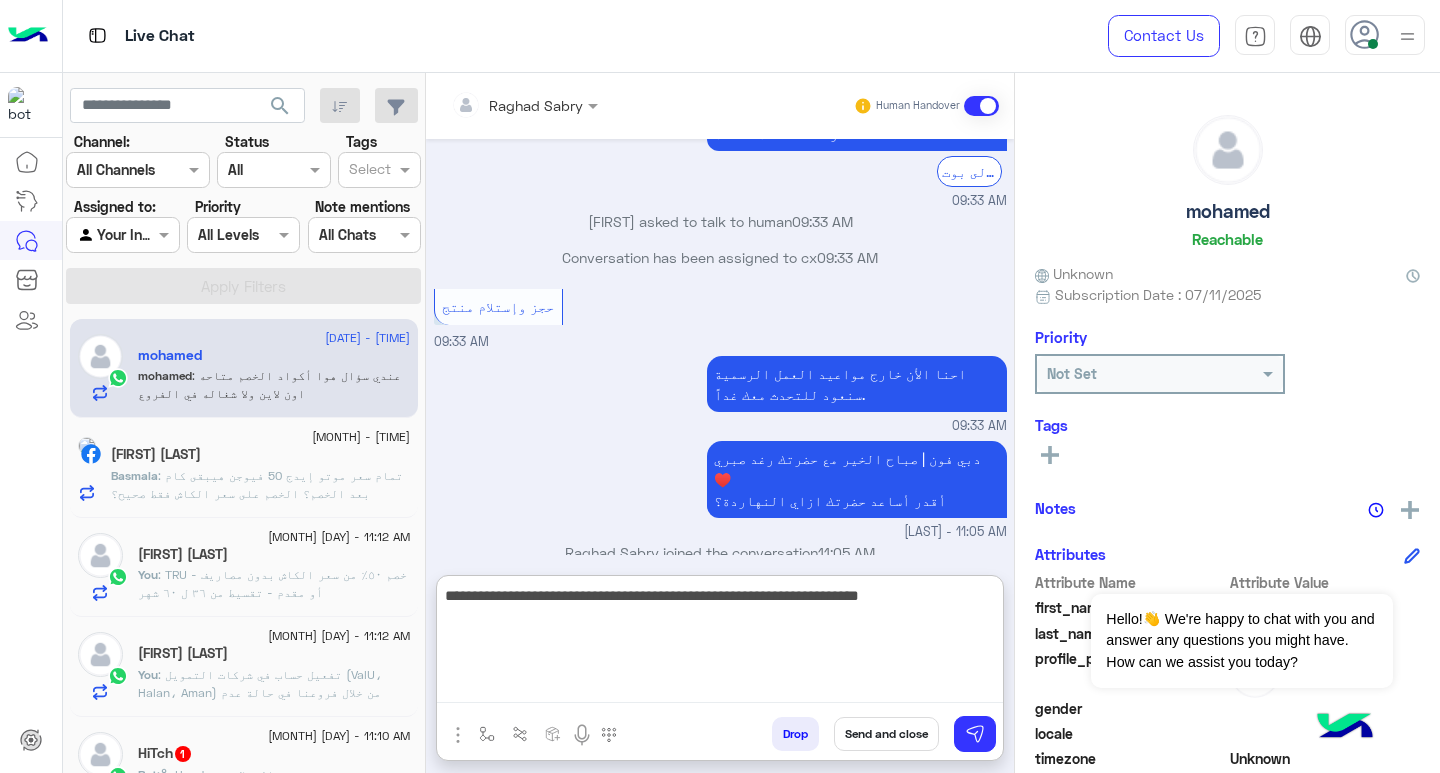 type on "**********" 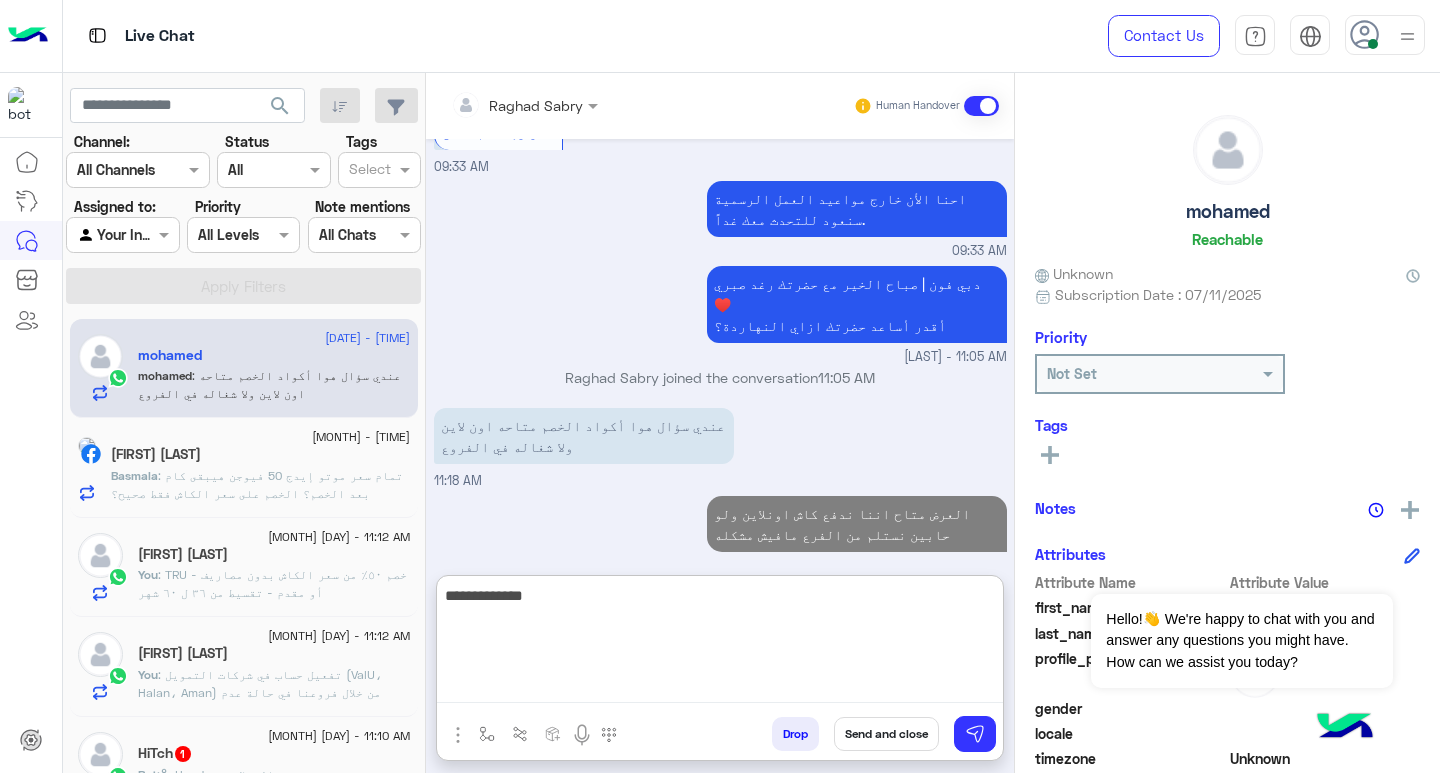 scroll, scrollTop: 1197, scrollLeft: 0, axis: vertical 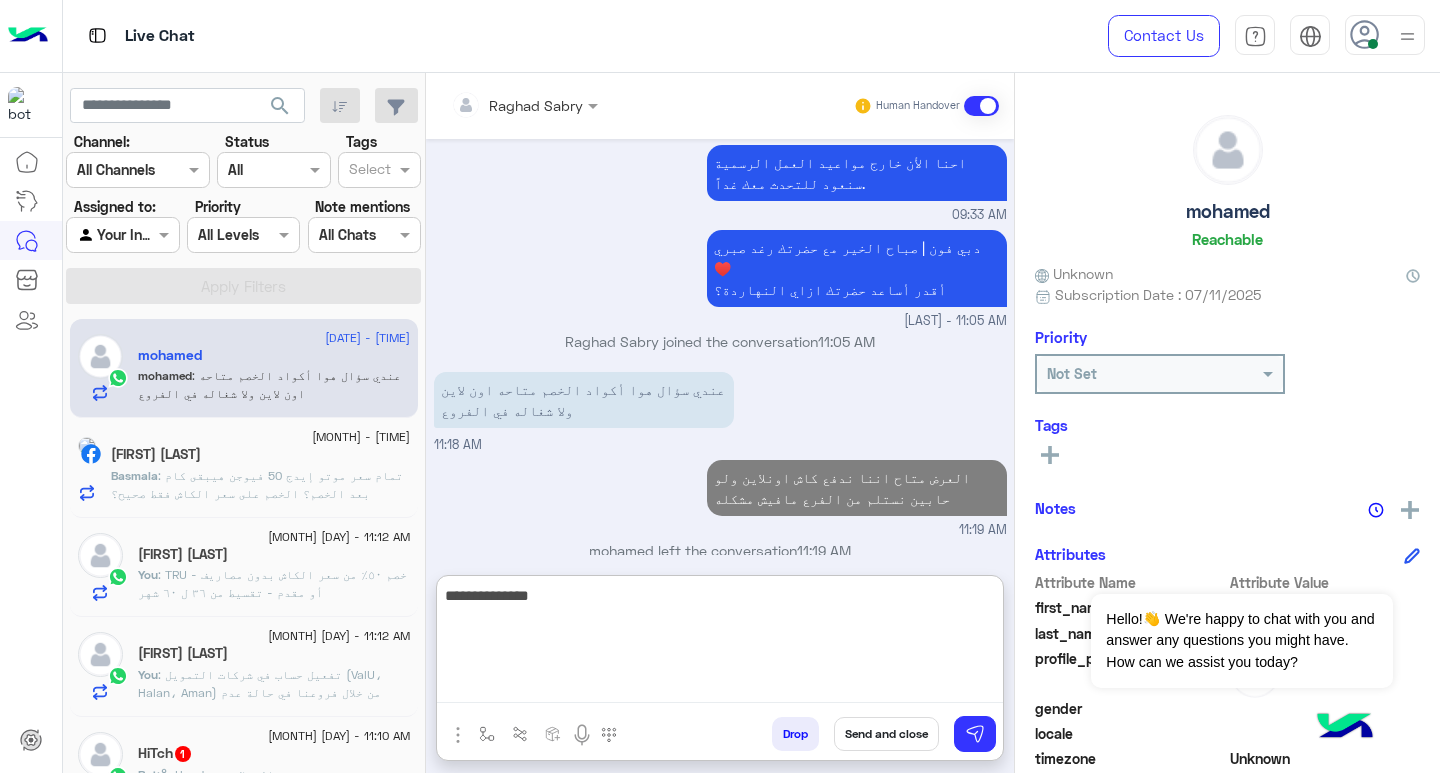 type on "**********" 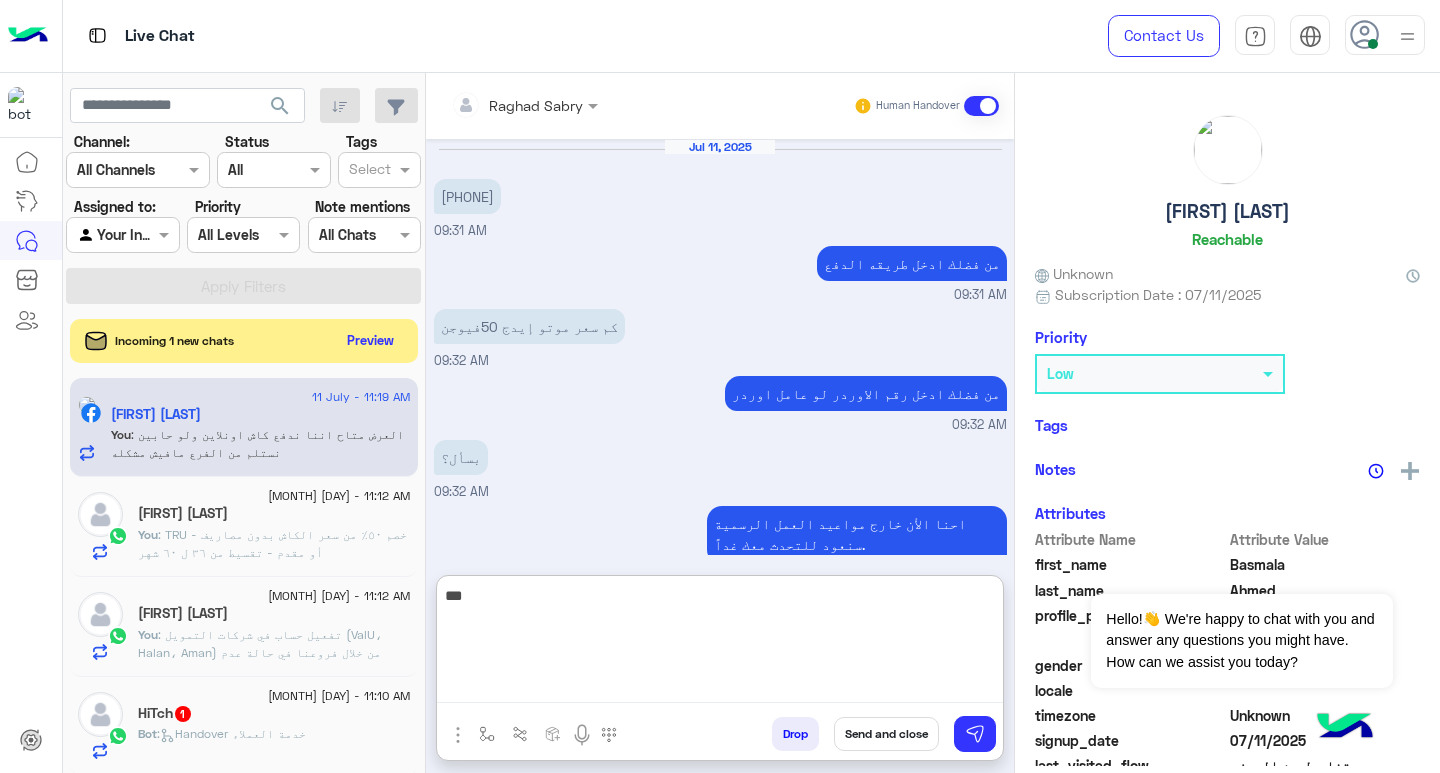 scroll, scrollTop: 1604, scrollLeft: 0, axis: vertical 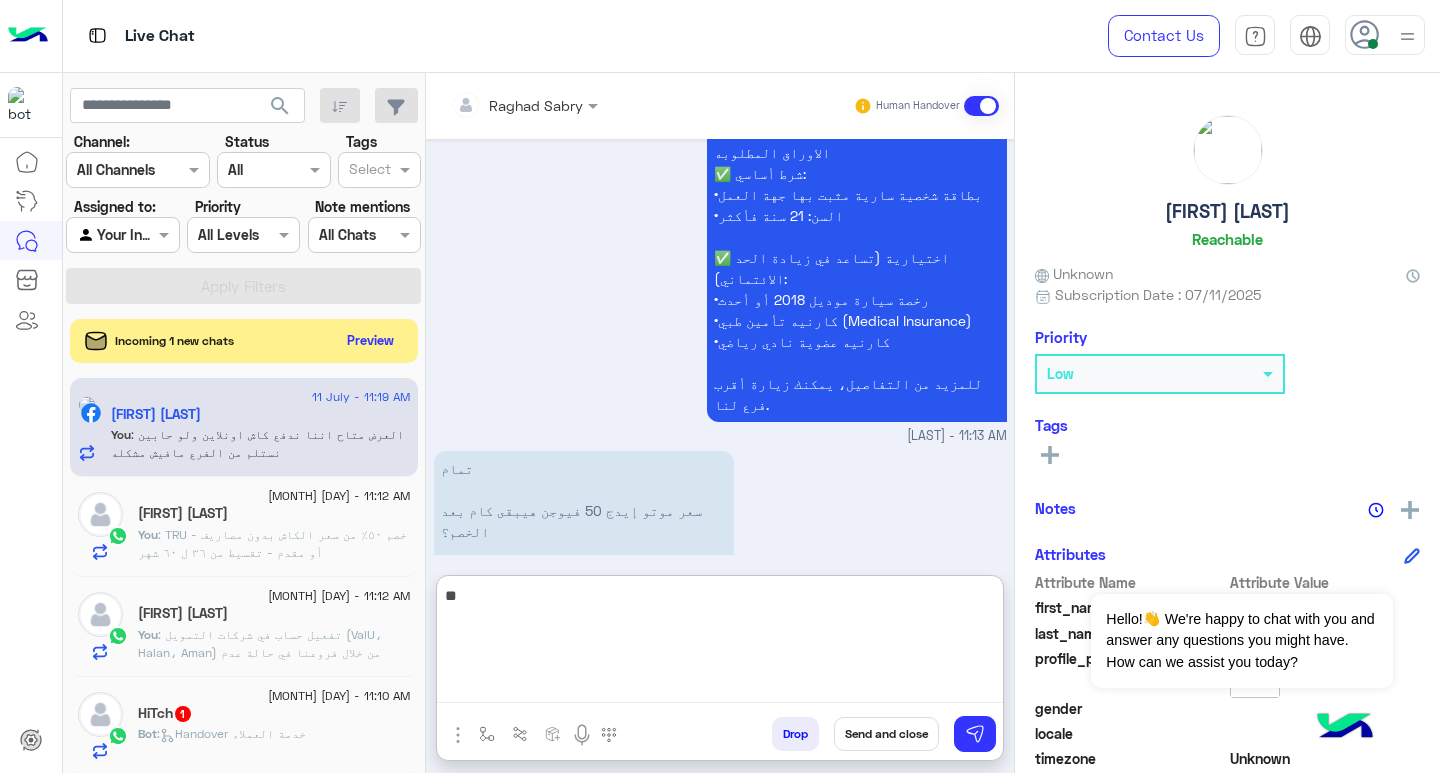 type on "*" 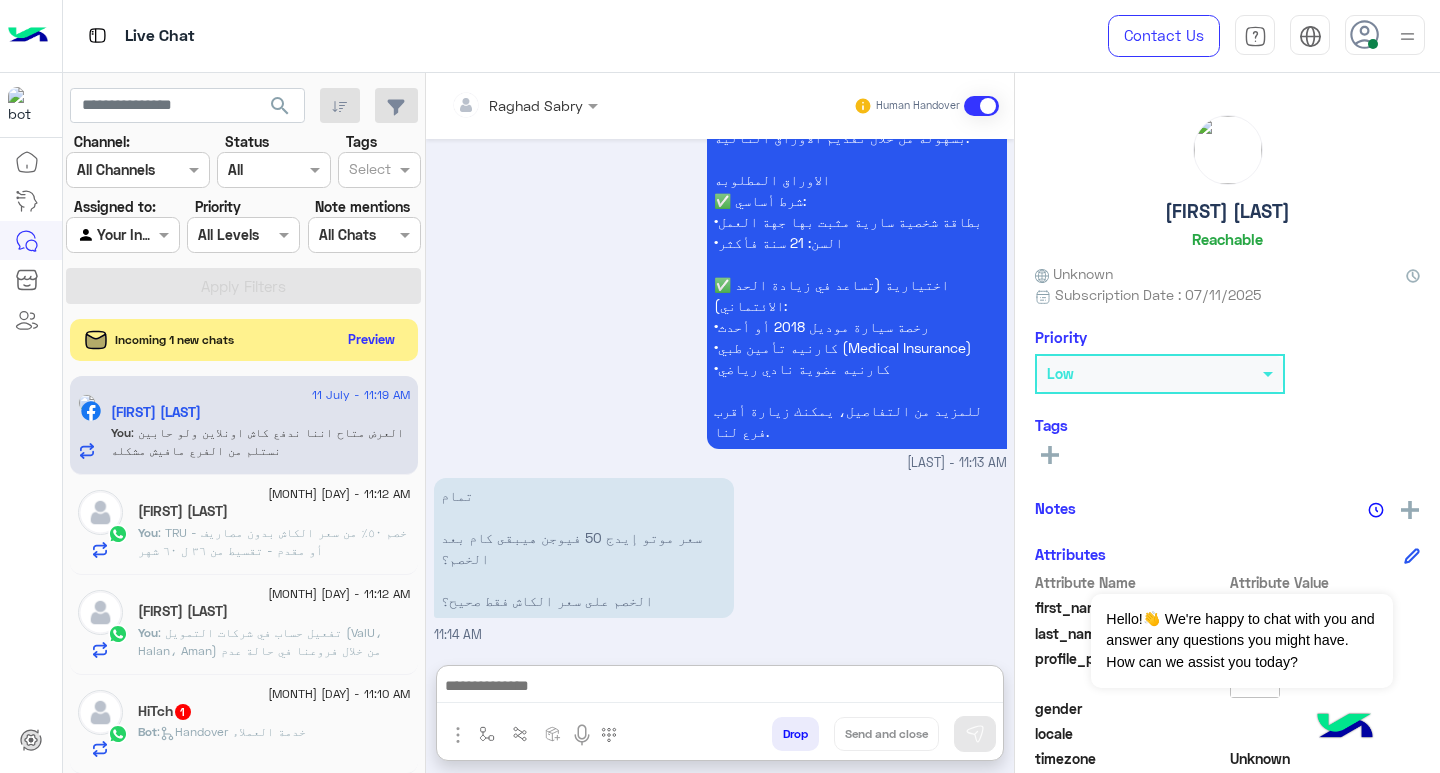 click on "Preview" 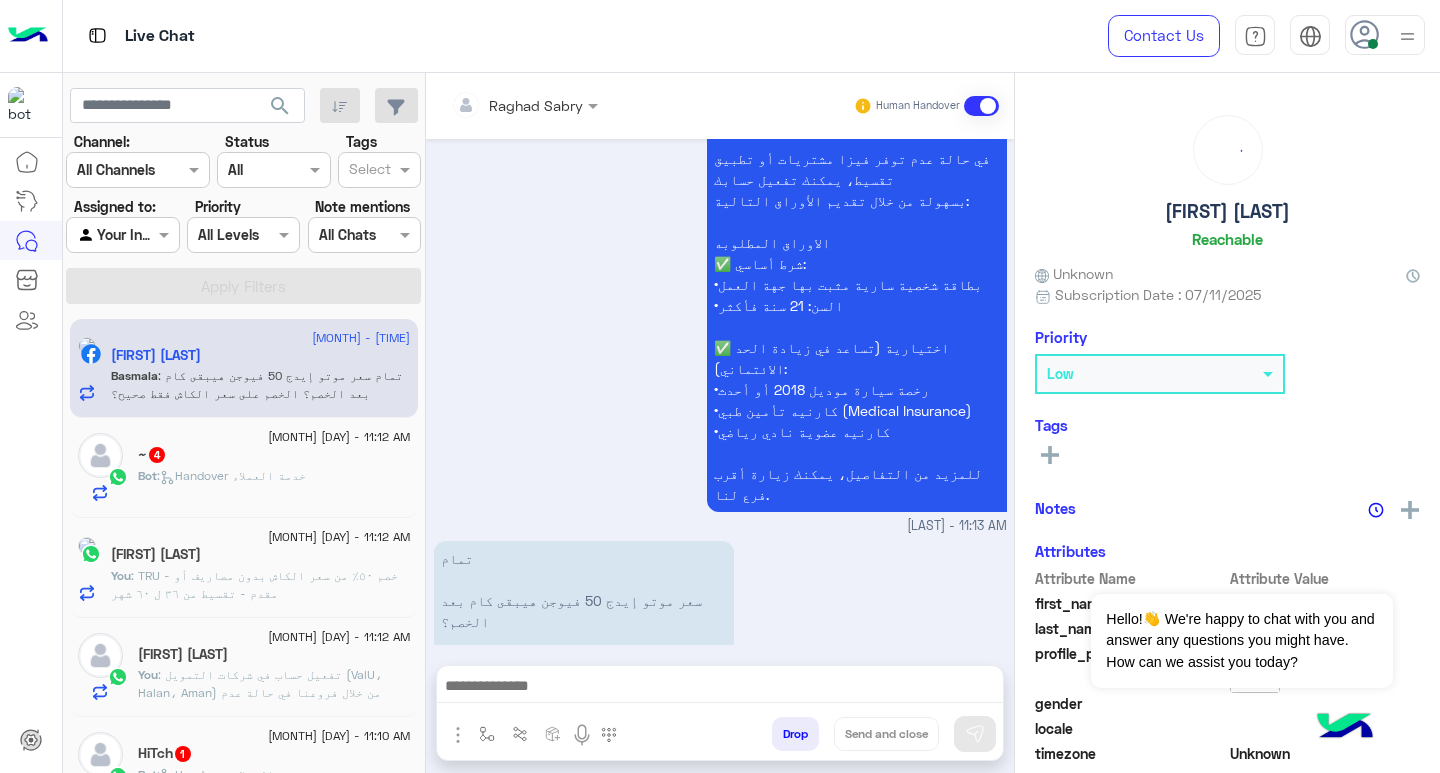 scroll, scrollTop: 1514, scrollLeft: 0, axis: vertical 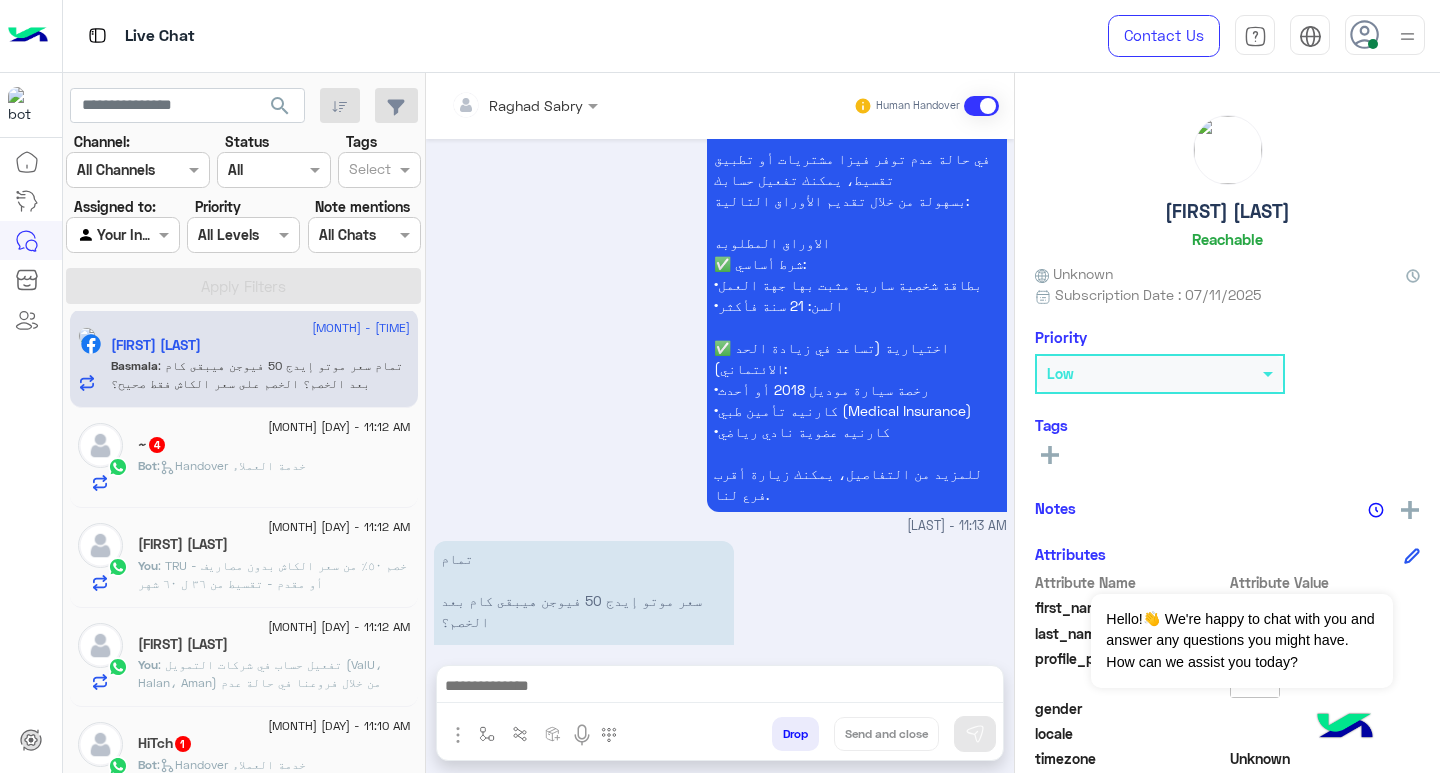 click on "~   4" 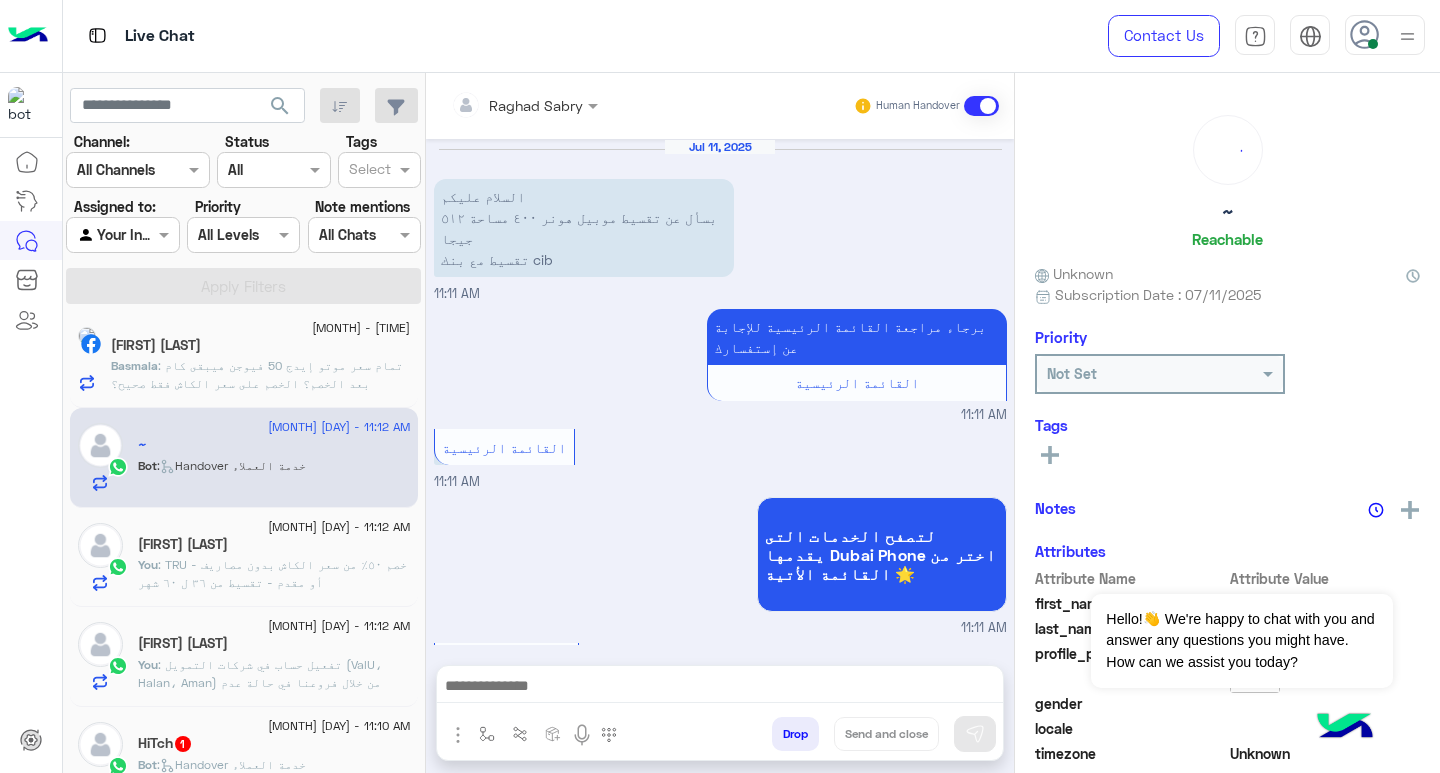 scroll, scrollTop: 1489, scrollLeft: 0, axis: vertical 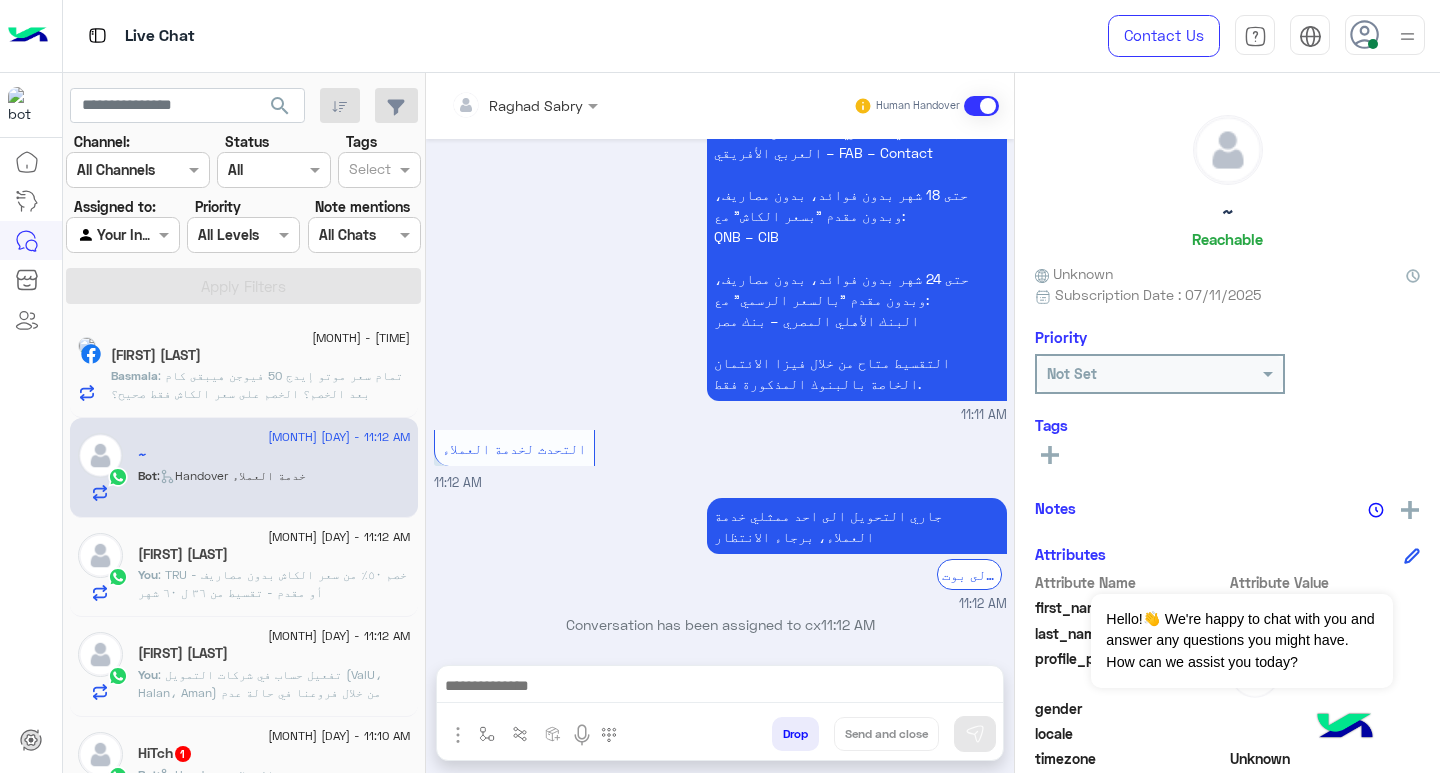 click on ":  TRU
- ⁠خصم ٥٠٪؜ من سعر الكاش بدون مصاريف أو مقدم
- ⁠تقسيط من ٣٦ ل ٦٠ شهر" 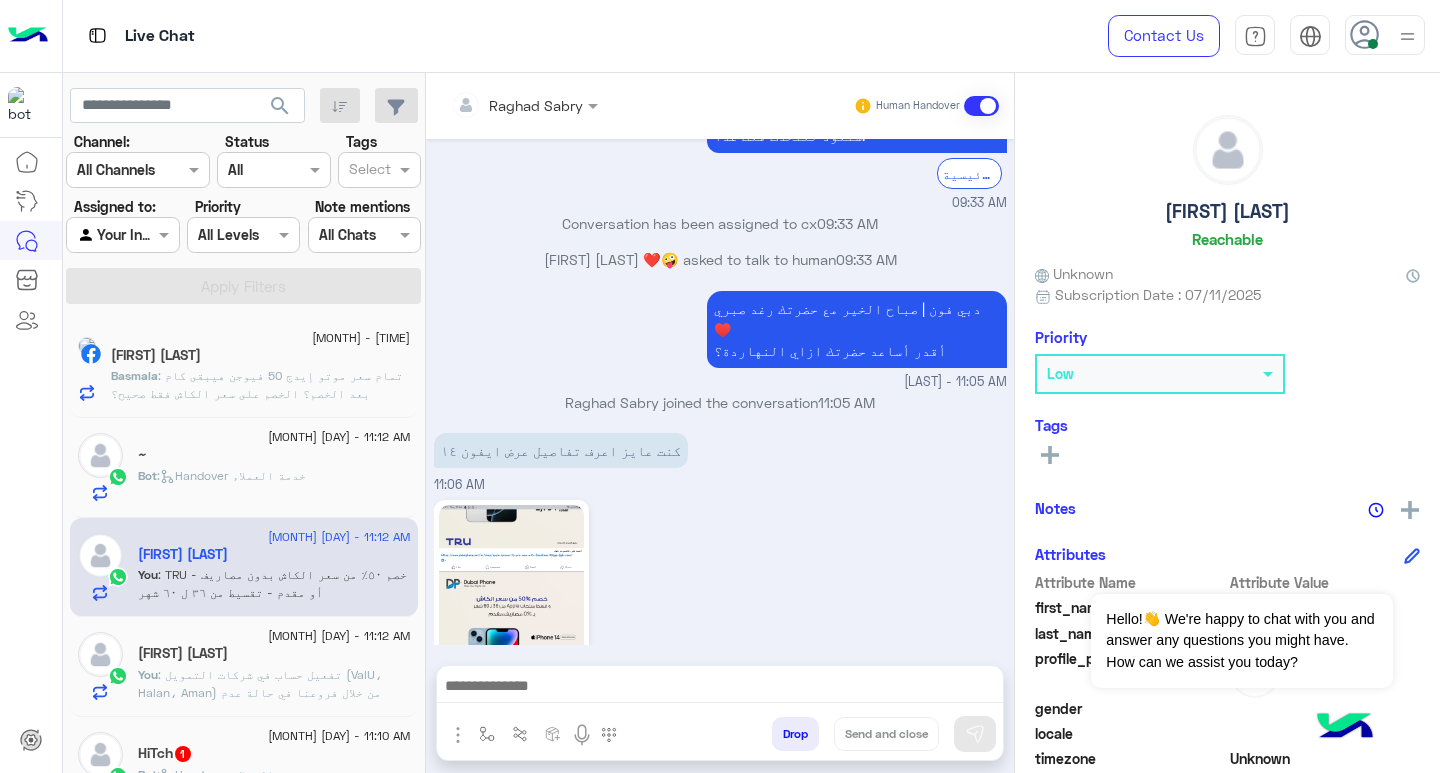 scroll, scrollTop: 1878, scrollLeft: 0, axis: vertical 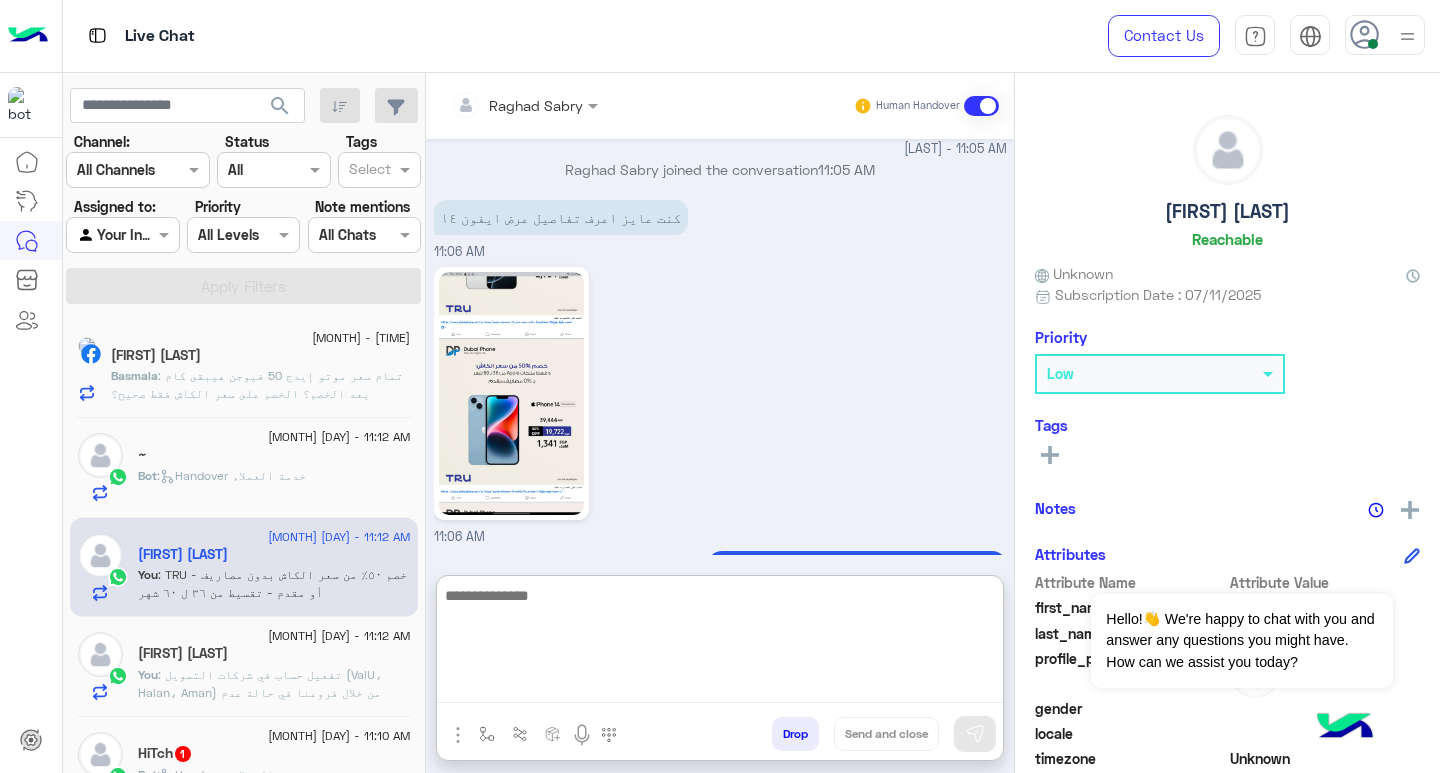 click at bounding box center (720, 643) 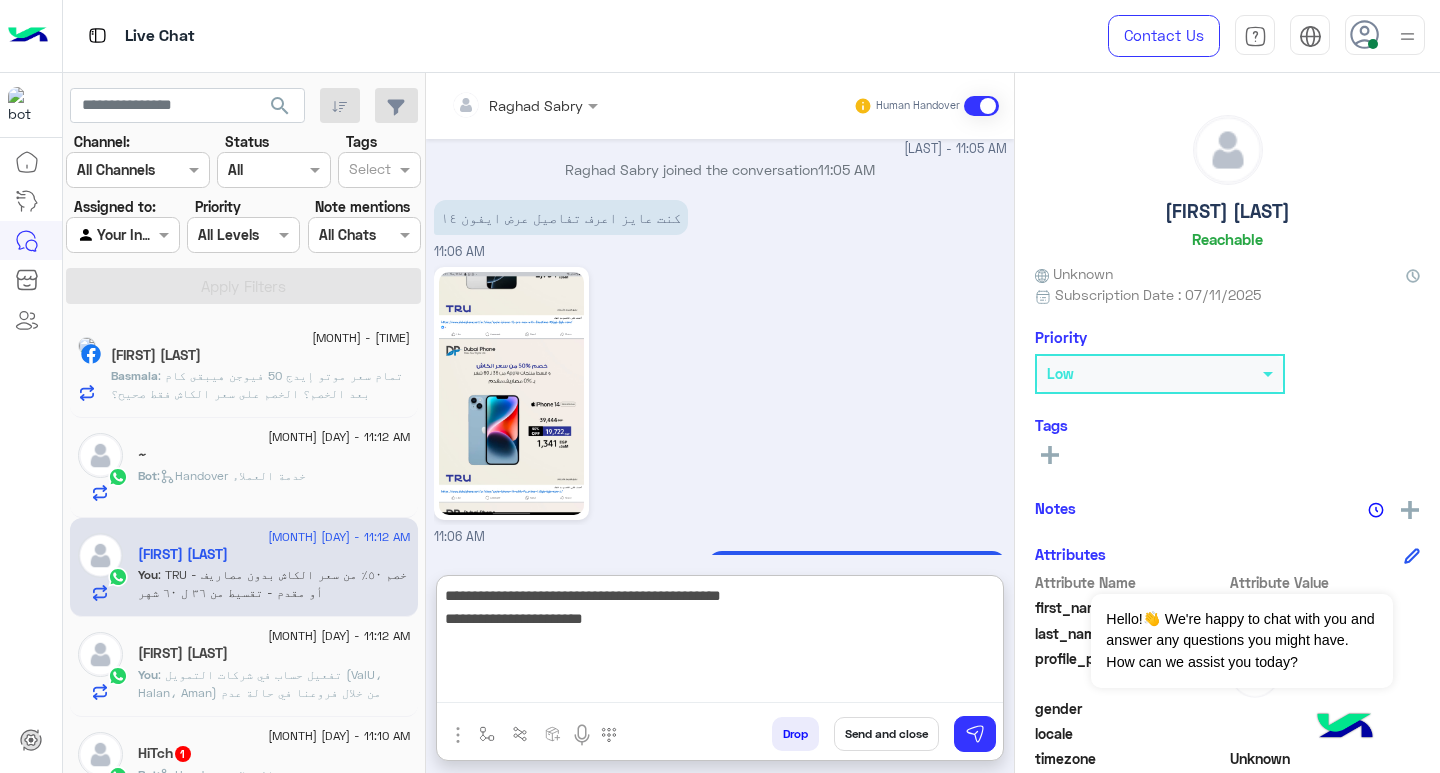 click on "**********" at bounding box center (720, 643) 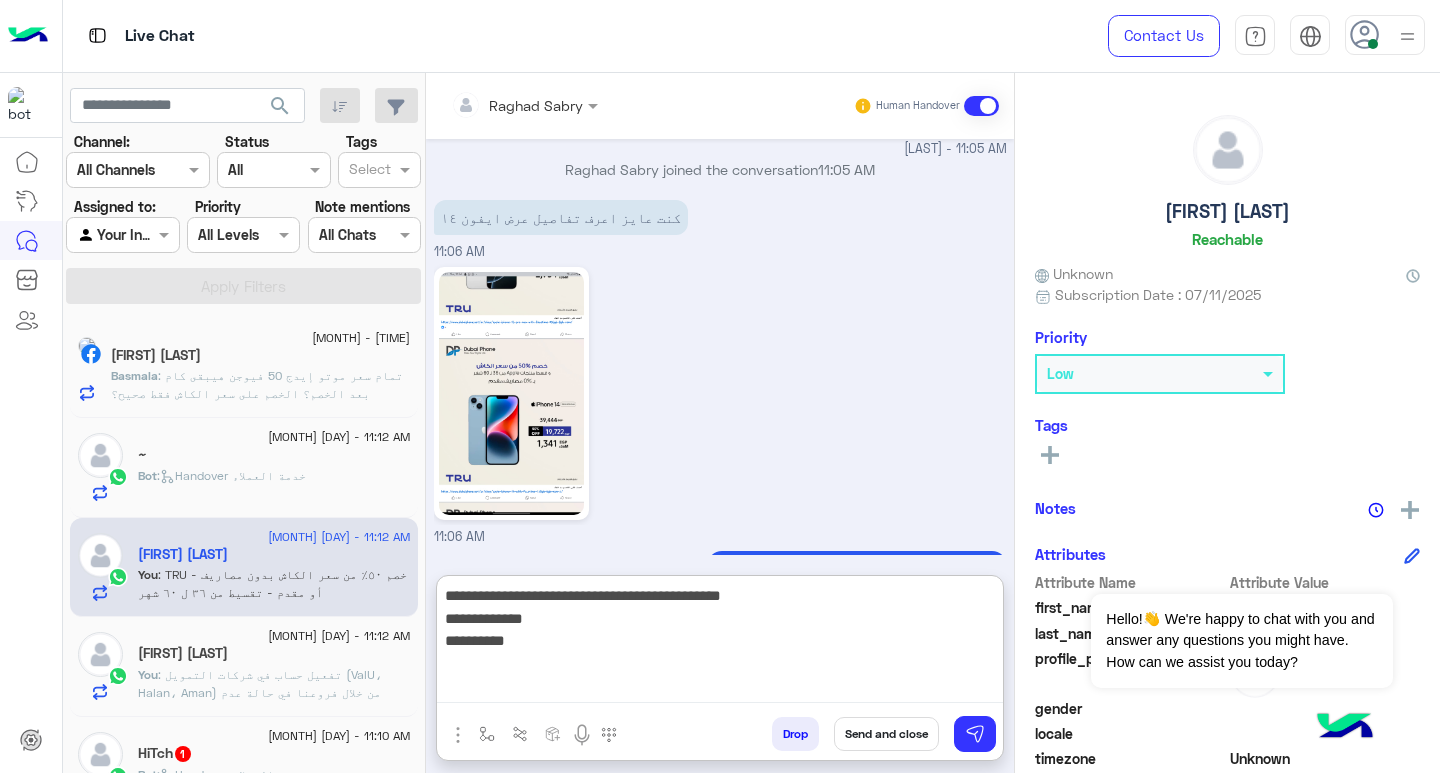 click on "**********" at bounding box center [720, 643] 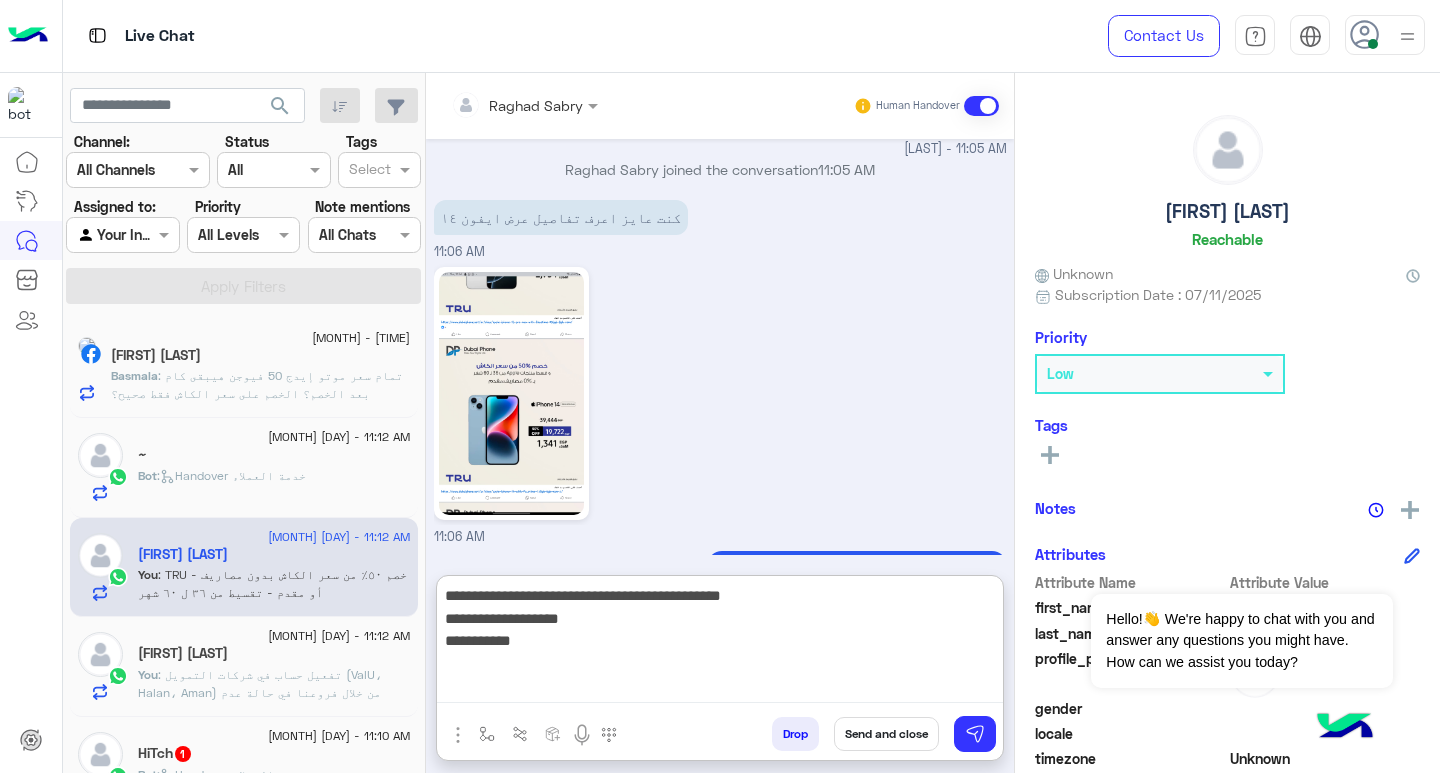 click on "**********" at bounding box center [720, 643] 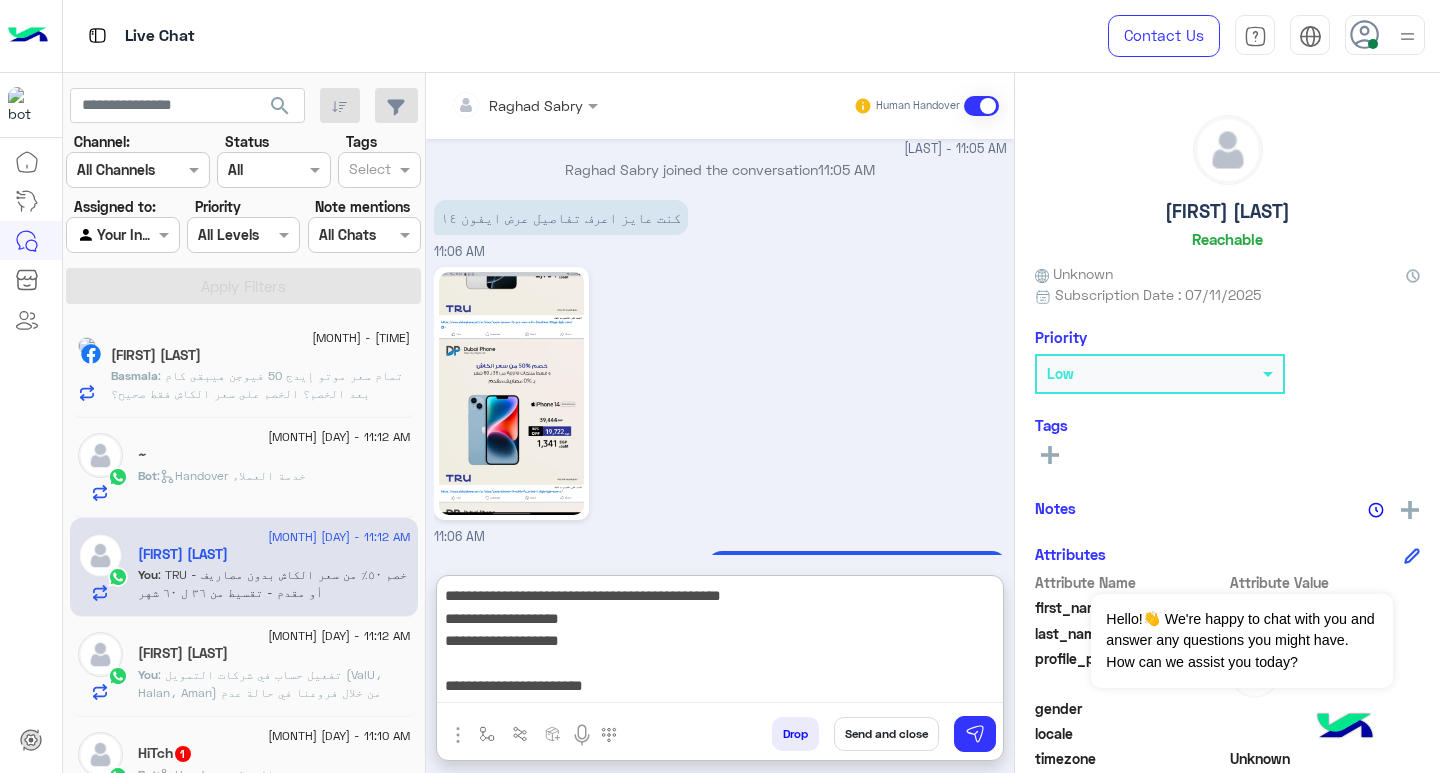 click on "**********" at bounding box center (720, 643) 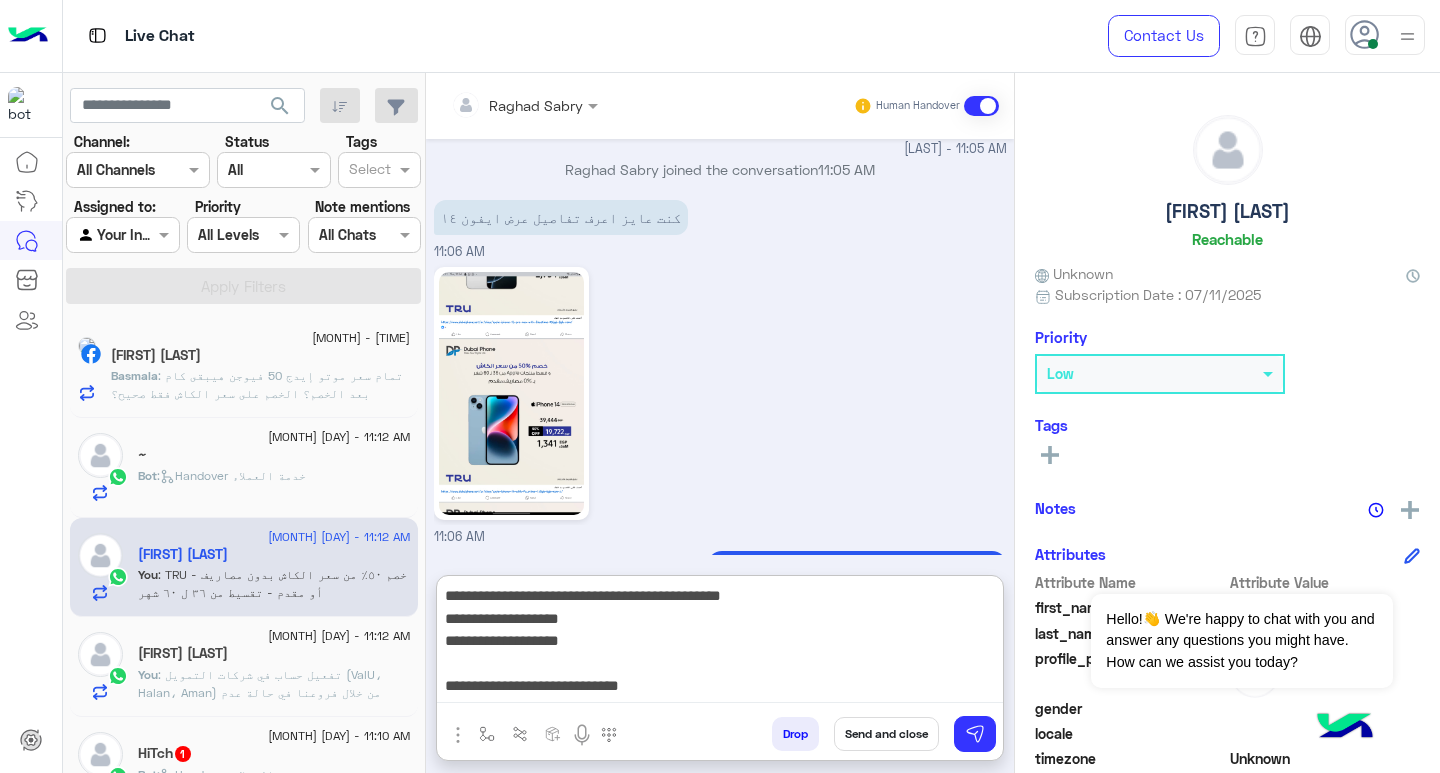 scroll, scrollTop: 16, scrollLeft: 0, axis: vertical 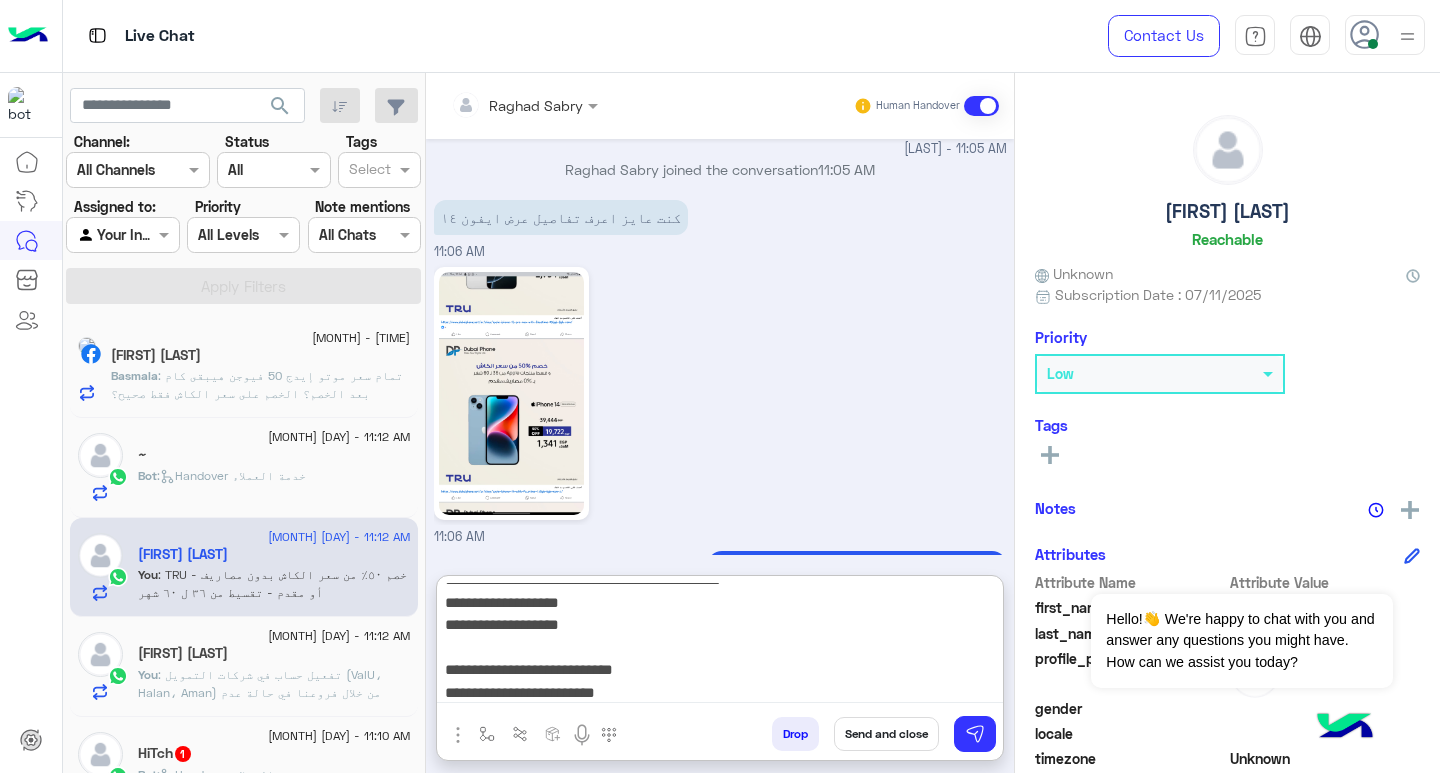 paste on "*******" 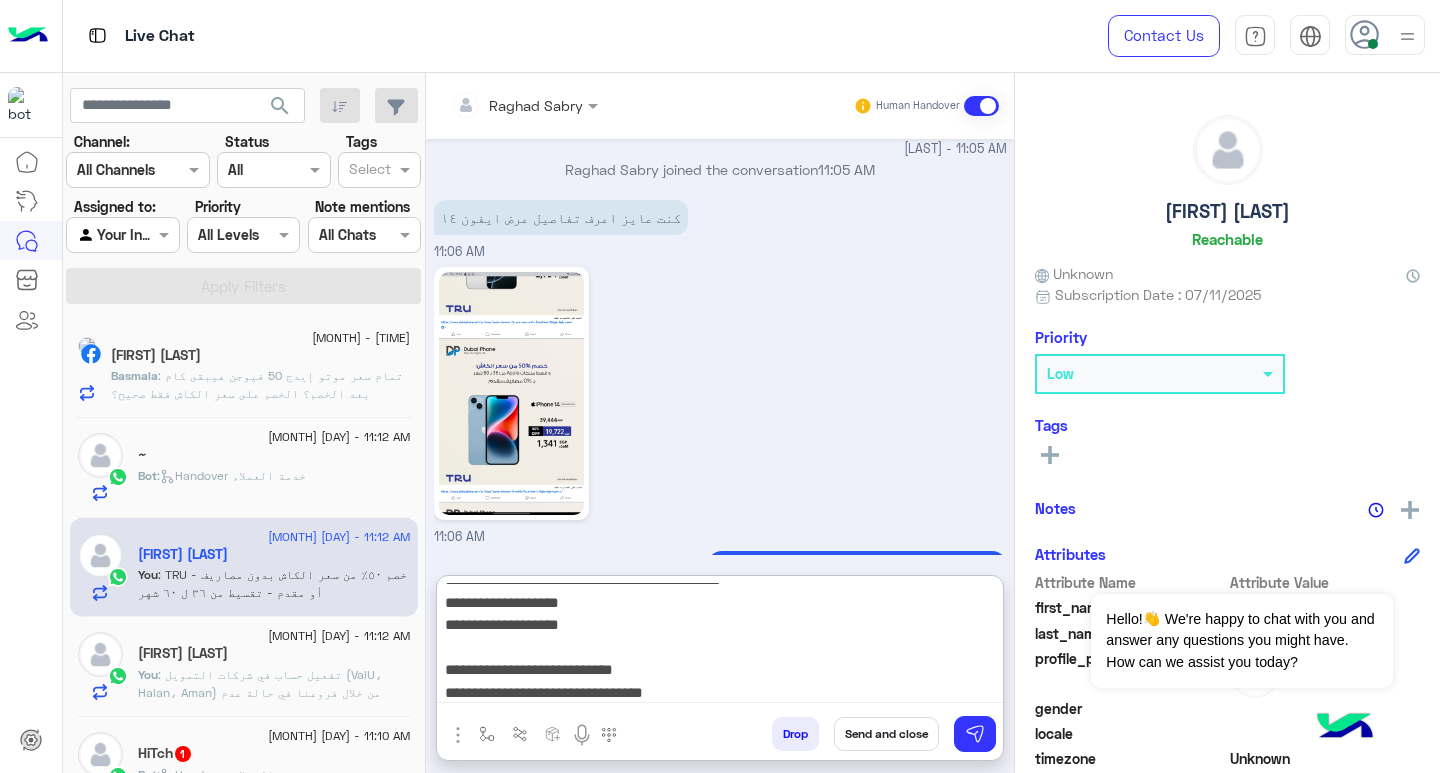 scroll, scrollTop: 39, scrollLeft: 0, axis: vertical 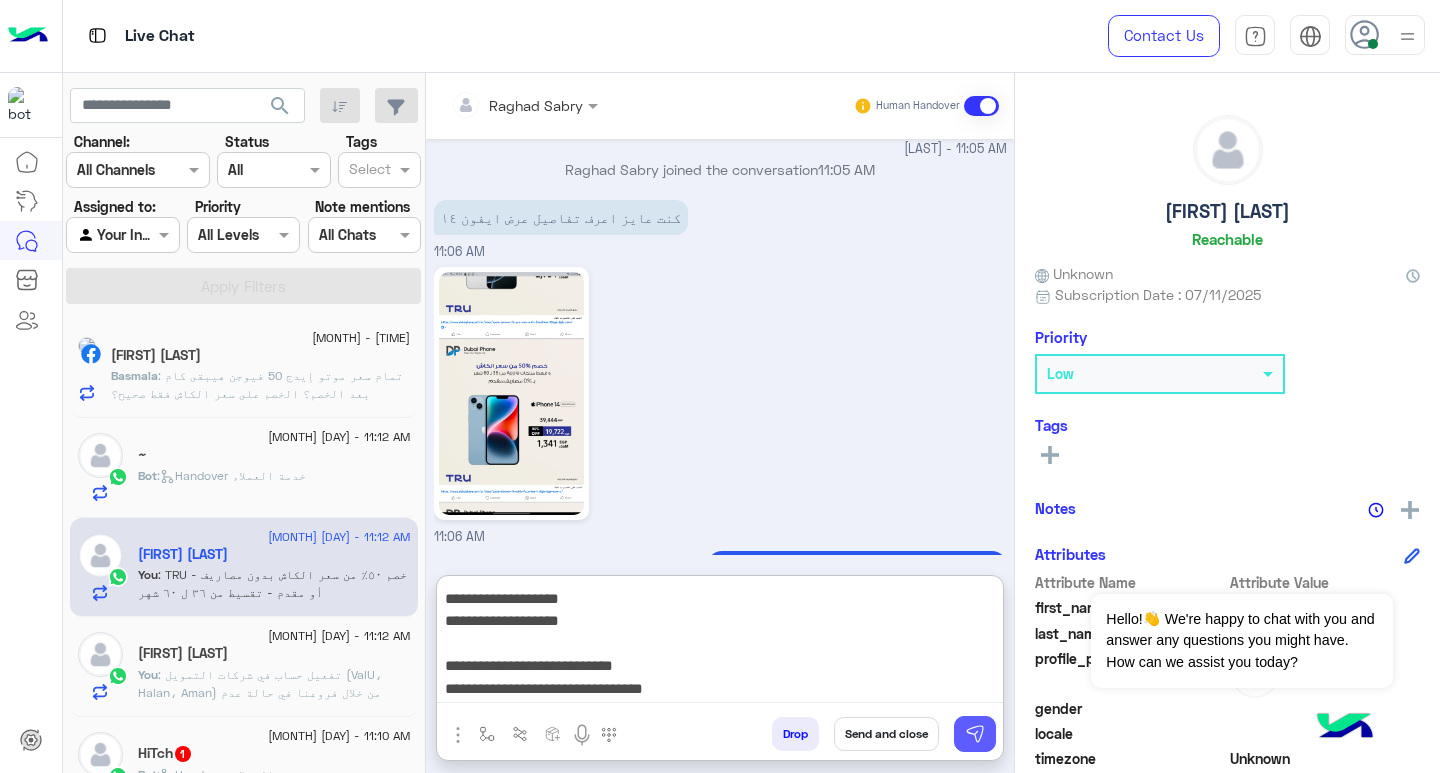 type on "**********" 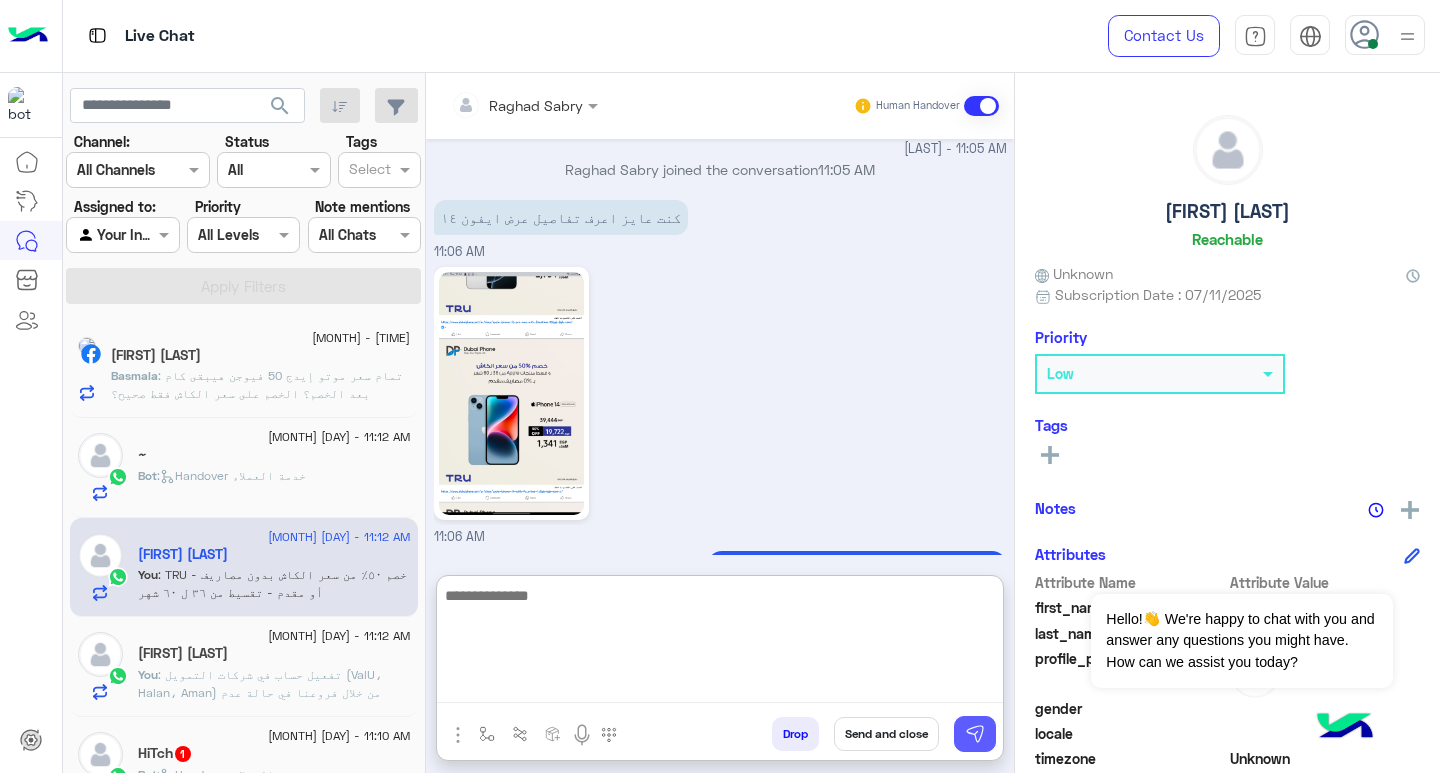 scroll, scrollTop: 0, scrollLeft: 0, axis: both 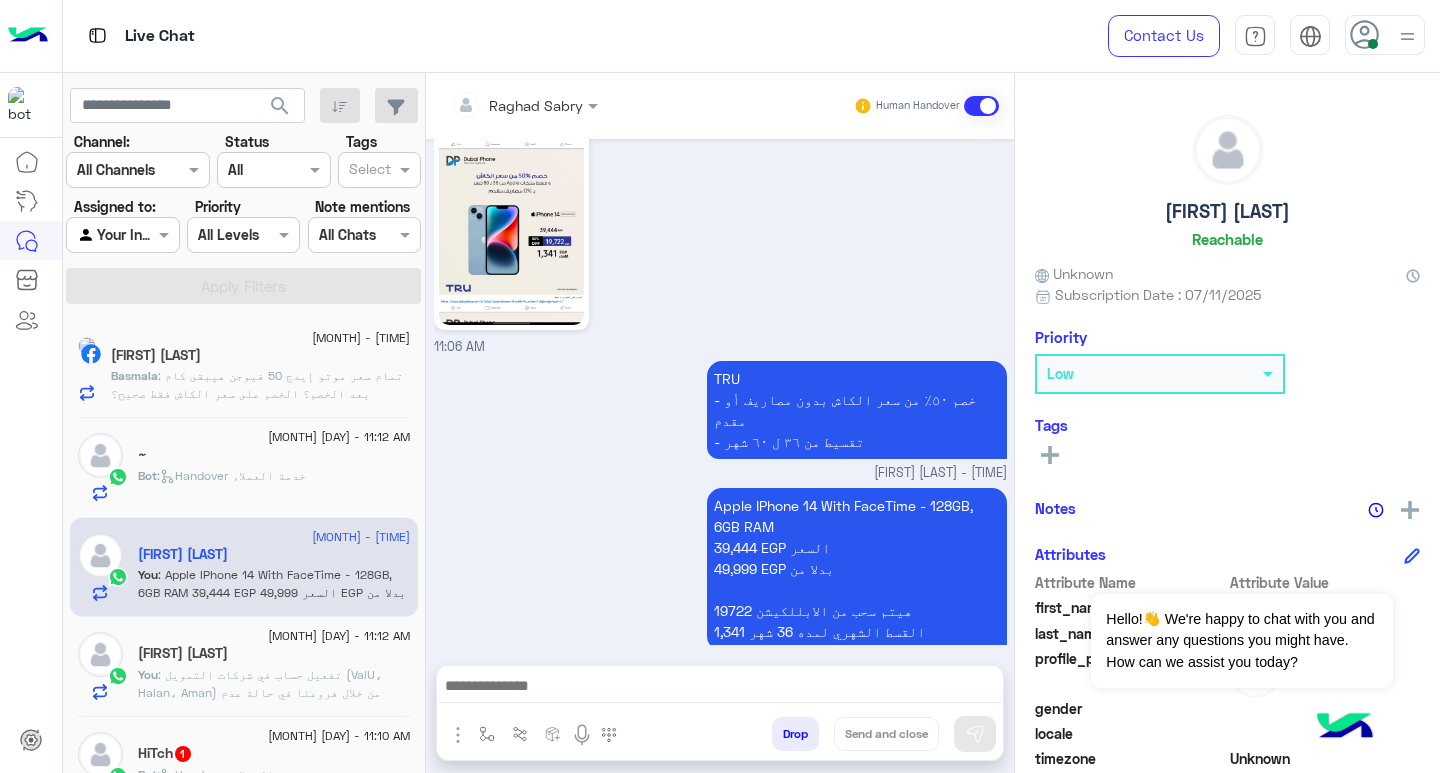 click at bounding box center [720, 688] 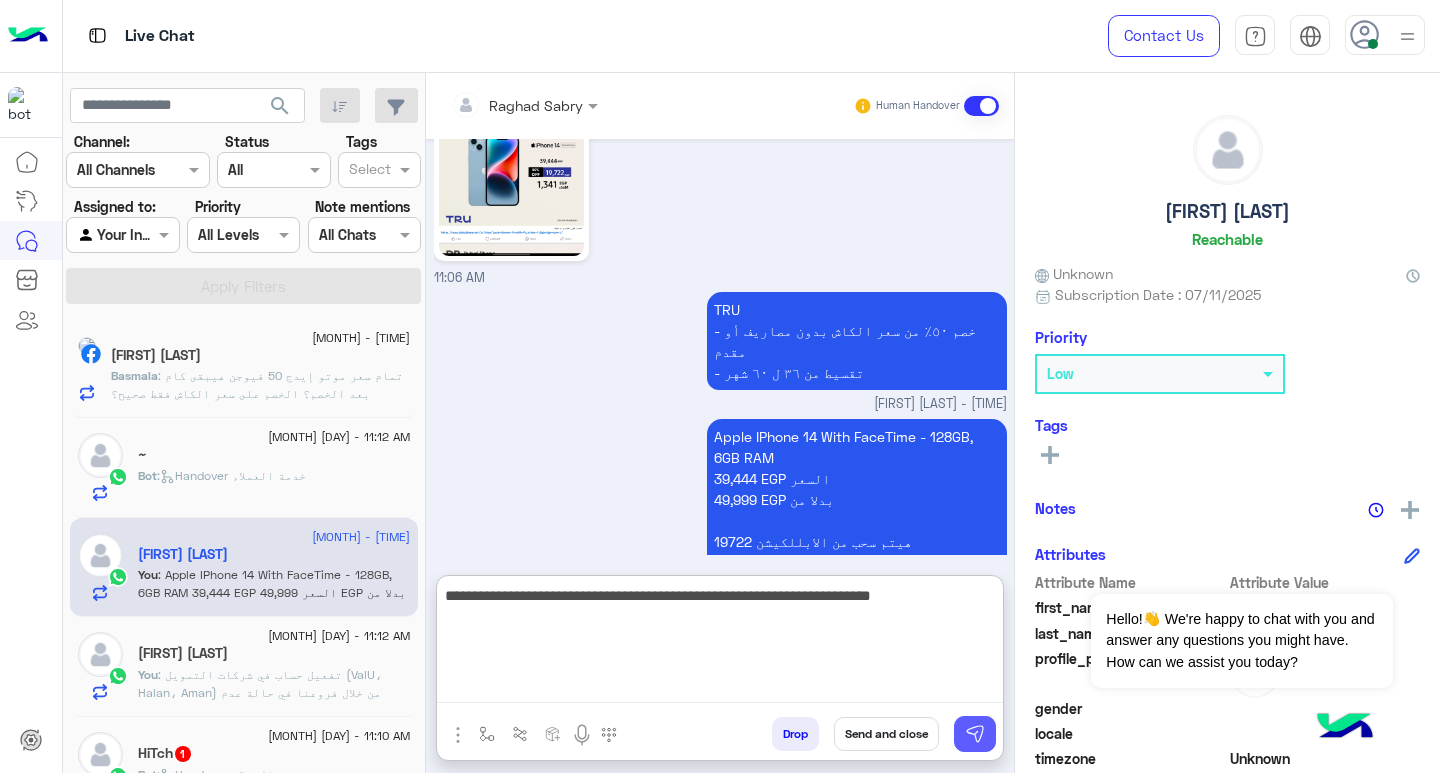 type on "**********" 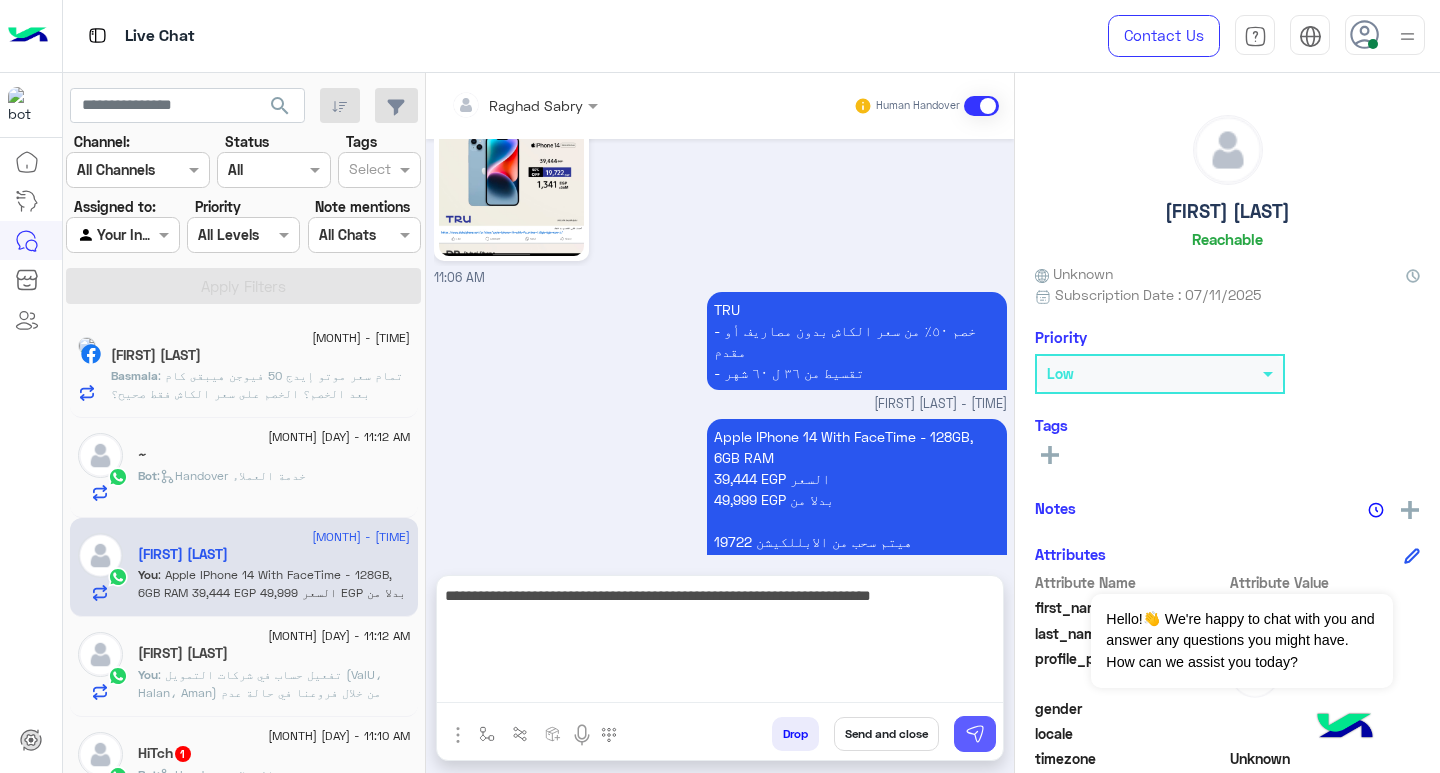 click at bounding box center [975, 734] 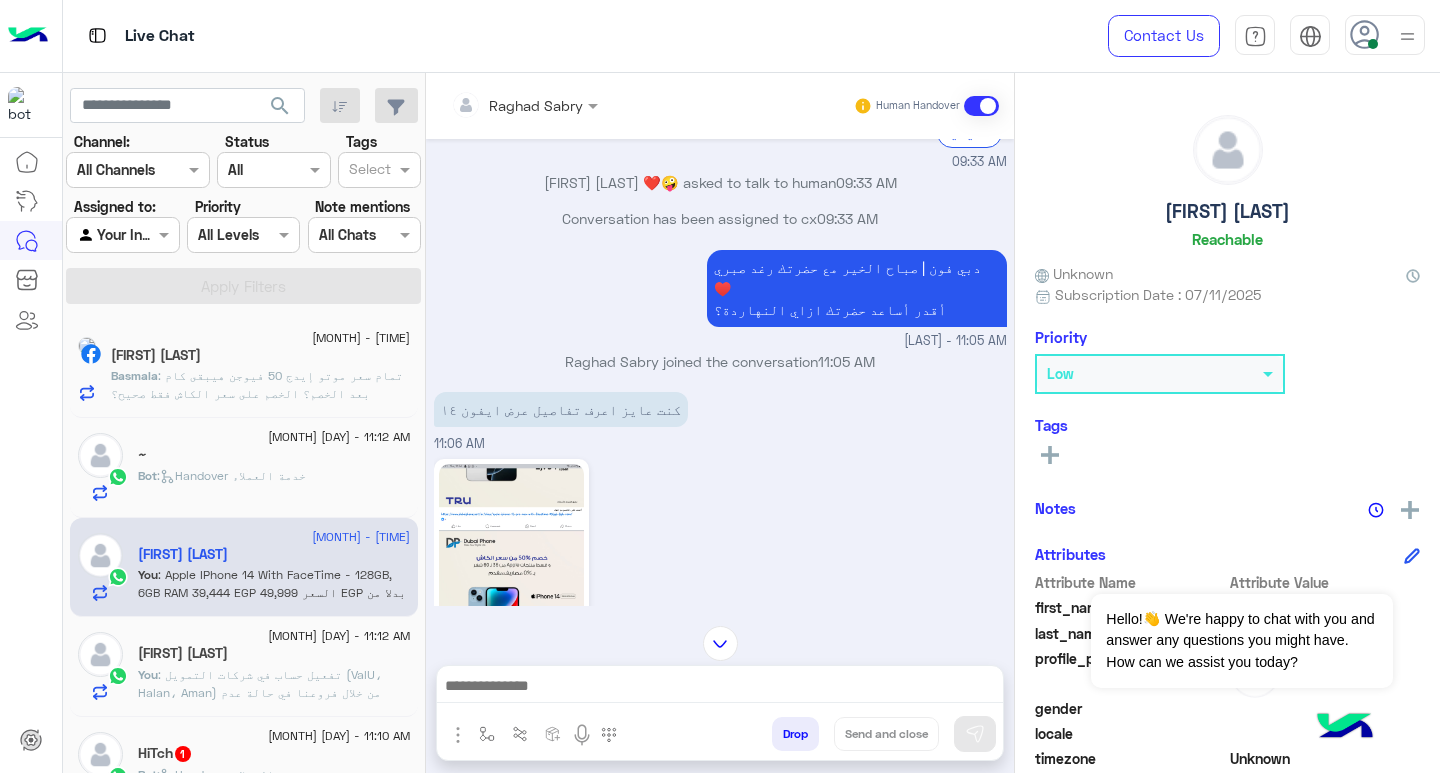 scroll, scrollTop: 2152, scrollLeft: 0, axis: vertical 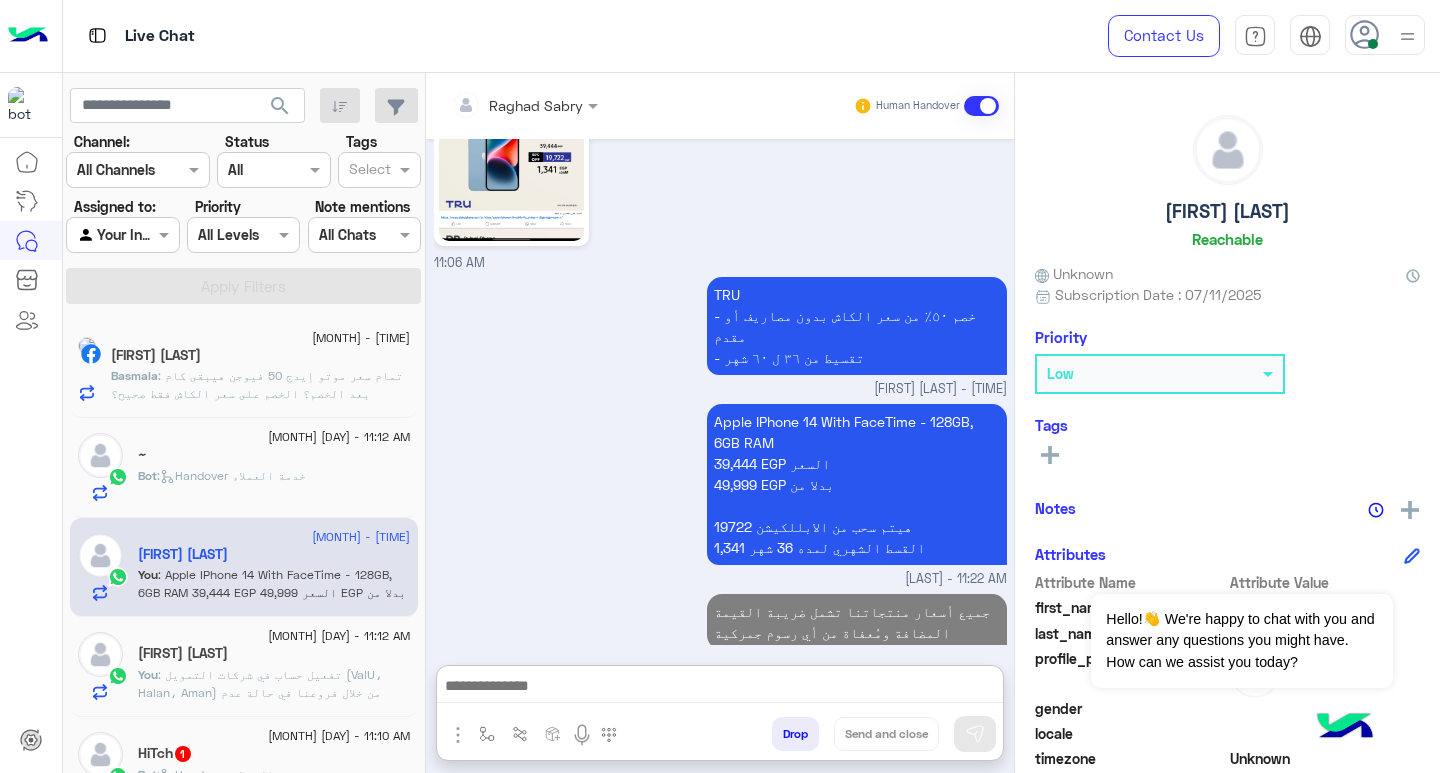 click at bounding box center [720, 688] 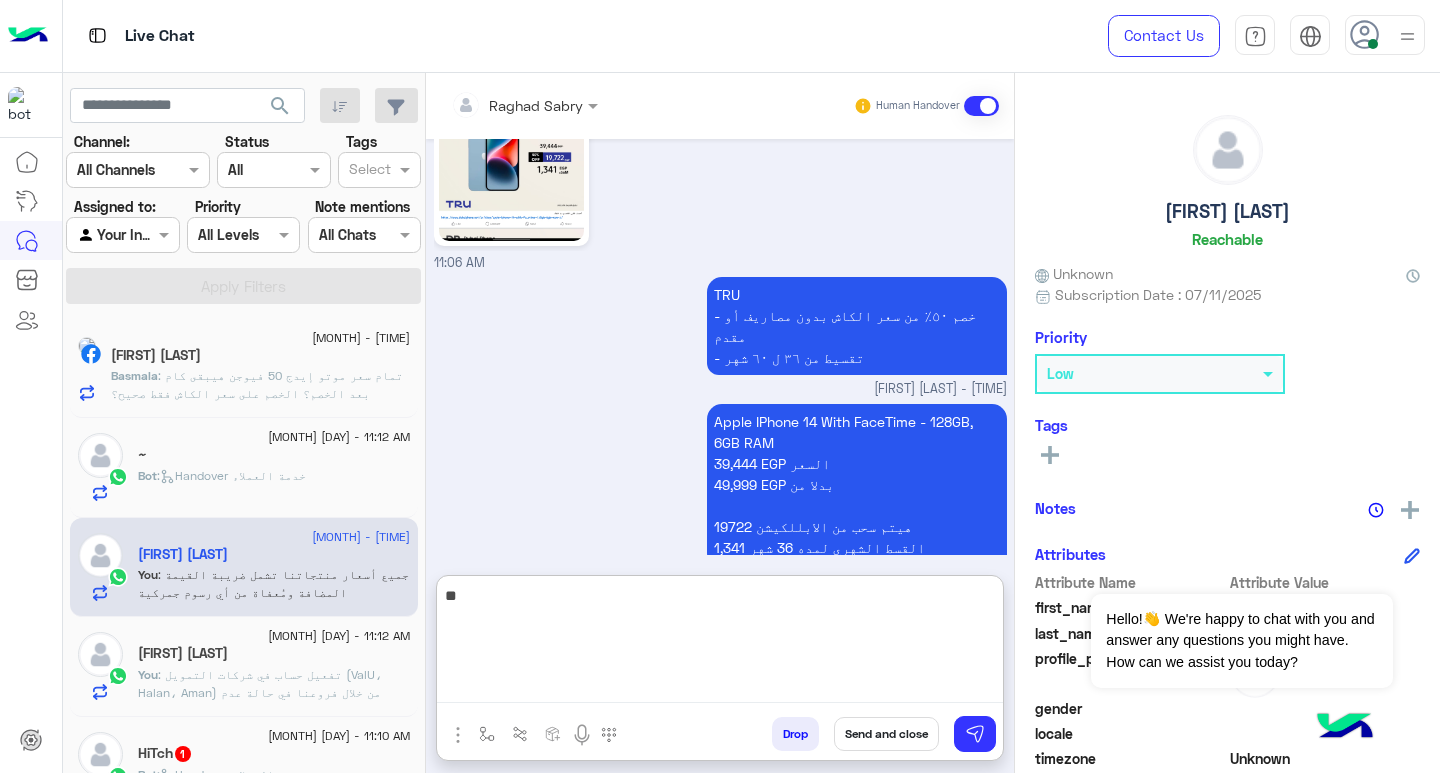 scroll, scrollTop: 2243, scrollLeft: 0, axis: vertical 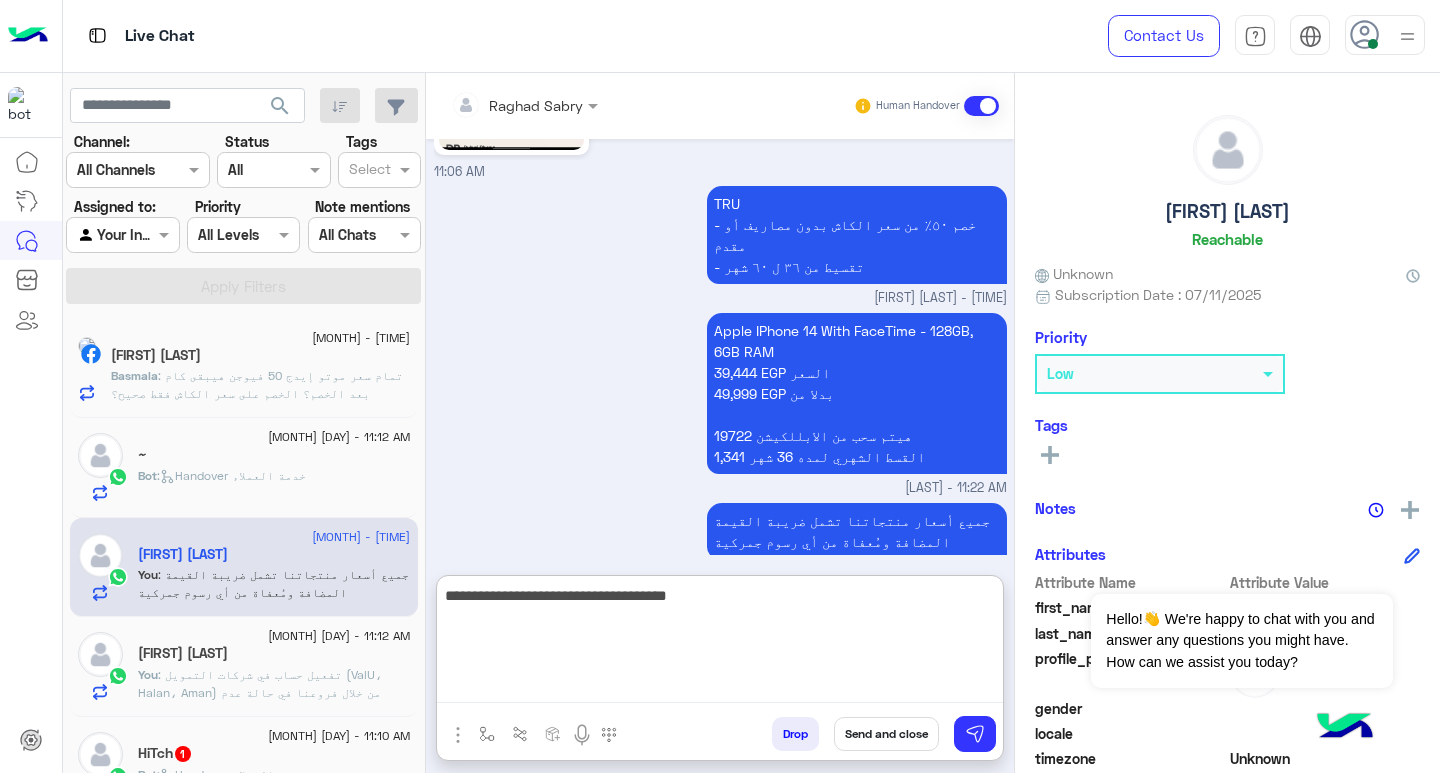 type on "**********" 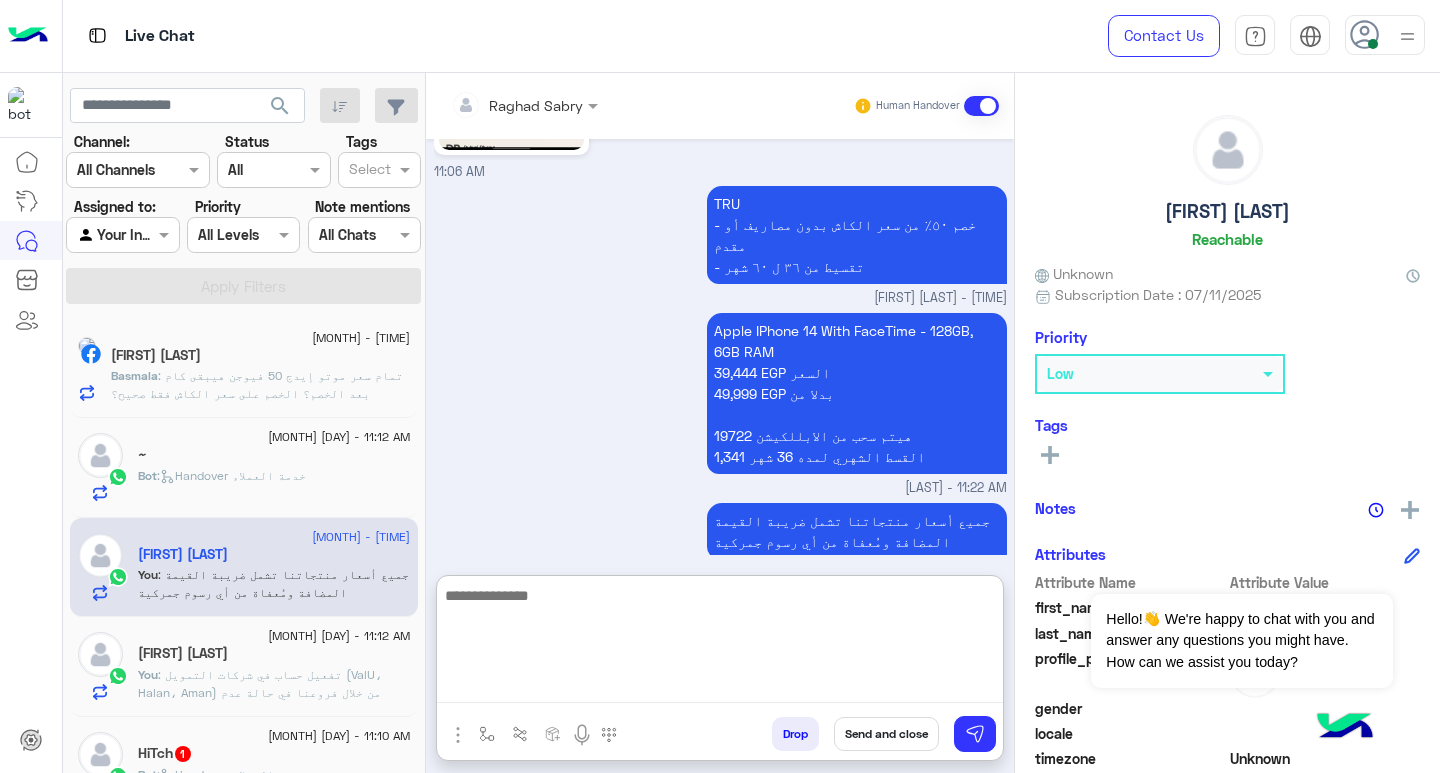 scroll, scrollTop: 2307, scrollLeft: 0, axis: vertical 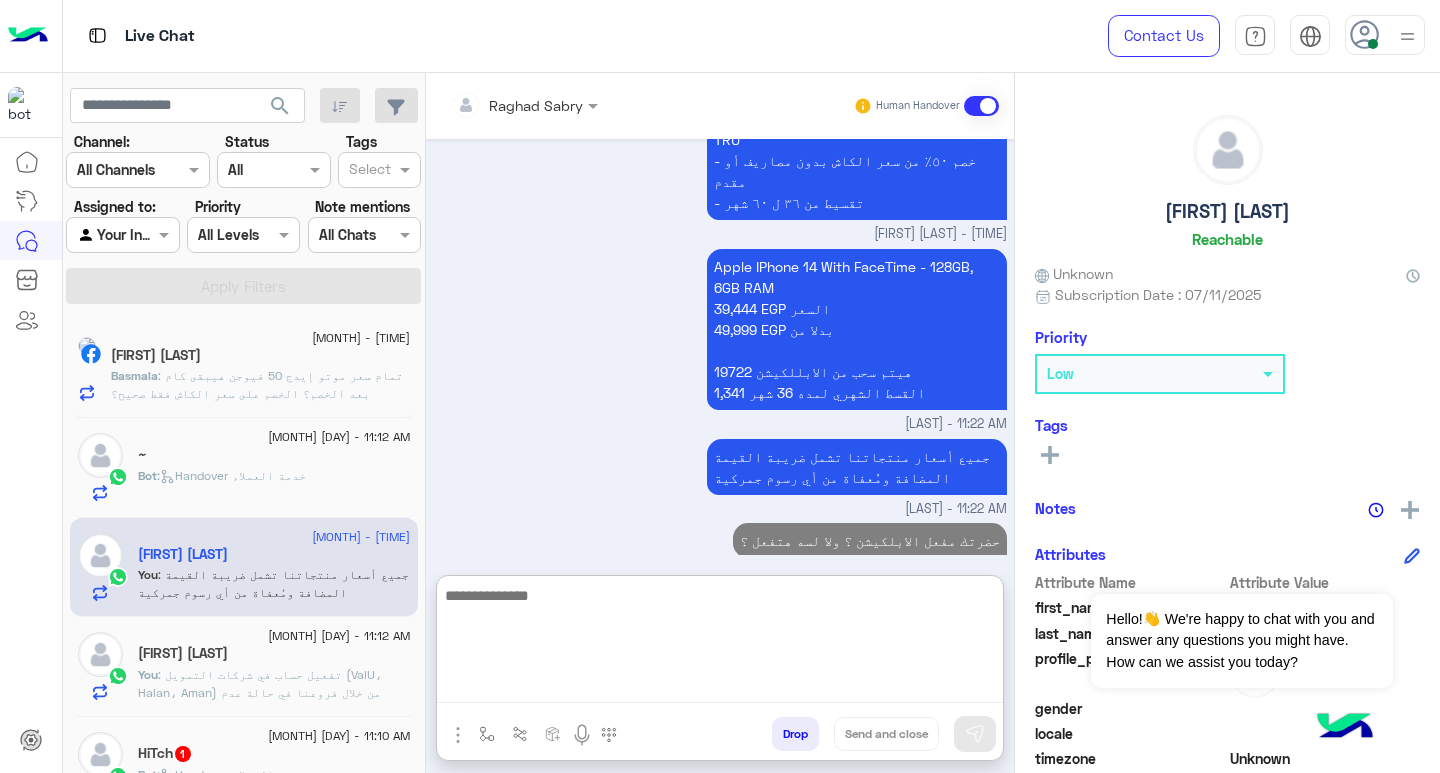 click on "Bot :   Handover خدمة العملاء" 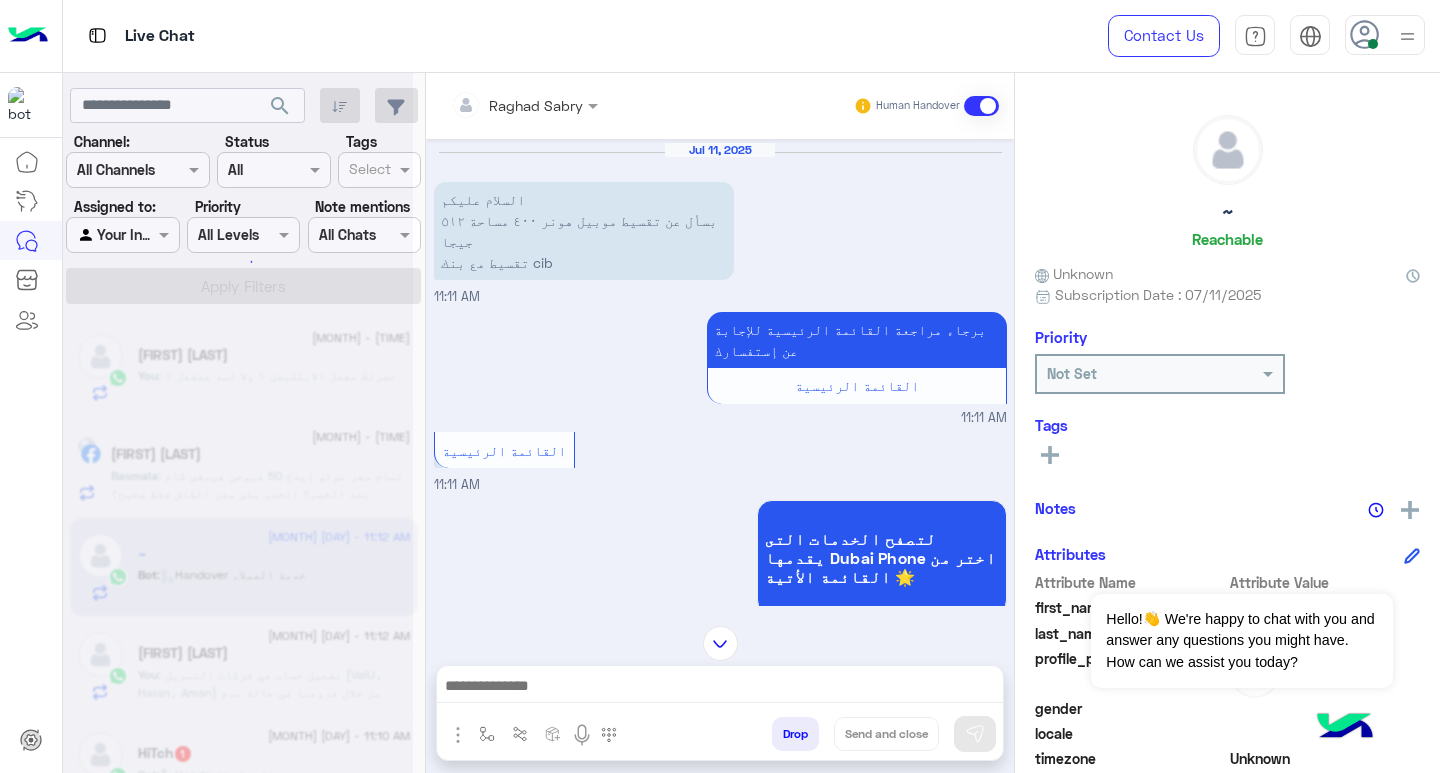 scroll, scrollTop: 0, scrollLeft: 0, axis: both 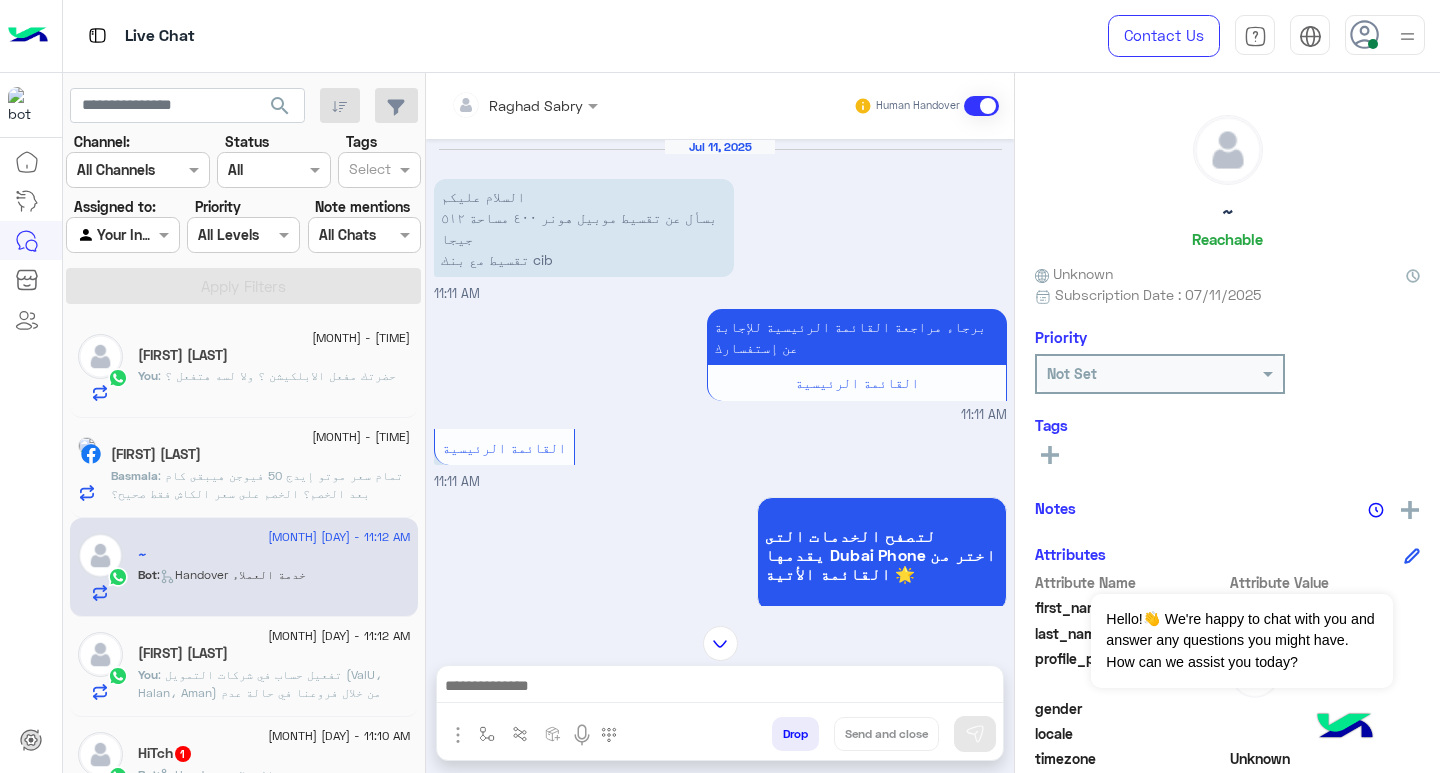 click at bounding box center (720, 688) 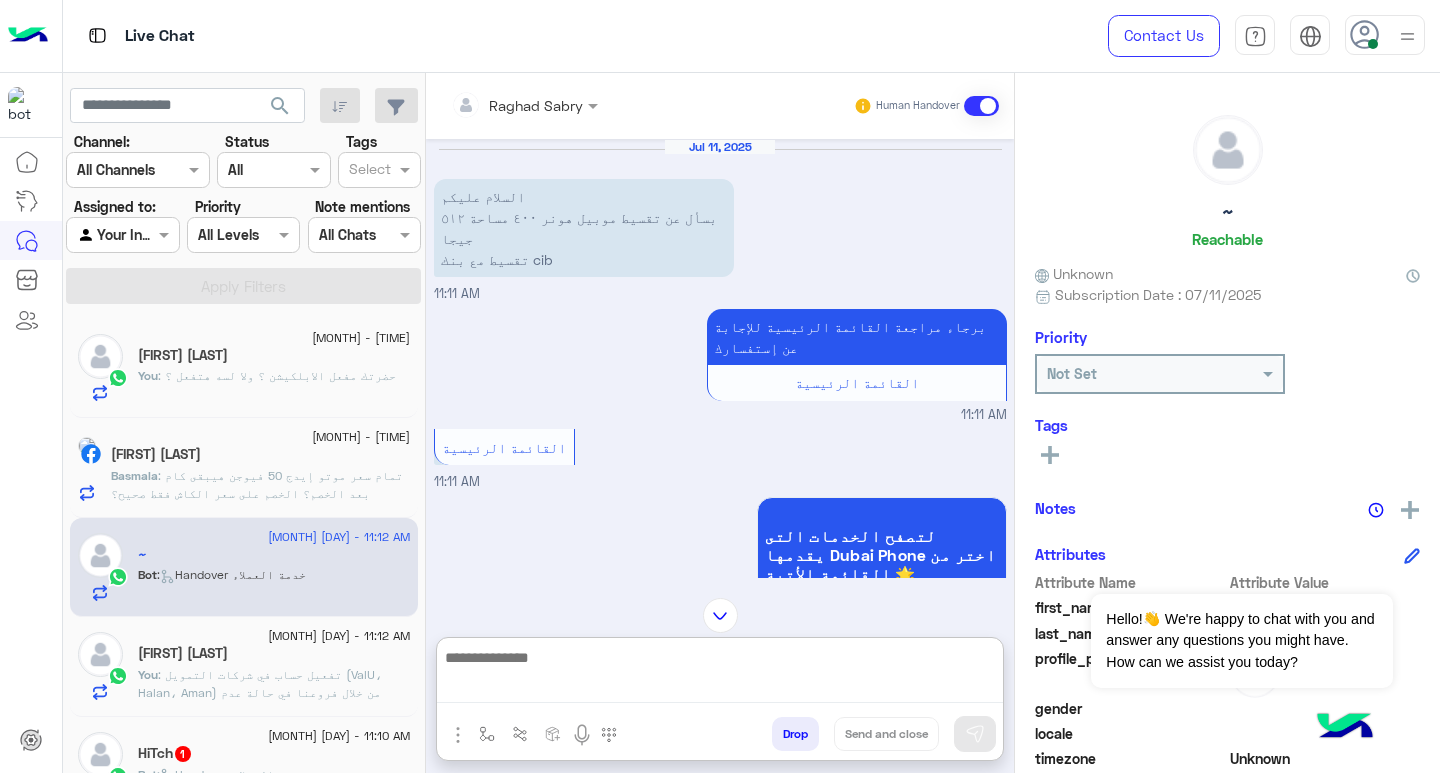 paste on "**********" 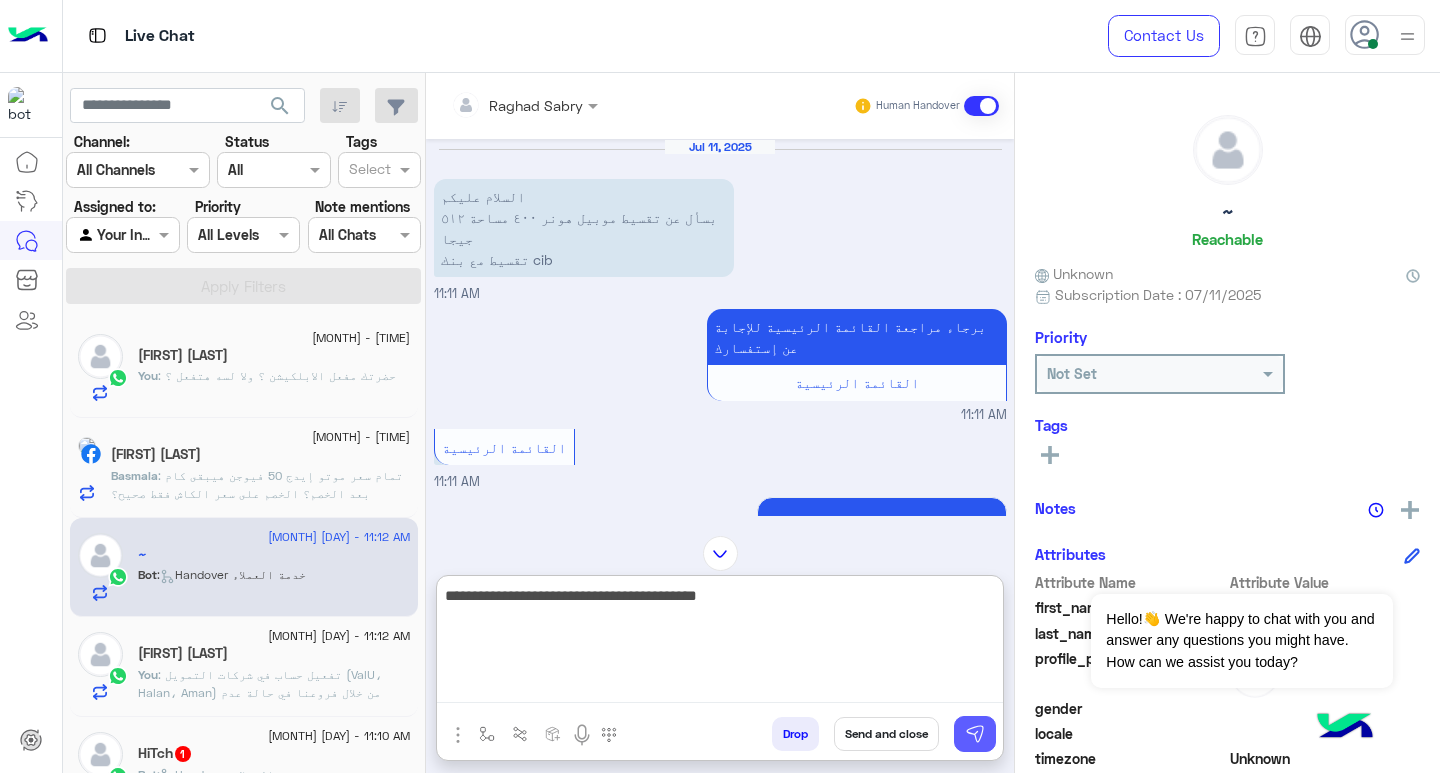 type on "**********" 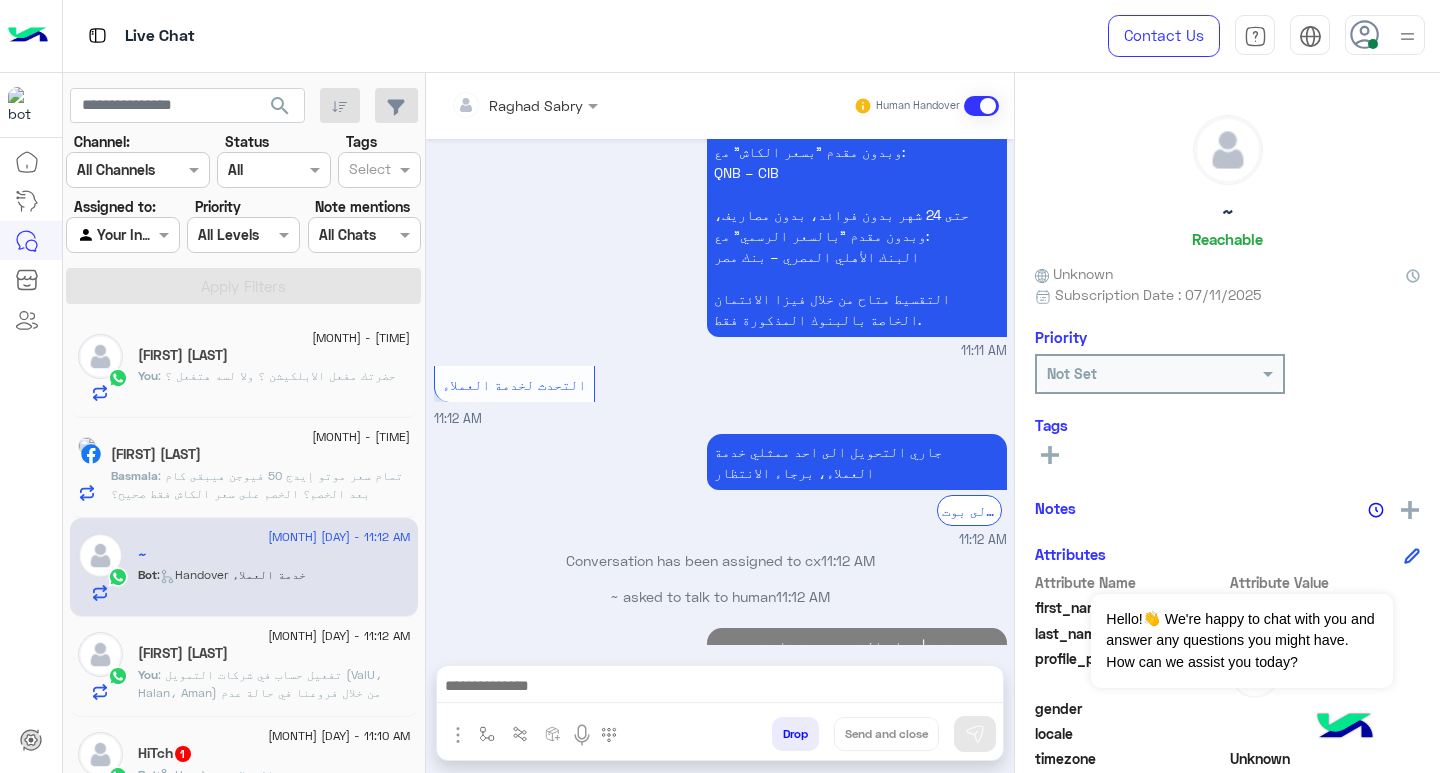 scroll, scrollTop: 1589, scrollLeft: 0, axis: vertical 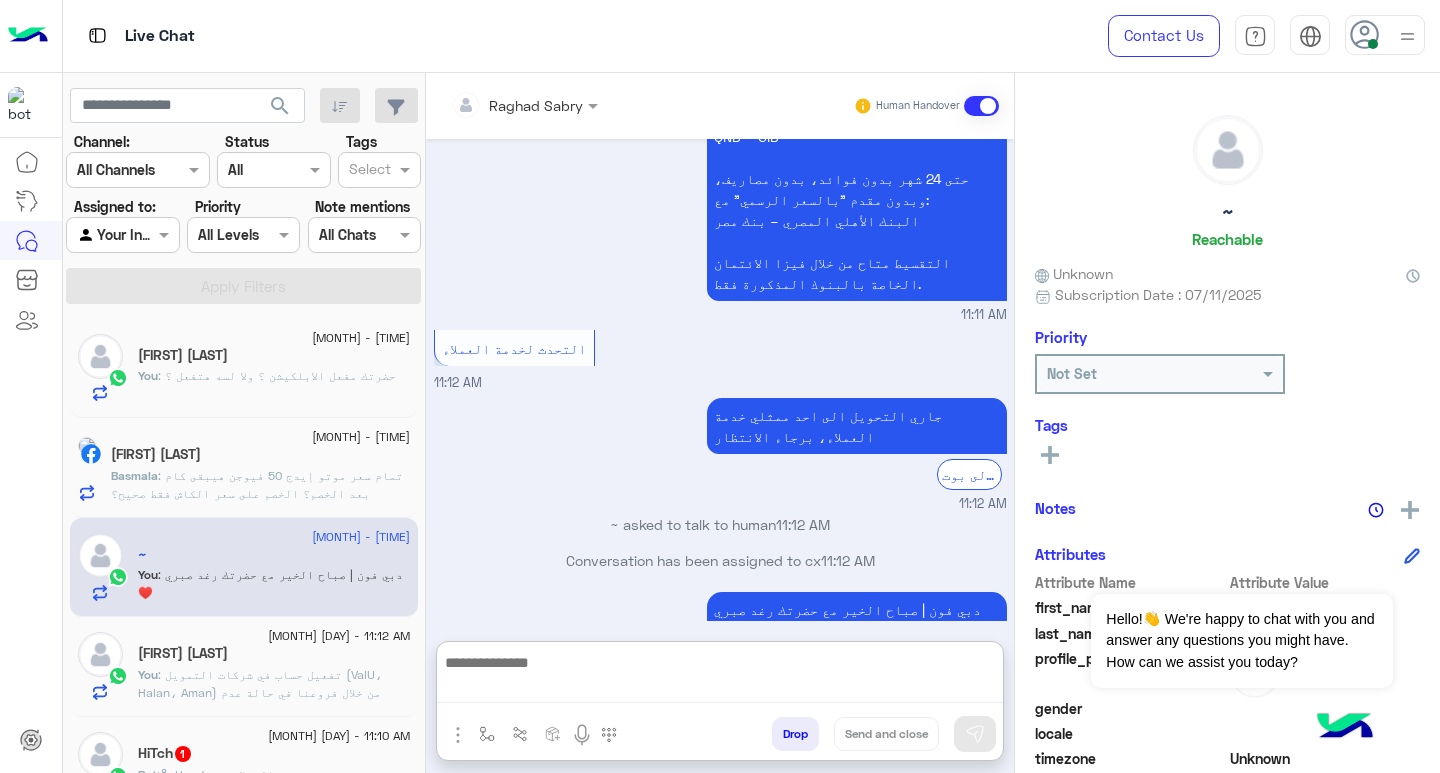 click at bounding box center [720, 676] 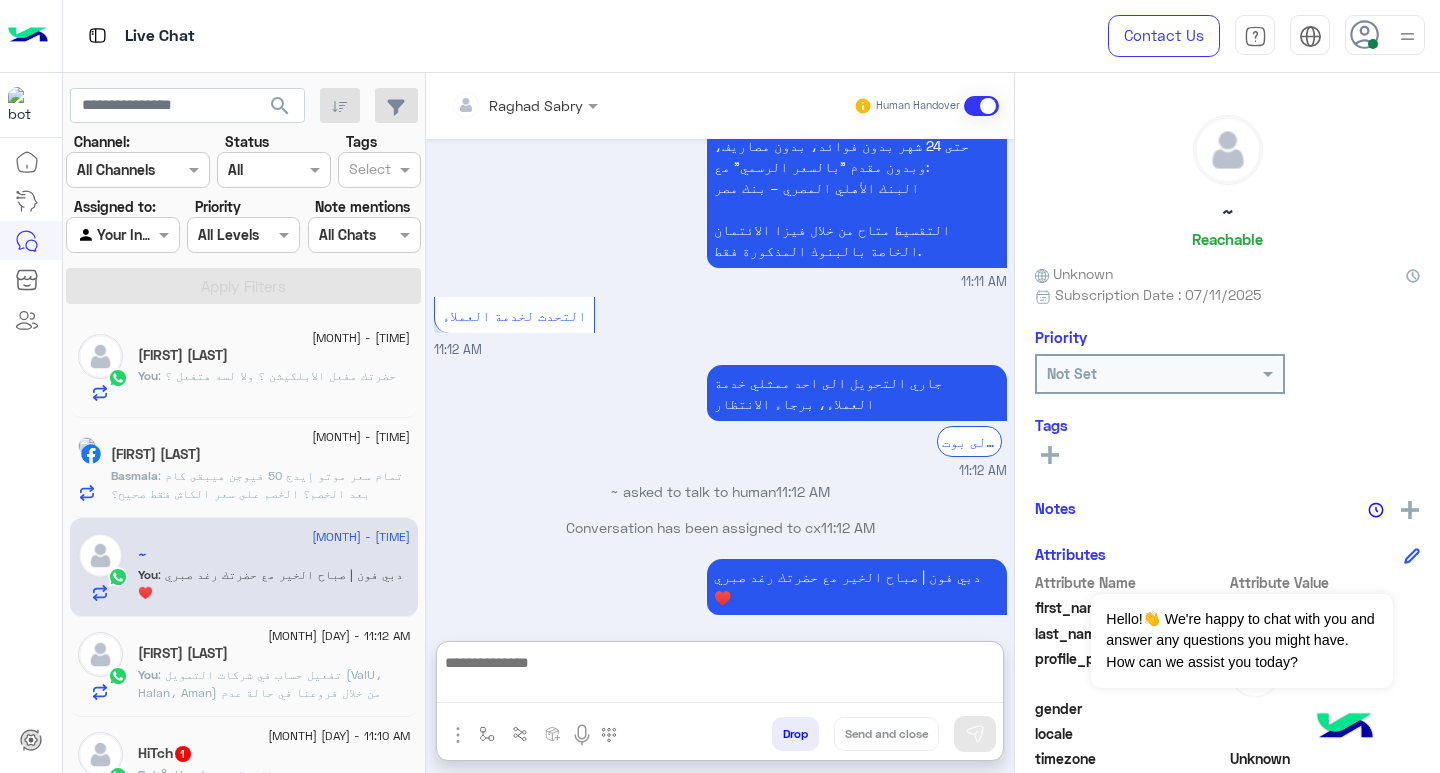 paste on "**********" 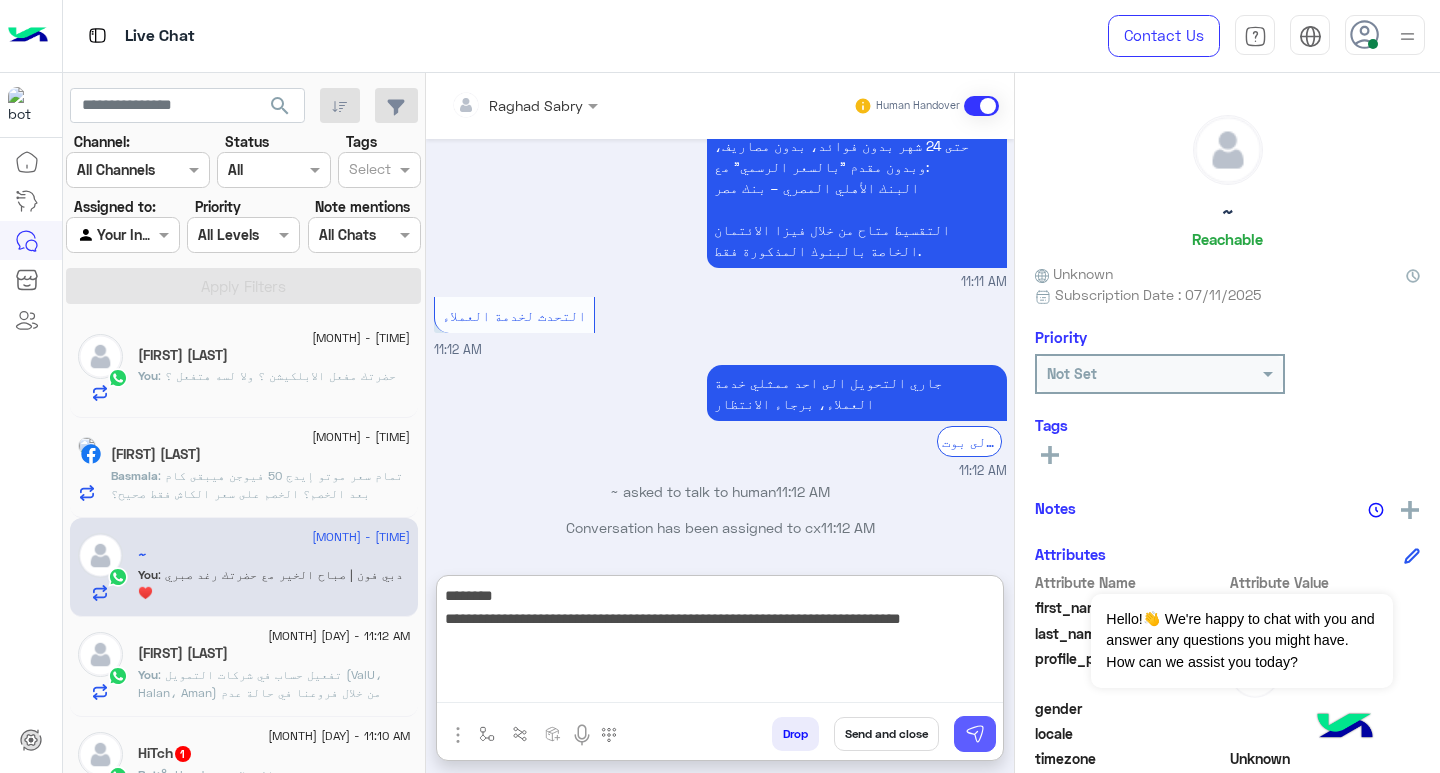 type on "**********" 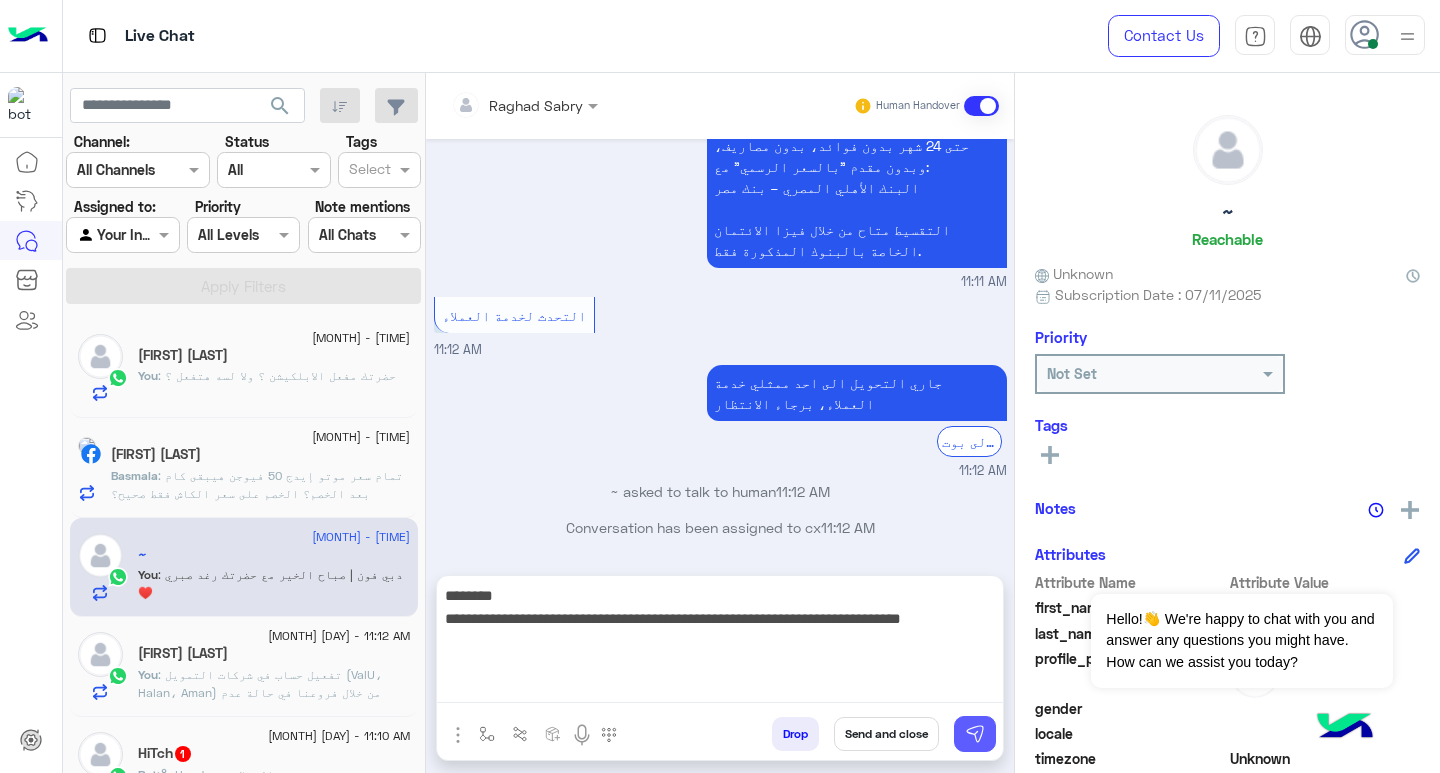 click at bounding box center [975, 734] 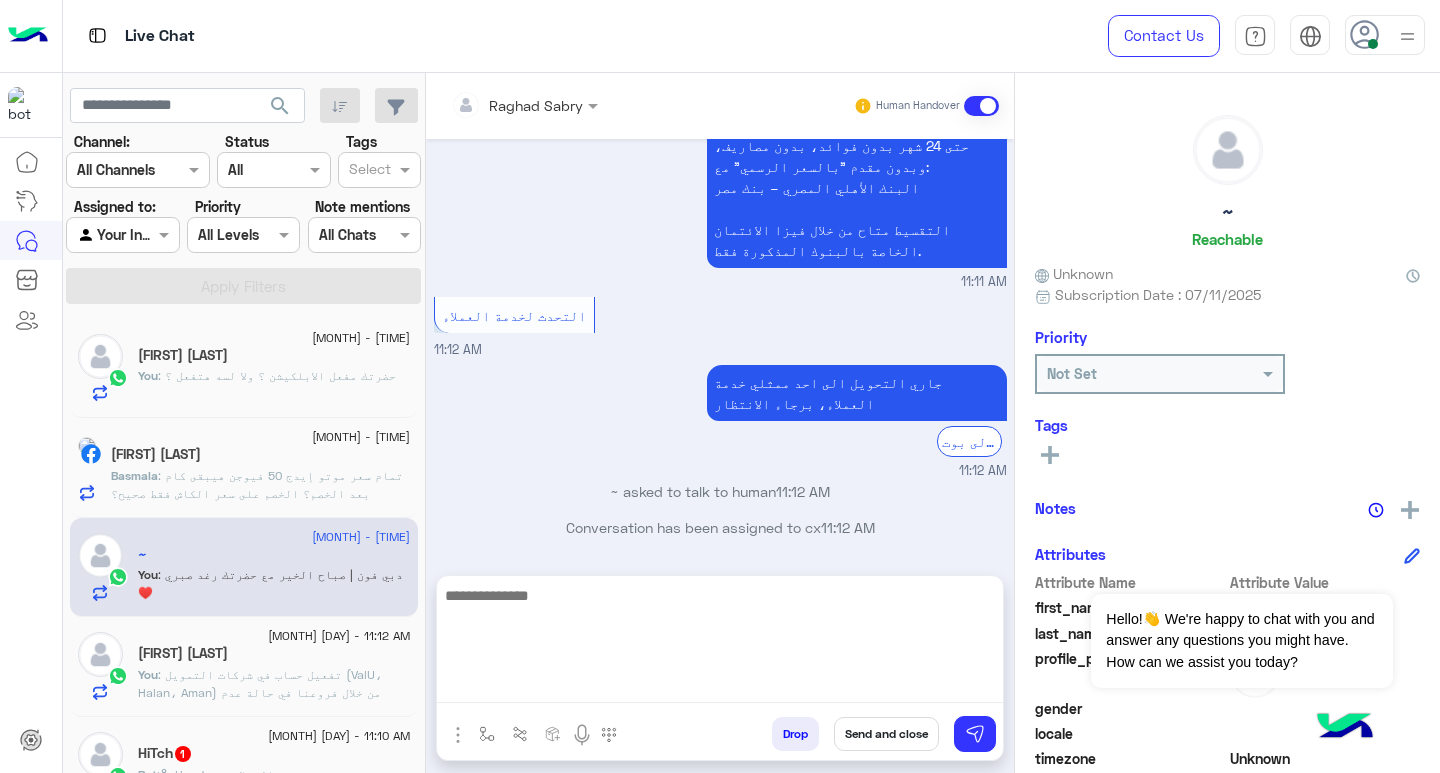 scroll, scrollTop: 1695, scrollLeft: 0, axis: vertical 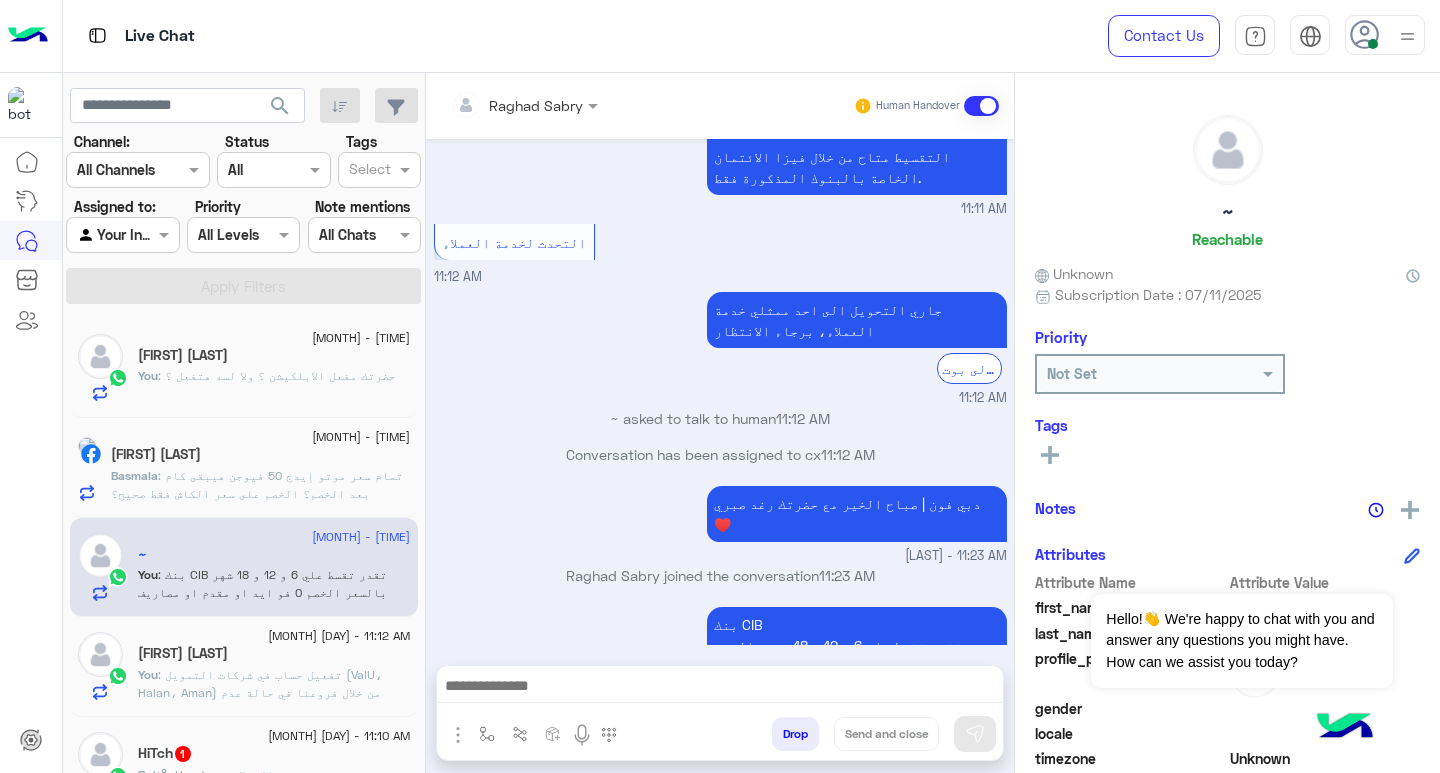 click at bounding box center [720, 688] 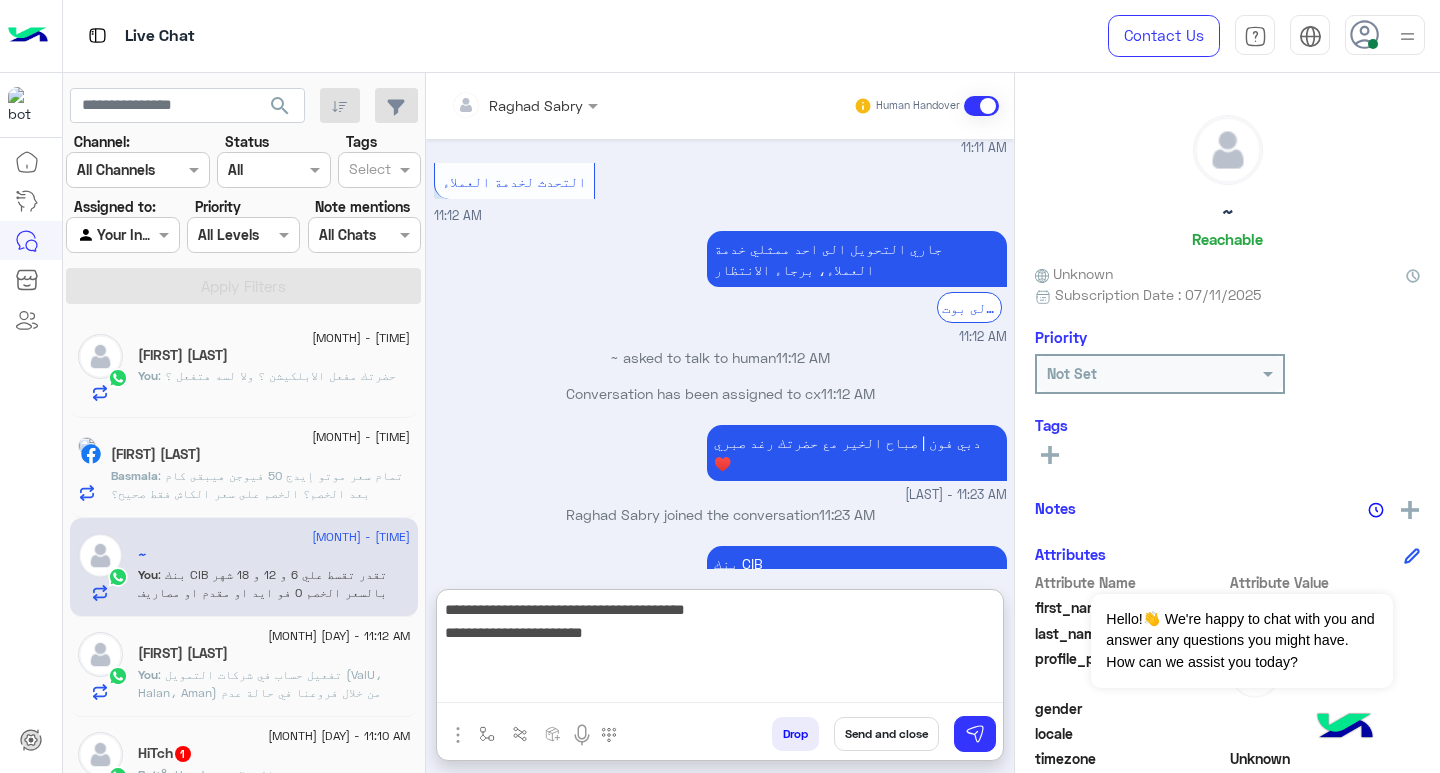 scroll, scrollTop: 1764, scrollLeft: 0, axis: vertical 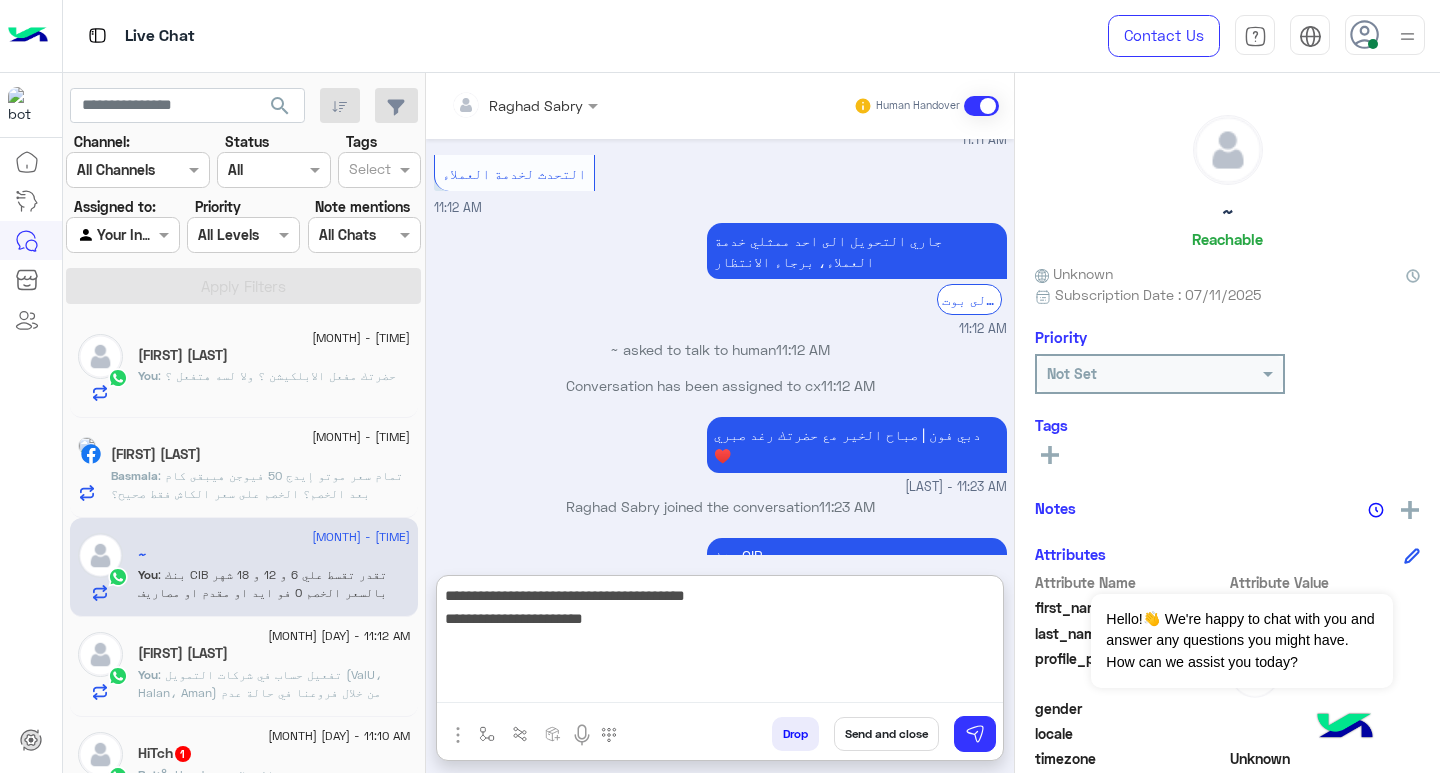 click on "**********" at bounding box center (720, 643) 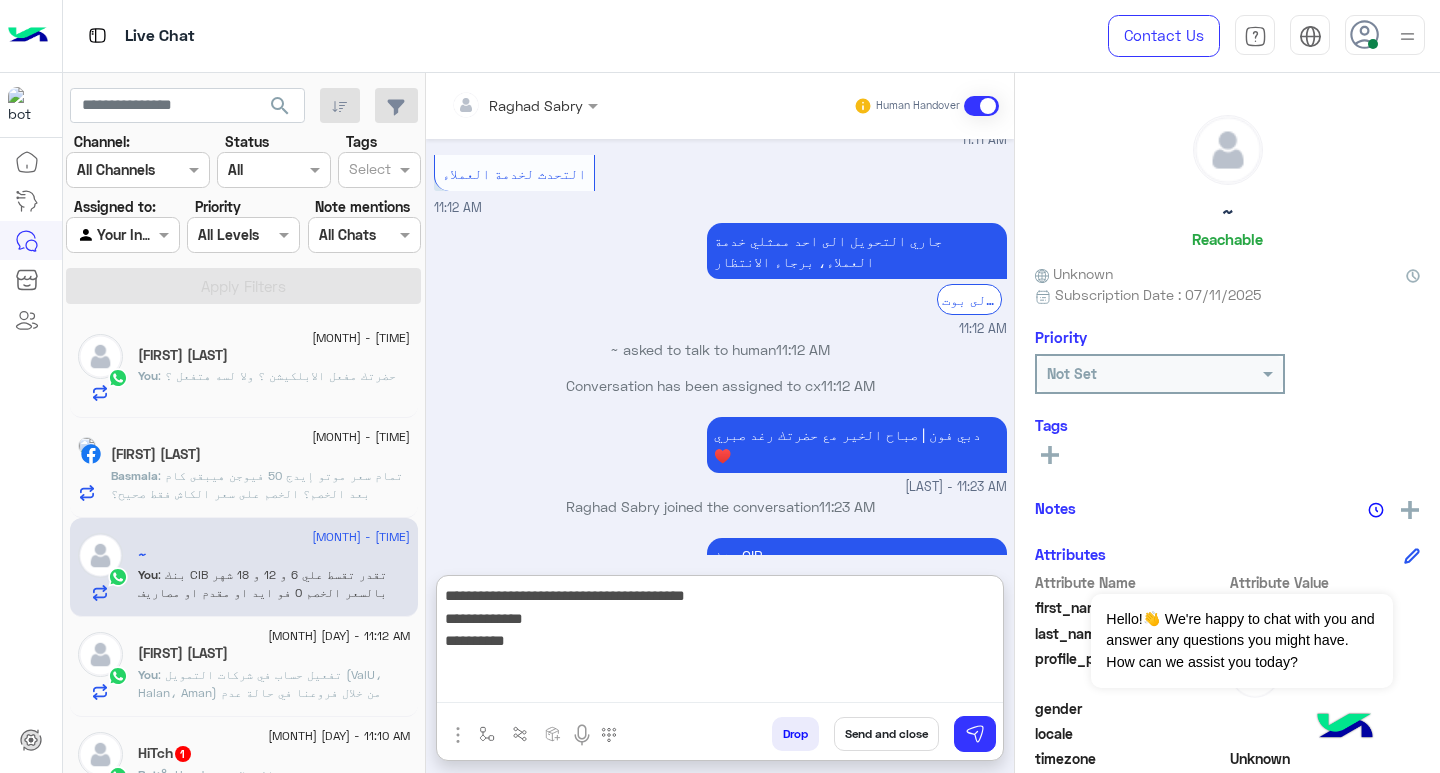 click on "**********" at bounding box center (720, 643) 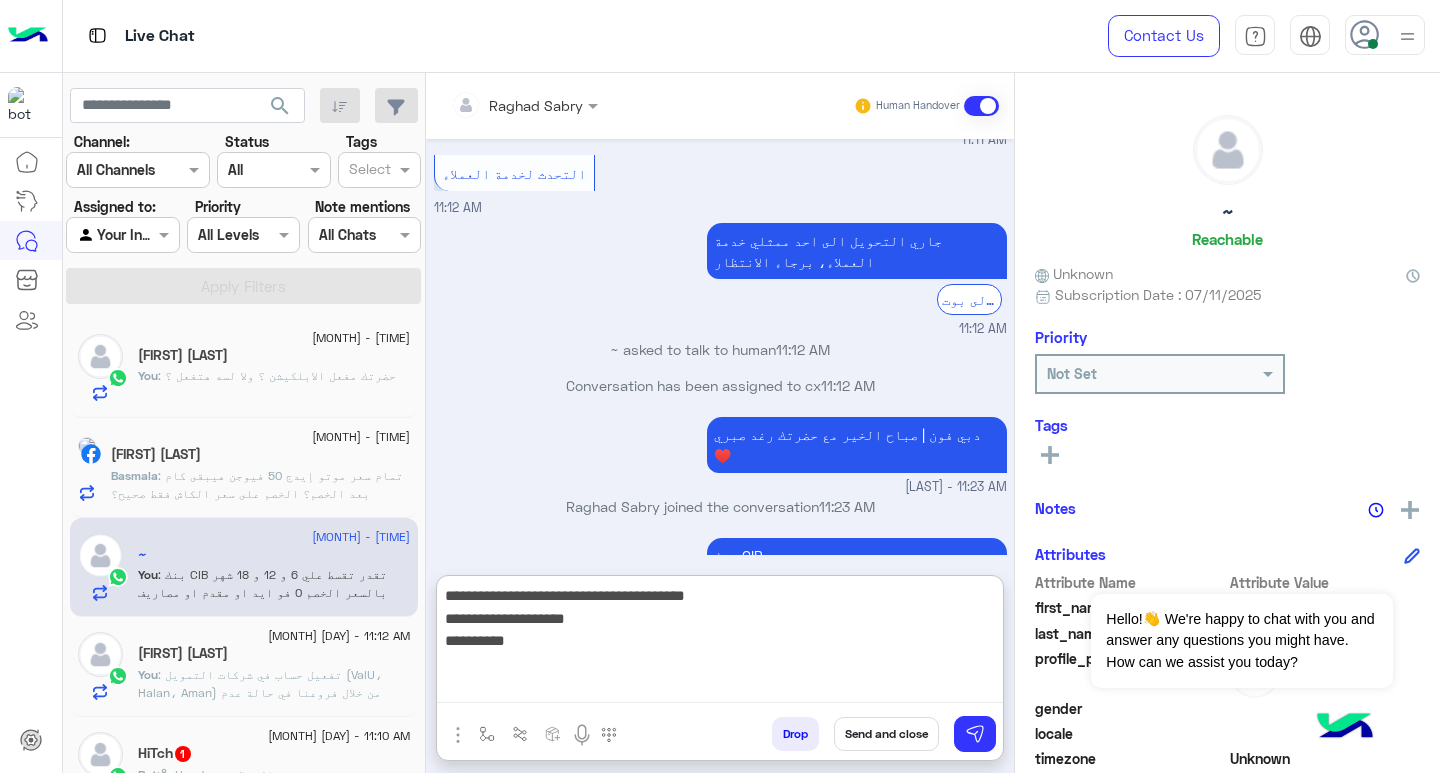 click on "**********" at bounding box center [720, 643] 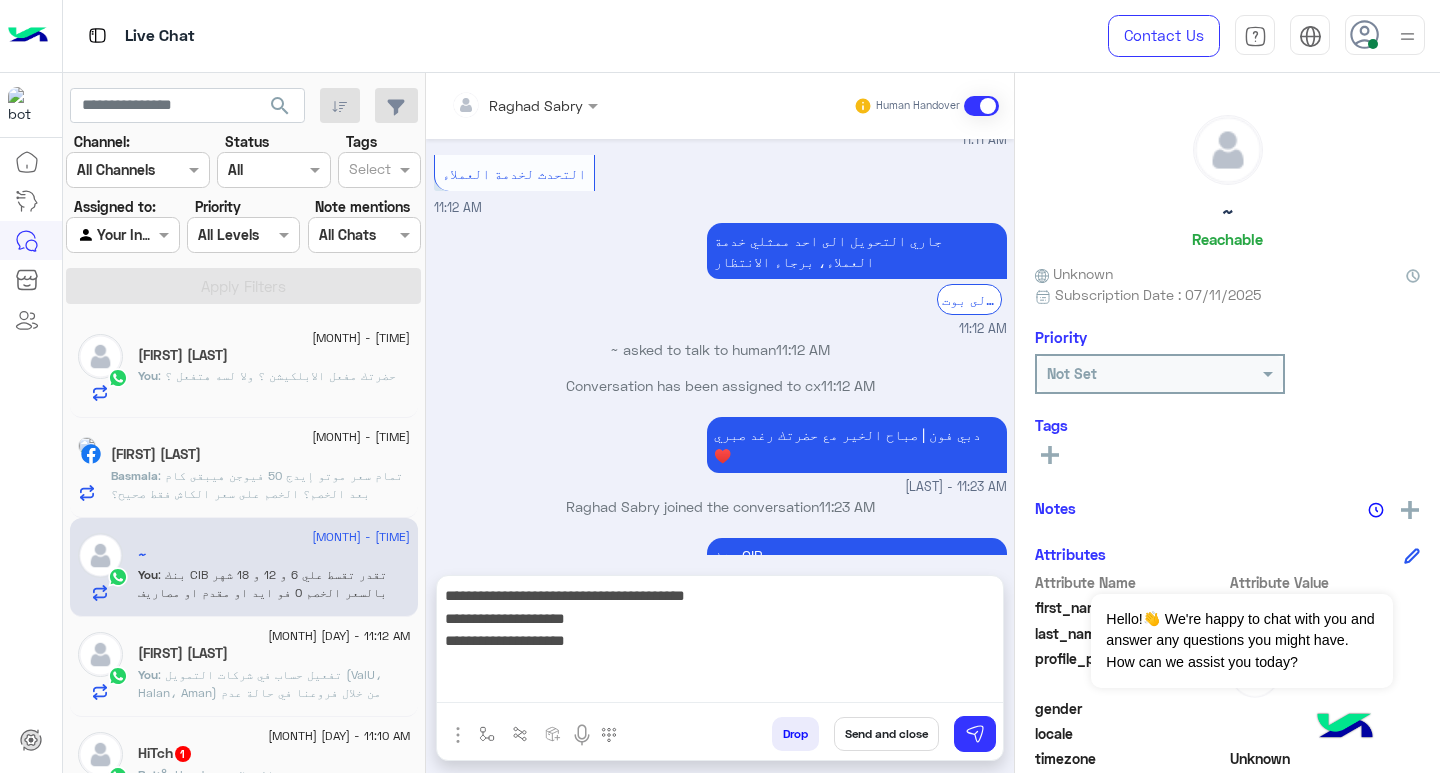 scroll, scrollTop: 1695, scrollLeft: 0, axis: vertical 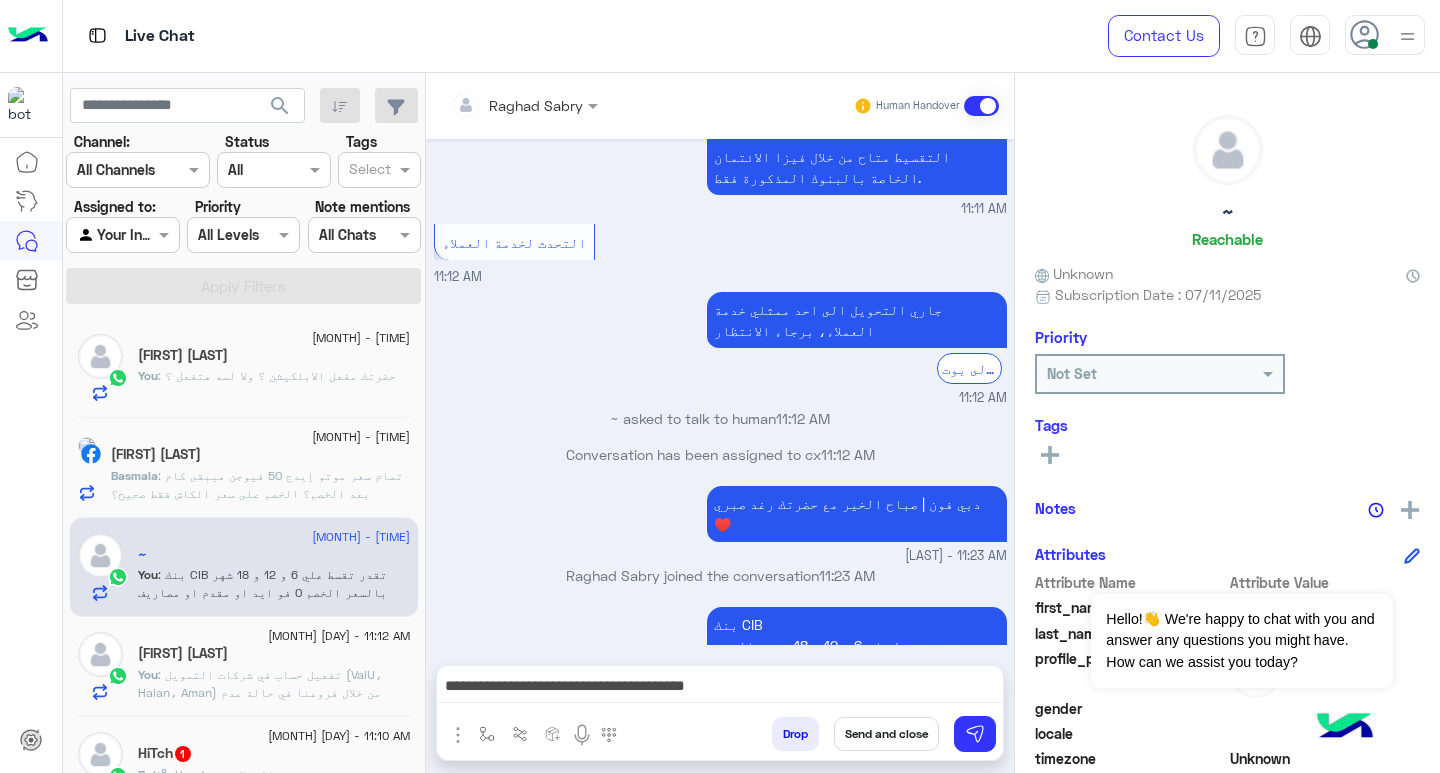 drag, startPoint x: 834, startPoint y: 674, endPoint x: 806, endPoint y: 691, distance: 32.75668 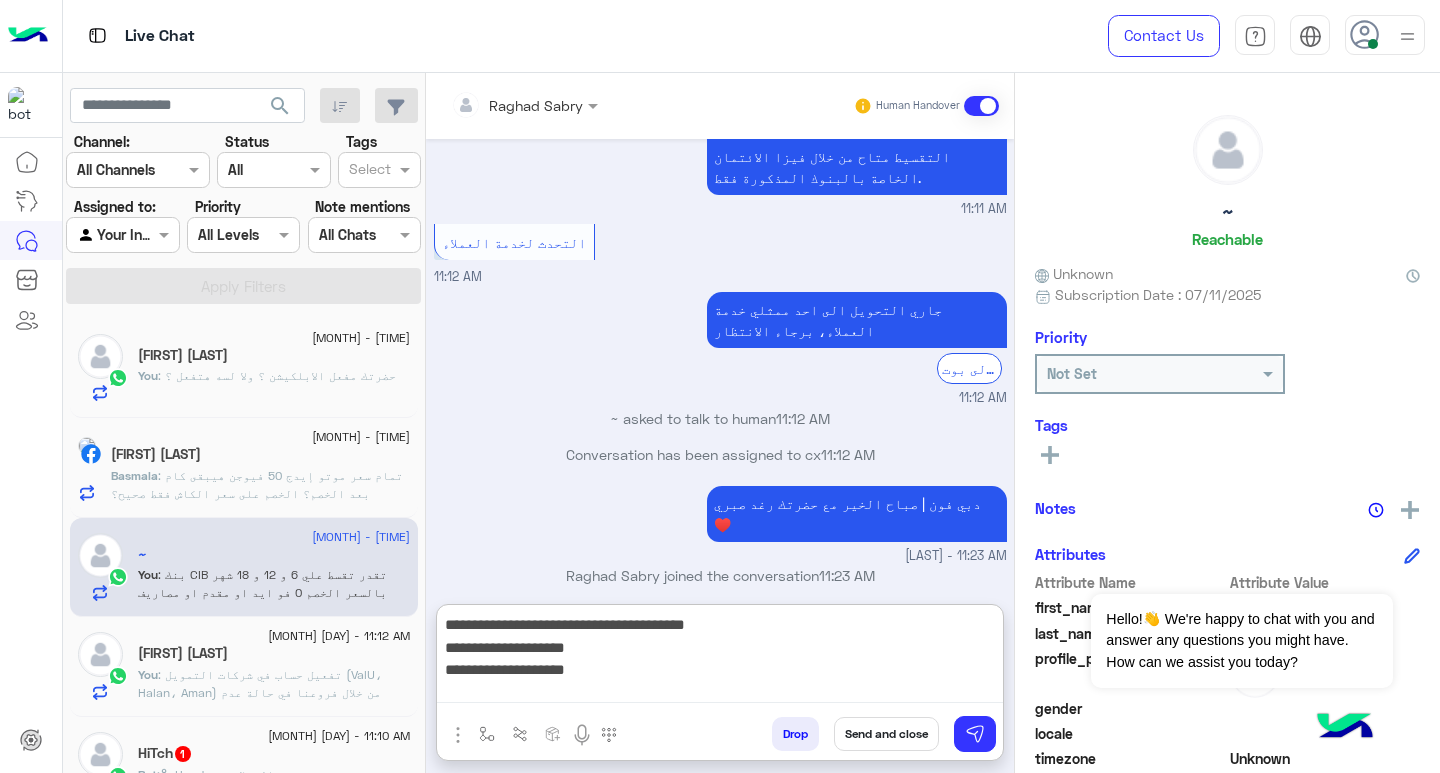 scroll, scrollTop: 1764, scrollLeft: 0, axis: vertical 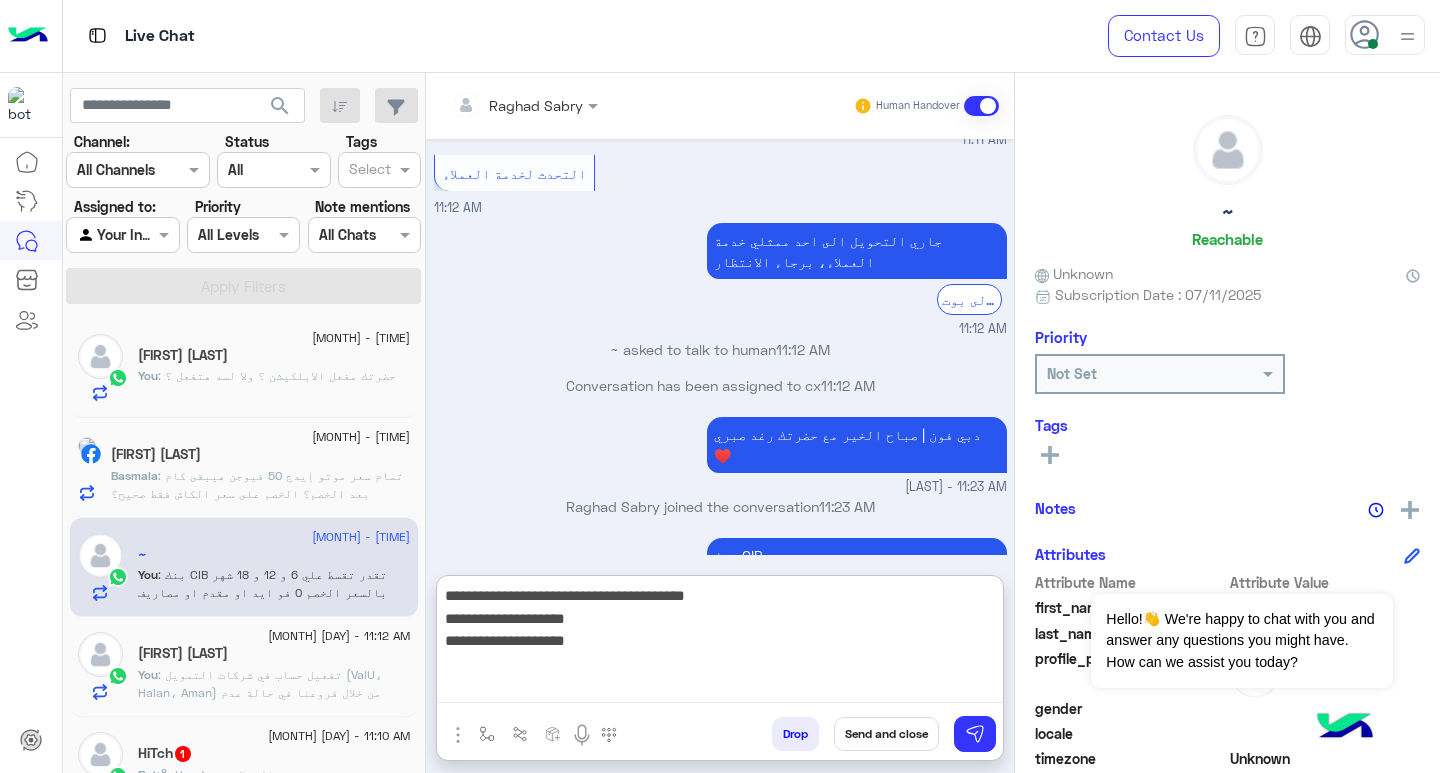 click on "**********" at bounding box center (720, 643) 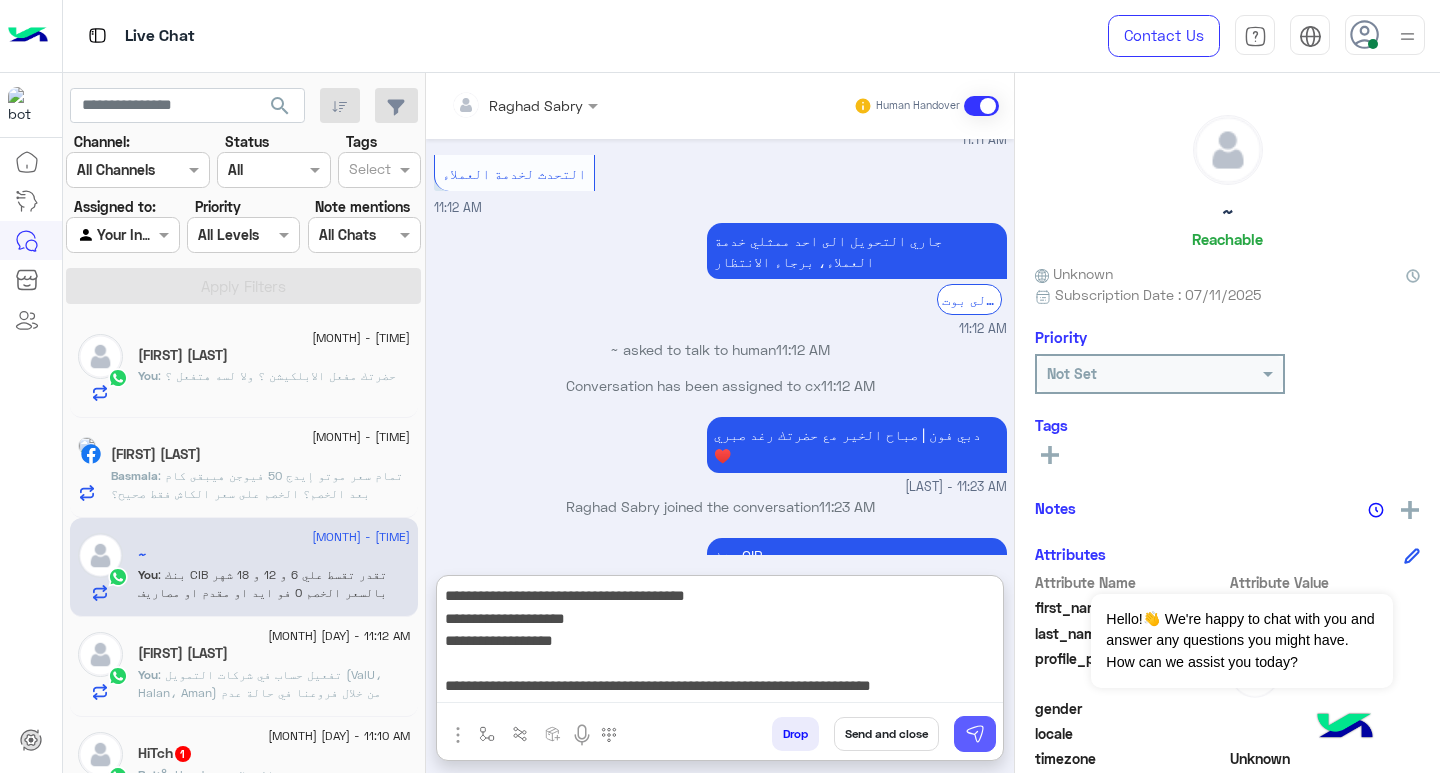 type on "**********" 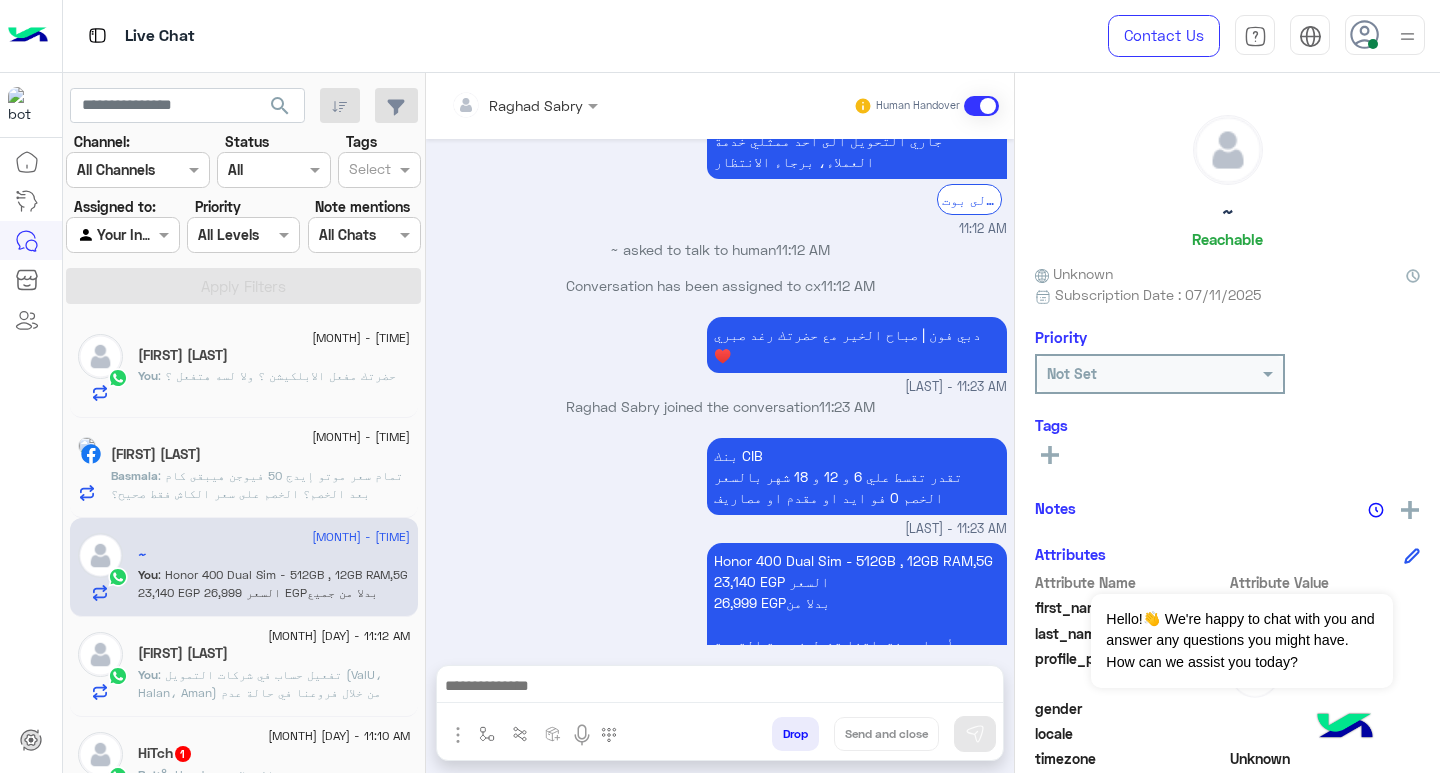 scroll, scrollTop: 1863, scrollLeft: 0, axis: vertical 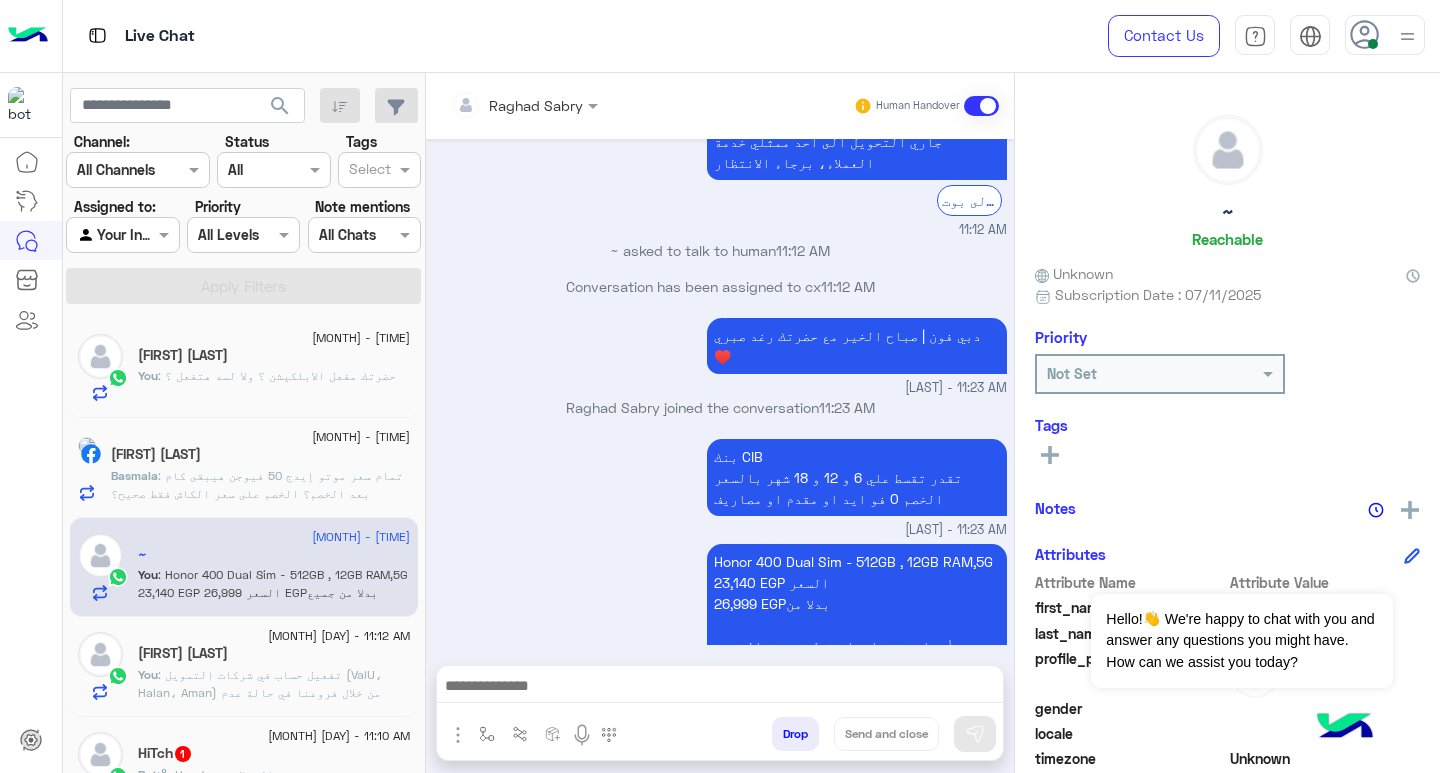 click on ": حضرتك مفعل الابلكيشن ؟ ولا لسه هتفعل ؟" 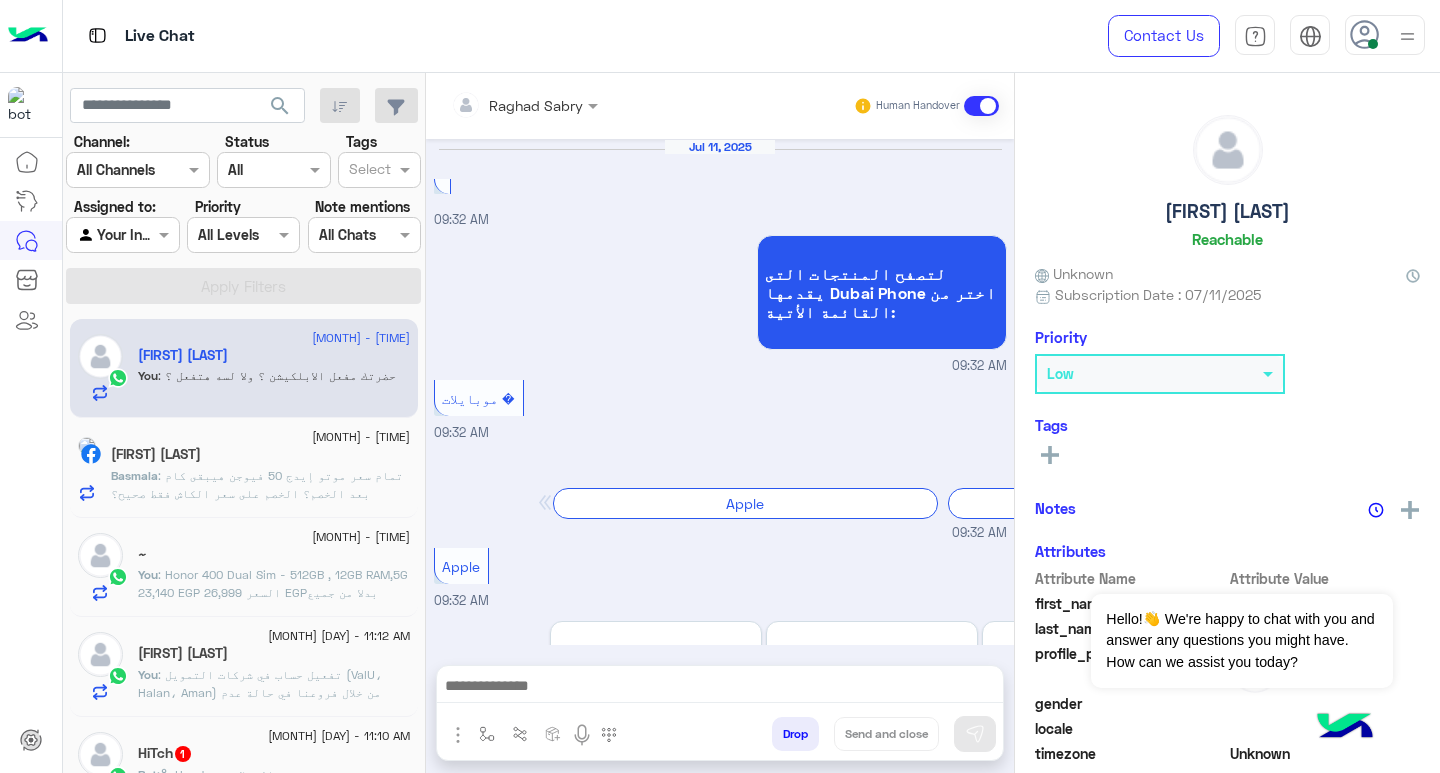 scroll, scrollTop: 1675, scrollLeft: 0, axis: vertical 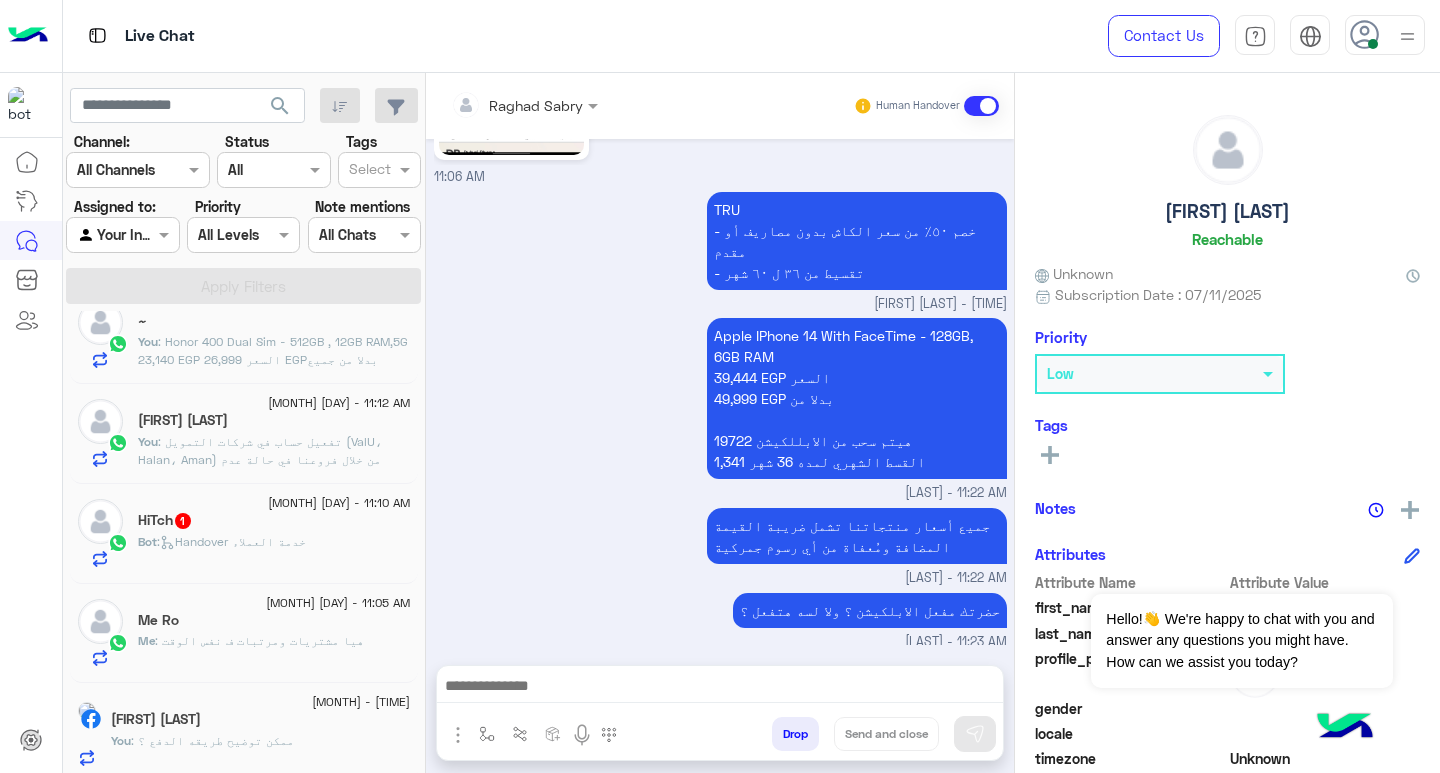 click on ": Honor 400 Dual Sim - 512GB , 12GB RAM,5G
23,140 EGP   السعر
26,999 EGPبدلا من
جميع أسعار منتجاتنا تشمل ضريبة القيمة المضافة ومُعفاة من أي رسوم جمركية" 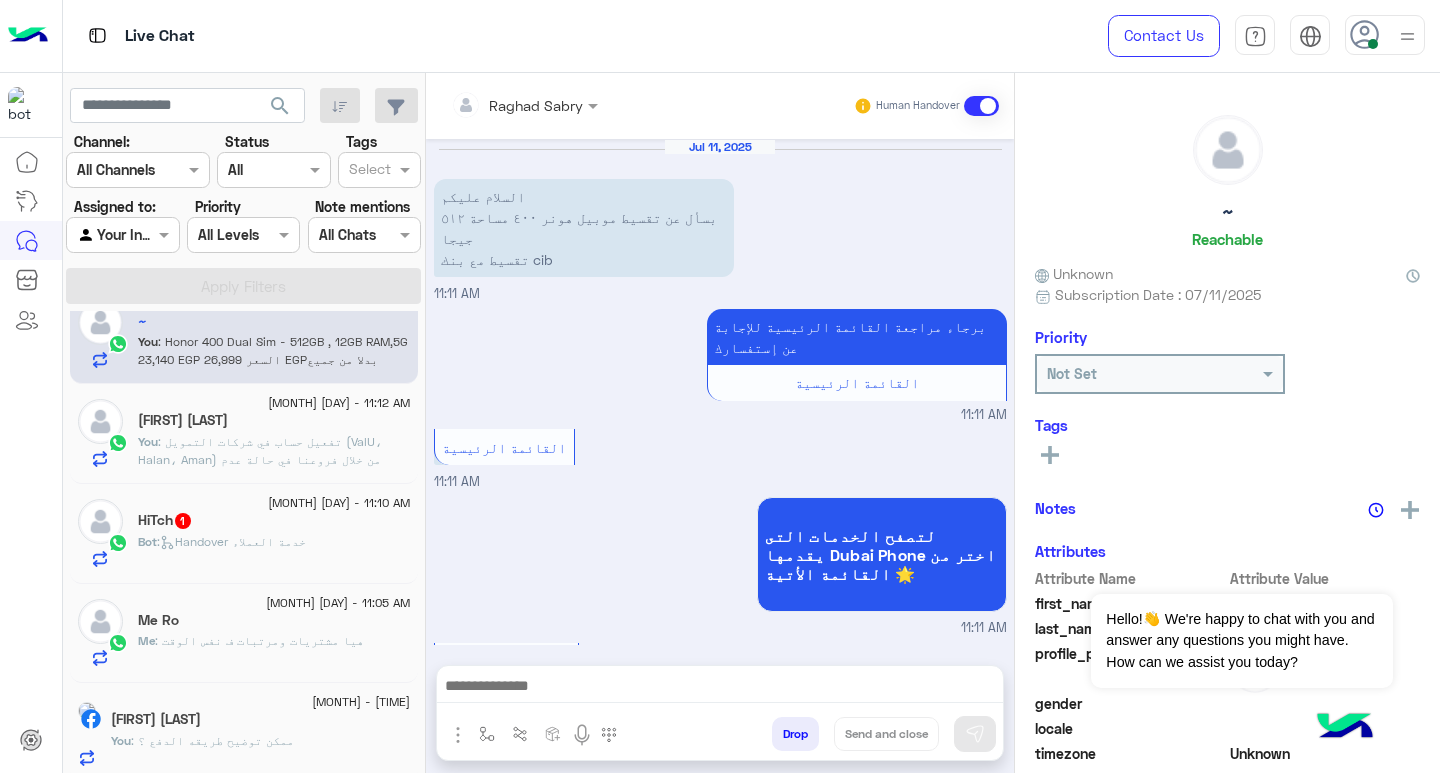 scroll, scrollTop: 1864, scrollLeft: 0, axis: vertical 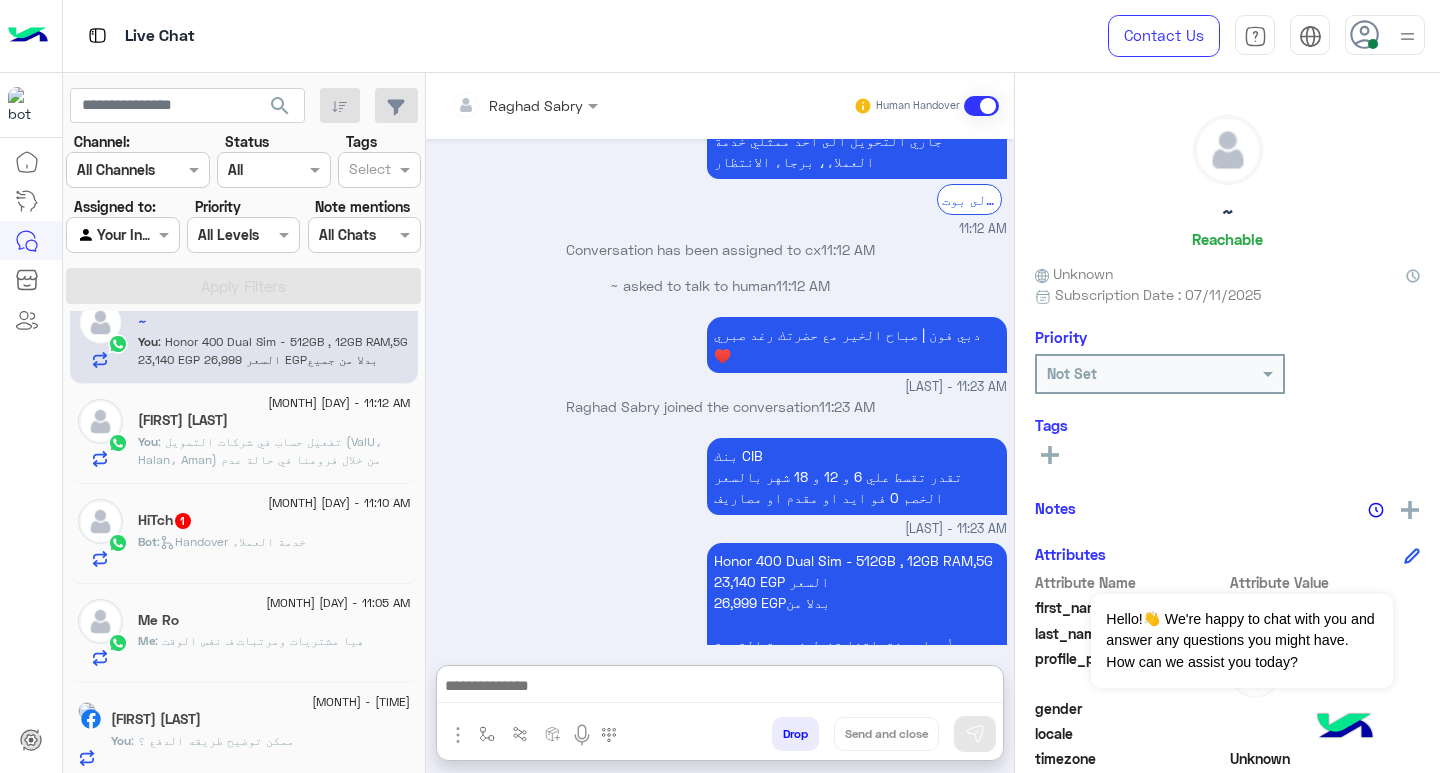 click at bounding box center [720, 688] 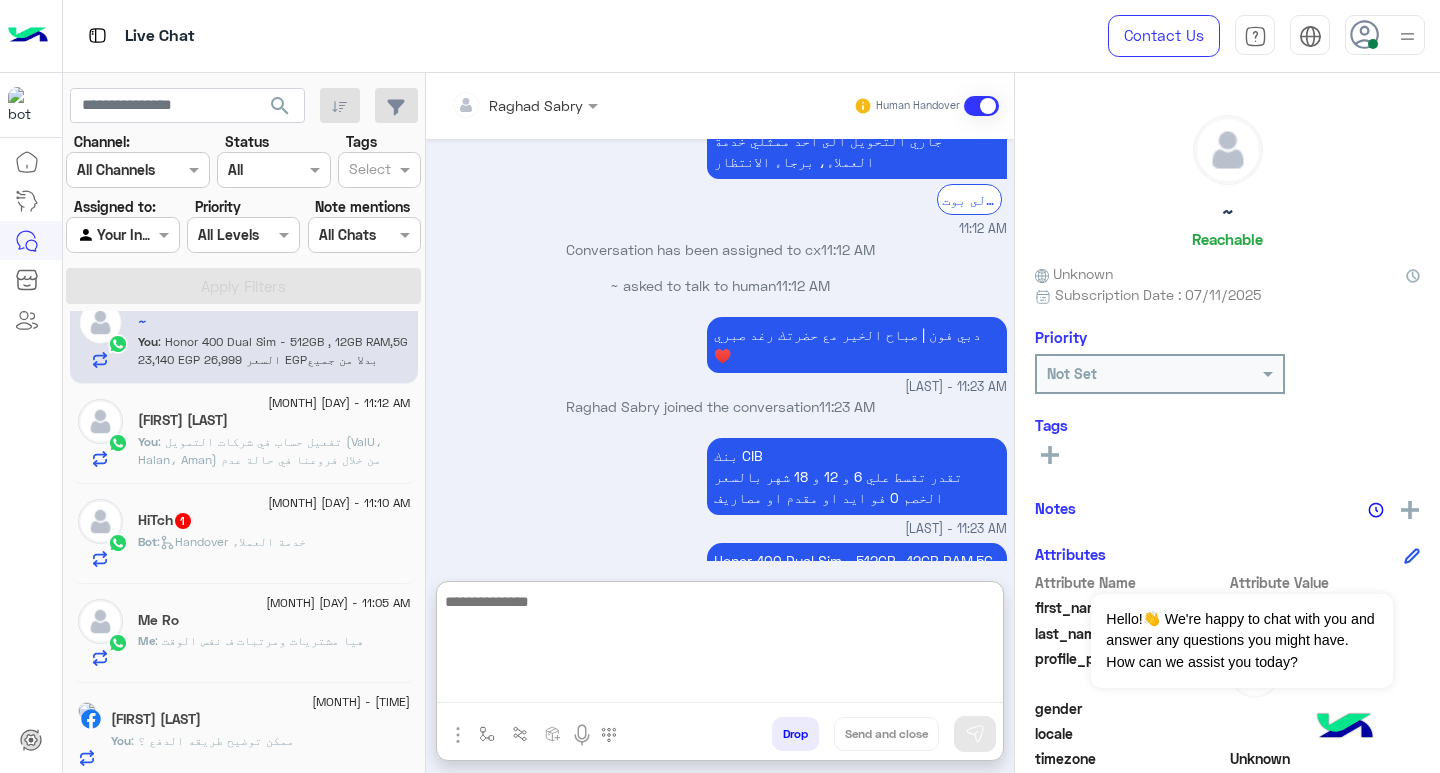 paste on "**********" 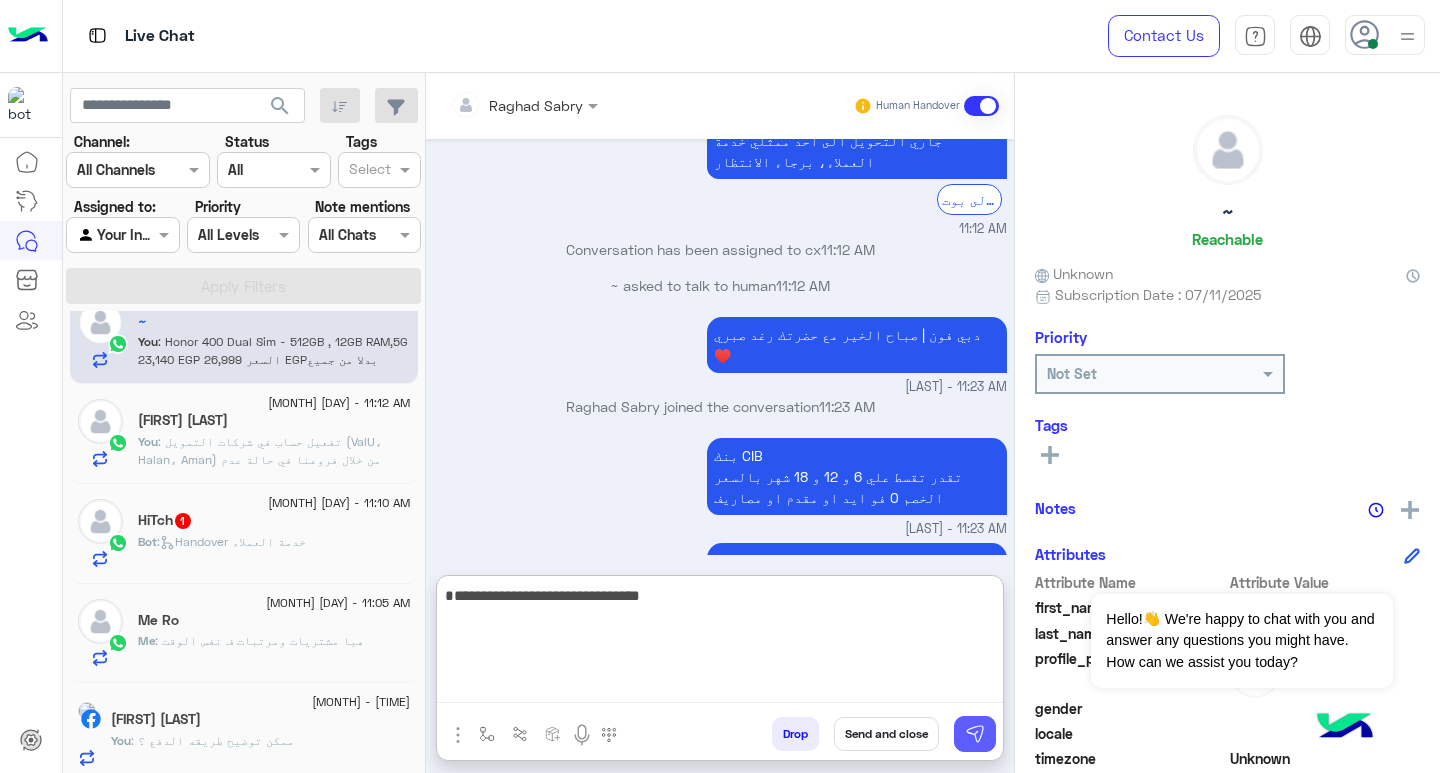 type on "**********" 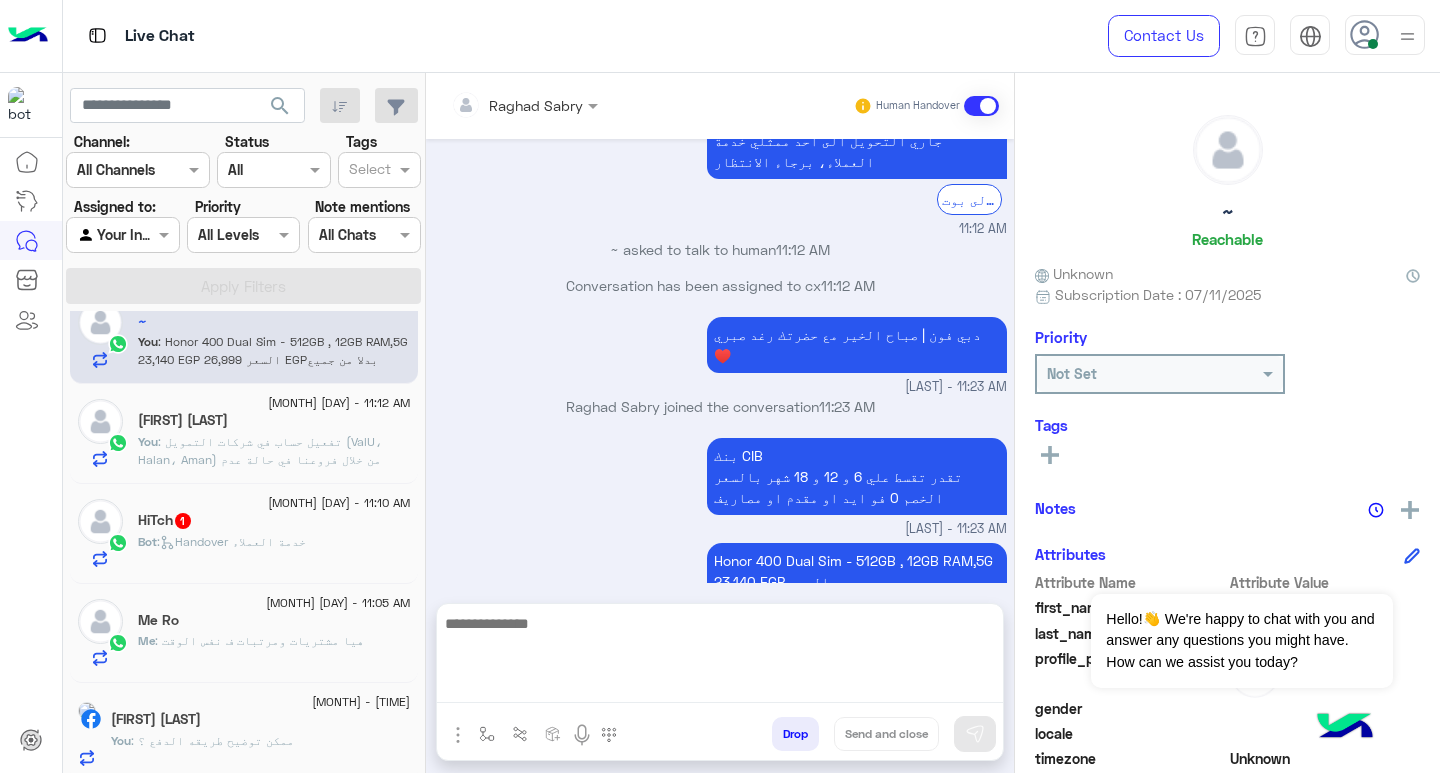 scroll, scrollTop: 1927, scrollLeft: 0, axis: vertical 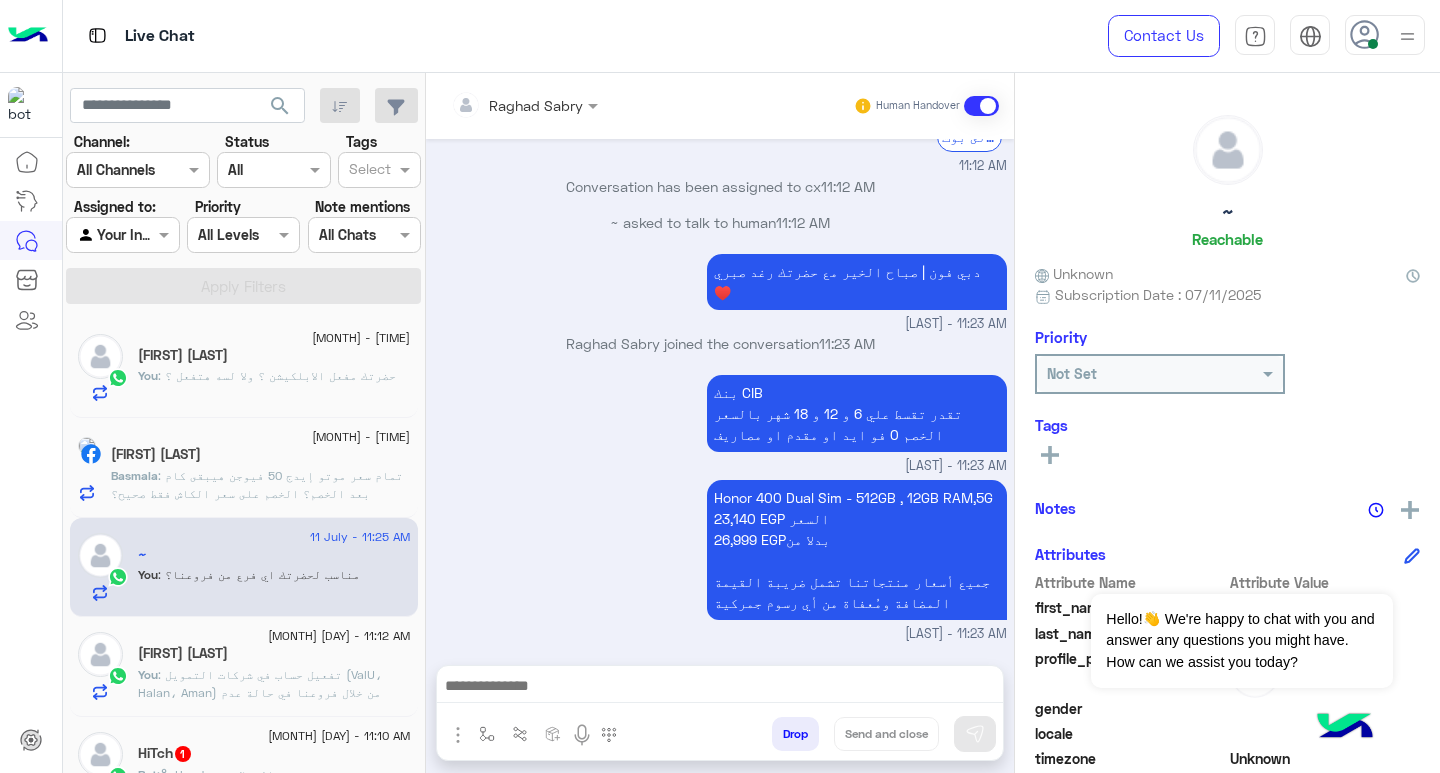 click on "11 July - 11:10 AM" 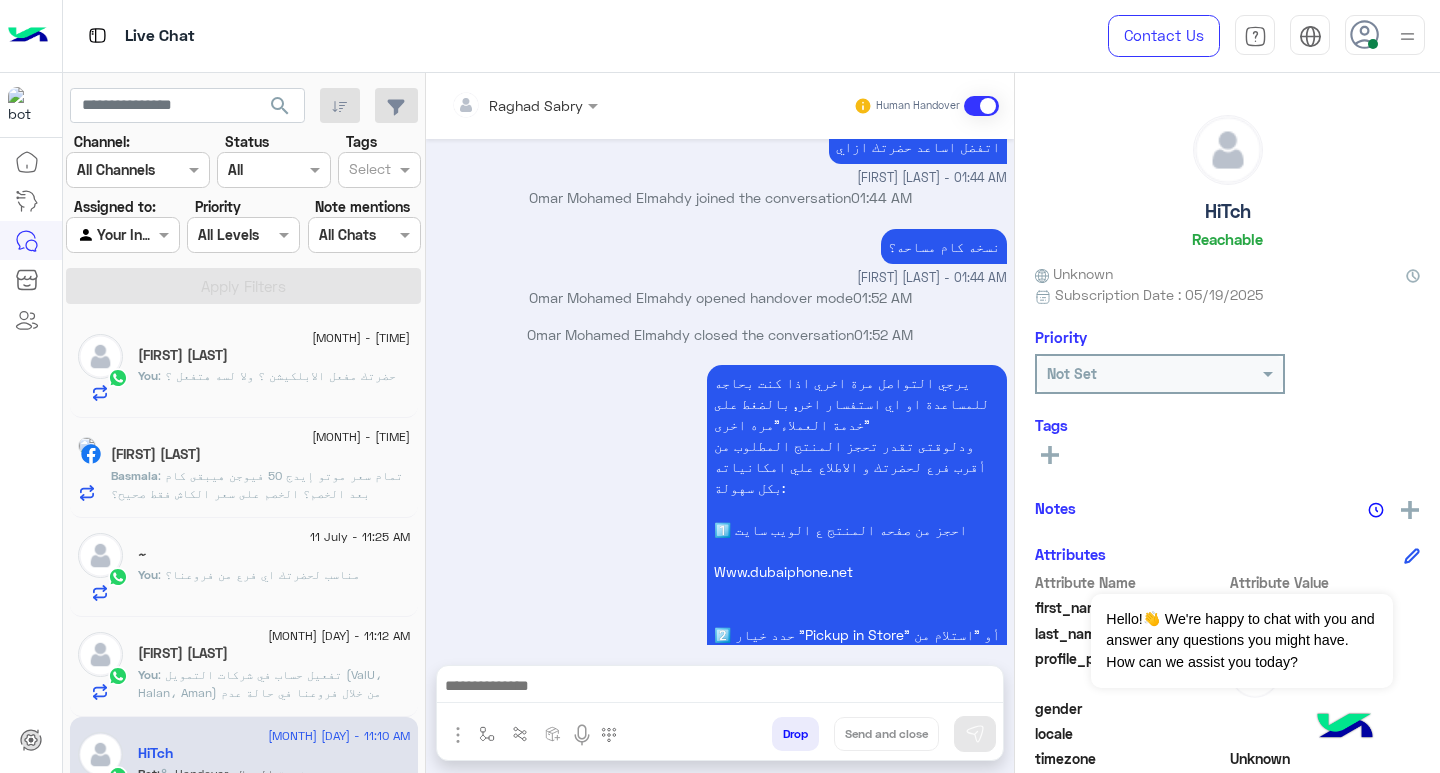scroll, scrollTop: 4181, scrollLeft: 0, axis: vertical 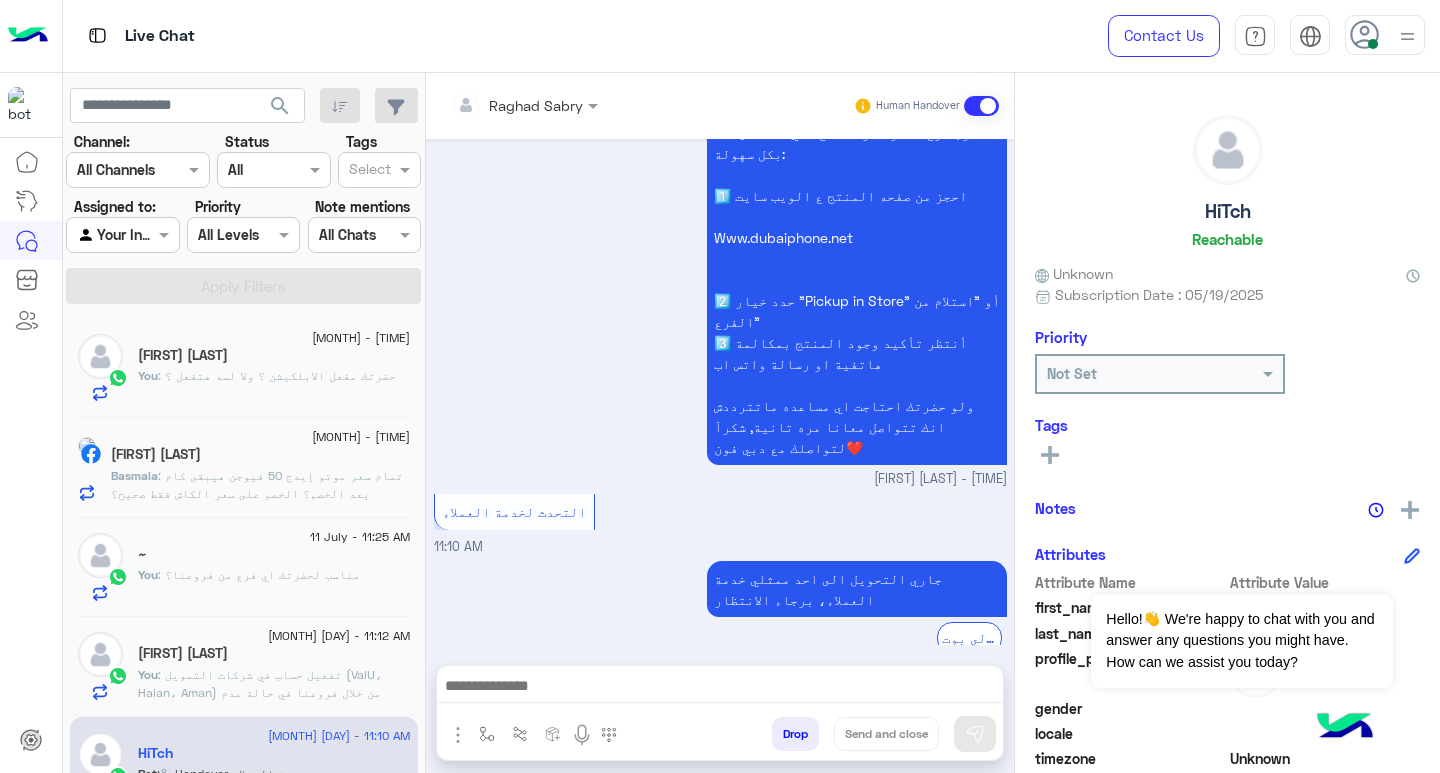 click at bounding box center [720, 688] 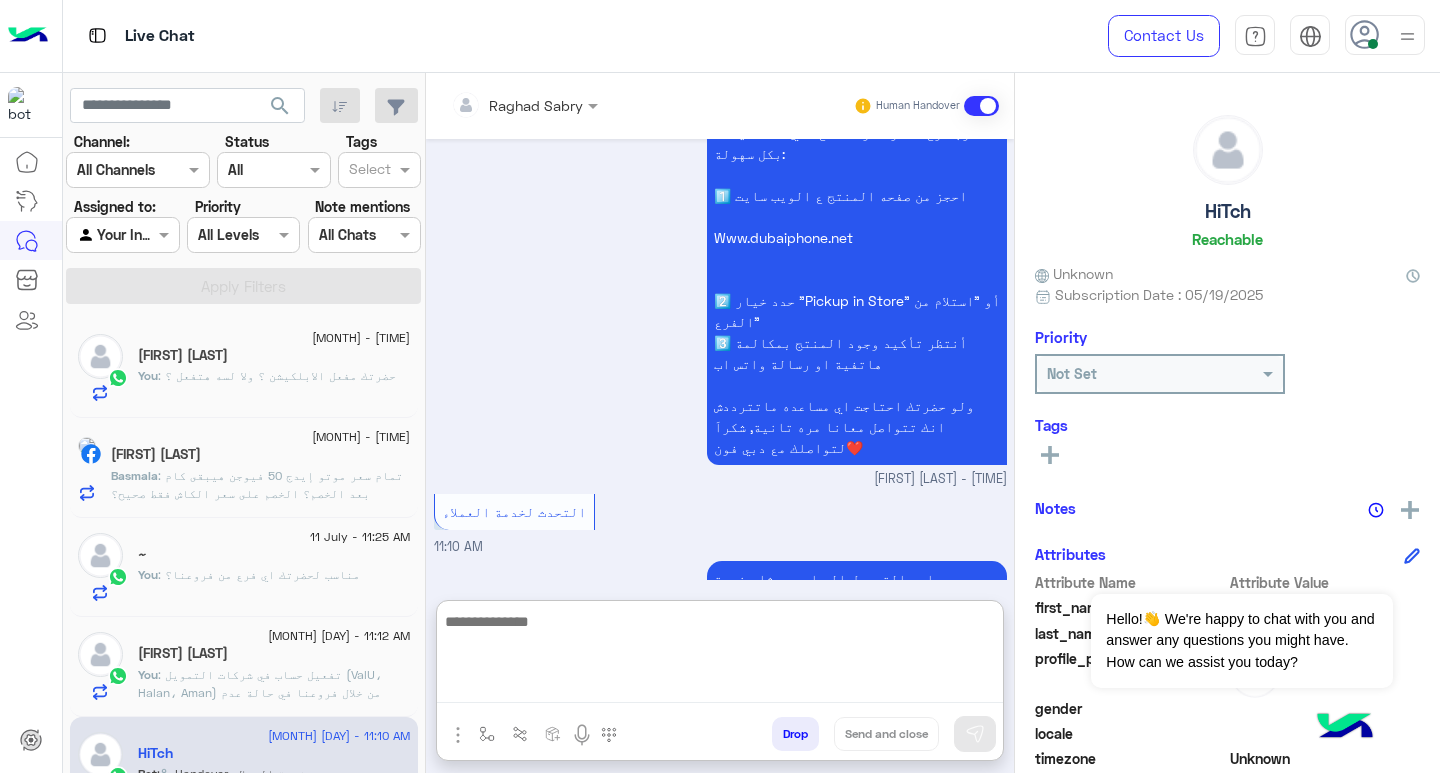 paste on "**********" 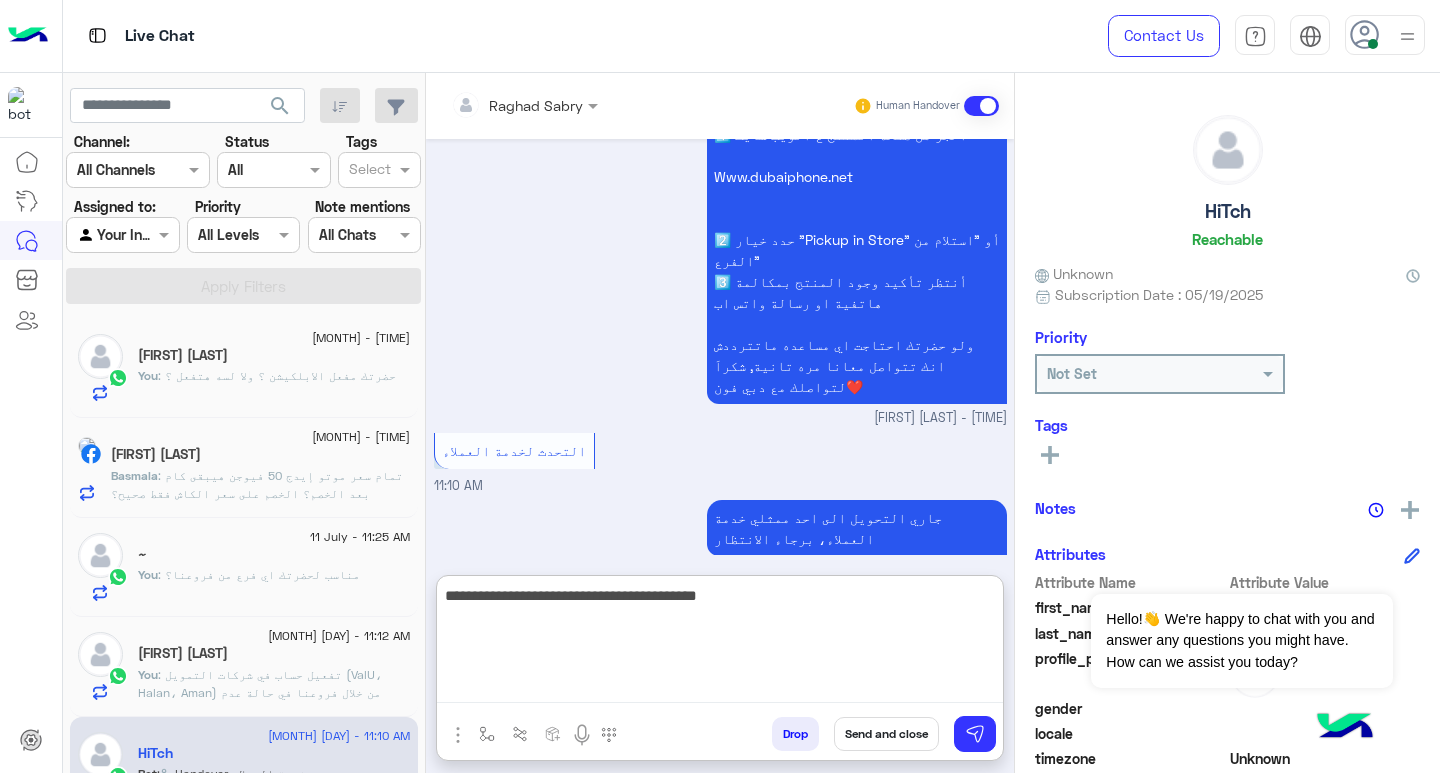 scroll, scrollTop: 4271, scrollLeft: 0, axis: vertical 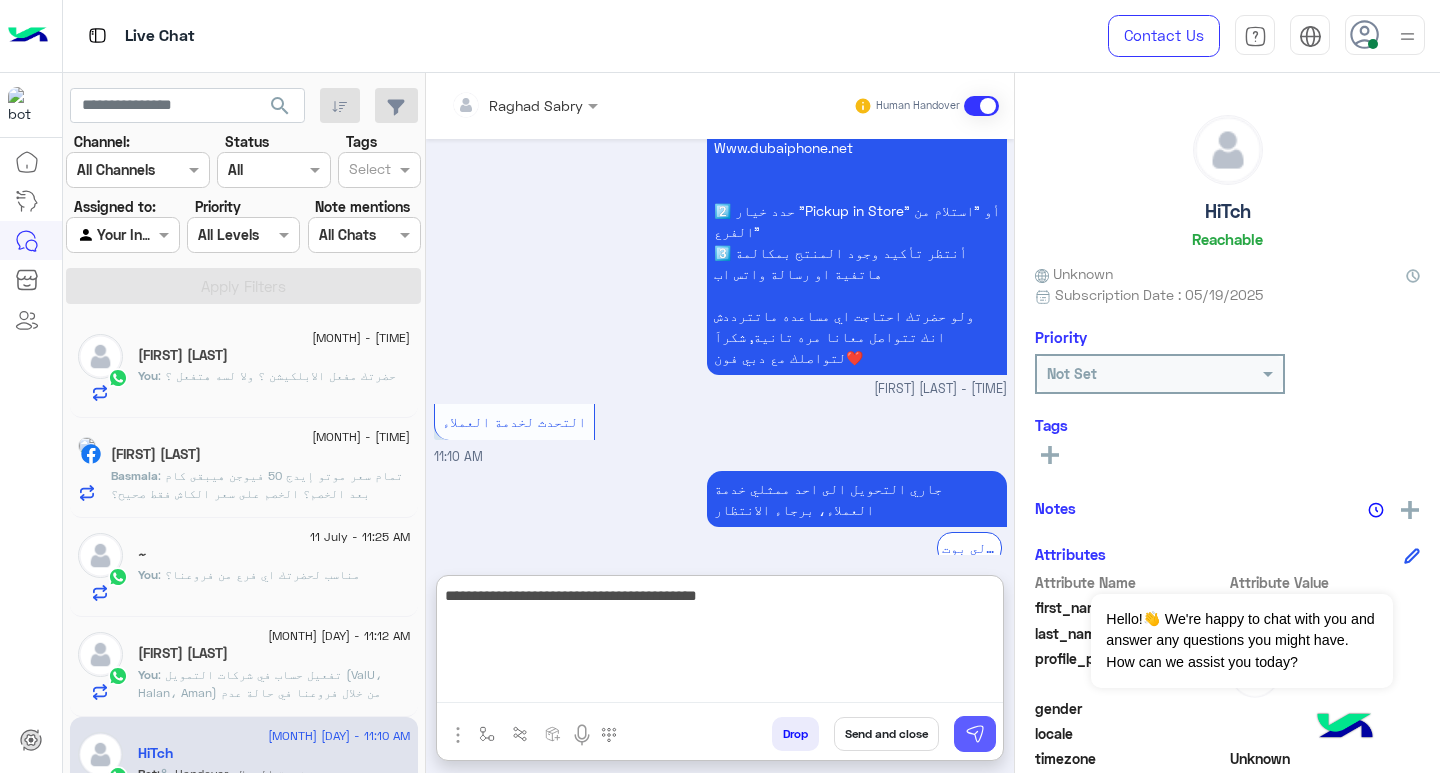 type on "**********" 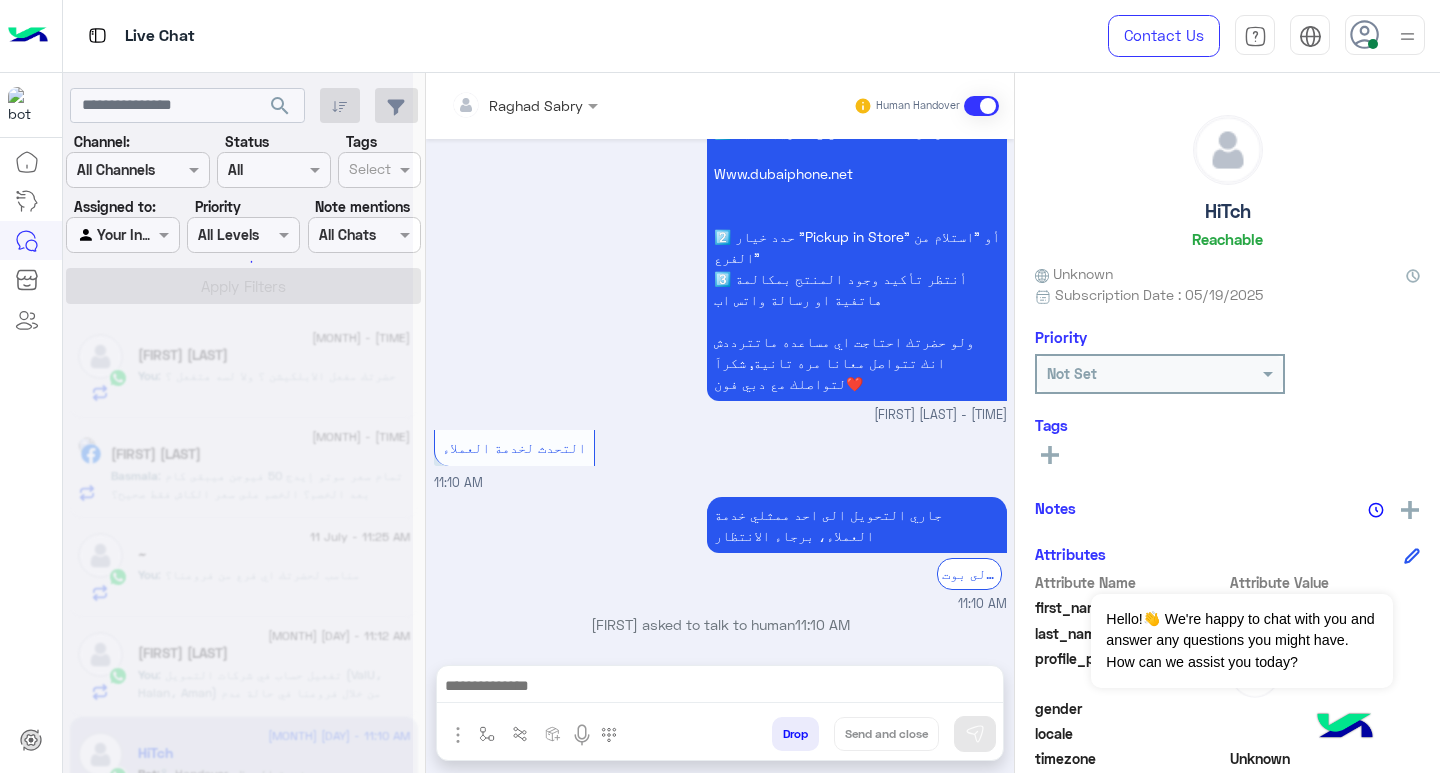 scroll, scrollTop: 4245, scrollLeft: 0, axis: vertical 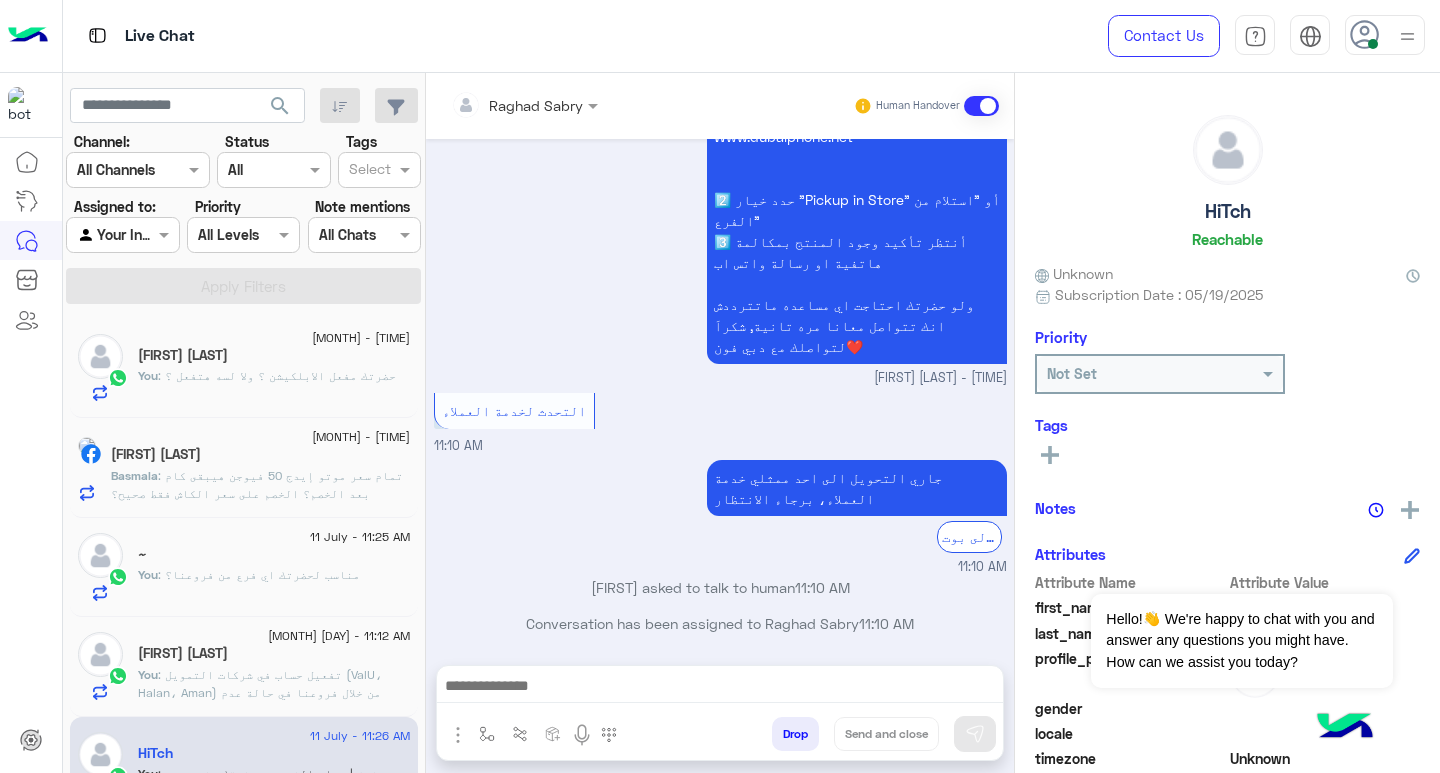 click at bounding box center (720, 688) 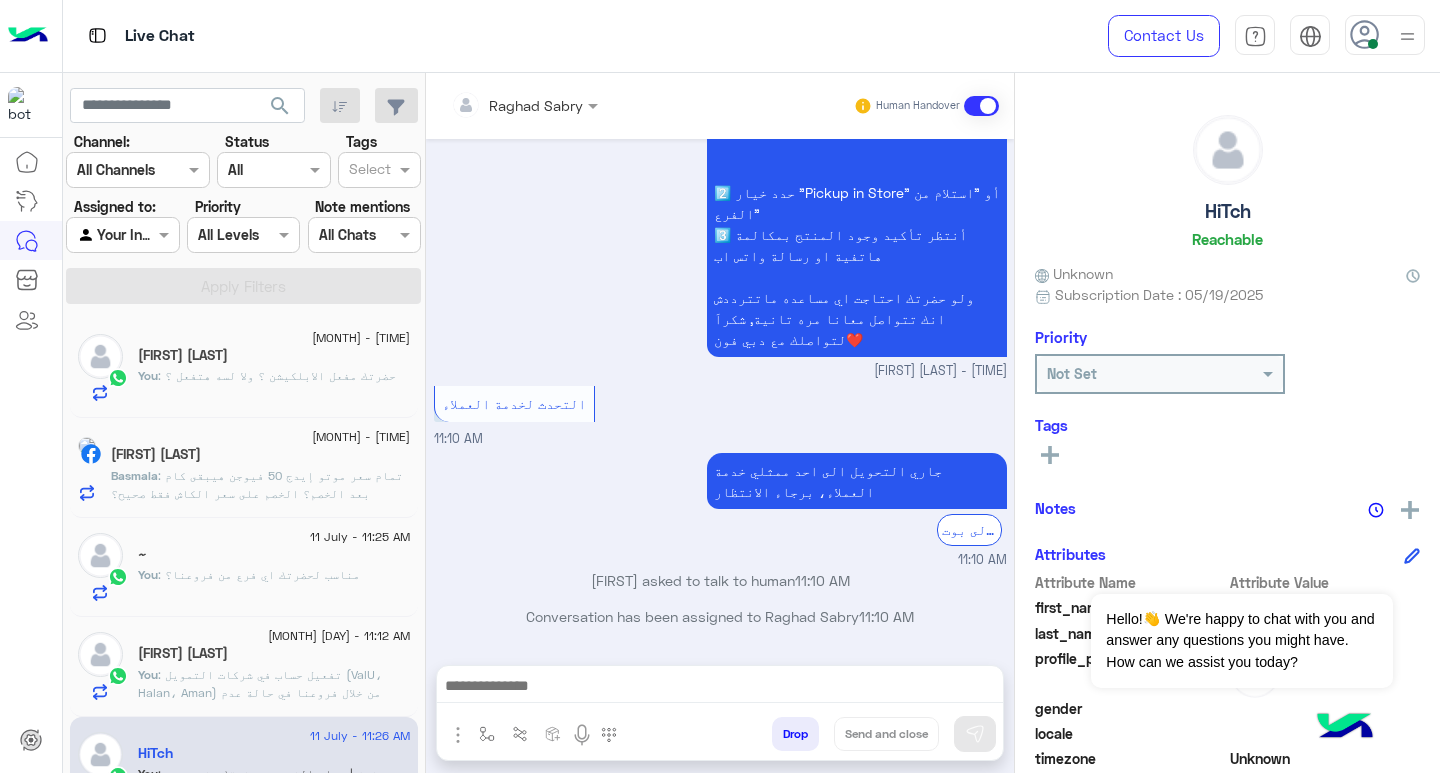 paste on "**********" 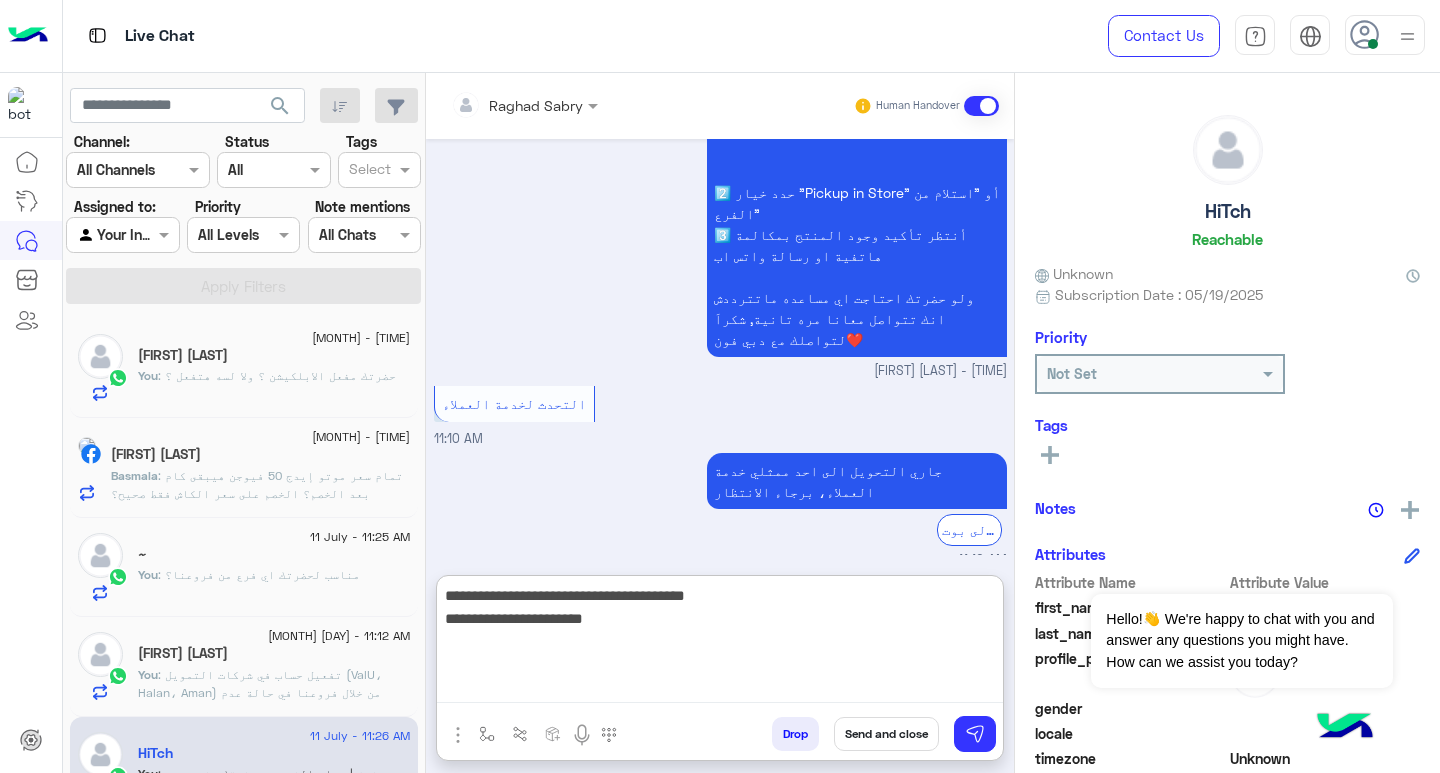 click on "**********" at bounding box center [720, 643] 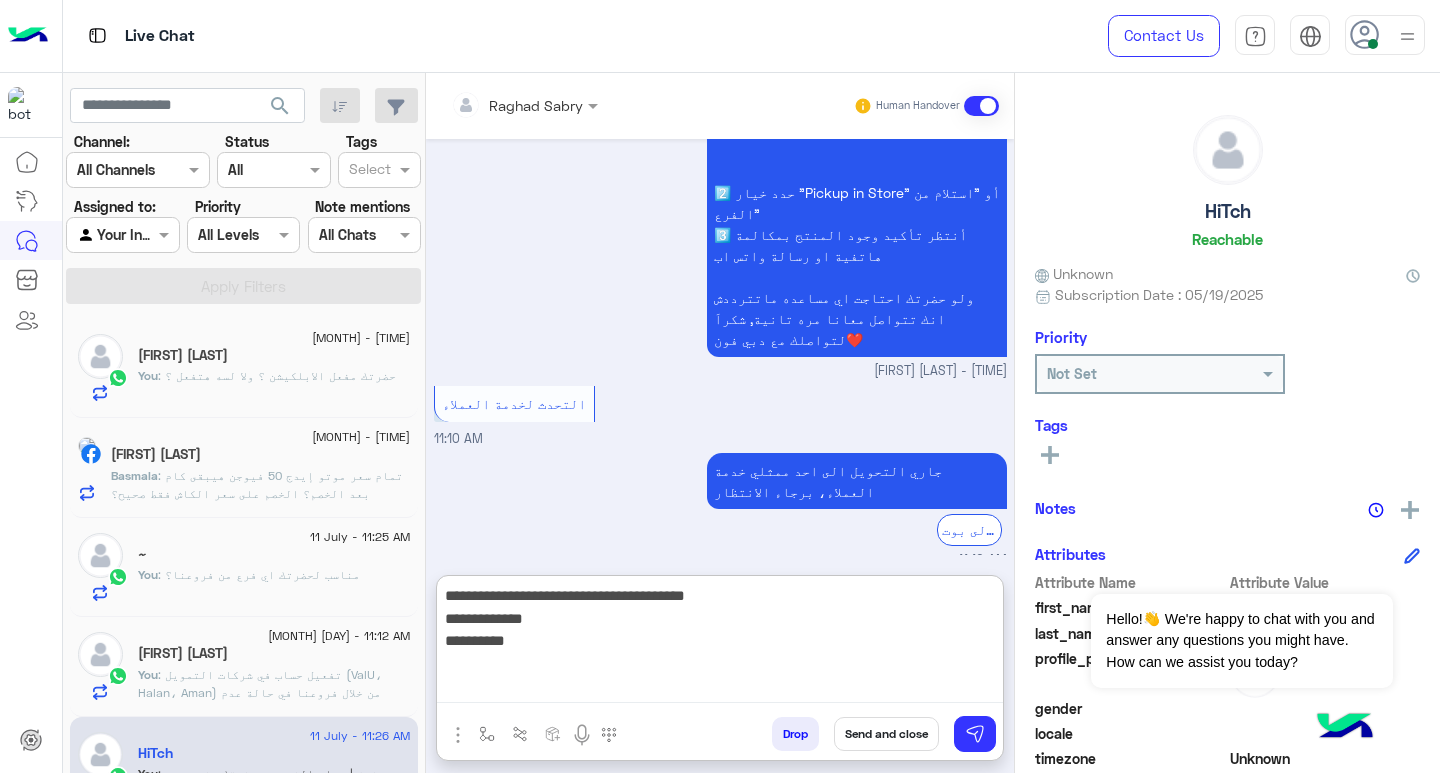 click on "**********" at bounding box center [720, 643] 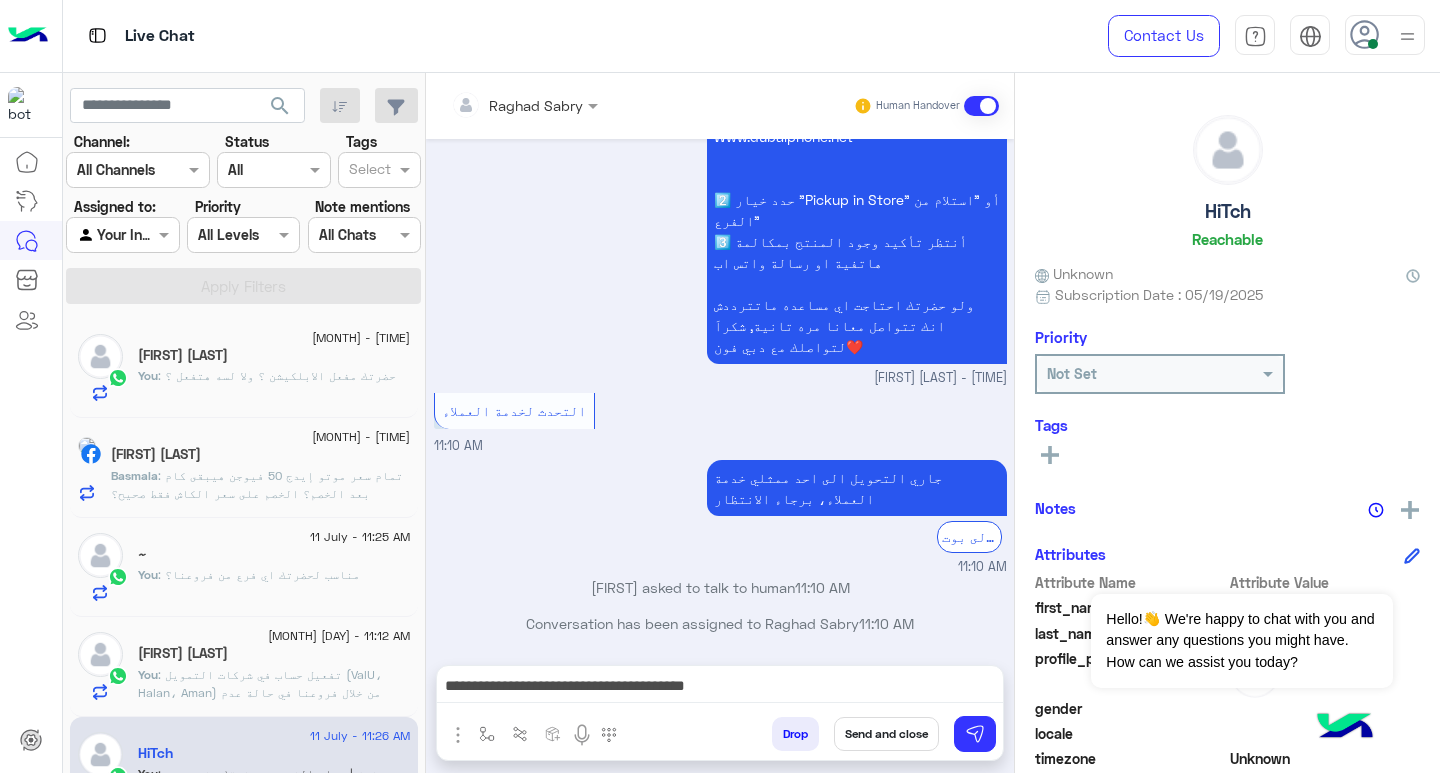 click on "**********" at bounding box center (720, 688) 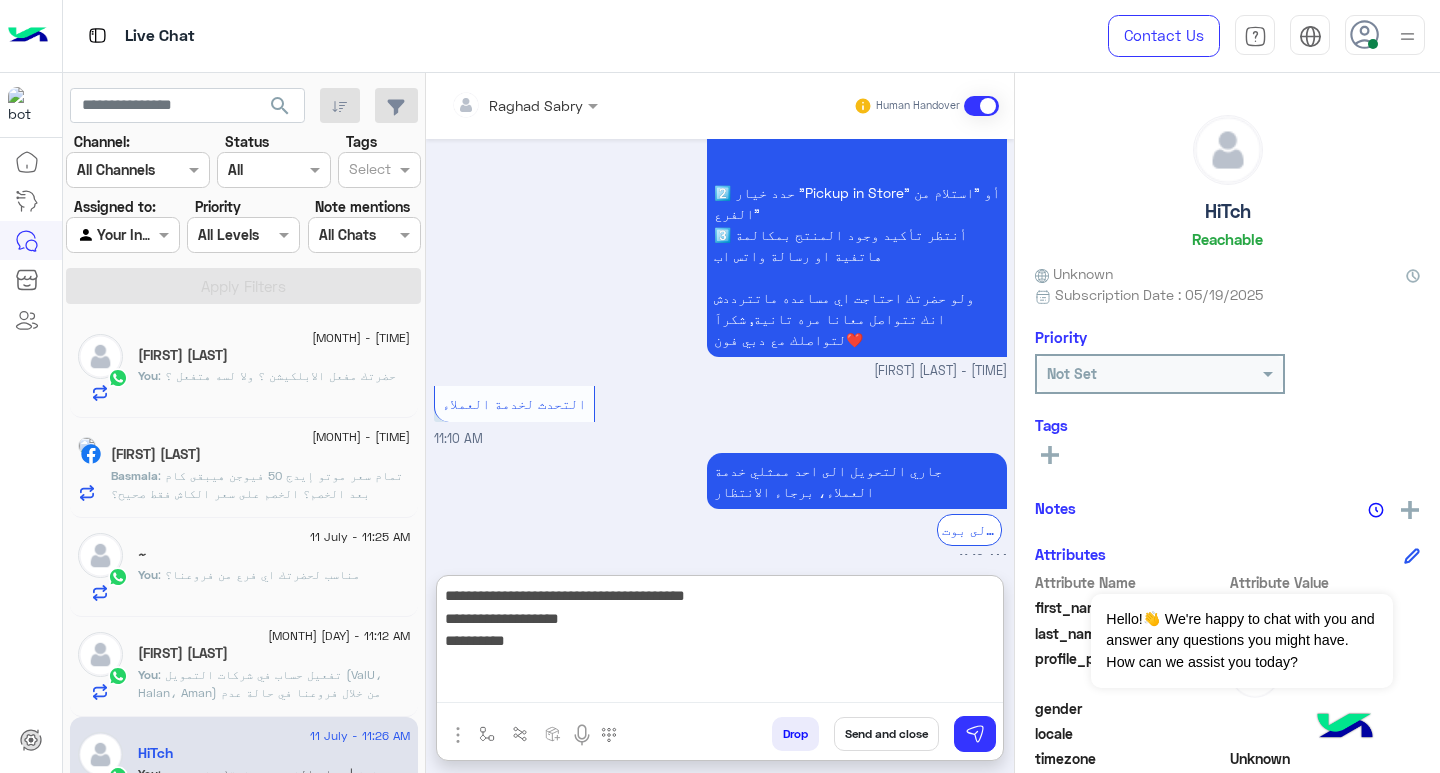 click on "**********" at bounding box center [720, 643] 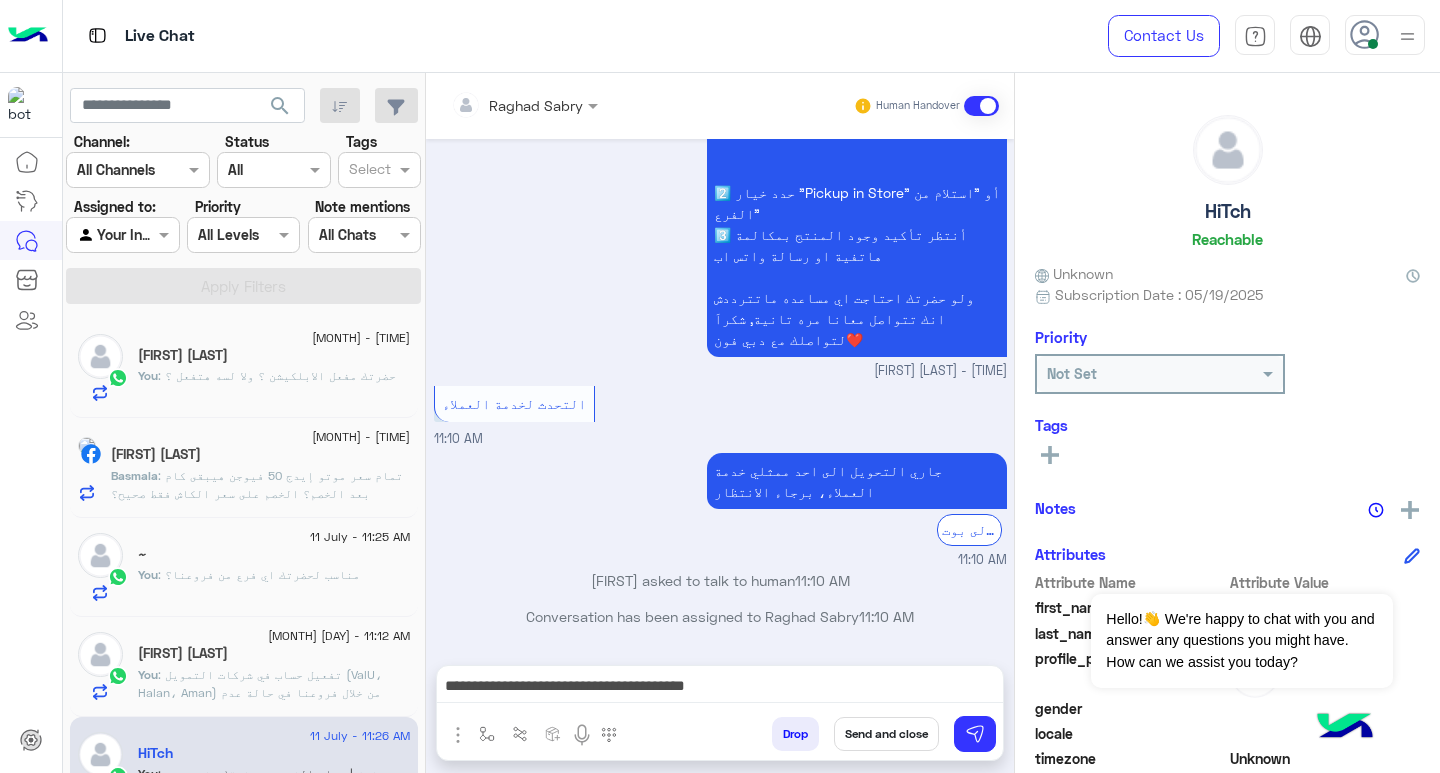 scroll, scrollTop: 4282, scrollLeft: 0, axis: vertical 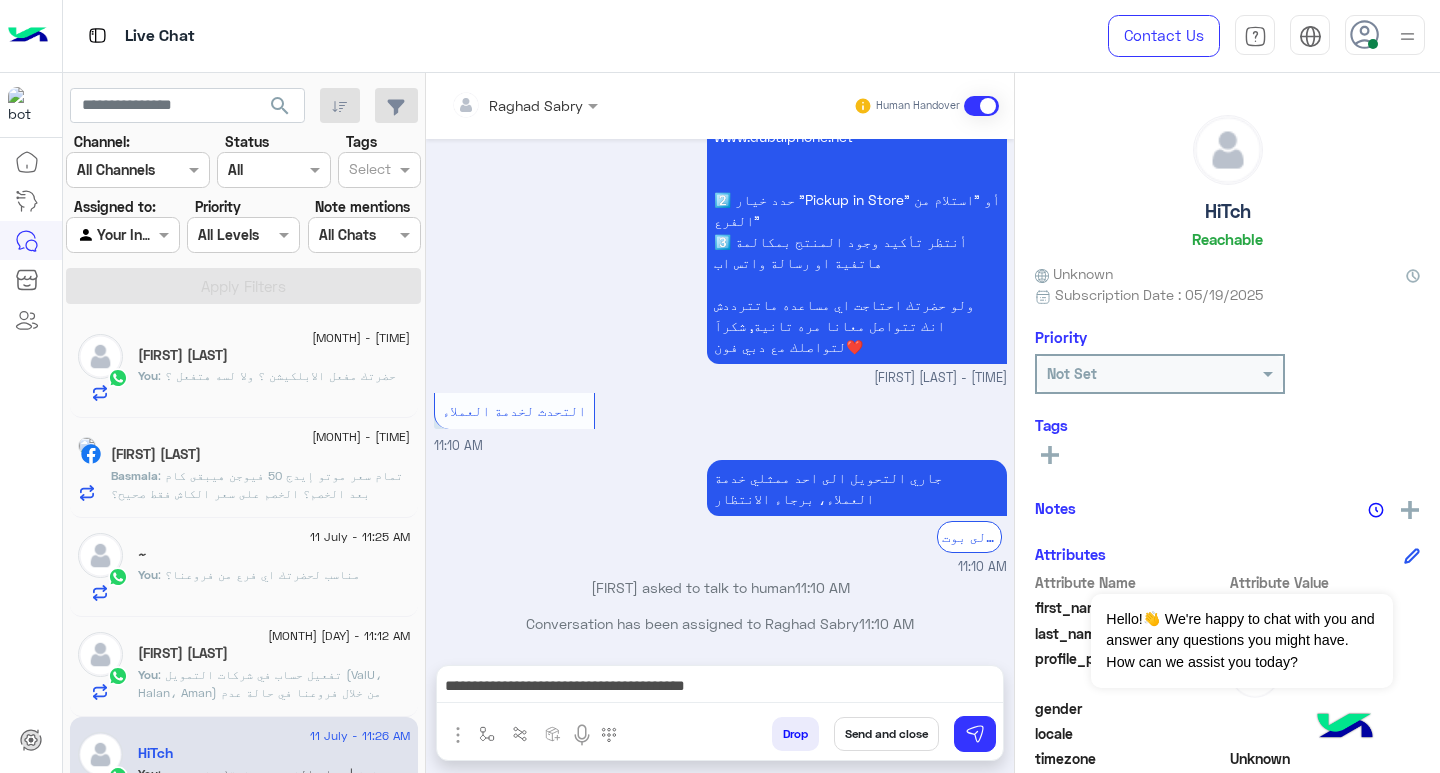 click on "**********" at bounding box center [720, 688] 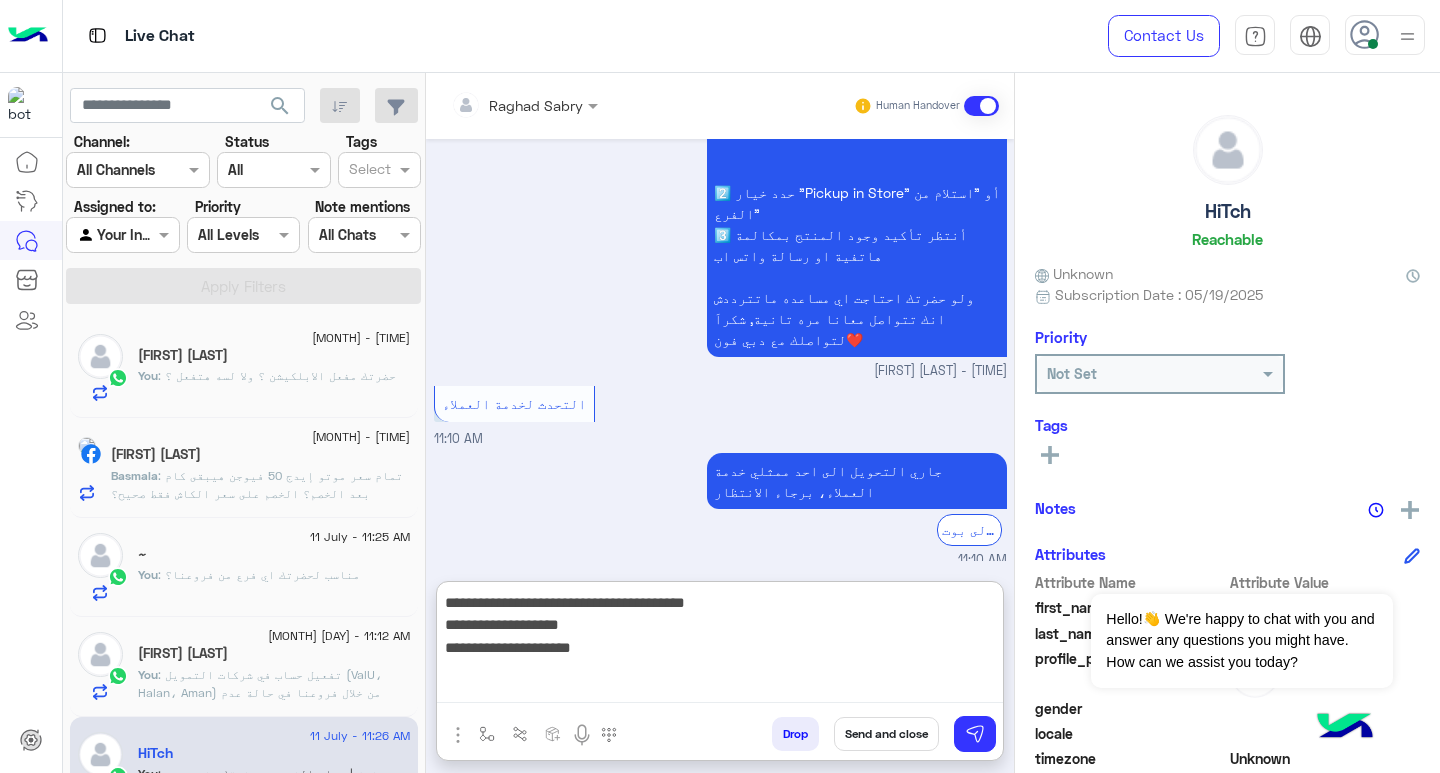 click on "**********" at bounding box center (720, 649) 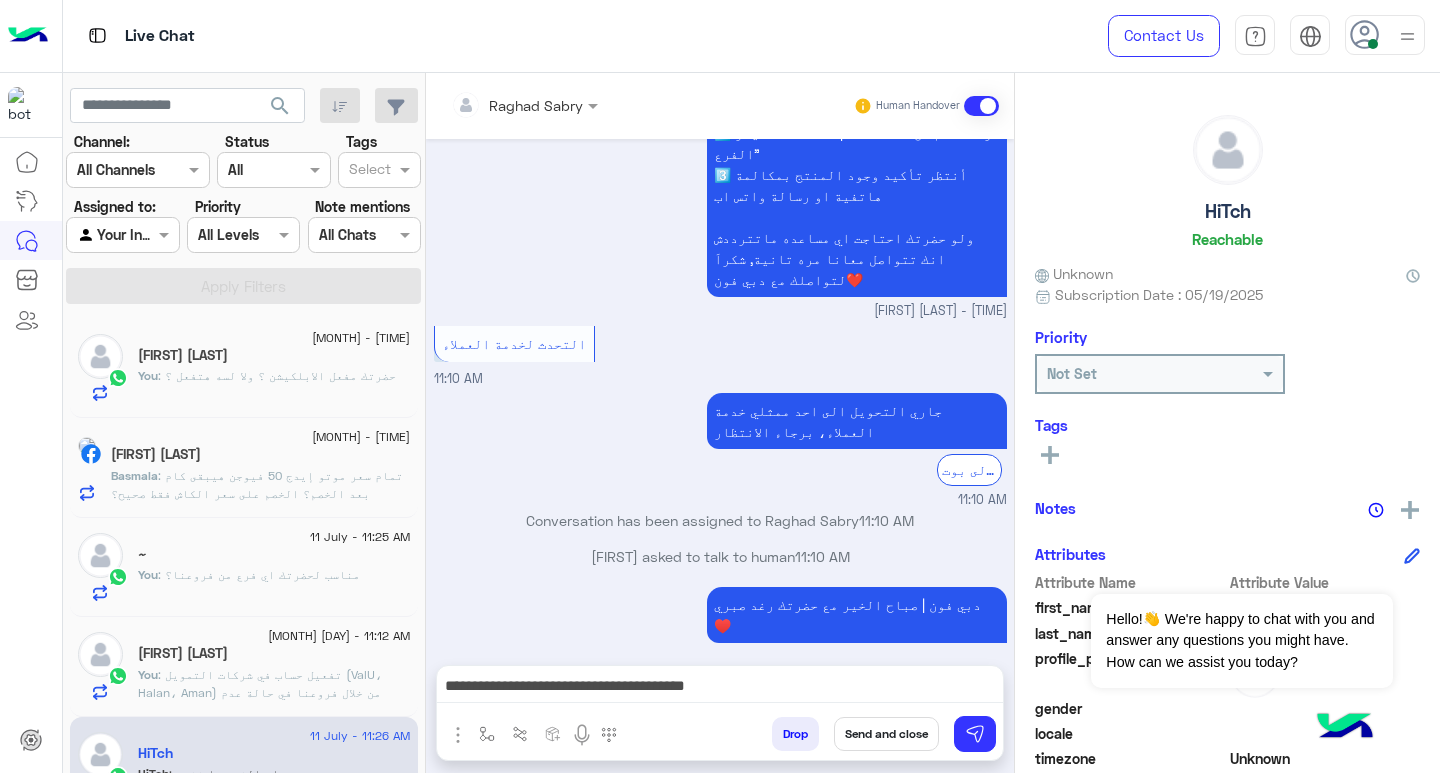 click on "**********" at bounding box center (720, 688) 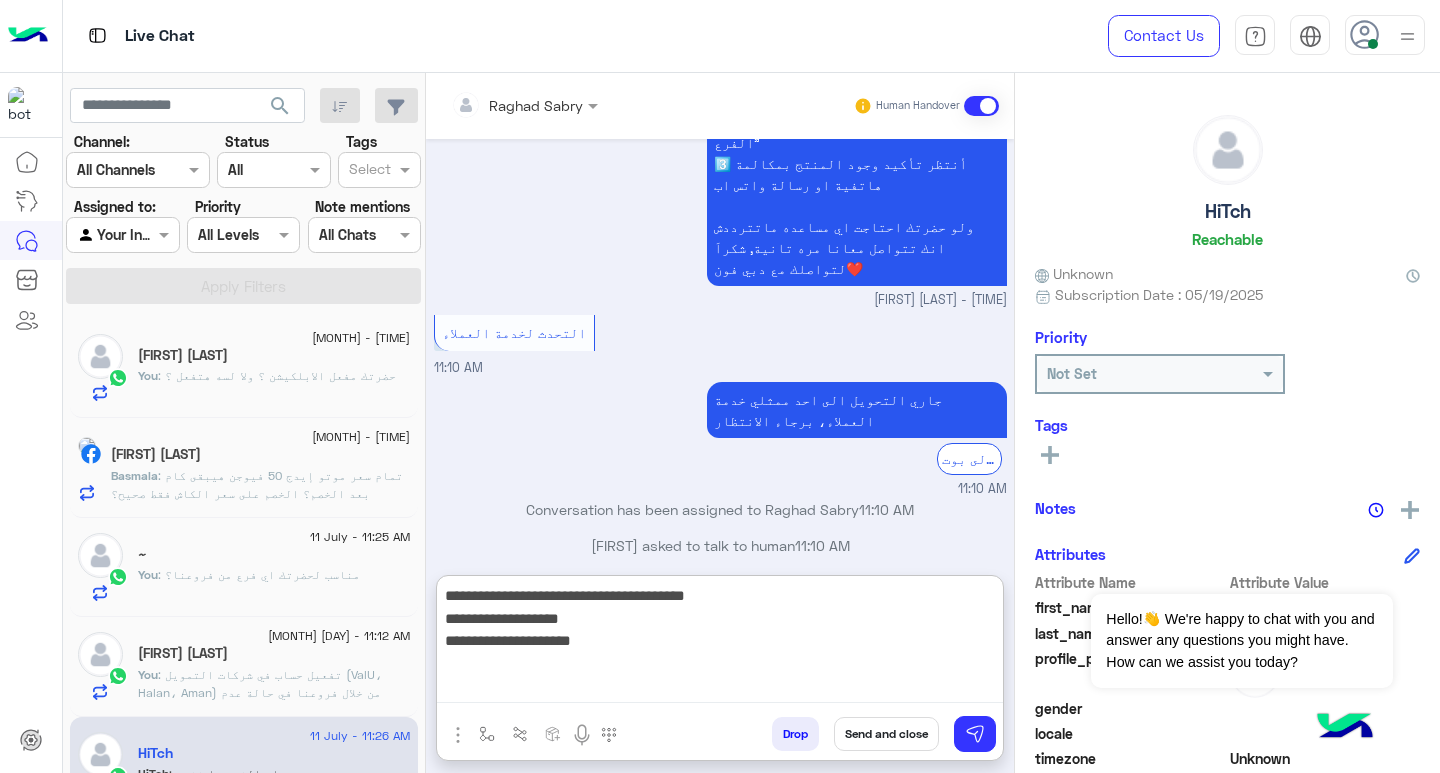 click on "**********" at bounding box center (720, 643) 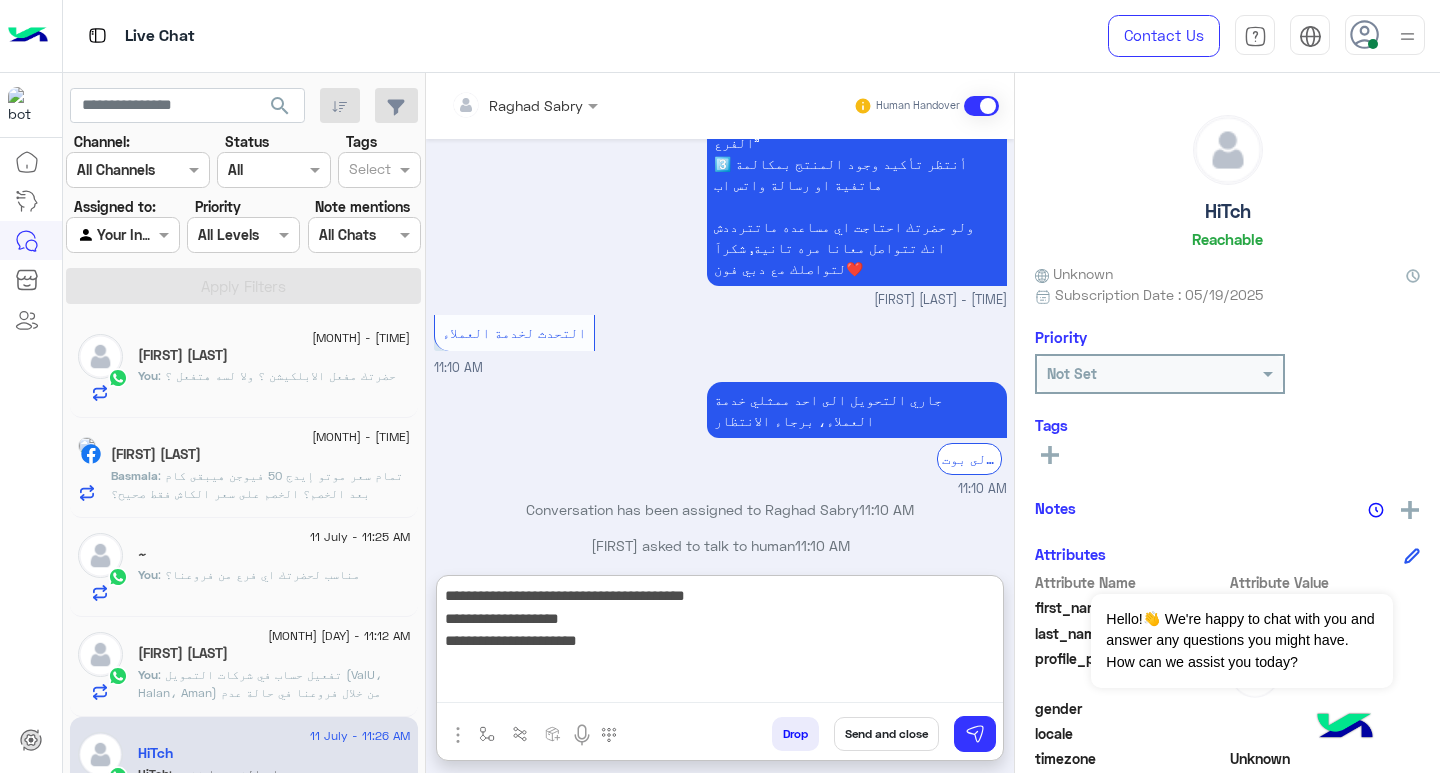 paste on "**********" 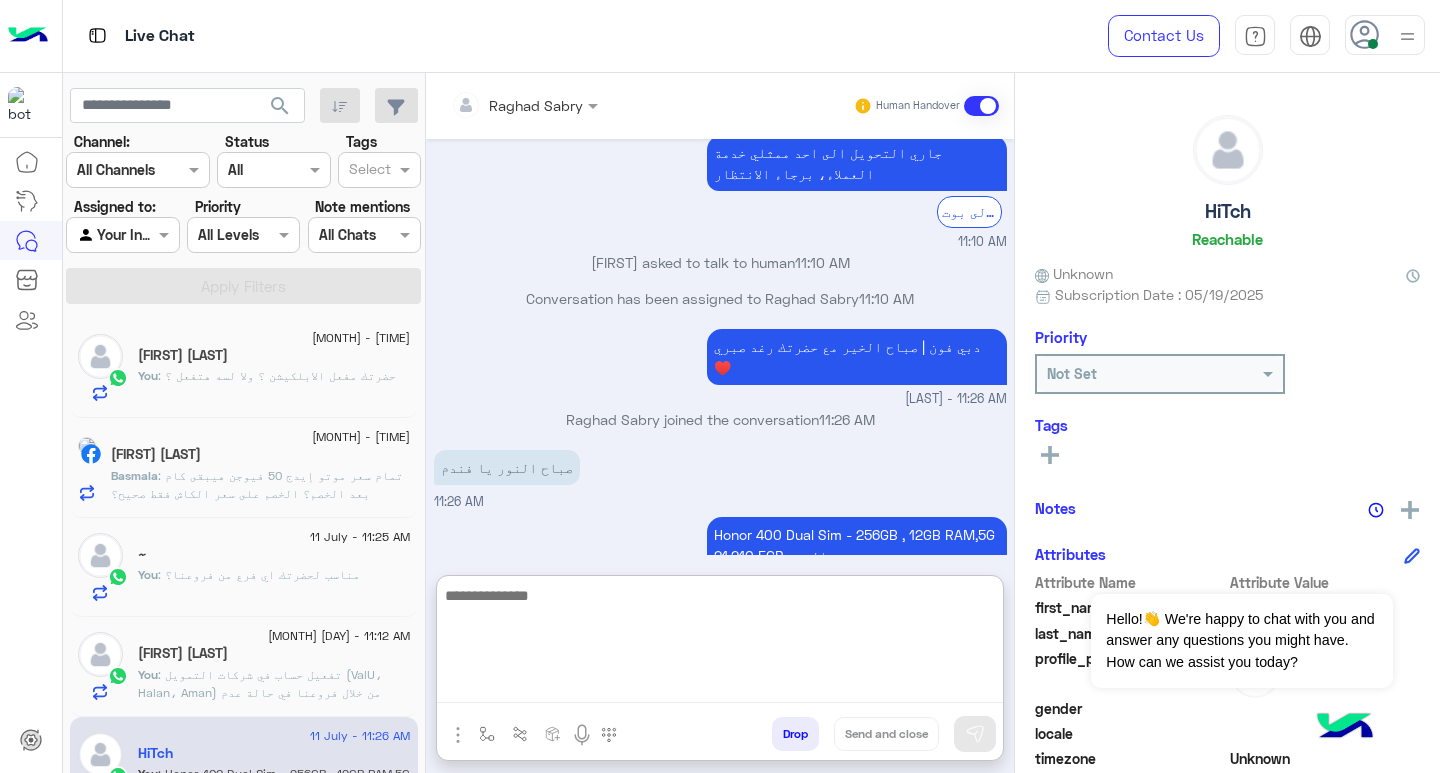 scroll, scrollTop: 4674, scrollLeft: 0, axis: vertical 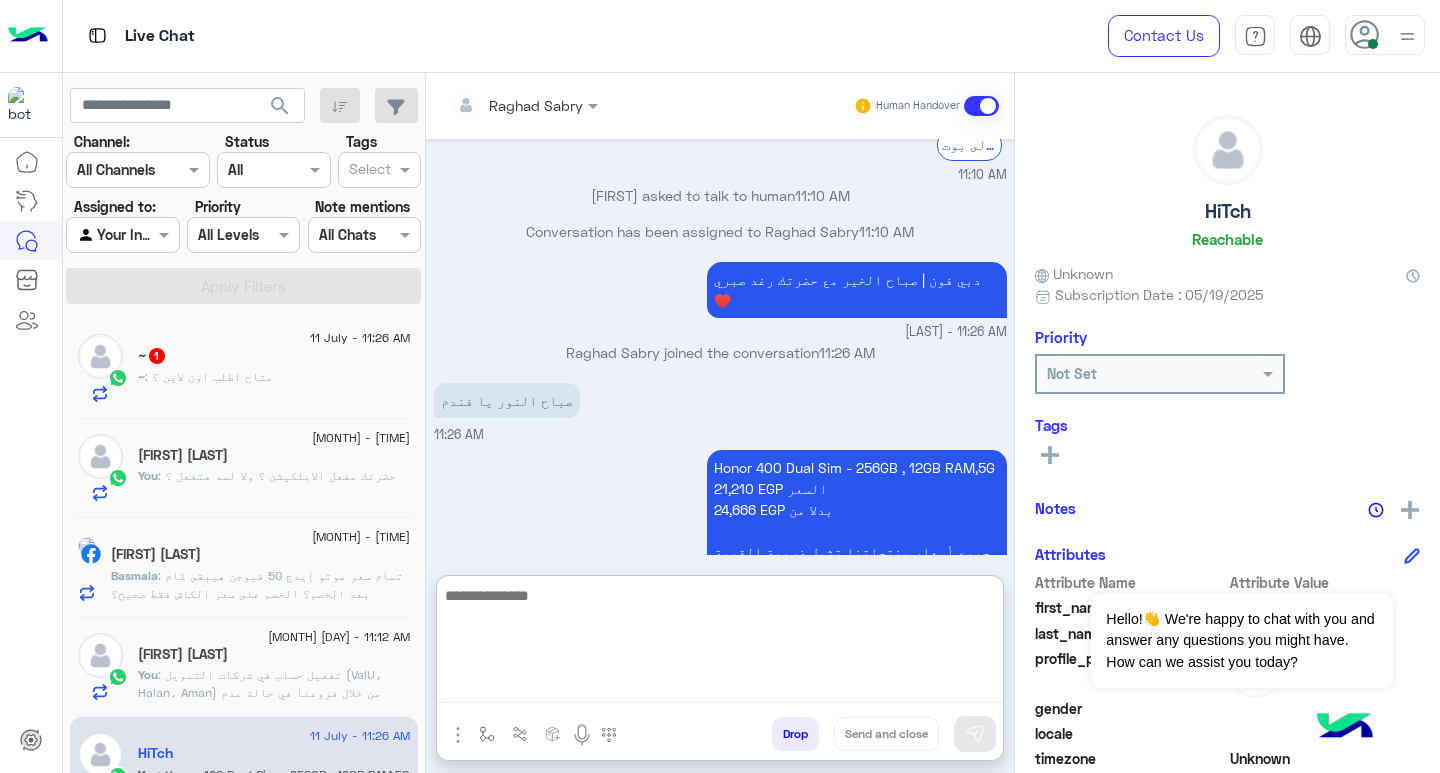 click on "~   1" 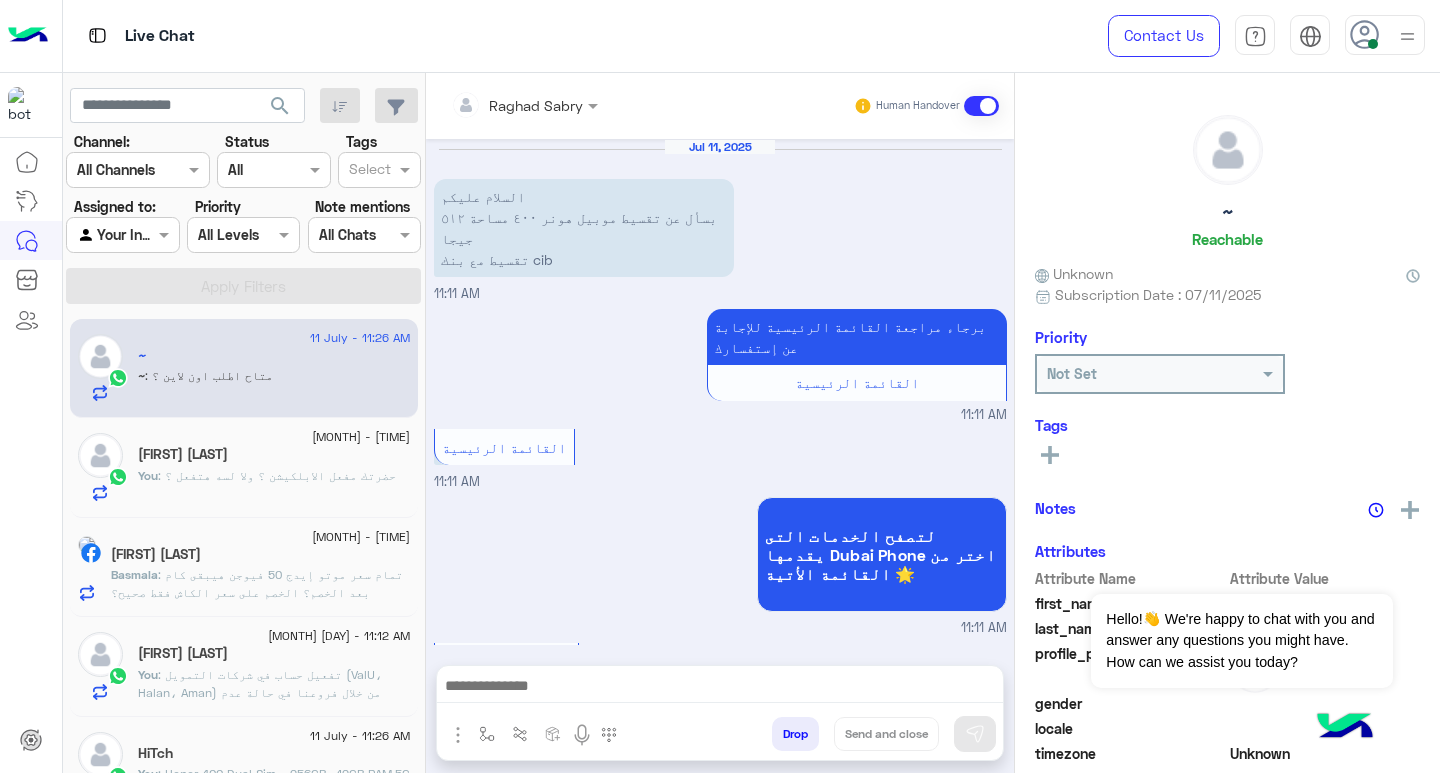scroll, scrollTop: 1994, scrollLeft: 0, axis: vertical 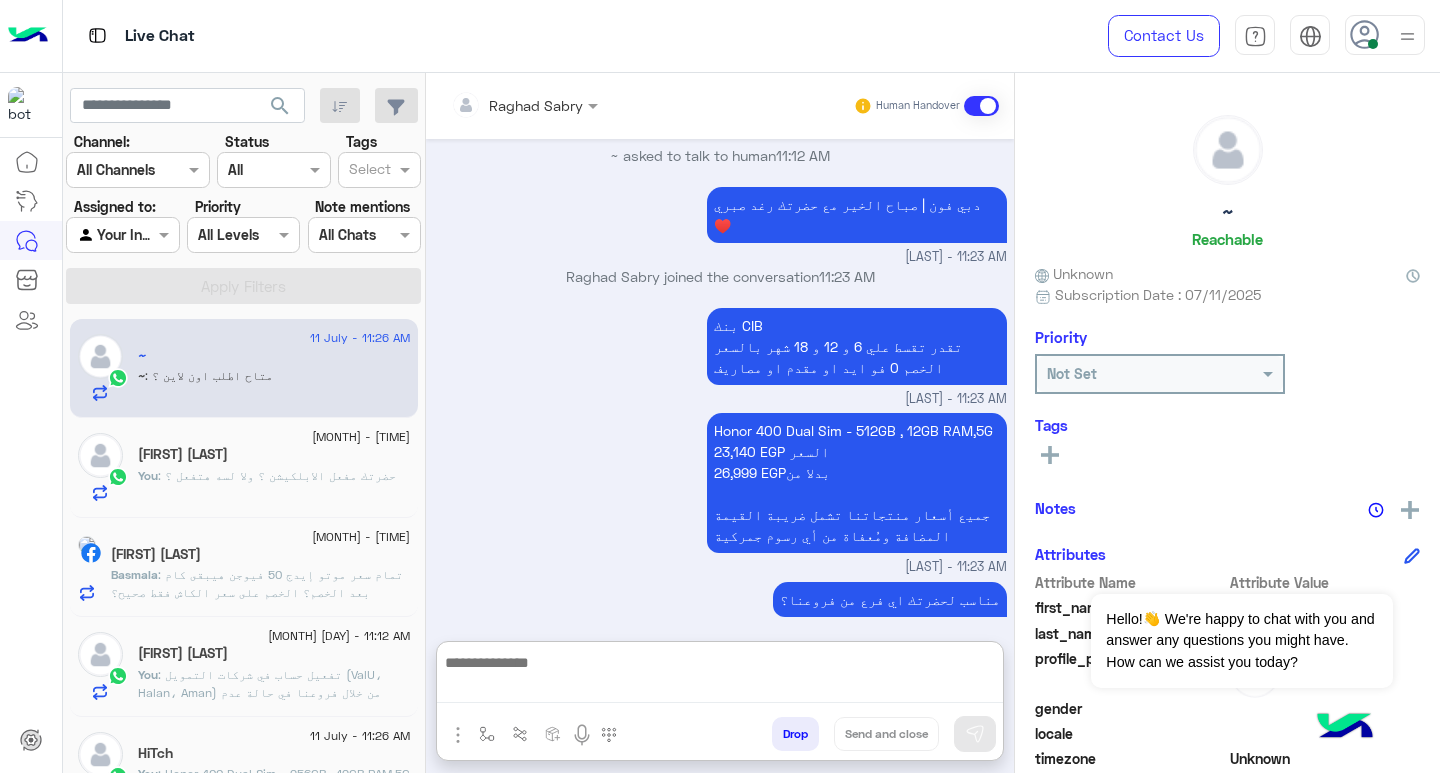 click at bounding box center (720, 676) 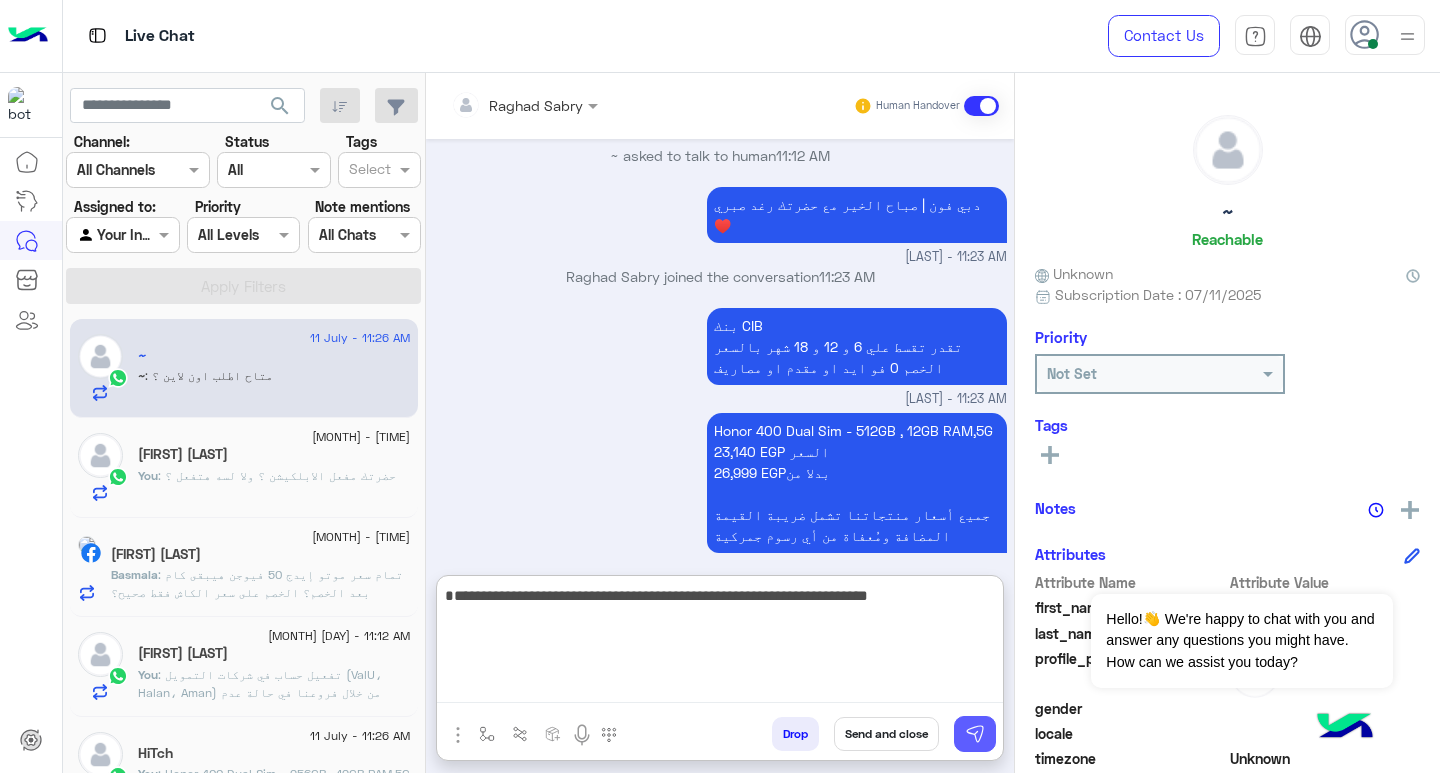 type on "**********" 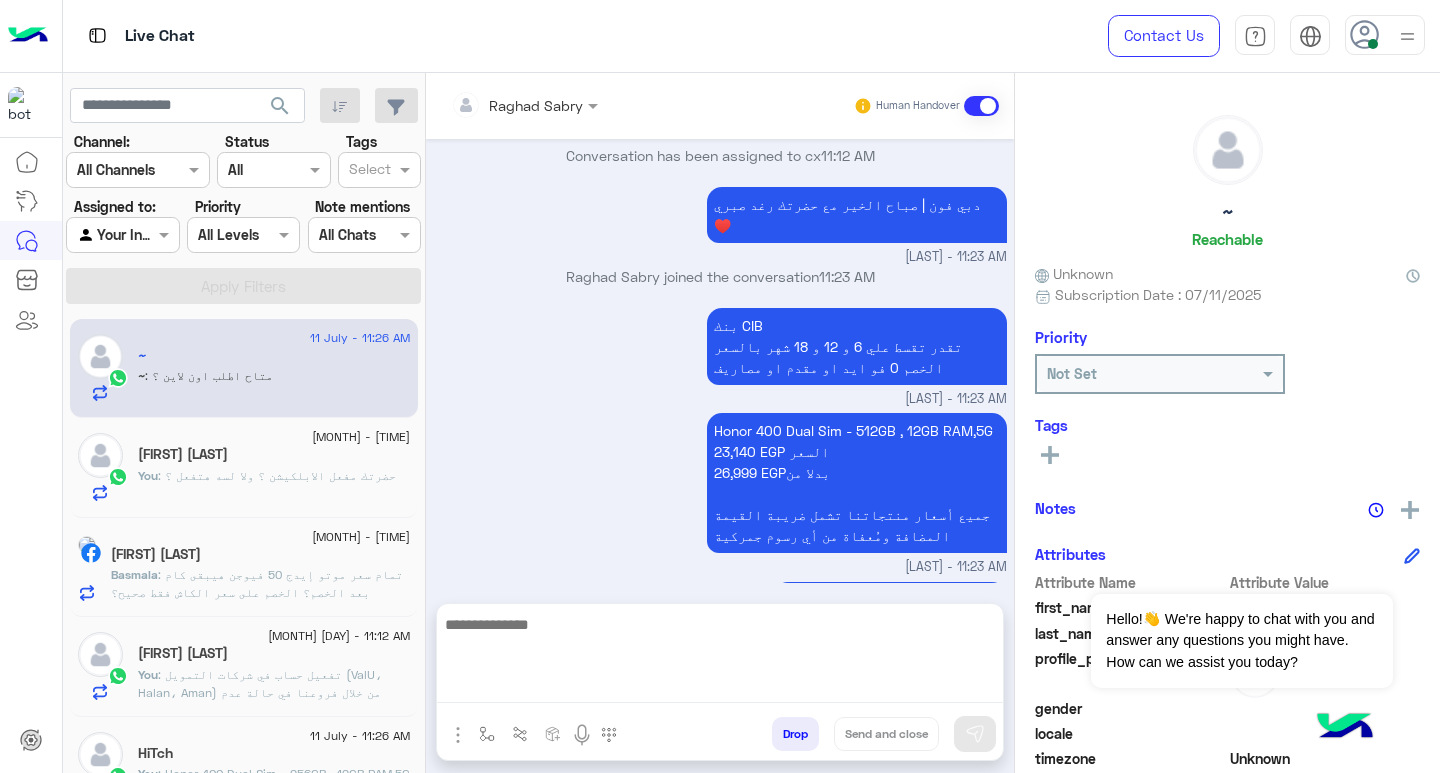 scroll, scrollTop: 2079, scrollLeft: 0, axis: vertical 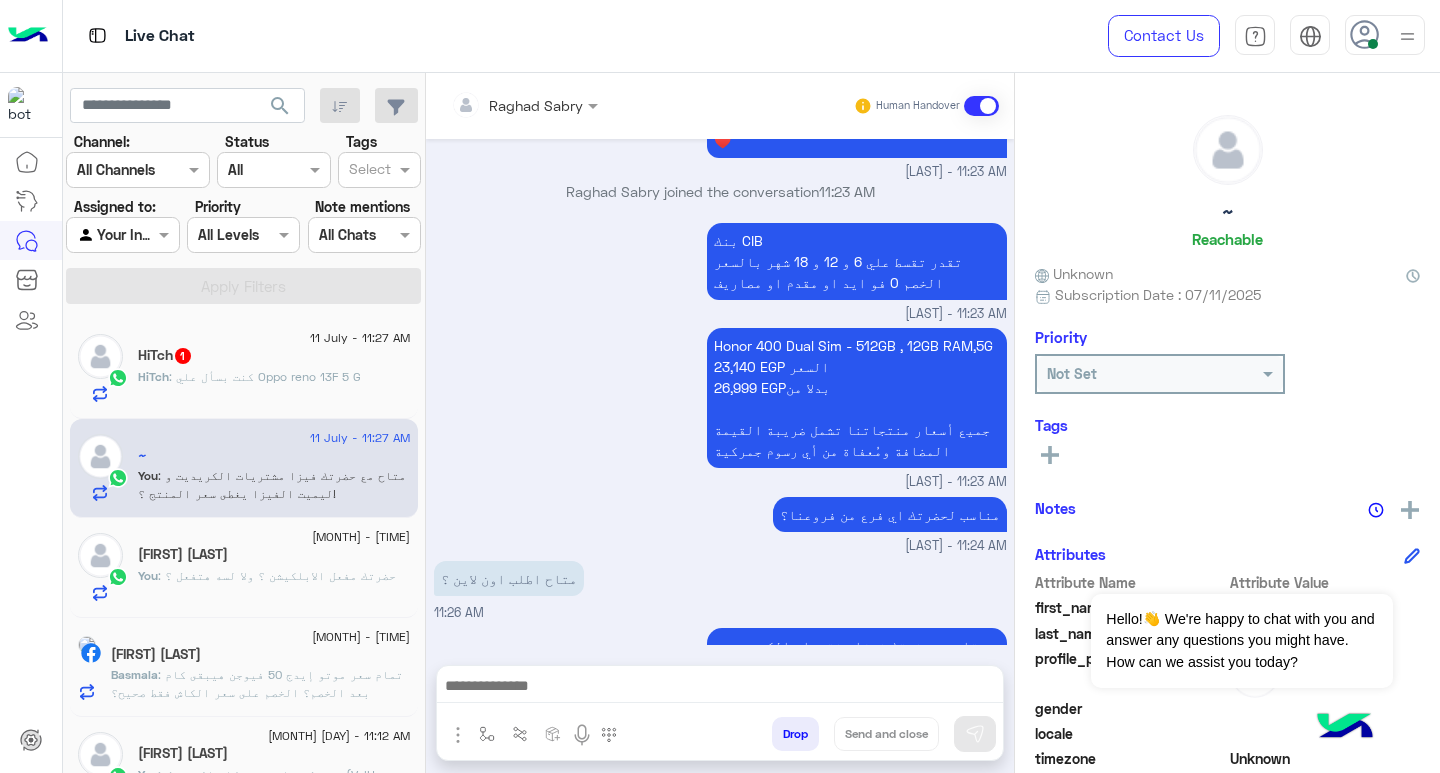 click on ": كنت بسأل علي
Oppo reno 13F 5 G" 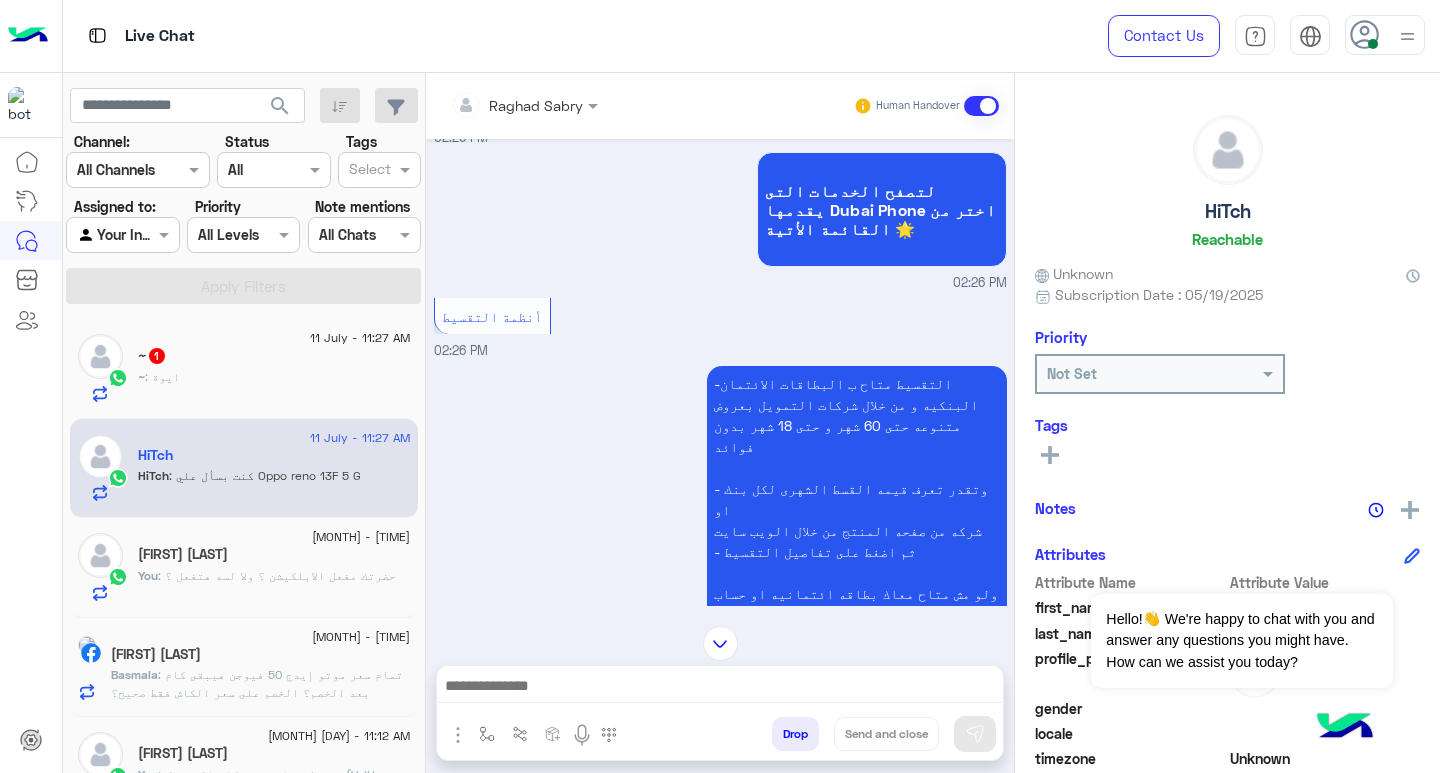 scroll, scrollTop: 1517, scrollLeft: 0, axis: vertical 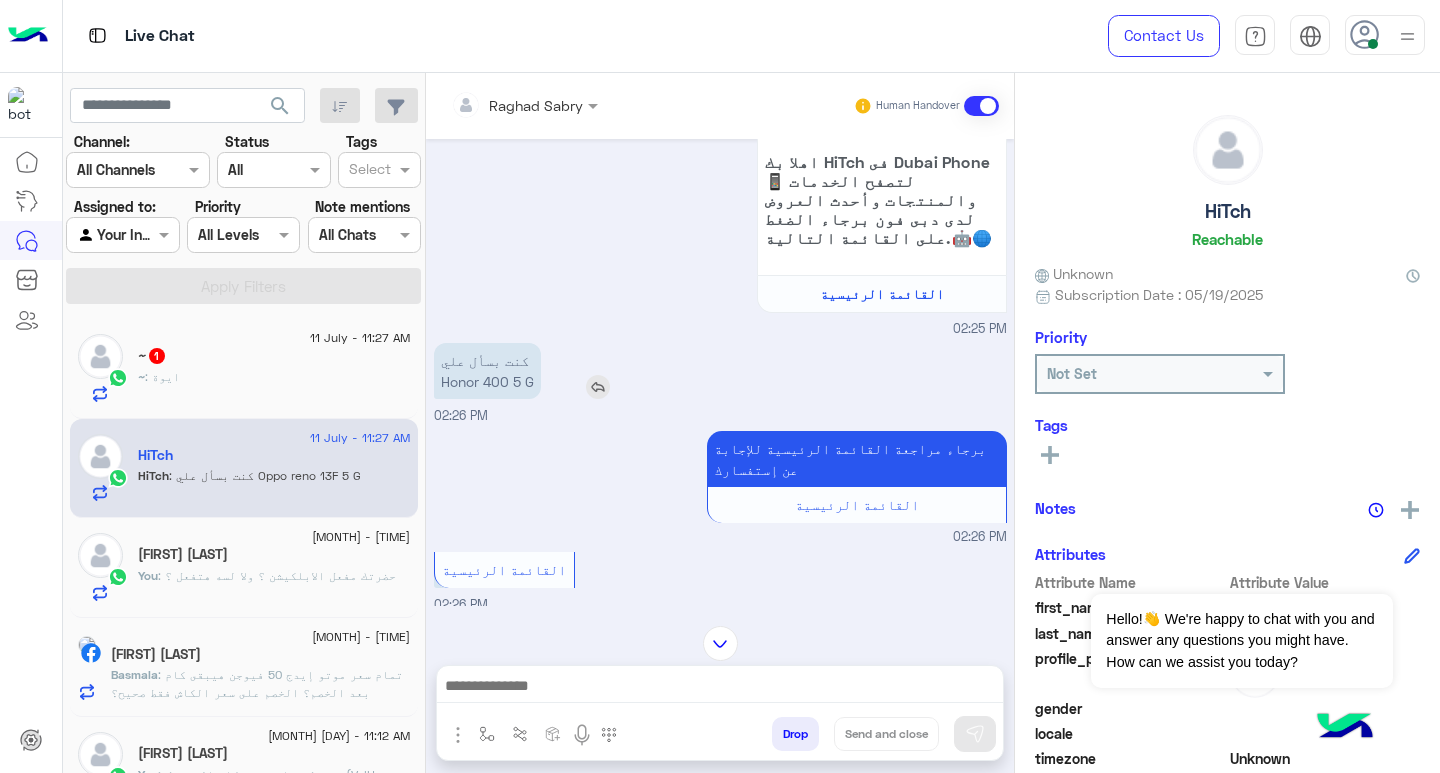click at bounding box center (598, 387) 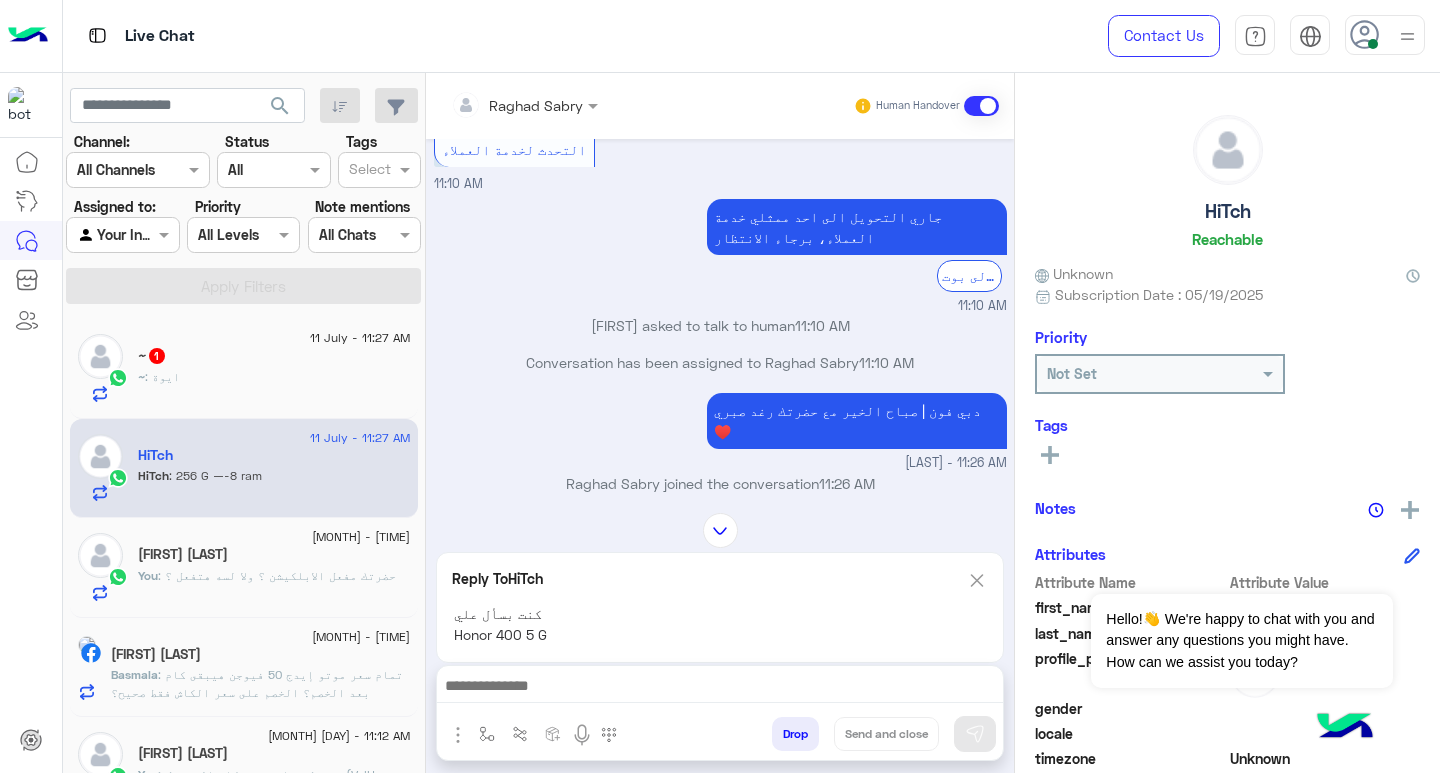 scroll, scrollTop: 4228, scrollLeft: 0, axis: vertical 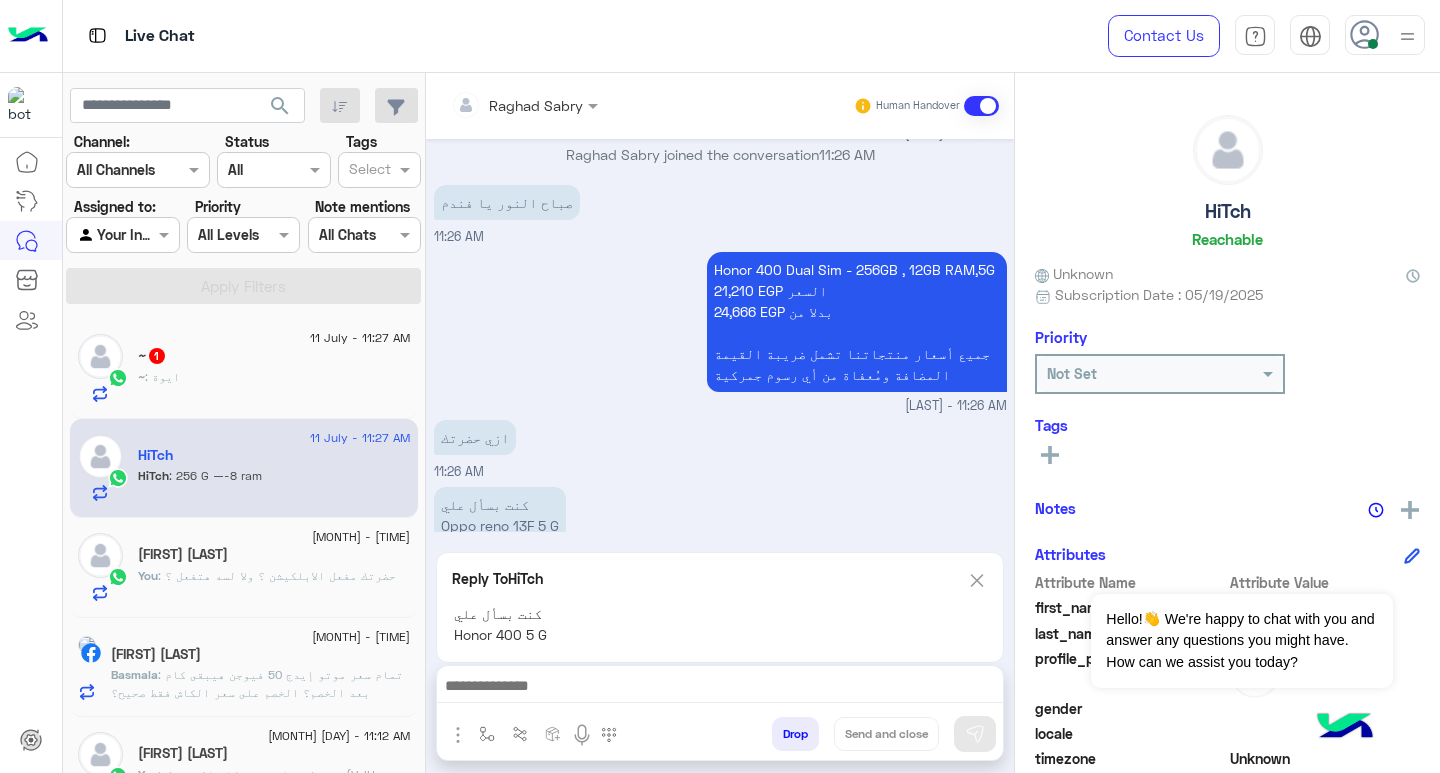 click on "كنت بسأل علي  Oppo reno 13F 5 G   11:27 AM" at bounding box center [720, 526] 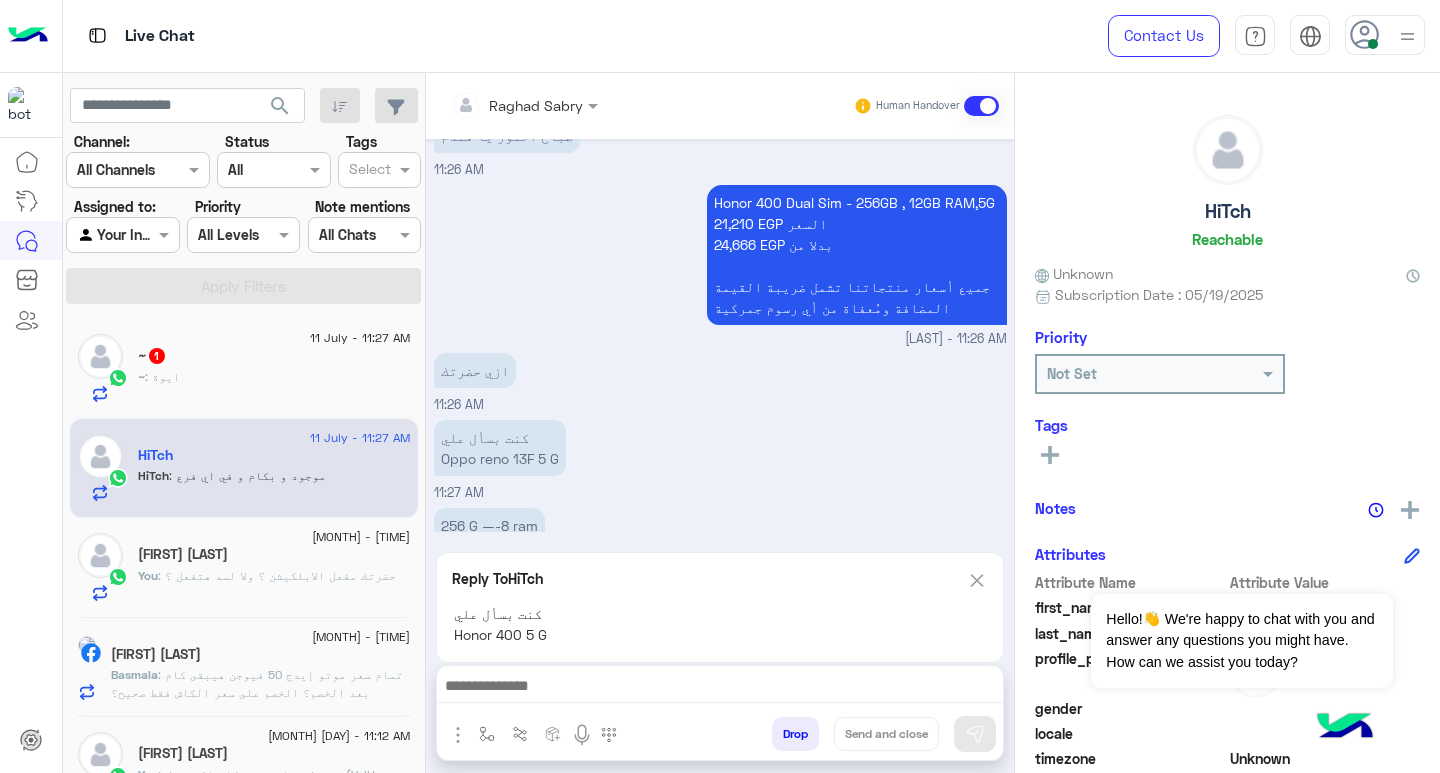 click at bounding box center (977, 580) 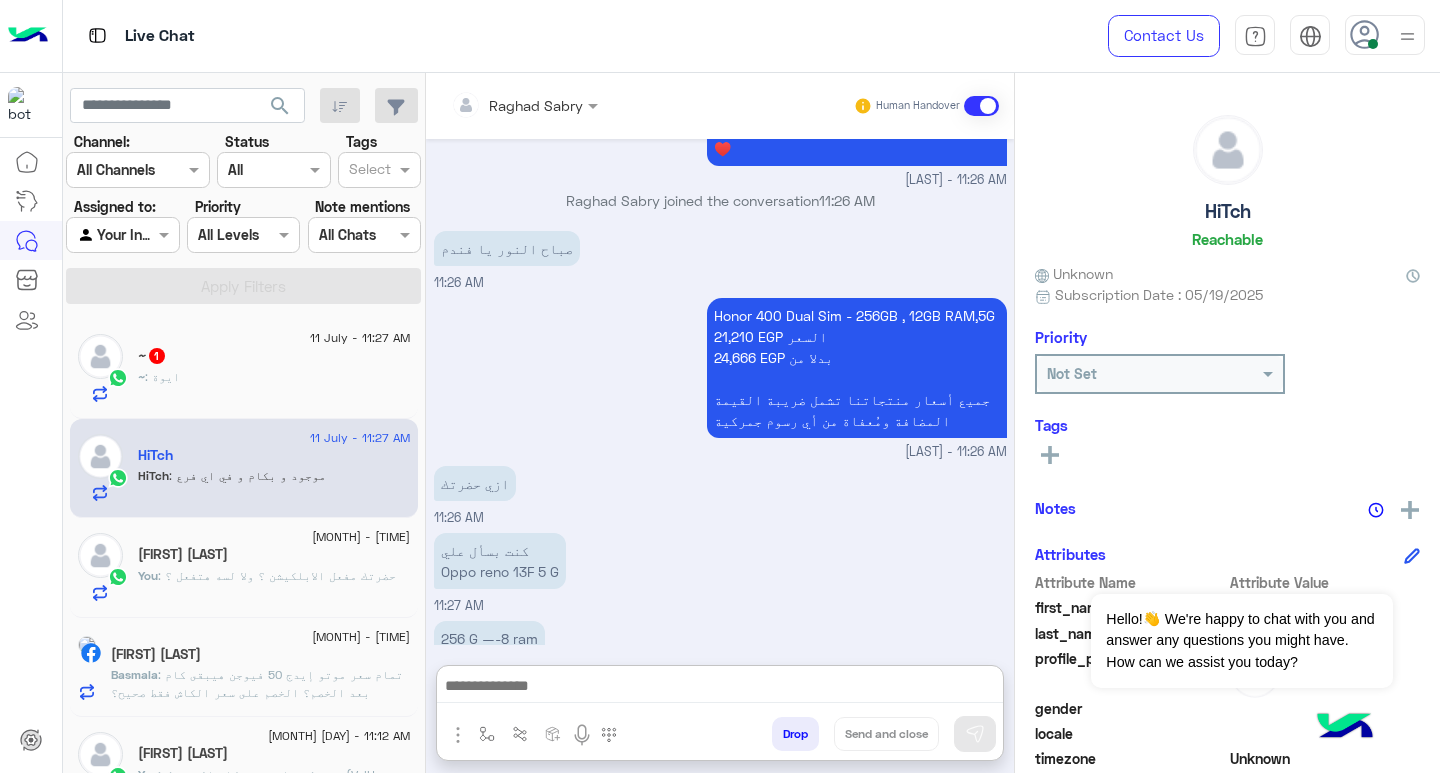 click at bounding box center (720, 688) 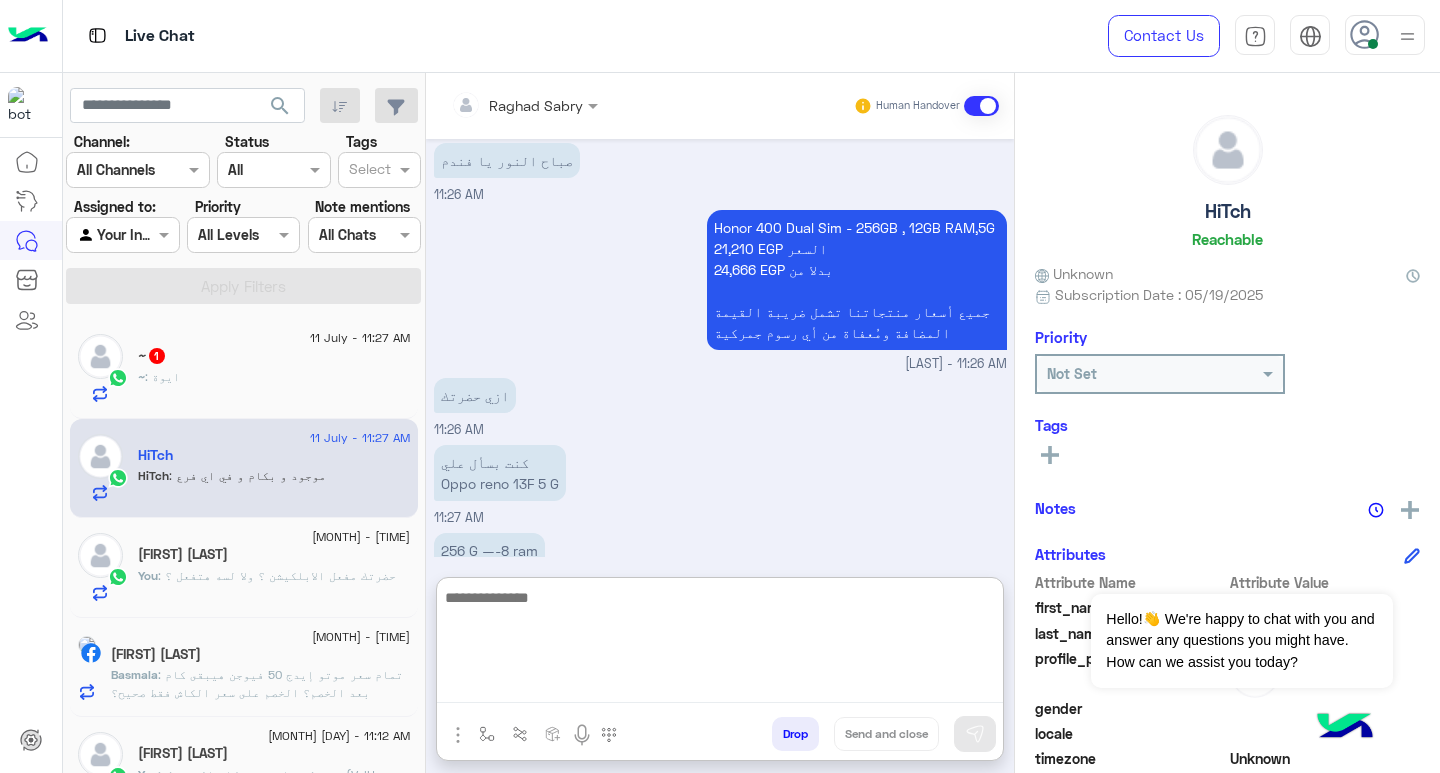 scroll, scrollTop: 4272, scrollLeft: 0, axis: vertical 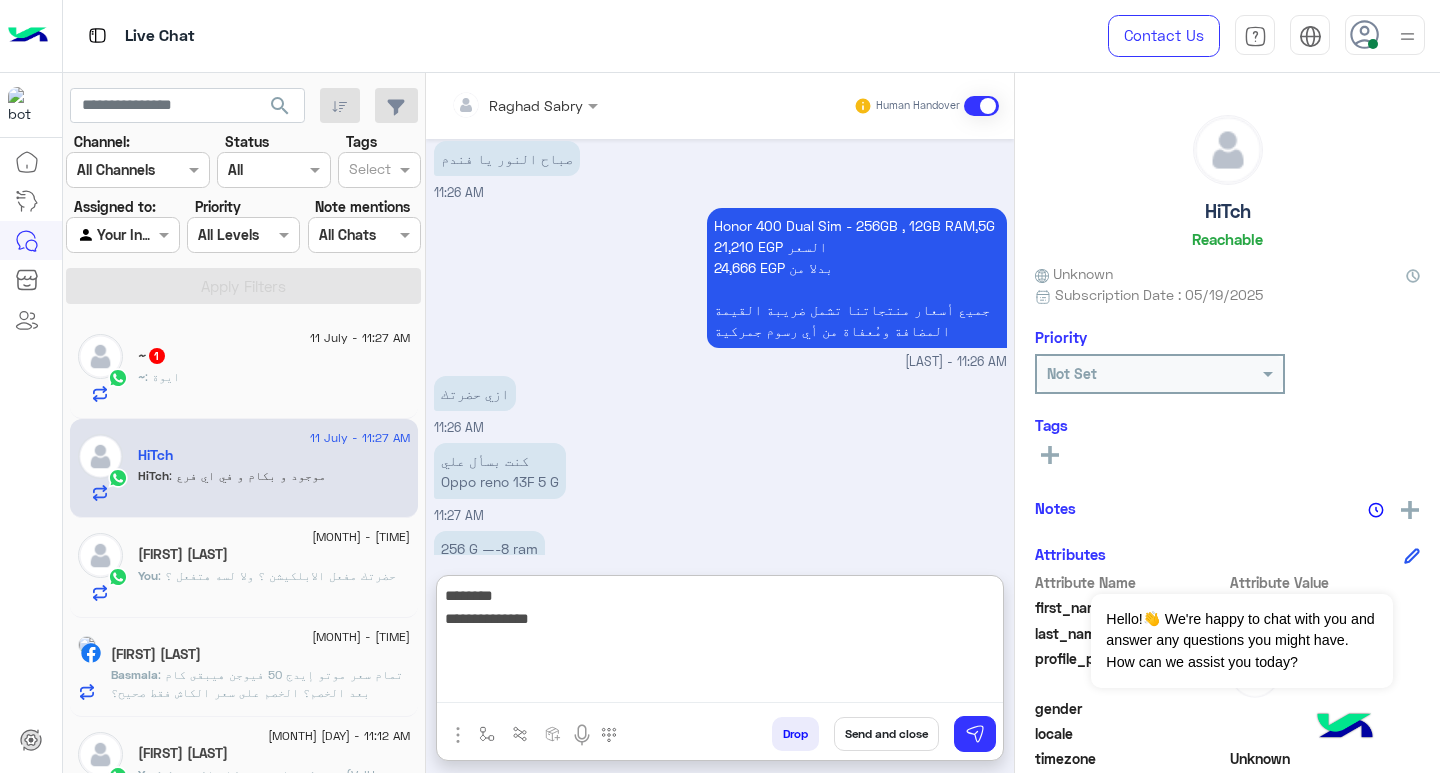 type on "**********" 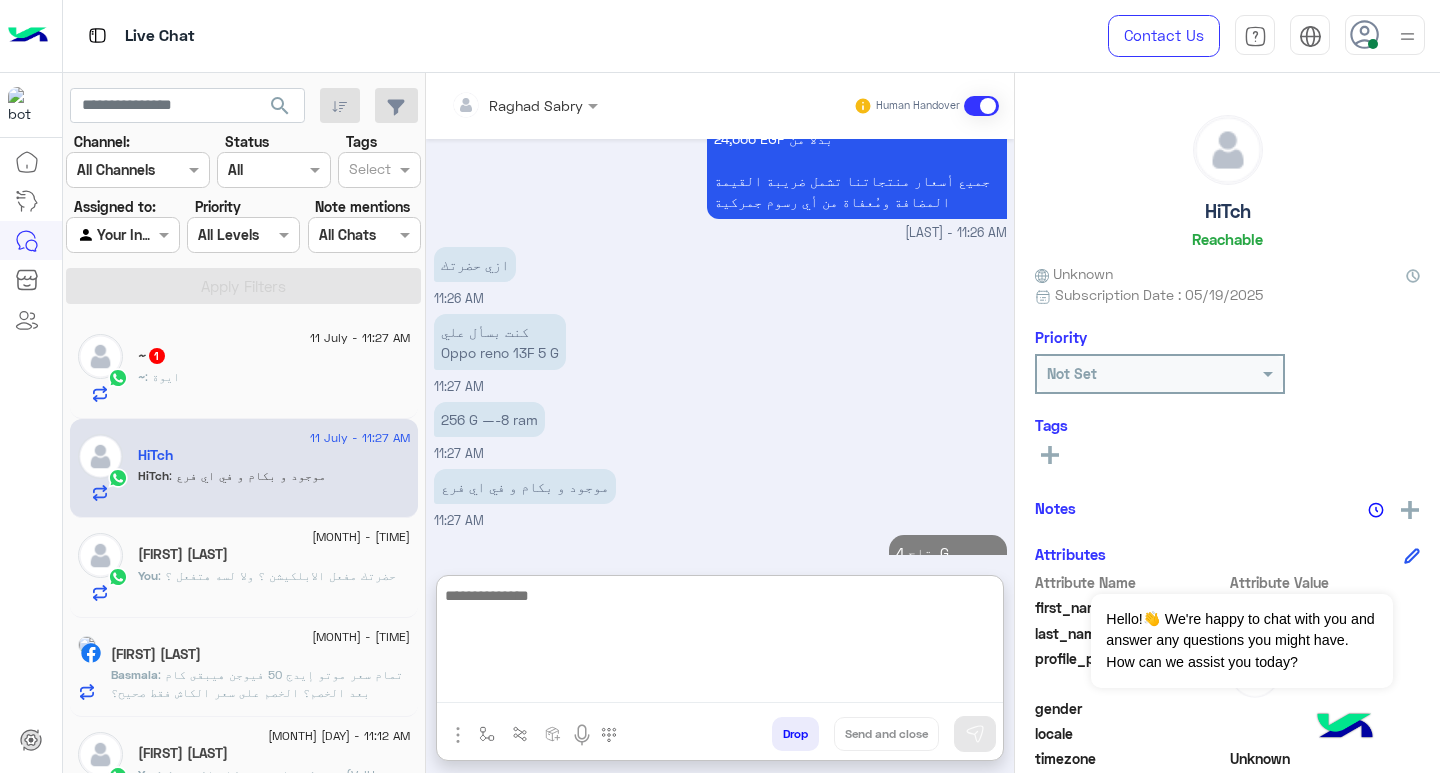 scroll, scrollTop: 4356, scrollLeft: 0, axis: vertical 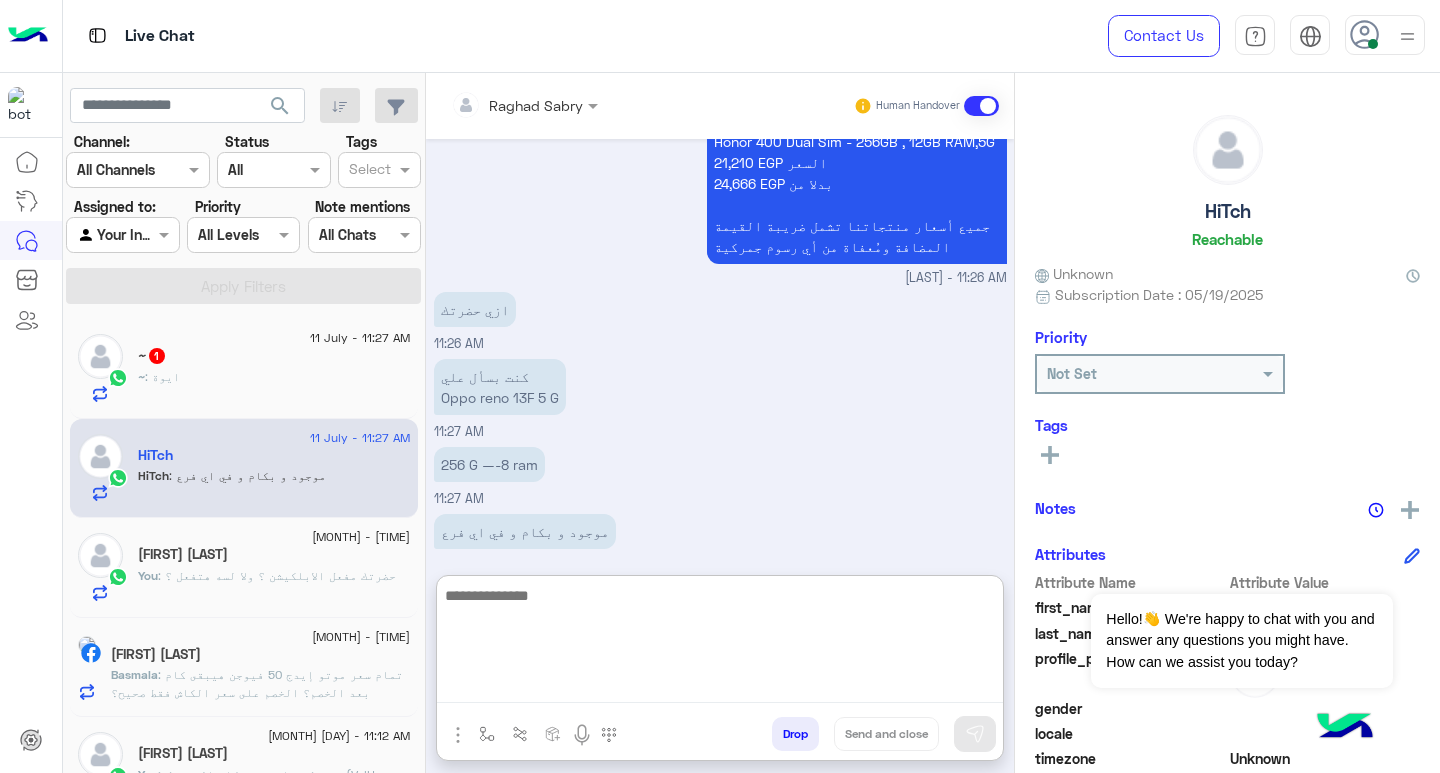 click on "~ : ايوة" 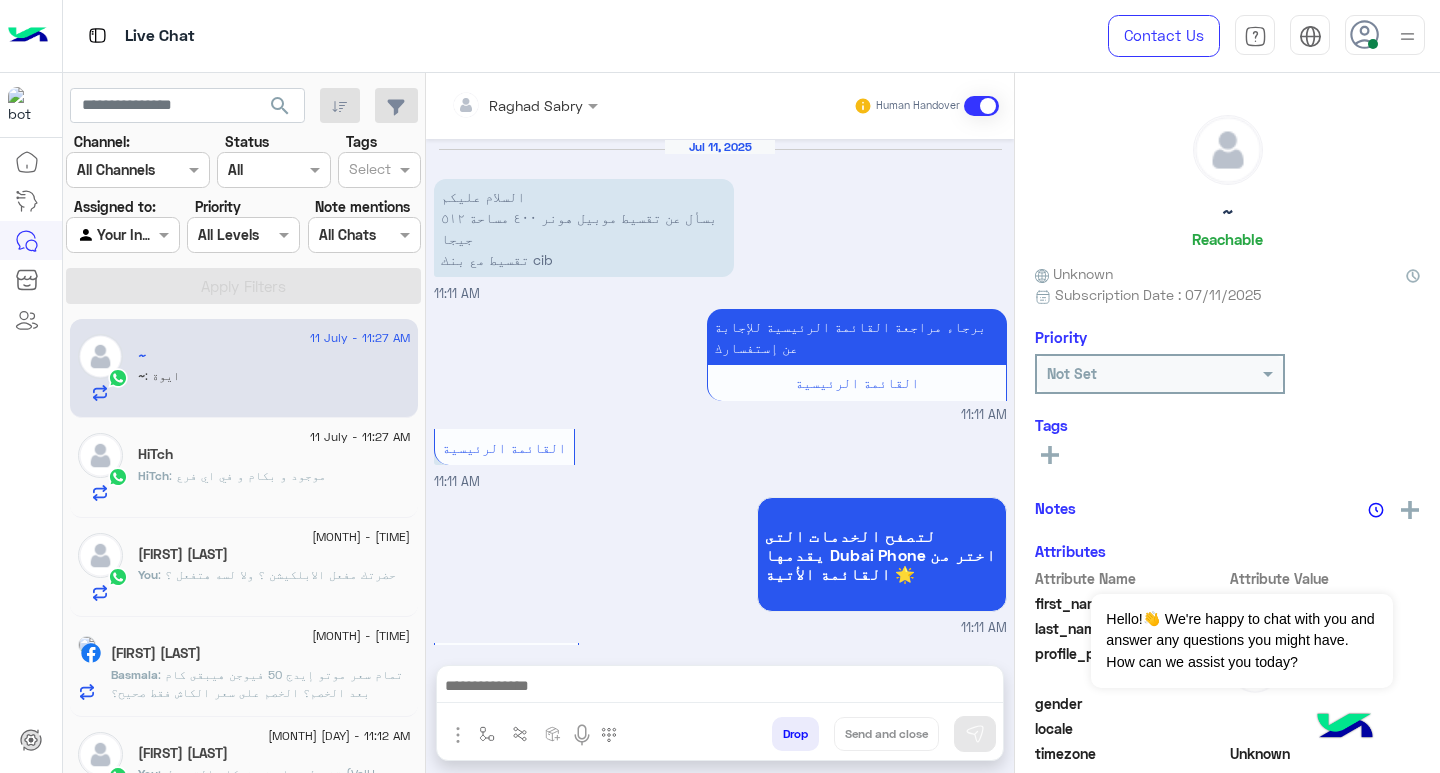 scroll, scrollTop: 2145, scrollLeft: 0, axis: vertical 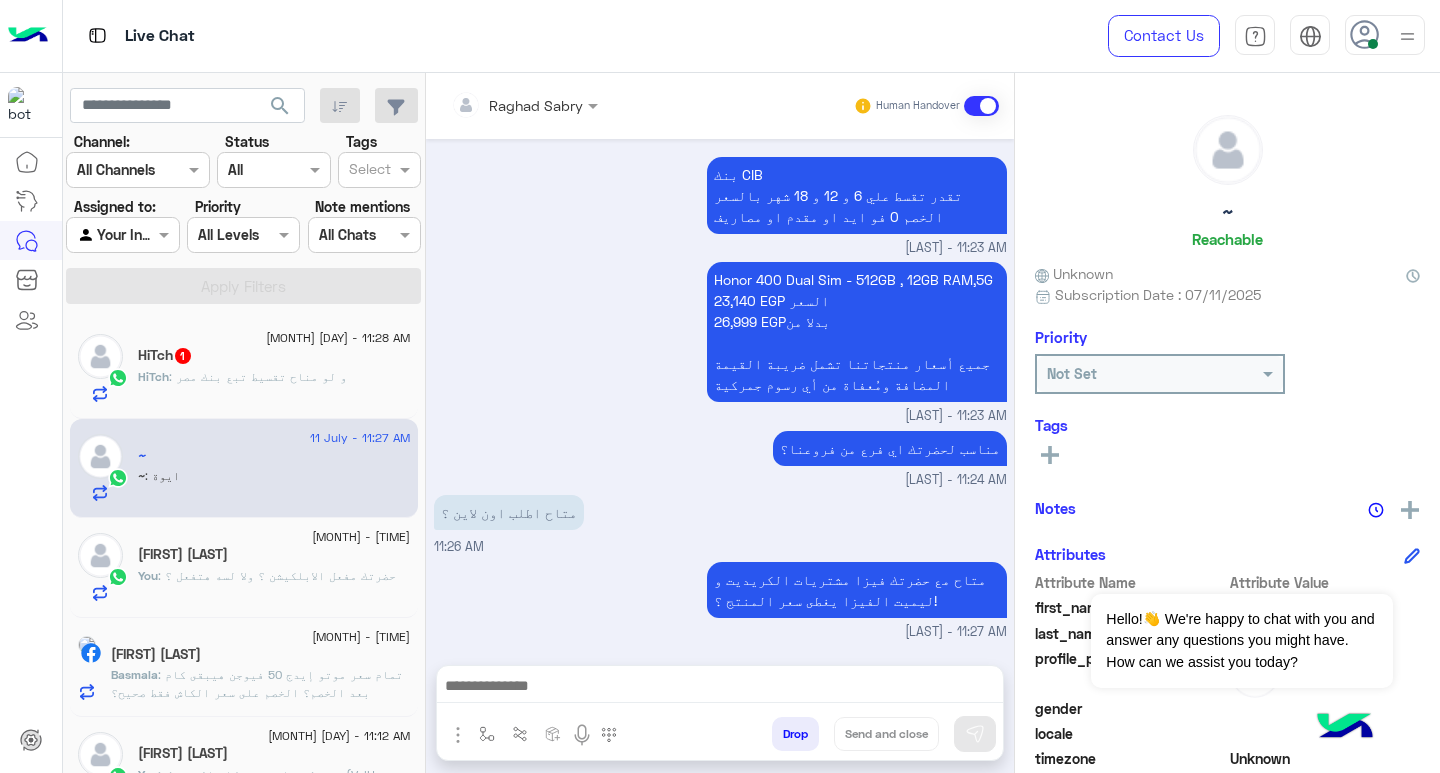 click at bounding box center (720, 688) 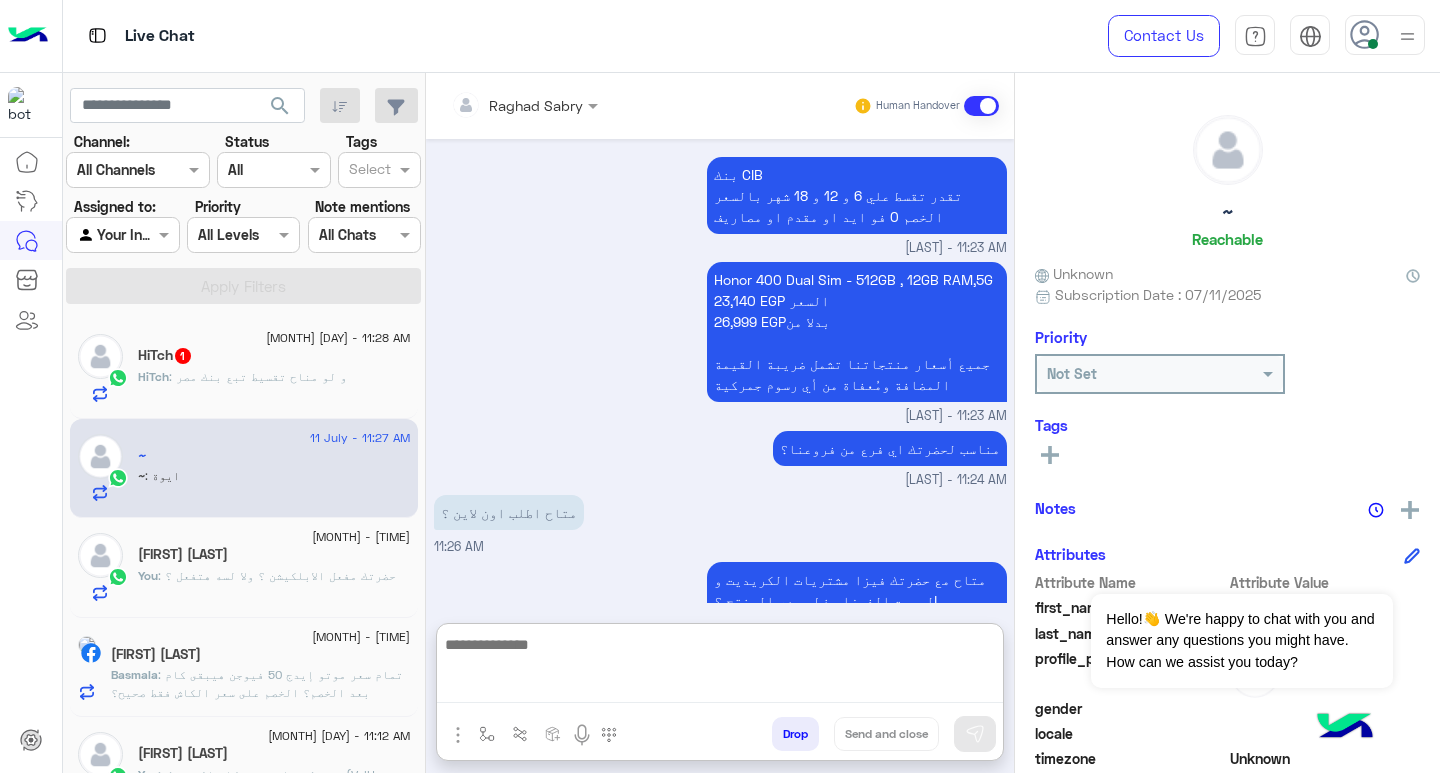 paste on "**********" 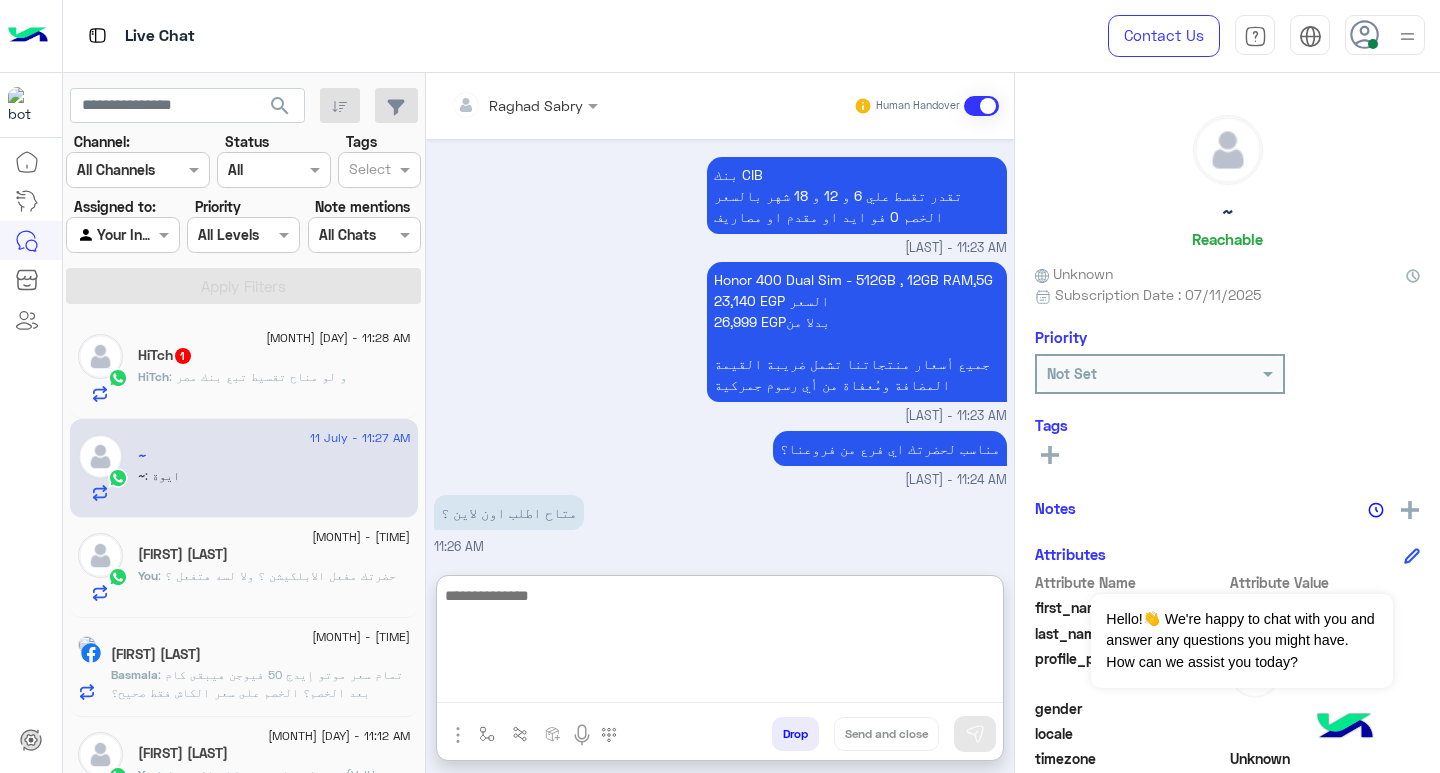 scroll, scrollTop: 2341, scrollLeft: 0, axis: vertical 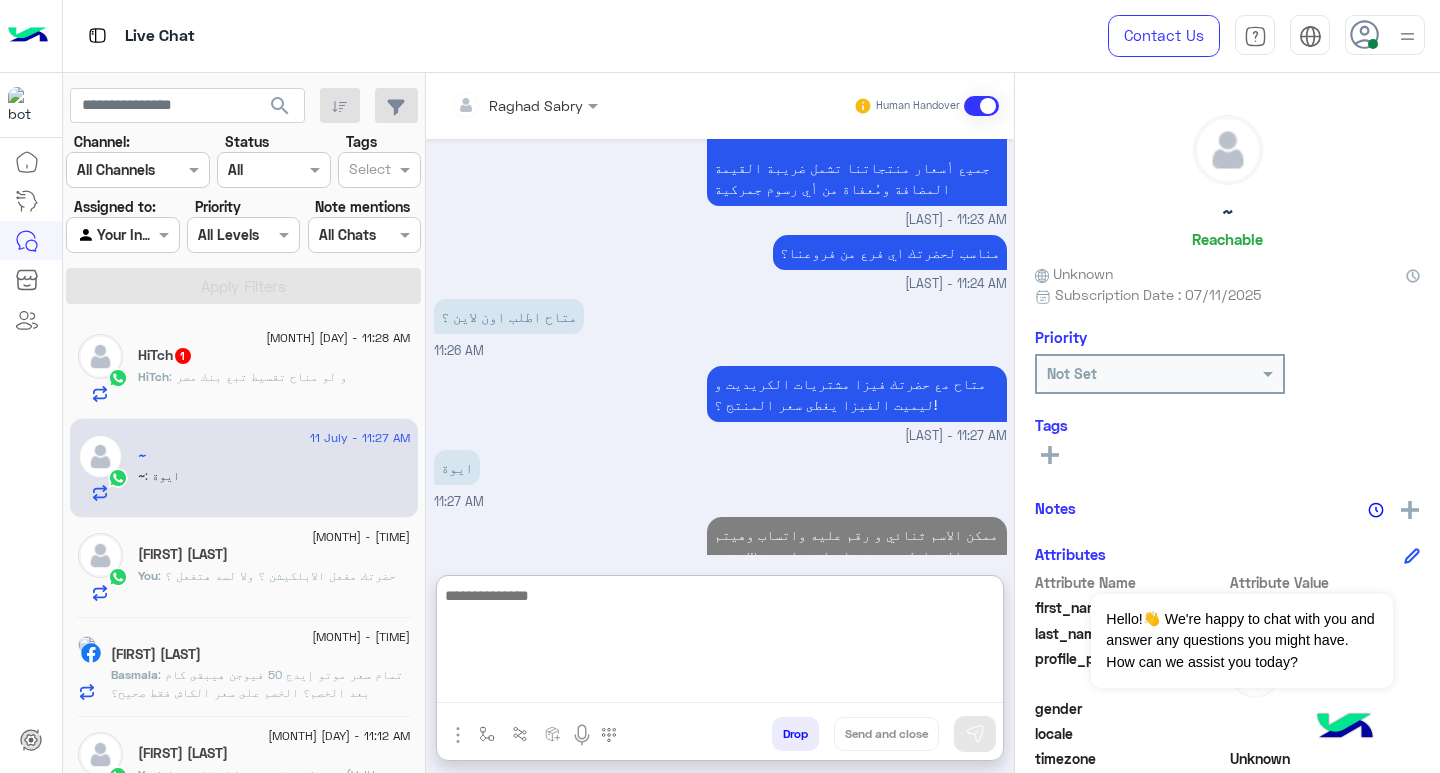 click on "HiTch : و لو مناح تقسيط تبع بنك مصر" 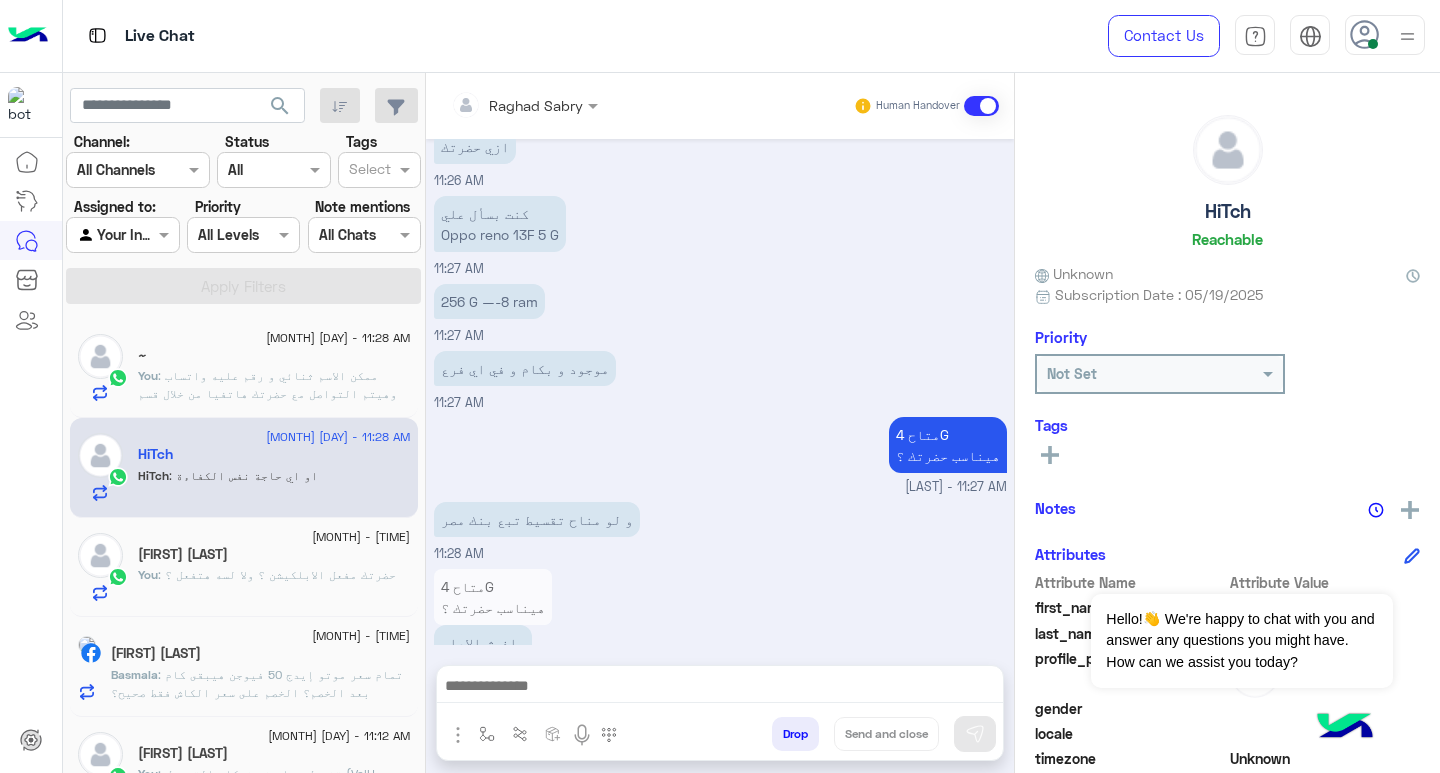 scroll, scrollTop: 1370, scrollLeft: 0, axis: vertical 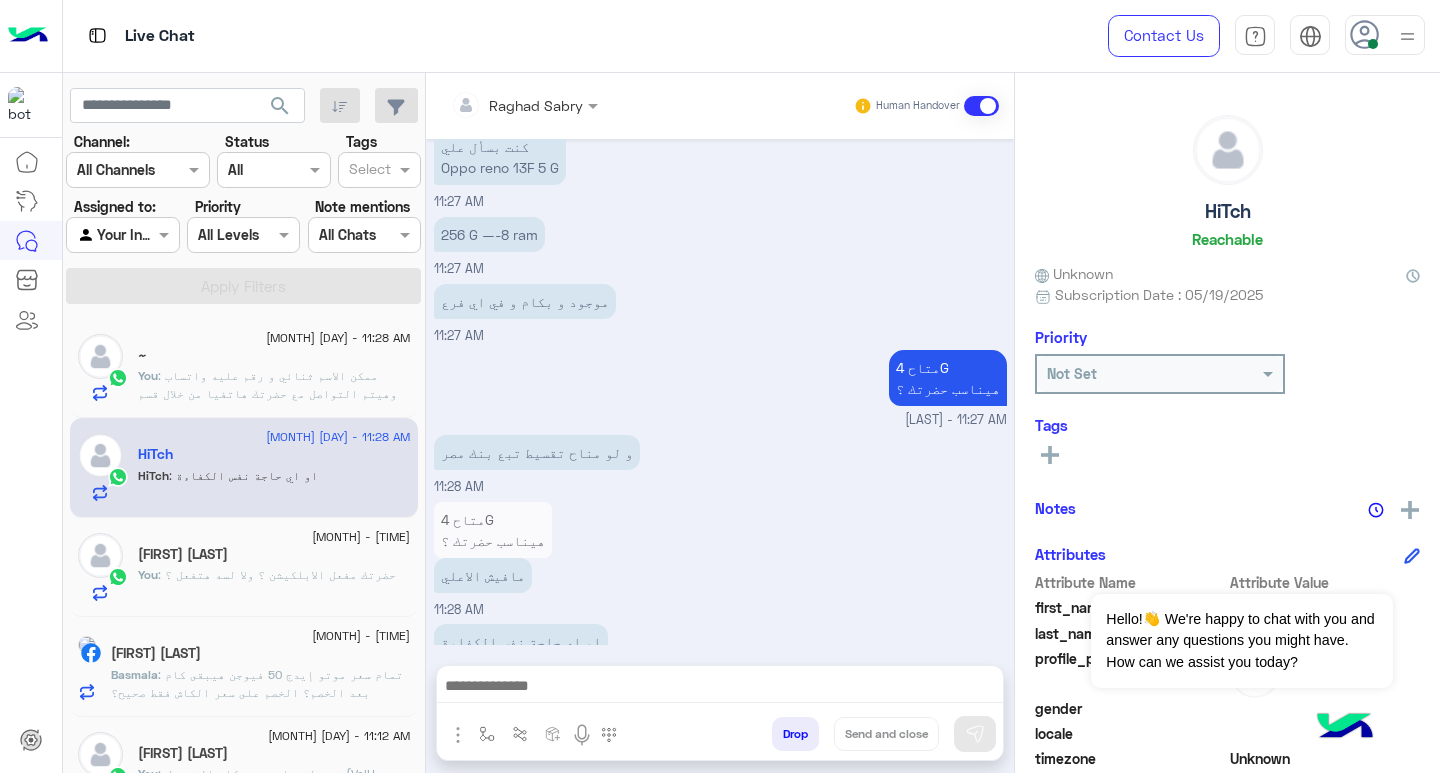 click on "Karim Haytham ❤️🤪" 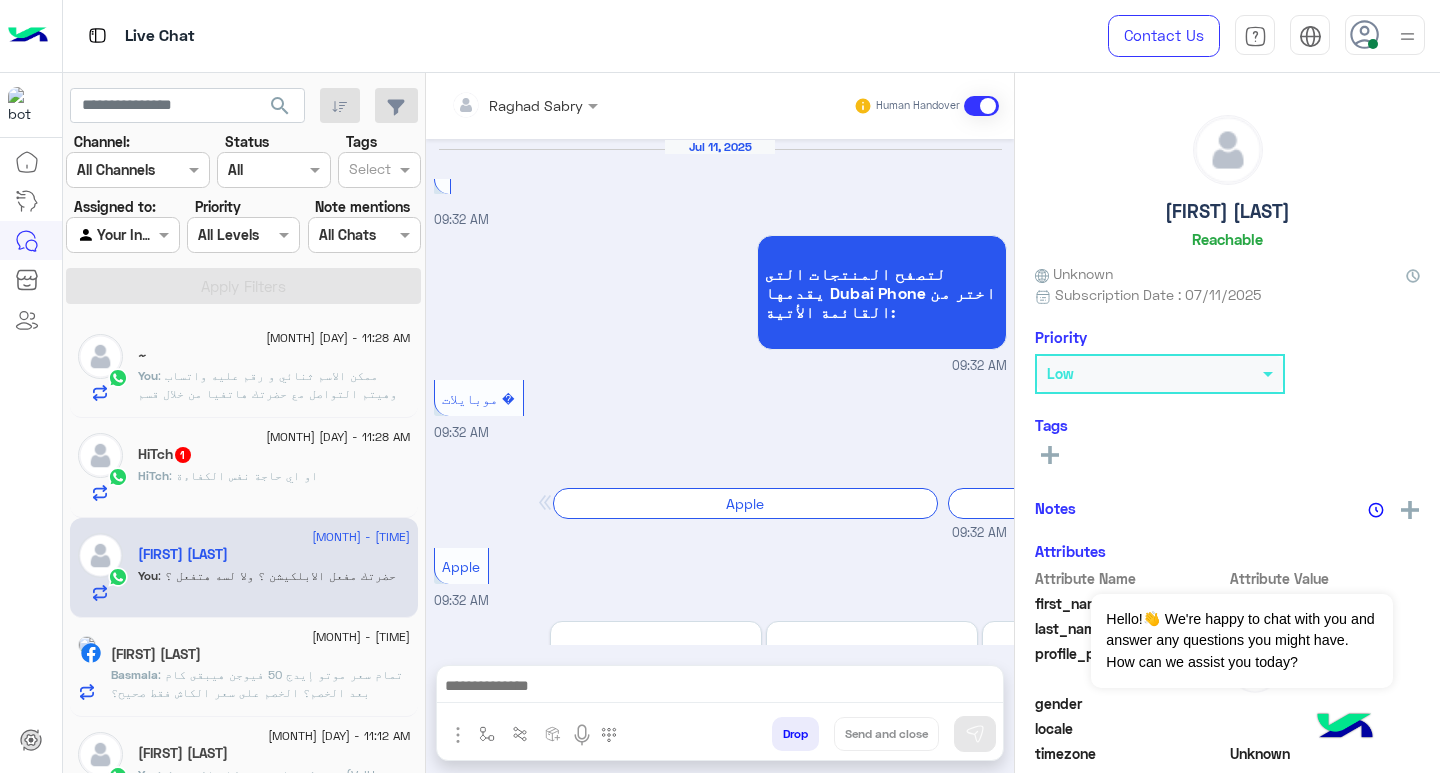 scroll, scrollTop: 1675, scrollLeft: 0, axis: vertical 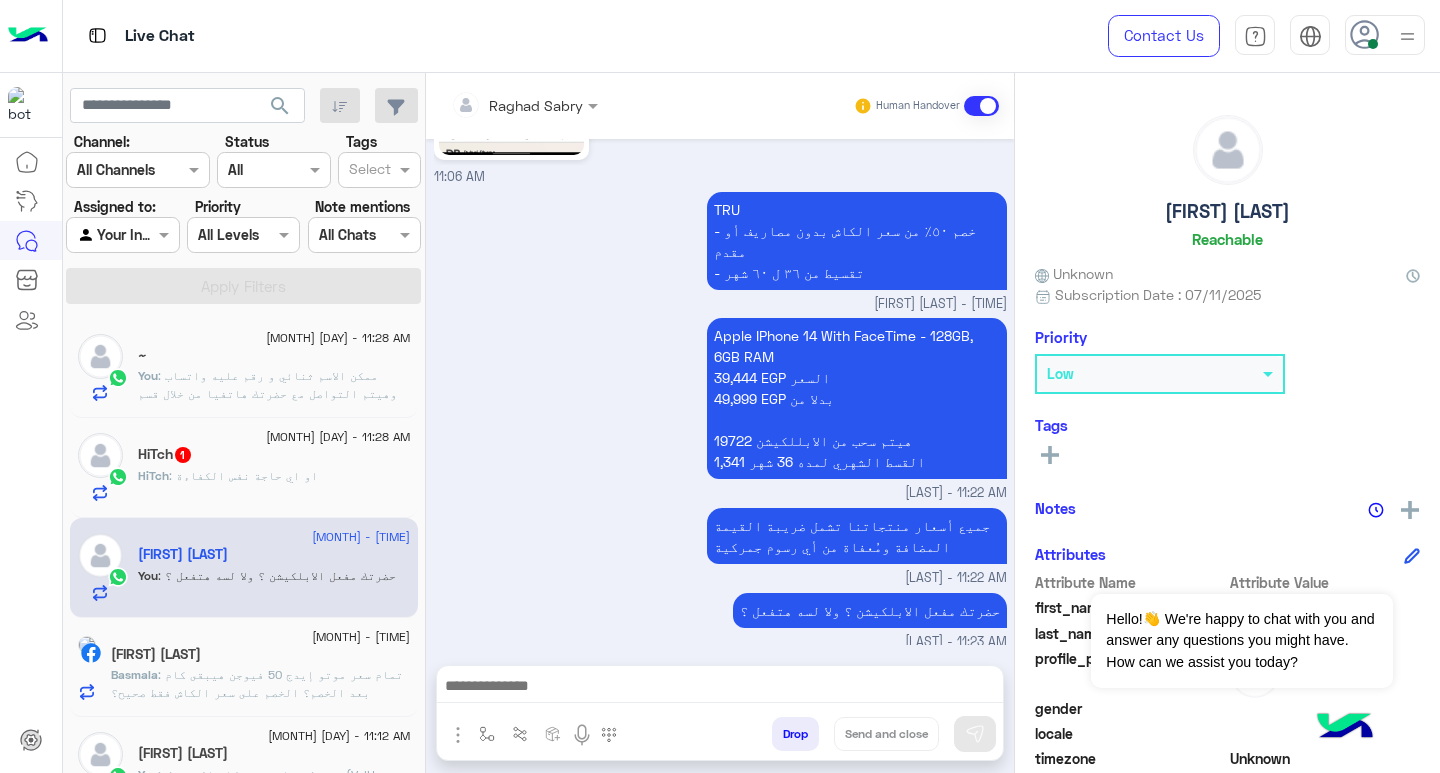 click on "HiTch : او اي حاجة نفس الكفاءة" 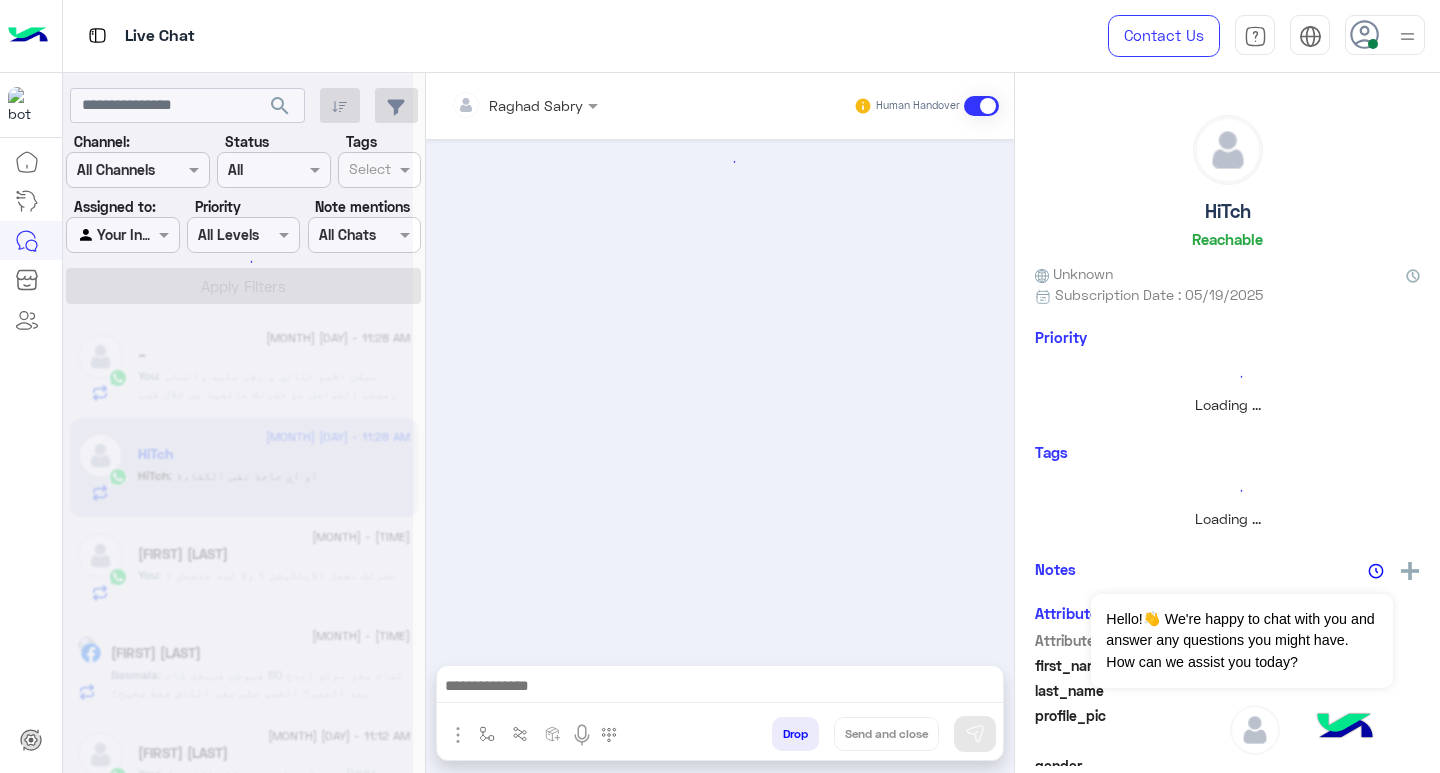 scroll, scrollTop: 1333, scrollLeft: 0, axis: vertical 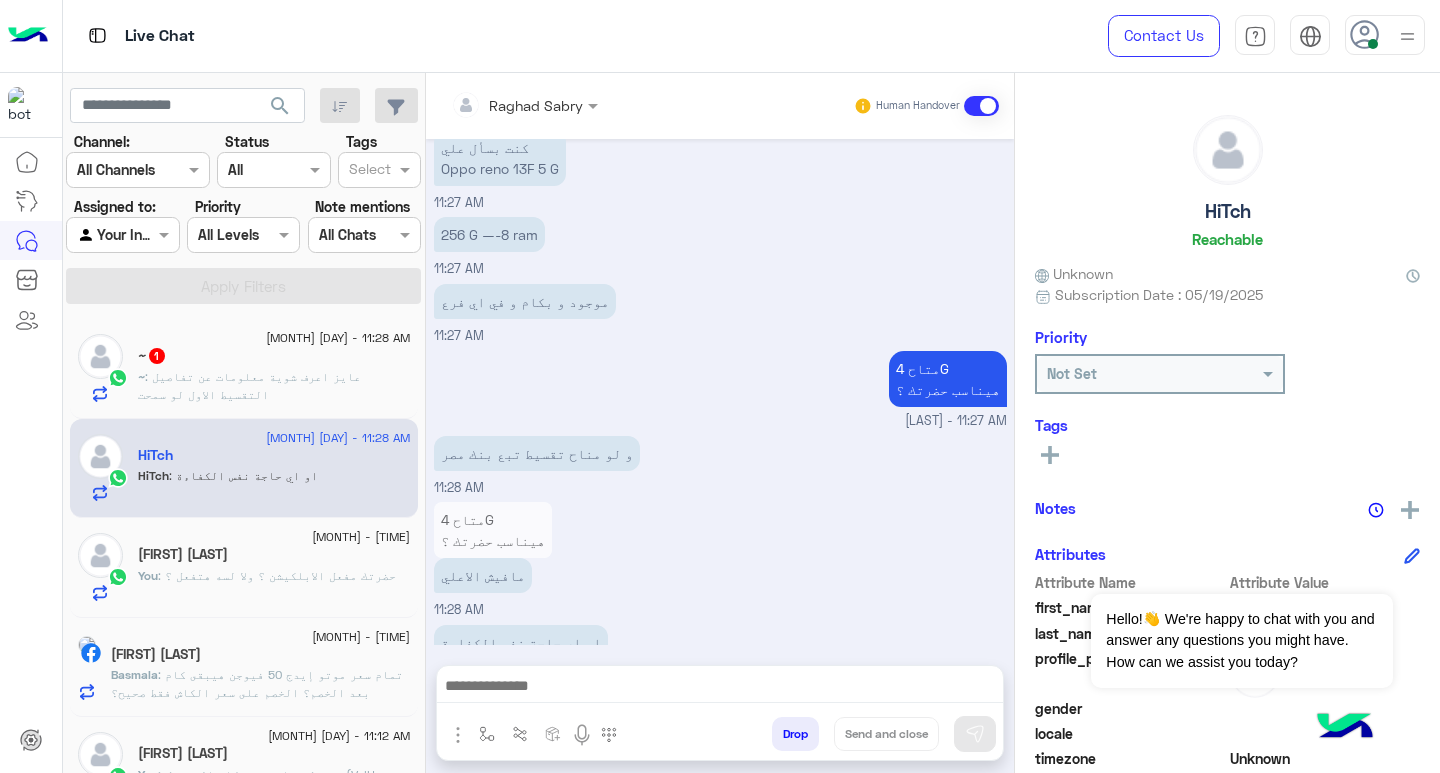 click on "~ : عايز اعرف شوية معلومات عن تفاصيل التقسيط الاول لو سمحت" 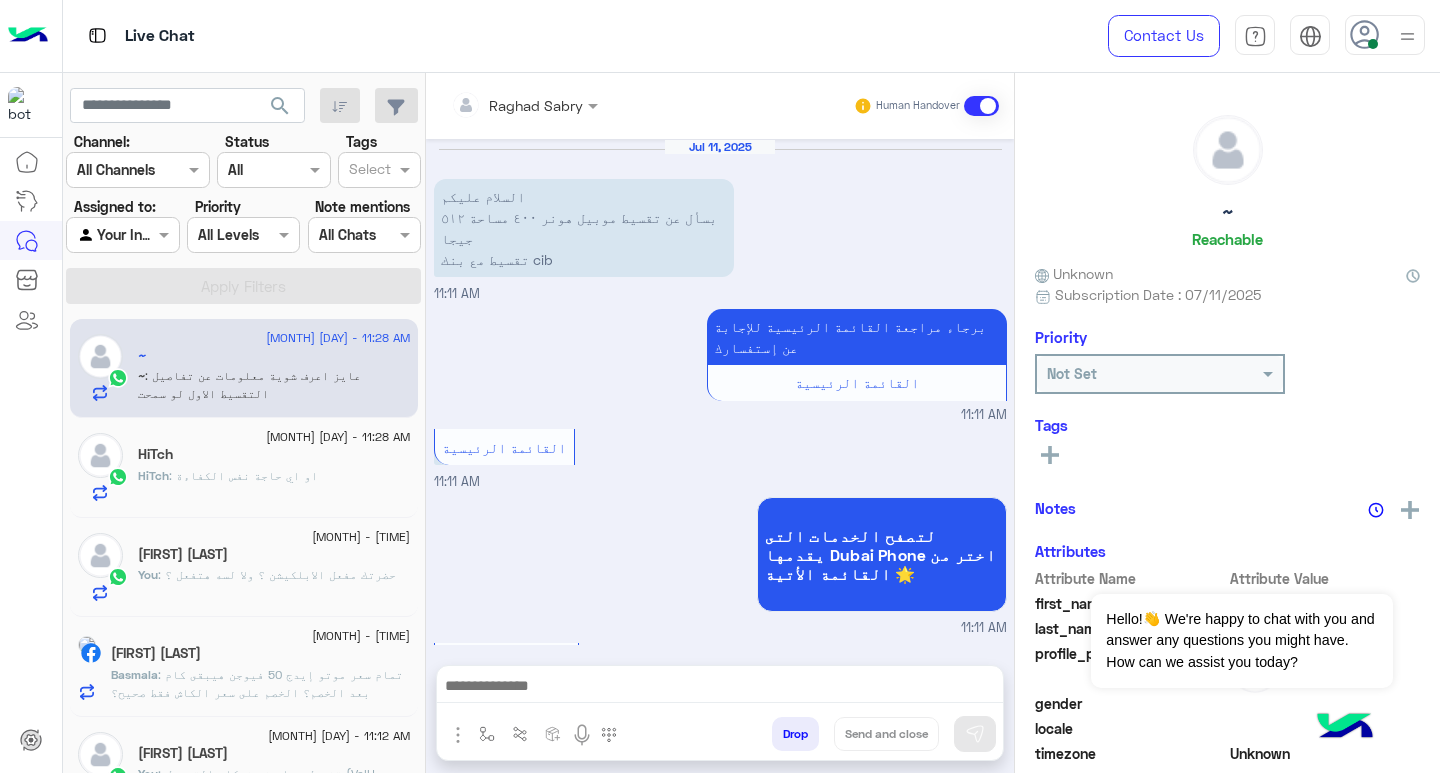 scroll, scrollTop: 2339, scrollLeft: 0, axis: vertical 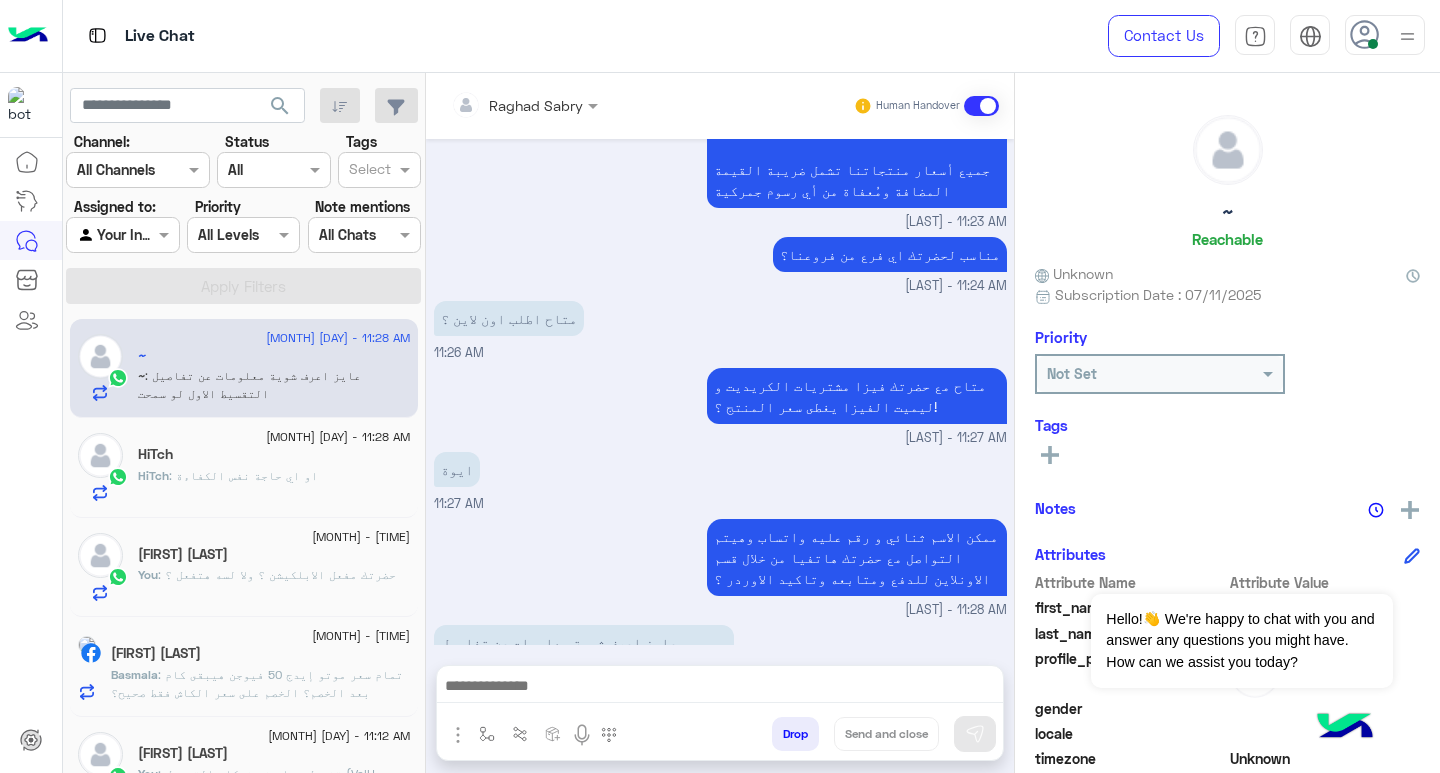 click at bounding box center (720, 688) 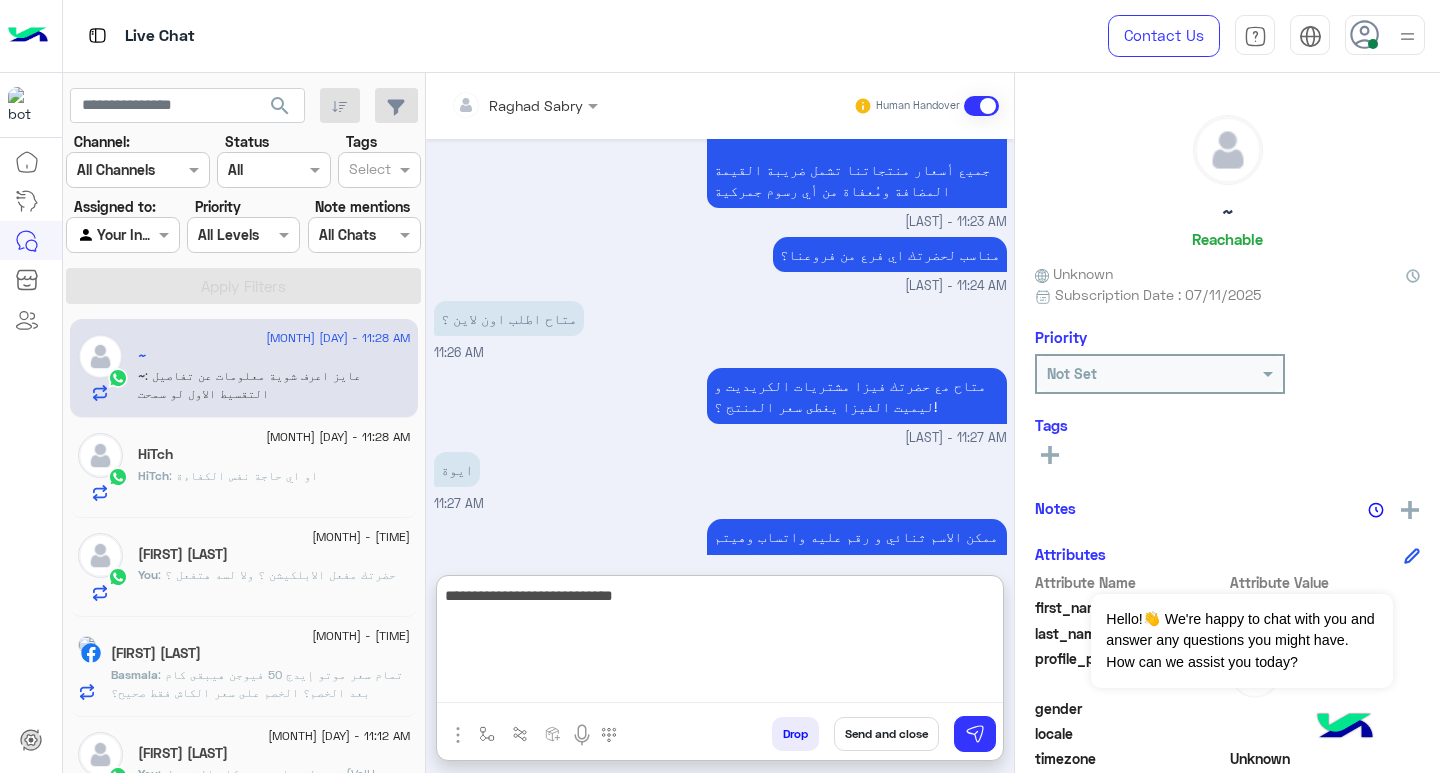 click on "**********" at bounding box center (720, 643) 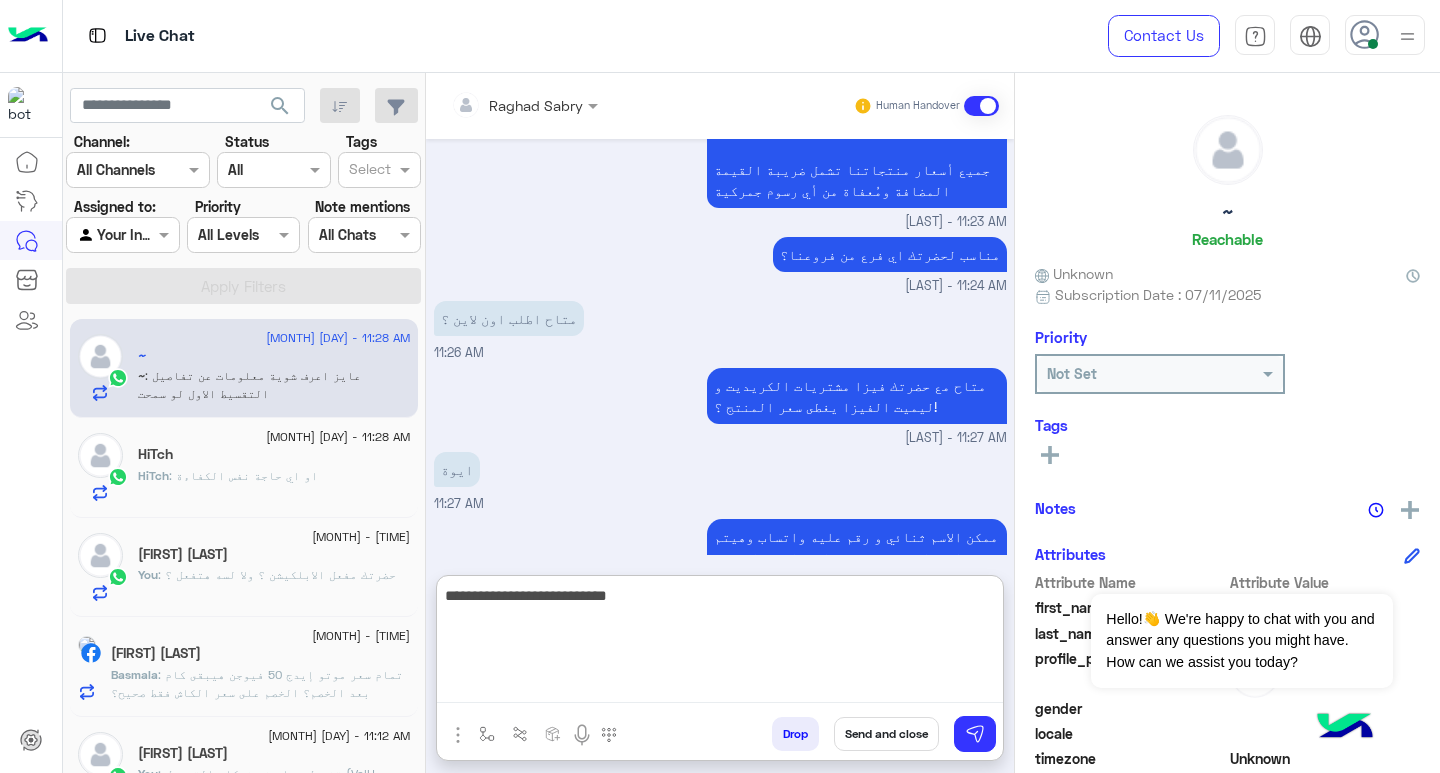 type on "**********" 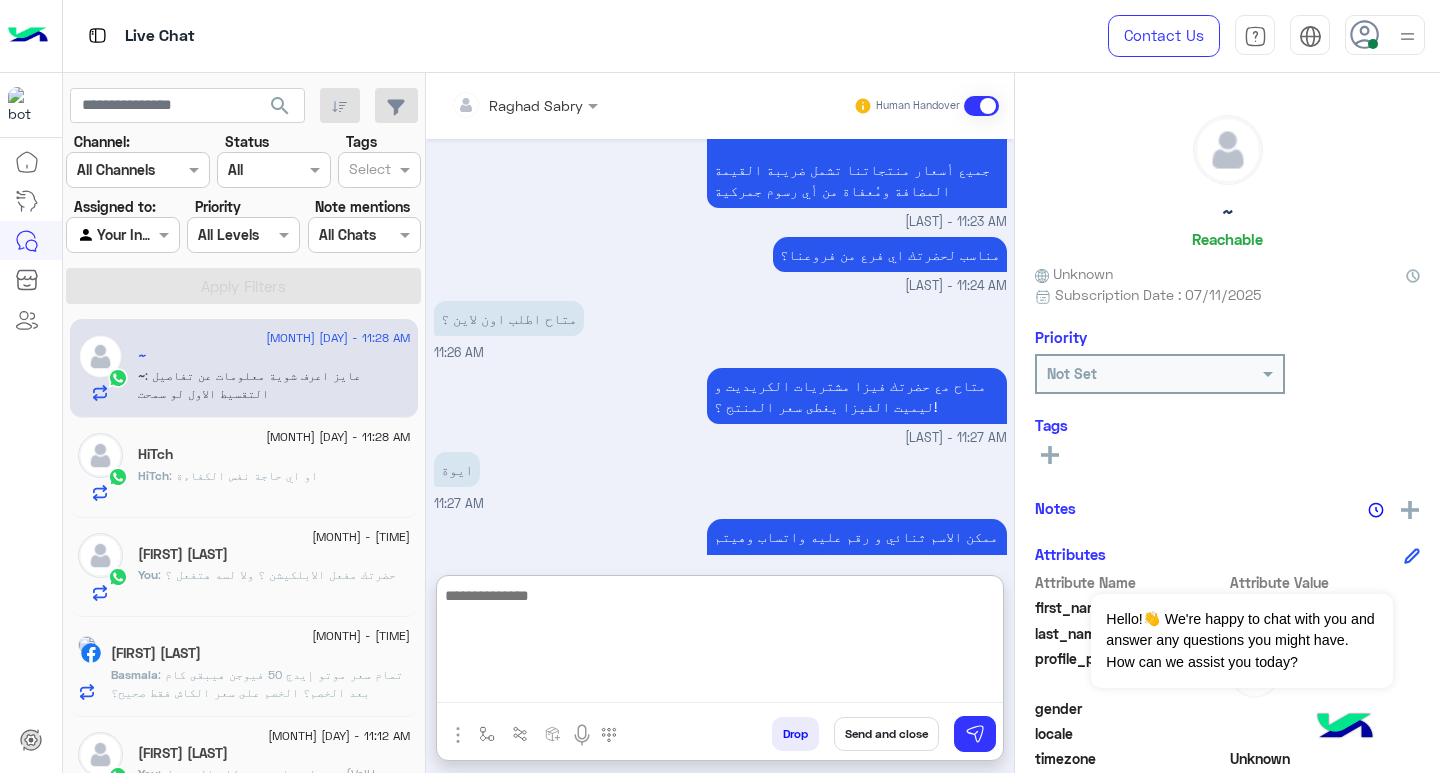 scroll, scrollTop: 2493, scrollLeft: 0, axis: vertical 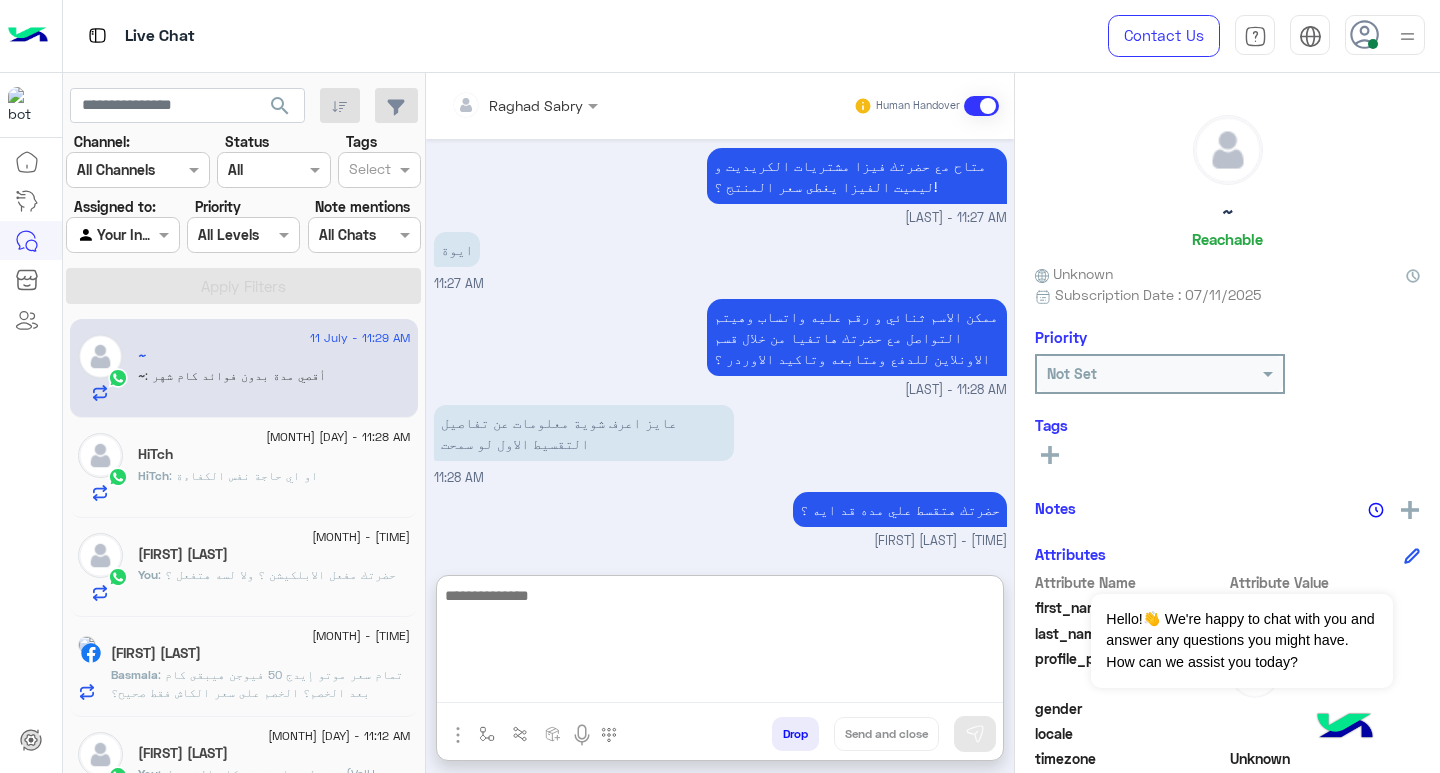 click at bounding box center [720, 643] 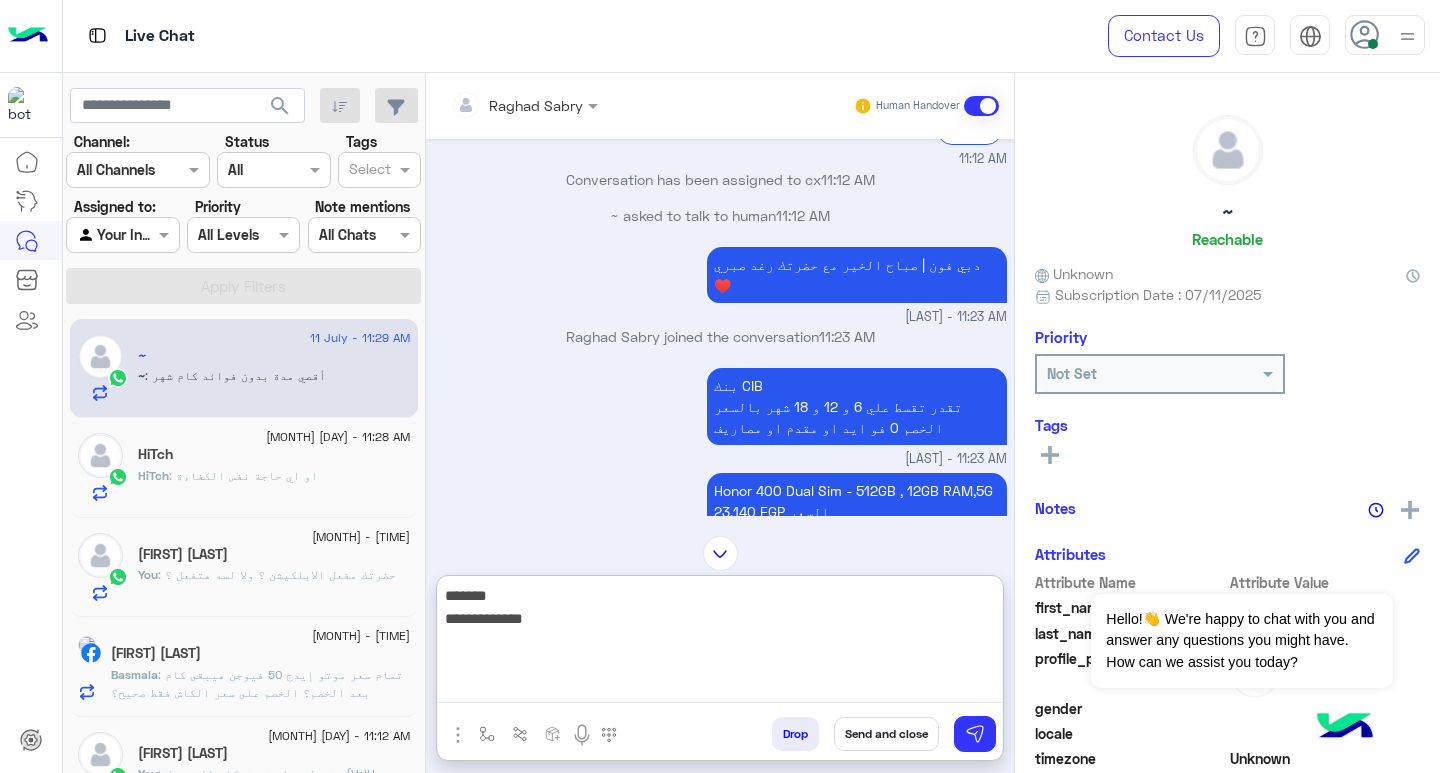 scroll, scrollTop: 2092, scrollLeft: 0, axis: vertical 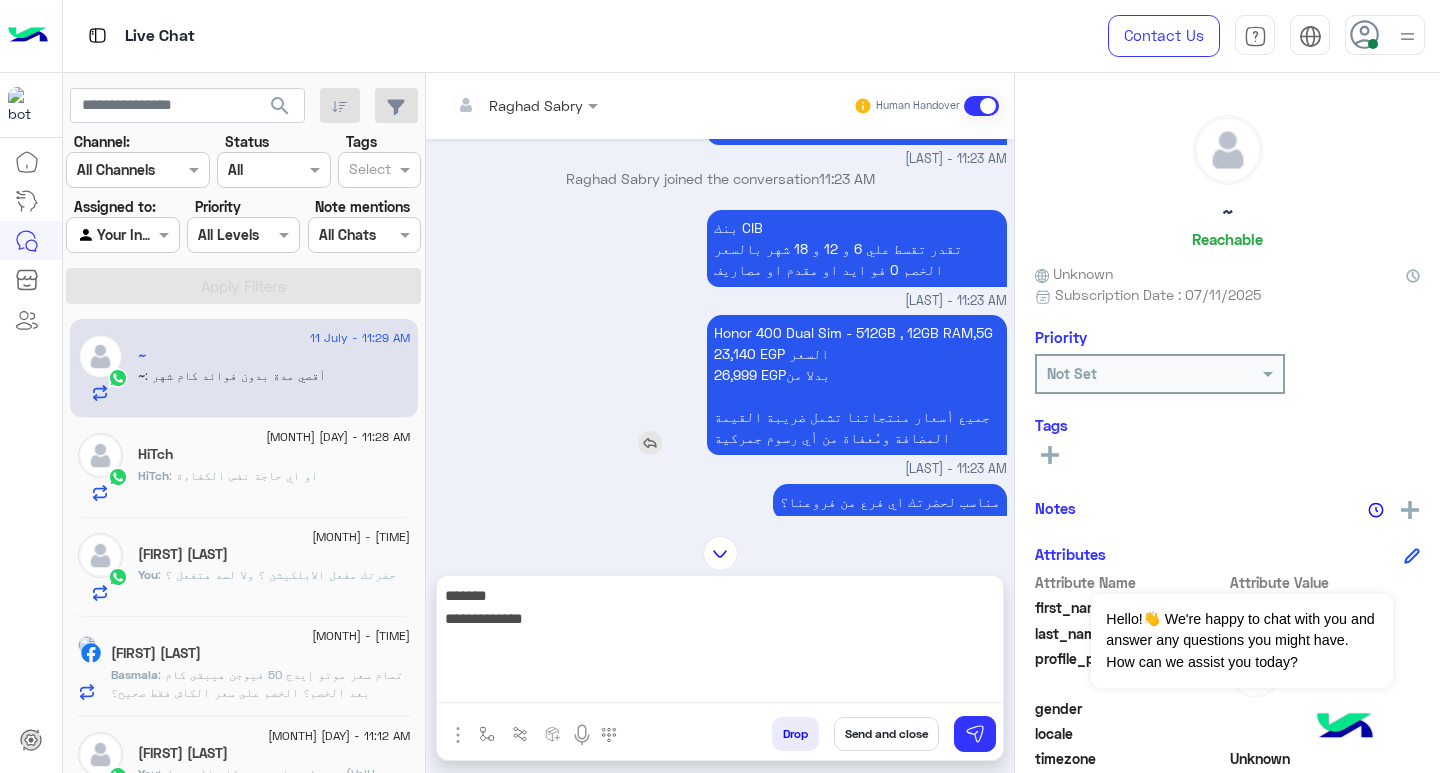 click on "Honor 400 Dual Sim - 512GB , 12GB RAM,5G 23,140 EGP   السعر   26,999 EGPبدلا من  جميع أسعار منتجاتنا تشمل ضريبة القيمة المضافة ومُعفاة من أي رسوم جمركية" at bounding box center (857, 385) 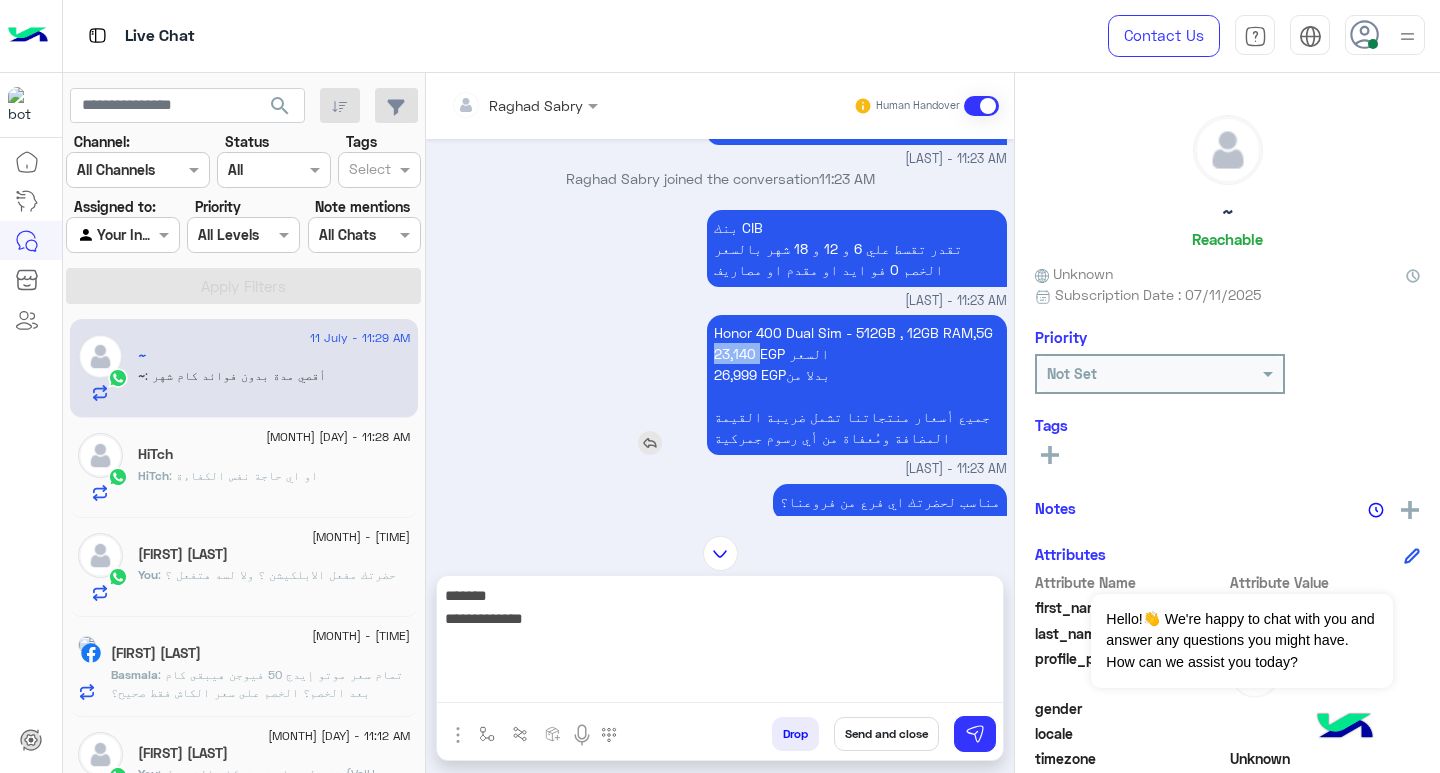 click on "Honor 400 Dual Sim - 512GB , 12GB RAM,5G 23,140 EGP   السعر   26,999 EGPبدلا من  جميع أسعار منتجاتنا تشمل ضريبة القيمة المضافة ومُعفاة من أي رسوم جمركية" at bounding box center (857, 385) 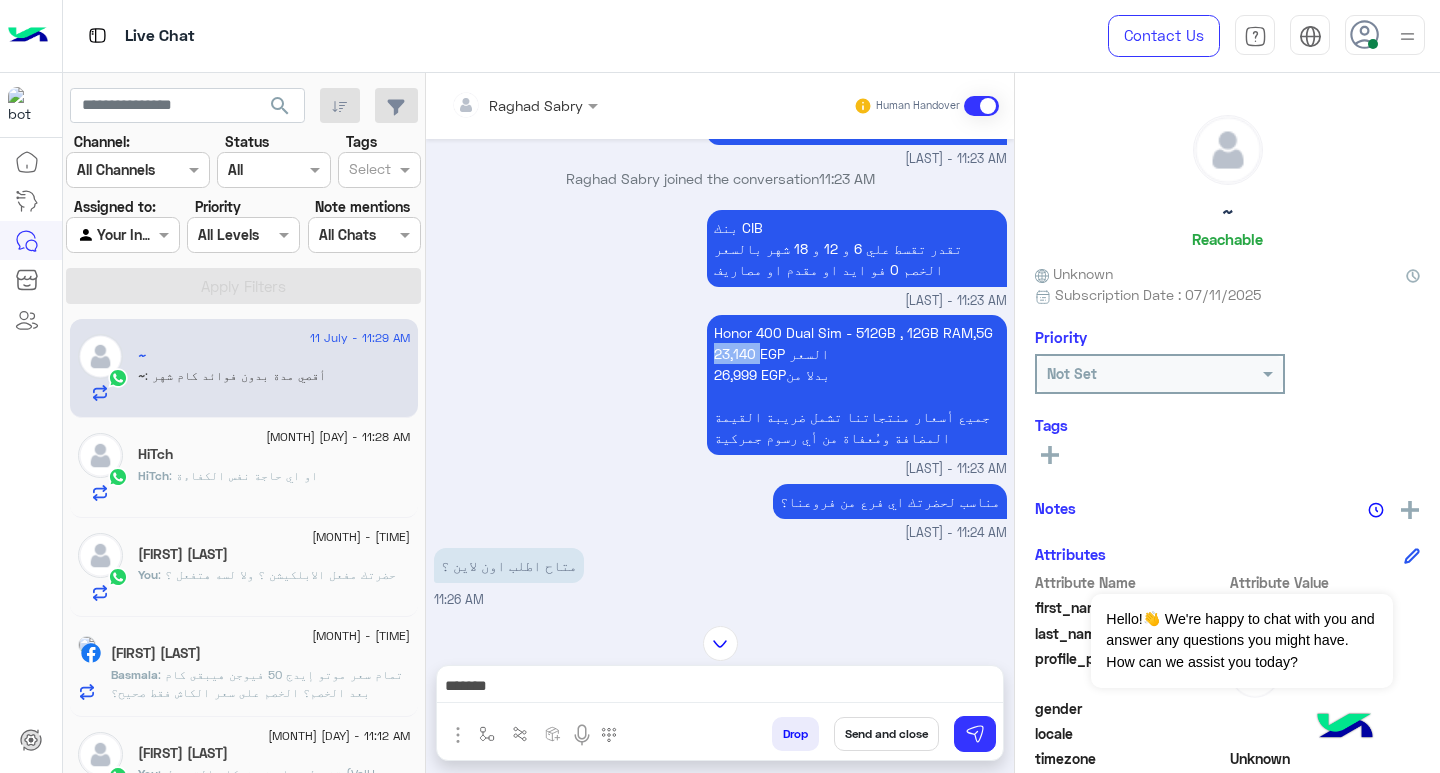 copy on "23,140" 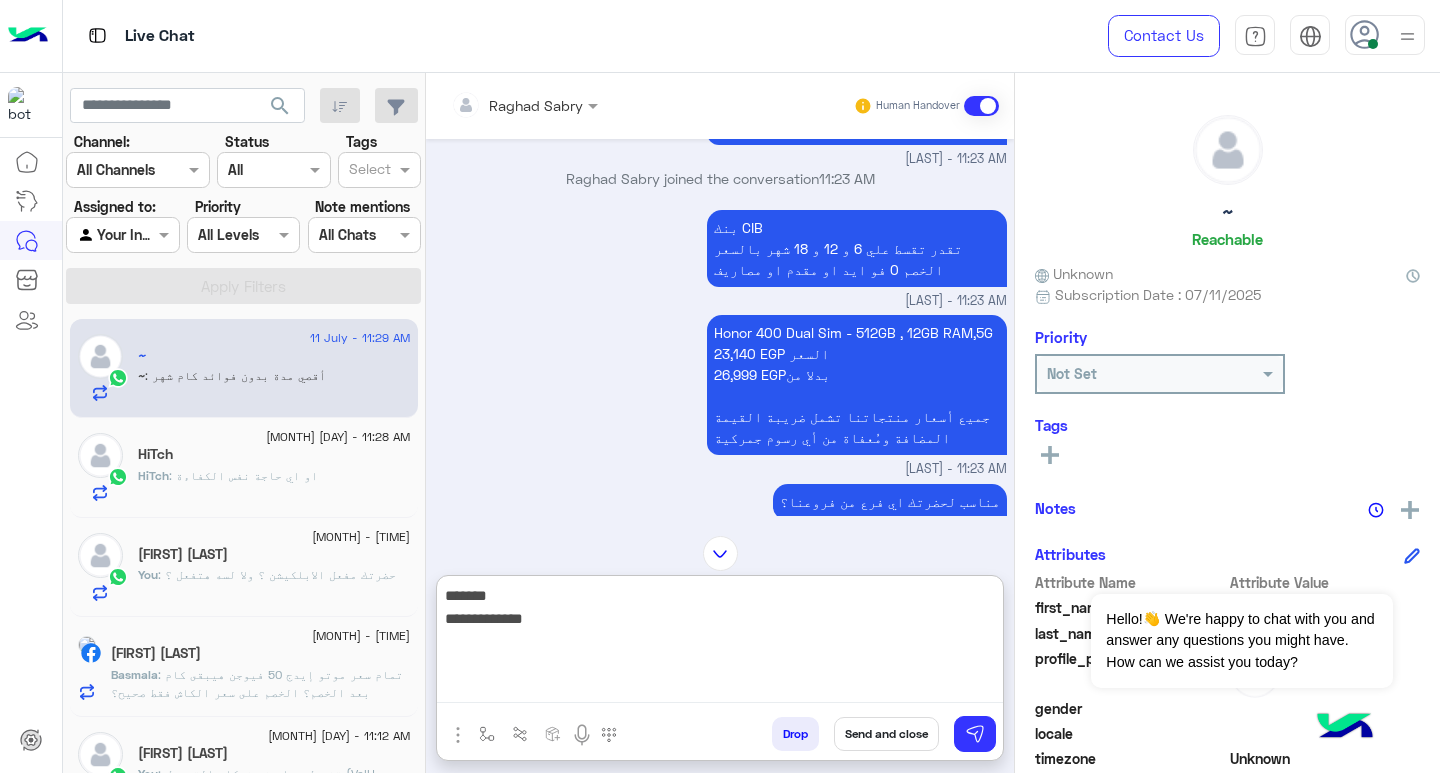 click on "**********" at bounding box center (720, 643) 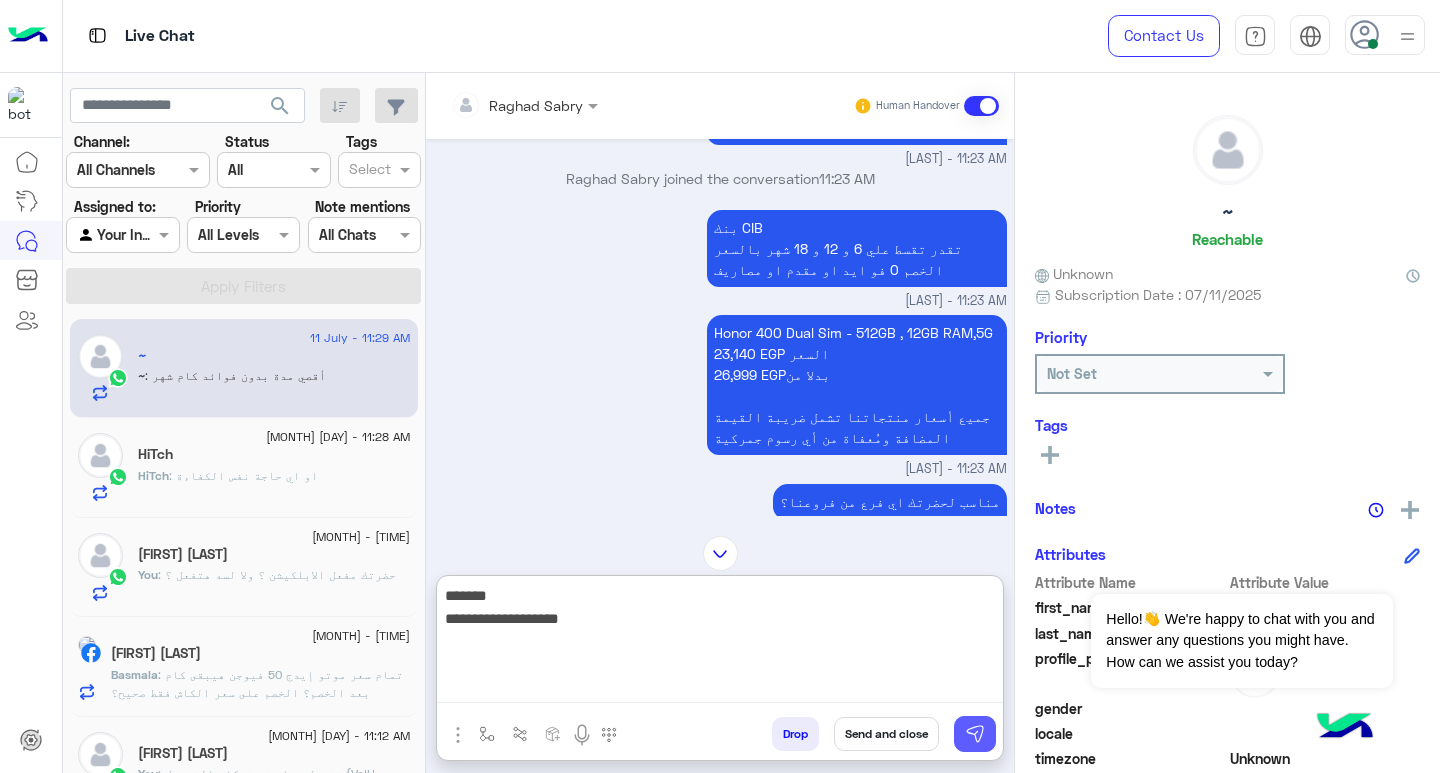 type on "**********" 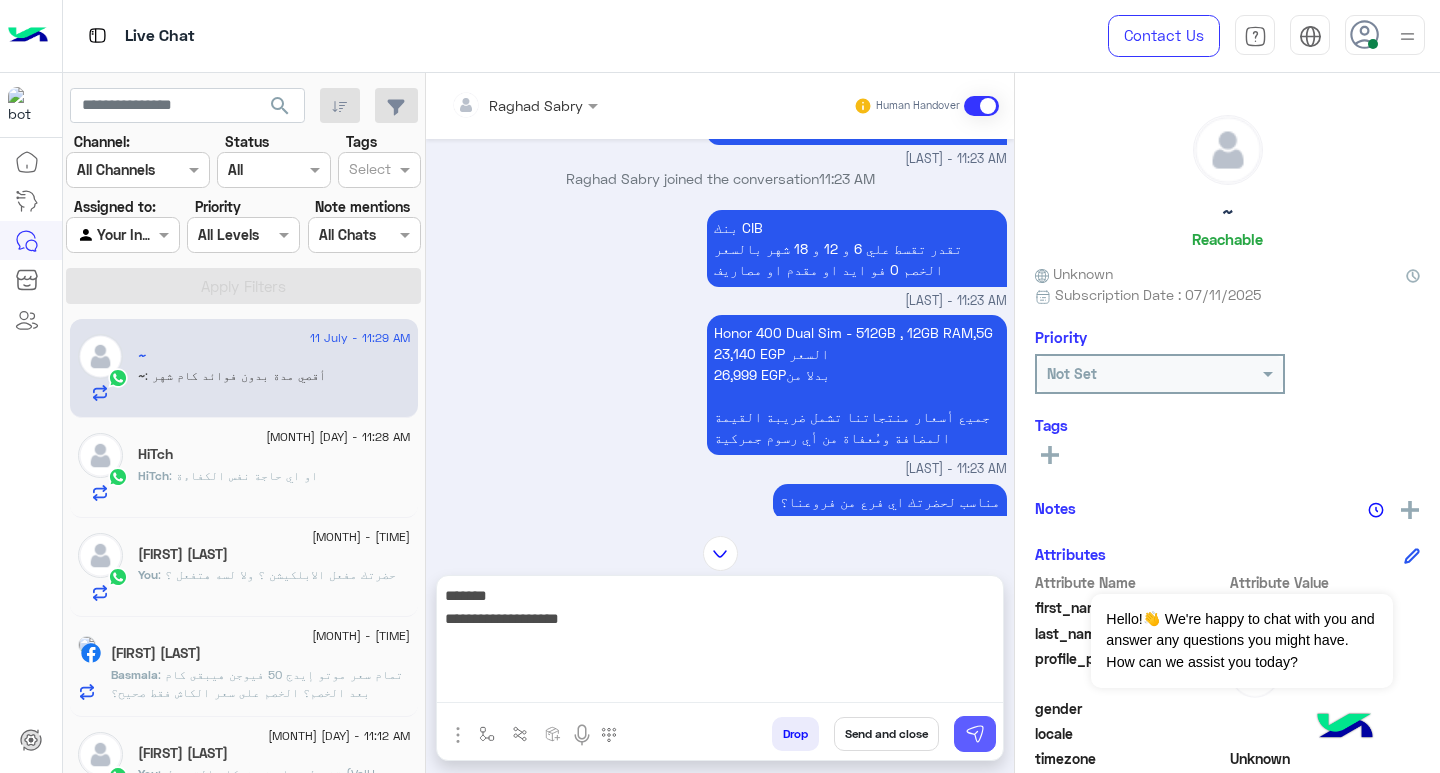 click at bounding box center (975, 734) 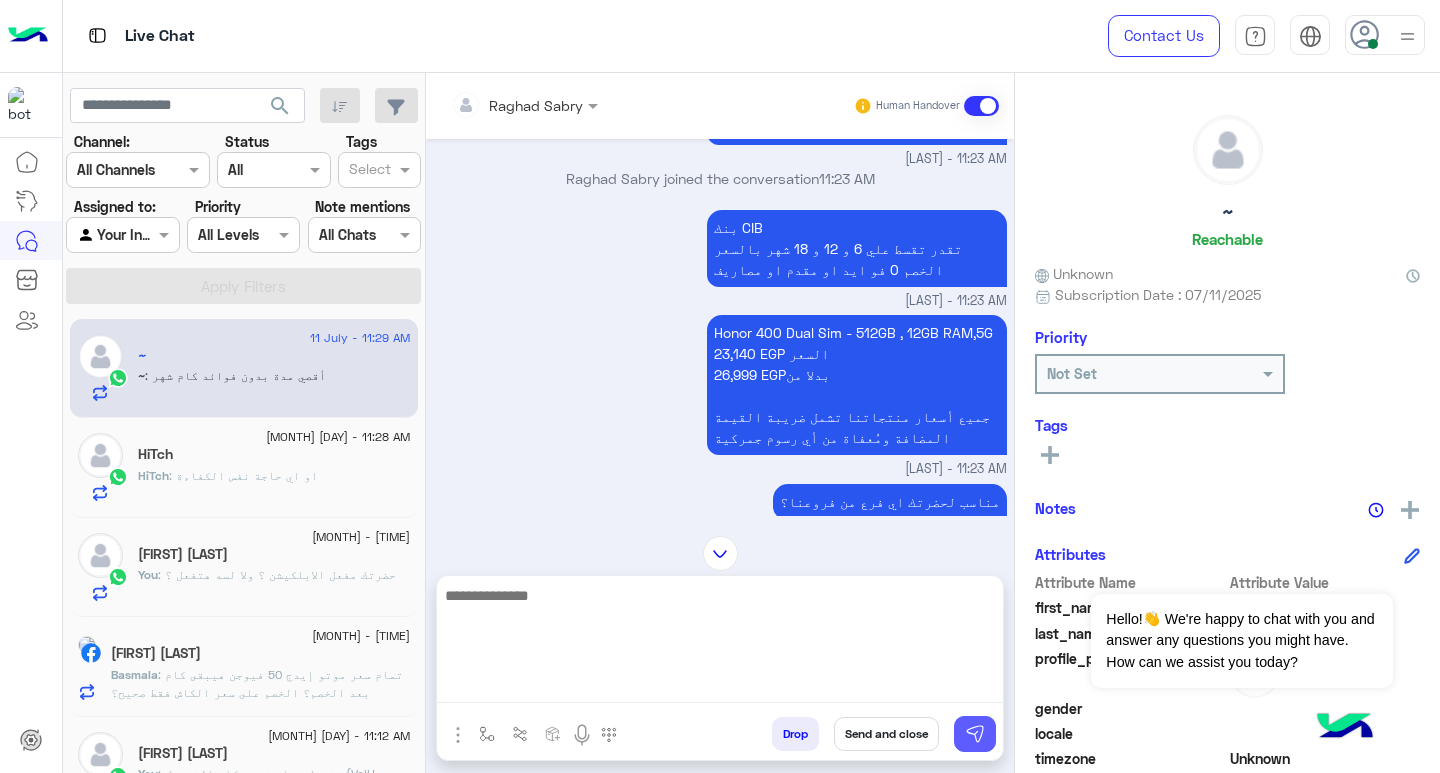 scroll, scrollTop: 2554, scrollLeft: 0, axis: vertical 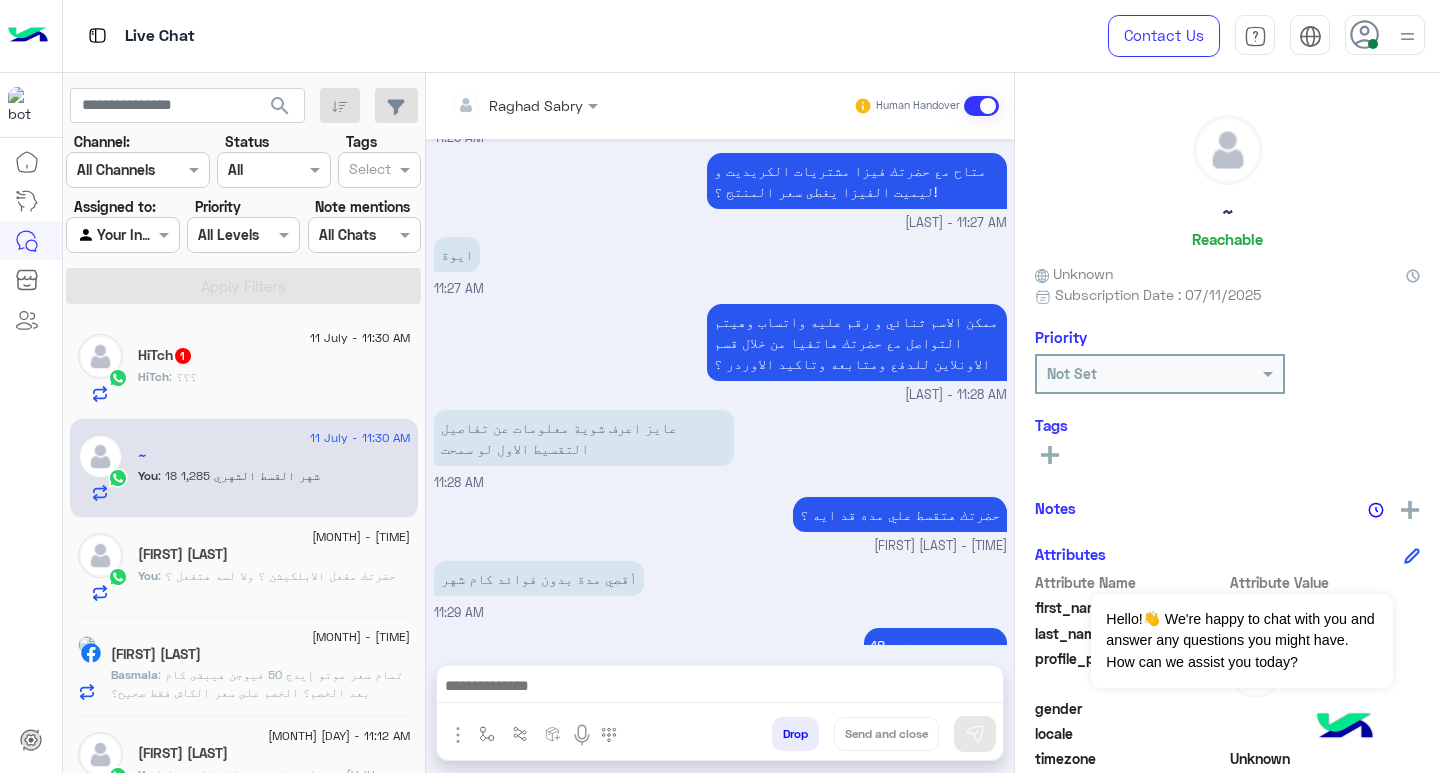 click on "HiTch : ؟؟؟" 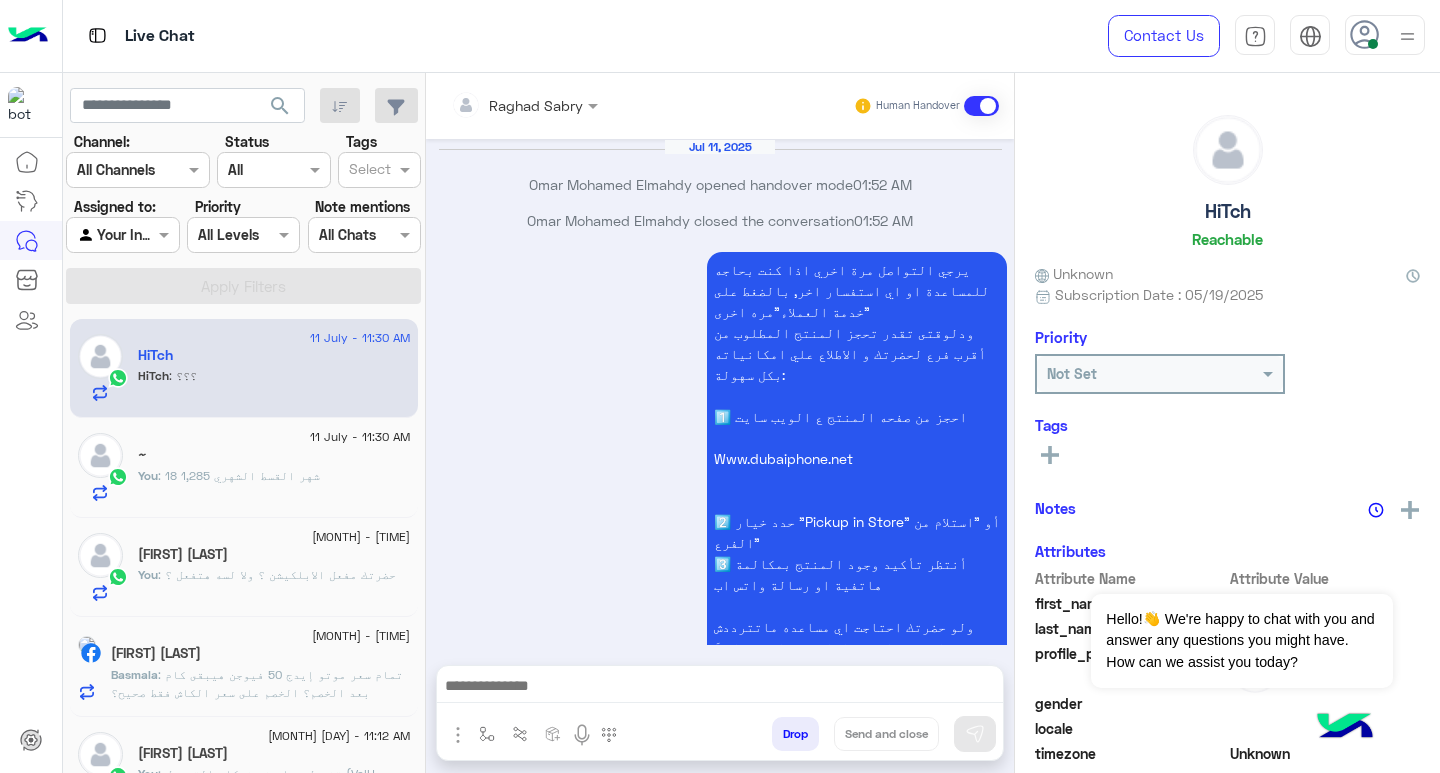 scroll, scrollTop: 1336, scrollLeft: 0, axis: vertical 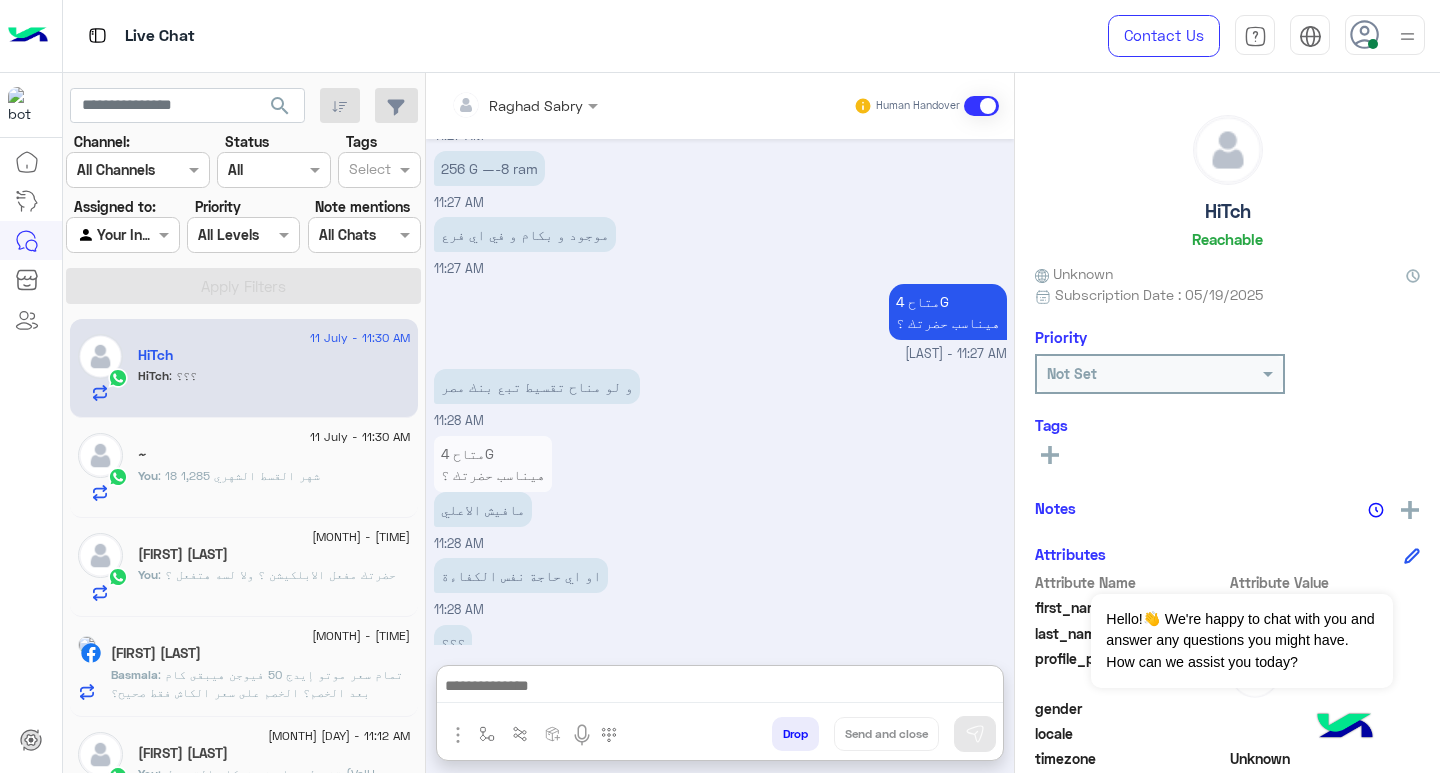 click at bounding box center [720, 688] 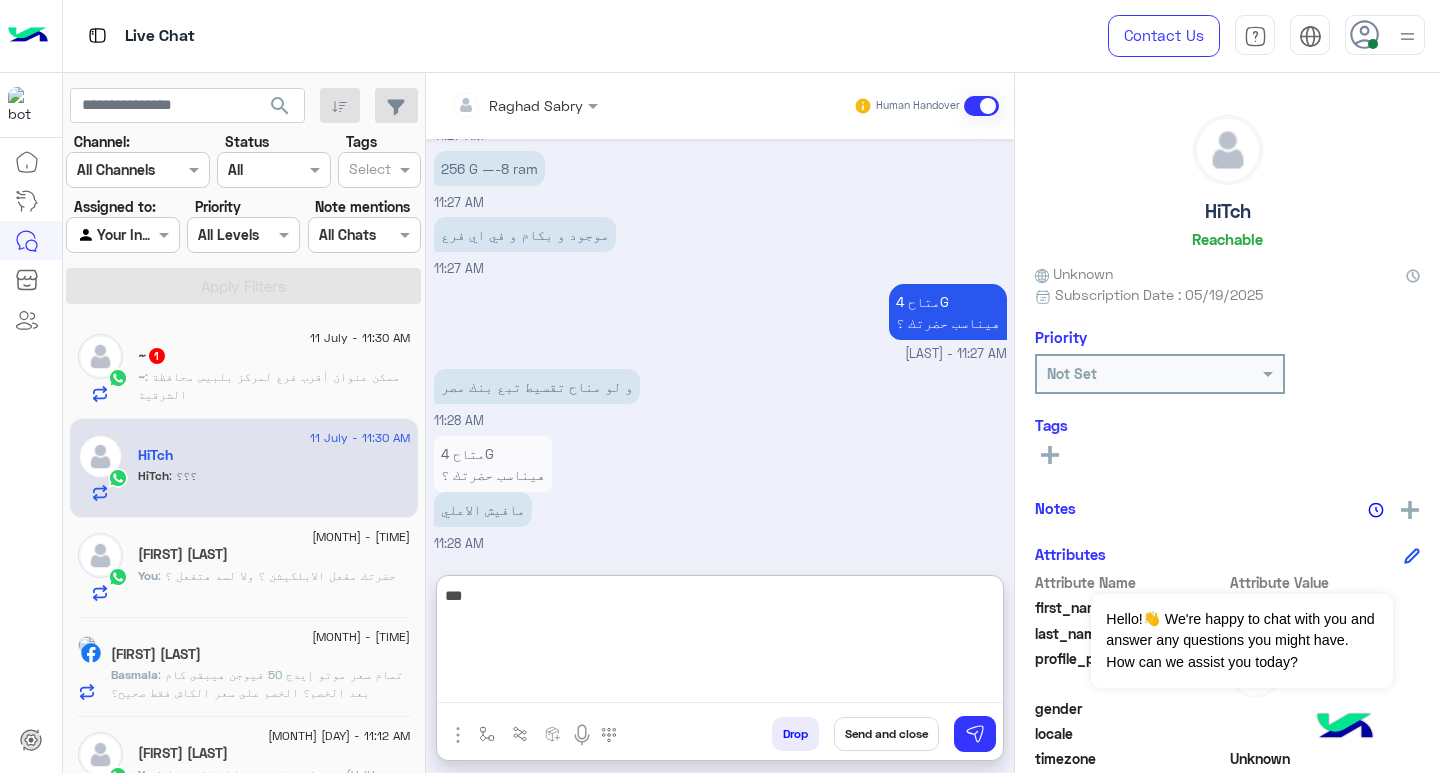 type on "**" 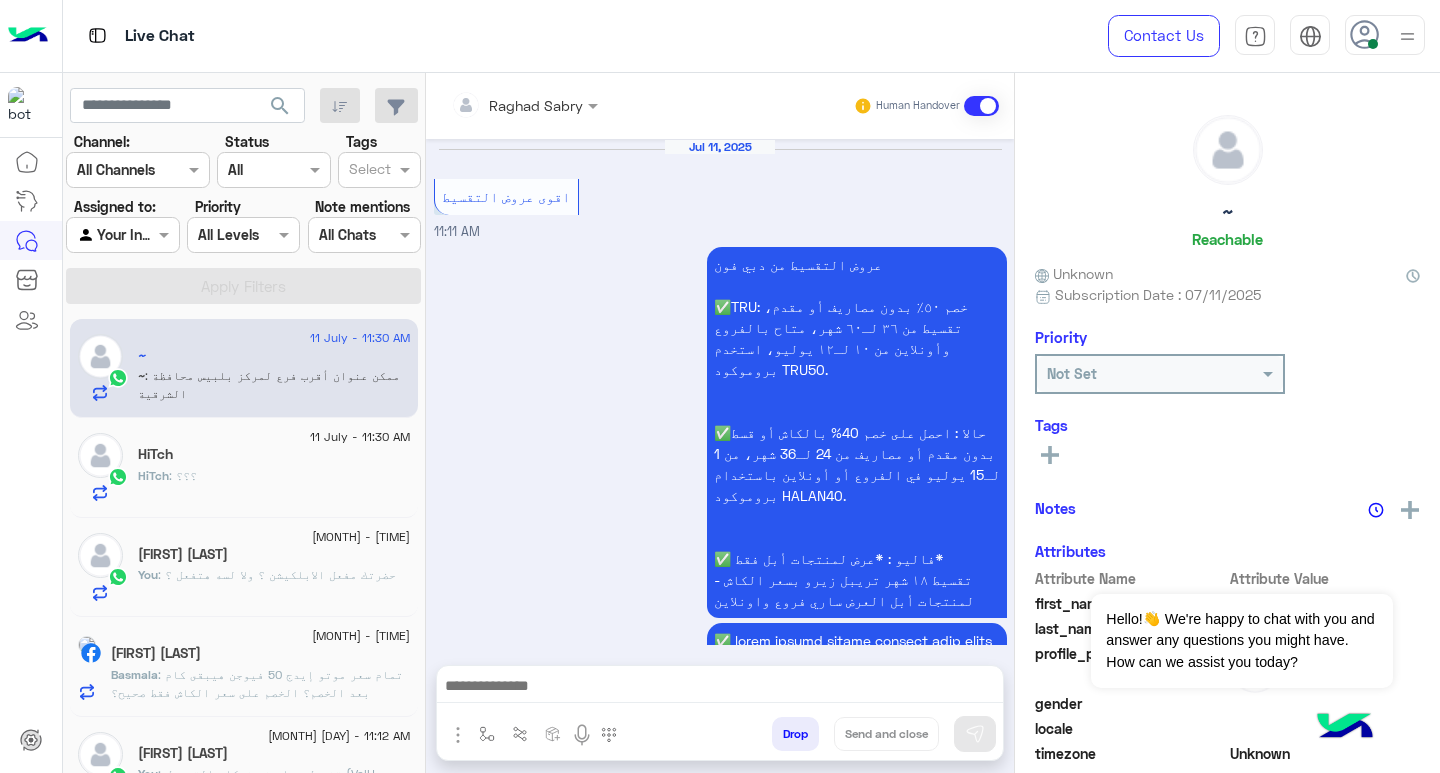 scroll, scrollTop: 2199, scrollLeft: 0, axis: vertical 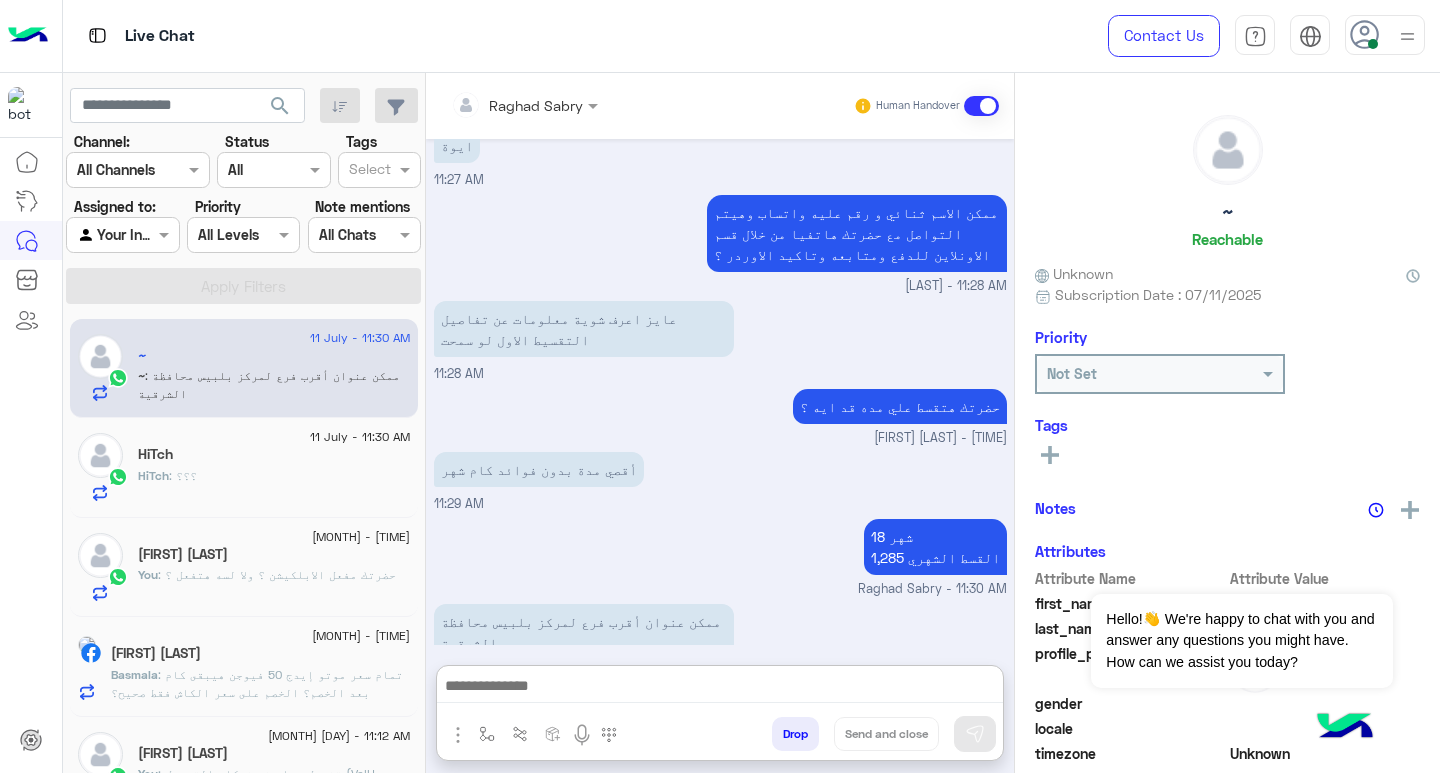 click at bounding box center (720, 688) 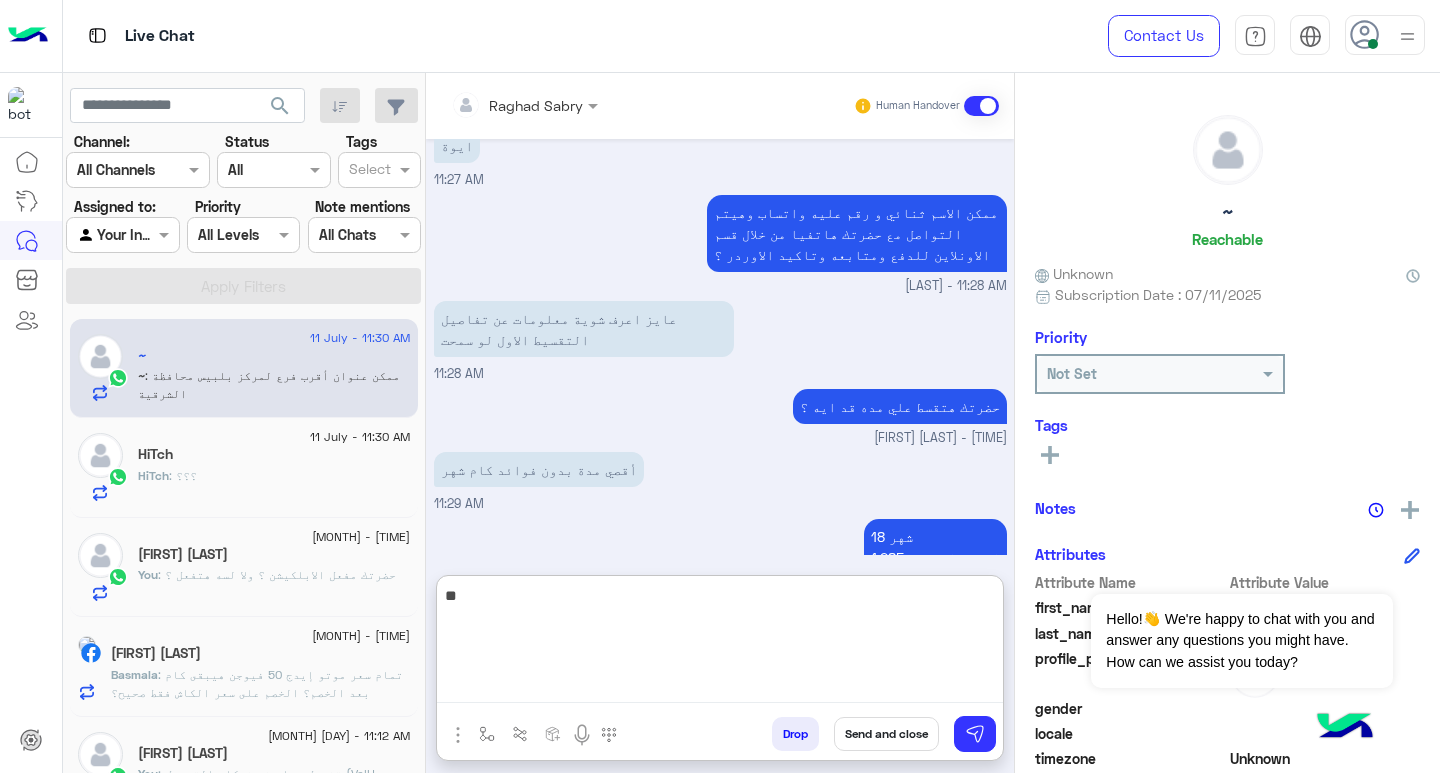 type on "*" 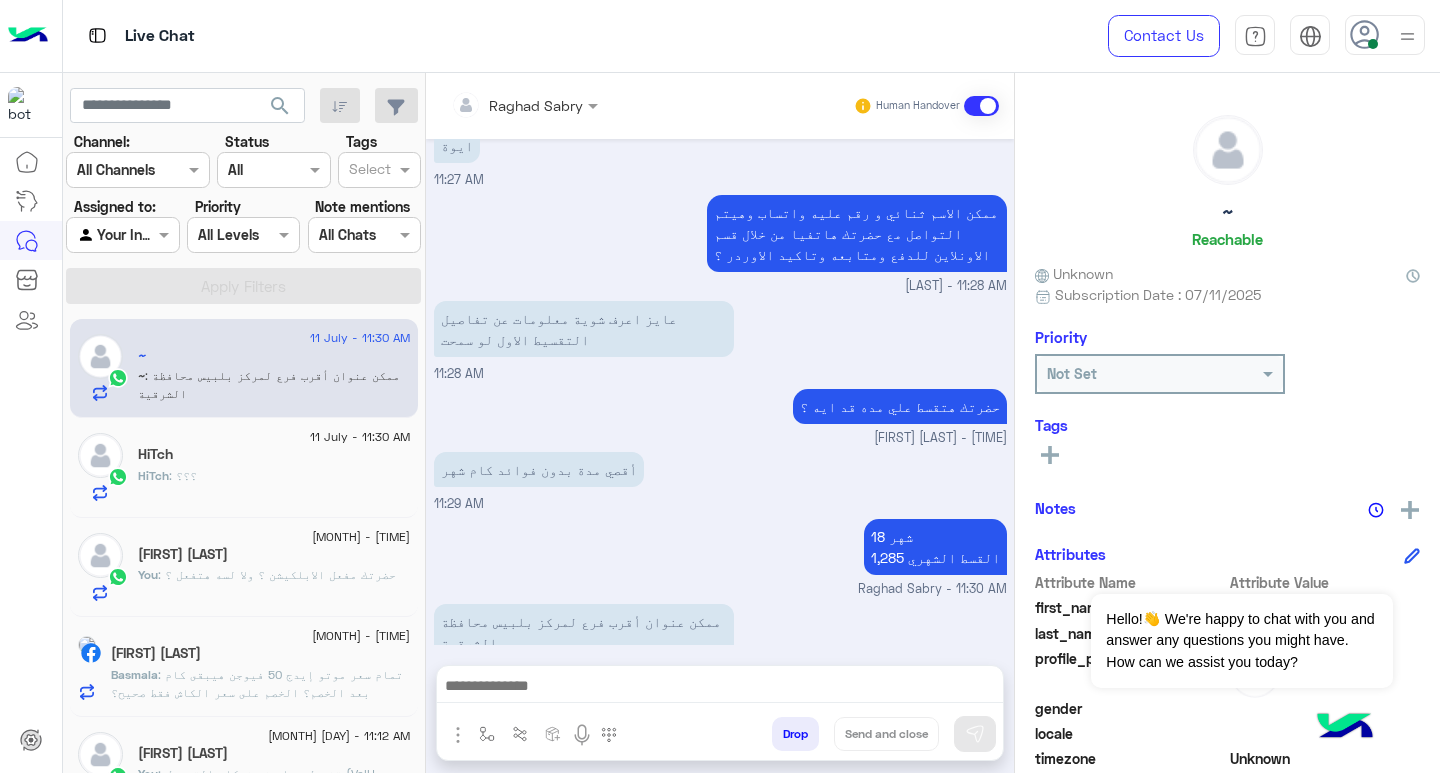 click at bounding box center (720, 688) 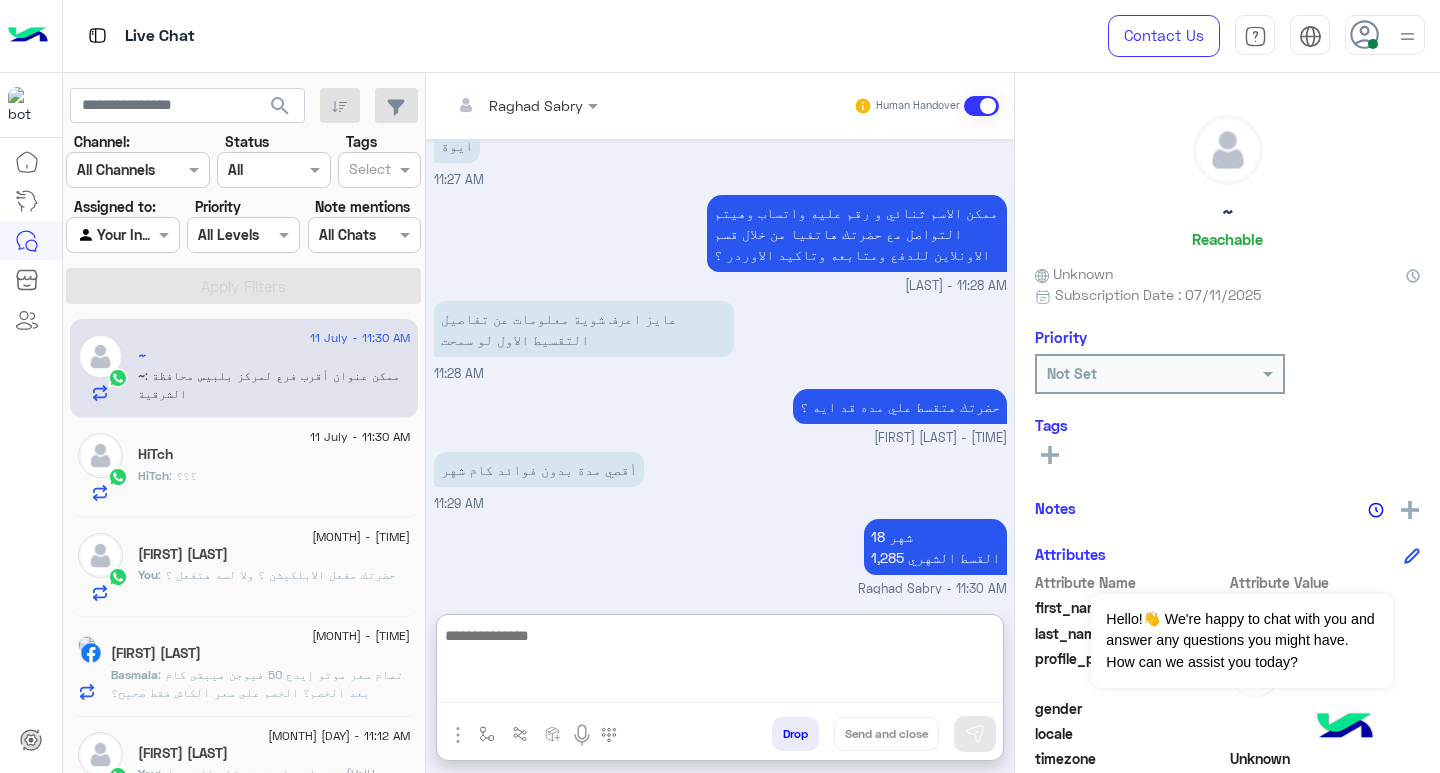 paste on "**********" 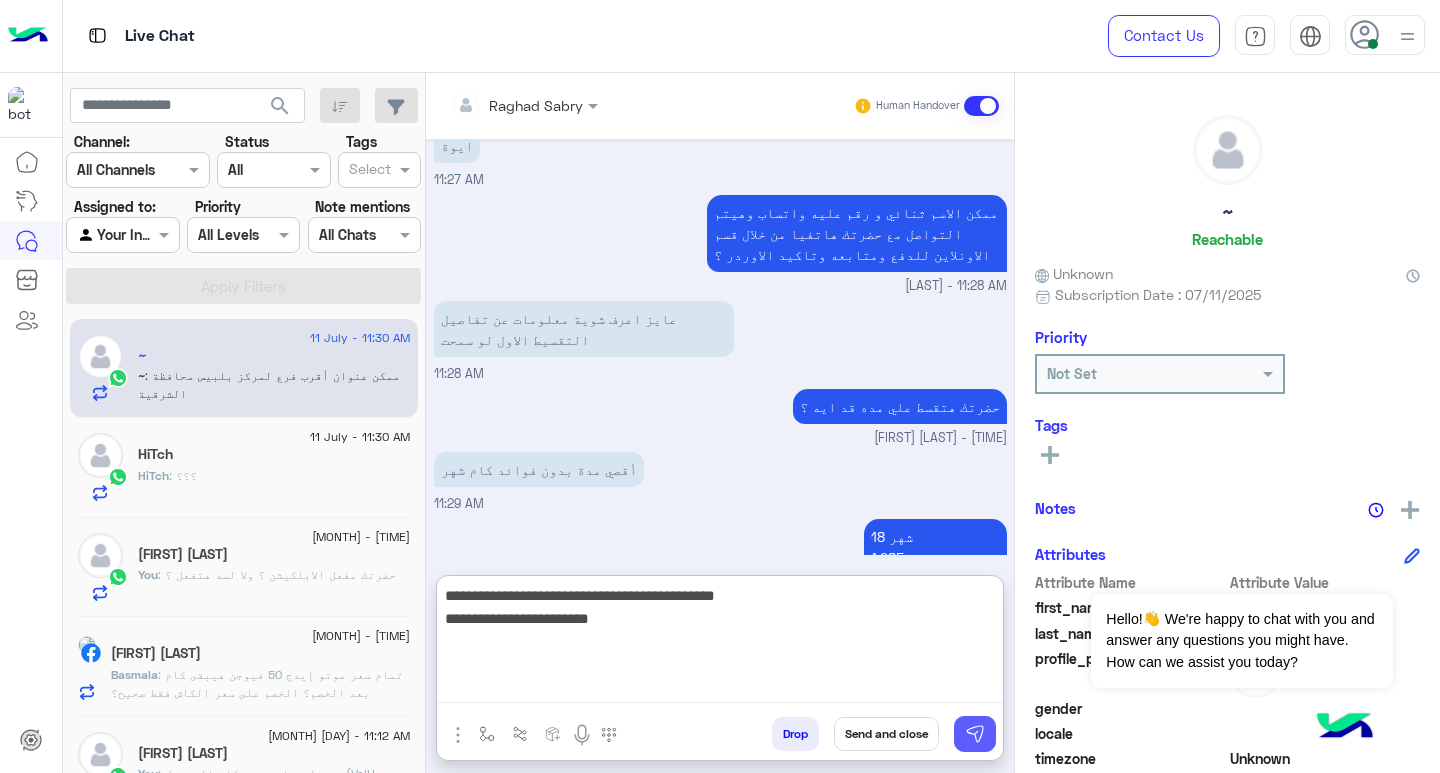 type on "**********" 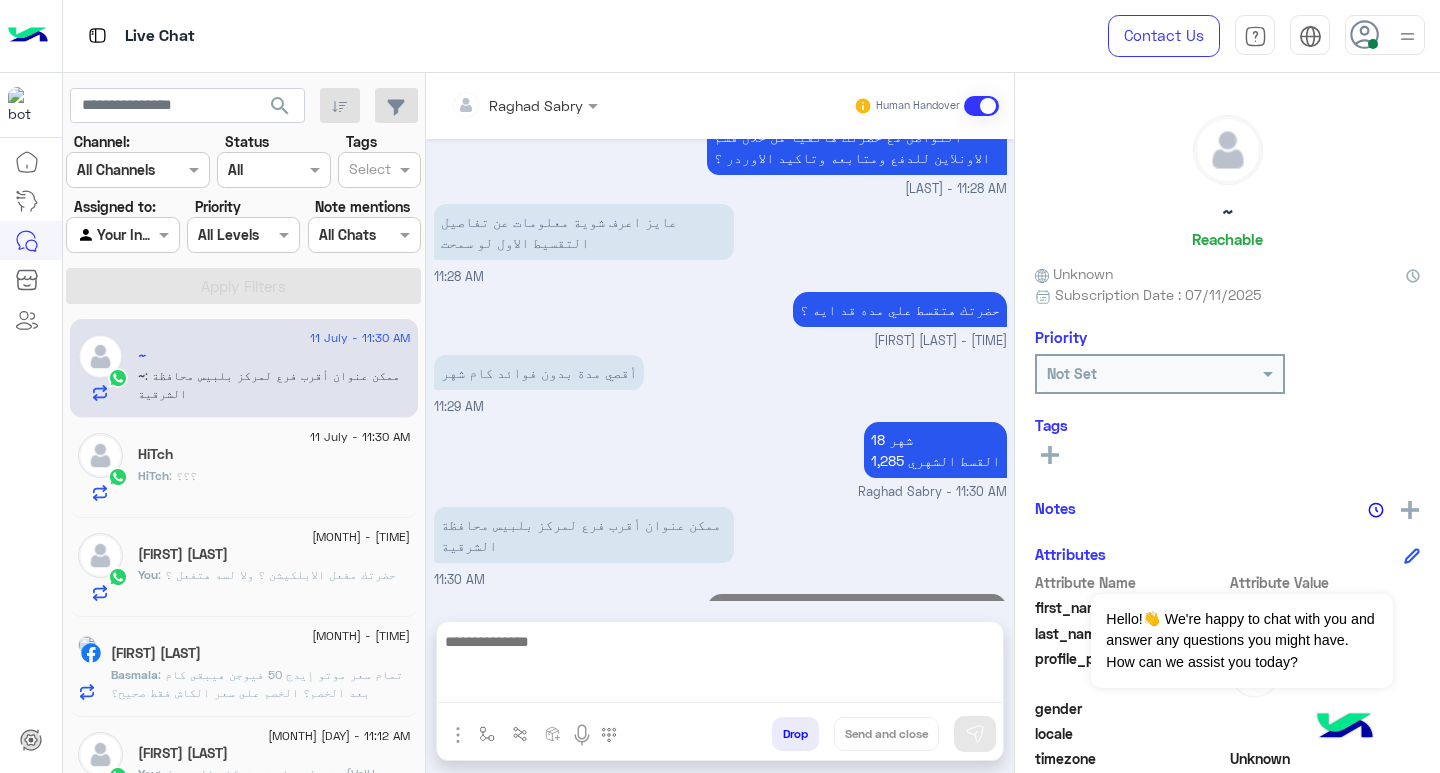 scroll, scrollTop: 2284, scrollLeft: 0, axis: vertical 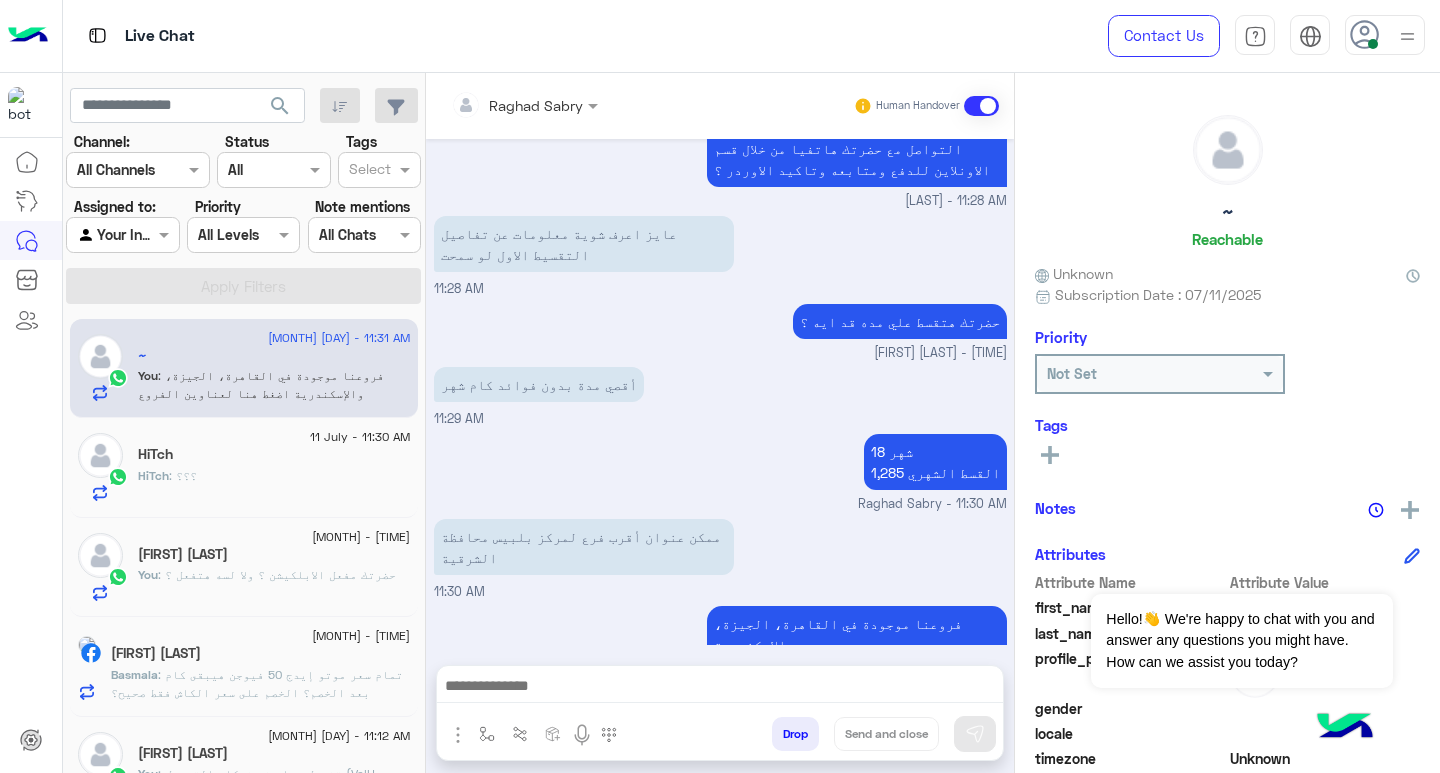 click at bounding box center (720, 688) 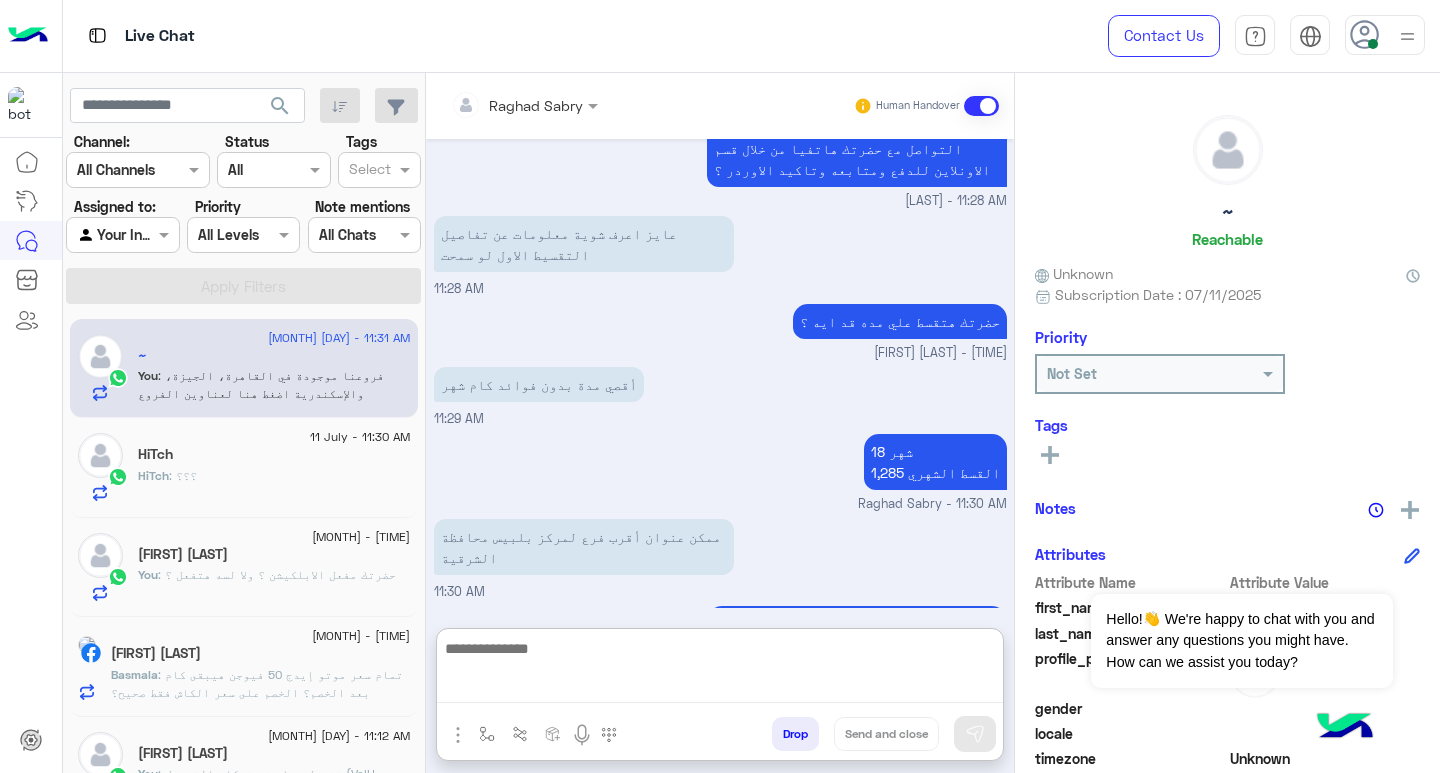paste on "**********" 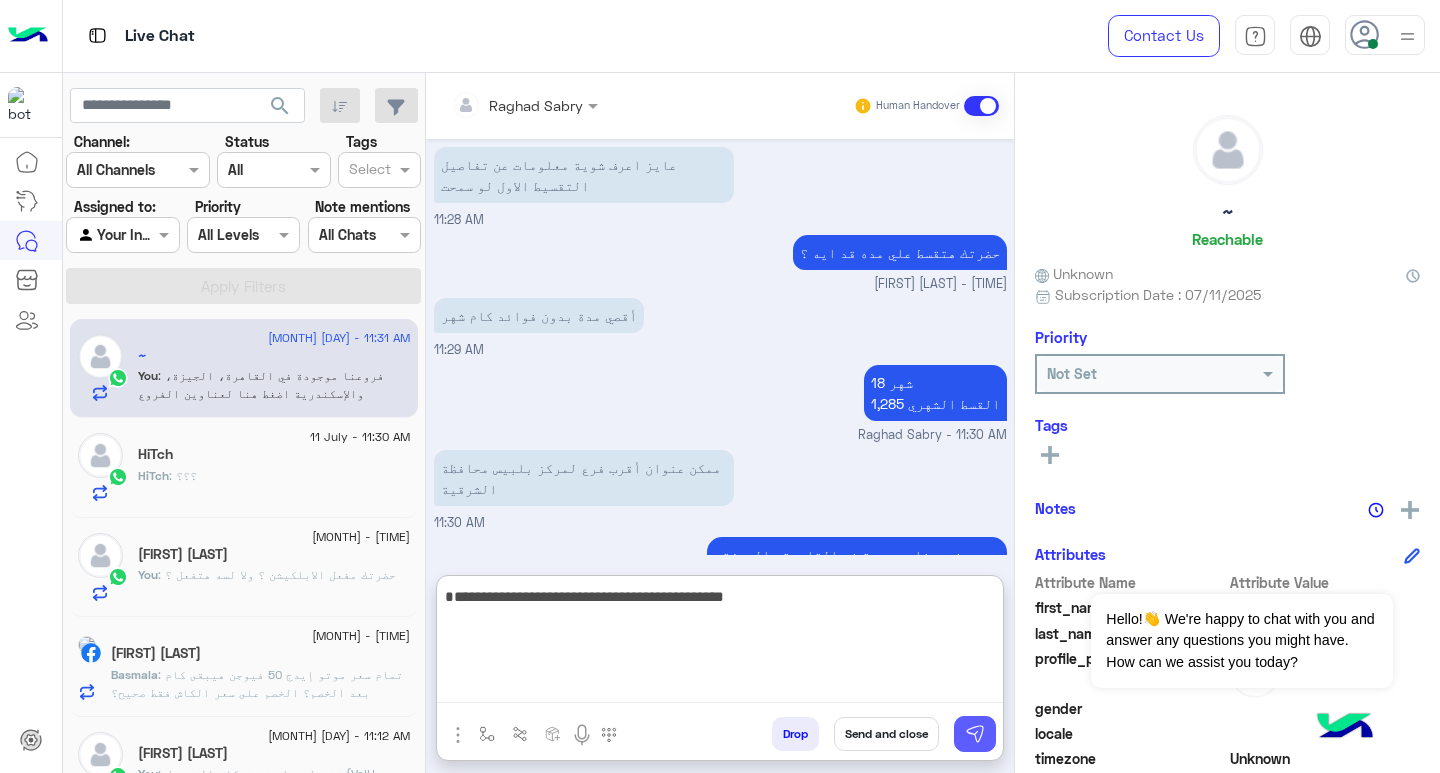 type on "**********" 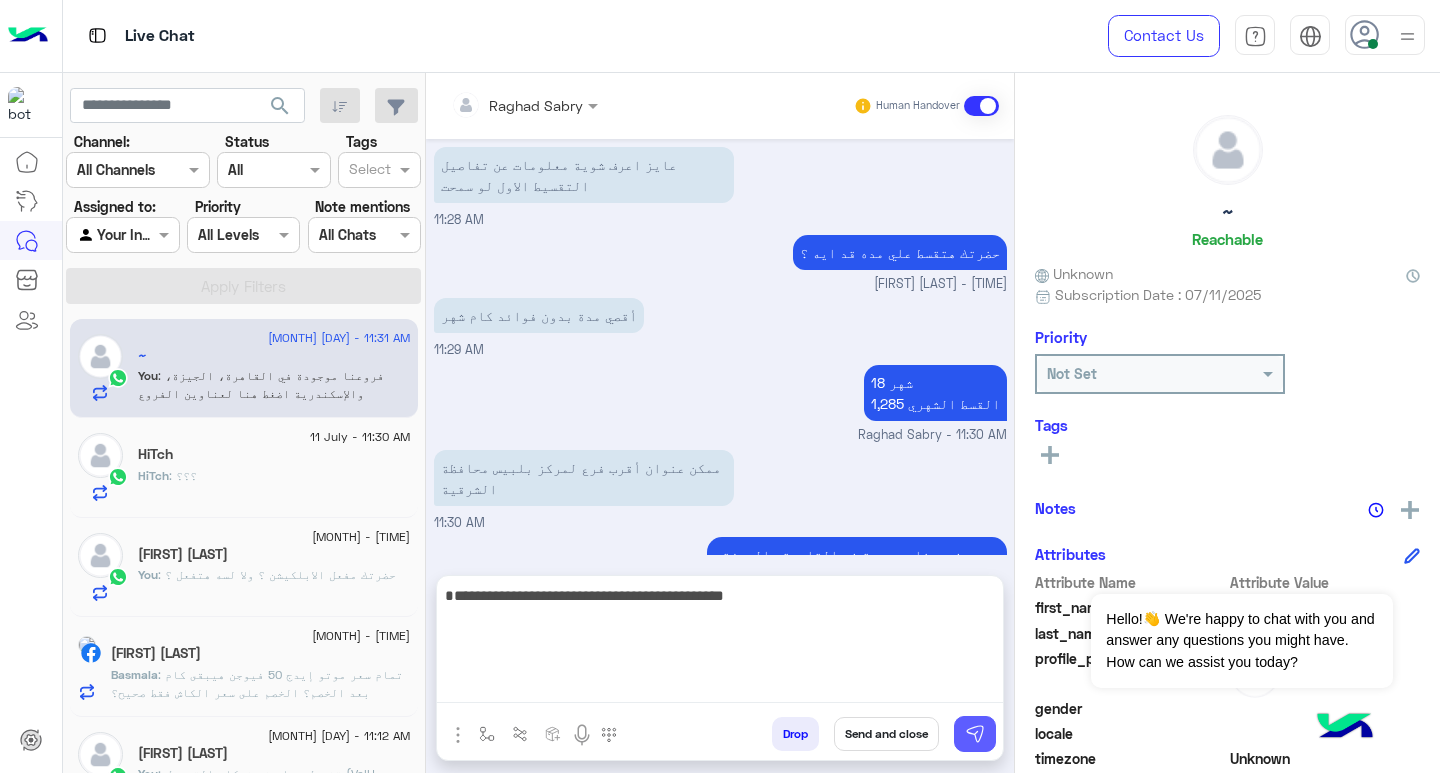 click at bounding box center (975, 734) 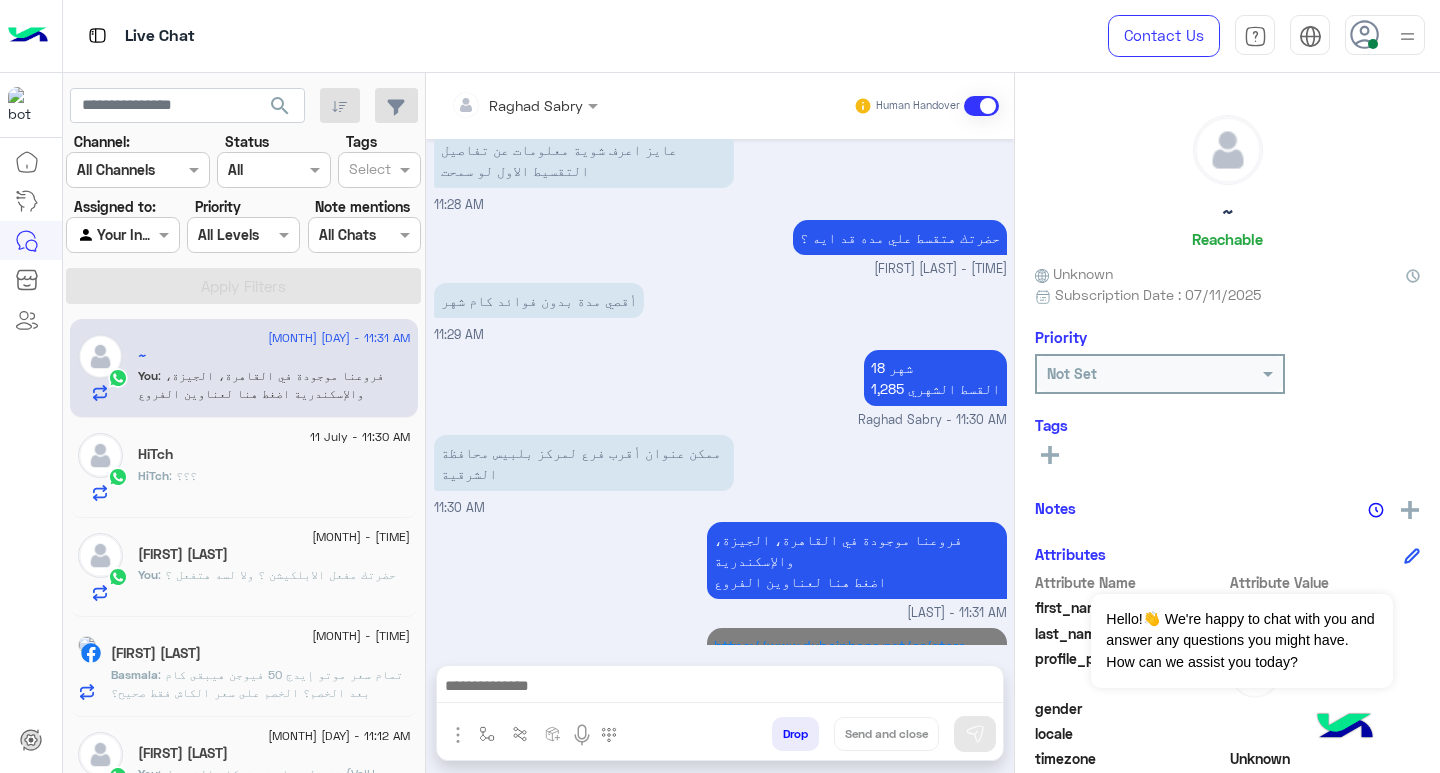 click at bounding box center (720, 688) 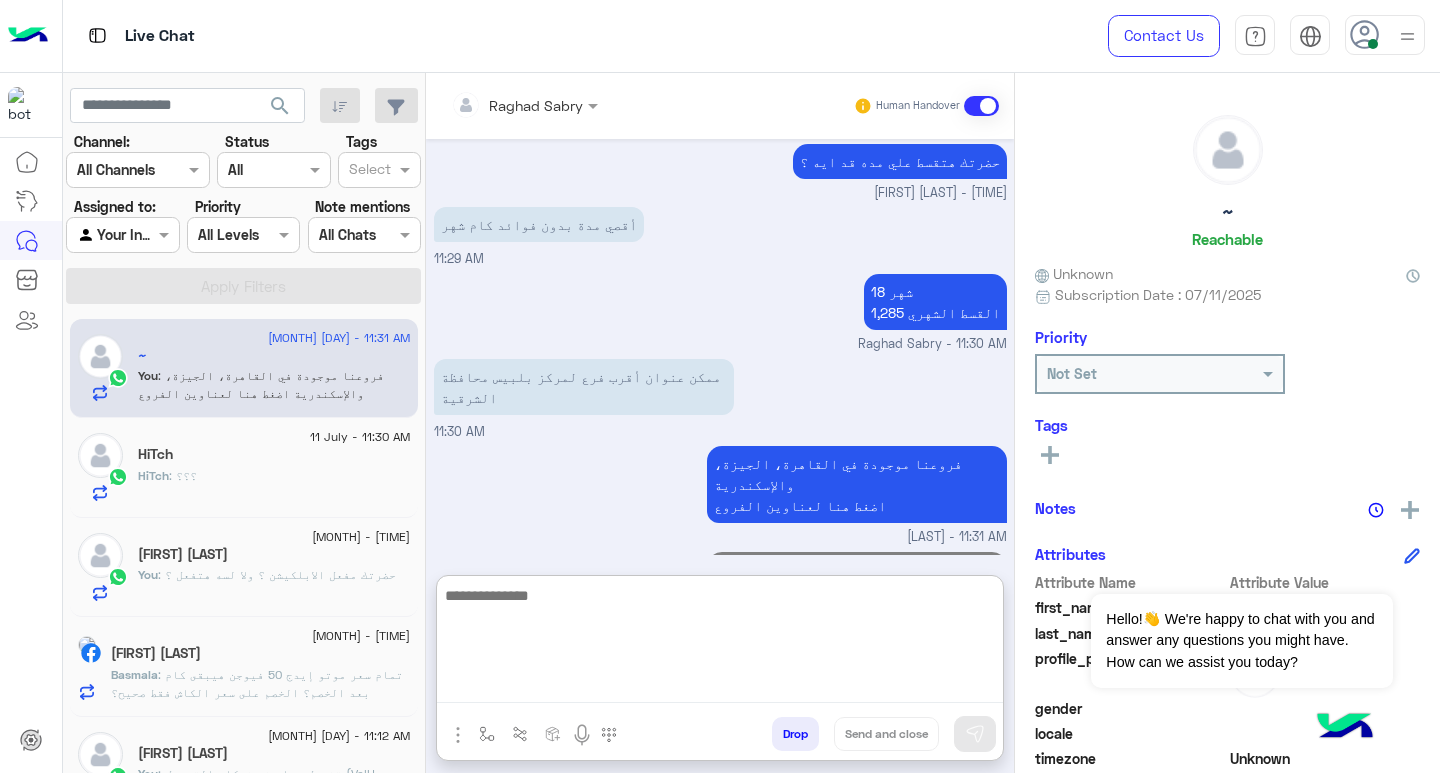 scroll, scrollTop: 2458, scrollLeft: 0, axis: vertical 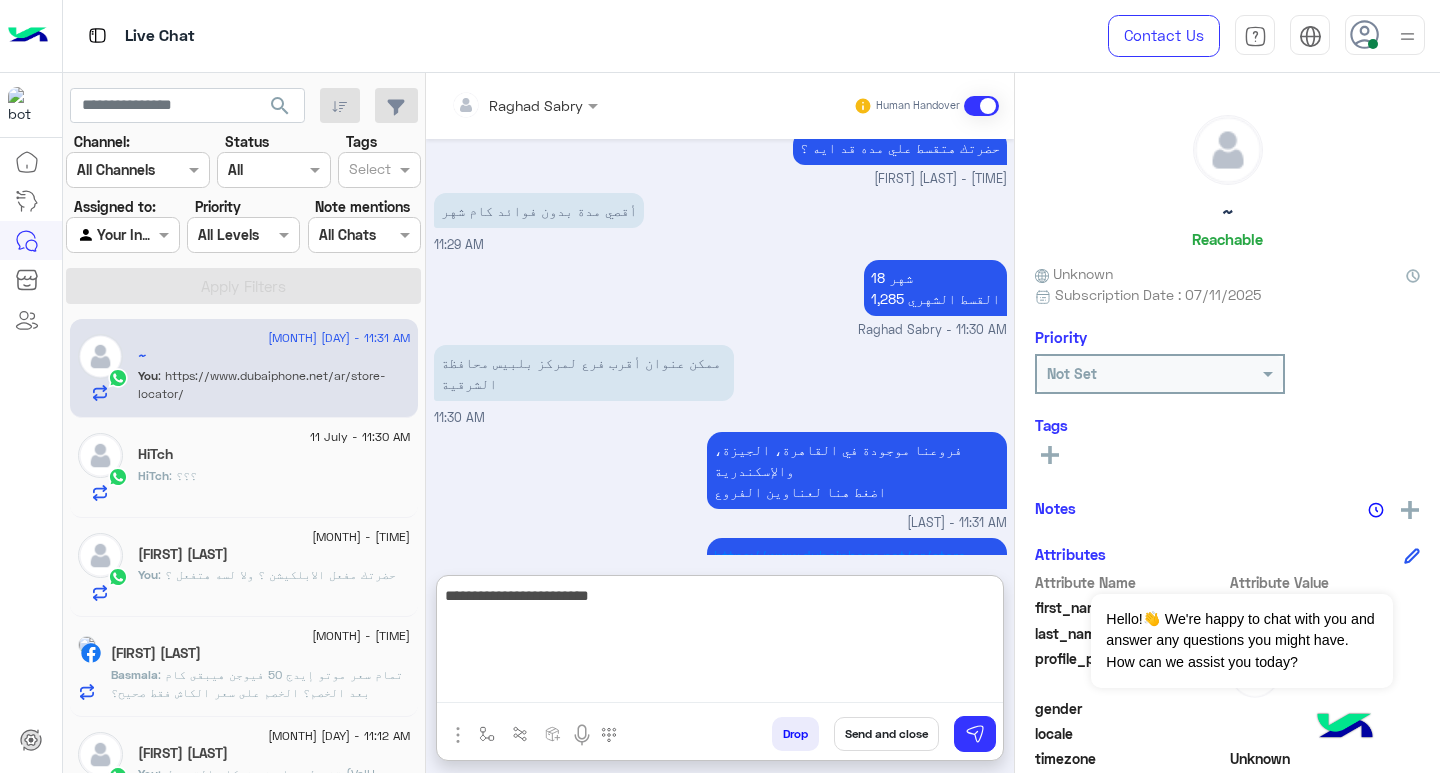 type on "**********" 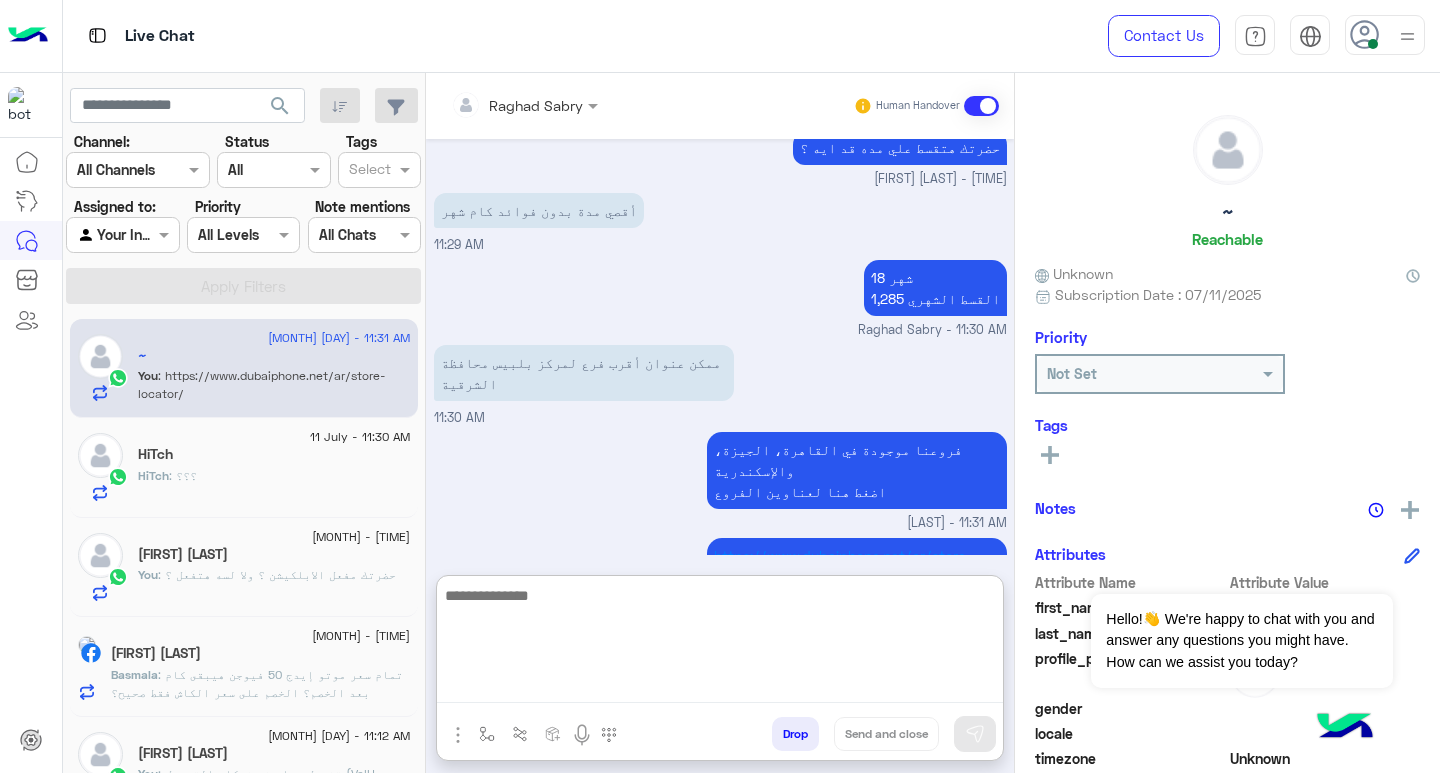 scroll, scrollTop: 2522, scrollLeft: 0, axis: vertical 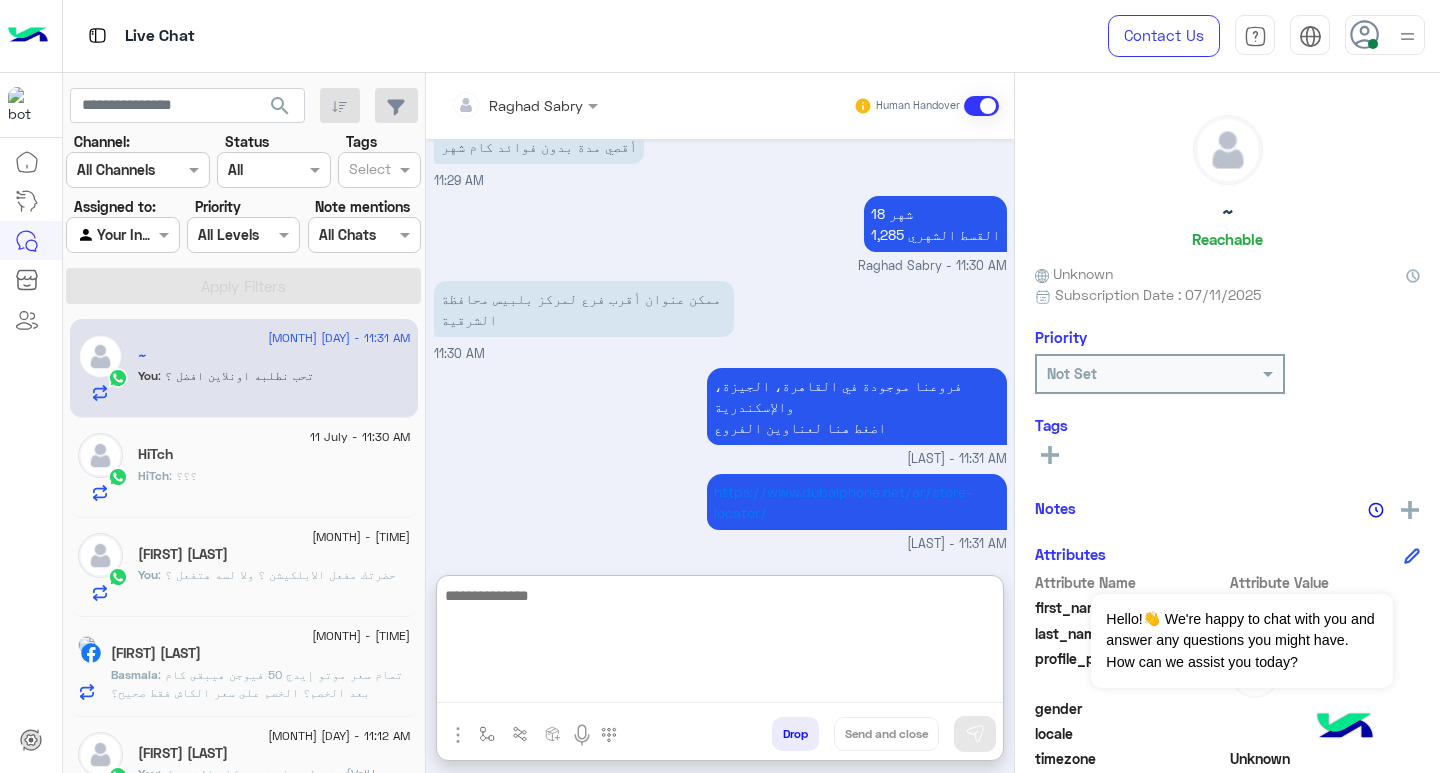 click on "HiTch" 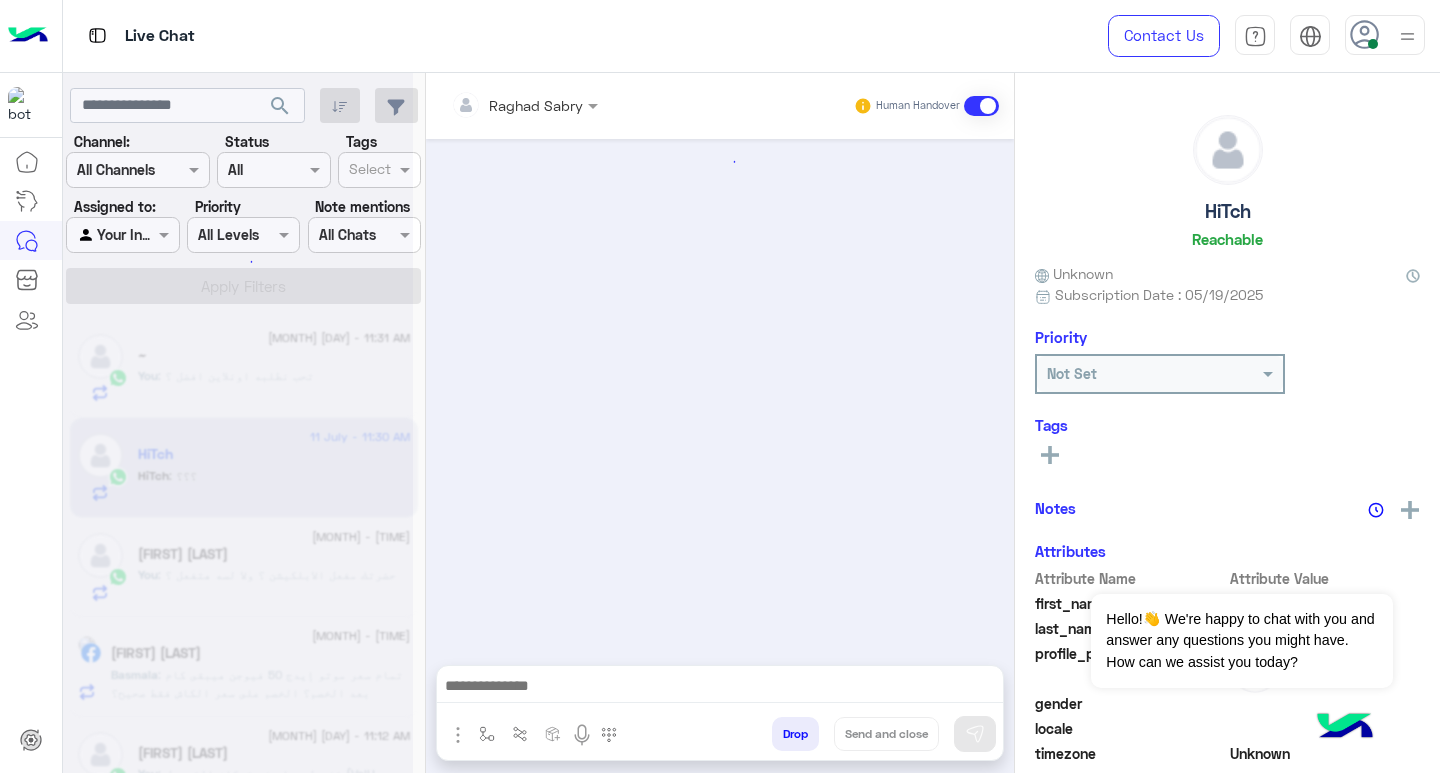 scroll, scrollTop: 1336, scrollLeft: 0, axis: vertical 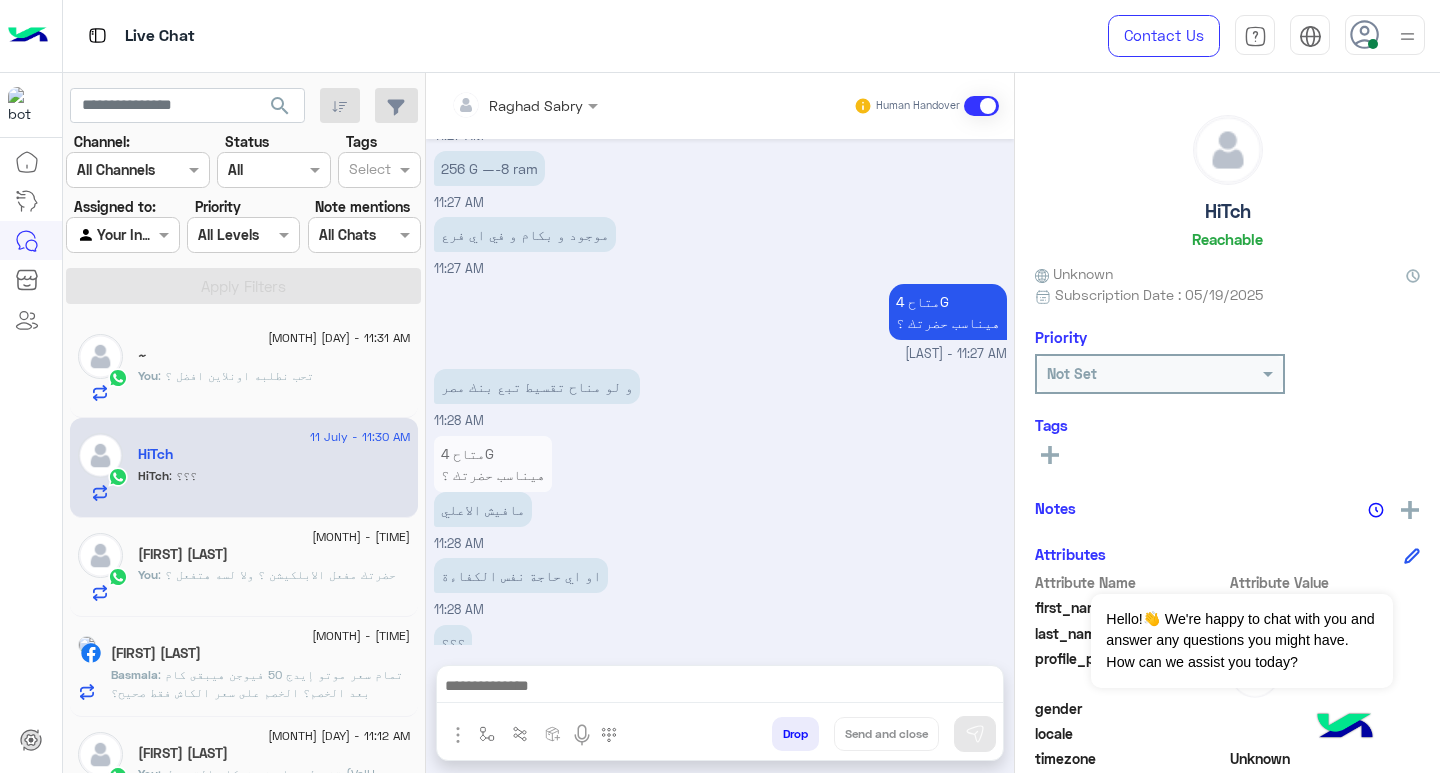 click at bounding box center [720, 688] 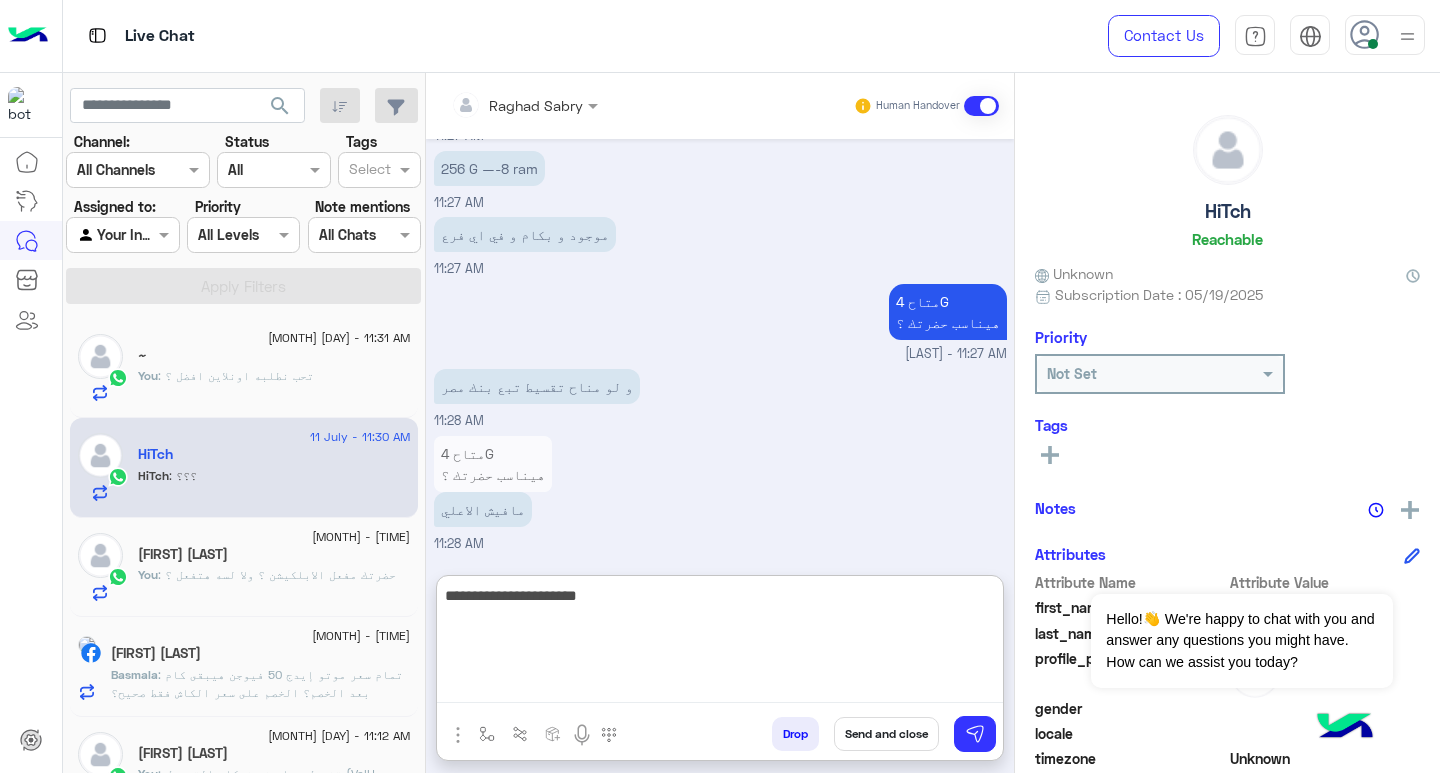 type on "**********" 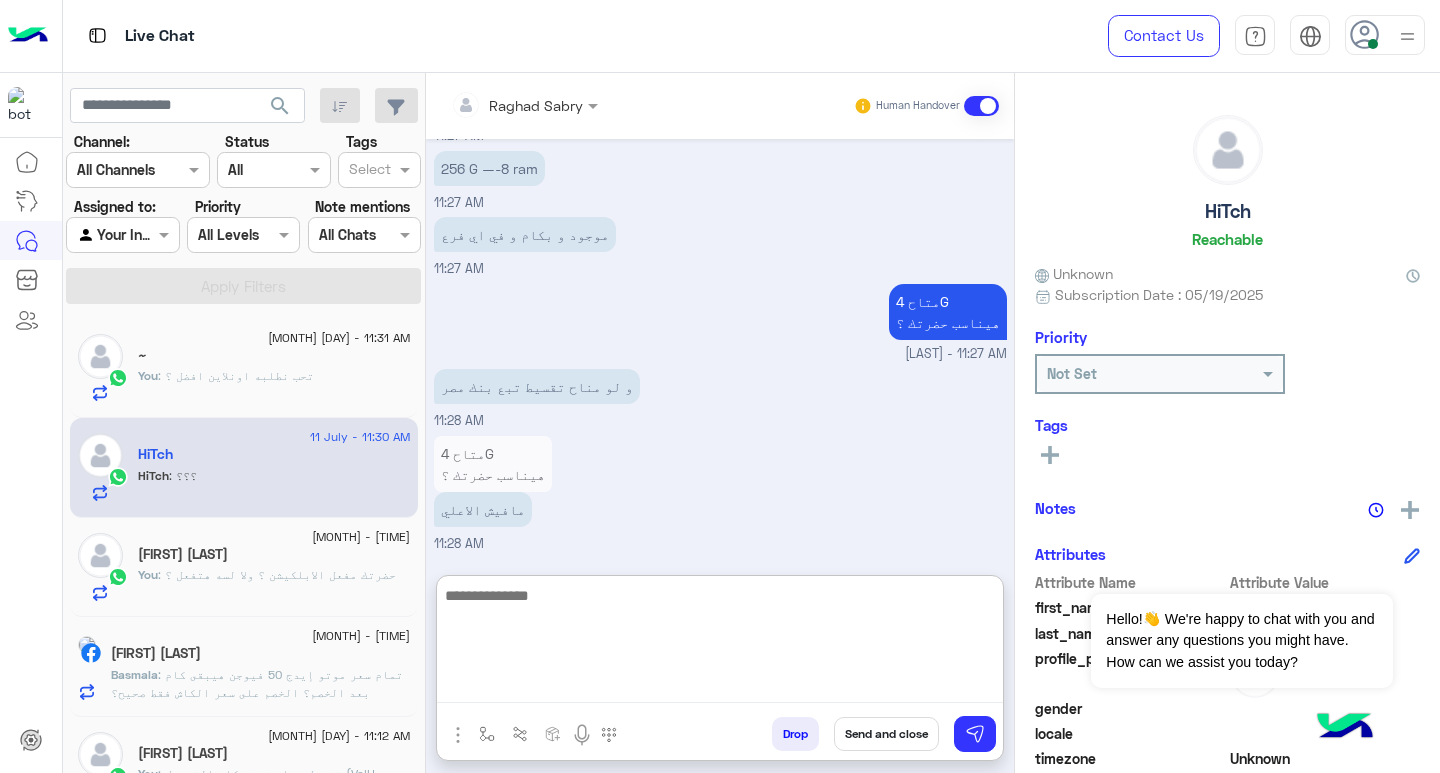 scroll, scrollTop: 1490, scrollLeft: 0, axis: vertical 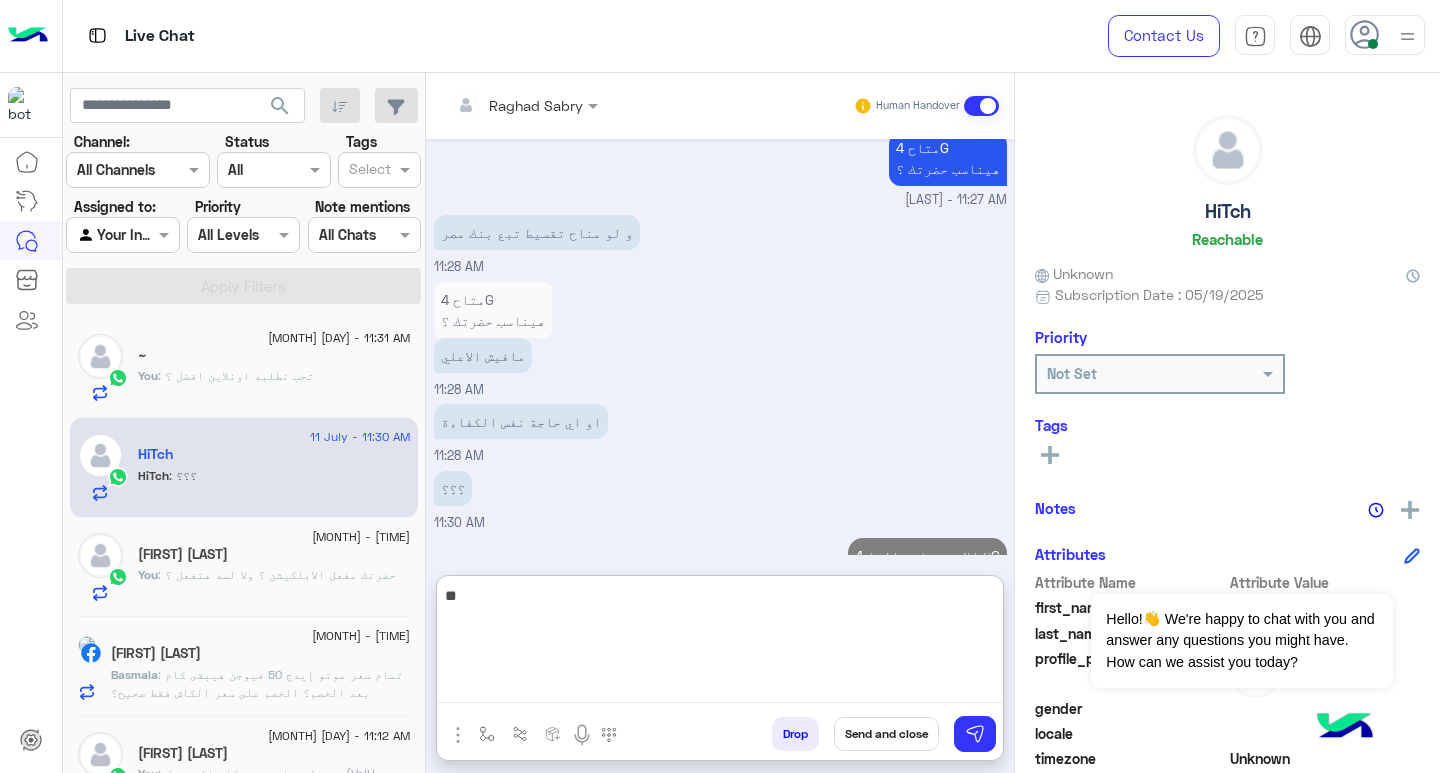 type on "*" 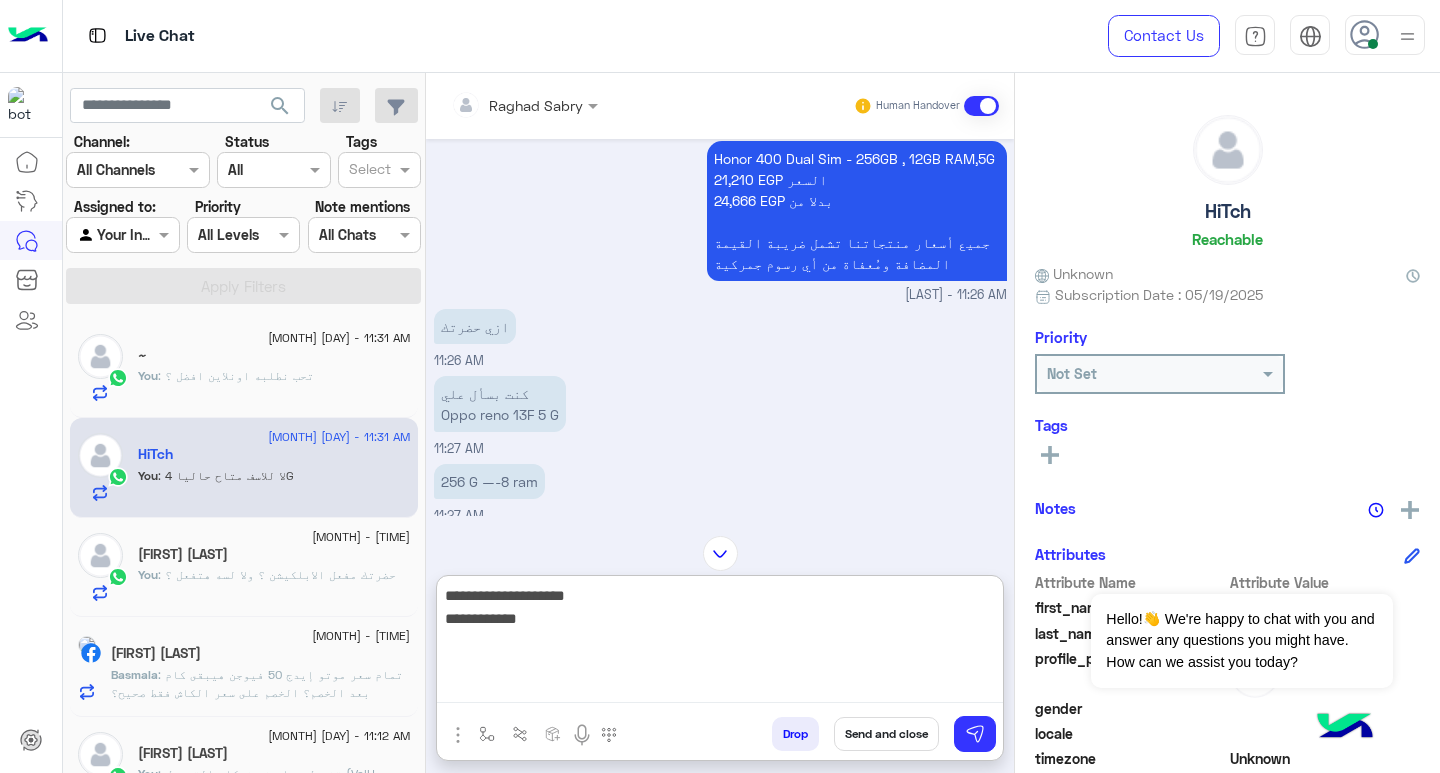 scroll, scrollTop: 790, scrollLeft: 0, axis: vertical 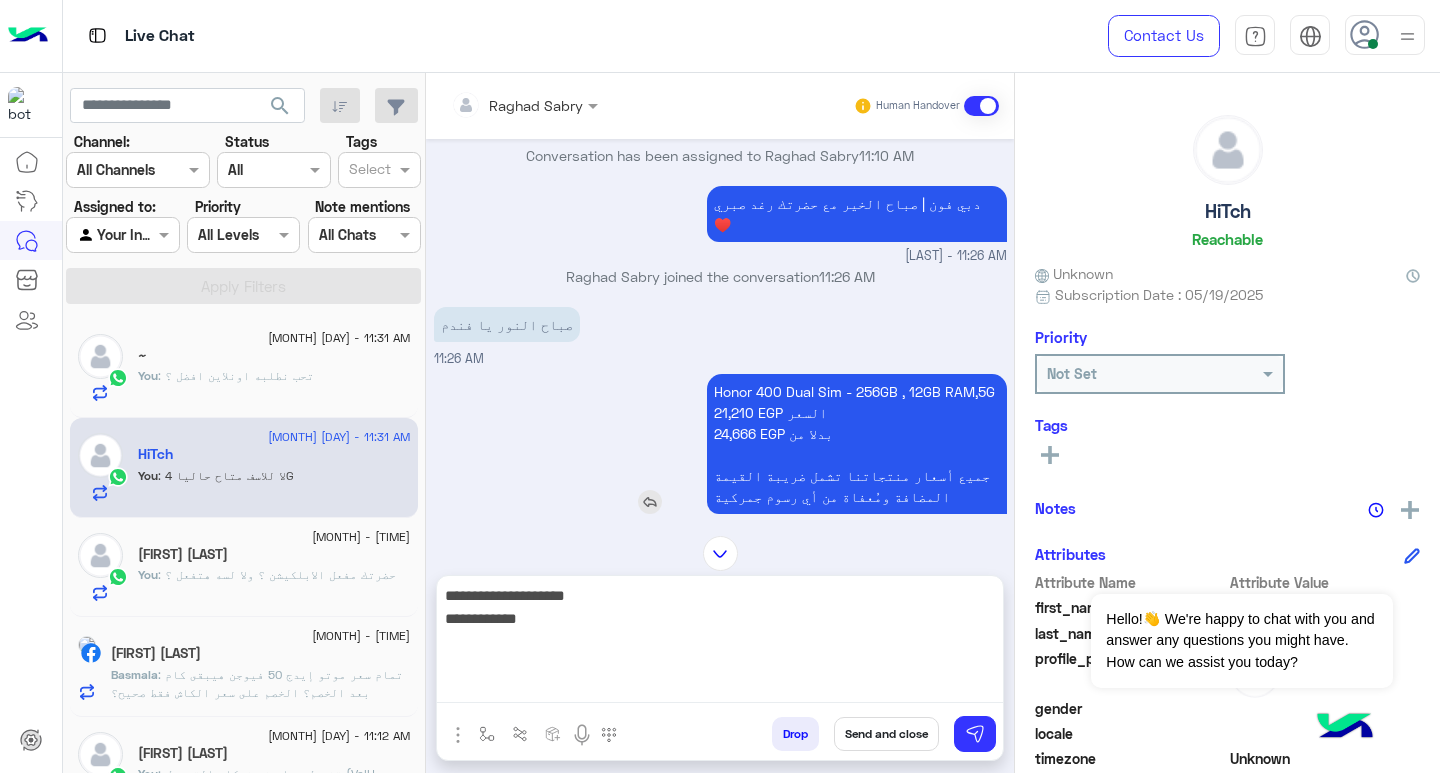click at bounding box center [650, 502] 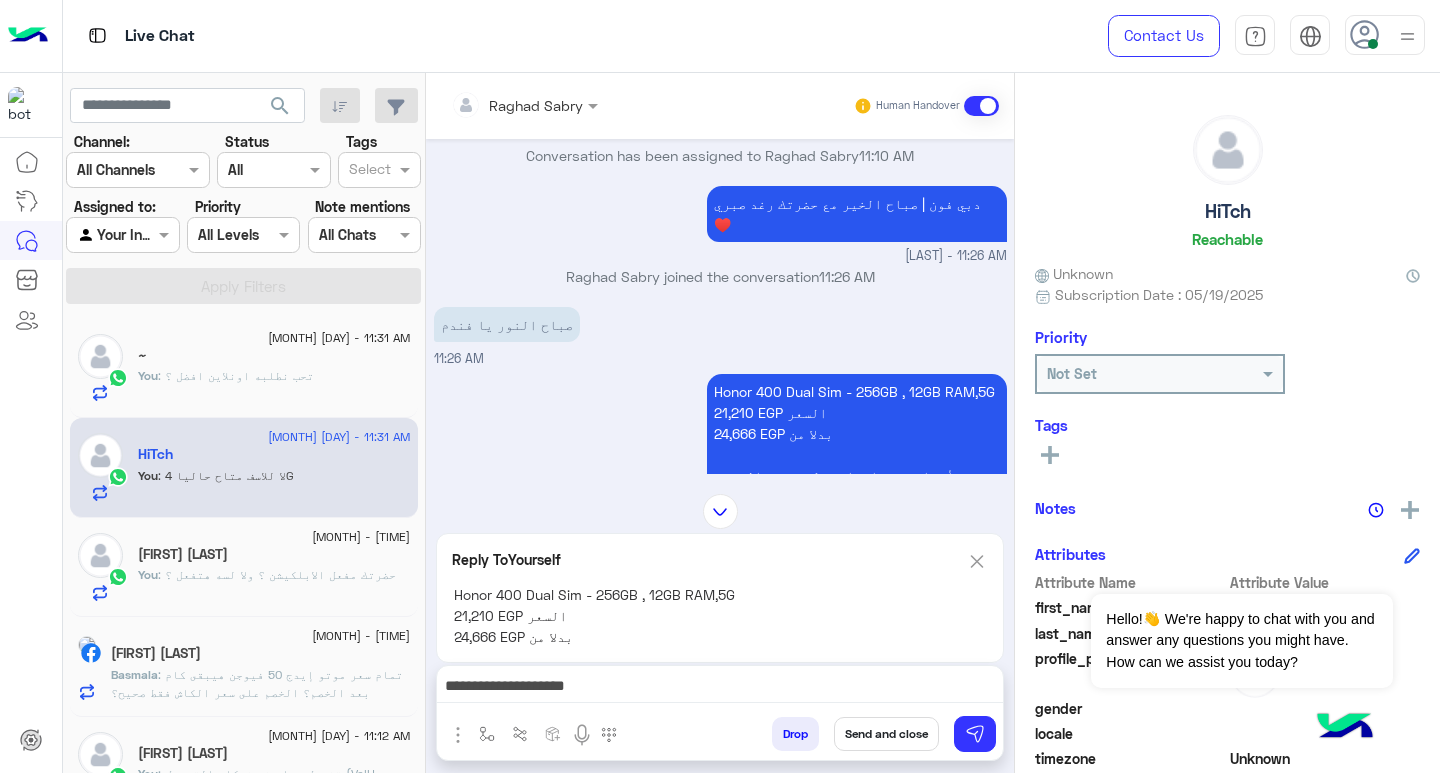 click on "**********" at bounding box center (720, 688) 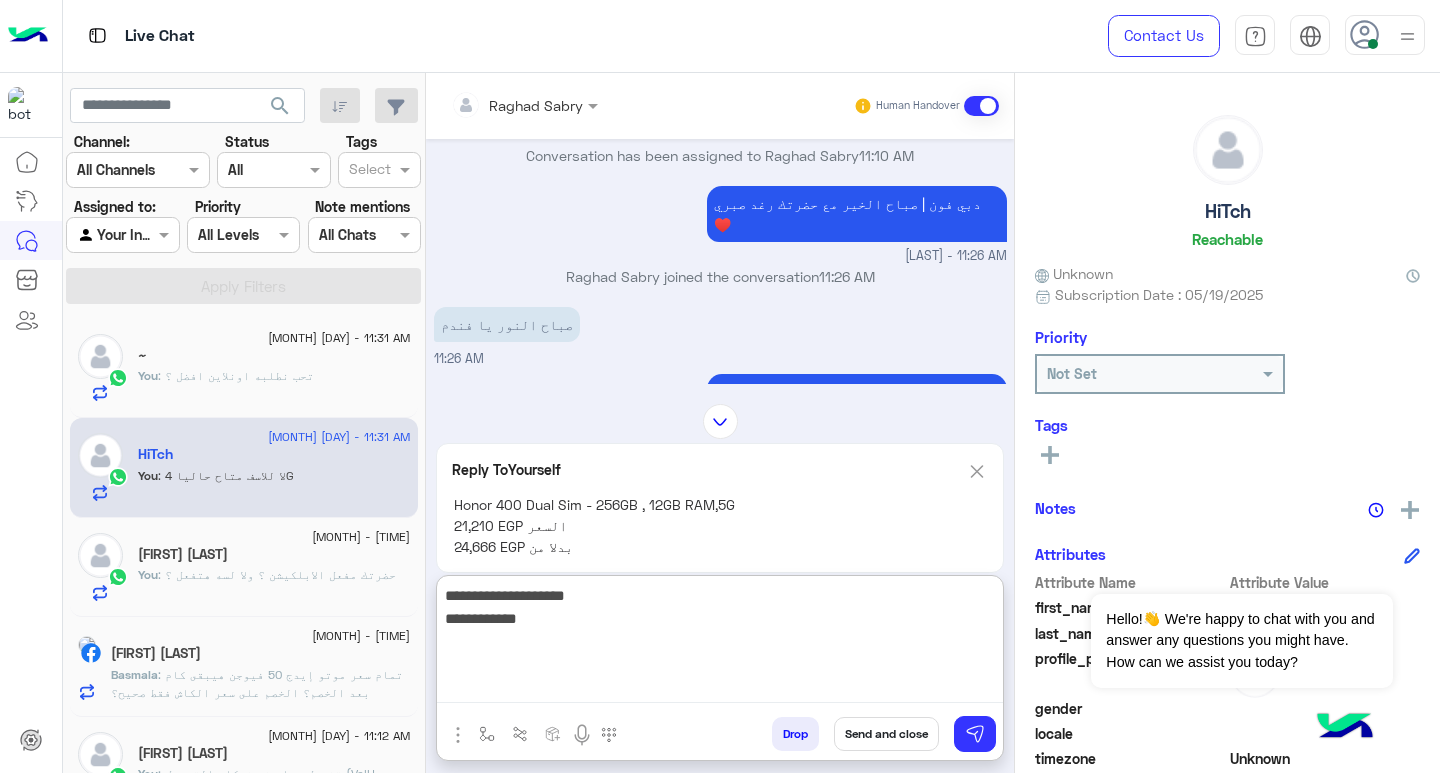 click on "**********" at bounding box center (720, 643) 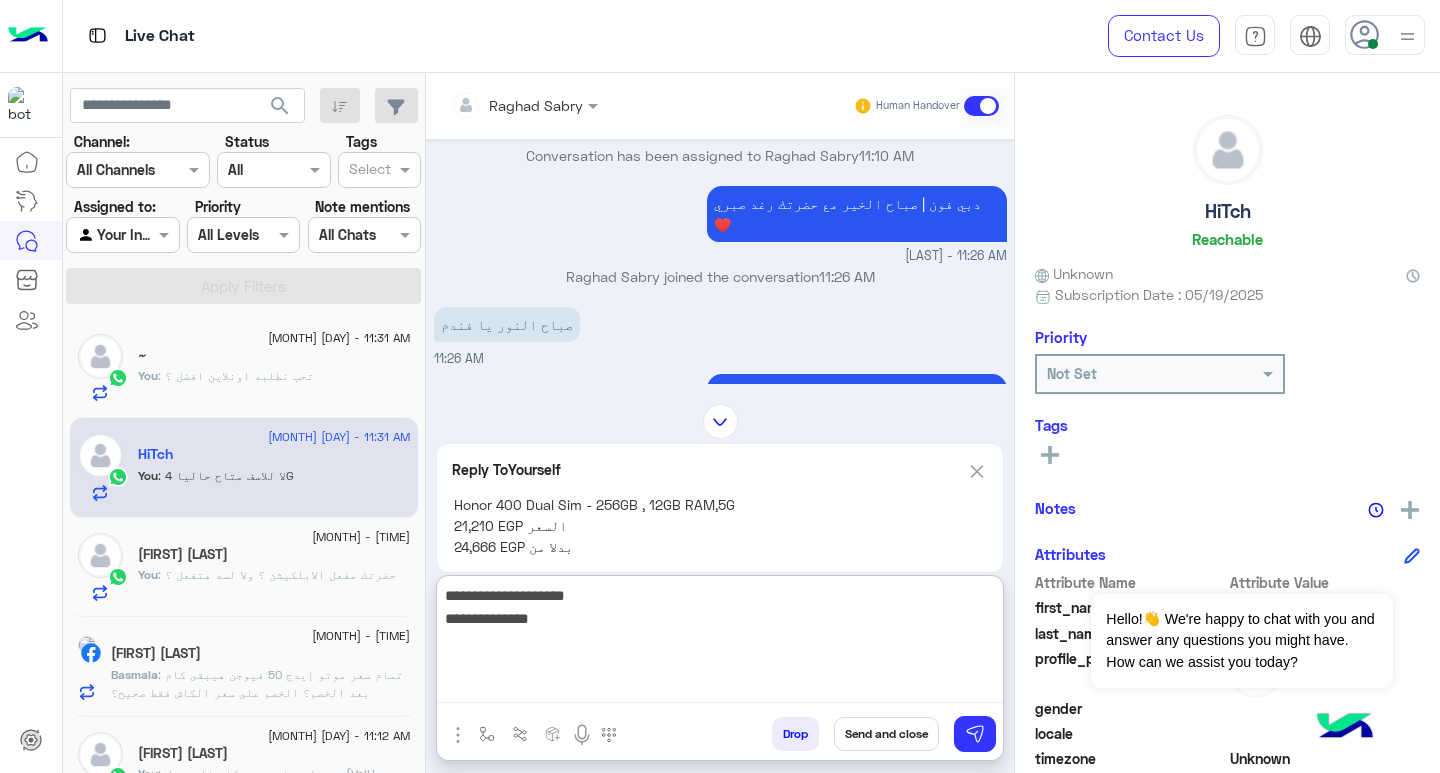 type on "**********" 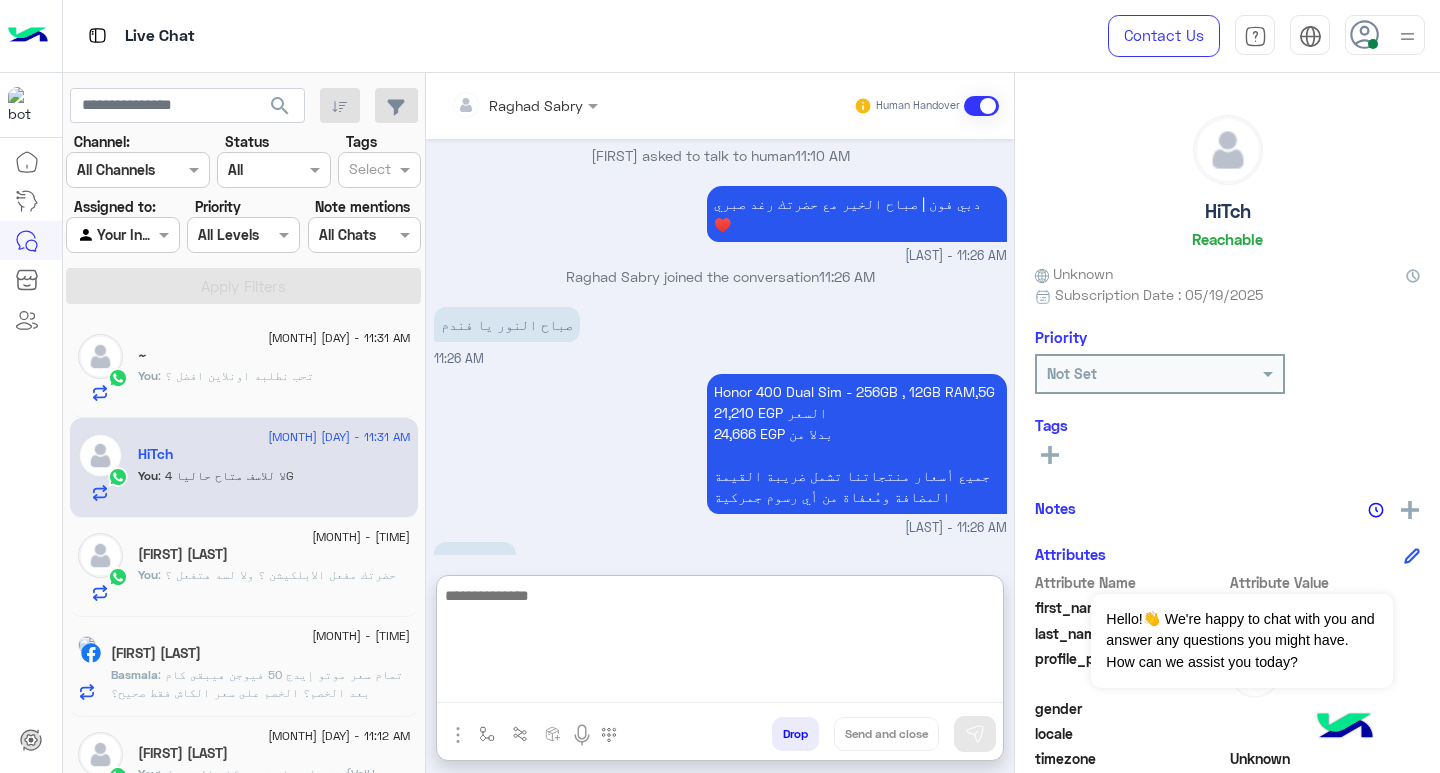 scroll, scrollTop: 1650, scrollLeft: 0, axis: vertical 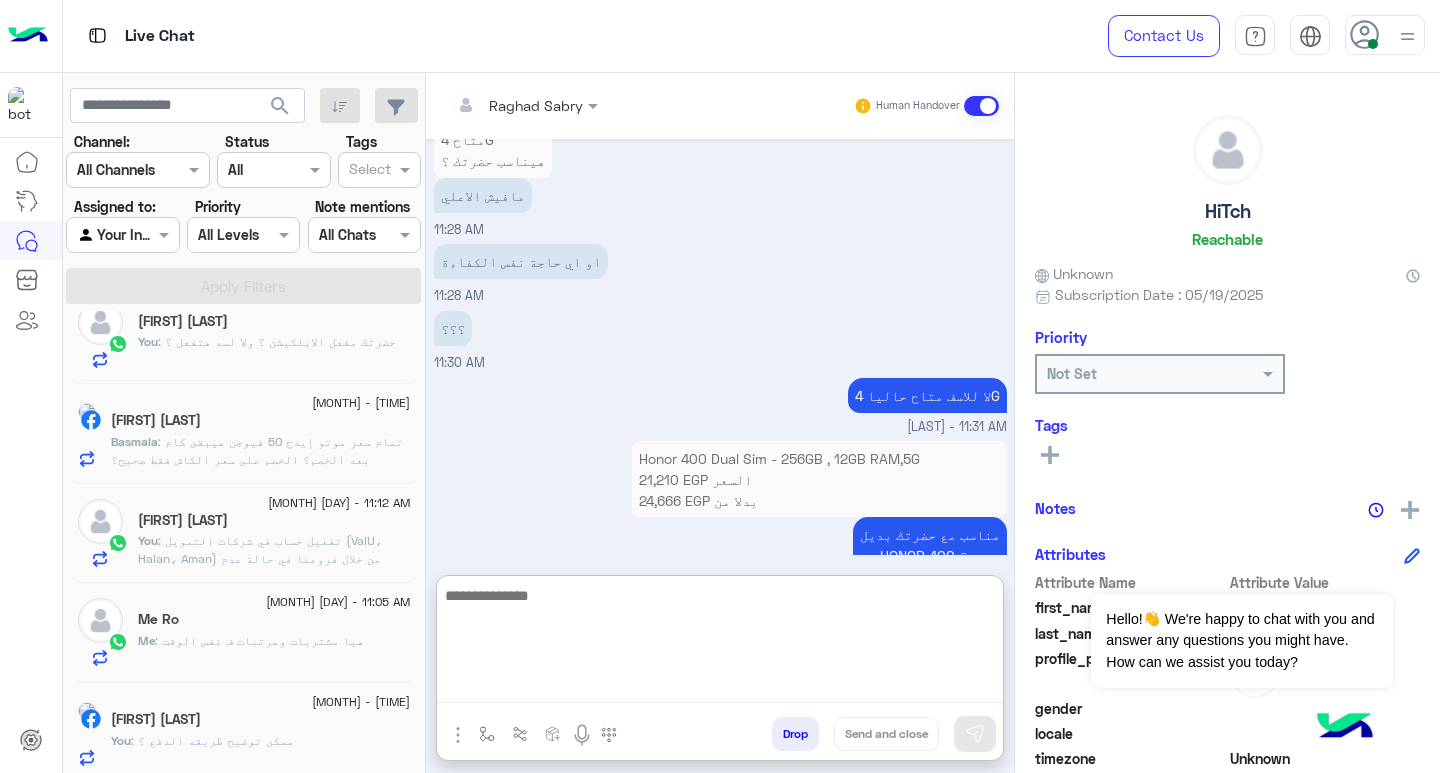 click on "Basmala : تمام
سعر موتو إيدج 50 فيوجن هيبقى كام بعد الخصم؟
الخصم على سعر الكاش فقط صحيح؟" 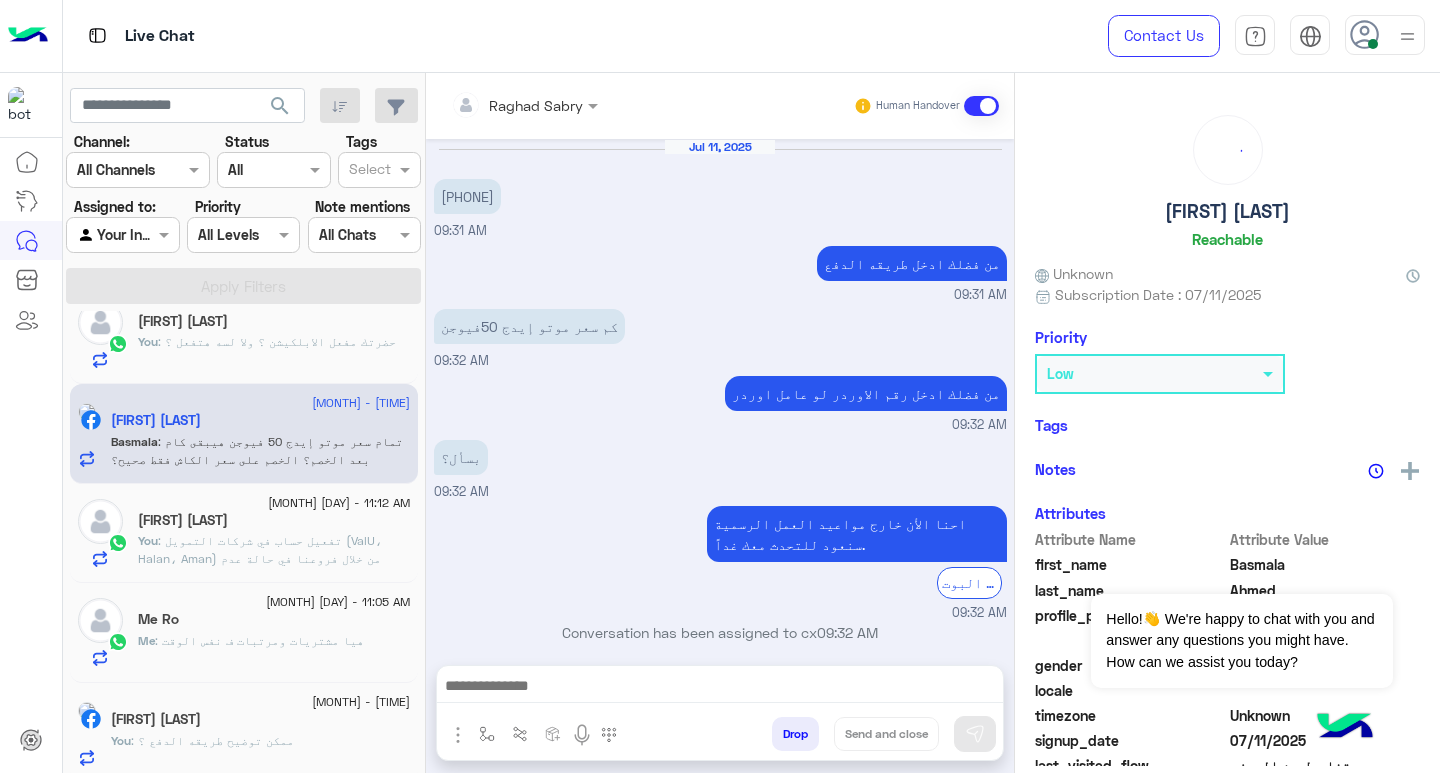 scroll, scrollTop: 1514, scrollLeft: 0, axis: vertical 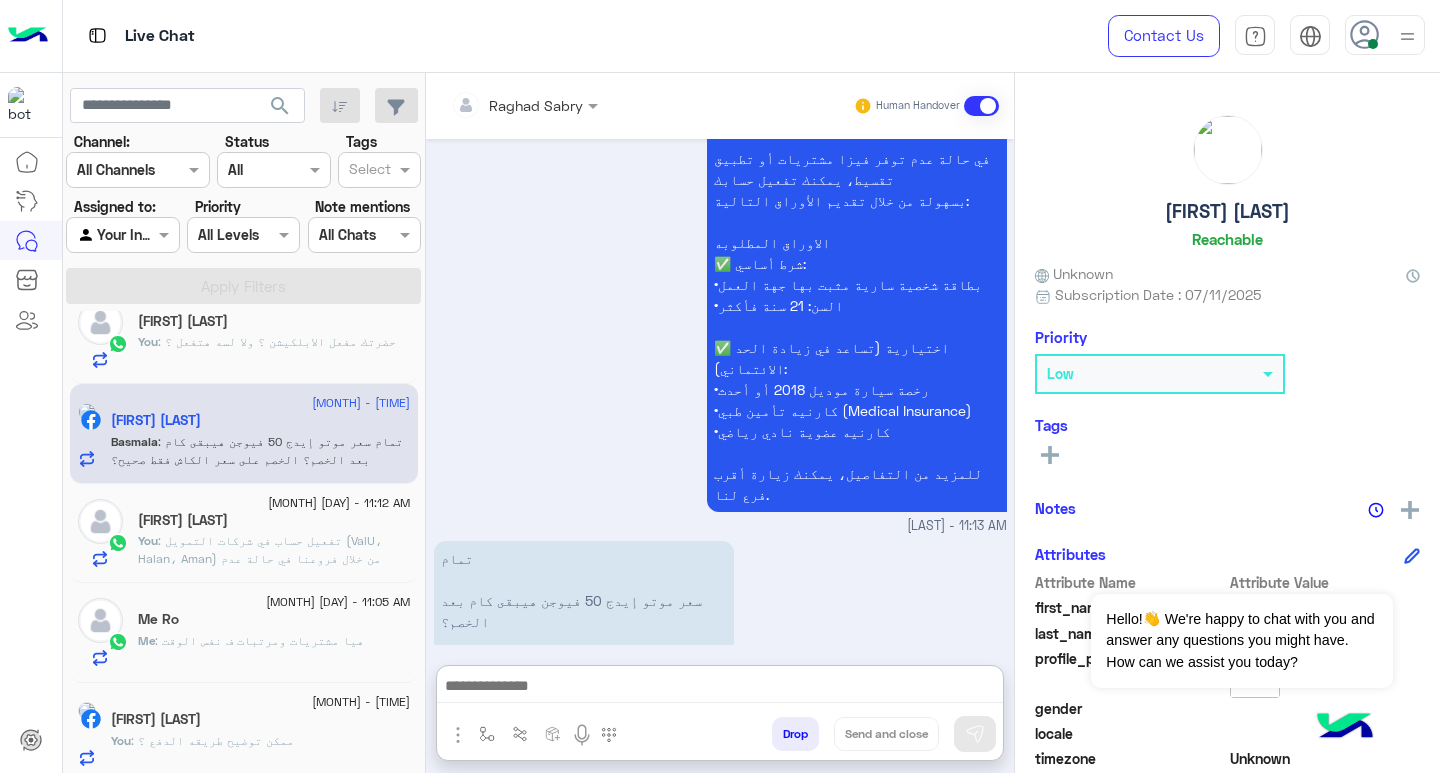click at bounding box center [720, 688] 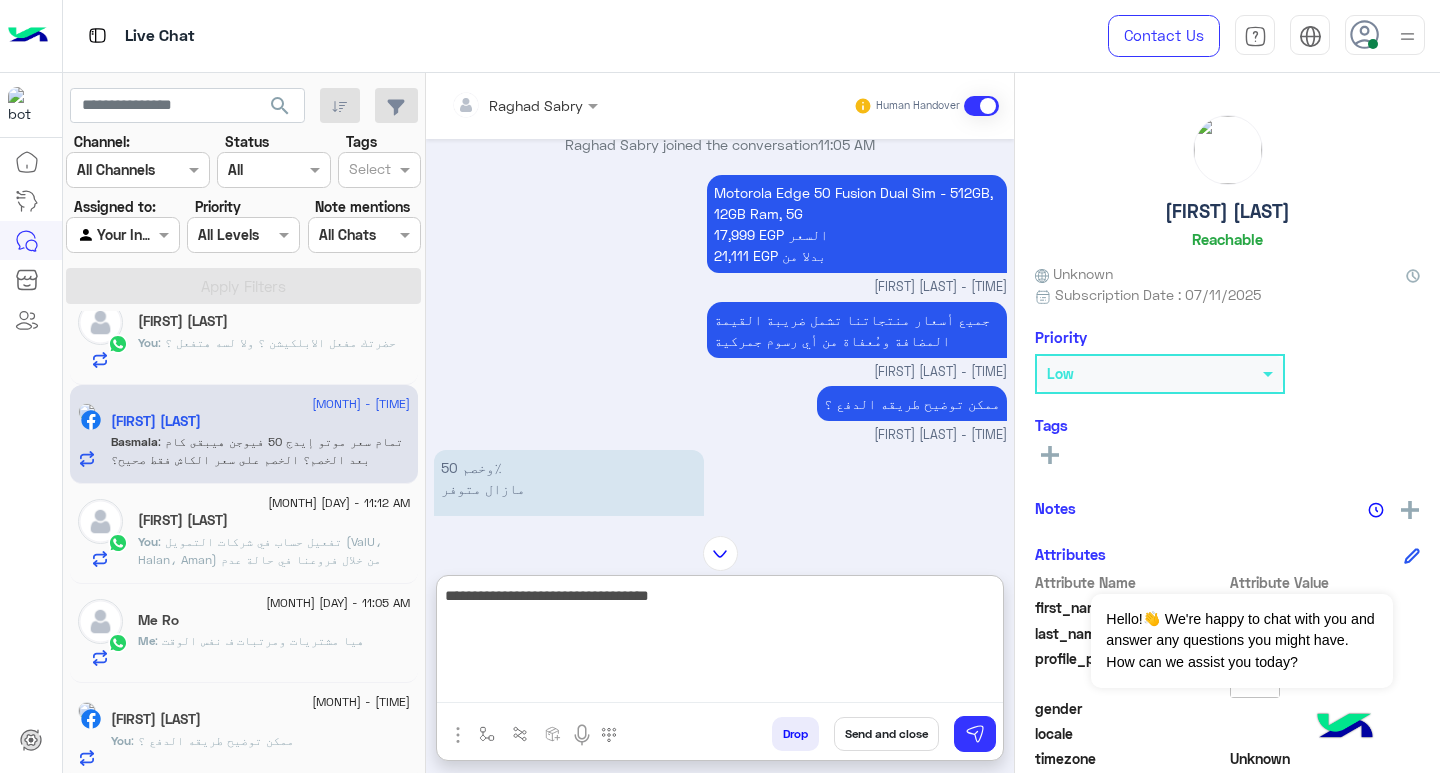 scroll, scrollTop: 581, scrollLeft: 0, axis: vertical 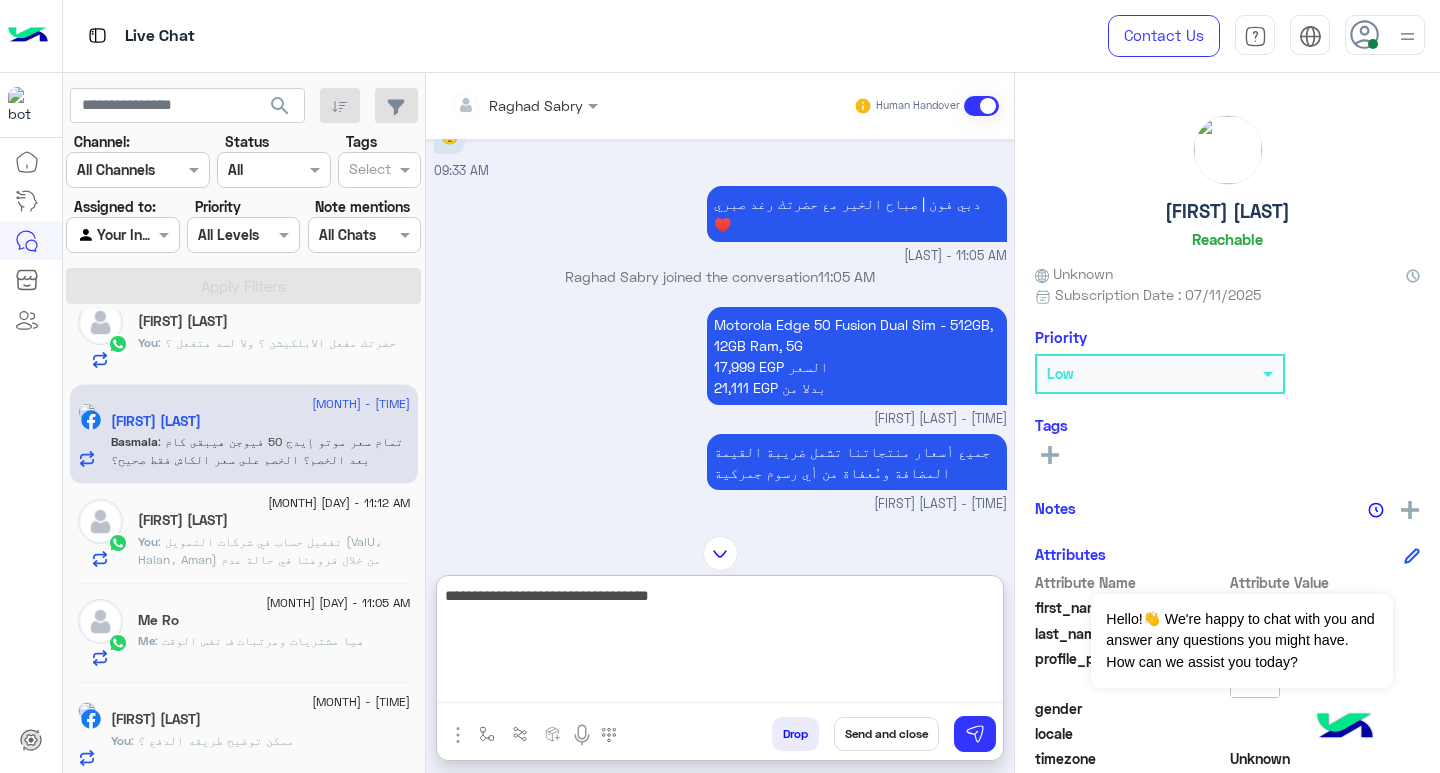 click on "Motorola Edge 50 Fusion Dual Sim - 512GB, 12GB Ram, 5G 17,999 EGP   السعر  21,111 EGP بدلا من" at bounding box center (857, 356) 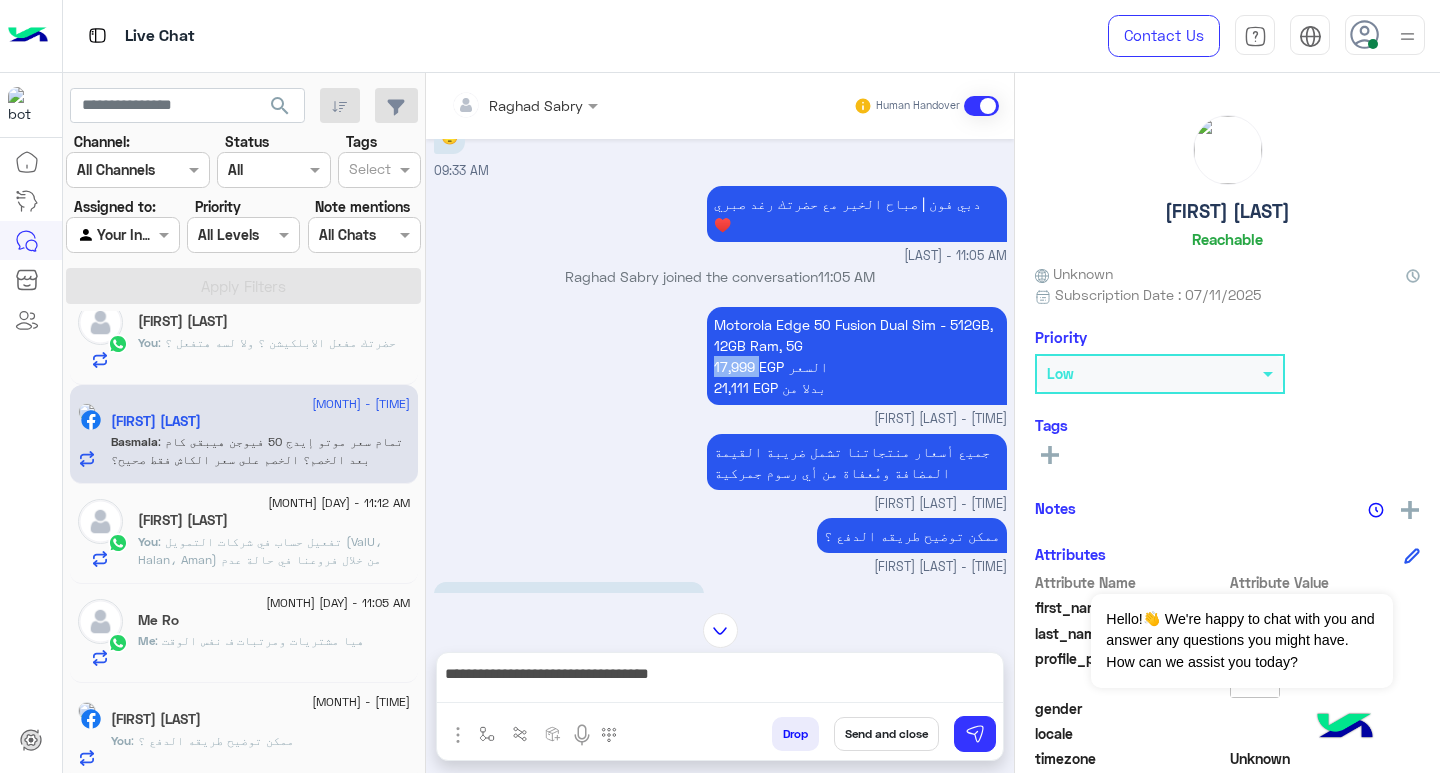 click on "Motorola Edge 50 Fusion Dual Sim - 512GB, 12GB Ram, 5G 17,999 EGP   السعر  21,111 EGP بدلا من" at bounding box center (857, 356) 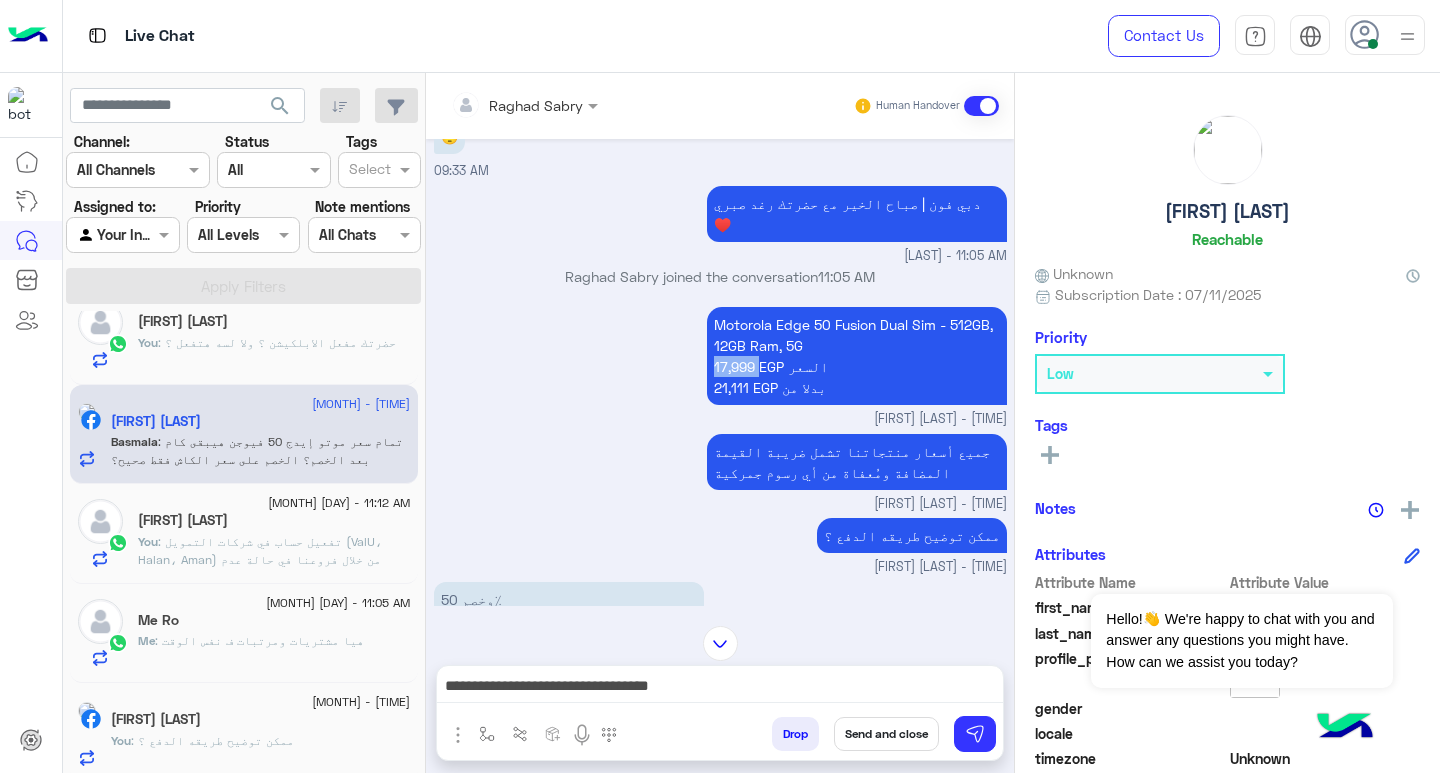 copy on "17,999" 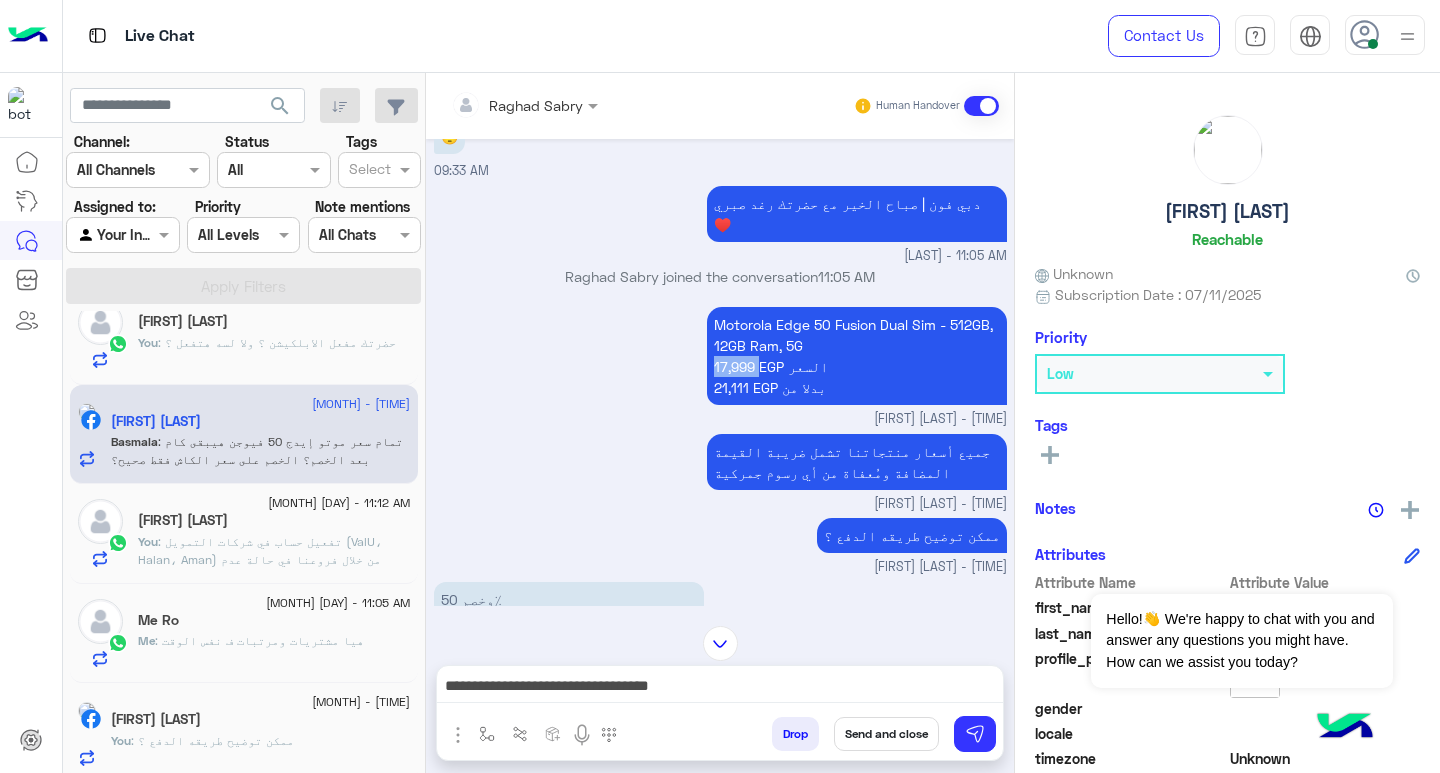 click on "**********" at bounding box center [720, 688] 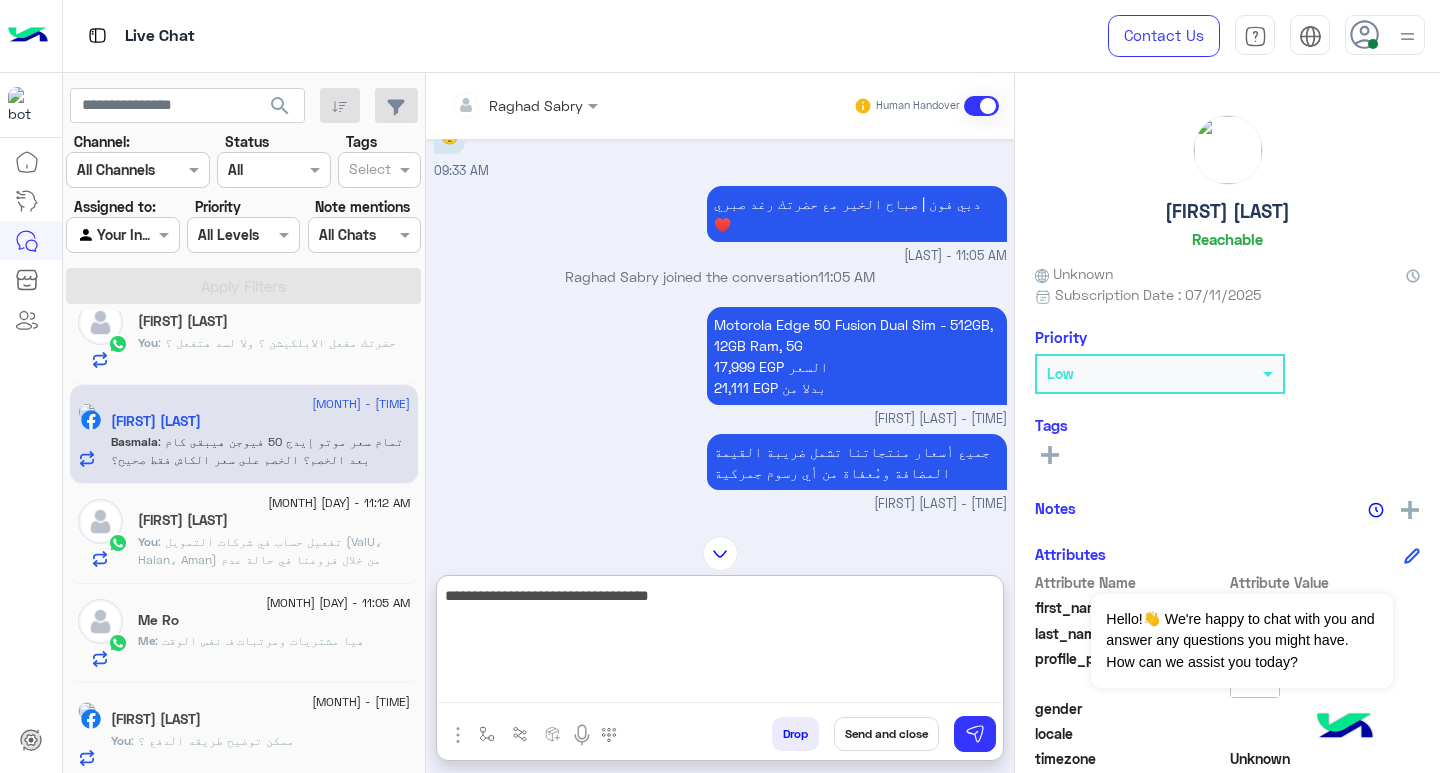 paste on "*******" 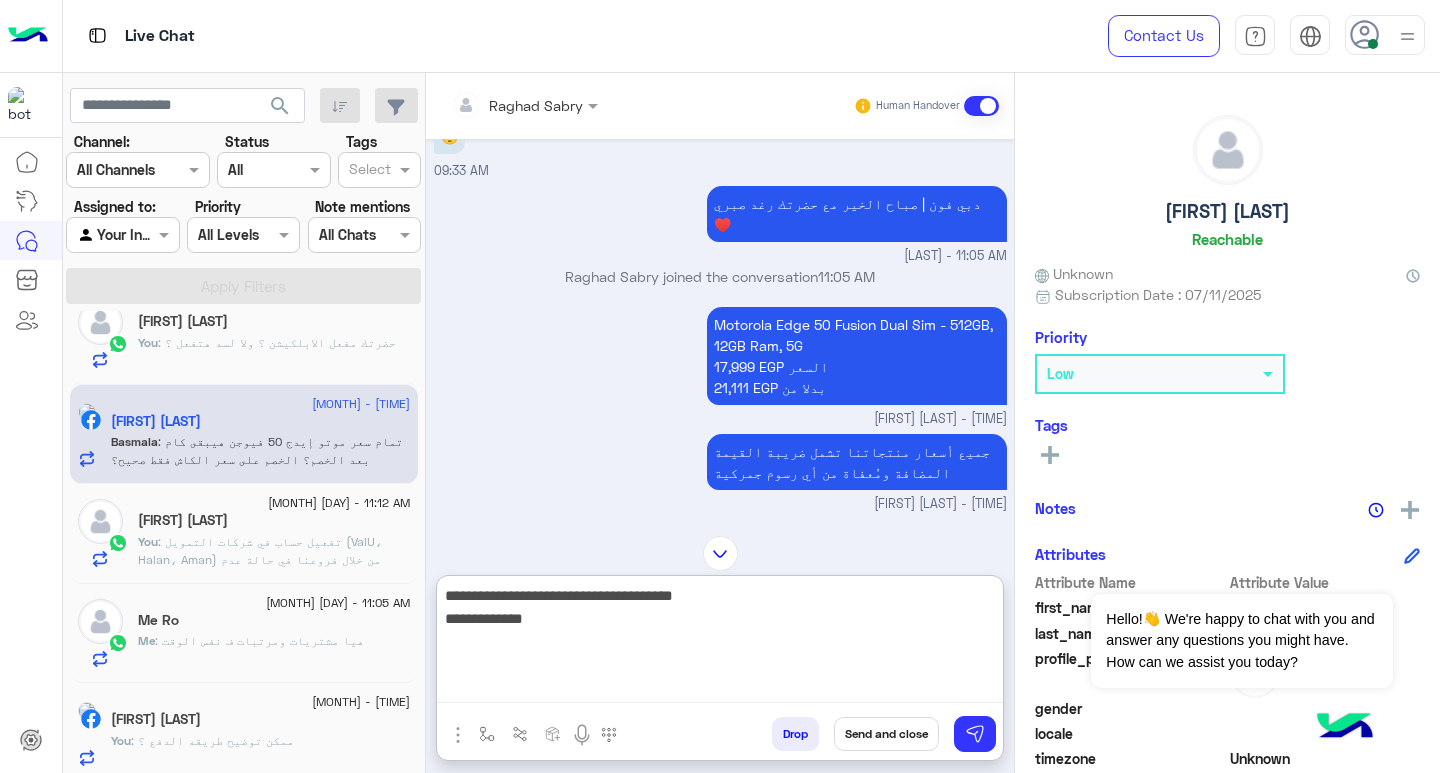paste on "*****" 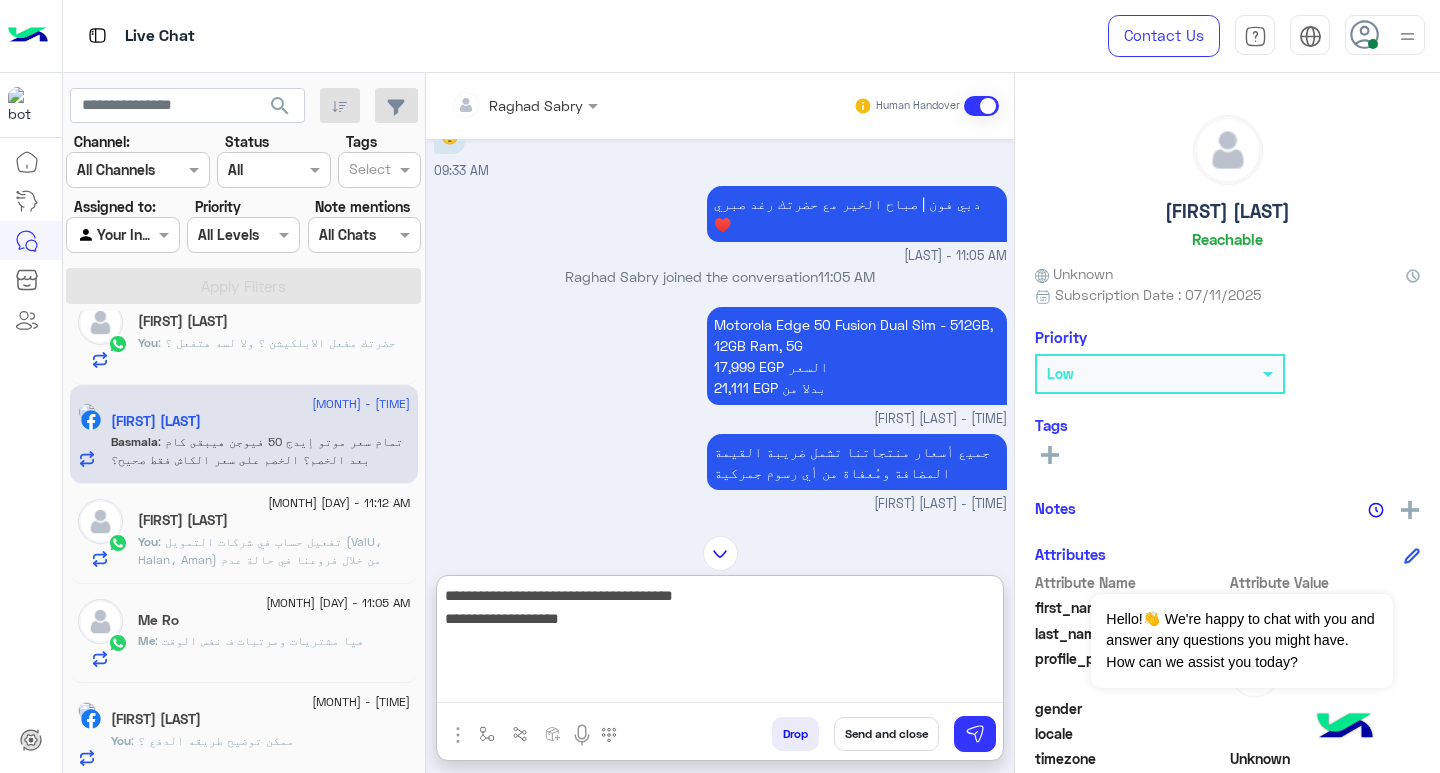 click on "**********" at bounding box center [720, 643] 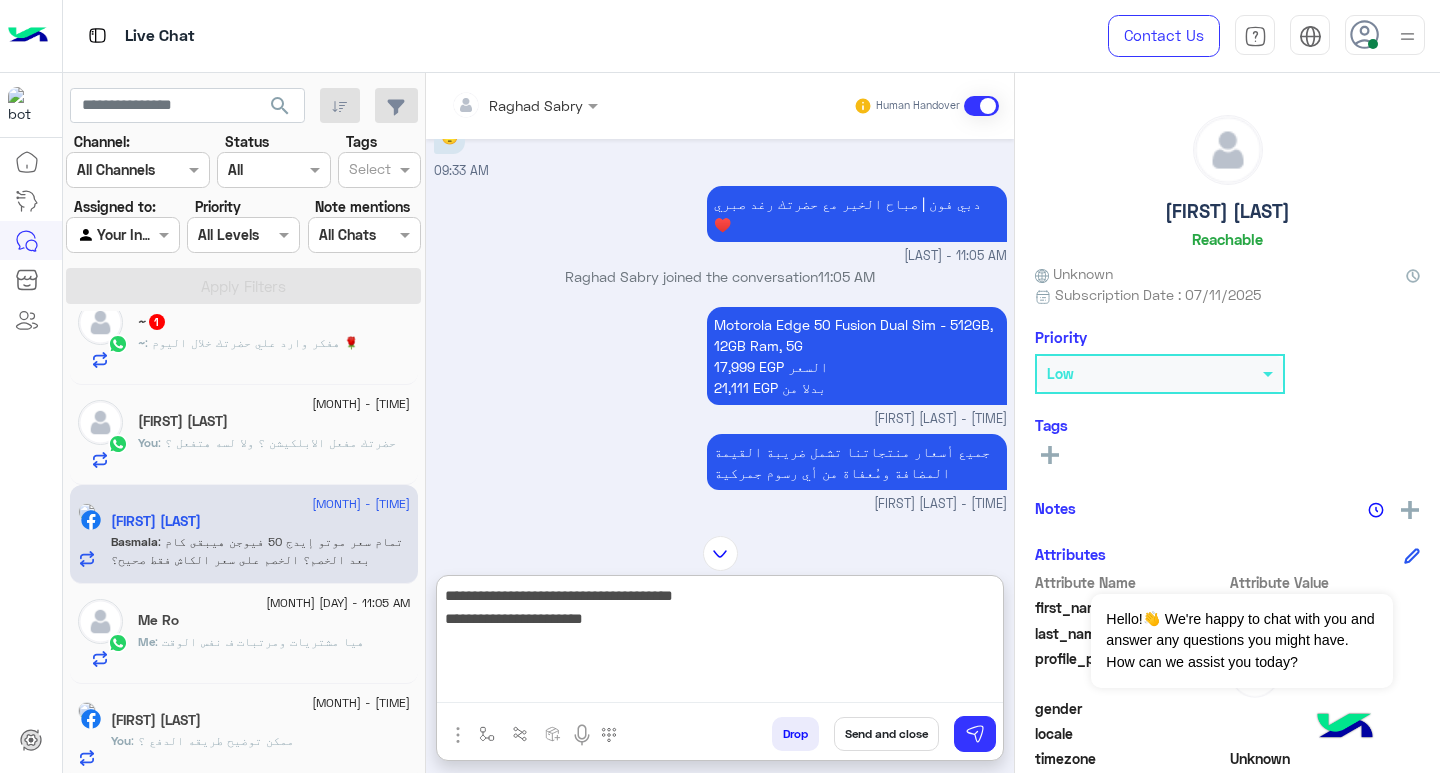 scroll, scrollTop: 233, scrollLeft: 0, axis: vertical 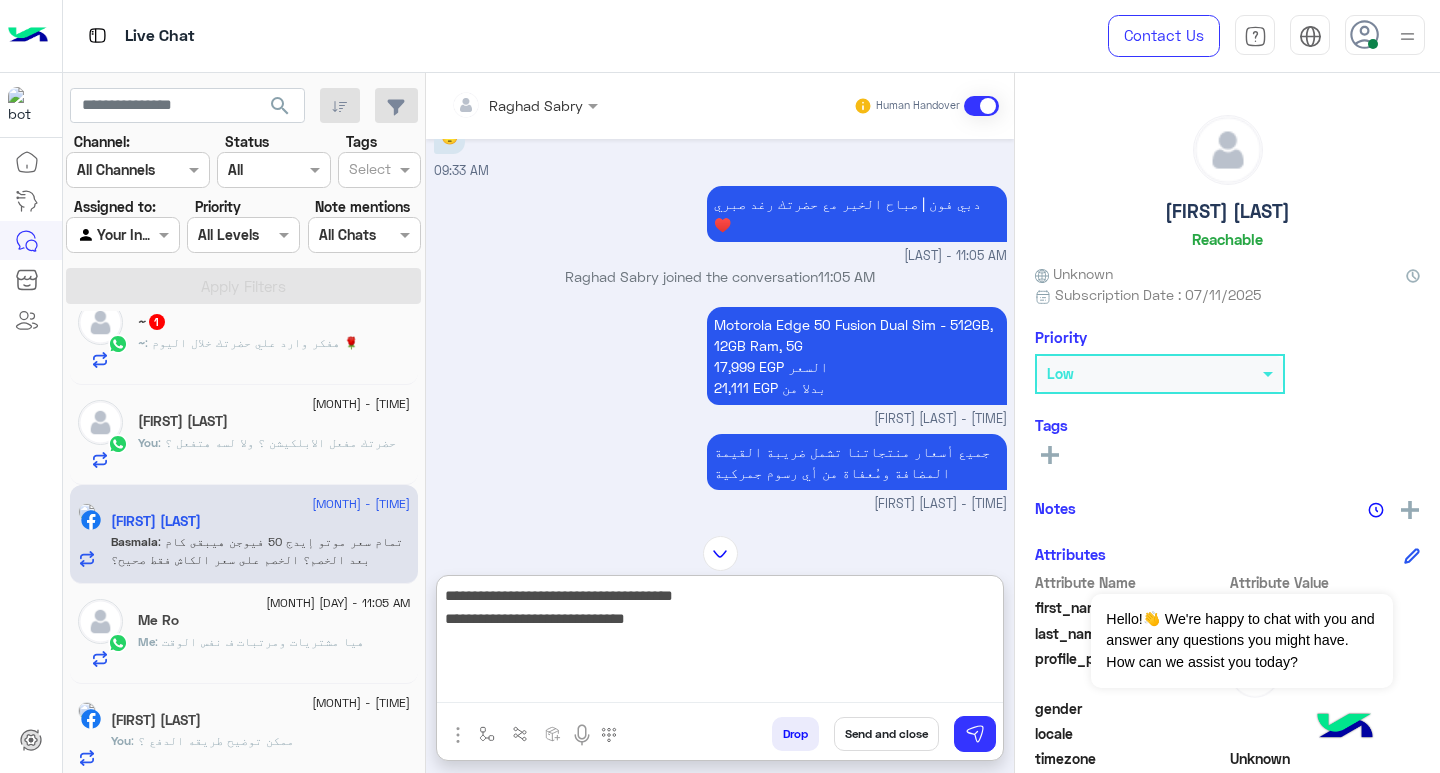 type on "**********" 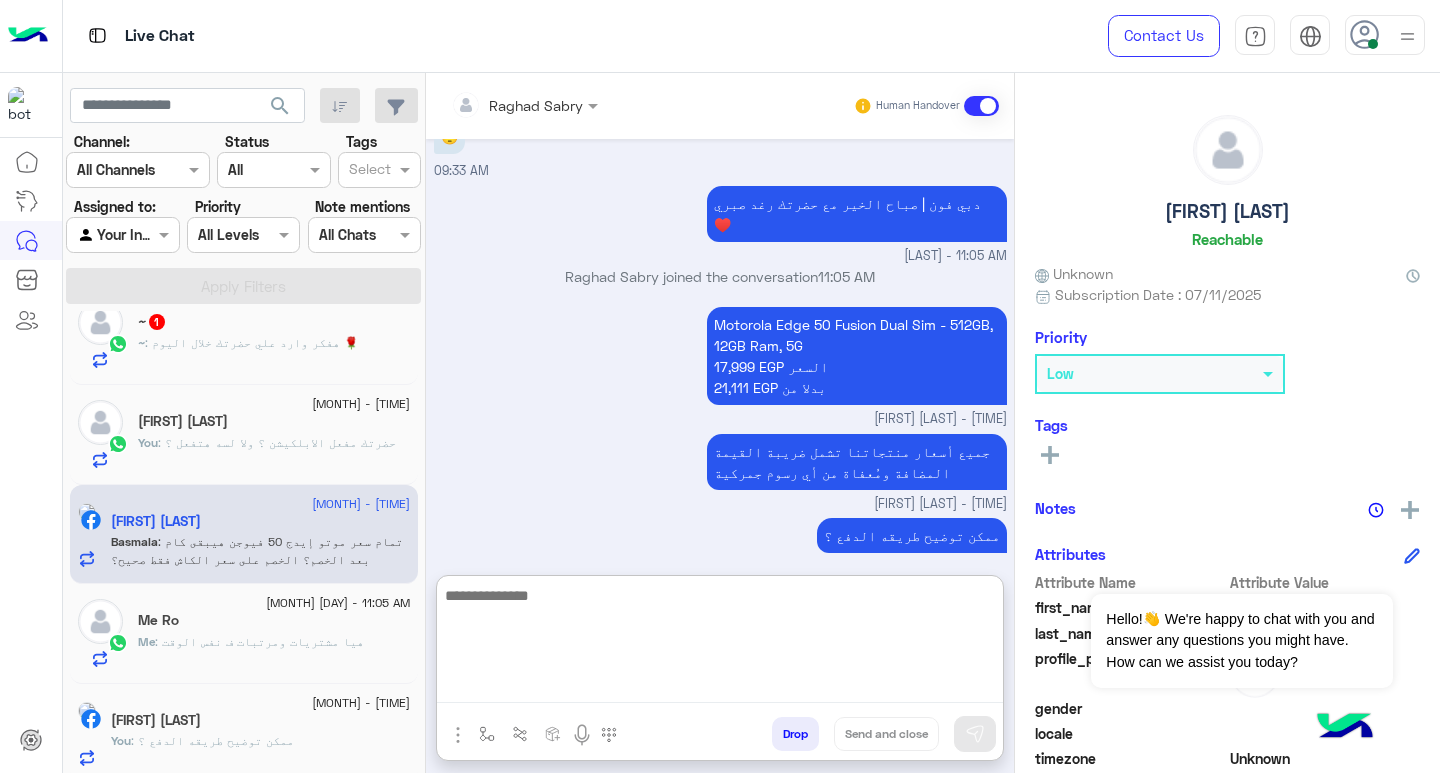 scroll, scrollTop: 1689, scrollLeft: 0, axis: vertical 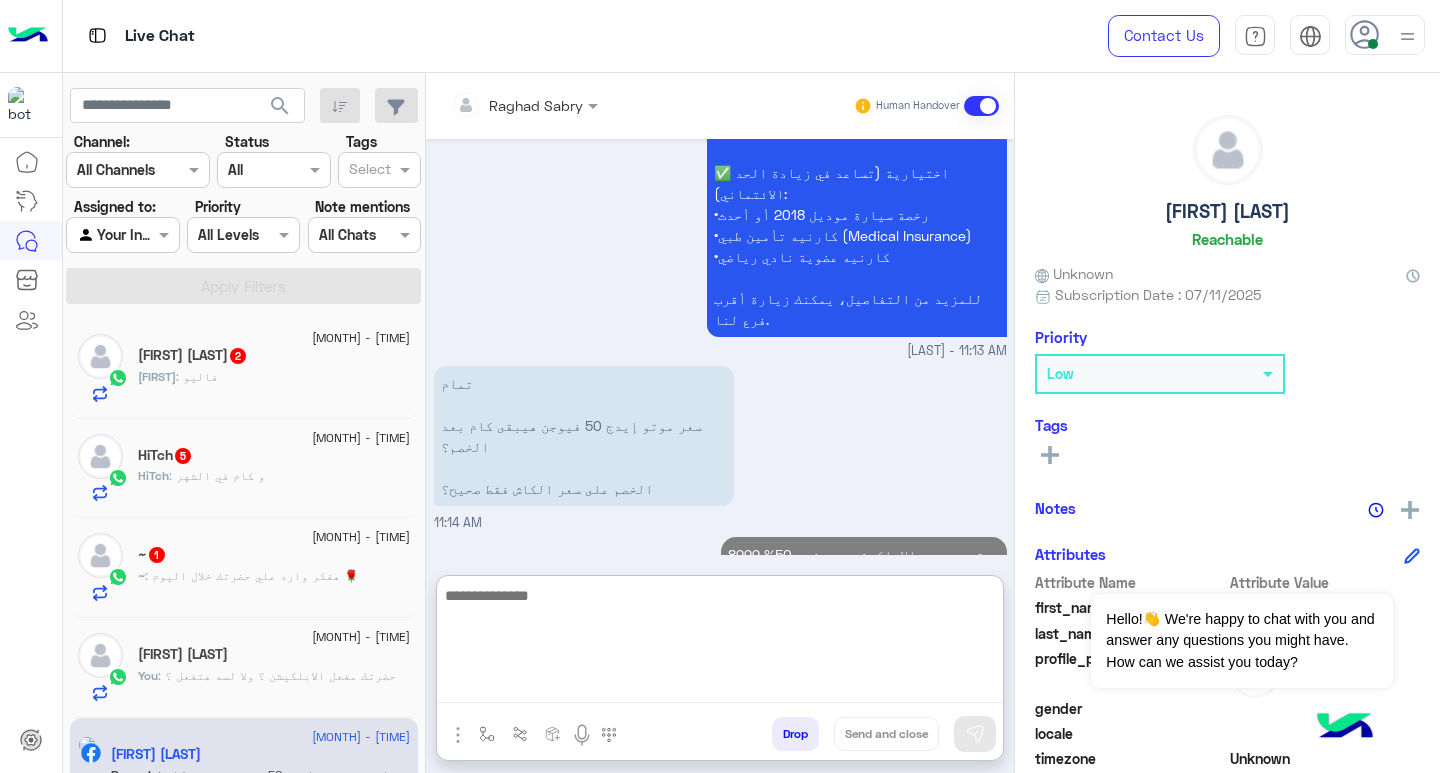 click on "~ : هفكر وارد علي حضرتك خلال اليوم 🌹" 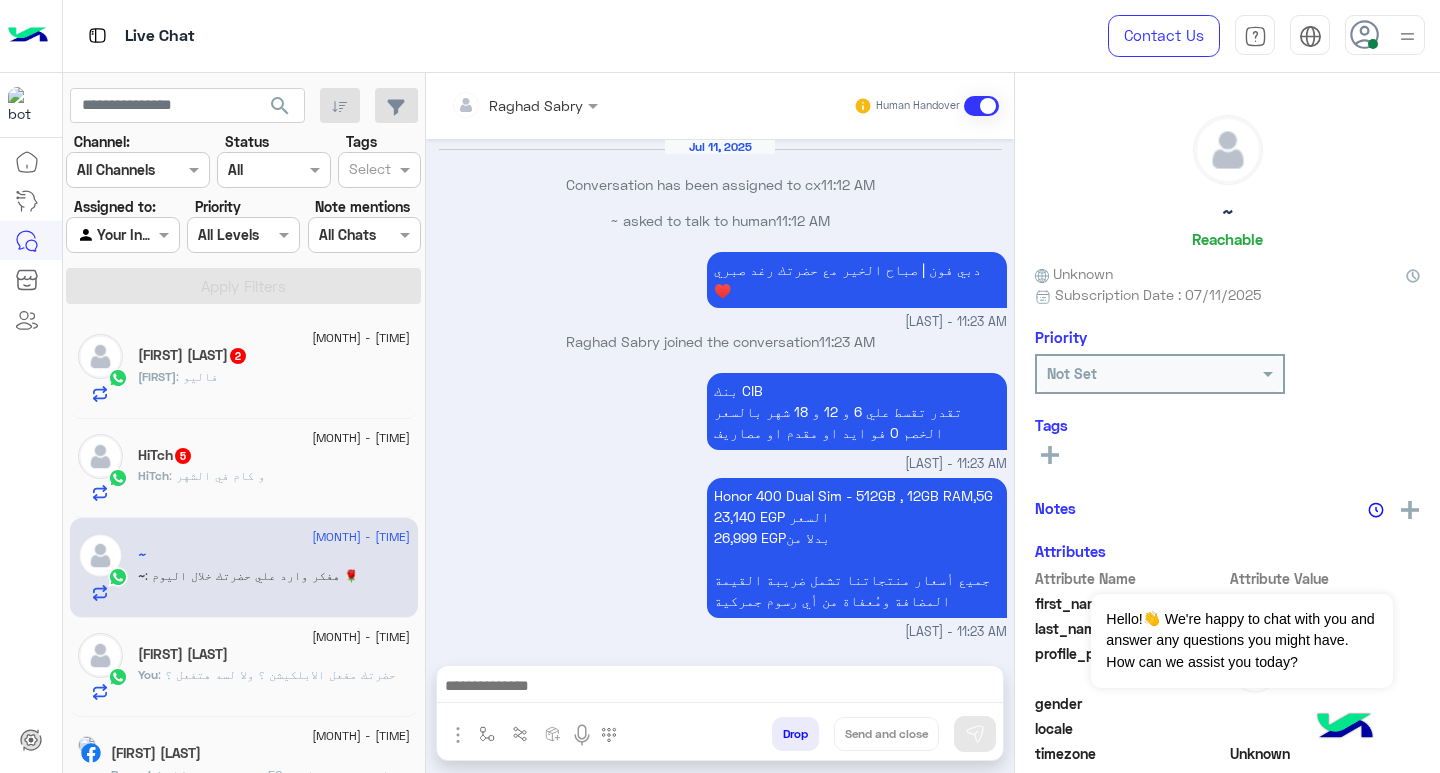scroll, scrollTop: 1054, scrollLeft: 0, axis: vertical 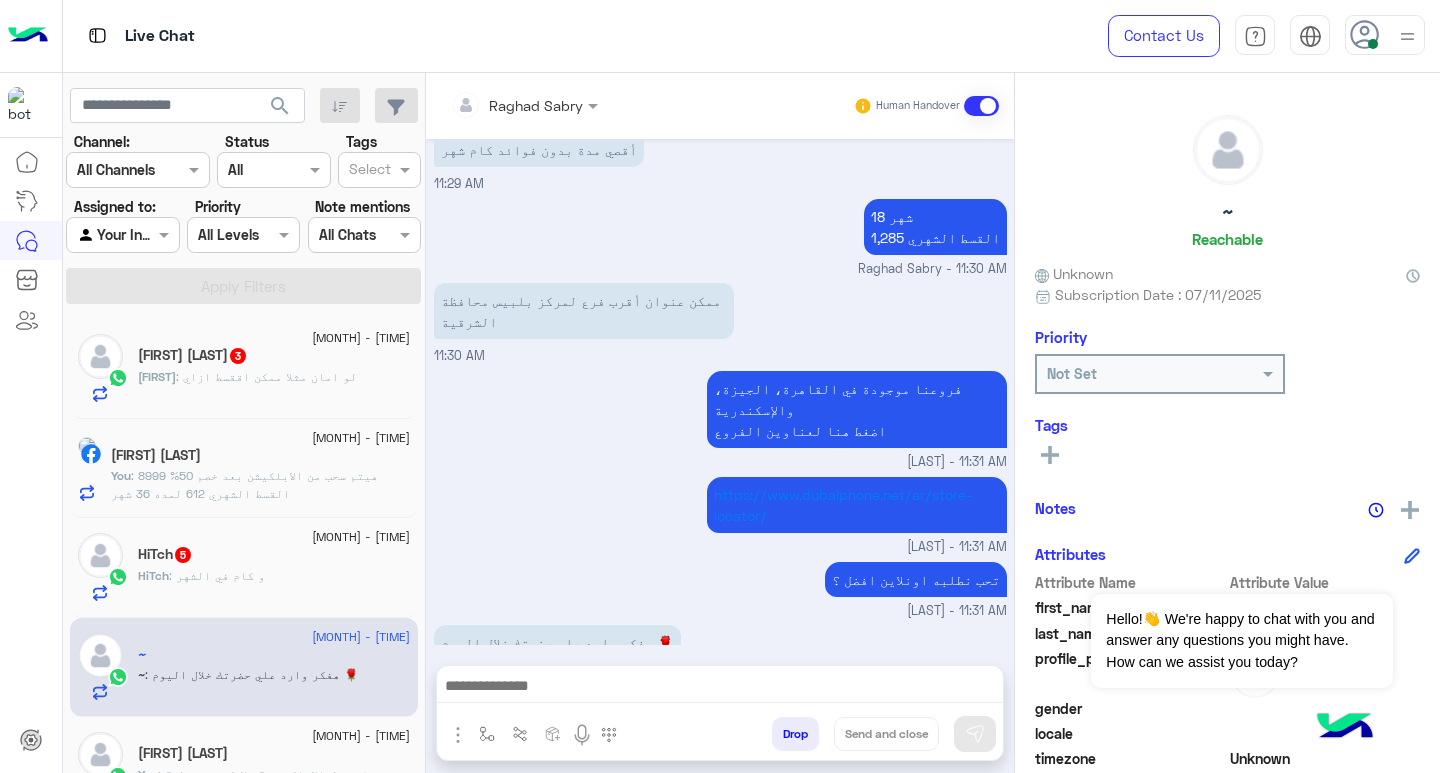click on "androw saadan  3" 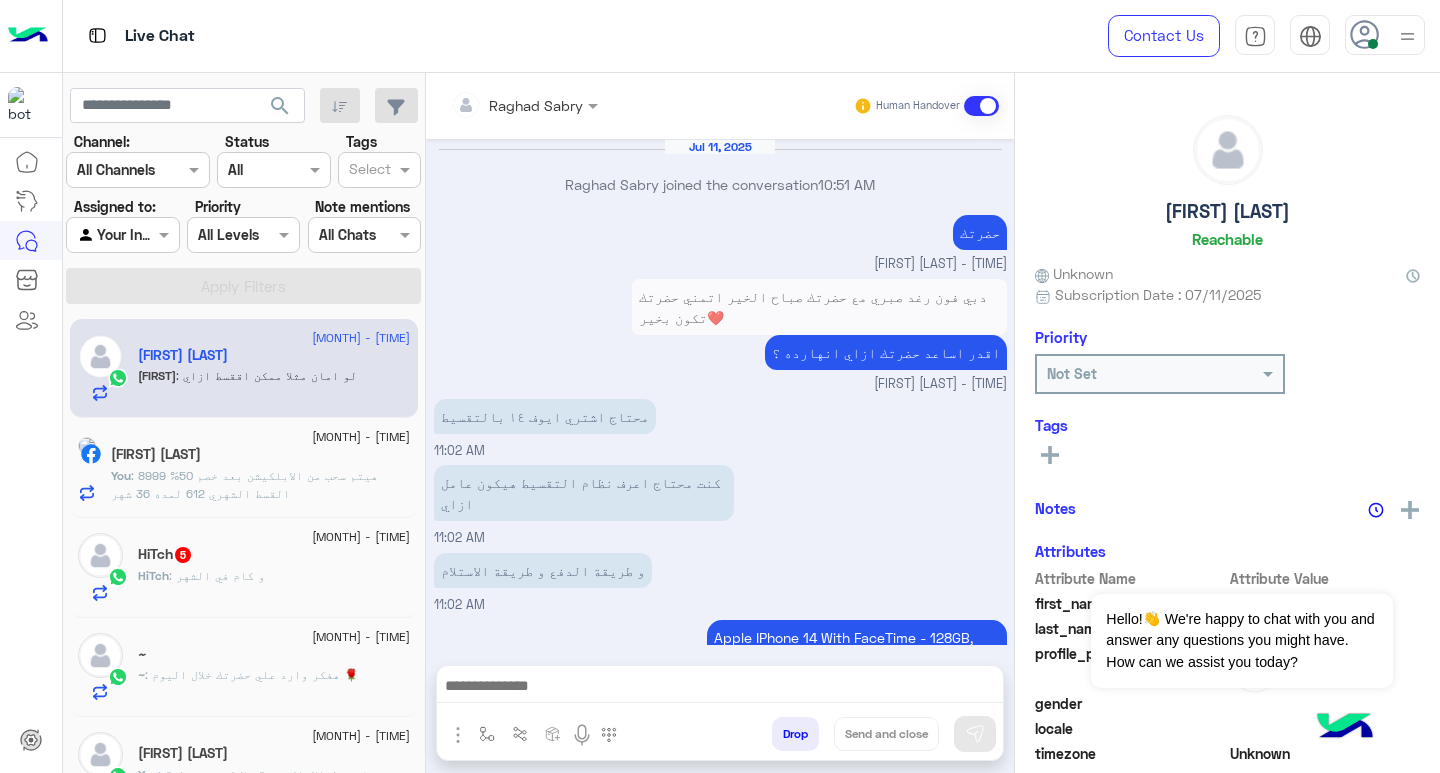 scroll, scrollTop: 1781, scrollLeft: 0, axis: vertical 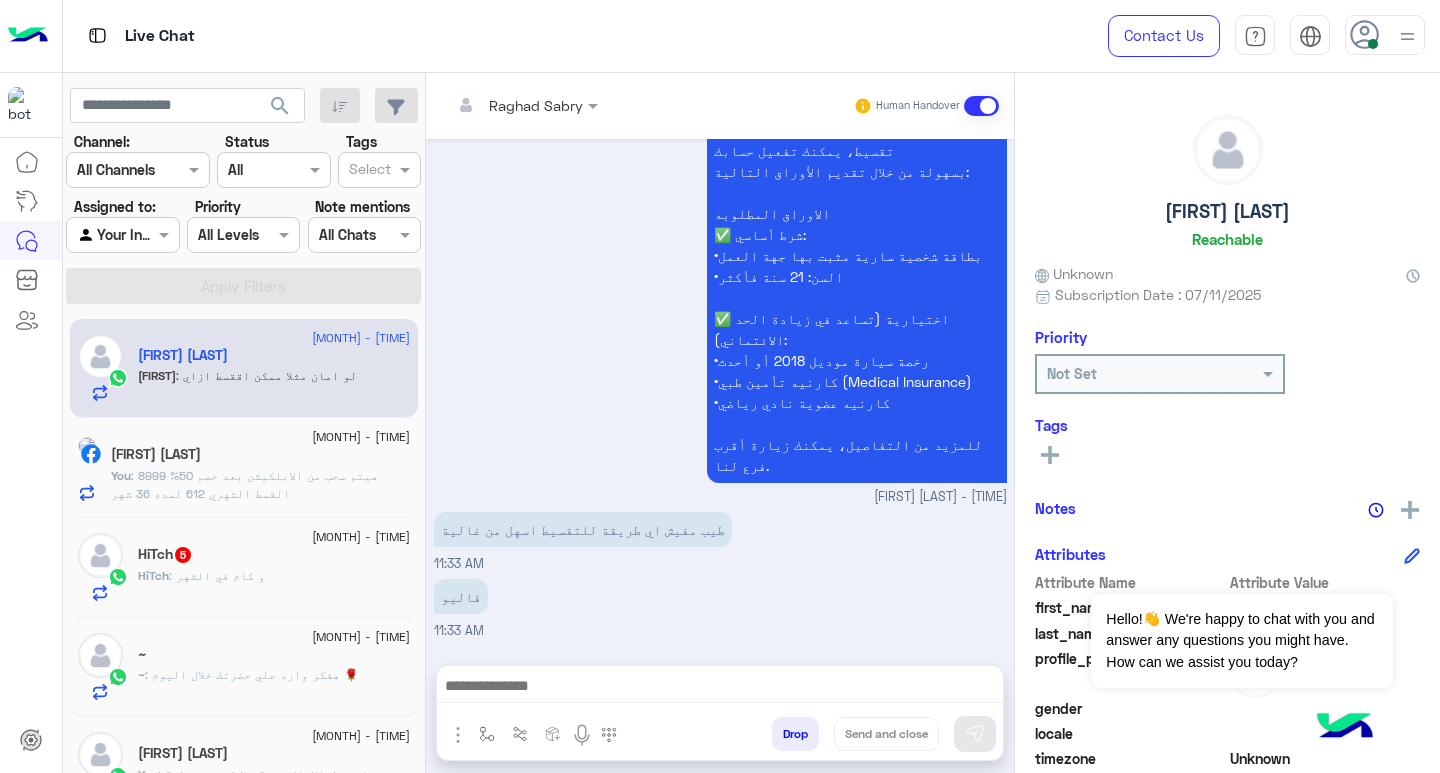 click at bounding box center [701, 669] 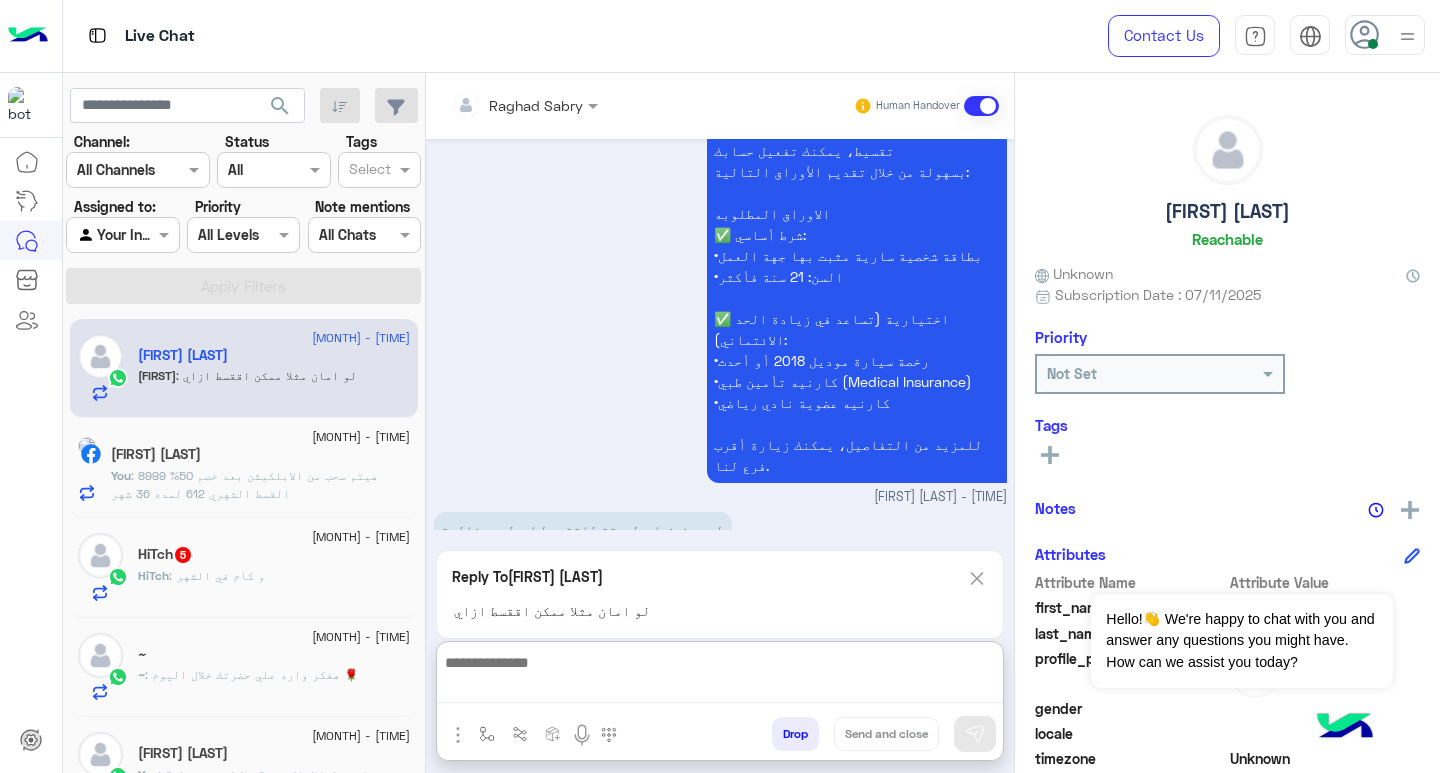 click at bounding box center [720, 676] 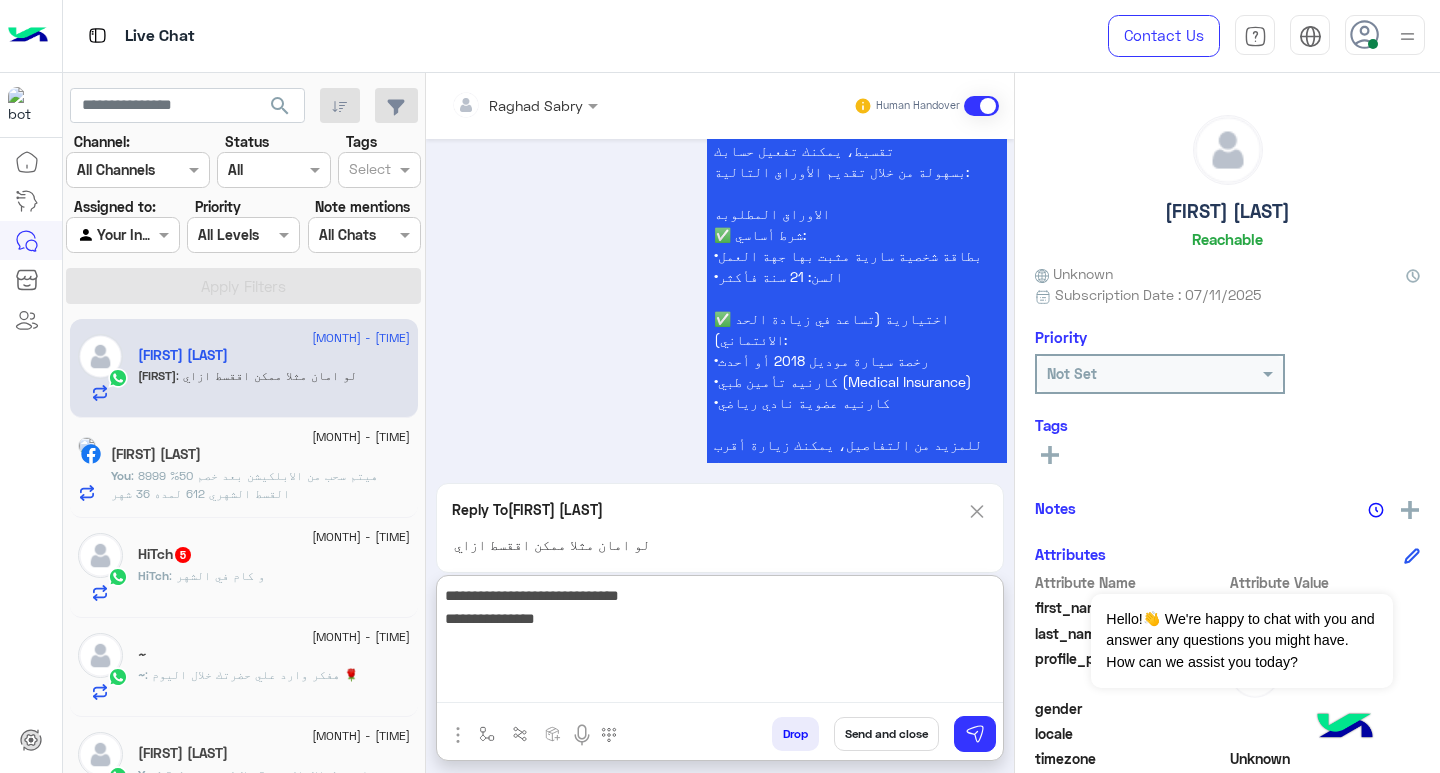 type on "**********" 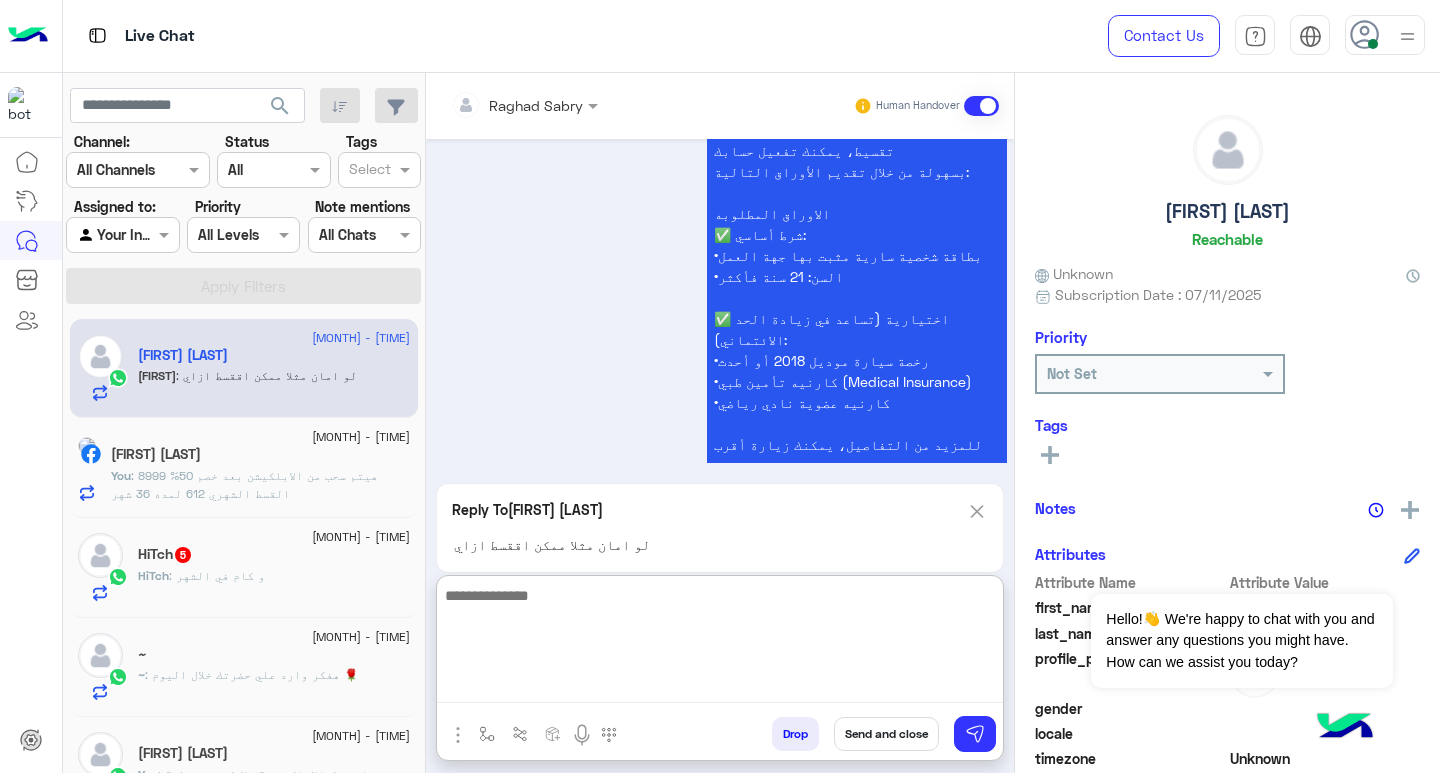 scroll, scrollTop: 1990, scrollLeft: 0, axis: vertical 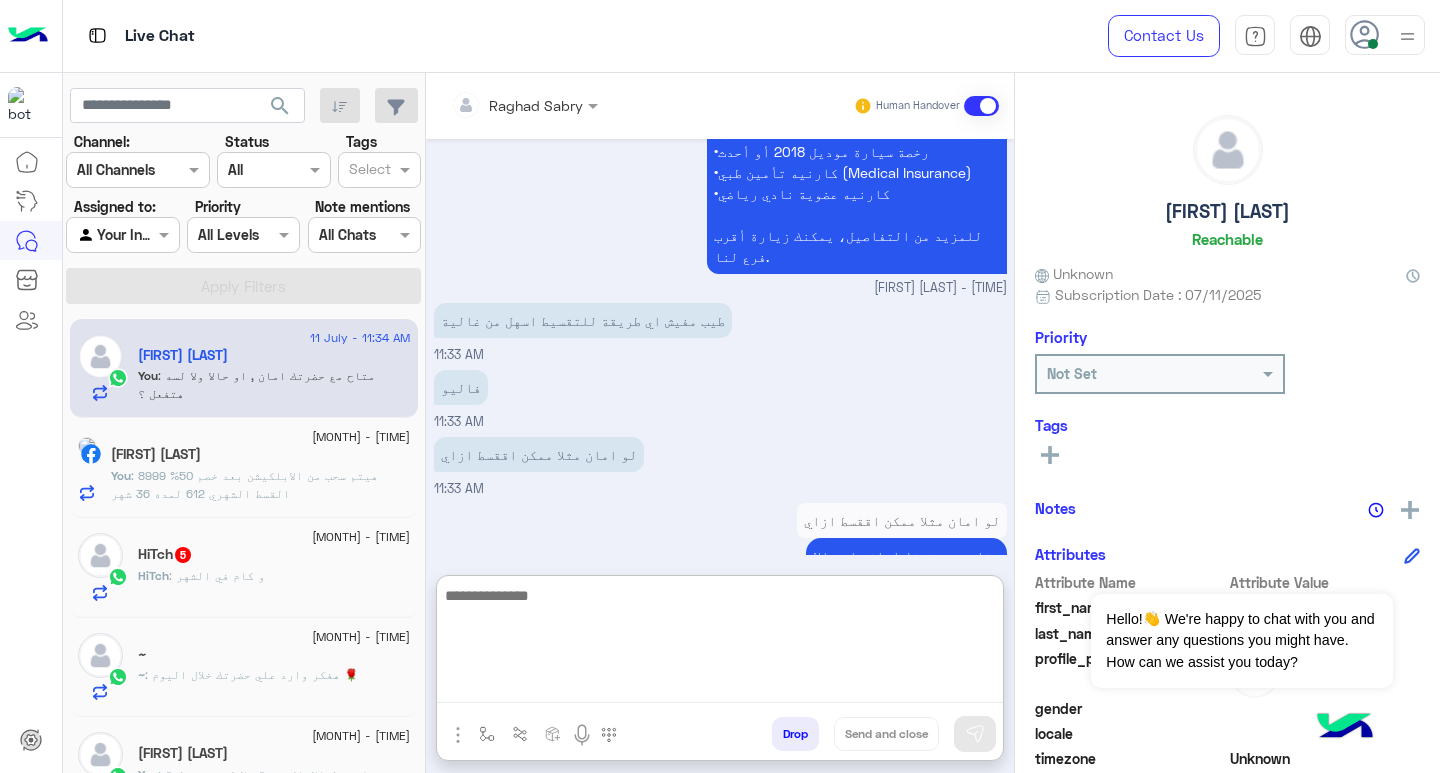 click on "HiTch : و كام في الشهر" 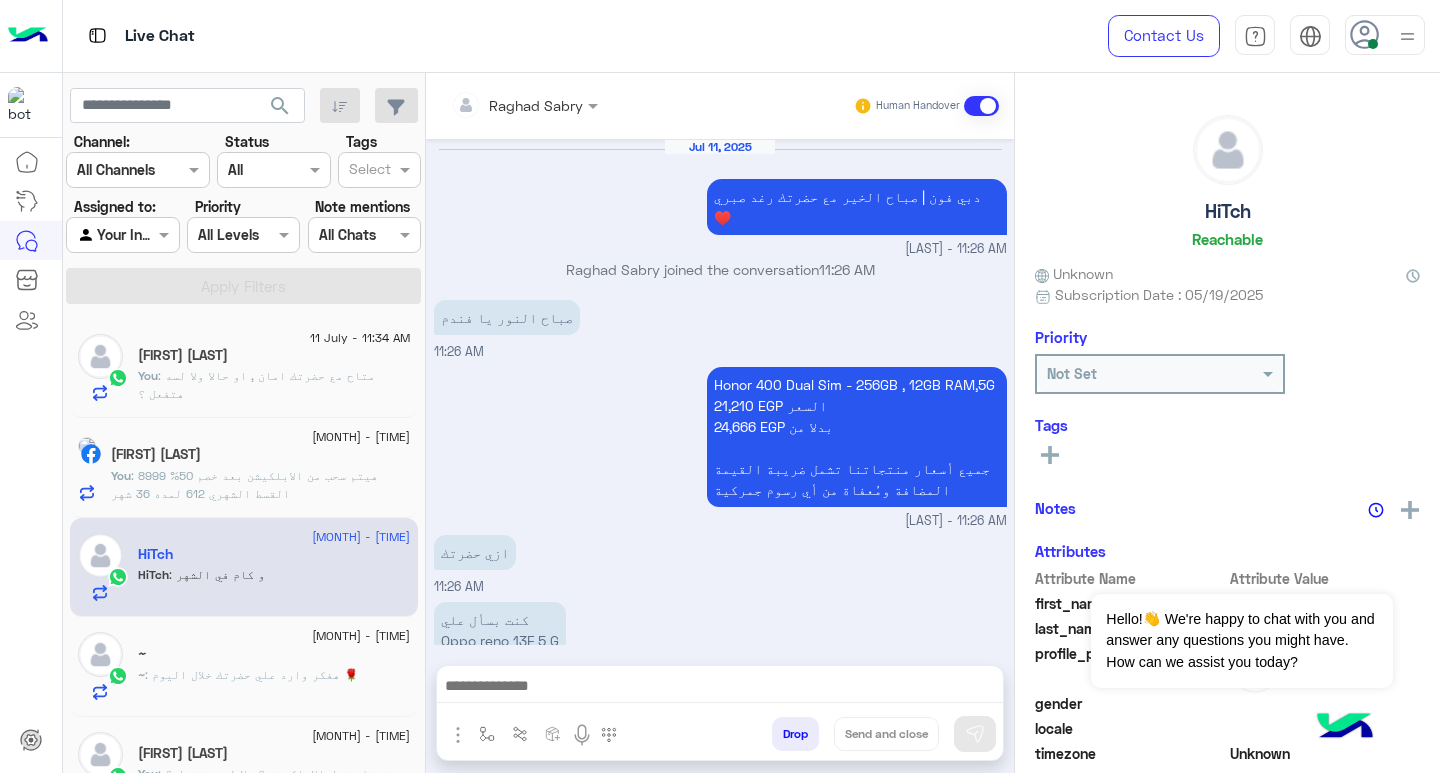 scroll, scrollTop: 1139, scrollLeft: 0, axis: vertical 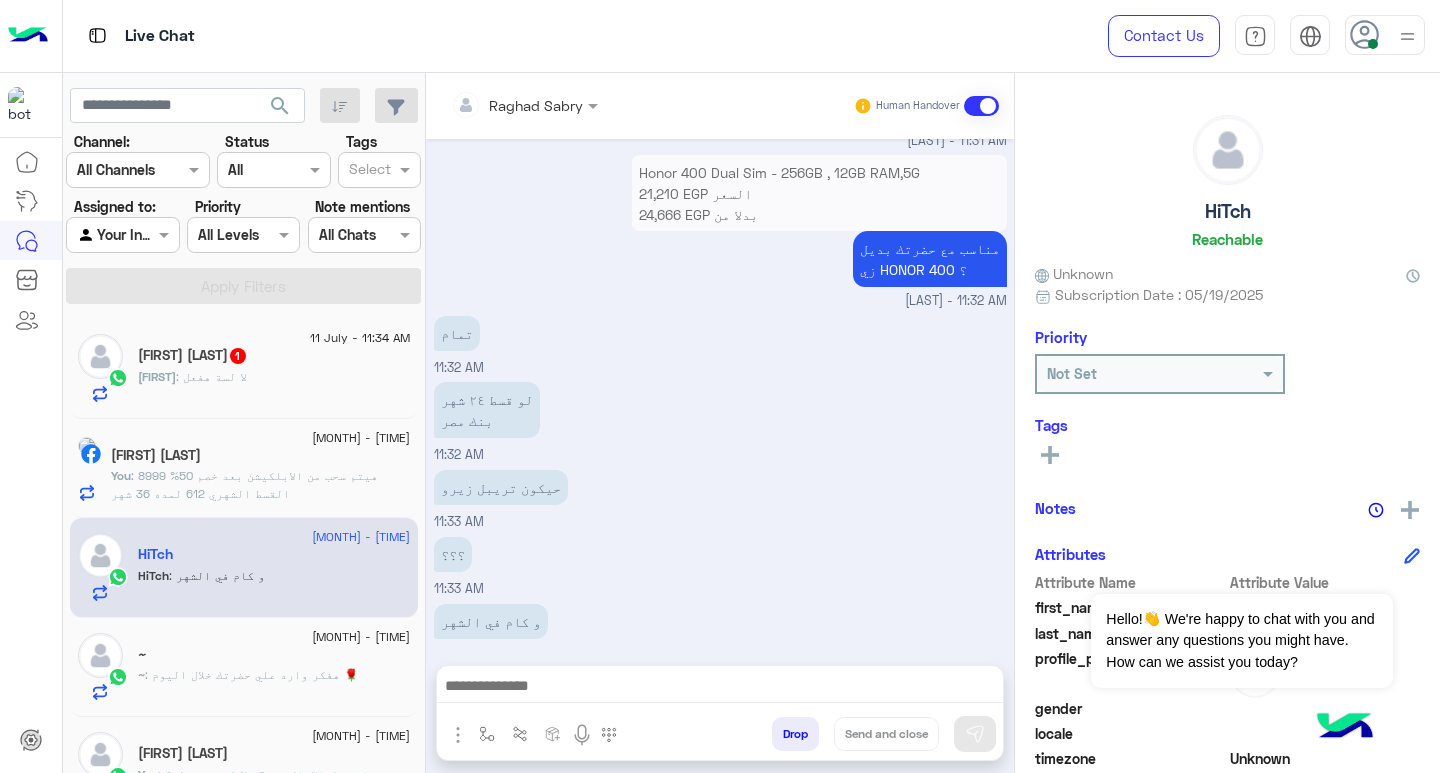 click on "androw : لا لسة هفعل" 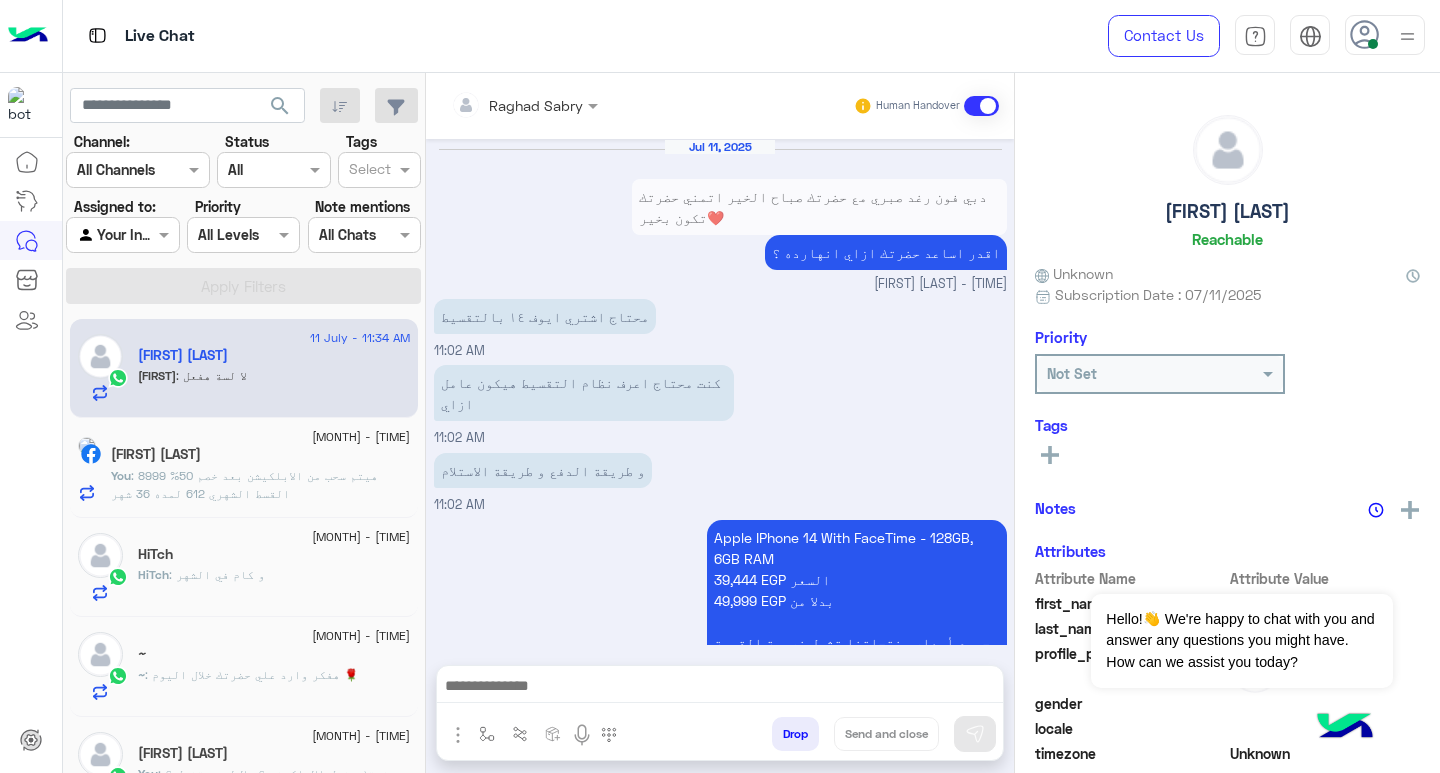scroll, scrollTop: 1923, scrollLeft: 0, axis: vertical 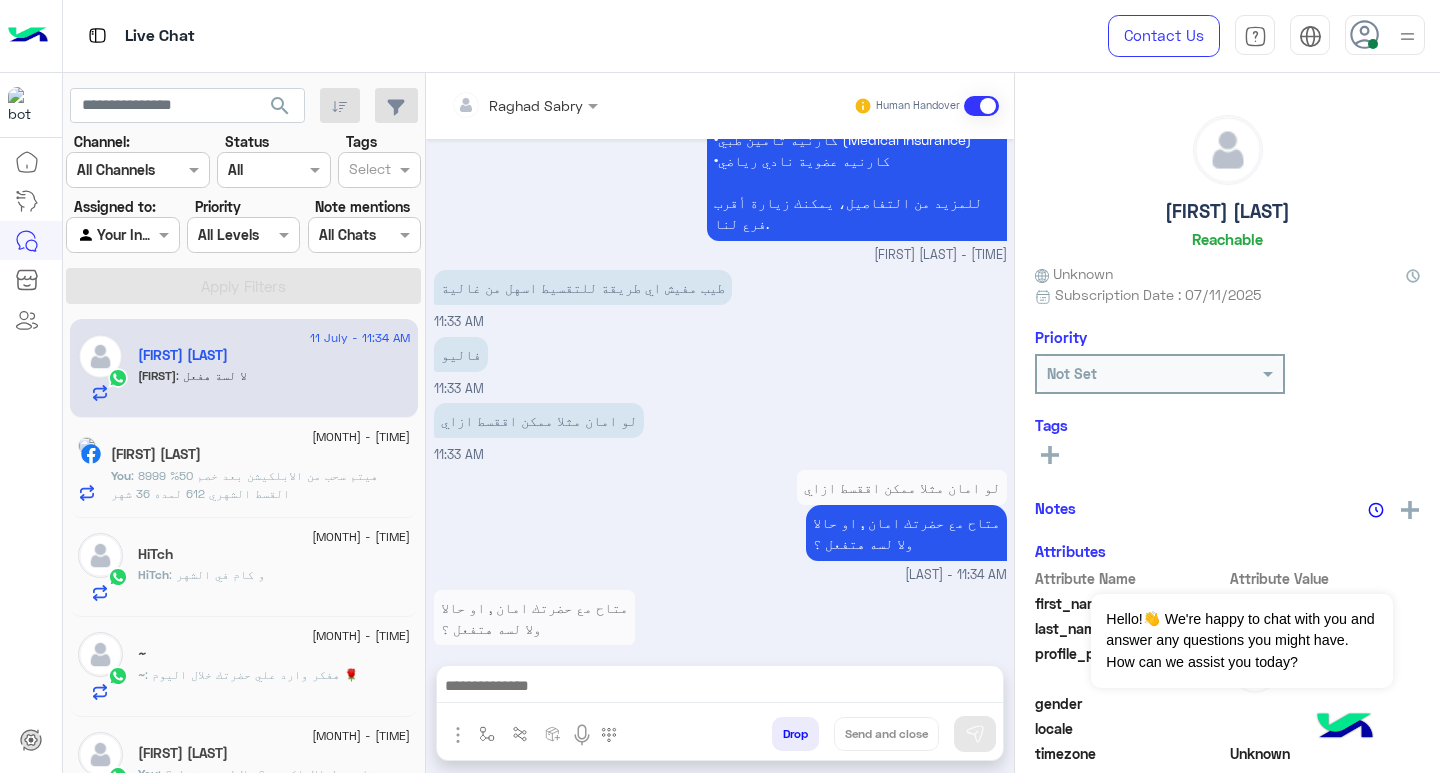 click at bounding box center (720, 688) 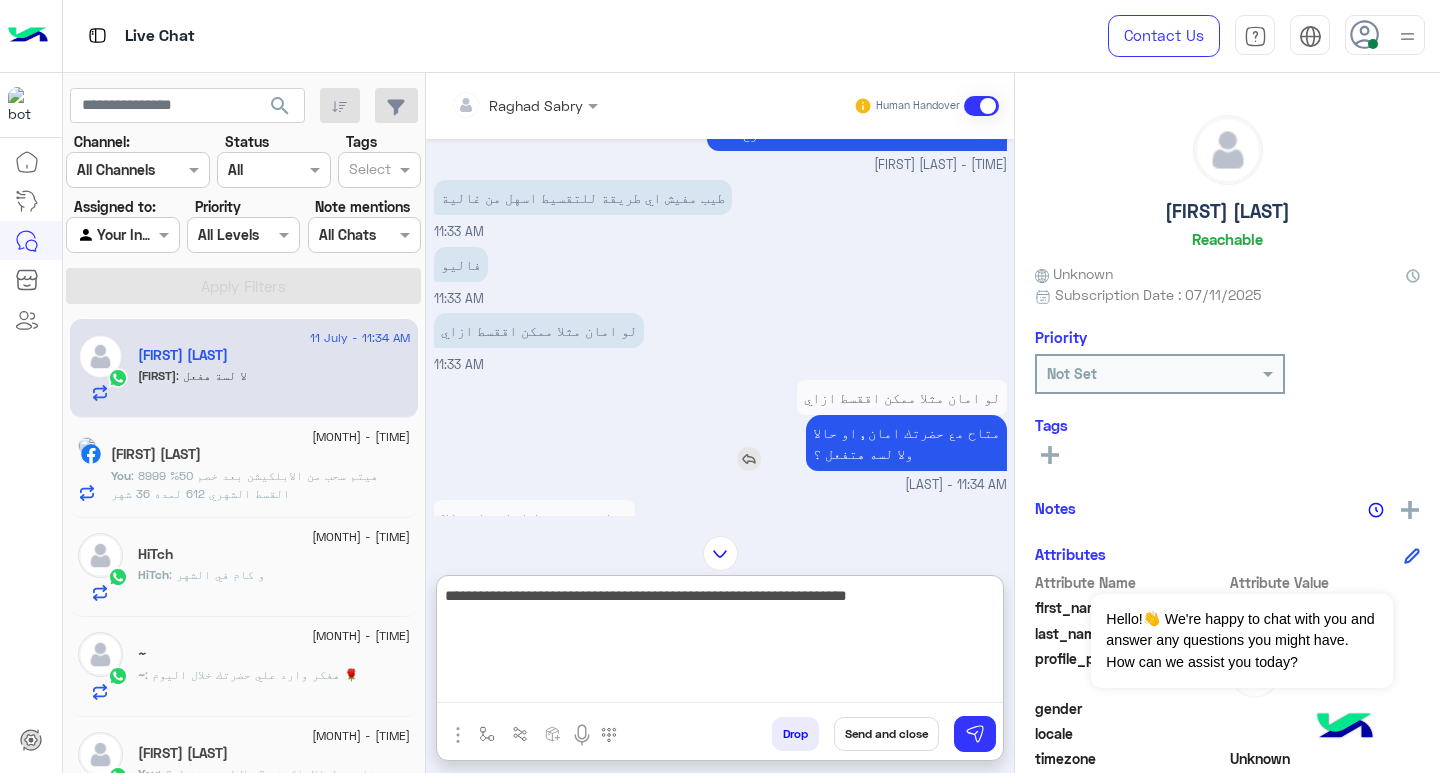 scroll, scrollTop: 1780, scrollLeft: 0, axis: vertical 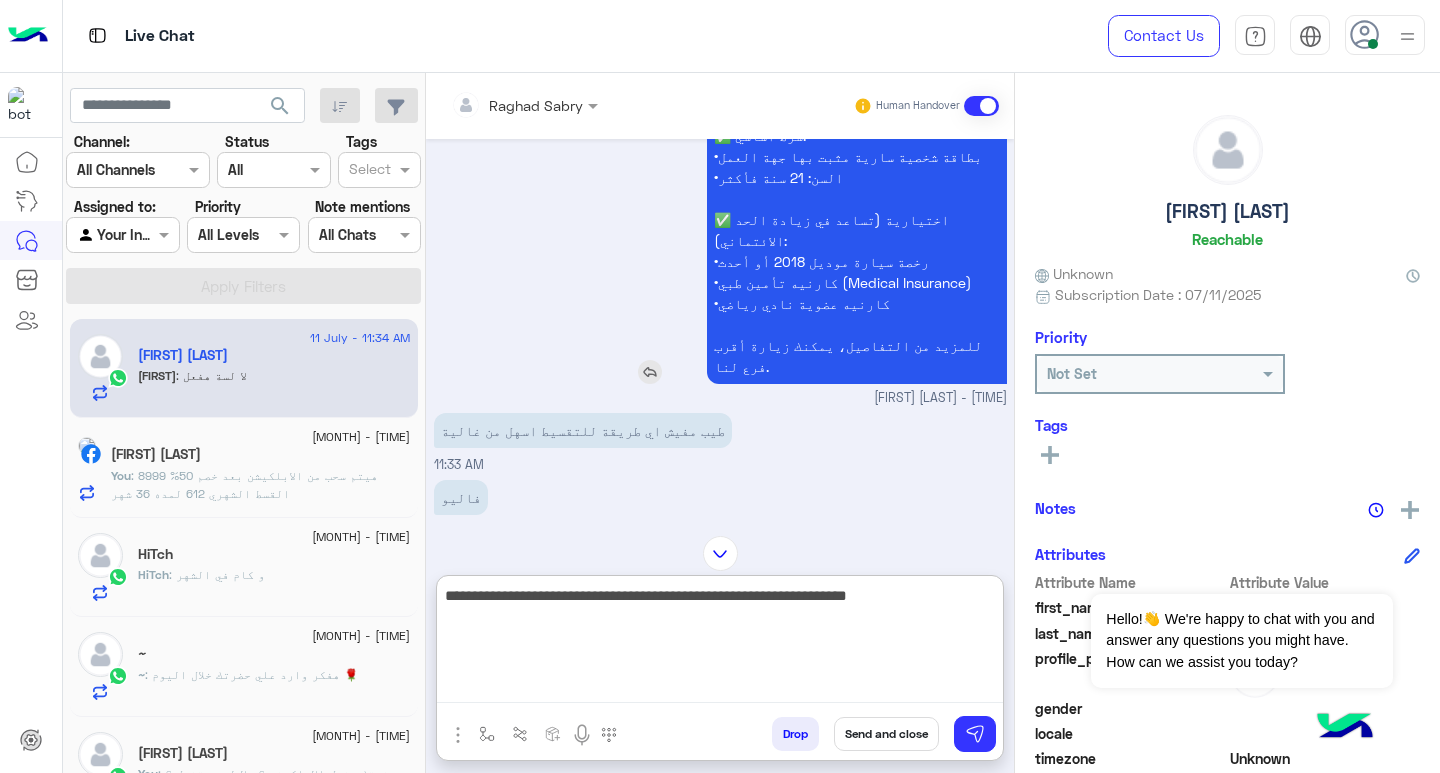 type on "**********" 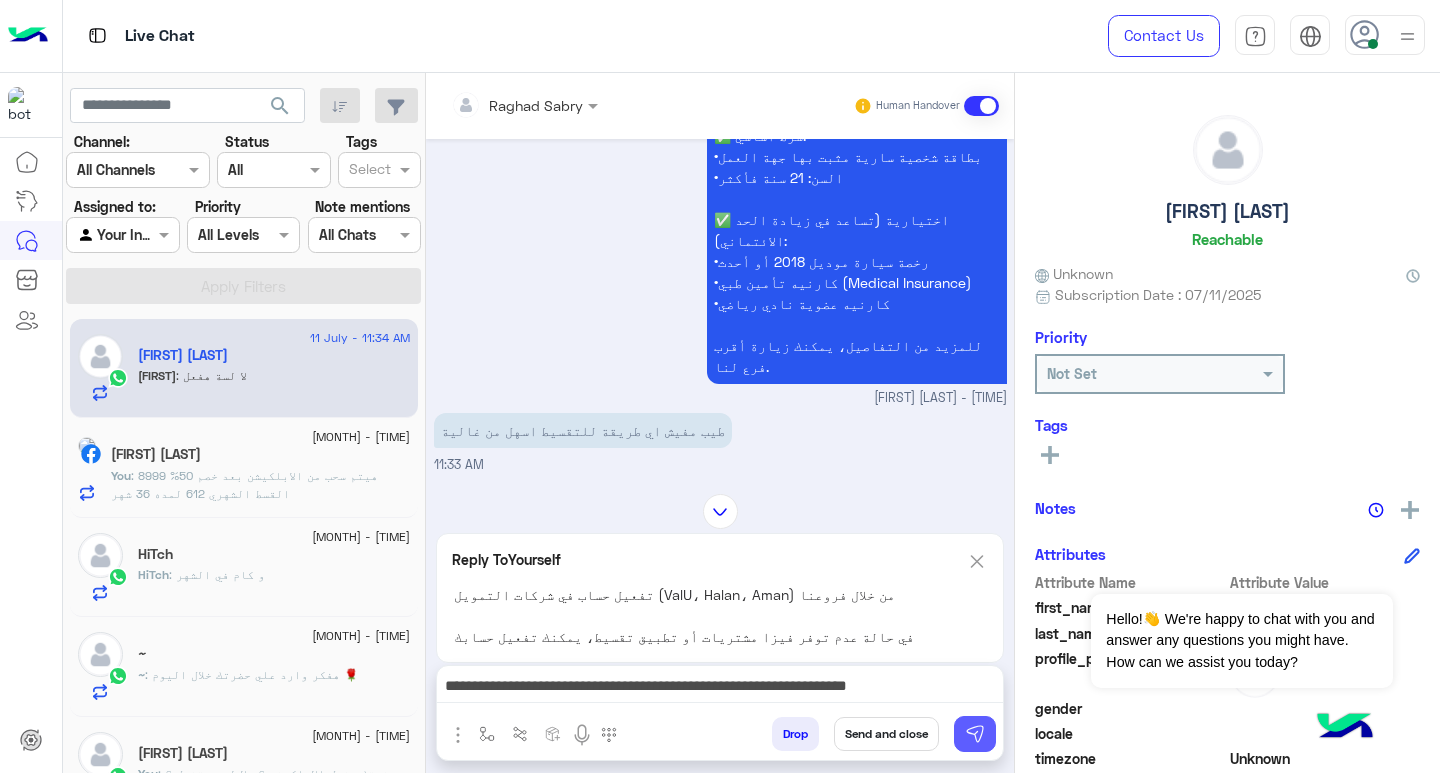 click at bounding box center (975, 734) 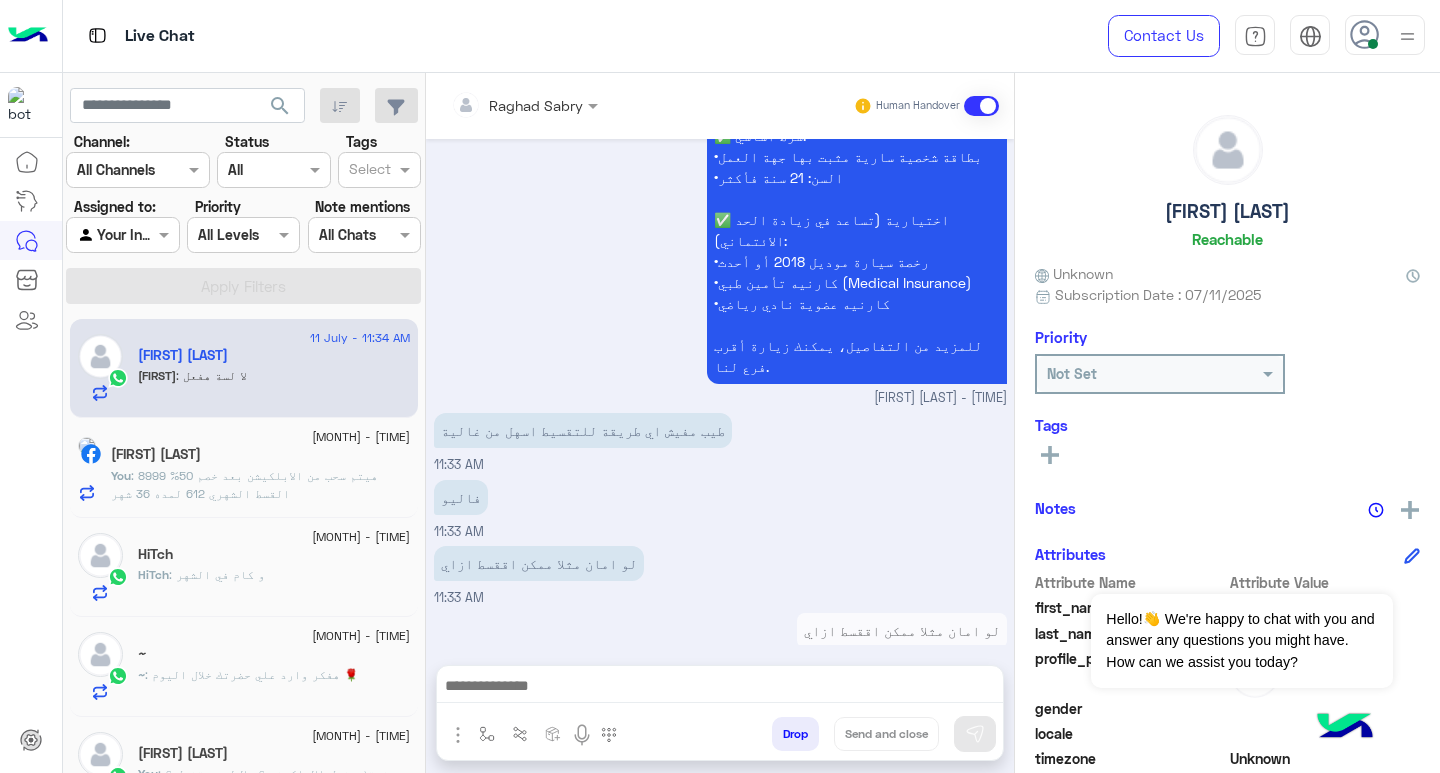 scroll, scrollTop: 2083, scrollLeft: 0, axis: vertical 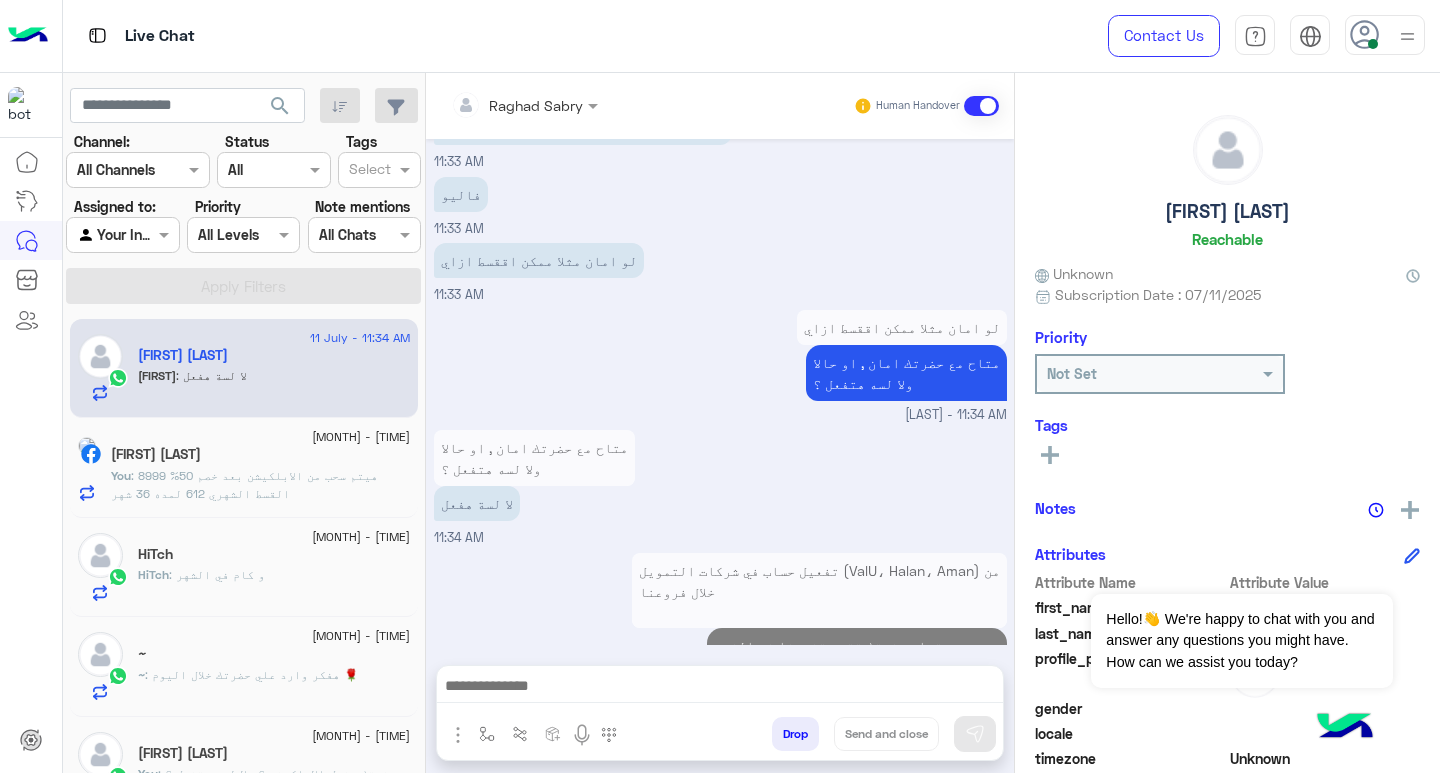 click on ": هيتم سحب من الابلكيشن بعد خصم 50% 8999
القسط الشهري  612 لمده 36 شهر" 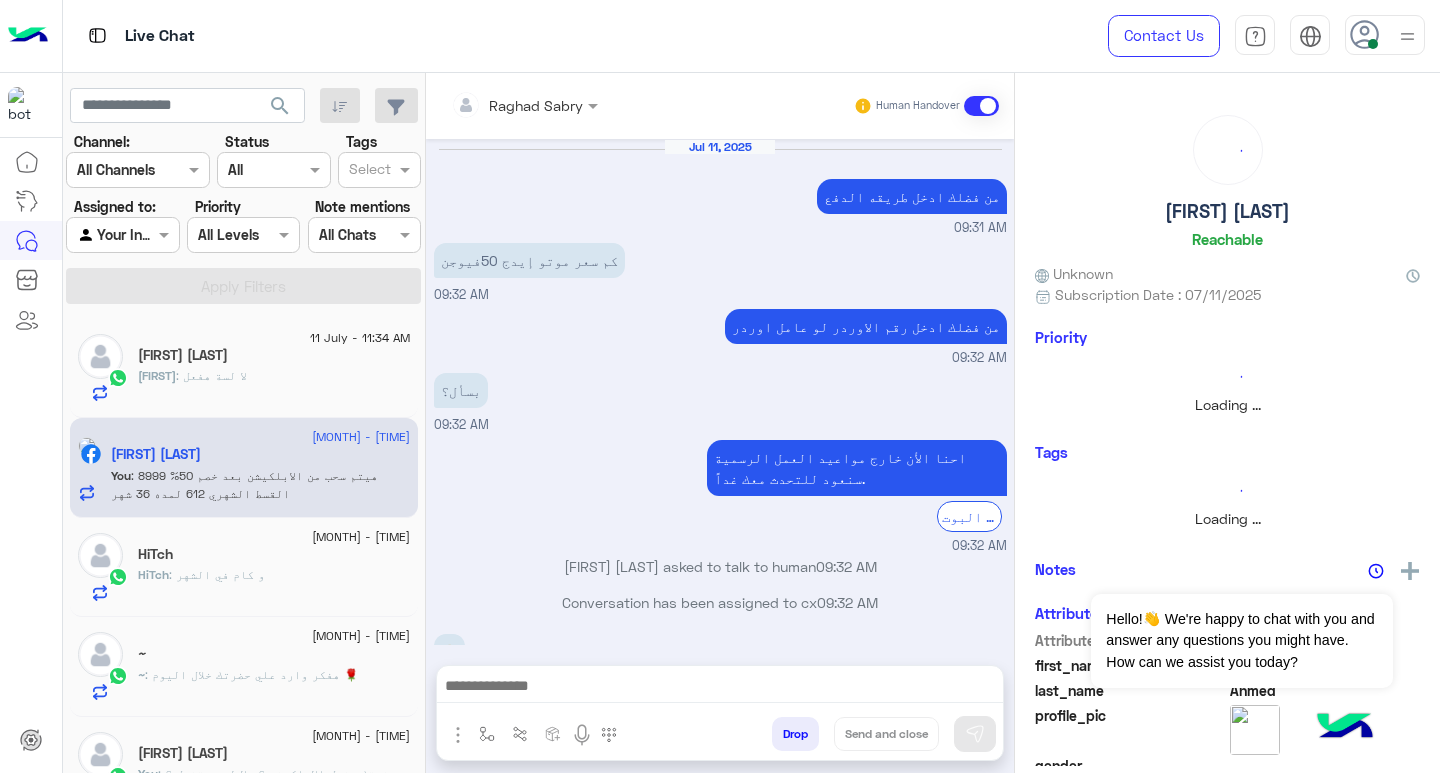scroll, scrollTop: 1532, scrollLeft: 0, axis: vertical 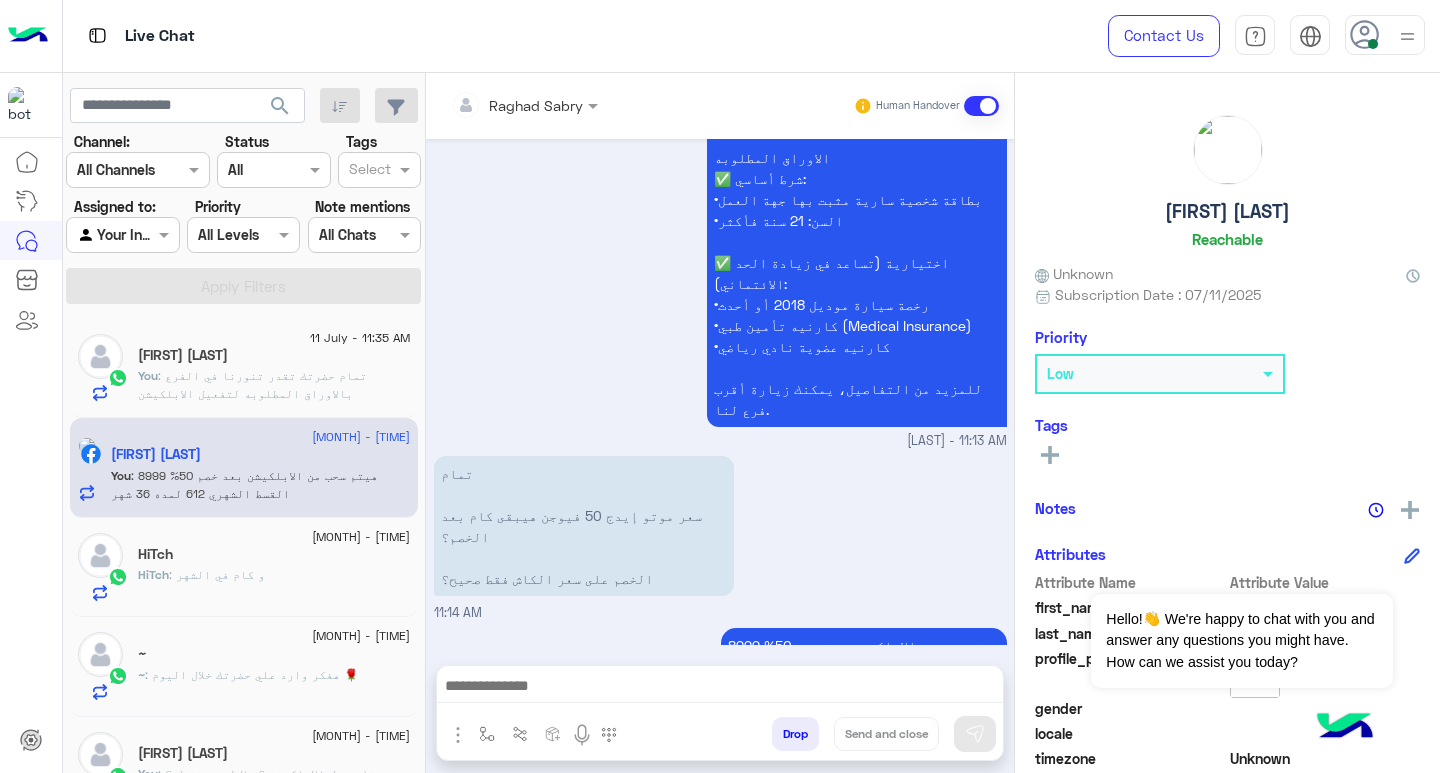 click on "HiTch : و كام في الشهر" 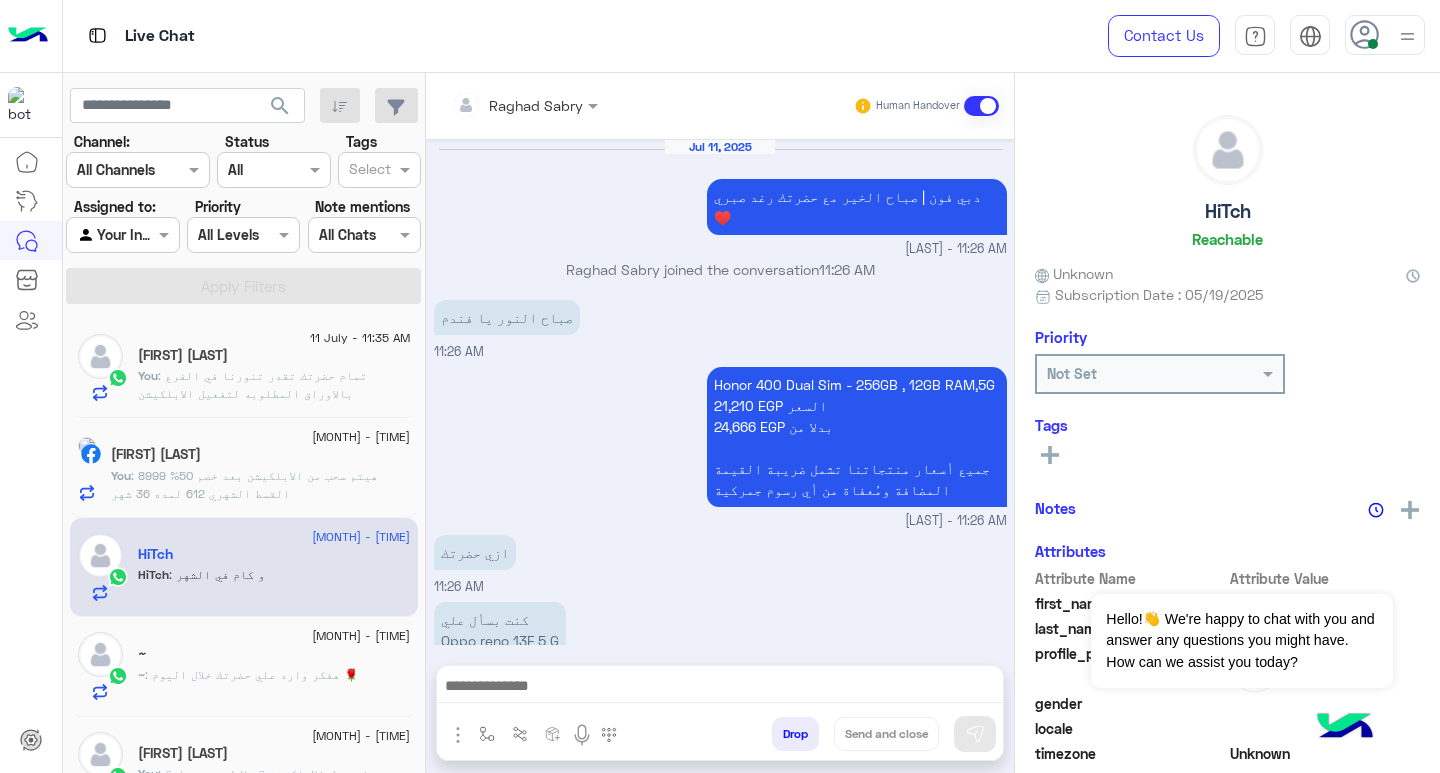 scroll, scrollTop: 1139, scrollLeft: 0, axis: vertical 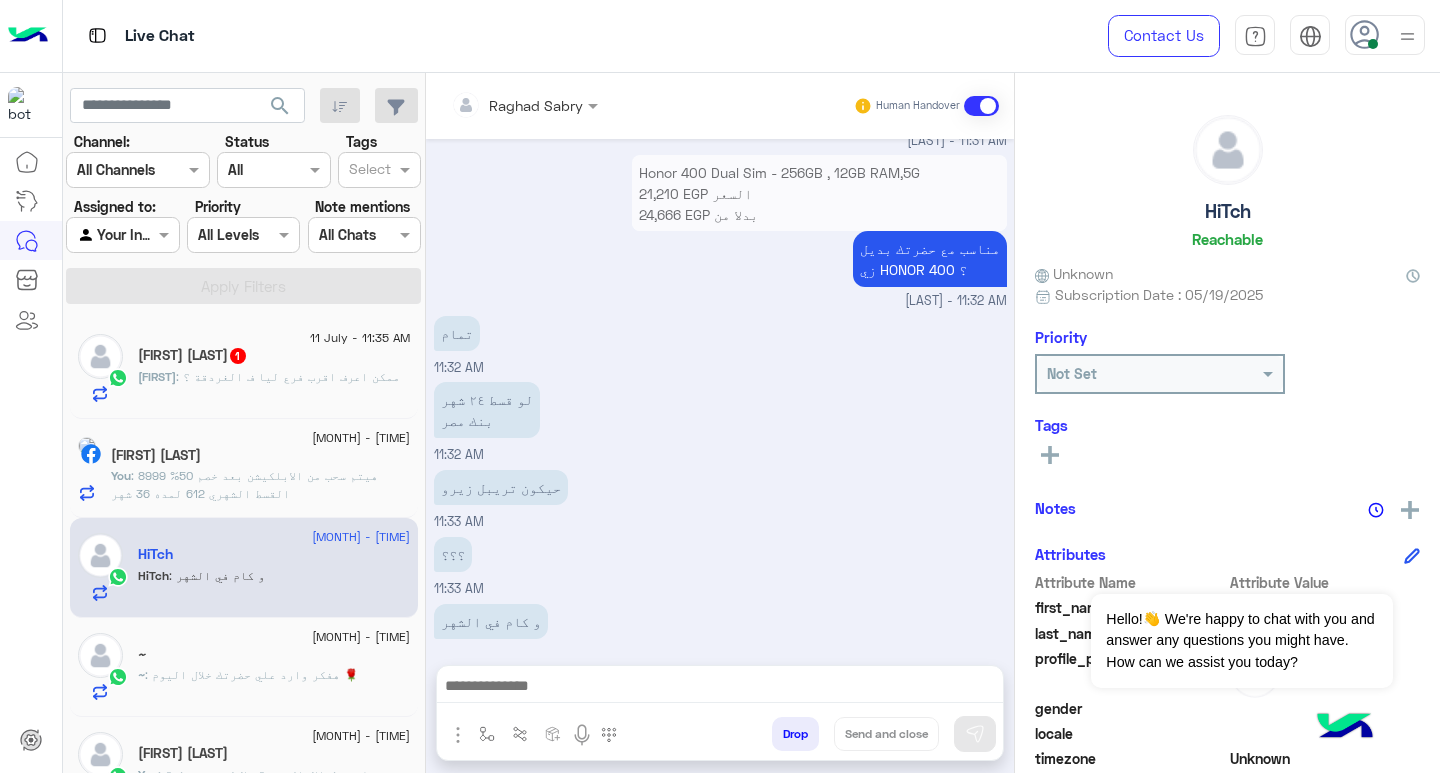 click on "androw : ممكن اعرف اقرب فرع ليا ف الغردقة ؟" 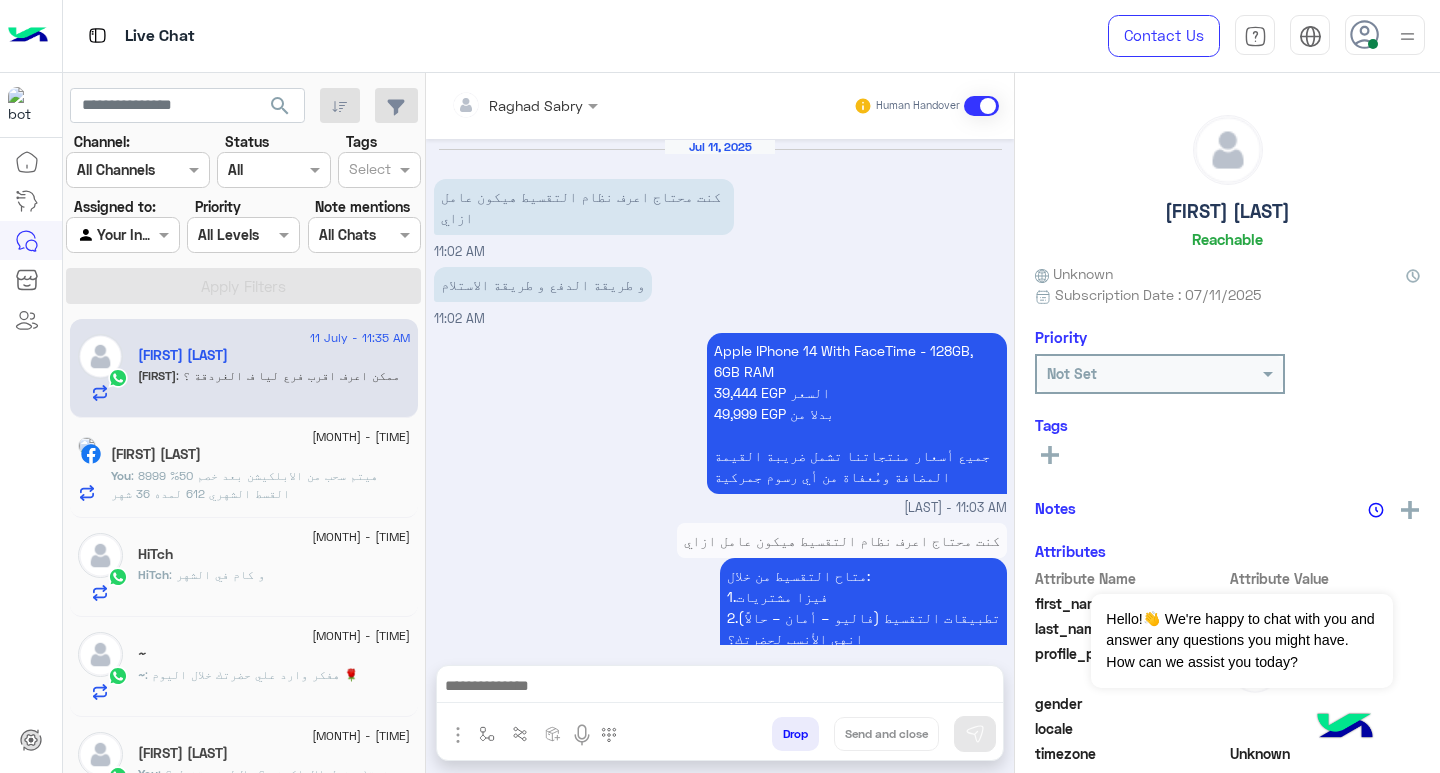scroll, scrollTop: 2020, scrollLeft: 0, axis: vertical 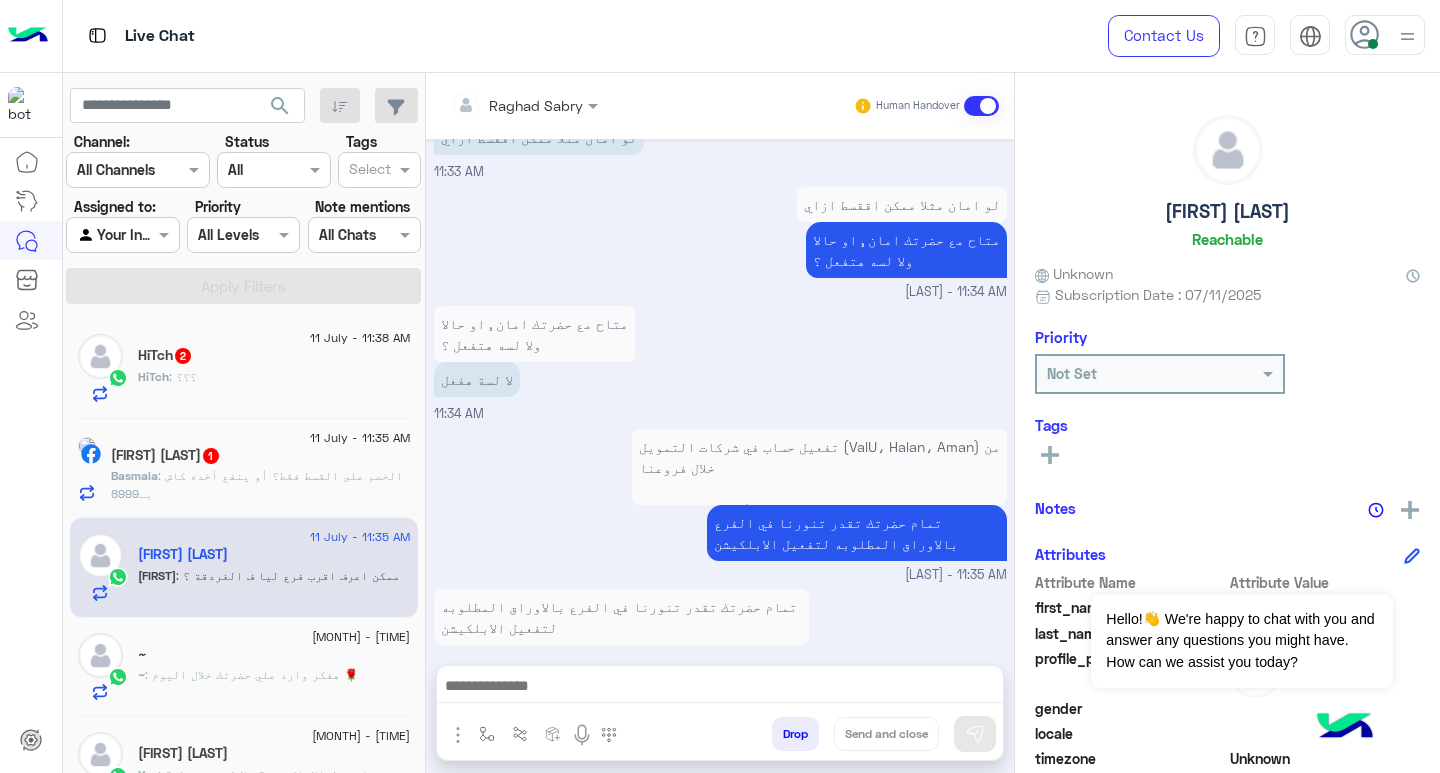 click on "HiTch   2" 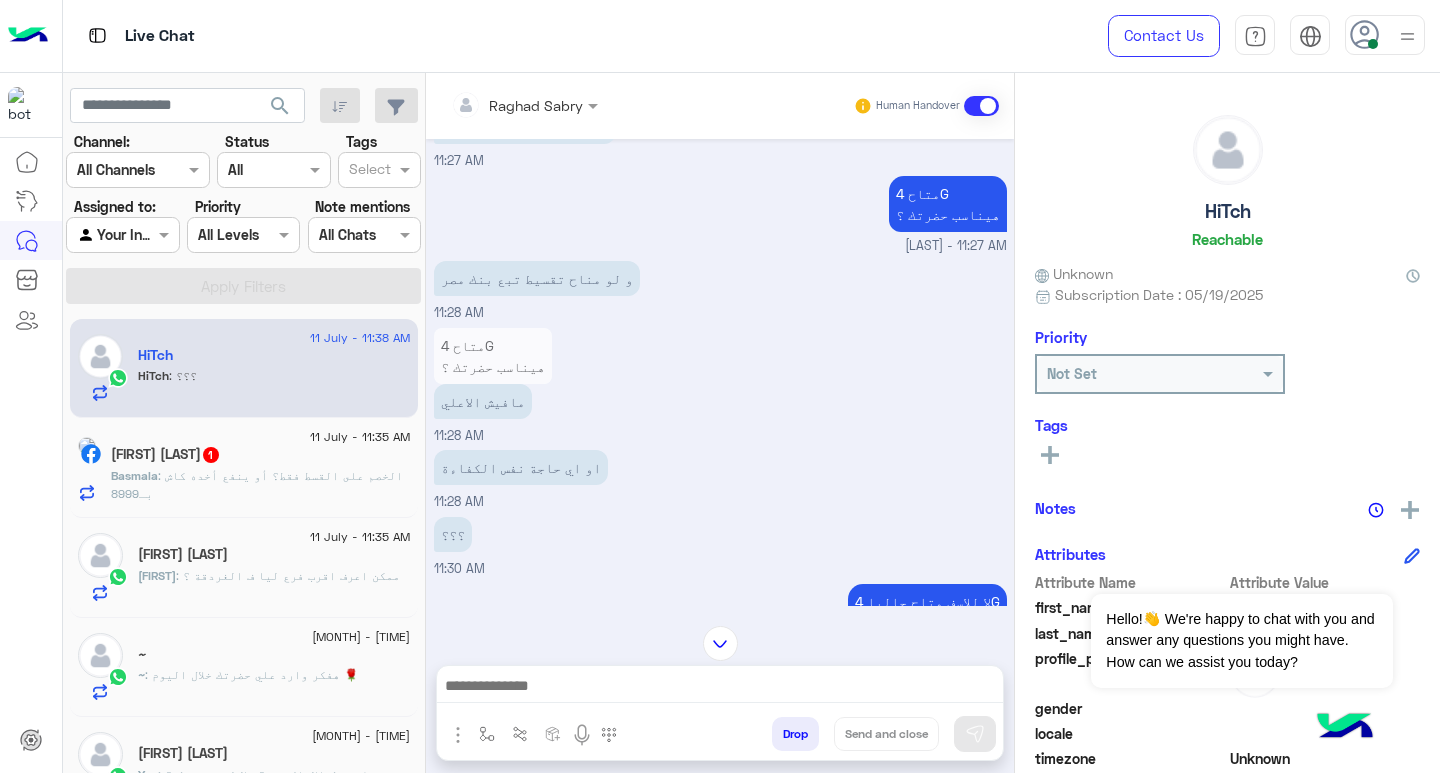 scroll, scrollTop: 472, scrollLeft: 0, axis: vertical 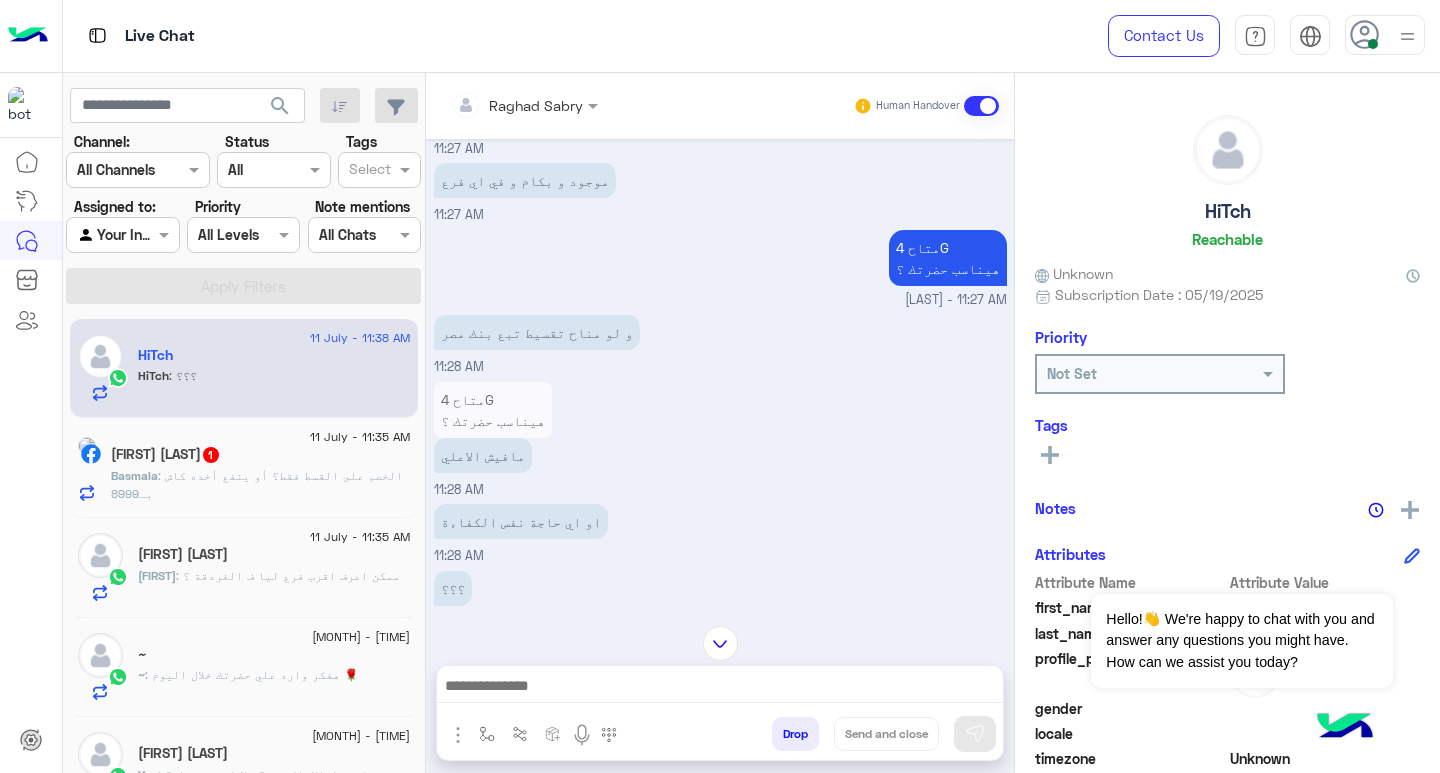 paste on "**********" 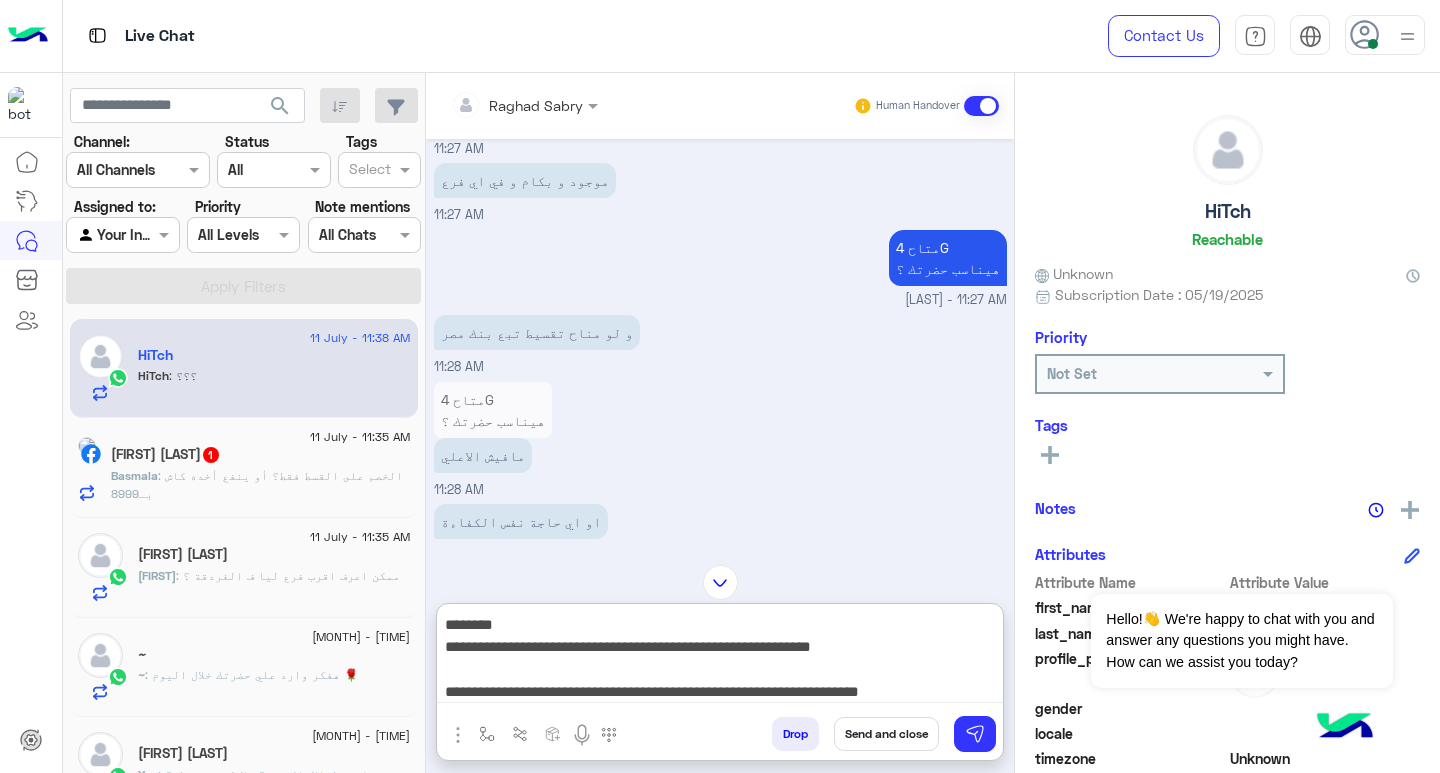 scroll, scrollTop: 0, scrollLeft: 0, axis: both 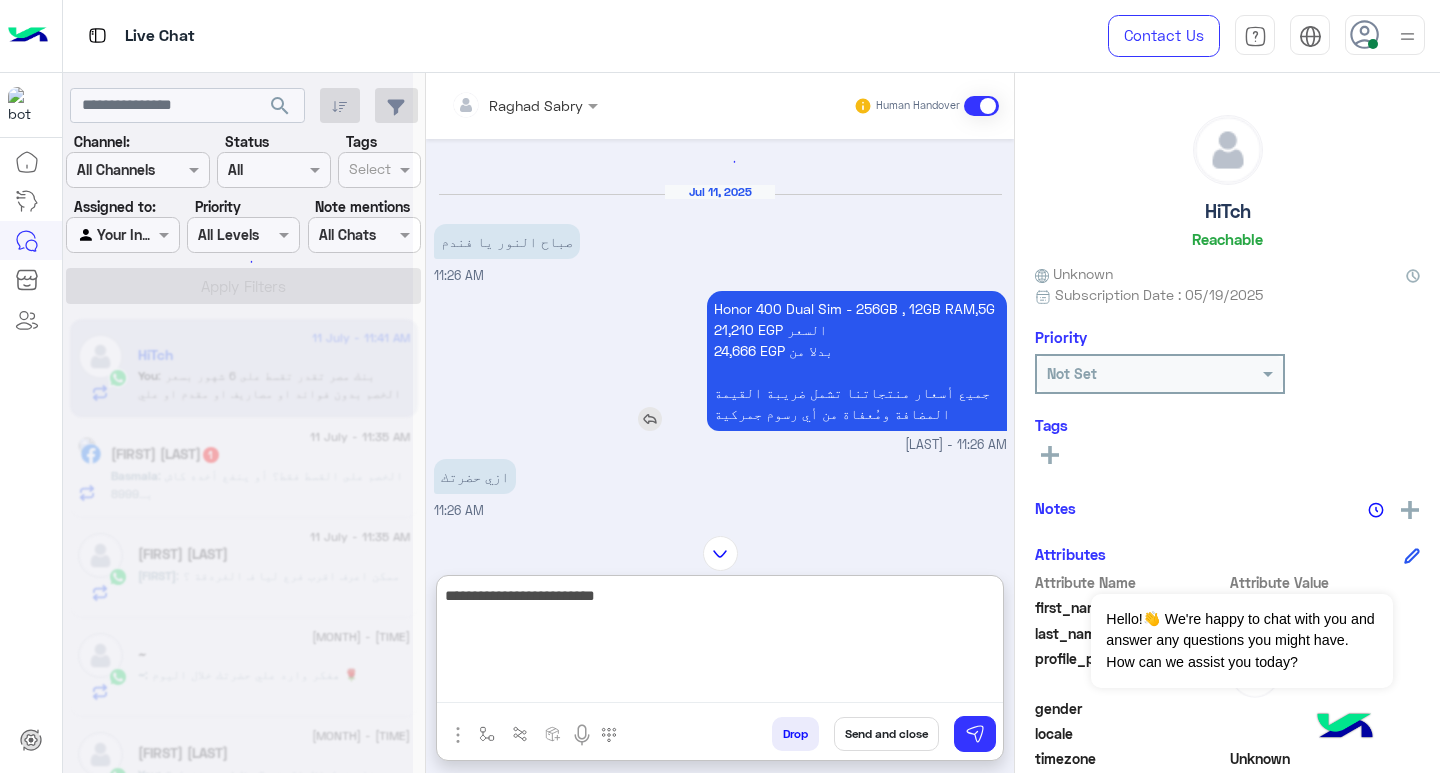 click on "Honor 400 Dual Sim - 256GB , 12GB RAM,5G 21,210 EGP   السعر  24,666 EGP بدلا من  جميع أسعار منتجاتنا تشمل ضريبة القيمة المضافة ومُعفاة من أي رسوم جمركية" at bounding box center [857, 361] 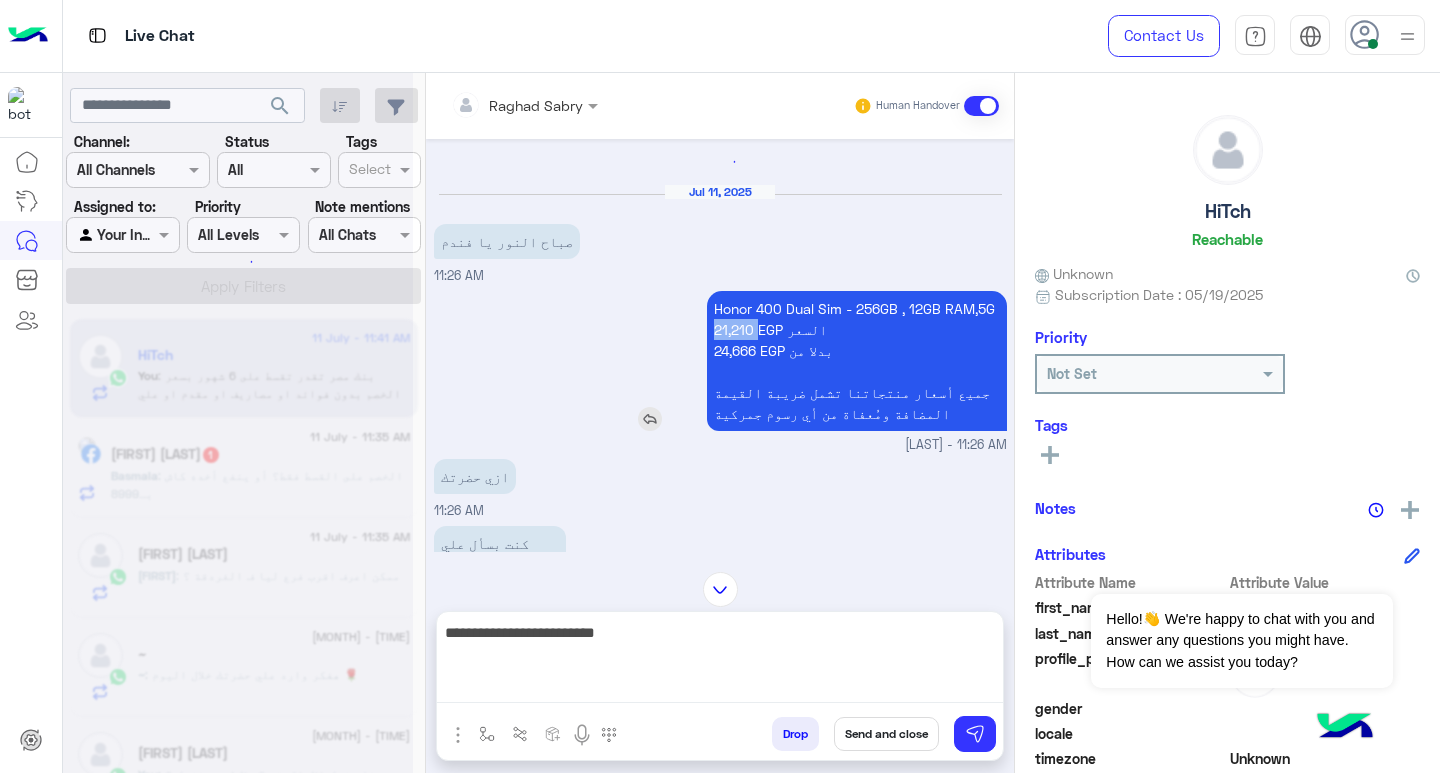 click on "Honor 400 Dual Sim - 256GB , 12GB RAM,5G 21,210 EGP   السعر  24,666 EGP بدلا من  جميع أسعار منتجاتنا تشمل ضريبة القيمة المضافة ومُعفاة من أي رسوم جمركية" at bounding box center [857, 361] 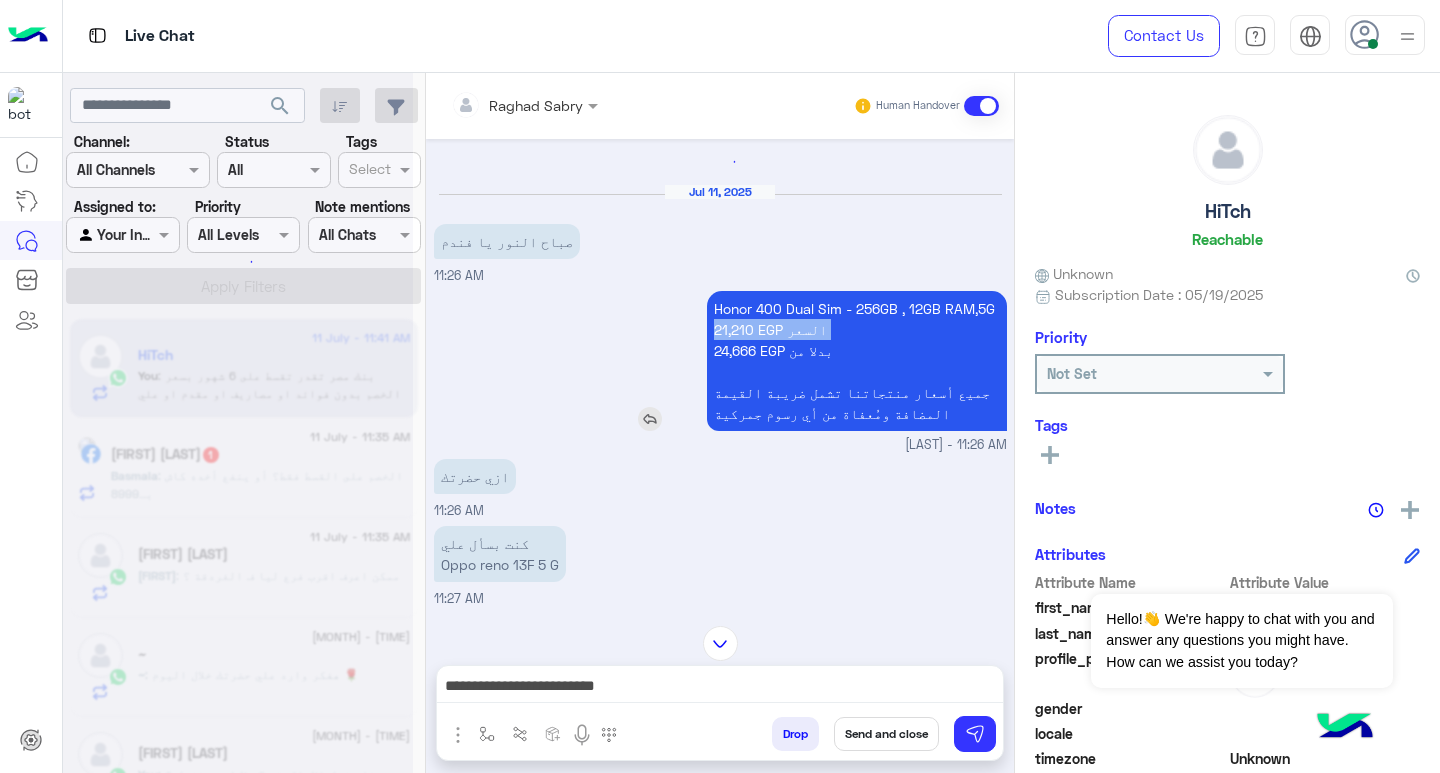 click on "Honor 400 Dual Sim - 256GB , 12GB RAM,5G 21,210 EGP   السعر  24,666 EGP بدلا من  جميع أسعار منتجاتنا تشمل ضريبة القيمة المضافة ومُعفاة من أي رسوم جمركية" at bounding box center [857, 361] 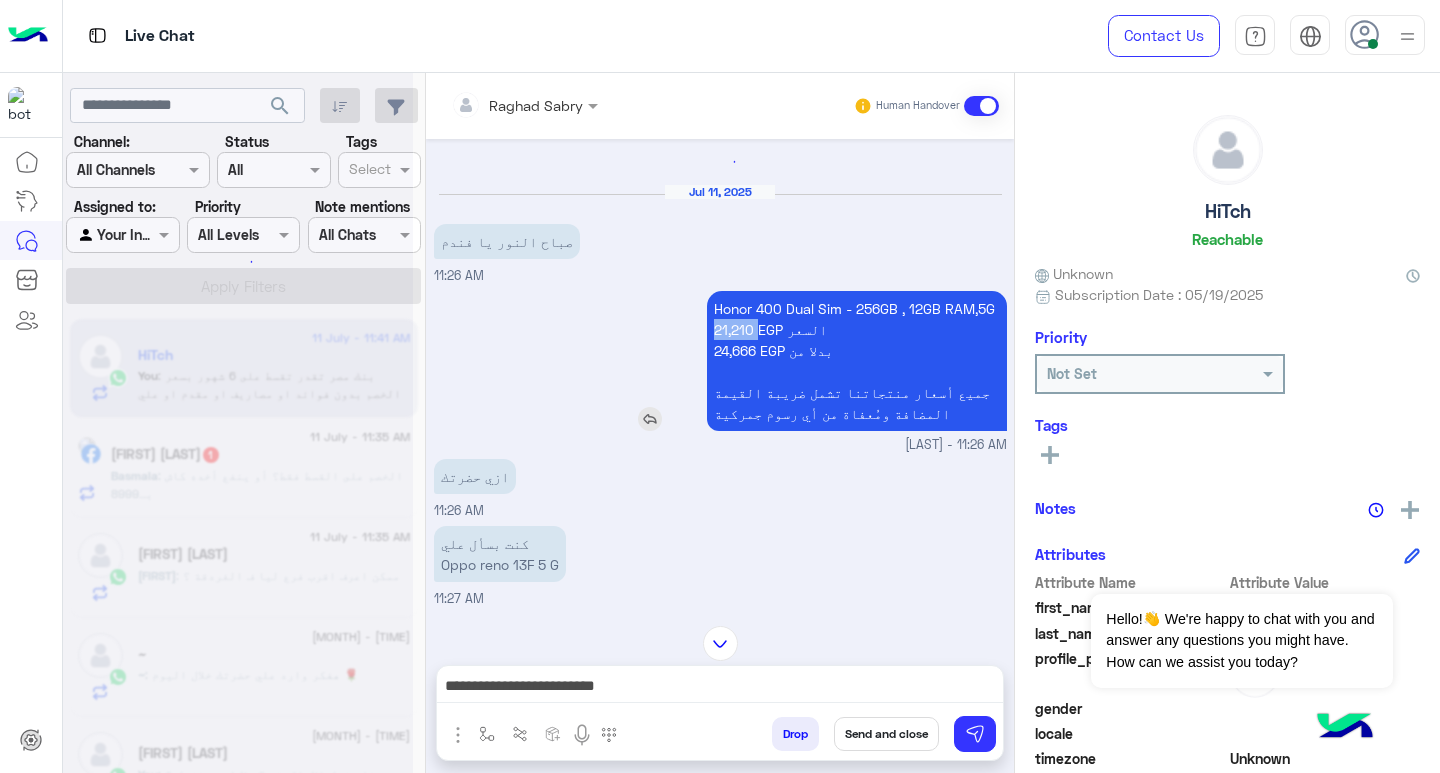 click on "Honor 400 Dual Sim - 256GB , 12GB RAM,5G 21,210 EGP   السعر  24,666 EGP بدلا من  جميع أسعار منتجاتنا تشمل ضريبة القيمة المضافة ومُعفاة من أي رسوم جمركية" at bounding box center [857, 361] 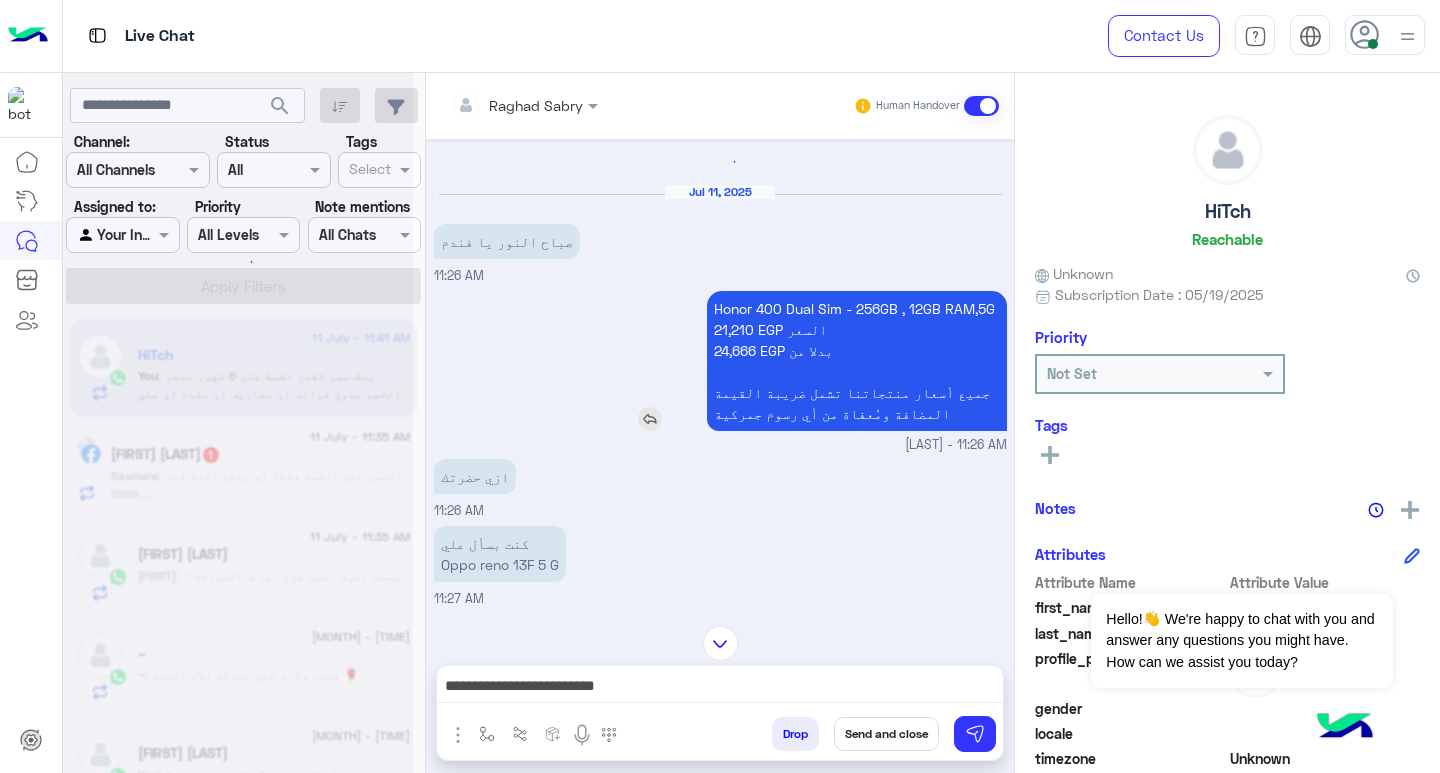click on "Honor 400 Dual Sim - 256GB , 12GB RAM,5G 21,210 EGP   السعر  24,666 EGP بدلا من  جميع أسعار منتجاتنا تشمل ضريبة القيمة المضافة ومُعفاة من أي رسوم جمركية" at bounding box center (857, 361) 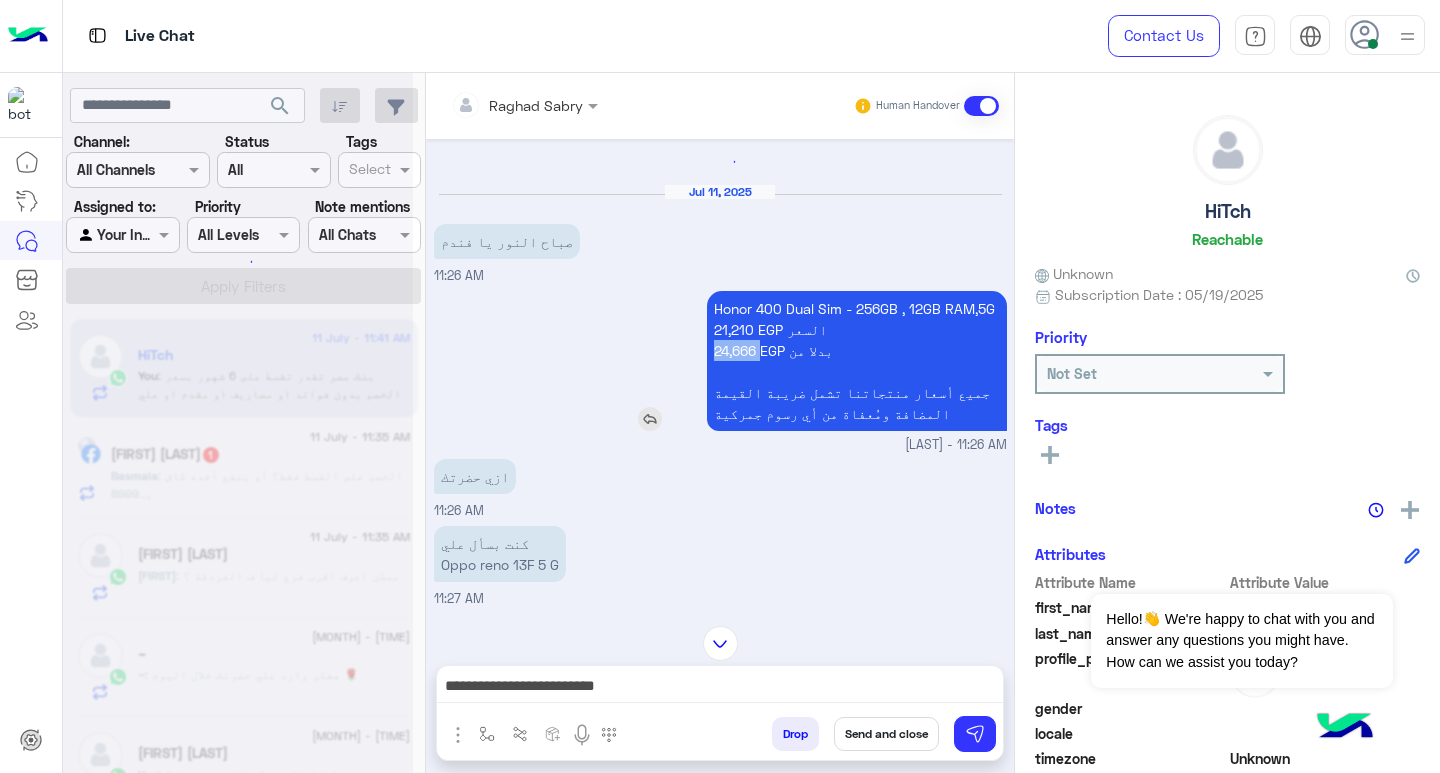 click on "Honor 400 Dual Sim - 256GB , 12GB RAM,5G 21,210 EGP   السعر  24,666 EGP بدلا من  جميع أسعار منتجاتنا تشمل ضريبة القيمة المضافة ومُعفاة من أي رسوم جمركية" at bounding box center (857, 361) 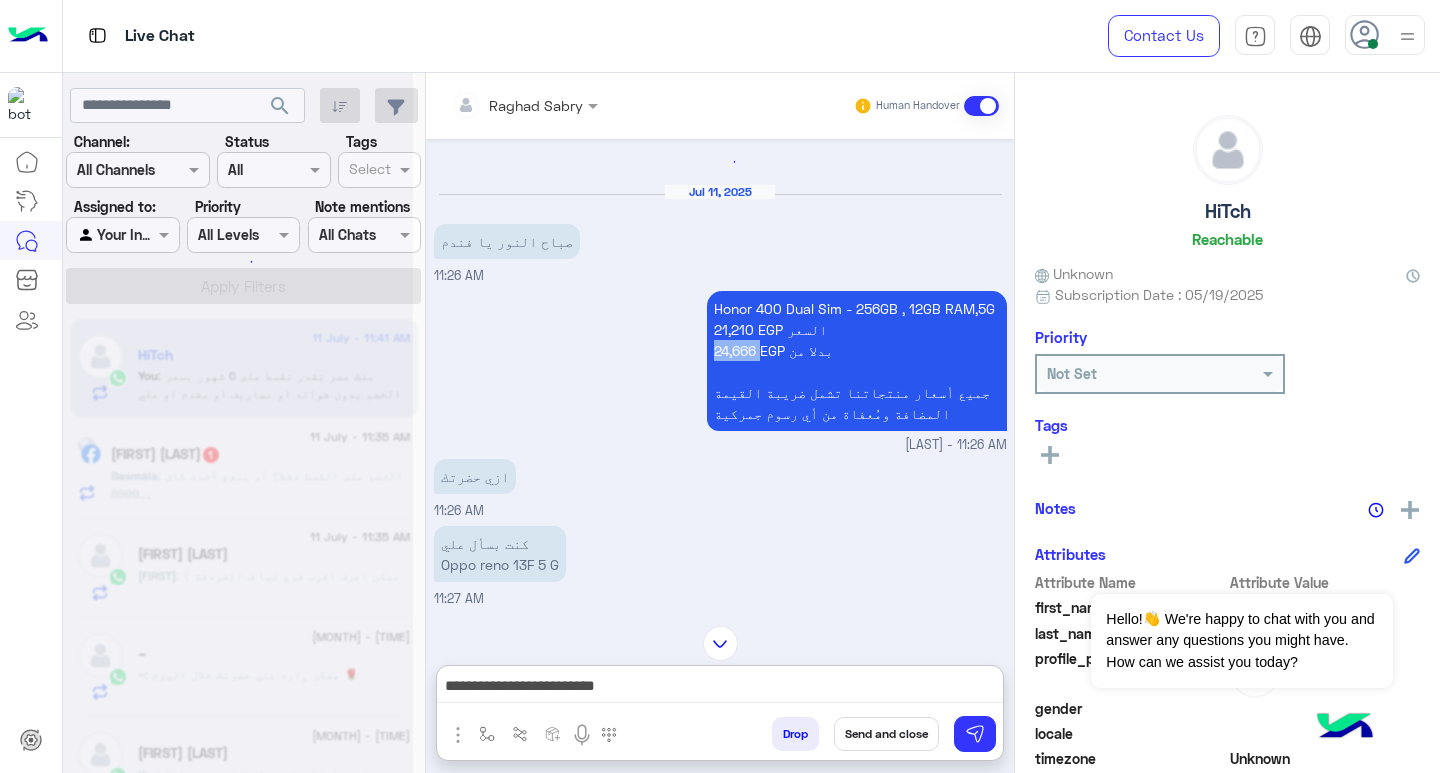 click on "**********" at bounding box center (720, 688) 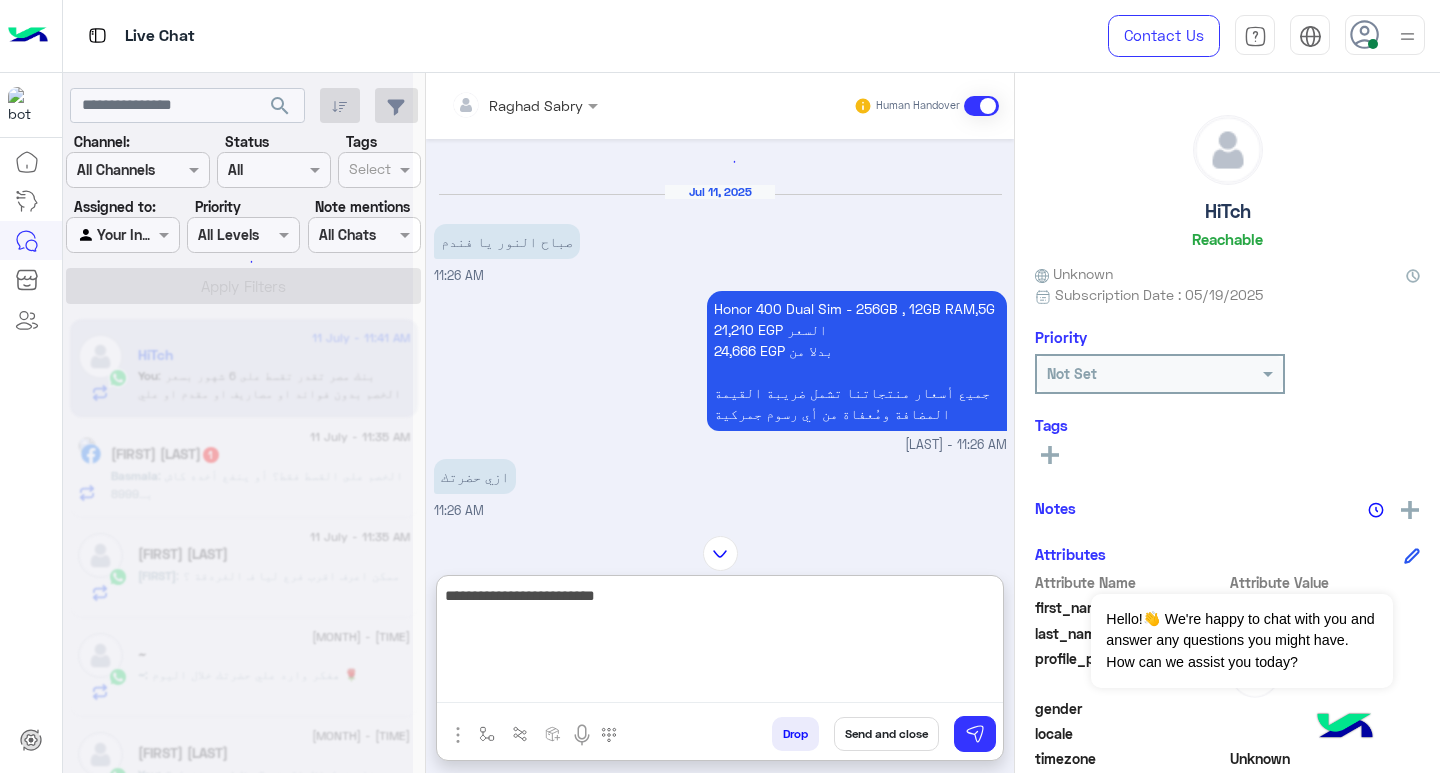 paste on "******" 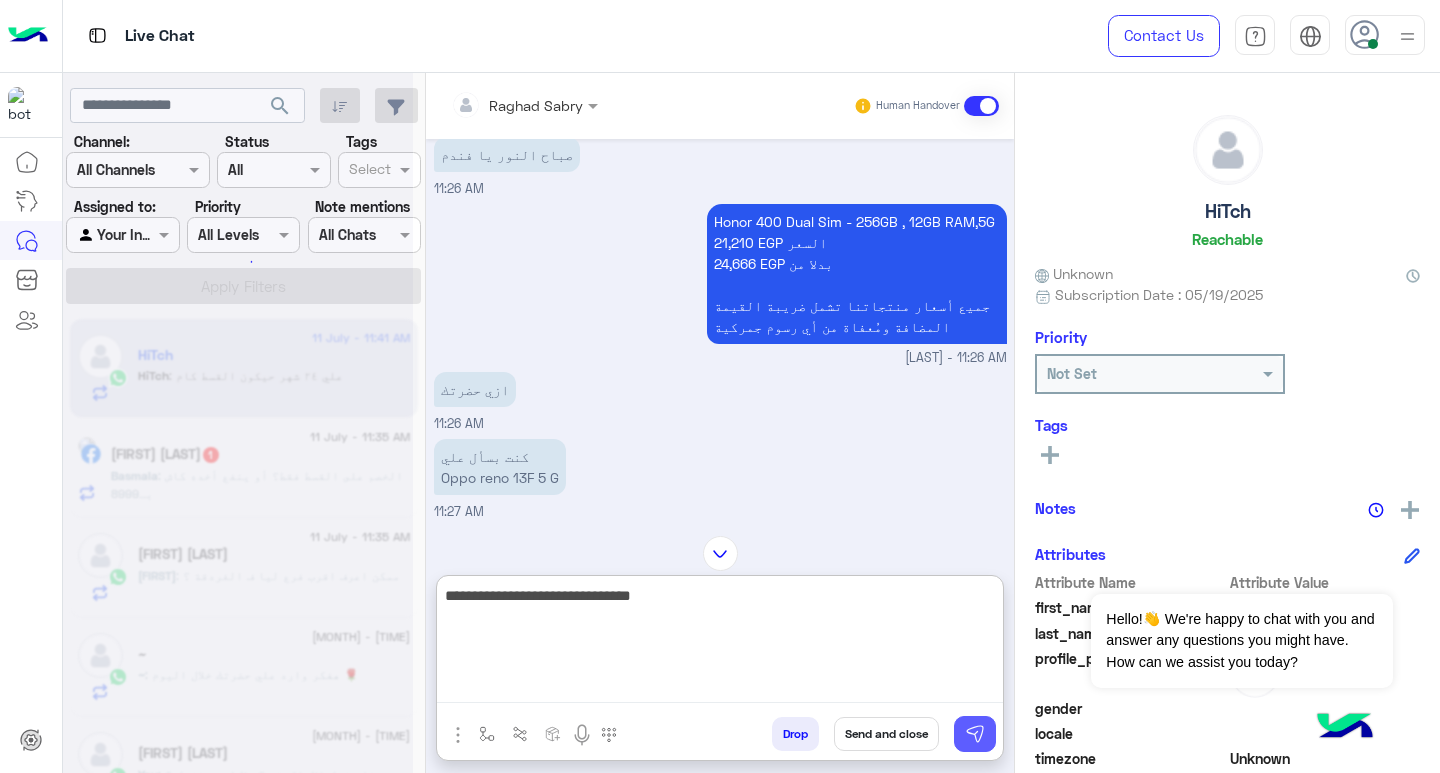 type on "**********" 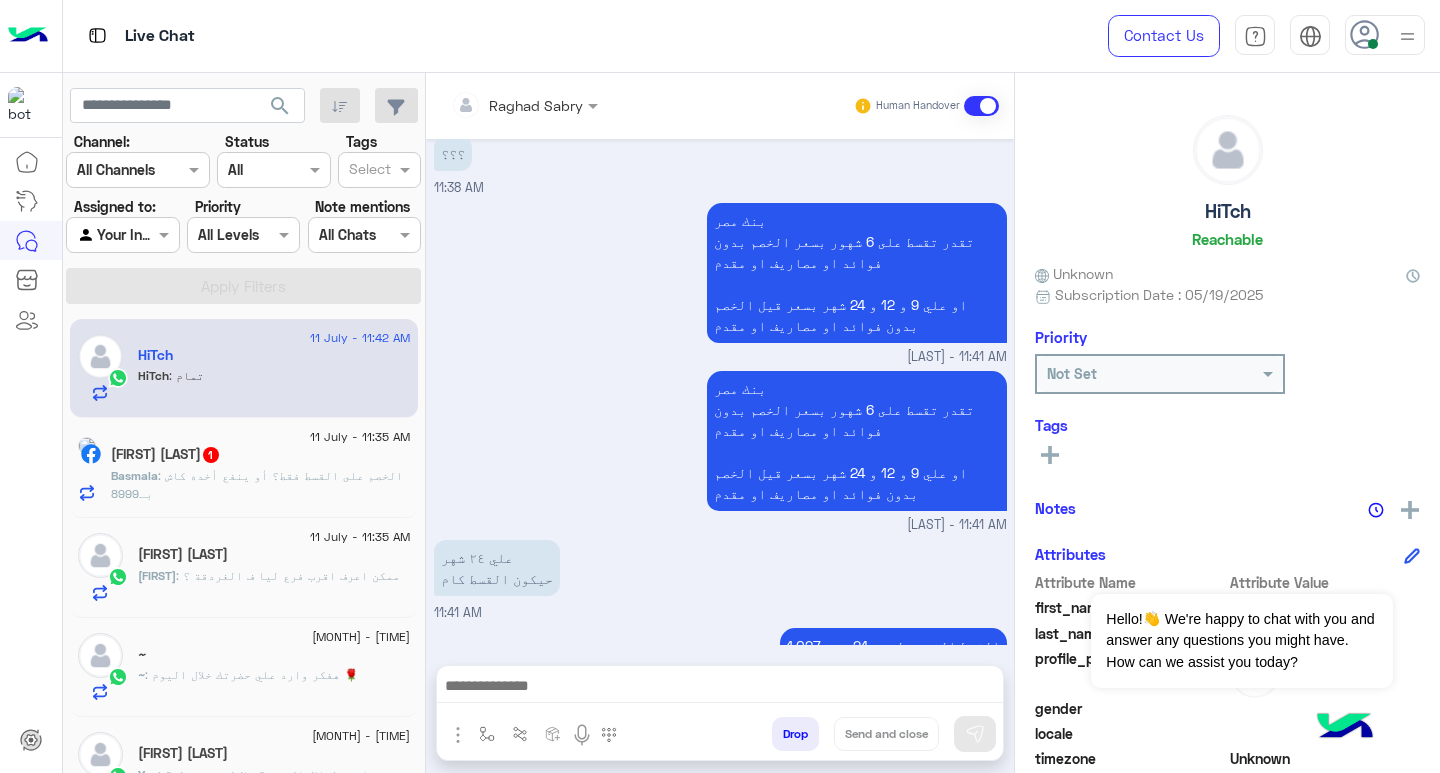scroll, scrollTop: 3341, scrollLeft: 0, axis: vertical 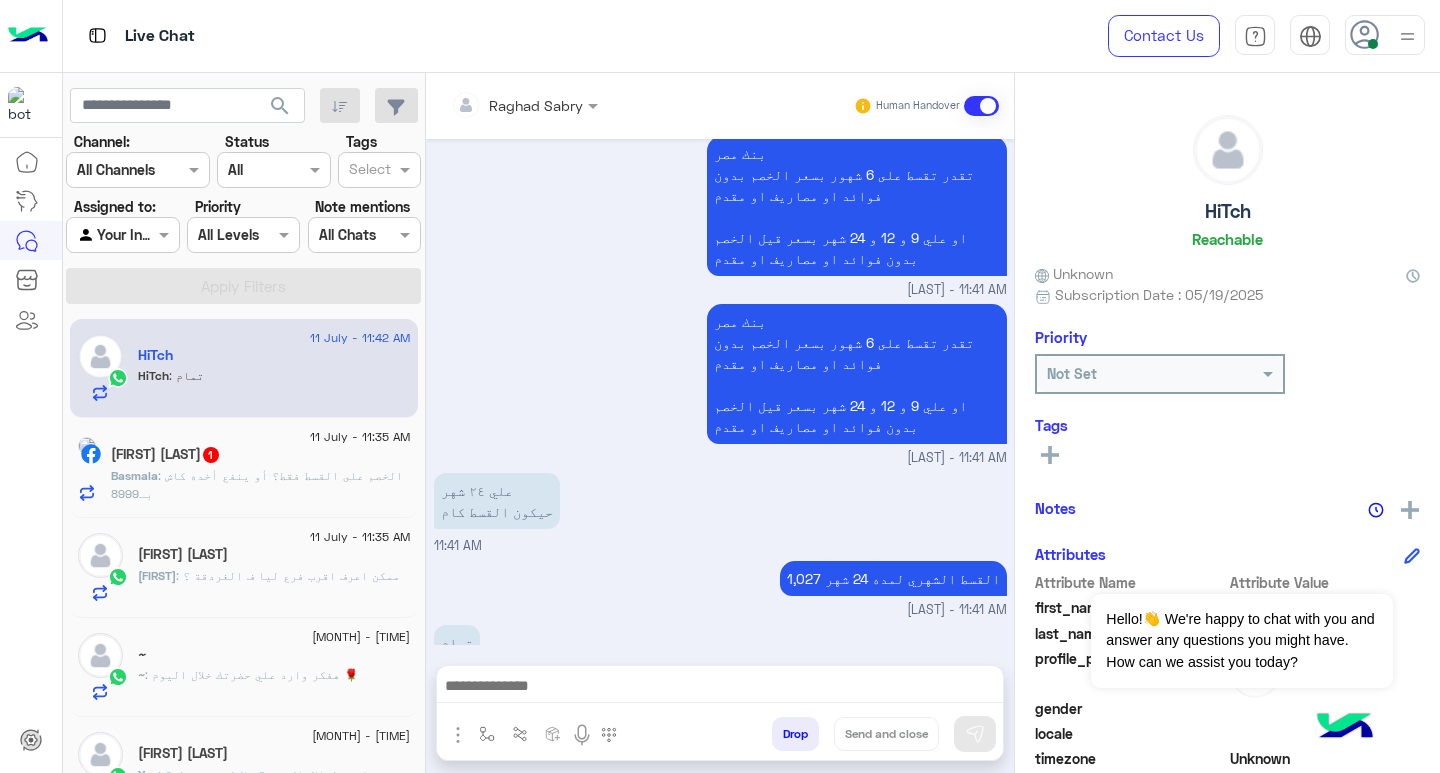 click at bounding box center [720, 688] 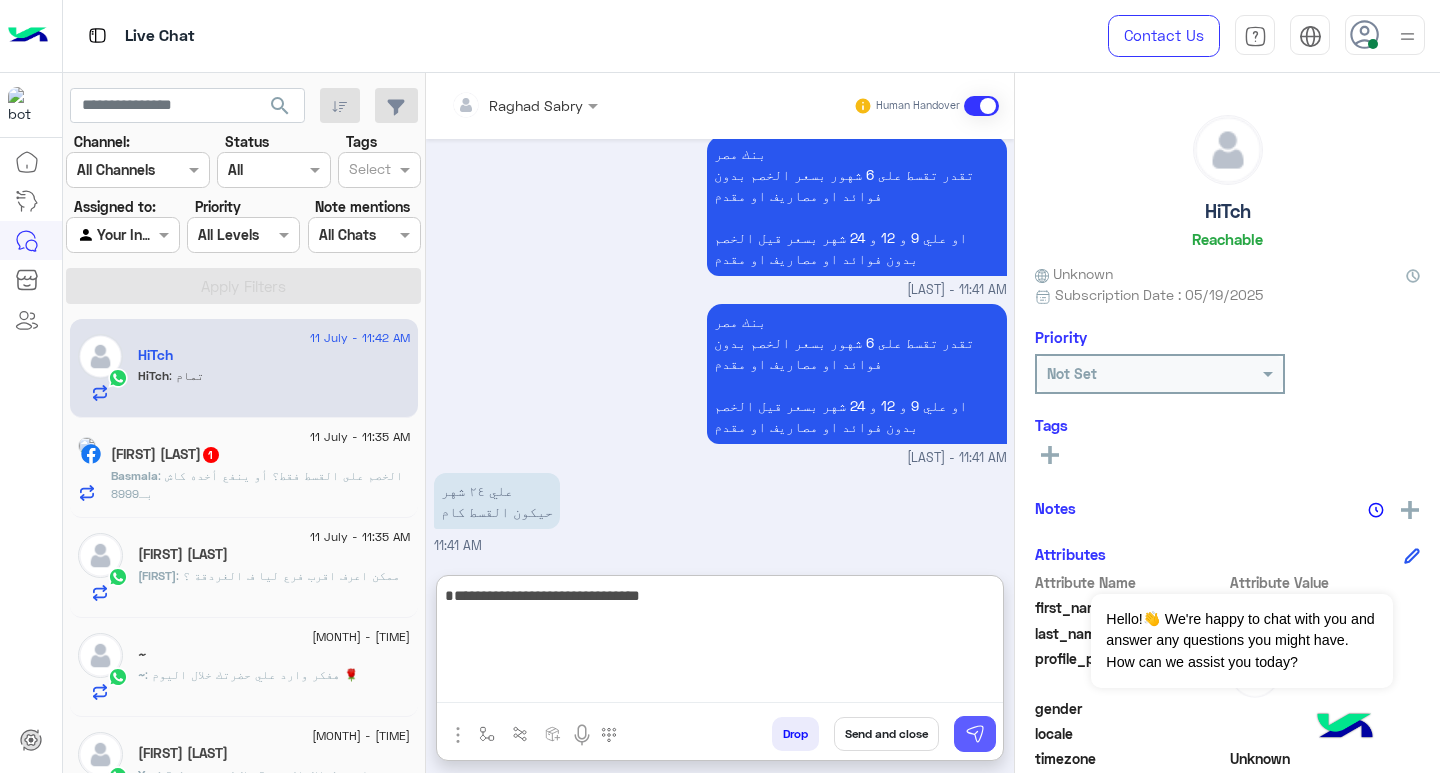 type on "**********" 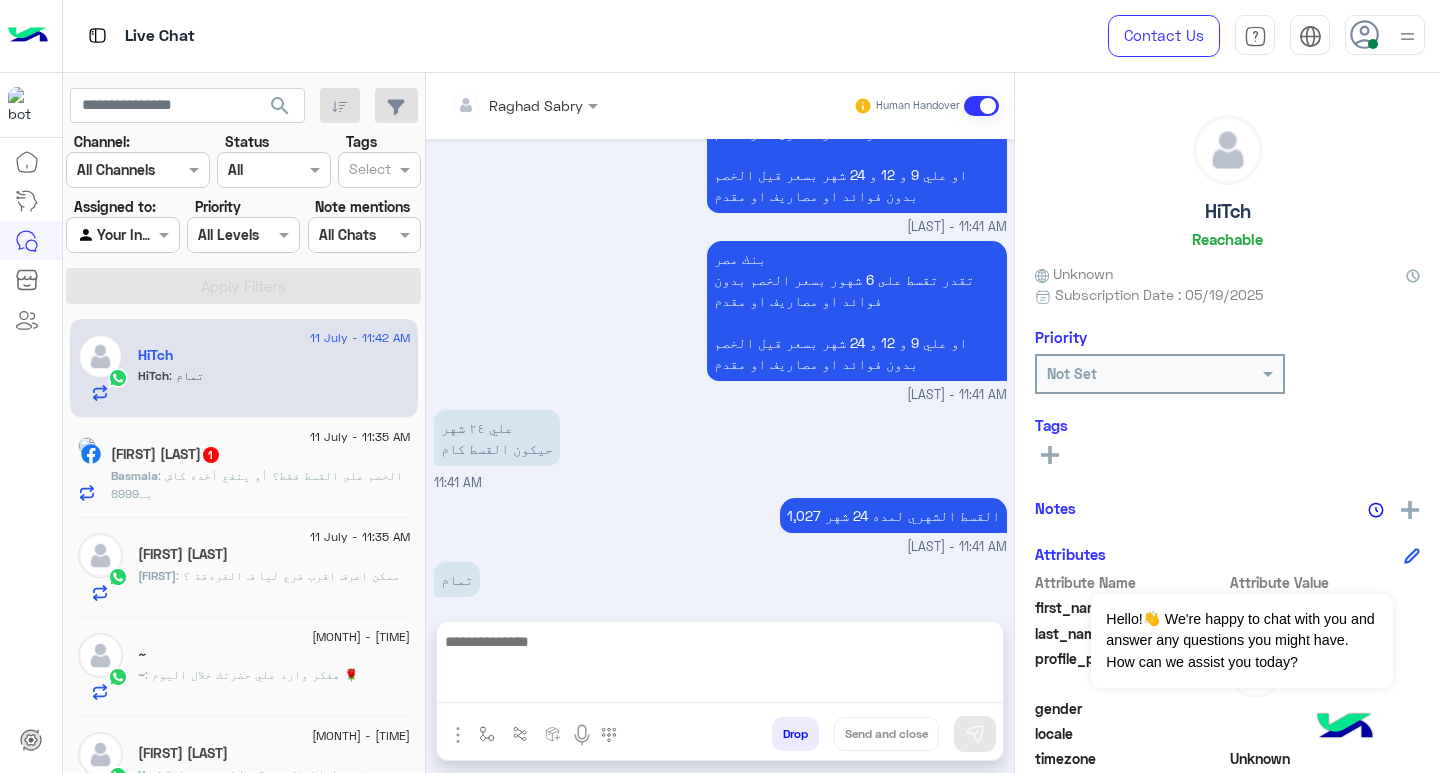 scroll, scrollTop: 3404, scrollLeft: 0, axis: vertical 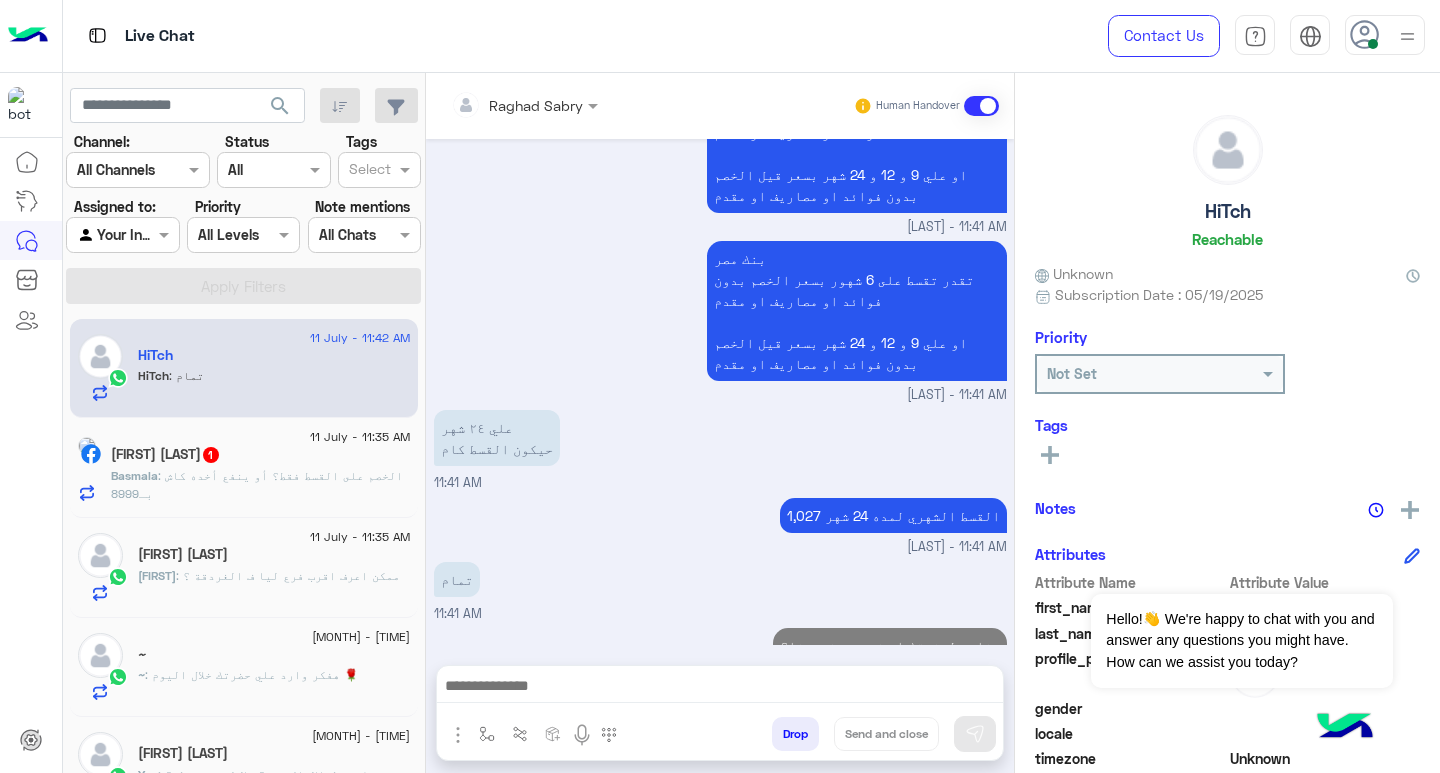 click on ": الخصم على القسط فقط؟
أو ينفع أخده كاش بـ8999" 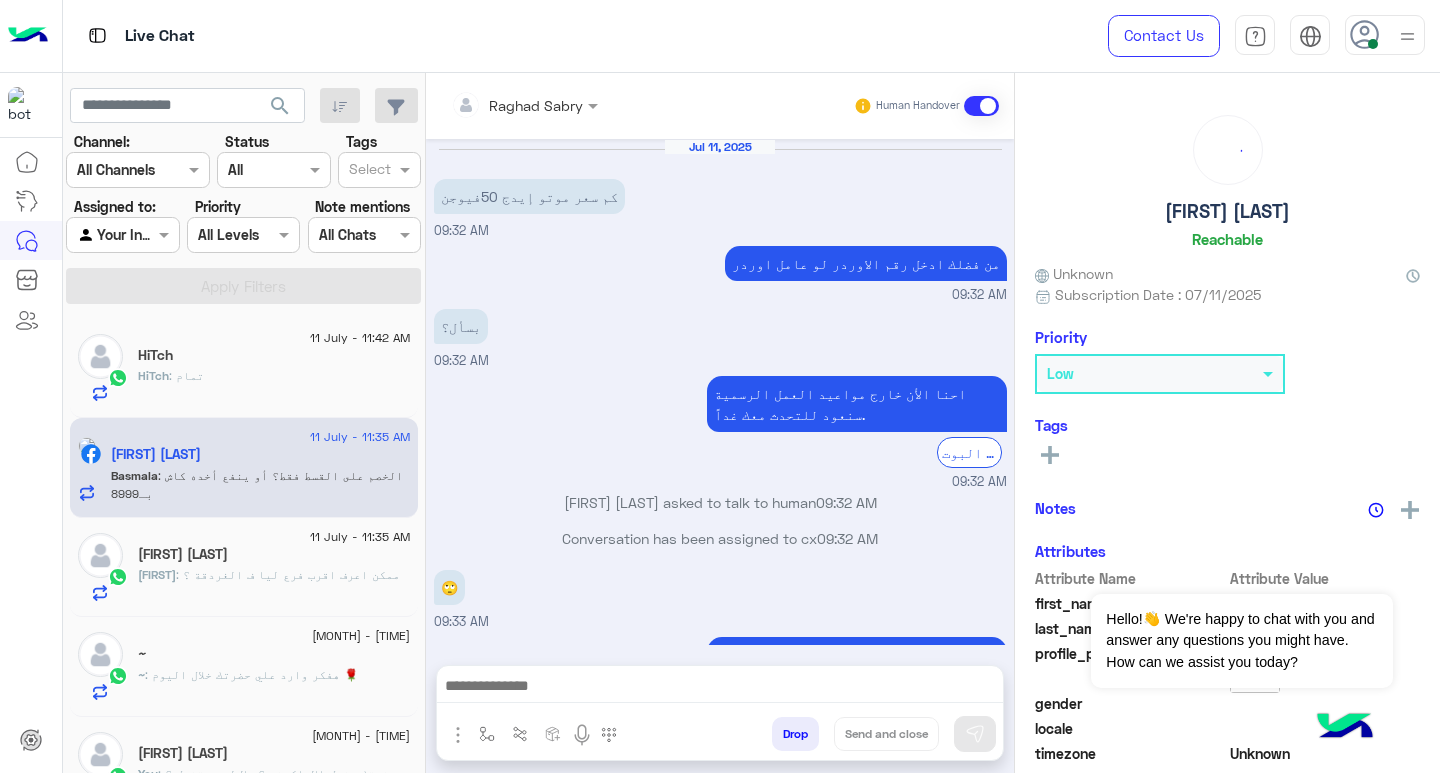 scroll, scrollTop: 1577, scrollLeft: 0, axis: vertical 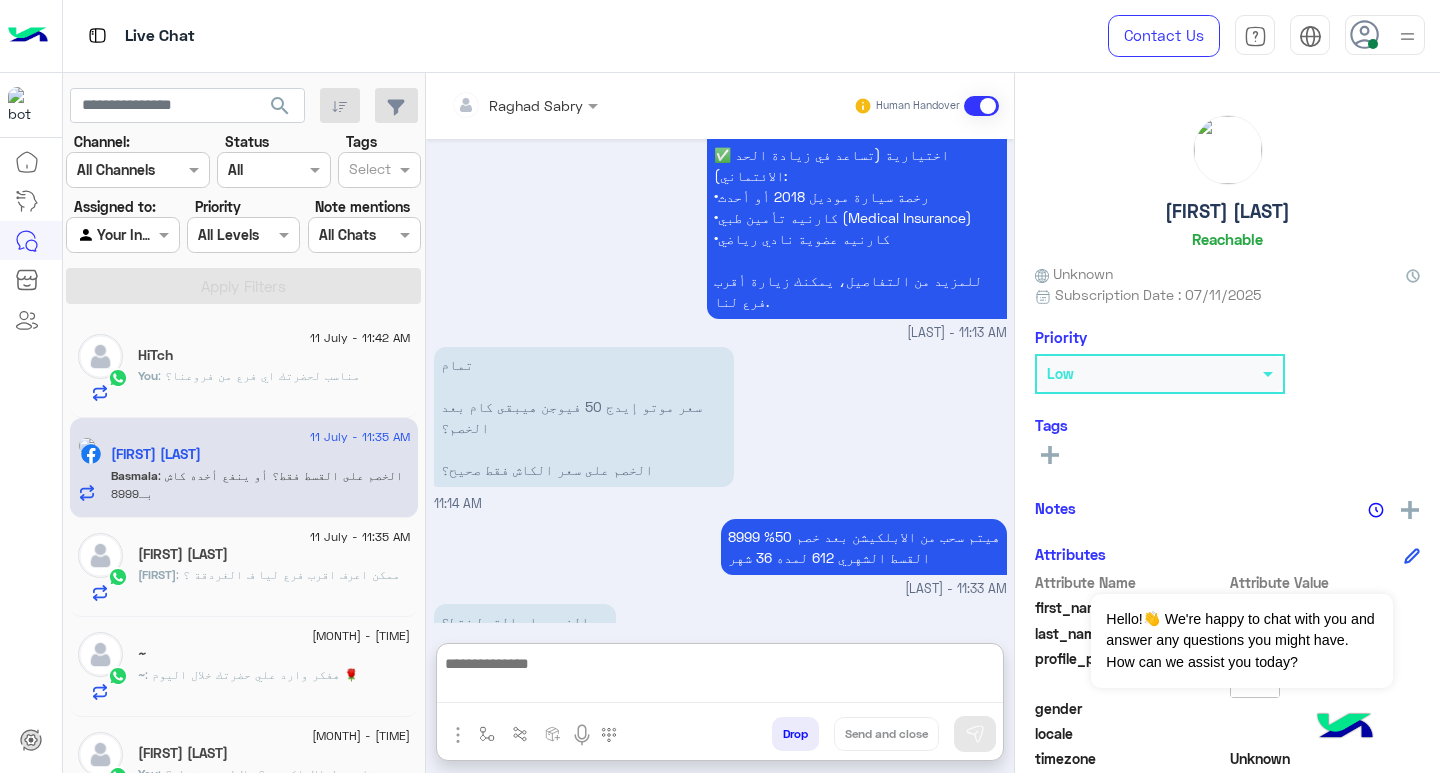 click at bounding box center (720, 677) 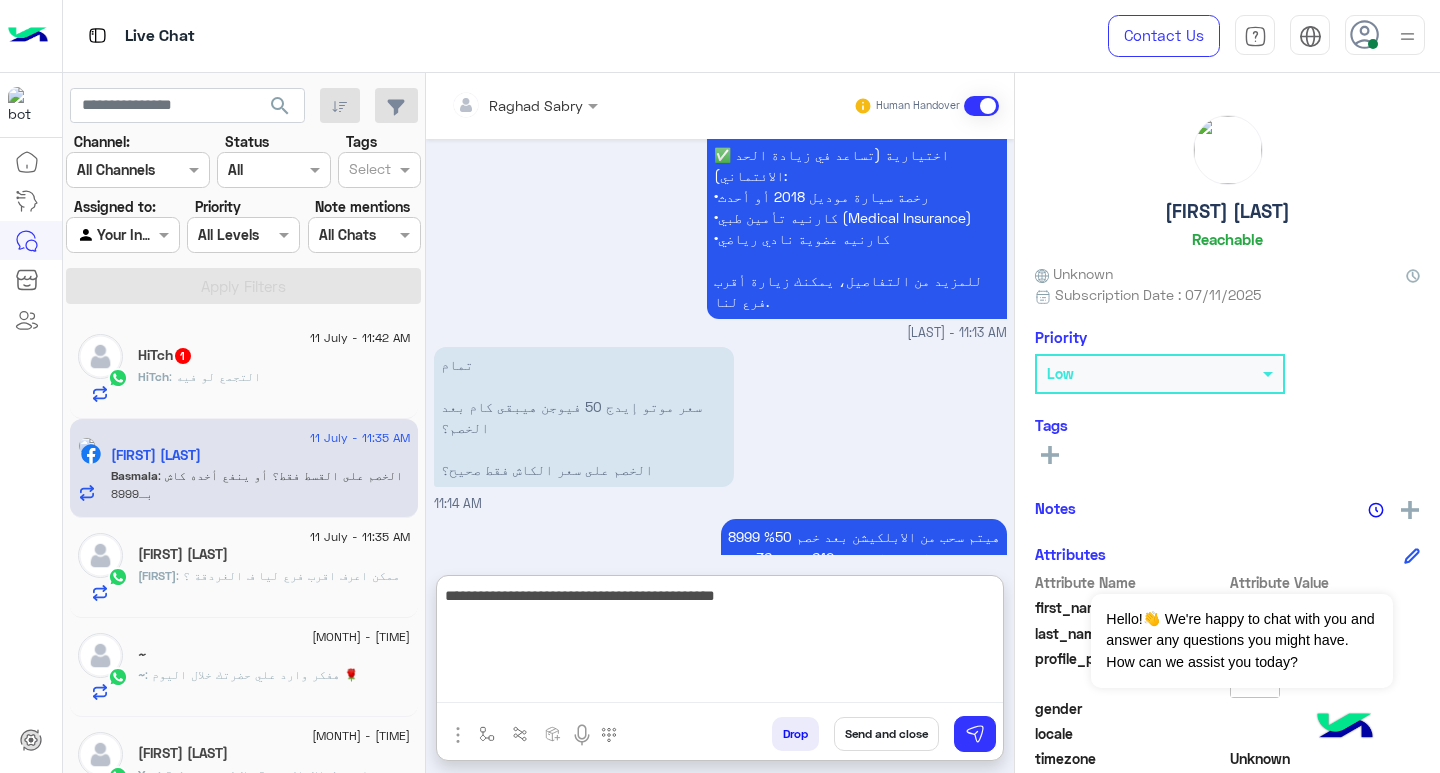 click on "**********" at bounding box center [720, 643] 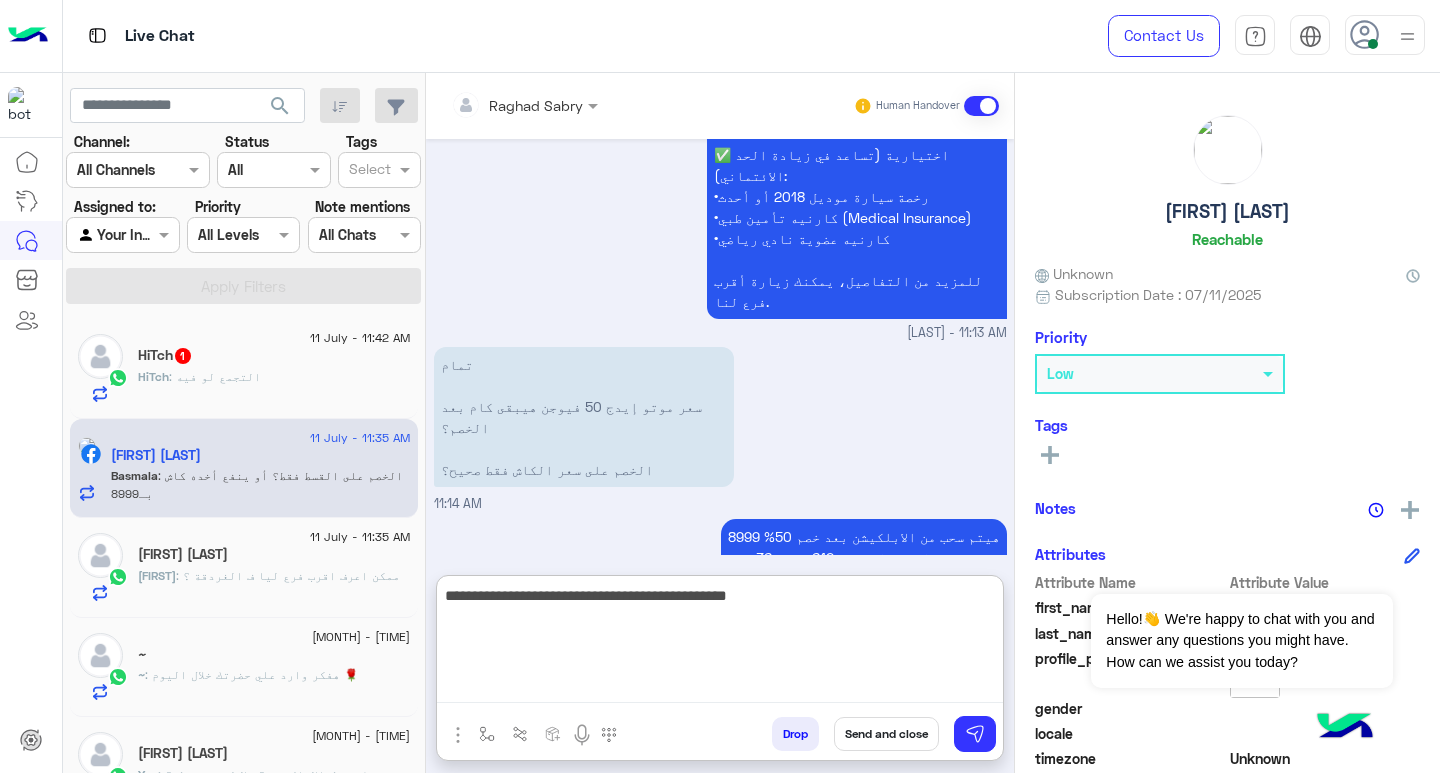 click on "**********" at bounding box center (720, 643) 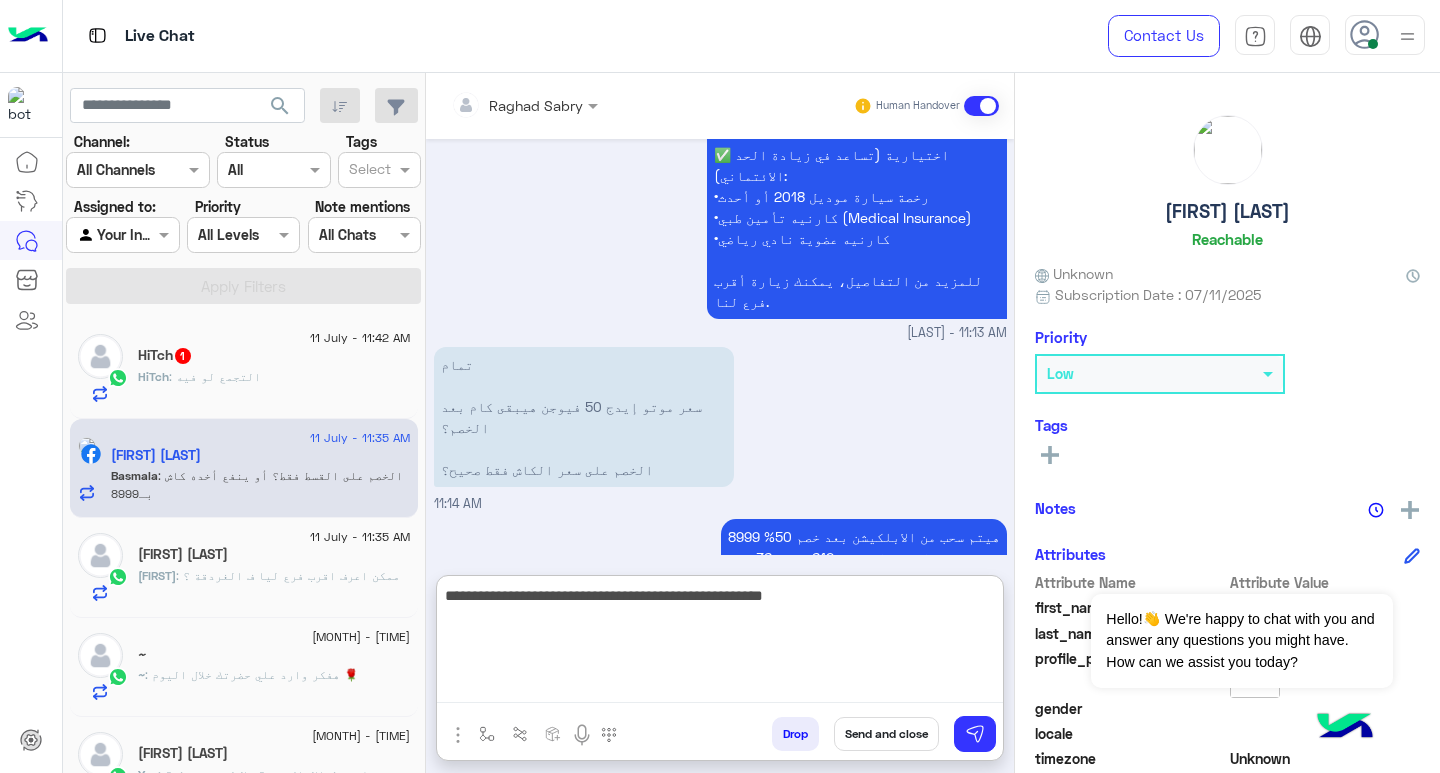 type on "**********" 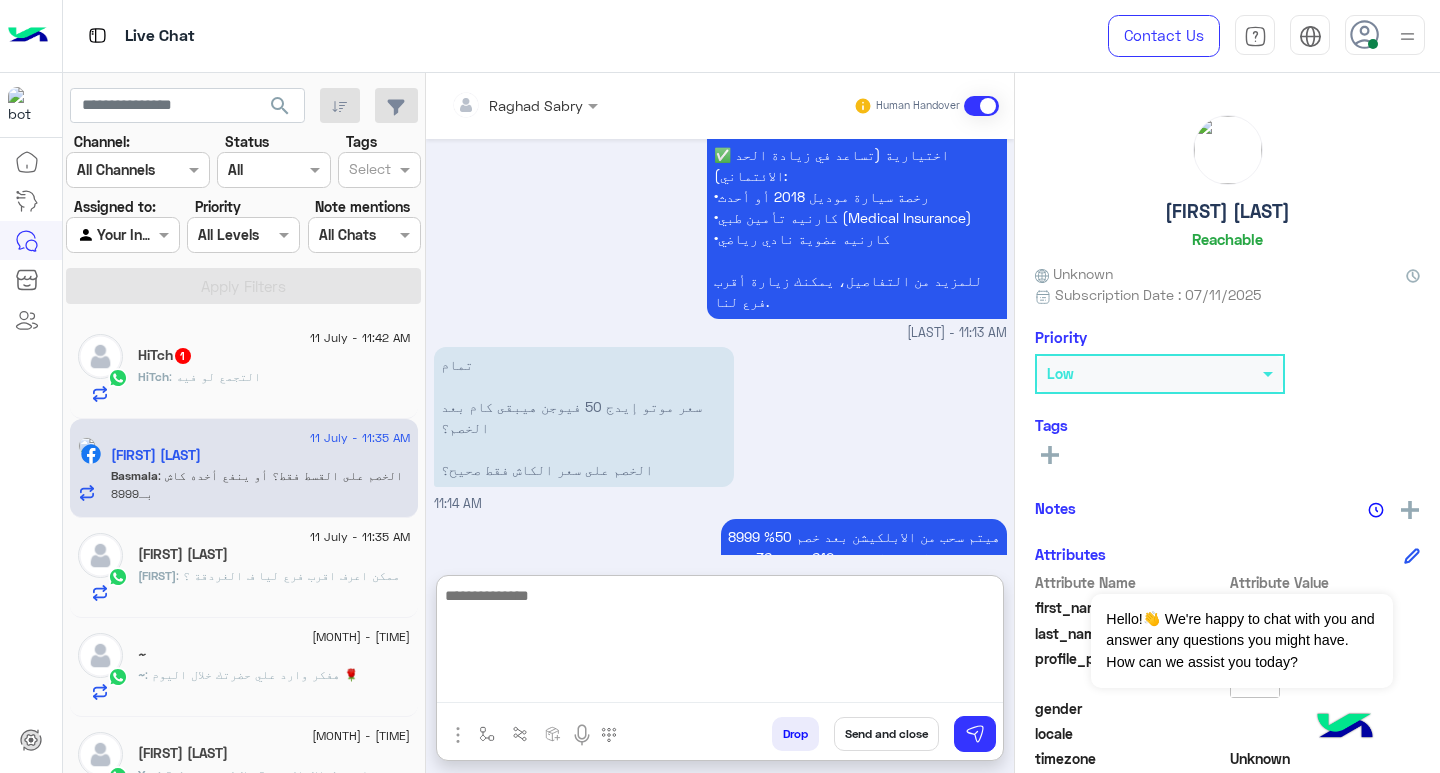 scroll, scrollTop: 1752, scrollLeft: 0, axis: vertical 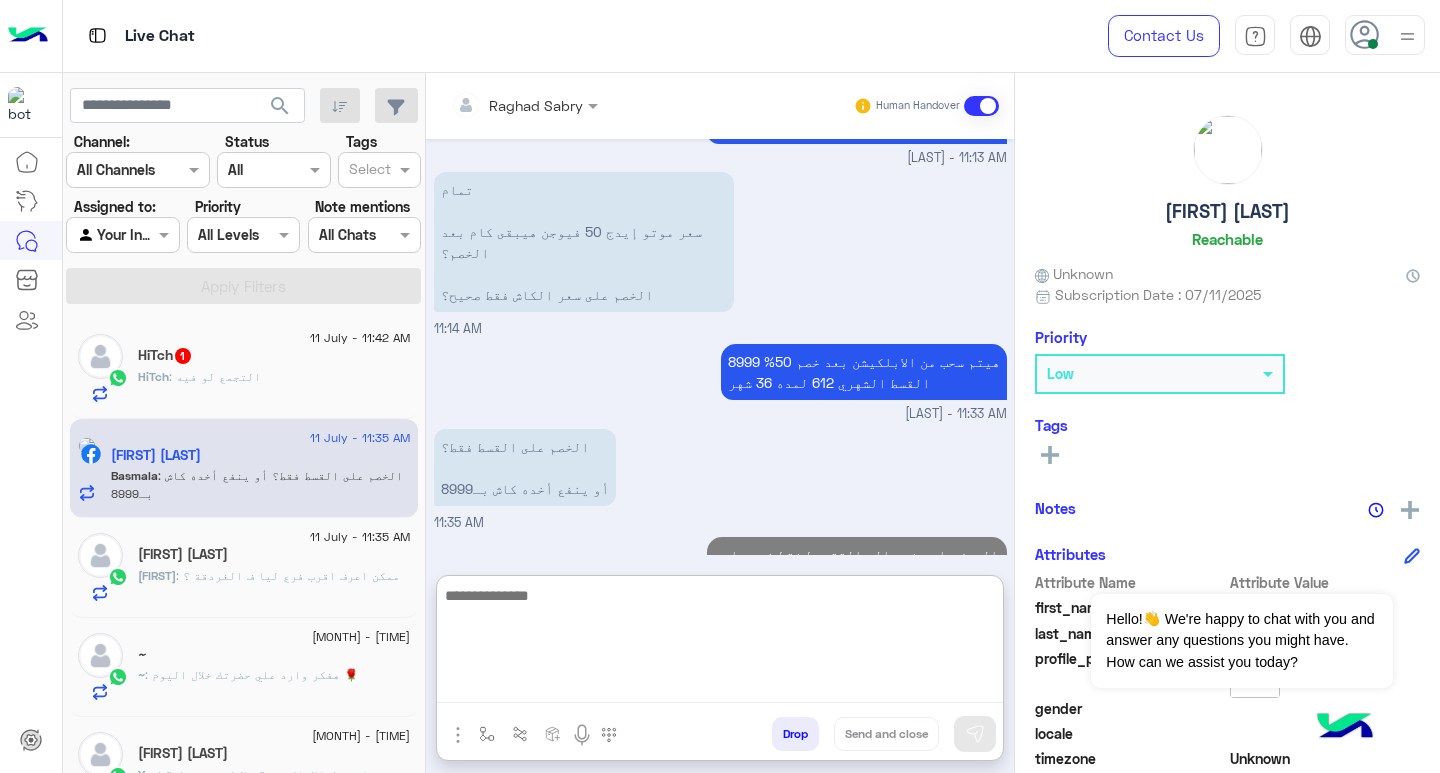 click on "HiTch : التجمع لو فيه" 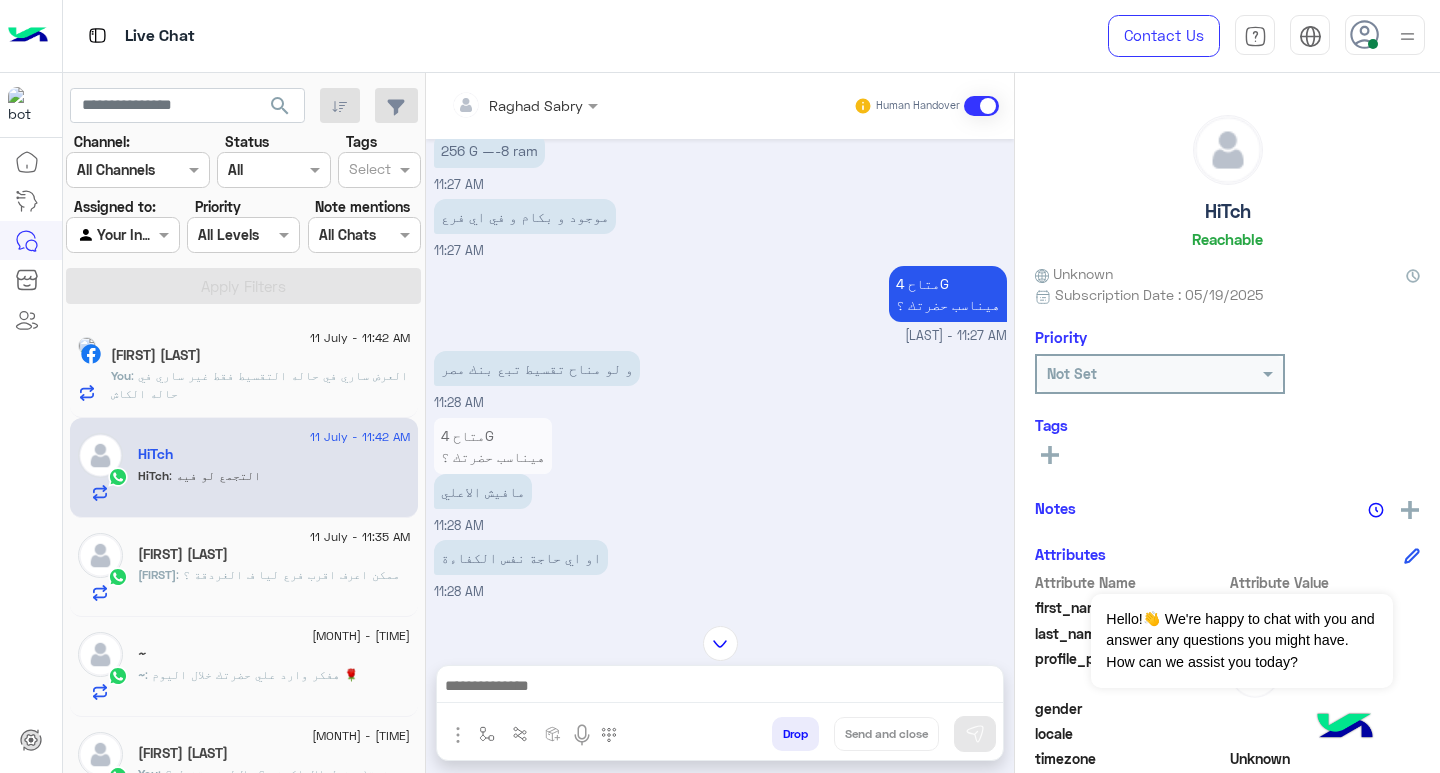 scroll, scrollTop: 1222, scrollLeft: 0, axis: vertical 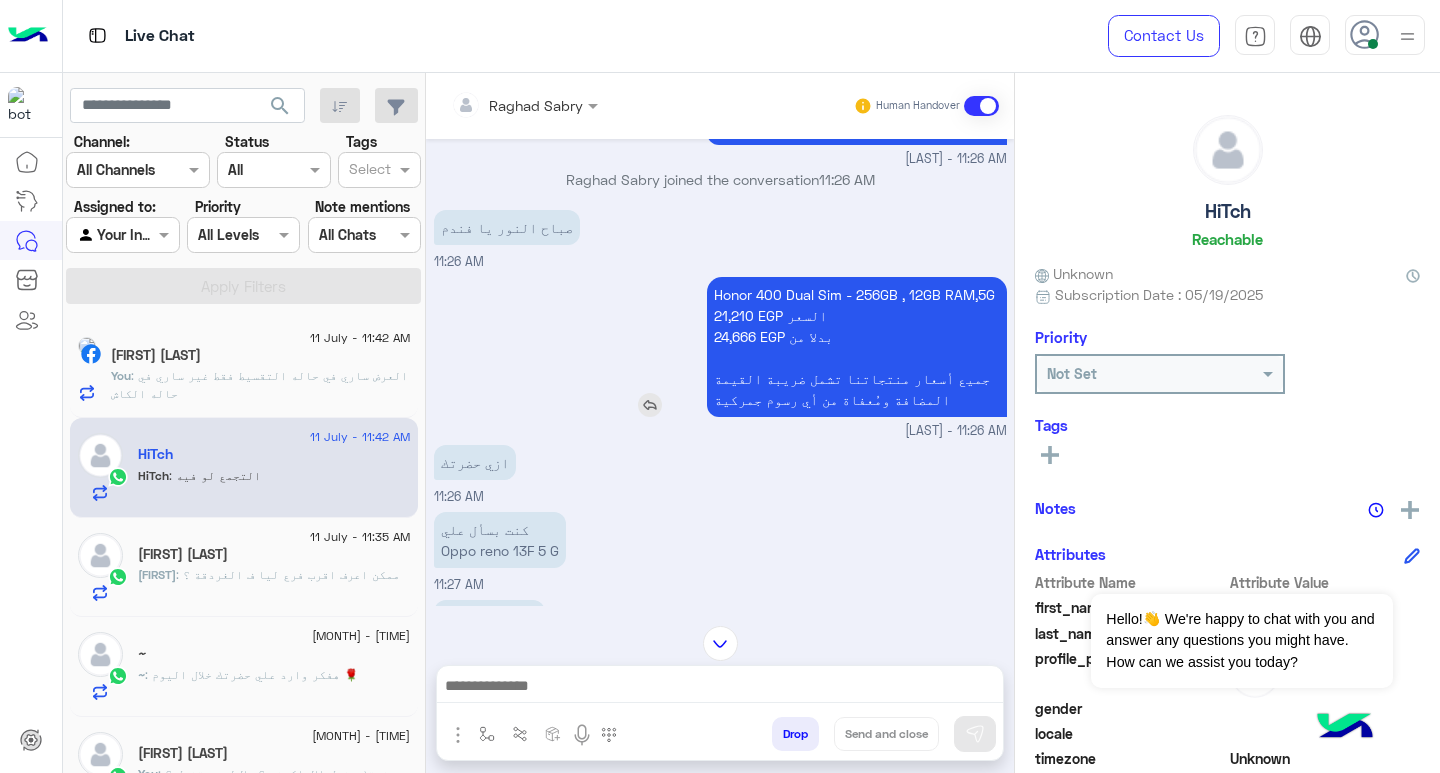 click on "Honor 400 Dual Sim - 256GB , 12GB RAM,5G 21,210 EGP   السعر  24,666 EGP بدلا من  جميع أسعار منتجاتنا تشمل ضريبة القيمة المضافة ومُعفاة من أي رسوم جمركية" at bounding box center (857, 347) 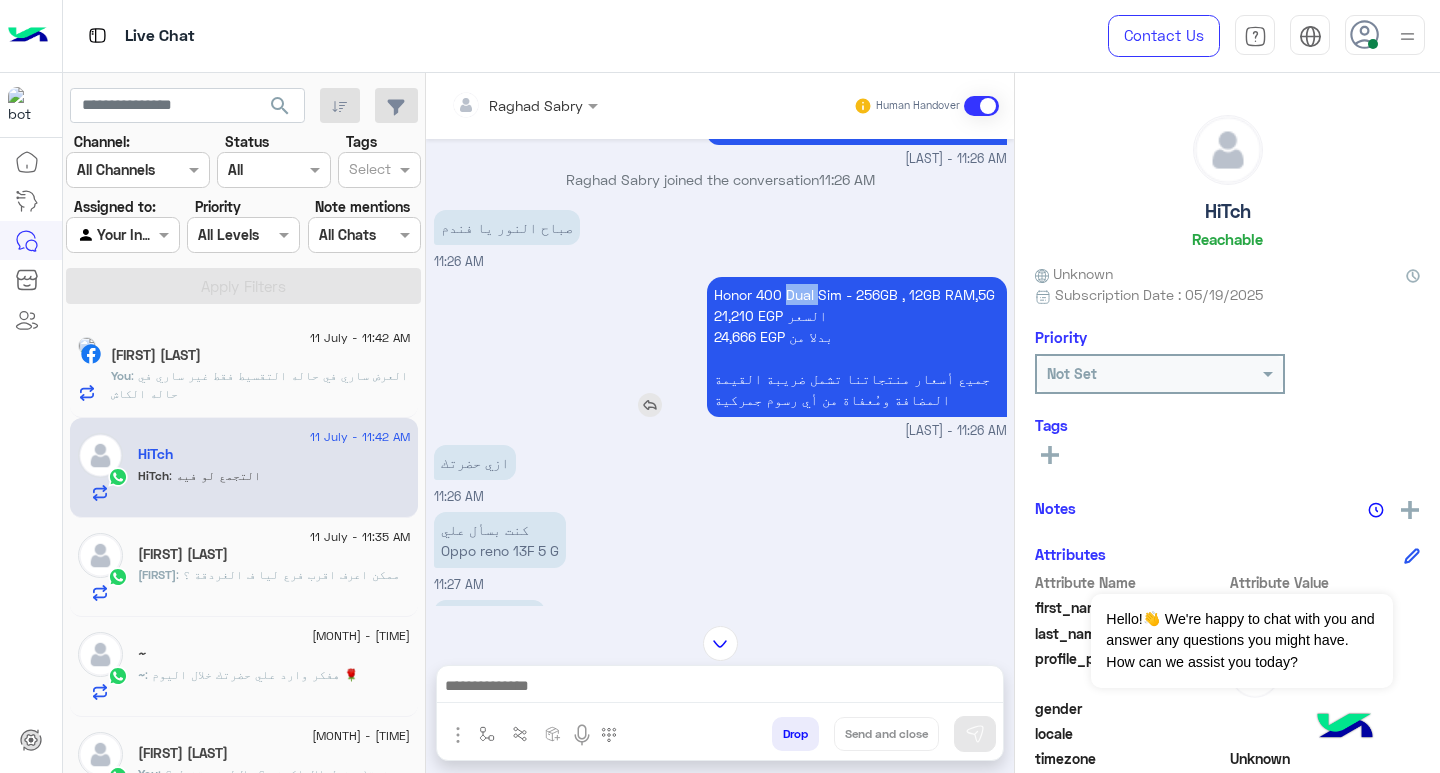 click on "Honor 400 Dual Sim - 256GB , 12GB RAM,5G 21,210 EGP   السعر  24,666 EGP بدلا من  جميع أسعار منتجاتنا تشمل ضريبة القيمة المضافة ومُعفاة من أي رسوم جمركية" at bounding box center [857, 347] 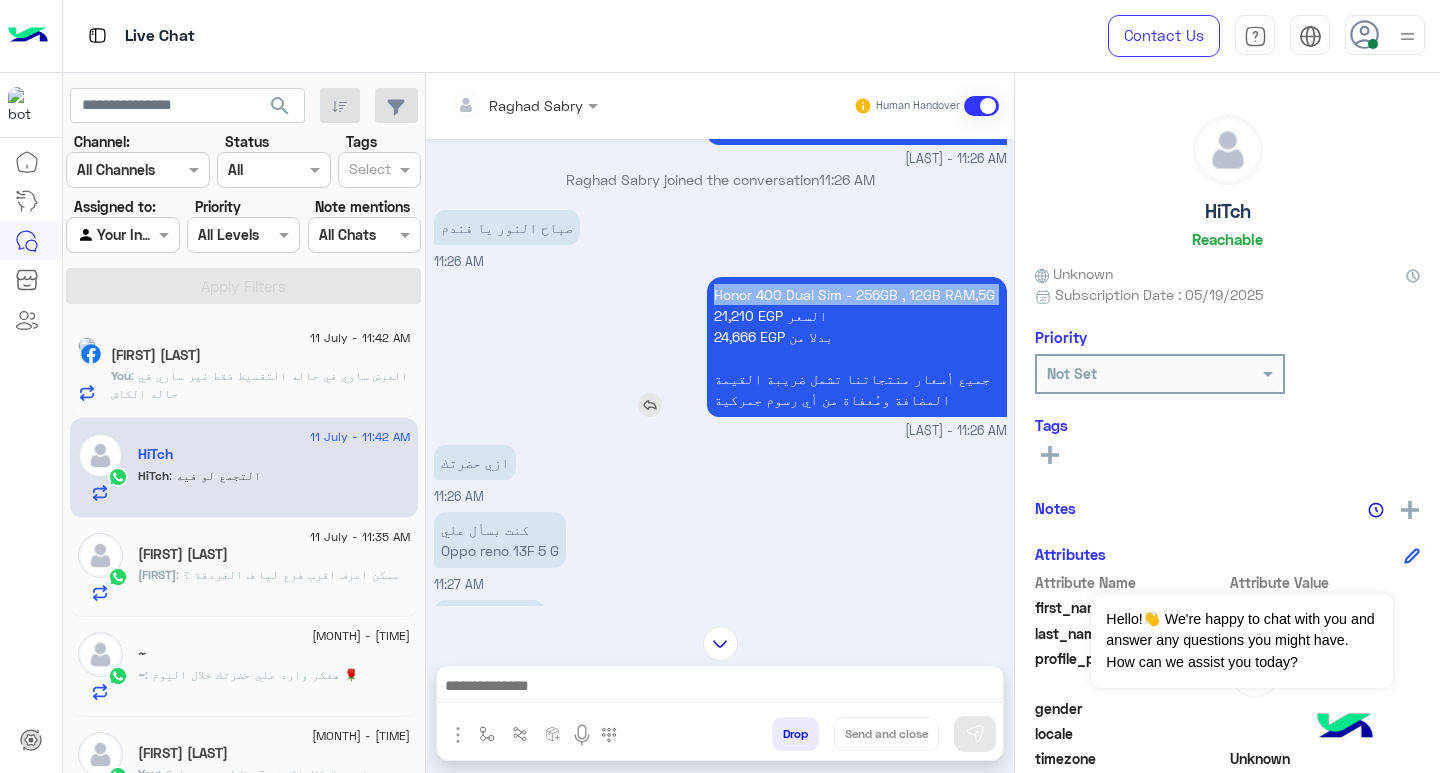 click on "Honor 400 Dual Sim - 256GB , 12GB RAM,5G 21,210 EGP   السعر  24,666 EGP بدلا من  جميع أسعار منتجاتنا تشمل ضريبة القيمة المضافة ومُعفاة من أي رسوم جمركية" at bounding box center [857, 347] 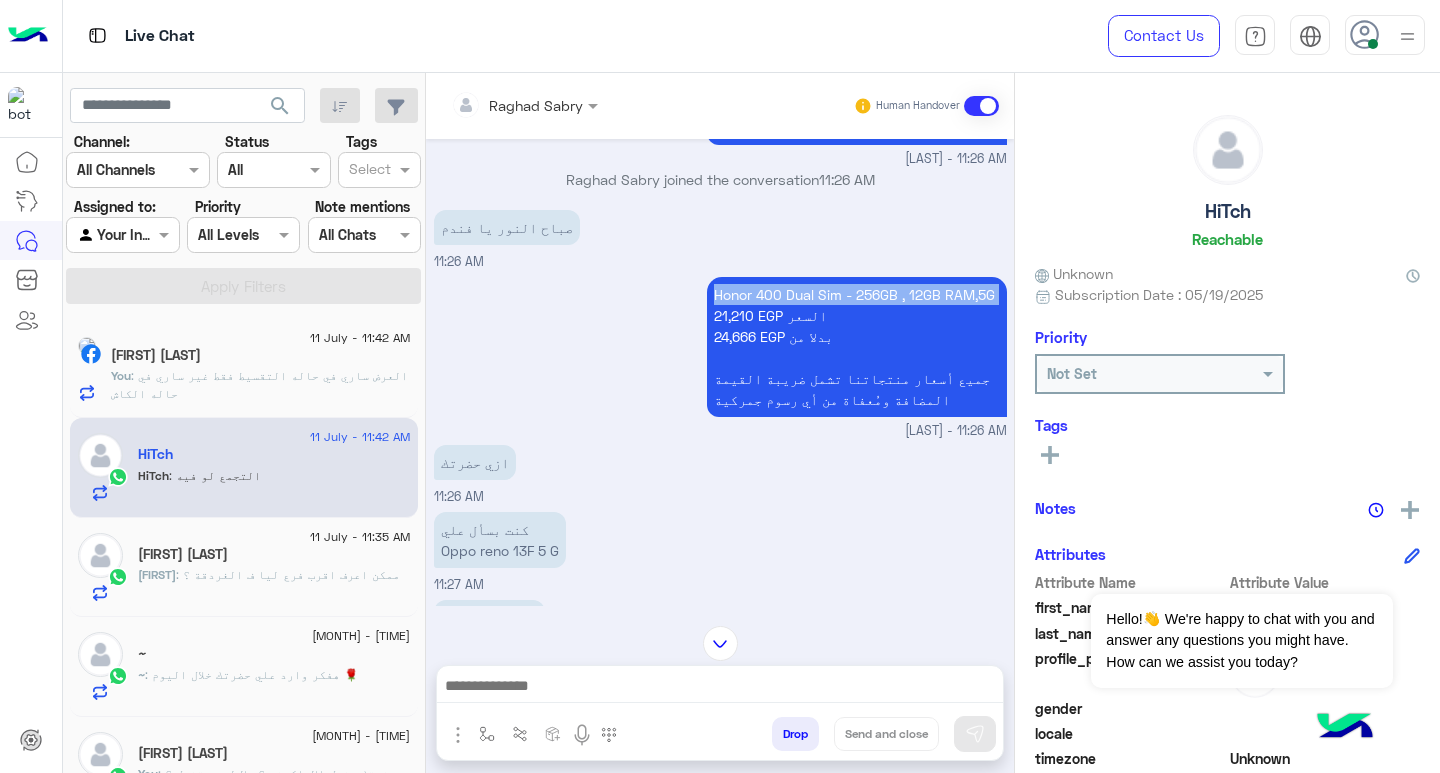 copy on "Honor 400 Dual Sim - 256GB , 12GB RAM,5G" 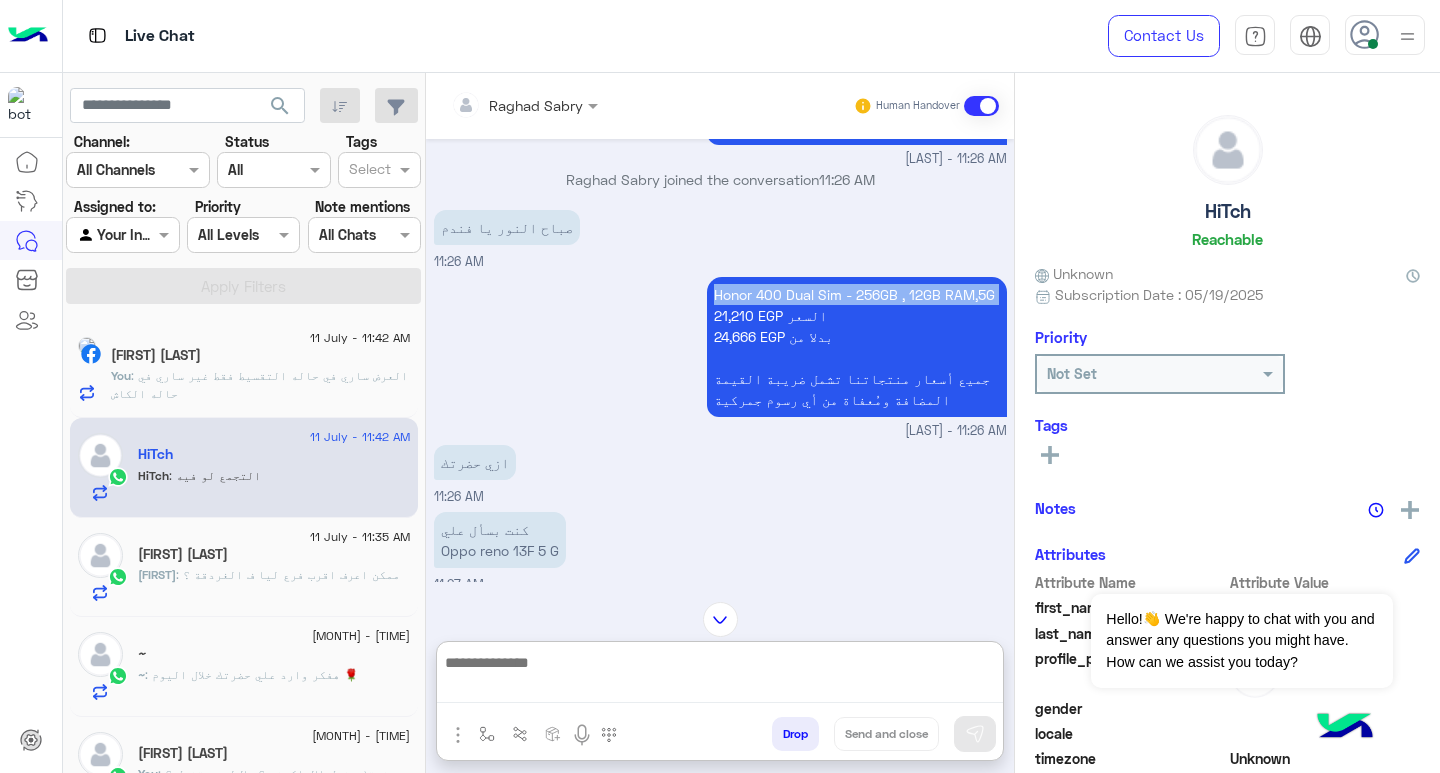 click at bounding box center (720, 676) 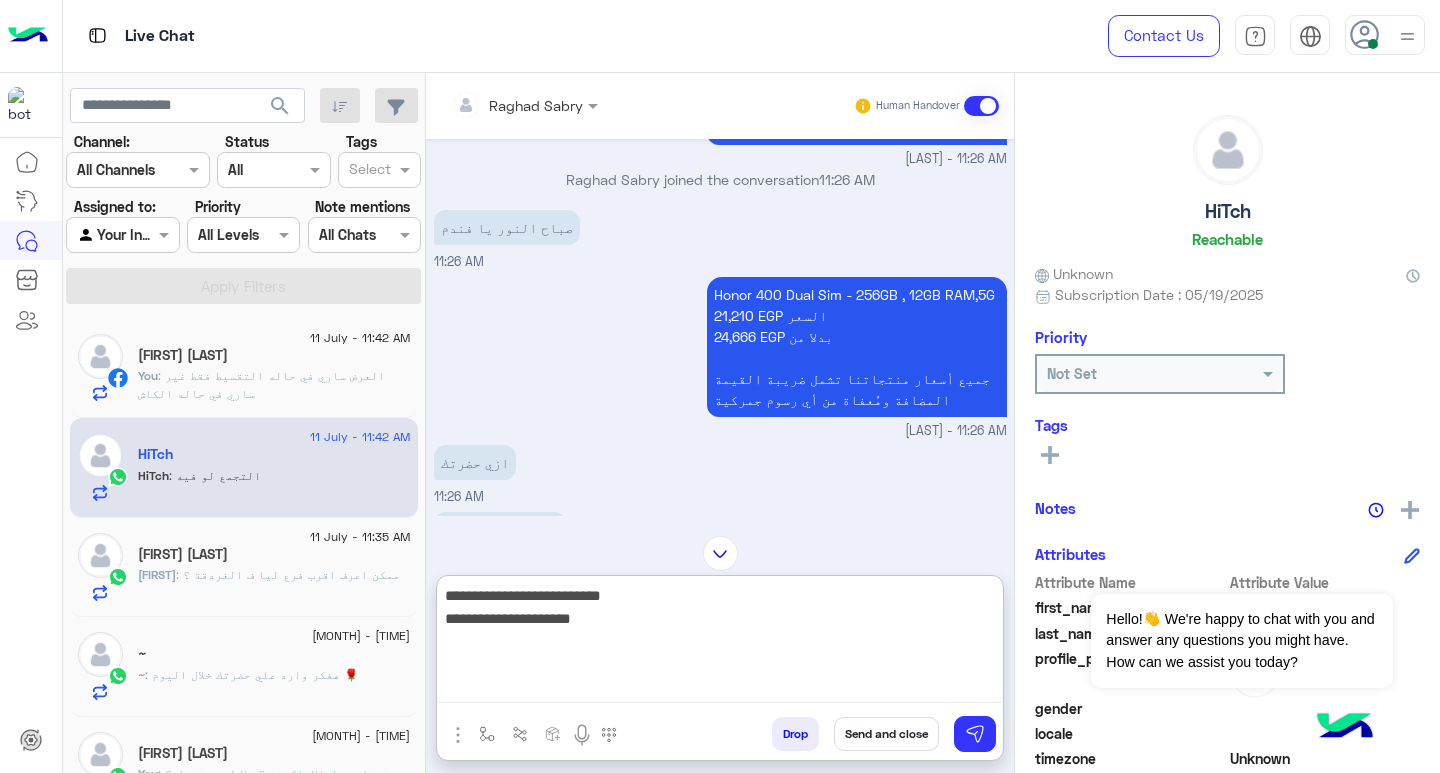 type on "**********" 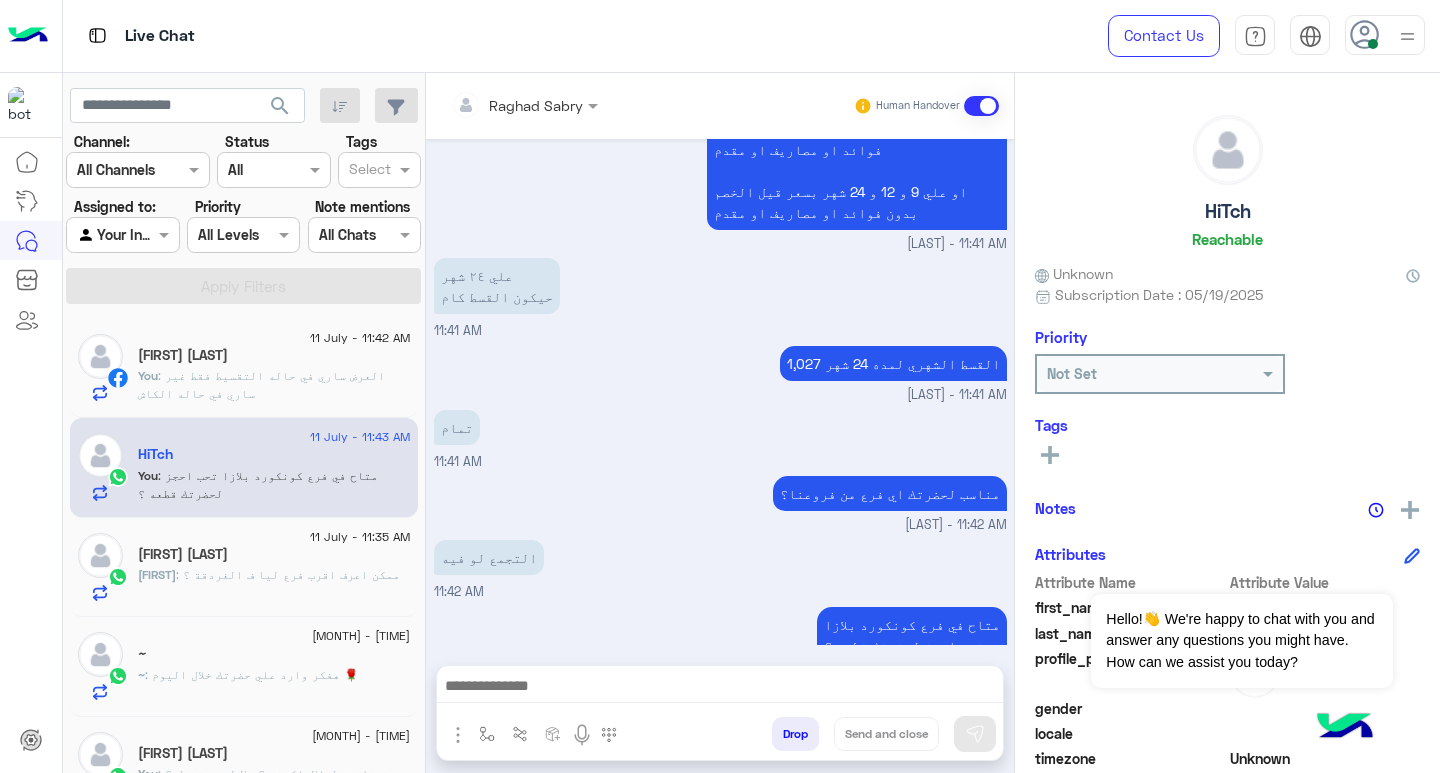 scroll, scrollTop: 2985, scrollLeft: 0, axis: vertical 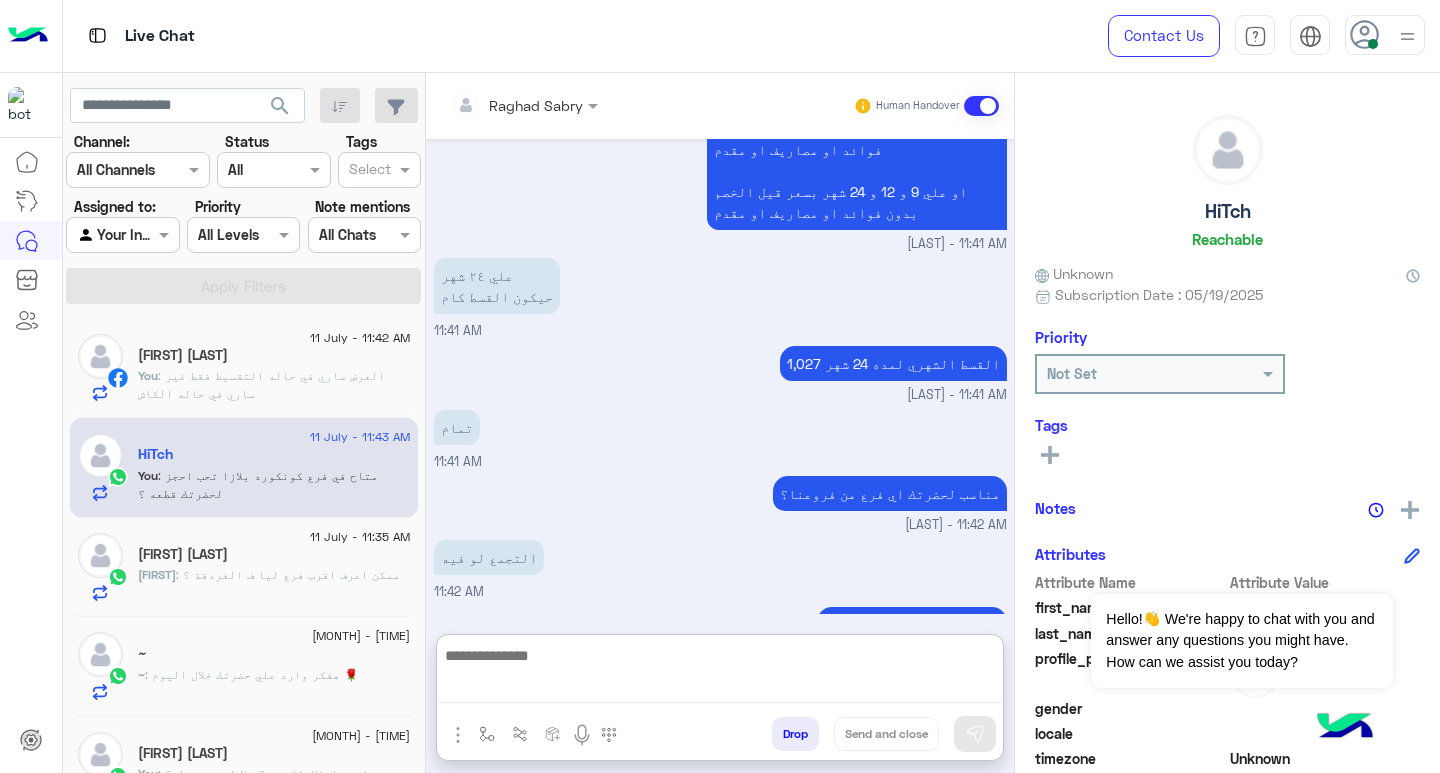 paste on "**********" 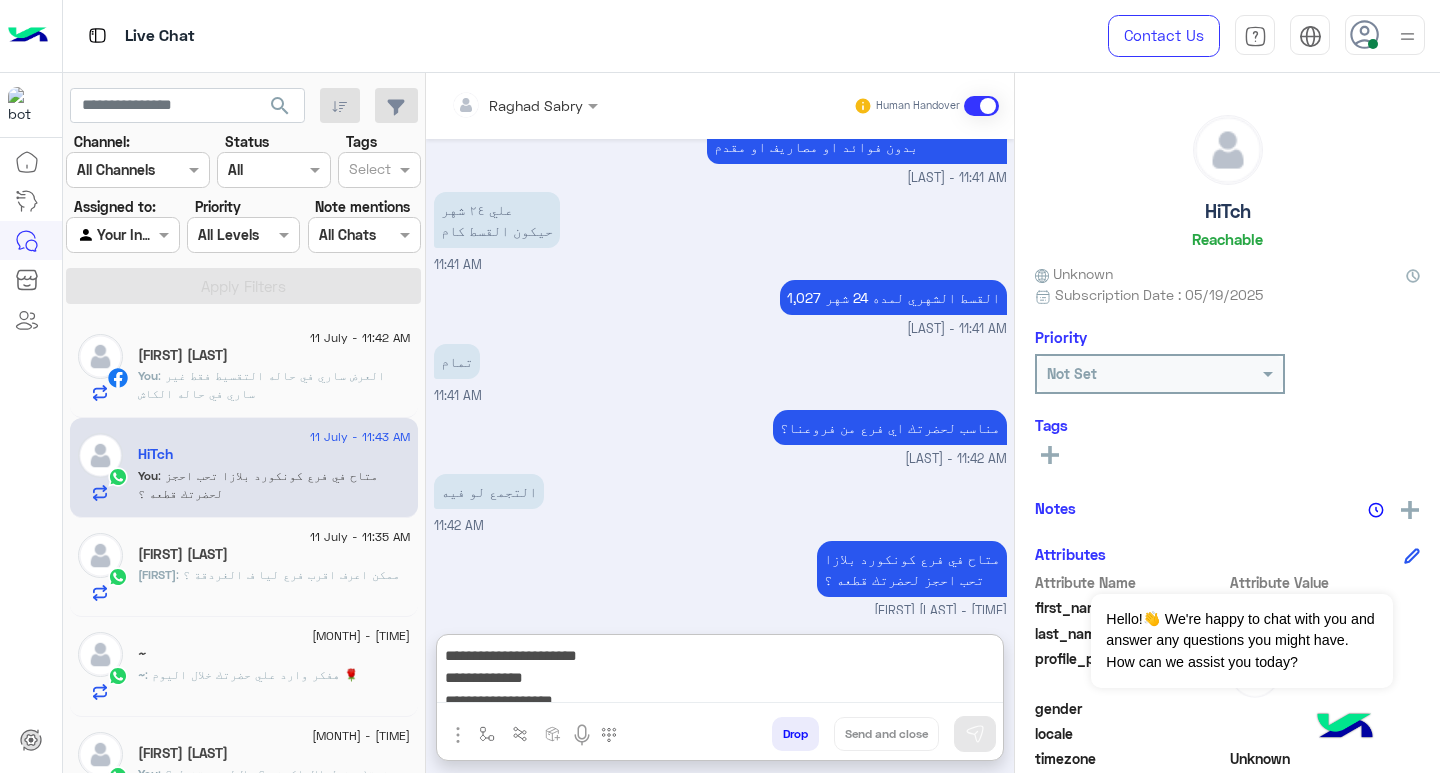 scroll, scrollTop: 0, scrollLeft: 0, axis: both 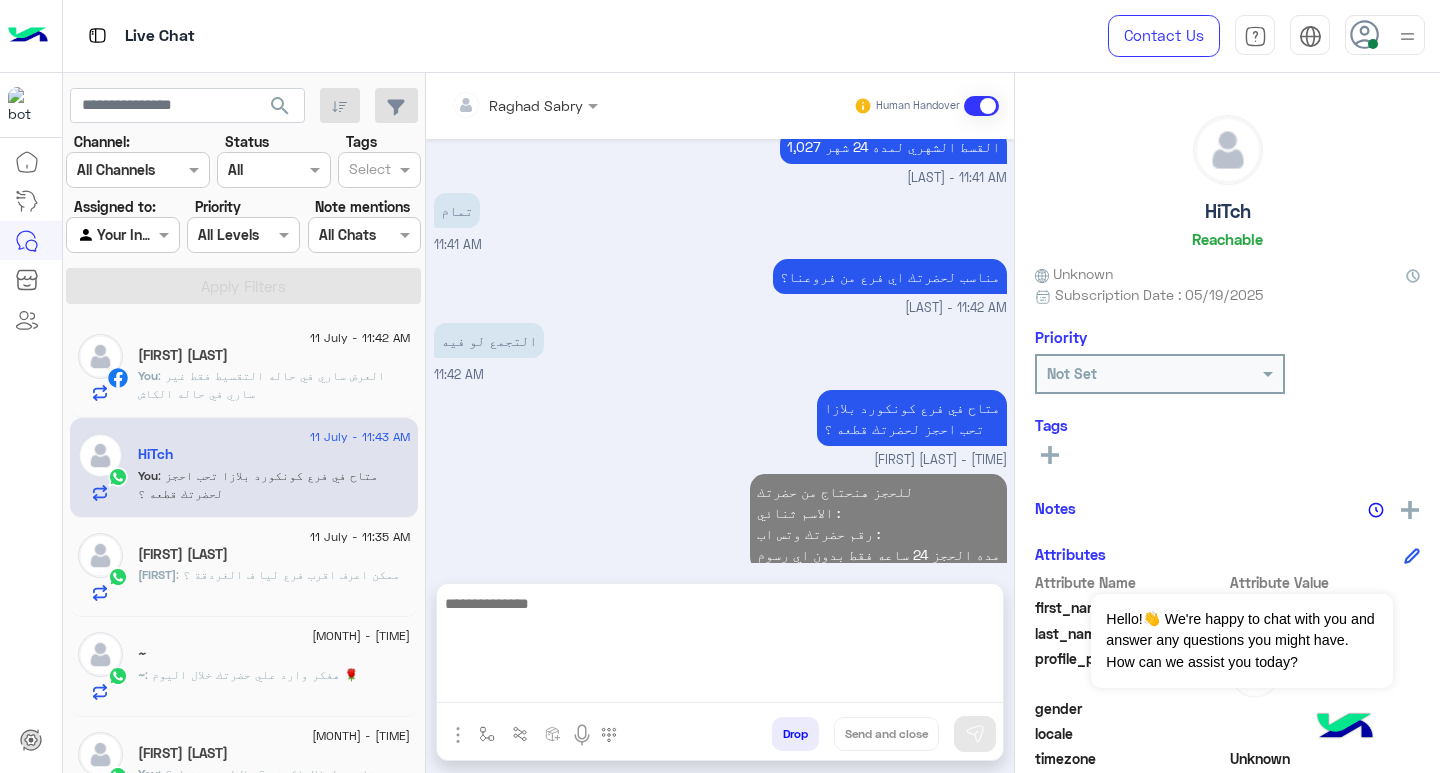 click on "androw saadan" 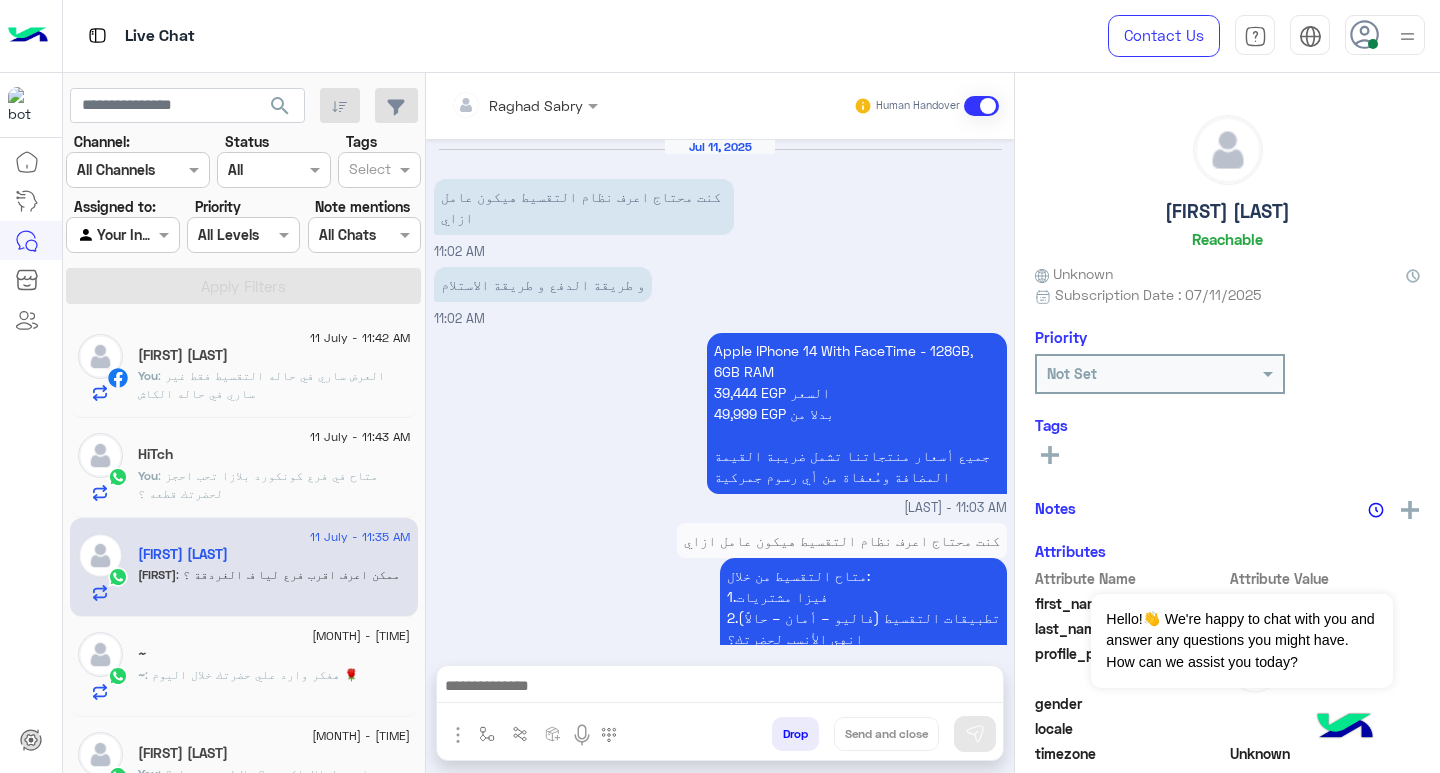 scroll, scrollTop: 2020, scrollLeft: 0, axis: vertical 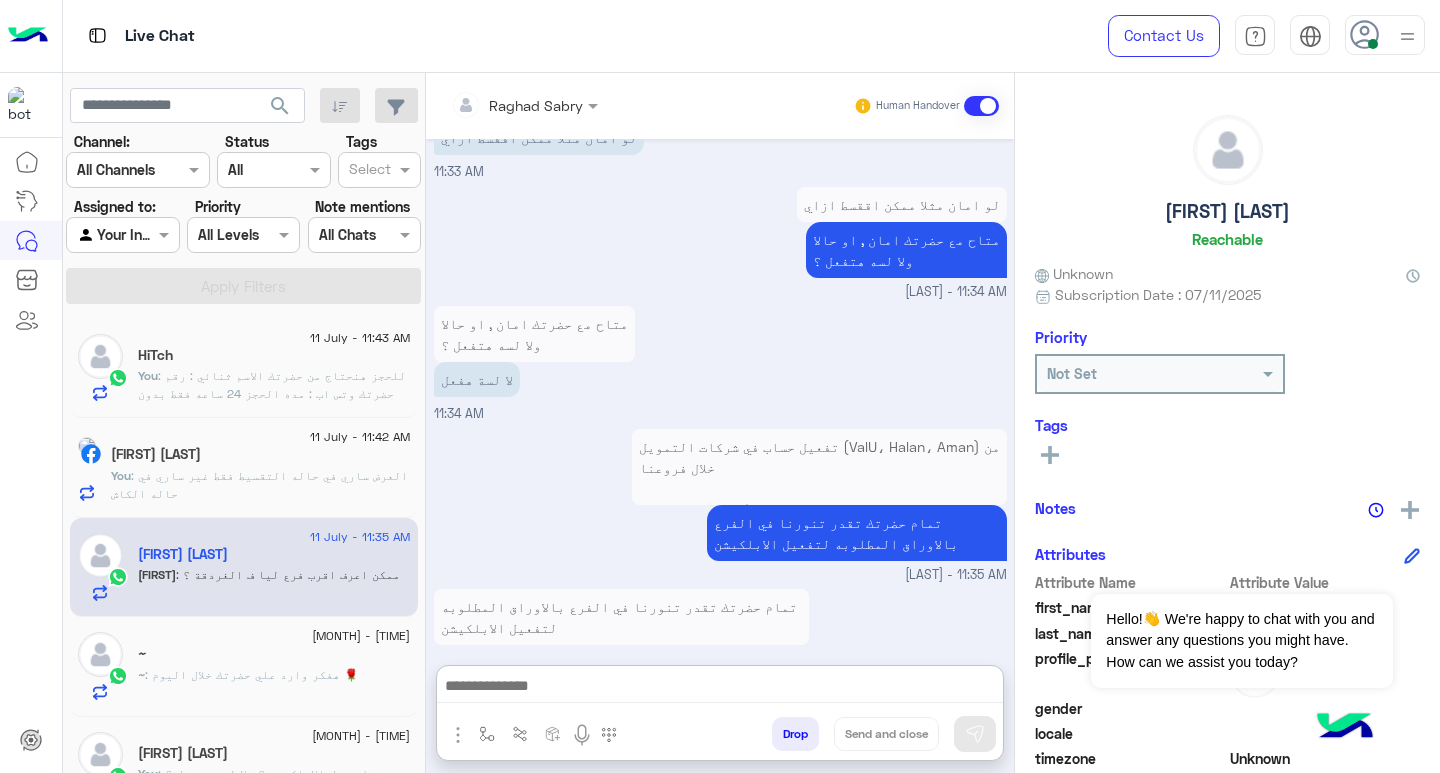 click at bounding box center (720, 688) 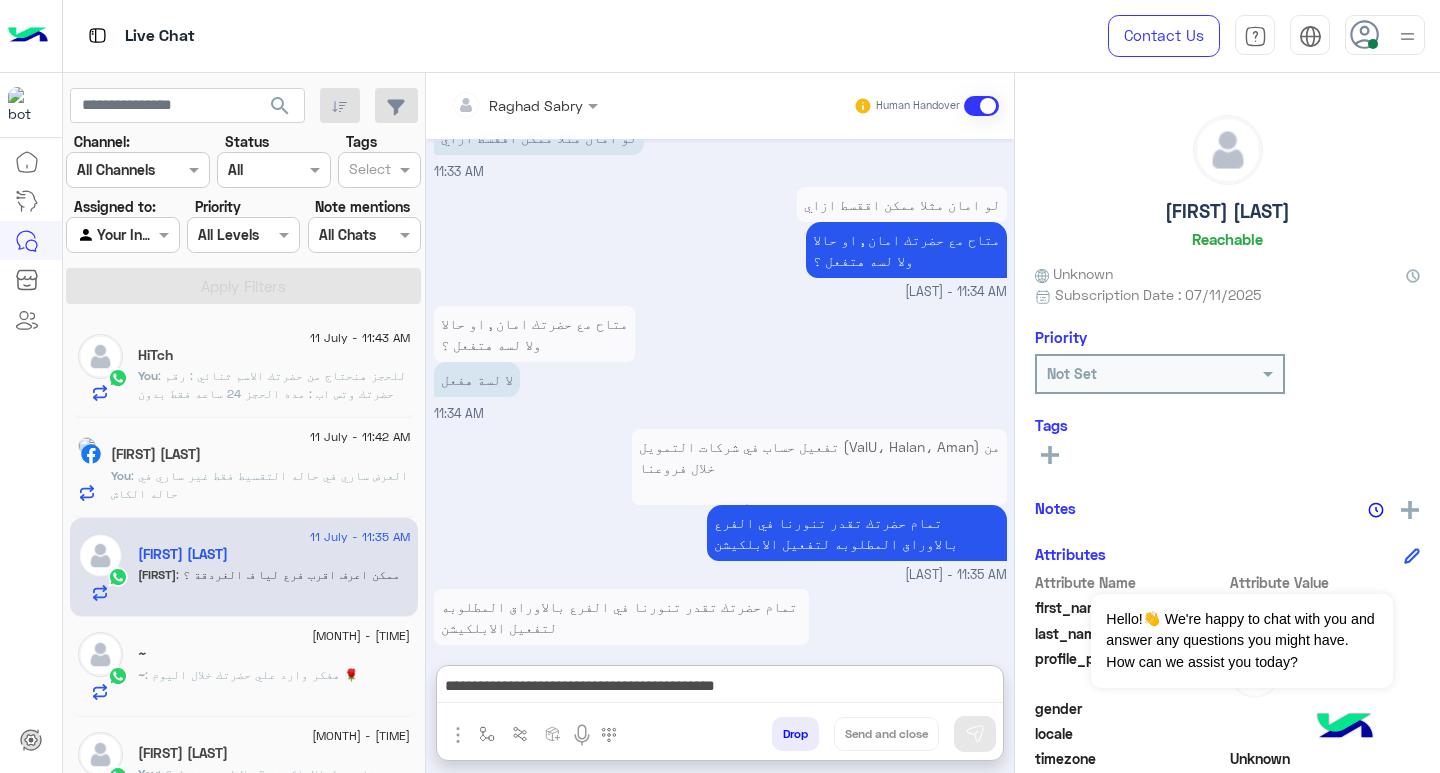 scroll, scrollTop: 0, scrollLeft: 0, axis: both 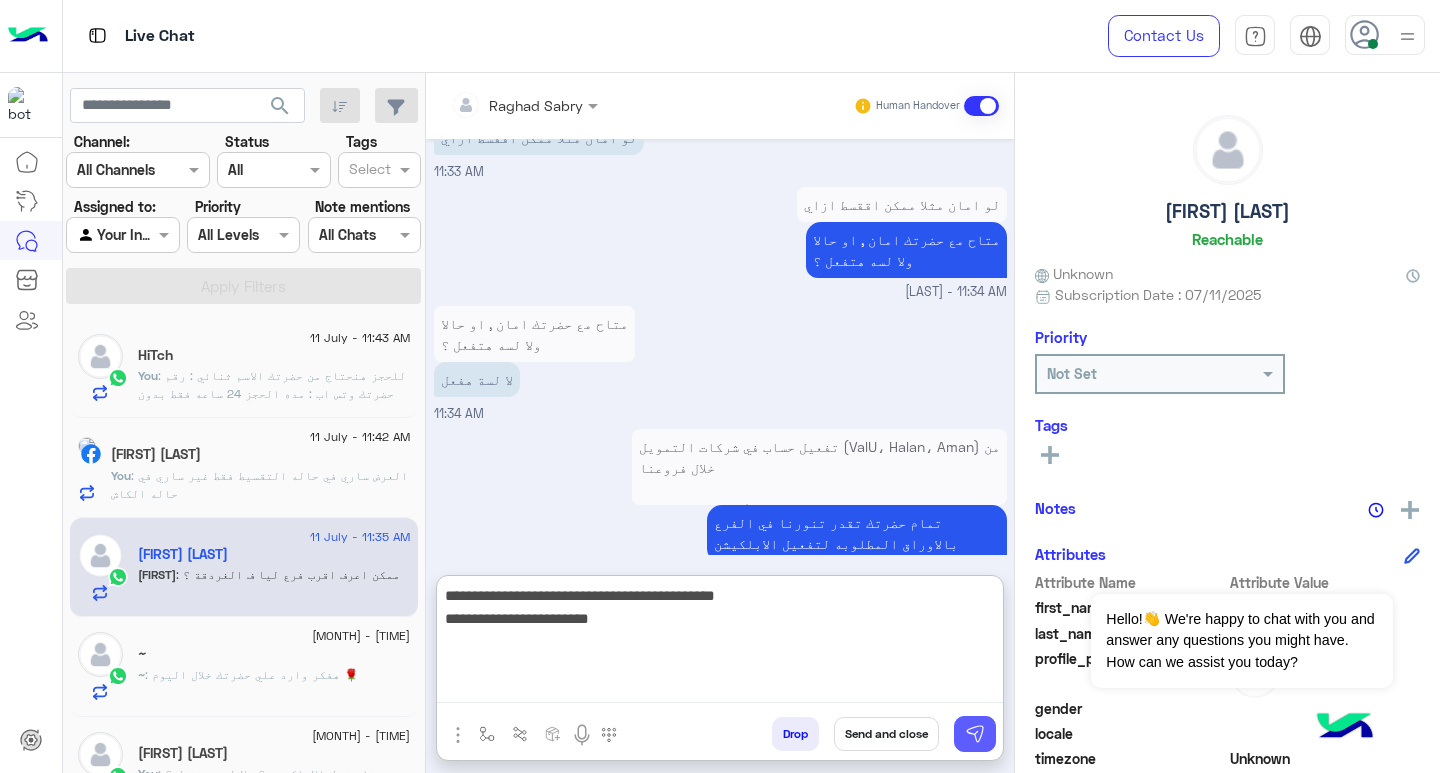 type on "**********" 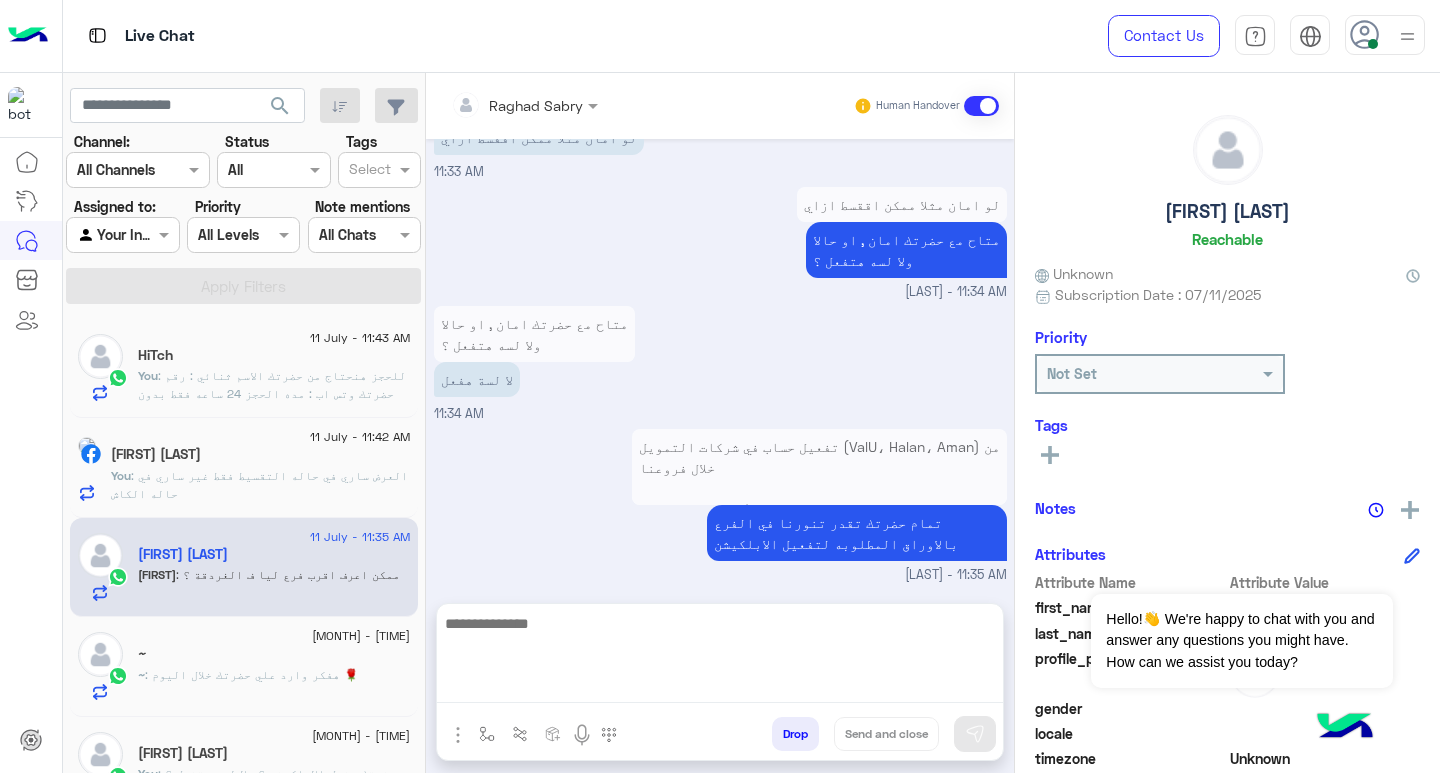 scroll, scrollTop: 2104, scrollLeft: 0, axis: vertical 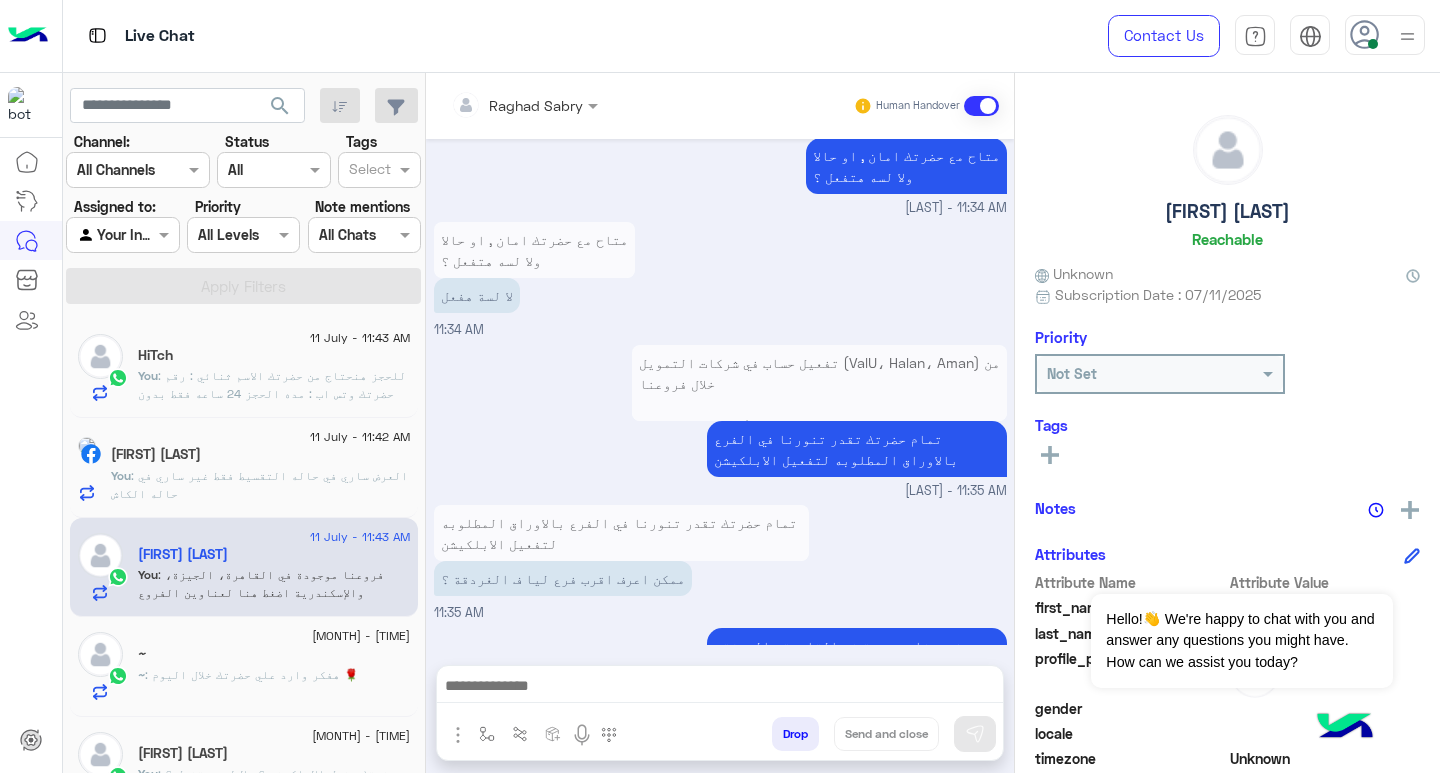 click at bounding box center (720, 688) 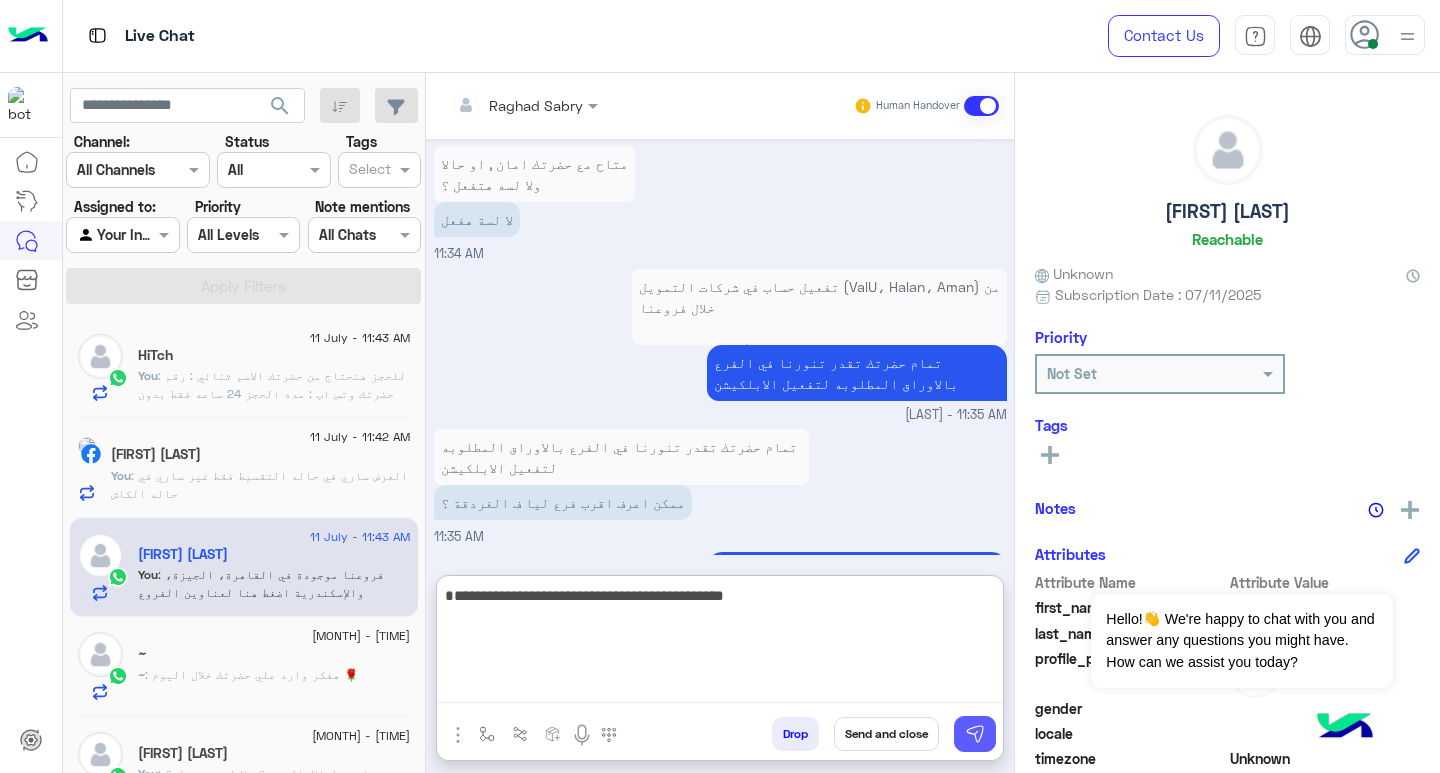 type on "**********" 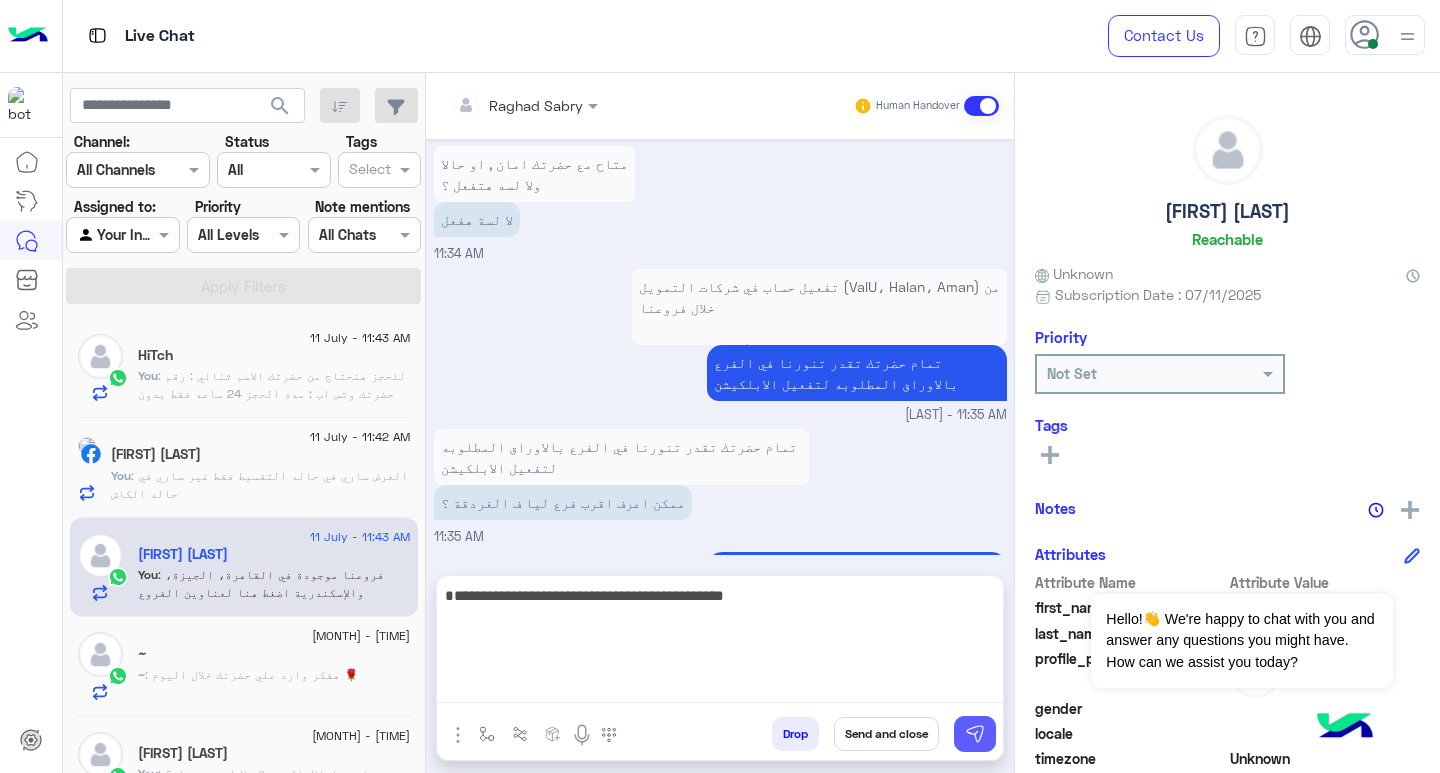 click at bounding box center (975, 734) 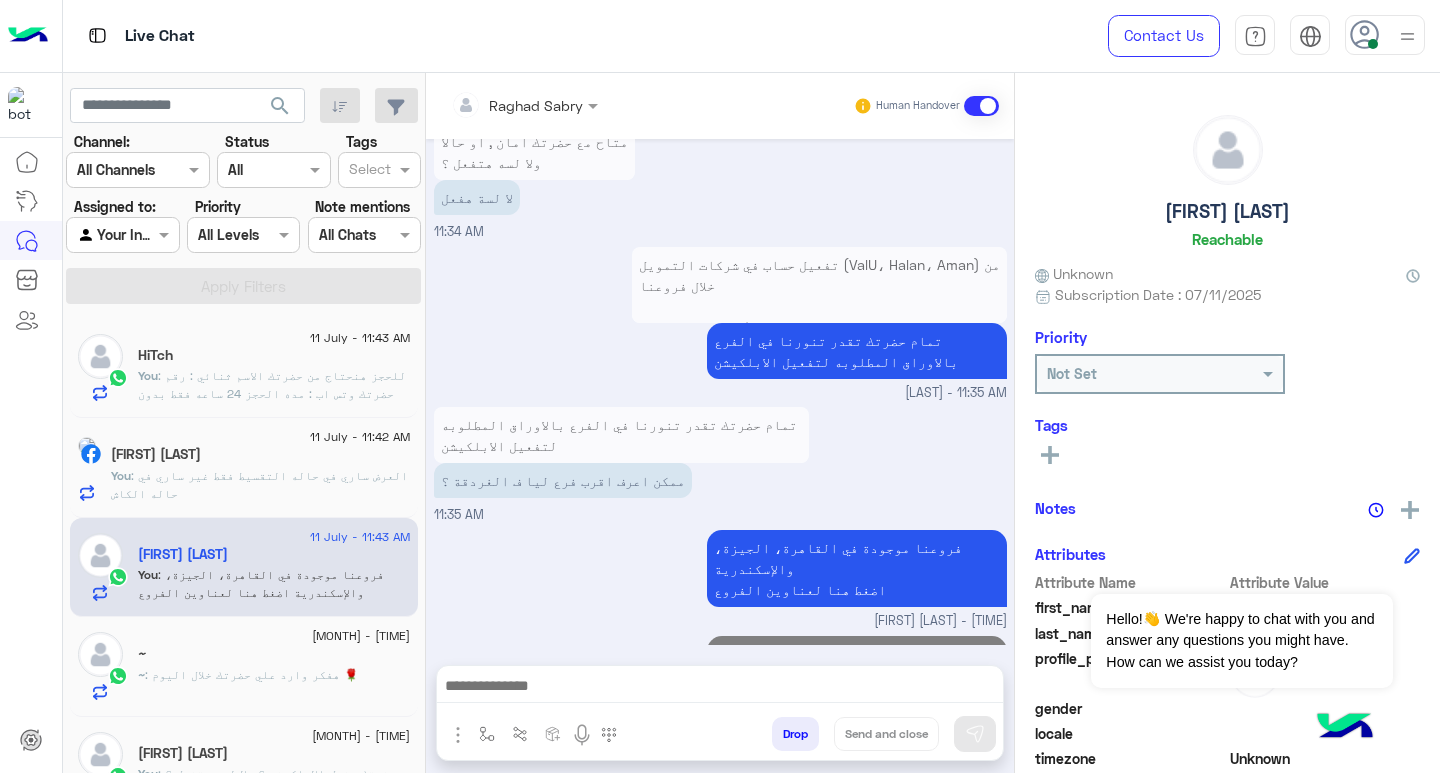 scroll, scrollTop: 2189, scrollLeft: 0, axis: vertical 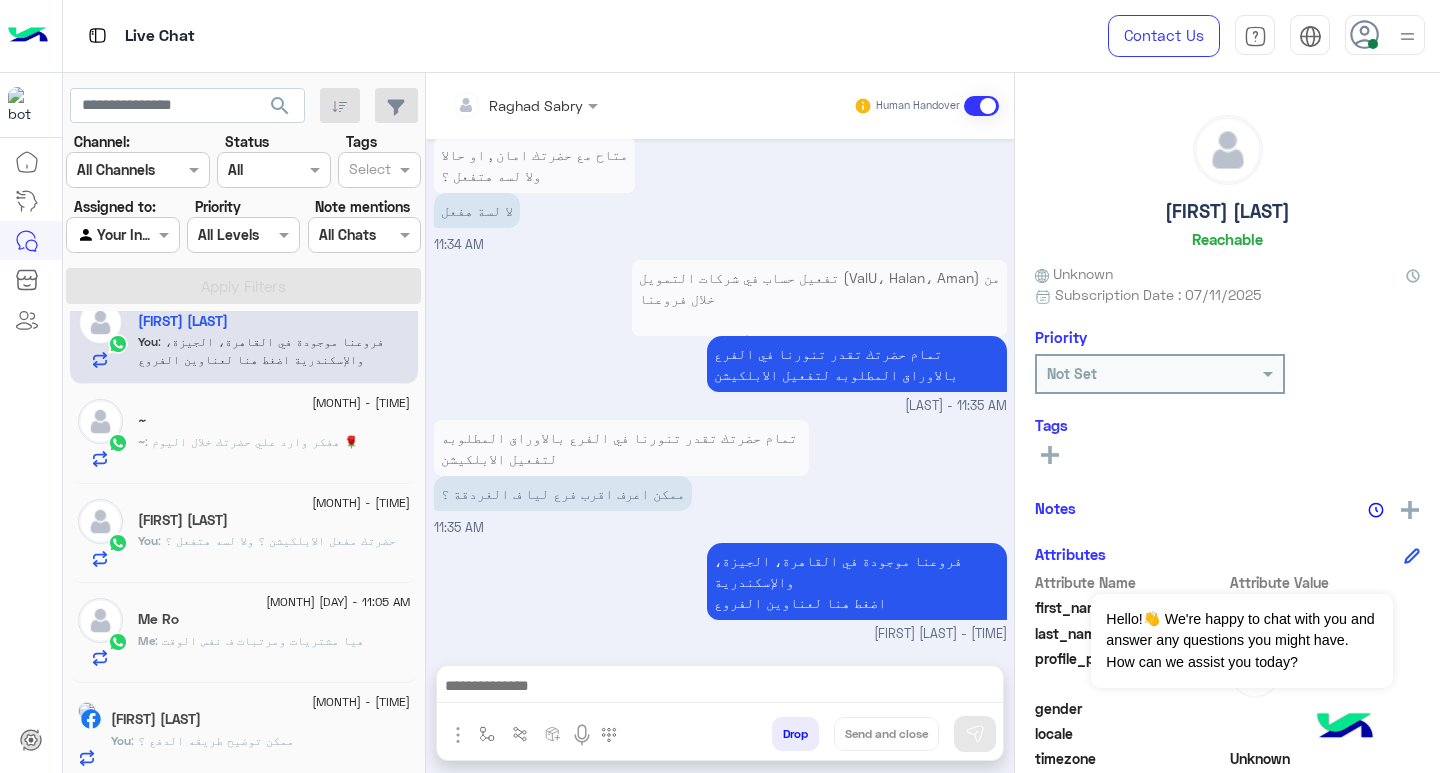click on "~ : هفكر وارد علي حضرتك خلال اليوم 🌹" 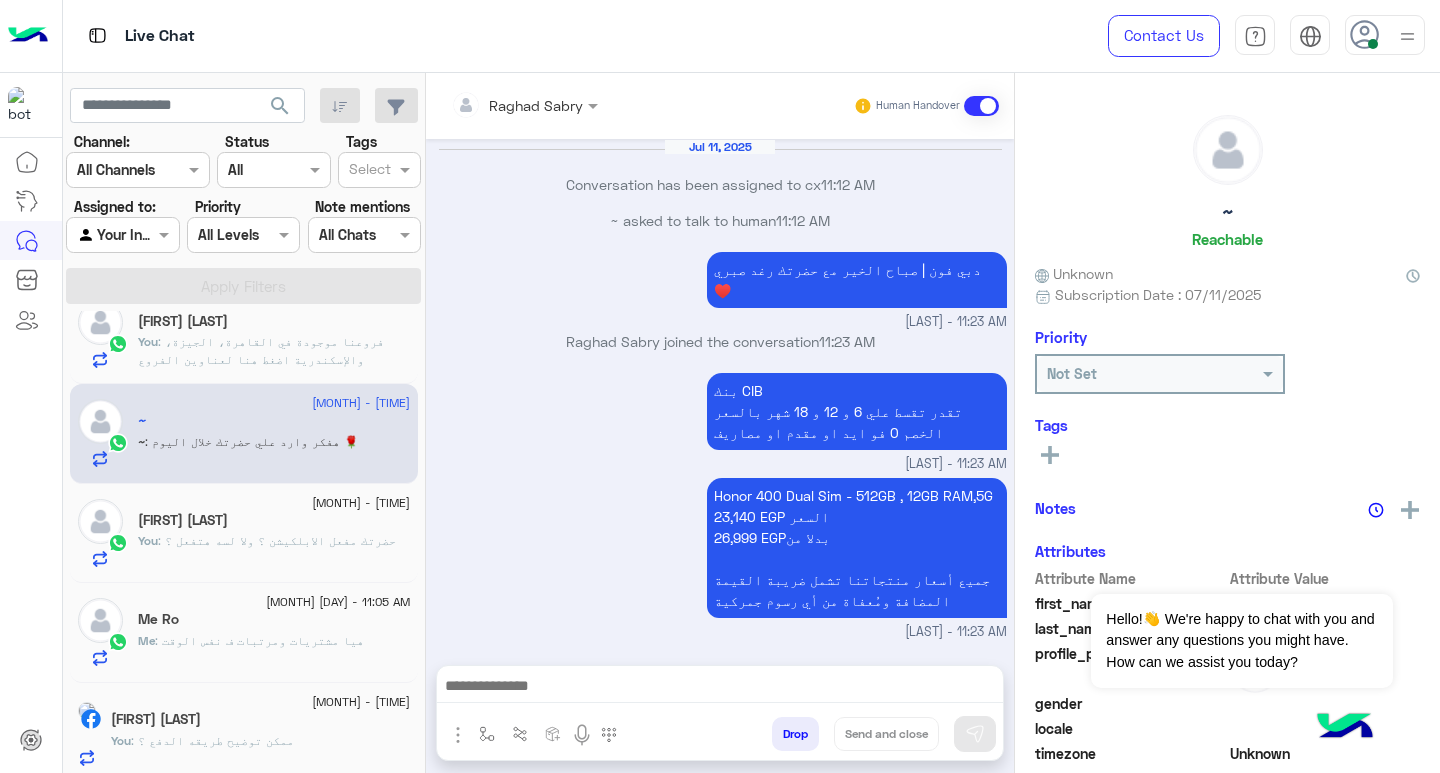 scroll, scrollTop: 1054, scrollLeft: 0, axis: vertical 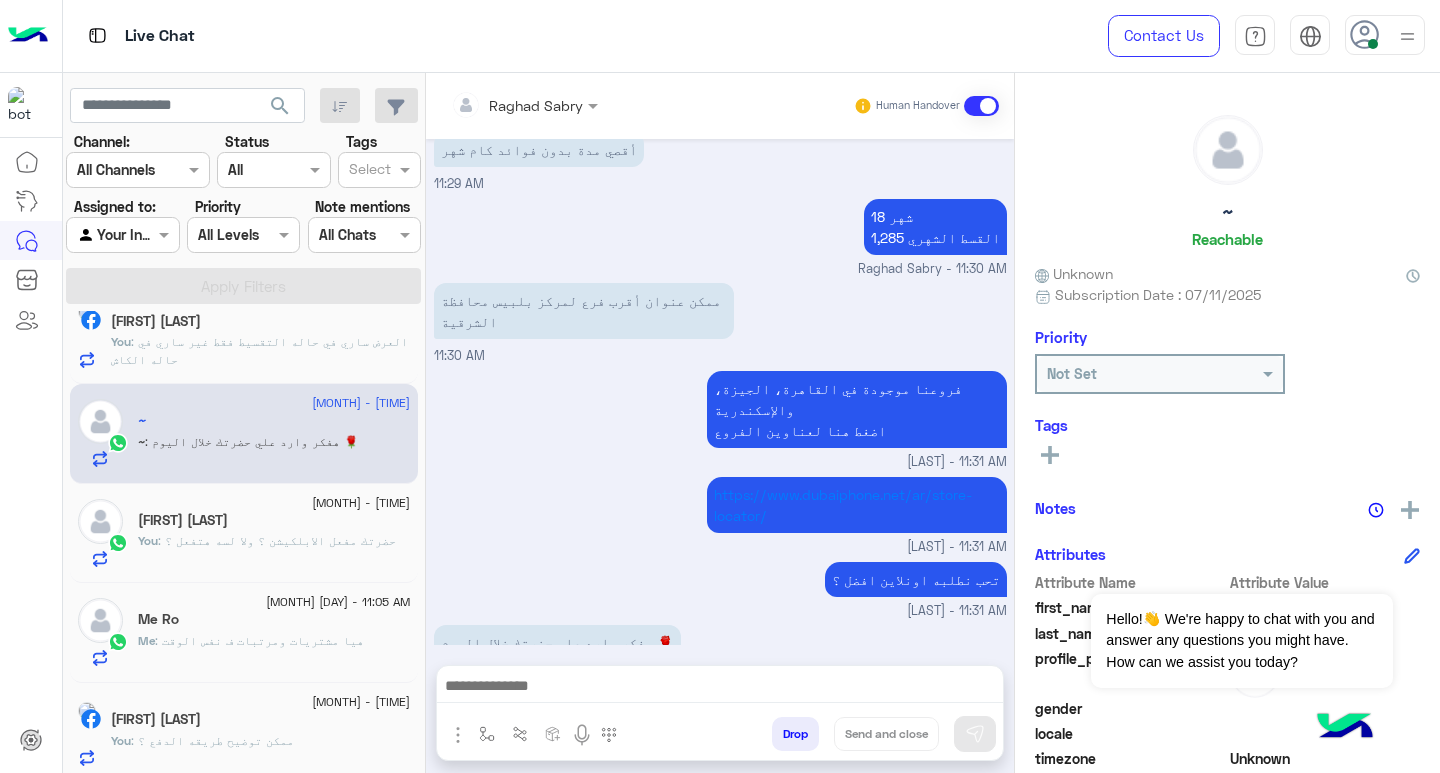 click on ": هيا مشتريات ومرتبات ف نفس الوقت" 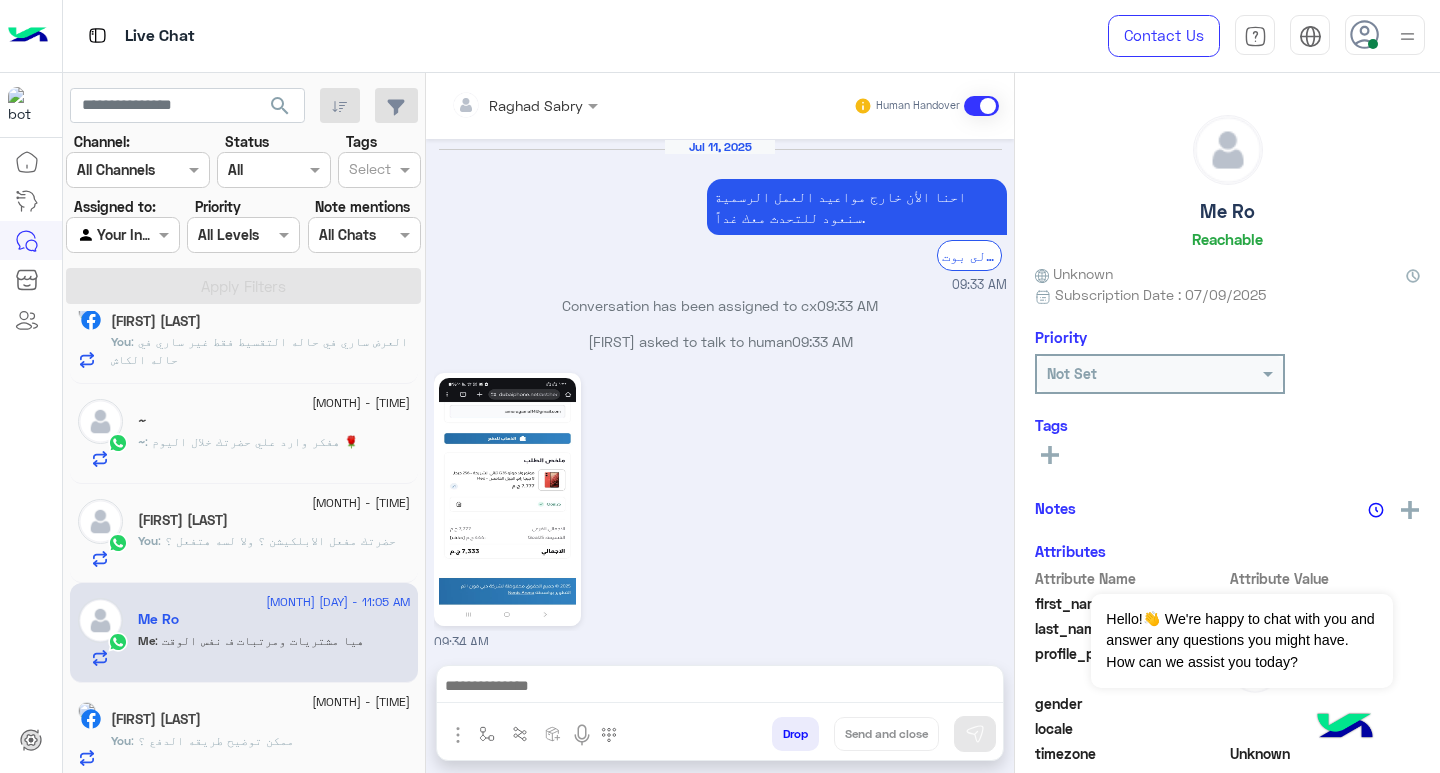 scroll, scrollTop: 1205, scrollLeft: 0, axis: vertical 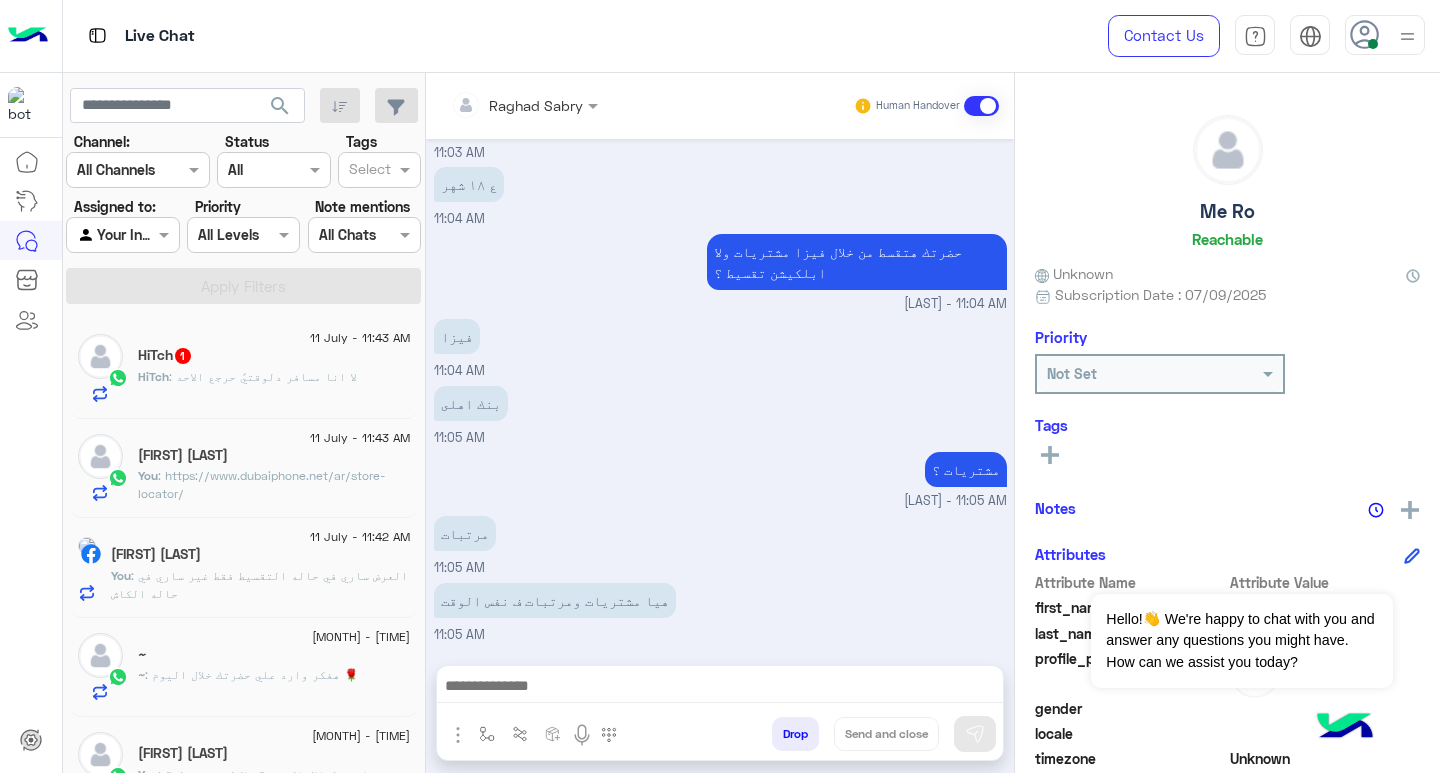click on "HiTch : لا انا مسافر دلوقتيً
حرجع الاحد" 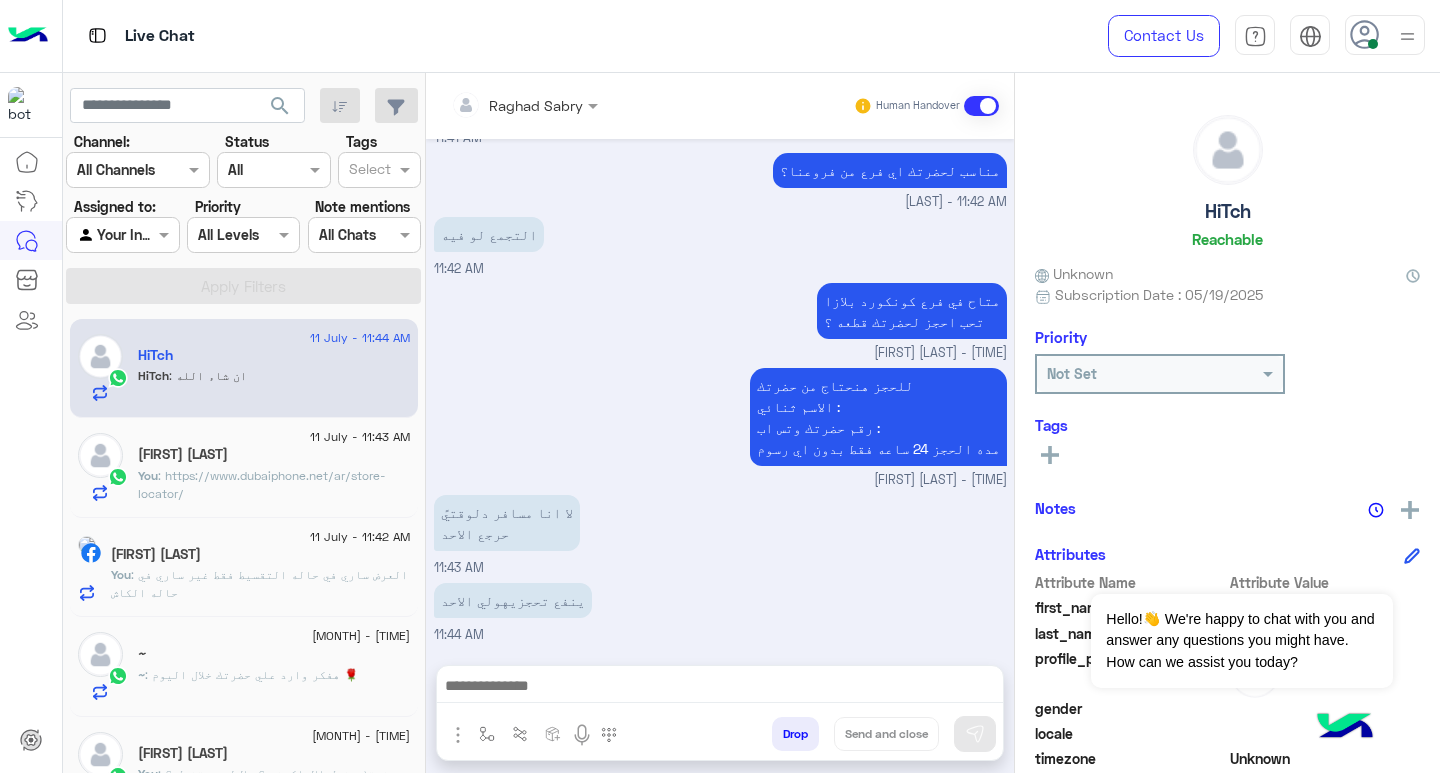 scroll, scrollTop: 1324, scrollLeft: 0, axis: vertical 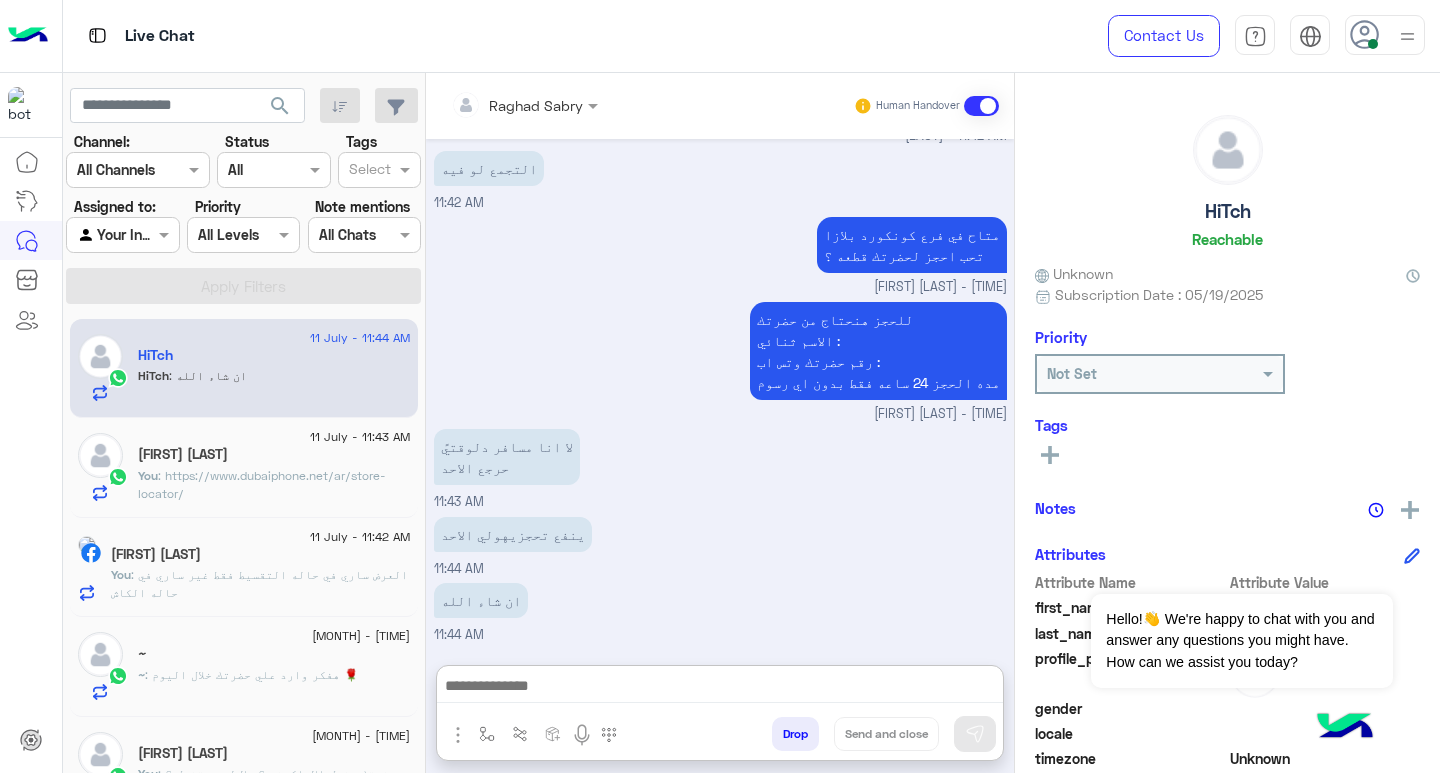 click at bounding box center [720, 688] 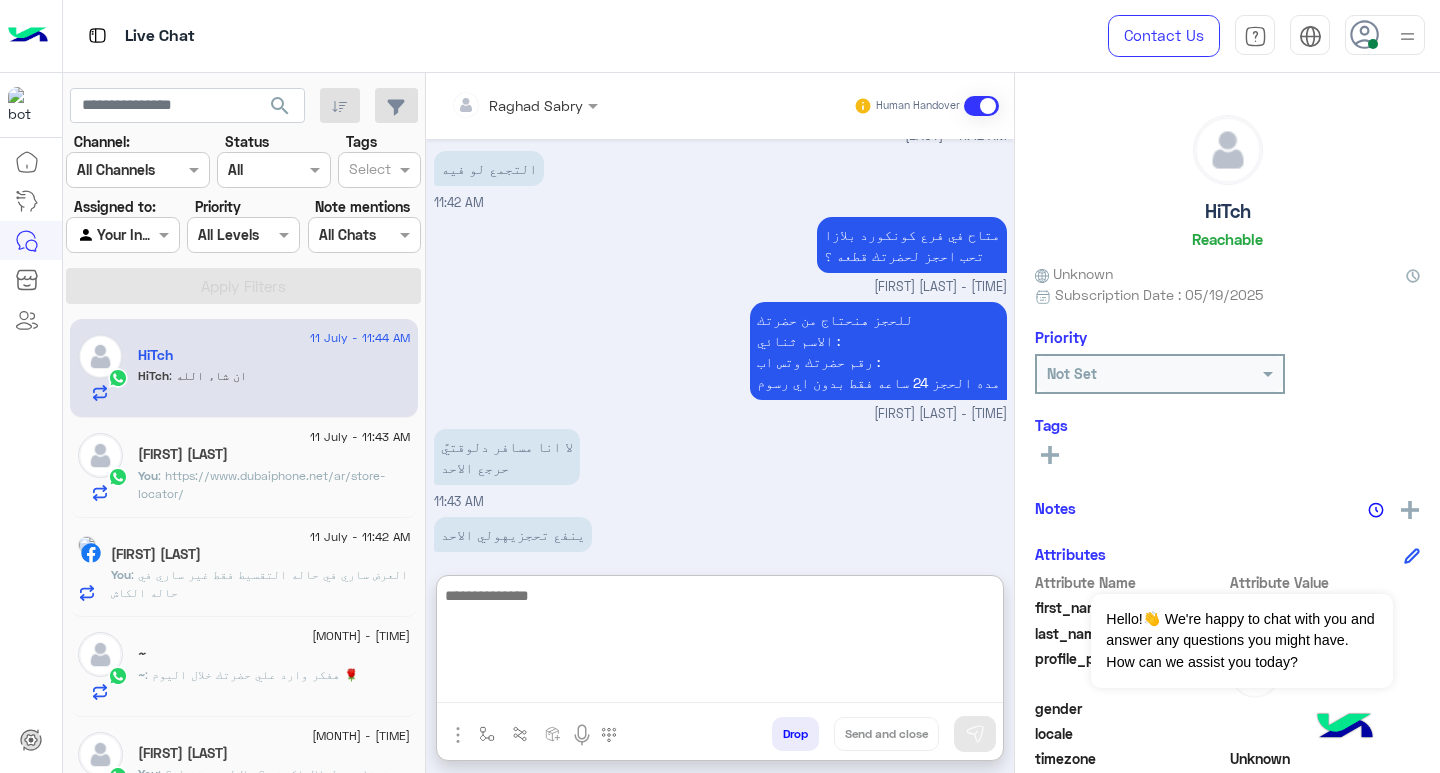 scroll, scrollTop: 1414, scrollLeft: 0, axis: vertical 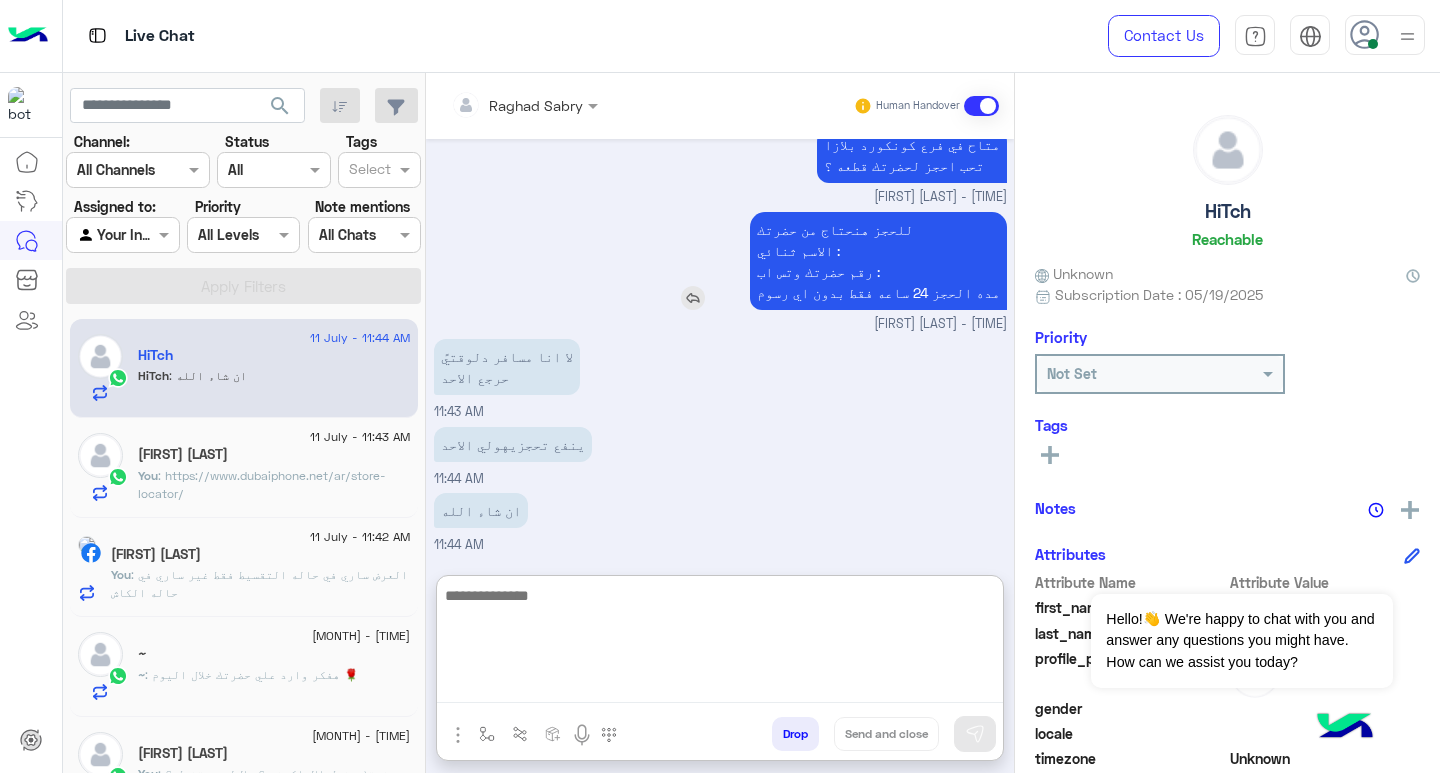 click at bounding box center [693, 298] 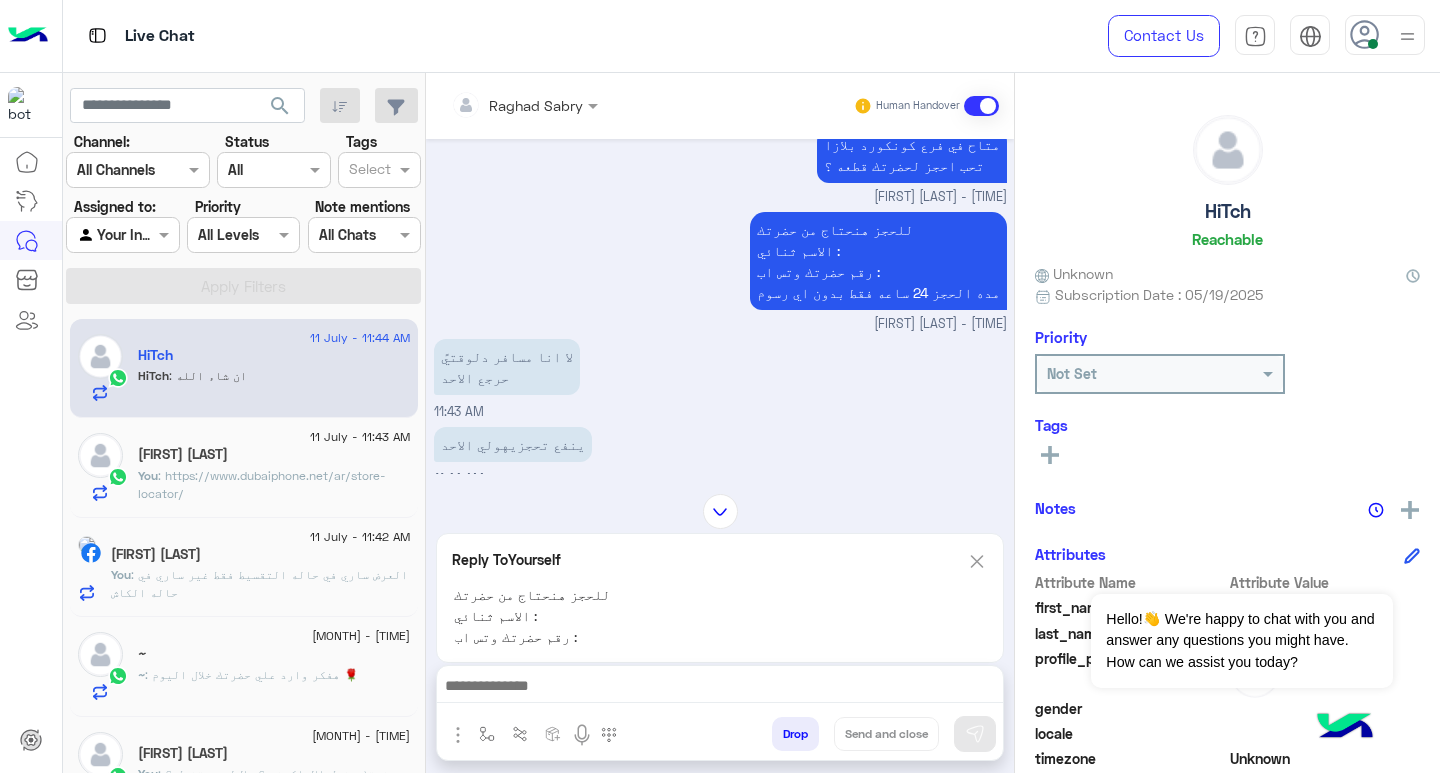 click at bounding box center [720, 688] 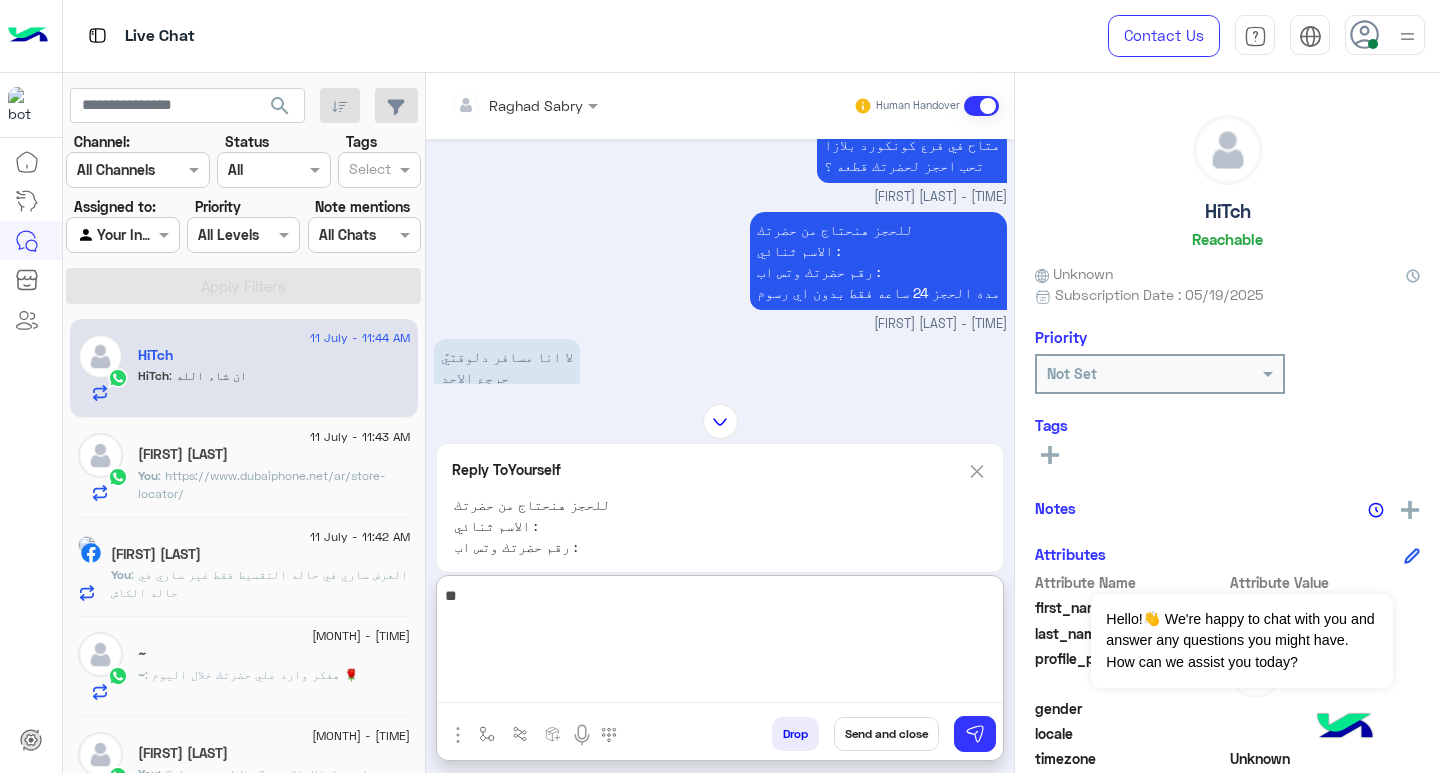 type on "*" 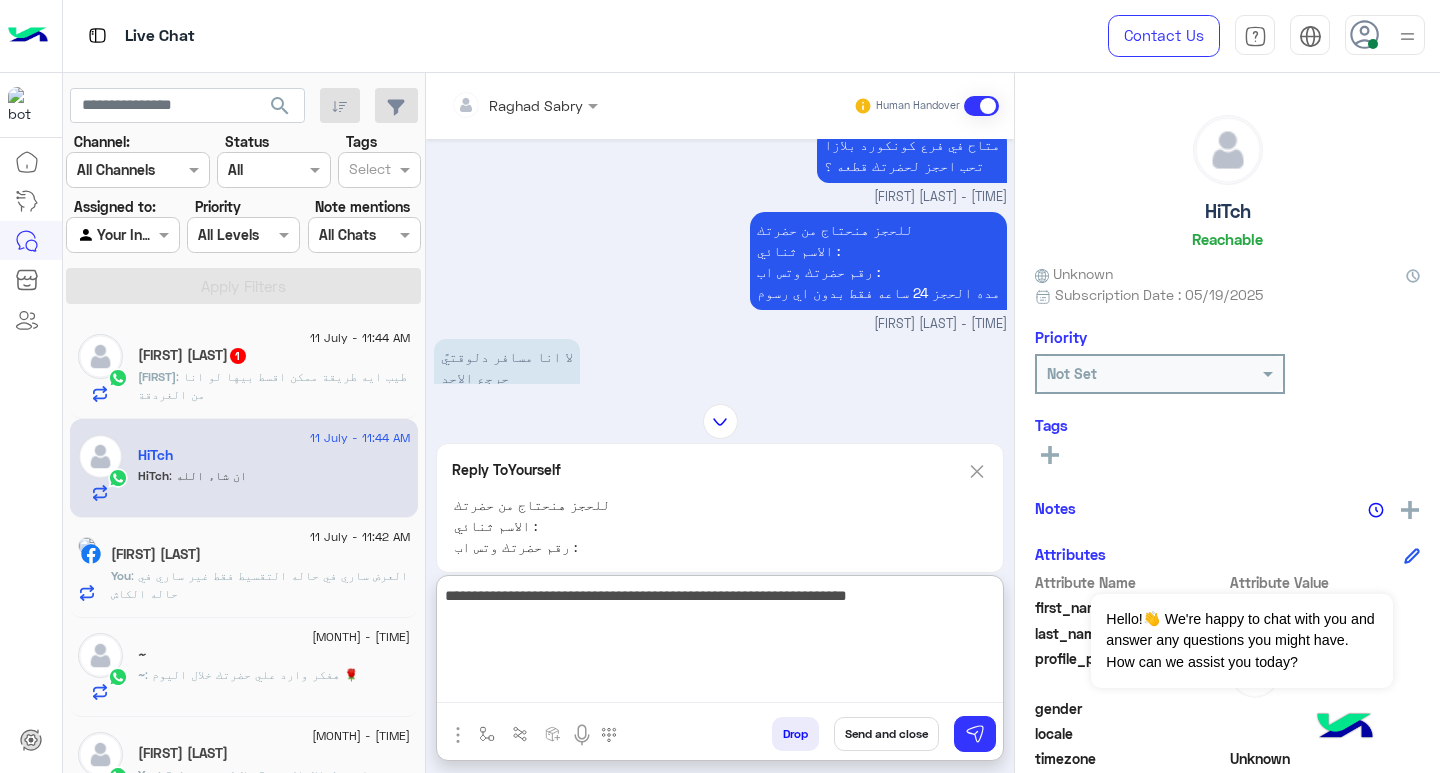 type on "**********" 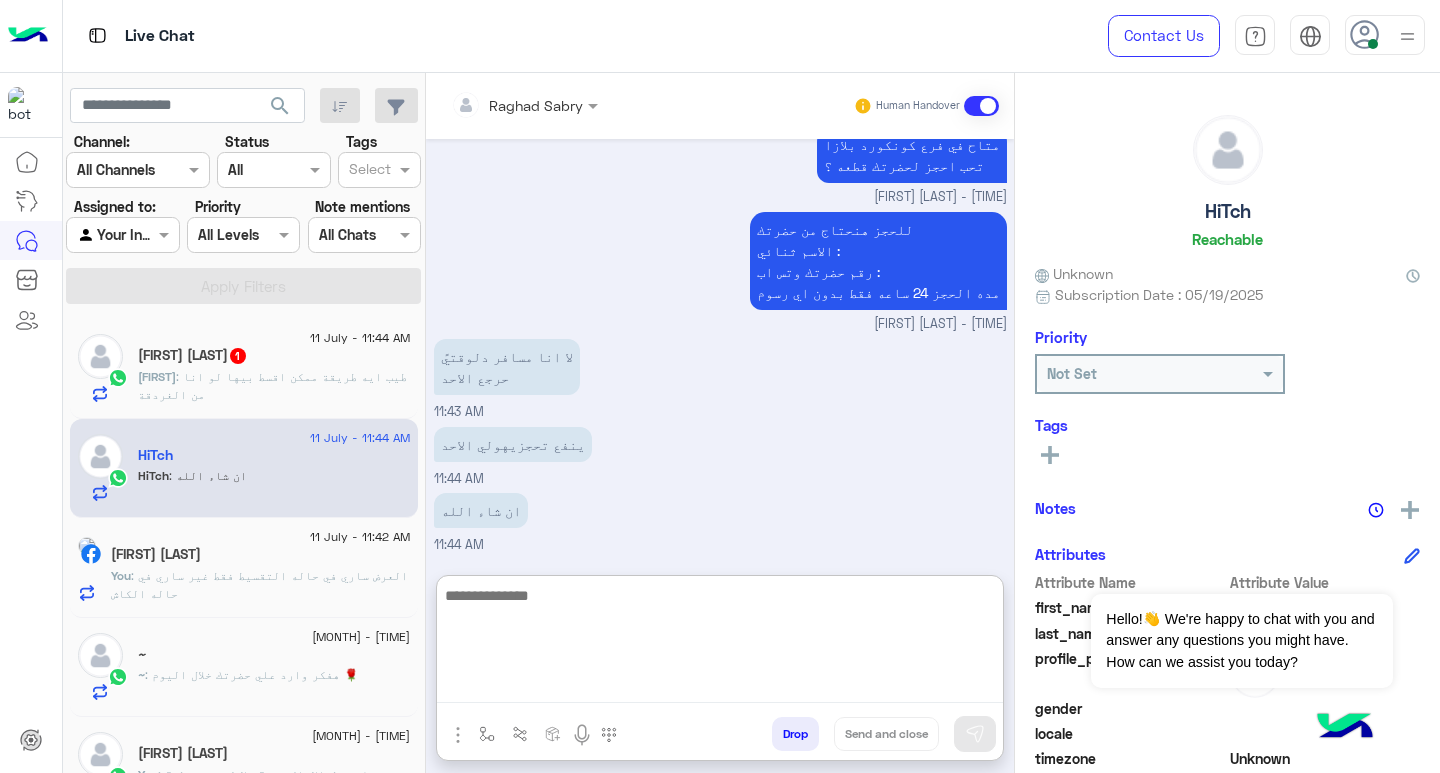 scroll, scrollTop: 1575, scrollLeft: 0, axis: vertical 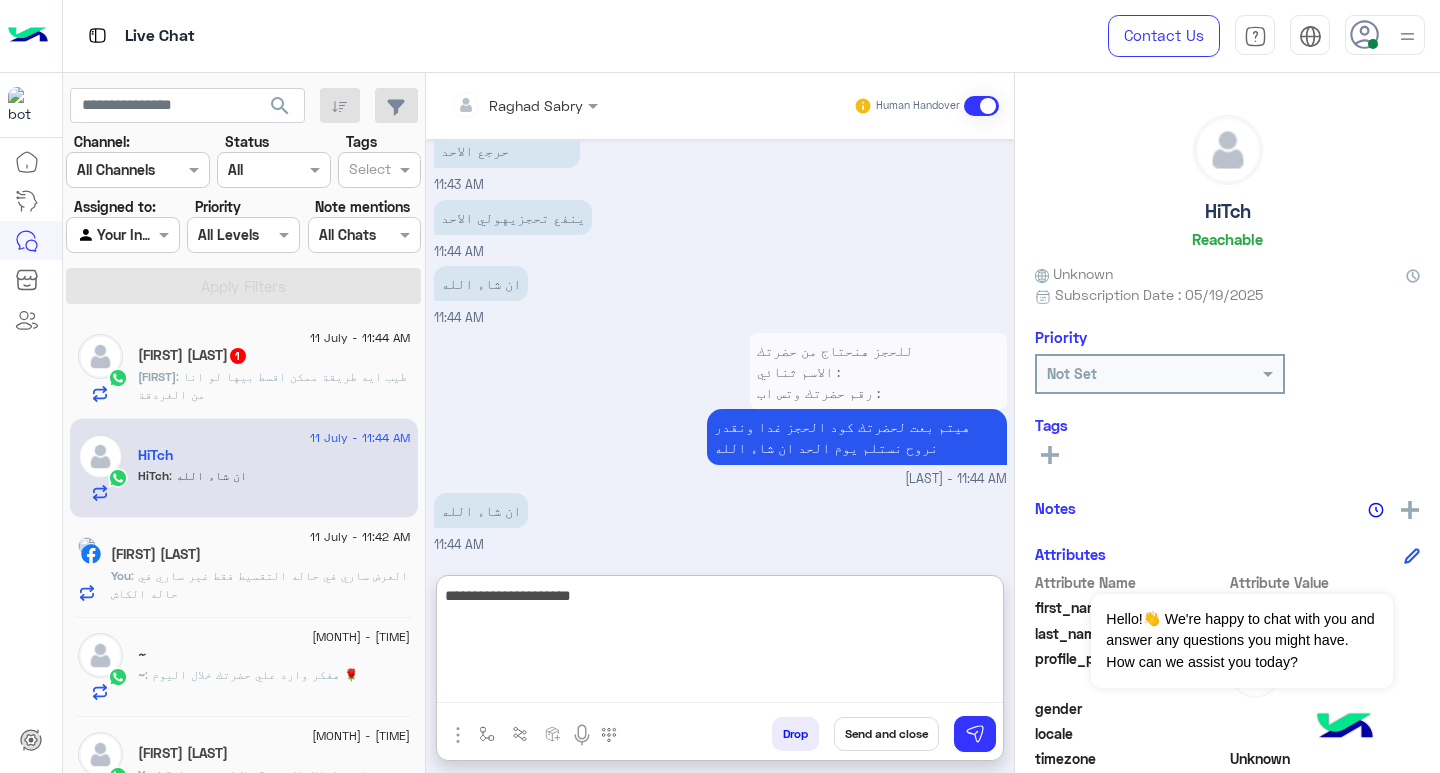 type on "**********" 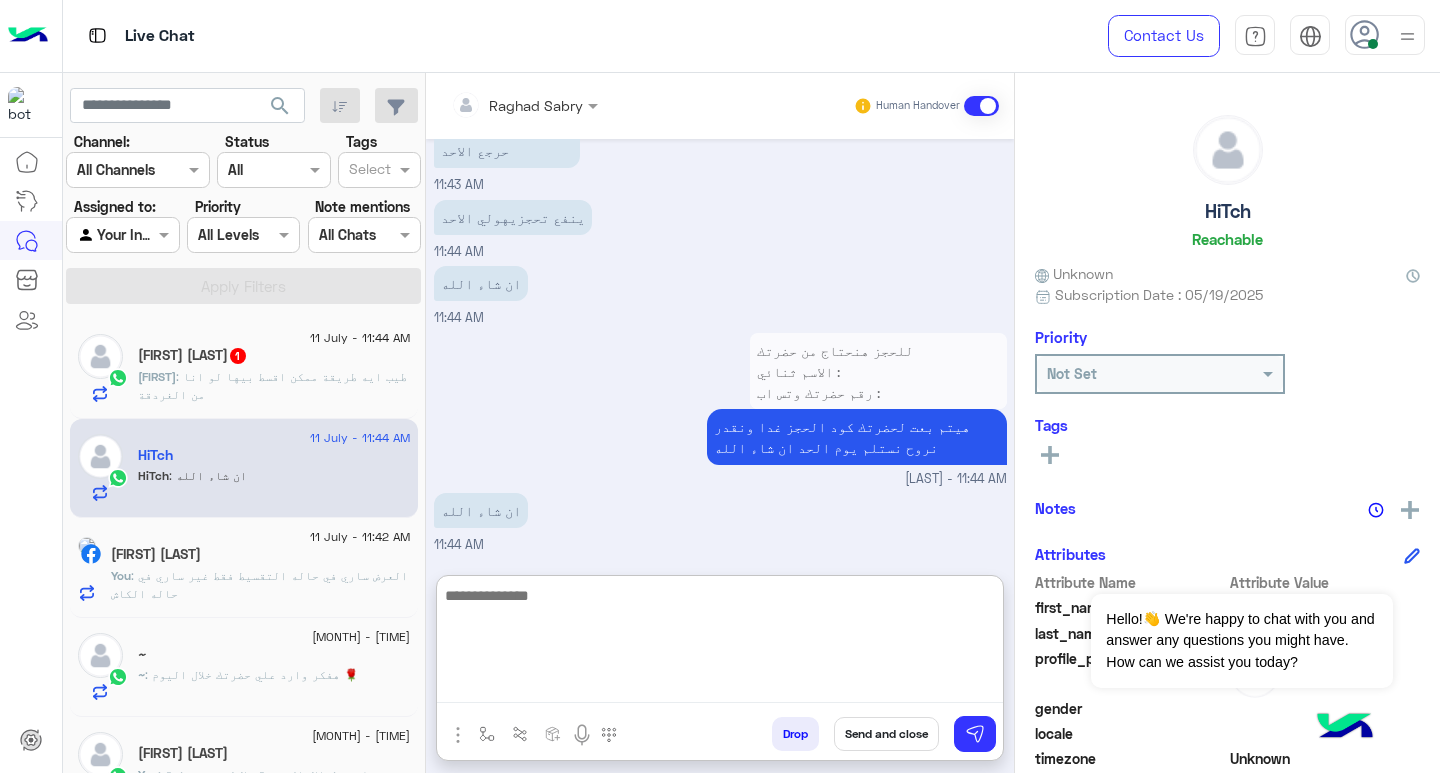 scroll, scrollTop: 1705, scrollLeft: 0, axis: vertical 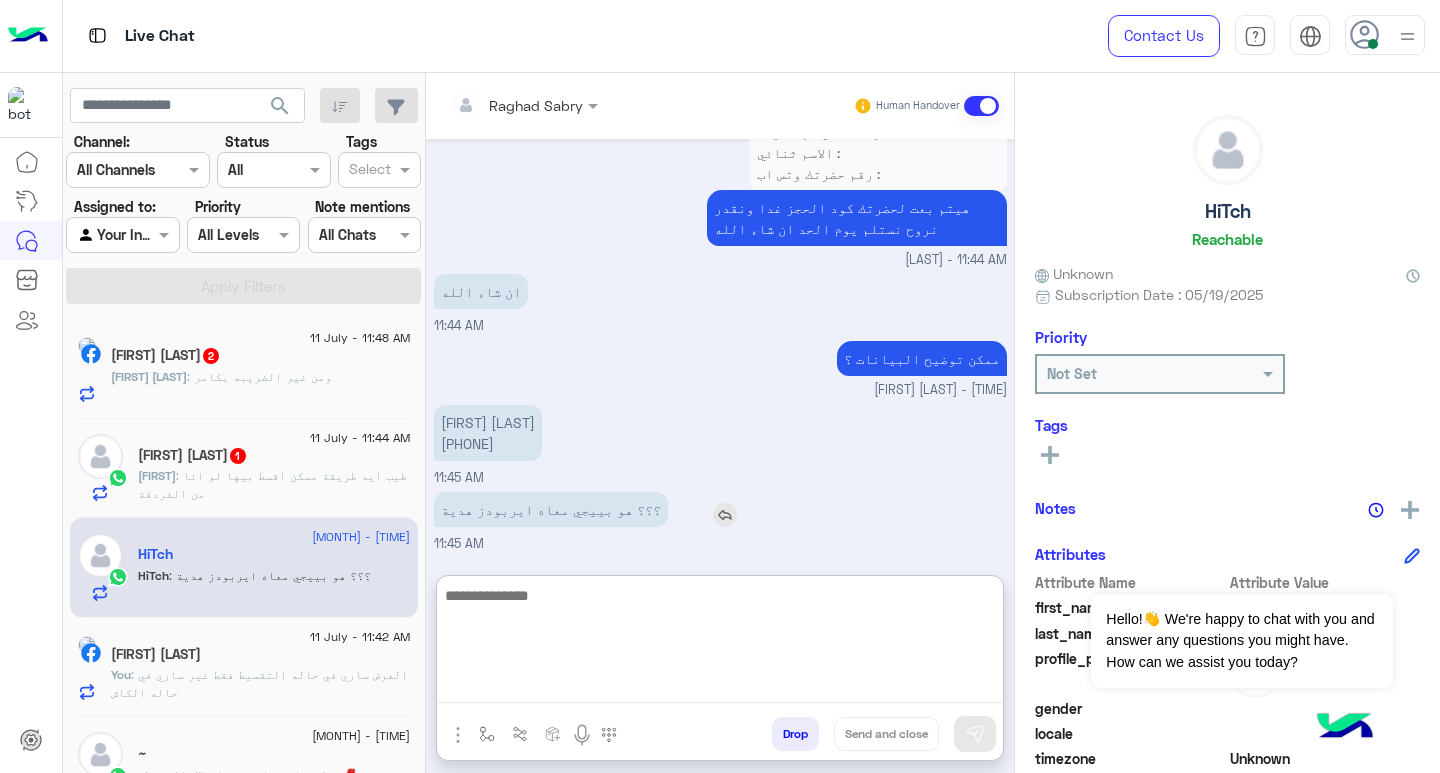 click on "؟؟؟ هو بييجي معاه ايربودز  هدية" at bounding box center (608, 509) 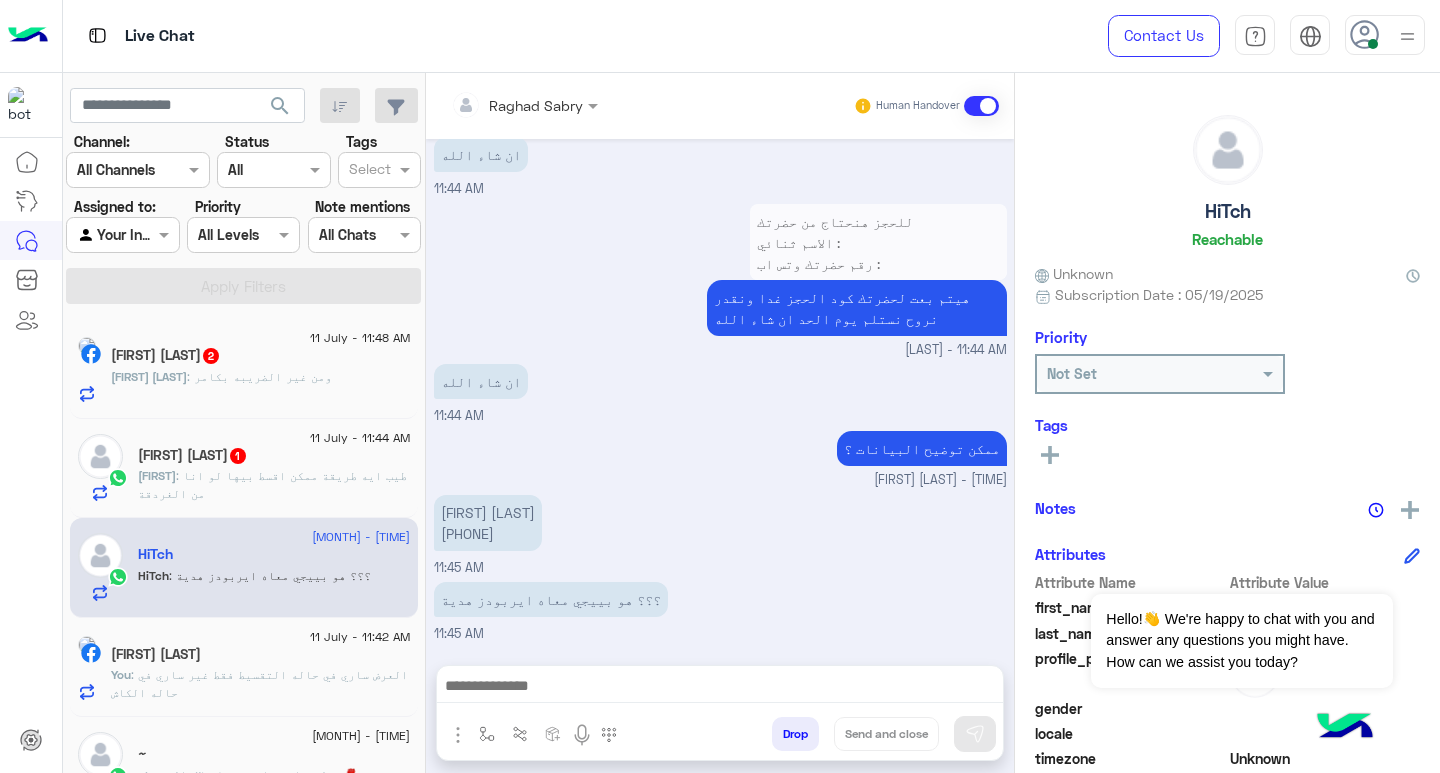 click at bounding box center [720, 688] 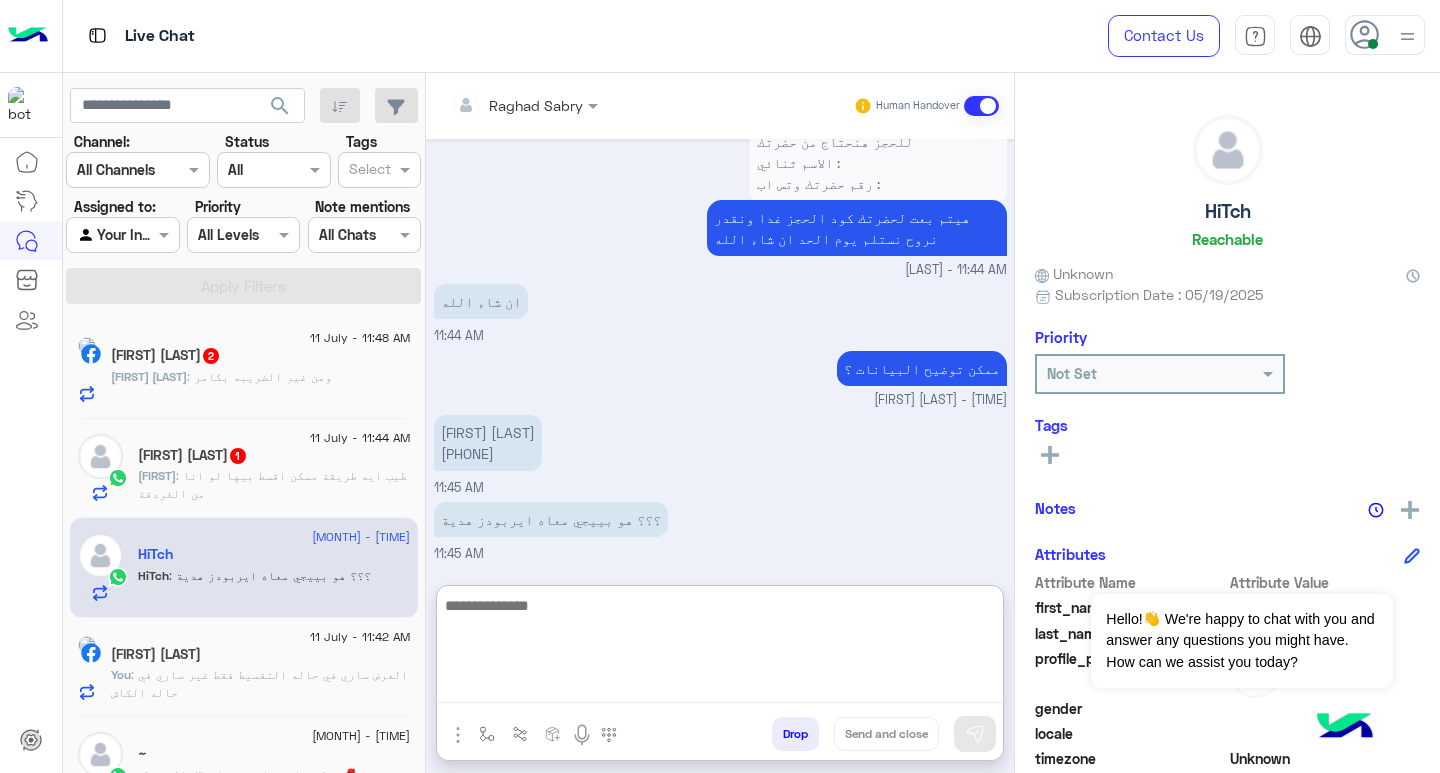 scroll, scrollTop: 1860, scrollLeft: 0, axis: vertical 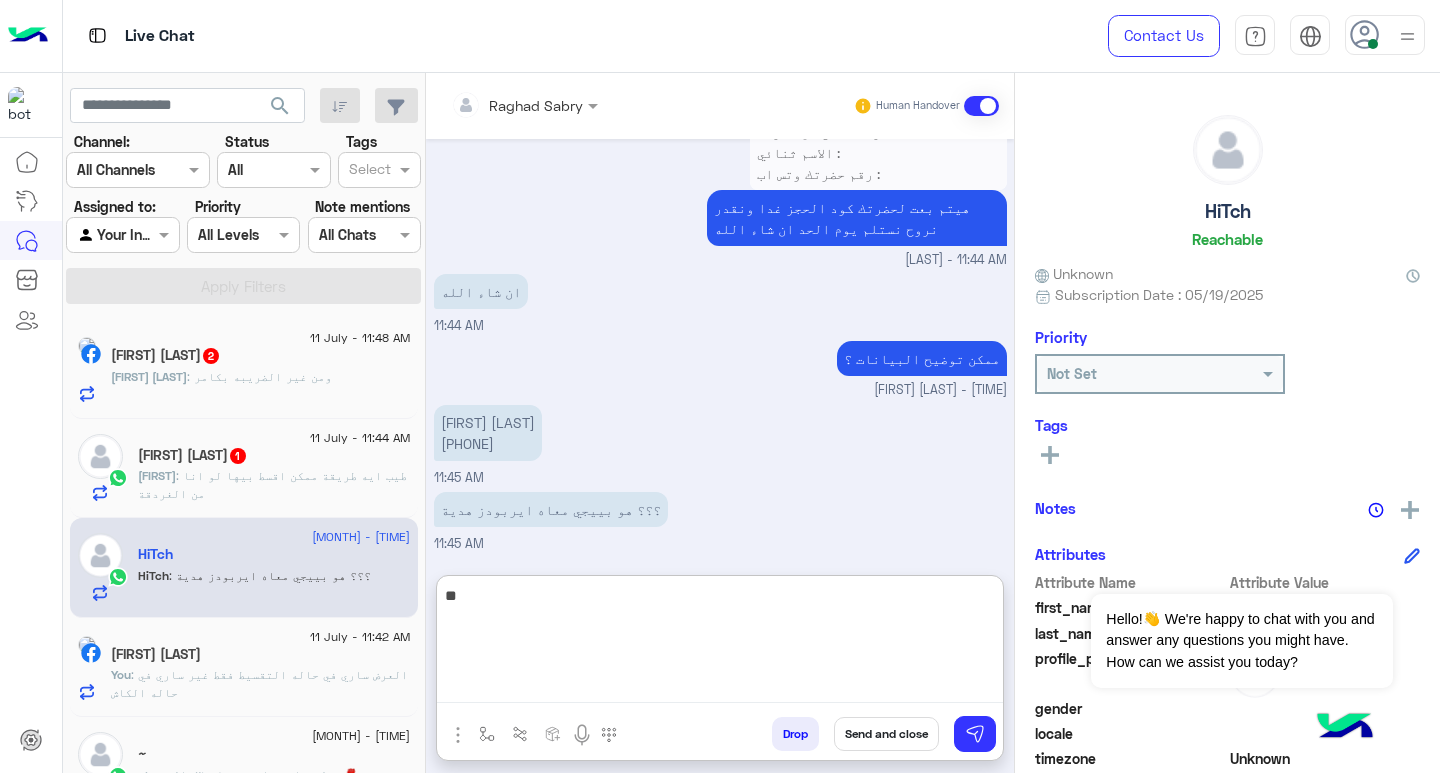 type on "*" 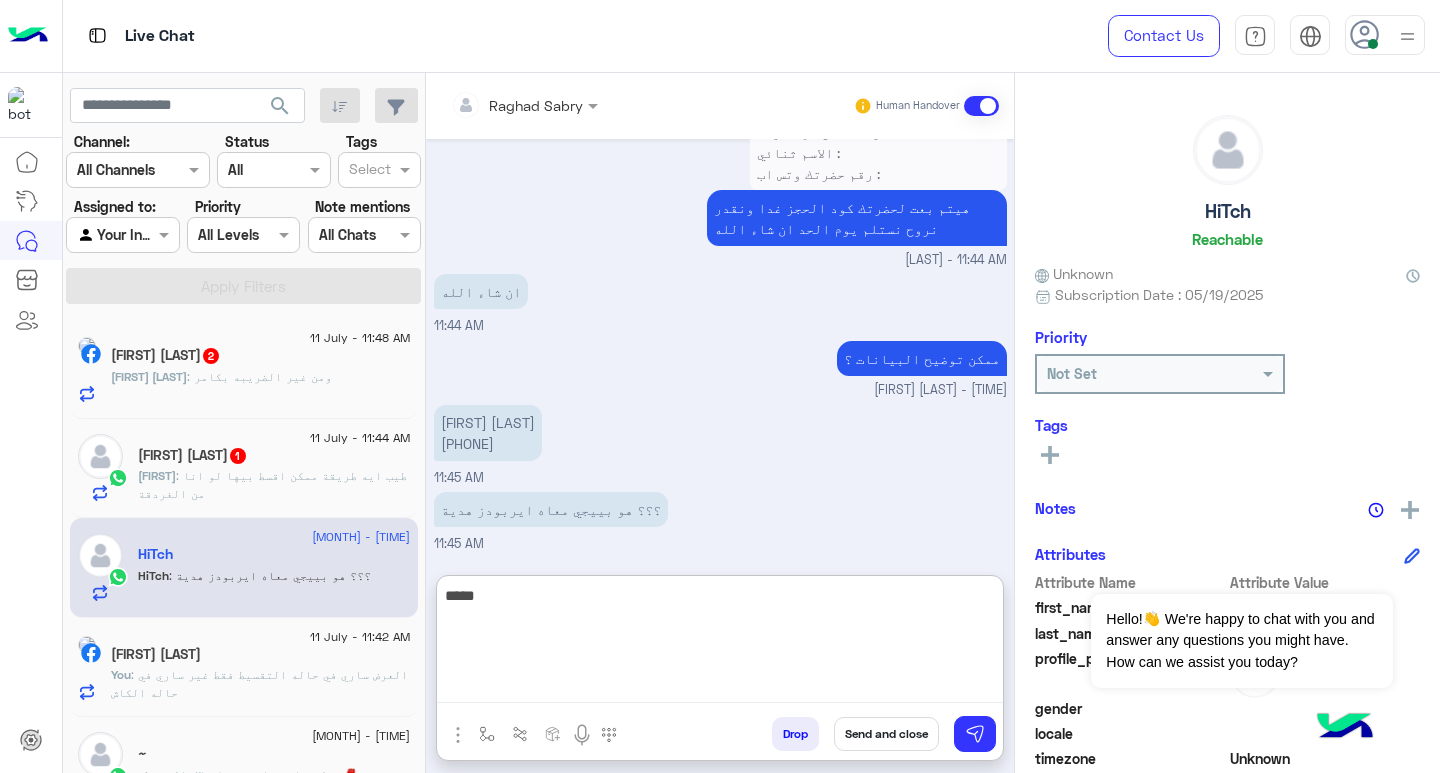 type on "*****" 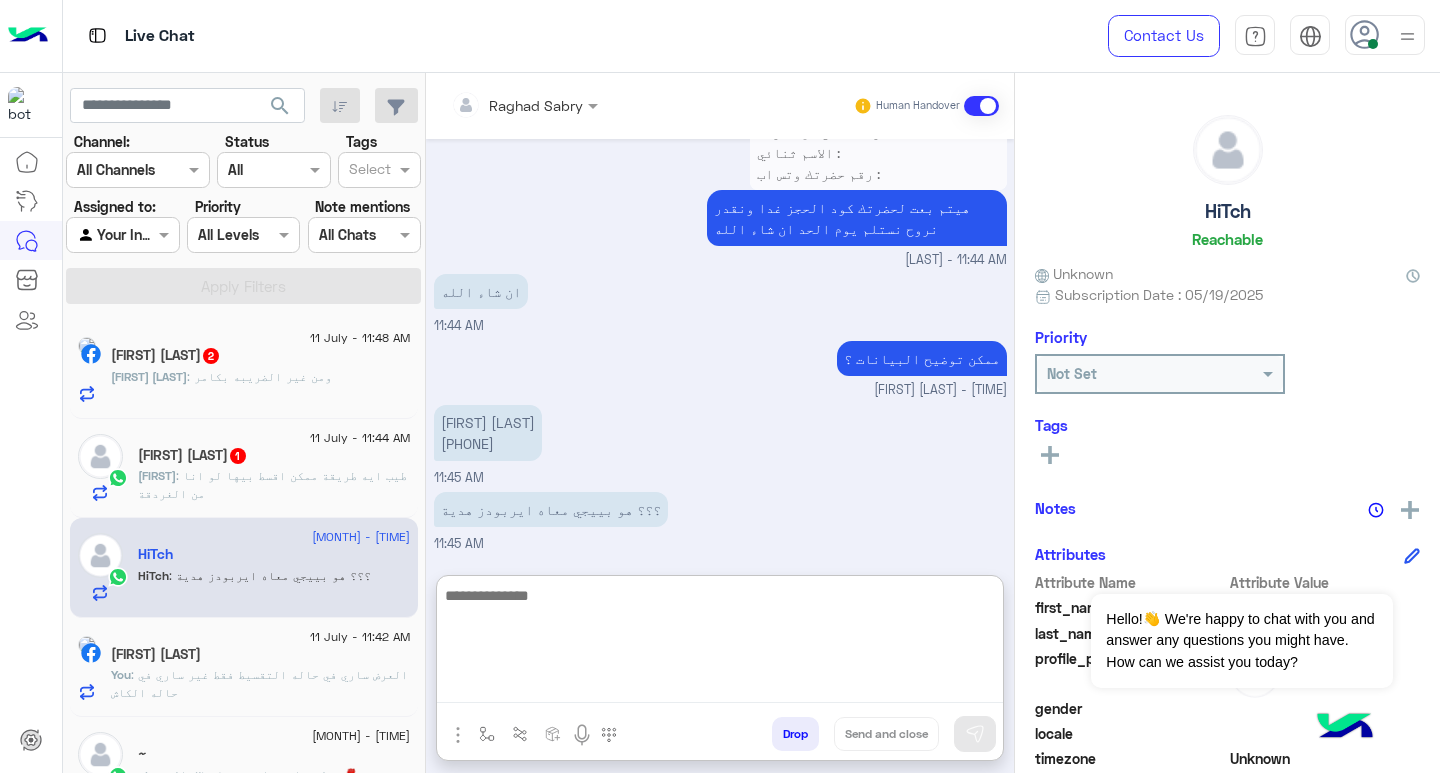 scroll, scrollTop: 1923, scrollLeft: 0, axis: vertical 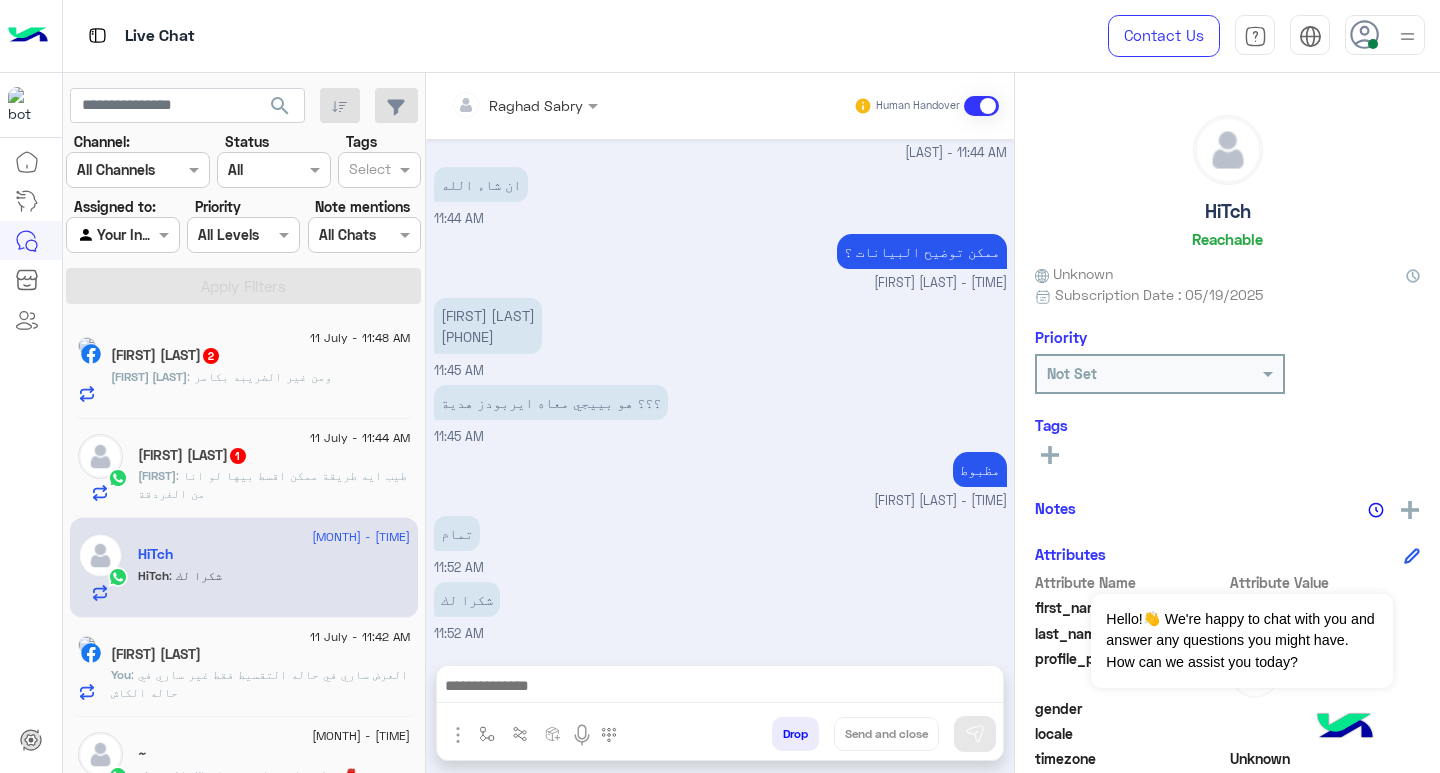 click at bounding box center [720, 688] 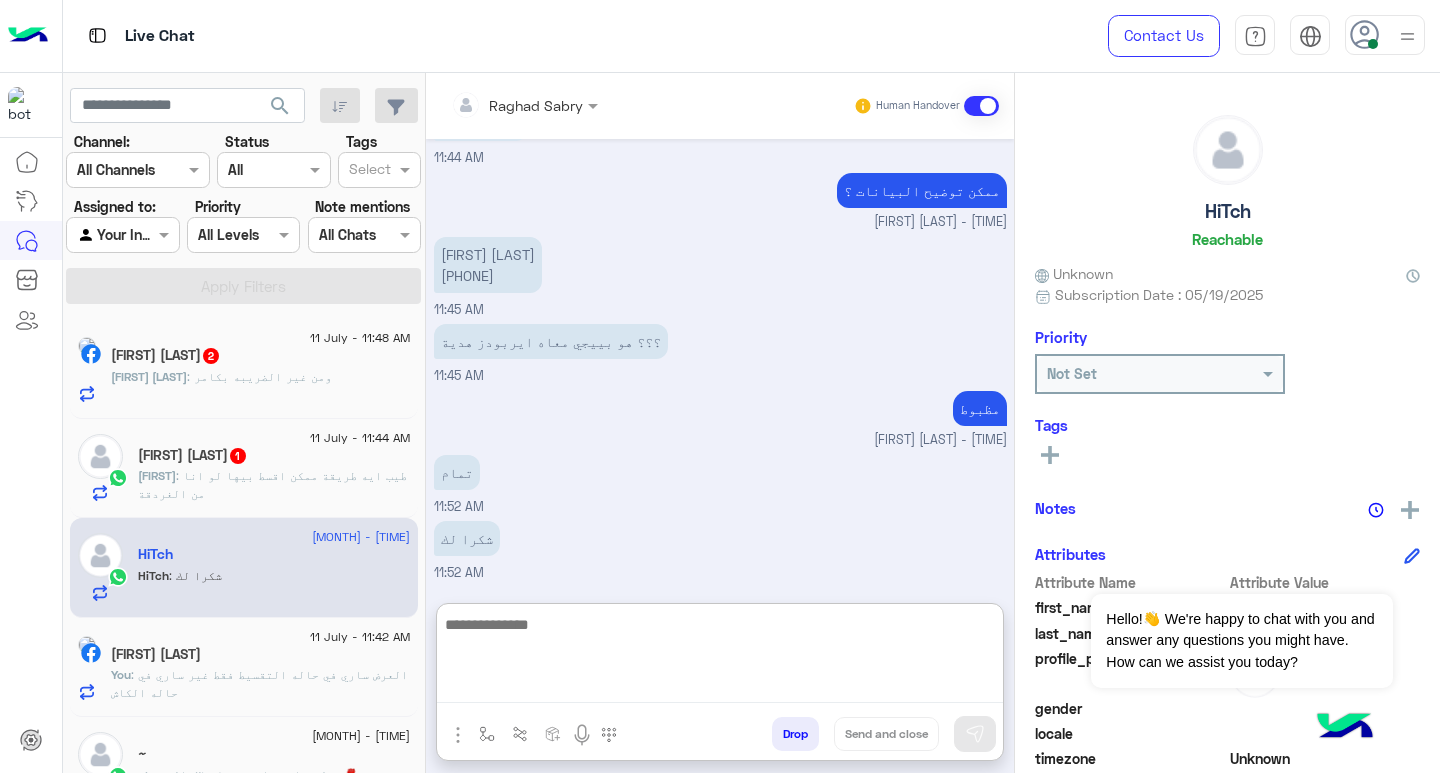 paste on "**********" 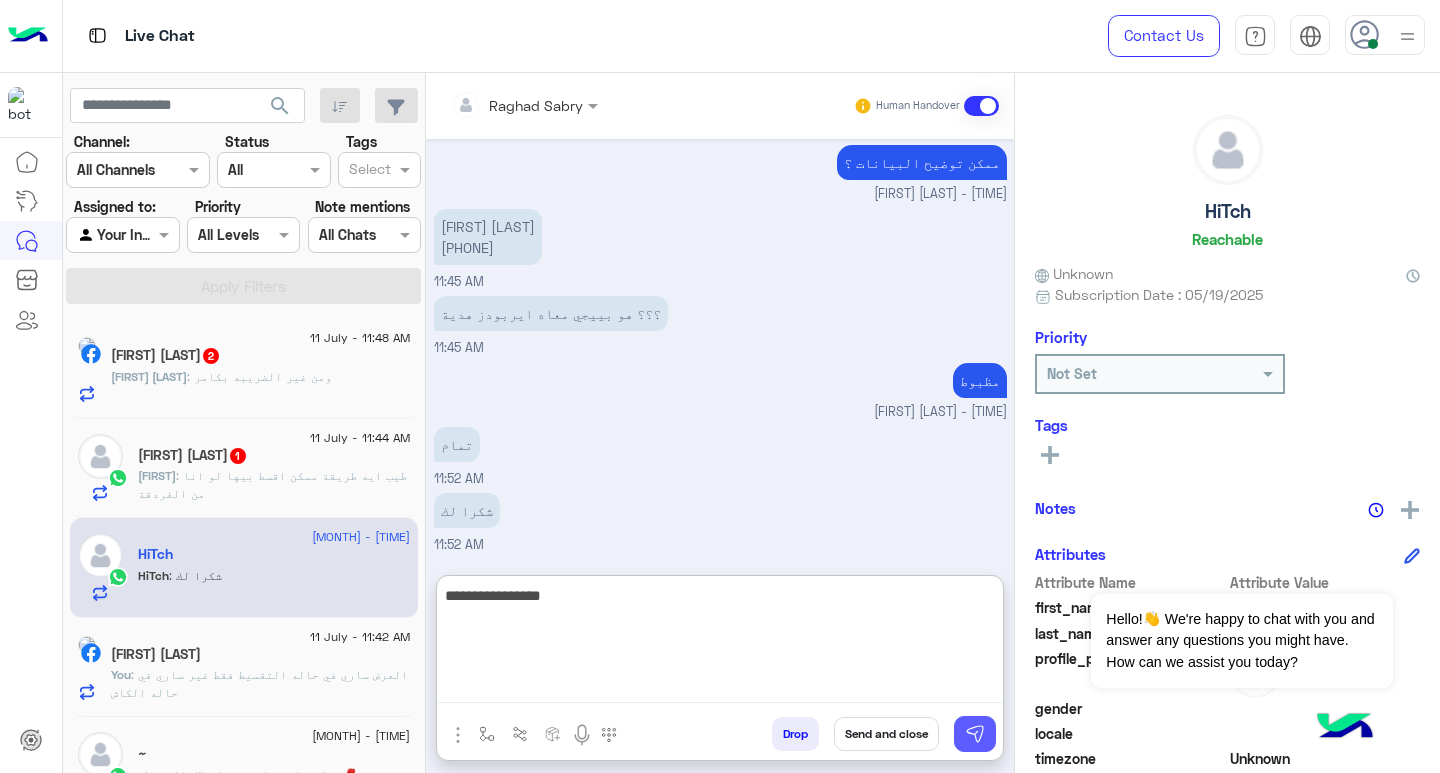 type on "**********" 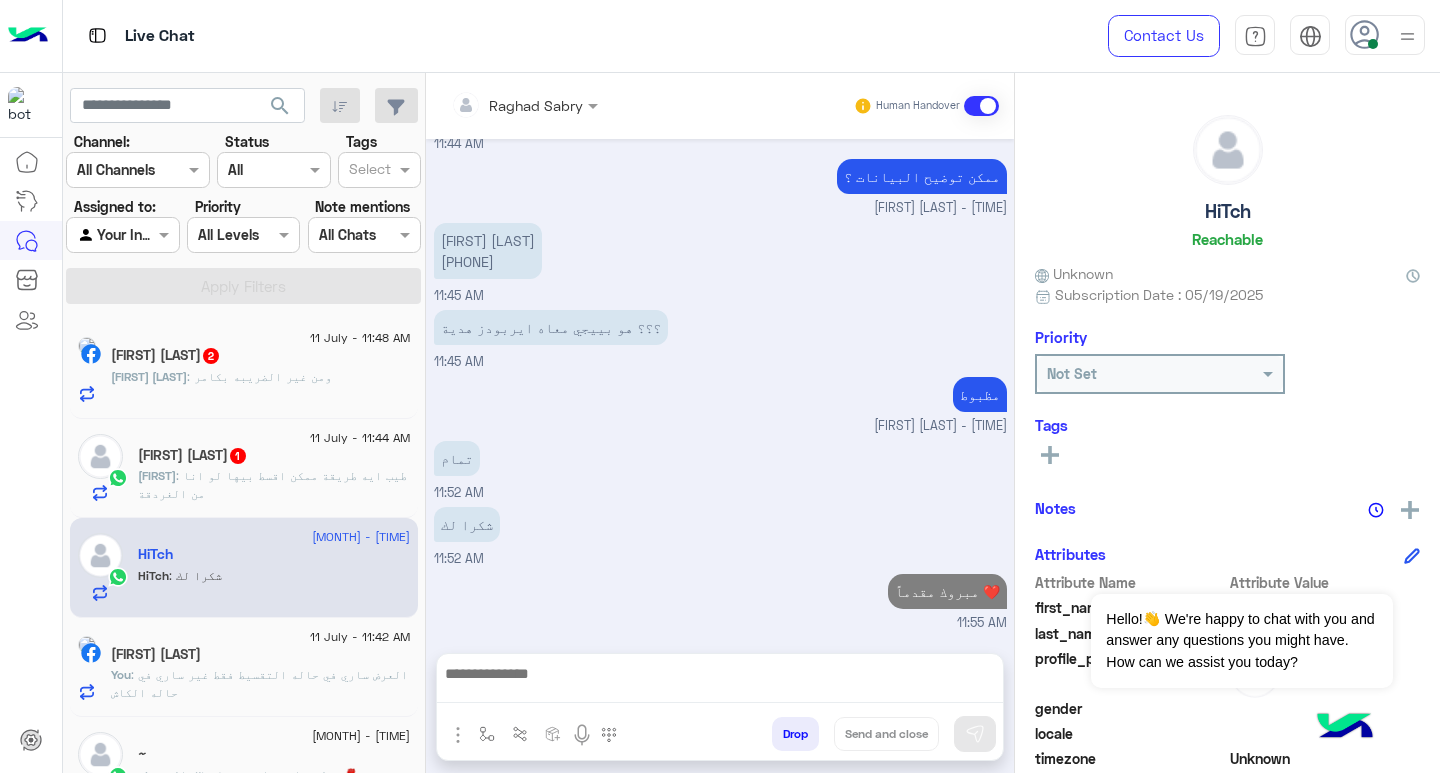 scroll, scrollTop: 2030, scrollLeft: 0, axis: vertical 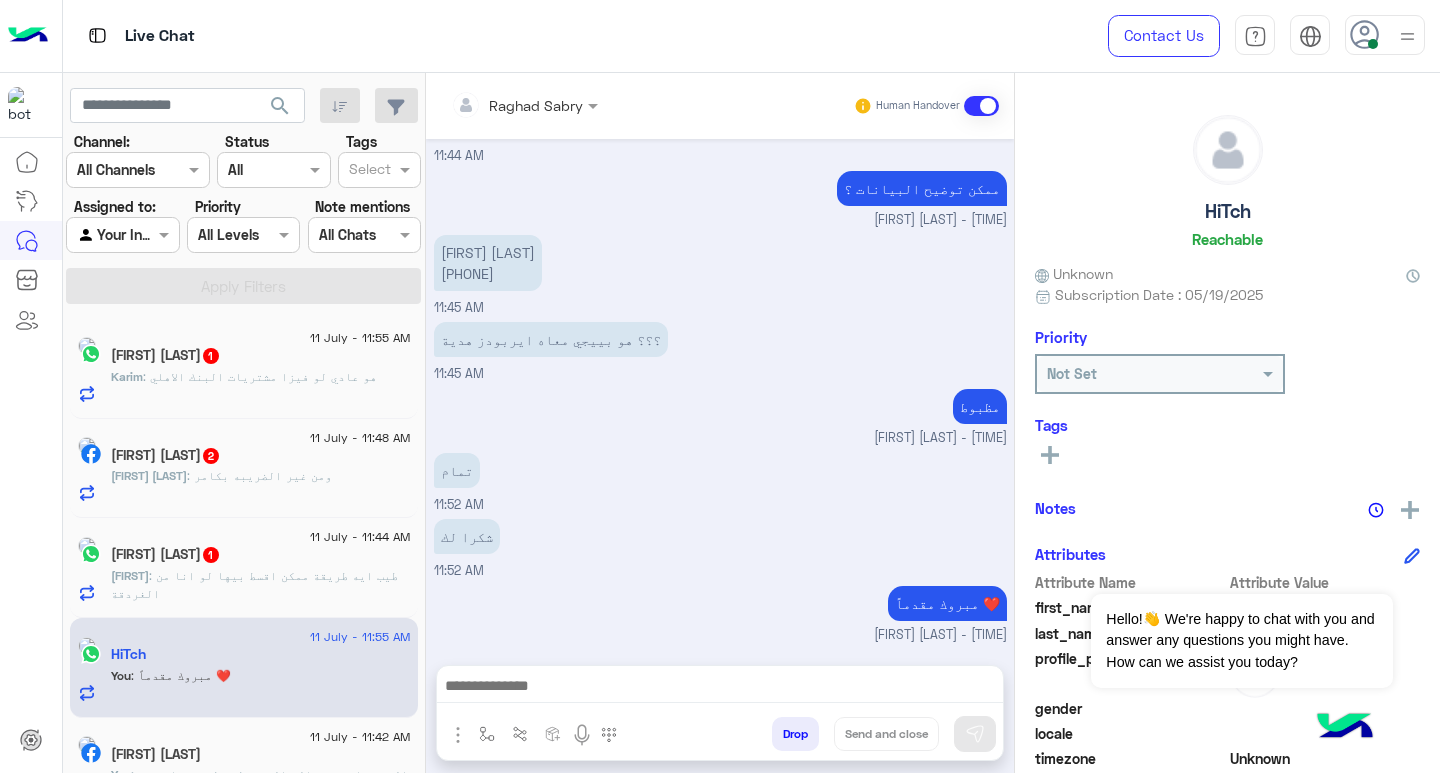 click at bounding box center [720, 688] 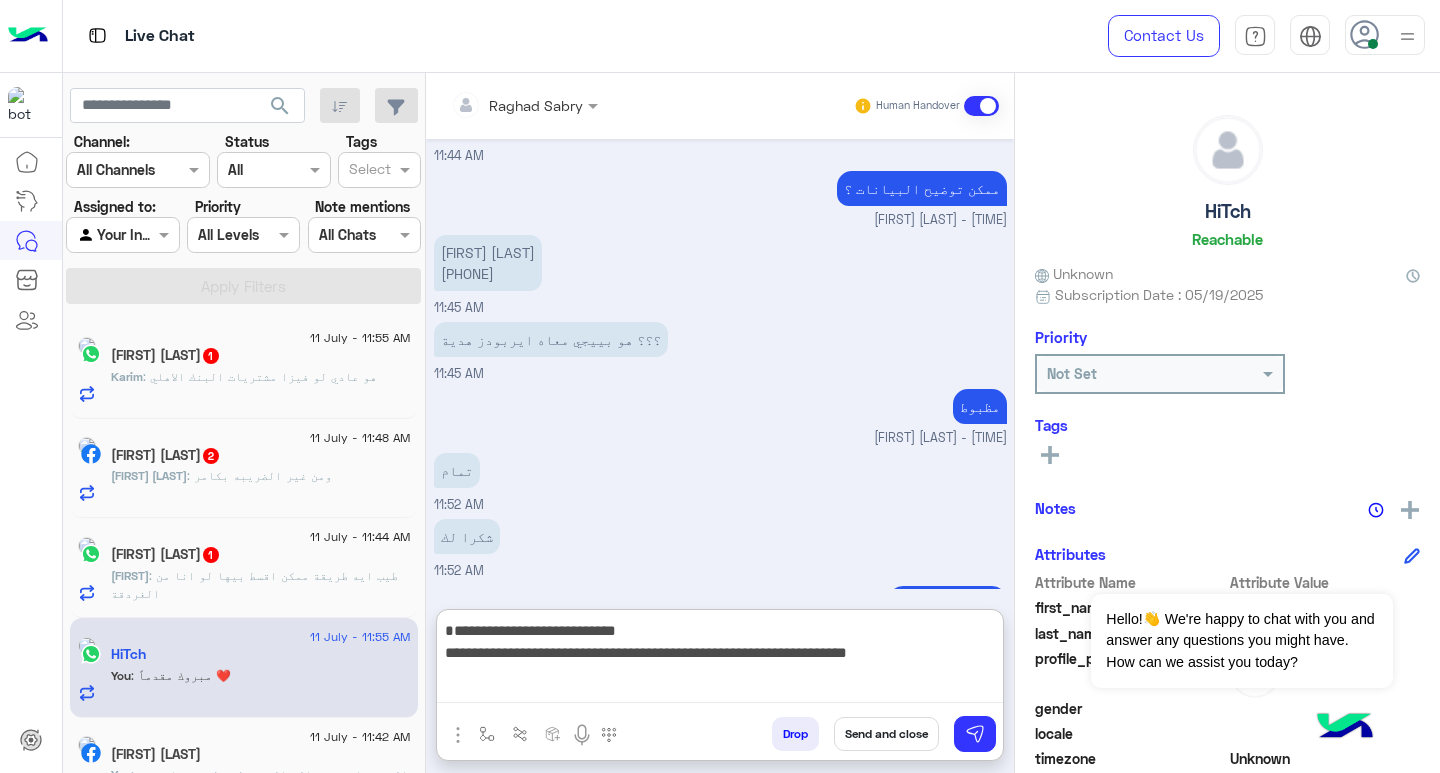 scroll, scrollTop: 2099, scrollLeft: 0, axis: vertical 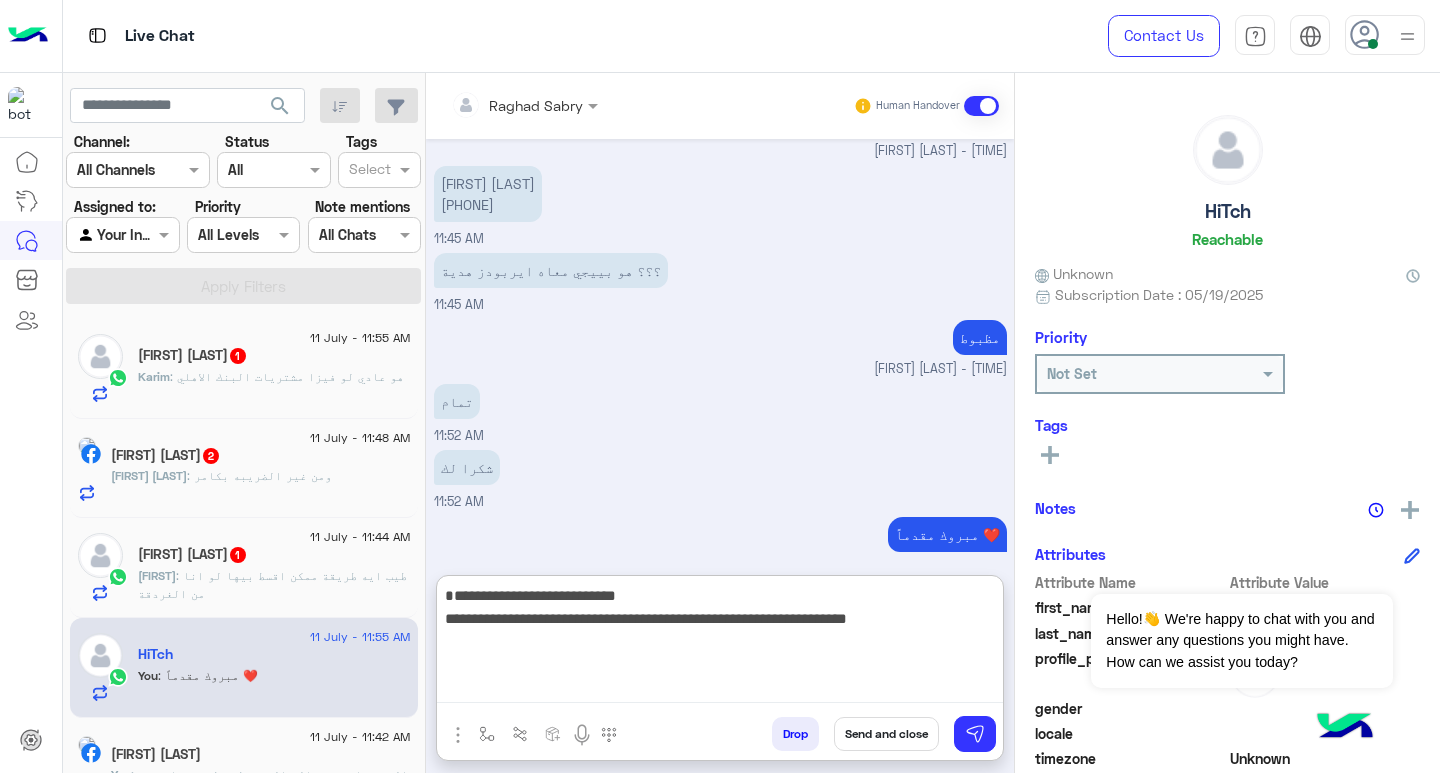 drag, startPoint x: 518, startPoint y: 626, endPoint x: 649, endPoint y: 618, distance: 131.24405 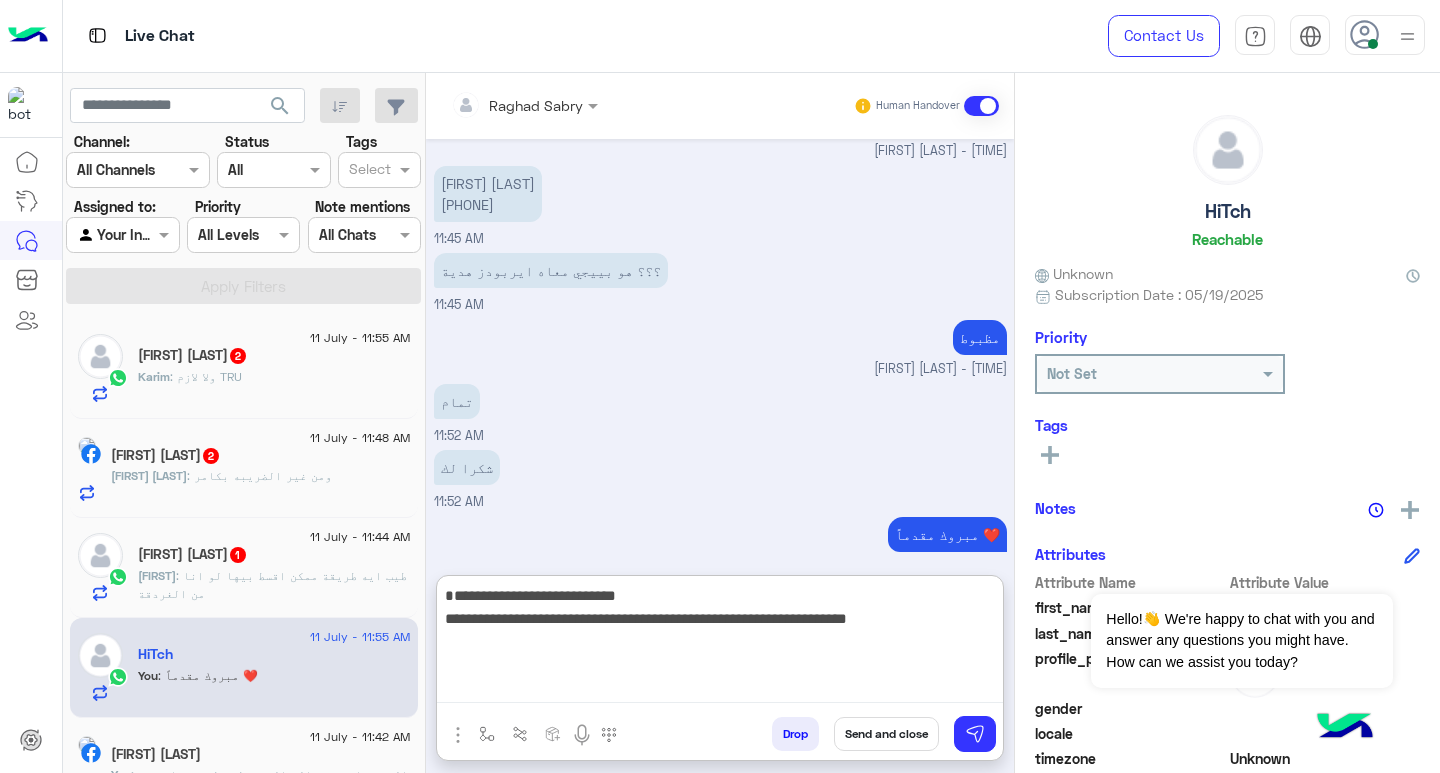 click on "**********" at bounding box center [720, 643] 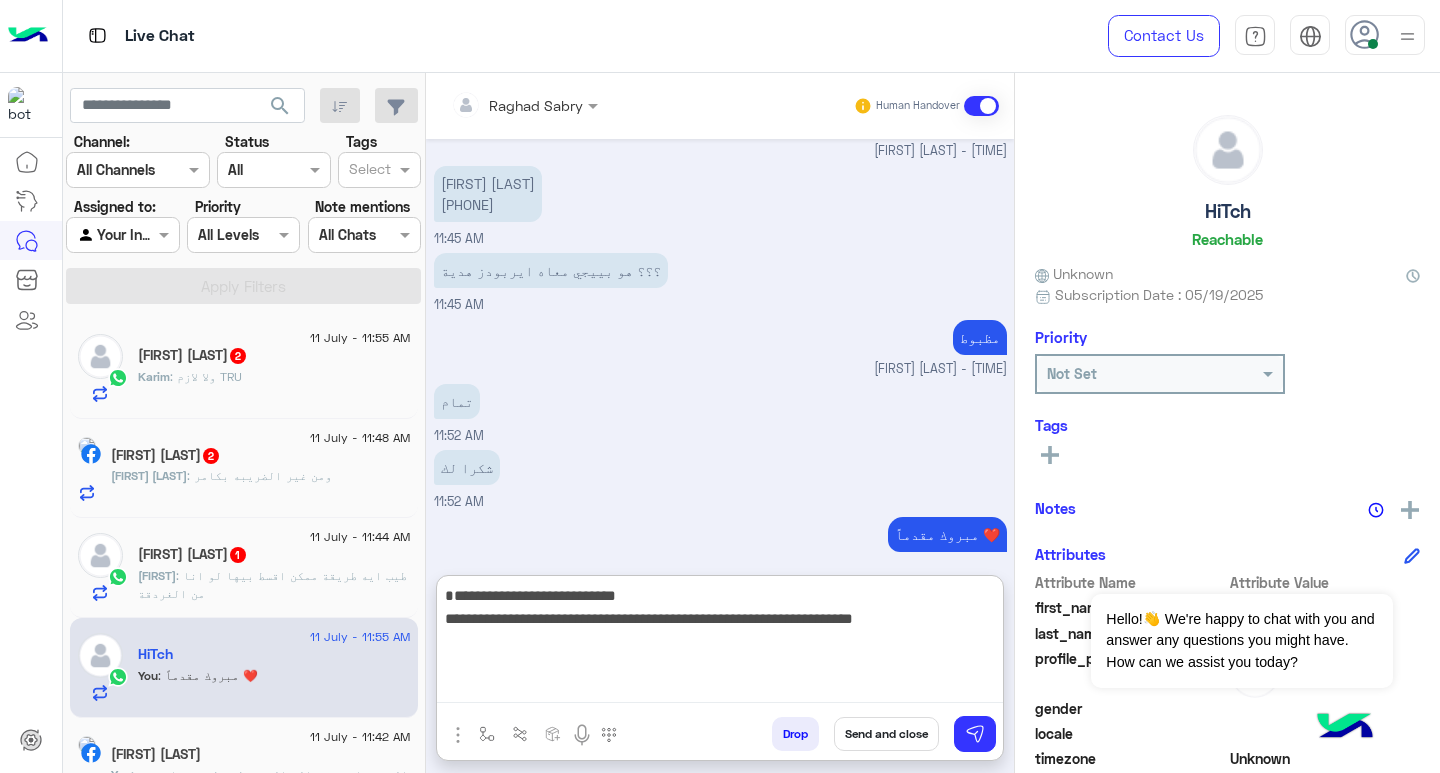 click on "**********" at bounding box center [720, 643] 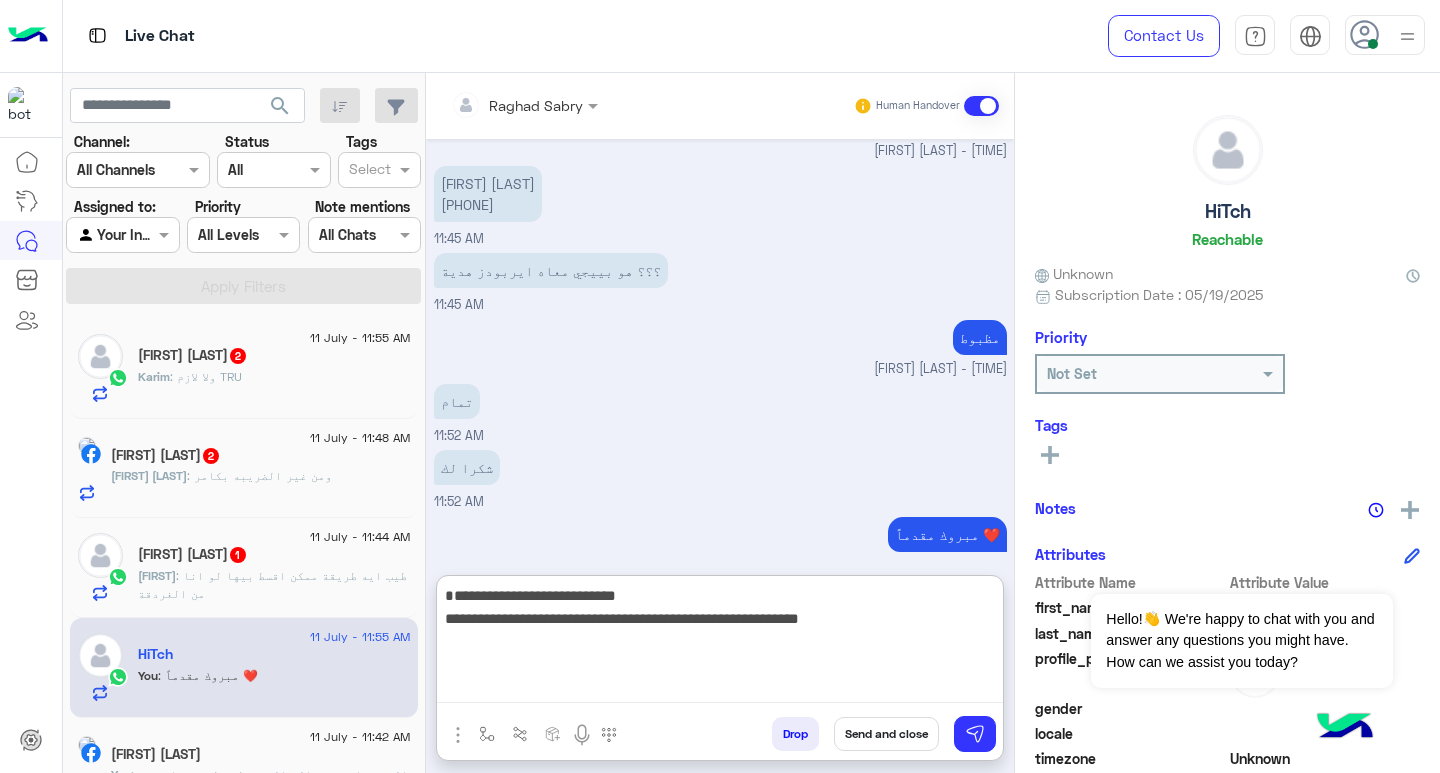 type on "**********" 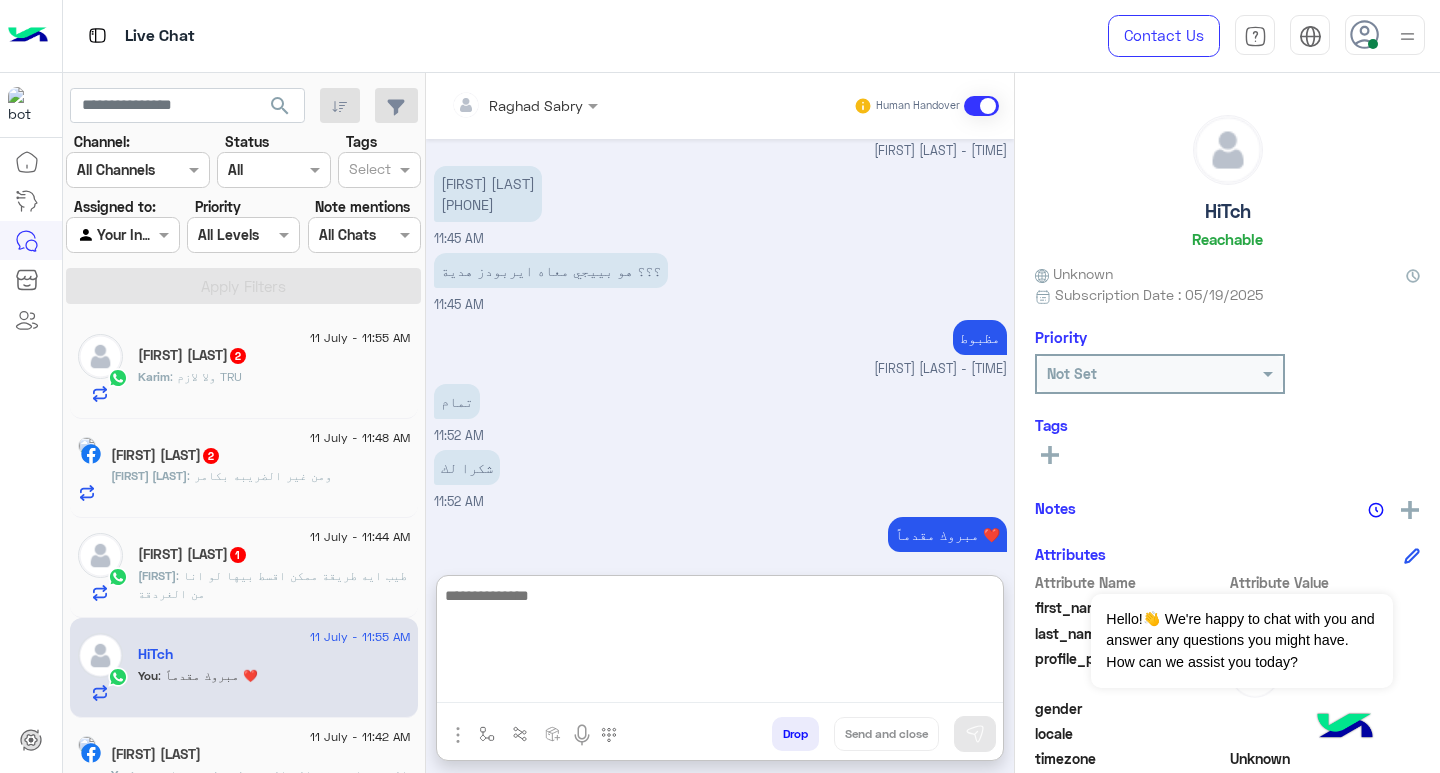 scroll, scrollTop: 2226, scrollLeft: 0, axis: vertical 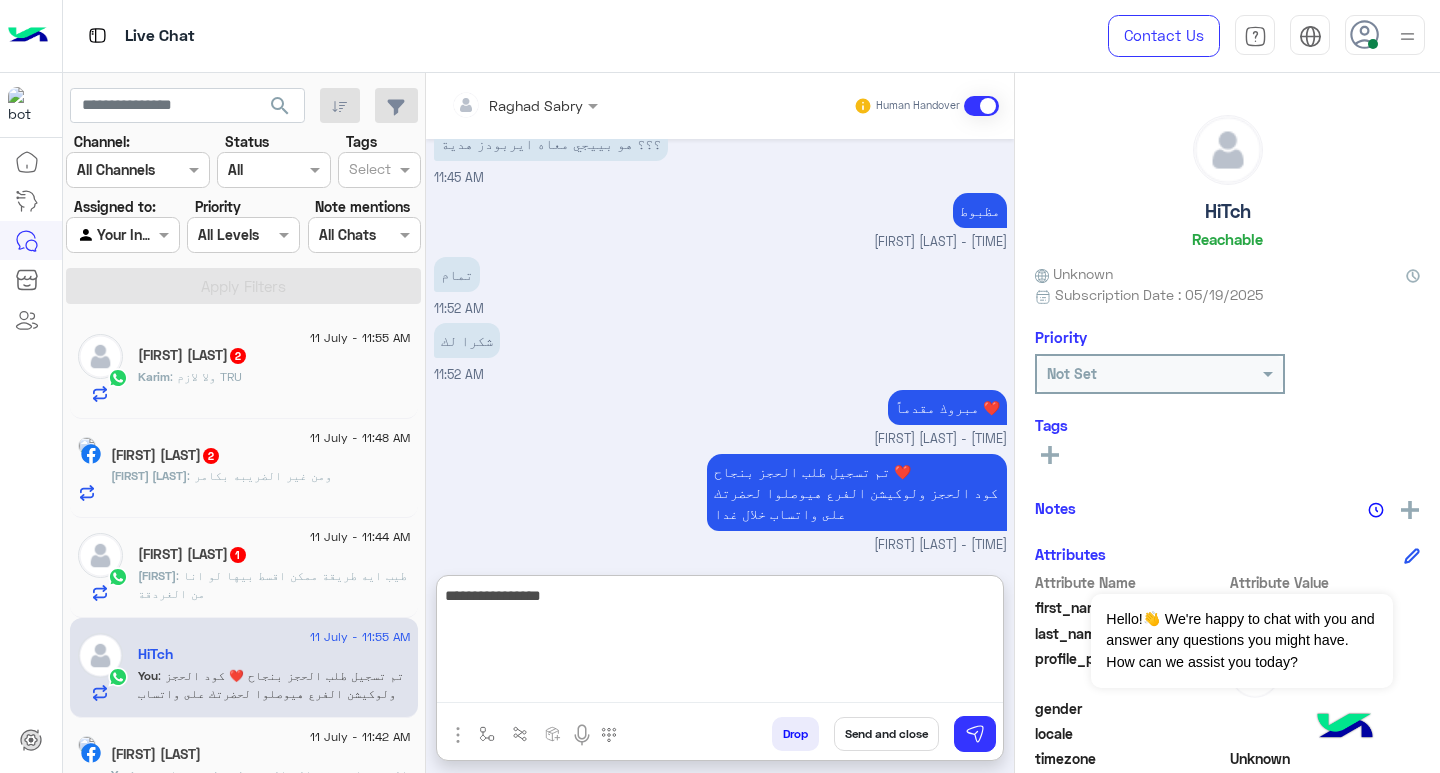type on "**********" 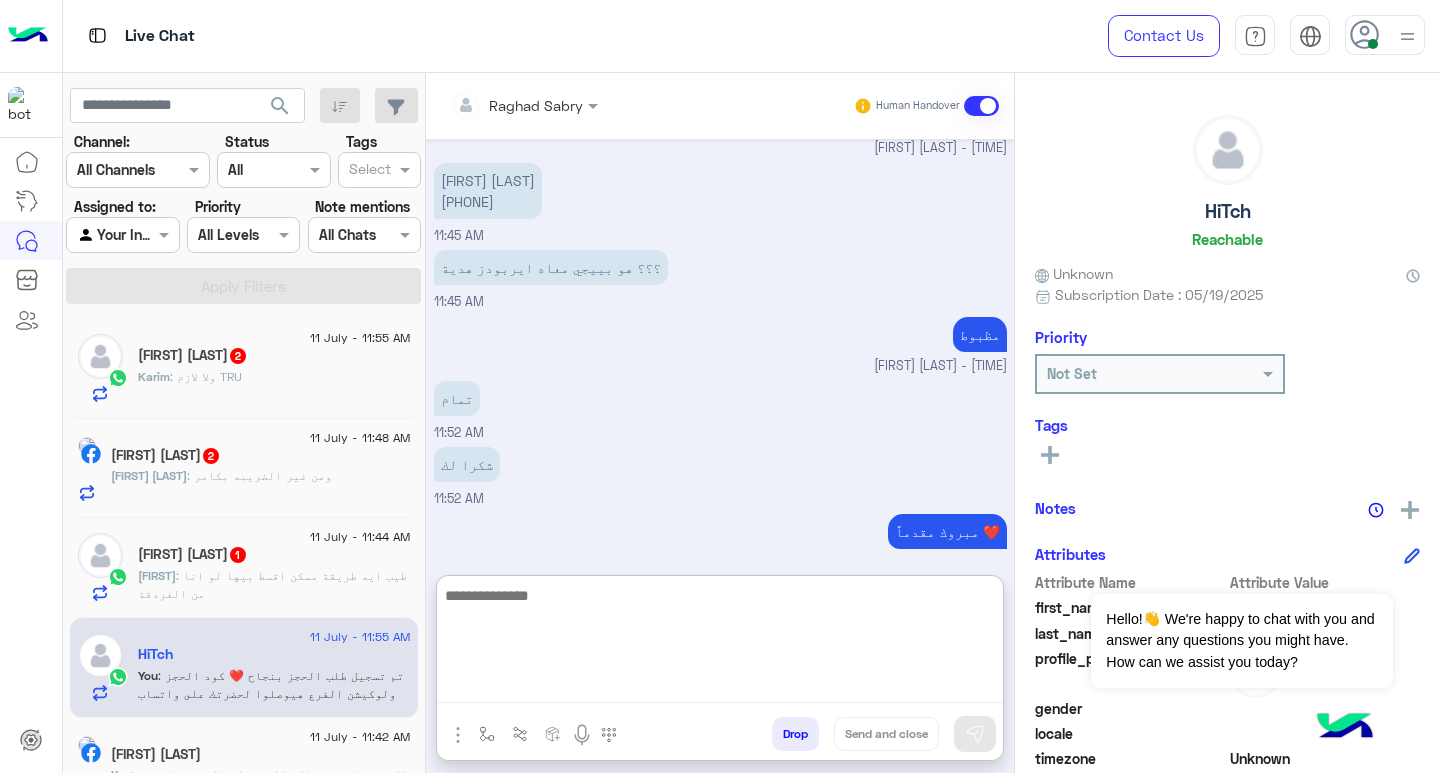 scroll, scrollTop: 2057, scrollLeft: 0, axis: vertical 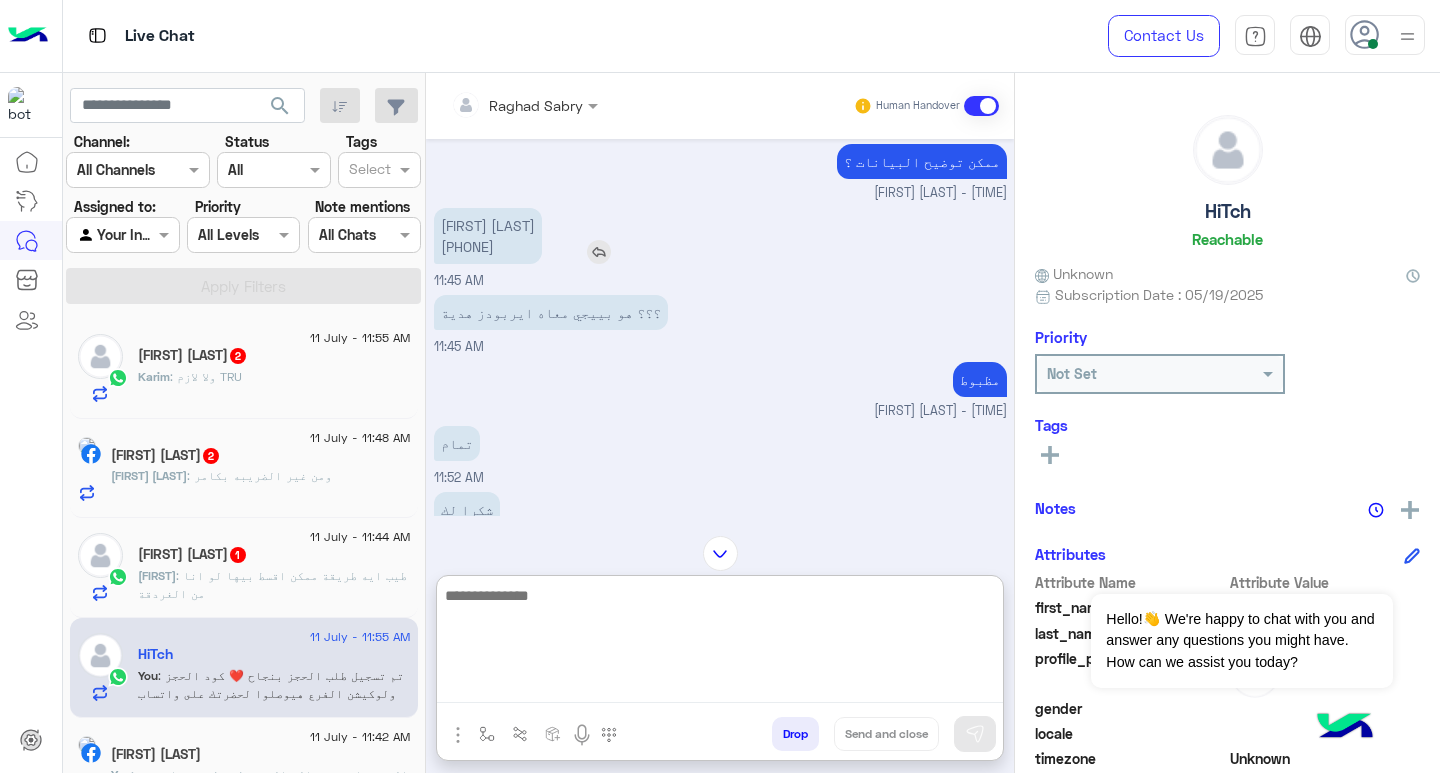 click on "Jul 11, 2025  او اي حاجة نفس الكفاءة   11:28 AM  ؟؟؟   11:30 AM  لا للاسف متاح حاليا 4G  Raghad Sabry -  11:31 AM  Honor 400 Dual Sim - 256GB , 12GB RAM,5G 21,210 EGP   السعر  24,666 EGP بدلا من  جميع أسعار منتجاتنا تشمل ضريبة القيمة المضافة ومُعفاة من أي رسوم جمركية مناسب مع حضرتك بديل  زي HONOR 400 ؟  Raghad Sabry -  11:32 AM  تمام   11:32 AM  لو قسط ٢٤ شهر  بنك مصر   11:32 AM  حيكون تريبل زيرو   11:33 AM  ؟؟؟   11:33 AM  و كام في الشهر   11:33 AM  و موجود في فرع ايه   11:36 AM  ؟؟؟   11:38 AM  بنك مصر  تقدر تقسط على 6 شهور بسعر الخصم  بدون فوائد او مصاريف او مقدم او علي 9  و 12 و 24 شهر بسعر قيل الخصم  بدون فوائد او مصاريف او مقدم  Raghad Sabry -  11:41 AM  علي ٢٤ شهر  حيكون القسط كام   11:41 AM" at bounding box center (720, 327) 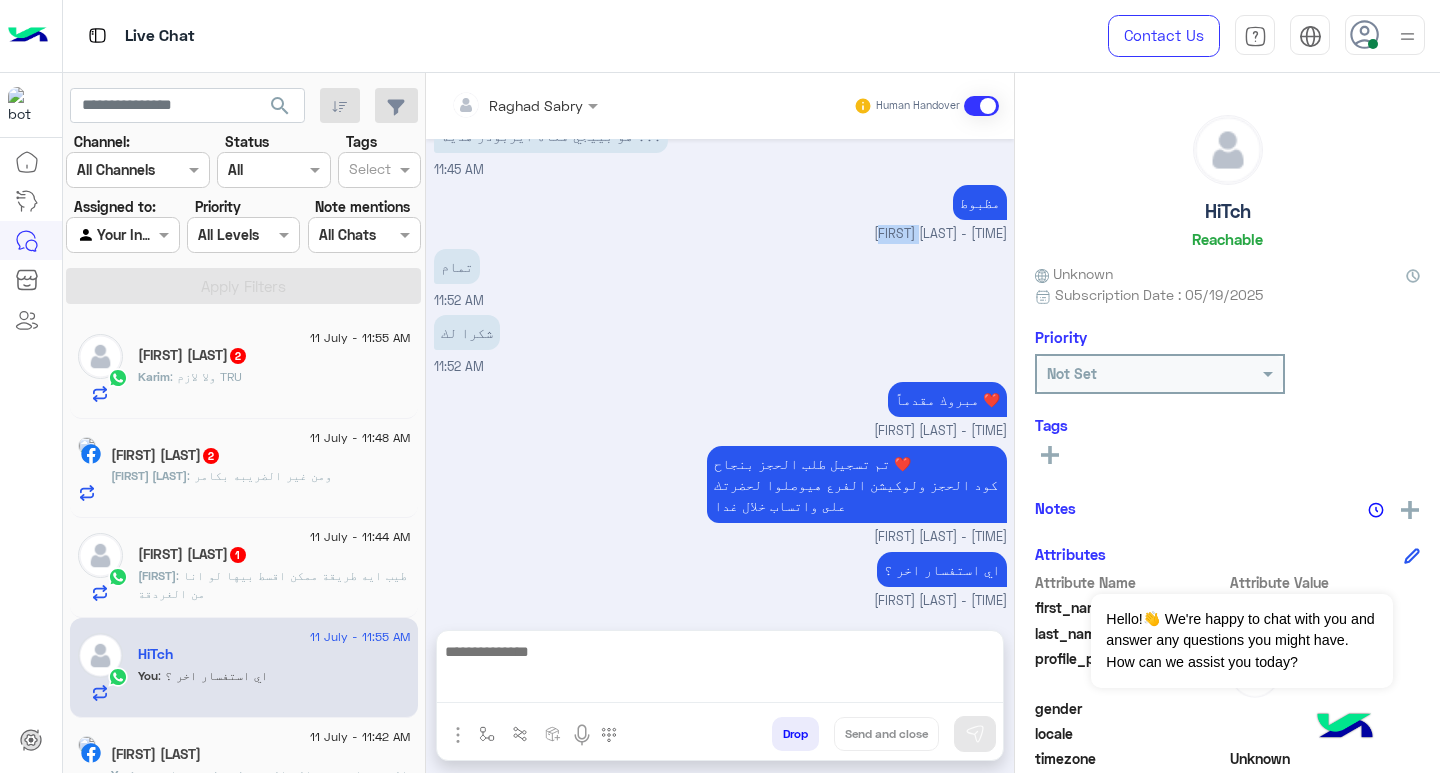 click on "مظبوط  Raghad Sabry -  11:51 AM" at bounding box center (720, 212) 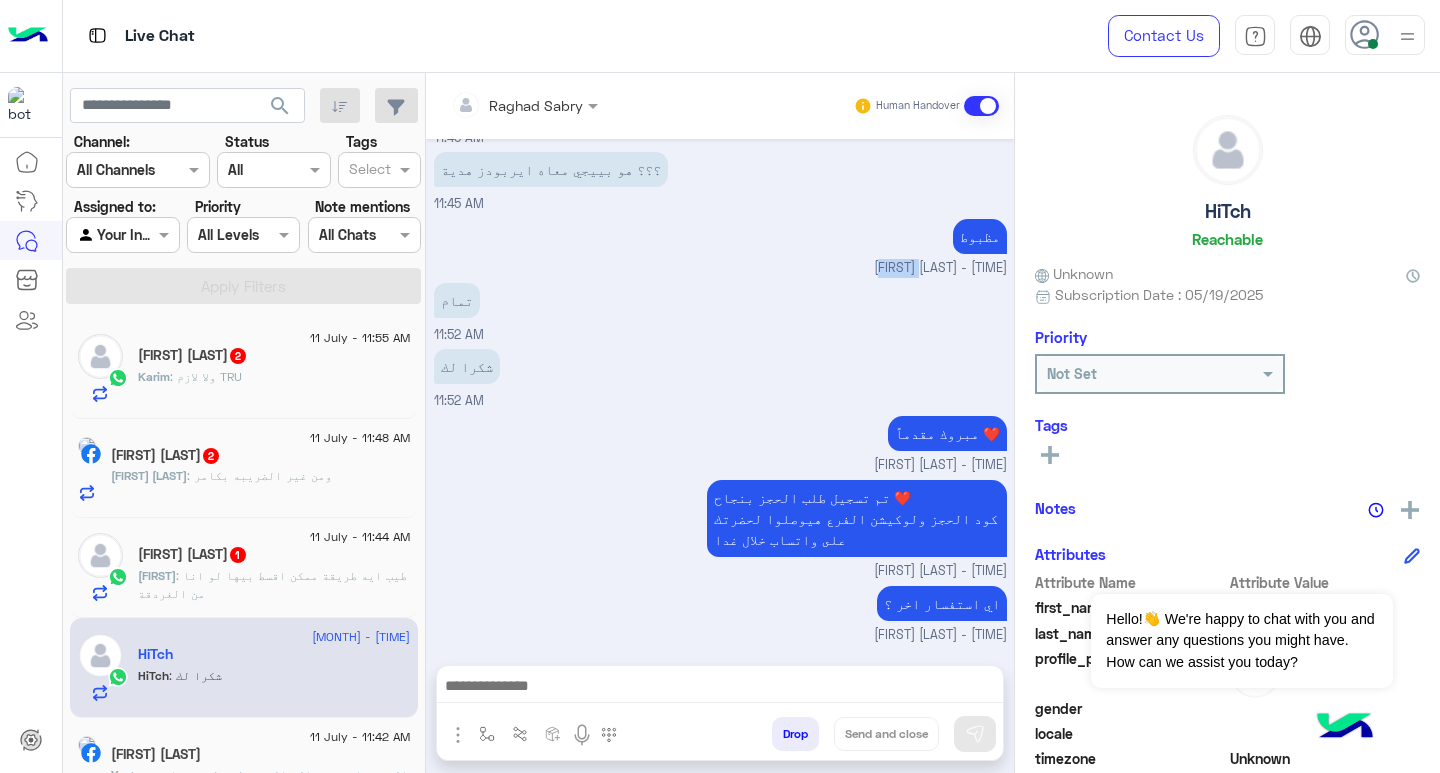 scroll, scrollTop: 2266, scrollLeft: 0, axis: vertical 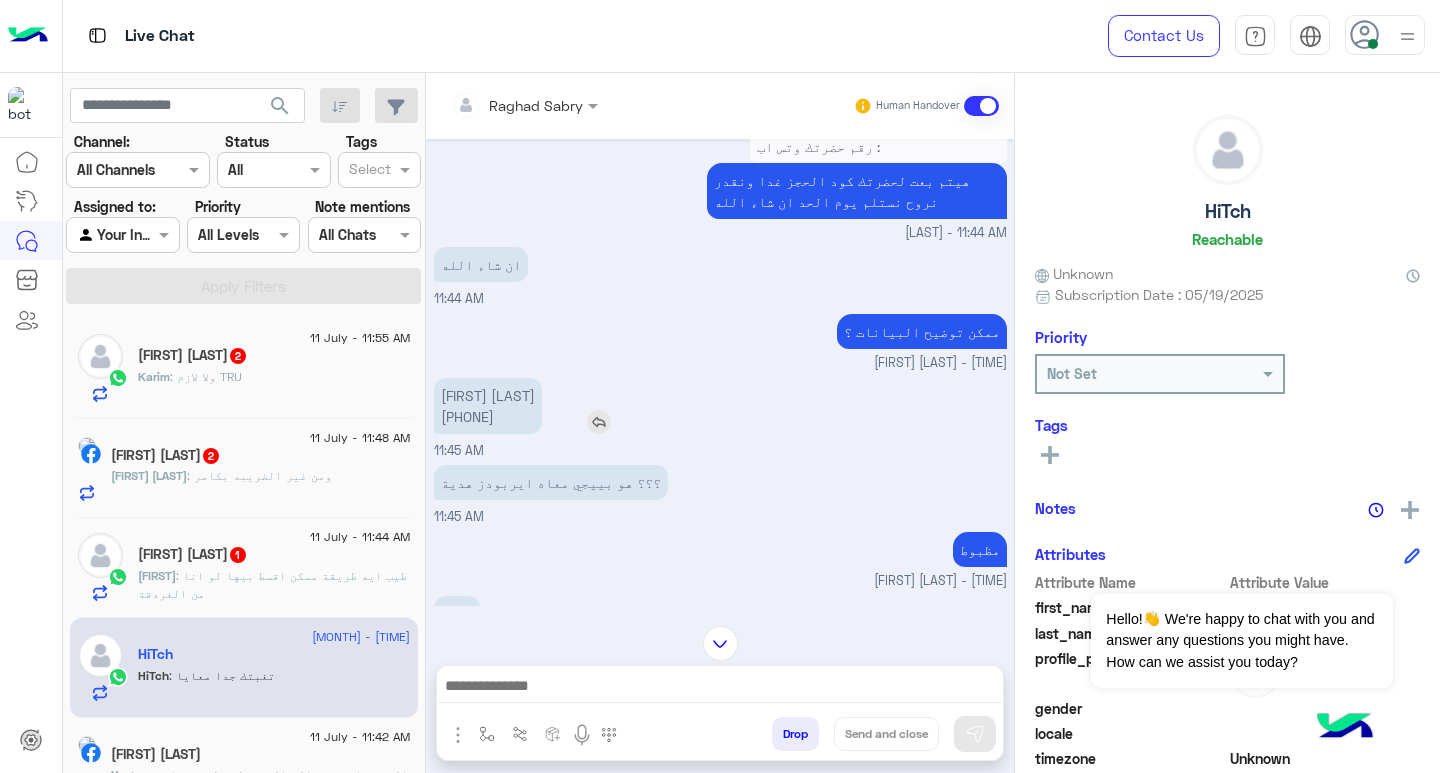 click on "هشام محمد اسامة 01097650498" at bounding box center (488, 406) 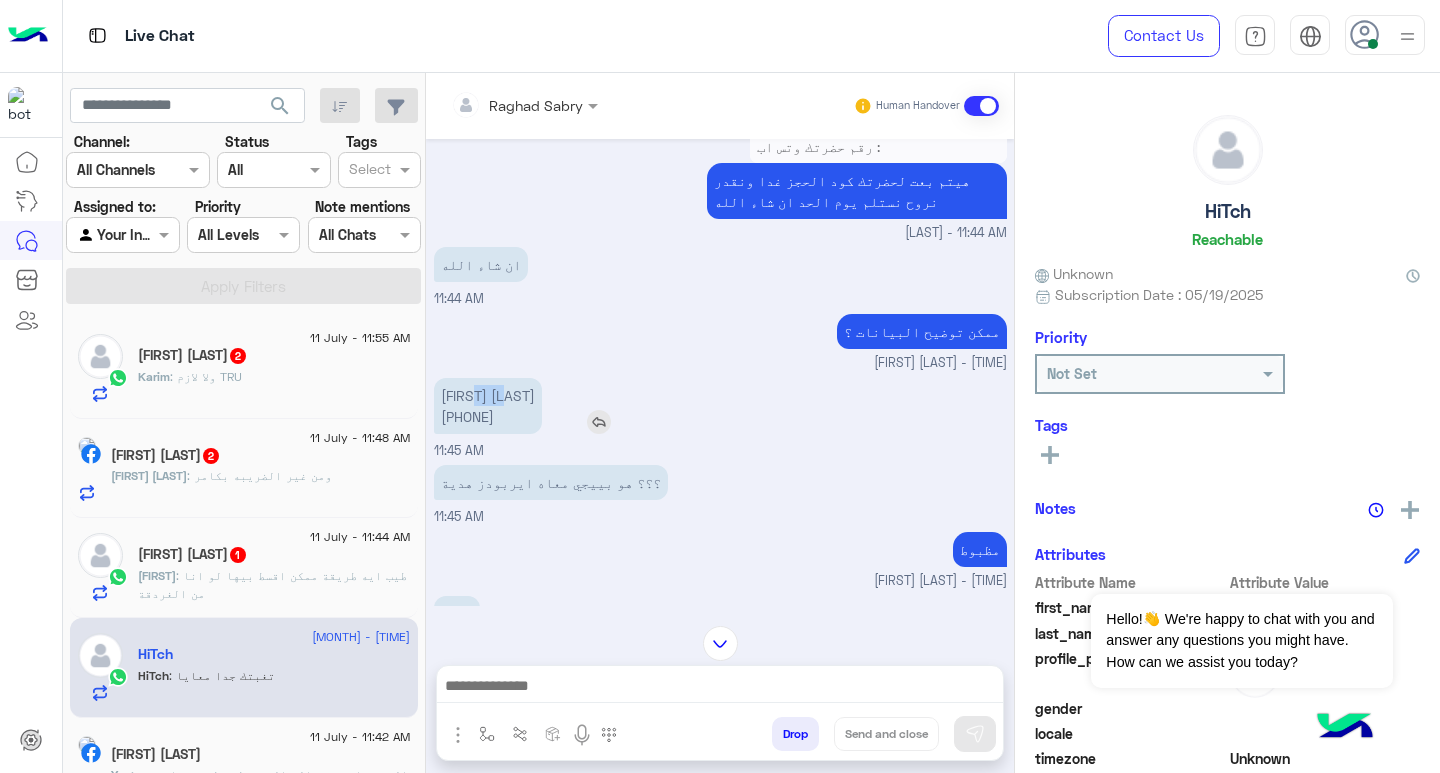 click on "هشام محمد اسامة 01097650498" at bounding box center (488, 406) 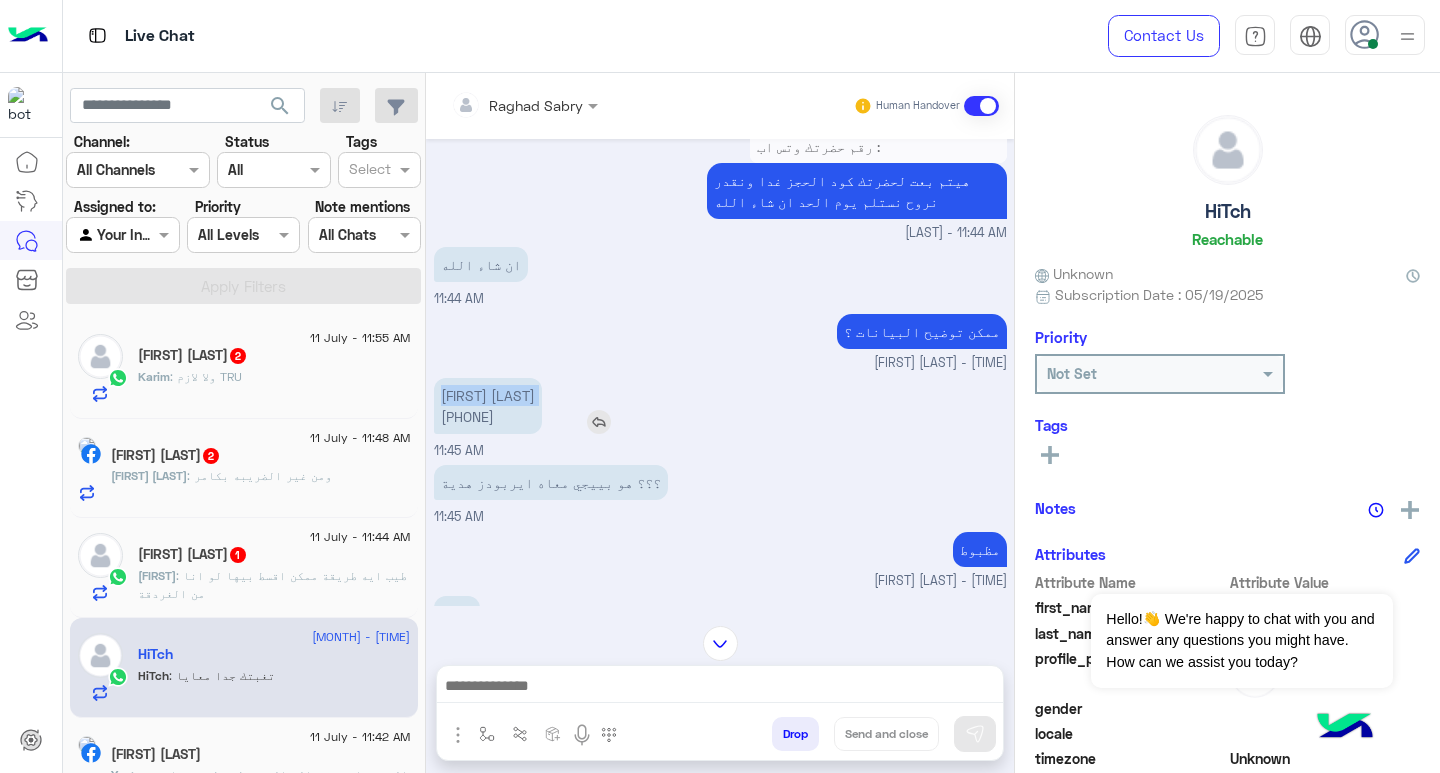 click on "هشام محمد اسامة 01097650498" at bounding box center [488, 406] 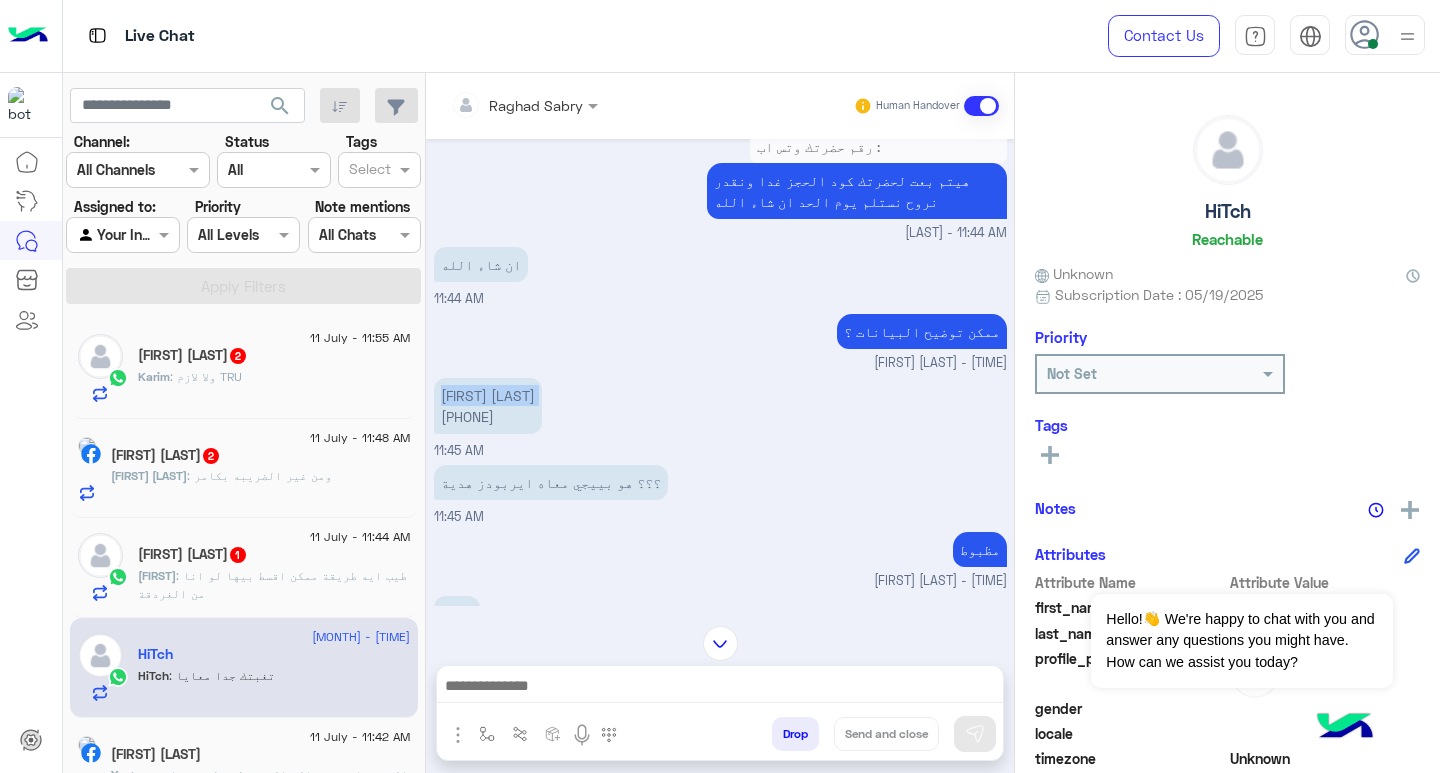 copy on "هشام محمد اسامة" 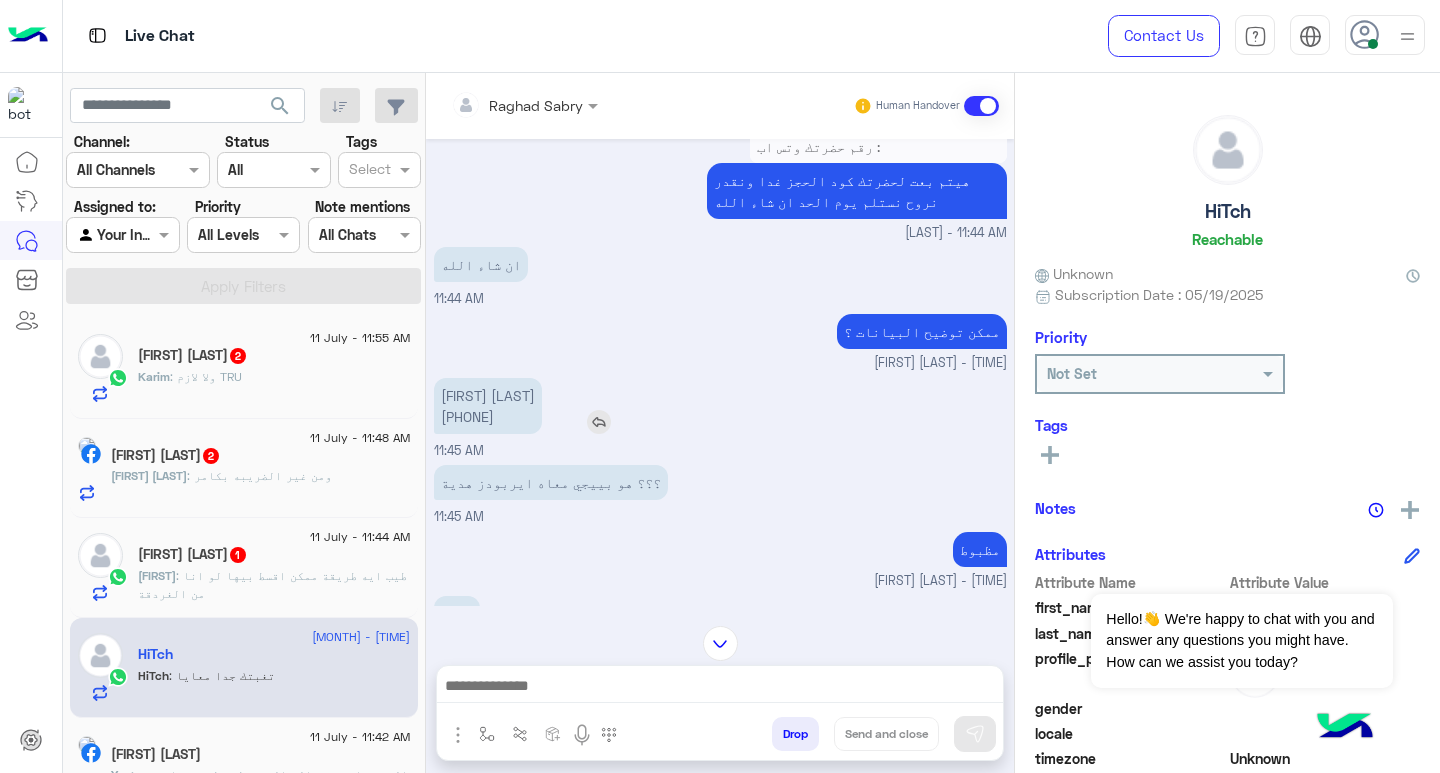 click on "هشام محمد اسامة 01097650498" at bounding box center (488, 406) 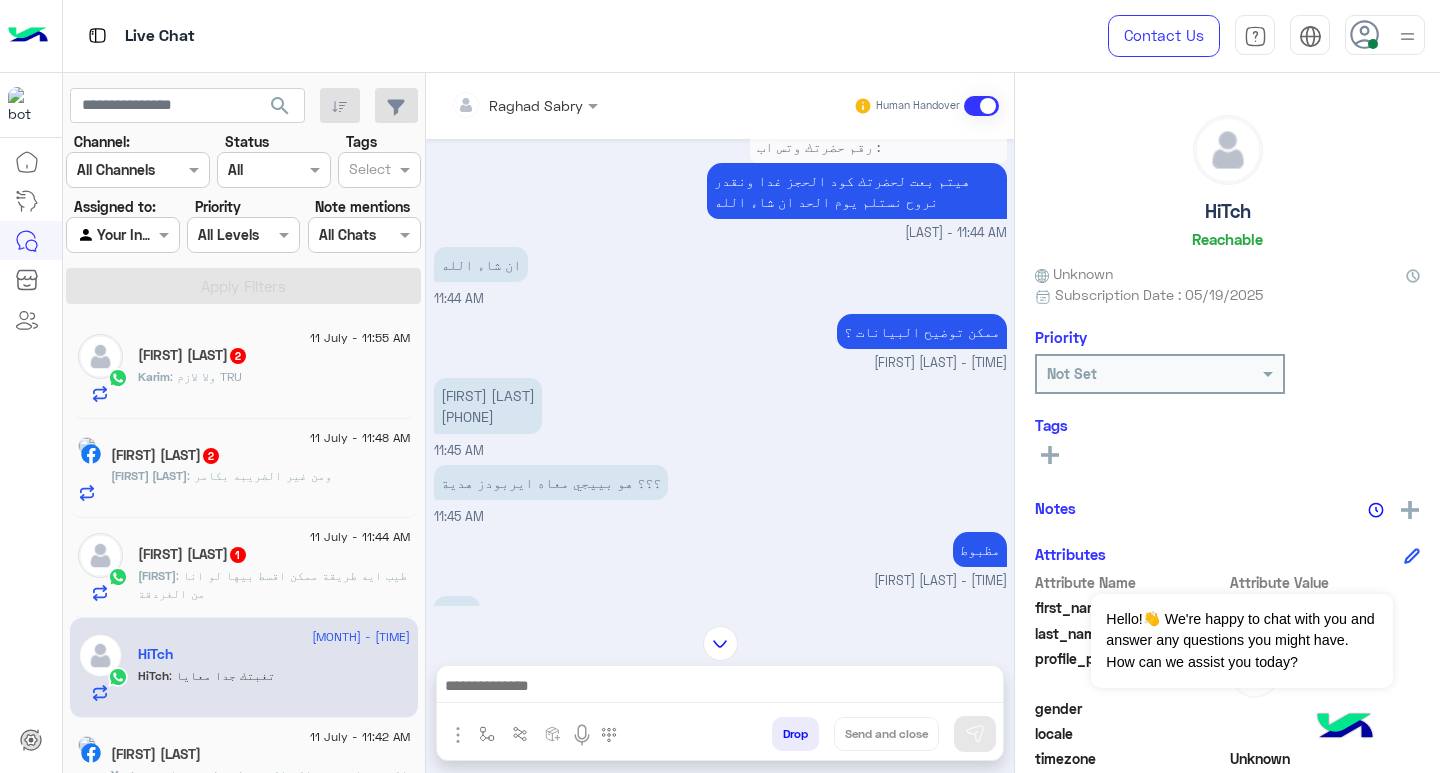 copy on "01097650498" 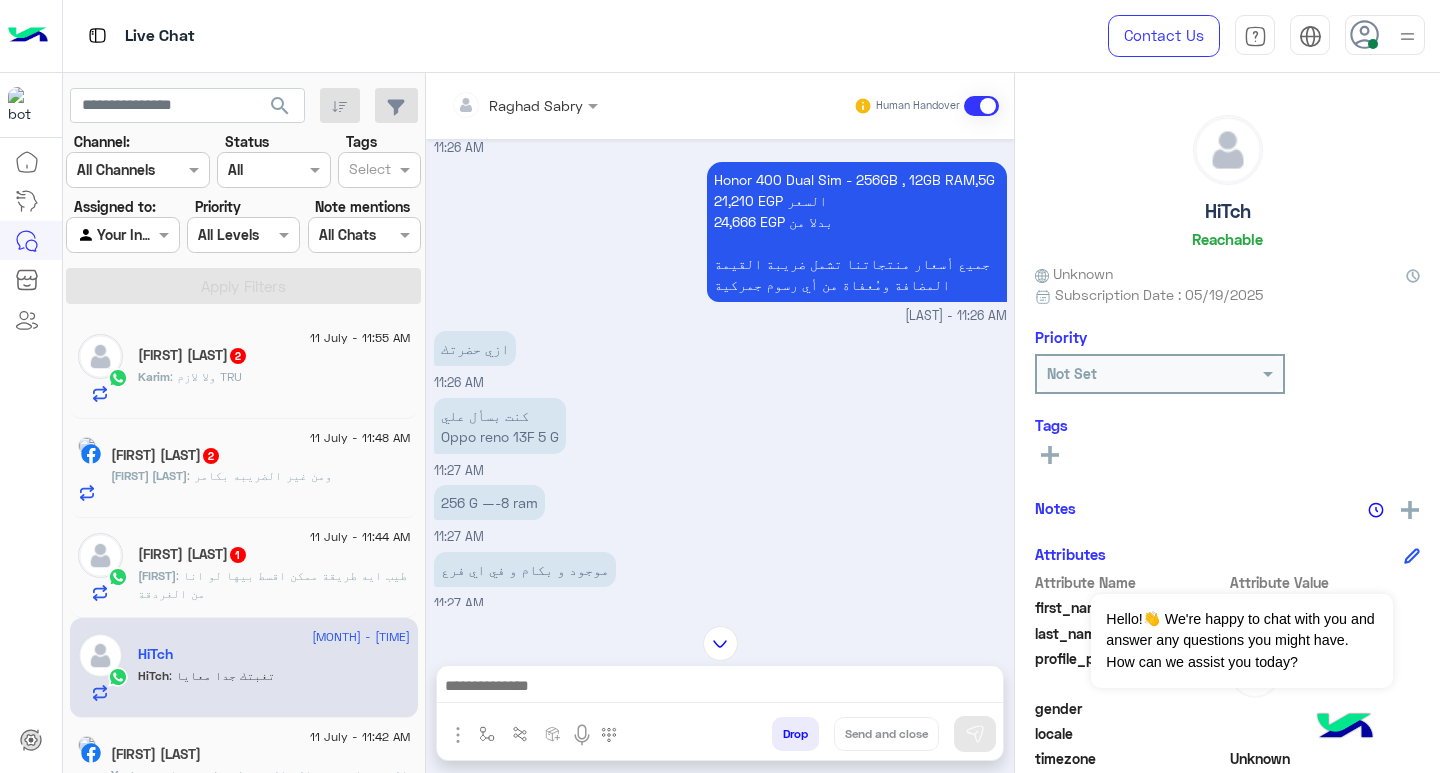 scroll, scrollTop: 1277, scrollLeft: 0, axis: vertical 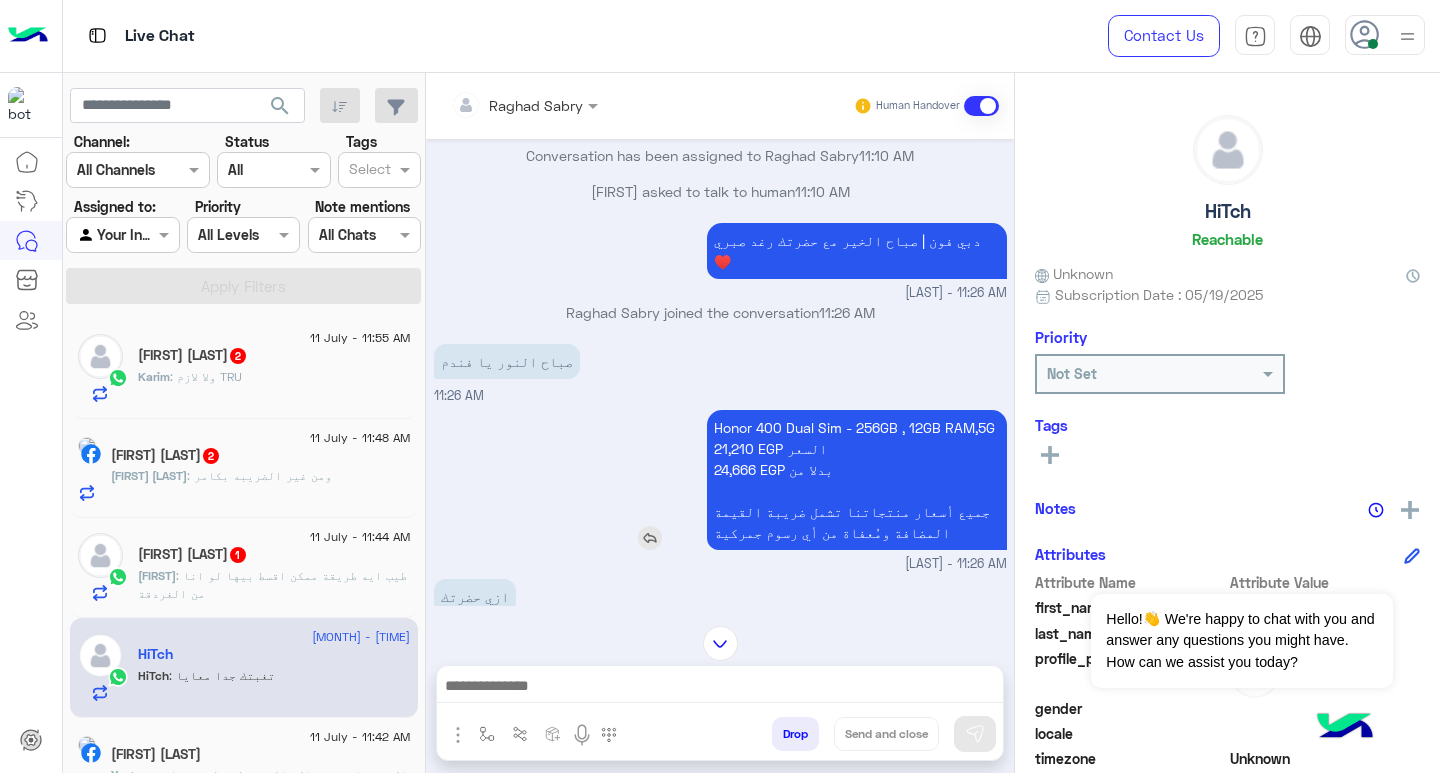 click on "Honor 400 Dual Sim - 256GB , 12GB RAM,5G 21,210 EGP   السعر  24,666 EGP بدلا من  جميع أسعار منتجاتنا تشمل ضريبة القيمة المضافة ومُعفاة من أي رسوم جمركية" at bounding box center [857, 480] 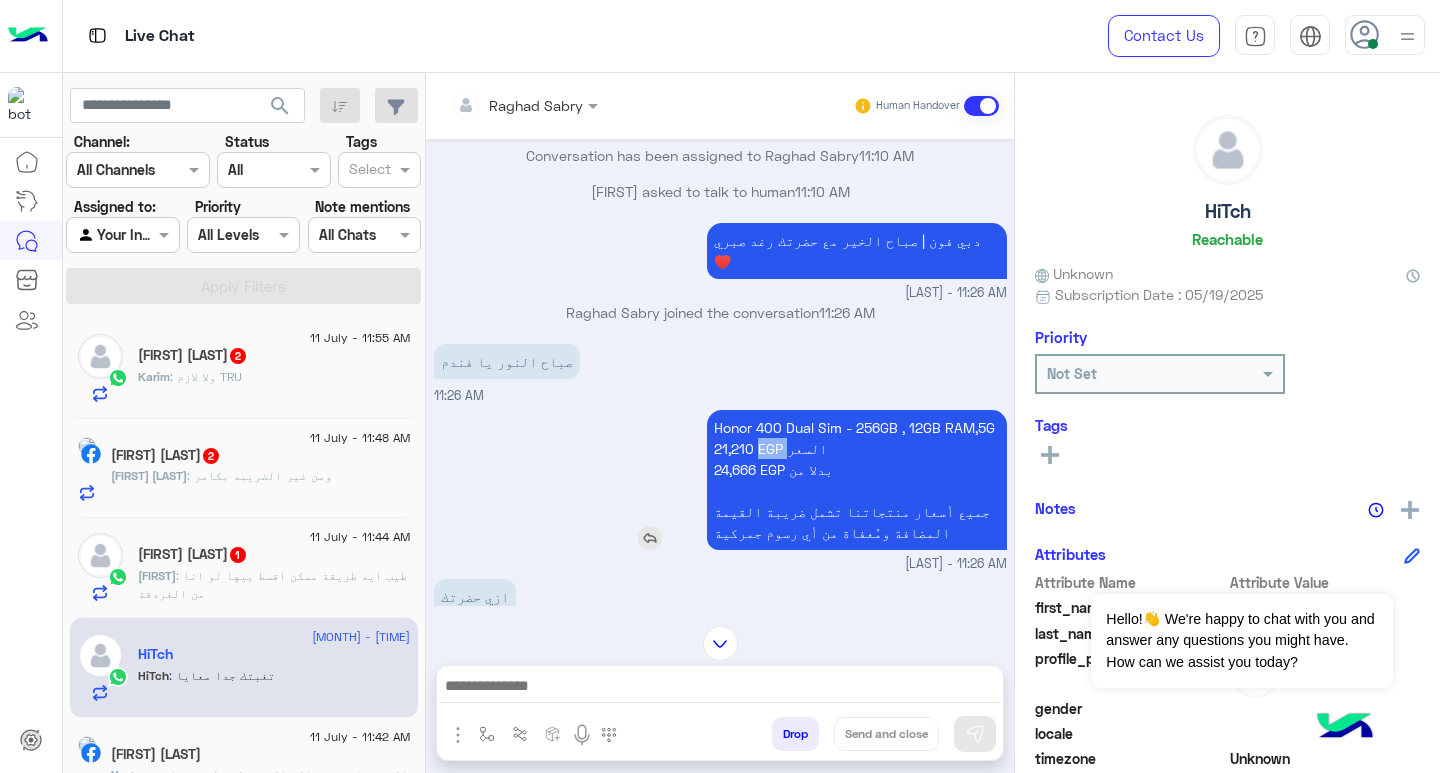 click on "Honor 400 Dual Sim - 256GB , 12GB RAM,5G 21,210 EGP   السعر  24,666 EGP بدلا من  جميع أسعار منتجاتنا تشمل ضريبة القيمة المضافة ومُعفاة من أي رسوم جمركية" at bounding box center [857, 480] 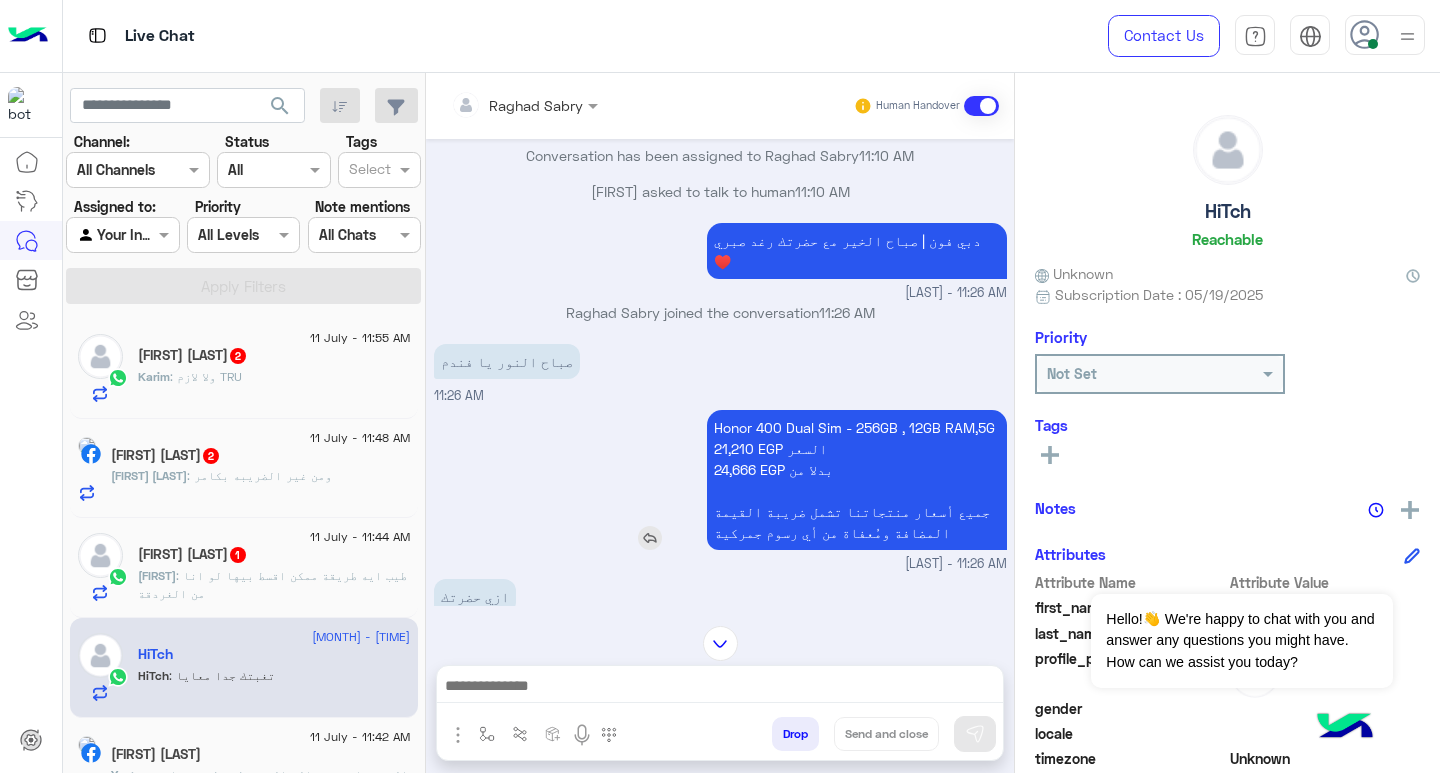 click on "Honor 400 Dual Sim - 256GB , 12GB RAM,5G 21,210 EGP   السعر  24,666 EGP بدلا من  جميع أسعار منتجاتنا تشمل ضريبة القيمة المضافة ومُعفاة من أي رسوم جمركية" at bounding box center (857, 480) 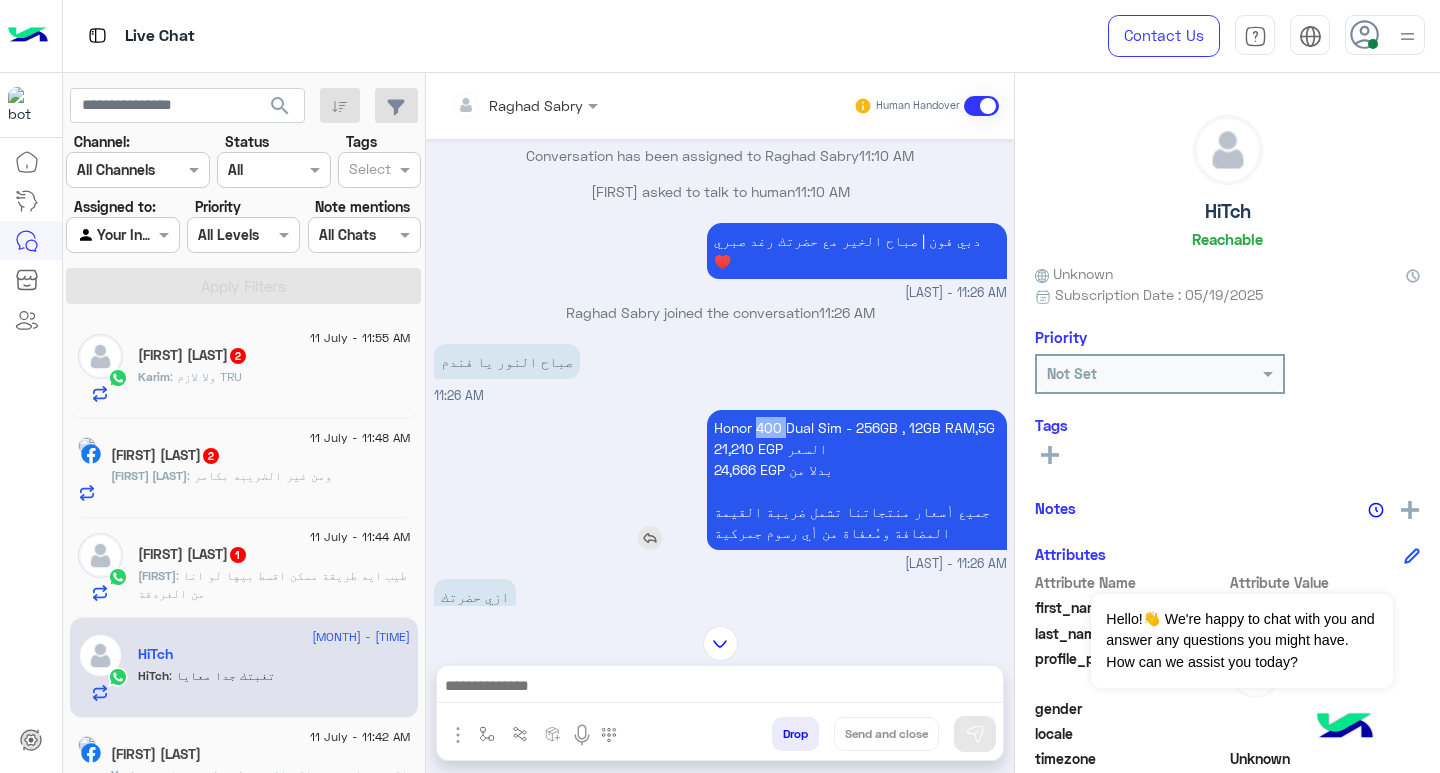 click on "Honor 400 Dual Sim - 256GB , 12GB RAM,5G 21,210 EGP   السعر  24,666 EGP بدلا من  جميع أسعار منتجاتنا تشمل ضريبة القيمة المضافة ومُعفاة من أي رسوم جمركية" at bounding box center (857, 480) 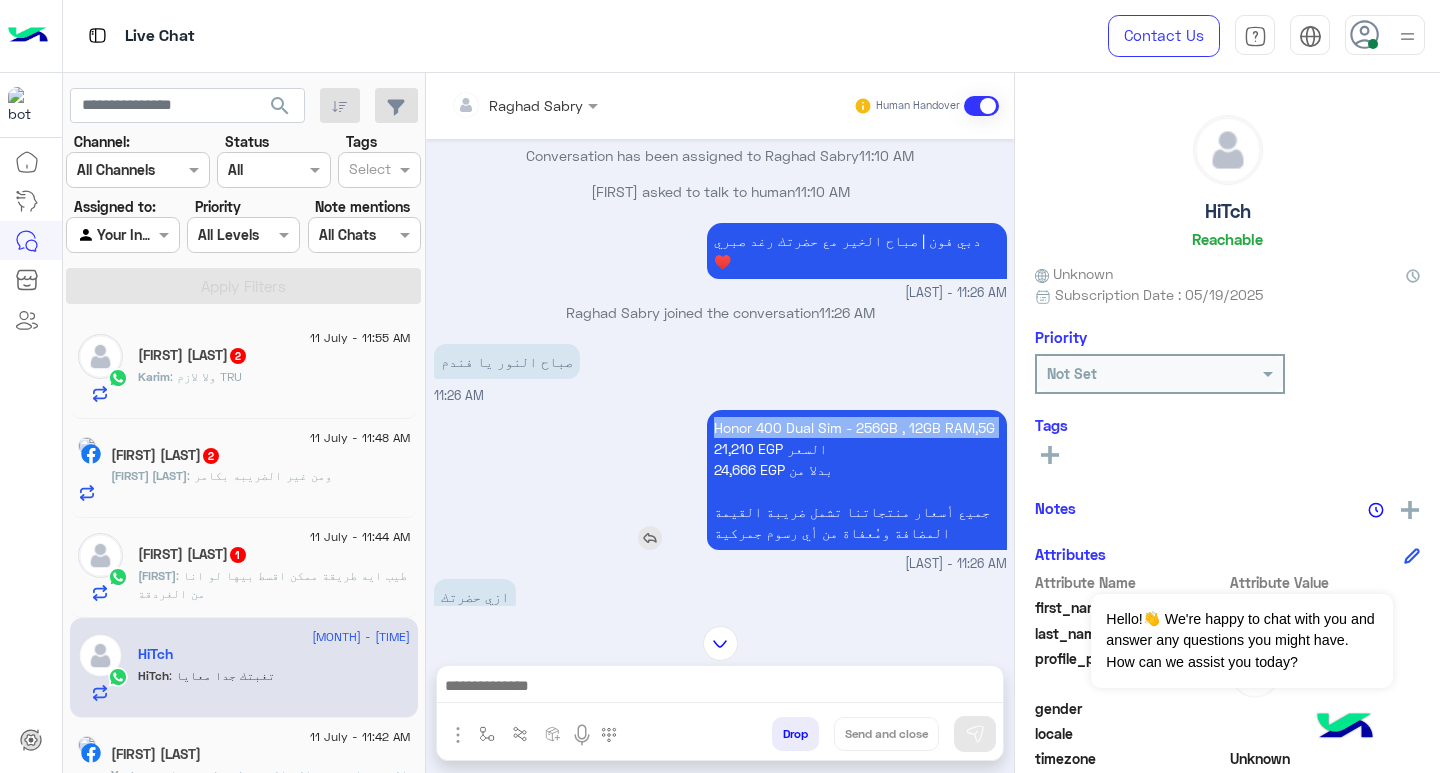 click on "Honor 400 Dual Sim - 256GB , 12GB RAM,5G 21,210 EGP   السعر  24,666 EGP بدلا من  جميع أسعار منتجاتنا تشمل ضريبة القيمة المضافة ومُعفاة من أي رسوم جمركية" at bounding box center [857, 480] 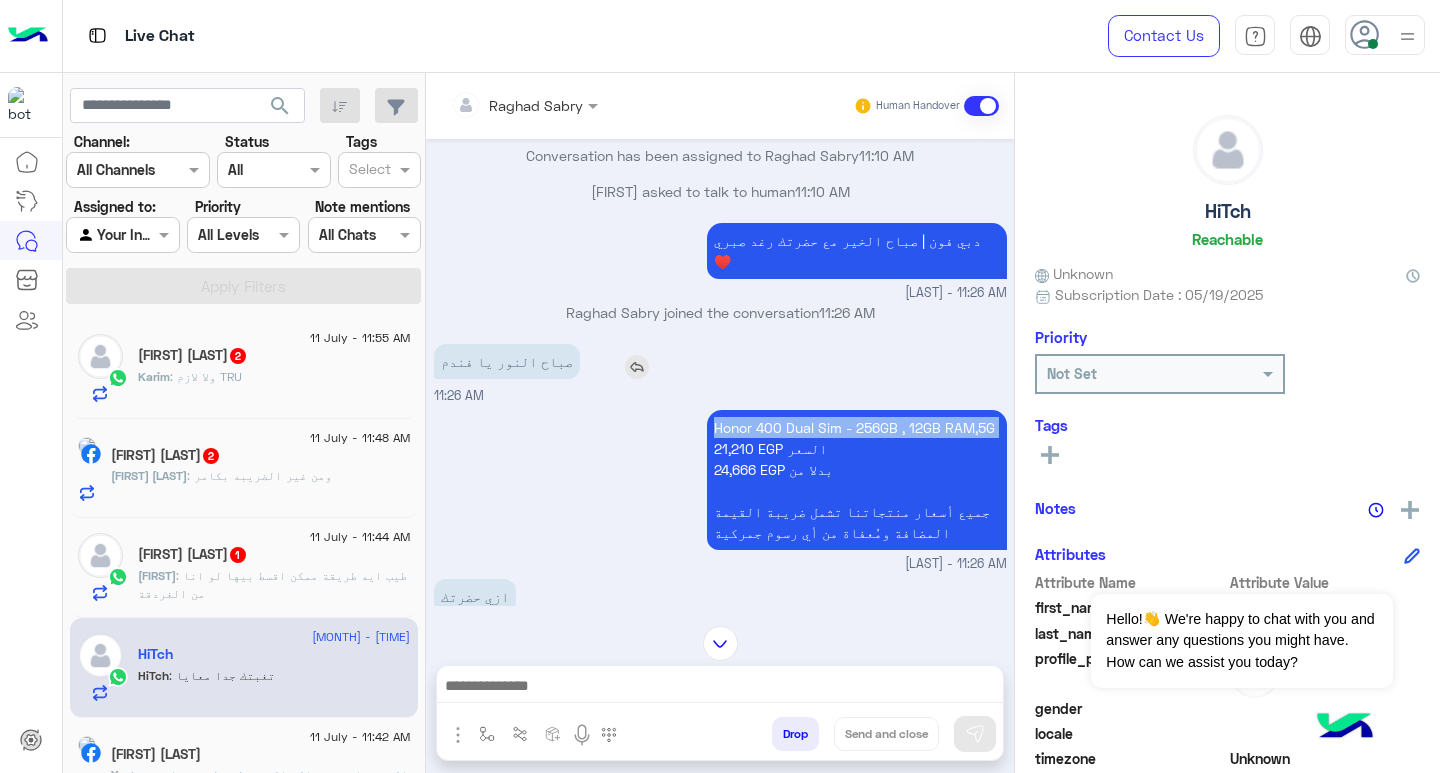 copy on "Honor 400 Dual Sim - 256GB , 12GB RAM,5G" 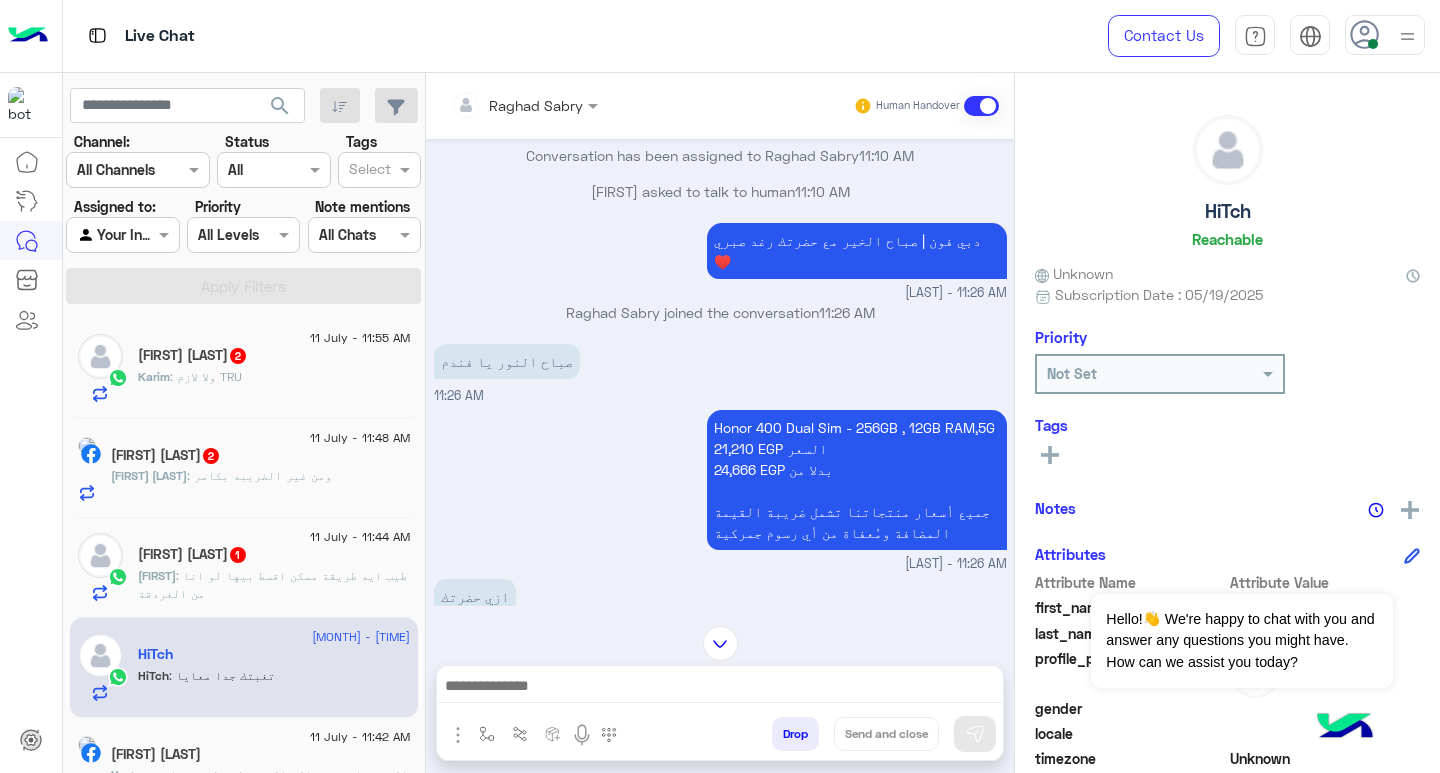 click on "Karim Haytham ❤️🤪  2" 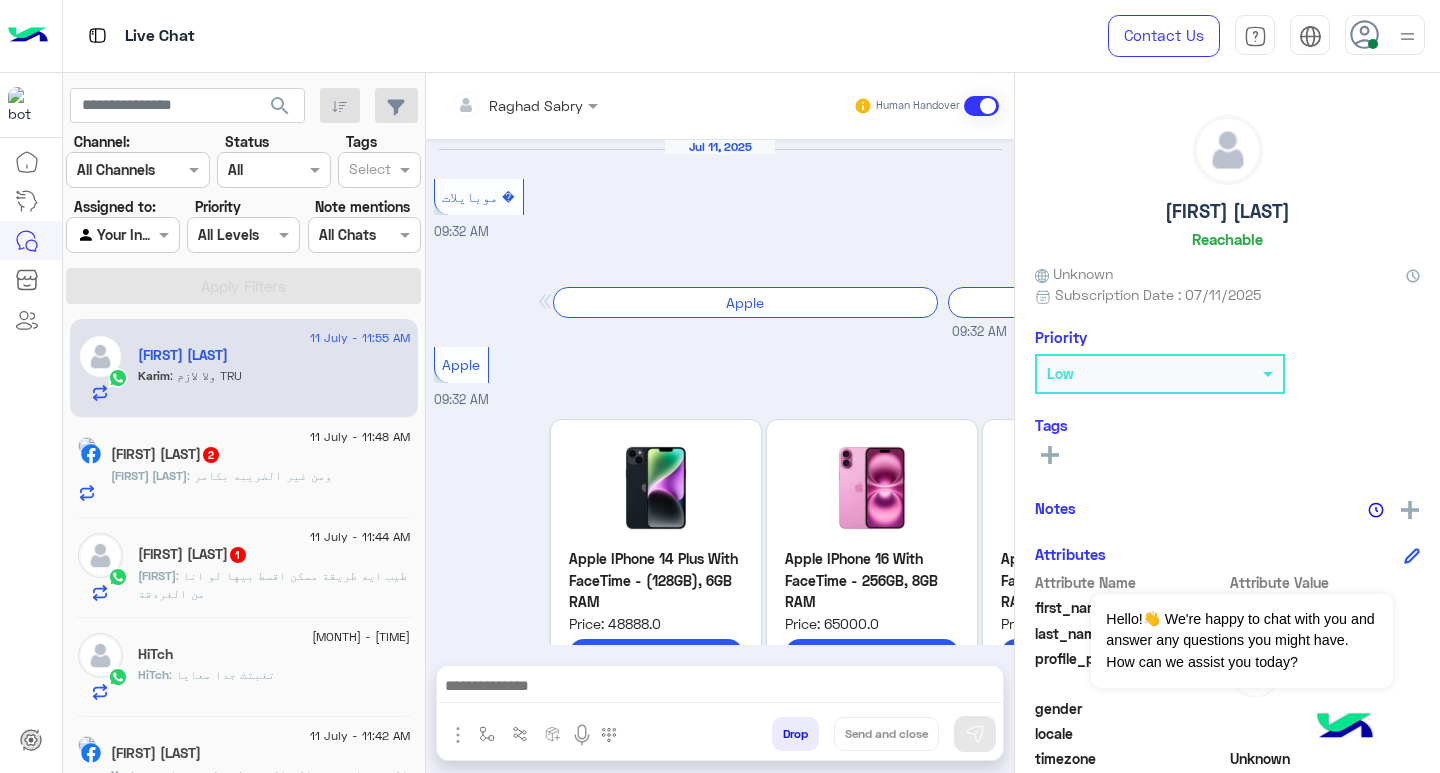 scroll, scrollTop: 1607, scrollLeft: 0, axis: vertical 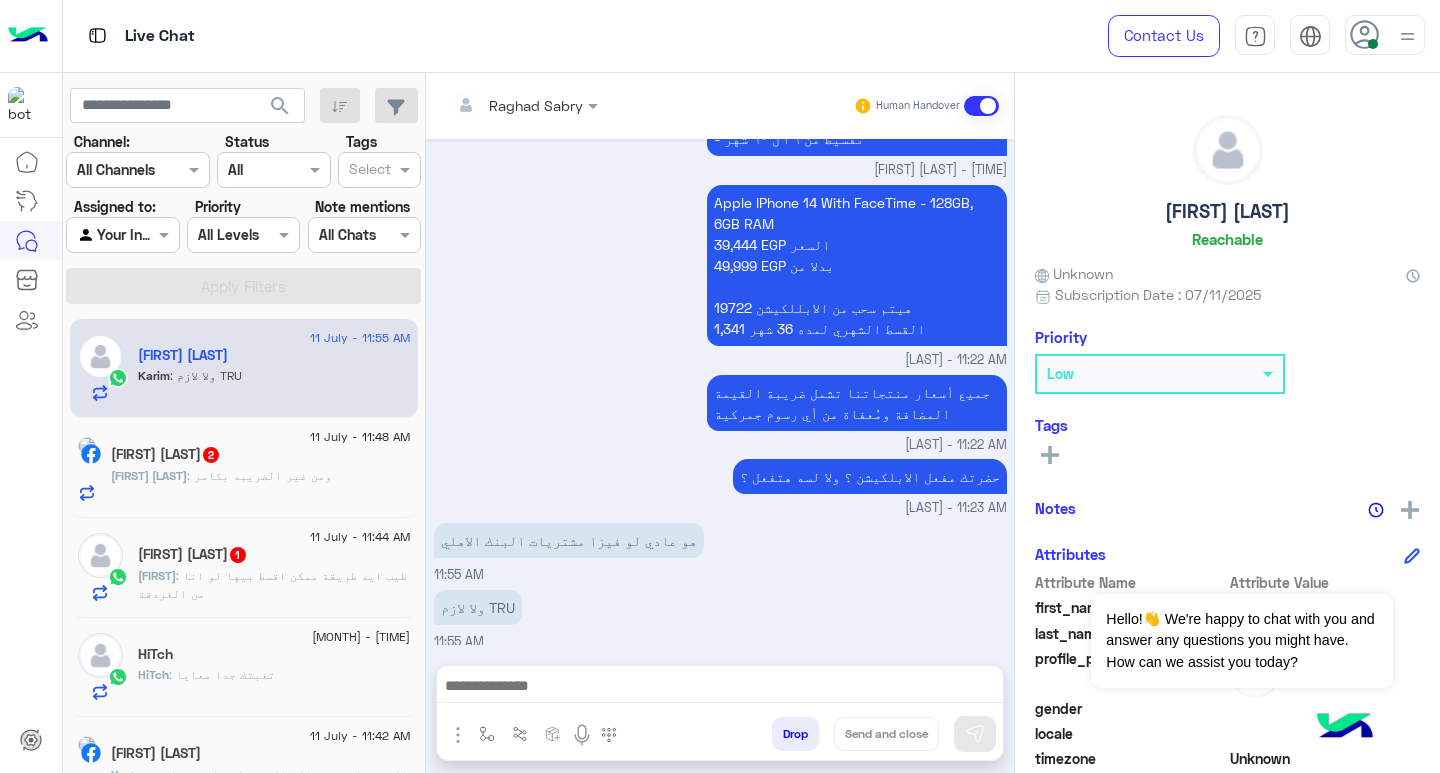 click at bounding box center [720, 688] 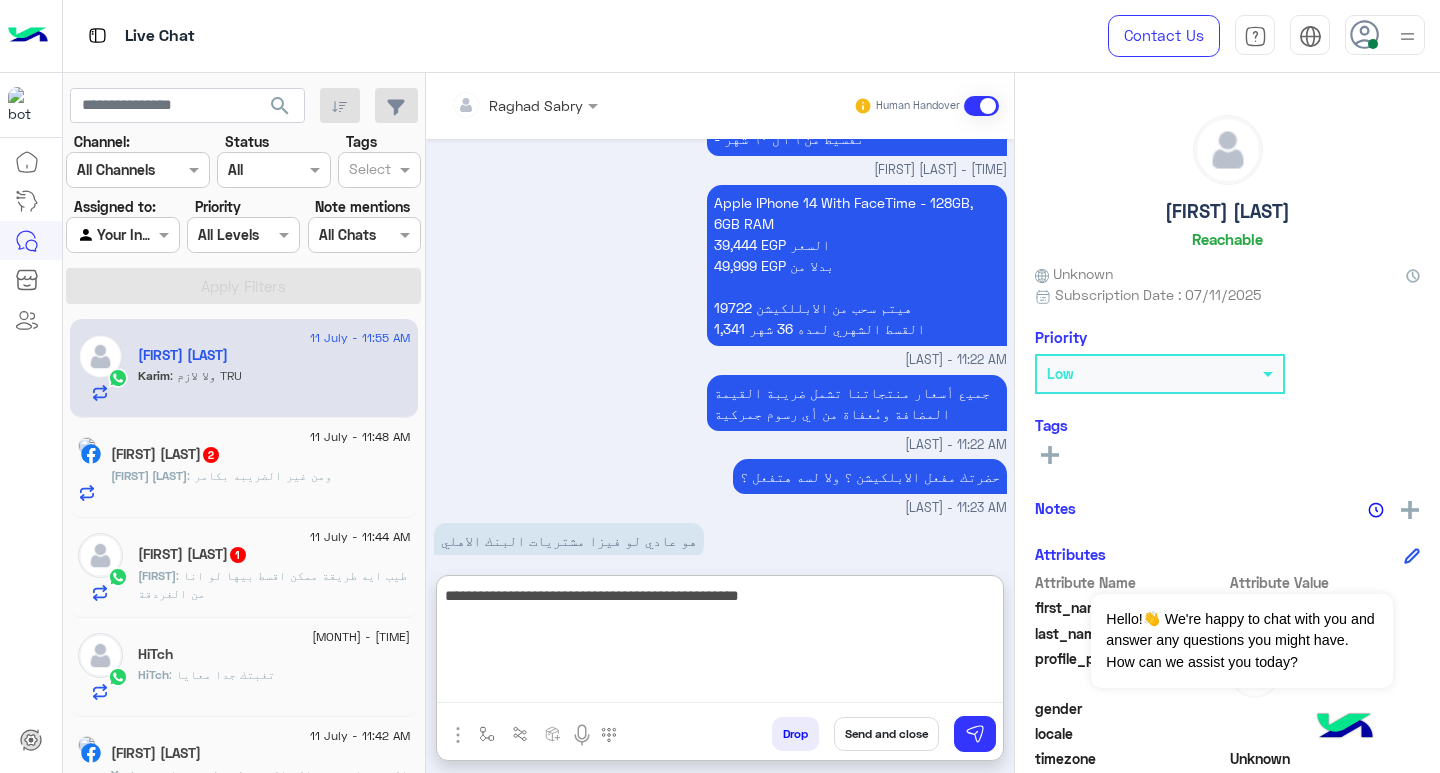 type on "**********" 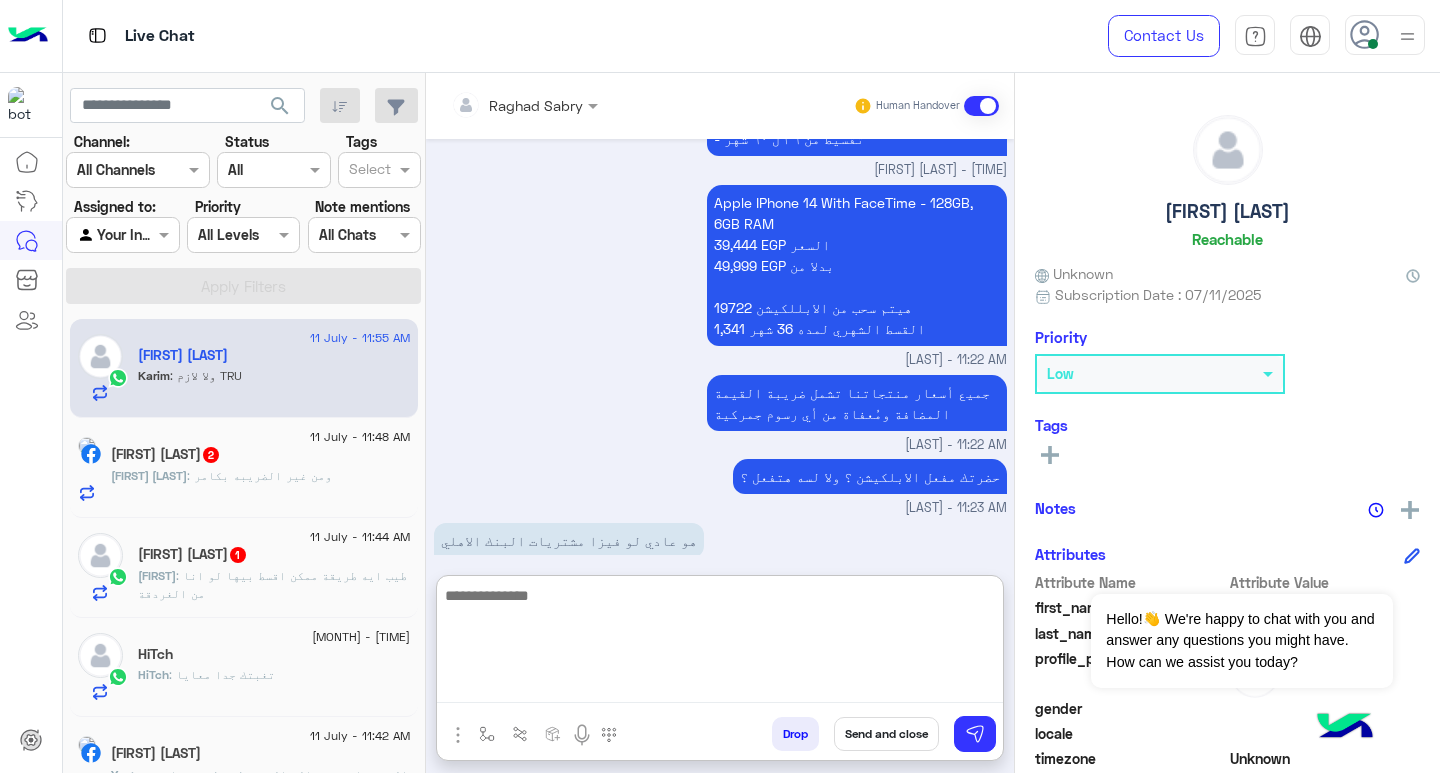 scroll, scrollTop: 1782, scrollLeft: 0, axis: vertical 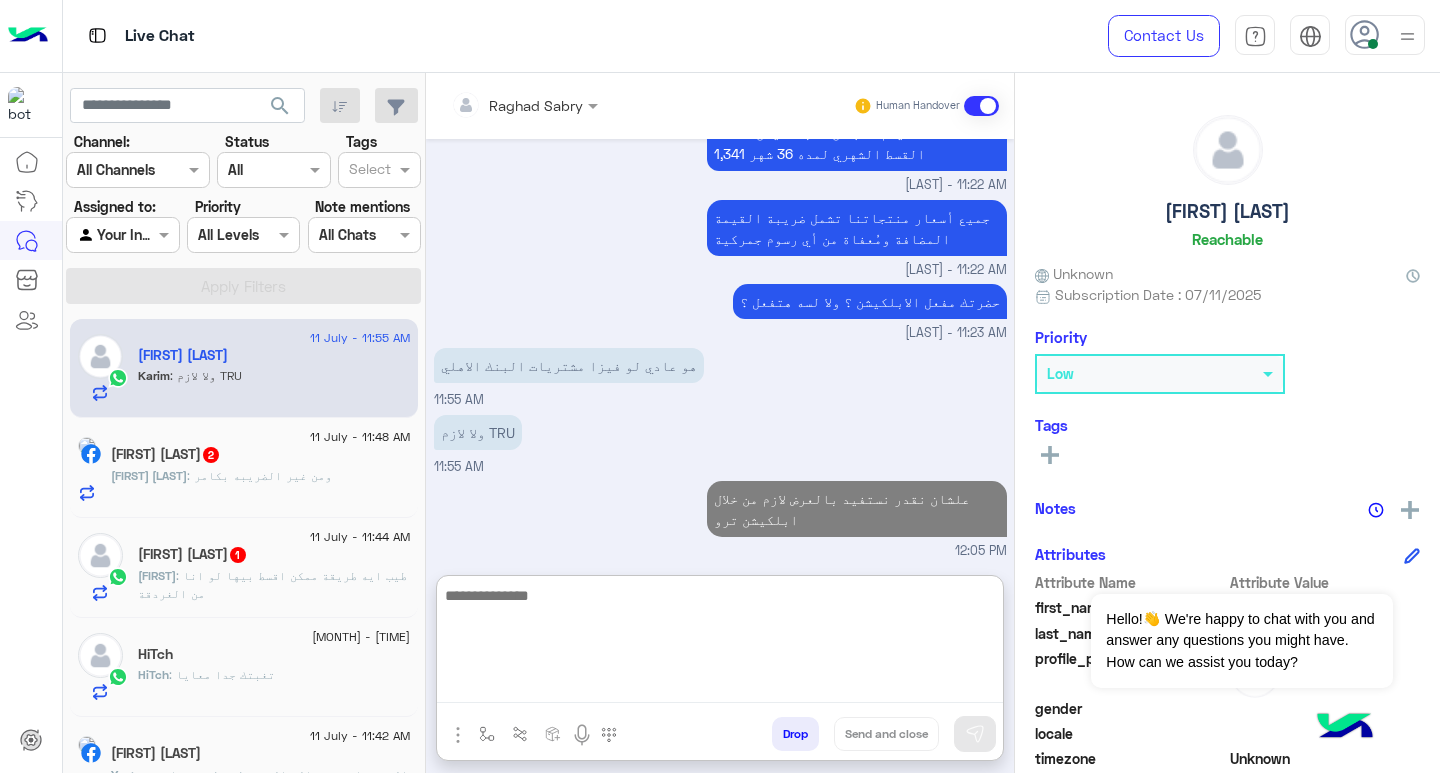 click on "11 July - 11:48 AM  Rowaida Hussein  2 Rowaida : ومن غير الضريبه بكامر" 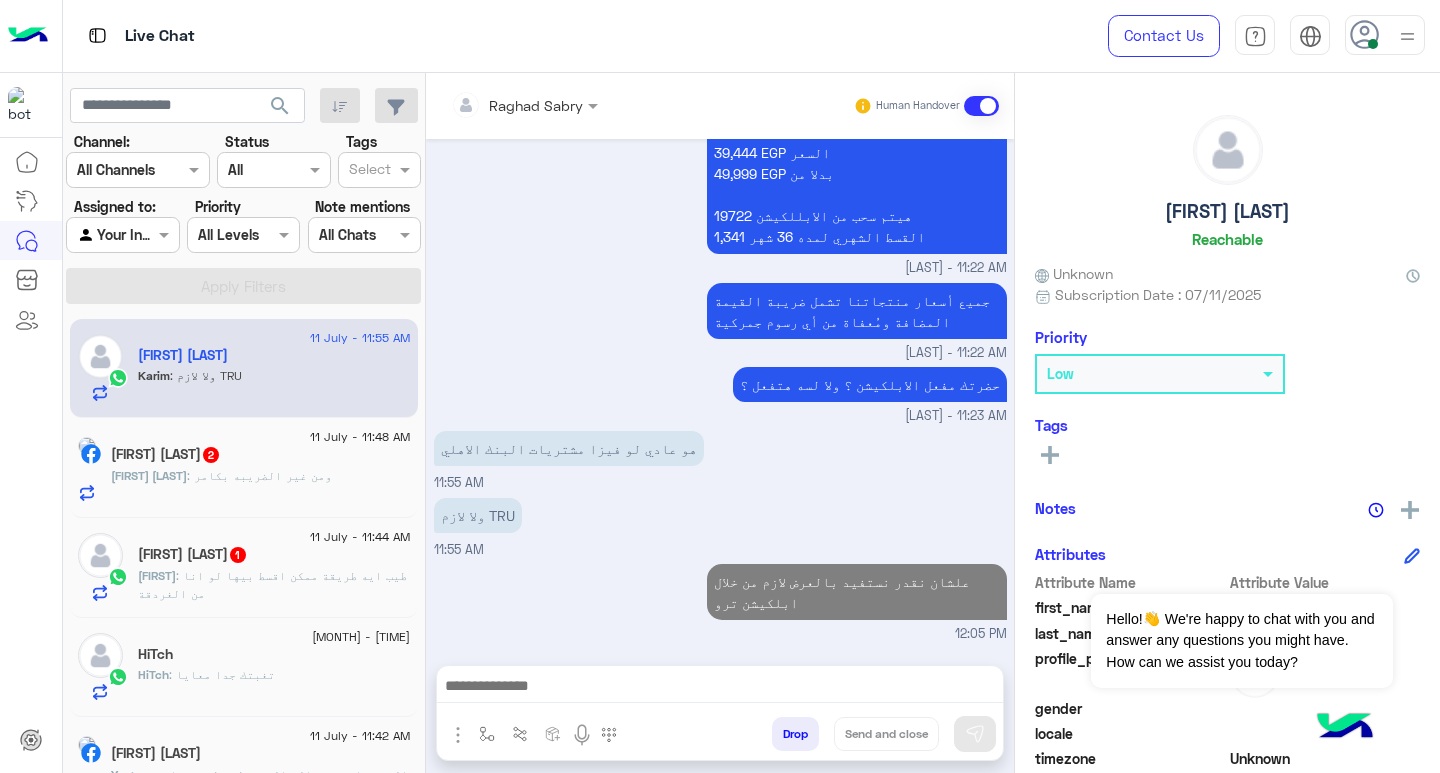 scroll, scrollTop: 1692, scrollLeft: 0, axis: vertical 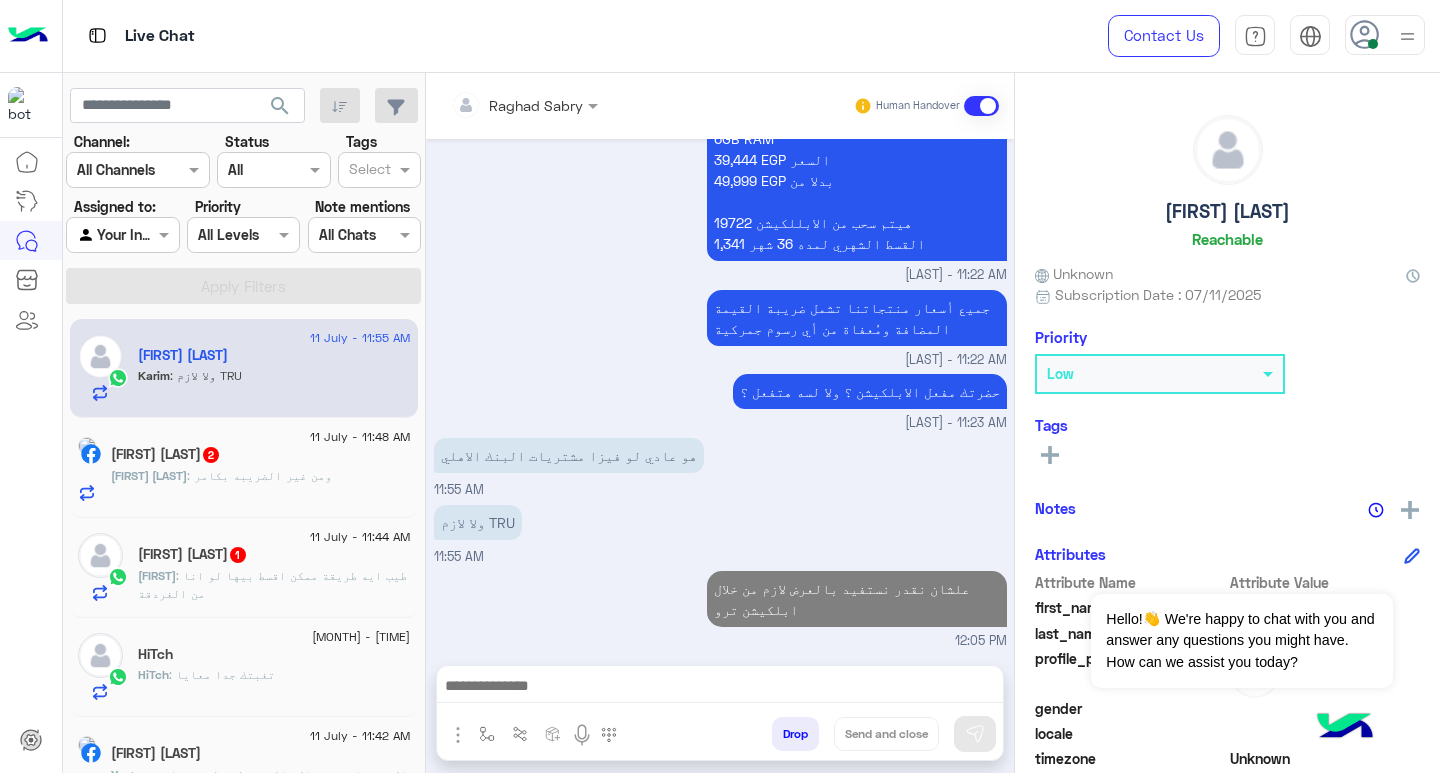 click on "Rowaida : ومن غير الضريبه بكامر" 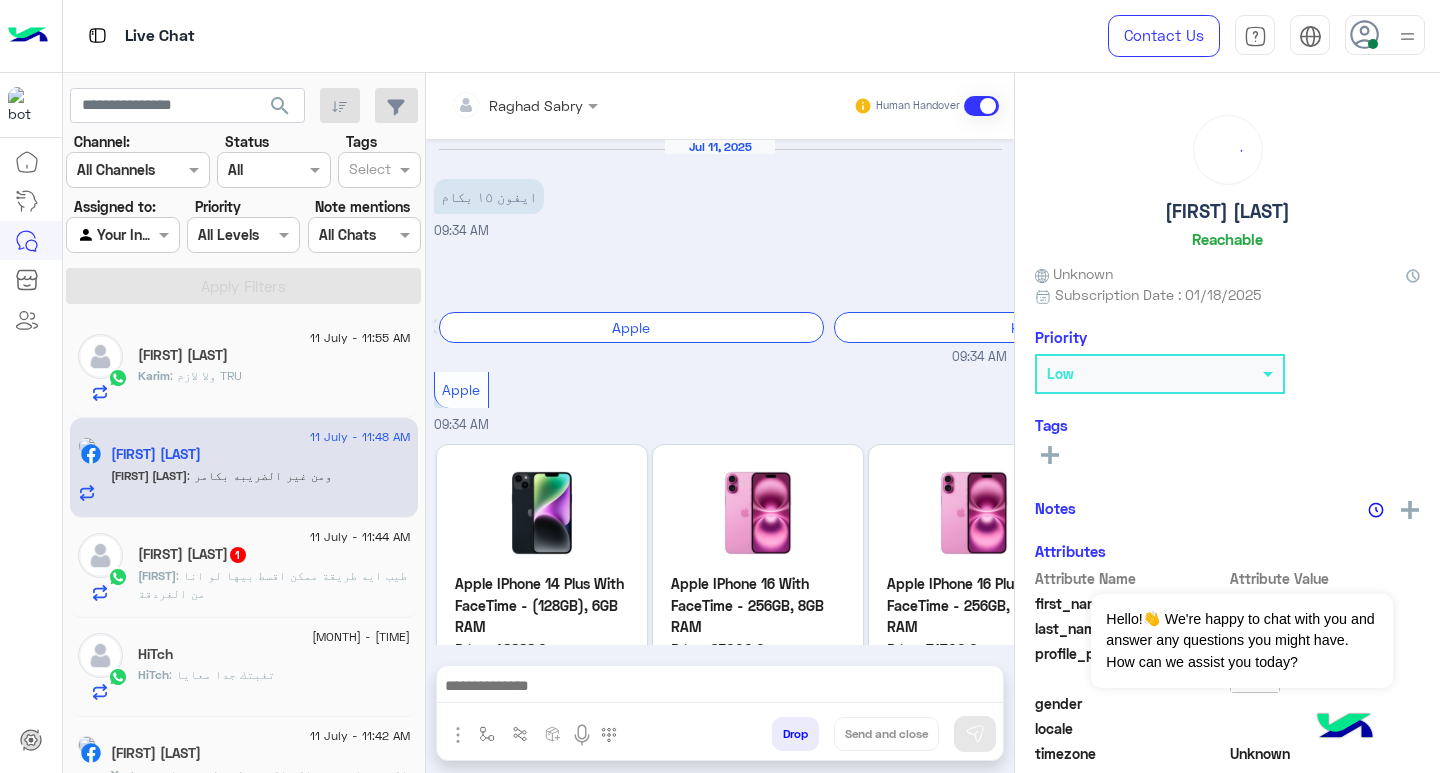 scroll, scrollTop: 1801, scrollLeft: 0, axis: vertical 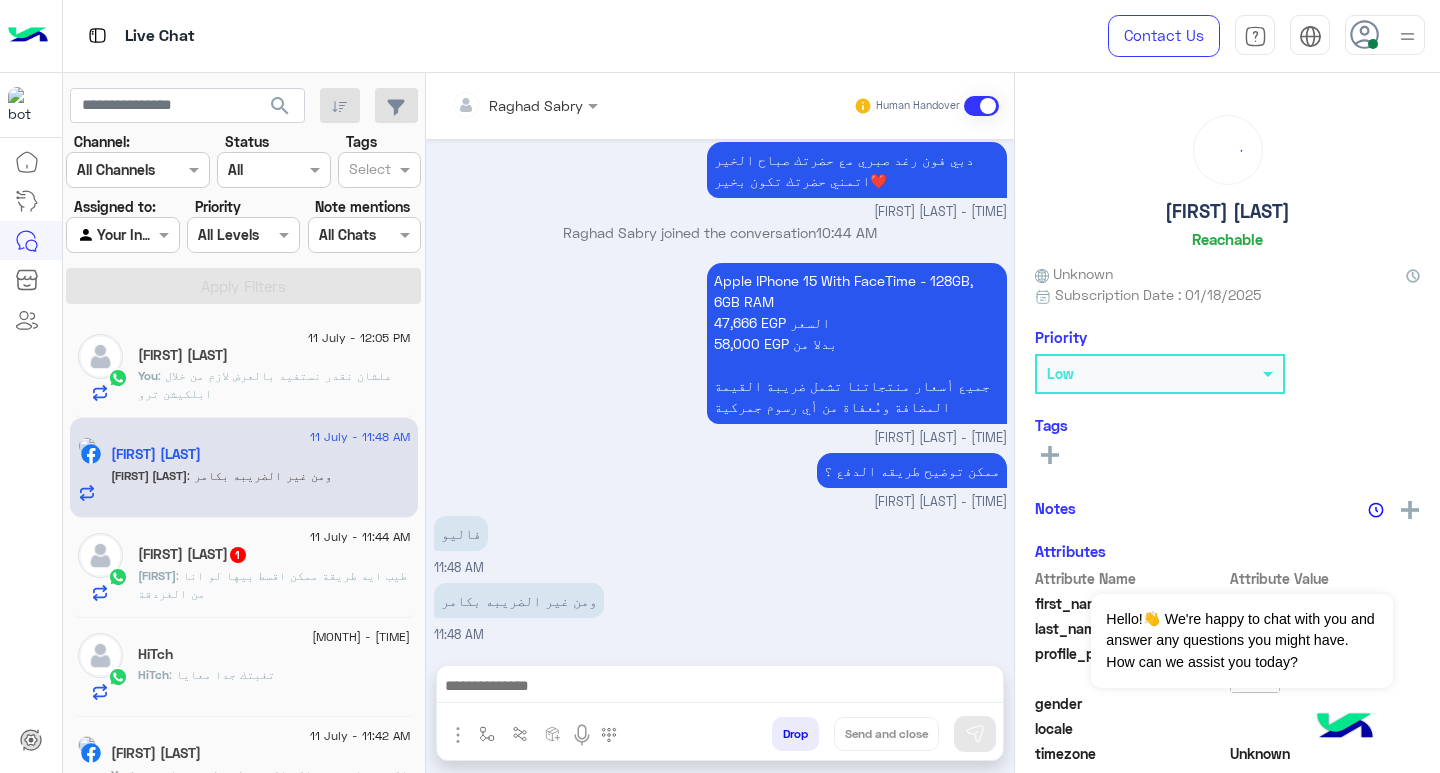 click at bounding box center [720, 688] 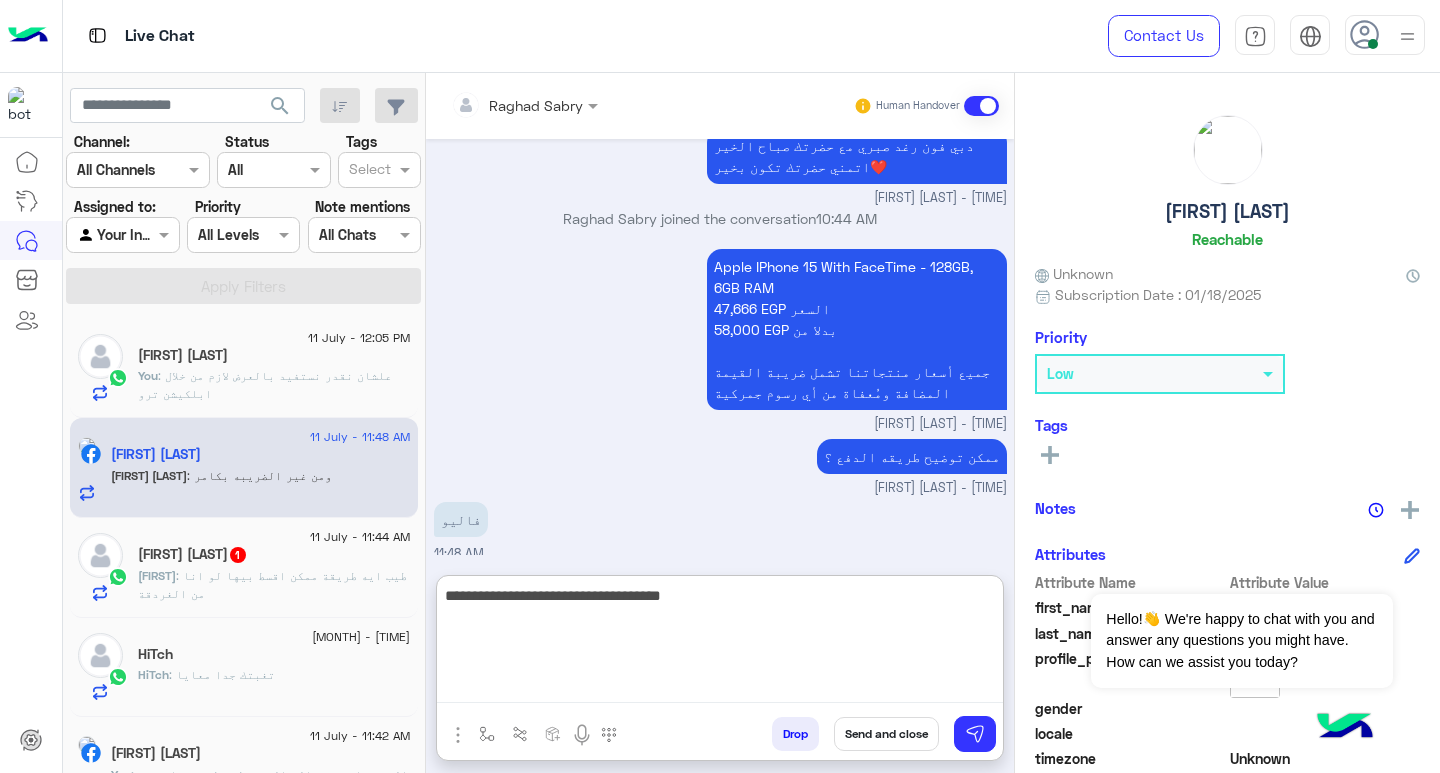 click on "**********" at bounding box center [720, 643] 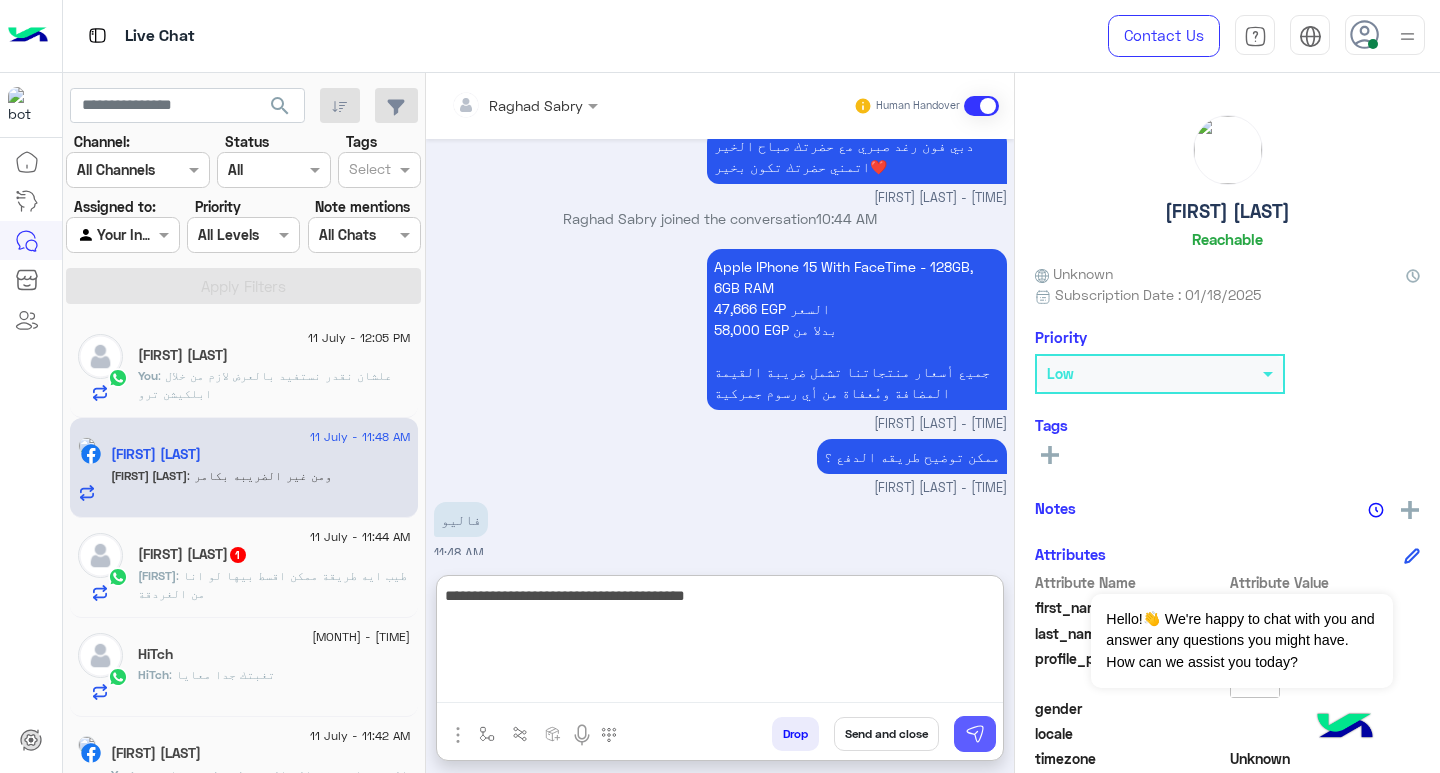 type on "**********" 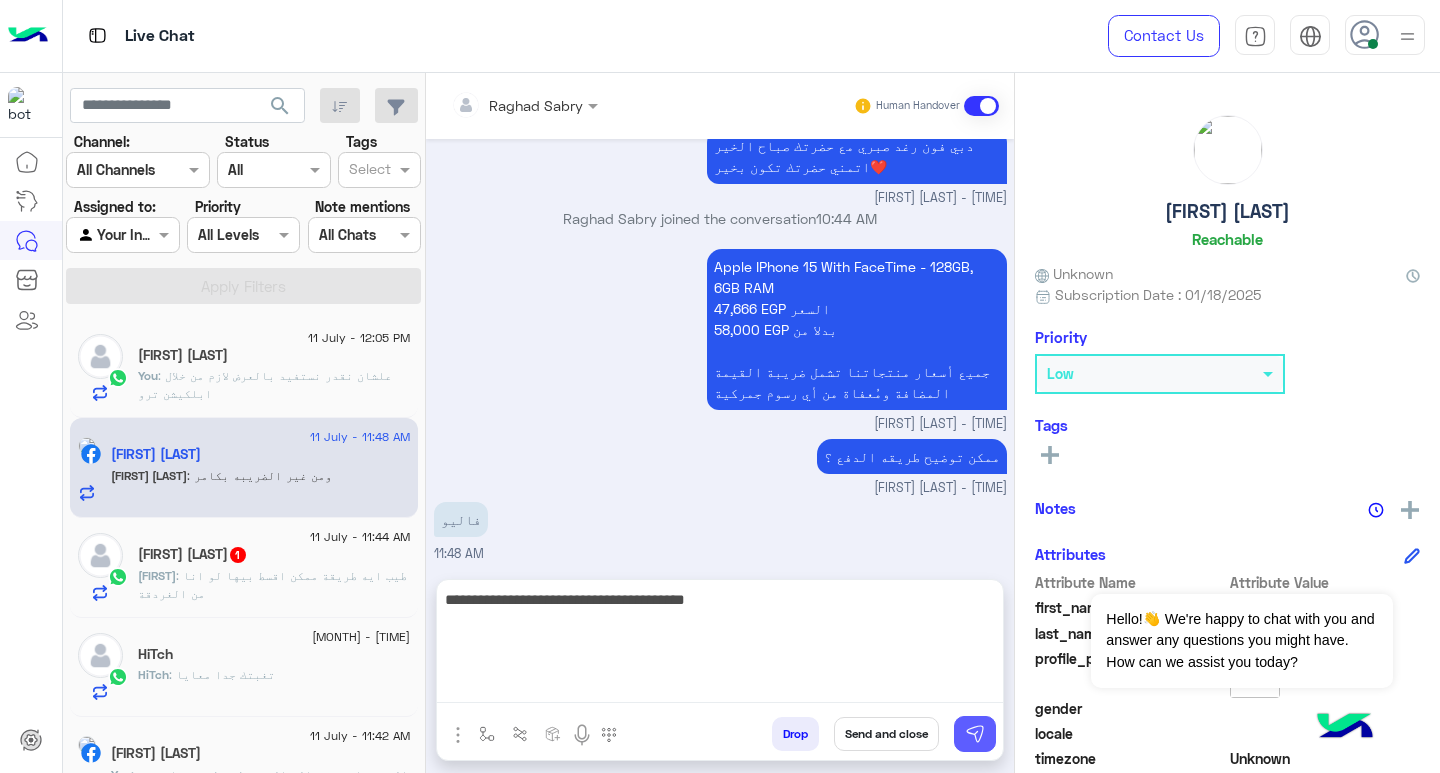 click at bounding box center [975, 734] 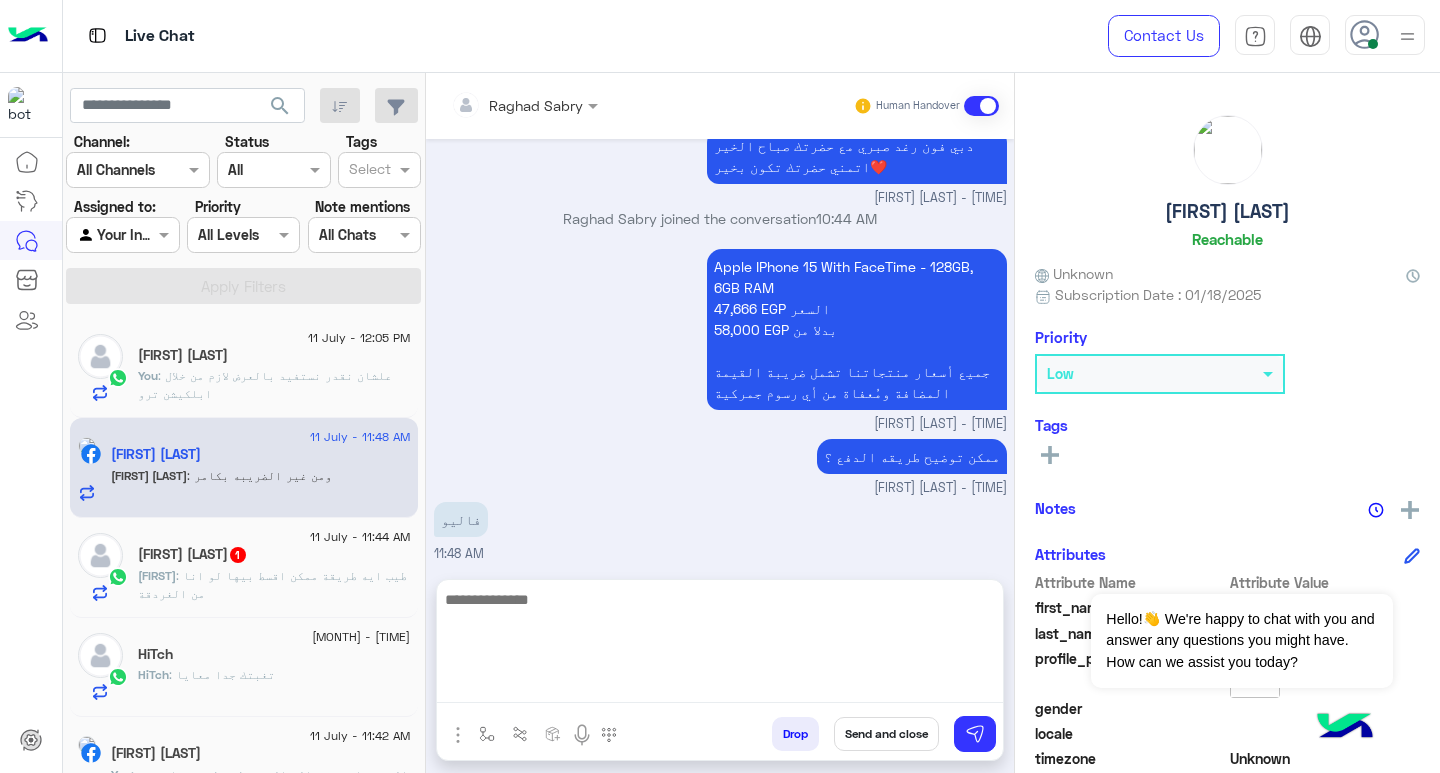 scroll, scrollTop: 1865, scrollLeft: 0, axis: vertical 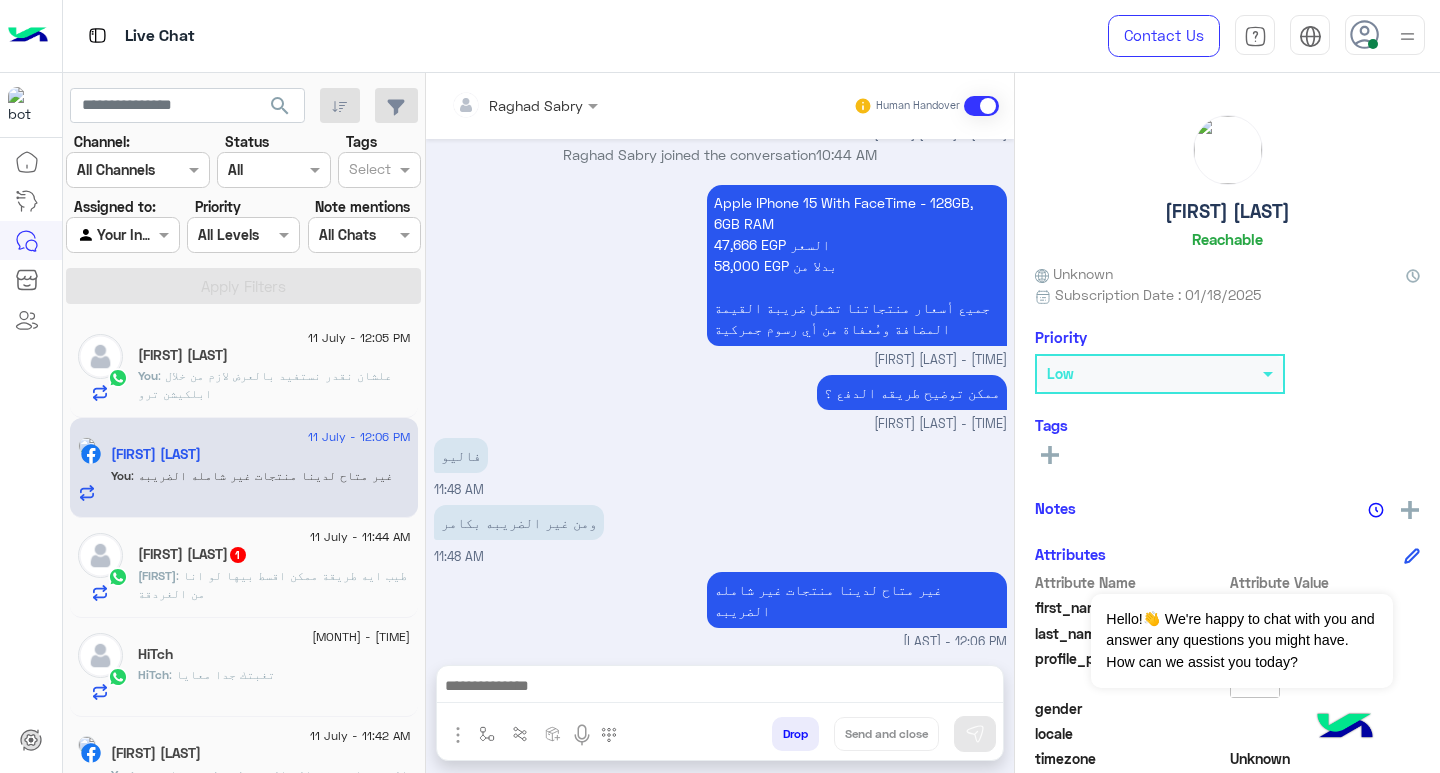 drag, startPoint x: 909, startPoint y: 693, endPoint x: 944, endPoint y: 686, distance: 35.69314 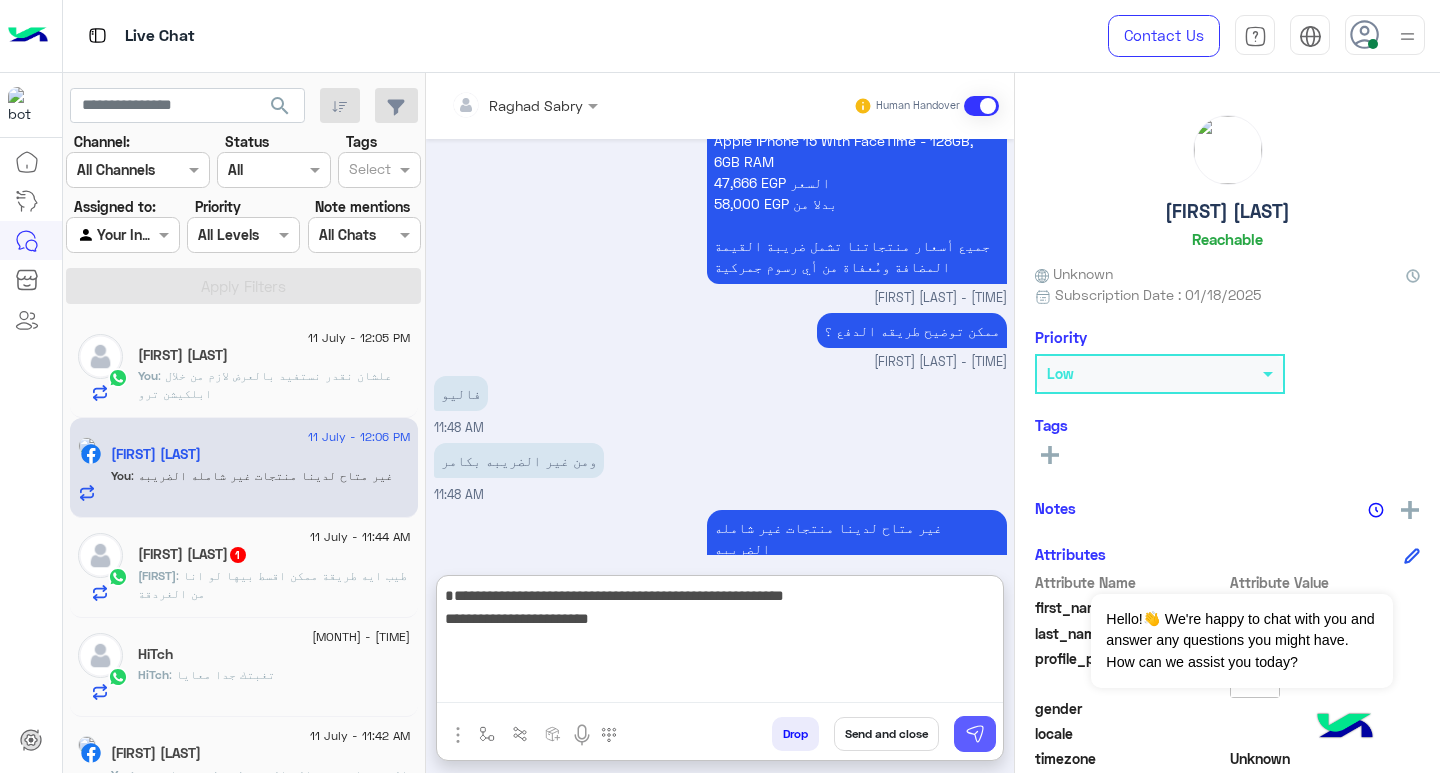 type on "**********" 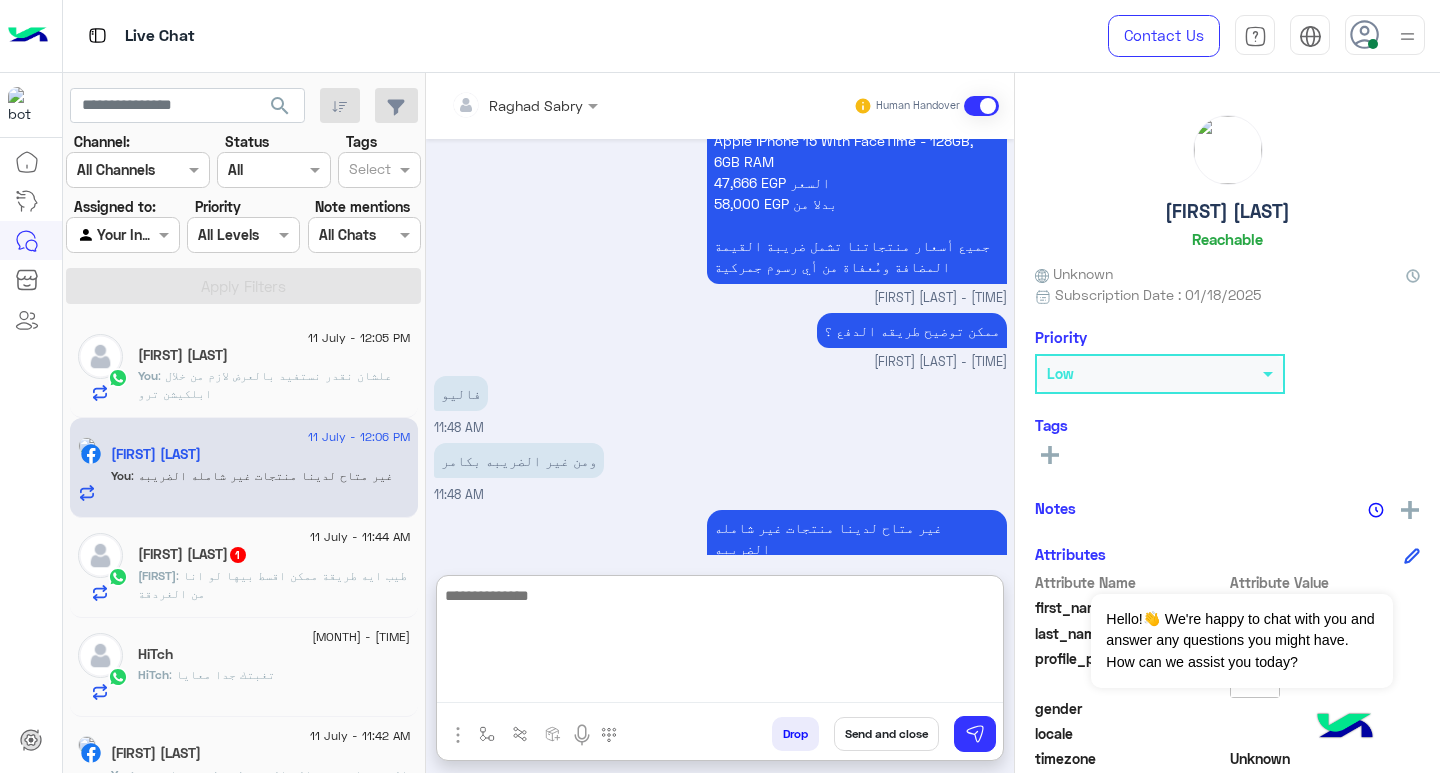 scroll, scrollTop: 1971, scrollLeft: 0, axis: vertical 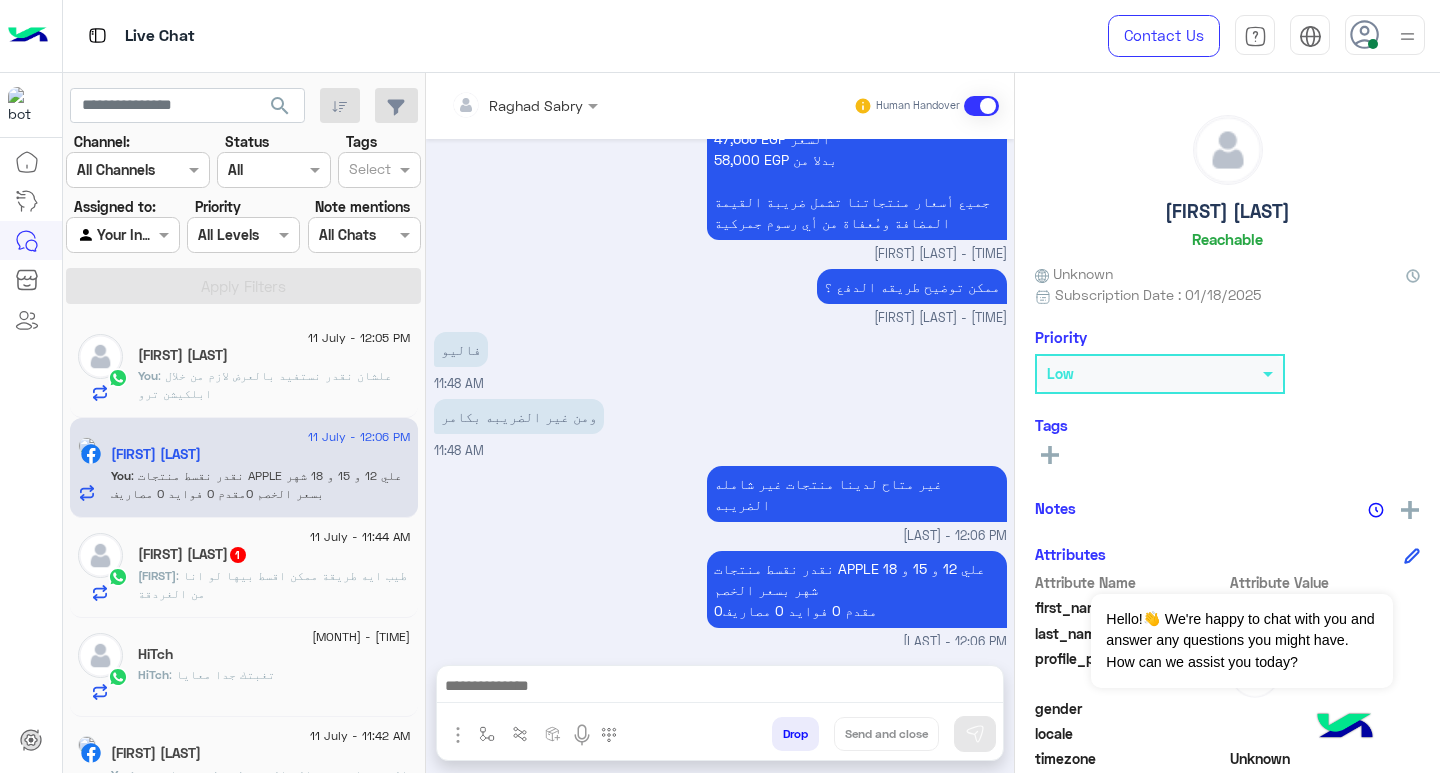 click on ": علشان نقدر نستفيد بالعرض لازم من خلال ابلكيشن ترو" 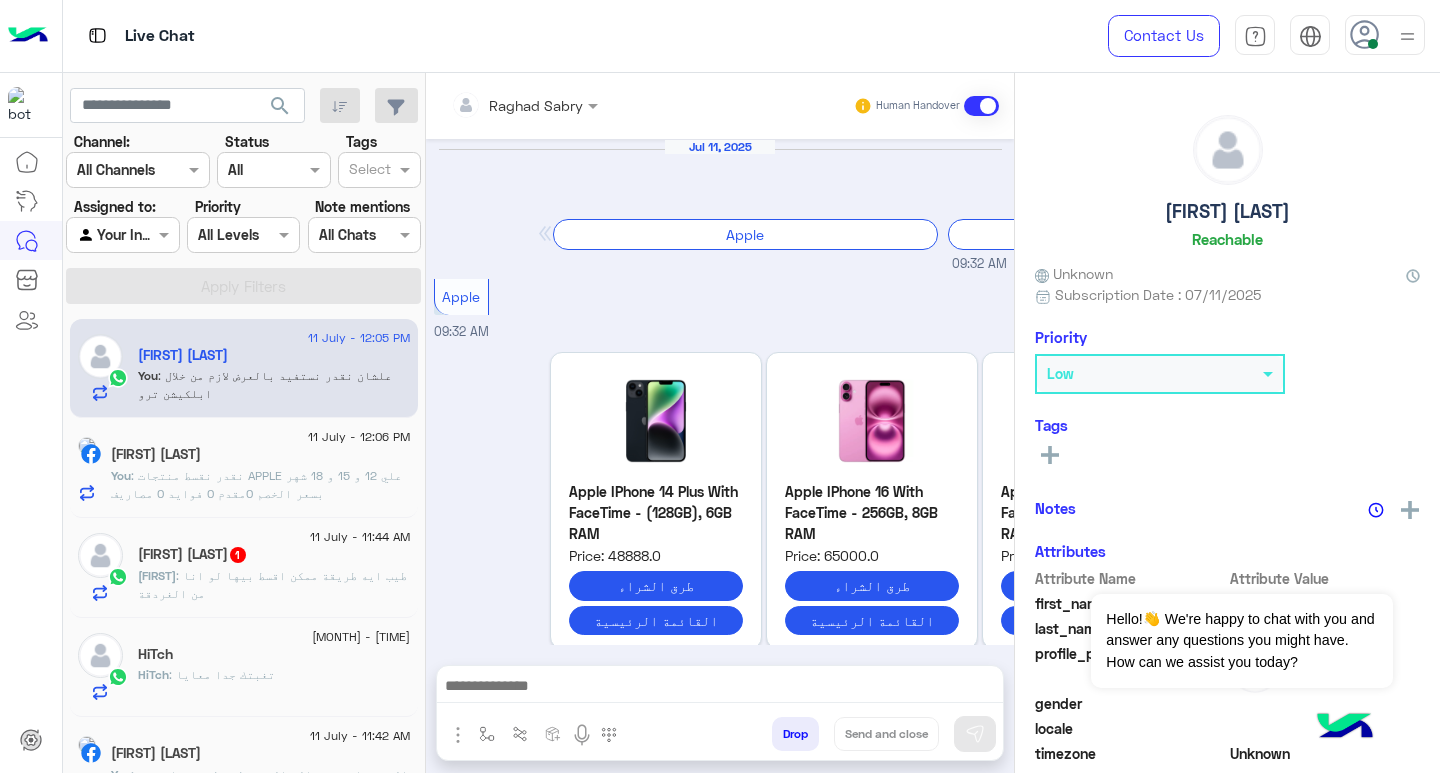 scroll, scrollTop: 1624, scrollLeft: 0, axis: vertical 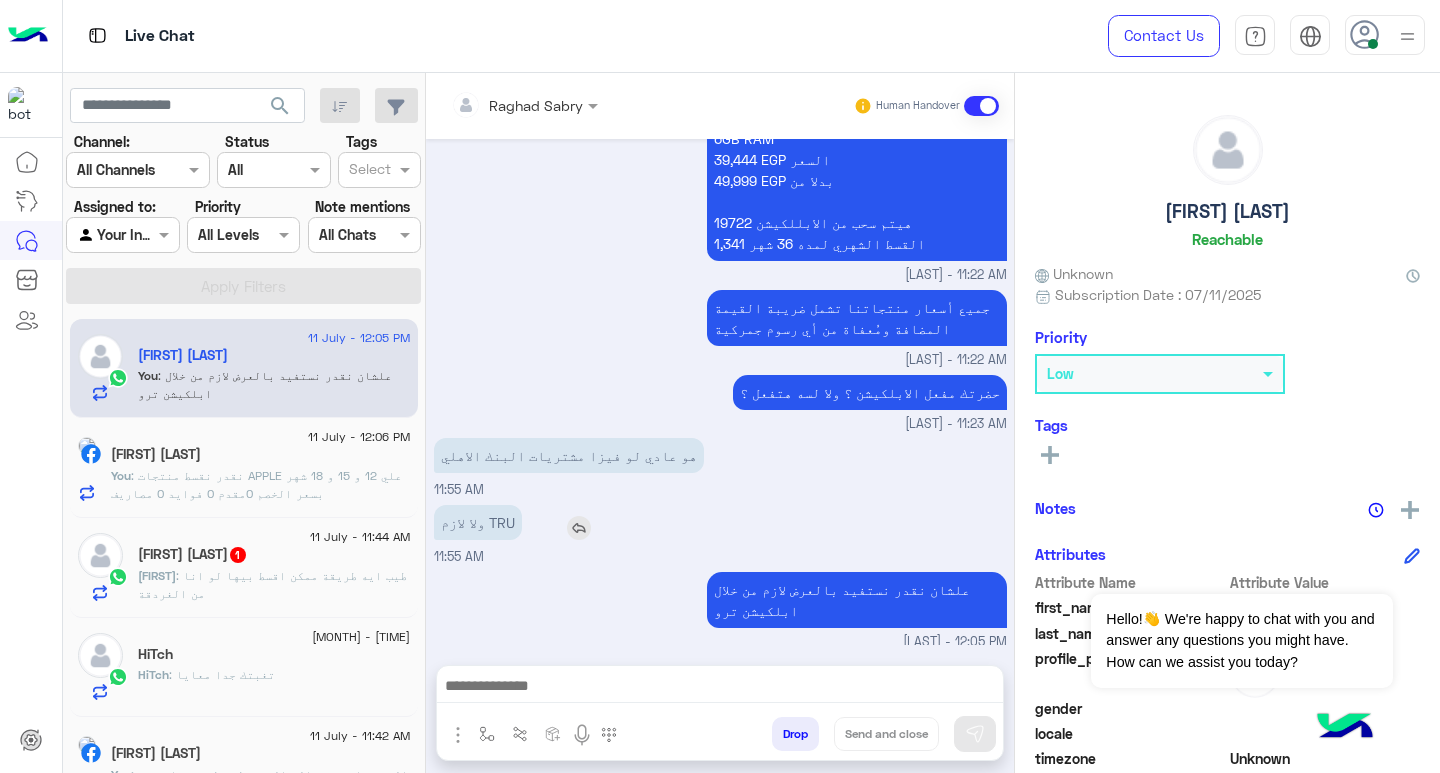 click on "ولا لازم TRU" at bounding box center (535, 522) 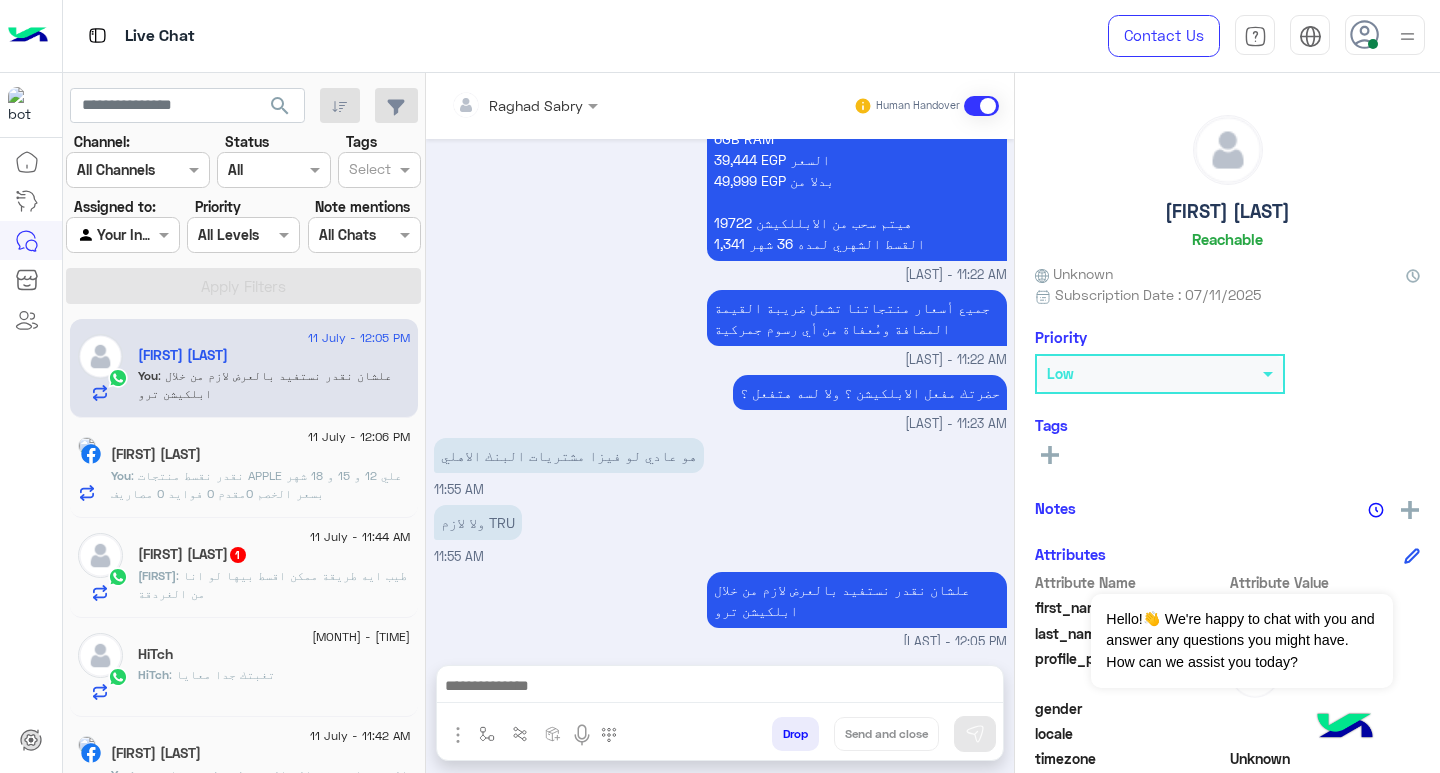 click on "Karim Haytham ❤️🤪" 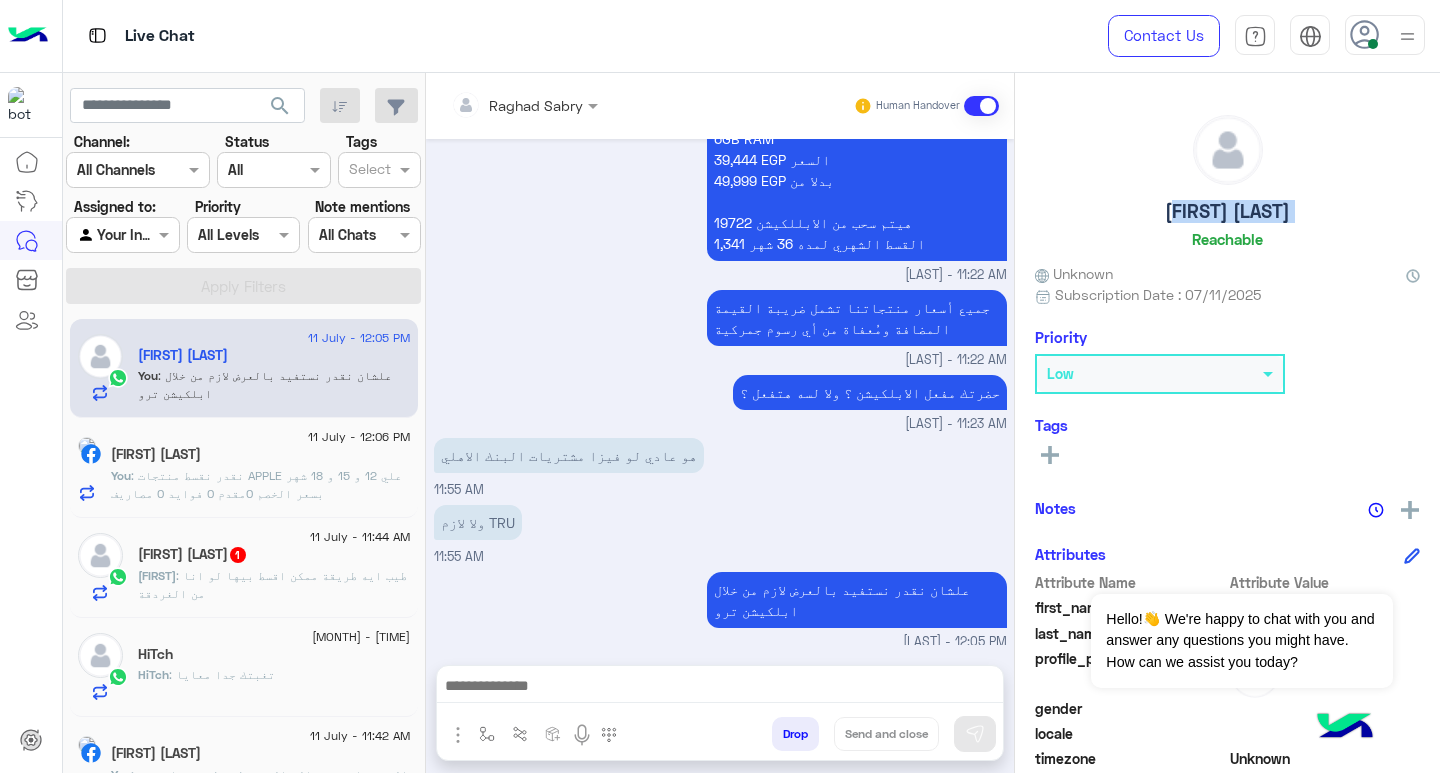 click on "Karim Haytham ❤️🤪" 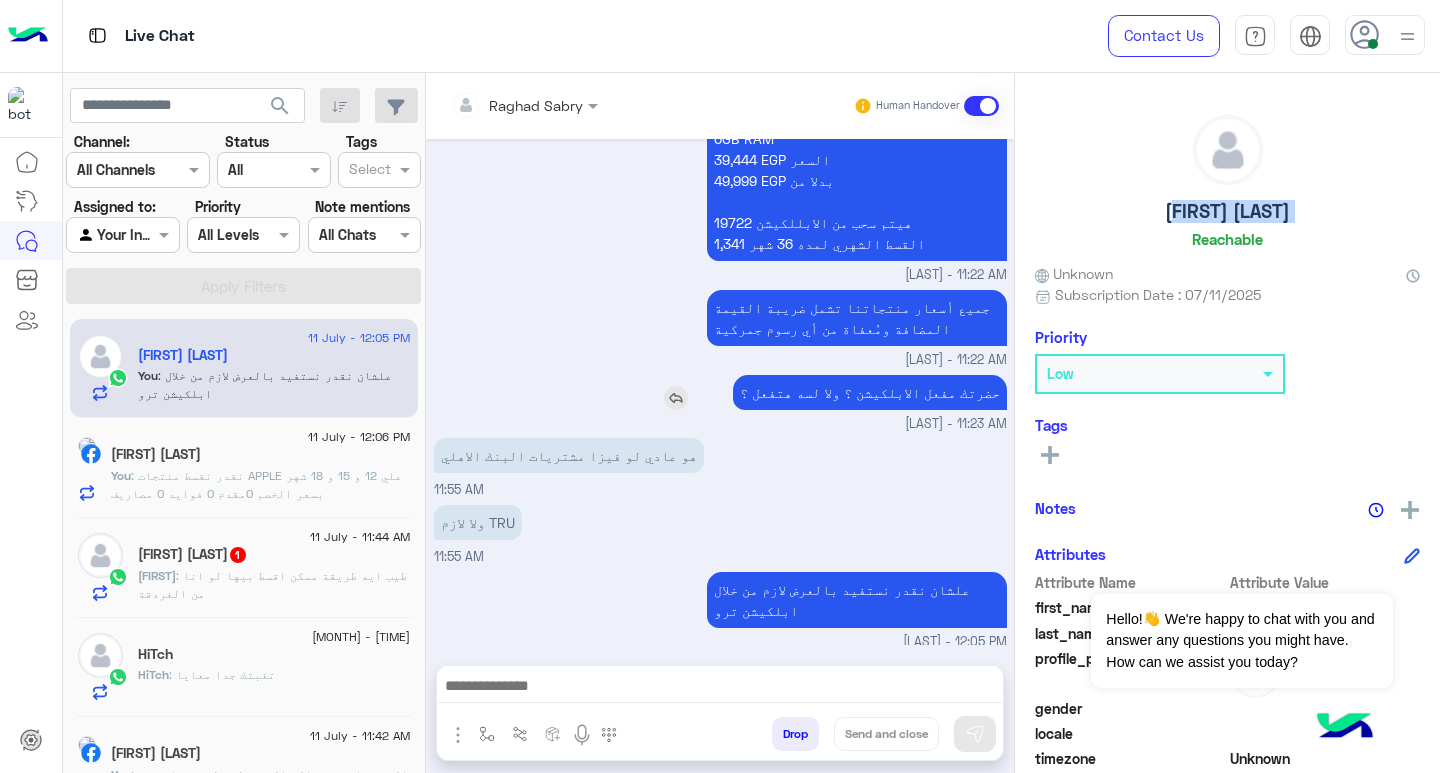 copy on "Karim Haytham ❤️🤪" 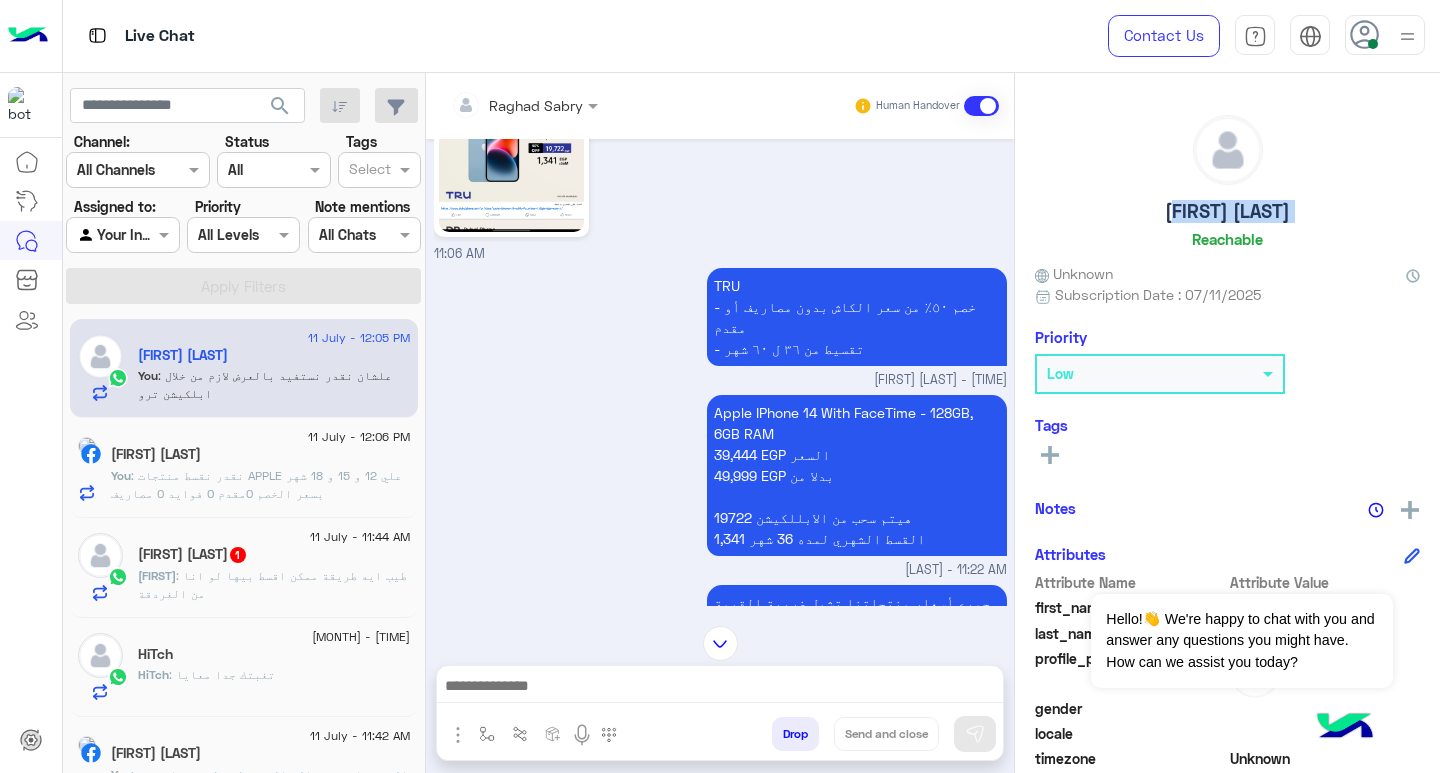 scroll, scrollTop: 1157, scrollLeft: 0, axis: vertical 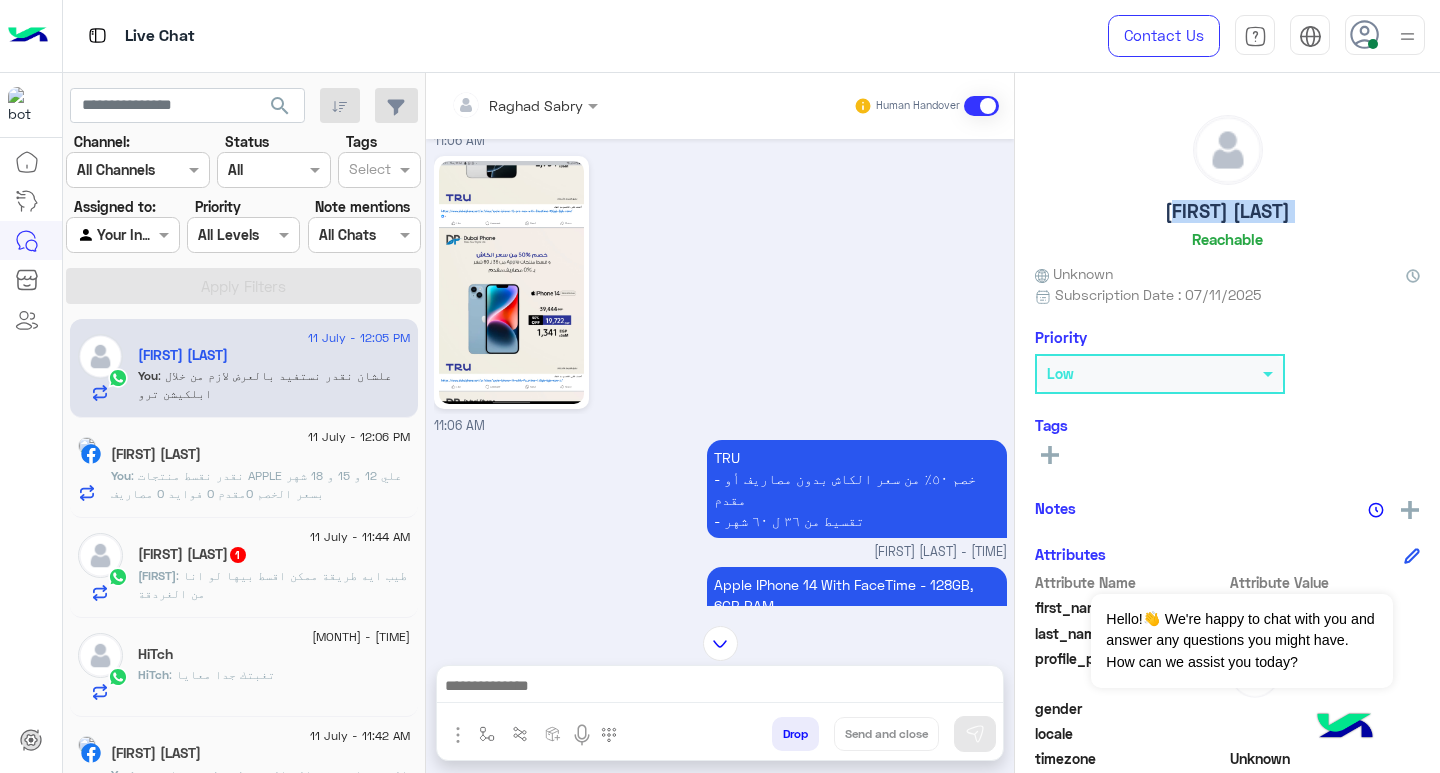 copy on "Karim Haytham ❤️🤪" 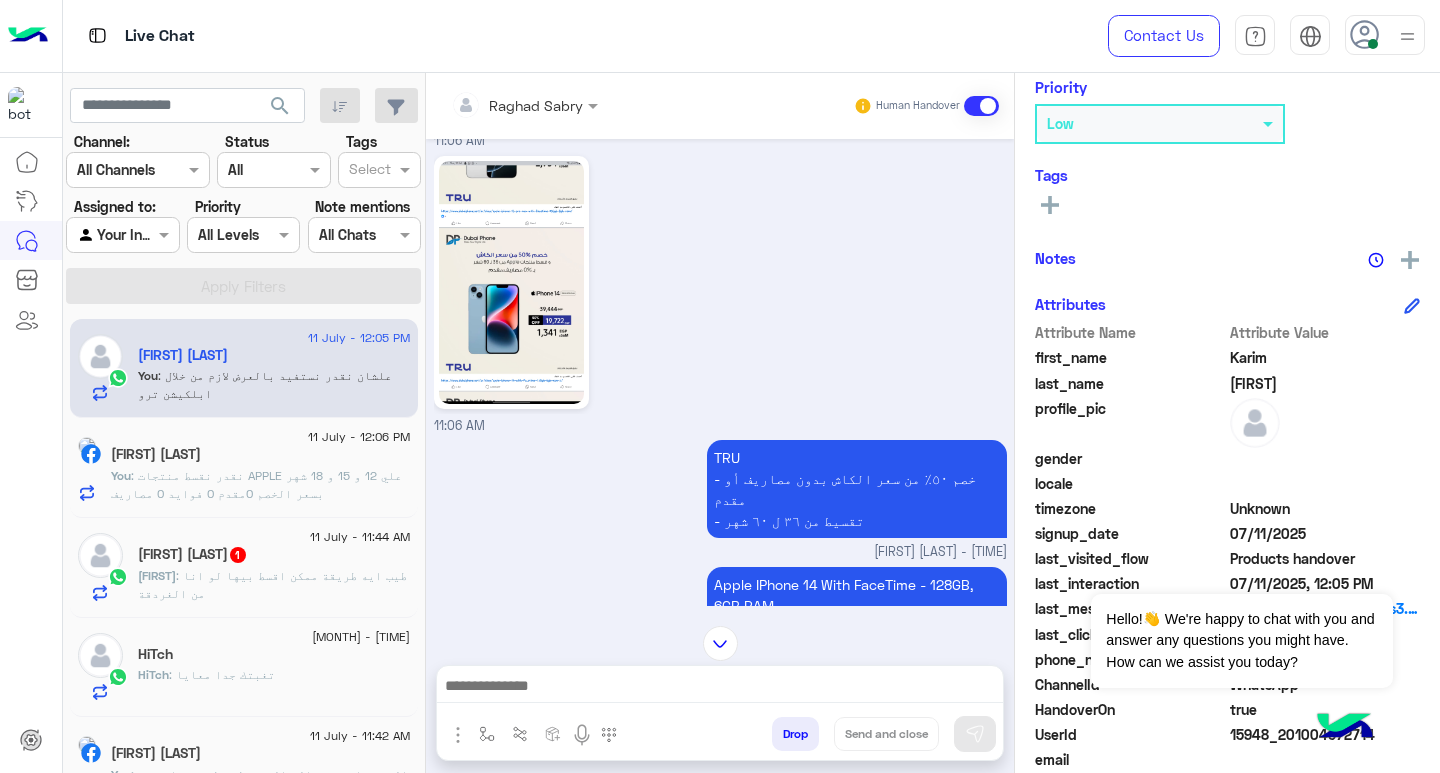scroll, scrollTop: 329, scrollLeft: 0, axis: vertical 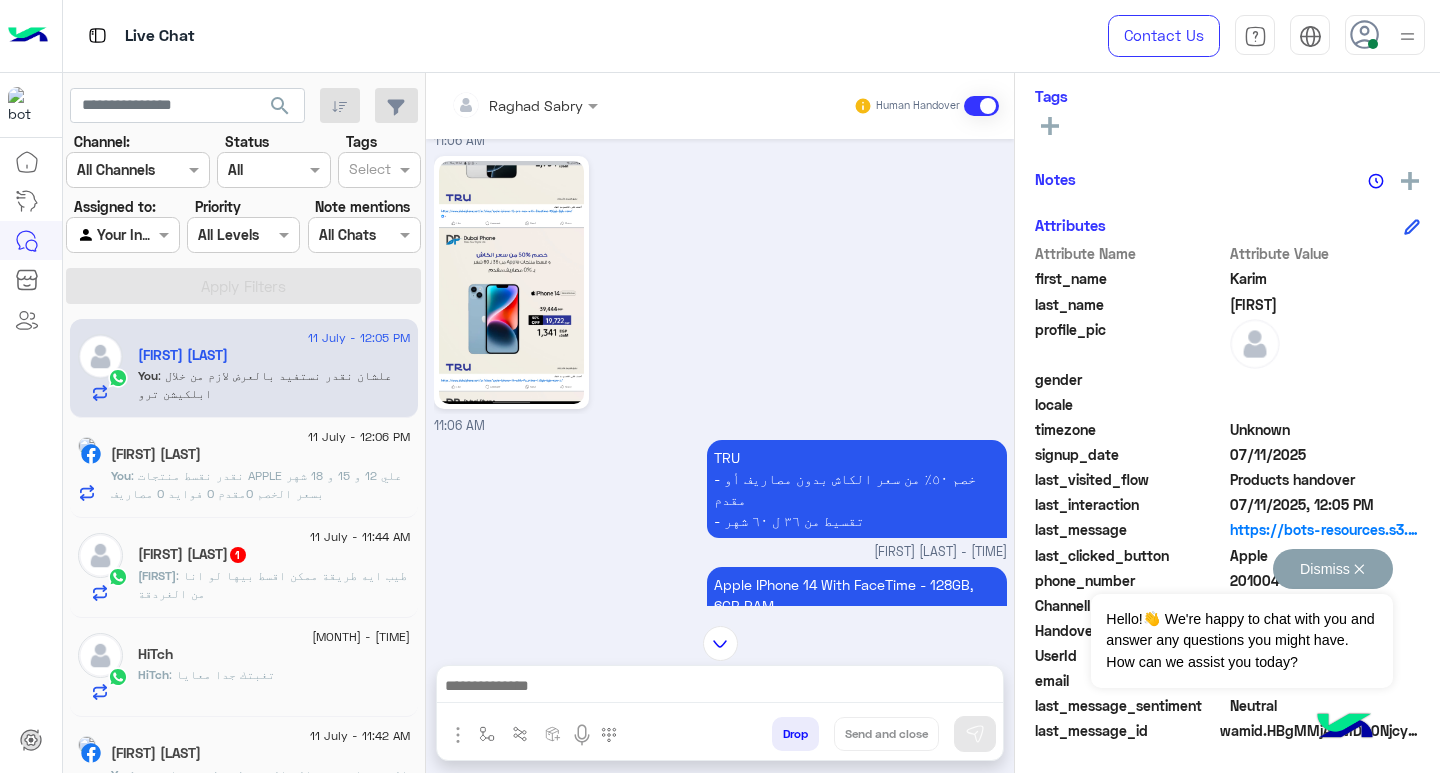 click on "Dismiss ✕" at bounding box center [1333, 569] 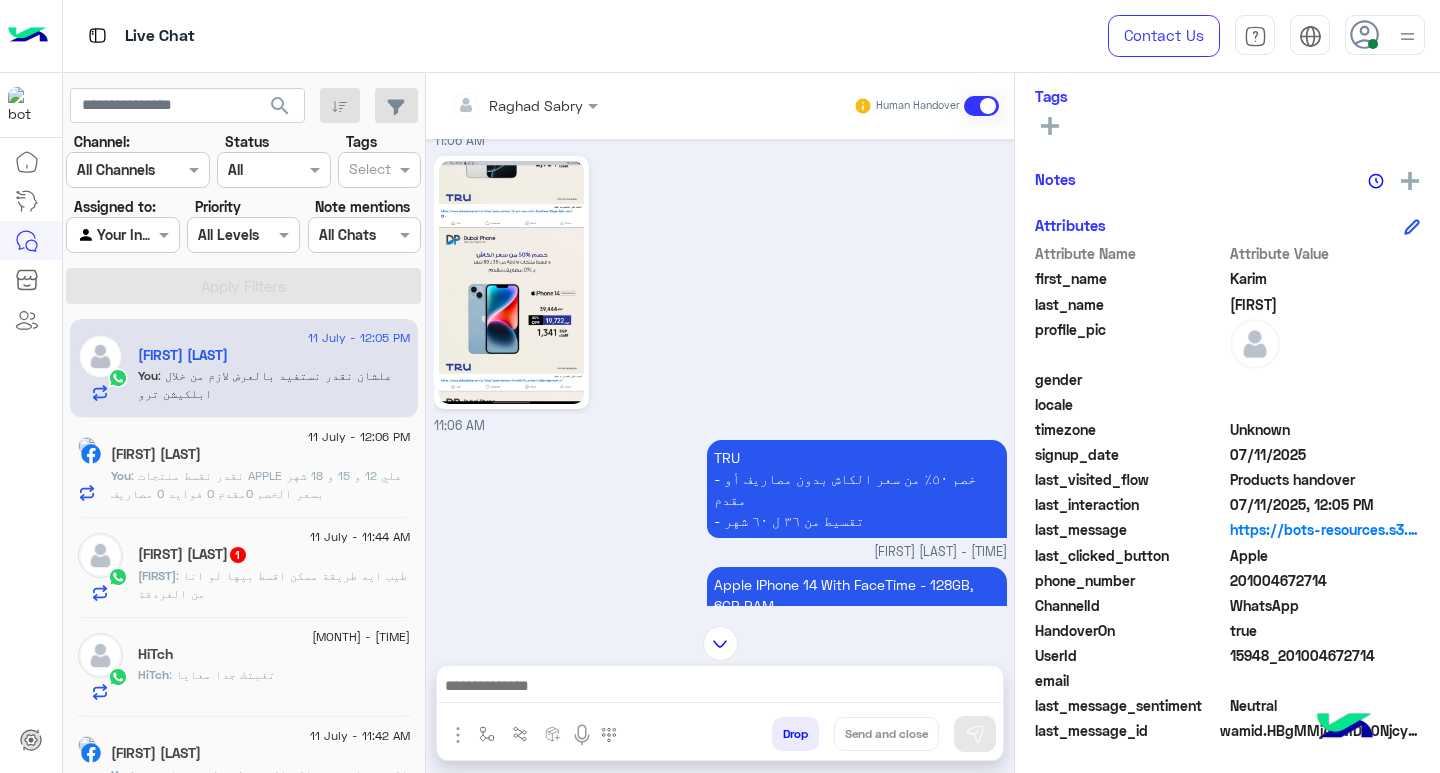 click on "201004672714" 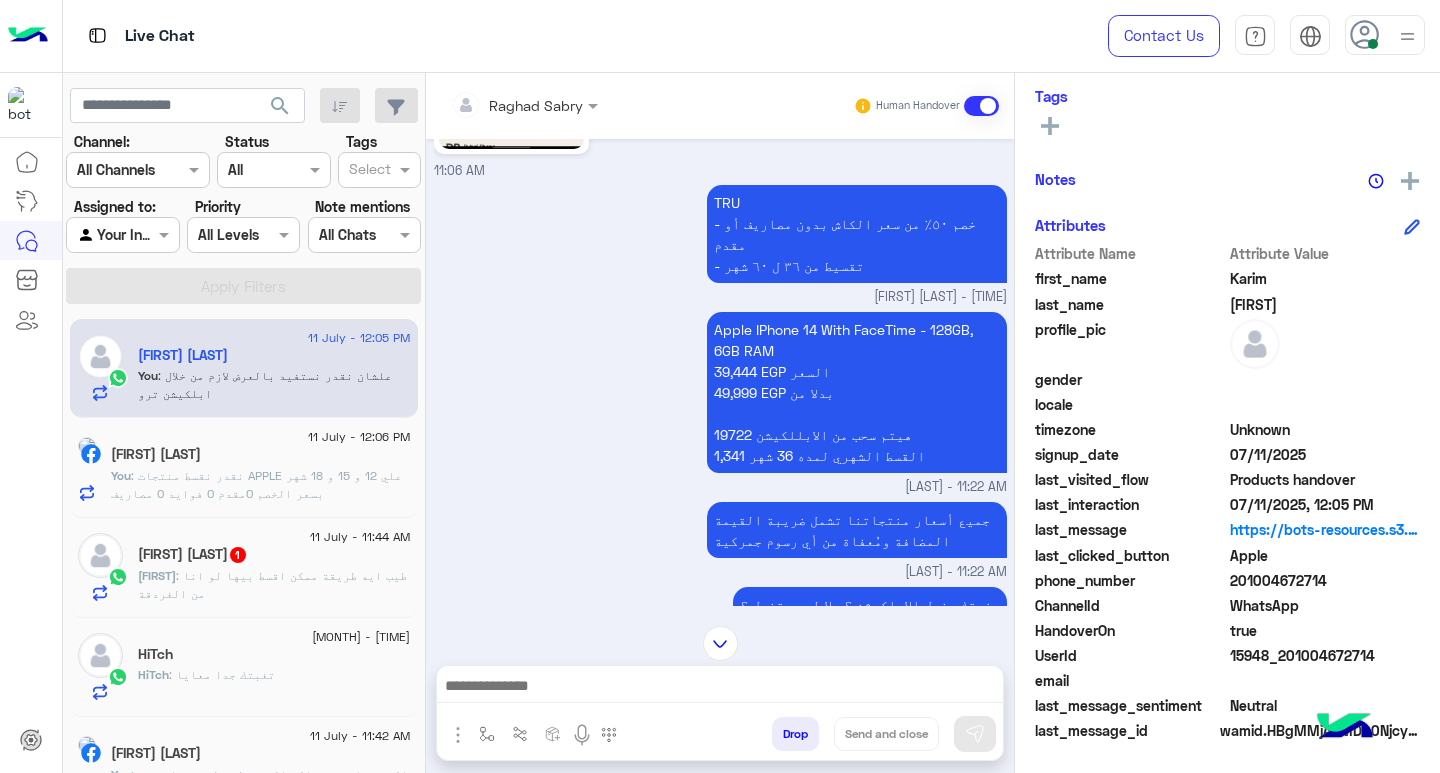 scroll, scrollTop: 1623, scrollLeft: 0, axis: vertical 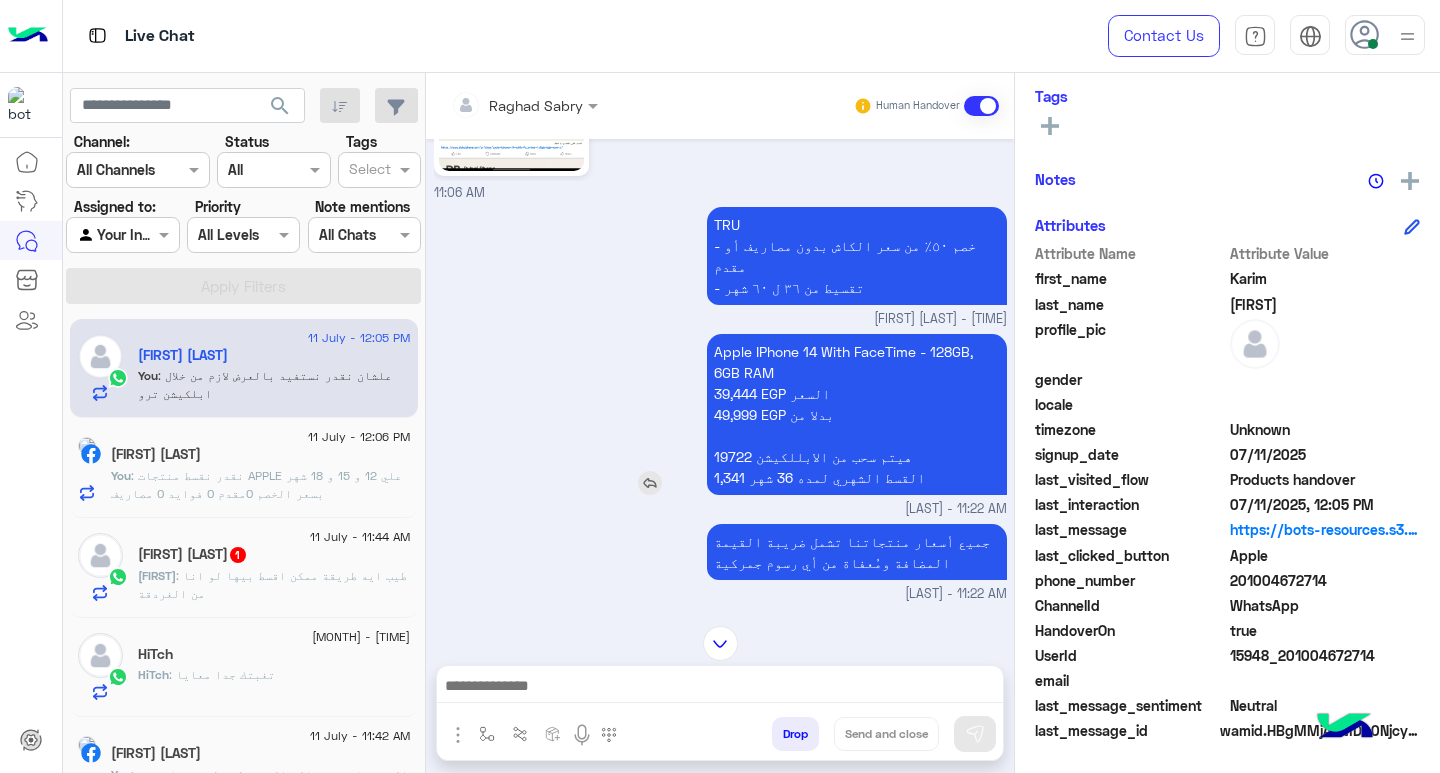 click on "Apple IPhone 14 With FaceTime - 128GB, 6GB RAM 39,444 EGP   السعر  49,999 EGP بدلا من  هيتم سحب من الابللكيشن 19722 القسط الشهري لمده 36 شهر  1,341" at bounding box center [857, 414] 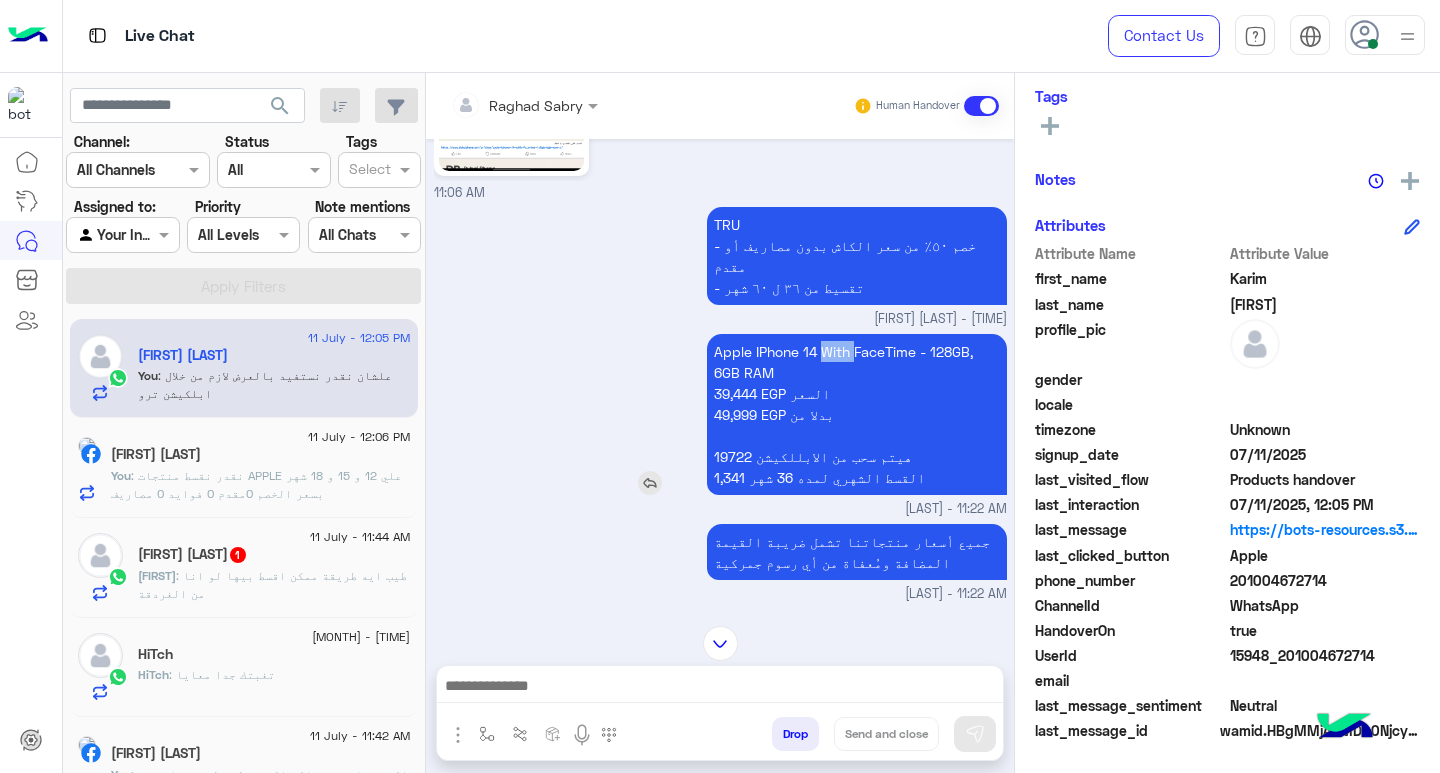click on "Apple IPhone 14 With FaceTime - 128GB, 6GB RAM 39,444 EGP   السعر  49,999 EGP بدلا من  هيتم سحب من الابللكيشن 19722 القسط الشهري لمده 36 شهر  1,341" at bounding box center (857, 414) 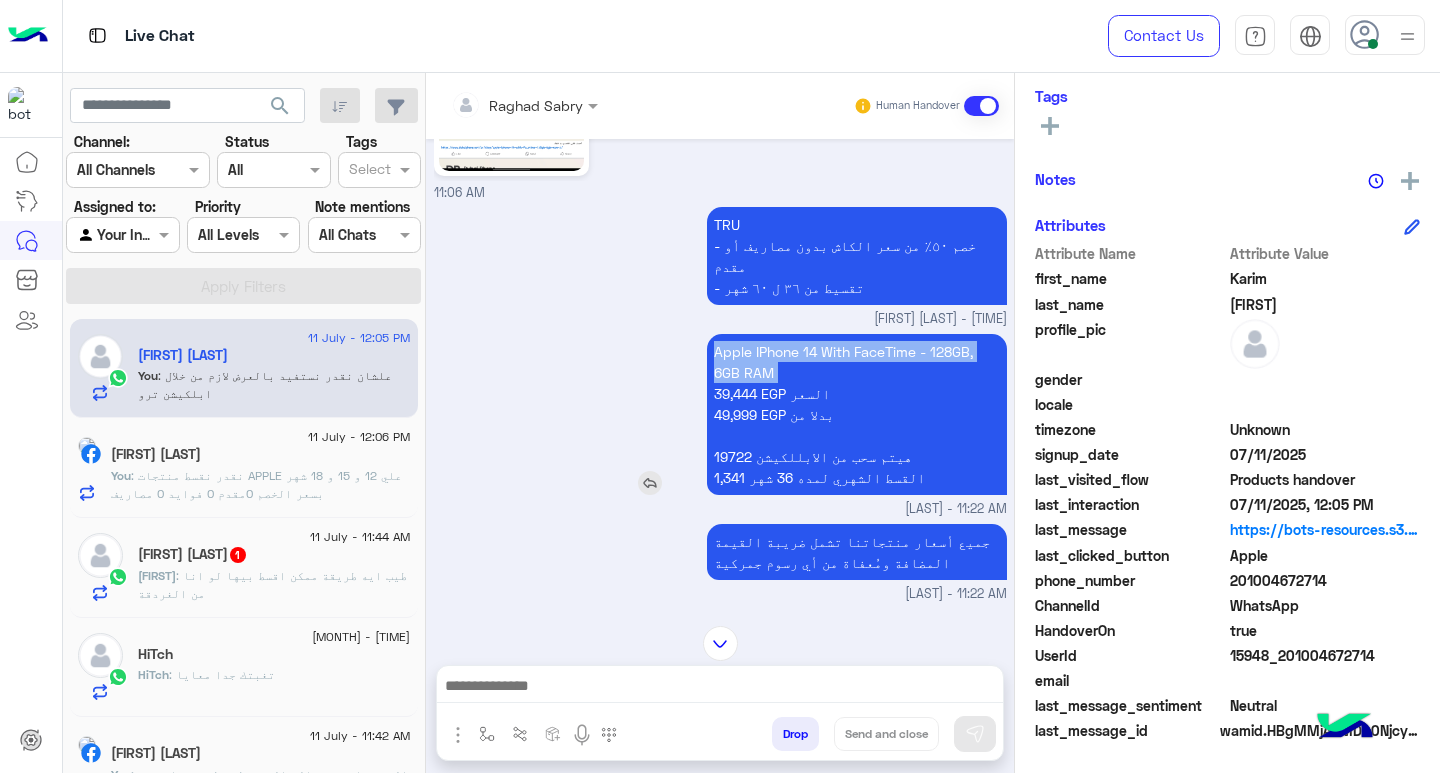 click on "Apple IPhone 14 With FaceTime - 128GB, 6GB RAM 39,444 EGP   السعر  49,999 EGP بدلا من  هيتم سحب من الابللكيشن 19722 القسط الشهري لمده 36 شهر  1,341" at bounding box center [857, 414] 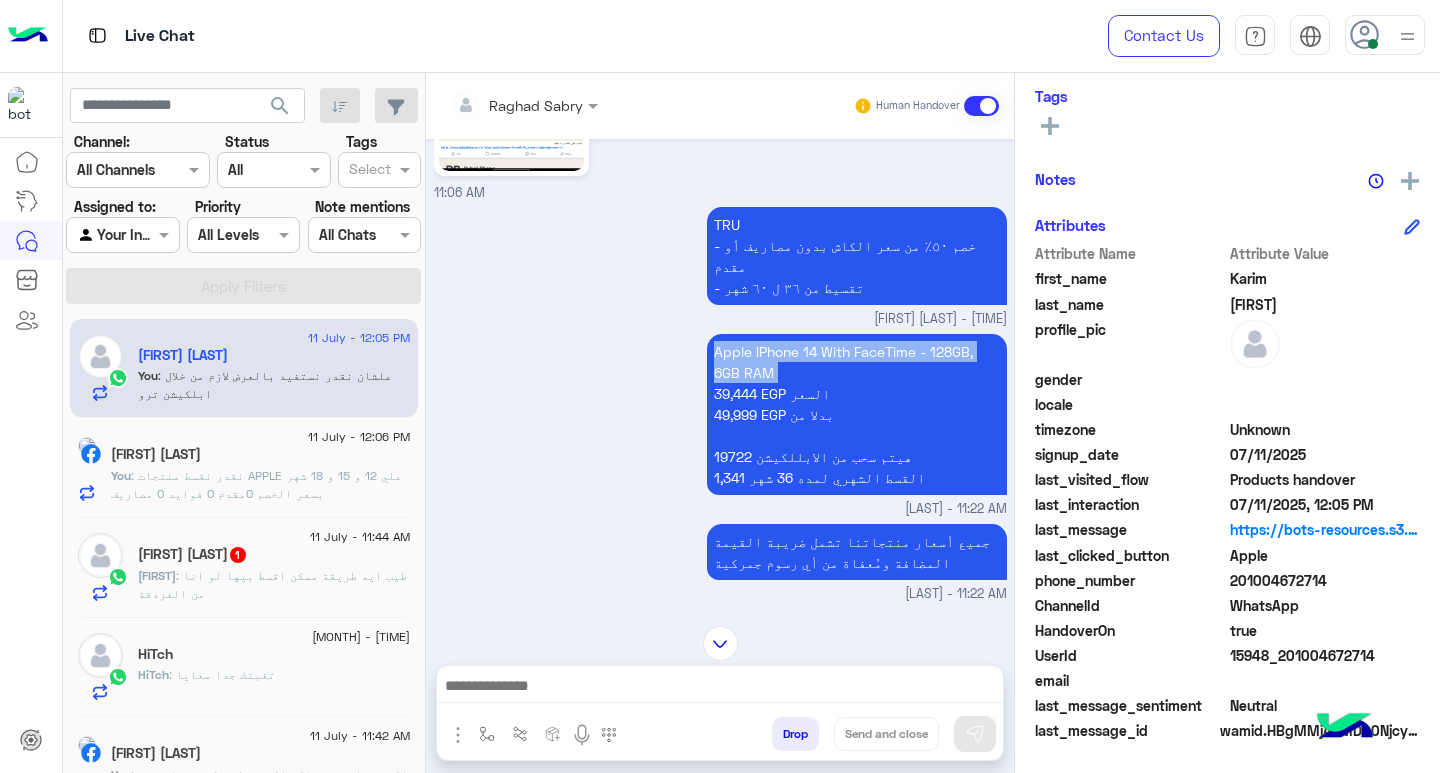scroll, scrollTop: 1623, scrollLeft: 0, axis: vertical 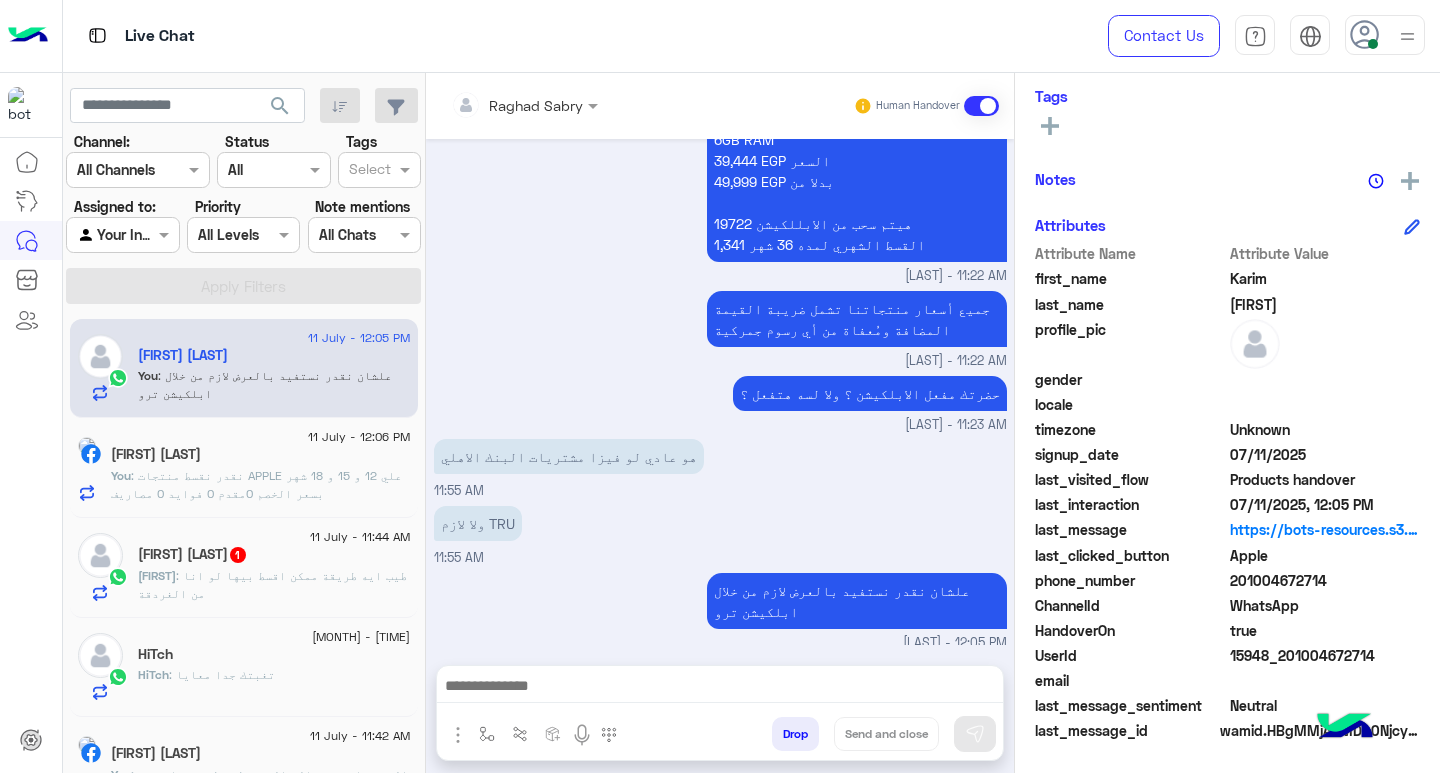 click at bounding box center [720, 688] 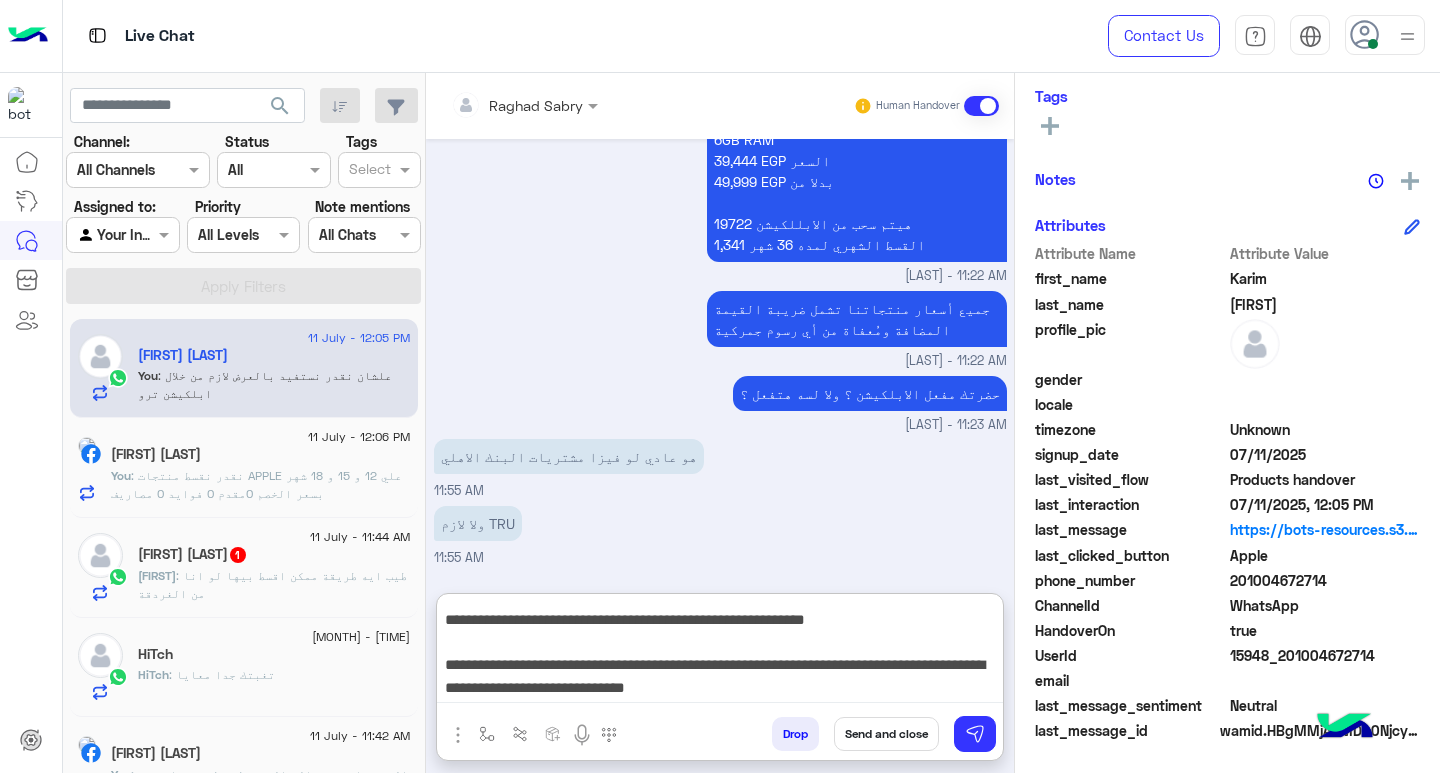 scroll, scrollTop: 155, scrollLeft: 0, axis: vertical 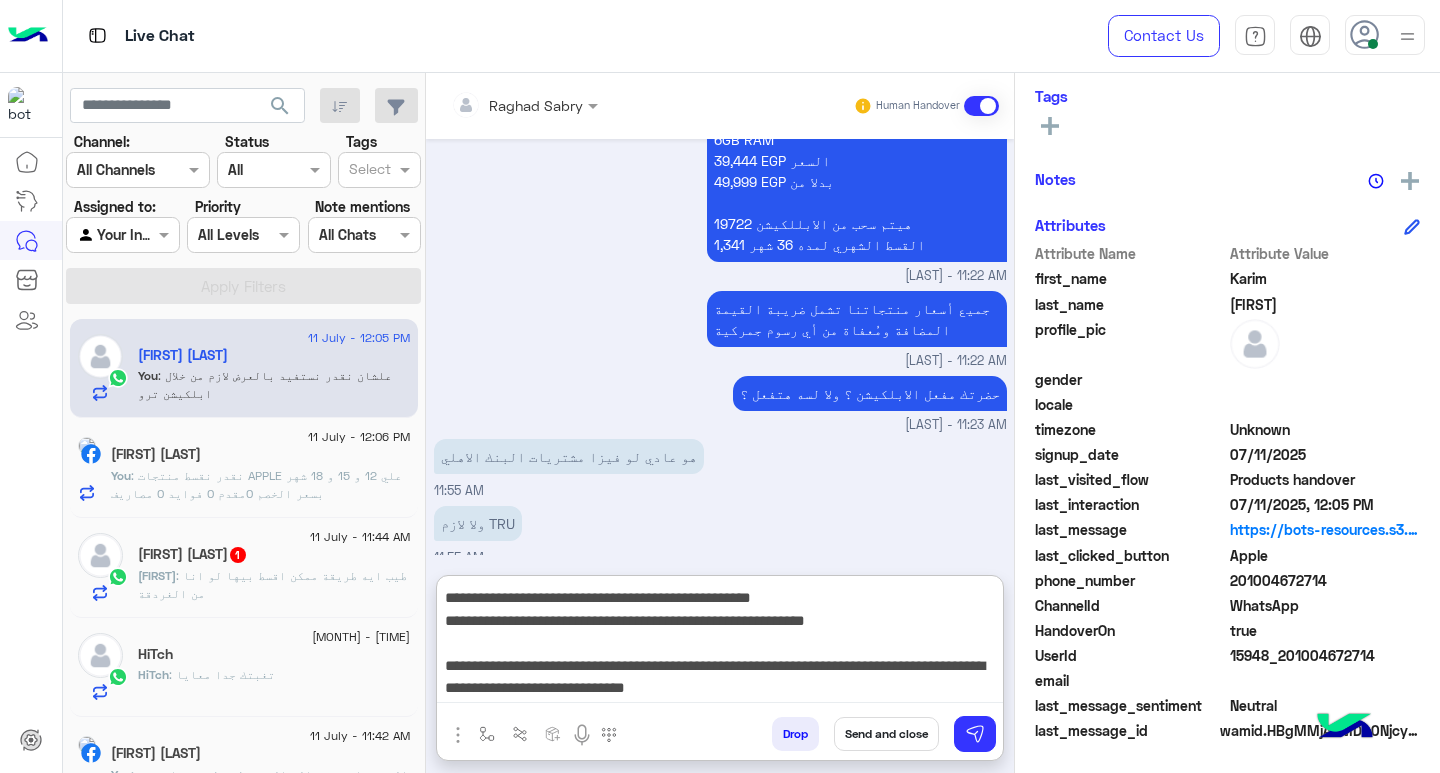 type on "**********" 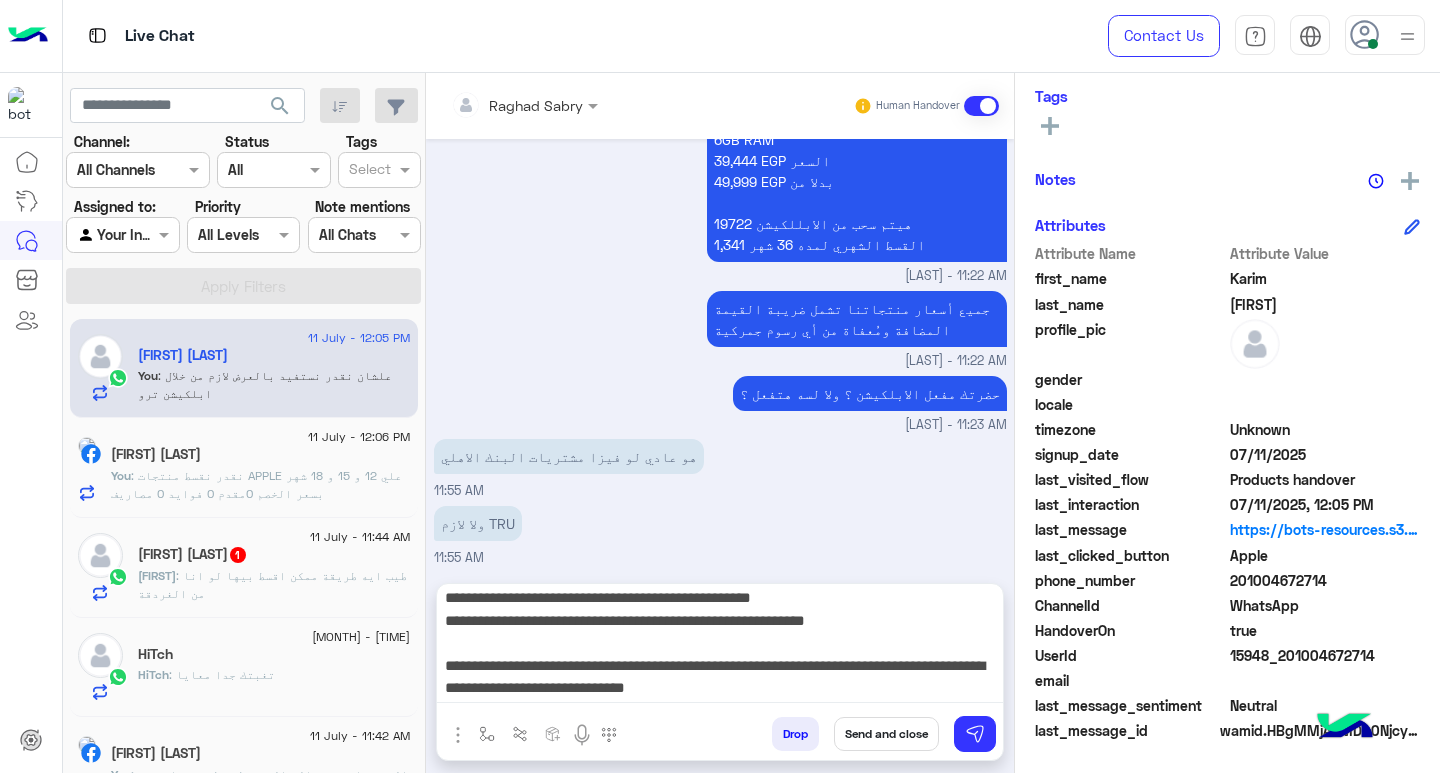 click on "Send and close" at bounding box center [886, 734] 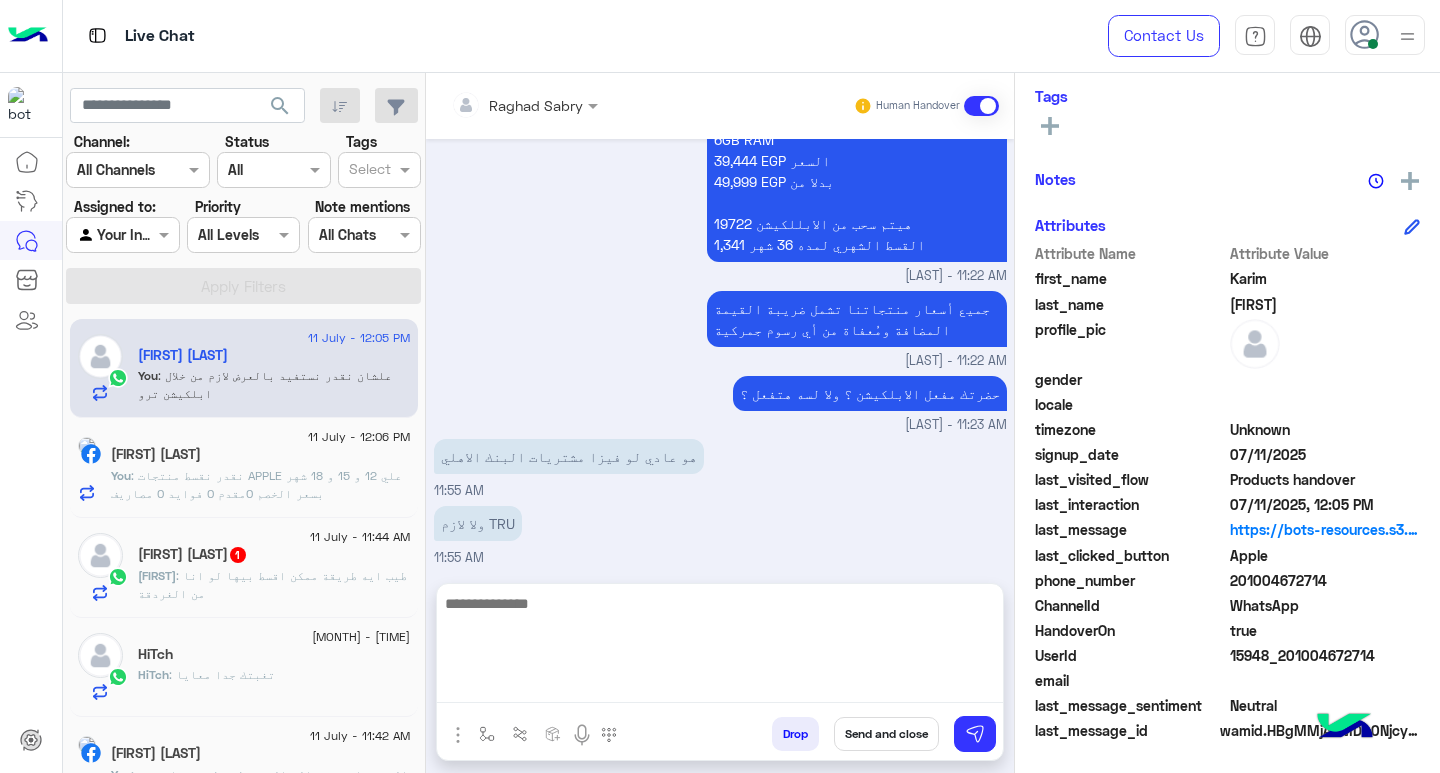 scroll, scrollTop: 0, scrollLeft: 0, axis: both 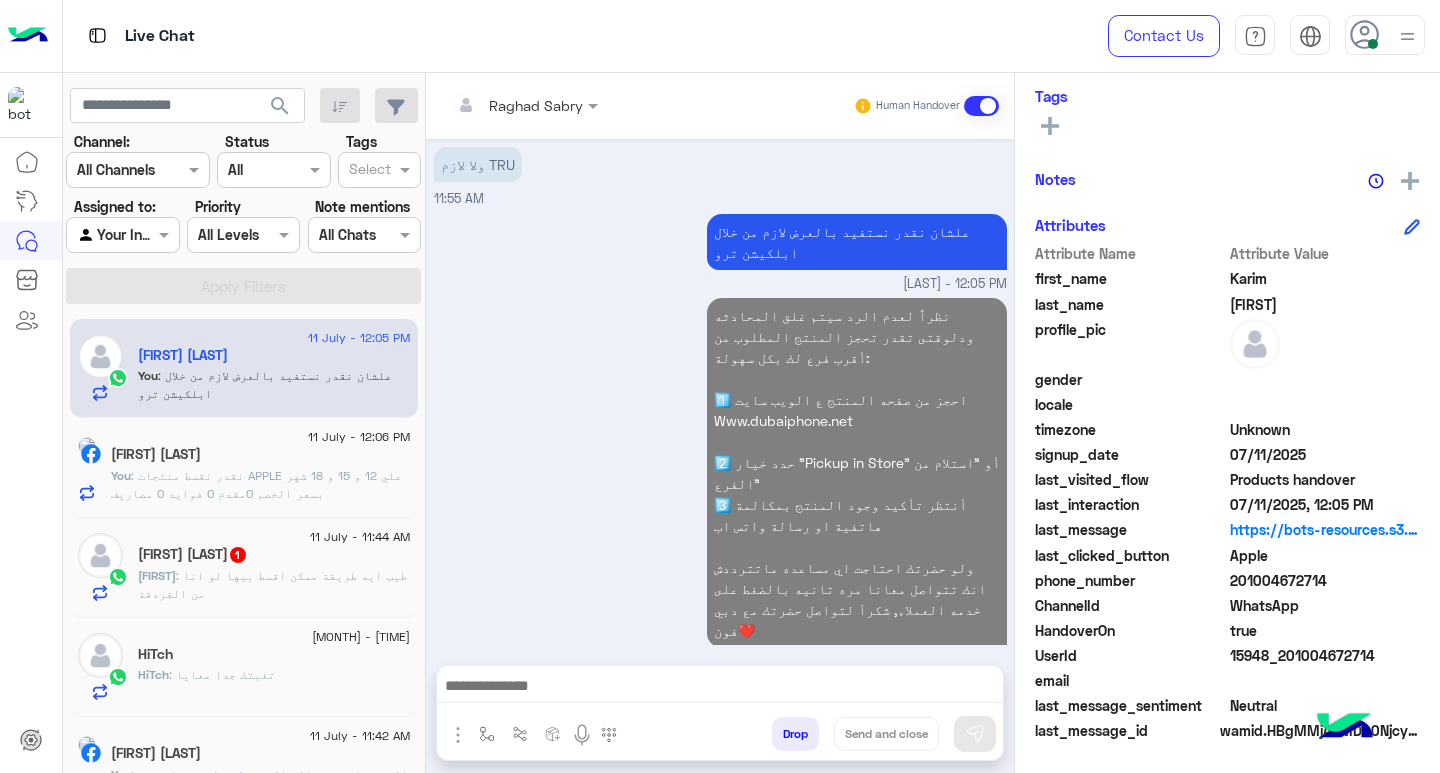 click on ":  نقدر نقسط منتجات APPLE علي 12 و 15 و 18 شهر بسعر الخصم
0مقدم 0 فوايد 0 مصاريف" 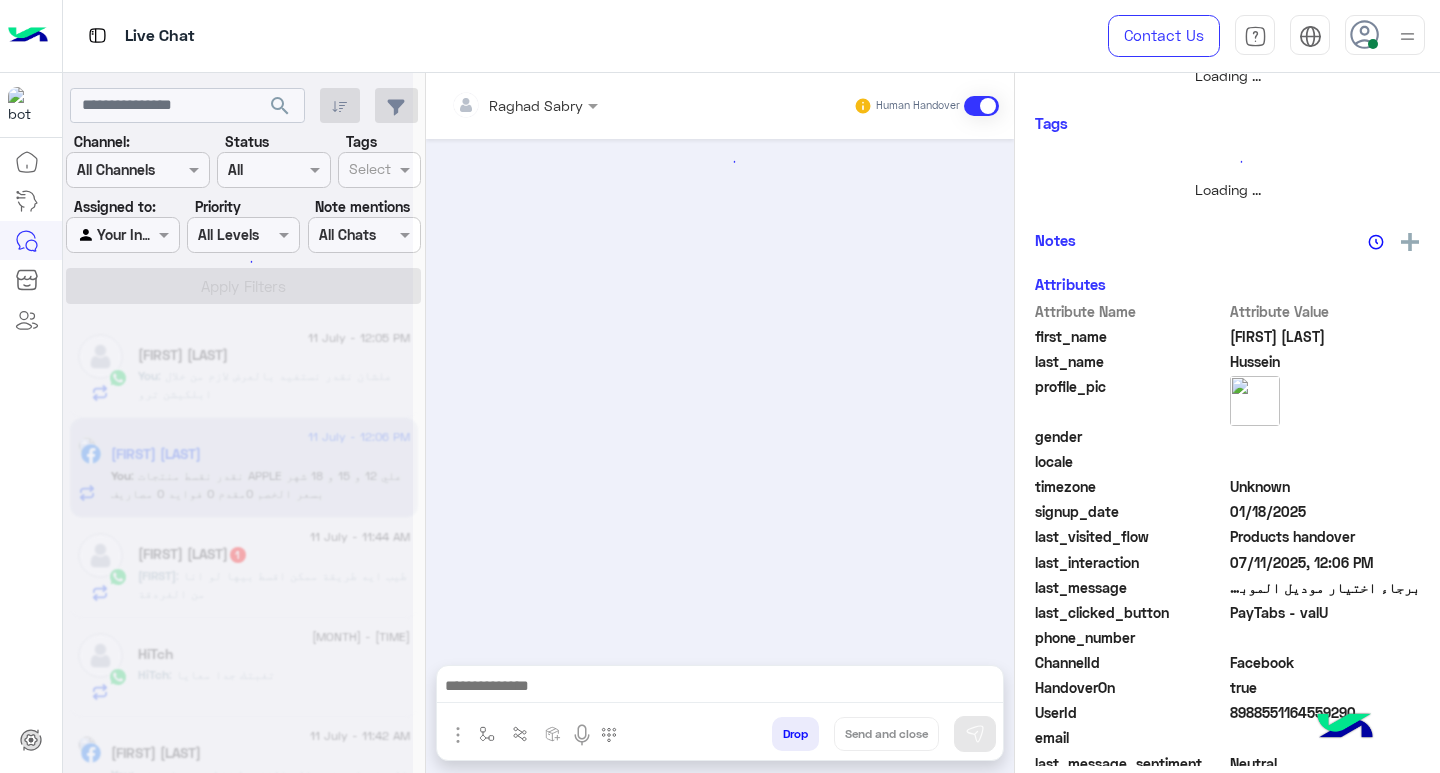 scroll, scrollTop: 355, scrollLeft: 0, axis: vertical 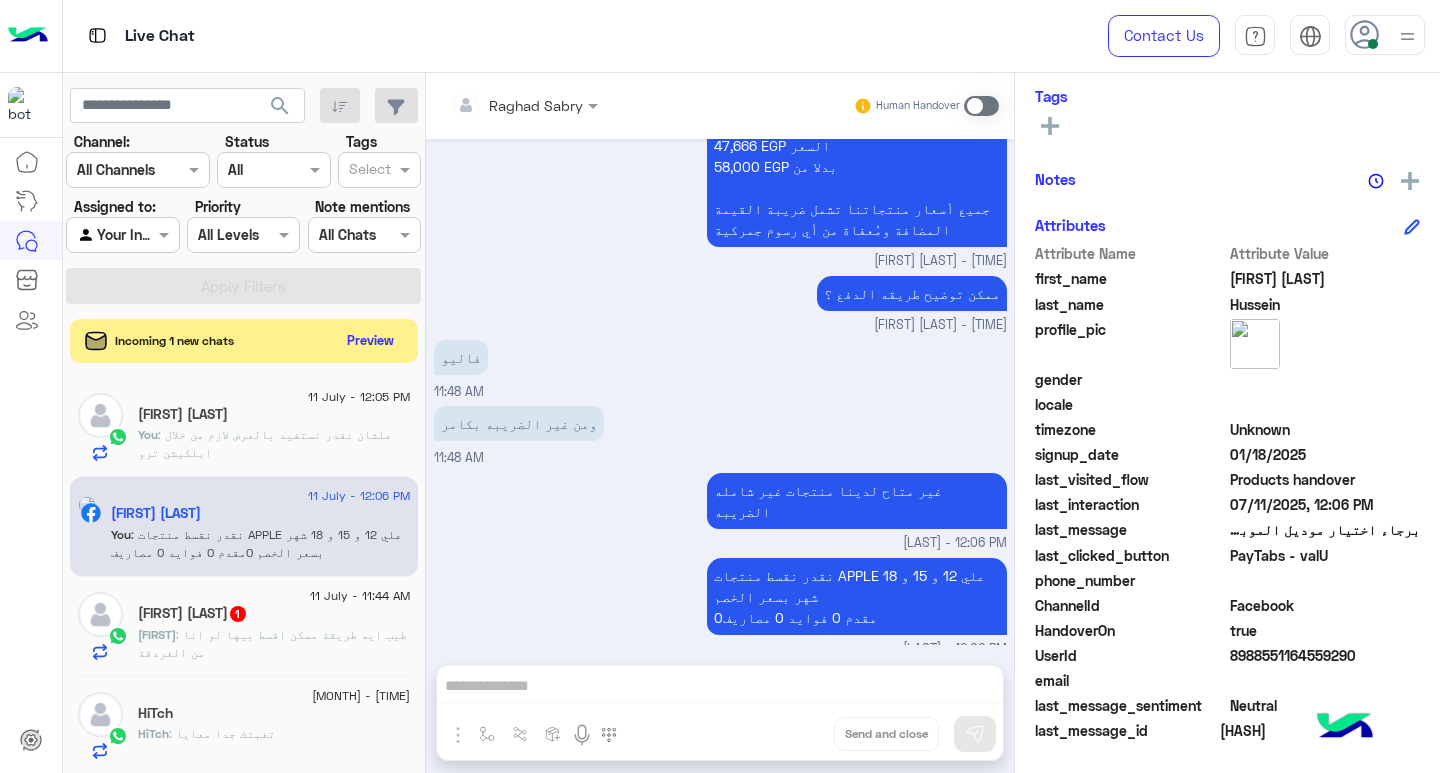 click at bounding box center [981, 106] 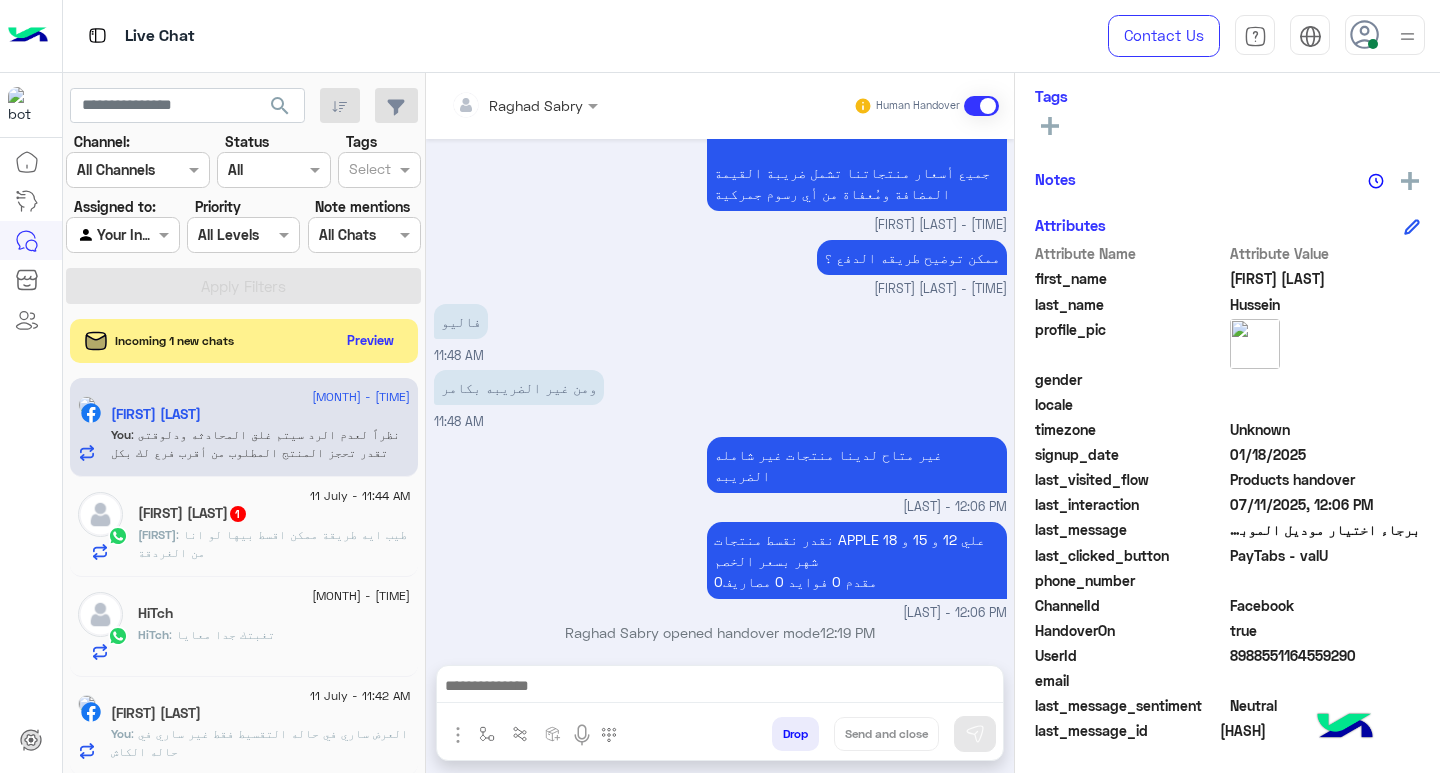 click at bounding box center [720, 691] 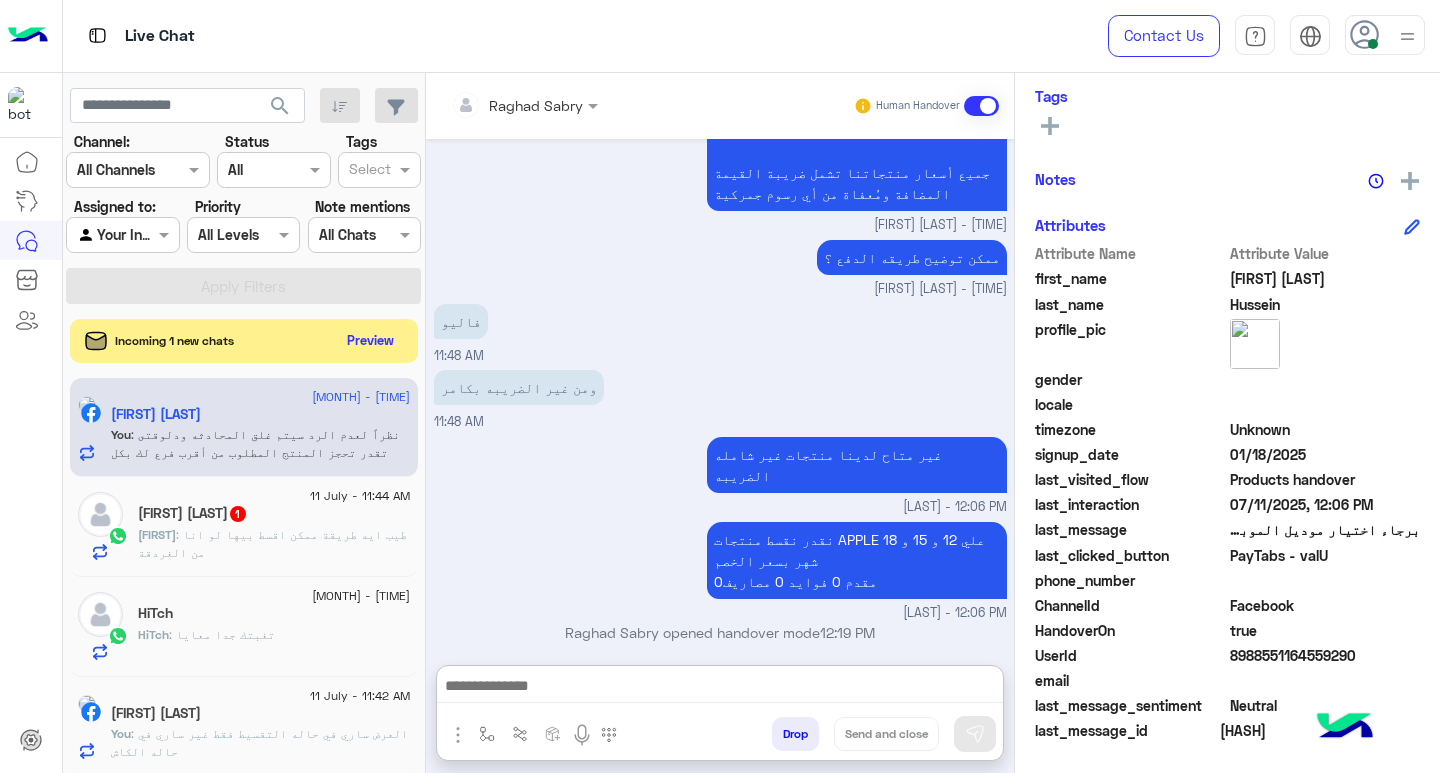 click at bounding box center [720, 688] 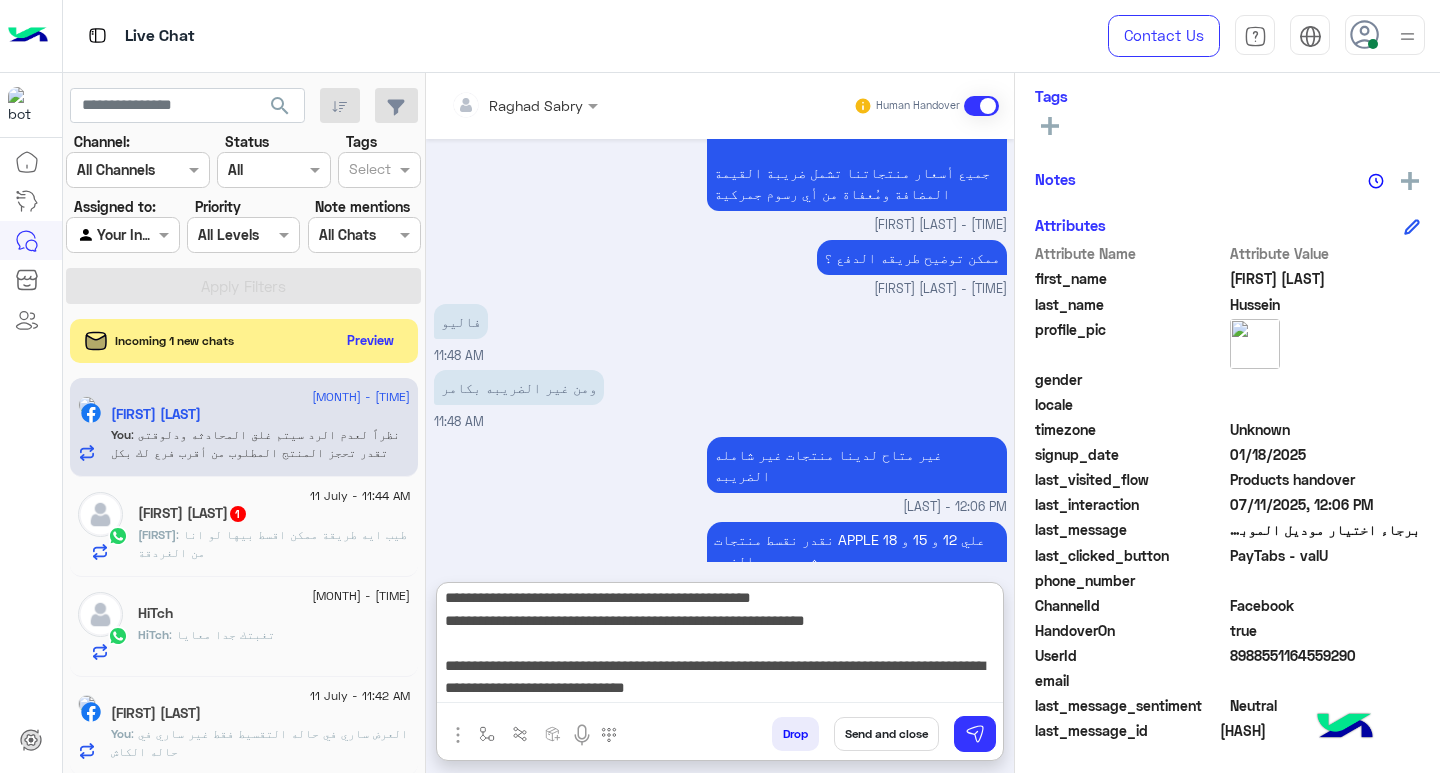 scroll, scrollTop: 155, scrollLeft: 0, axis: vertical 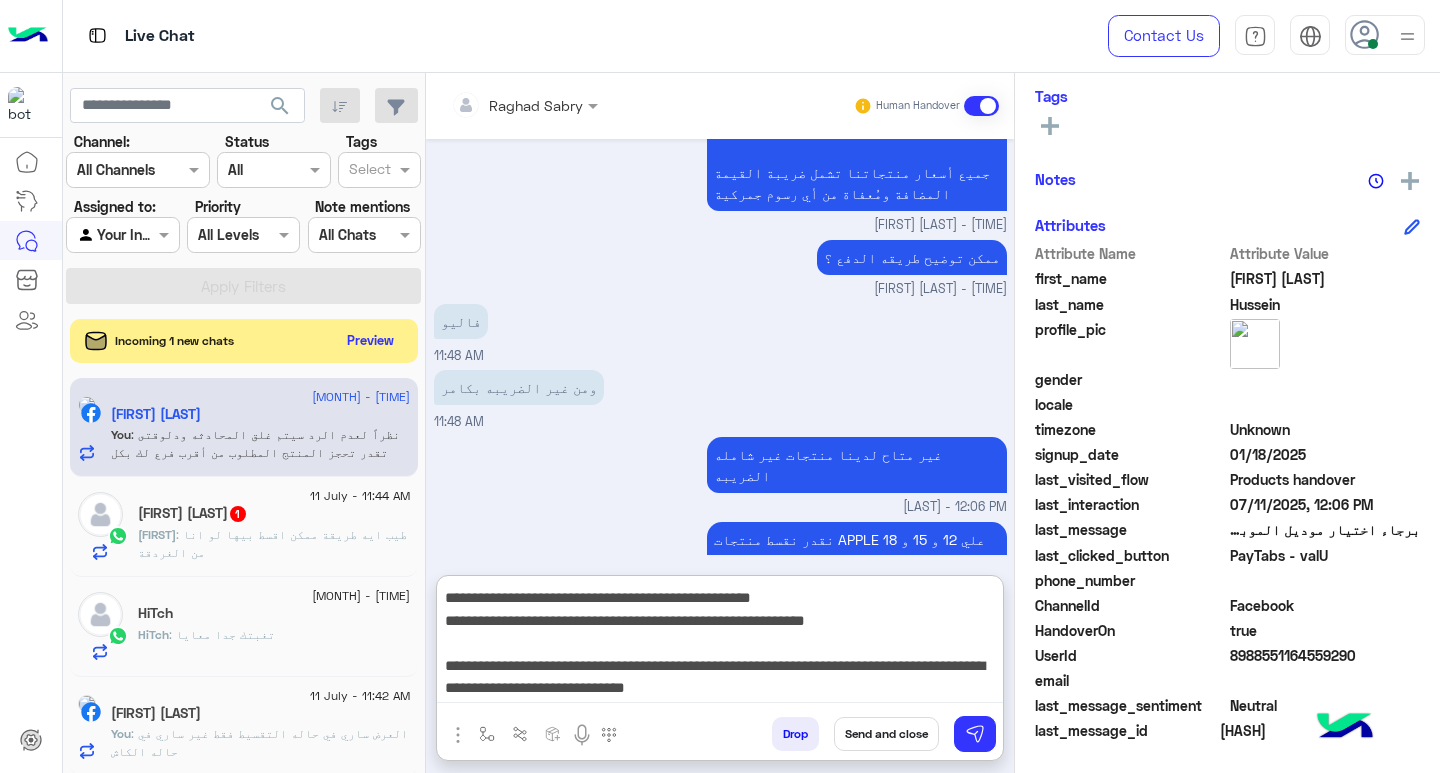 type on "**********" 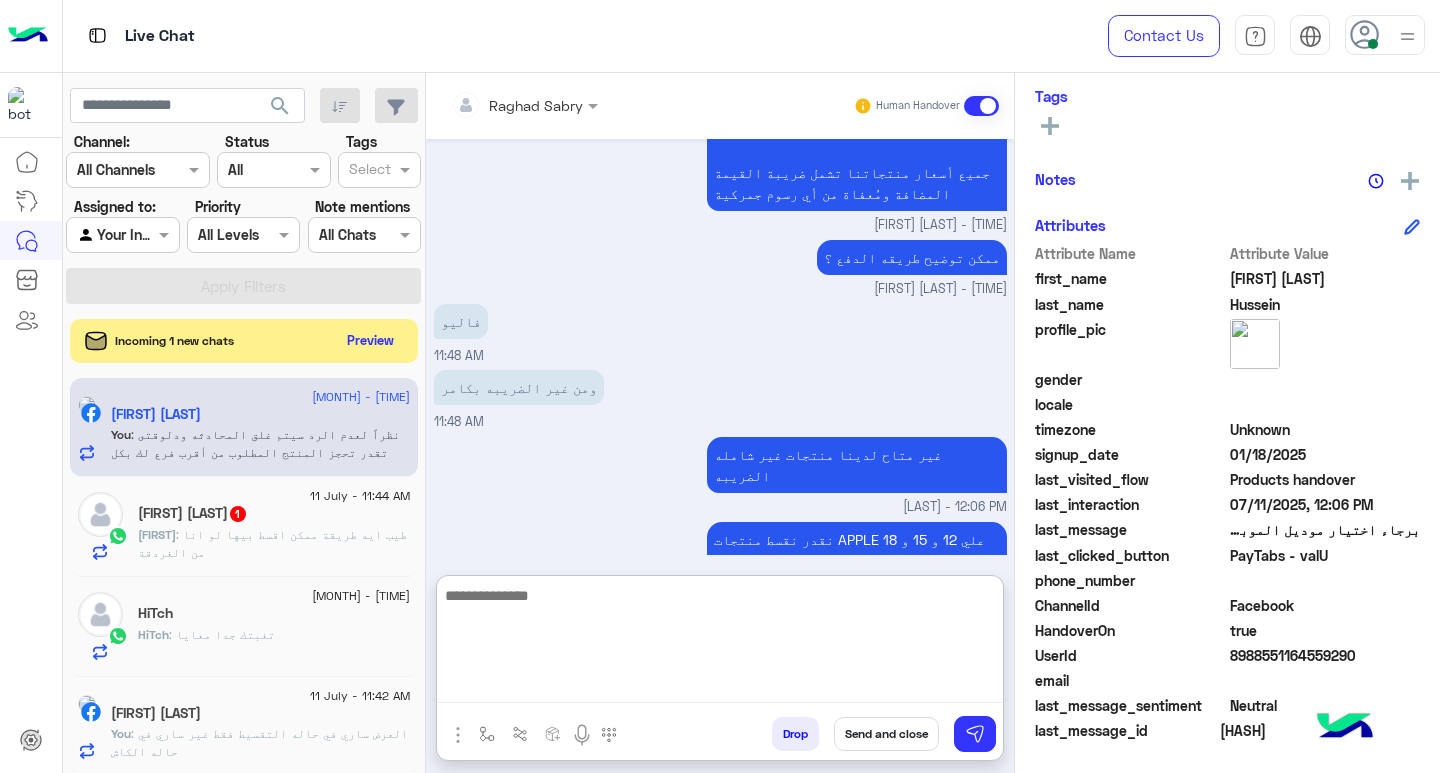 scroll, scrollTop: 0, scrollLeft: 0, axis: both 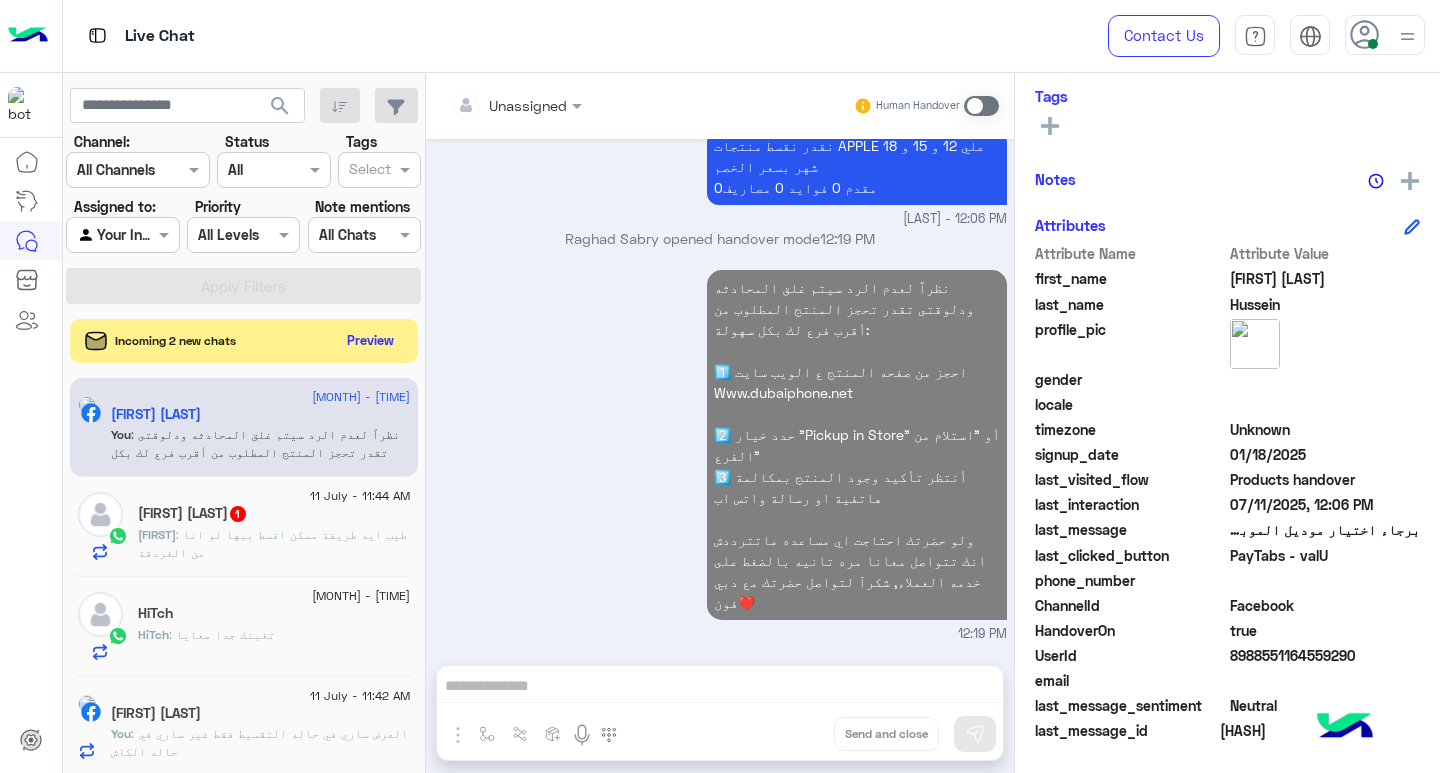 click on ": طيب ايه طريقة ممكن اقسط بيها لو انا من الغردقة" 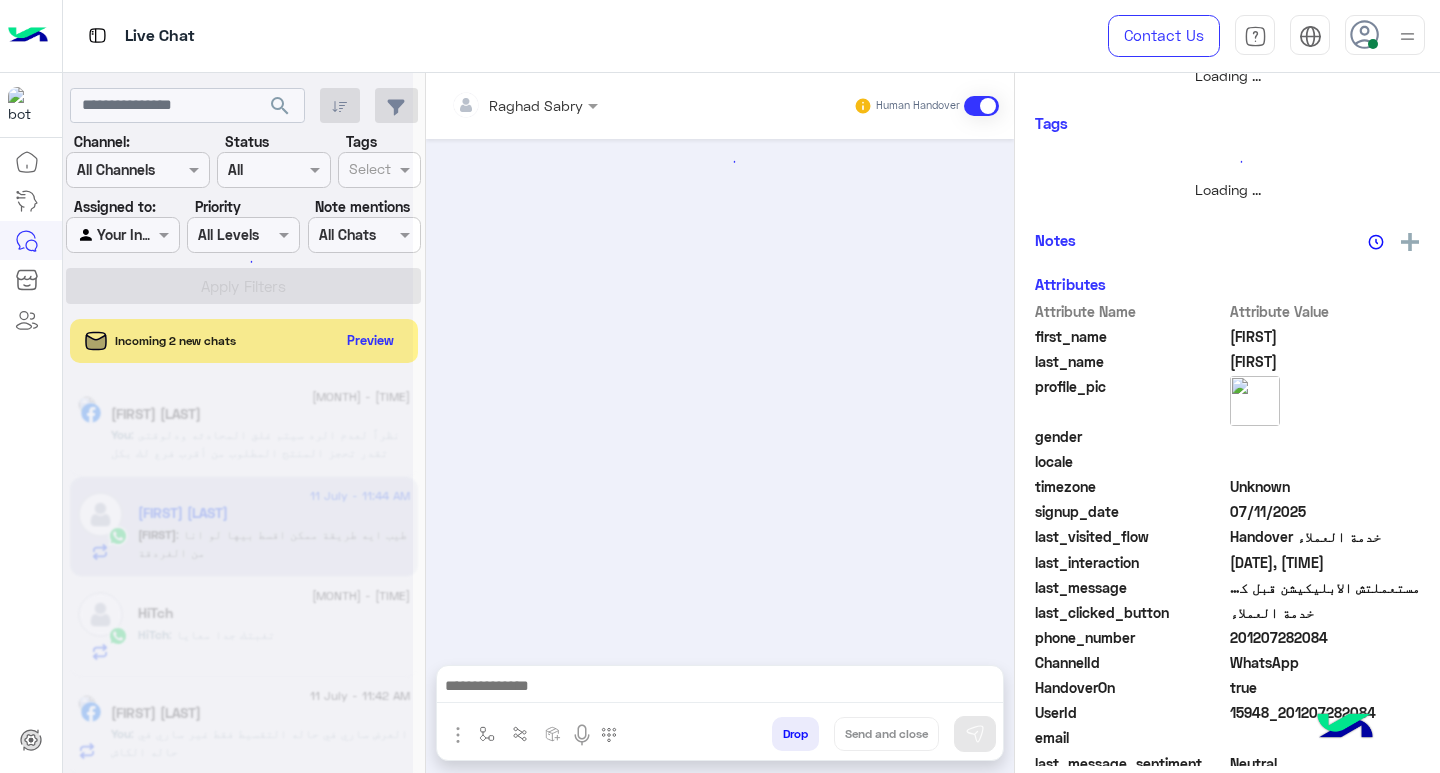 scroll, scrollTop: 355, scrollLeft: 0, axis: vertical 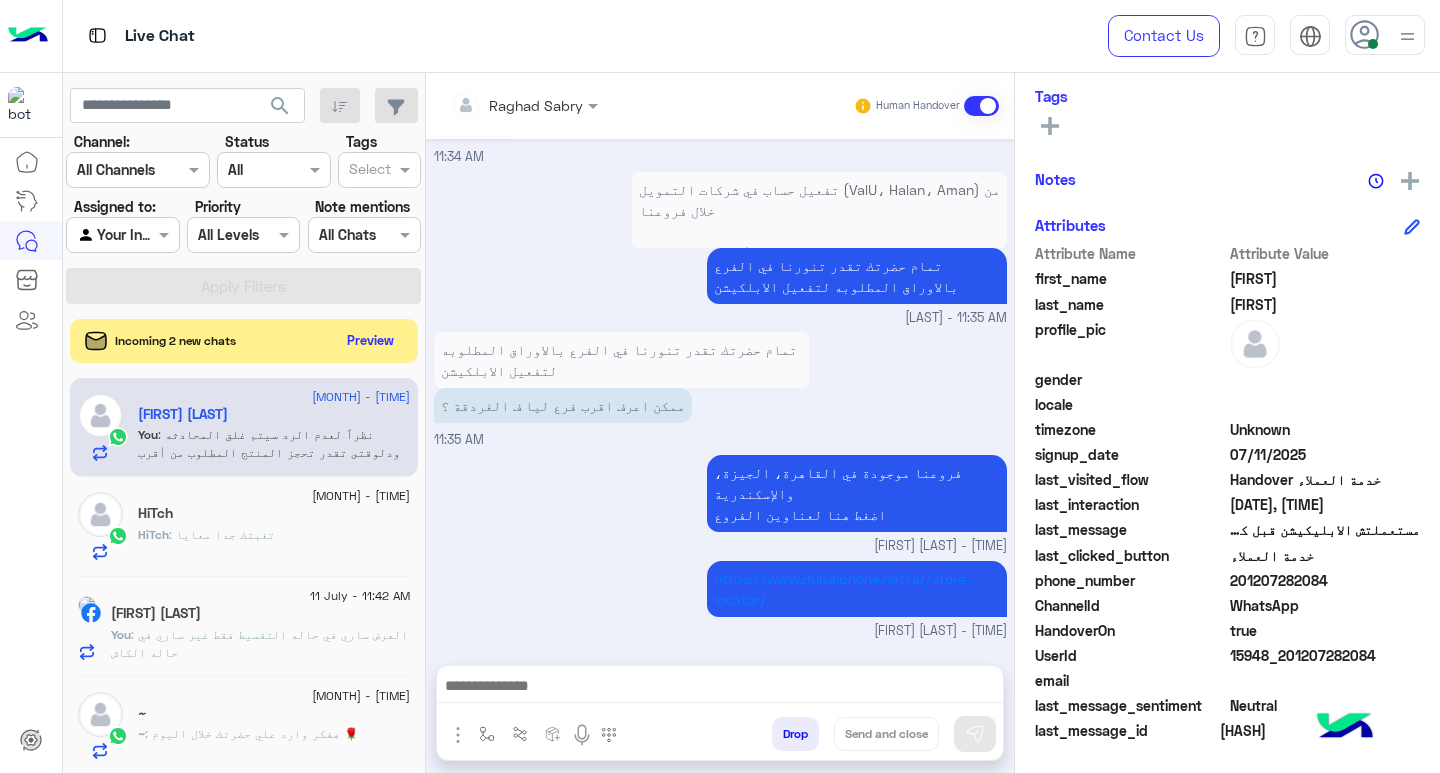 click at bounding box center [720, 688] 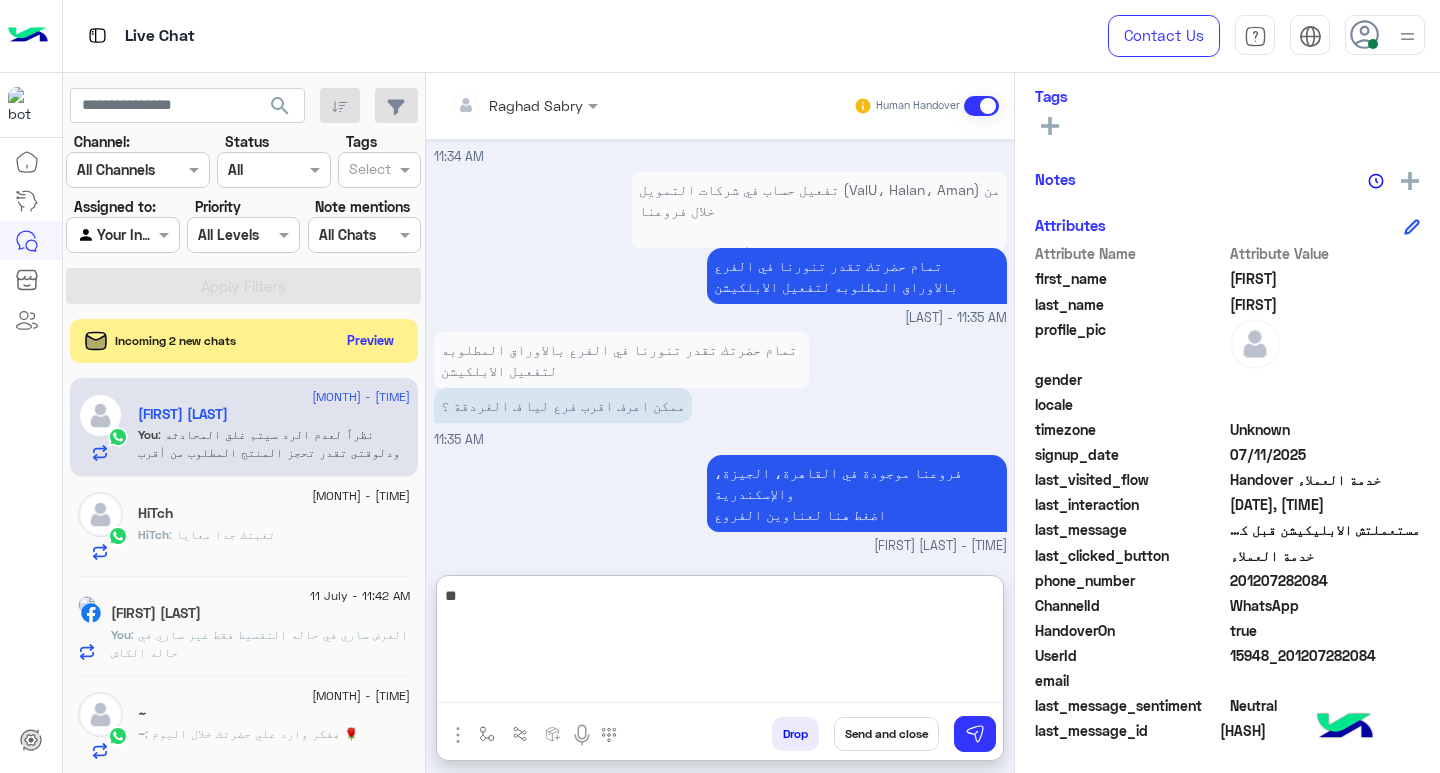 type on "*" 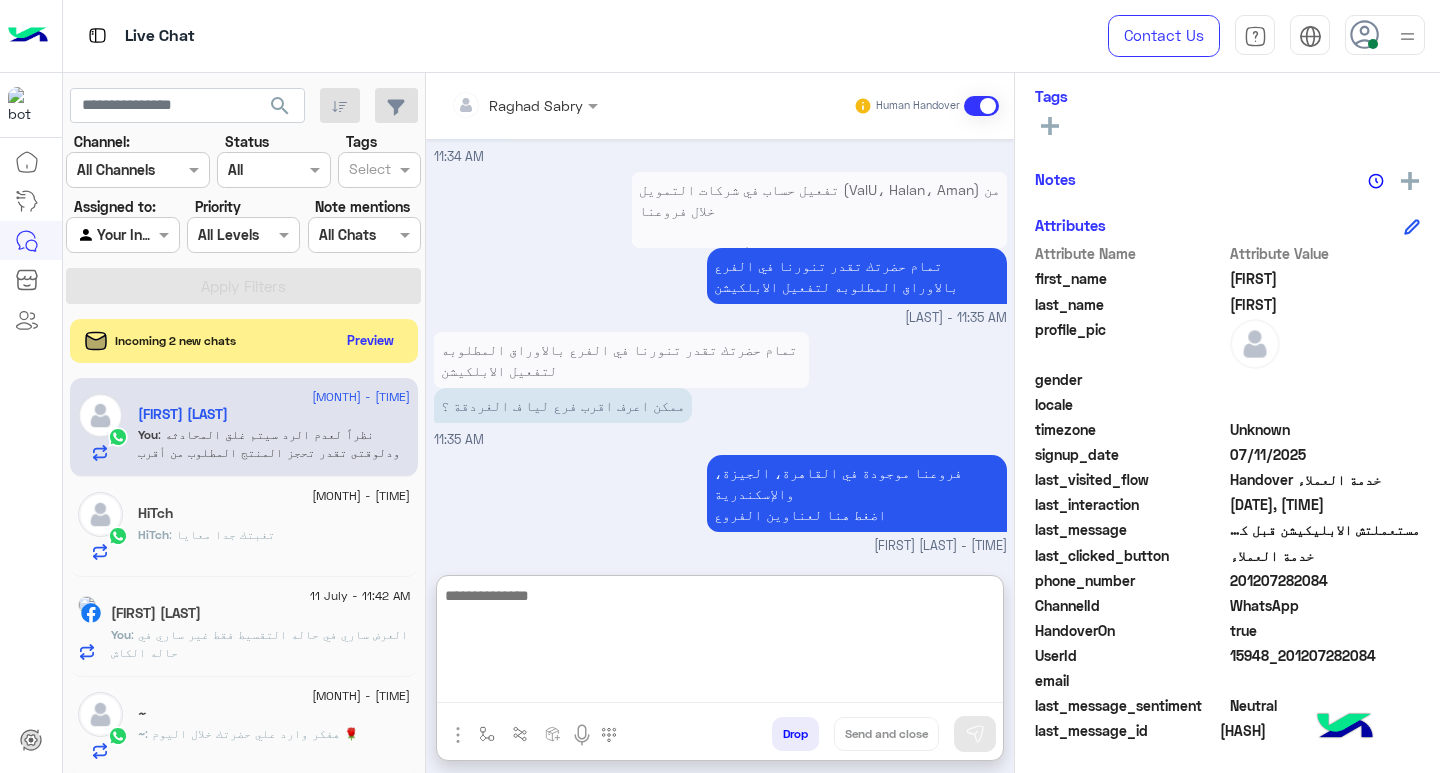 click at bounding box center (720, 643) 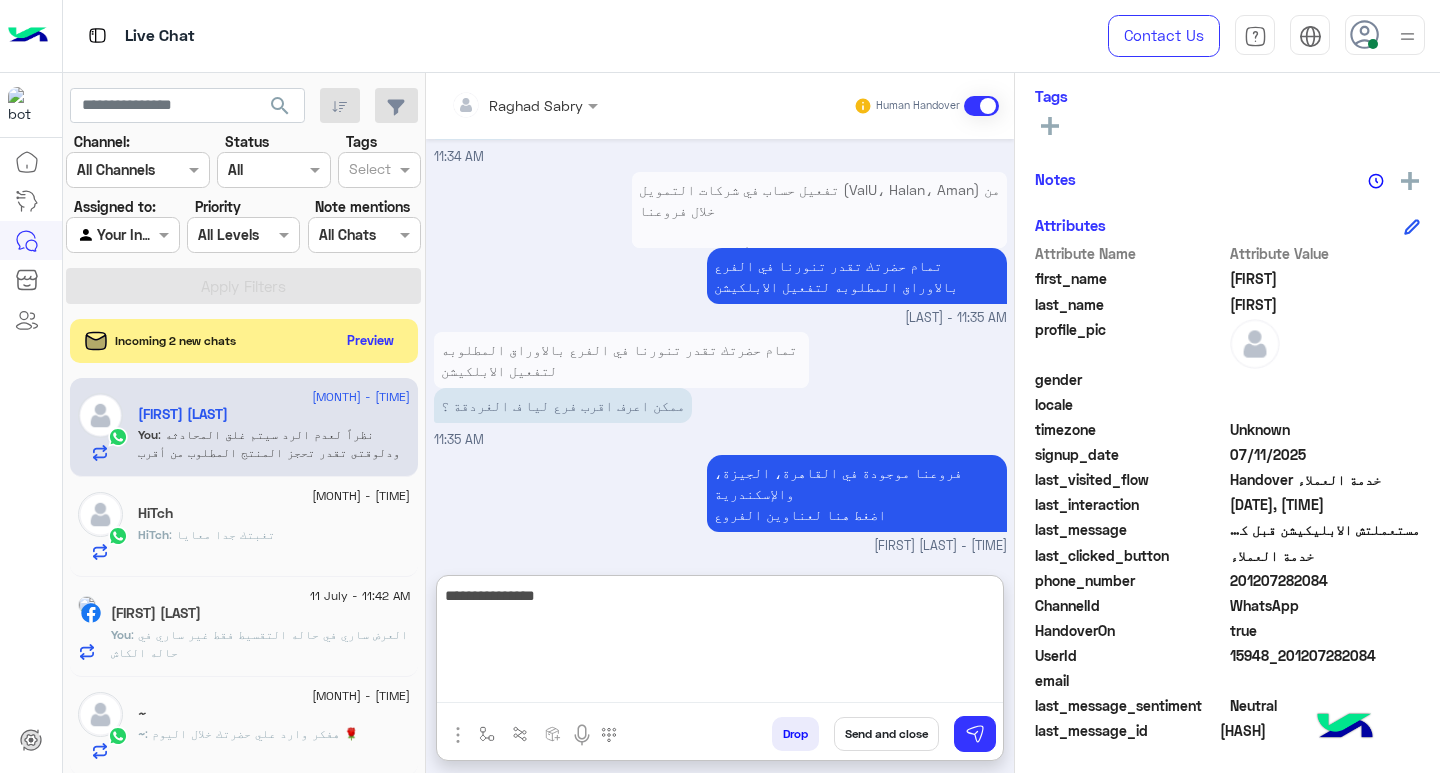 paste on "******" 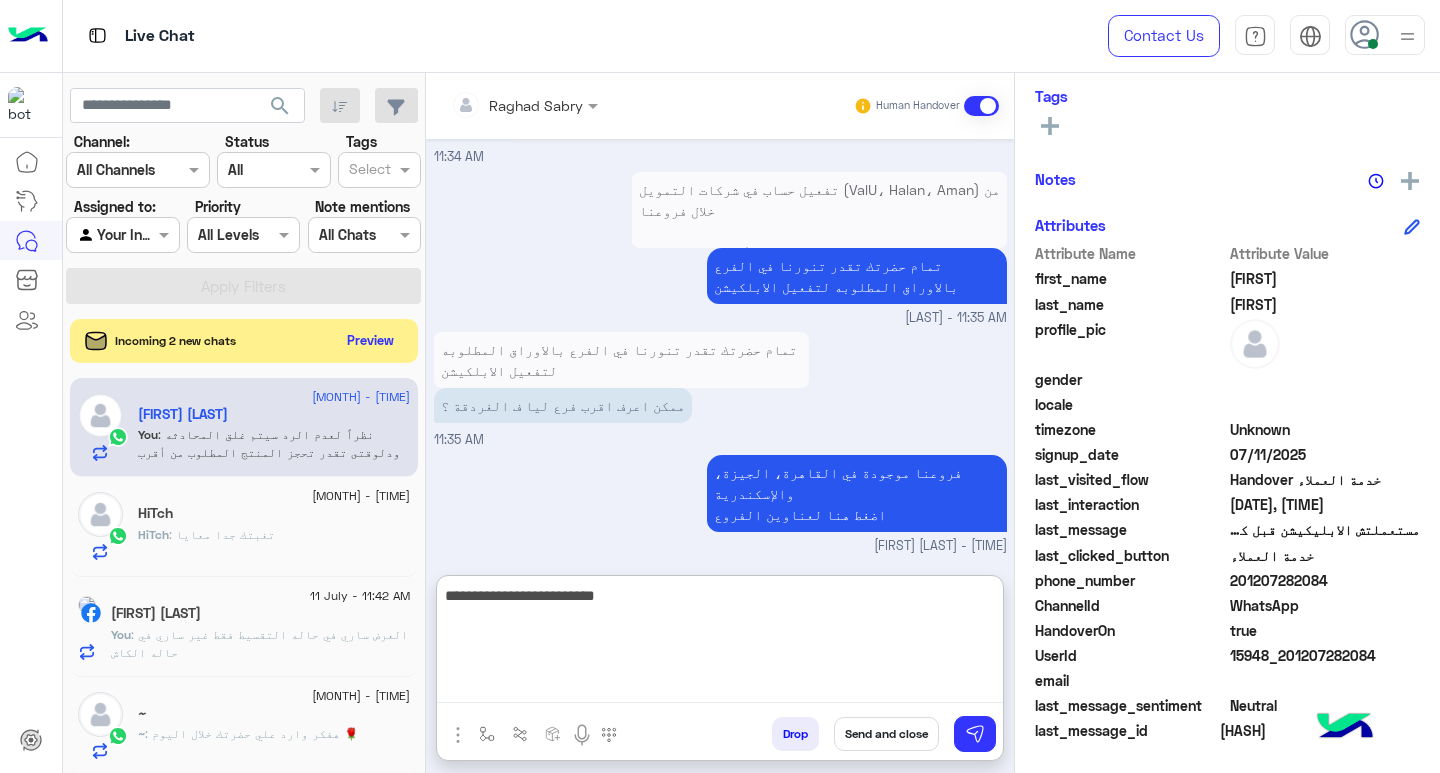 paste on "******" 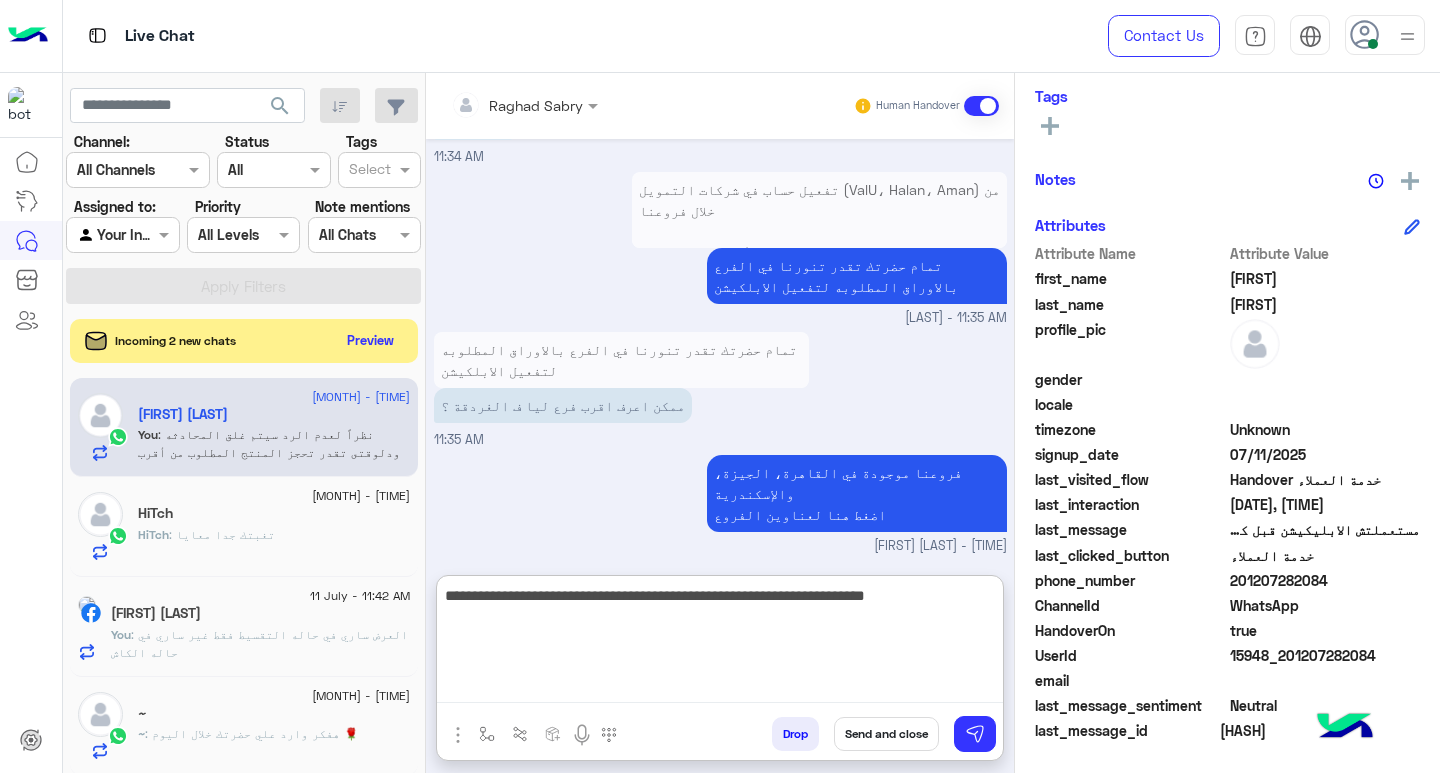 type on "**********" 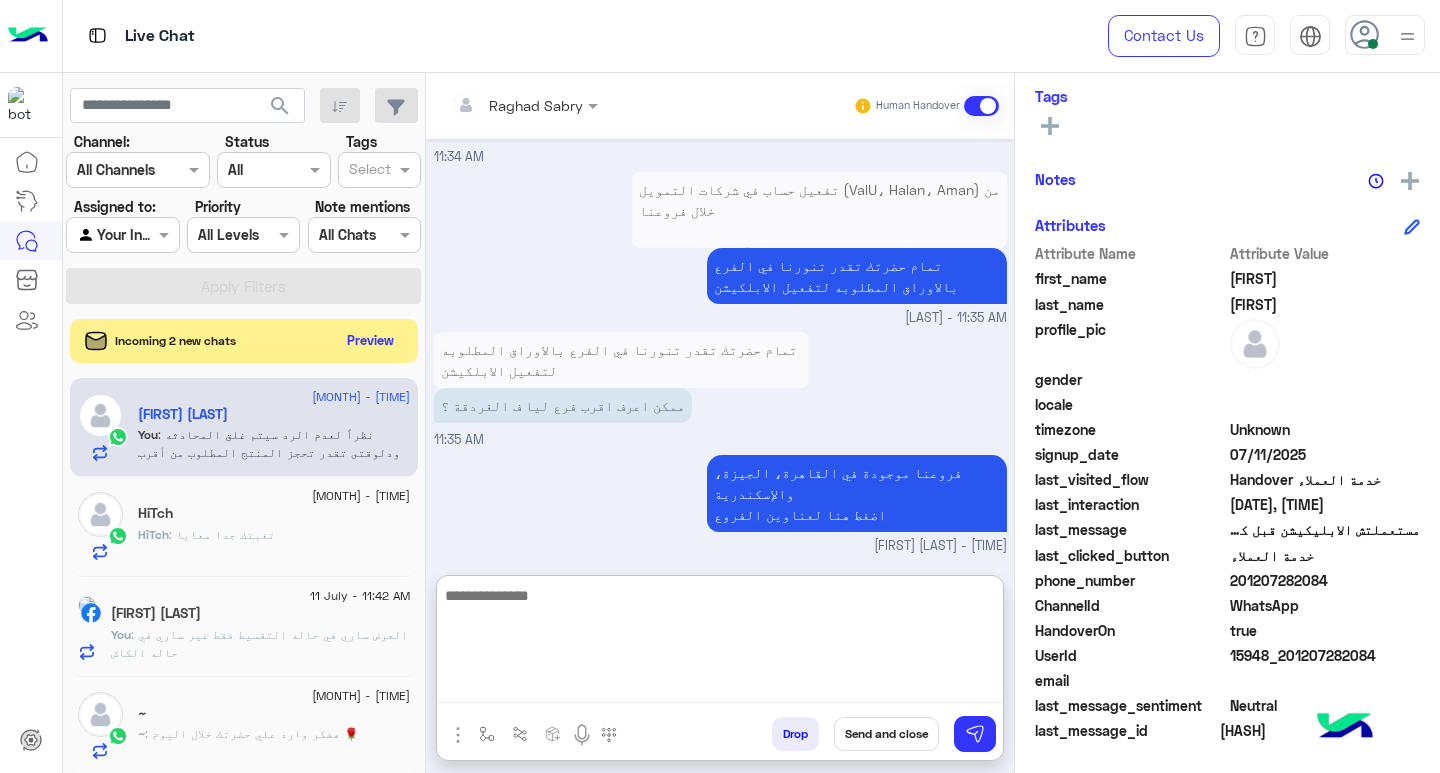 scroll, scrollTop: 2107, scrollLeft: 0, axis: vertical 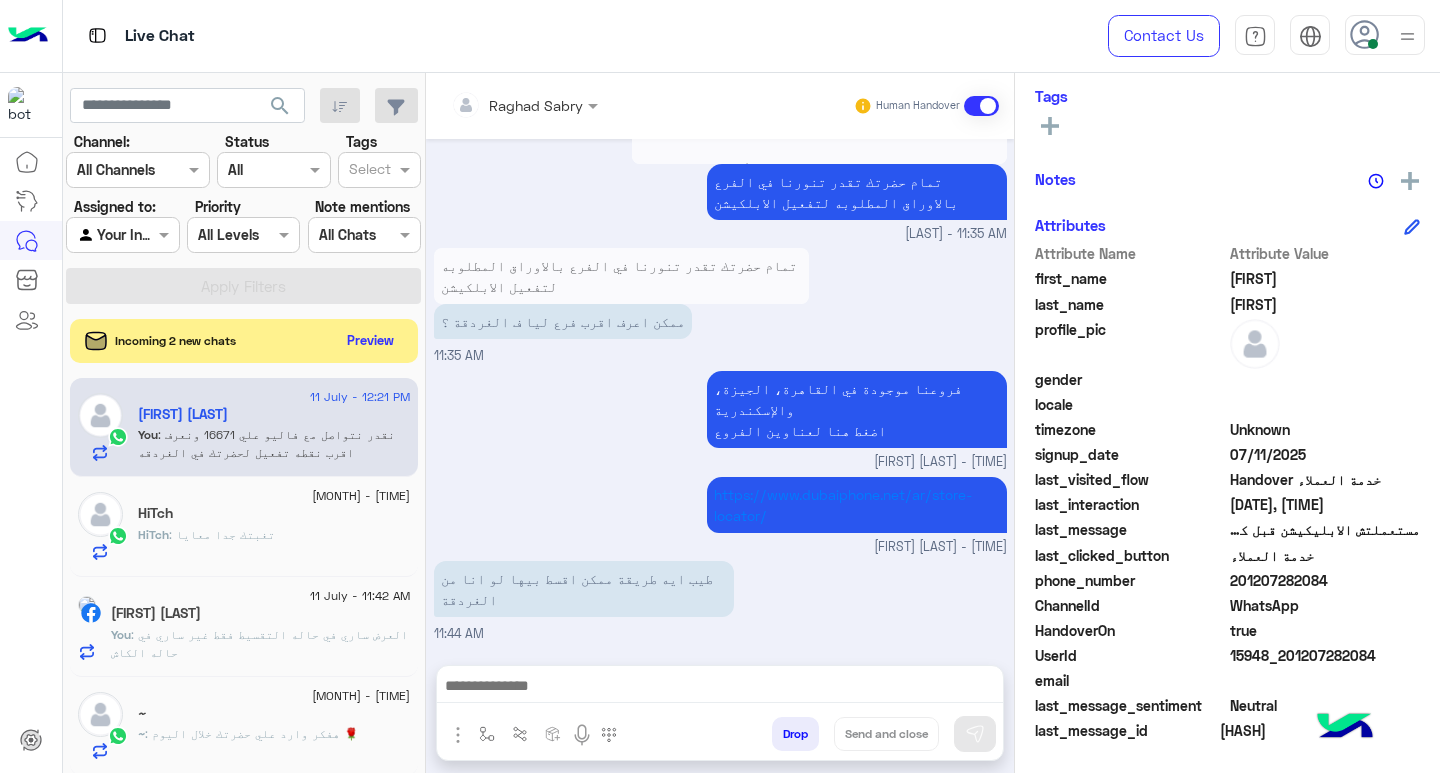 click at bounding box center [720, 688] 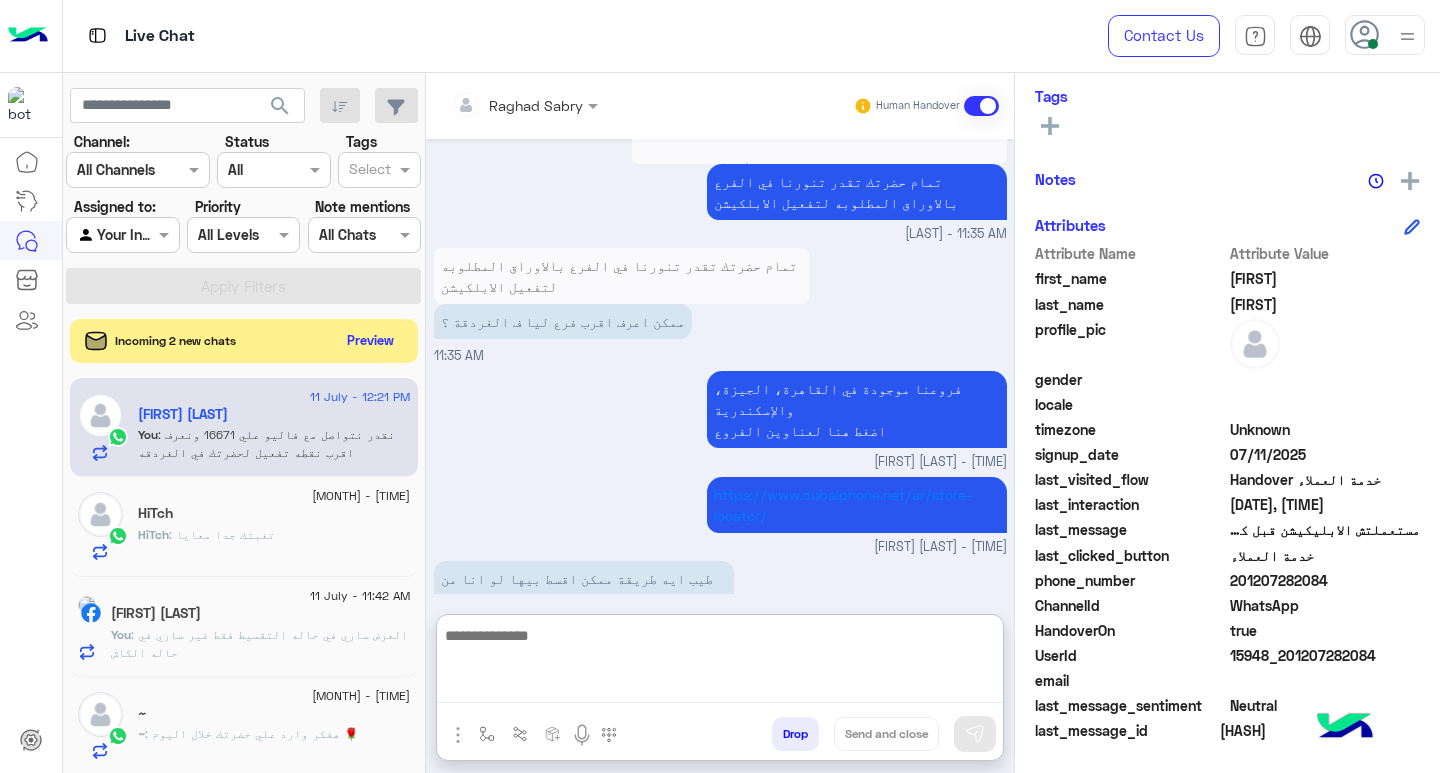 scroll, scrollTop: 2107, scrollLeft: 0, axis: vertical 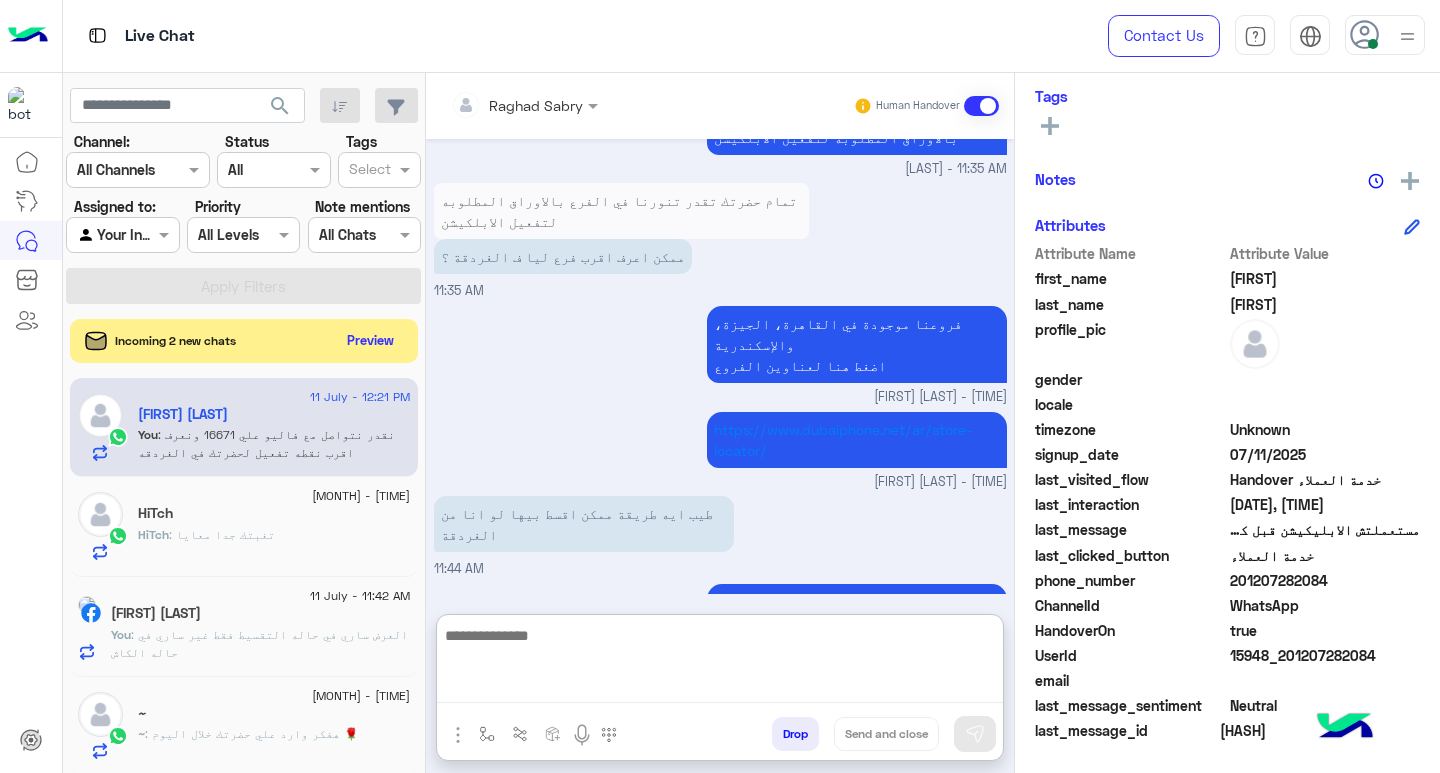 paste on "**********" 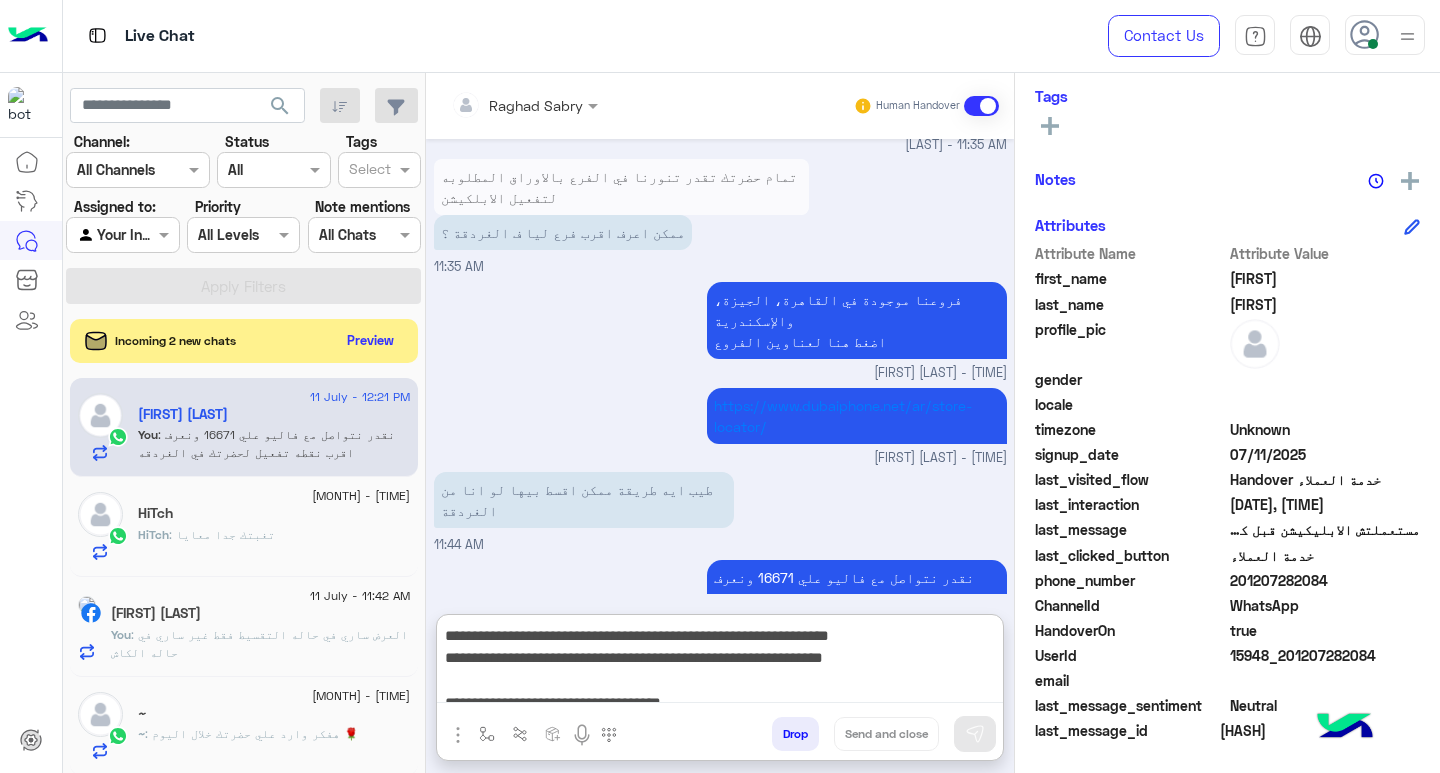scroll, scrollTop: 133, scrollLeft: 0, axis: vertical 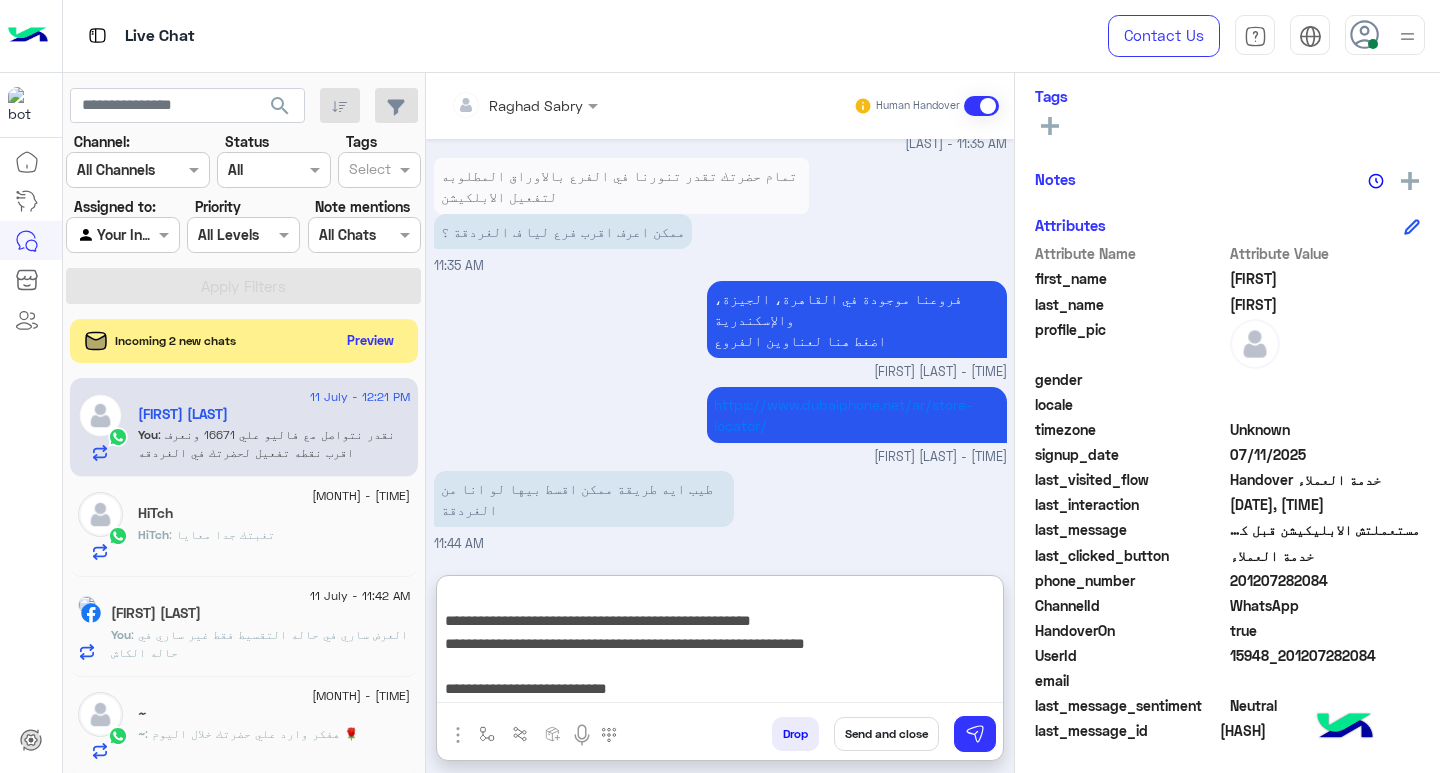type on "**********" 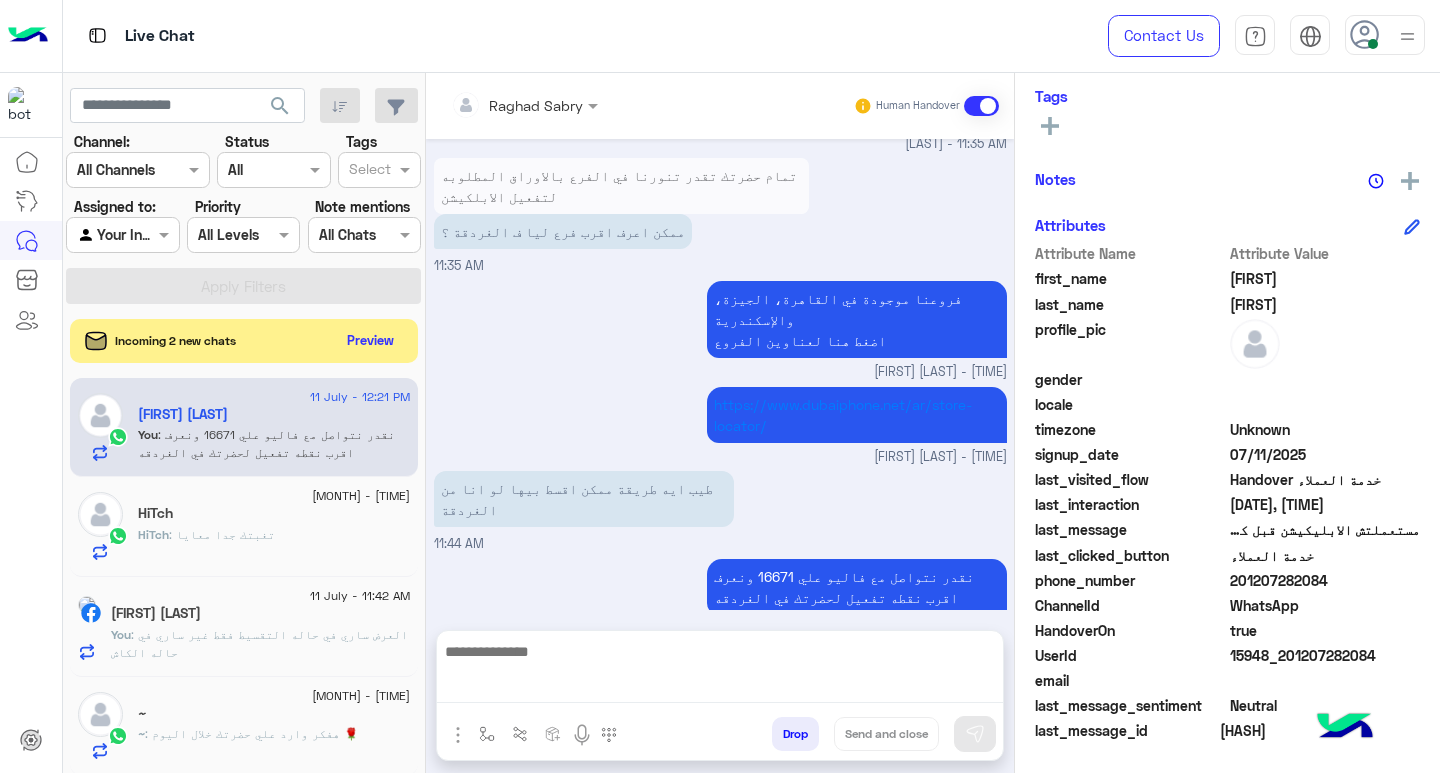 scroll, scrollTop: 2354, scrollLeft: 0, axis: vertical 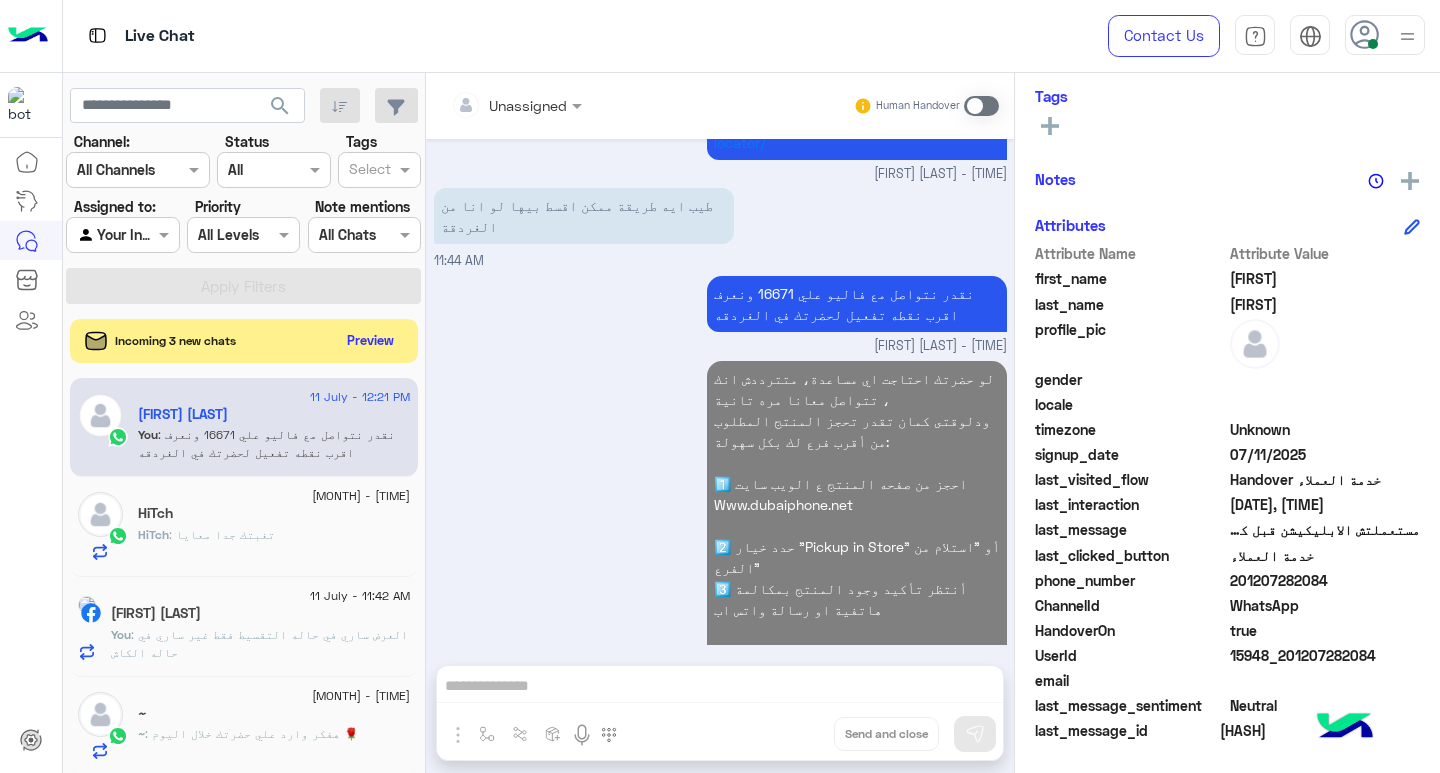 click on "HiTch : تغبتك
جدا معايا" 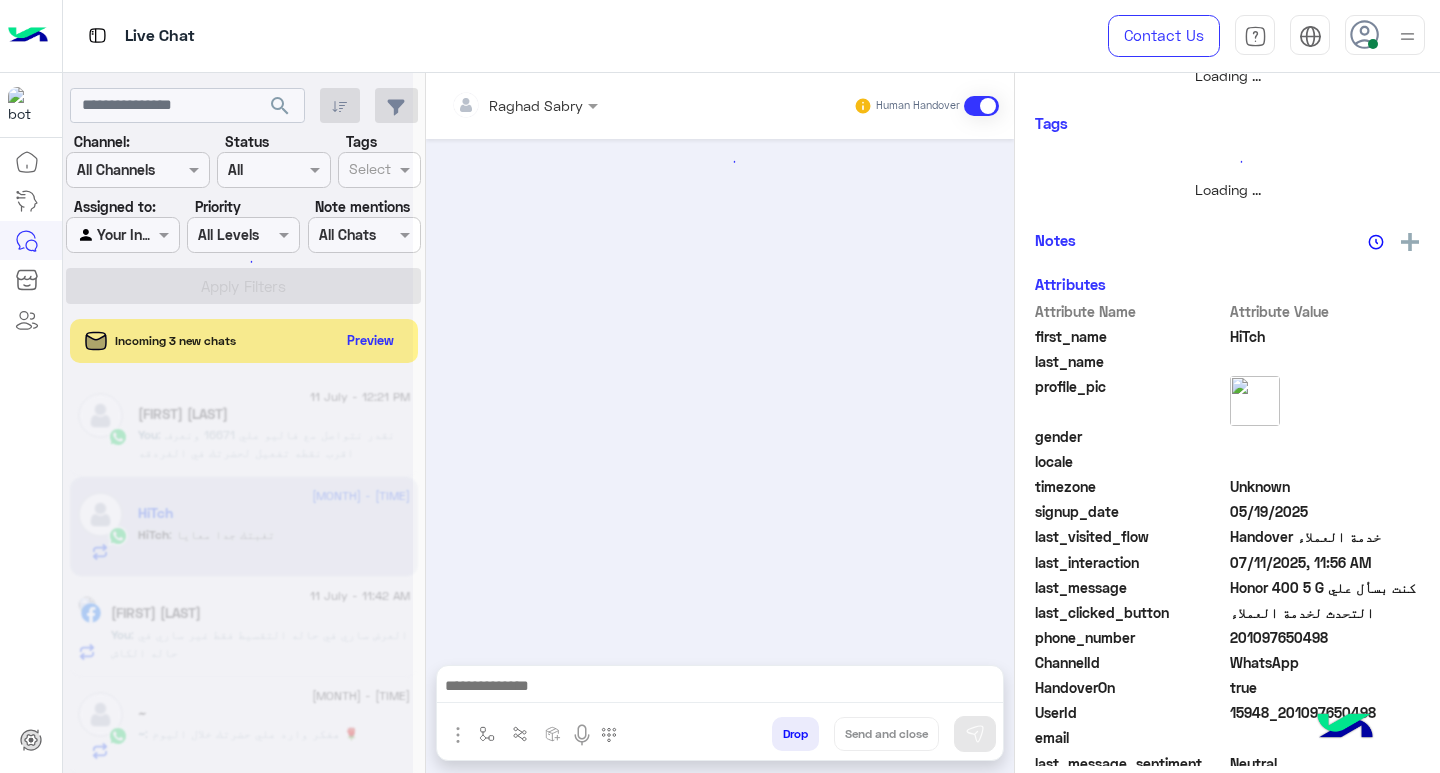 scroll, scrollTop: 355, scrollLeft: 0, axis: vertical 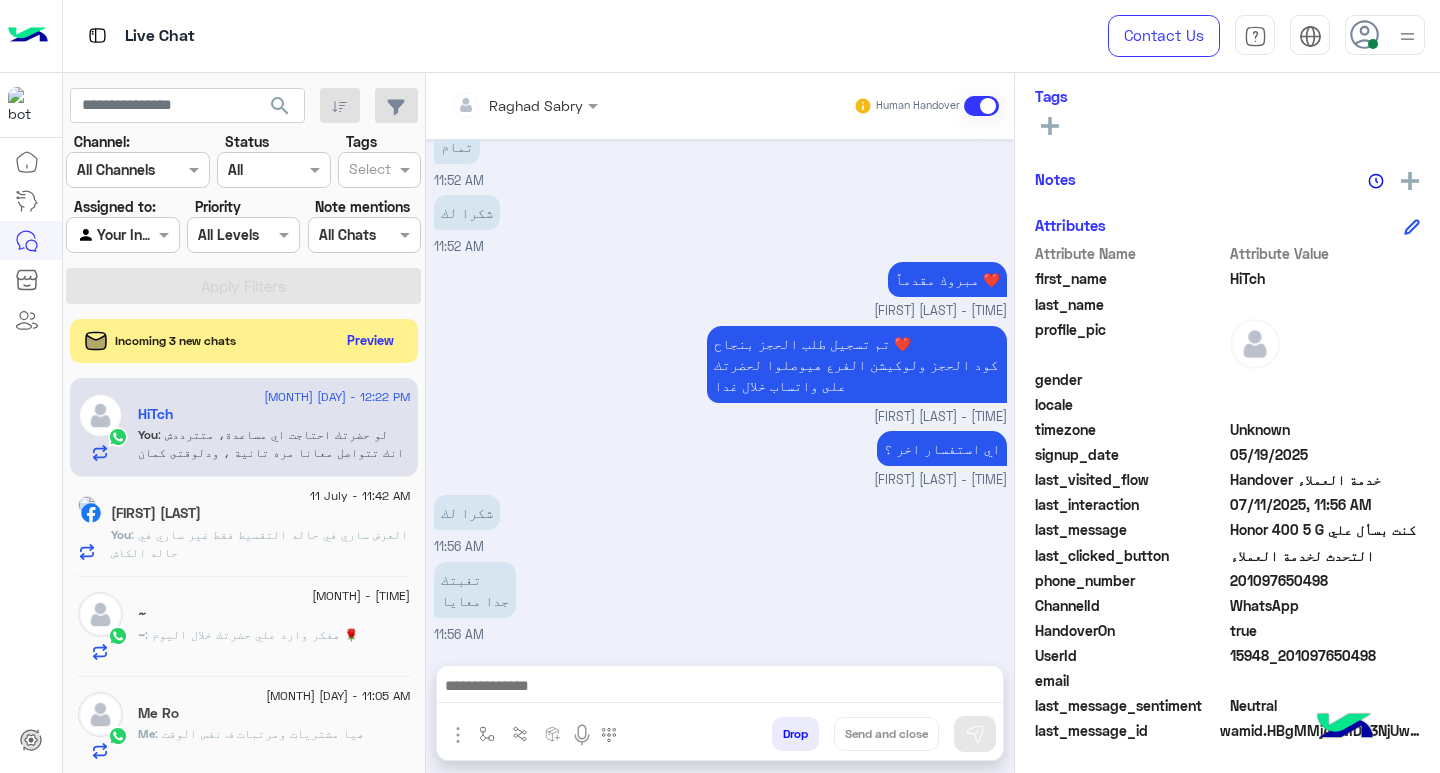 click at bounding box center (720, 688) 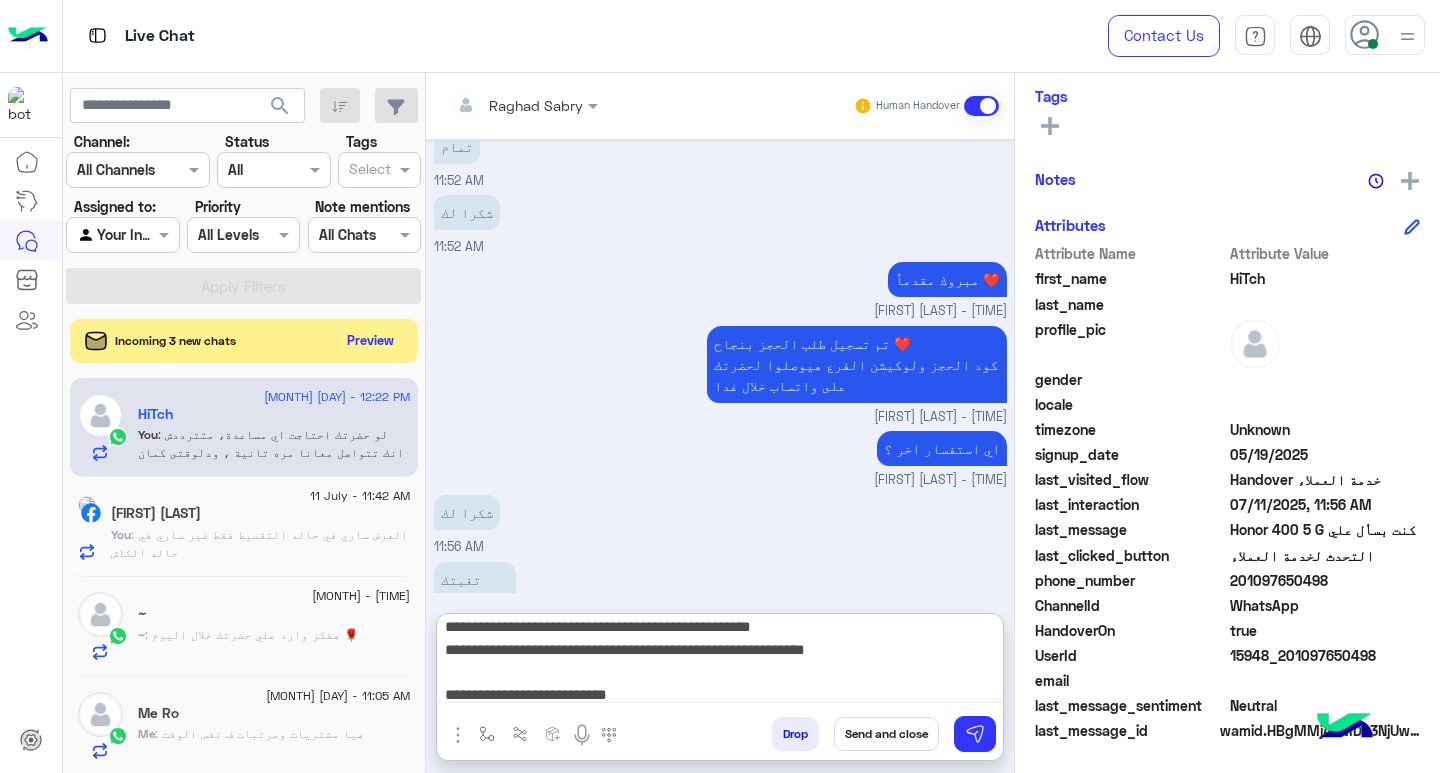 scroll, scrollTop: 133, scrollLeft: 0, axis: vertical 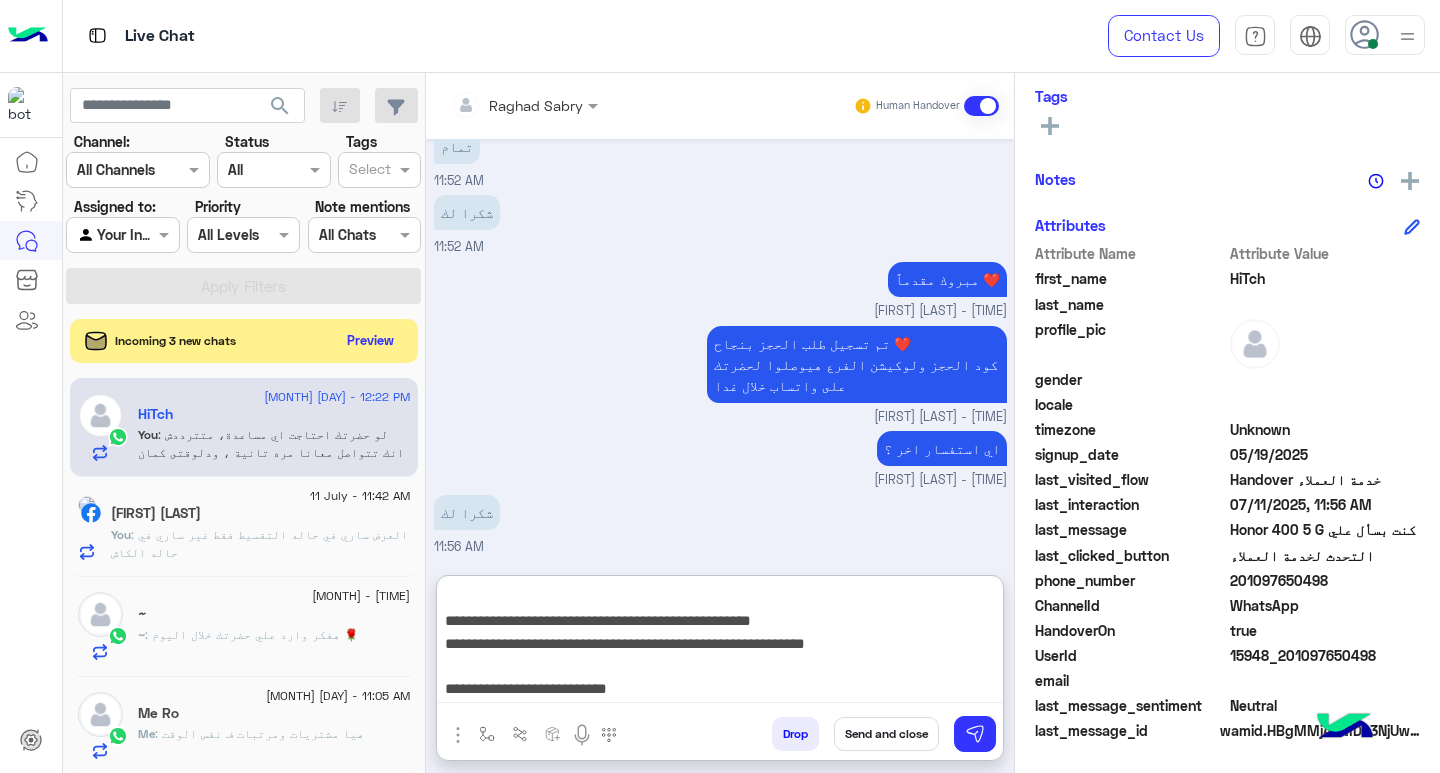type on "**********" 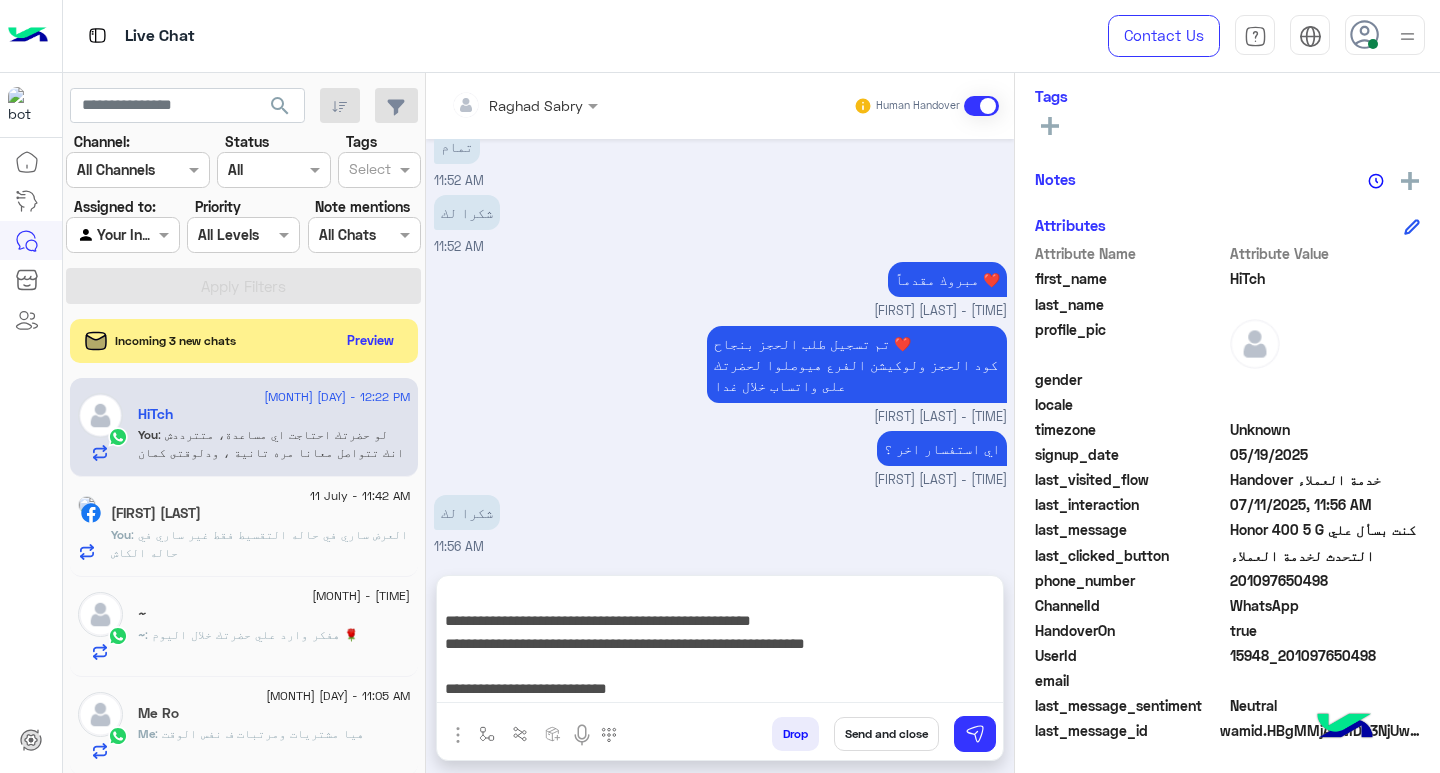 click on "Send and close" at bounding box center [886, 734] 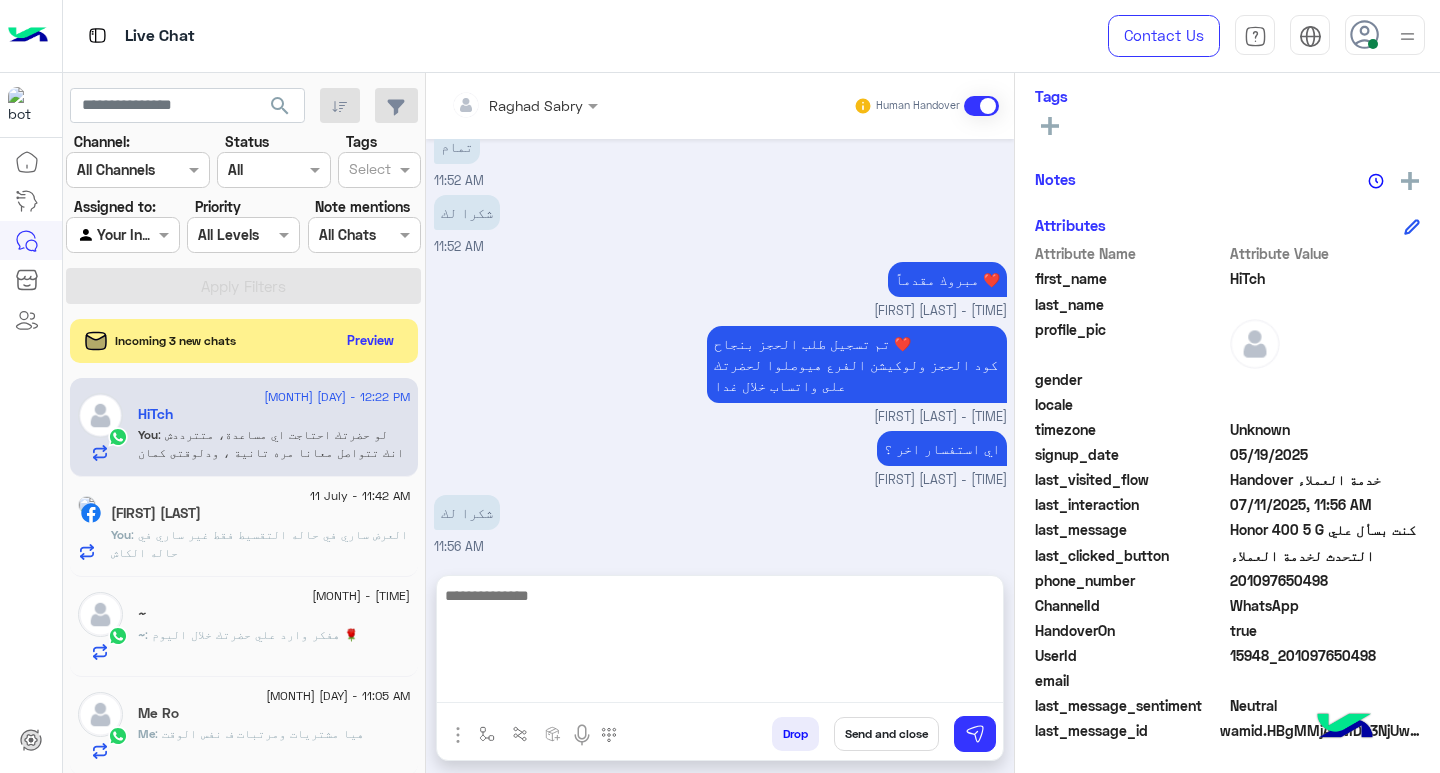 scroll, scrollTop: 0, scrollLeft: 0, axis: both 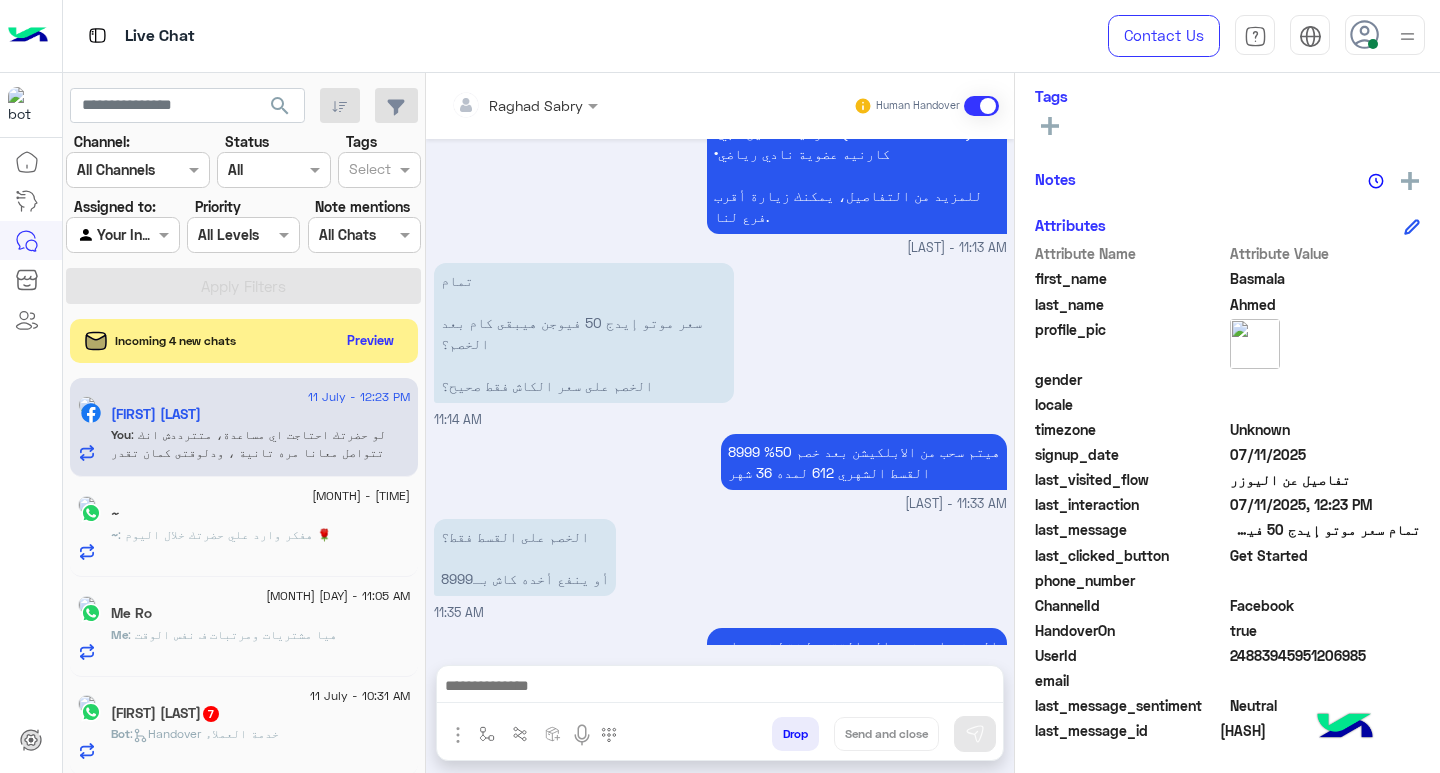 click at bounding box center [720, 691] 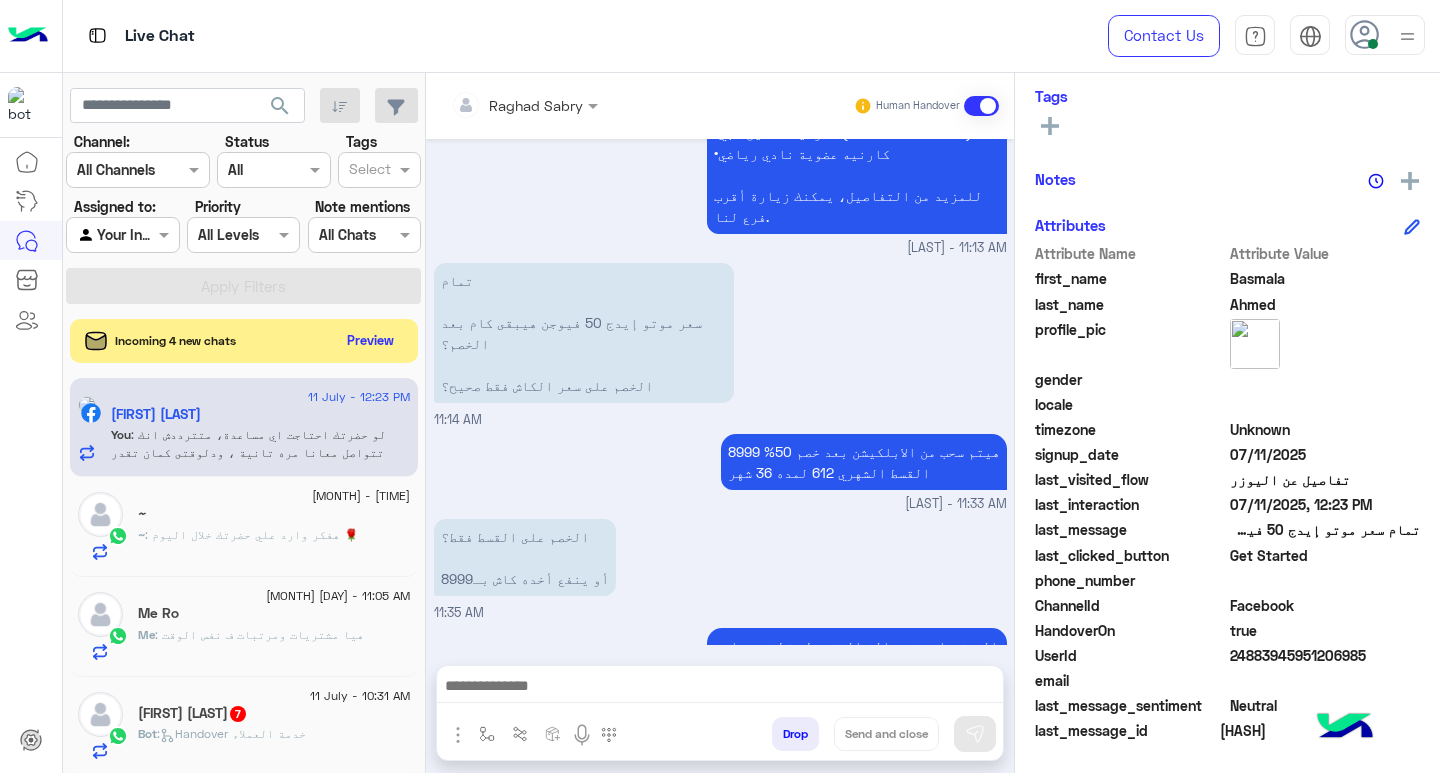 click at bounding box center [720, 688] 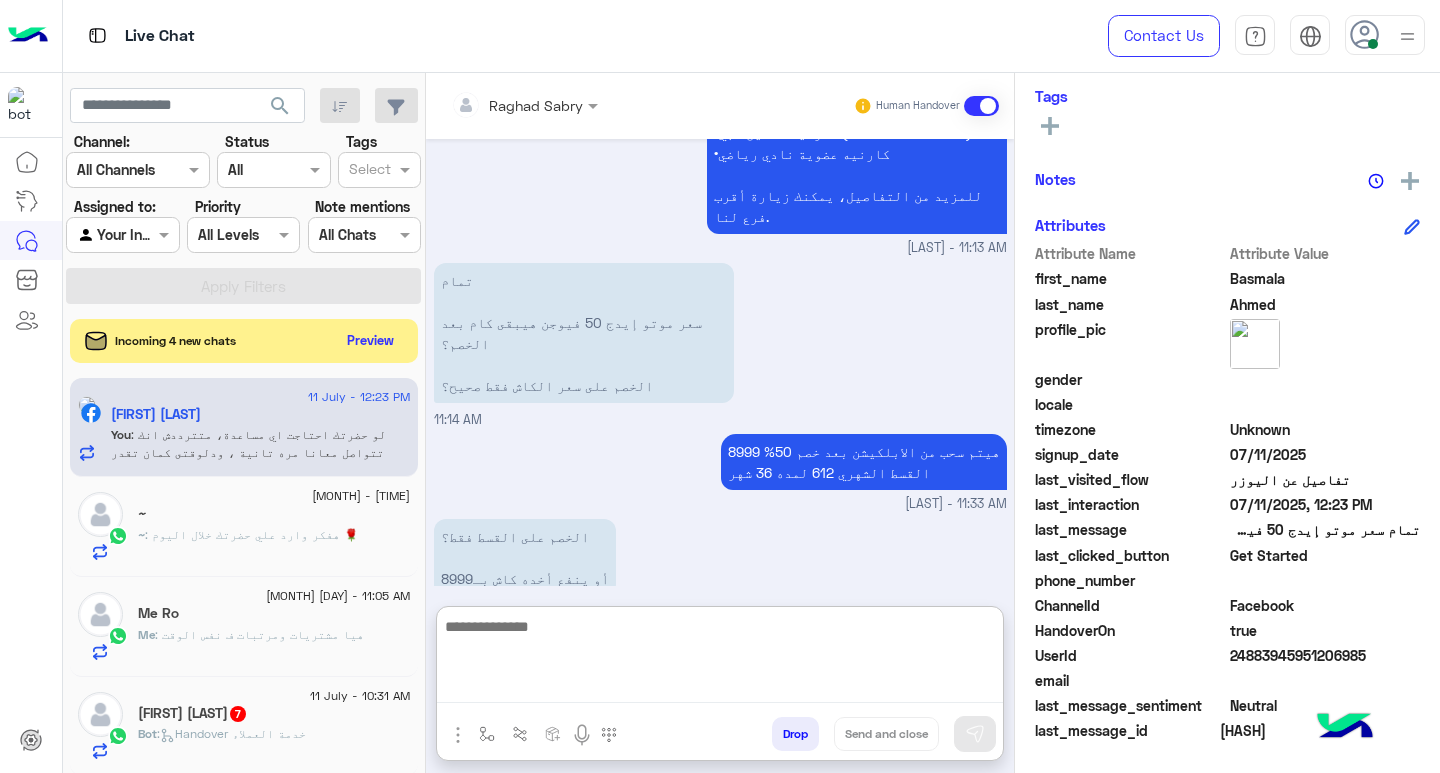 paste on "**********" 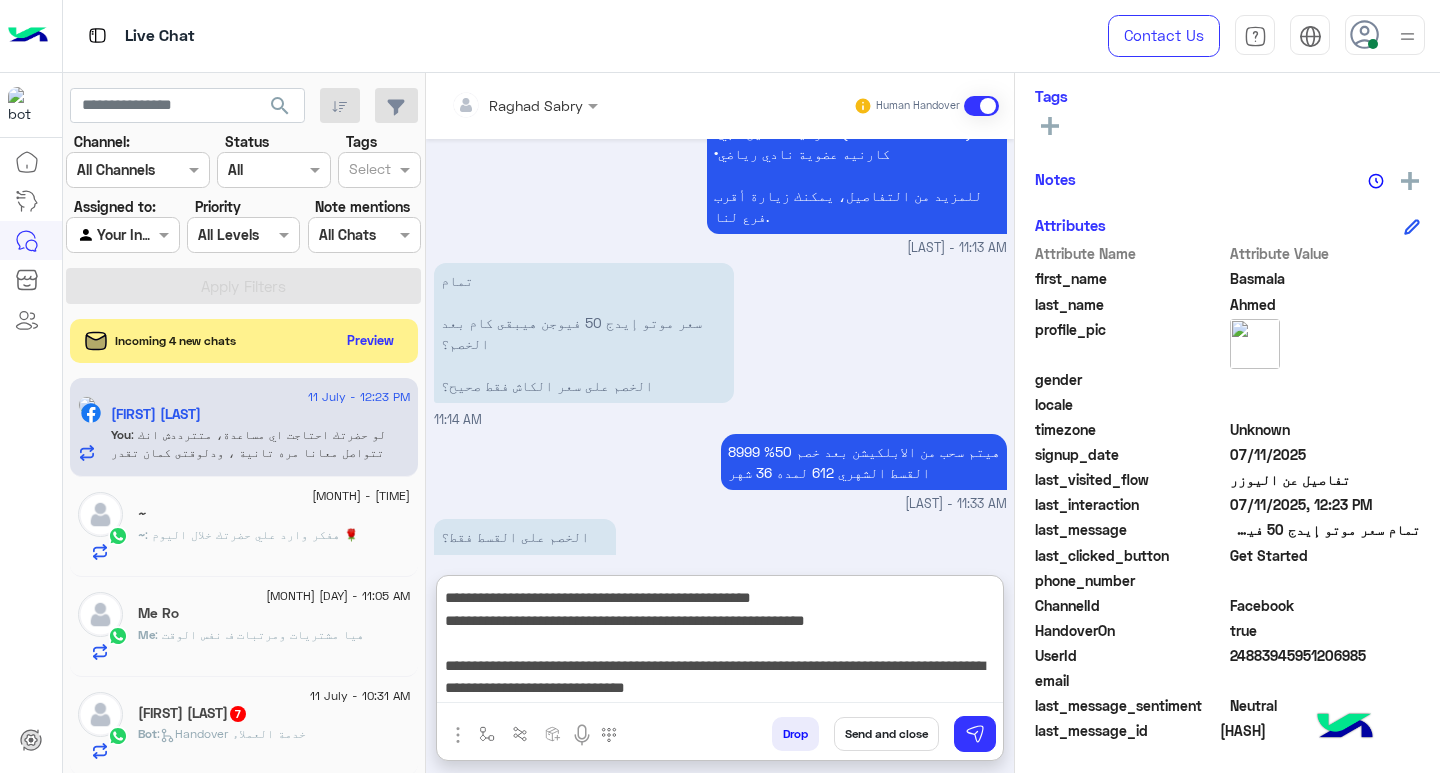 scroll, scrollTop: 155, scrollLeft: 0, axis: vertical 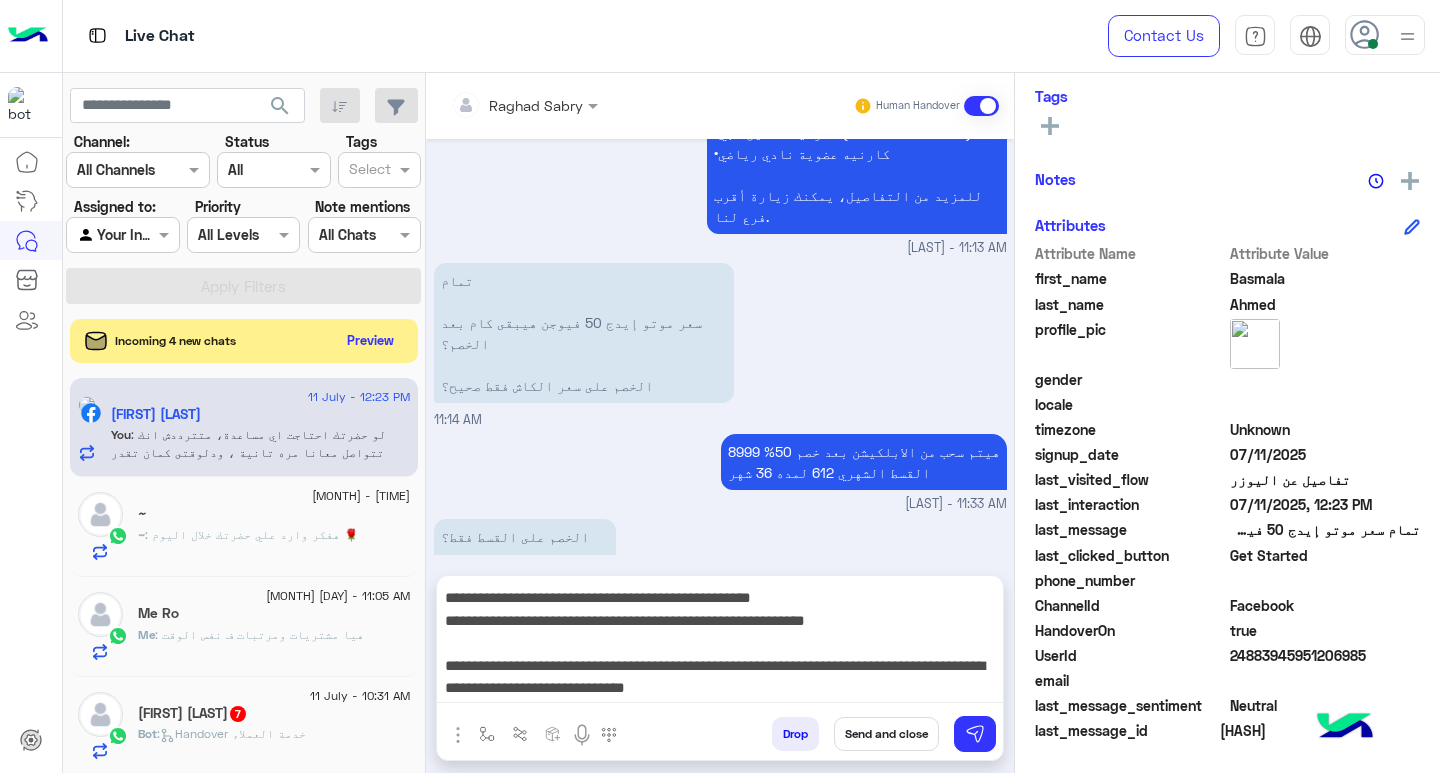 click on "Send and close" at bounding box center (886, 734) 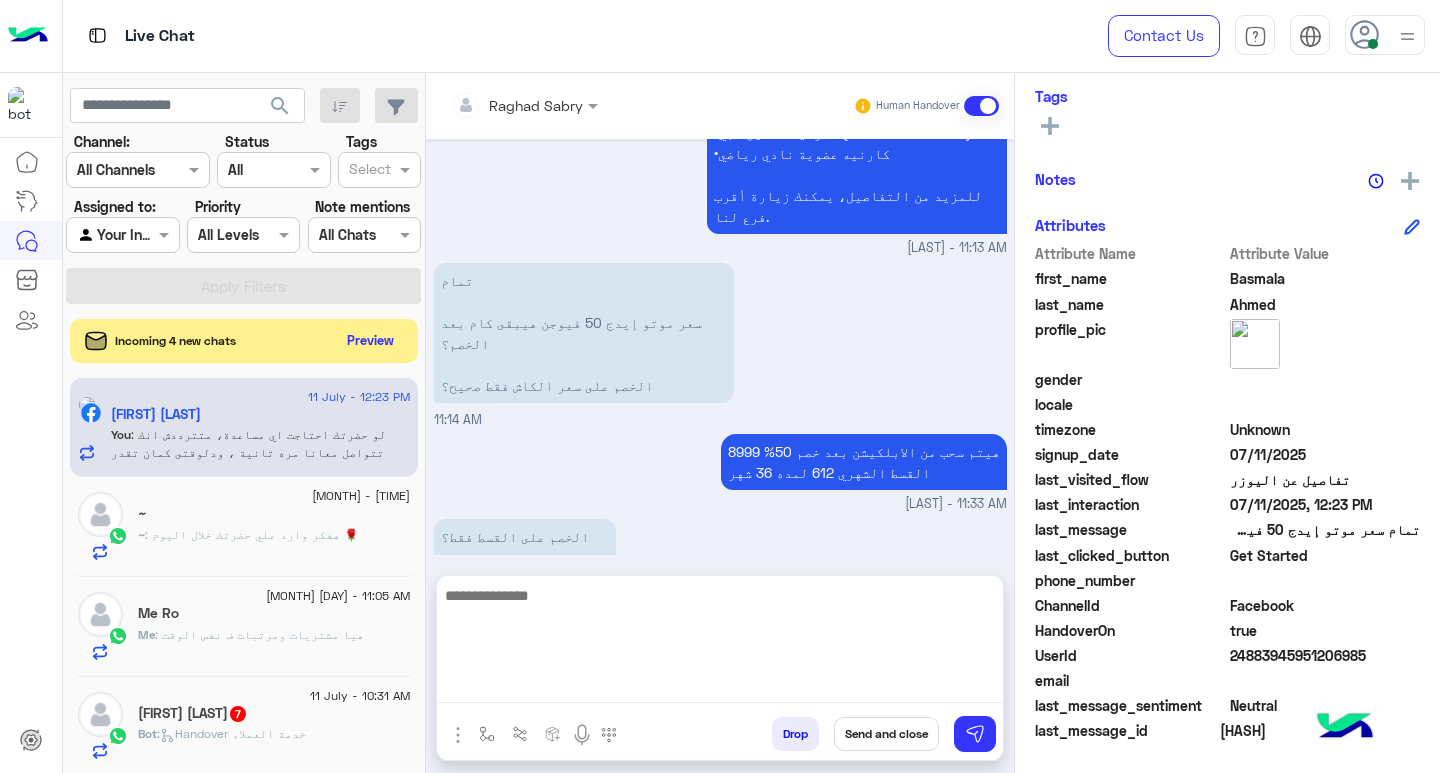 scroll, scrollTop: 0, scrollLeft: 0, axis: both 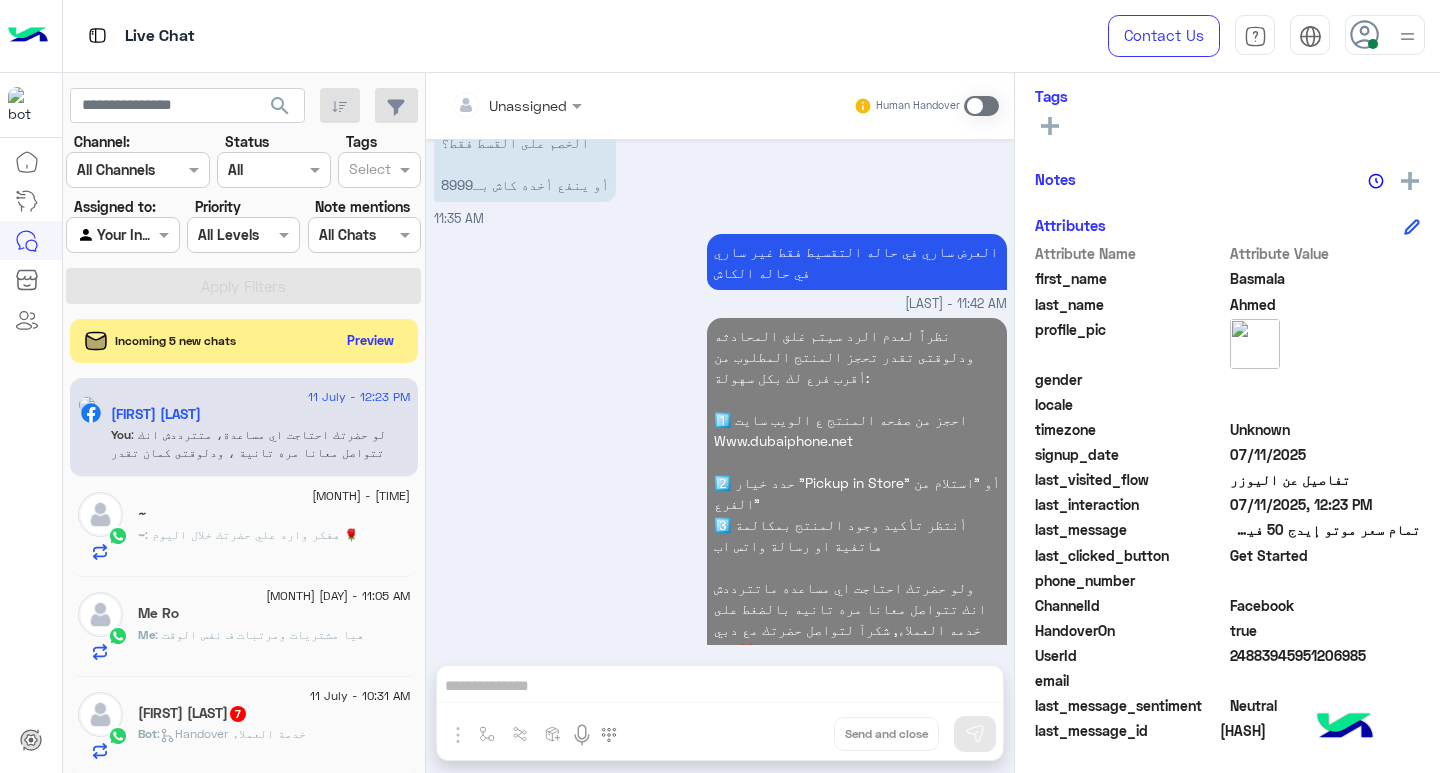 click on ": هفكر وارد علي حضرتك خلال اليوم 🌹" 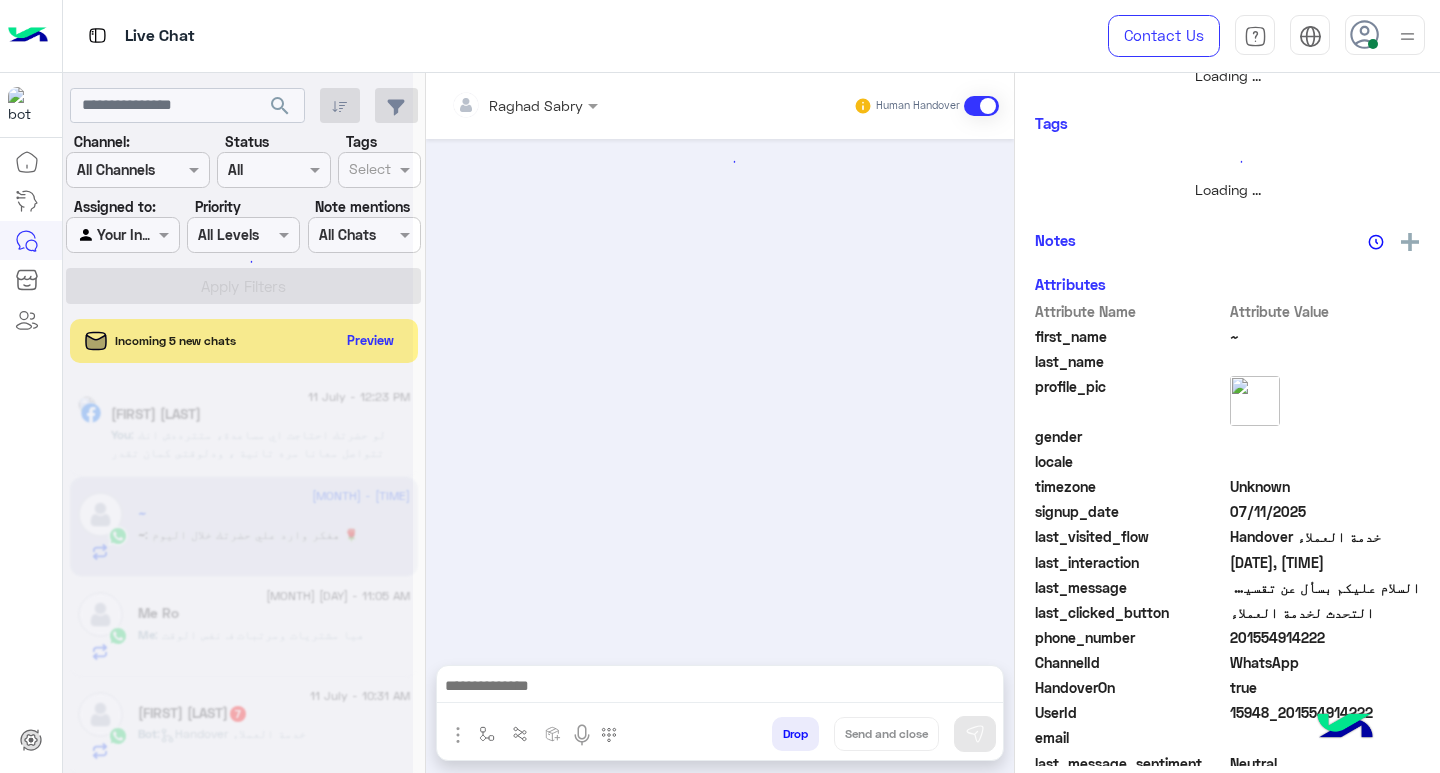 scroll, scrollTop: 355, scrollLeft: 0, axis: vertical 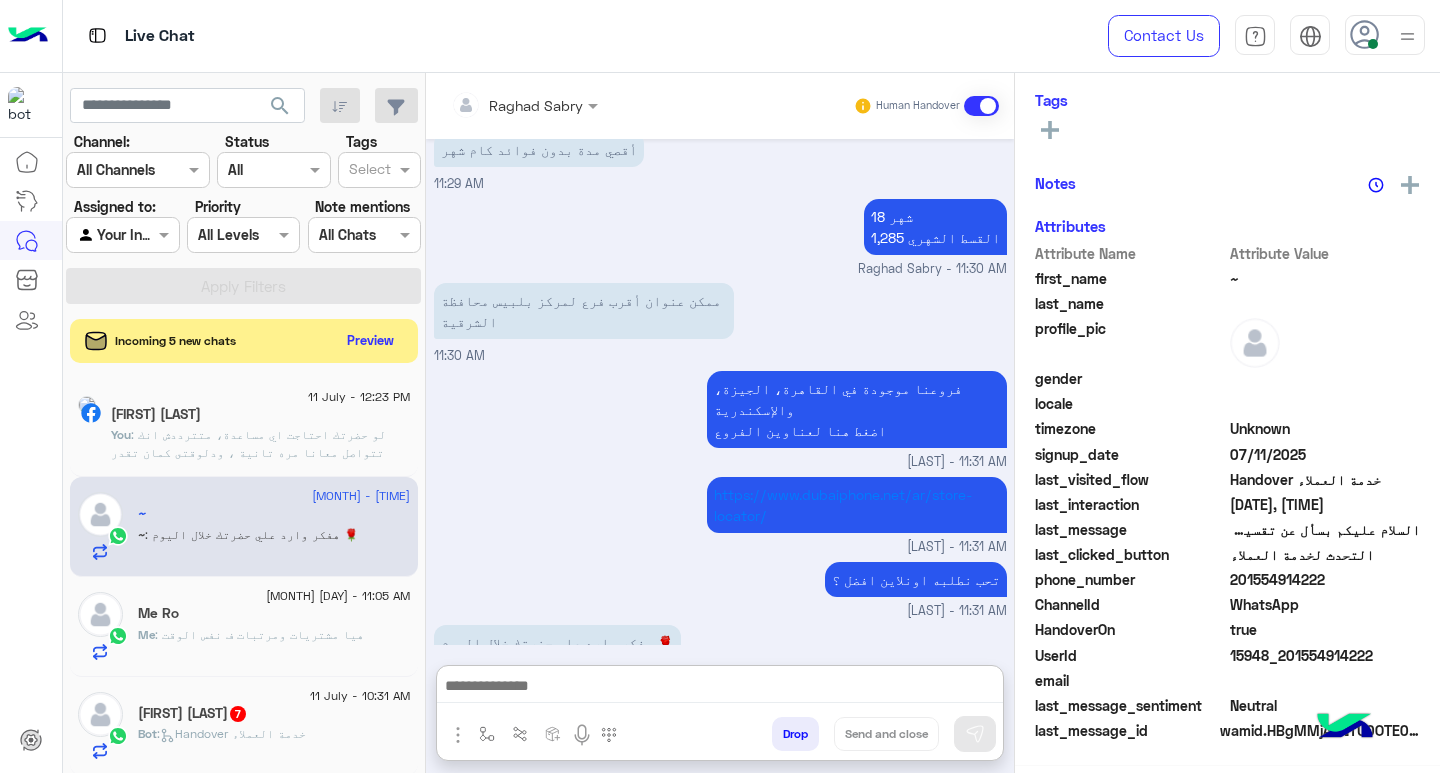 click at bounding box center [720, 688] 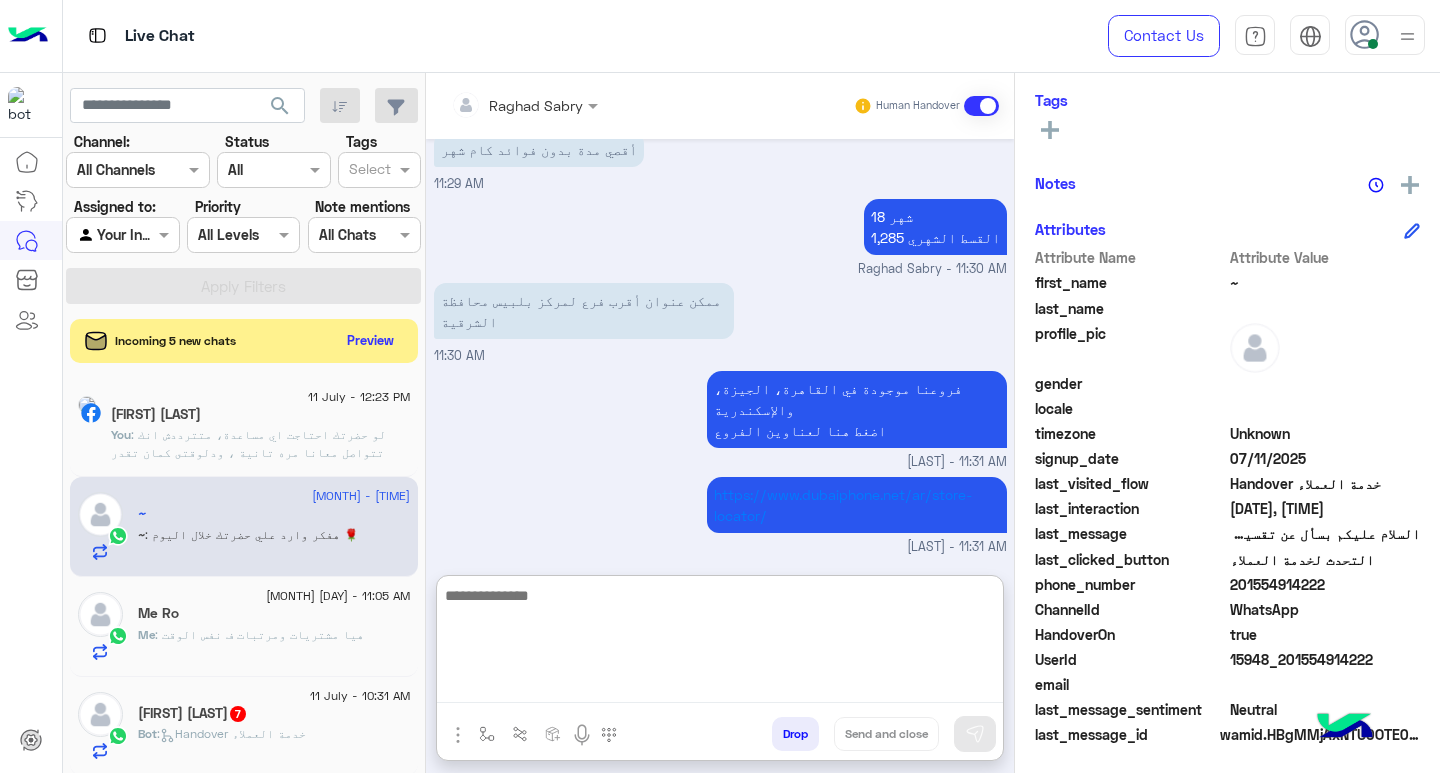 scroll, scrollTop: 329, scrollLeft: 0, axis: vertical 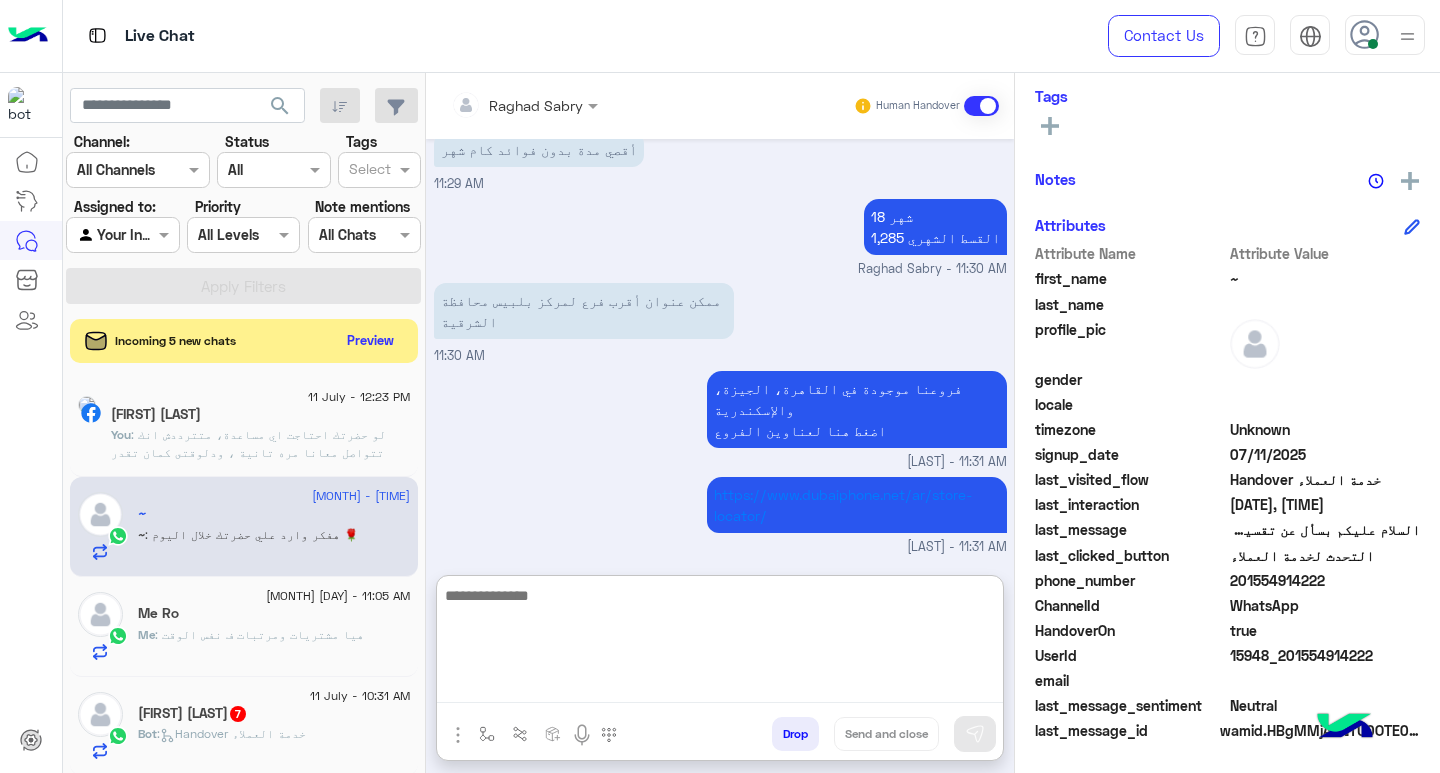 paste on "**********" 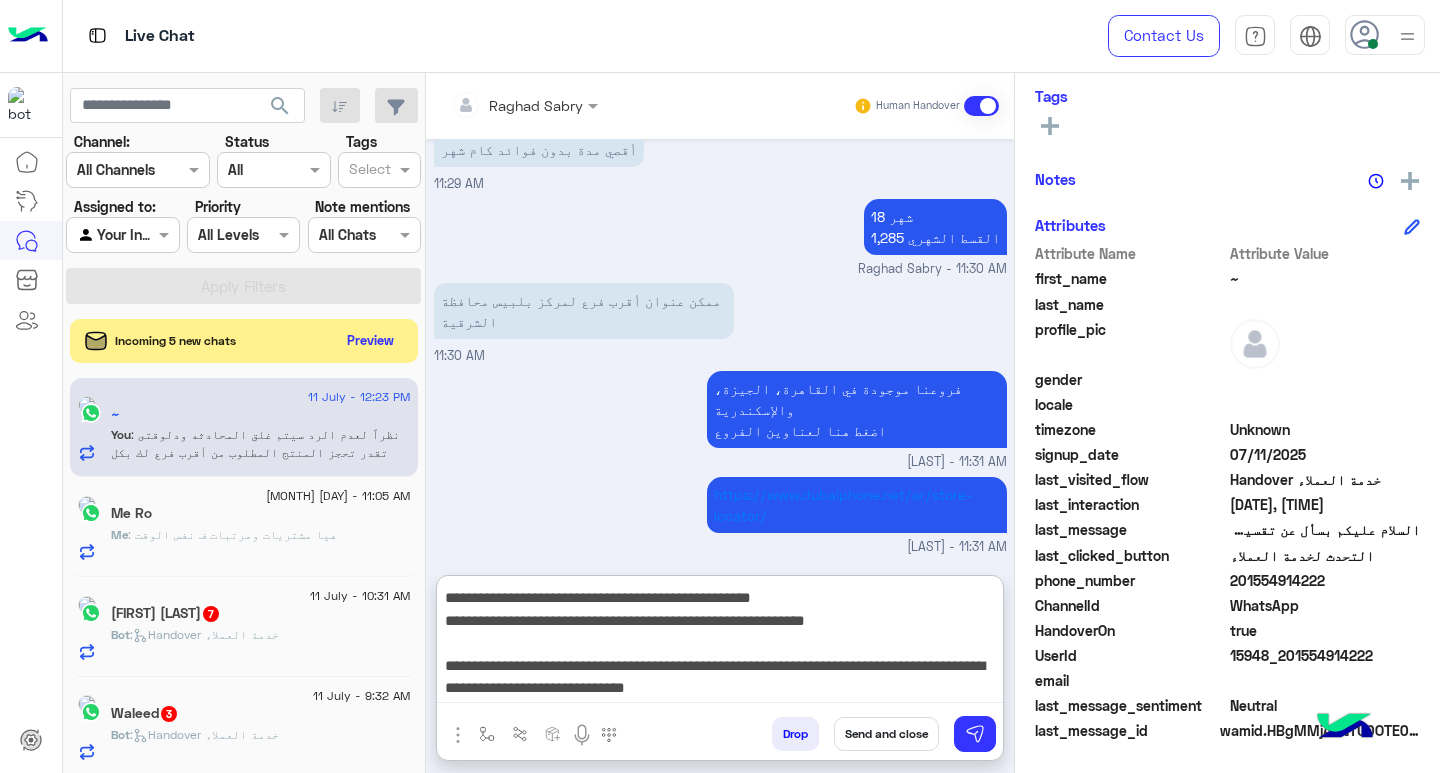 scroll, scrollTop: 40, scrollLeft: 0, axis: vertical 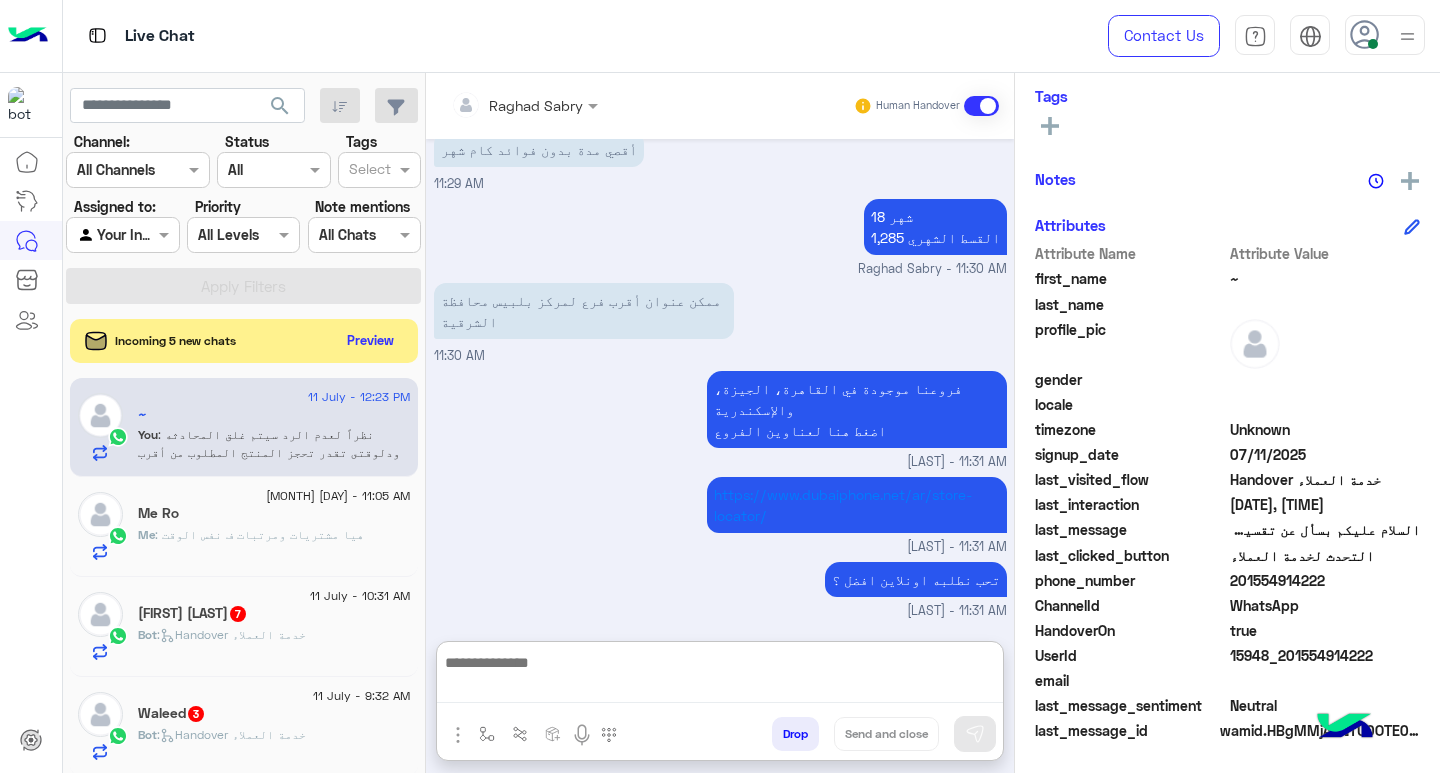click at bounding box center [720, 676] 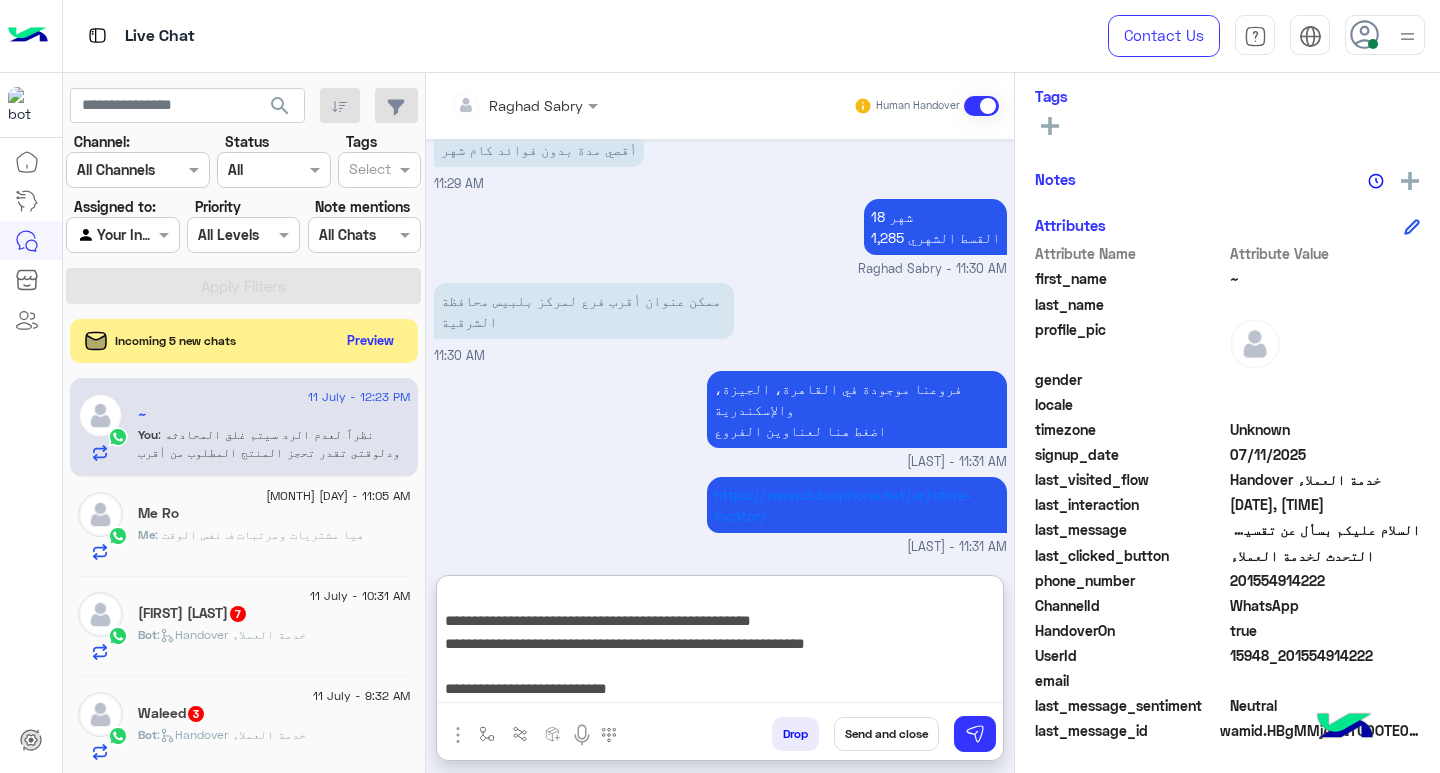 type on "**********" 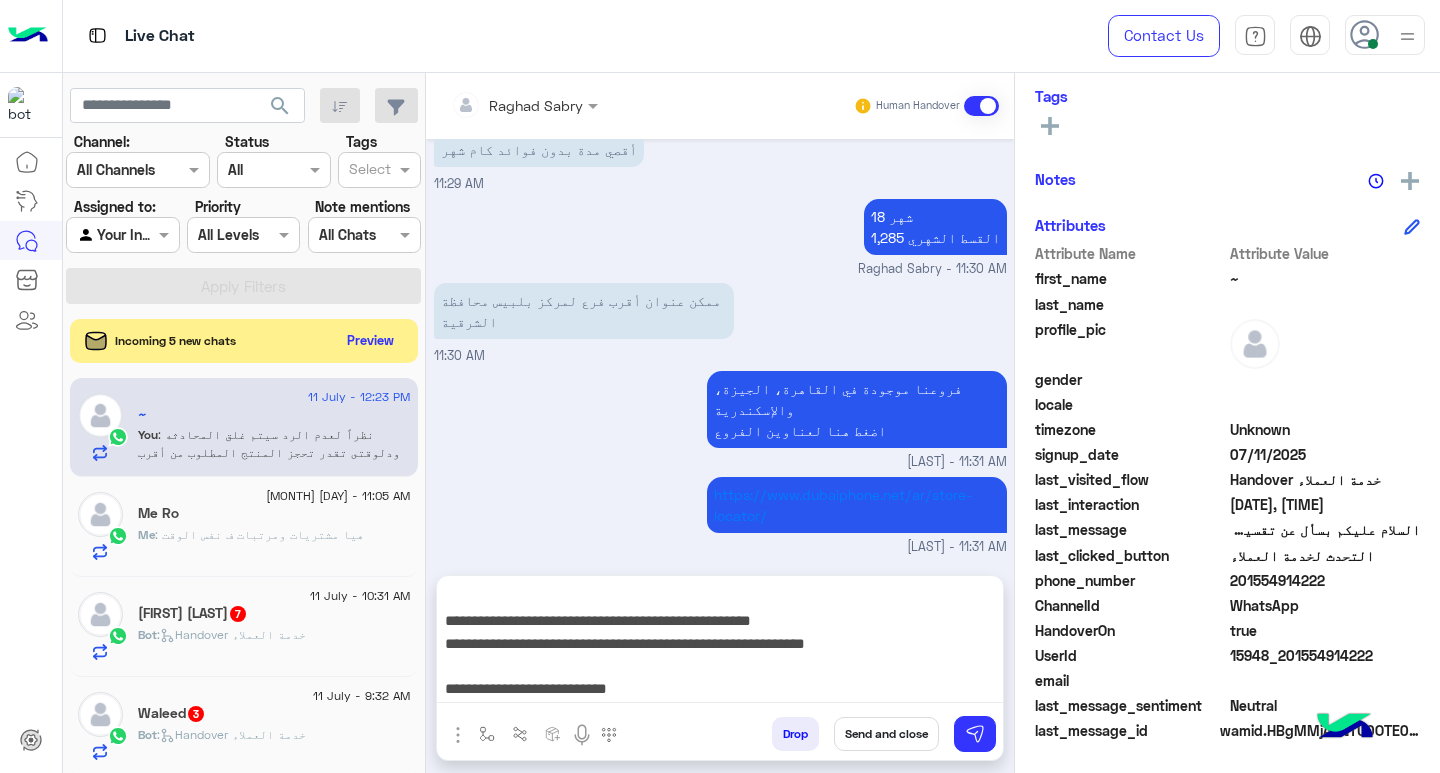 click on "Send and close" at bounding box center (886, 734) 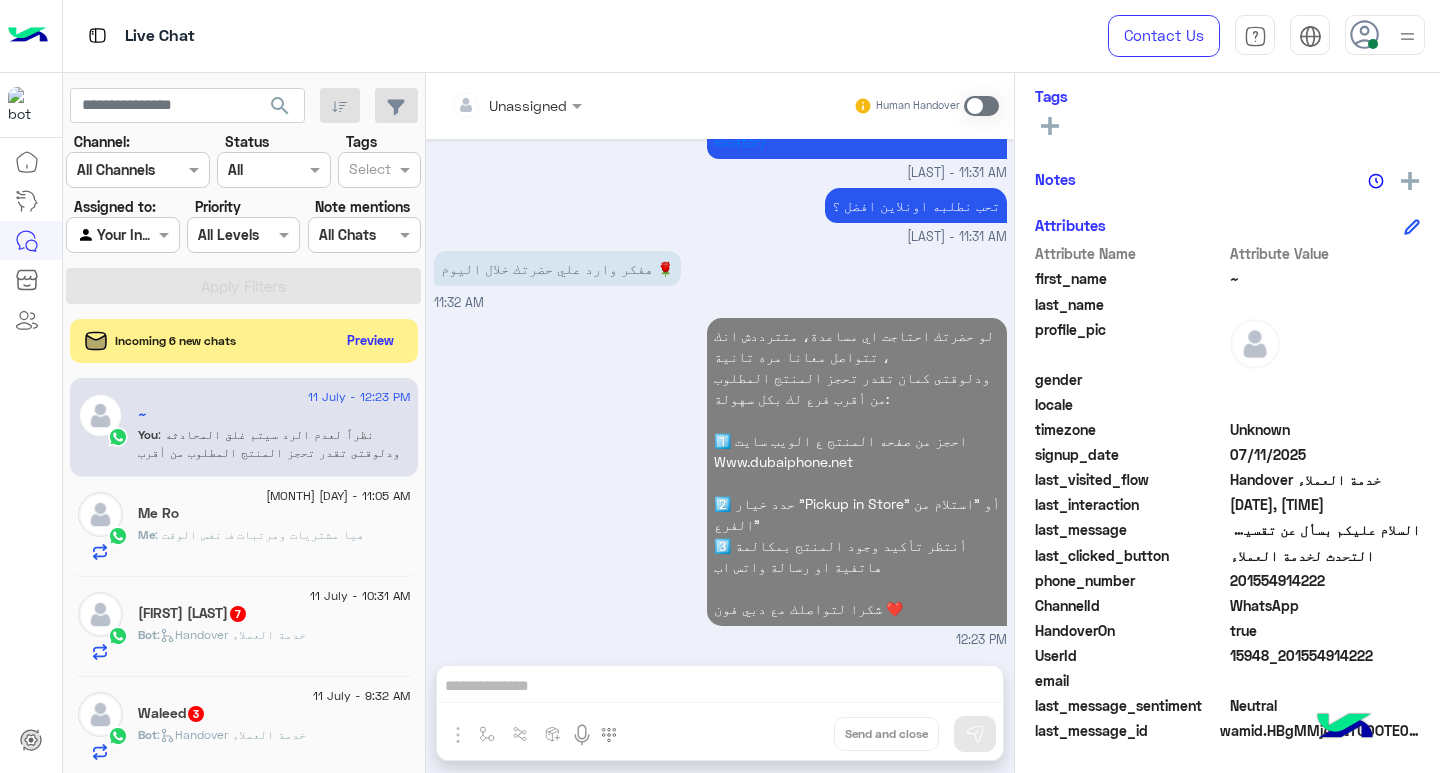 click on "Me : هيا مشتريات ومرتبات ف نفس الوقت" 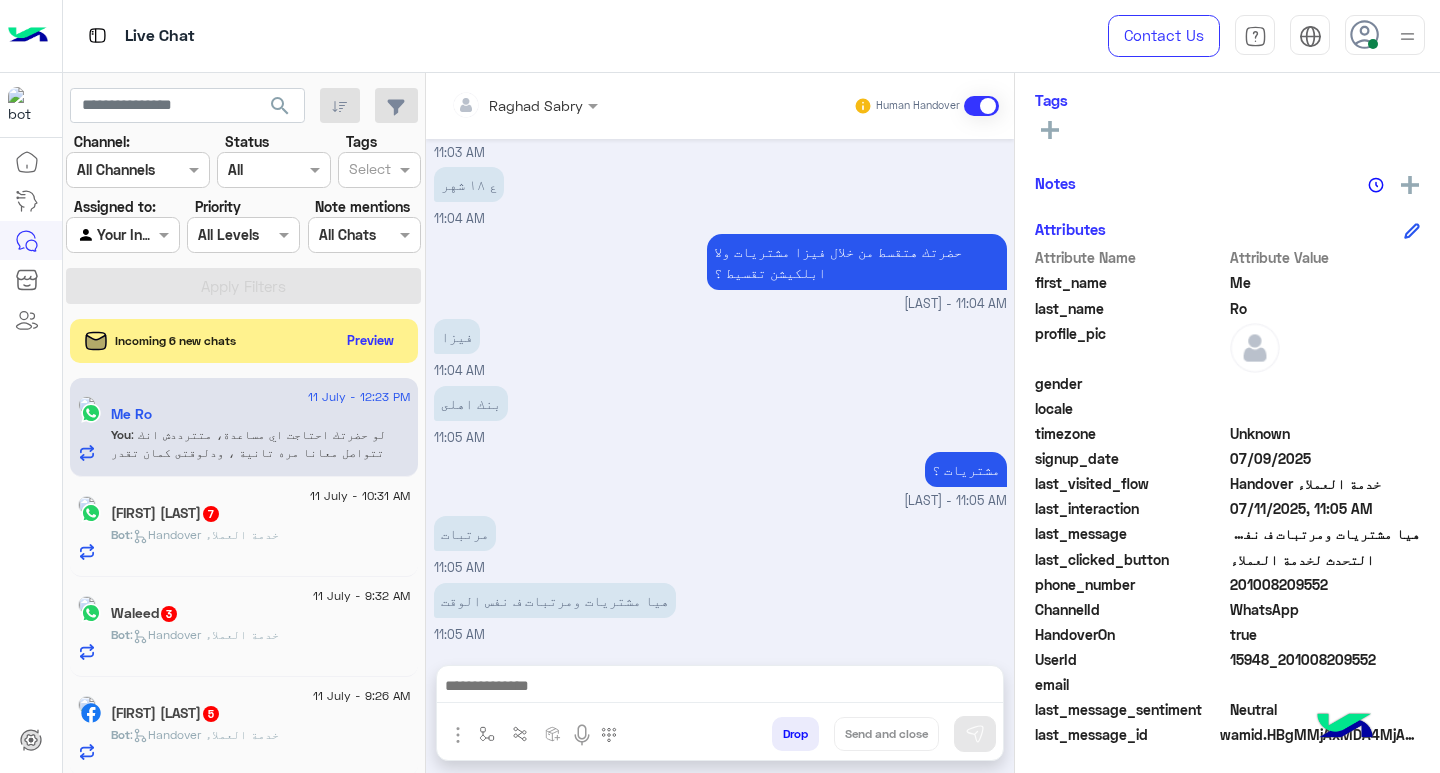 scroll, scrollTop: 329, scrollLeft: 0, axis: vertical 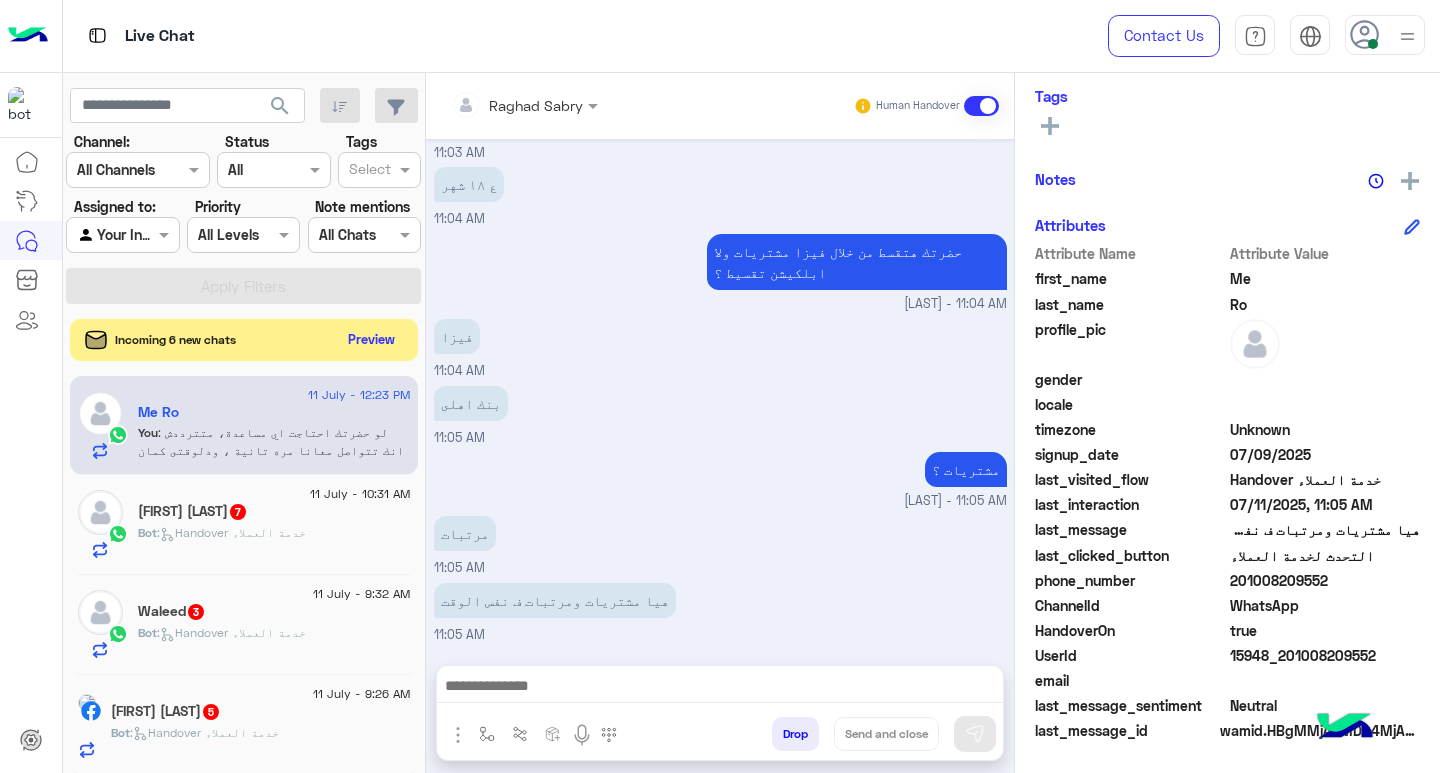 click on "Preview" 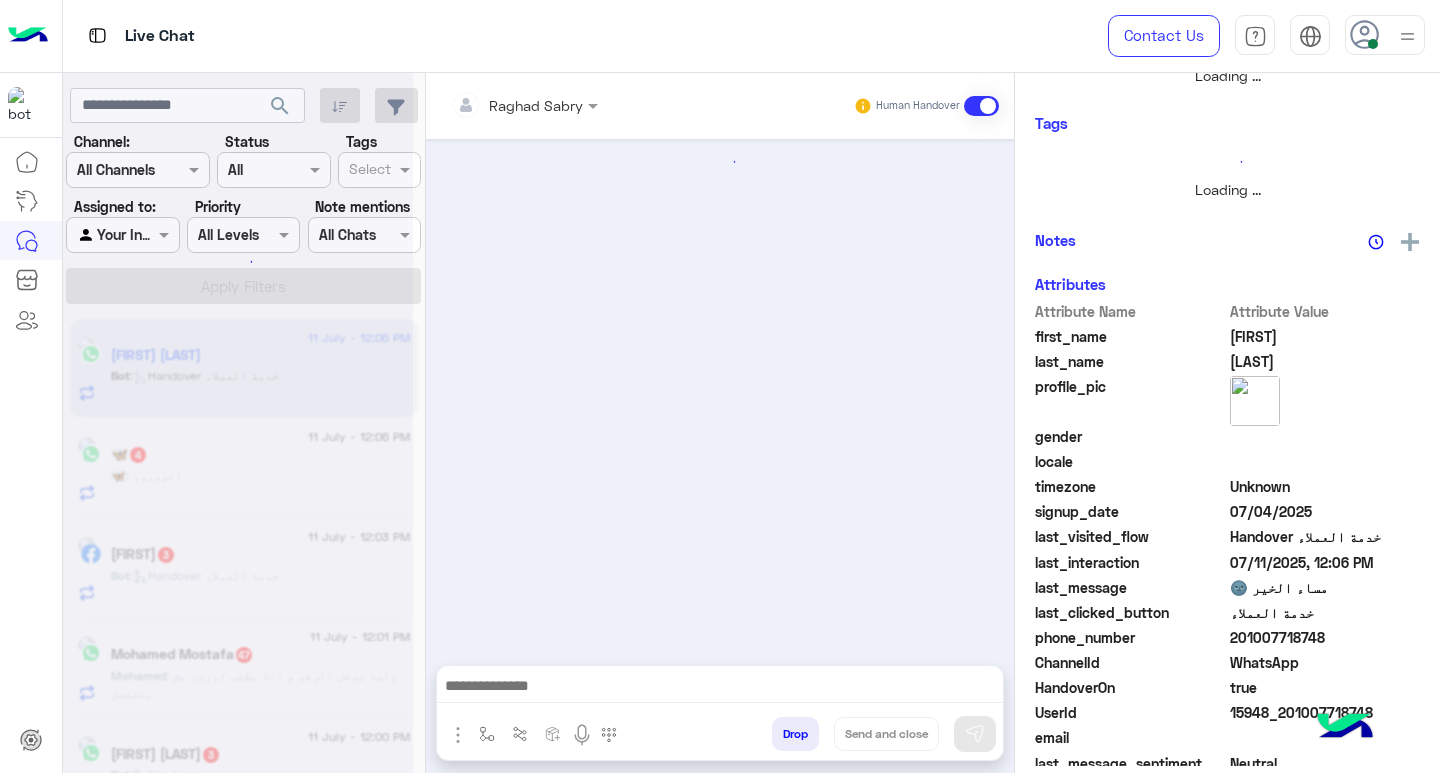 scroll, scrollTop: 355, scrollLeft: 0, axis: vertical 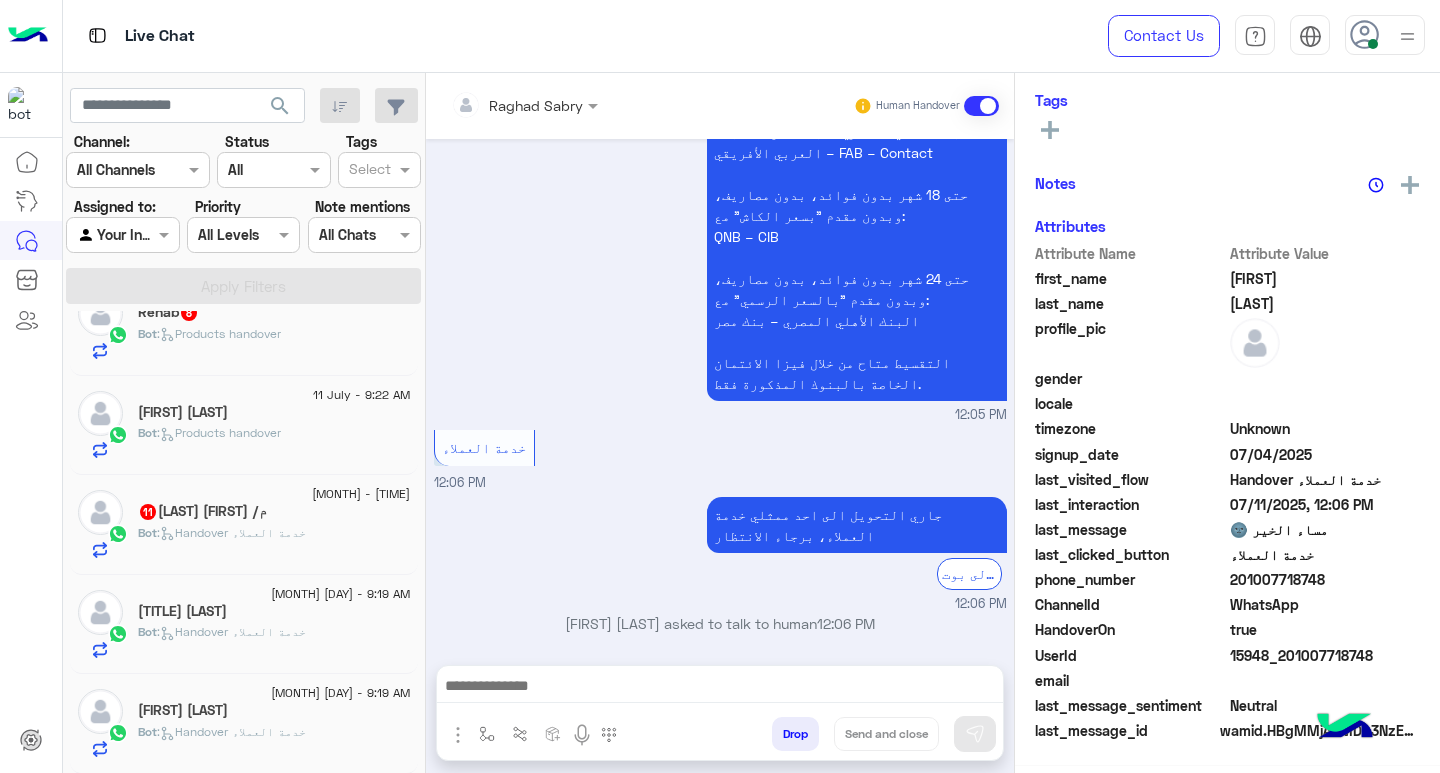 click on "Bot :   Handover خدمة العملاء" 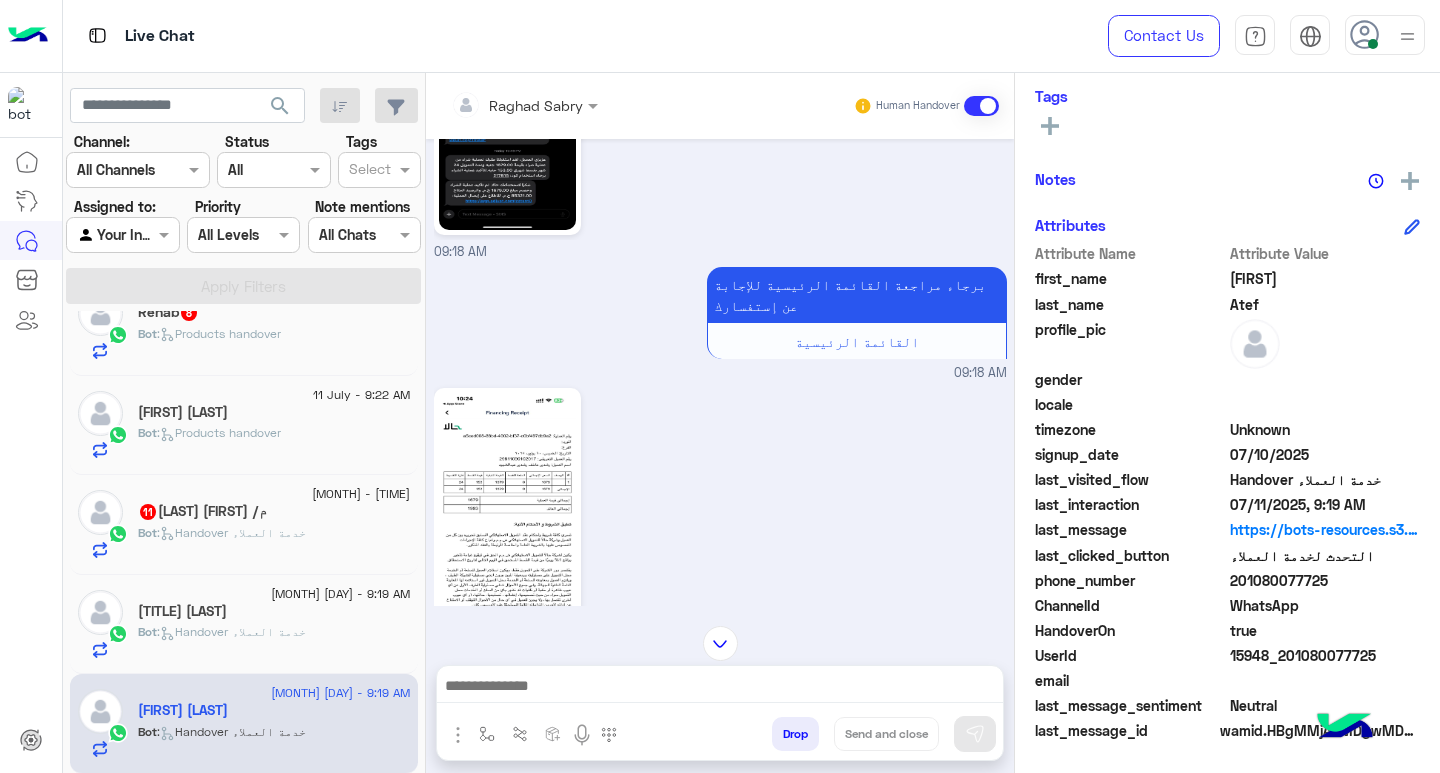 scroll, scrollTop: 0, scrollLeft: 0, axis: both 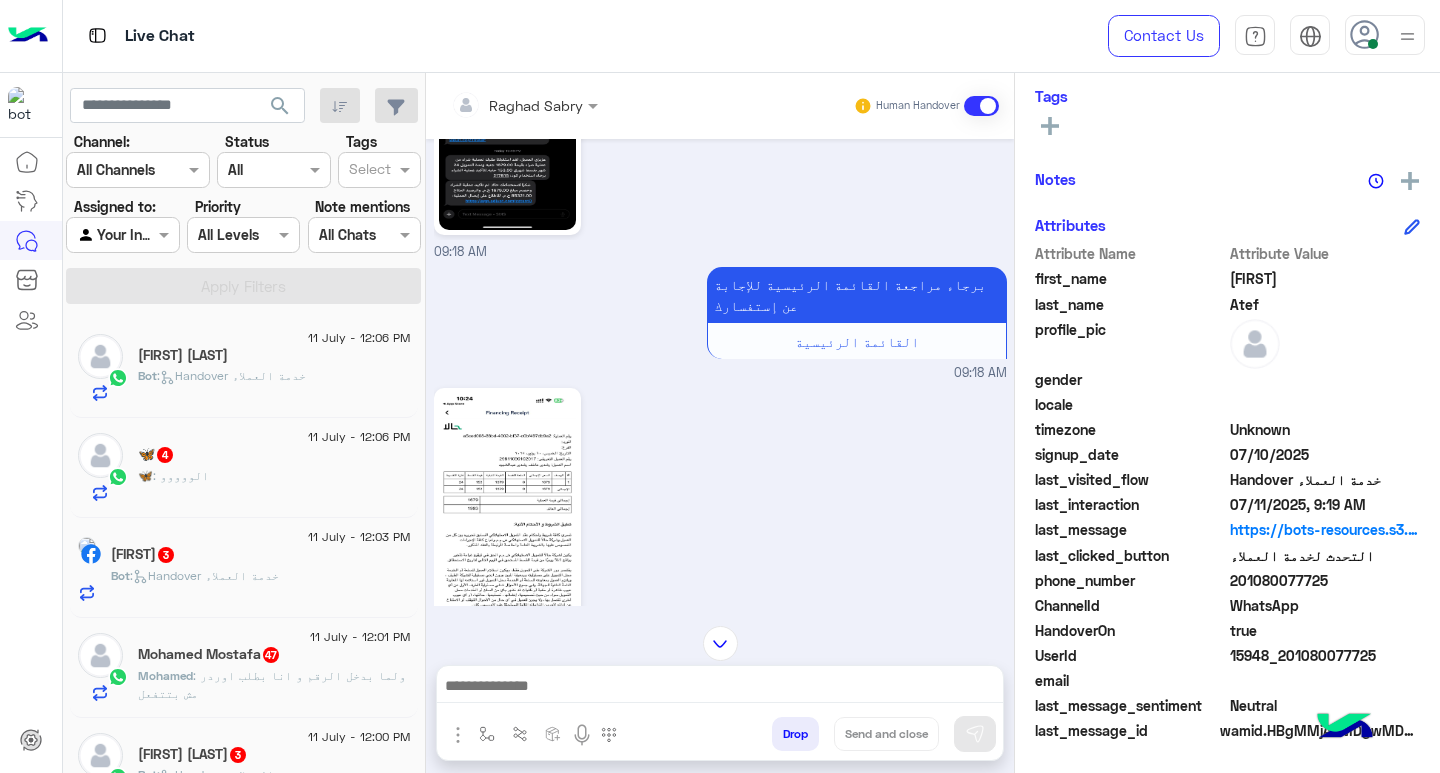 click on "🦋 : الووووو" 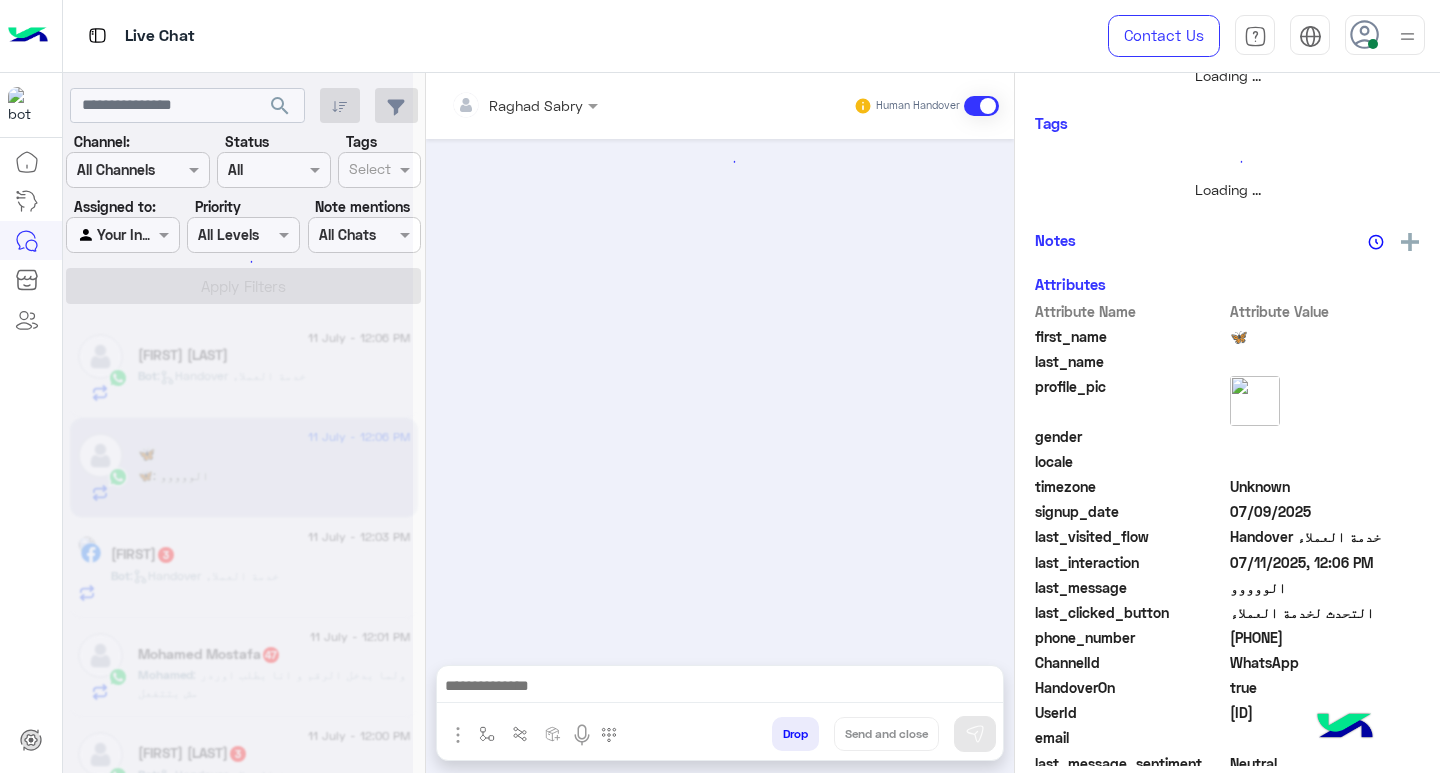 scroll, scrollTop: 355, scrollLeft: 0, axis: vertical 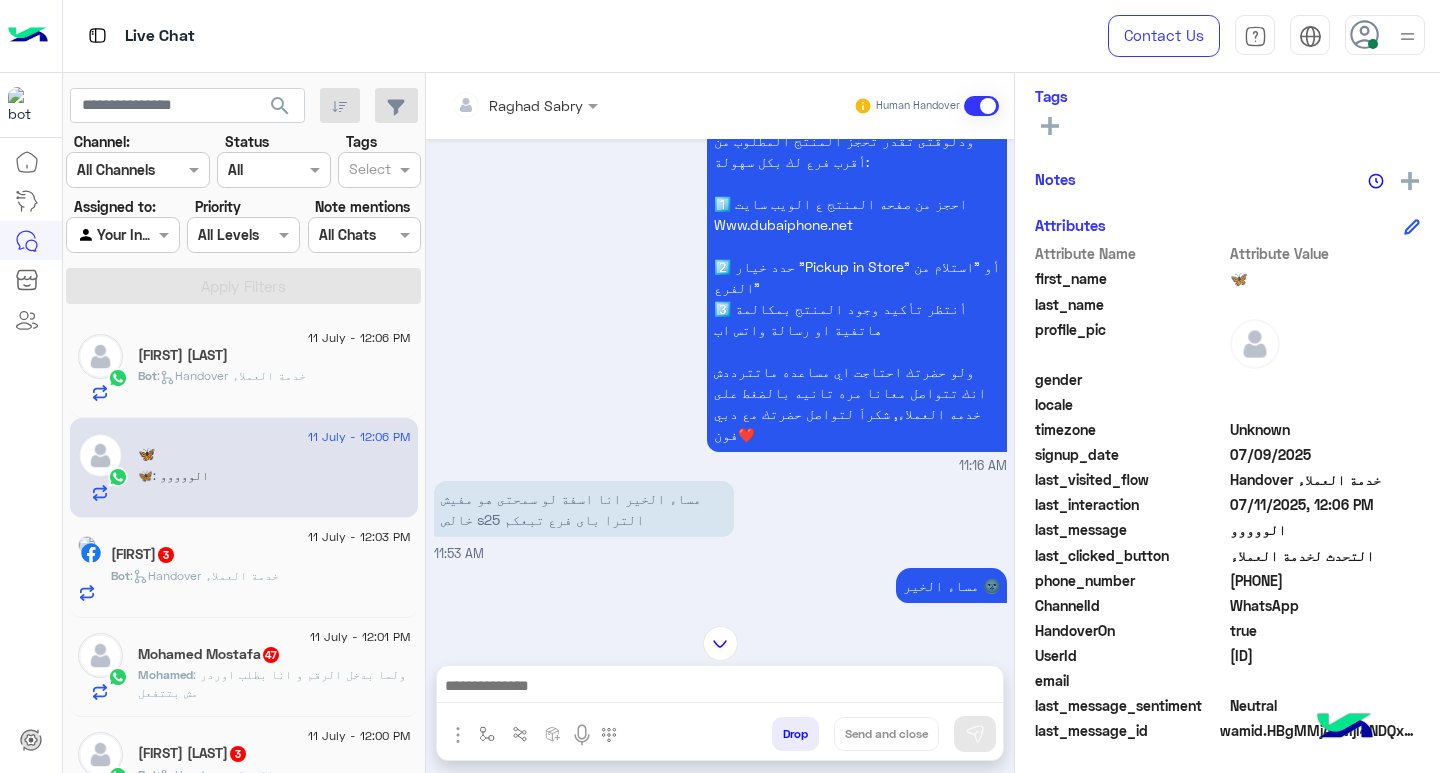 click on "Michael Makram" 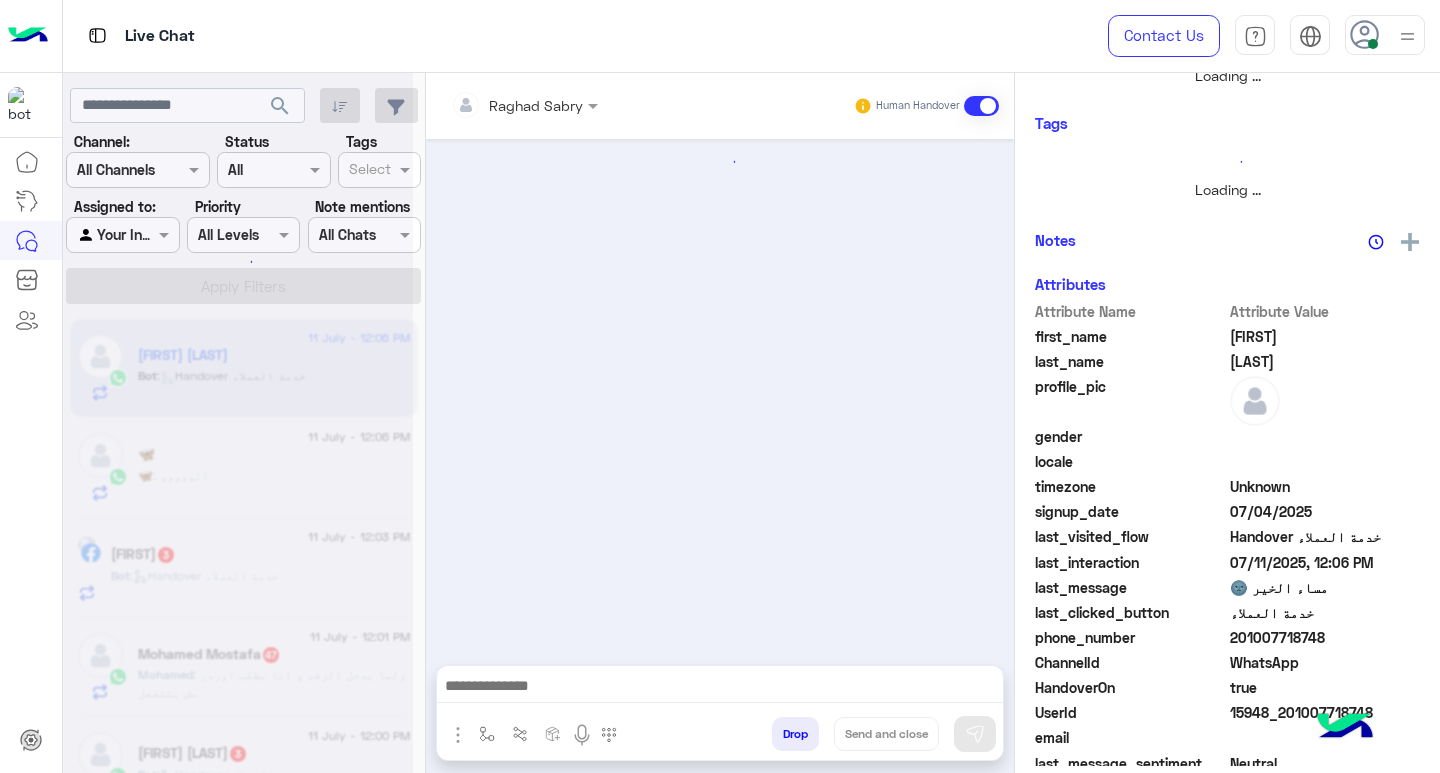 scroll, scrollTop: 355, scrollLeft: 0, axis: vertical 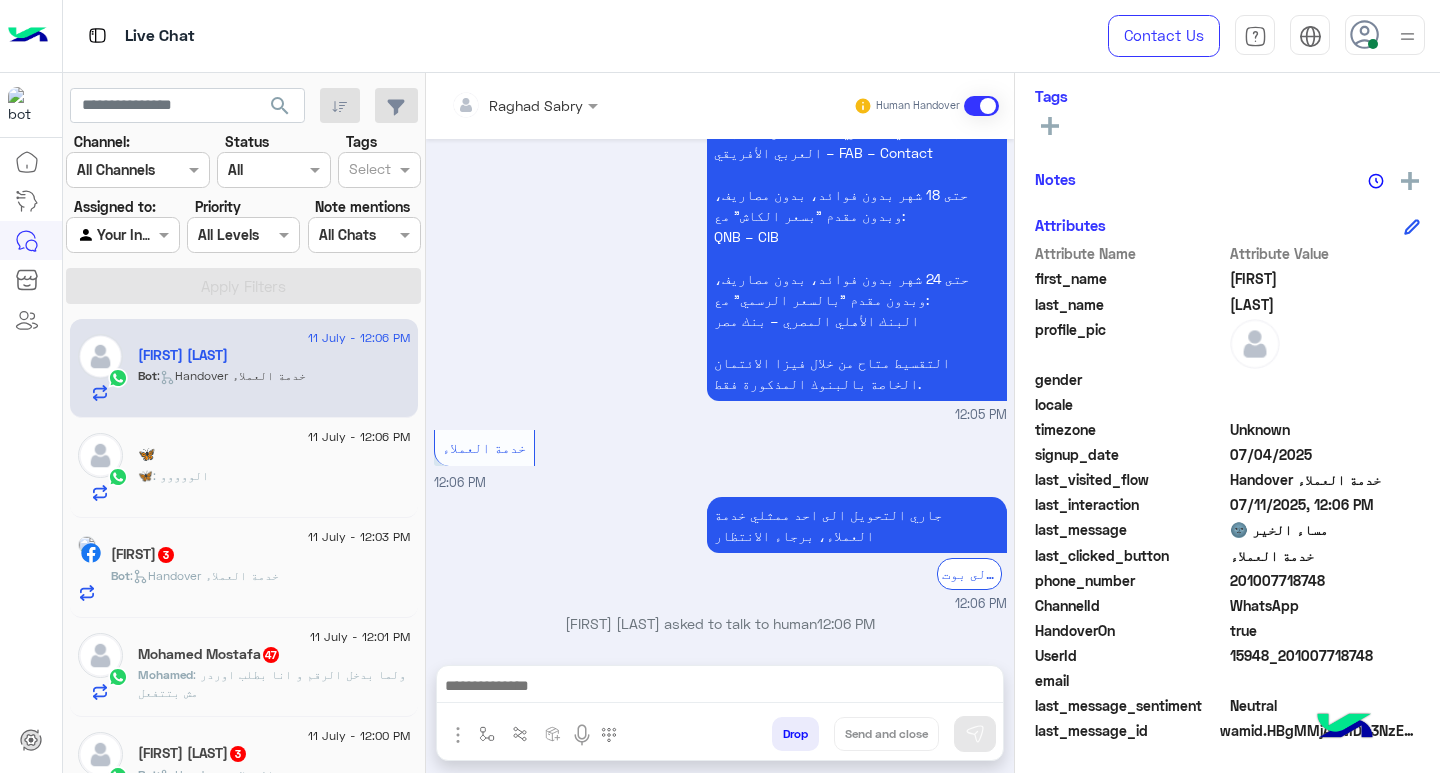 click on "🦋 : الووووو" 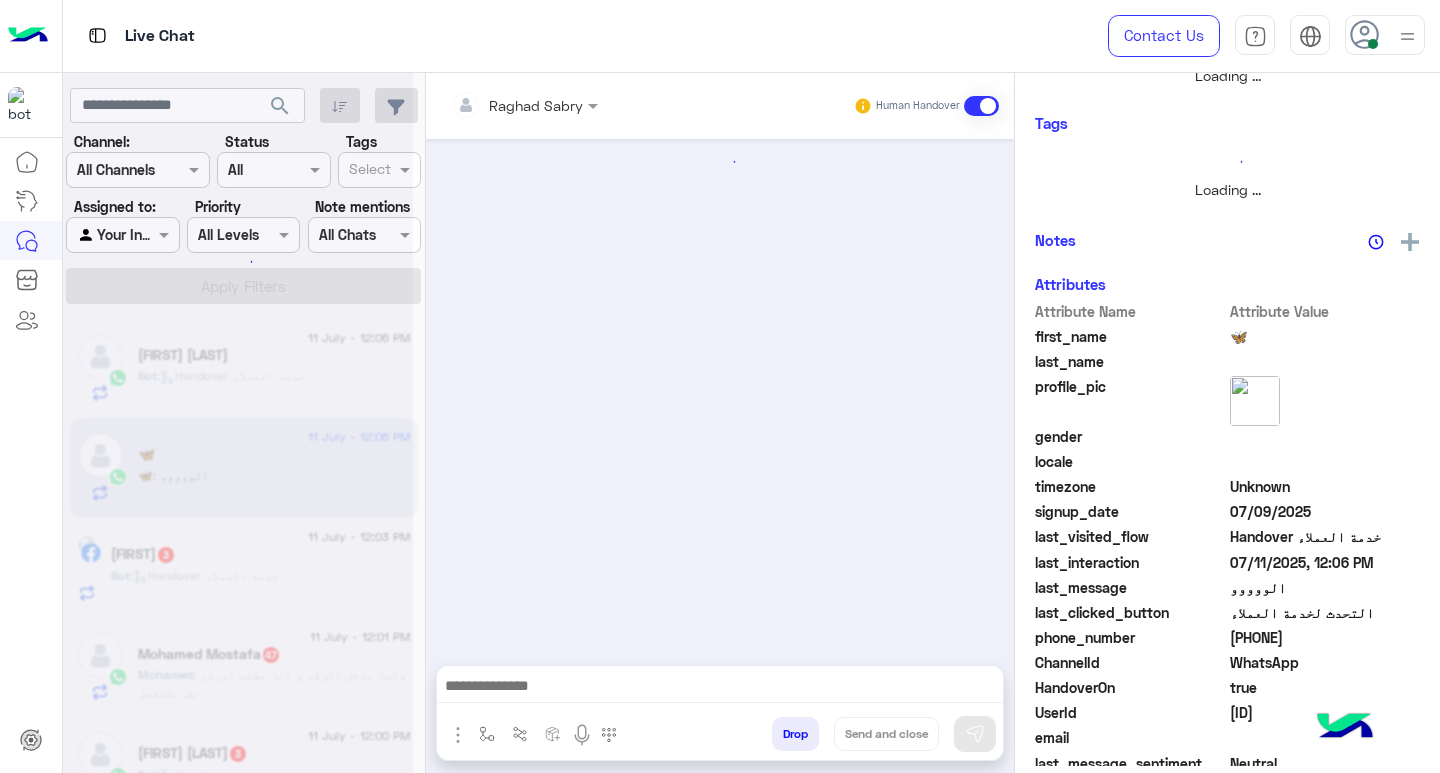 scroll, scrollTop: 355, scrollLeft: 0, axis: vertical 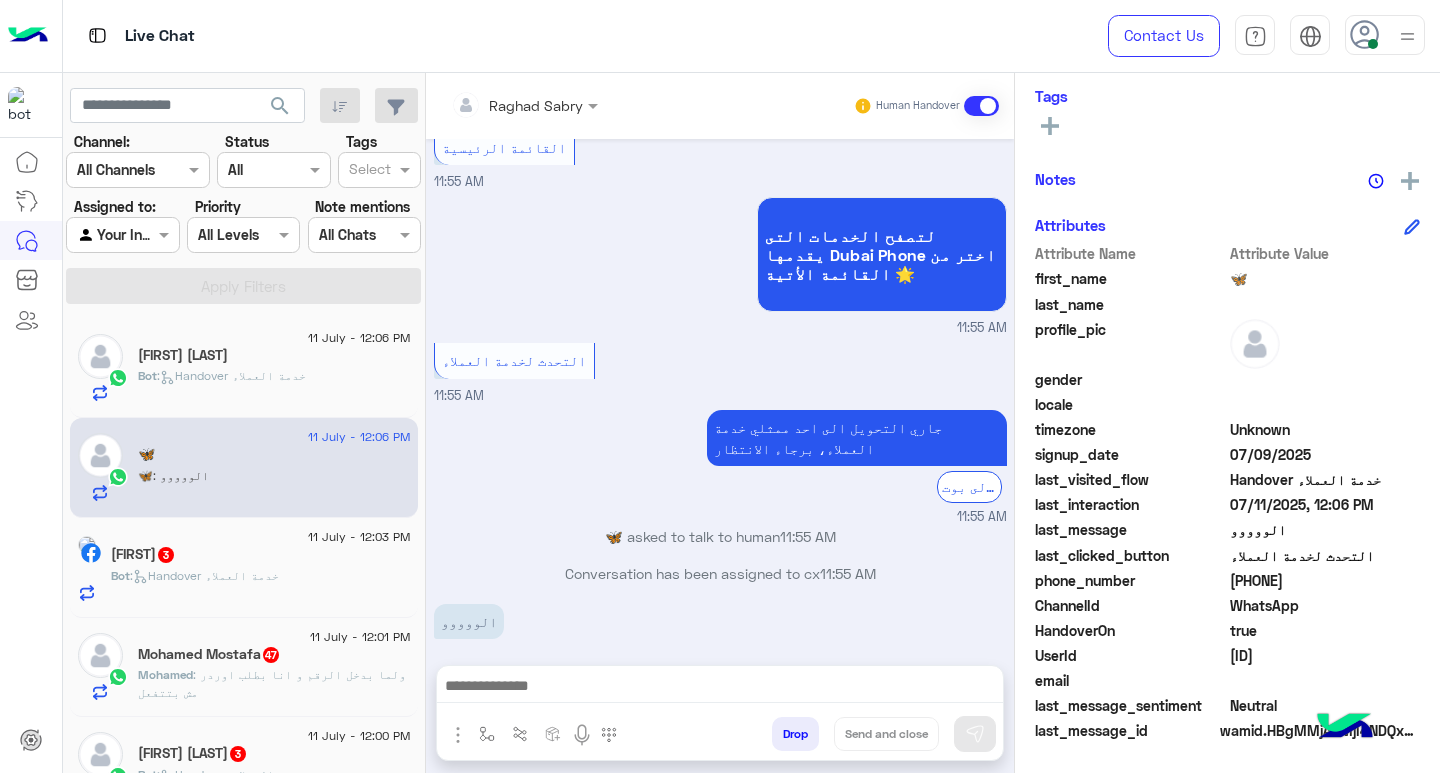 click at bounding box center (720, 688) 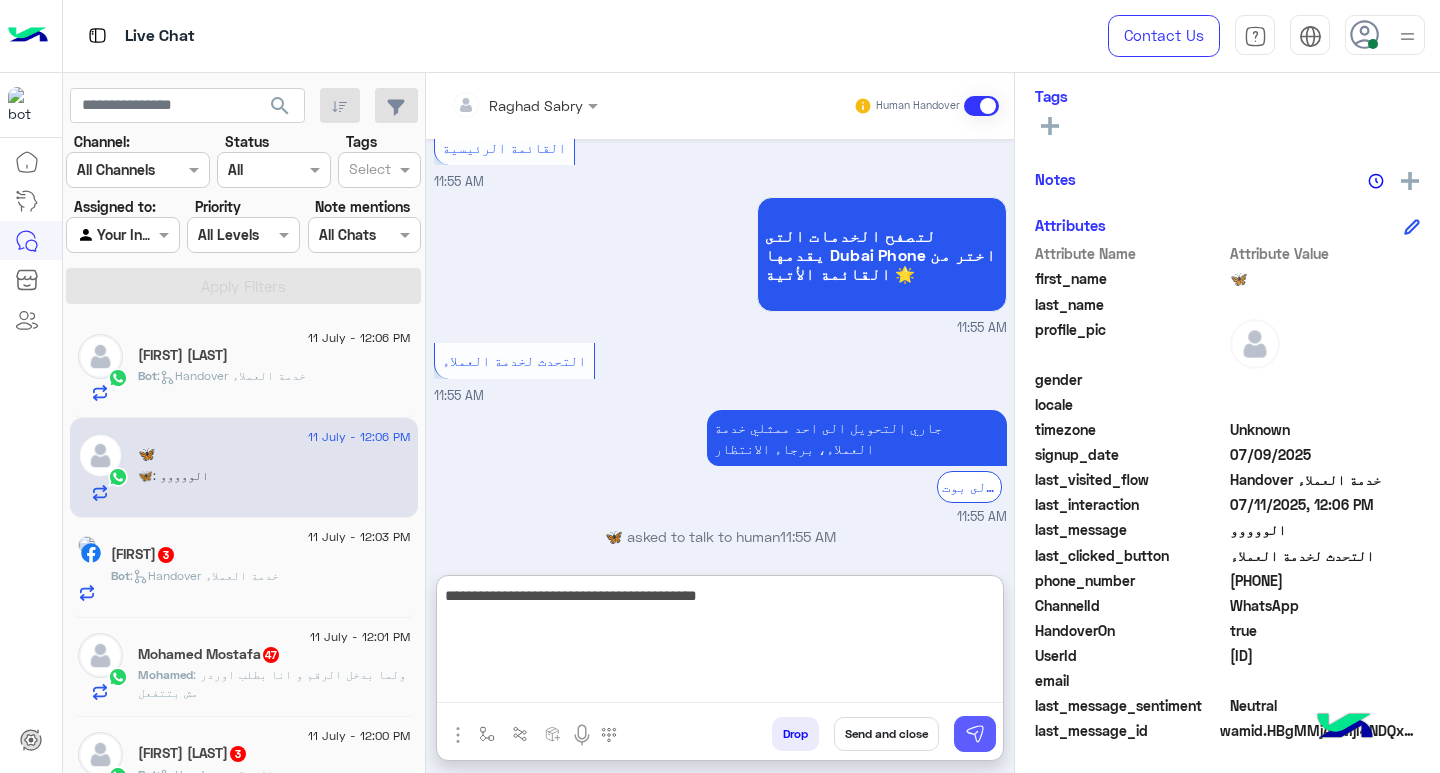 type on "**********" 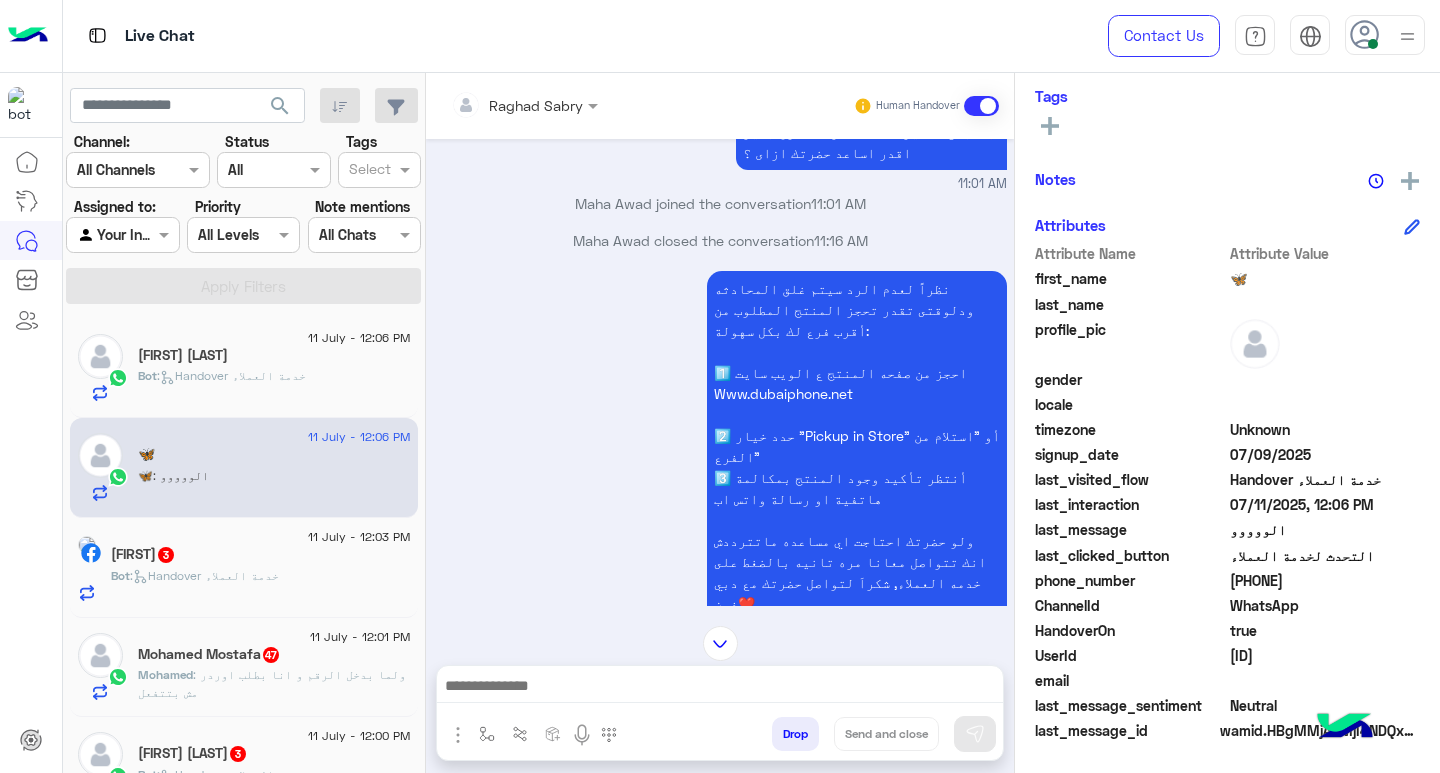 scroll, scrollTop: 1676, scrollLeft: 0, axis: vertical 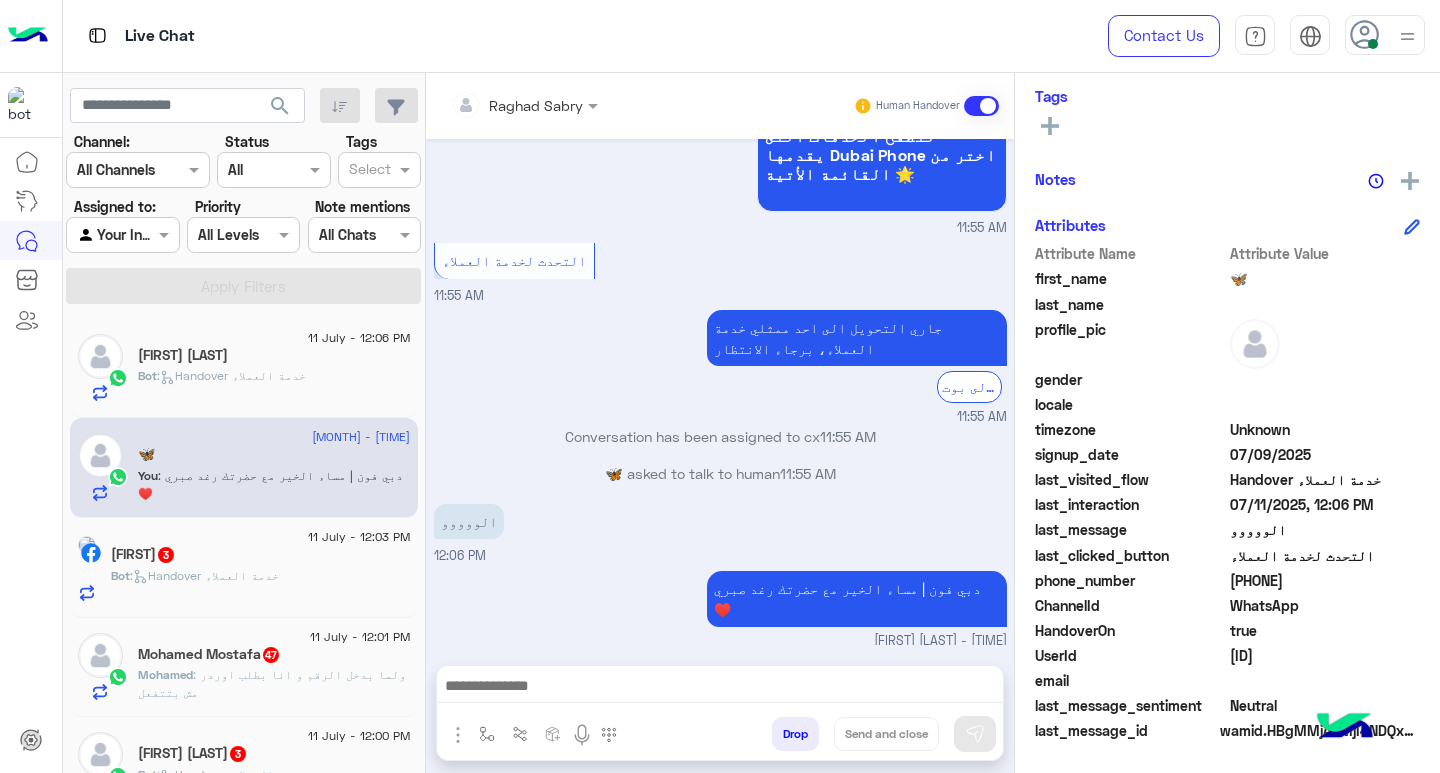 click at bounding box center (720, 688) 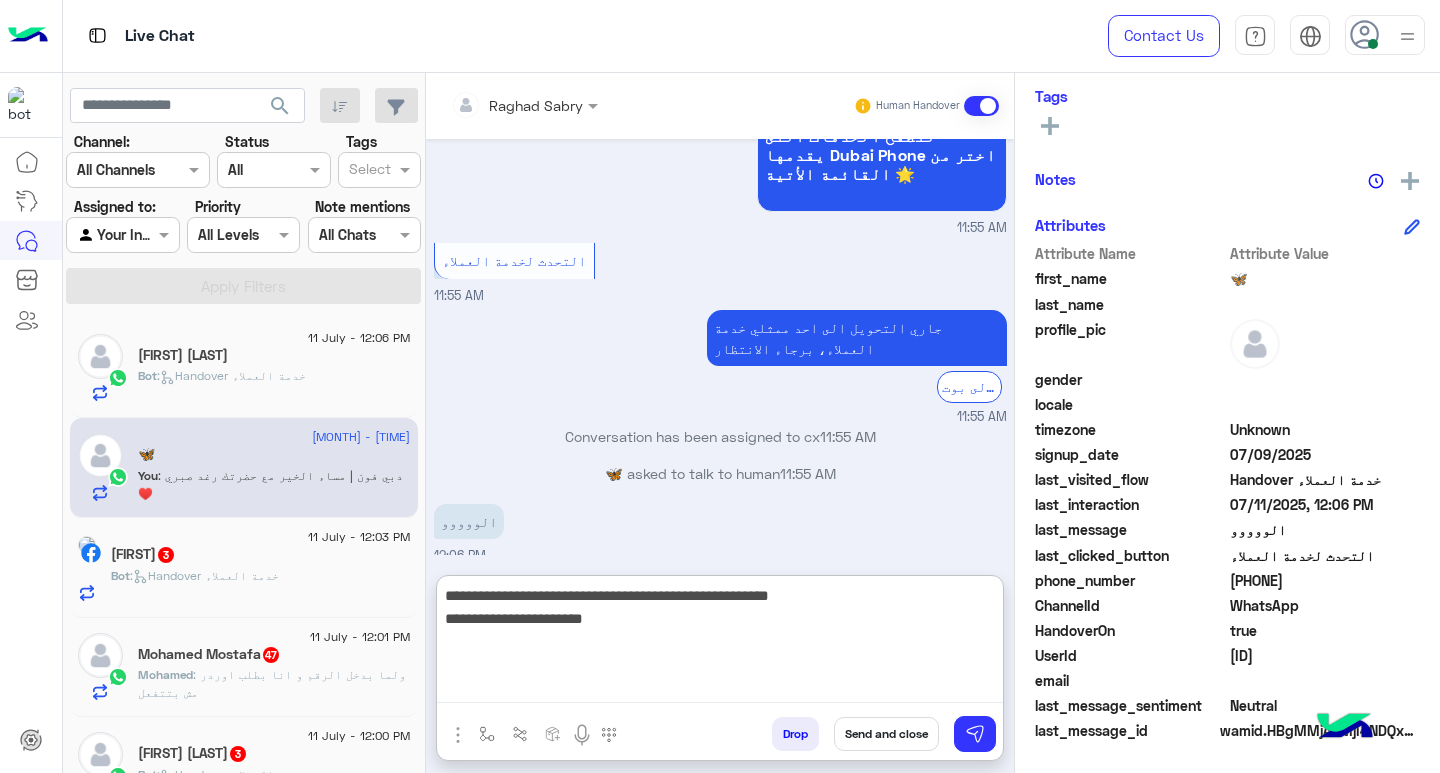 click on "**********" at bounding box center (720, 643) 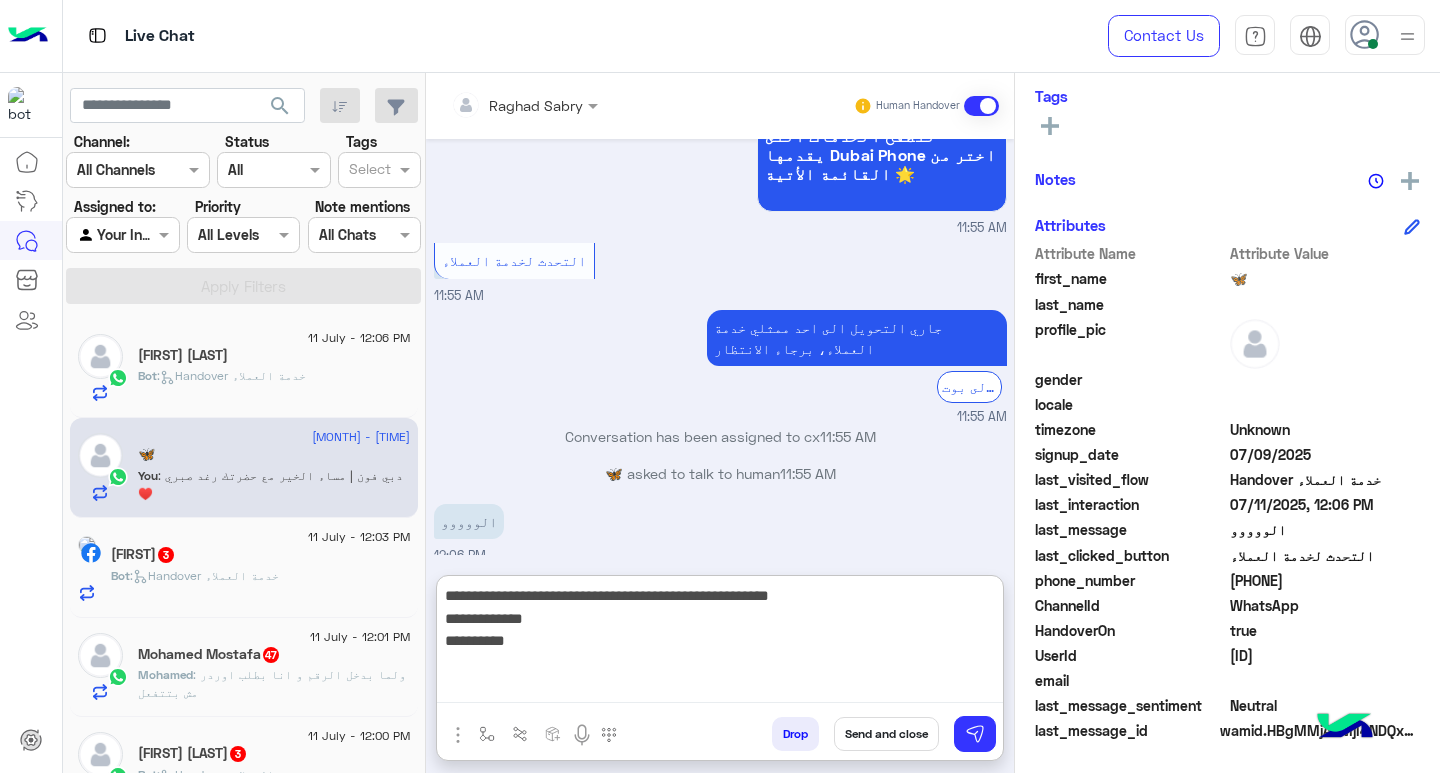 click on "**********" at bounding box center (720, 643) 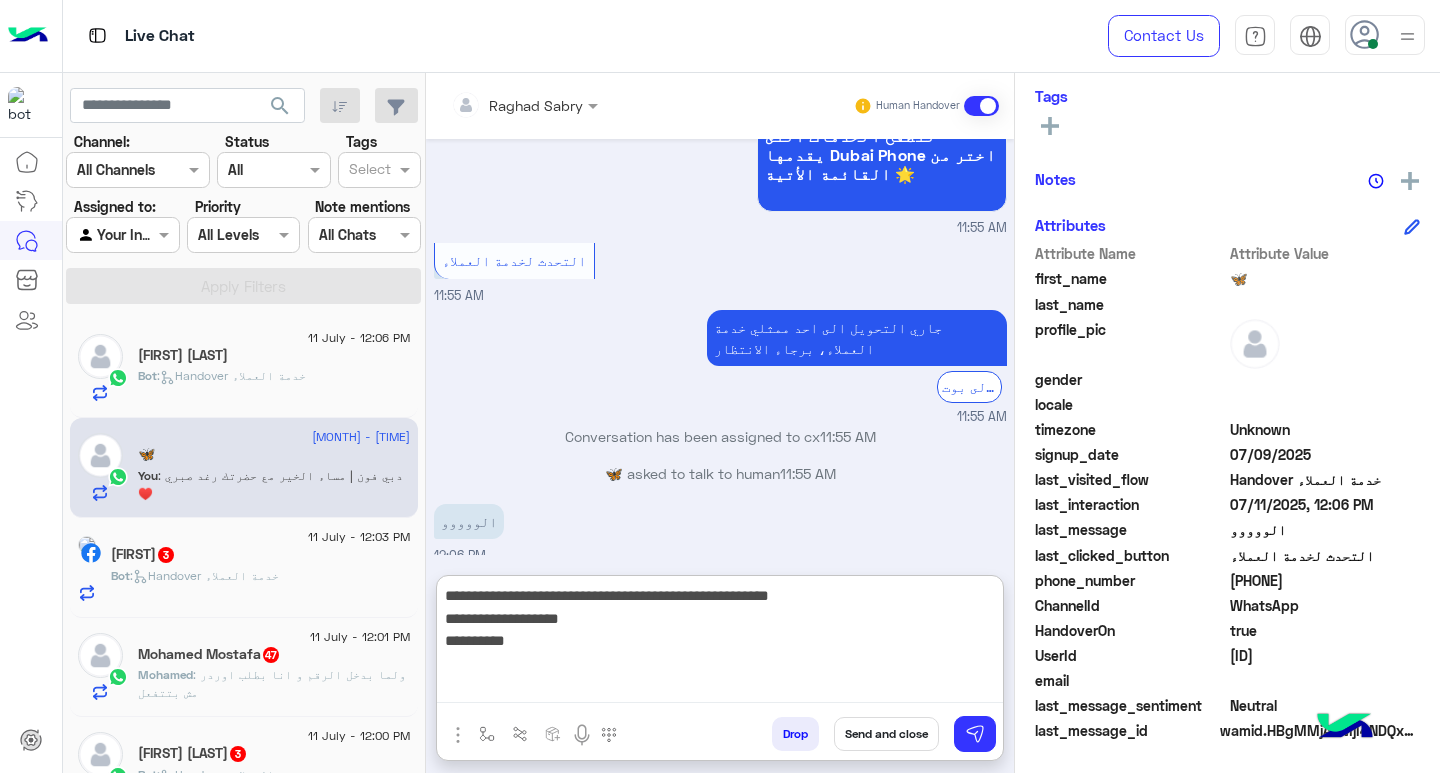 click on "**********" at bounding box center [720, 643] 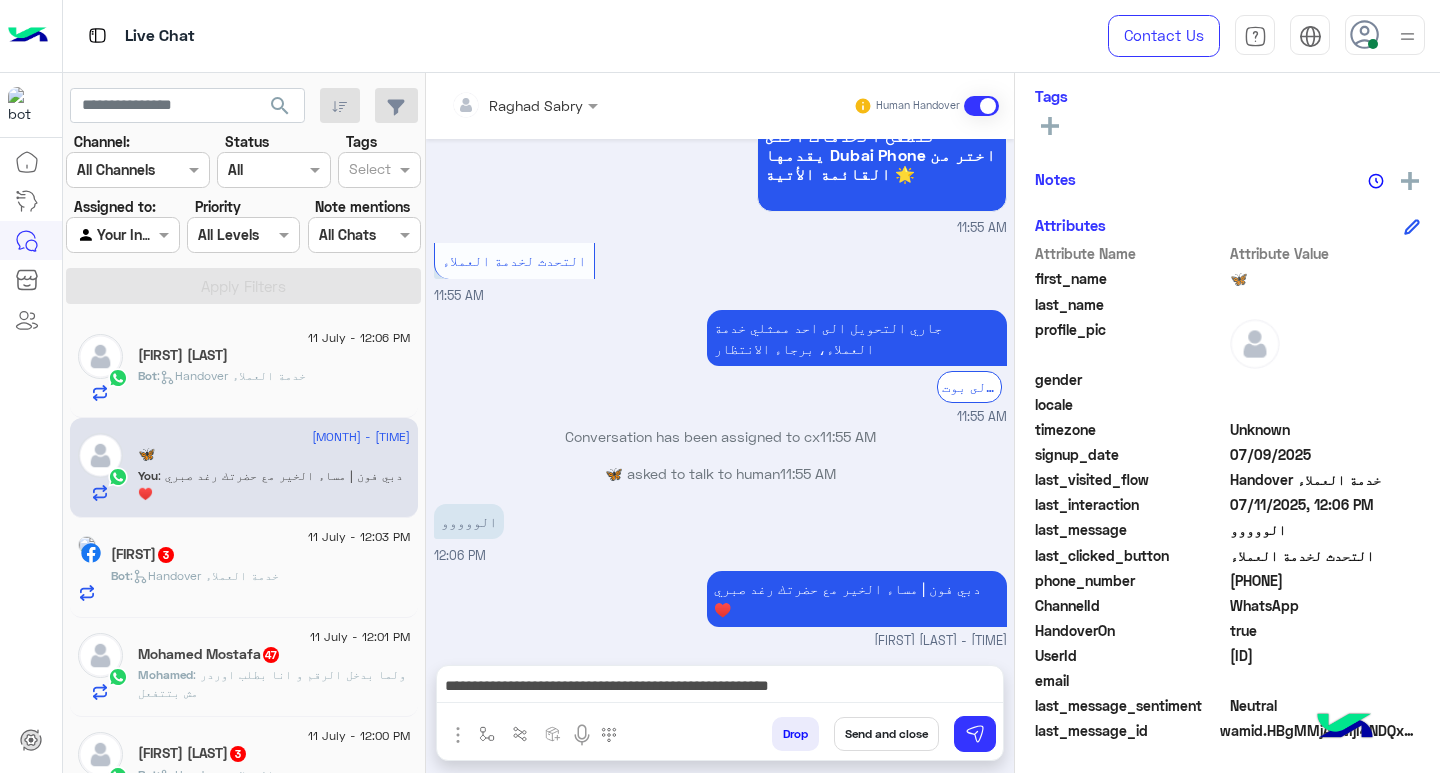 click on "**********" at bounding box center (720, 688) 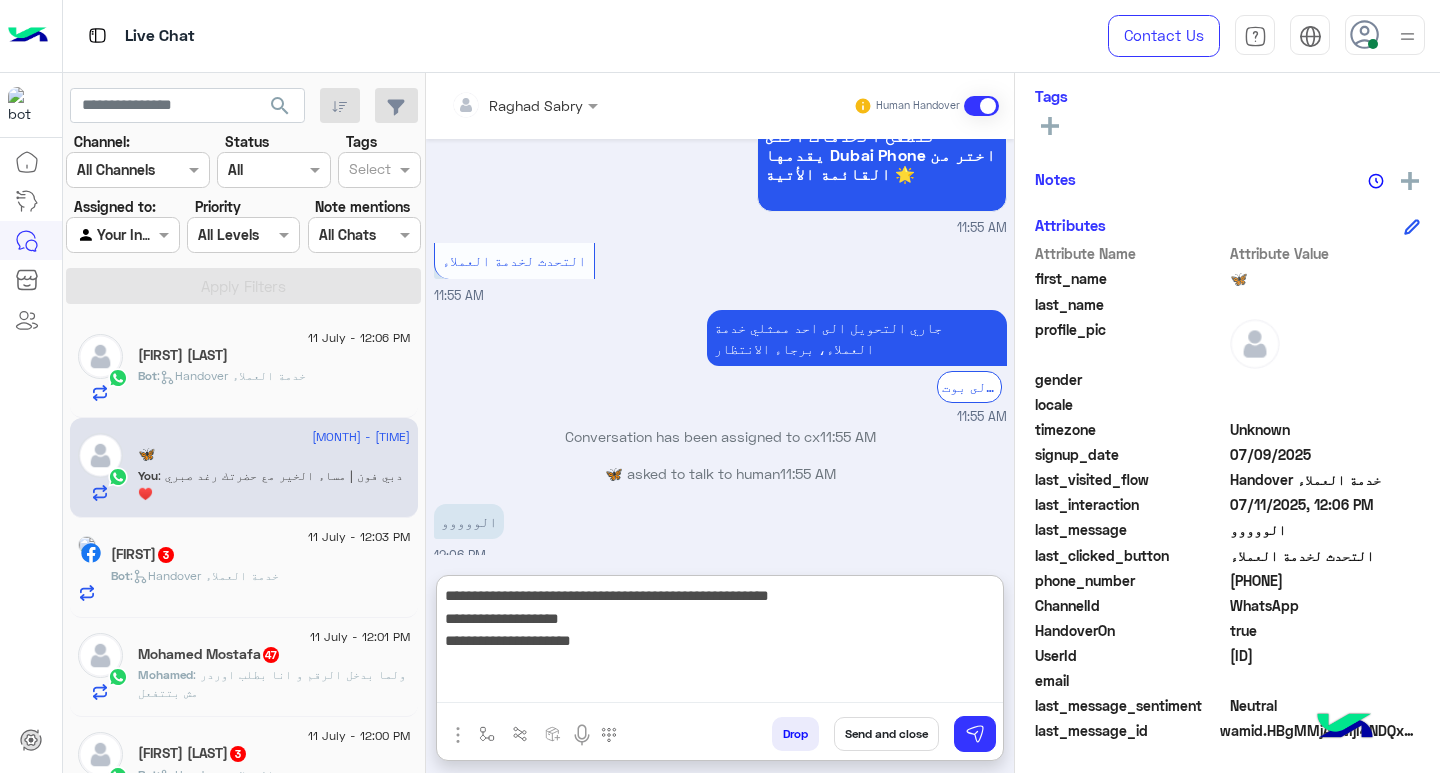 click on "**********" at bounding box center [720, 643] 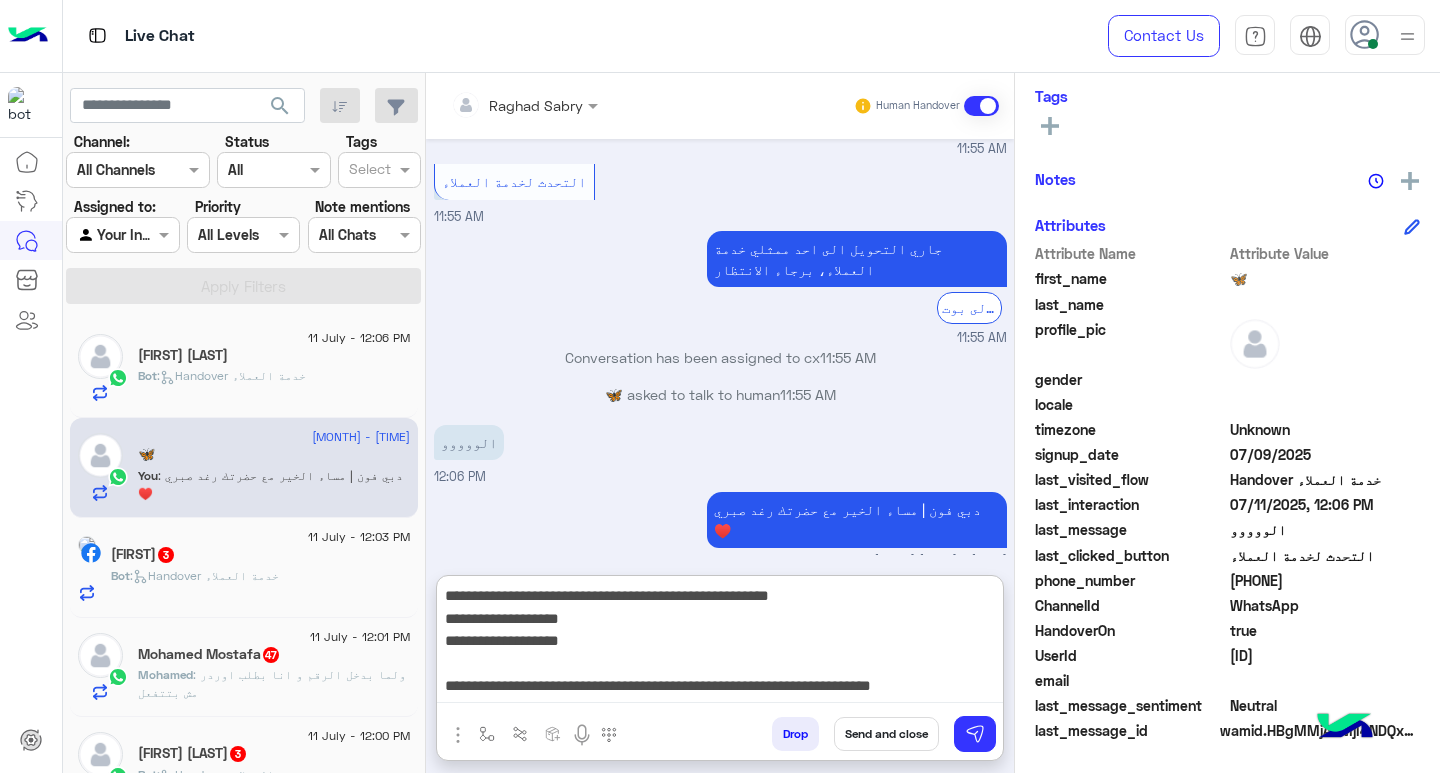 scroll, scrollTop: 1766, scrollLeft: 0, axis: vertical 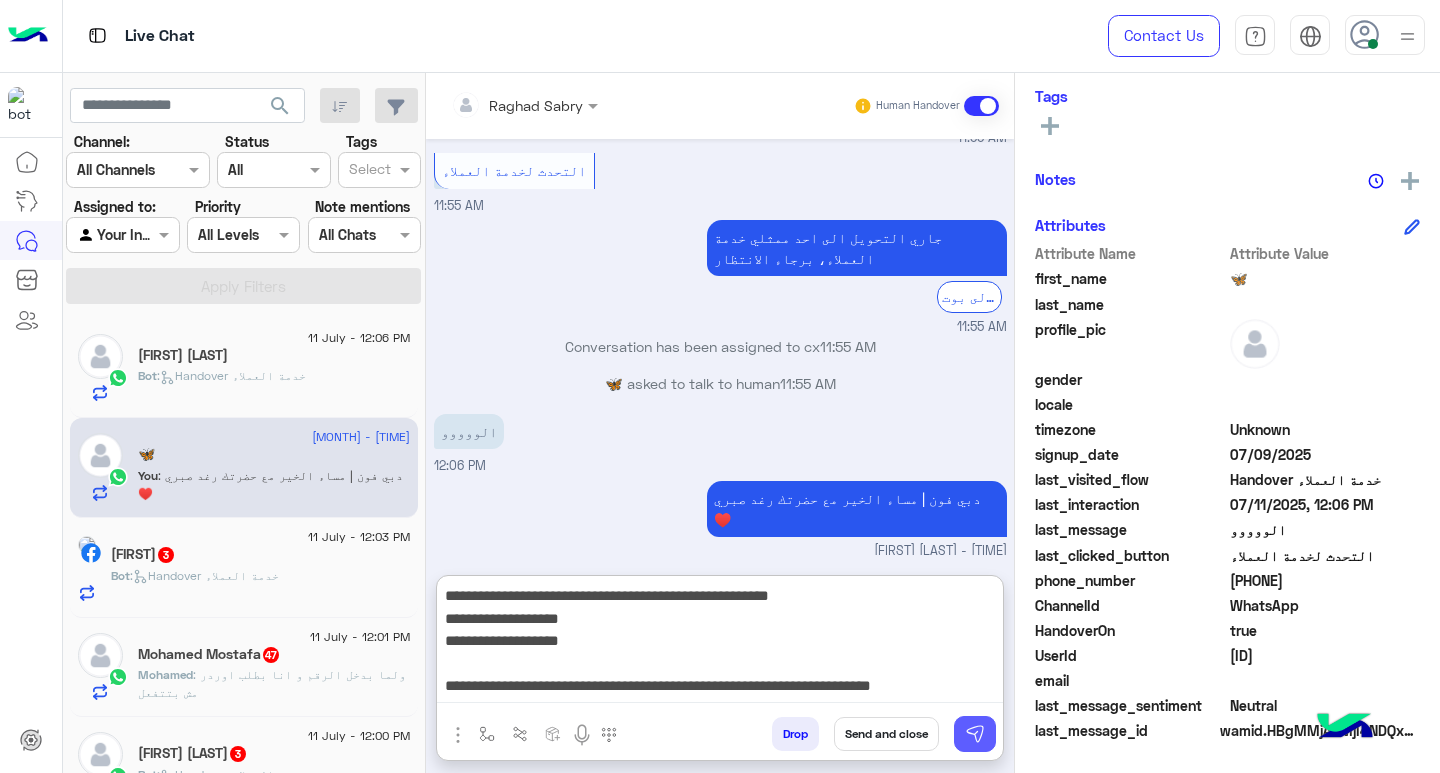 type on "**********" 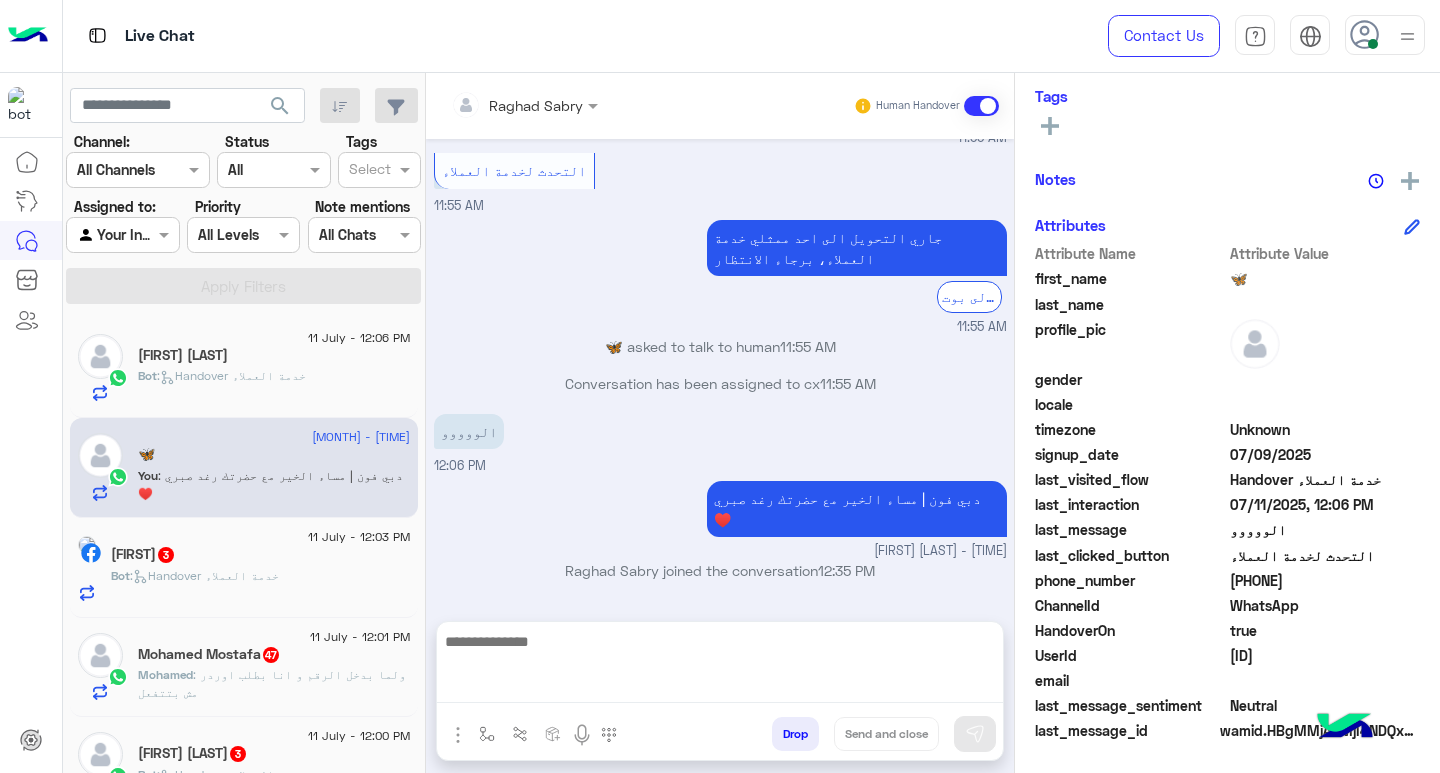 scroll, scrollTop: 1866, scrollLeft: 0, axis: vertical 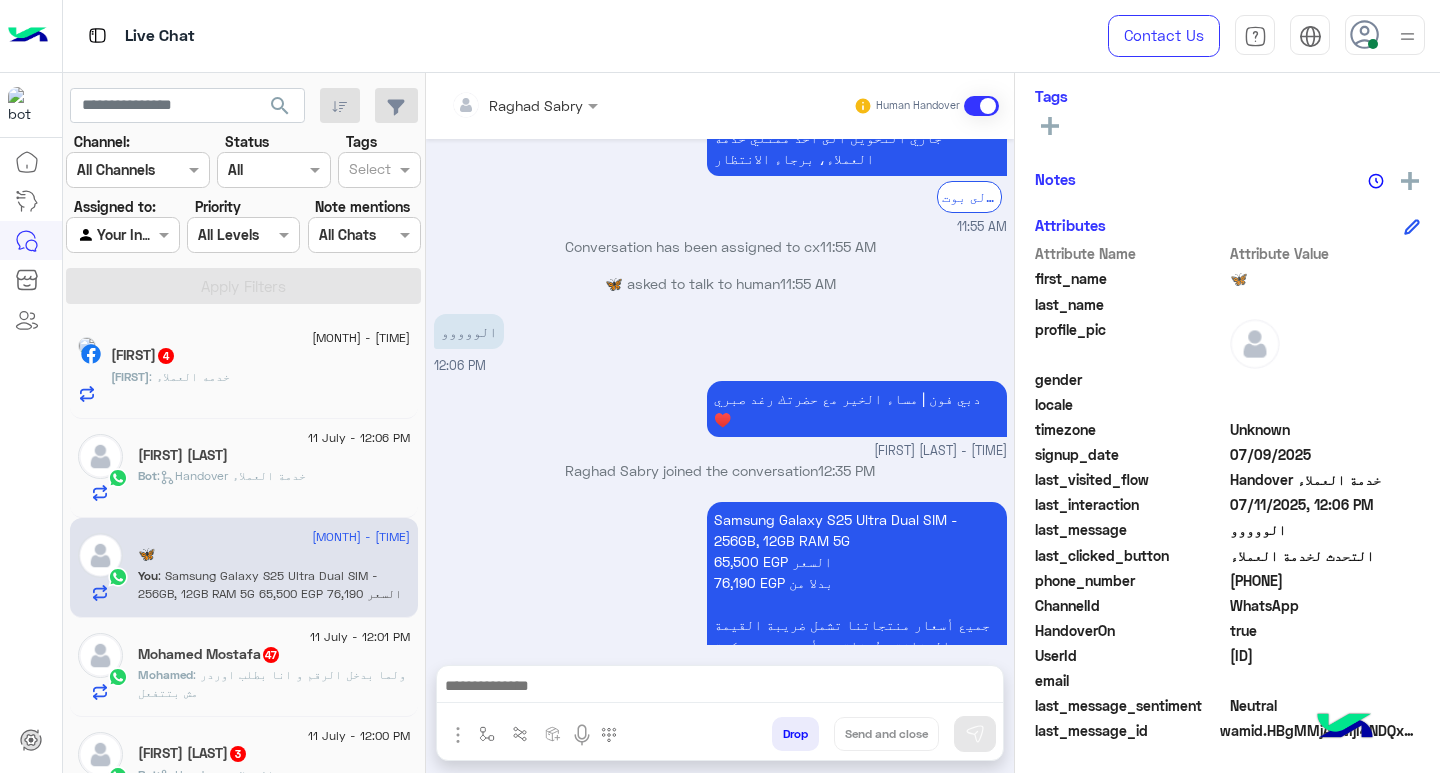 click on "SHAdy : خدمه العملاء" 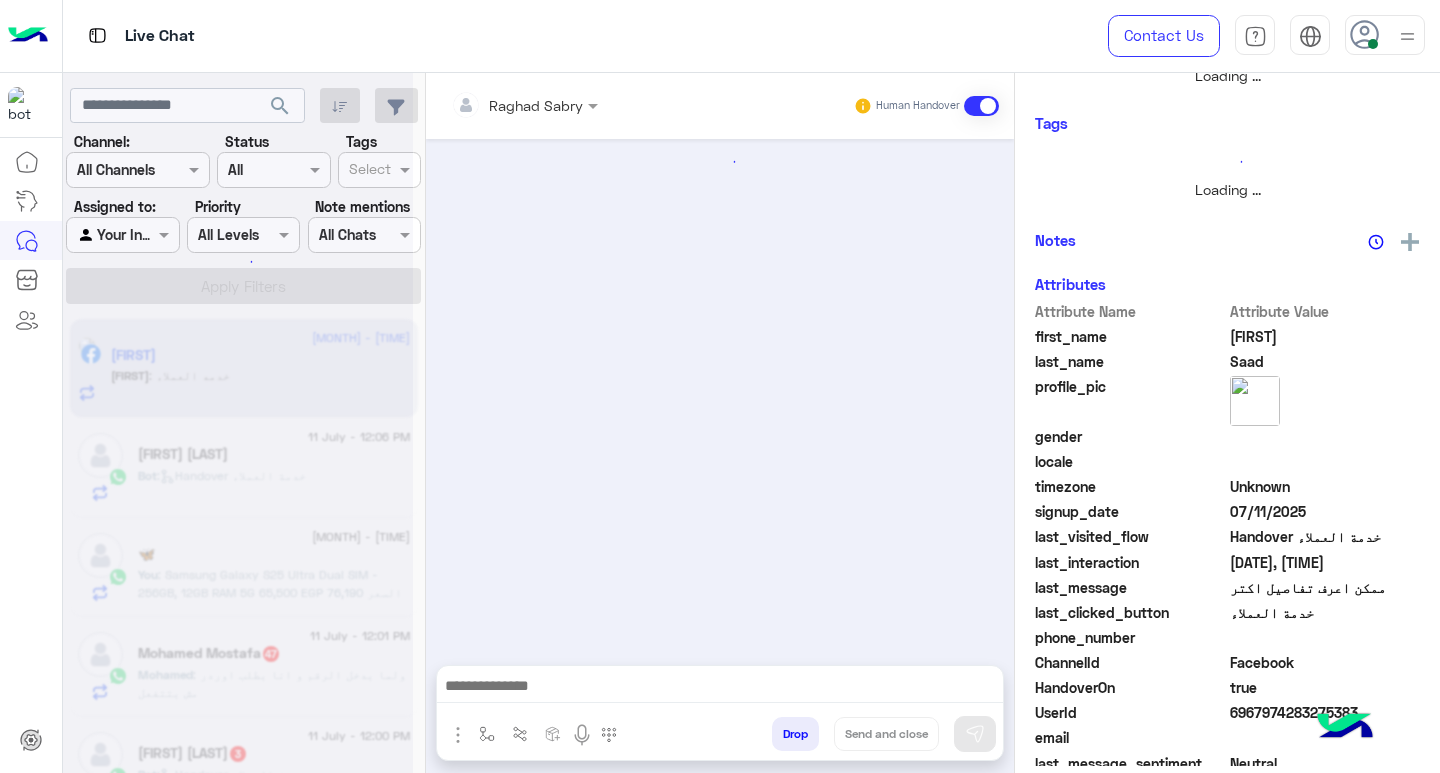 scroll, scrollTop: 355, scrollLeft: 0, axis: vertical 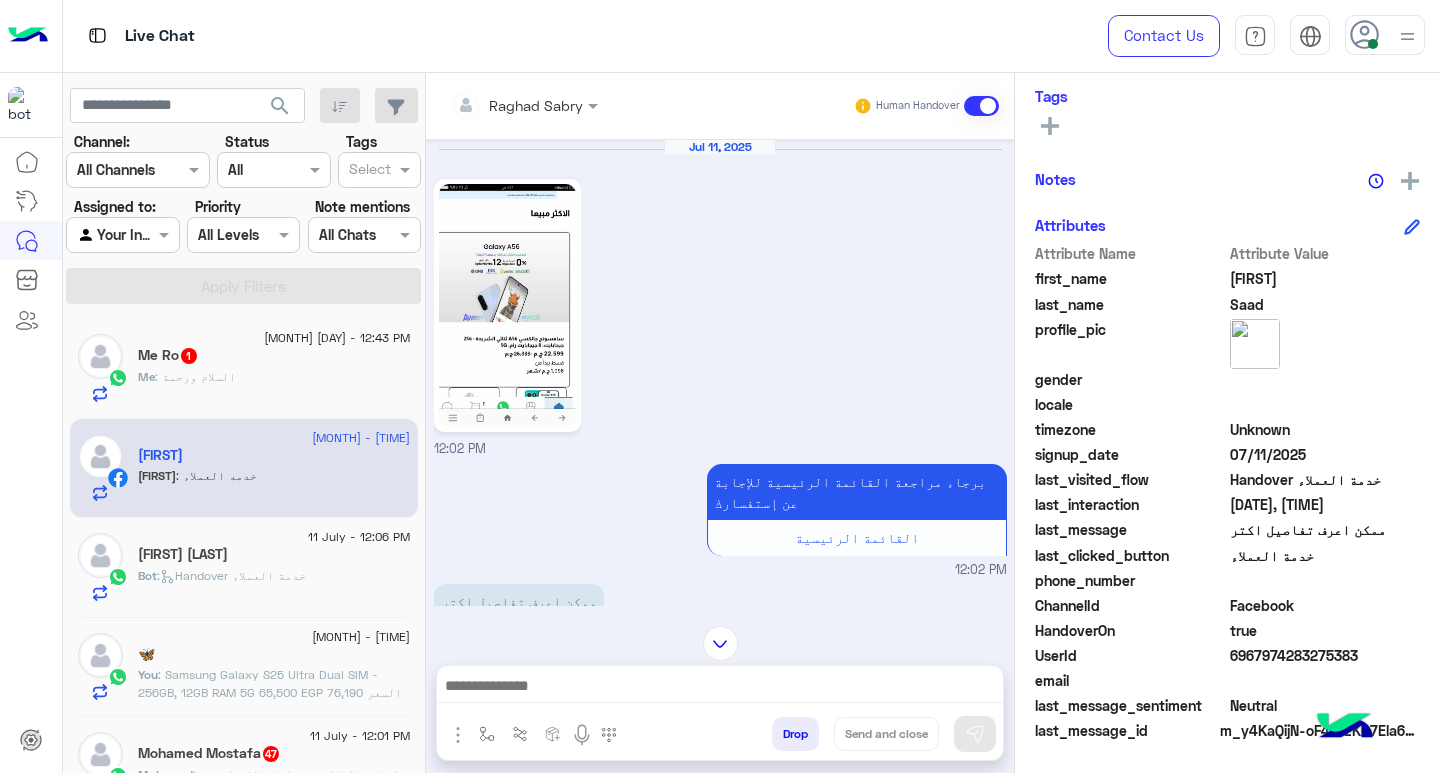 click on "Me : السلام ورحمة" 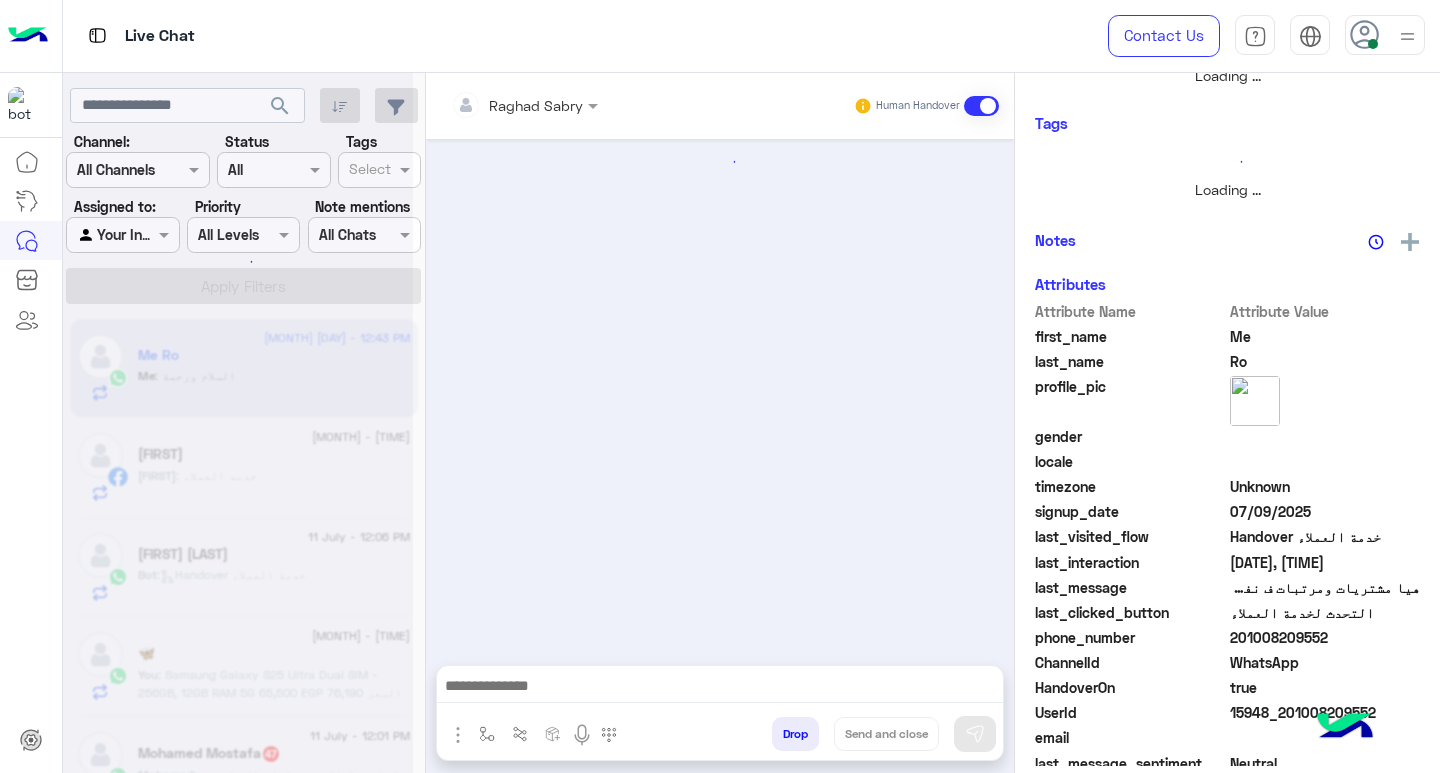 scroll, scrollTop: 355, scrollLeft: 0, axis: vertical 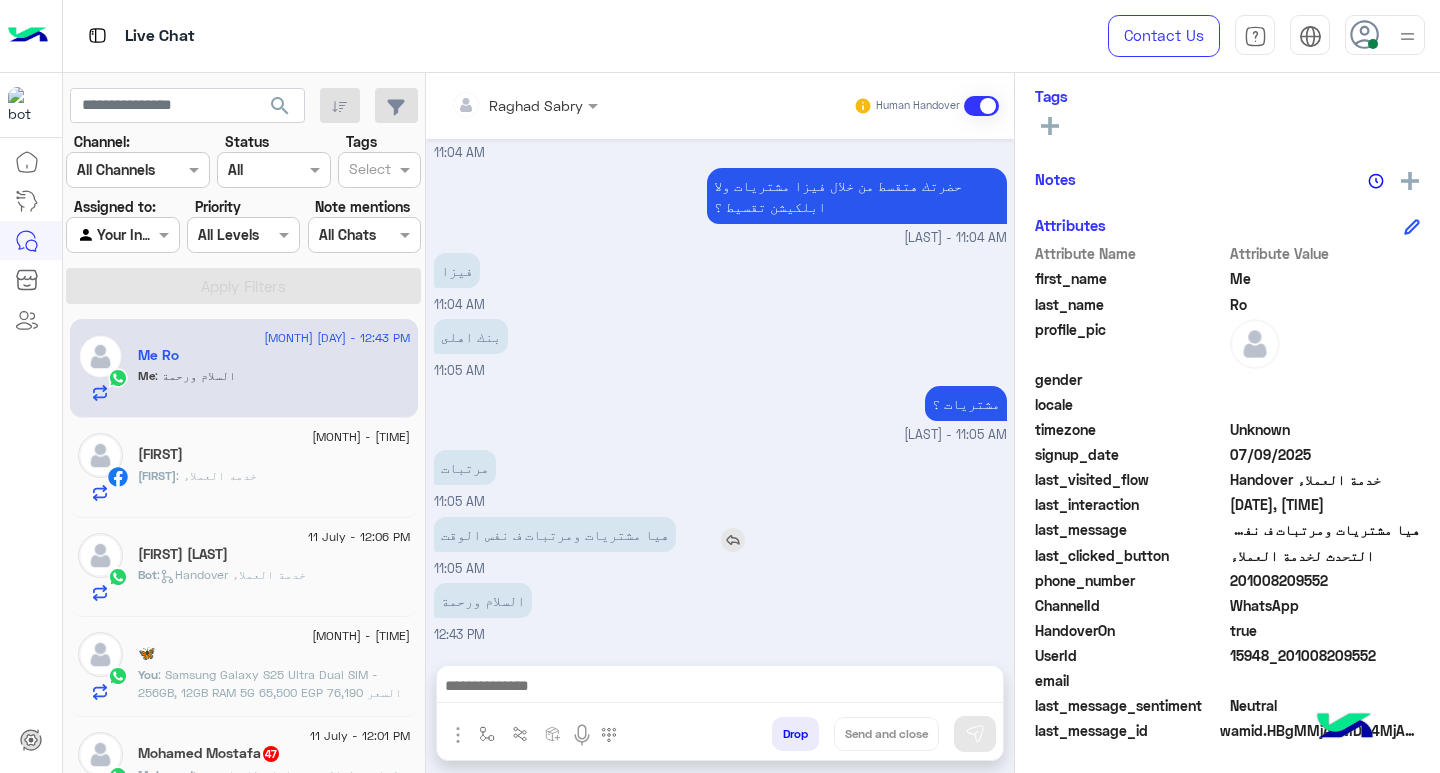 click at bounding box center (733, 540) 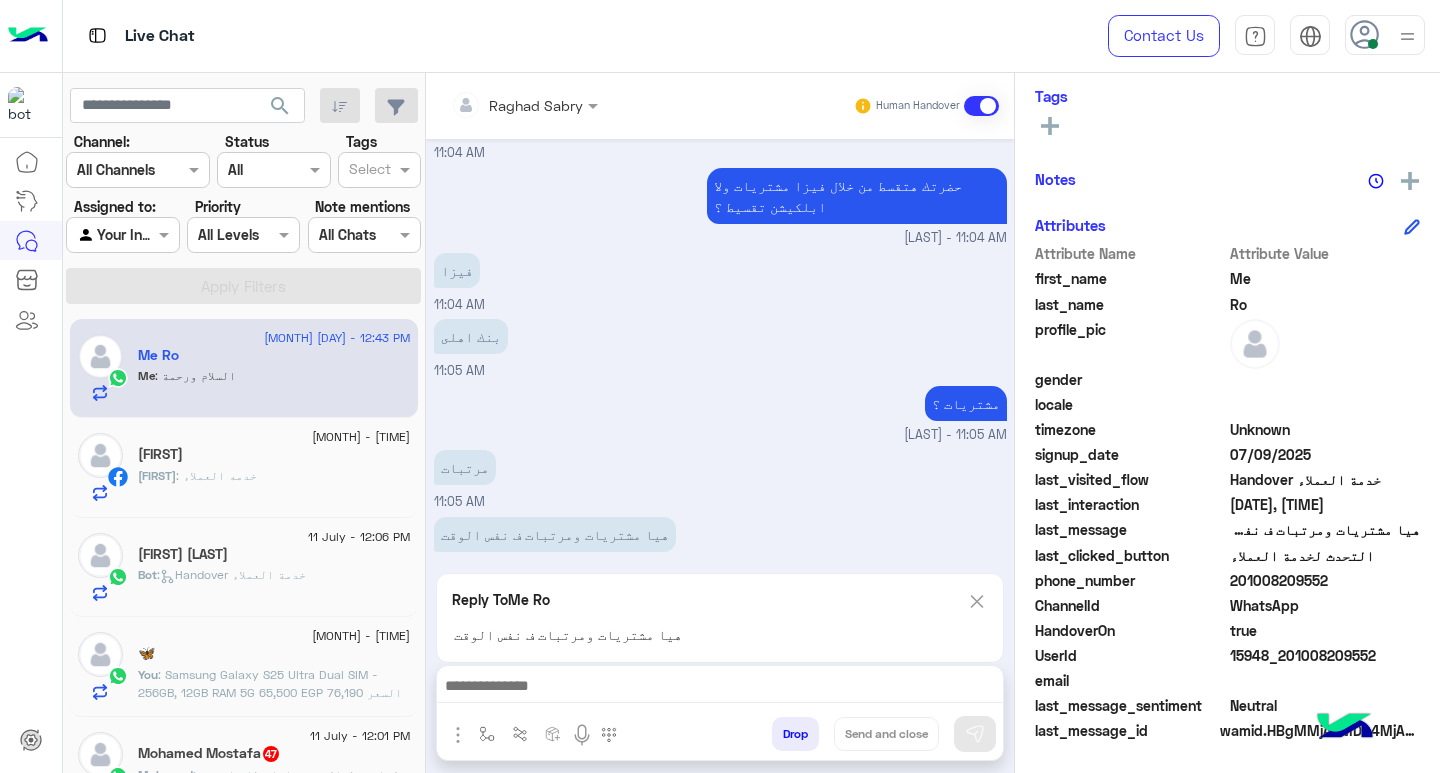 click at bounding box center [720, 688] 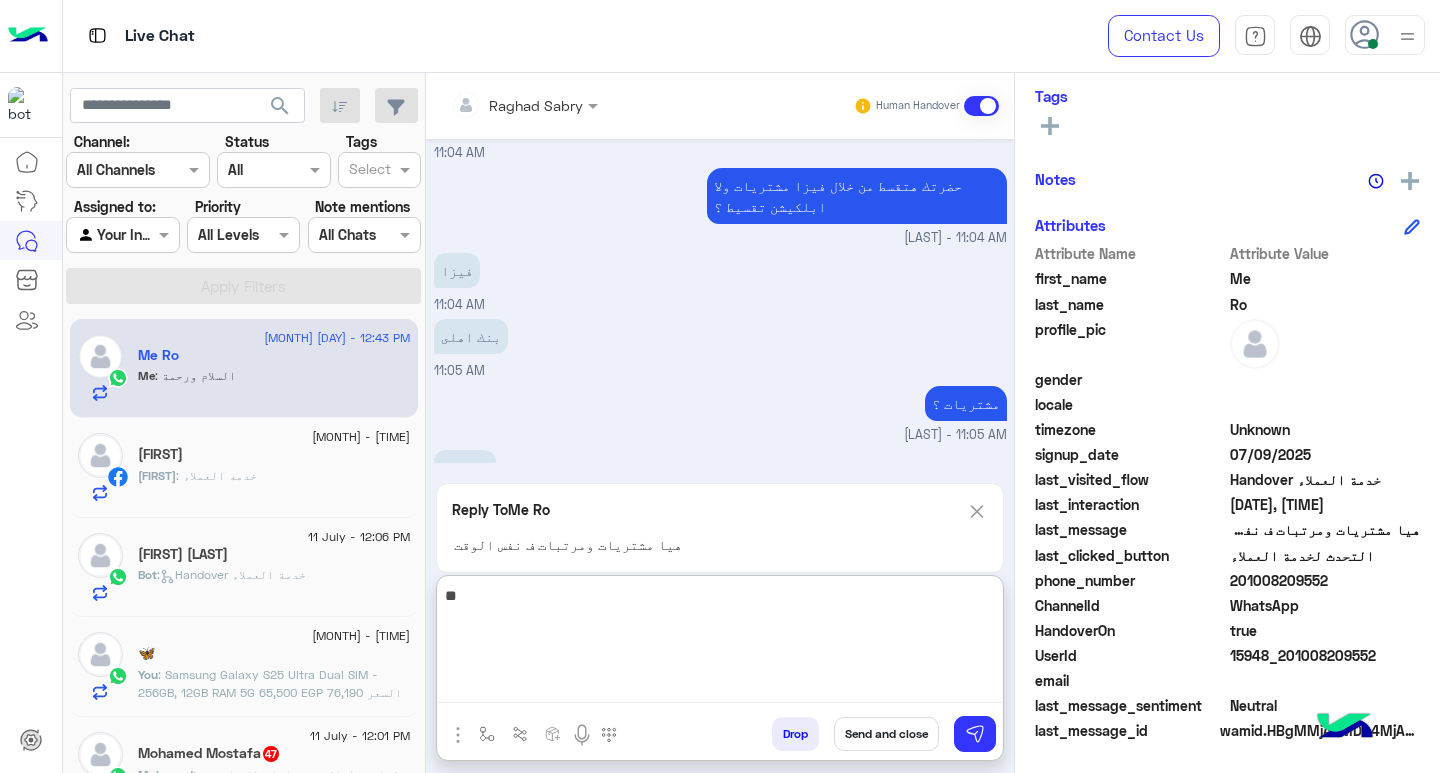 type on "*" 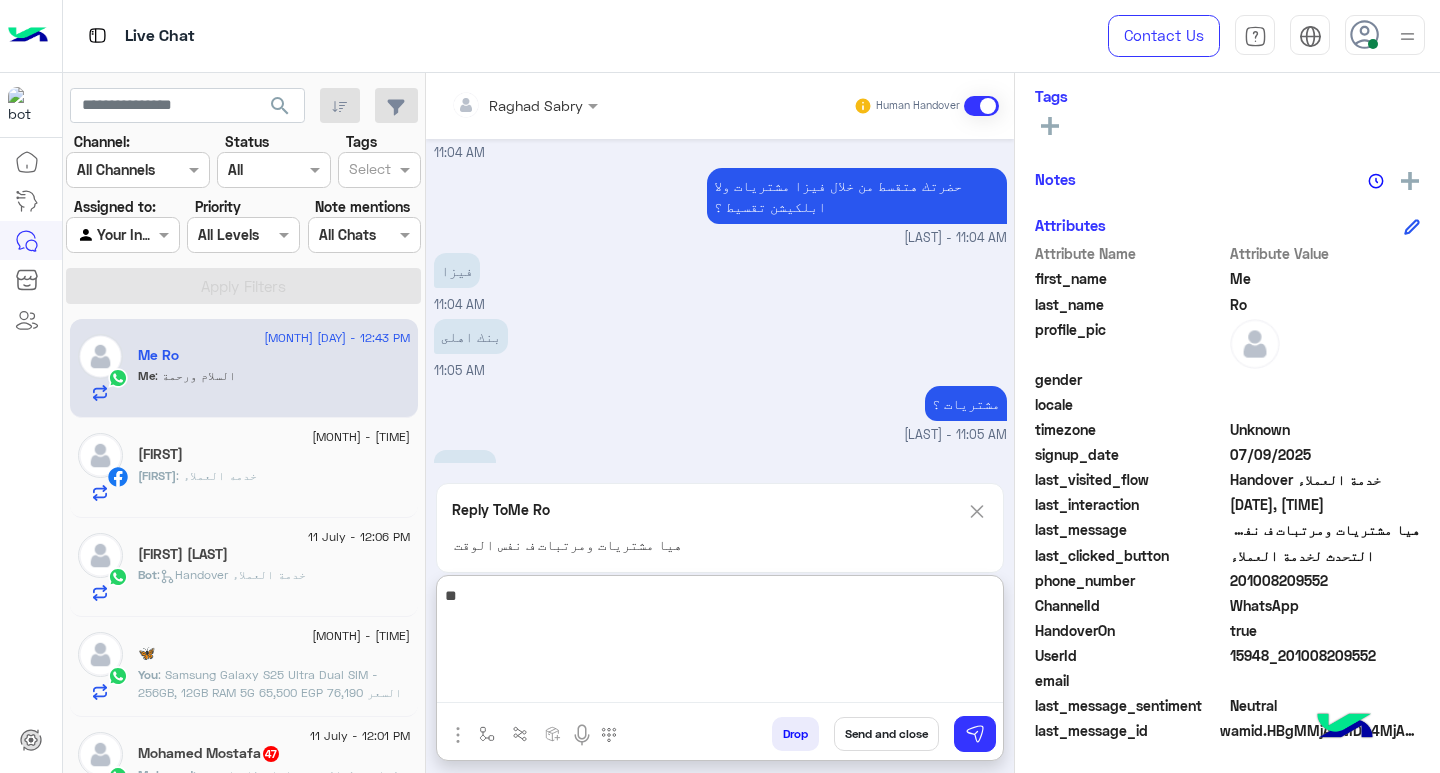 type on "*" 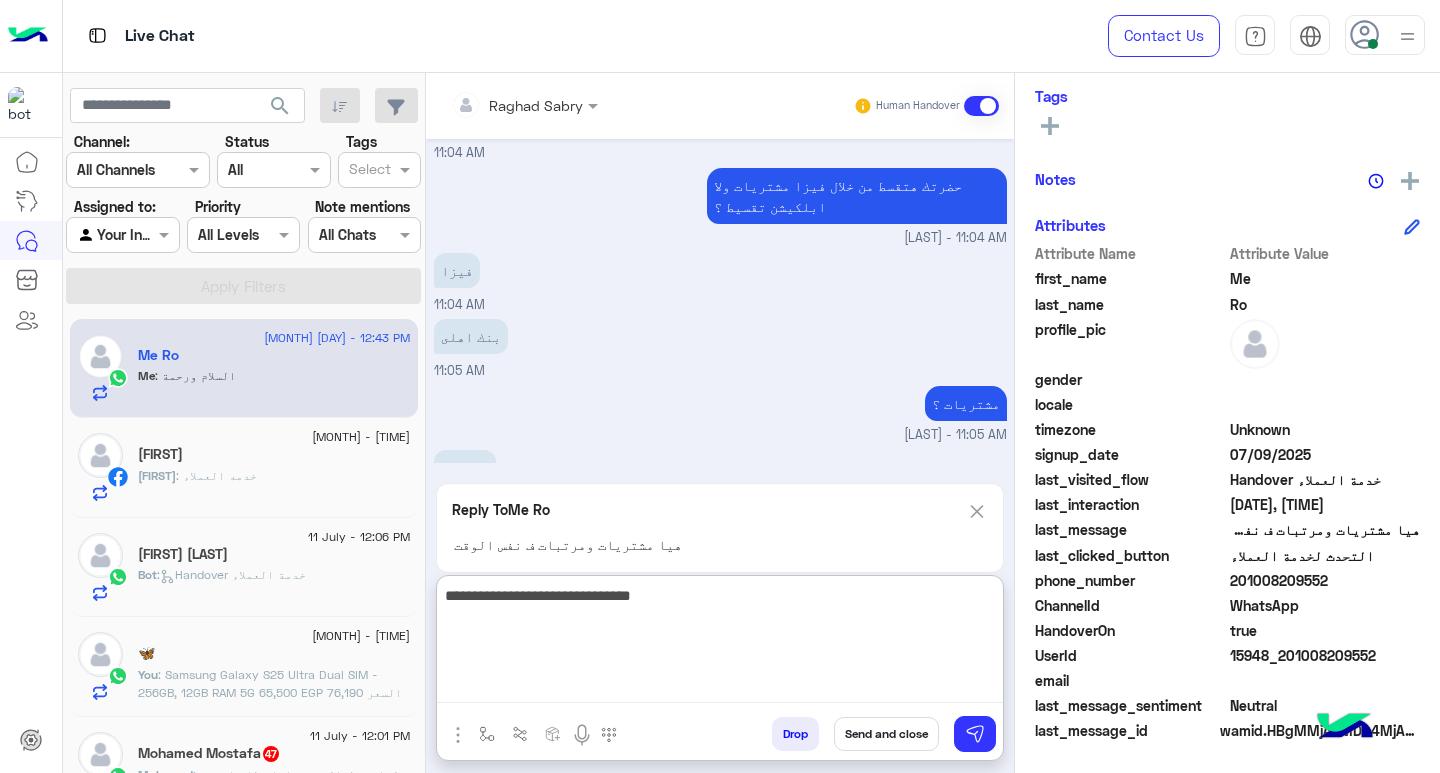 type on "**********" 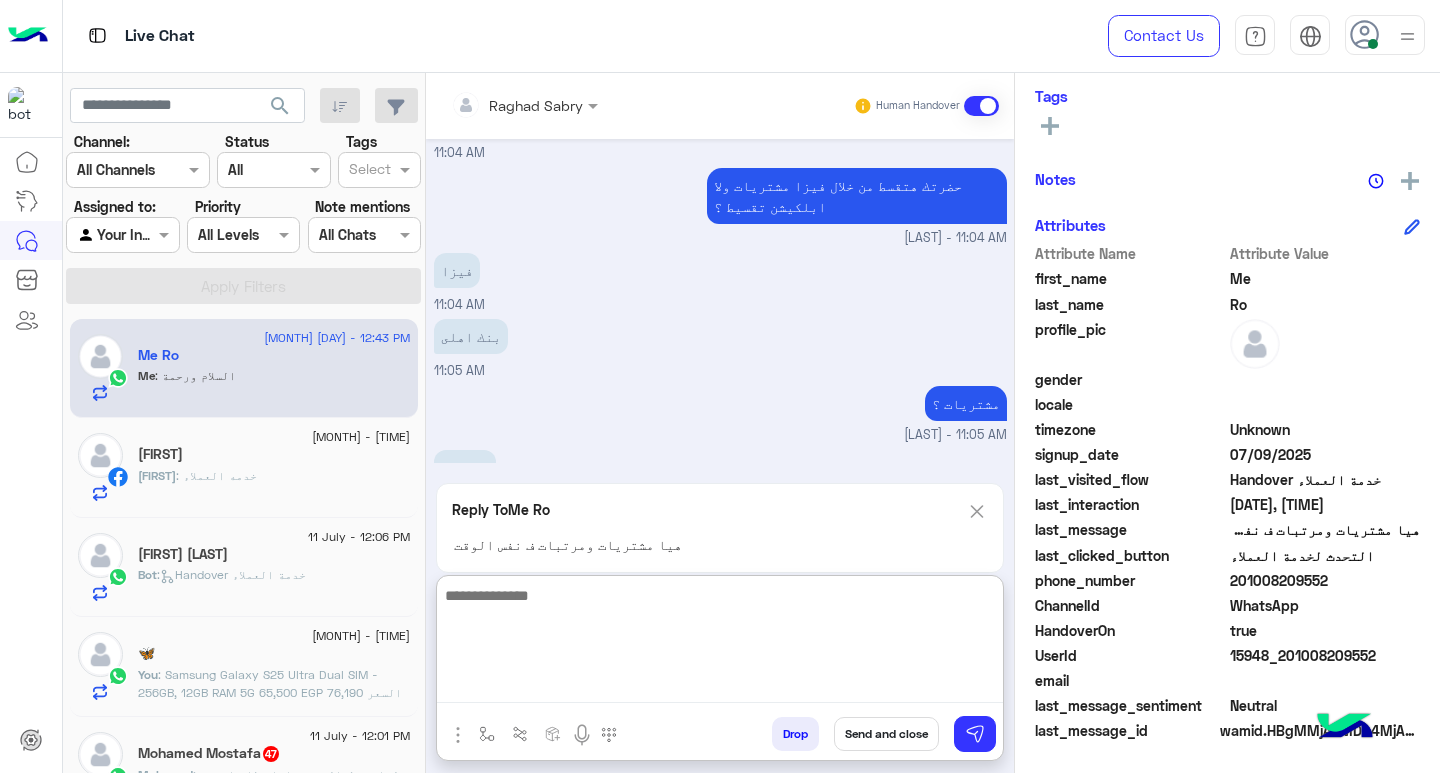 scroll, scrollTop: 1339, scrollLeft: 0, axis: vertical 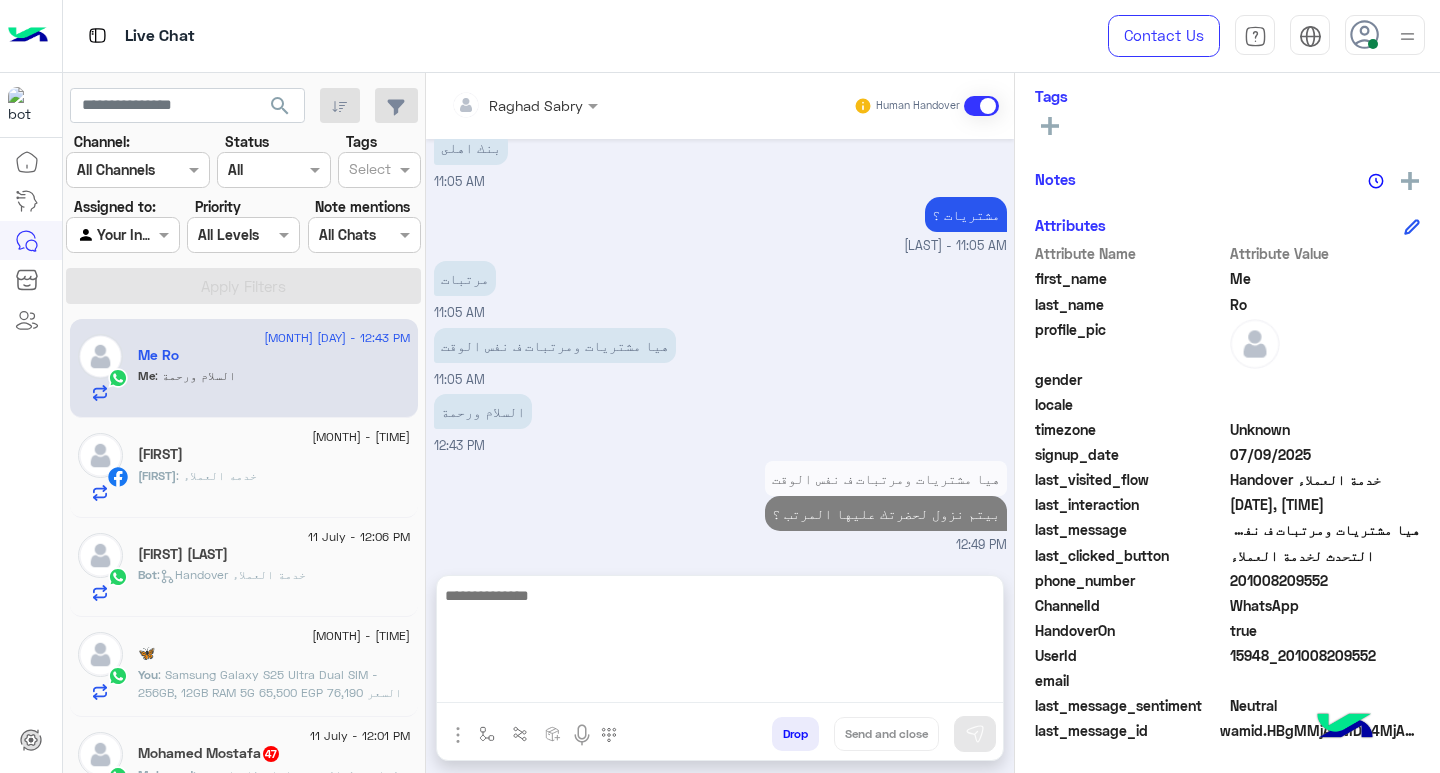 click on "SHAdy : خدمه العملاء" 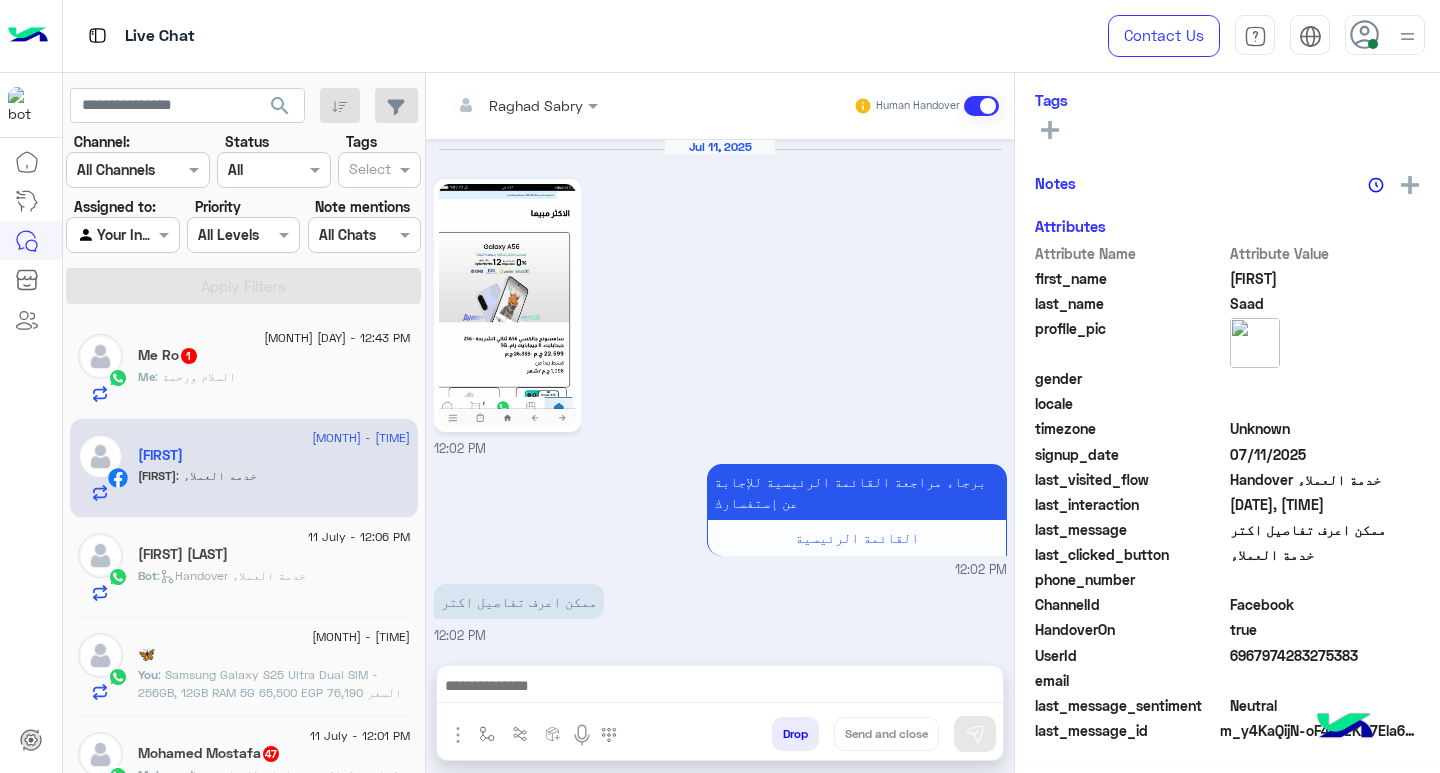 scroll, scrollTop: 325, scrollLeft: 0, axis: vertical 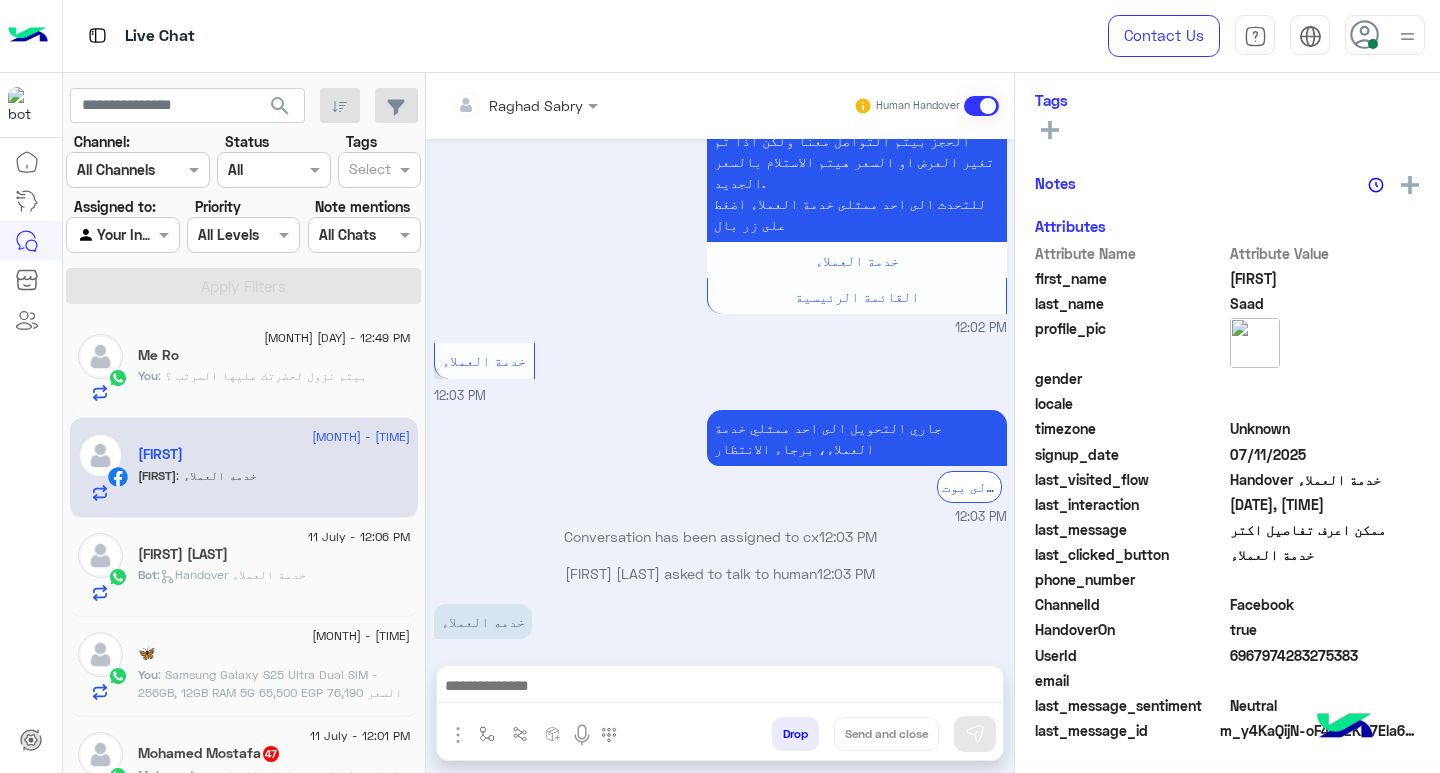 click on "Me Ro" 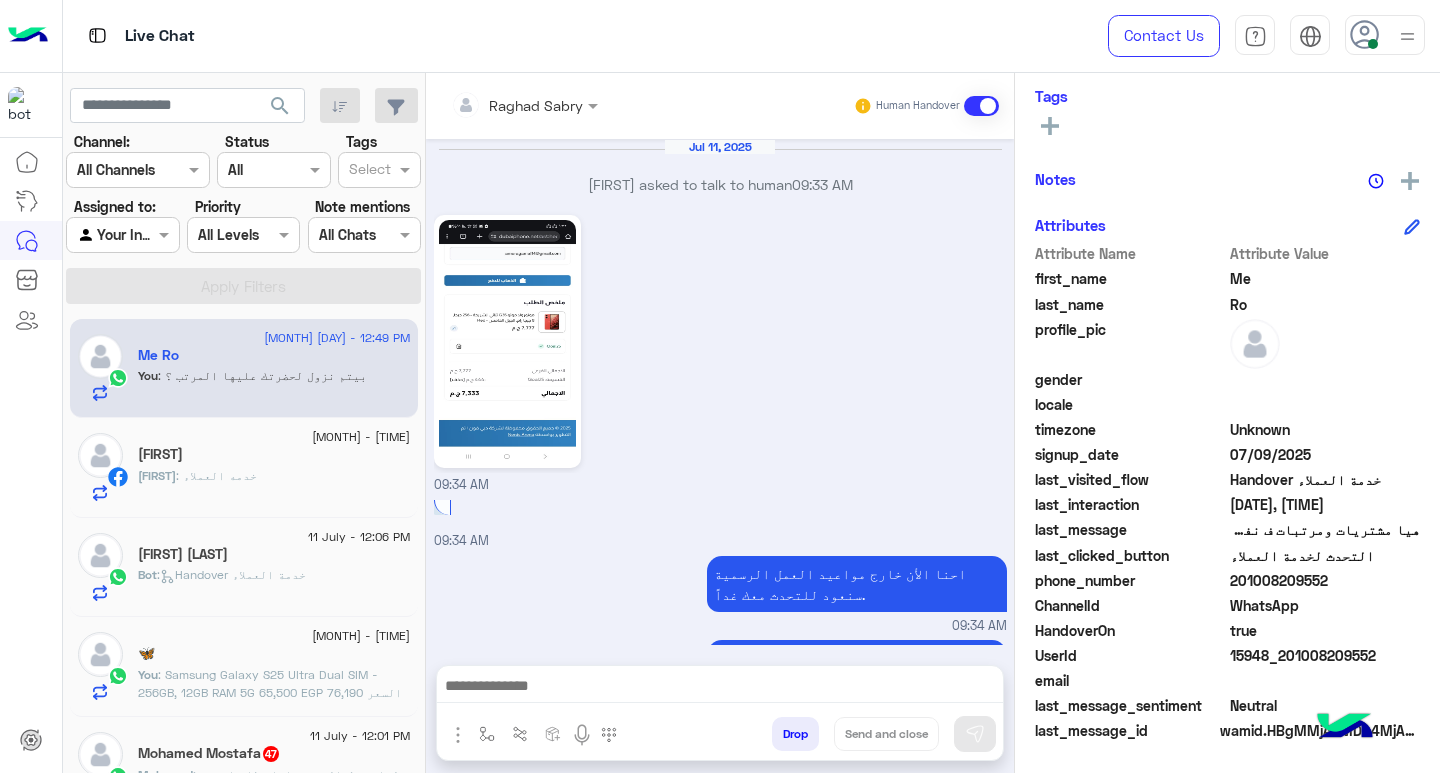 scroll, scrollTop: 329, scrollLeft: 0, axis: vertical 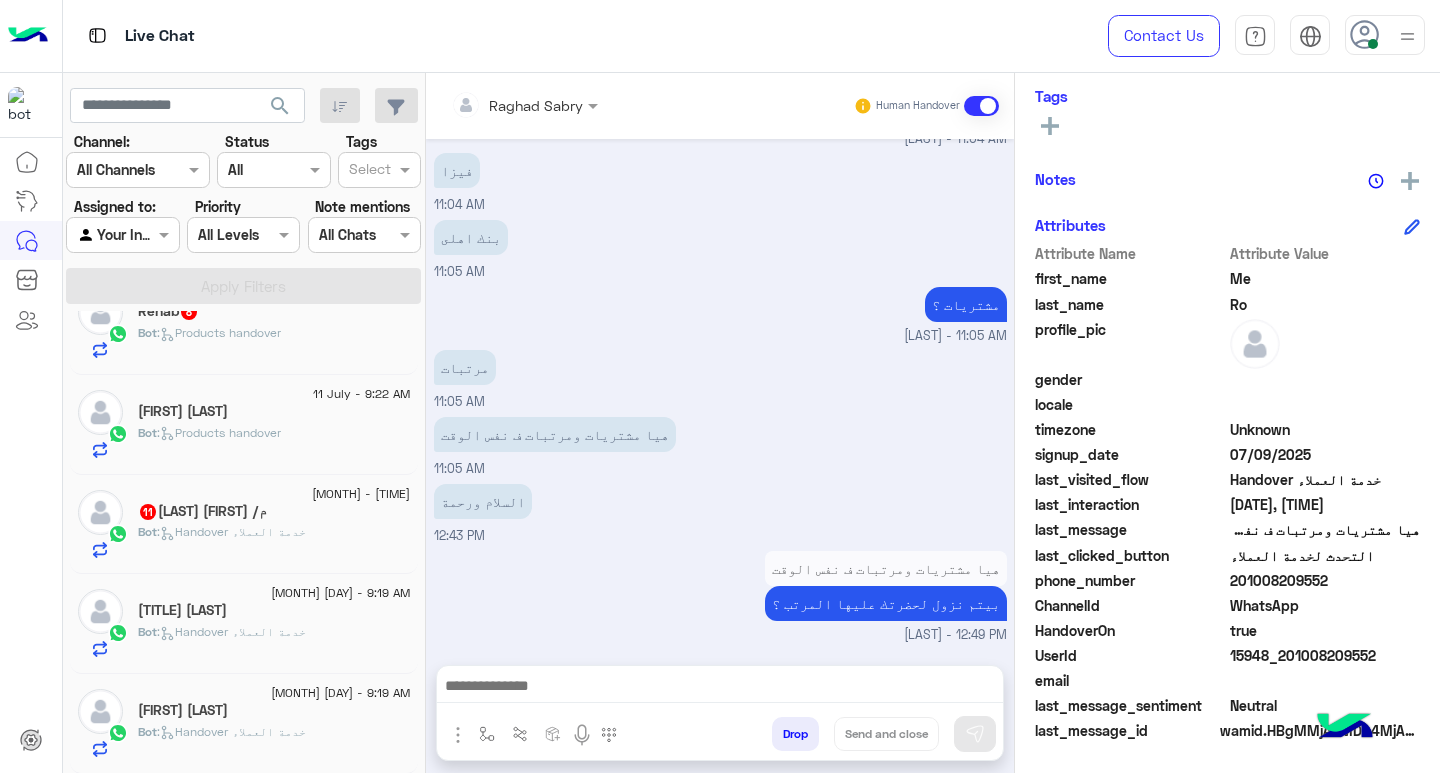 click on "Bot :   Handover خدمة العملاء" 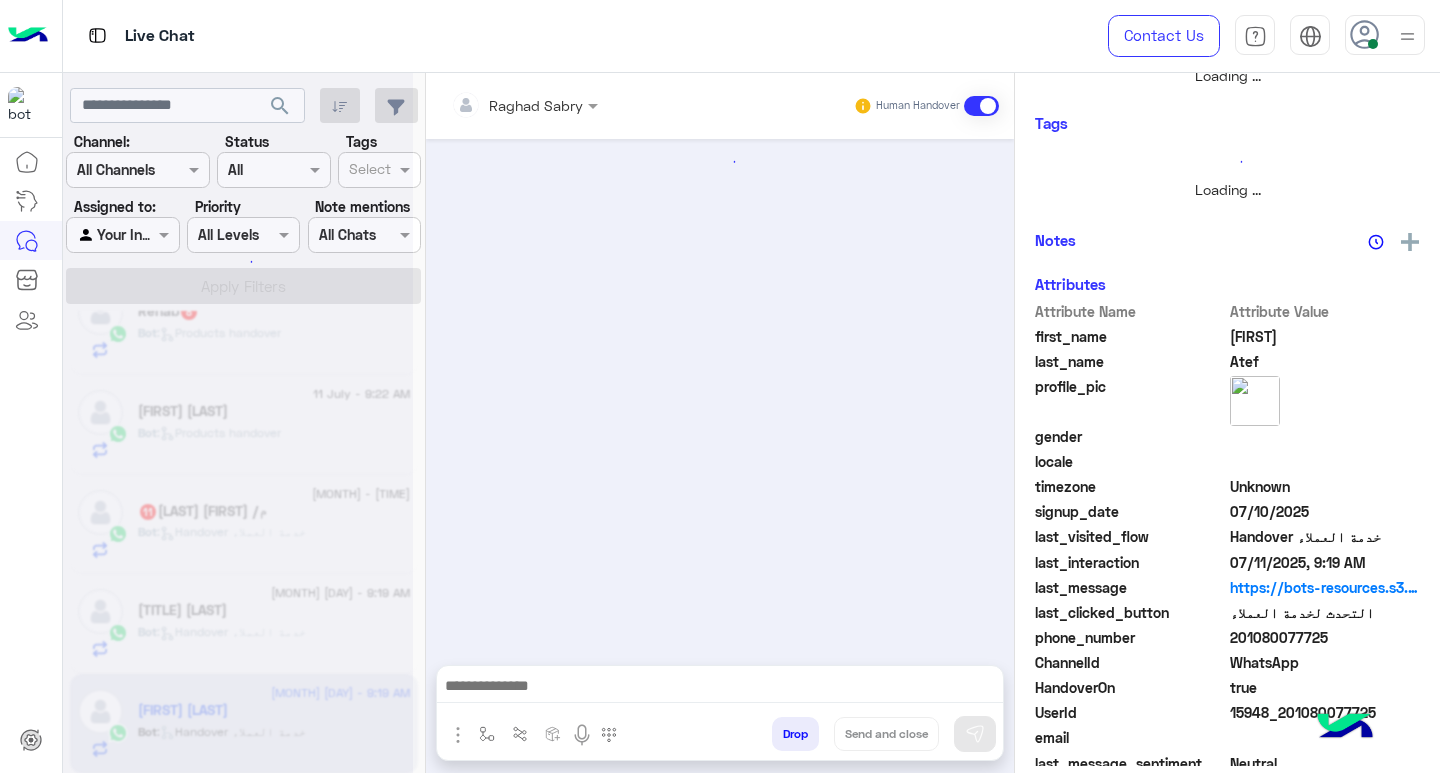 scroll, scrollTop: 355, scrollLeft: 0, axis: vertical 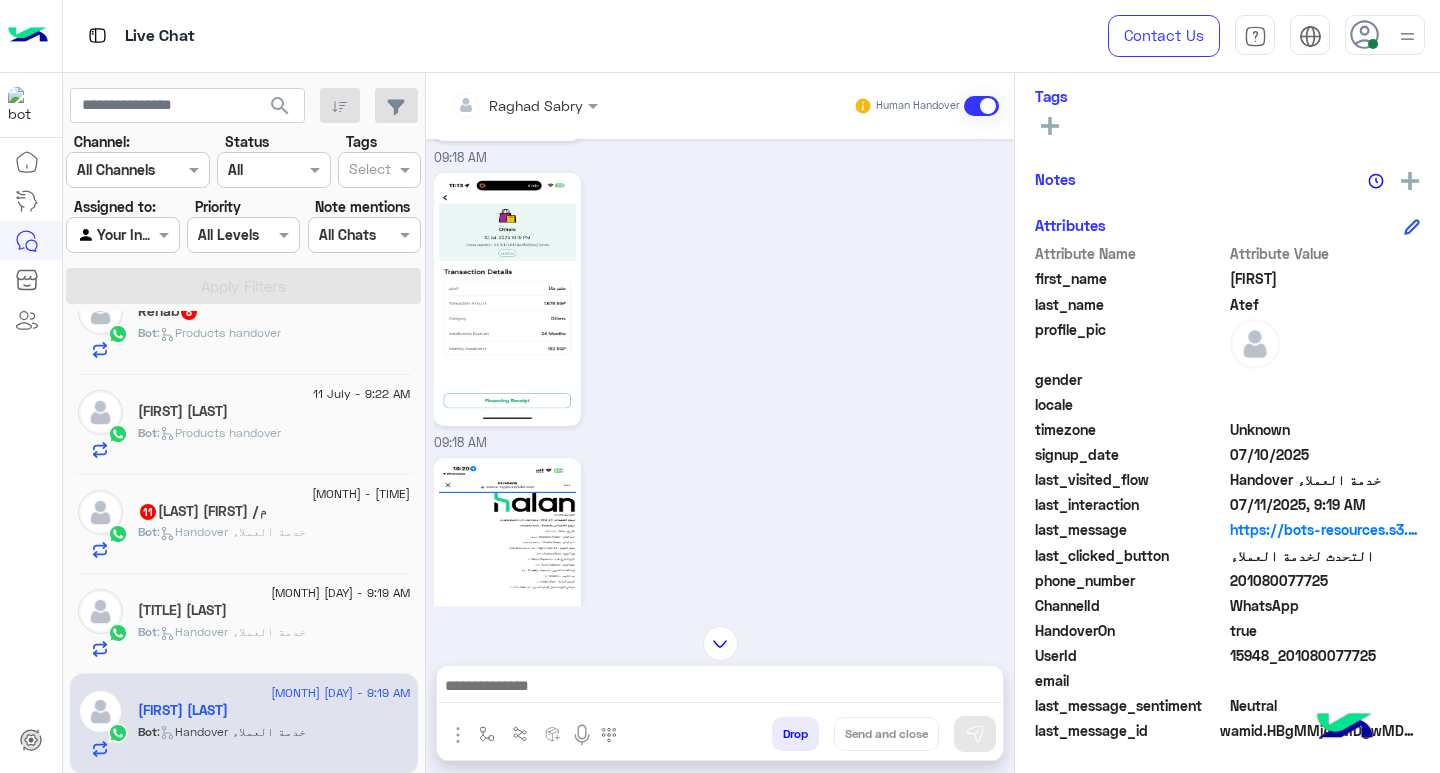 click at bounding box center (720, 688) 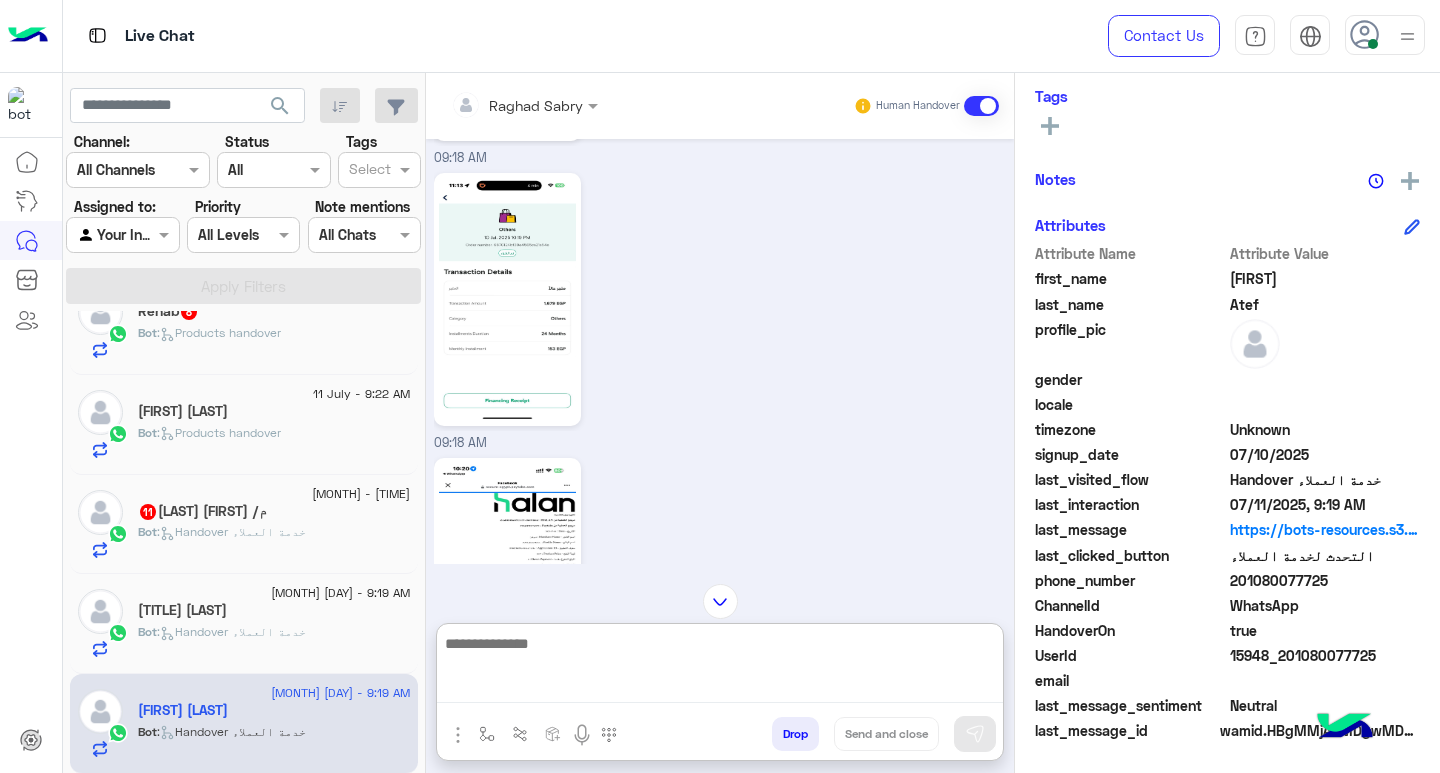 paste on "**********" 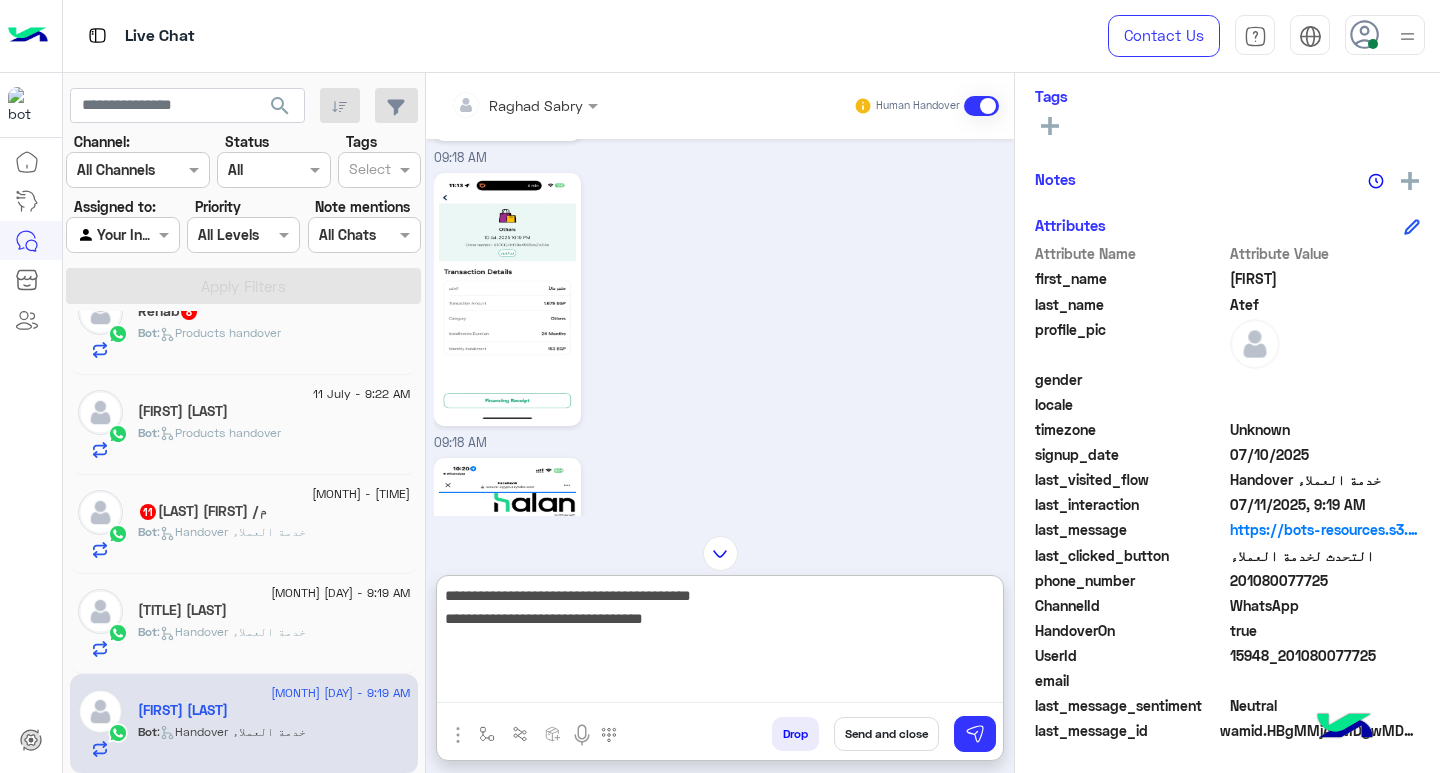 click on "**********" at bounding box center [720, 643] 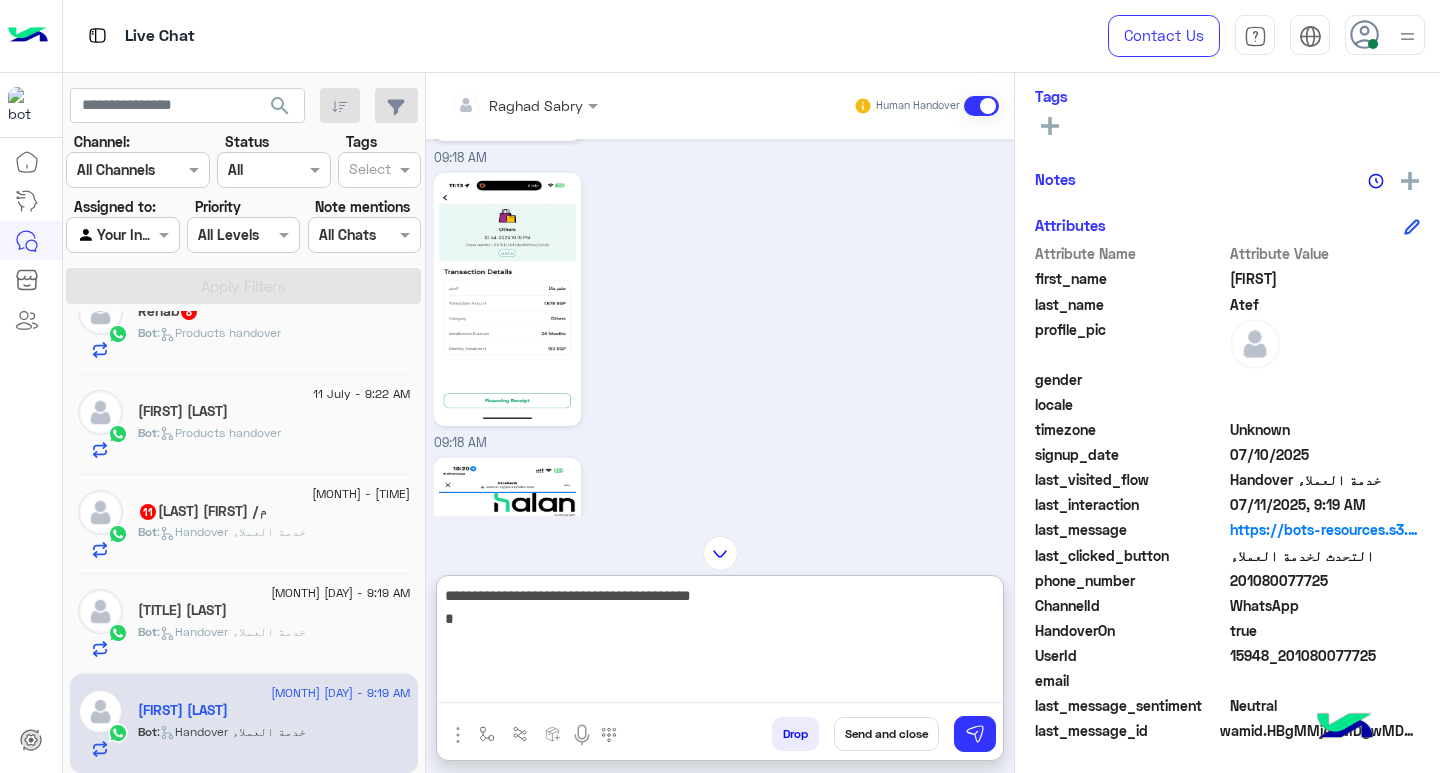 type on "**********" 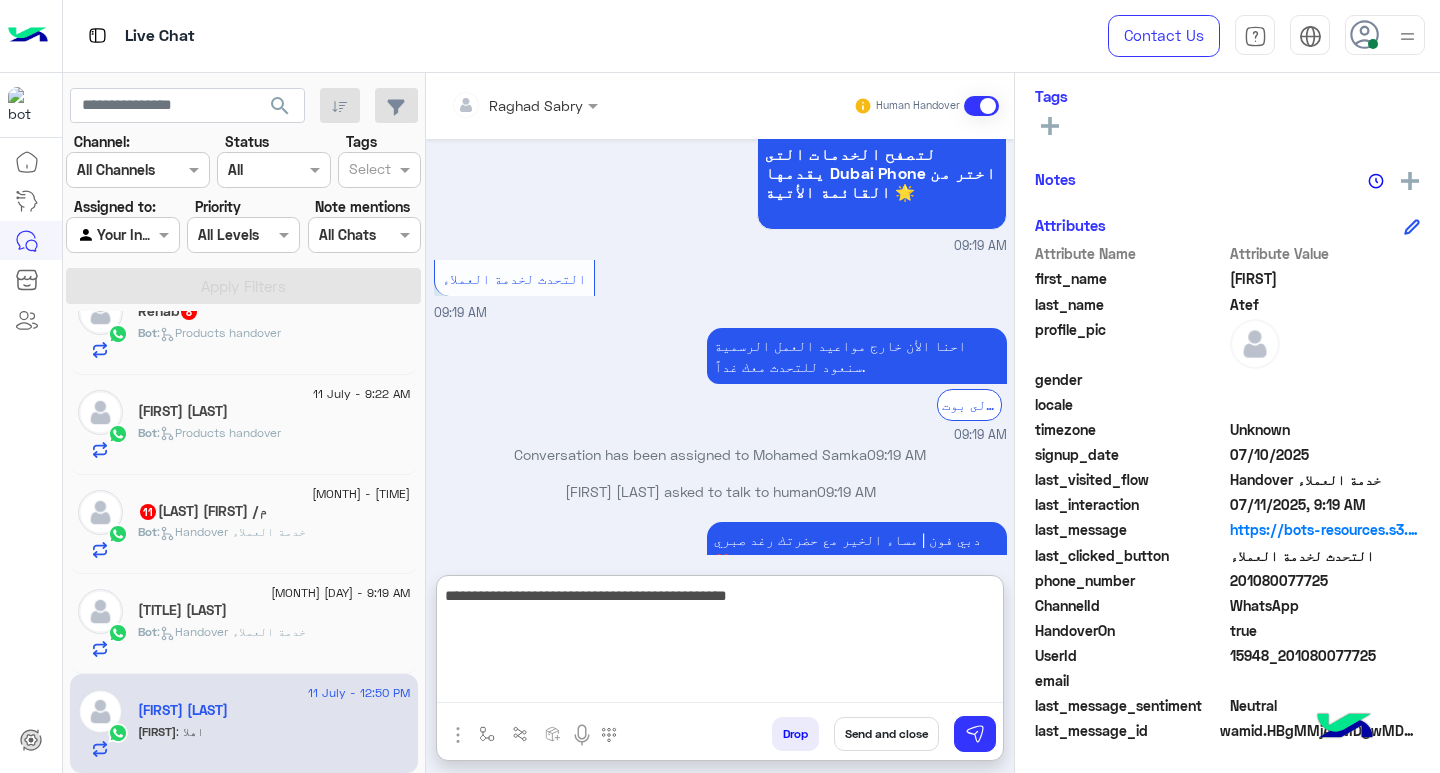 scroll, scrollTop: 5315, scrollLeft: 0, axis: vertical 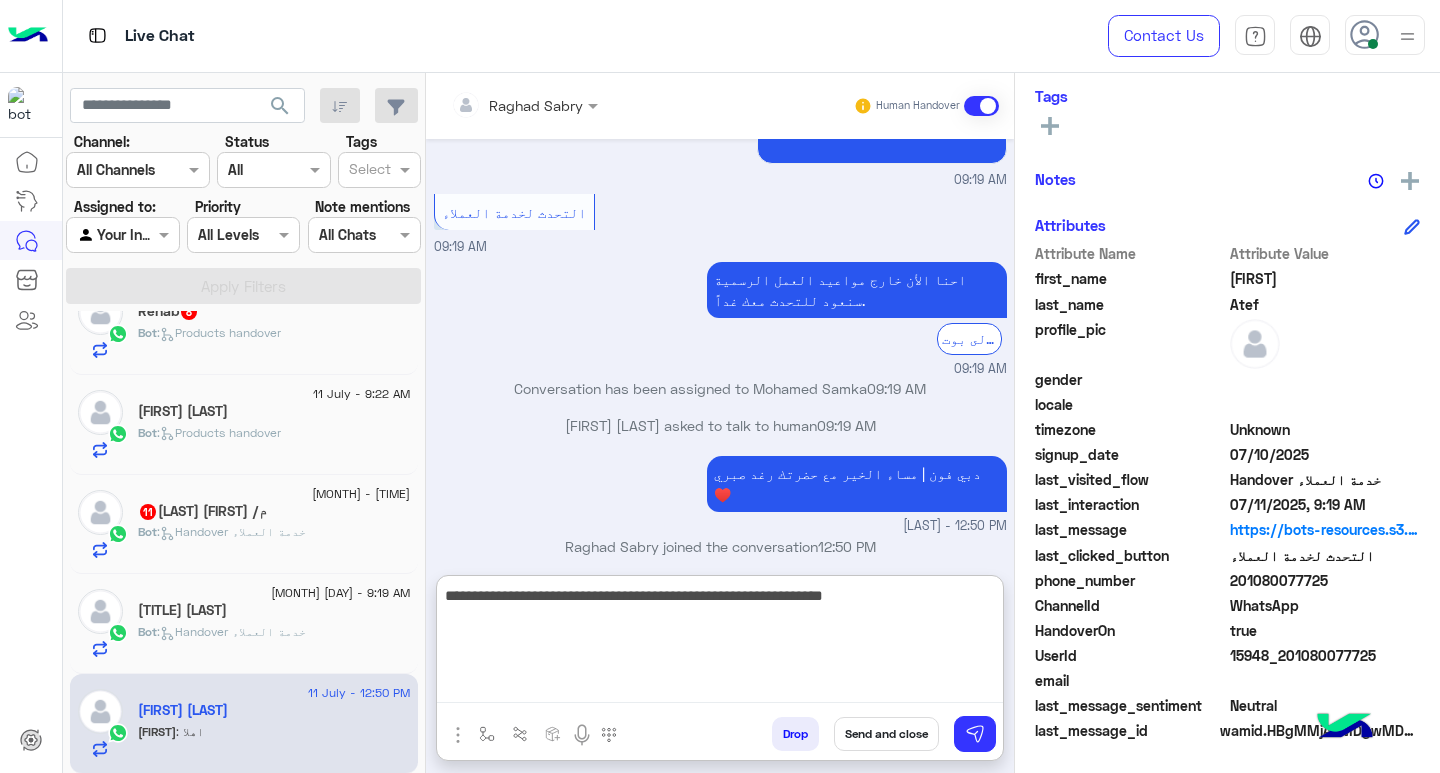type on "**********" 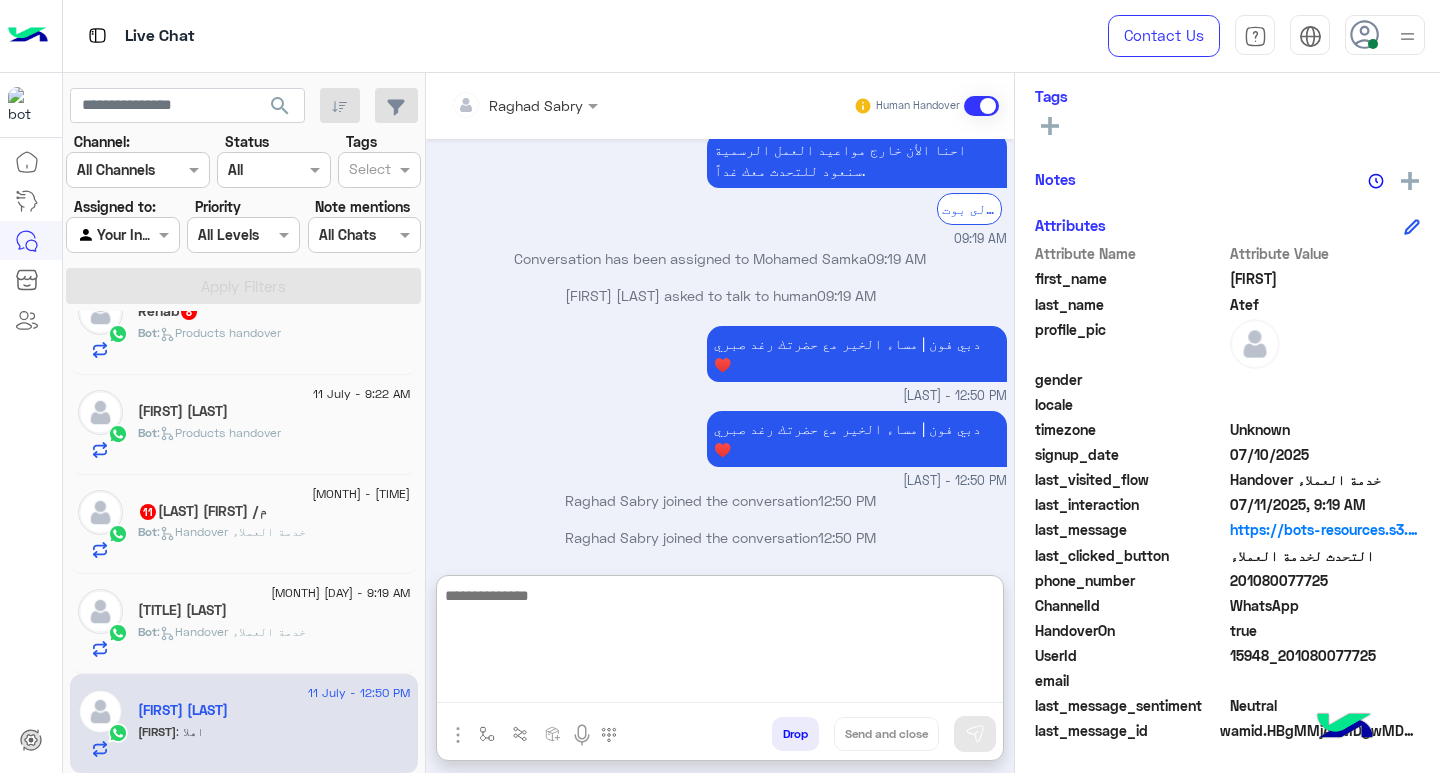 scroll, scrollTop: 5500, scrollLeft: 0, axis: vertical 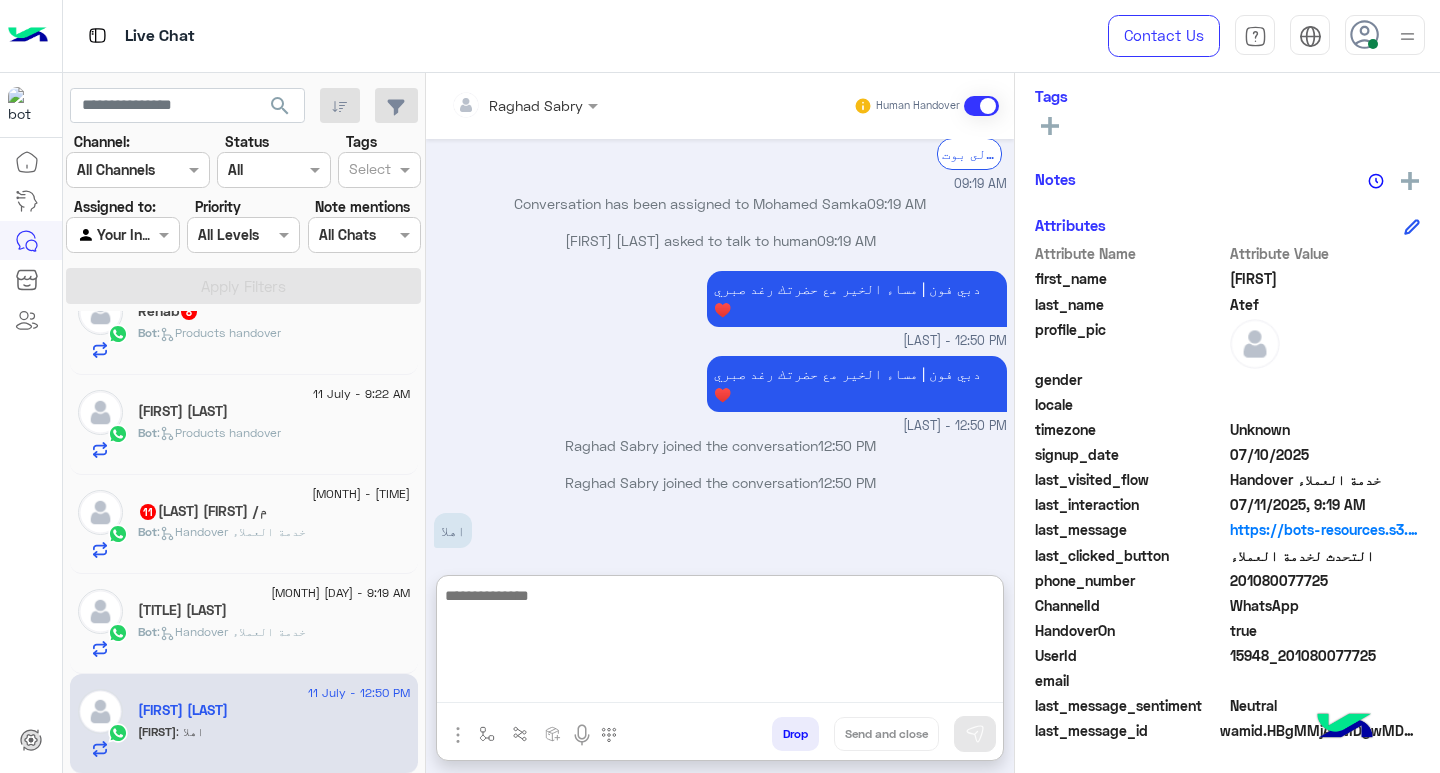 click on "Bot :   Handover خدمة العملاء" 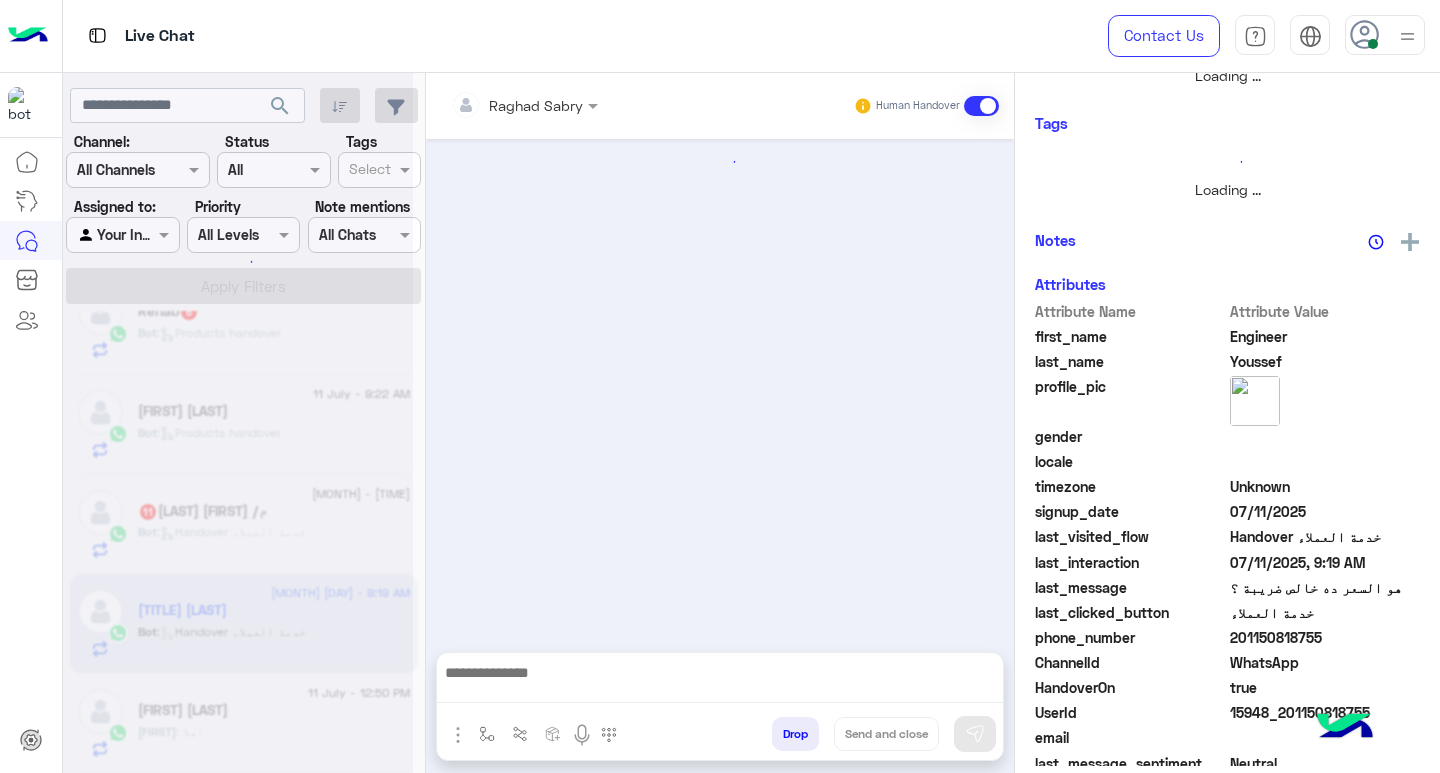 scroll, scrollTop: 0, scrollLeft: 0, axis: both 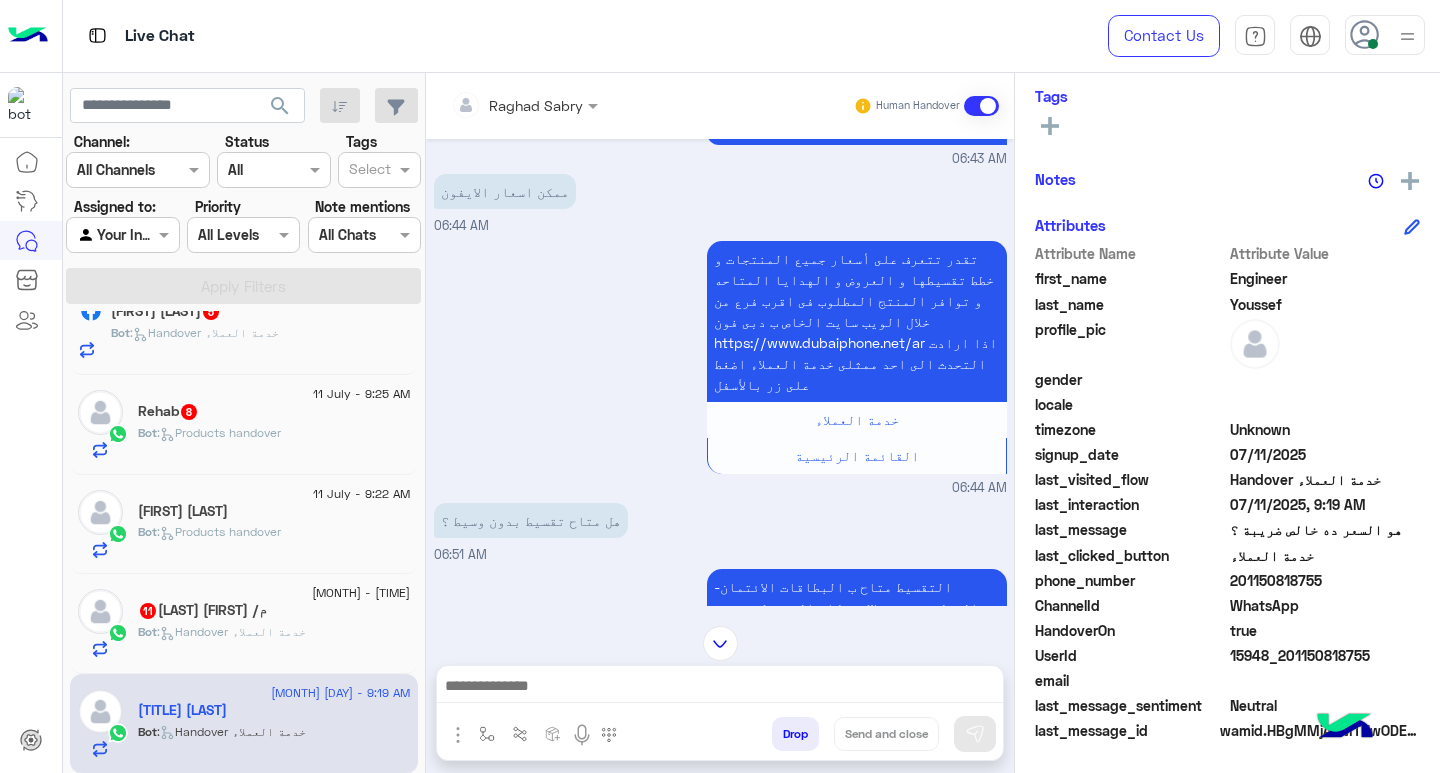 click at bounding box center [720, 688] 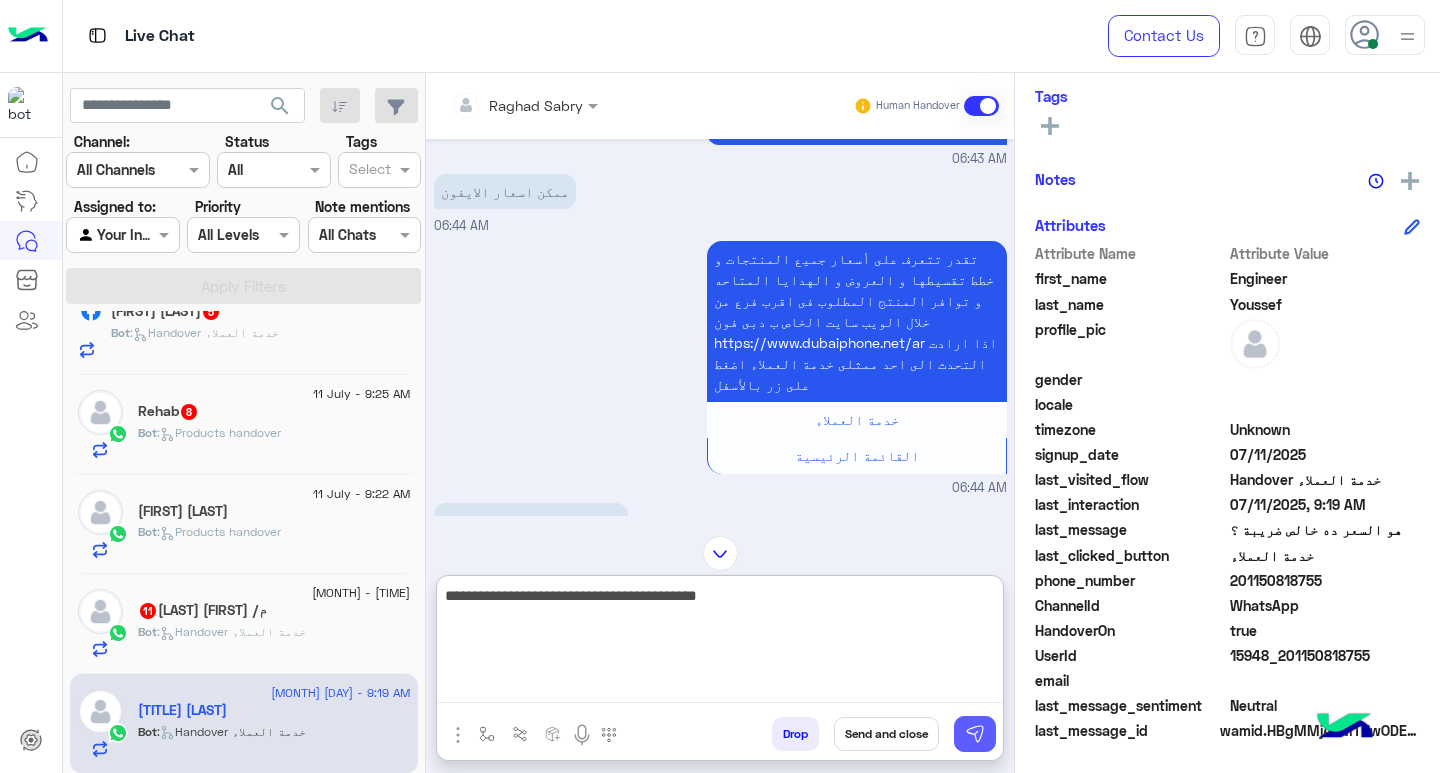 type on "**********" 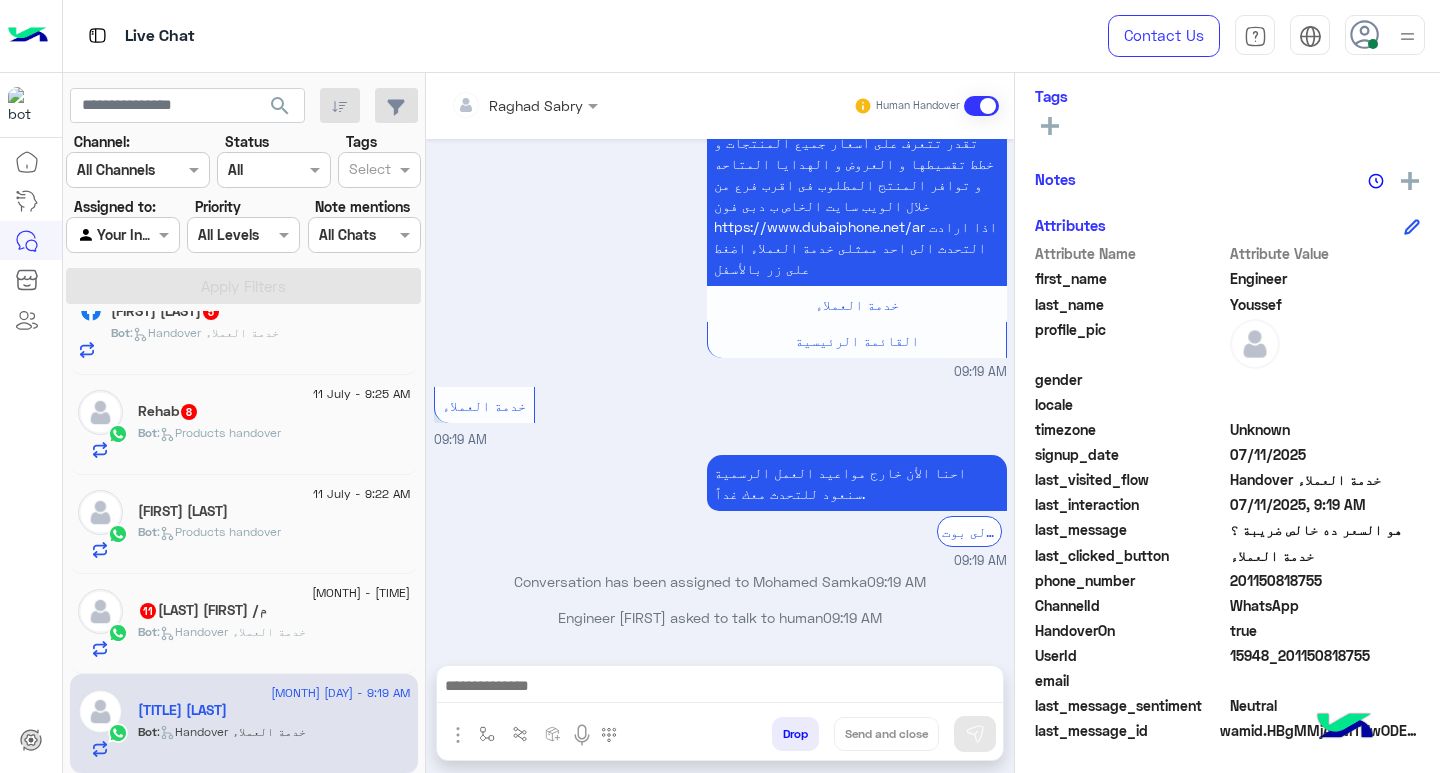 scroll, scrollTop: 3308, scrollLeft: 0, axis: vertical 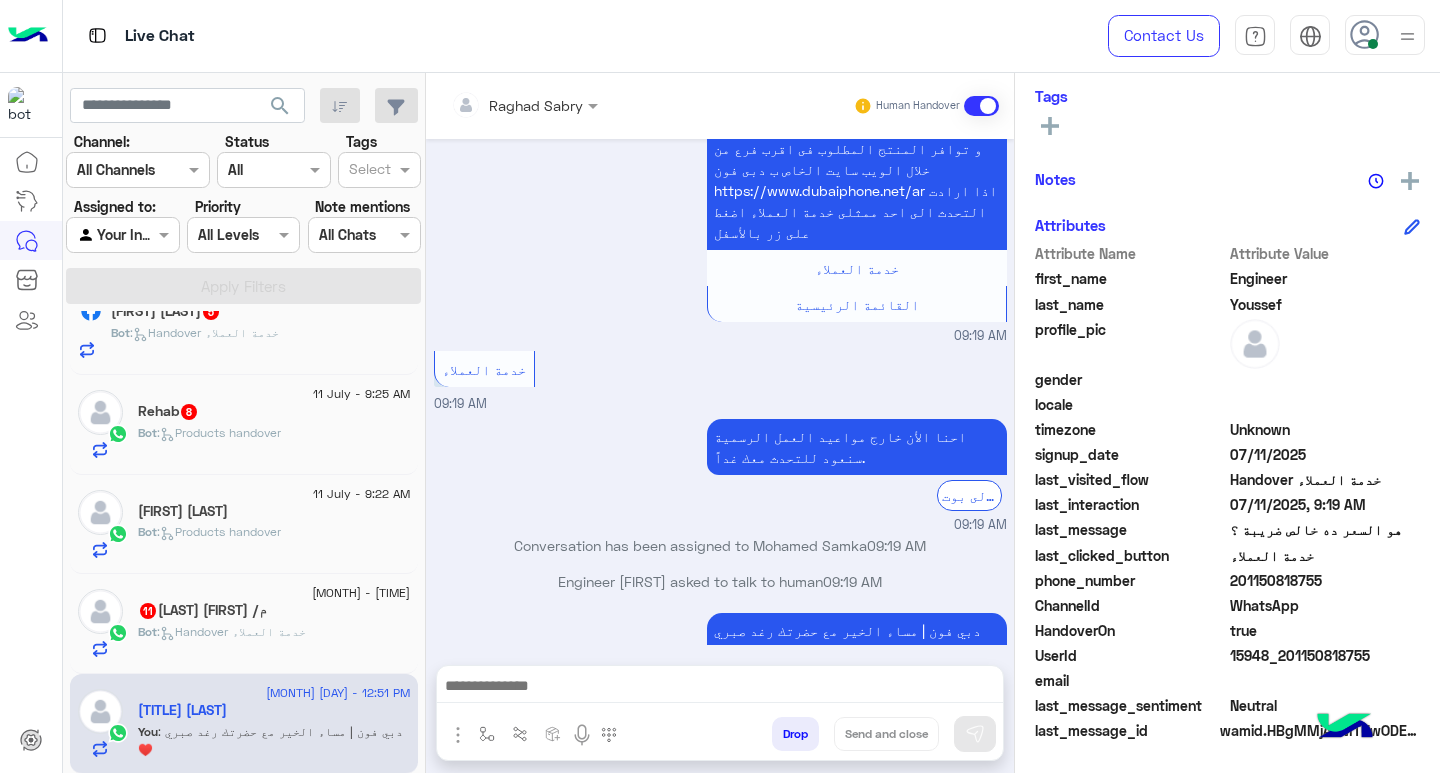 click at bounding box center (720, 691) 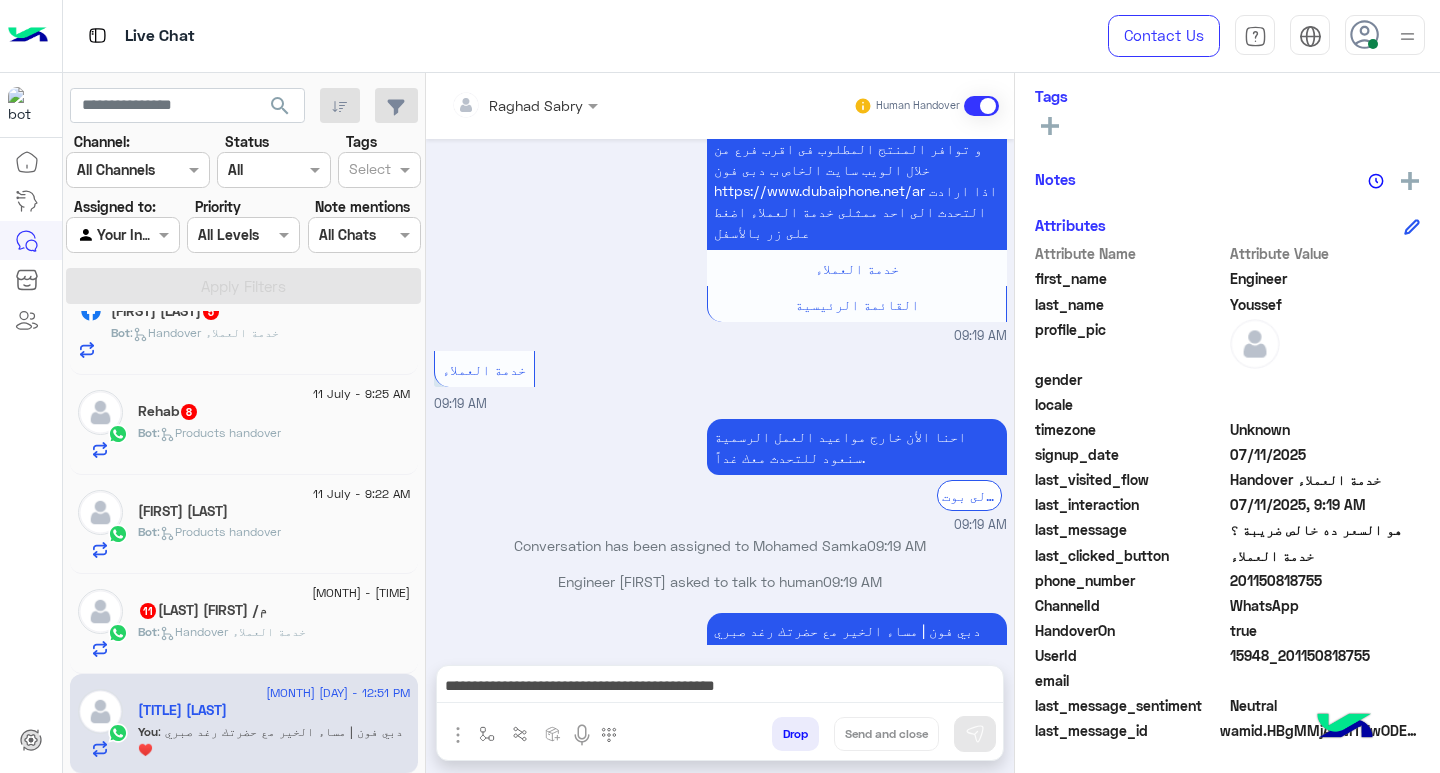 scroll, scrollTop: 3333, scrollLeft: 0, axis: vertical 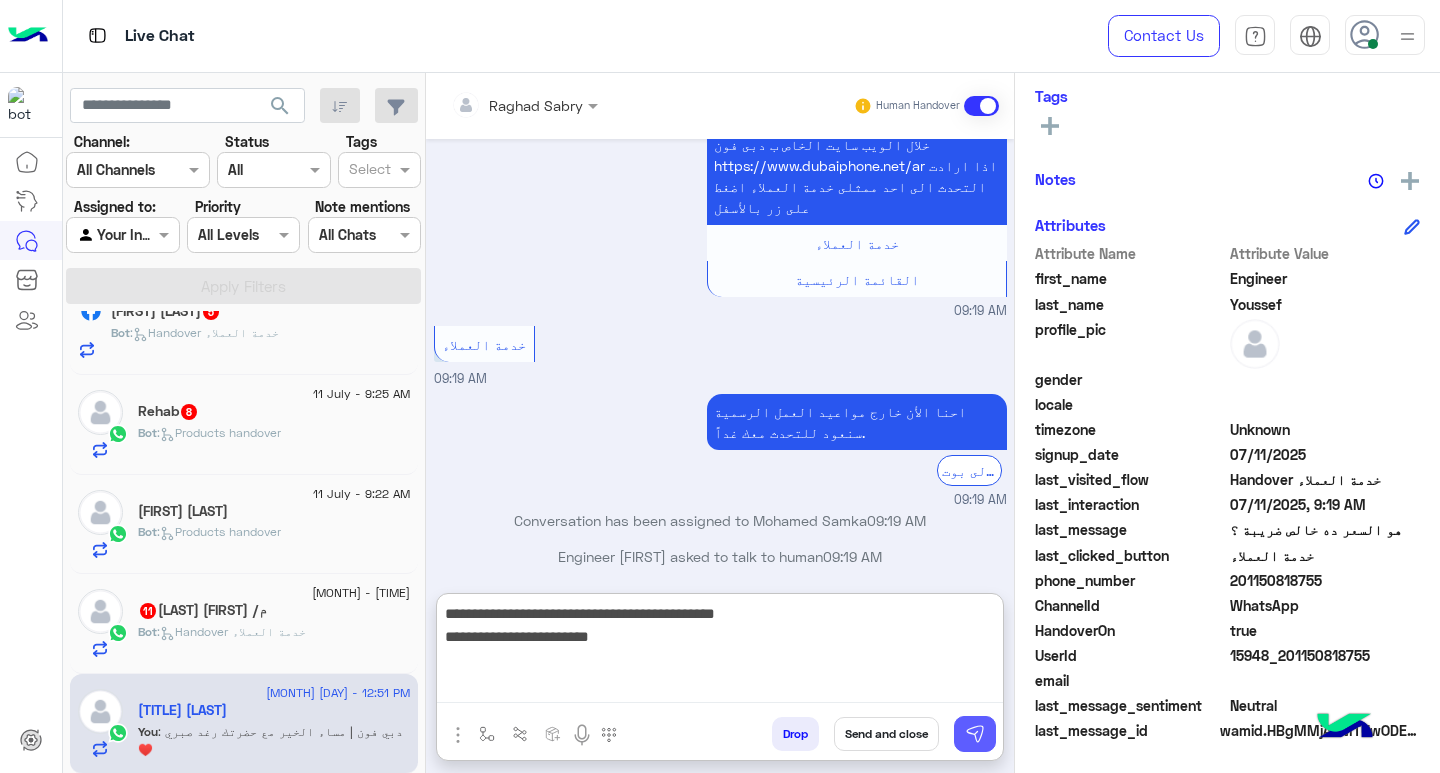 type on "**********" 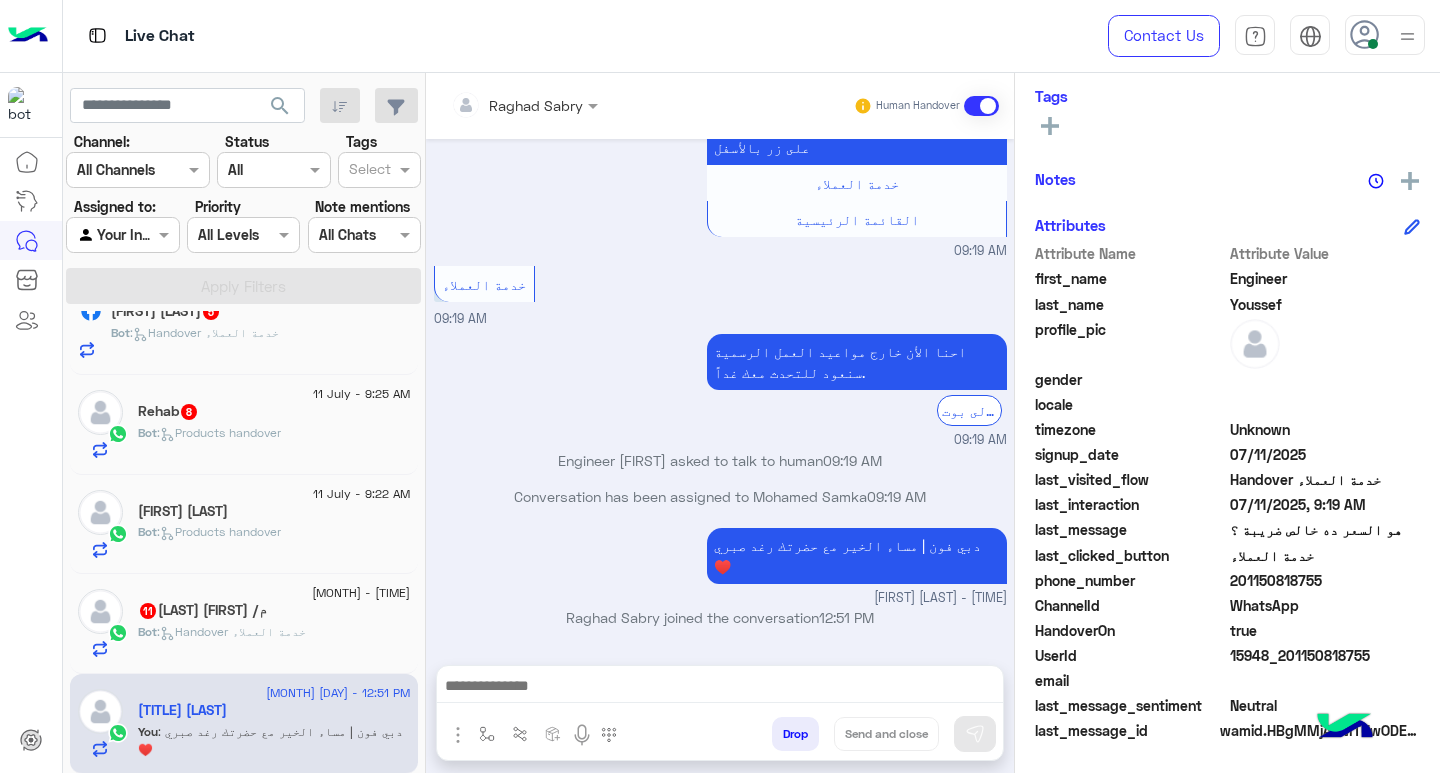 scroll, scrollTop: 3393, scrollLeft: 0, axis: vertical 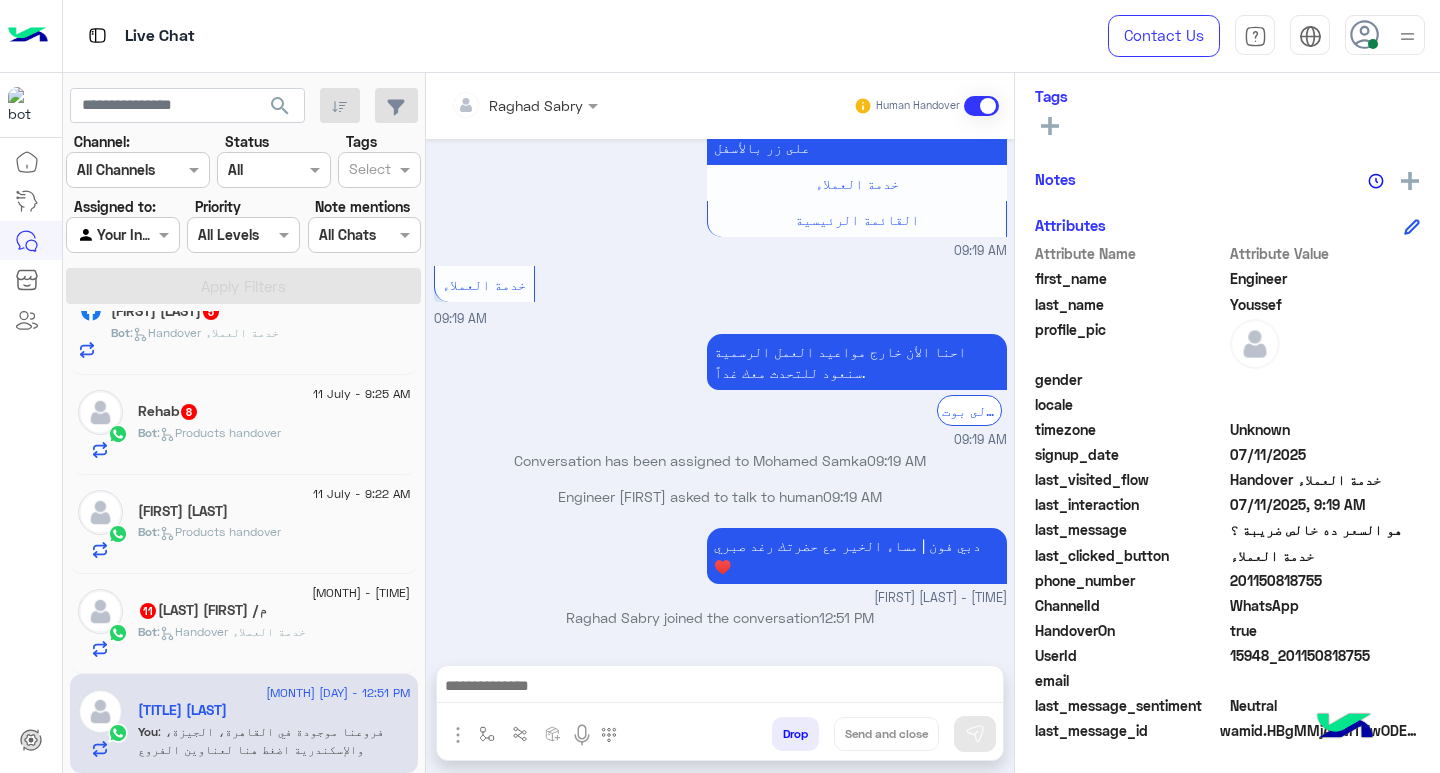 click at bounding box center (720, 688) 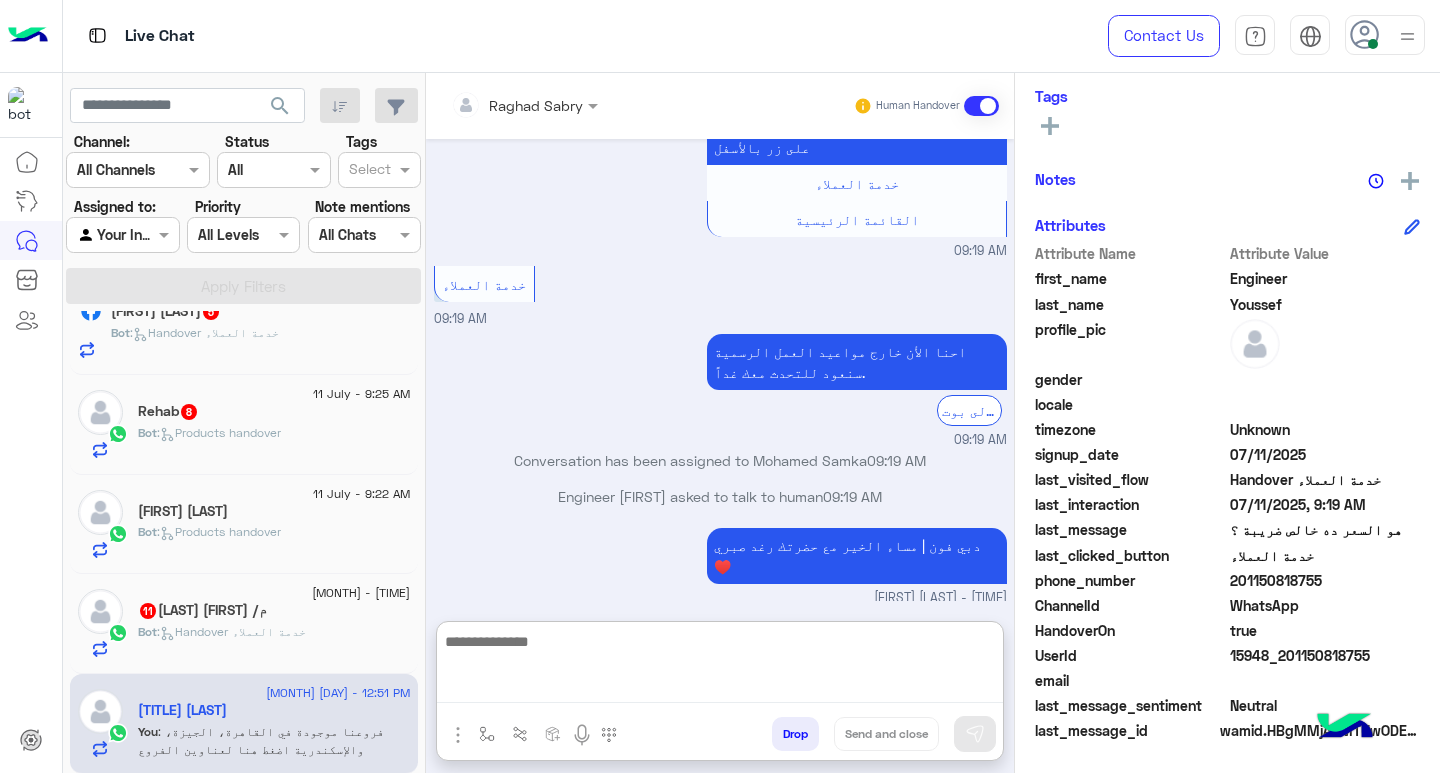 scroll, scrollTop: 3462, scrollLeft: 0, axis: vertical 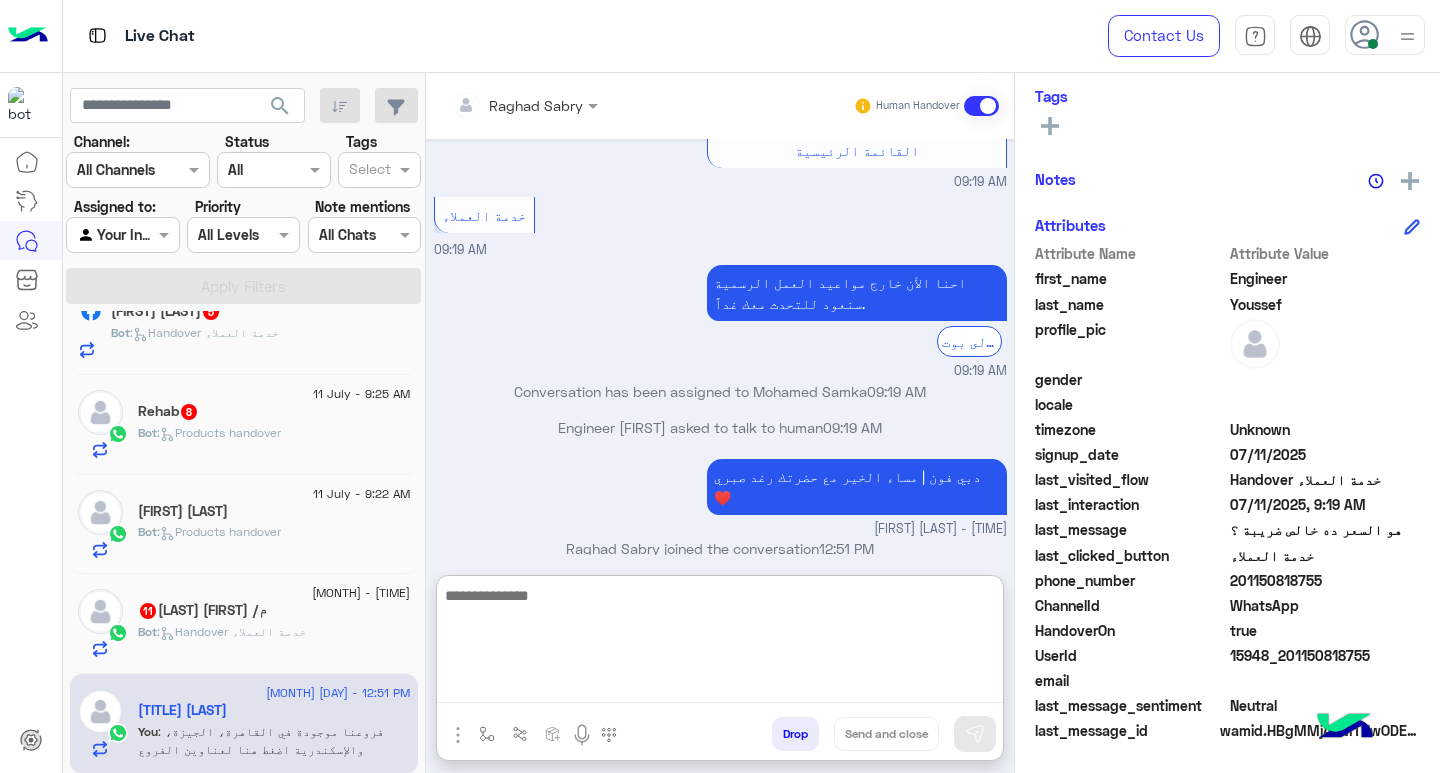 paste on "**********" 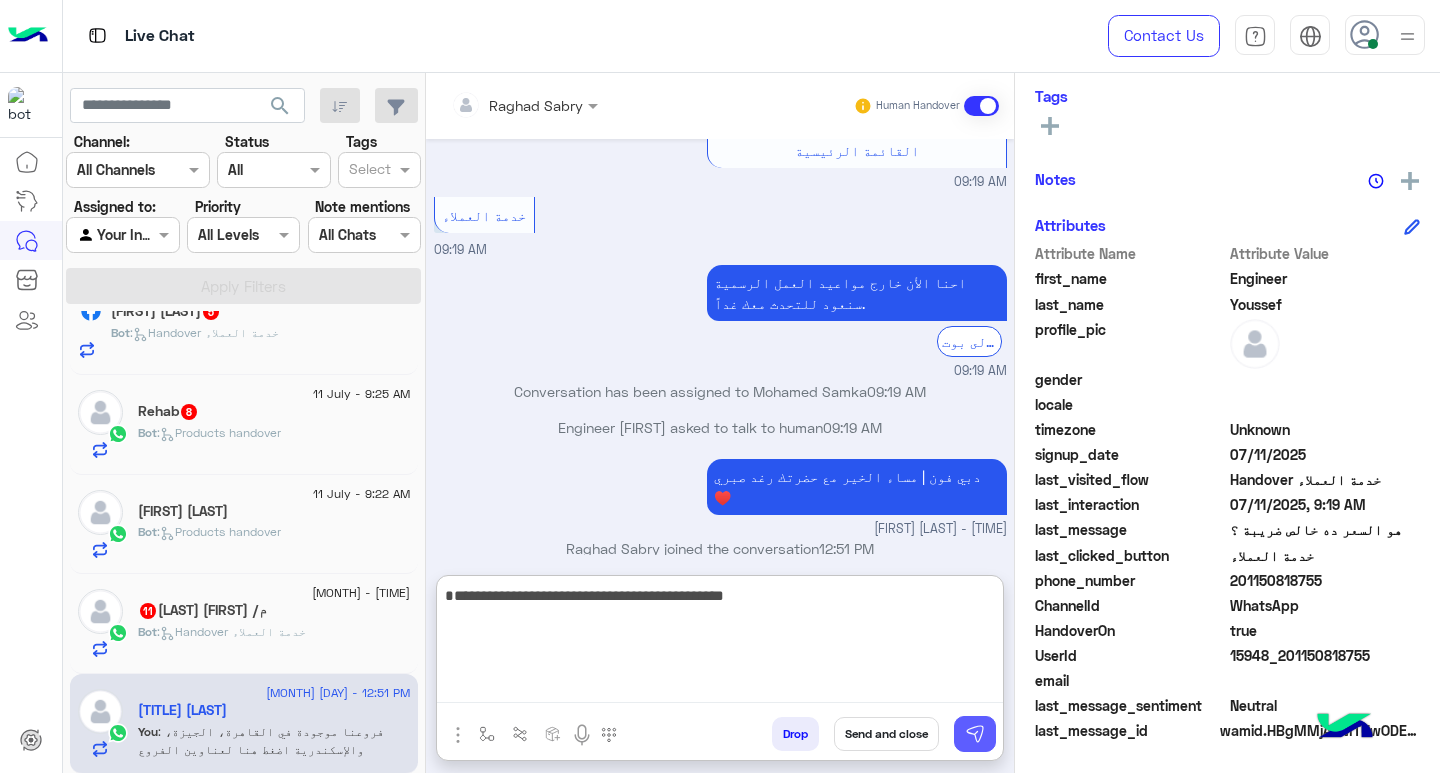 type on "**********" 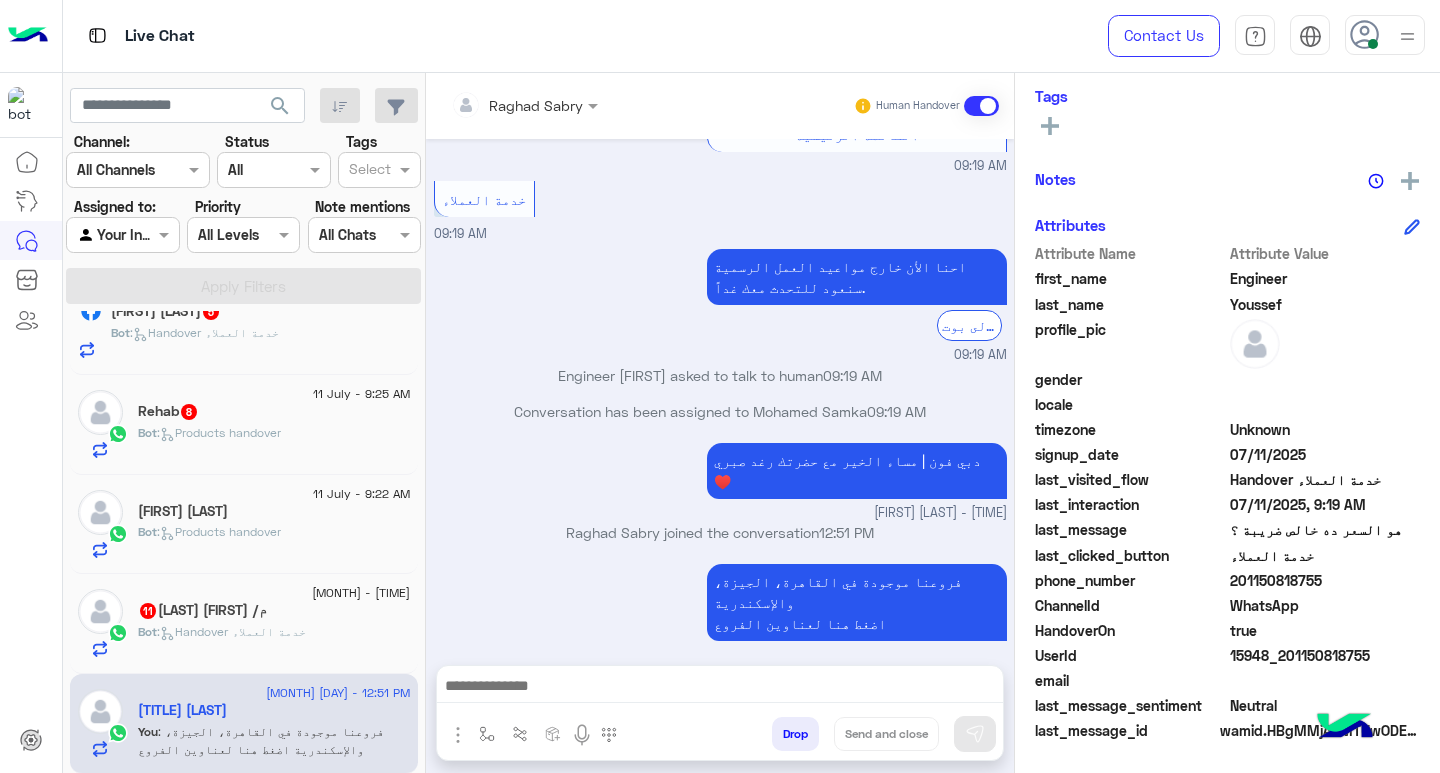 click at bounding box center [720, 688] 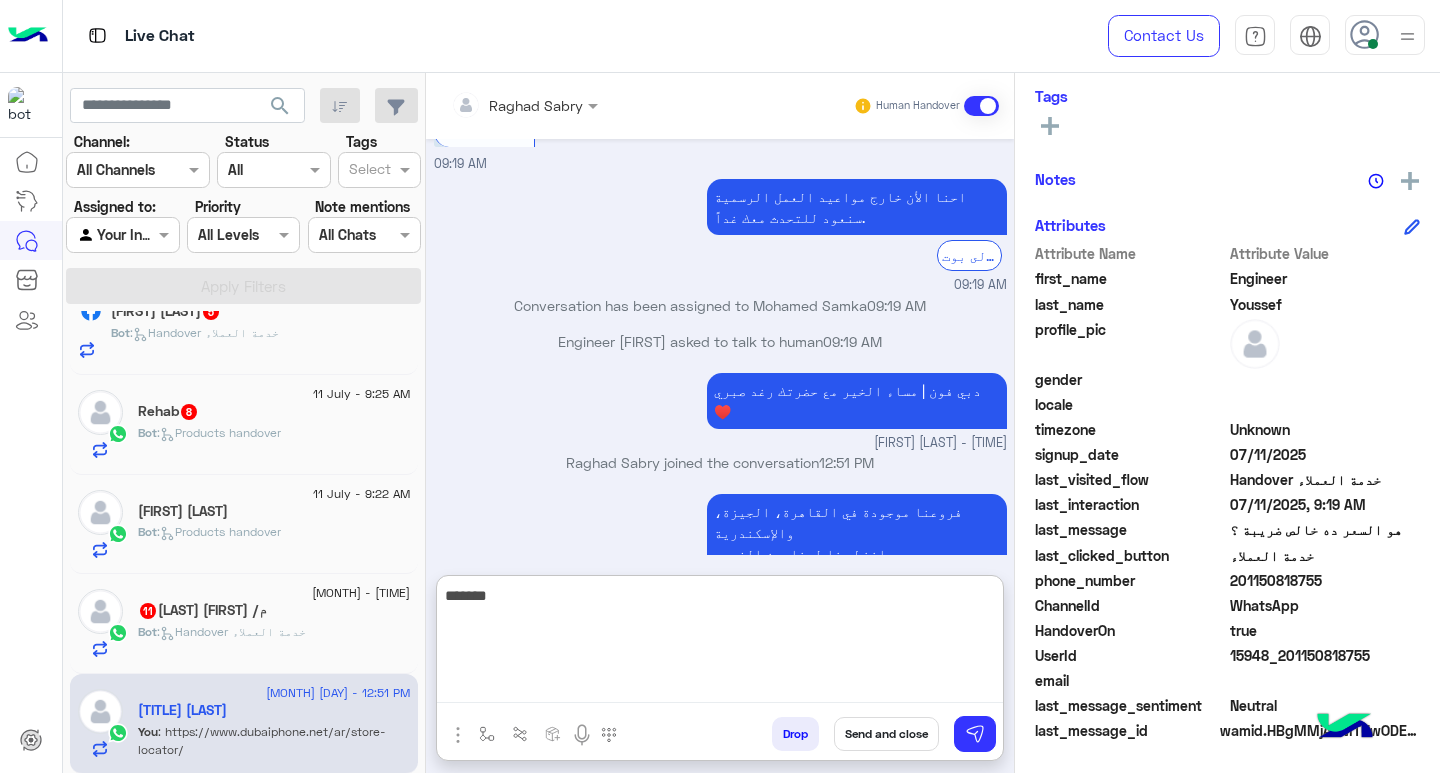scroll, scrollTop: 3568, scrollLeft: 0, axis: vertical 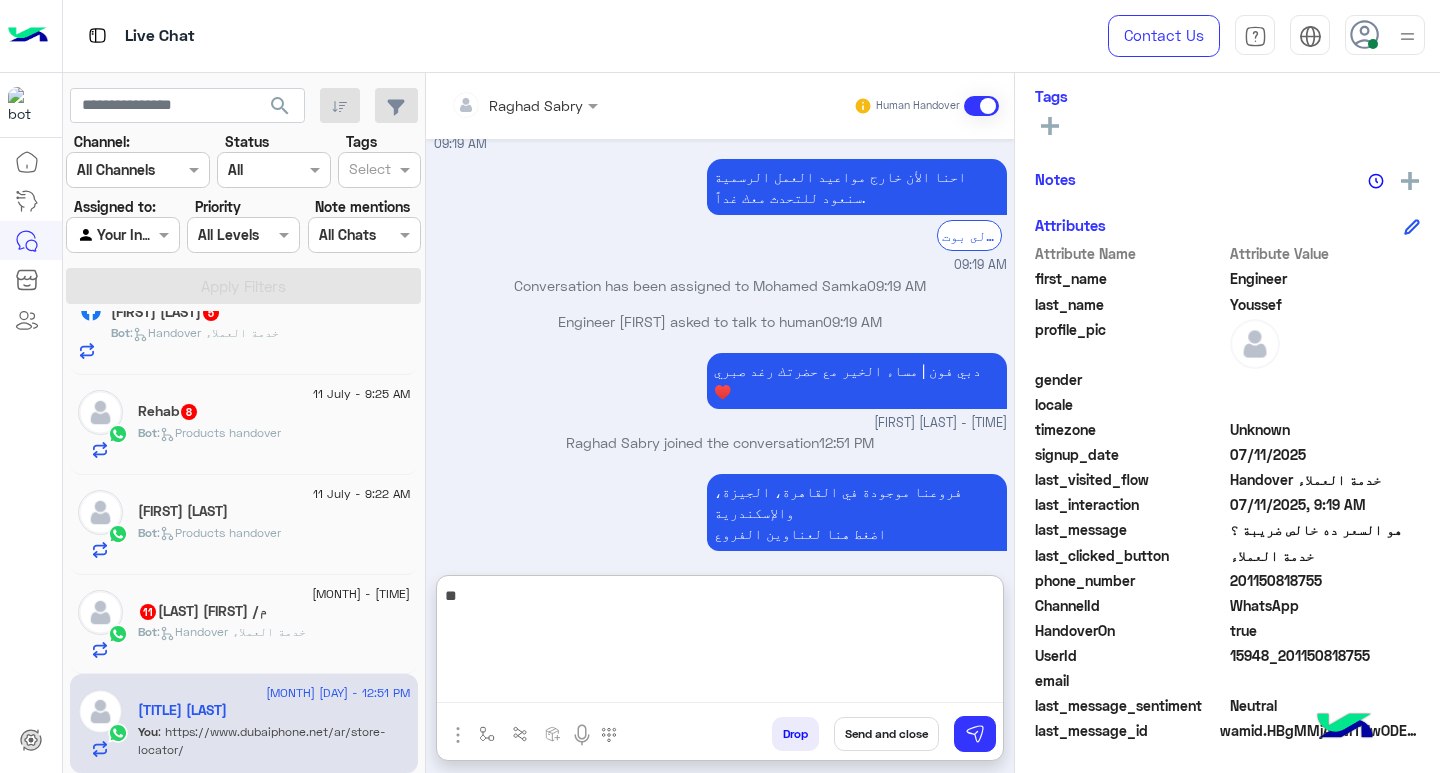 type on "*" 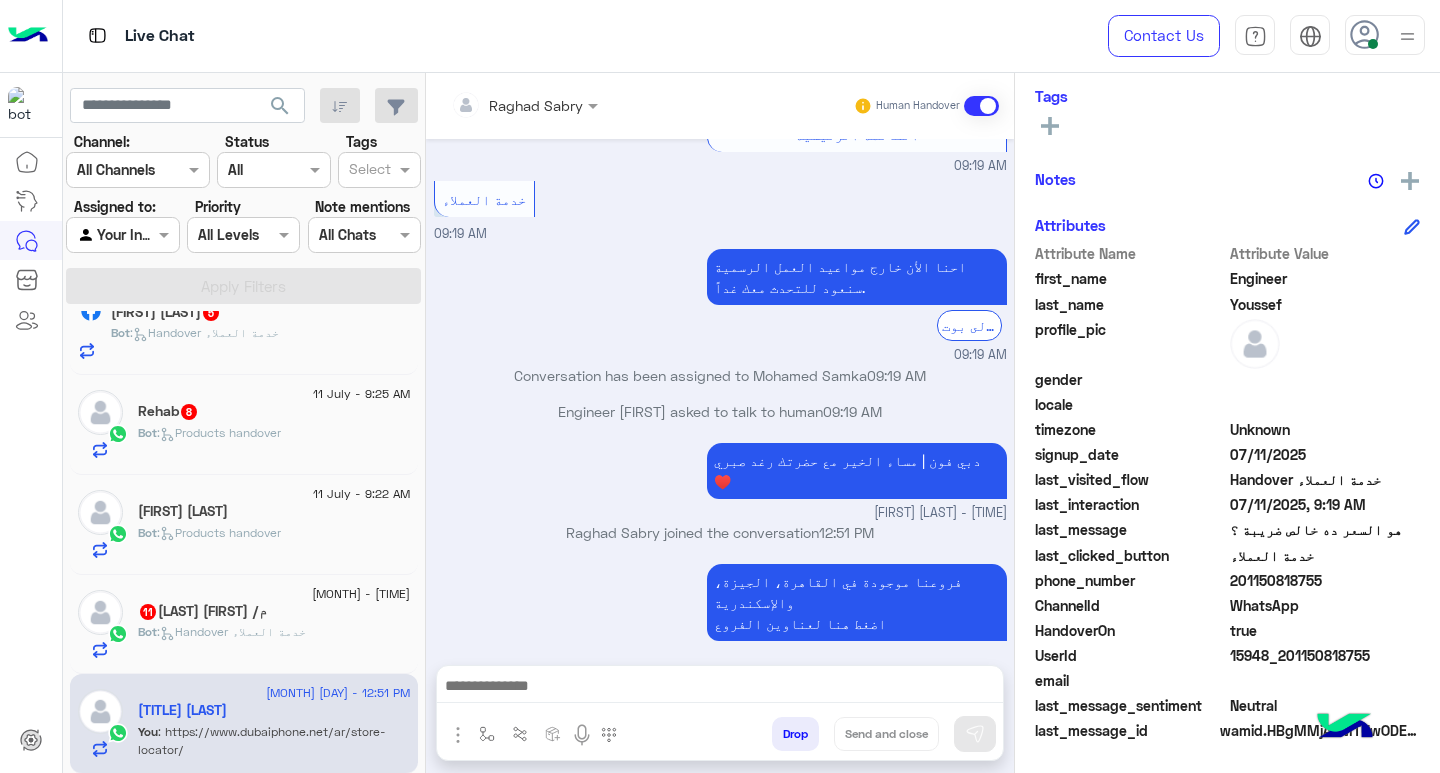 scroll, scrollTop: 3478, scrollLeft: 0, axis: vertical 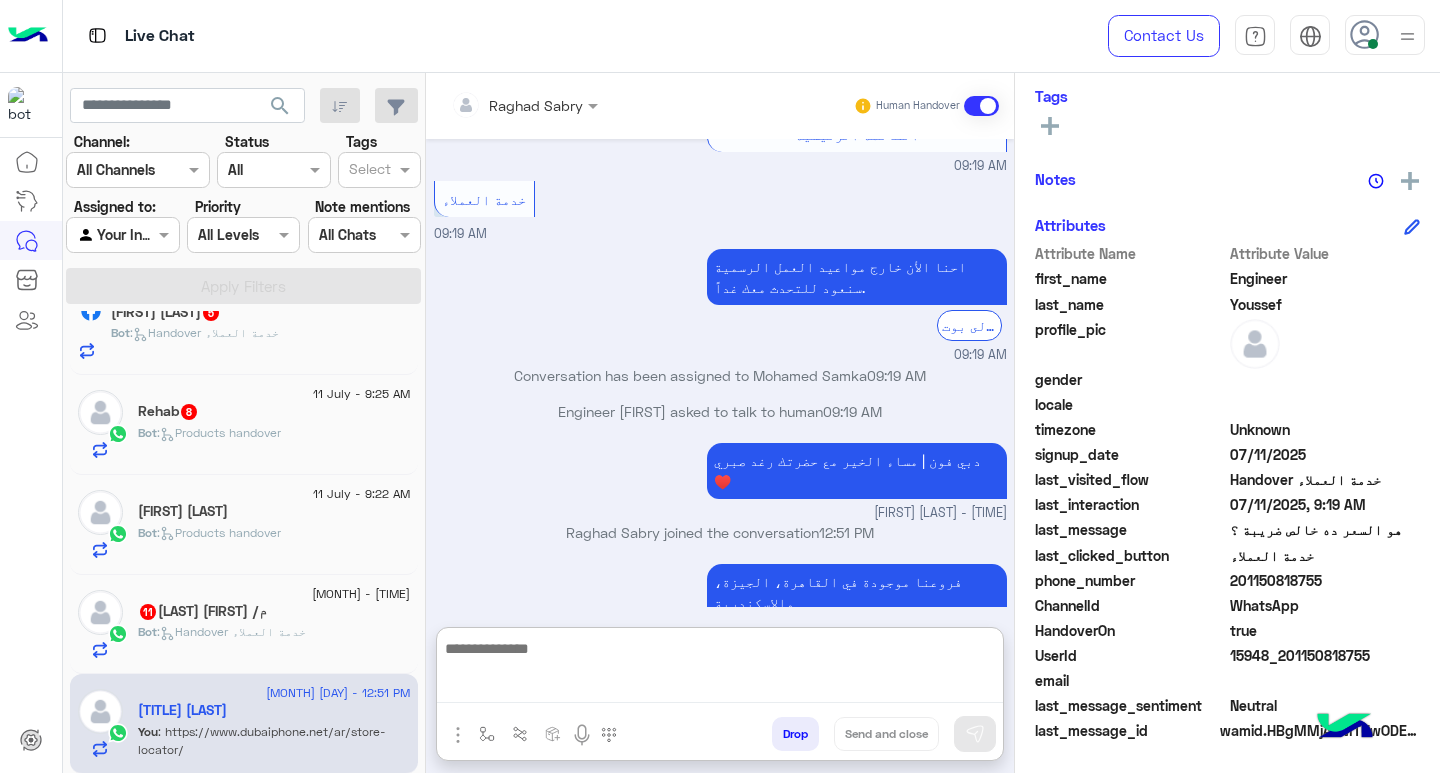 click at bounding box center [720, 669] 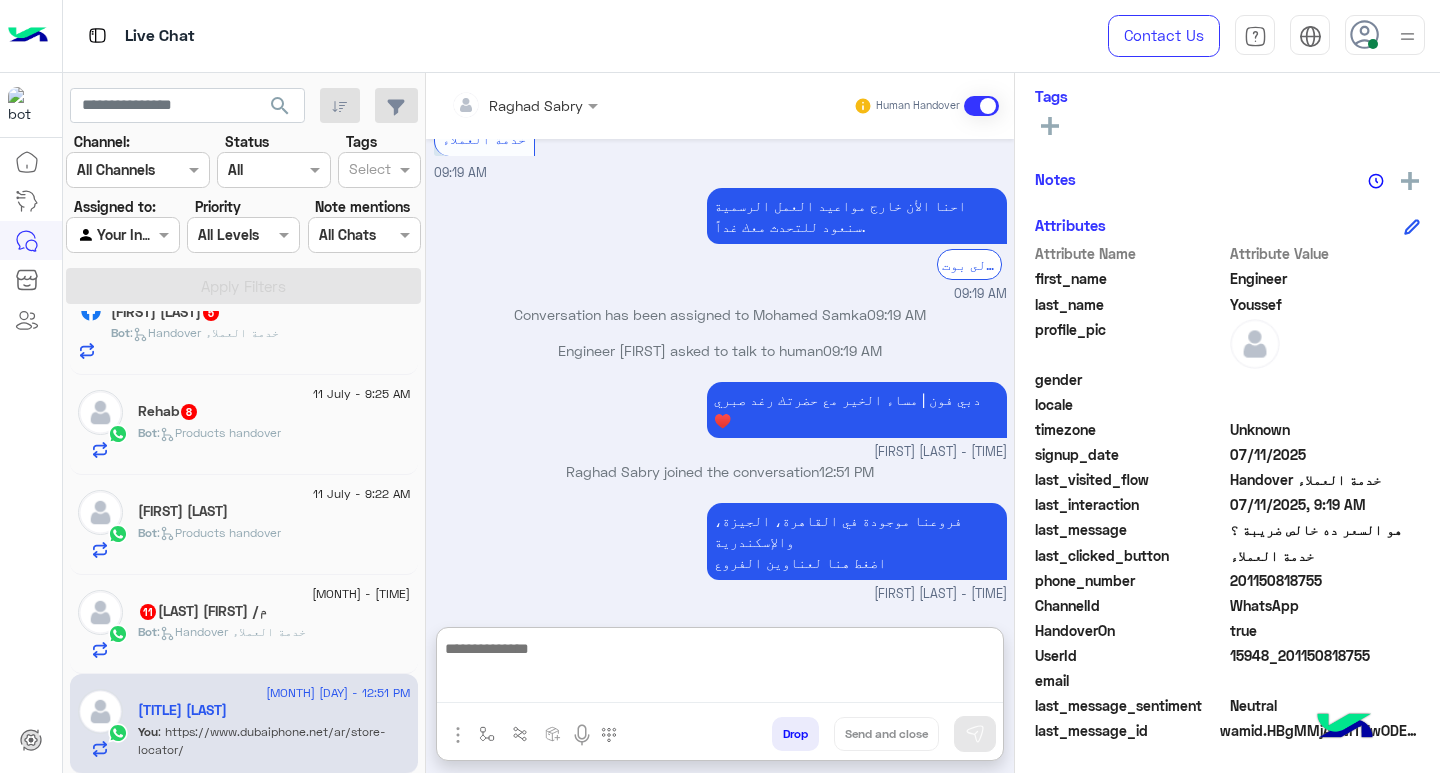 paste on "**********" 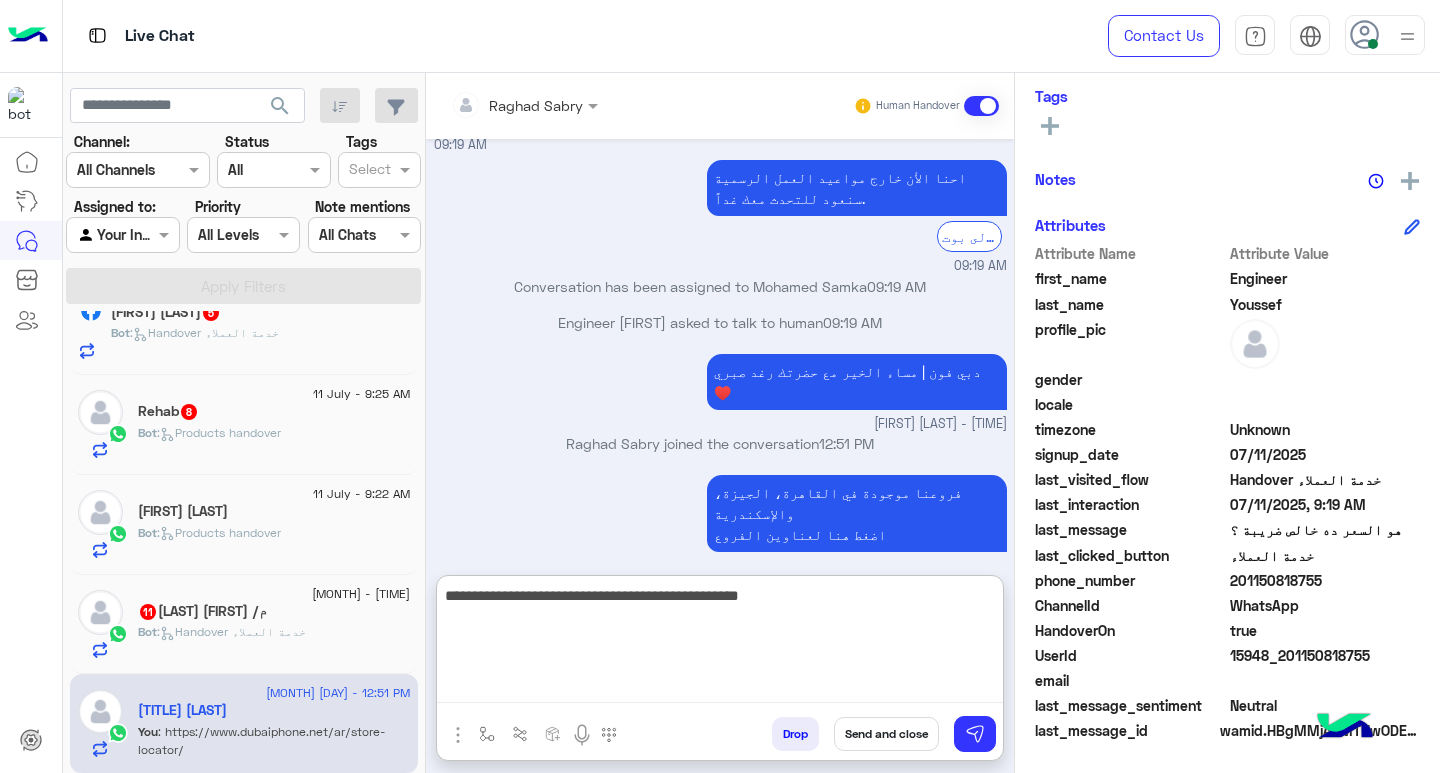 scroll, scrollTop: 3568, scrollLeft: 0, axis: vertical 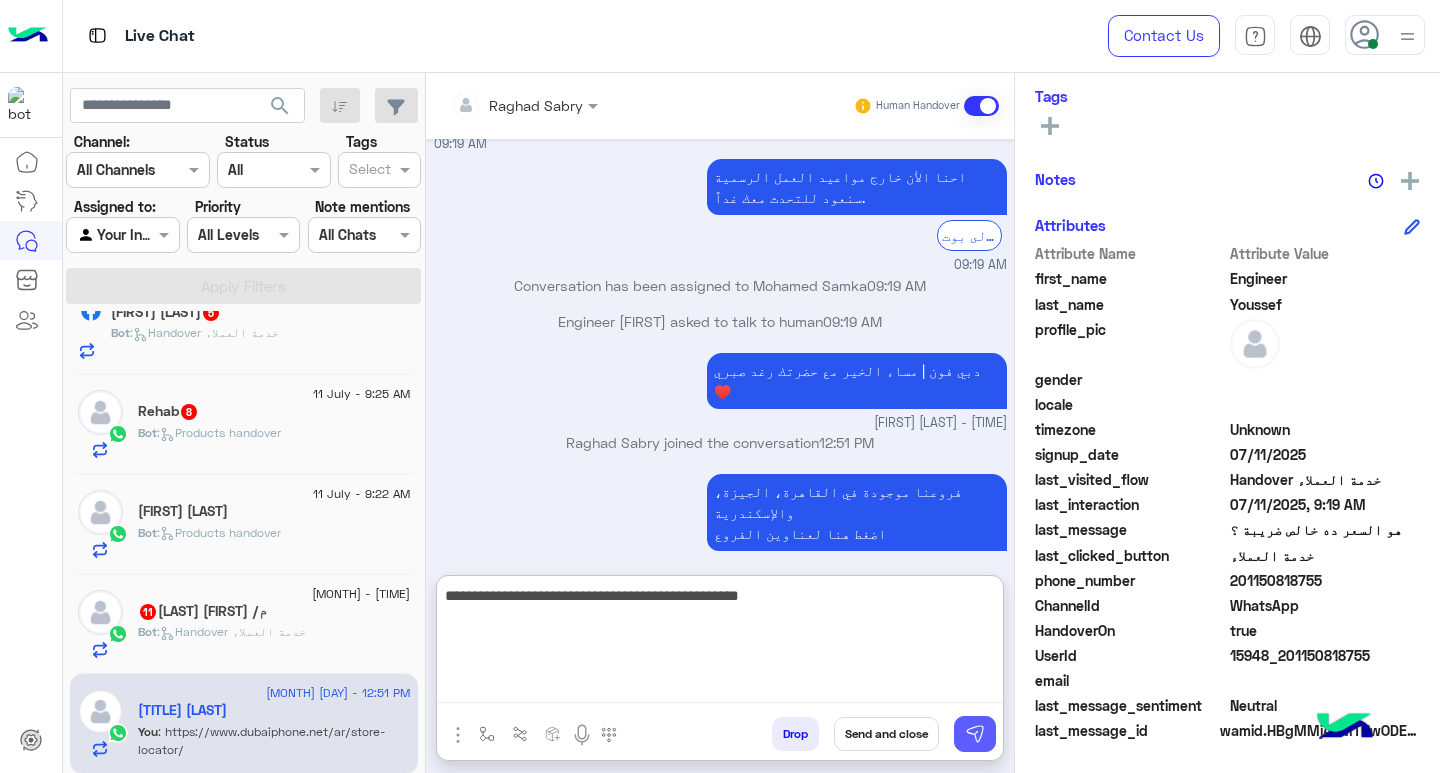 type on "**********" 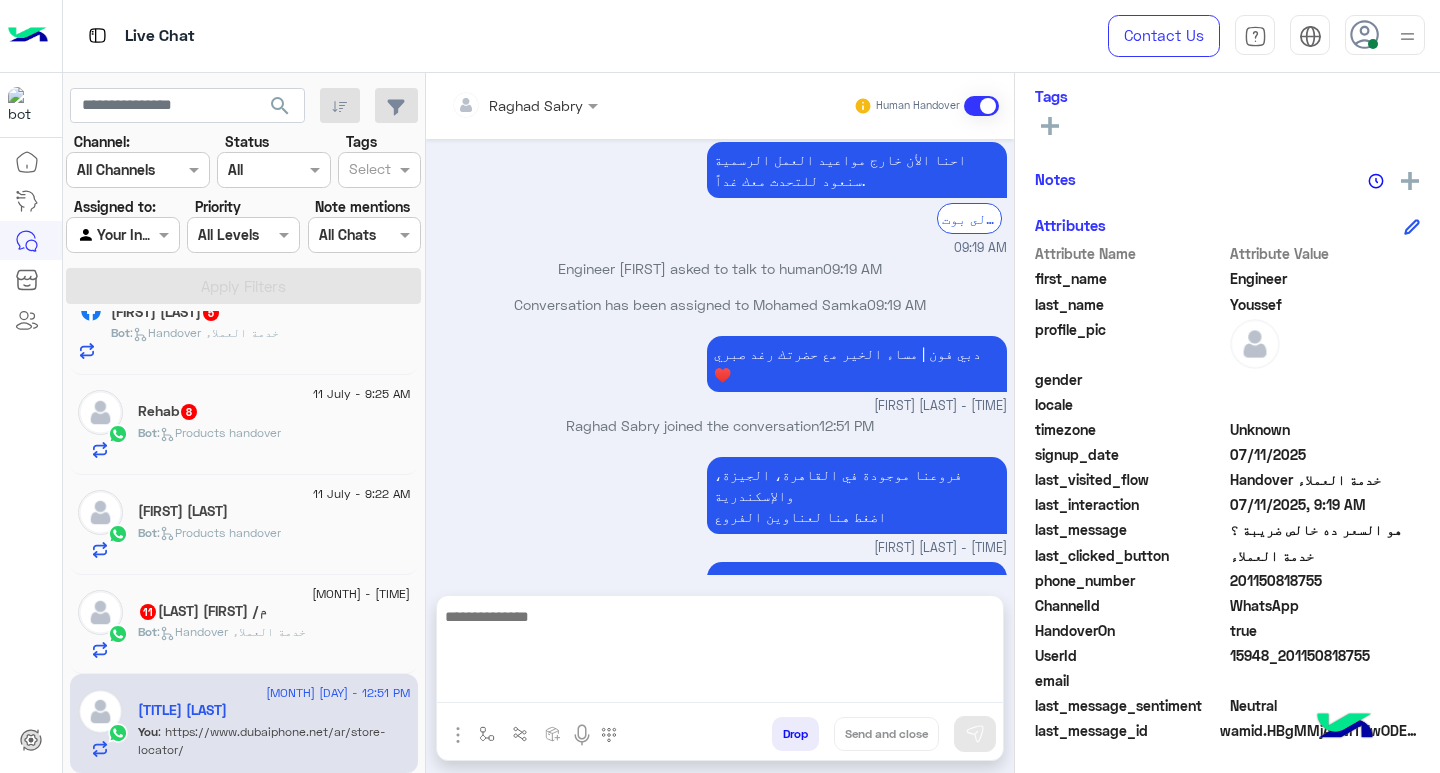 scroll, scrollTop: 3562, scrollLeft: 0, axis: vertical 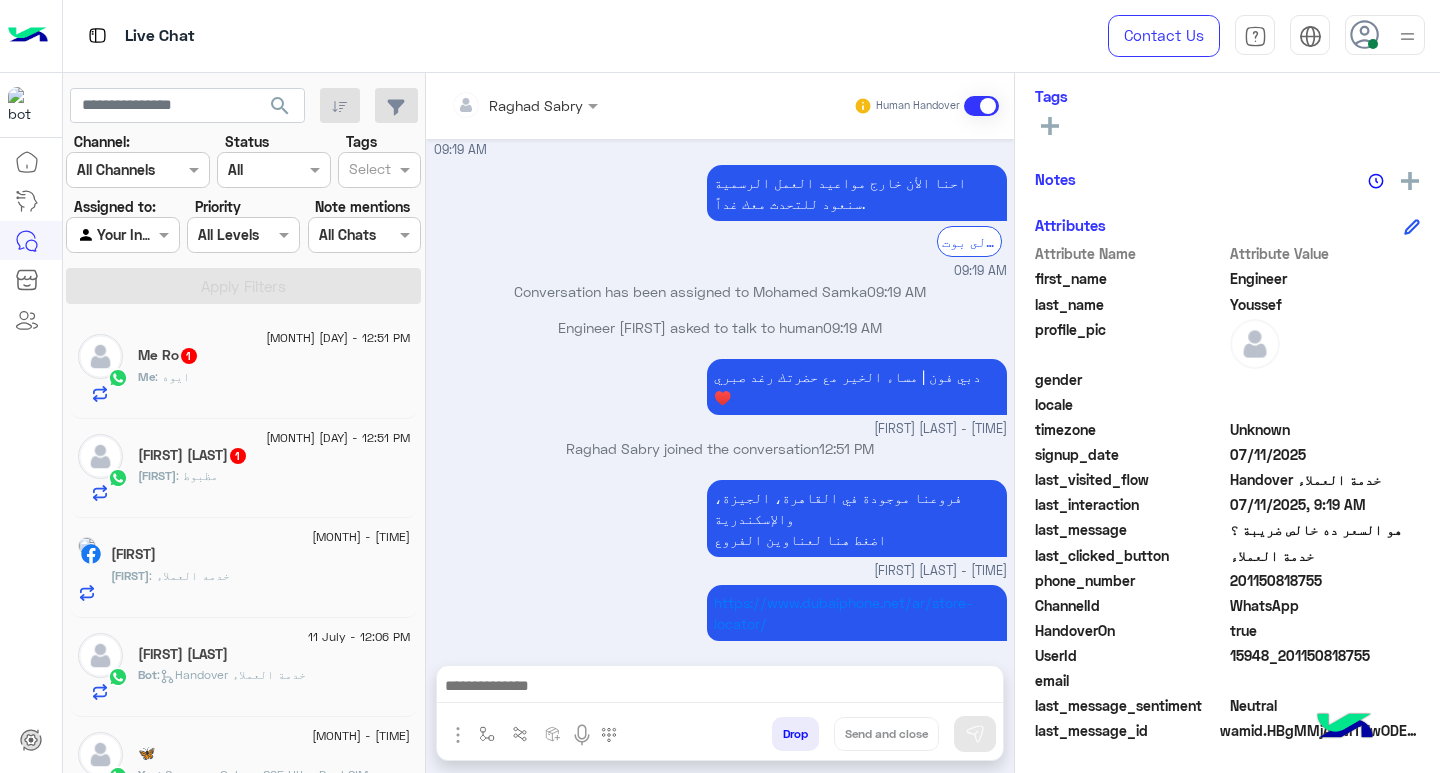 click on "Me Ro  1" 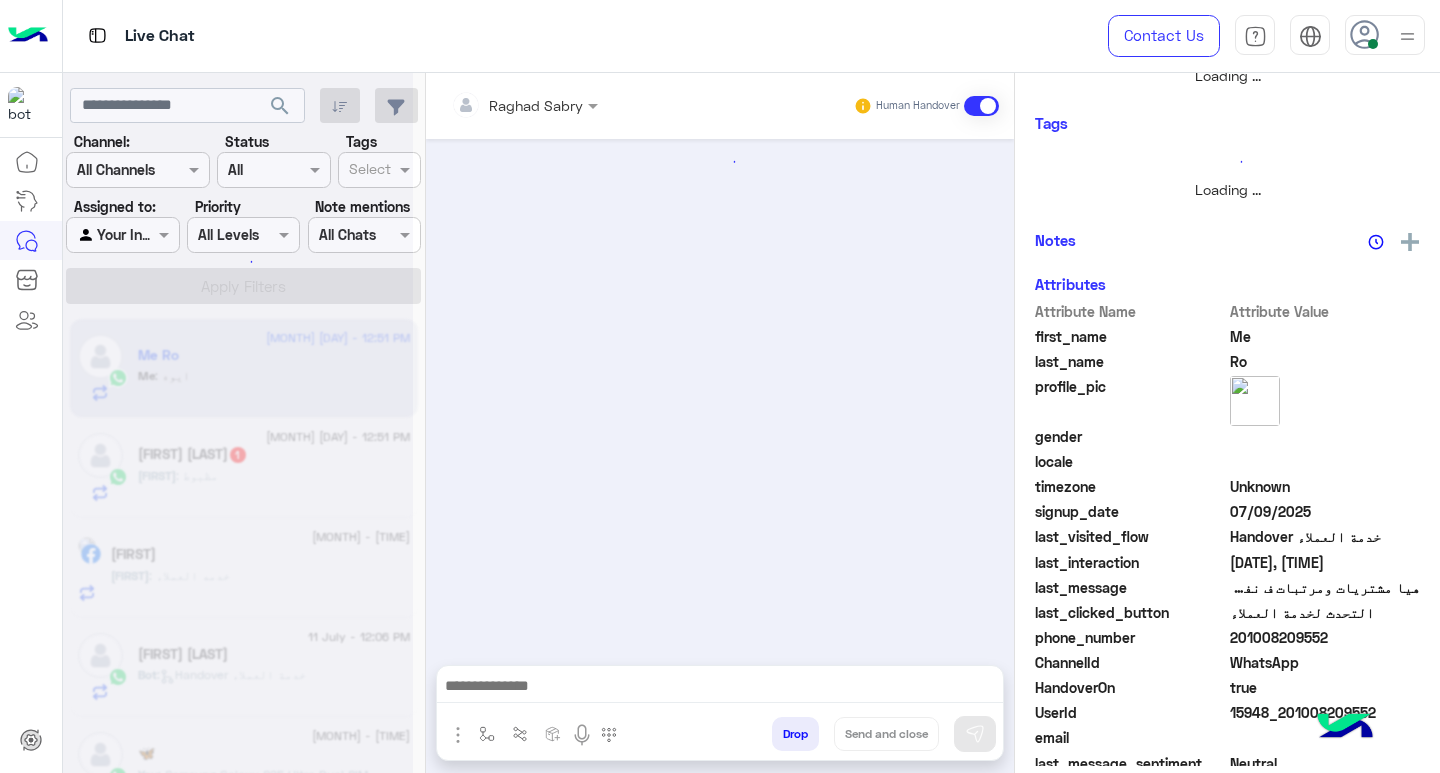scroll, scrollTop: 355, scrollLeft: 0, axis: vertical 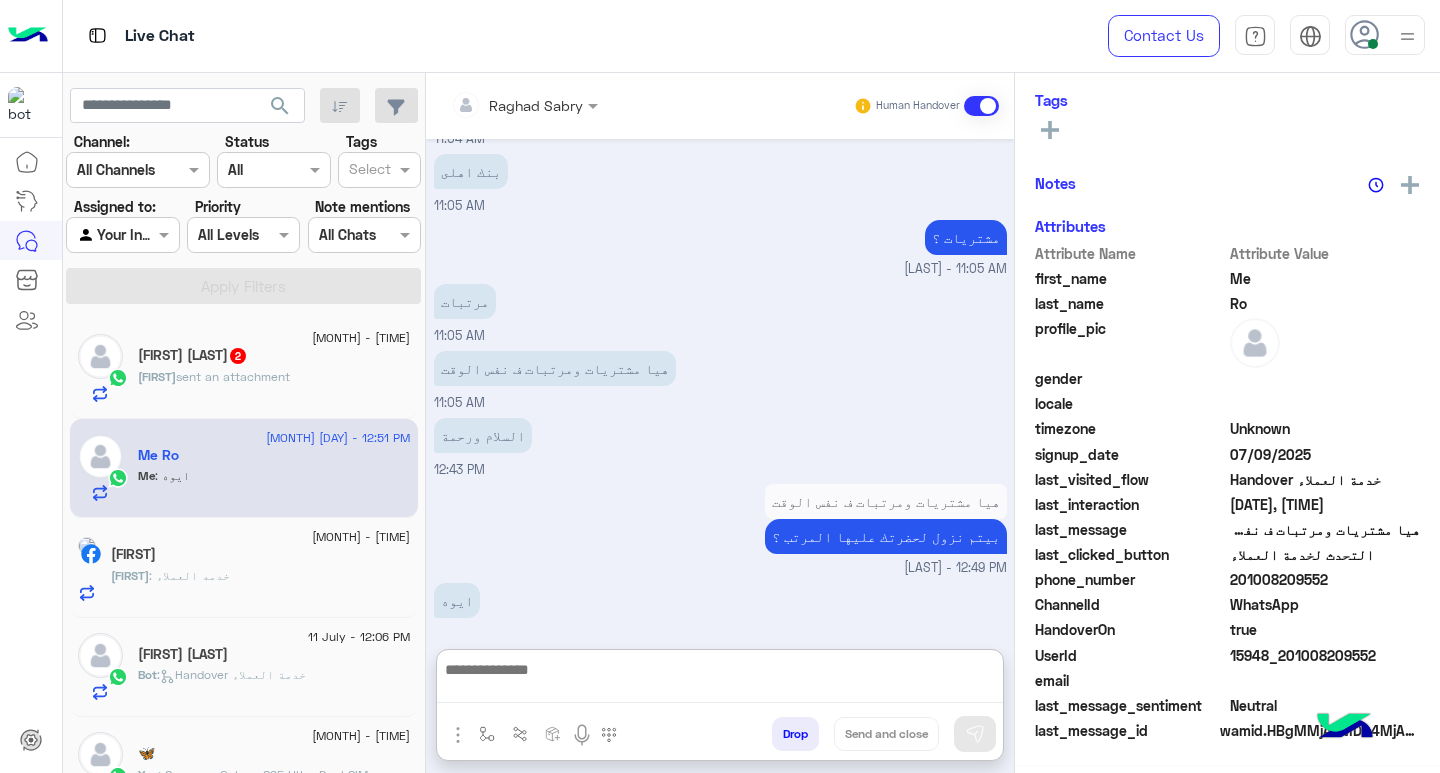 click at bounding box center [720, 680] 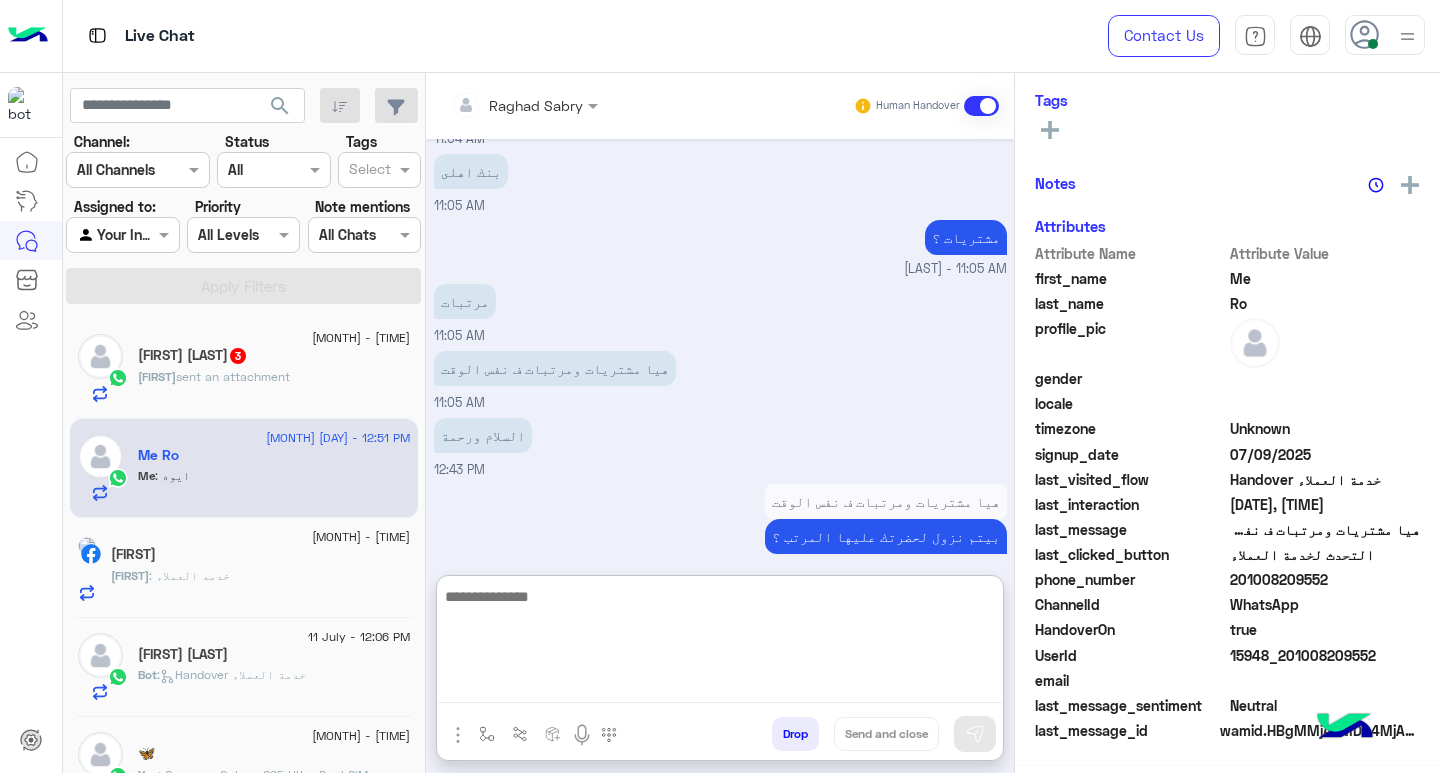 scroll, scrollTop: 329, scrollLeft: 0, axis: vertical 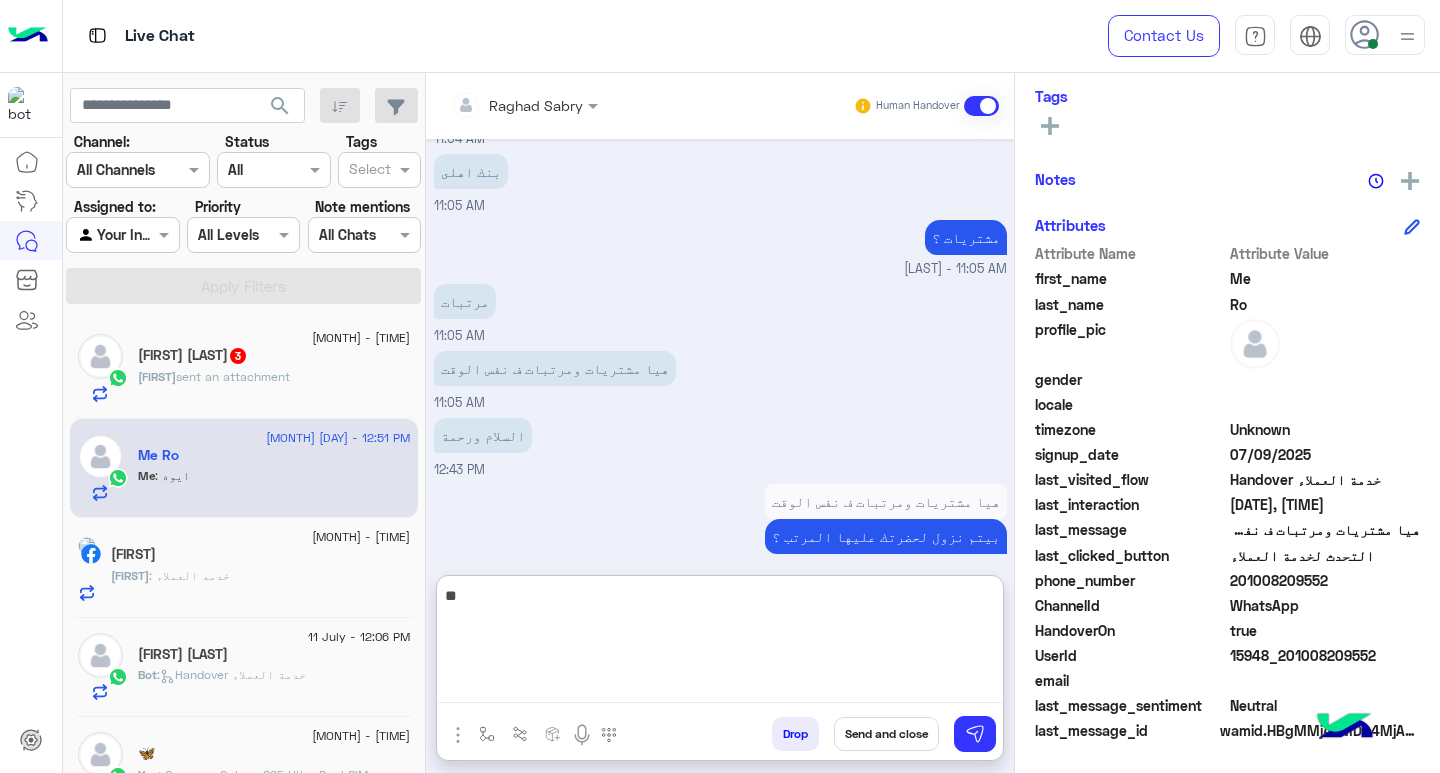 type on "*" 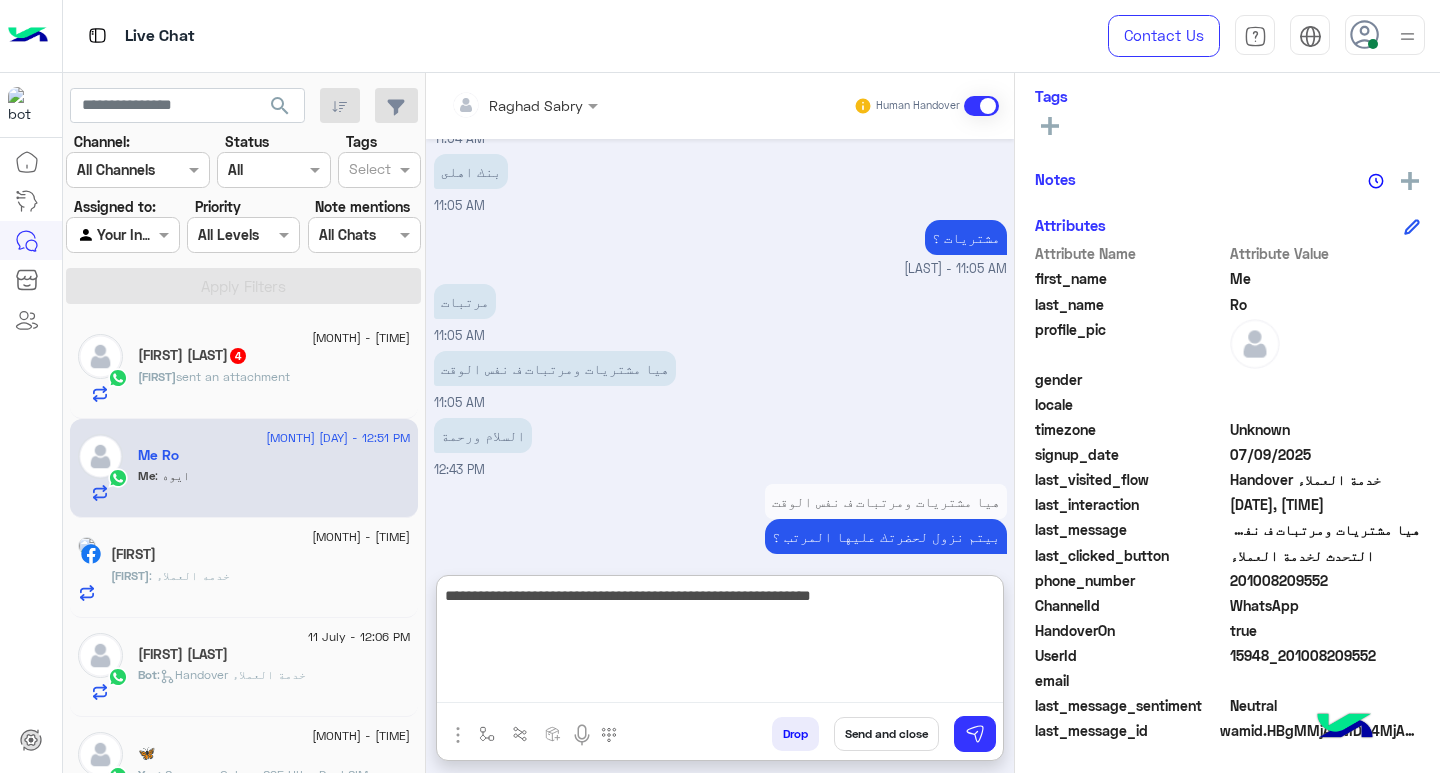 type on "**********" 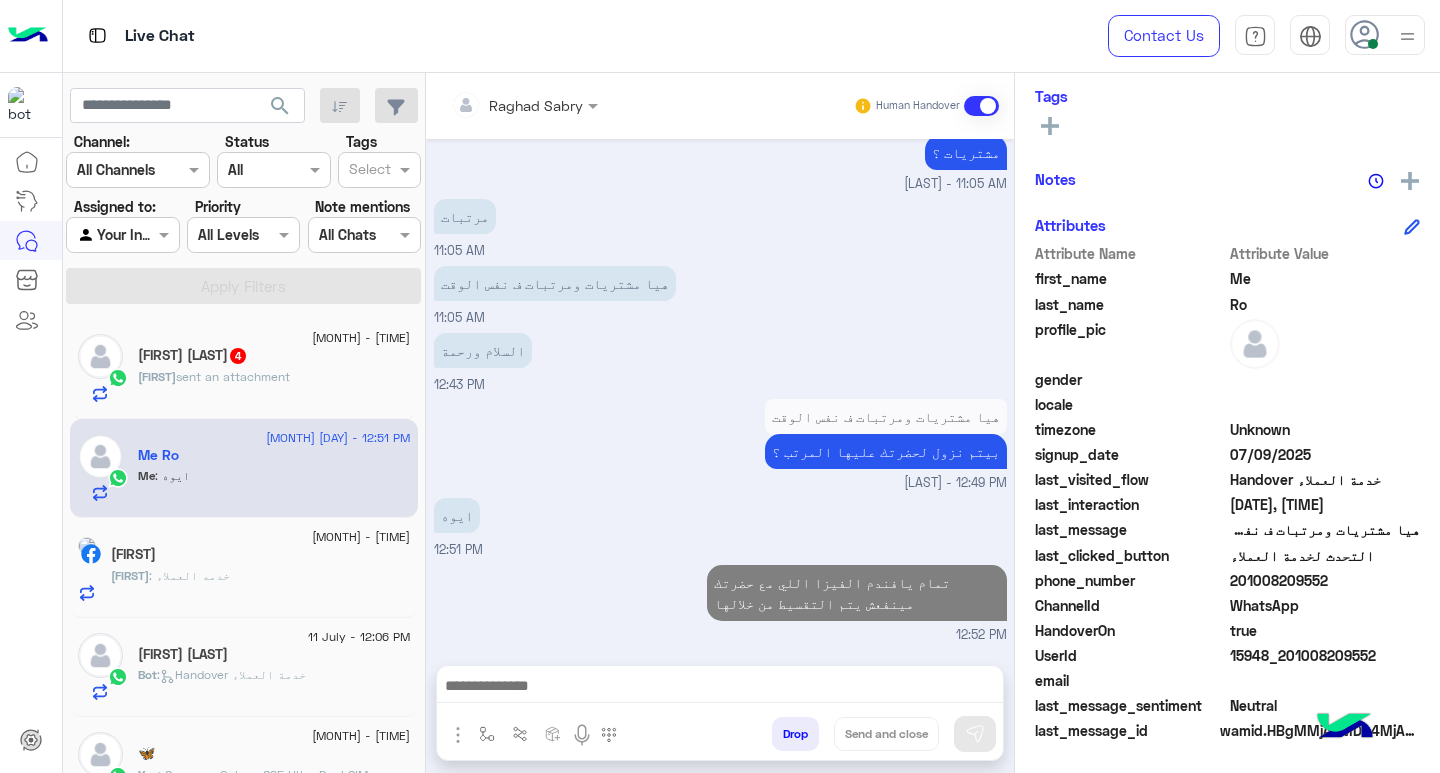 scroll, scrollTop: 1328, scrollLeft: 0, axis: vertical 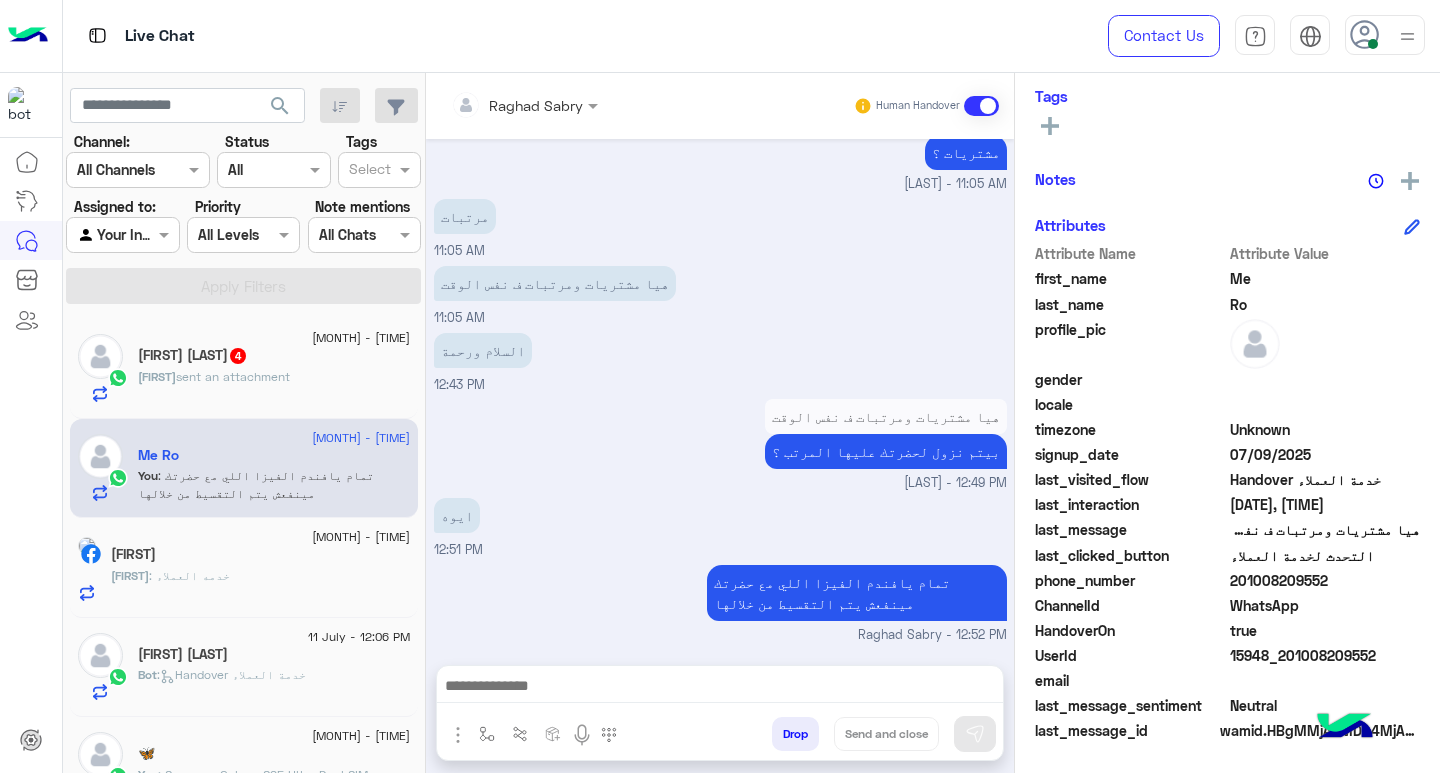 click at bounding box center [720, 688] 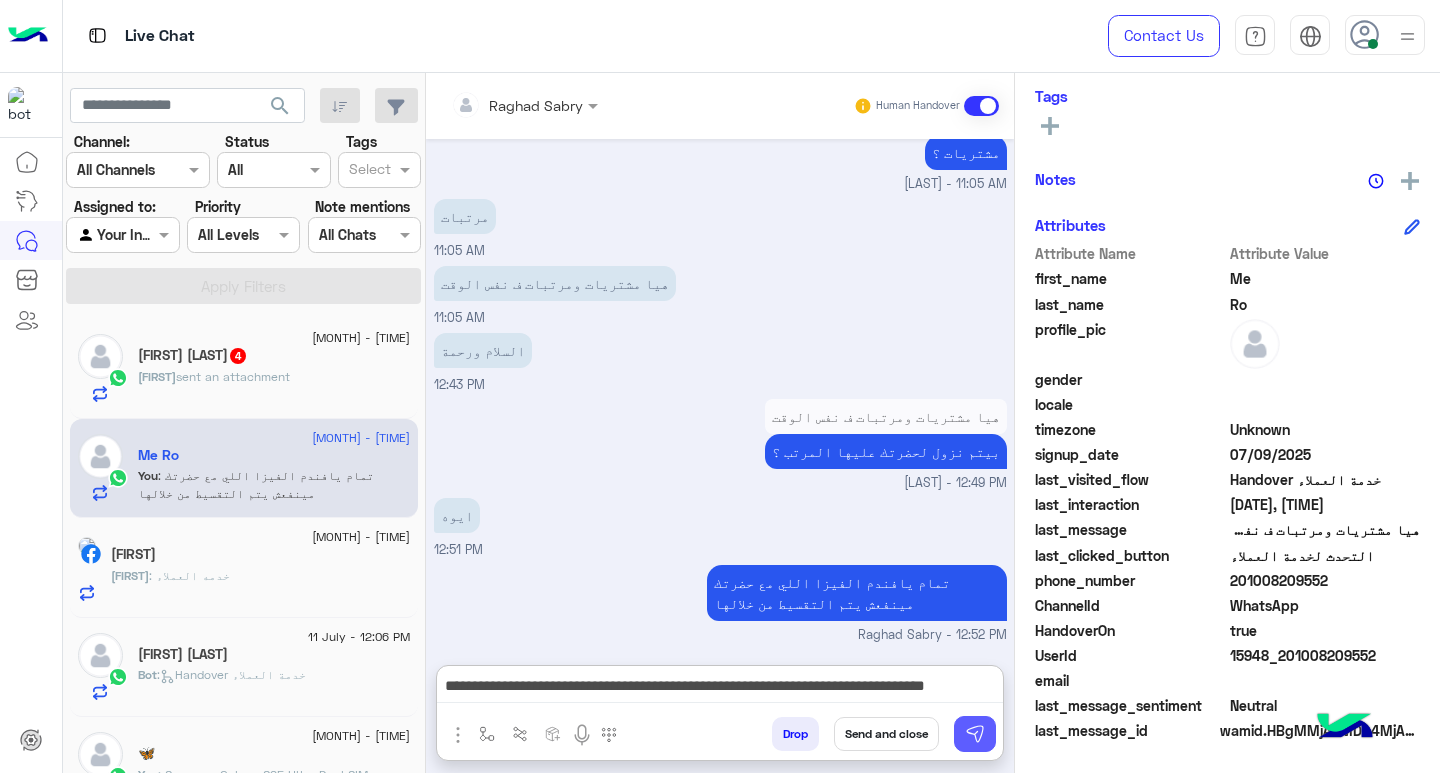 scroll, scrollTop: 1398, scrollLeft: 0, axis: vertical 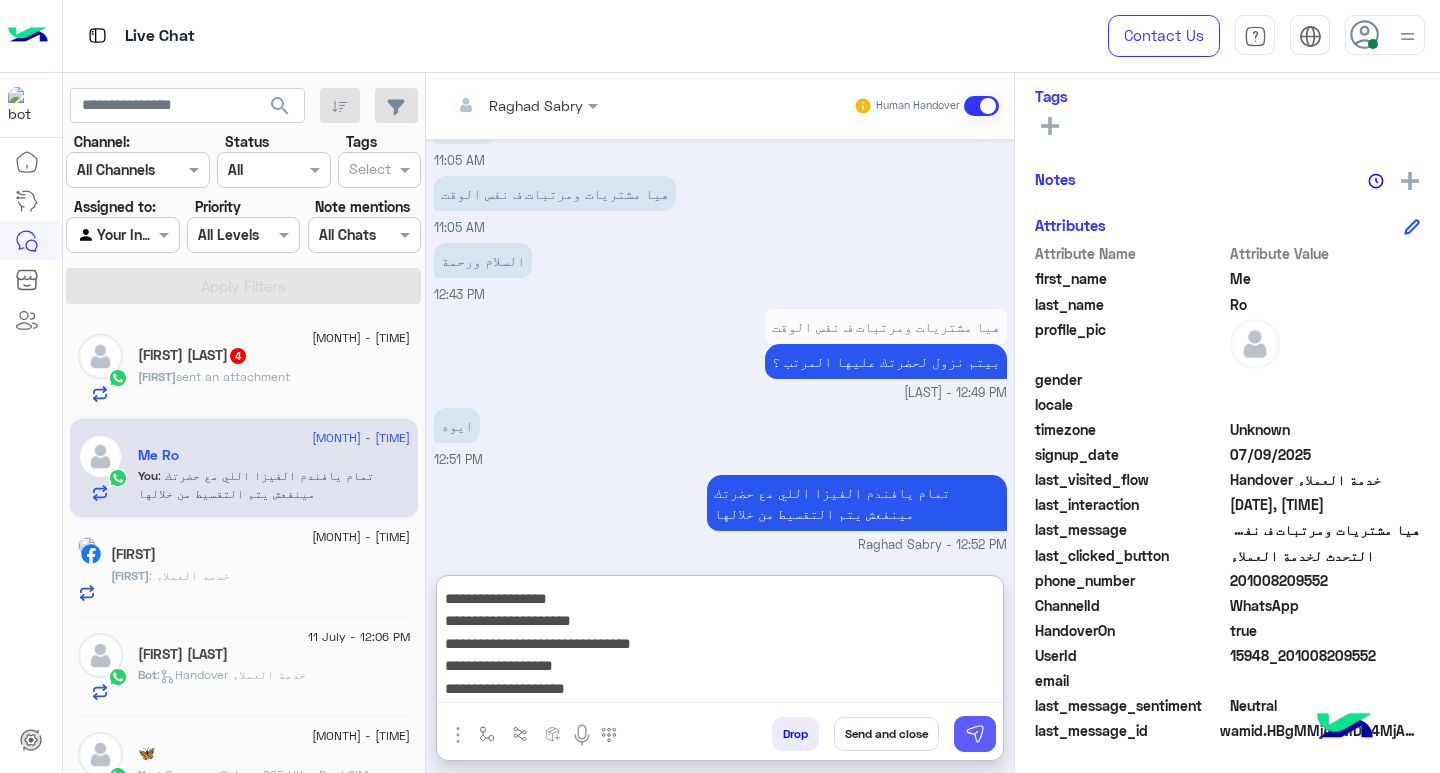 type on "**********" 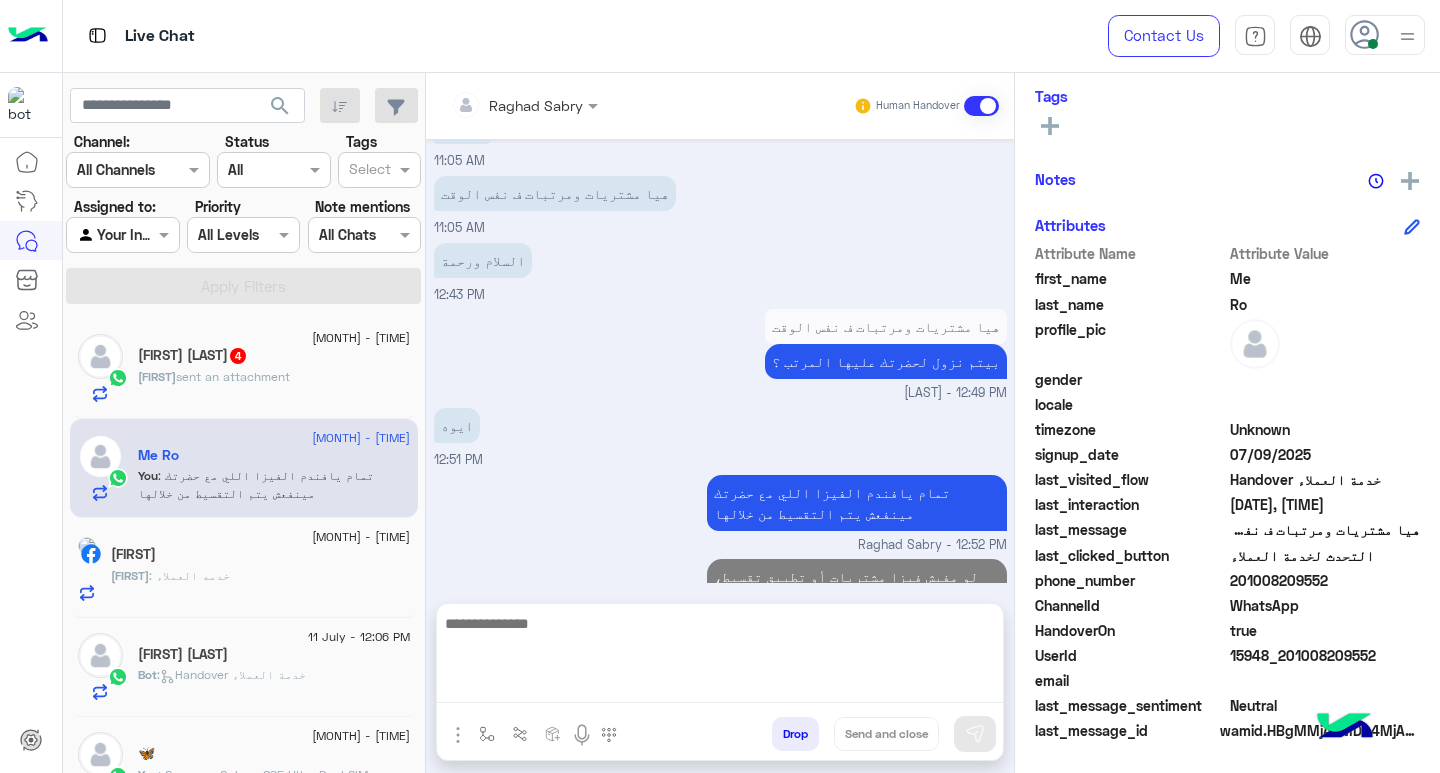 scroll, scrollTop: 1572, scrollLeft: 0, axis: vertical 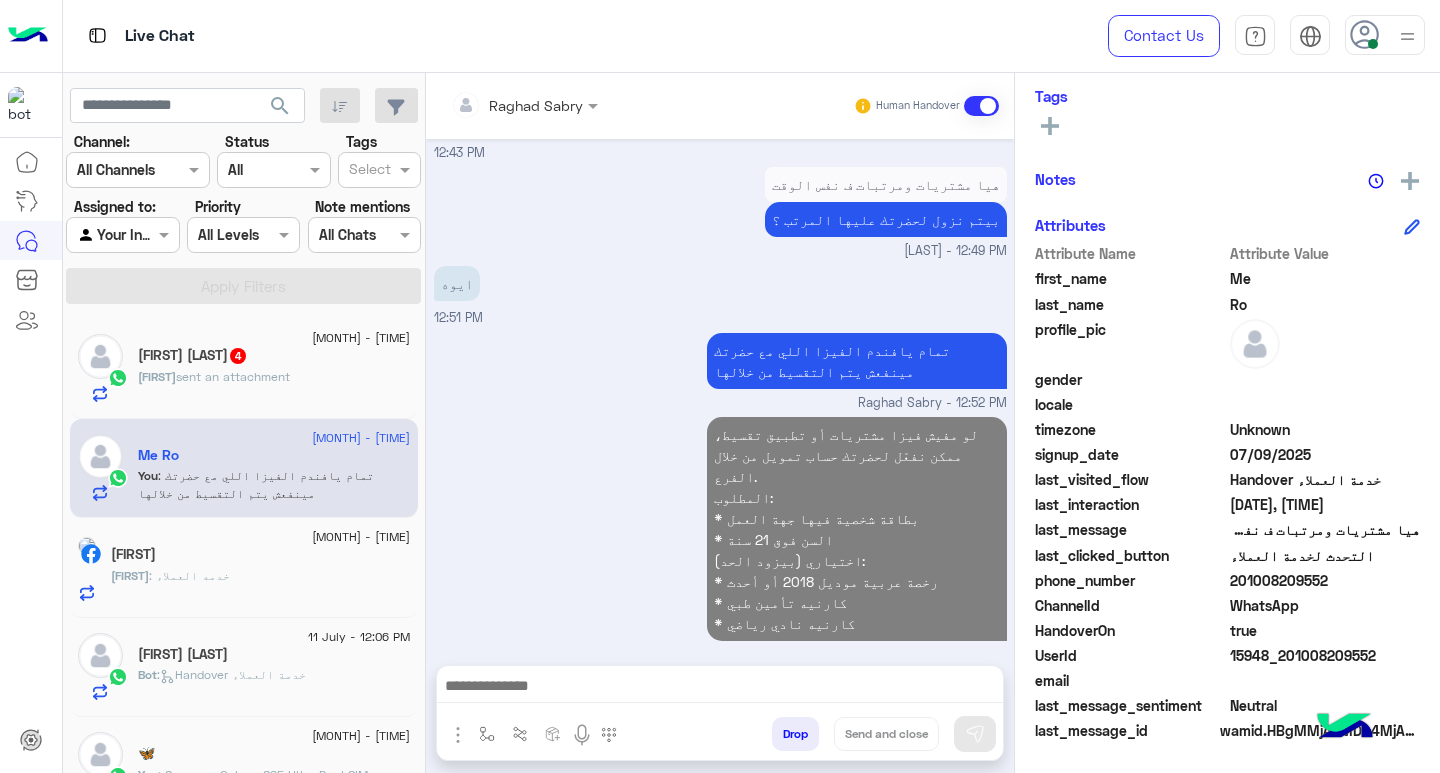 click on "Roshdy  sent an attachment" 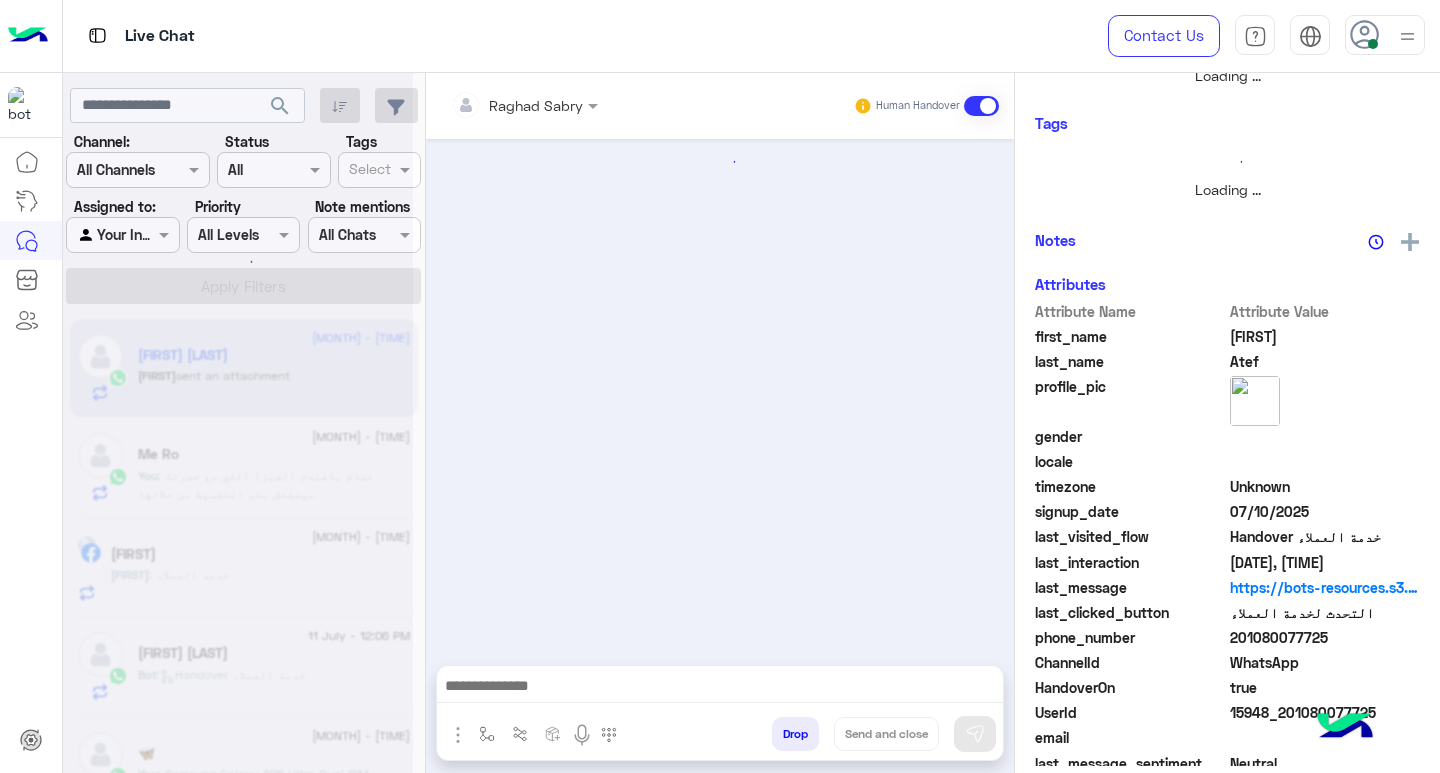 scroll, scrollTop: 355, scrollLeft: 0, axis: vertical 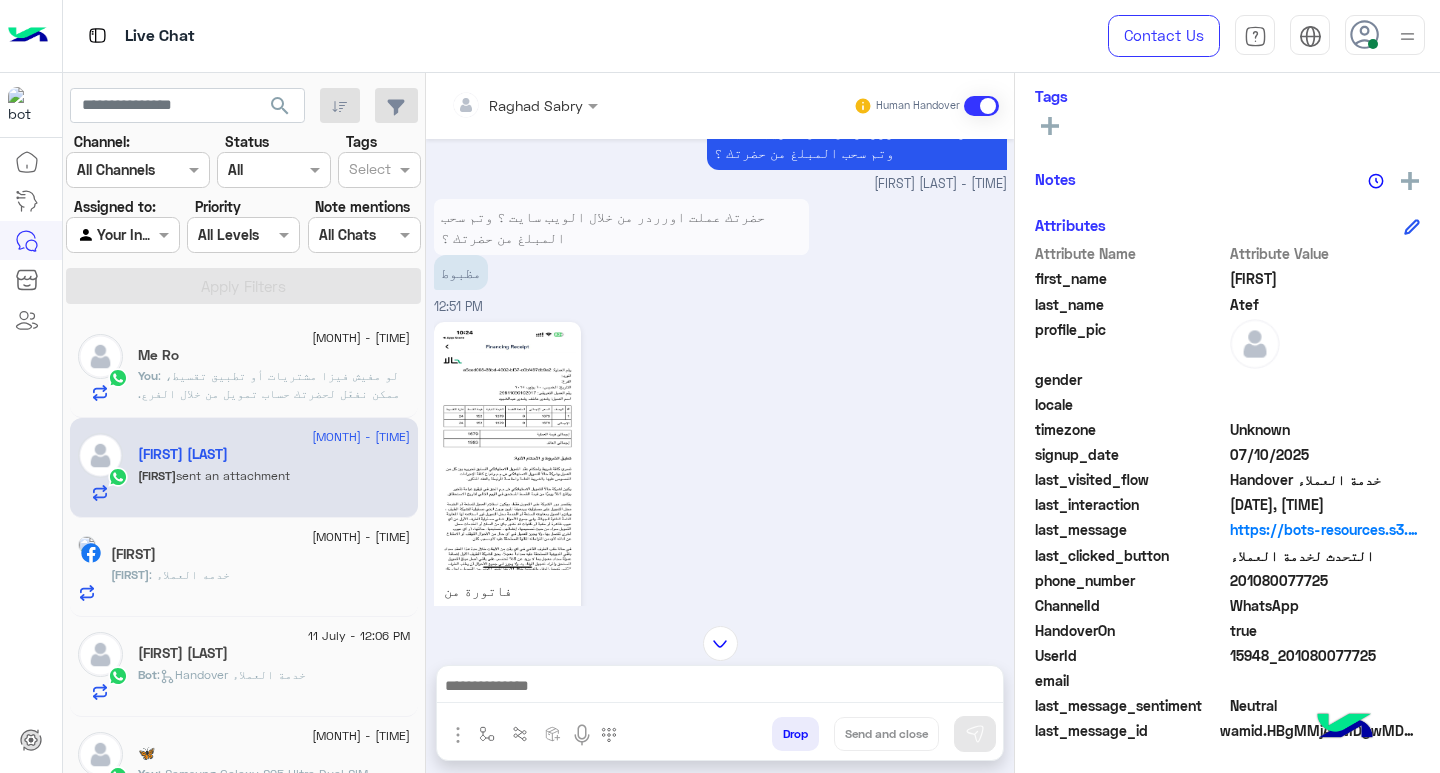 click 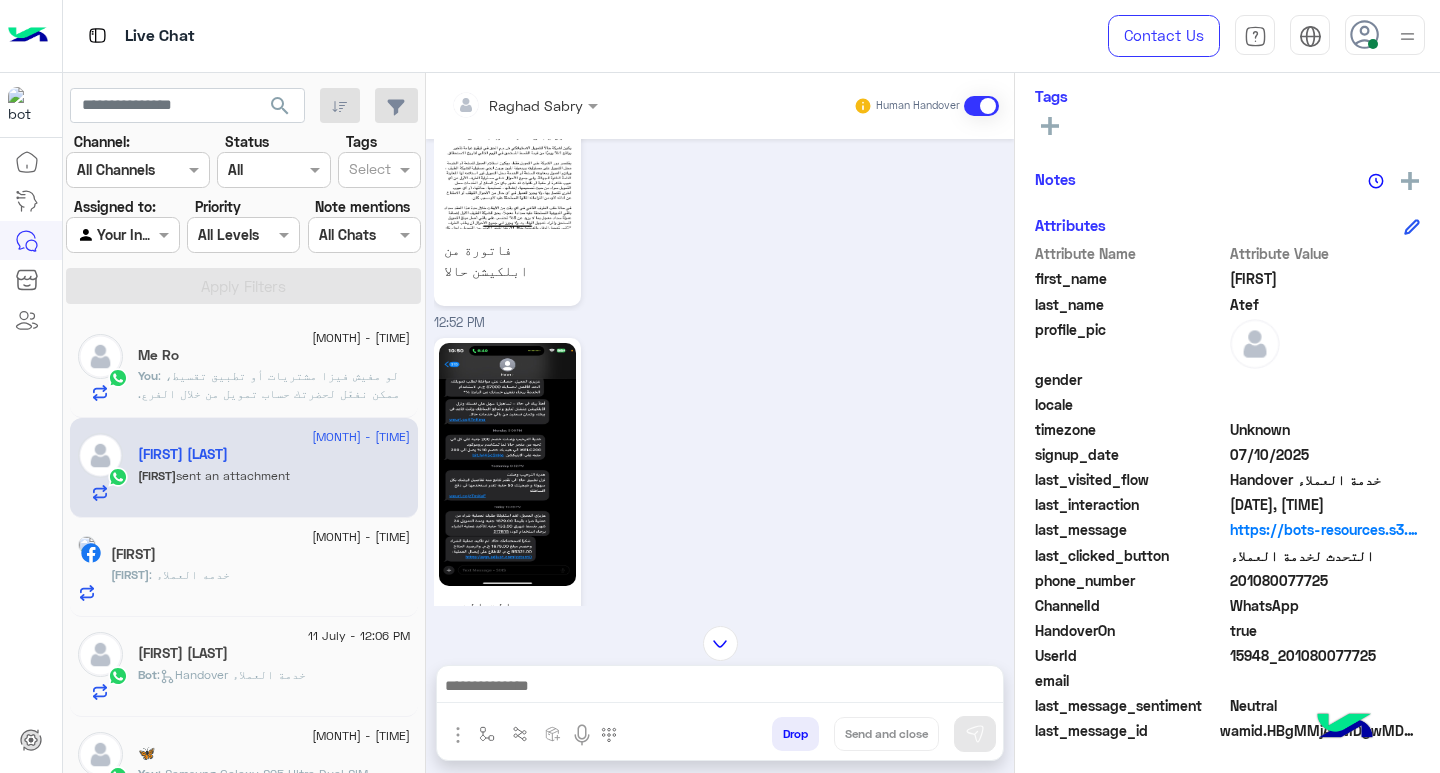 scroll, scrollTop: 2169, scrollLeft: 0, axis: vertical 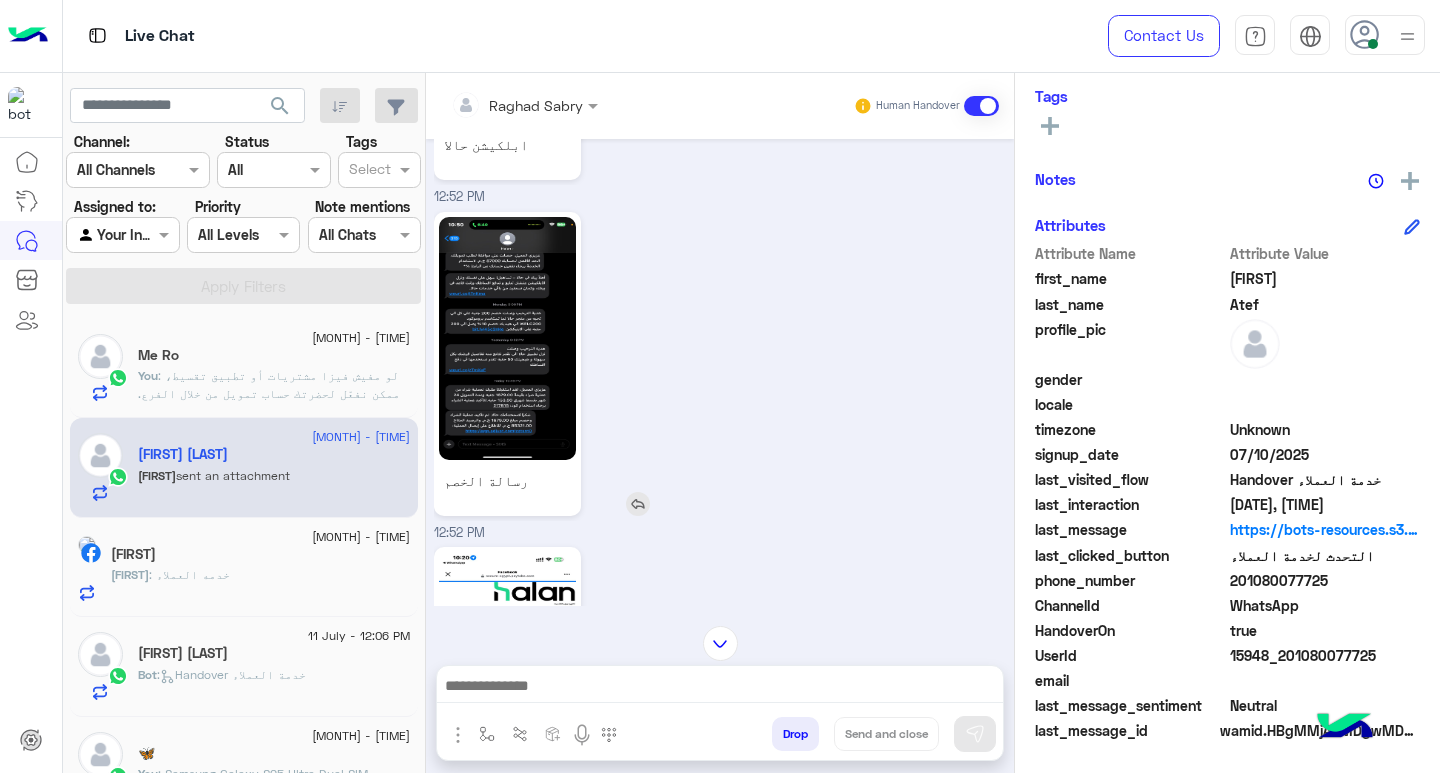 click 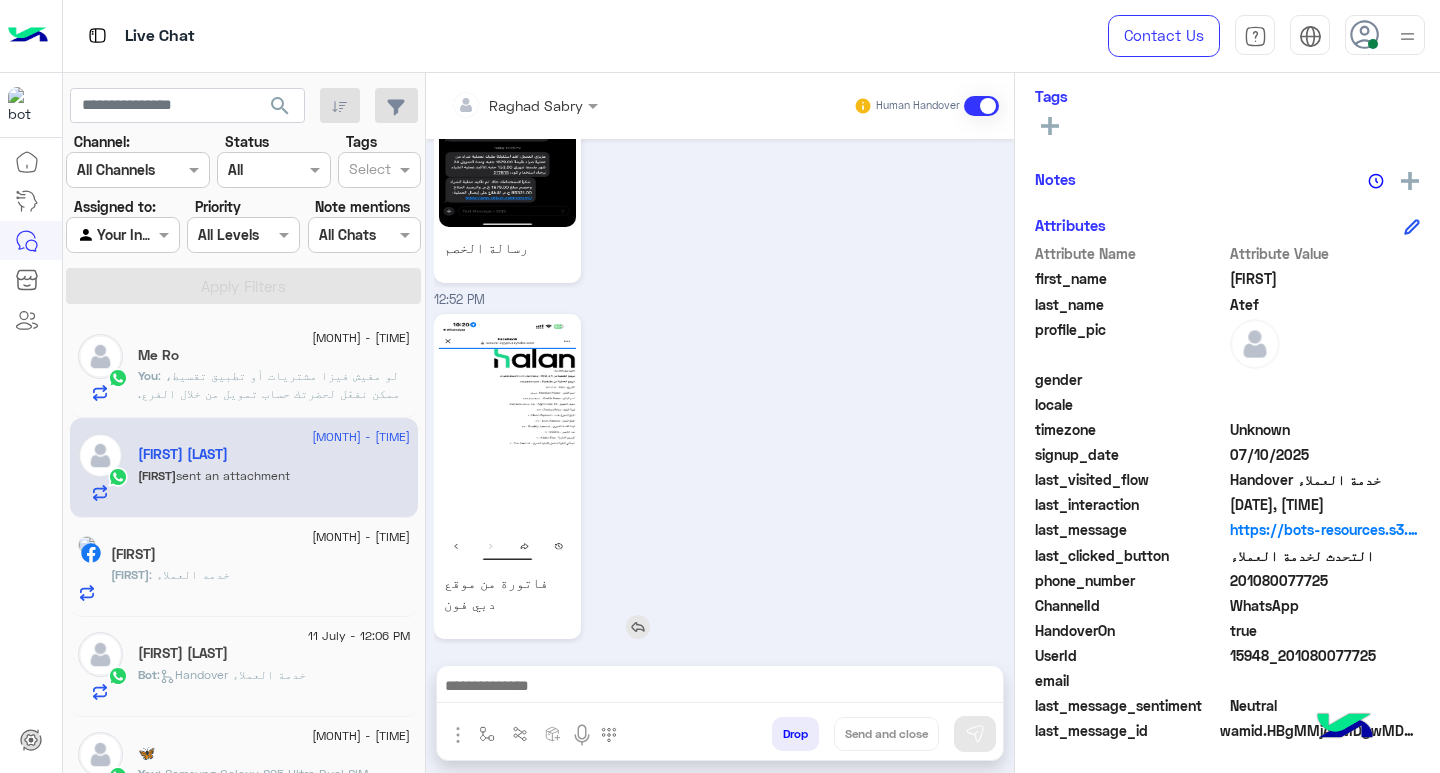 scroll, scrollTop: 2402, scrollLeft: 0, axis: vertical 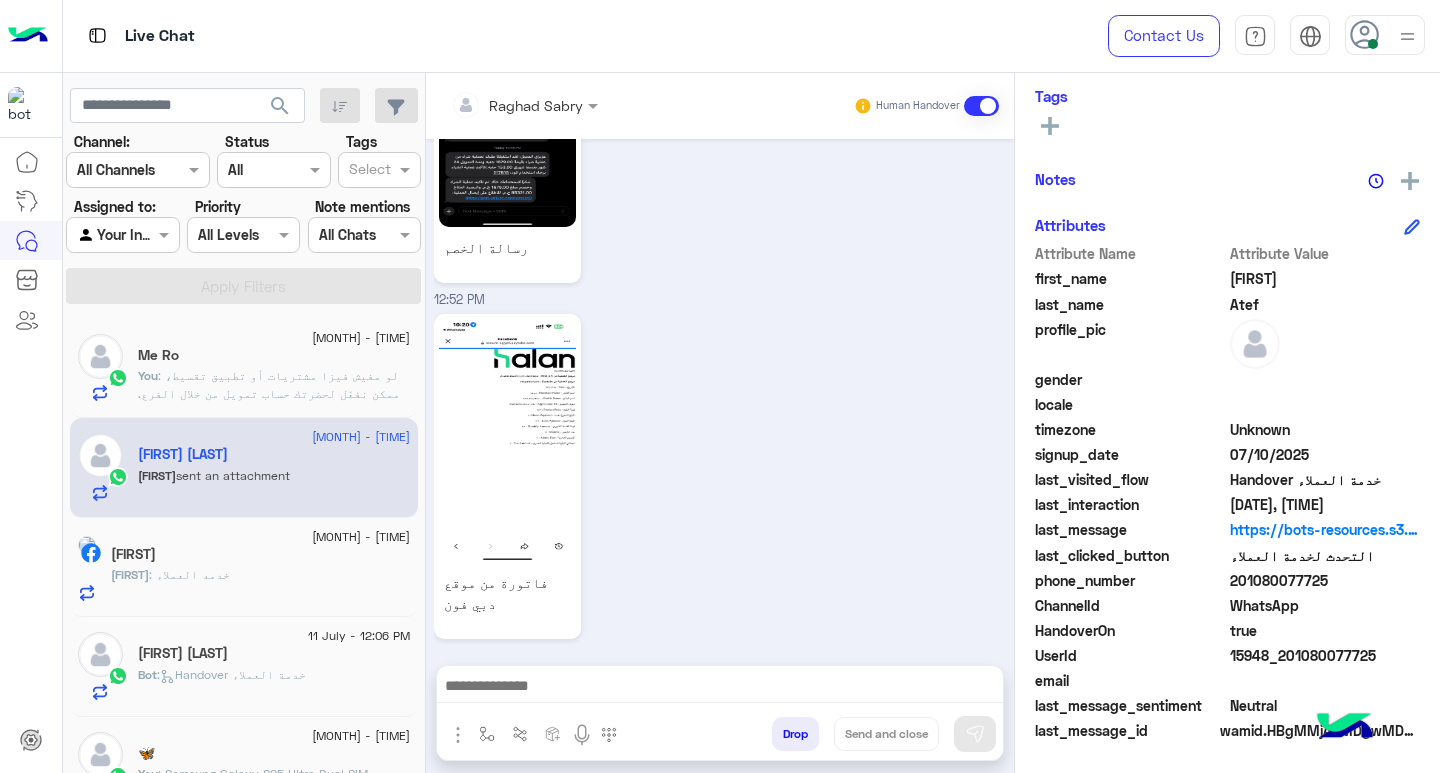 click at bounding box center [720, 688] 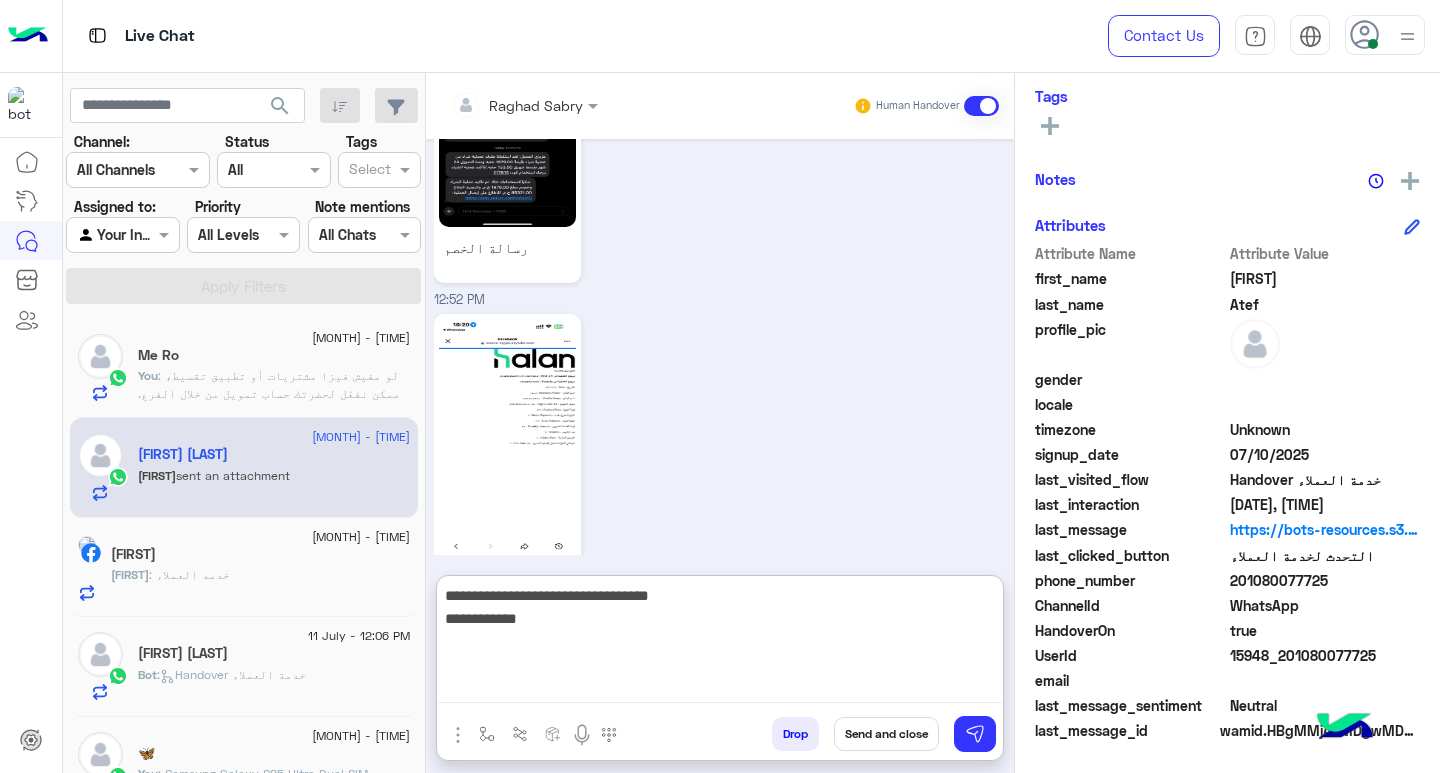 type on "**********" 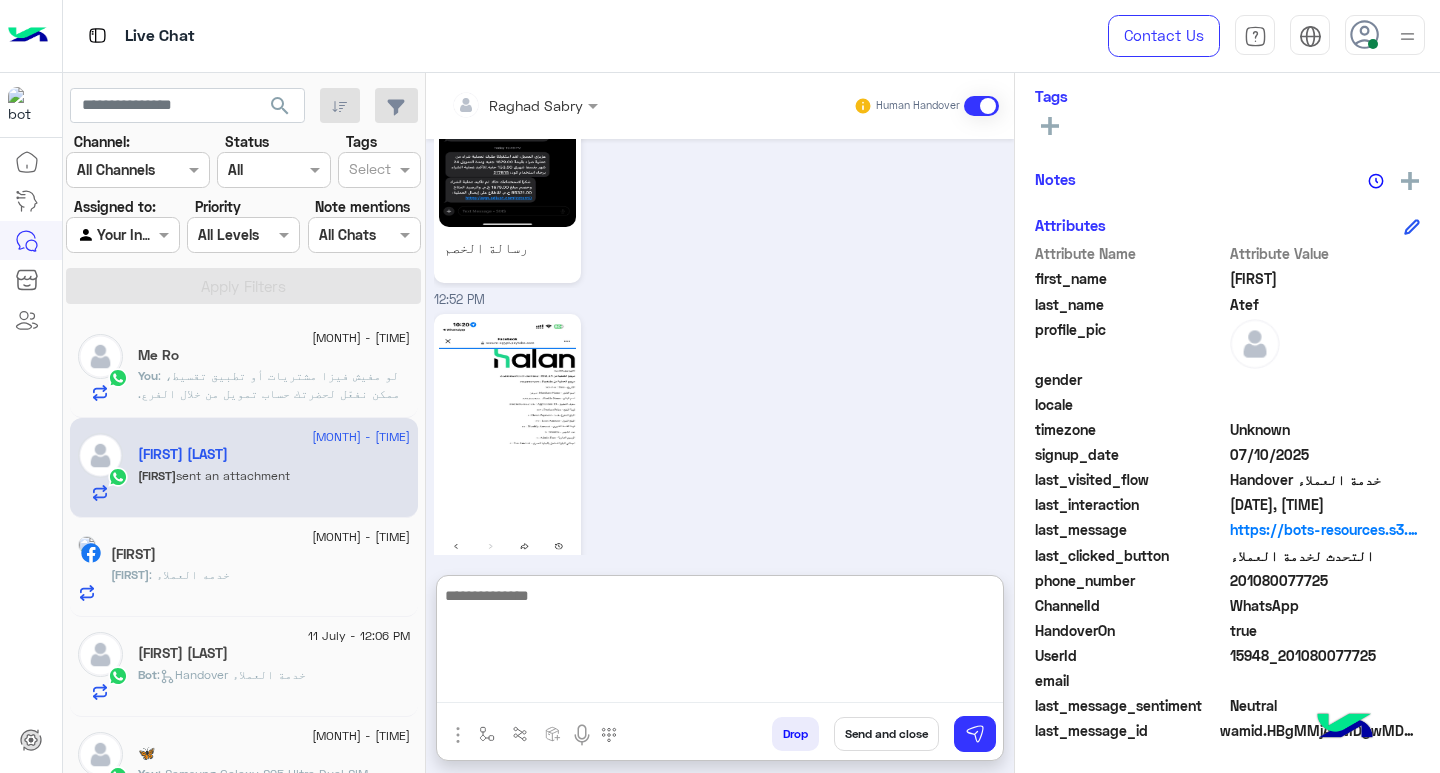 scroll, scrollTop: 2577, scrollLeft: 0, axis: vertical 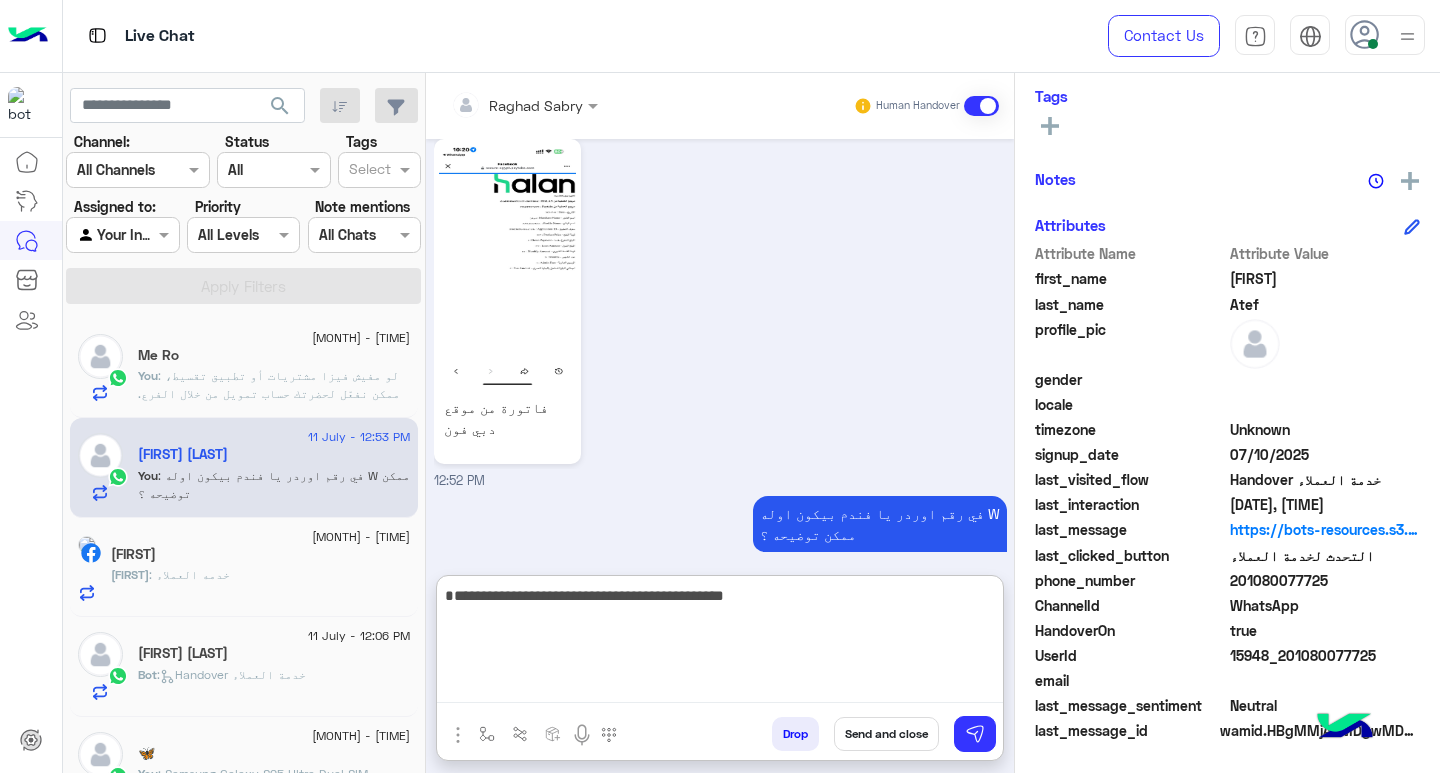 type on "**********" 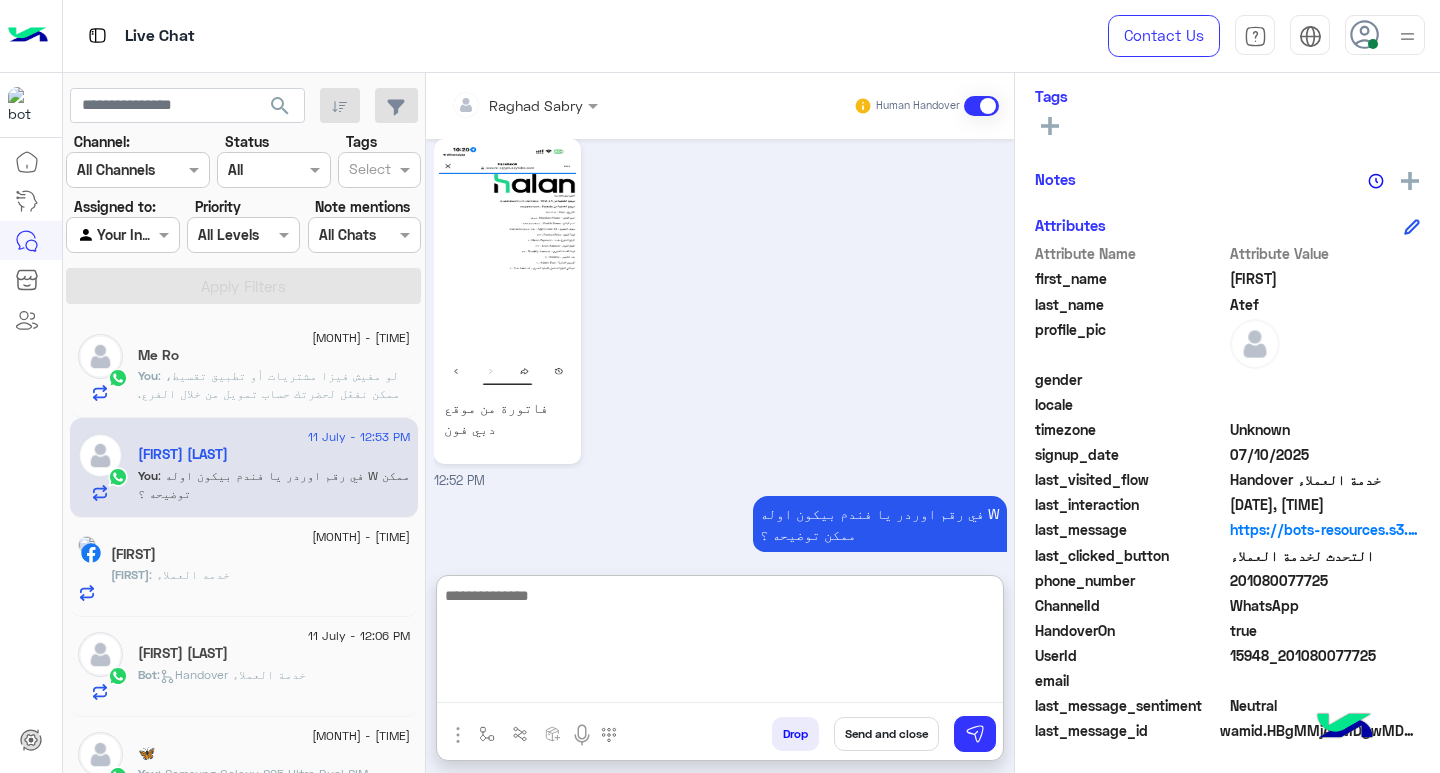 scroll, scrollTop: 2641, scrollLeft: 0, axis: vertical 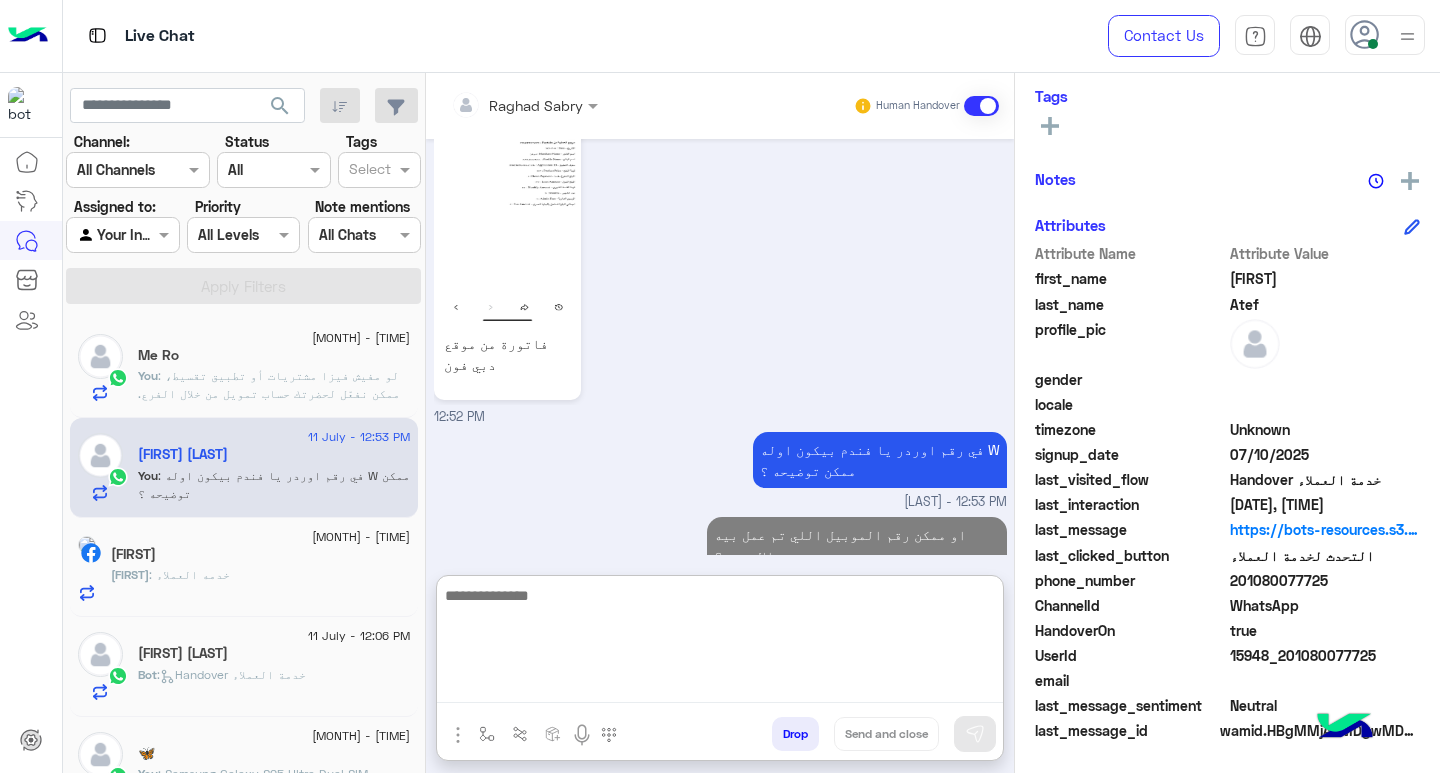 click on "SHAdy : خدمه العملاء" 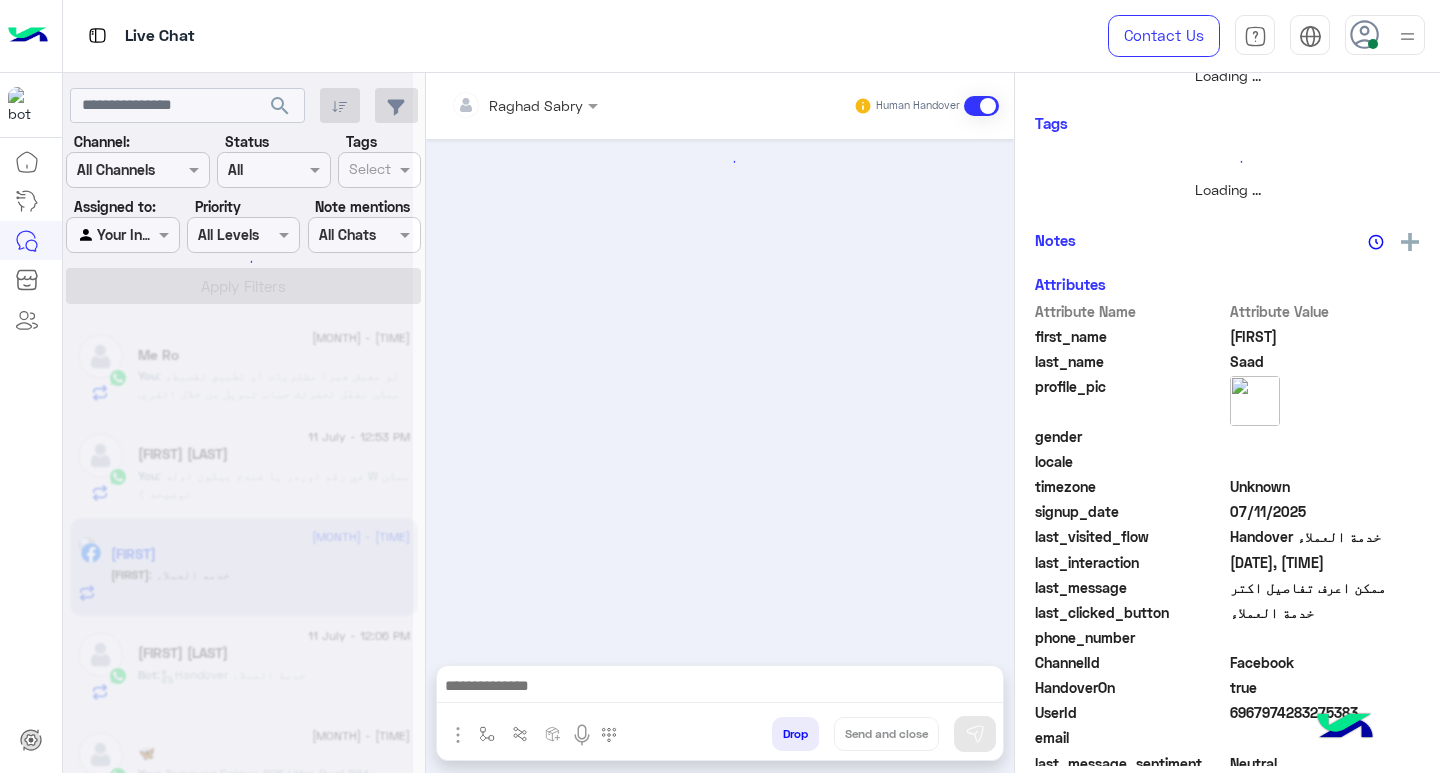 scroll, scrollTop: 0, scrollLeft: 0, axis: both 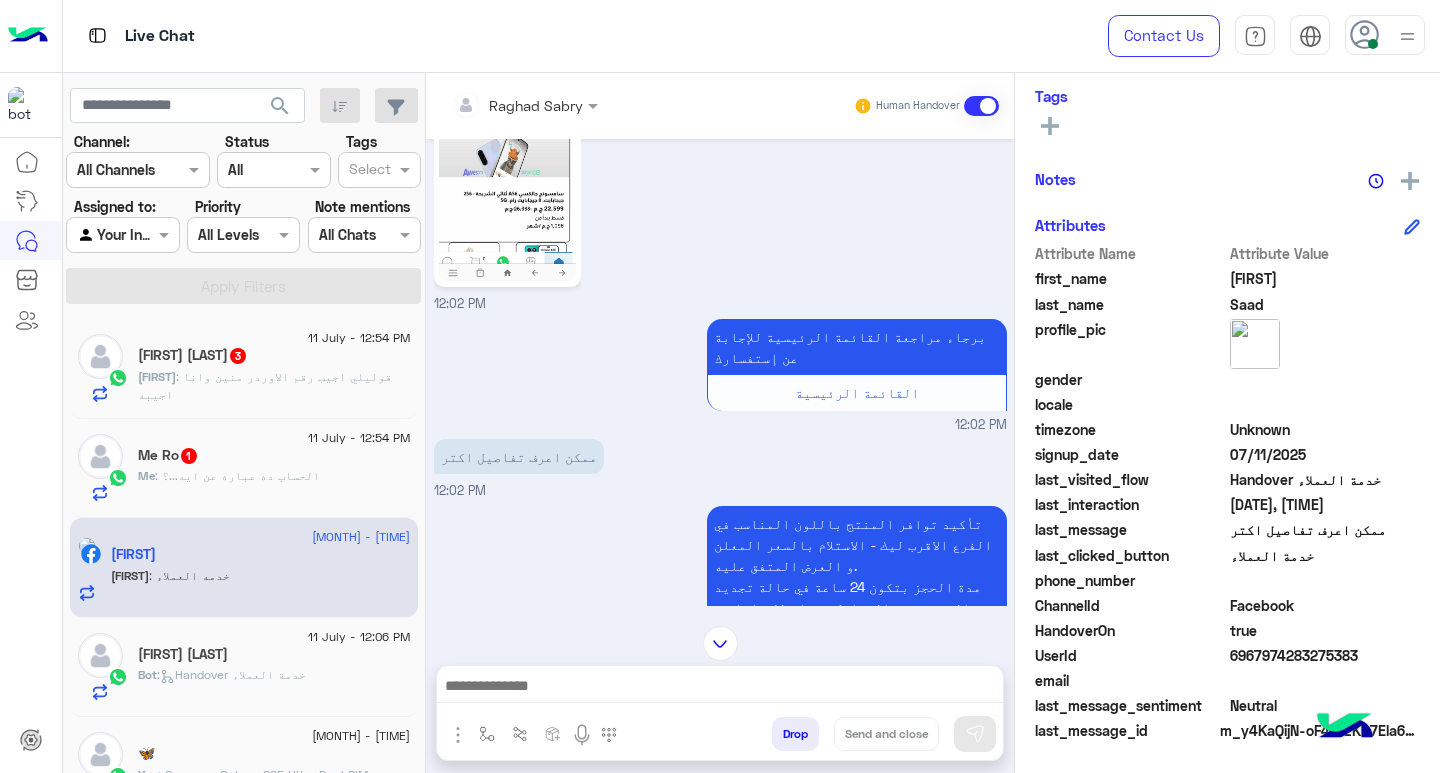 click on ": قوليلي اجيب رقم الاوردر منين وانا اجيبه" 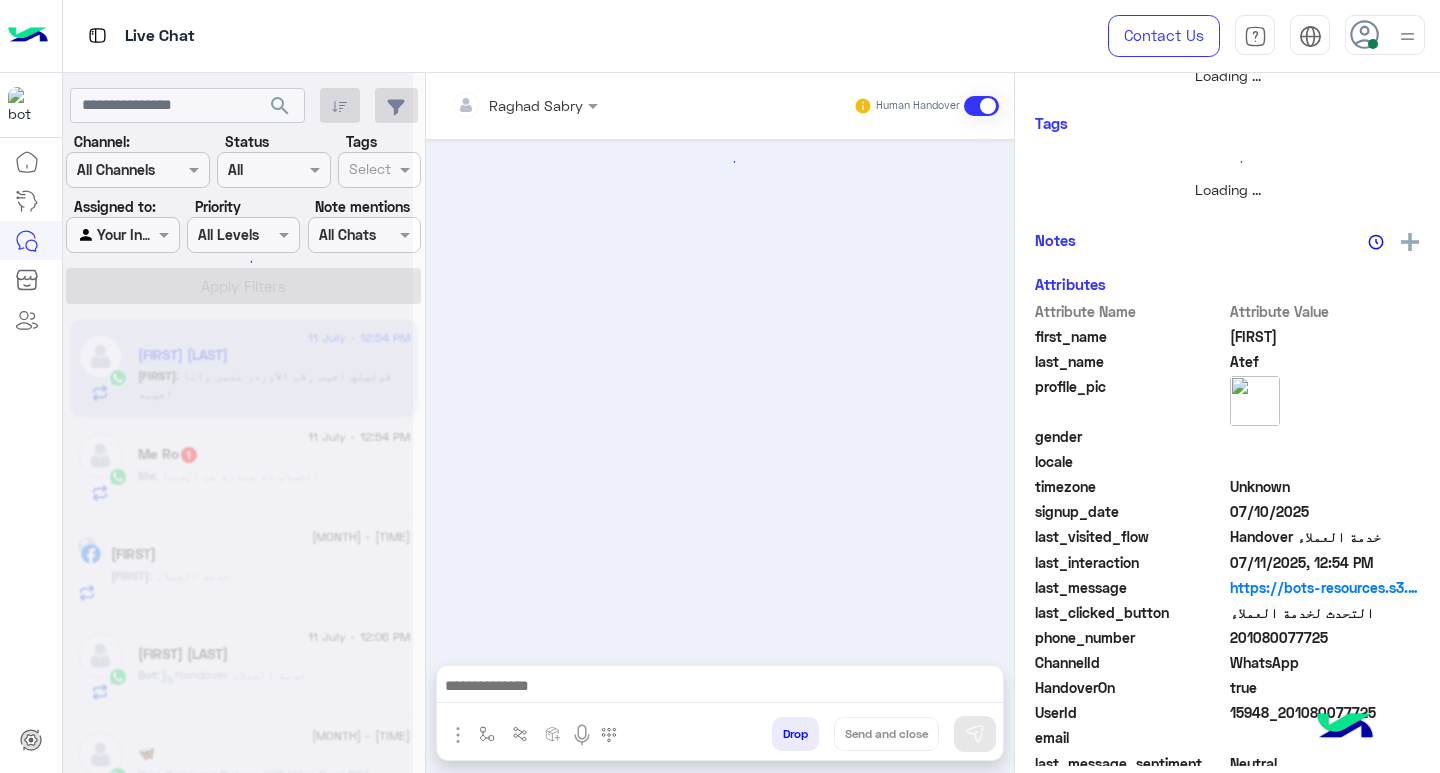 scroll, scrollTop: 355, scrollLeft: 0, axis: vertical 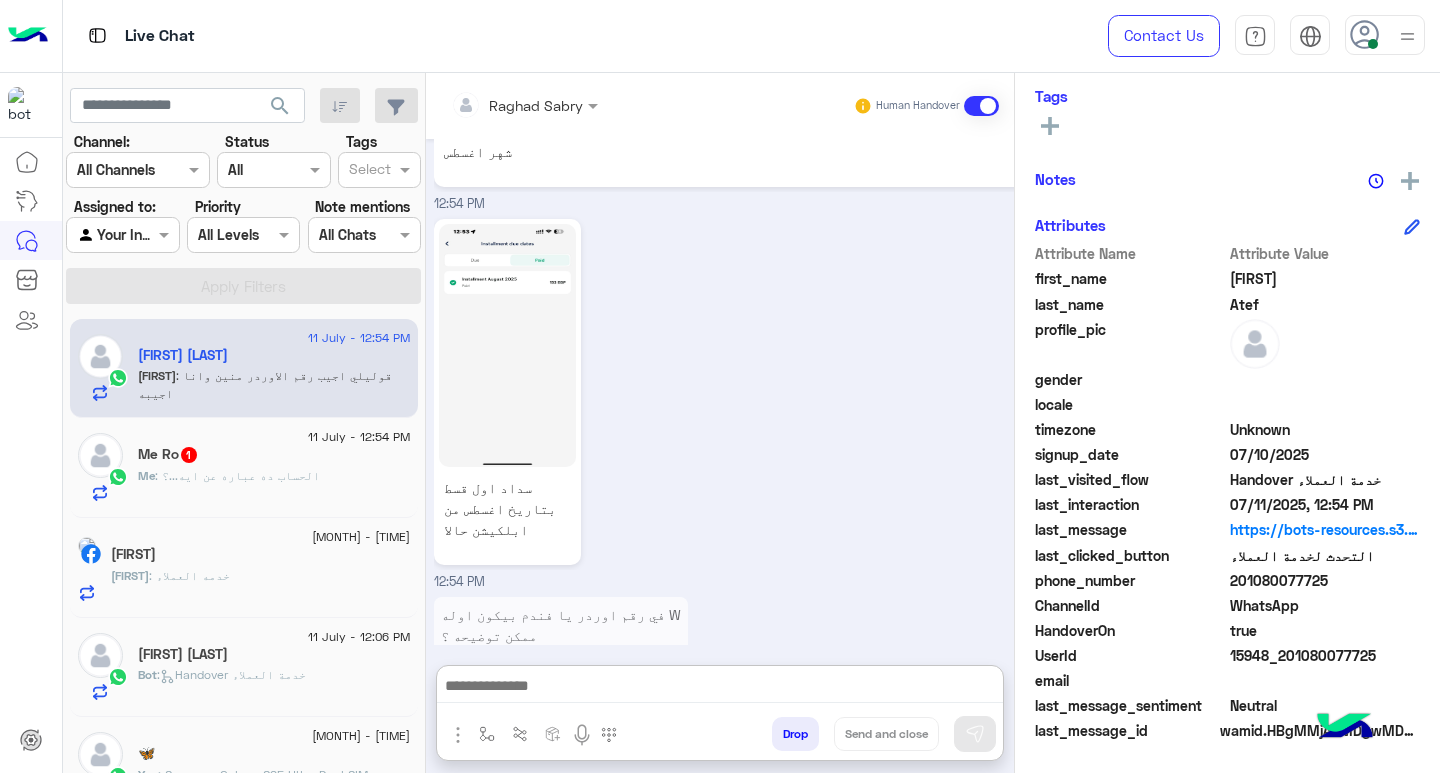 click at bounding box center (720, 688) 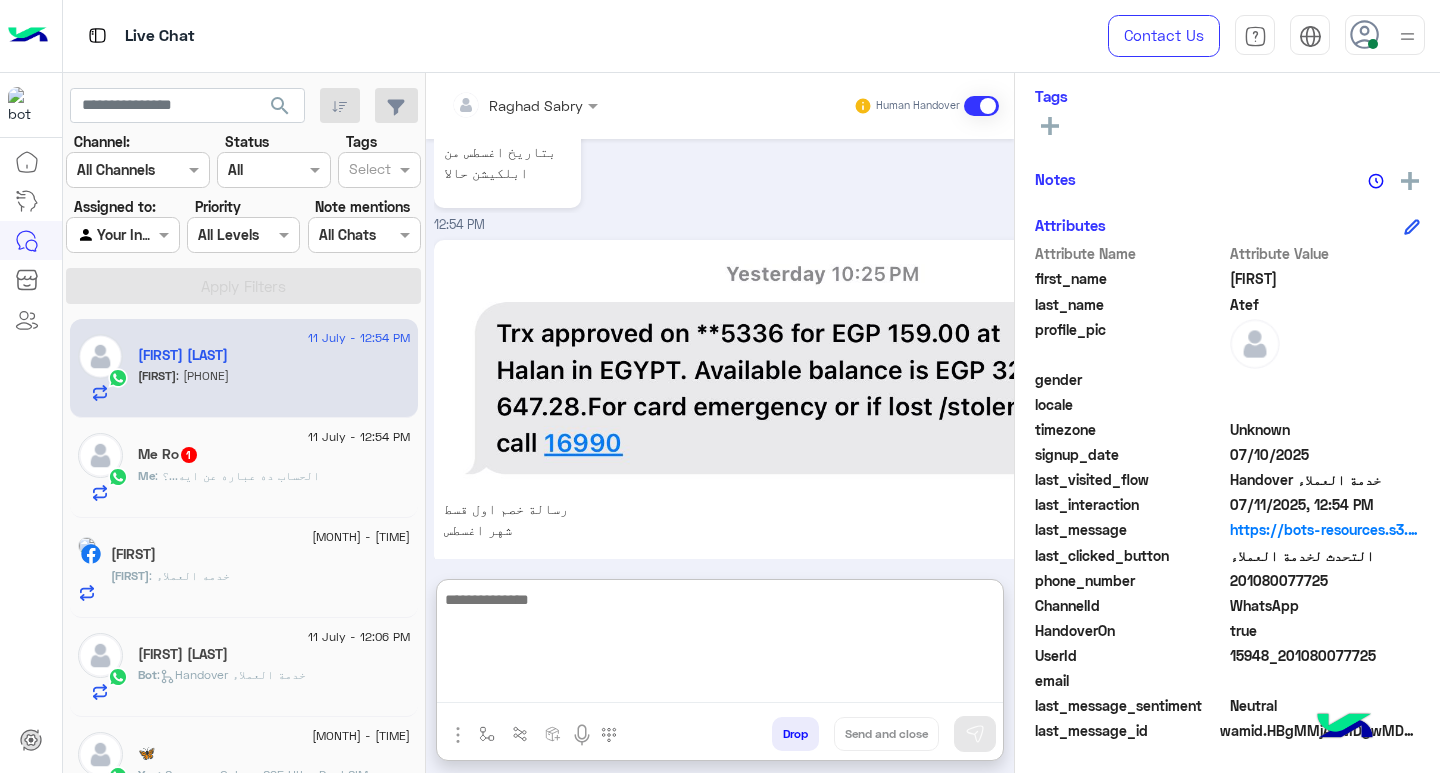 scroll, scrollTop: 2727, scrollLeft: 0, axis: vertical 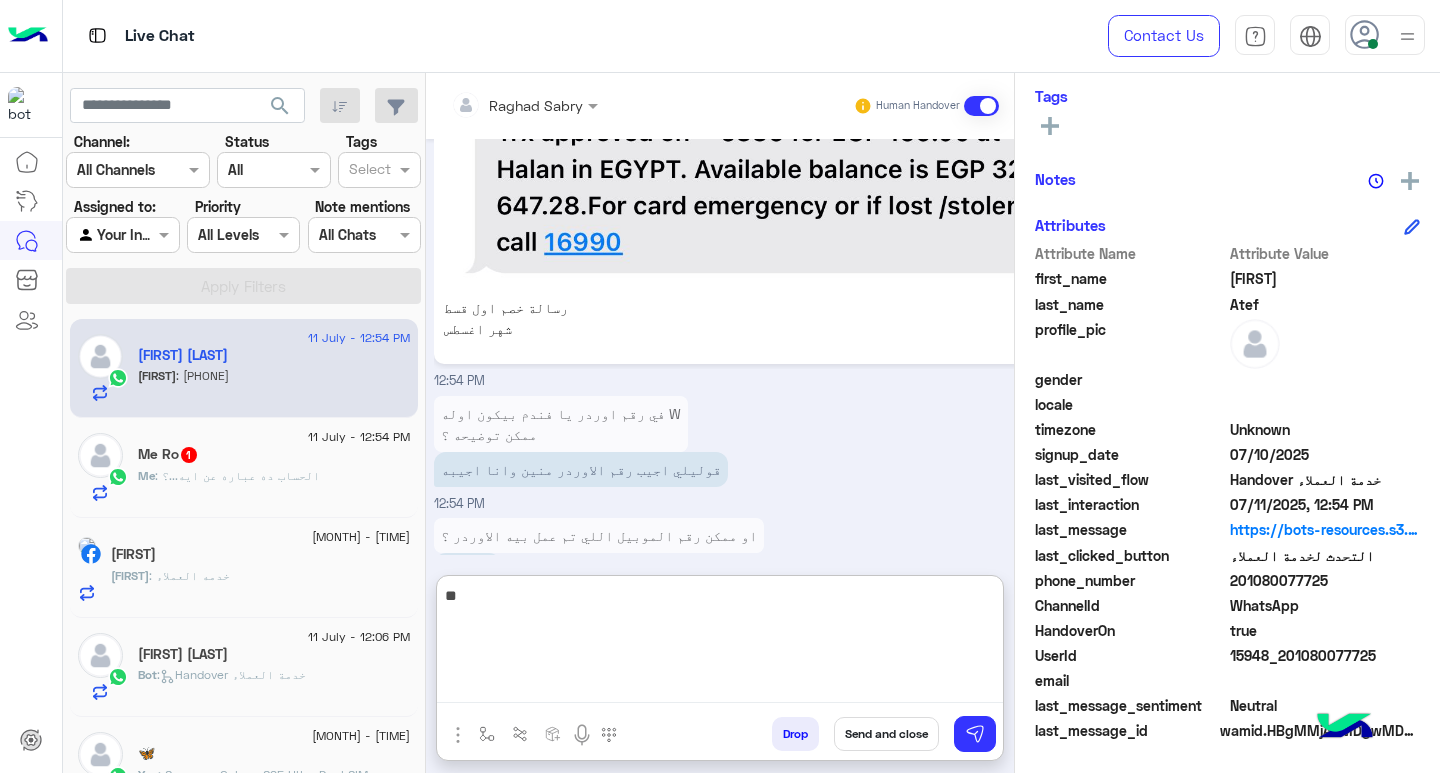 type on "*" 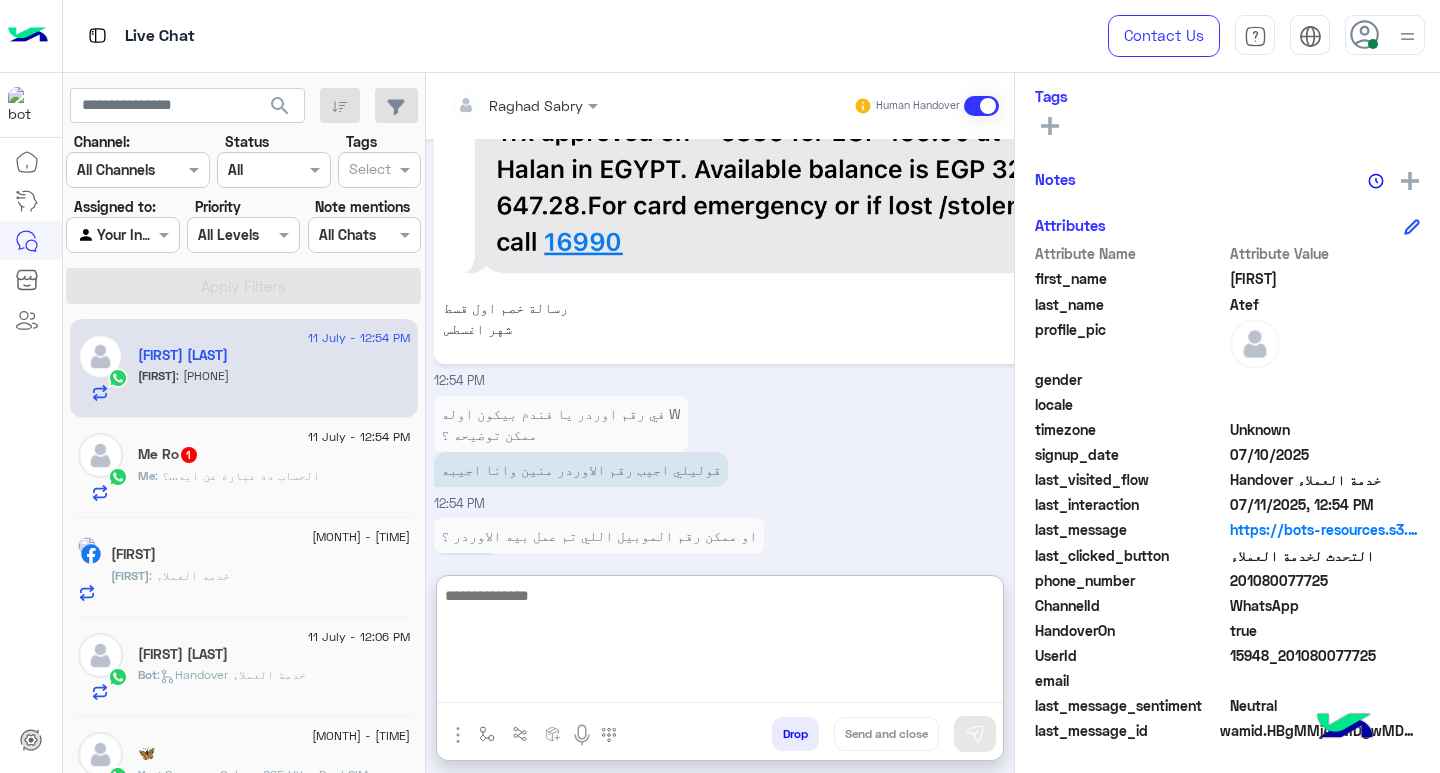 click on "01080077725" at bounding box center [467, 570] 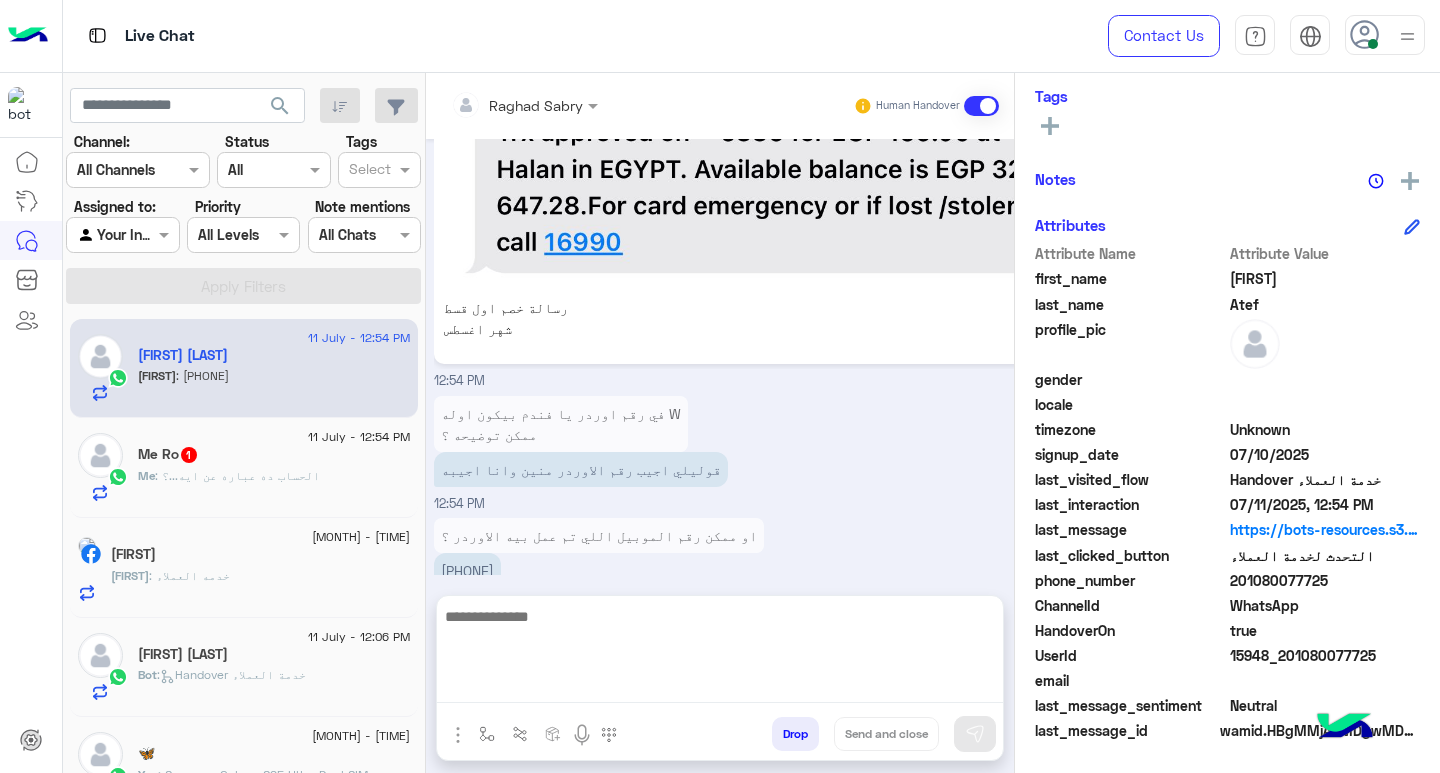 scroll, scrollTop: 2656, scrollLeft: 0, axis: vertical 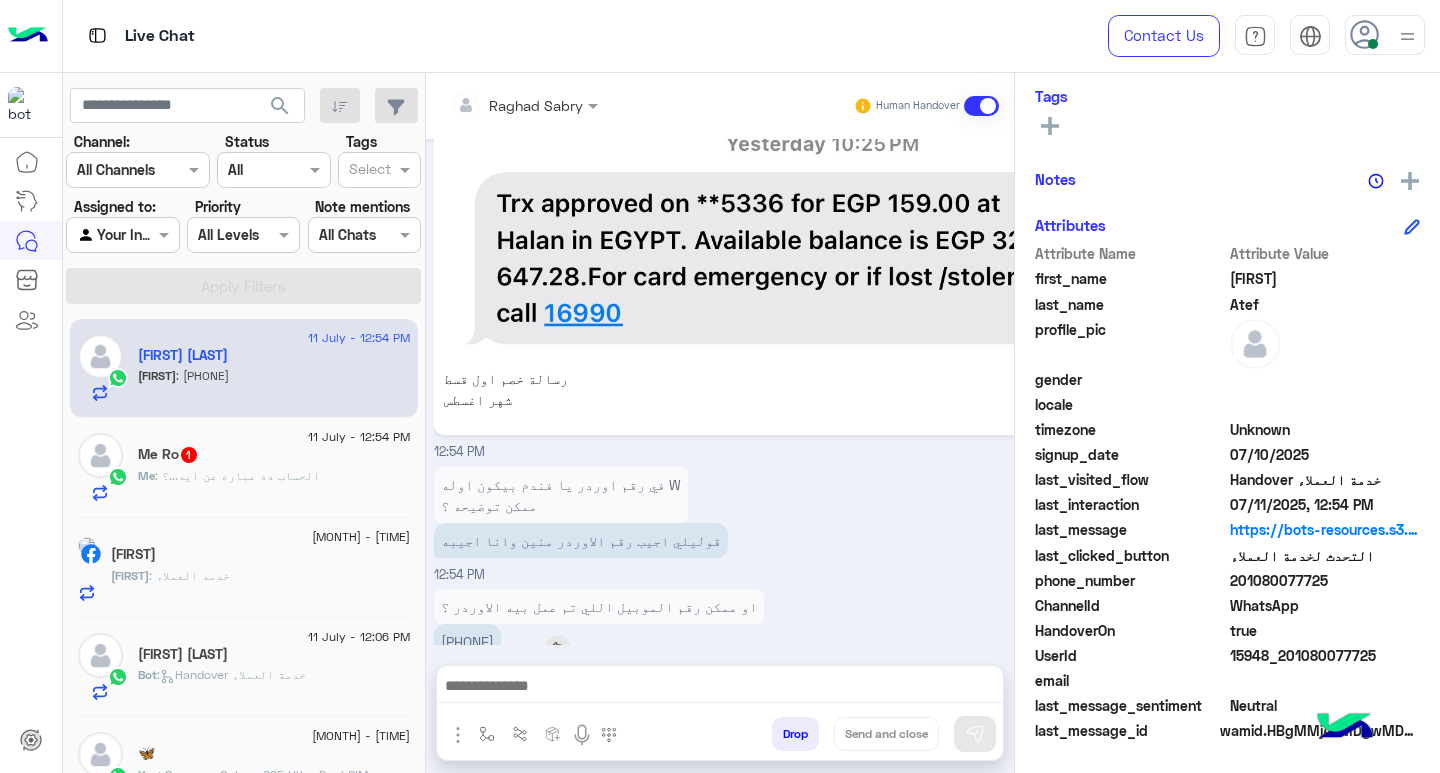 click on "01080077725" at bounding box center (467, 641) 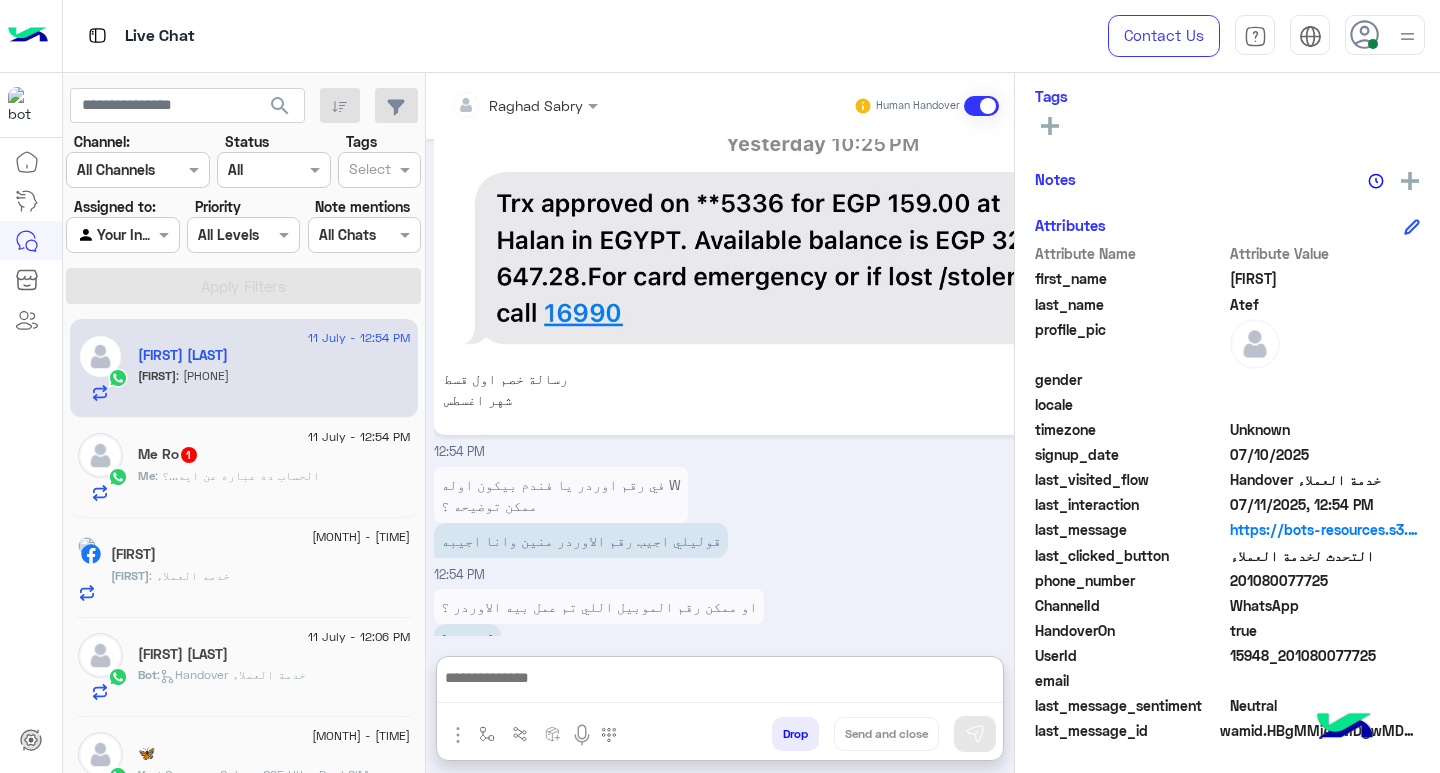 click at bounding box center [720, 684] 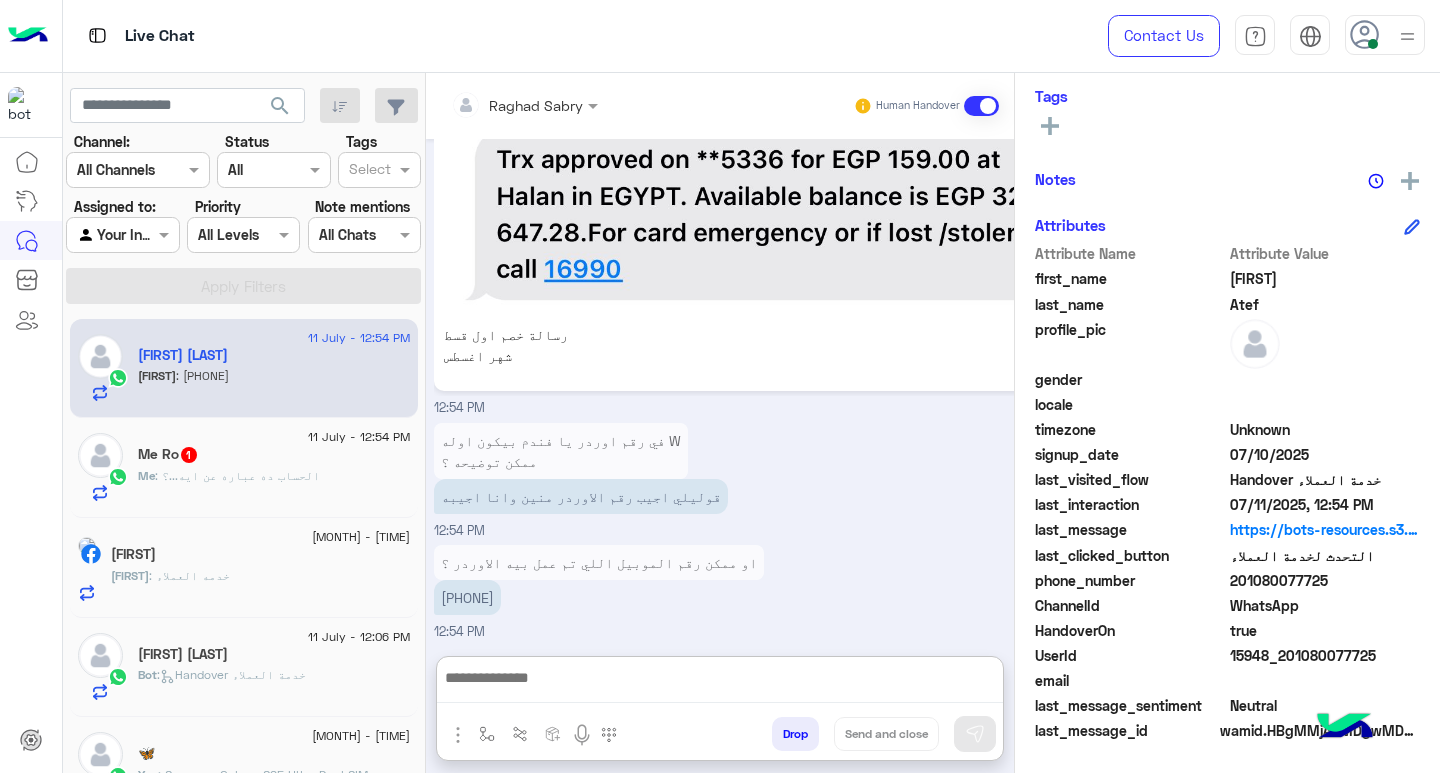 scroll, scrollTop: 2727, scrollLeft: 0, axis: vertical 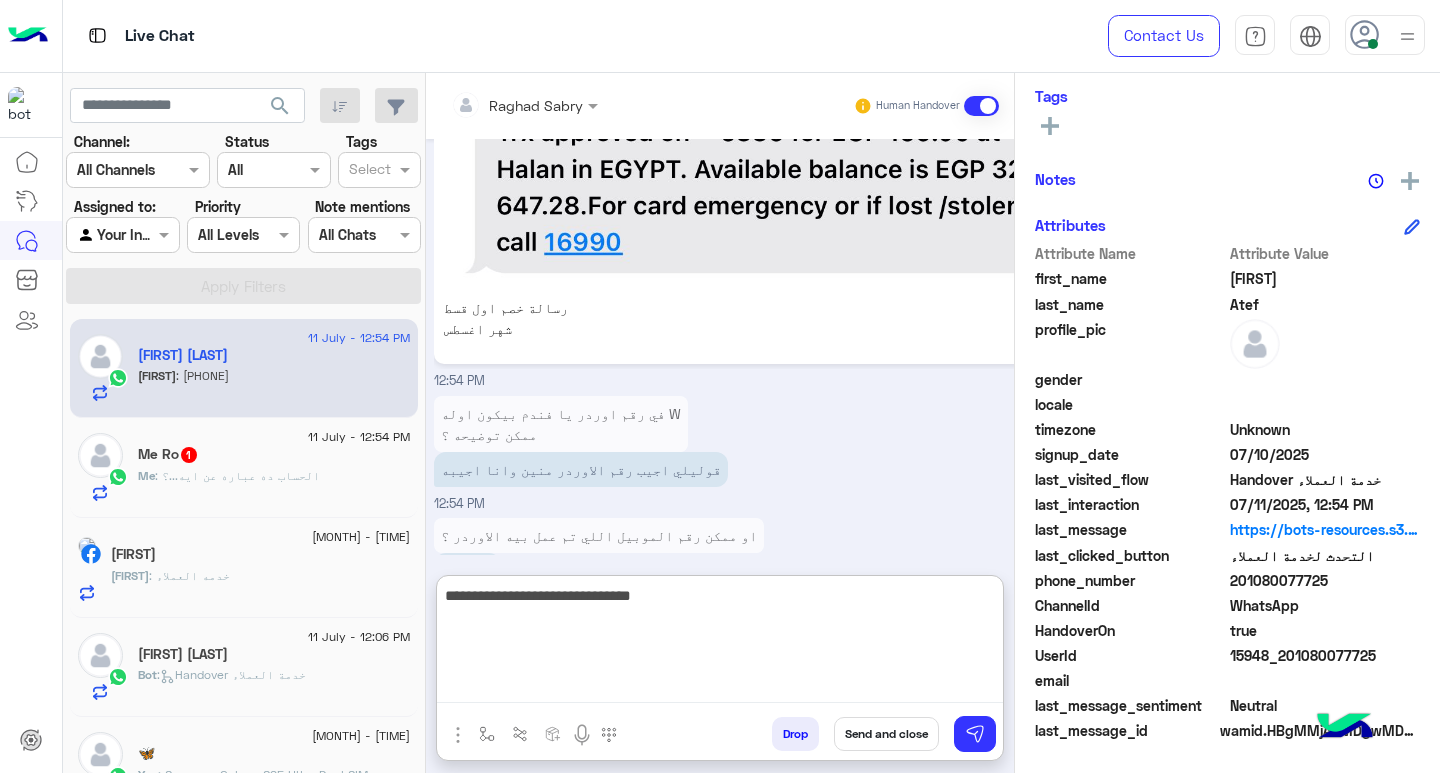 paste on "**********" 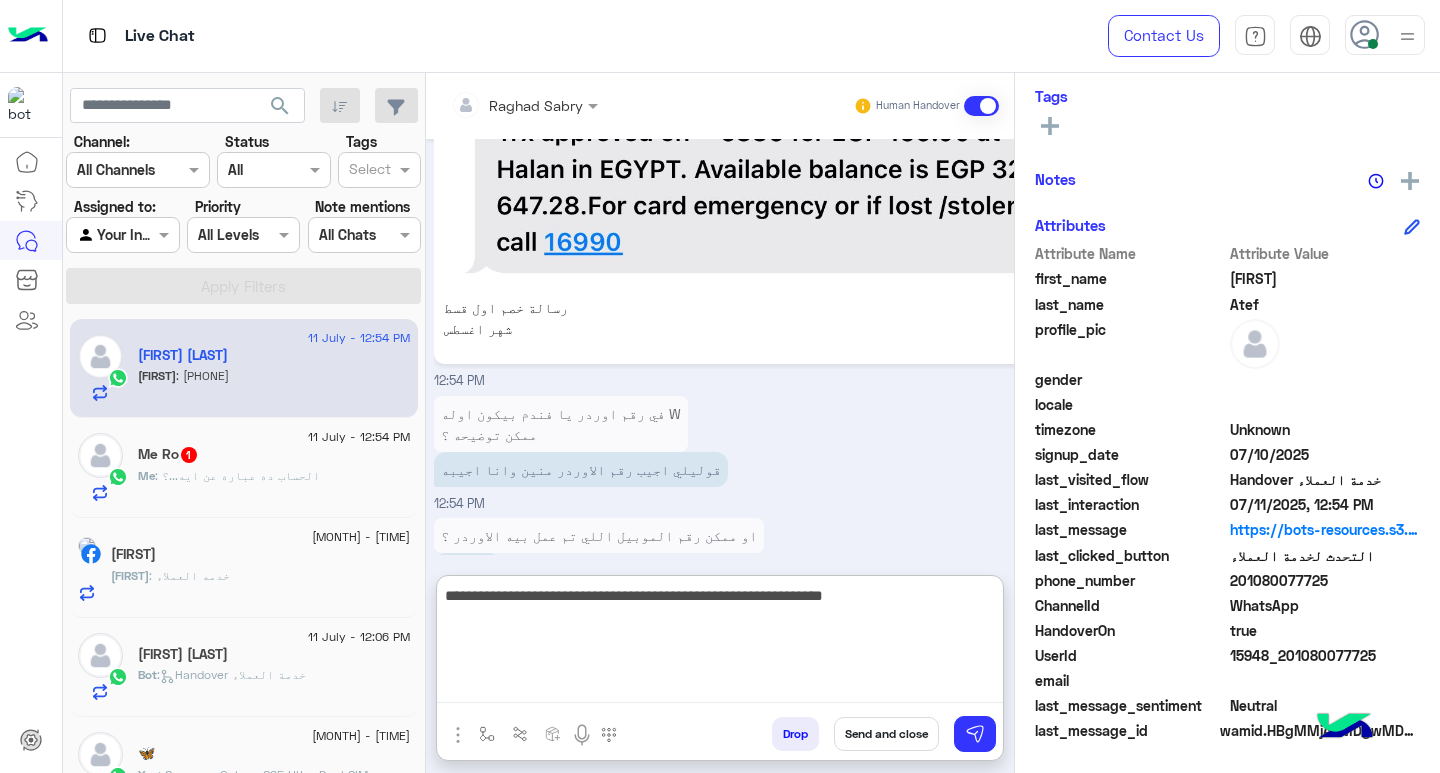 type on "**********" 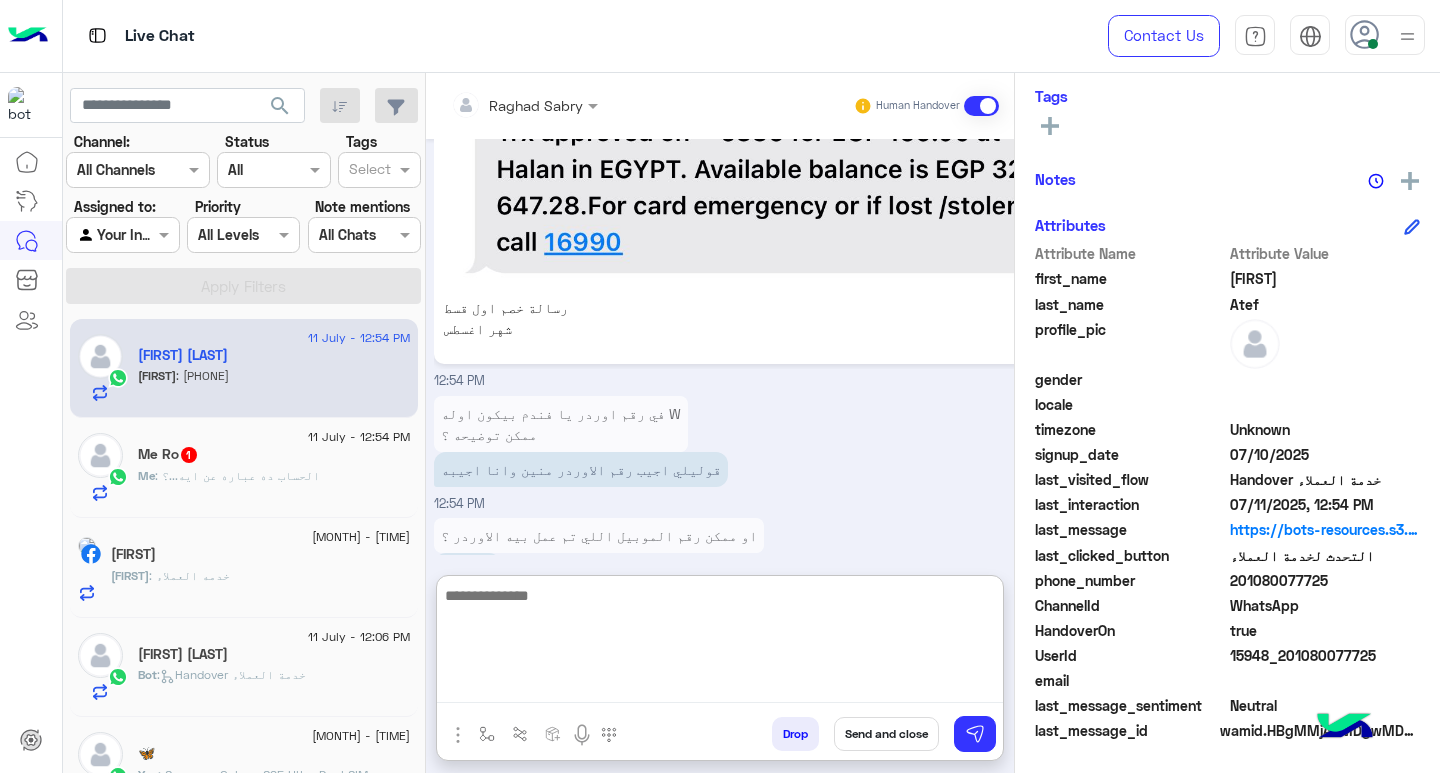 scroll, scrollTop: 2830, scrollLeft: 0, axis: vertical 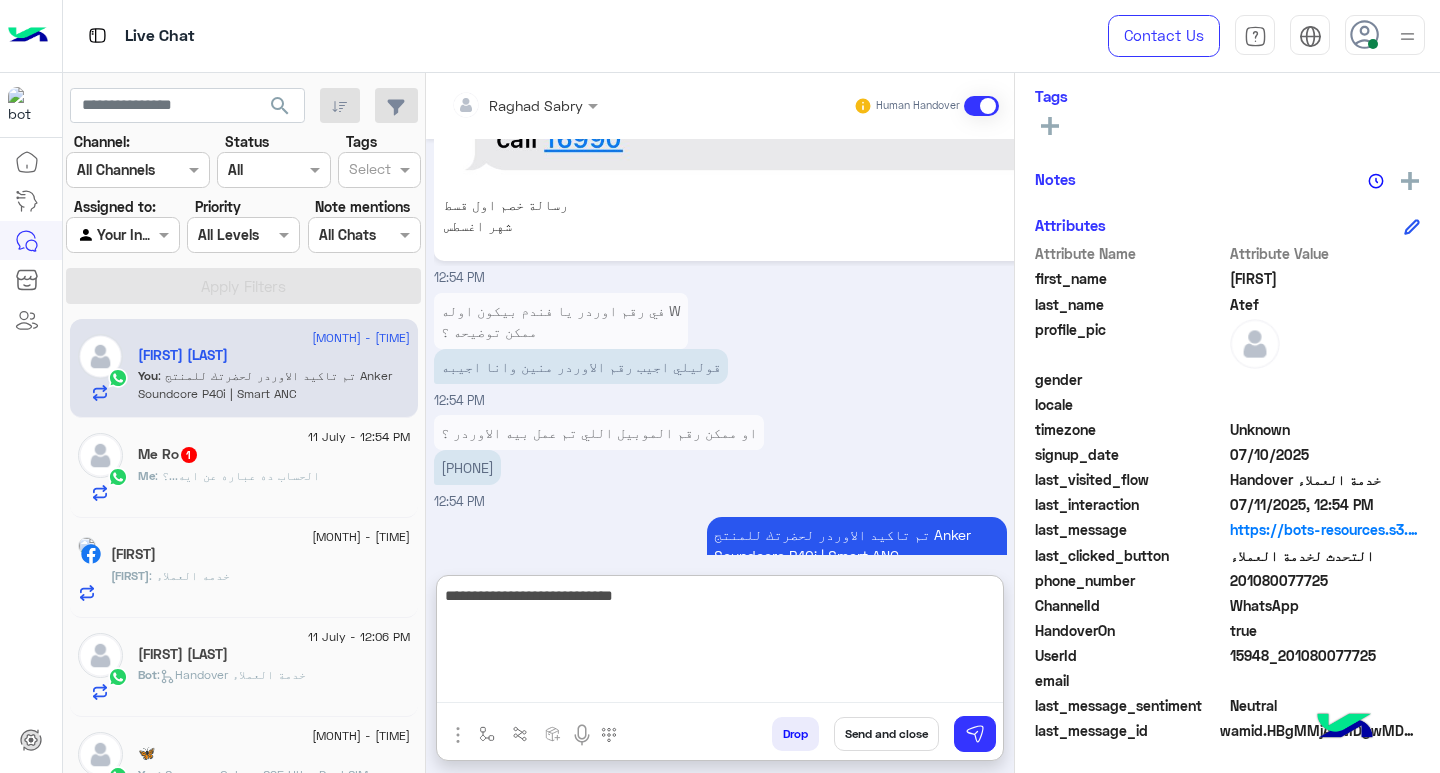 type on "**********" 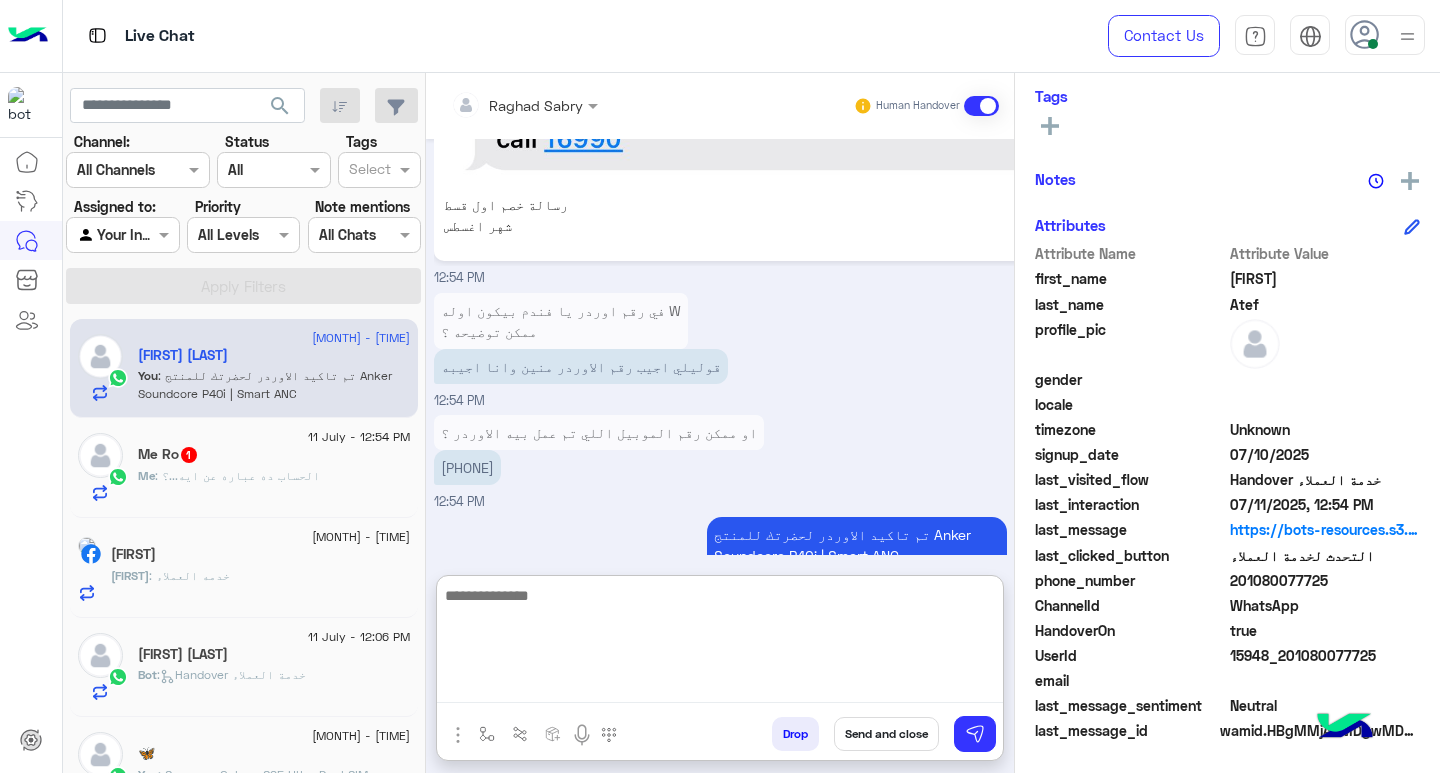 scroll, scrollTop: 2894, scrollLeft: 0, axis: vertical 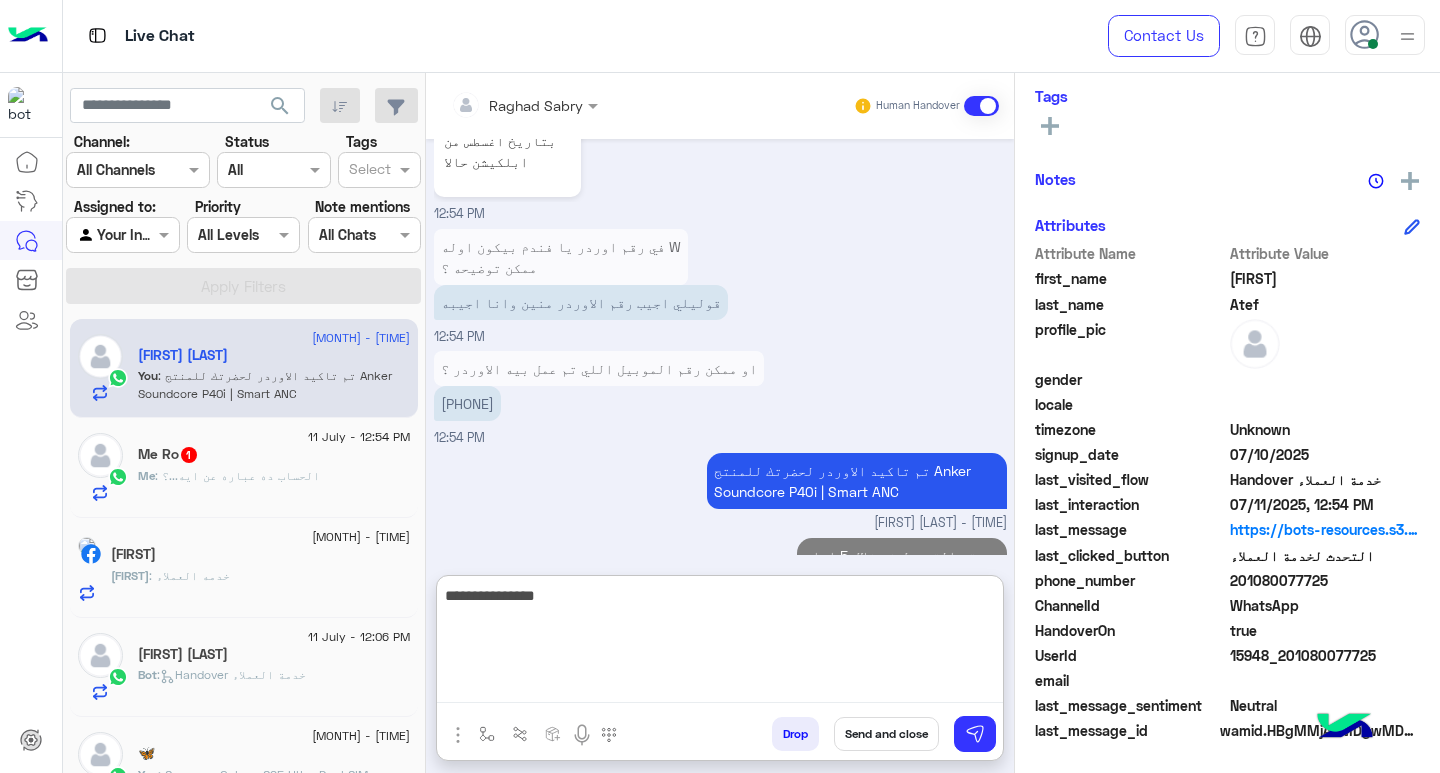 type on "**********" 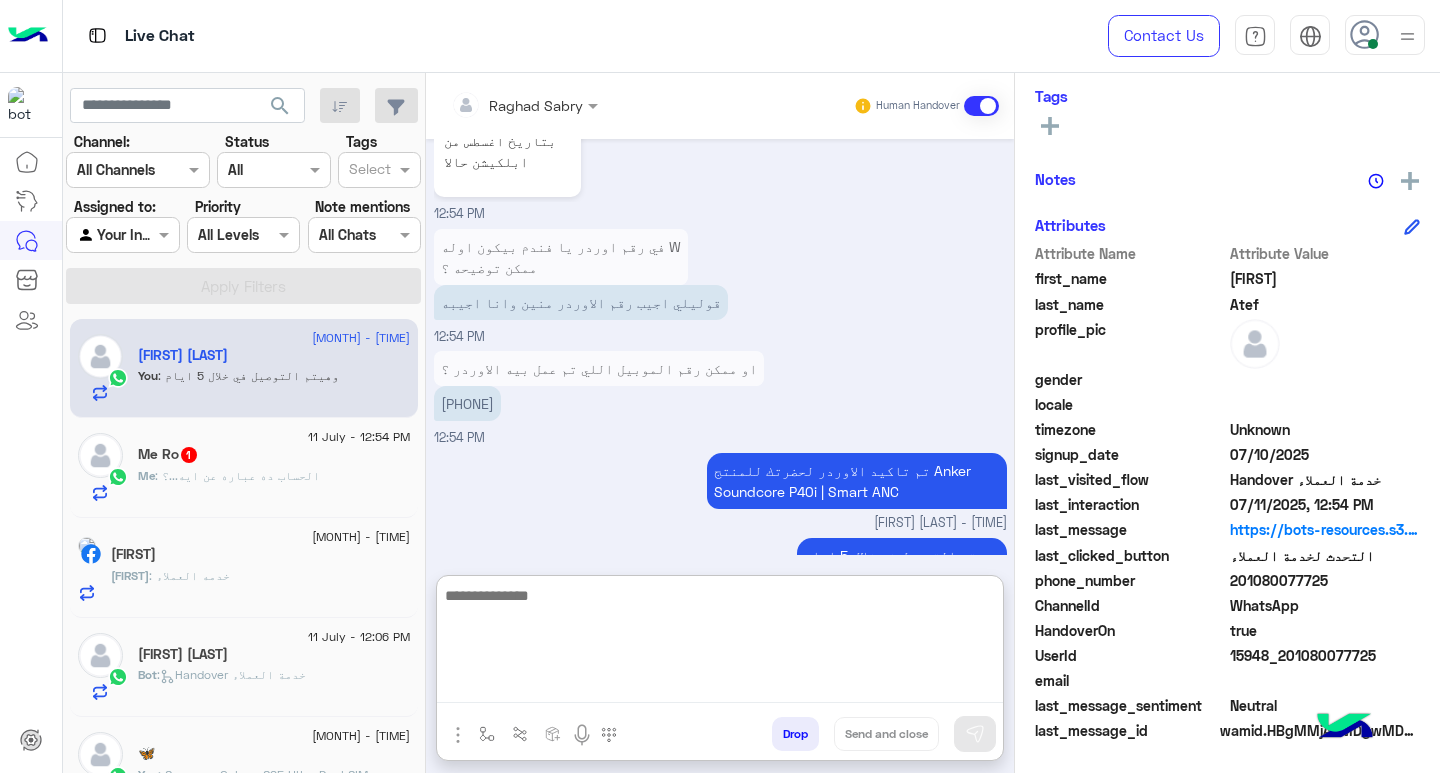 scroll, scrollTop: 2958, scrollLeft: 0, axis: vertical 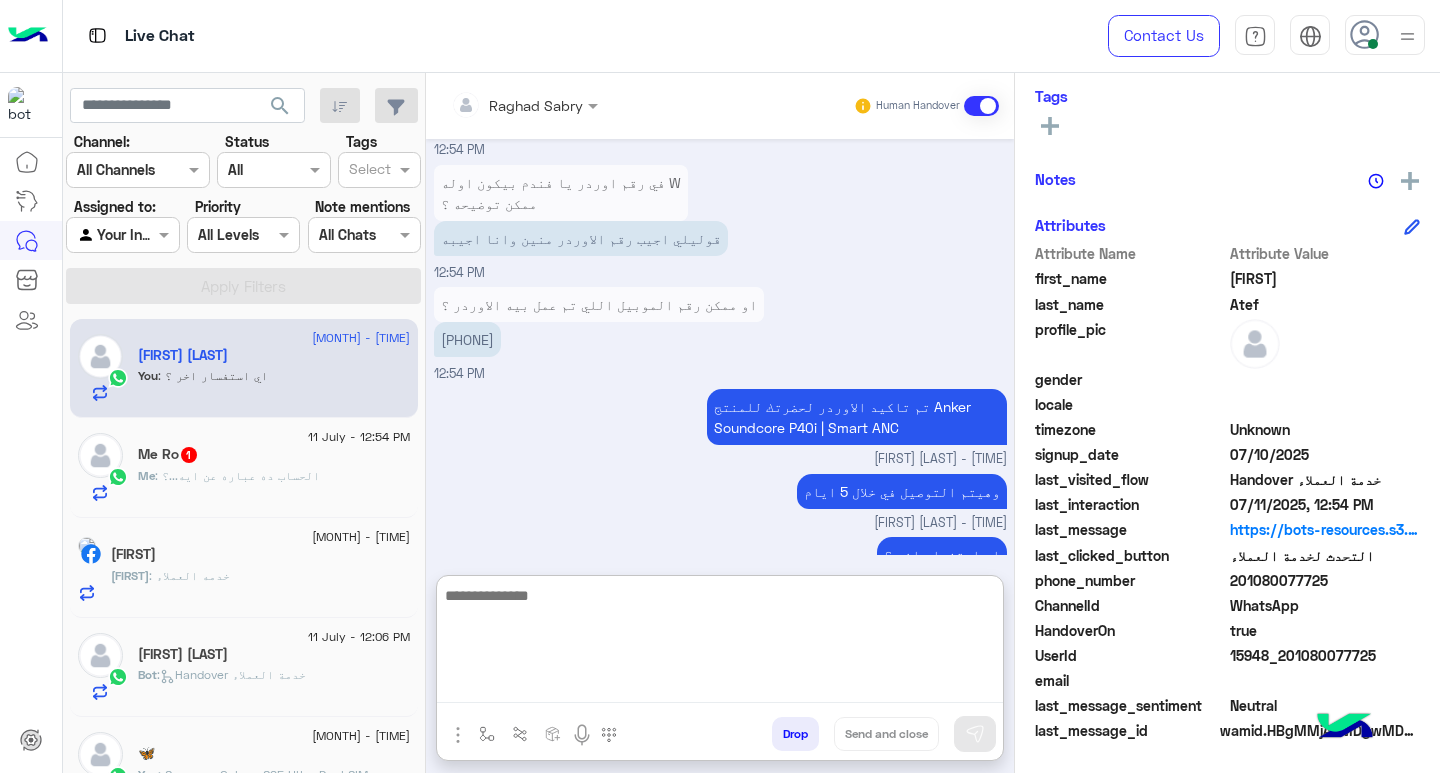 click on "Me : الحساب ده عباره عن ايه...؟" 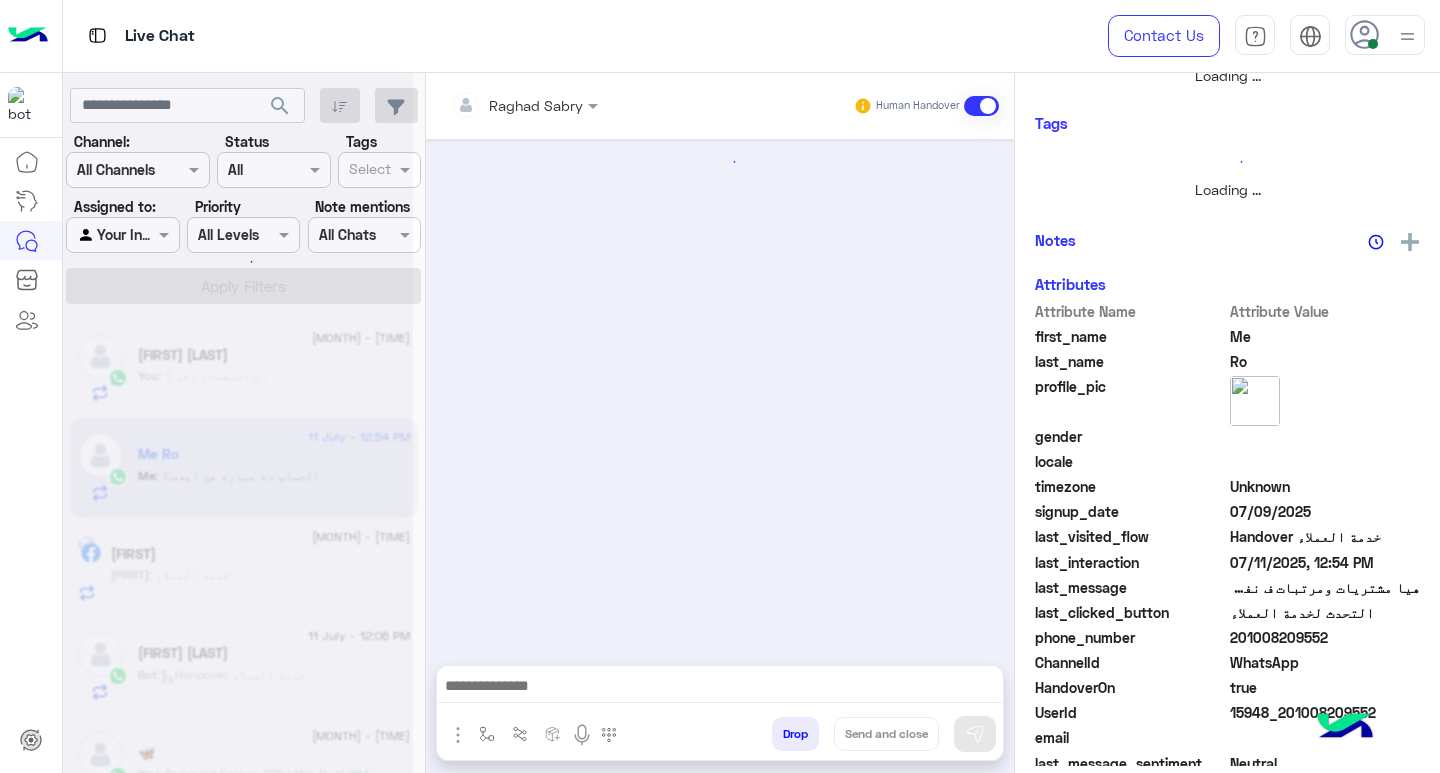 scroll, scrollTop: 0, scrollLeft: 0, axis: both 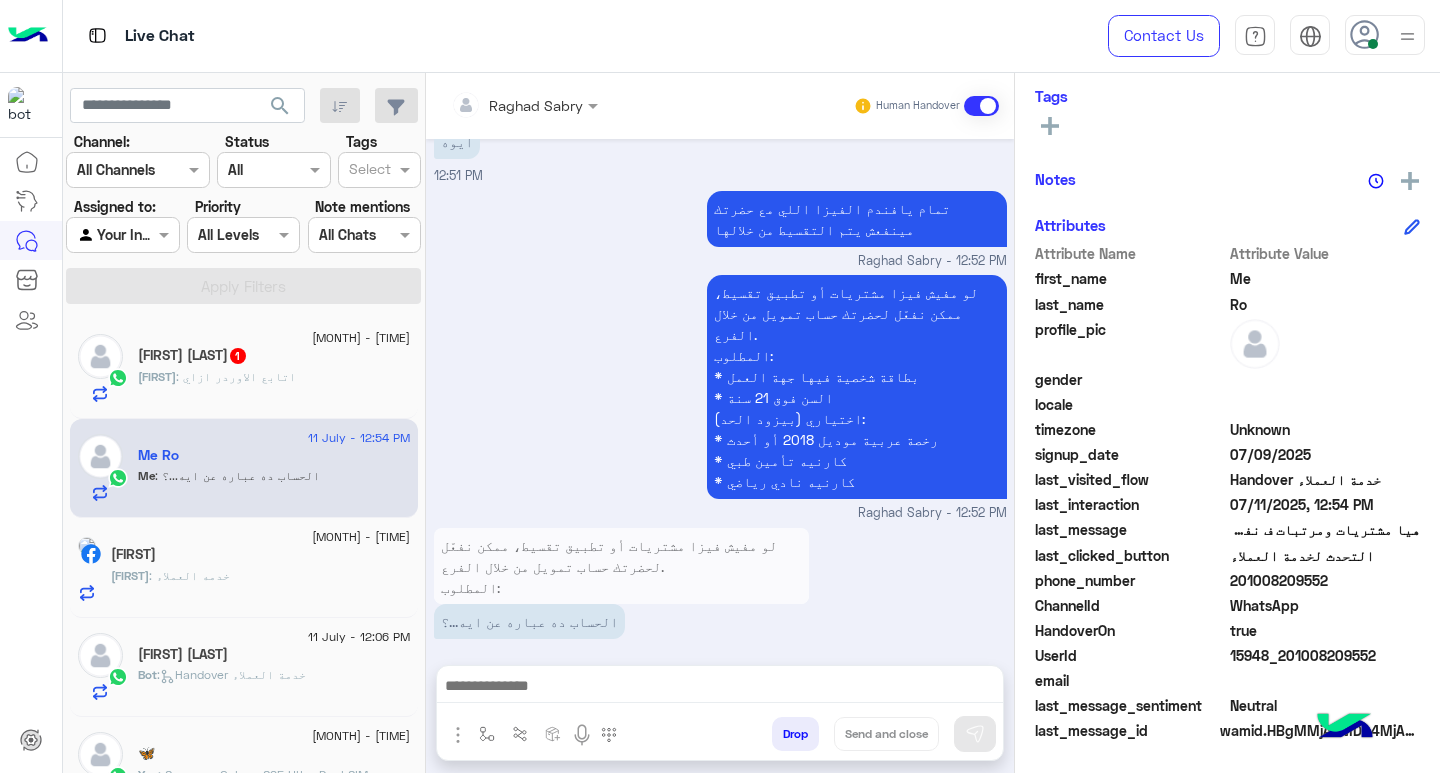 click on "Roshdy : اتابع الاوردر ازاي" 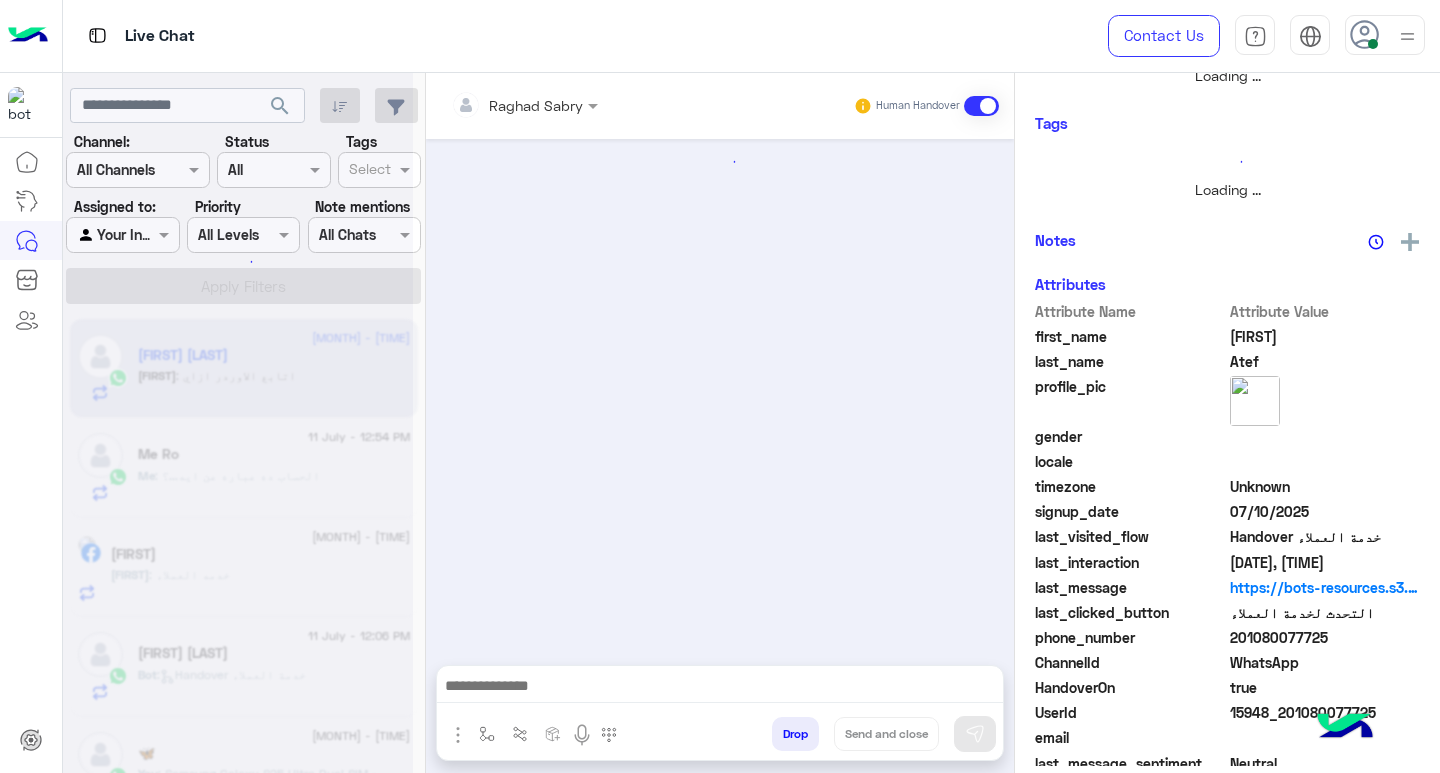 scroll, scrollTop: 355, scrollLeft: 0, axis: vertical 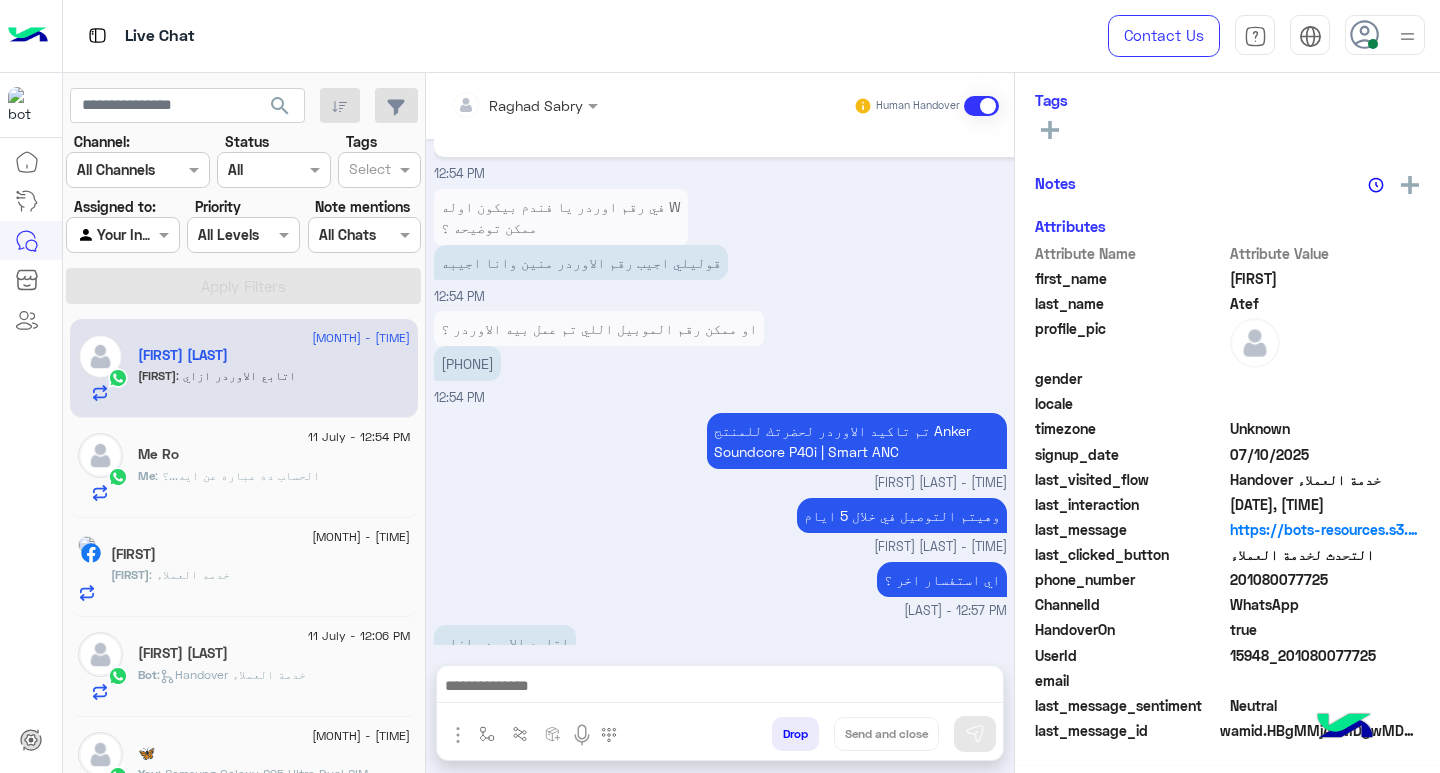 click at bounding box center (720, 688) 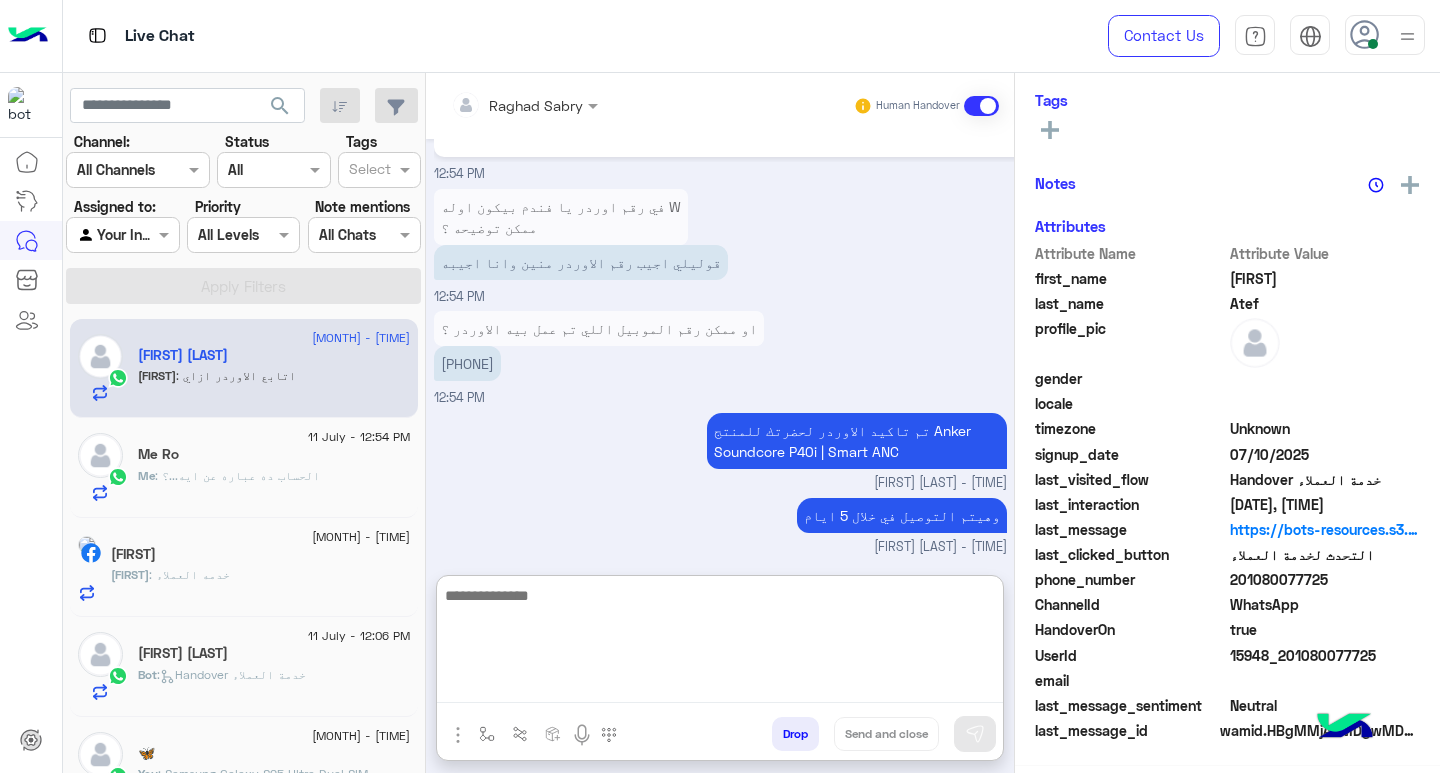 scroll, scrollTop: 329, scrollLeft: 0, axis: vertical 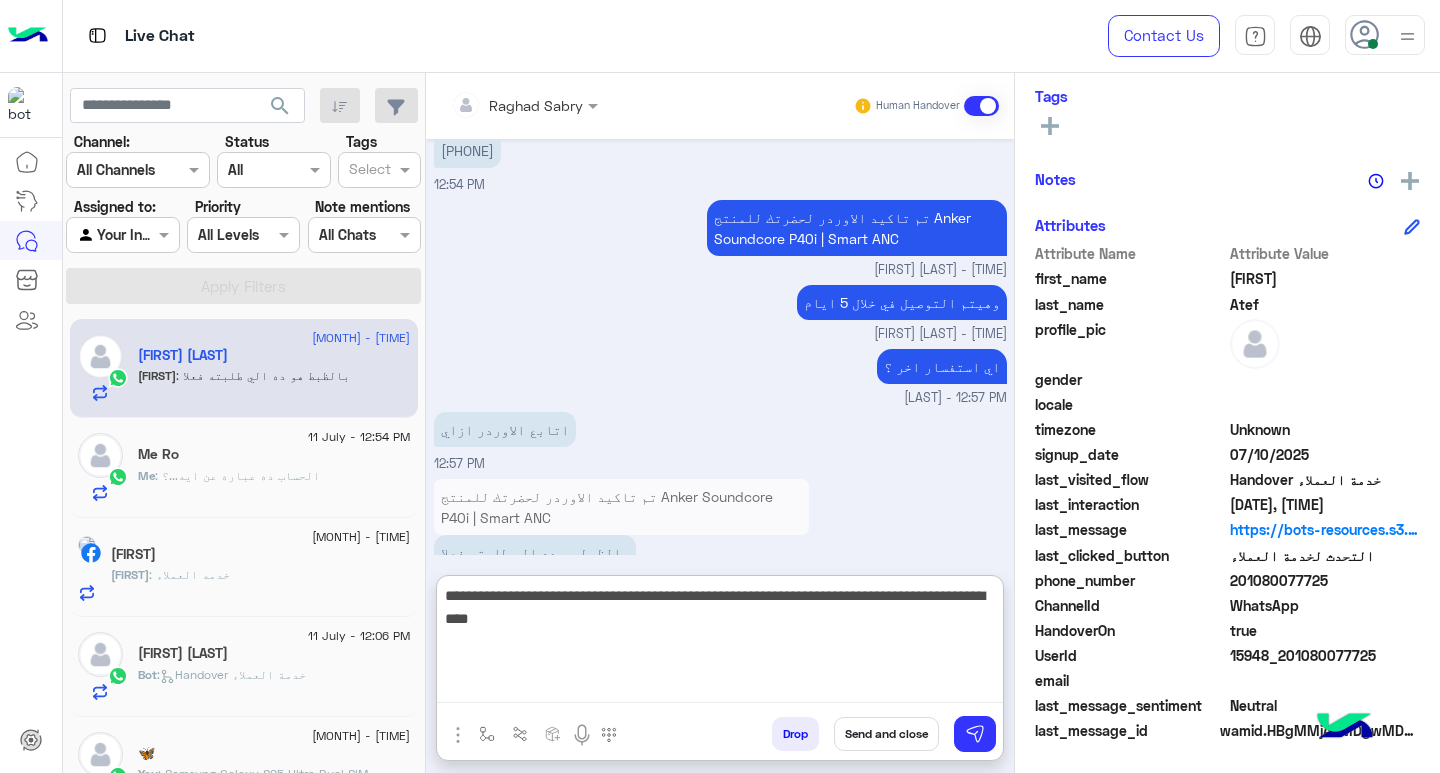 type on "**********" 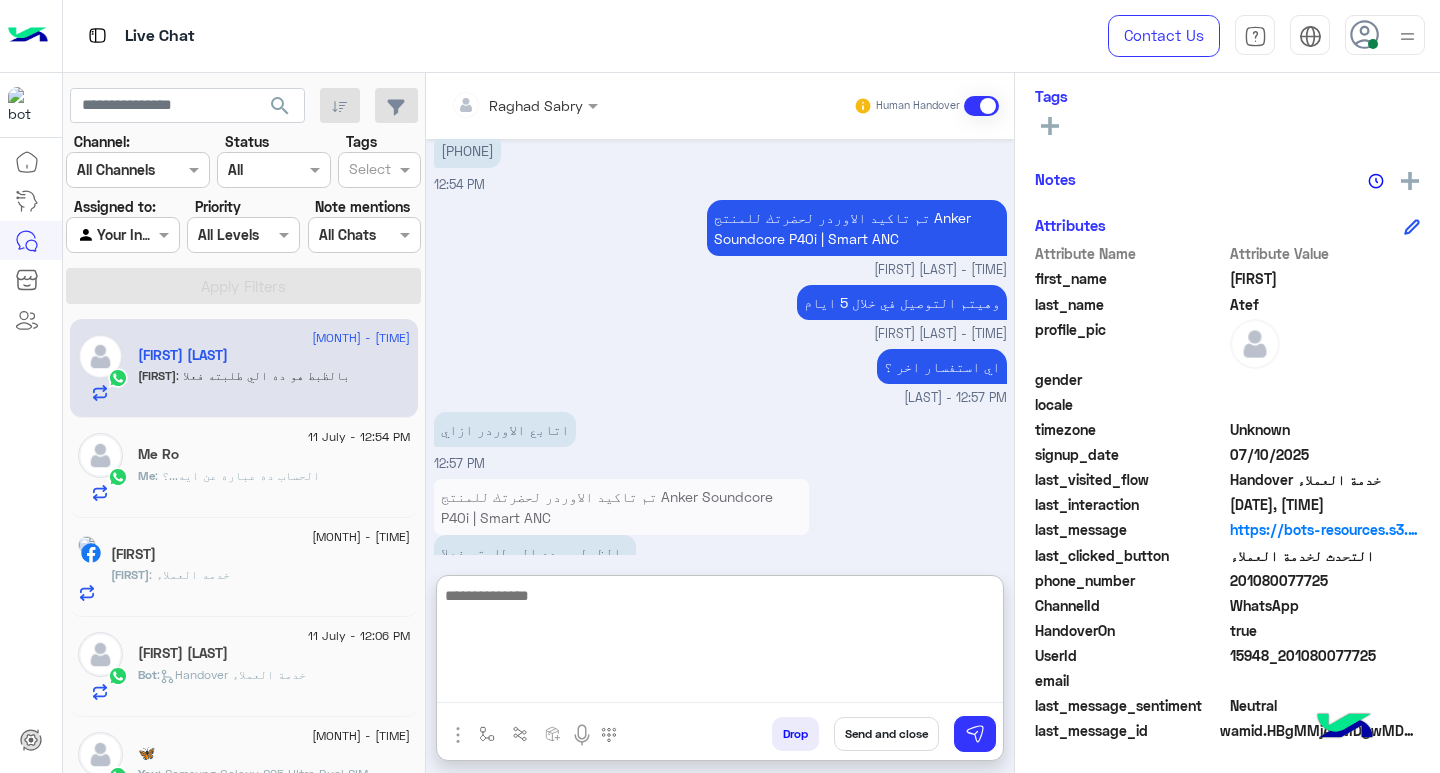 scroll, scrollTop: 2730, scrollLeft: 0, axis: vertical 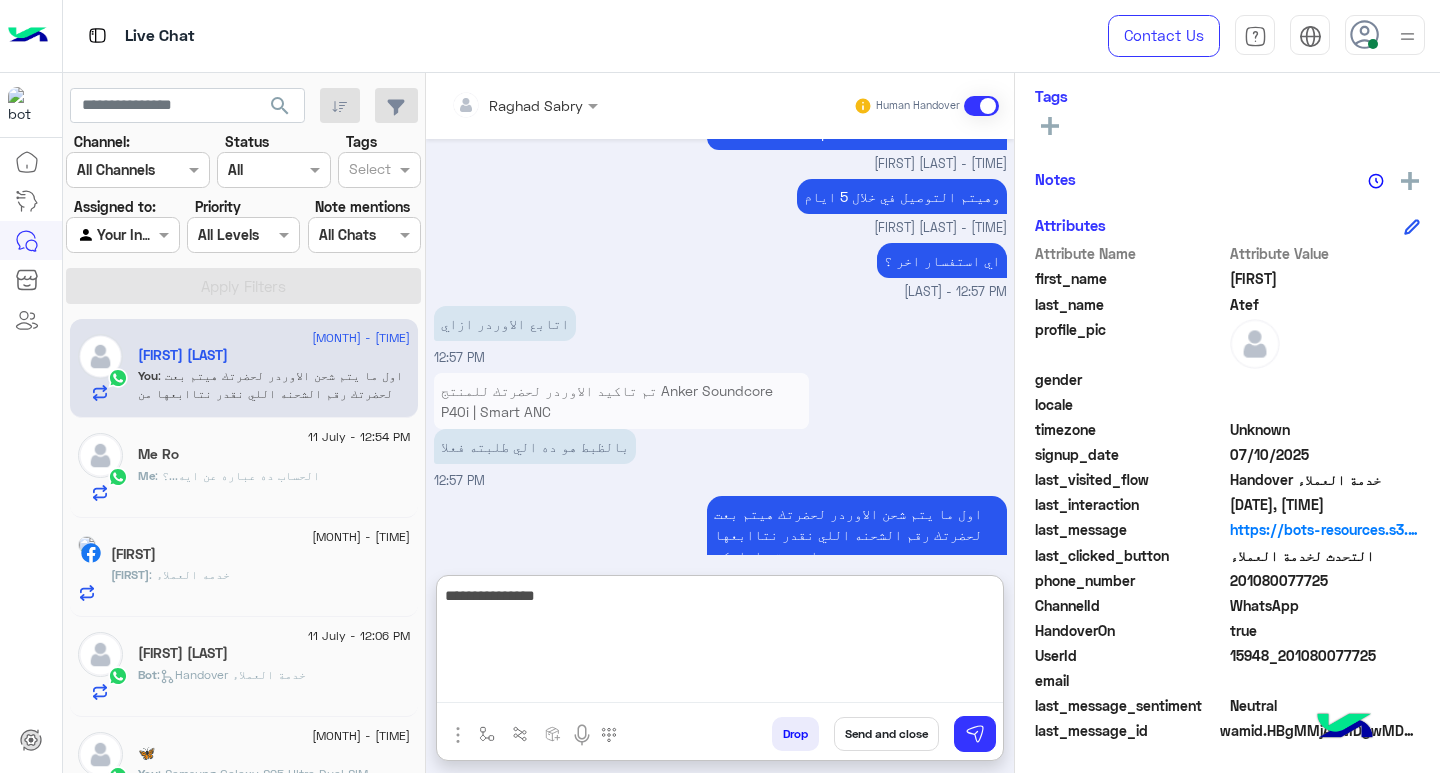 type on "**********" 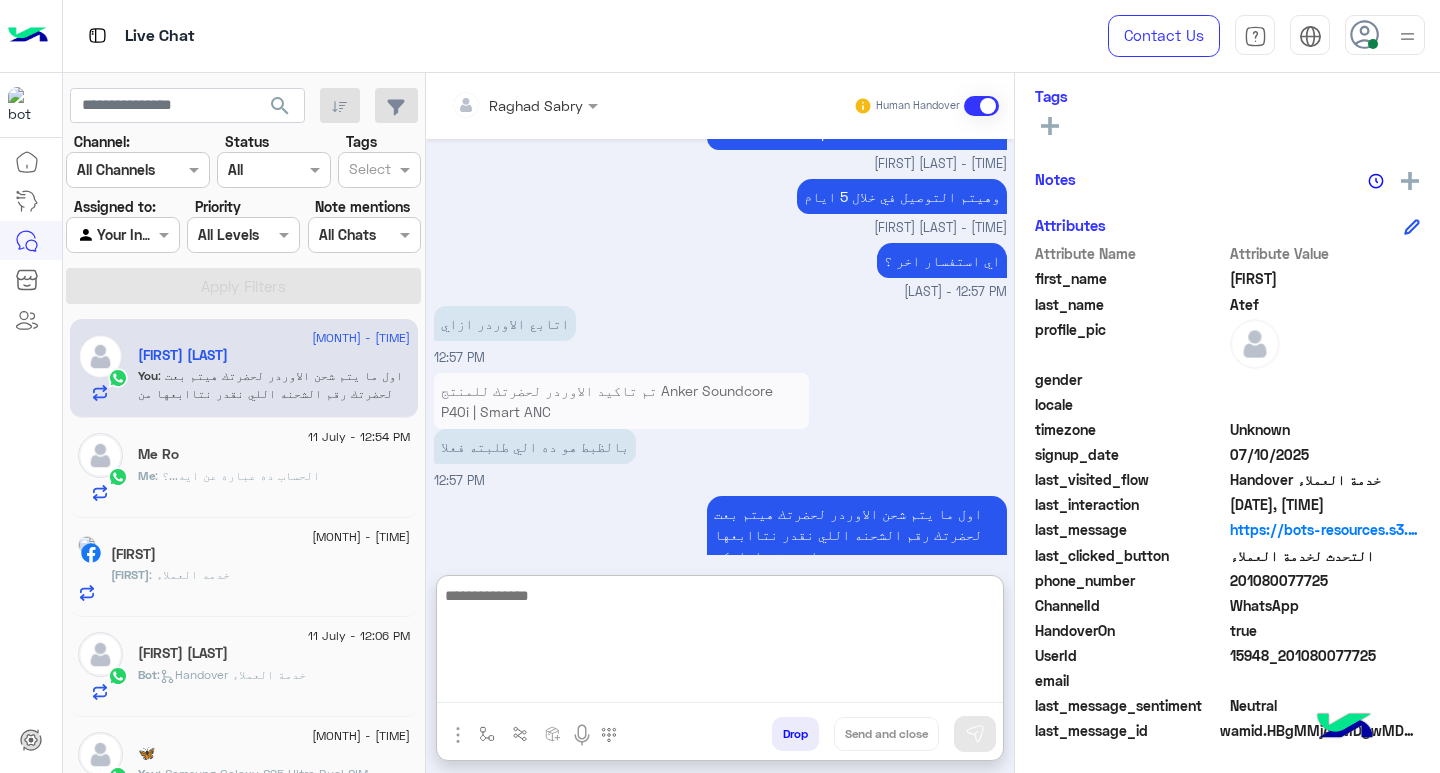 scroll, scrollTop: 2794, scrollLeft: 0, axis: vertical 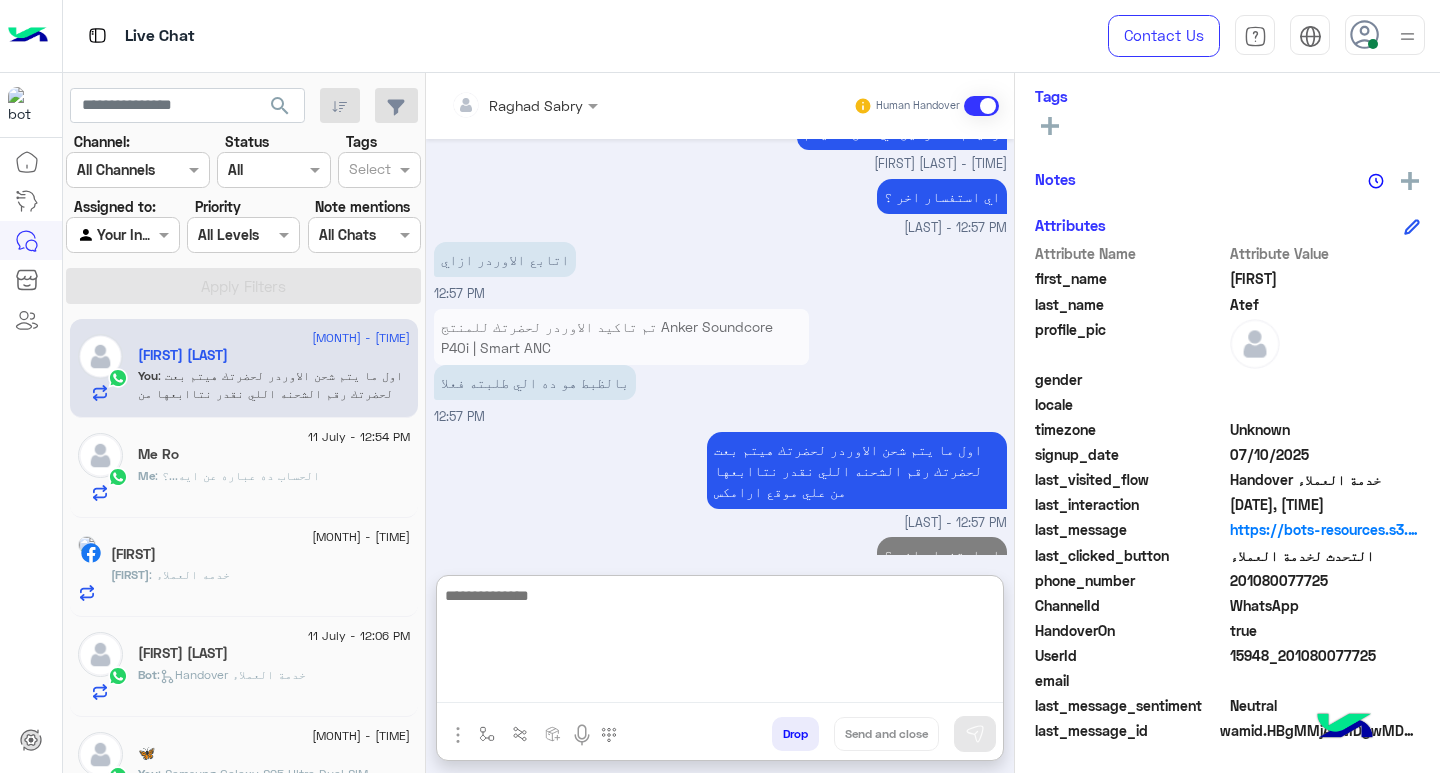 click on "Me Ro" 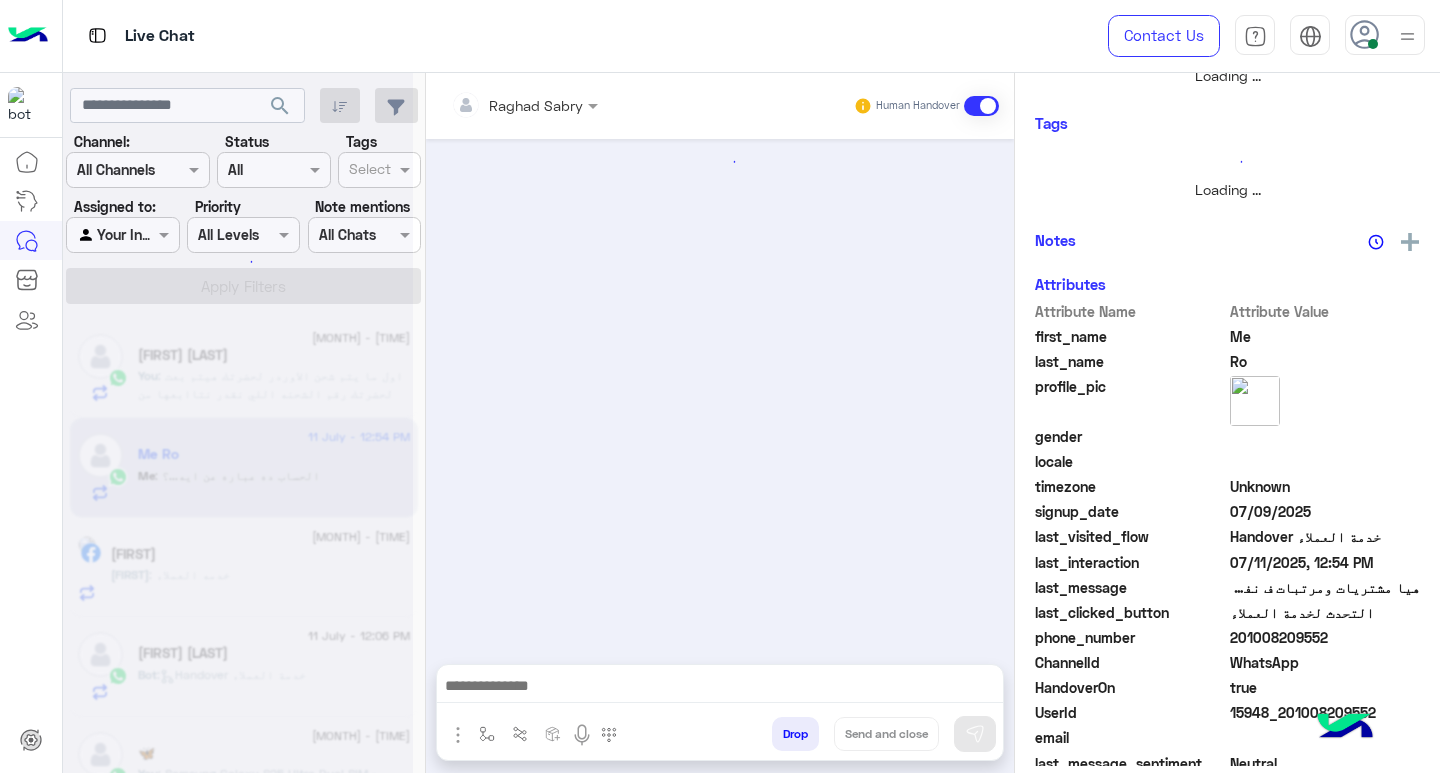 scroll, scrollTop: 355, scrollLeft: 0, axis: vertical 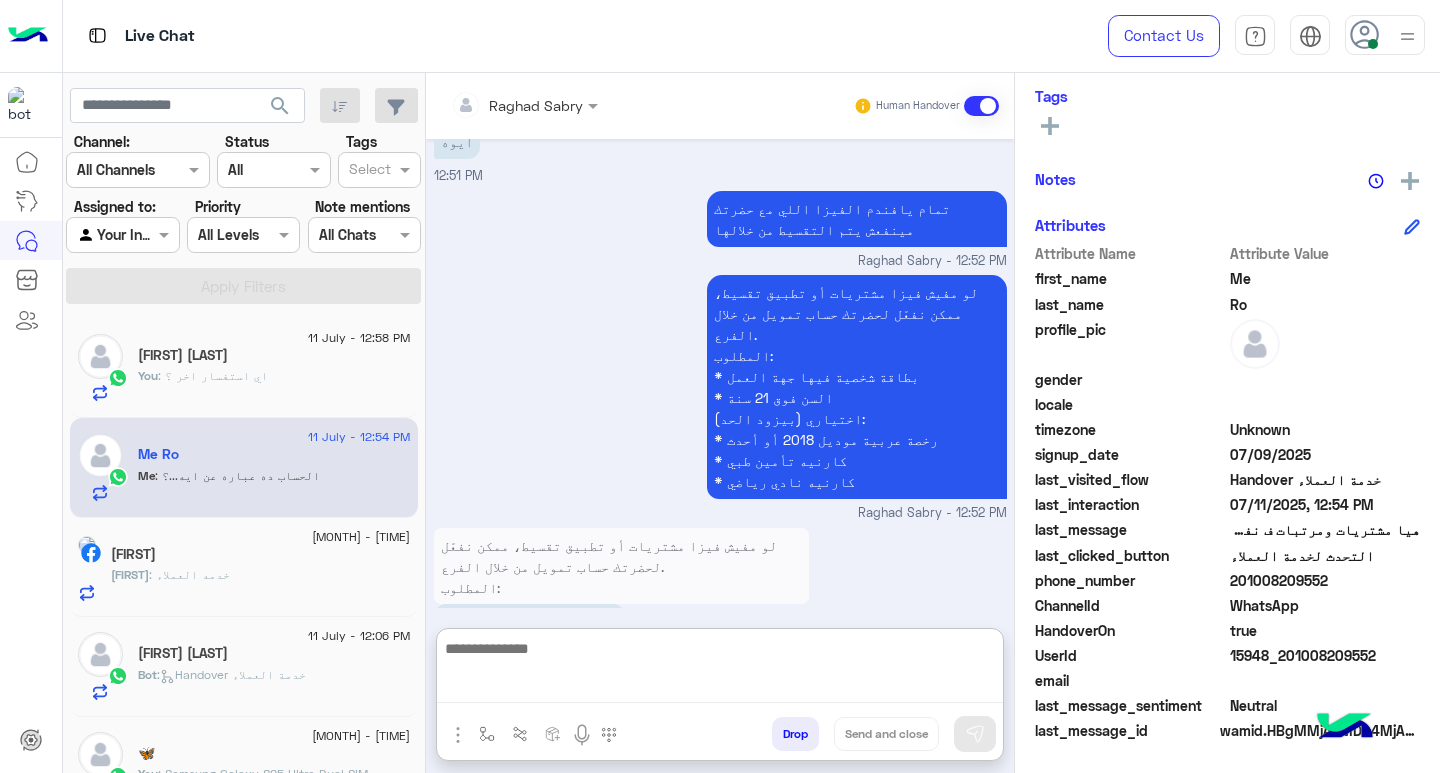 click at bounding box center [720, 669] 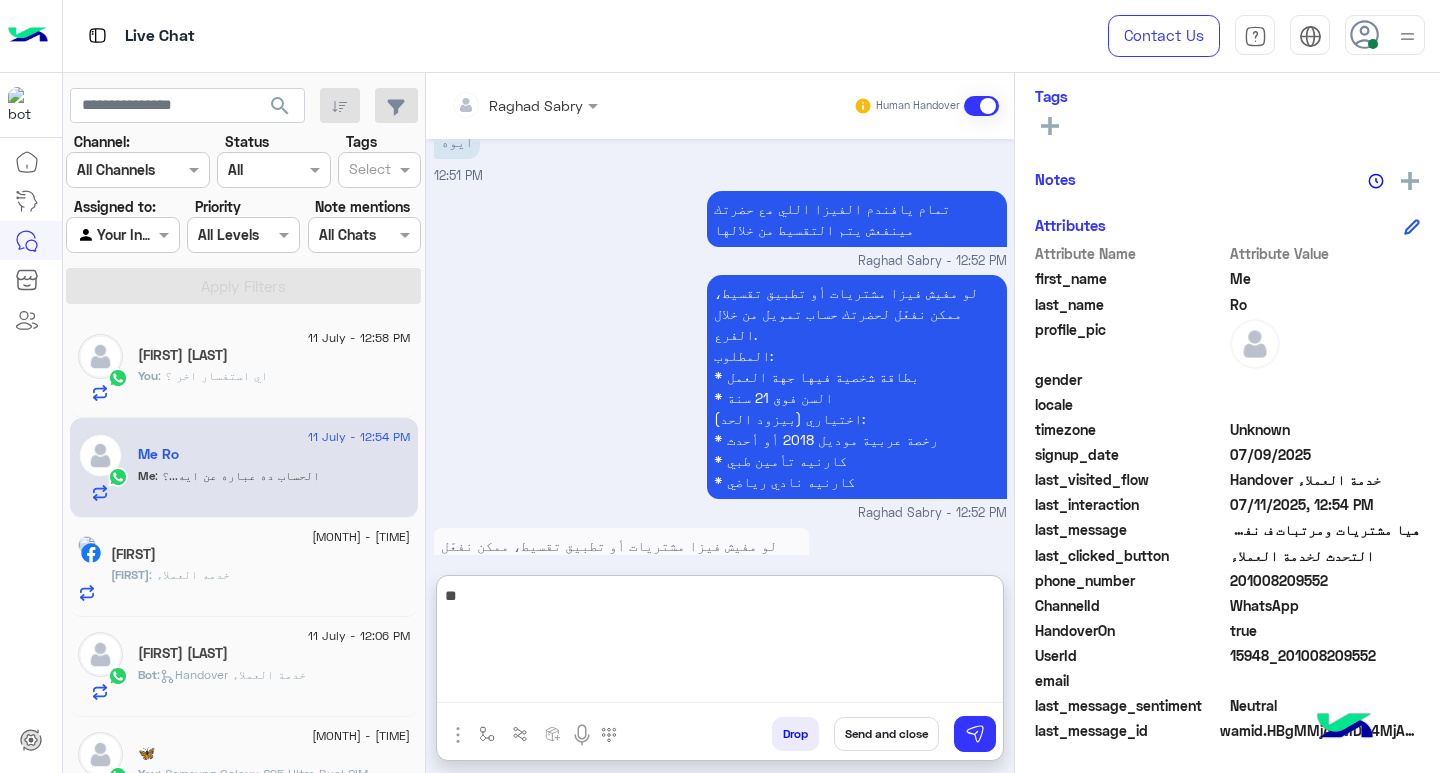 type on "*" 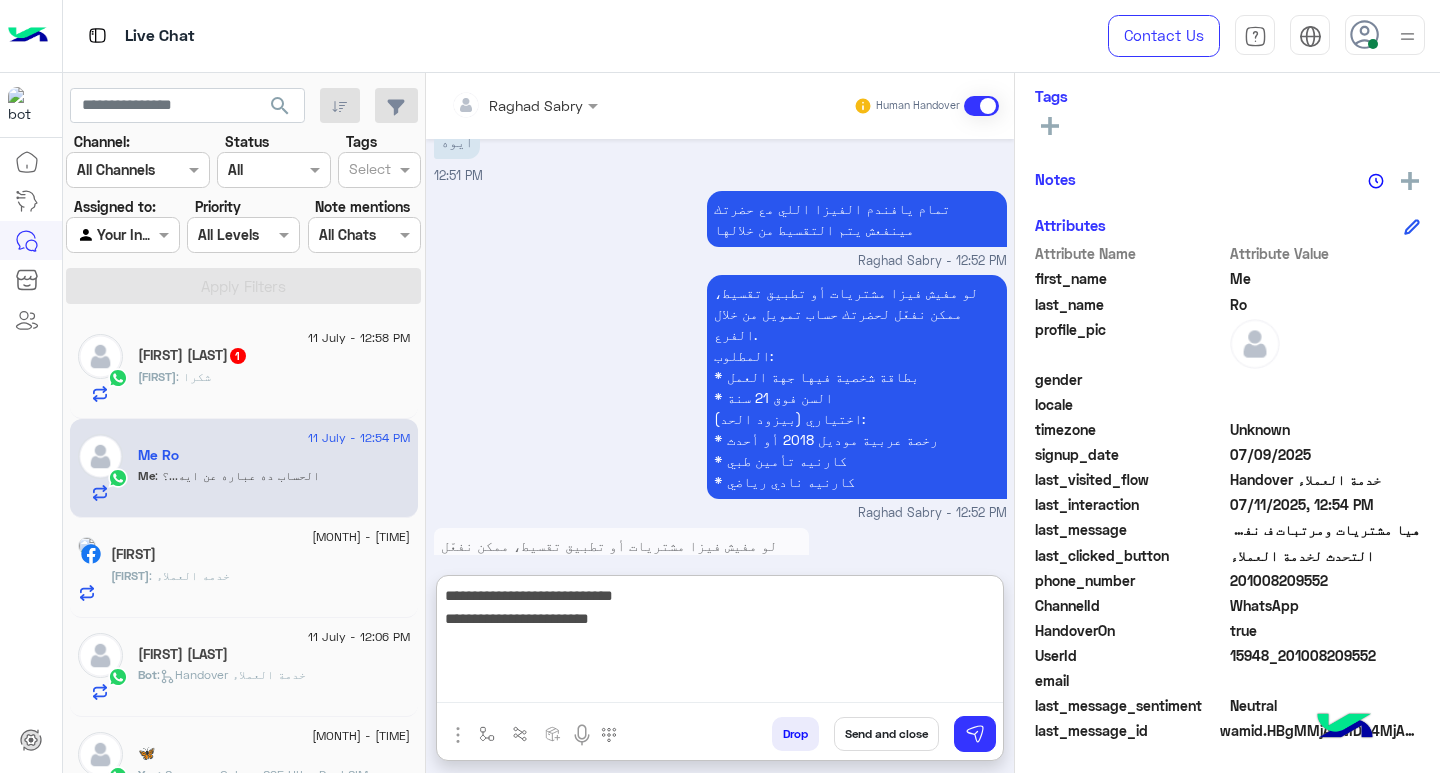 type on "**********" 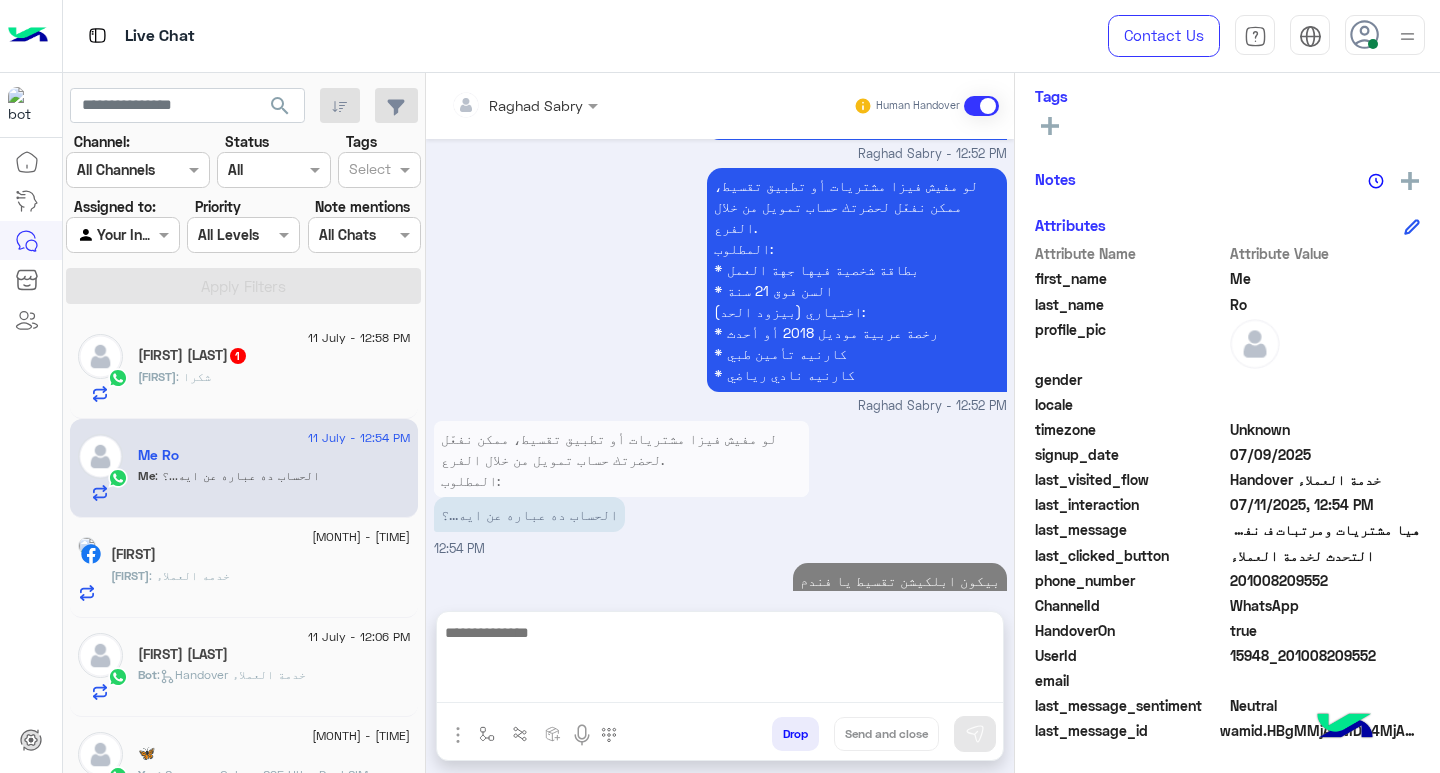 scroll, scrollTop: 1361, scrollLeft: 0, axis: vertical 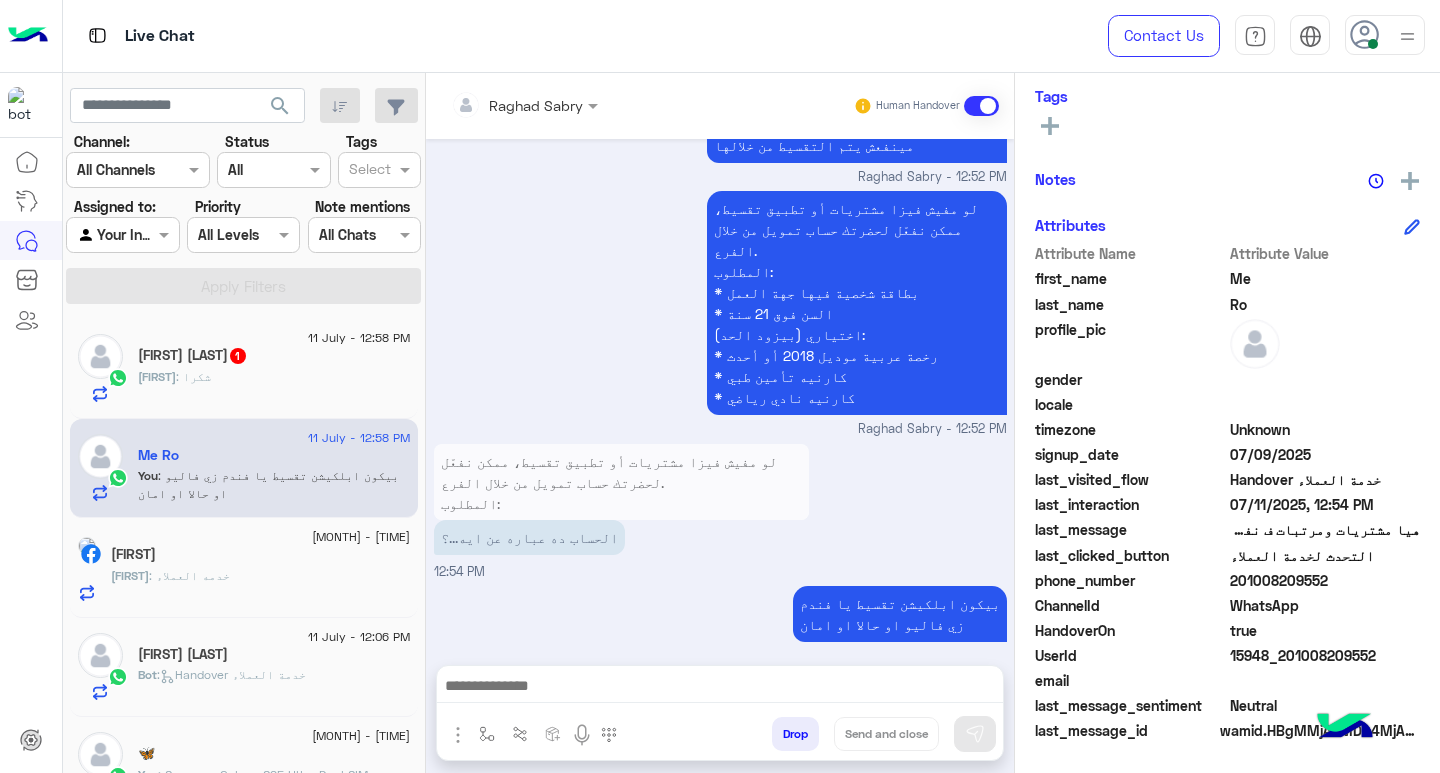 click at bounding box center (720, 688) 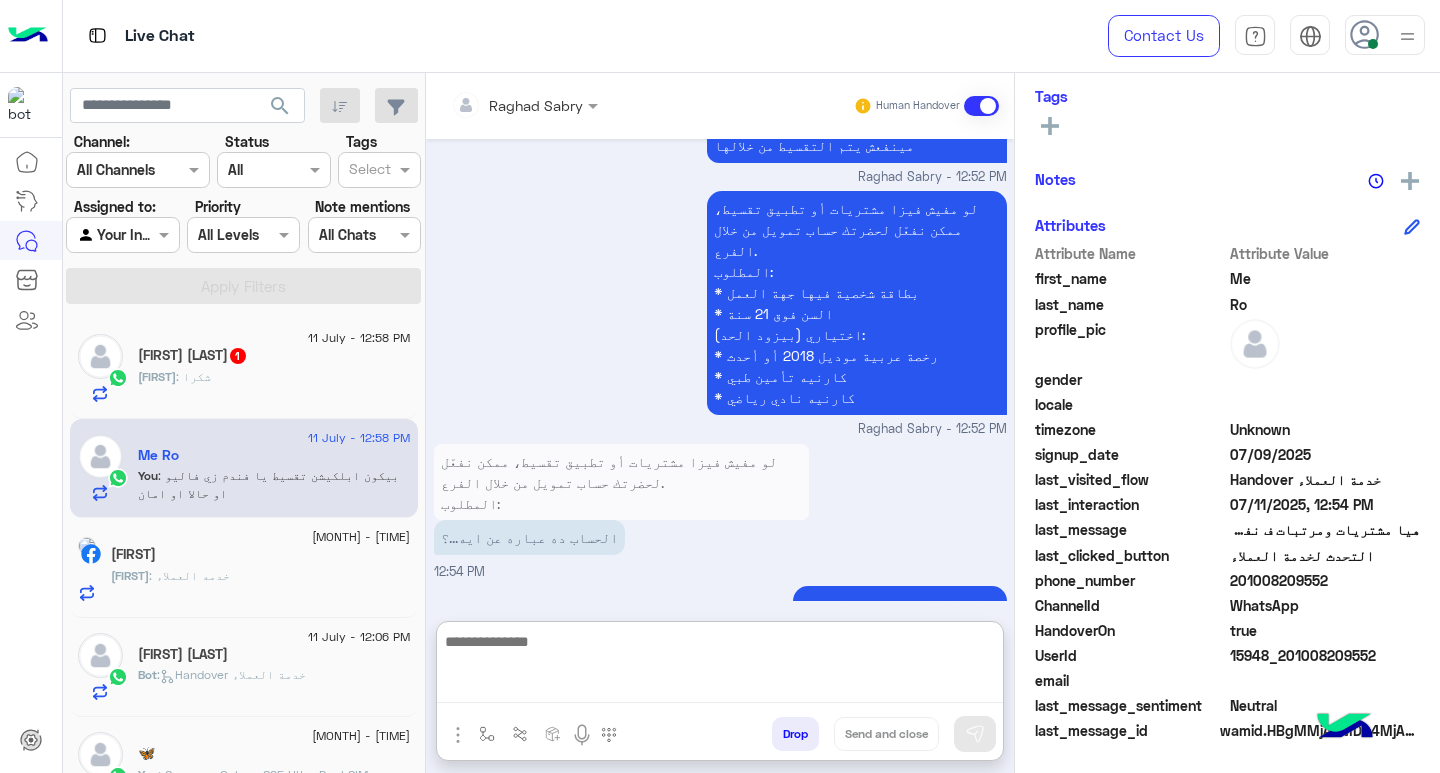 paste on "**********" 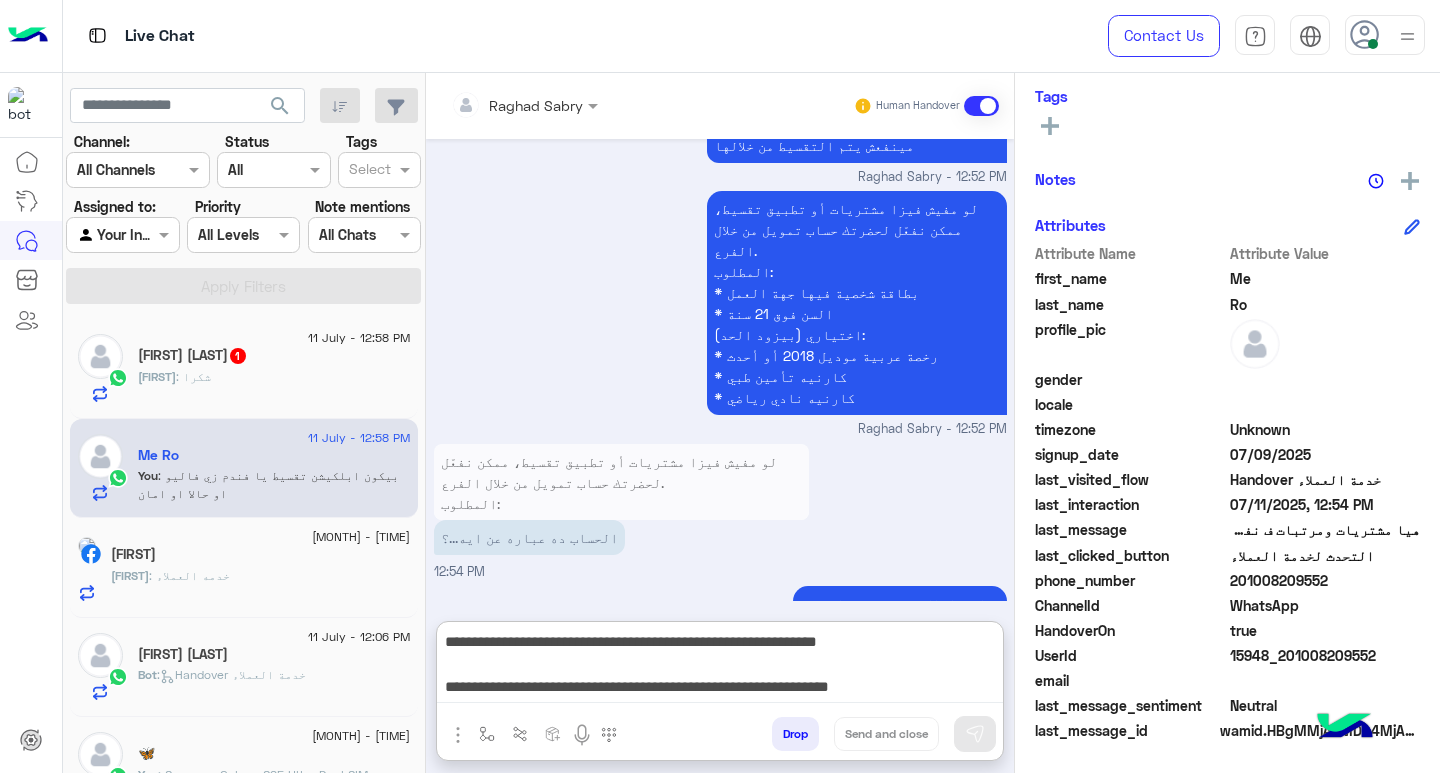 scroll, scrollTop: 1439, scrollLeft: 0, axis: vertical 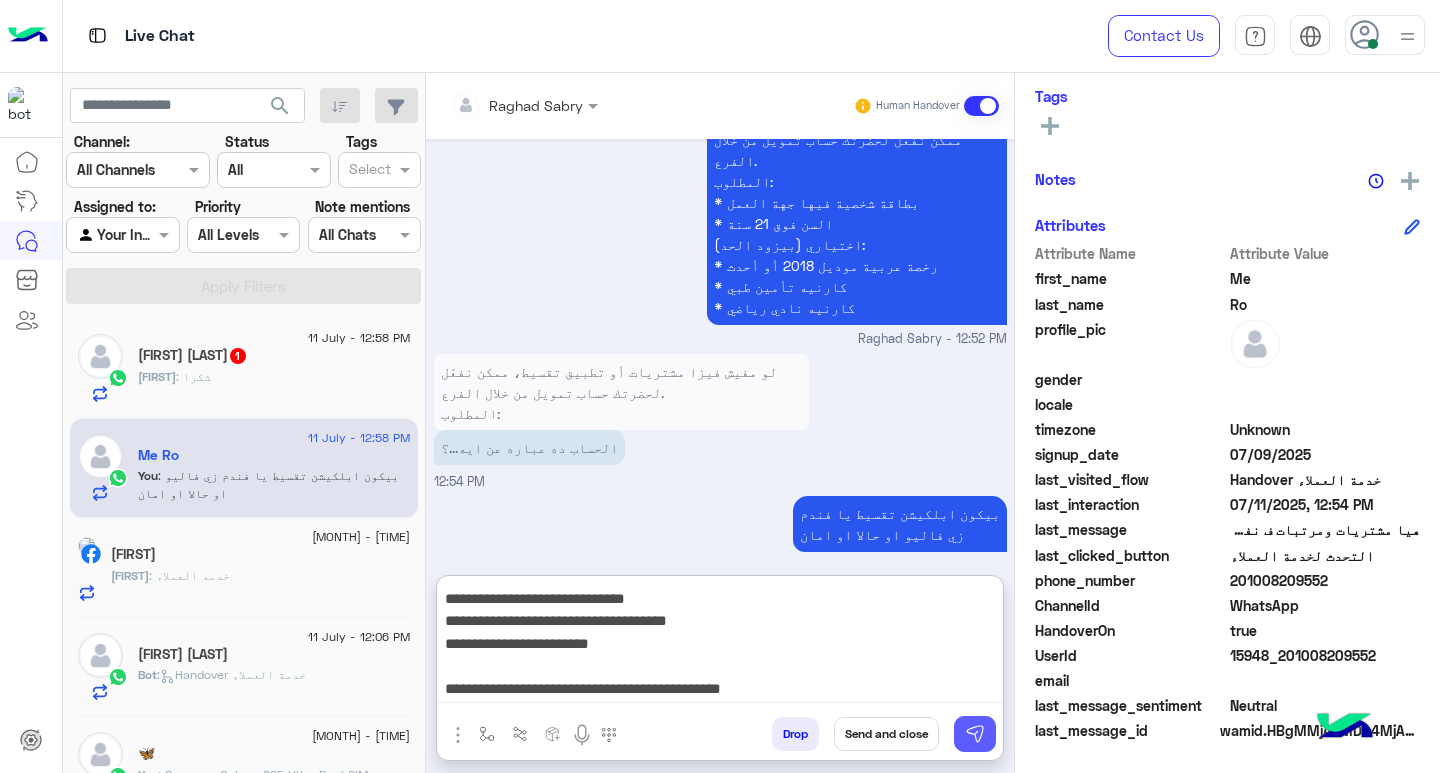 type on "**********" 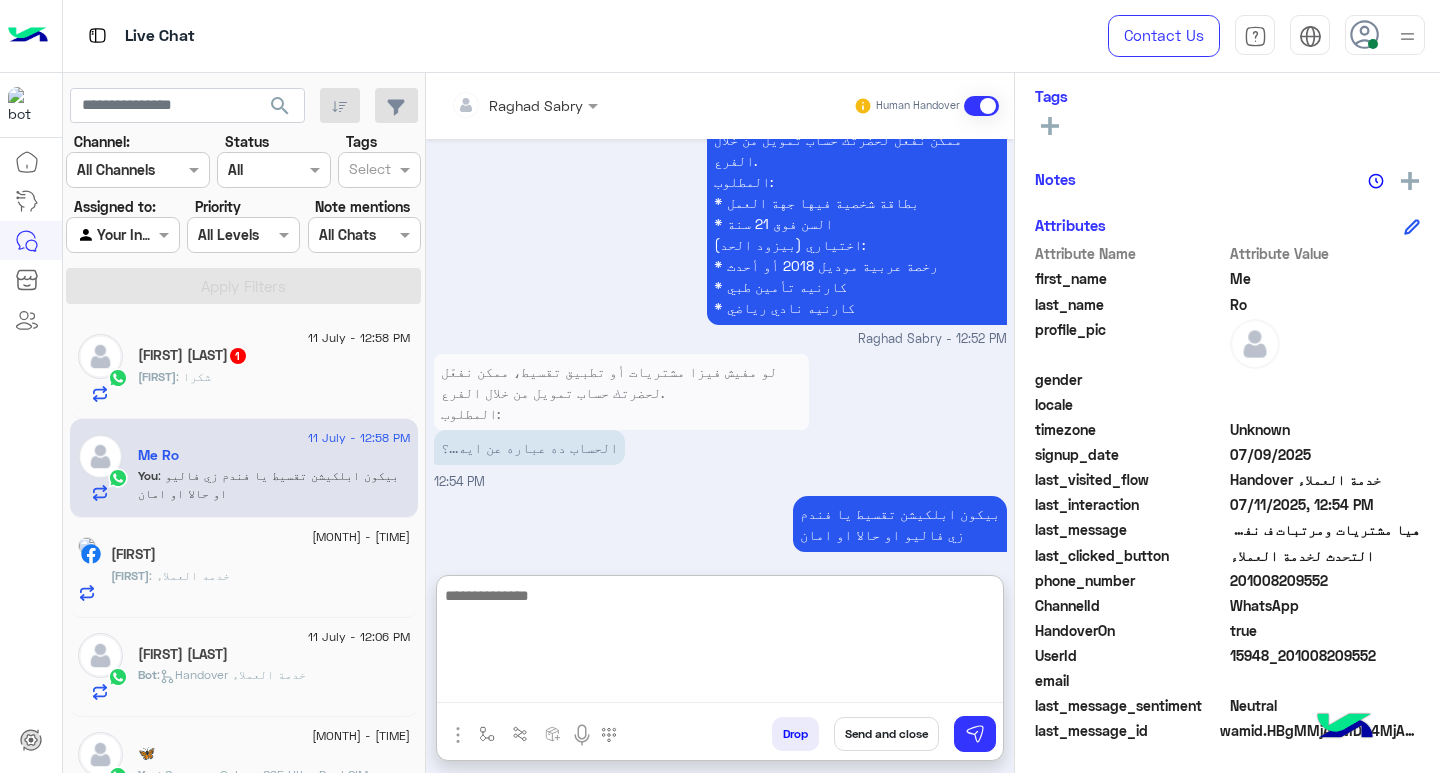 scroll, scrollTop: 1782, scrollLeft: 0, axis: vertical 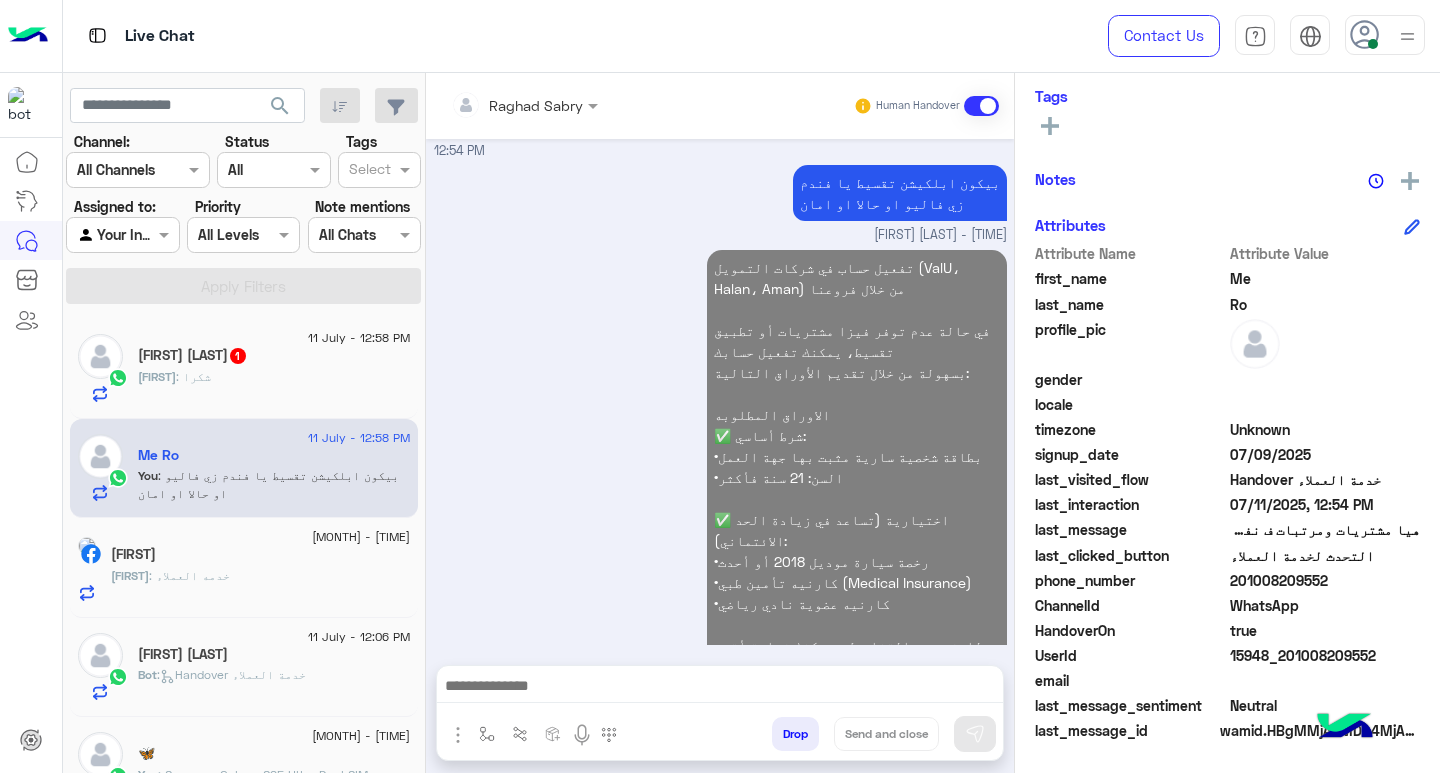 click on "Roshdy : شكرا" 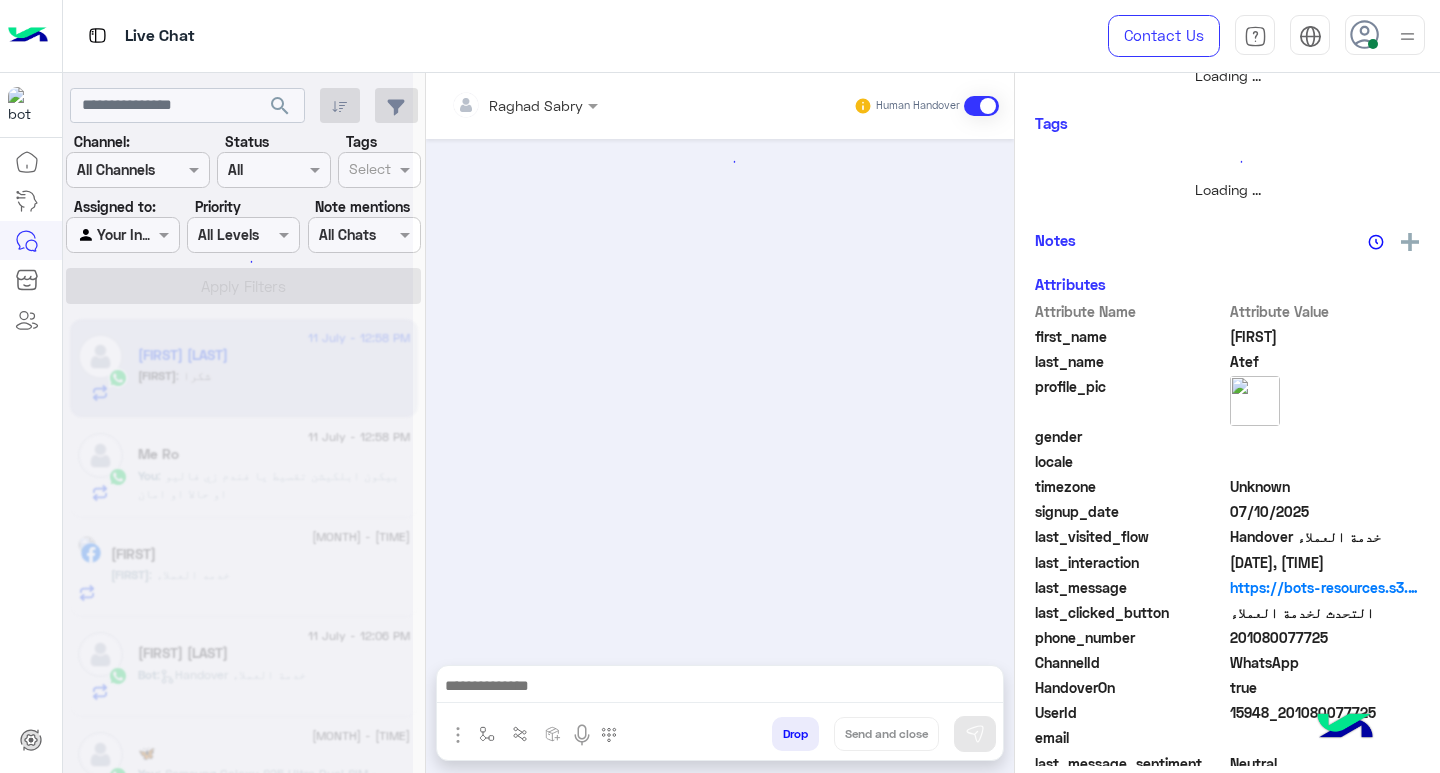 scroll, scrollTop: 355, scrollLeft: 0, axis: vertical 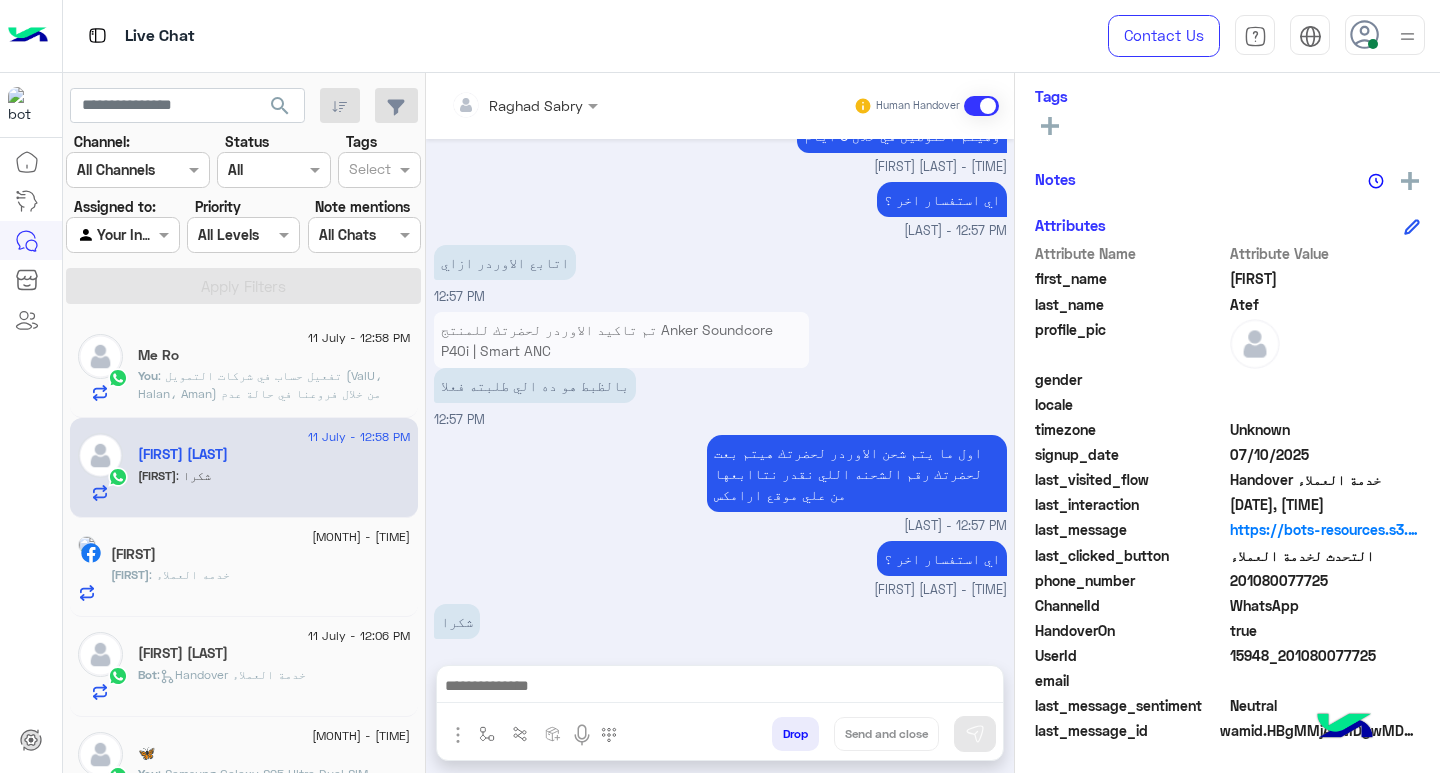 click at bounding box center (720, 688) 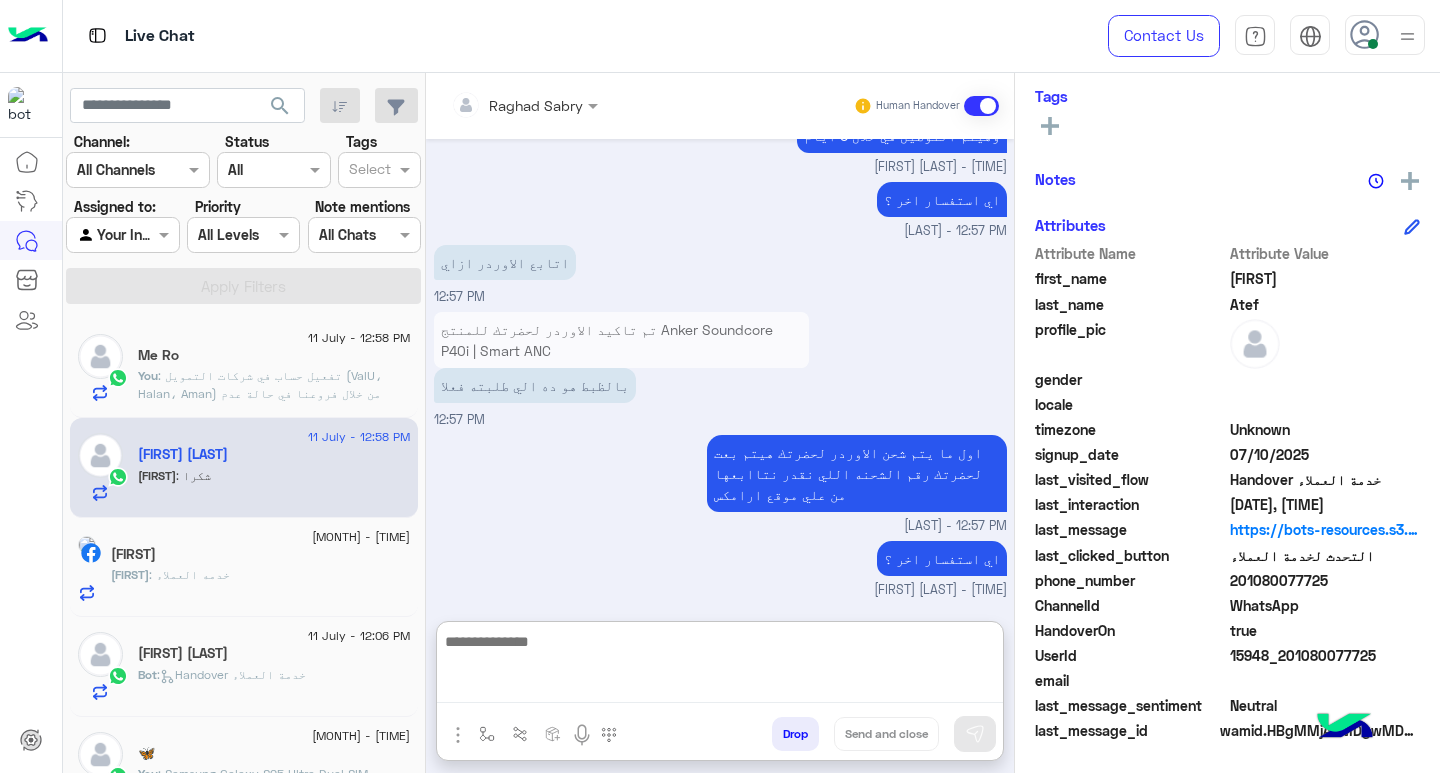 paste on "**********" 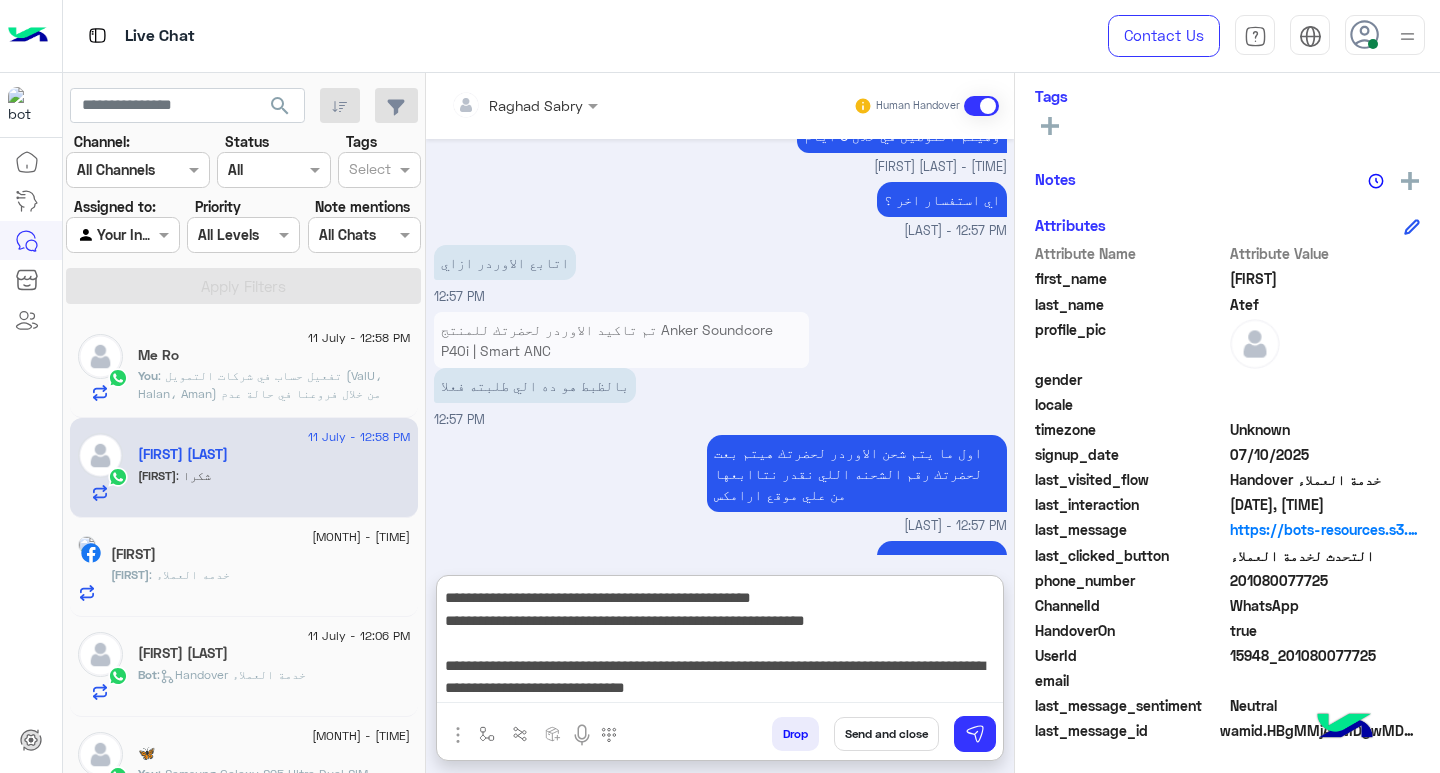 scroll, scrollTop: 155, scrollLeft: 0, axis: vertical 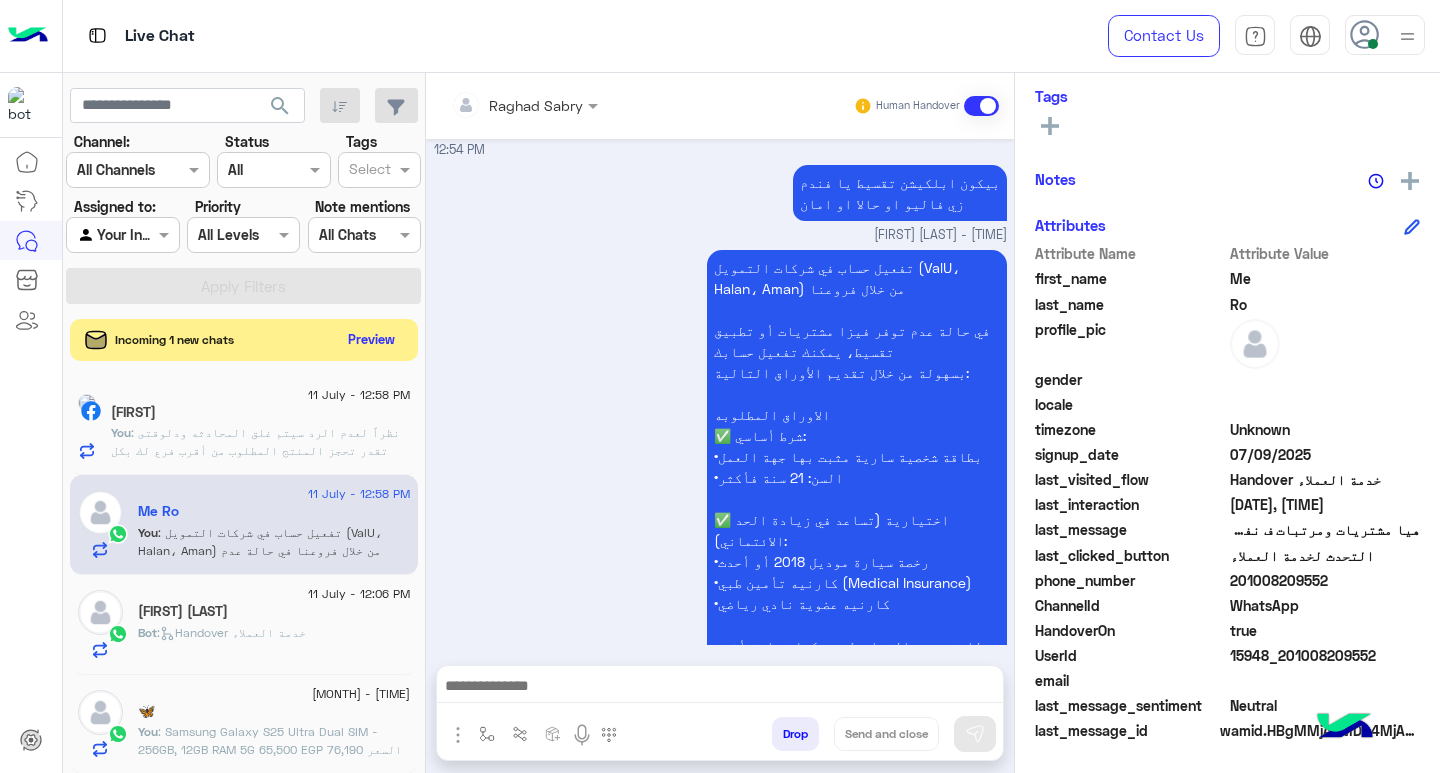 click on "Preview" 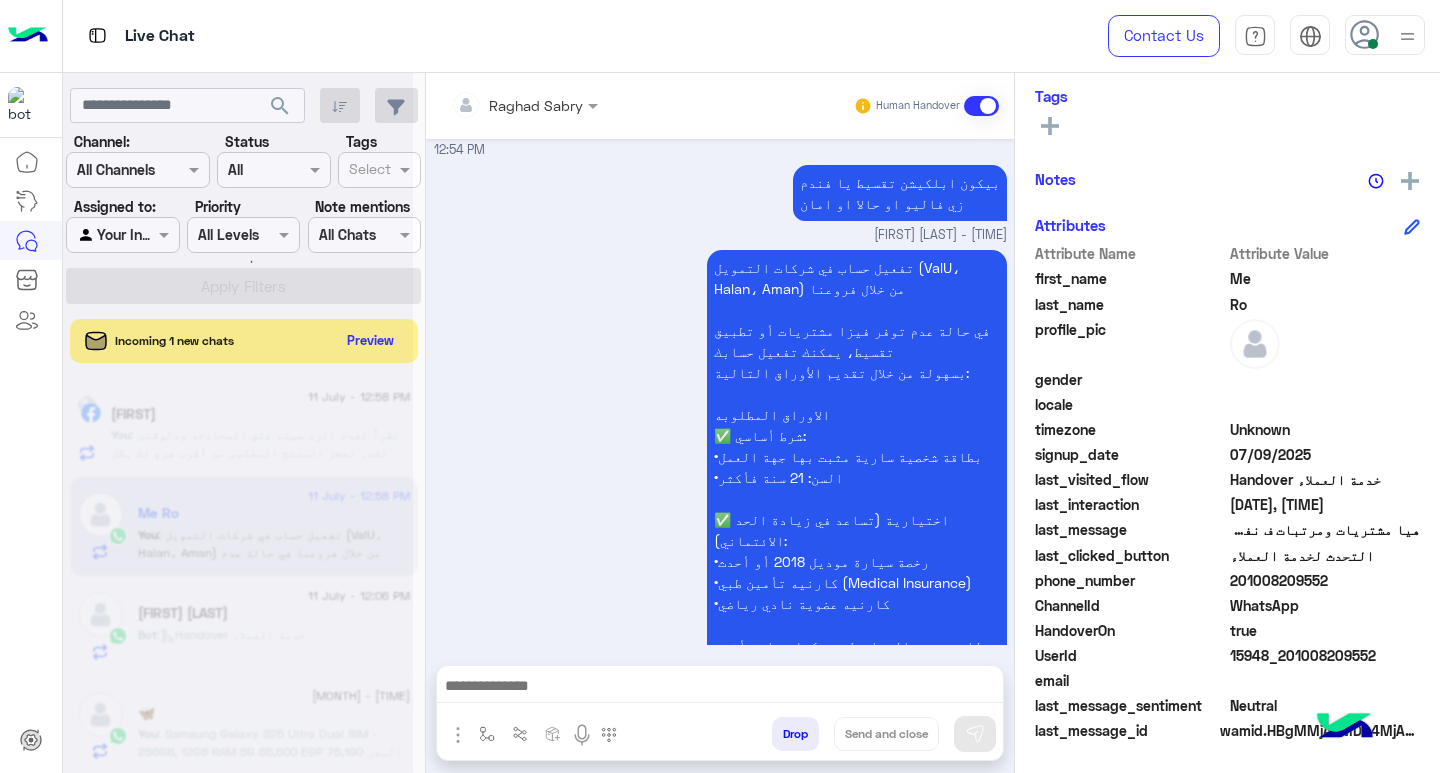 scroll, scrollTop: 355, scrollLeft: 0, axis: vertical 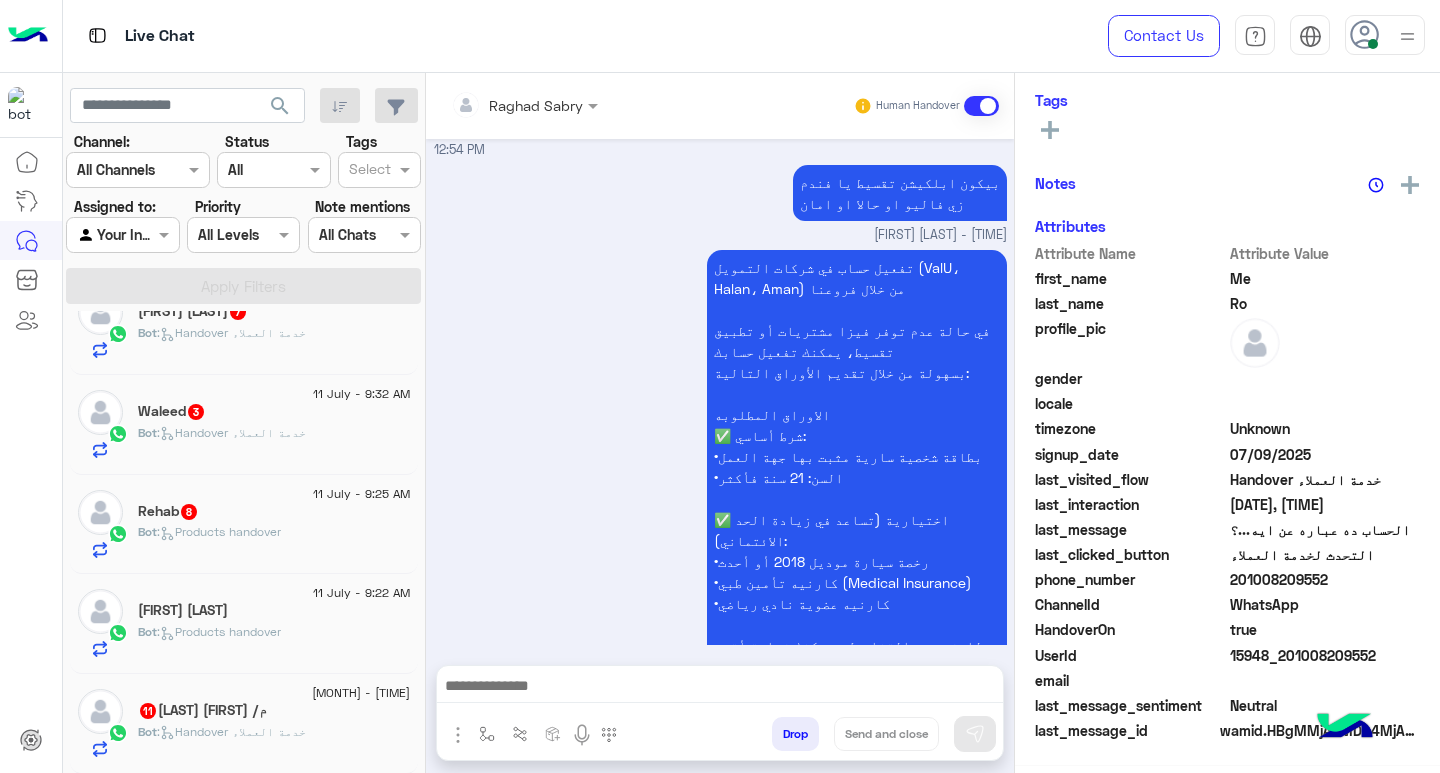 click on "م/ أحمد شيخون أحمد  11" 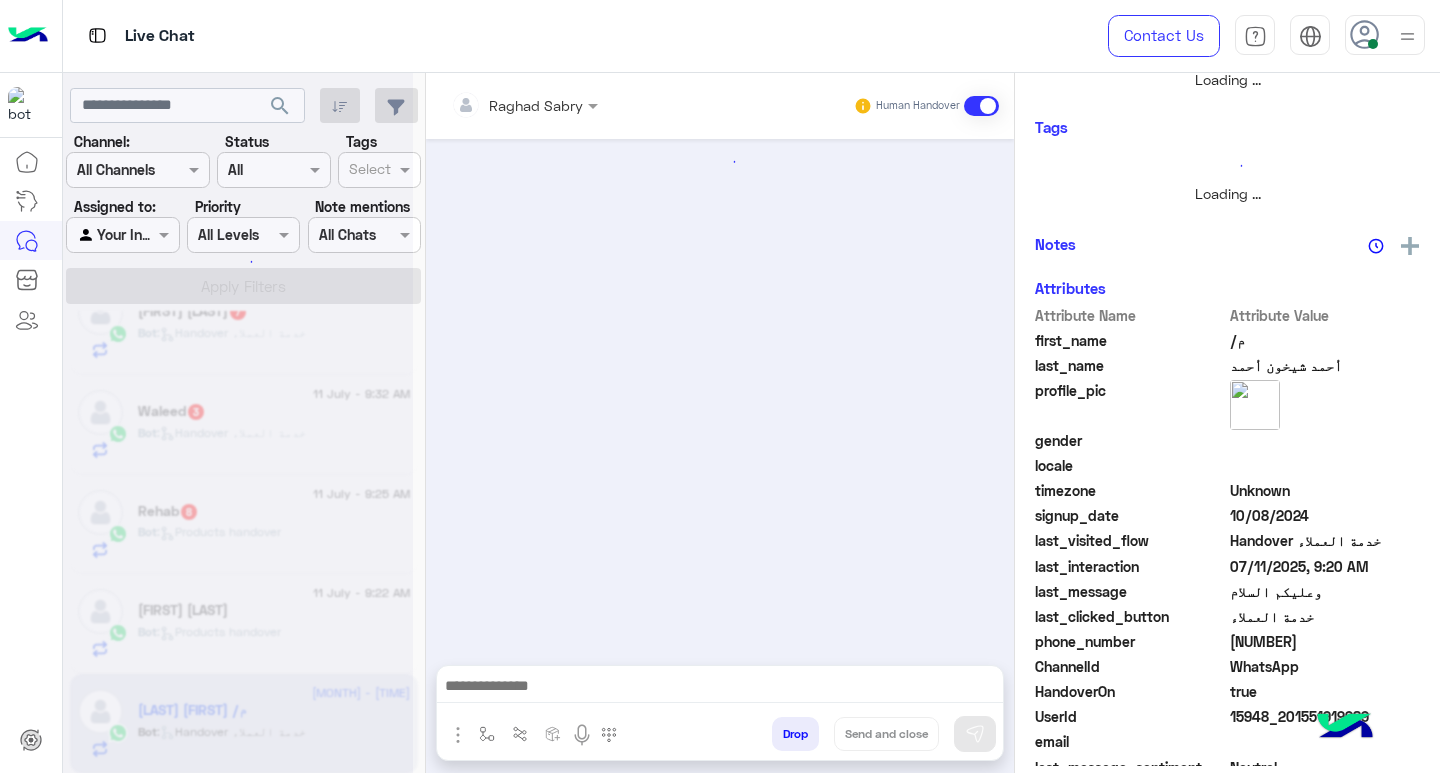 scroll, scrollTop: 355, scrollLeft: 0, axis: vertical 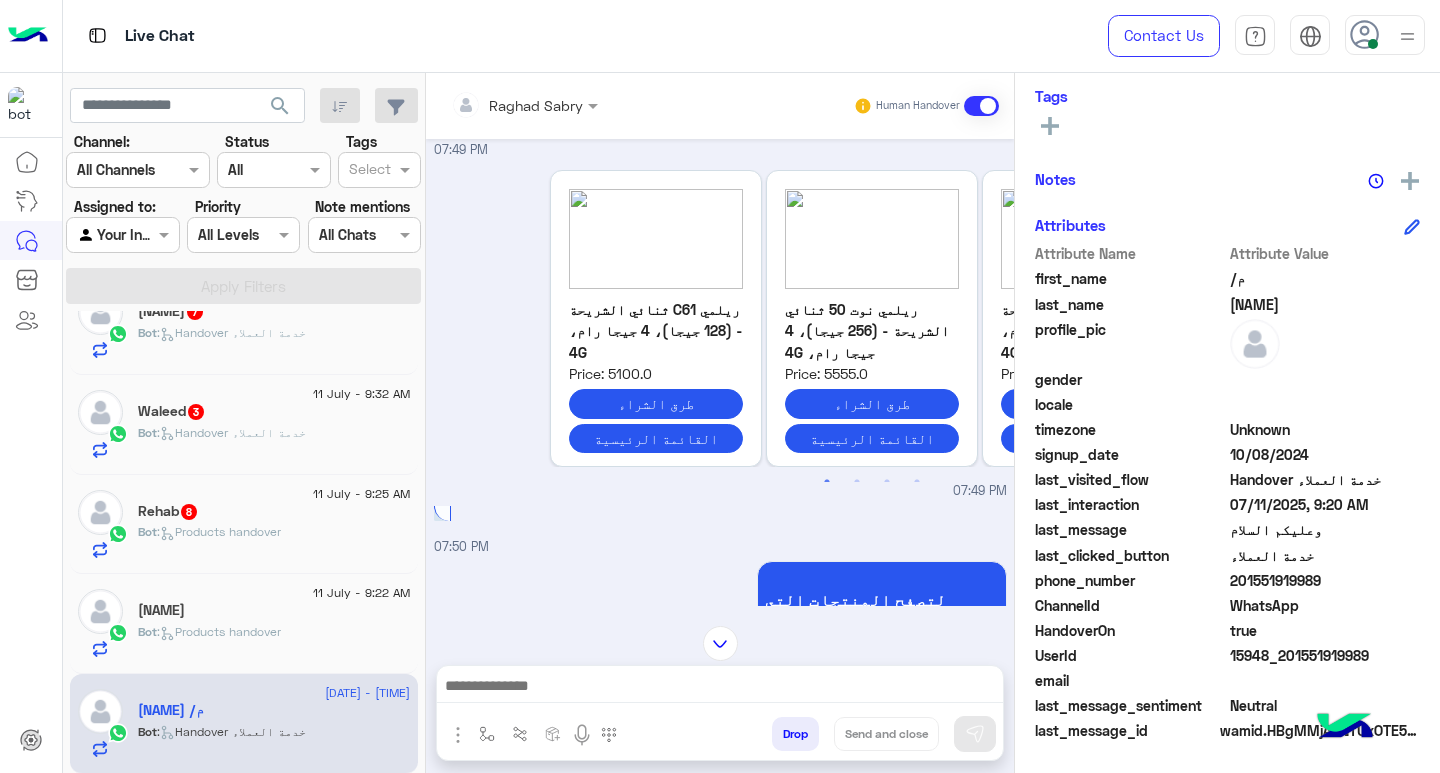 click at bounding box center [720, 691] 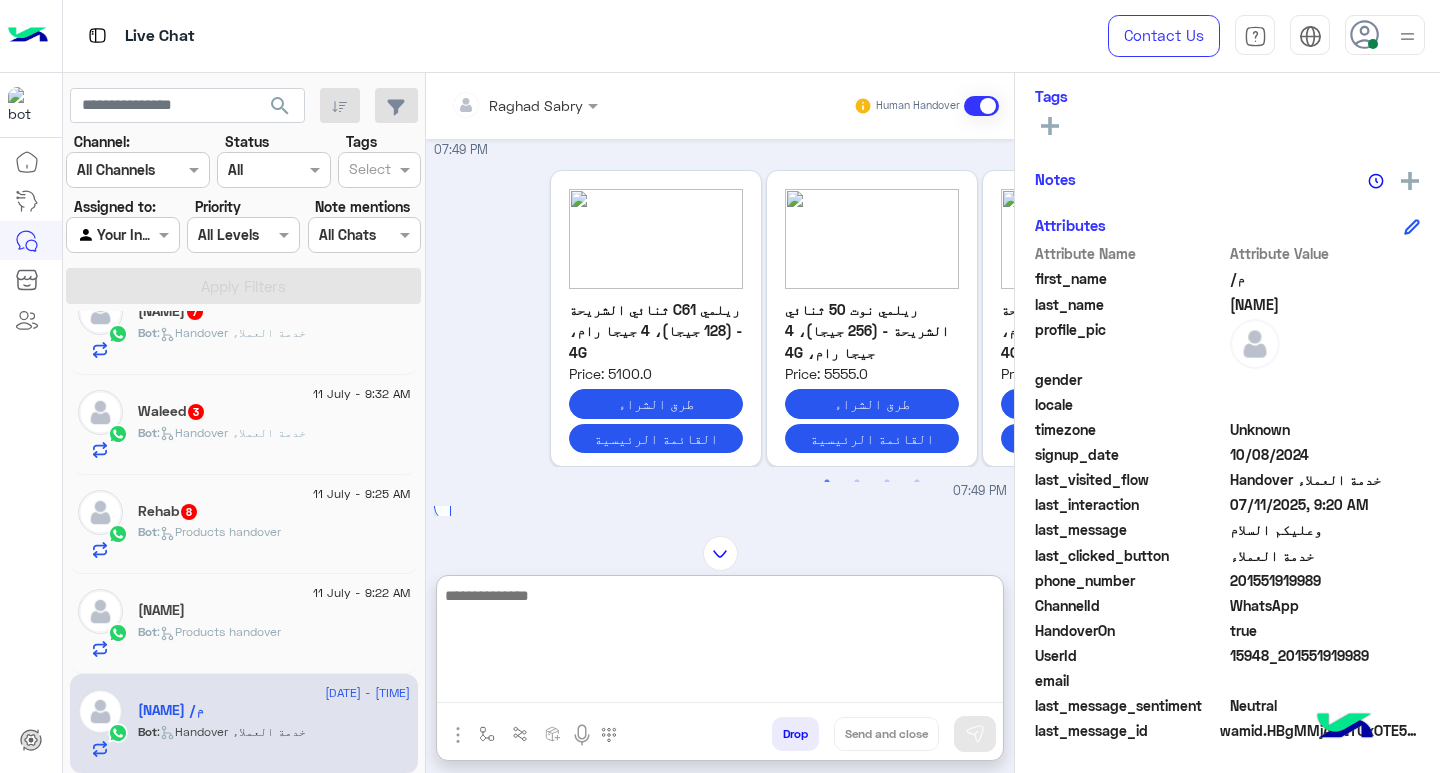 click at bounding box center (720, 643) 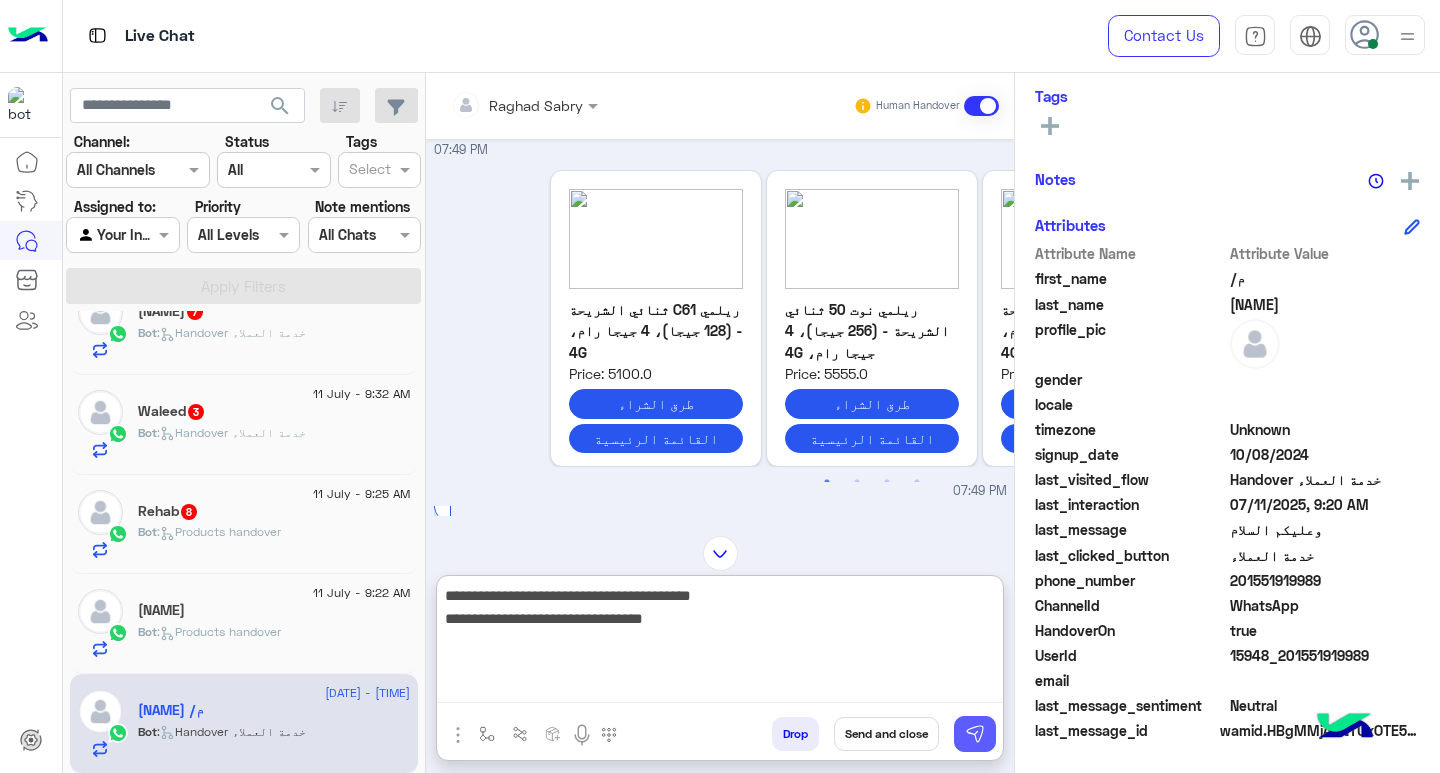 type on "**********" 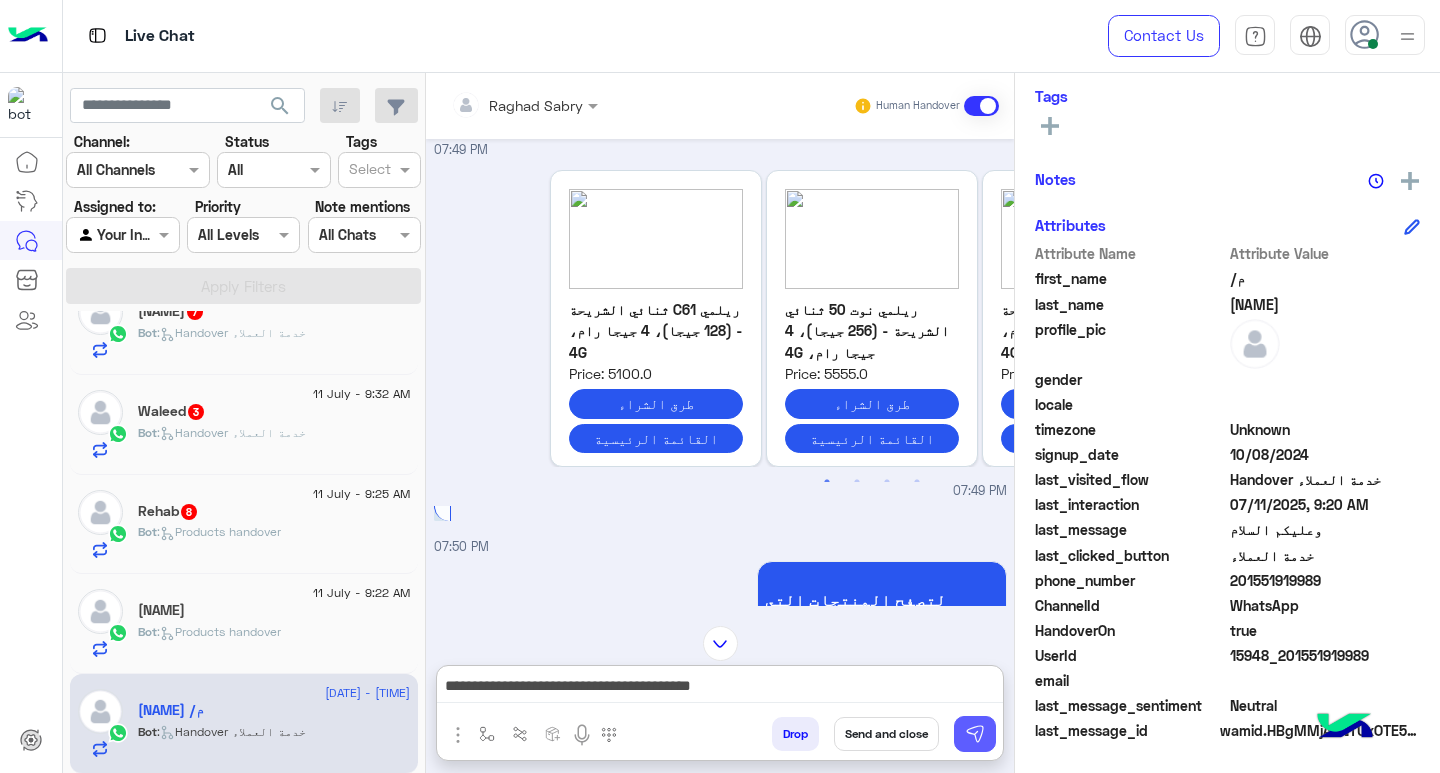 click at bounding box center (975, 734) 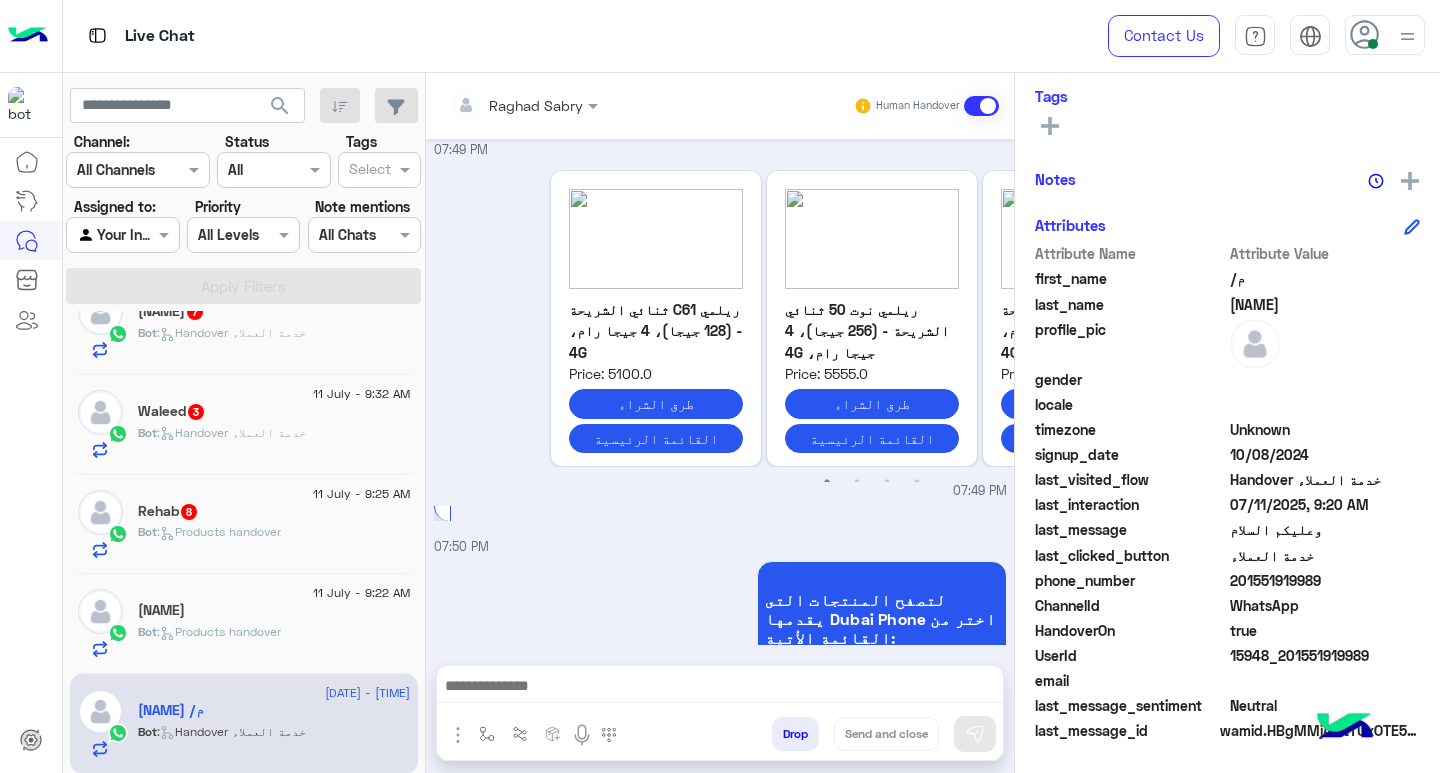 scroll, scrollTop: 2880, scrollLeft: 0, axis: vertical 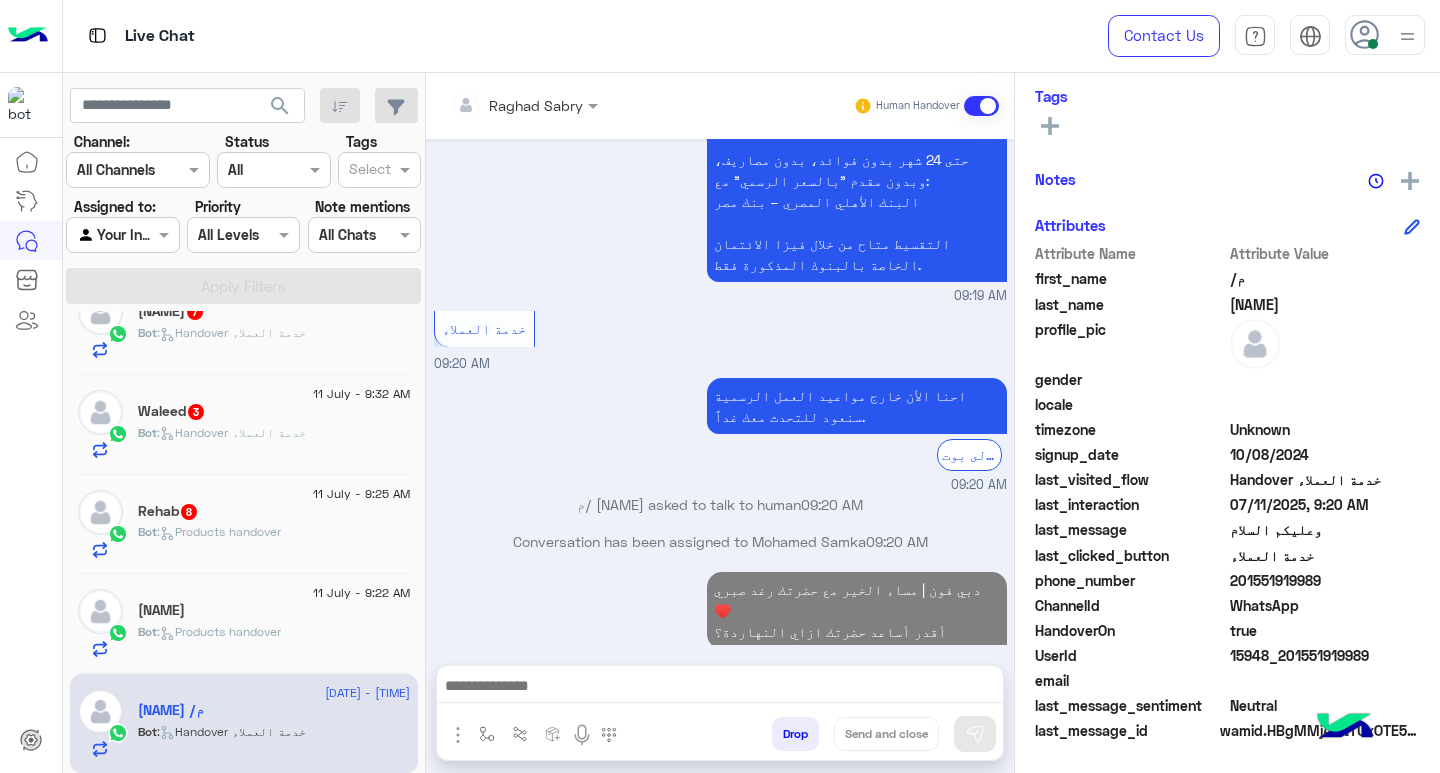 click on "Bot :   Products handover" 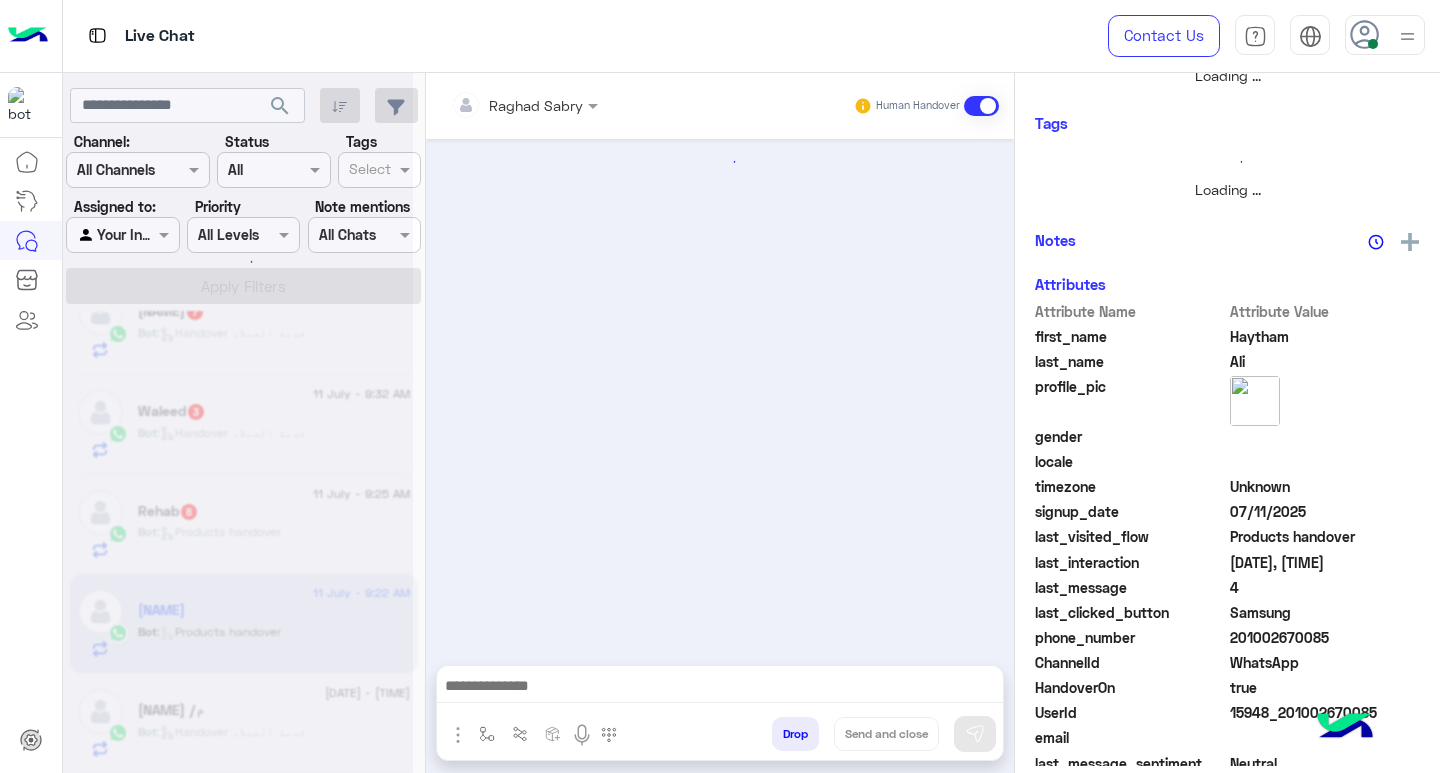 scroll, scrollTop: 355, scrollLeft: 0, axis: vertical 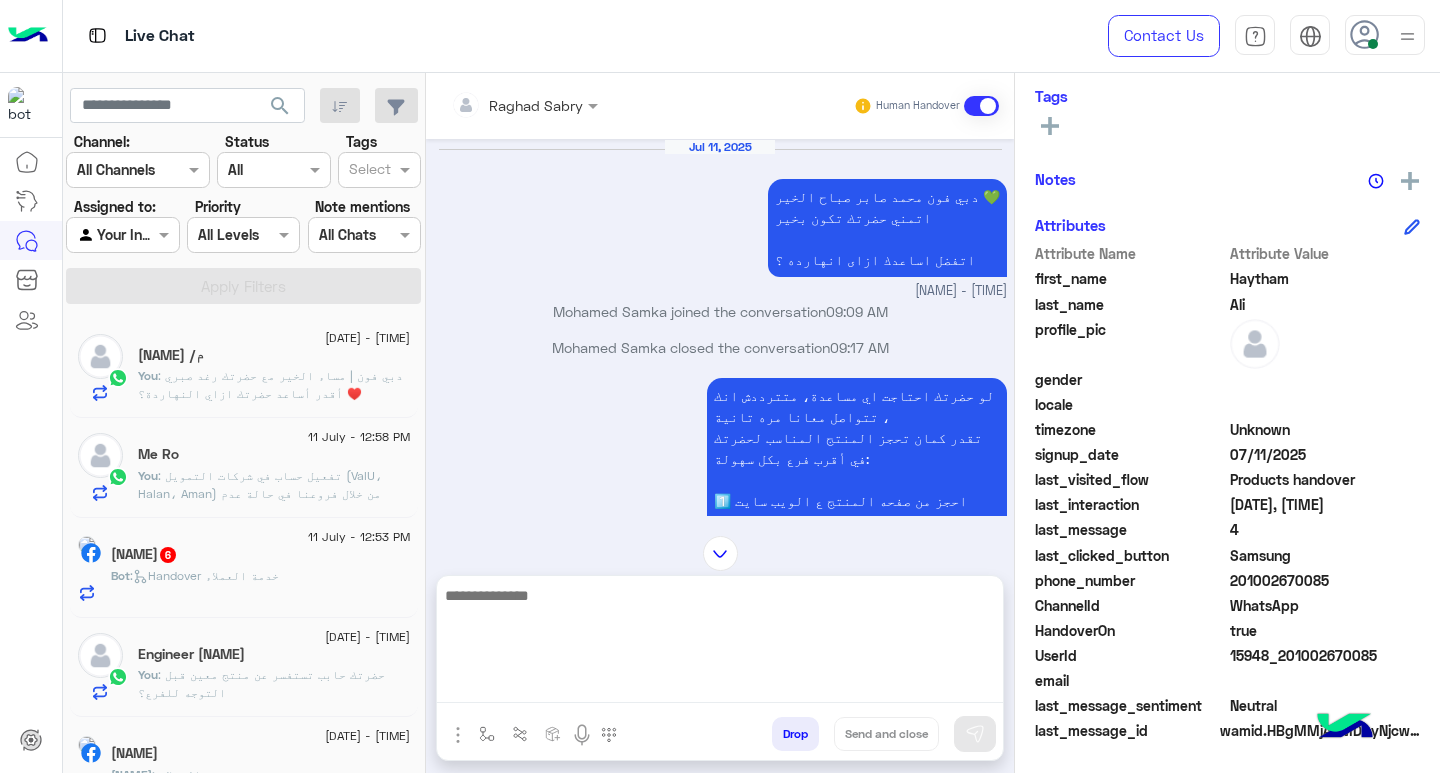 click at bounding box center (720, 643) 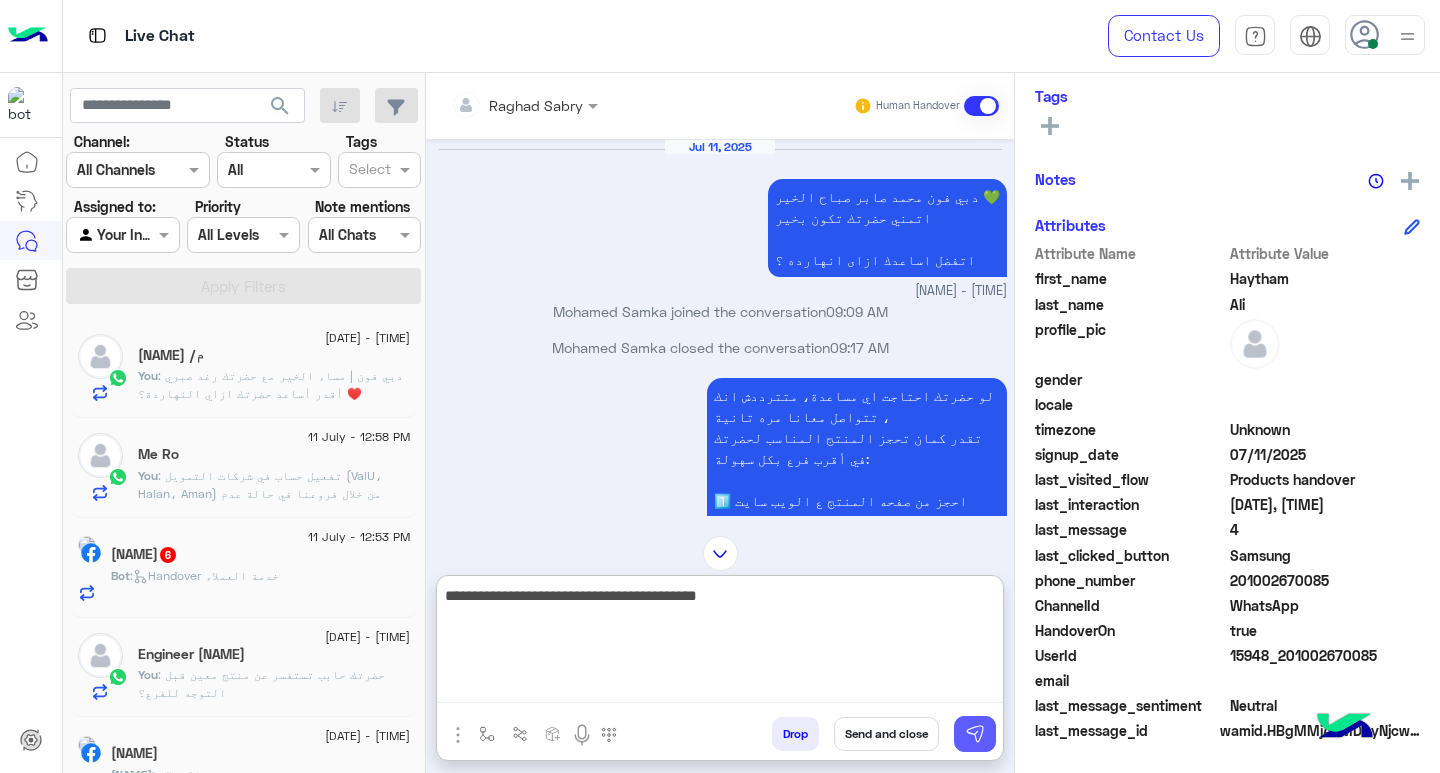 type on "**********" 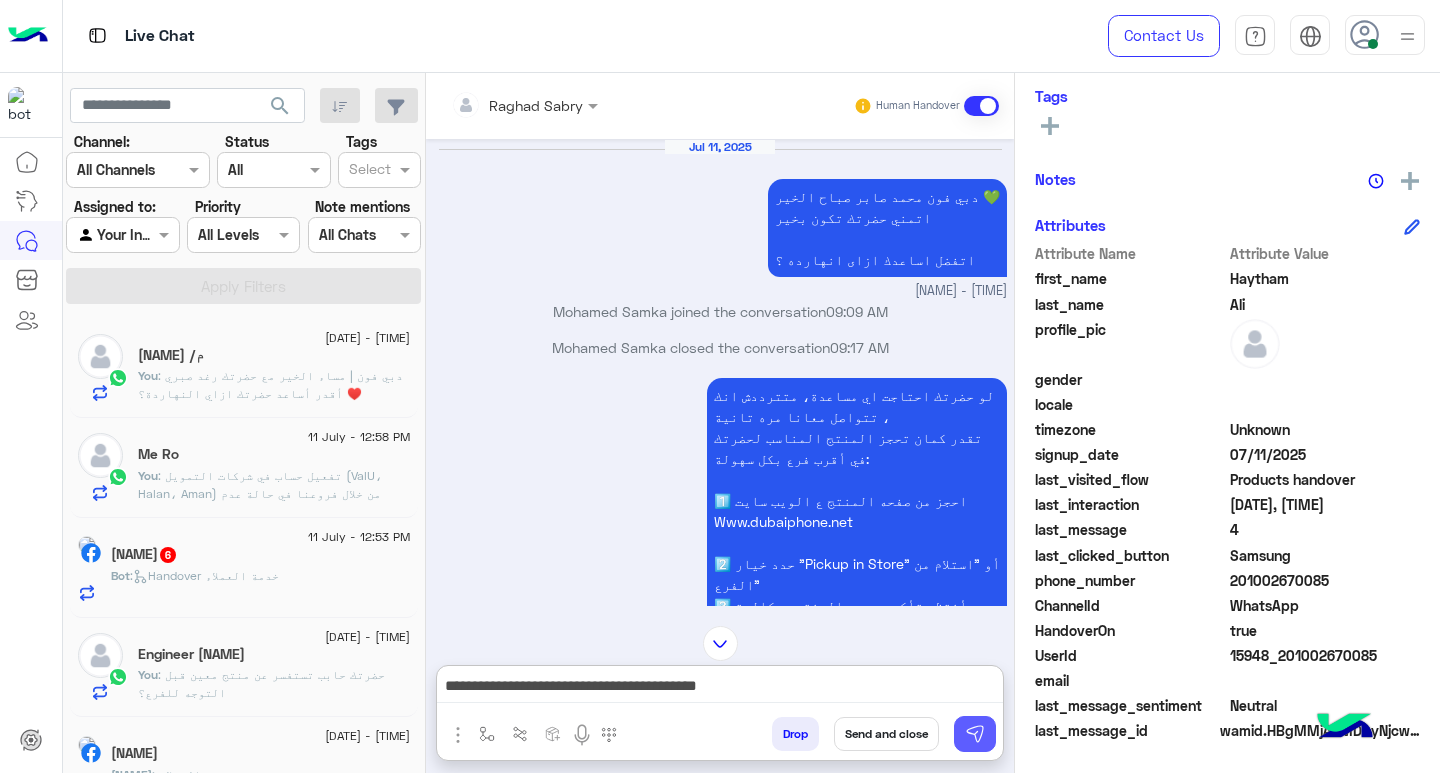 click at bounding box center [975, 734] 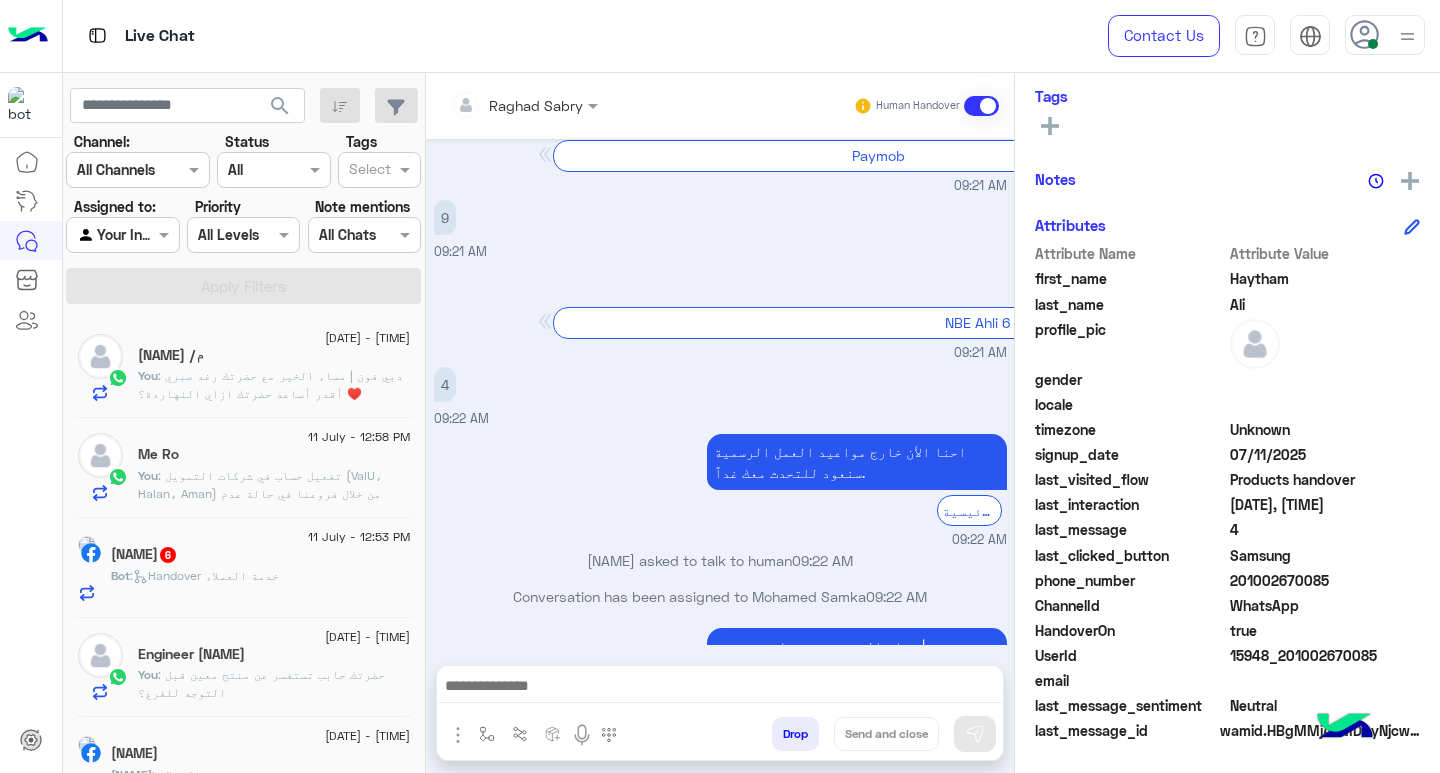 scroll, scrollTop: 1980, scrollLeft: 0, axis: vertical 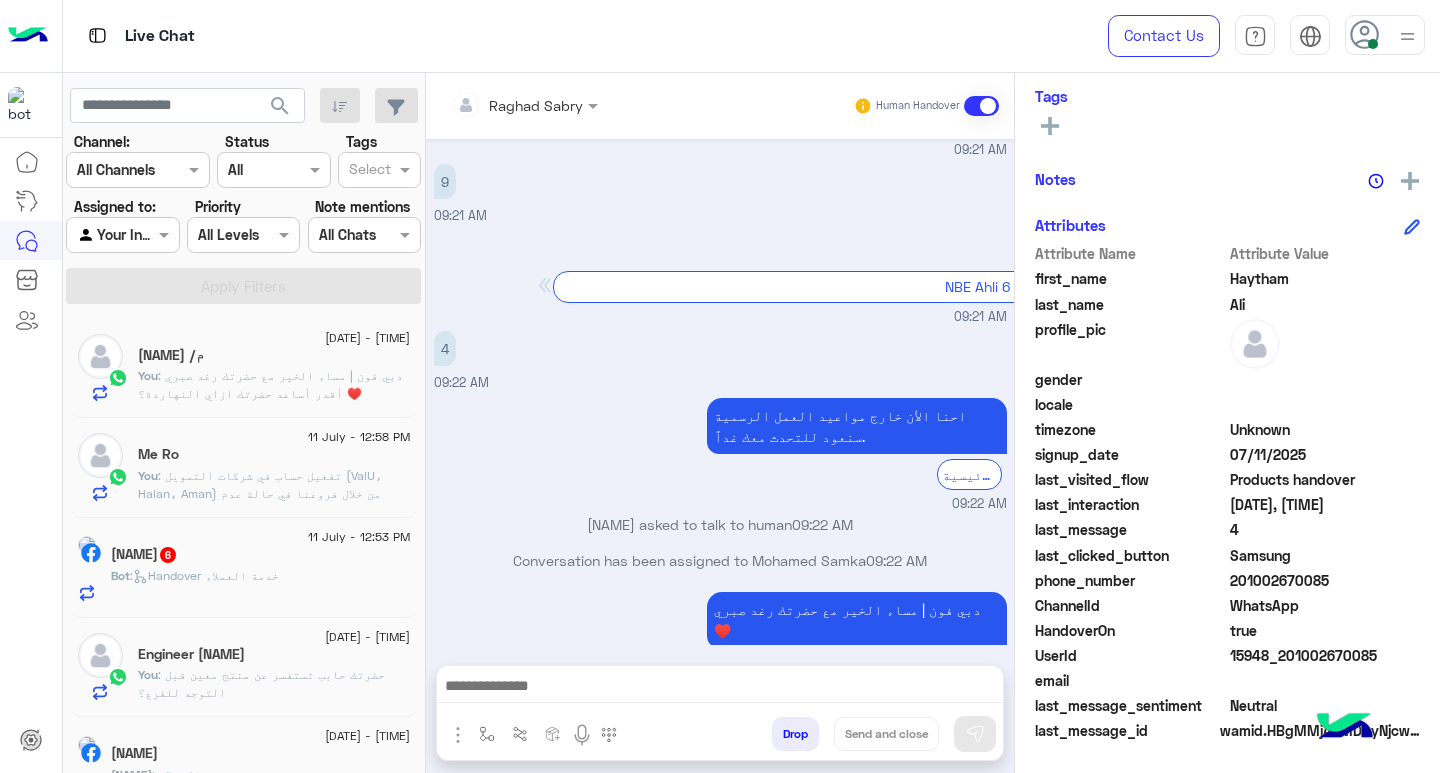 click on ":   Handover خدمة العملاء" 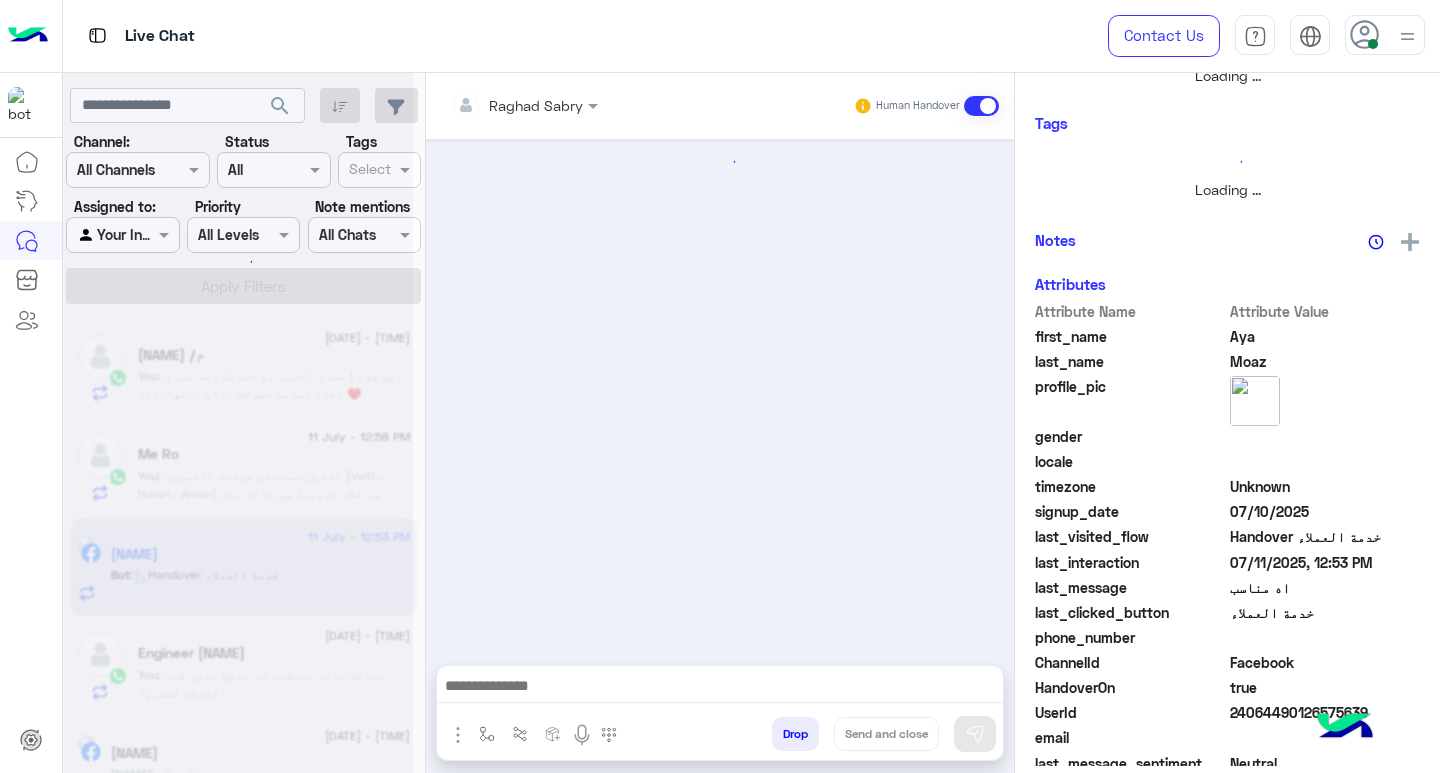 scroll, scrollTop: 355, scrollLeft: 0, axis: vertical 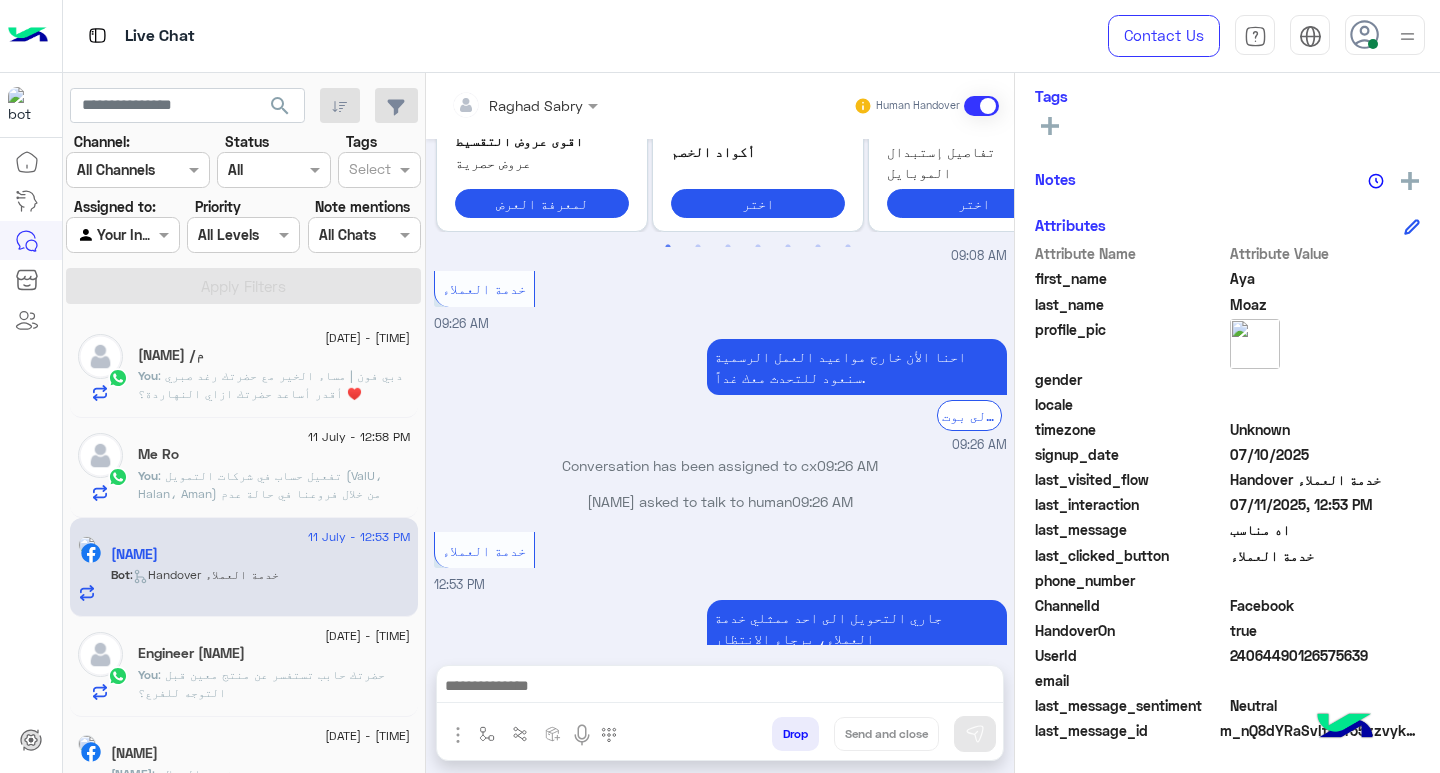 click on ": حضرتك حابب تستفسر عن منتج معين قبل التوجه للفرع؟" 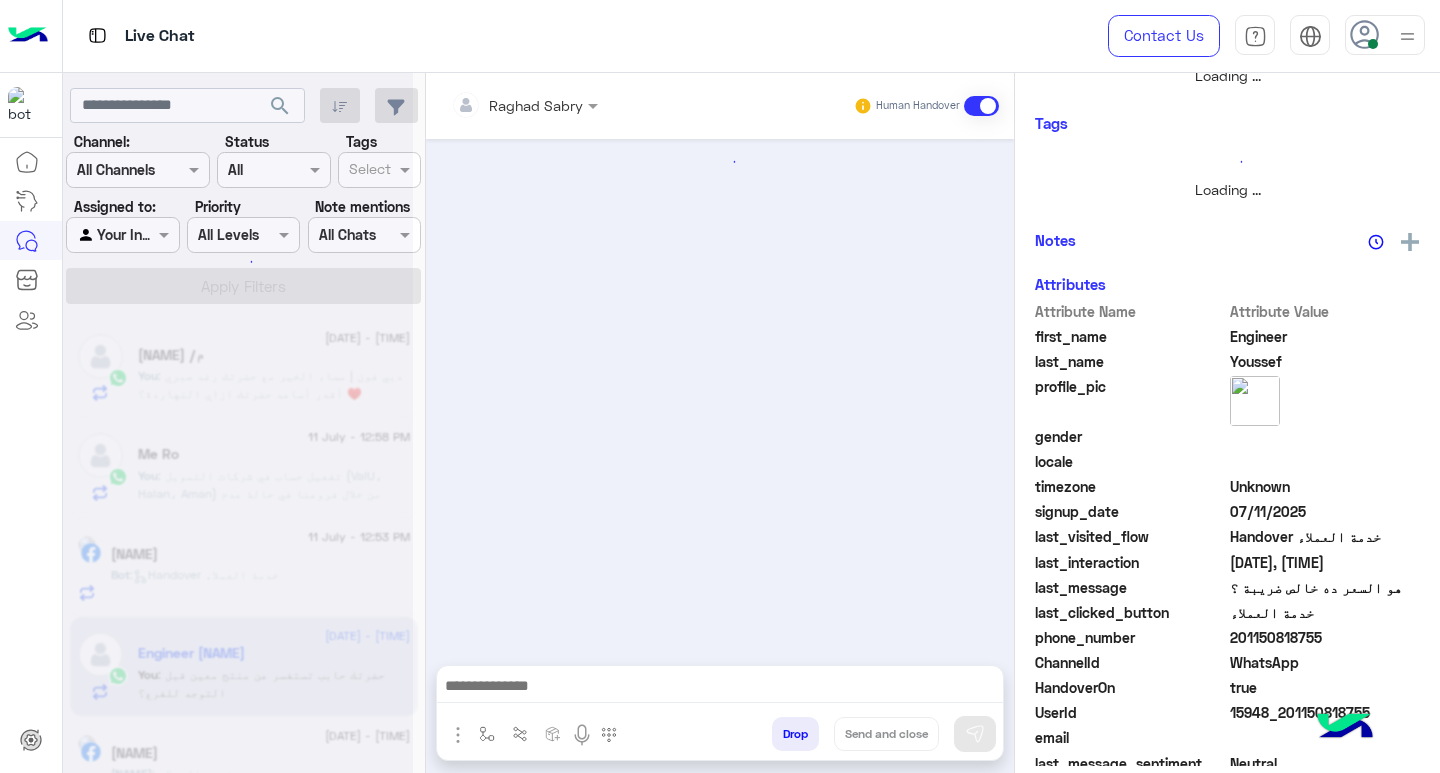 scroll, scrollTop: 355, scrollLeft: 0, axis: vertical 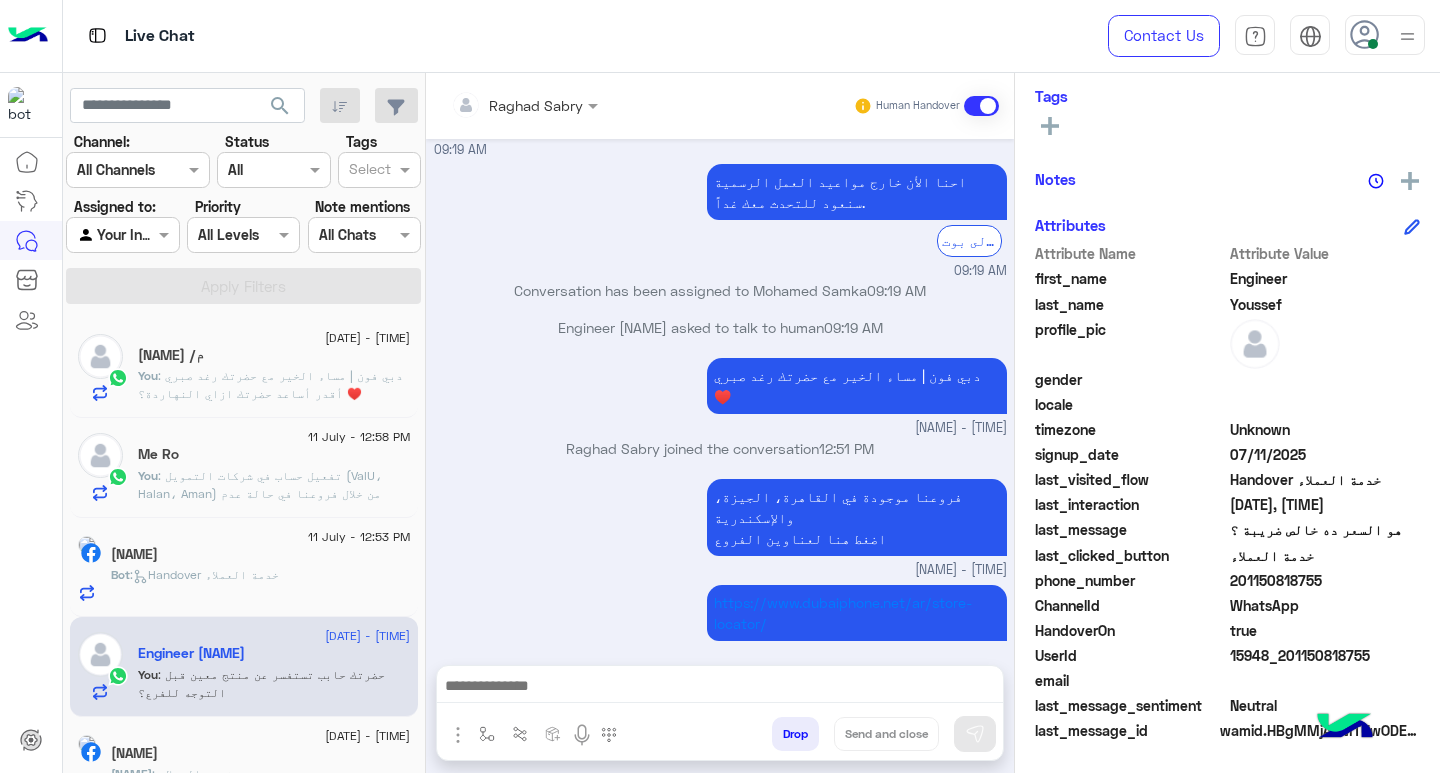 click on "[FIRST] [LAST]" 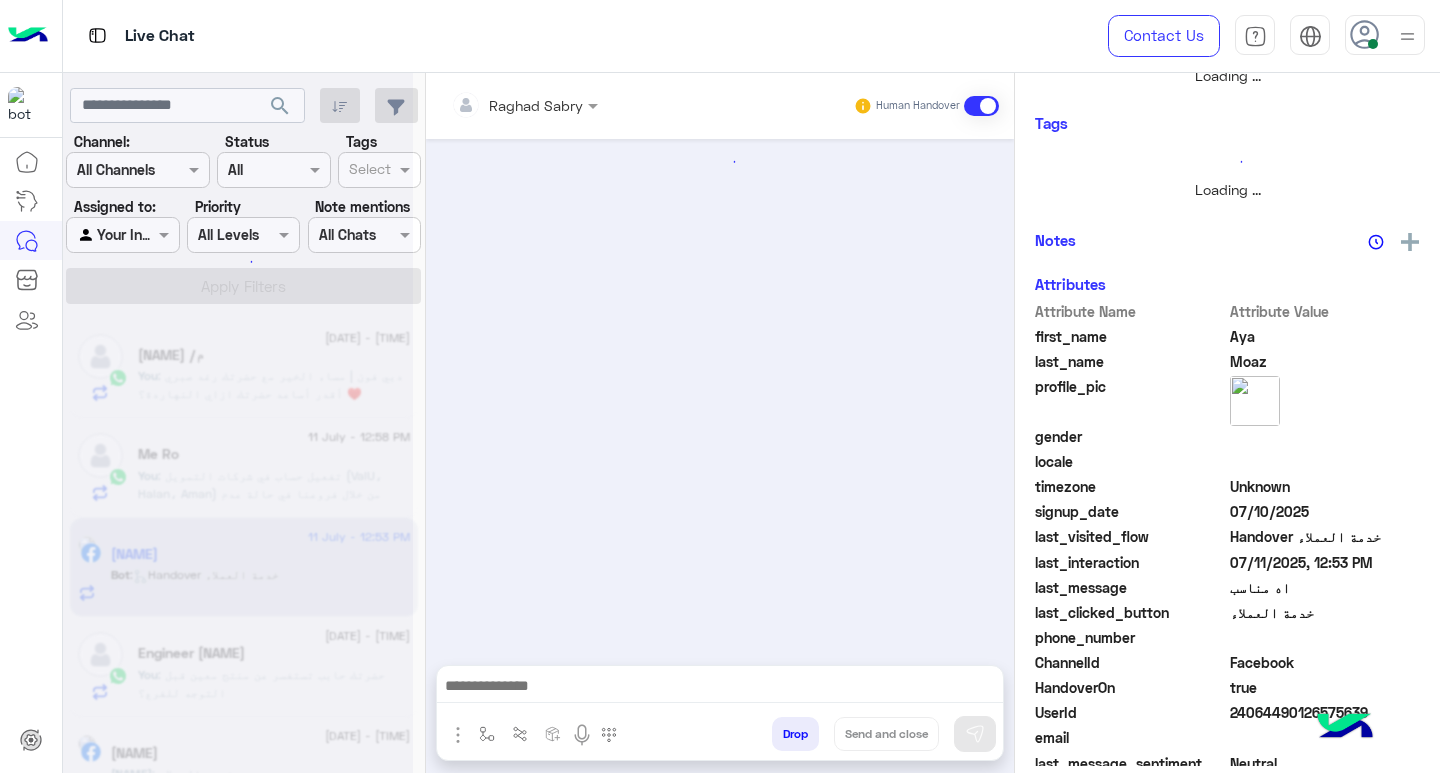 scroll, scrollTop: 355, scrollLeft: 0, axis: vertical 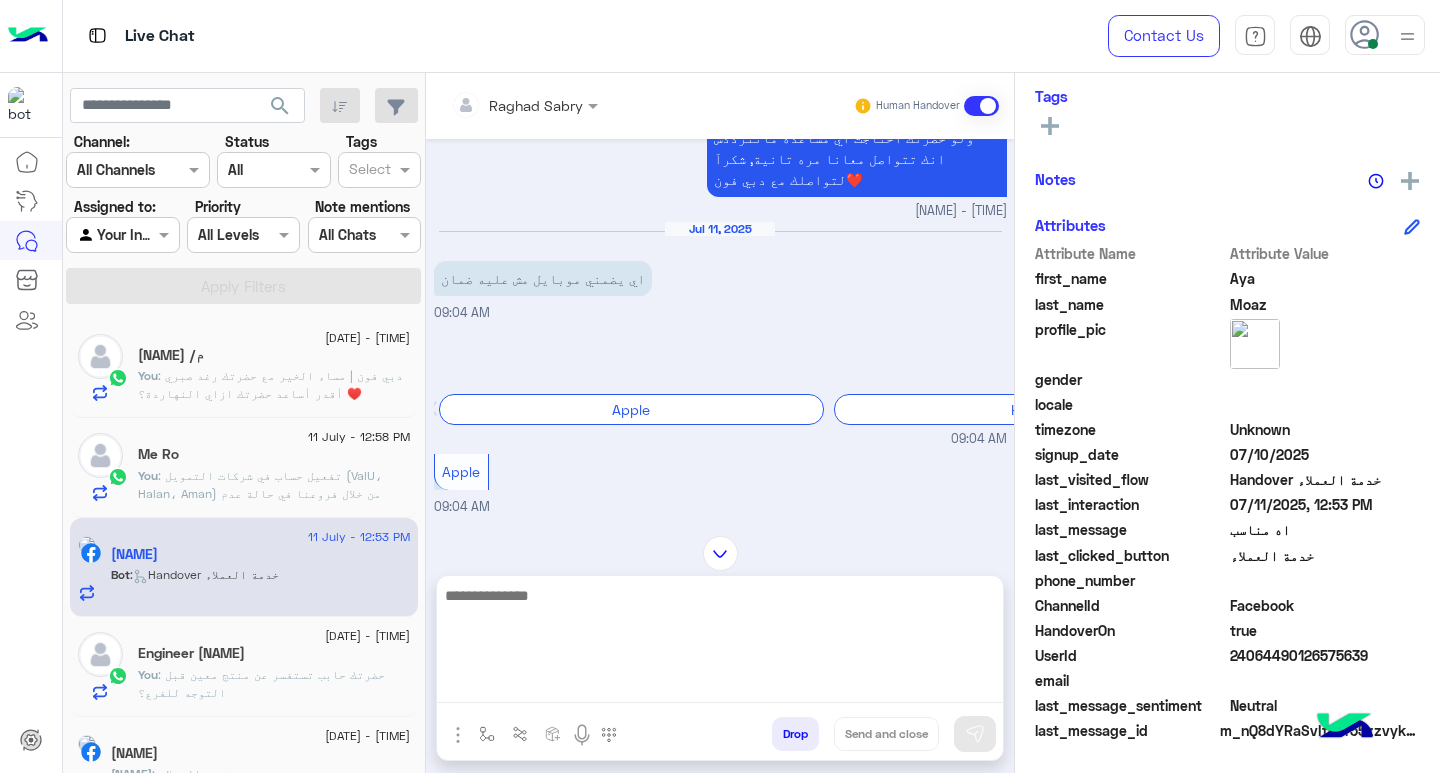 click at bounding box center [720, 643] 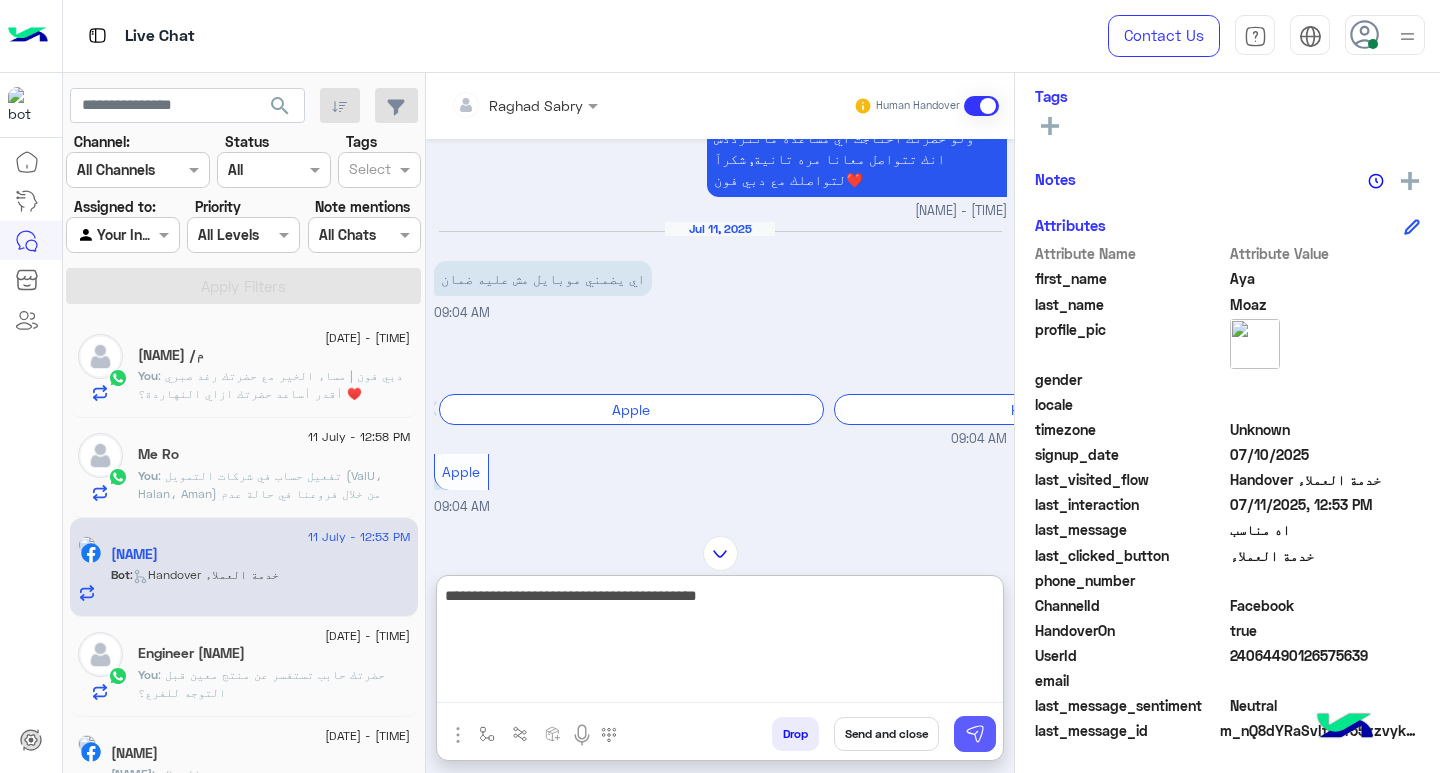 type on "**********" 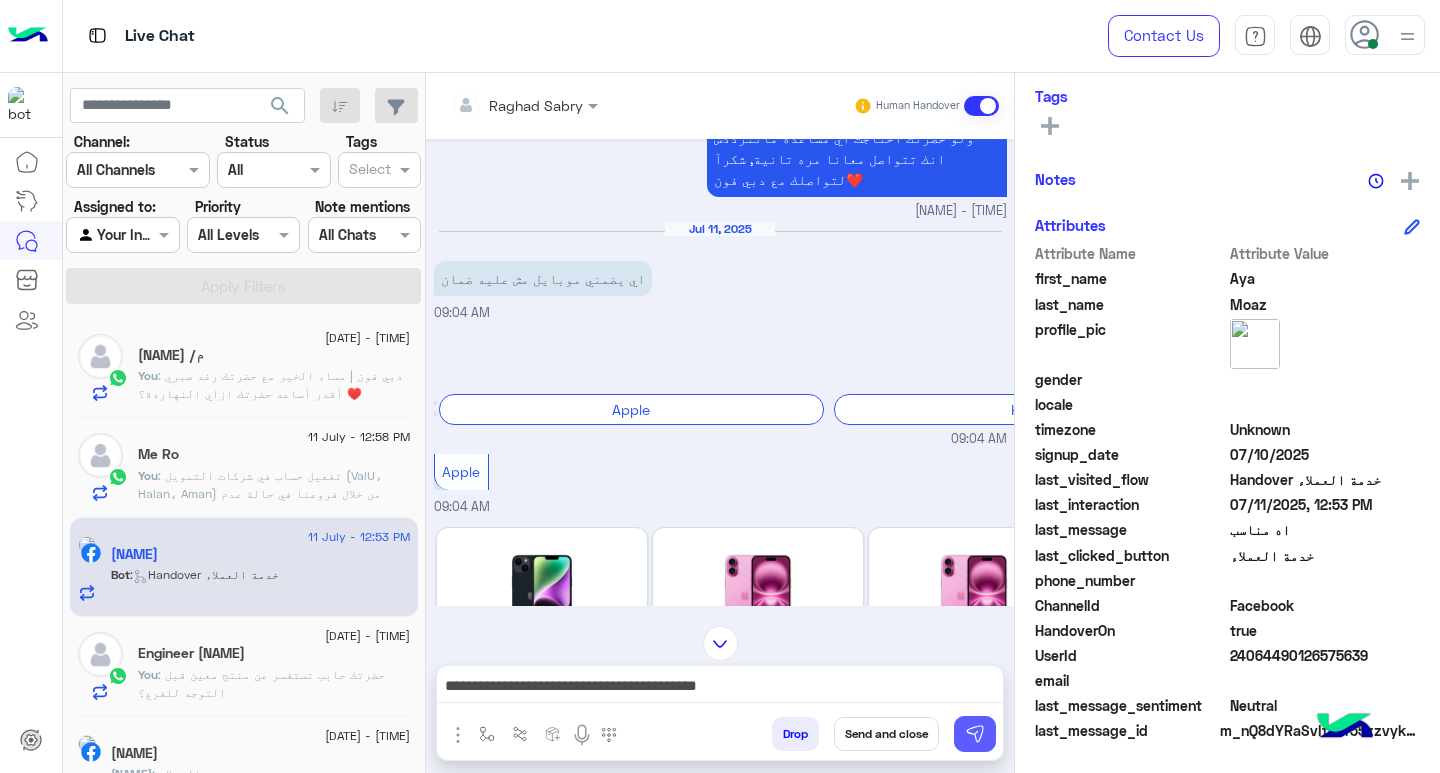 click at bounding box center [975, 734] 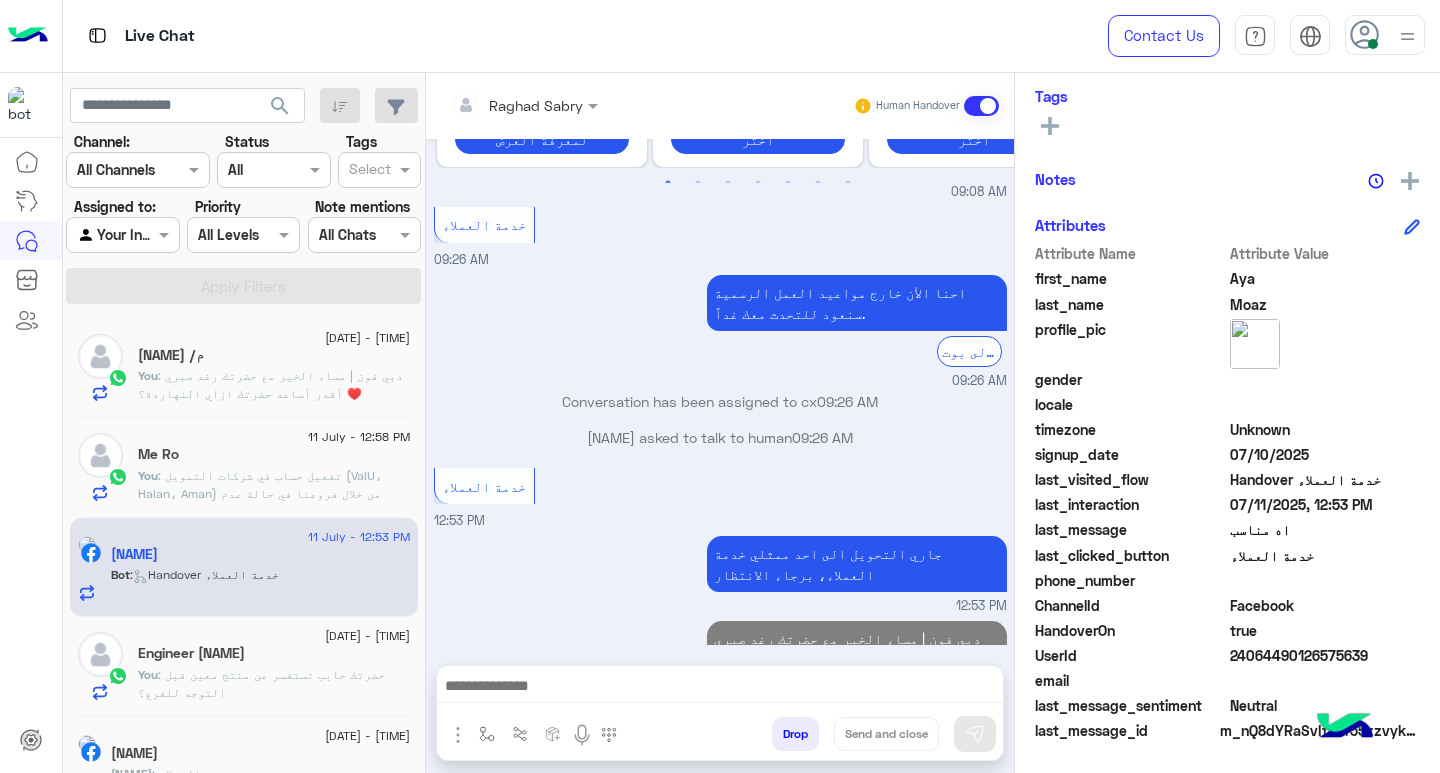 scroll, scrollTop: 1956, scrollLeft: 0, axis: vertical 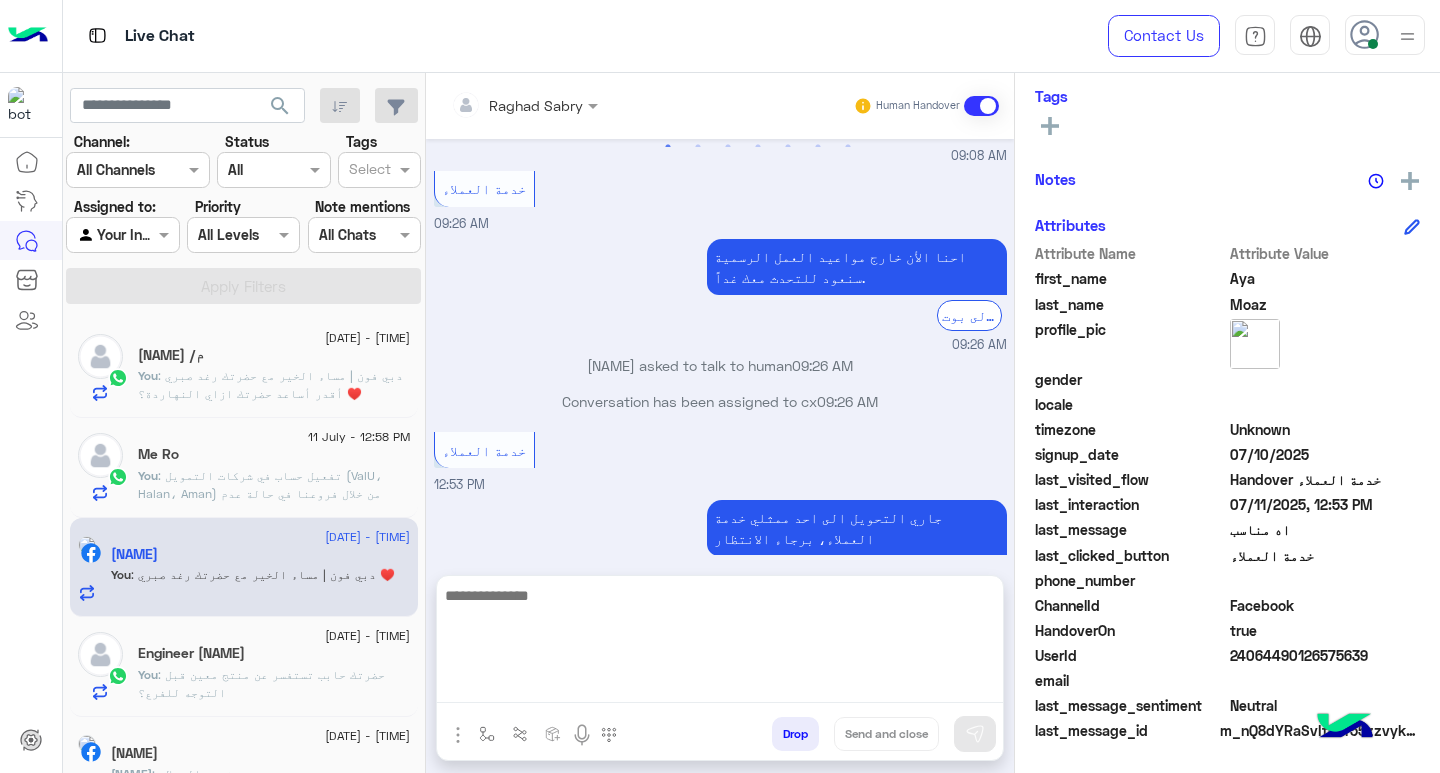 click at bounding box center (720, 643) 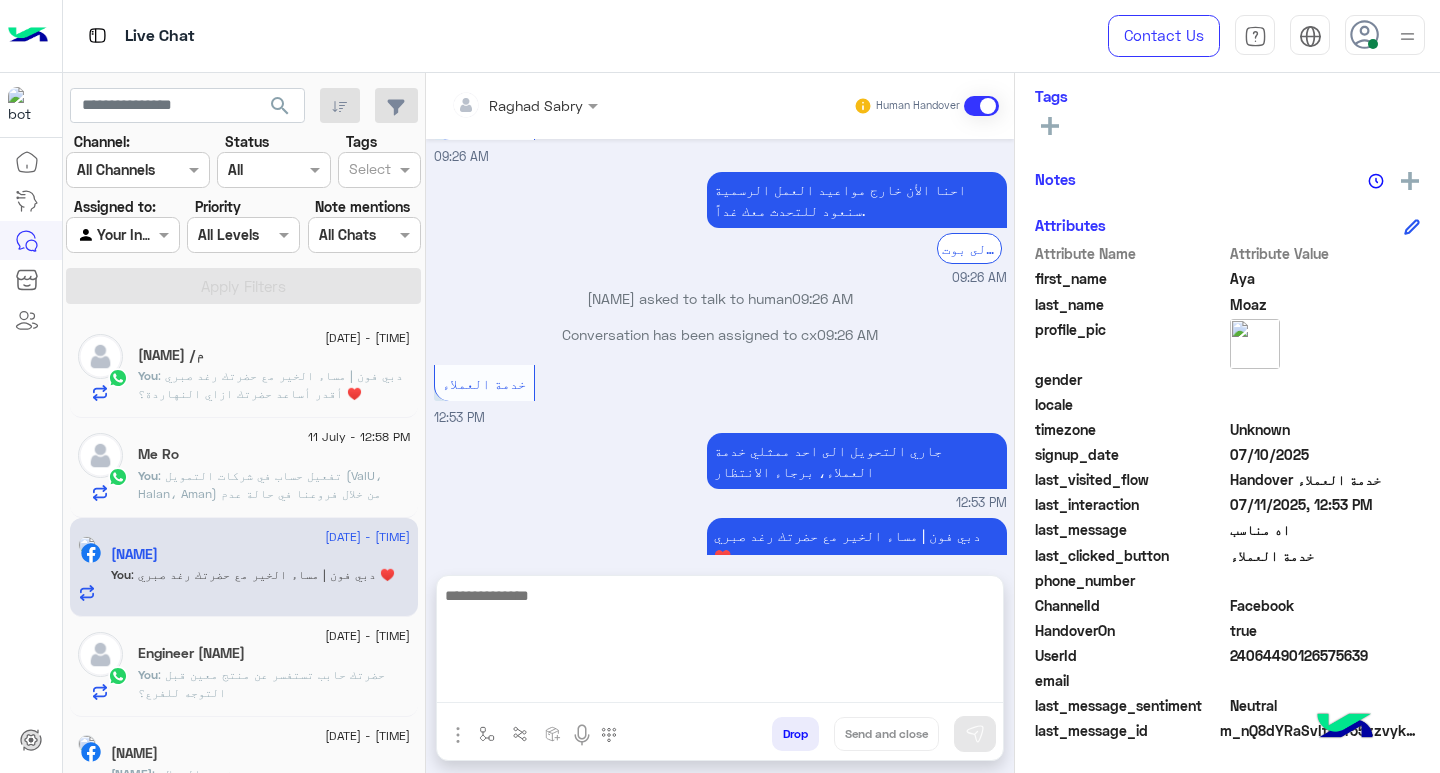 paste on "**********" 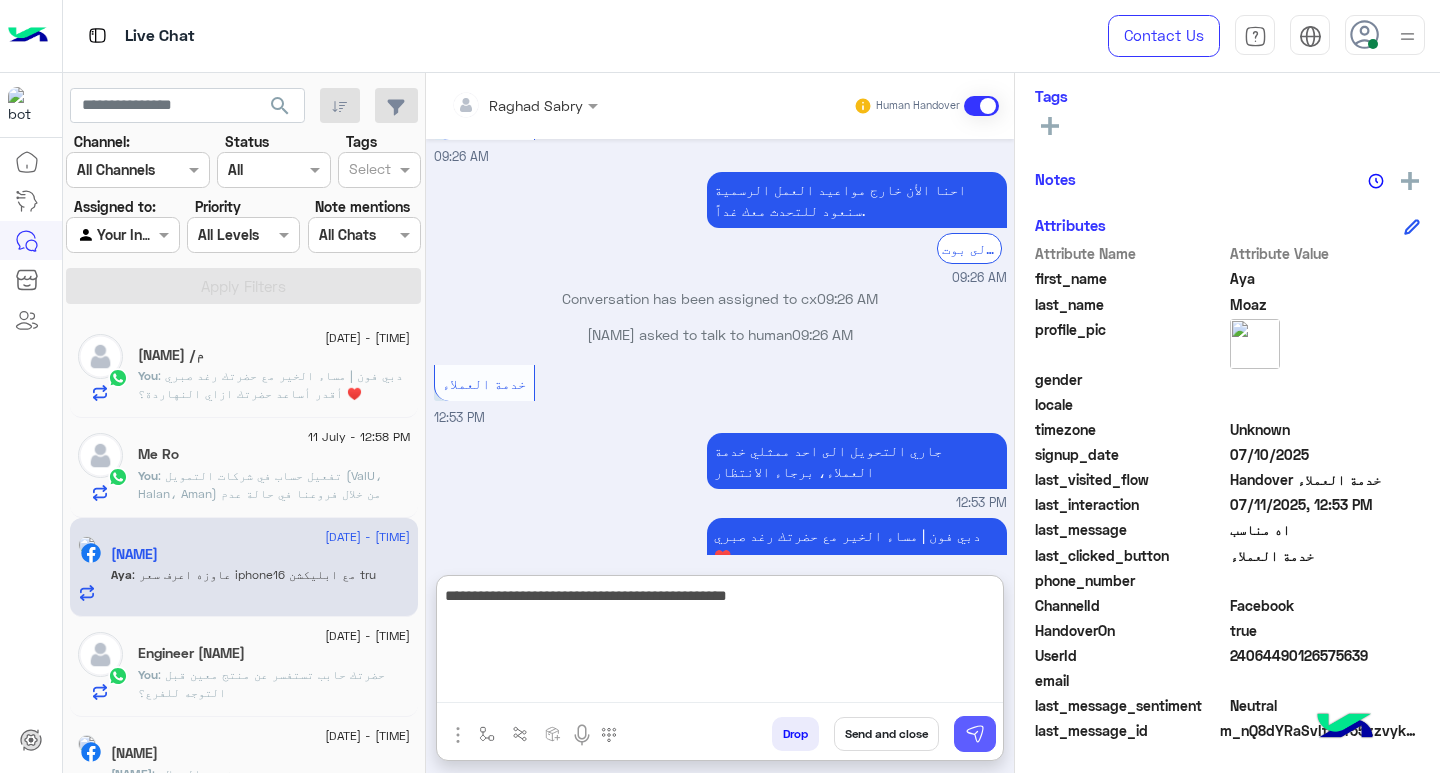 type on "**********" 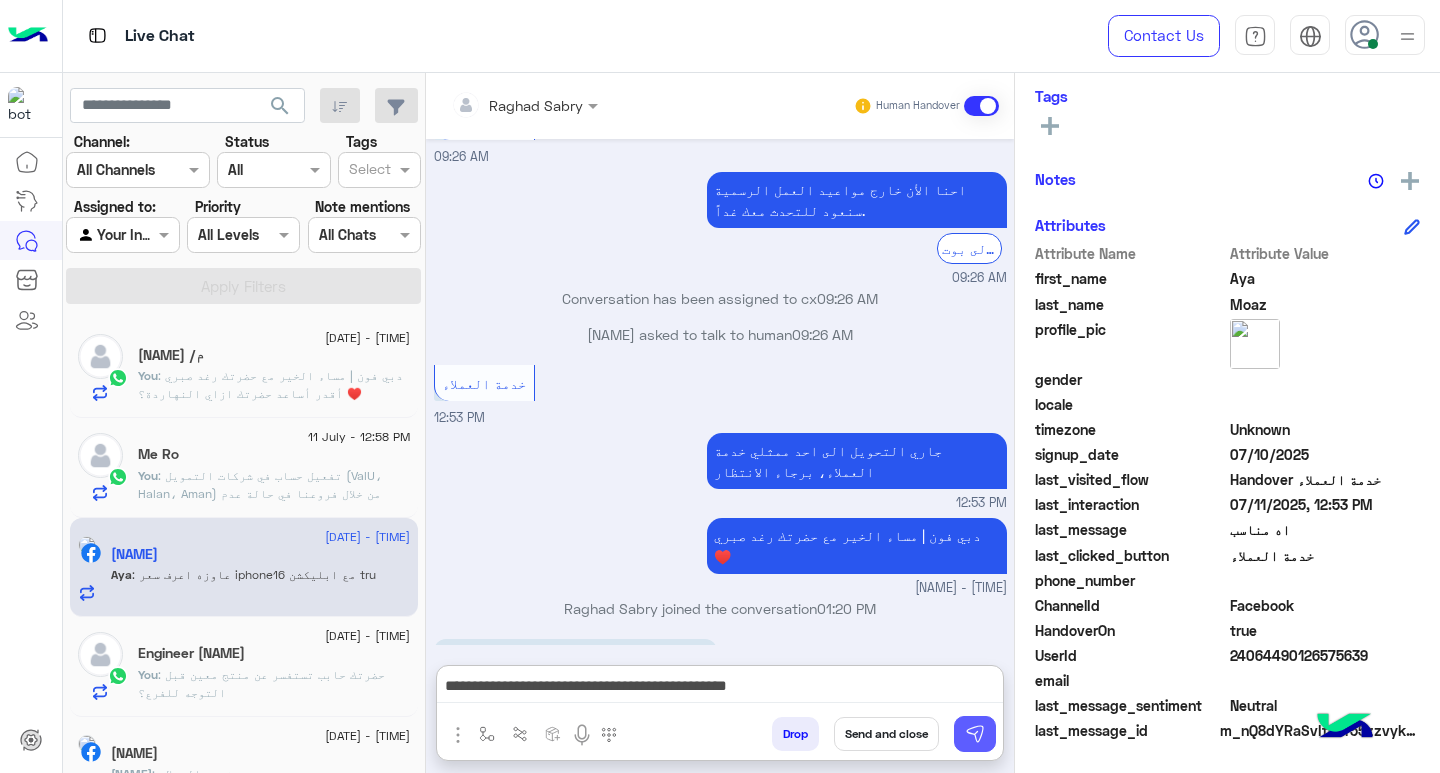 click at bounding box center [975, 734] 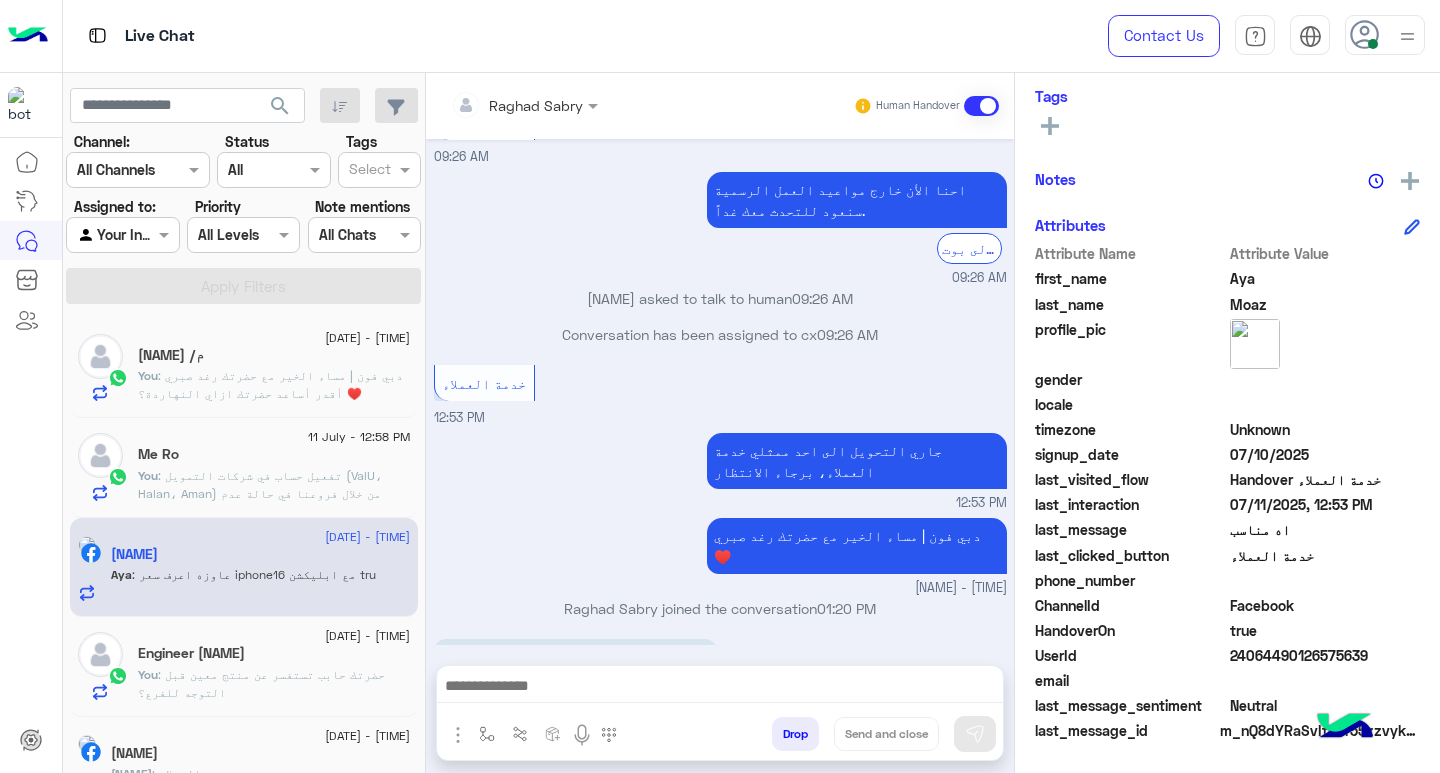 scroll, scrollTop: 2107, scrollLeft: 0, axis: vertical 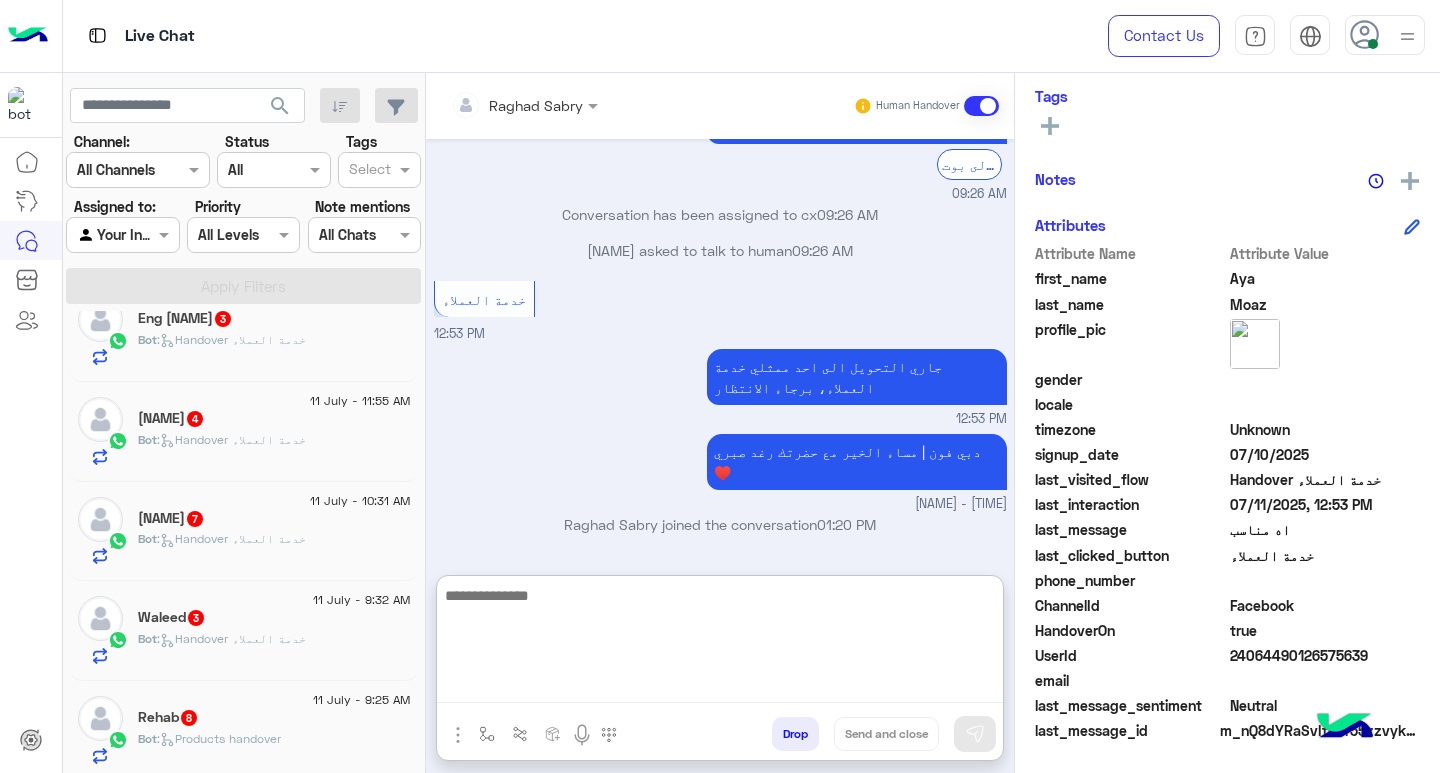 click at bounding box center [720, 643] 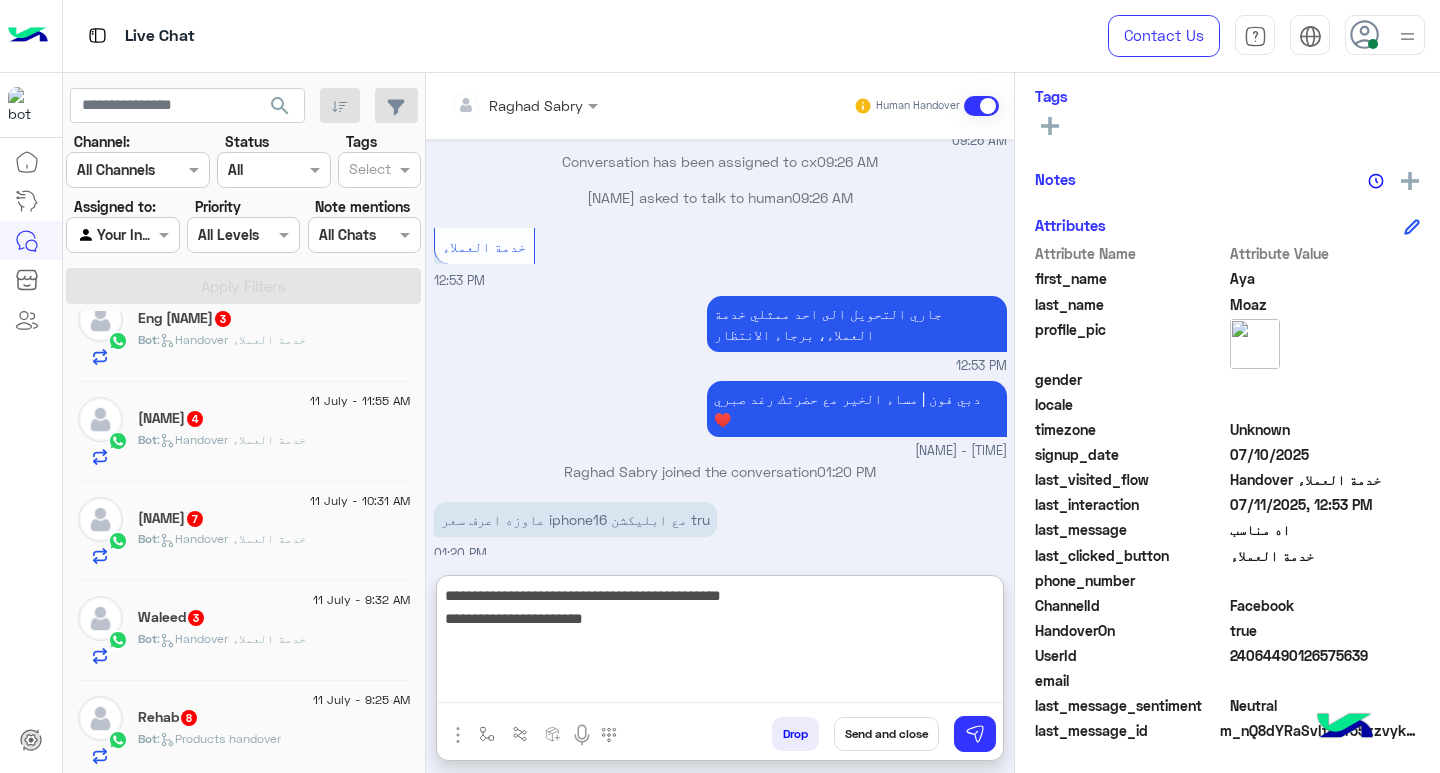 click on "**********" at bounding box center (720, 643) 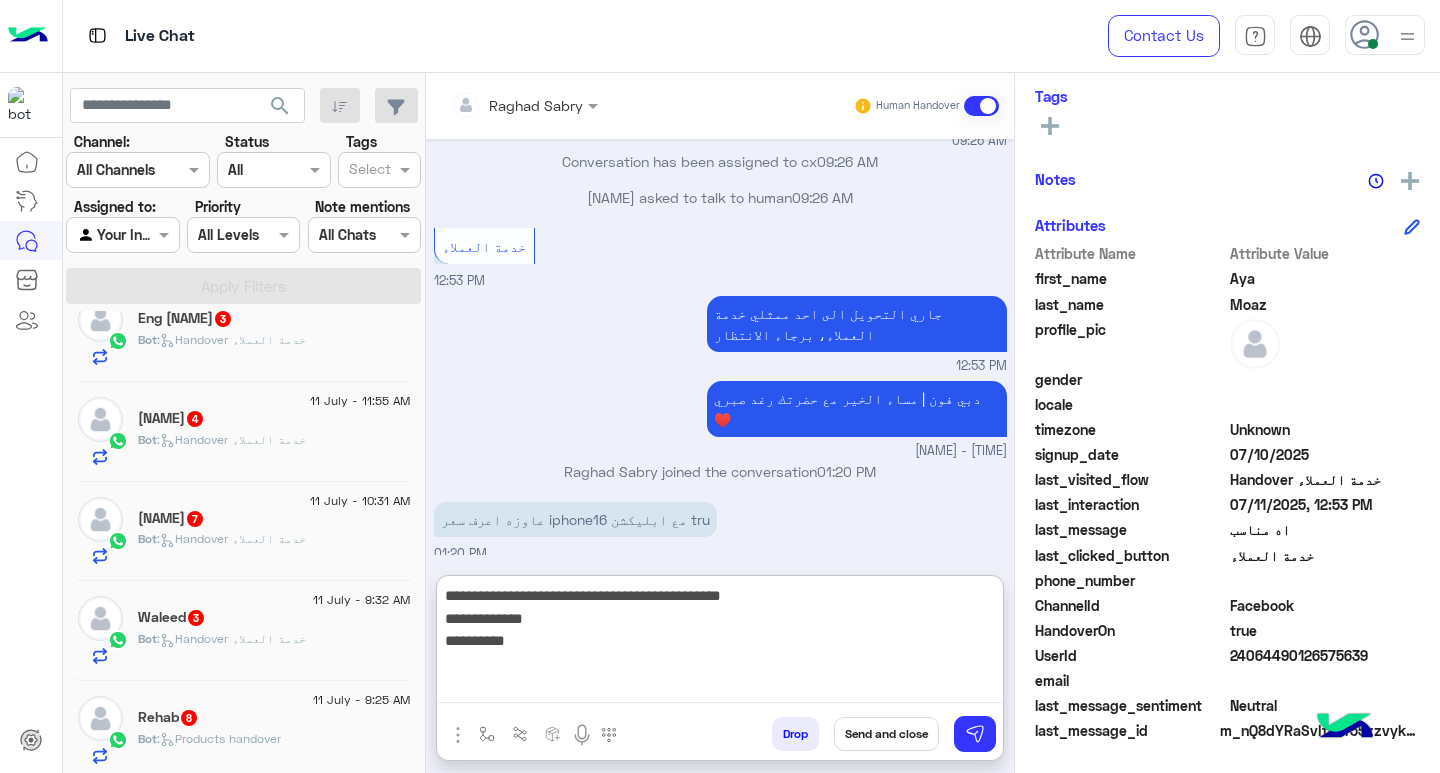click on "**********" at bounding box center [720, 643] 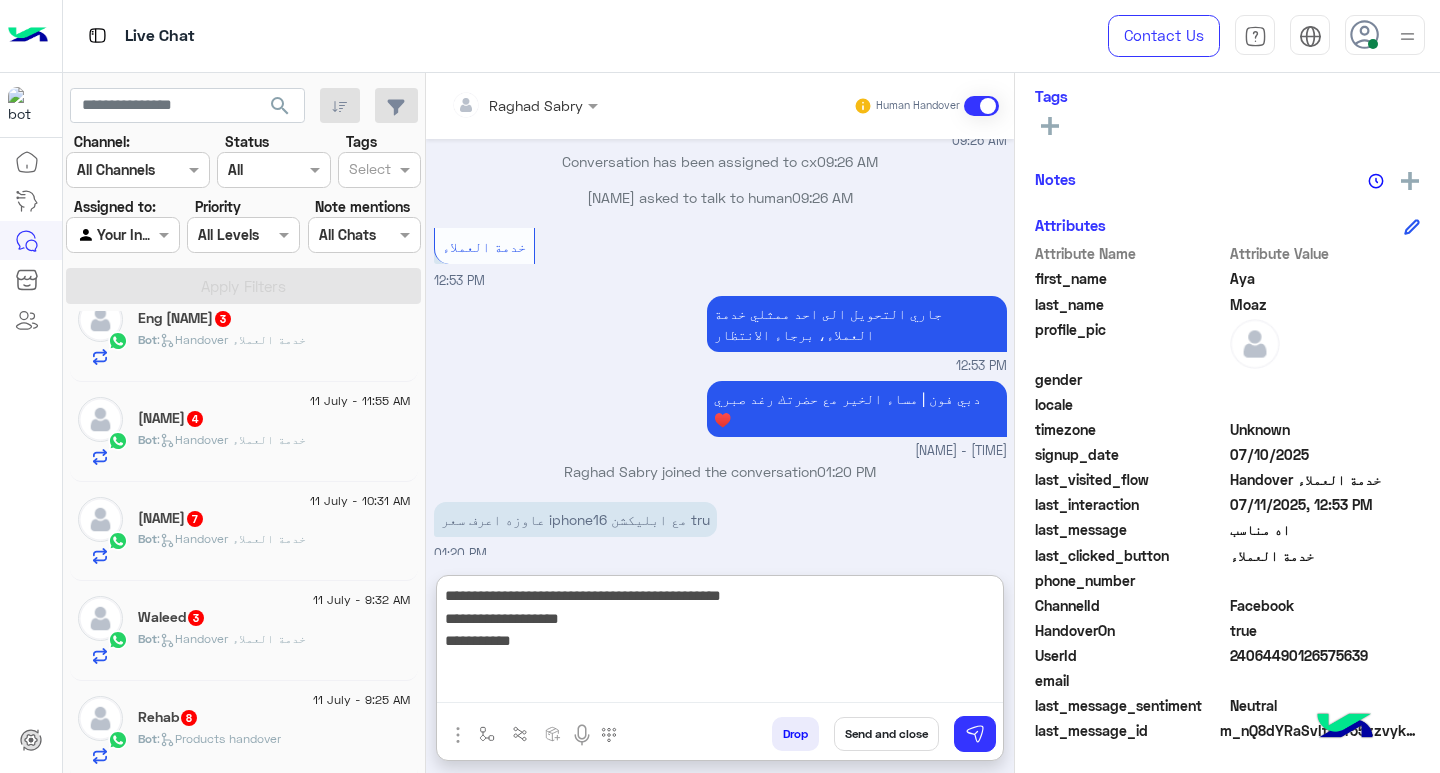 click on "**********" at bounding box center [720, 643] 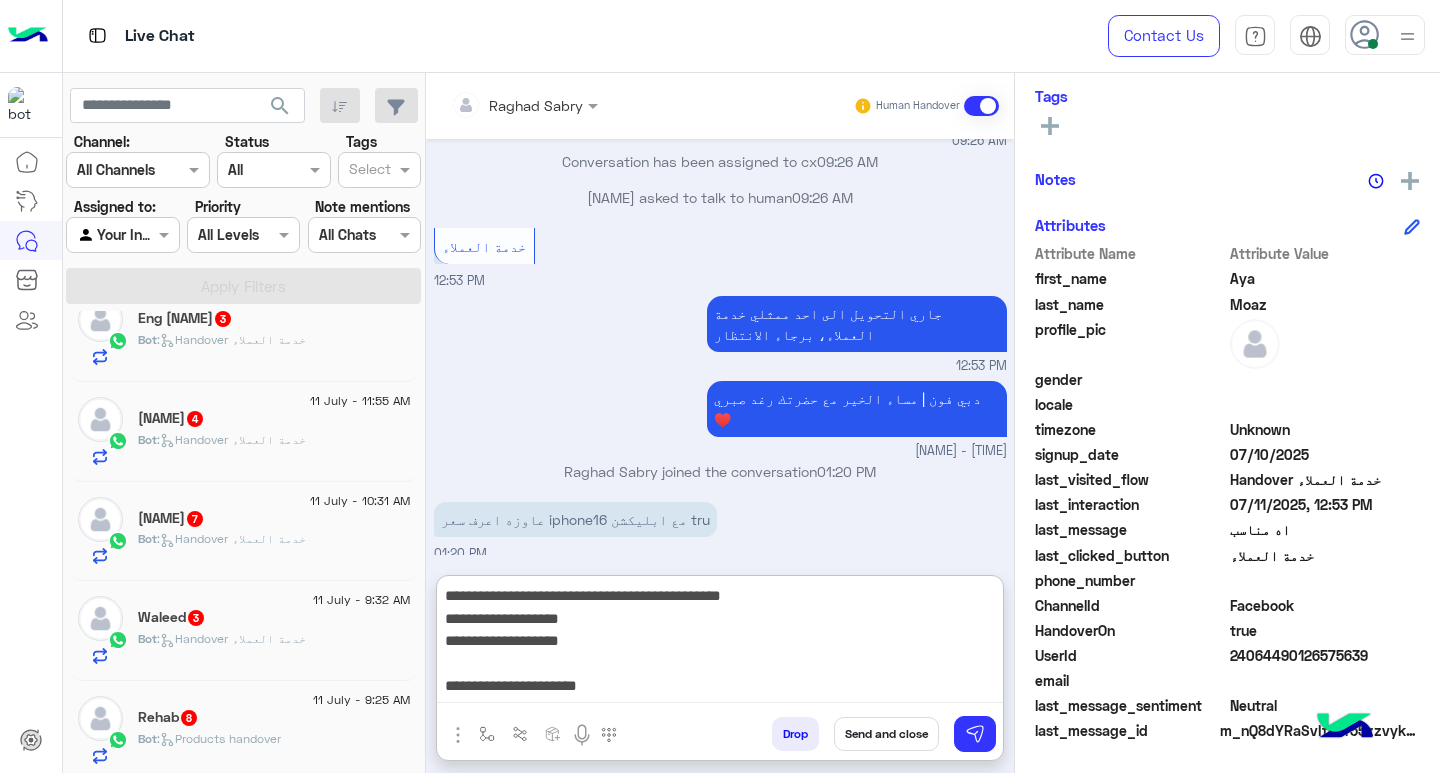 click on "**********" at bounding box center [720, 643] 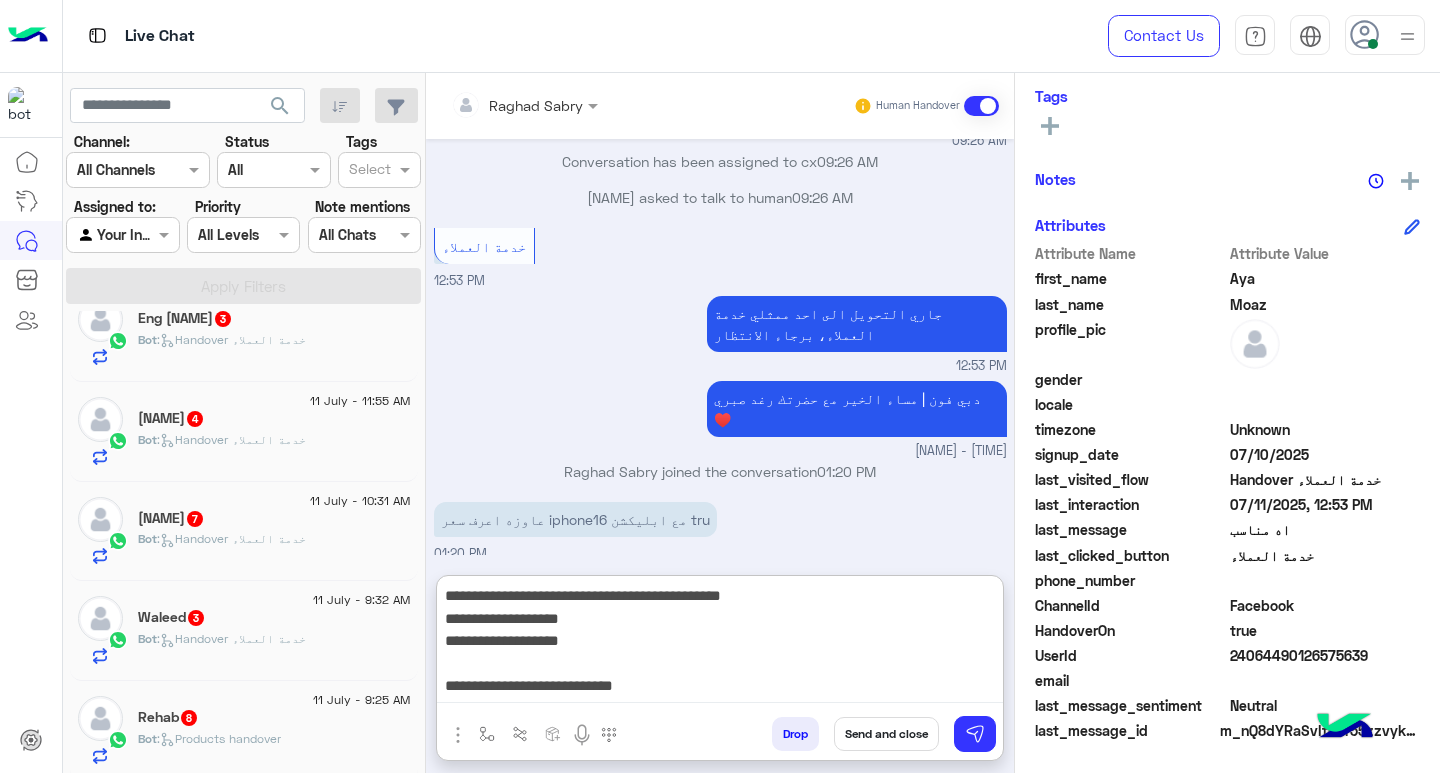scroll, scrollTop: 16, scrollLeft: 0, axis: vertical 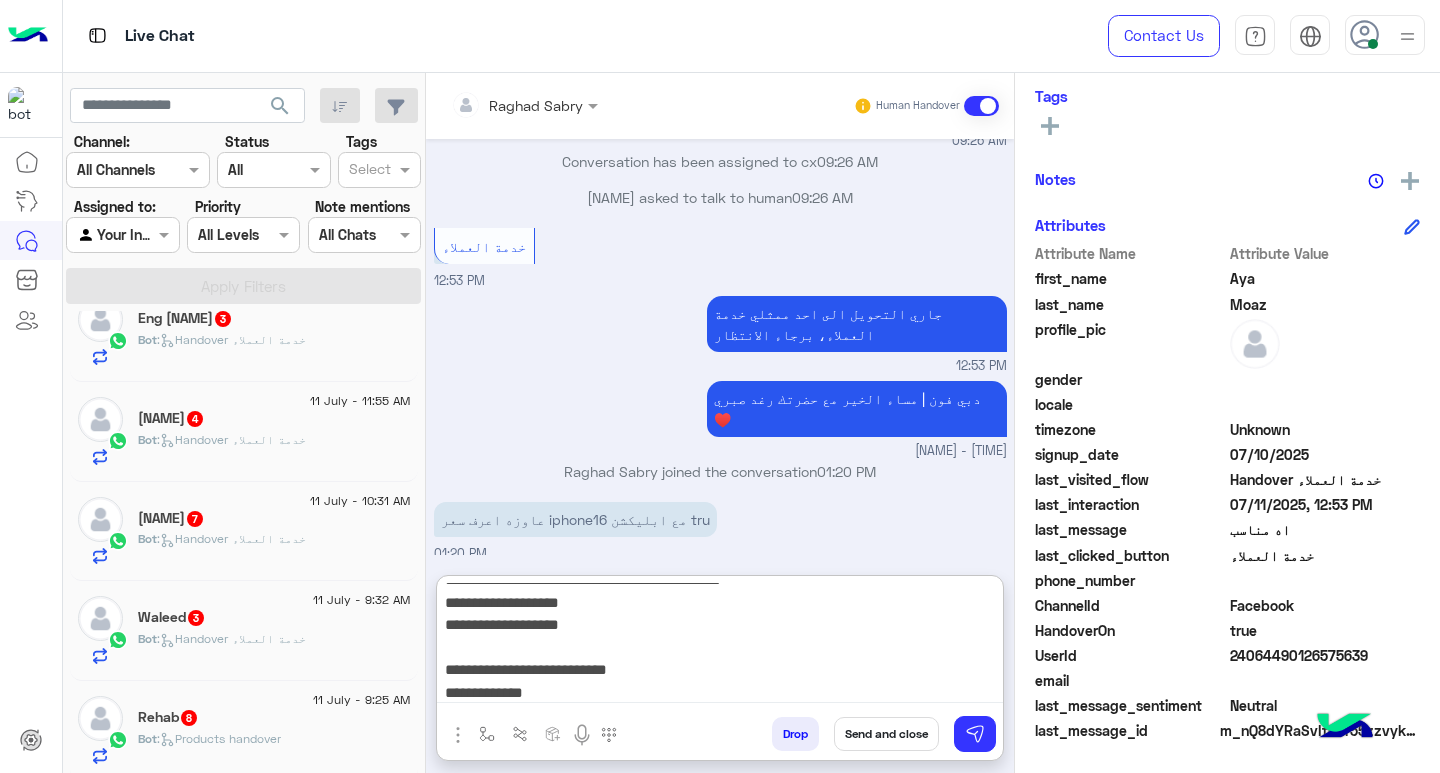 paste on "*******" 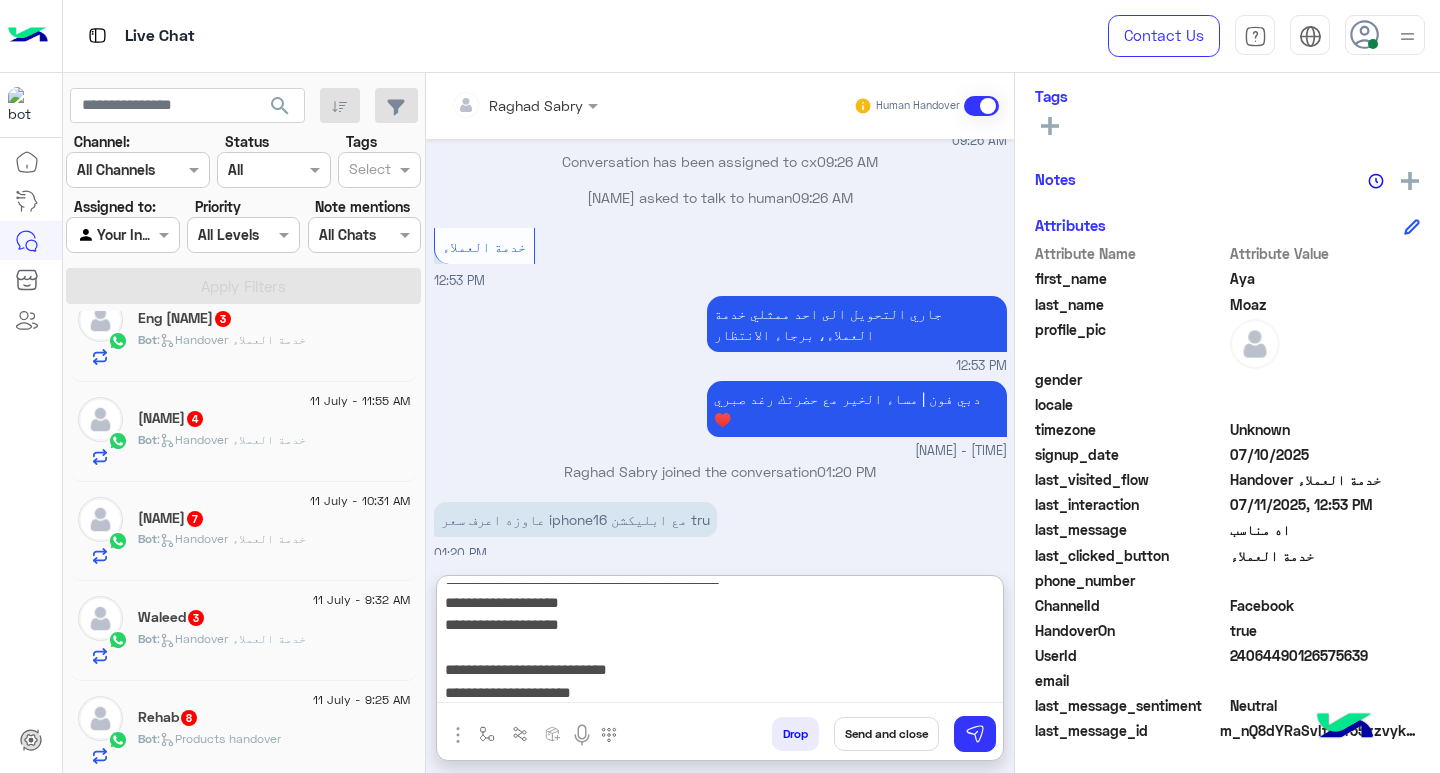 scroll, scrollTop: 39, scrollLeft: 0, axis: vertical 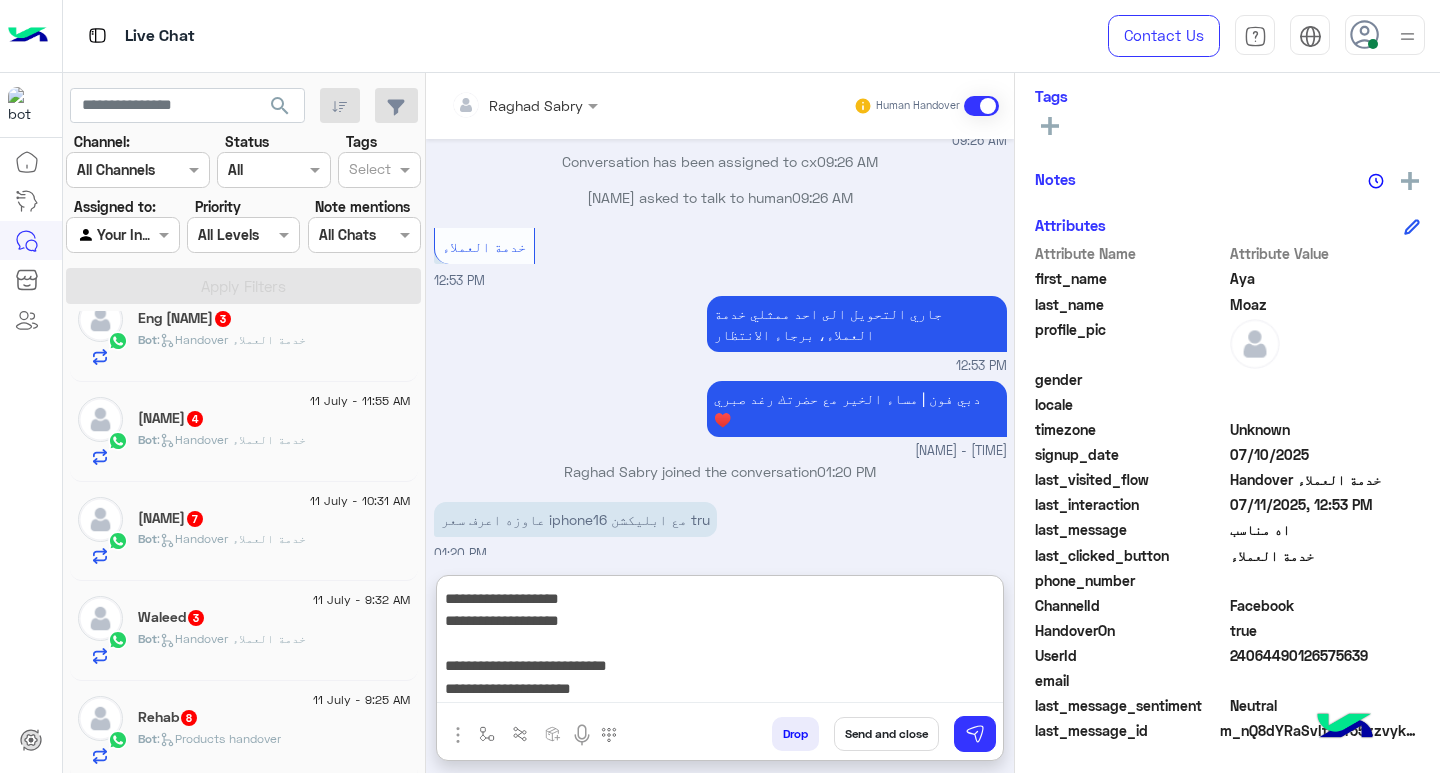 click on "**********" at bounding box center (720, 643) 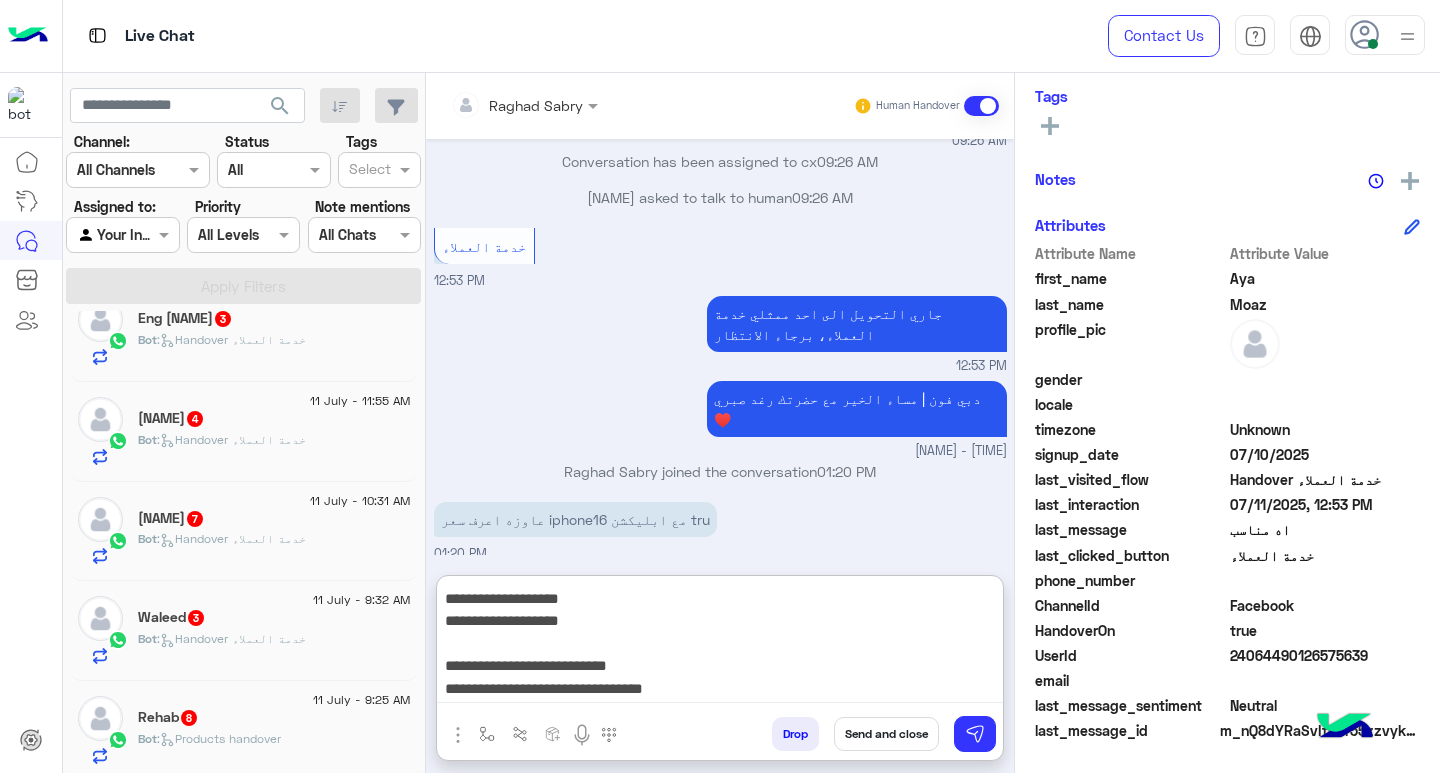 type on "**********" 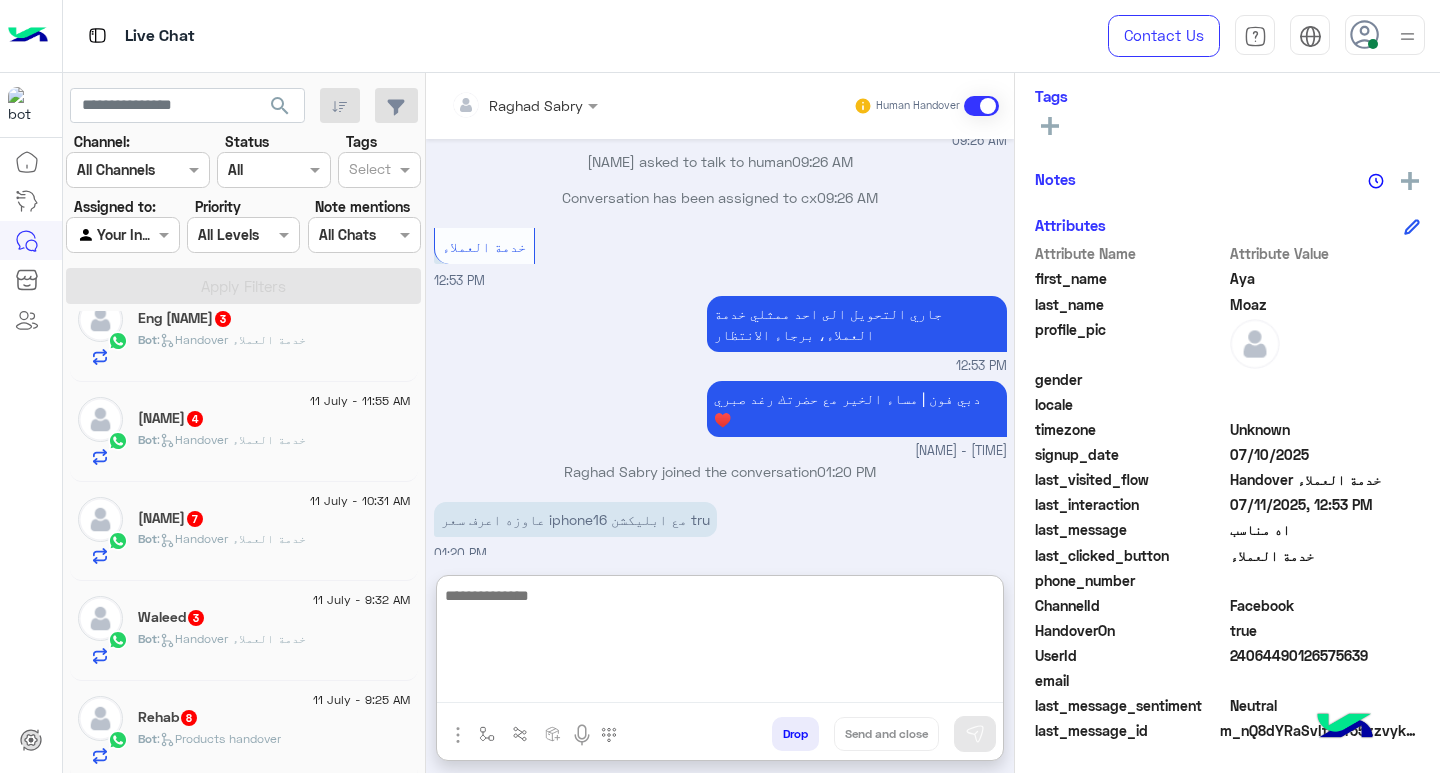 scroll, scrollTop: 0, scrollLeft: 0, axis: both 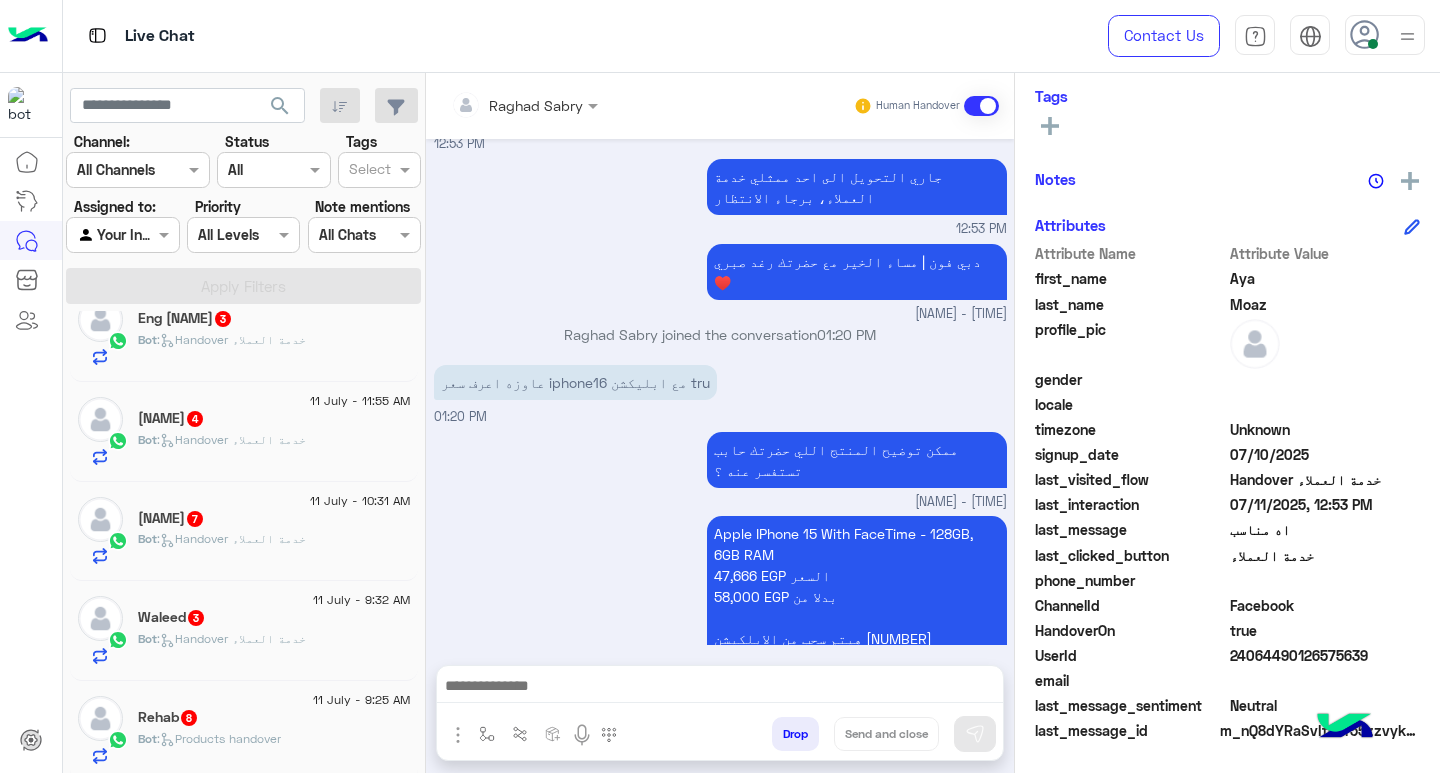 click on "[FIRST] [LAST] - [TIME]" at bounding box center (720, 502) 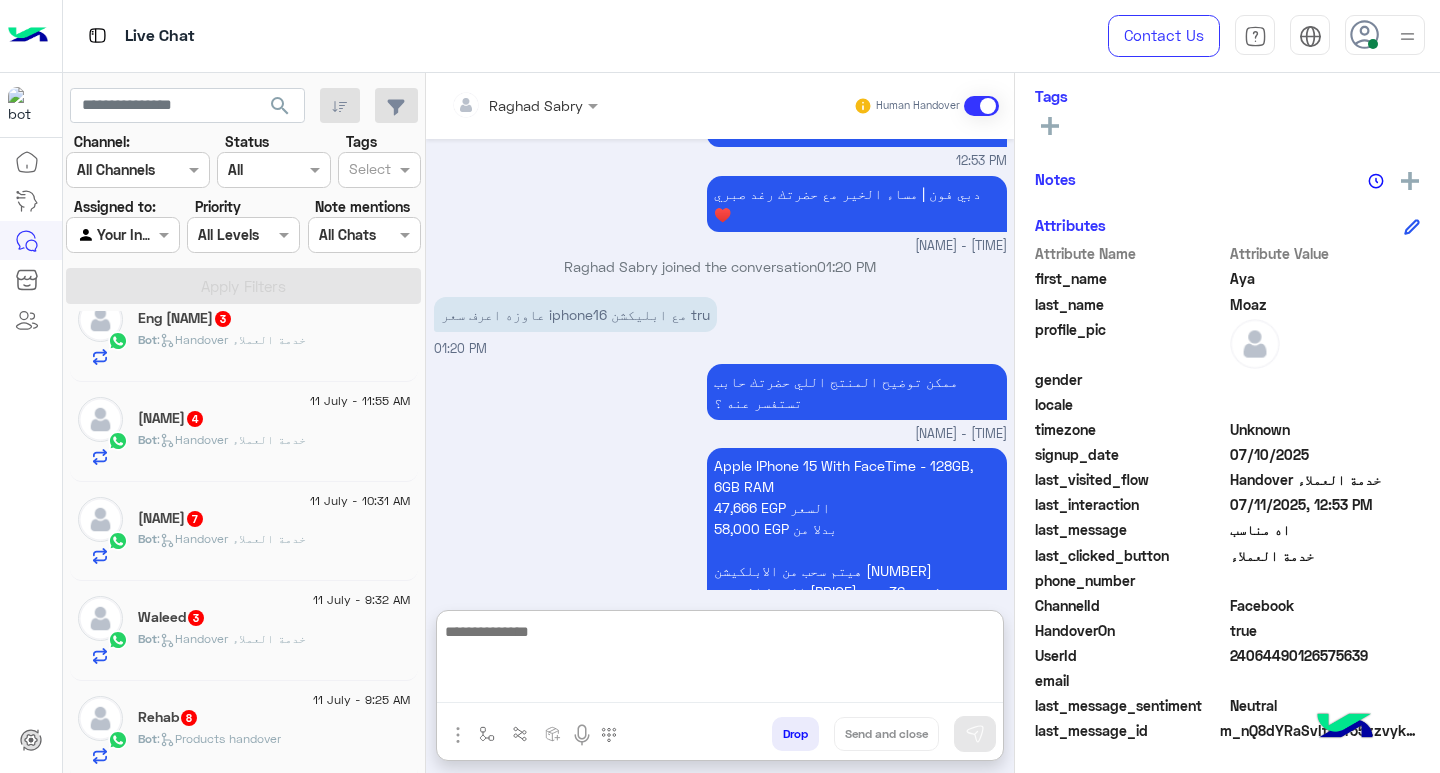 paste on "**********" 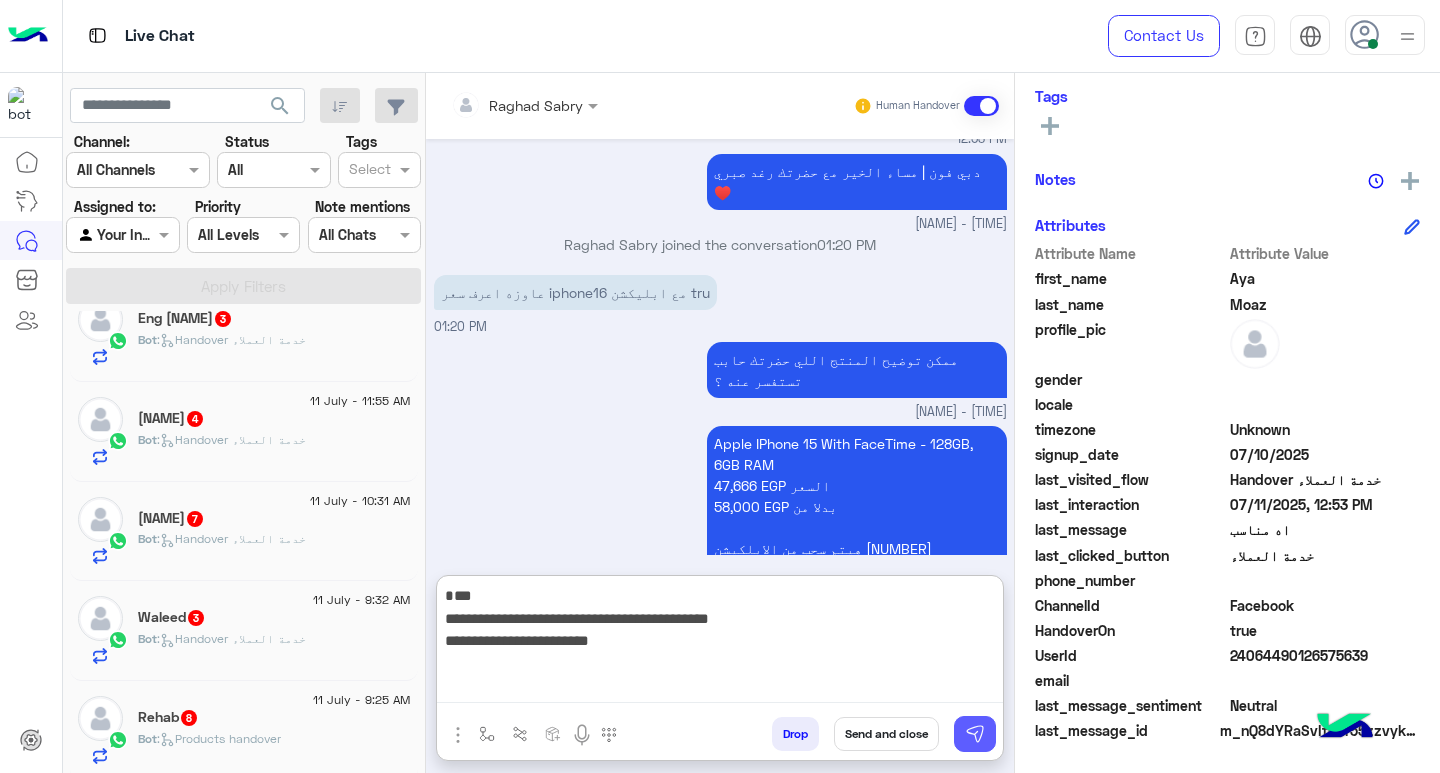 type on "**********" 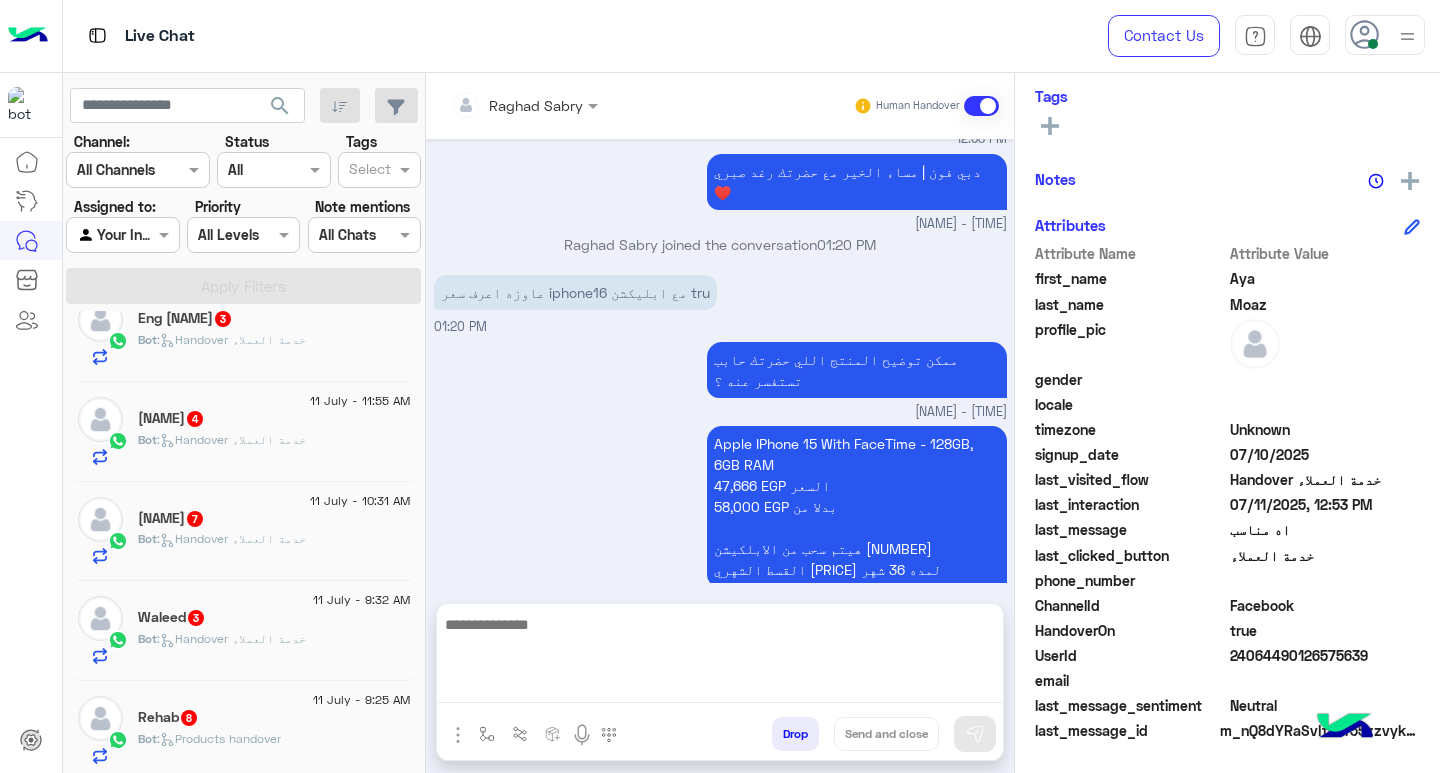 scroll, scrollTop: 2424, scrollLeft: 0, axis: vertical 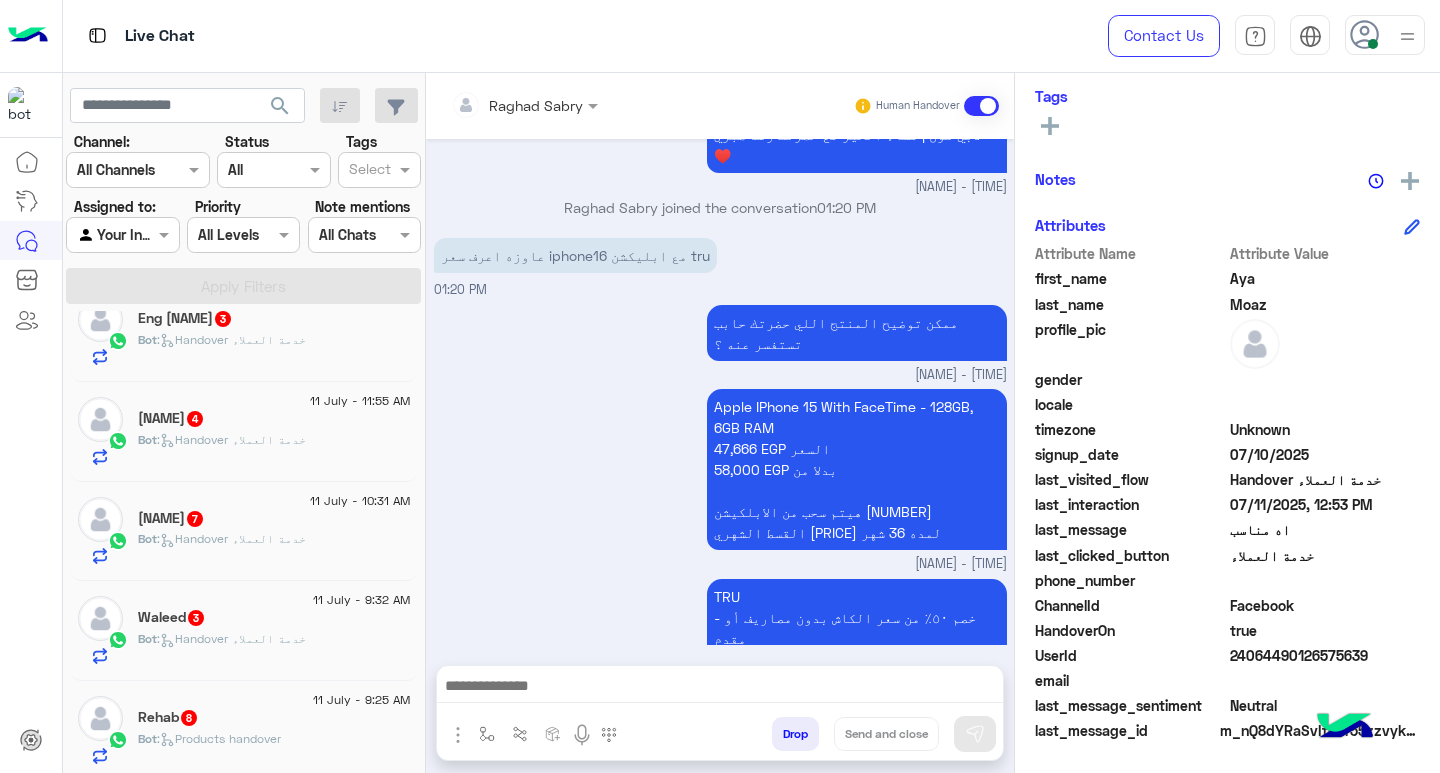 drag, startPoint x: 937, startPoint y: 688, endPoint x: 950, endPoint y: 692, distance: 13.601471 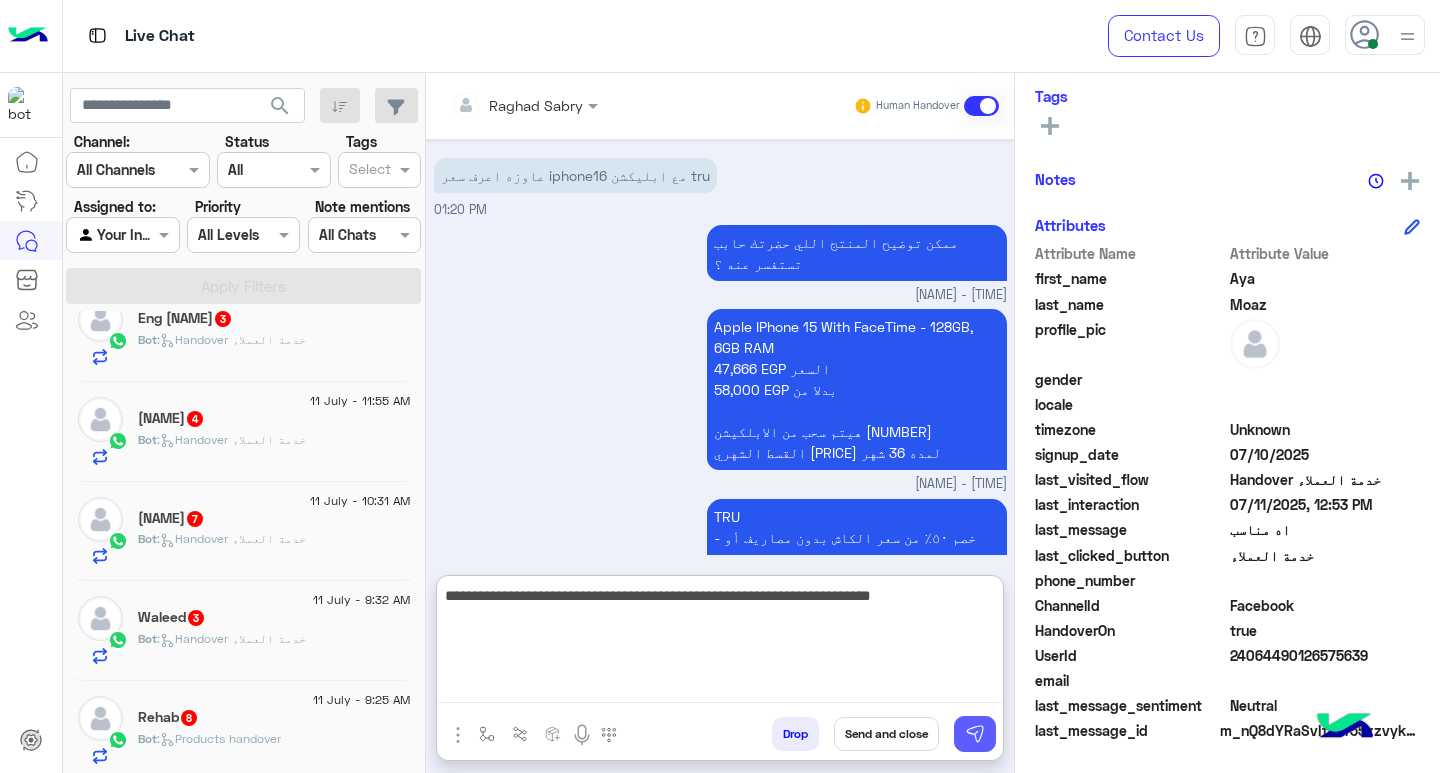 type on "**********" 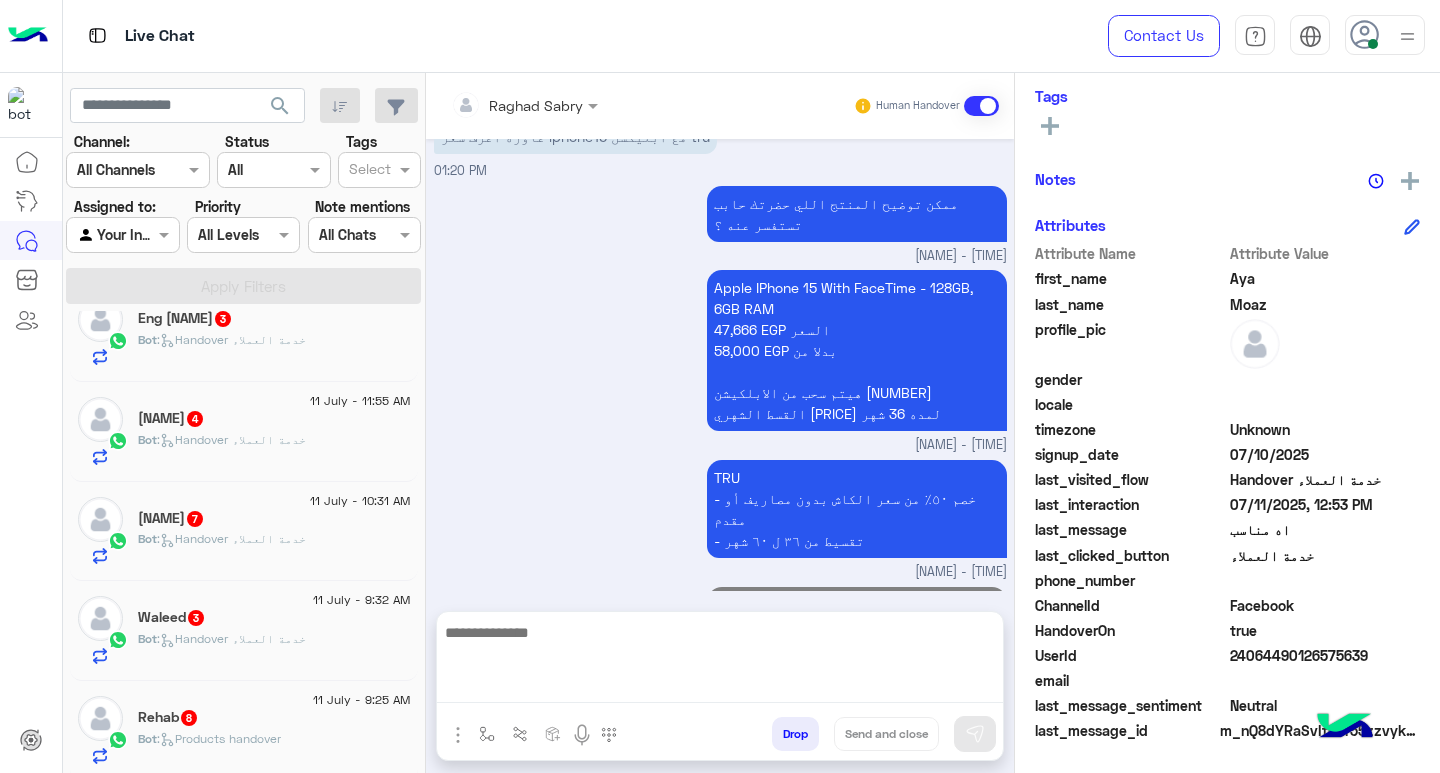 scroll, scrollTop: 2509, scrollLeft: 0, axis: vertical 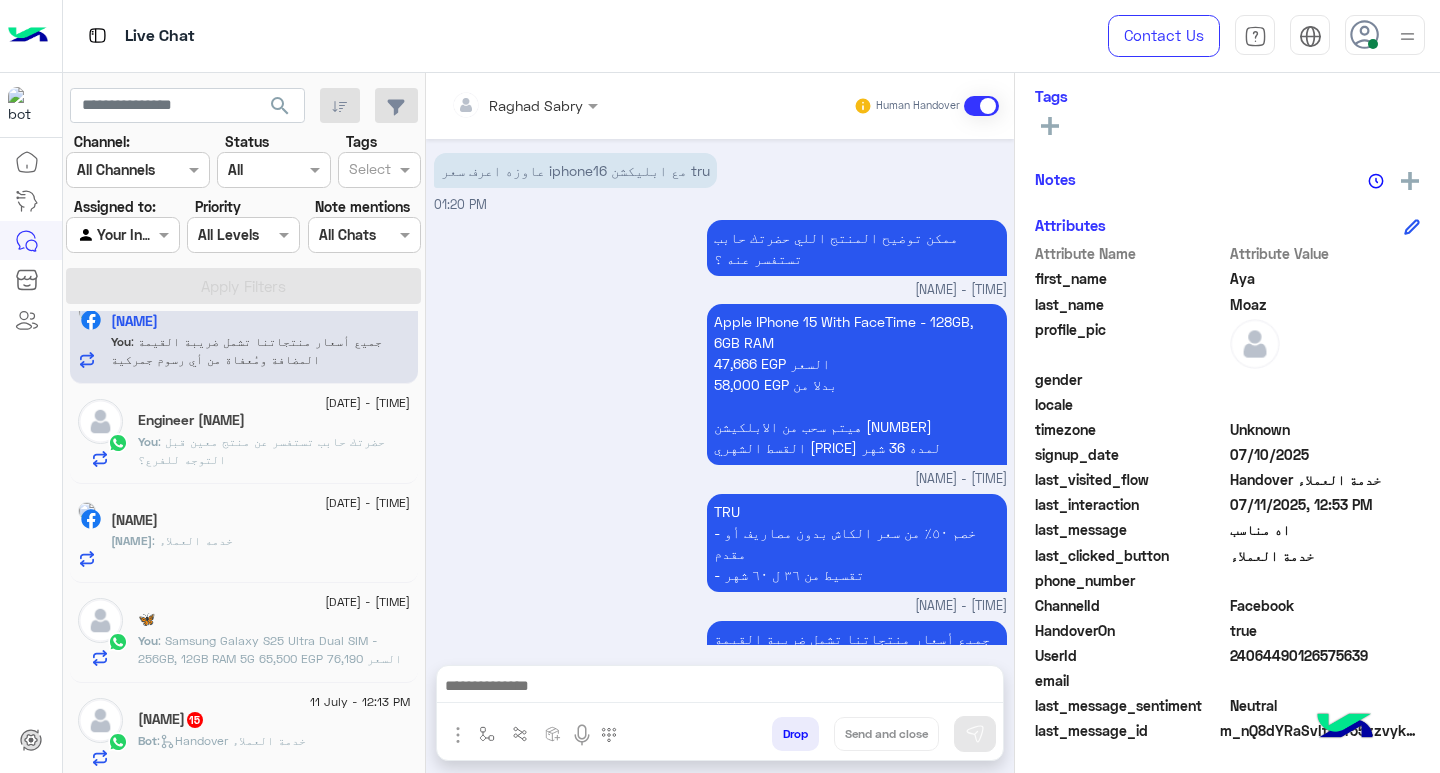 click on "SHAdy : خدمه العملاء" 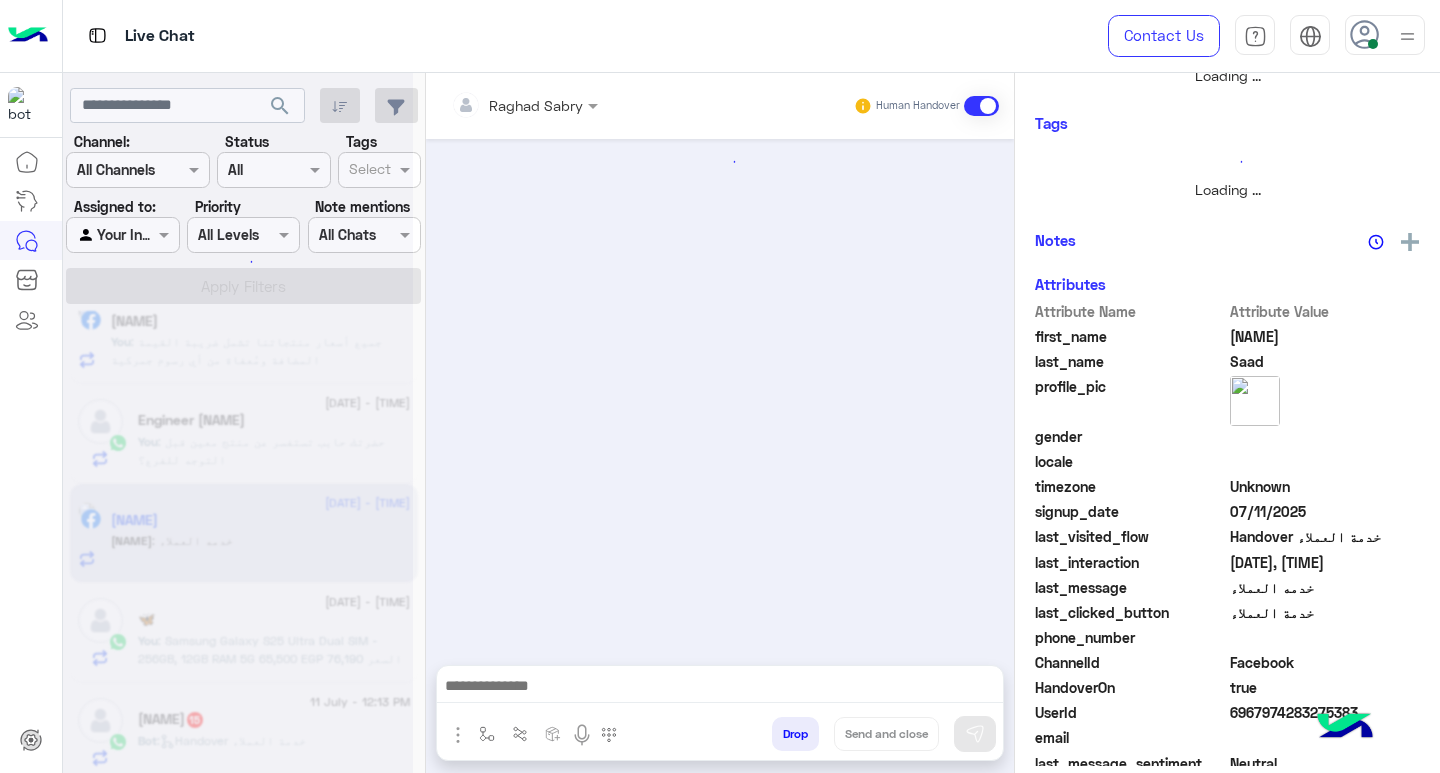 scroll, scrollTop: 355, scrollLeft: 0, axis: vertical 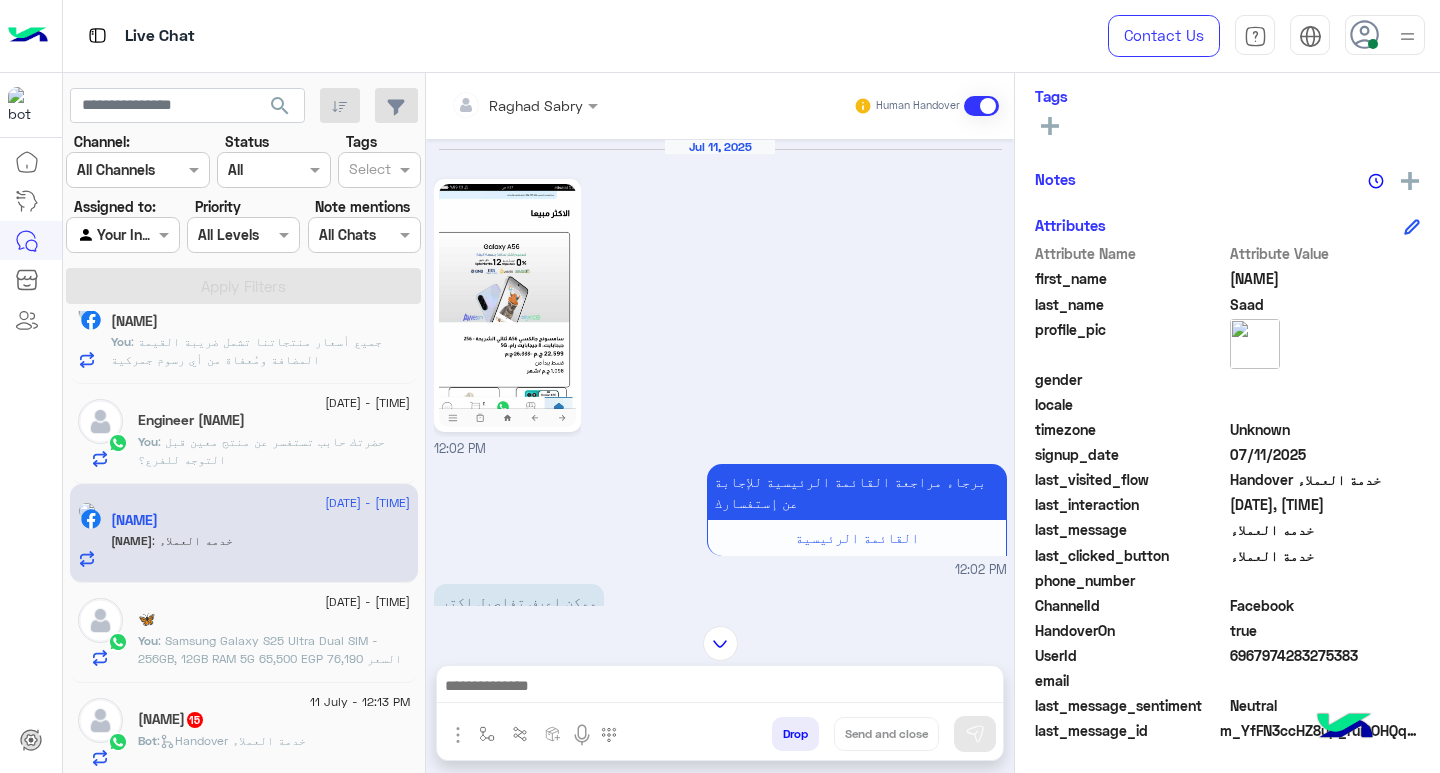 click 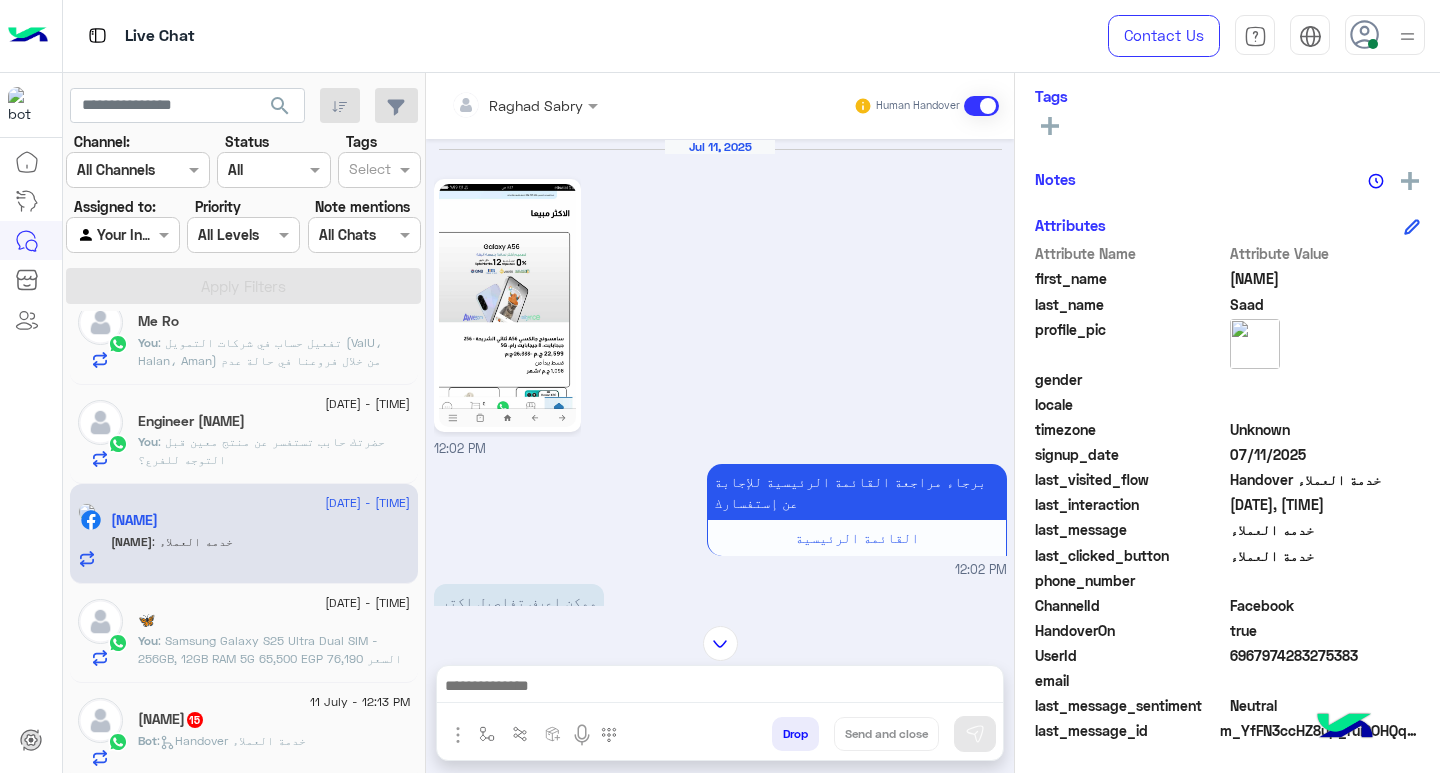 click 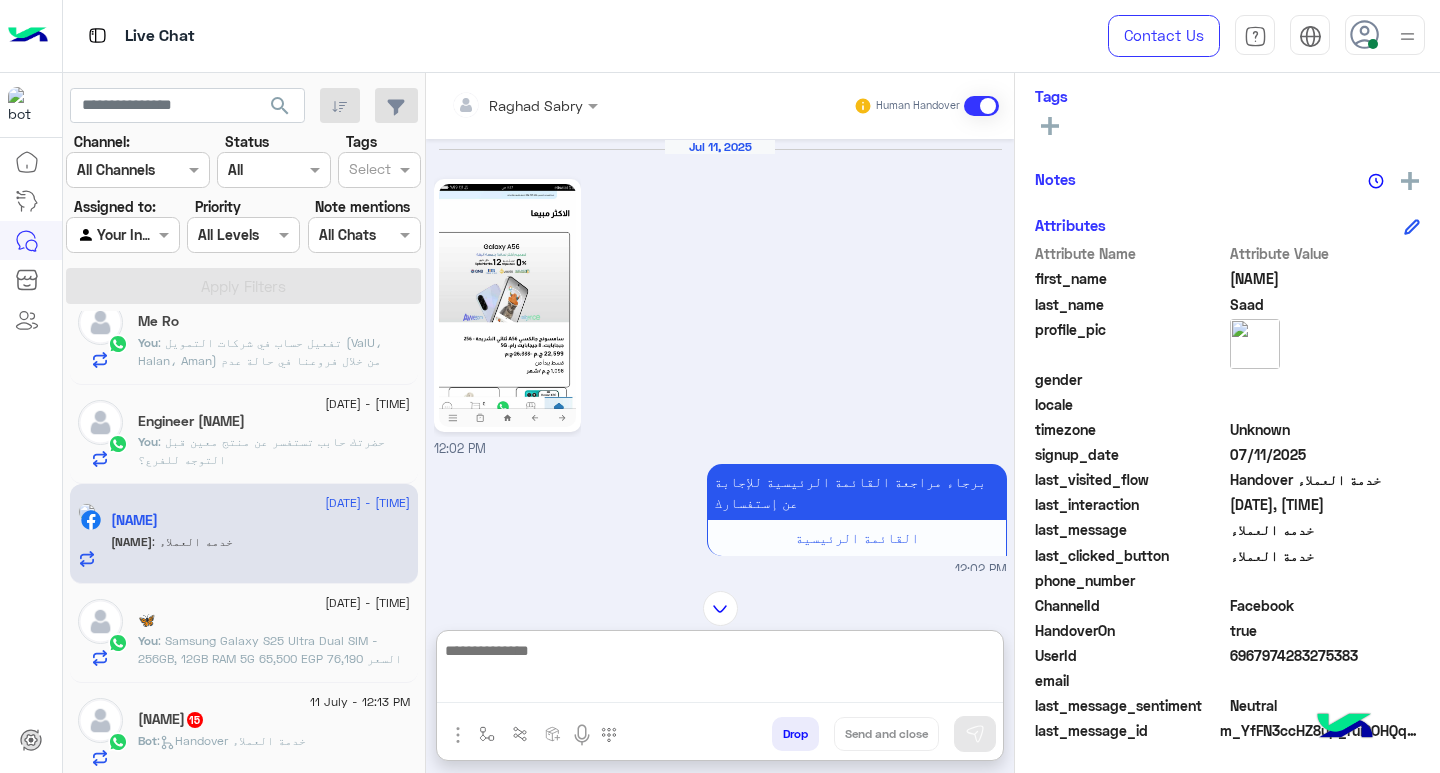 paste on "**********" 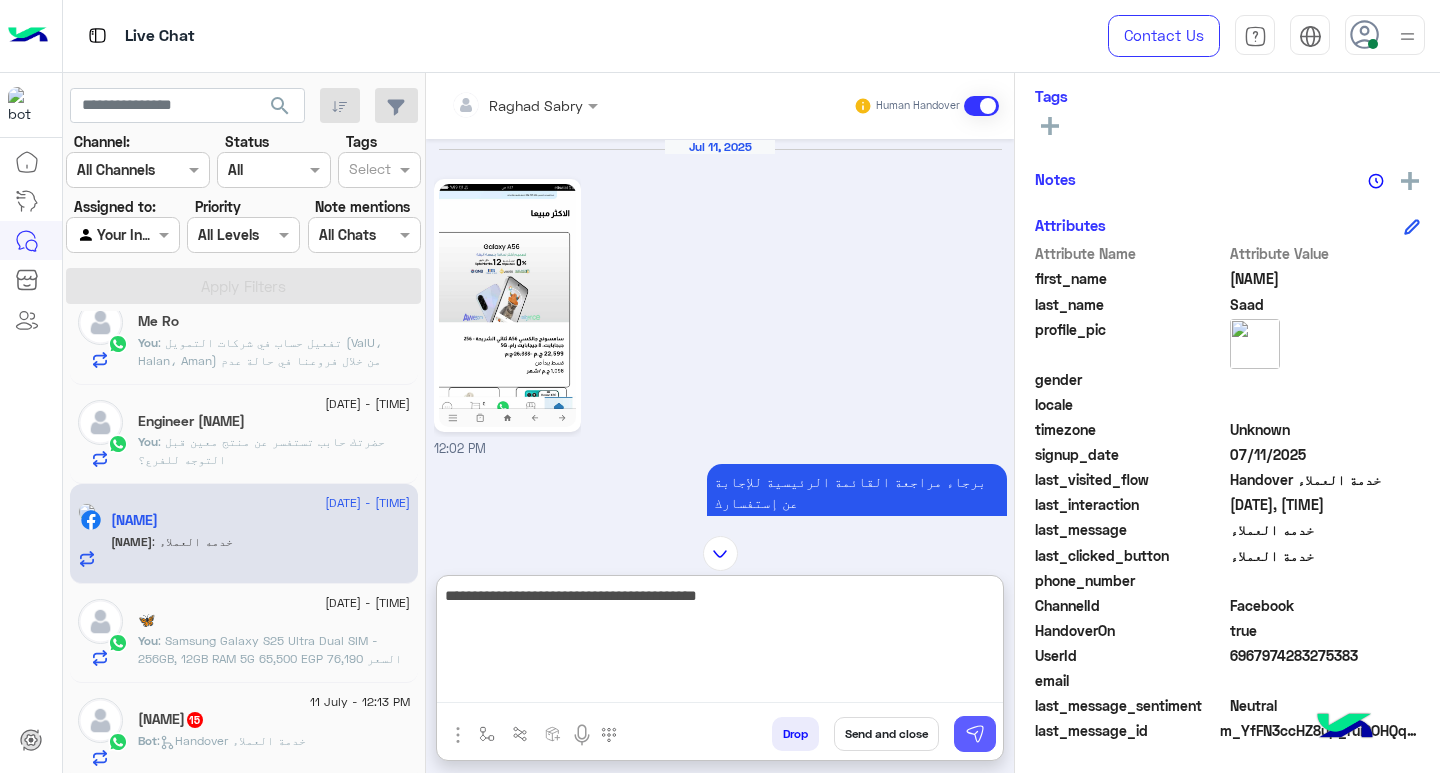 type on "**********" 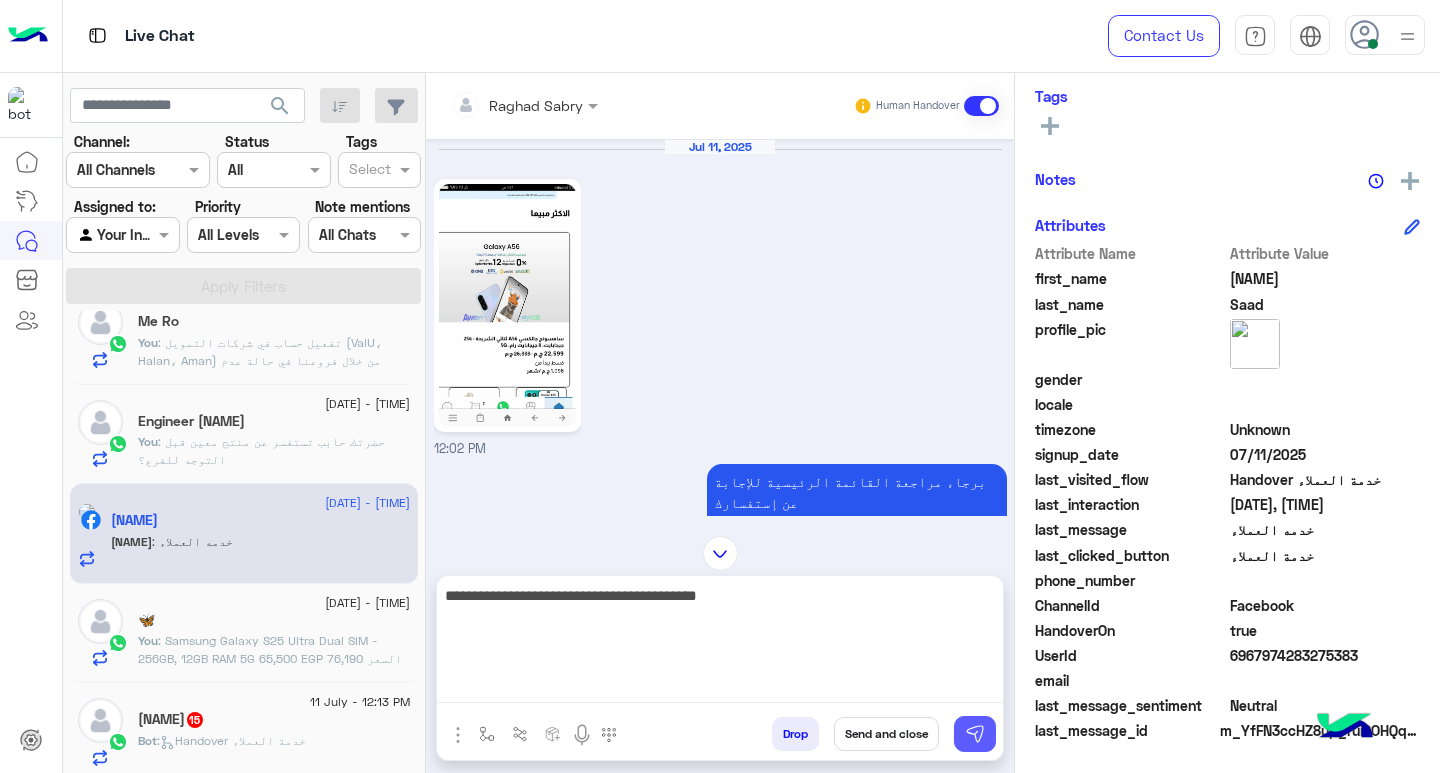 click at bounding box center (975, 734) 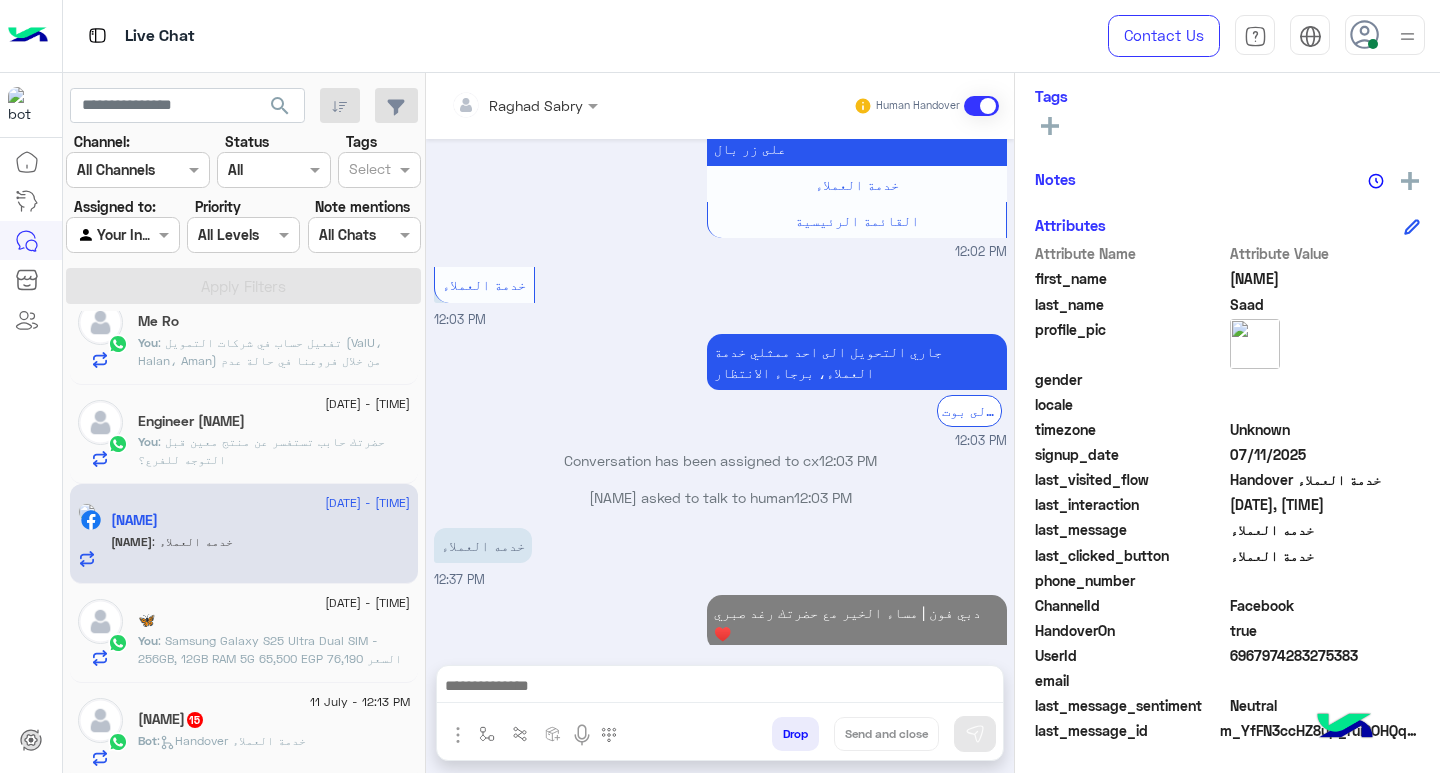 scroll, scrollTop: 676, scrollLeft: 0, axis: vertical 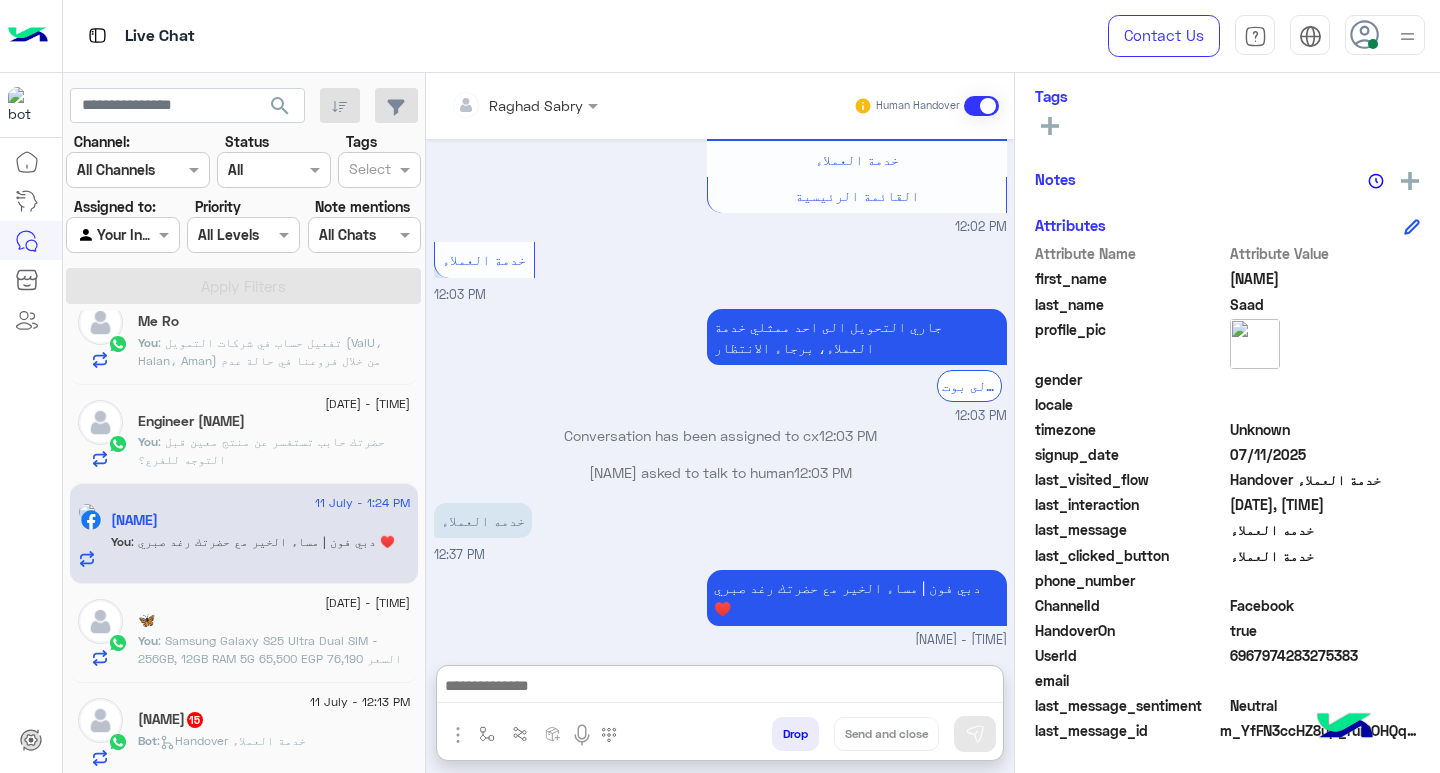 click at bounding box center [720, 688] 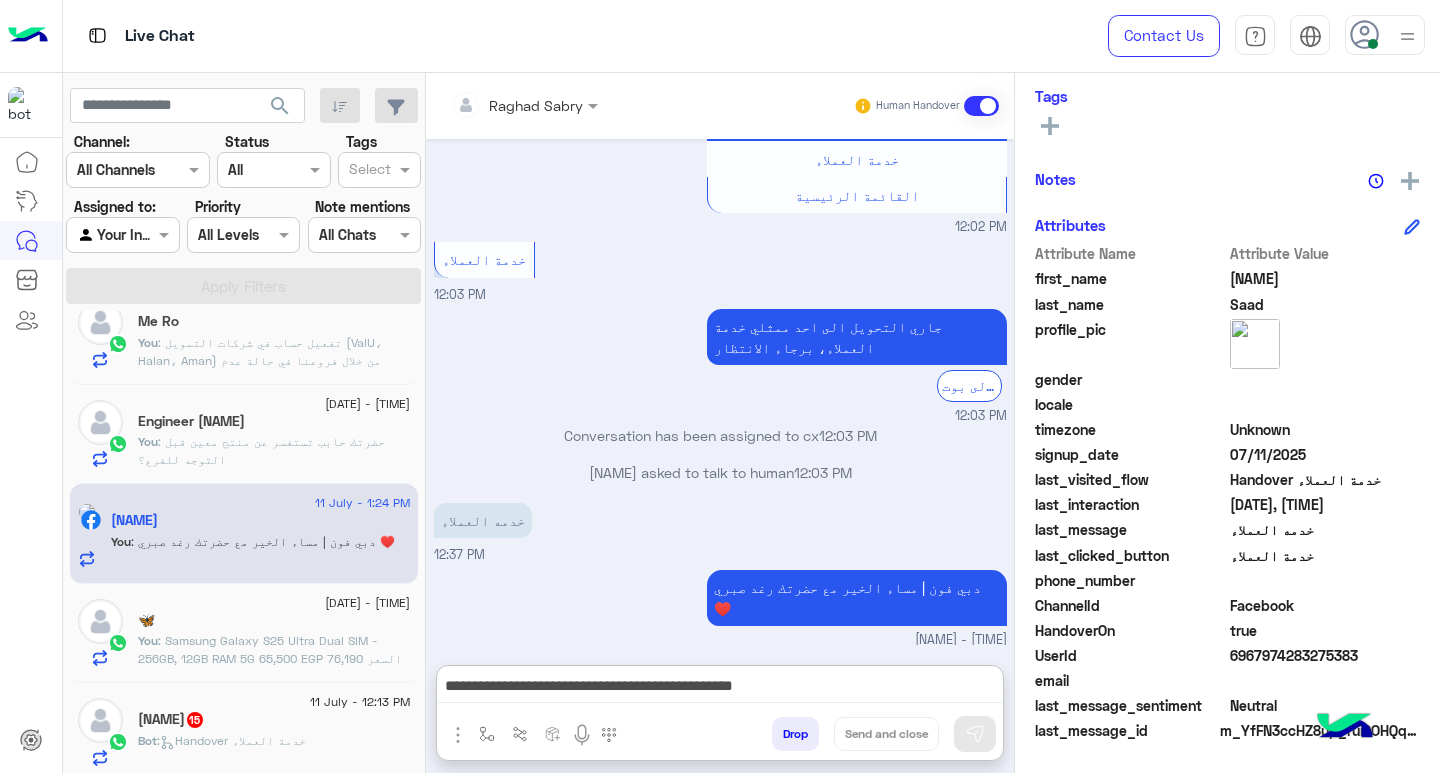 scroll, scrollTop: 752, scrollLeft: 0, axis: vertical 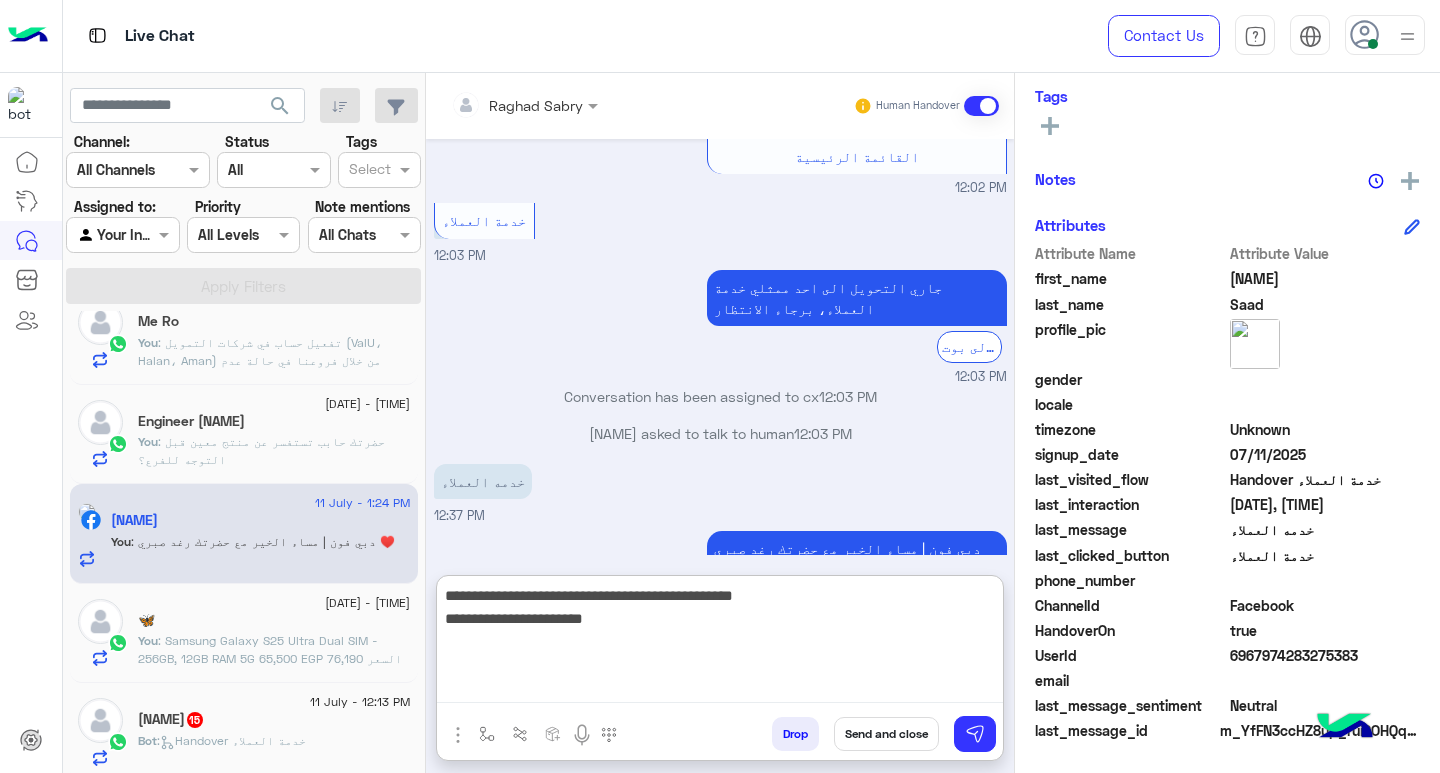 click on "**********" at bounding box center (720, 643) 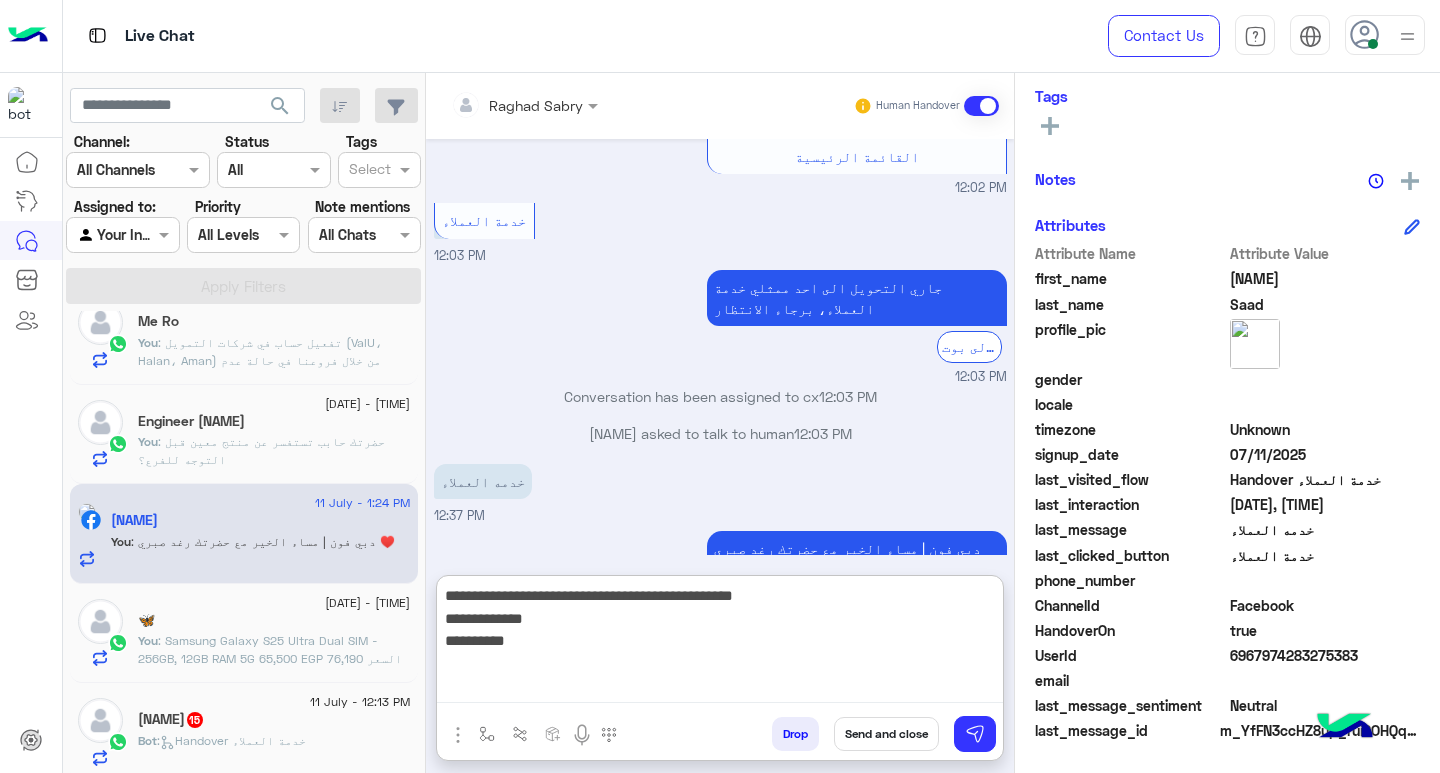 click on "**********" at bounding box center (720, 643) 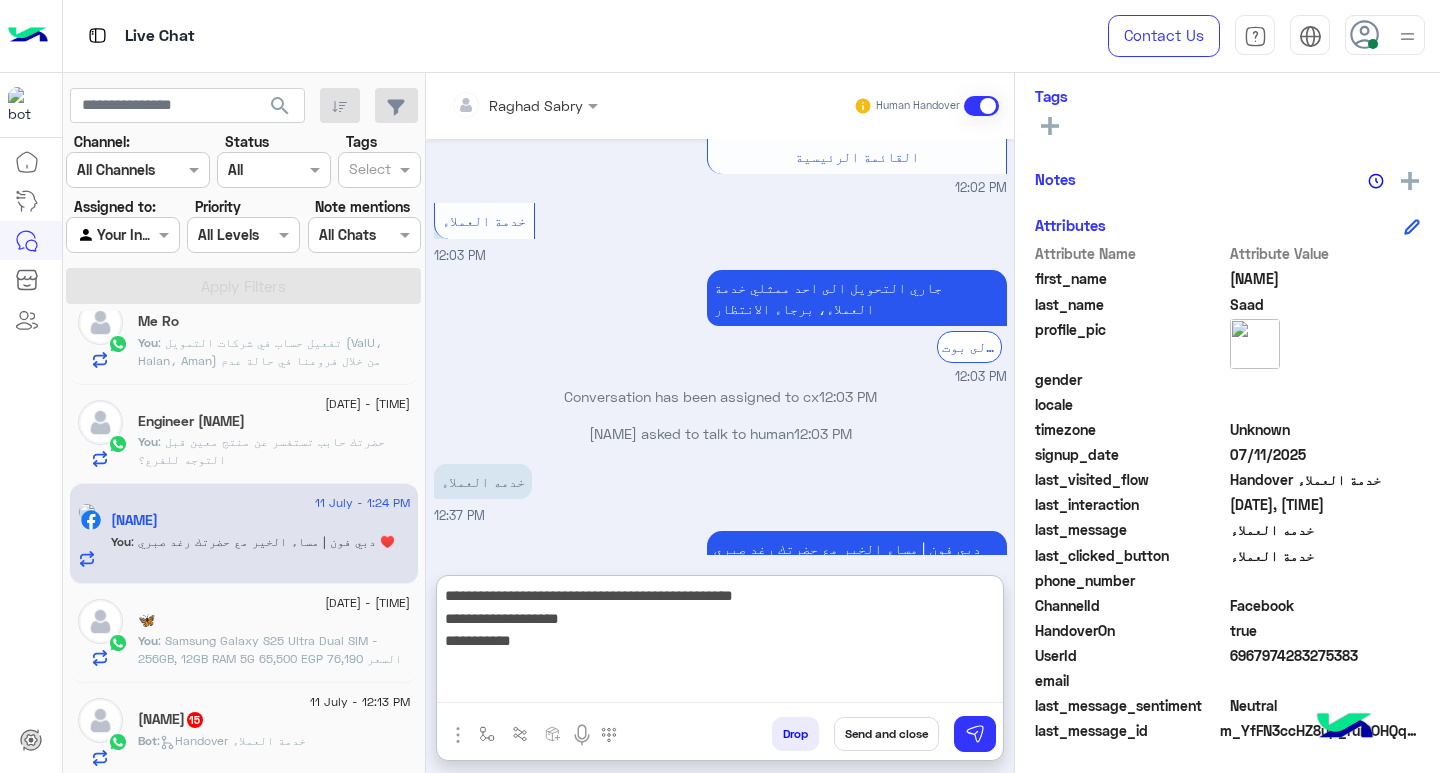click on "**********" at bounding box center (720, 643) 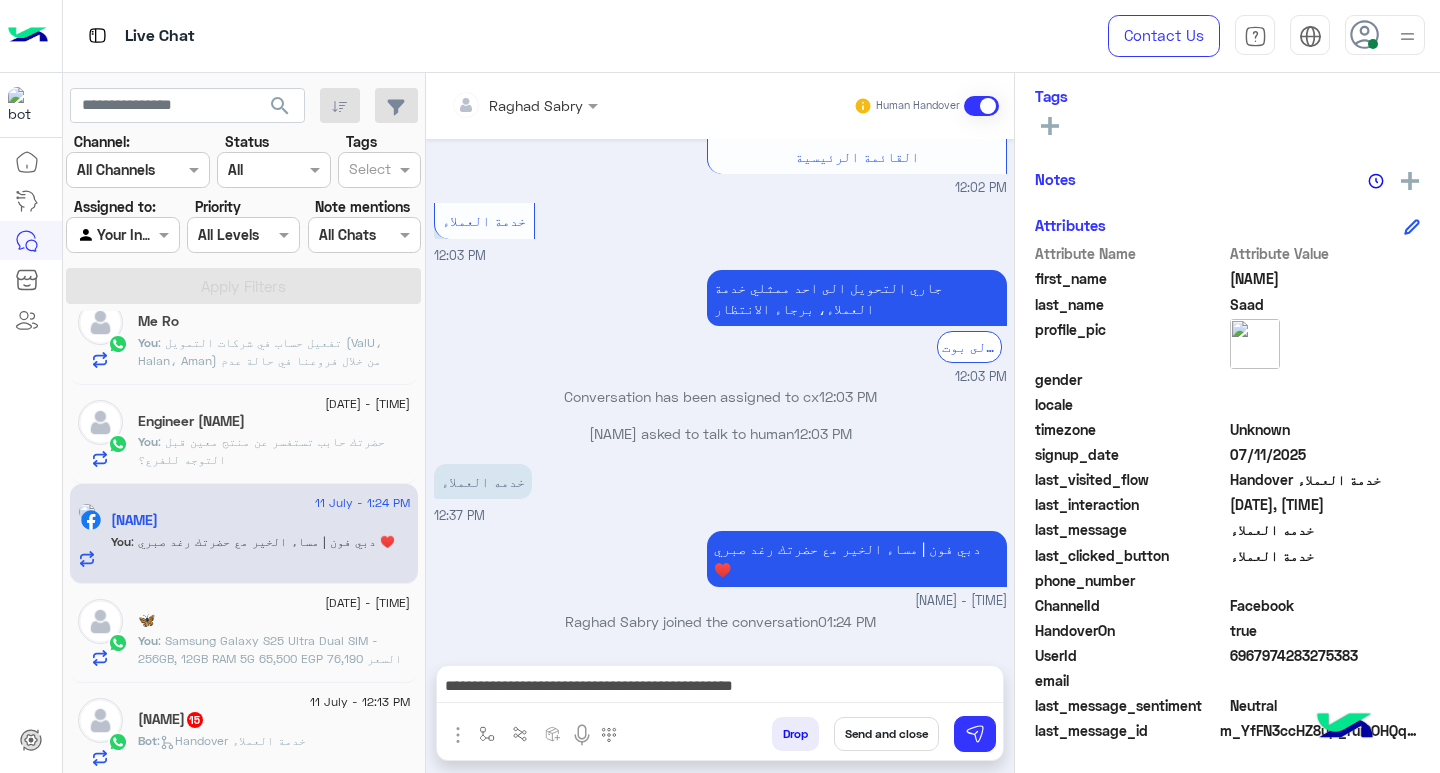 scroll, scrollTop: 713, scrollLeft: 0, axis: vertical 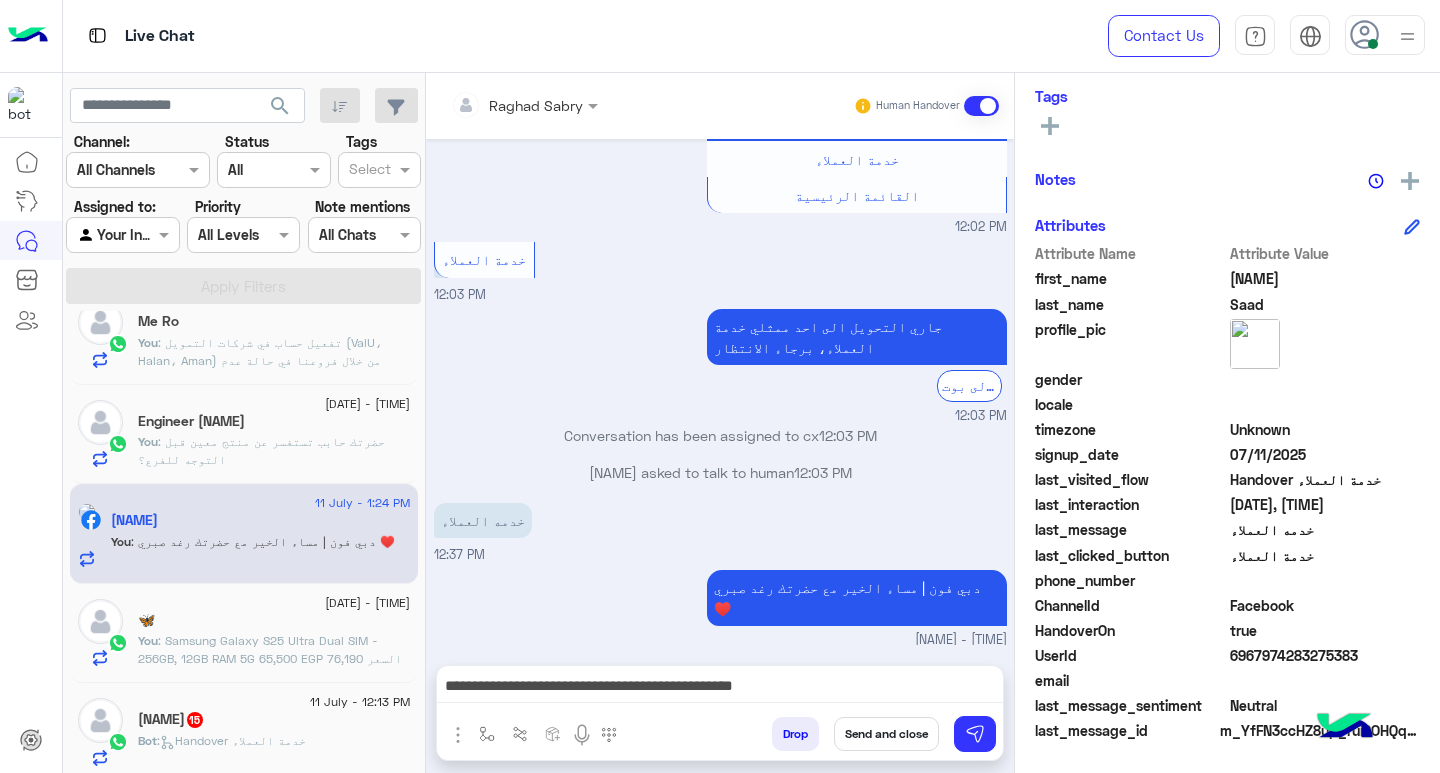 click on "**********" at bounding box center [720, 688] 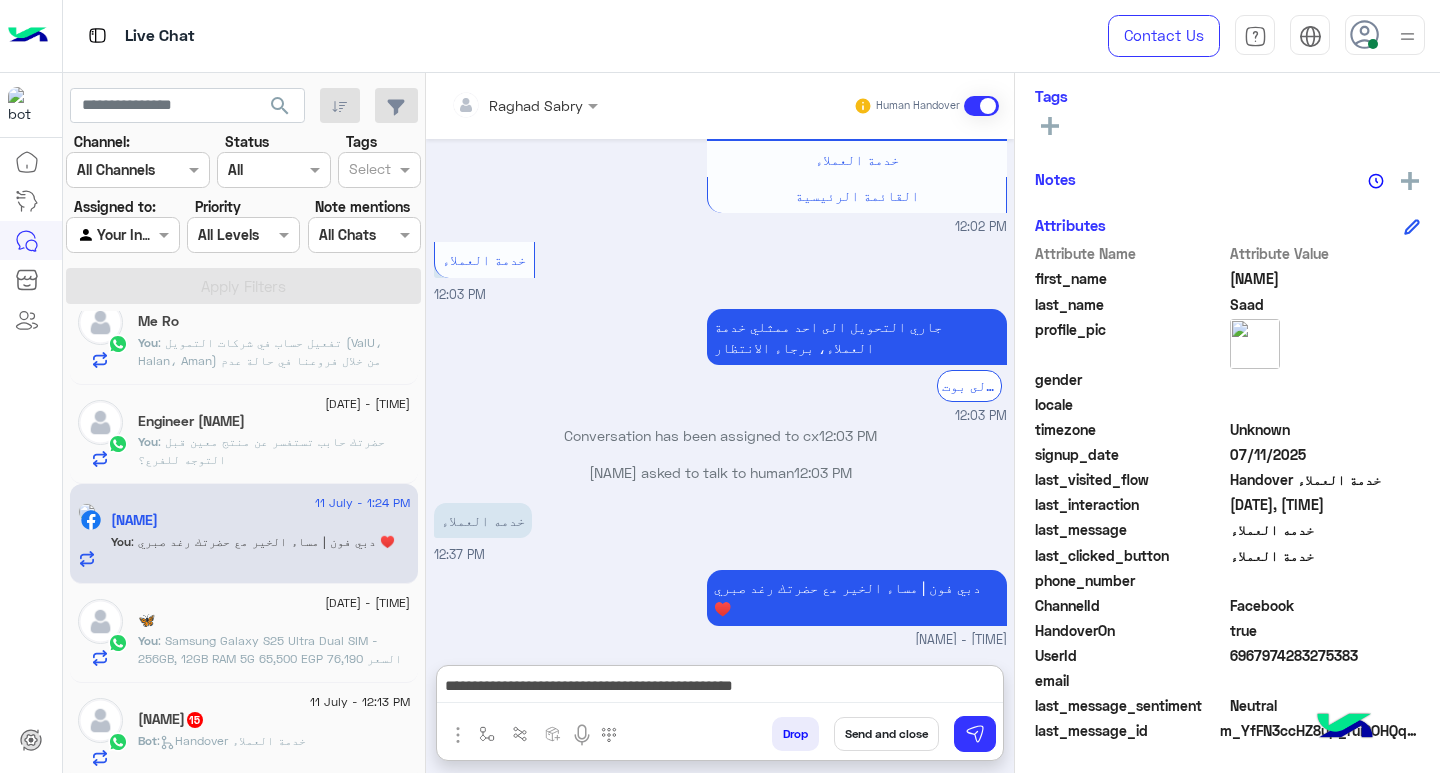 scroll, scrollTop: 752, scrollLeft: 0, axis: vertical 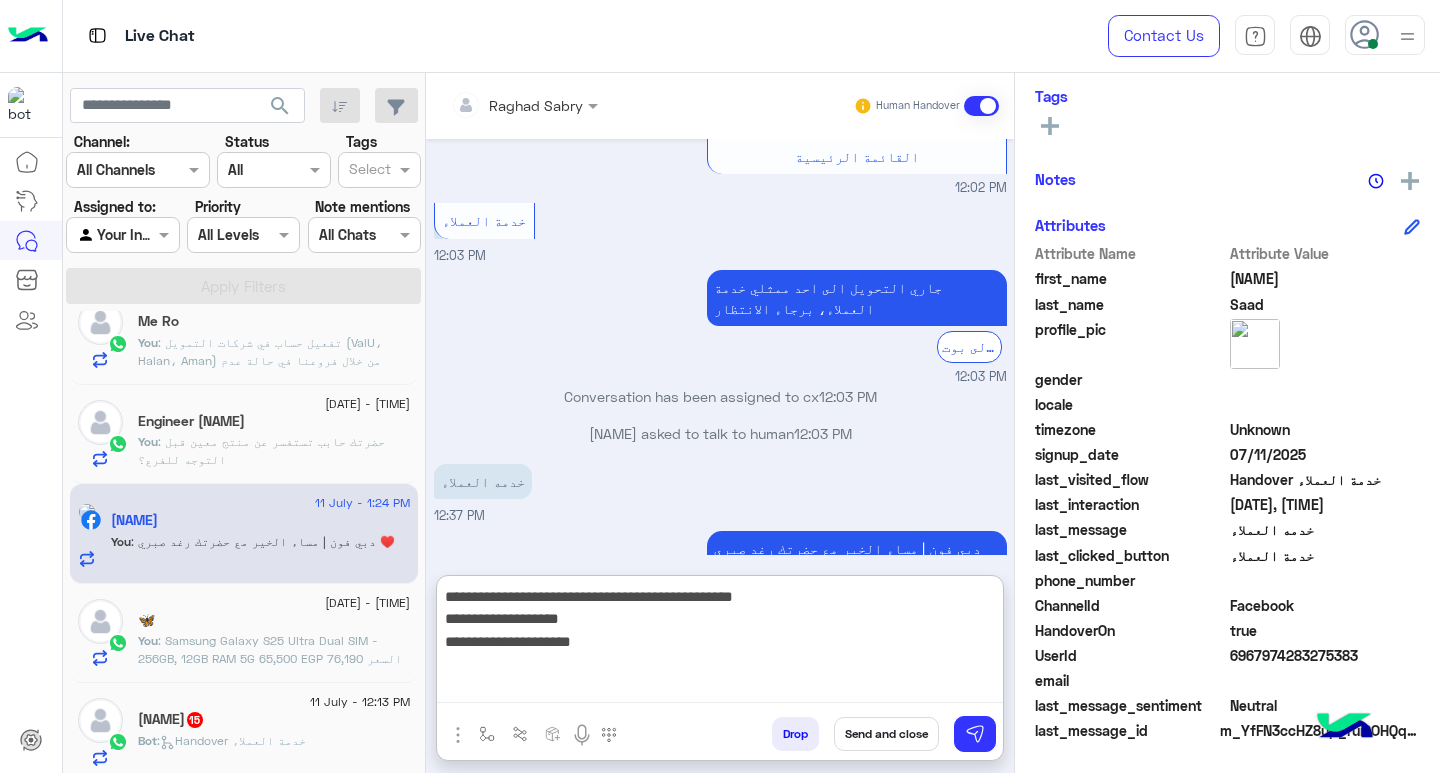 click on "**********" at bounding box center [720, 644] 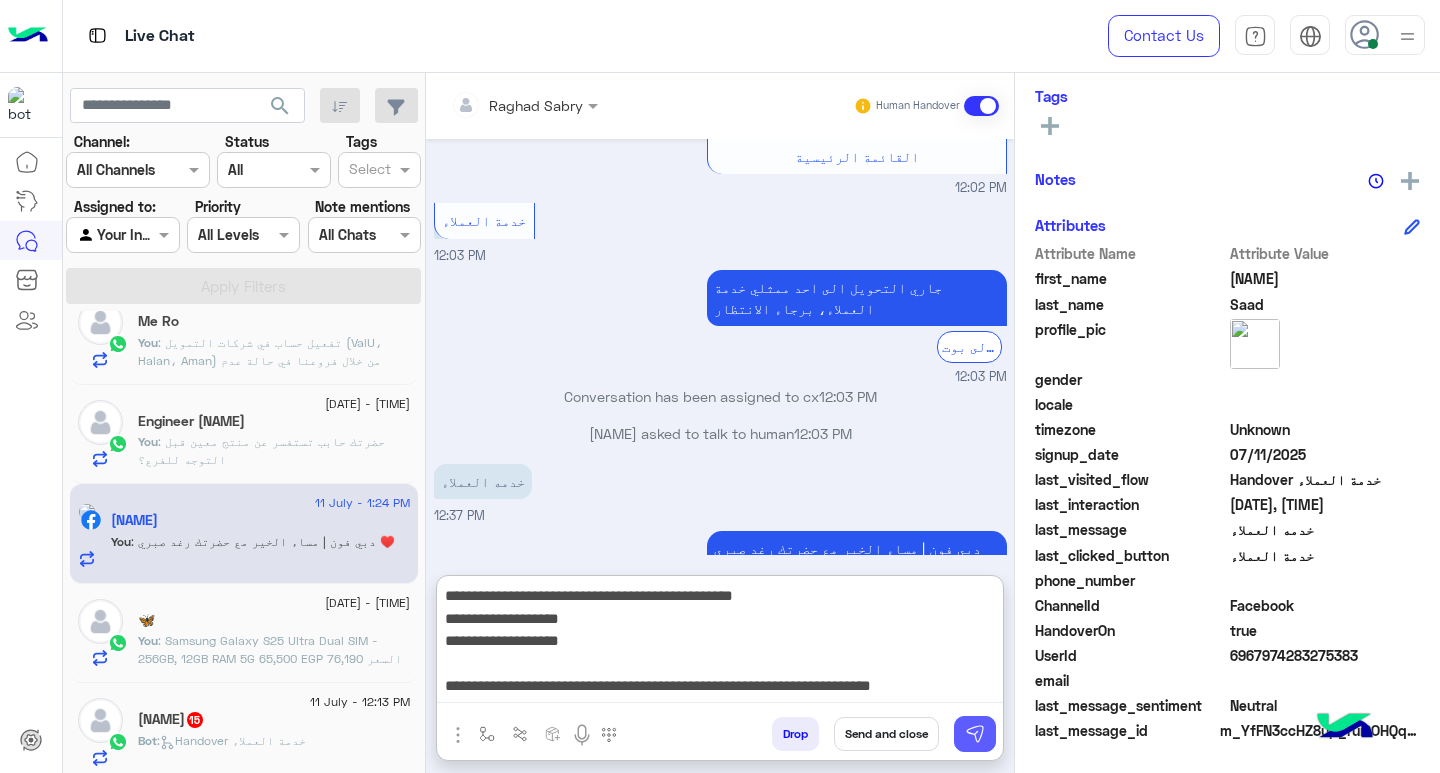 type on "**********" 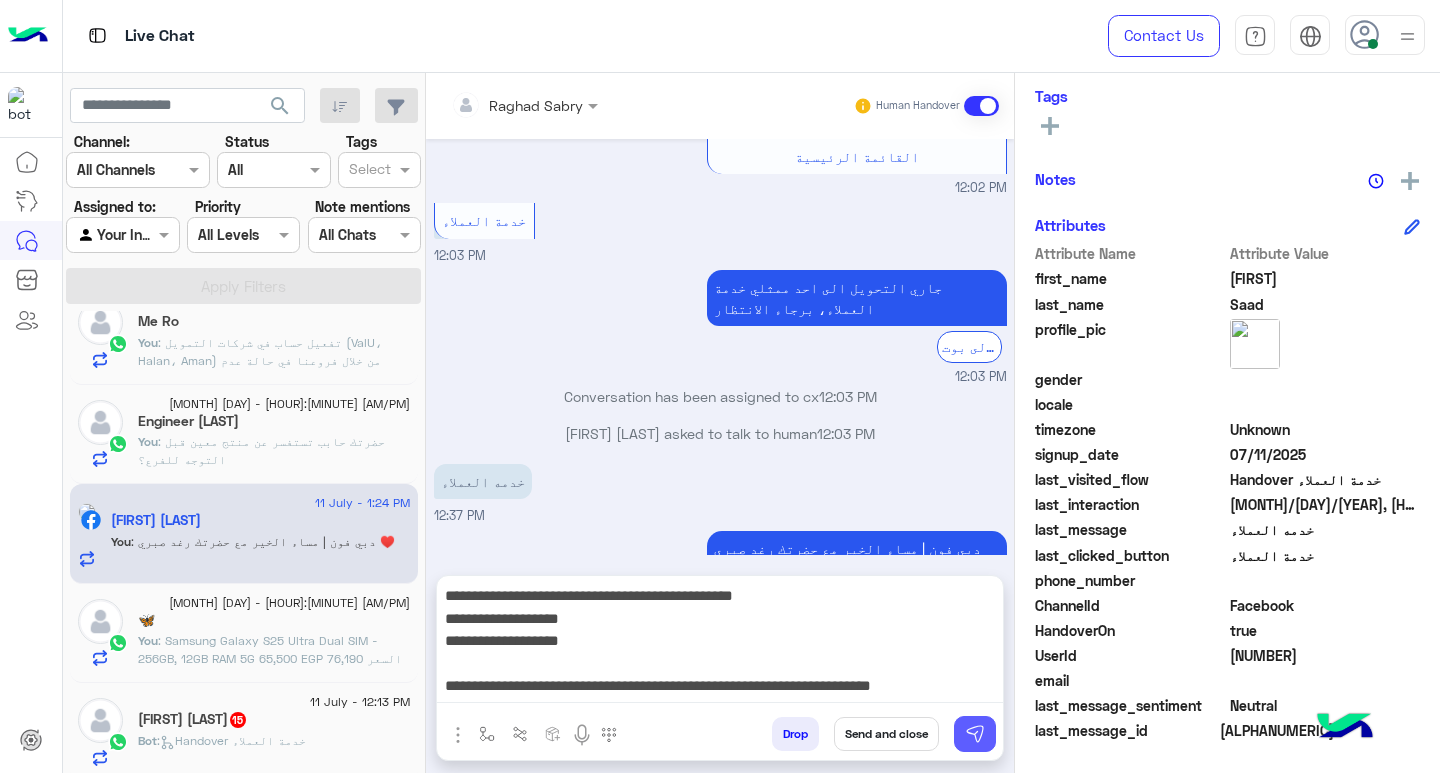 click 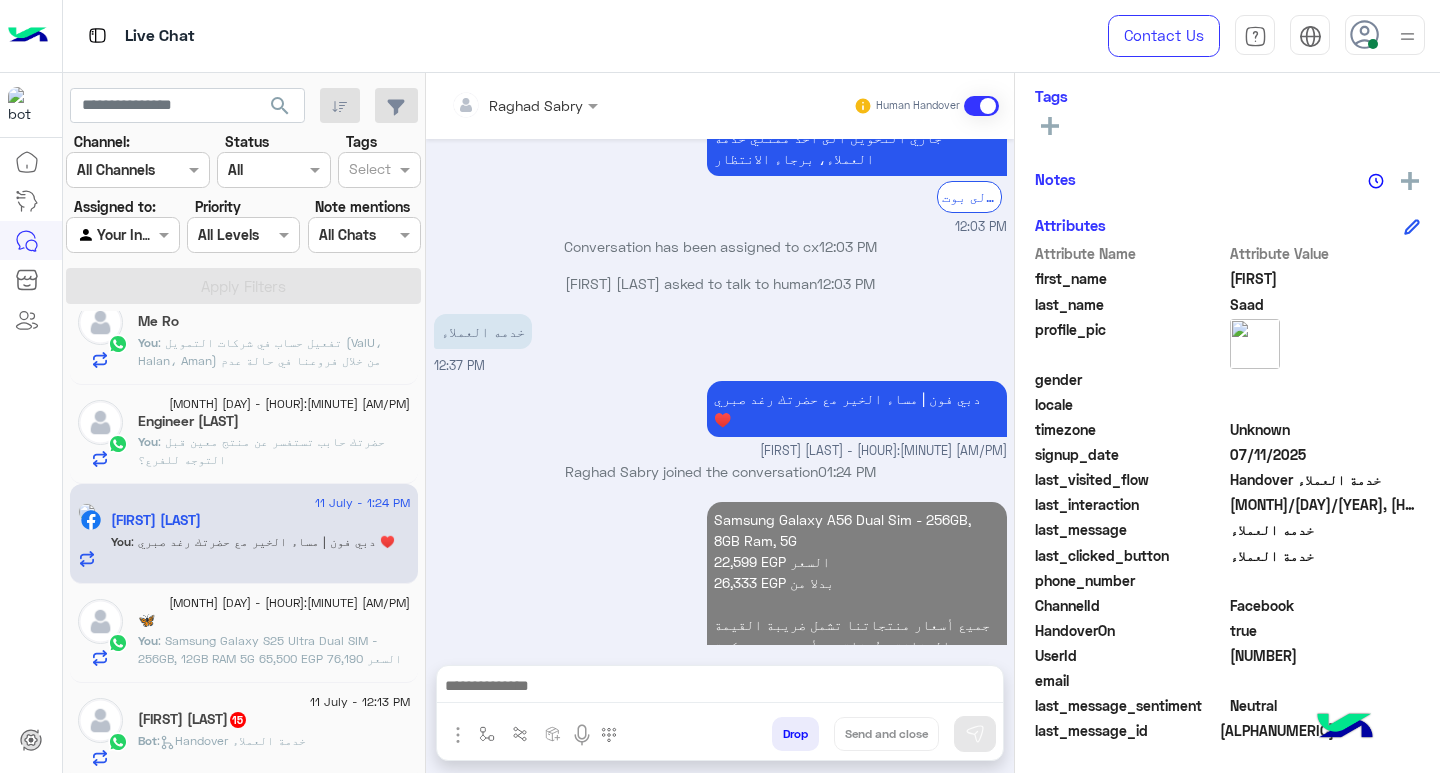 click 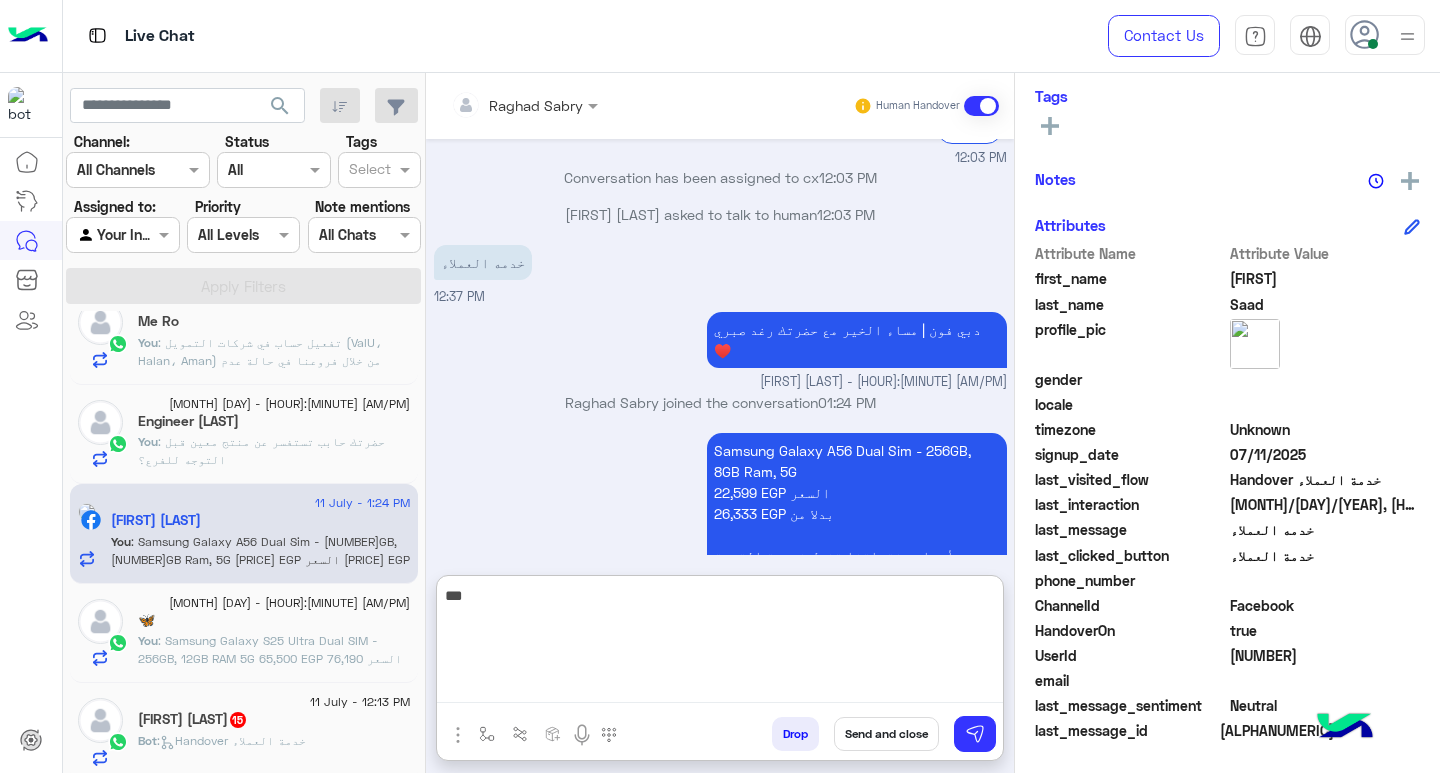 scroll, scrollTop: 992, scrollLeft: 0, axis: vertical 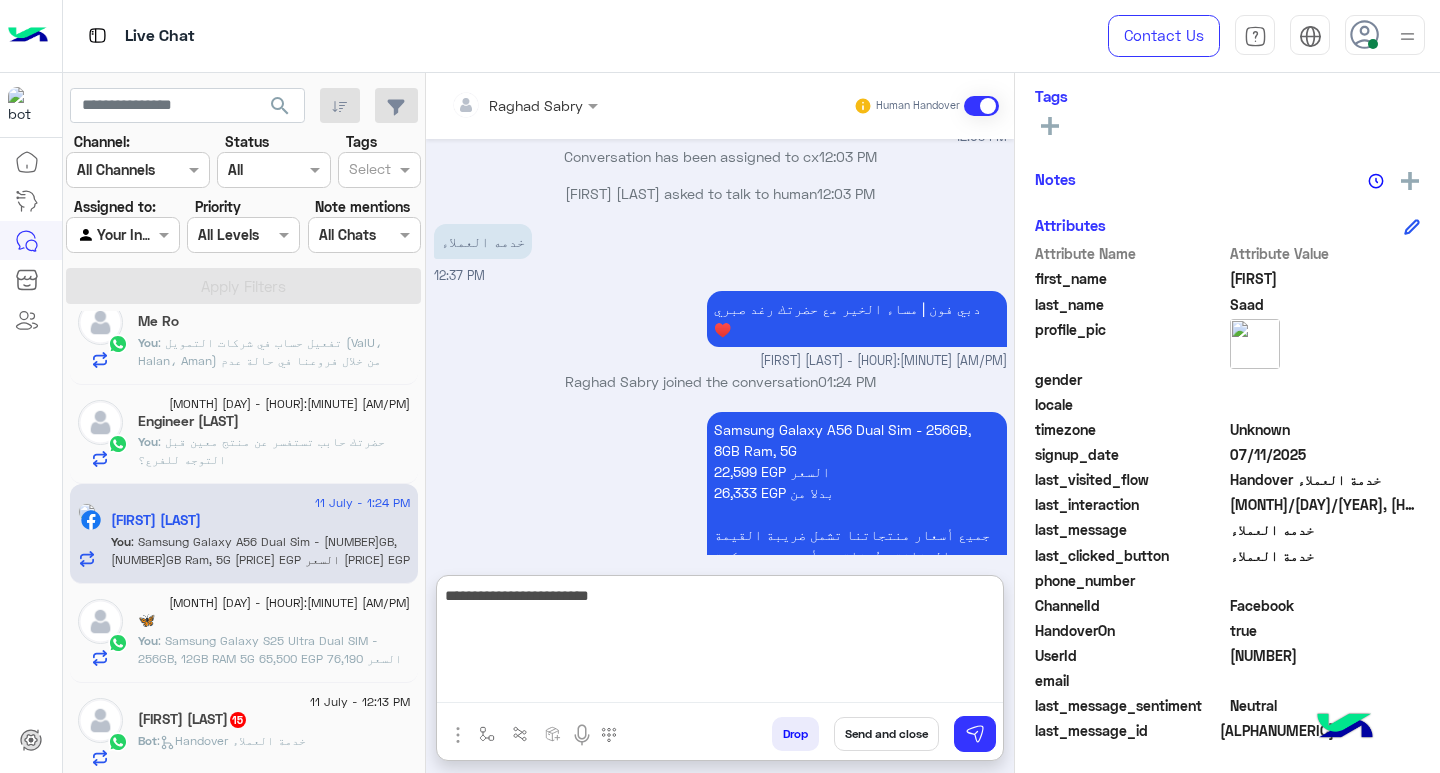type on "**********" 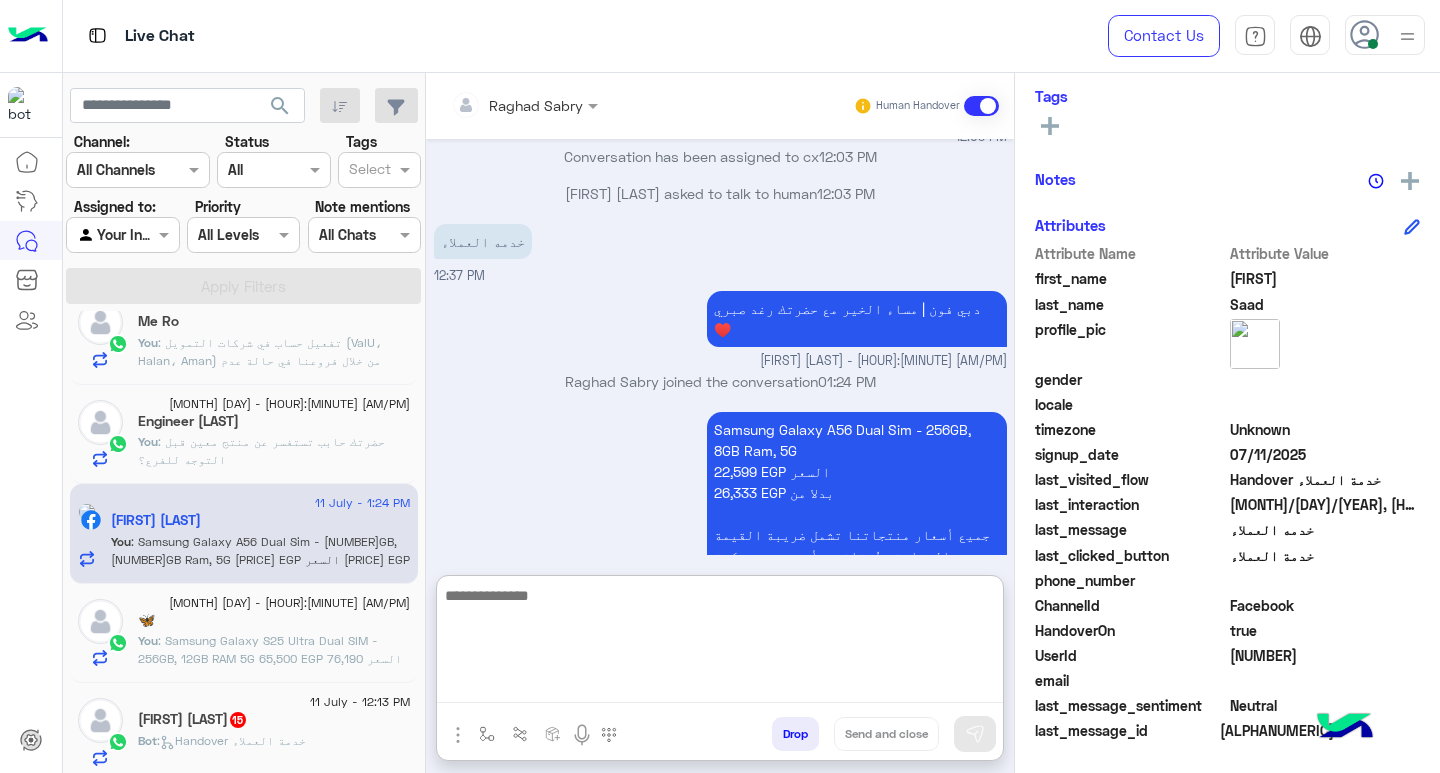 scroll, scrollTop: 1056, scrollLeft: 0, axis: vertical 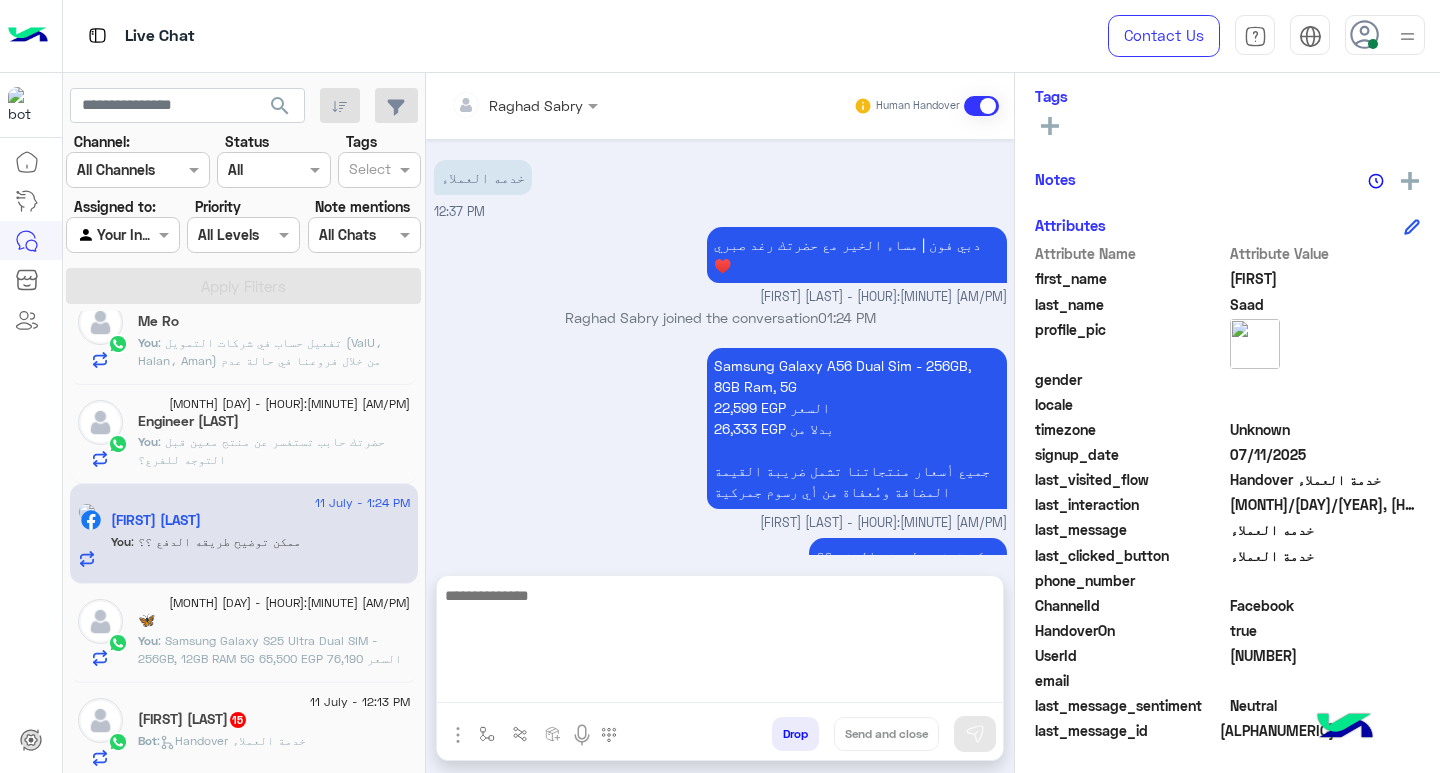 click on ": Samsung Galaxy S25 Ultra Dual SIM - 256GB, 12GB RAM 5G
65,500 EGP   السعر
76,190 EGP بدلا من
جميع أسعار منتجاتنا تشمل ضريبة القيمة المضافة ومُعفاة من أي رسوم جمركية" 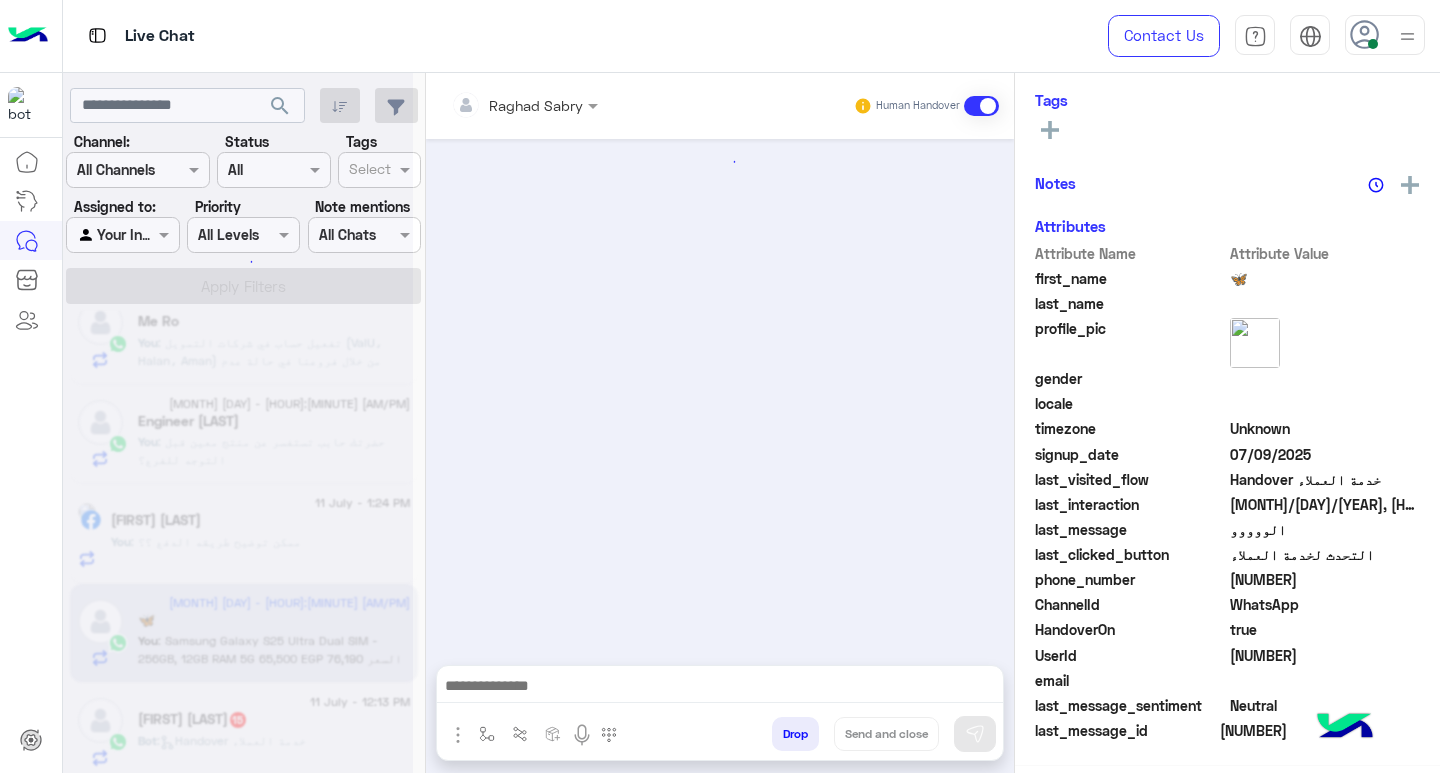 scroll, scrollTop: 325, scrollLeft: 0, axis: vertical 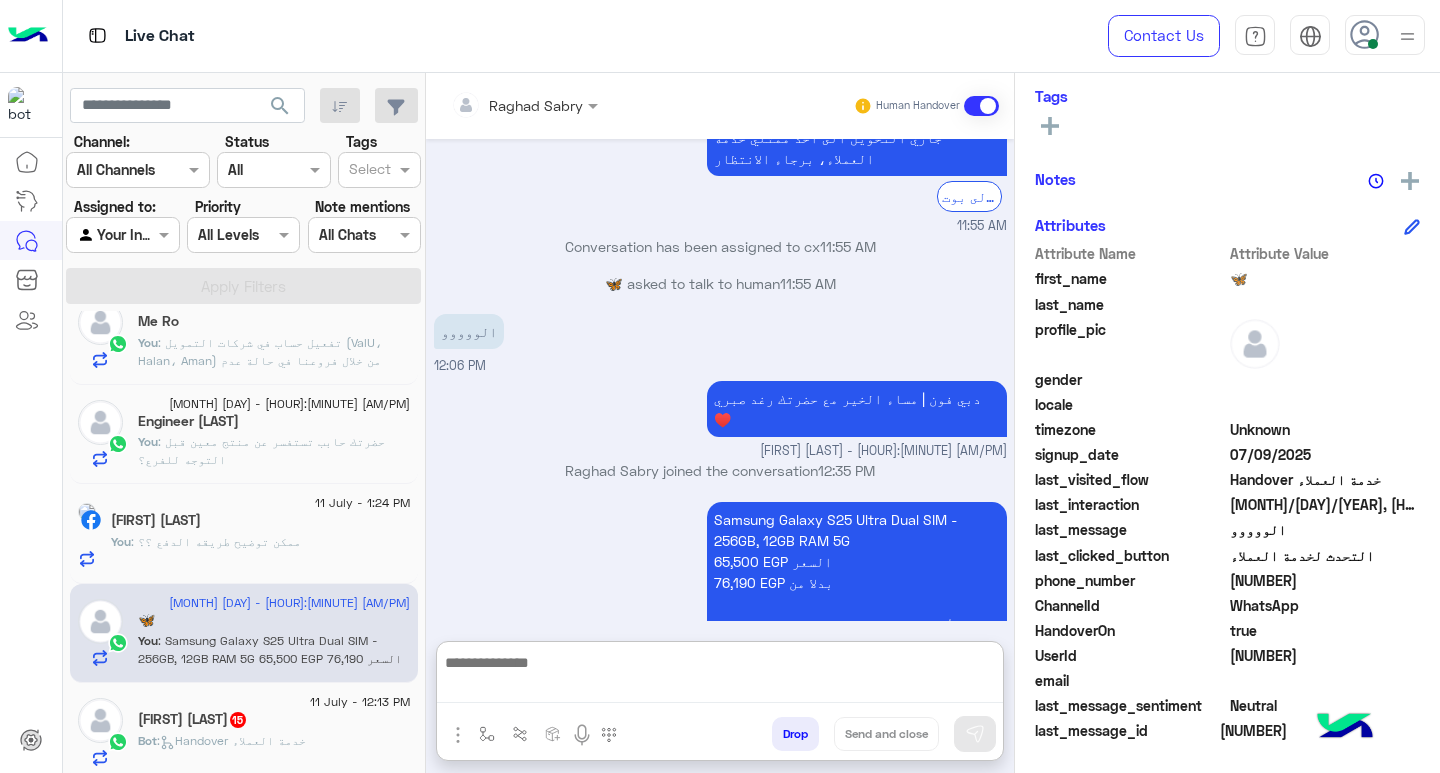 click 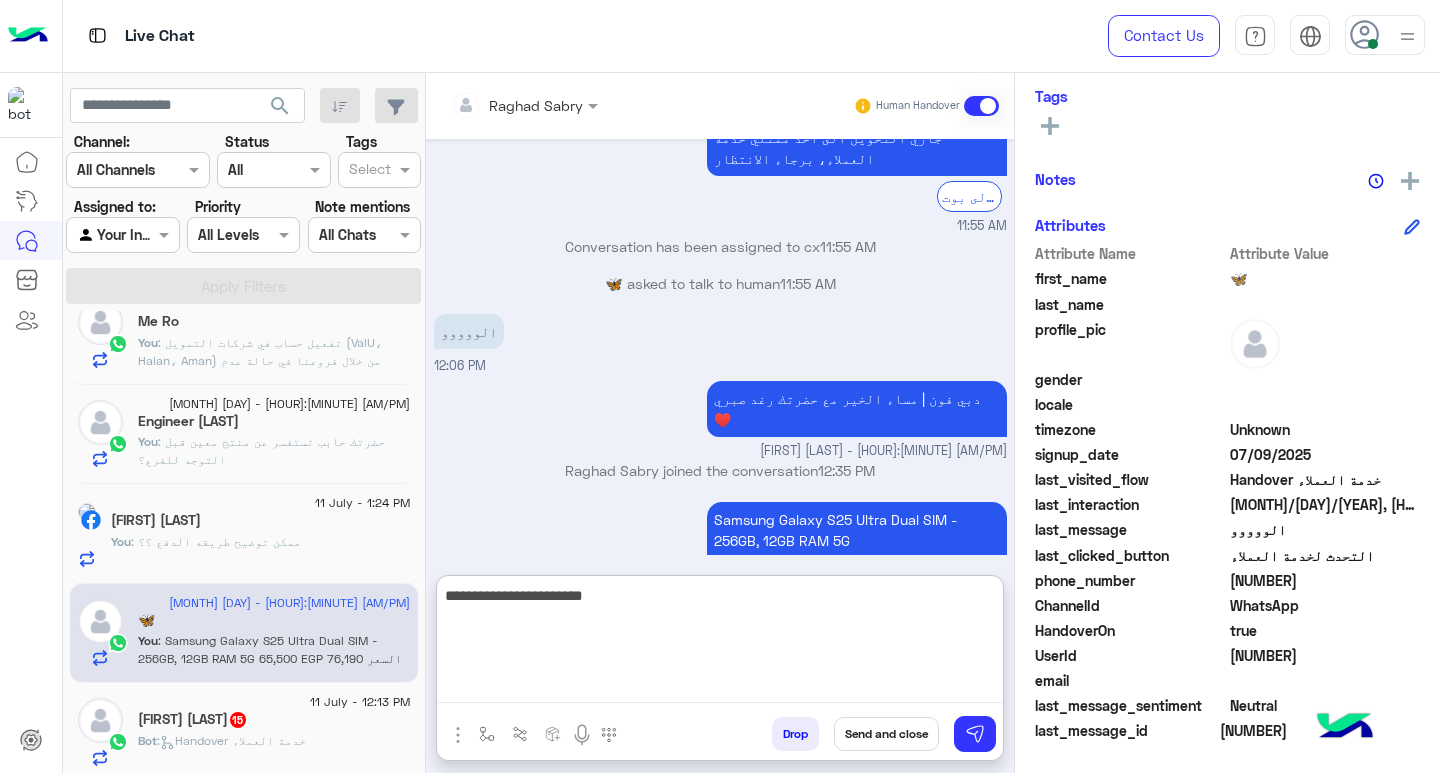 type on "**********" 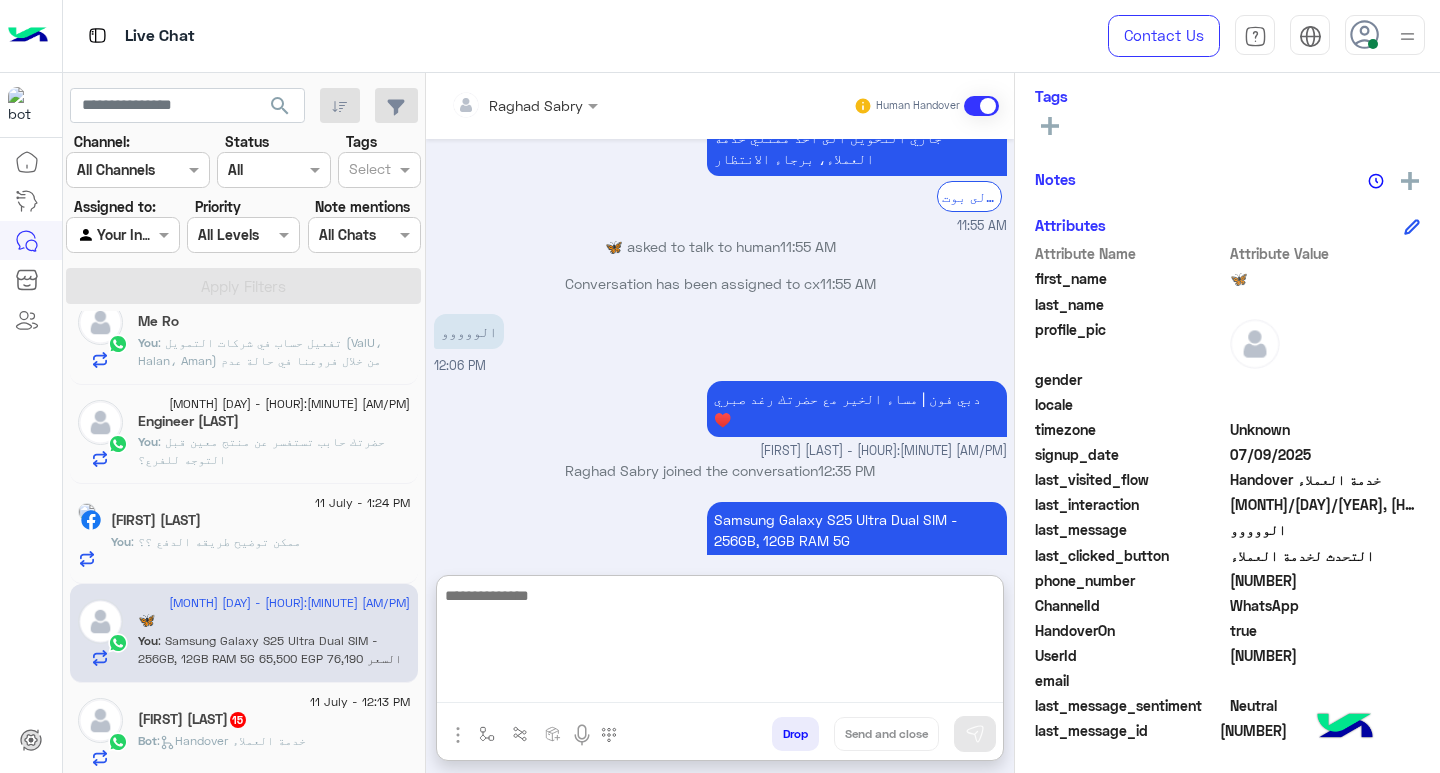 scroll, scrollTop: 1661, scrollLeft: 0, axis: vertical 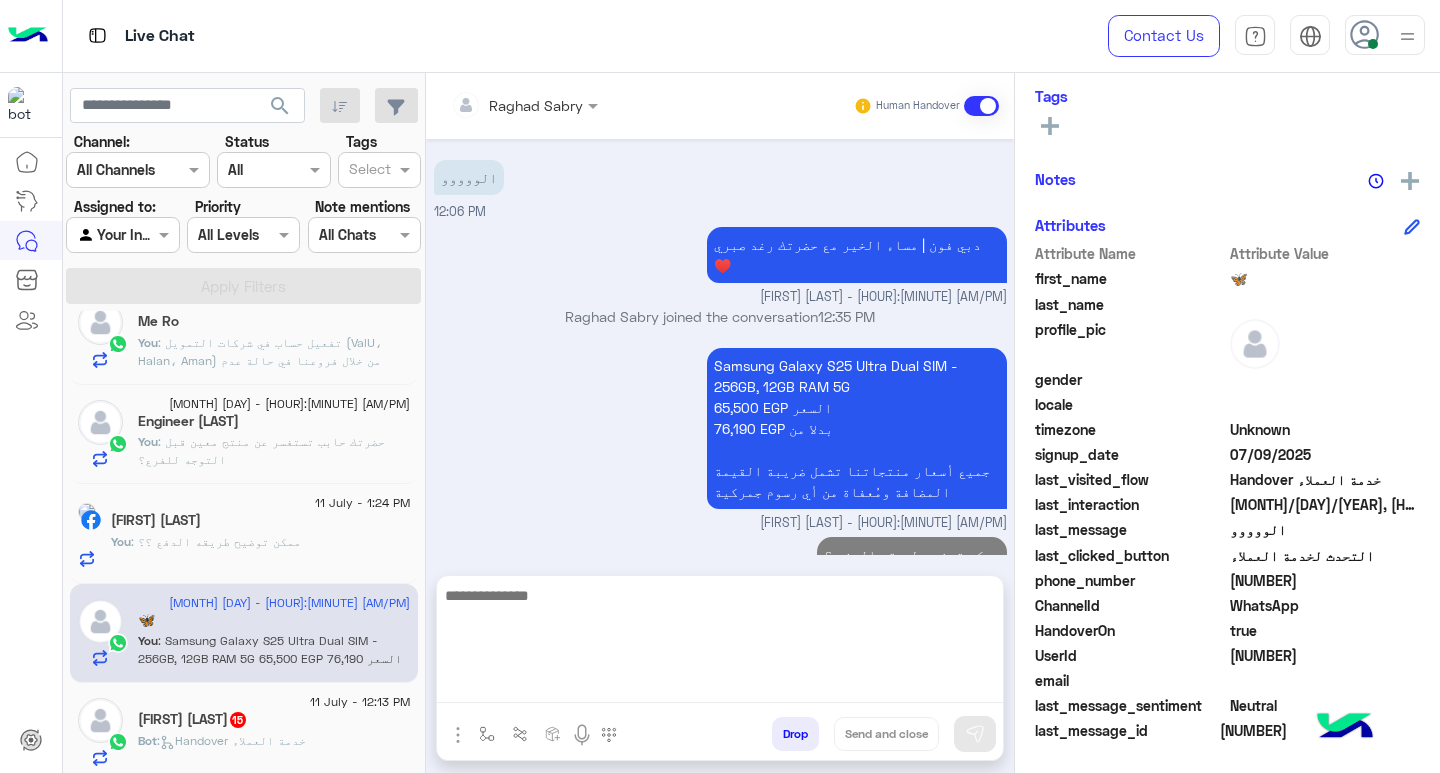 click on "Rezk Abdelmalak  15" 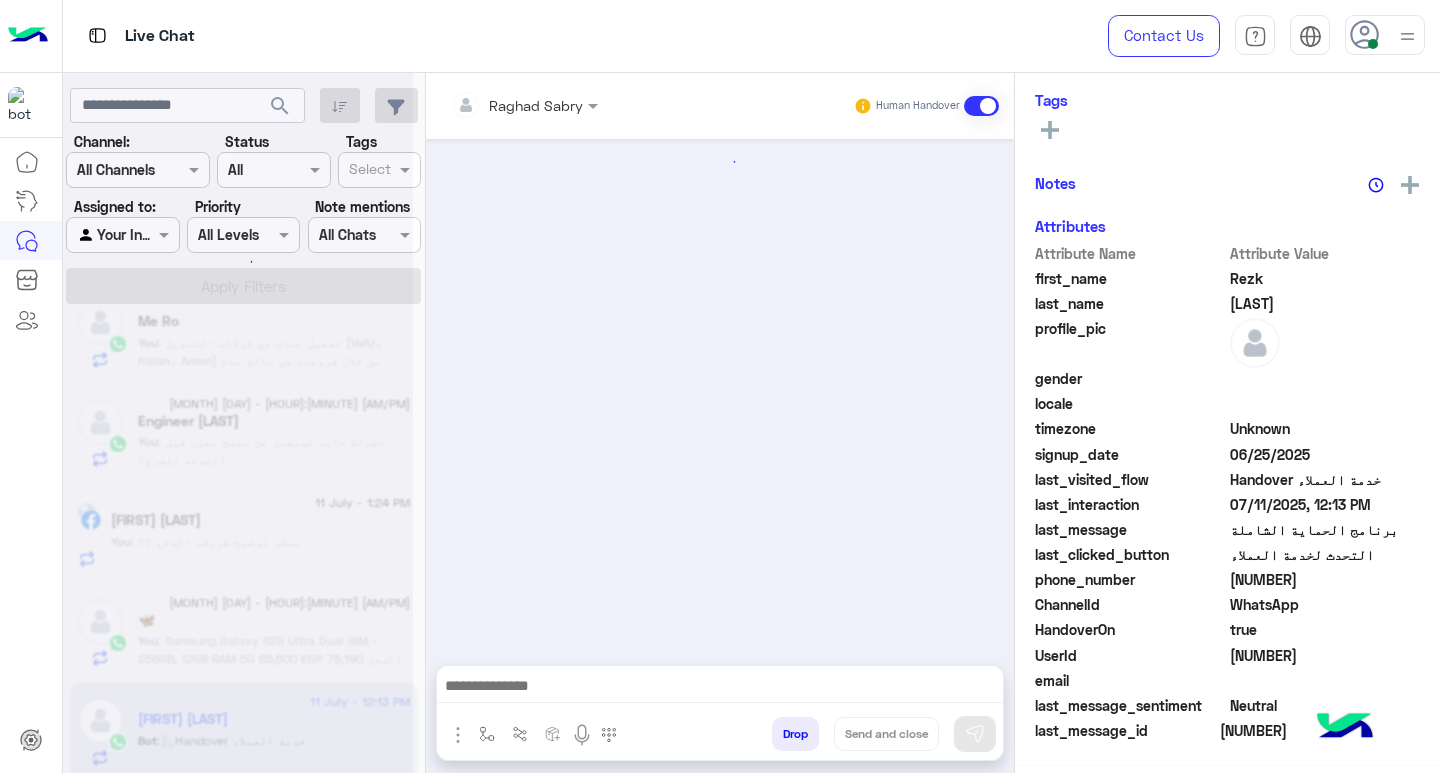 scroll, scrollTop: 325, scrollLeft: 0, axis: vertical 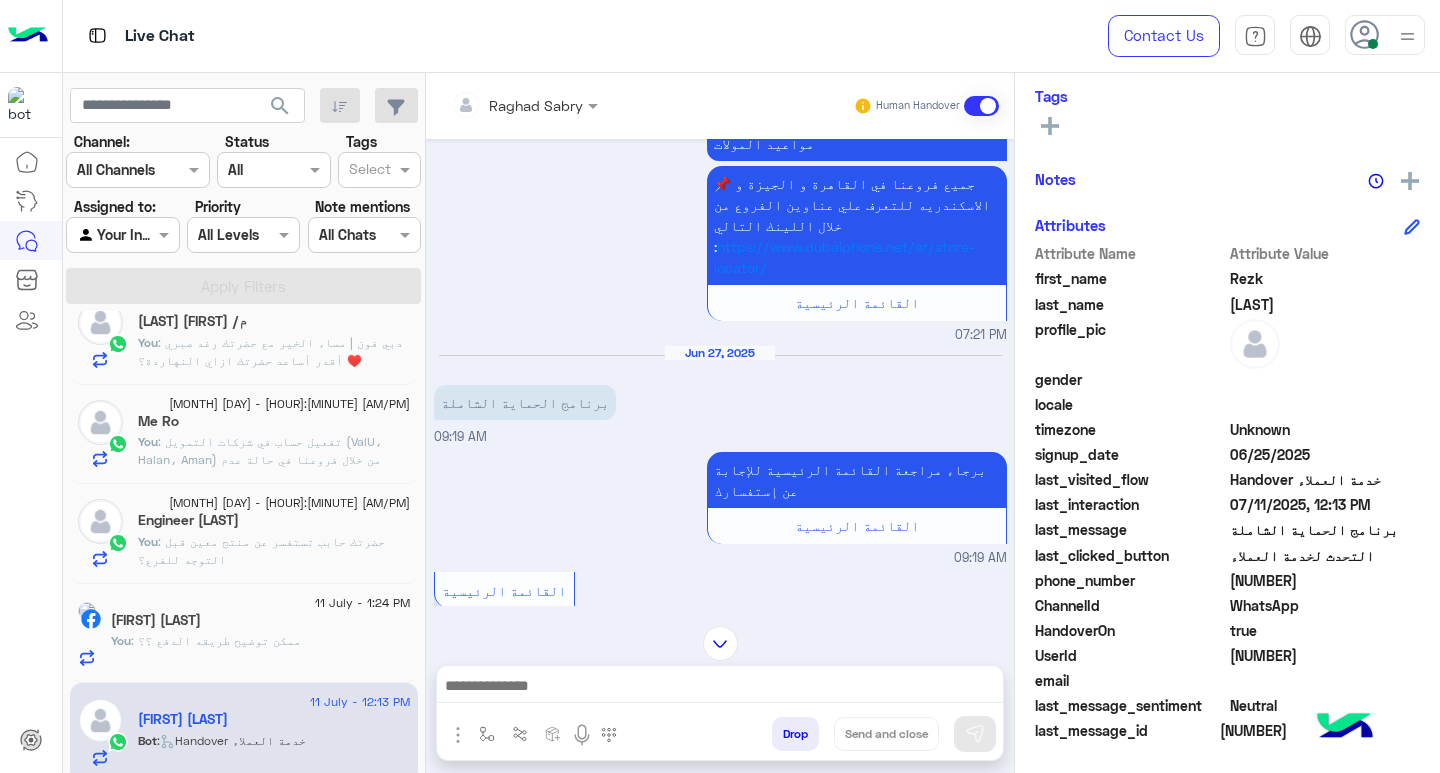 click 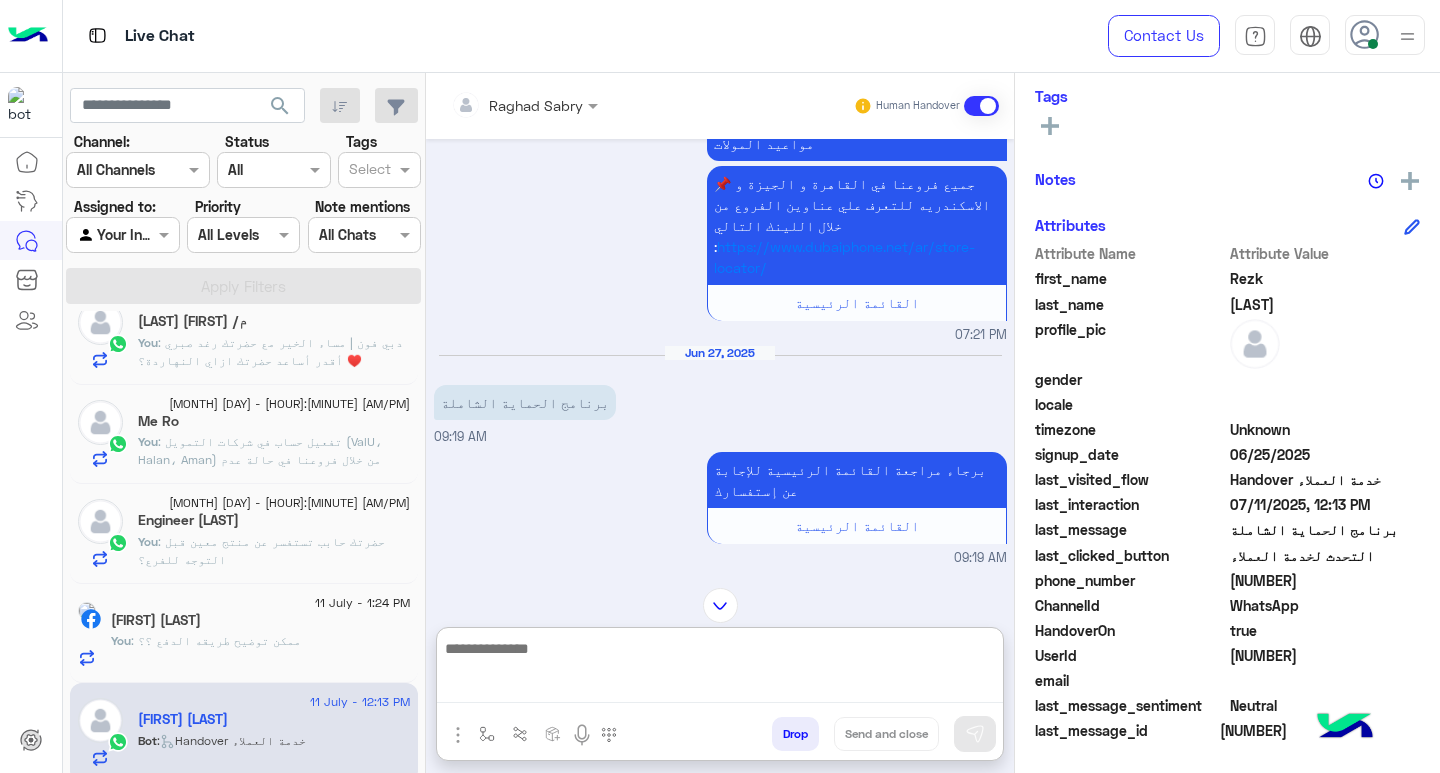 paste on "**********" 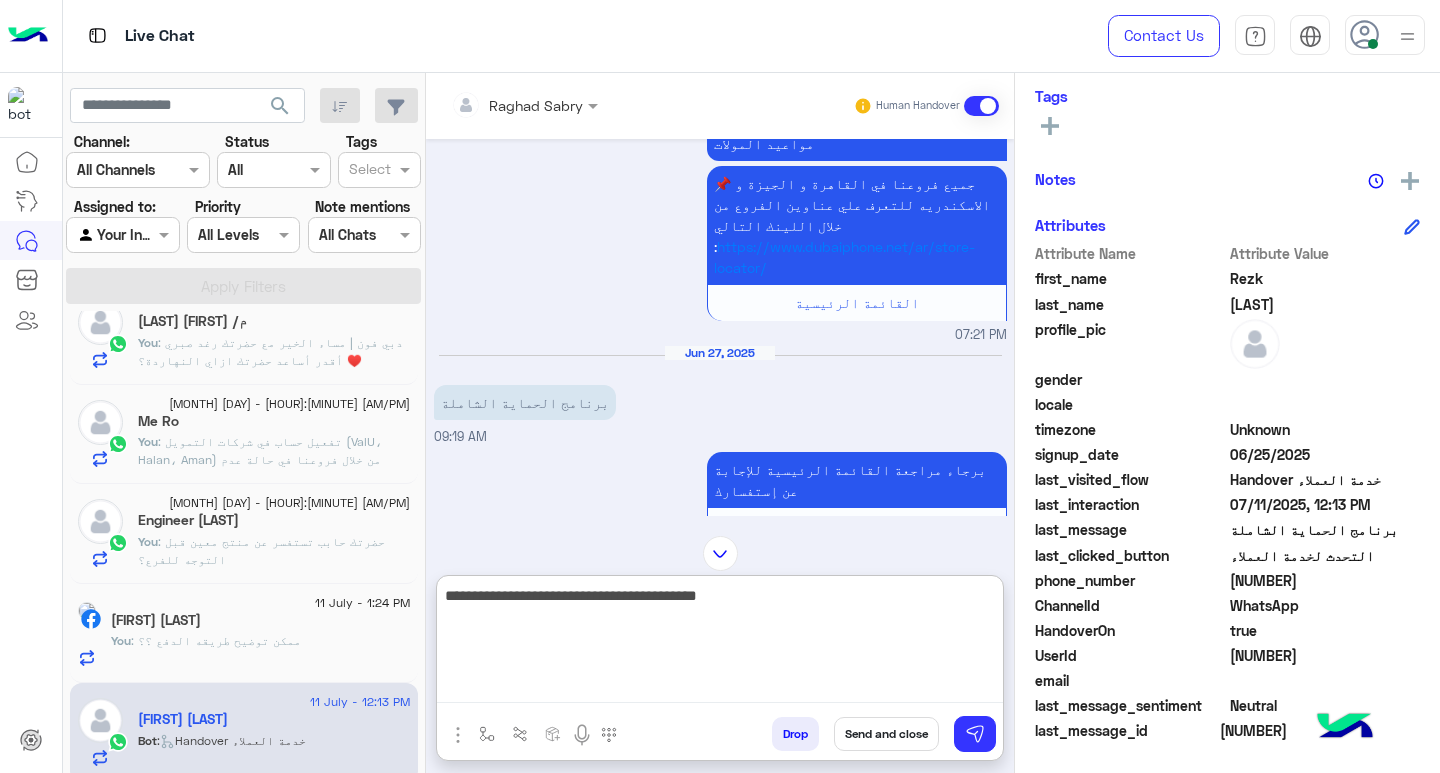 type on "**********" 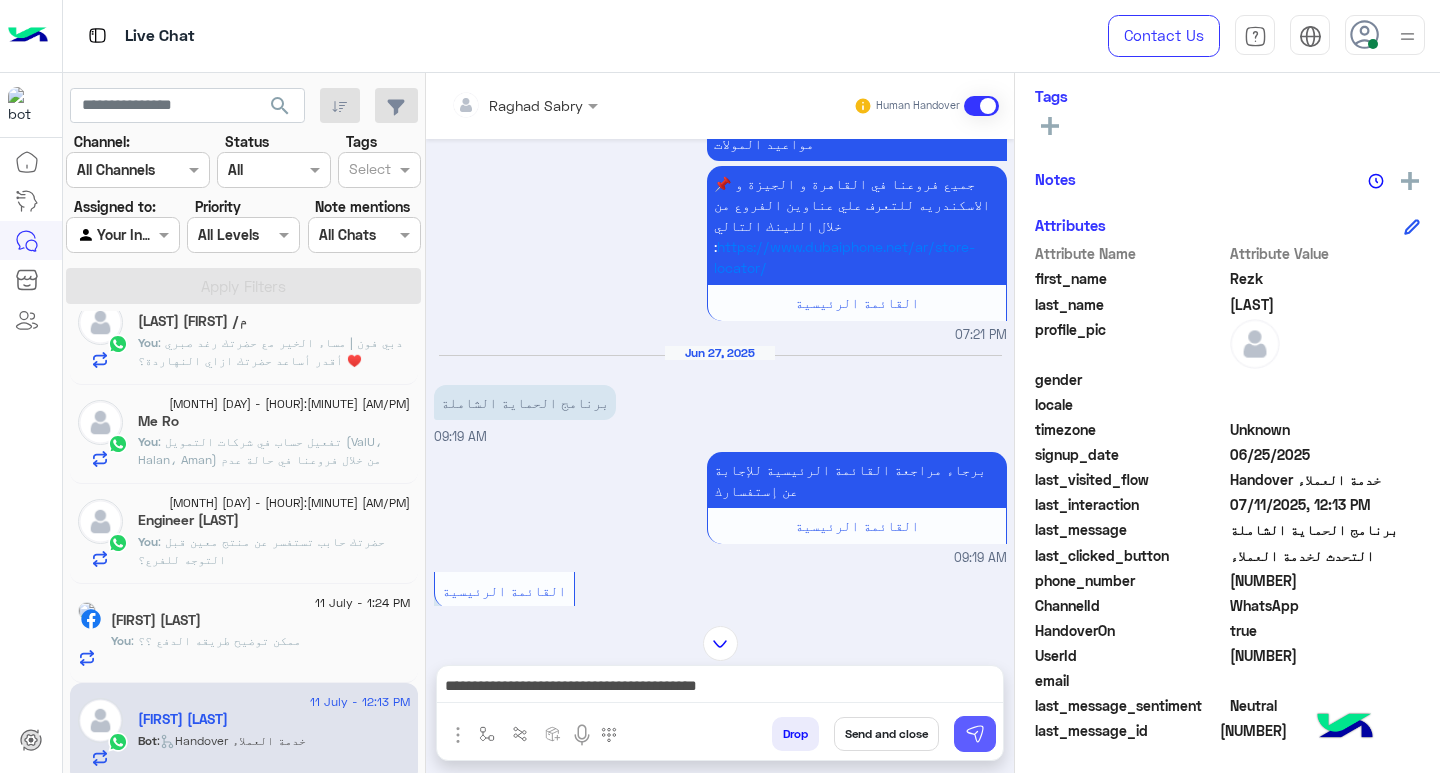 click 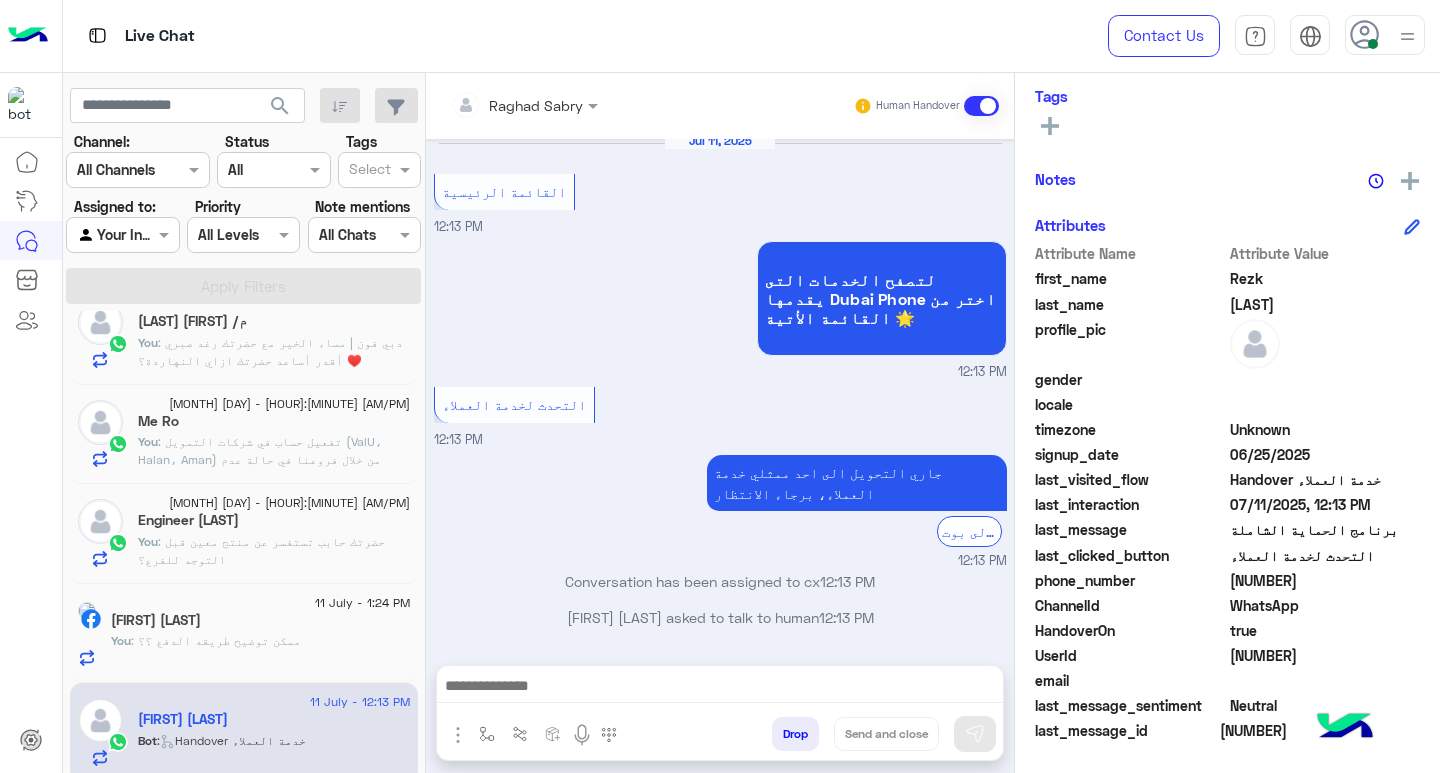 scroll, scrollTop: 2551, scrollLeft: 0, axis: vertical 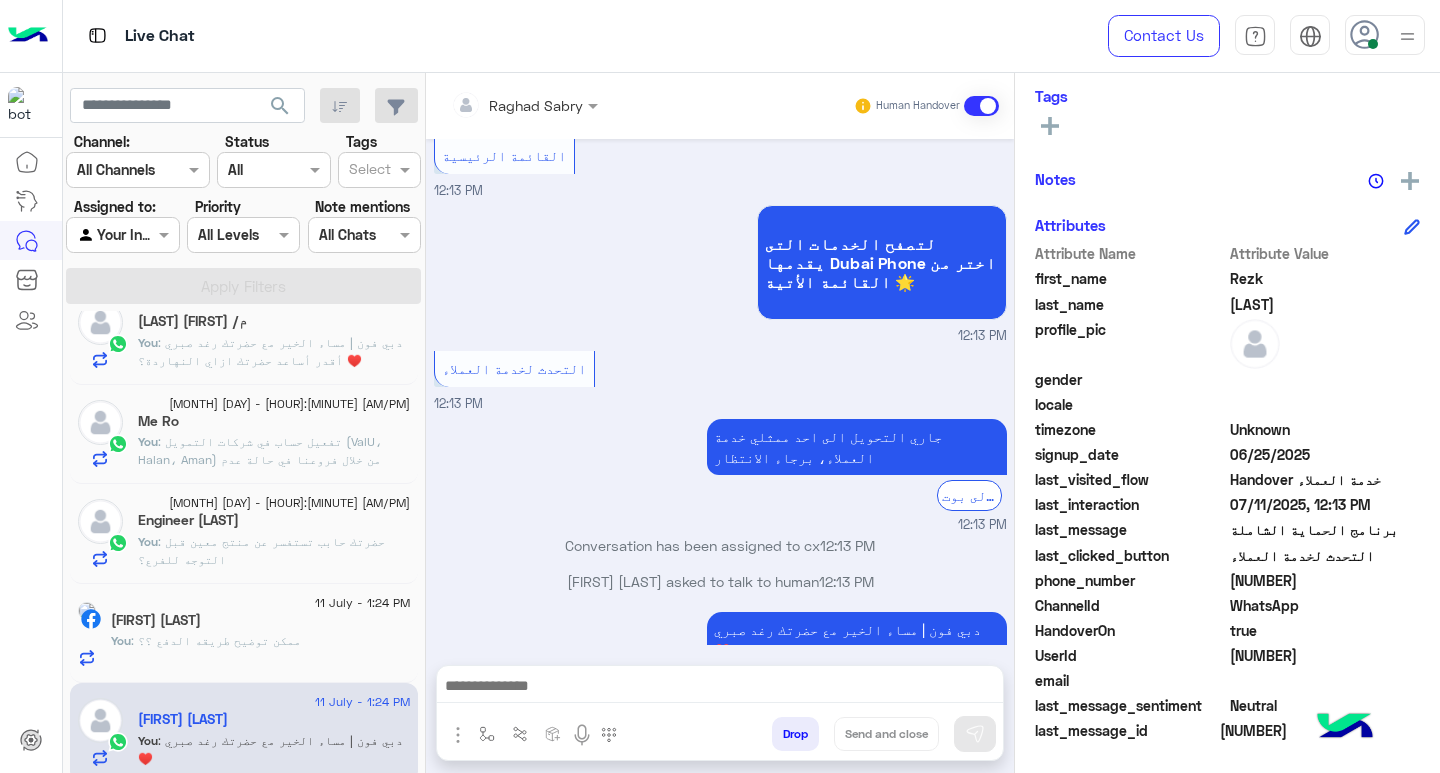 click 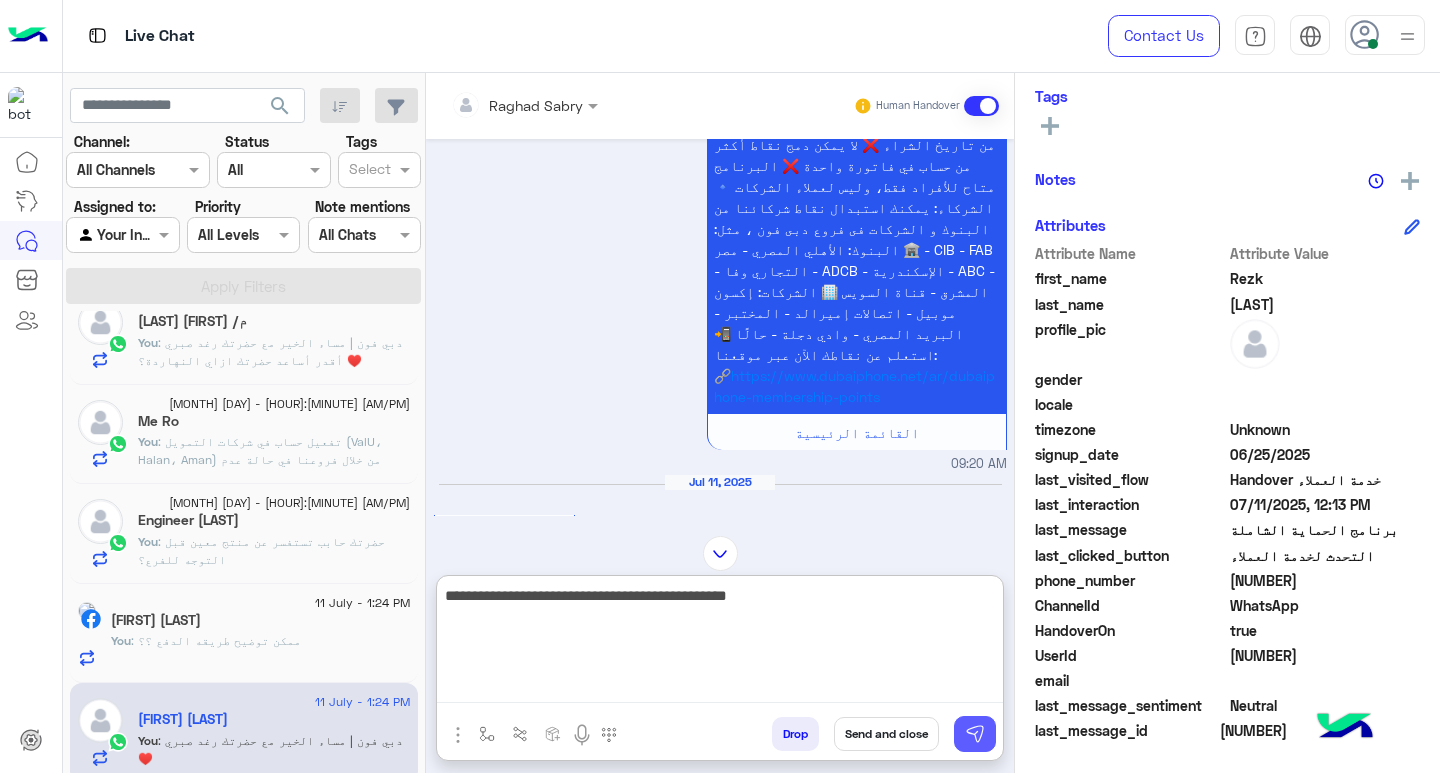 type on "**********" 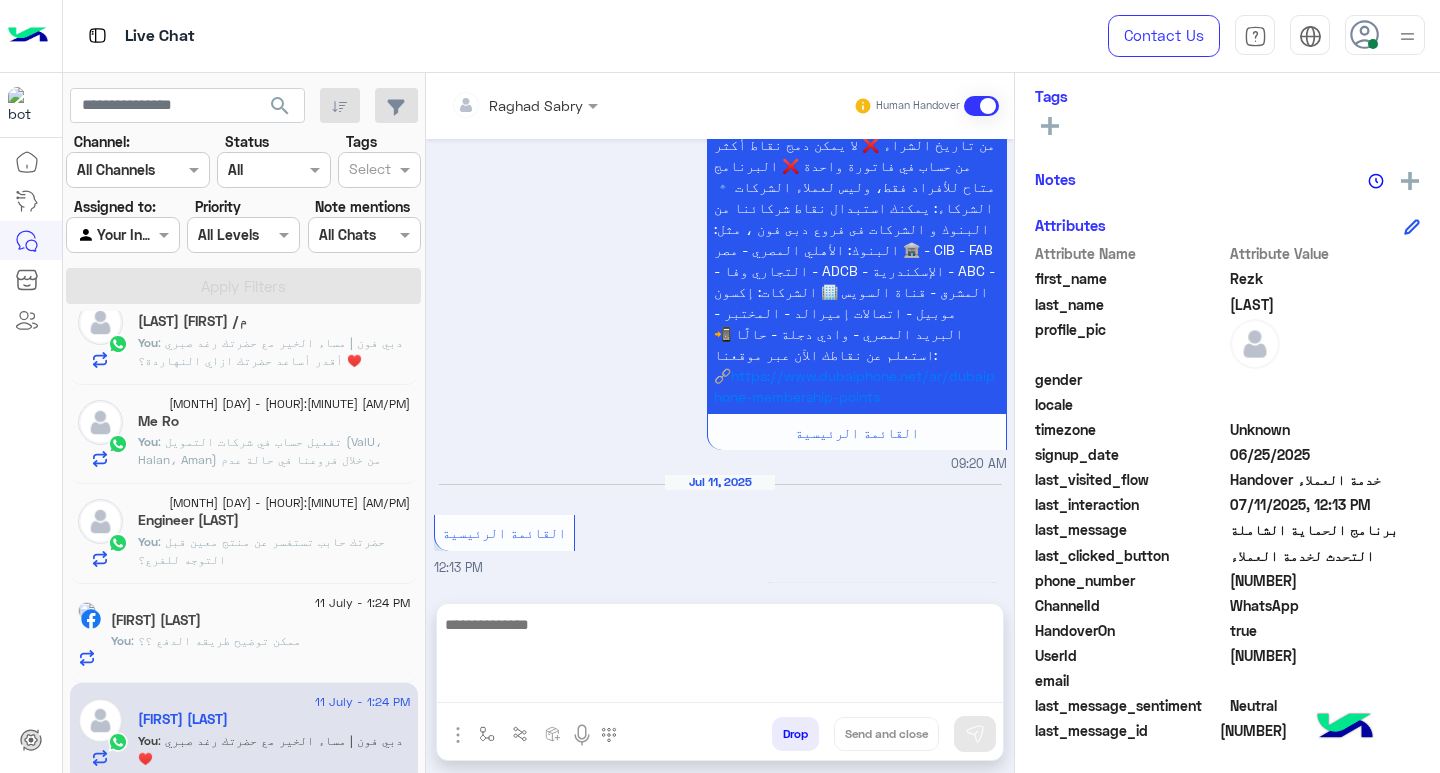 scroll, scrollTop: 2636, scrollLeft: 0, axis: vertical 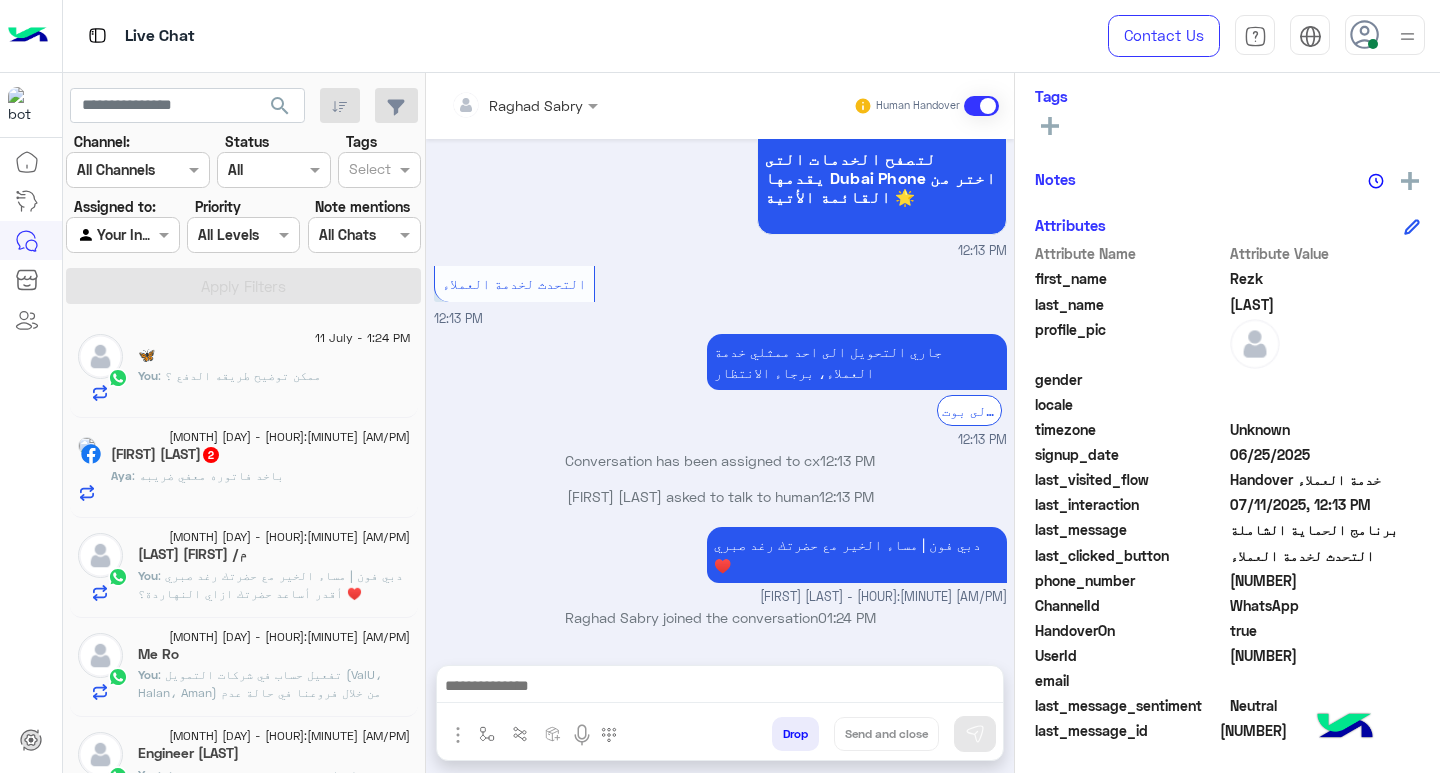 click on "Aya Moaz  2" 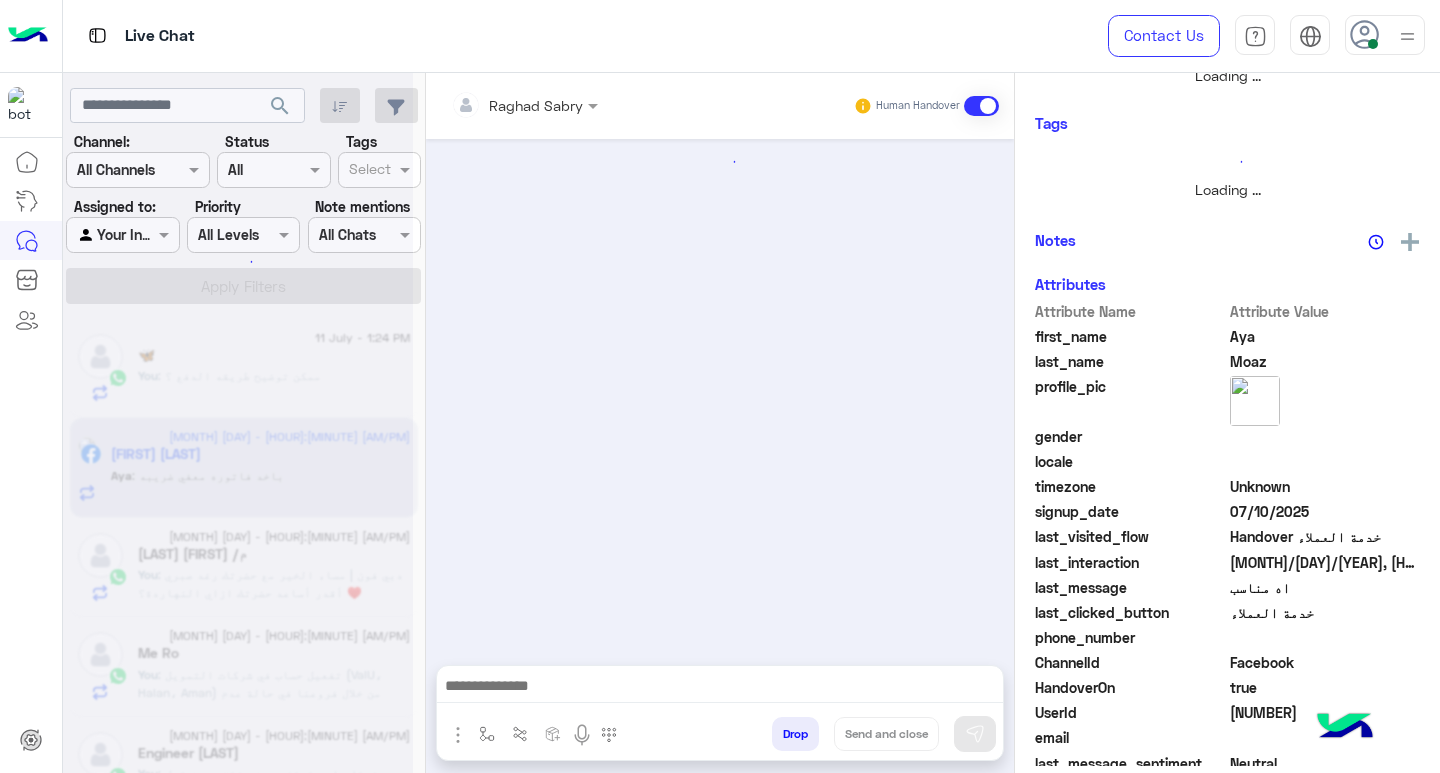 scroll, scrollTop: 355, scrollLeft: 0, axis: vertical 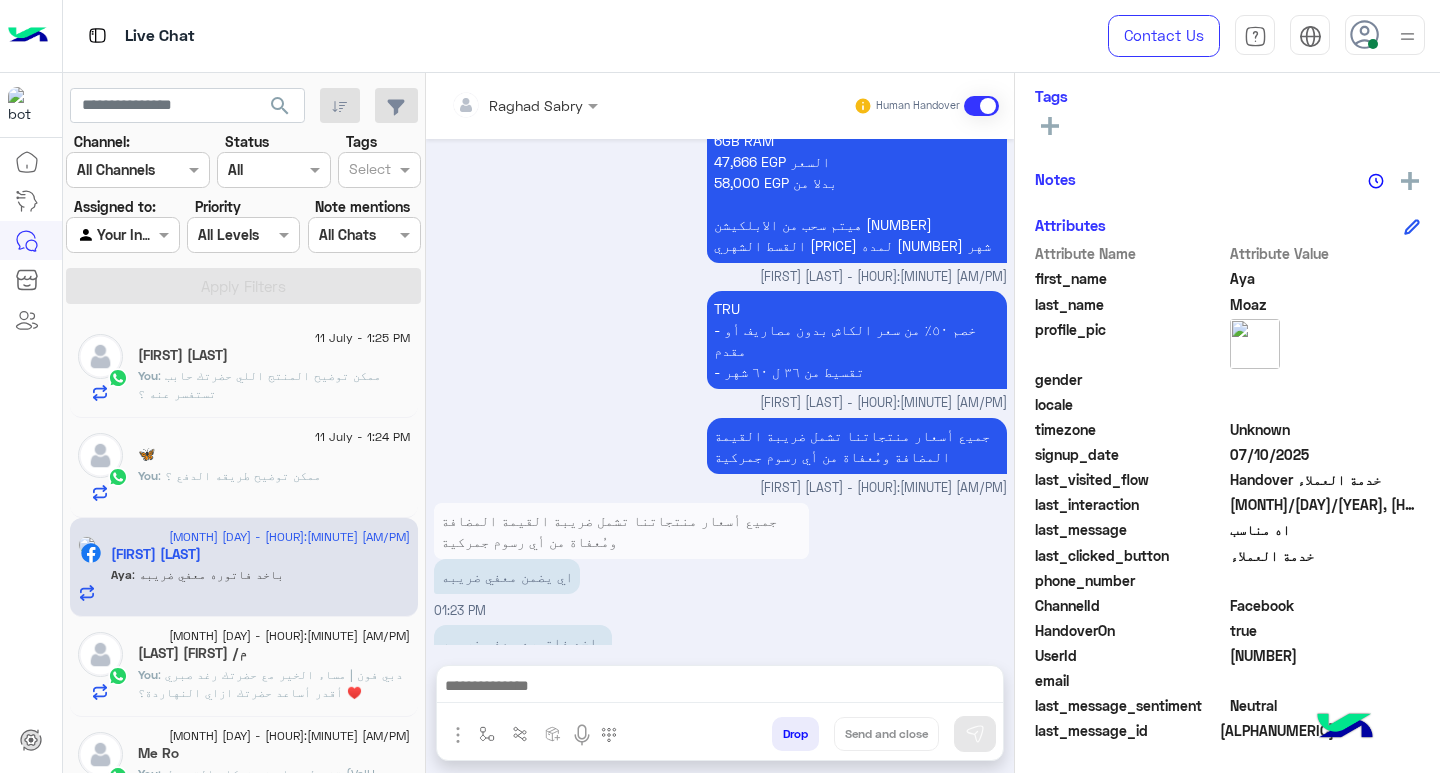 click 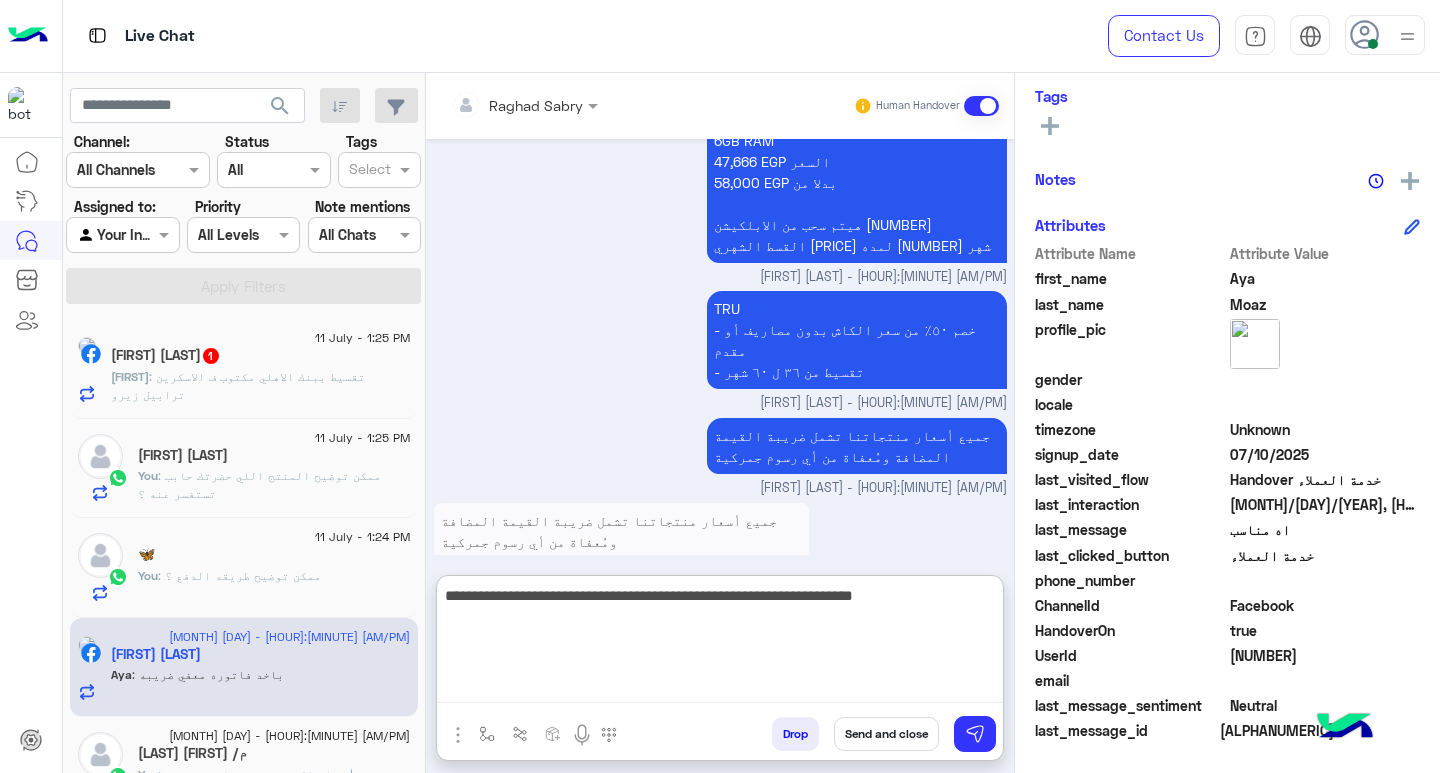 type on "**********" 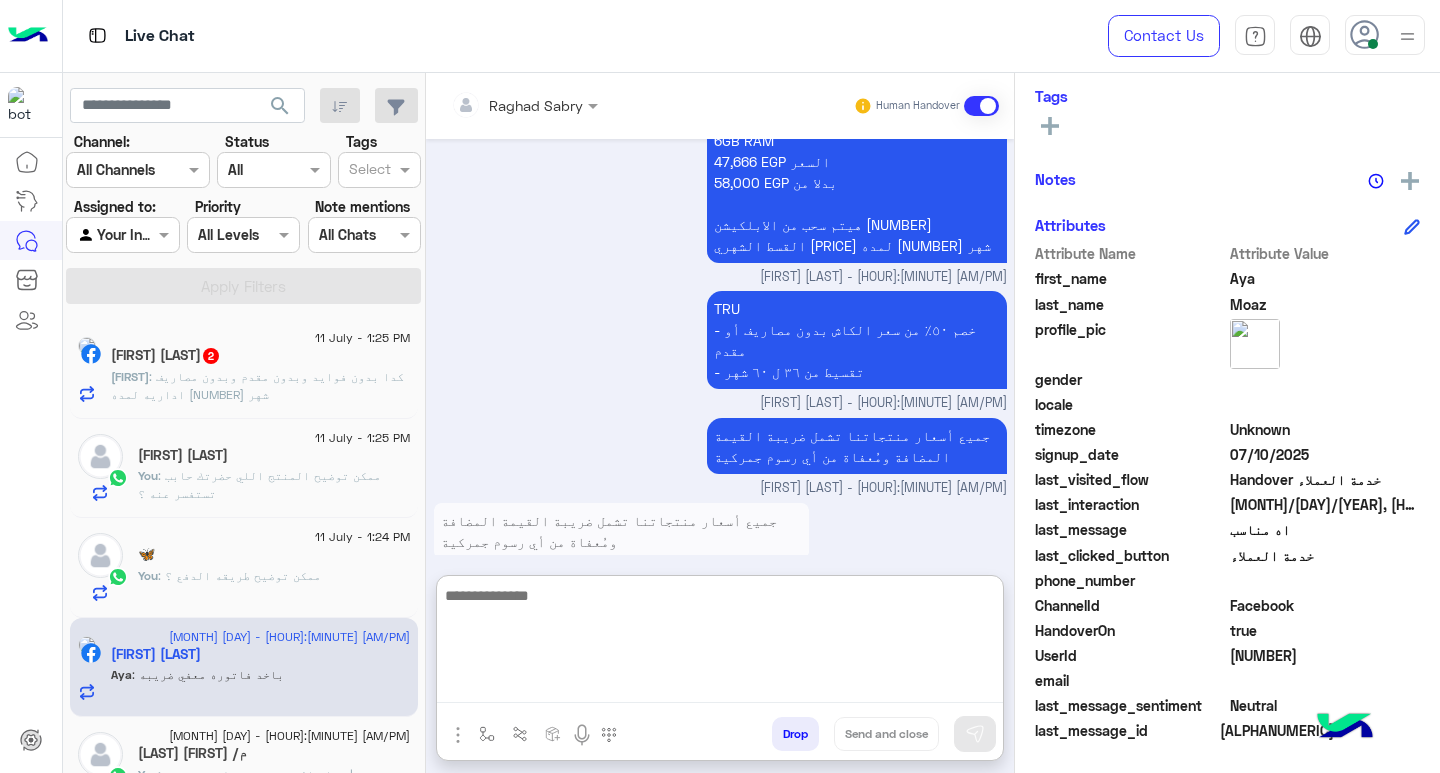 scroll, scrollTop: 1855, scrollLeft: 0, axis: vertical 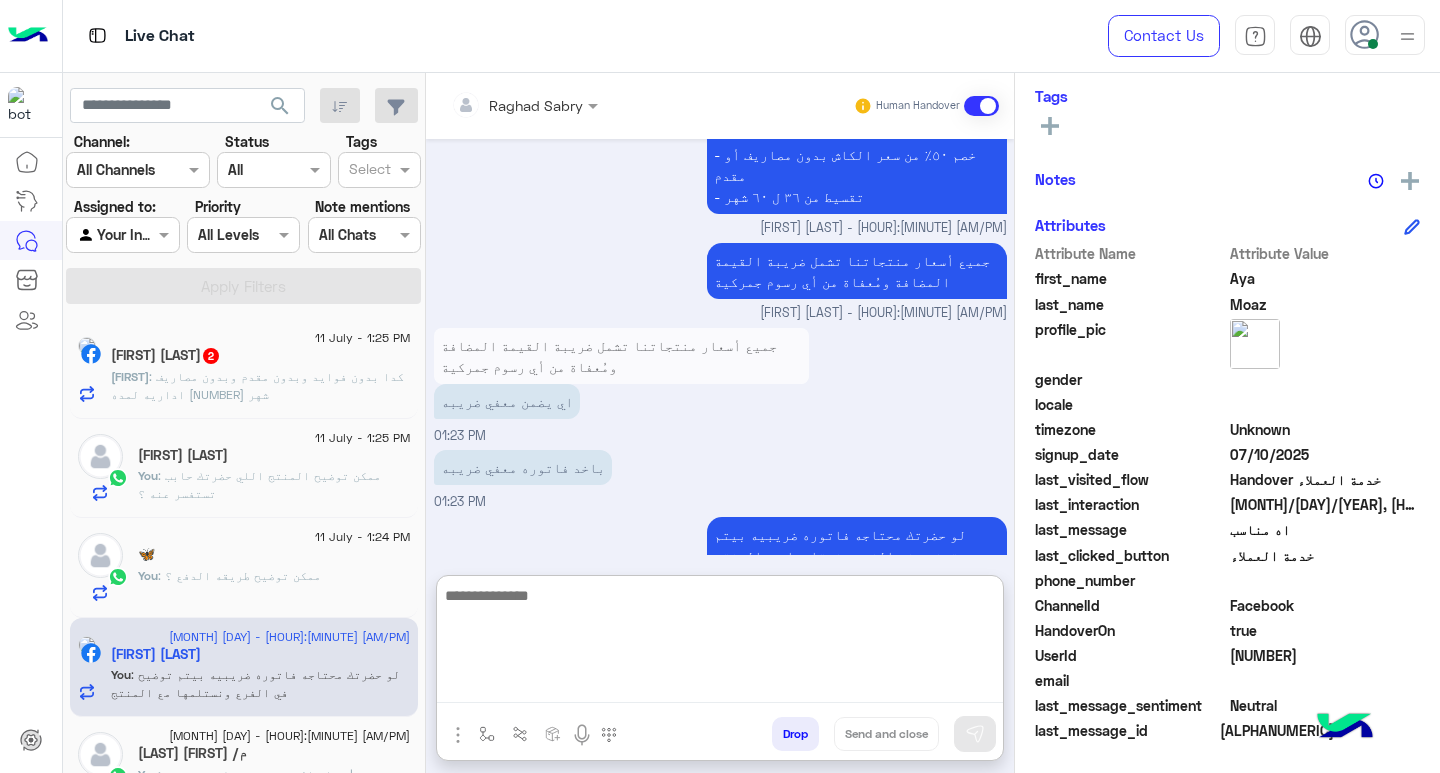 click on "SHAdy Saad  2" 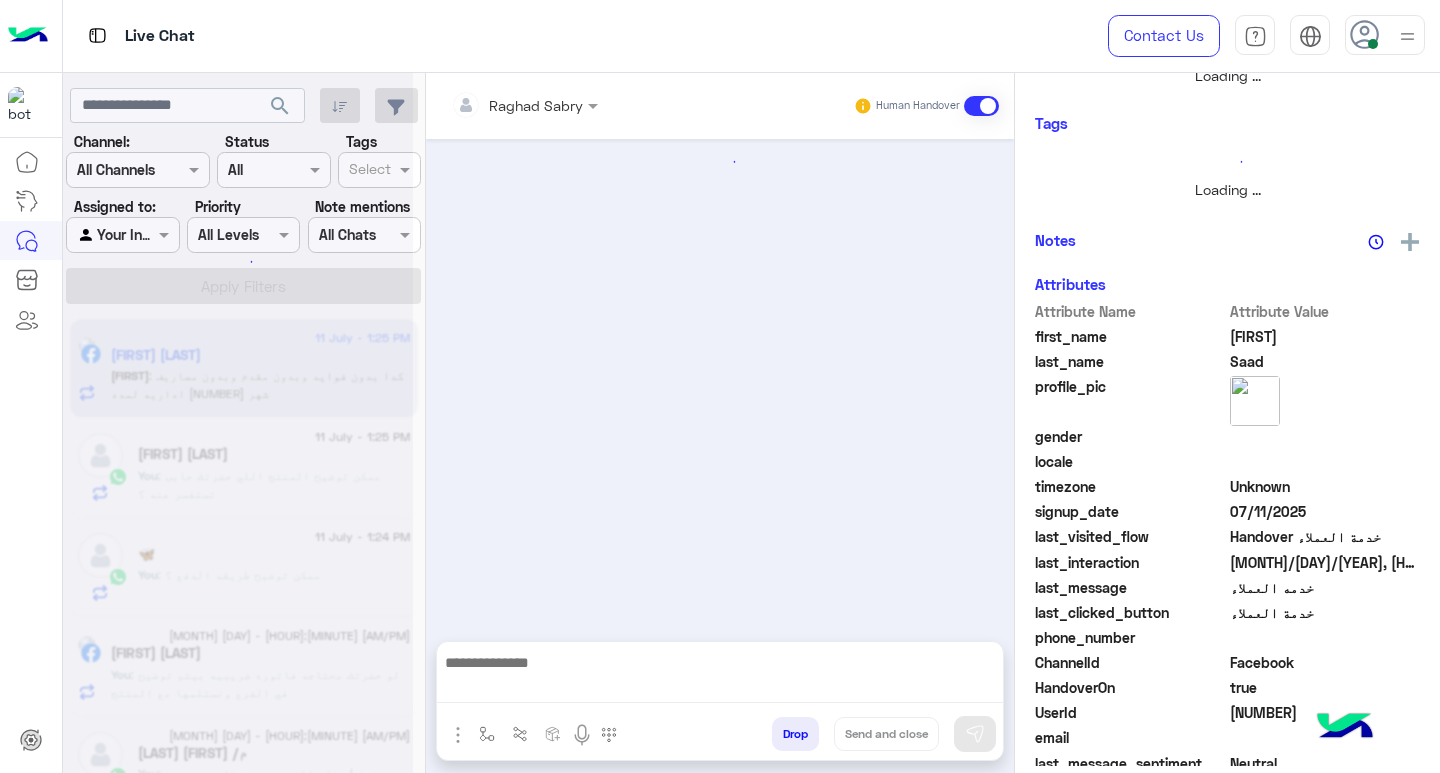 scroll, scrollTop: 0, scrollLeft: 0, axis: both 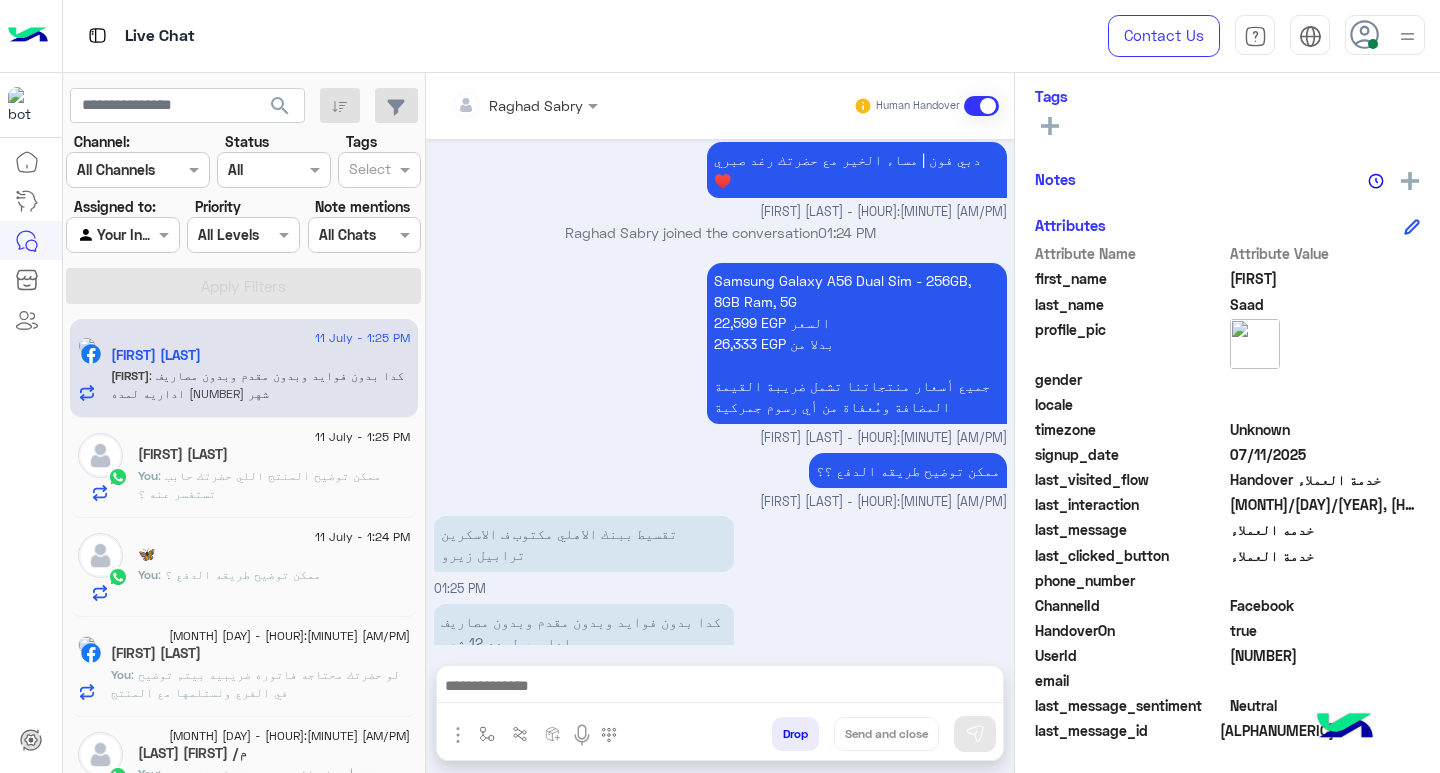 click 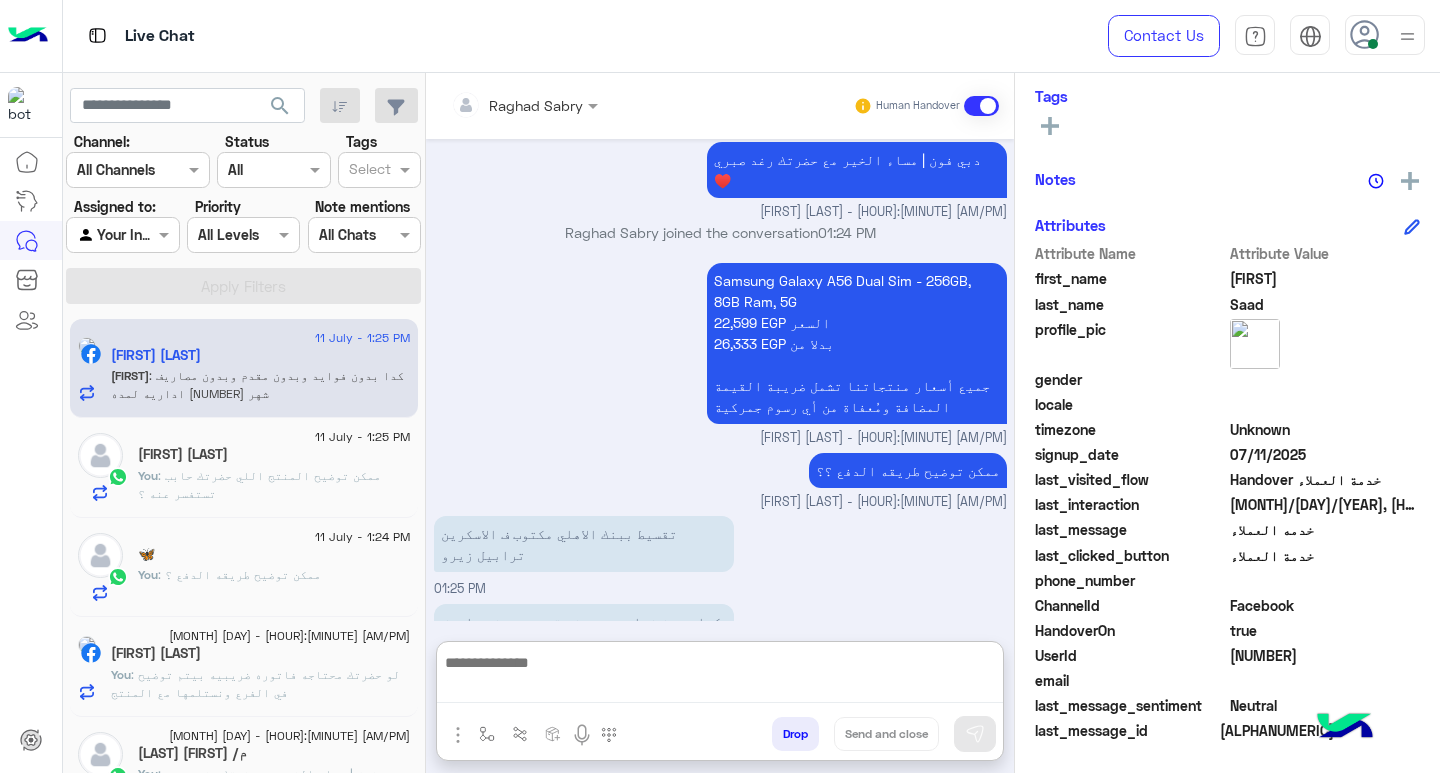paste on "**********" 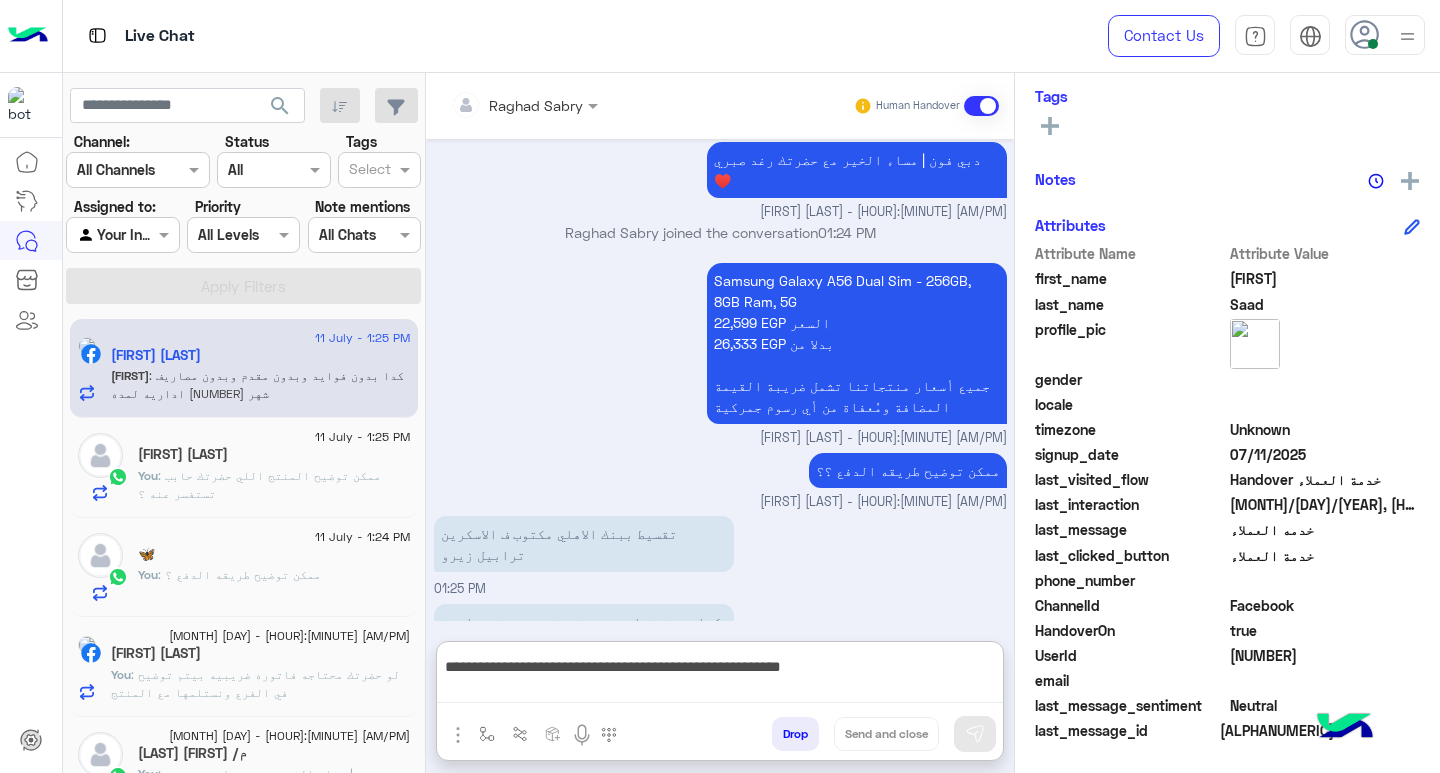 scroll, scrollTop: 0, scrollLeft: 0, axis: both 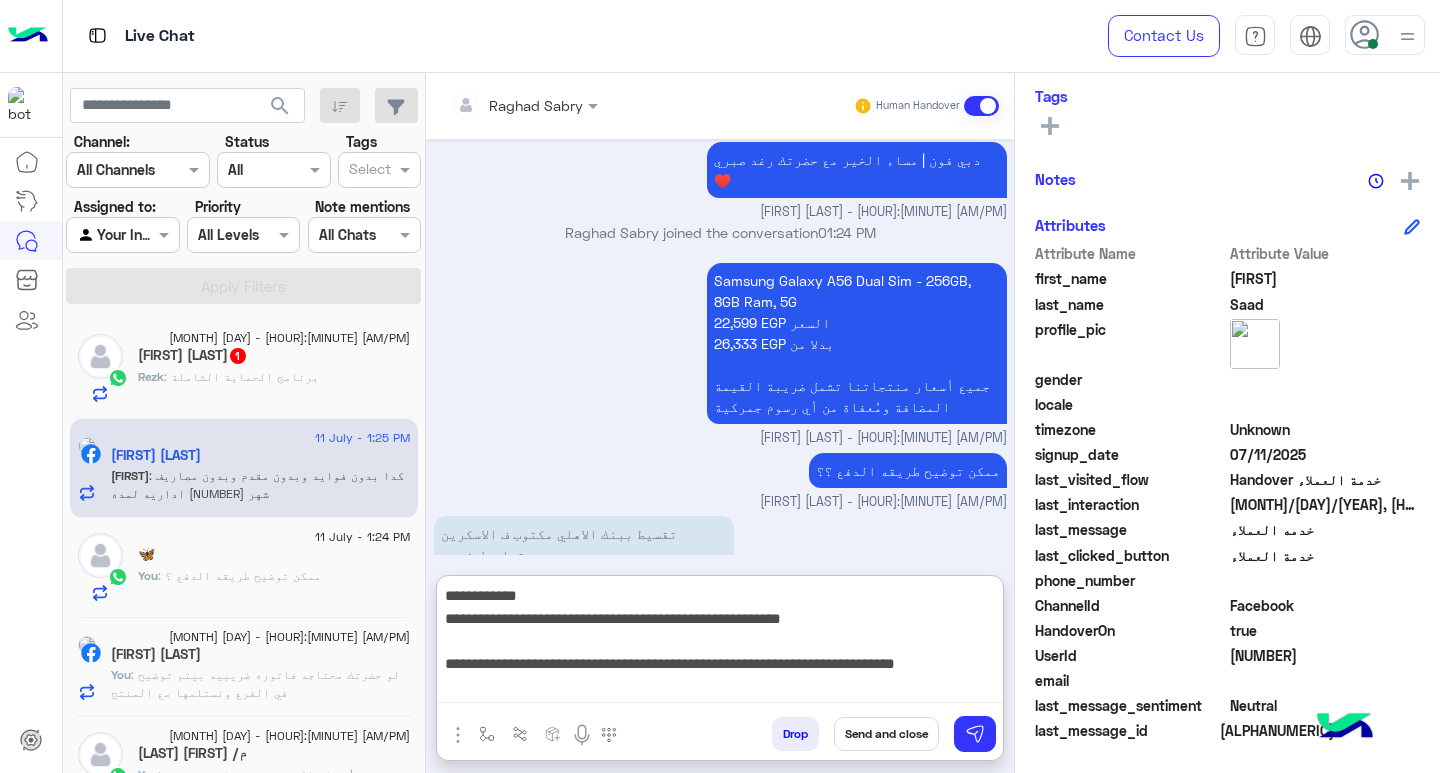 type on "**********" 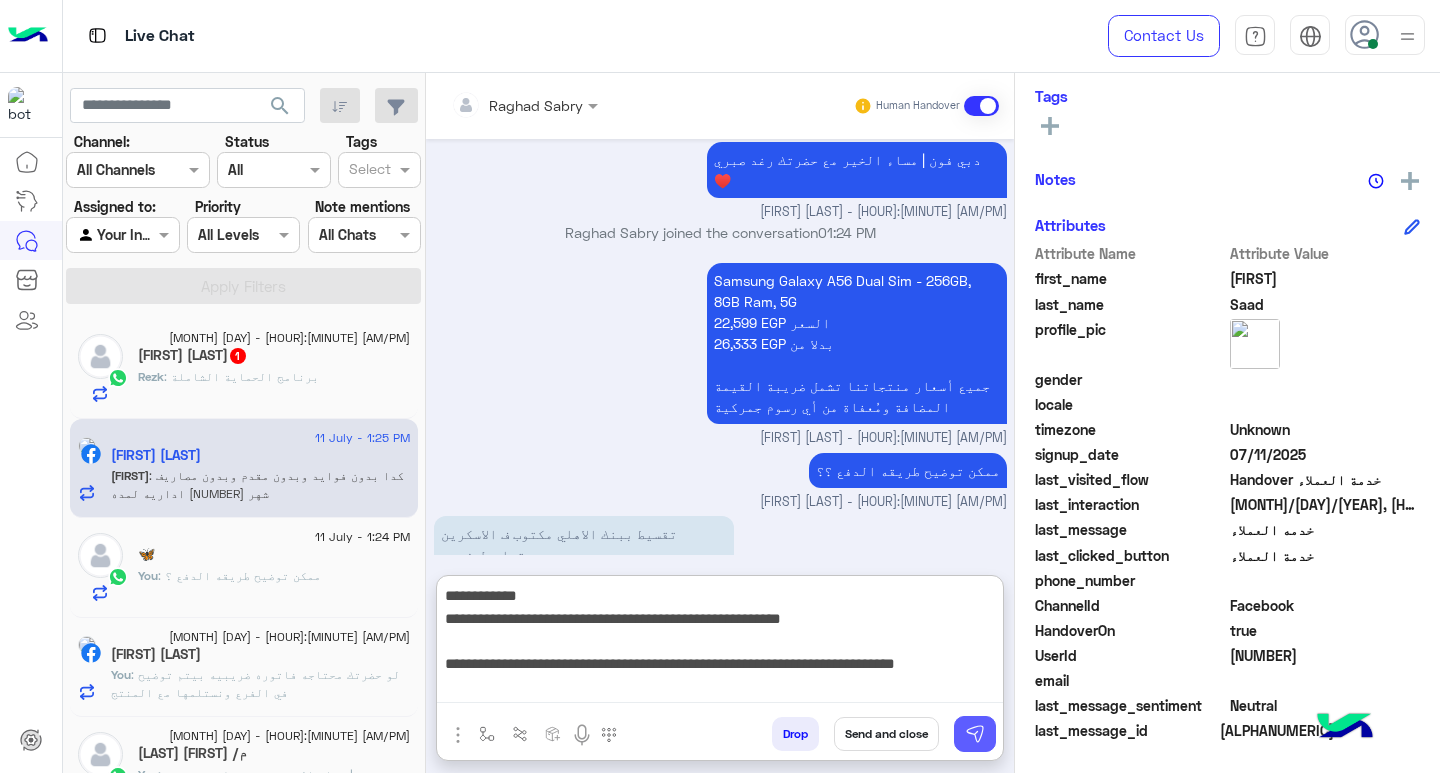 click 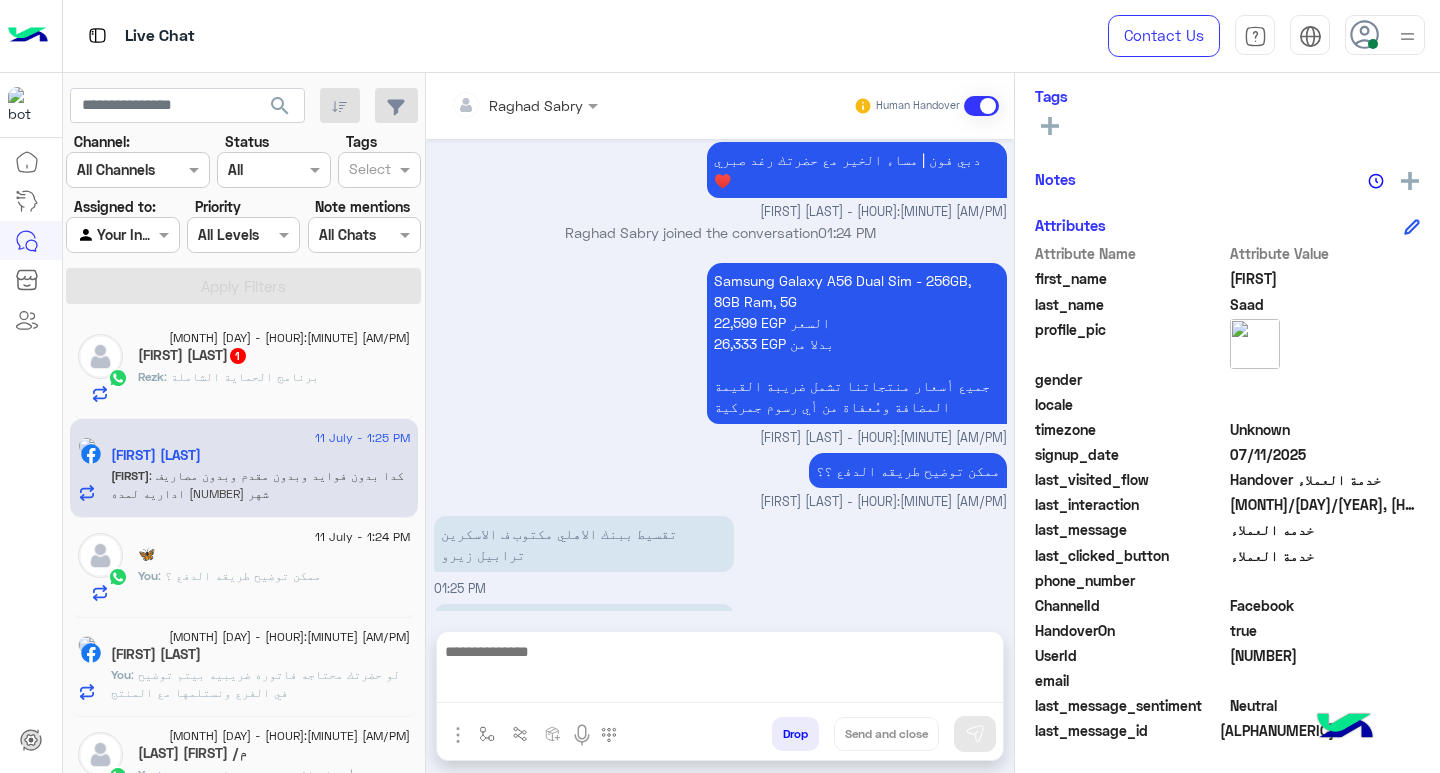 scroll, scrollTop: 1310, scrollLeft: 0, axis: vertical 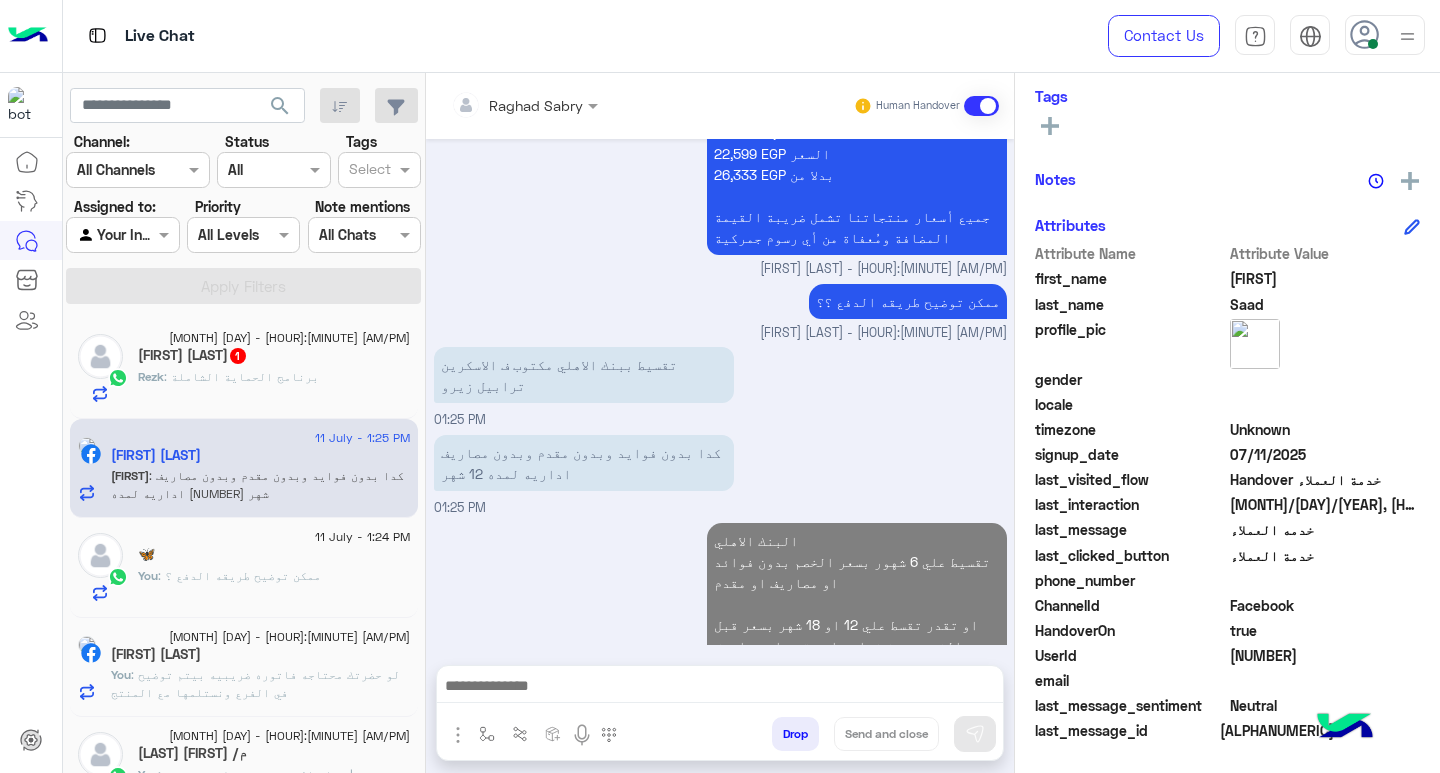 click on "Rezk : برنامج الحماية الشاملة" 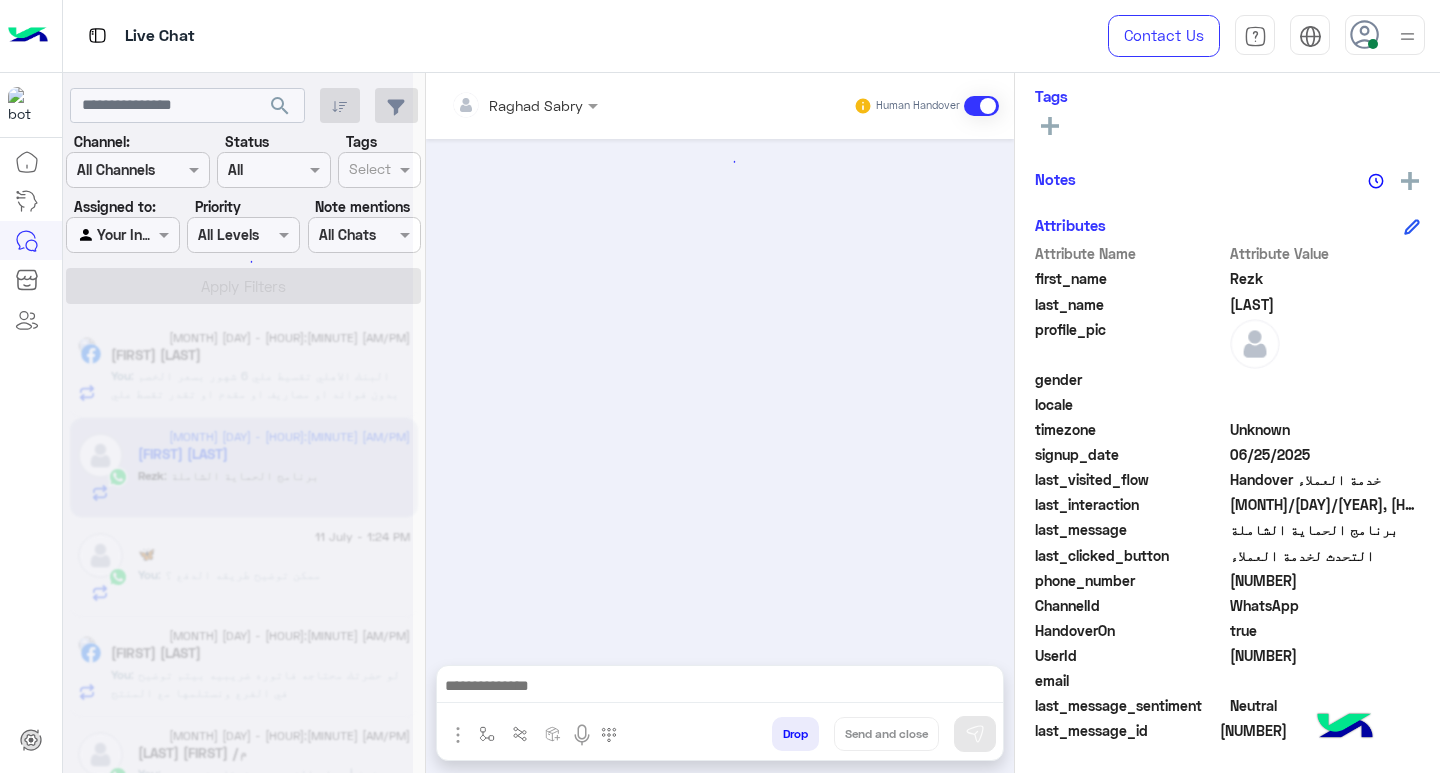 scroll, scrollTop: 329, scrollLeft: 0, axis: vertical 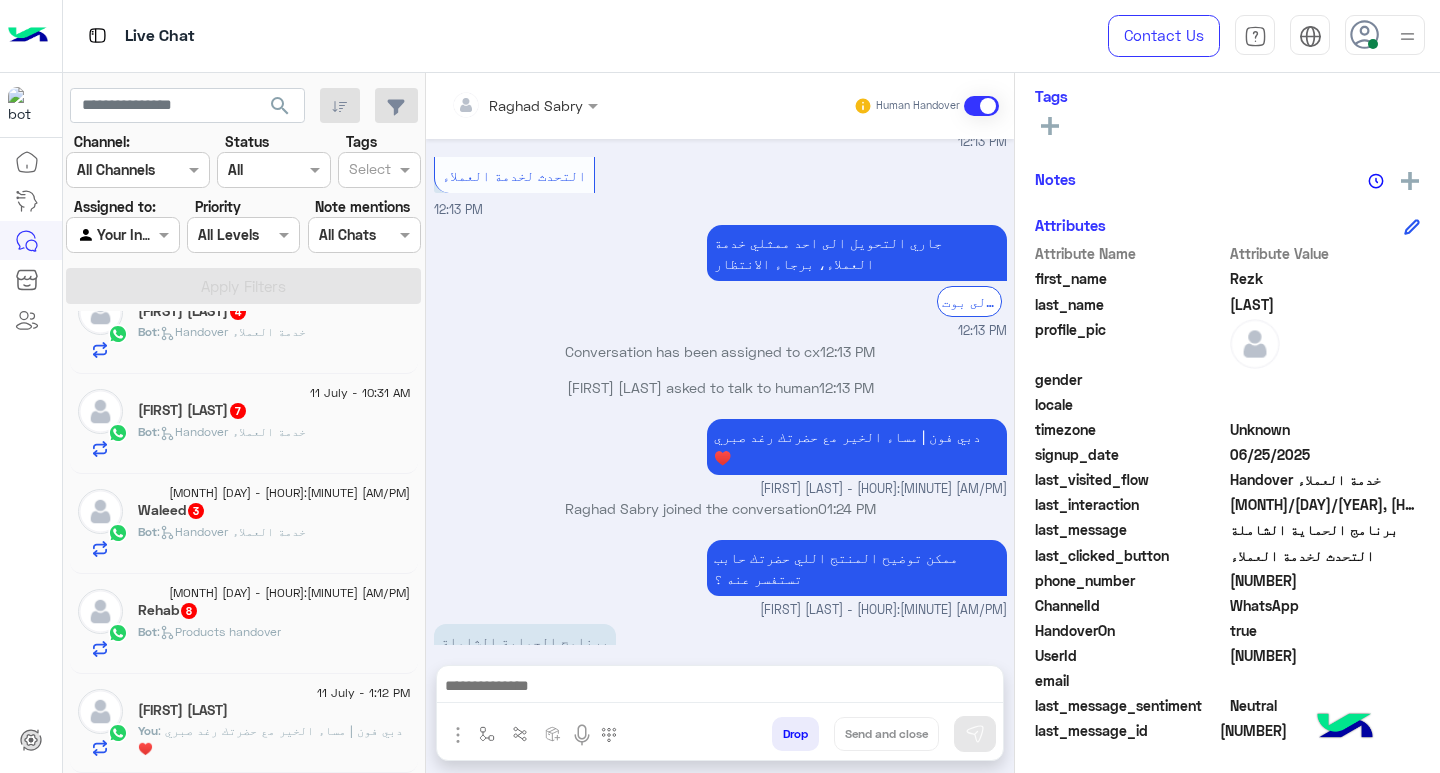 click on "[FIRST] [LAST]" 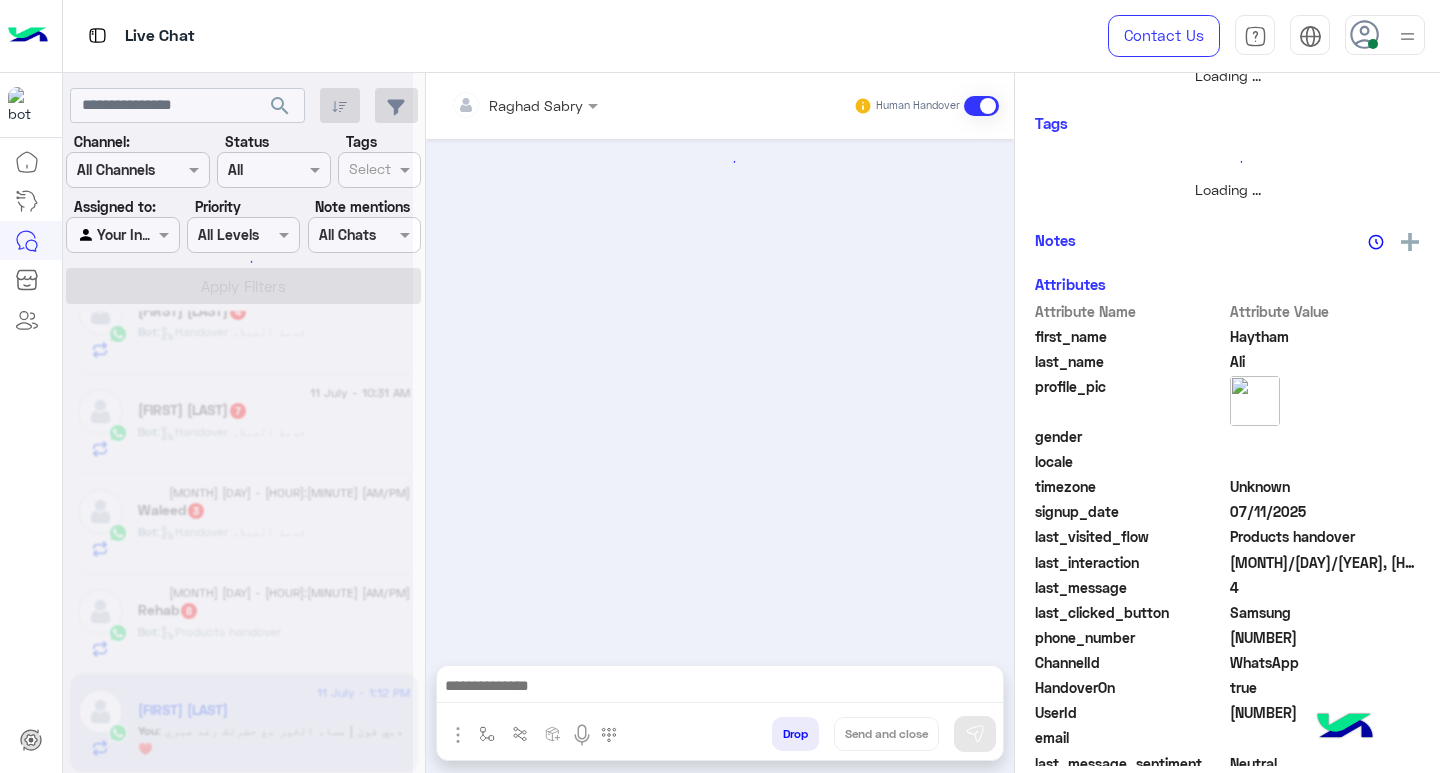 scroll, scrollTop: 355, scrollLeft: 0, axis: vertical 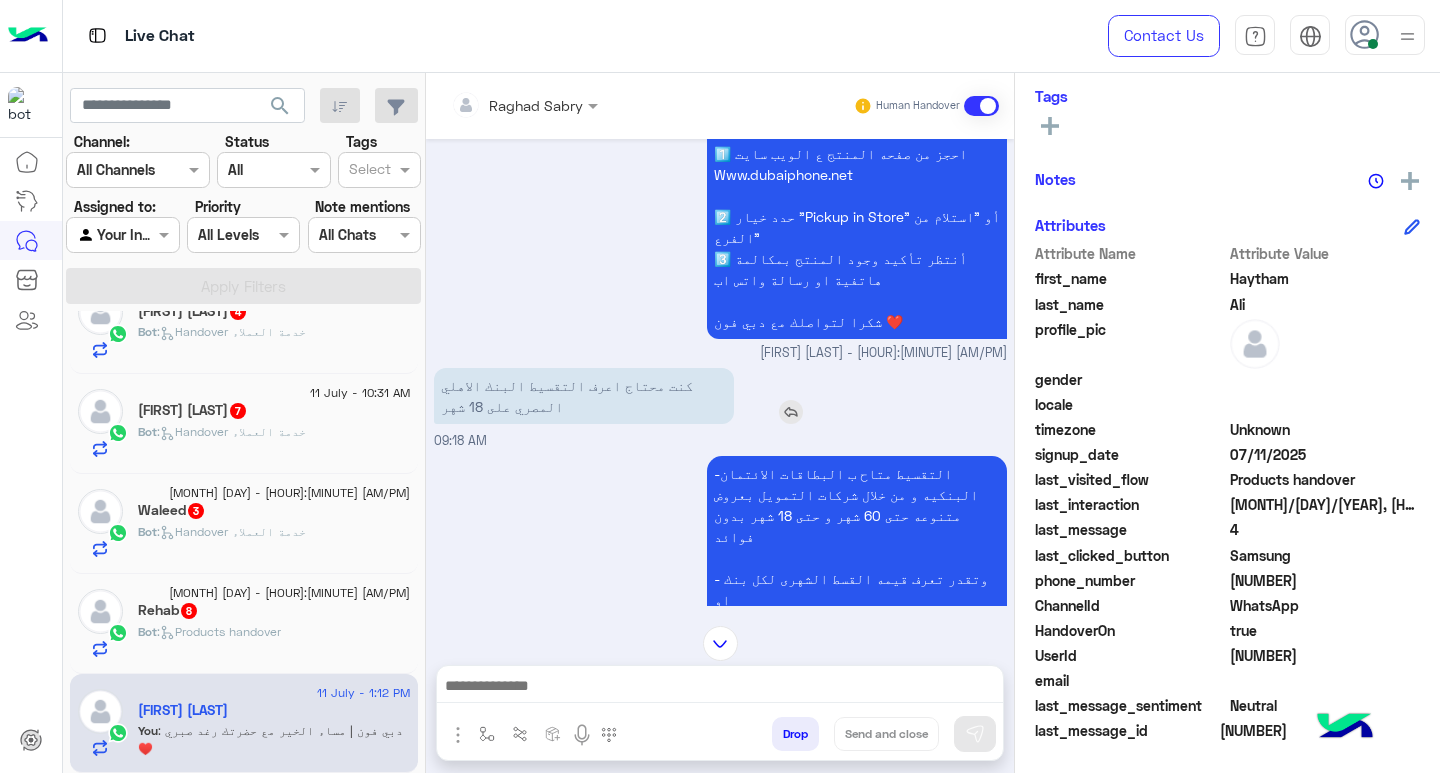 click 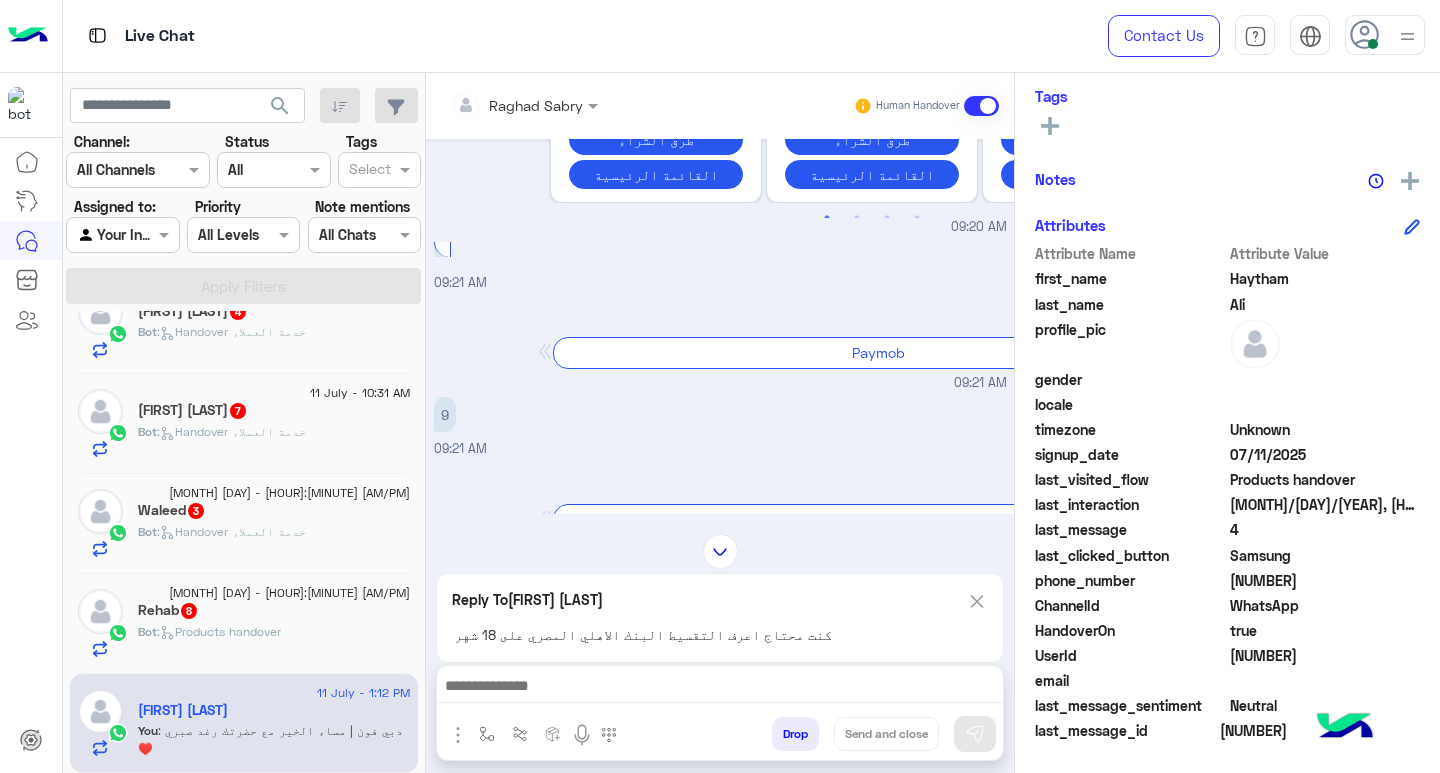scroll, scrollTop: 1909, scrollLeft: 0, axis: vertical 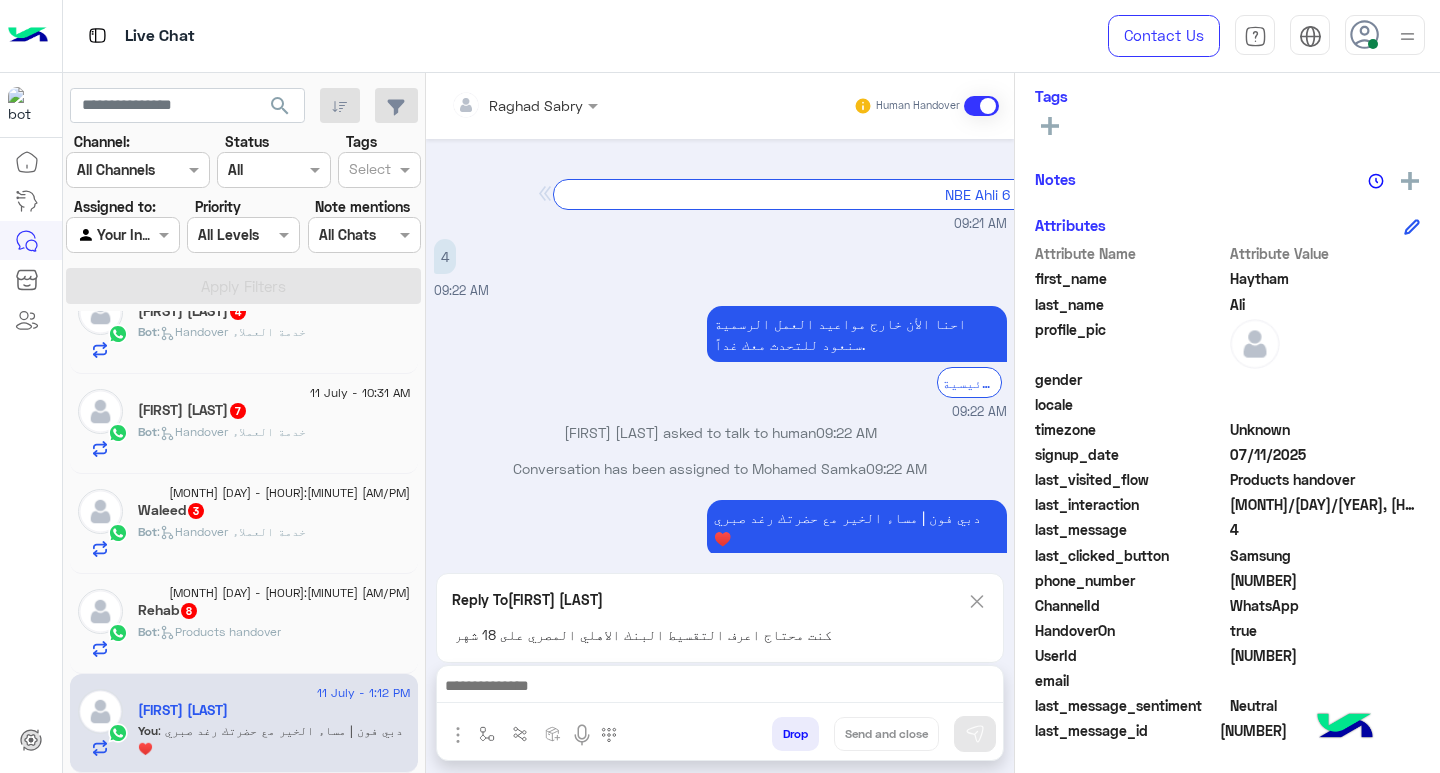 click 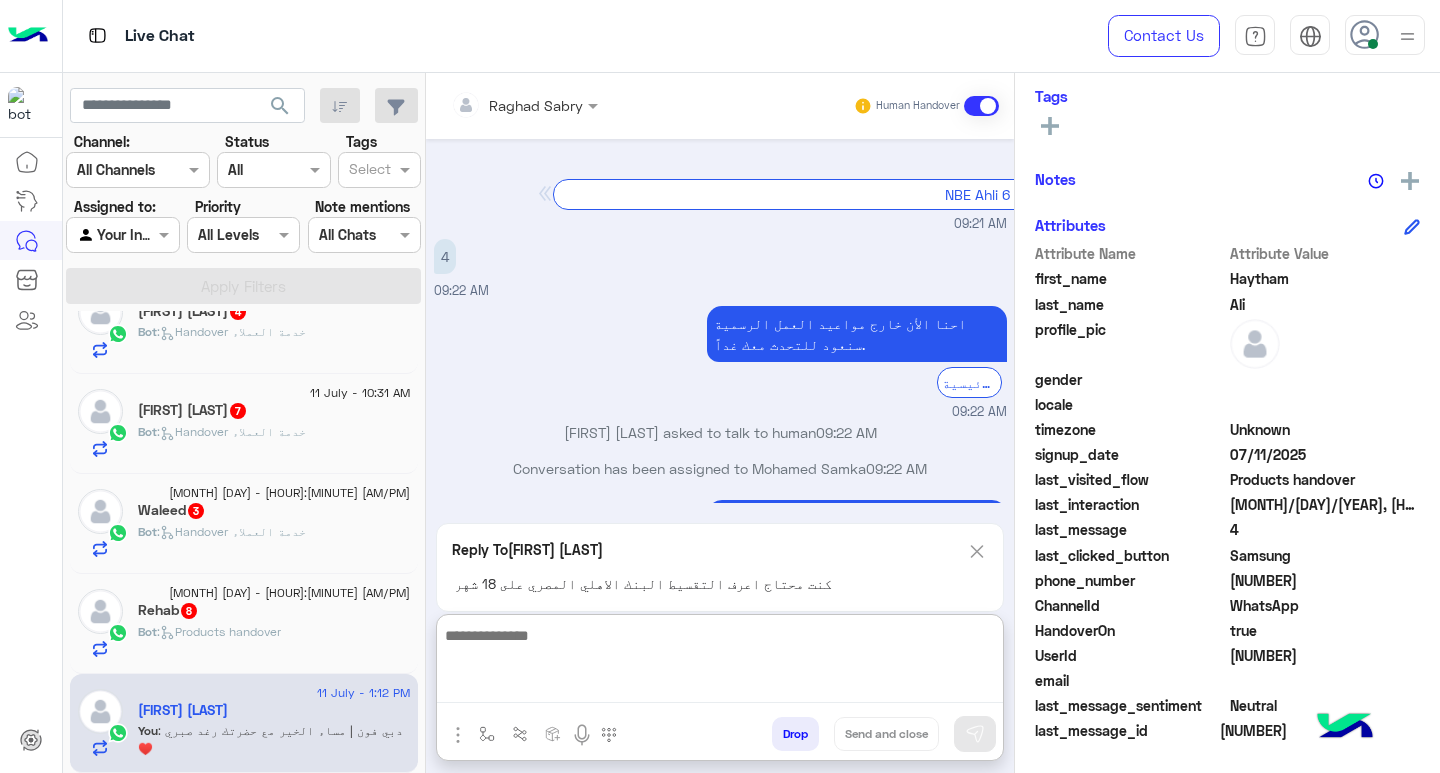 paste on "**********" 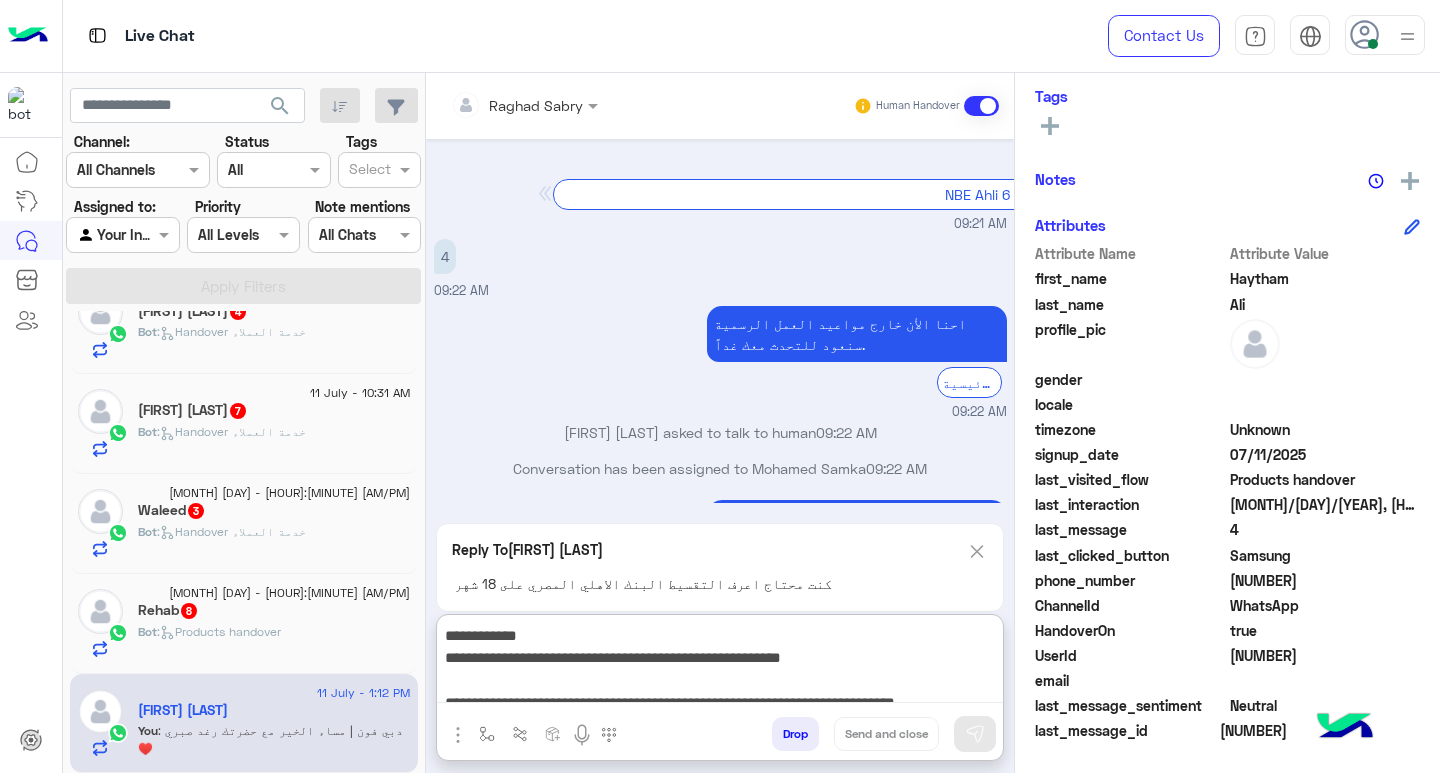 scroll, scrollTop: 0, scrollLeft: 0, axis: both 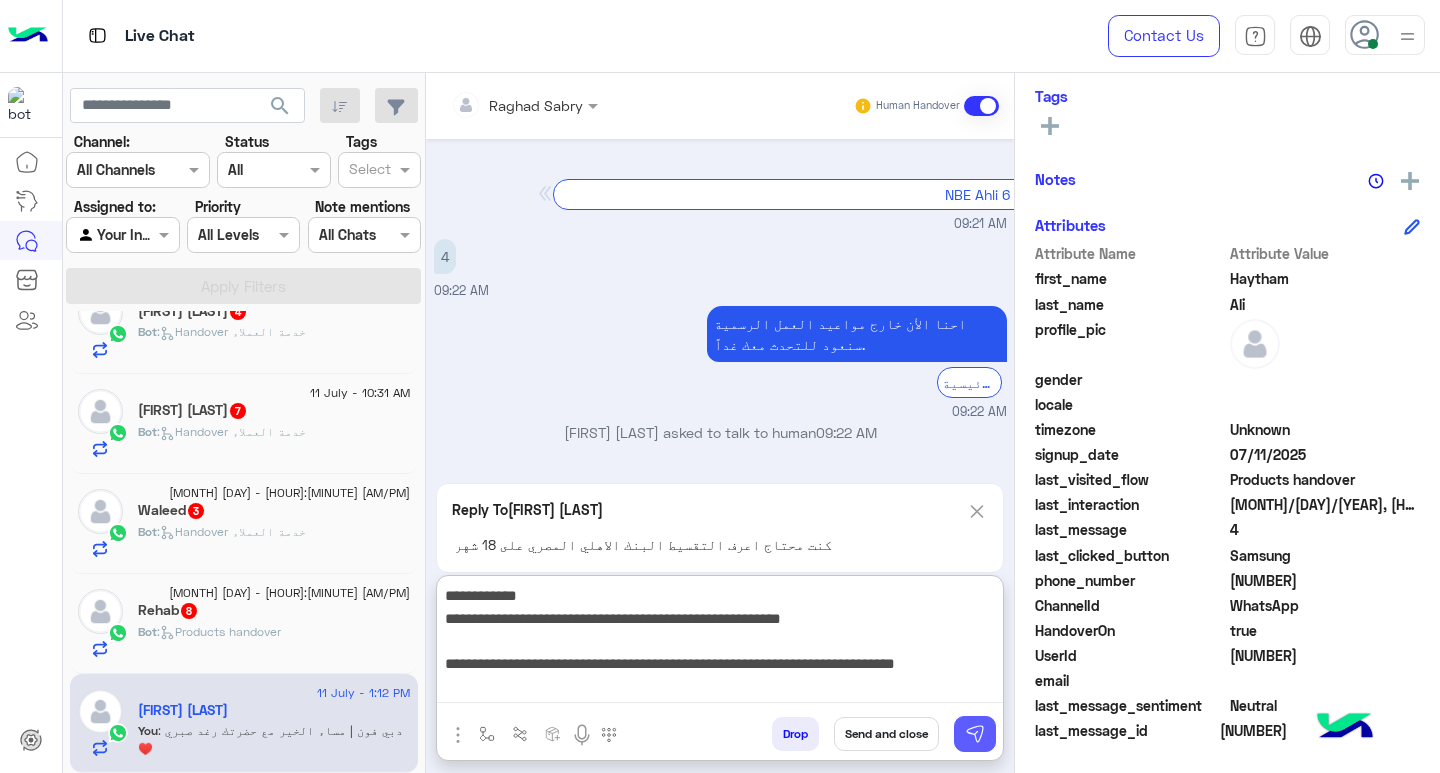 type on "**********" 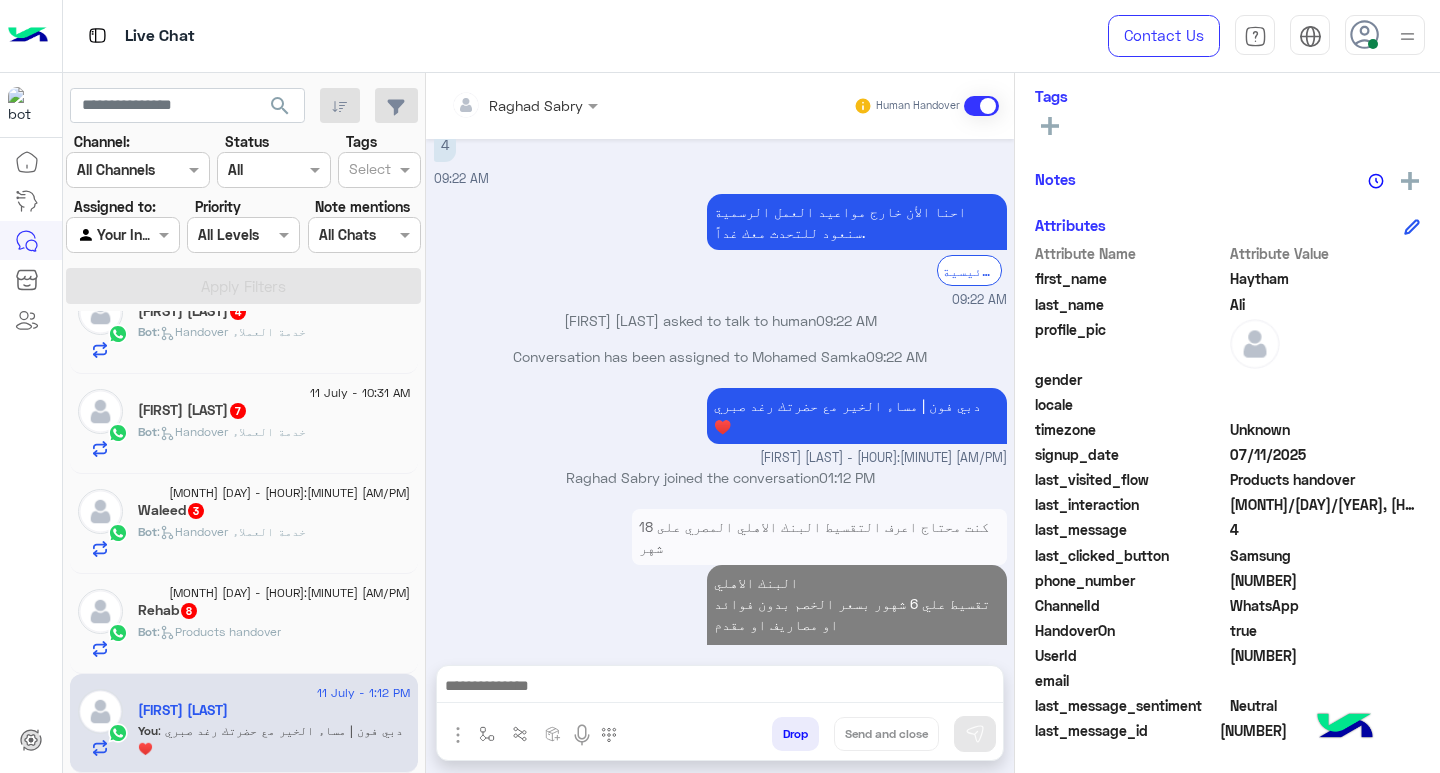 click 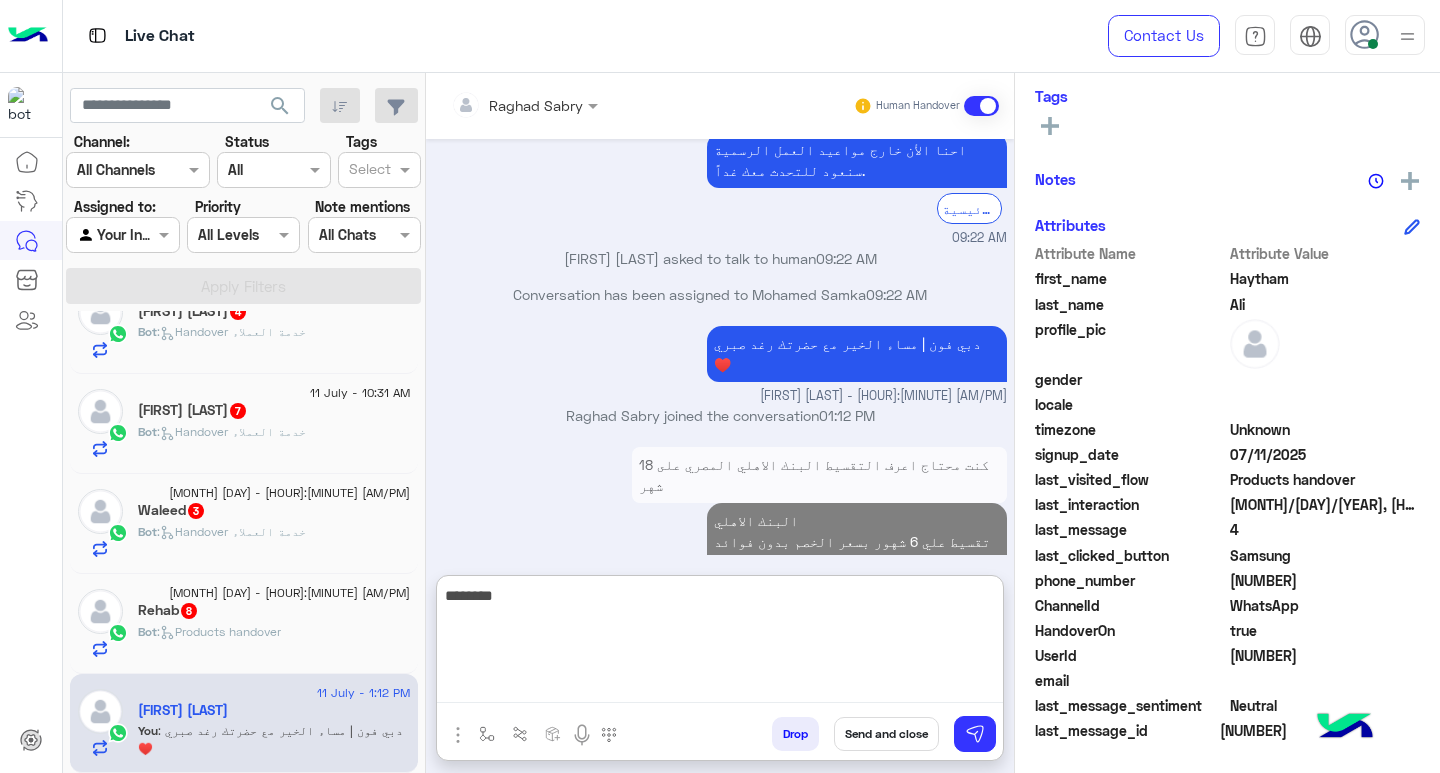 scroll, scrollTop: 2111, scrollLeft: 0, axis: vertical 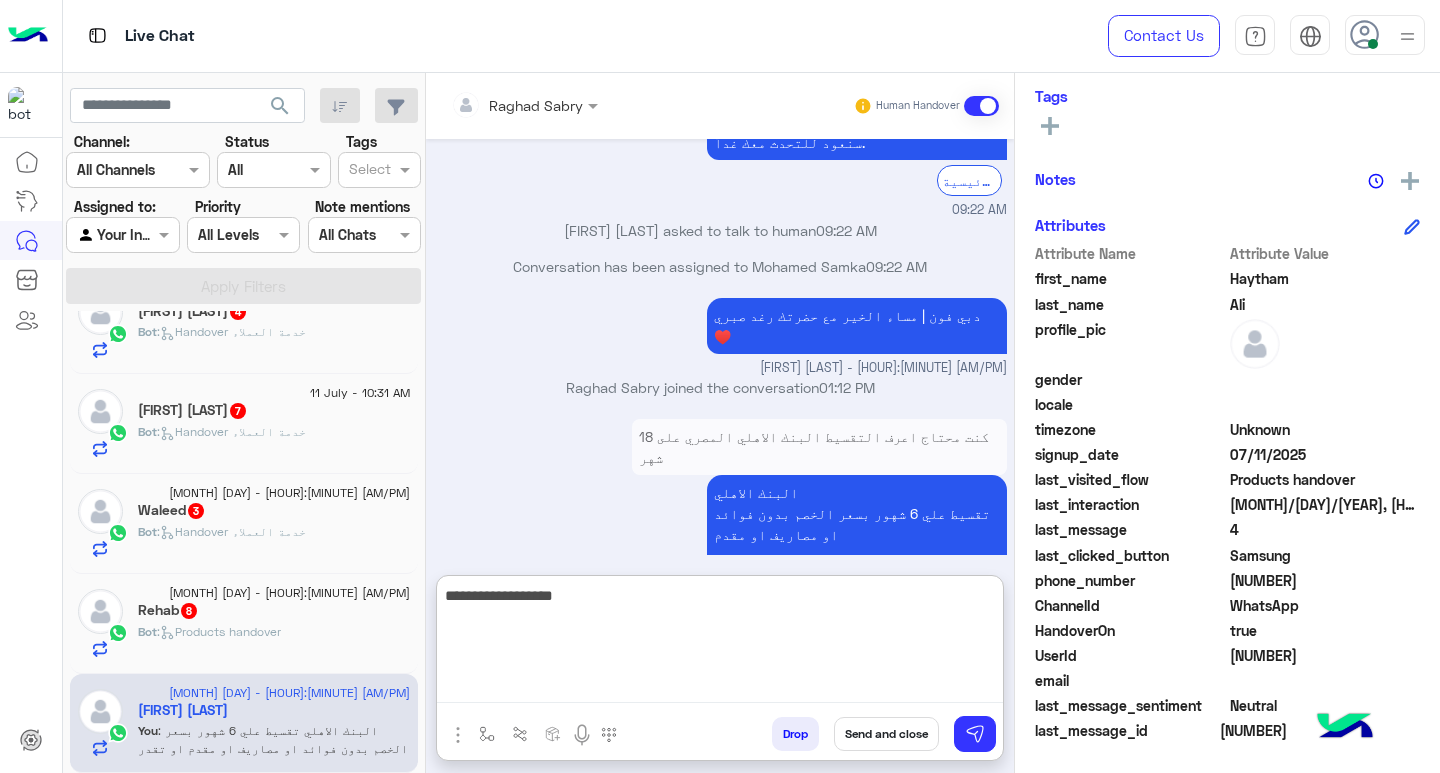 type on "**********" 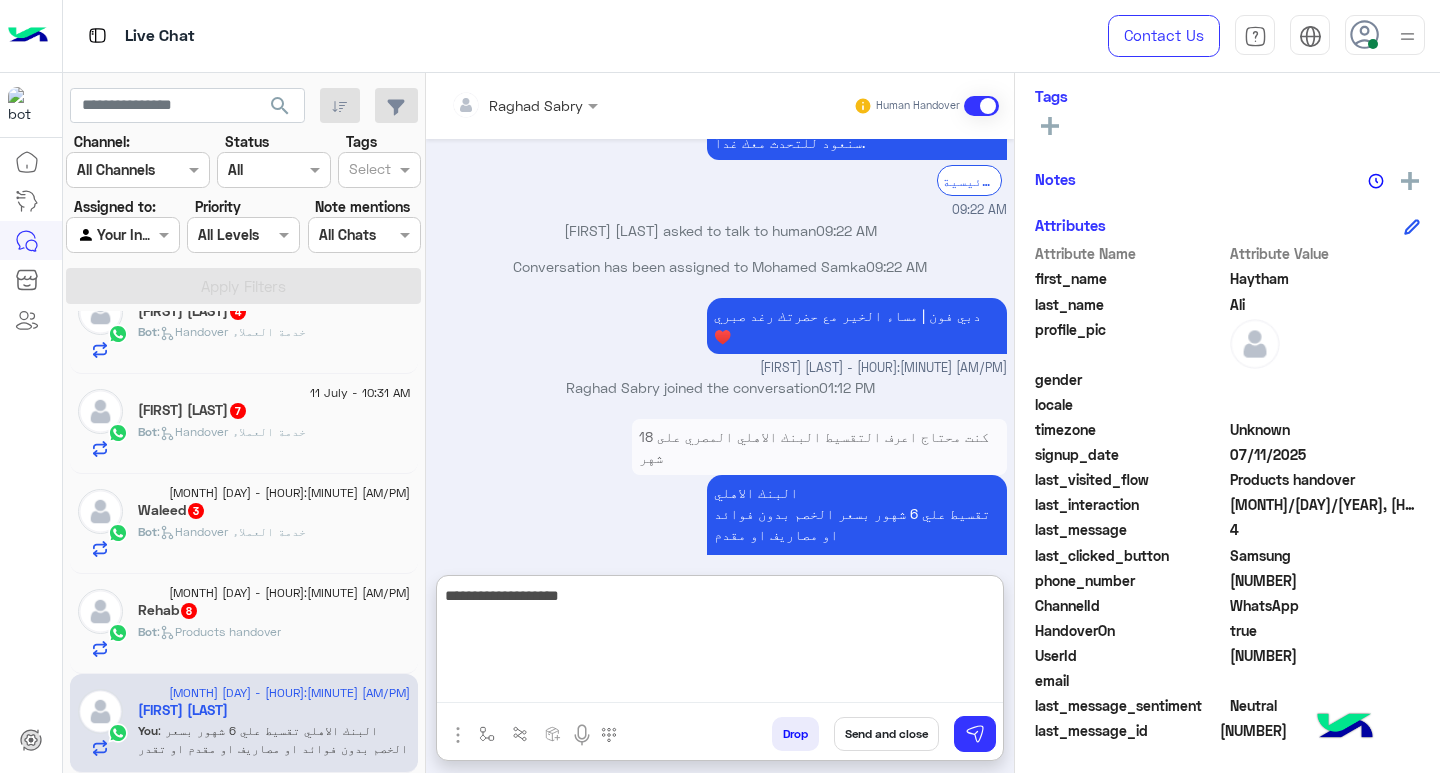 type 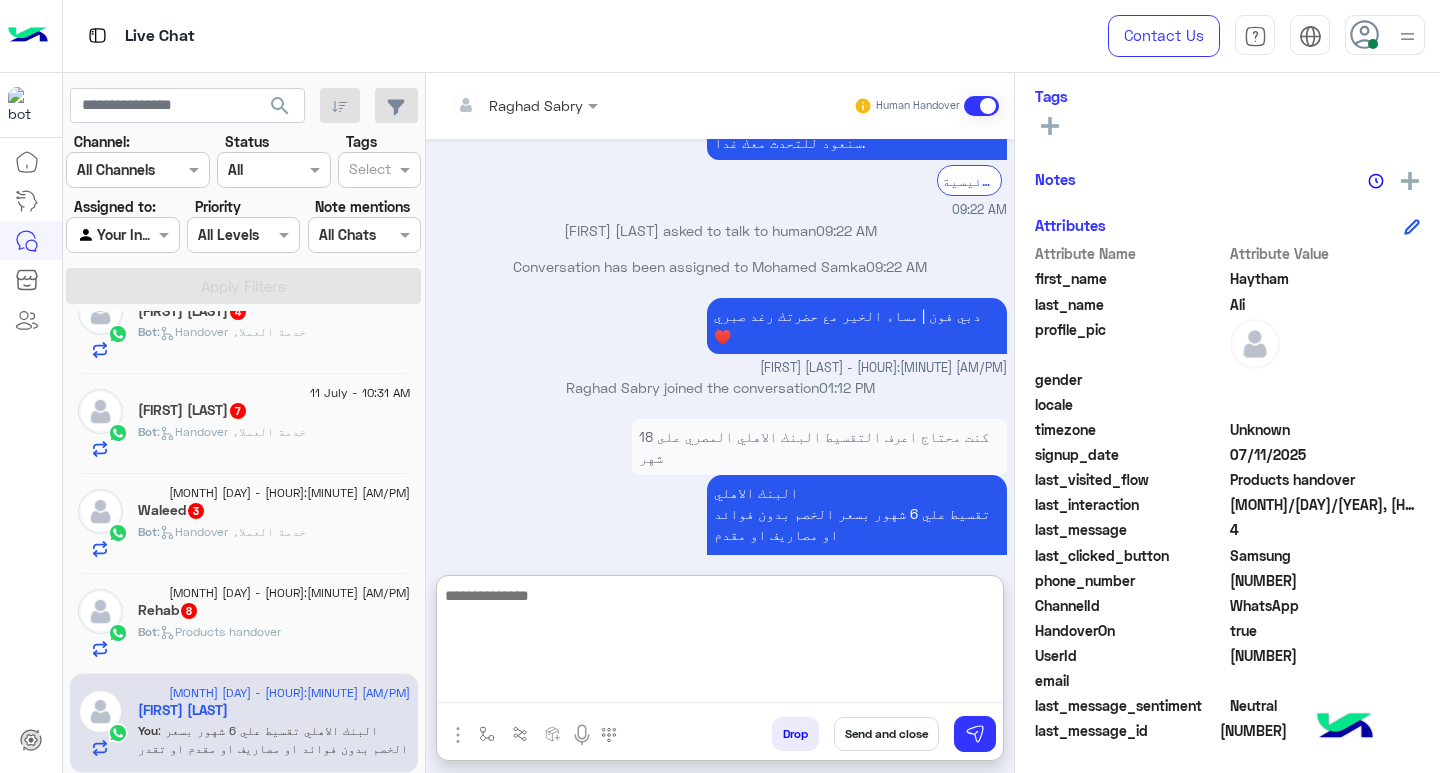 scroll, scrollTop: 2175, scrollLeft: 0, axis: vertical 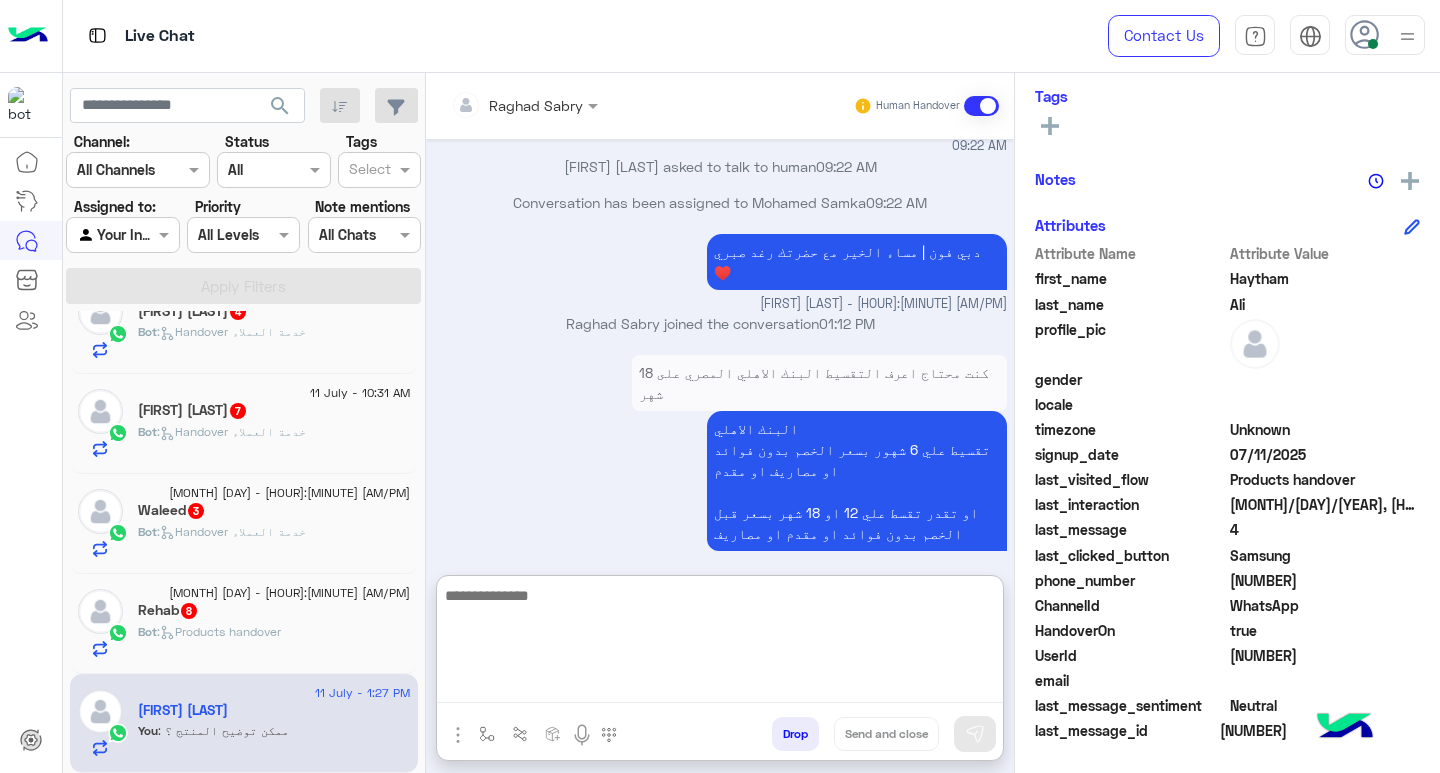 click on "[FIRST] 8" 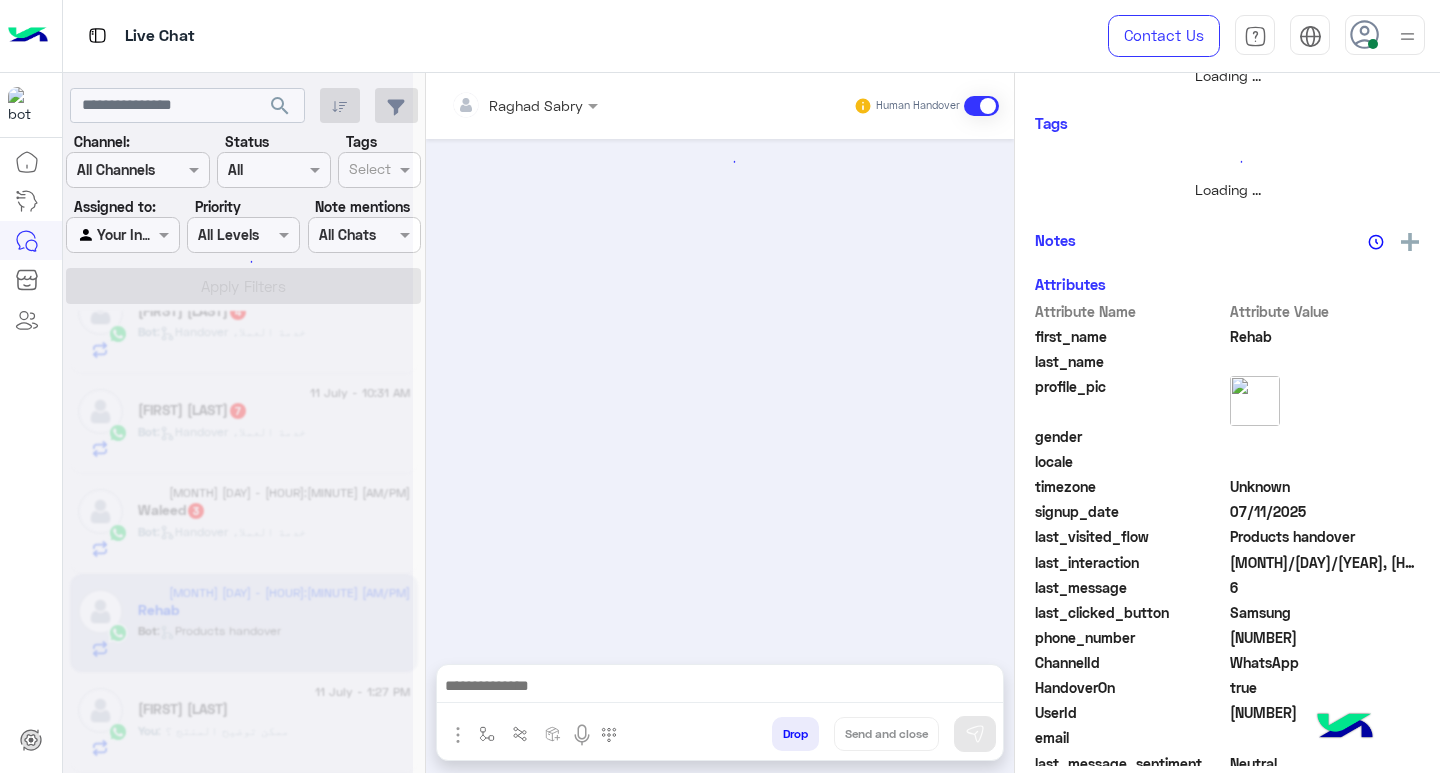 scroll, scrollTop: 0, scrollLeft: 0, axis: both 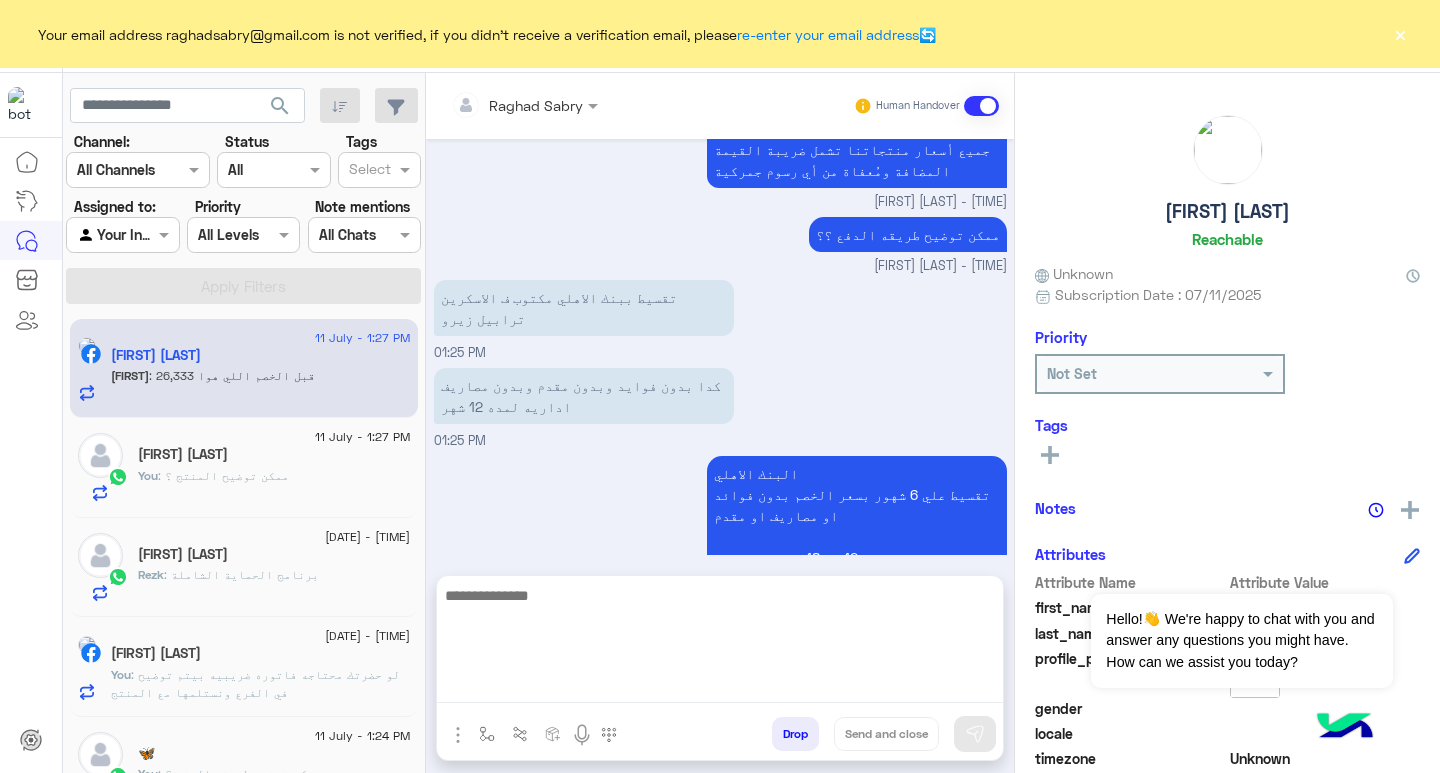click at bounding box center [720, 643] 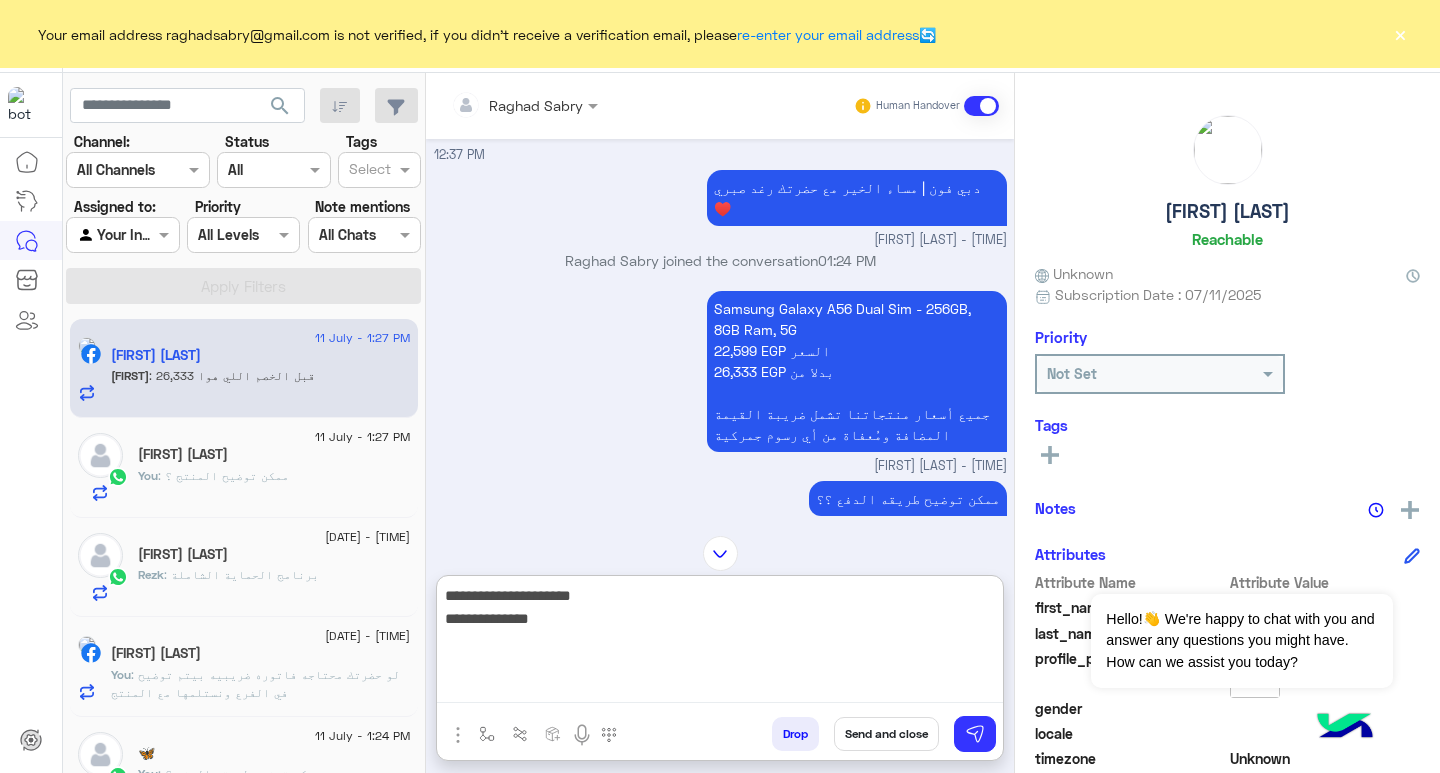 scroll, scrollTop: 1144, scrollLeft: 0, axis: vertical 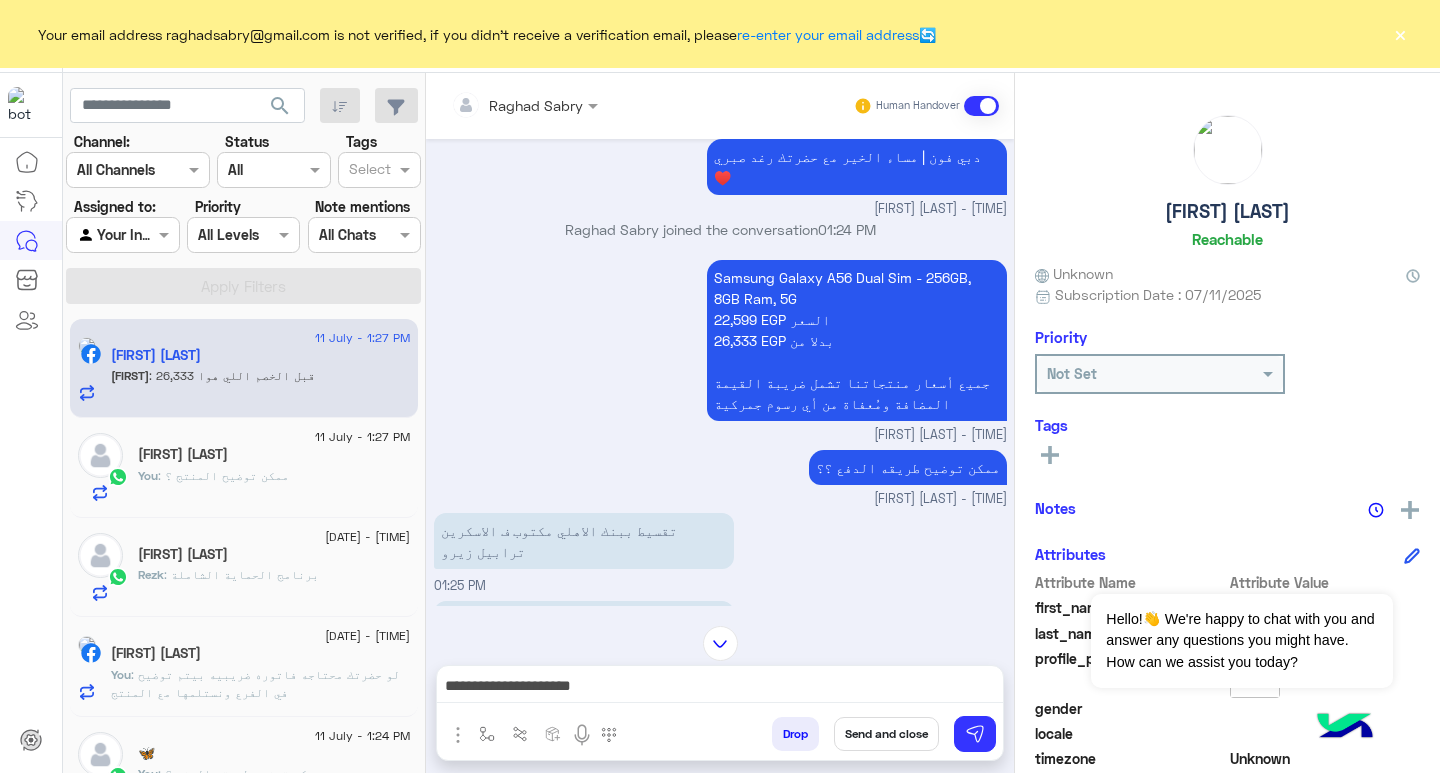 click on "Samsung Galaxy A56 Dual Sim - 256GB, 8GB Ram, 5G 22,599 EGP   السعر  26,333 EGP بدلا من  جميع أسعار منتجاتنا تشمل ضريبة القيمة المضافة ومُعفاة من أي رسوم جمركية" at bounding box center (857, 340) 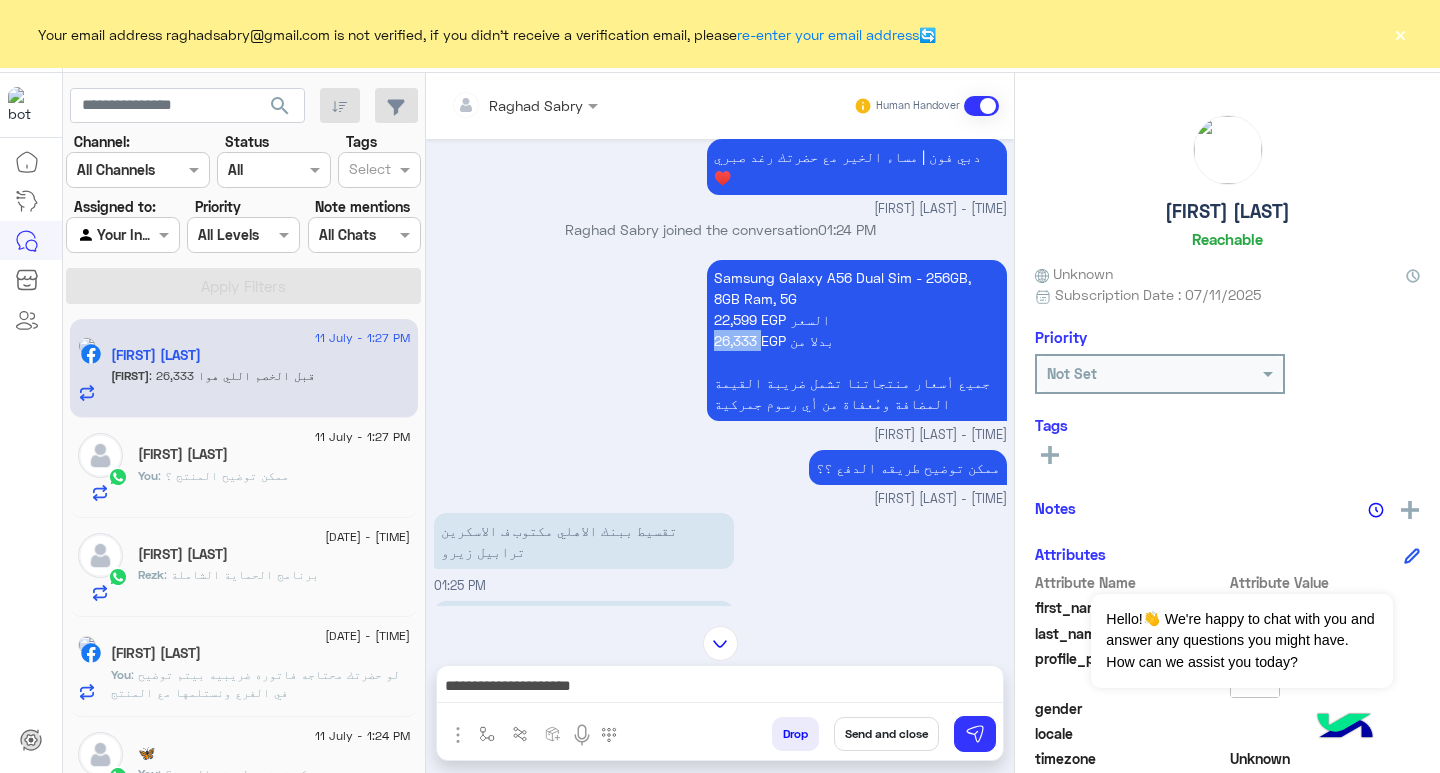 click on "Samsung Galaxy A56 Dual Sim - 256GB, 8GB Ram, 5G 22,599 EGP   السعر  26,333 EGP بدلا من  جميع أسعار منتجاتنا تشمل ضريبة القيمة المضافة ومُعفاة من أي رسوم جمركية" at bounding box center [857, 340] 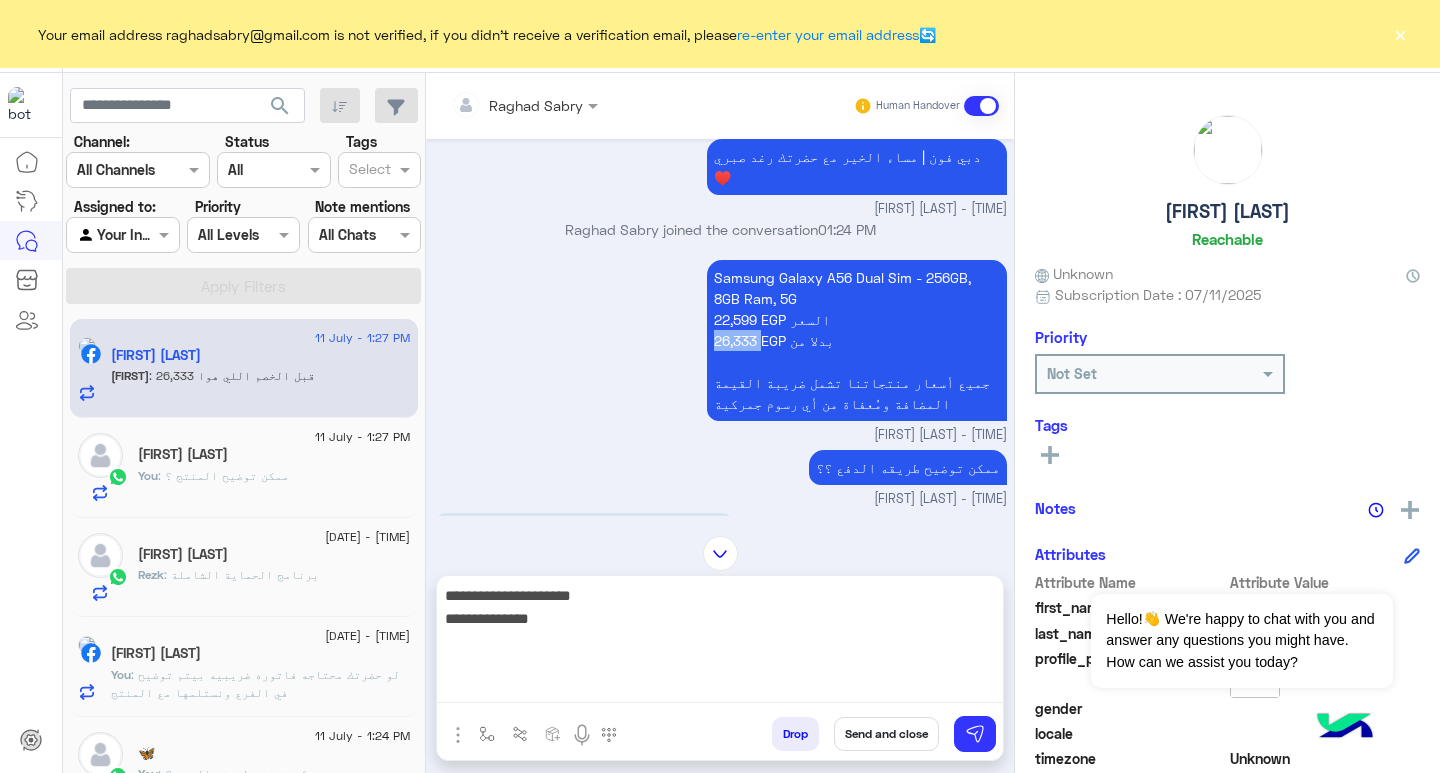 click on "**********" at bounding box center [720, 643] 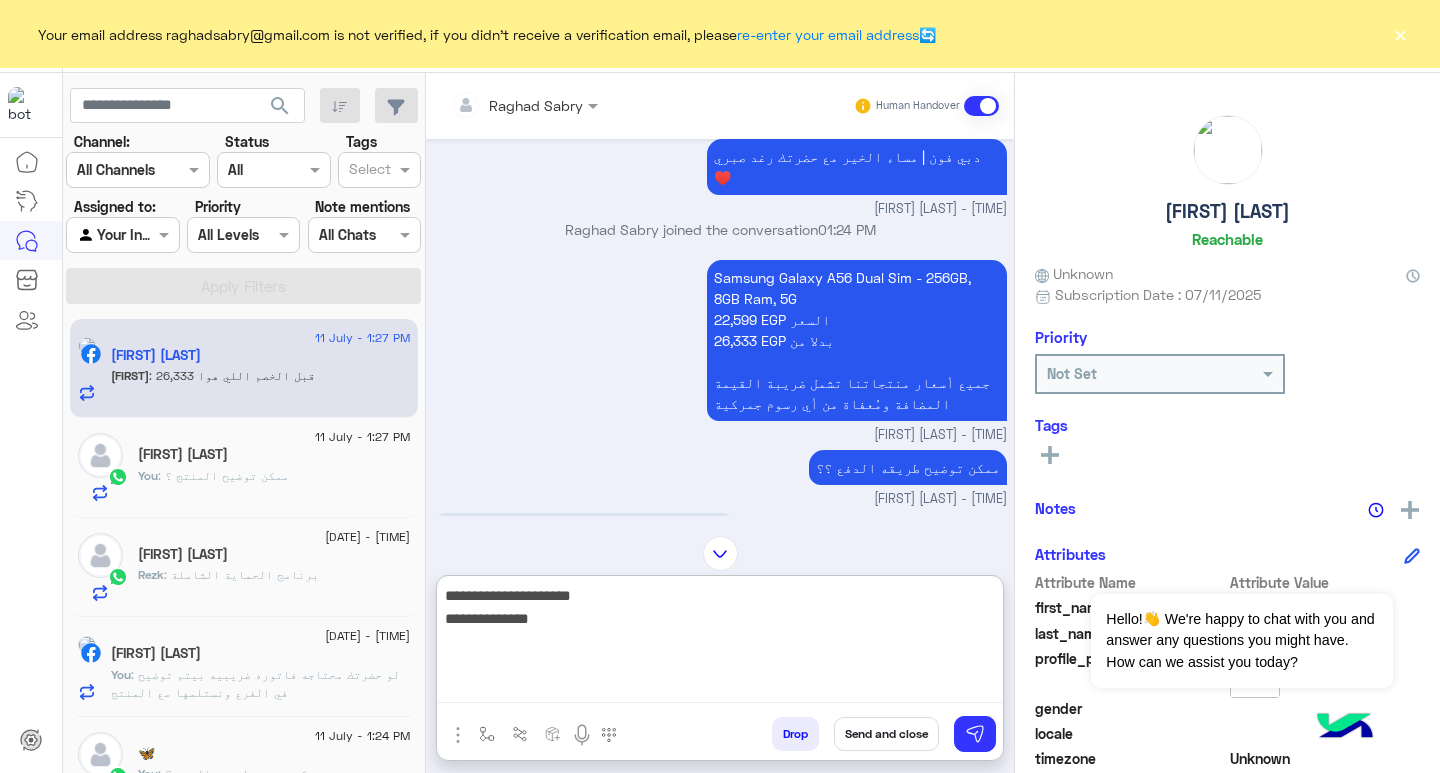 click on "**********" at bounding box center (720, 643) 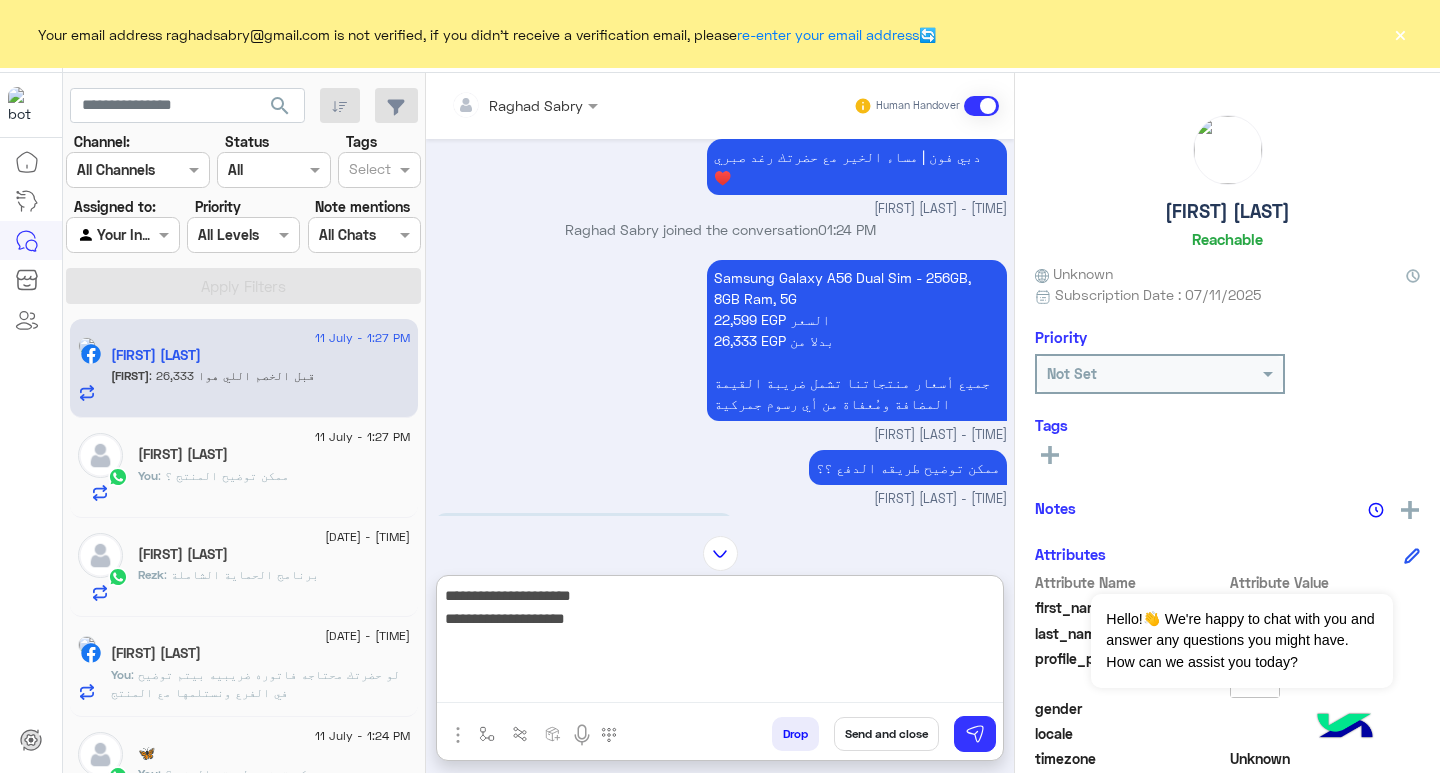 click on "**********" at bounding box center [720, 643] 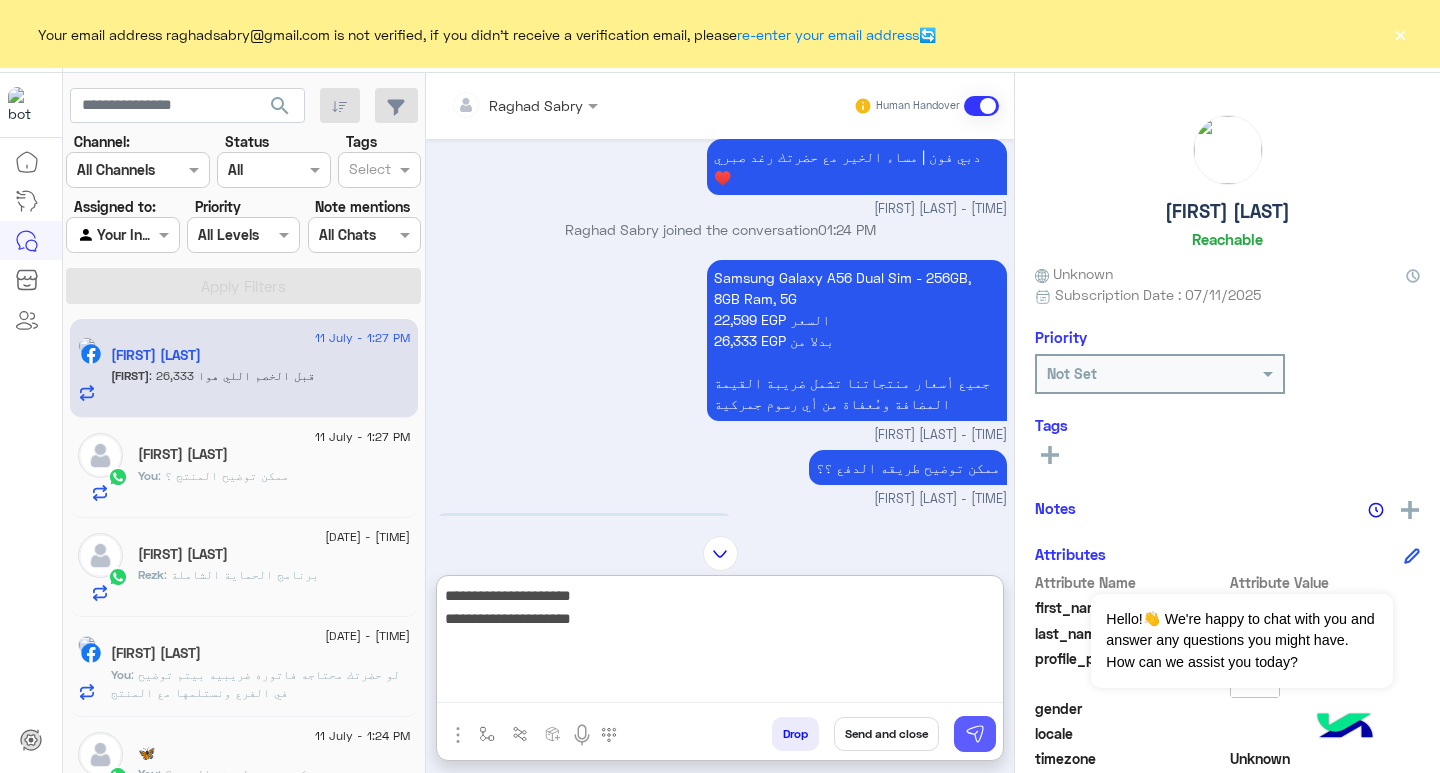 type on "**********" 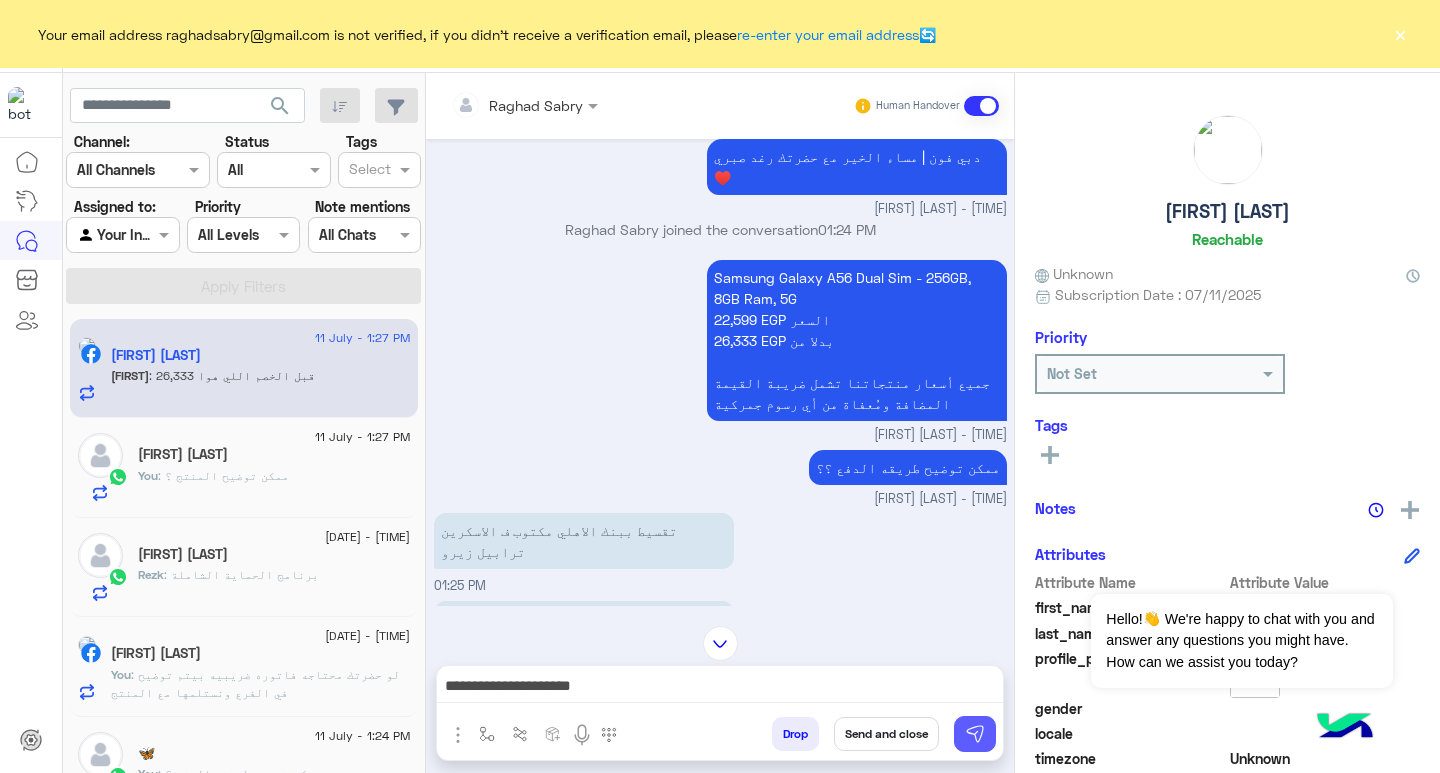 click at bounding box center [975, 734] 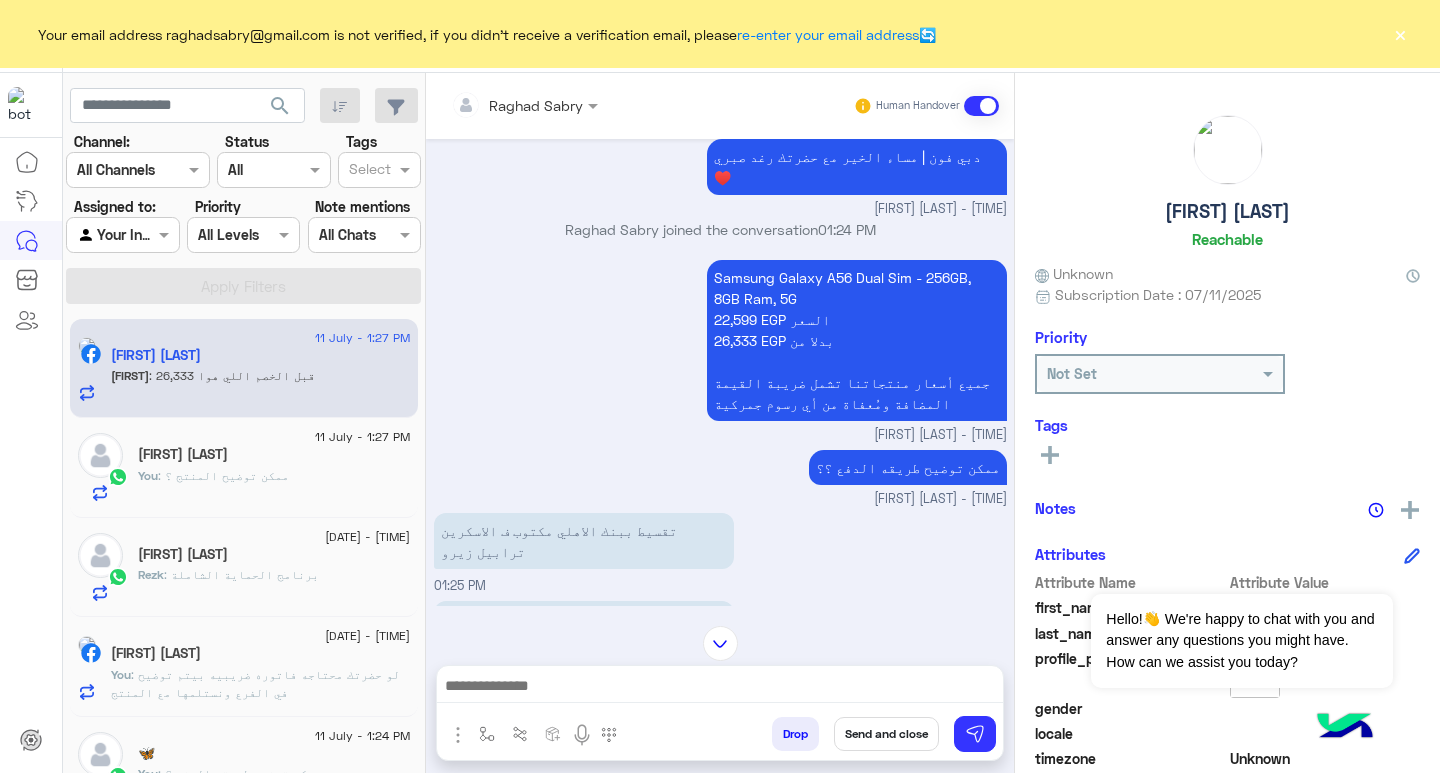 scroll, scrollTop: 1461, scrollLeft: 0, axis: vertical 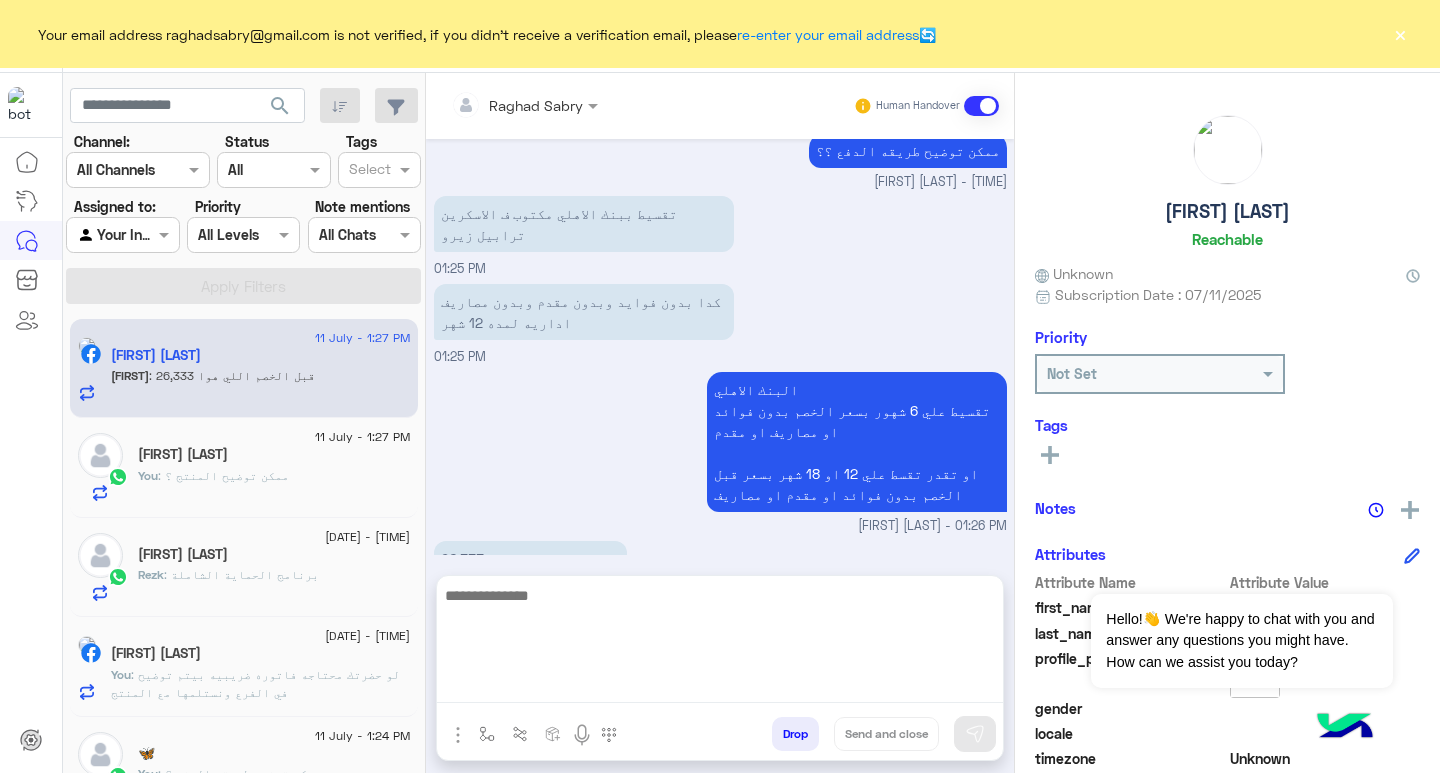 drag, startPoint x: 889, startPoint y: 688, endPoint x: 901, endPoint y: 689, distance: 12.0415945 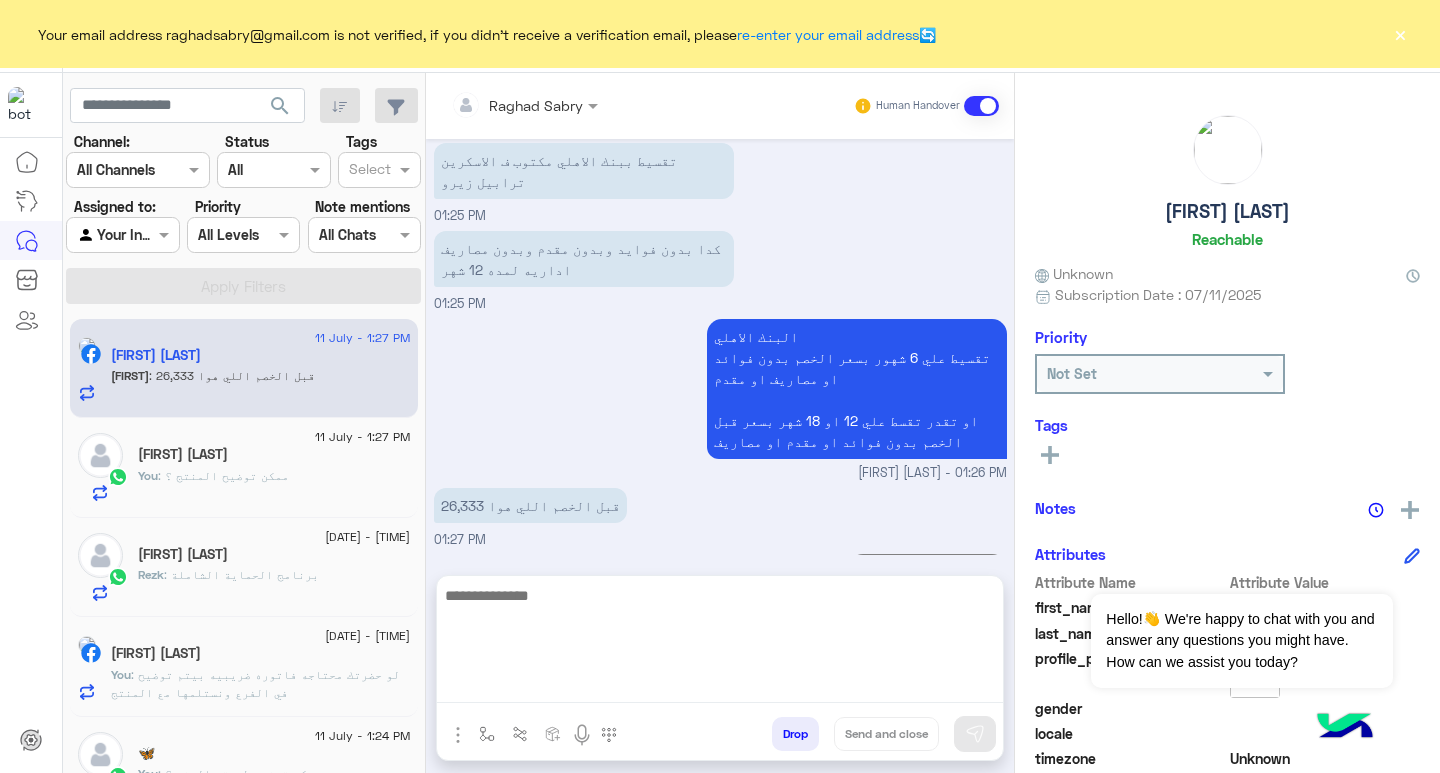 paste on "**********" 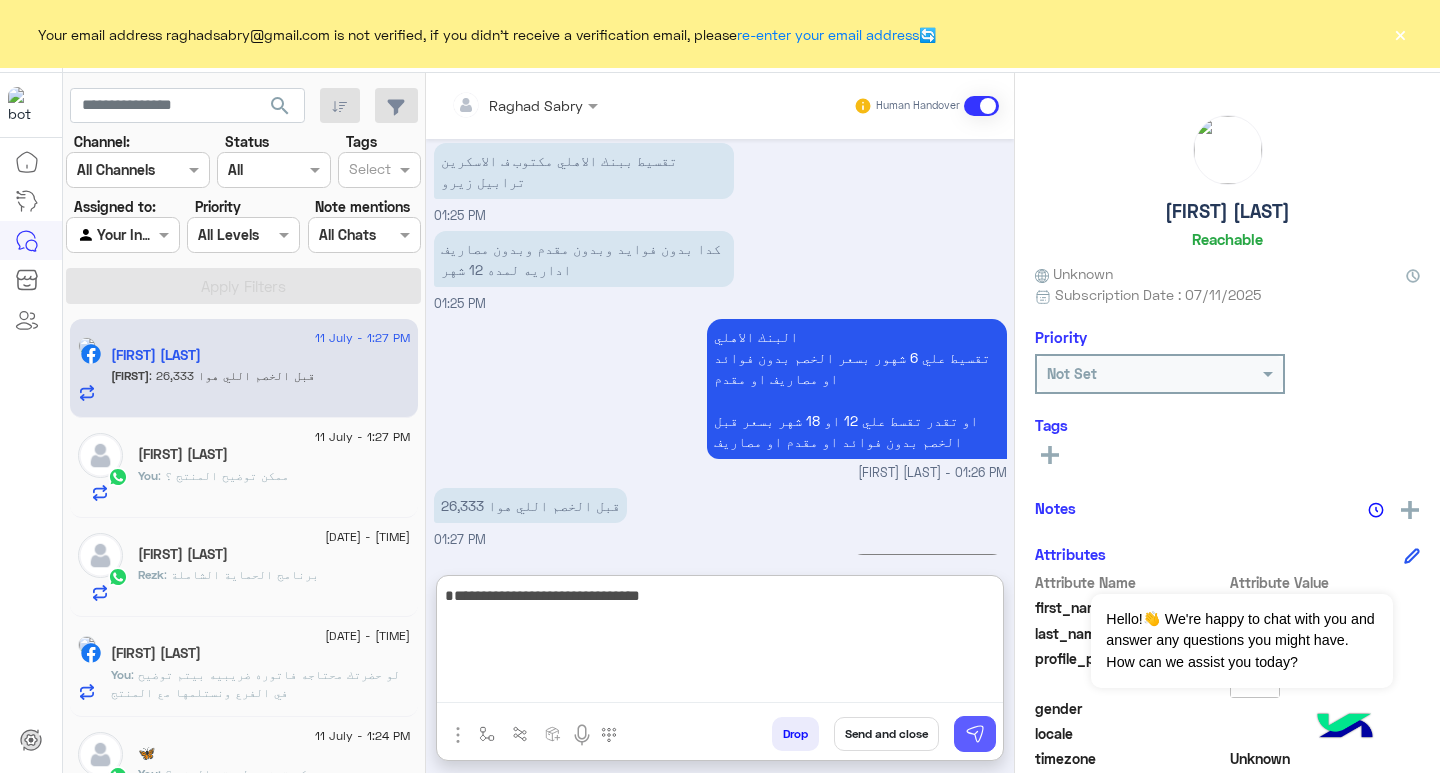 type on "**********" 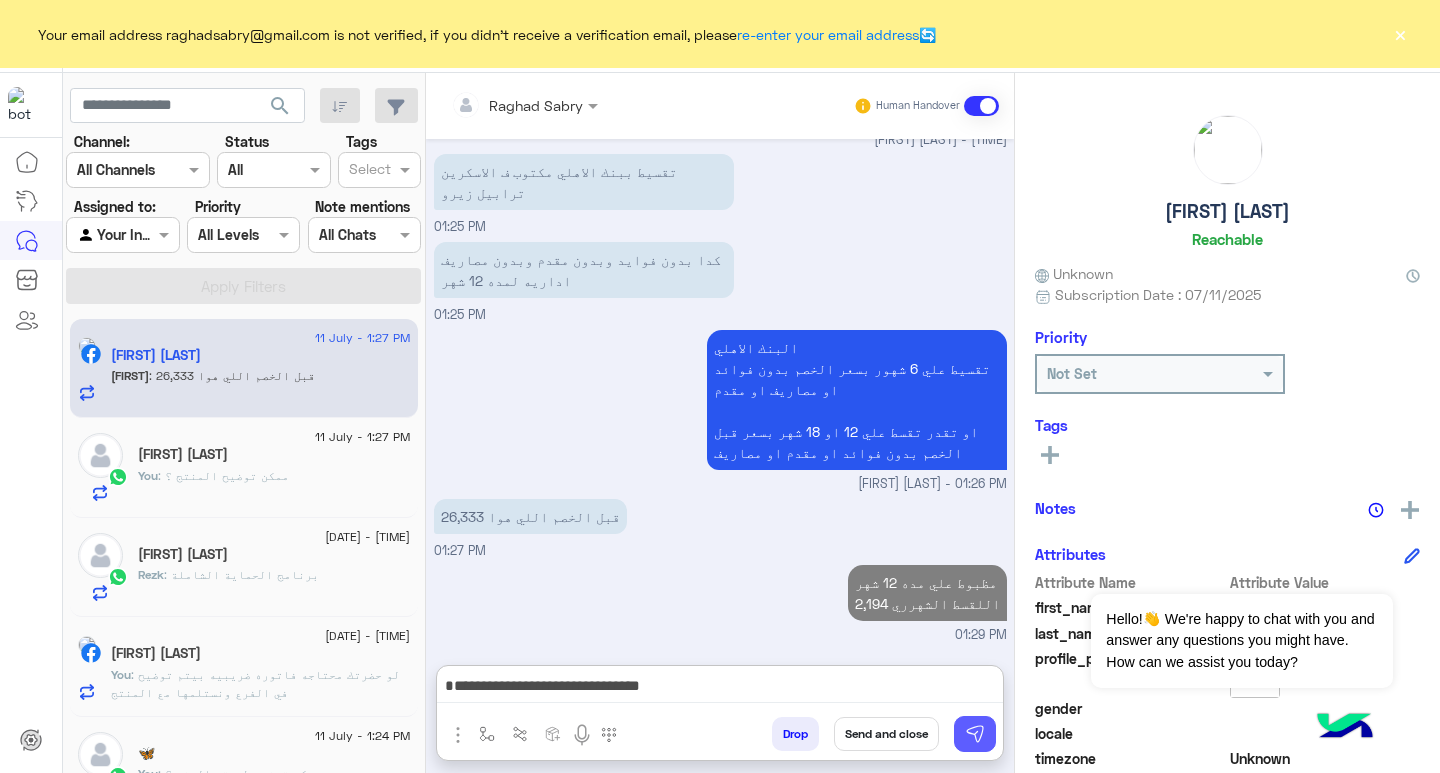 click at bounding box center (975, 734) 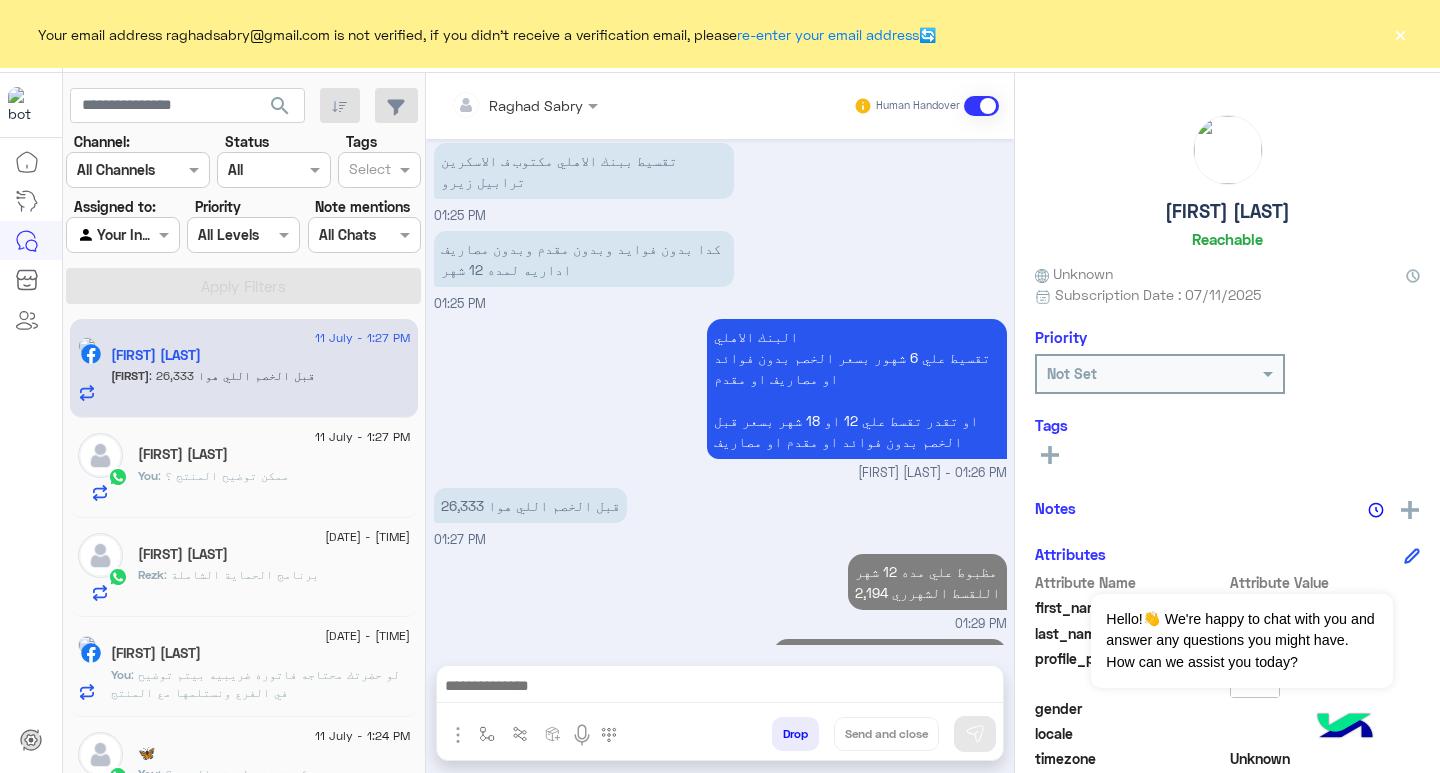 scroll, scrollTop: 1525, scrollLeft: 0, axis: vertical 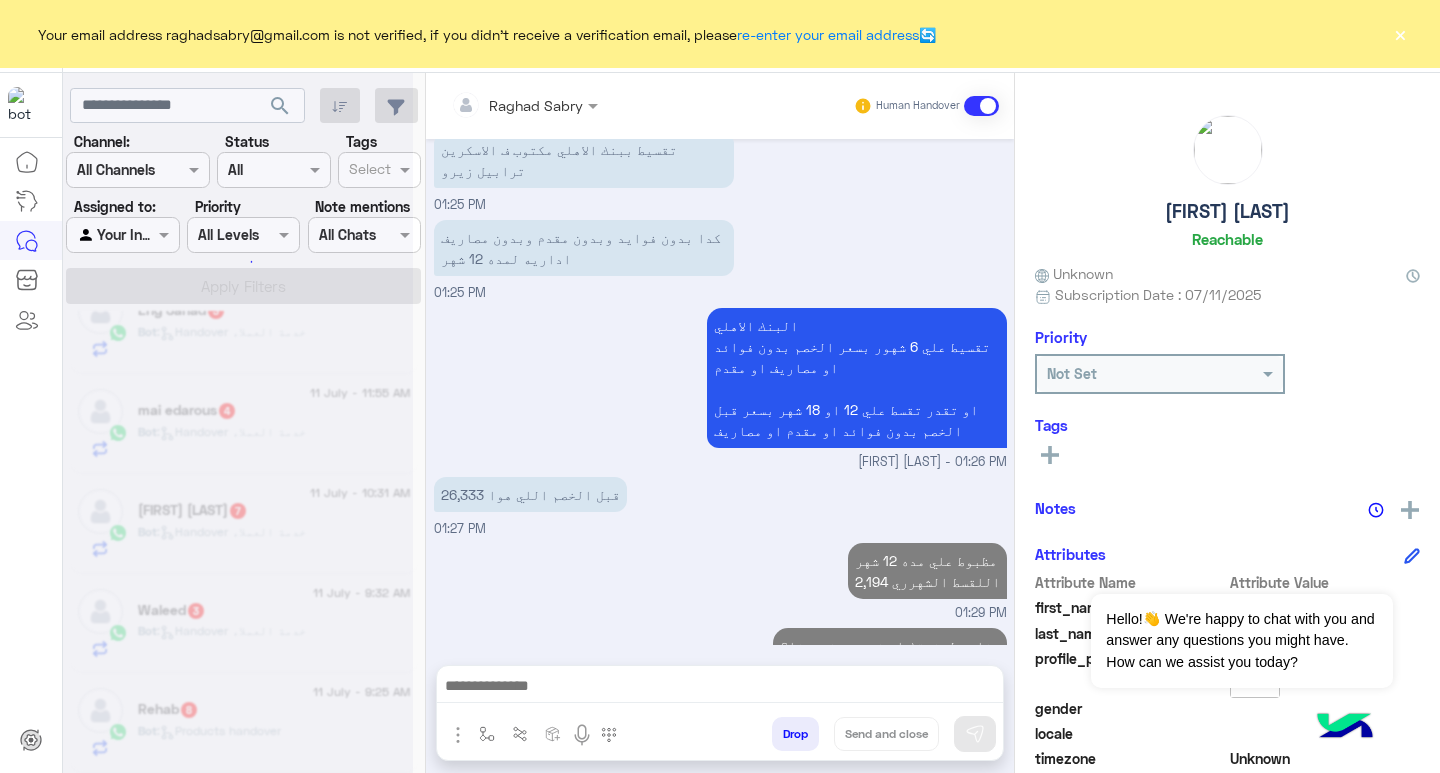 click on "×" 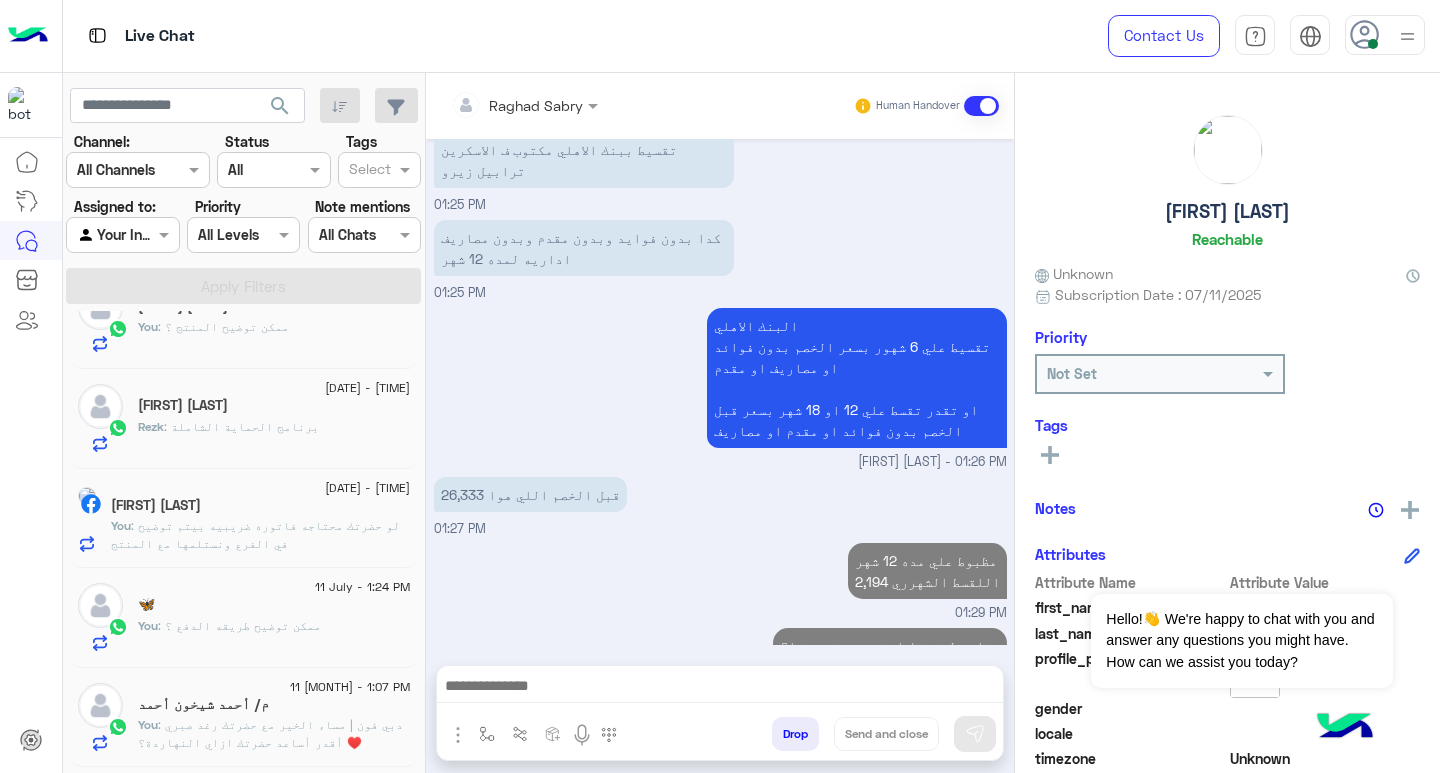 scroll, scrollTop: 2534, scrollLeft: 0, axis: vertical 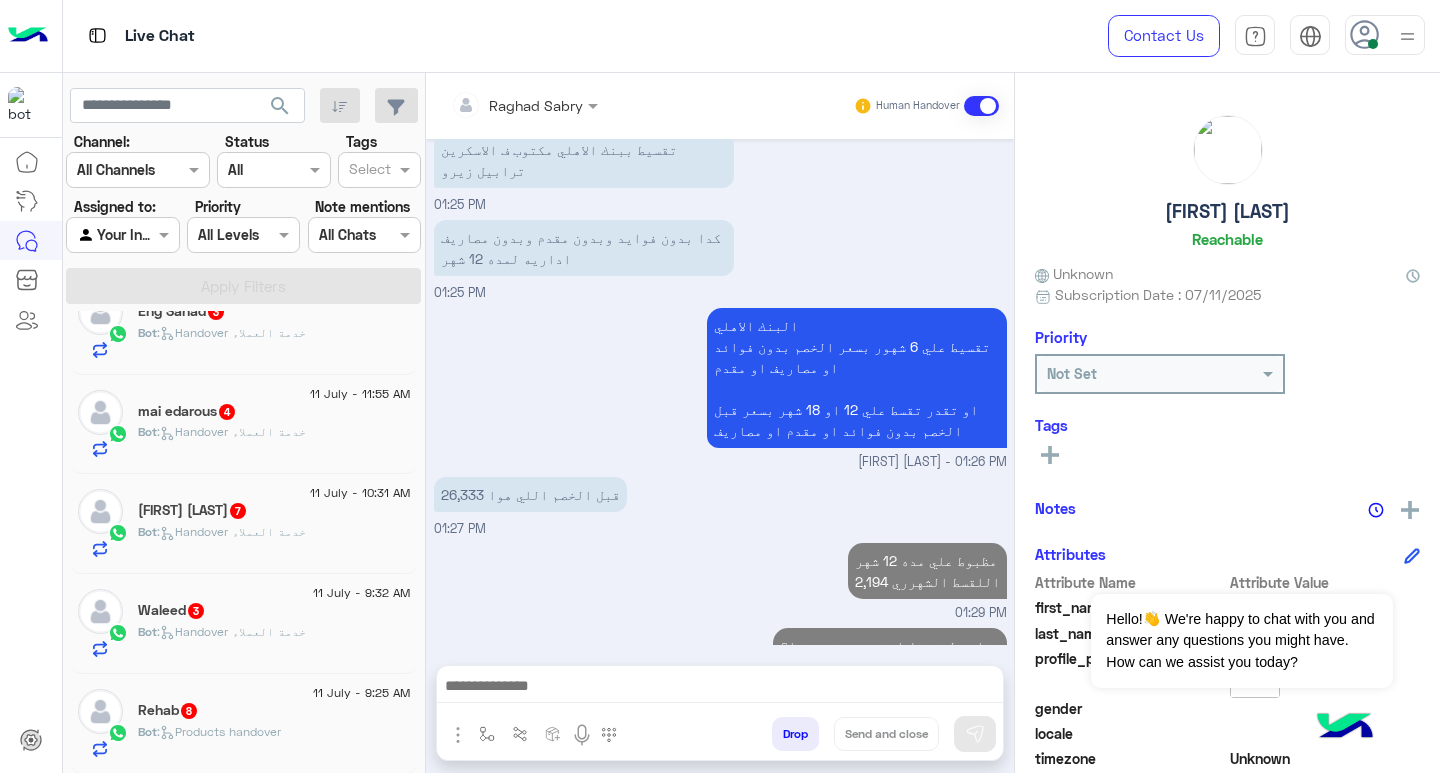 click on "Bot :   Products handover" 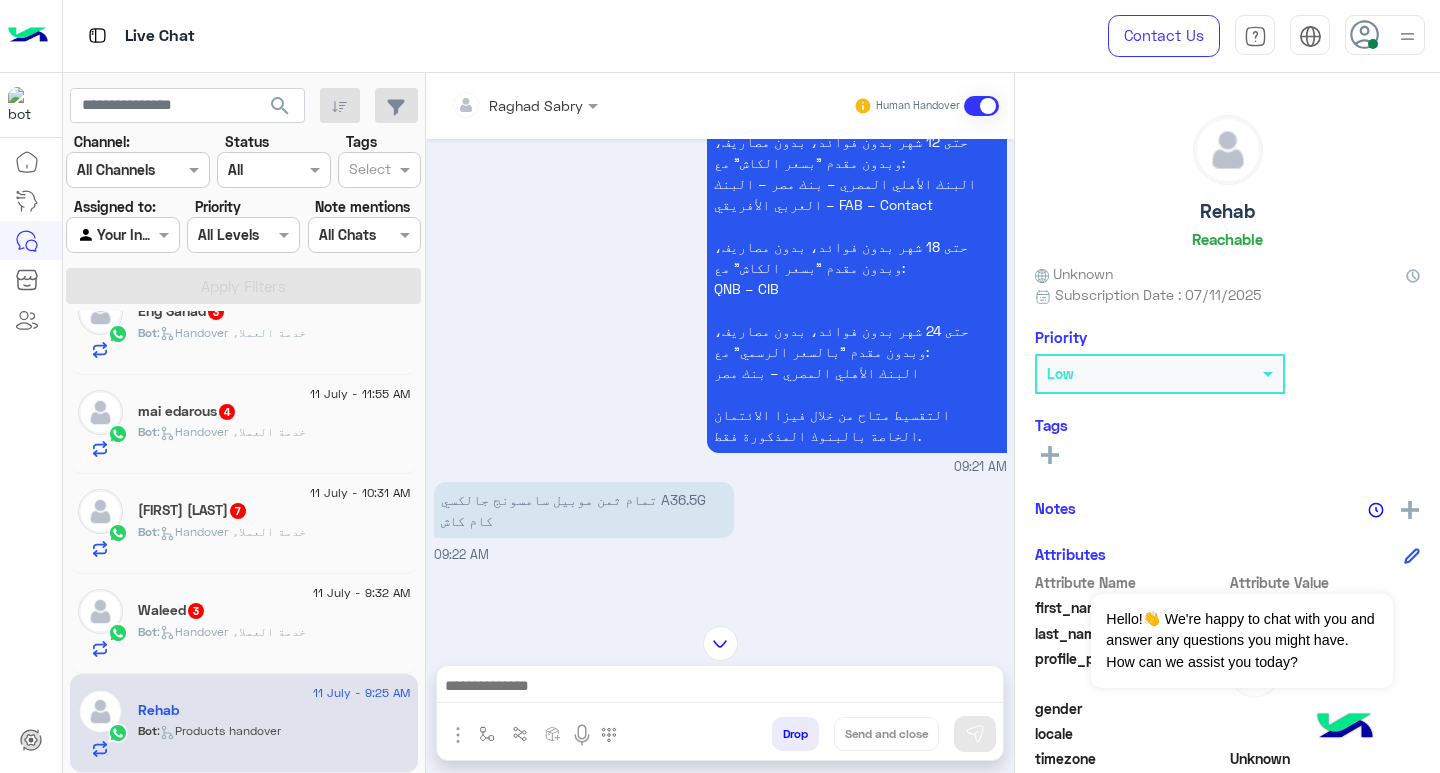 scroll, scrollTop: 1669, scrollLeft: 0, axis: vertical 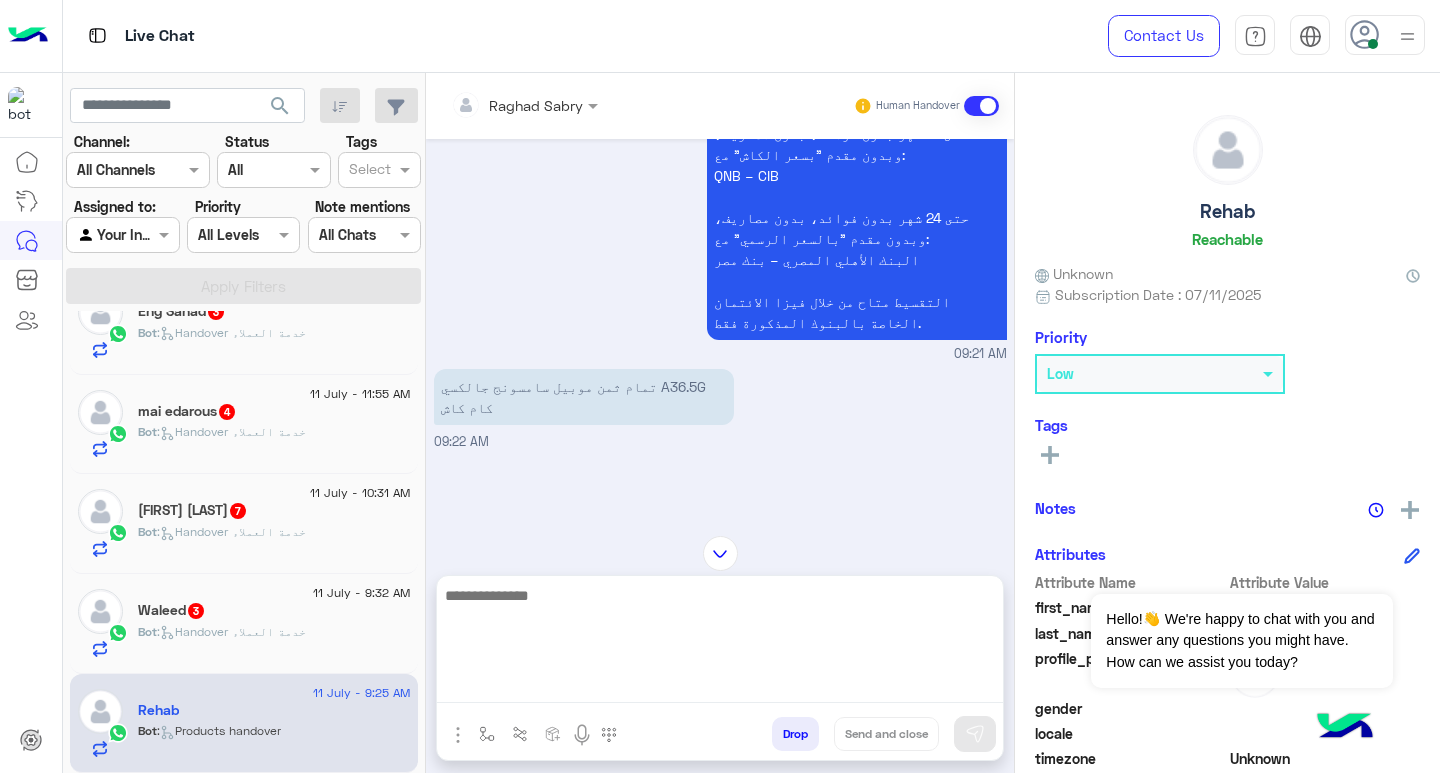 click at bounding box center [720, 643] 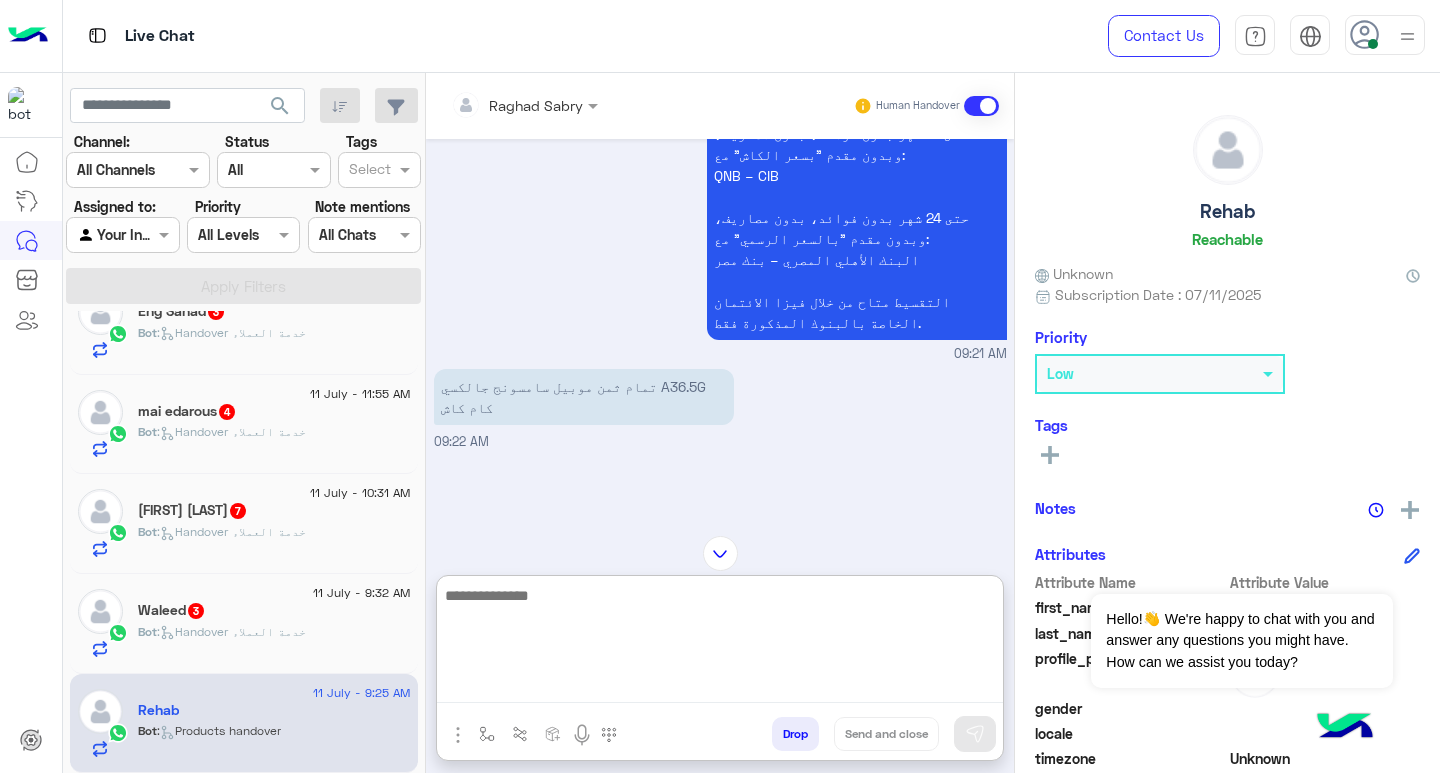 paste on "**********" 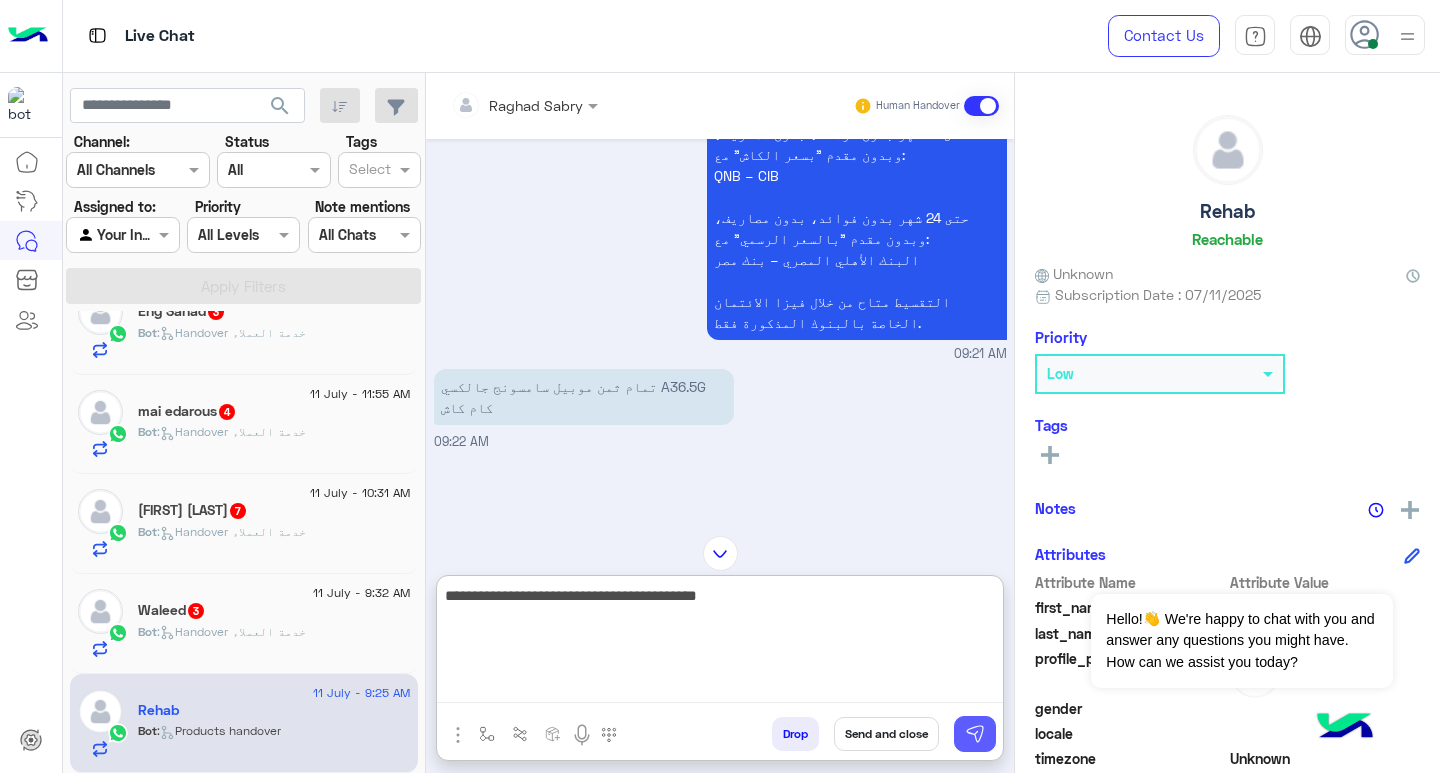 type on "**********" 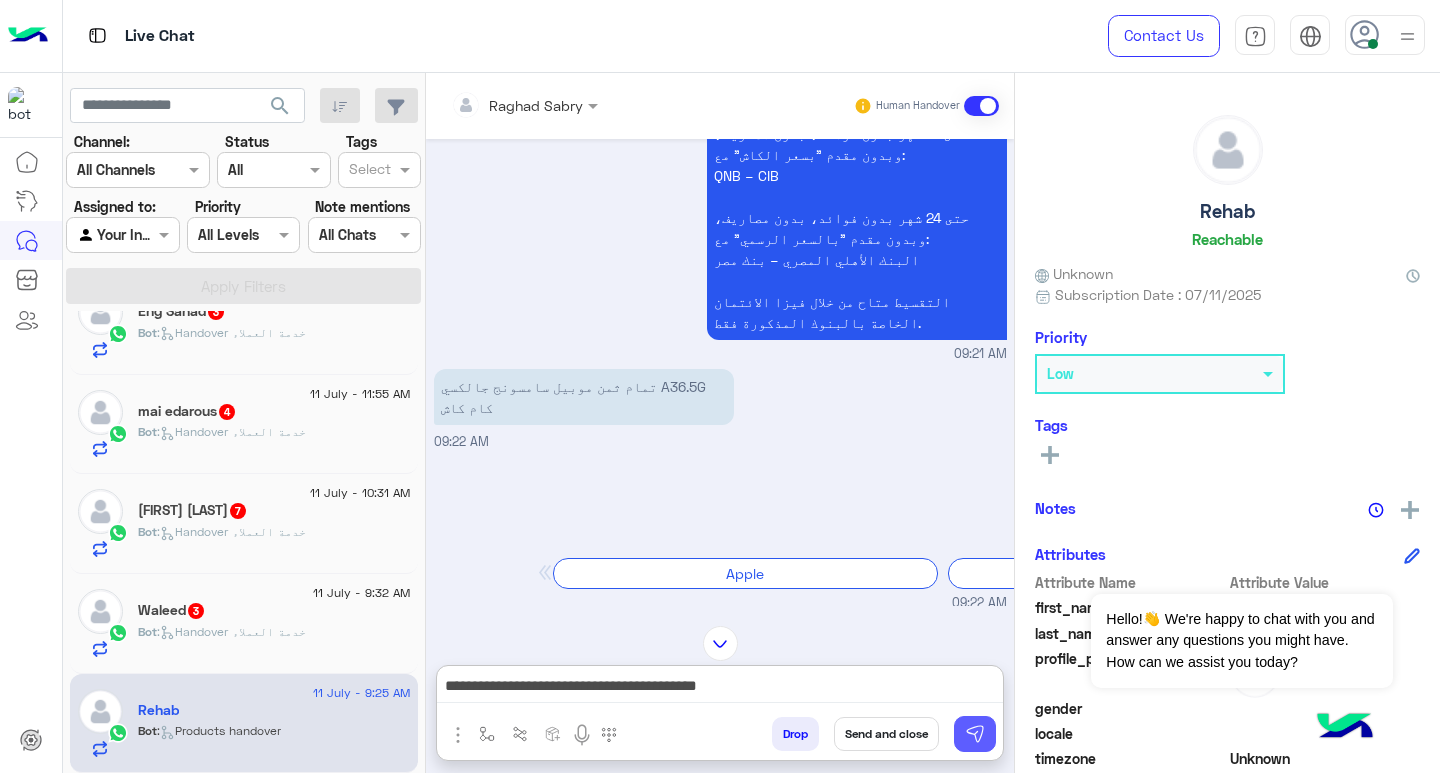 click at bounding box center [975, 734] 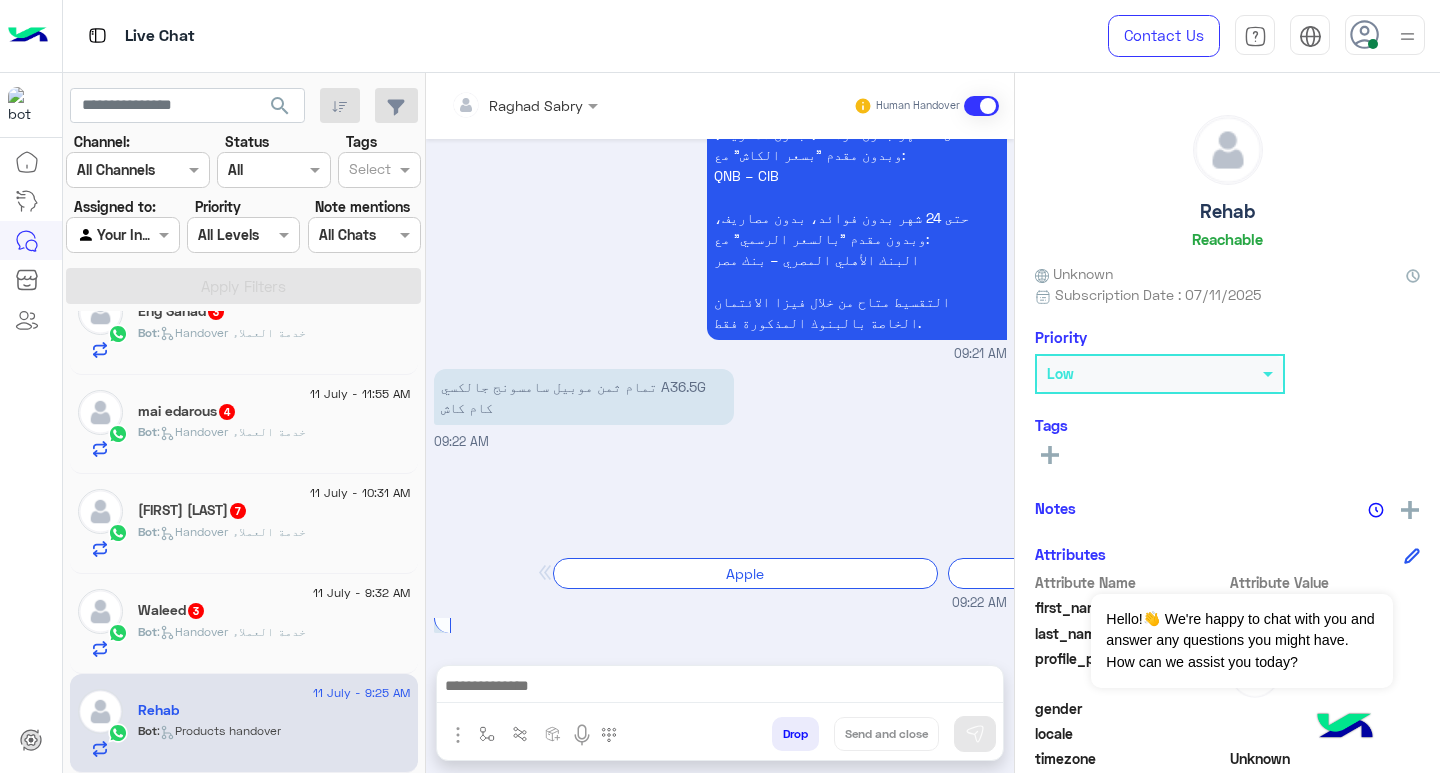 scroll, scrollTop: 2675, scrollLeft: 0, axis: vertical 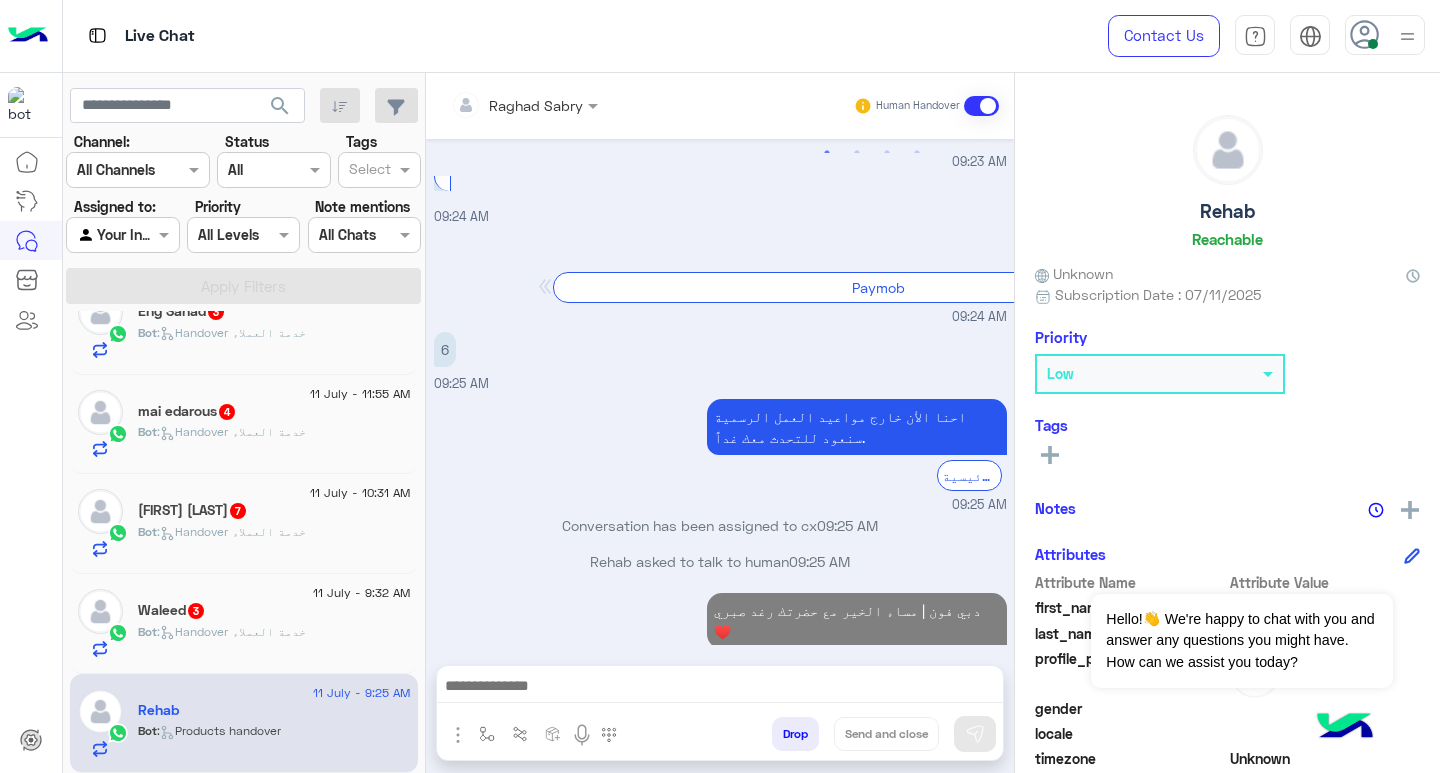 click at bounding box center (720, 691) 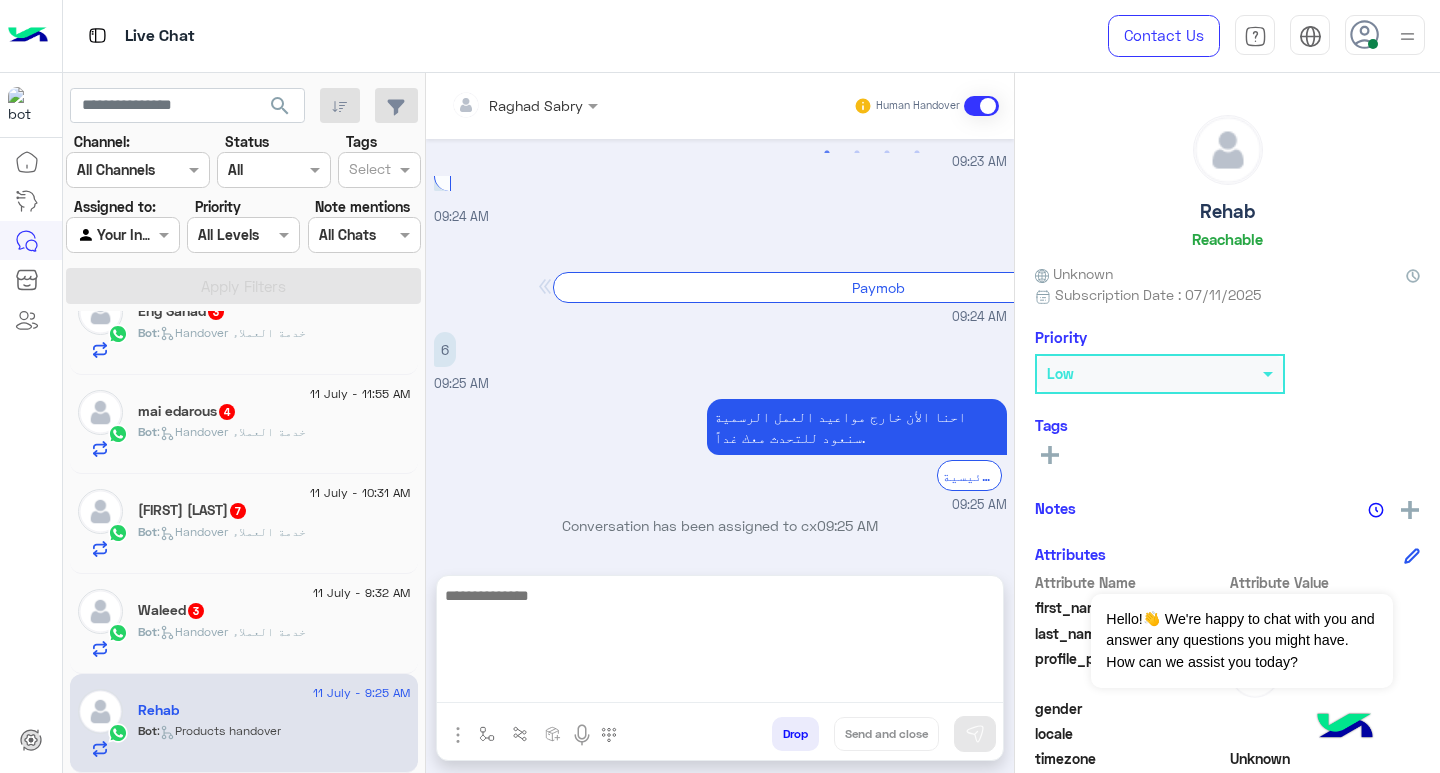 click at bounding box center (720, 643) 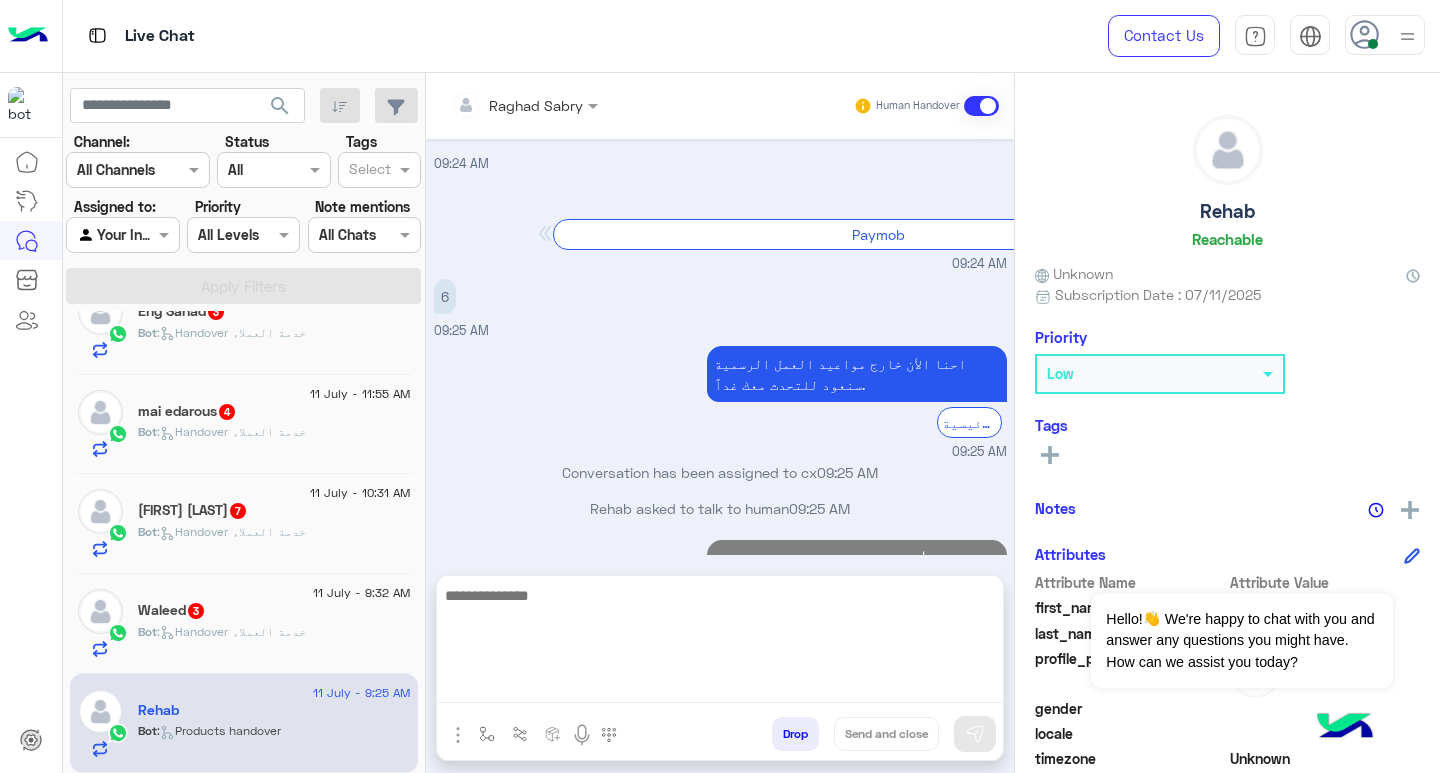paste on "**********" 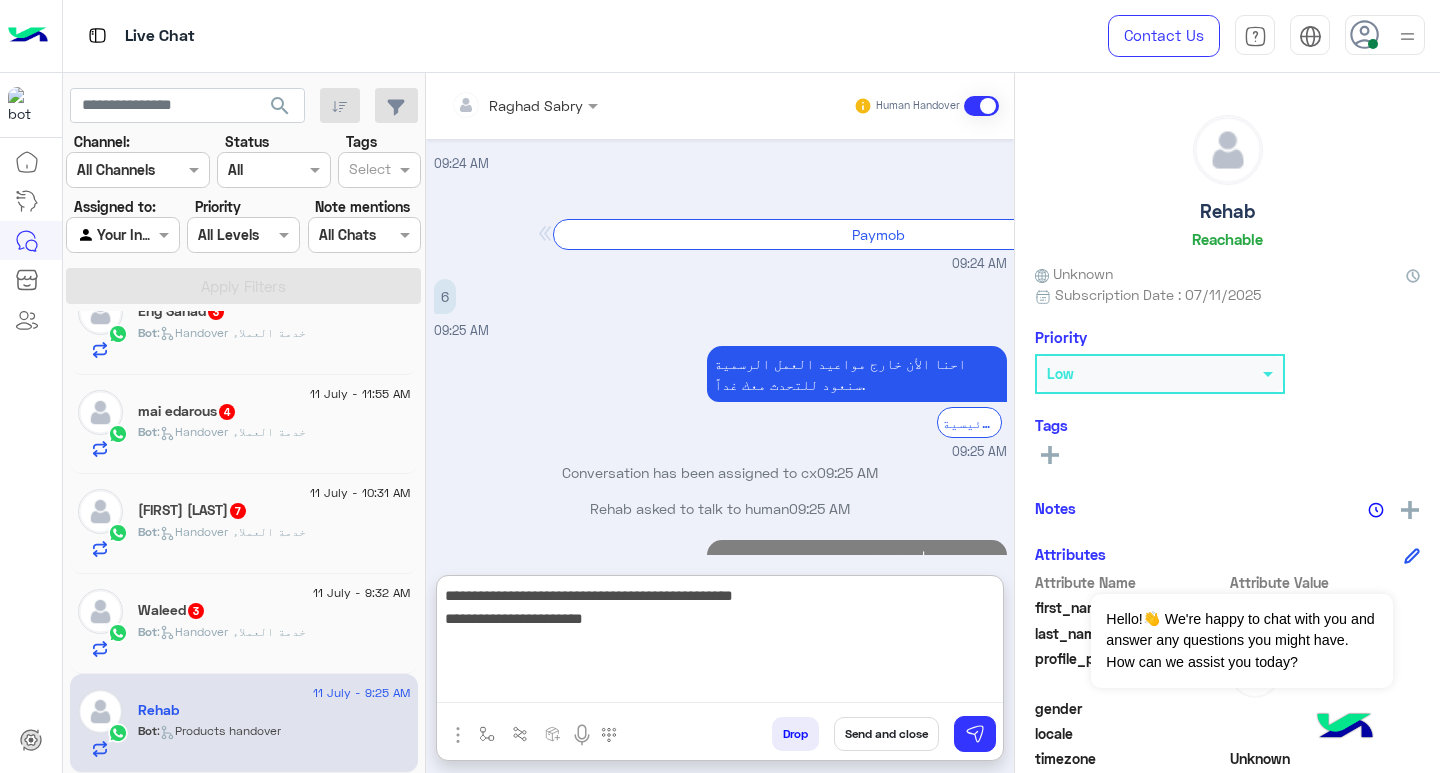 click on "**********" at bounding box center (720, 643) 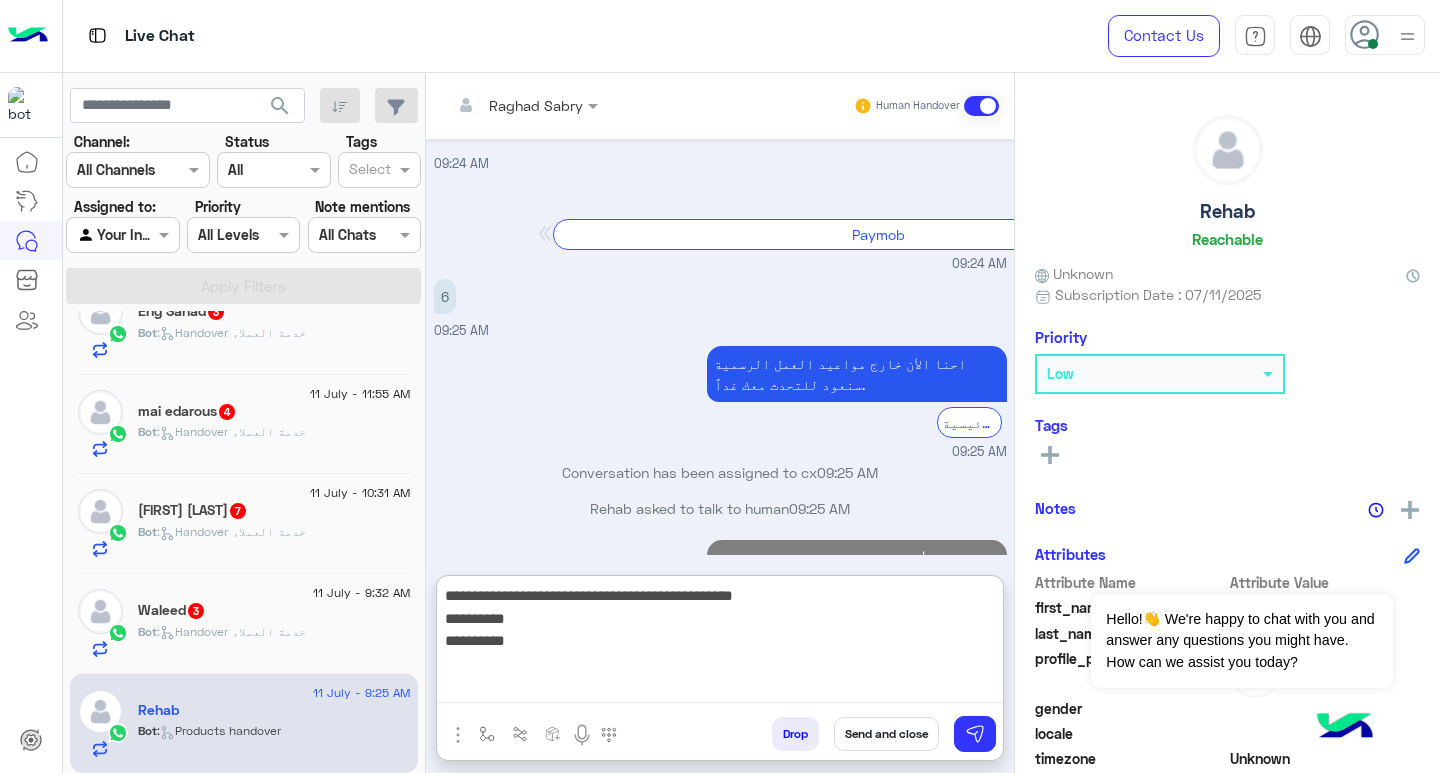 click on "**********" at bounding box center (720, 643) 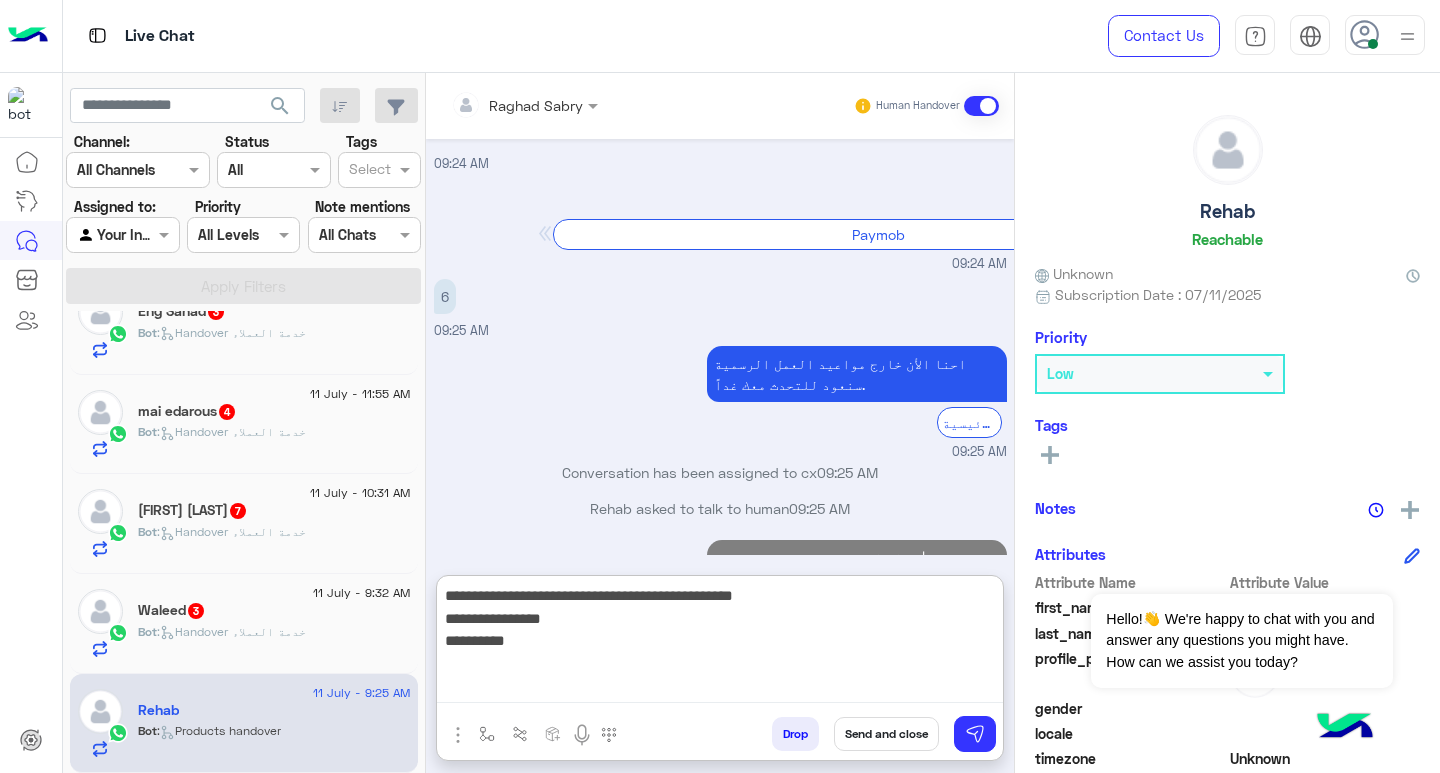 click on "**********" at bounding box center (720, 643) 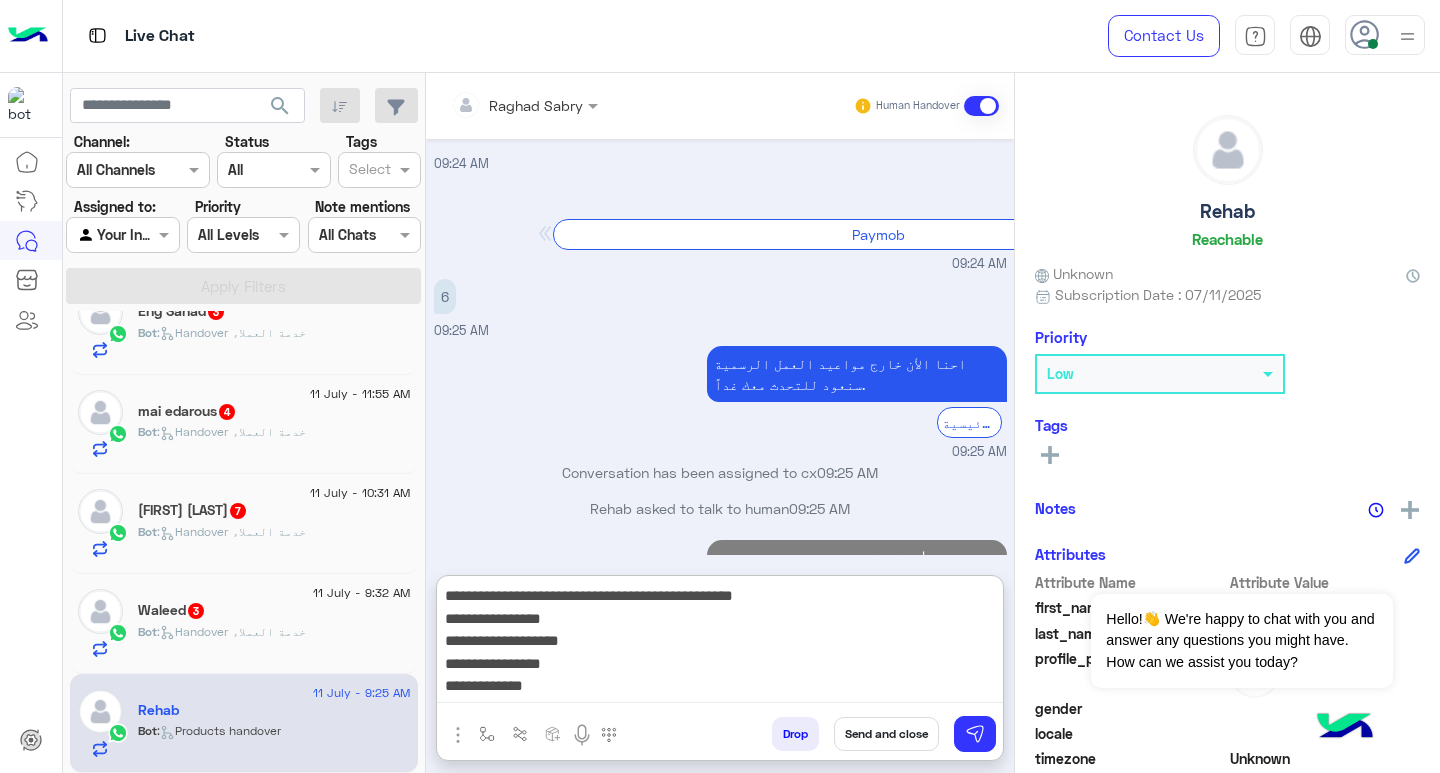 click on "**********" at bounding box center (720, 643) 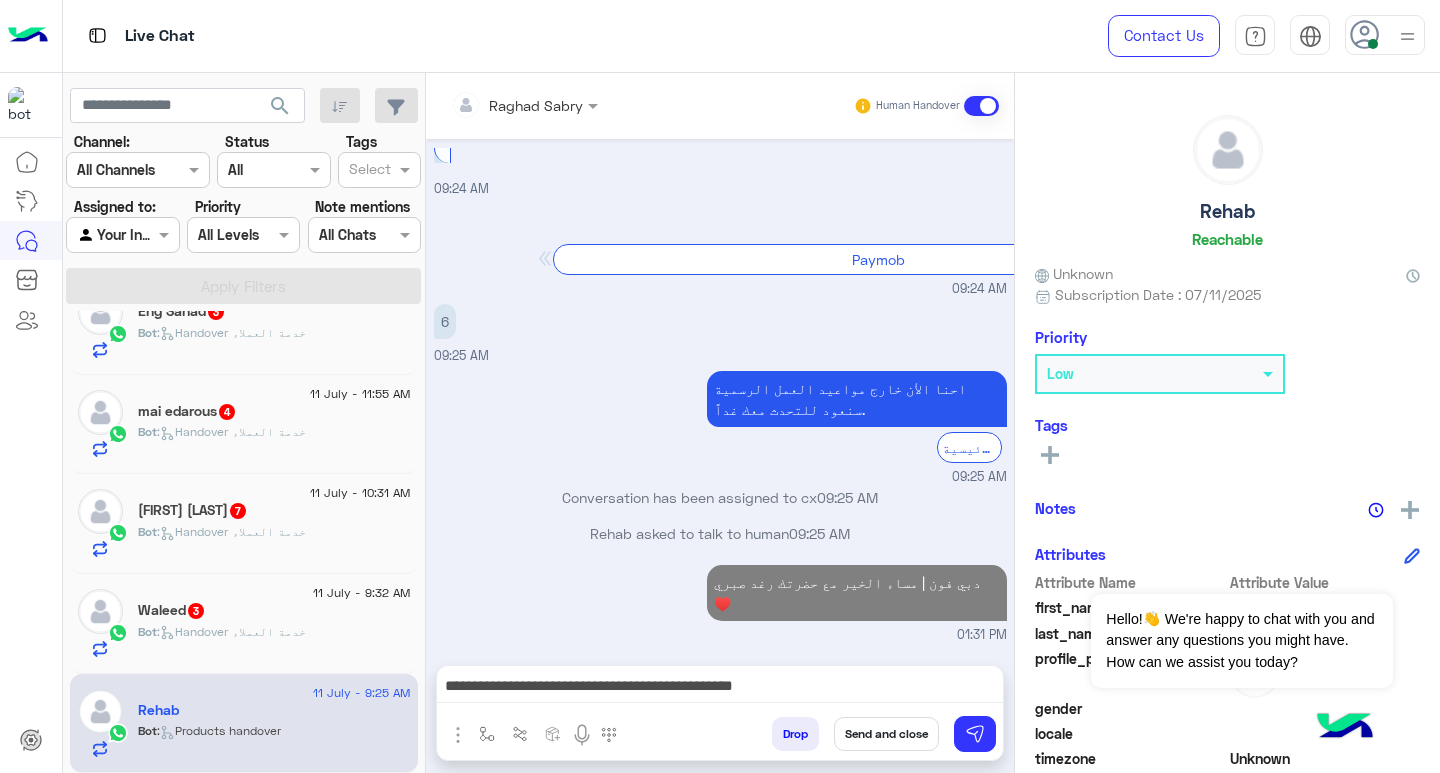 scroll, scrollTop: 2675, scrollLeft: 0, axis: vertical 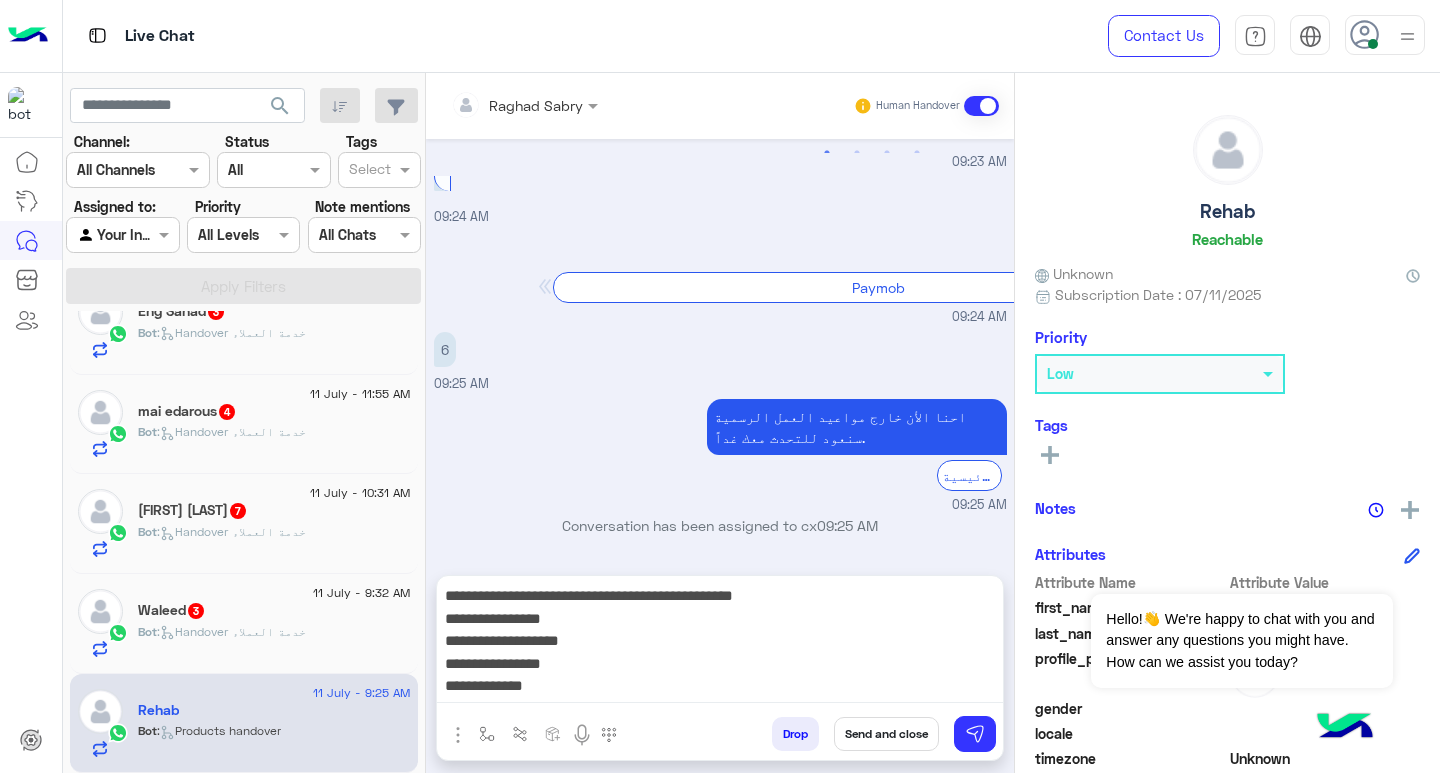 click on "**********" at bounding box center [720, 643] 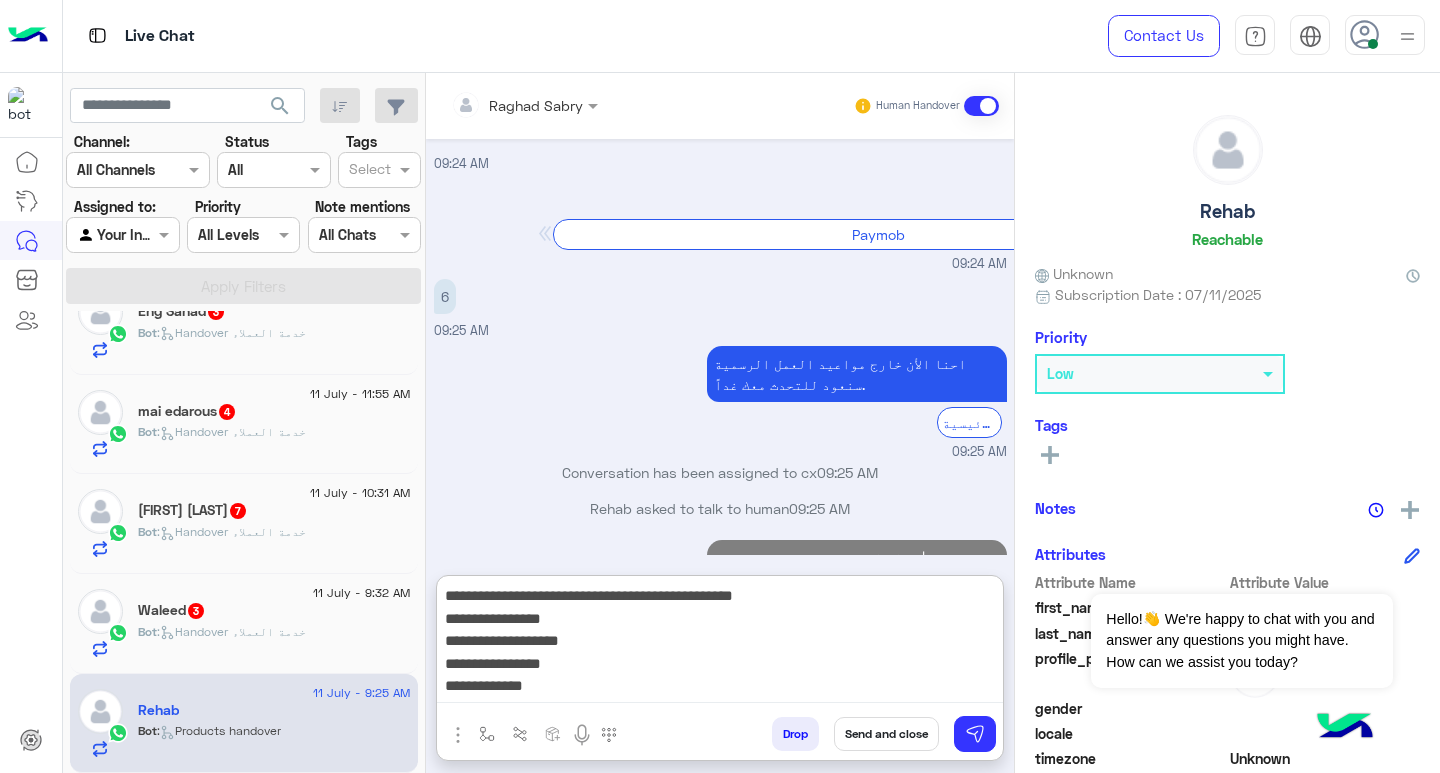 click on "**********" at bounding box center [720, 643] 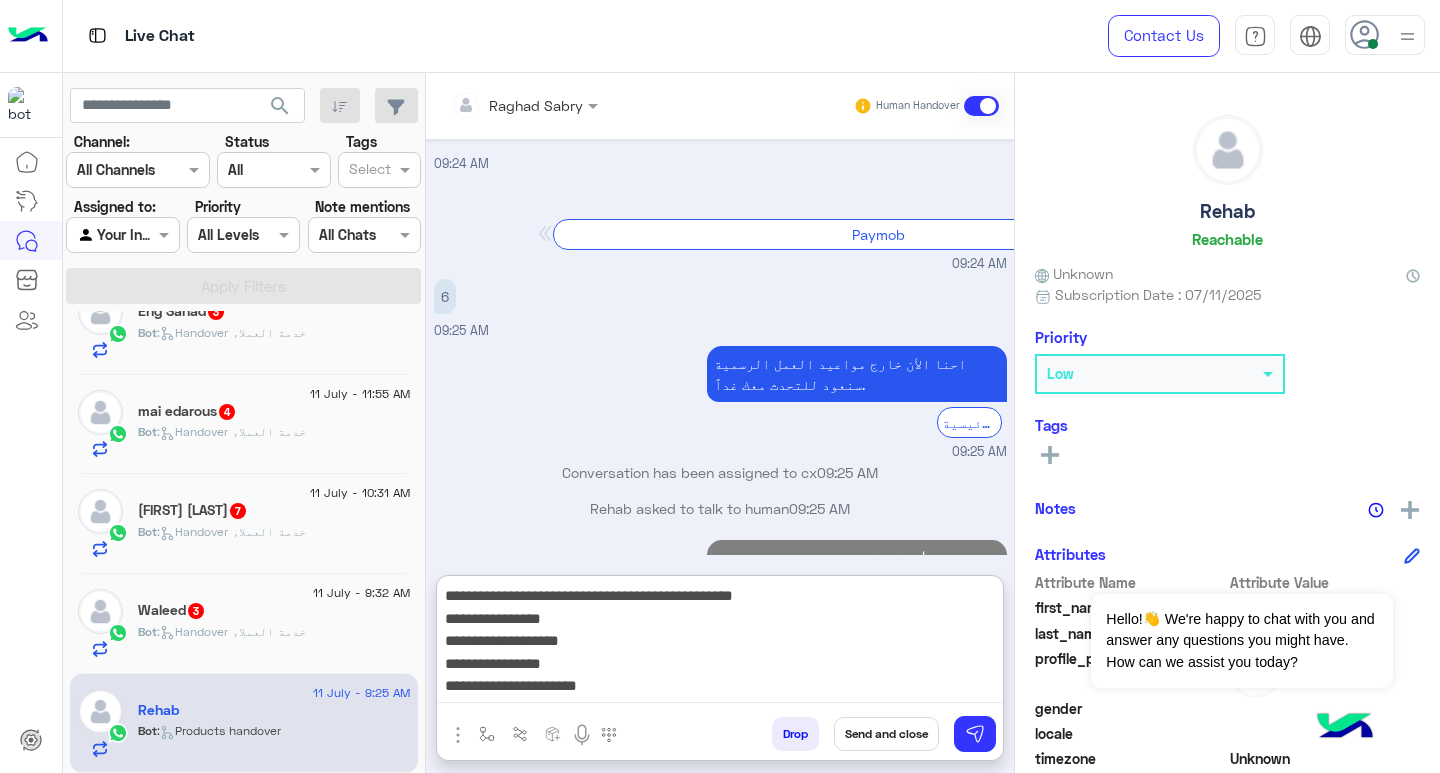 scroll, scrollTop: 39, scrollLeft: 0, axis: vertical 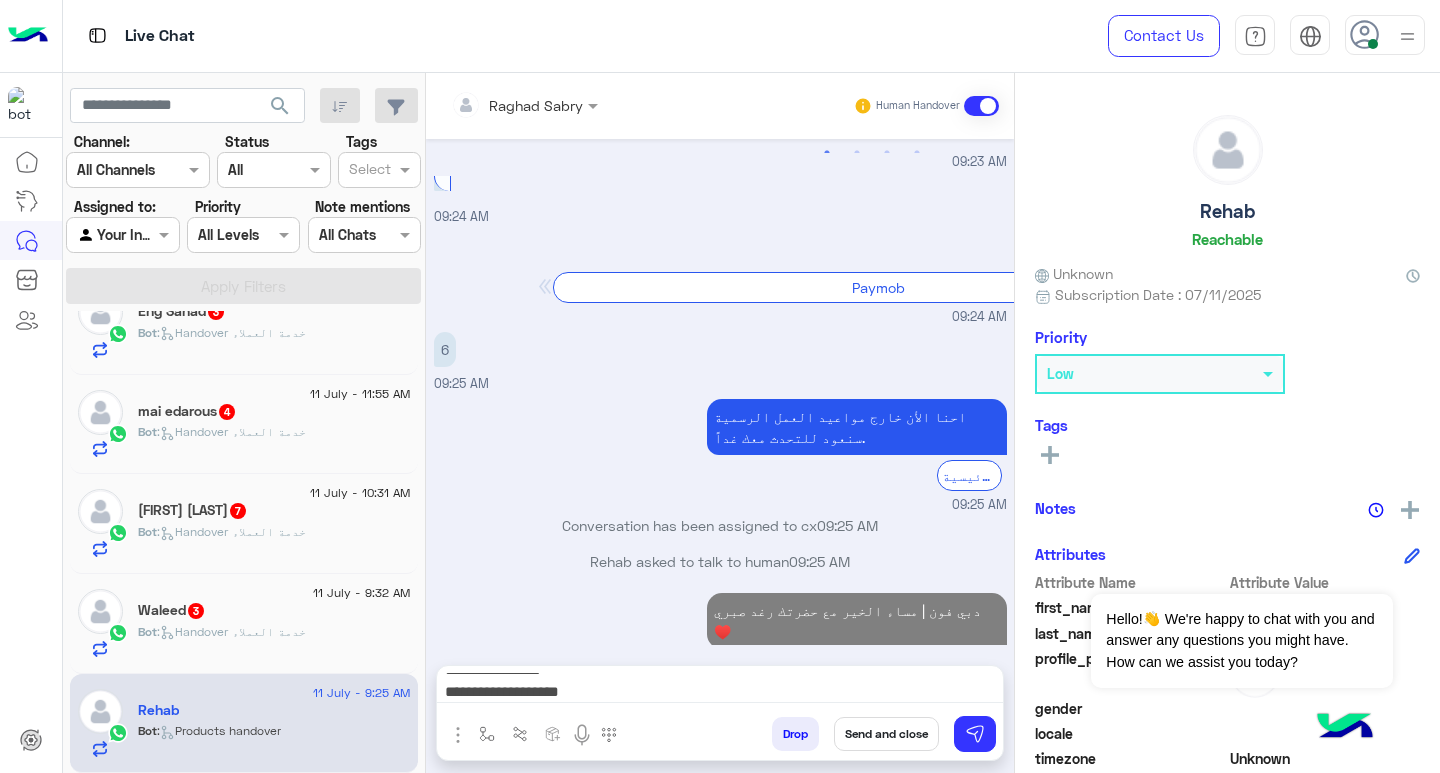 click on "**********" at bounding box center (720, 688) 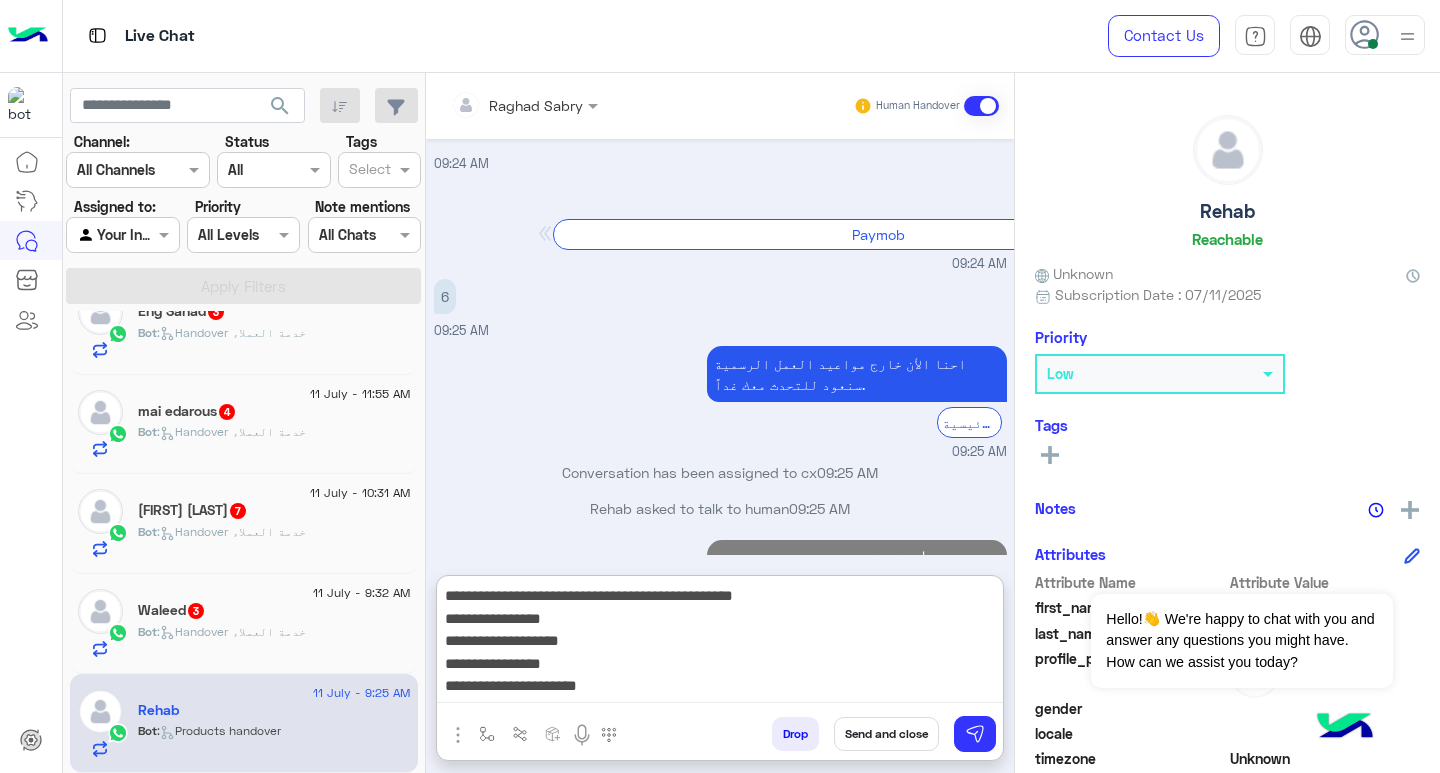 click on "**********" at bounding box center [720, 643] 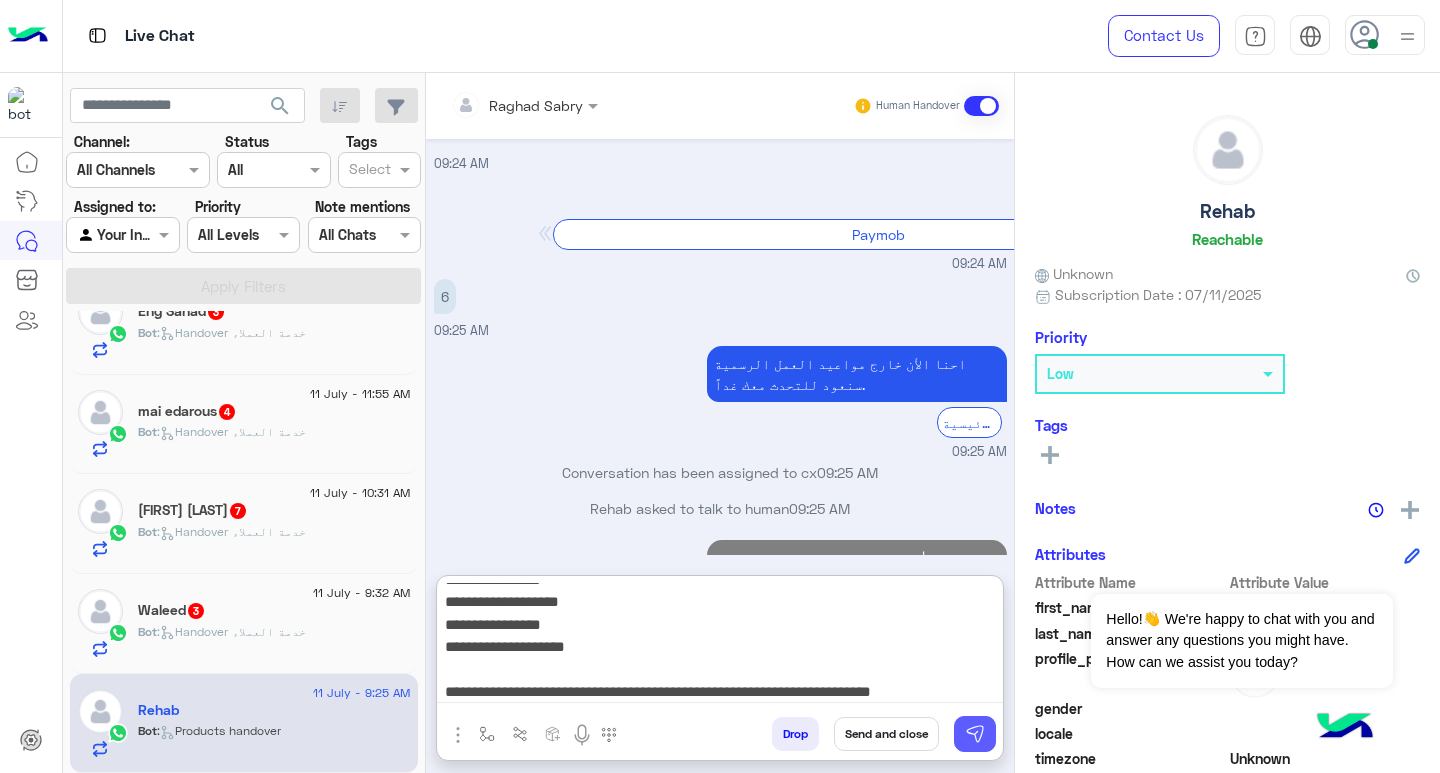 type on "**********" 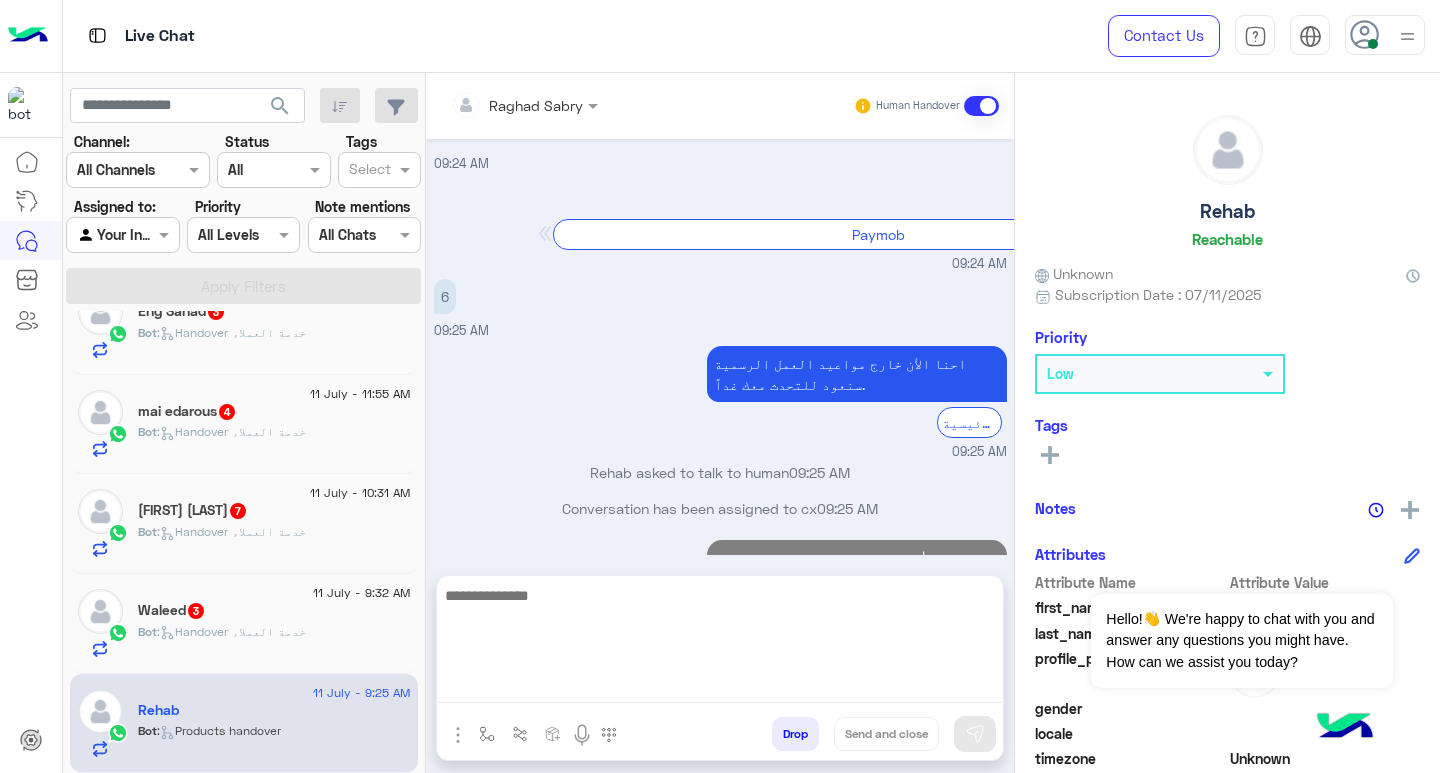 scroll, scrollTop: 0, scrollLeft: 0, axis: both 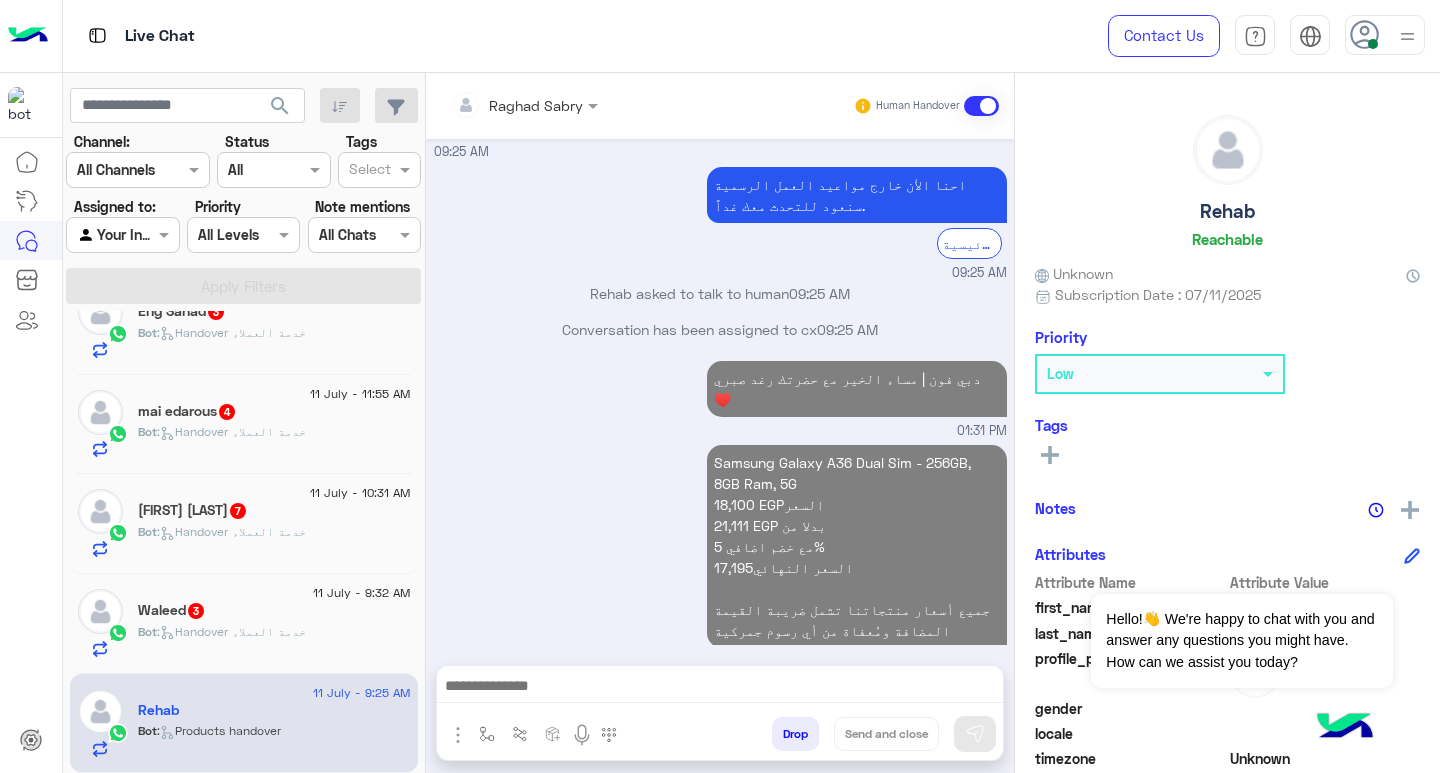 click at bounding box center (720, 688) 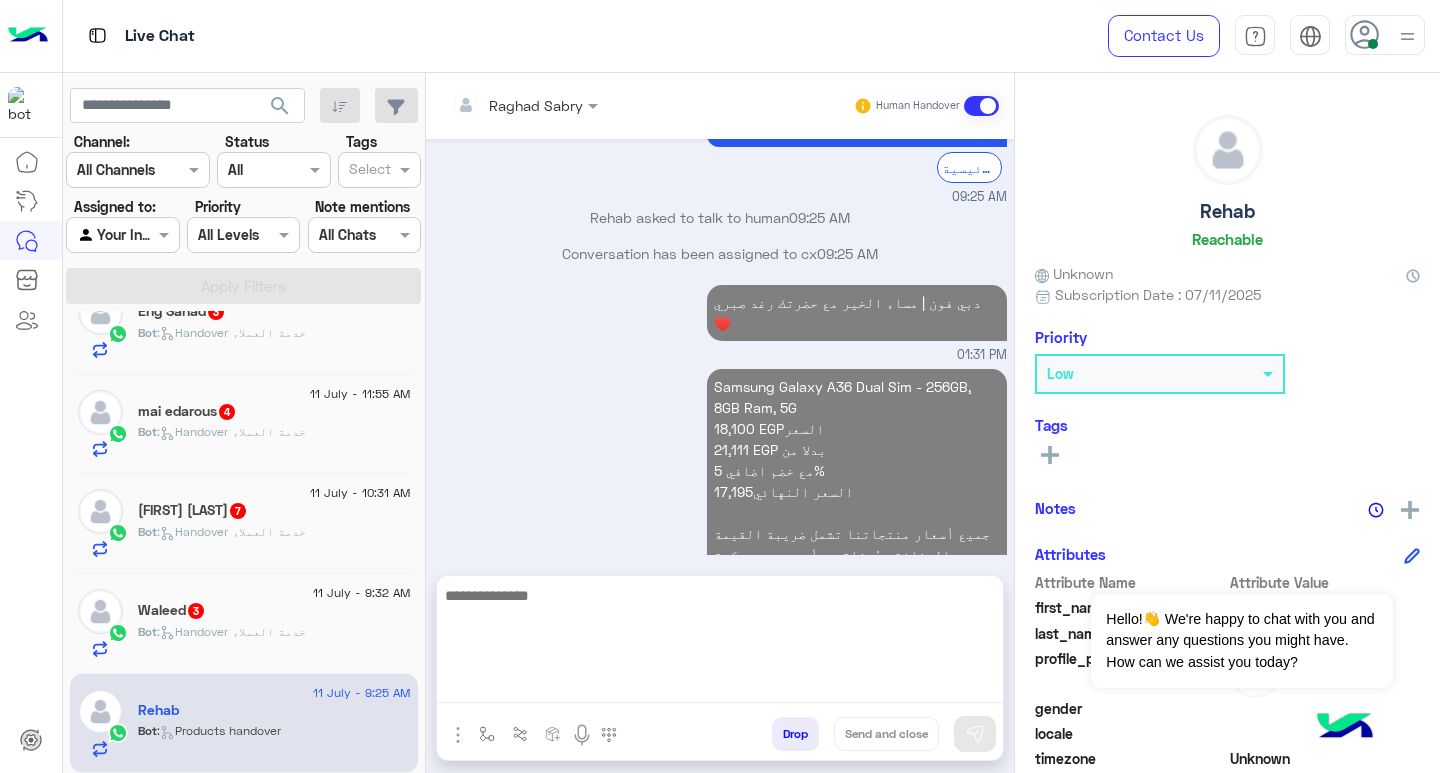 scroll, scrollTop: 2907, scrollLeft: 0, axis: vertical 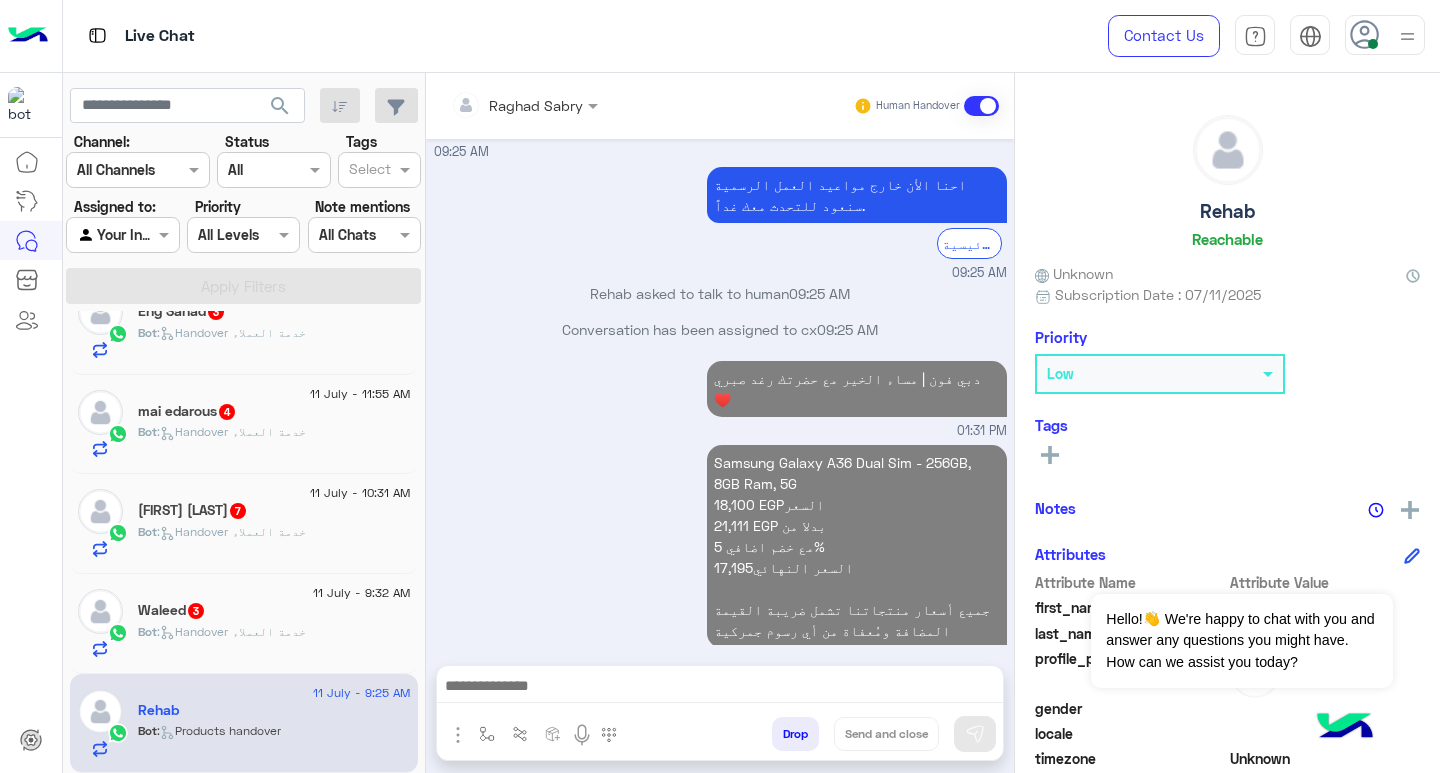 click at bounding box center (720, 688) 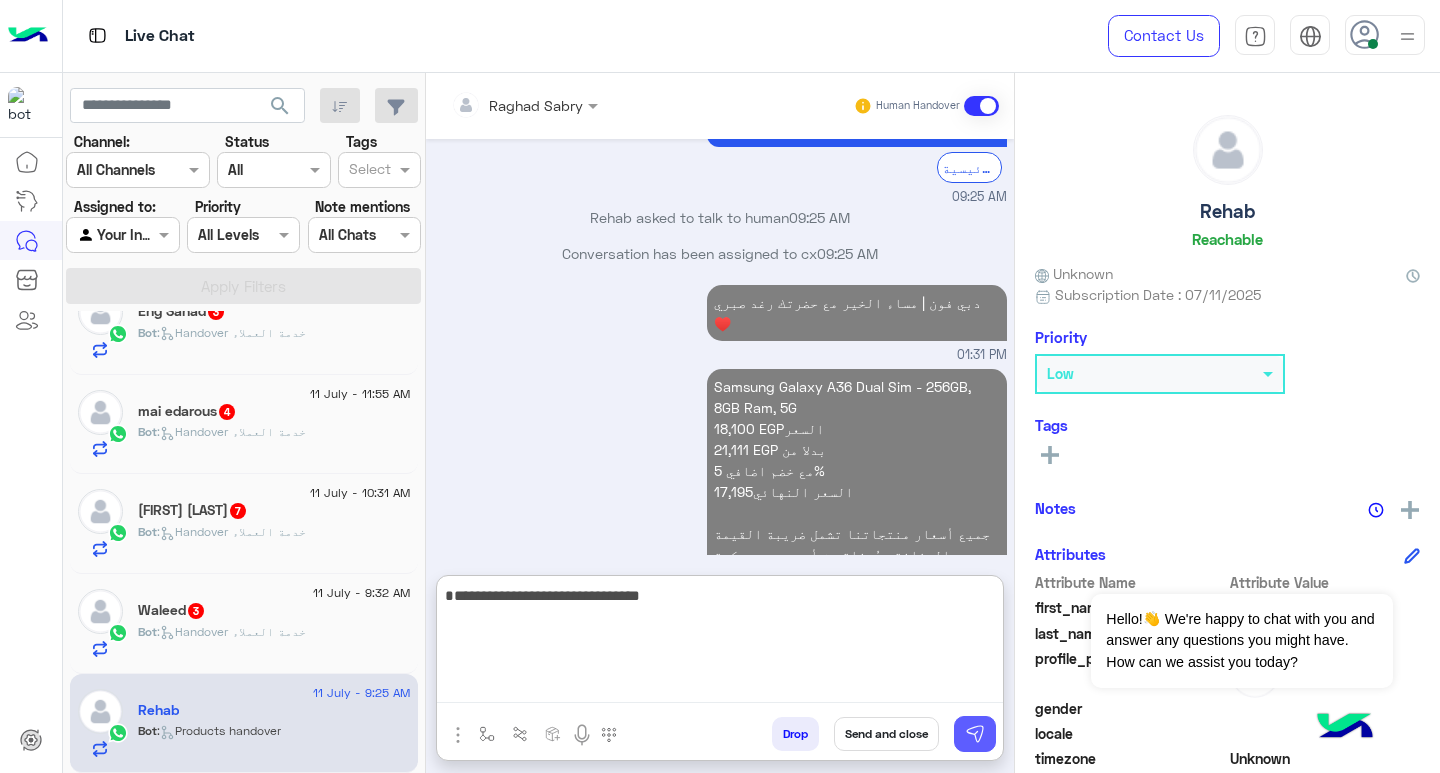 type on "**********" 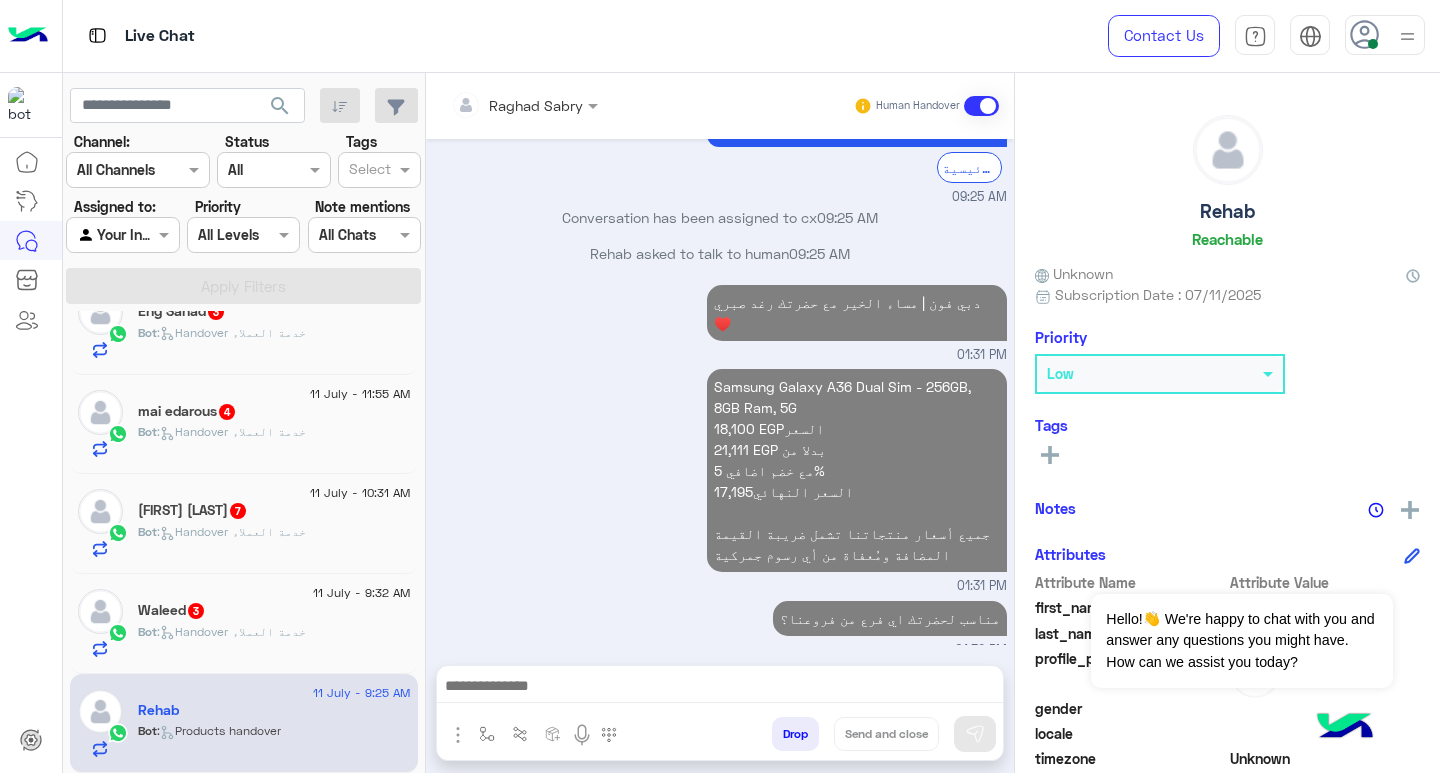 scroll, scrollTop: 2970, scrollLeft: 0, axis: vertical 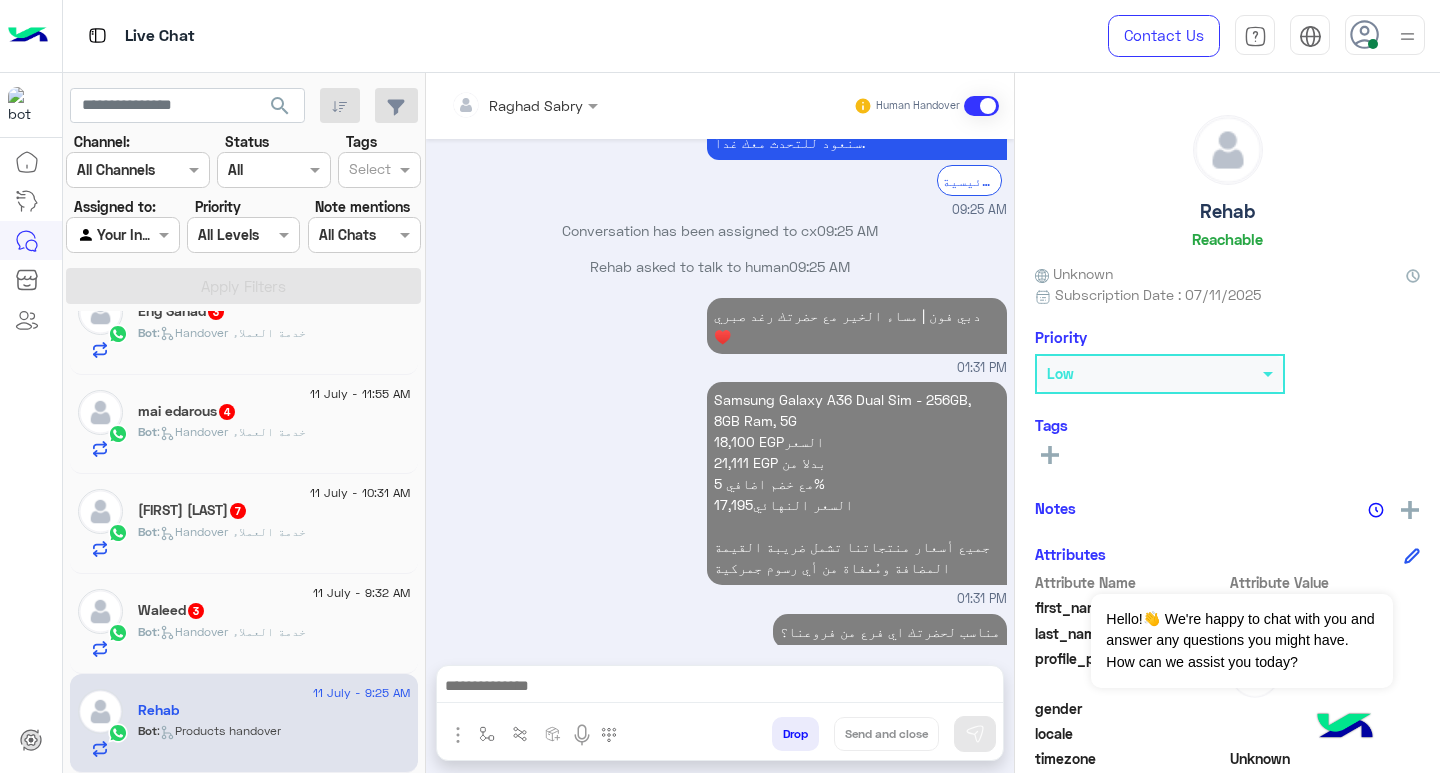 click on ":   Handover خدمة العملاء" 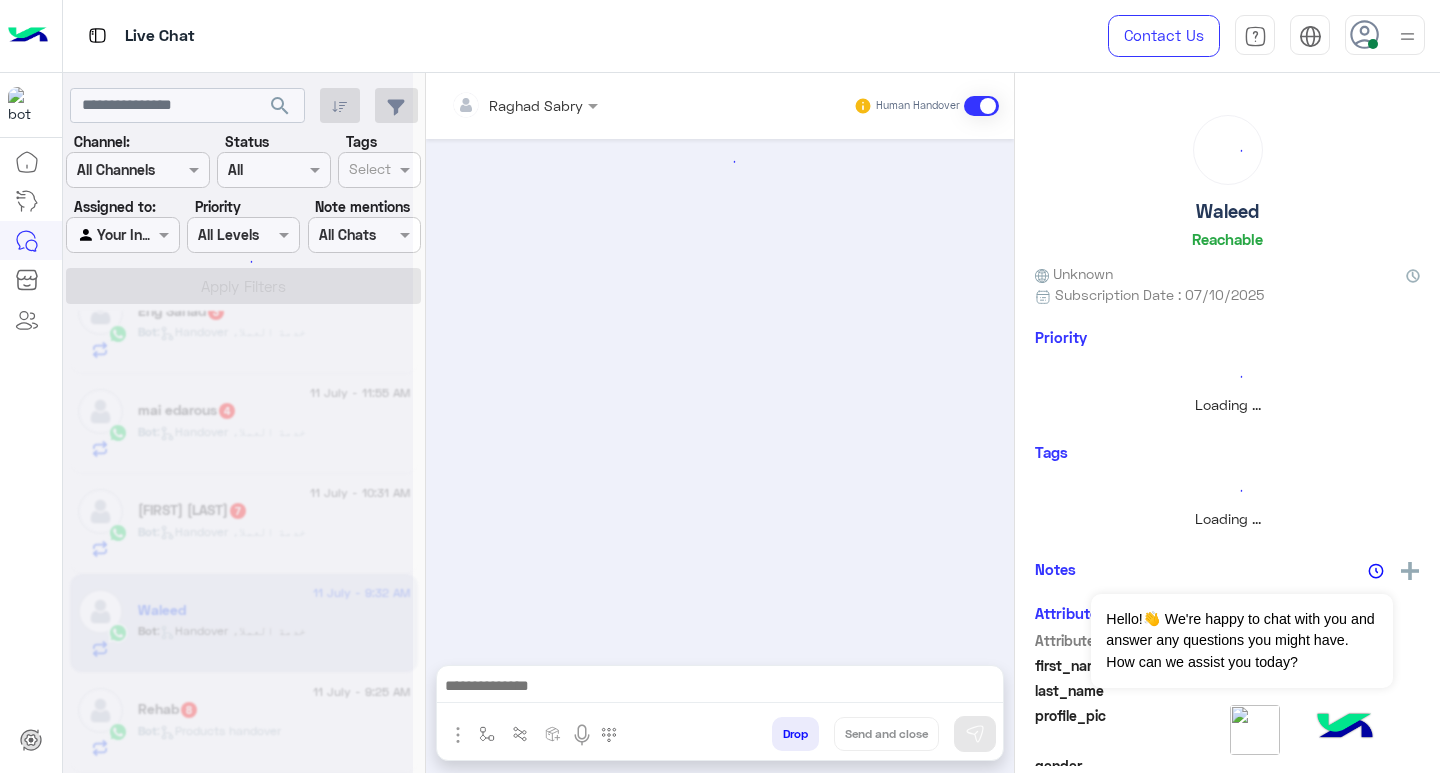 scroll, scrollTop: 0, scrollLeft: 0, axis: both 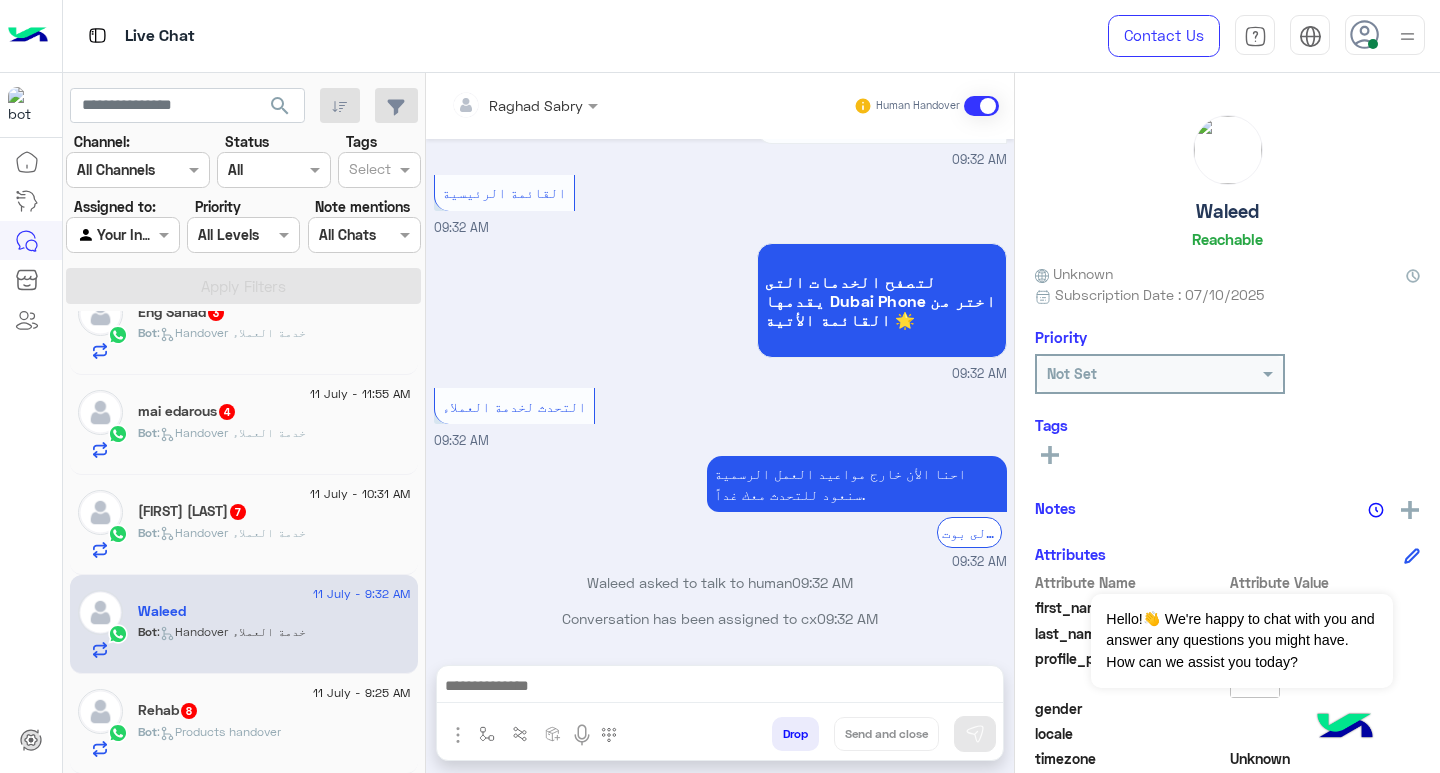 click on "[FIRST] 8" 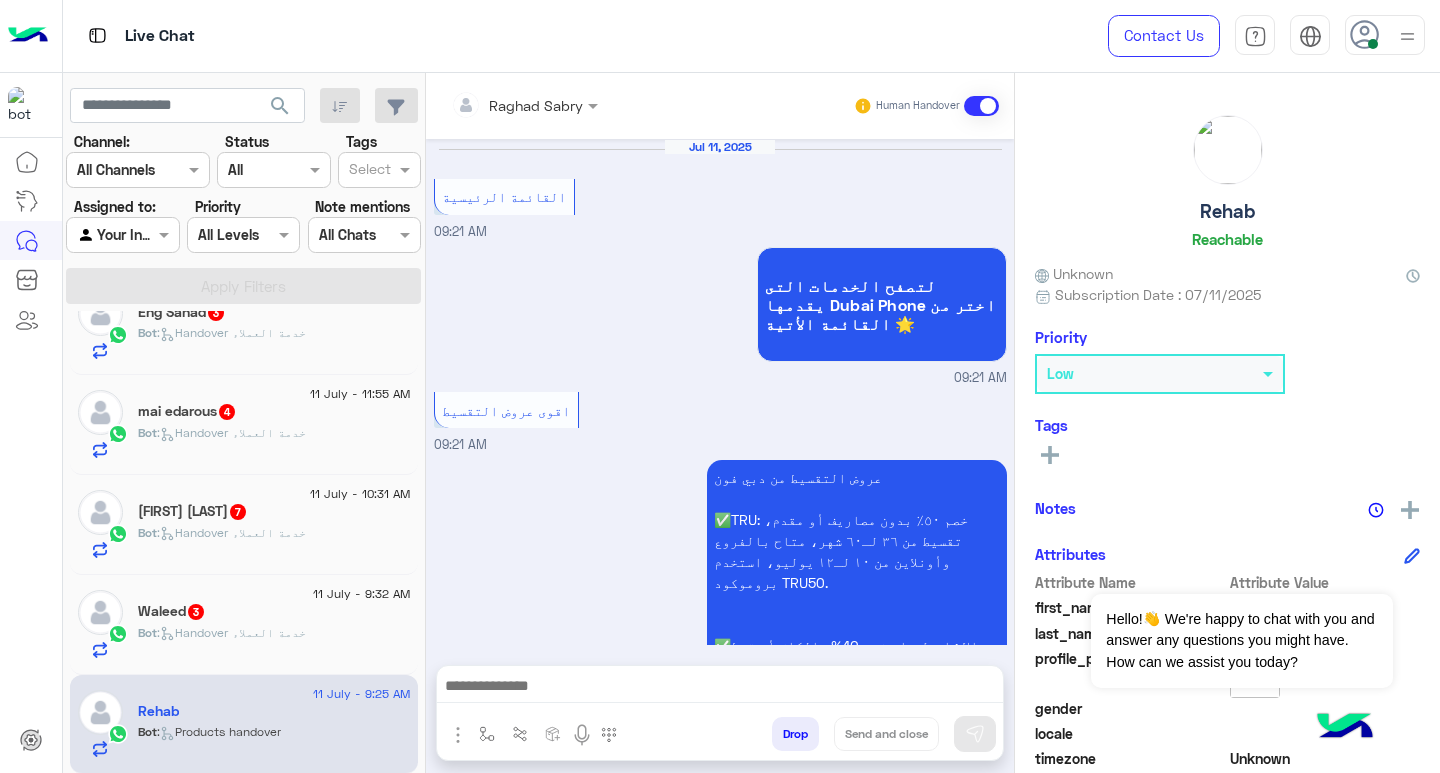 scroll, scrollTop: 2637, scrollLeft: 0, axis: vertical 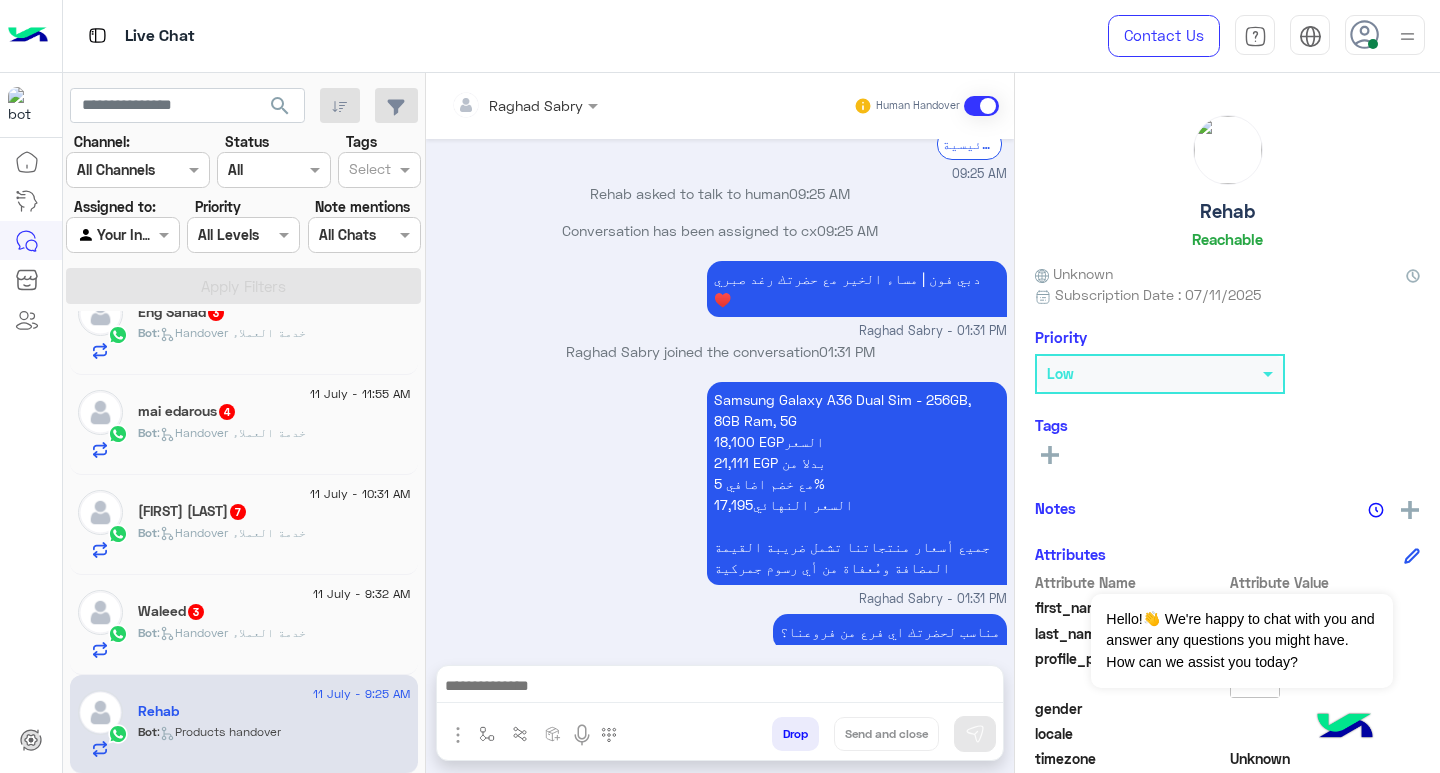 click on "[FIRST] 3" 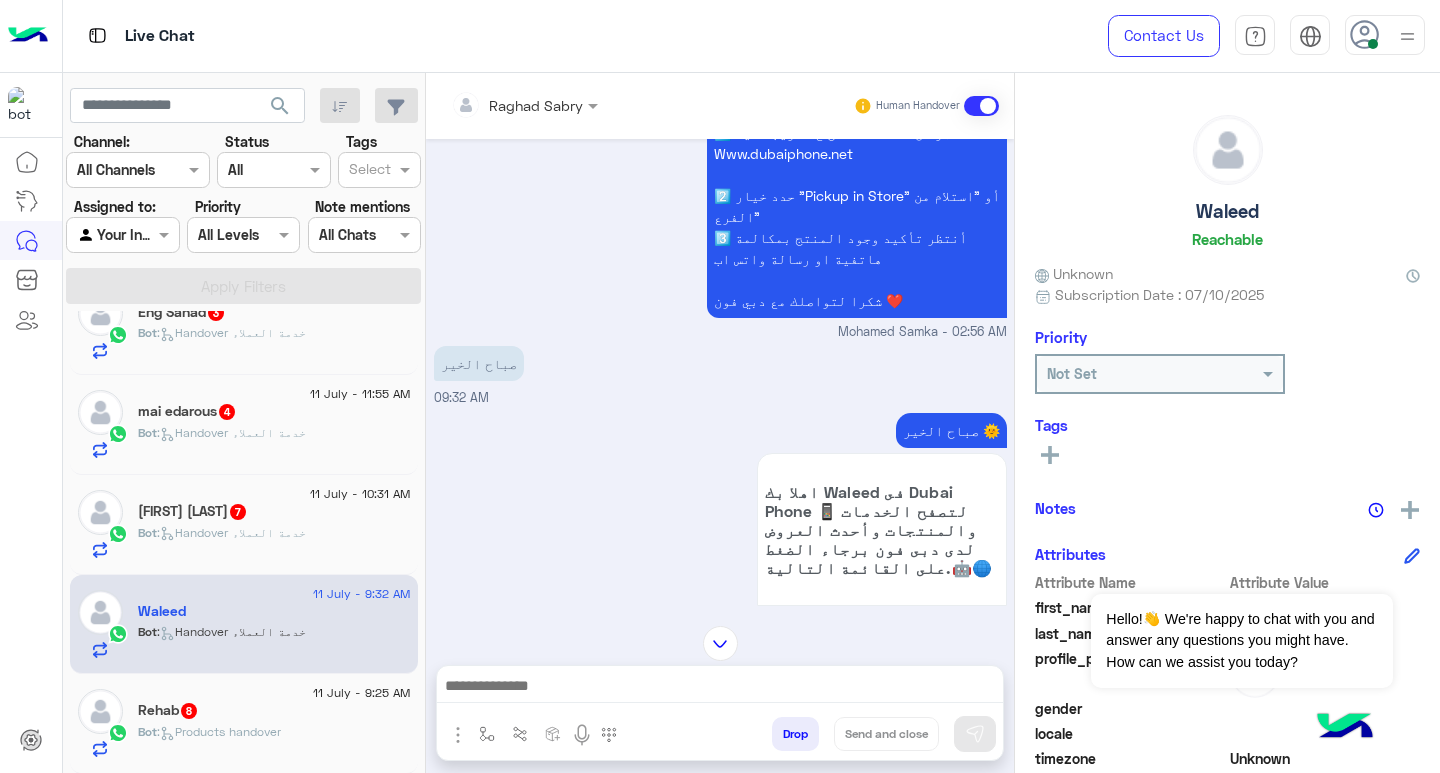 scroll, scrollTop: 1087, scrollLeft: 0, axis: vertical 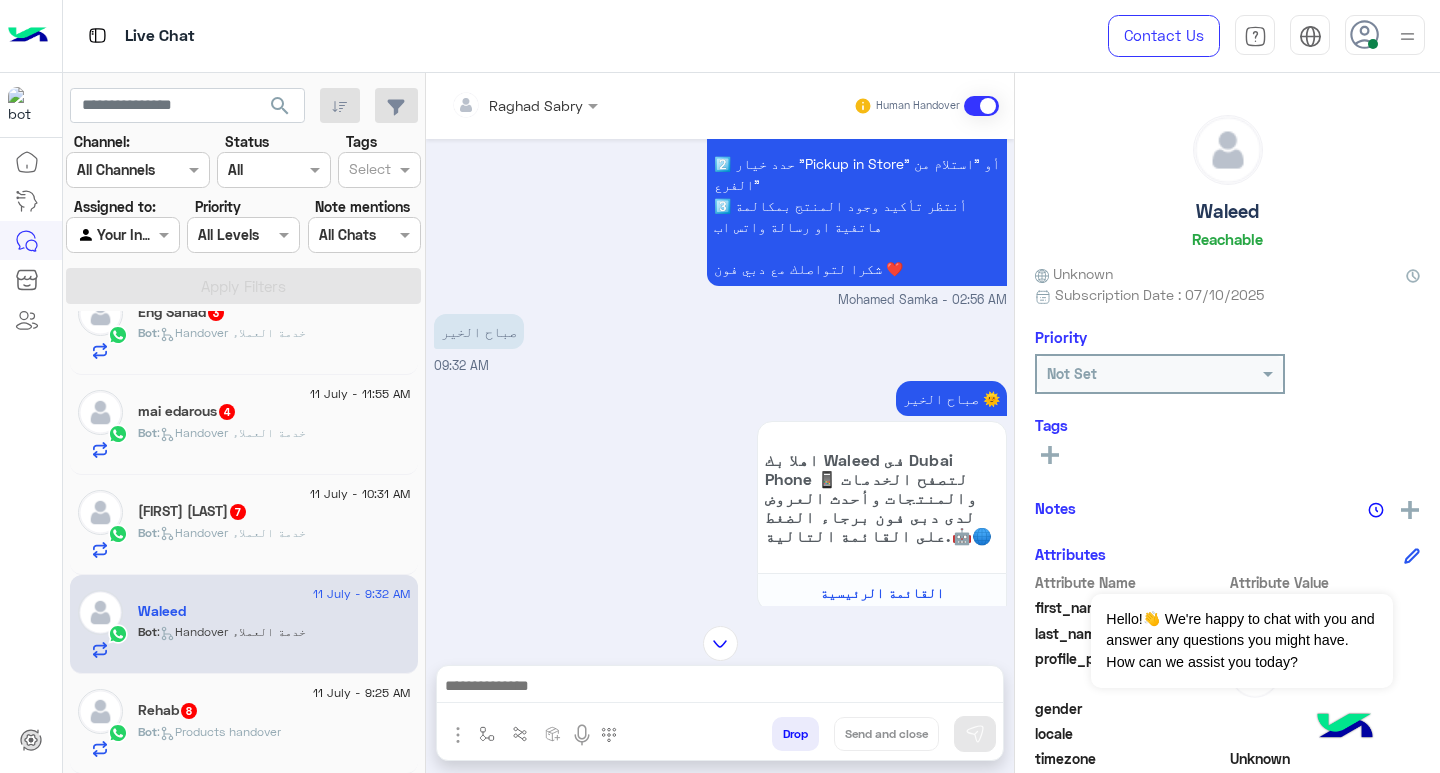 click at bounding box center [720, 688] 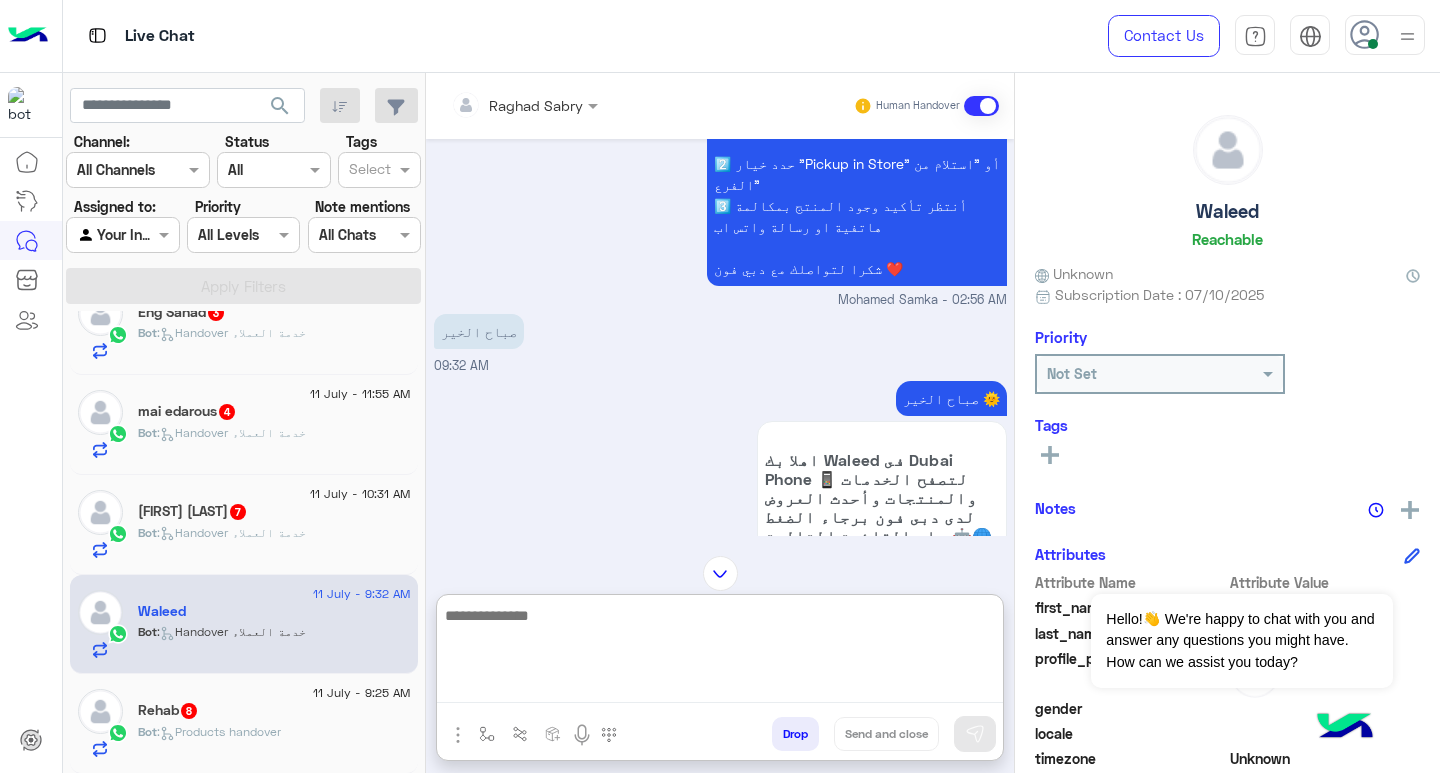 paste on "**********" 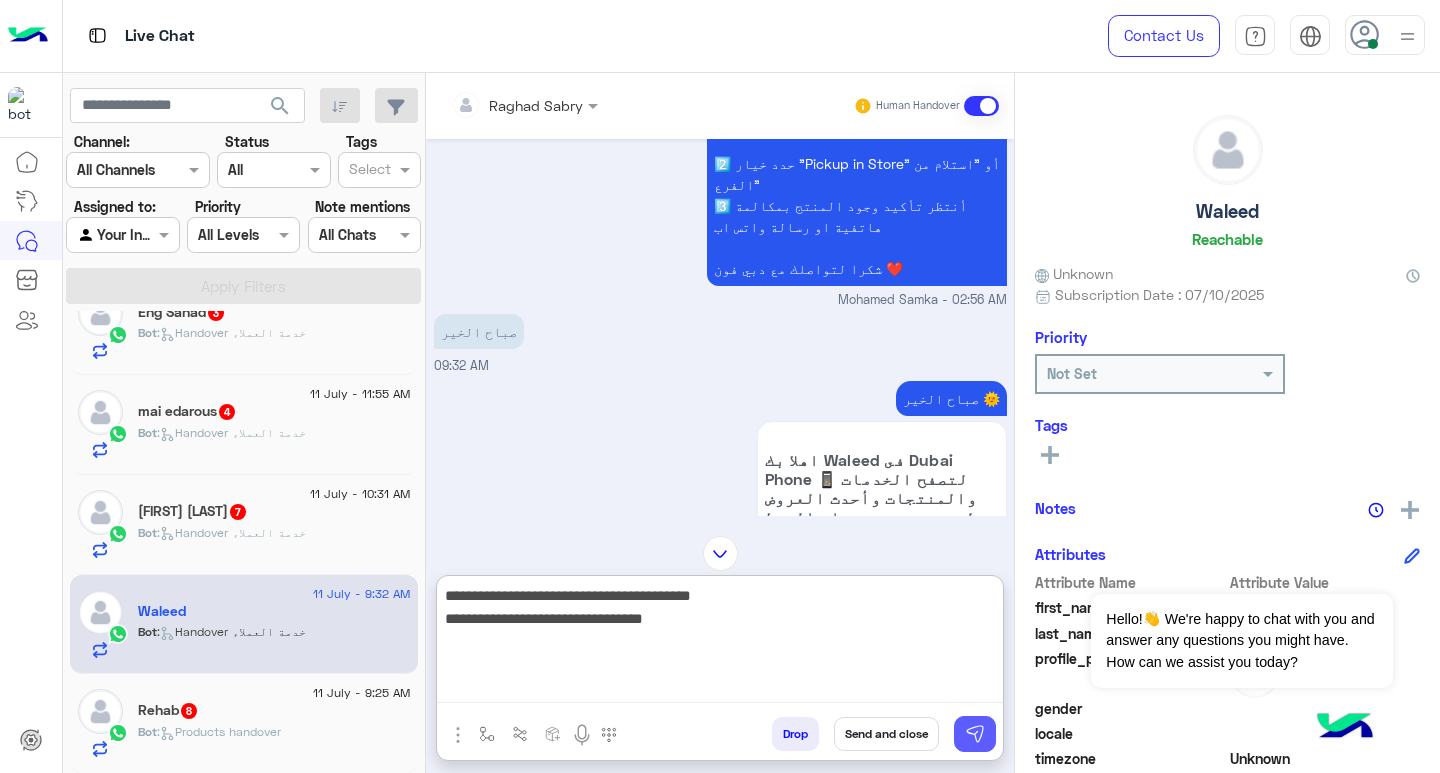 type on "**********" 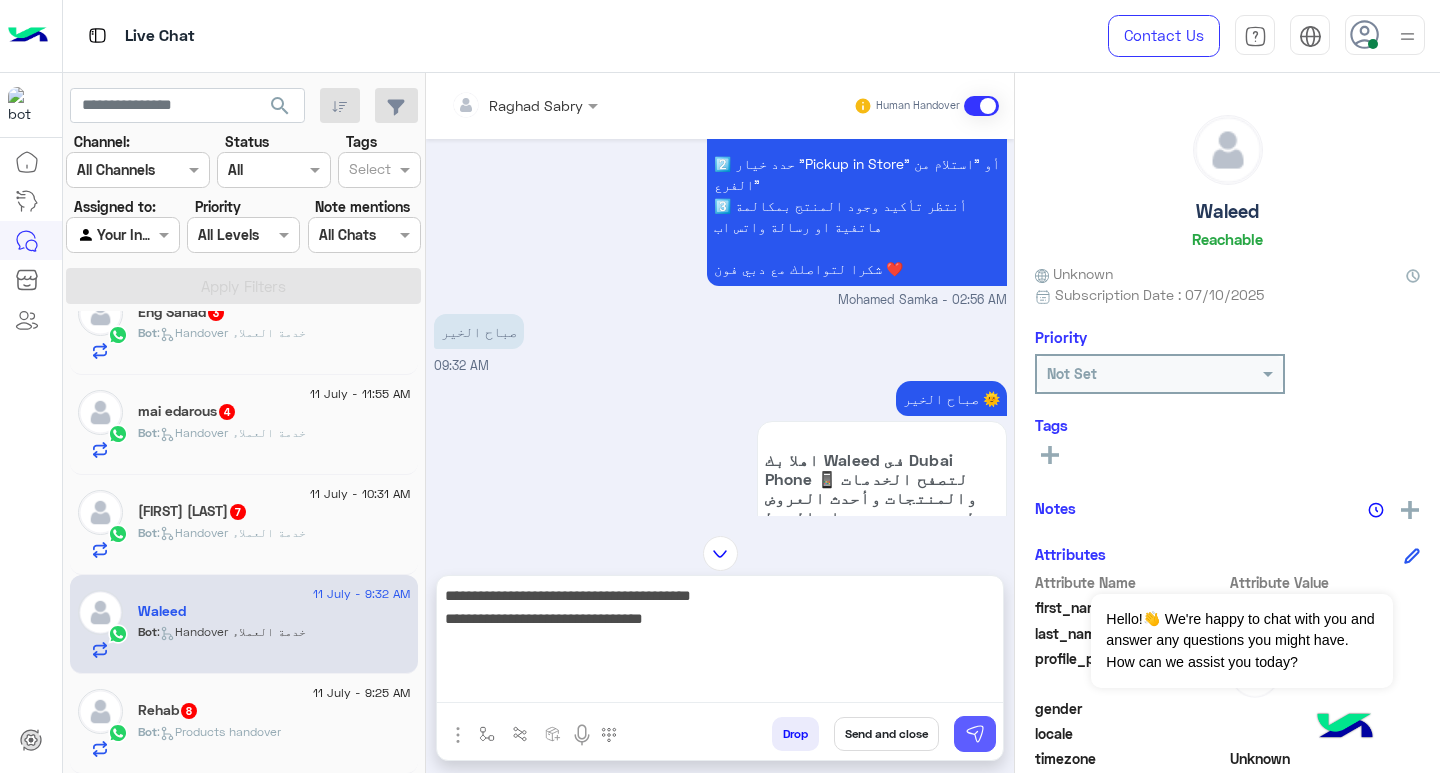 click at bounding box center [975, 734] 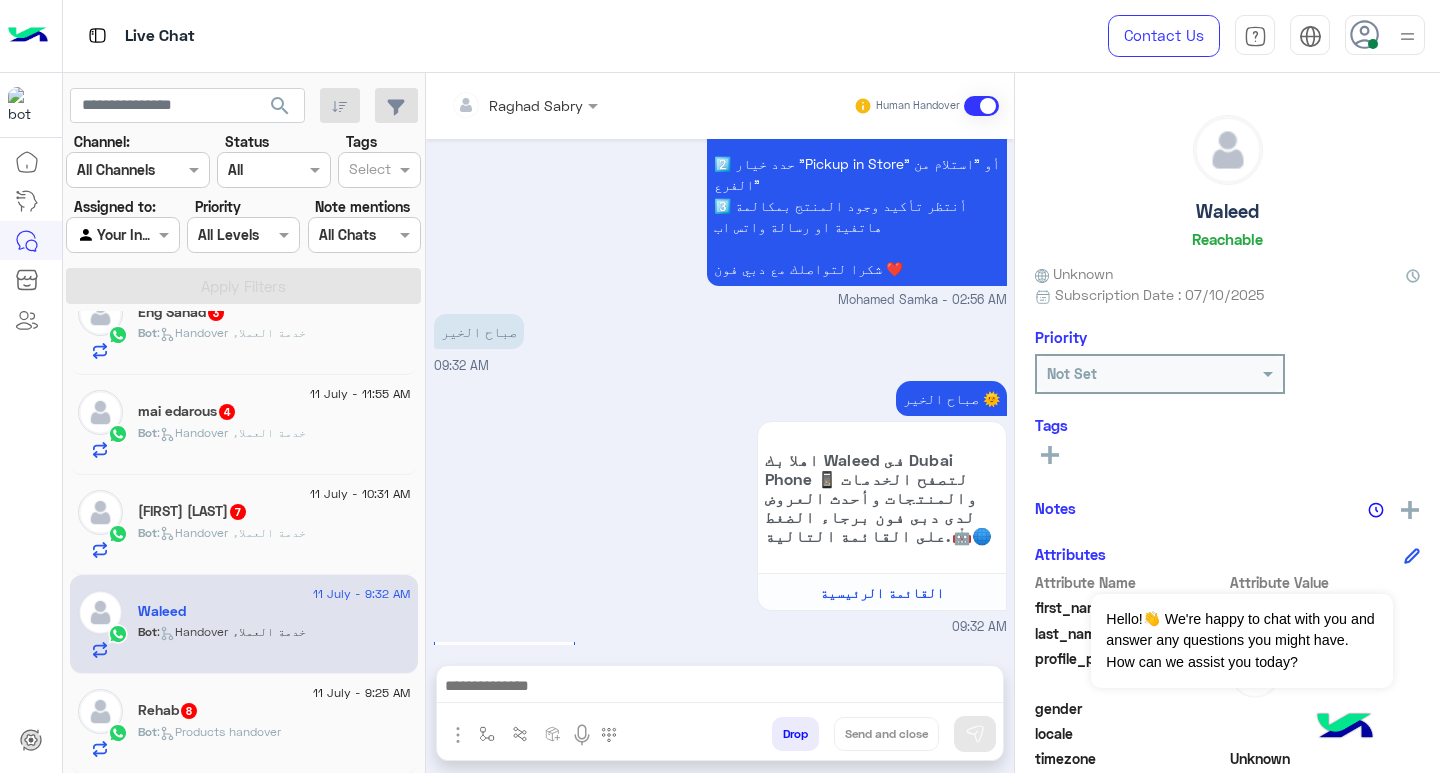 scroll, scrollTop: 1639, scrollLeft: 0, axis: vertical 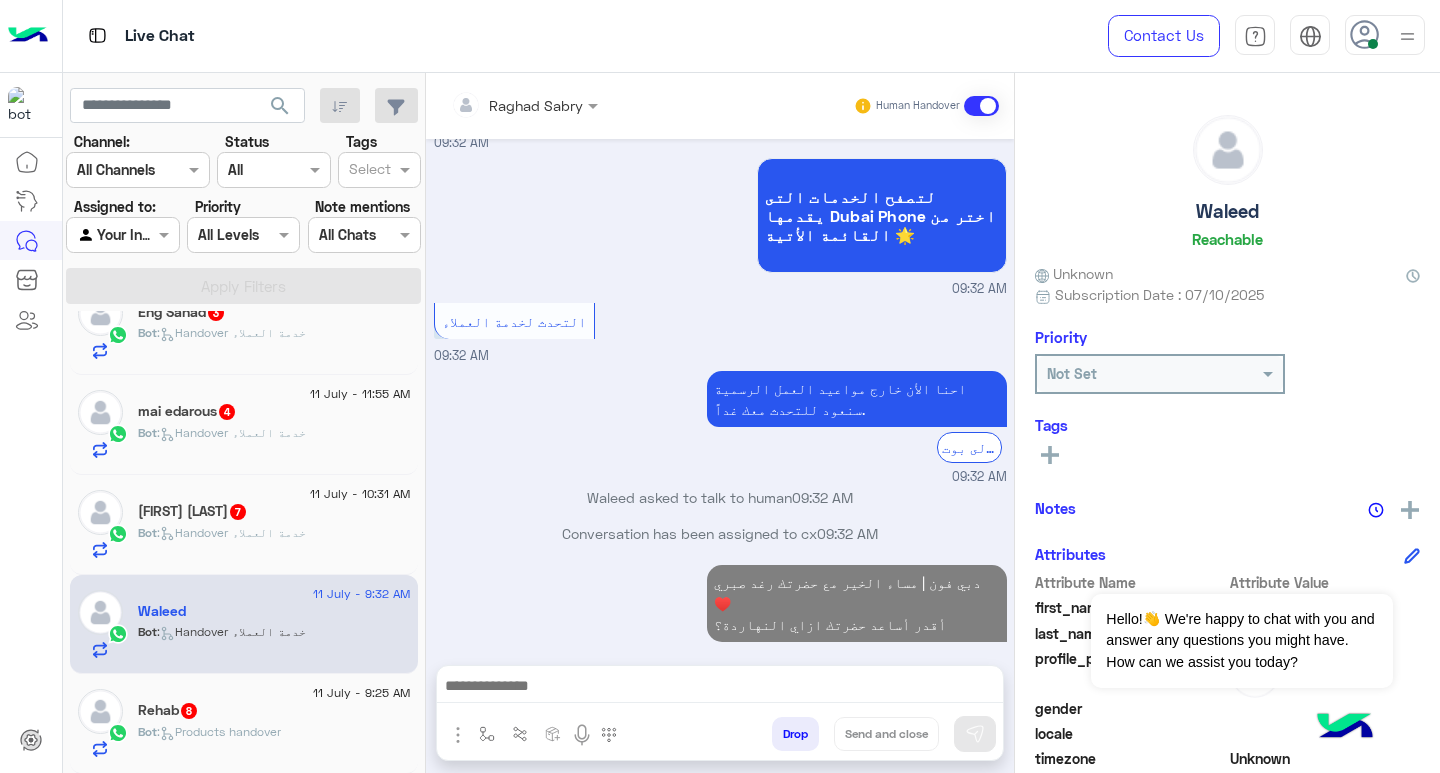 click on ":   Handover خدمة العملاء" 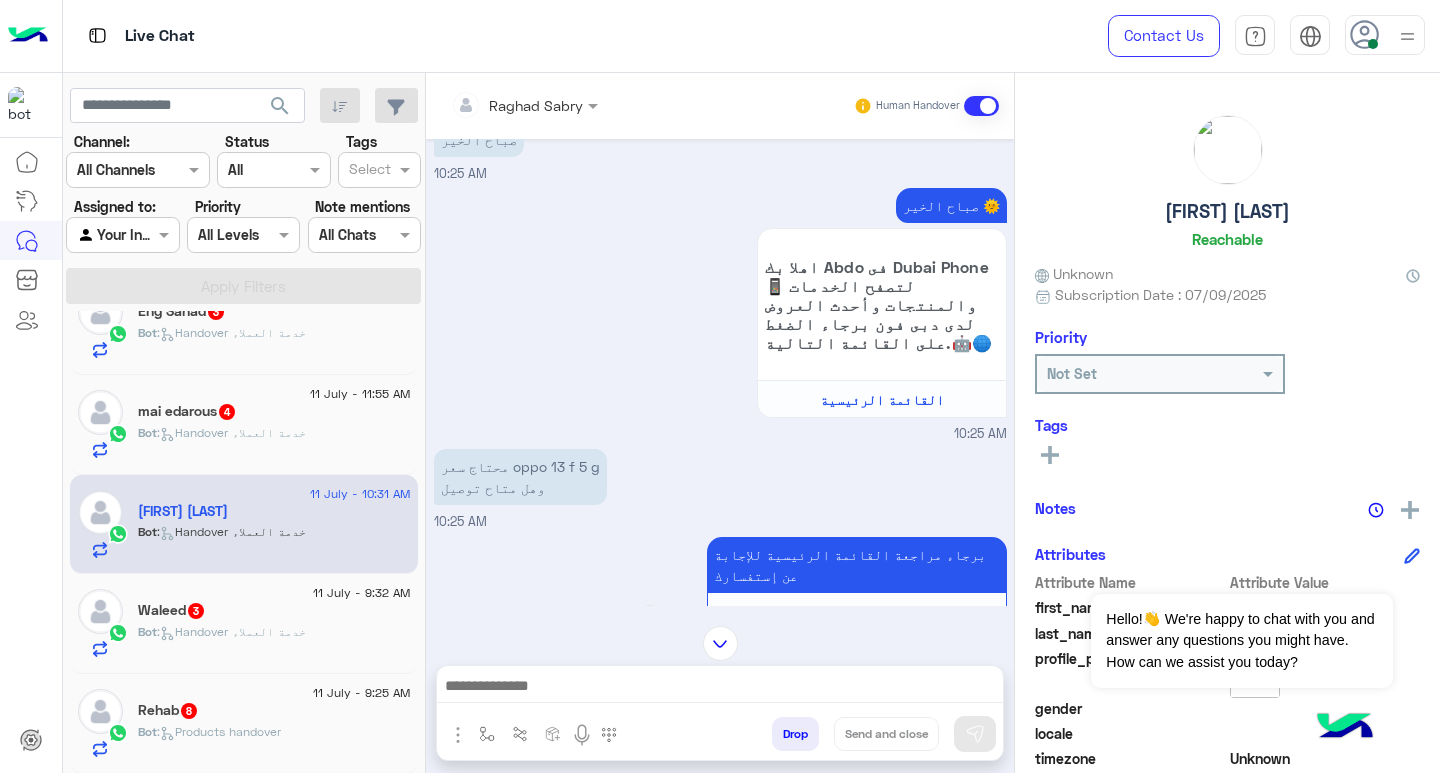 scroll, scrollTop: 674, scrollLeft: 0, axis: vertical 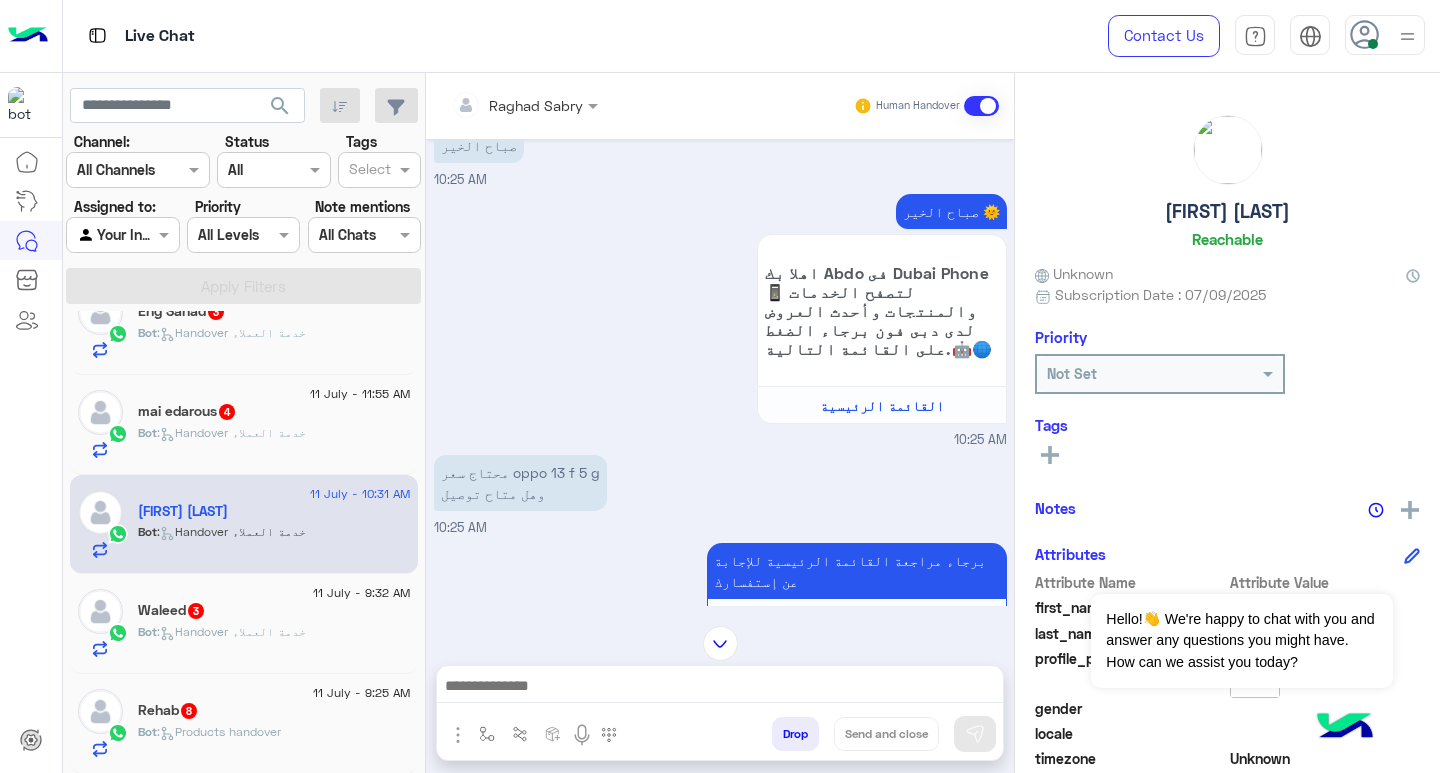 click at bounding box center [720, 691] 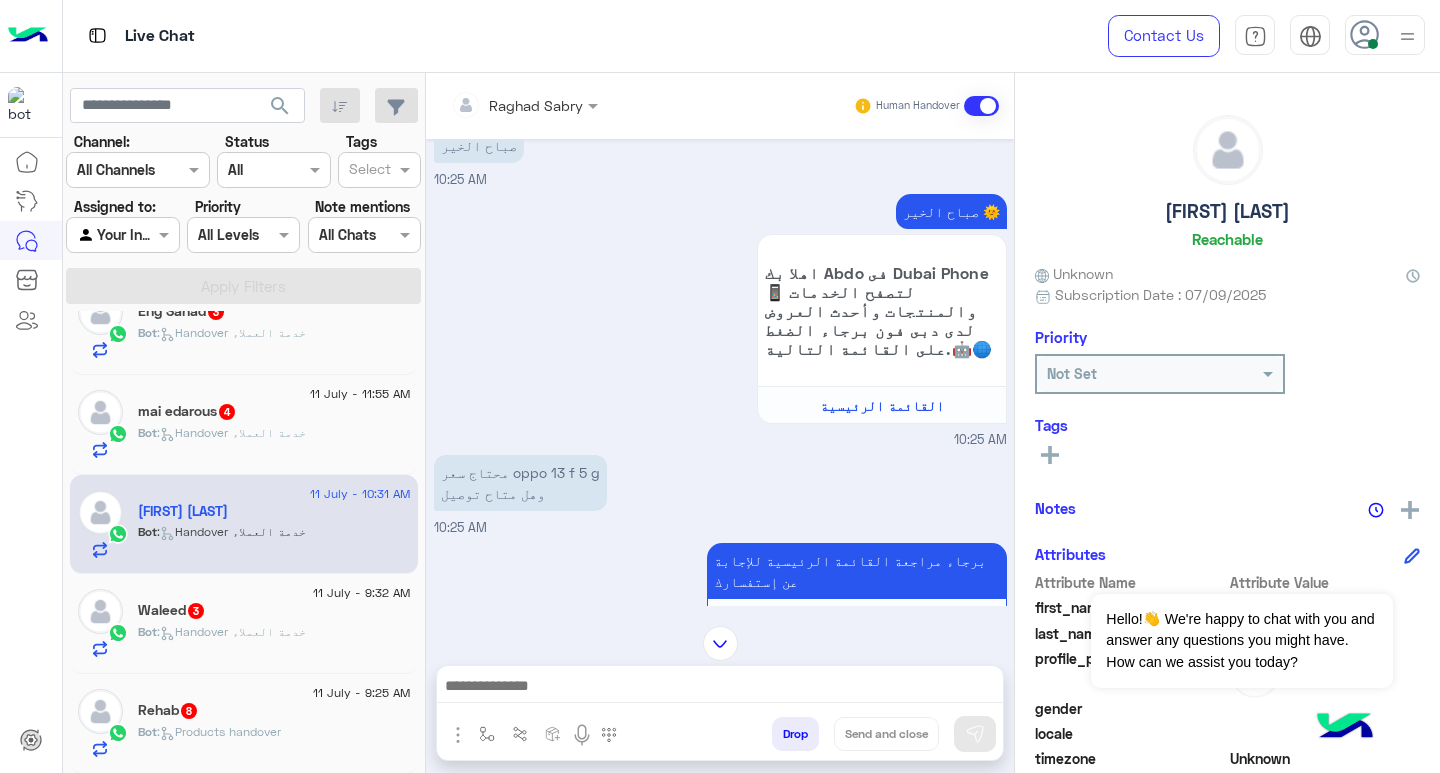 click at bounding box center [720, 688] 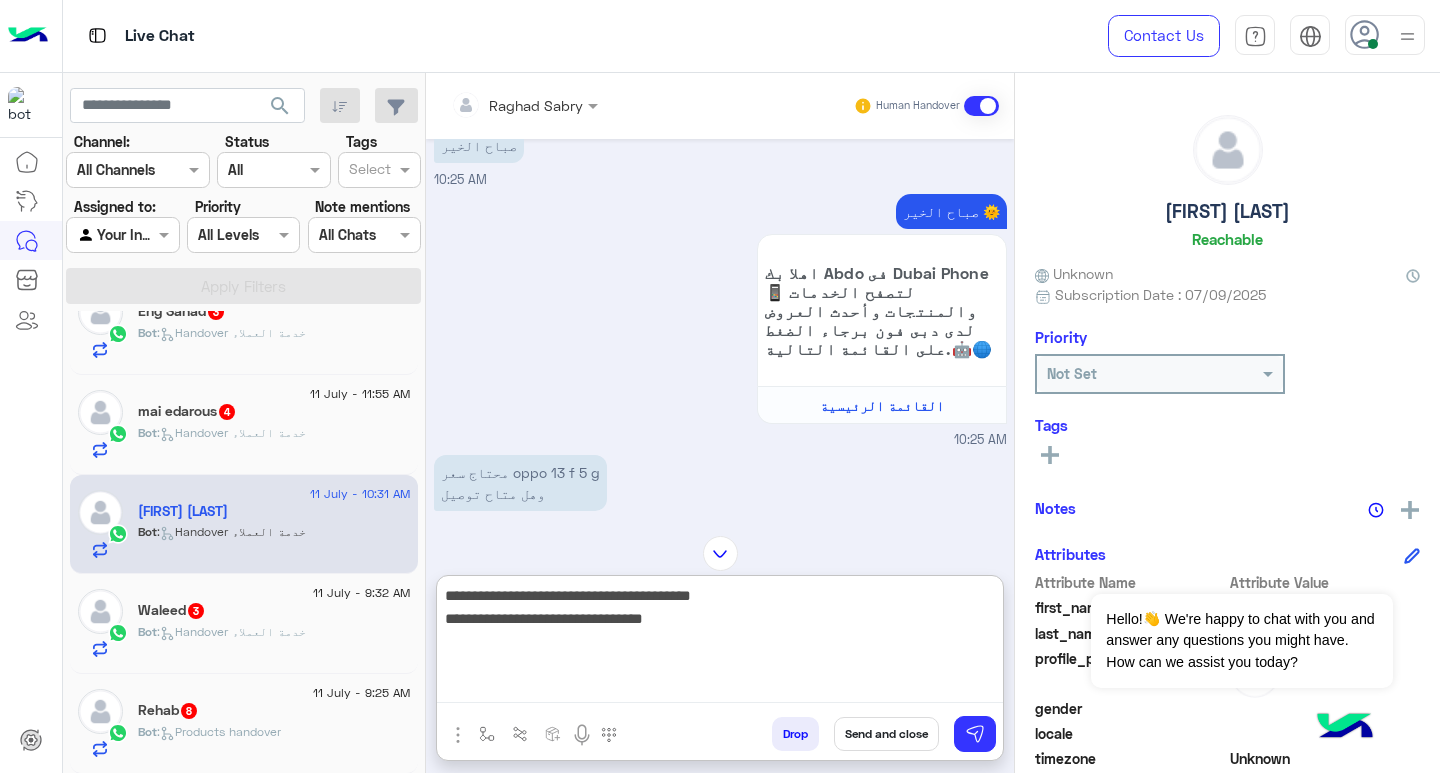 click on "**********" at bounding box center (720, 643) 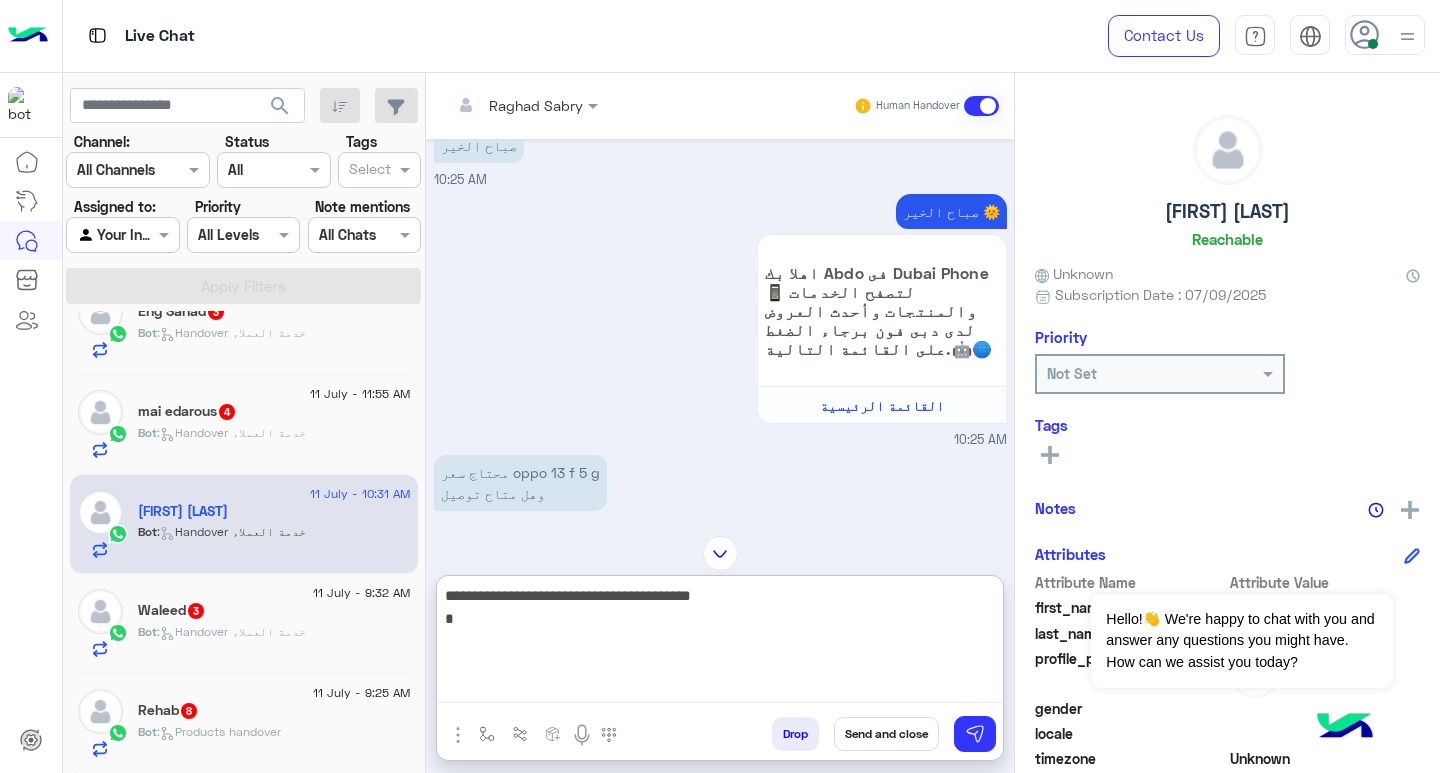 type on "**********" 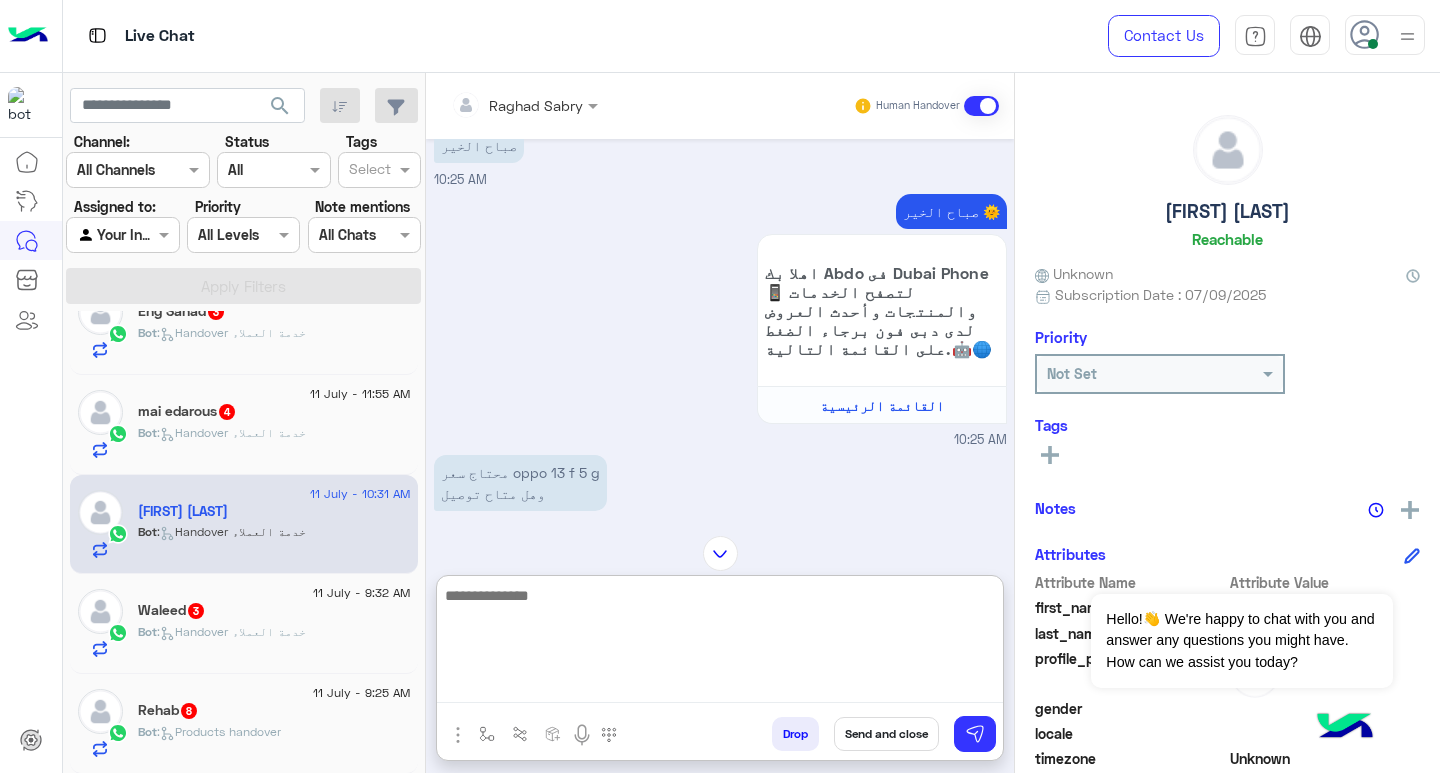 scroll, scrollTop: 1995, scrollLeft: 0, axis: vertical 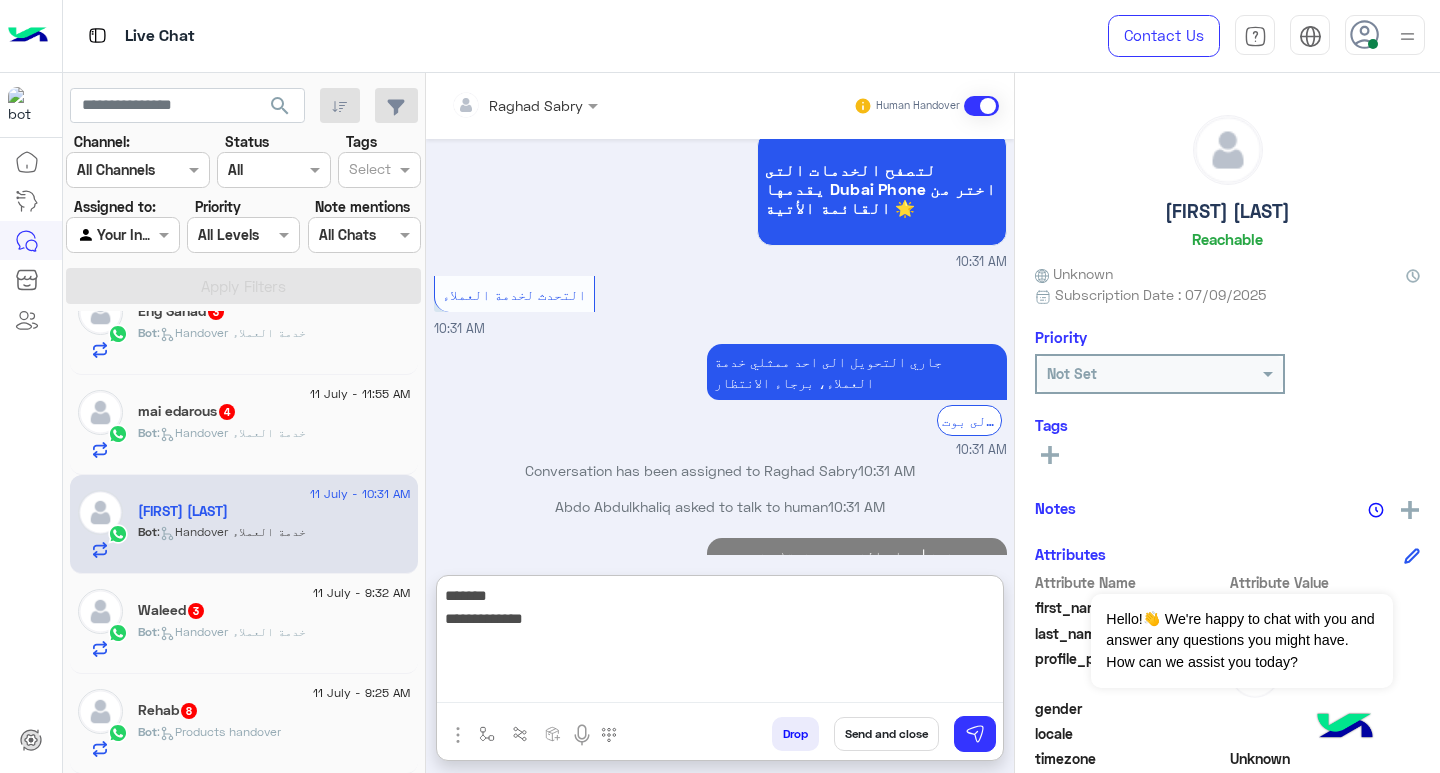 type on "**********" 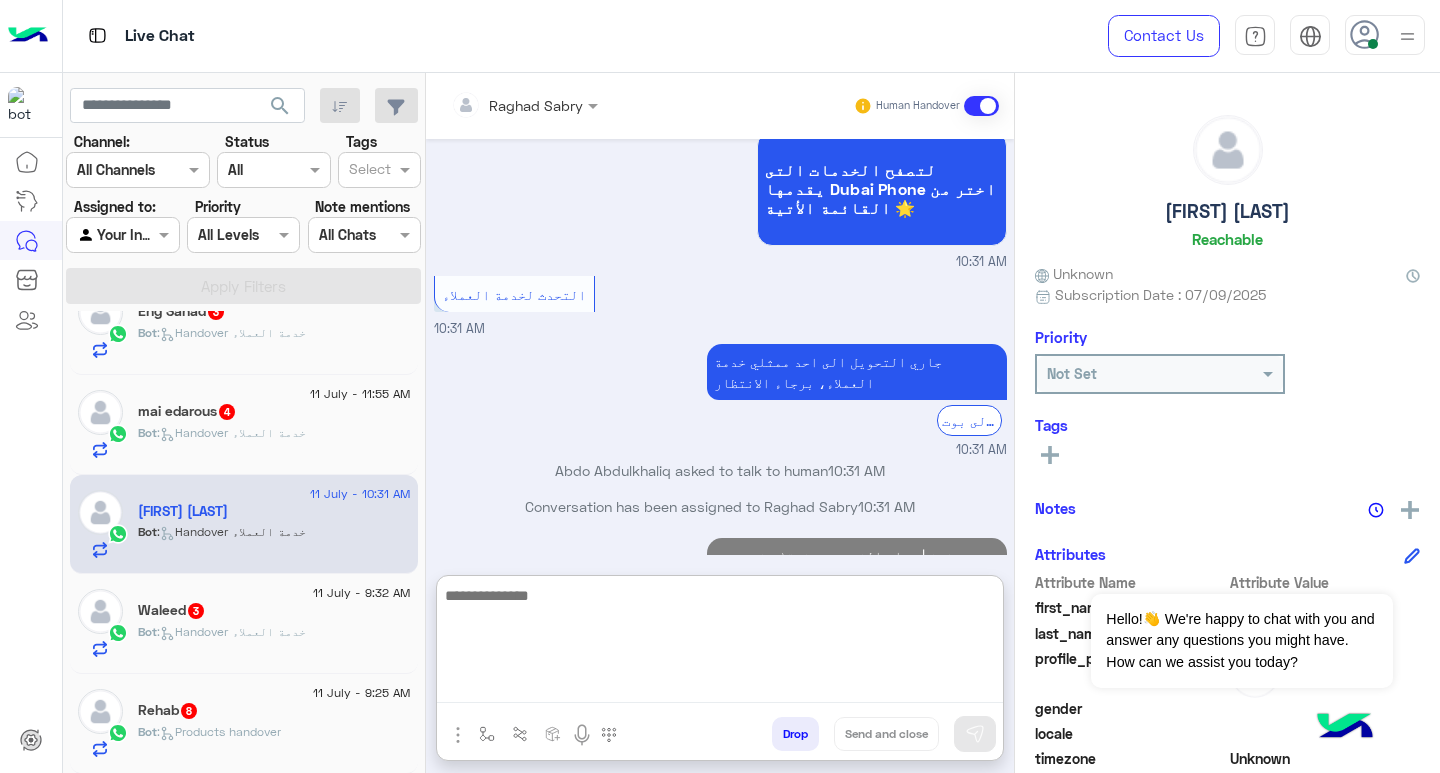 scroll, scrollTop: 2080, scrollLeft: 0, axis: vertical 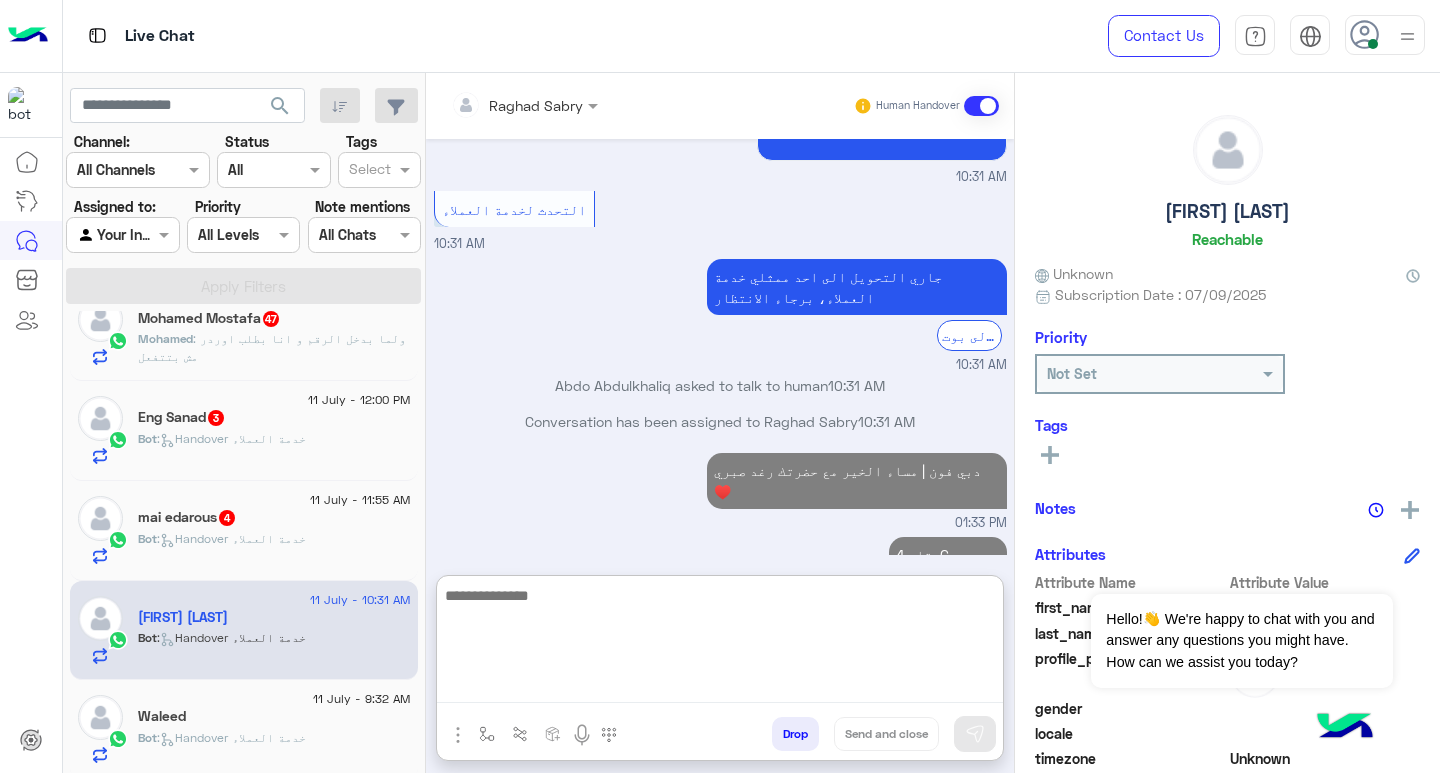 click on "[FIRST] [LAST] 4" 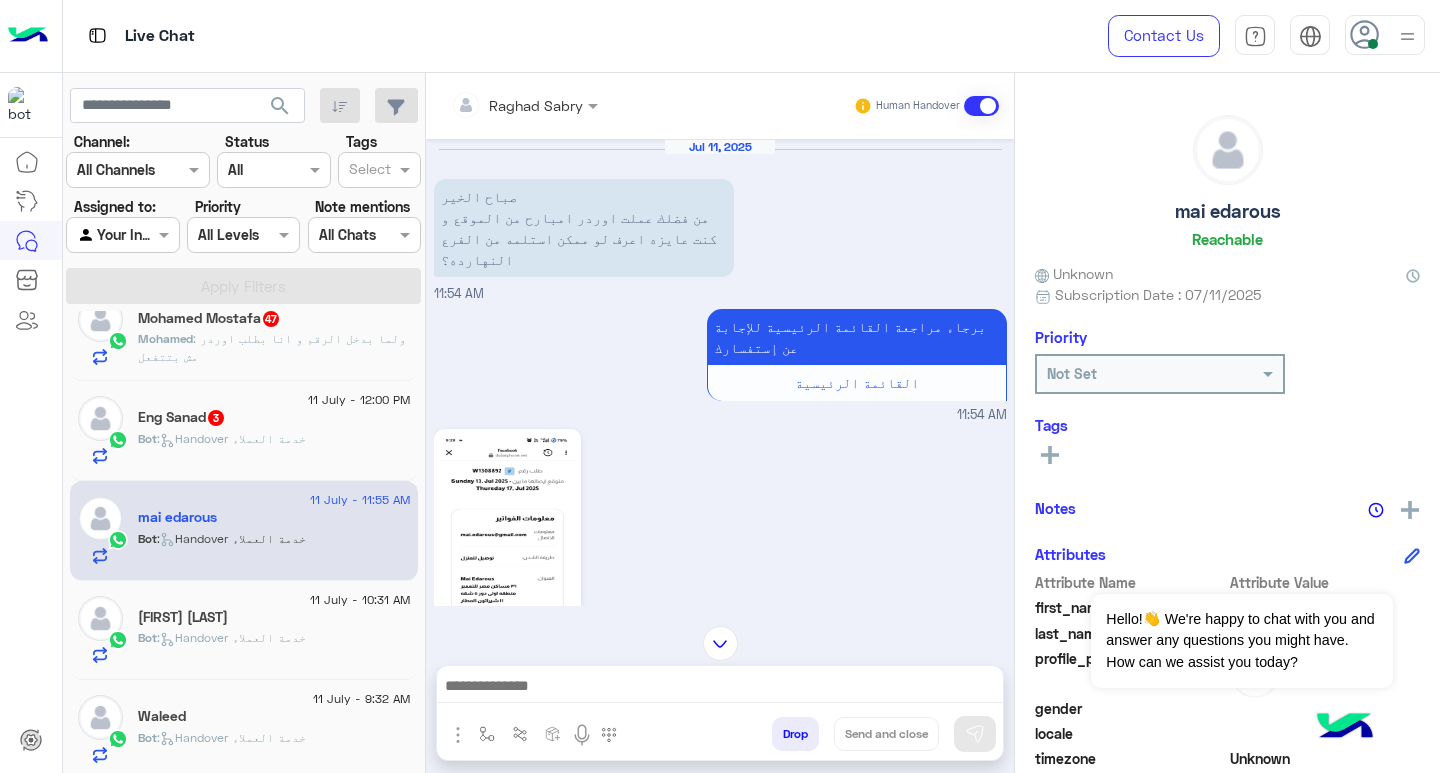 scroll, scrollTop: 233, scrollLeft: 0, axis: vertical 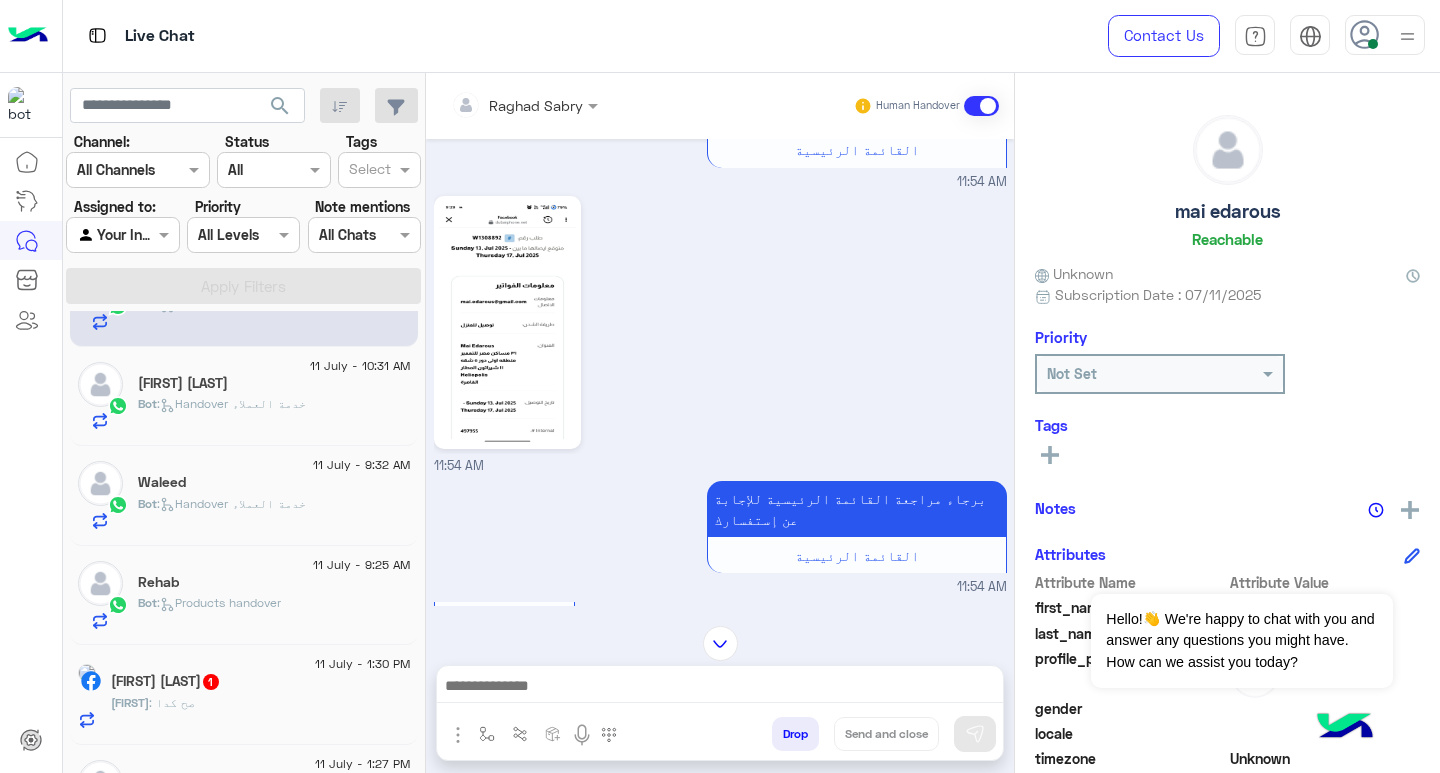 click on "Bot :   Products handover" 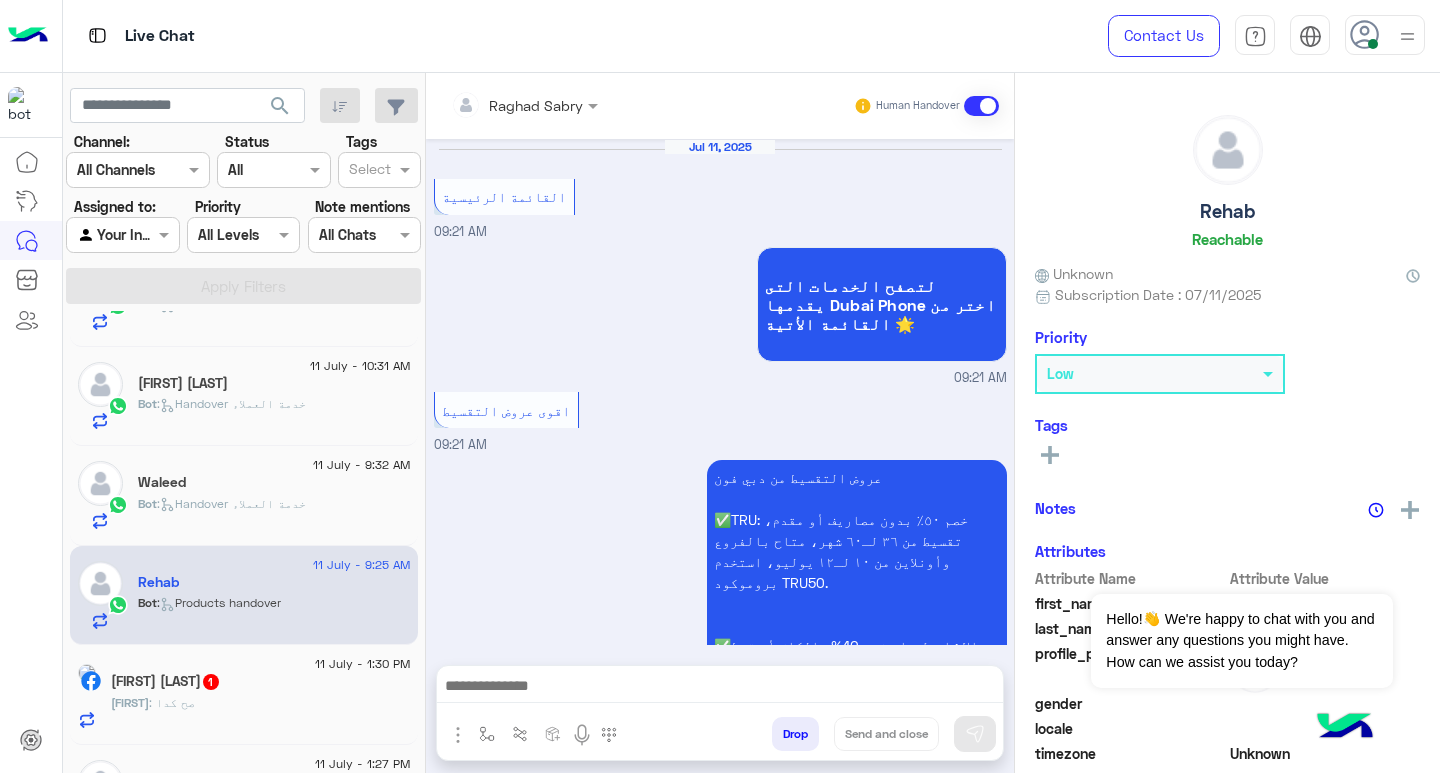 scroll, scrollTop: 2637, scrollLeft: 0, axis: vertical 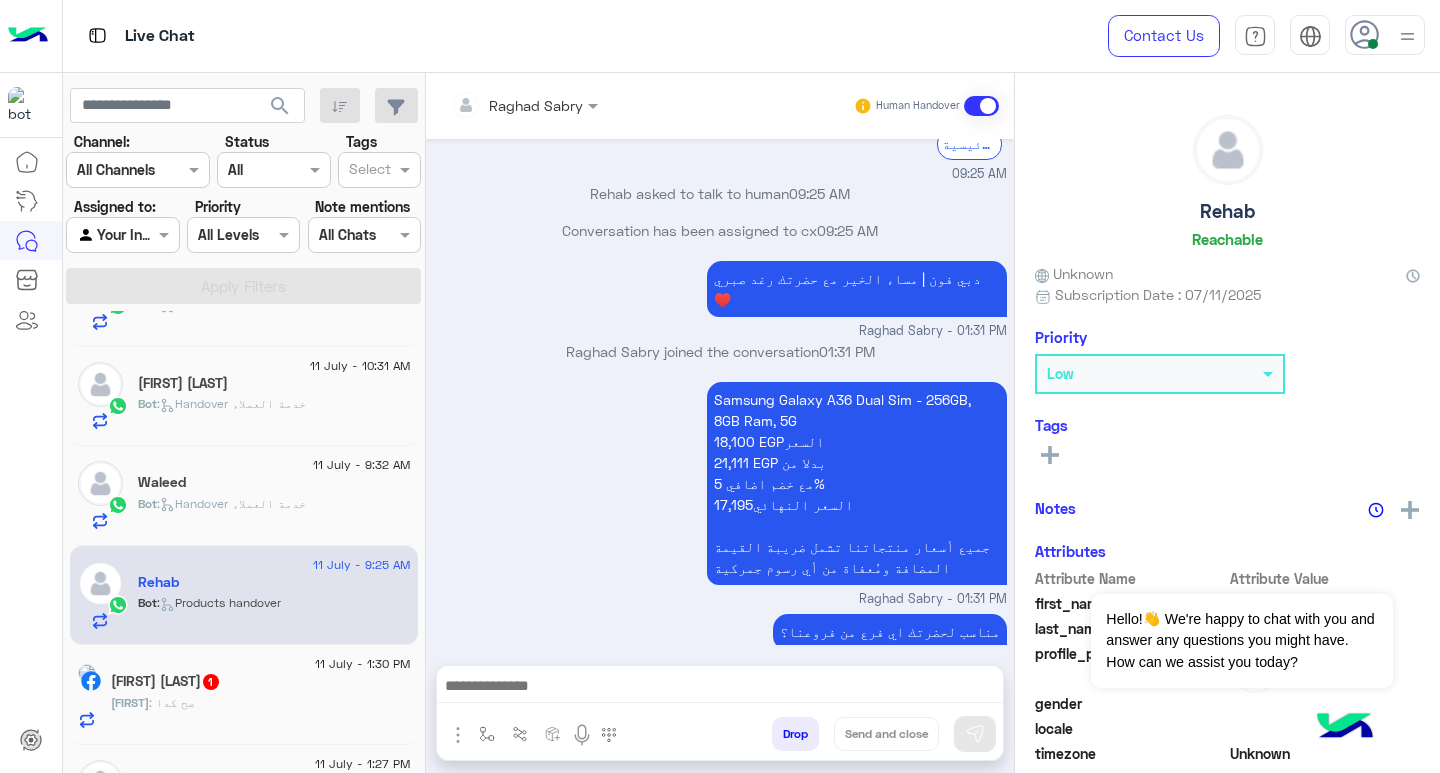 click on "search" 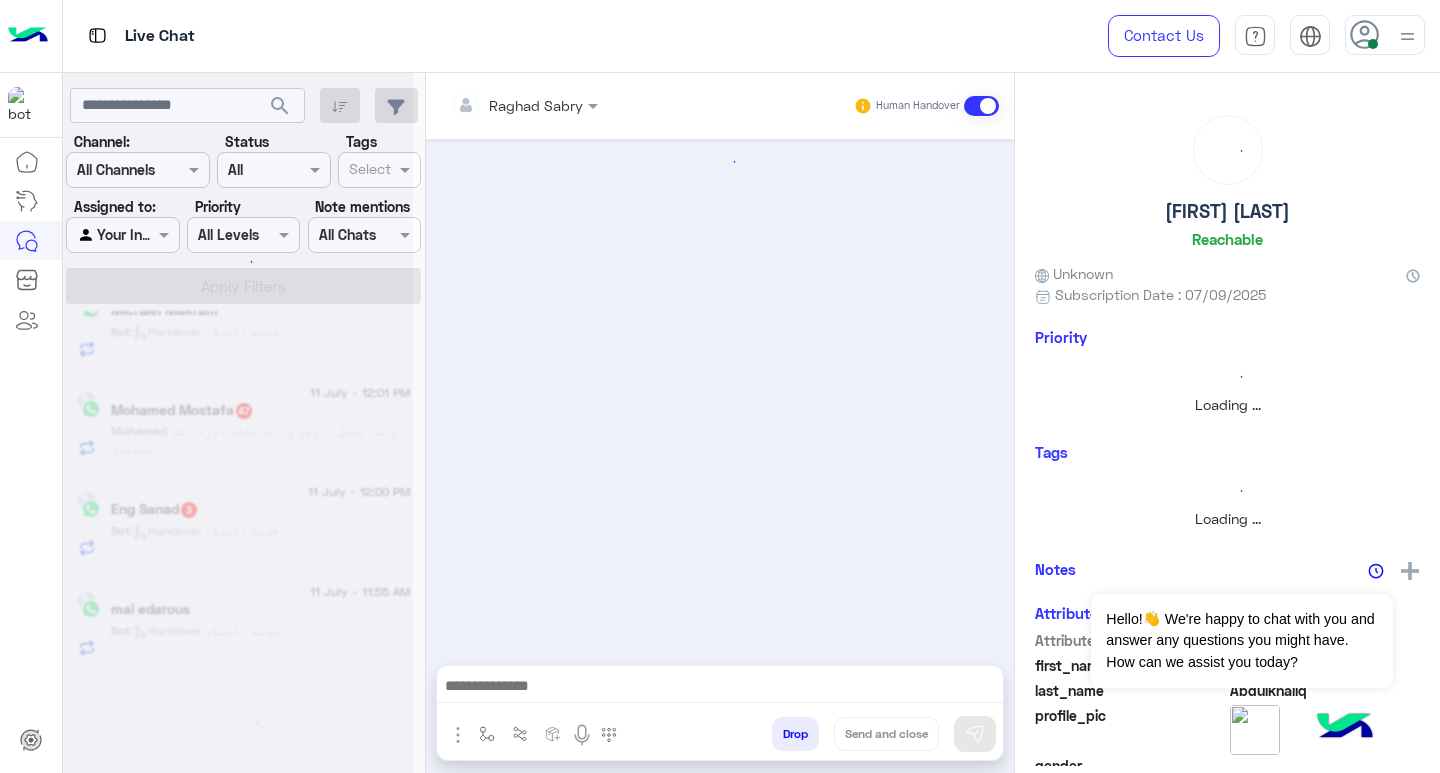 scroll, scrollTop: 1140, scrollLeft: 0, axis: vertical 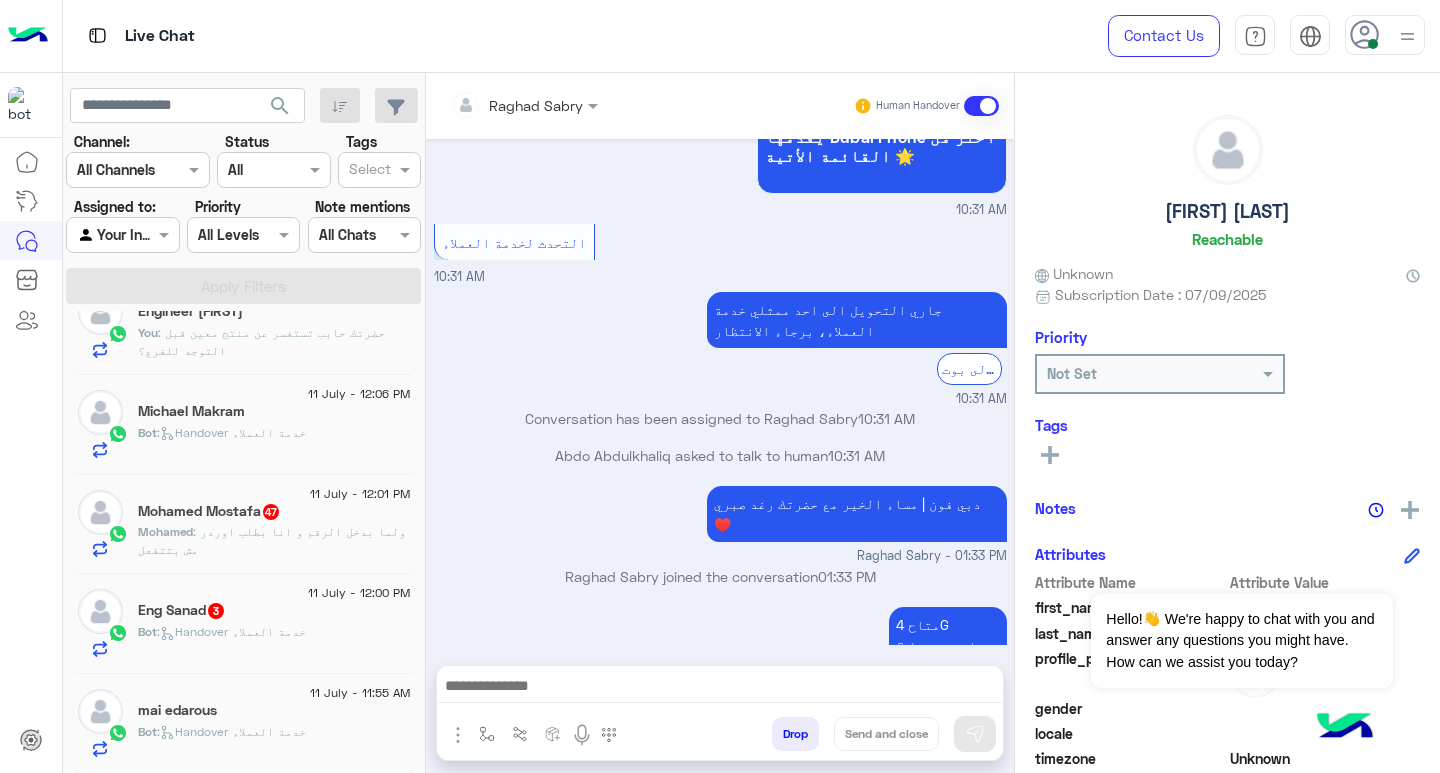 click on "mai edarous" 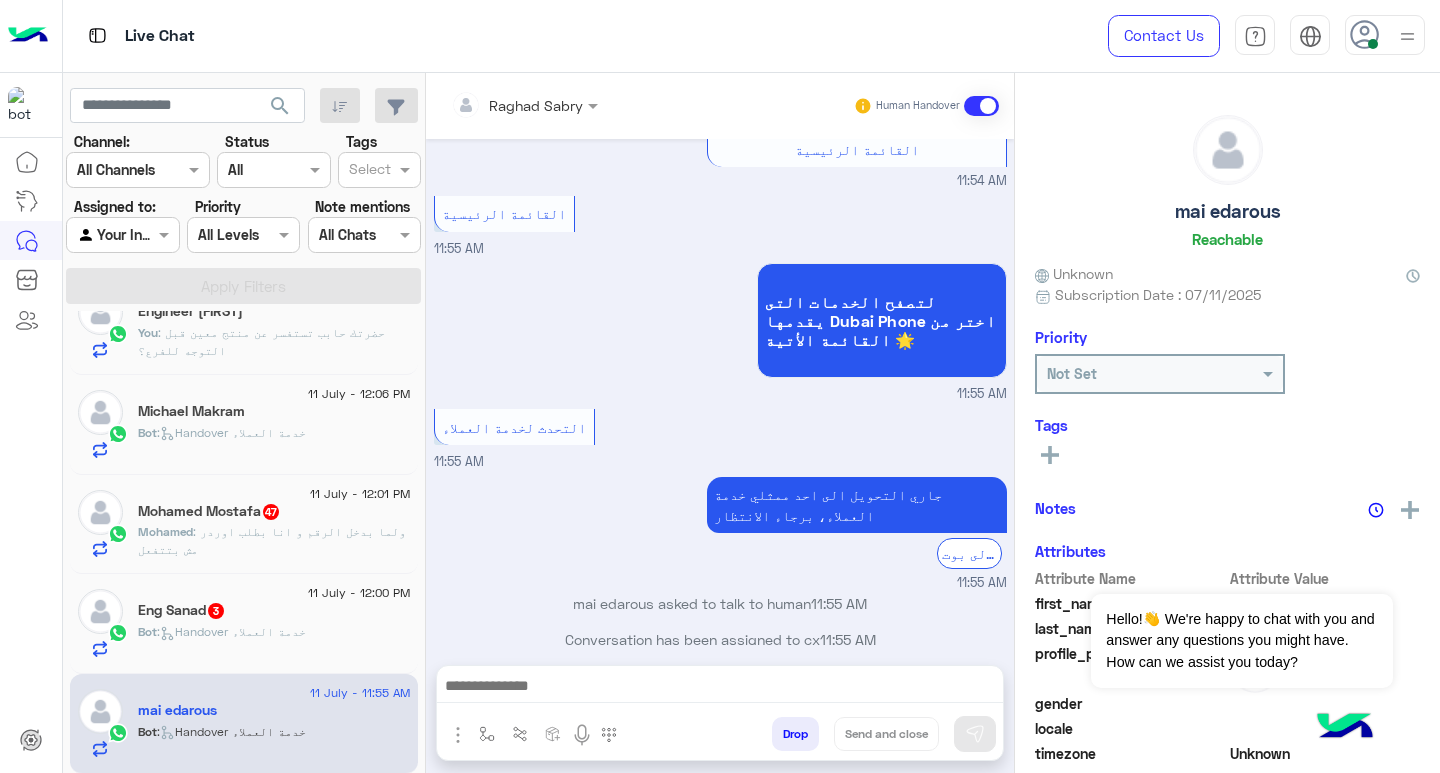 scroll, scrollTop: 0, scrollLeft: 0, axis: both 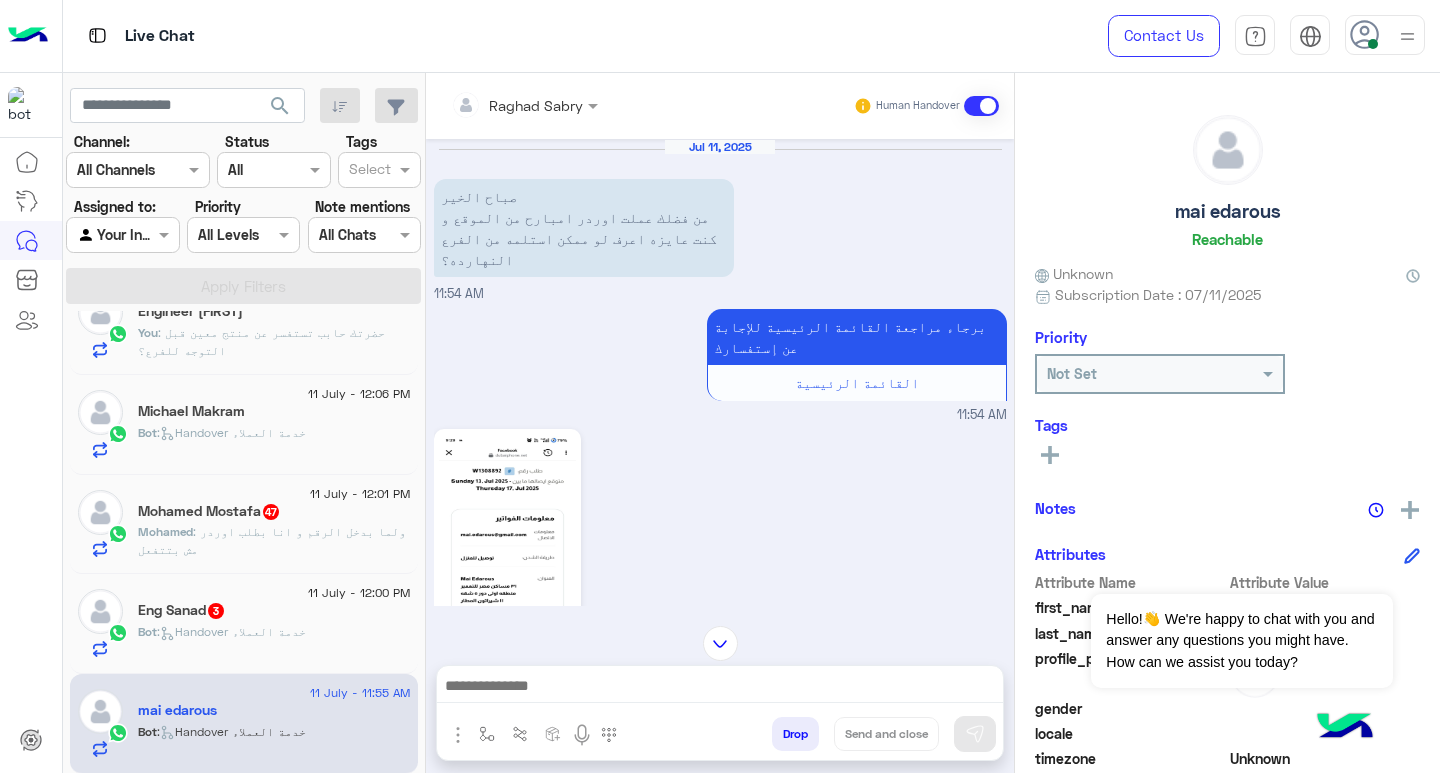 click on ":   Handover خدمة العملاء" 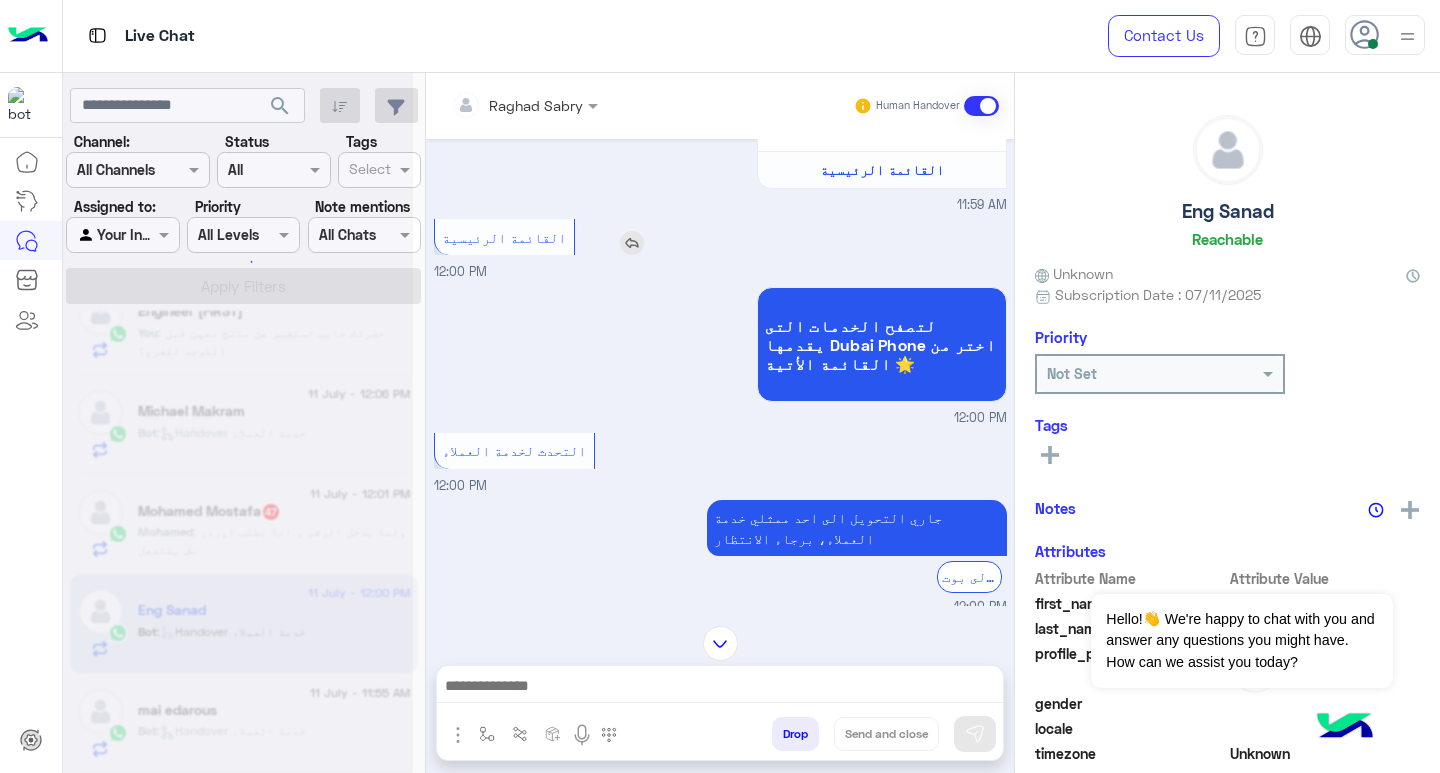 scroll, scrollTop: 0, scrollLeft: 0, axis: both 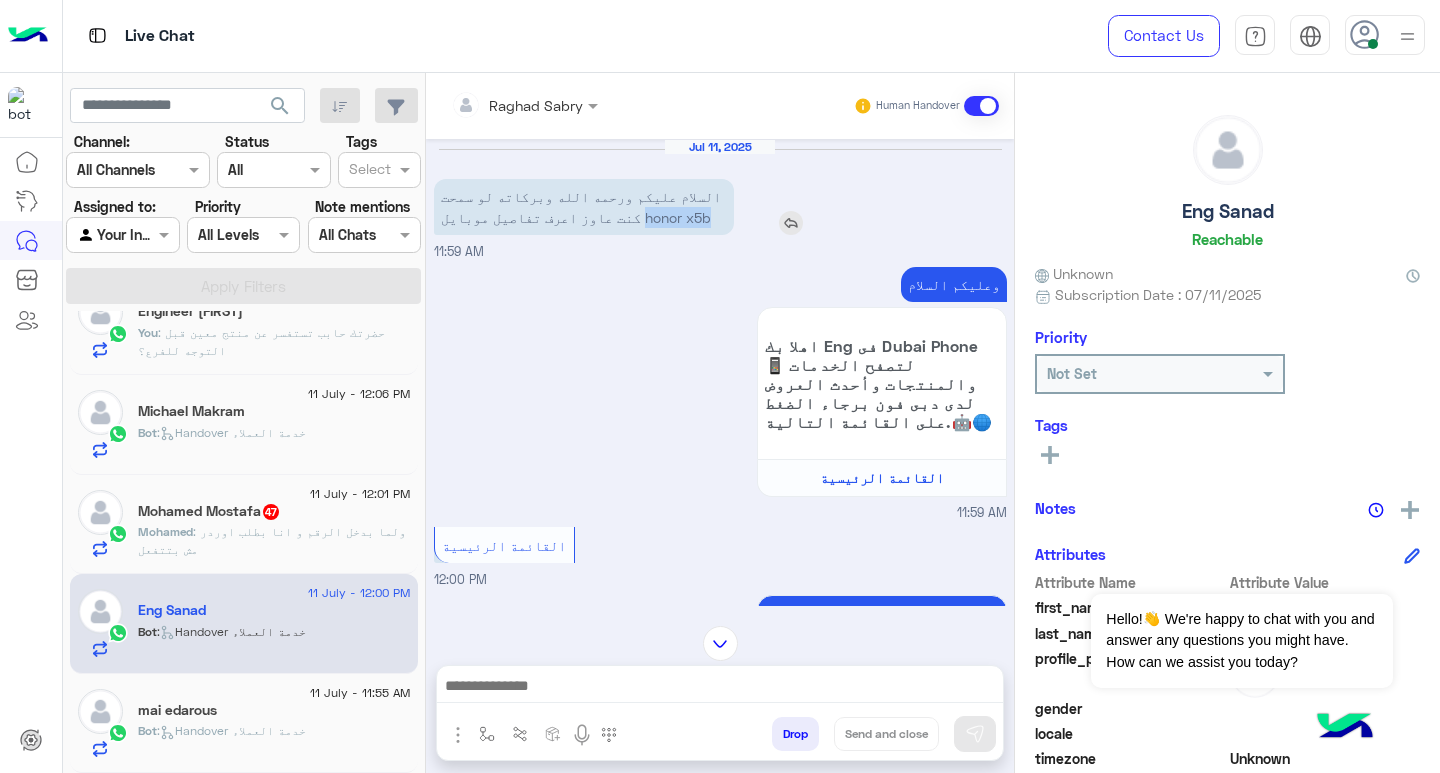 drag, startPoint x: 592, startPoint y: 217, endPoint x: 700, endPoint y: 221, distance: 108.07405 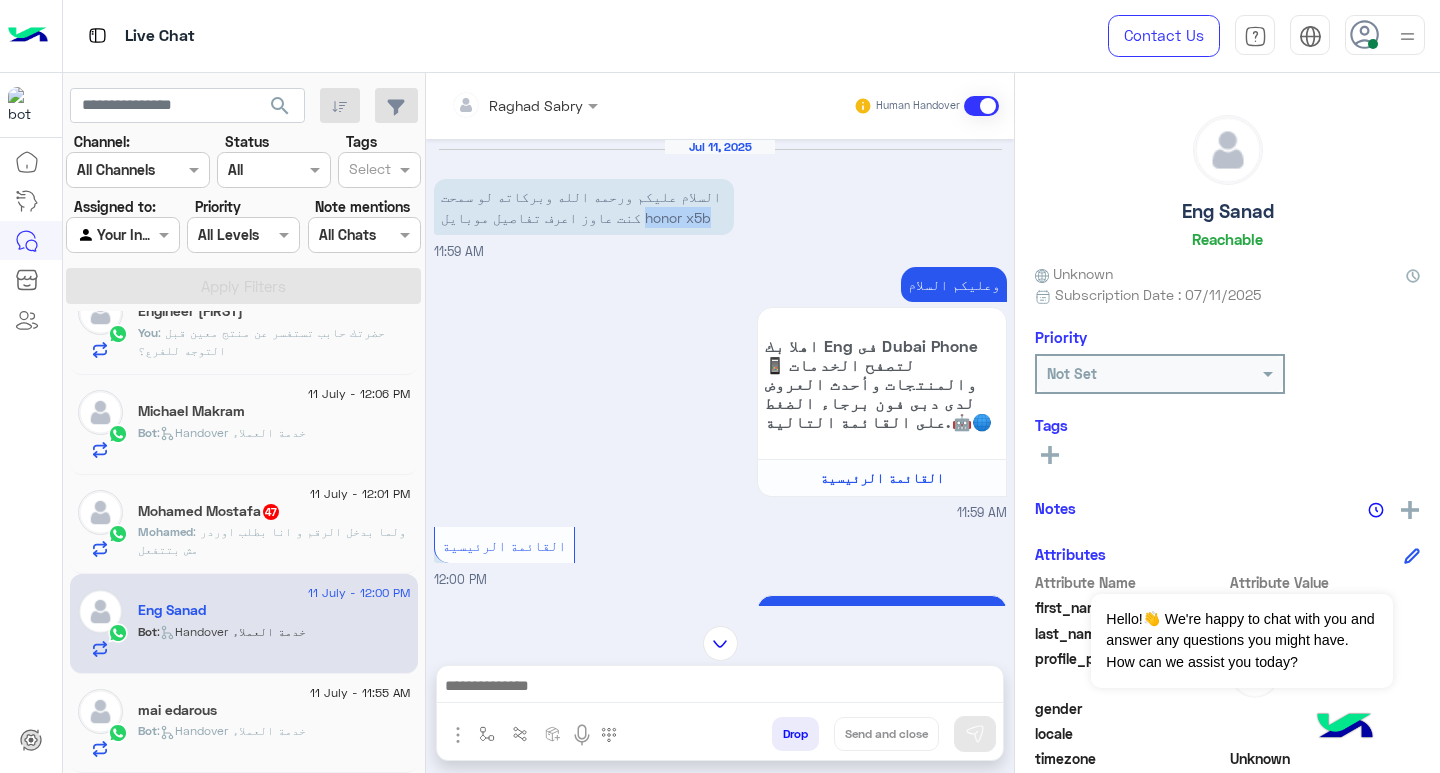 copy on "honor x5b" 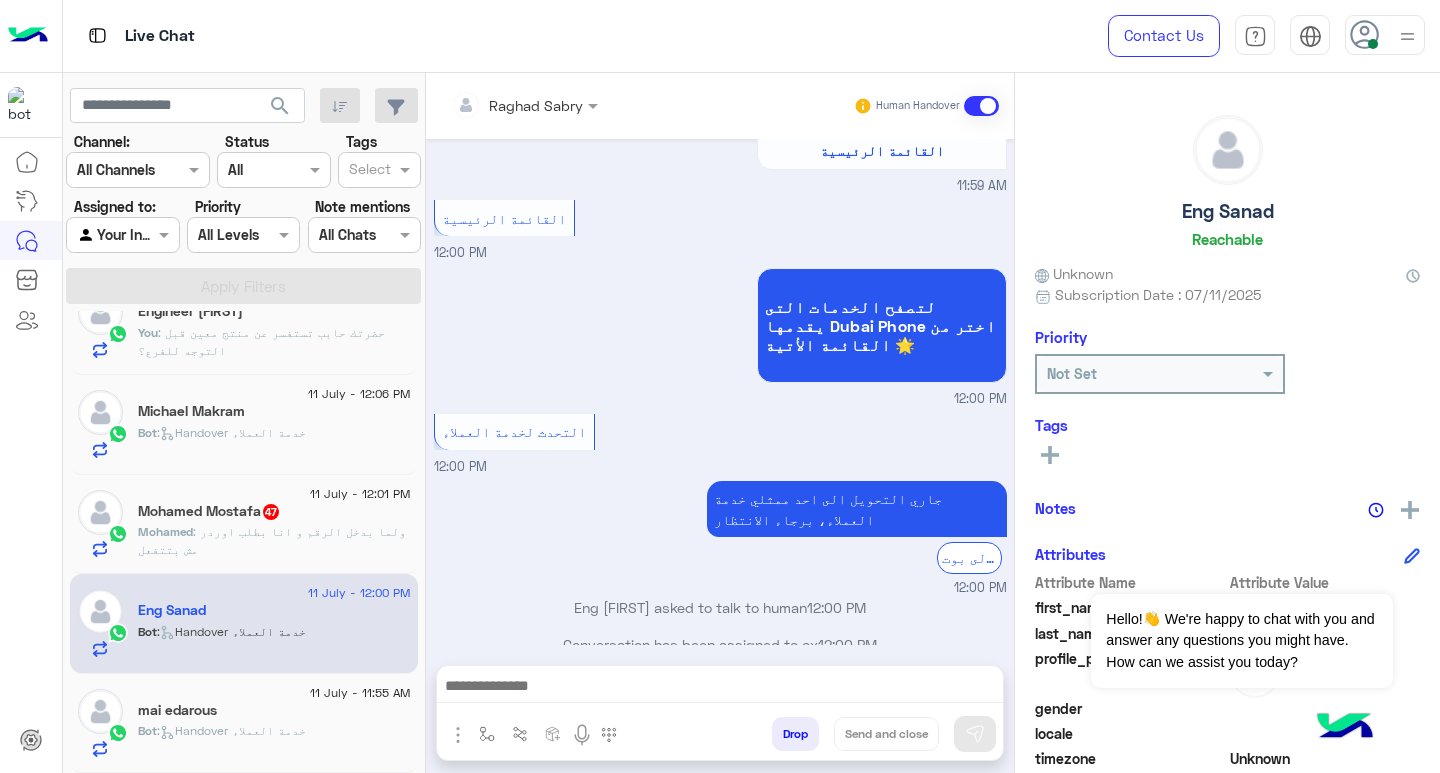 click on "جاري التحويل الى احد ممثلي خدمة العملاء، برجاء الانتظار الرجوع الى بوت [TIME]" at bounding box center (720, 536) 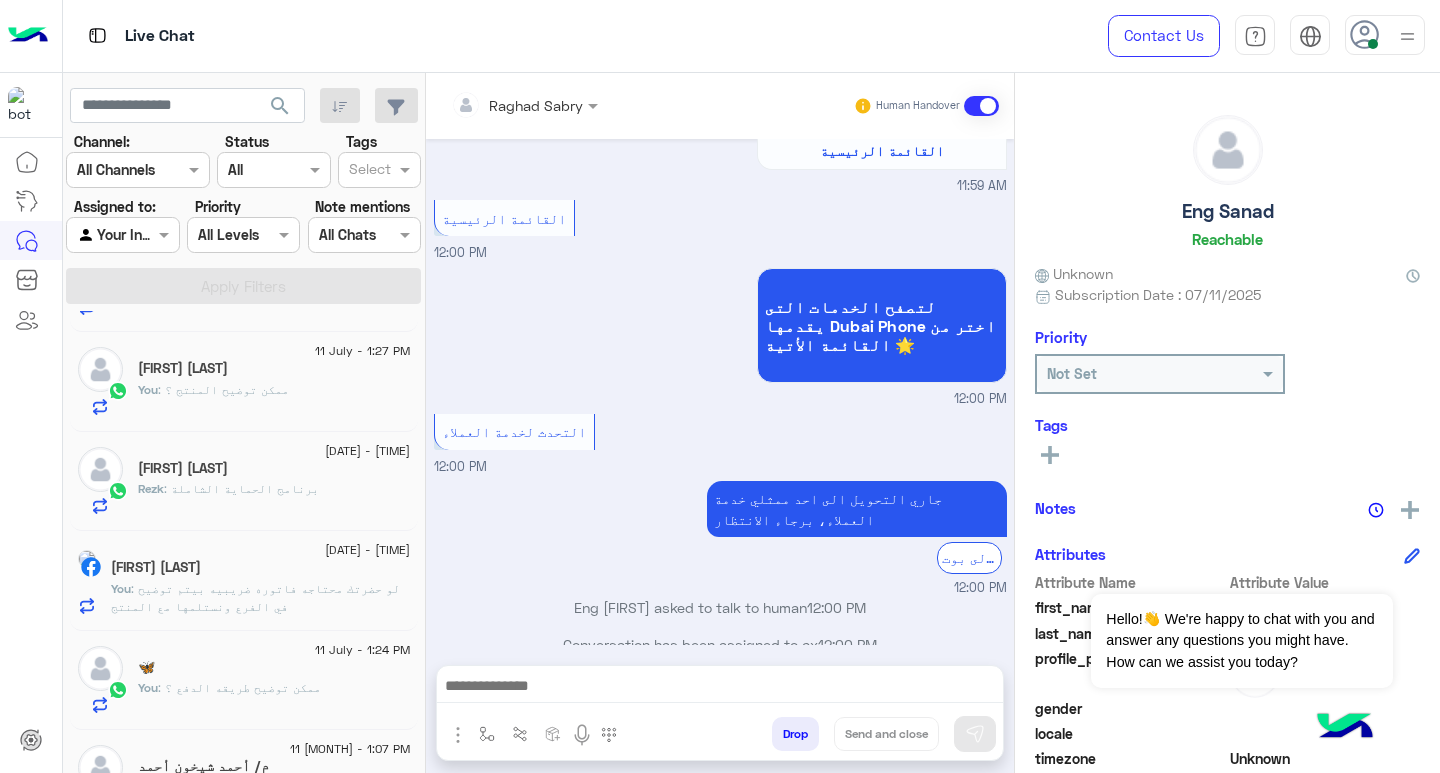 scroll, scrollTop: 106, scrollLeft: 0, axis: vertical 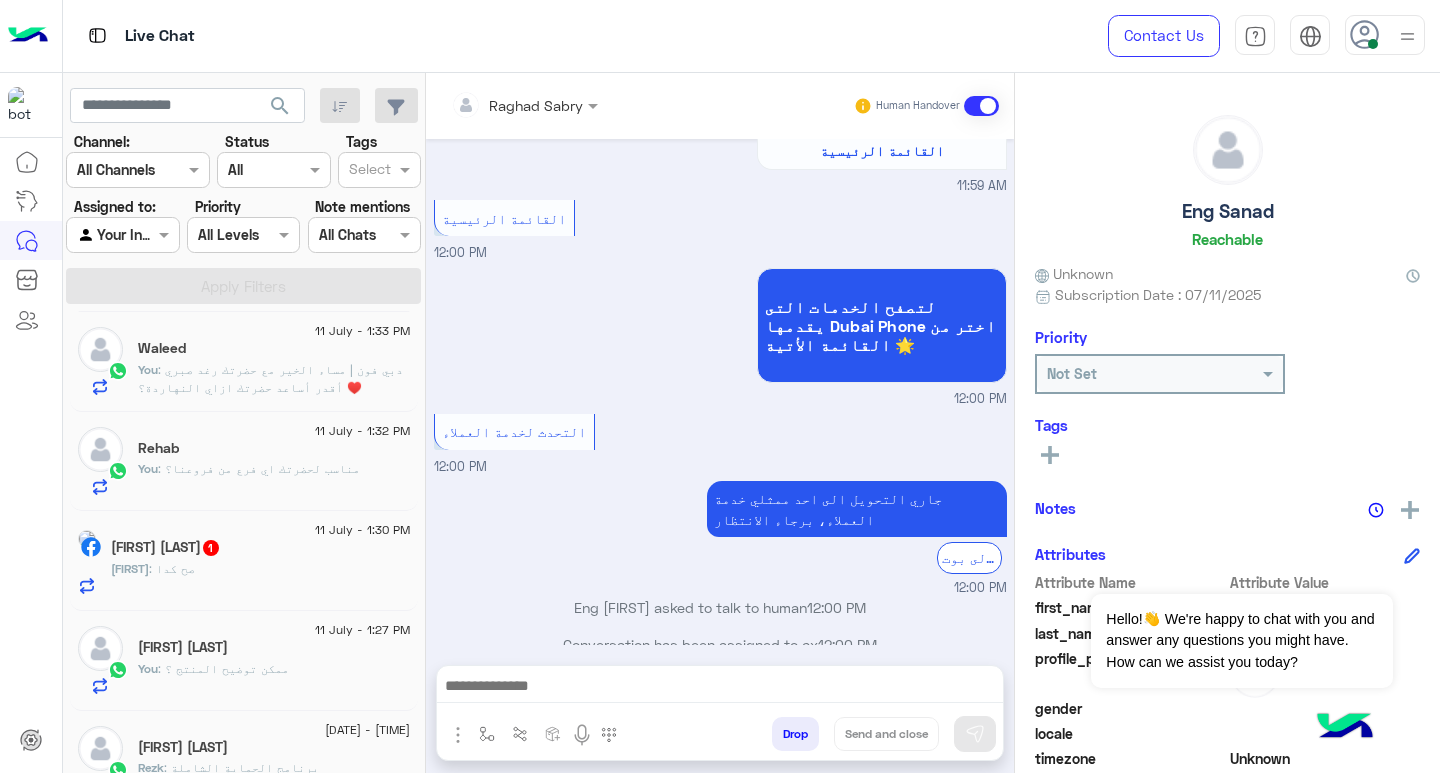 click on "[FIRST] [LAST] 1" 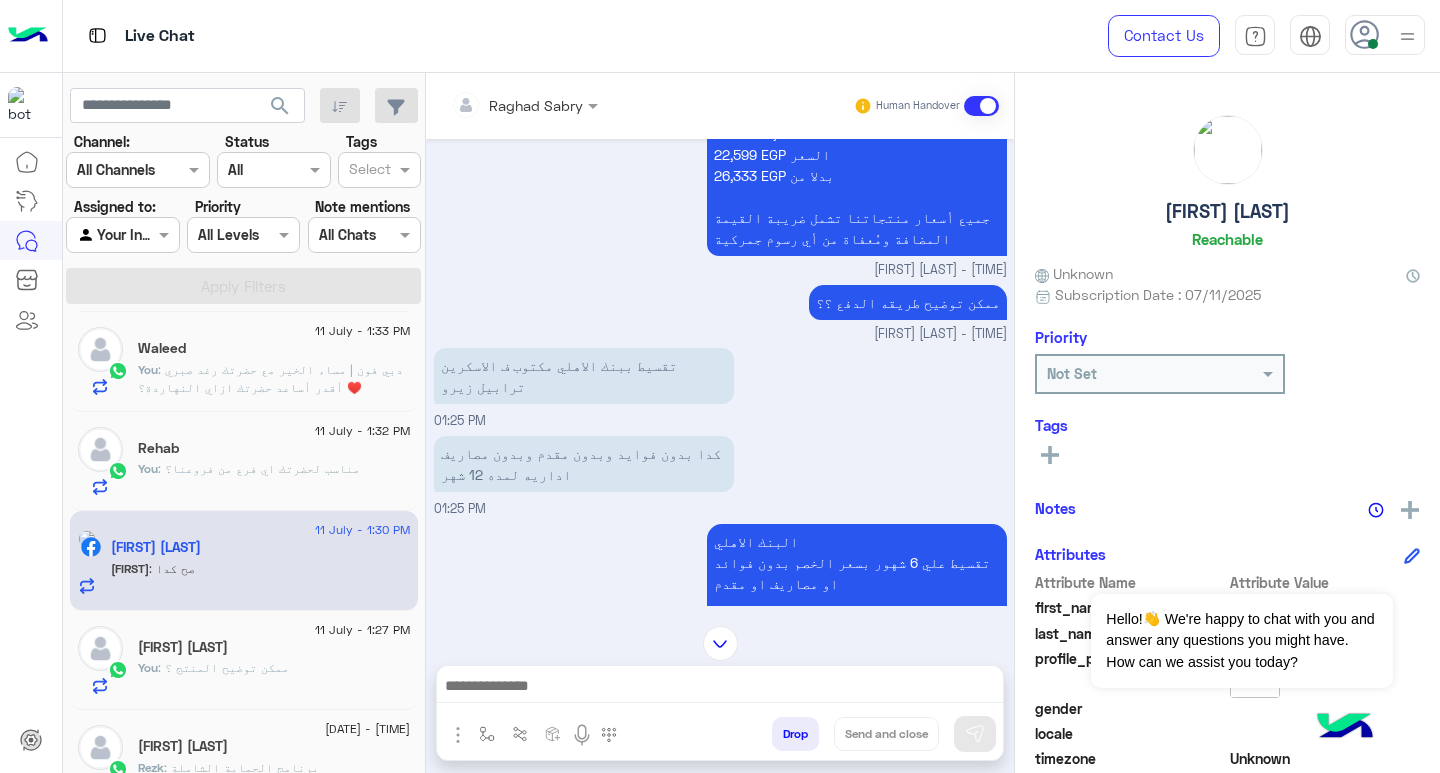 scroll, scrollTop: 1542, scrollLeft: 0, axis: vertical 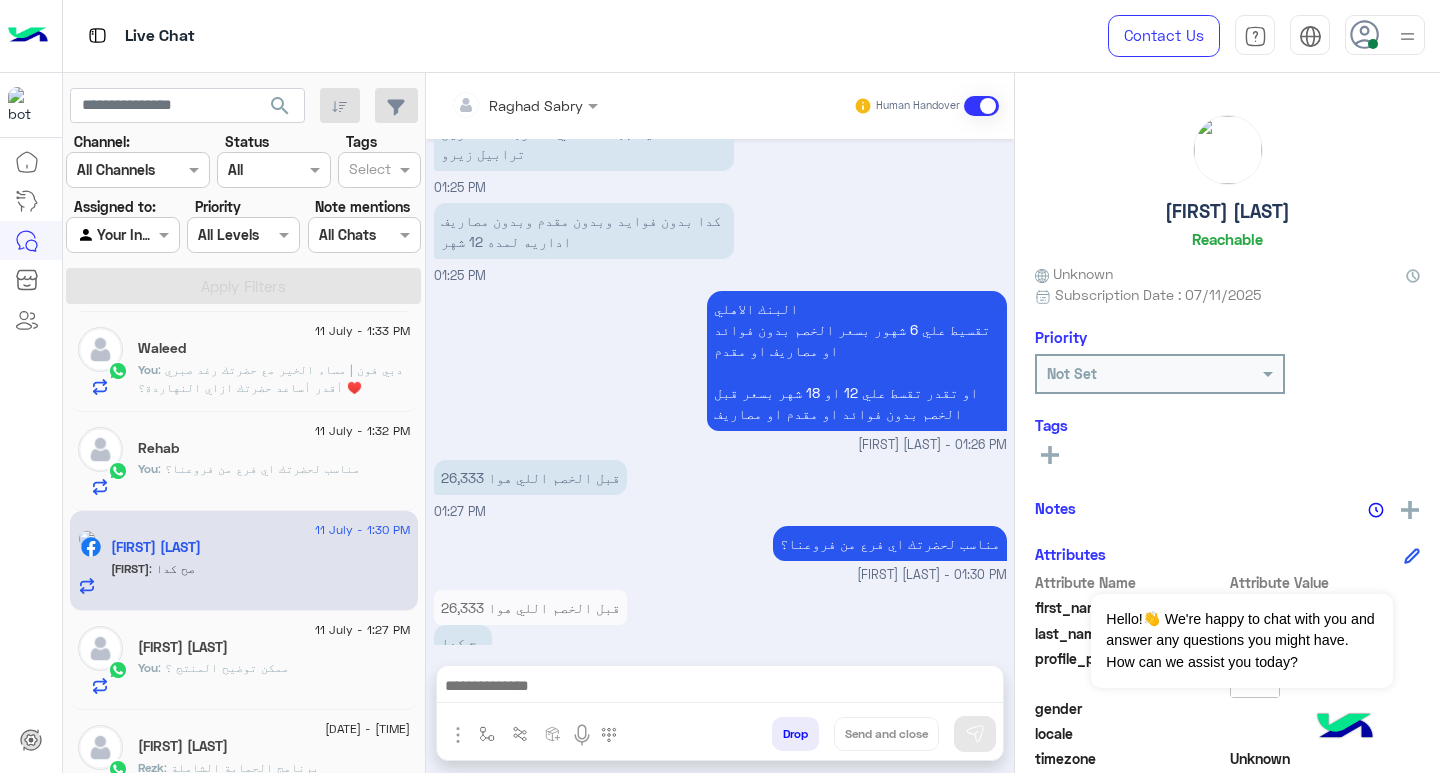 click at bounding box center (720, 688) 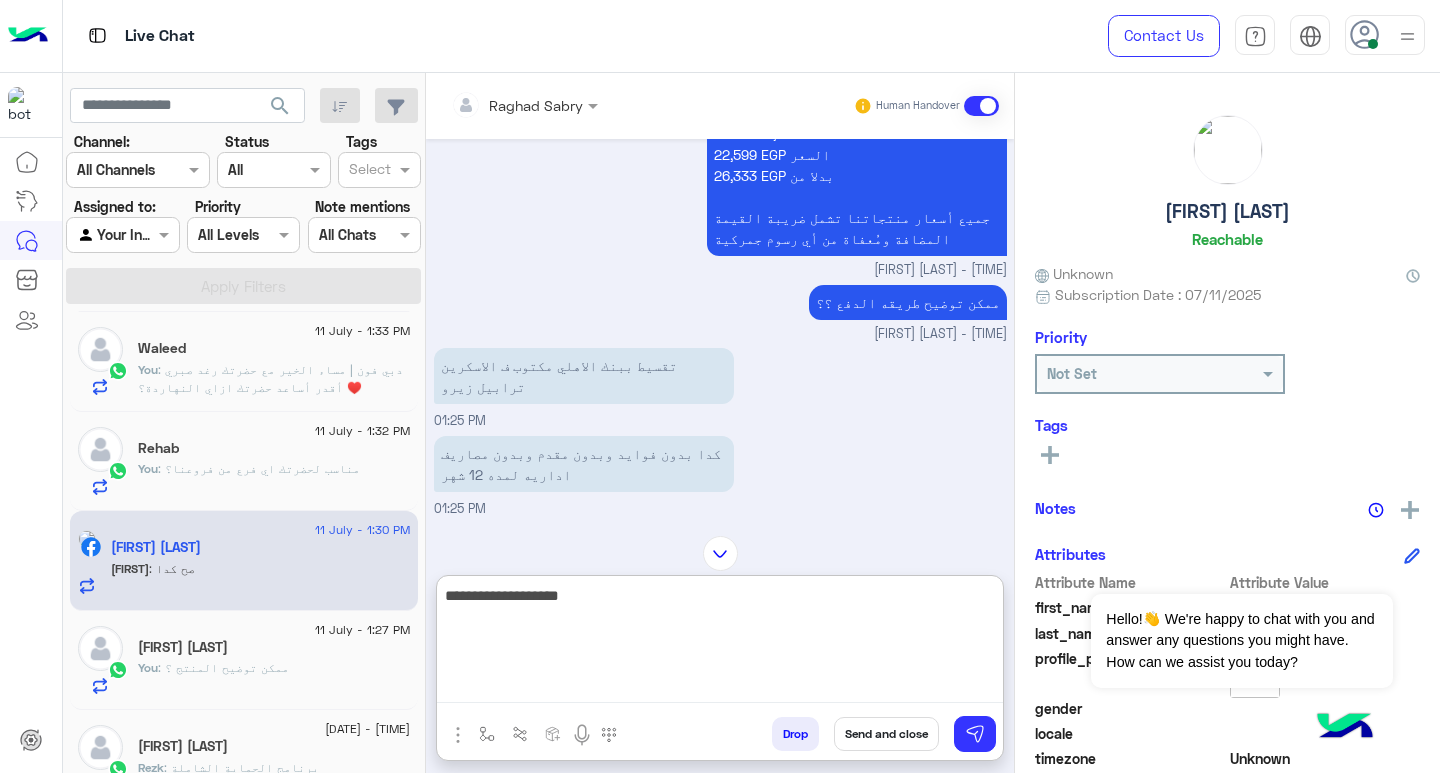 scroll, scrollTop: 1075, scrollLeft: 0, axis: vertical 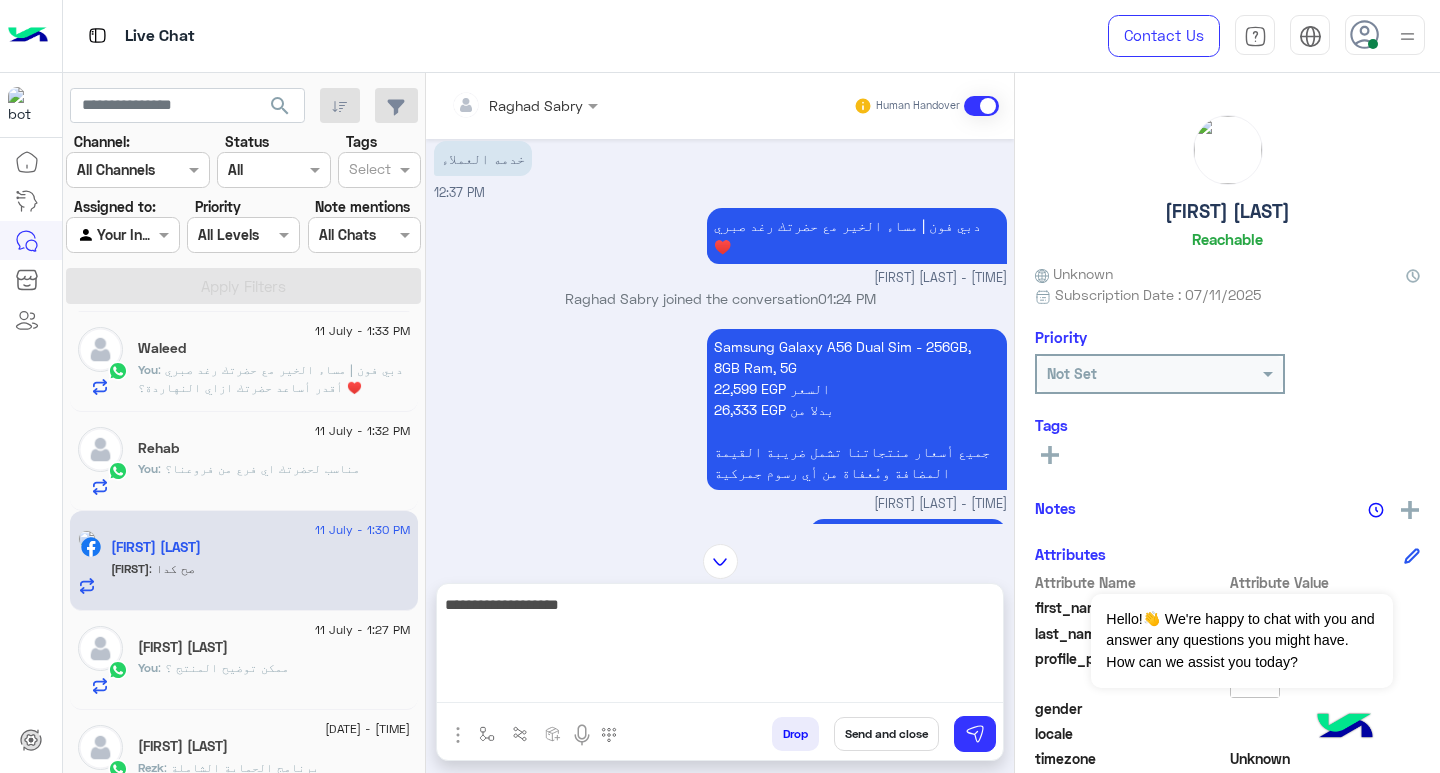 click on "Samsung Galaxy A56 Dual Sim - 256GB, 8GB Ram, 5G 22,599 EGP   السعر  26,333 EGP بدلا من  جميع أسعار منتجاتنا تشمل ضريبة القيمة المضافة ومُعفاة من أي رسوم جمركية" at bounding box center [857, 409] 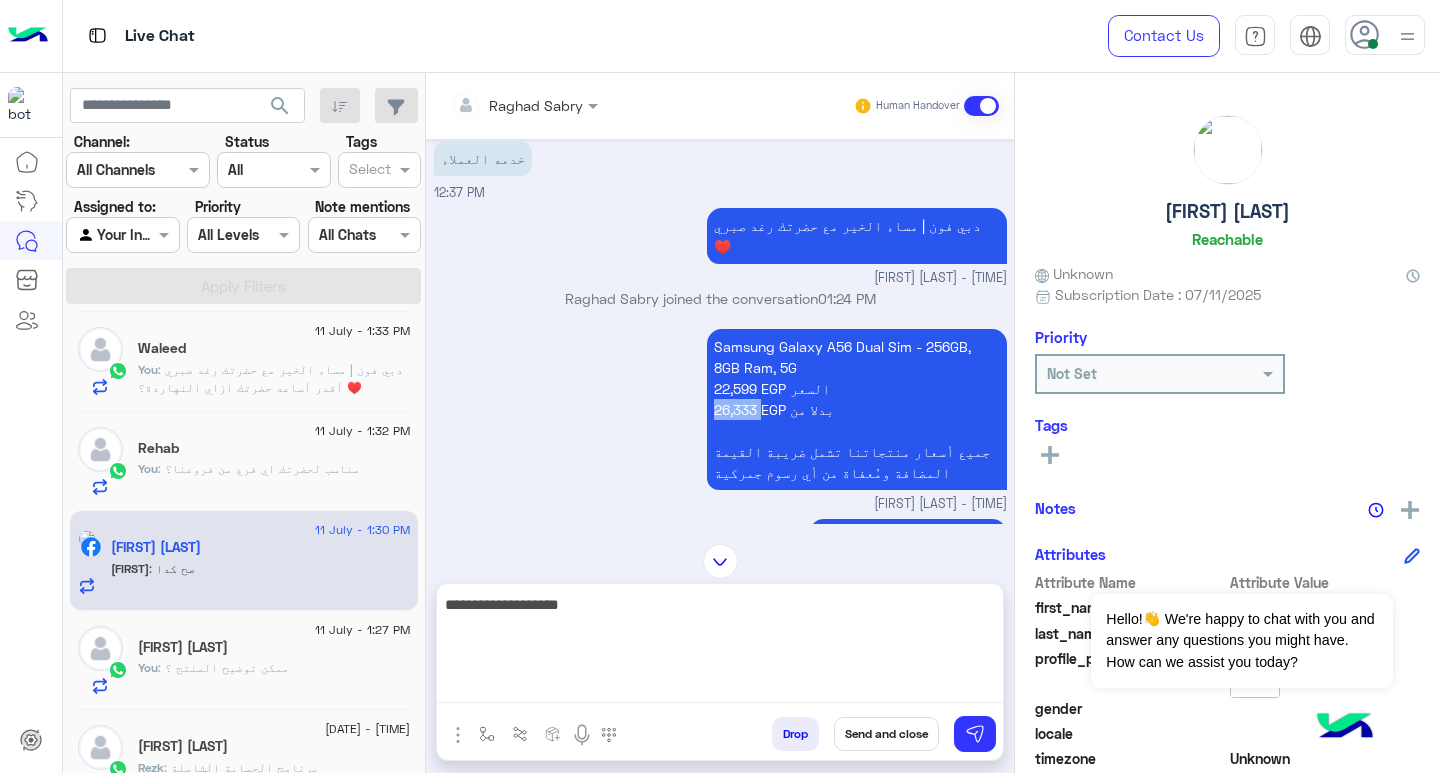 click on "Samsung Galaxy A56 Dual Sim - 256GB, 8GB Ram, 5G 22,599 EGP   السعر  26,333 EGP بدلا من  جميع أسعار منتجاتنا تشمل ضريبة القيمة المضافة ومُعفاة من أي رسوم جمركية" at bounding box center [857, 409] 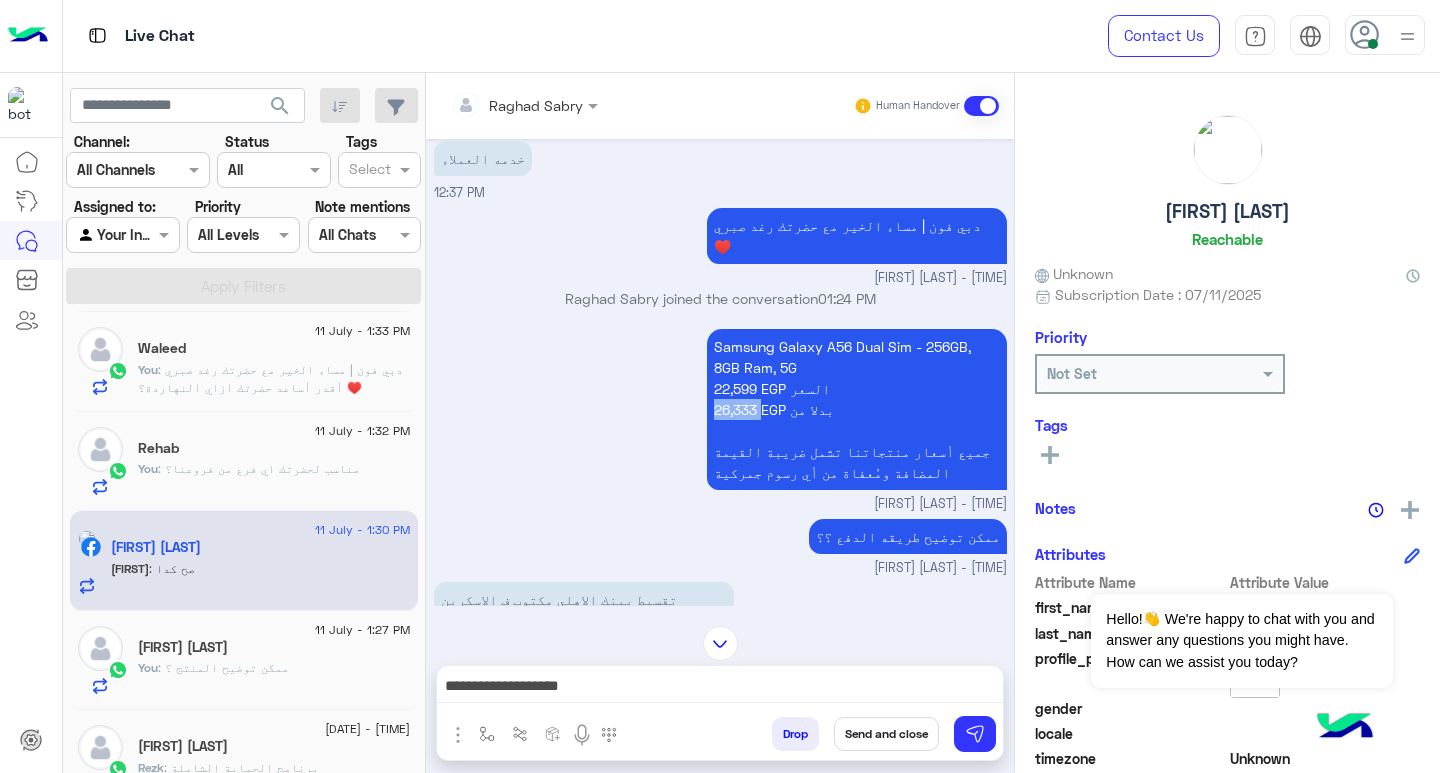 copy on "26,333" 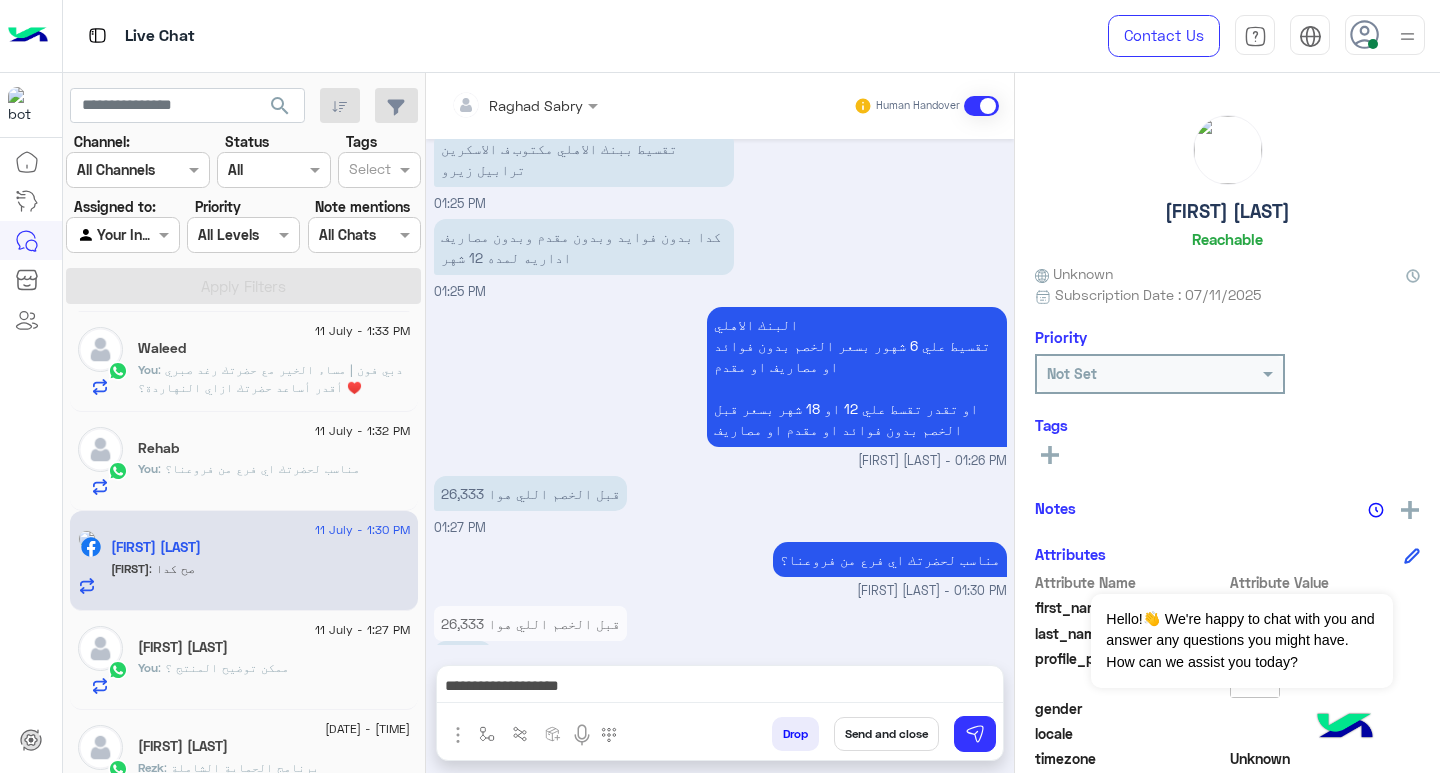 scroll, scrollTop: 1542, scrollLeft: 0, axis: vertical 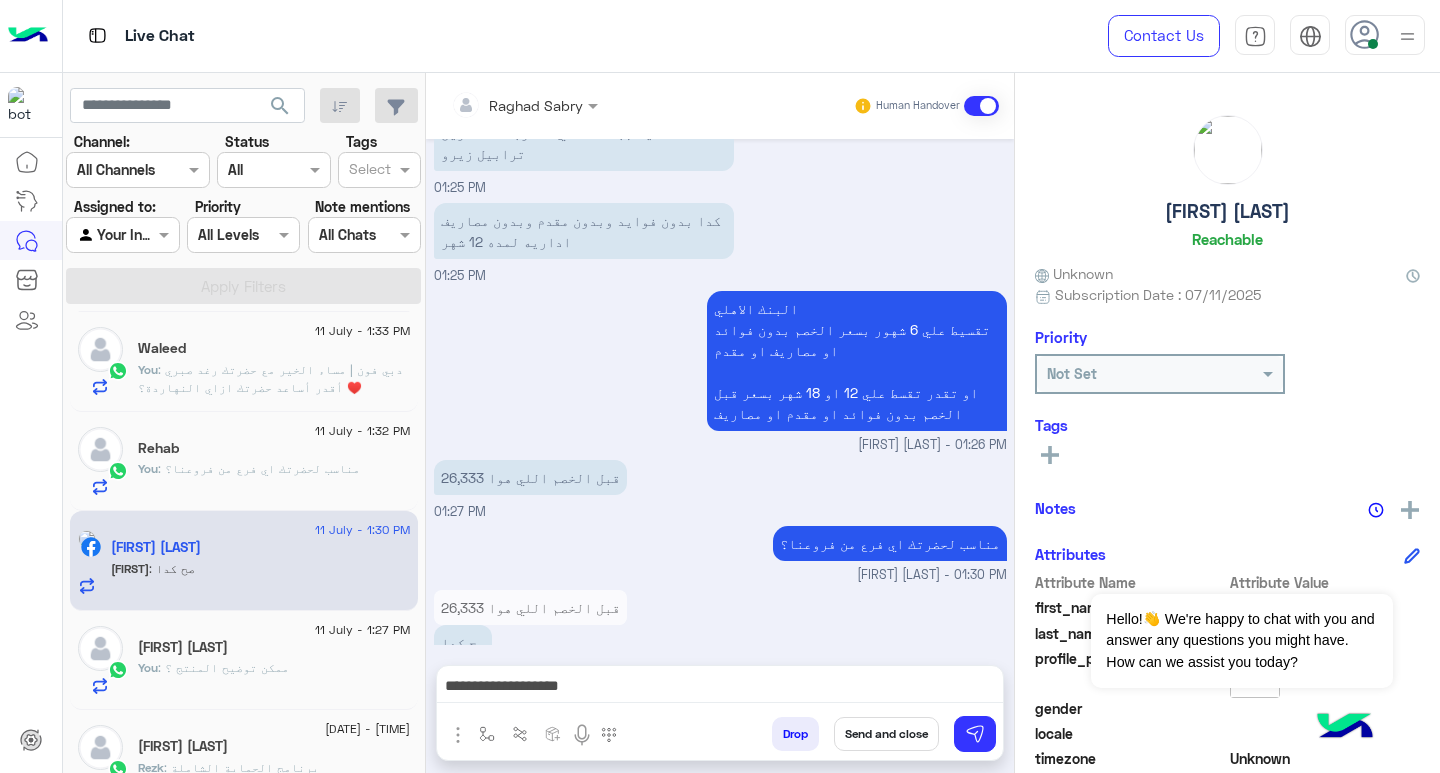 click on "**********" at bounding box center (720, 688) 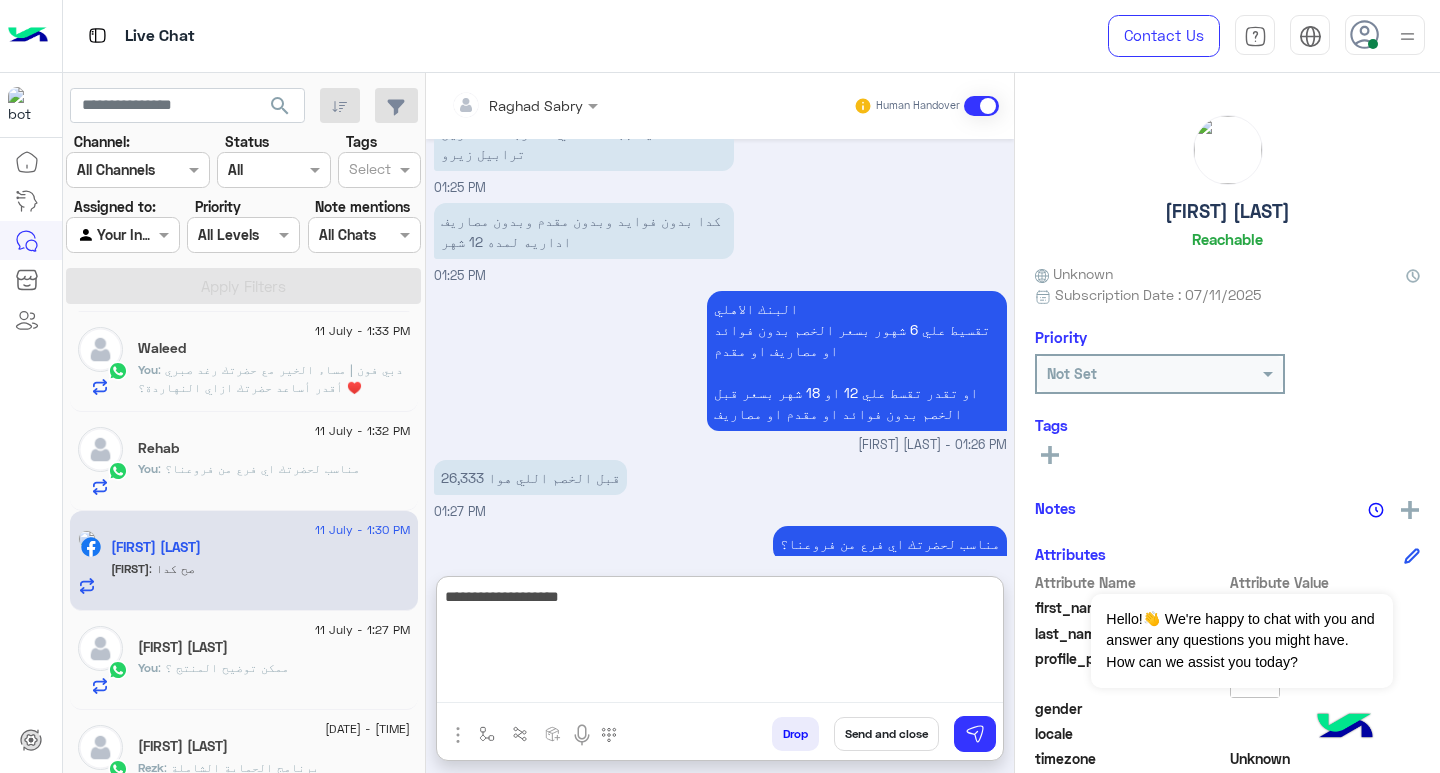 paste on "******" 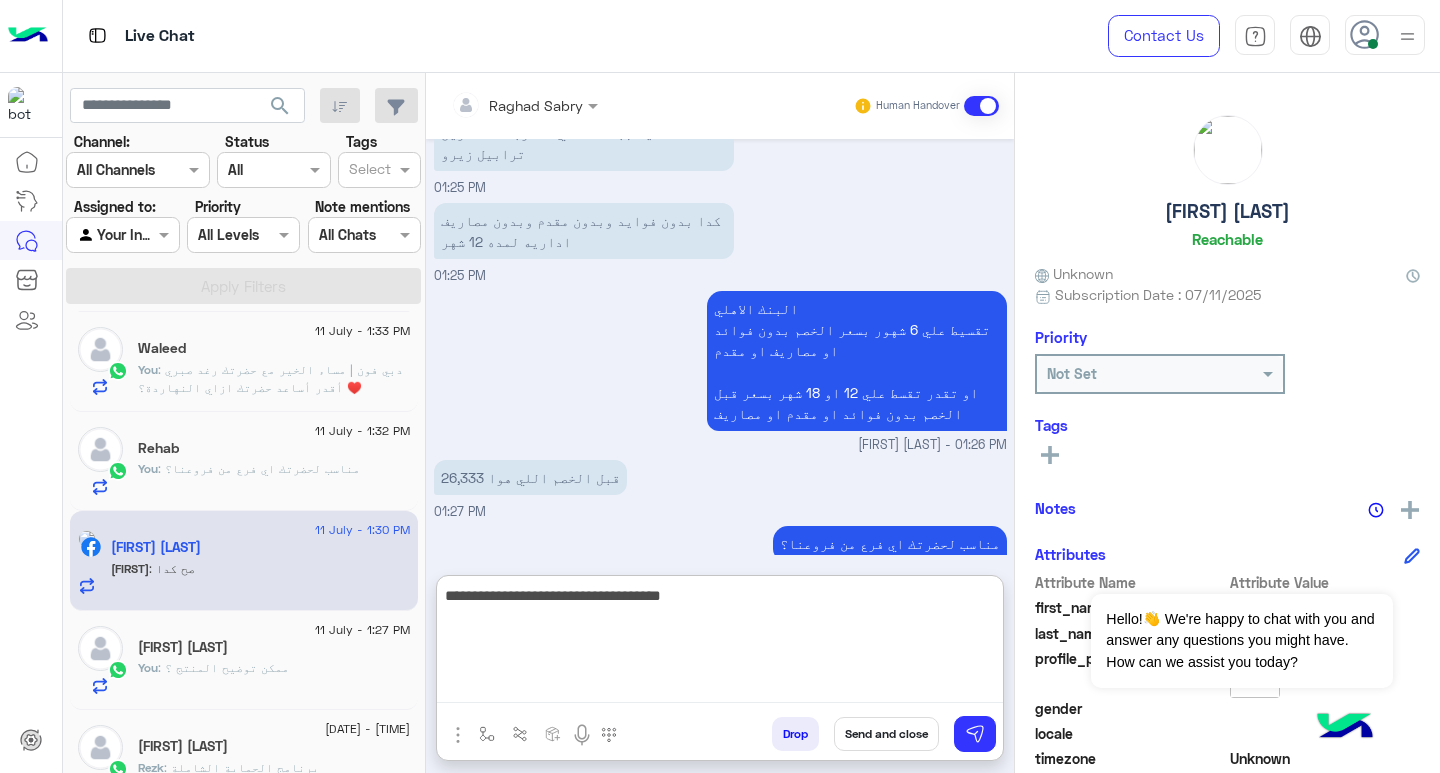 type on "**********" 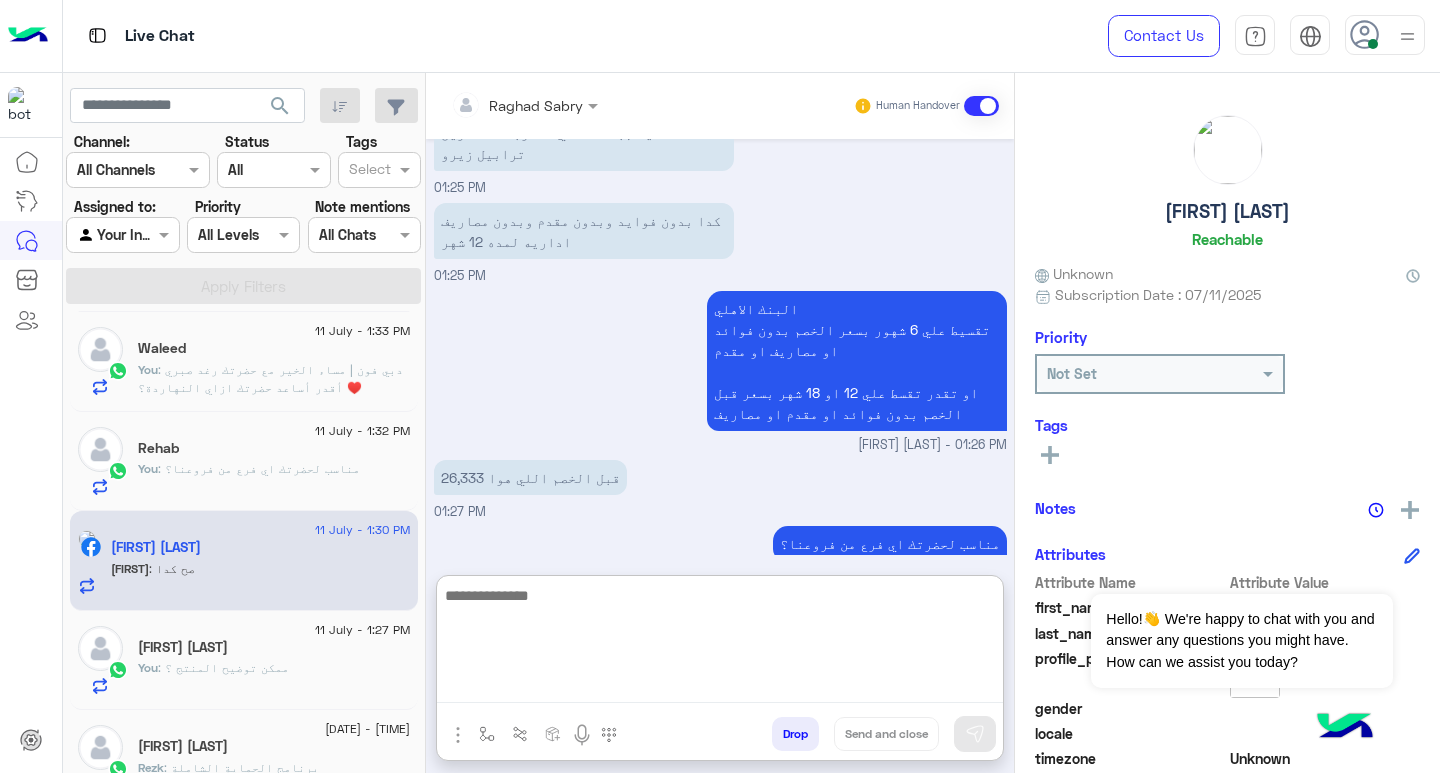 scroll, scrollTop: 1696, scrollLeft: 0, axis: vertical 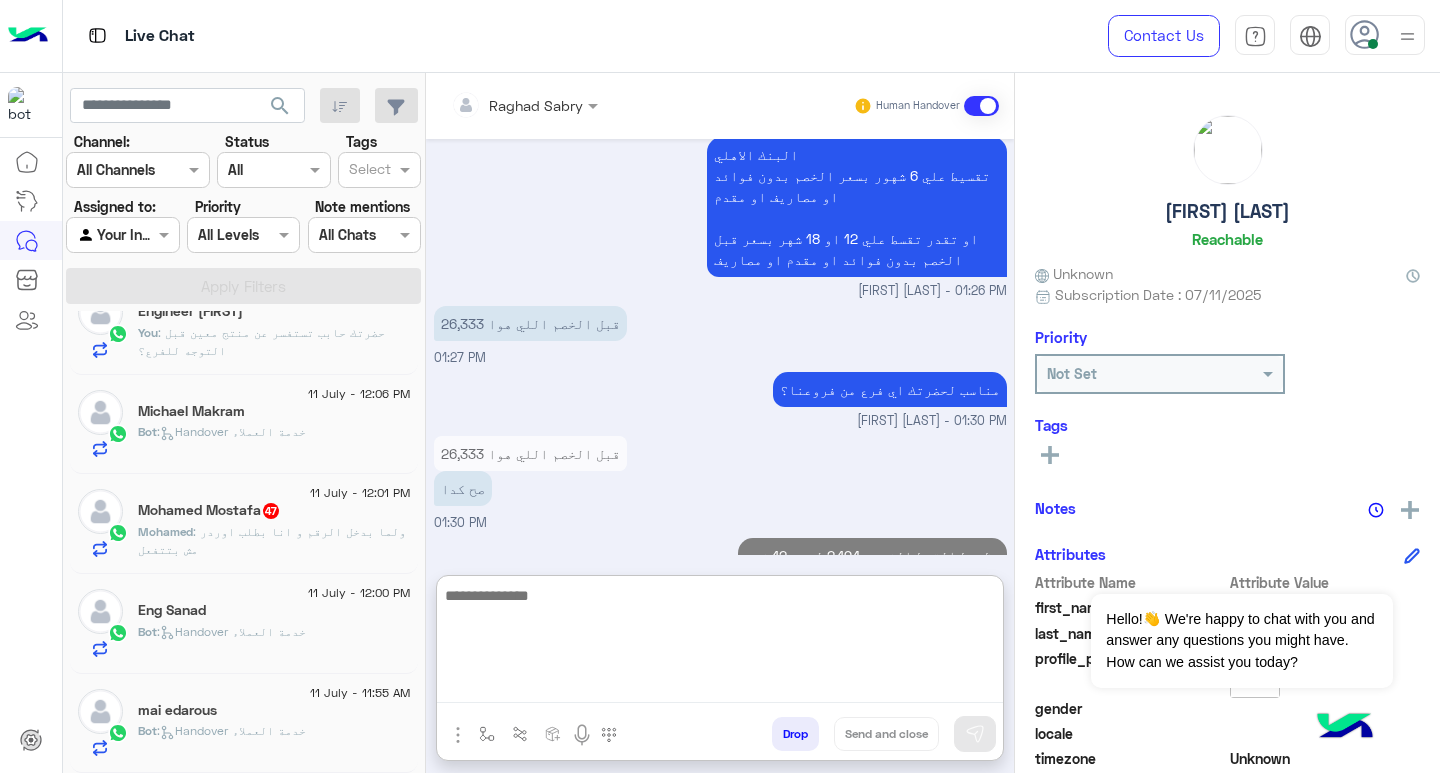 click on "search" 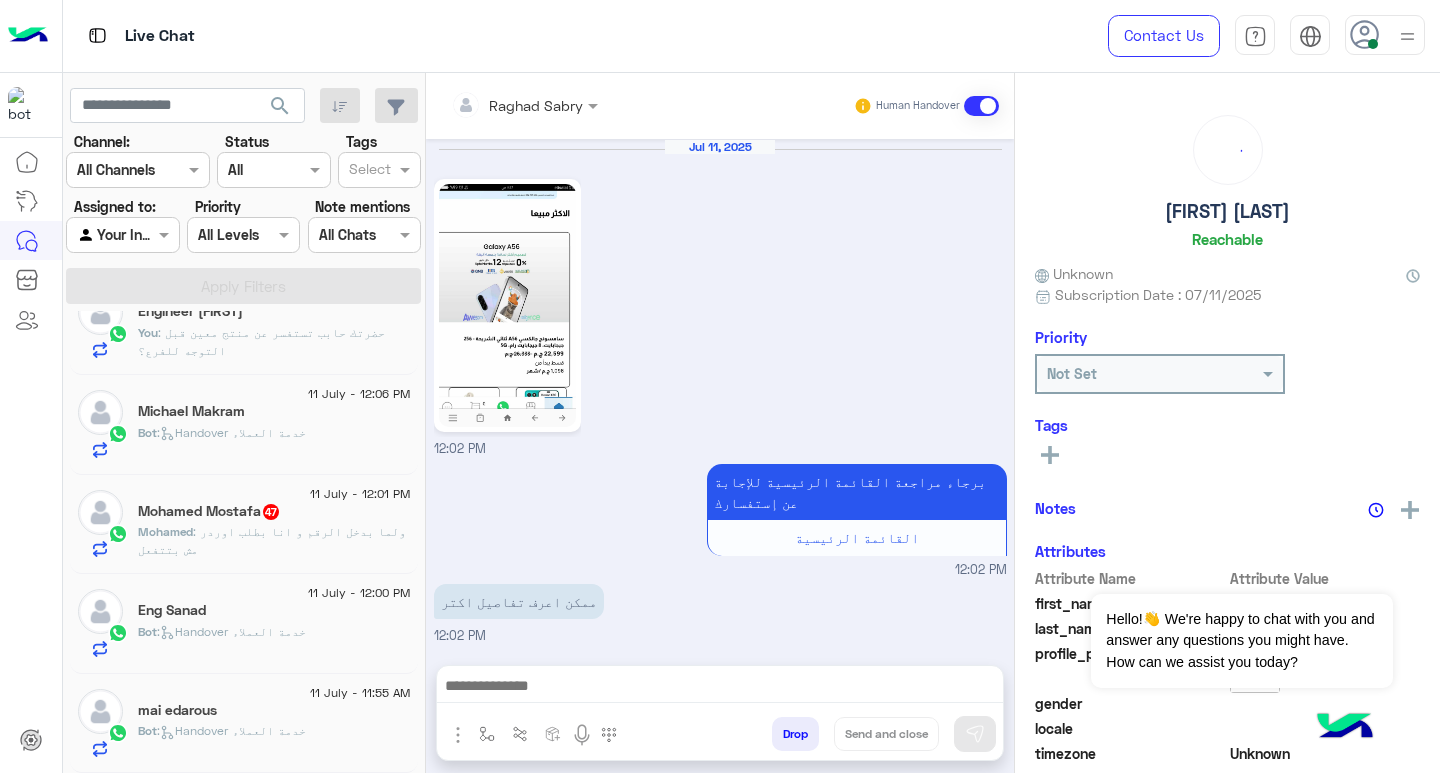 scroll, scrollTop: 1606, scrollLeft: 0, axis: vertical 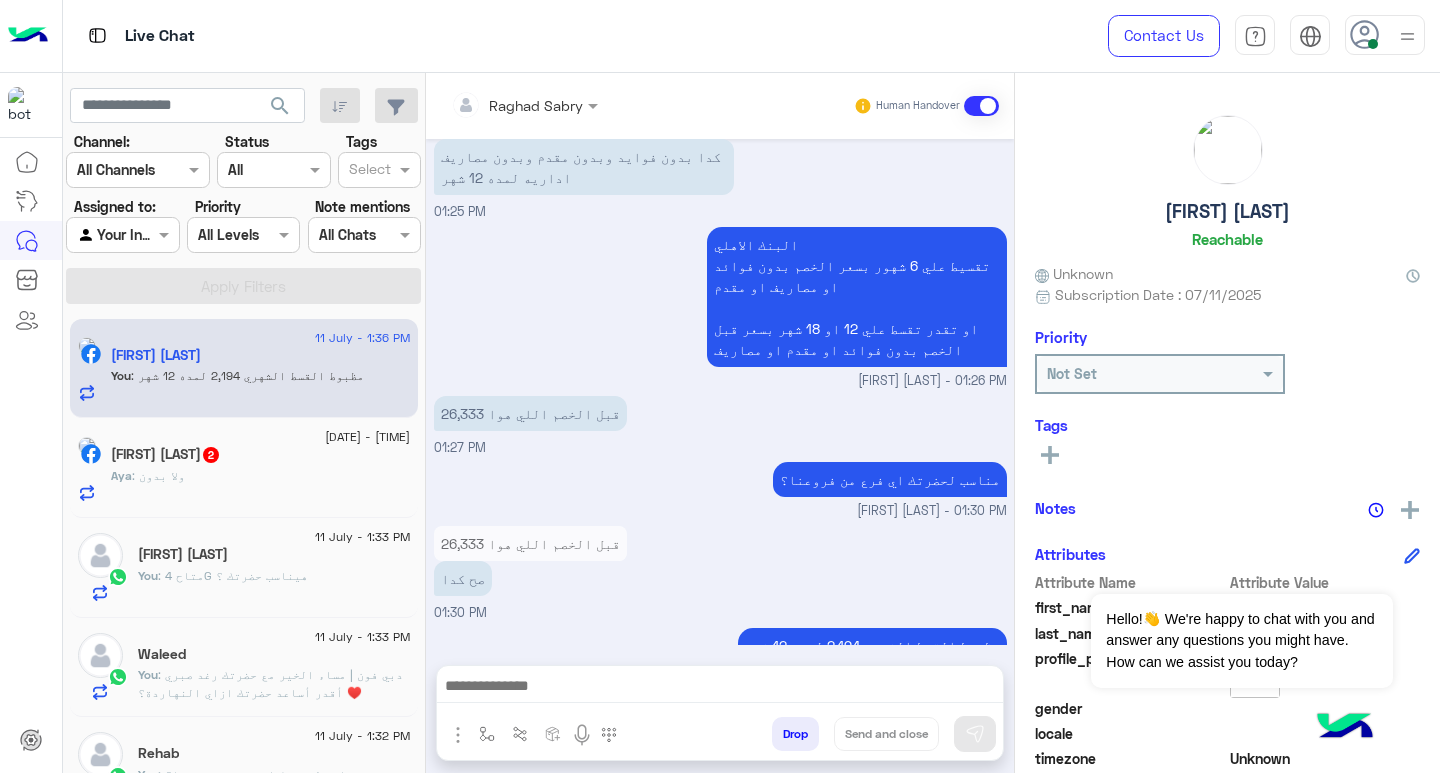 click on "[FIRST] : ولا بدون" 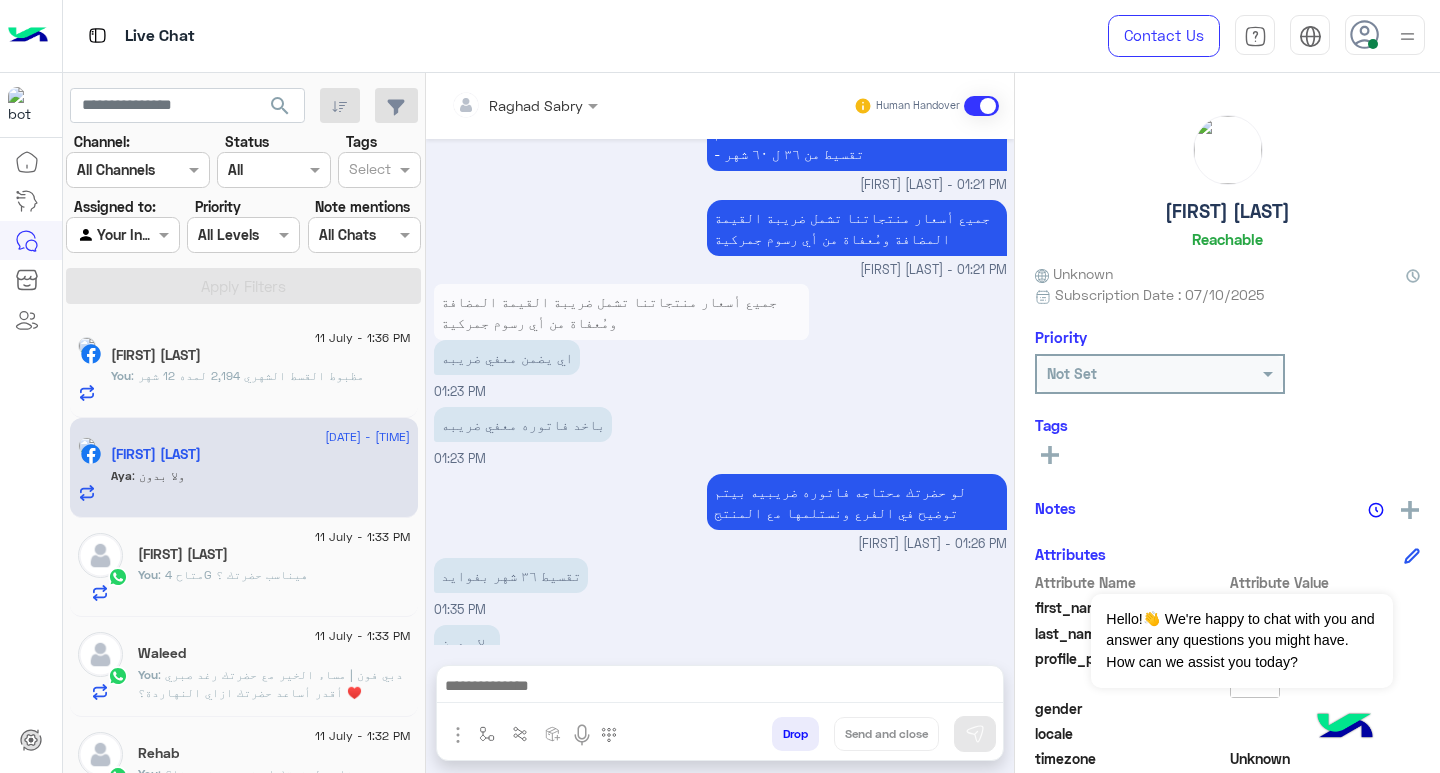 scroll, scrollTop: 1334, scrollLeft: 0, axis: vertical 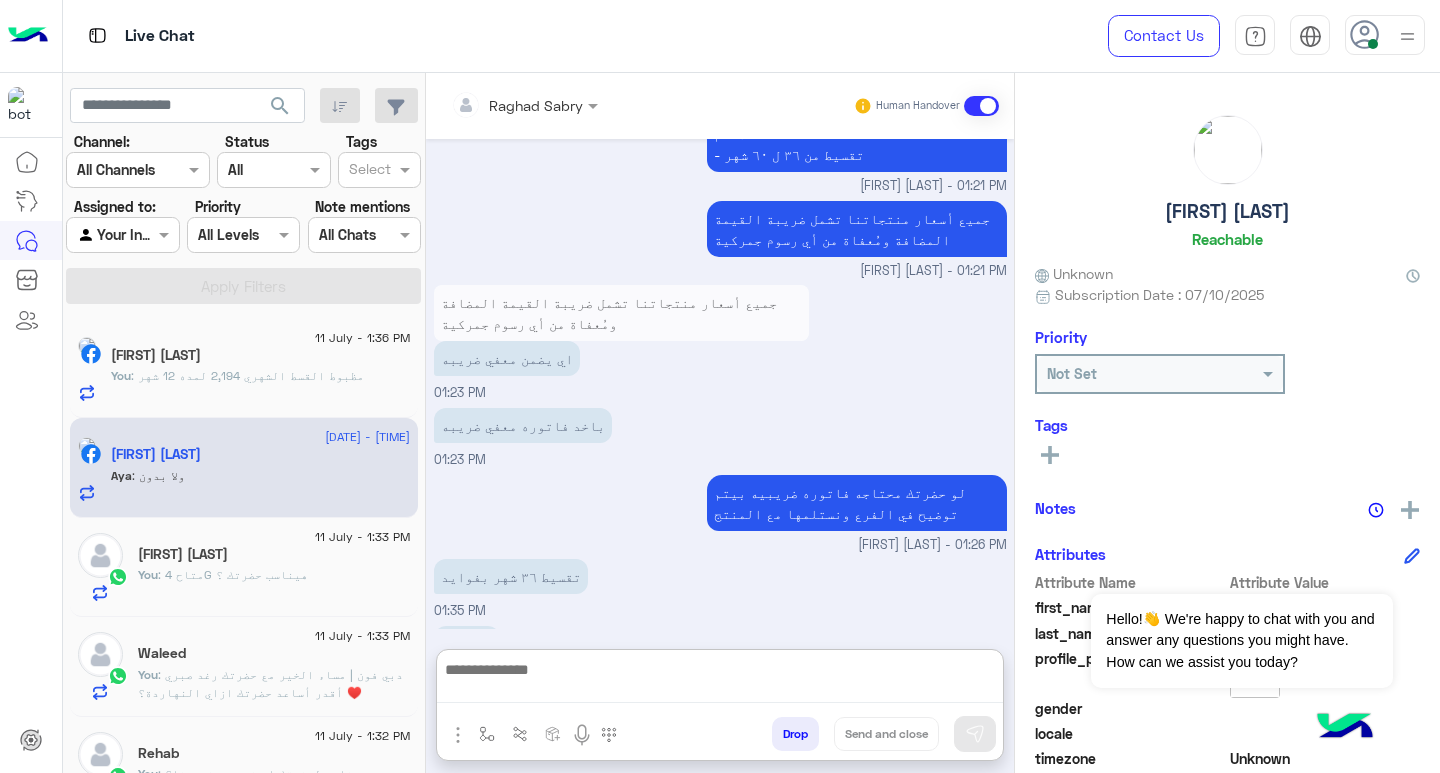 click at bounding box center (720, 680) 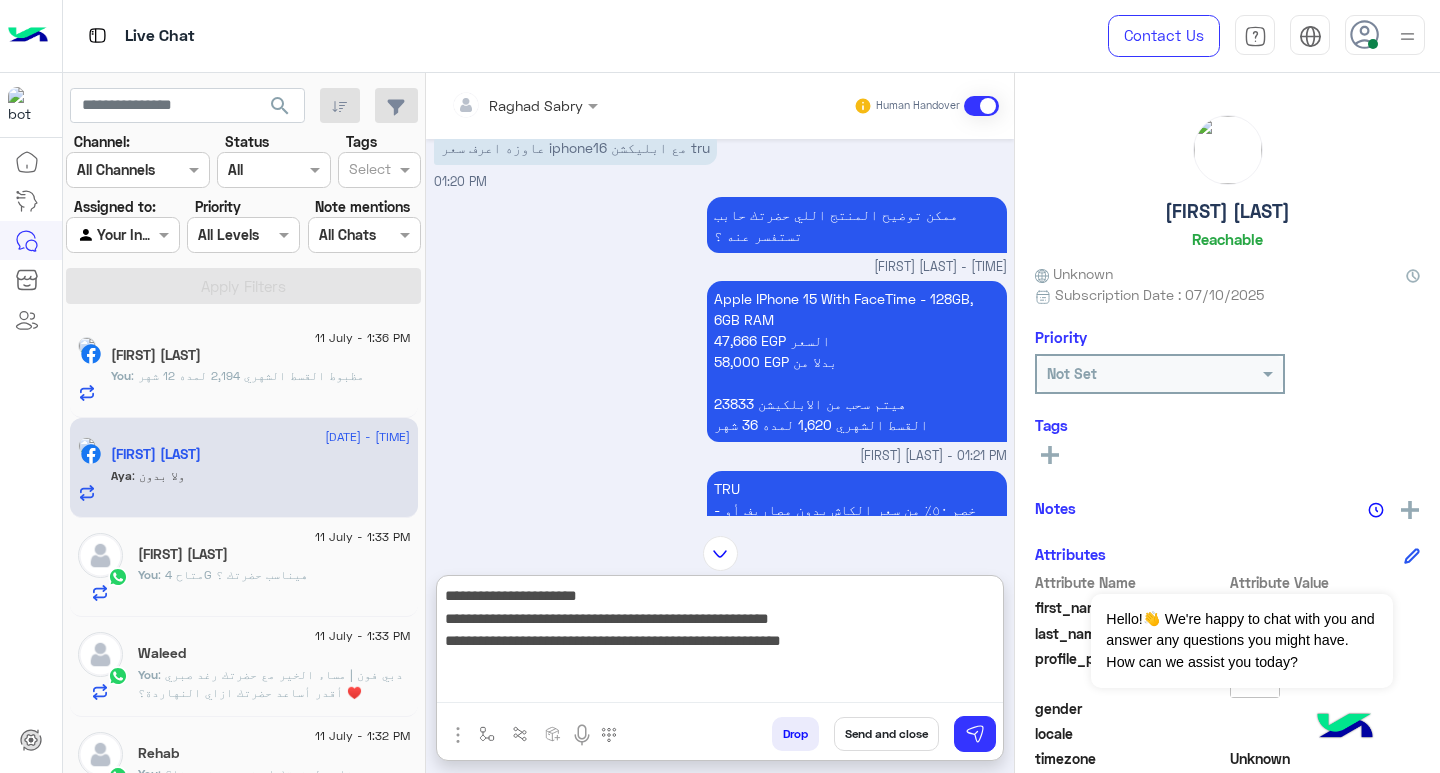 scroll, scrollTop: 867, scrollLeft: 0, axis: vertical 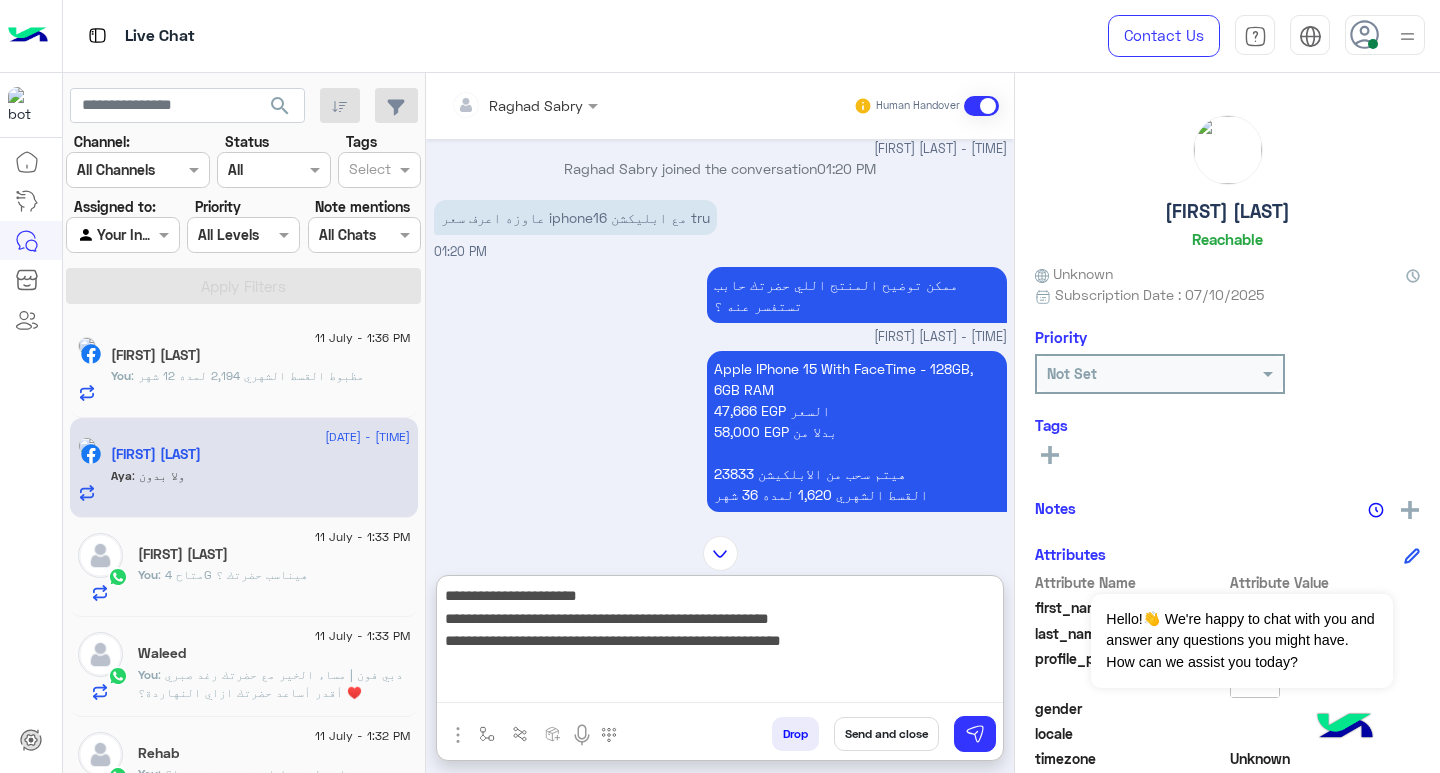 click on "Apple IPhone 15 With FaceTime - 128GB, 6GB RAM 47,666 EGP   السعر  58,000 EGP بدلا من  هيتم سحب من الابلكيشن 23833 القسط الشهري  1,620  لمده 36 شهر" at bounding box center (857, 431) 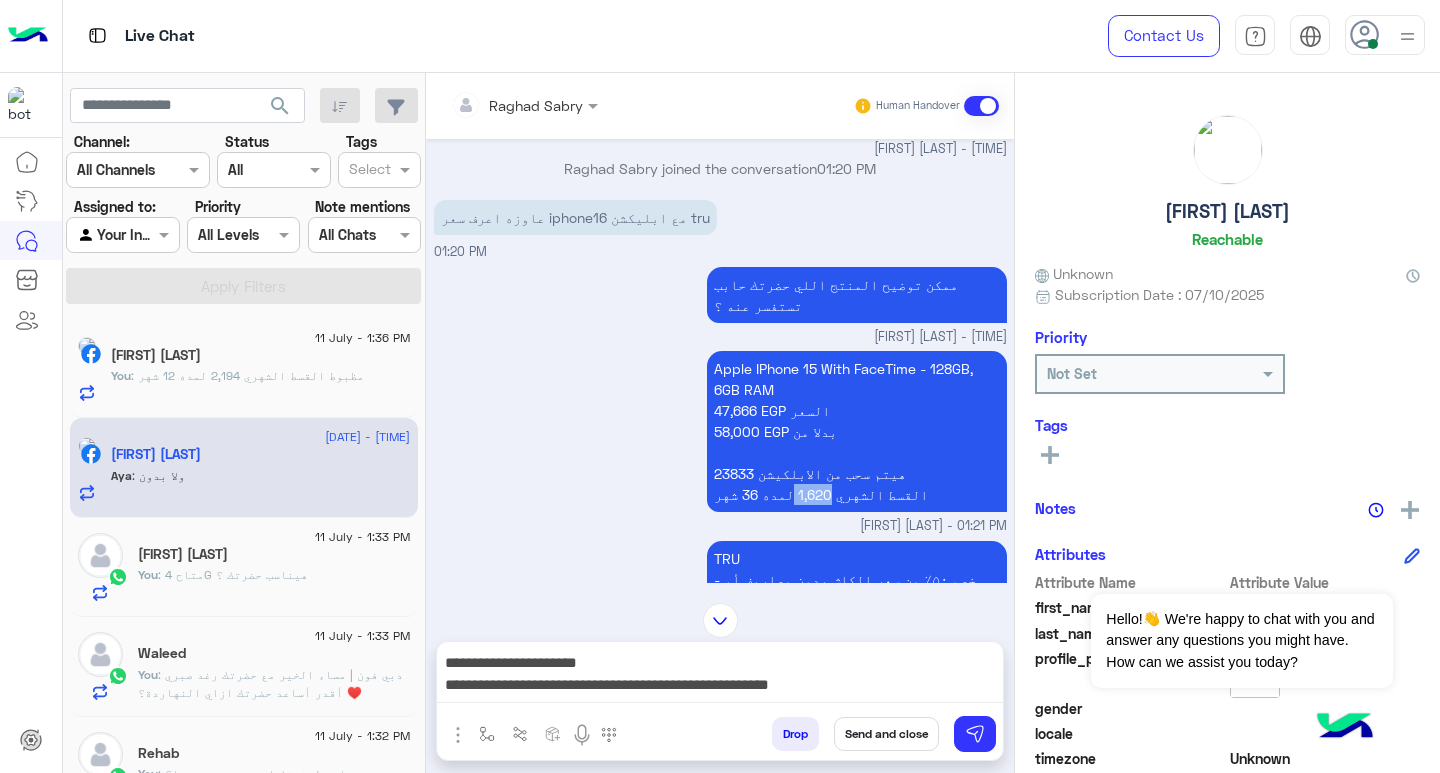 click on "Apple IPhone 15 With FaceTime - 128GB, 6GB RAM 47,666 EGP   السعر  58,000 EGP بدلا من  هيتم سحب من الابلكيشن 23833 القسط الشهري  1,620  لمده 36 شهر" at bounding box center [857, 431] 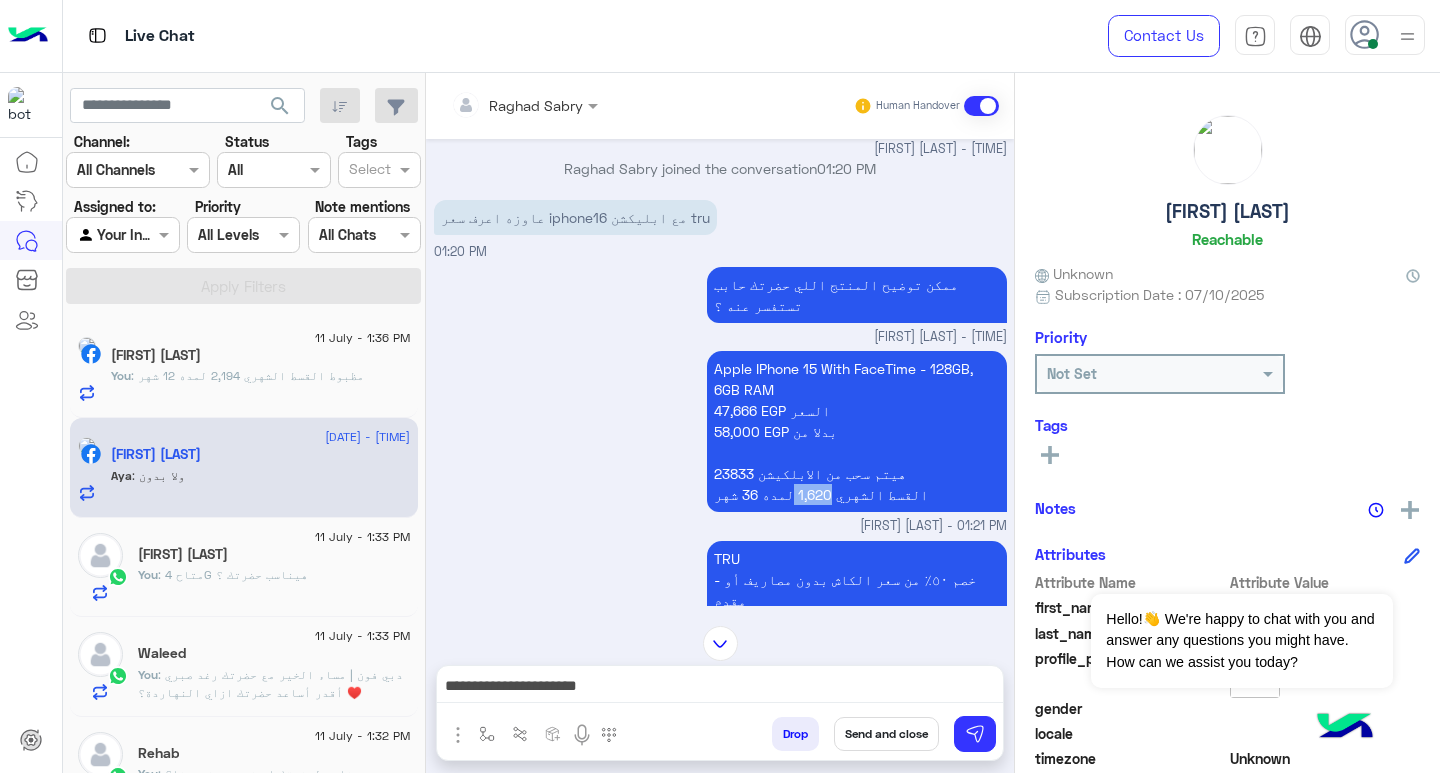 copy on "1,620" 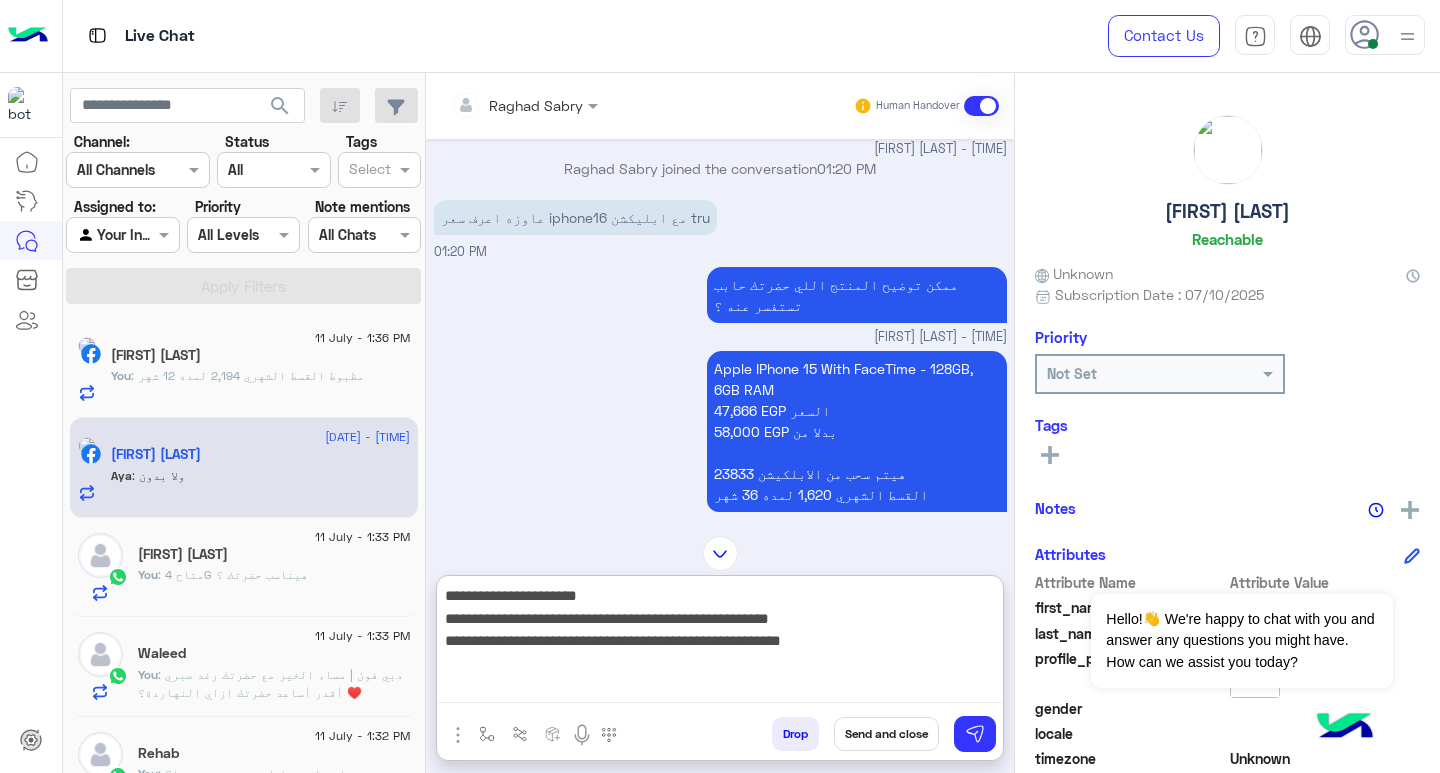 click on "**********" at bounding box center [720, 643] 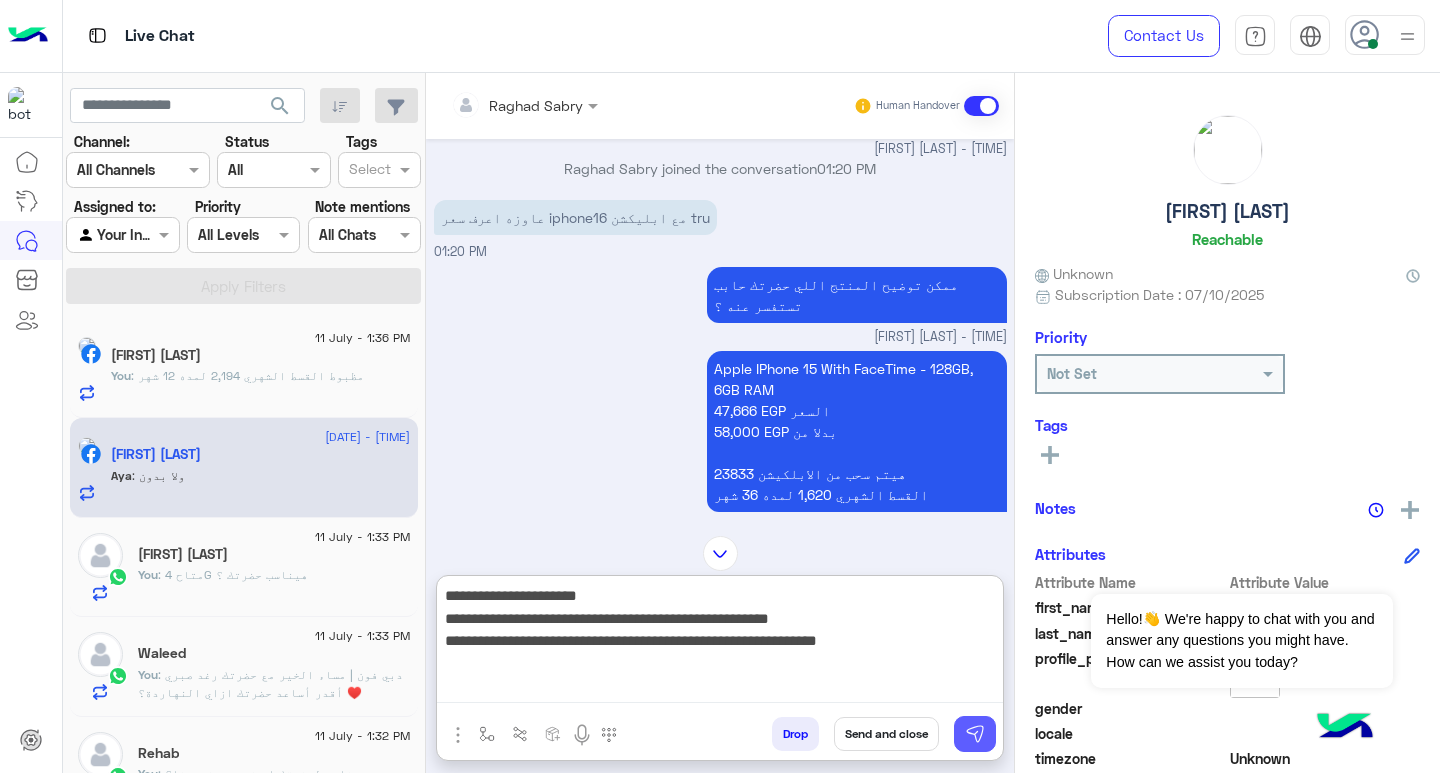 type on "**********" 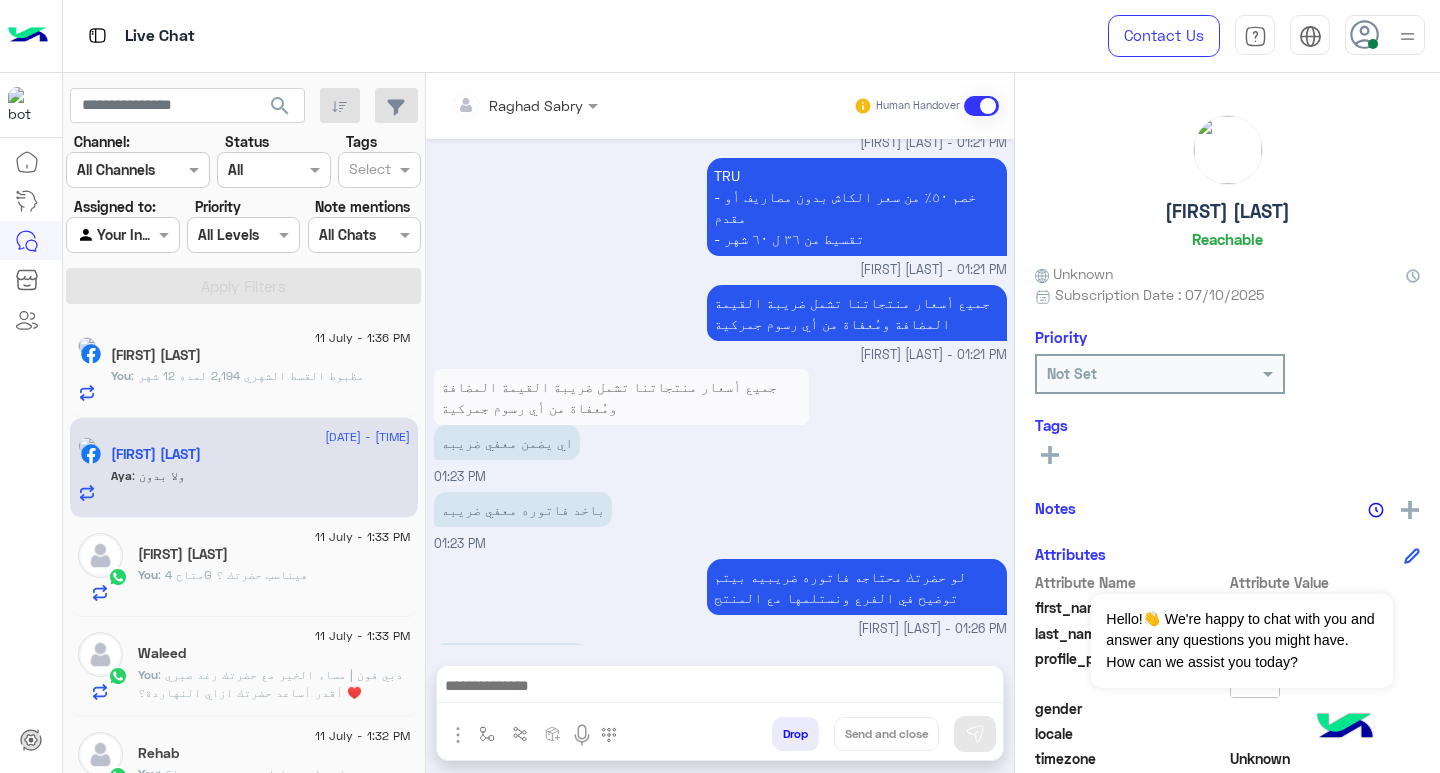 scroll, scrollTop: 1482, scrollLeft: 0, axis: vertical 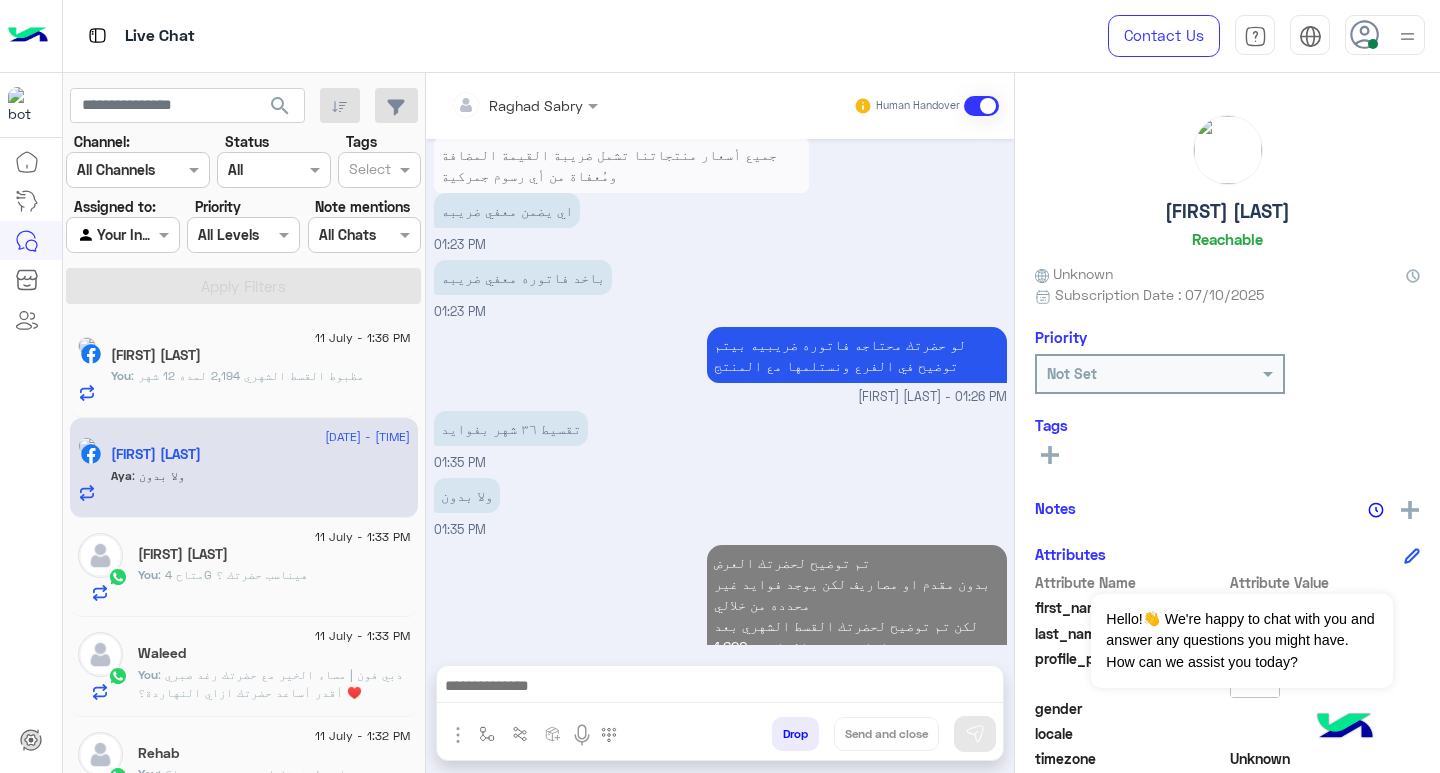 click at bounding box center [720, 688] 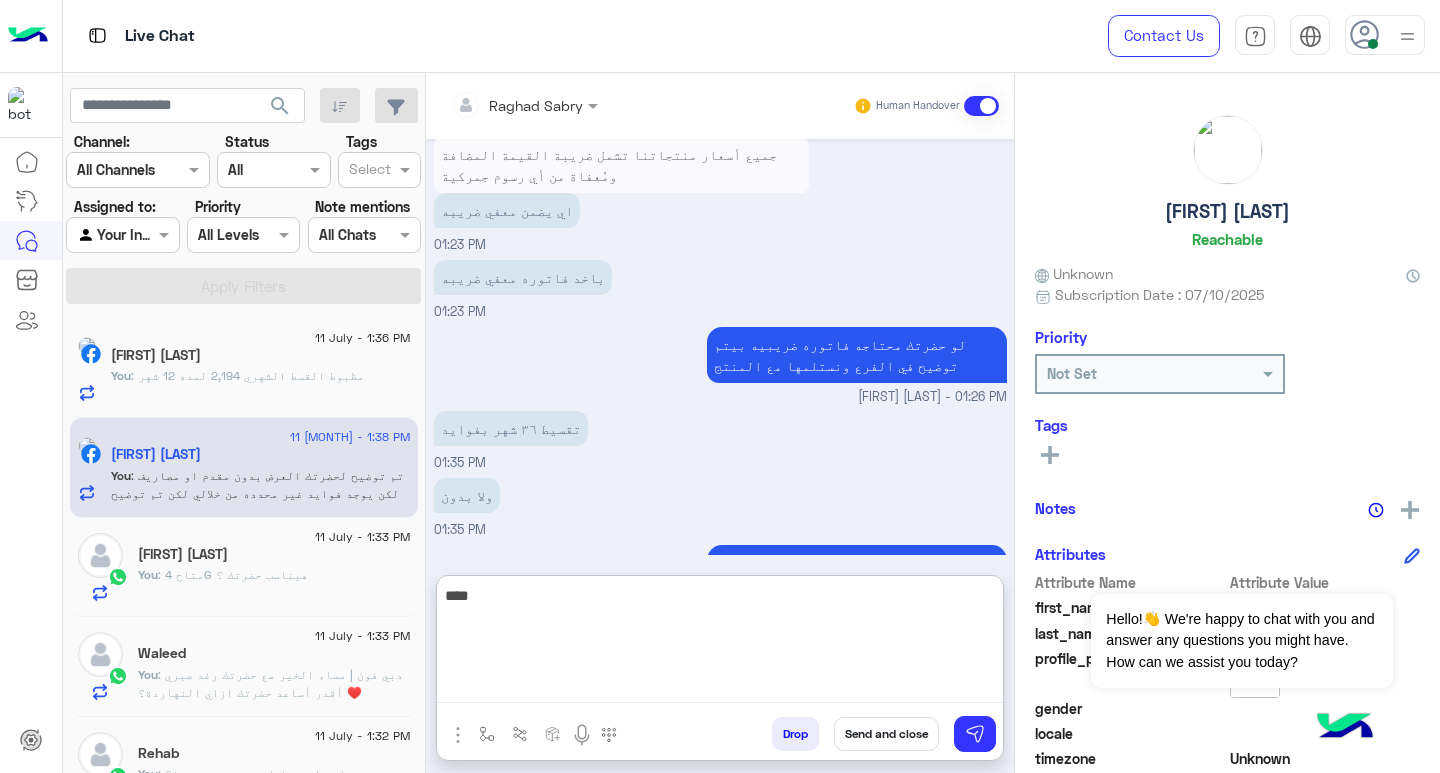 scroll, scrollTop: 1573, scrollLeft: 0, axis: vertical 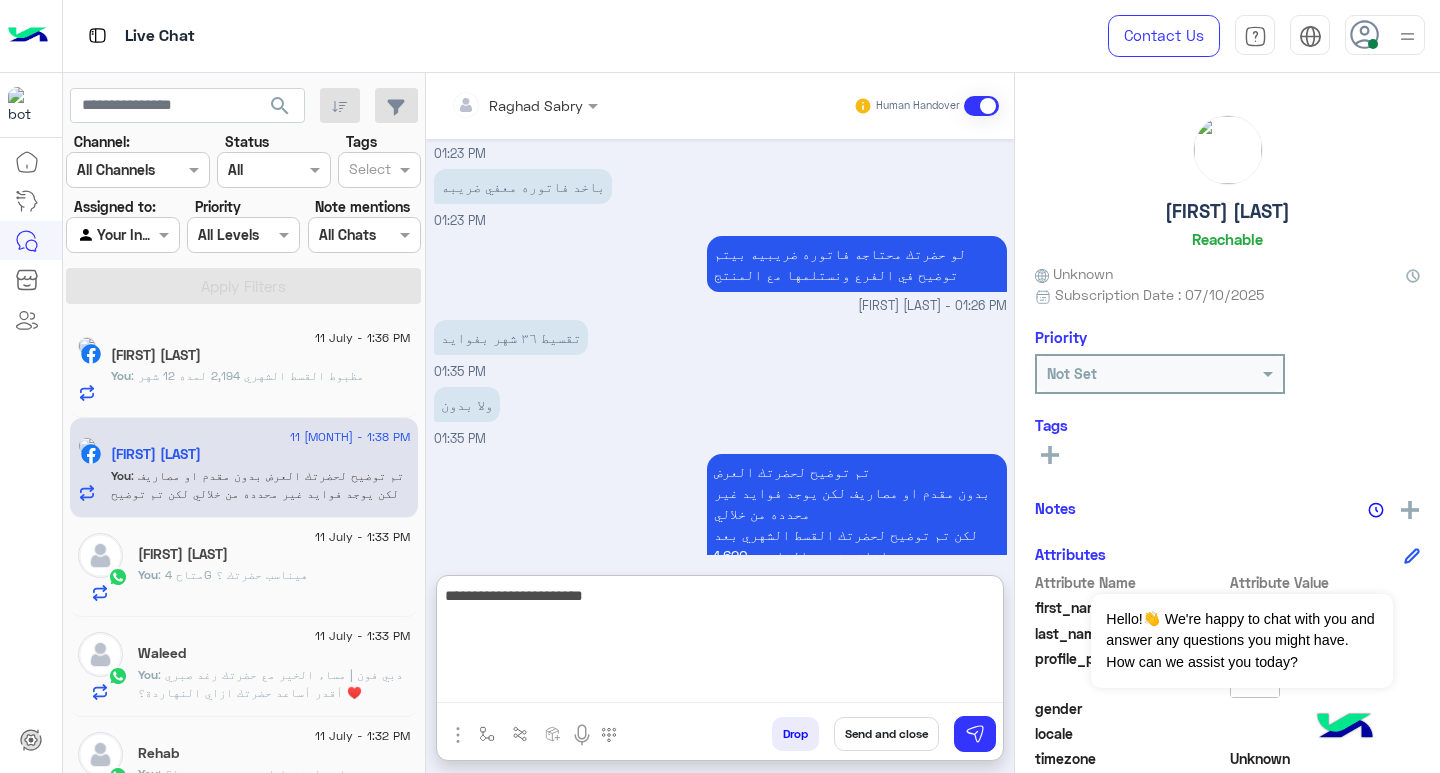 type on "**********" 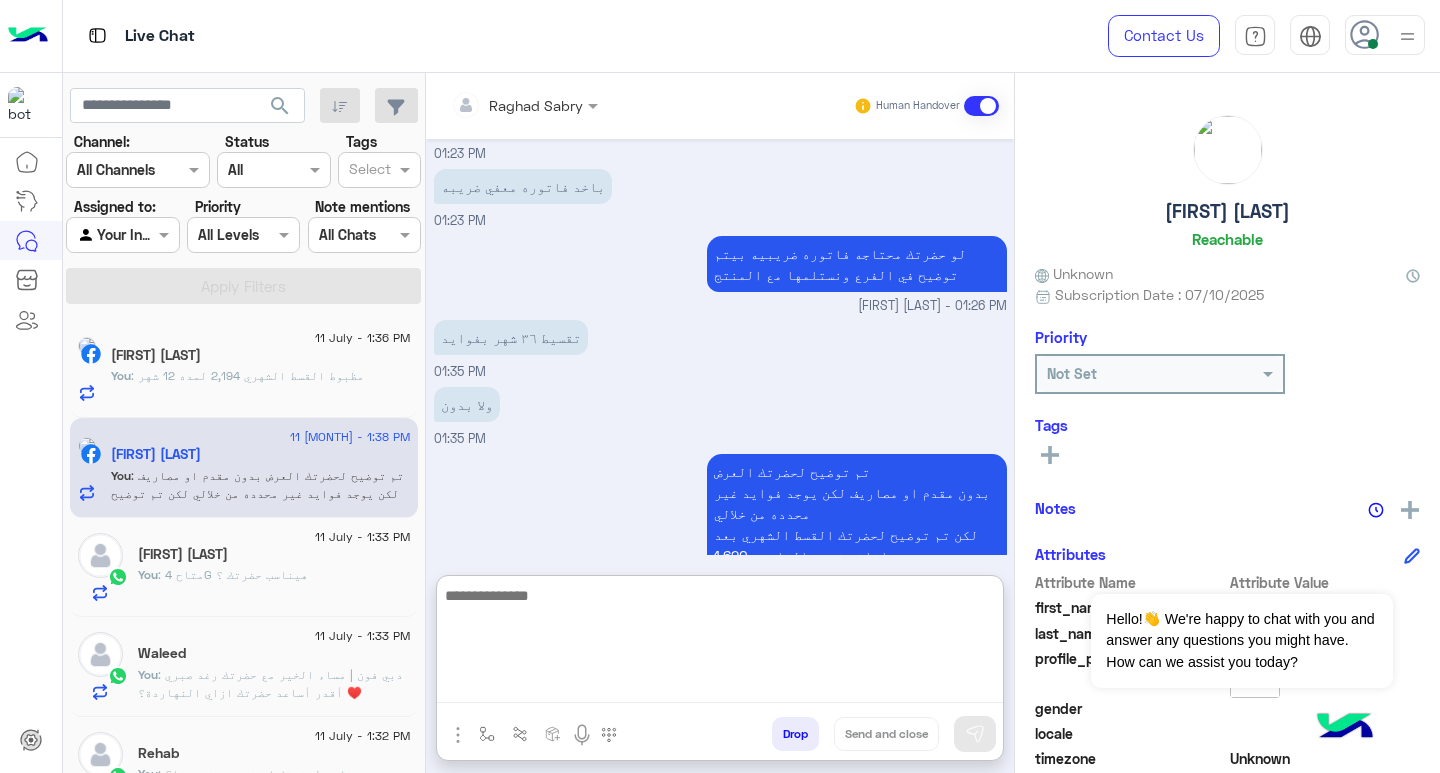 scroll, scrollTop: 1636, scrollLeft: 0, axis: vertical 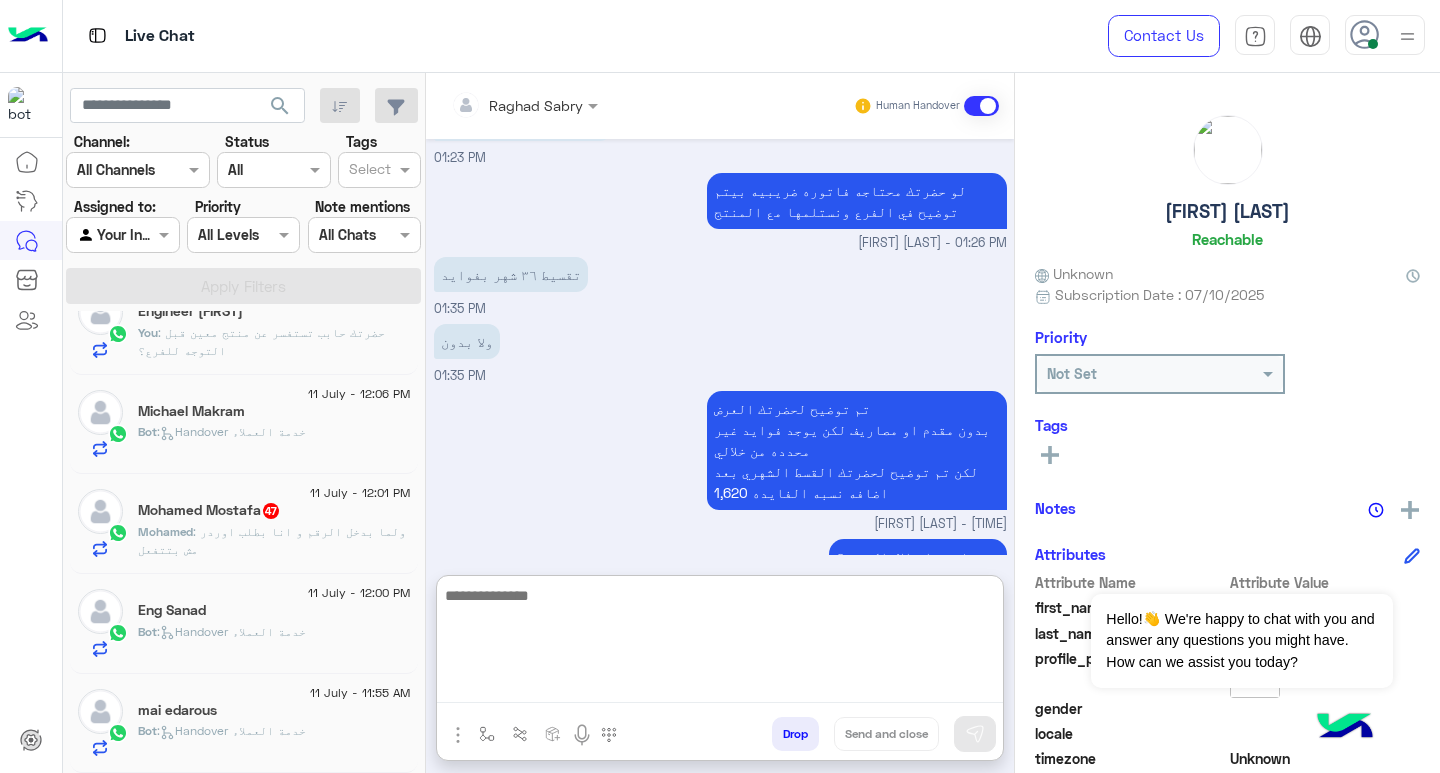 click on "[FIRST] [LAST] 47" 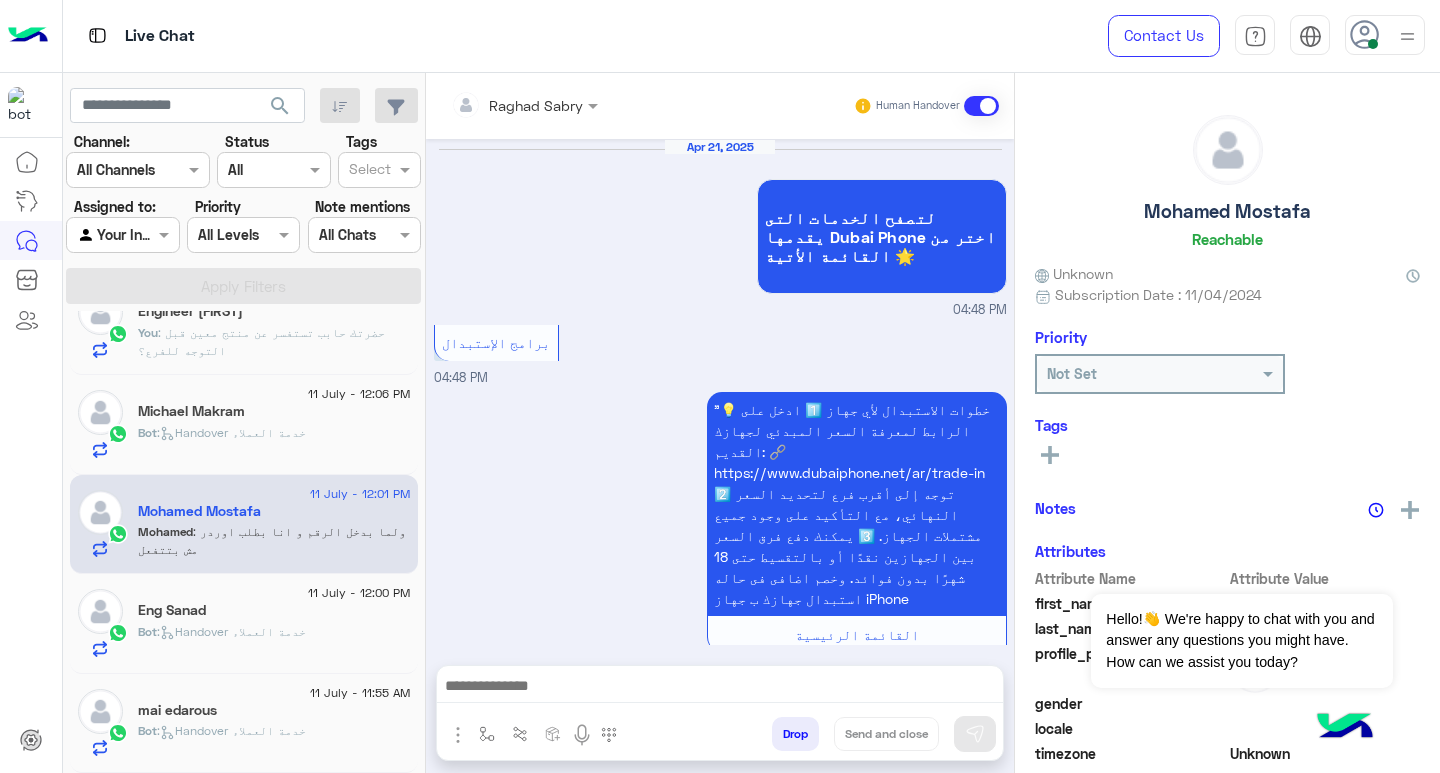 scroll, scrollTop: 1969, scrollLeft: 0, axis: vertical 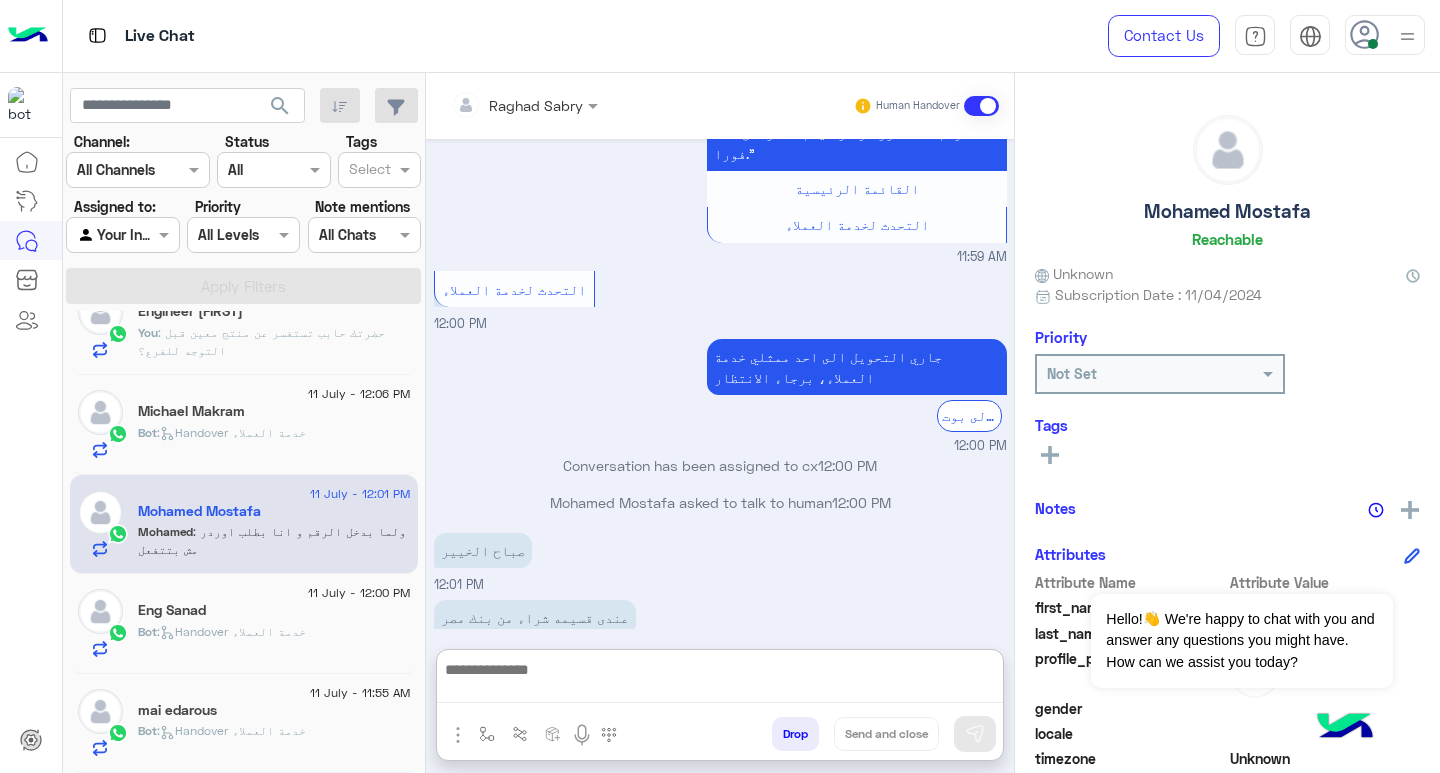 click at bounding box center (720, 680) 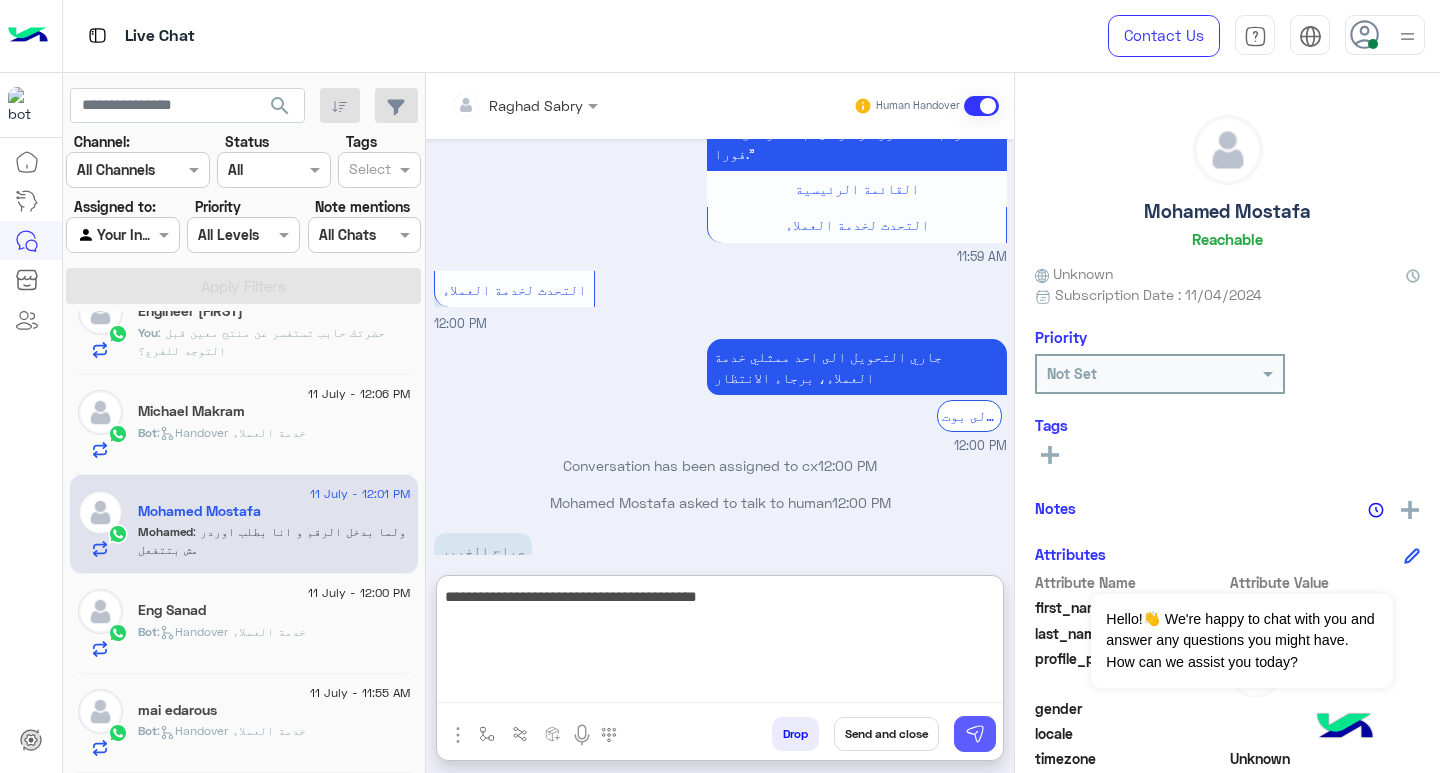 type on "**********" 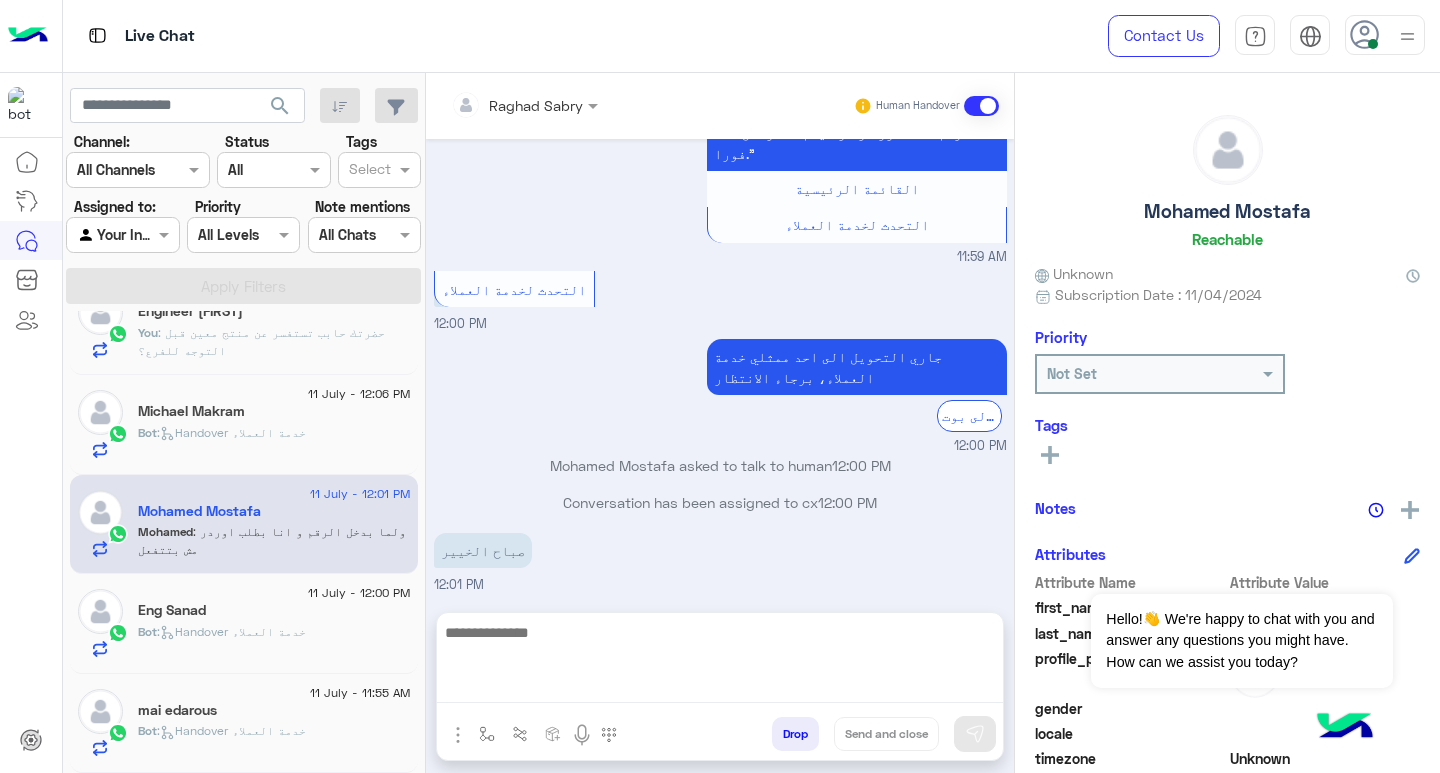scroll, scrollTop: 2032, scrollLeft: 0, axis: vertical 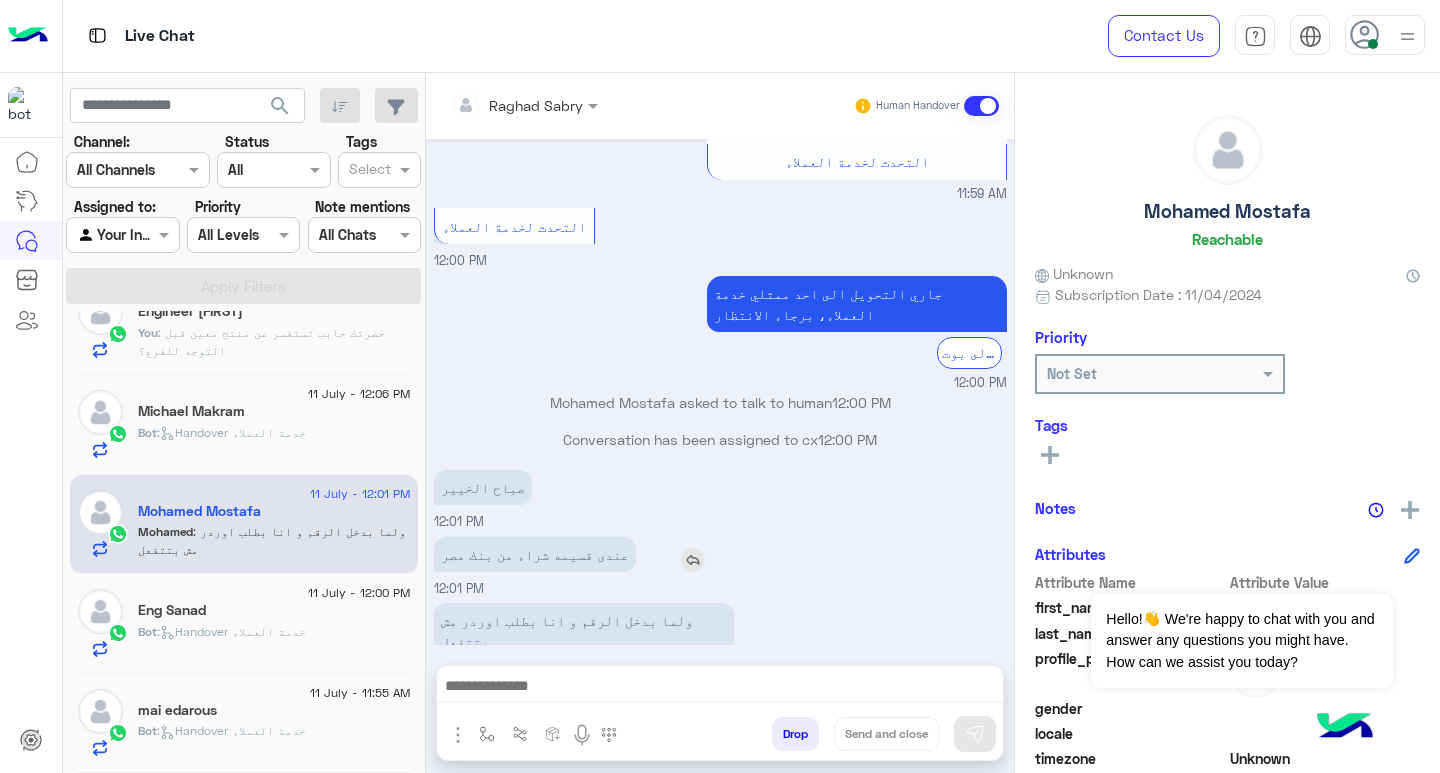 click at bounding box center [693, 560] 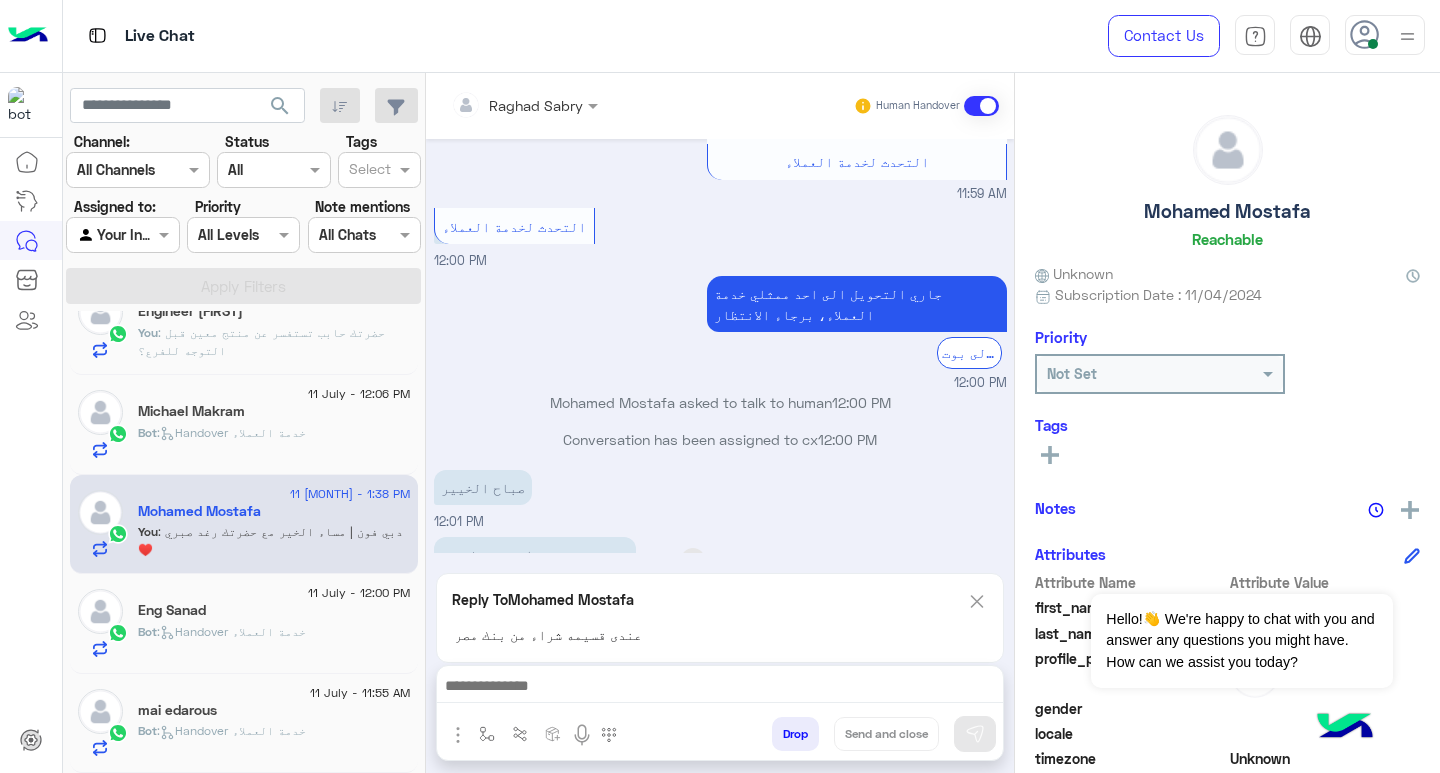 scroll, scrollTop: 2161, scrollLeft: 0, axis: vertical 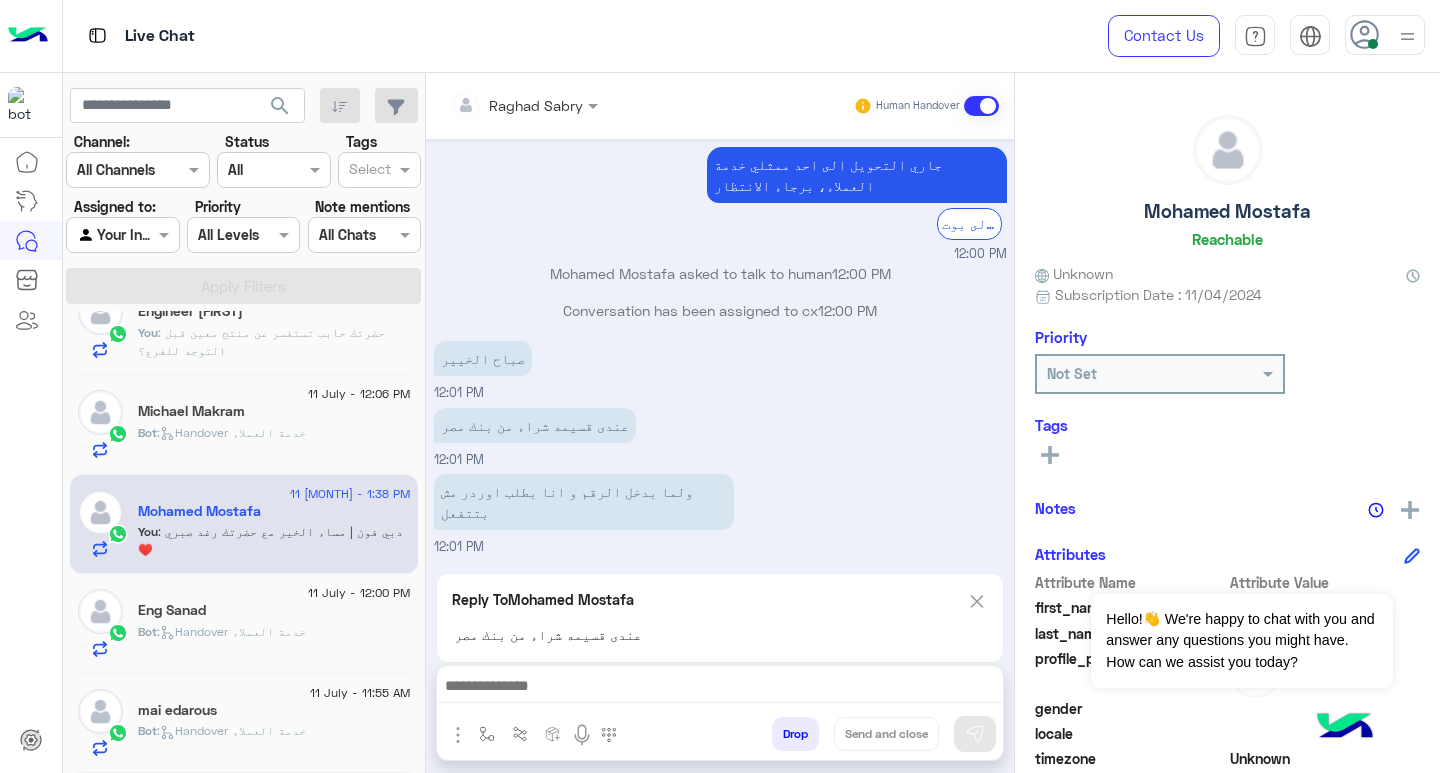click at bounding box center (720, 688) 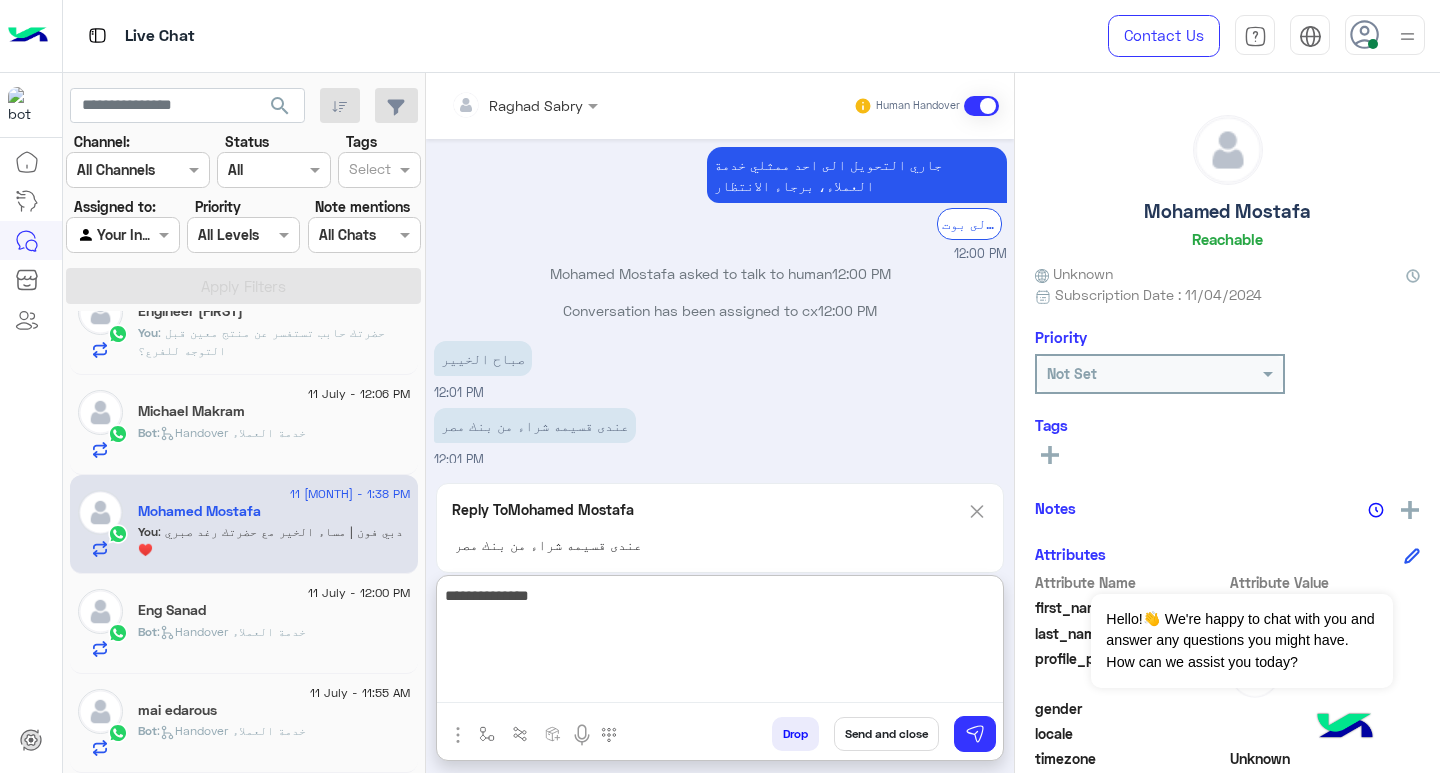 type on "**********" 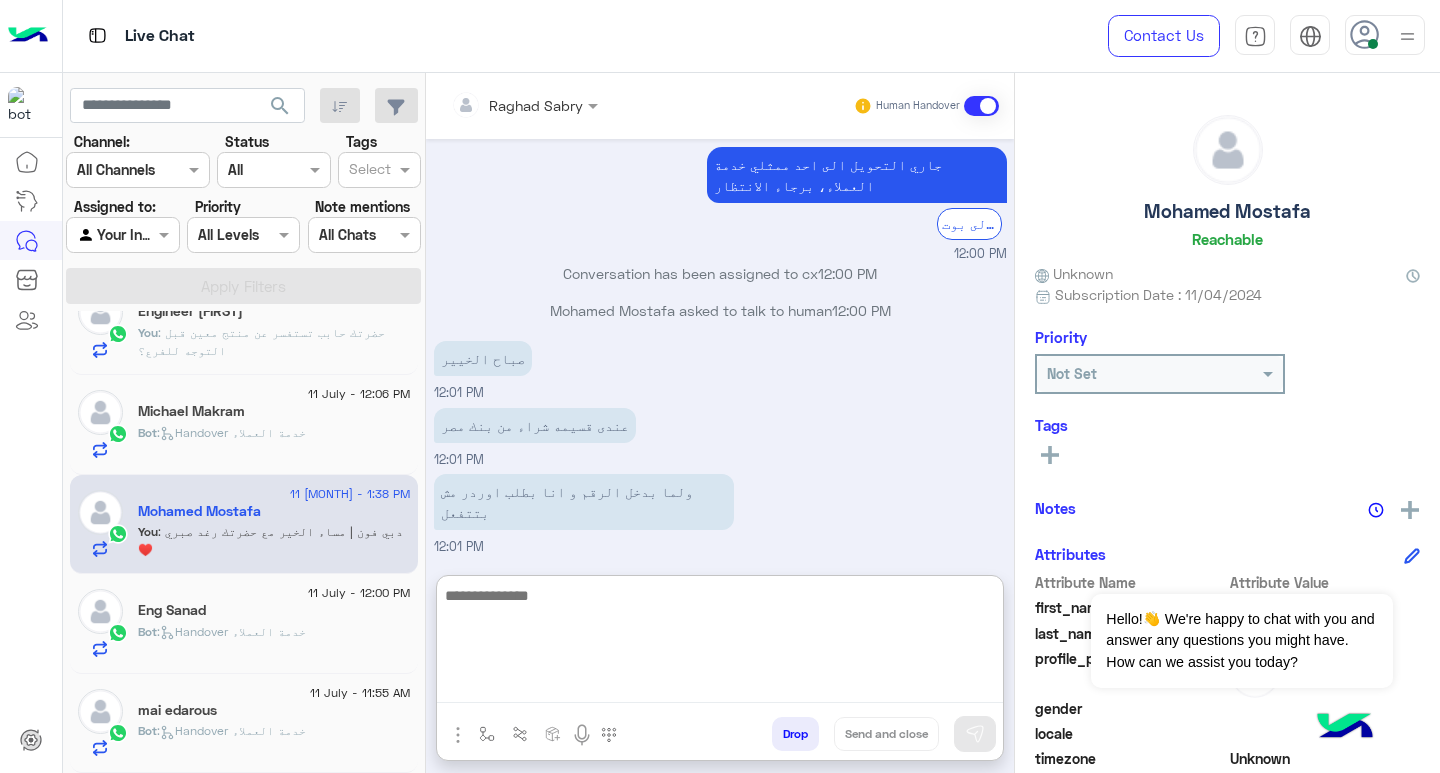 scroll, scrollTop: 2257, scrollLeft: 0, axis: vertical 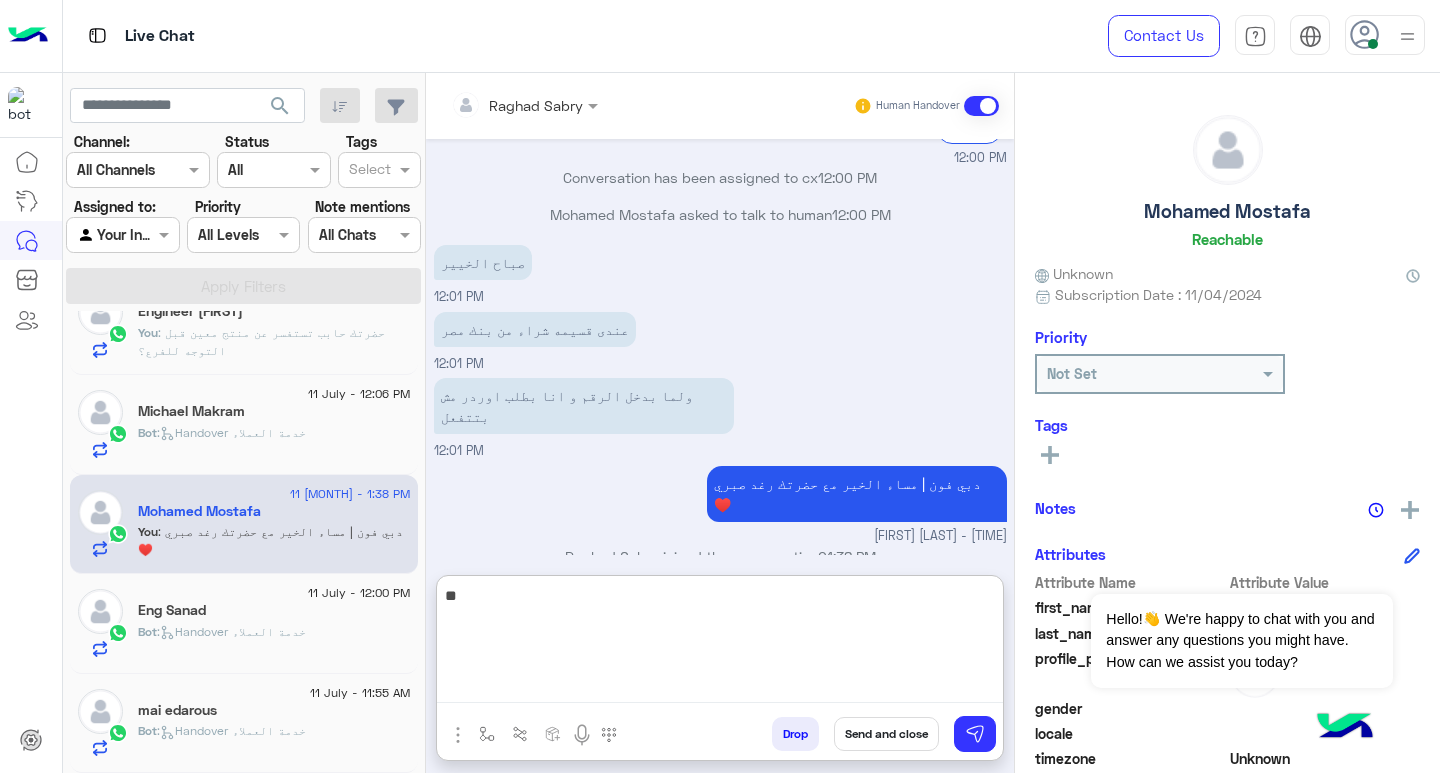 type on "*" 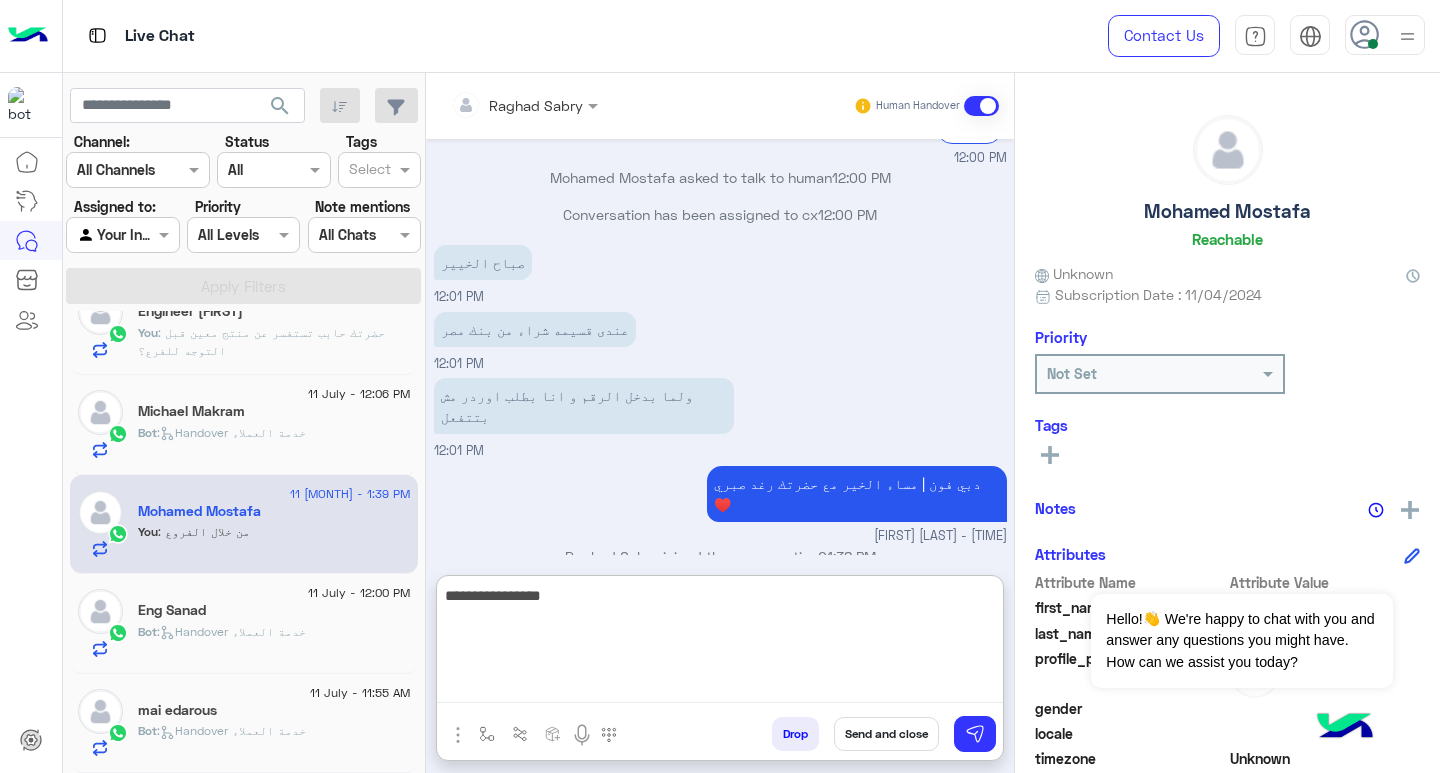 type on "**********" 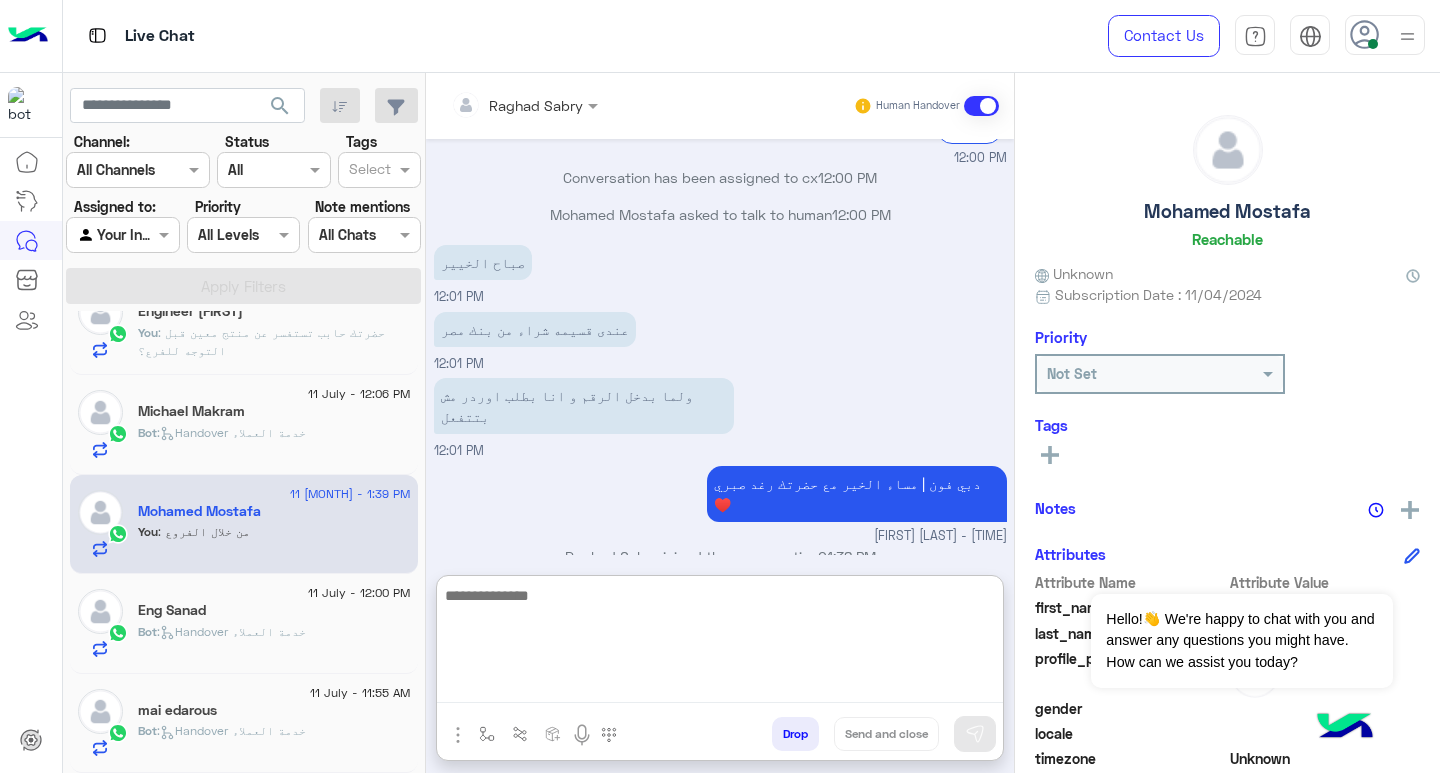 scroll, scrollTop: 2321, scrollLeft: 0, axis: vertical 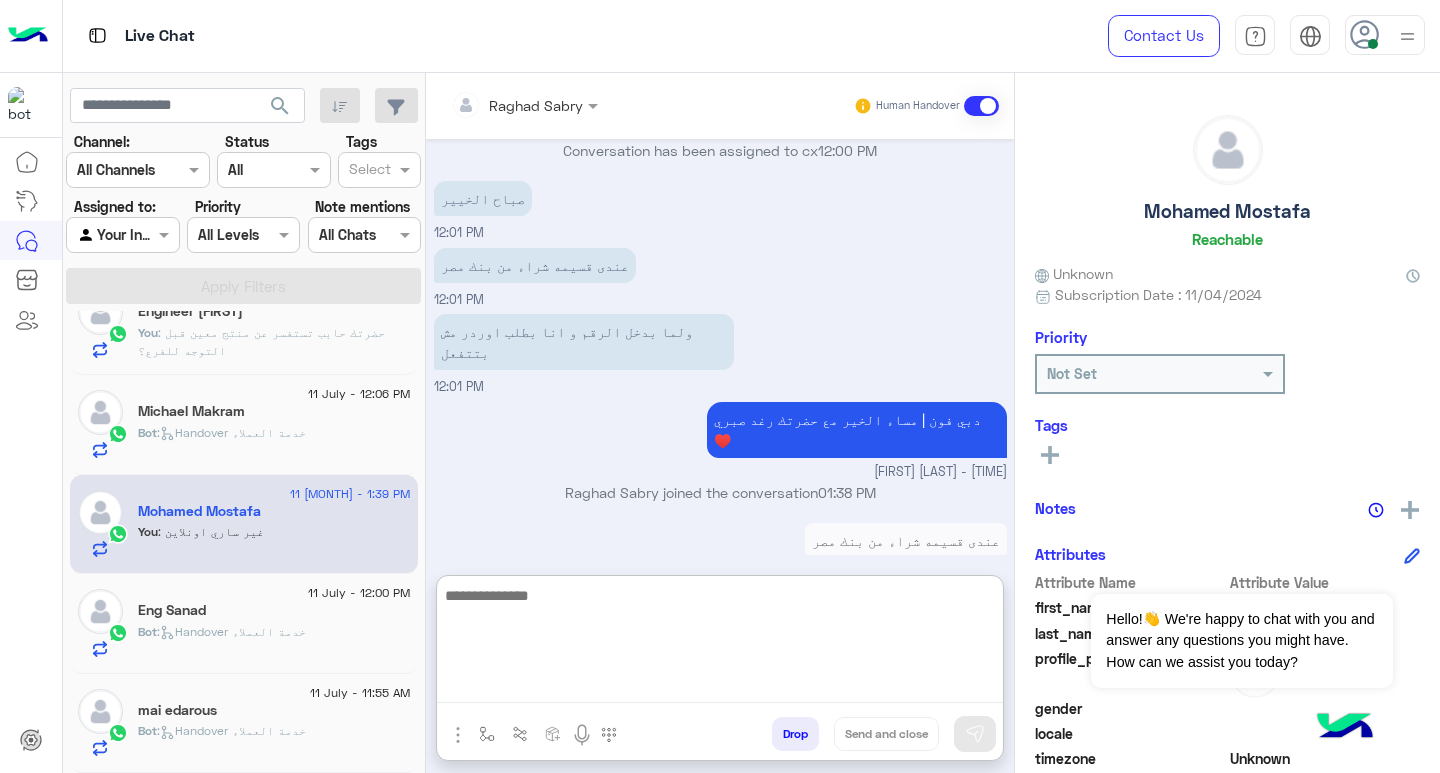 click on ":   Handover خدمة العملاء" 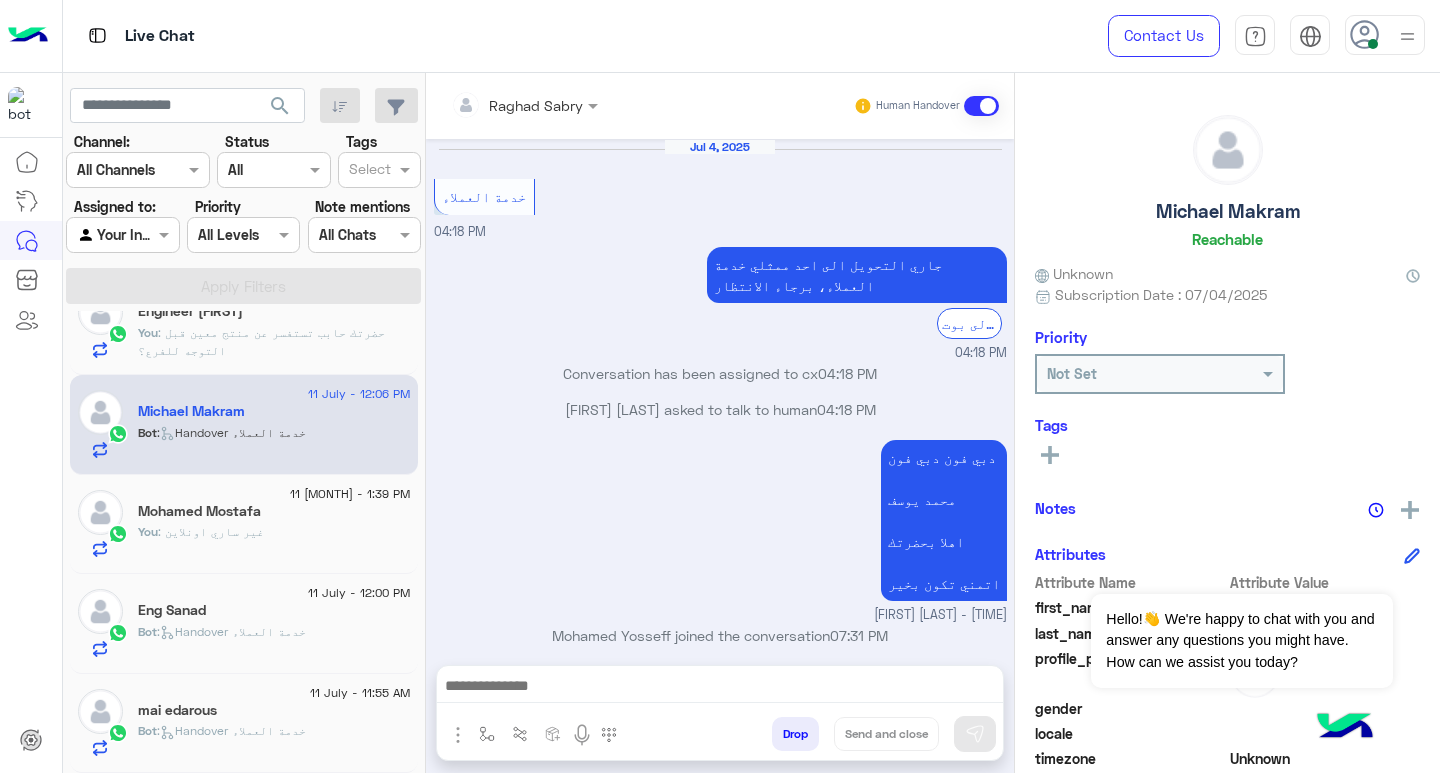 scroll, scrollTop: 3066, scrollLeft: 0, axis: vertical 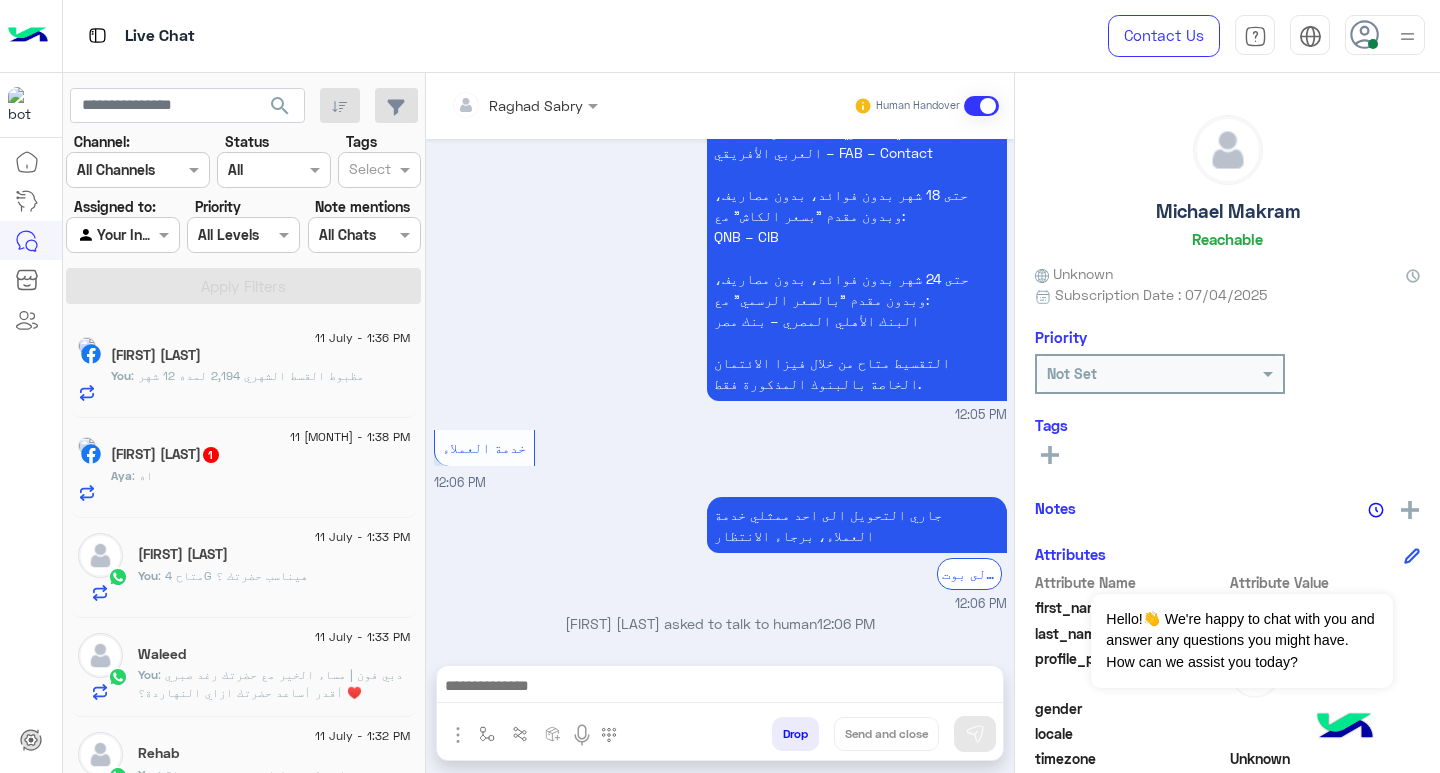 click on "[FIRST] : اه" 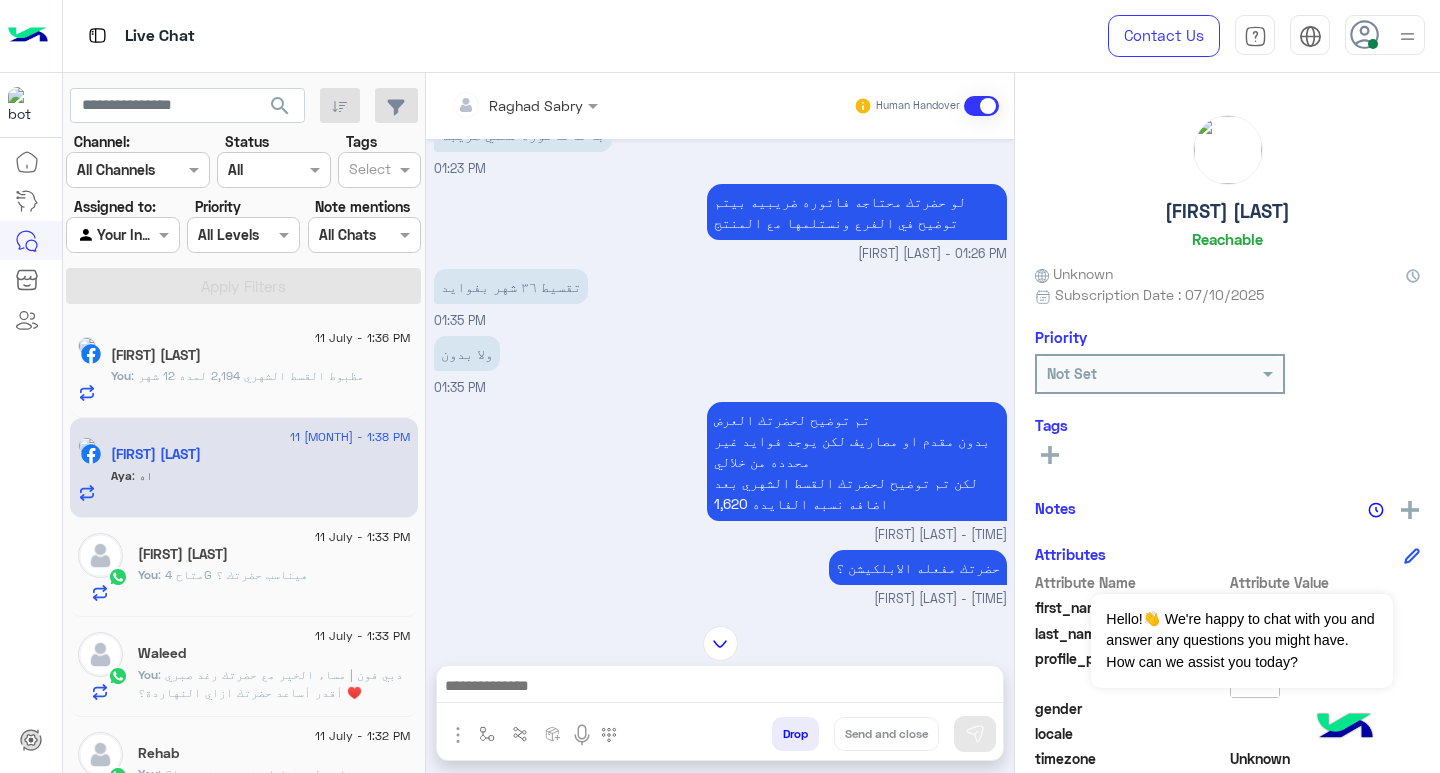 scroll, scrollTop: 1213, scrollLeft: 0, axis: vertical 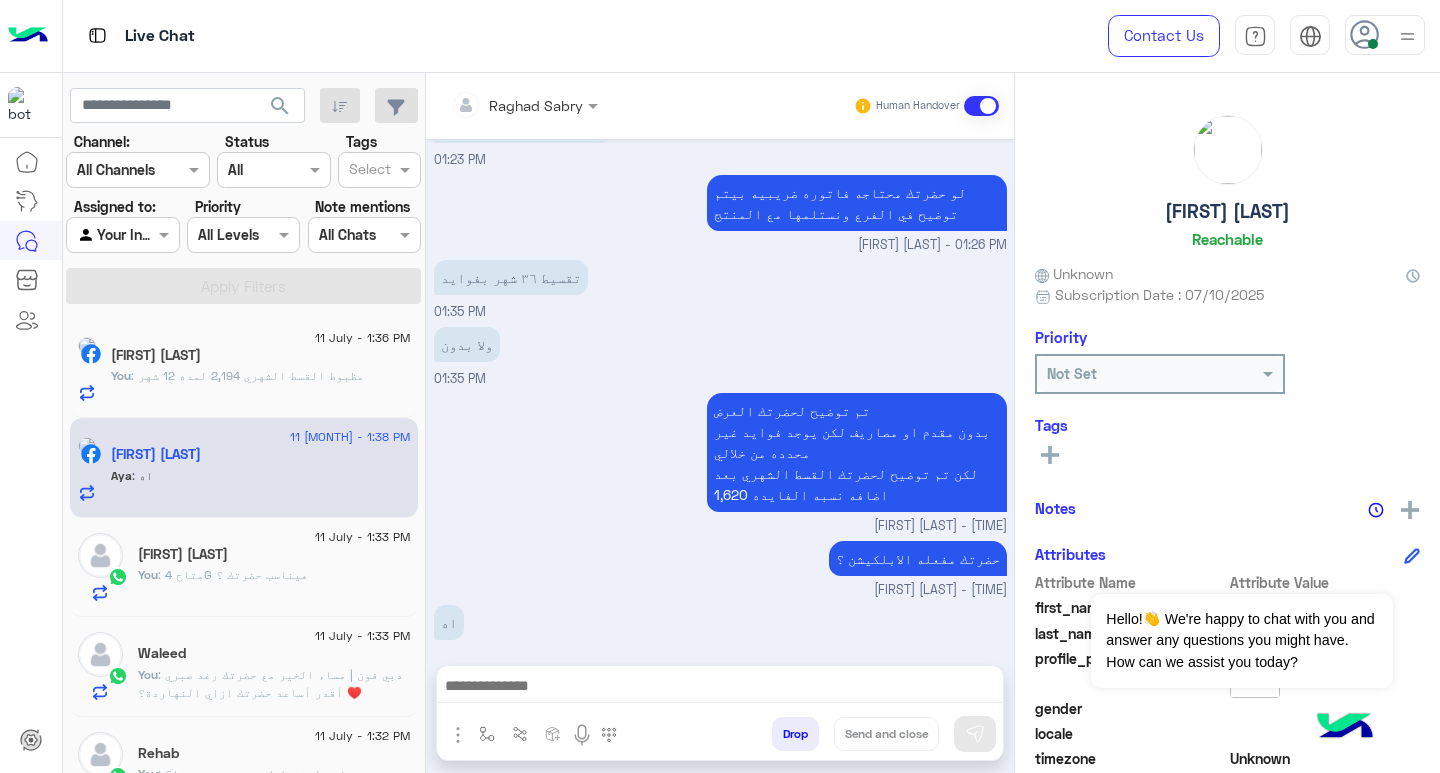 drag, startPoint x: 844, startPoint y: 701, endPoint x: 876, endPoint y: 694, distance: 32.75668 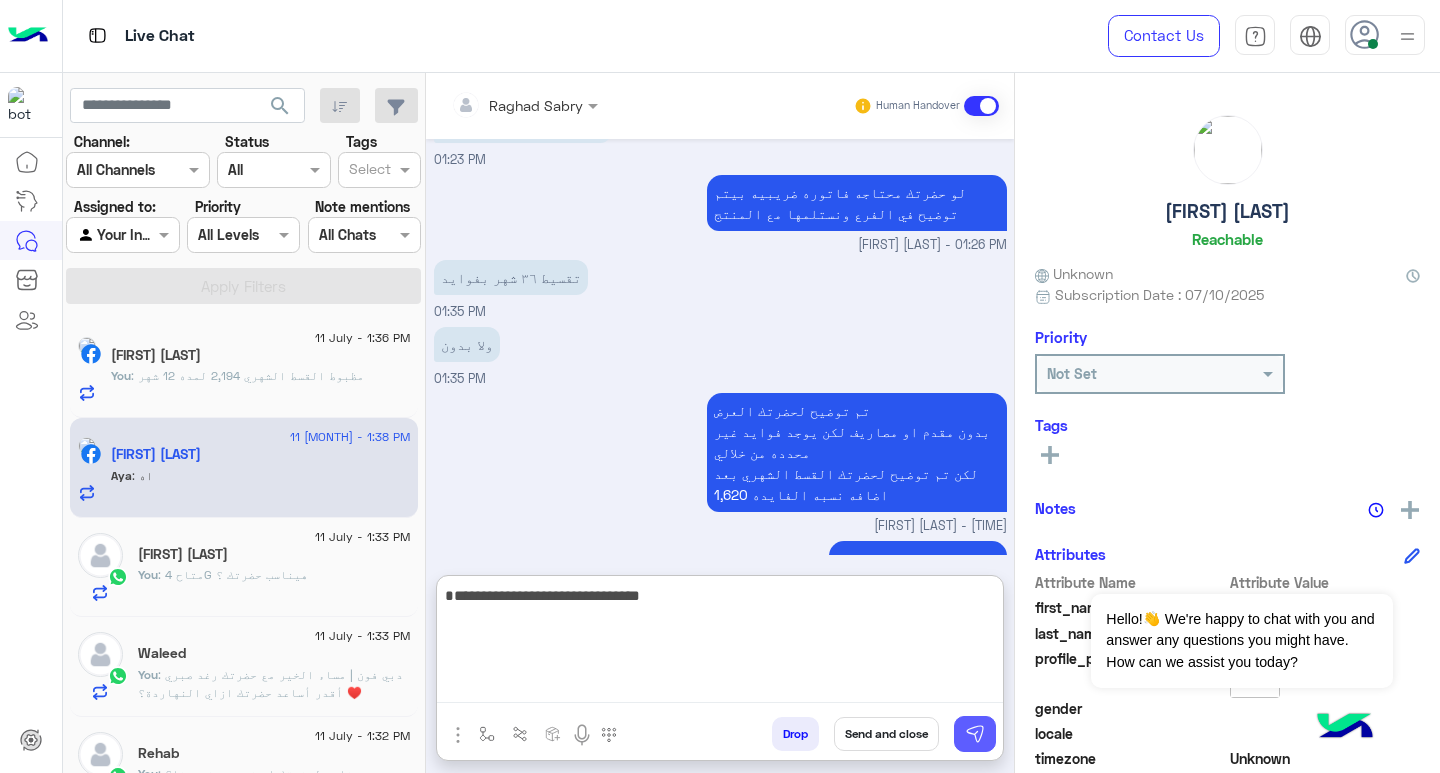 type on "**********" 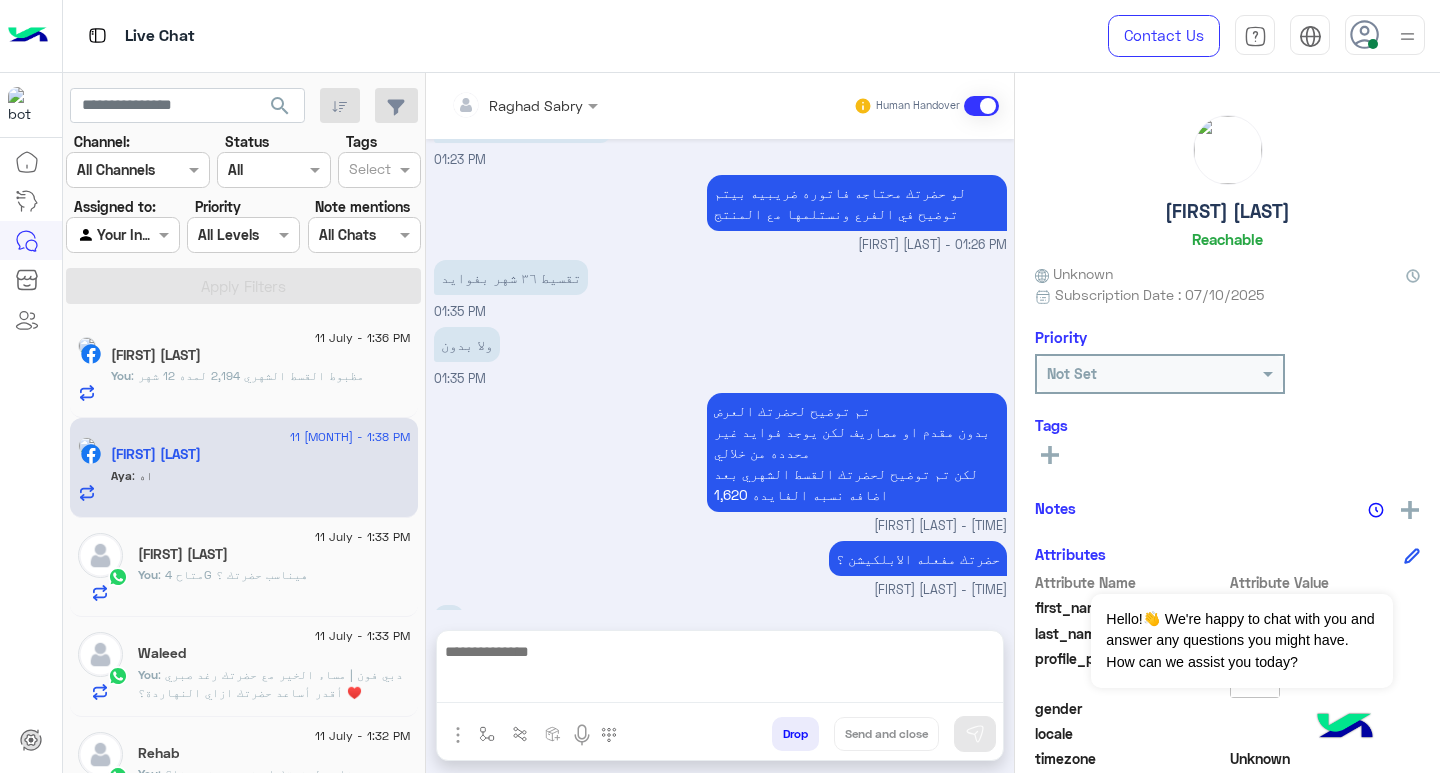 scroll, scrollTop: 1278, scrollLeft: 0, axis: vertical 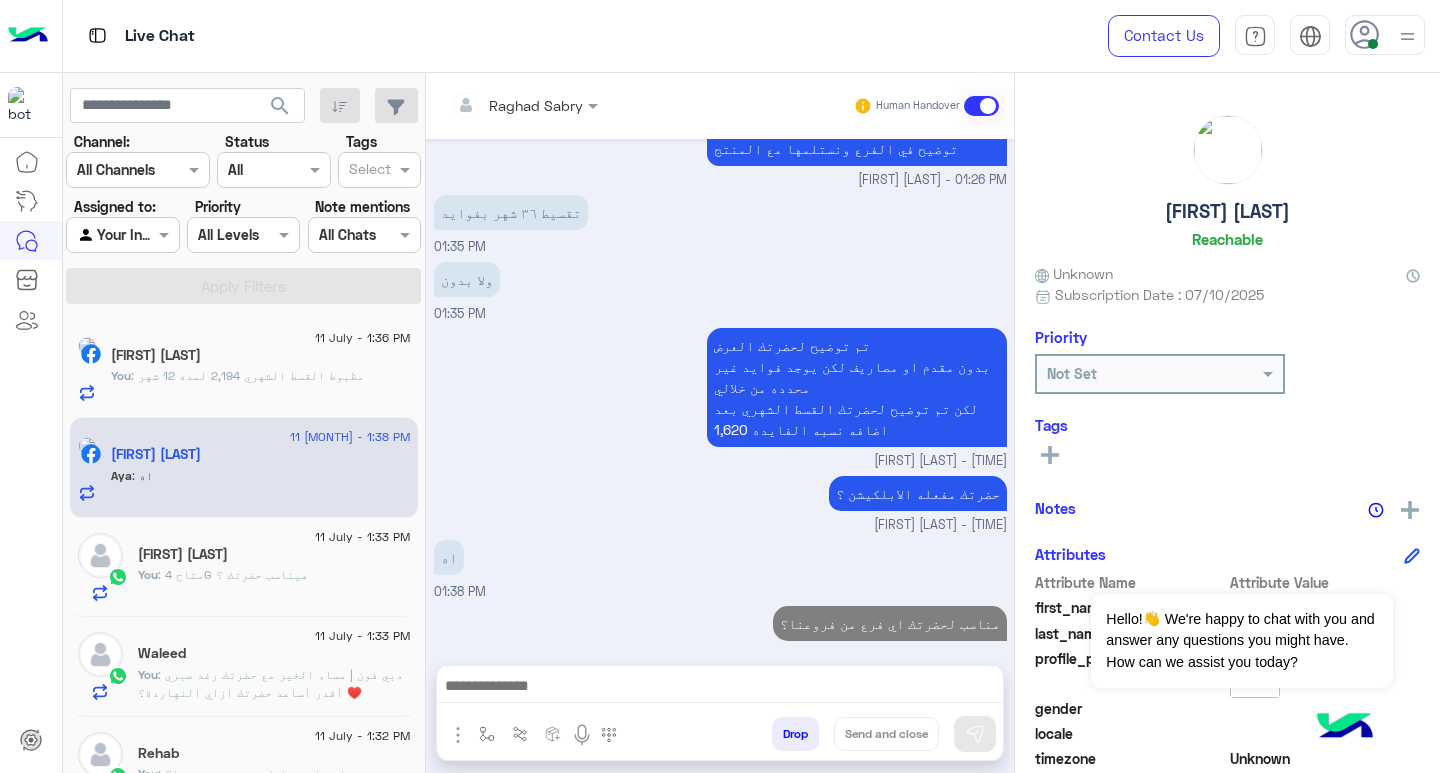 click on "You  : دبي فون | مساء الخير مع حضرتك رغد صبري ♥️
أقدر أساعد حضرتك ازاي النهاردة؟" 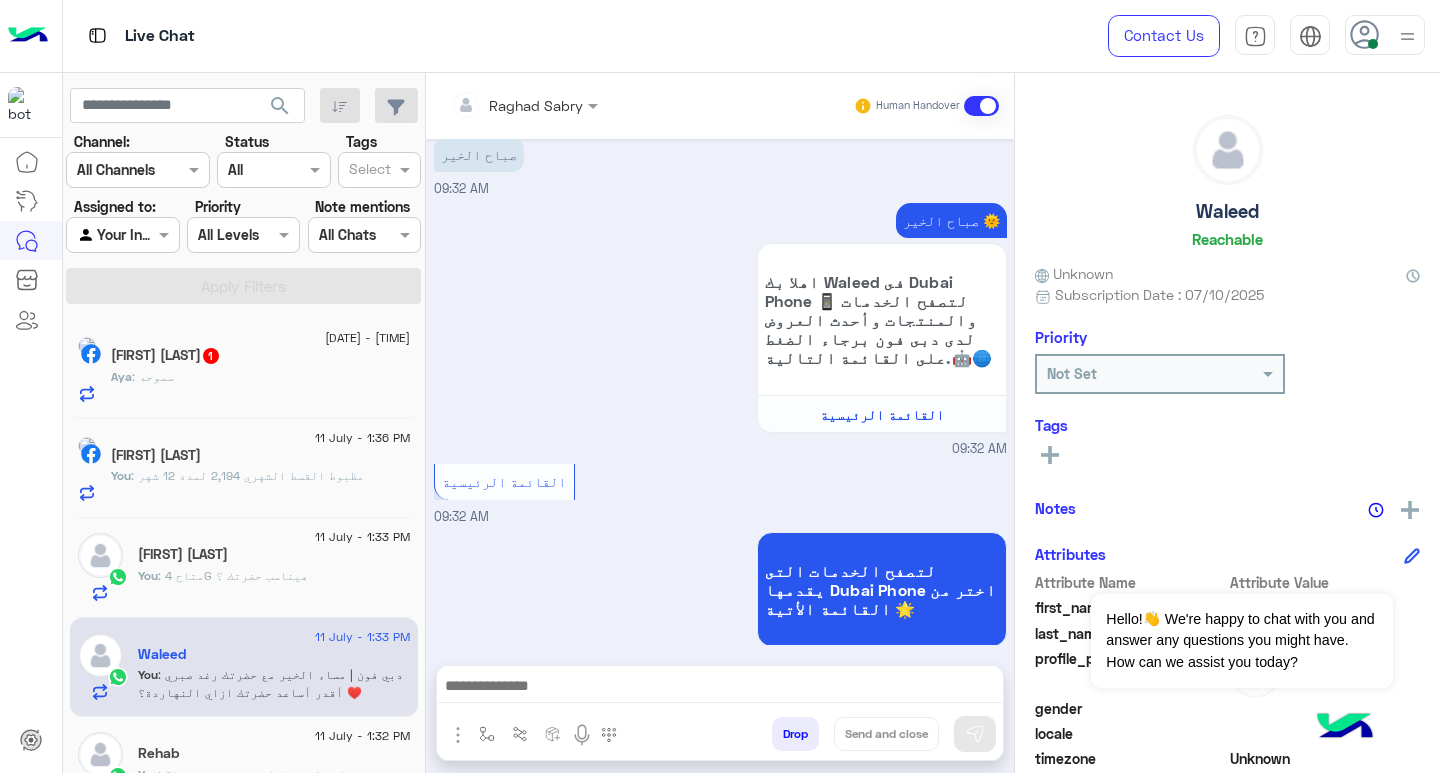 scroll, scrollTop: 3736, scrollLeft: 0, axis: vertical 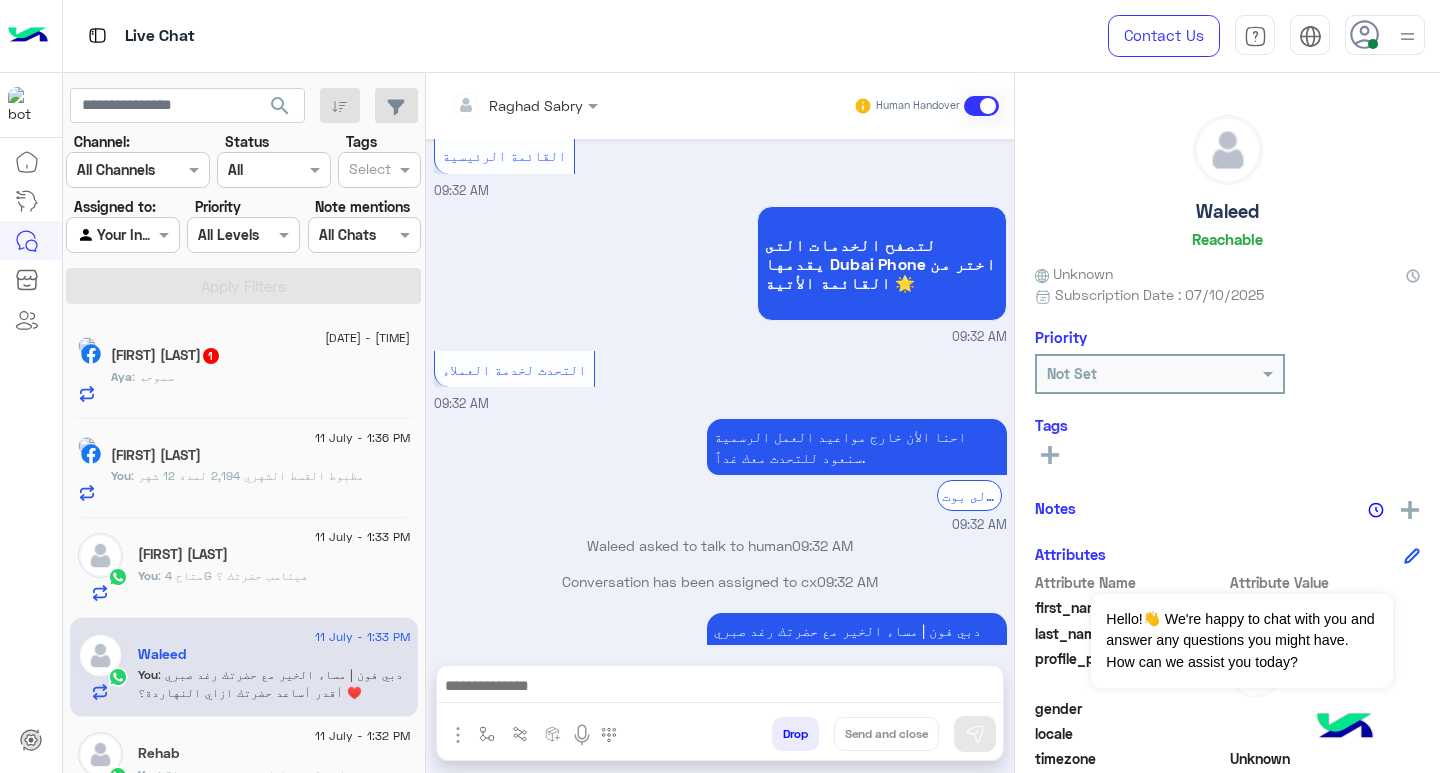 click on "Aya : سموحه" 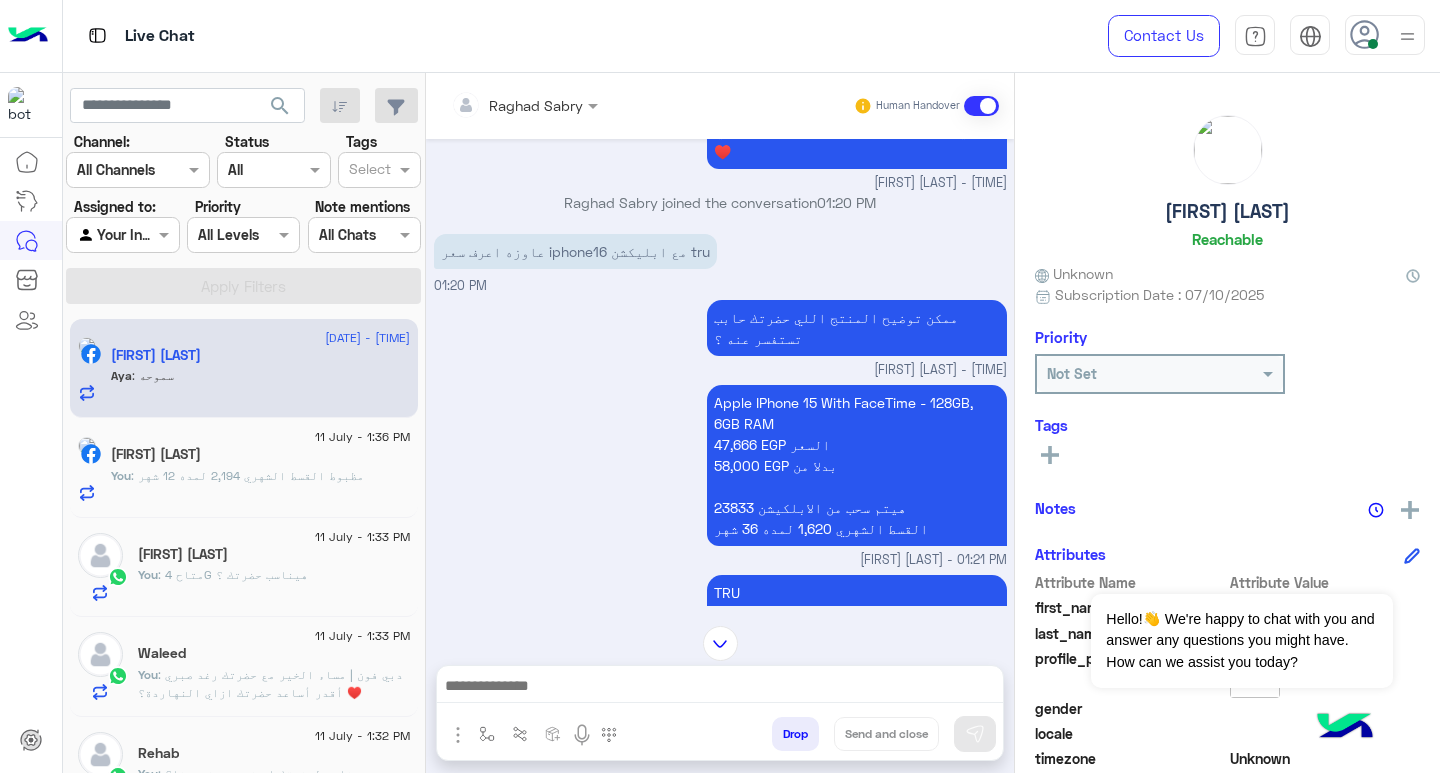 scroll, scrollTop: 254, scrollLeft: 0, axis: vertical 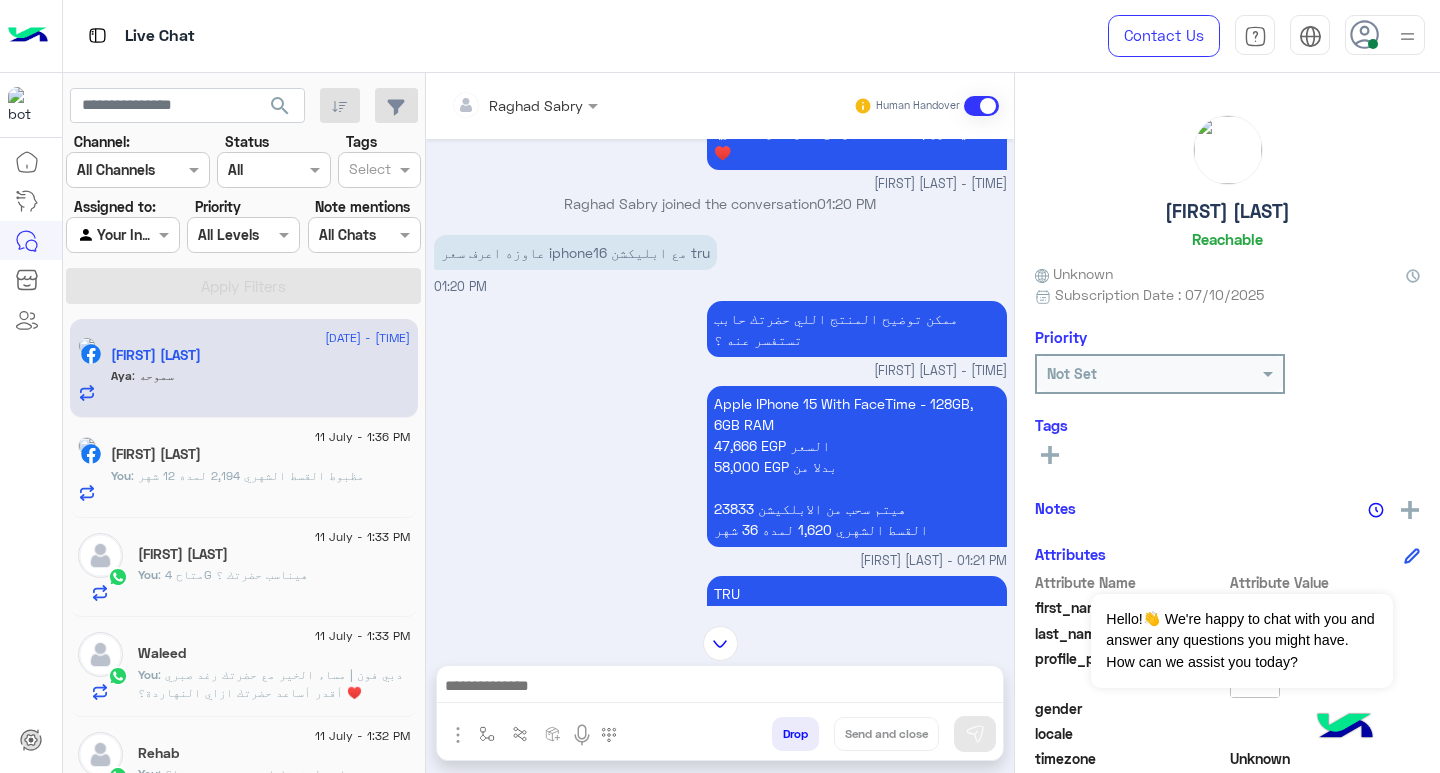 click on "Apple IPhone 15 With FaceTime - 128GB, 6GB RAM 47,666 EGP   السعر  58,000 EGP بدلا من  هيتم سحب من الابلكيشن 23833 القسط الشهري  1,620  لمده 36 شهر" at bounding box center [857, 466] 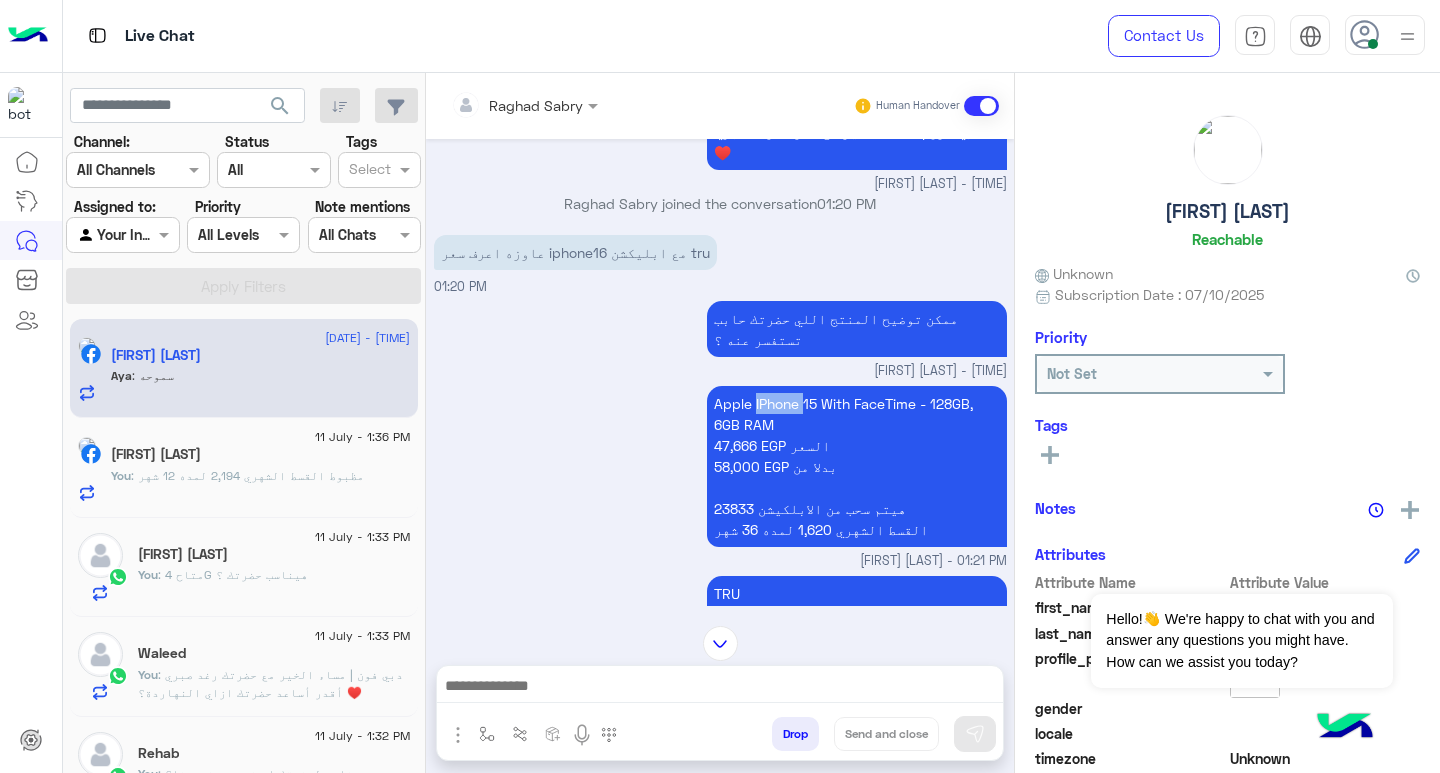 click on "Apple IPhone 15 With FaceTime - 128GB, 6GB RAM 47,666 EGP   السعر  58,000 EGP بدلا من  هيتم سحب من الابلكيشن 23833 القسط الشهري  1,620  لمده 36 شهر" at bounding box center [857, 466] 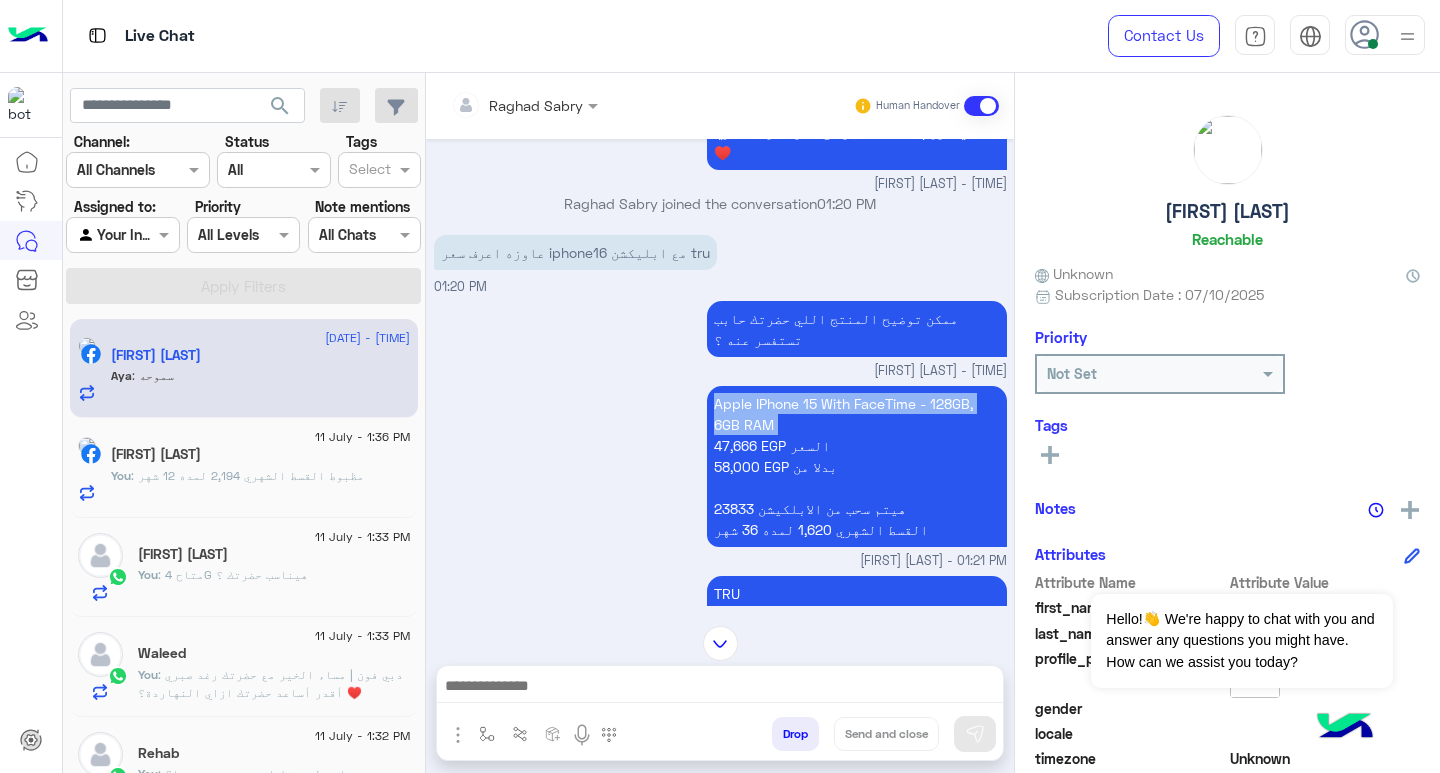 click on "Apple IPhone 15 With FaceTime - 128GB, 6GB RAM 47,666 EGP   السعر  58,000 EGP بدلا من  هيتم سحب من الابلكيشن 23833 القسط الشهري  1,620  لمده 36 شهر" at bounding box center [857, 466] 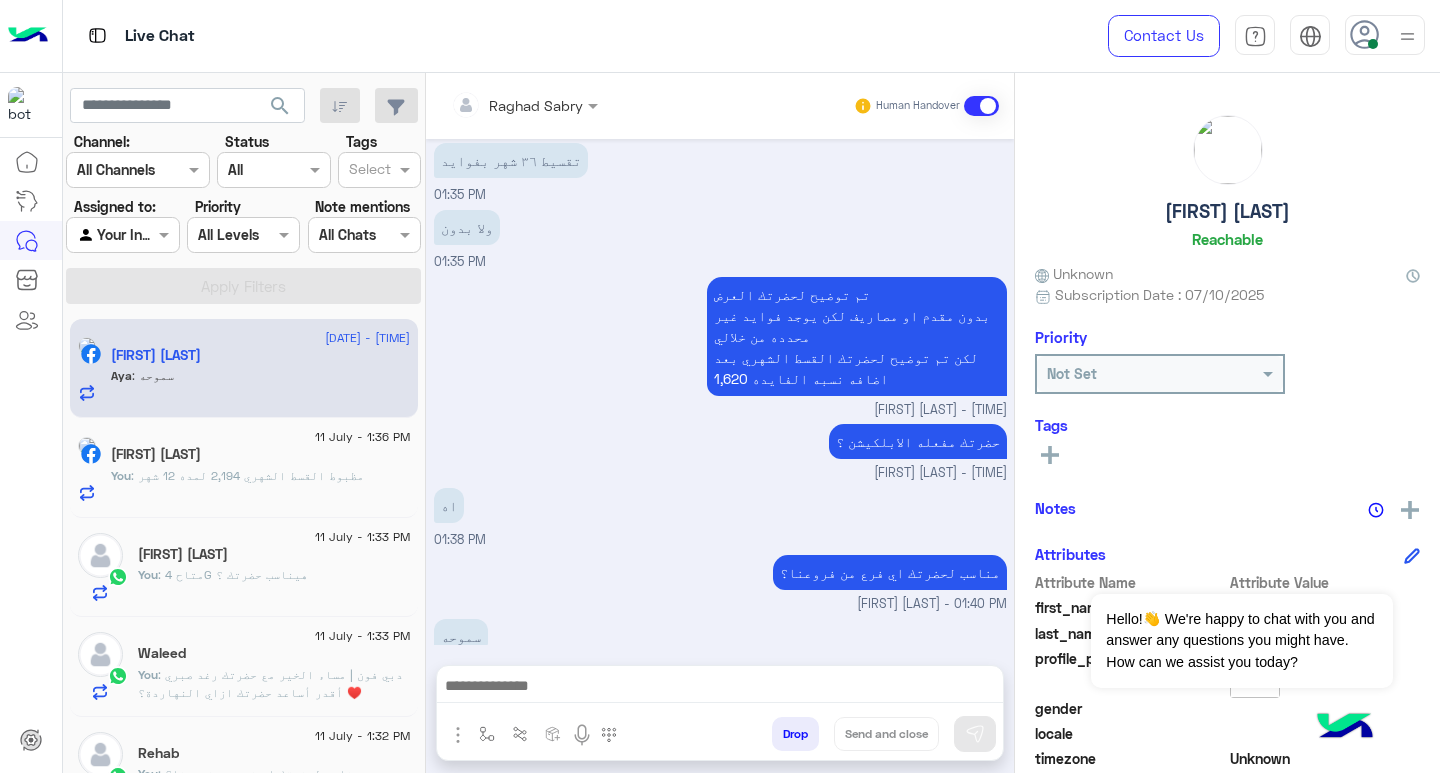 scroll, scrollTop: 1186, scrollLeft: 0, axis: vertical 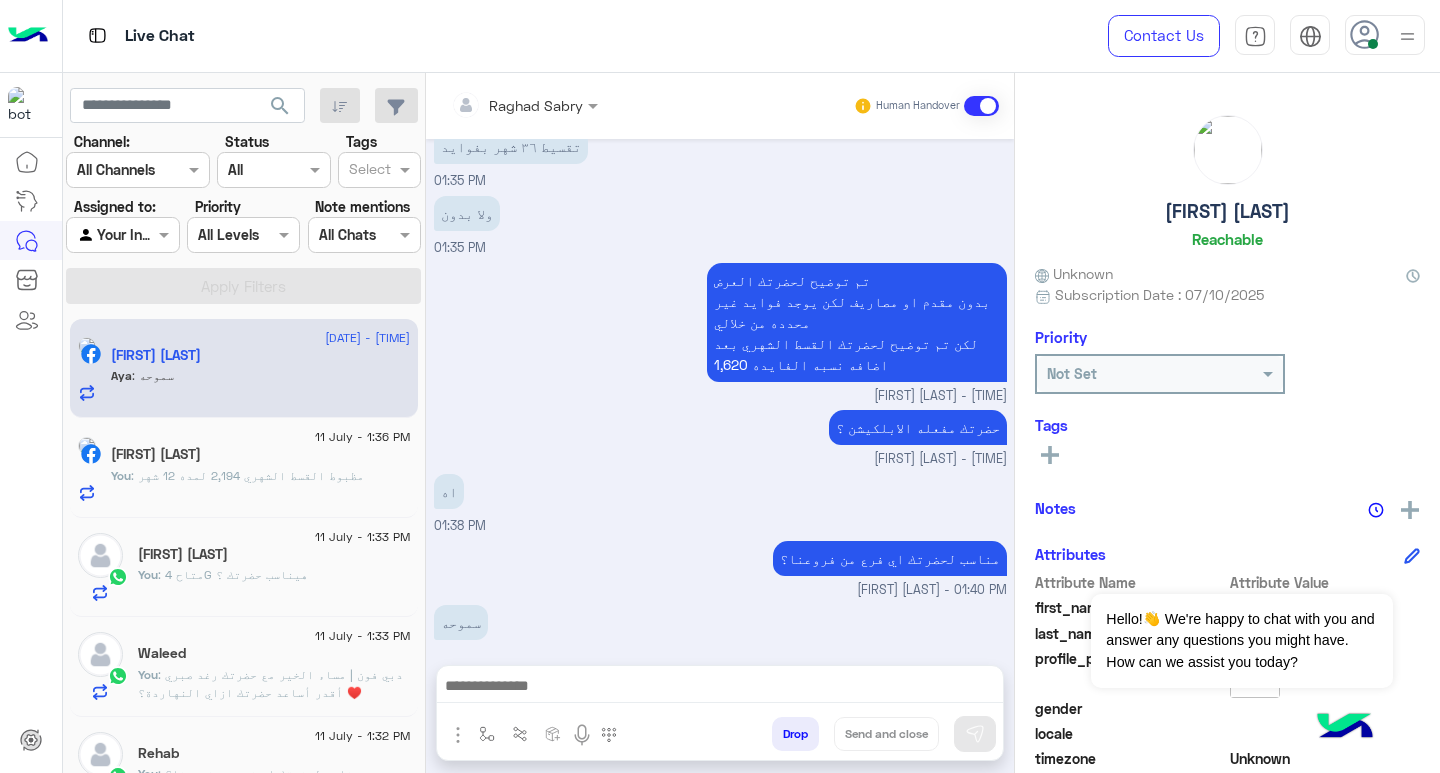 click at bounding box center [720, 688] 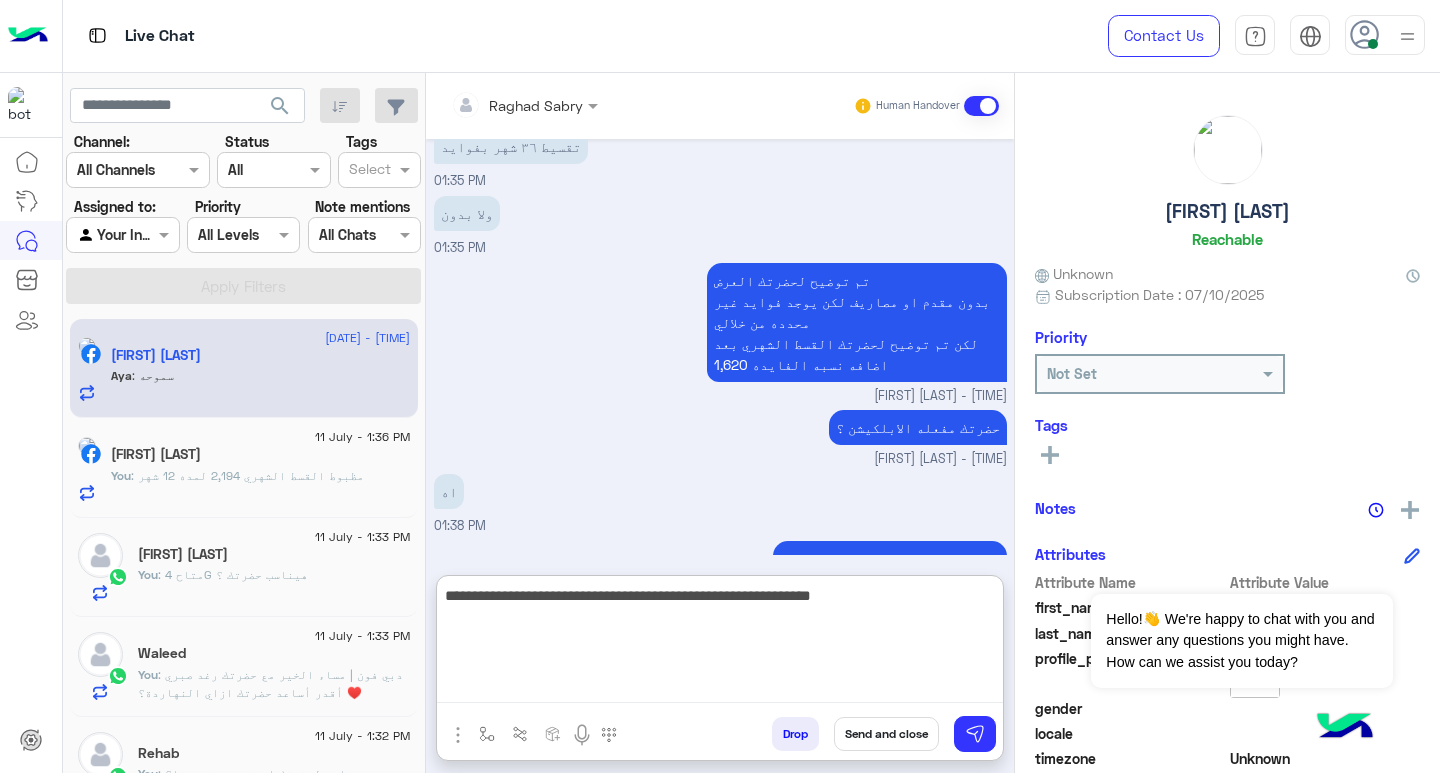 type on "**********" 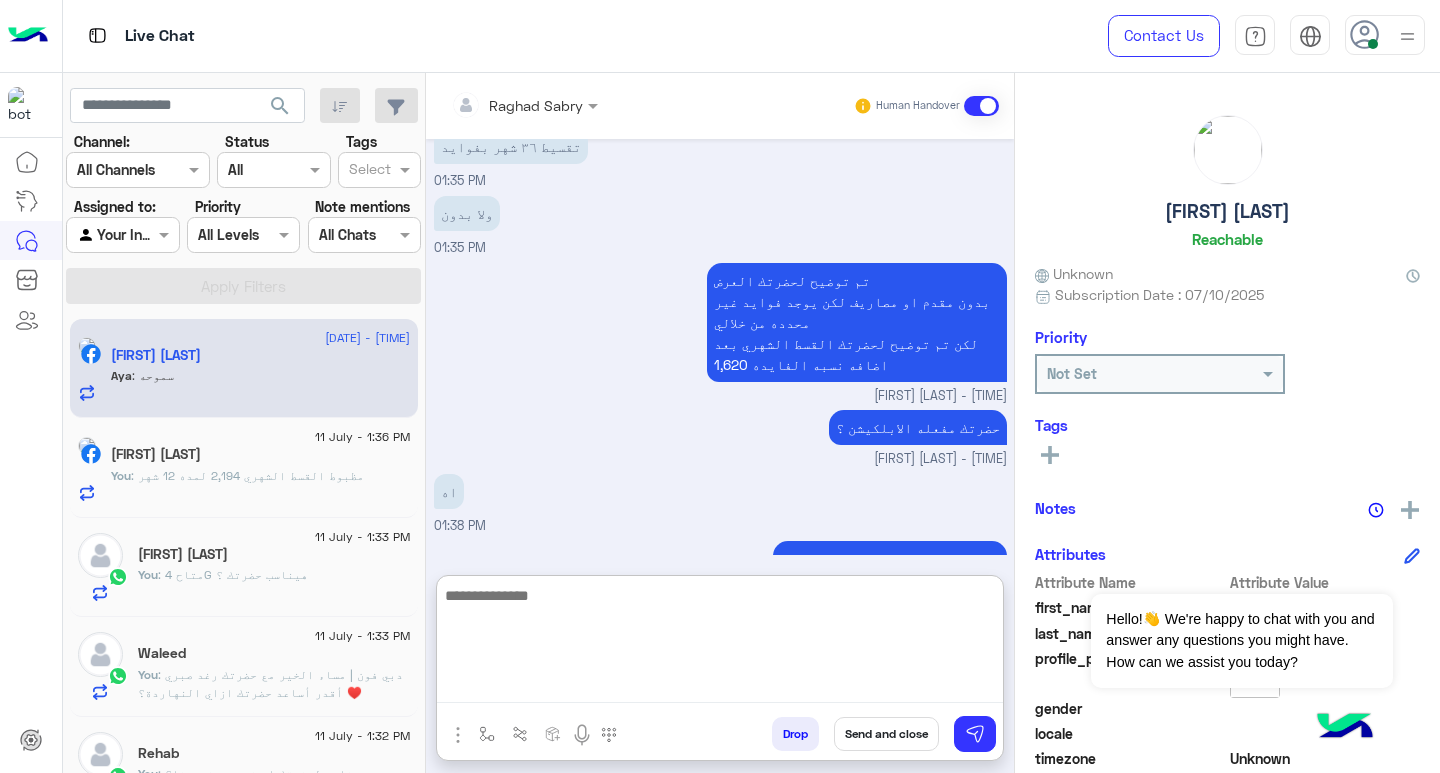 scroll, scrollTop: 1362, scrollLeft: 0, axis: vertical 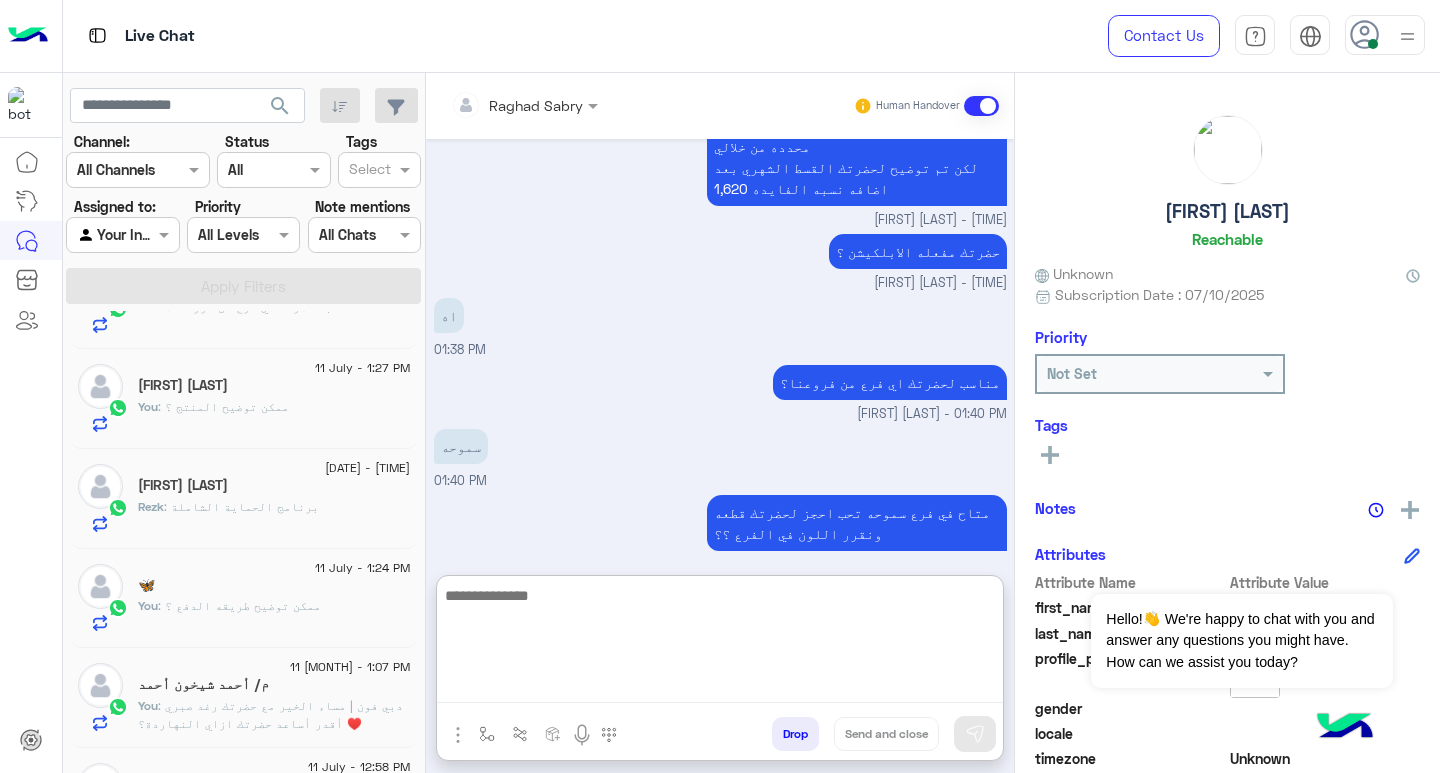 click at bounding box center [720, 643] 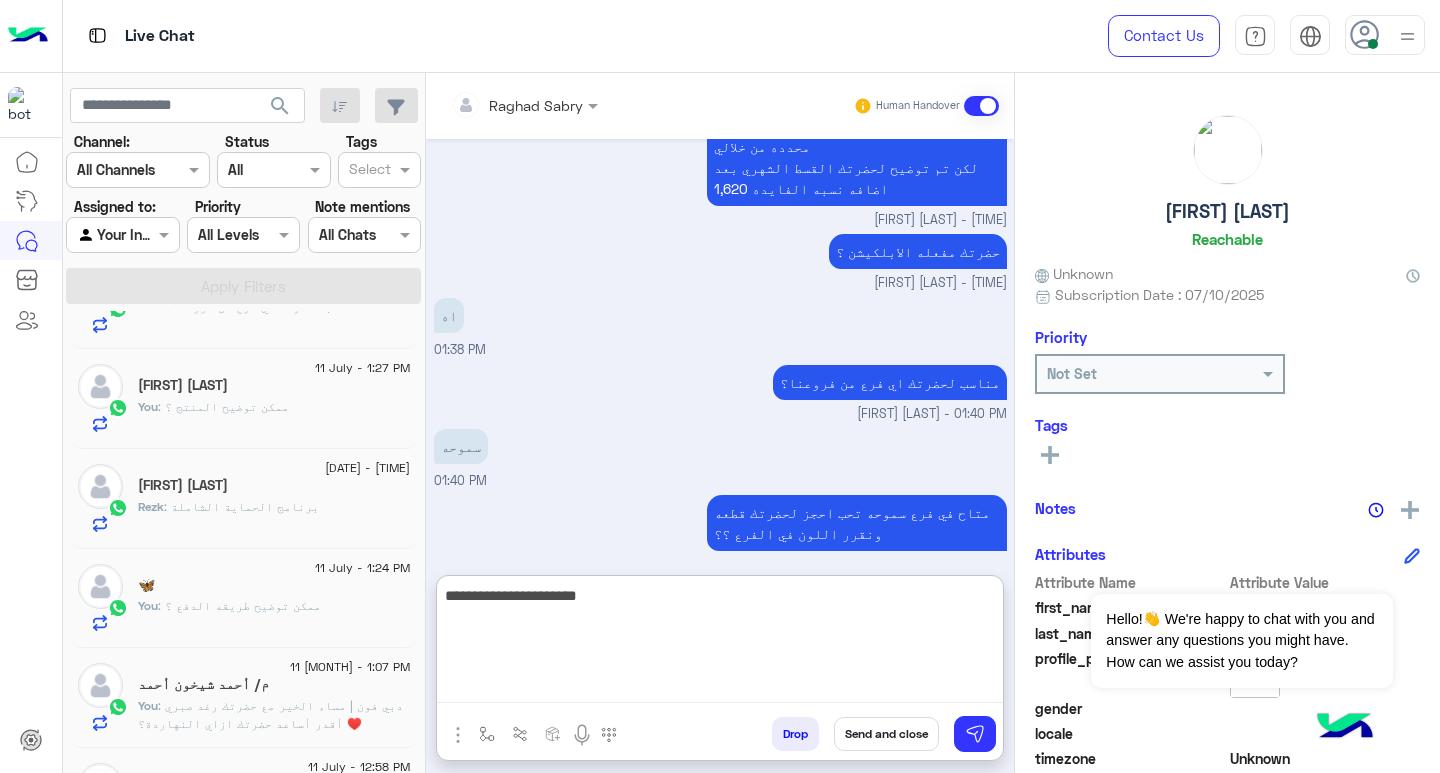 type on "**********" 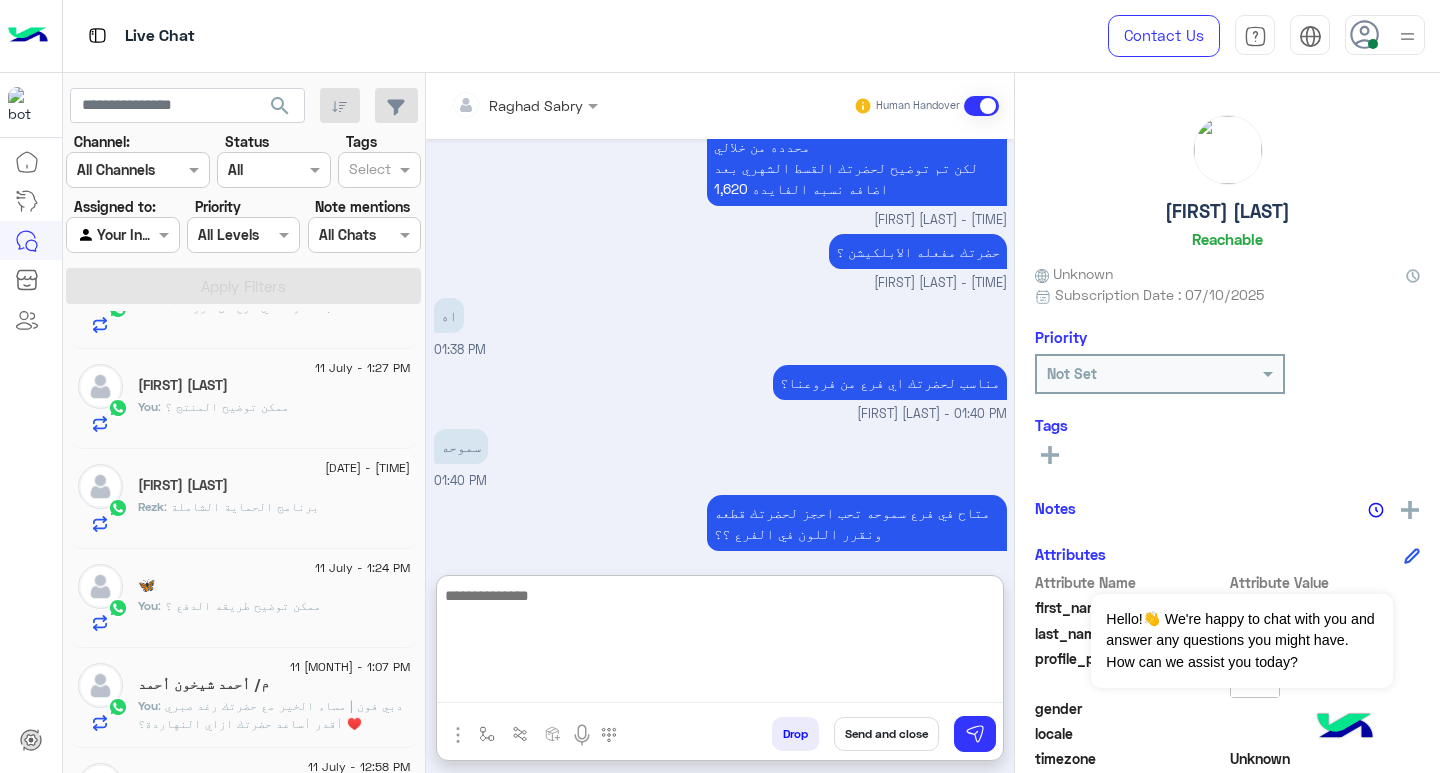 scroll, scrollTop: 1425, scrollLeft: 0, axis: vertical 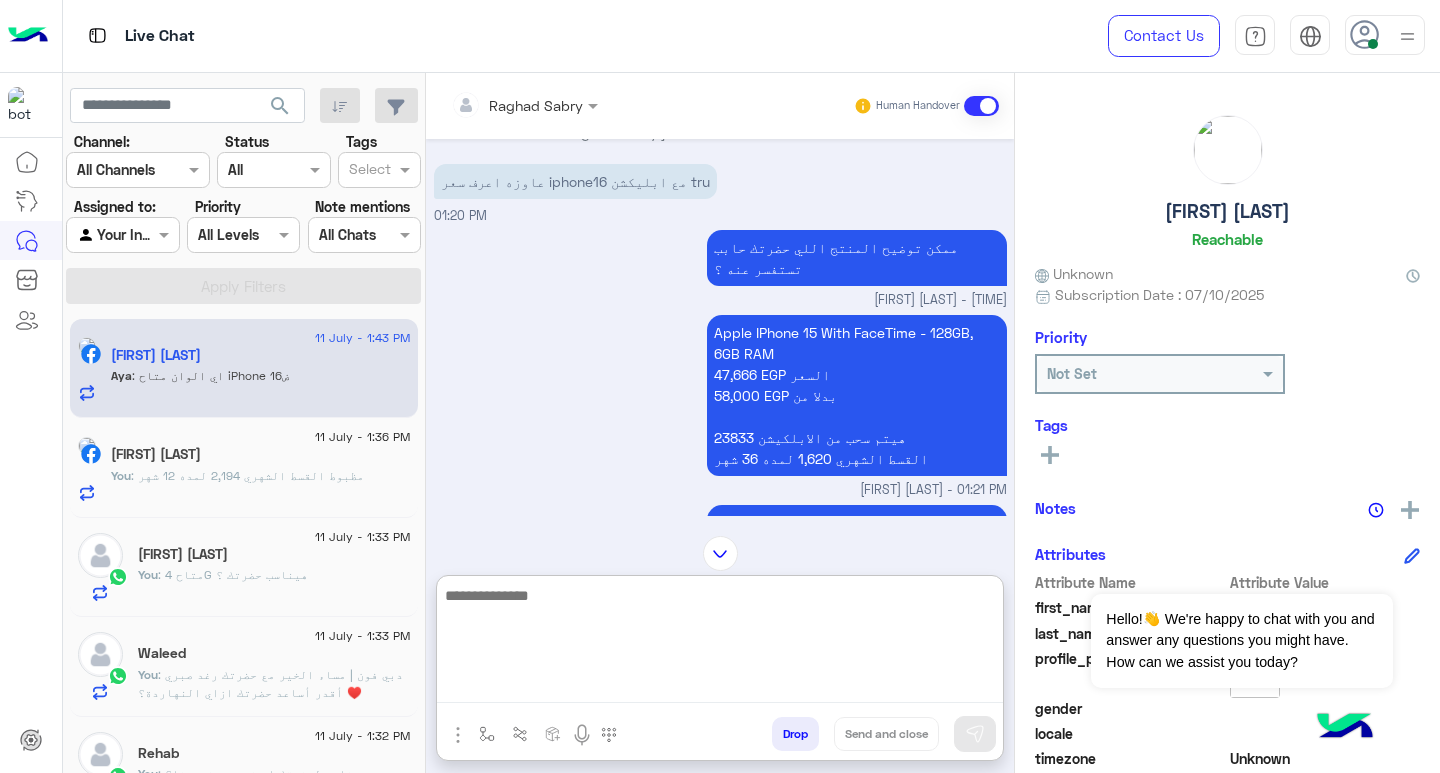 drag, startPoint x: 615, startPoint y: 611, endPoint x: 608, endPoint y: 619, distance: 10.630146 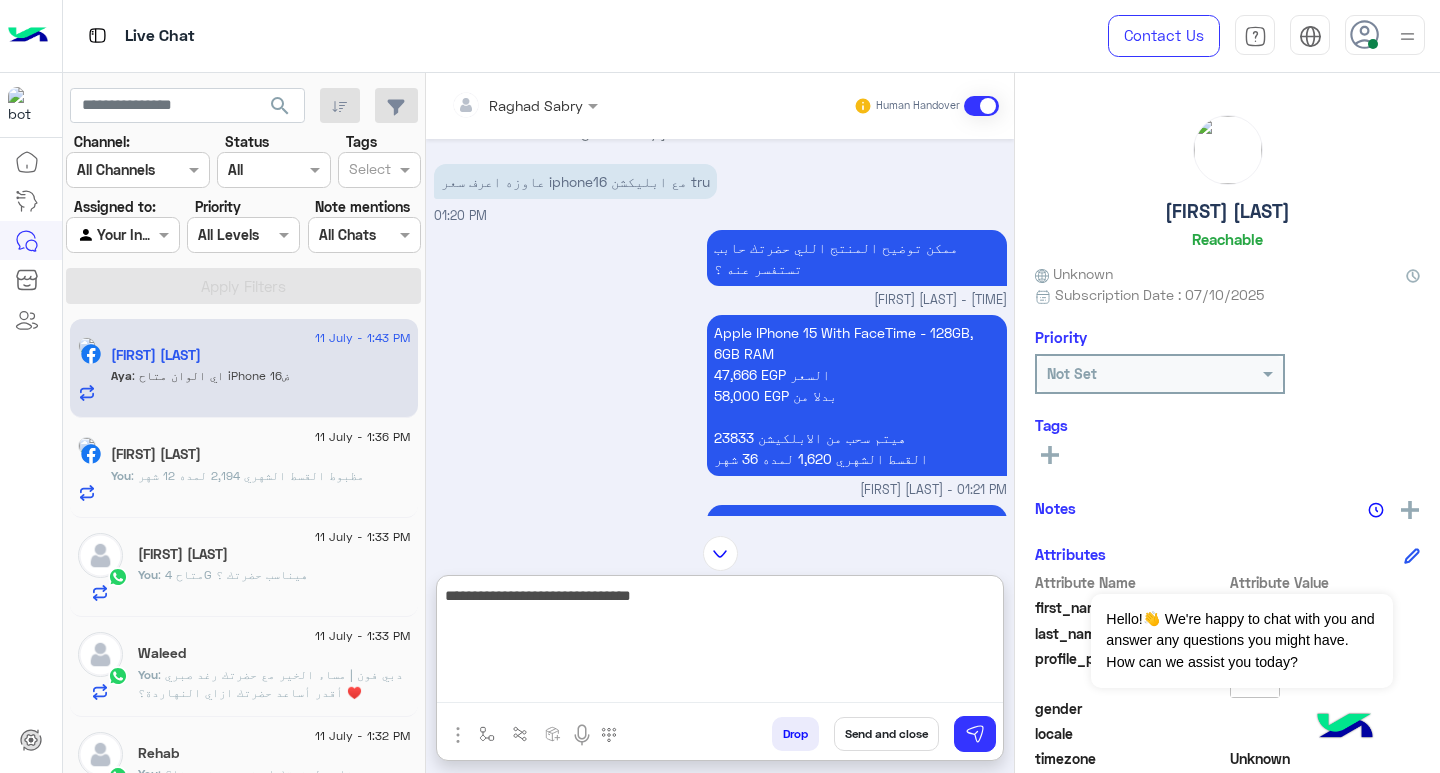 type on "**********" 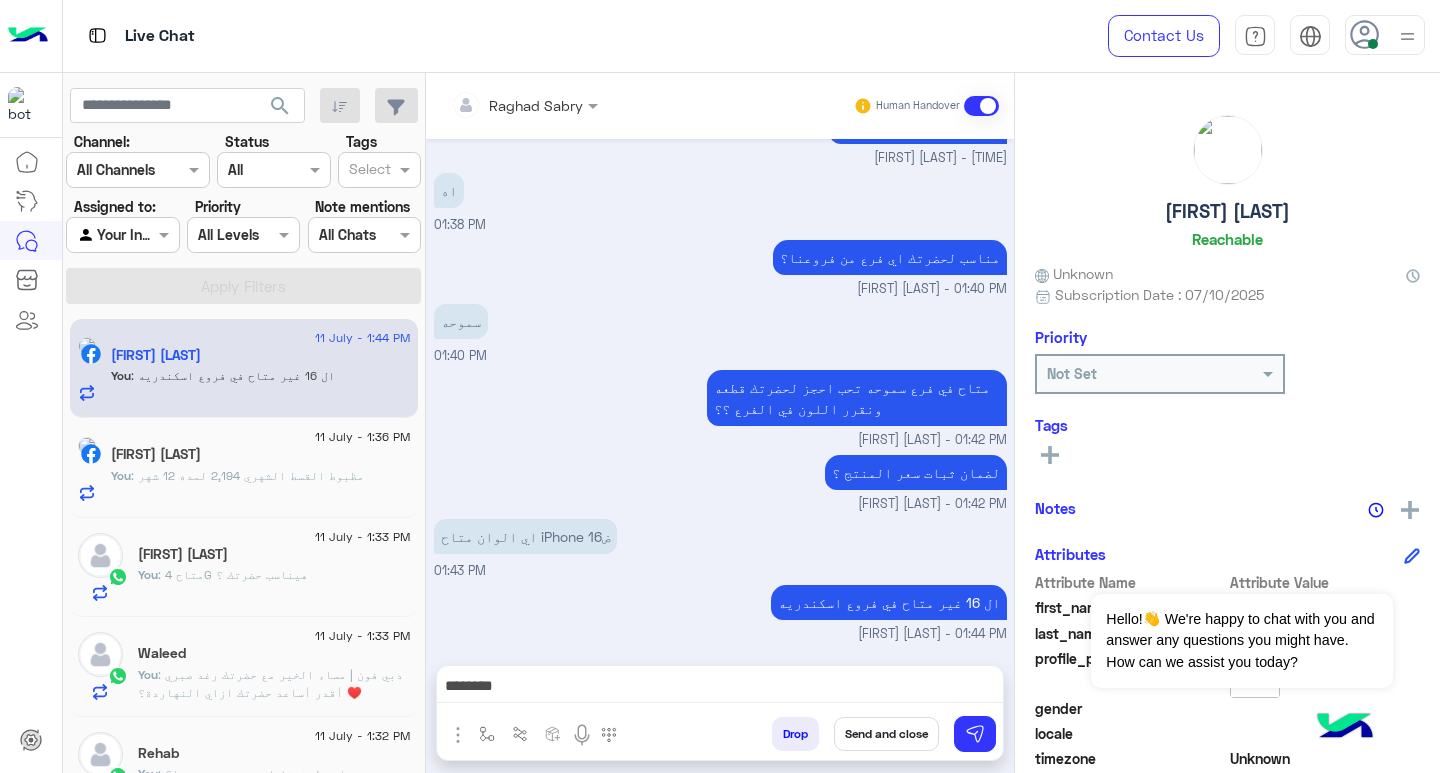 scroll, scrollTop: 1466, scrollLeft: 0, axis: vertical 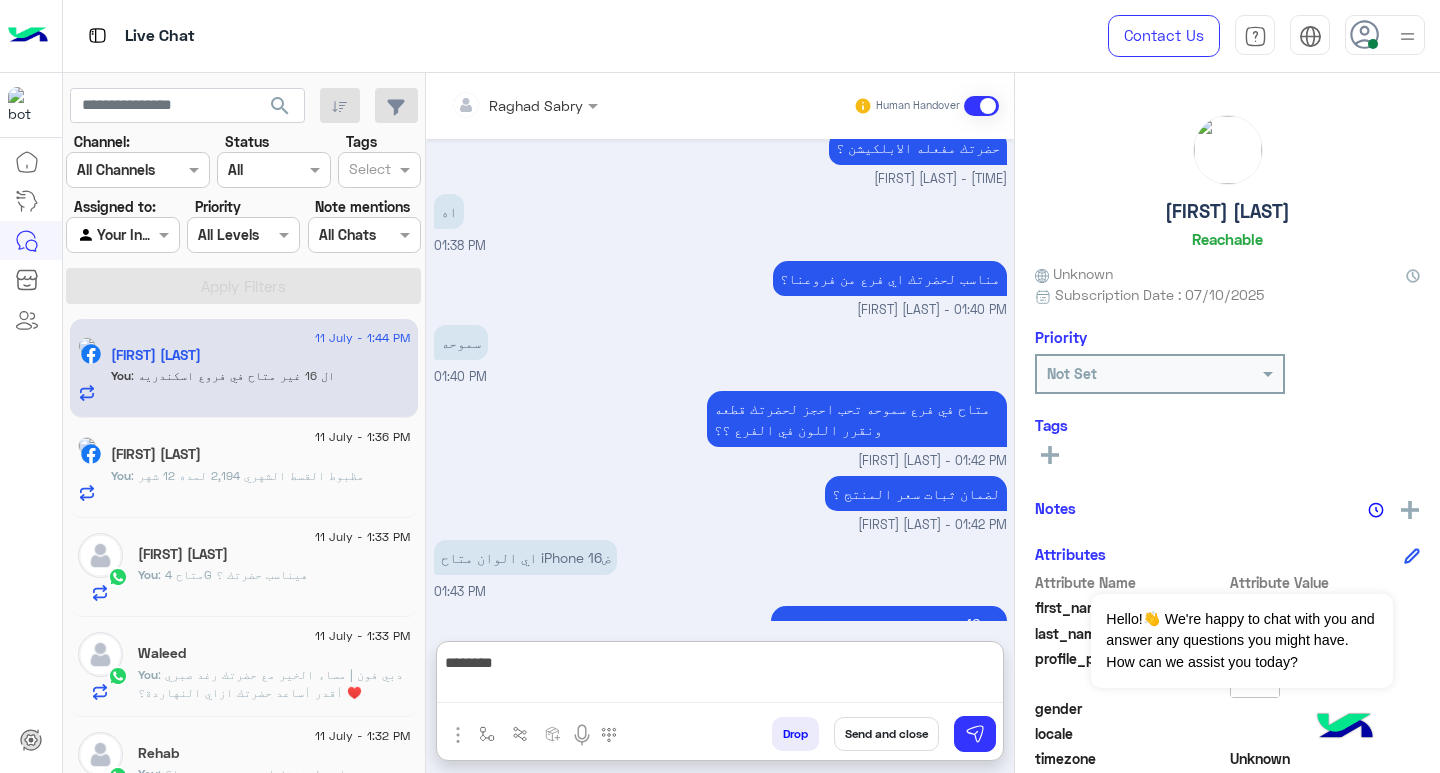 click on "*******" at bounding box center [720, 676] 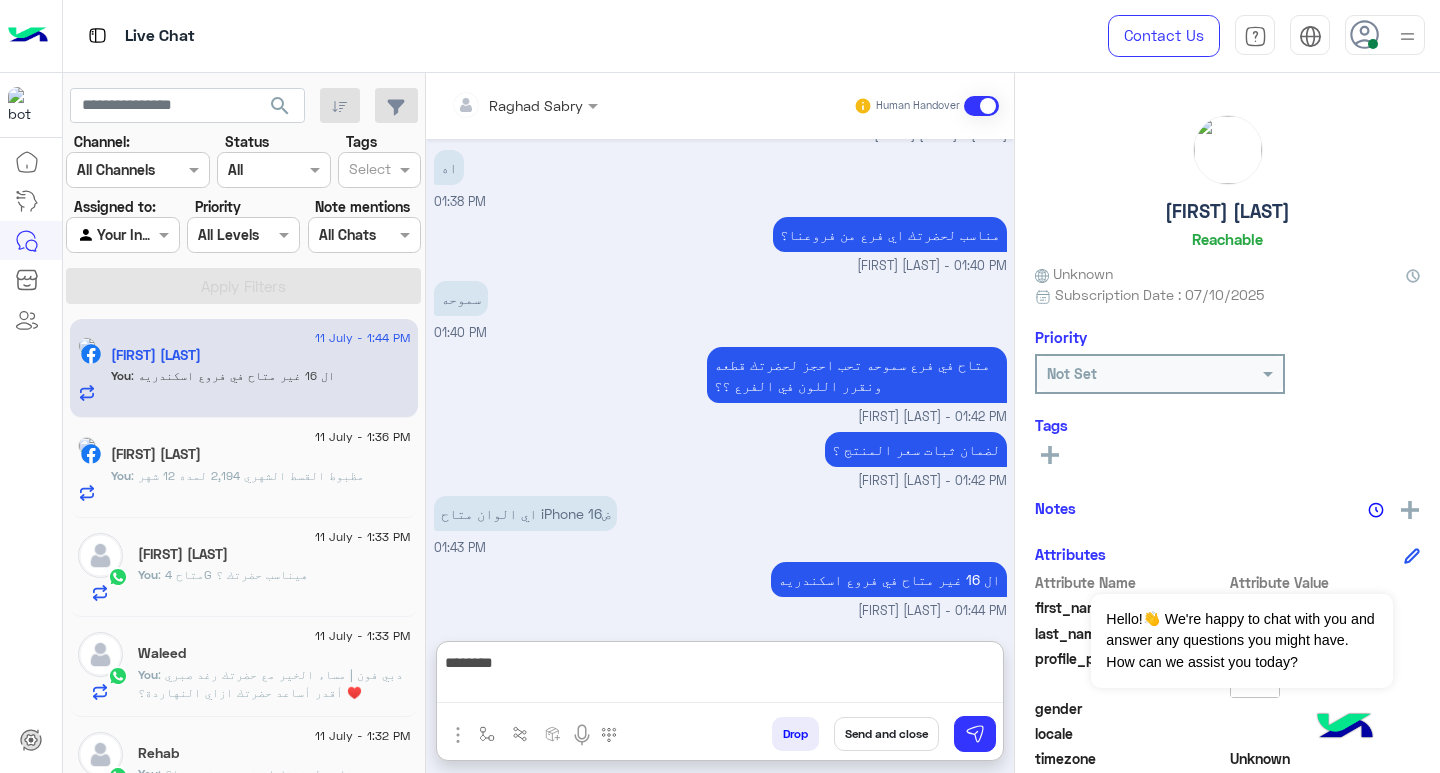 paste on "**********" 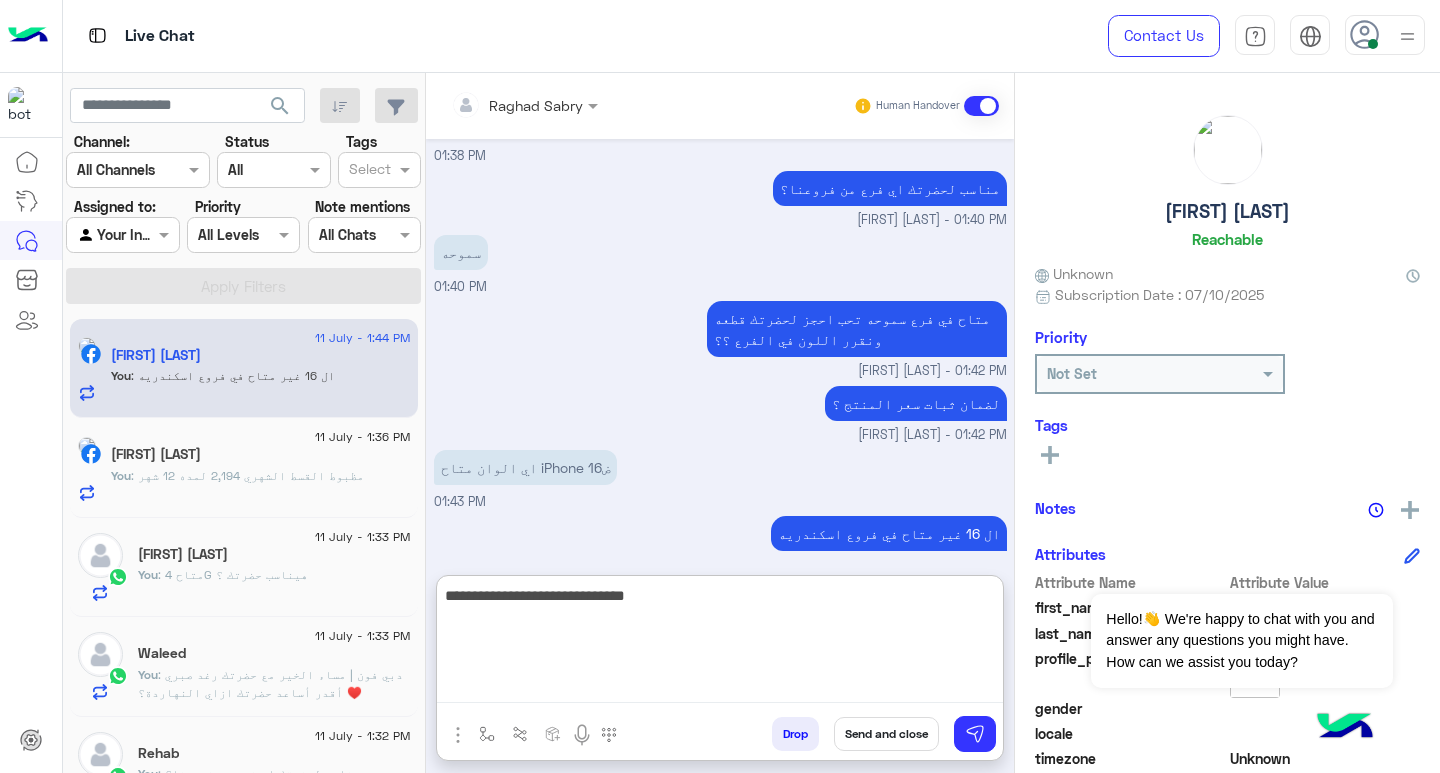 type on "**********" 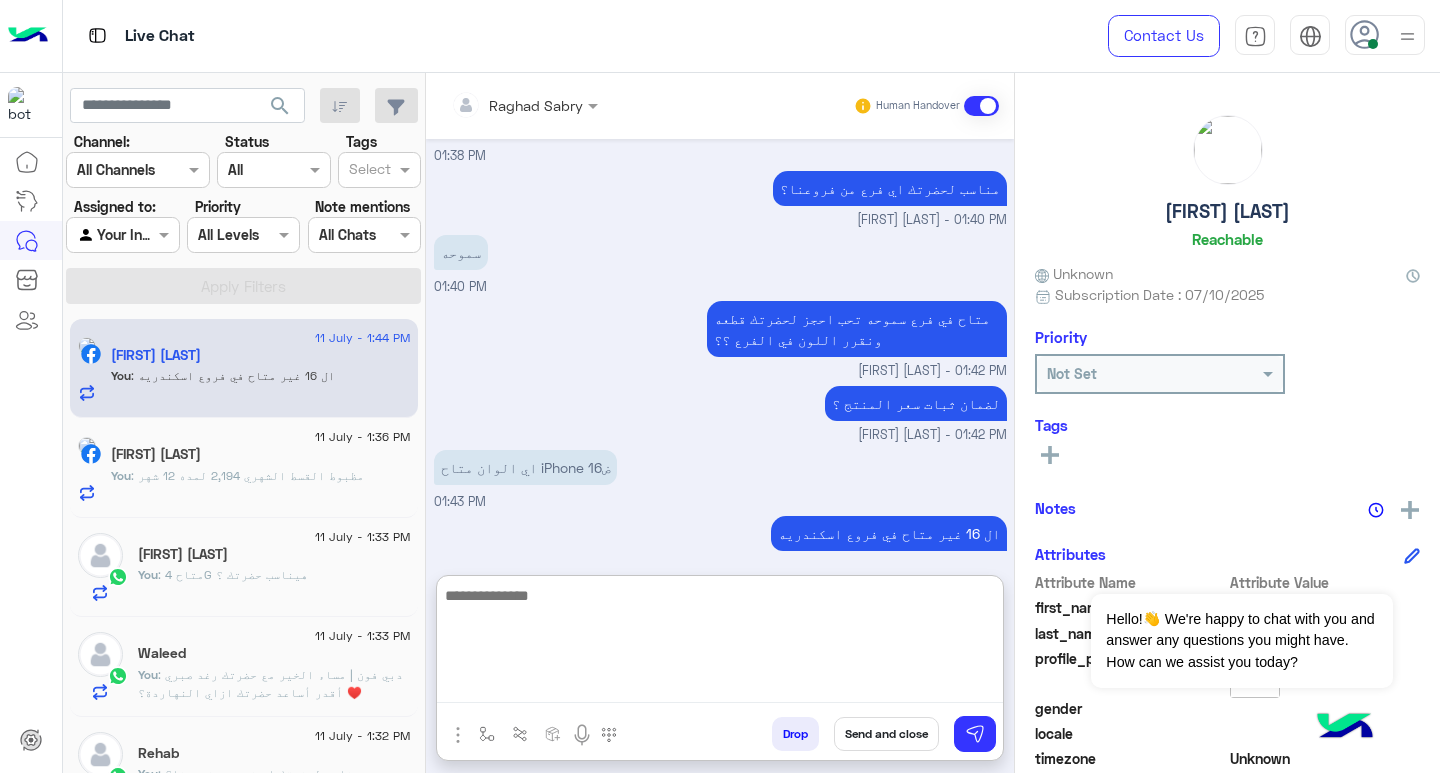 scroll, scrollTop: 1619, scrollLeft: 0, axis: vertical 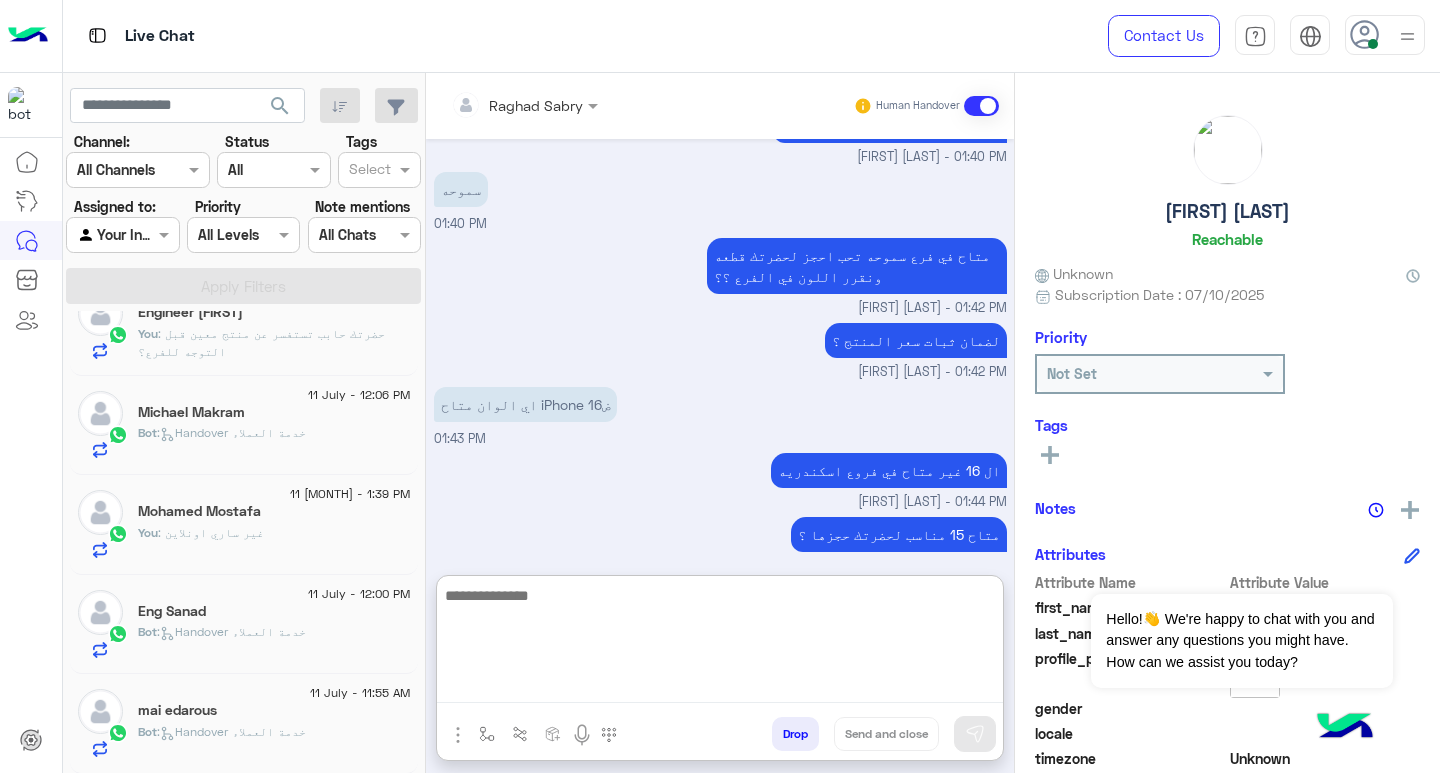 click on "You  : غير ساري اونلاين" 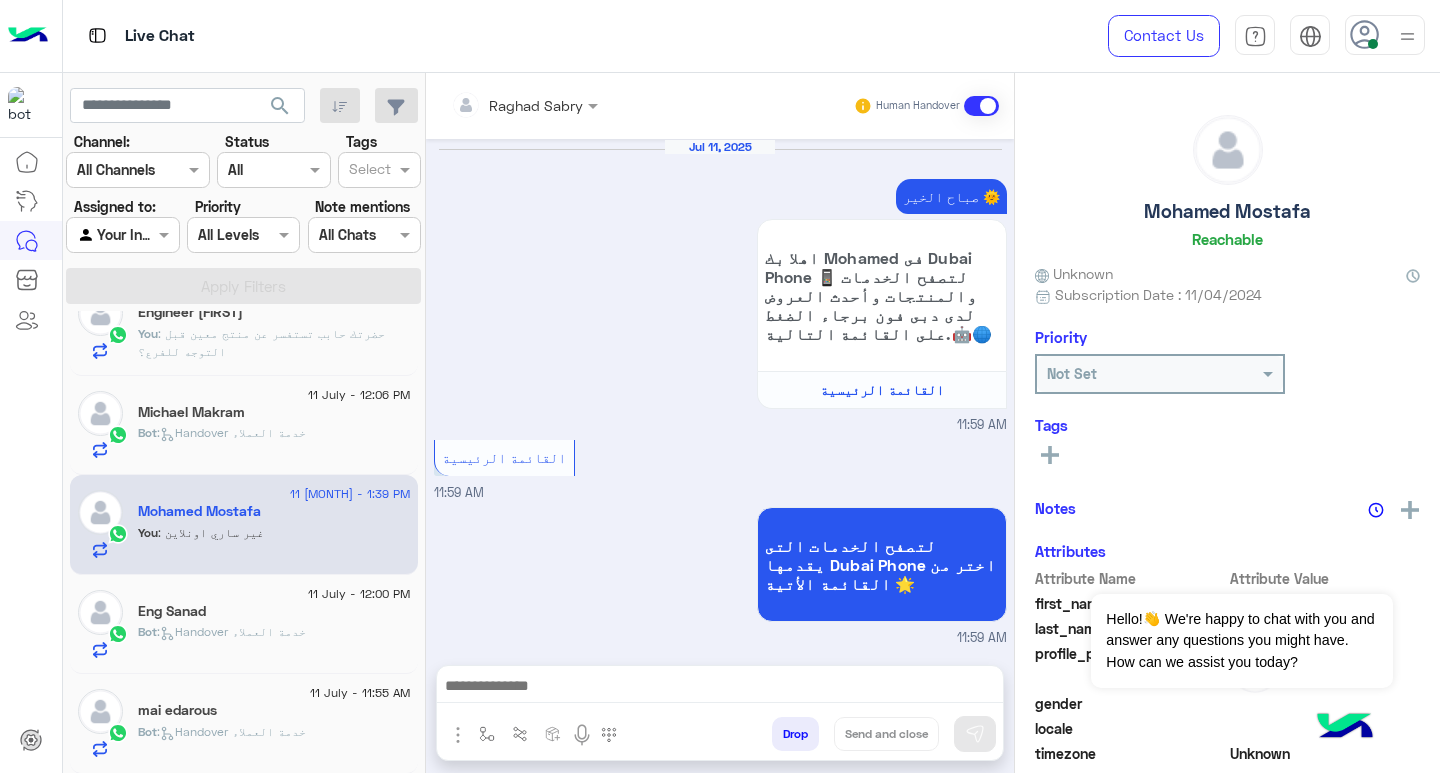 scroll, scrollTop: 1669, scrollLeft: 0, axis: vertical 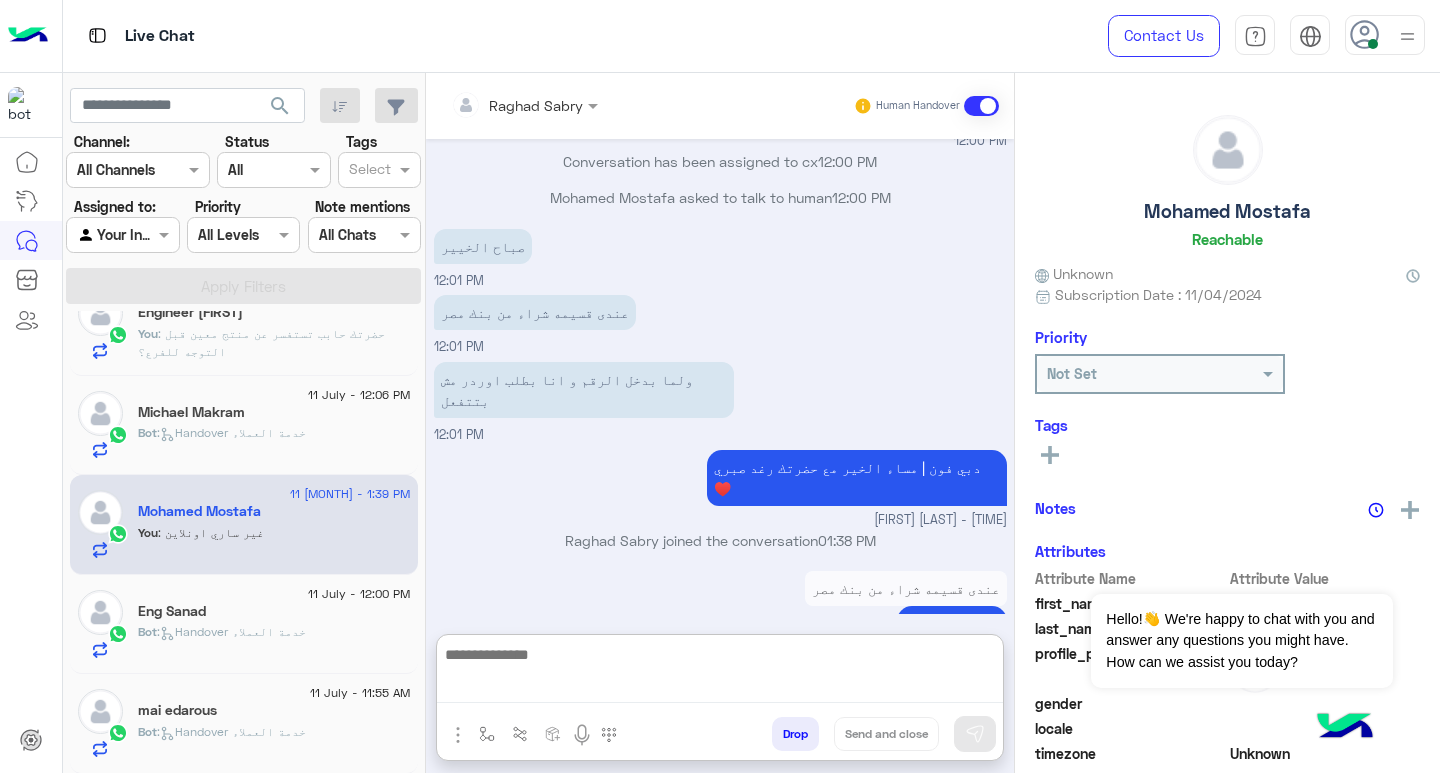 click at bounding box center [720, 672] 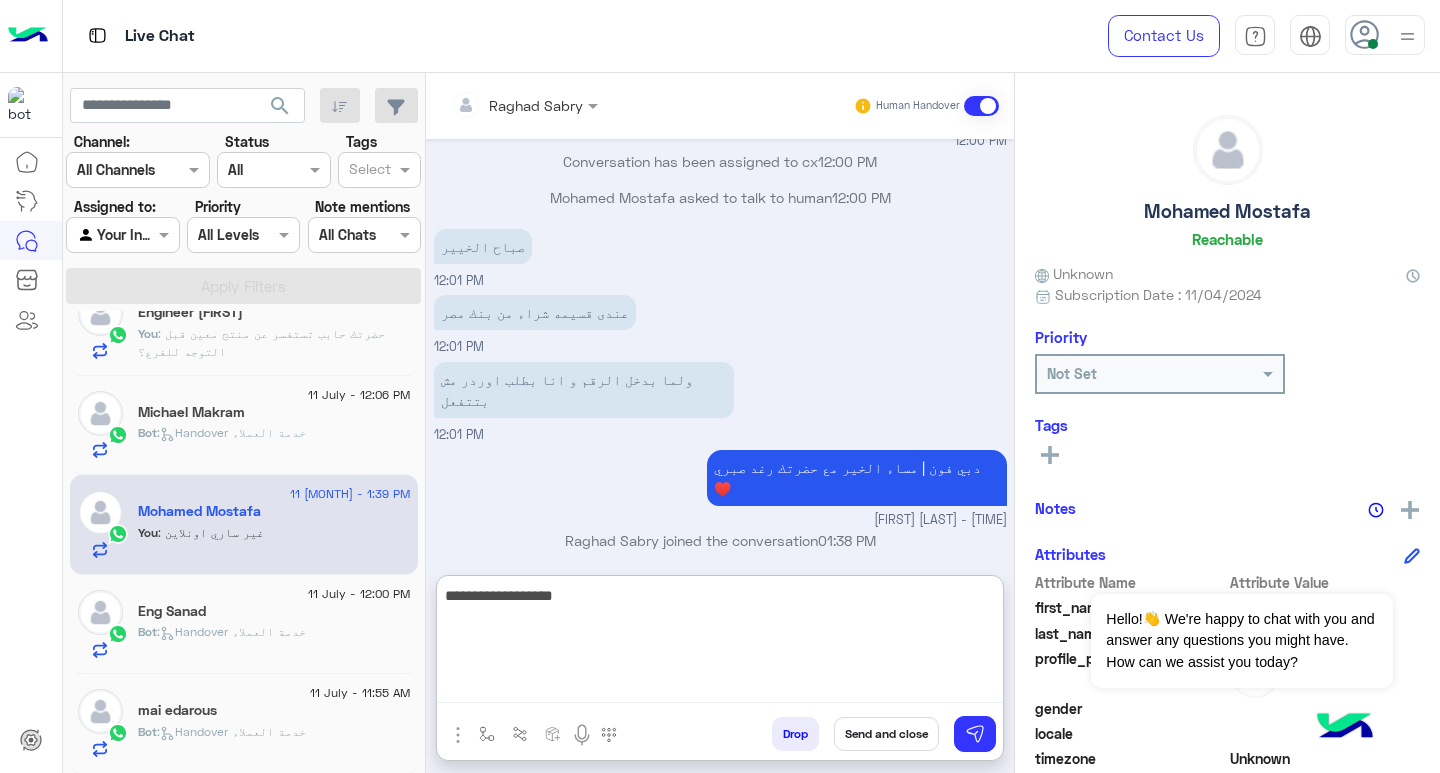 type on "**********" 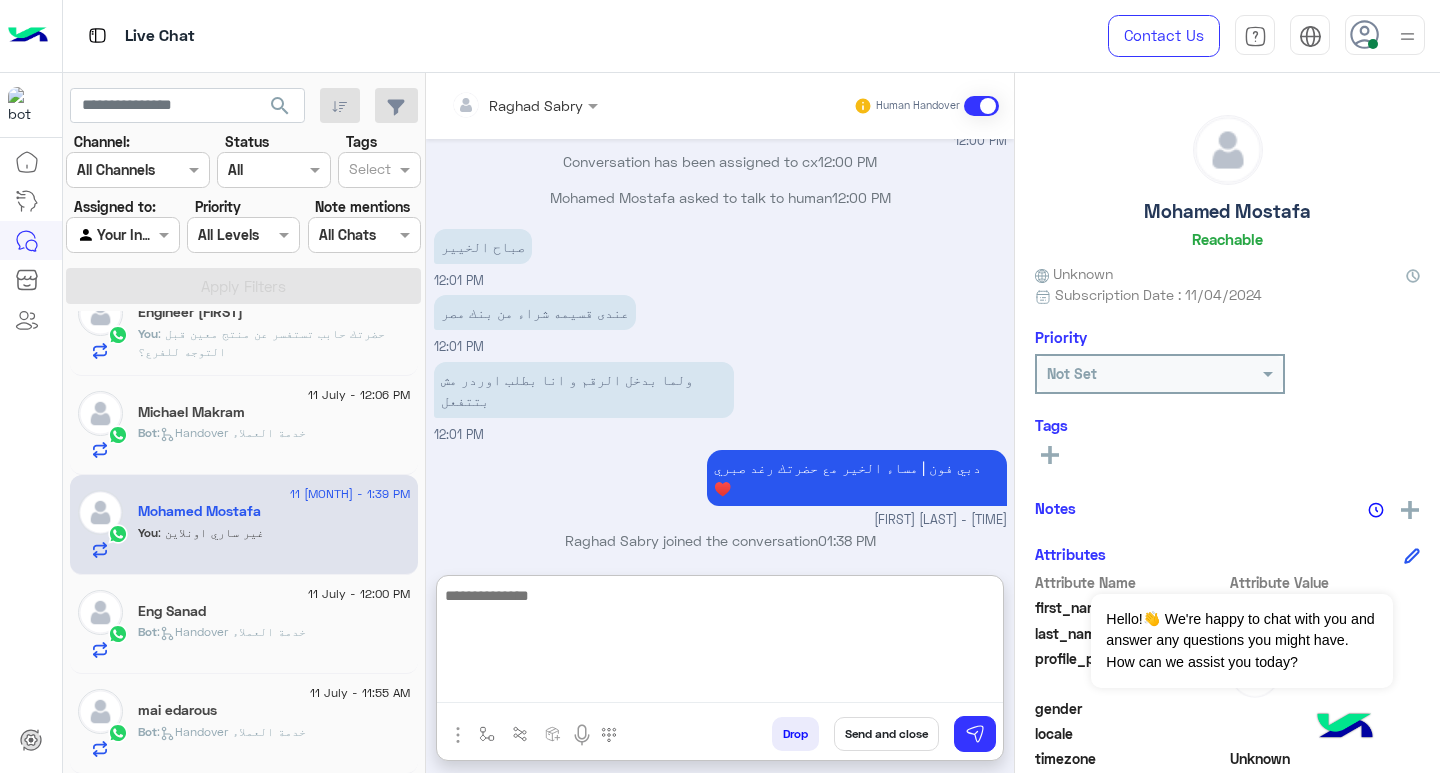 scroll, scrollTop: 1823, scrollLeft: 0, axis: vertical 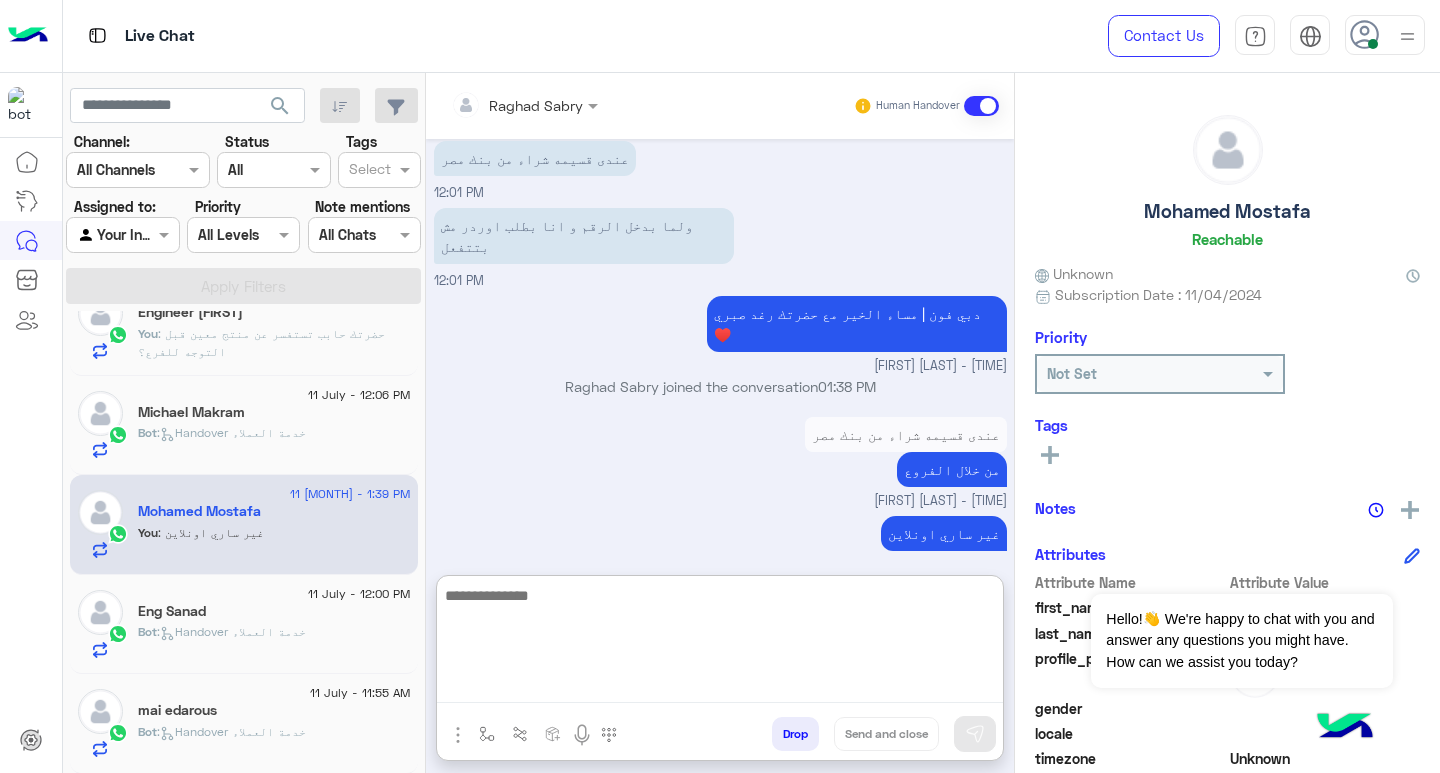 click on "Mohamed Mostafa" 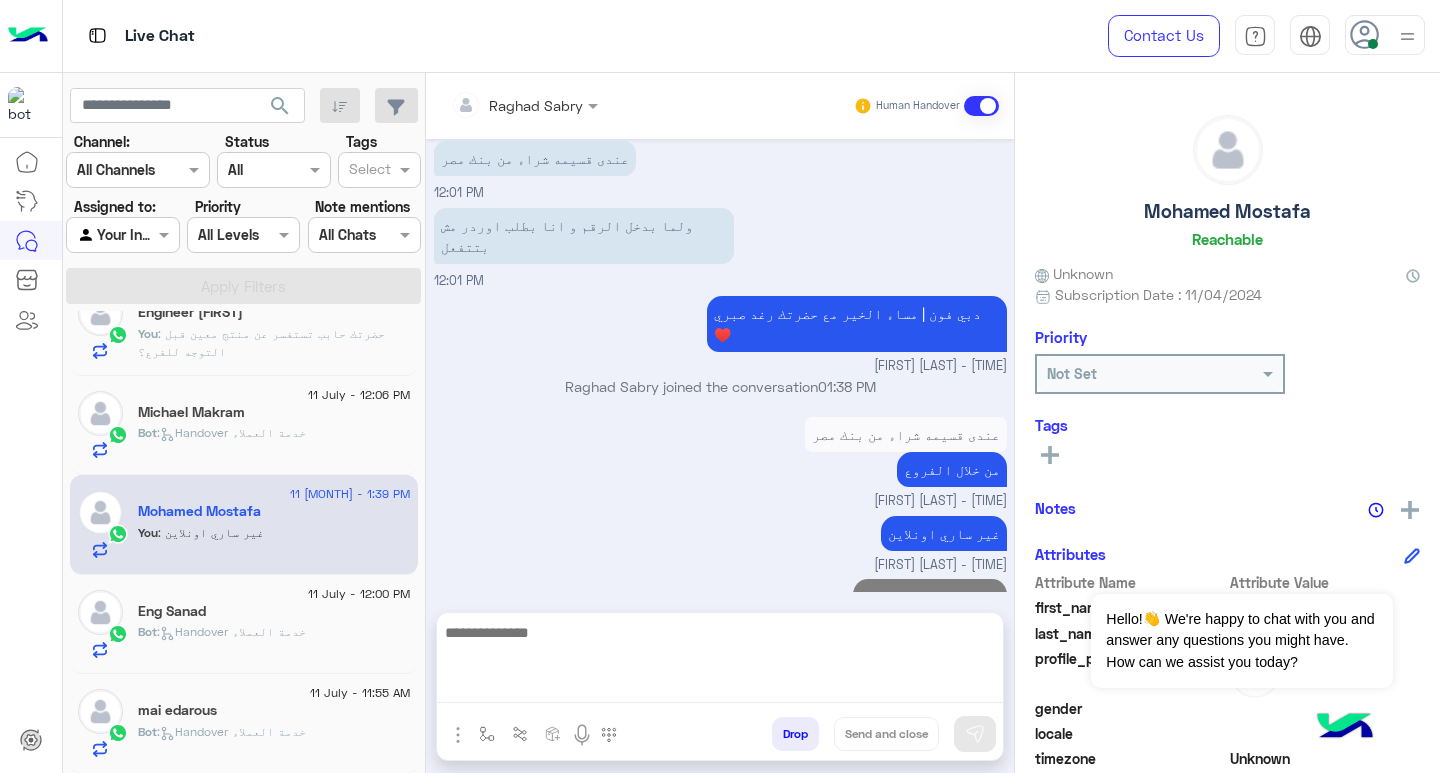 scroll, scrollTop: 1733, scrollLeft: 0, axis: vertical 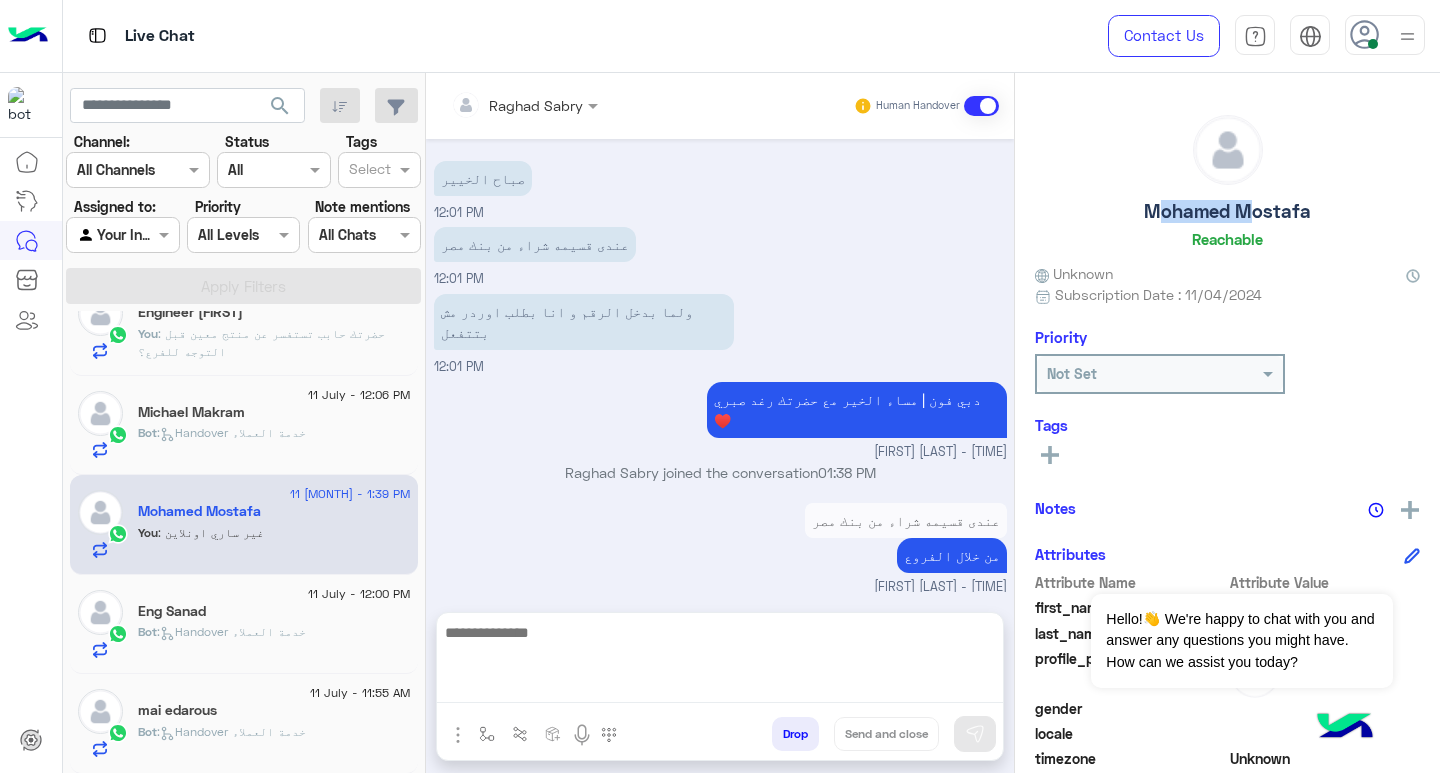 click on "Mohamed Mostafa" 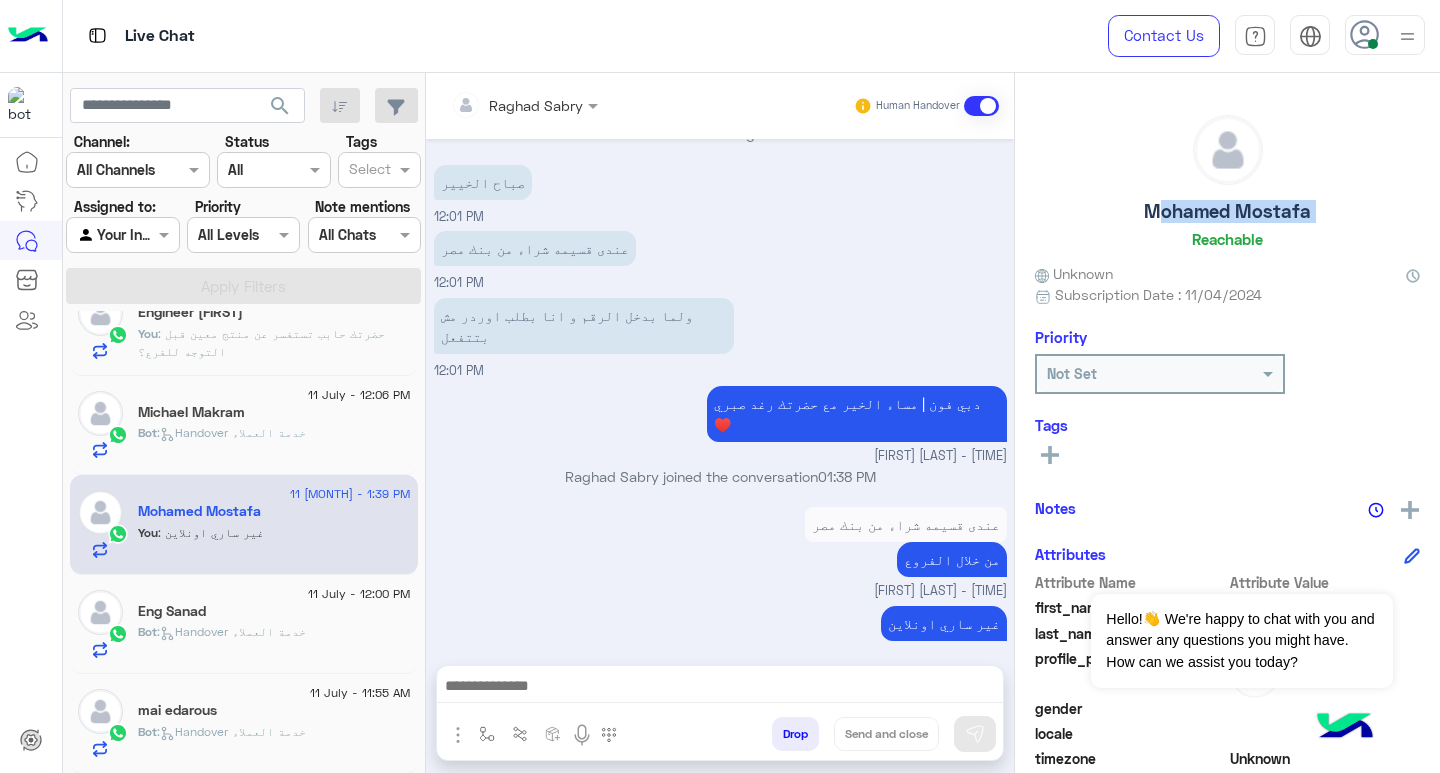 click on "Mohamed Mostafa" 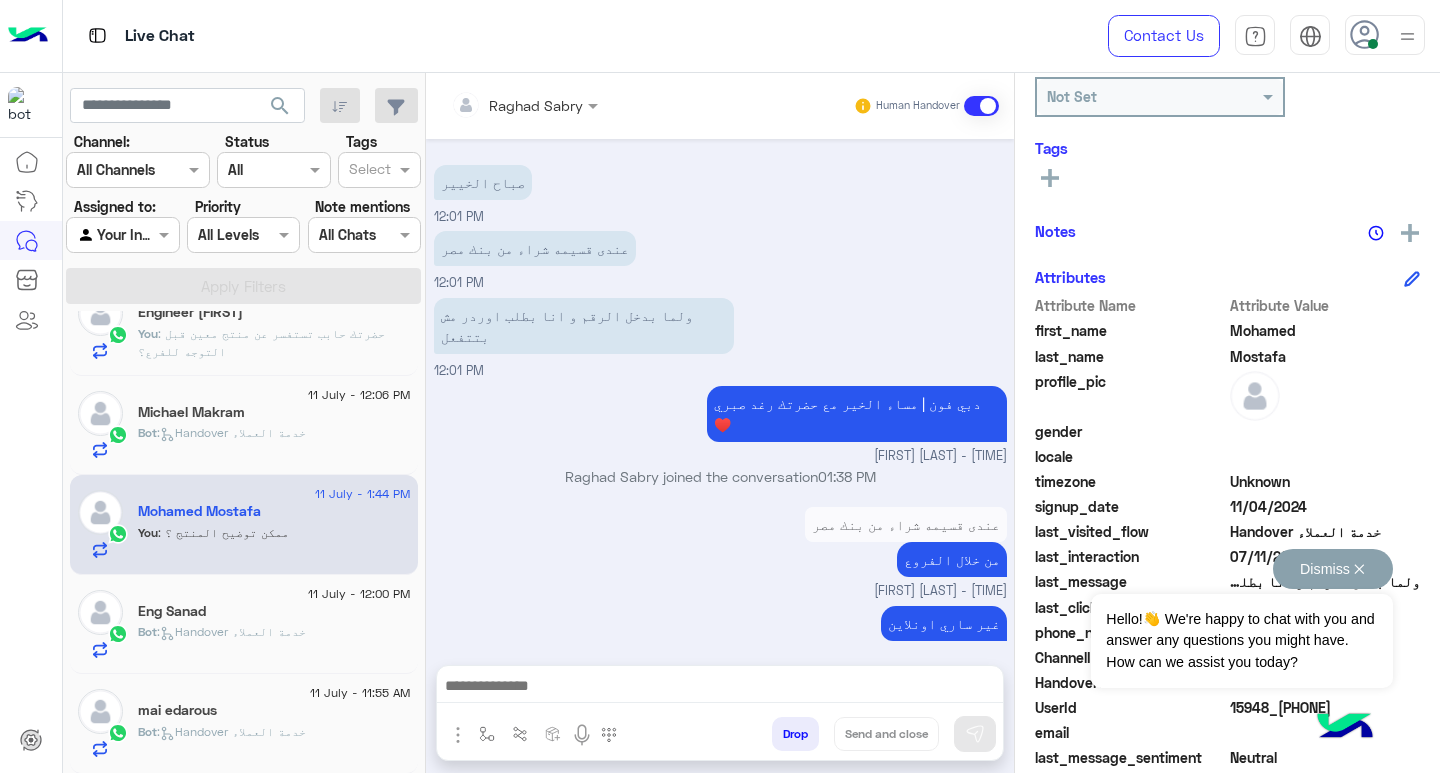 scroll, scrollTop: 329, scrollLeft: 0, axis: vertical 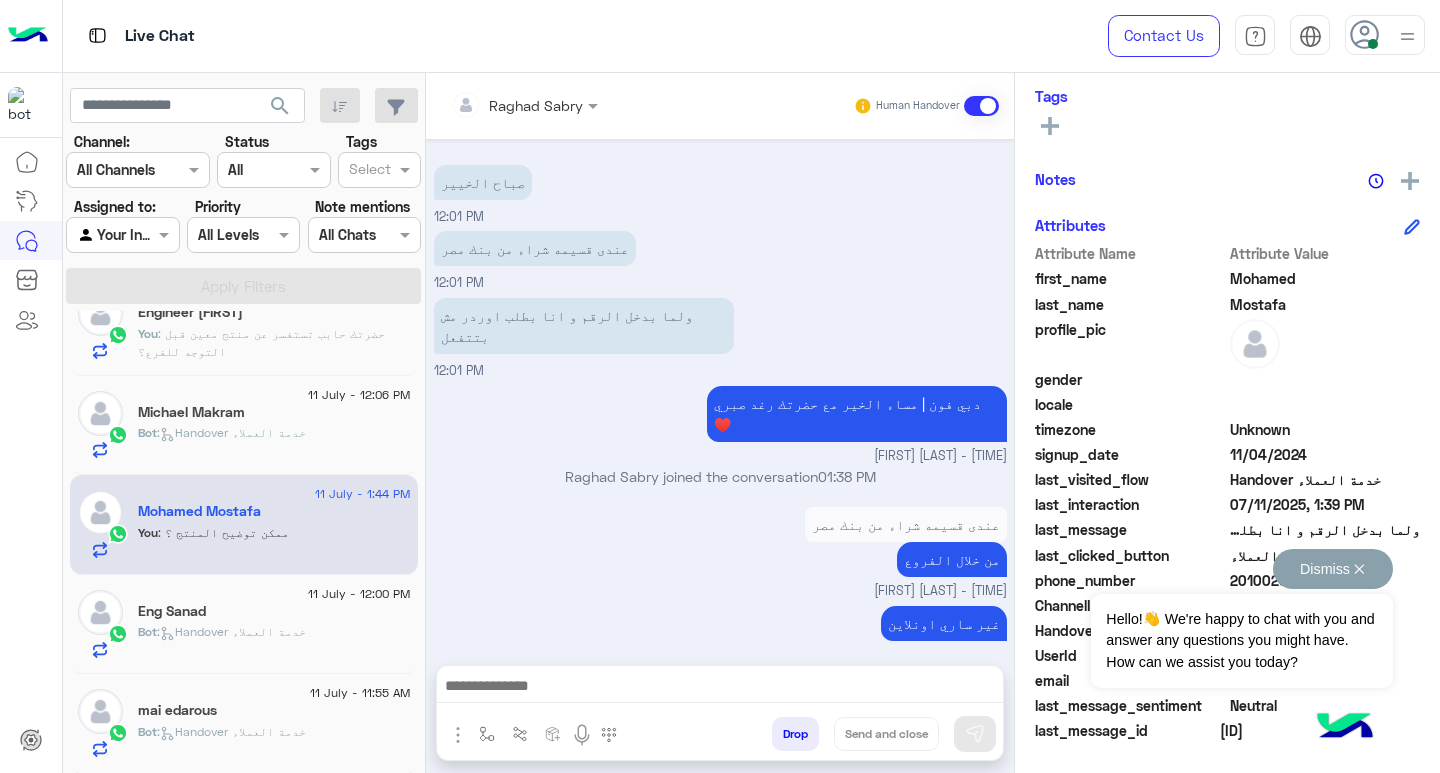 click on "Dismiss ✕" at bounding box center (1333, 569) 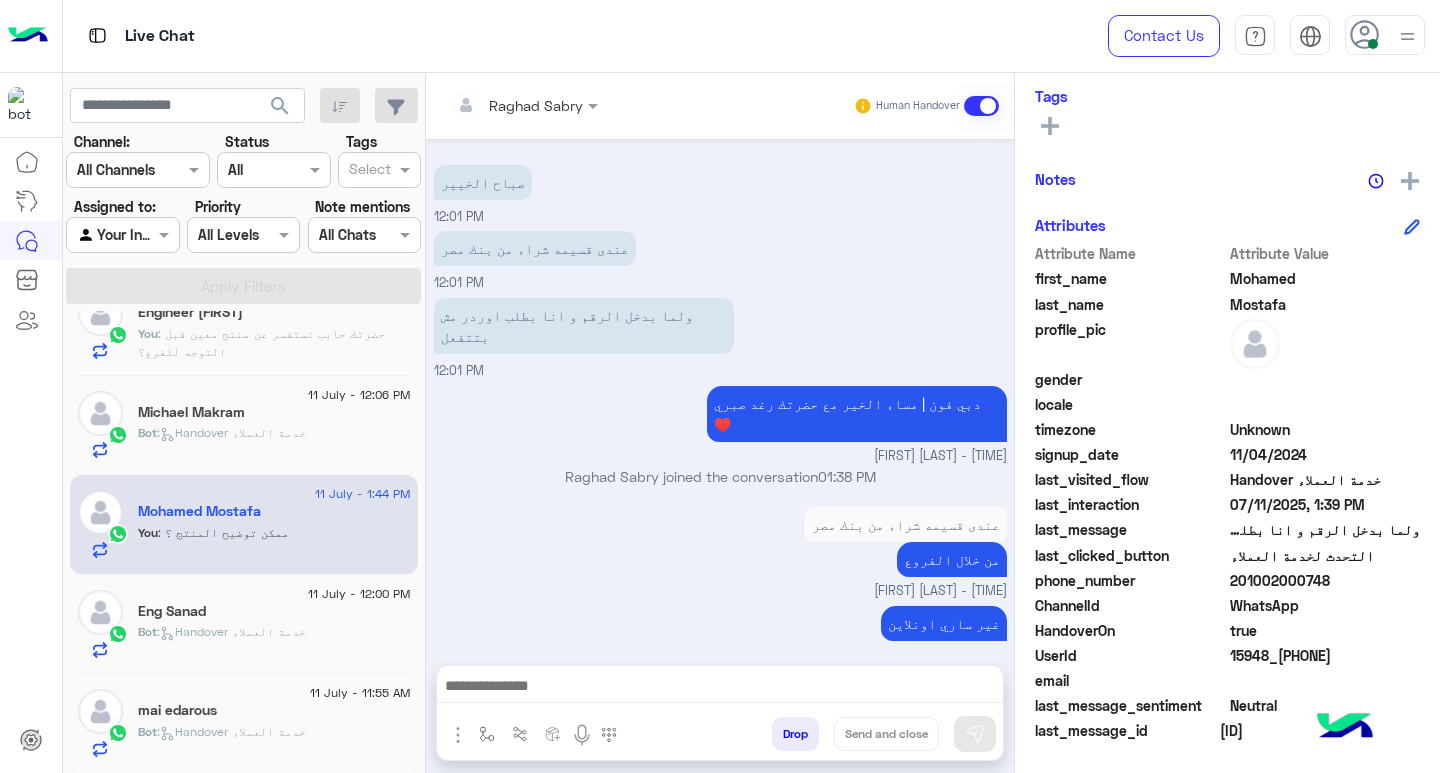 click on "201002000748" 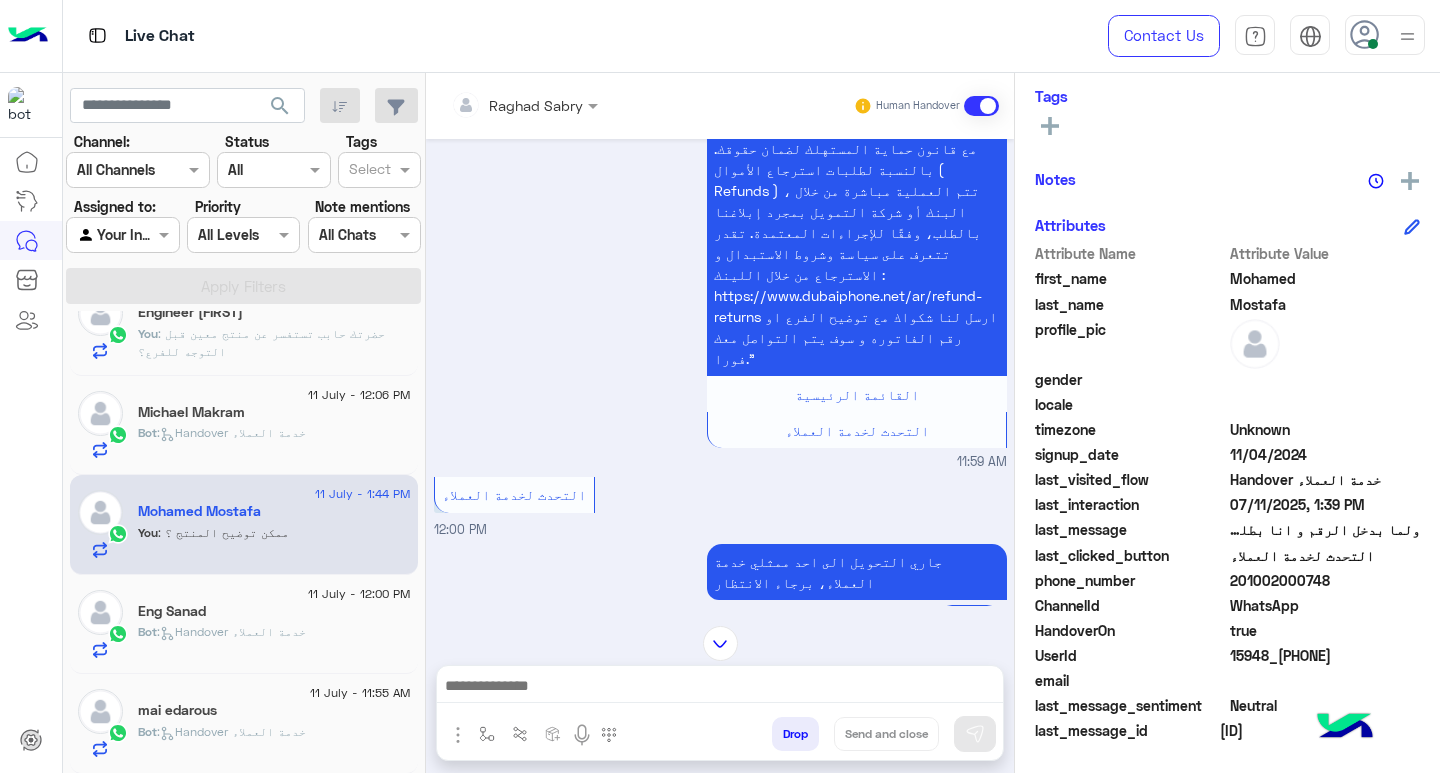 scroll, scrollTop: 4416, scrollLeft: 0, axis: vertical 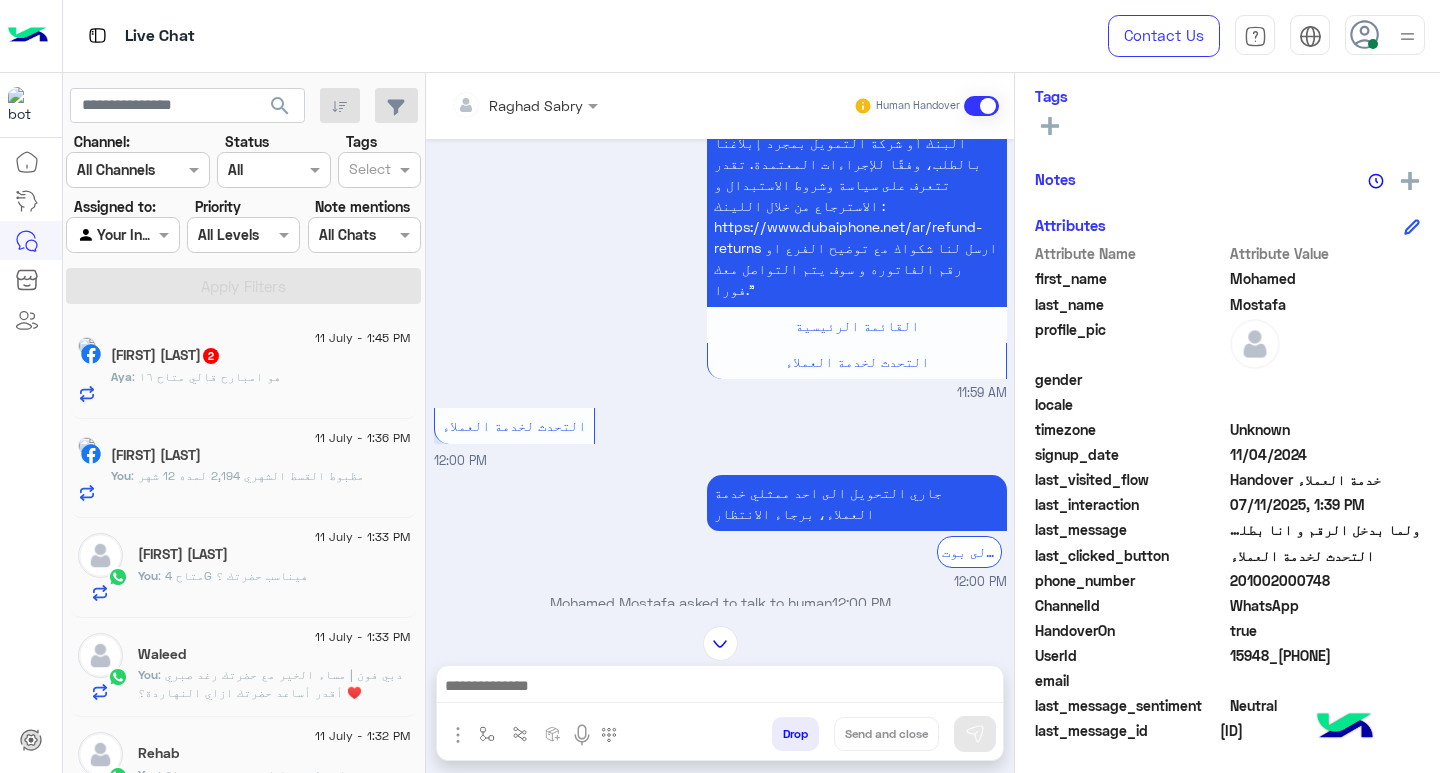 click on "[FIRST] : هو امبارح قالي متاح ١٦" 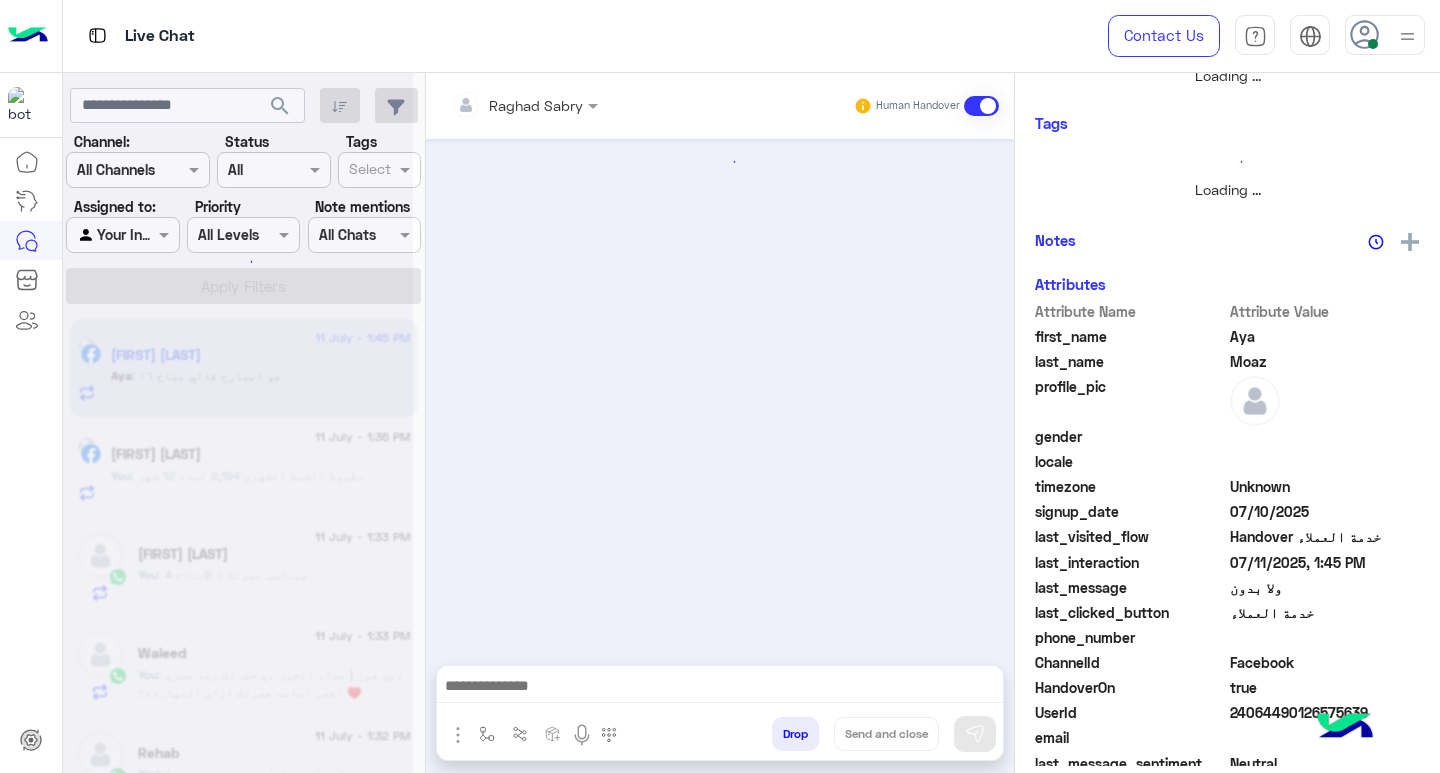 scroll, scrollTop: 355, scrollLeft: 0, axis: vertical 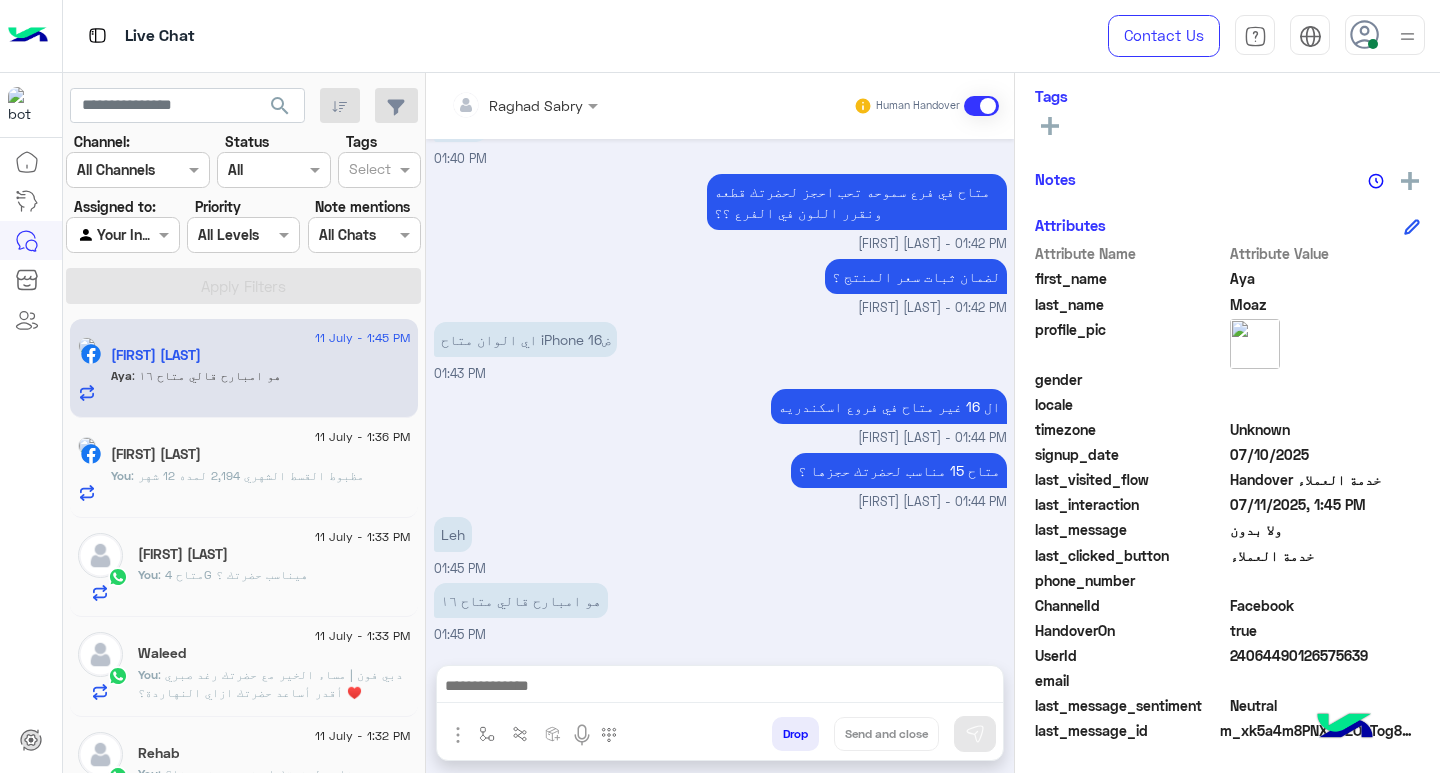 click at bounding box center (720, 688) 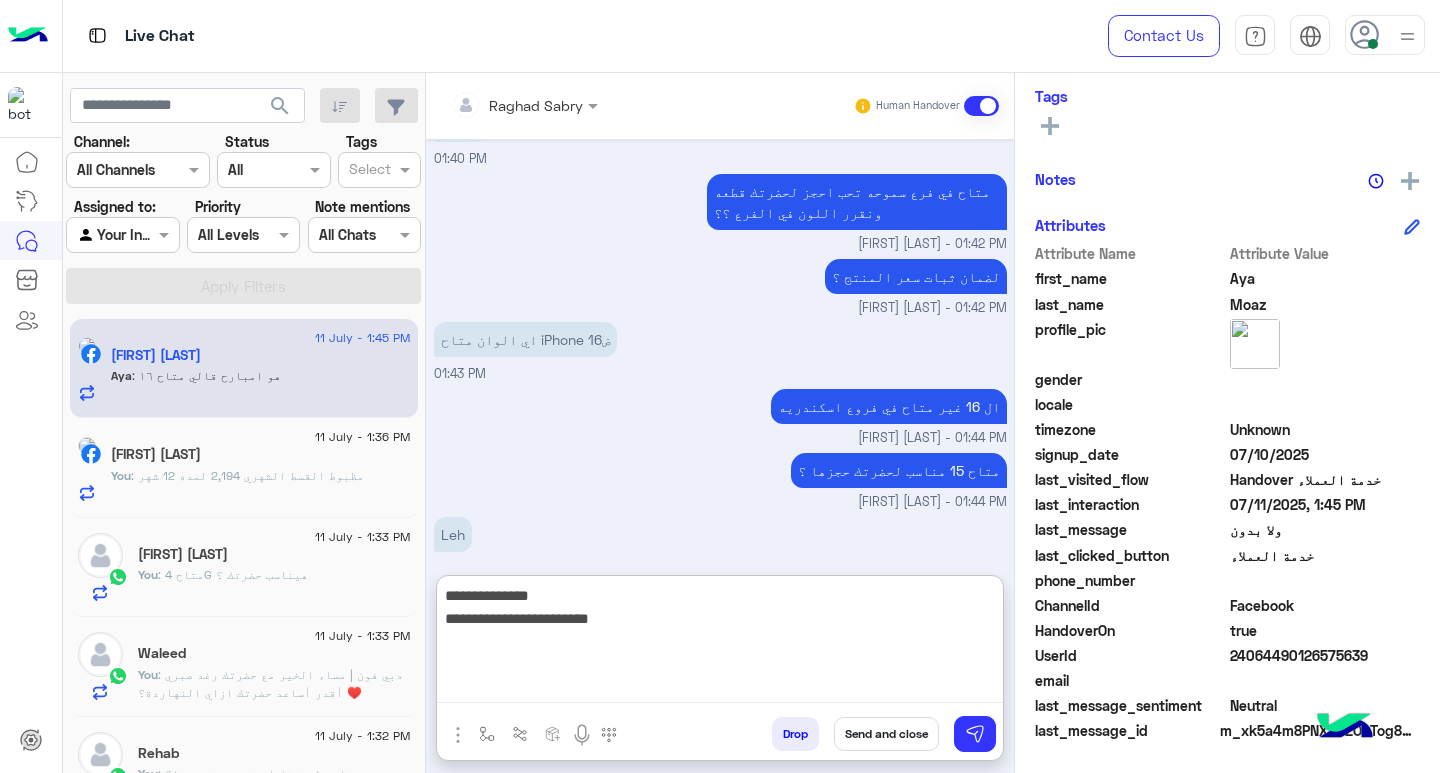 paste on "**********" 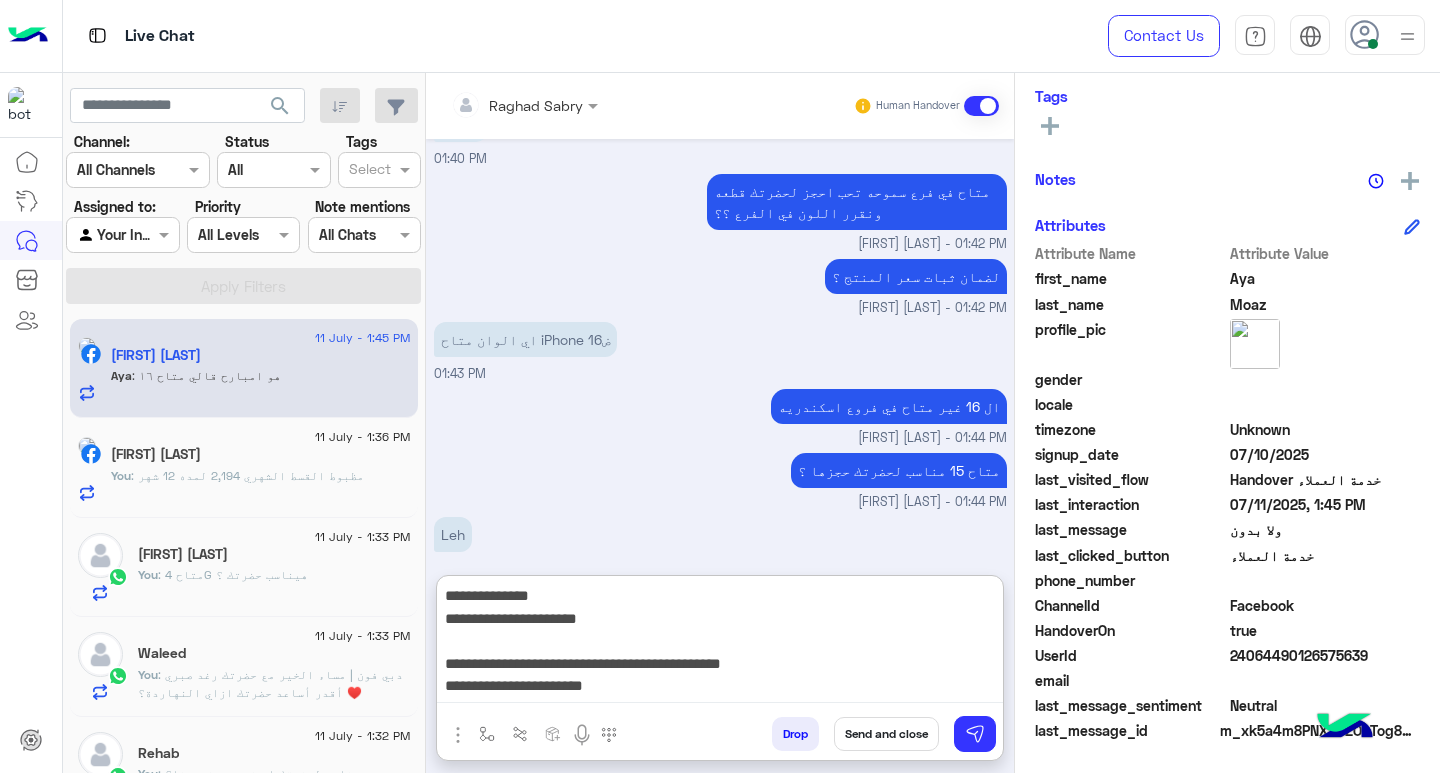 click on "**********" at bounding box center (720, 643) 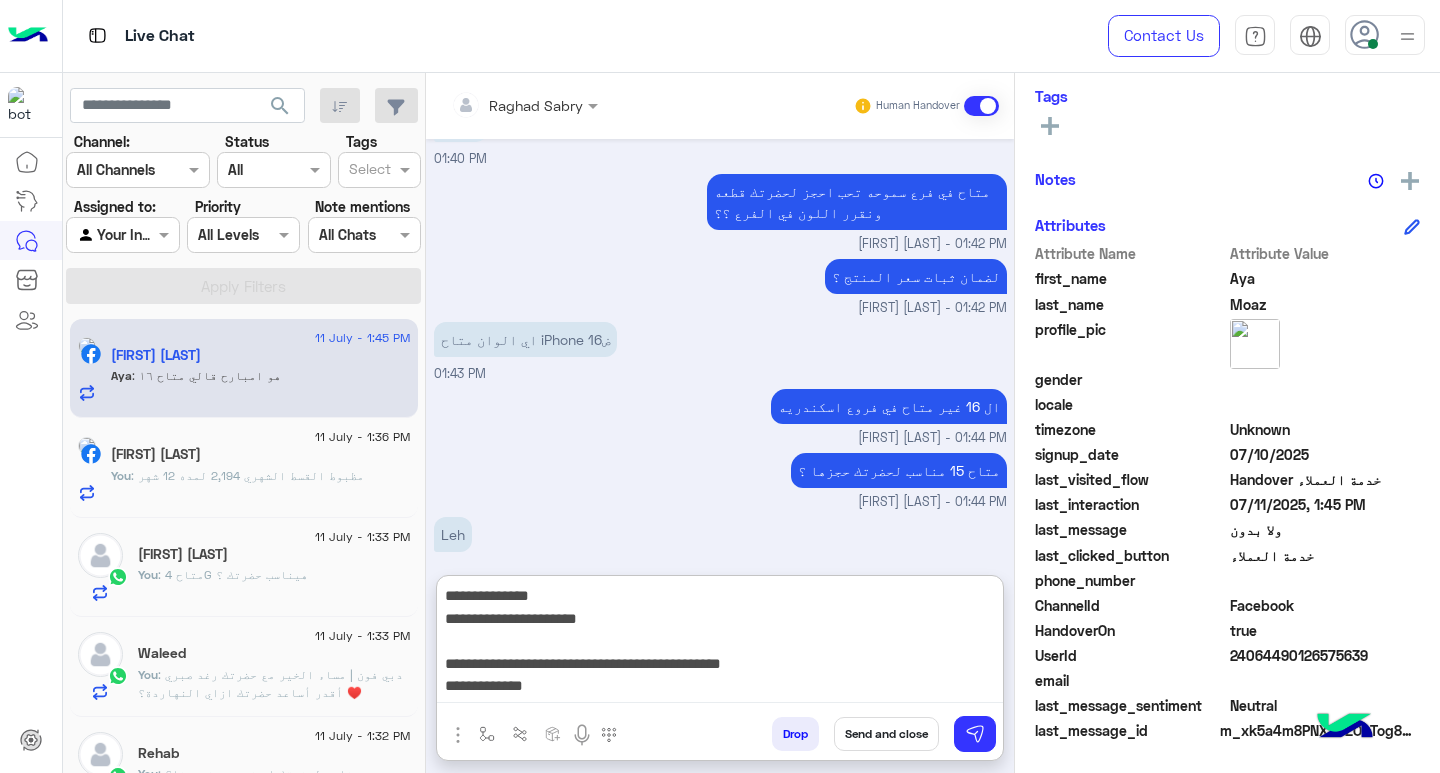 scroll, scrollTop: 16, scrollLeft: 0, axis: vertical 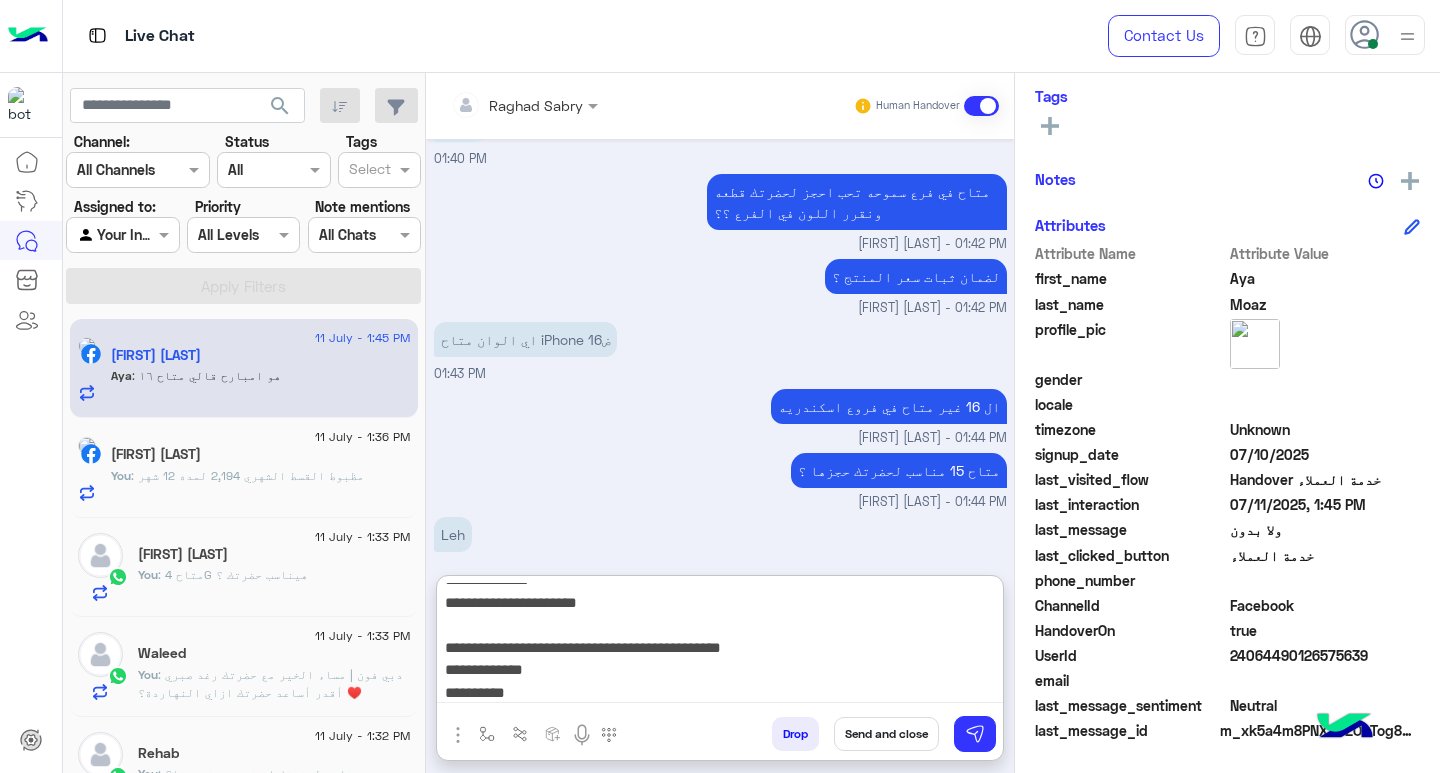 click on "**********" at bounding box center (720, 643) 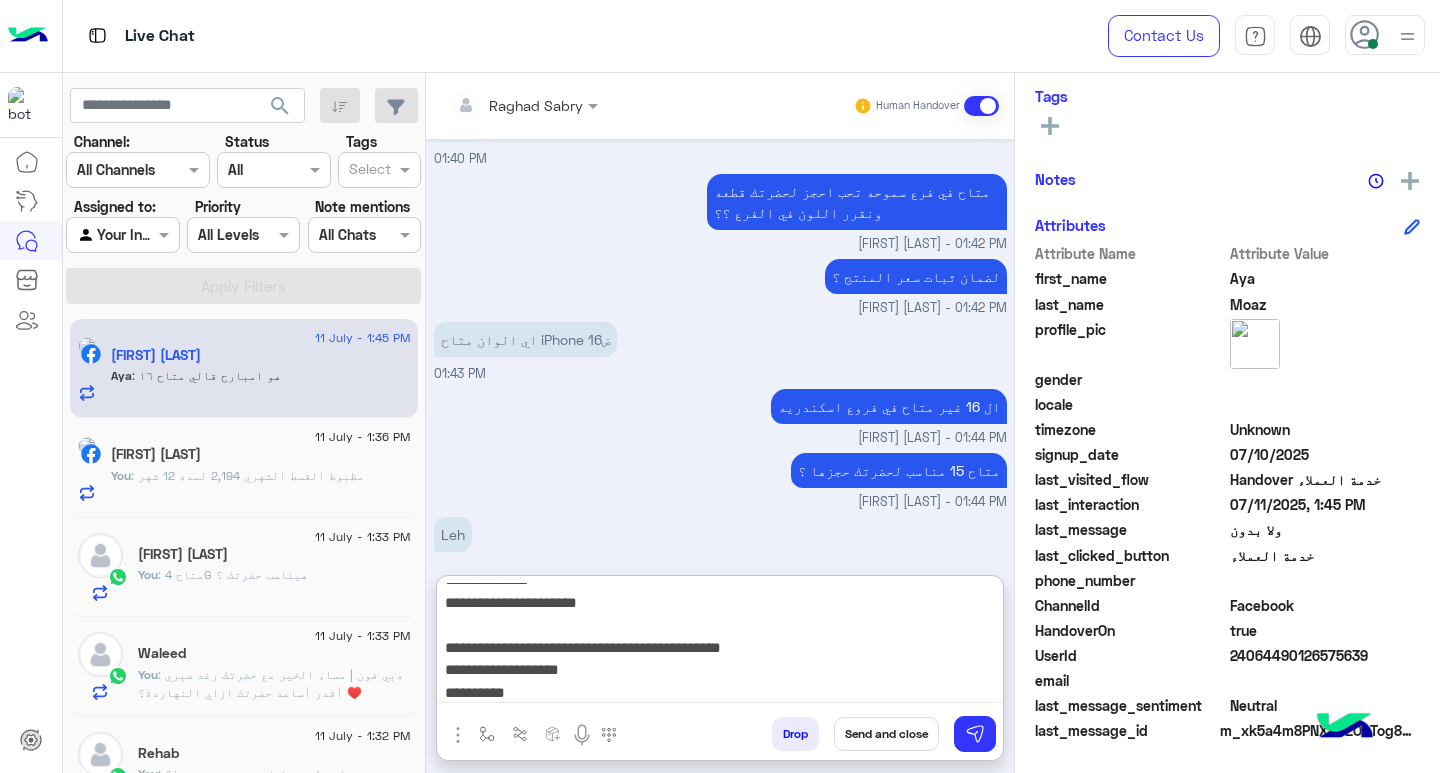 click on "**********" at bounding box center [720, 643] 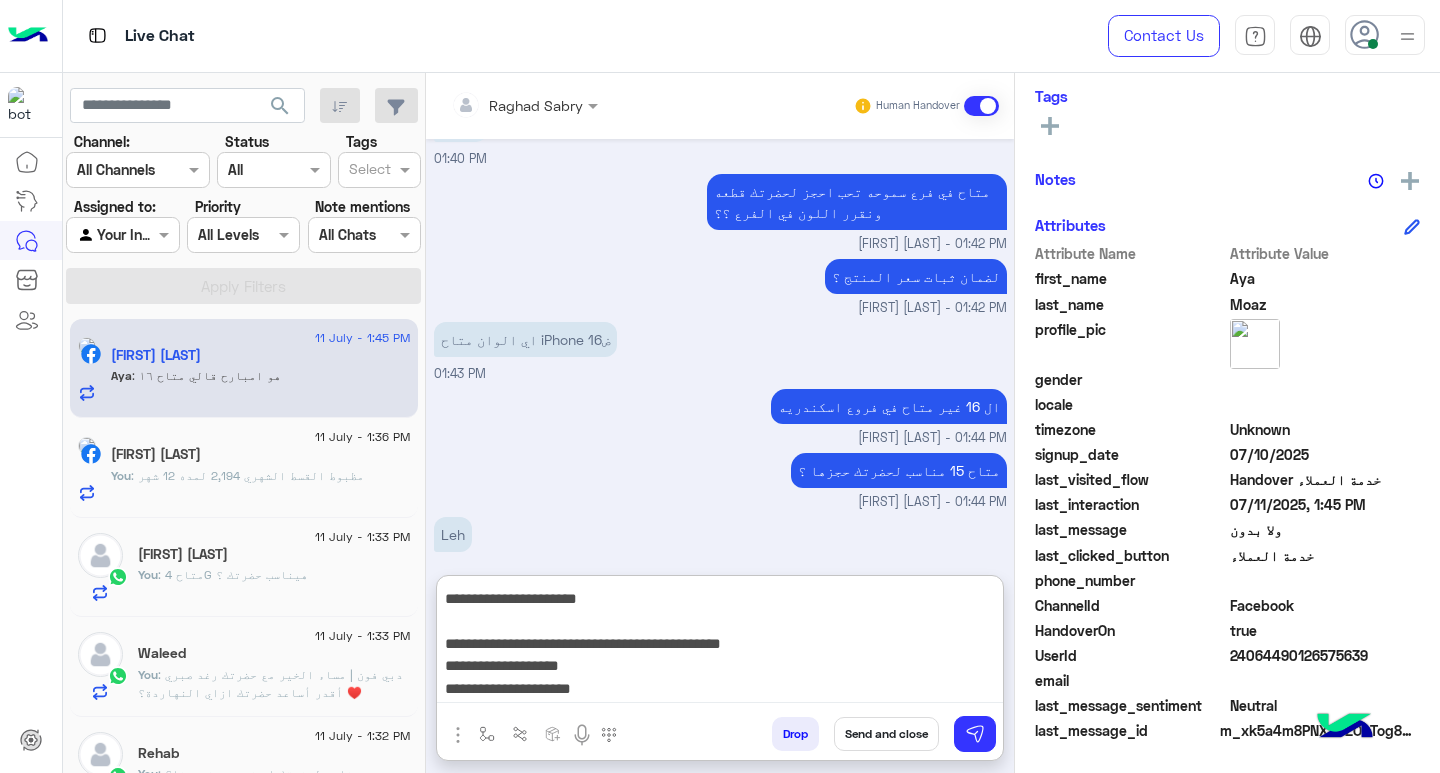scroll, scrollTop: 61, scrollLeft: 0, axis: vertical 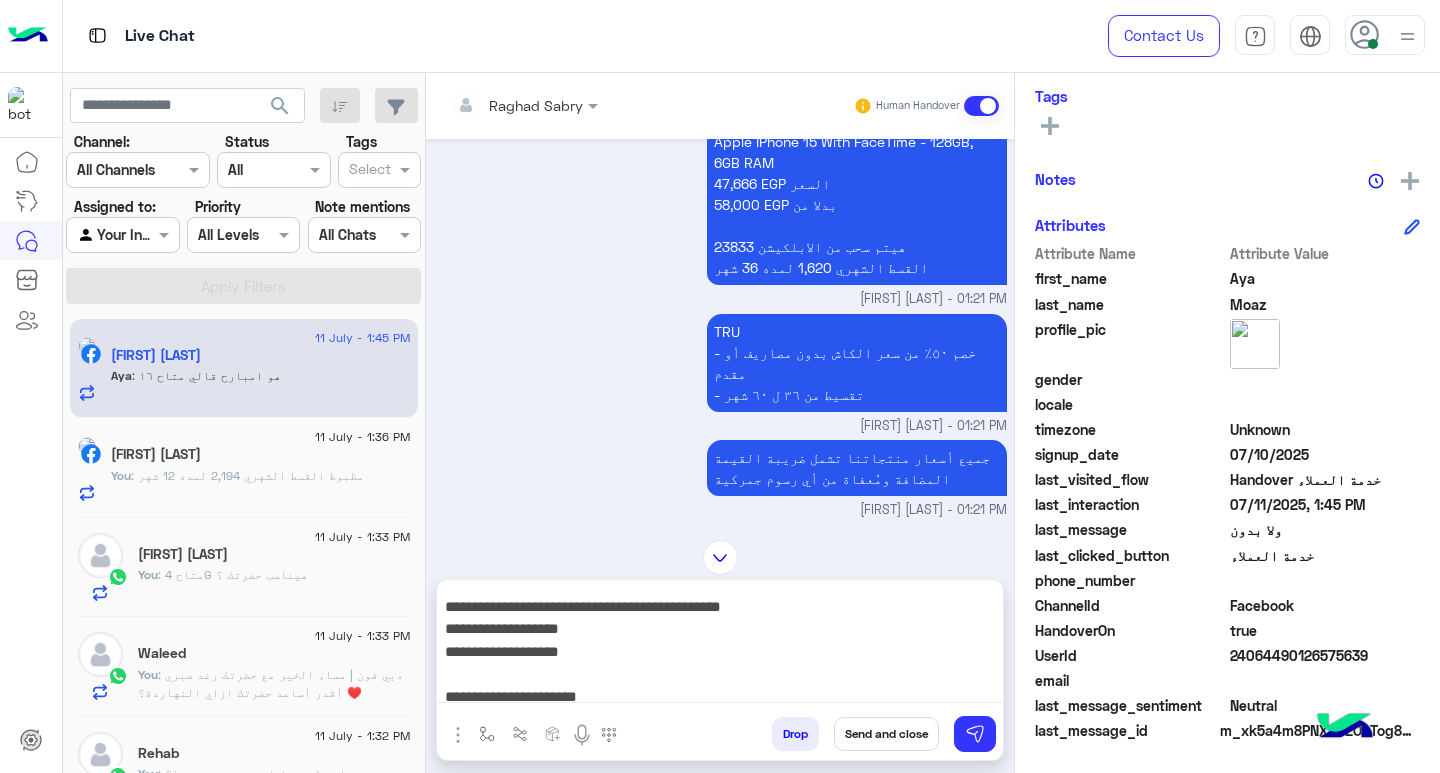 click on "Apple IPhone 15 With FaceTime - 128GB, 6GB RAM 47,666 EGP   السعر  58,000 EGP بدلا من  هيتم سحب من الابلكيشن 23833 القسط الشهري  1,620  لمده 36 شهر" at bounding box center [857, 204] 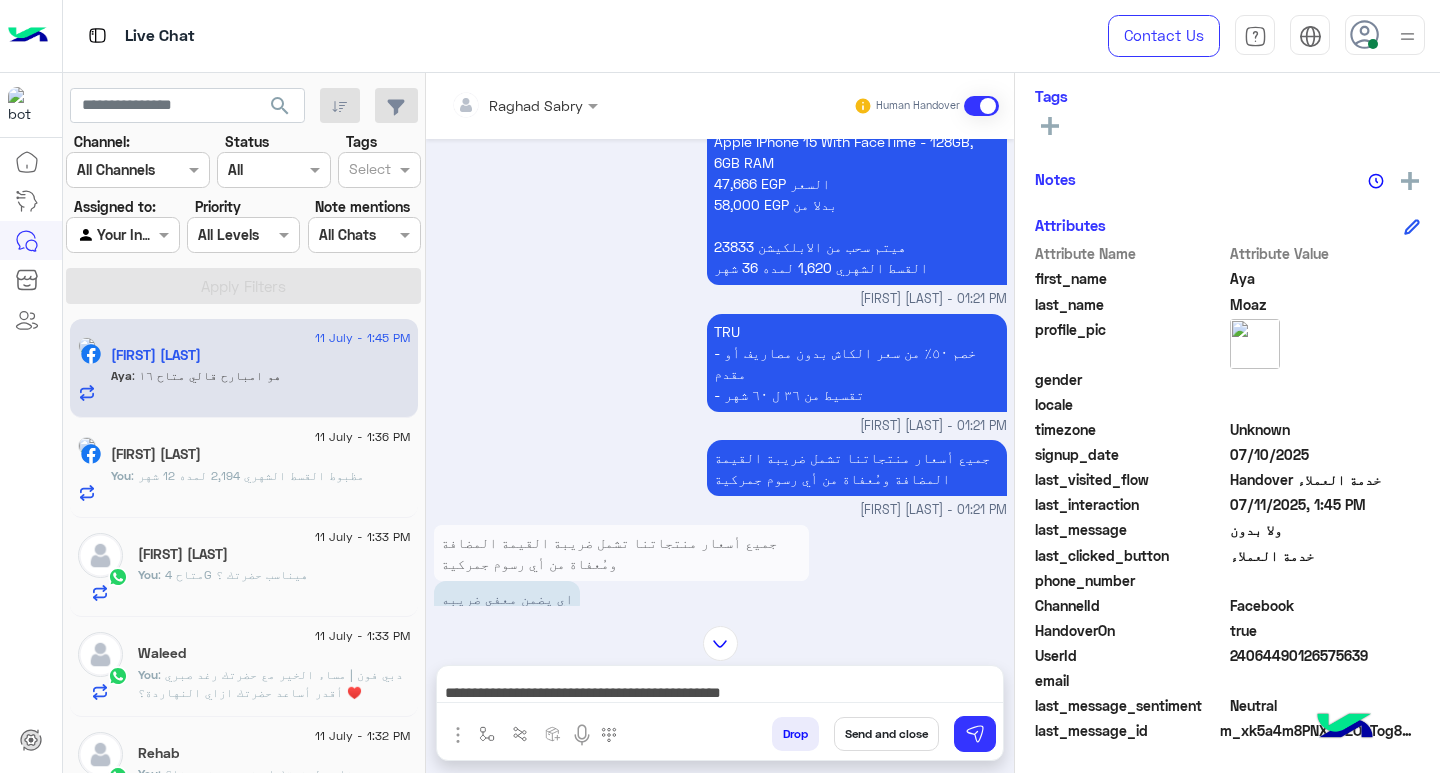 click on "Apple IPhone 15 With FaceTime - 128GB, 6GB RAM 47,666 EGP   السعر  58,000 EGP بدلا من  هيتم سحب من الابلكيشن 23833 القسط الشهري  1,620  لمده 36 شهر" at bounding box center (857, 204) 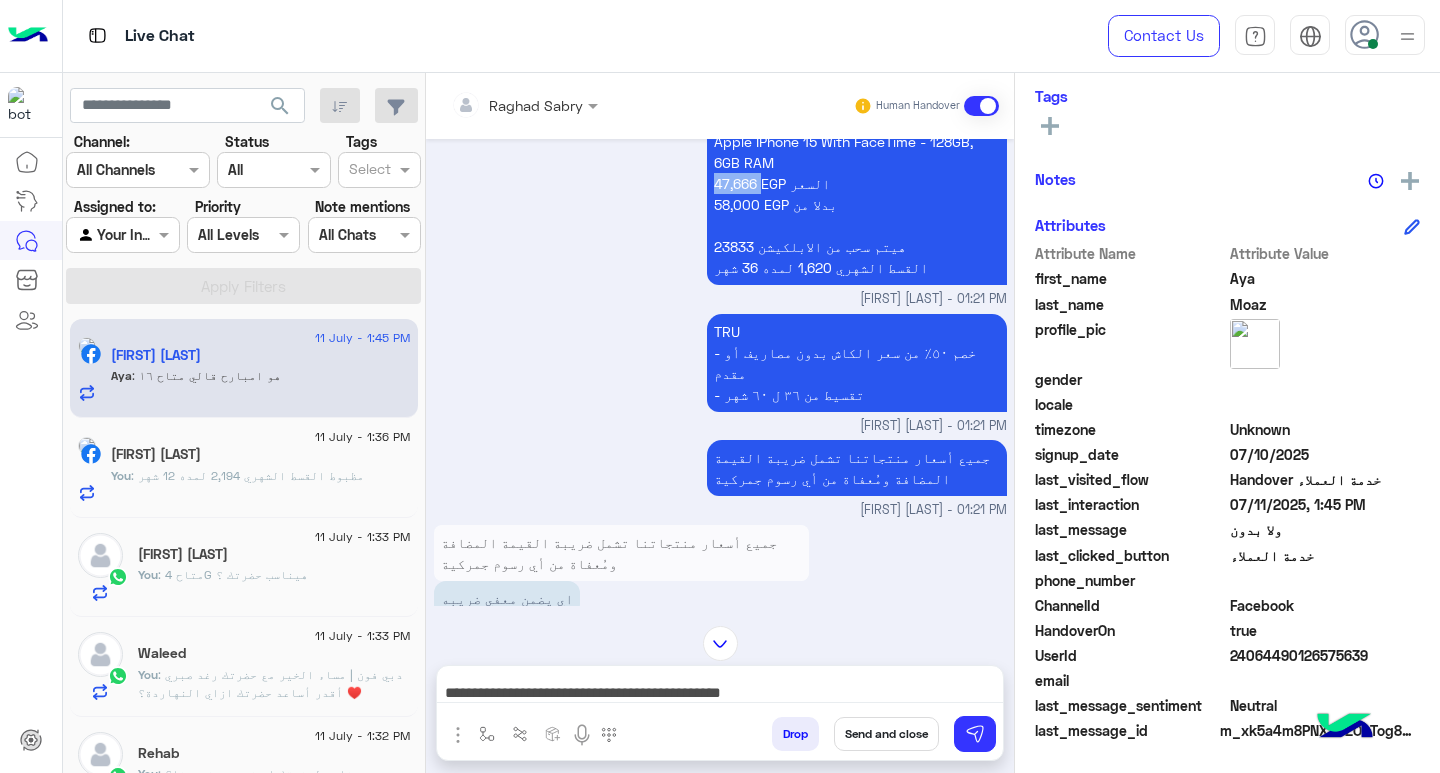 click on "Apple IPhone 15 With FaceTime - 128GB, 6GB RAM 47,666 EGP   السعر  58,000 EGP بدلا من  هيتم سحب من الابلكيشن 23833 القسط الشهري  1,620  لمده 36 شهر" at bounding box center (857, 204) 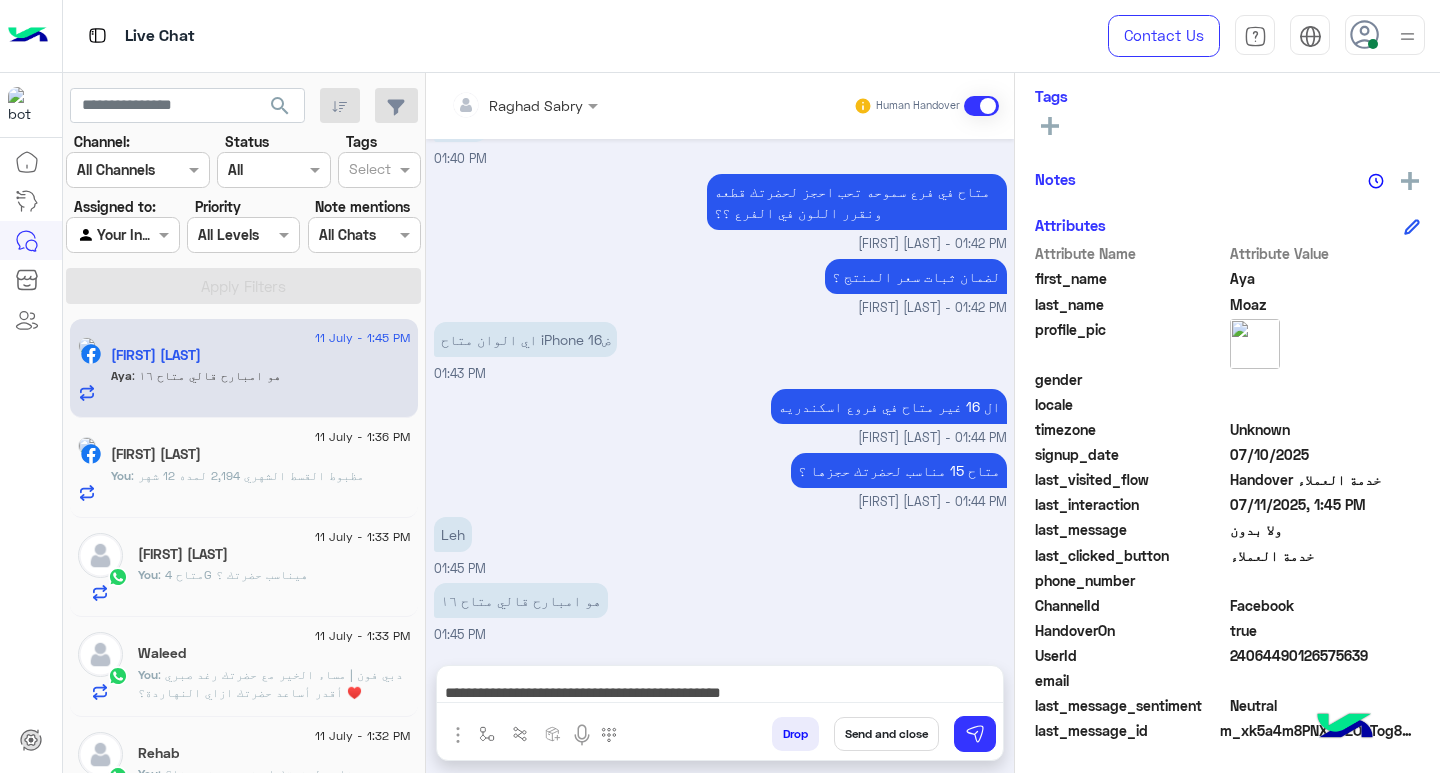 scroll, scrollTop: 1222, scrollLeft: 0, axis: vertical 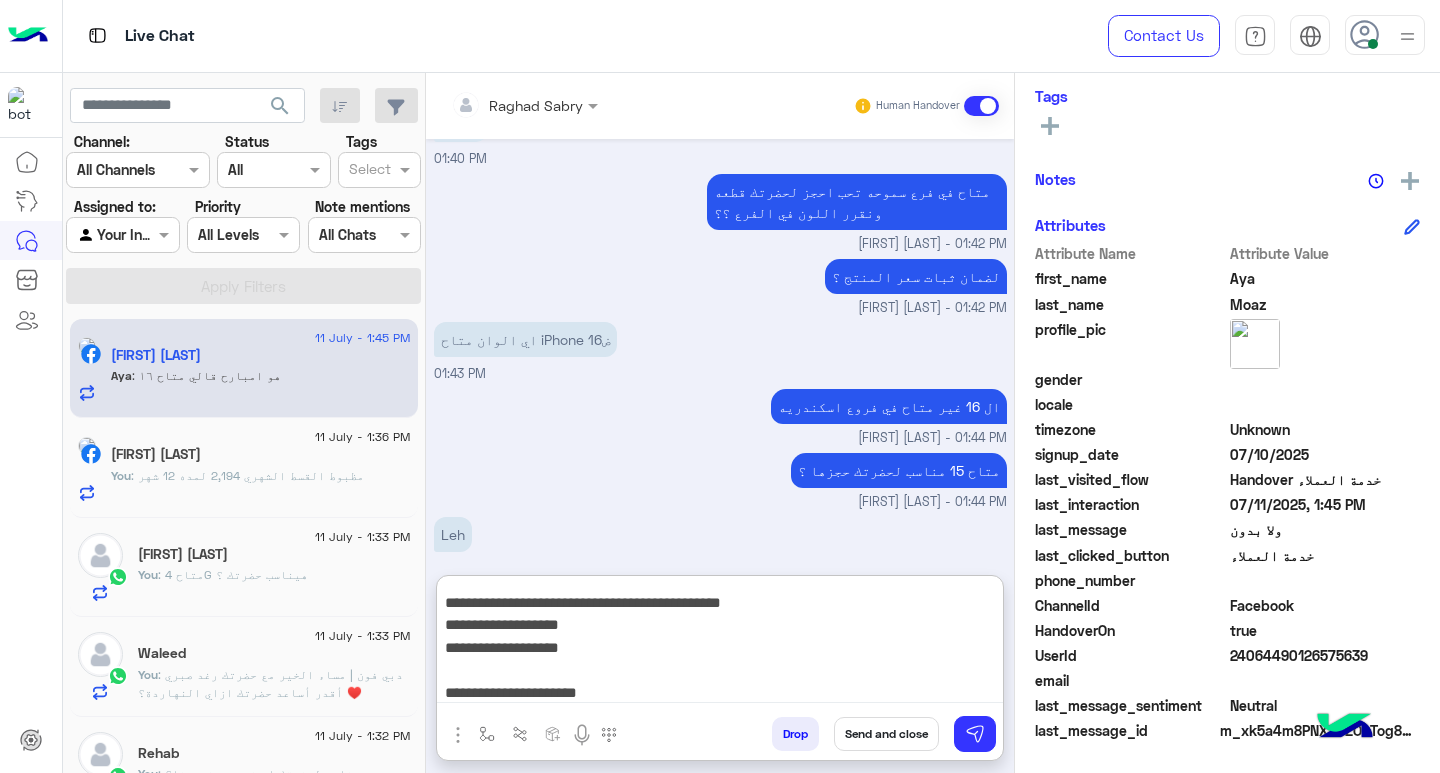 click on "**********" at bounding box center [720, 643] 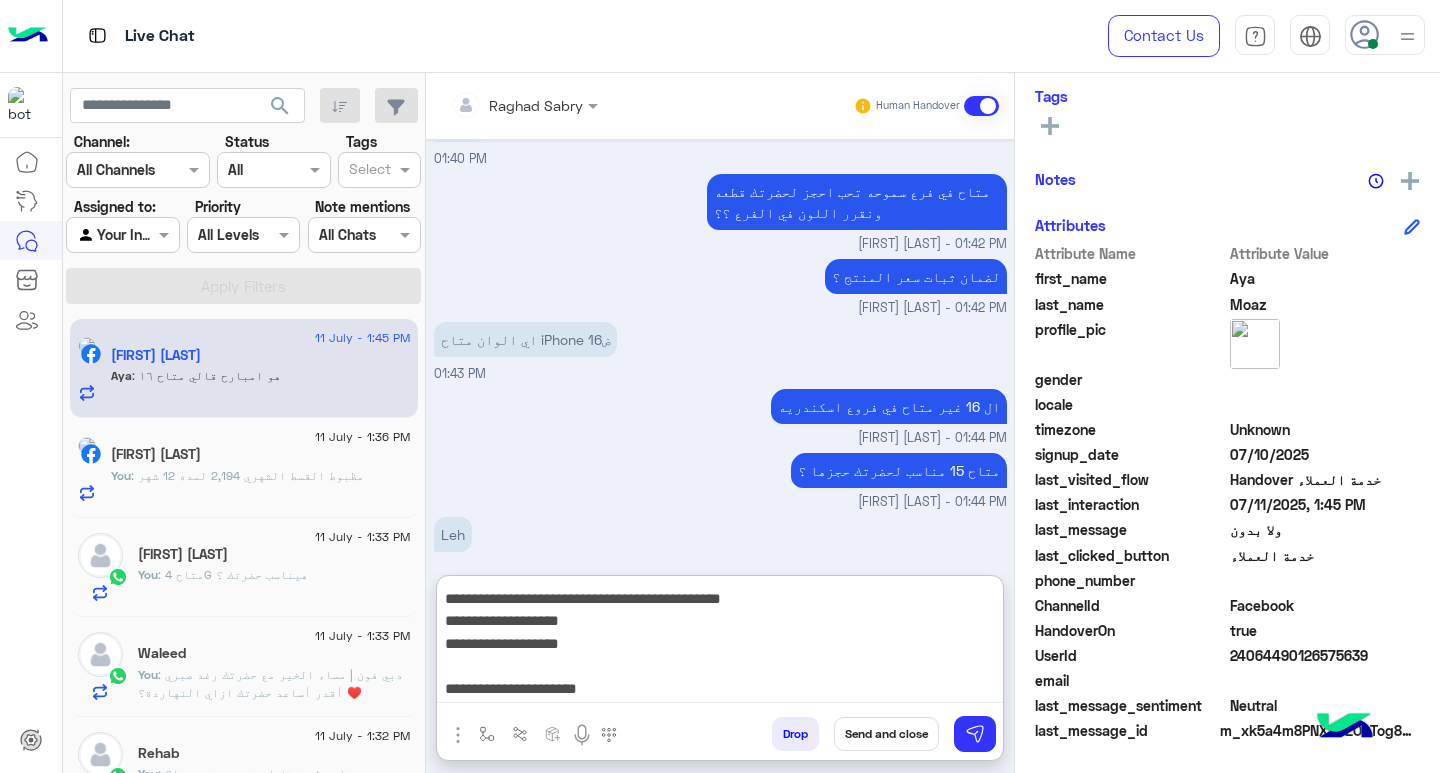 paste on "******" 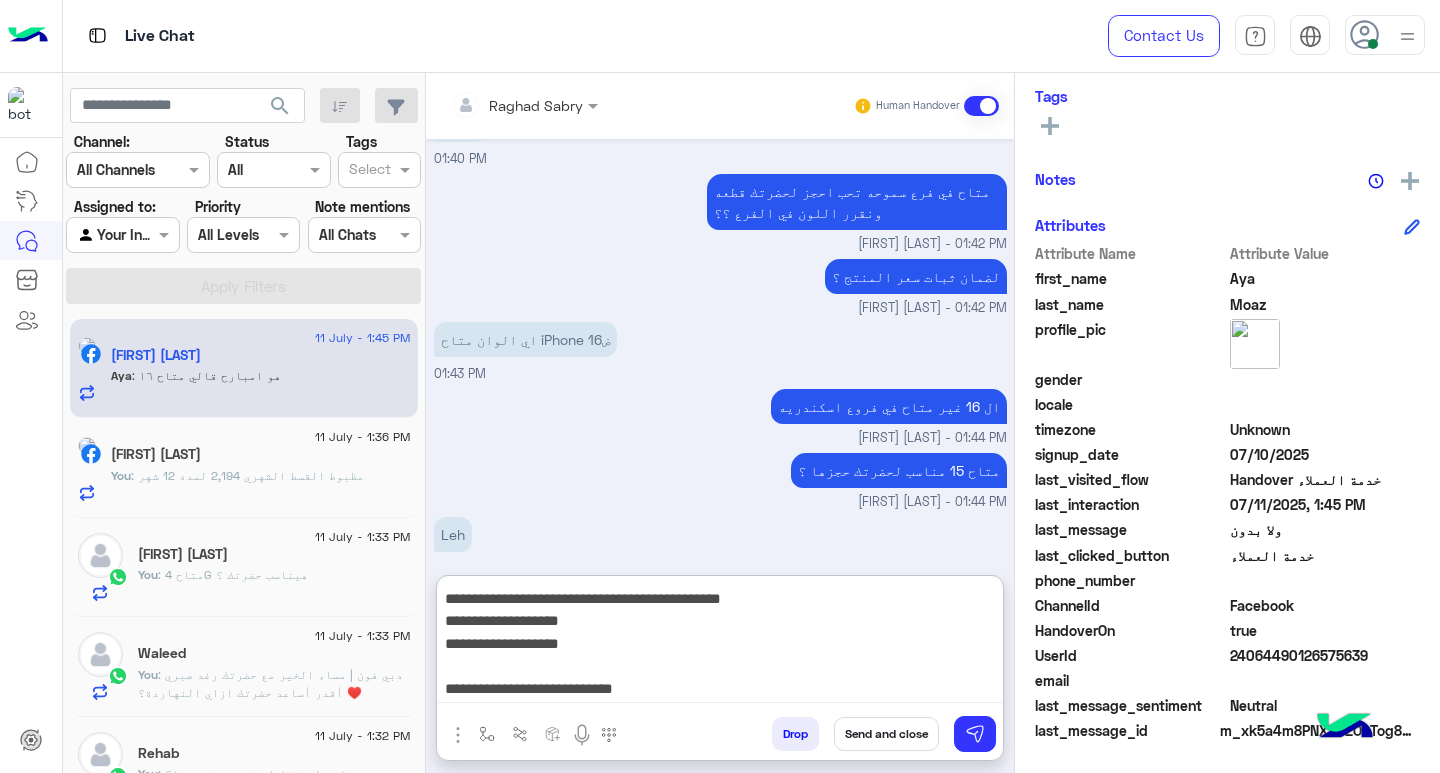 scroll, scrollTop: 84, scrollLeft: 0, axis: vertical 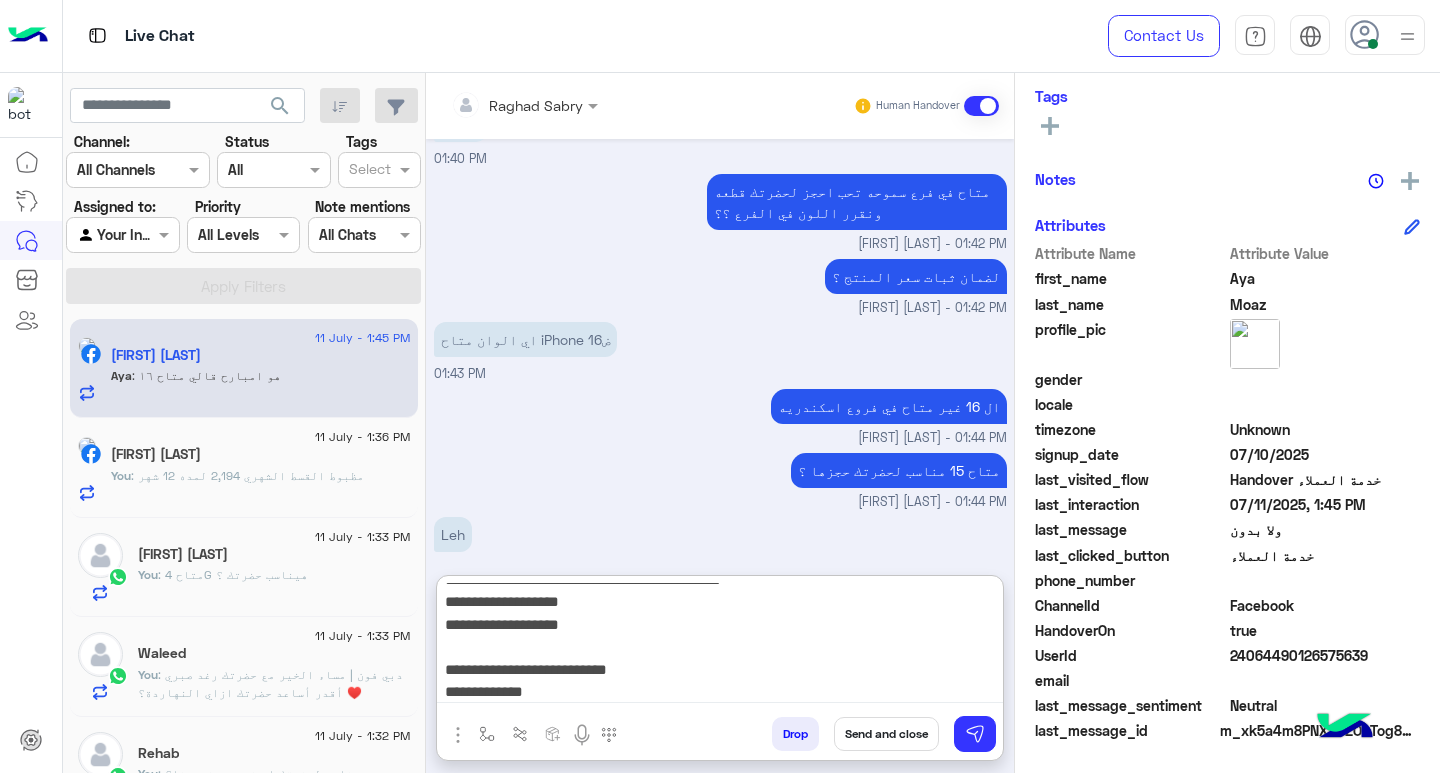 paste on "*******" 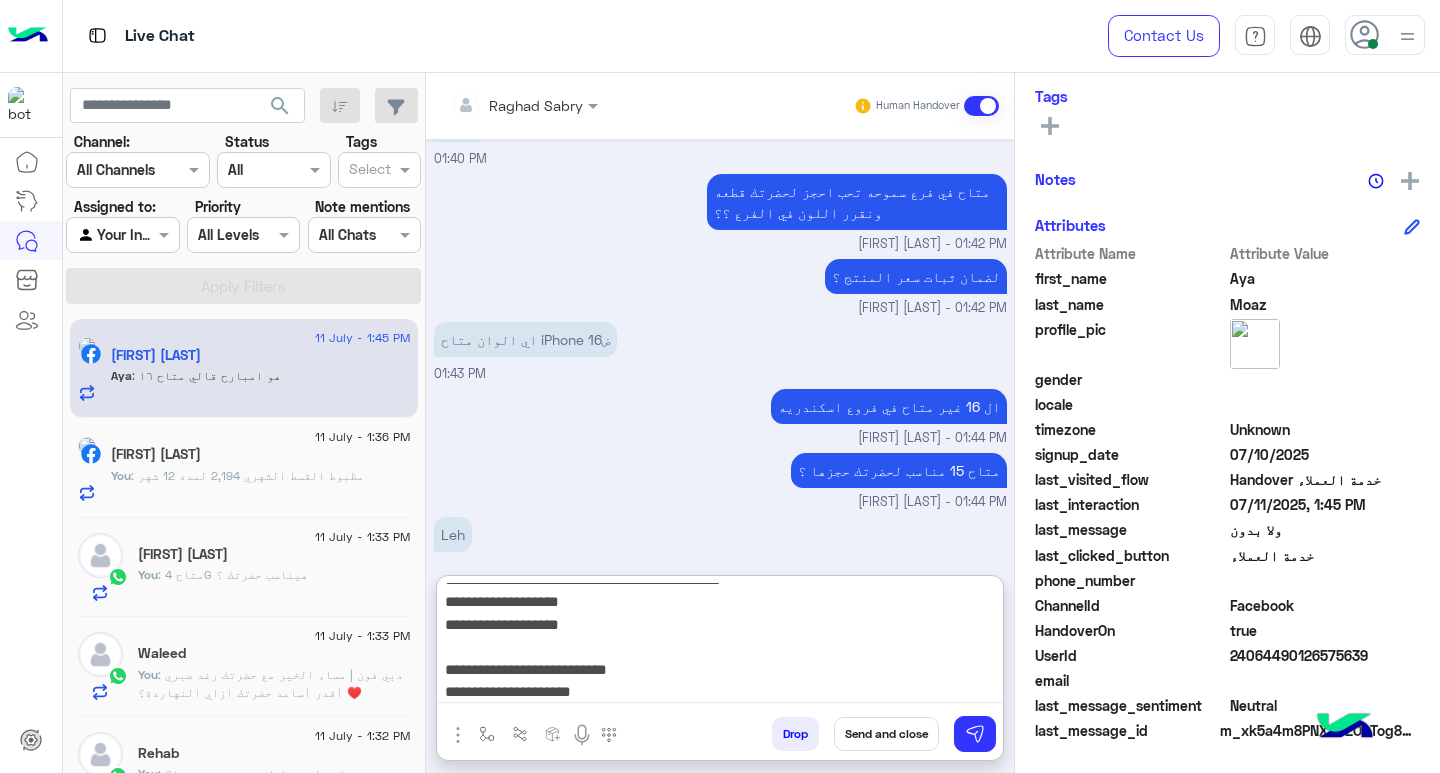 scroll, scrollTop: 106, scrollLeft: 0, axis: vertical 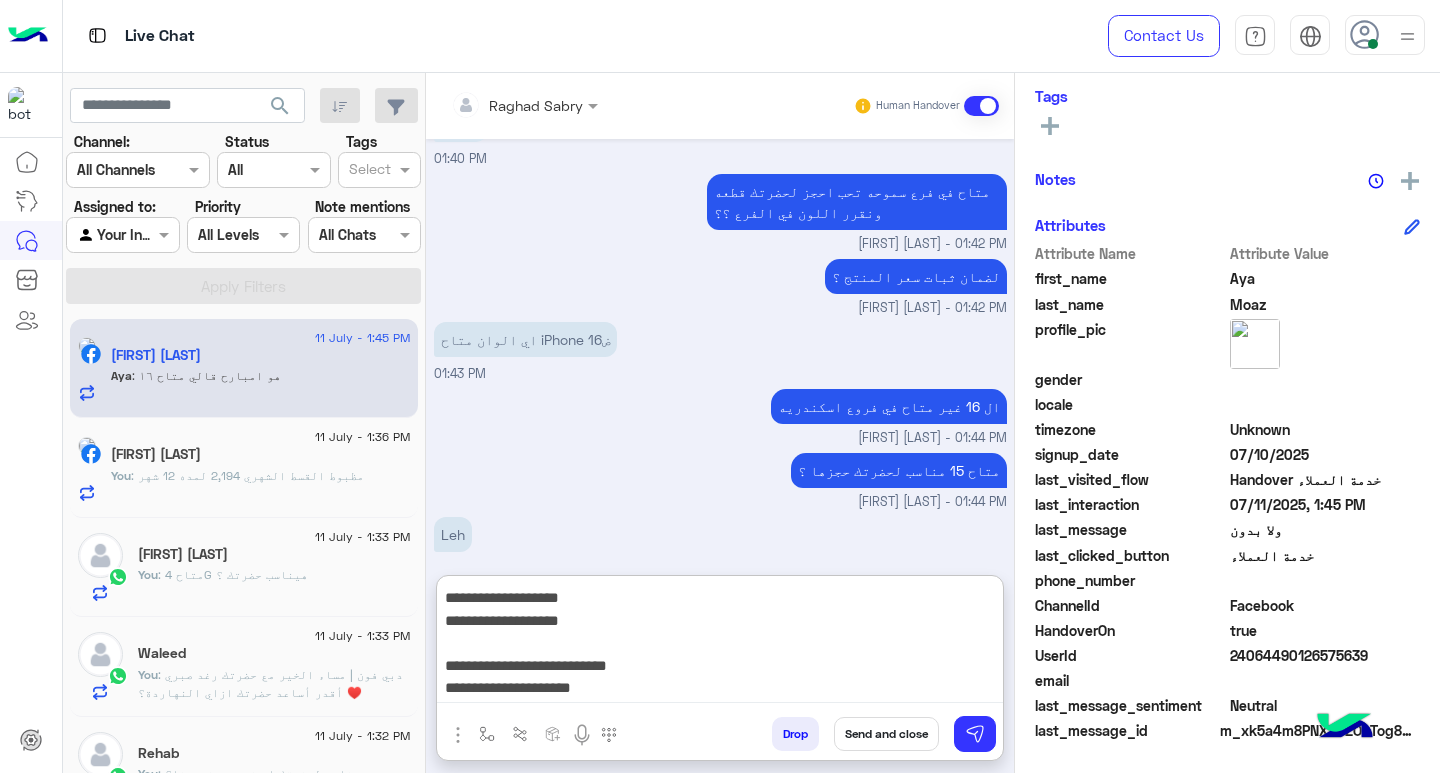 click on "**********" at bounding box center [720, 643] 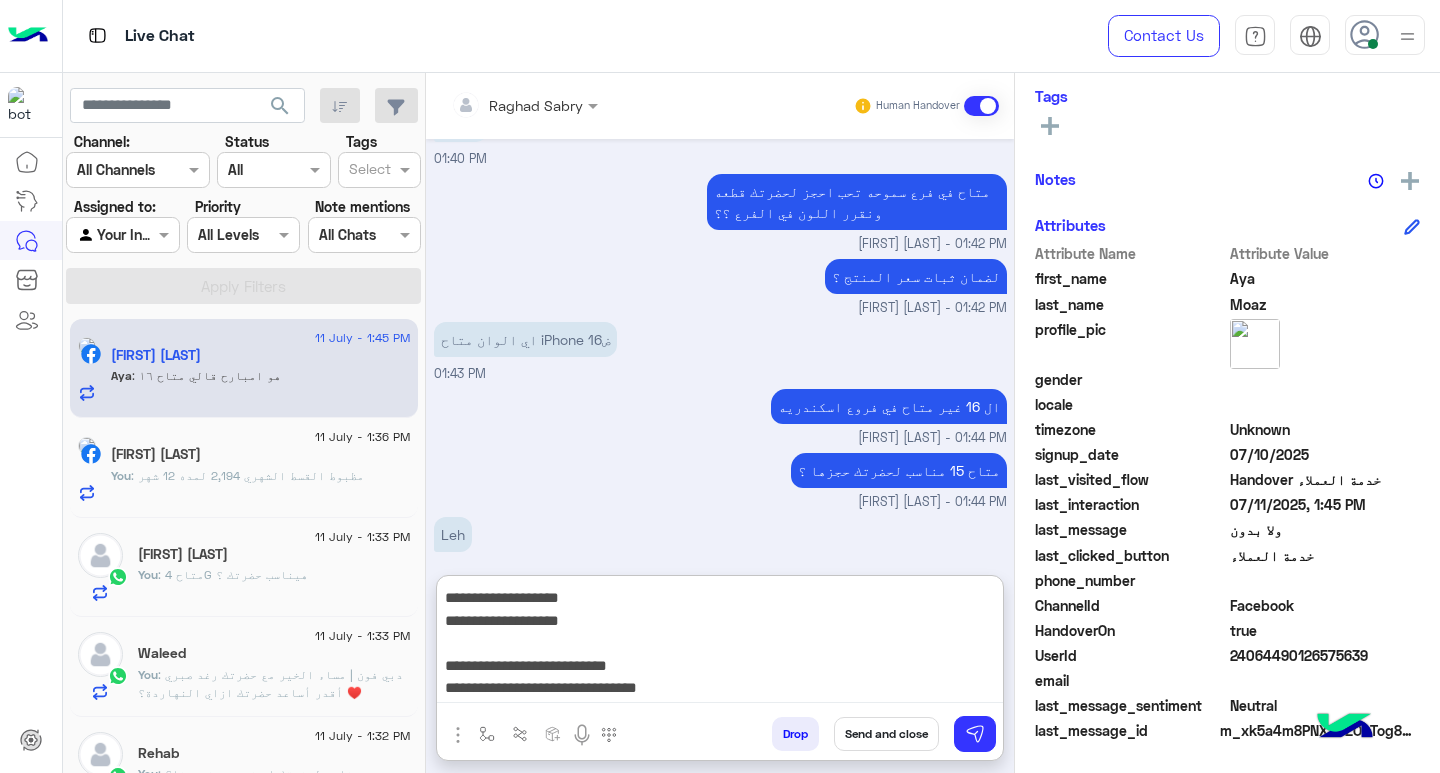 type on "**********" 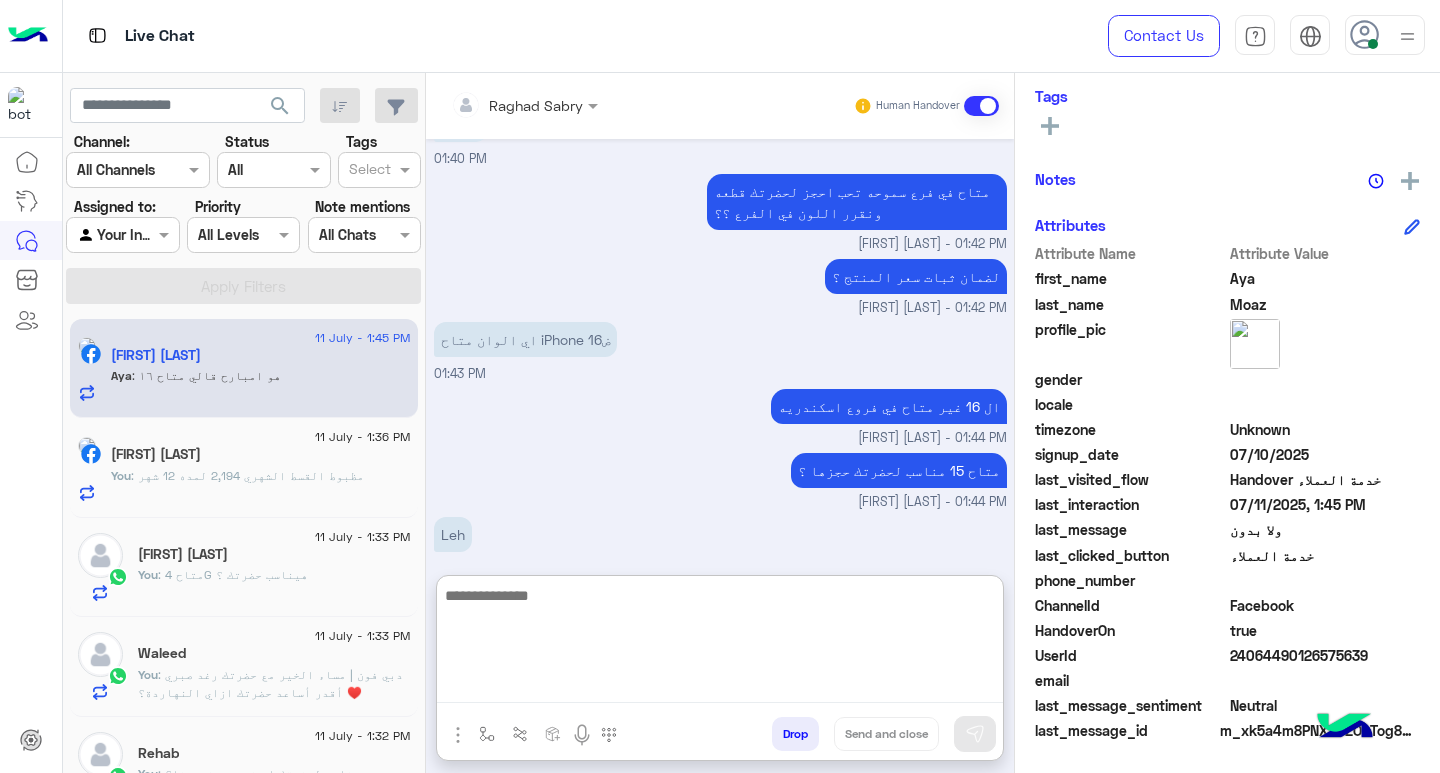 scroll, scrollTop: 0, scrollLeft: 0, axis: both 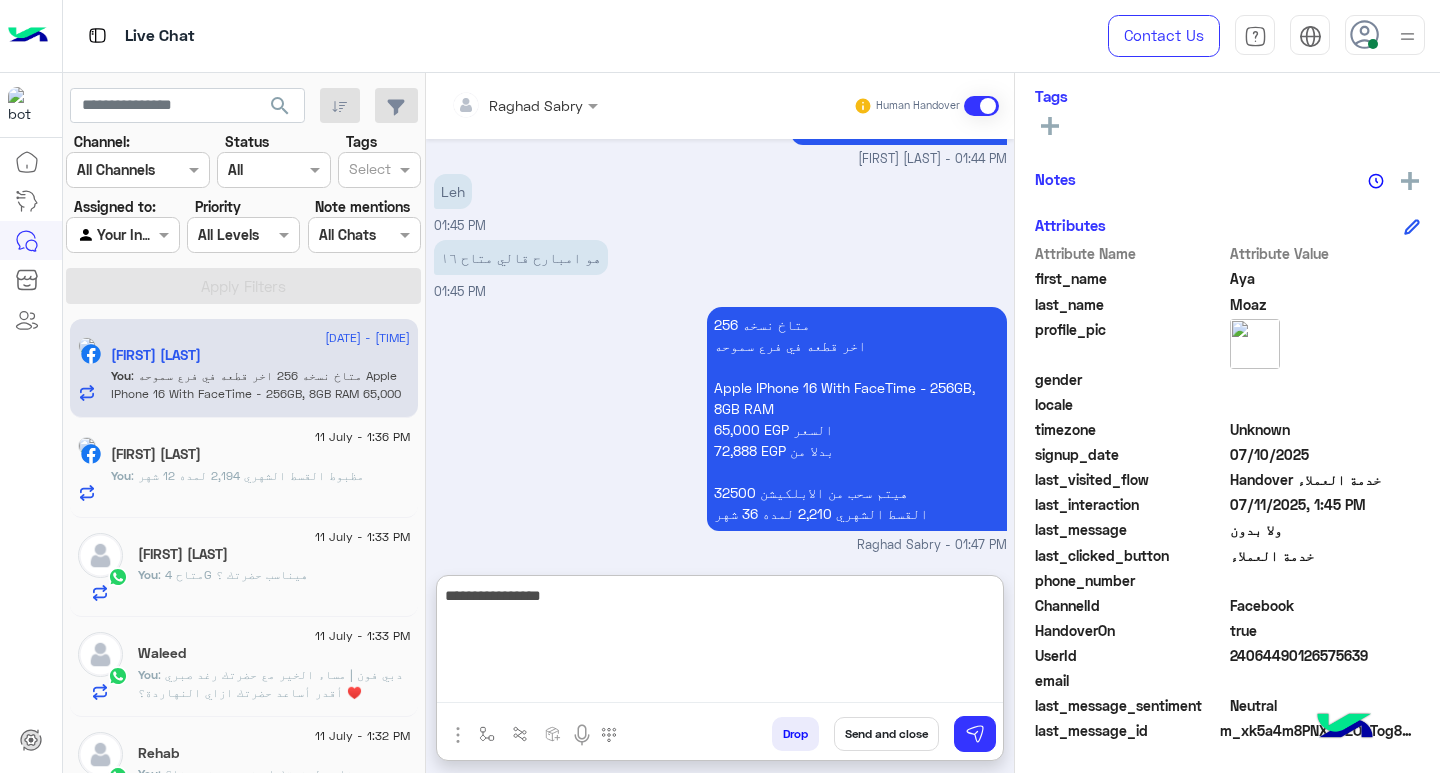 type on "**********" 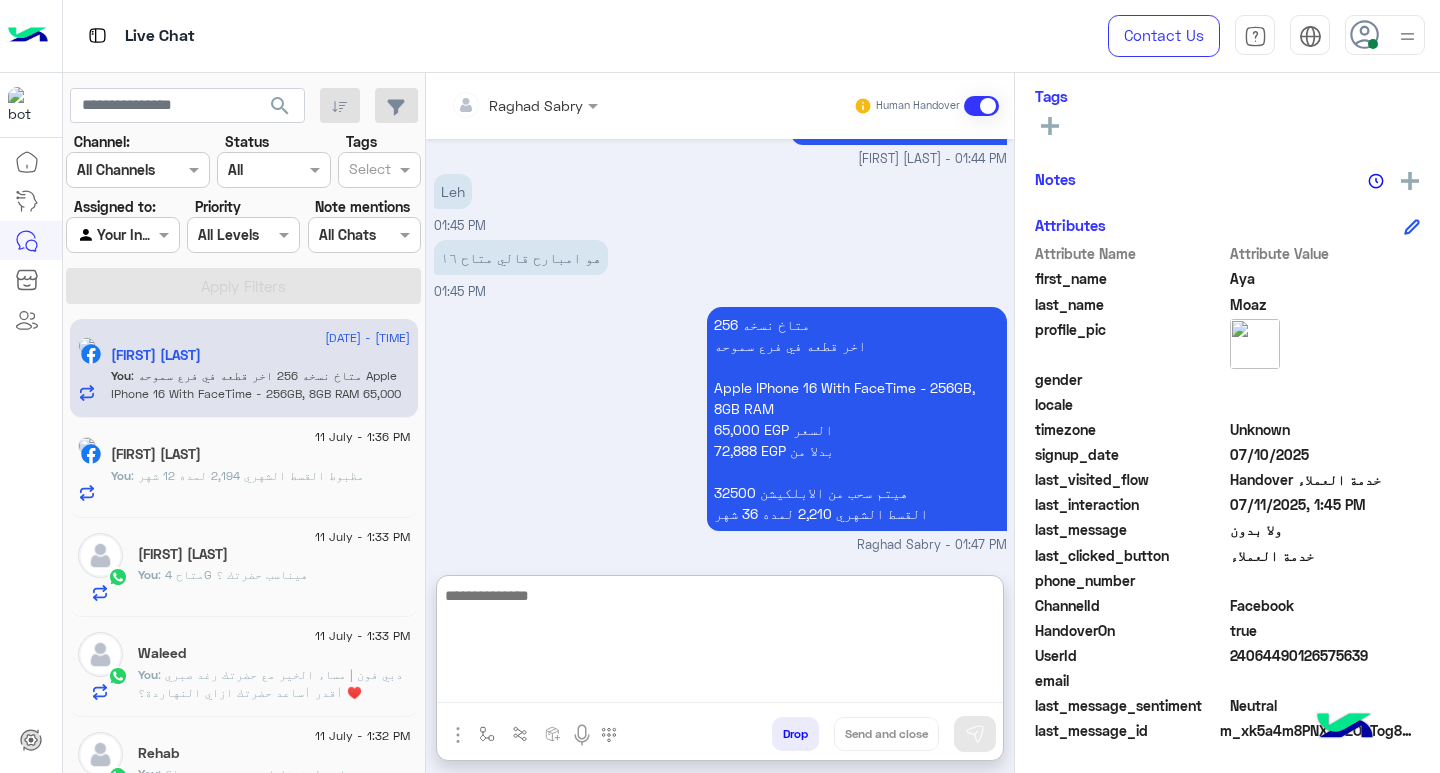 scroll, scrollTop: 1629, scrollLeft: 0, axis: vertical 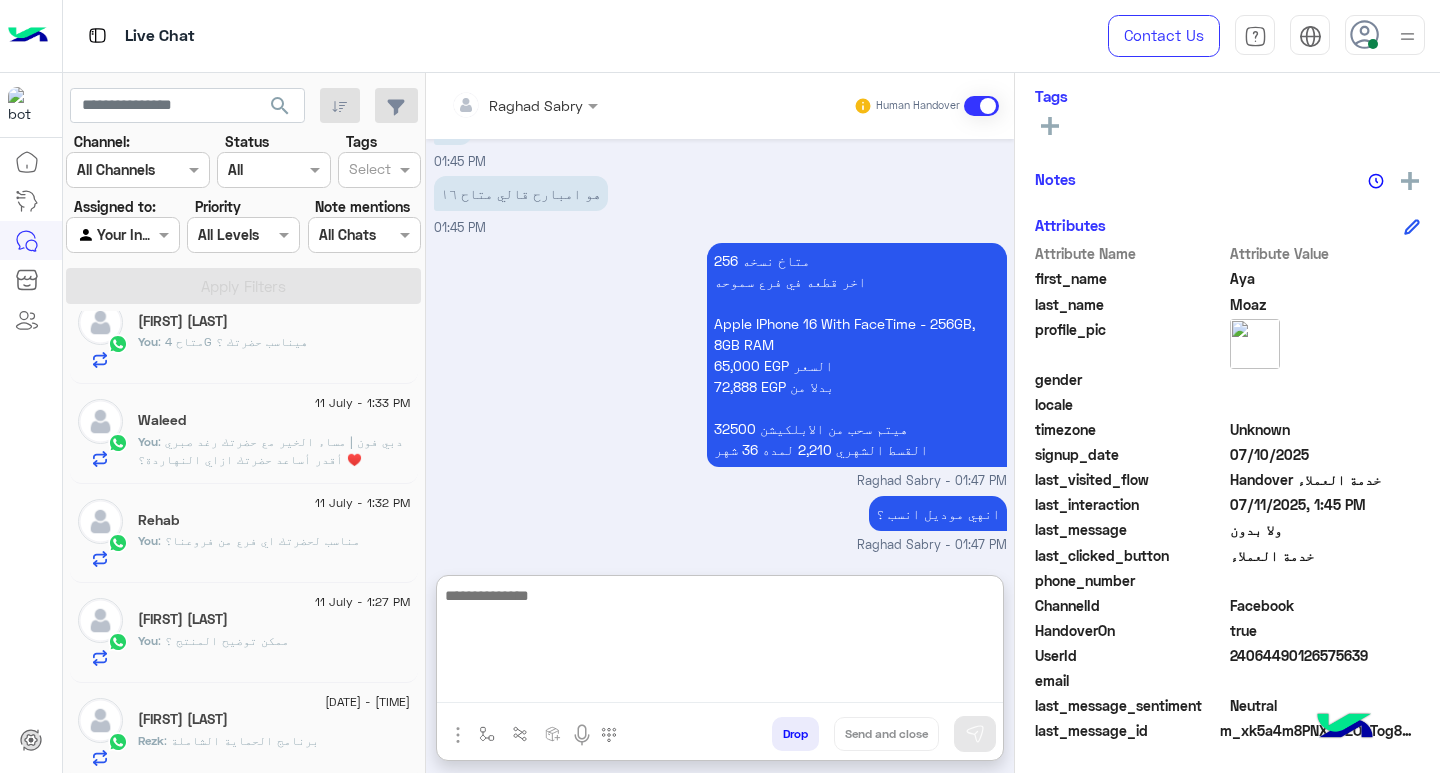 click on "You  : دبي فون | مساء الخير مع حضرتك رغد صبري ♥️
أقدر أساعد حضرتك ازاي النهاردة؟" 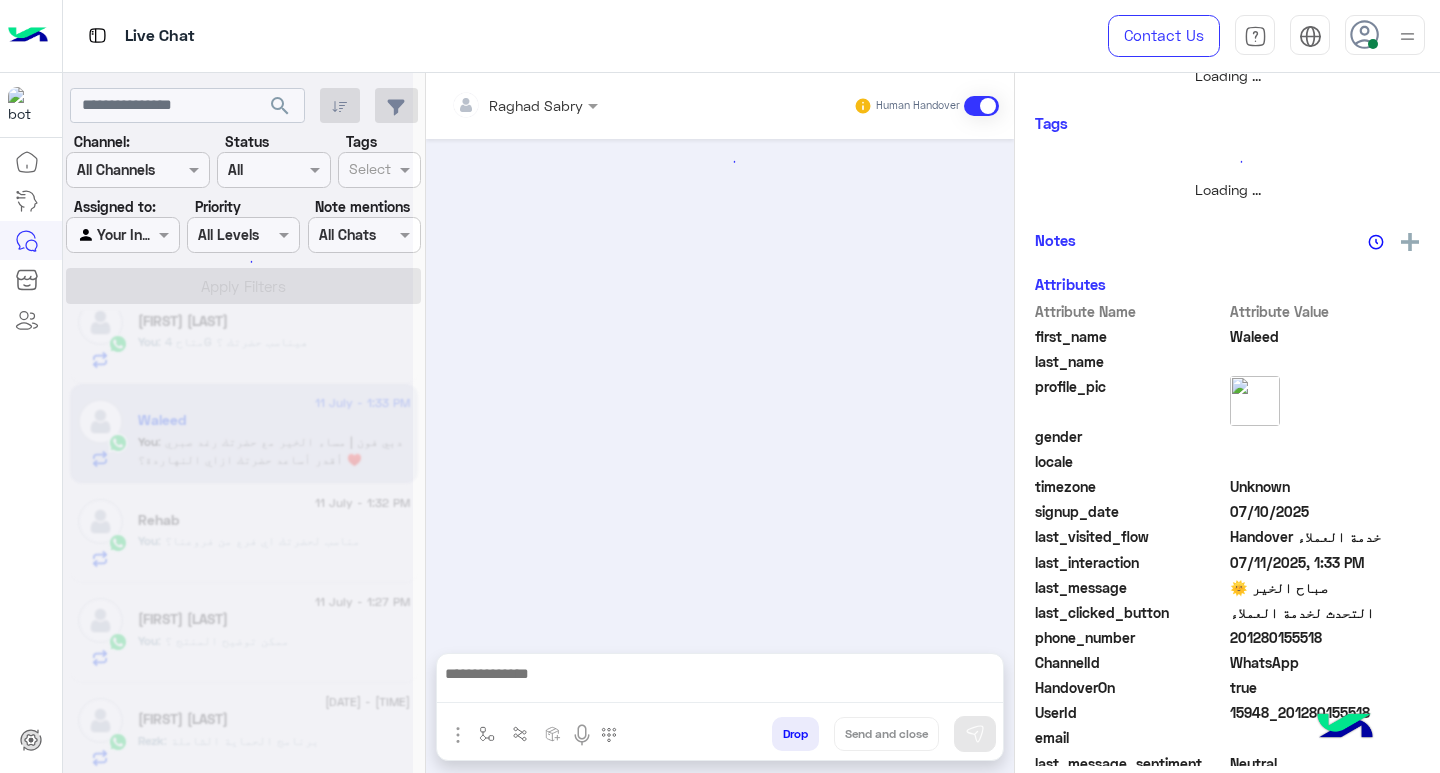 scroll, scrollTop: 0, scrollLeft: 0, axis: both 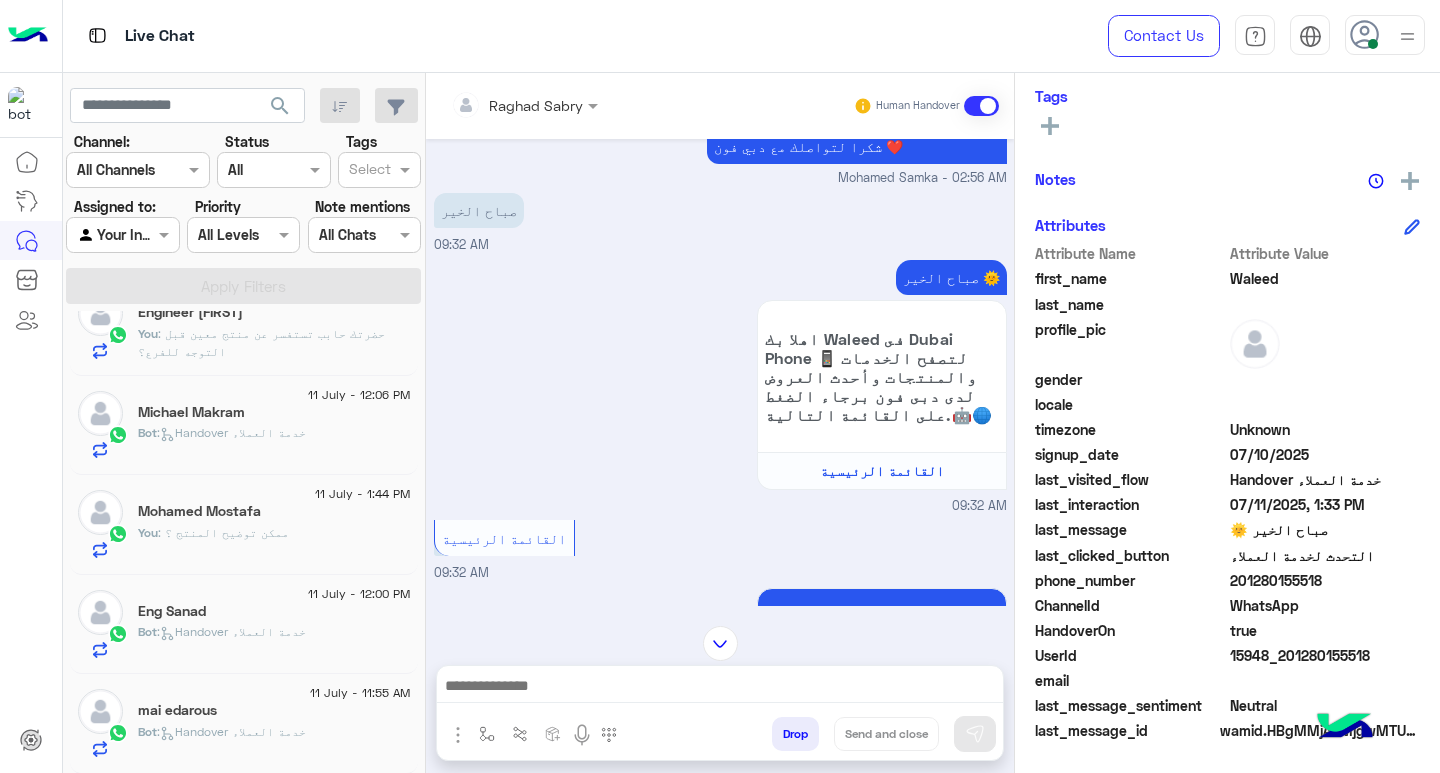 click on "Bot :   Handover خدمة العملاء" 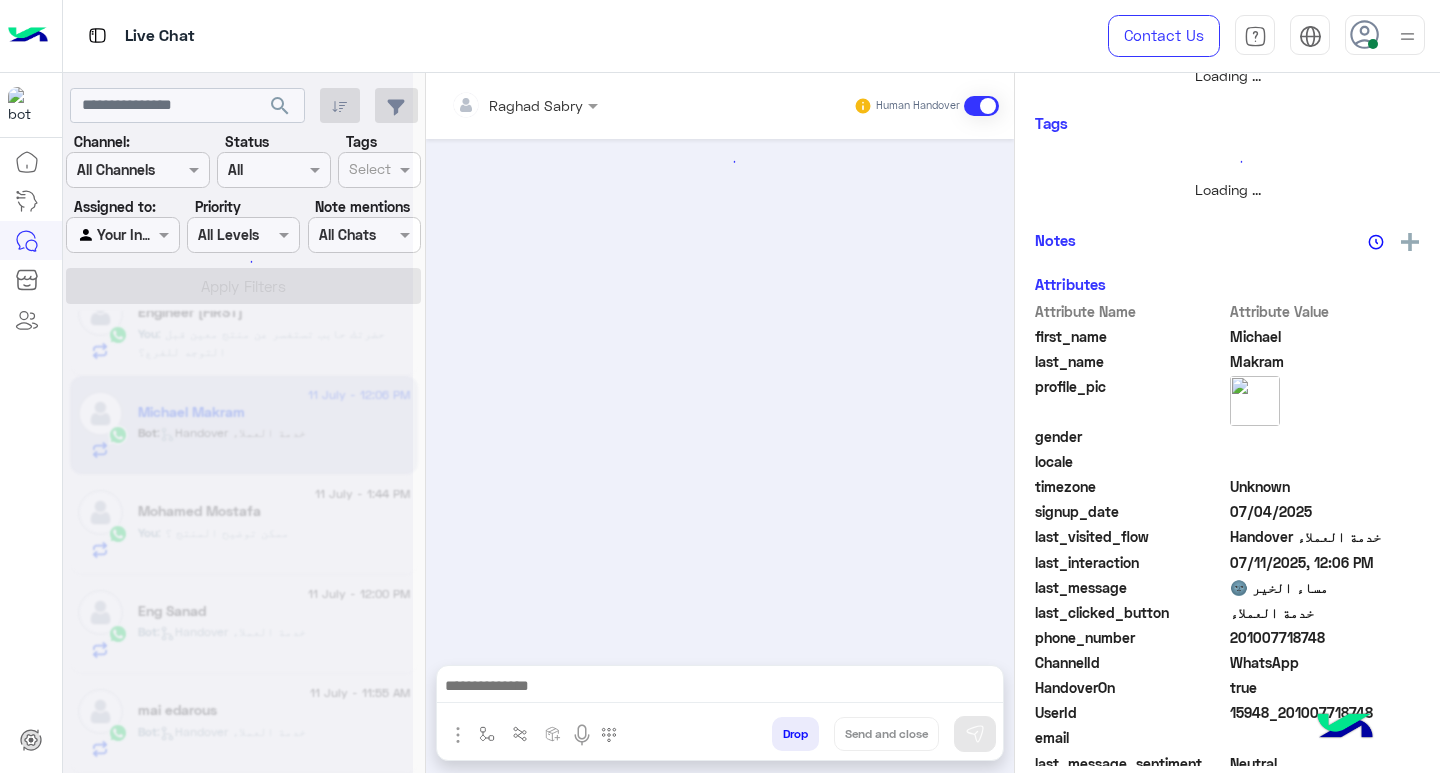 scroll, scrollTop: 355, scrollLeft: 0, axis: vertical 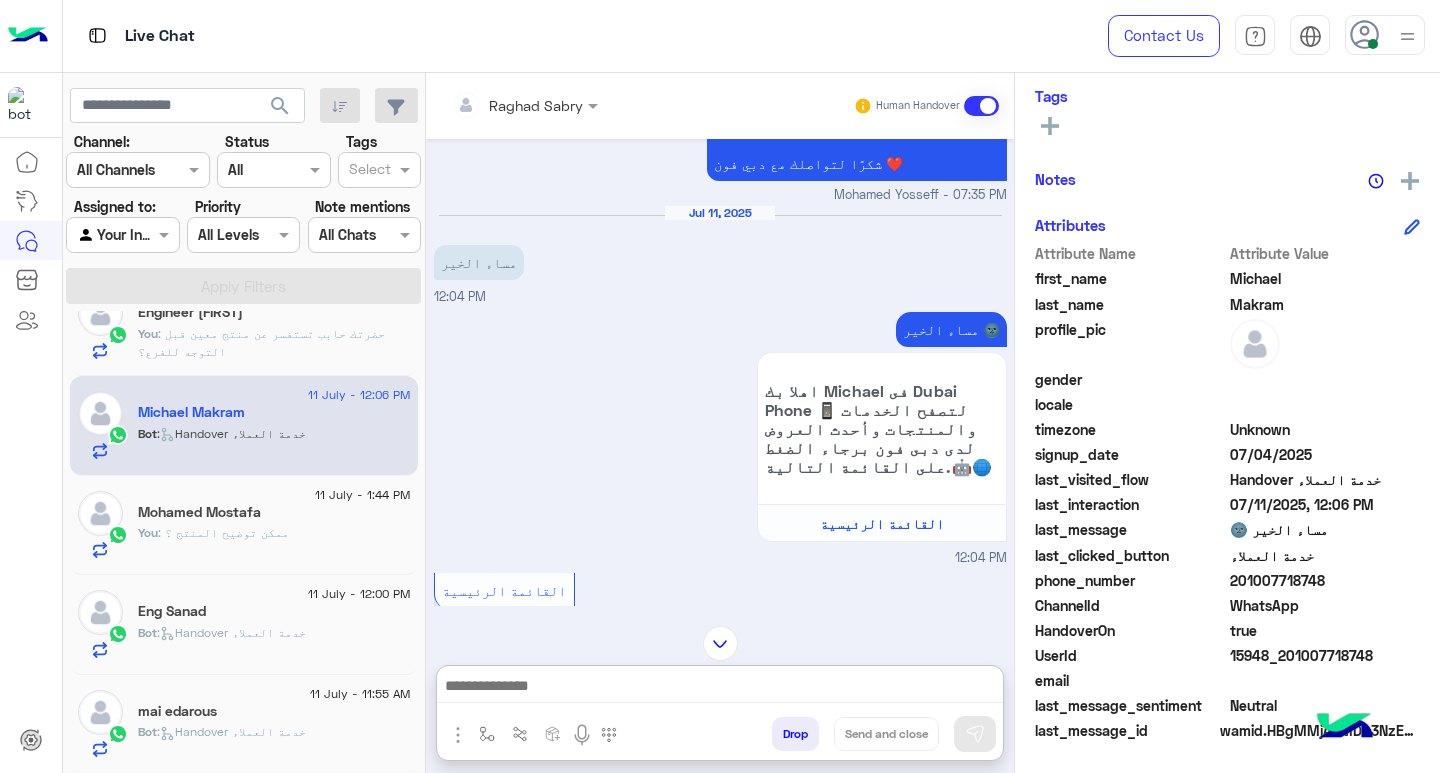drag, startPoint x: 927, startPoint y: 686, endPoint x: 965, endPoint y: 704, distance: 42.047592 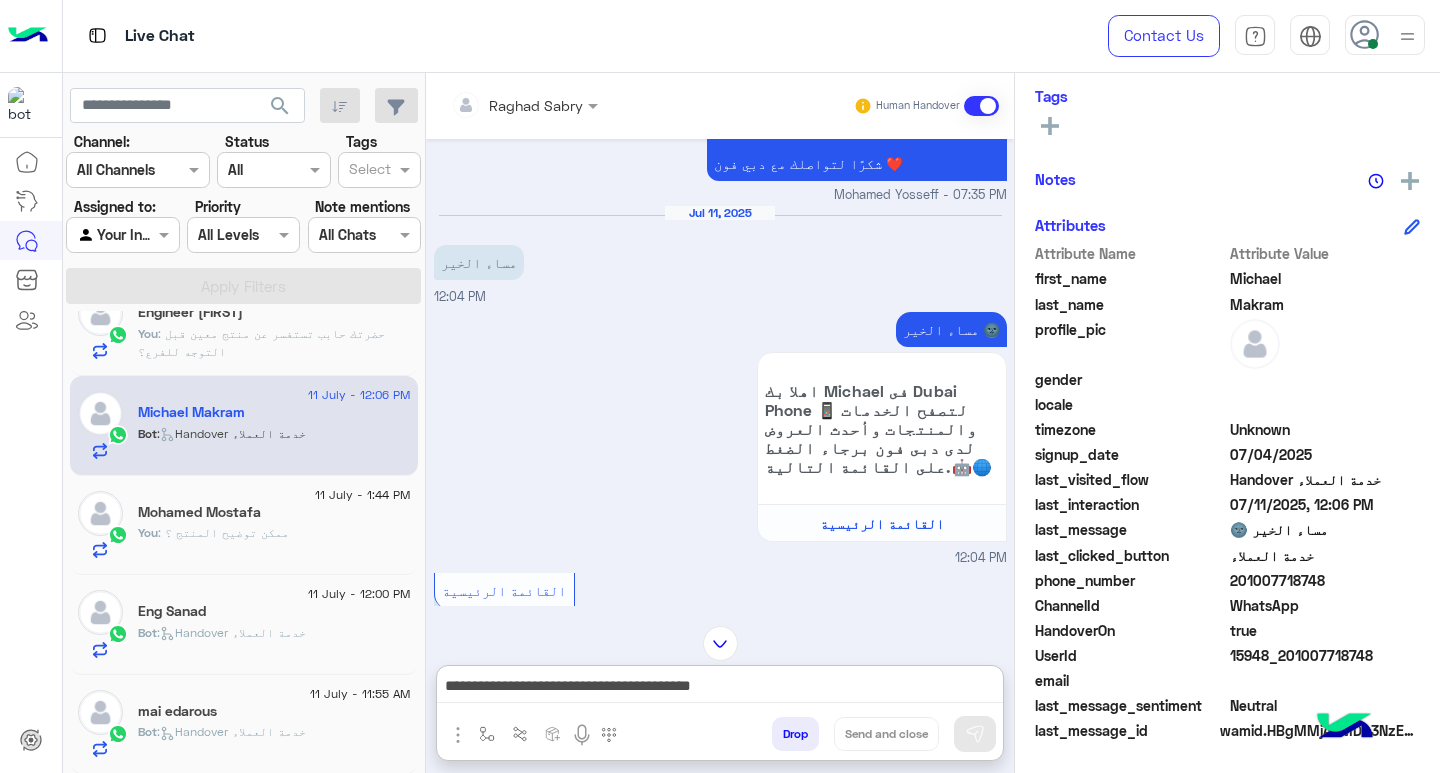 scroll, scrollTop: 0, scrollLeft: 0, axis: both 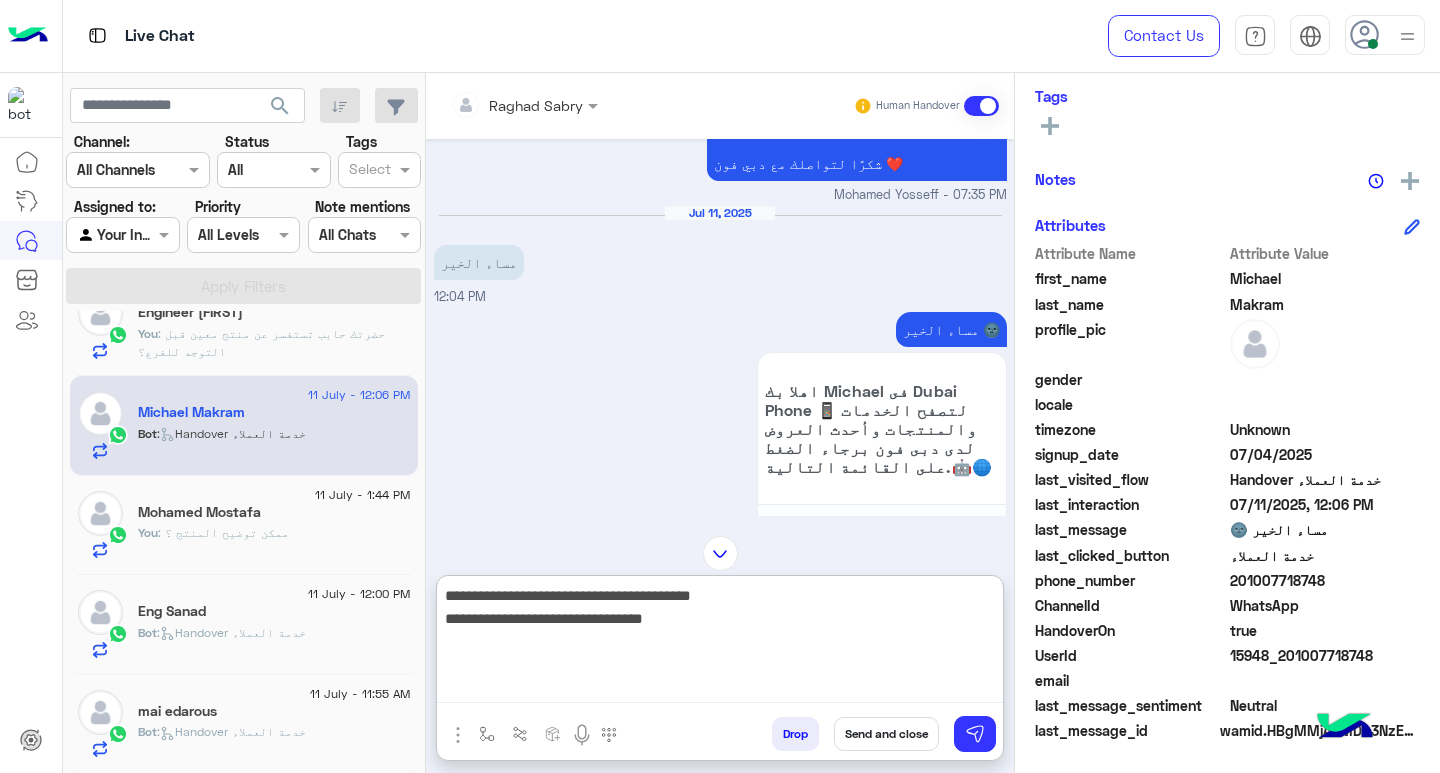 type on "**********" 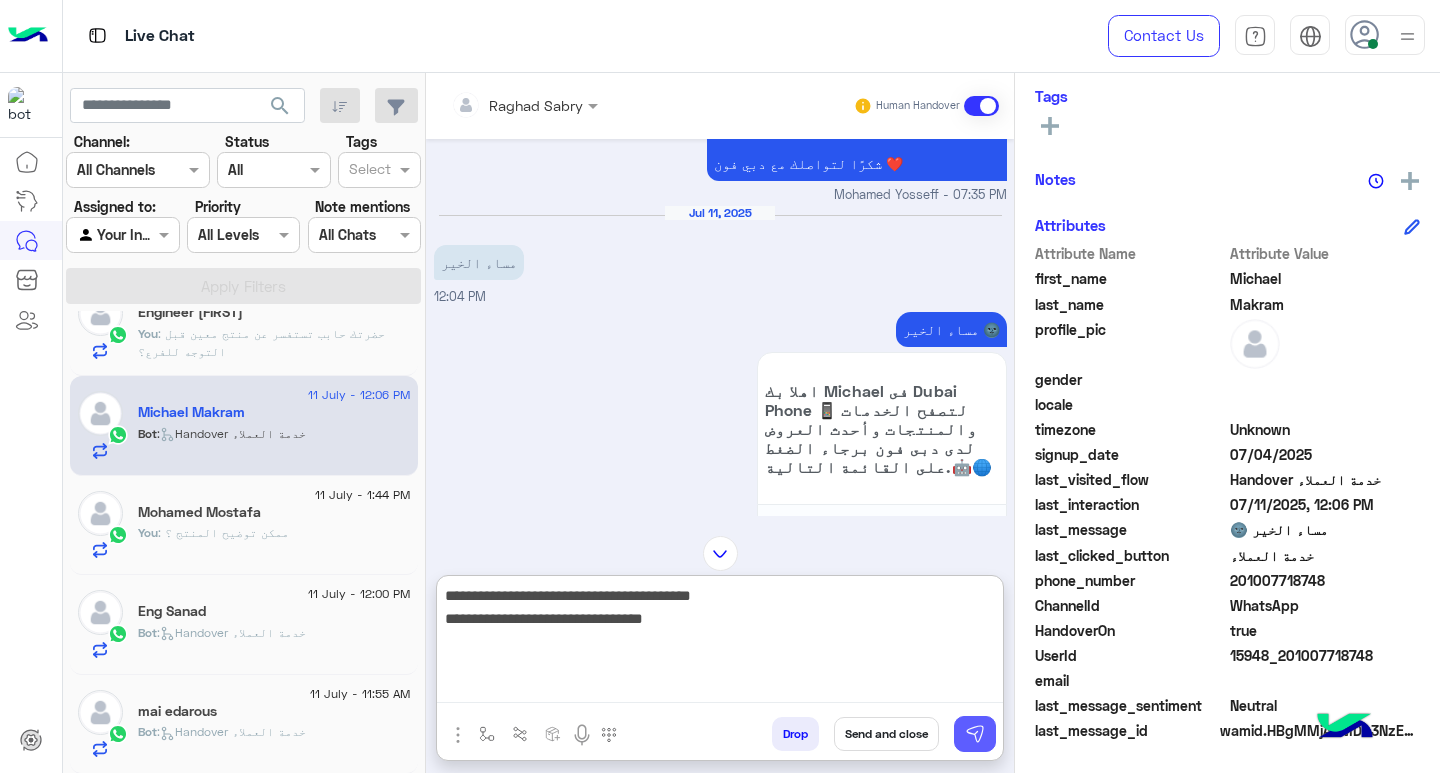 click at bounding box center [975, 734] 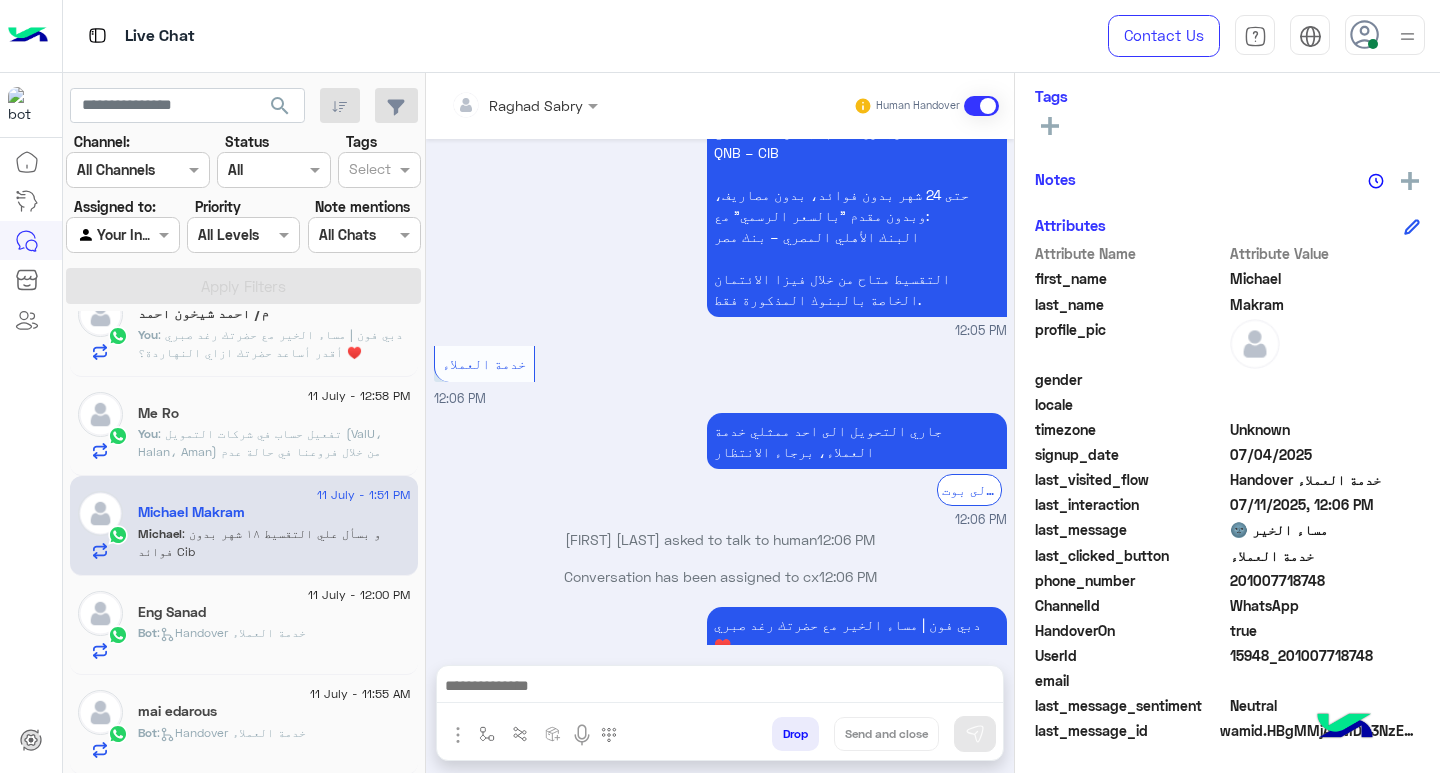 scroll, scrollTop: 3483, scrollLeft: 0, axis: vertical 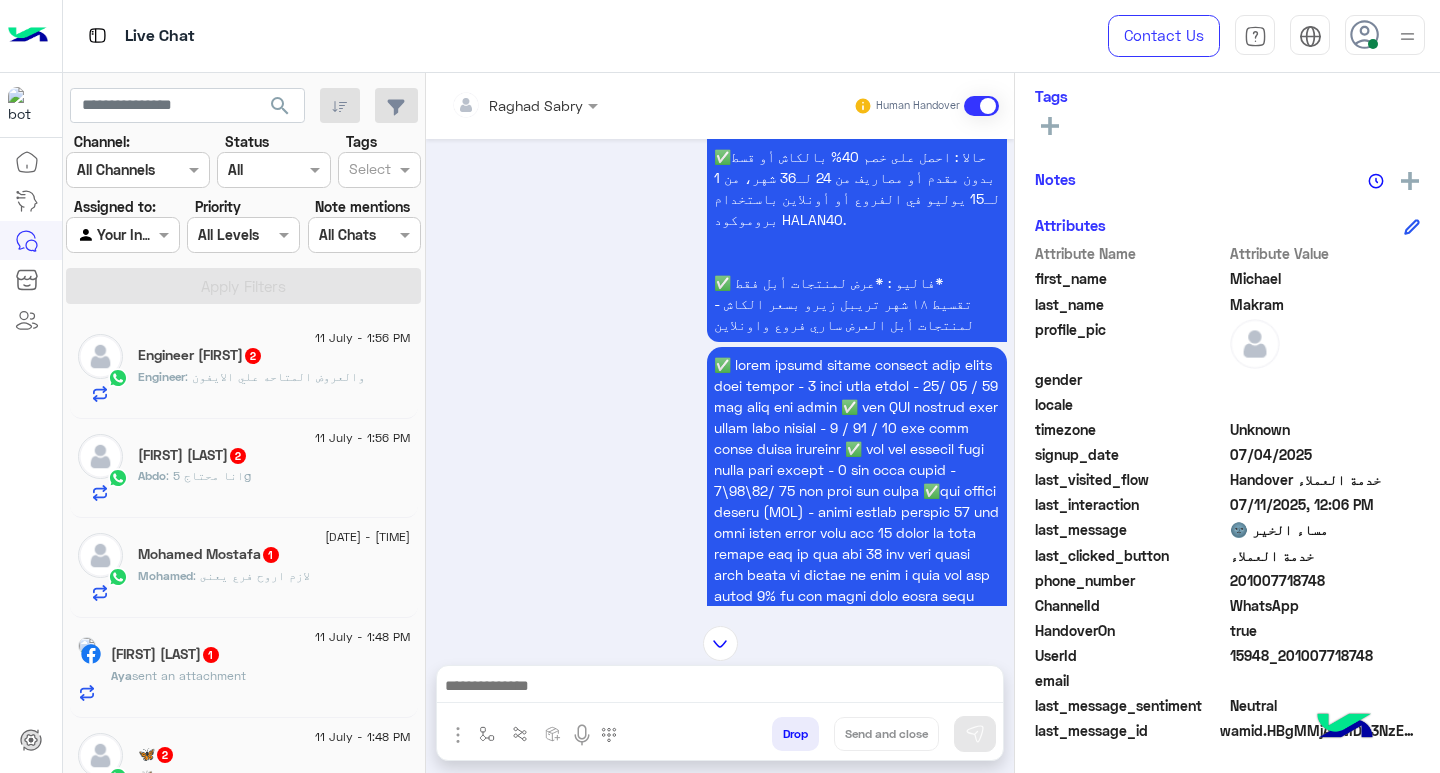 click on ": والعروض المتاحه علي الايفون" 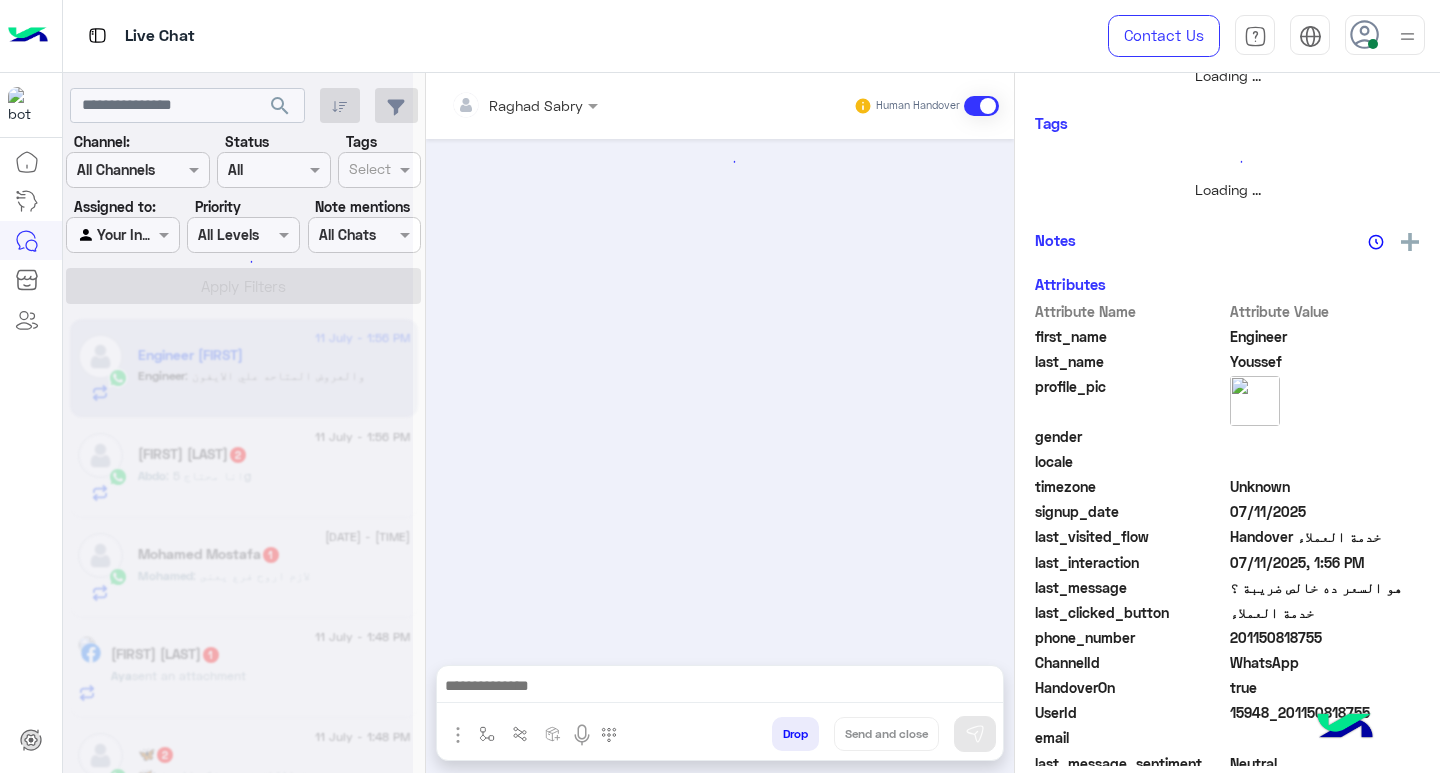 scroll, scrollTop: 355, scrollLeft: 0, axis: vertical 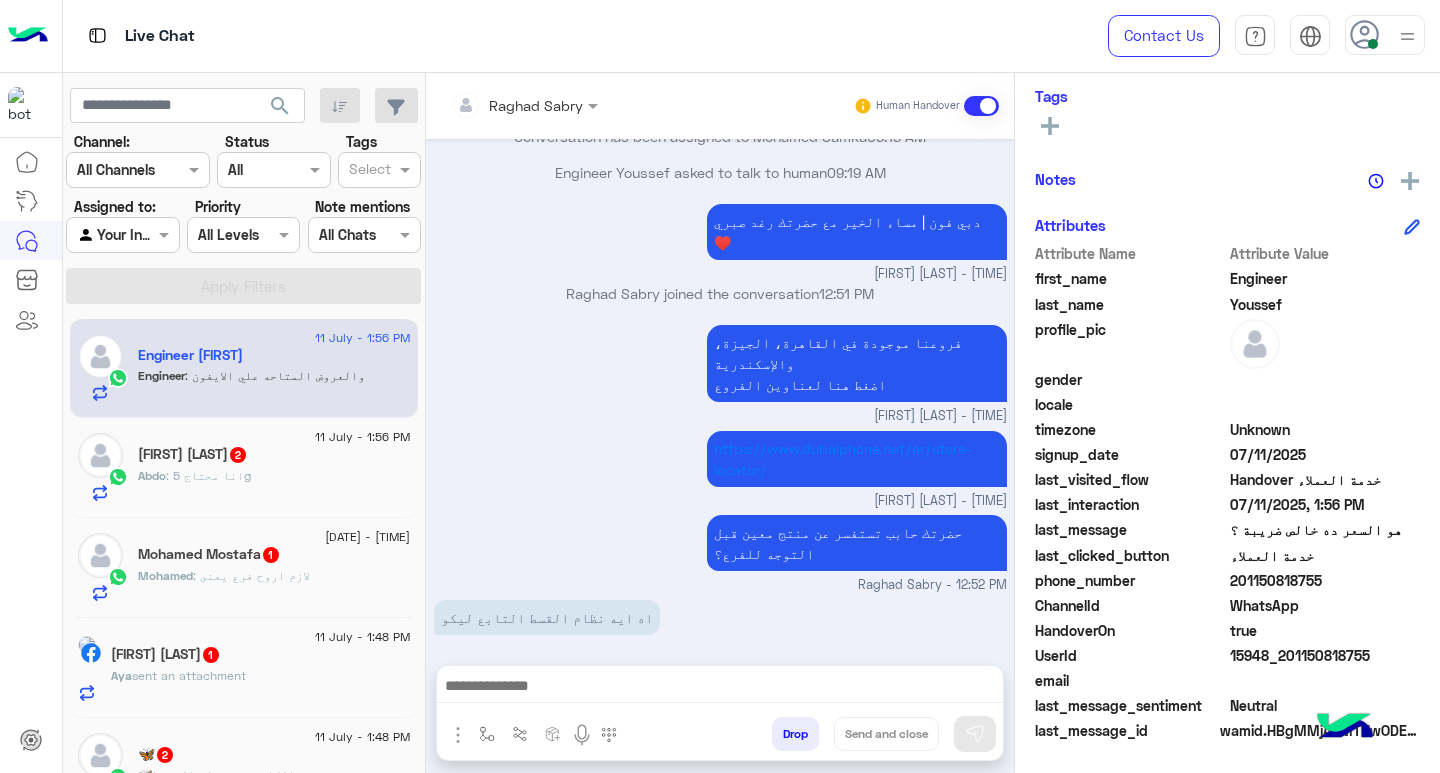 click on "Abdo : انا محتاج 5g" 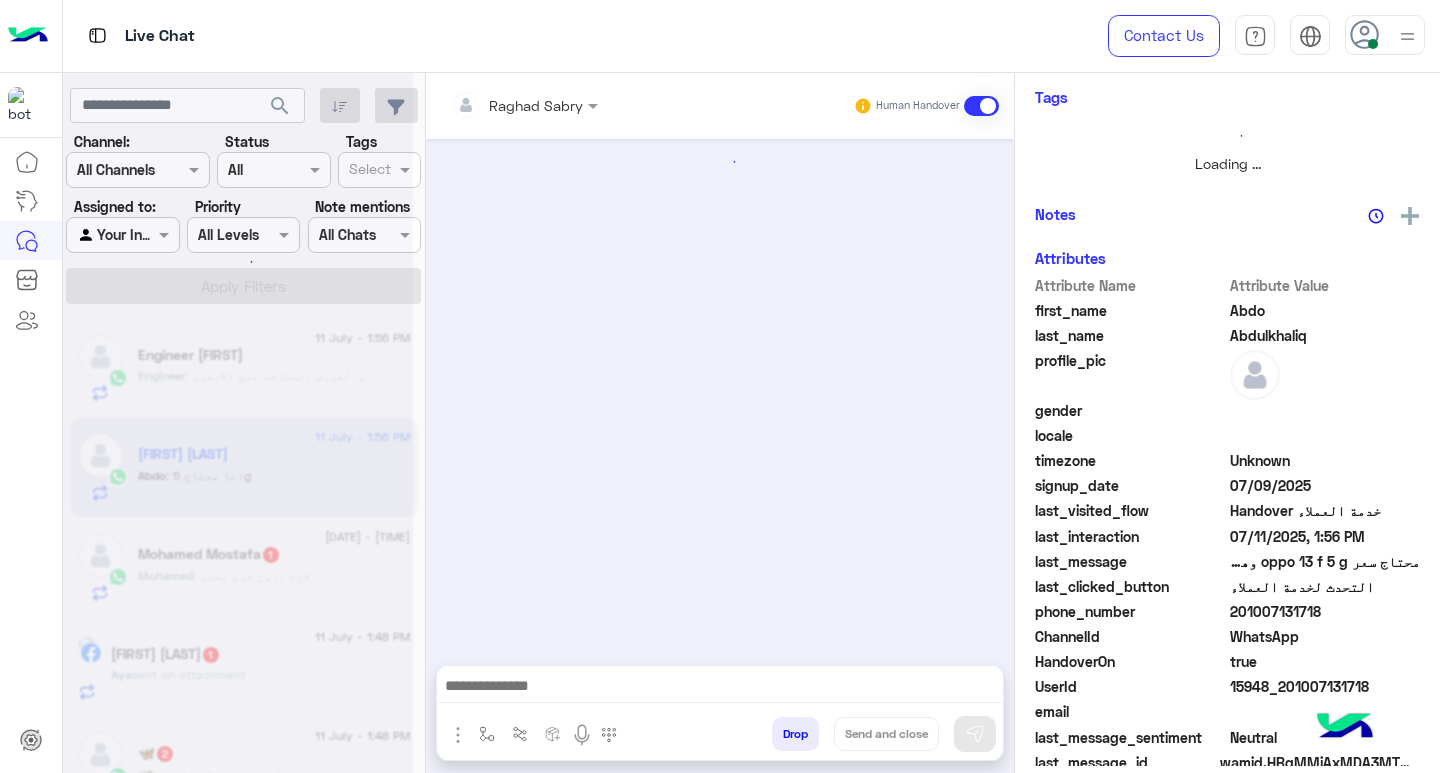 scroll, scrollTop: 325, scrollLeft: 0, axis: vertical 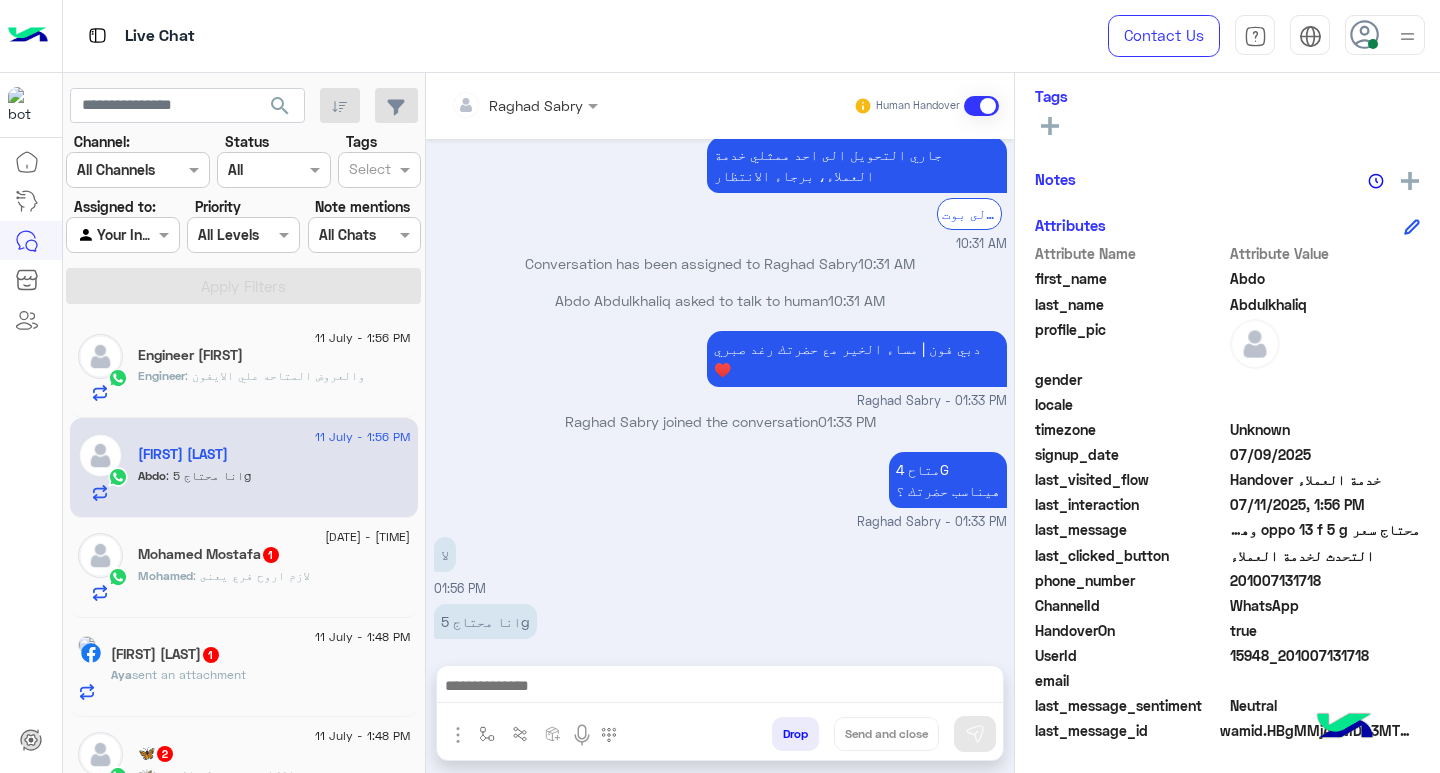 drag, startPoint x: 722, startPoint y: 541, endPoint x: 781, endPoint y: 423, distance: 131.92801 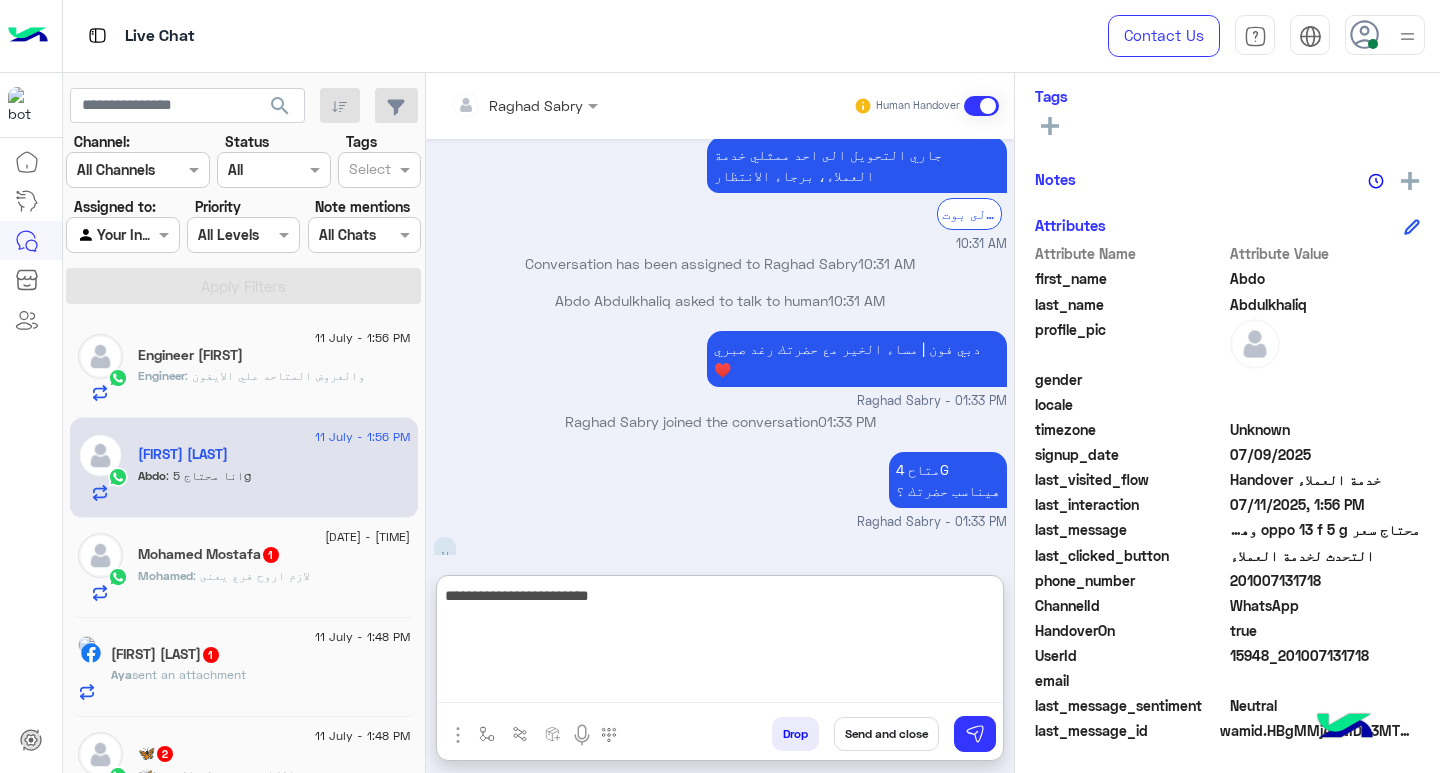 type on "**********" 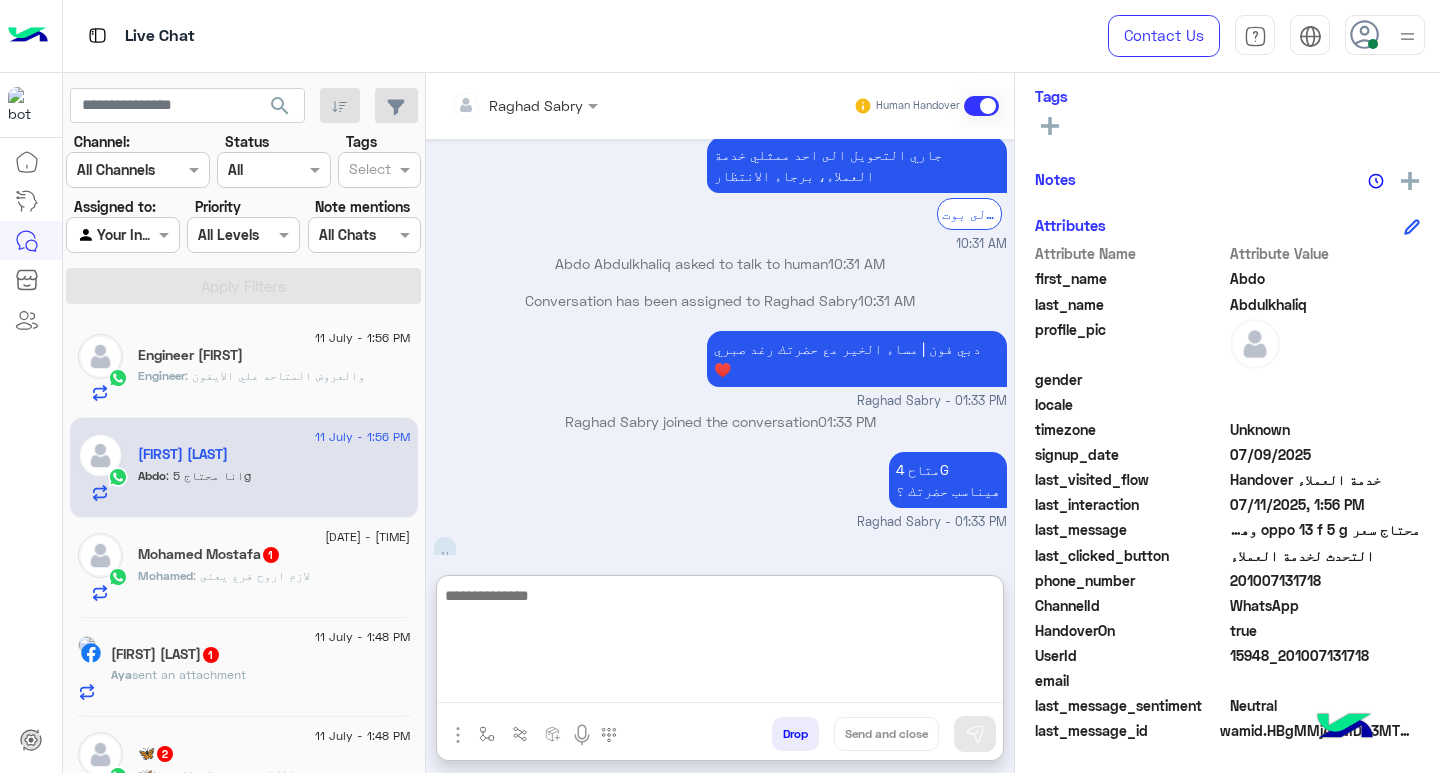 scroll, scrollTop: 1666, scrollLeft: 0, axis: vertical 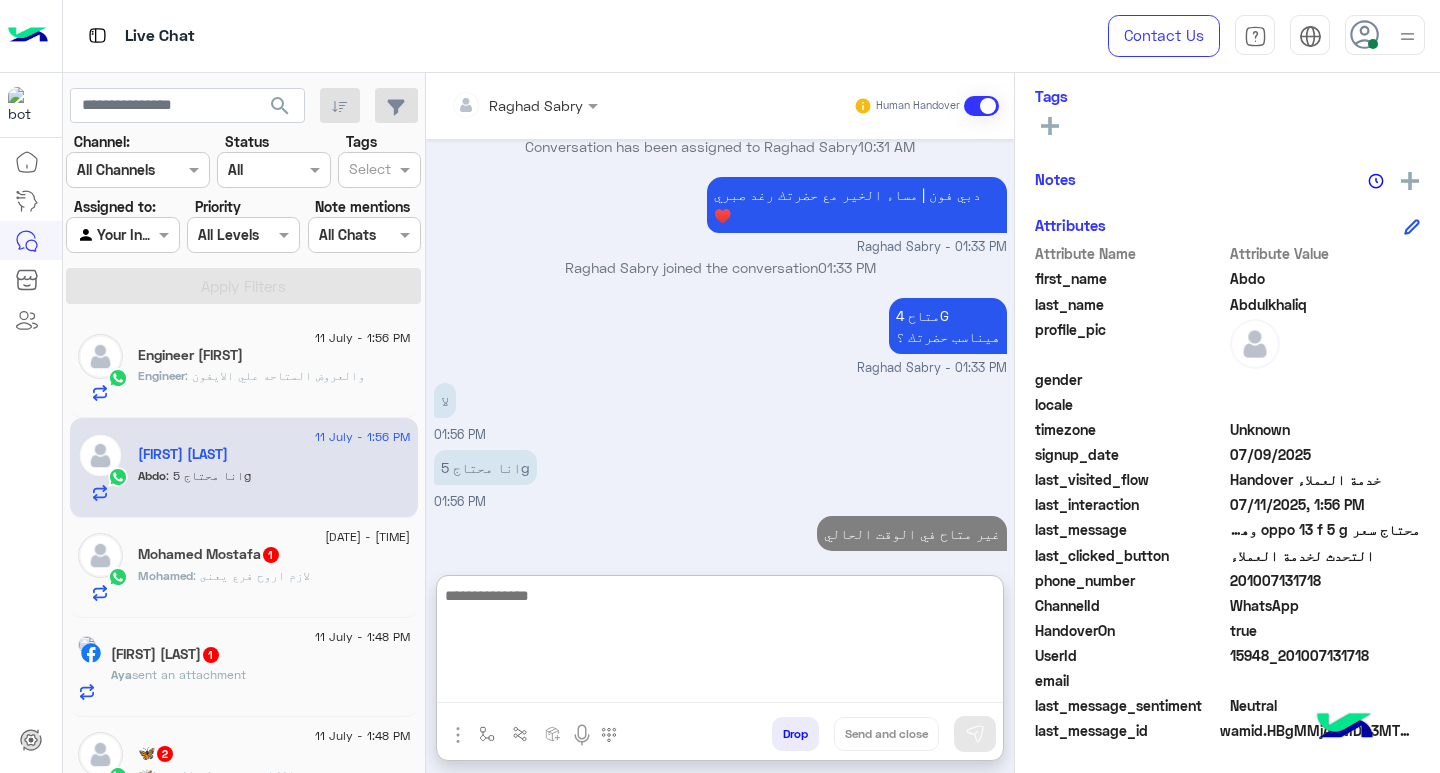 click on "[DATE] - [TIME]" 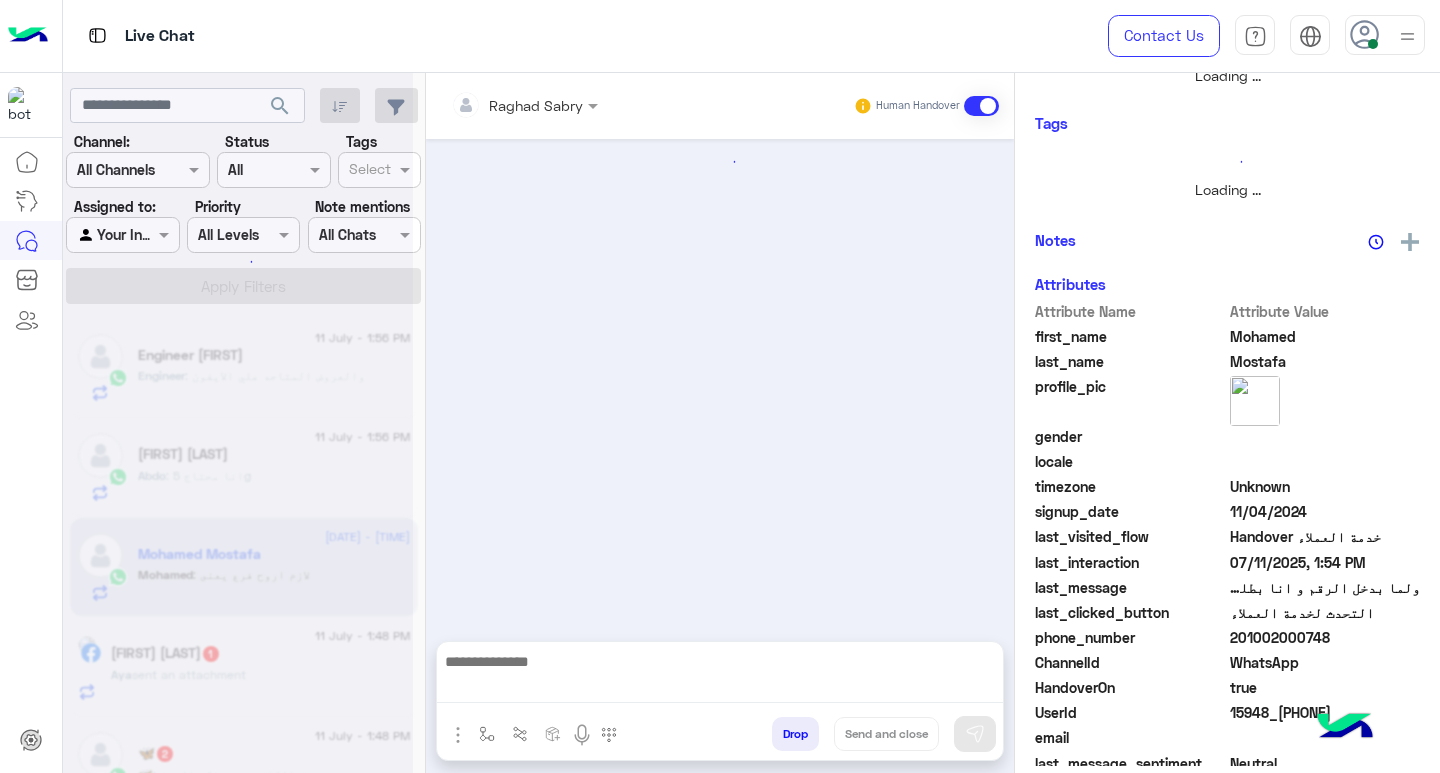 scroll, scrollTop: 0, scrollLeft: 0, axis: both 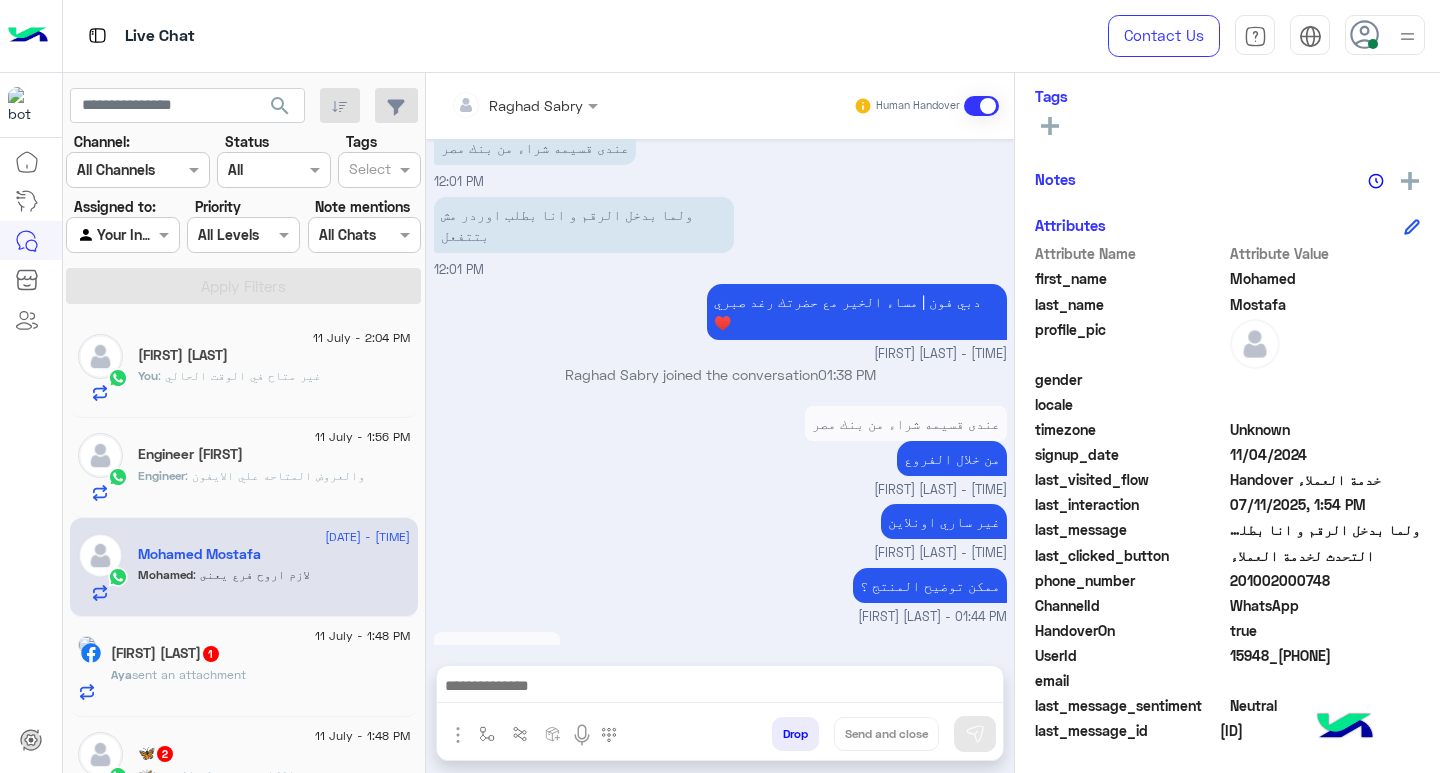 click at bounding box center [720, 688] 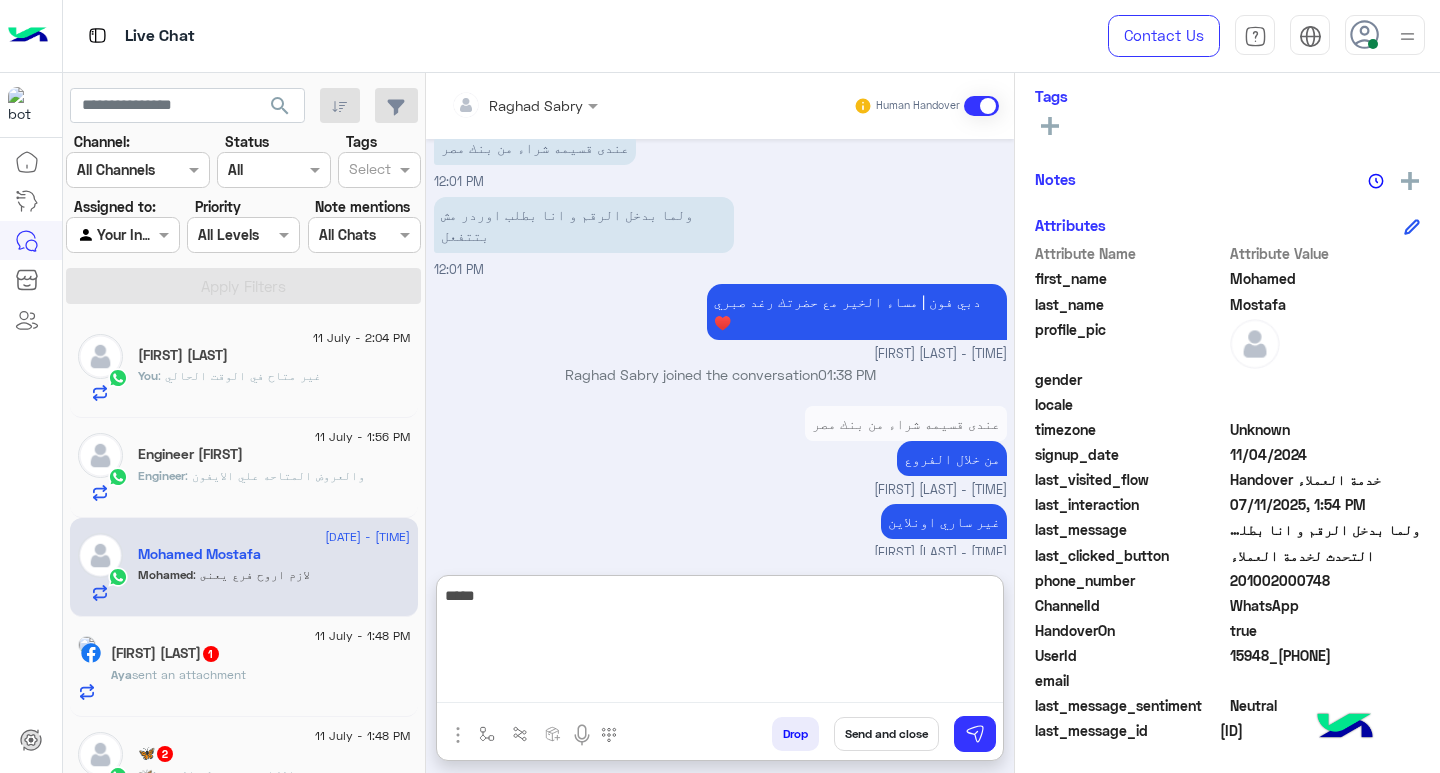 type on "*****" 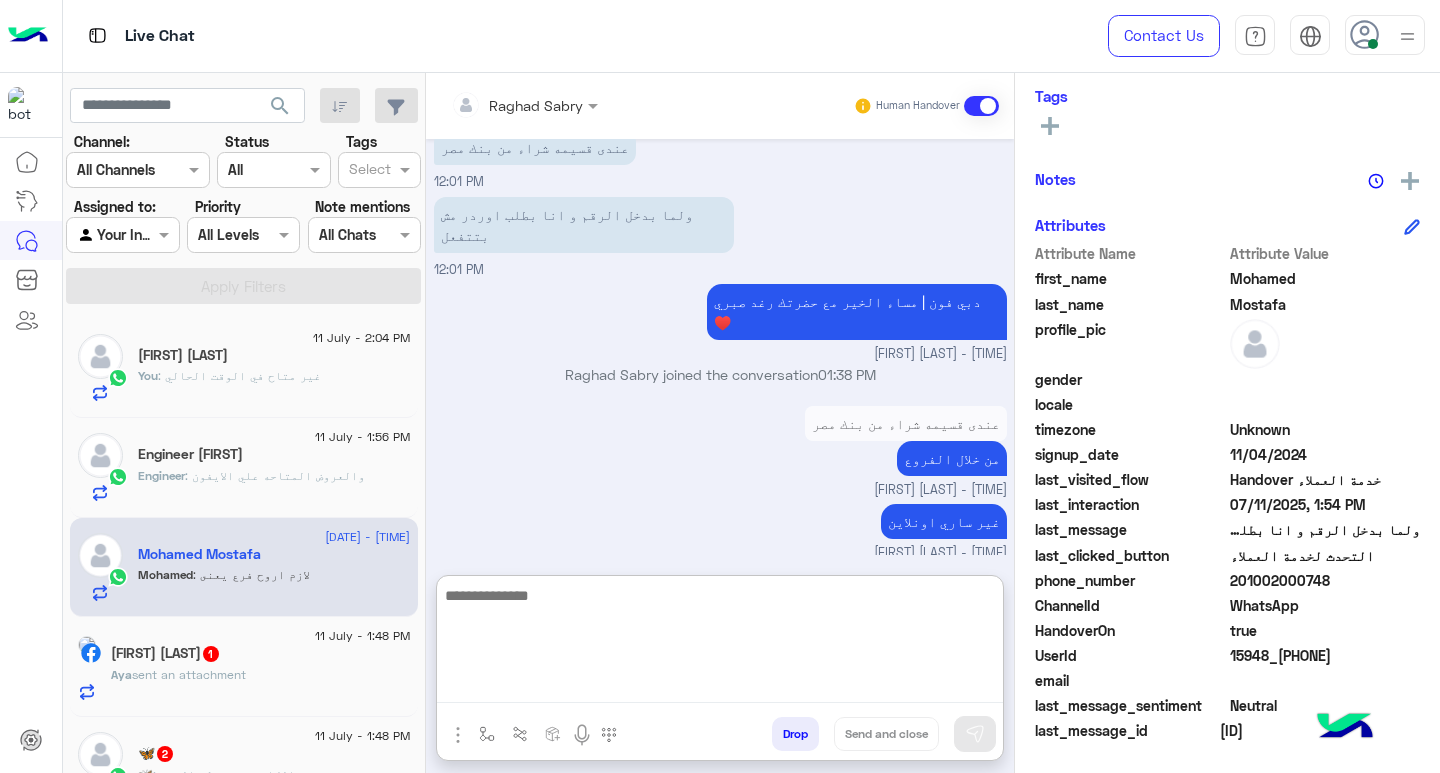 scroll, scrollTop: 1660, scrollLeft: 0, axis: vertical 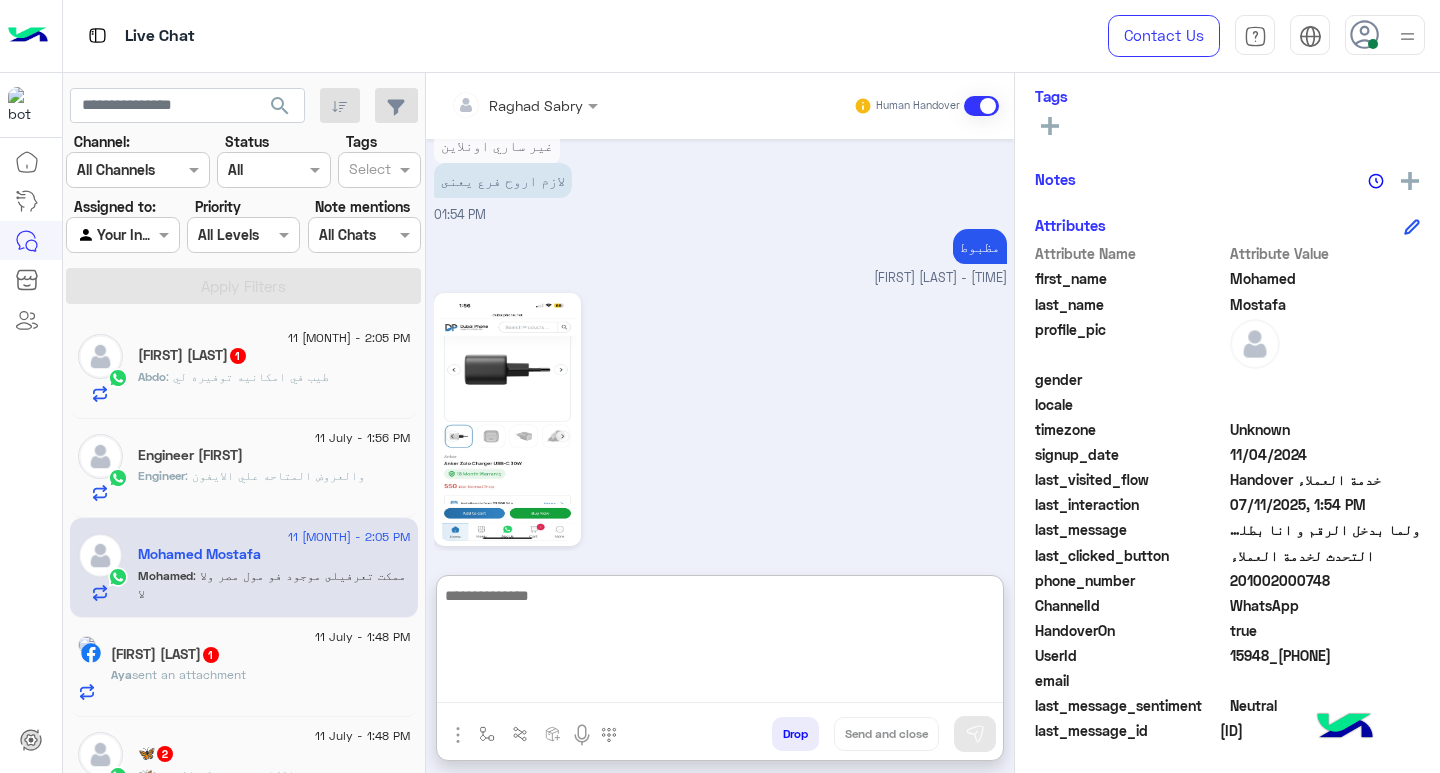 click on "Abdo : طيب في امكانيه توفيره لي" 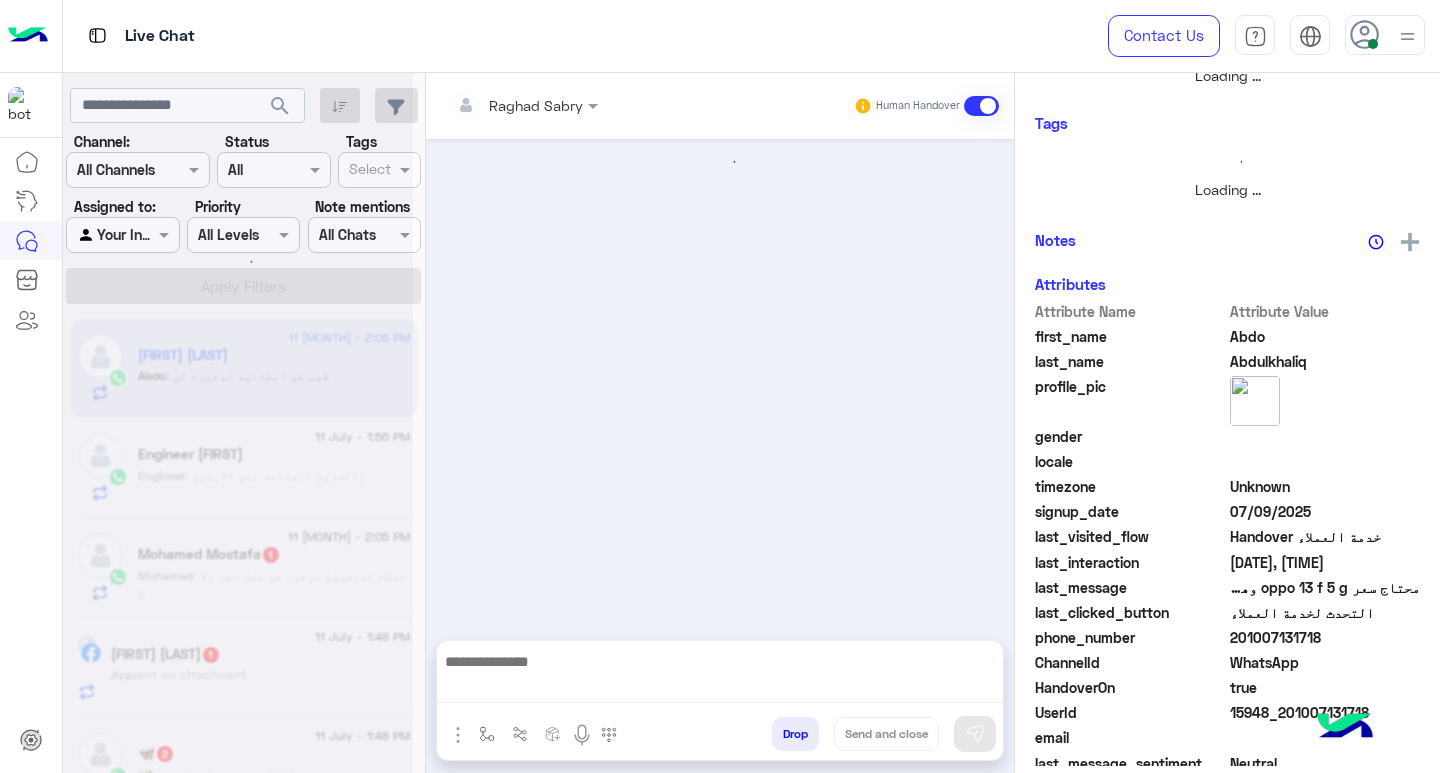 scroll, scrollTop: 0, scrollLeft: 0, axis: both 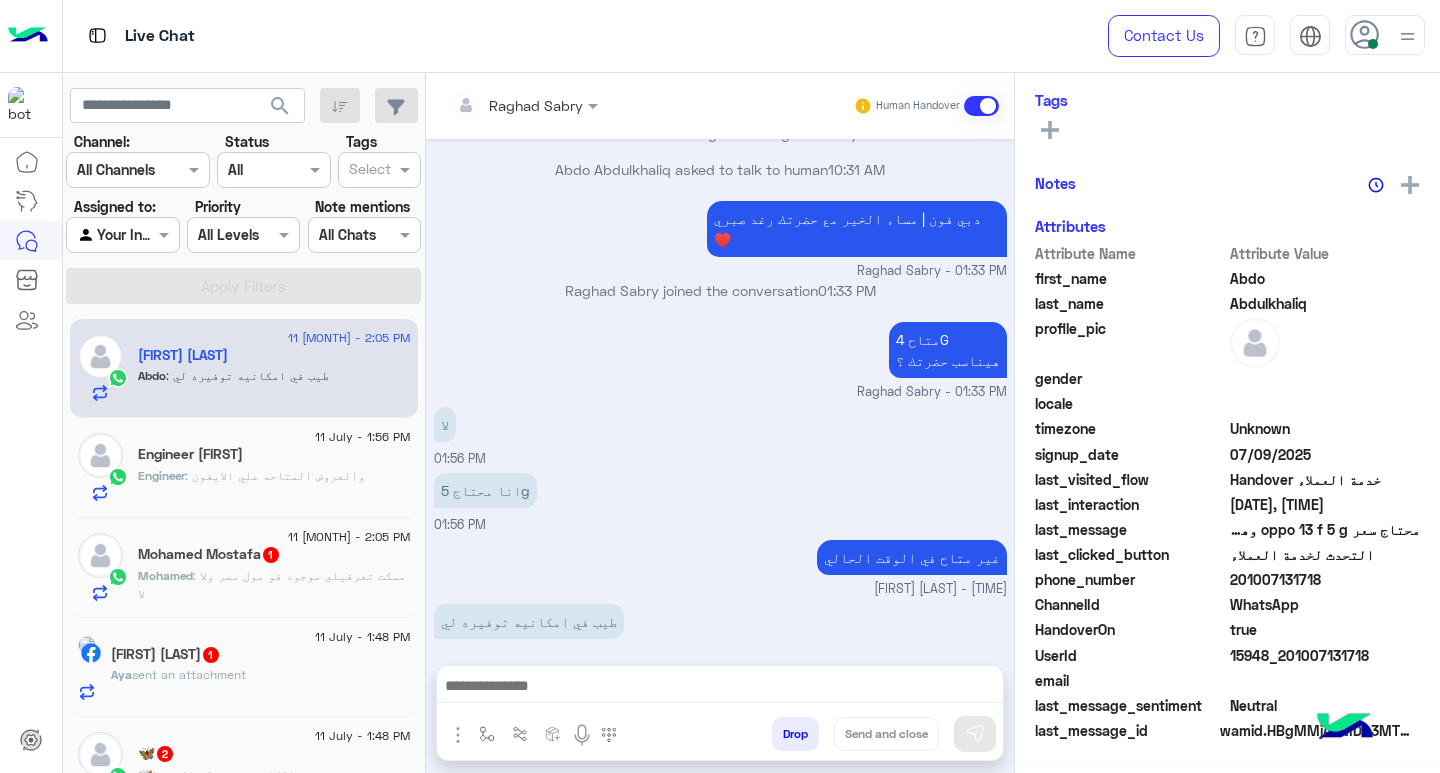 click at bounding box center (720, 688) 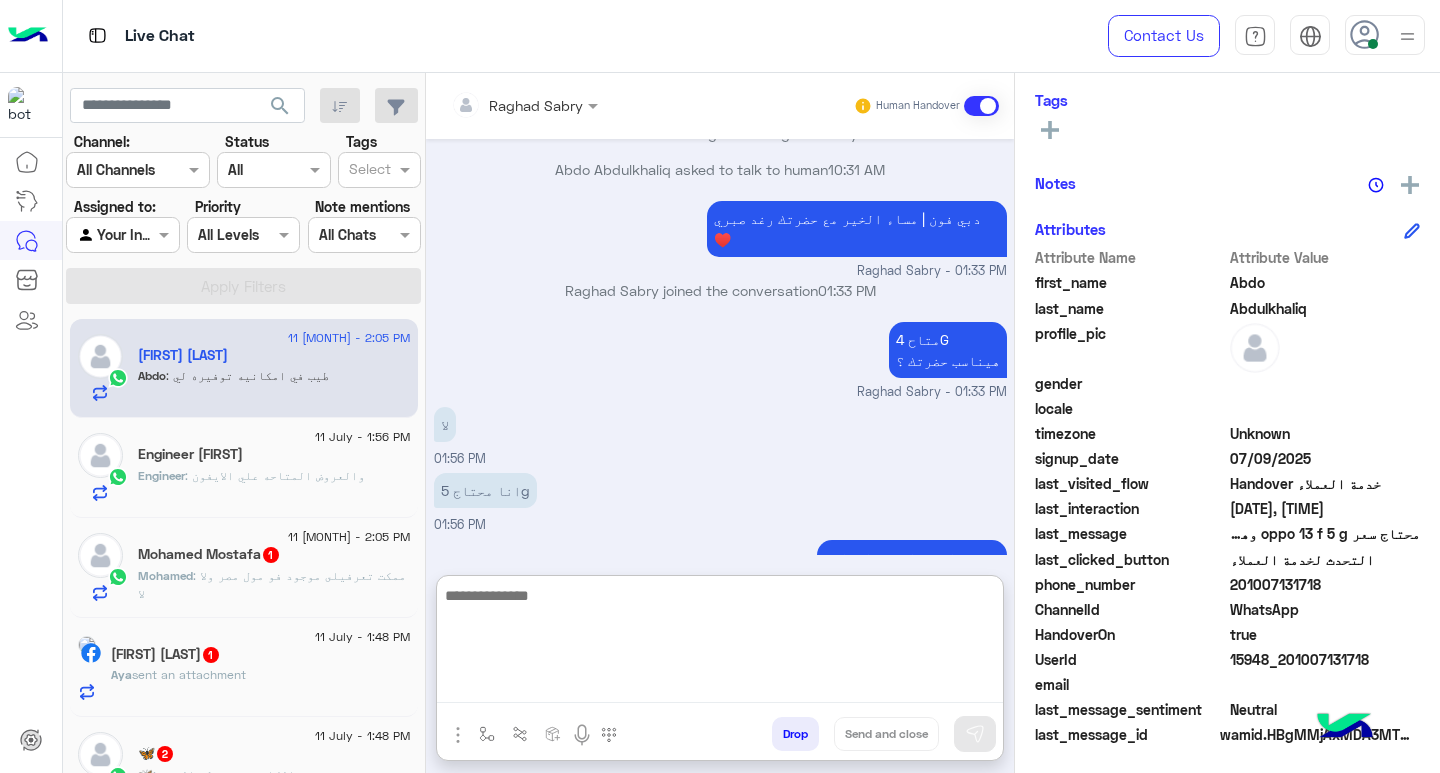 scroll, scrollTop: 329, scrollLeft: 0, axis: vertical 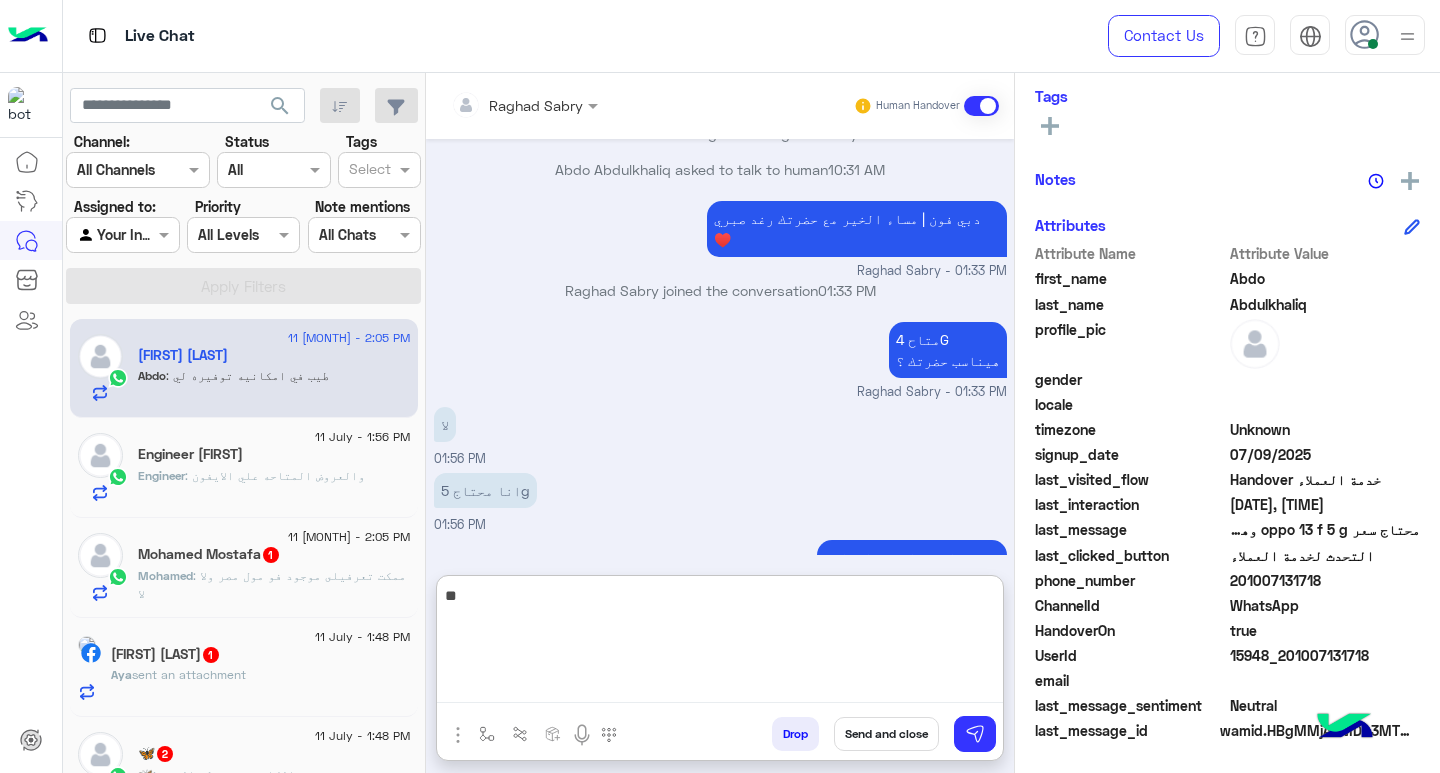 type on "*" 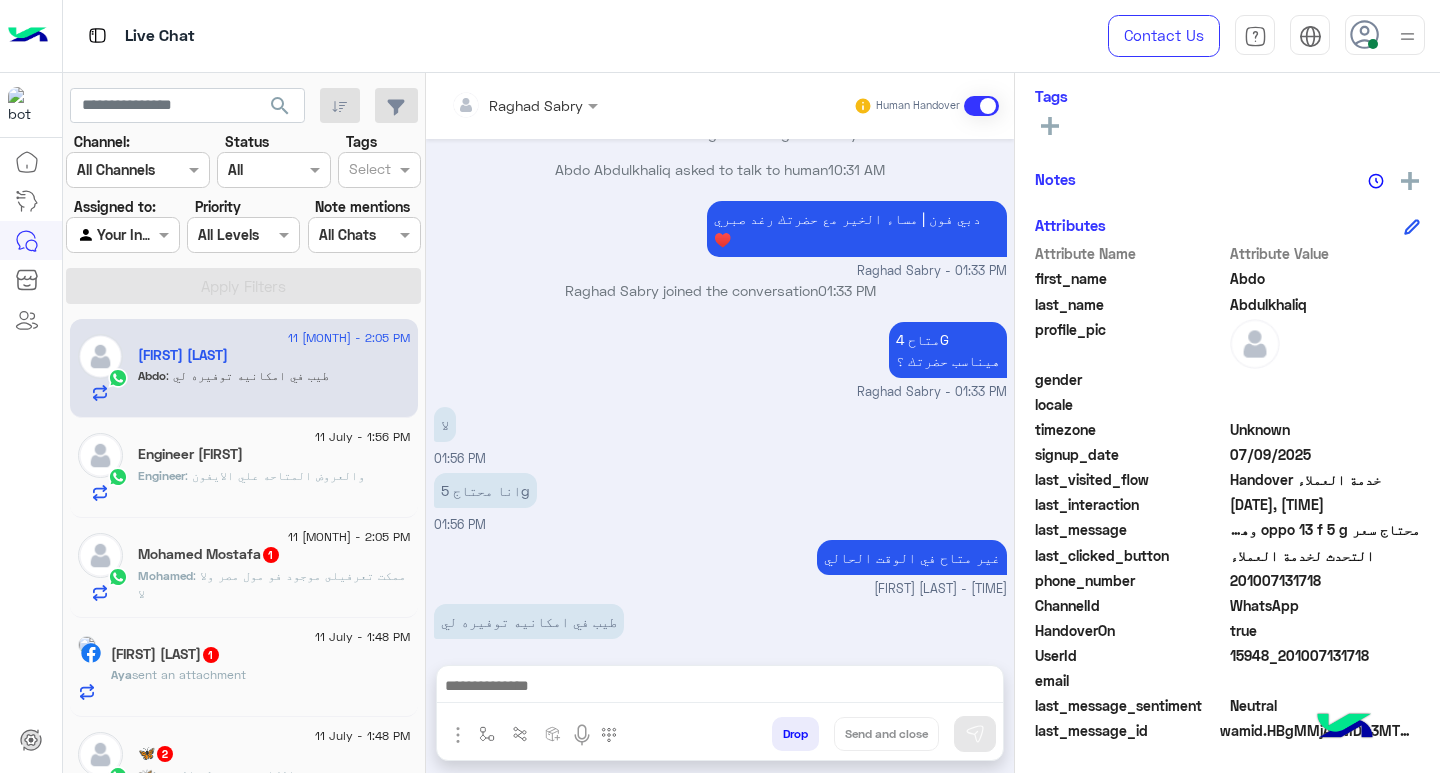 click at bounding box center [720, 688] 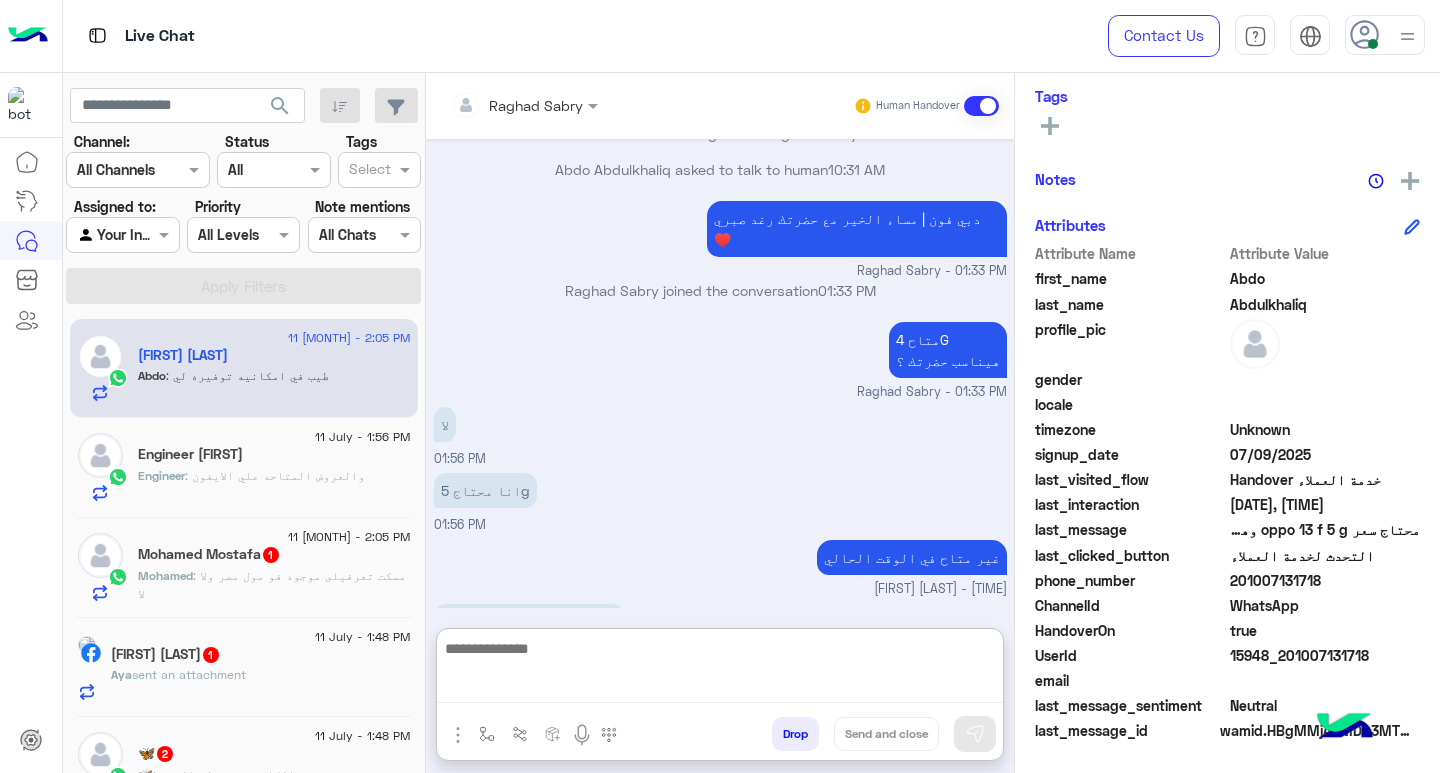 paste on "**********" 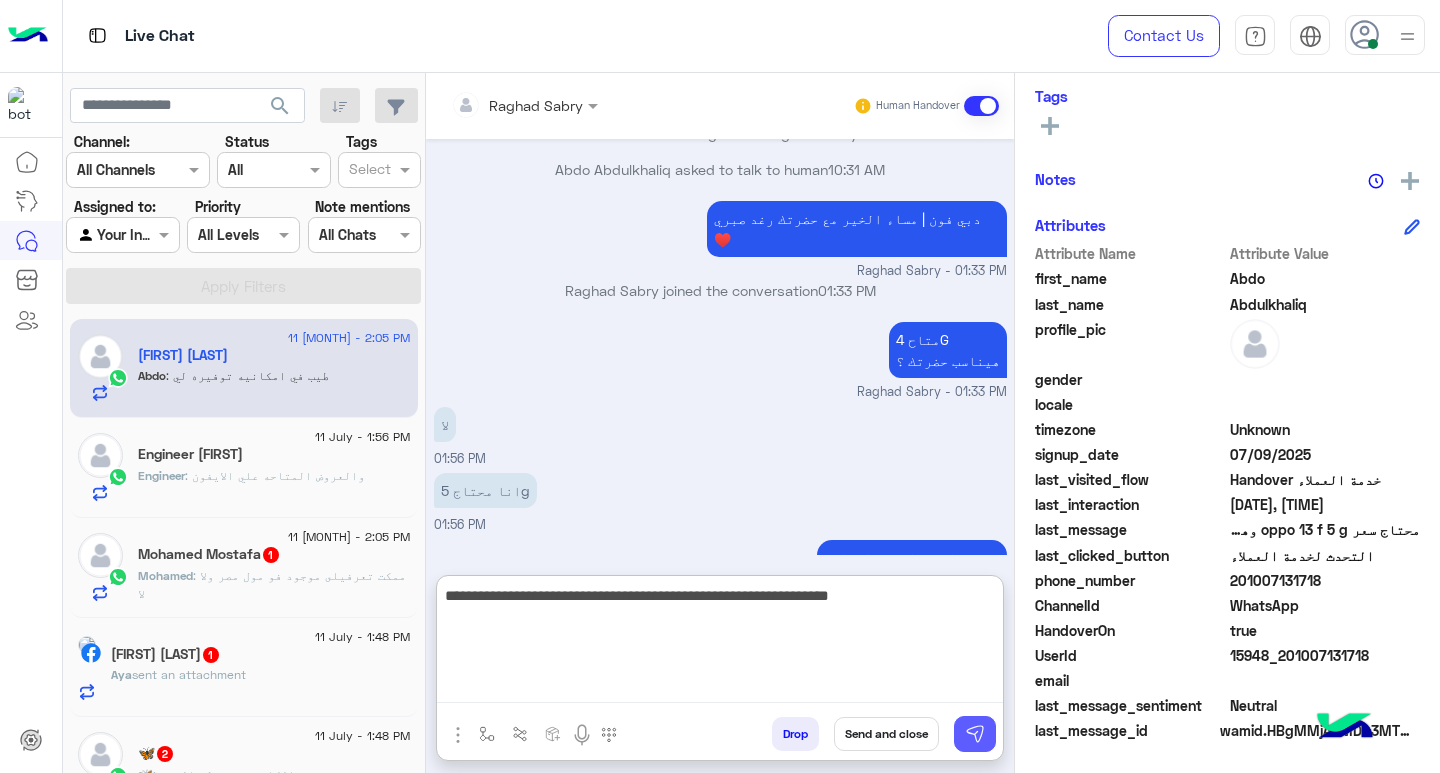 type on "**********" 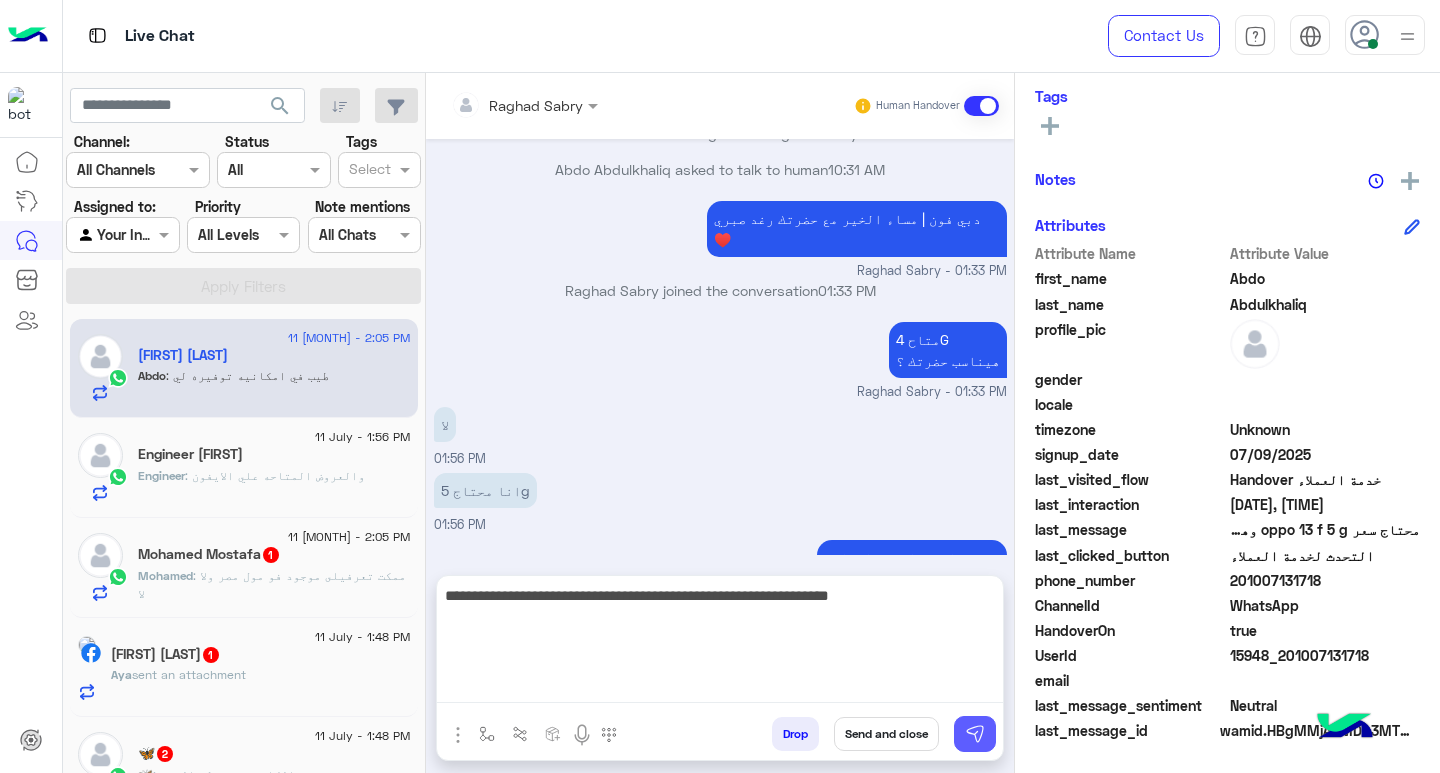 click at bounding box center [975, 734] 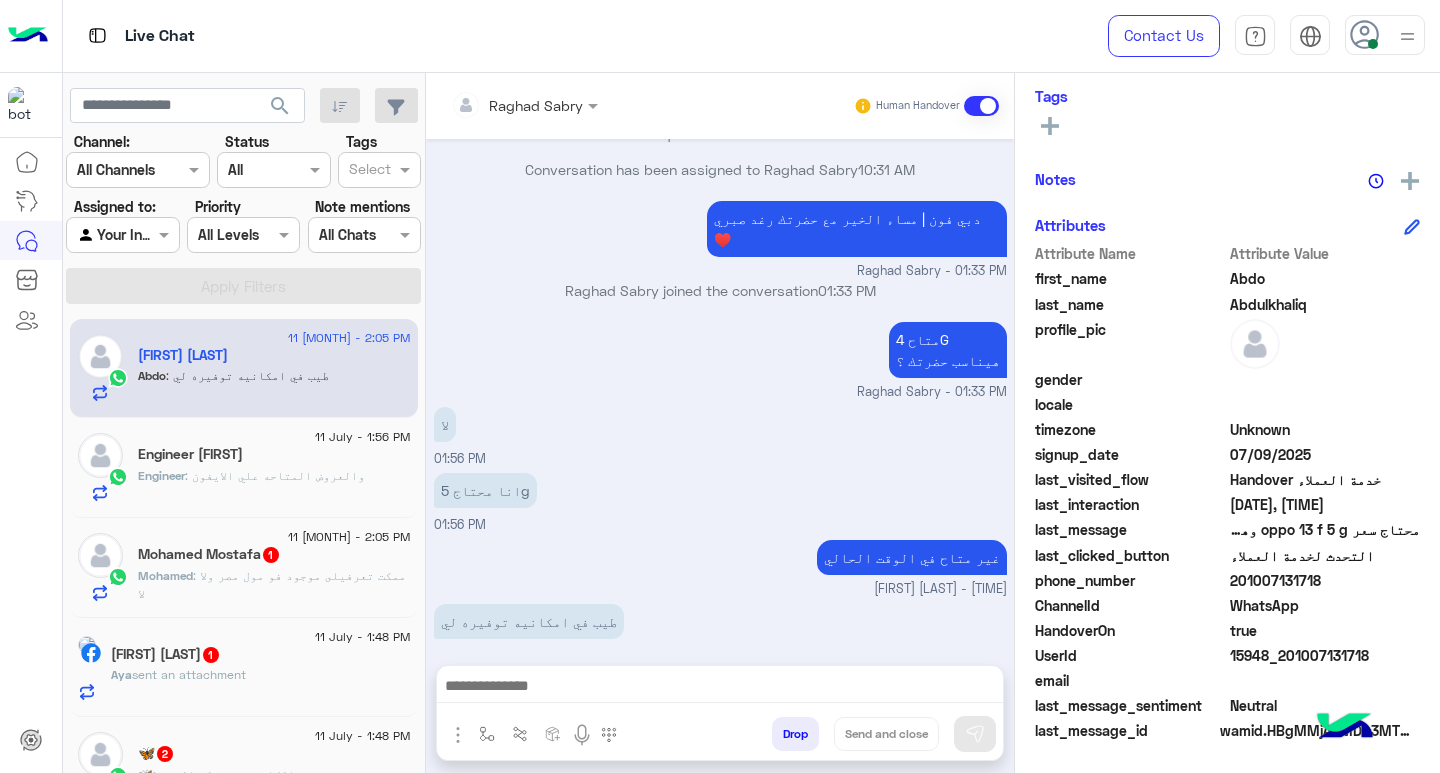 scroll, scrollTop: 1379, scrollLeft: 0, axis: vertical 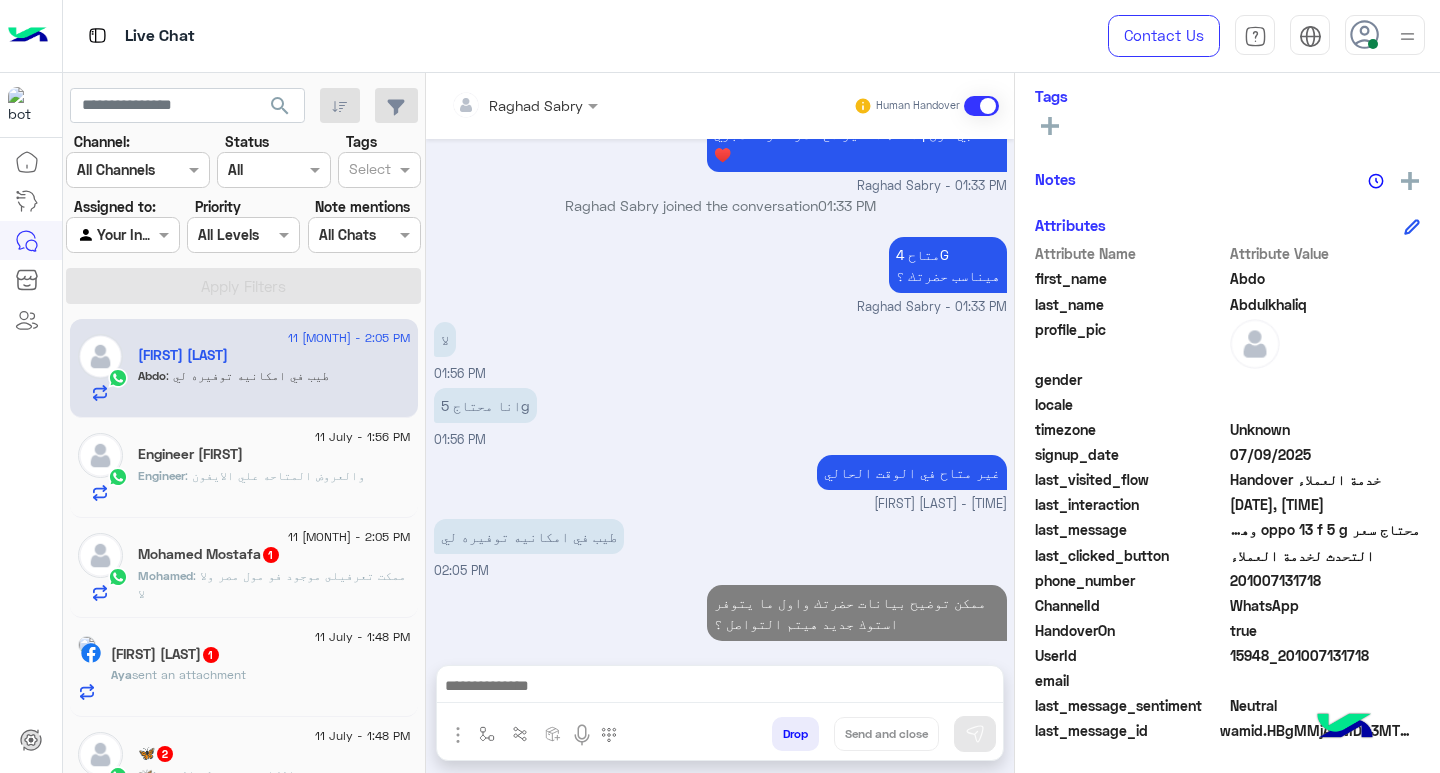 click on "Engineer : والعروض المتاحه علي الايفون" 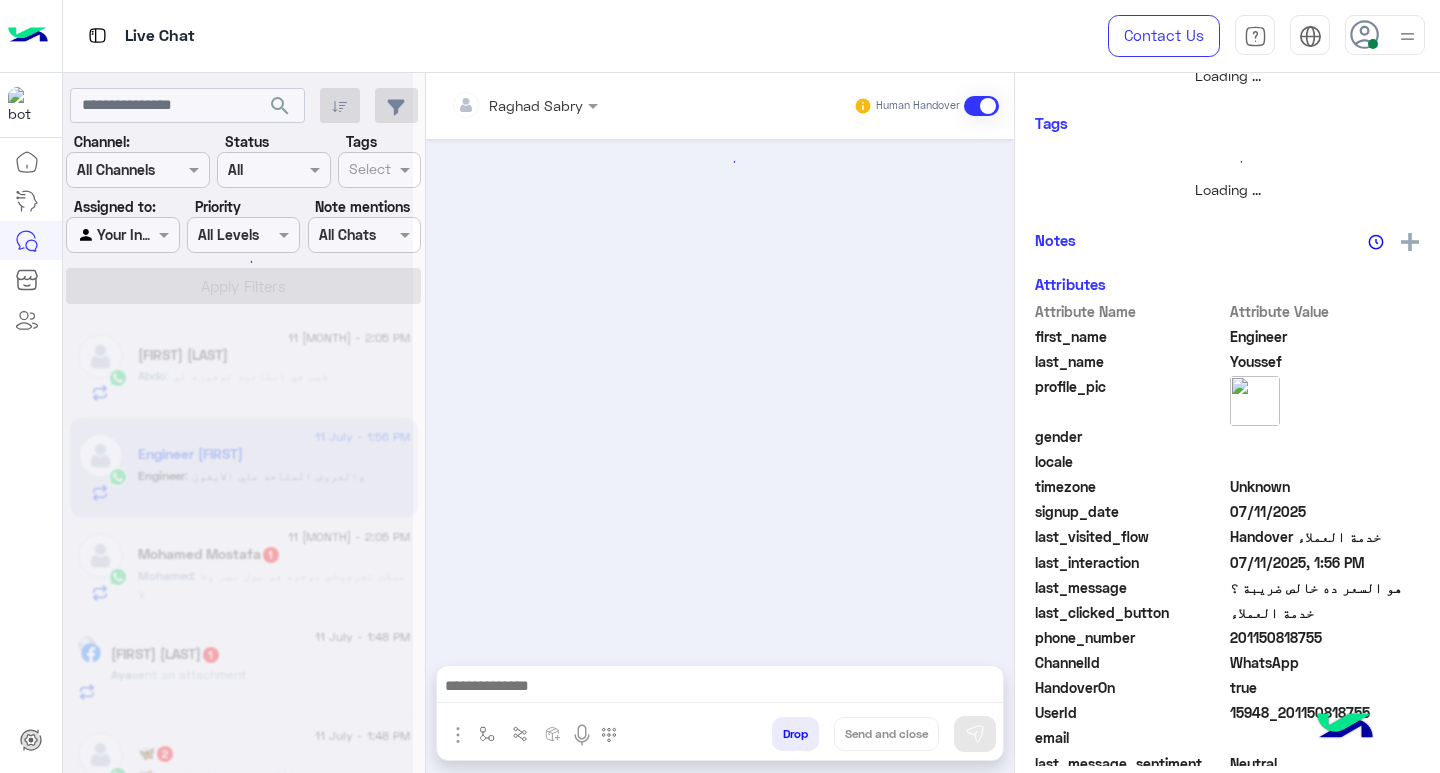 scroll, scrollTop: 355, scrollLeft: 0, axis: vertical 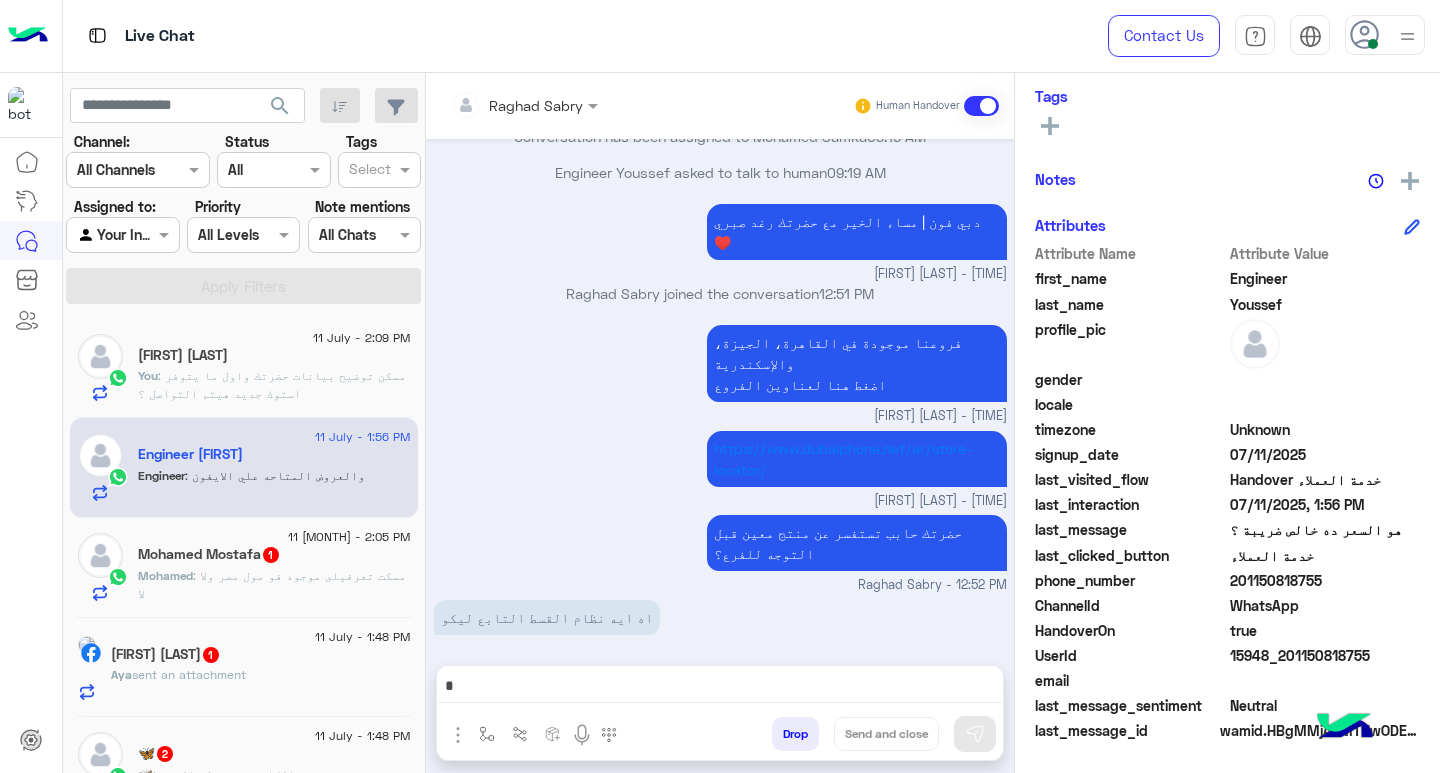 click on "*" at bounding box center (720, 688) 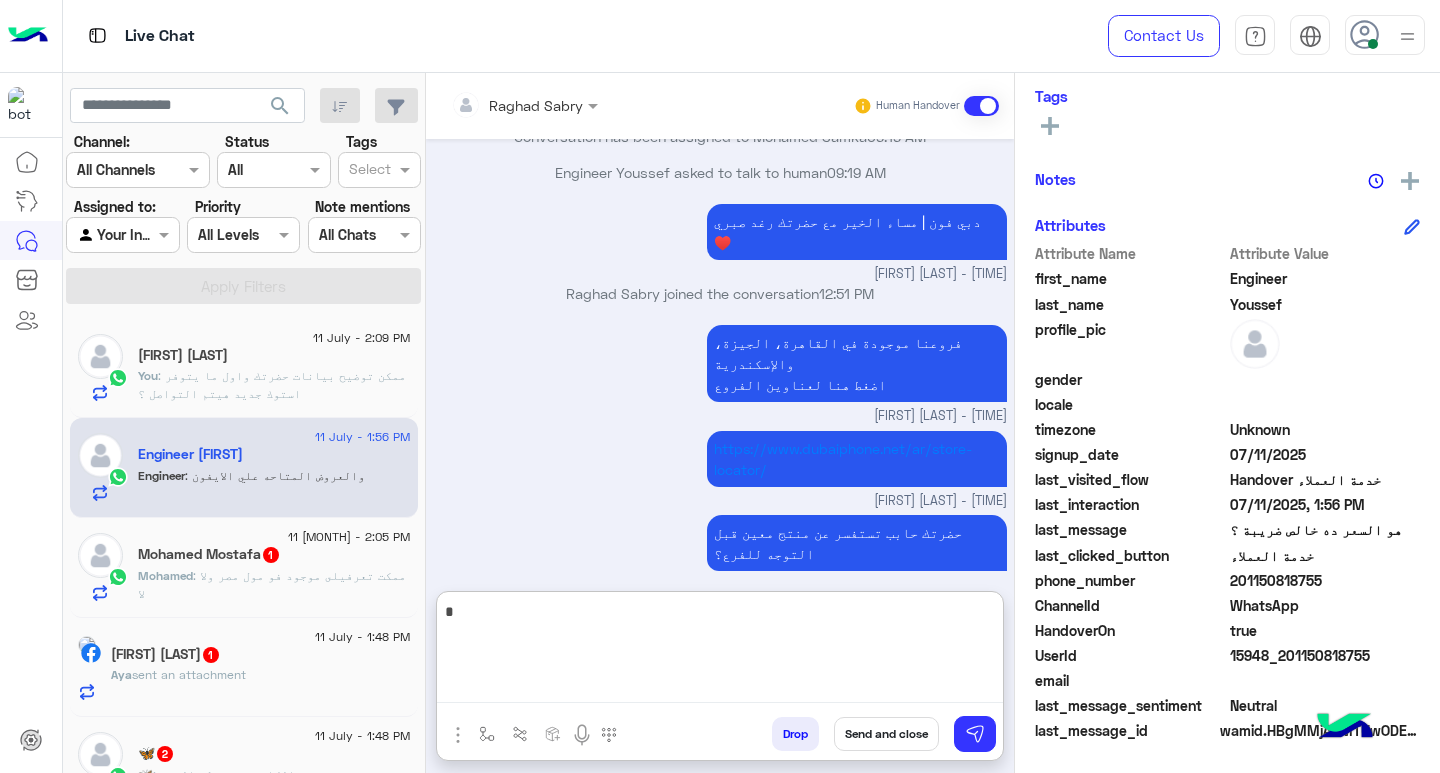 paste on "**********" 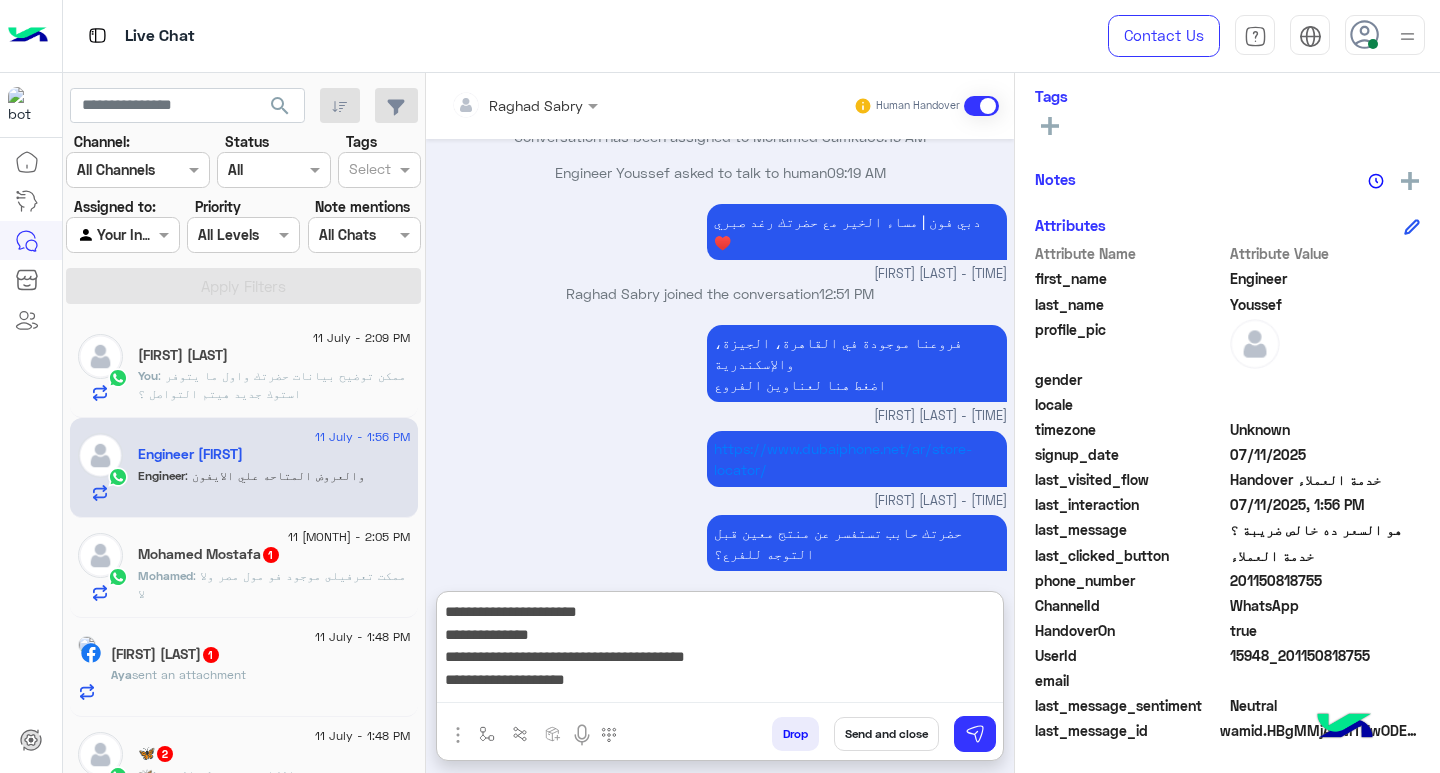 scroll, scrollTop: 0, scrollLeft: 0, axis: both 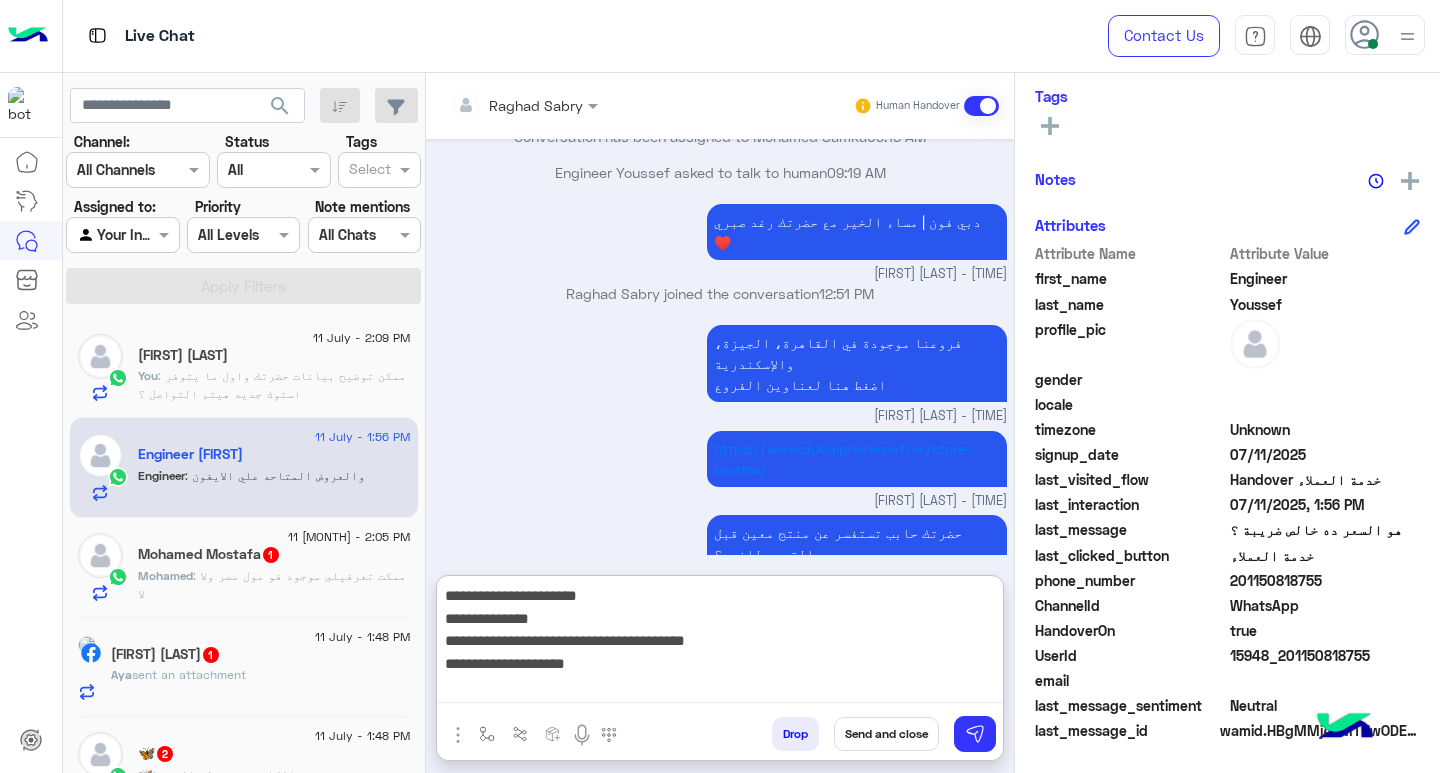 drag, startPoint x: 988, startPoint y: 593, endPoint x: 1042, endPoint y: 643, distance: 73.593475 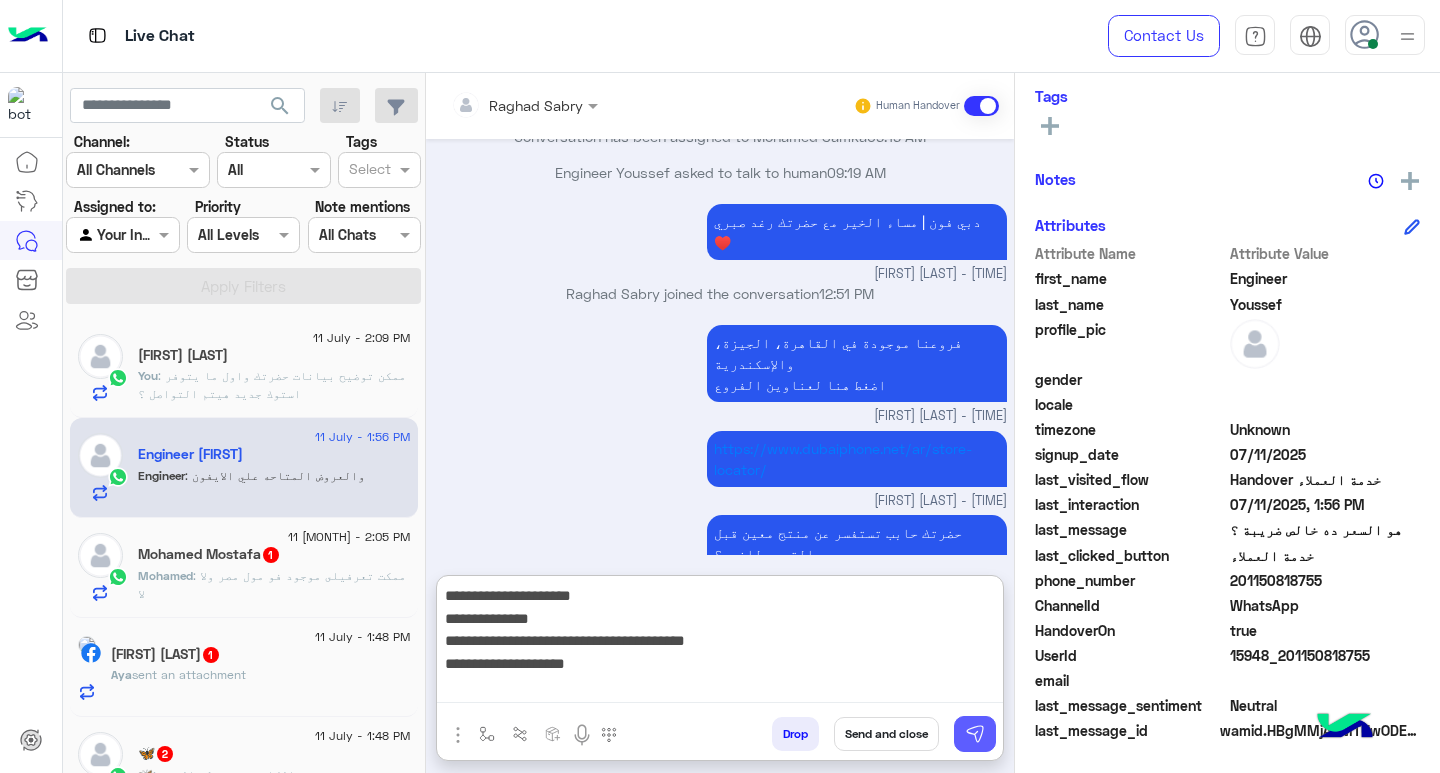 type on "**********" 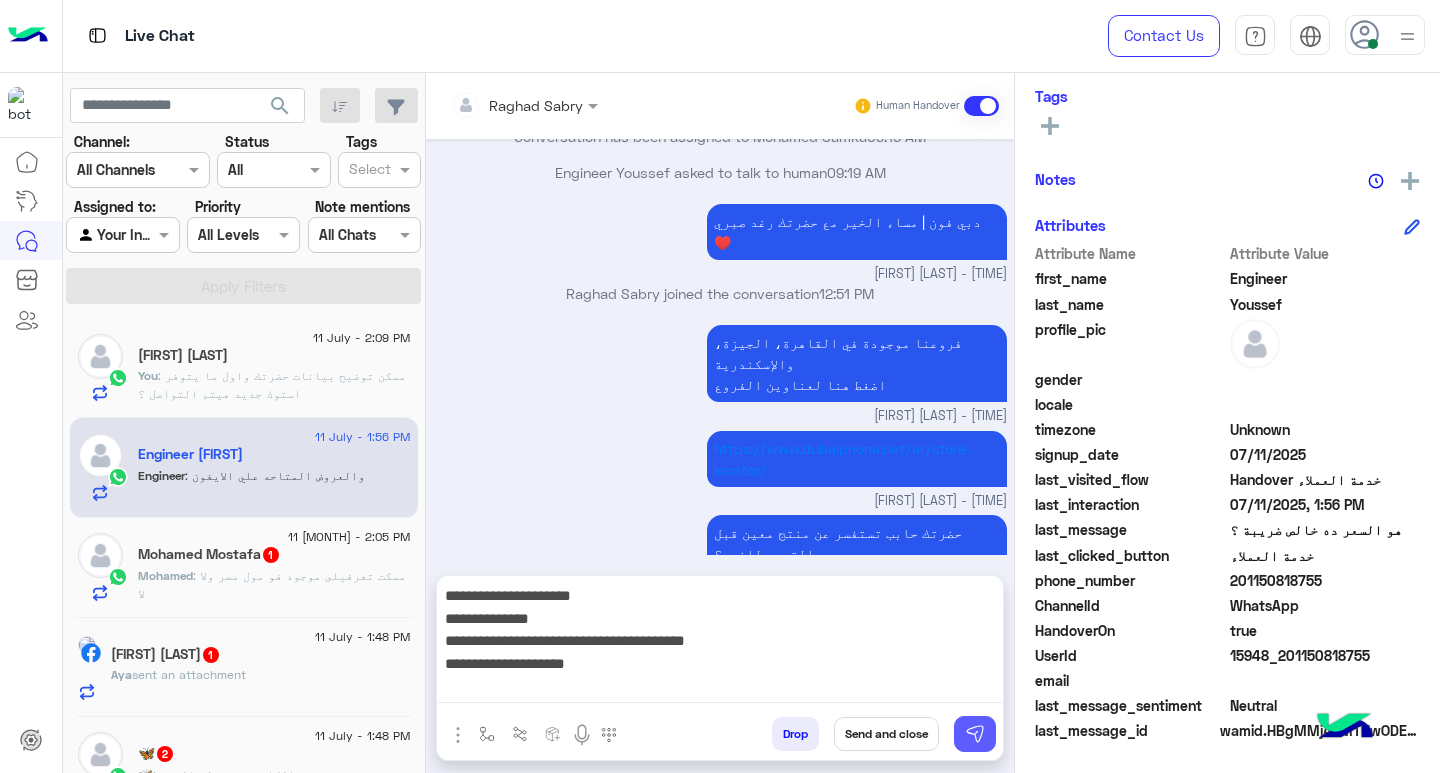 drag, startPoint x: 982, startPoint y: 733, endPoint x: 994, endPoint y: 651, distance: 82.8734 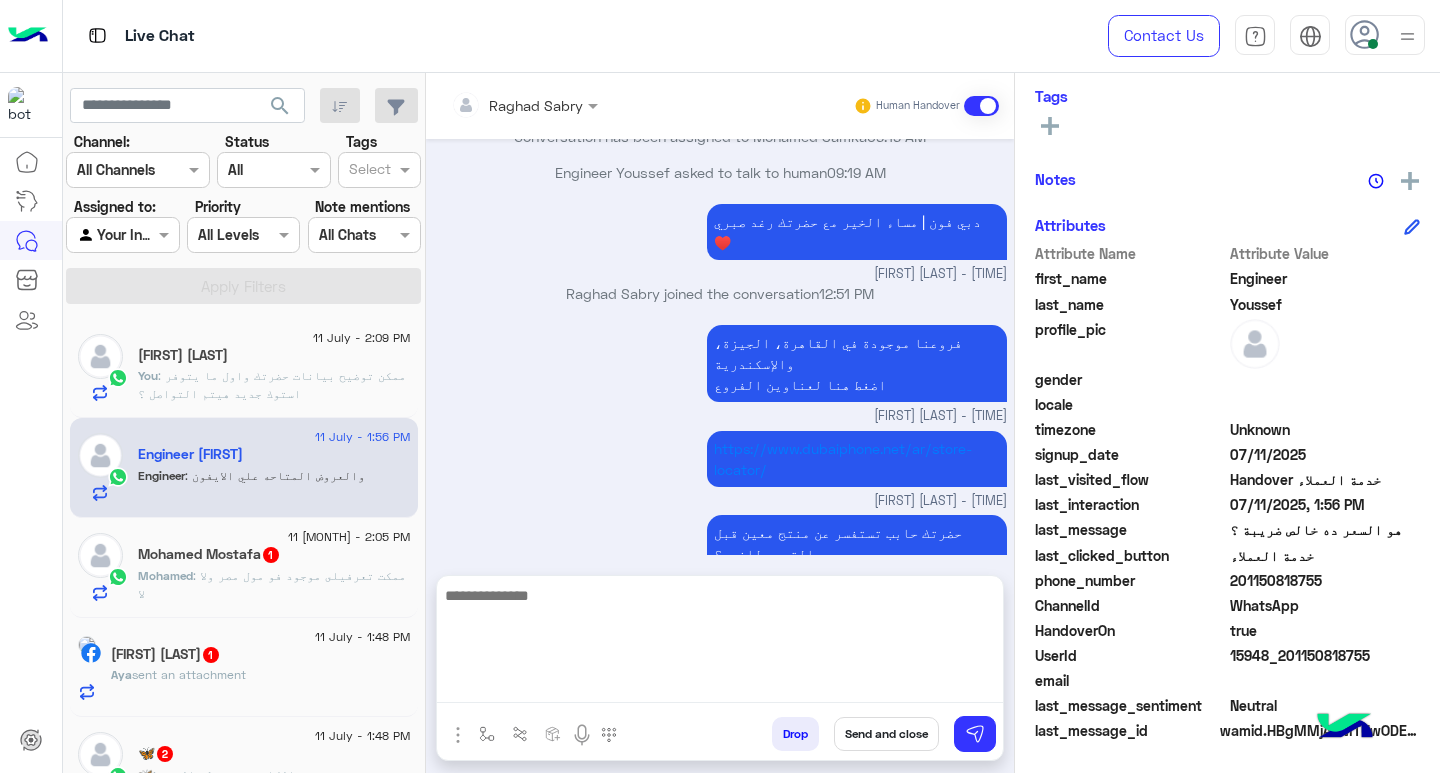 scroll, scrollTop: 1960, scrollLeft: 0, axis: vertical 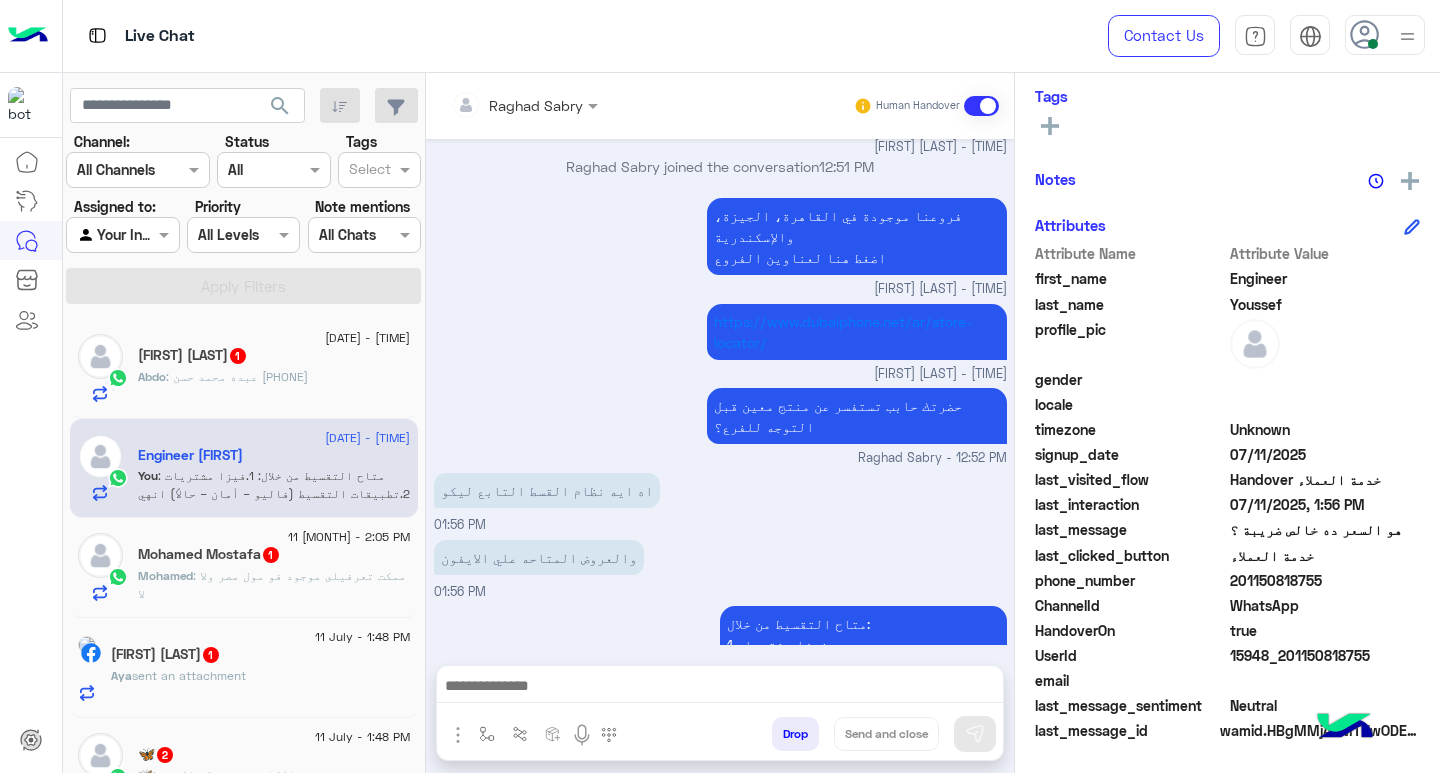 click on "Abdo Abdulkhaliq  1" 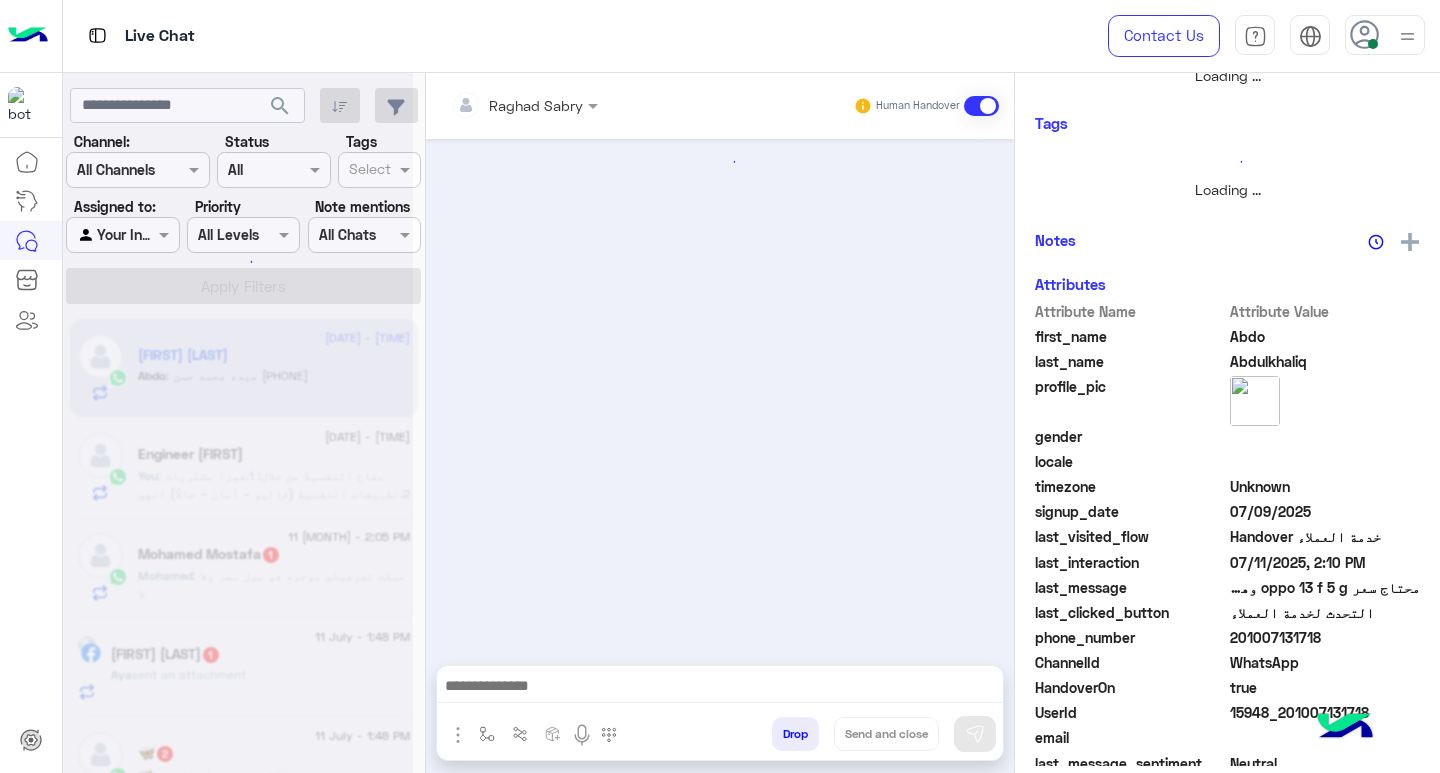 scroll, scrollTop: 355, scrollLeft: 0, axis: vertical 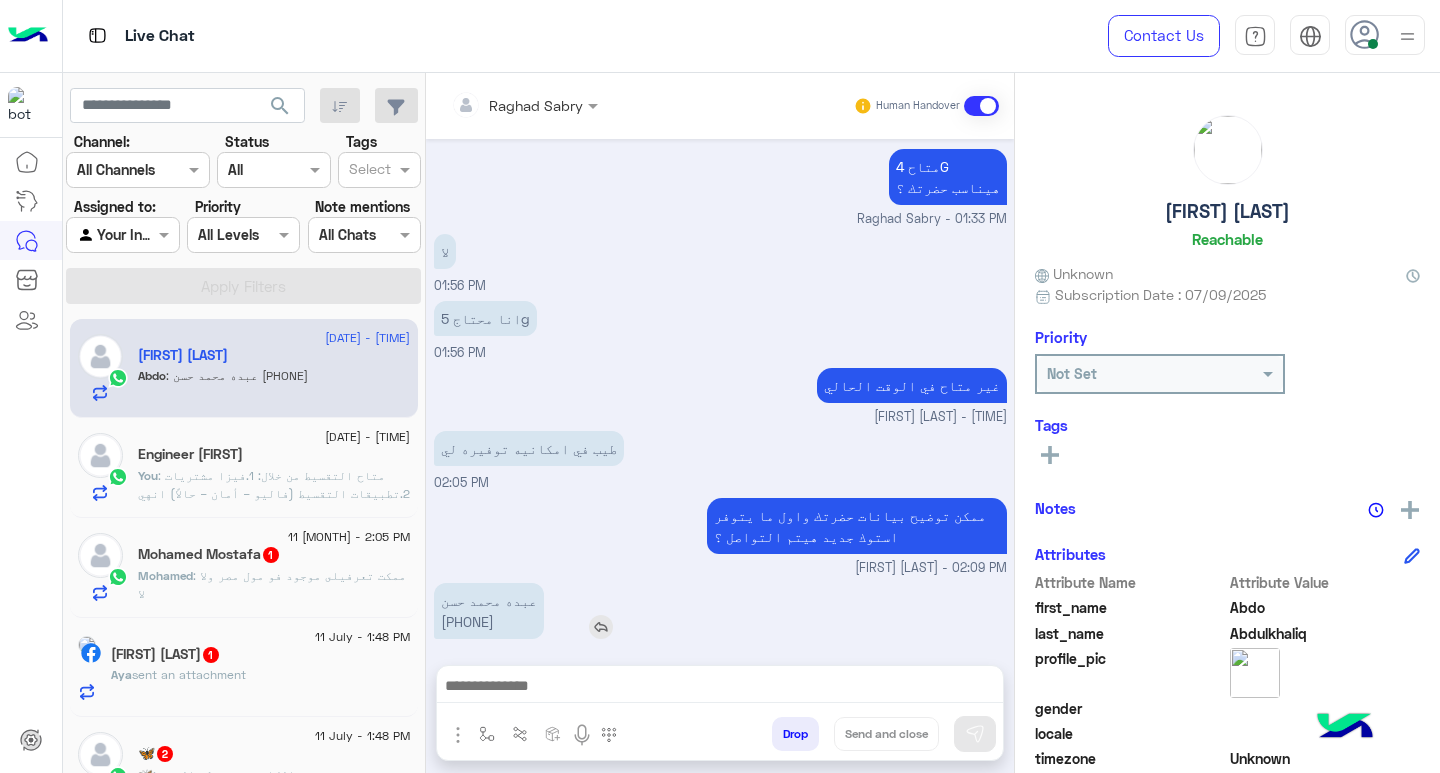 click on "عبده محمد حسن  [PHONE]" at bounding box center [489, 611] 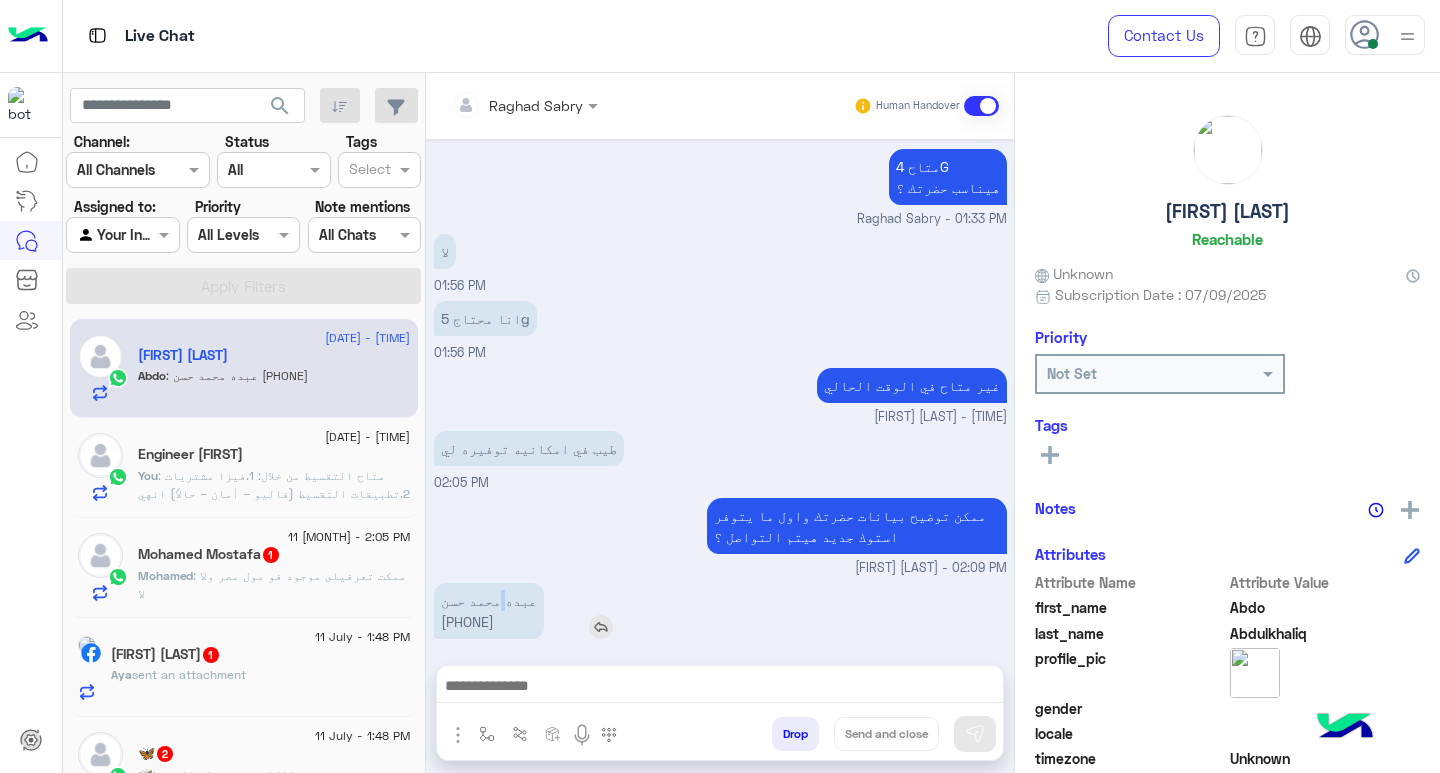 click on "عبده محمد حسن  [PHONE]" at bounding box center [489, 611] 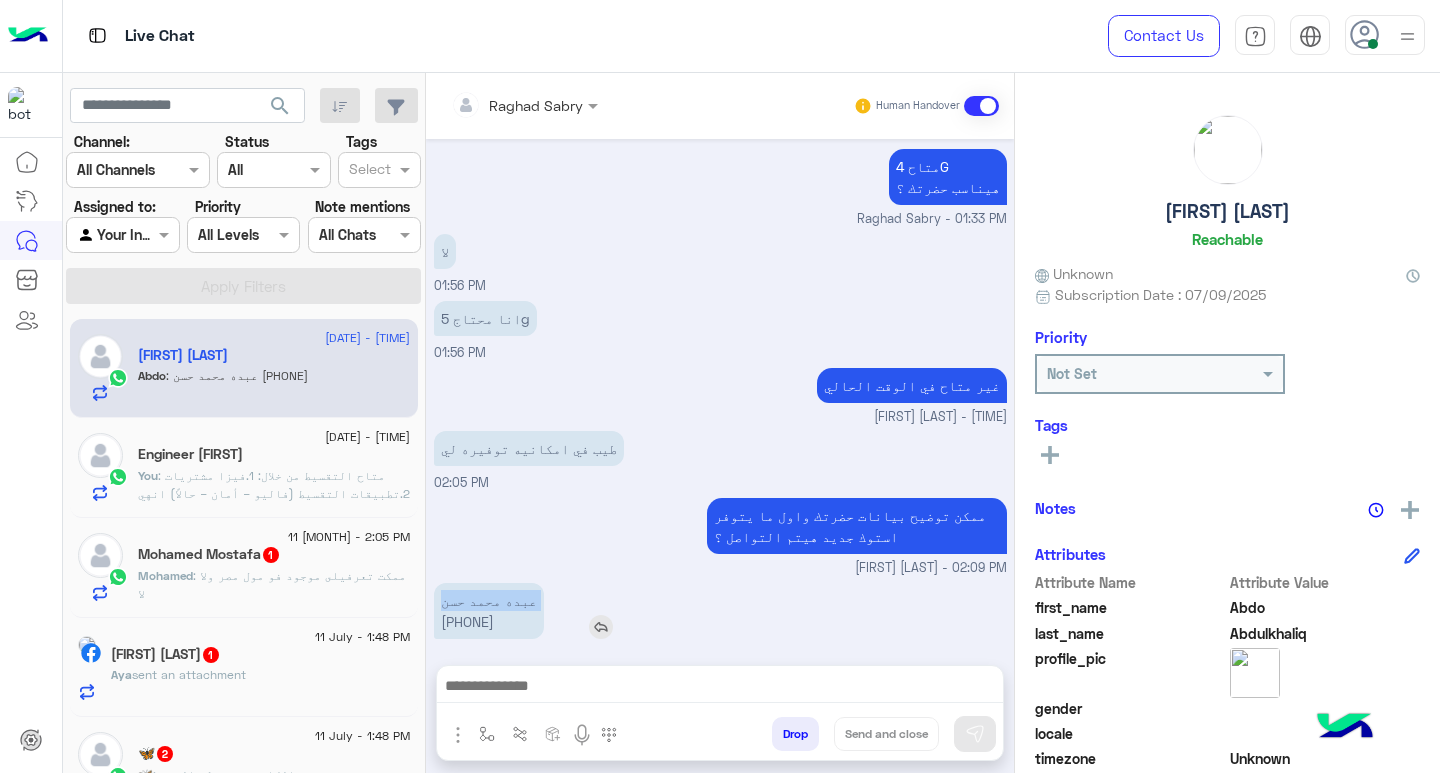 click on "عبده محمد حسن  [PHONE]" at bounding box center [489, 611] 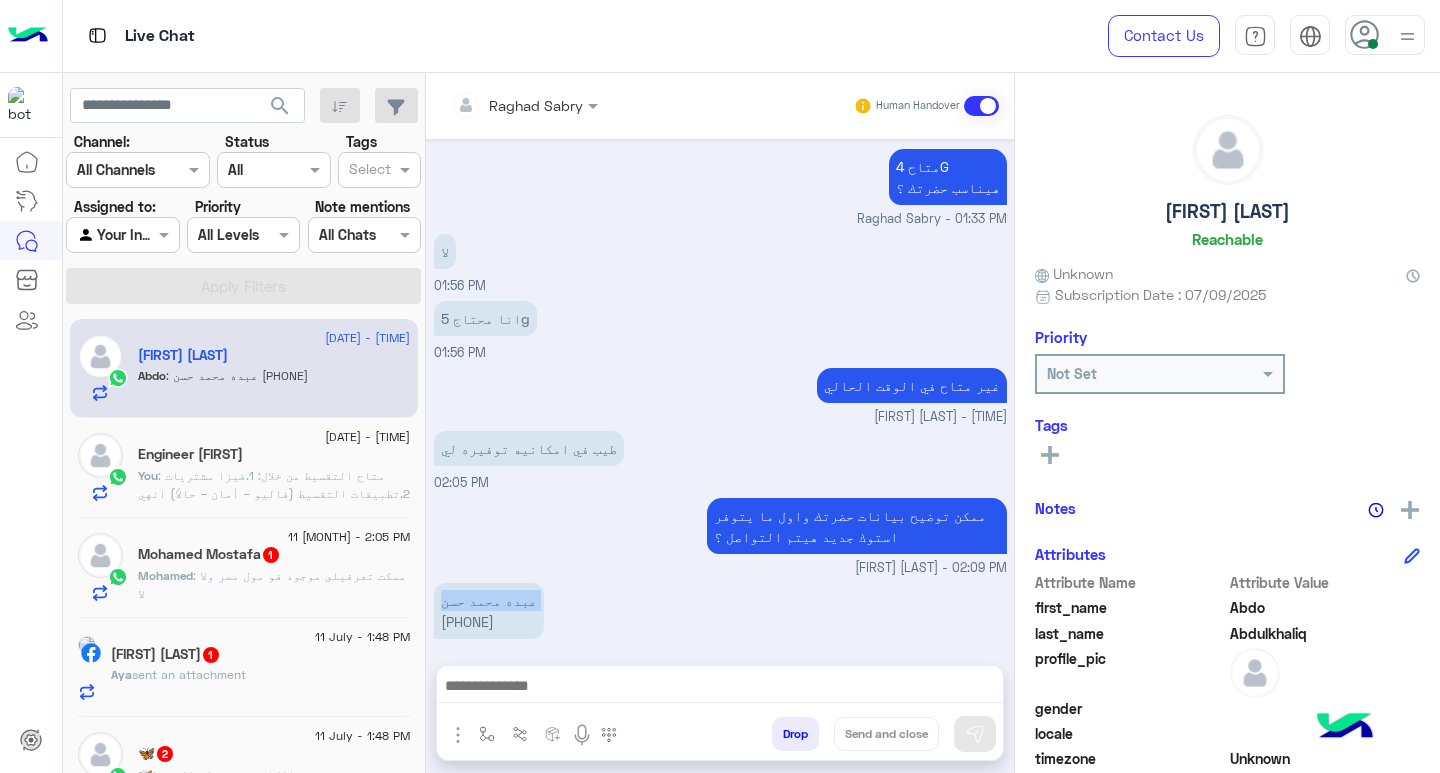 copy on "عبده محمد حسن" 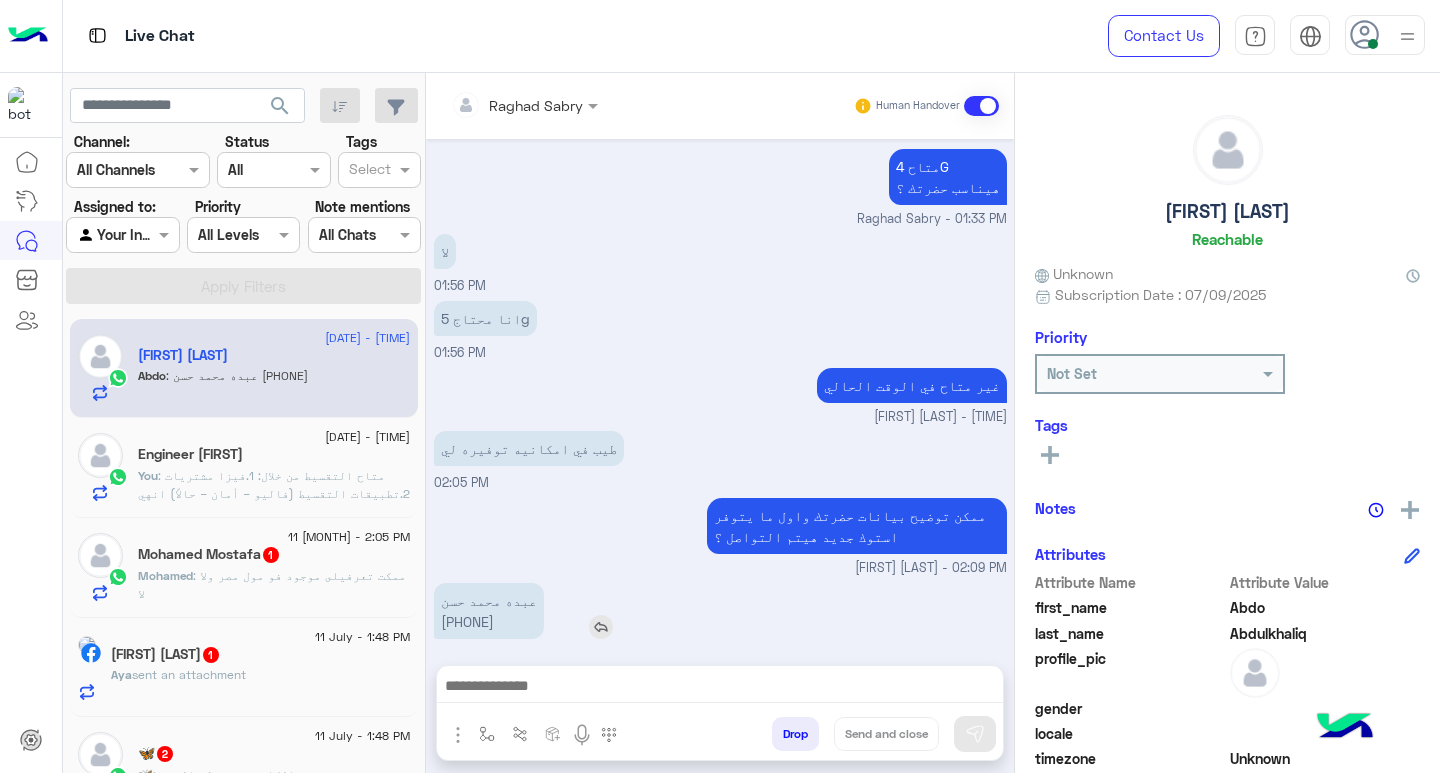 click on "عبده محمد حسن  [PHONE]" at bounding box center (489, 611) 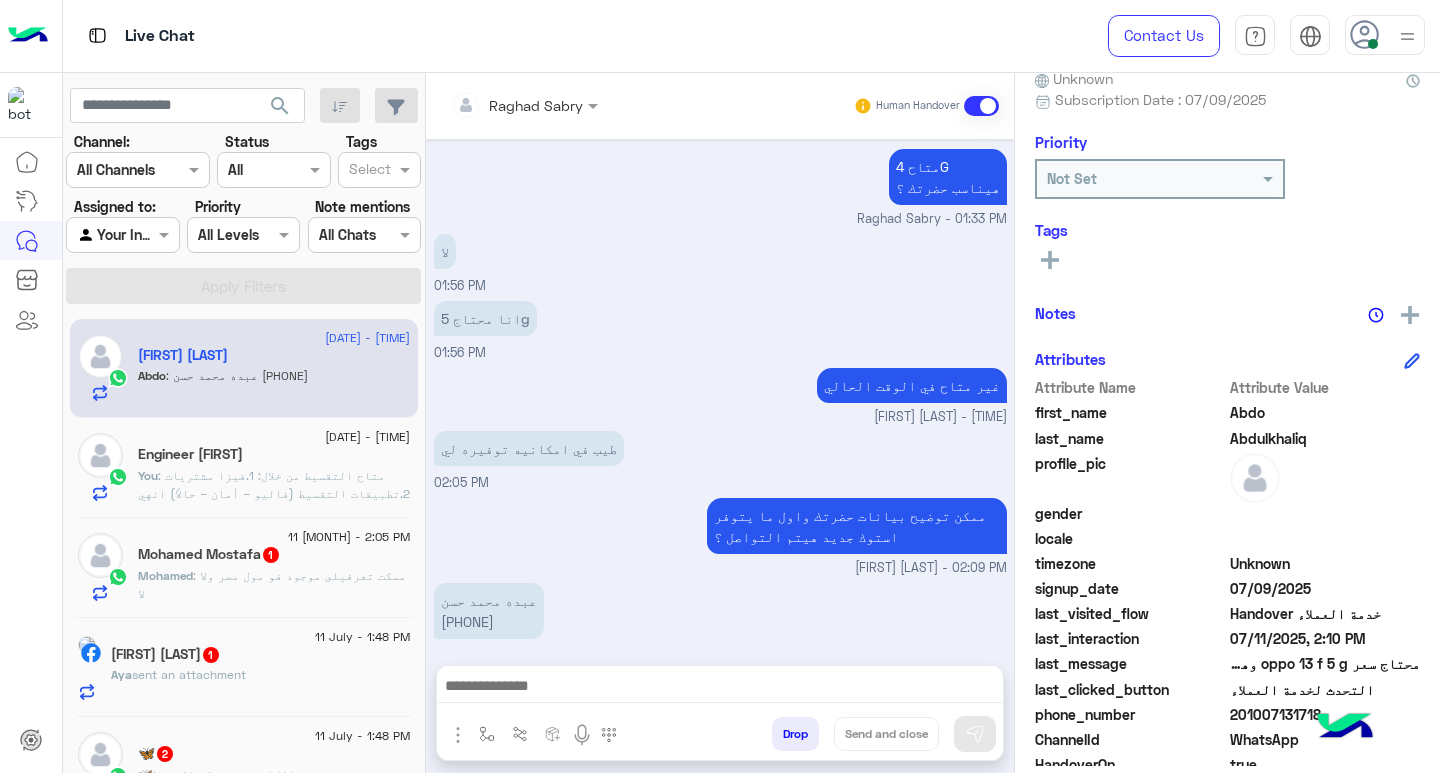 scroll, scrollTop: 329, scrollLeft: 0, axis: vertical 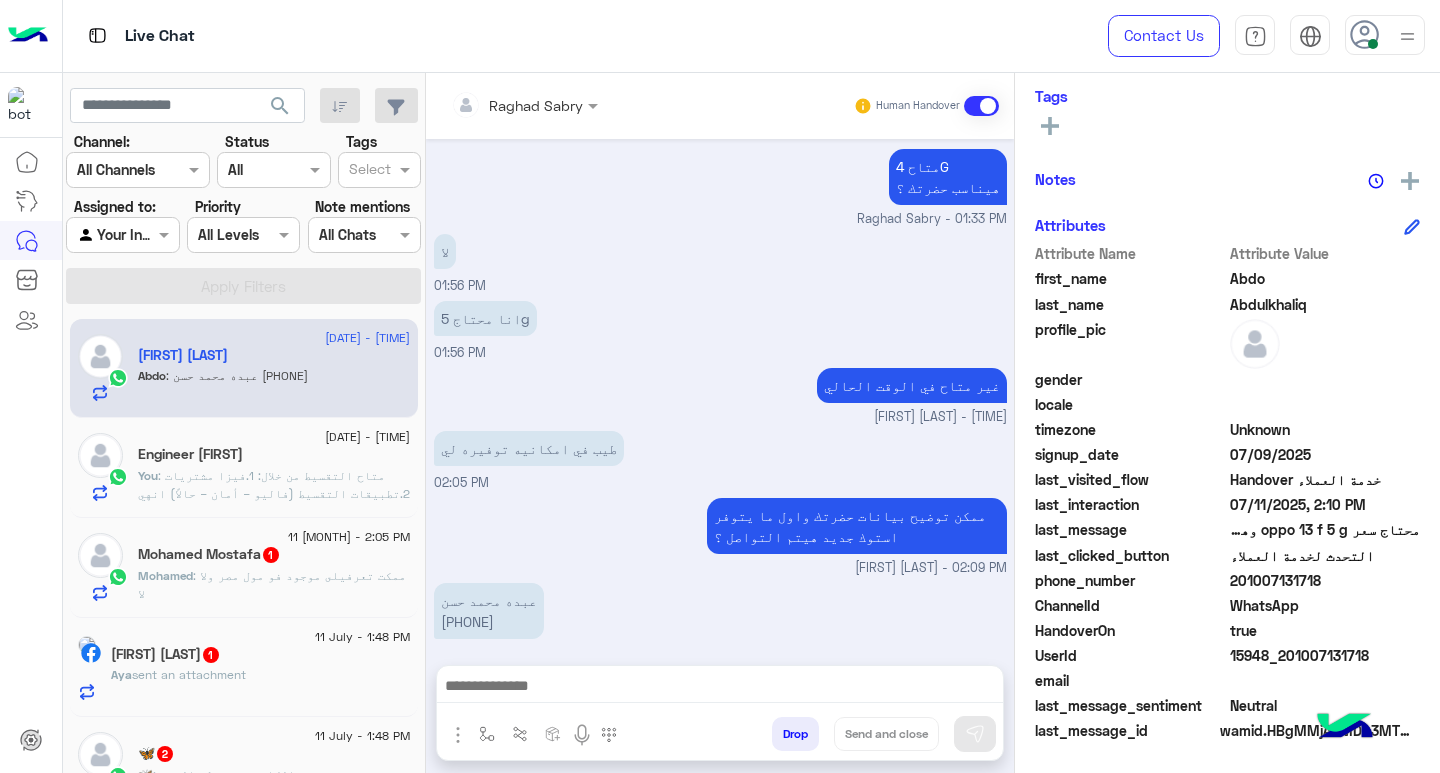 click on "201007131718" 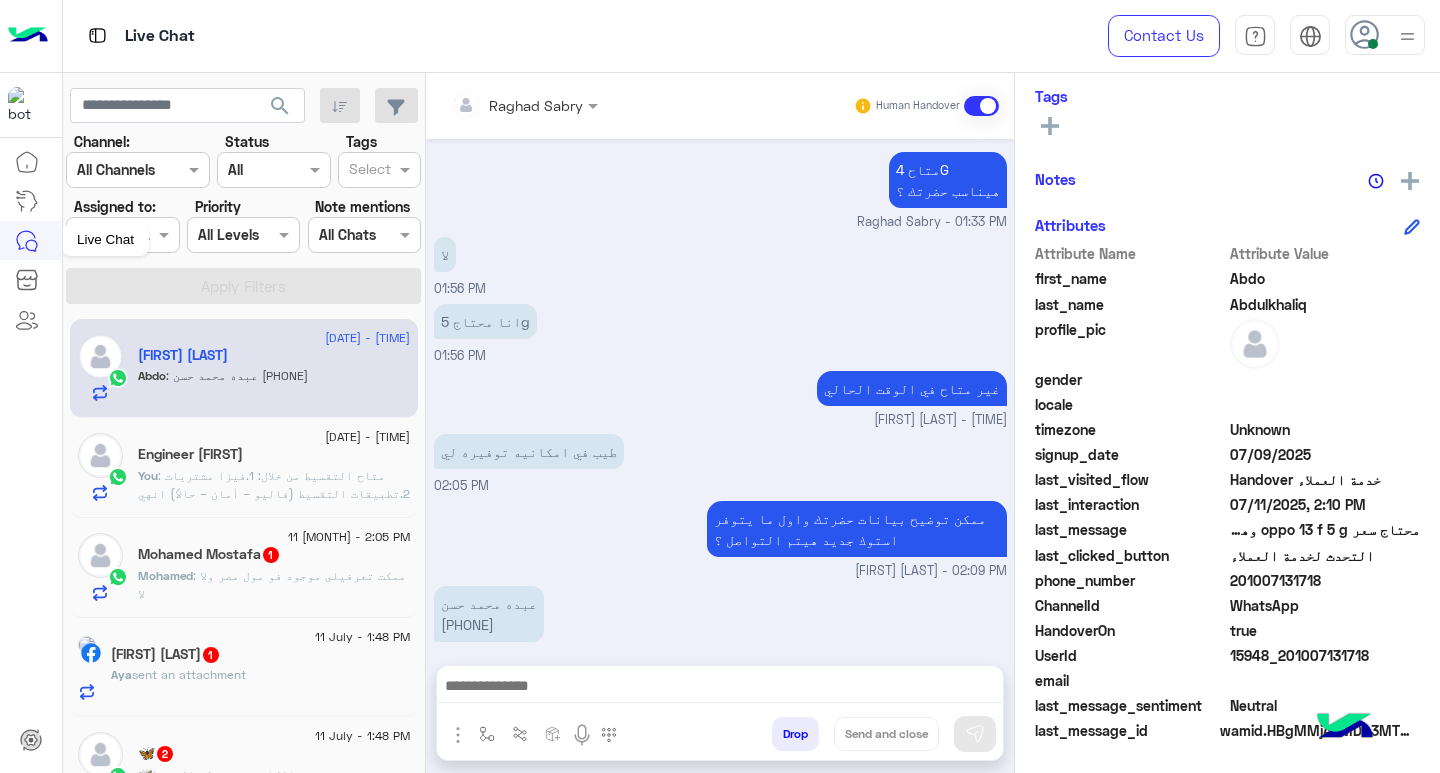 scroll, scrollTop: 1277, scrollLeft: 0, axis: vertical 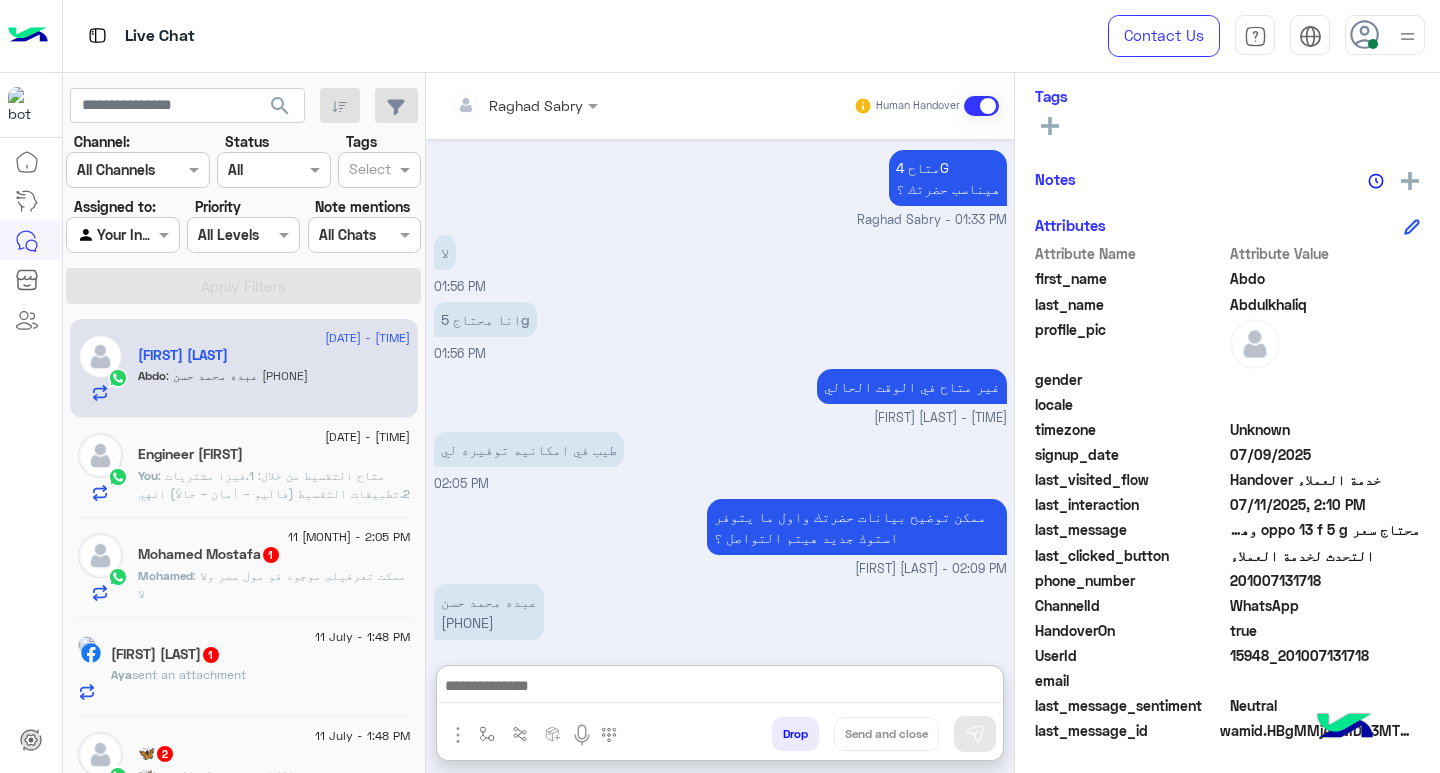 click at bounding box center (720, 688) 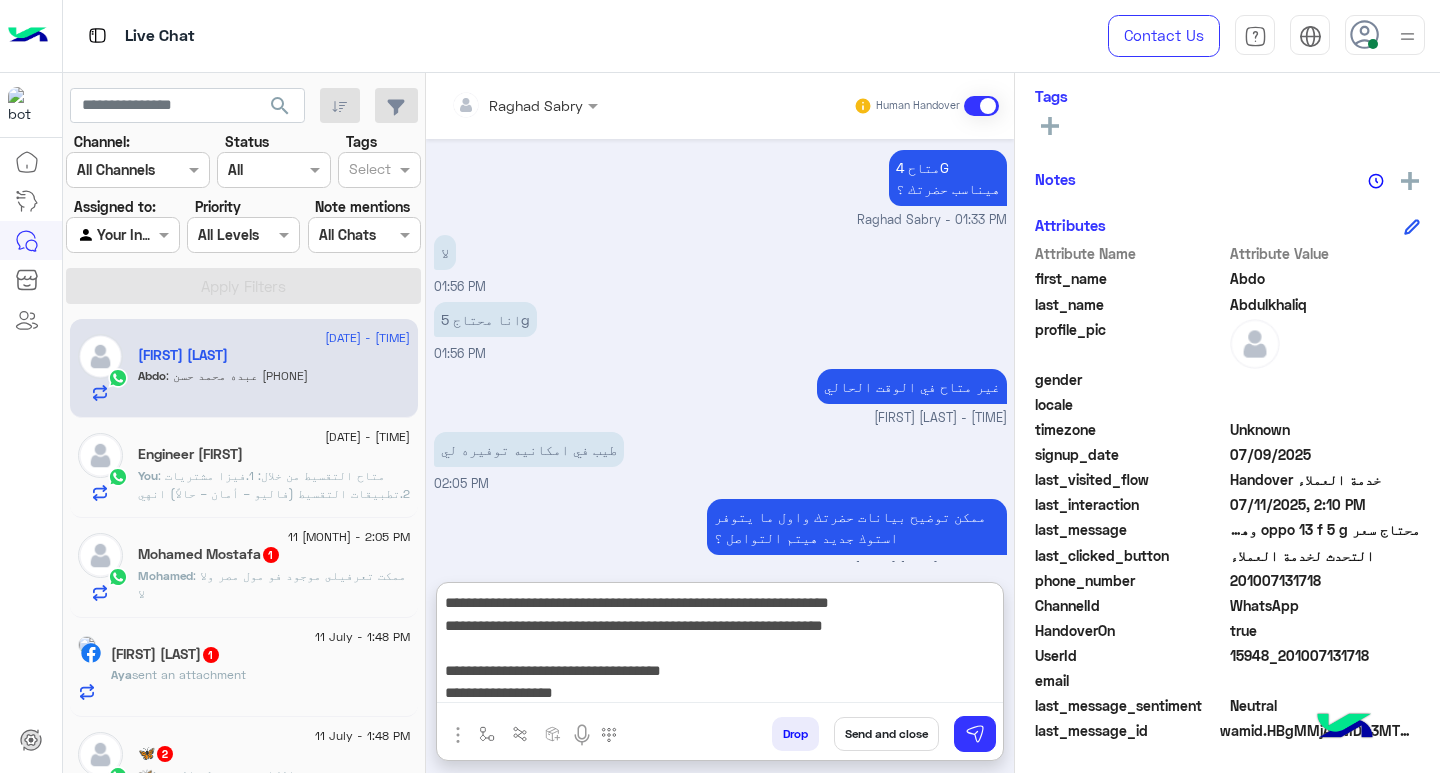 scroll, scrollTop: 133, scrollLeft: 0, axis: vertical 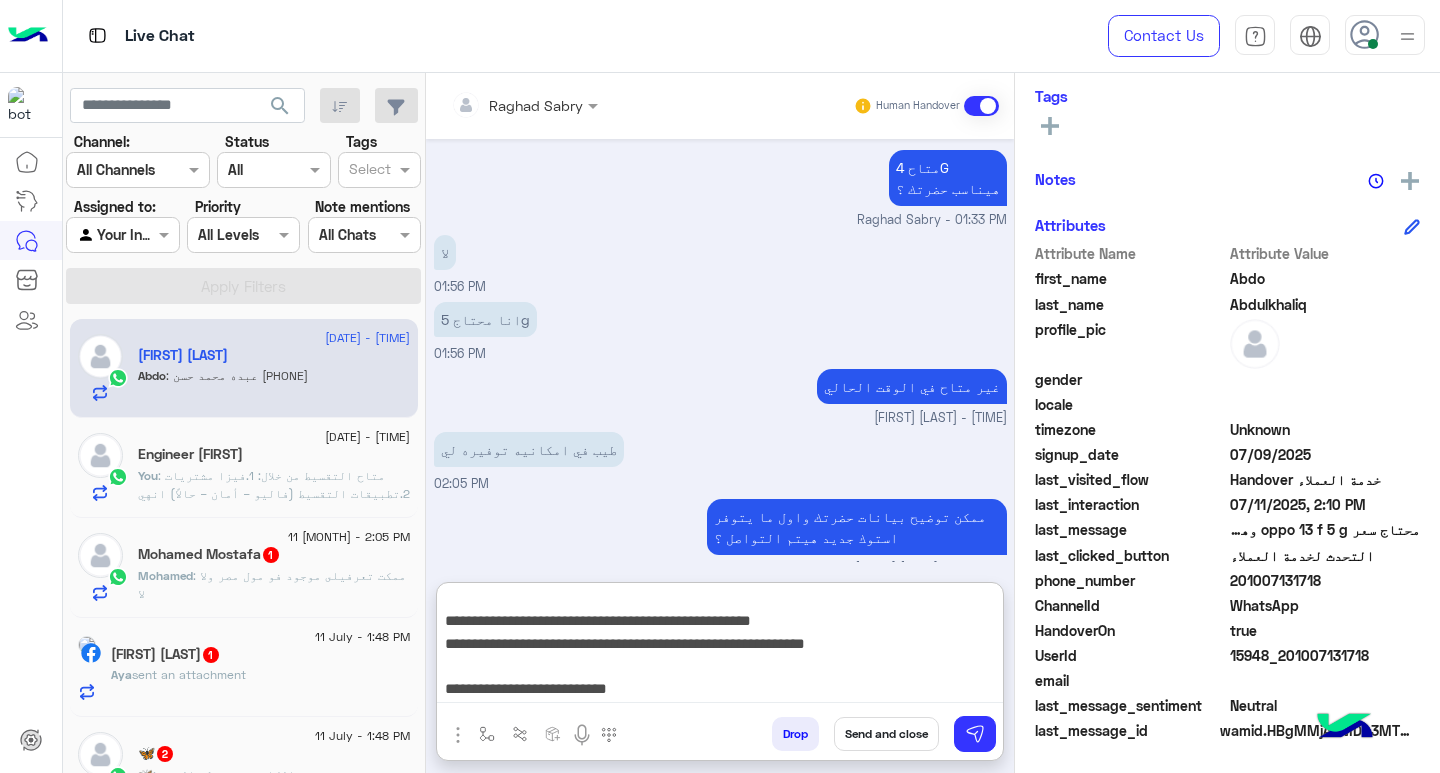 type on "**********" 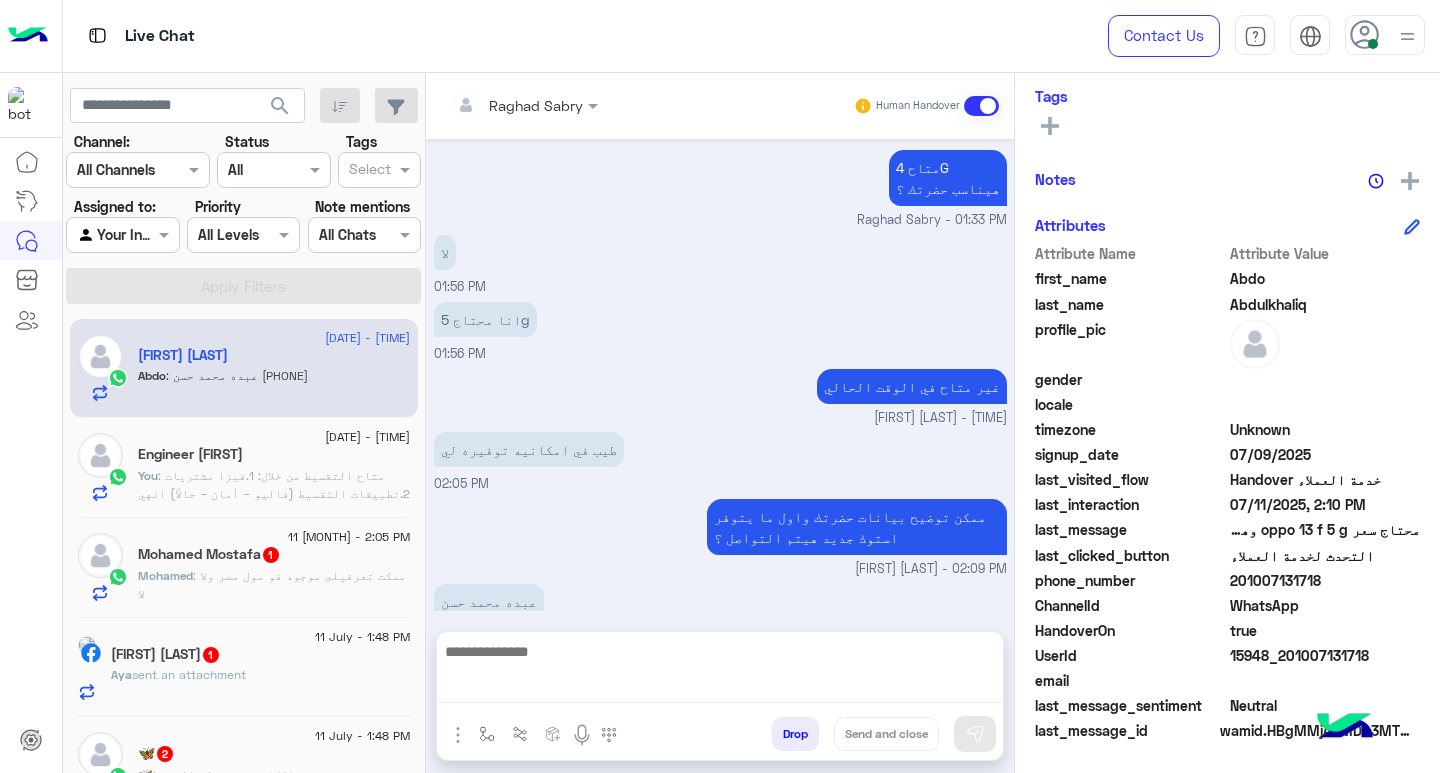scroll, scrollTop: 0, scrollLeft: 0, axis: both 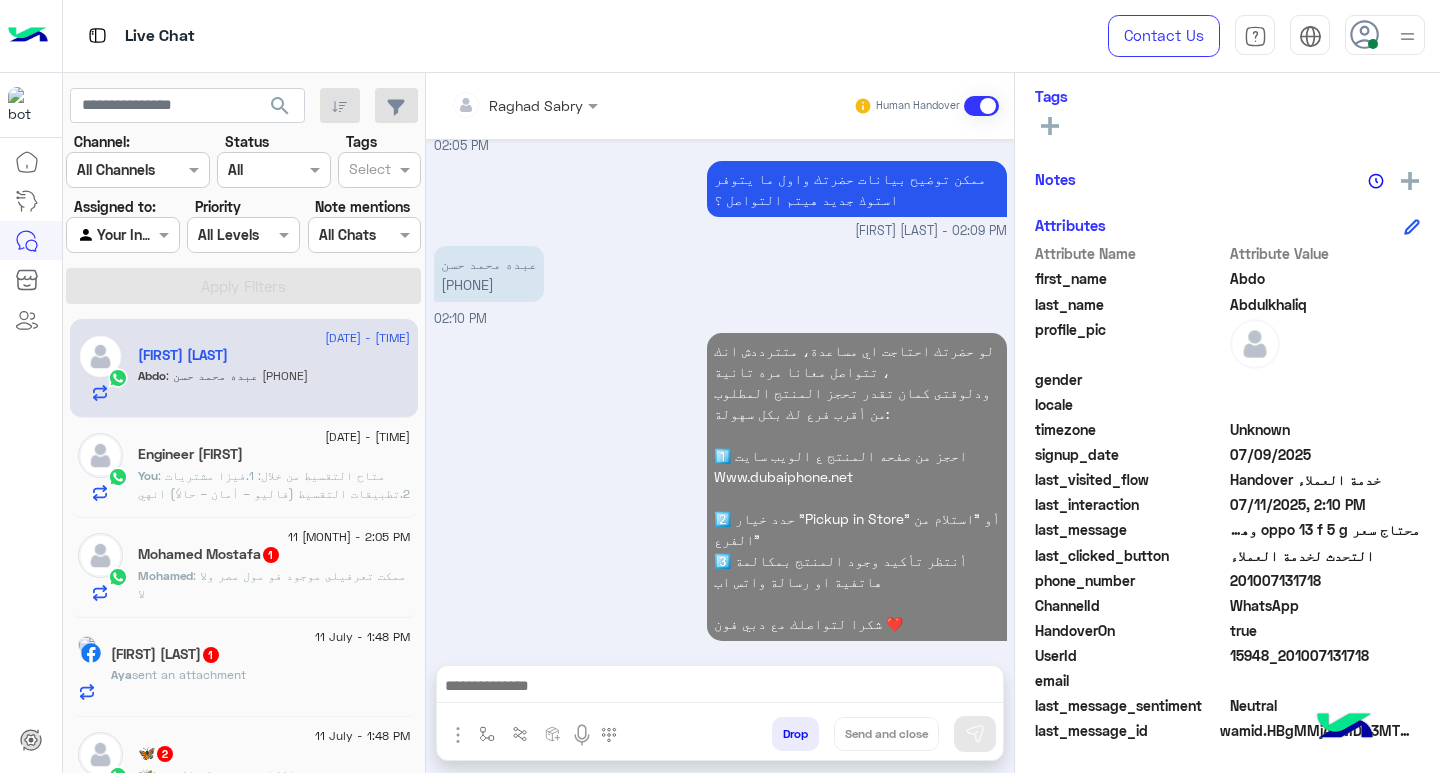 click on "You  : متاح التقسيط من خلال:
1.فيزا مشتريات
2.تطبيقات التقسيط (فاليو – أمان – حالاً)
انهي الأنسب لحضرتك؟" 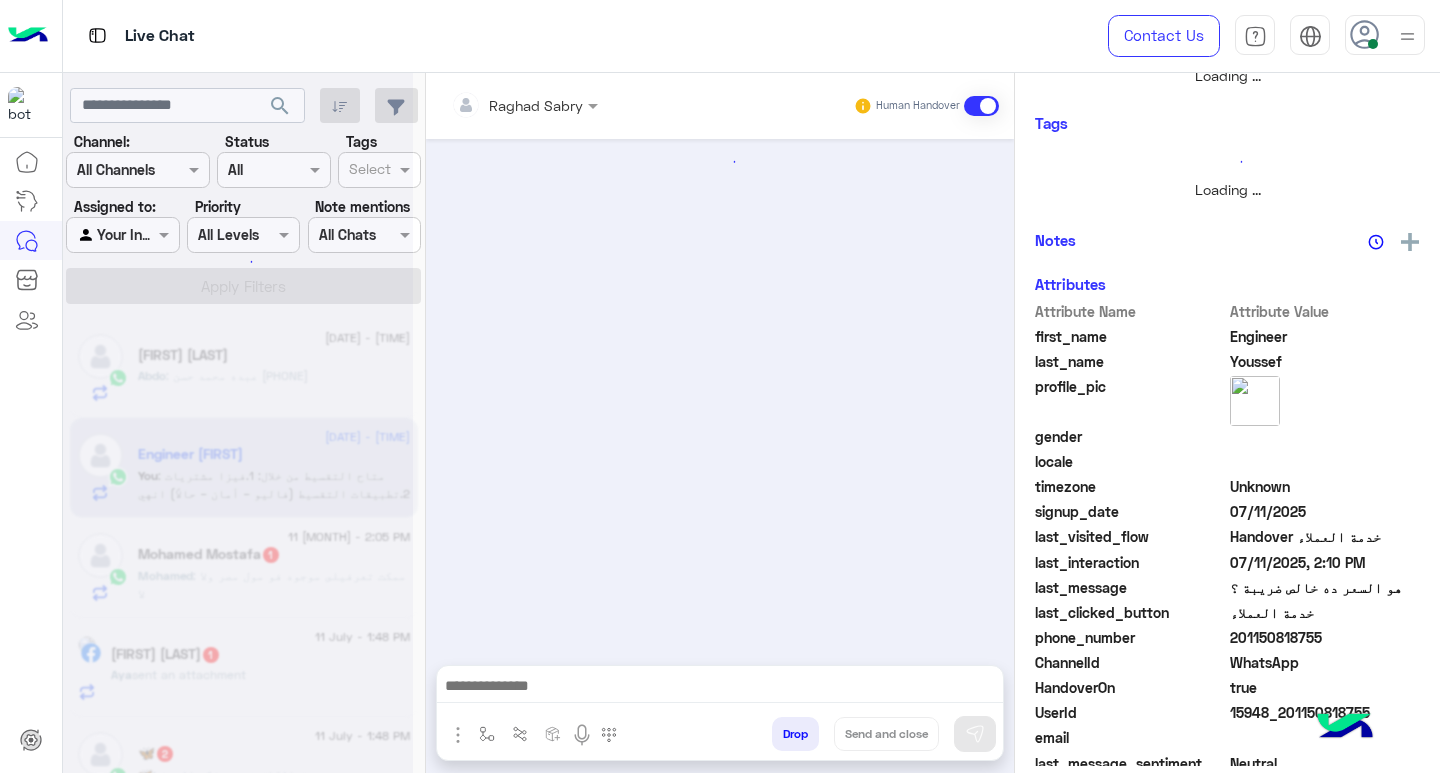 scroll, scrollTop: 355, scrollLeft: 0, axis: vertical 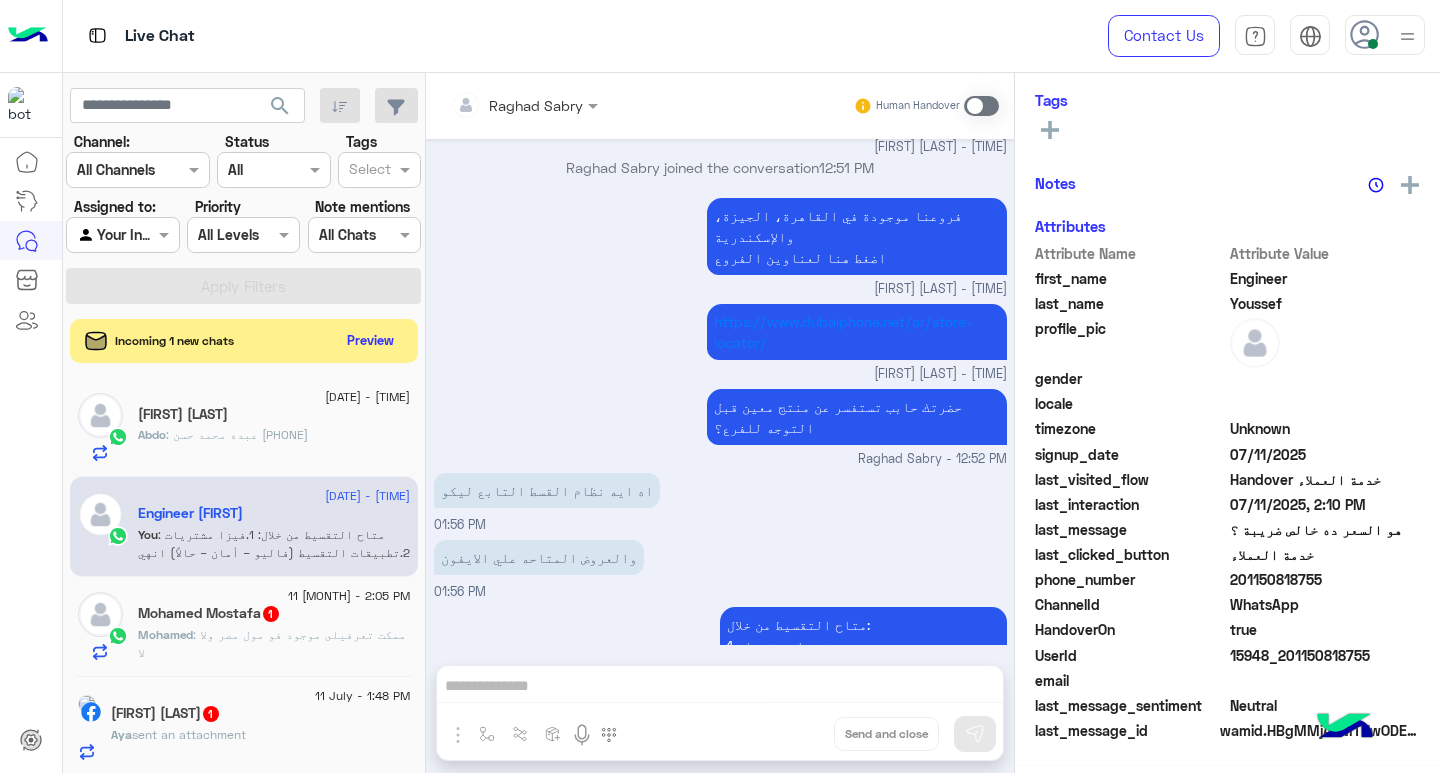 click on "[FIRST] [LAST] Human Handover [DATE] هل متاح تقسيط بدون وسيط ؟ [TIME] -التقسيط متاح ب البطاقات الائتمان البنكيه و من خلال شركات التمويل بعروض متنوعه حتى 60 شهر و حتى 18 شهر بدون فوائد - وتقدر تعرف قيمه القسط الشهرى لكل بنك او شركه من صفحه المنتج من خلال الويب سايت - ثم اضغط على تفاصيل التقسيط ولو مش متاح معاك بطاقه ائتمانيه او حساب في شركه تمويل تقدر تفعل ابلكيشن تقسيط مباشر ب البطاقه الشخصيه ب فروع دبى فون القائمة الرئيسية [TIME] القائمة الرئيسية [TIME] لتصفح الخدمات التى يقدمها Dubai Phone اختر من القائمة الأتية 🌟 [TIME] اقرب فروع لمحافظة السويس ؟ [TIME] القائمة الرئيسية" at bounding box center (720, 427) 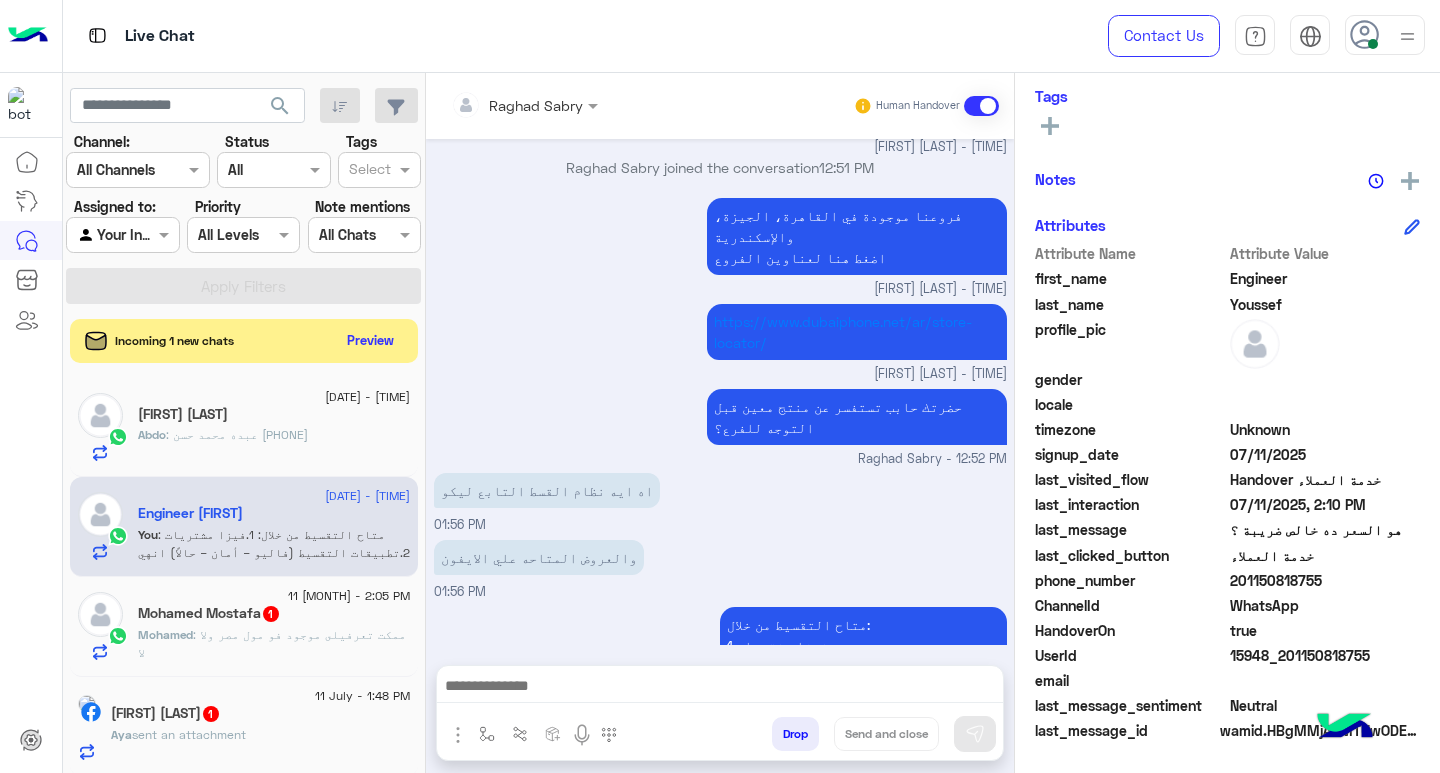 scroll, scrollTop: 1734, scrollLeft: 0, axis: vertical 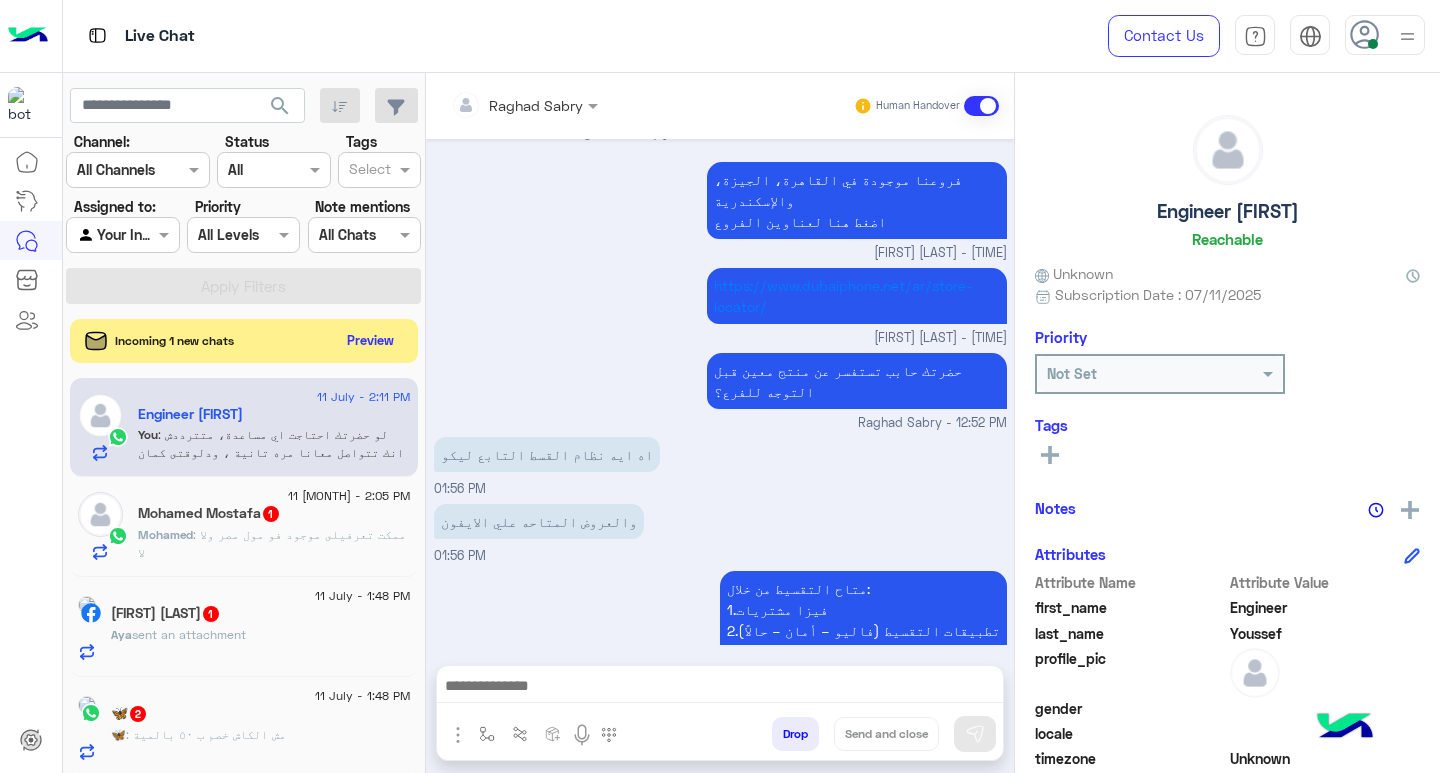 click on "Engineer [FIRST]" 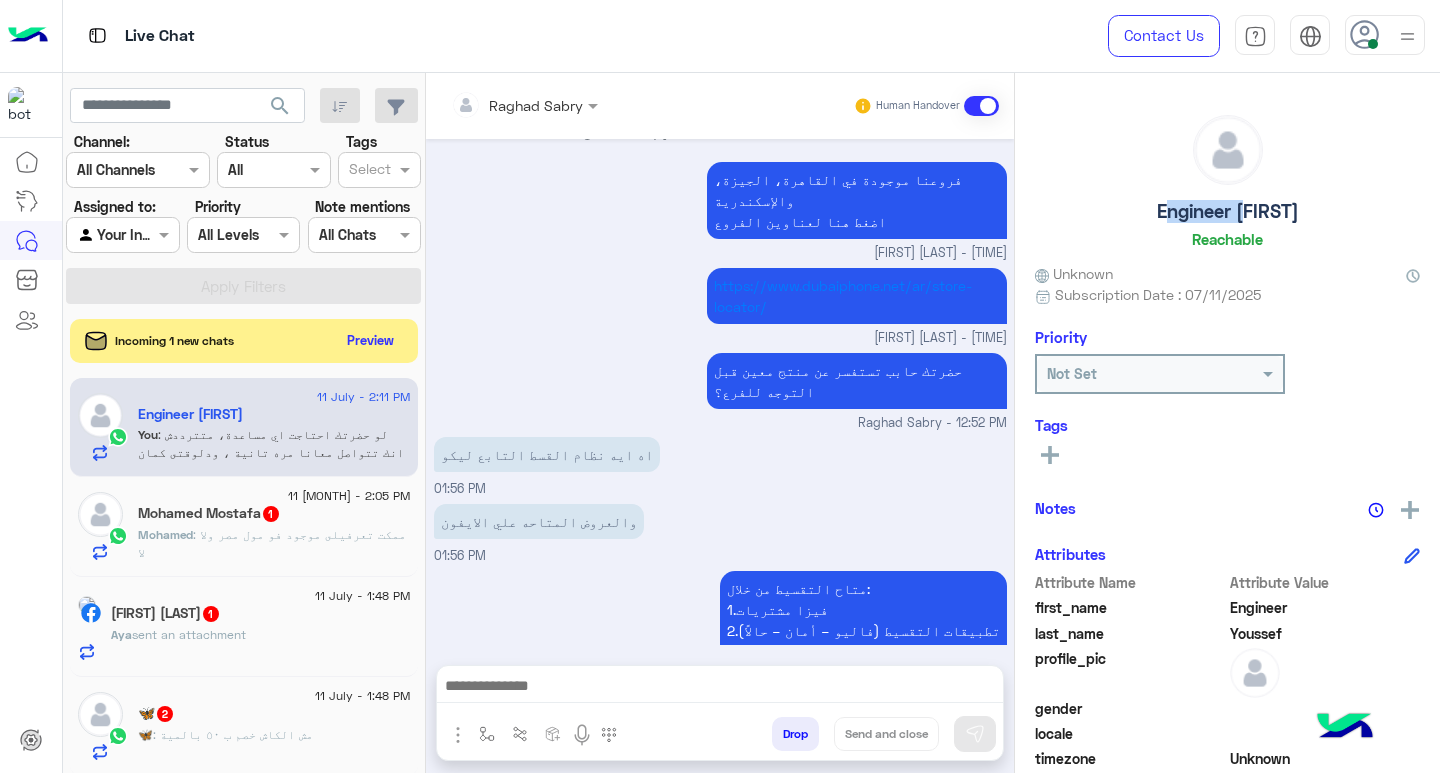 click on "Engineer [FIRST]" 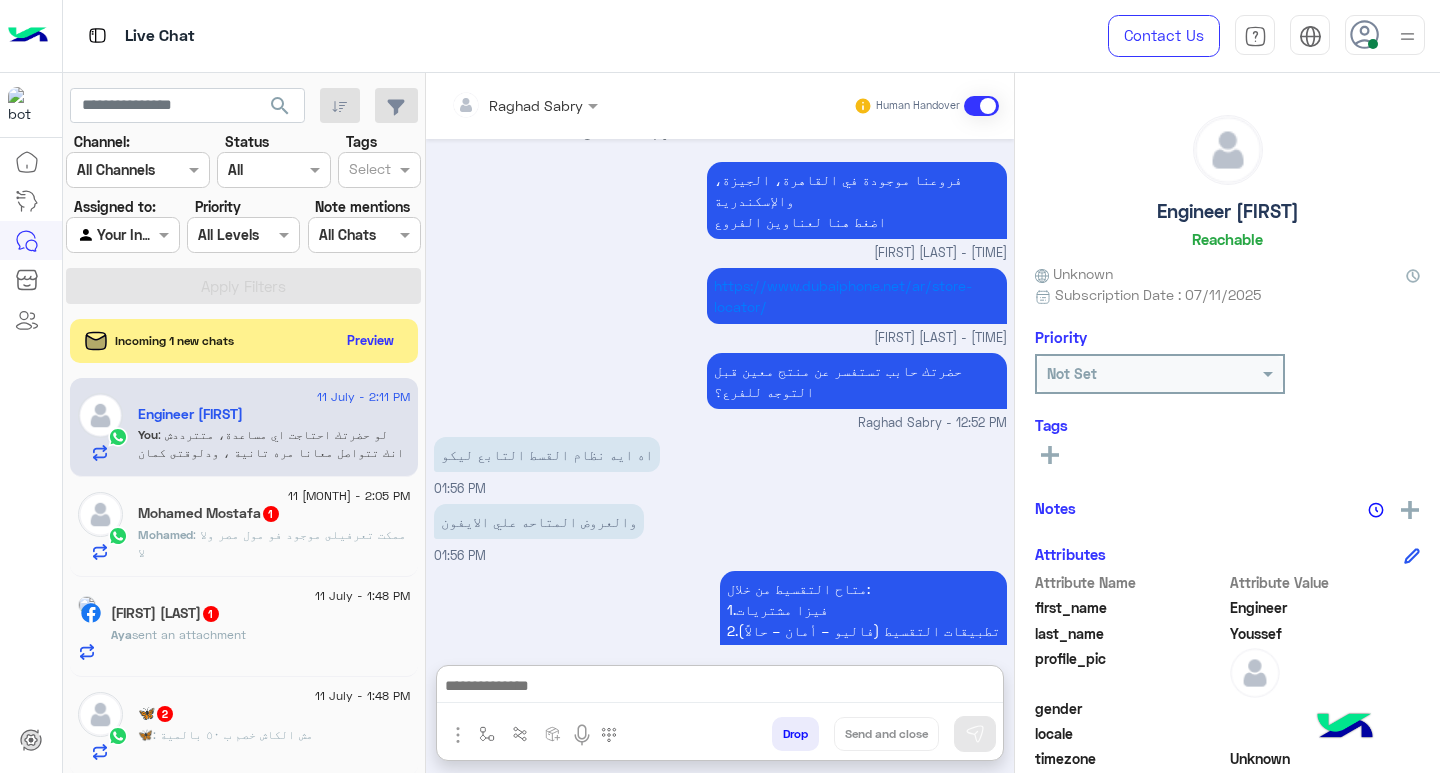 click at bounding box center [720, 688] 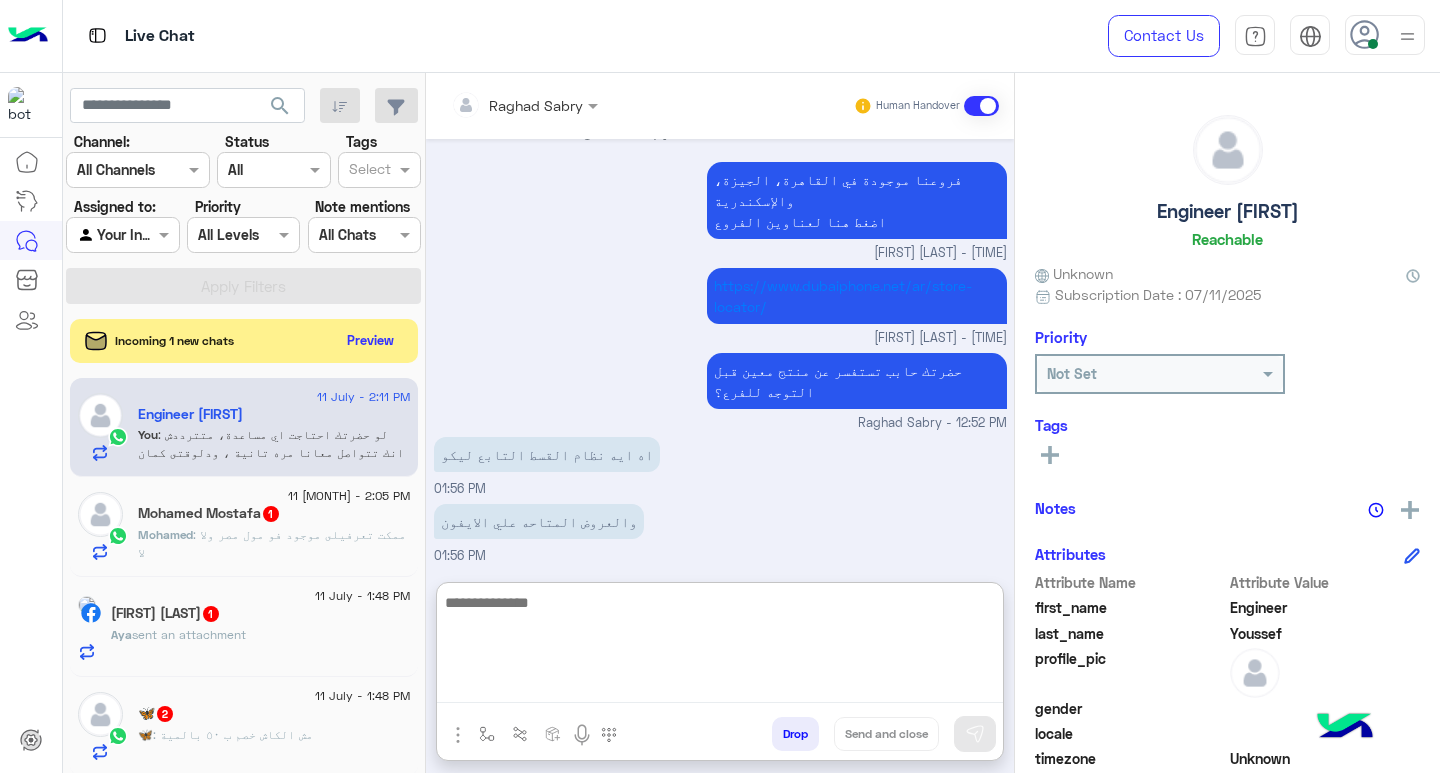 paste on "**********" 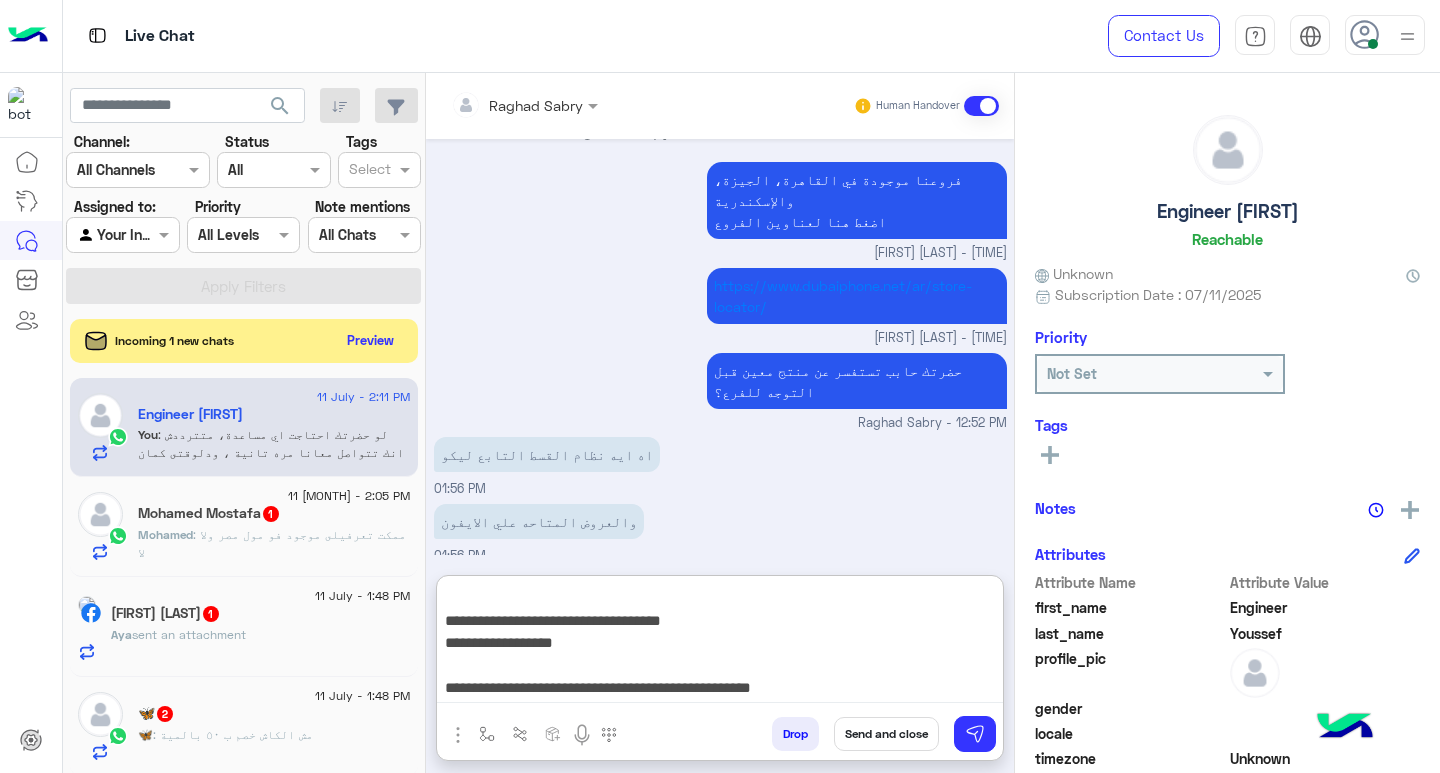 scroll, scrollTop: 0, scrollLeft: 0, axis: both 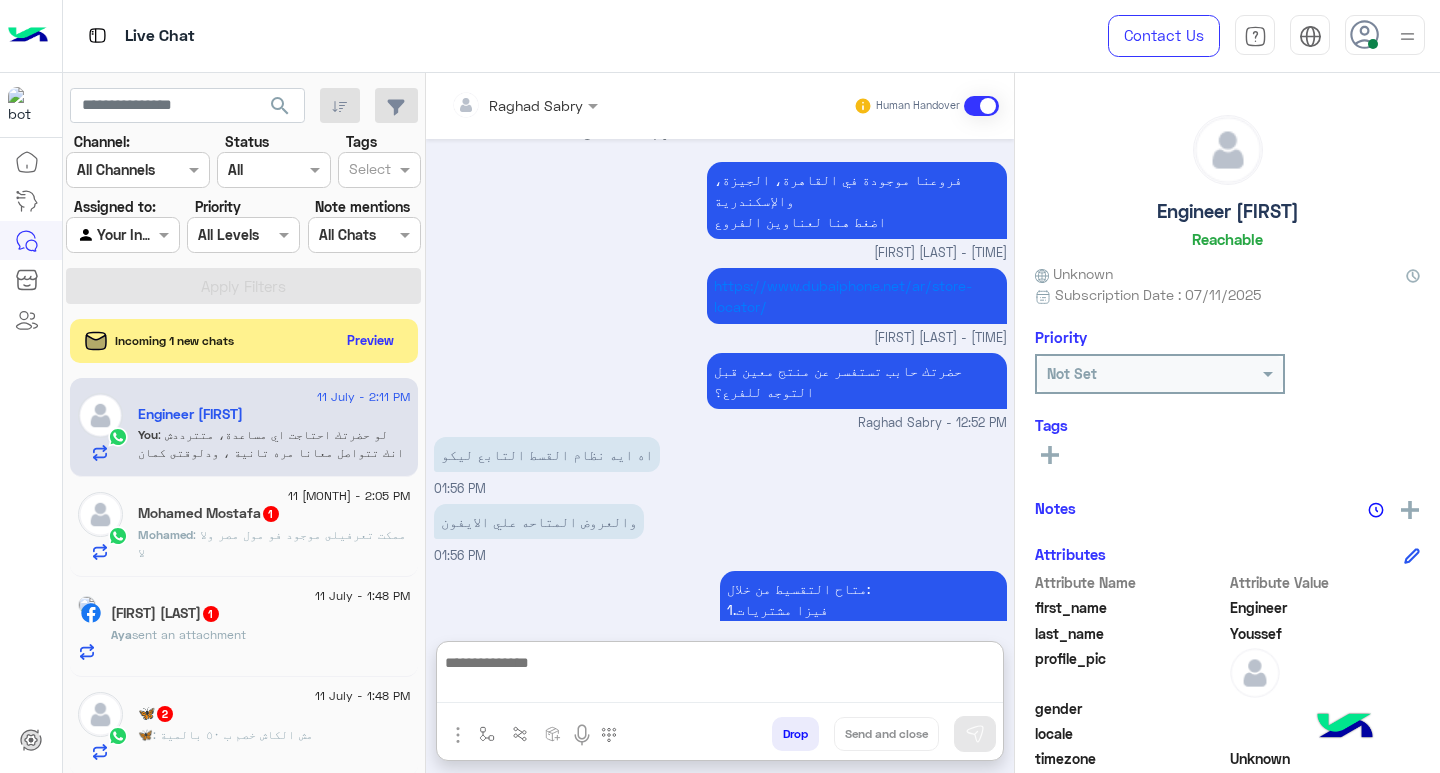 click at bounding box center (720, 676) 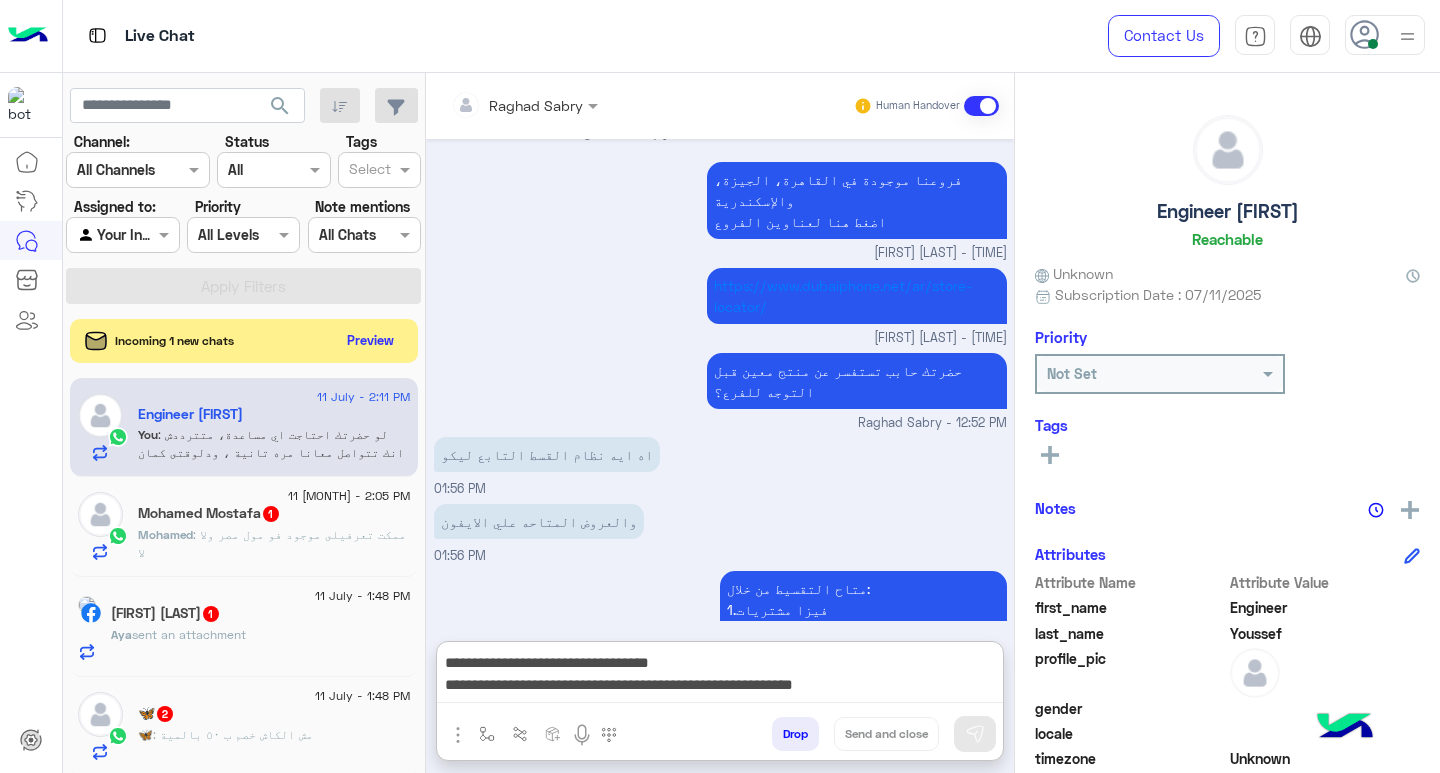scroll, scrollTop: 155, scrollLeft: 0, axis: vertical 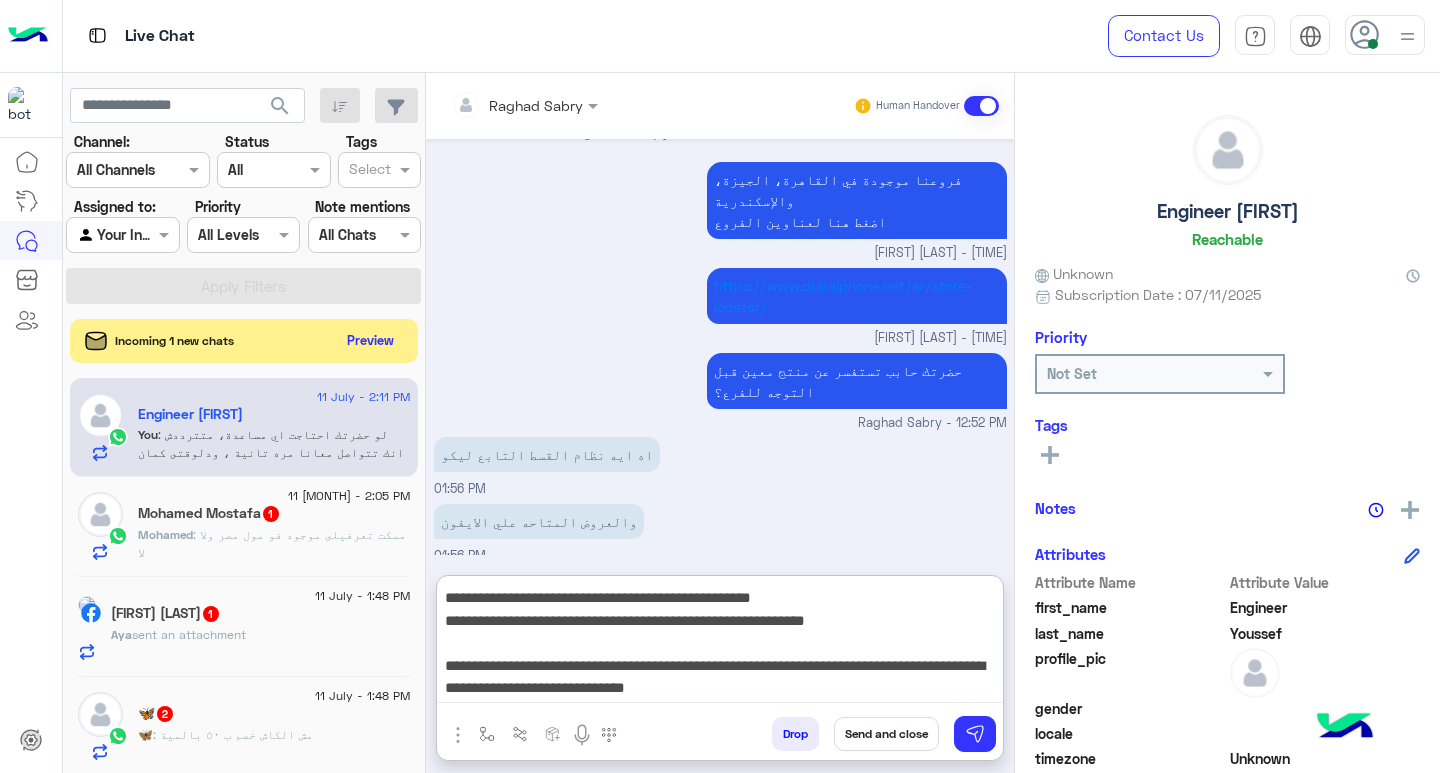 type on "**********" 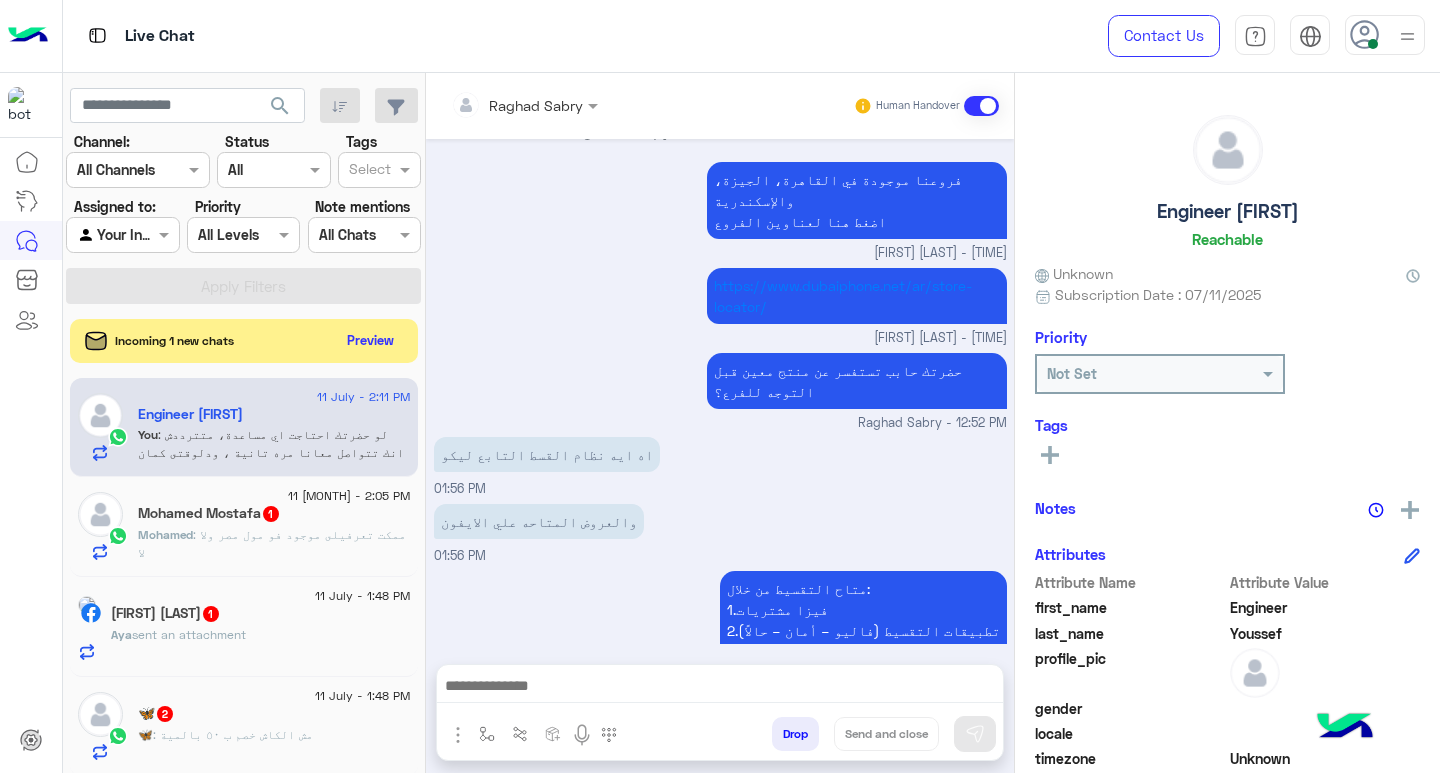 scroll, scrollTop: 0, scrollLeft: 0, axis: both 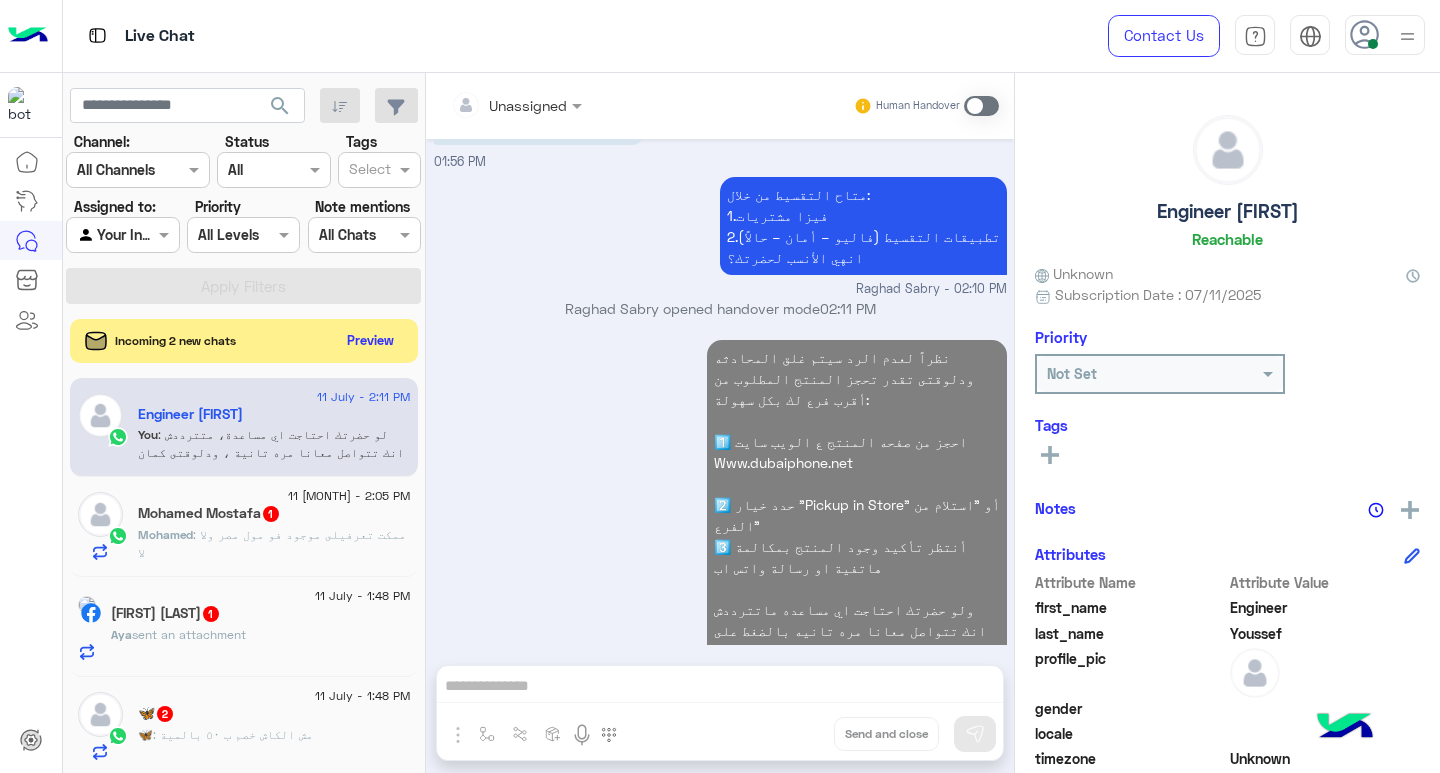 click on "Mohamed Mostafa  1" 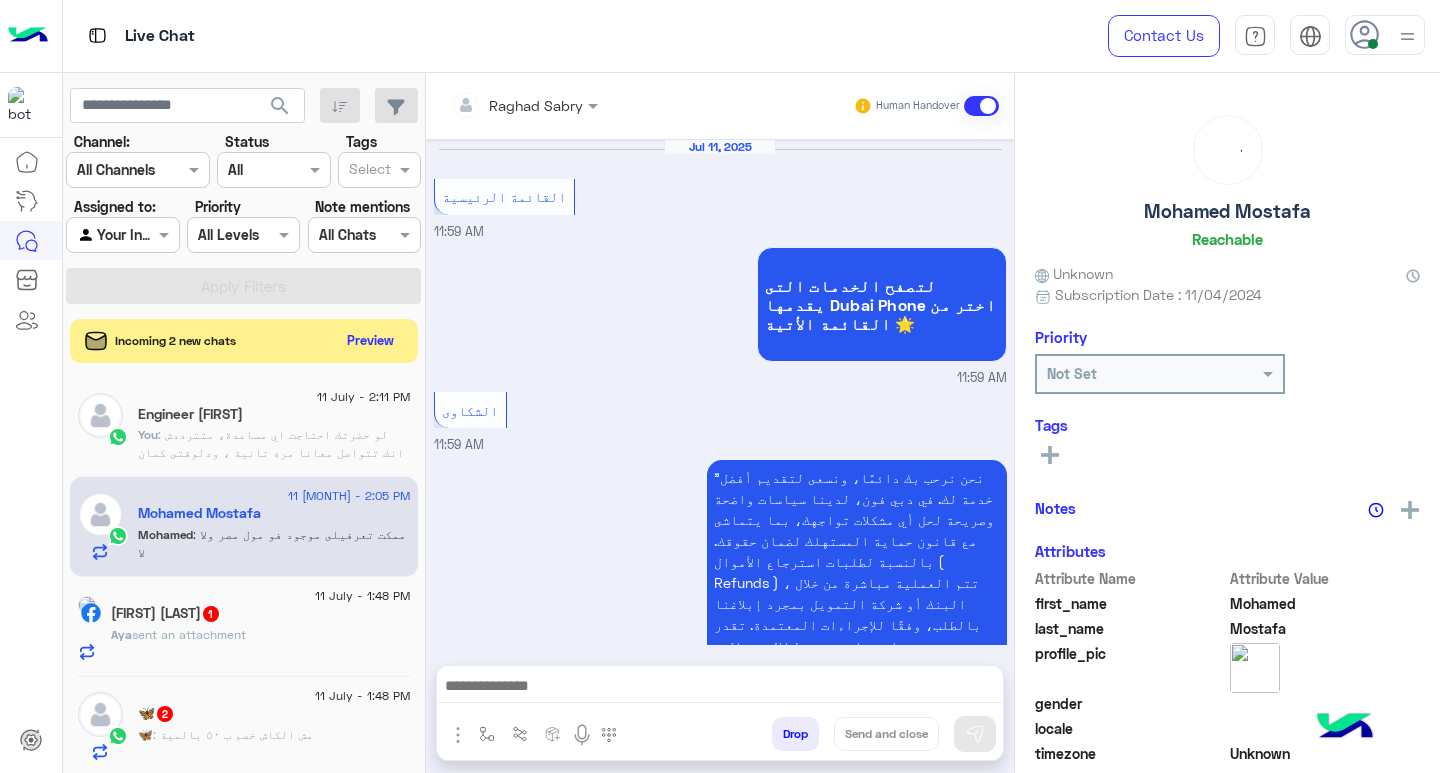 scroll, scrollTop: 1482, scrollLeft: 0, axis: vertical 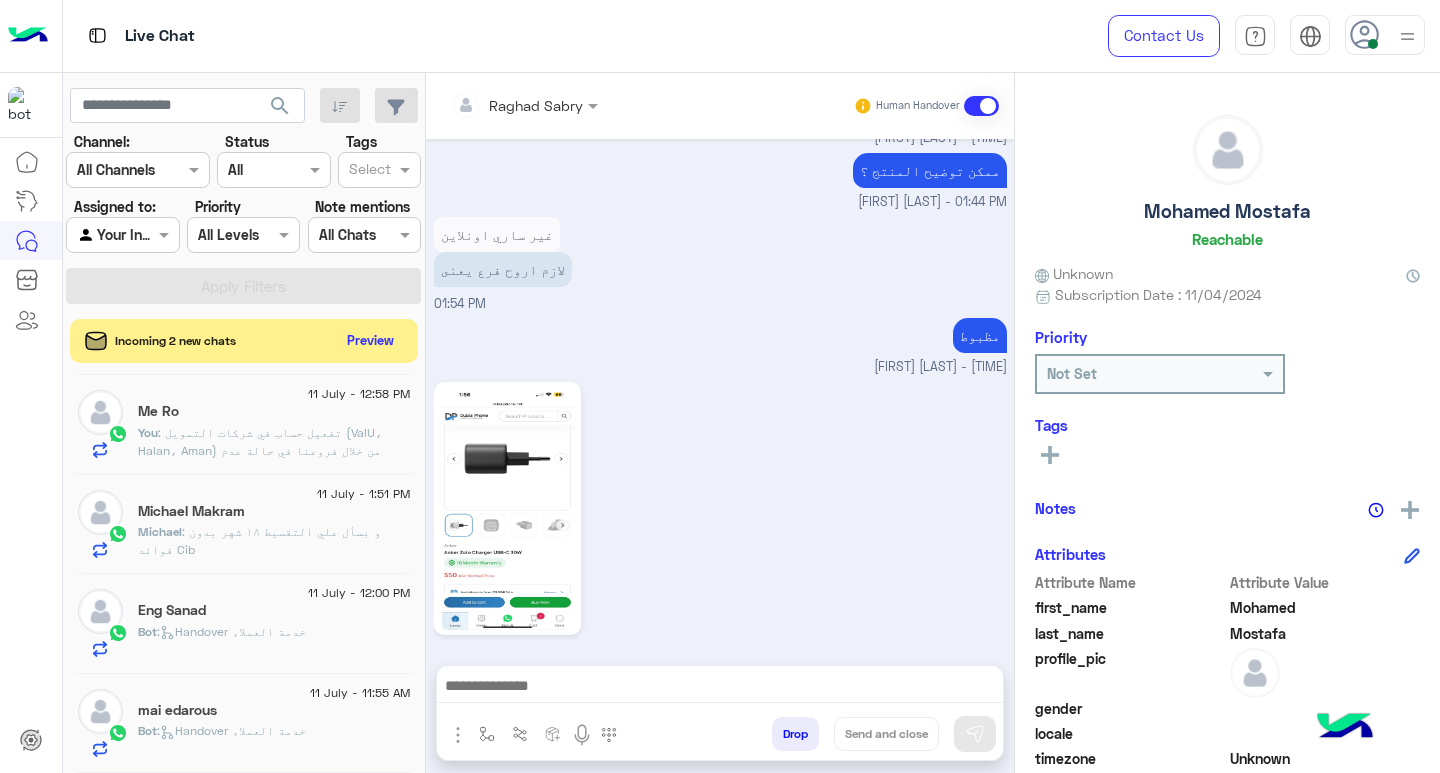 click on ": و بسأل علي التقسيط ١٨ شهر بدون فوائد
Cib" 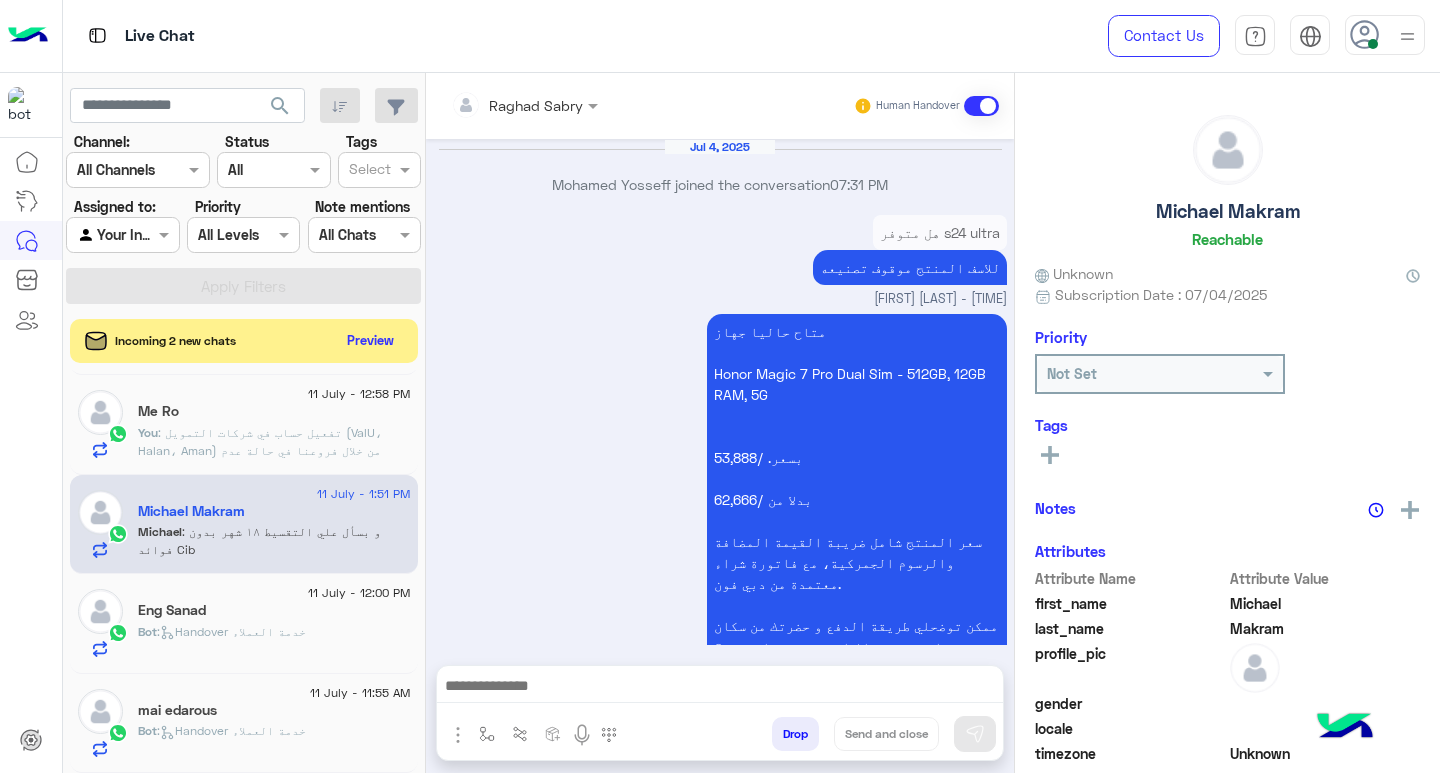 scroll, scrollTop: 3032, scrollLeft: 0, axis: vertical 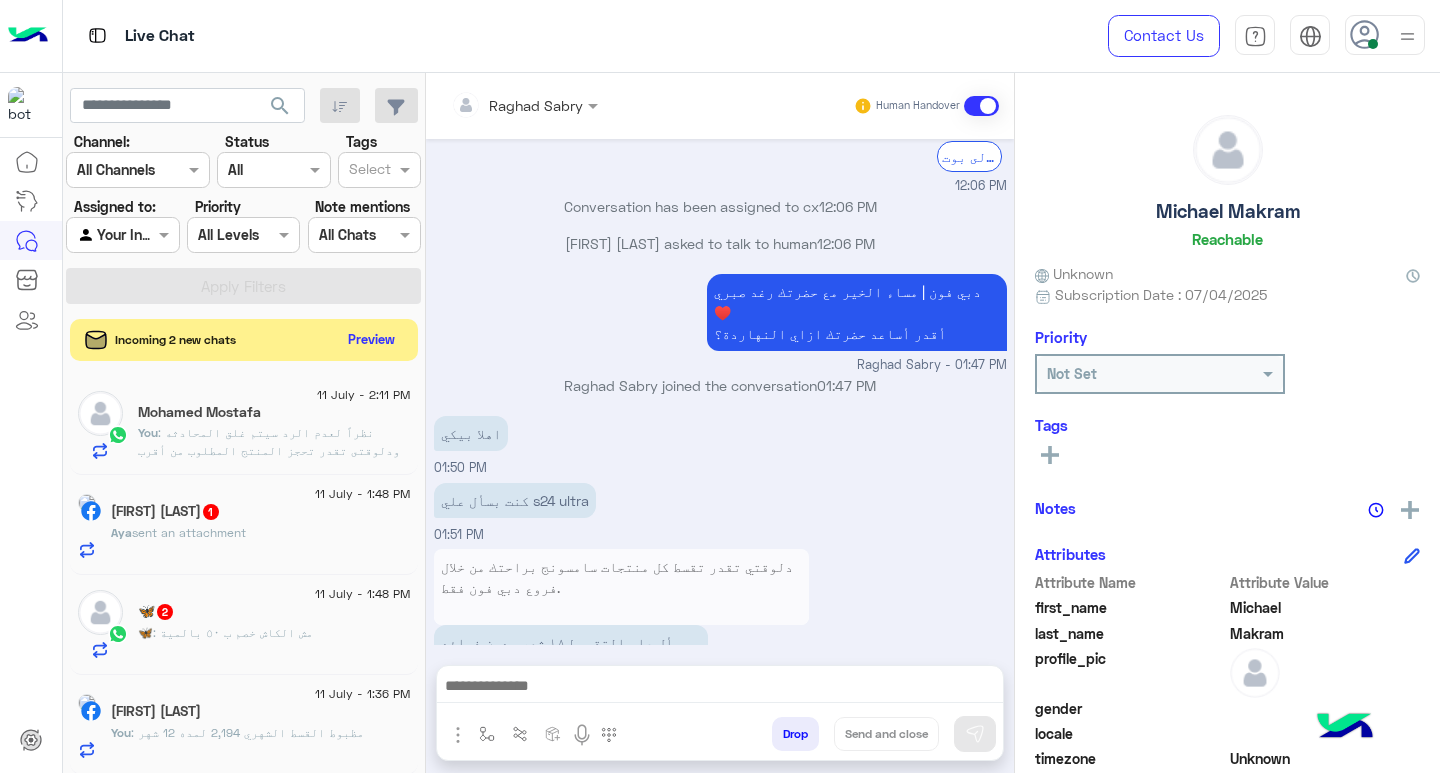 click on "Preview" 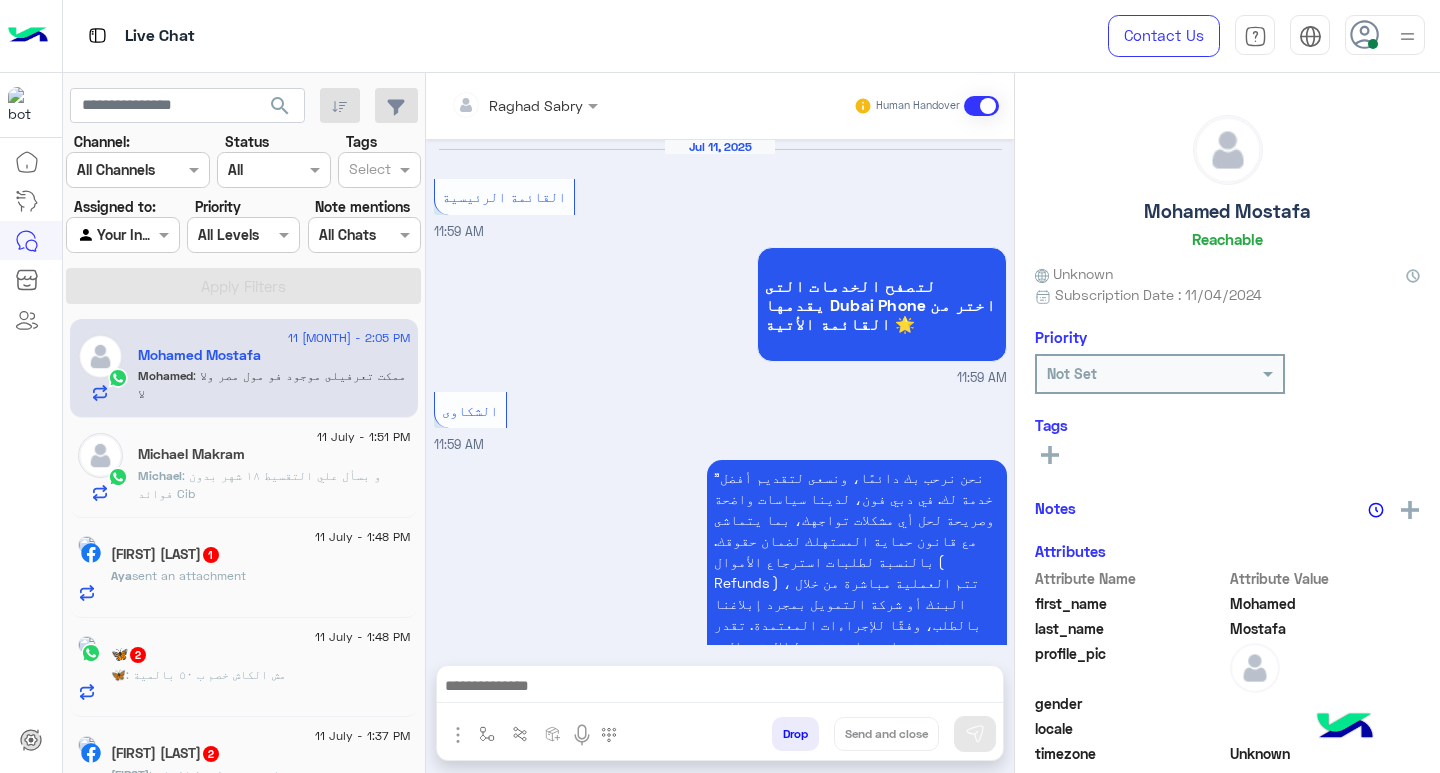 scroll, scrollTop: 1482, scrollLeft: 0, axis: vertical 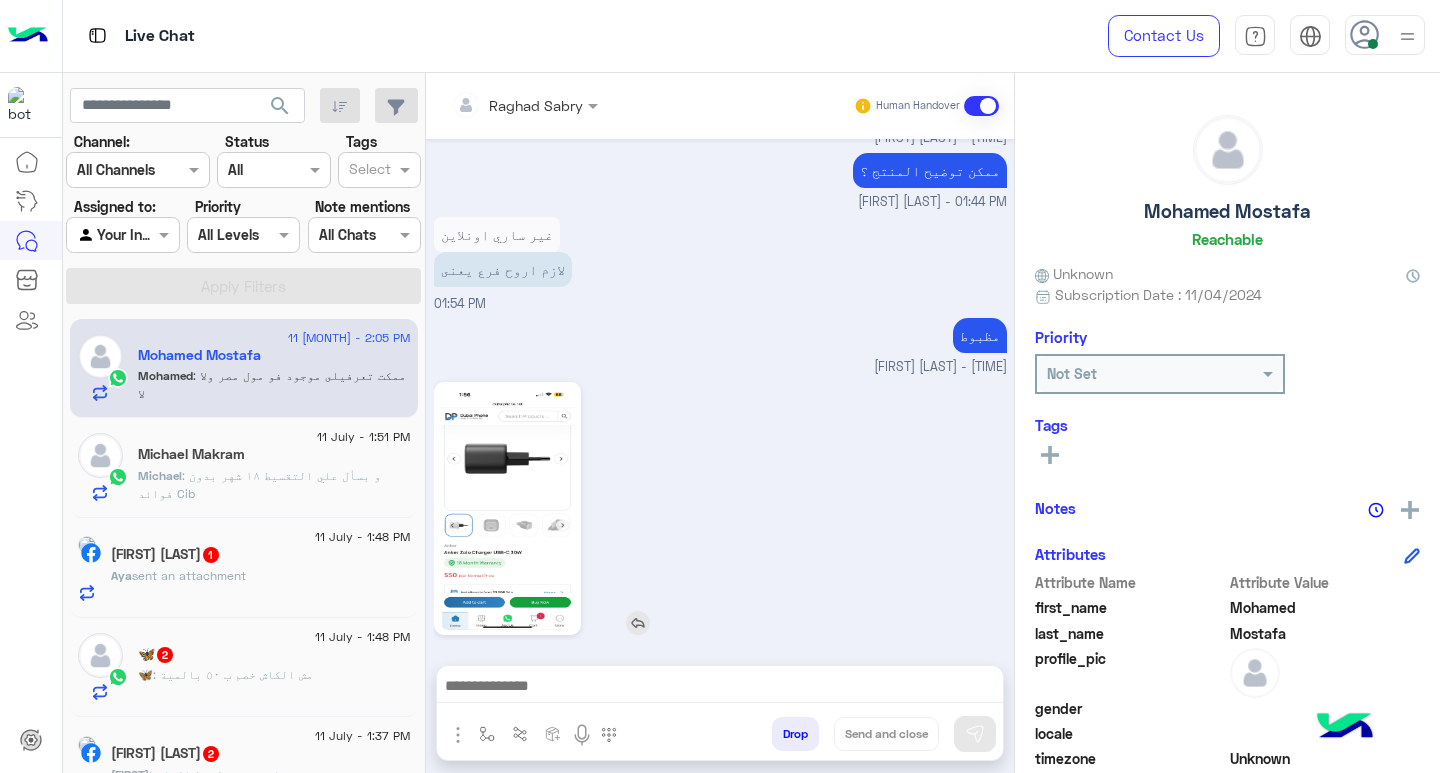 click 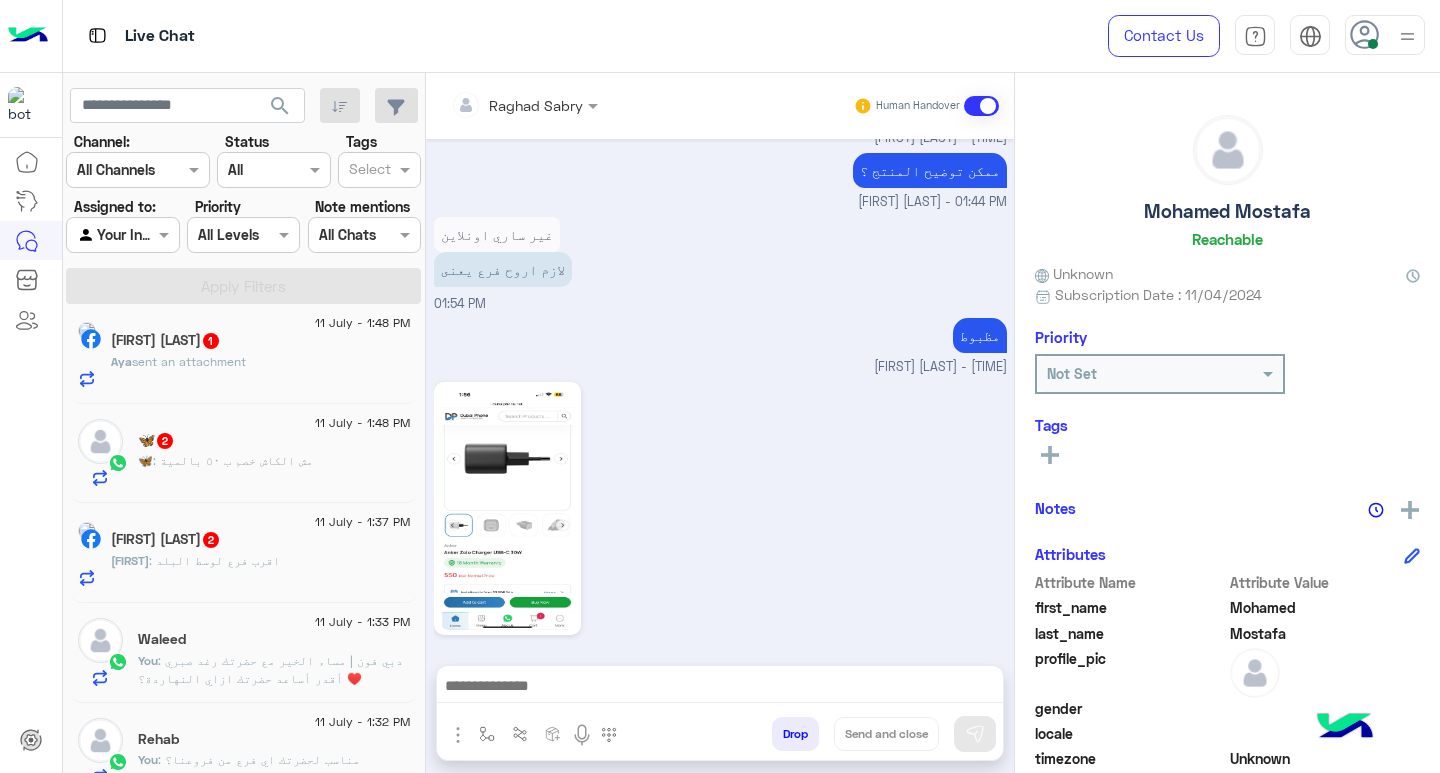 scroll, scrollTop: 0, scrollLeft: 0, axis: both 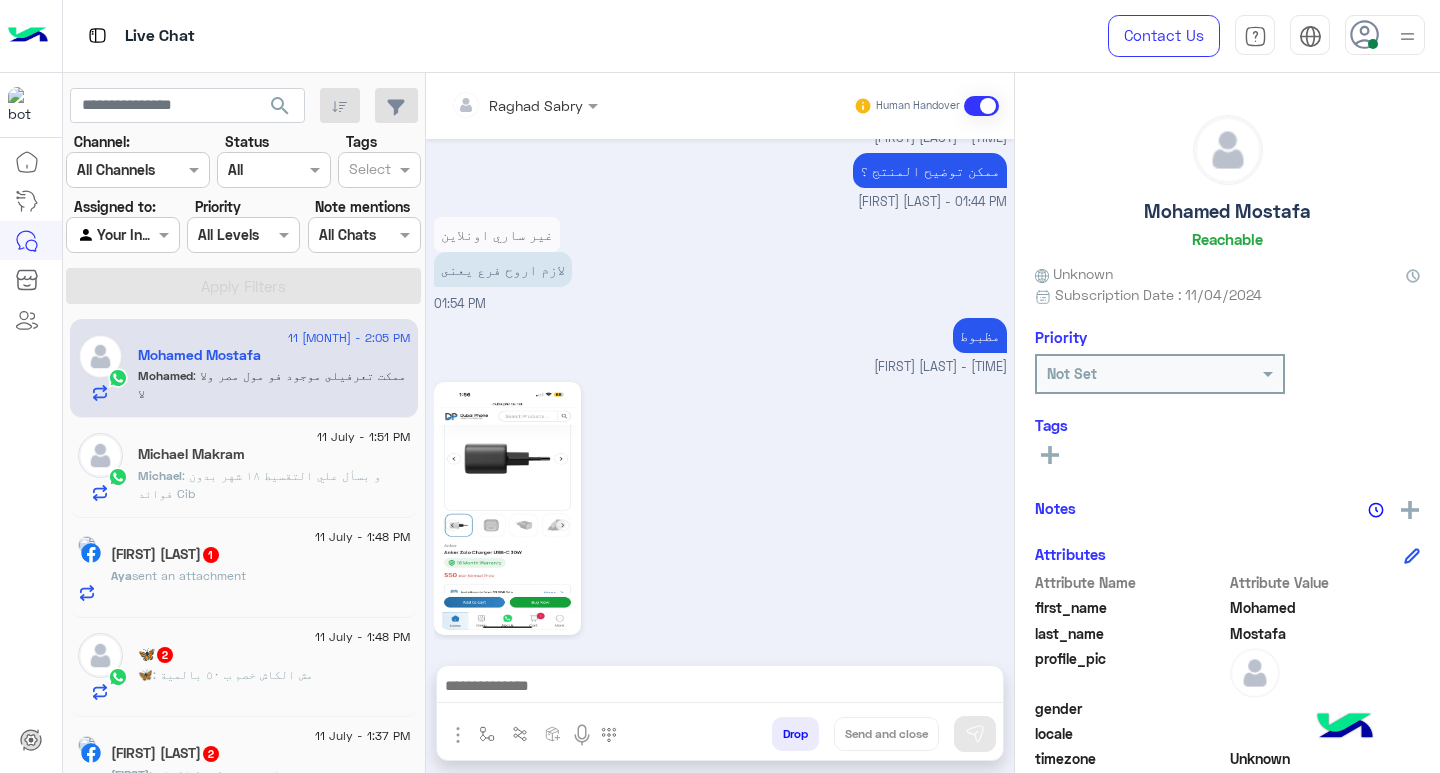 click on ": و بسأل علي التقسيط ١٨ شهر بدون فوائد
Cib" 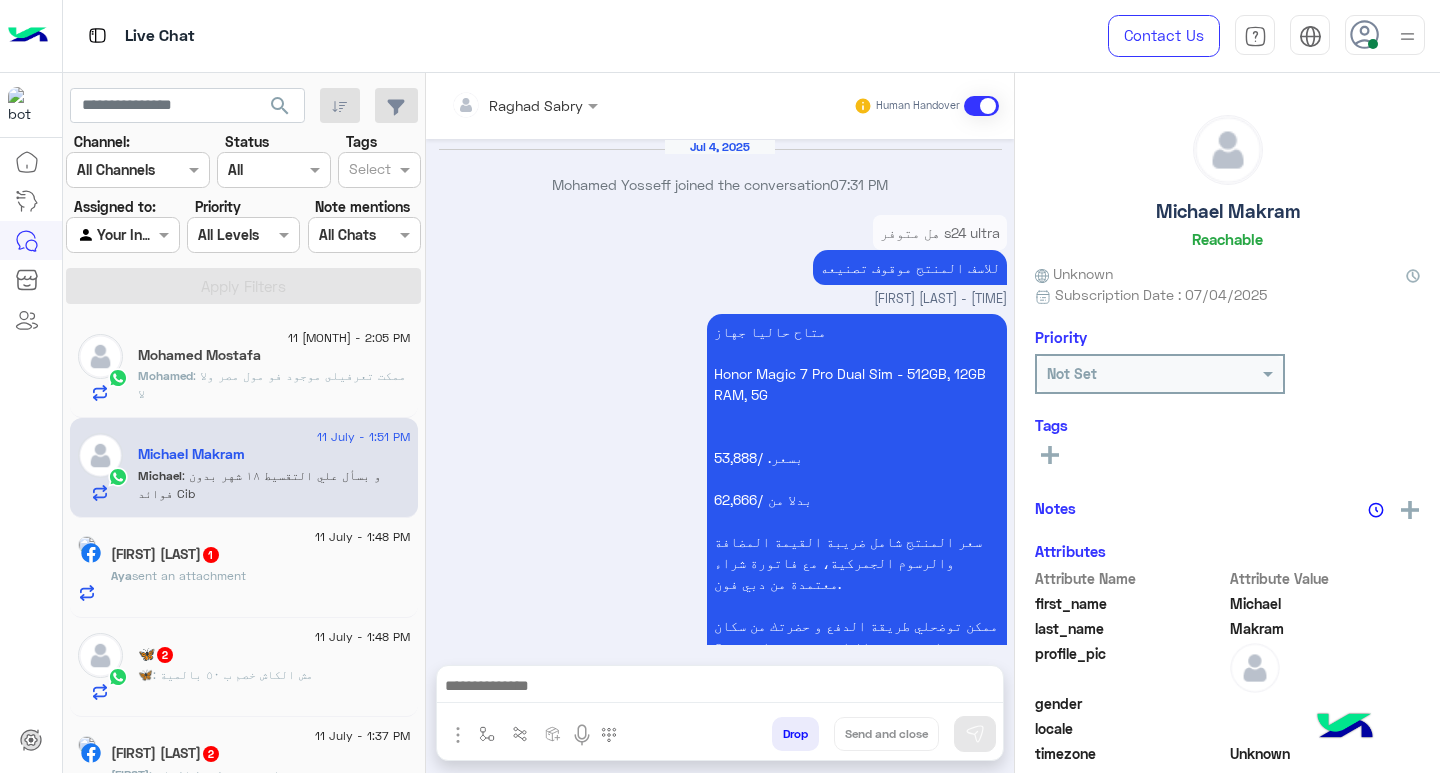 scroll, scrollTop: 3032, scrollLeft: 0, axis: vertical 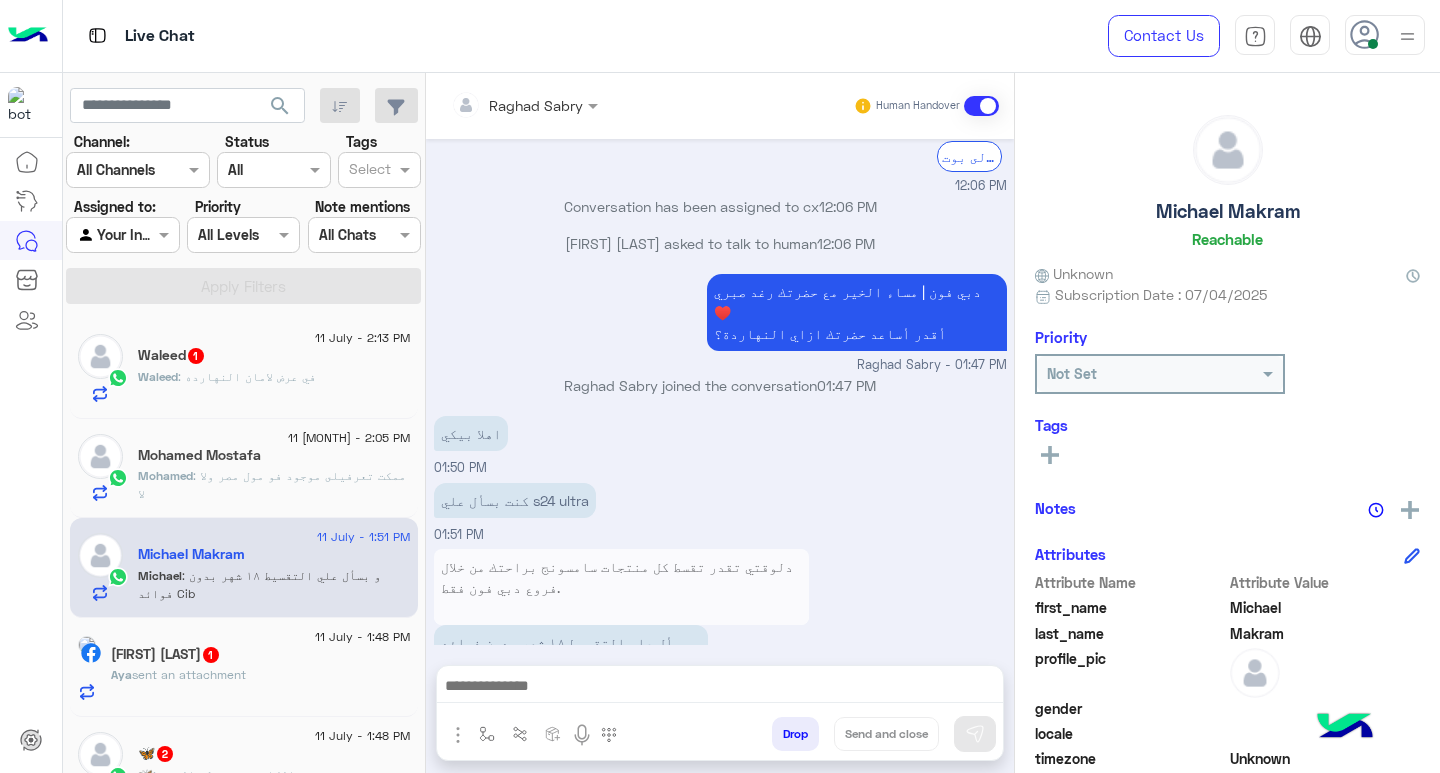 click on "[FIRST] : في عرض لامان النهارده" 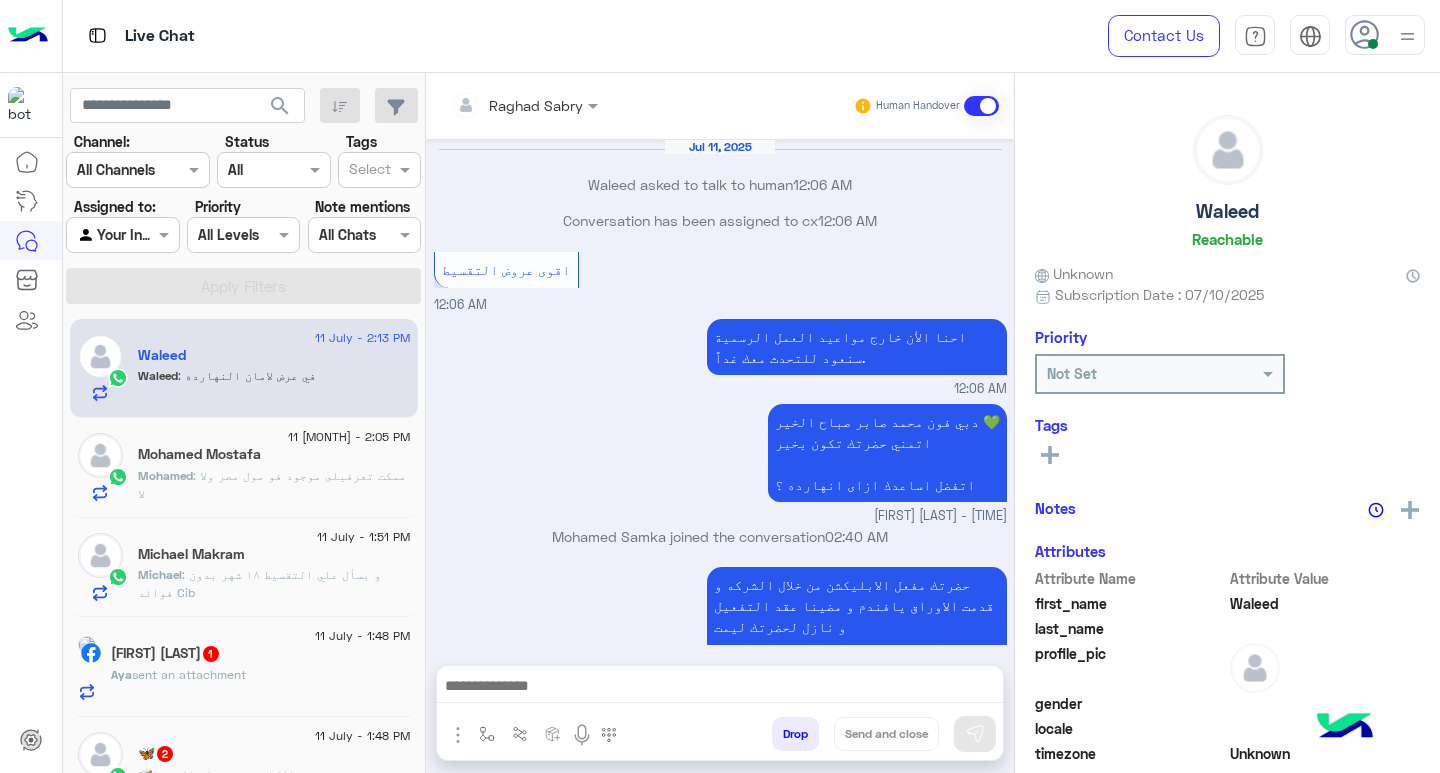 scroll, scrollTop: 1464, scrollLeft: 0, axis: vertical 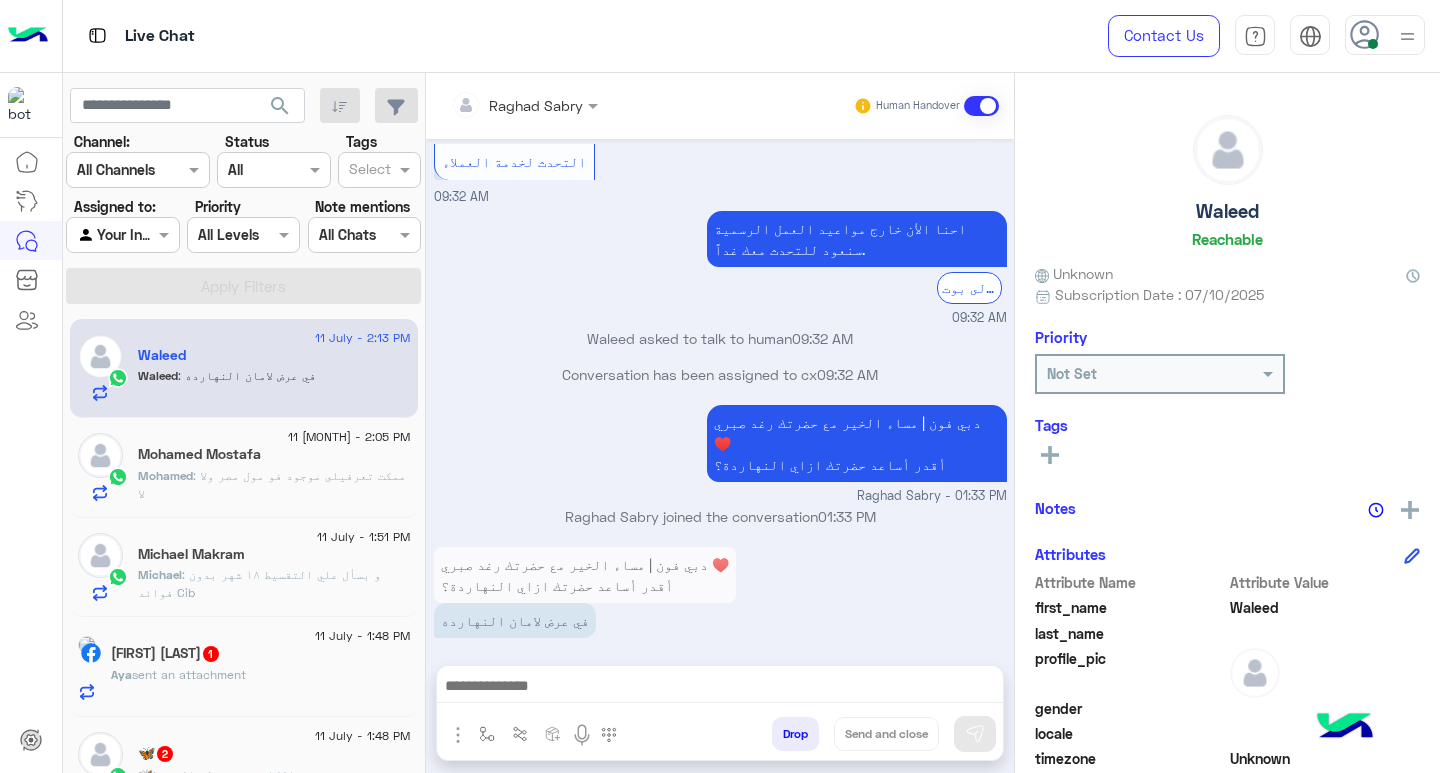 paste on "**********" 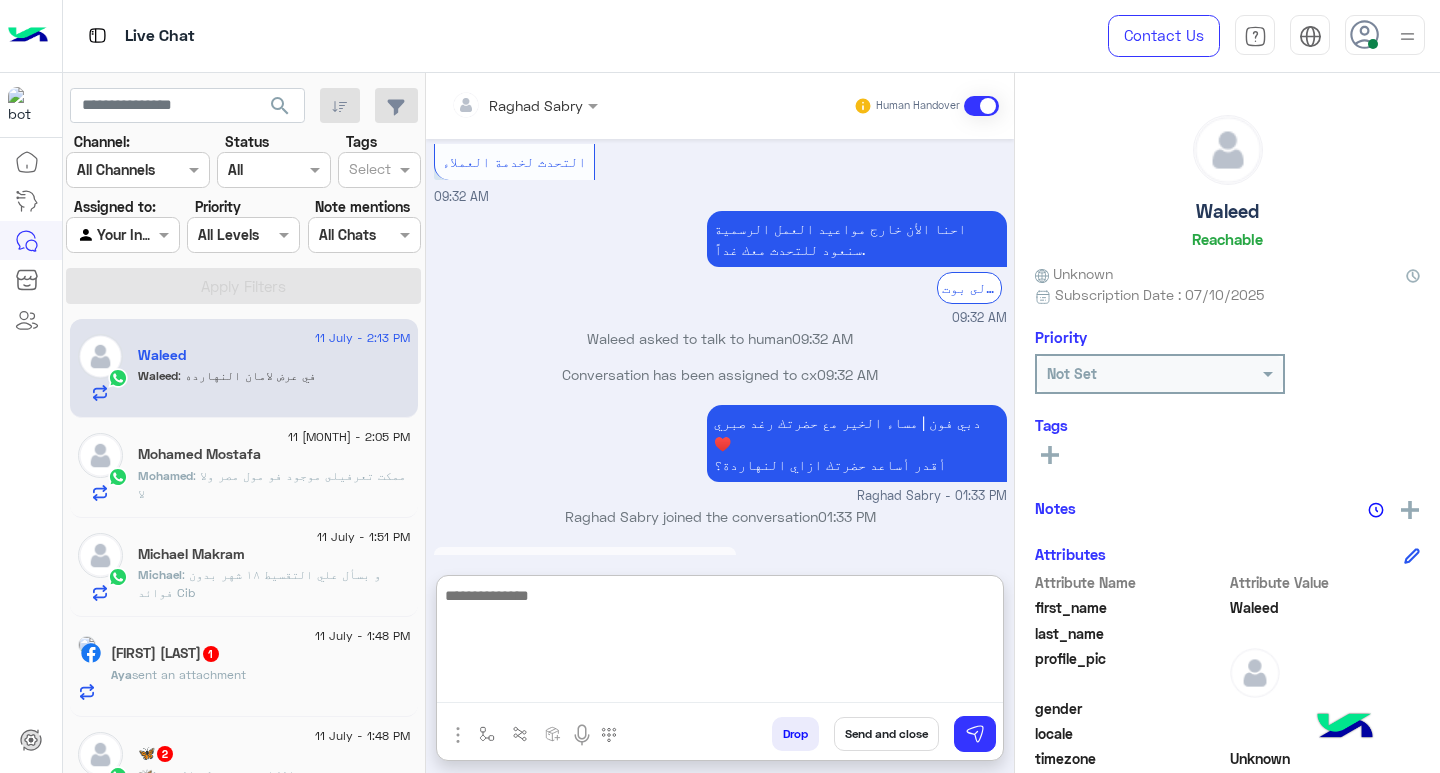 scroll, scrollTop: 0, scrollLeft: 0, axis: both 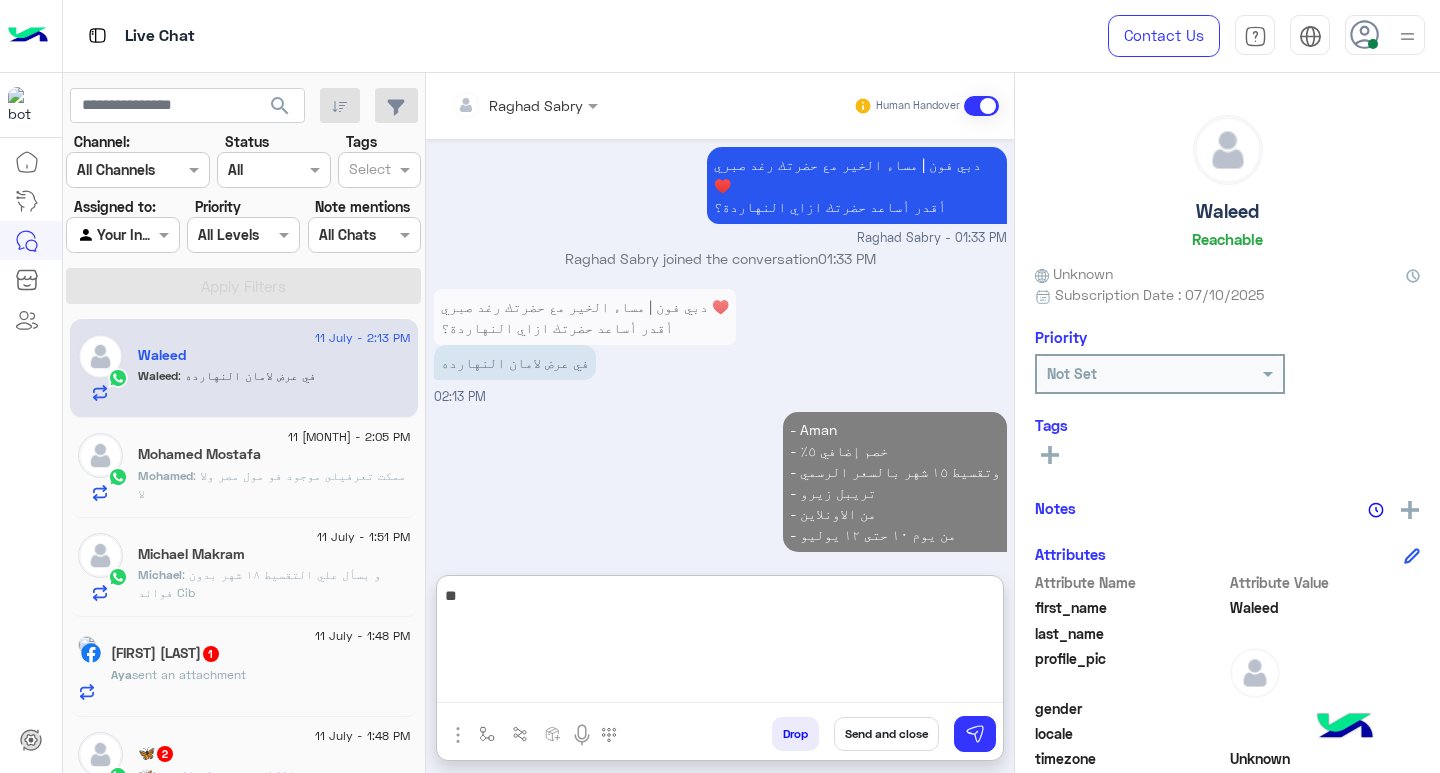 type on "*" 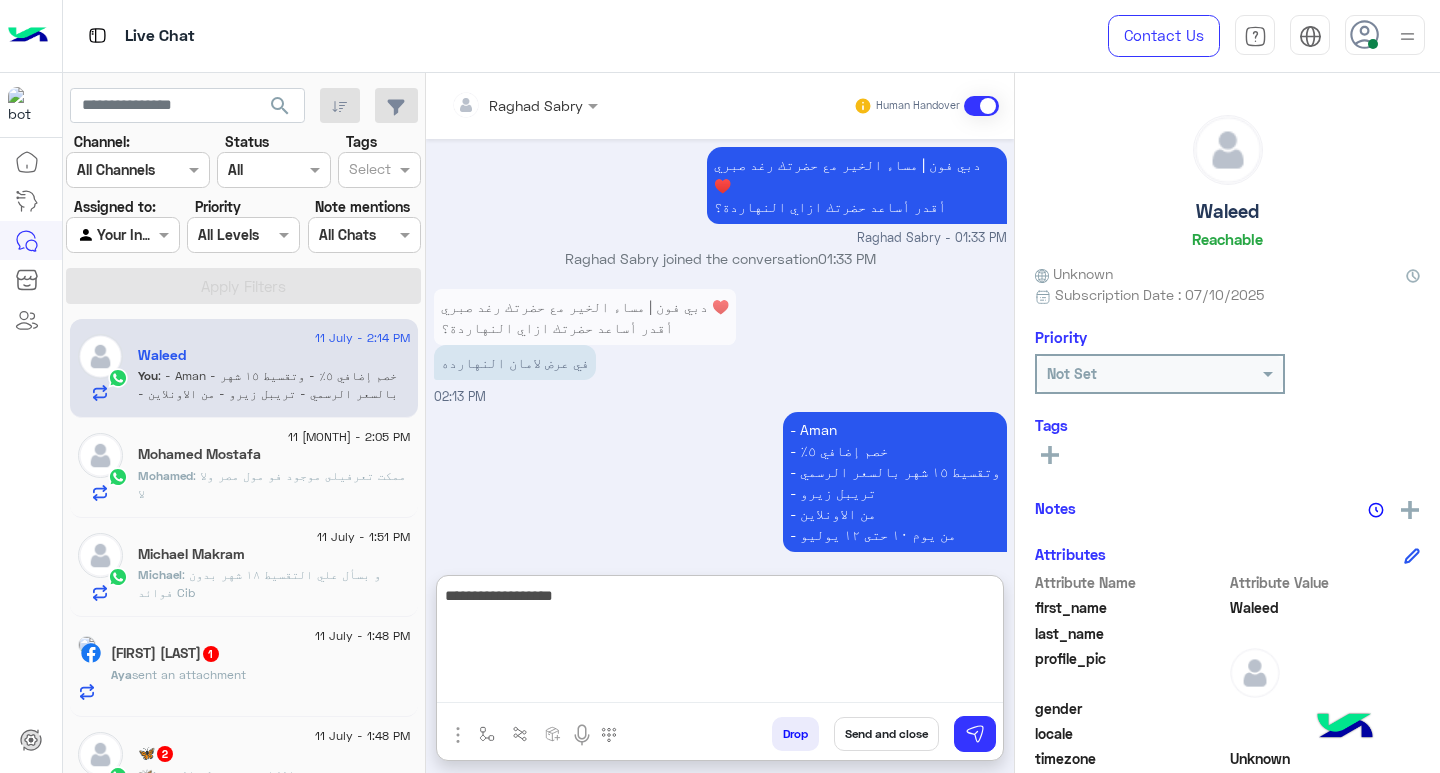 type on "**********" 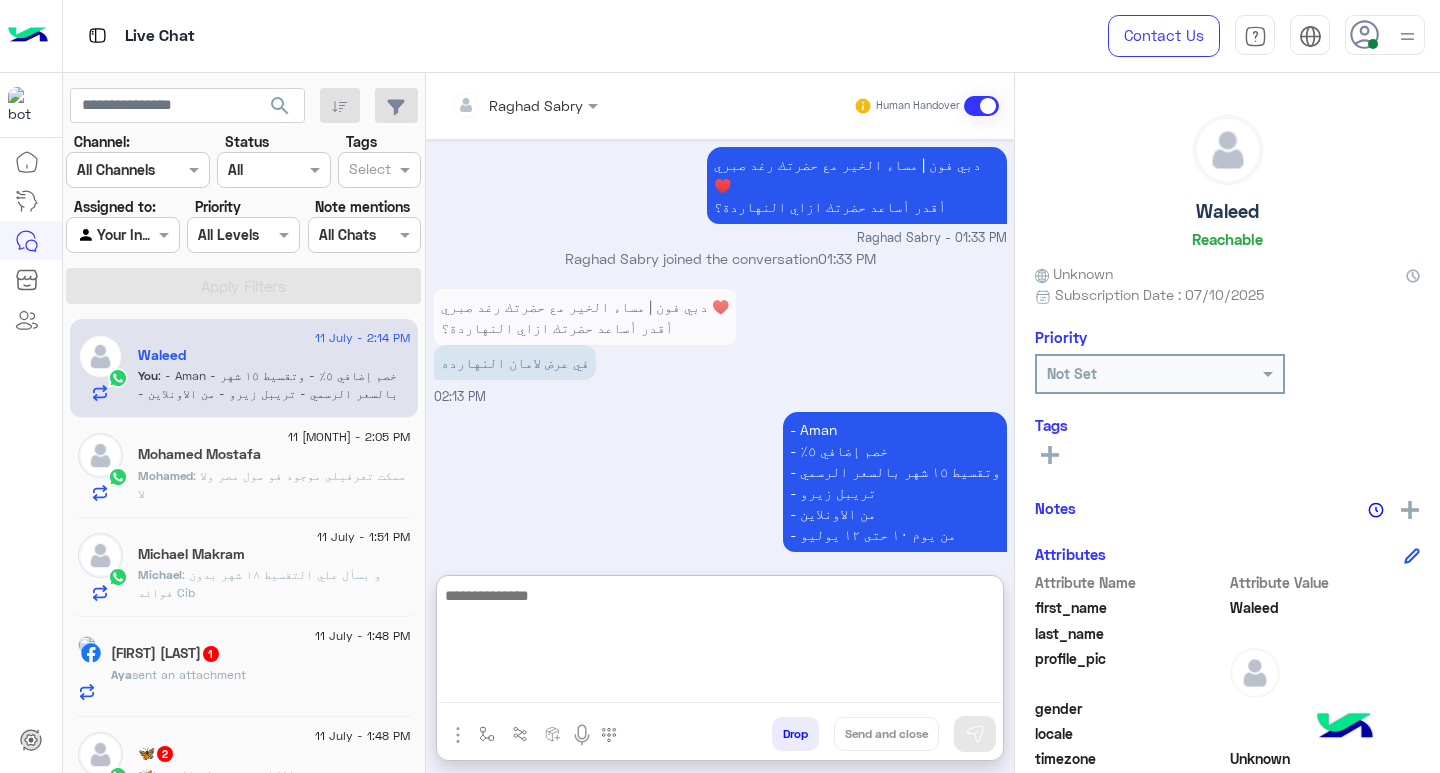 scroll, scrollTop: 1786, scrollLeft: 0, axis: vertical 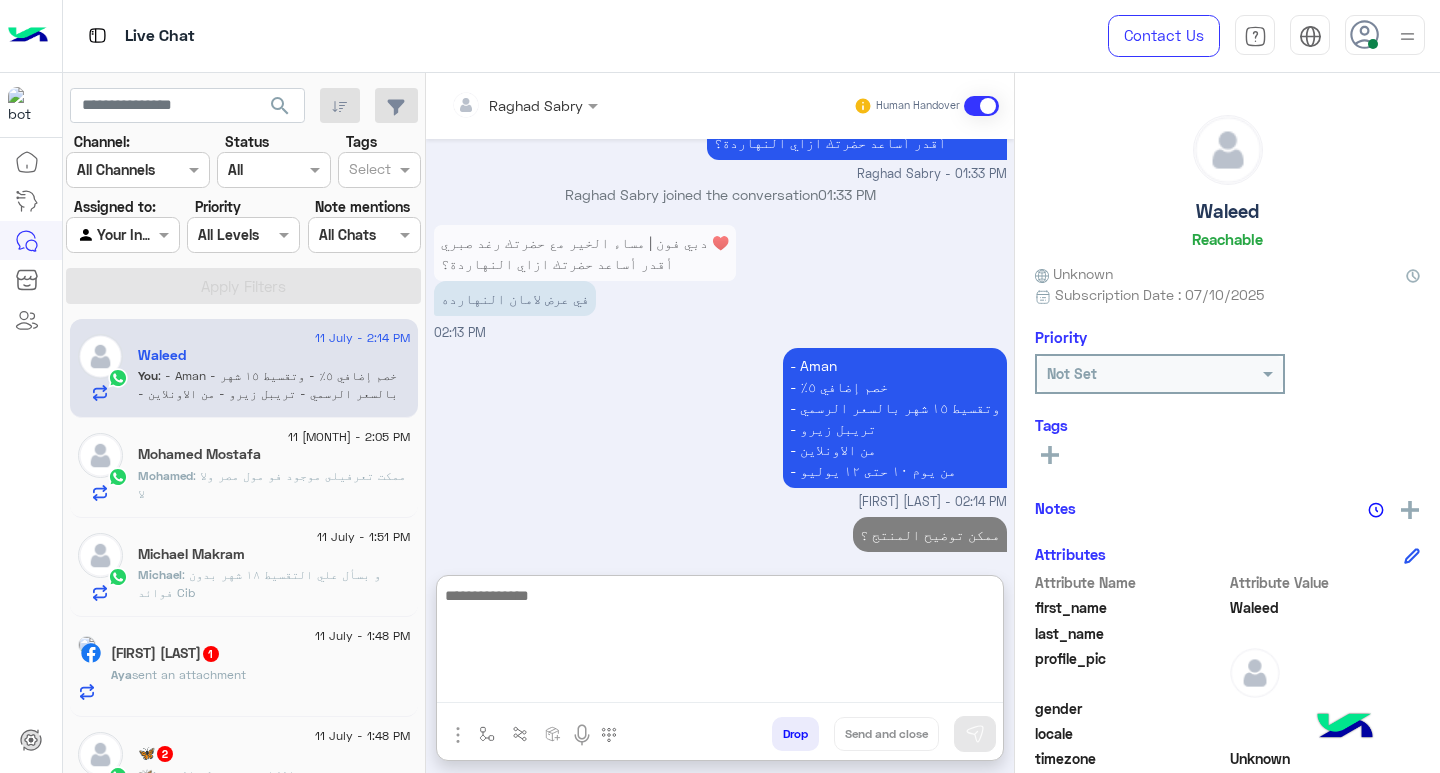 click on "Mohamed : ممكت تعرفيلى موجود فو مول مصر ولا لا" 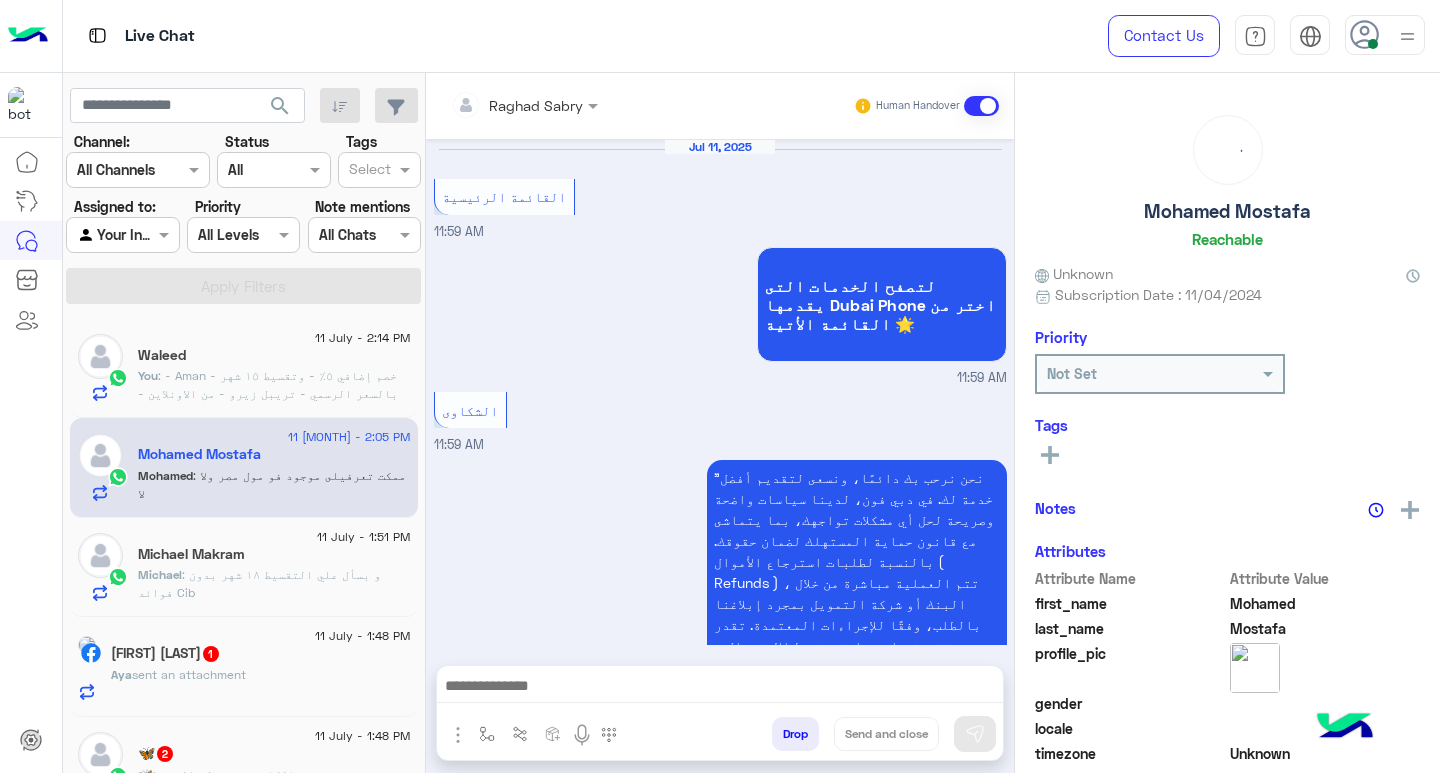 scroll, scrollTop: 1482, scrollLeft: 0, axis: vertical 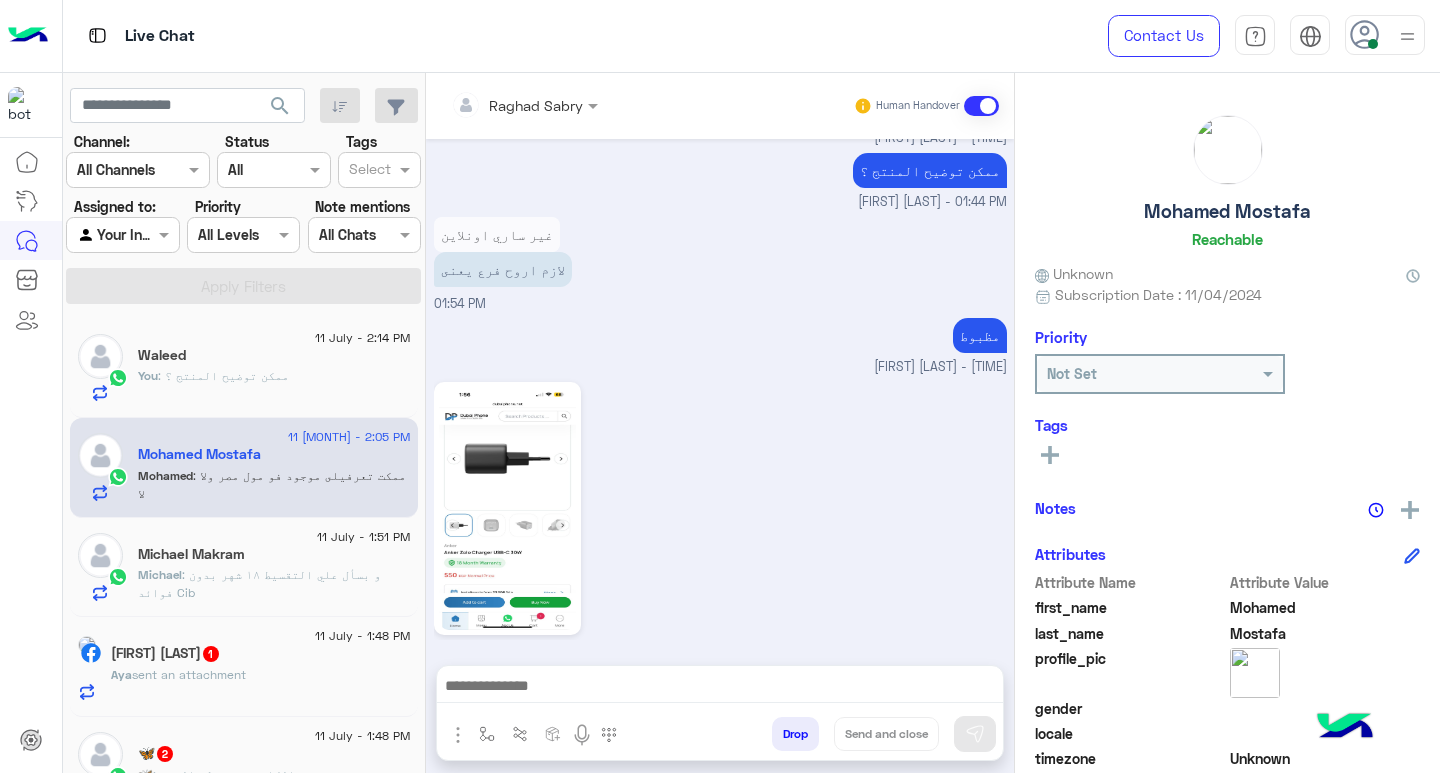 click on "Michael : و بسأل علي التقسيط ١٨ شهر بدون فوائد
Cib" 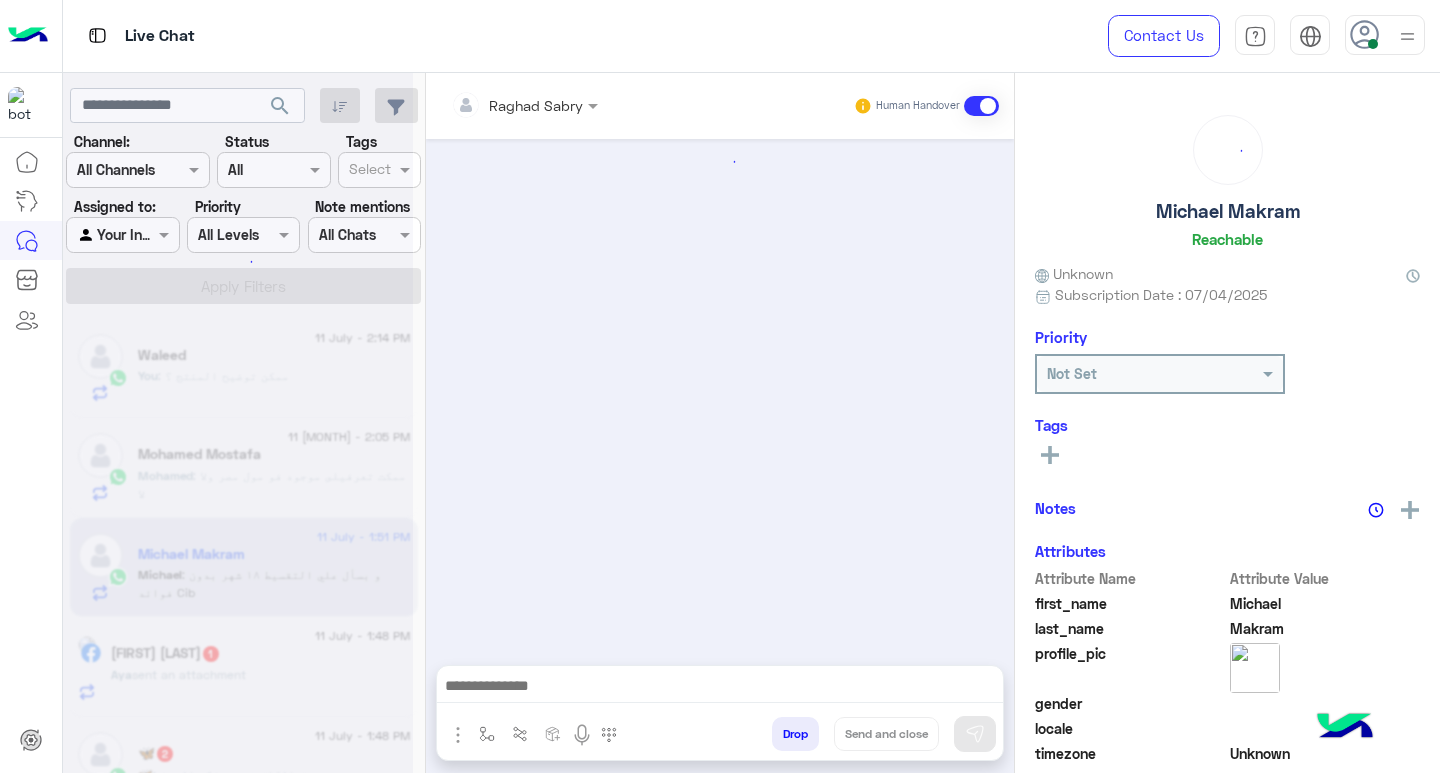 scroll, scrollTop: 3032, scrollLeft: 0, axis: vertical 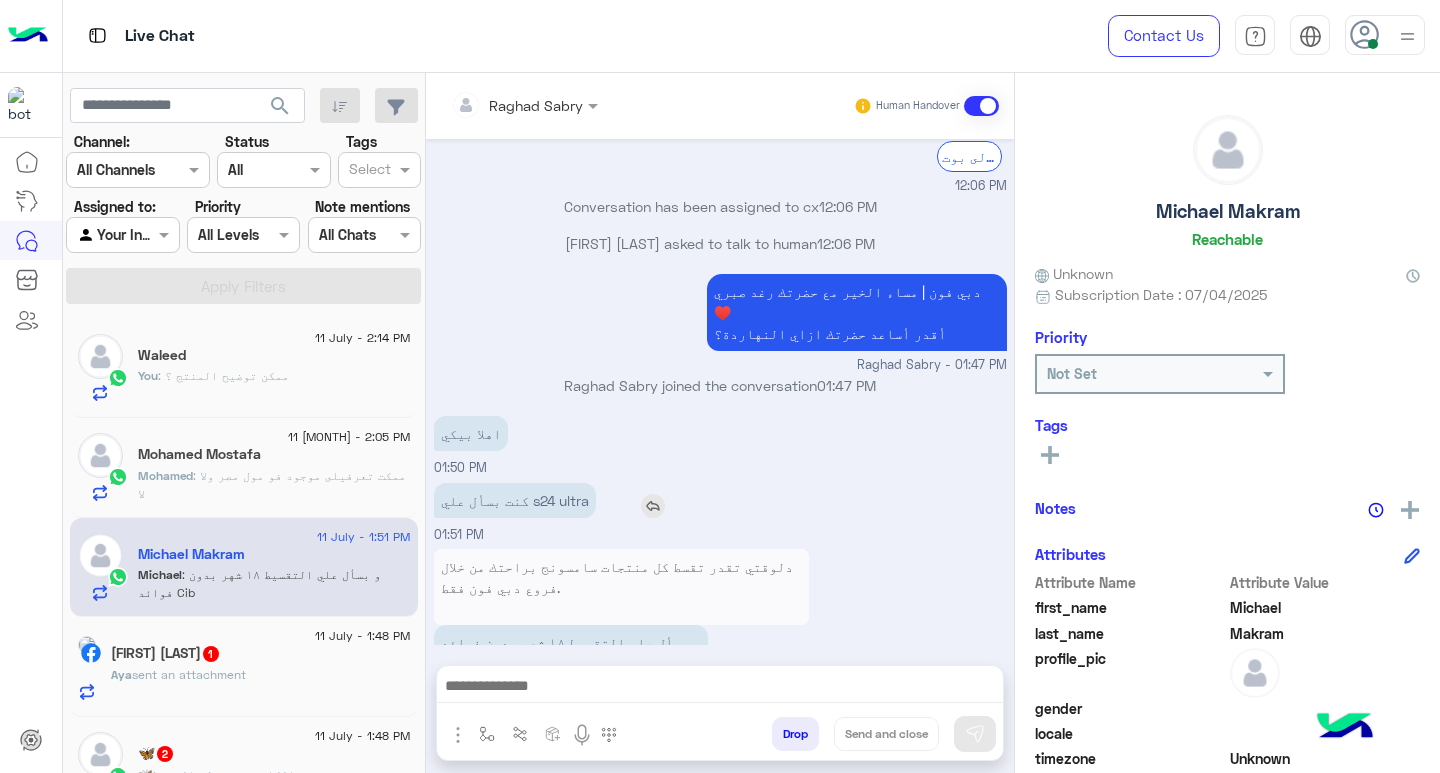 click at bounding box center (653, 506) 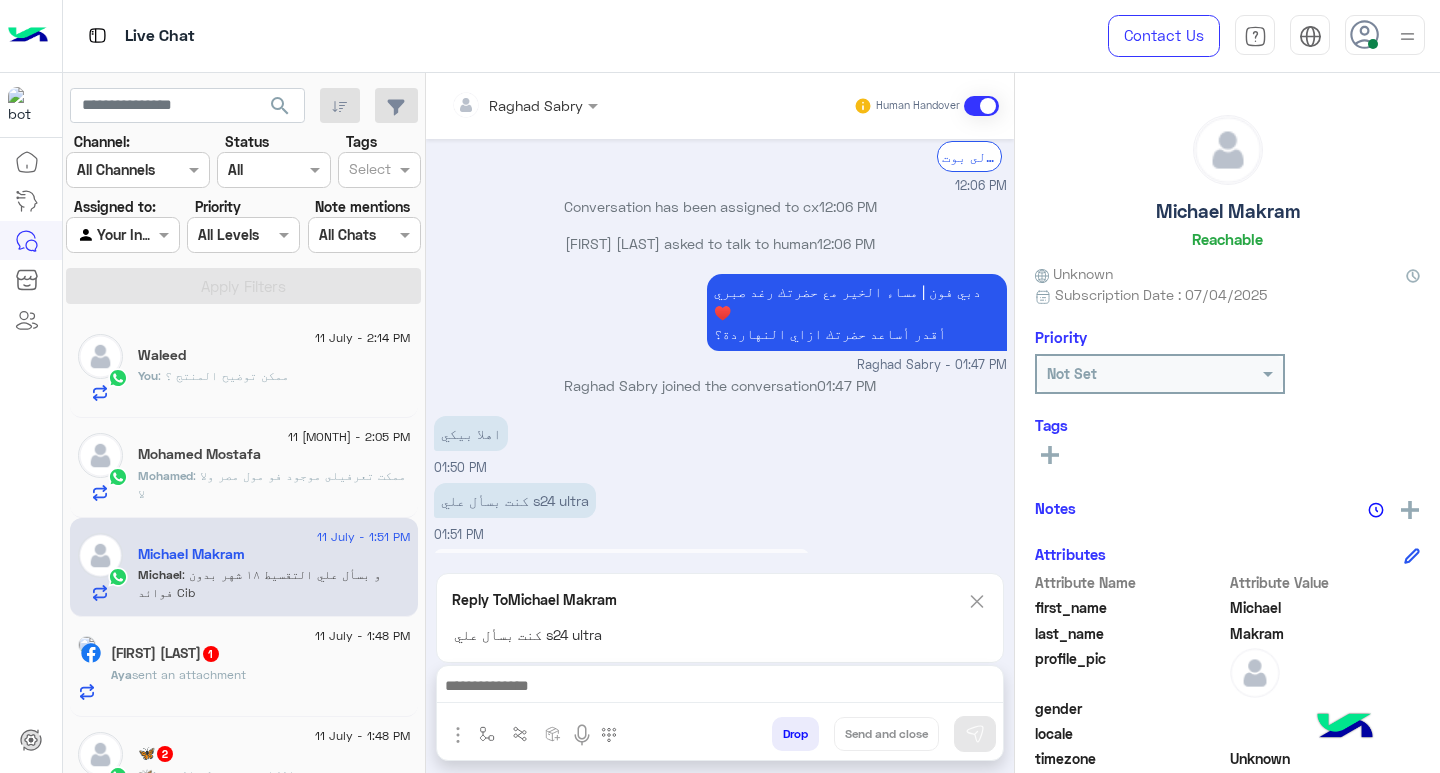 click at bounding box center (720, 688) 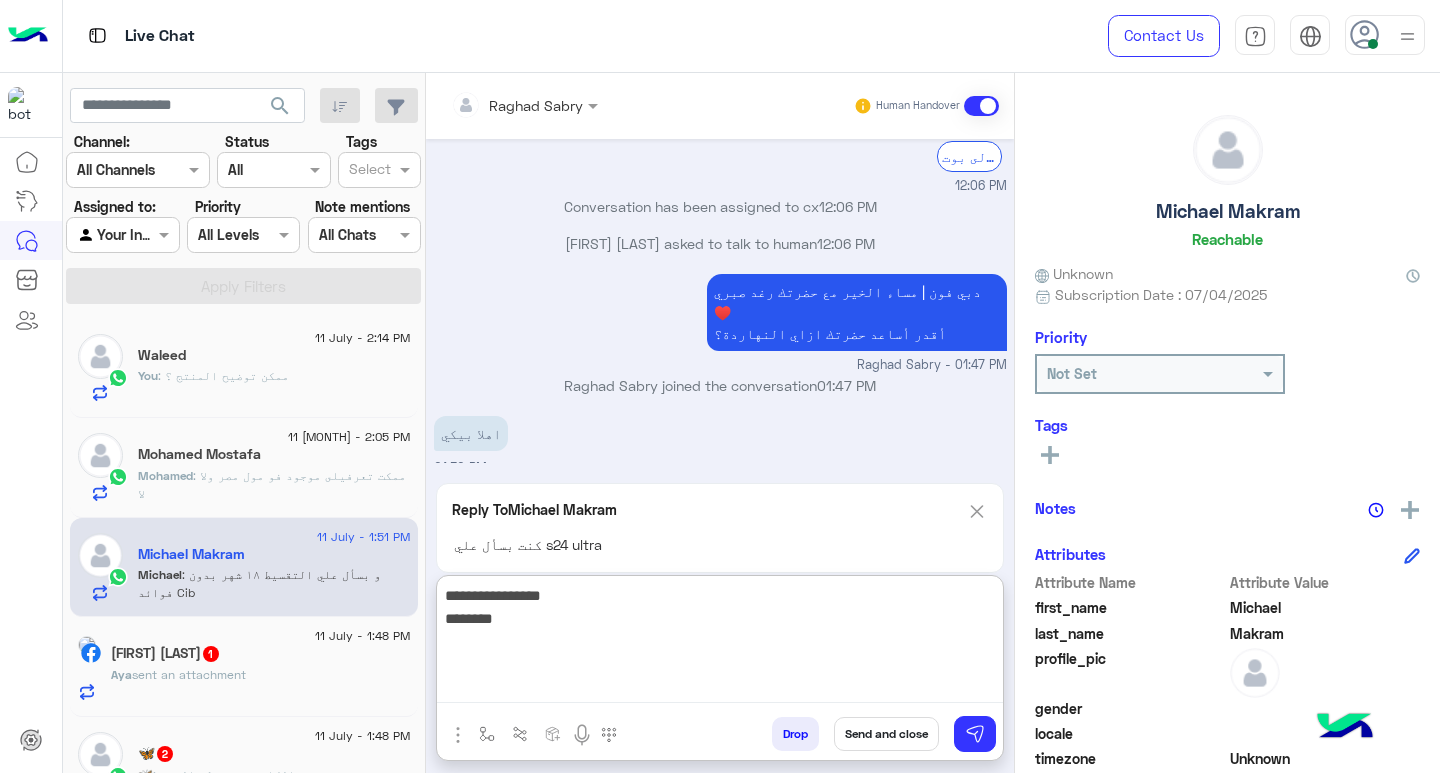 click on "كنت بسأل علي s24 ultra" at bounding box center (515, 500) 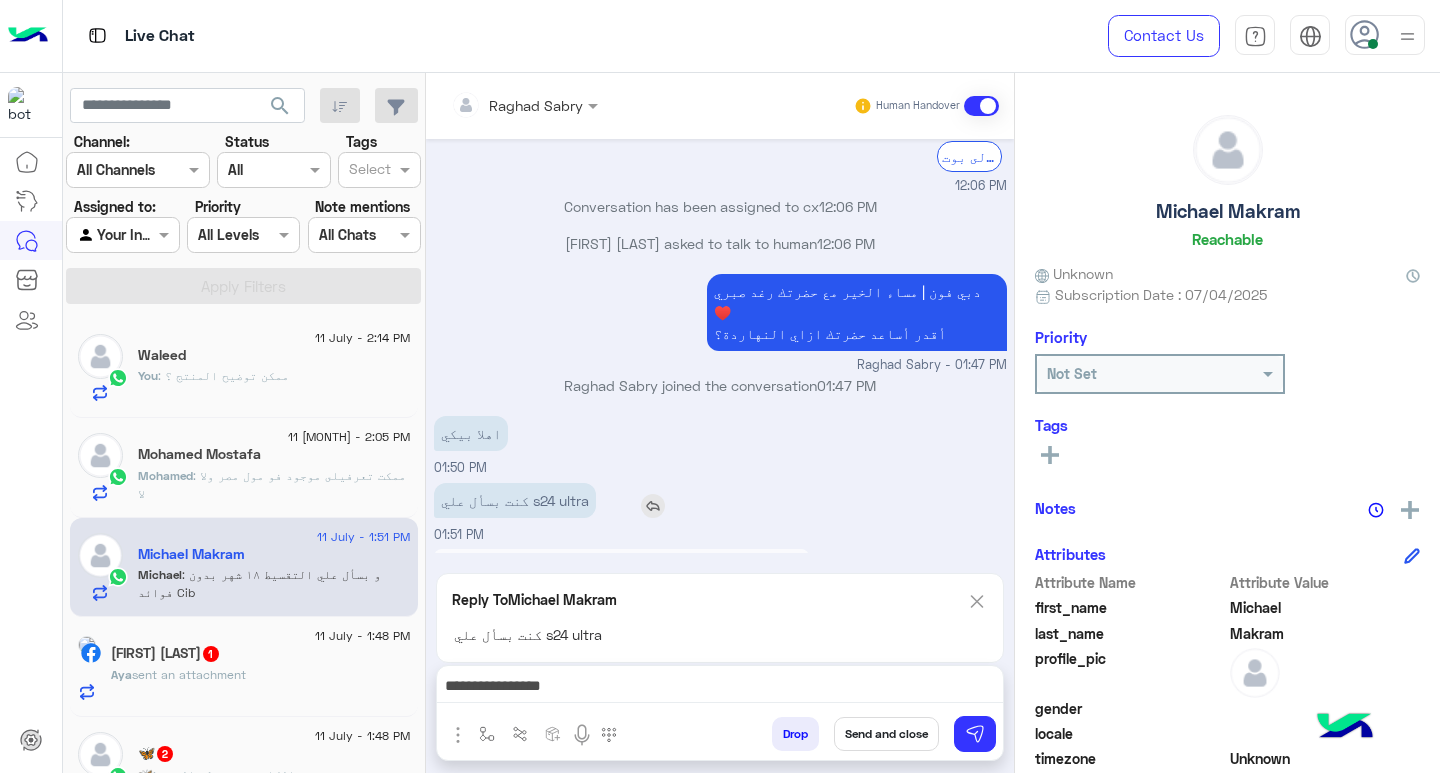 click on "كنت بسأل علي s24 ultra" at bounding box center [515, 500] 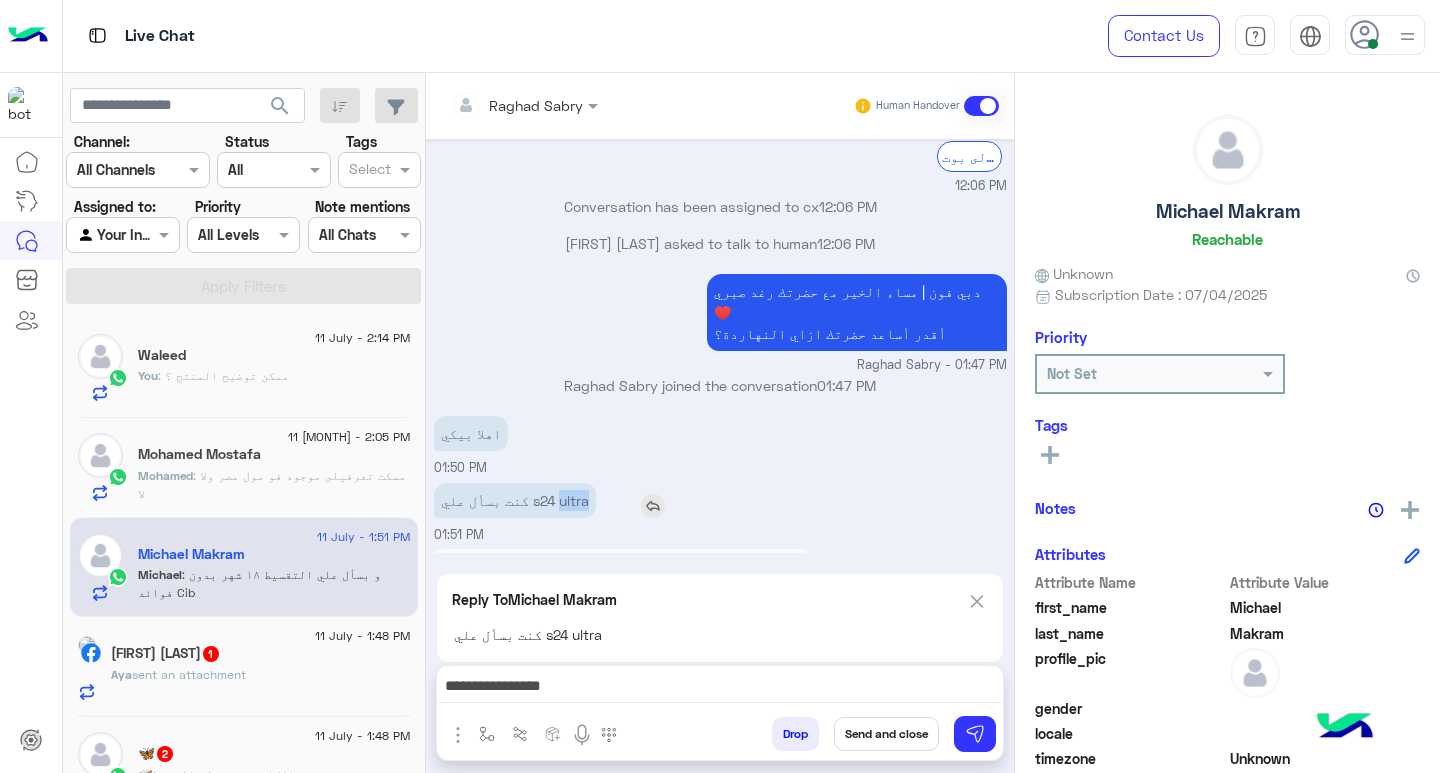 click on "كنت بسأل علي s24 ultra" at bounding box center (515, 500) 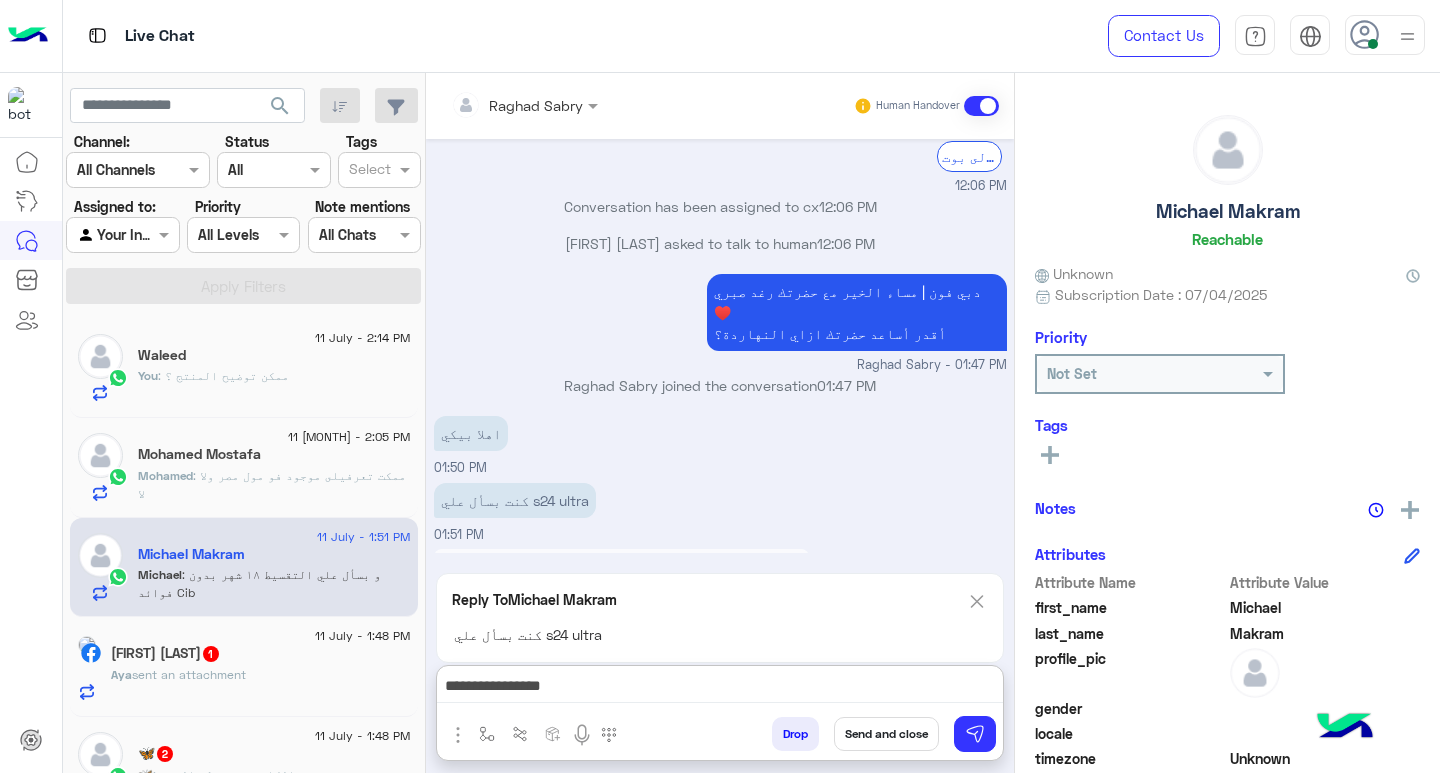 click on "**********" at bounding box center (720, 688) 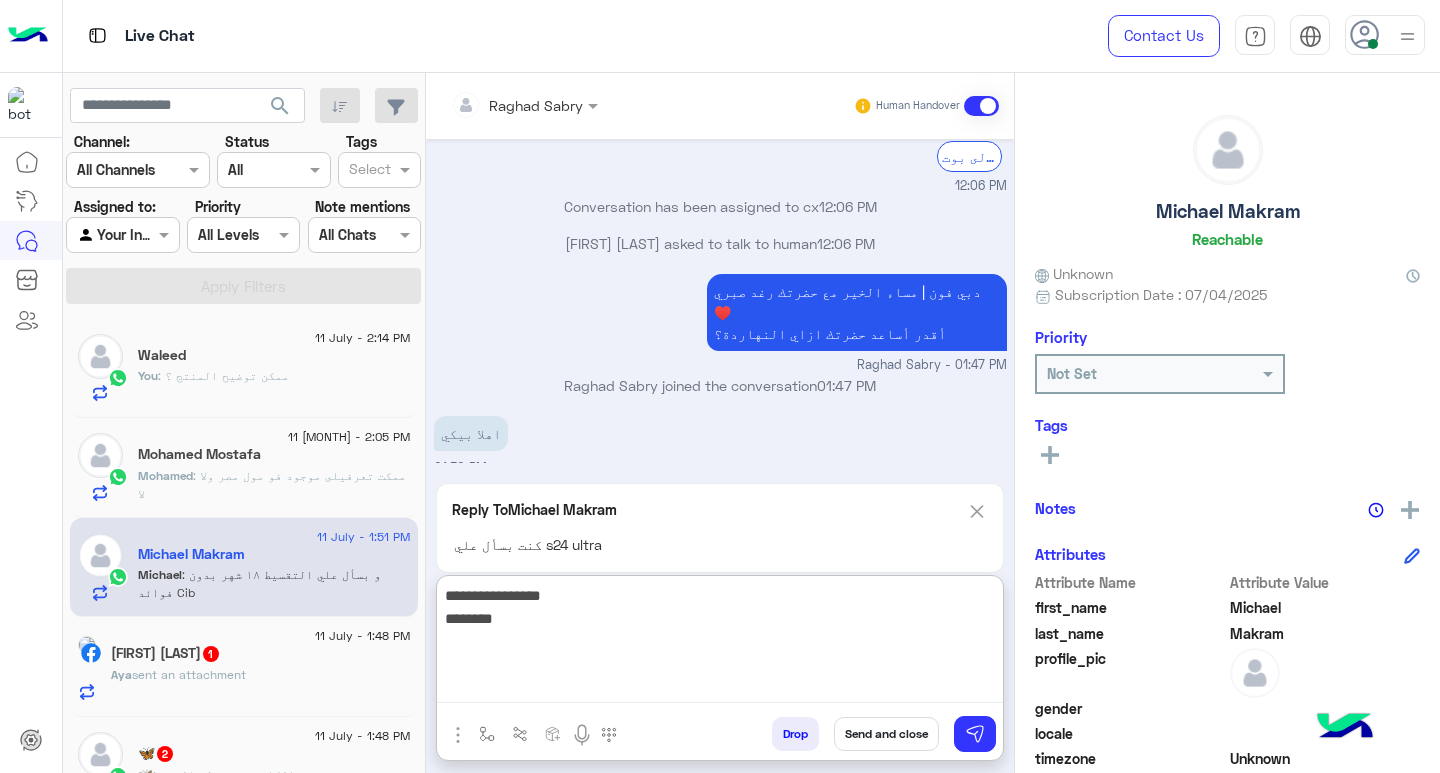 click on "**********" at bounding box center (720, 643) 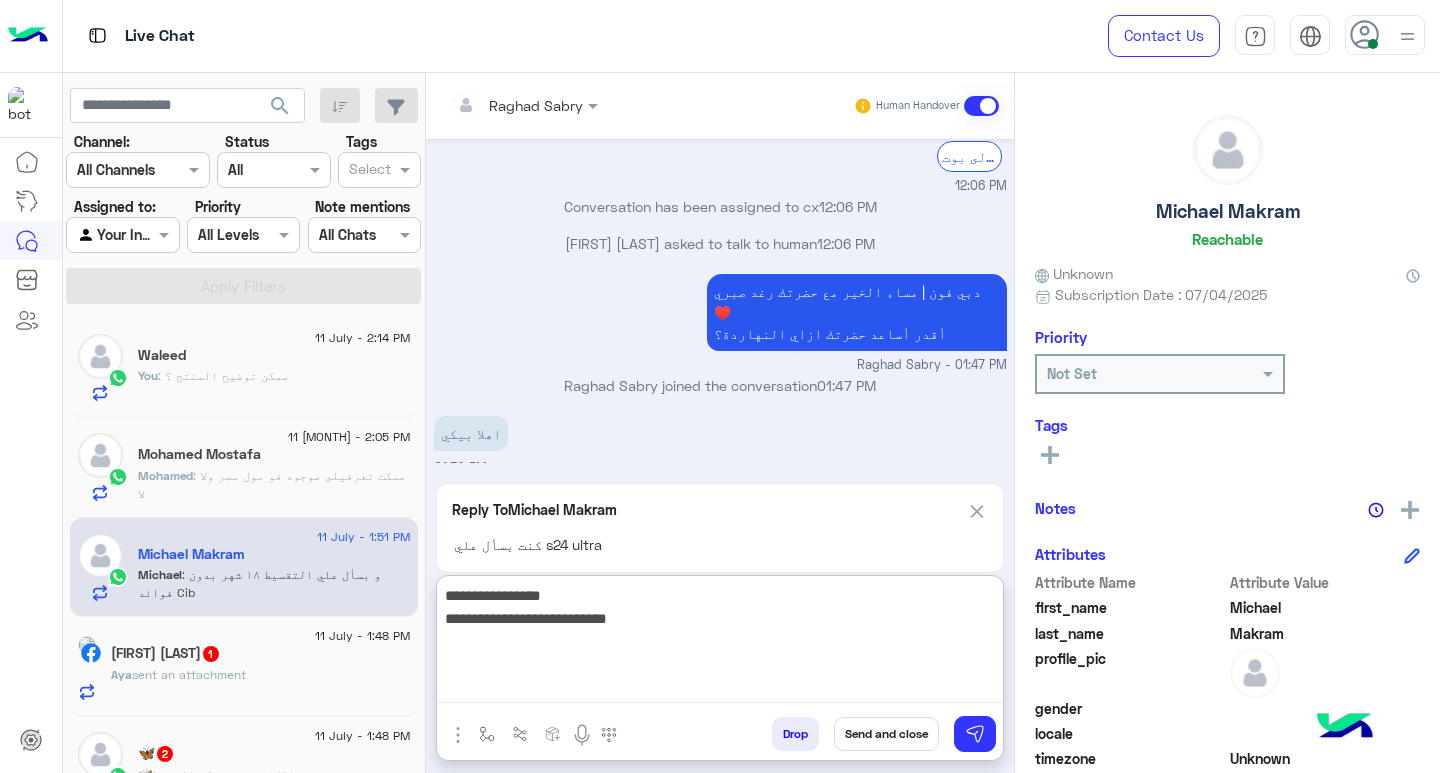 type on "**********" 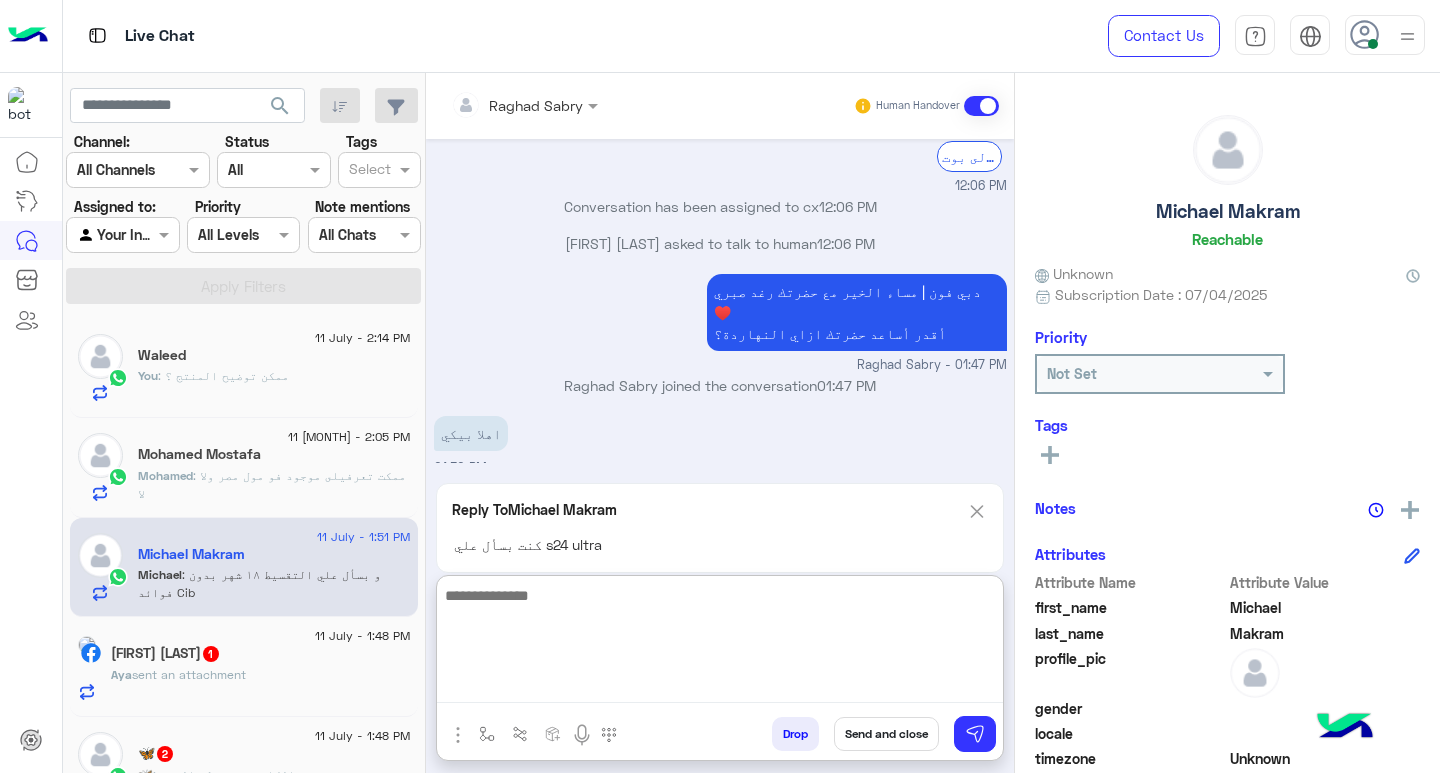 scroll, scrollTop: 3242, scrollLeft: 0, axis: vertical 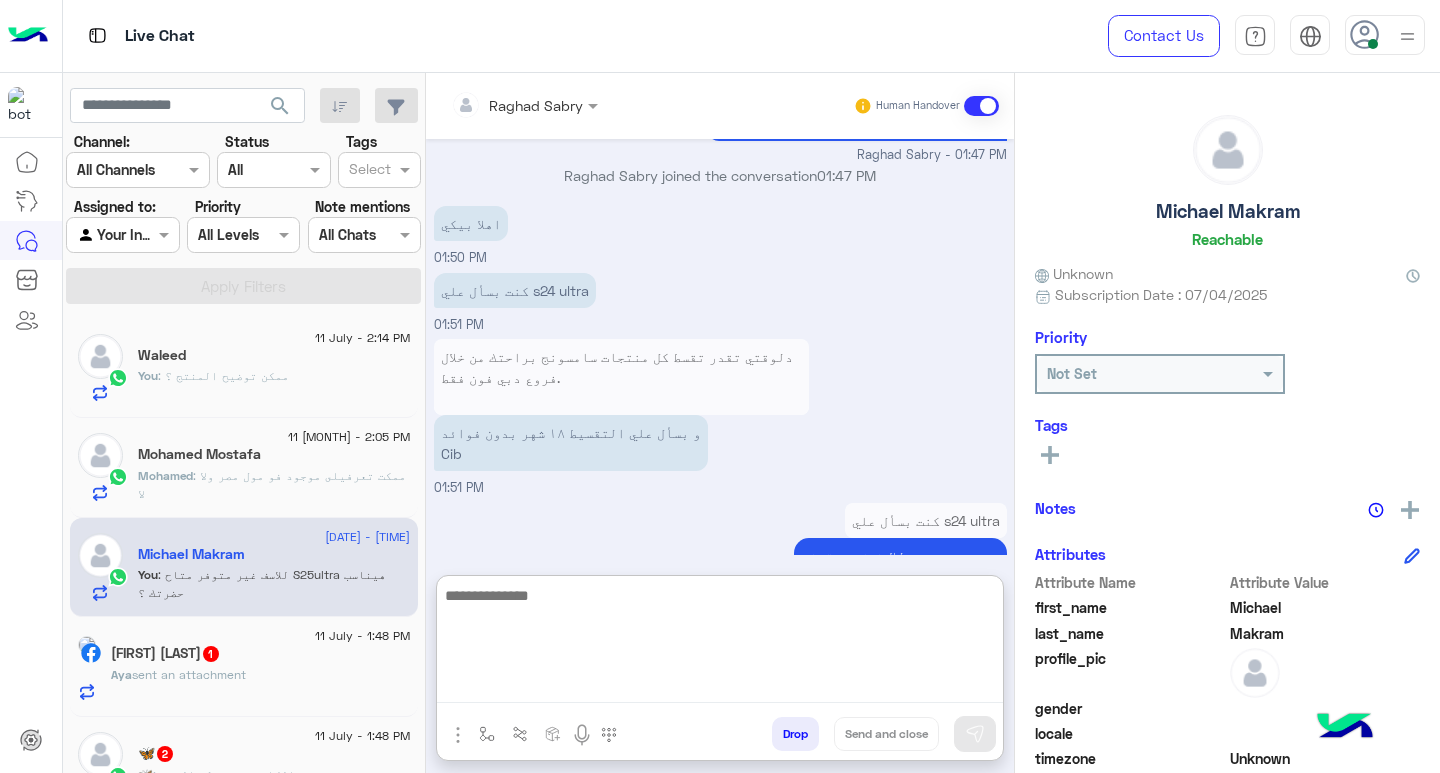 click on "Mohamed : ممكت تعرفيلى موجود فو مول مصر ولا لا" 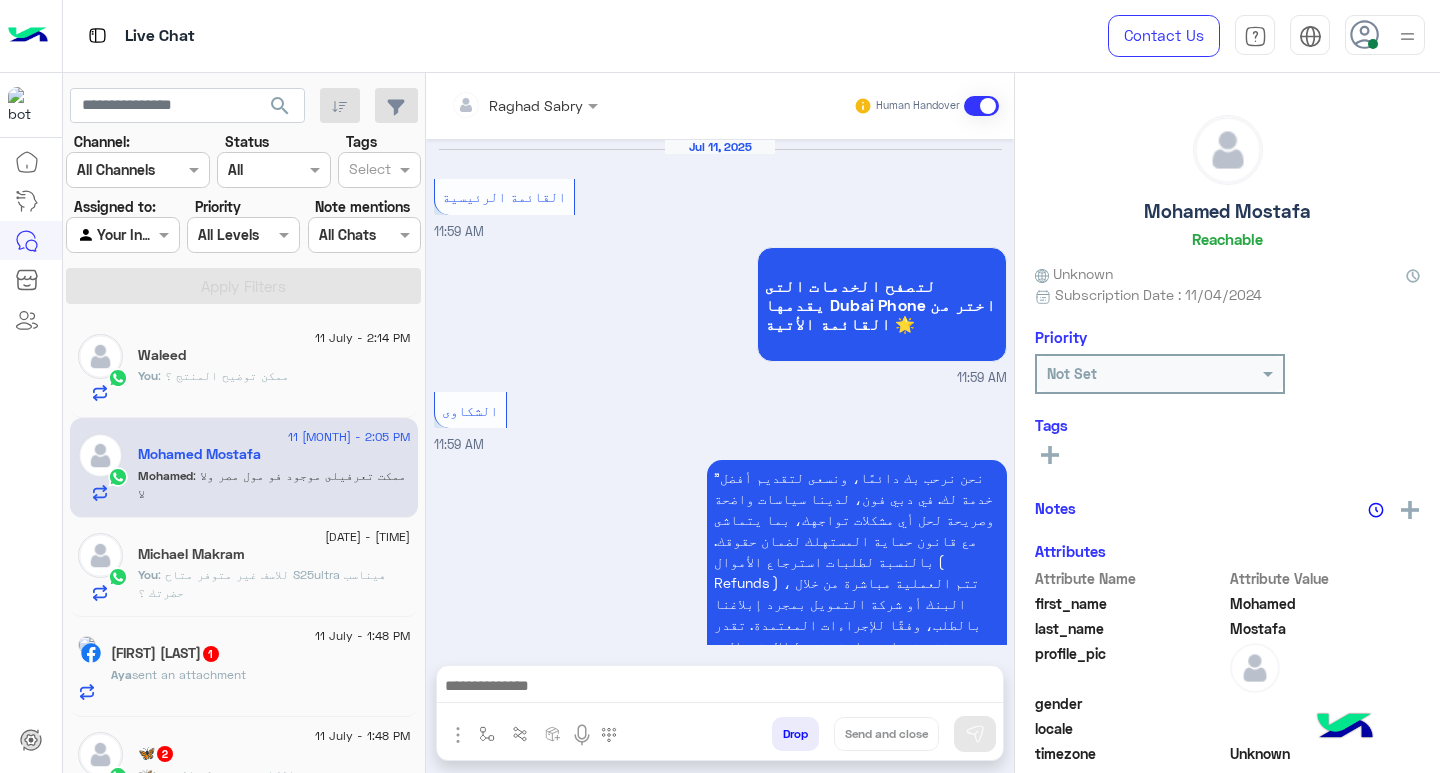 scroll, scrollTop: 1482, scrollLeft: 0, axis: vertical 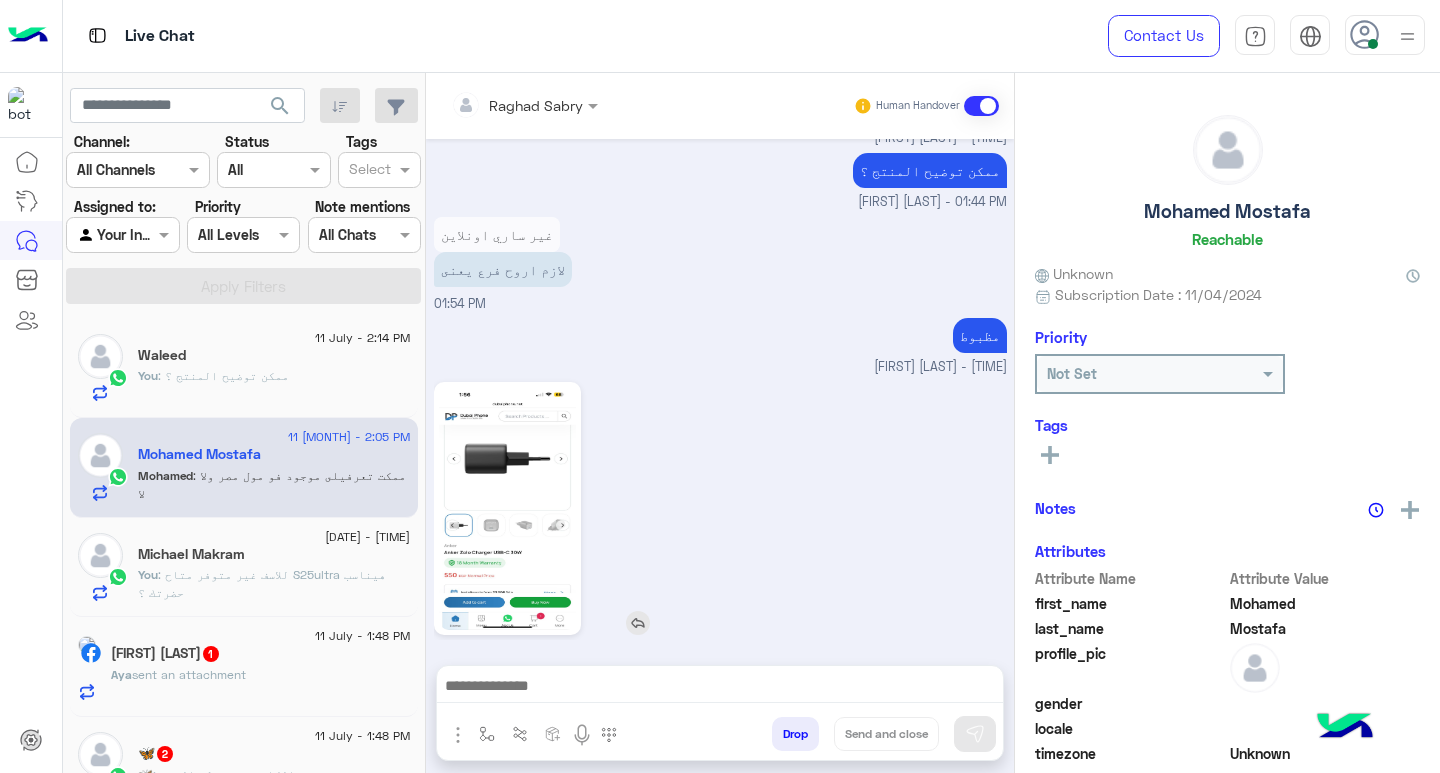 click 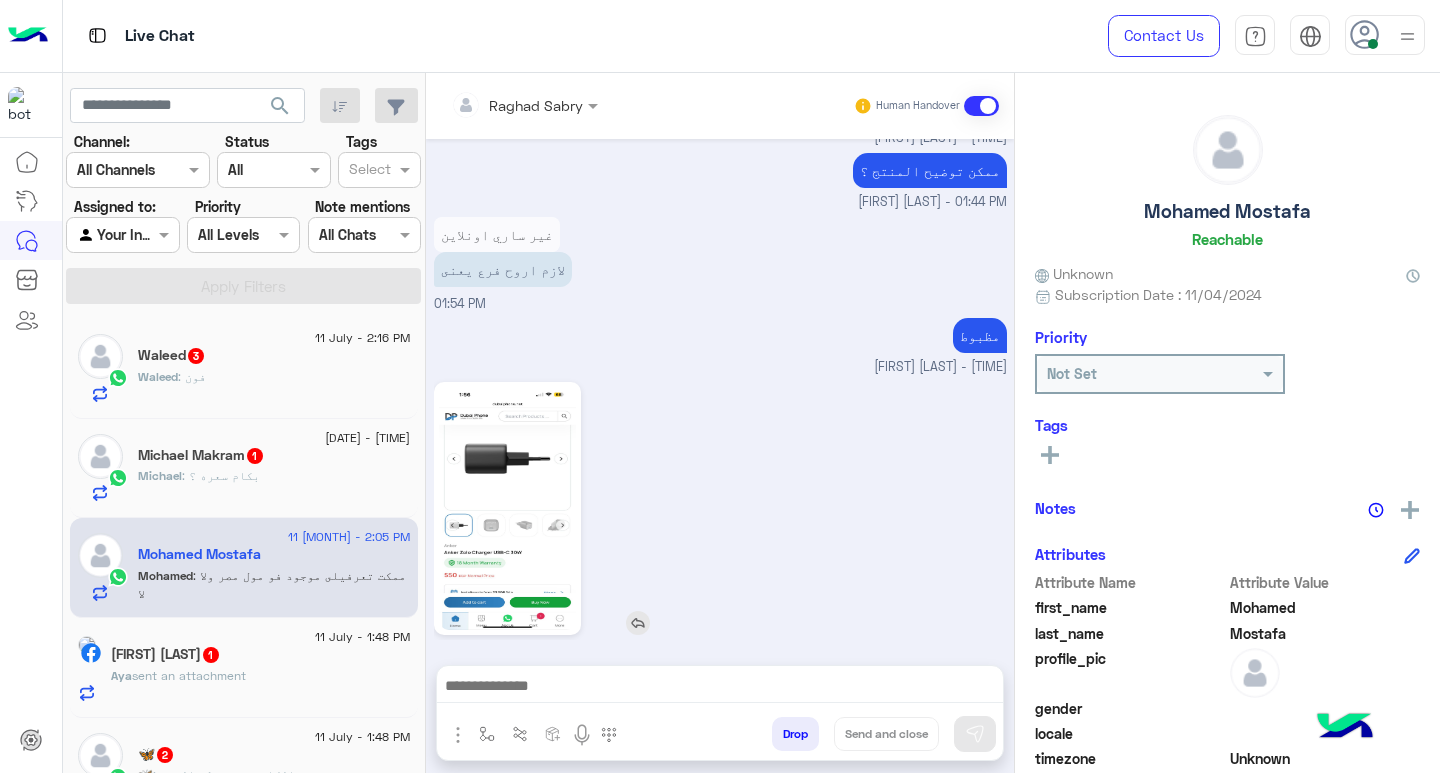 click 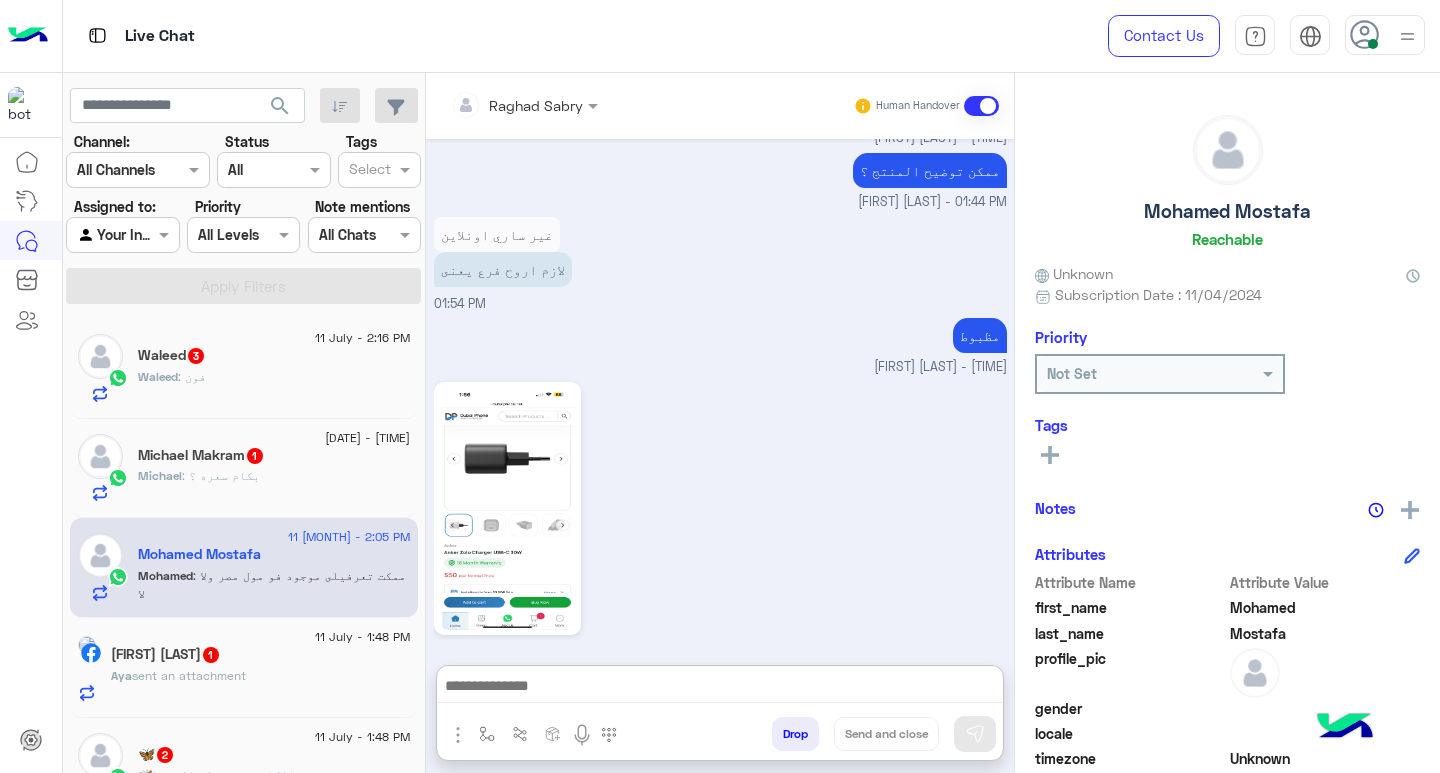 click at bounding box center (720, 688) 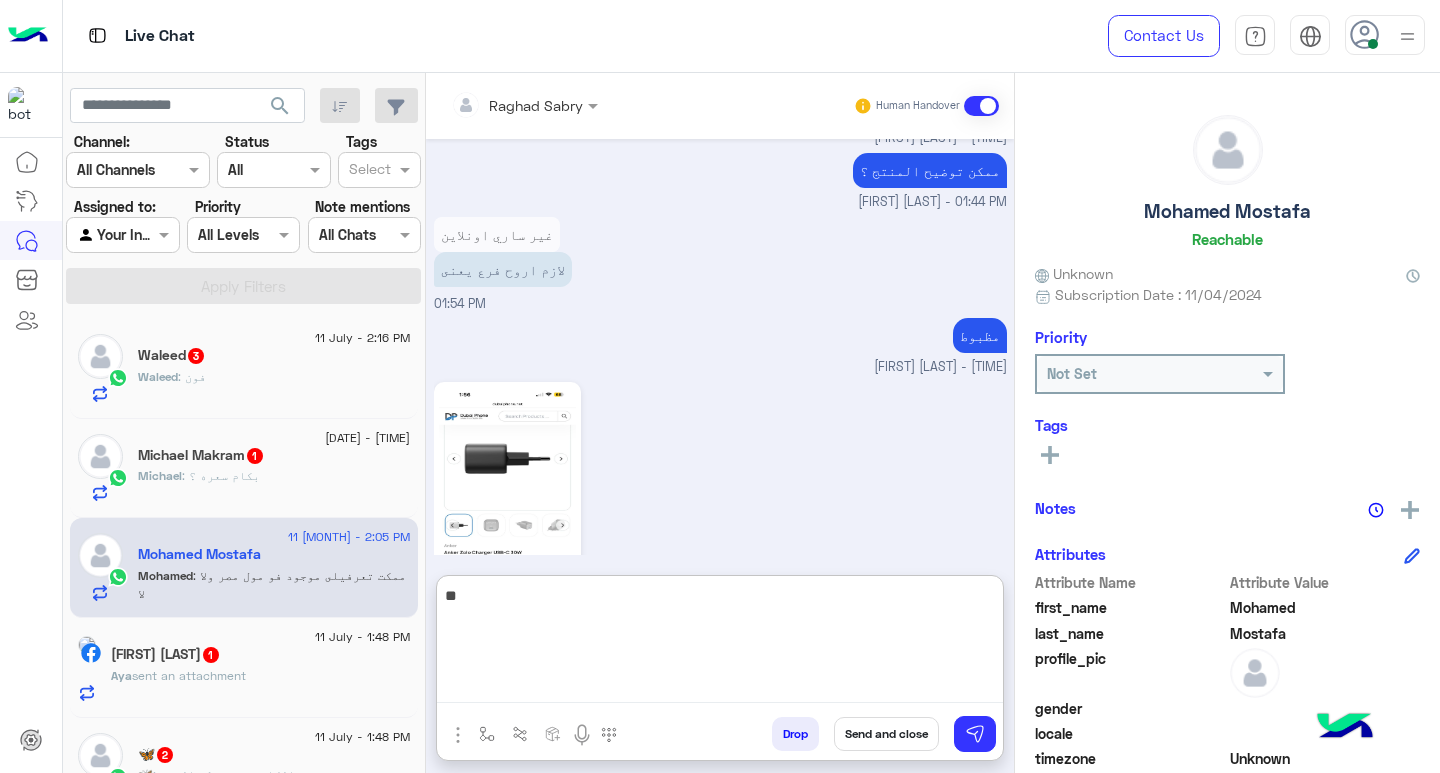 type on "*" 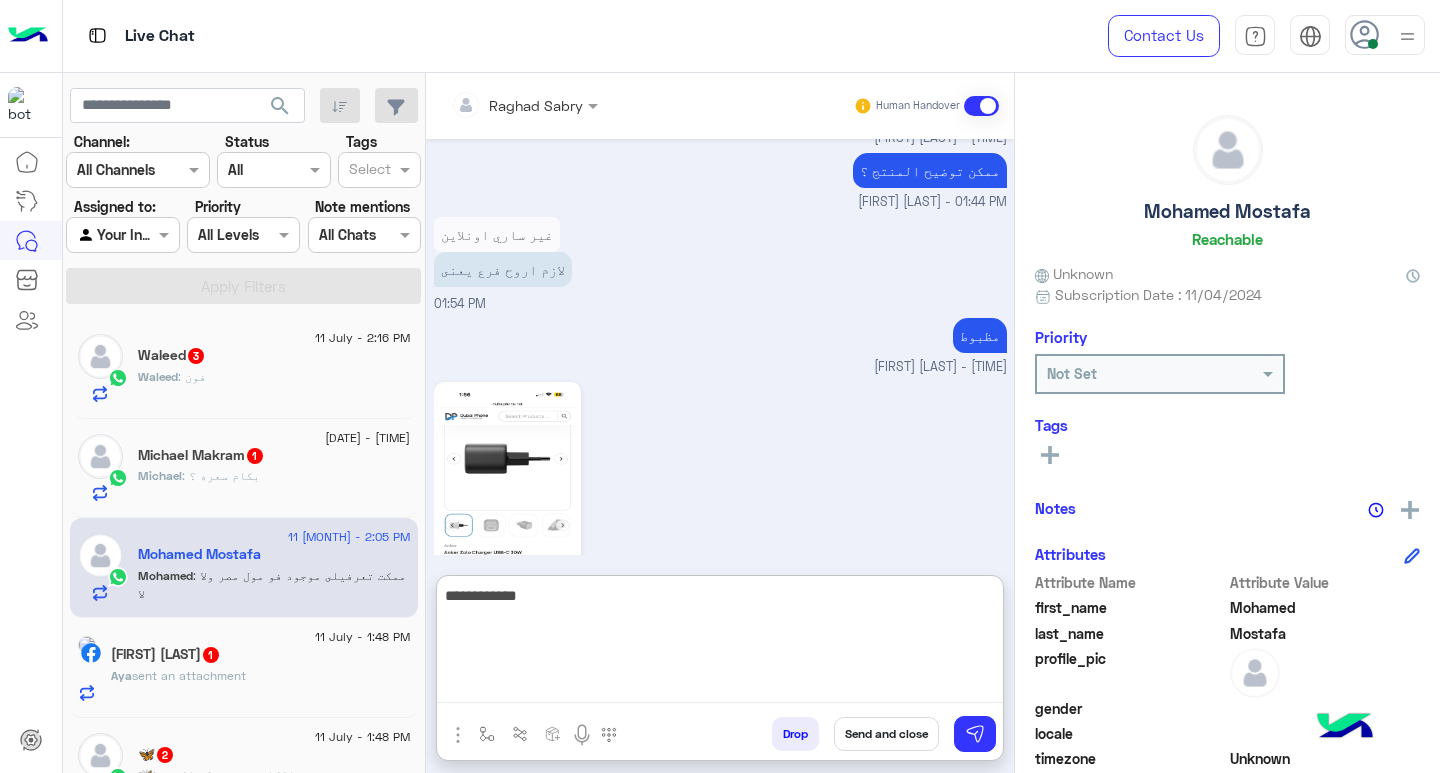scroll, scrollTop: 1571, scrollLeft: 0, axis: vertical 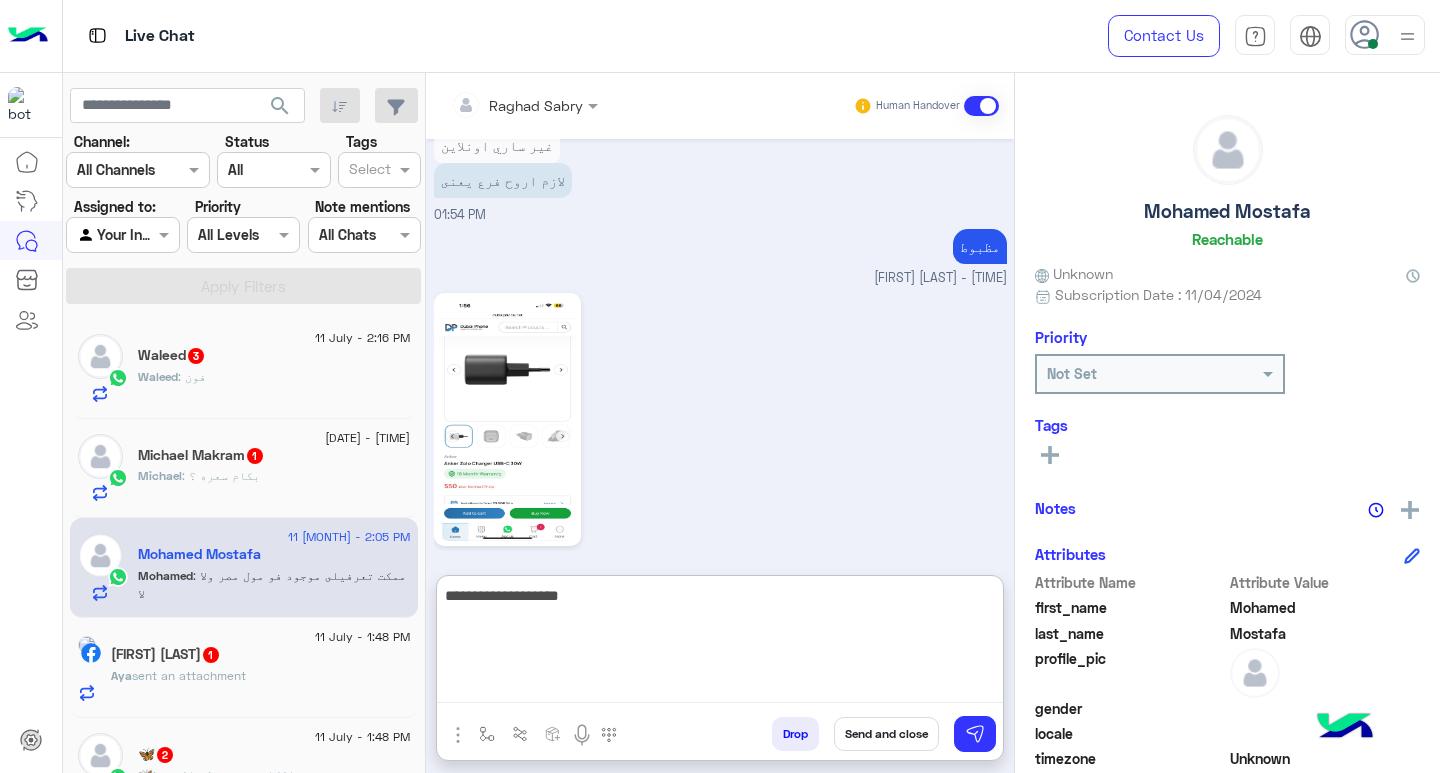 type on "**********" 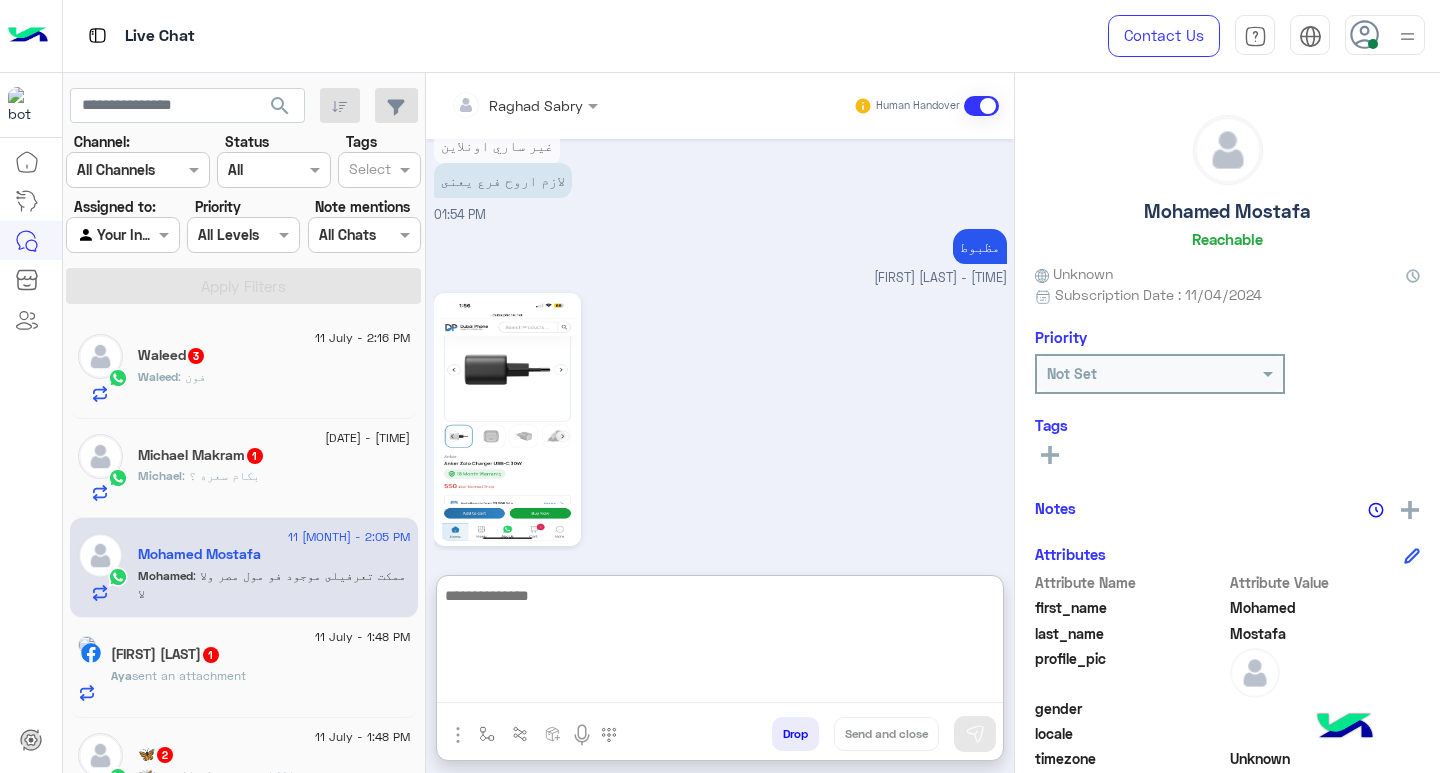 scroll, scrollTop: 1636, scrollLeft: 0, axis: vertical 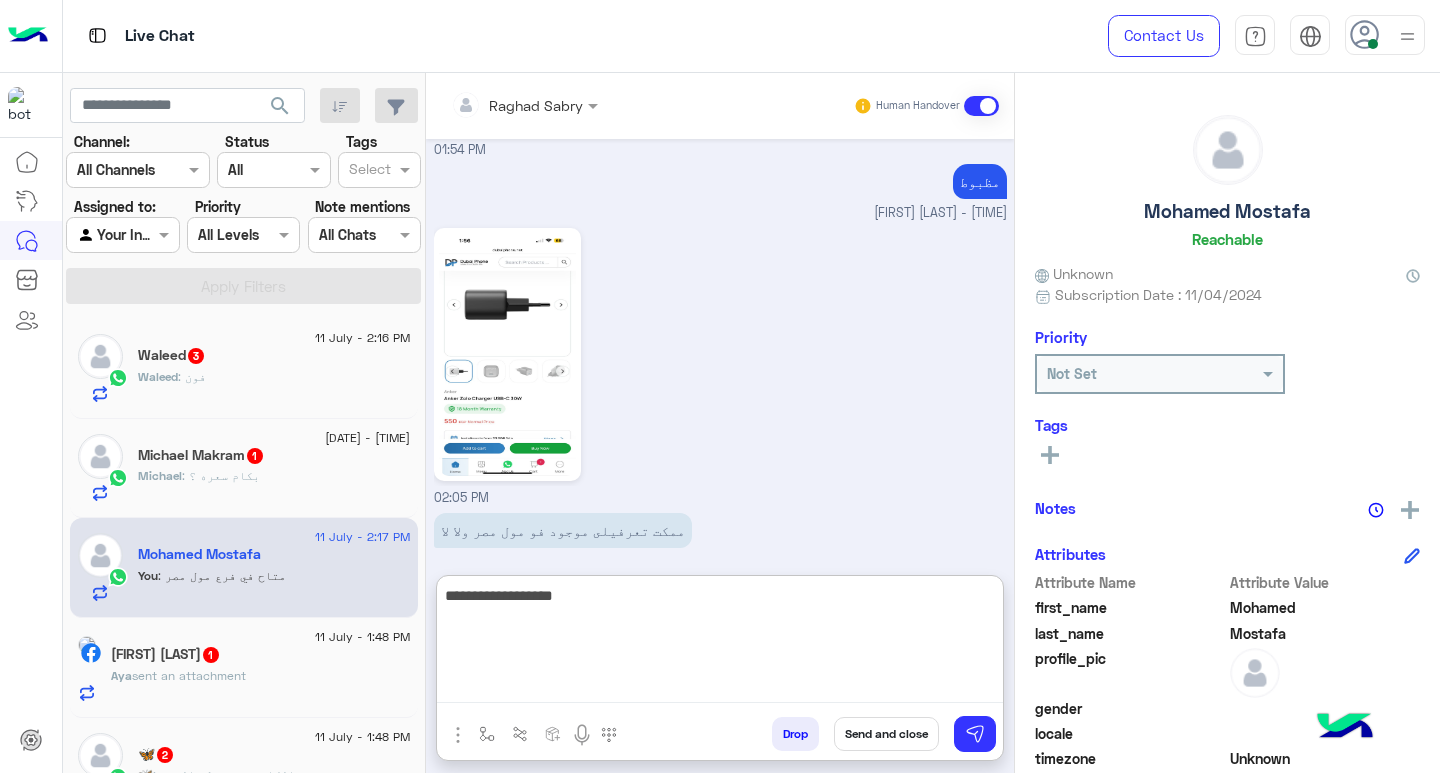 type on "**********" 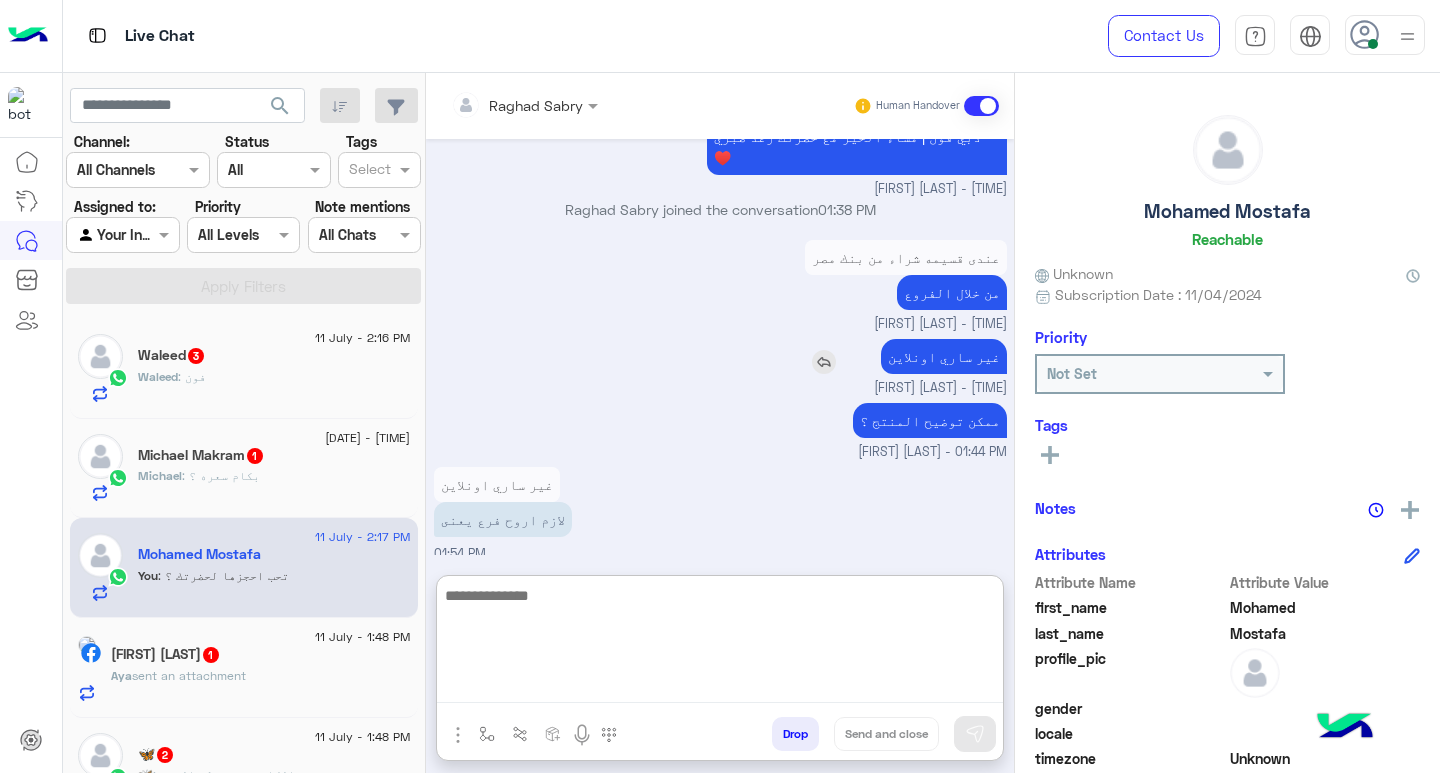 scroll, scrollTop: 1699, scrollLeft: 0, axis: vertical 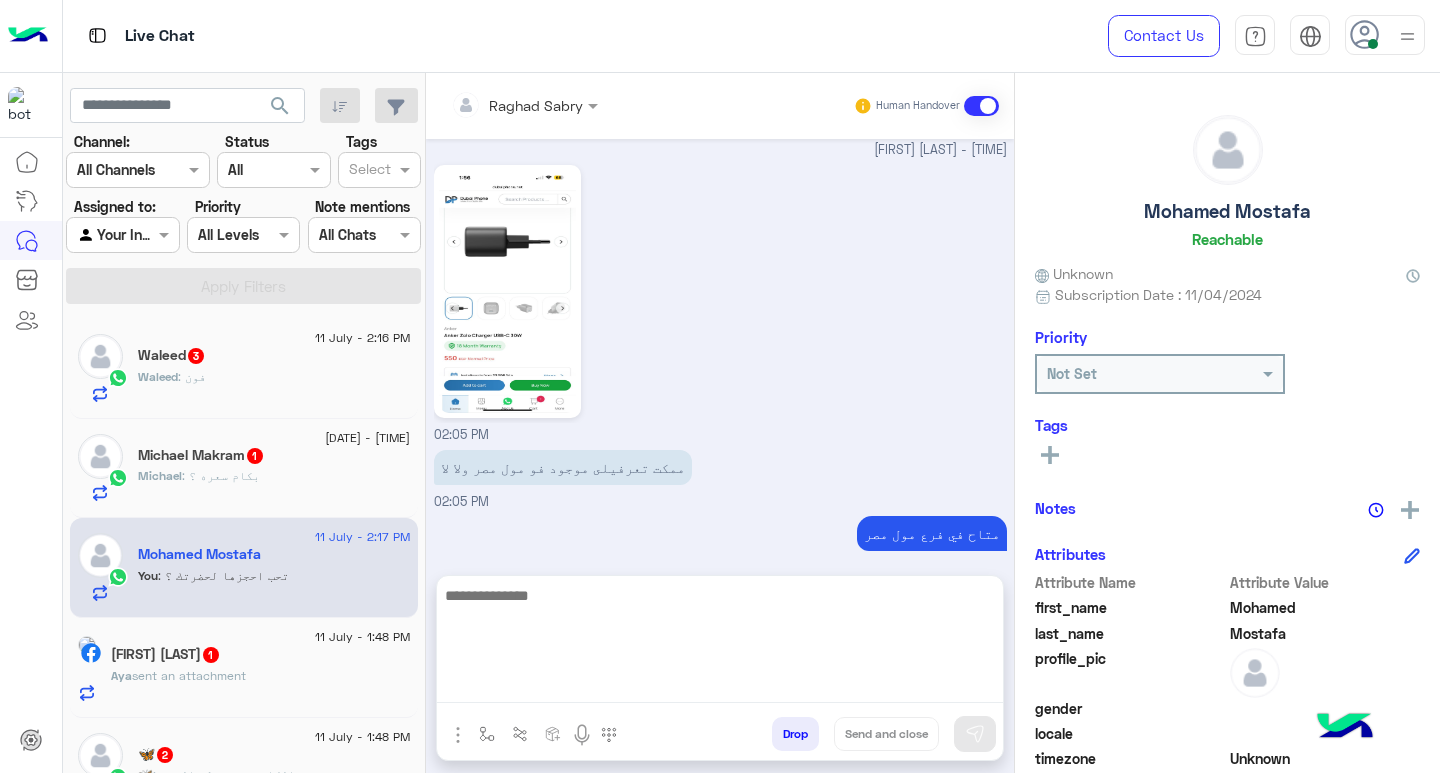 click on "[FIRST] : بكام سعره ؟" 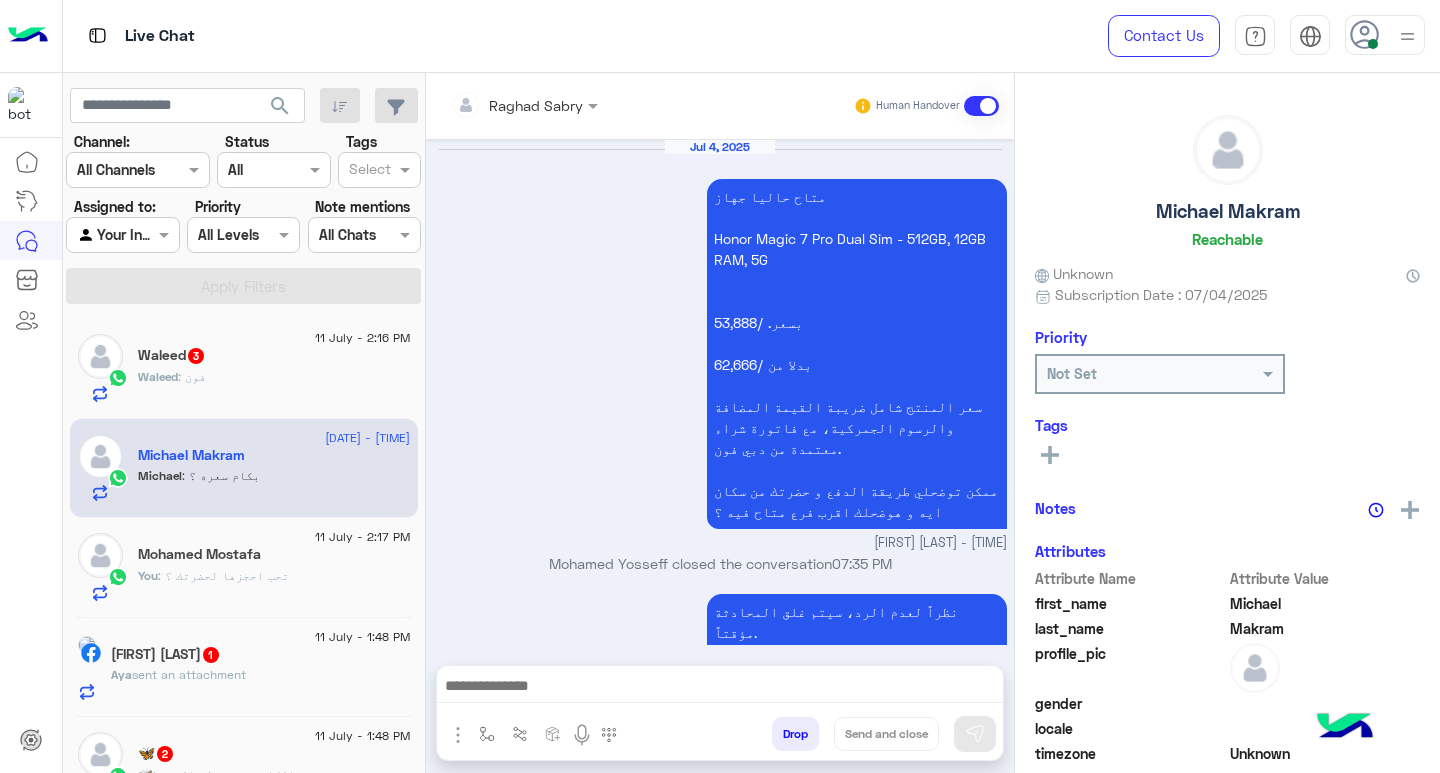scroll, scrollTop: 3084, scrollLeft: 0, axis: vertical 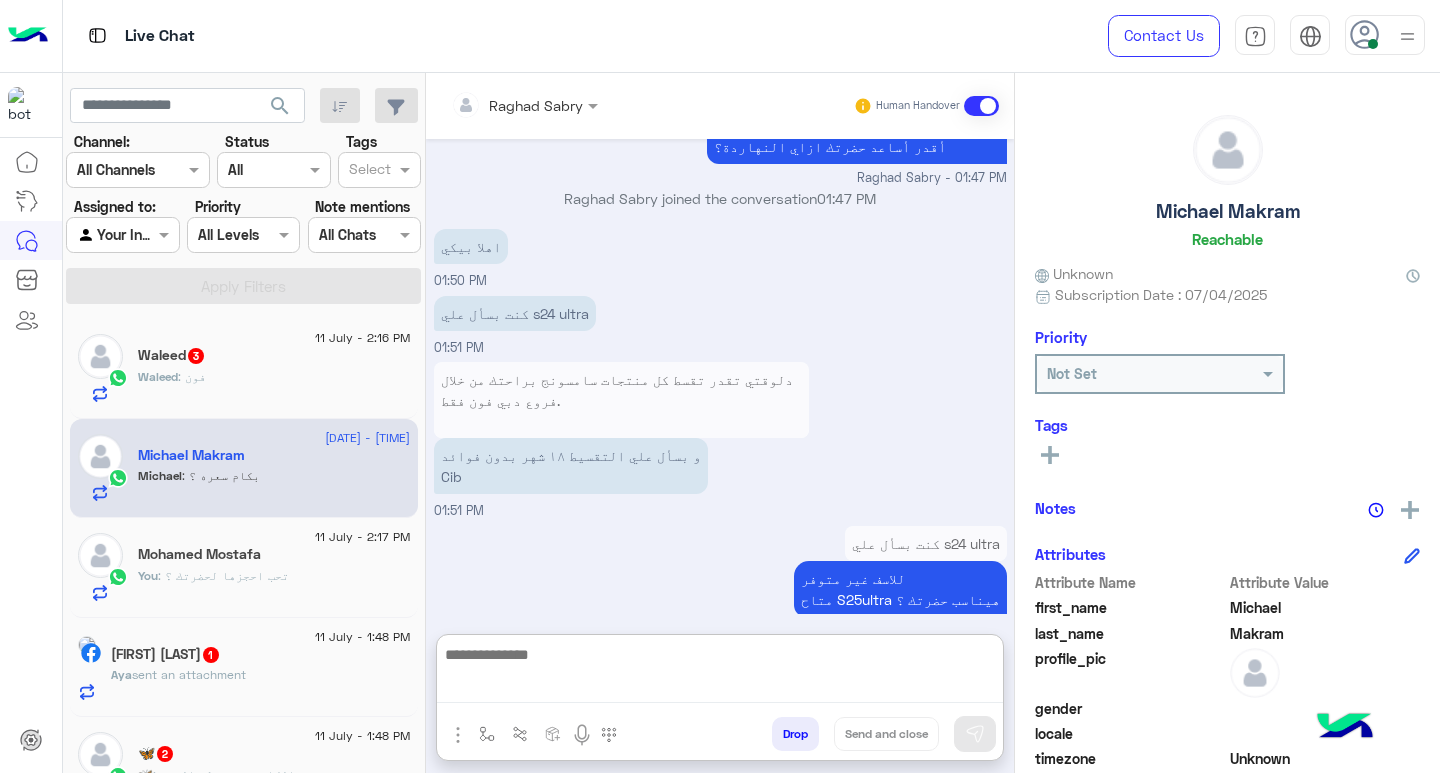 click at bounding box center [720, 672] 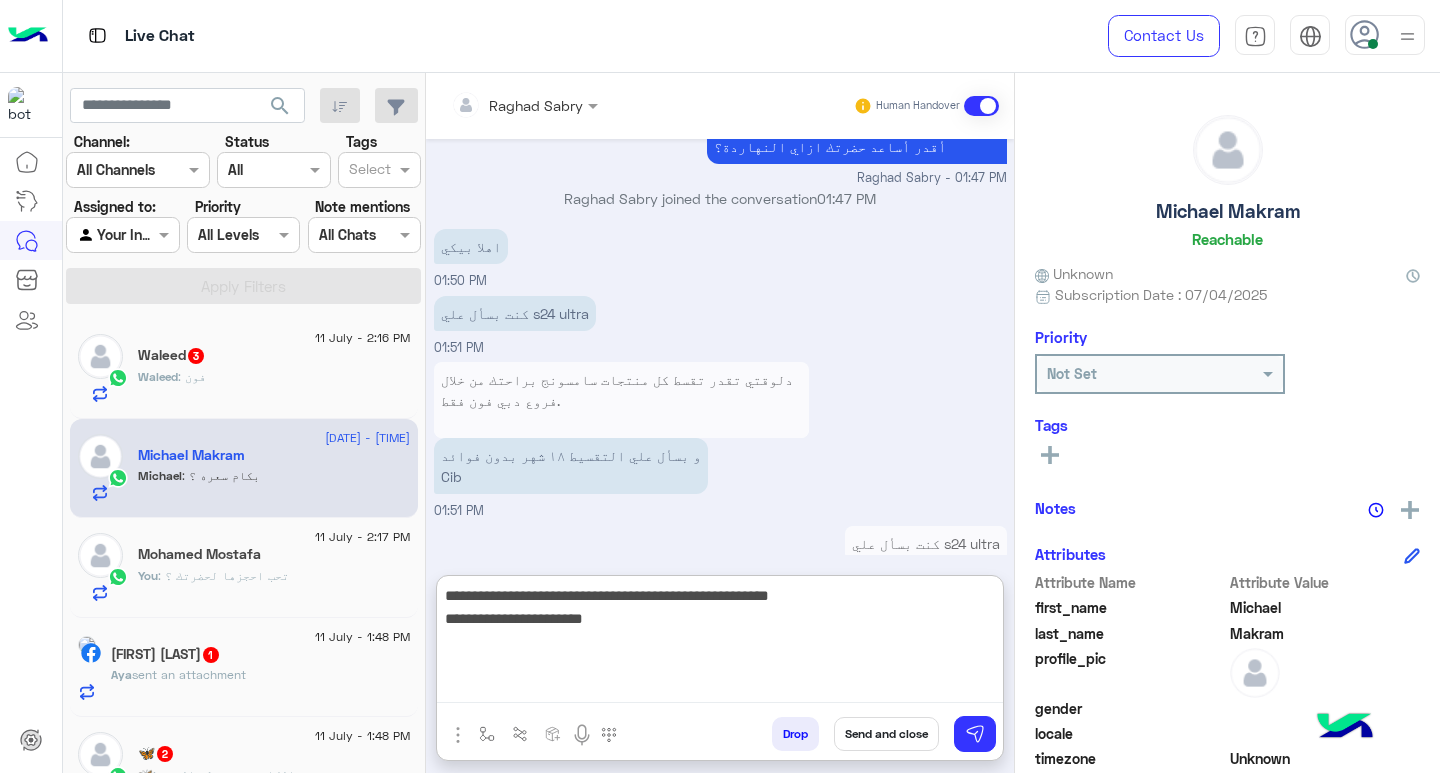 click on "**********" at bounding box center [720, 643] 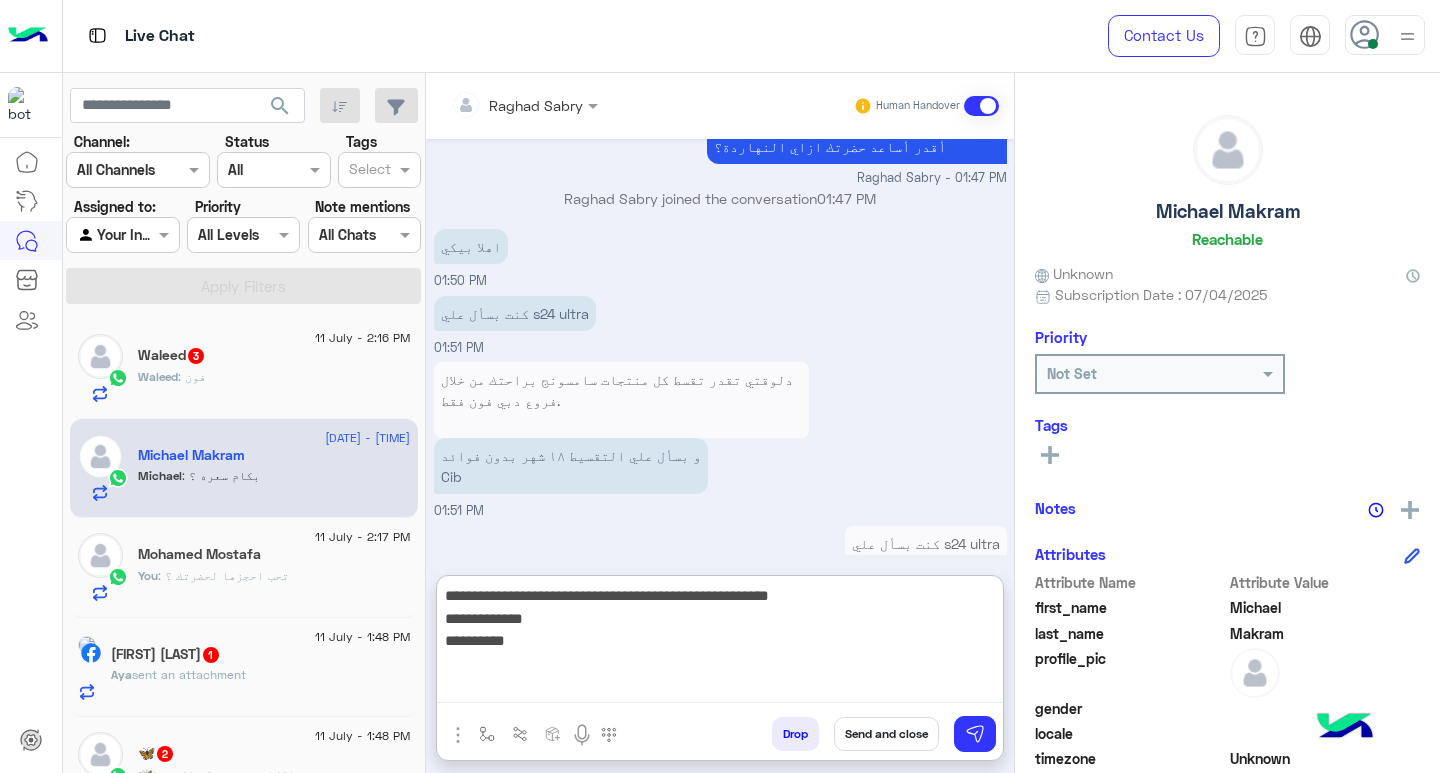 click on "**********" at bounding box center (720, 643) 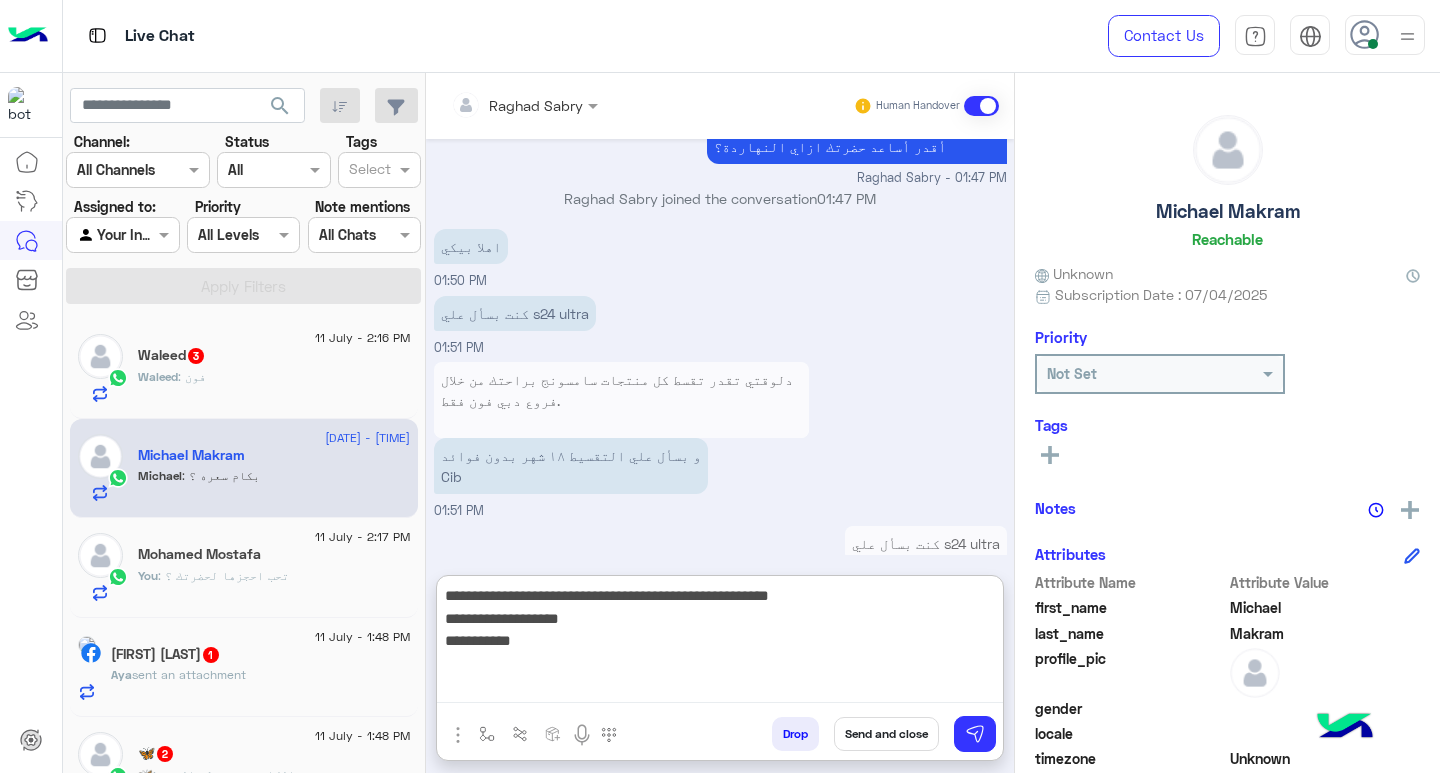 click on "**********" at bounding box center (720, 643) 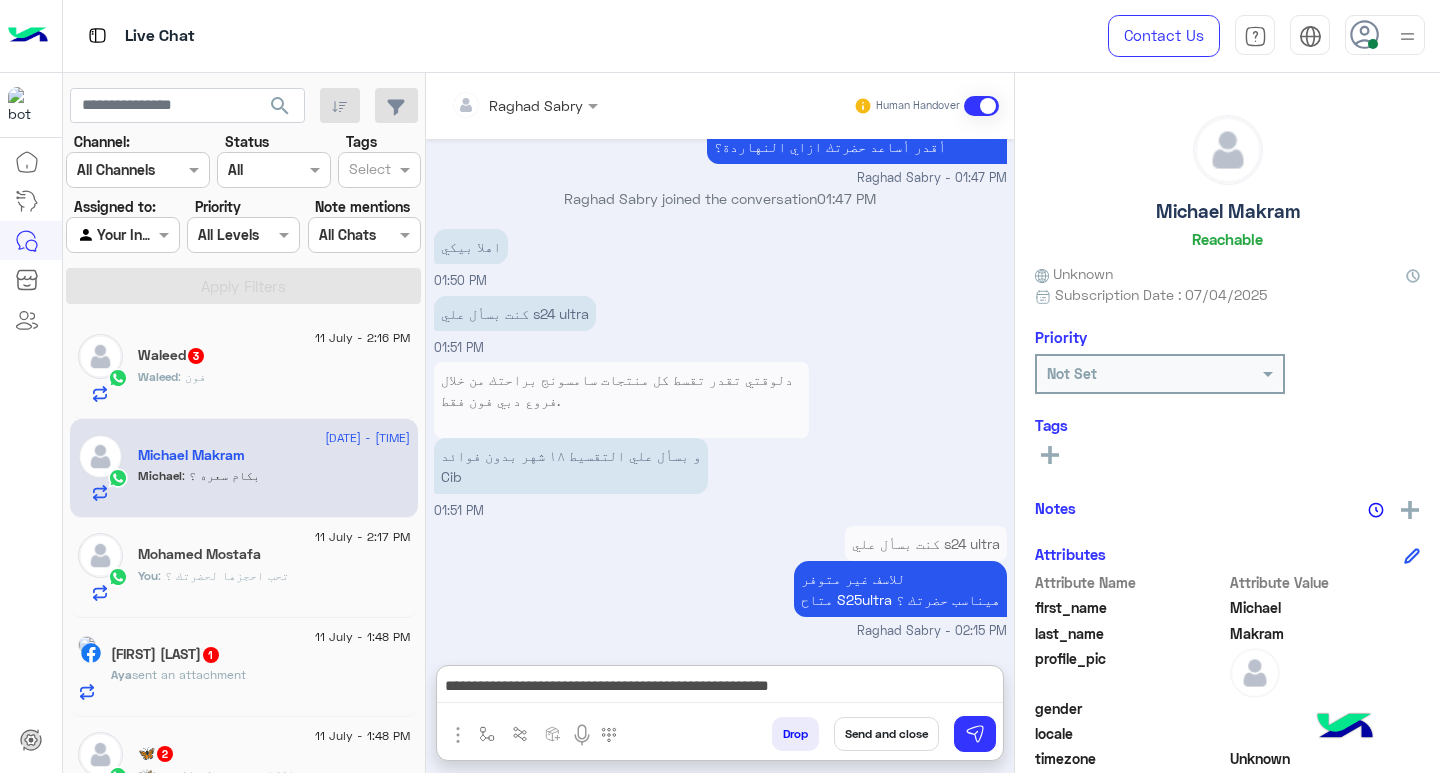 click on "**********" at bounding box center [720, 688] 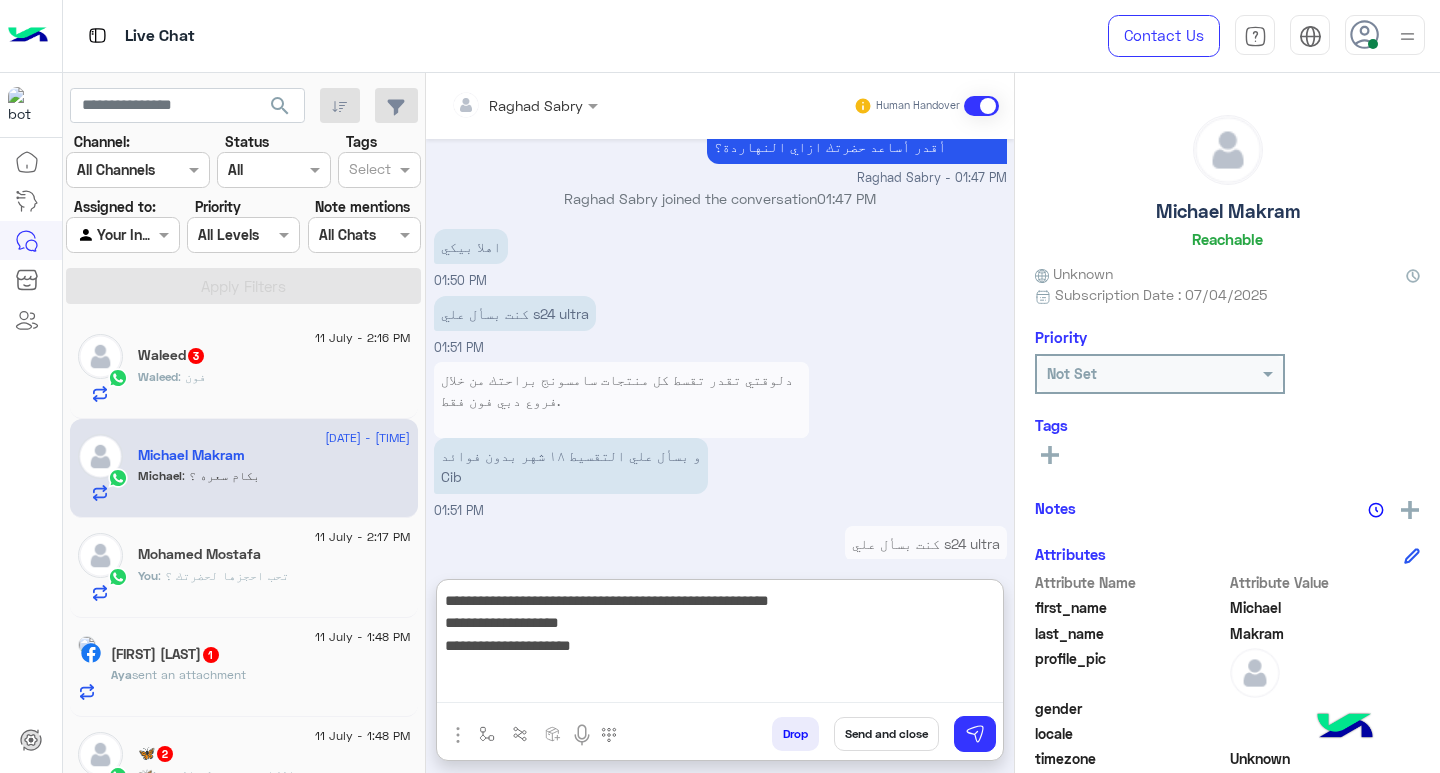 click on "**********" at bounding box center (720, 645) 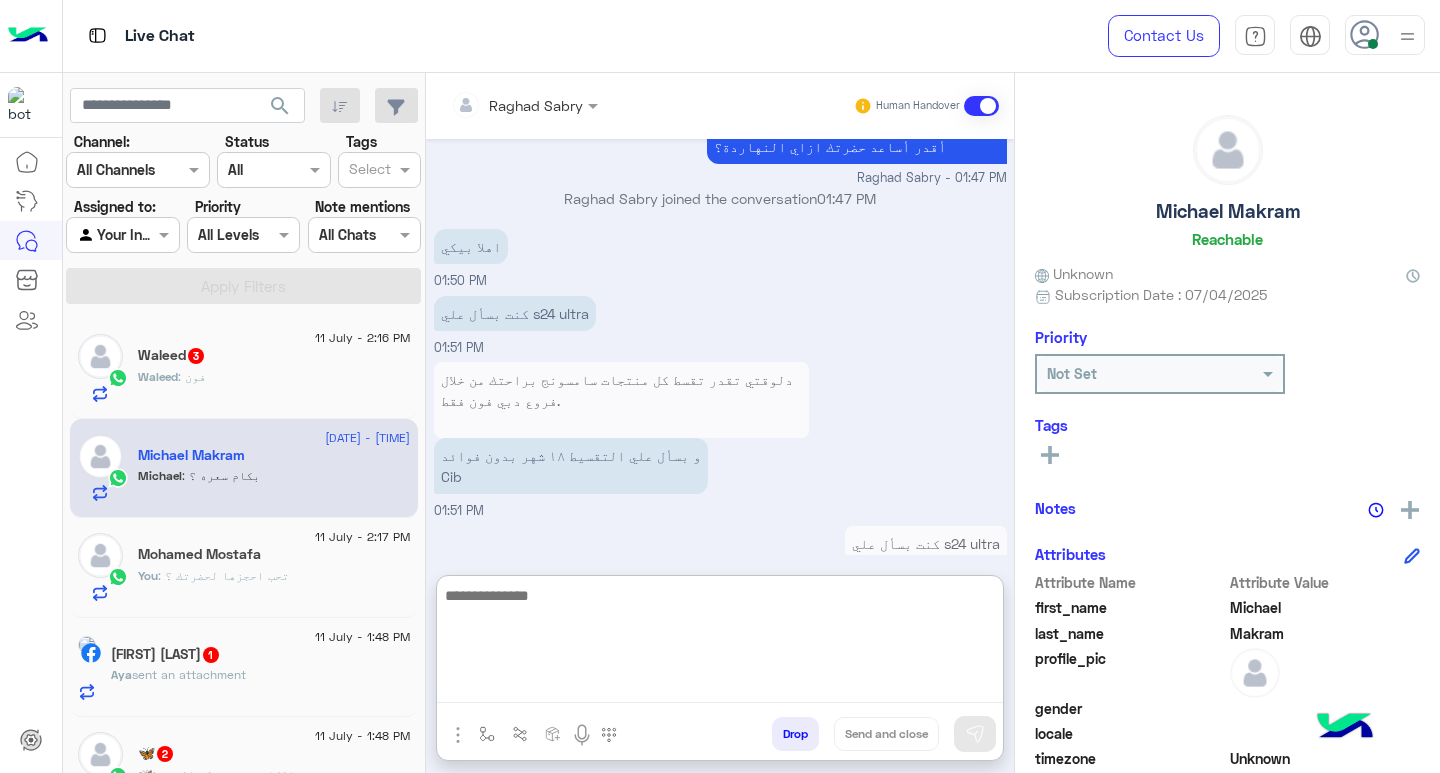 scroll, scrollTop: 3363, scrollLeft: 0, axis: vertical 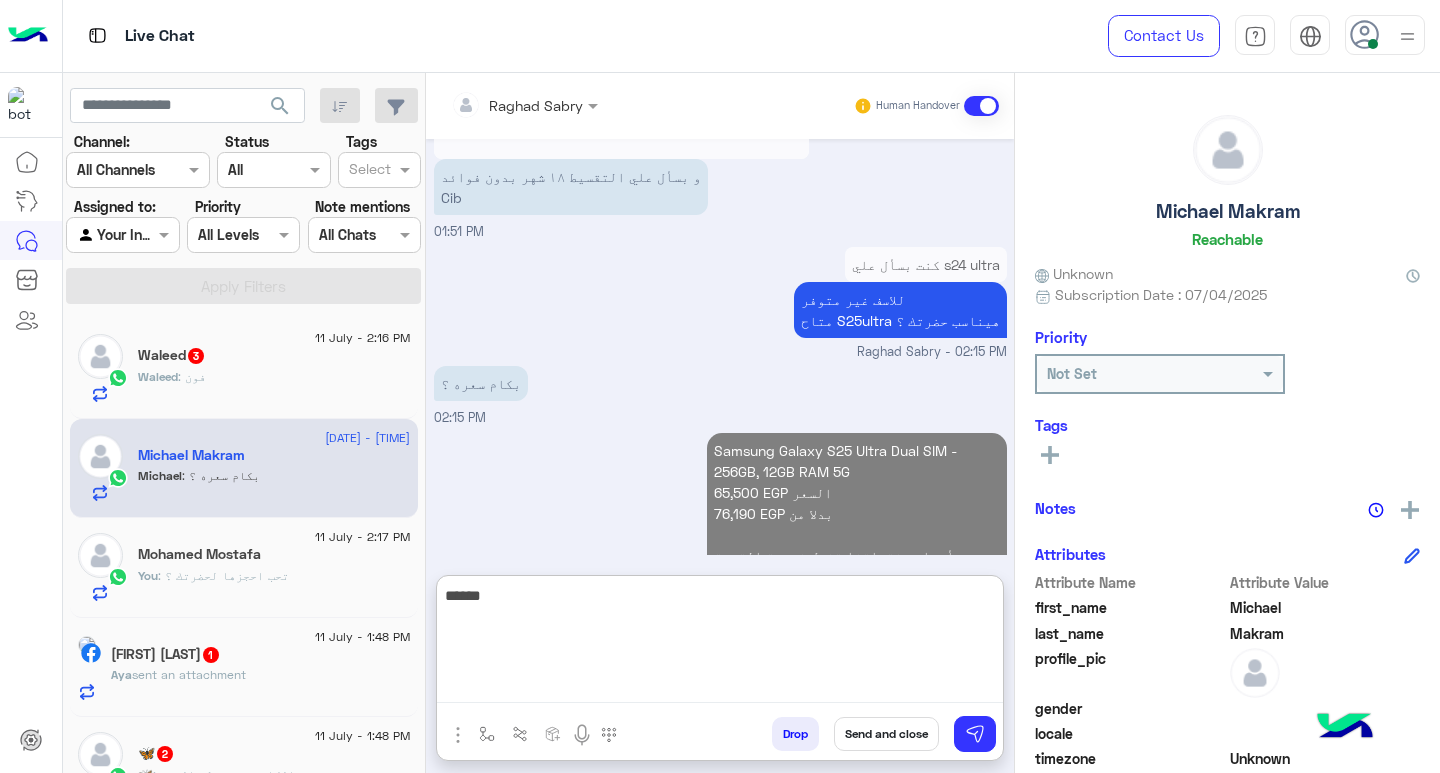type on "*******" 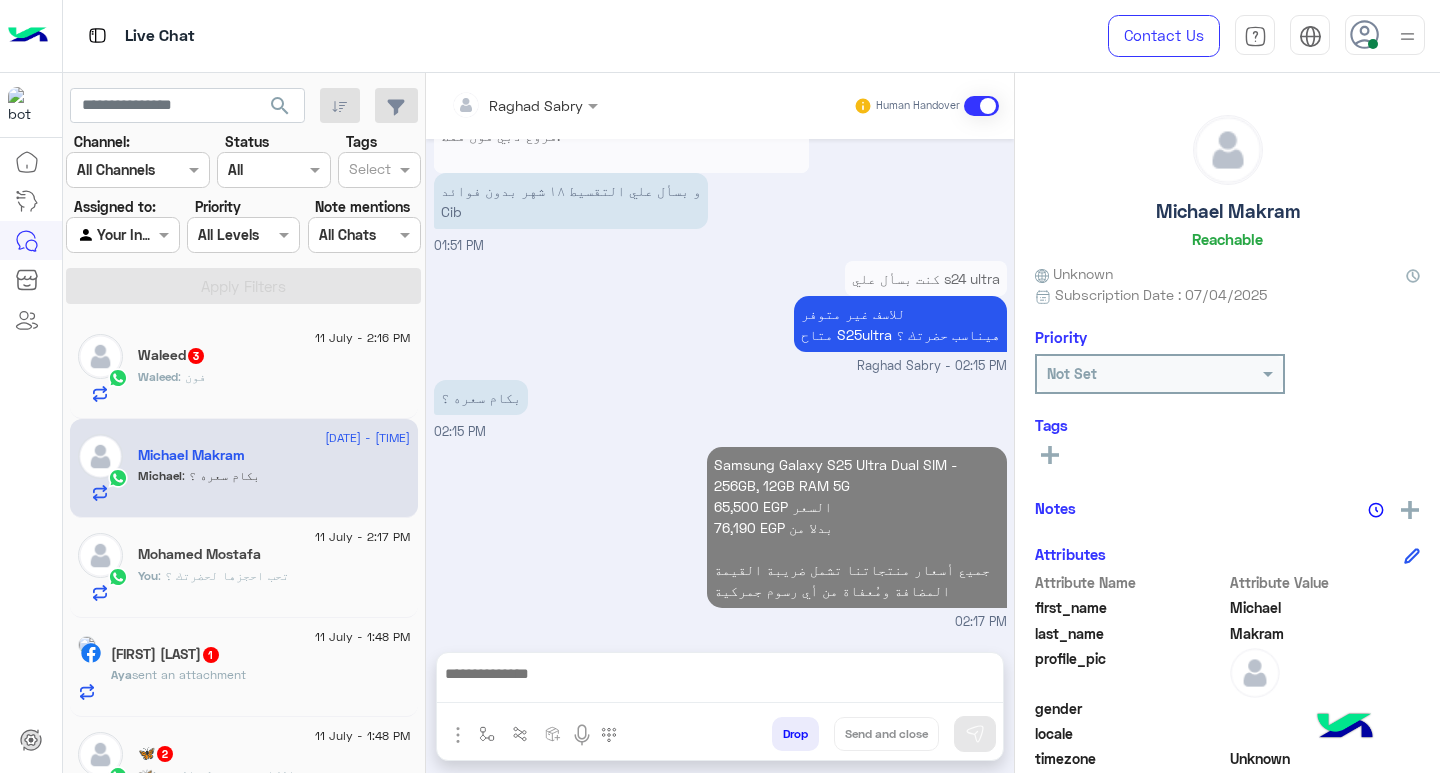 scroll, scrollTop: 3337, scrollLeft: 0, axis: vertical 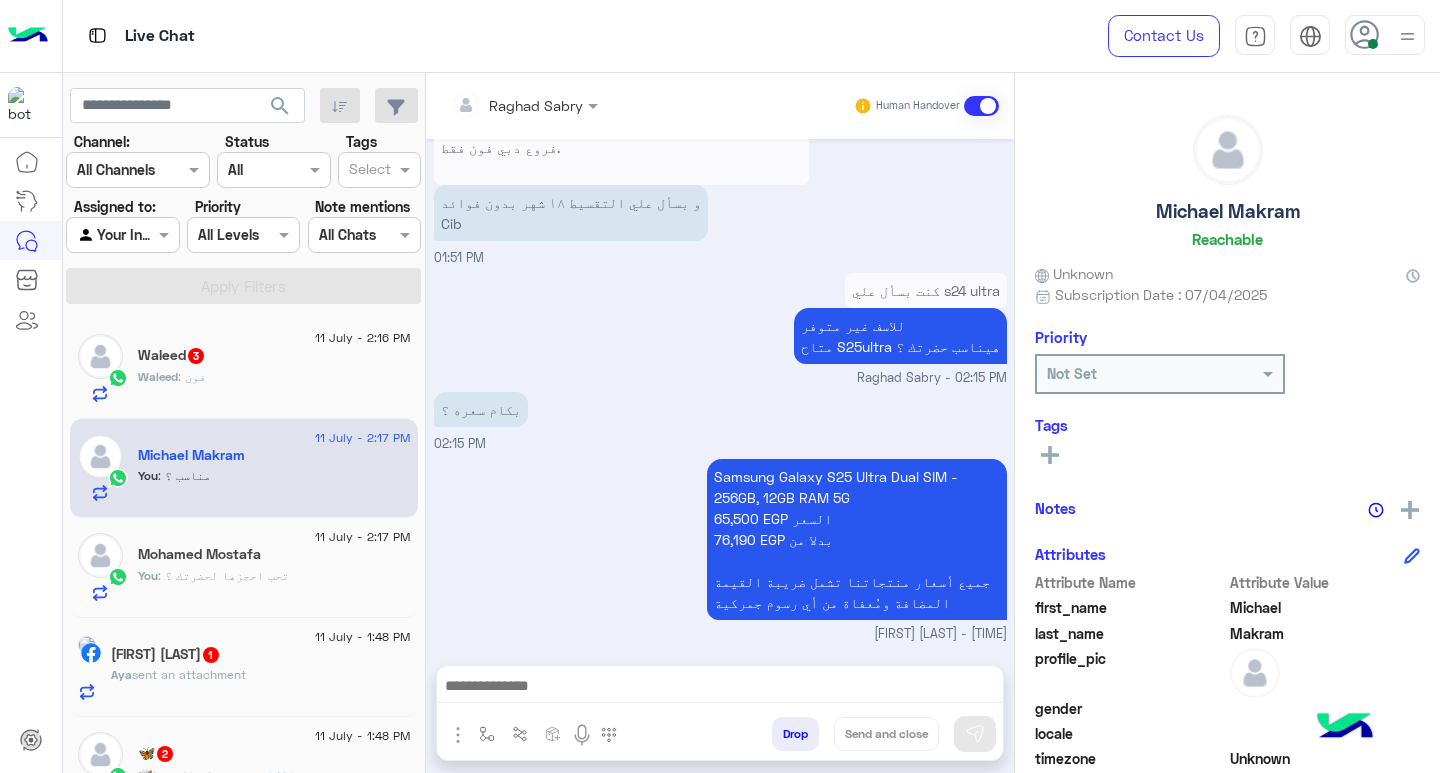 click at bounding box center (720, 688) 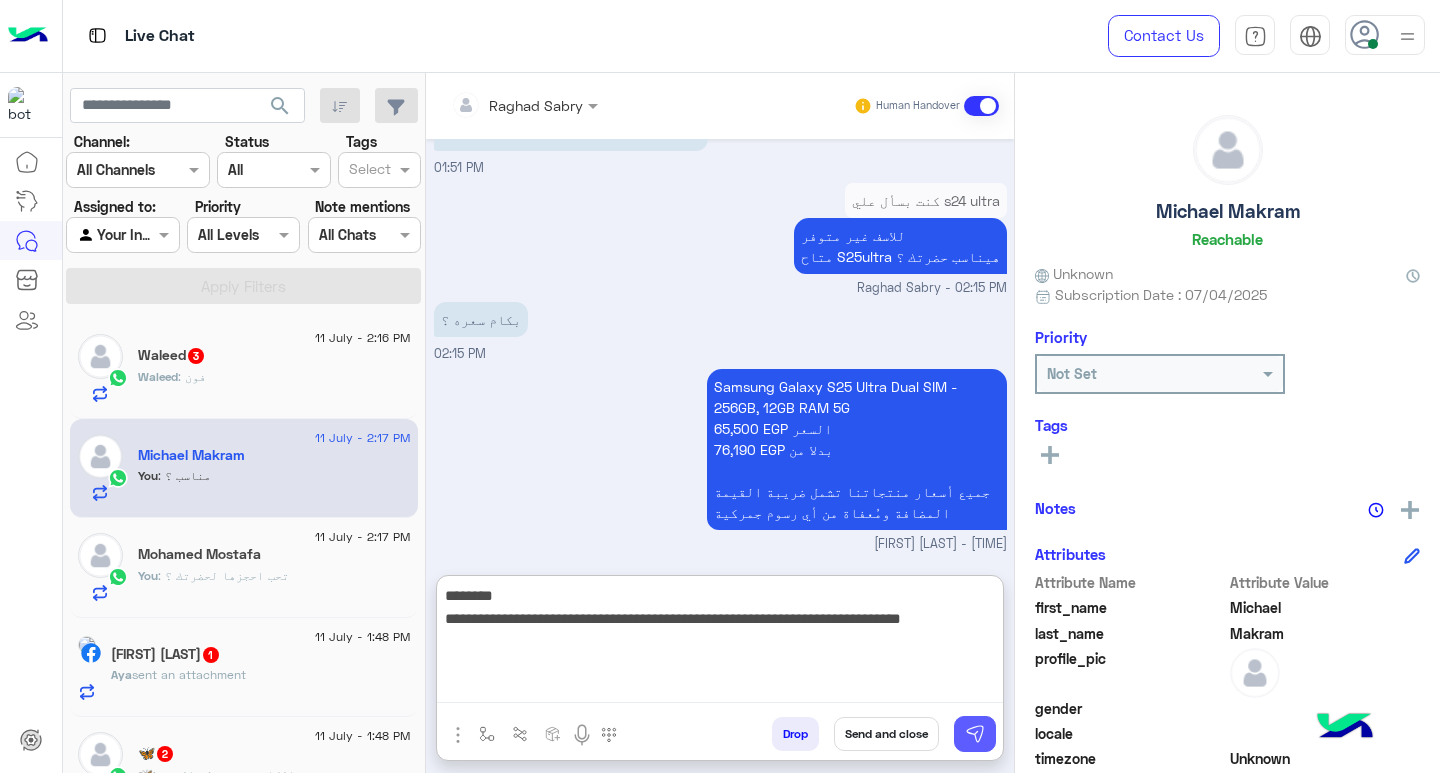 type on "**********" 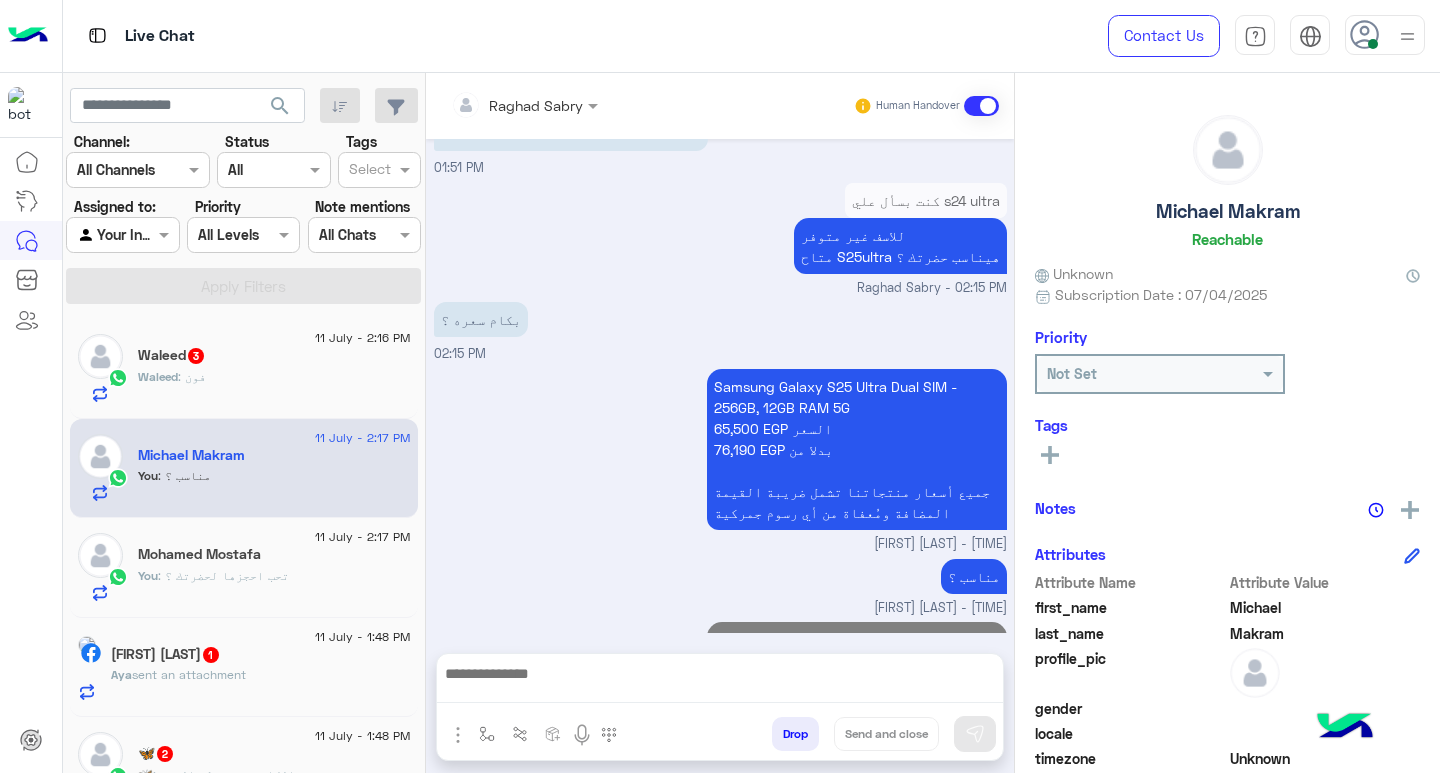 scroll, scrollTop: 3443, scrollLeft: 0, axis: vertical 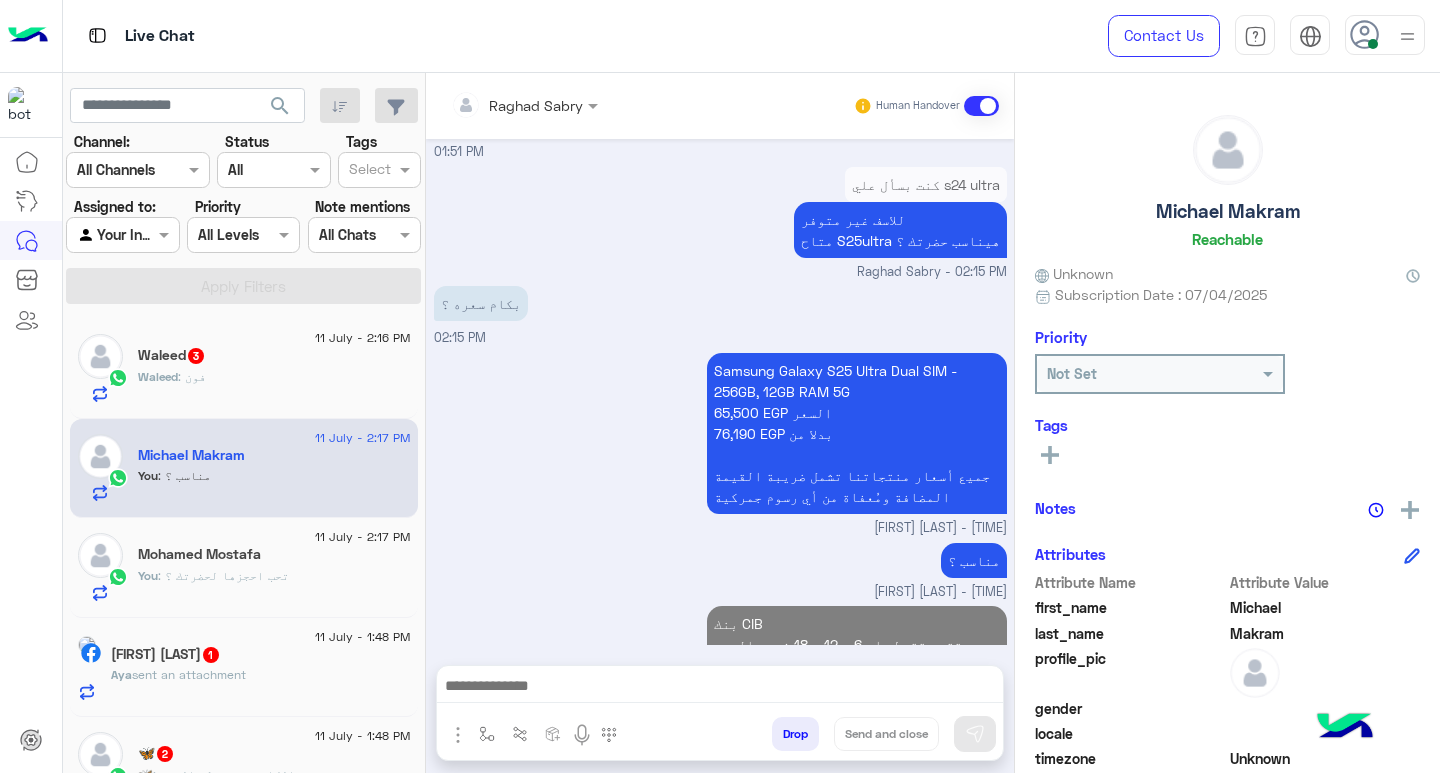 click on "[DATE] - [TIME] [FIRST] 3 [FIRST] : فون" 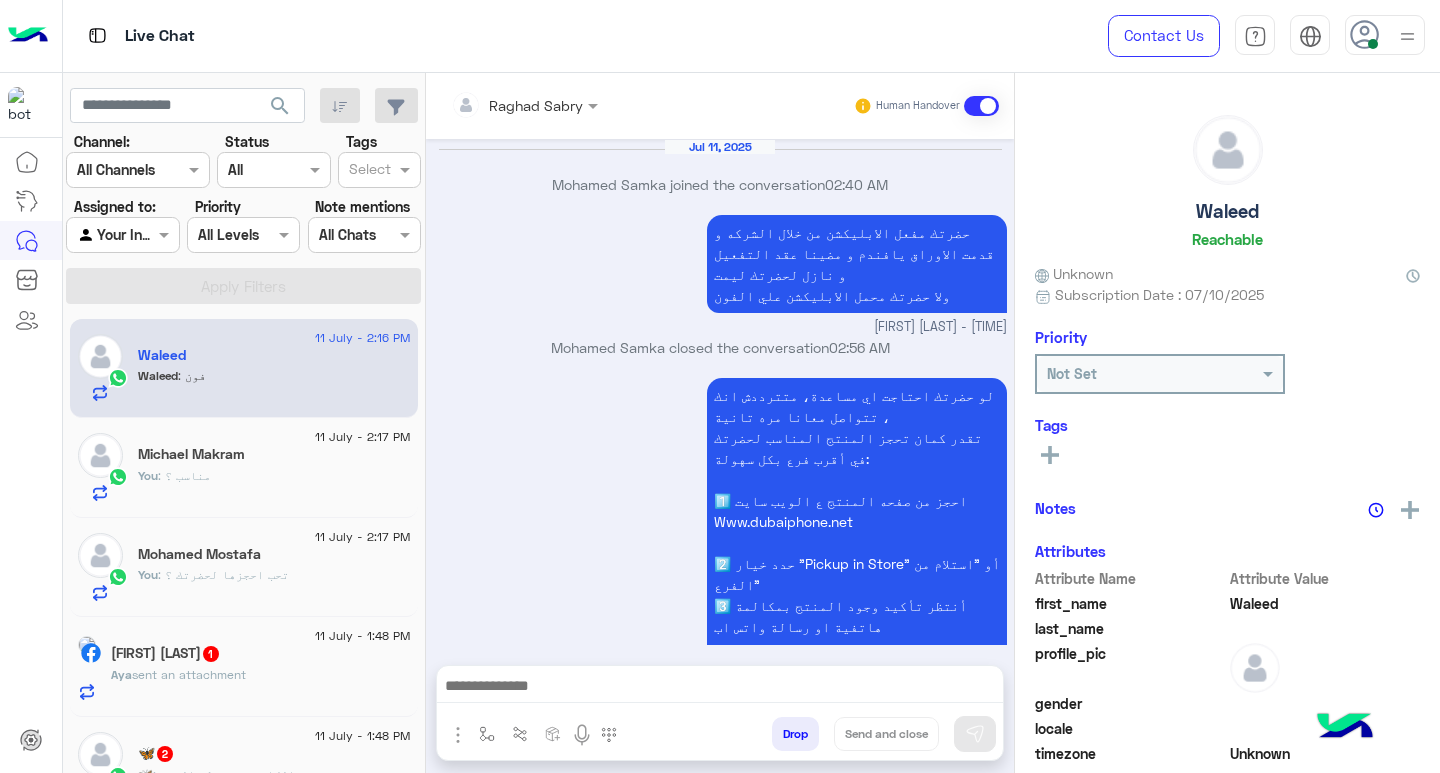scroll, scrollTop: 1544, scrollLeft: 0, axis: vertical 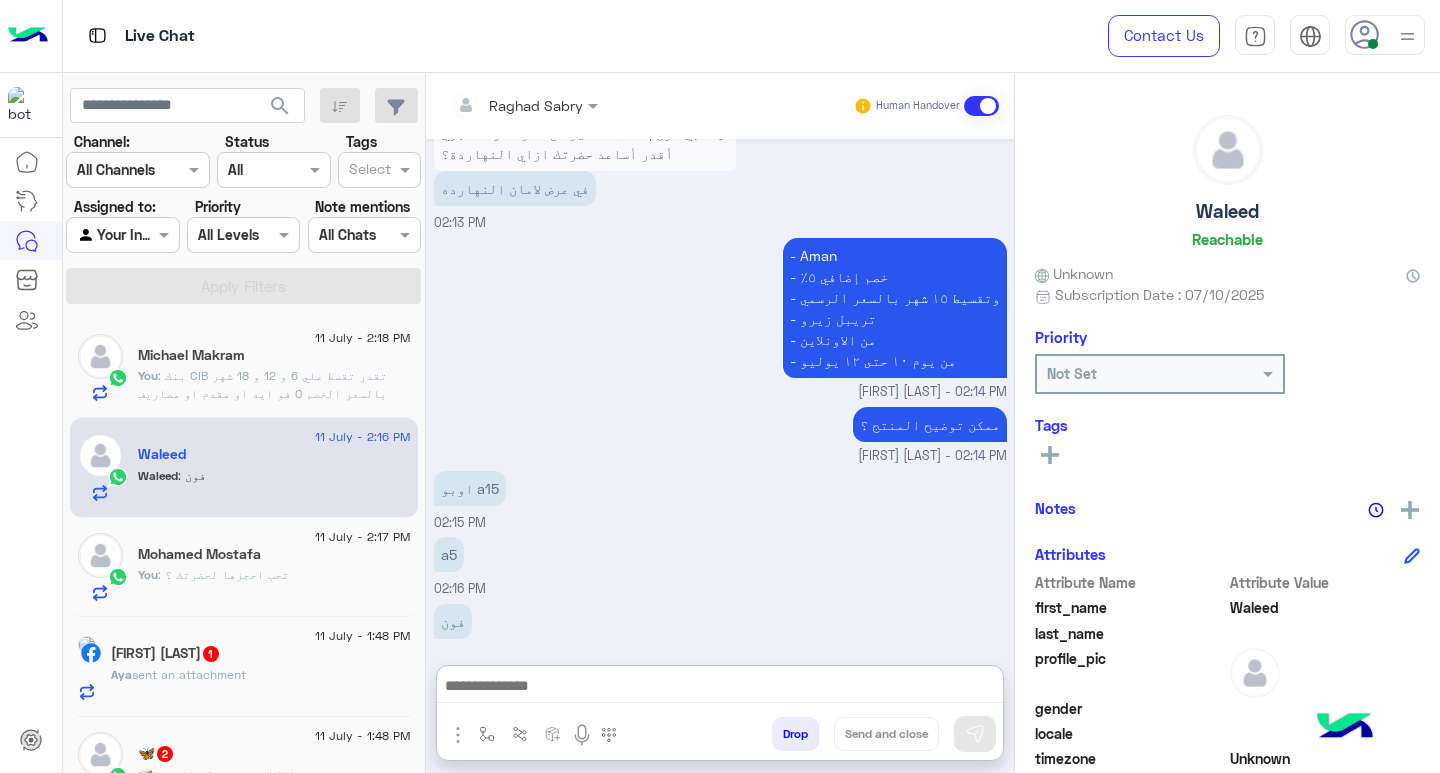 paste on "**********" 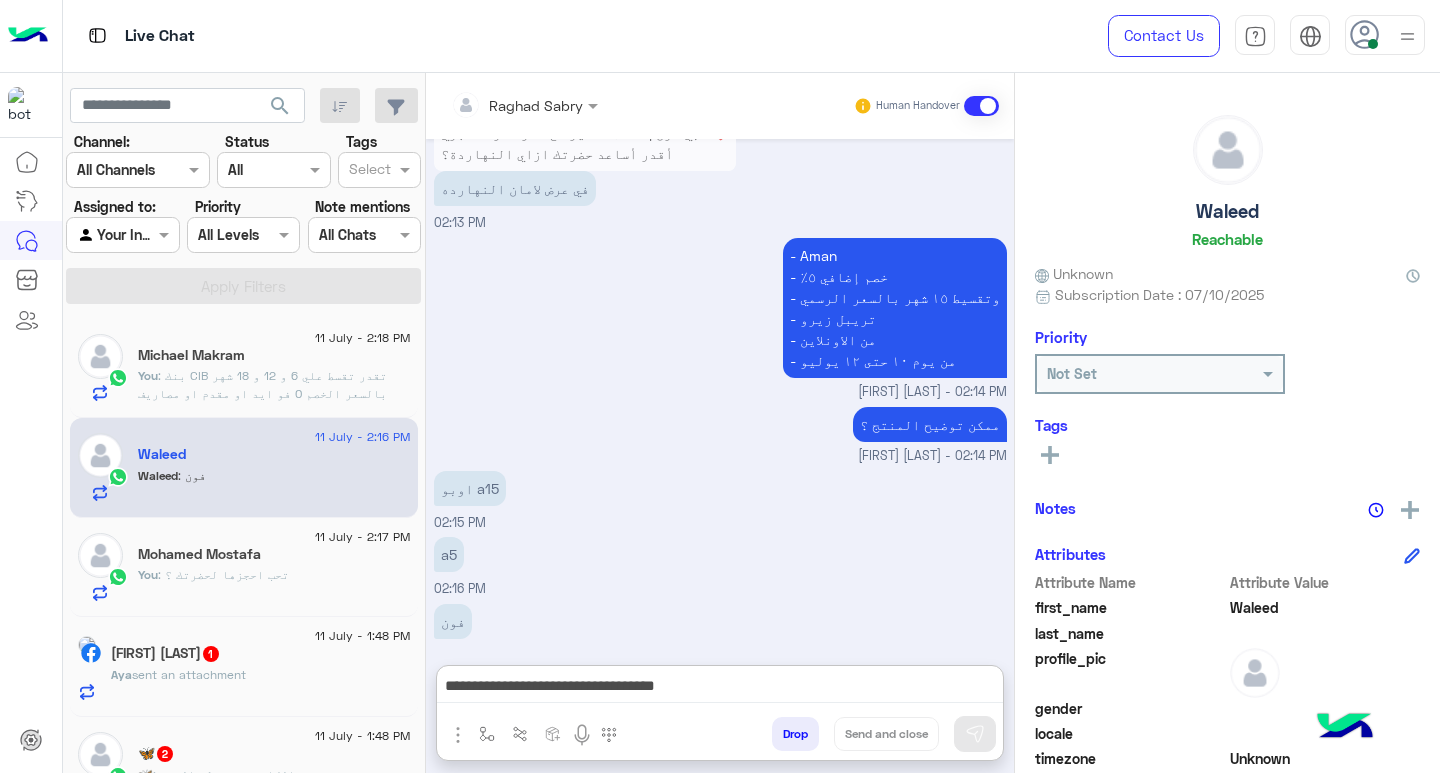 click on "**********" at bounding box center [720, 688] 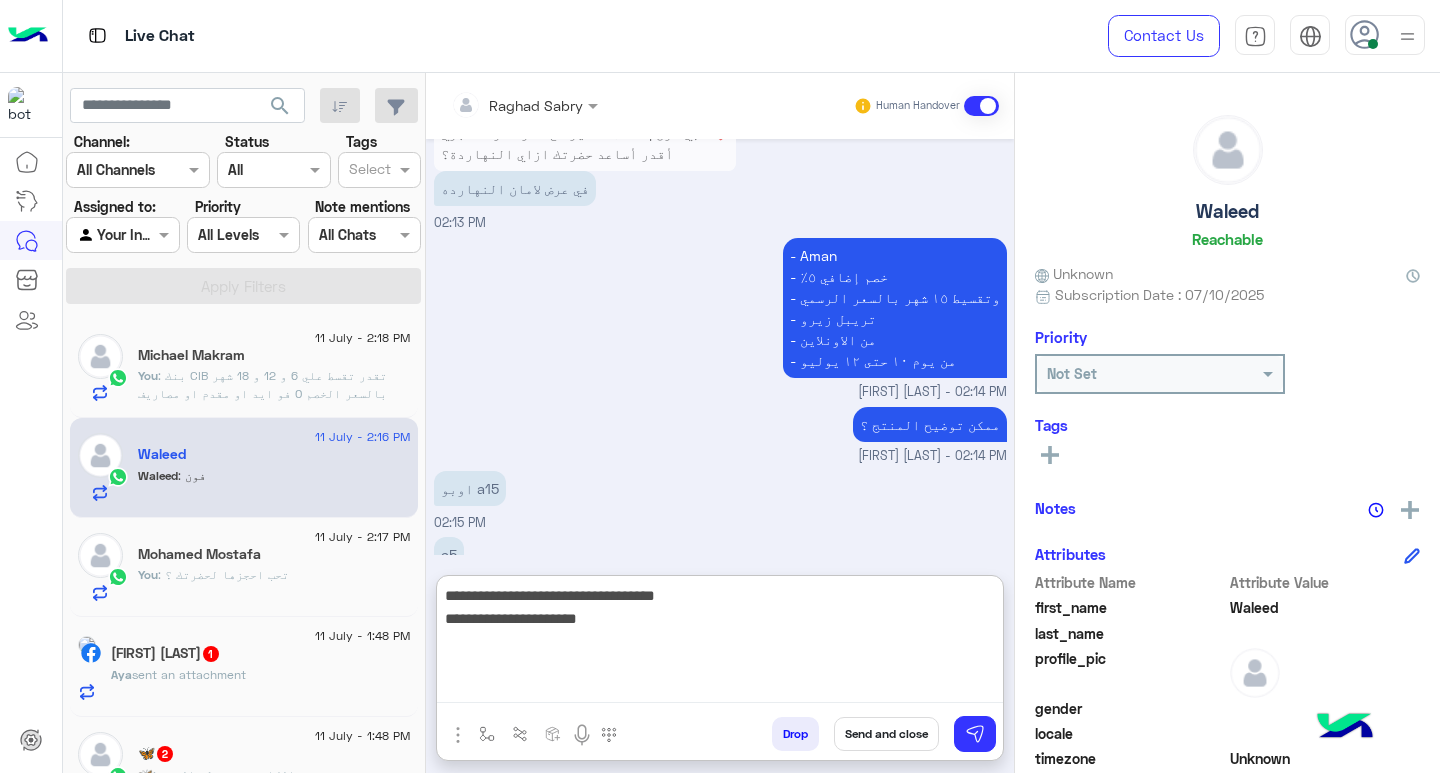 click on "**********" at bounding box center [720, 643] 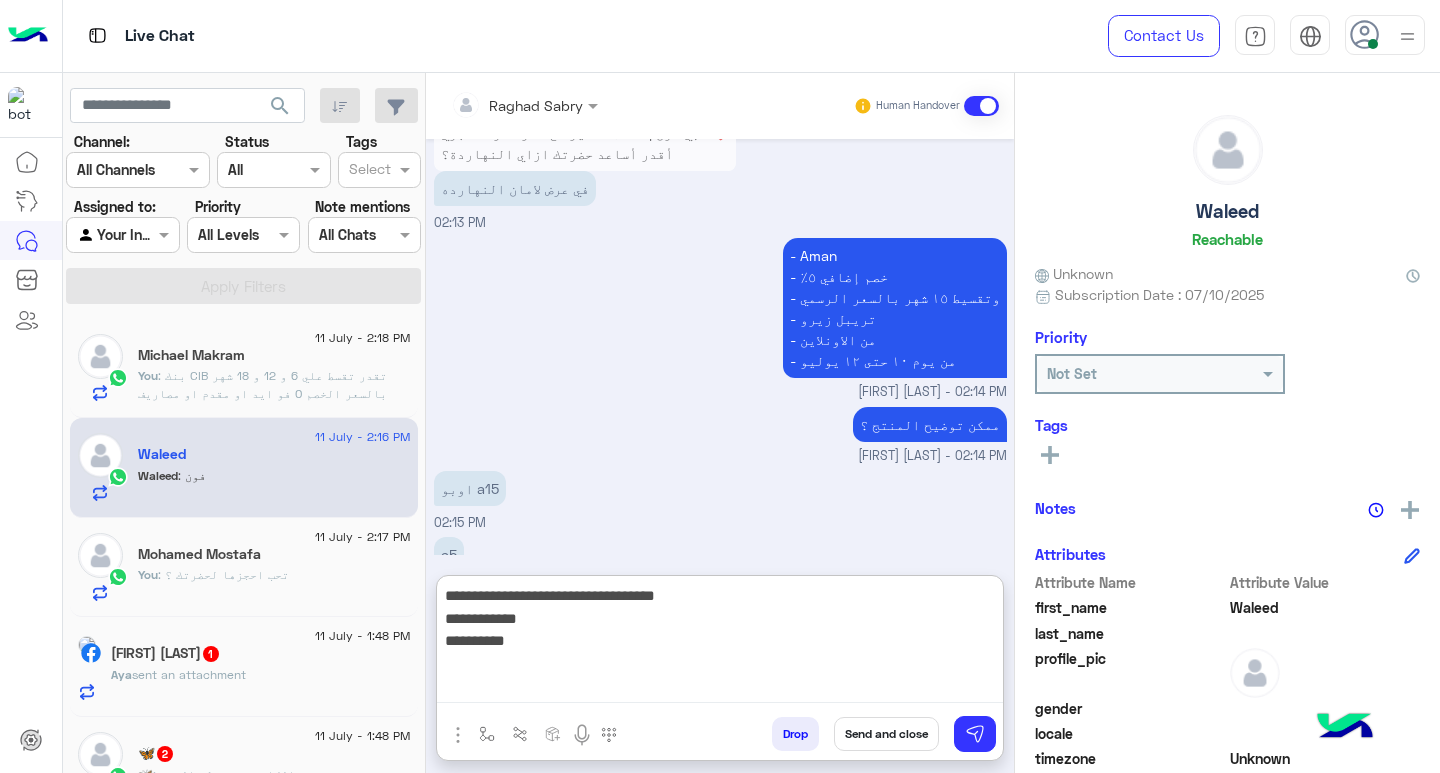 click on "**********" at bounding box center [720, 643] 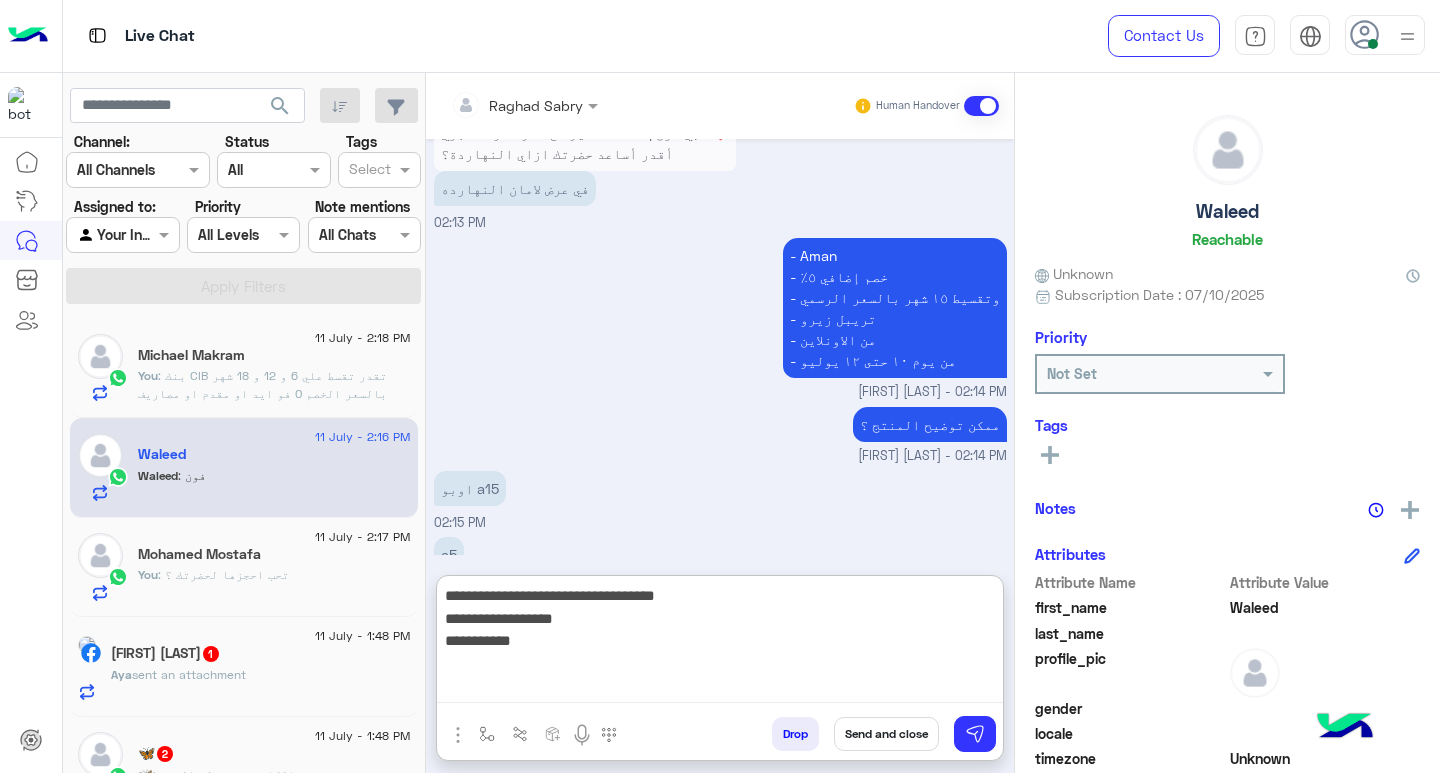 click on "**********" at bounding box center [720, 643] 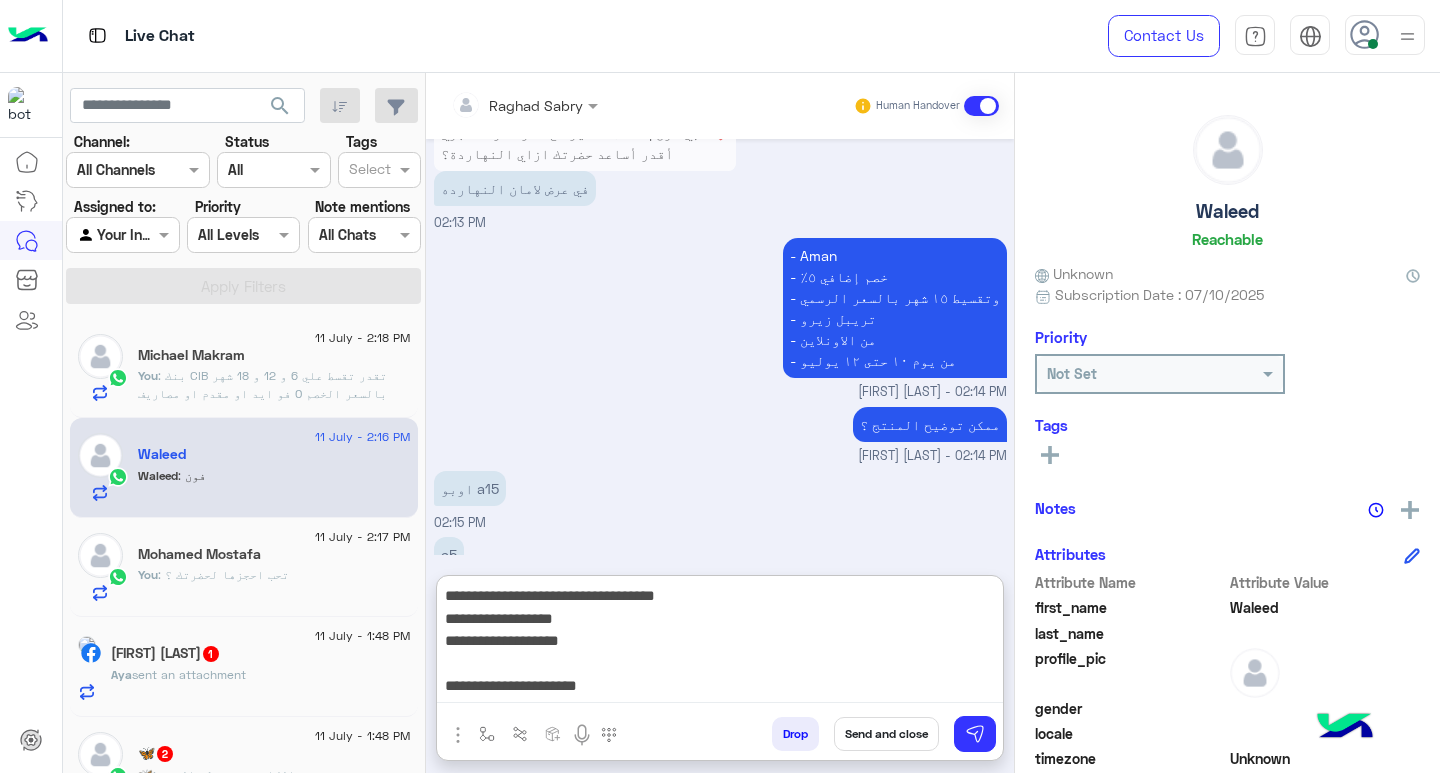 click on "**********" at bounding box center [720, 643] 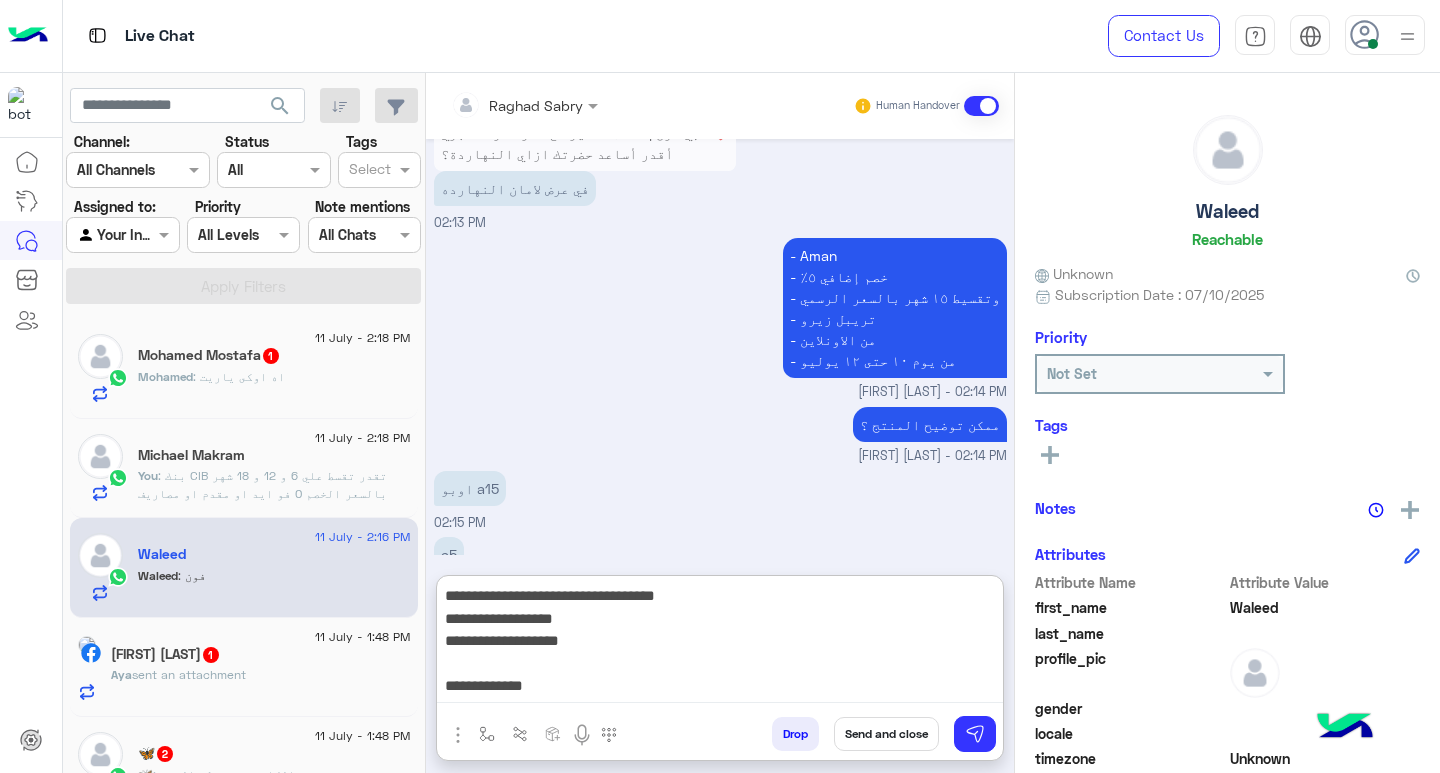 click on "**********" at bounding box center [720, 643] 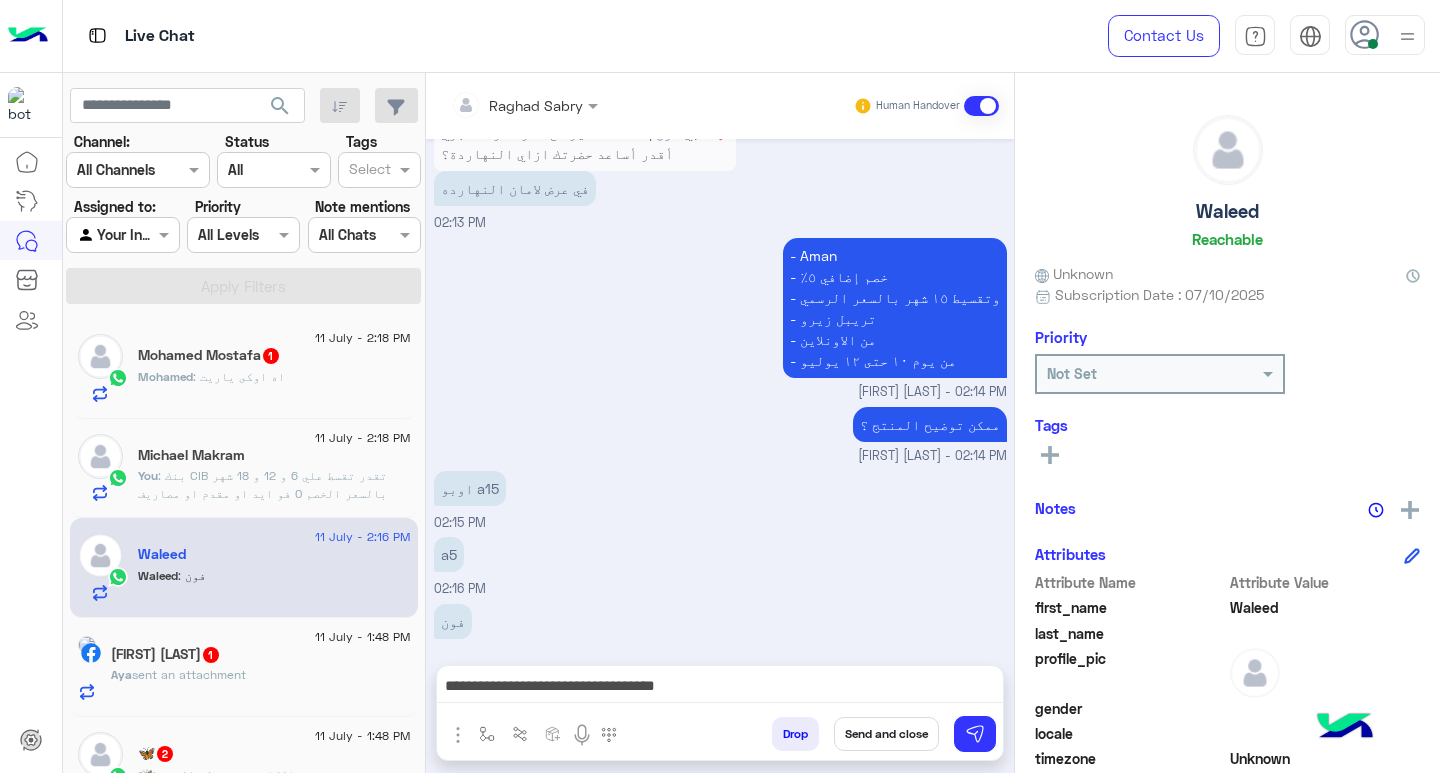 click on "**********" at bounding box center [720, 688] 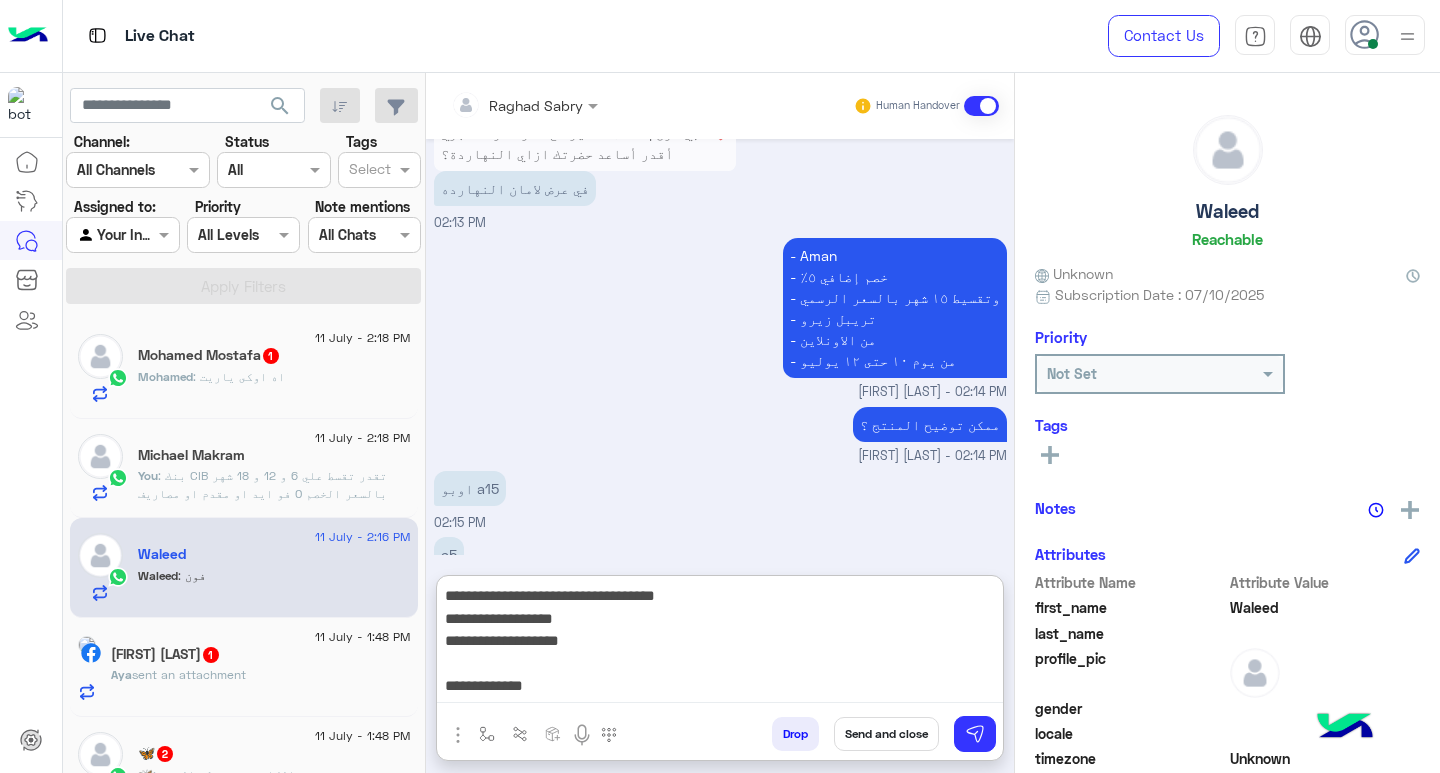 click on "**********" at bounding box center [720, 643] 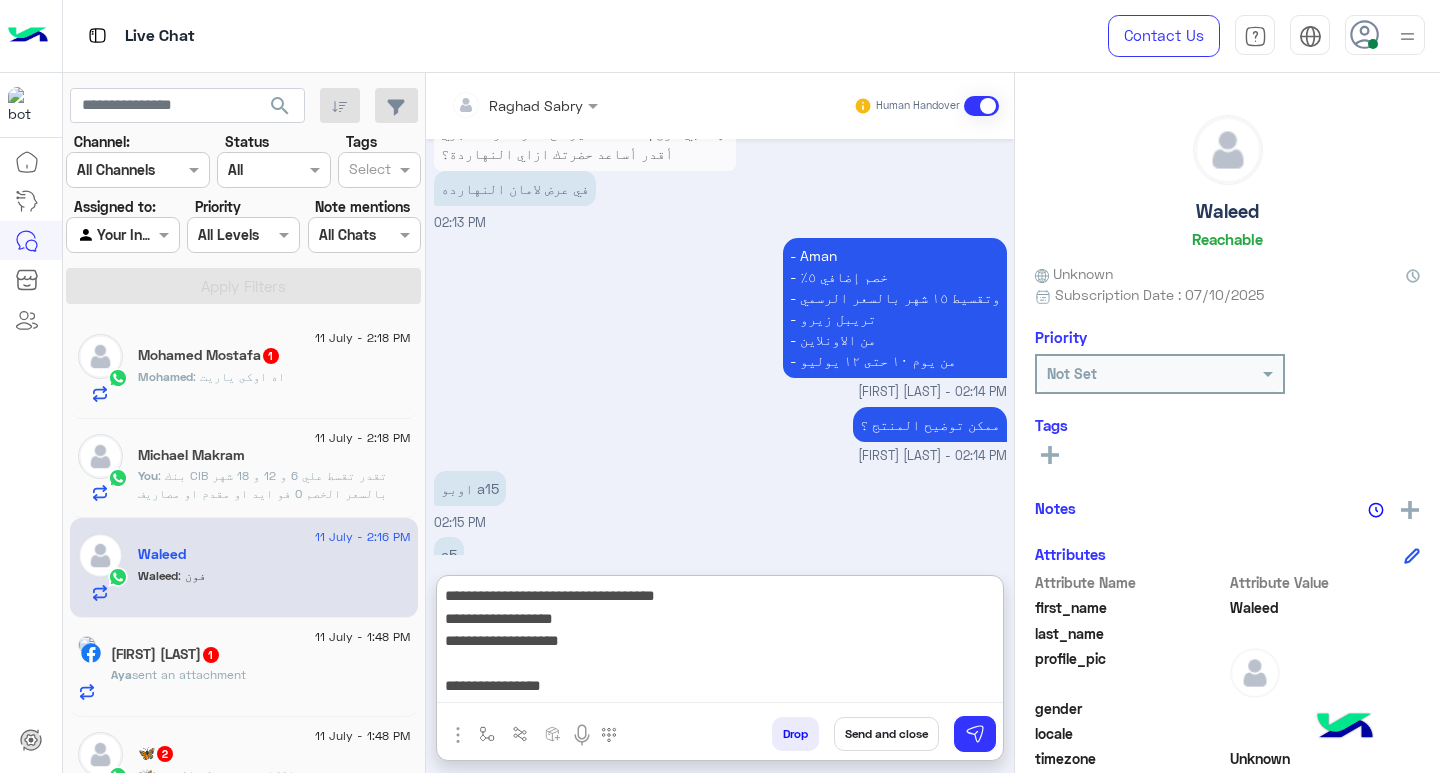 type on "**********" 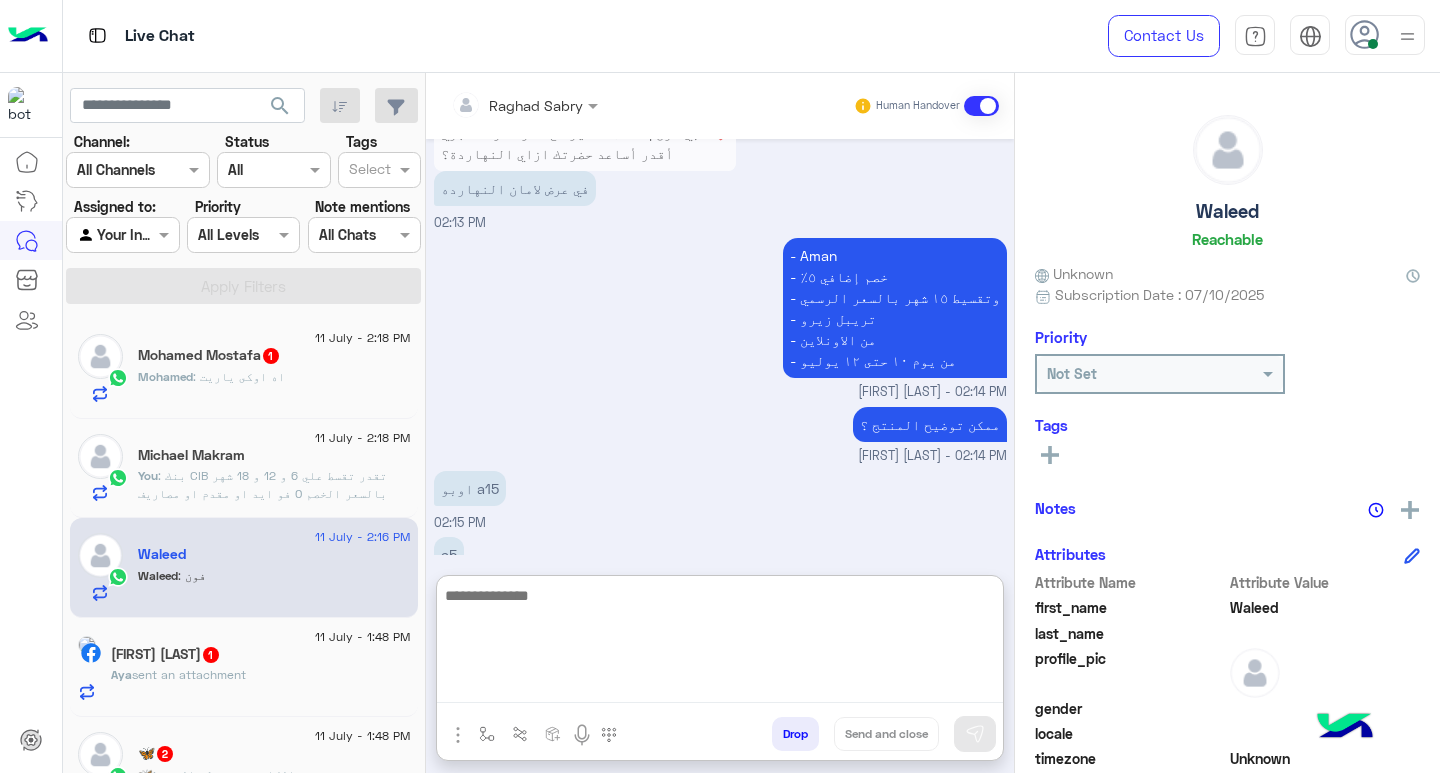 scroll, scrollTop: 1782, scrollLeft: 0, axis: vertical 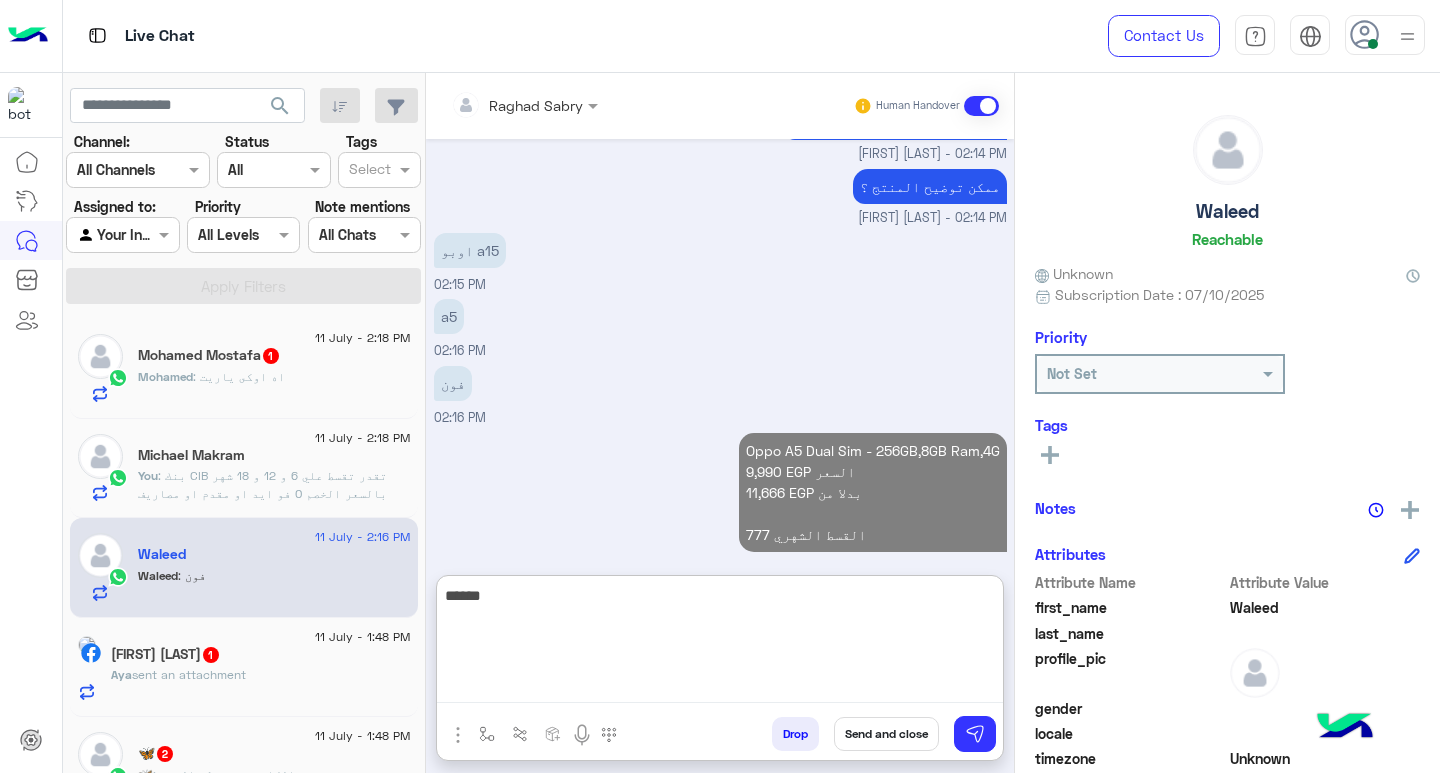 type on "*******" 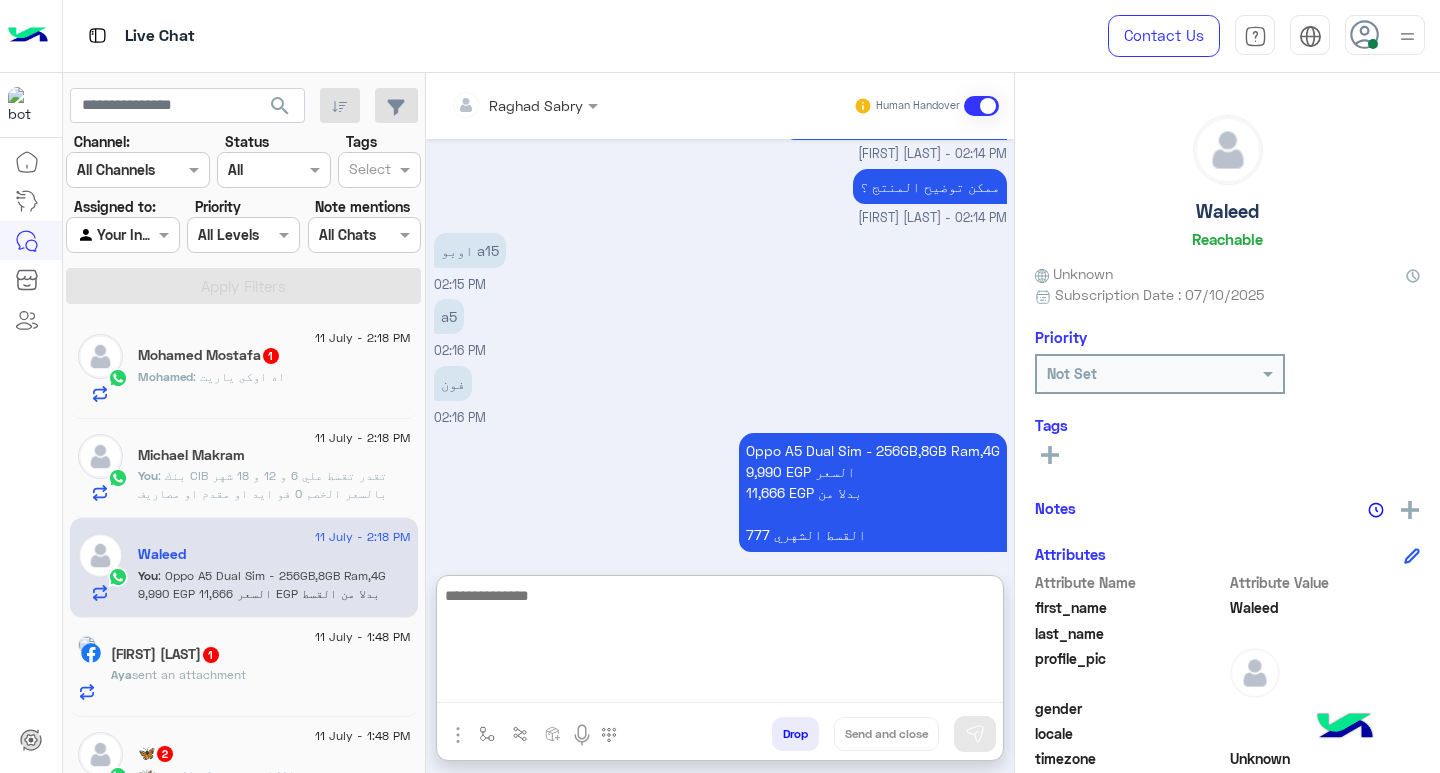 scroll, scrollTop: 1846, scrollLeft: 0, axis: vertical 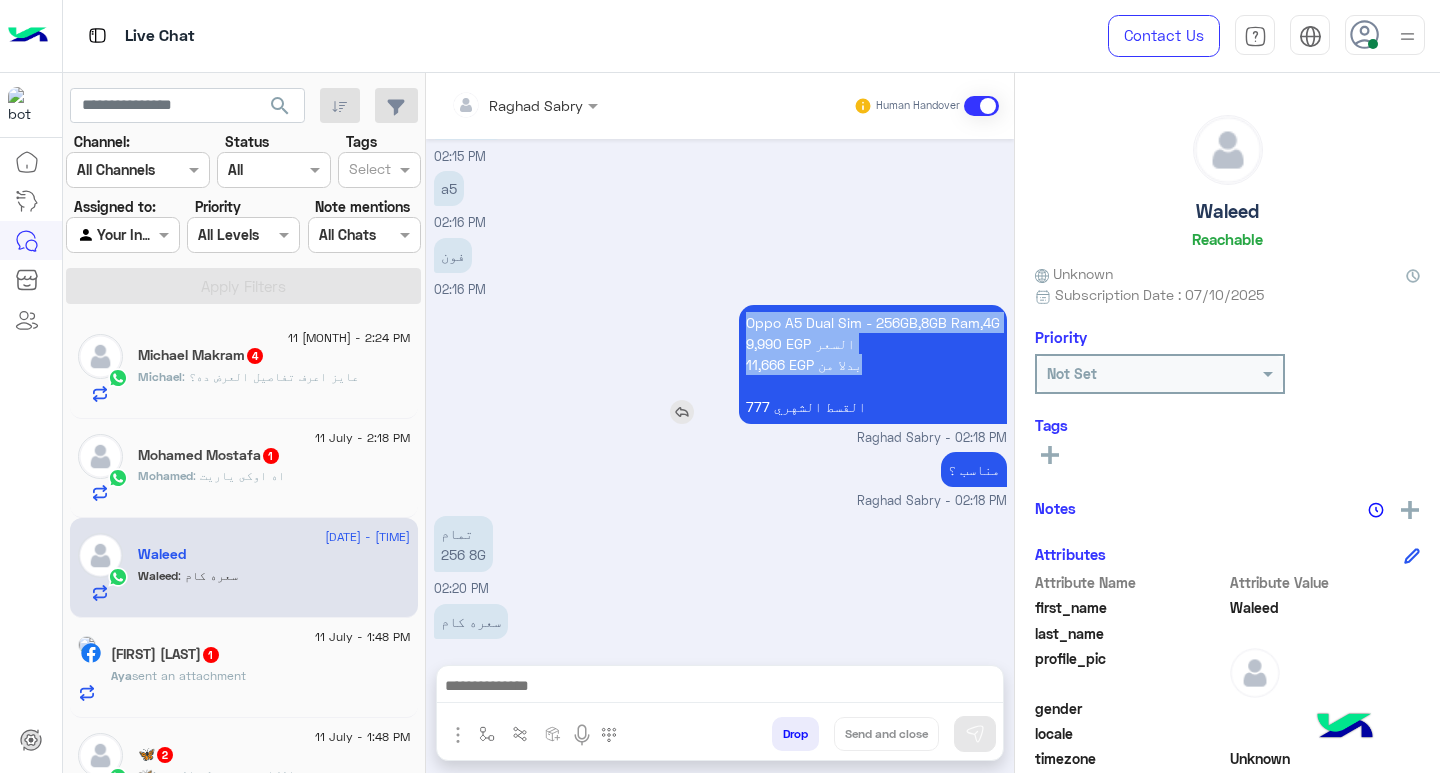 drag, startPoint x: 866, startPoint y: 258, endPoint x: 715, endPoint y: 285, distance: 153.39491 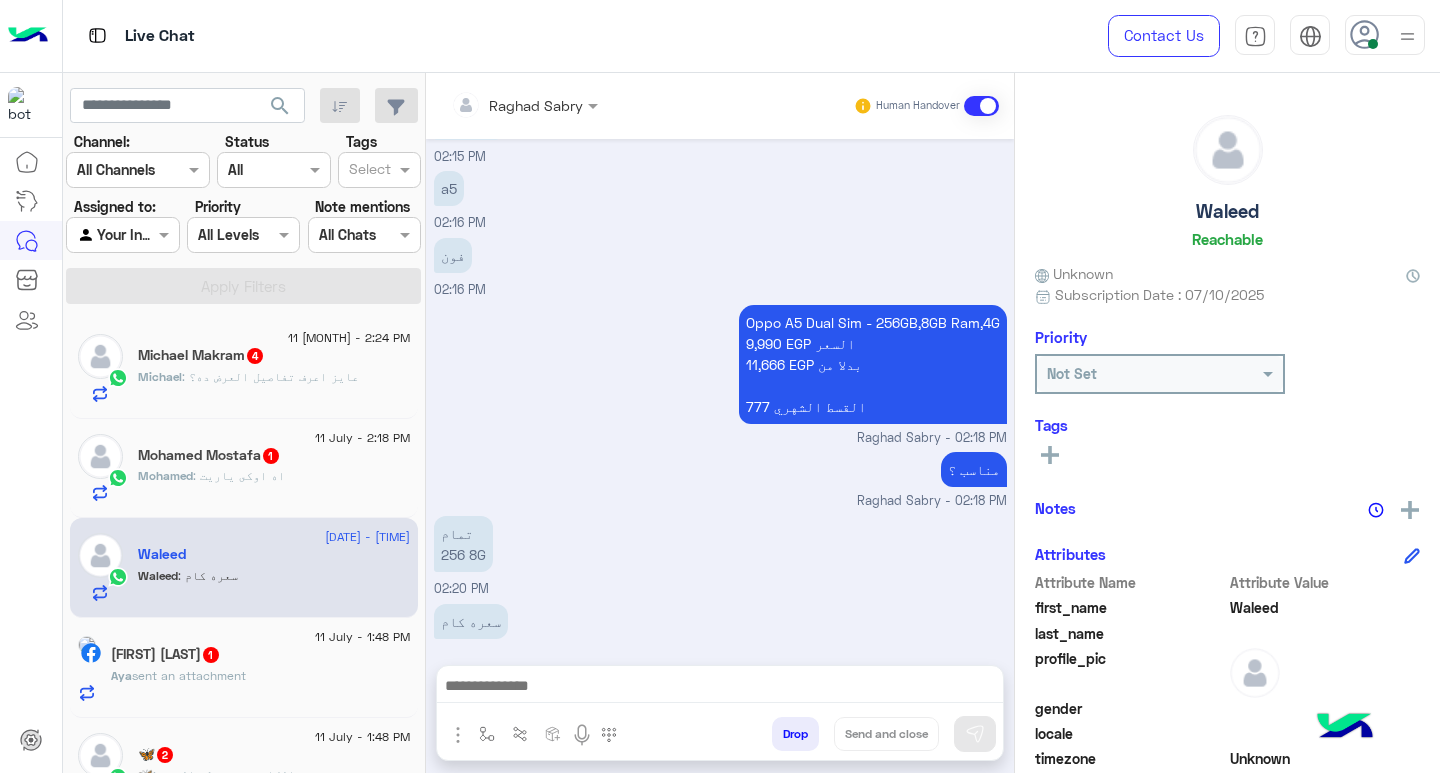 click at bounding box center (720, 688) 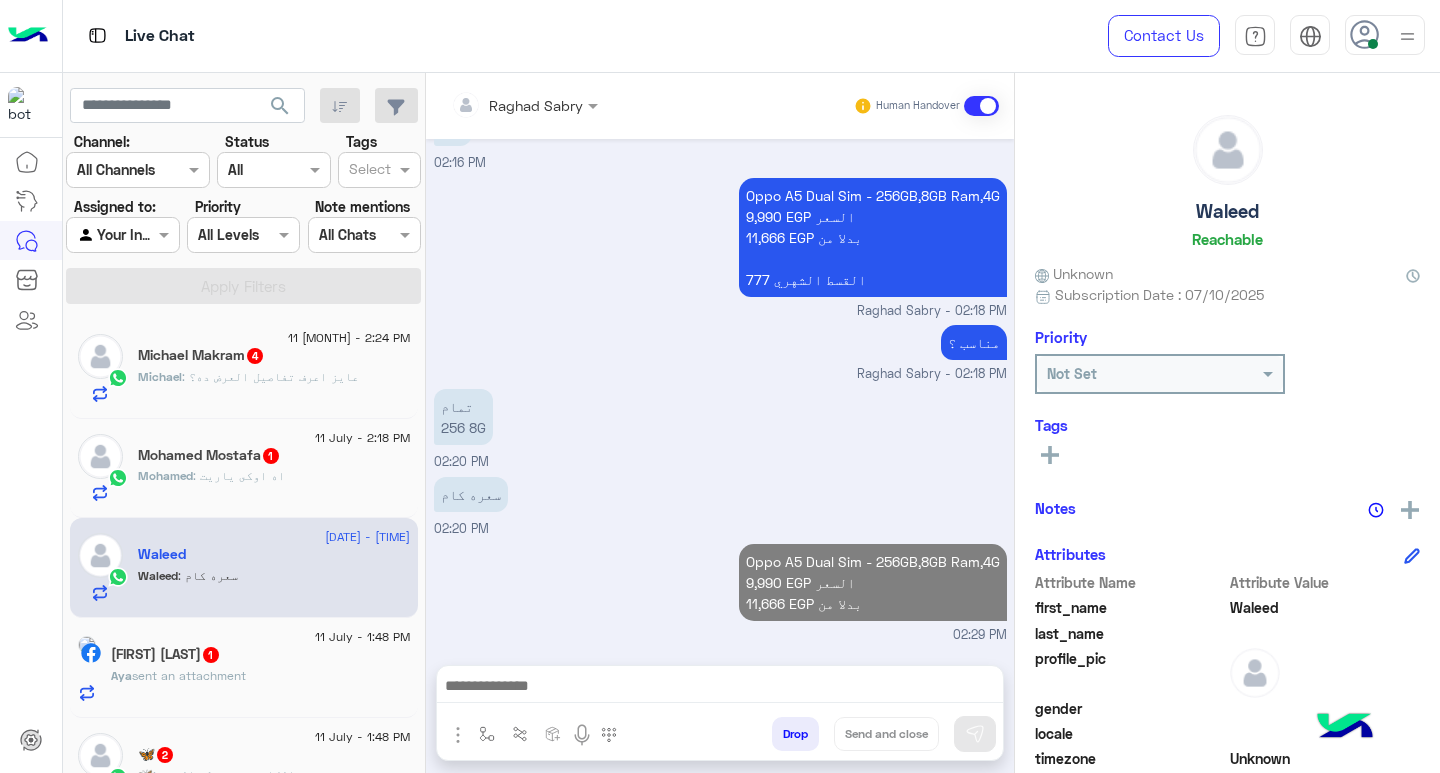 scroll, scrollTop: 2016, scrollLeft: 0, axis: vertical 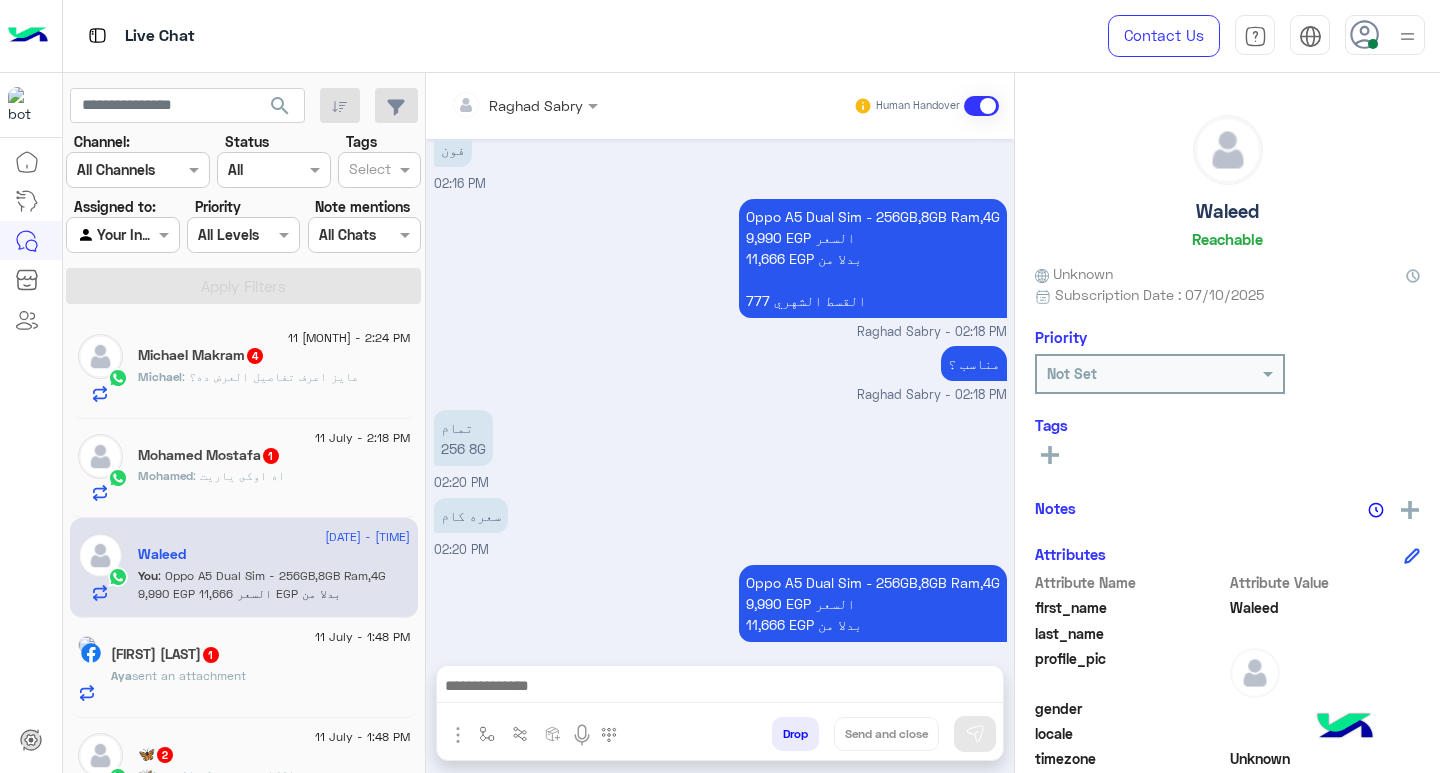 click at bounding box center [720, 688] 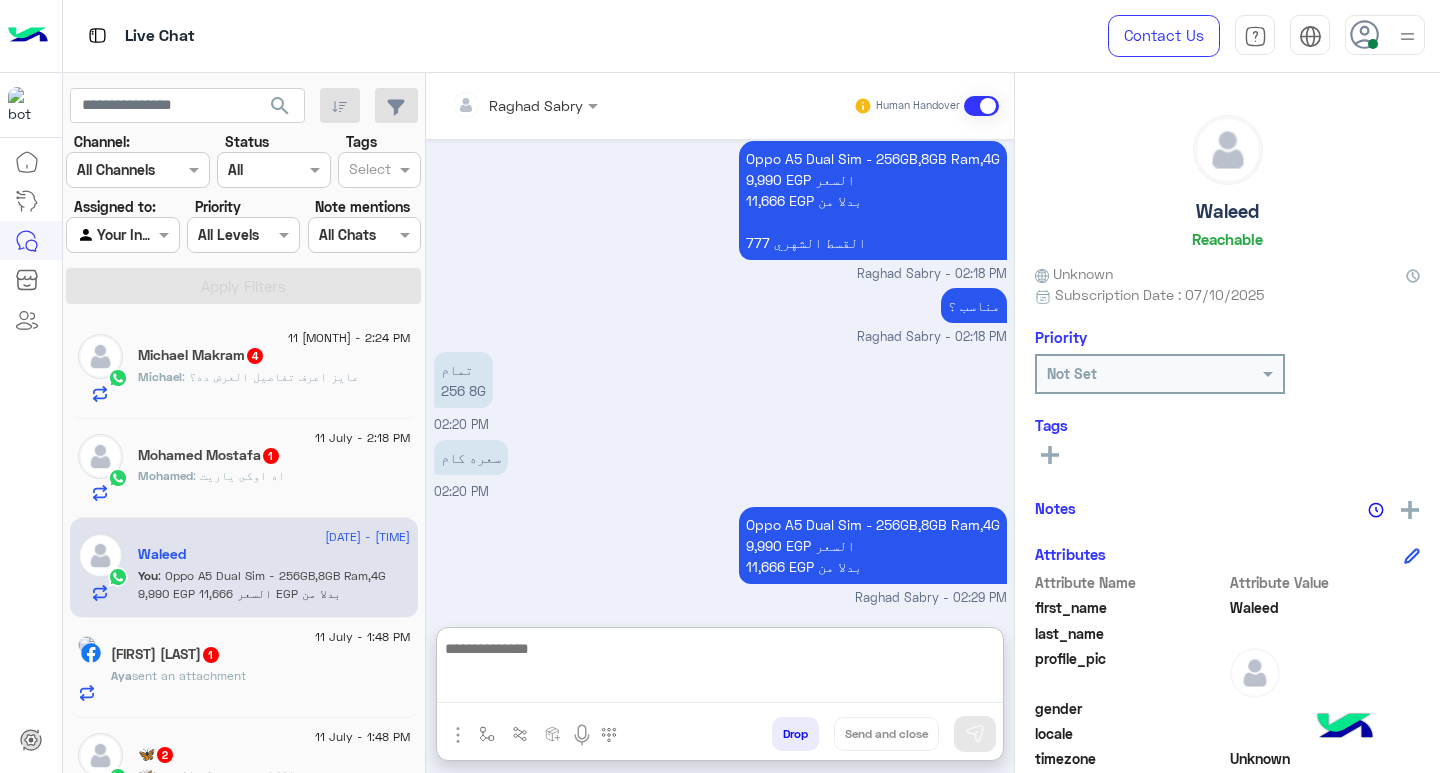 scroll, scrollTop: 2106, scrollLeft: 0, axis: vertical 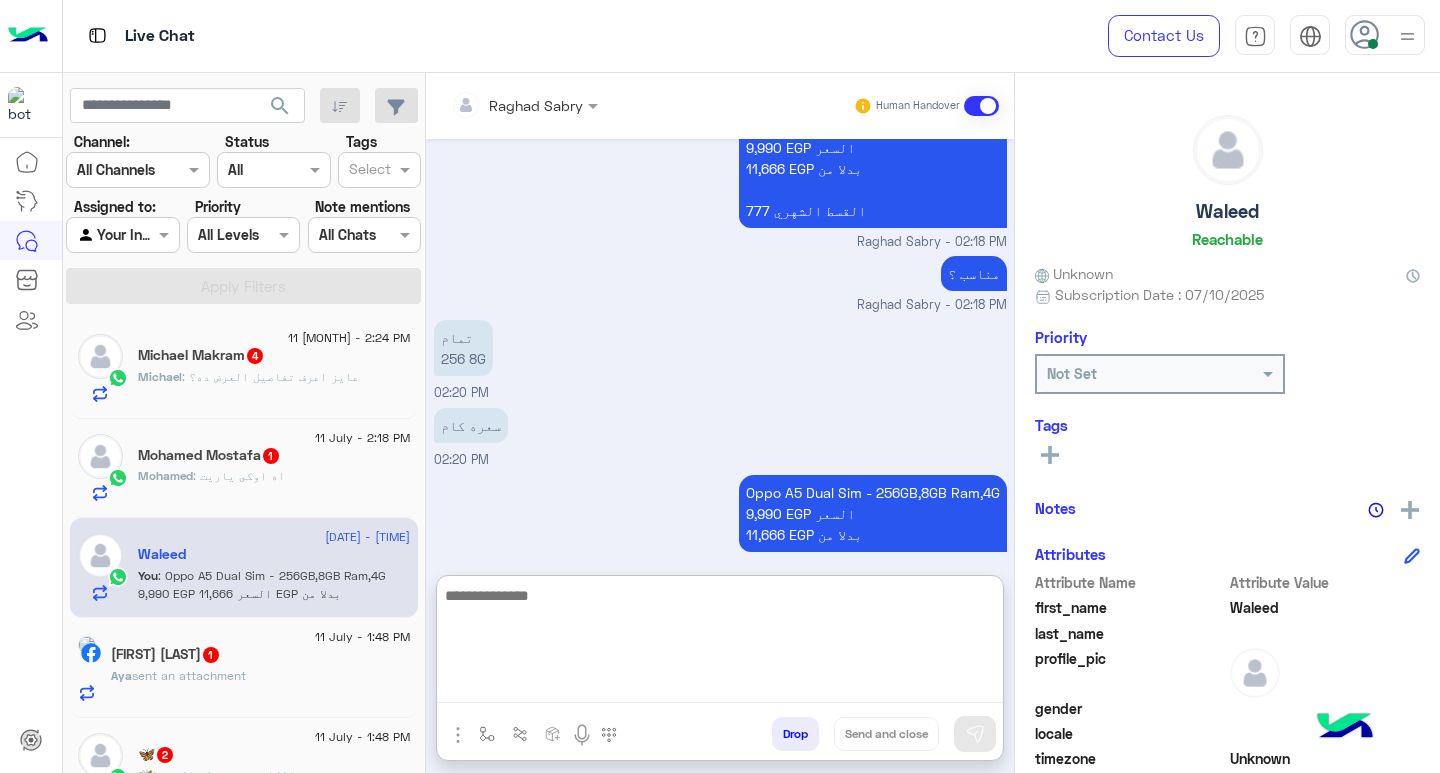 click at bounding box center [720, 643] 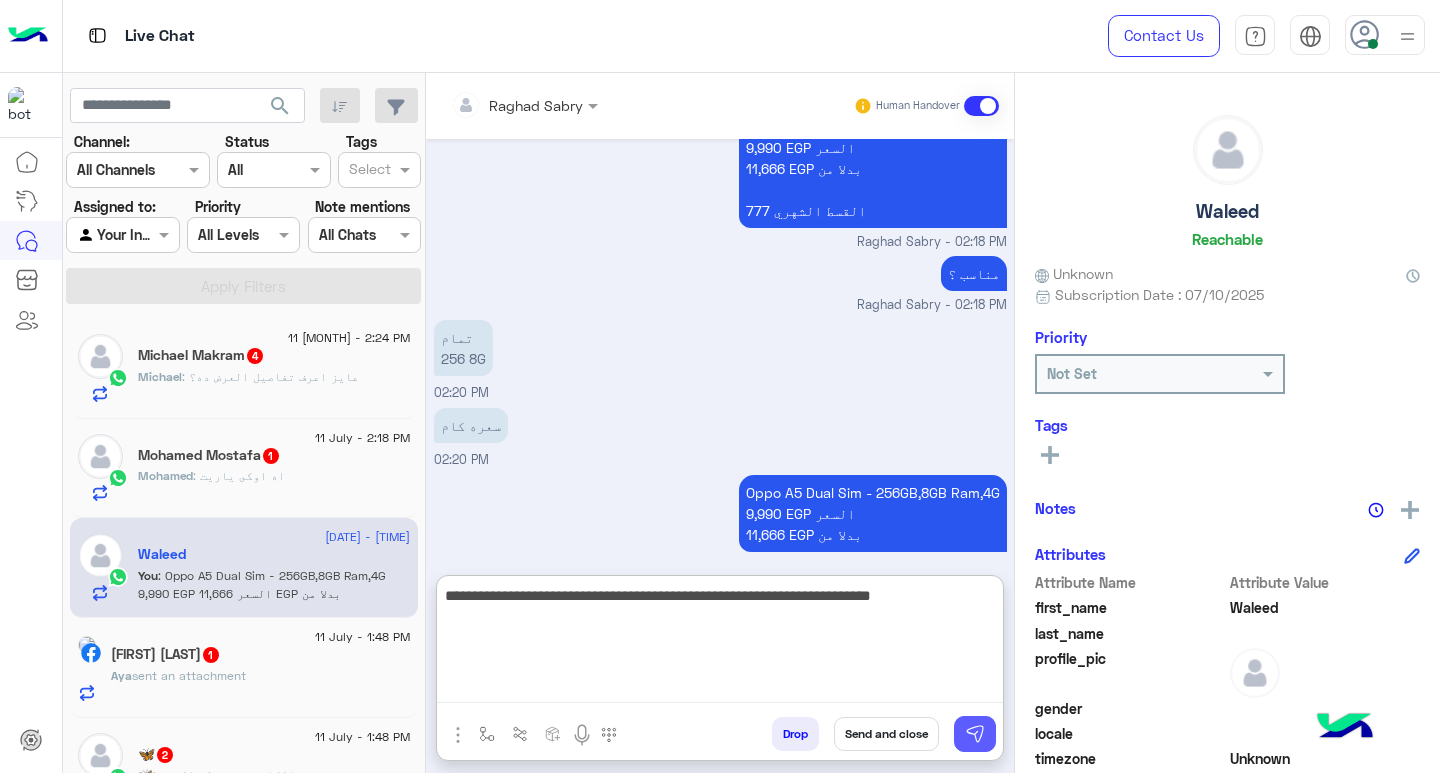 type on "**********" 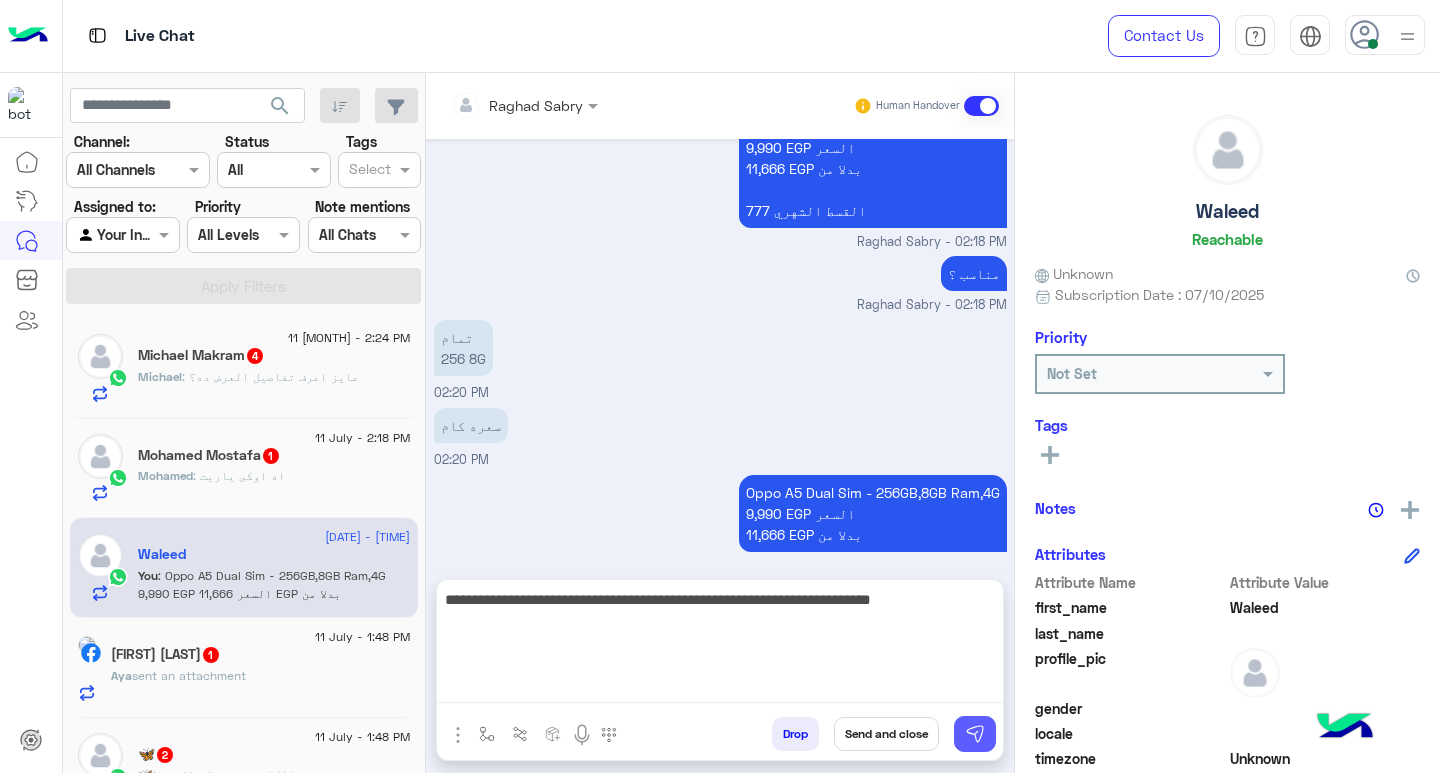 click at bounding box center [975, 734] 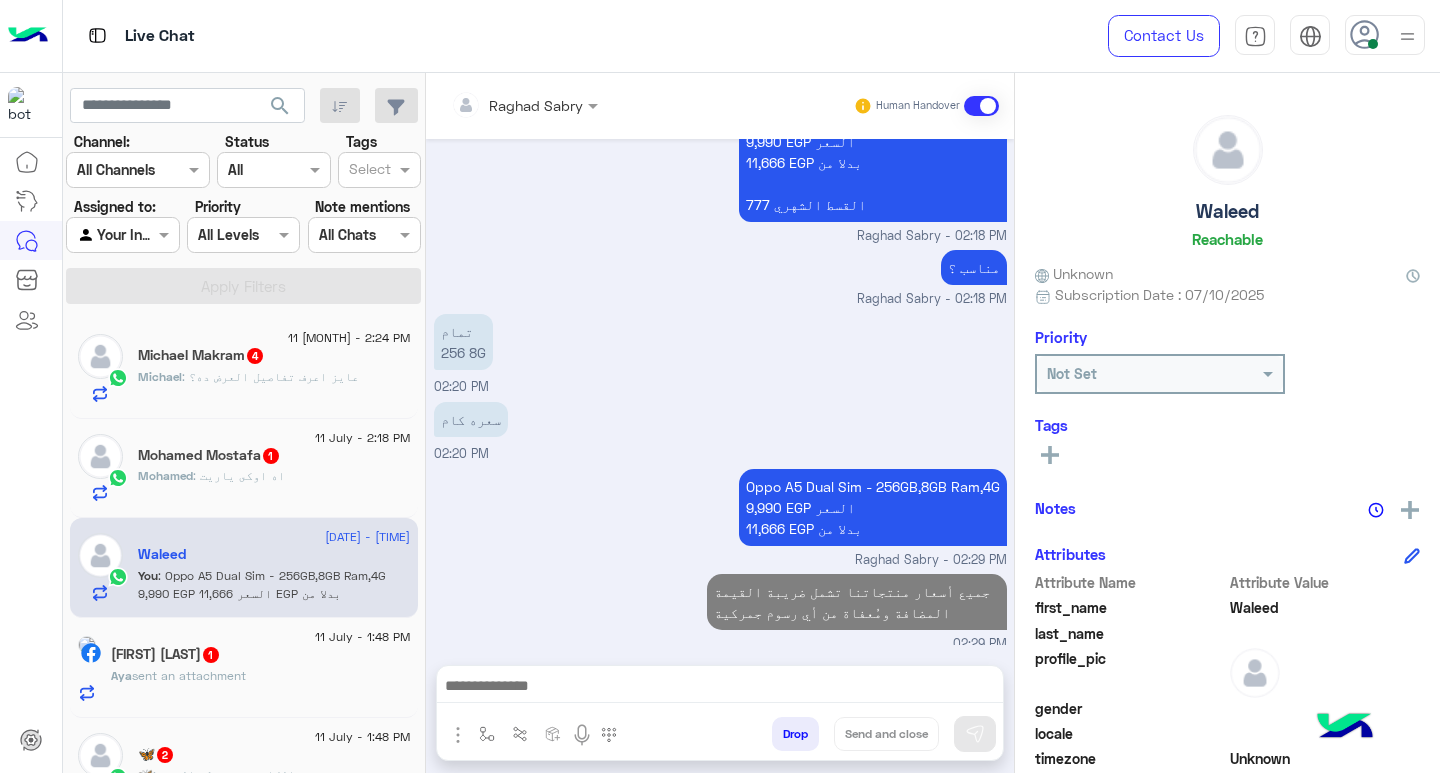 scroll, scrollTop: 2100, scrollLeft: 0, axis: vertical 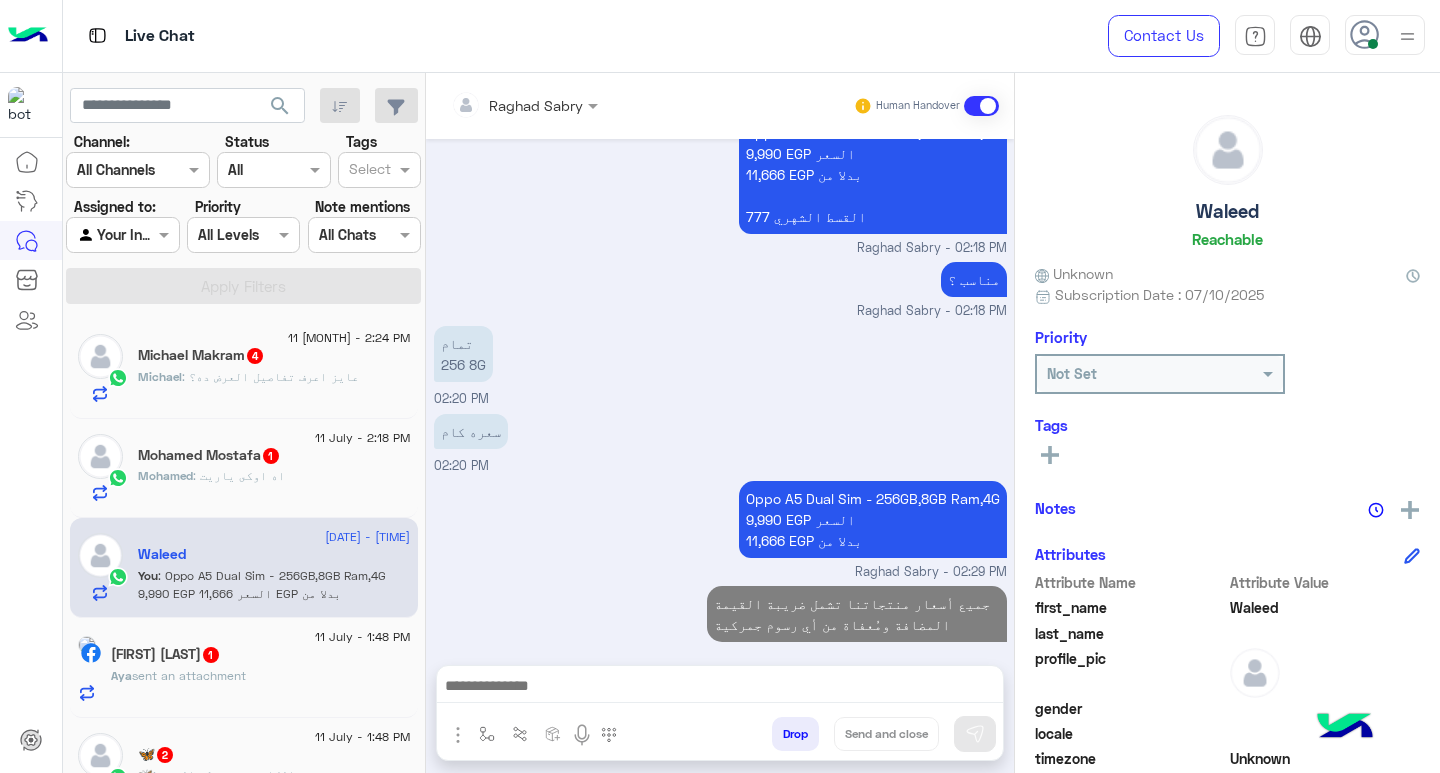 click on ": عايز اعرف تفاصيل العرض ده؟" 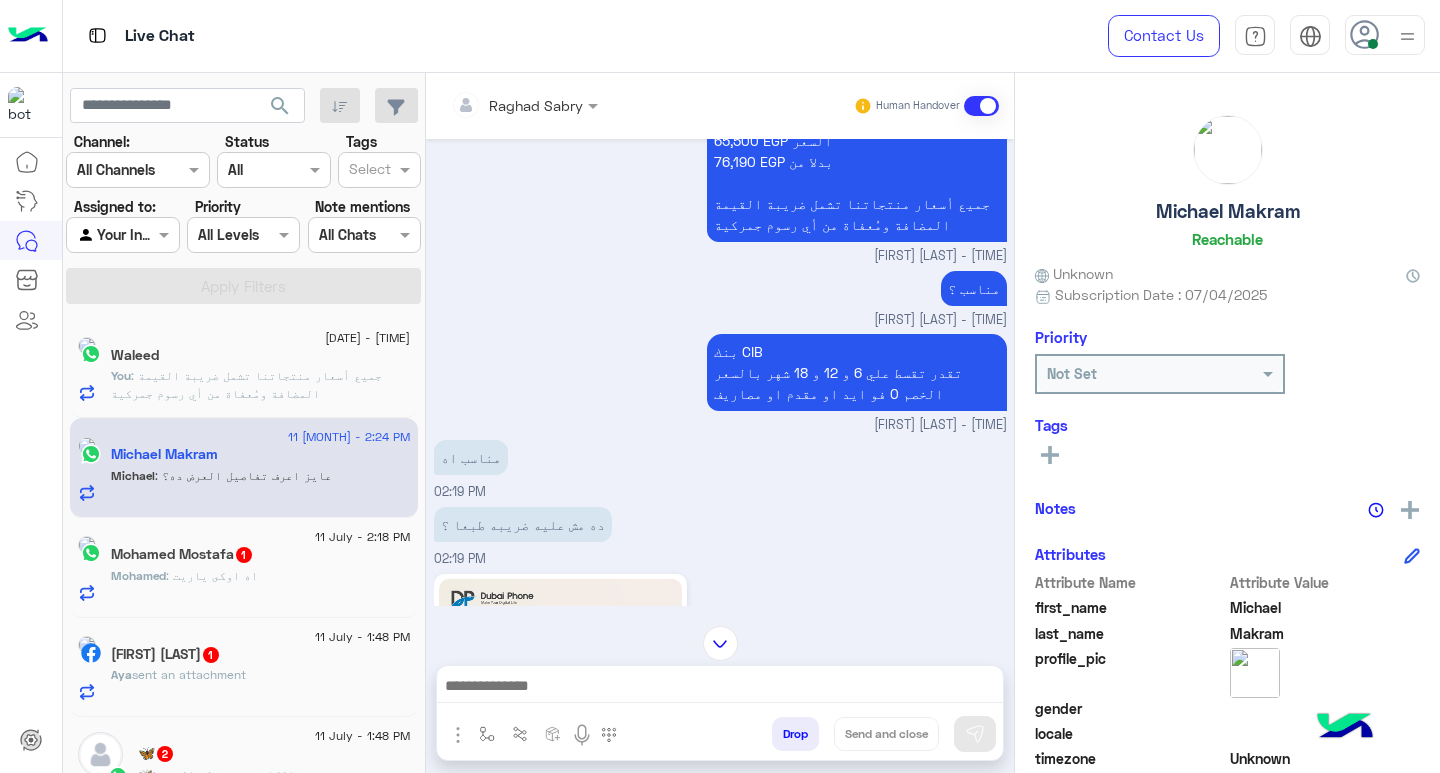 scroll, scrollTop: 2494, scrollLeft: 0, axis: vertical 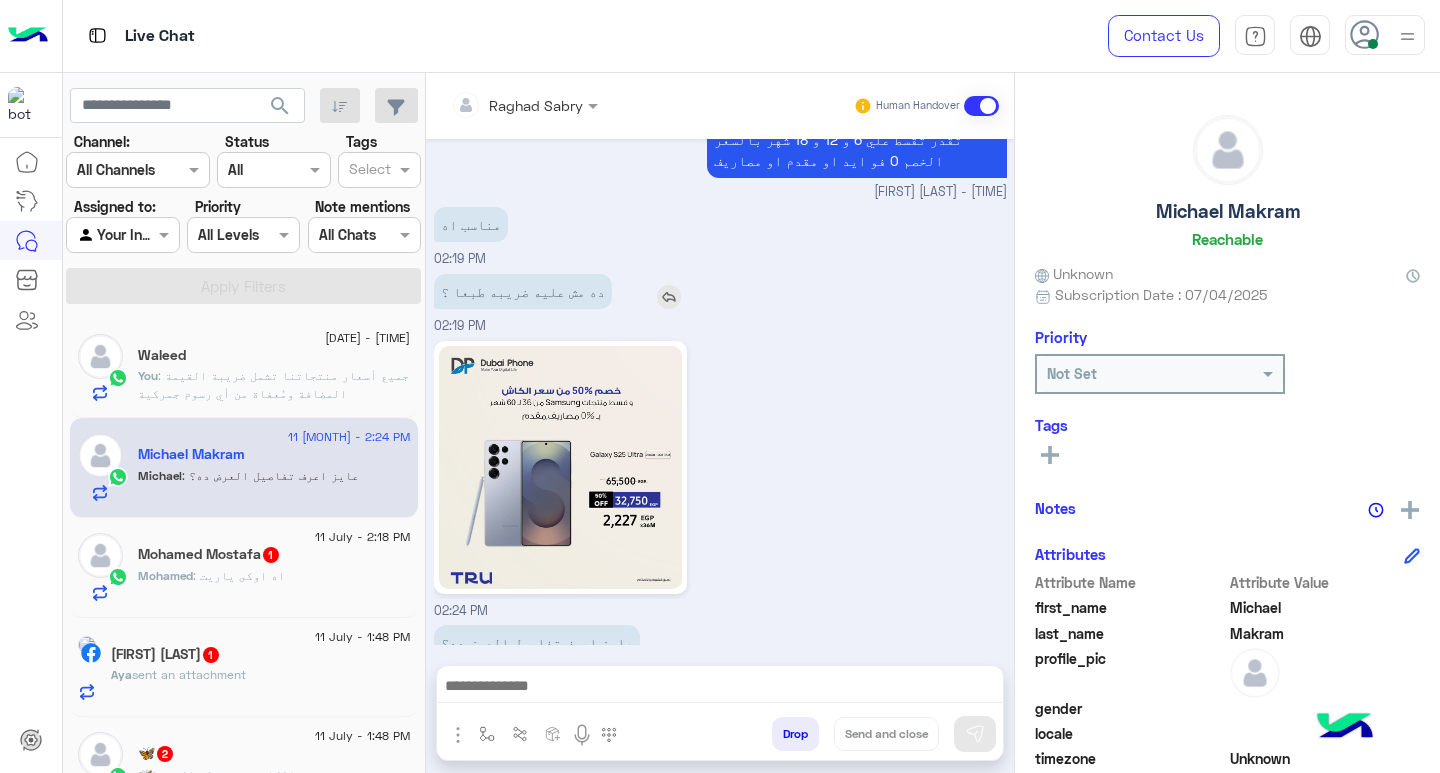 click at bounding box center (669, 297) 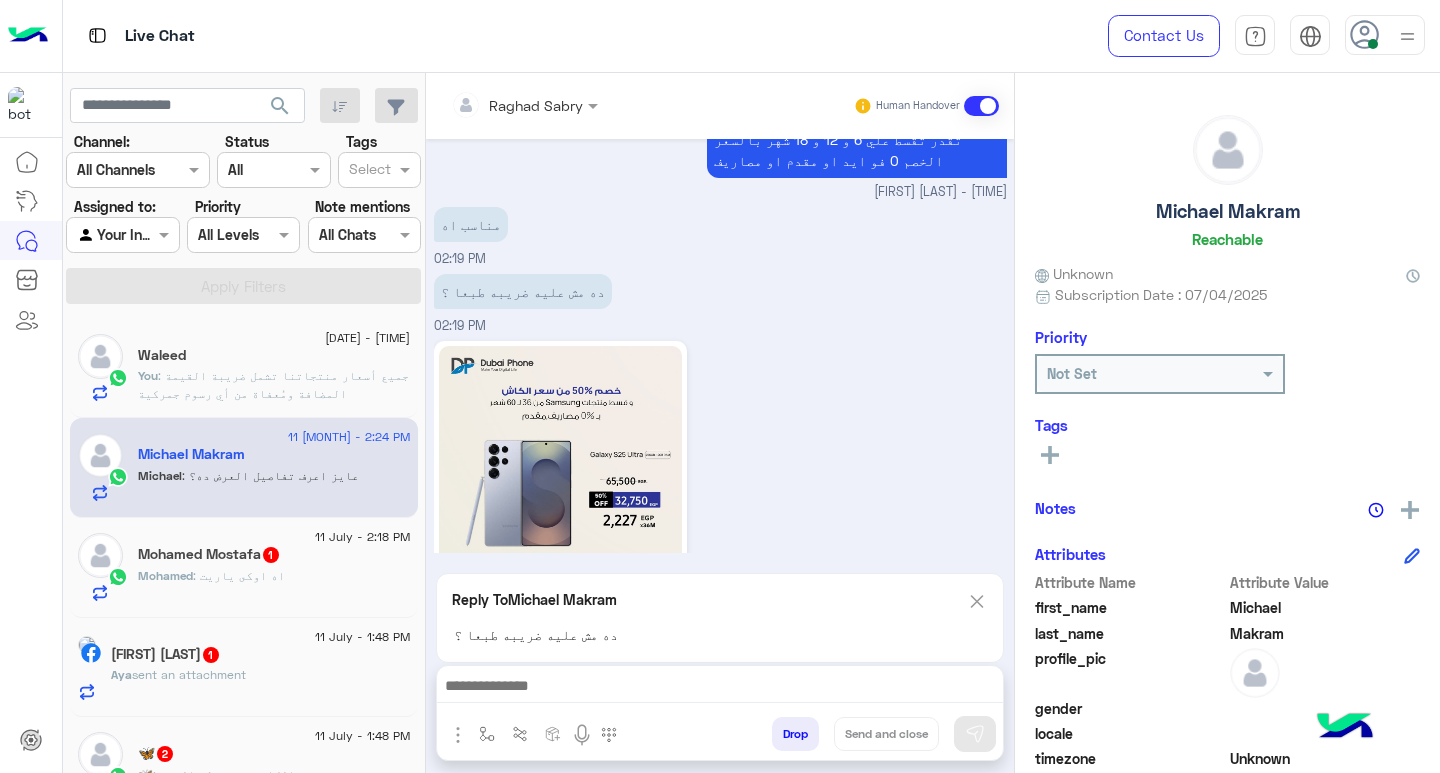click at bounding box center [720, 688] 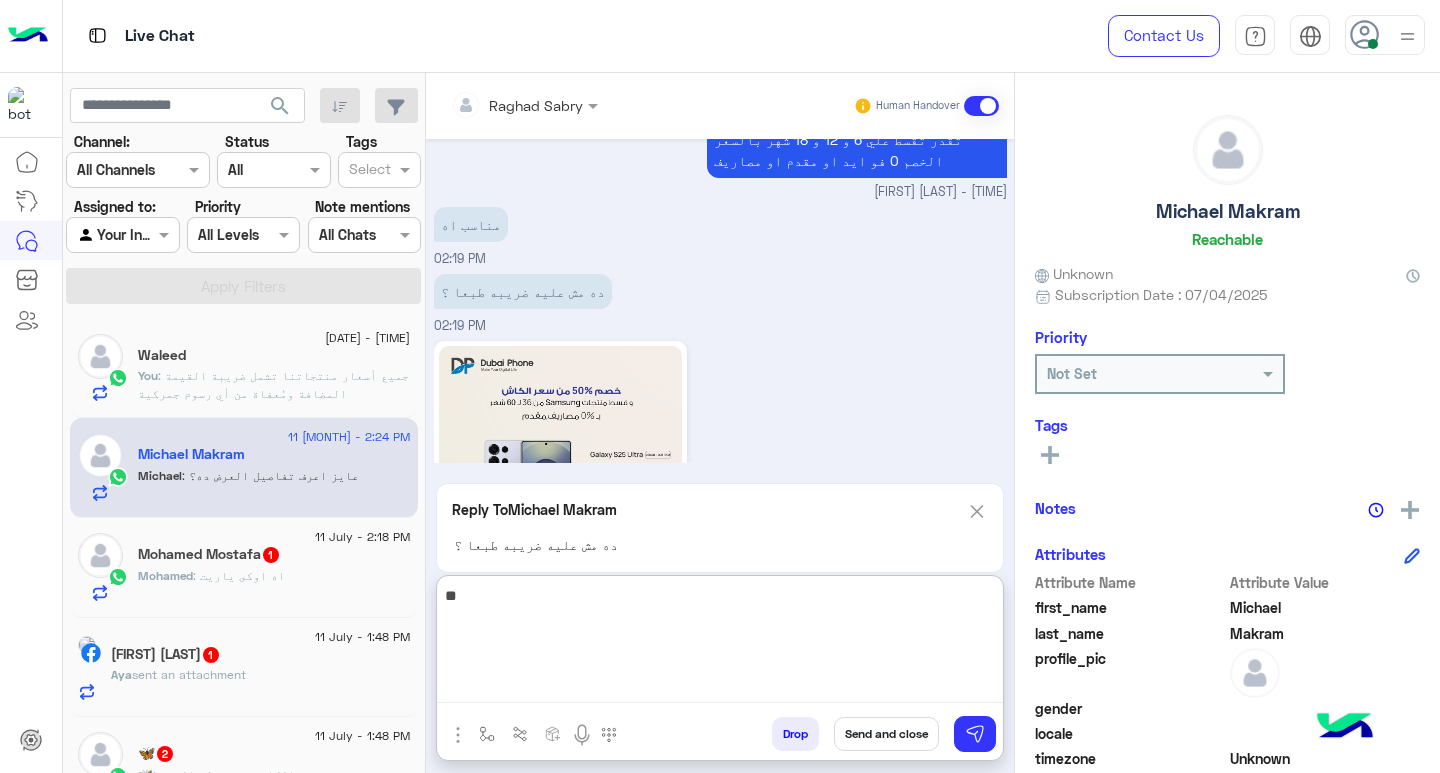 type on "*" 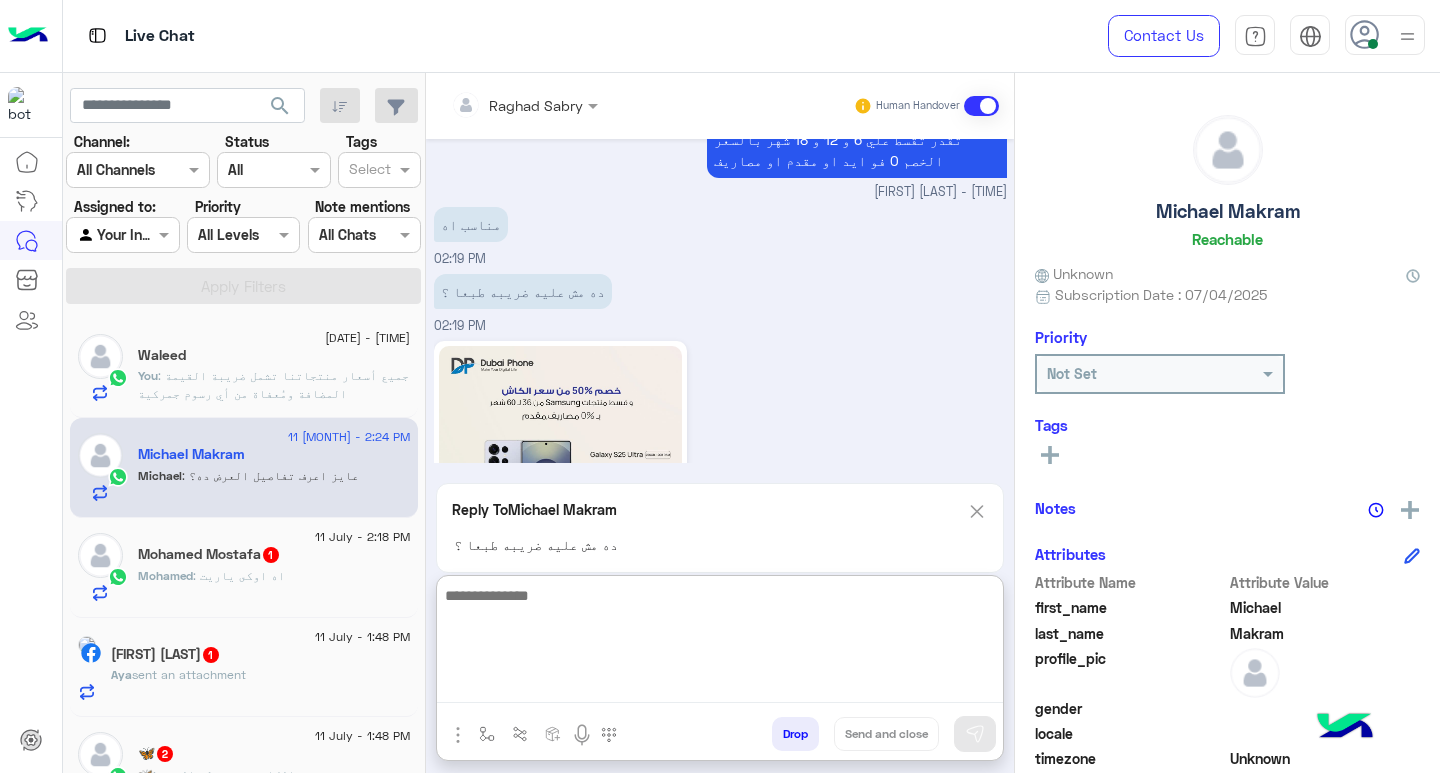 type on "*" 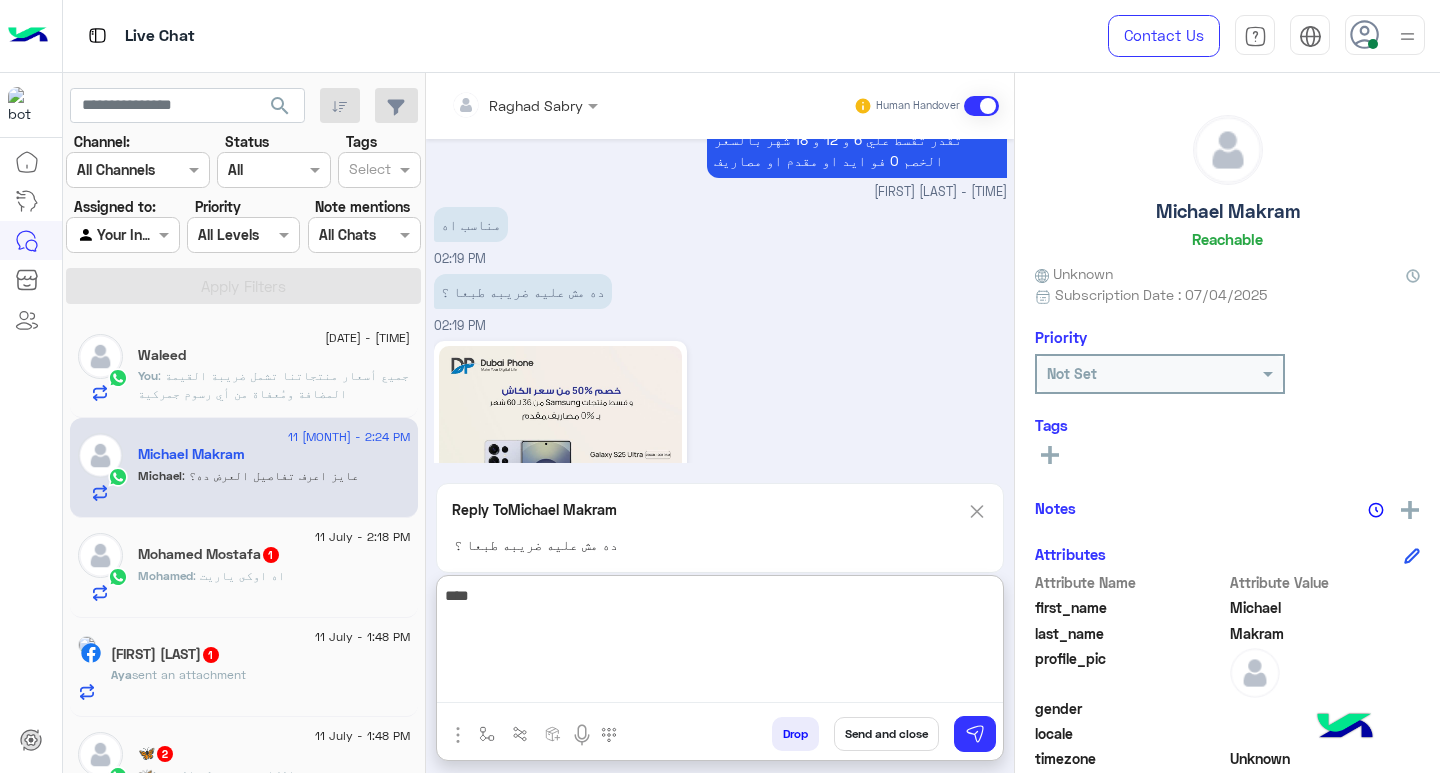 type on "****" 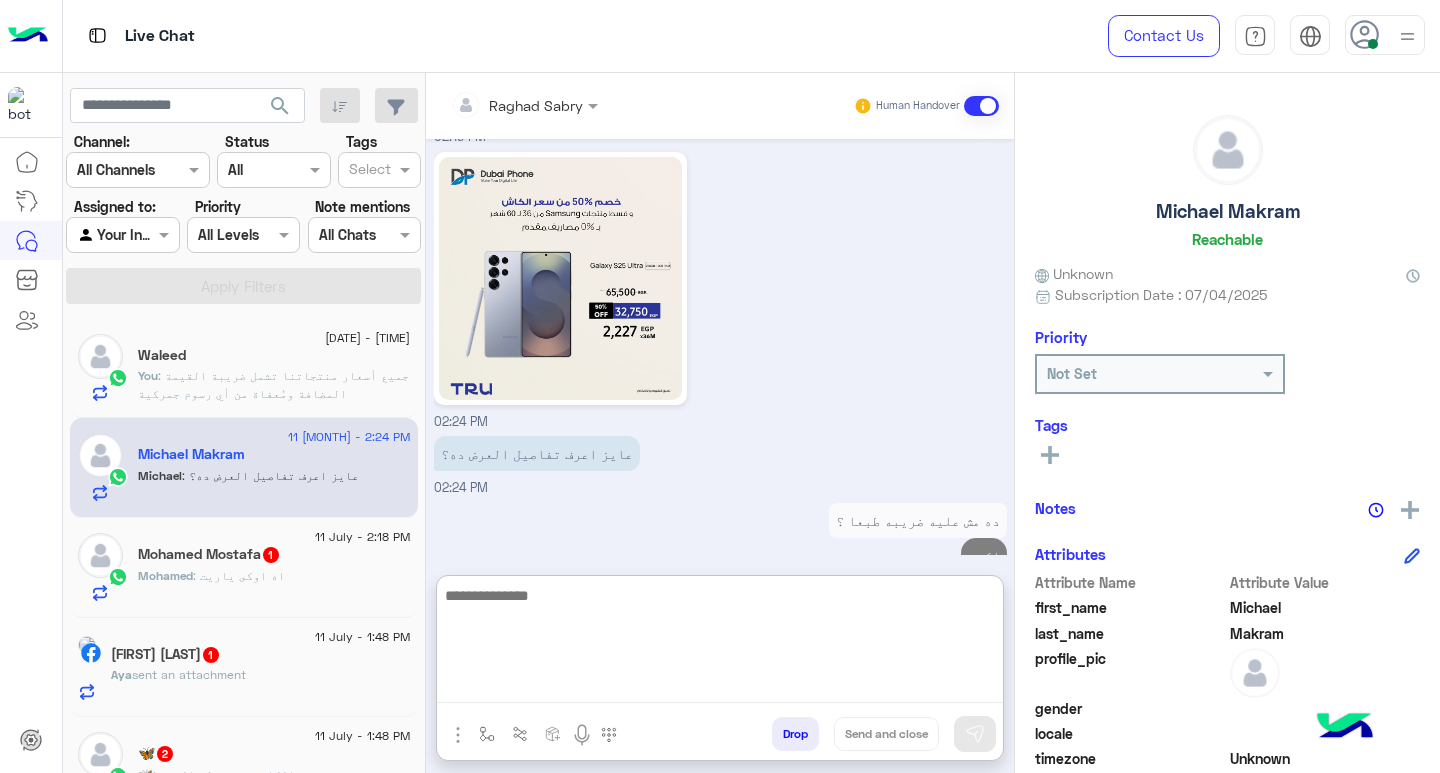 scroll, scrollTop: 2450, scrollLeft: 0, axis: vertical 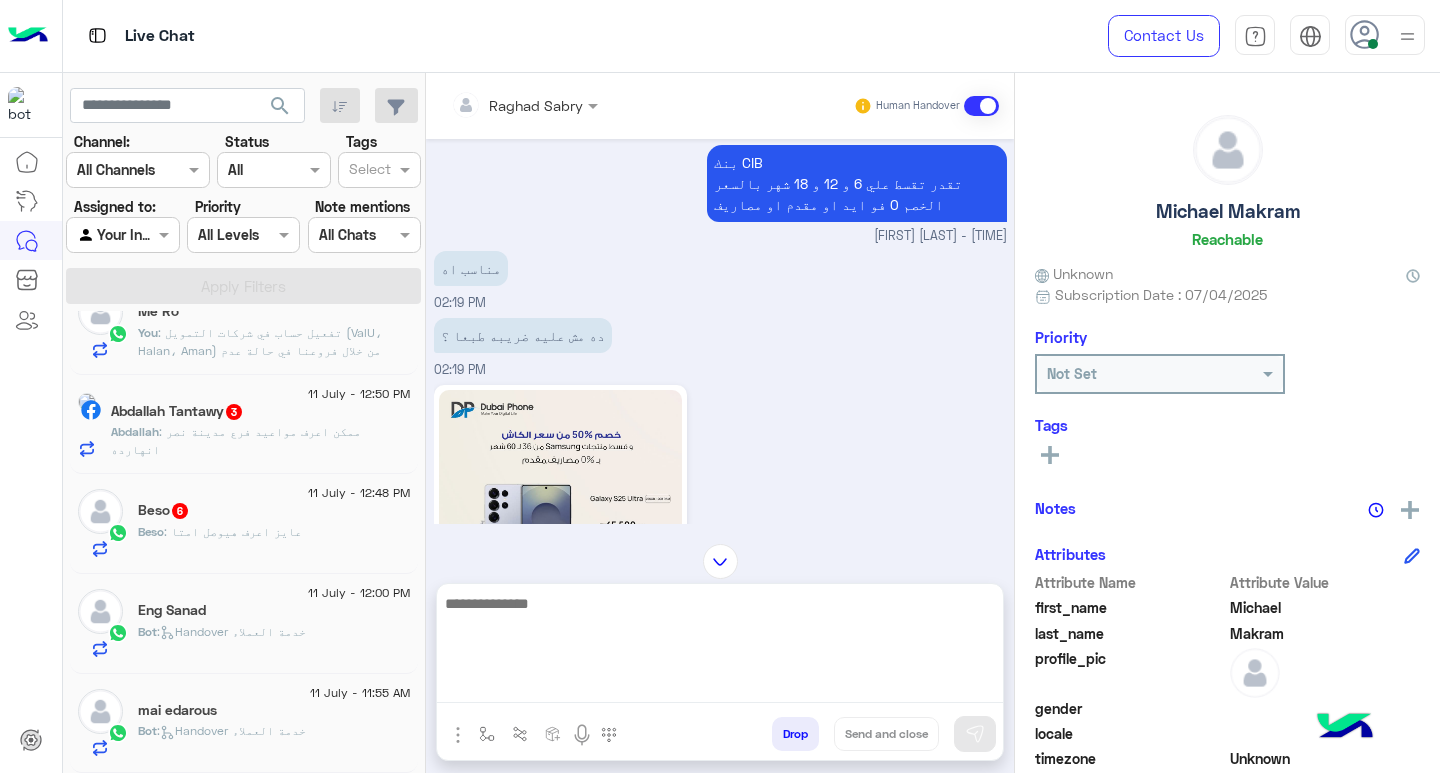 click on "mai edarous" 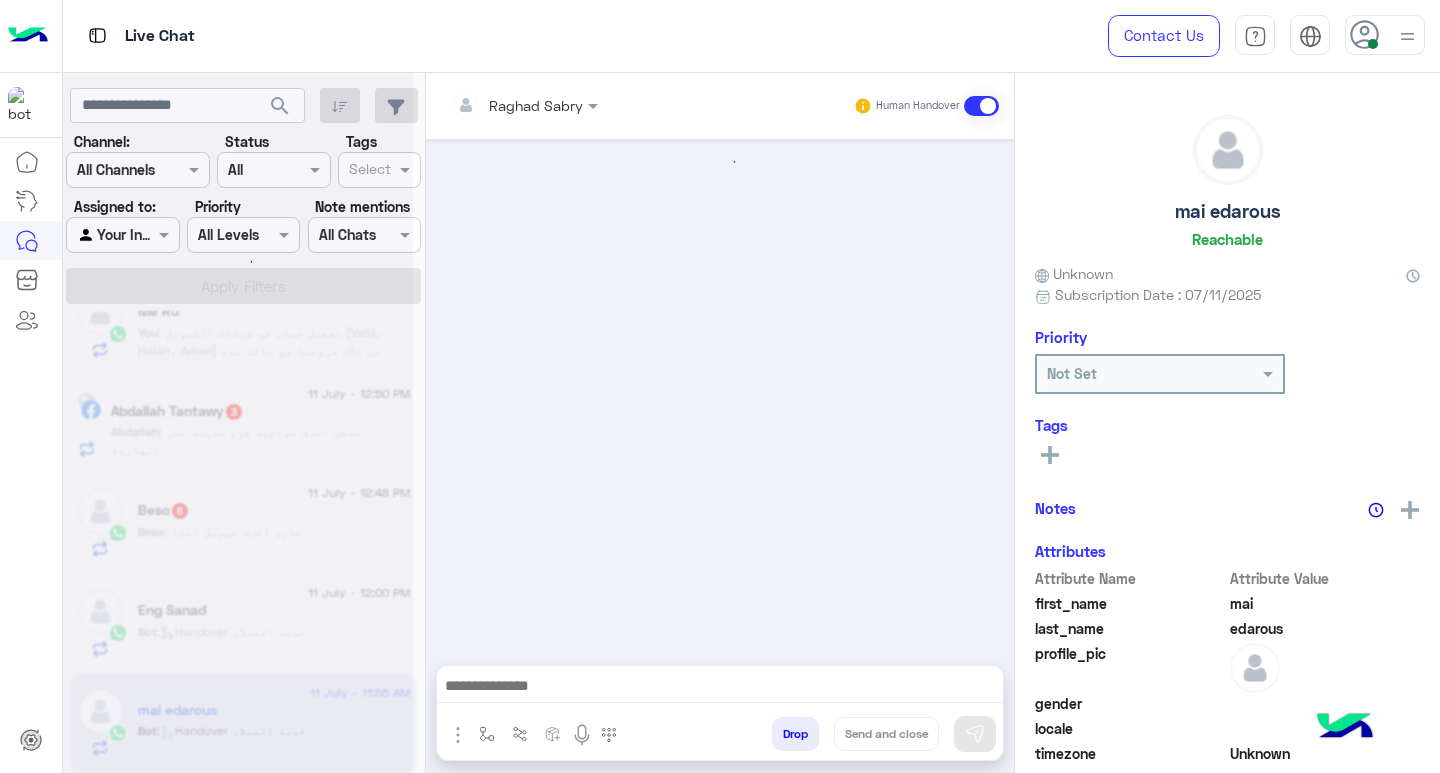 scroll, scrollTop: 639, scrollLeft: 0, axis: vertical 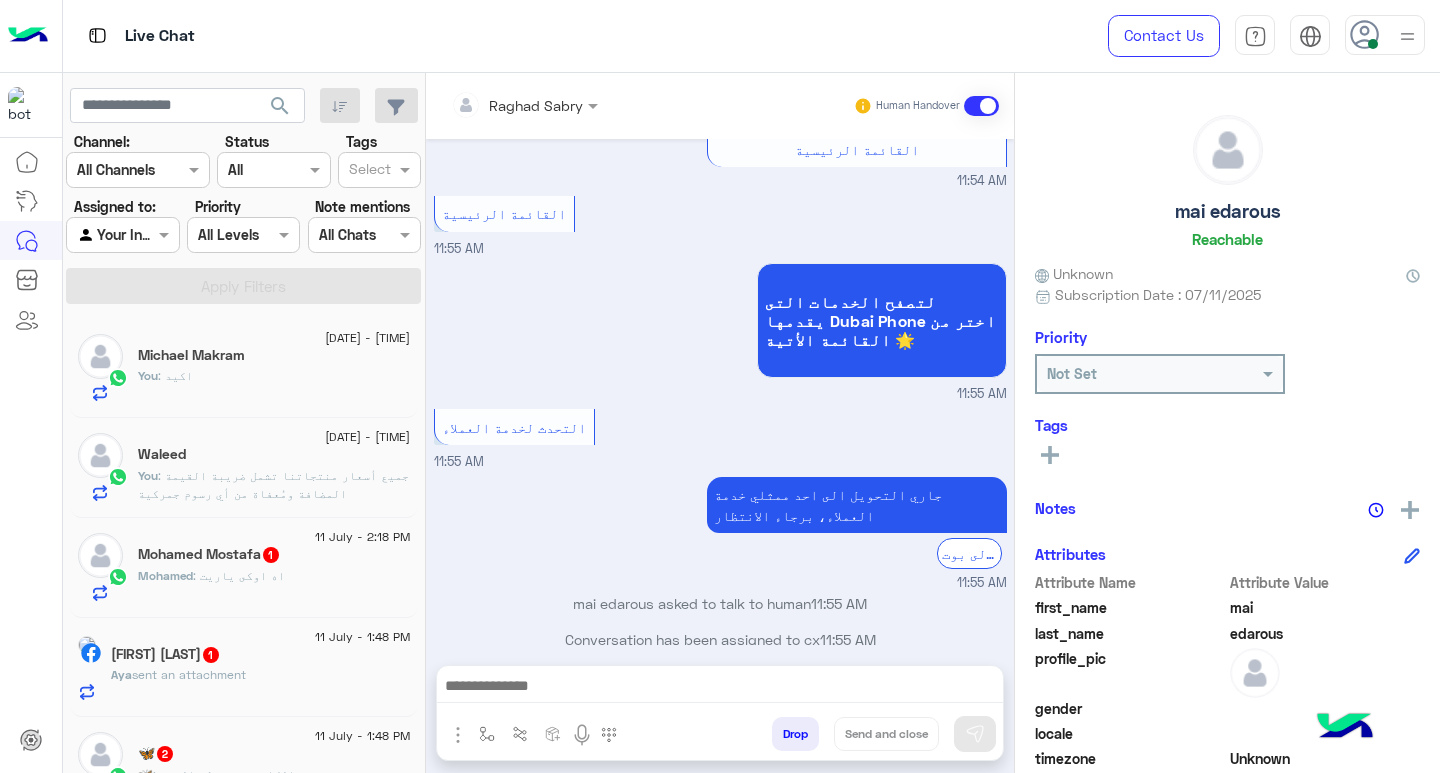 click on "You  : اكيد" 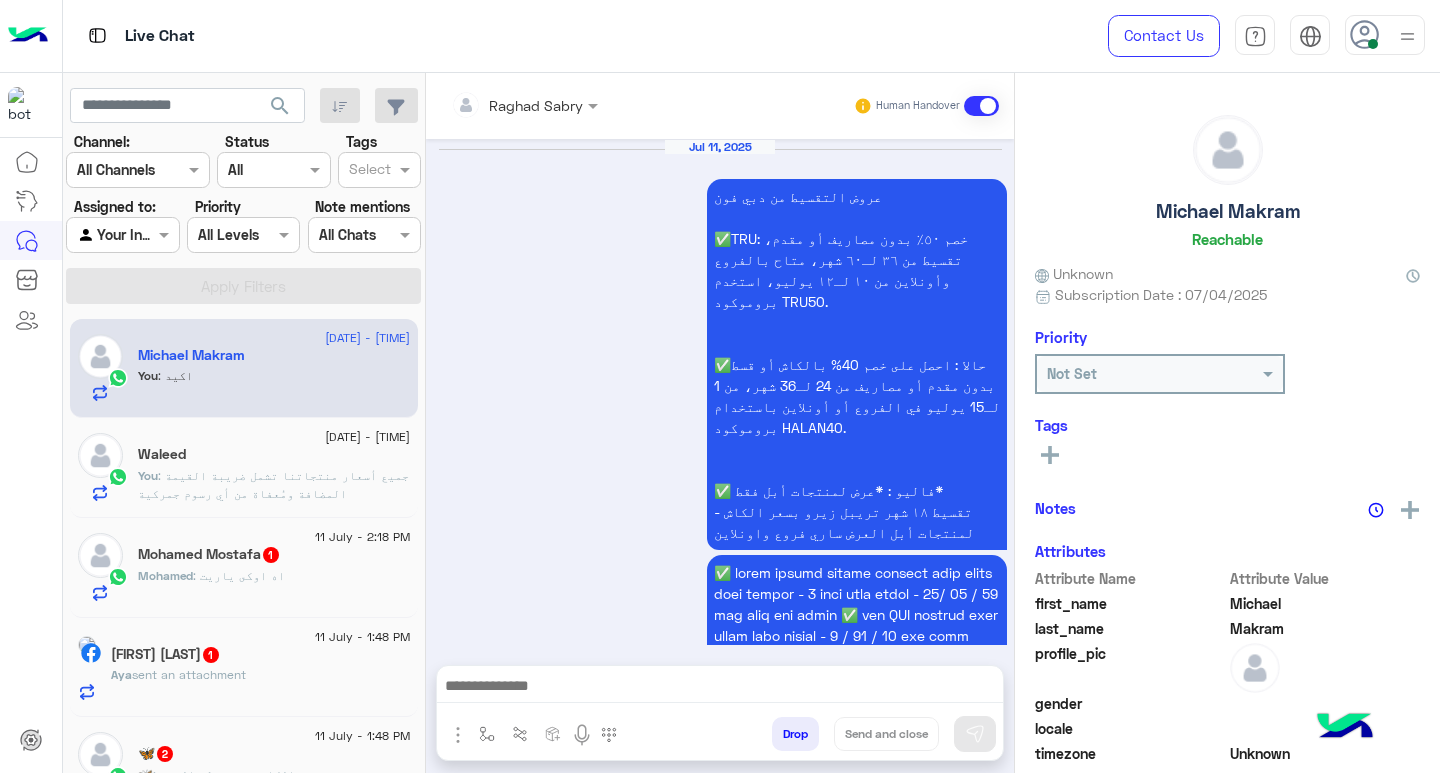 scroll, scrollTop: 2525, scrollLeft: 0, axis: vertical 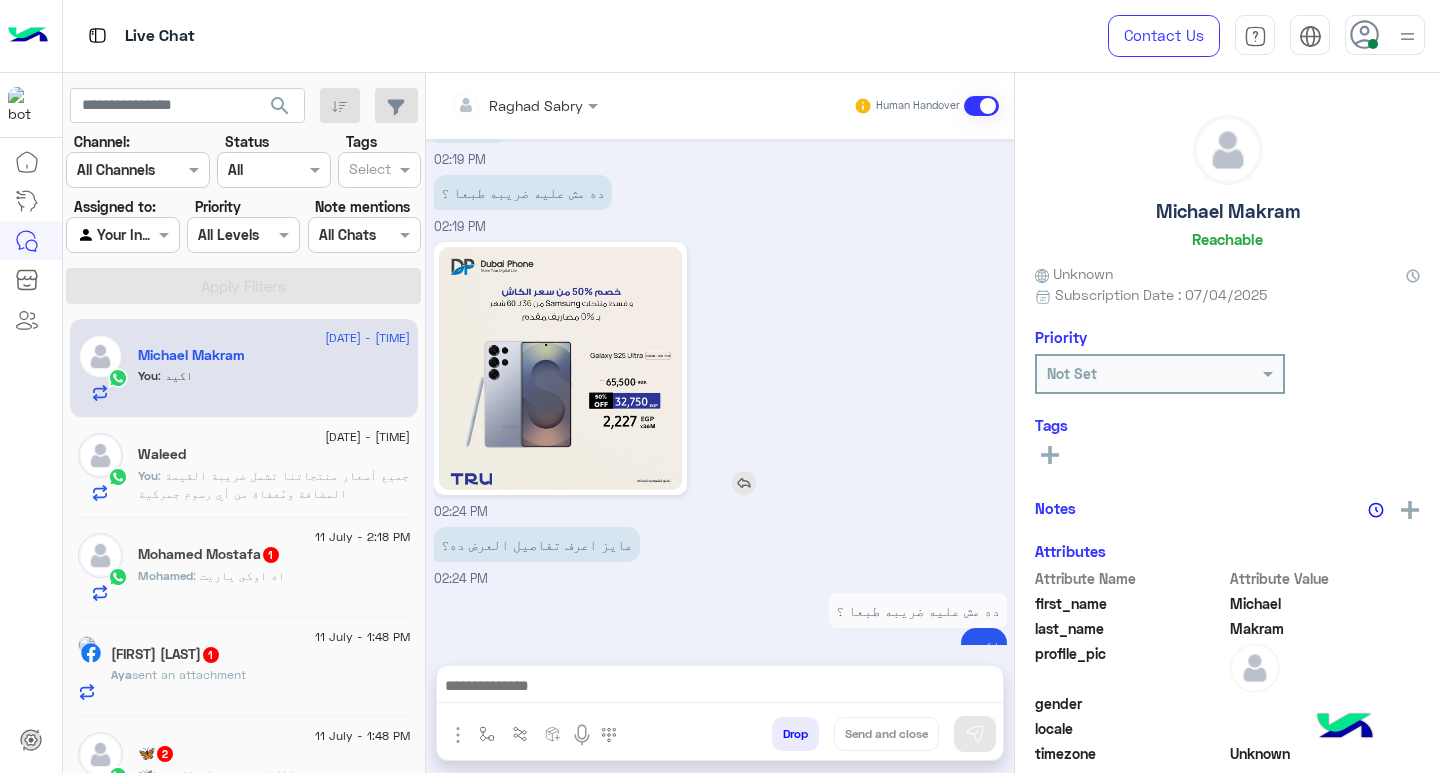 click at bounding box center [744, 483] 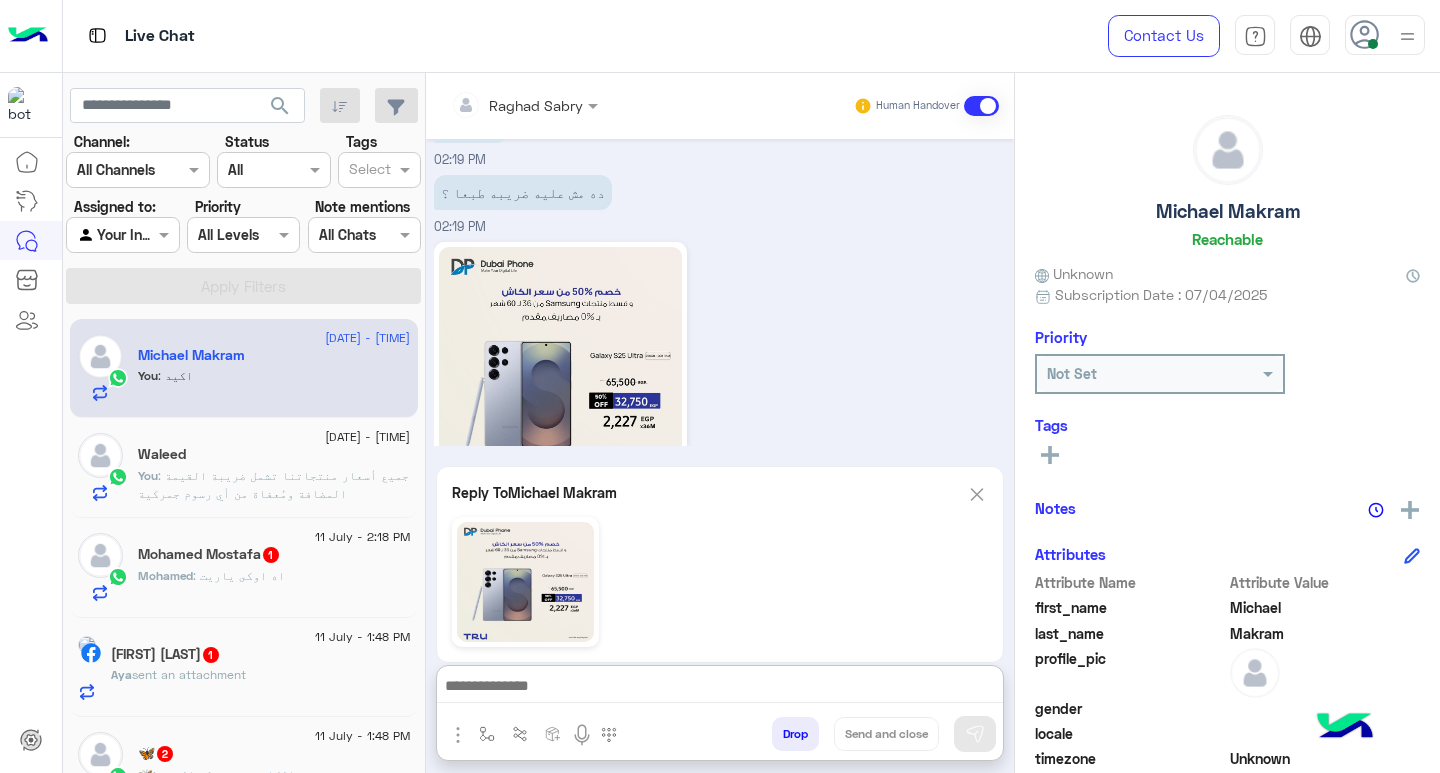 click at bounding box center [720, 688] 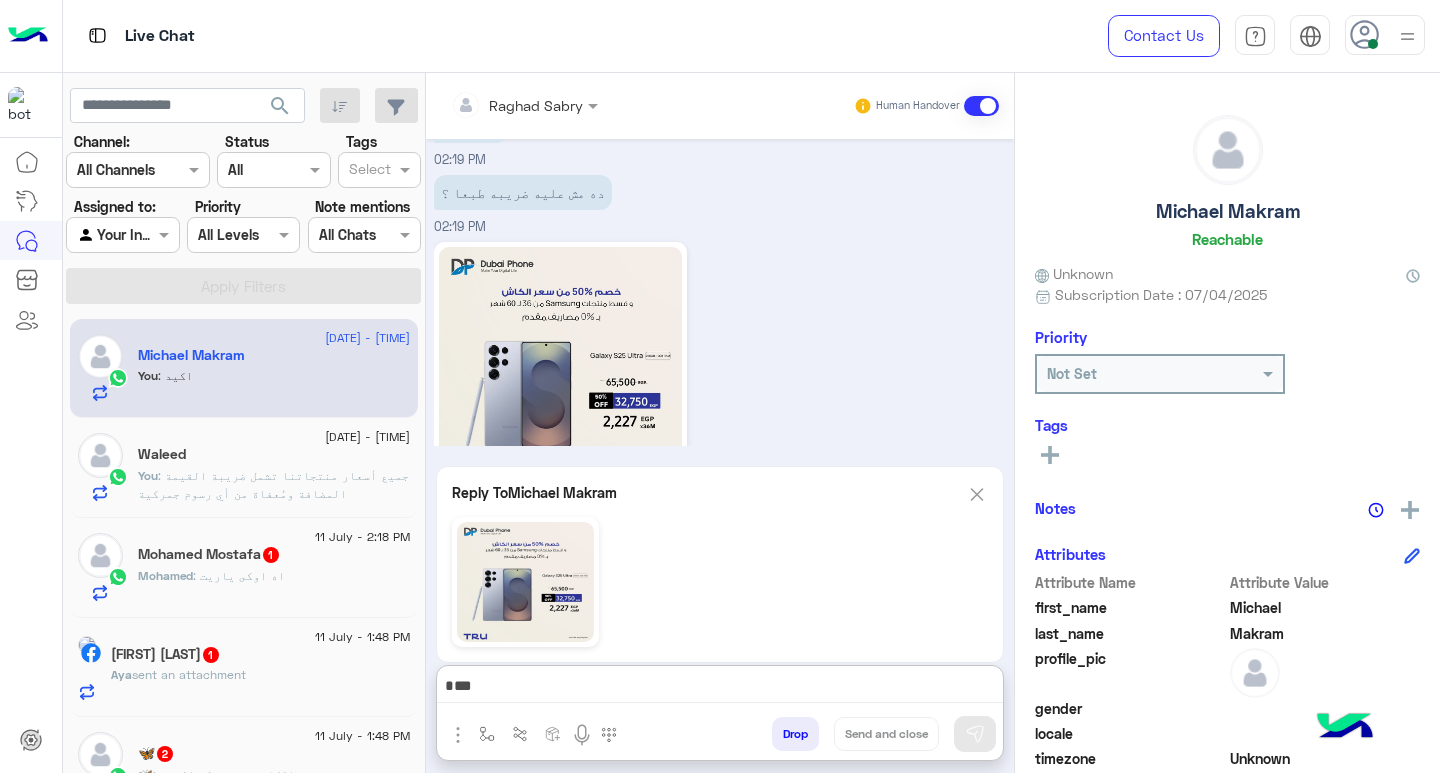 scroll, scrollTop: 0, scrollLeft: 0, axis: both 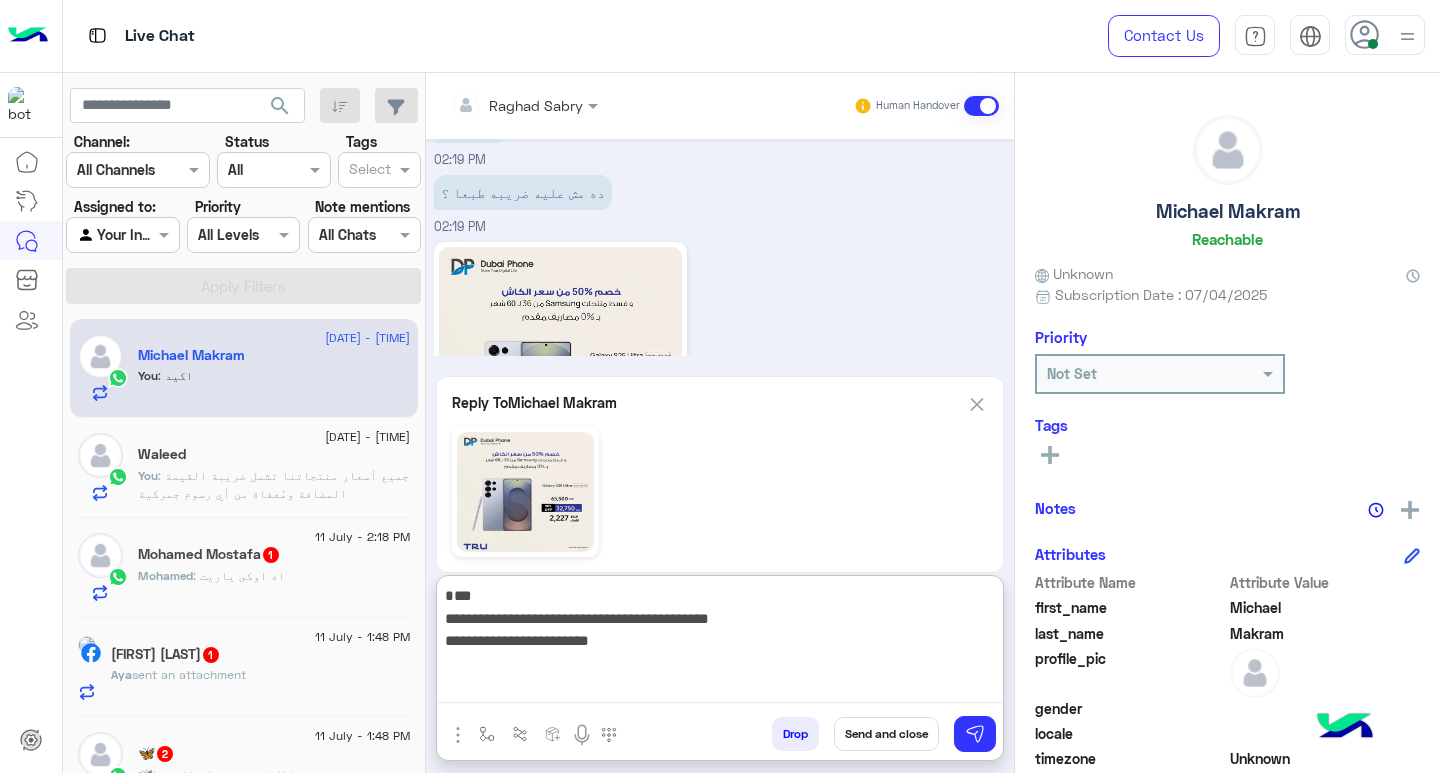click on "**********" at bounding box center [720, 643] 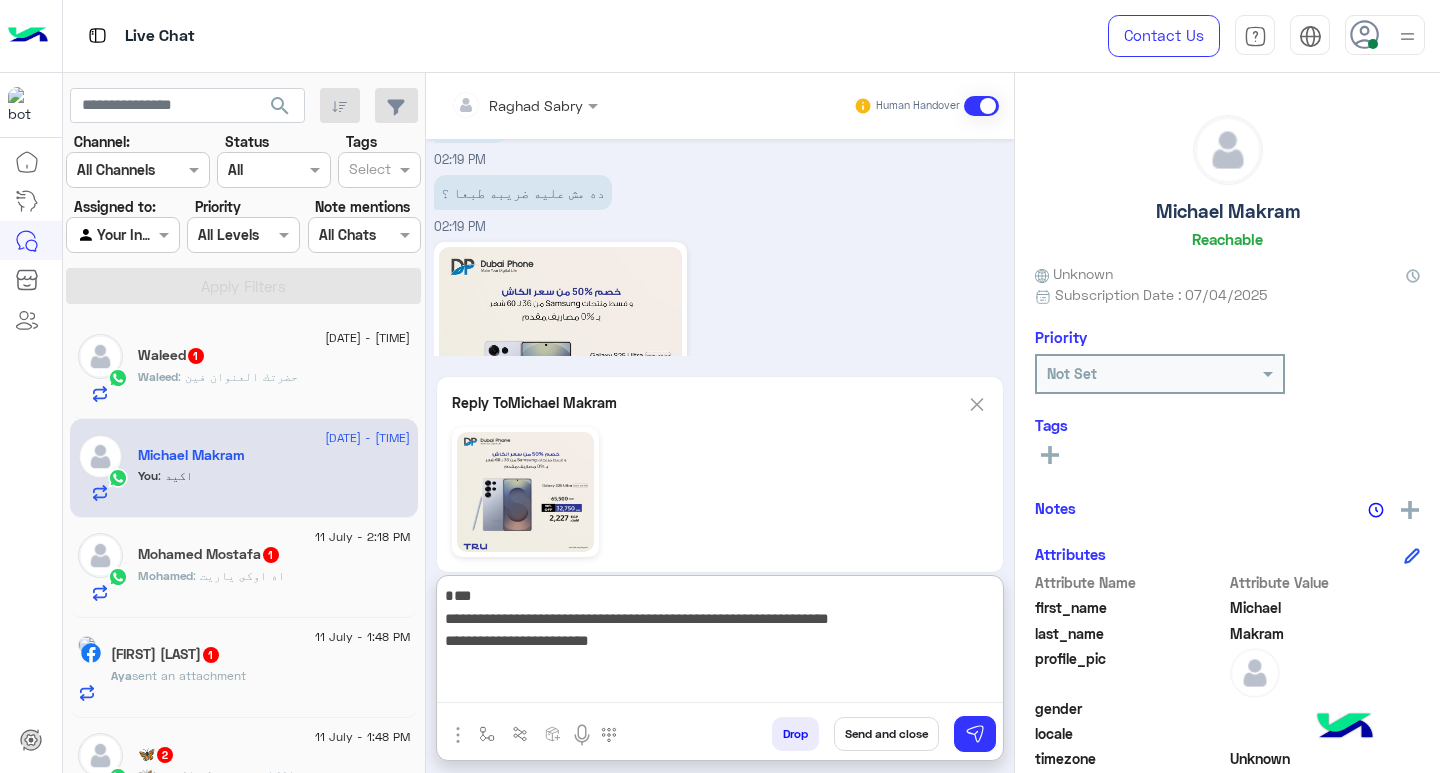 type on "**********" 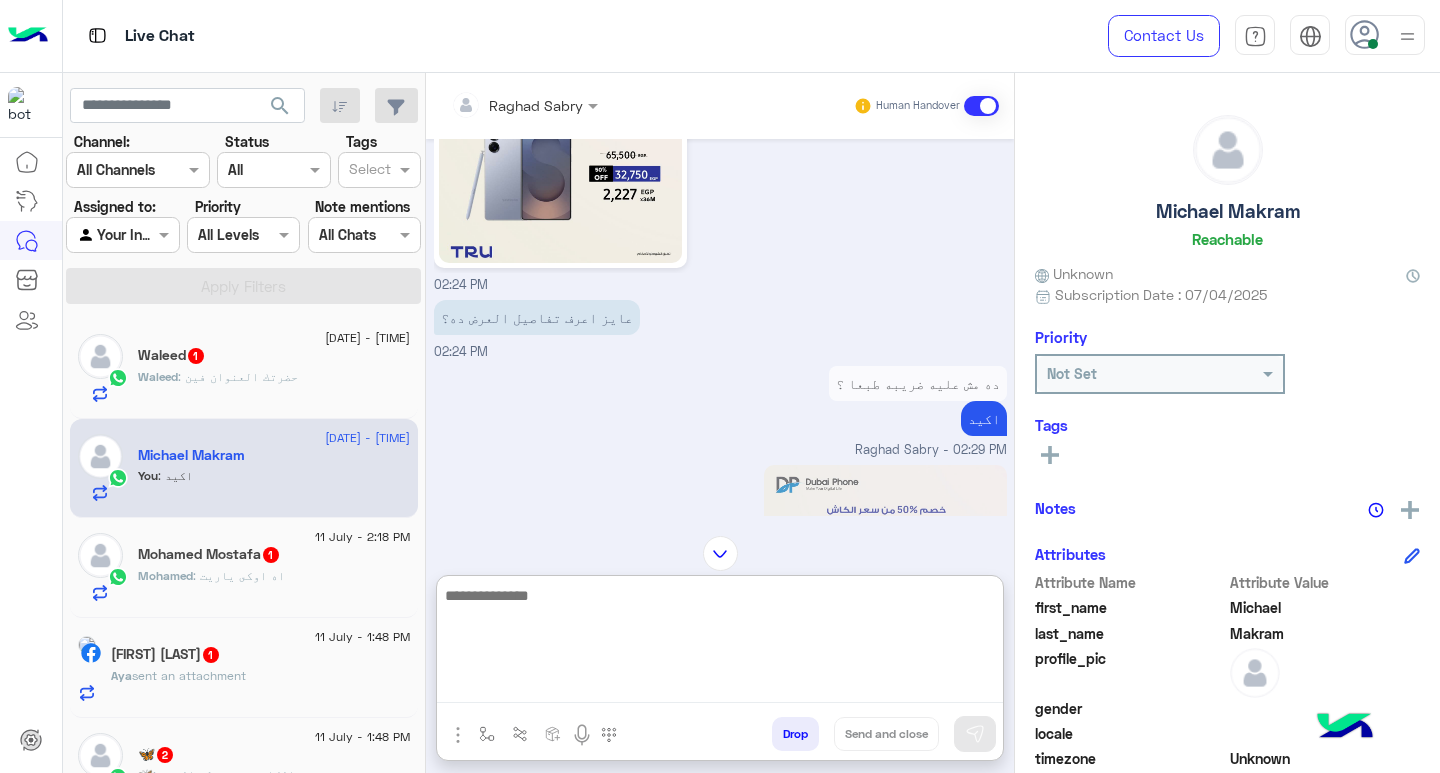 scroll, scrollTop: 2985, scrollLeft: 0, axis: vertical 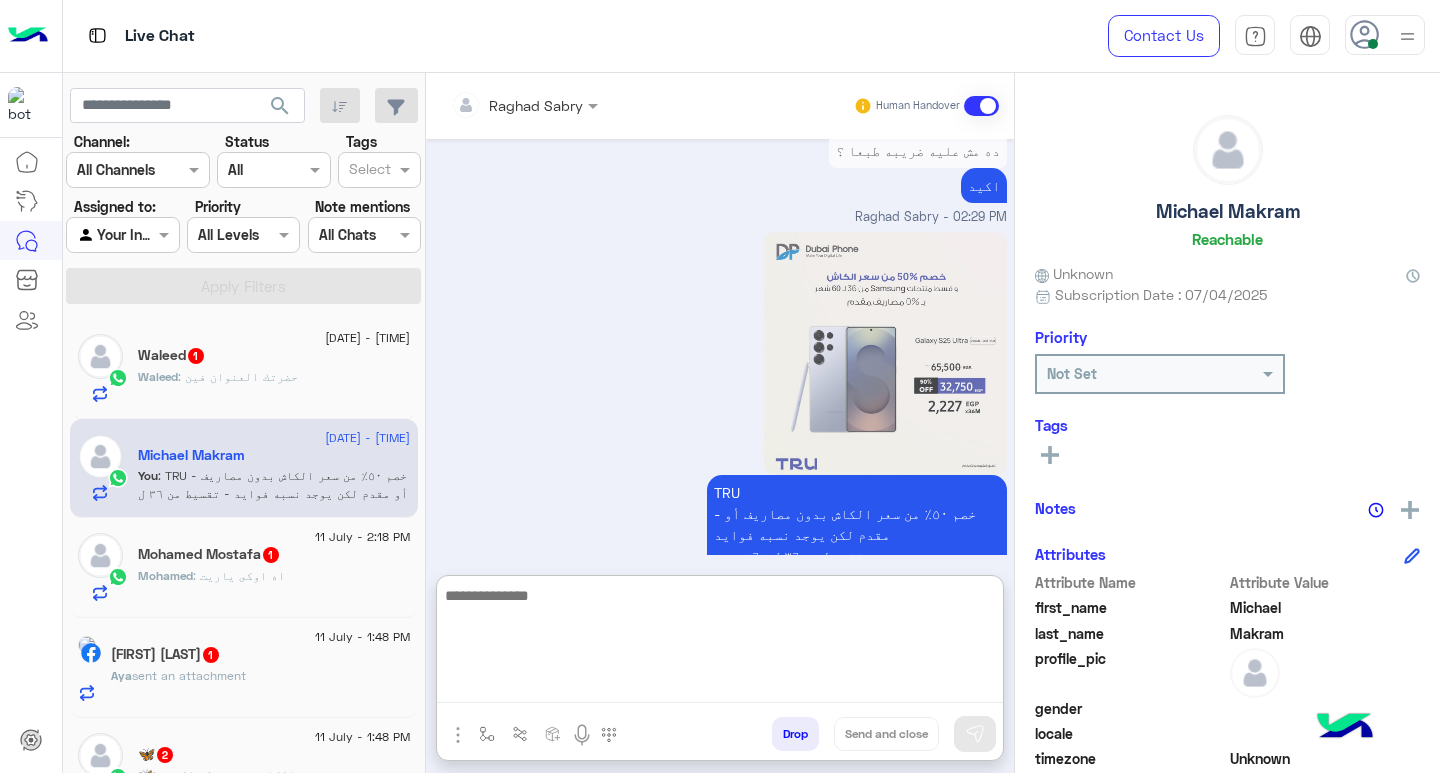 click on "[FIRST] : حضرتك العنوان فين" 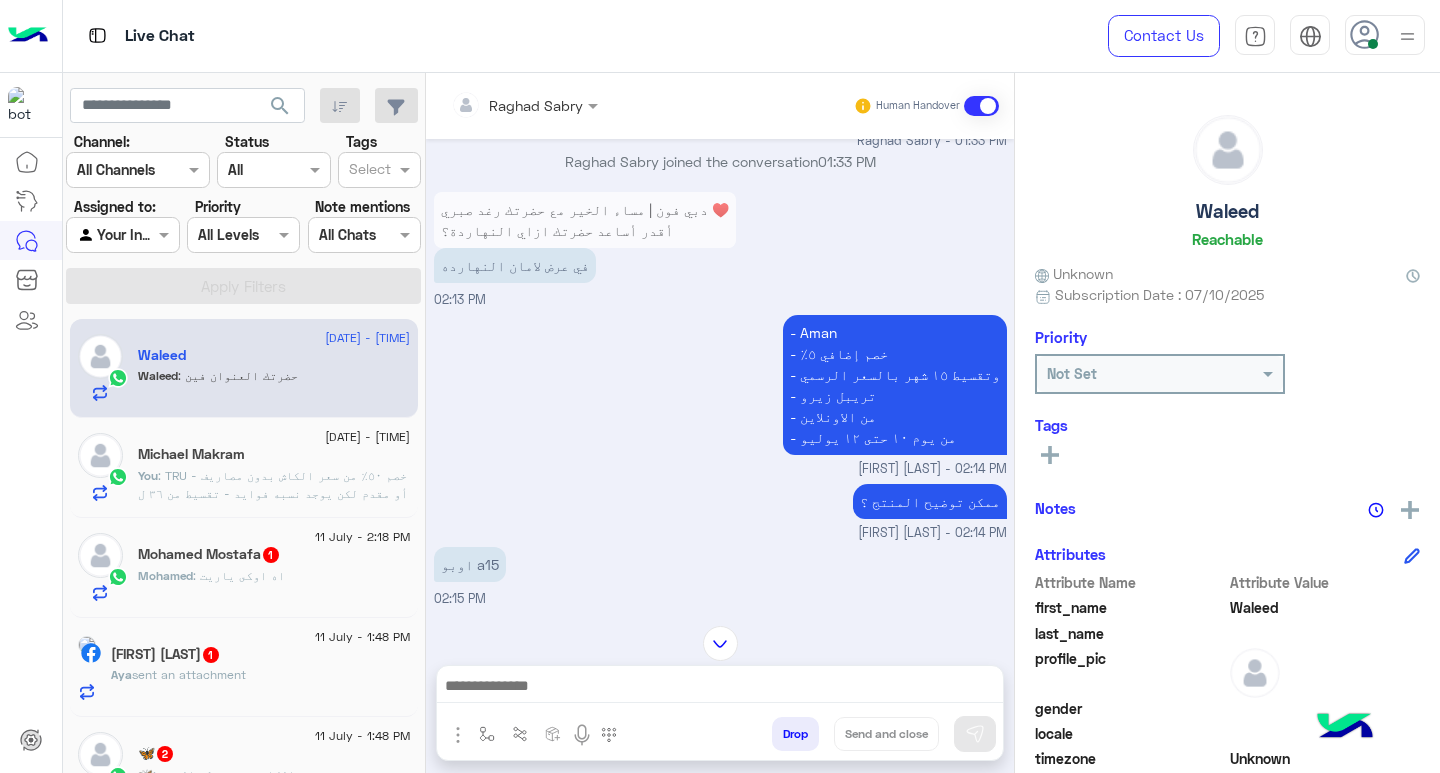 scroll, scrollTop: 1235, scrollLeft: 0, axis: vertical 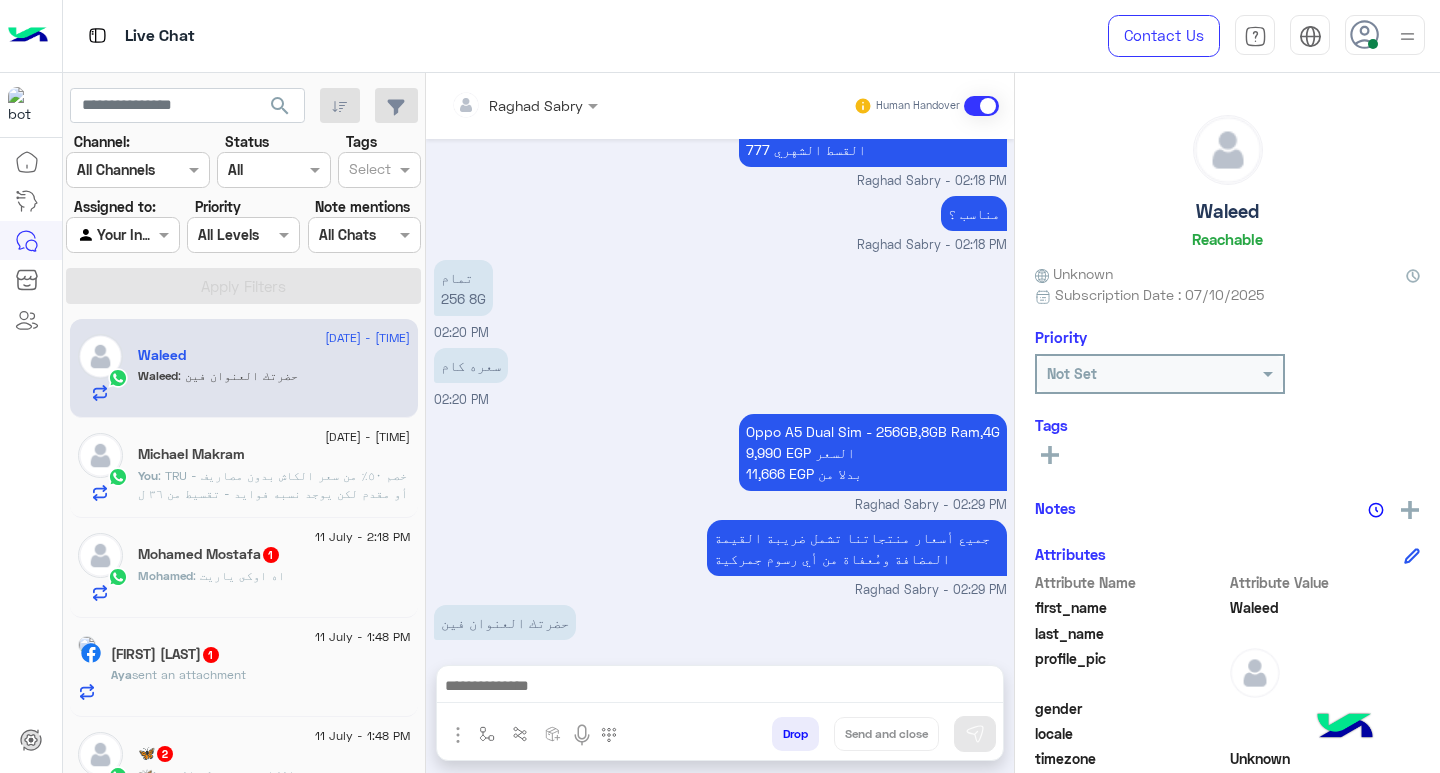 click at bounding box center [720, 688] 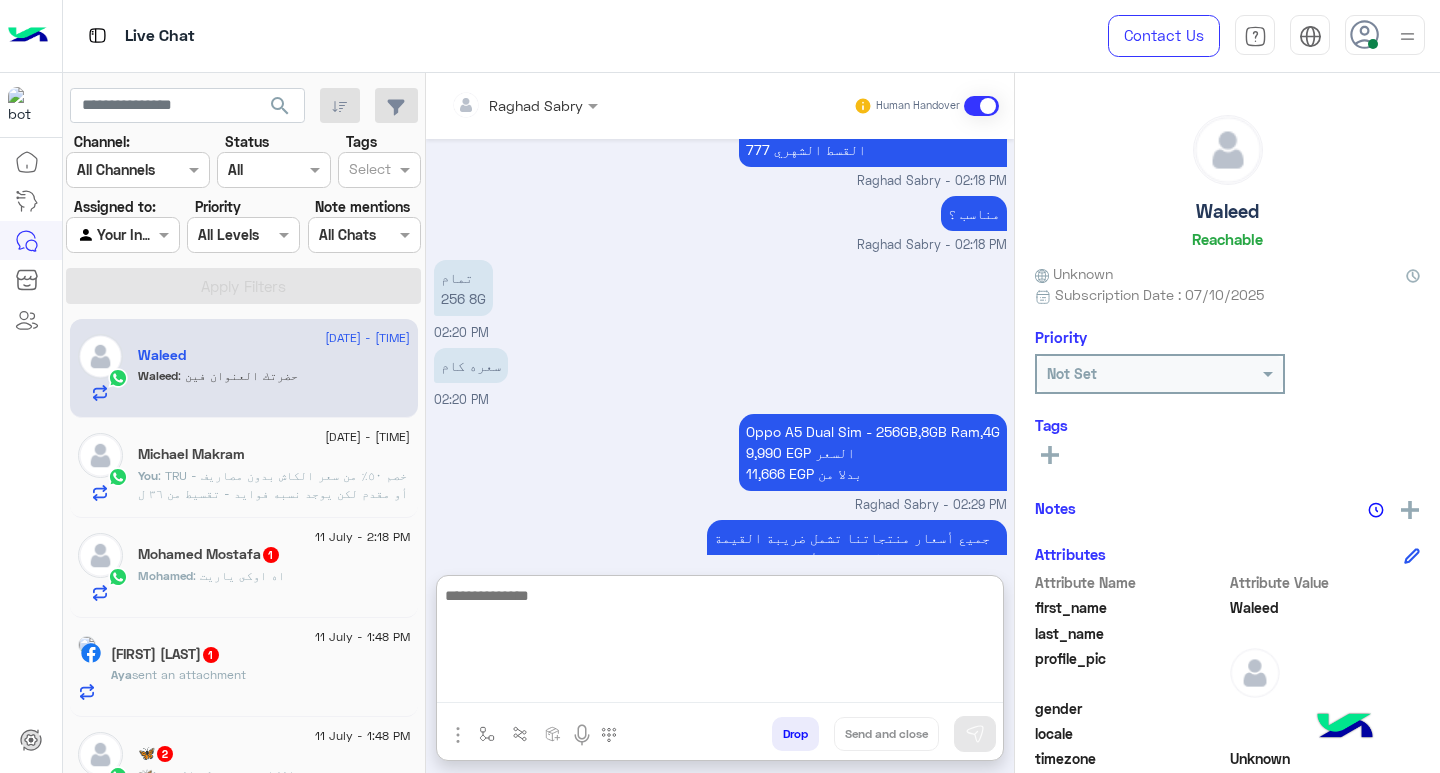 scroll, scrollTop: 1040, scrollLeft: 0, axis: vertical 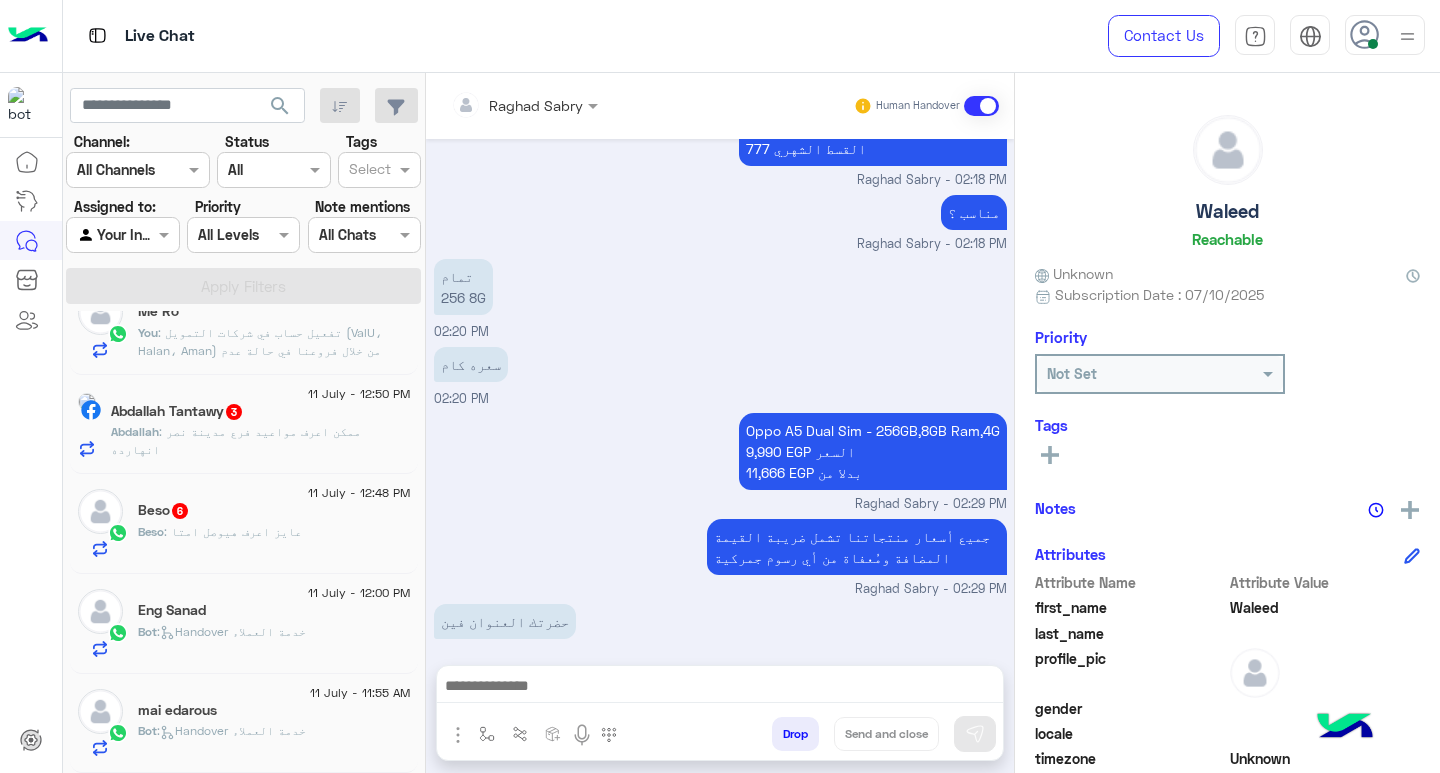 click at bounding box center [720, 688] 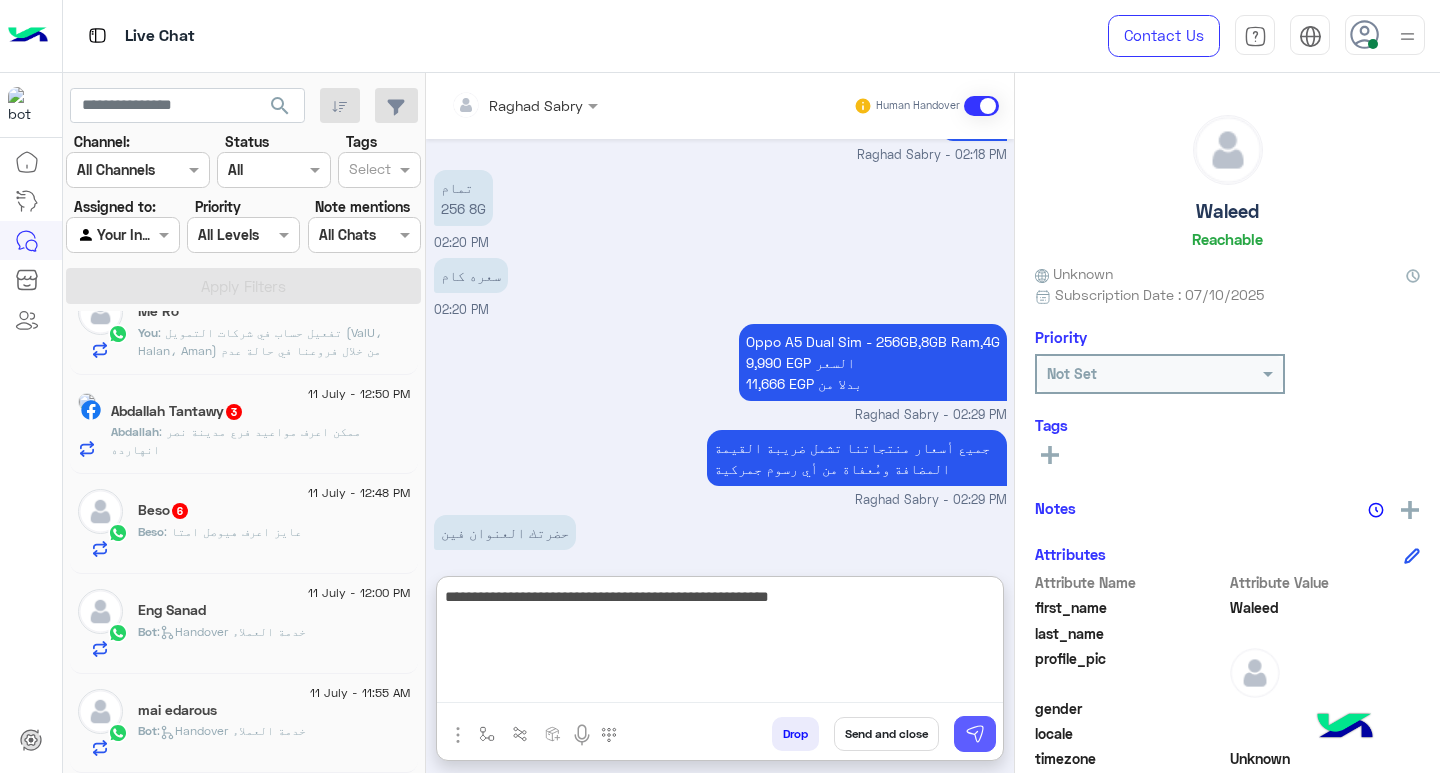 type on "**********" 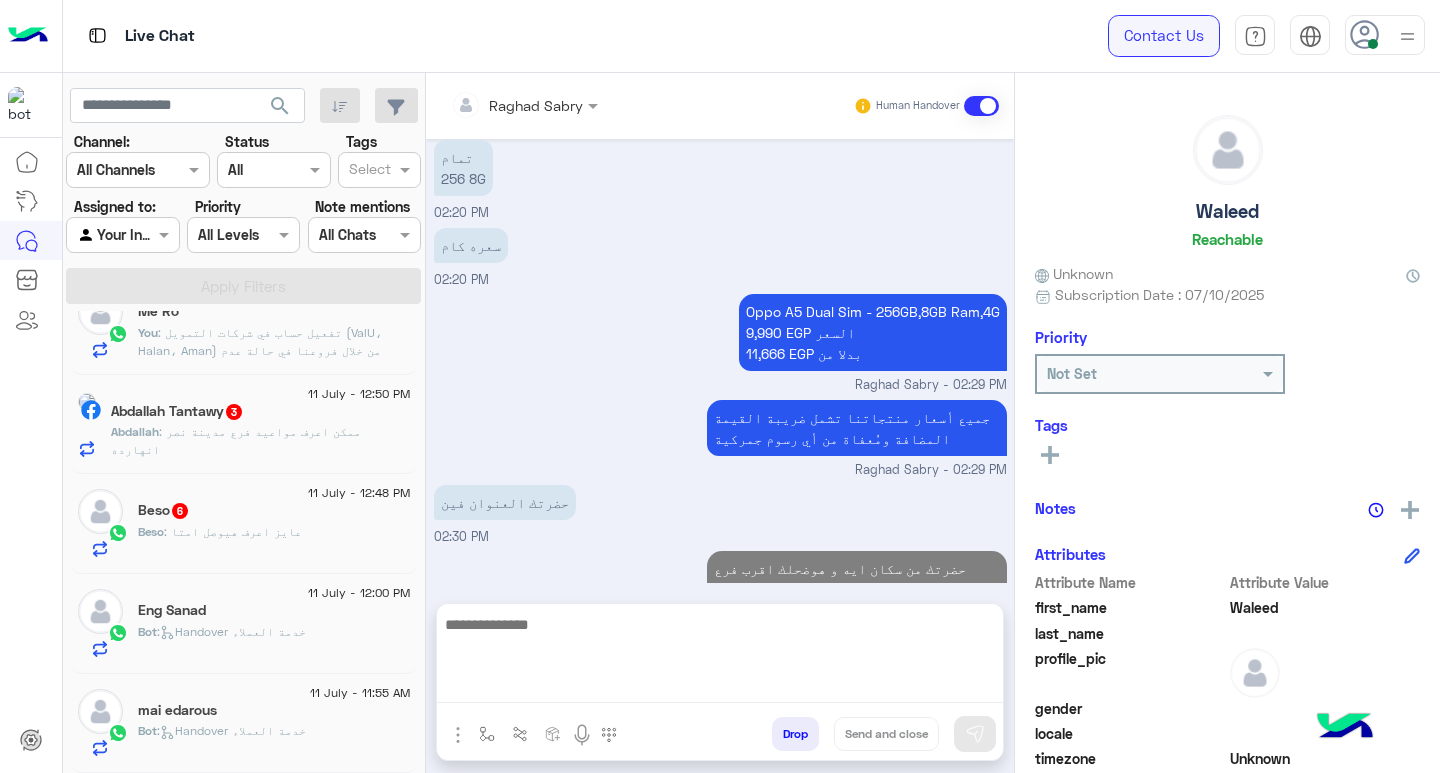 scroll, scrollTop: 1321, scrollLeft: 0, axis: vertical 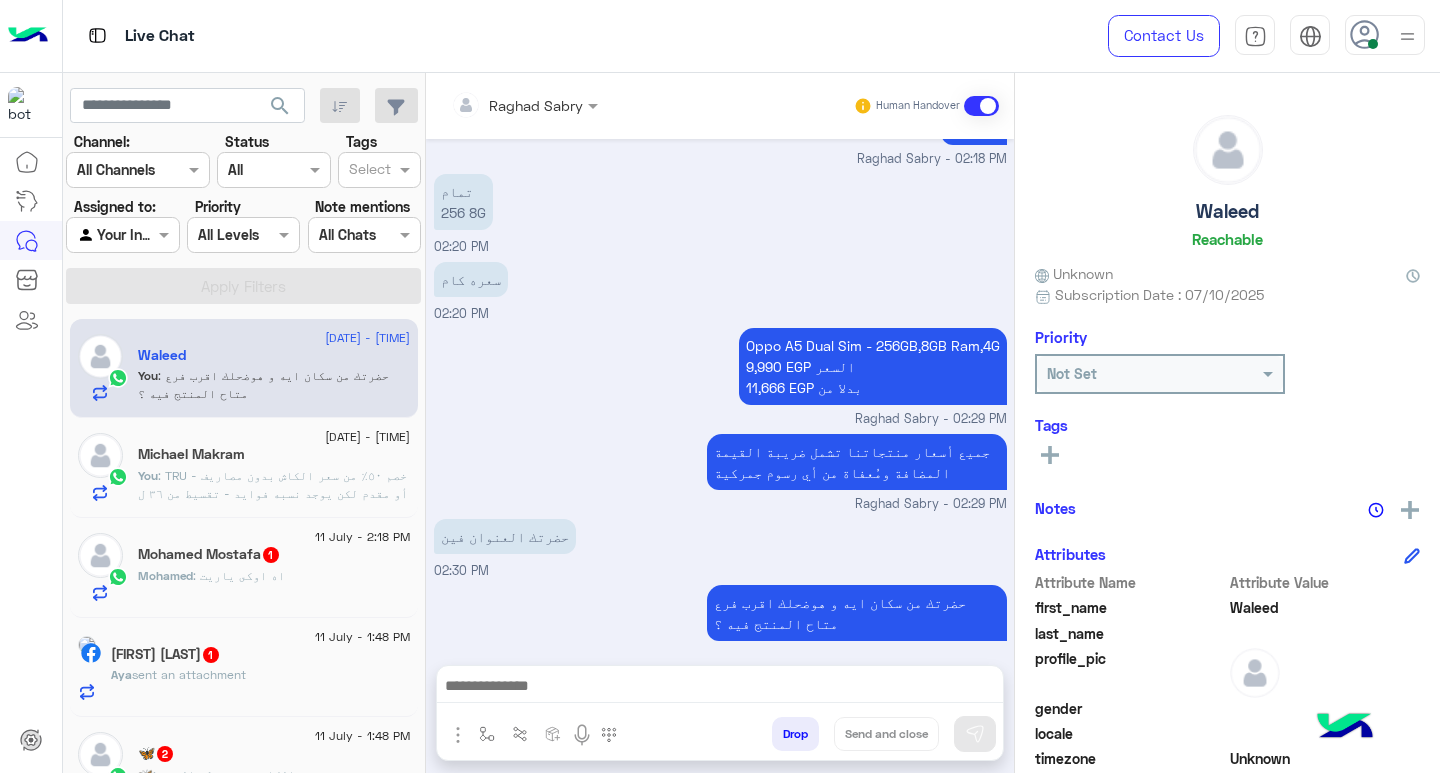 click on ":  TRU
- ⁠خصم ٥٠٪؜ من سعر الكاش بدون مصاريف أو مقدم لكن يوجد نسبه فوايد
- ⁠تقسيط من ٣٦ ل ٦٠ شهر" 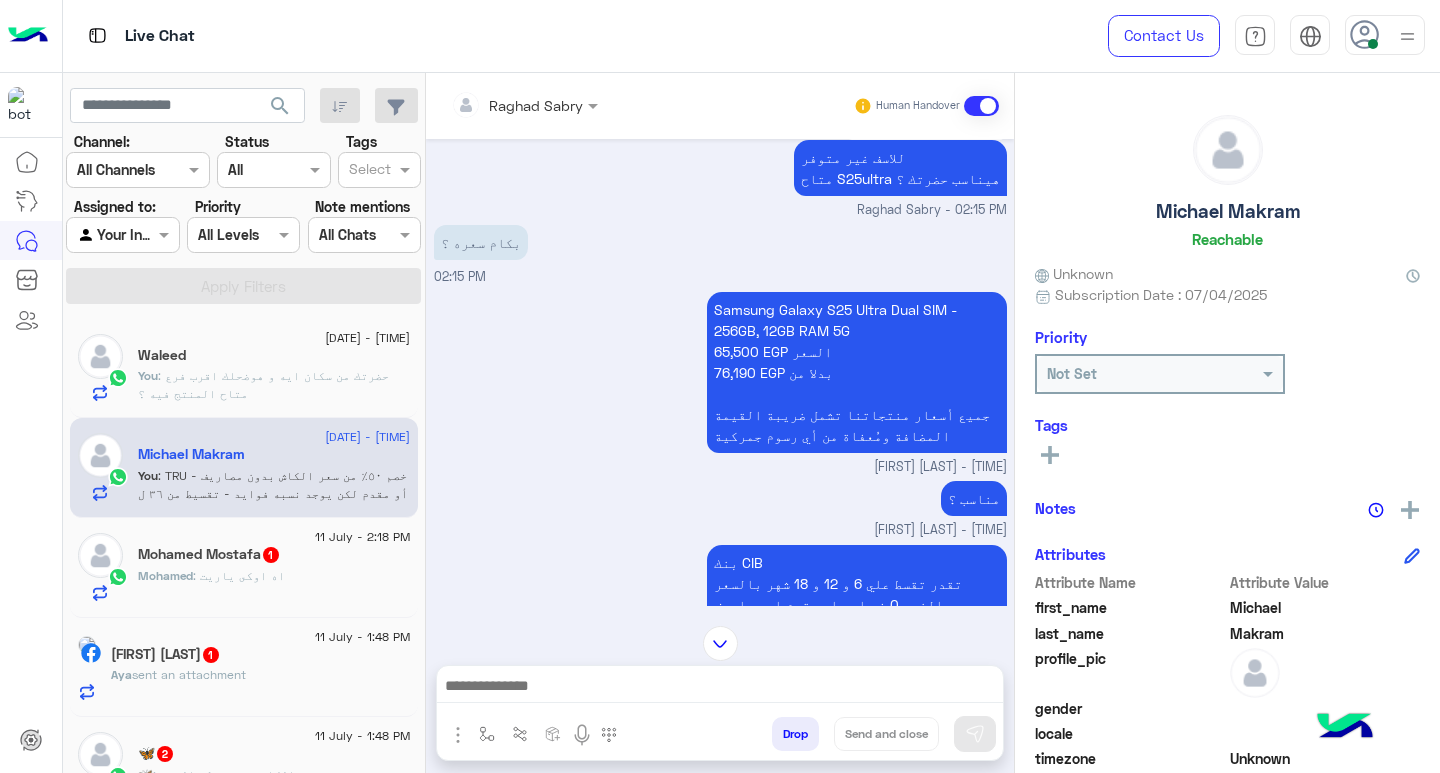 scroll, scrollTop: 1707, scrollLeft: 0, axis: vertical 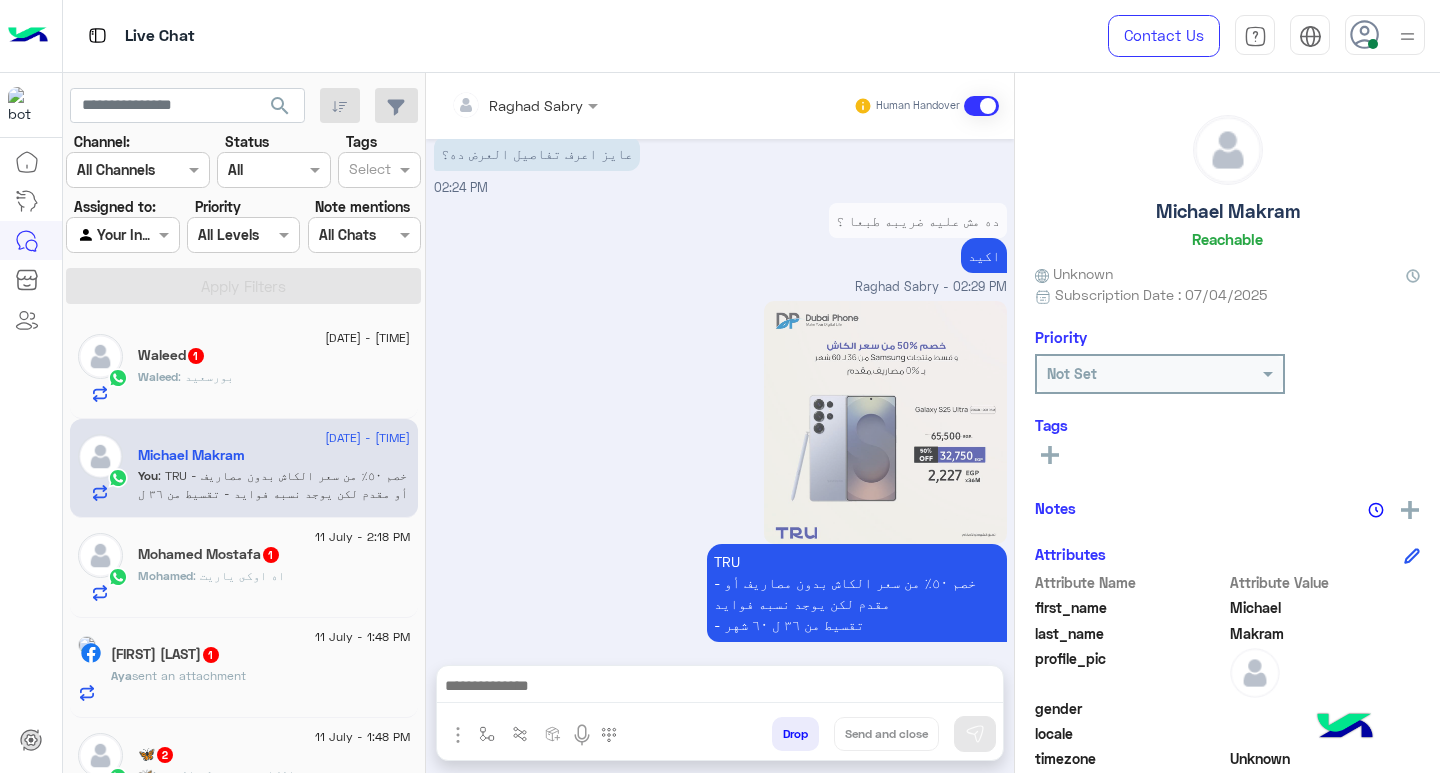 click at bounding box center [720, 688] 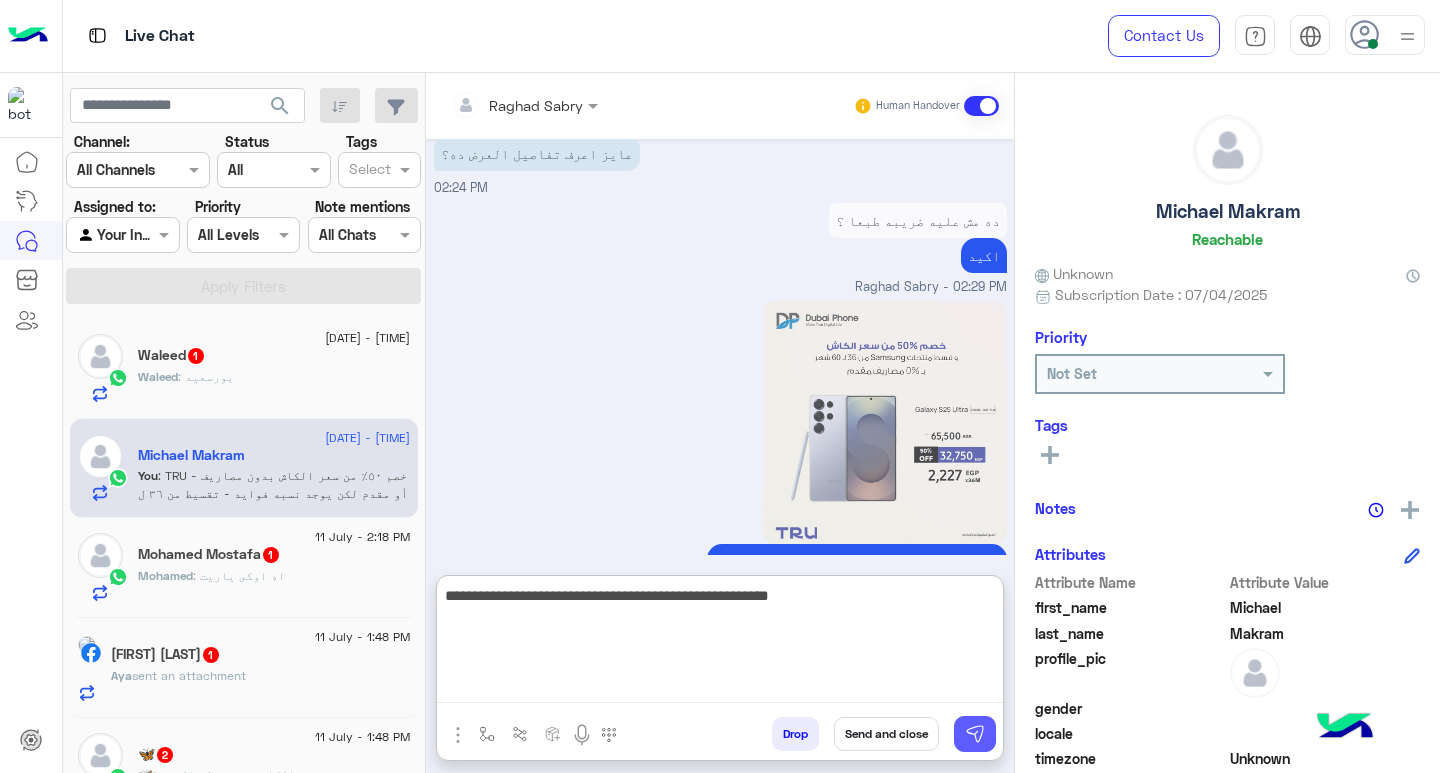 type on "**********" 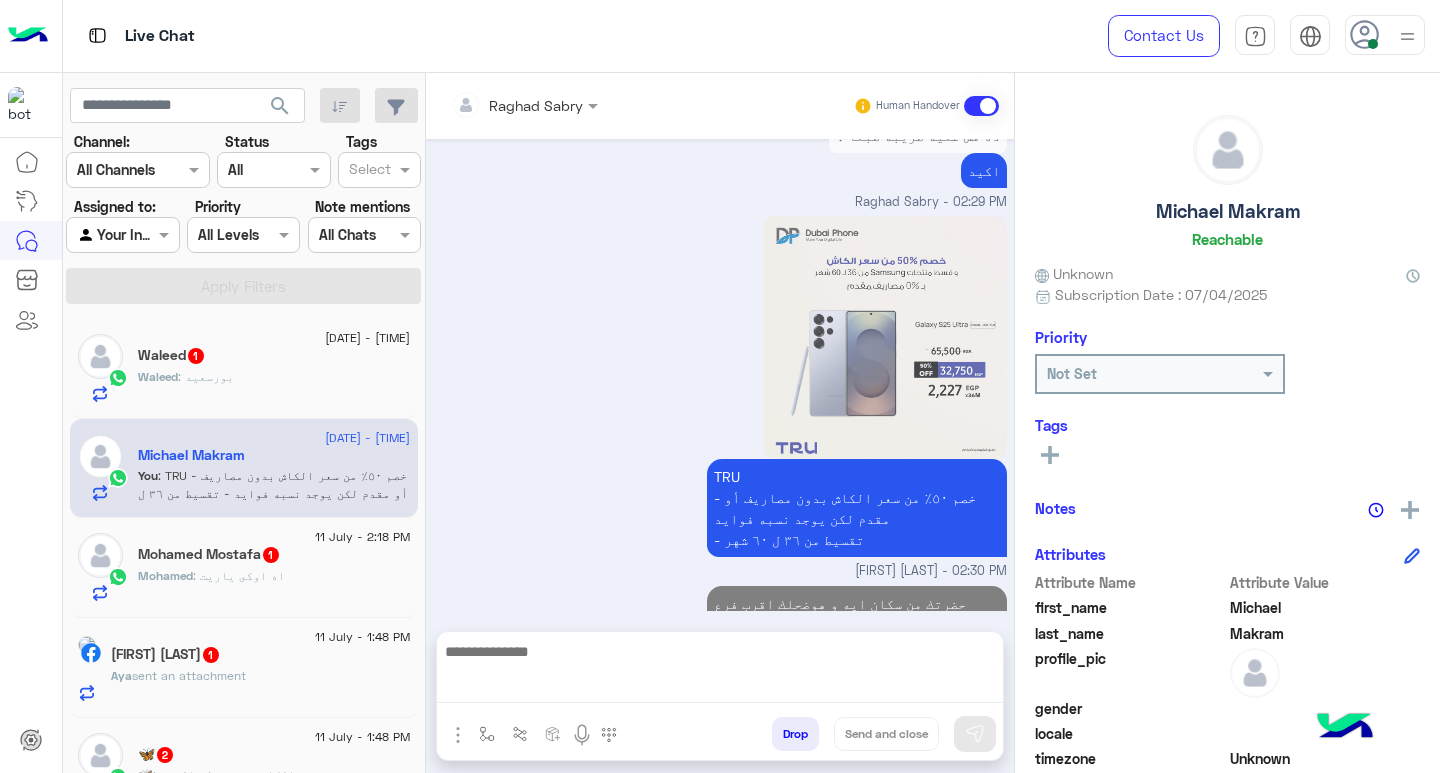 scroll, scrollTop: 1792, scrollLeft: 0, axis: vertical 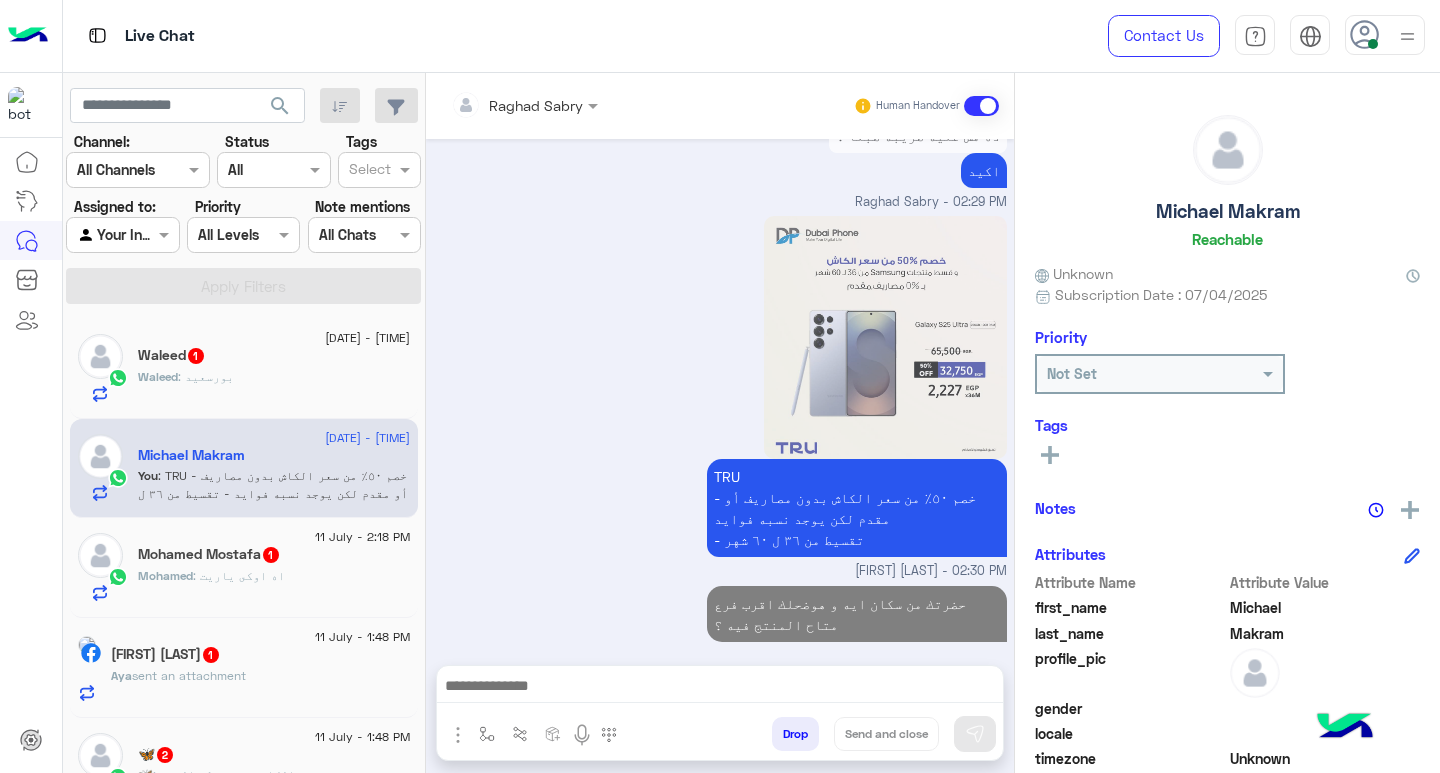 click on ": بورسعيد" 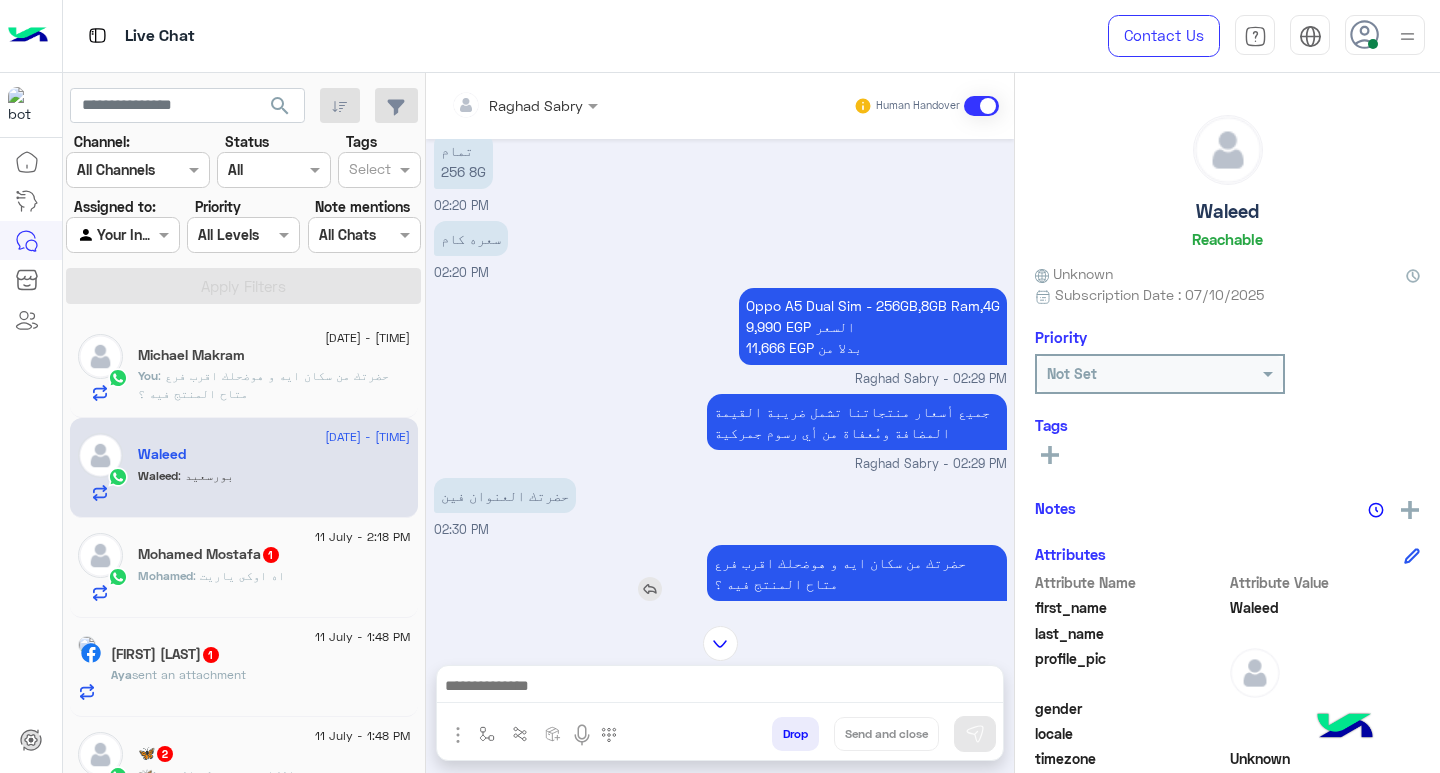 scroll, scrollTop: 1173, scrollLeft: 0, axis: vertical 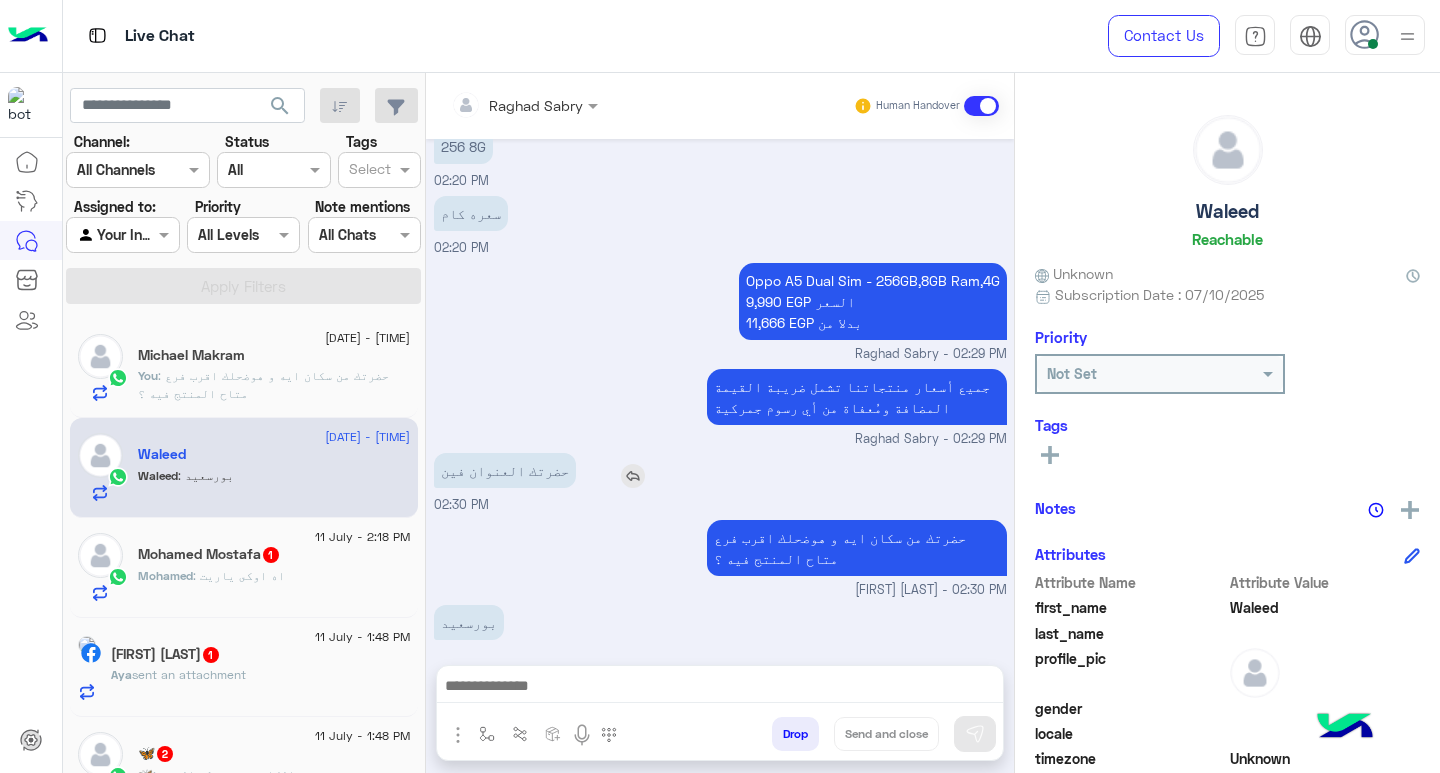 click on "حضرتك العنوان فين" at bounding box center [562, 470] 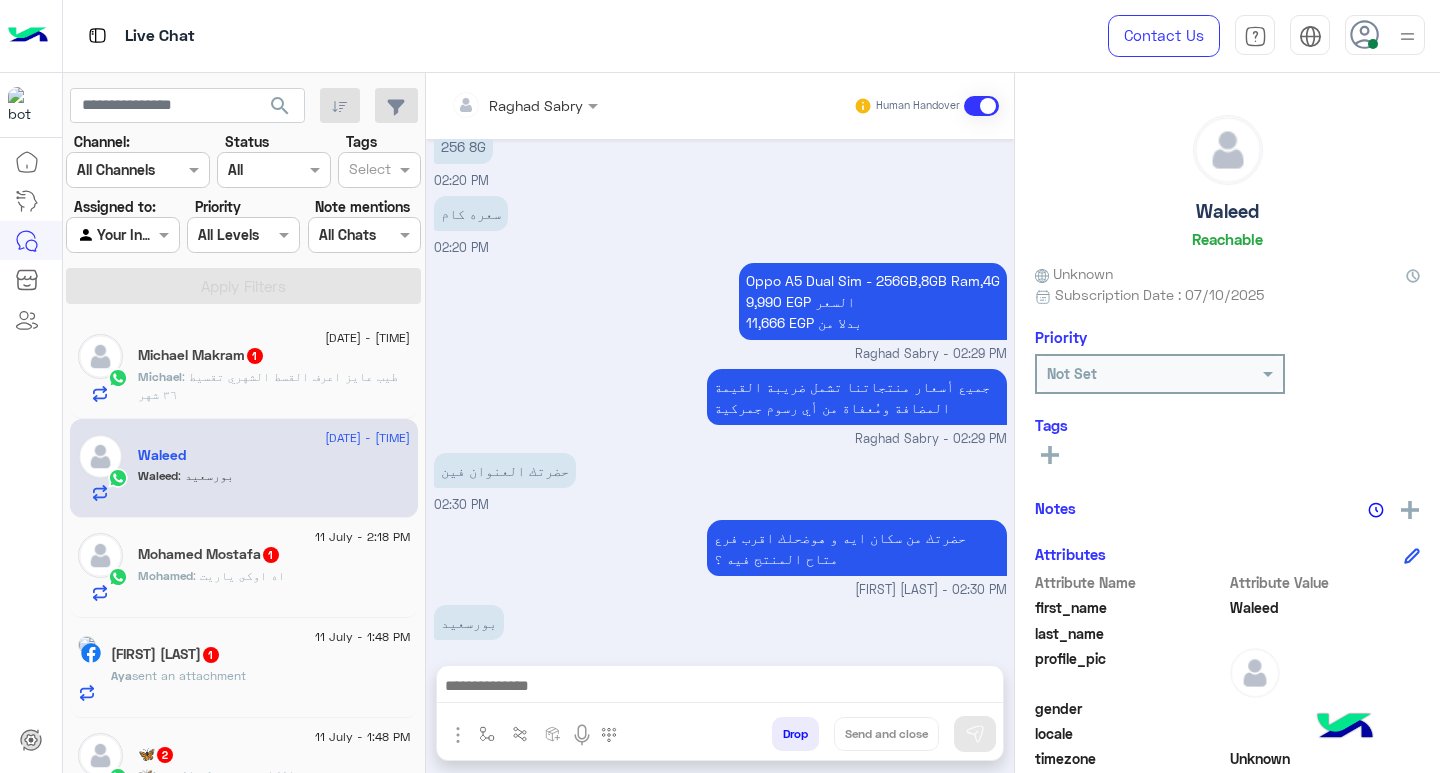 click on "Live Chat" at bounding box center [522, 36] 